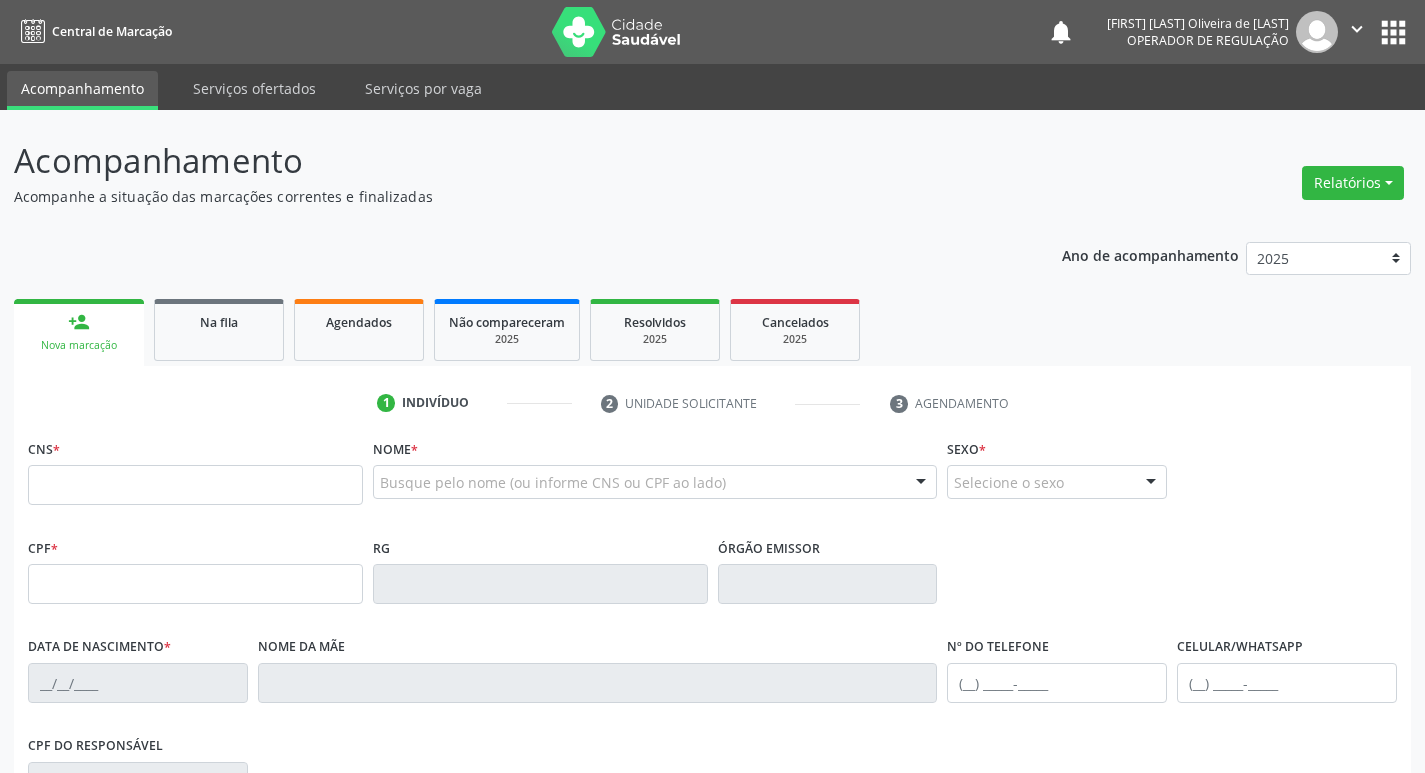 click on "person_add
Nova marcação
Na fila   Agendados   Não compareceram
2025
Resolvidos
2025
Cancelados
2025" at bounding box center [712, 330] 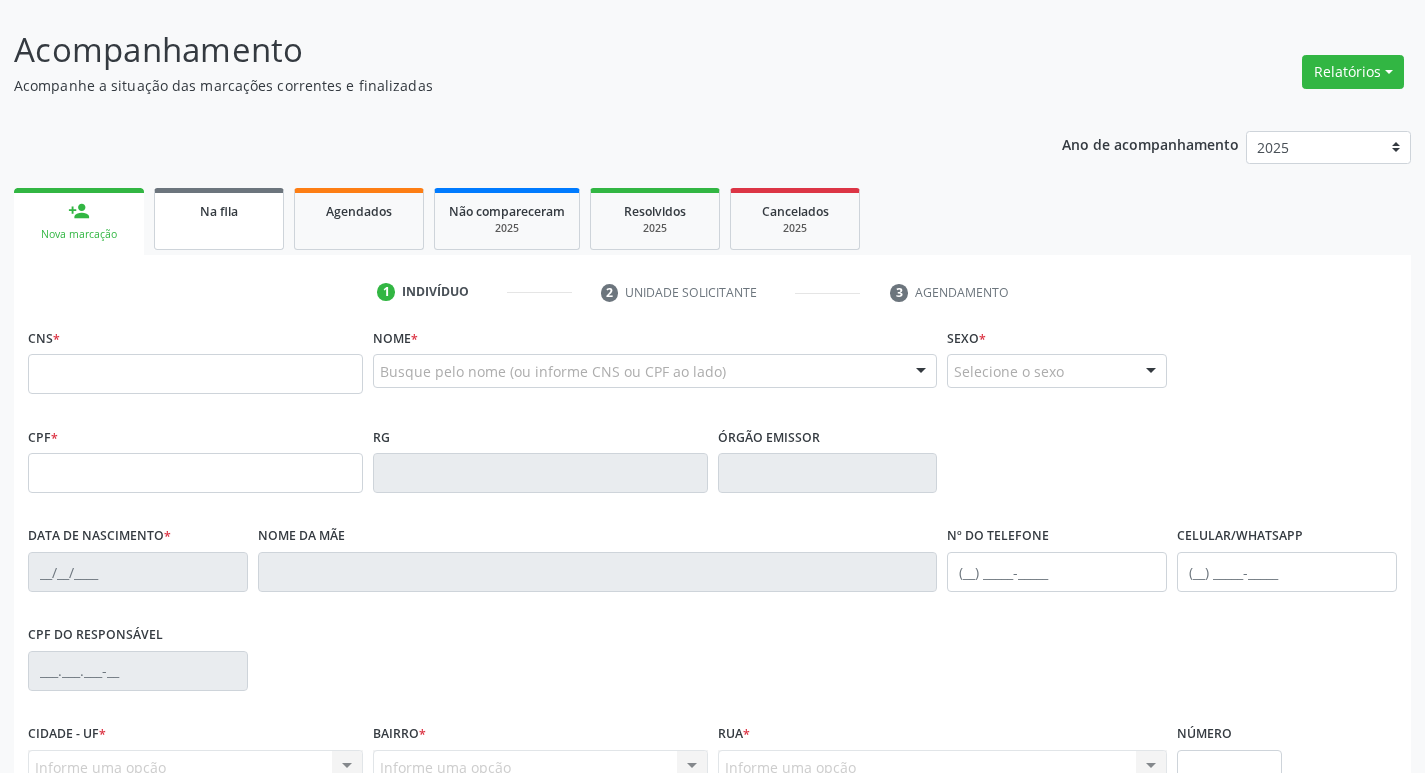 click on "Na fila" at bounding box center (219, 219) 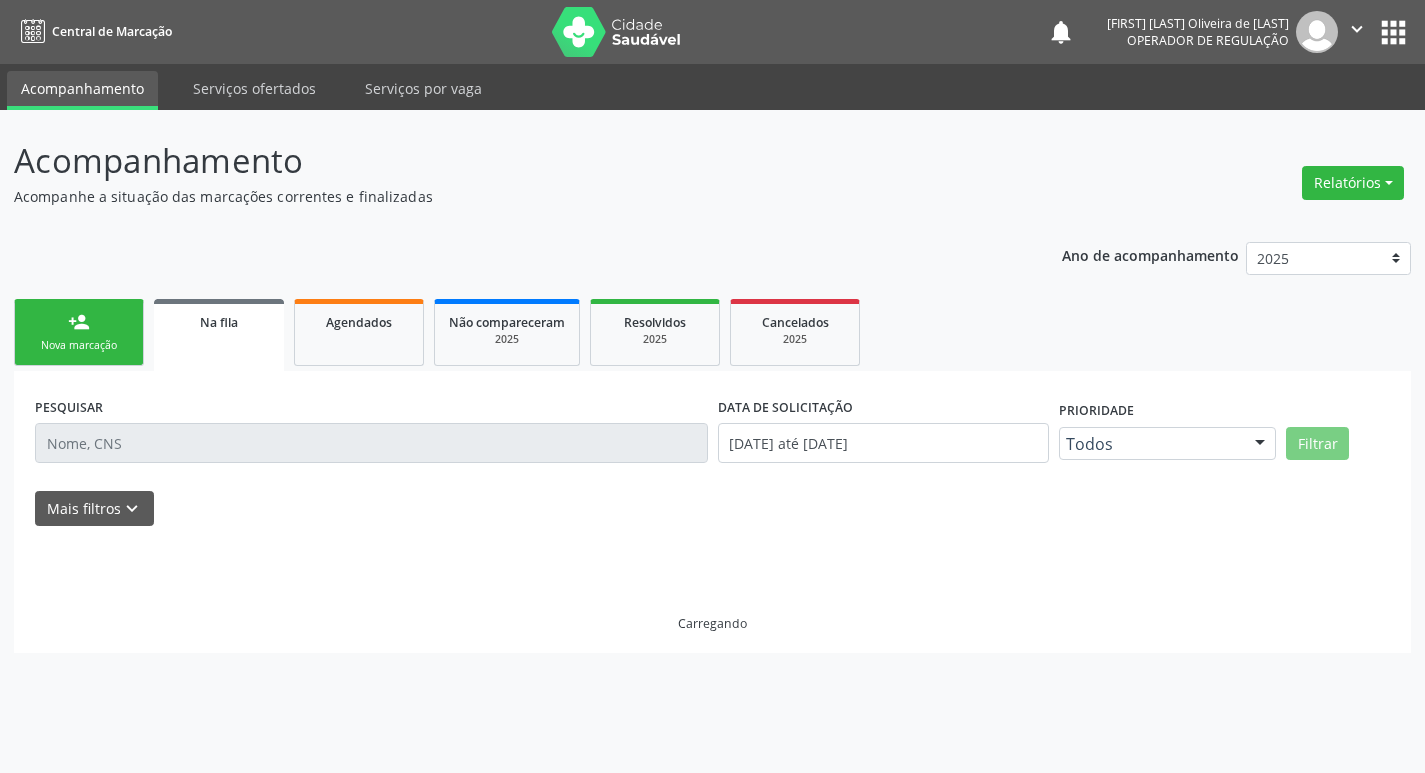 scroll, scrollTop: 0, scrollLeft: 0, axis: both 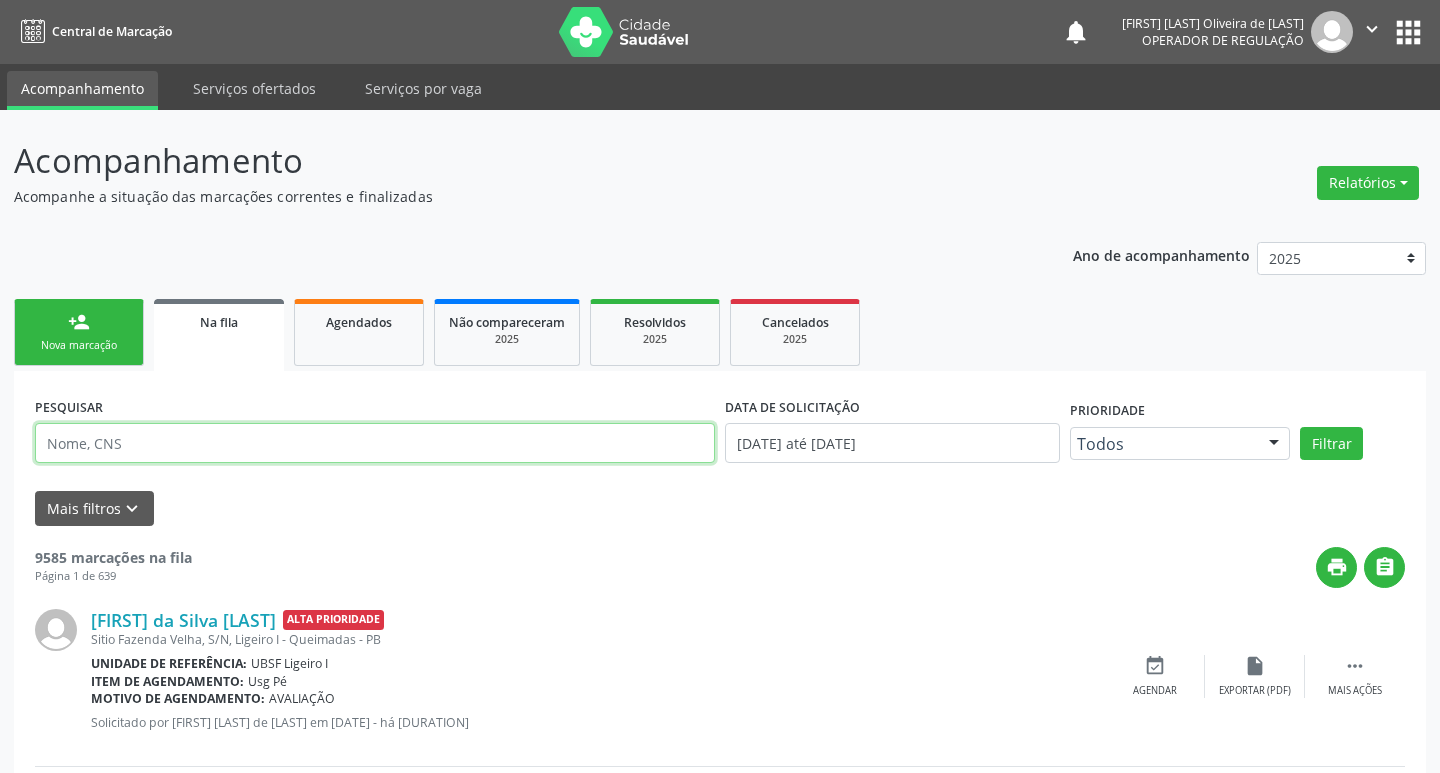 click at bounding box center [375, 443] 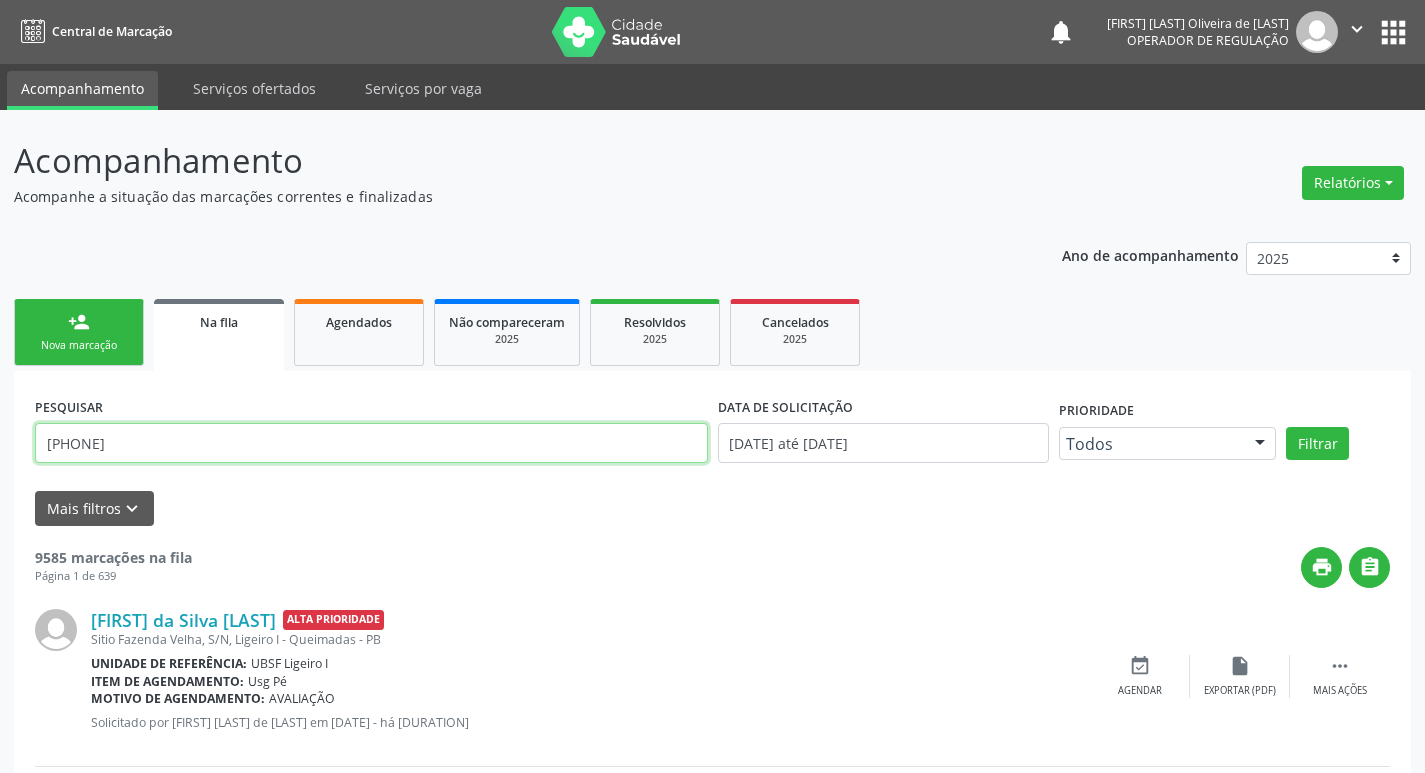 type on "[PHONE]" 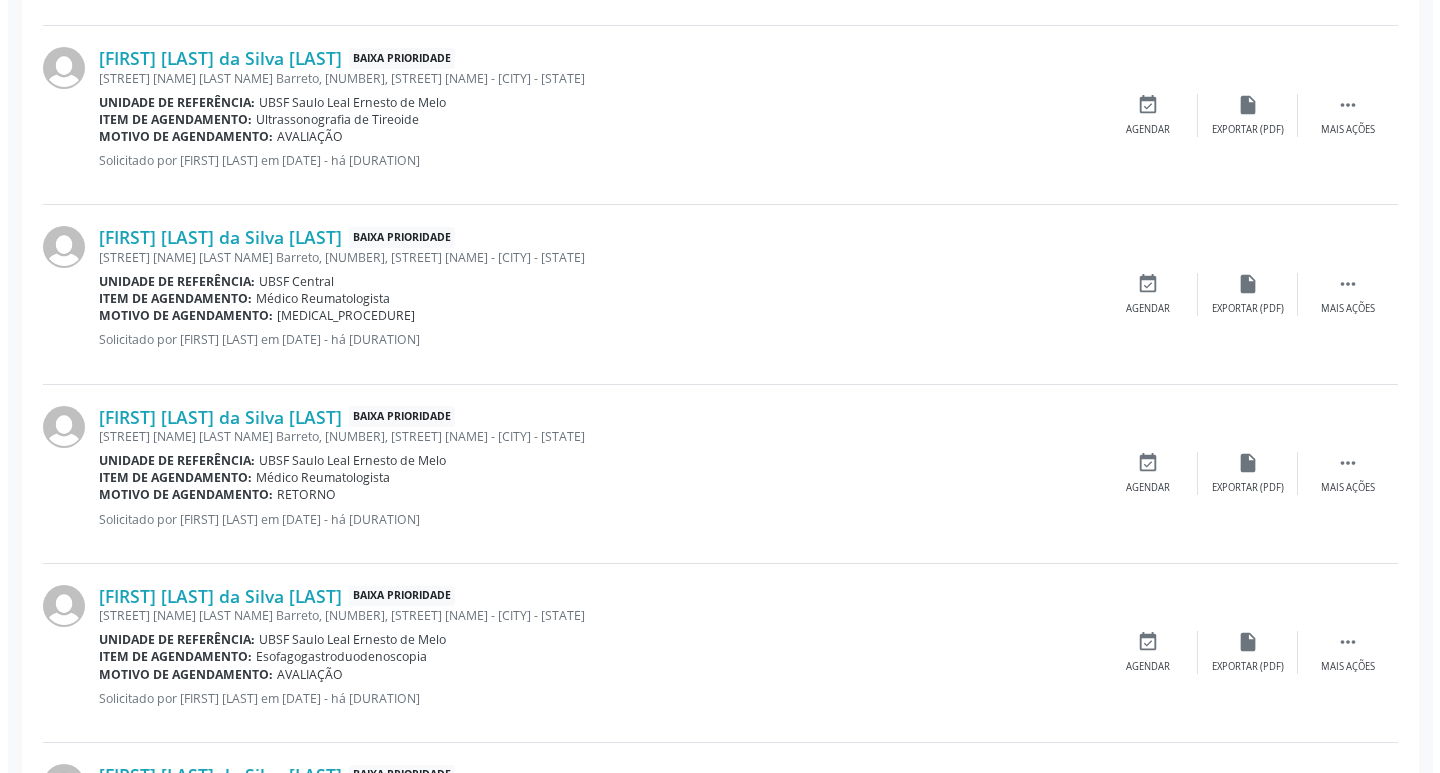 scroll, scrollTop: 1100, scrollLeft: 0, axis: vertical 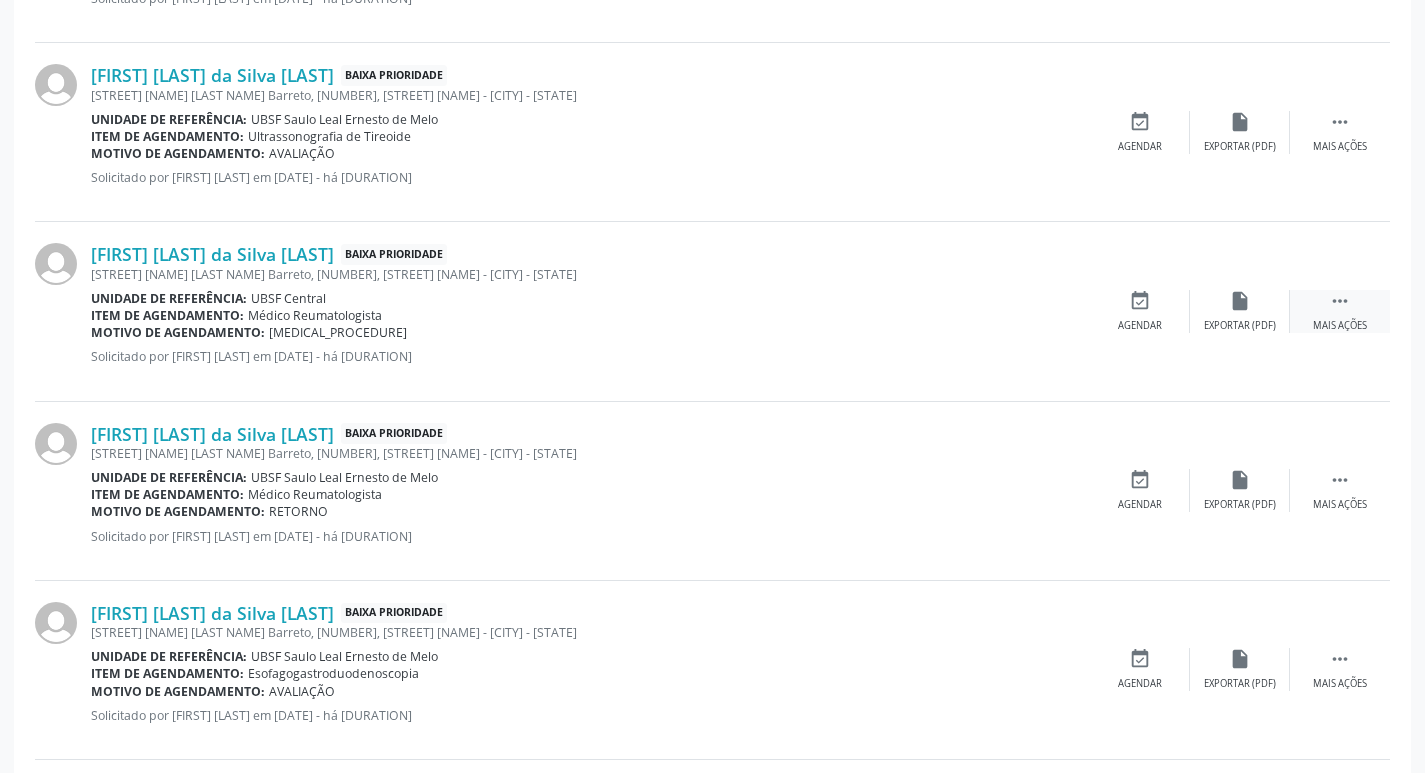 click on "Mais ações" at bounding box center [1340, 326] 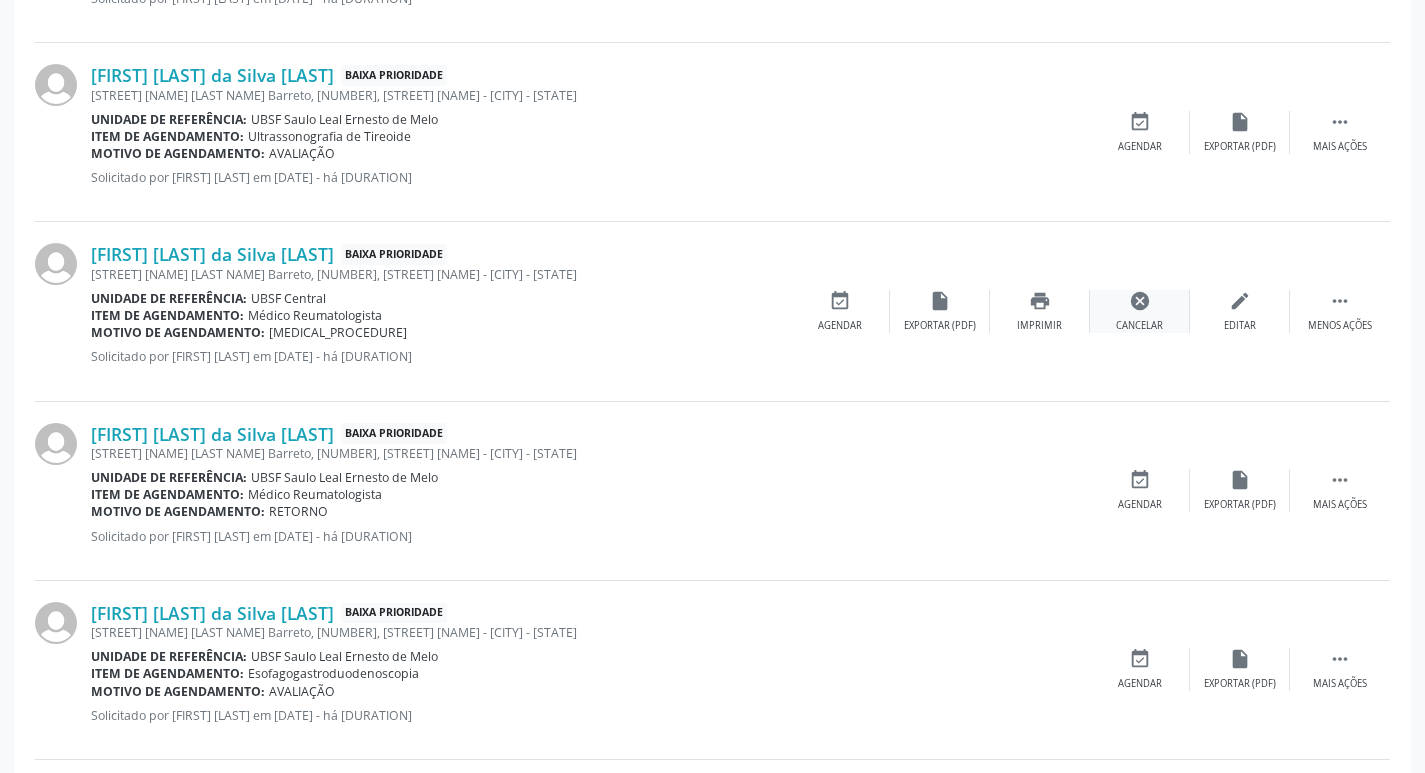 click on "Cancelar" at bounding box center [1139, 326] 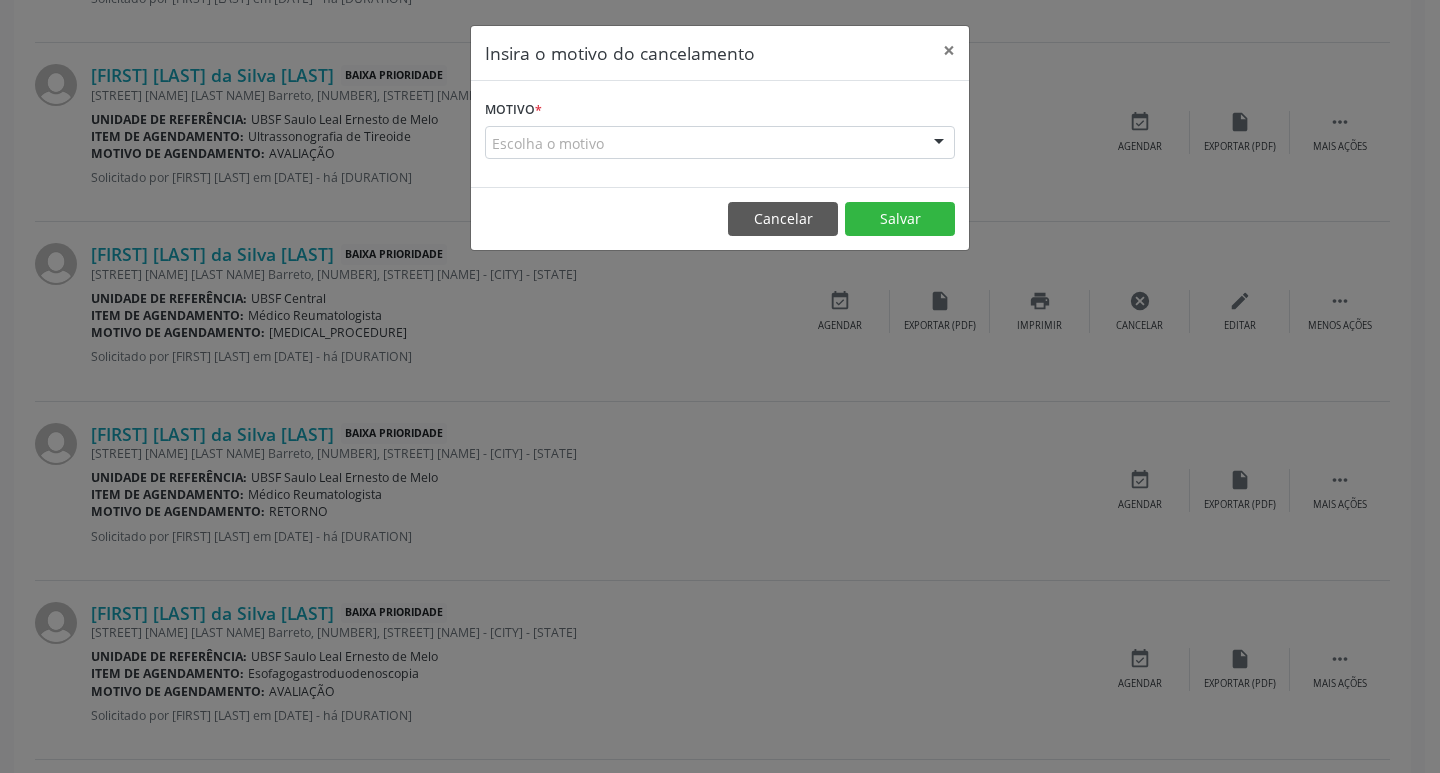 click on "Escolha o motivo" at bounding box center [720, 143] 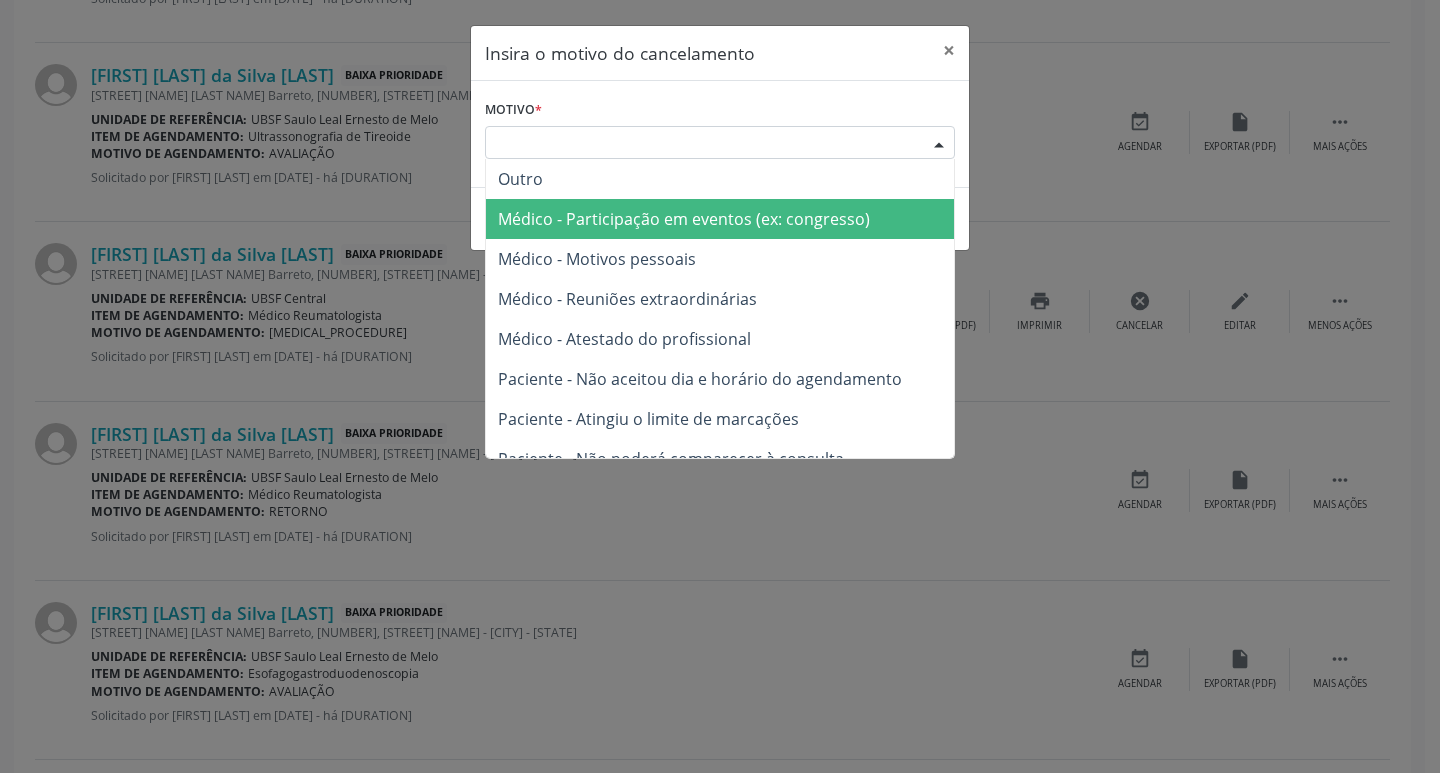 click on "Médico - Motivos pessoais" at bounding box center (720, 259) 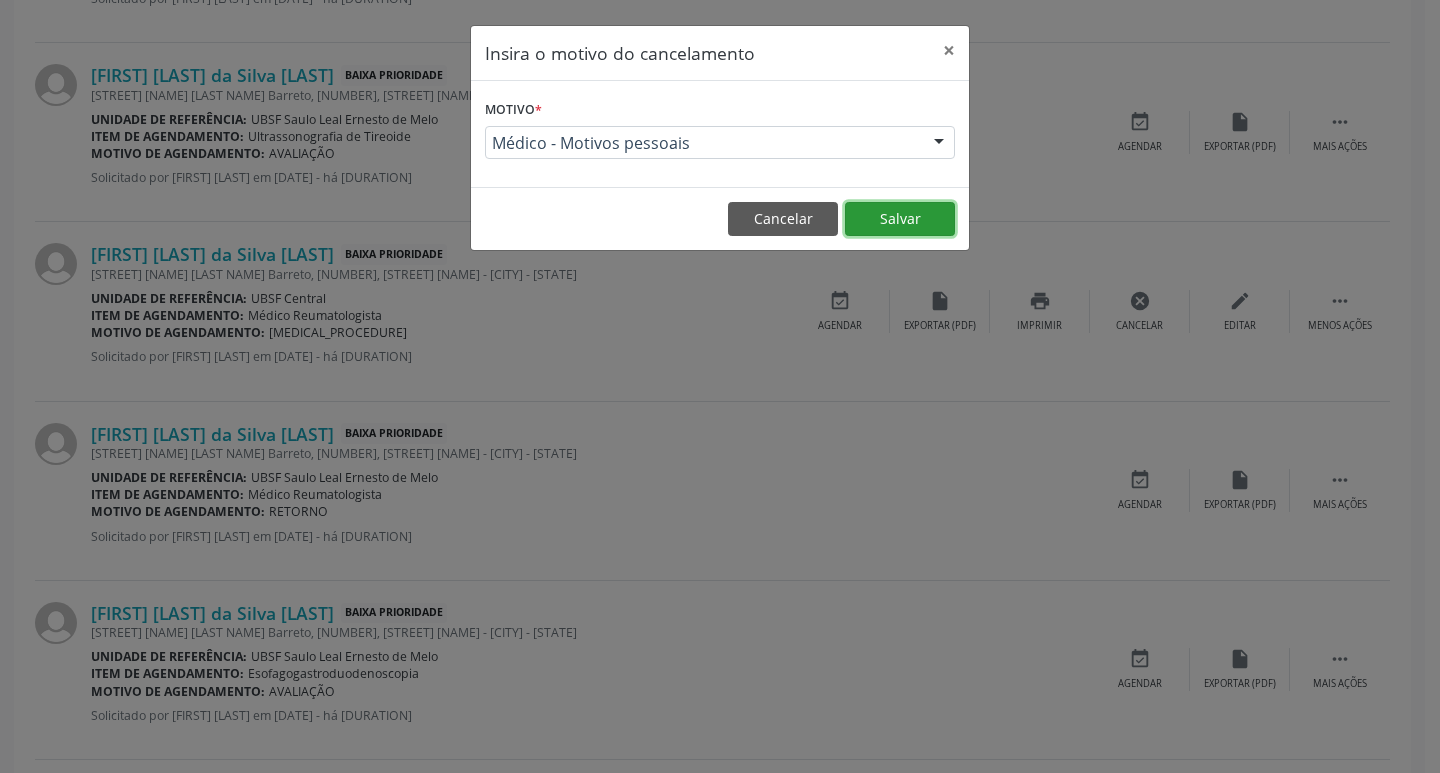 click on "Salvar" at bounding box center [900, 219] 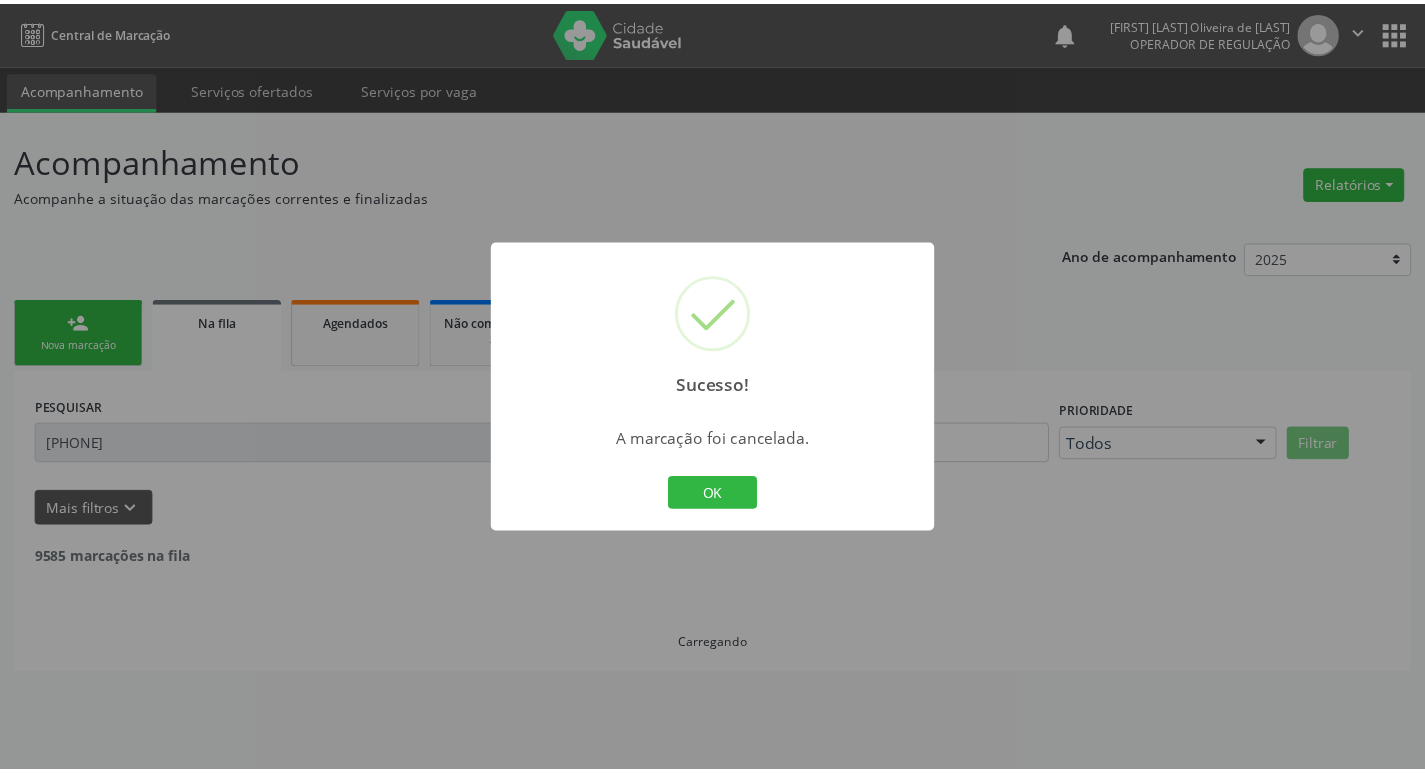 scroll, scrollTop: 0, scrollLeft: 0, axis: both 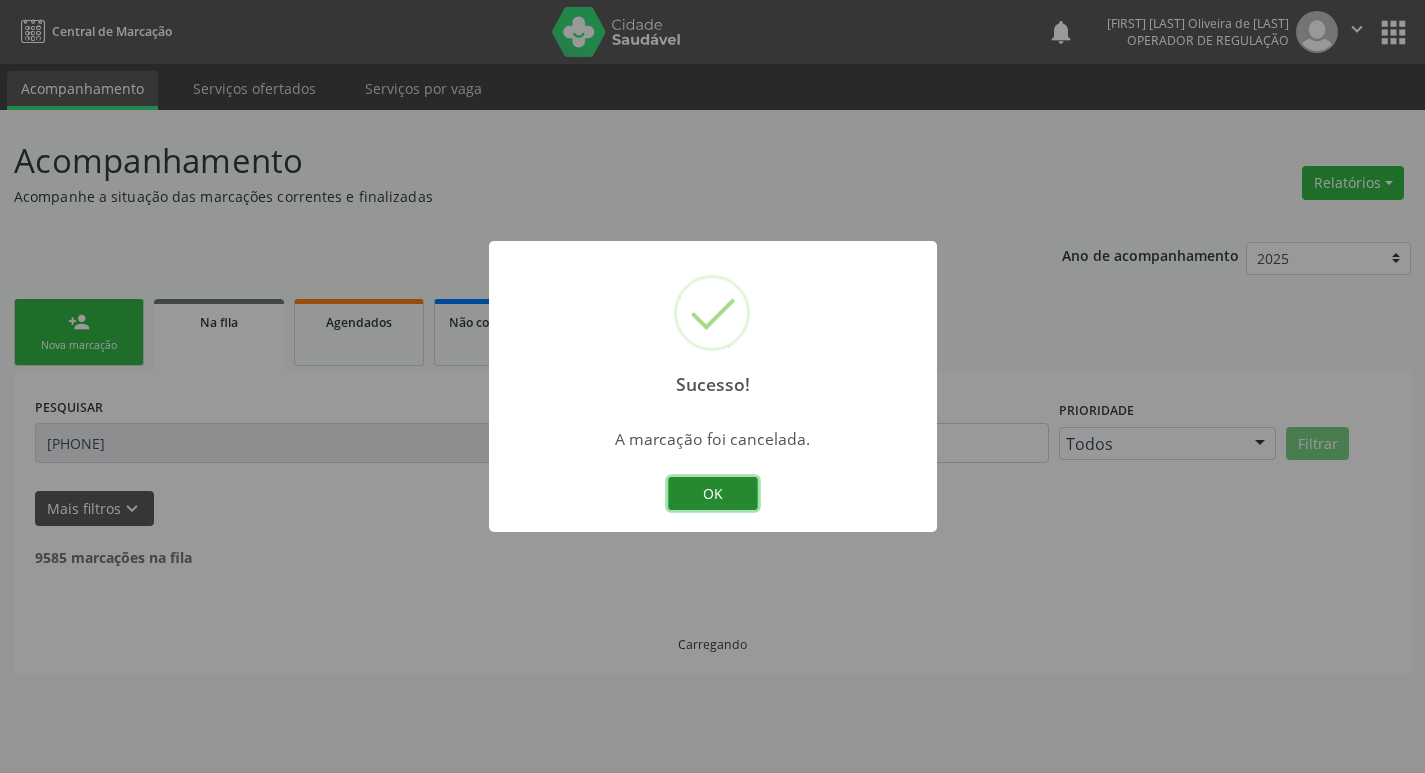 click on "OK" at bounding box center [713, 494] 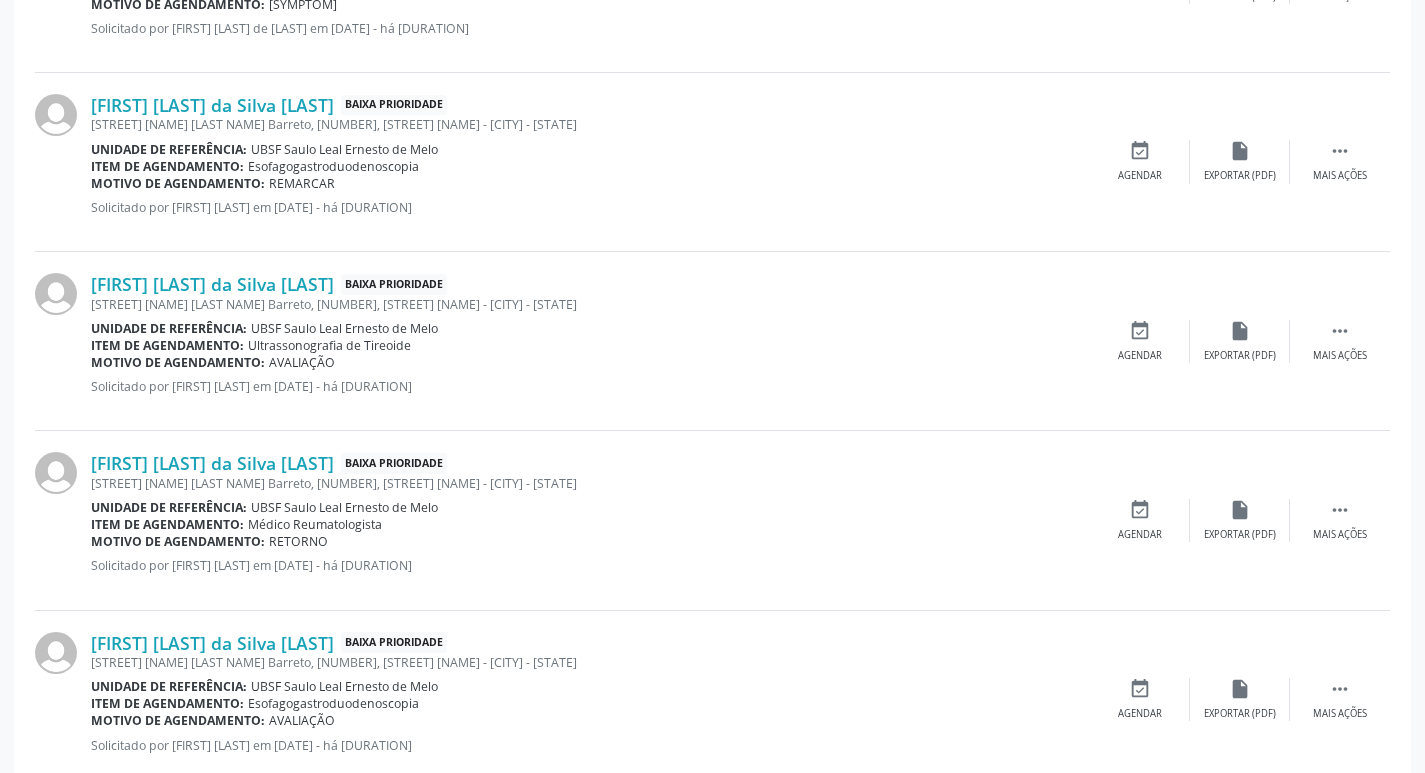 scroll, scrollTop: 1000, scrollLeft: 0, axis: vertical 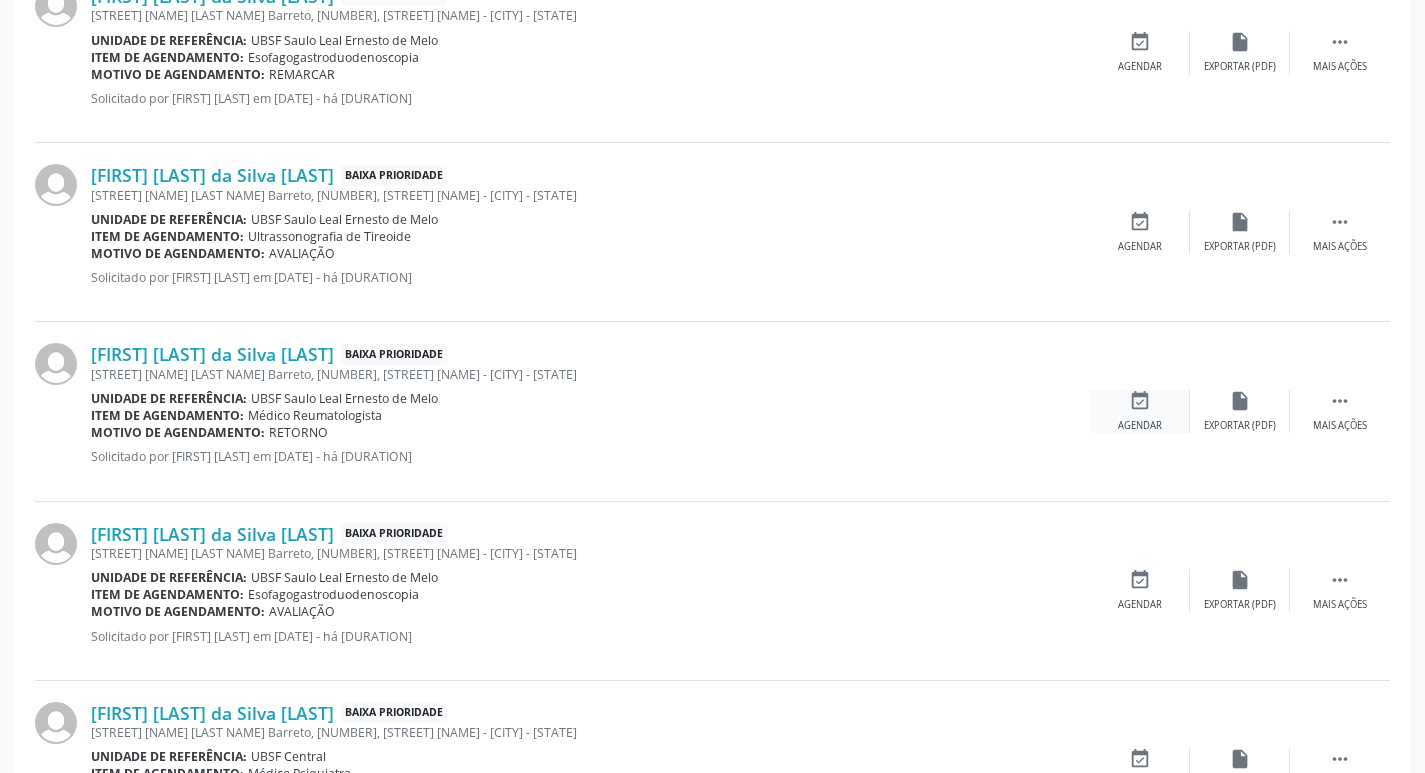 click on "event_available
Agendar" at bounding box center [1140, 411] 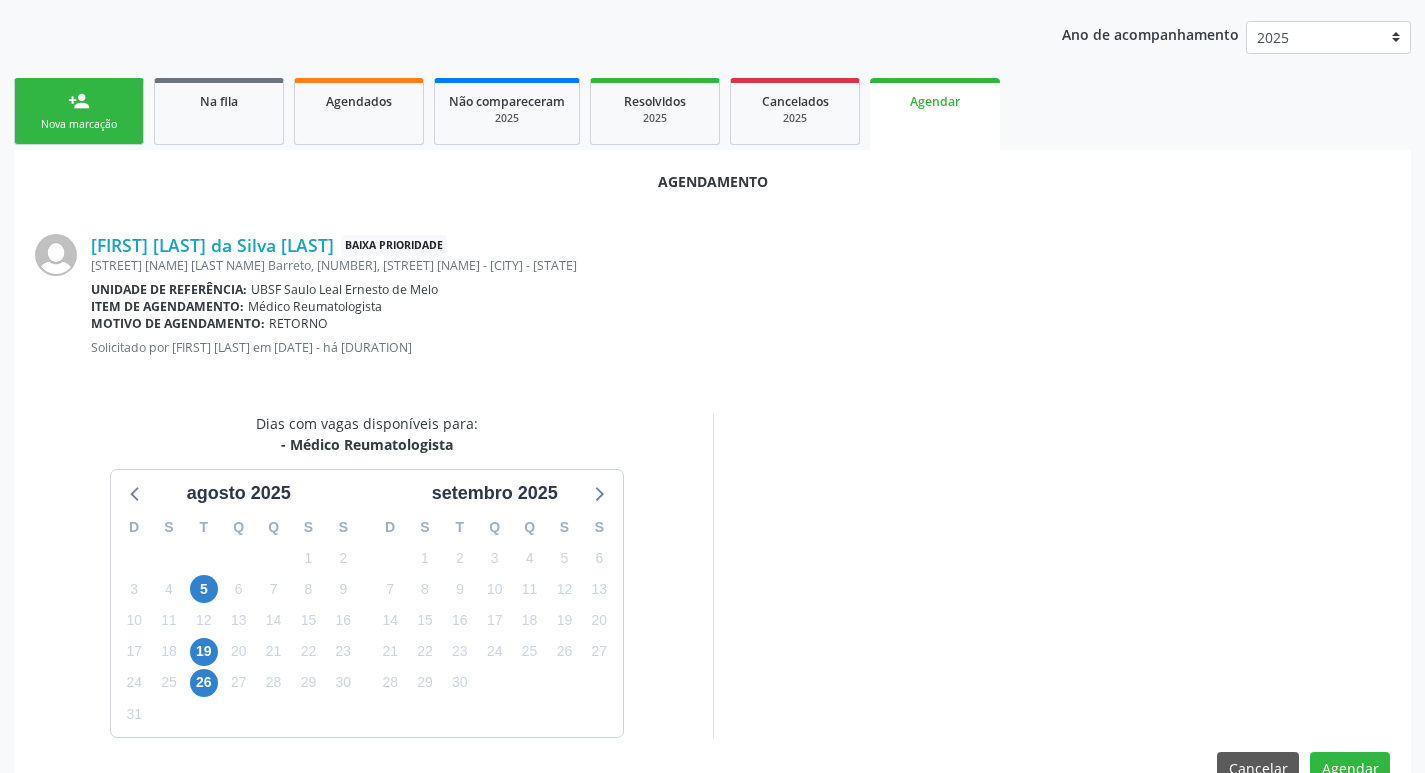 scroll, scrollTop: 268, scrollLeft: 0, axis: vertical 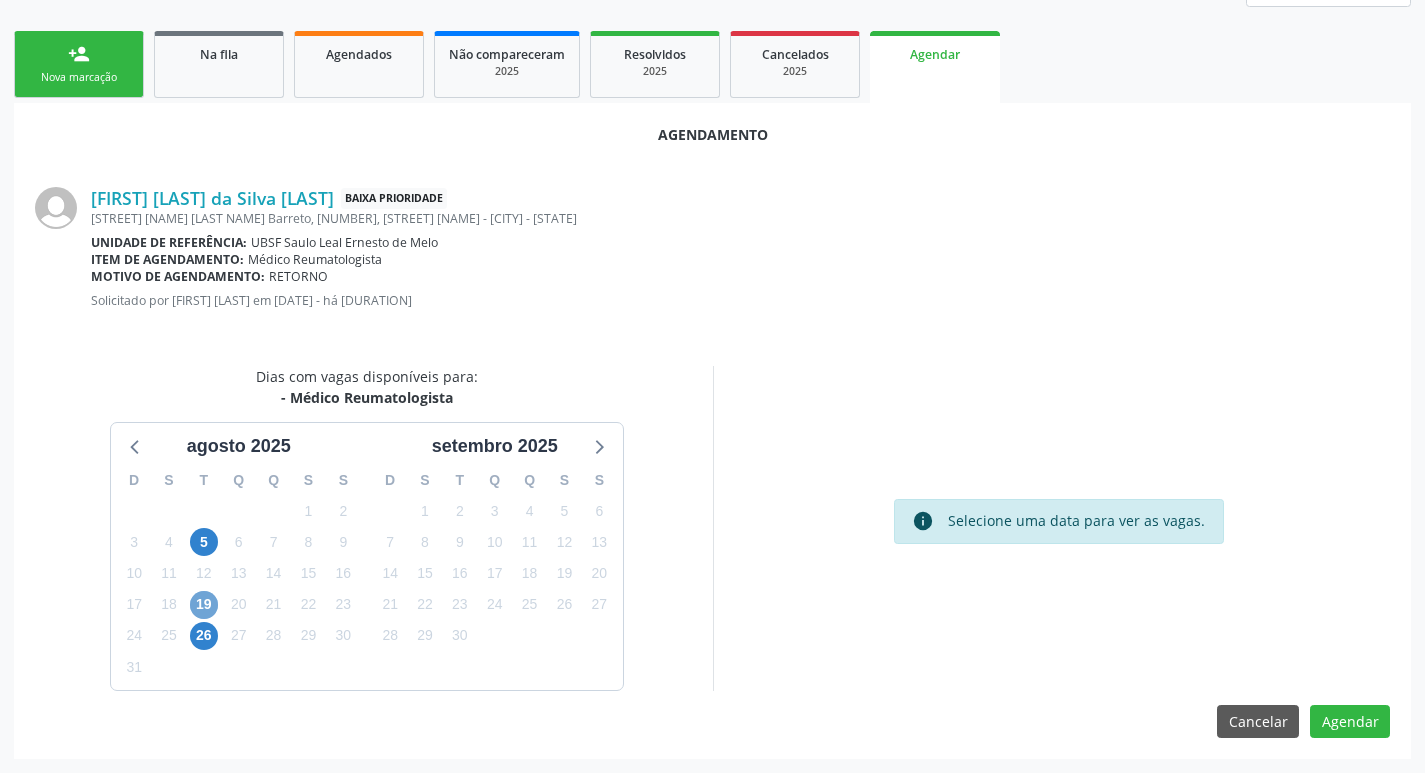 click on "19" at bounding box center [204, 605] 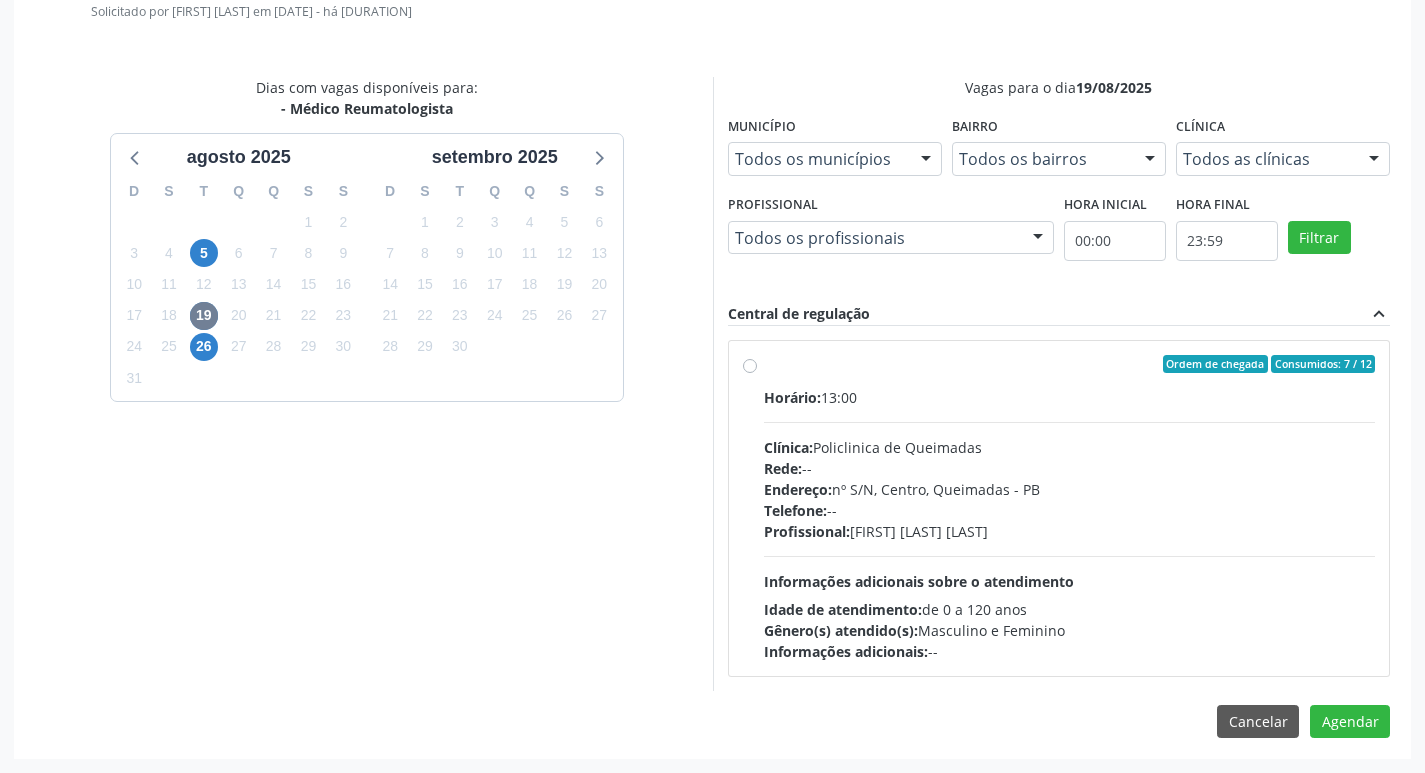 click on "Endereço:   nº S/N, Centro, Queimadas - PB" at bounding box center [1070, 489] 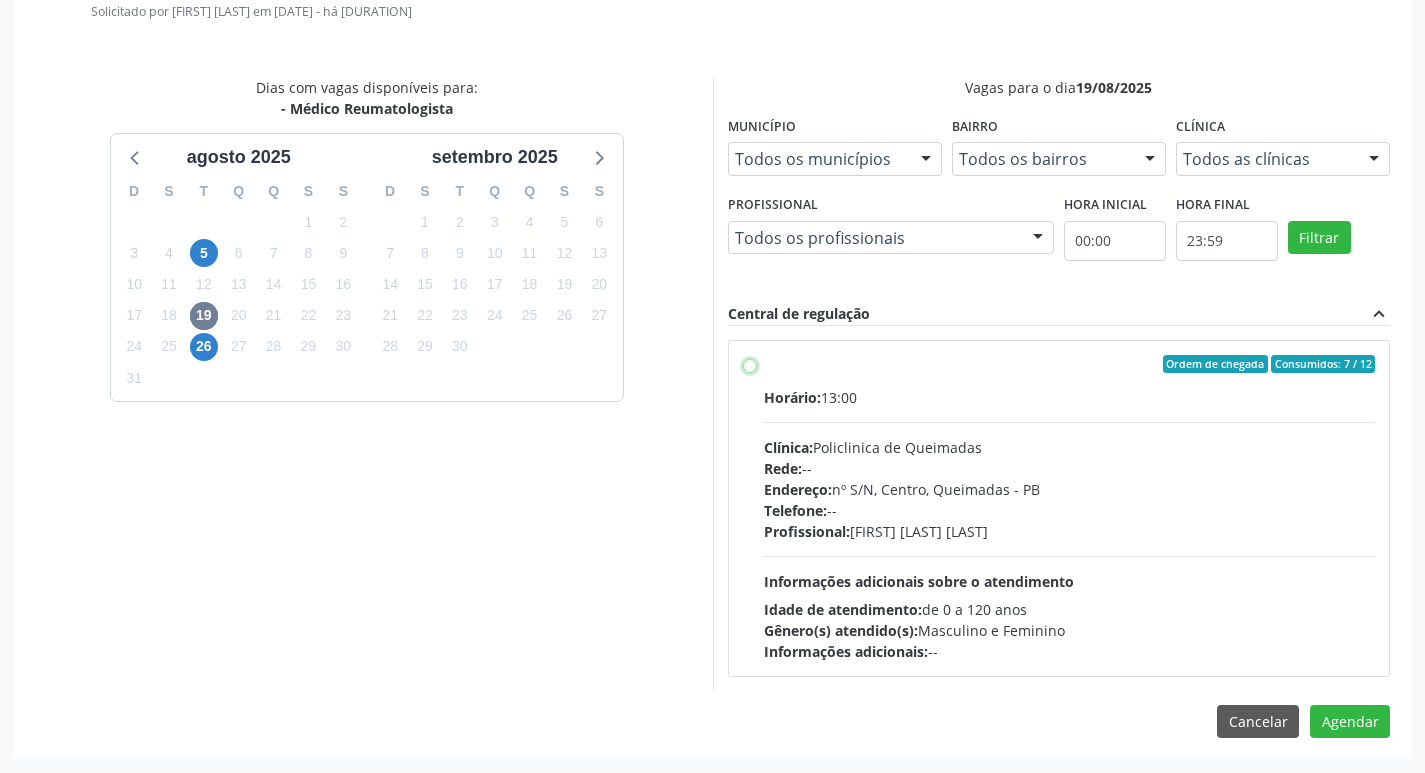 click on "Ordem de chegada
Consumidos: 7 / 12
Horário:   13:00
Clínica:  Policlinica de Queimadas
Rede:
--
Endereço:   nº S/N, Centro, Queimadas - PB
Telefone:   --
Profissional:
Andrezza Virni Pereira Nobrega
Informações adicionais sobre o atendimento
Idade de atendimento:
de 0 a 120 anos
Gênero(s) atendido(s):
Masculino e Feminino
Informações adicionais:
--" at bounding box center (750, 364) 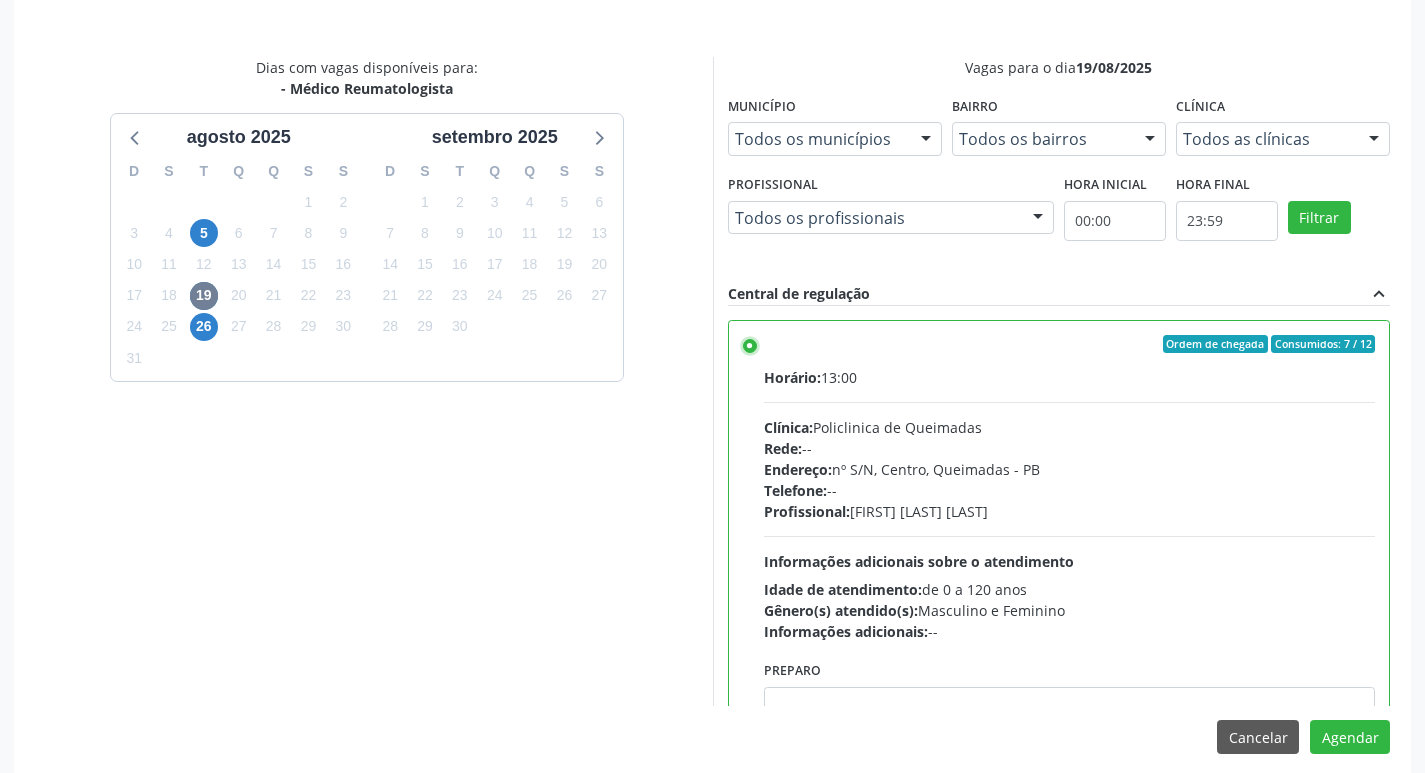 scroll, scrollTop: 593, scrollLeft: 0, axis: vertical 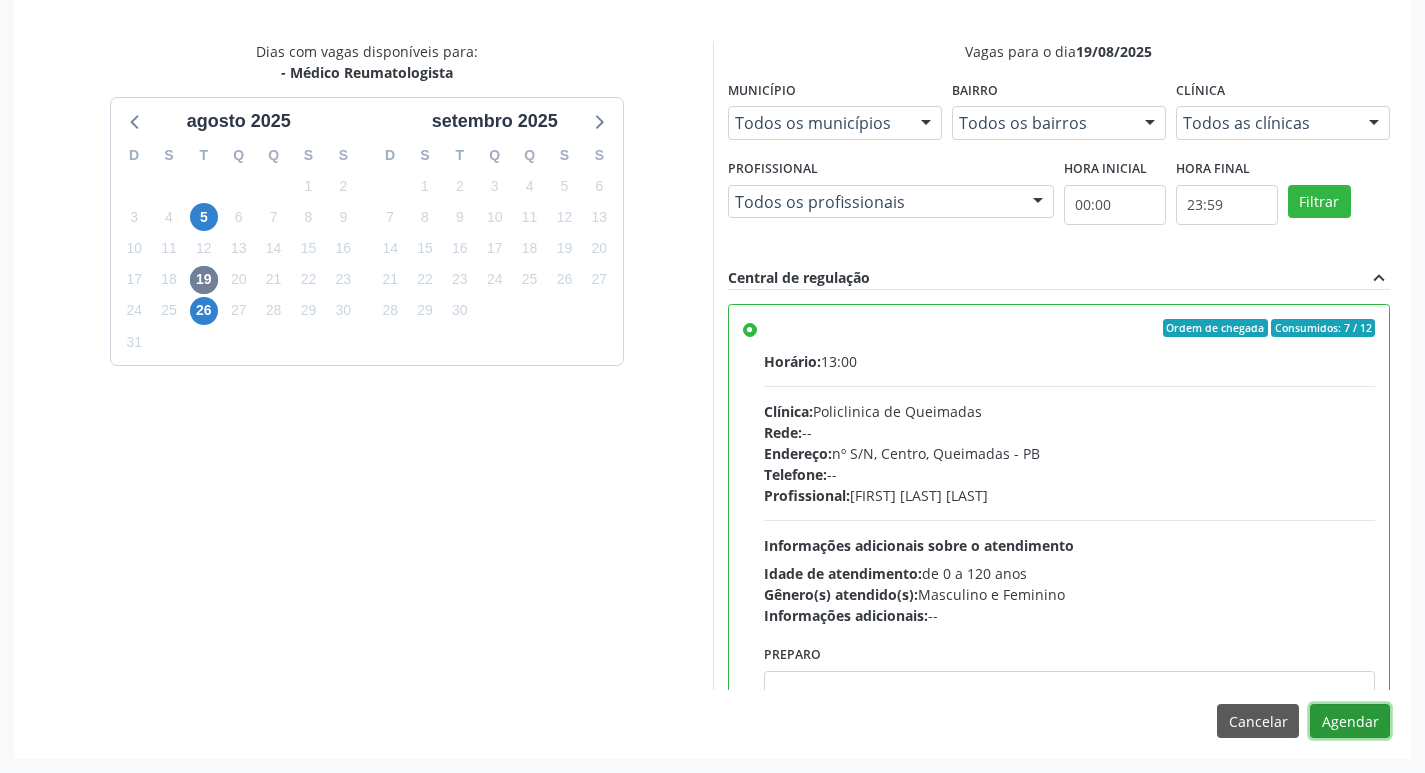 click on "Agendar" at bounding box center (1350, 721) 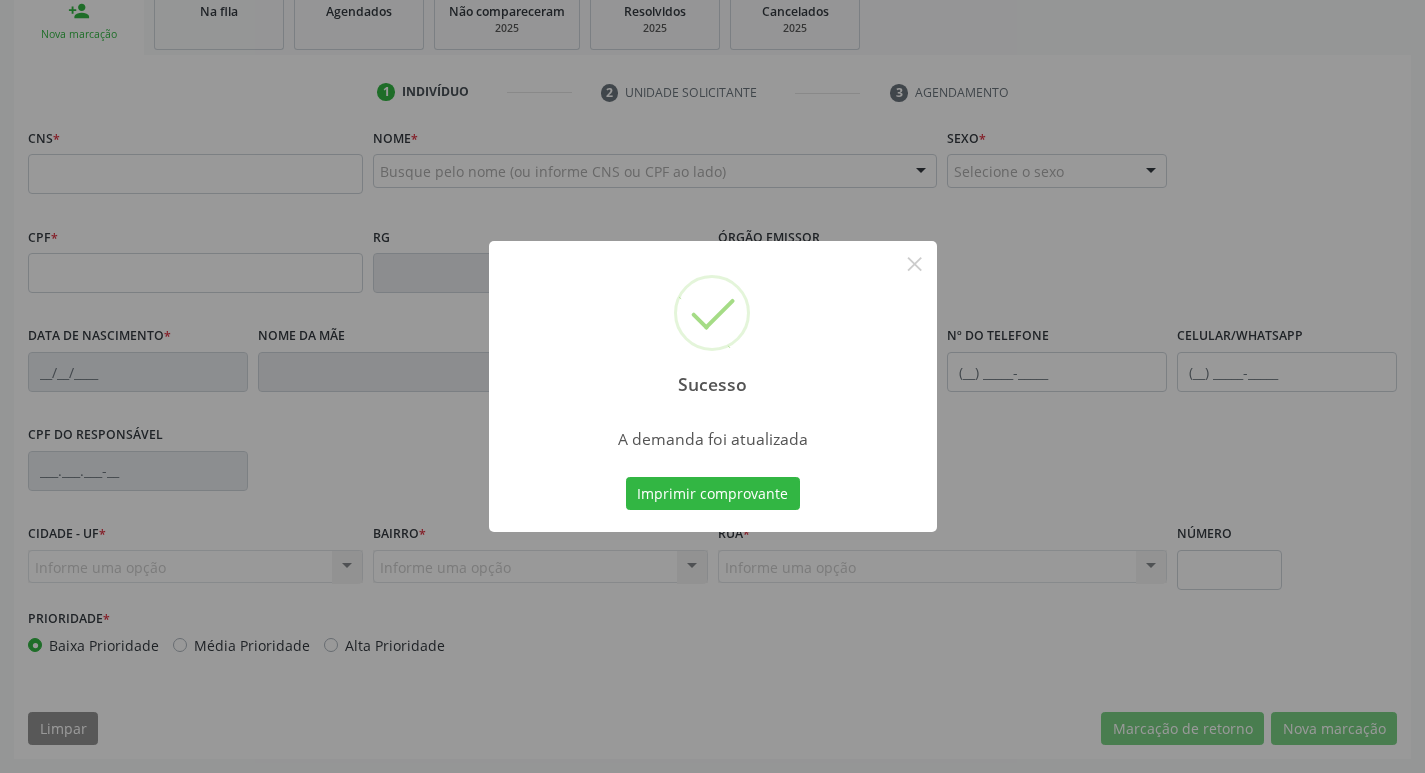 scroll, scrollTop: 311, scrollLeft: 0, axis: vertical 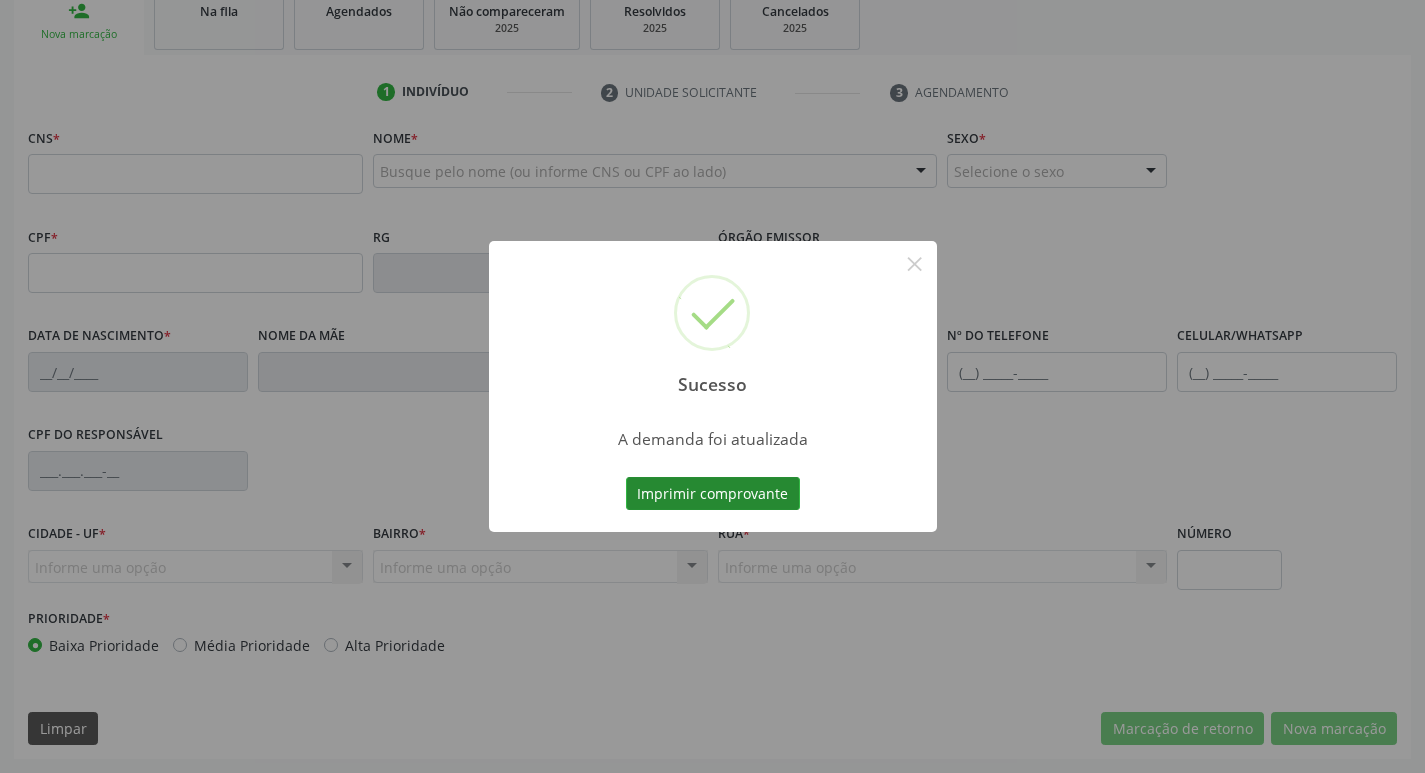 click on "Imprimir comprovante" at bounding box center [713, 494] 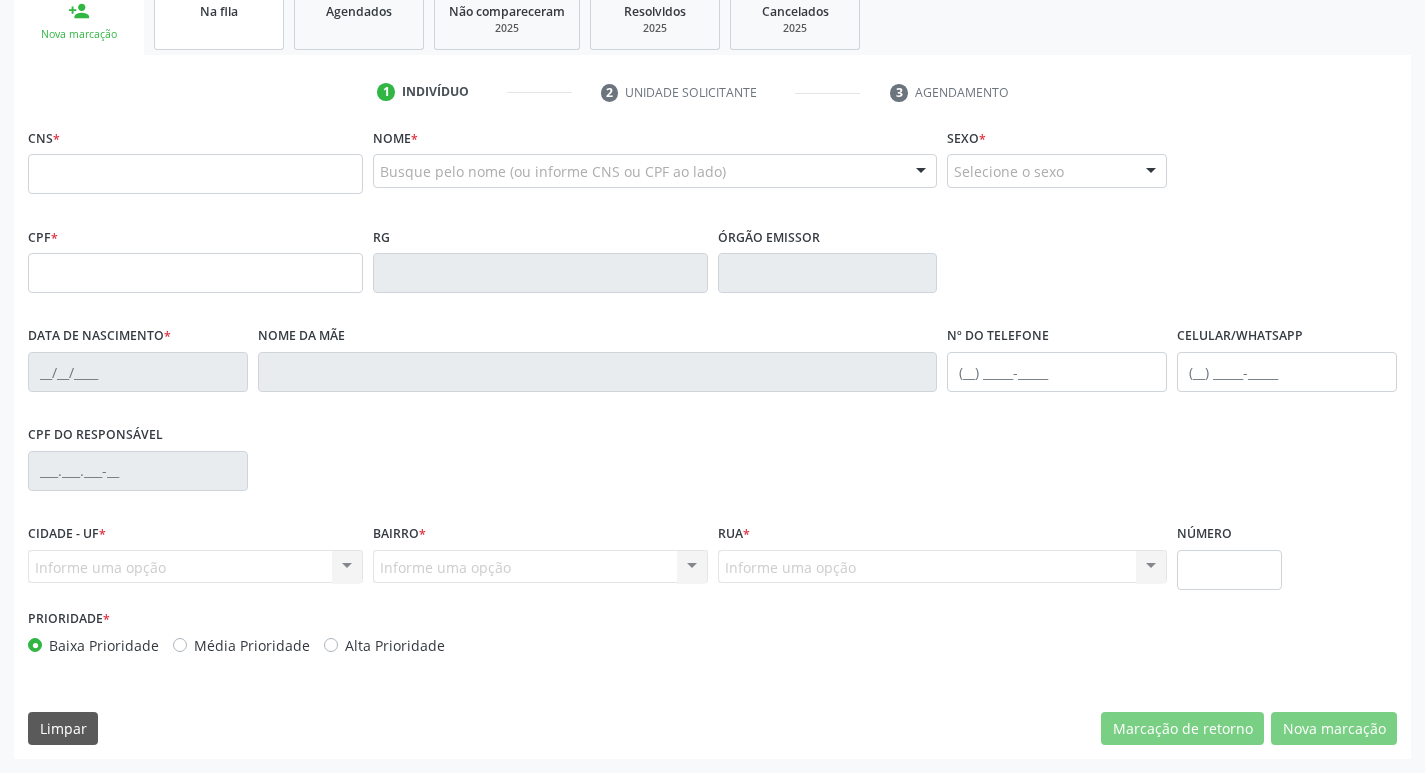 click on "Na fila" at bounding box center (219, 19) 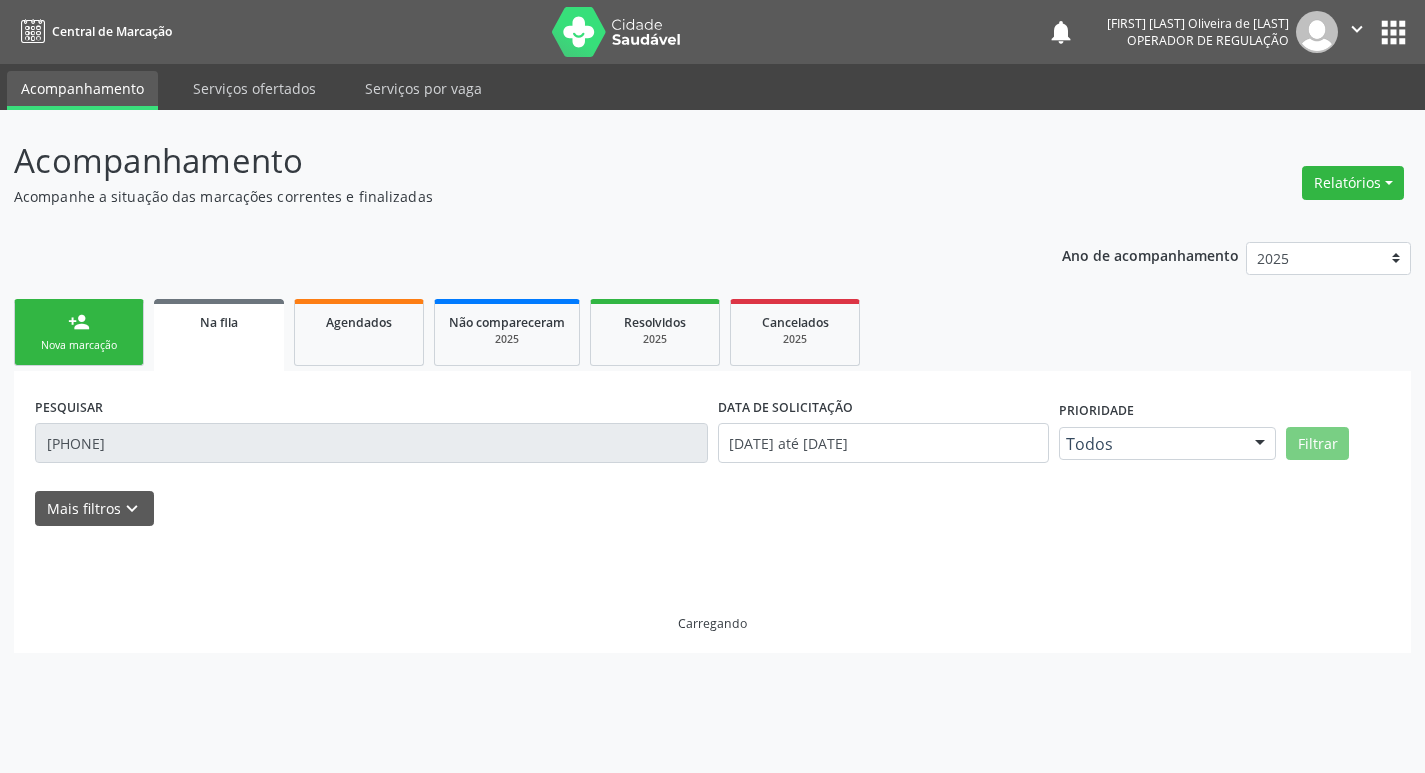 scroll, scrollTop: 0, scrollLeft: 0, axis: both 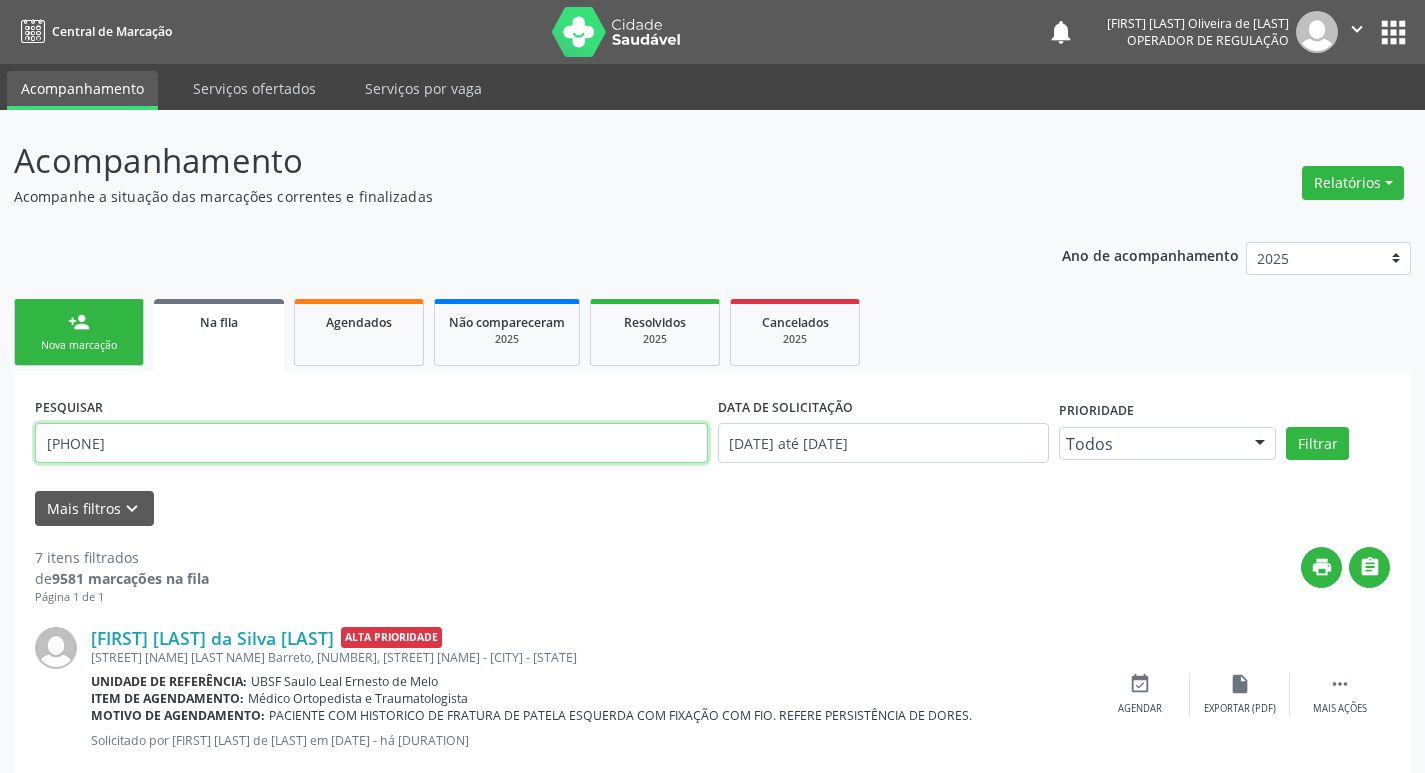 click on "705008690109450" at bounding box center [371, 443] 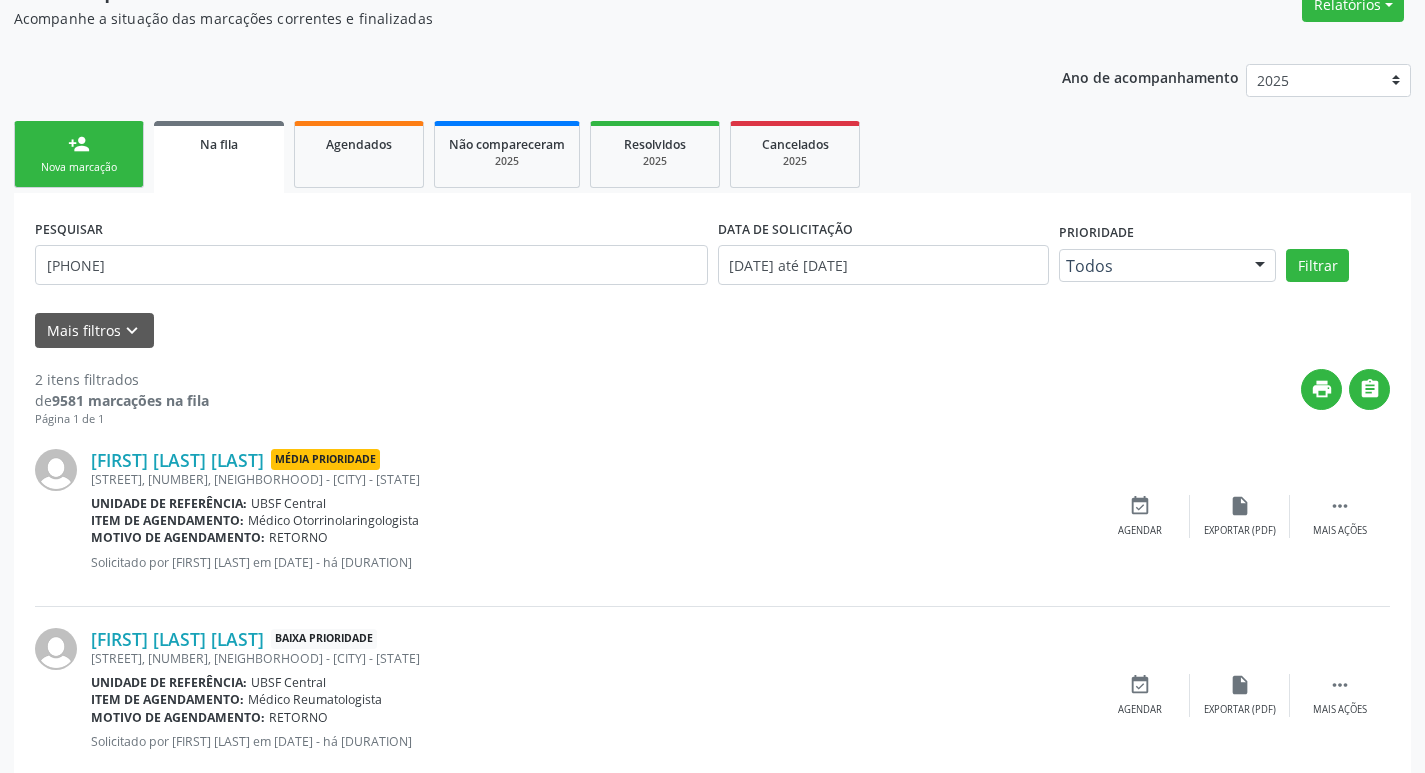 scroll, scrollTop: 225, scrollLeft: 0, axis: vertical 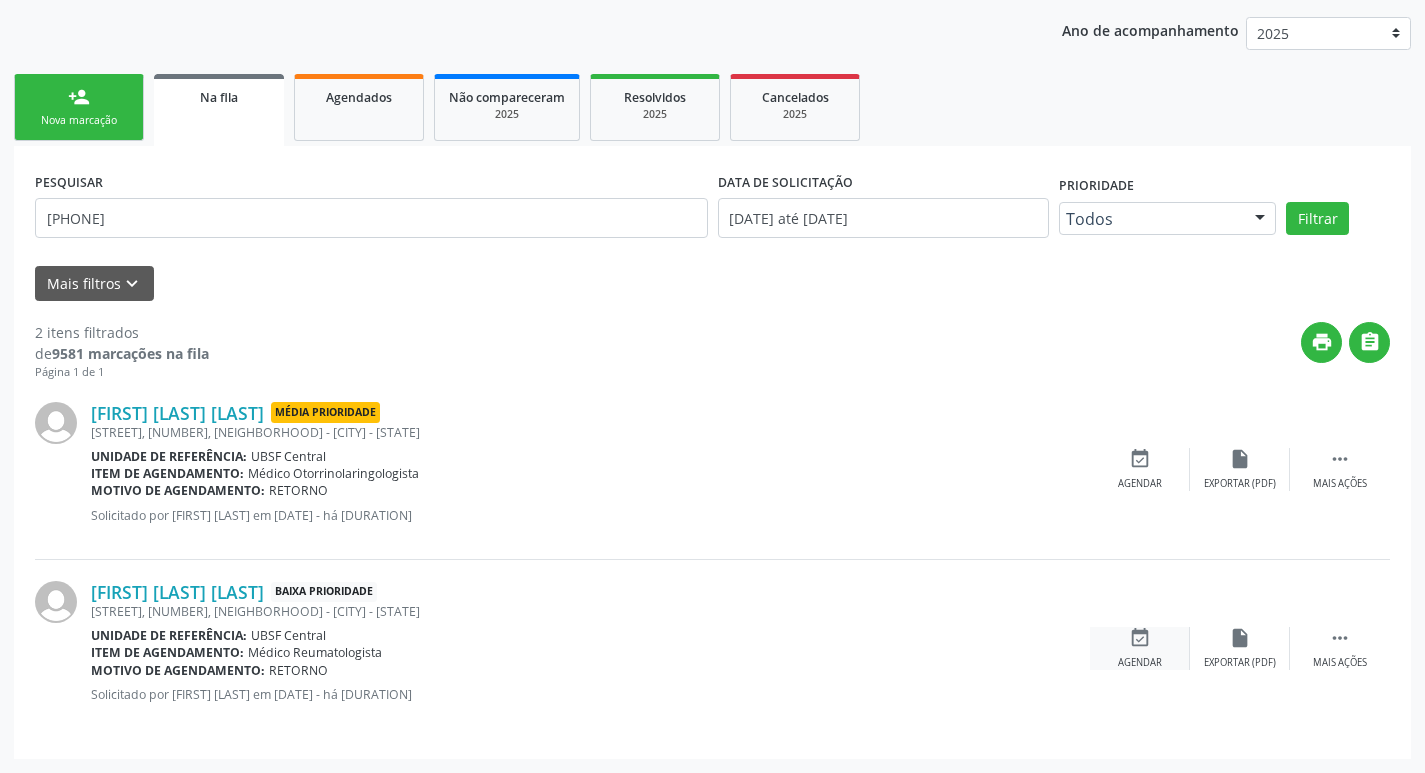 click on "event_available
Agendar" at bounding box center [1140, 648] 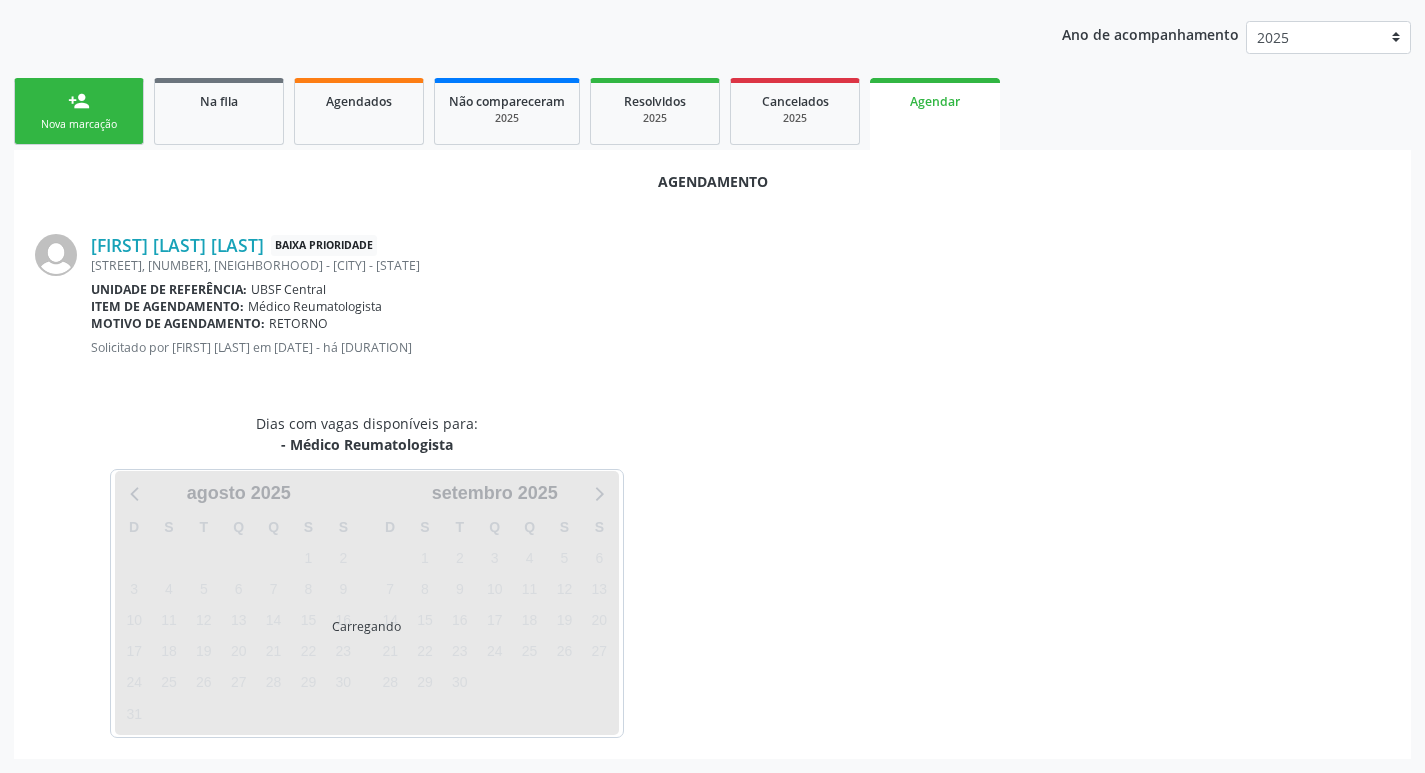 scroll, scrollTop: 225, scrollLeft: 0, axis: vertical 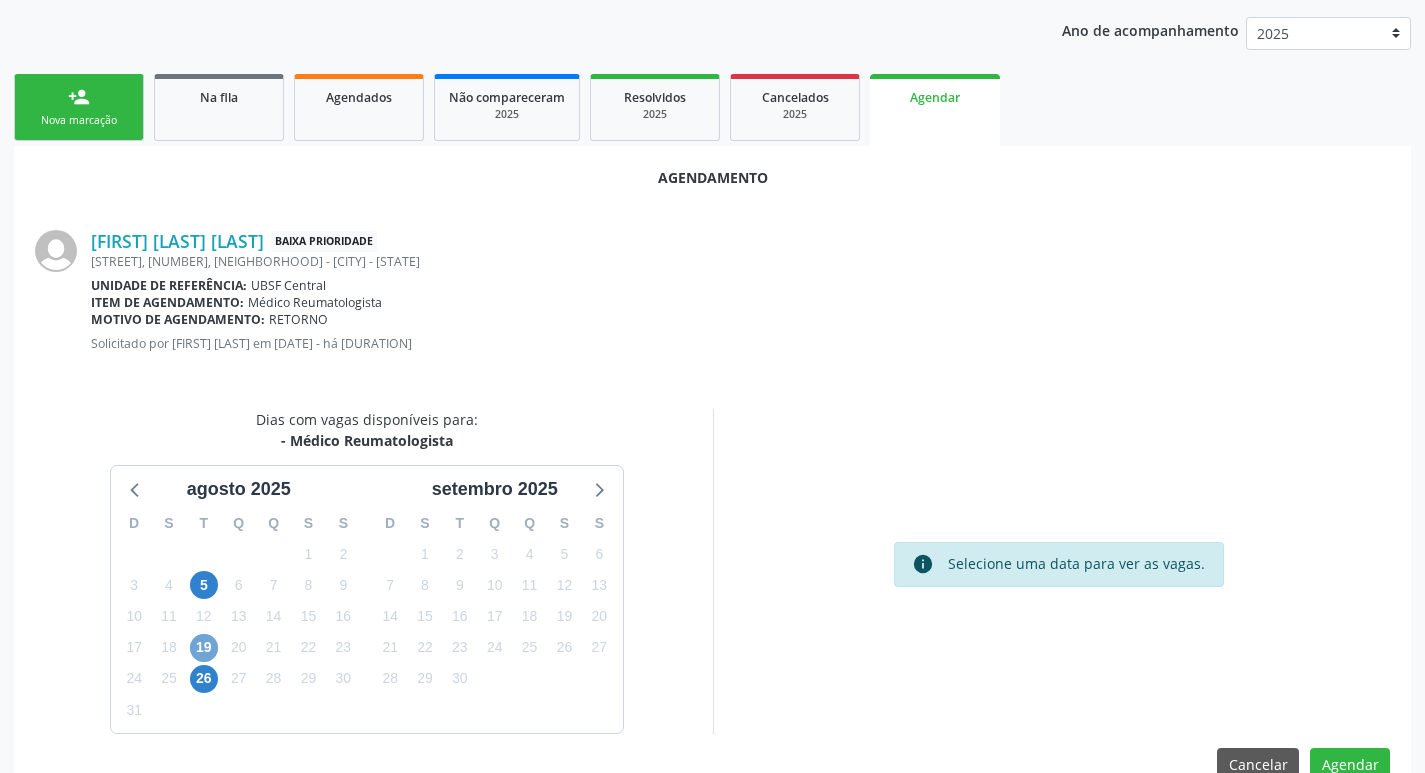 click on "19" at bounding box center (204, 648) 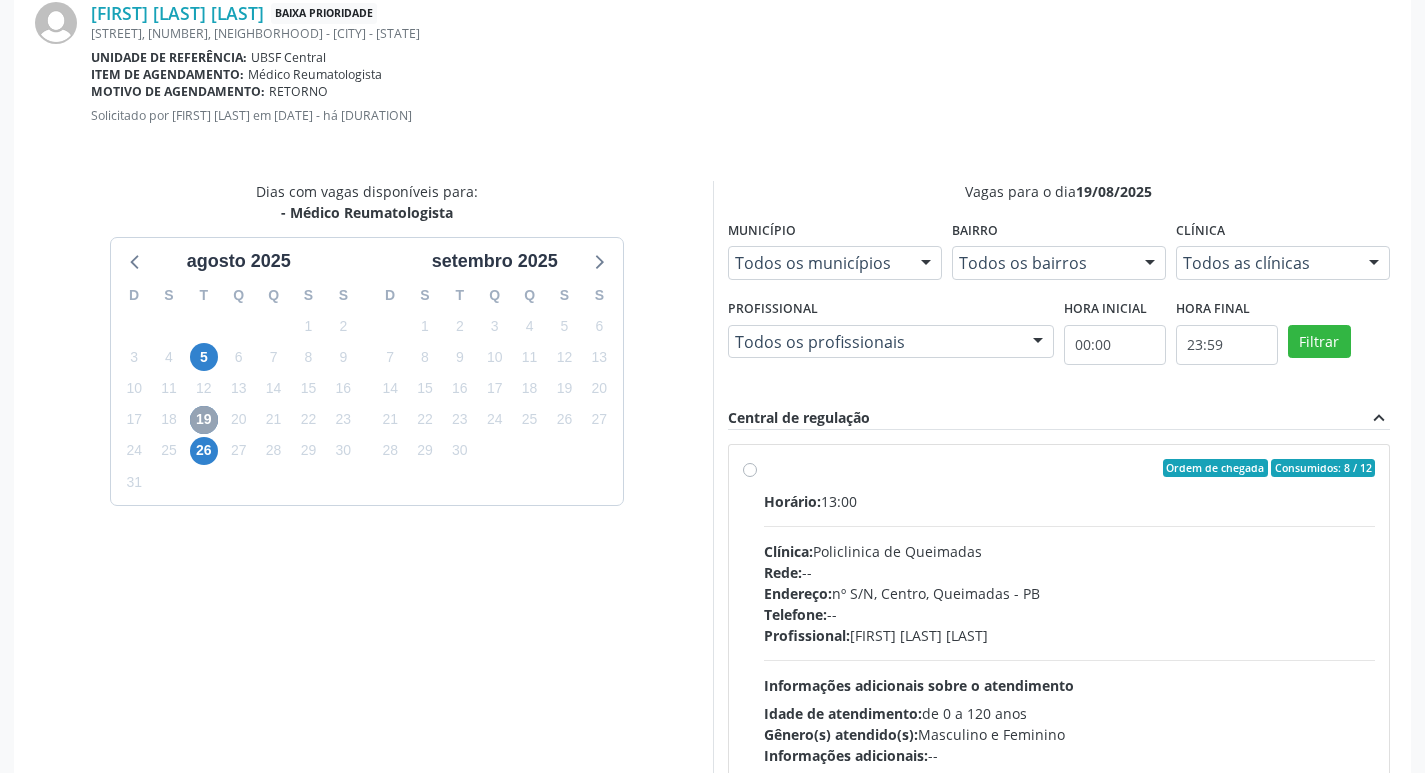 scroll, scrollTop: 557, scrollLeft: 0, axis: vertical 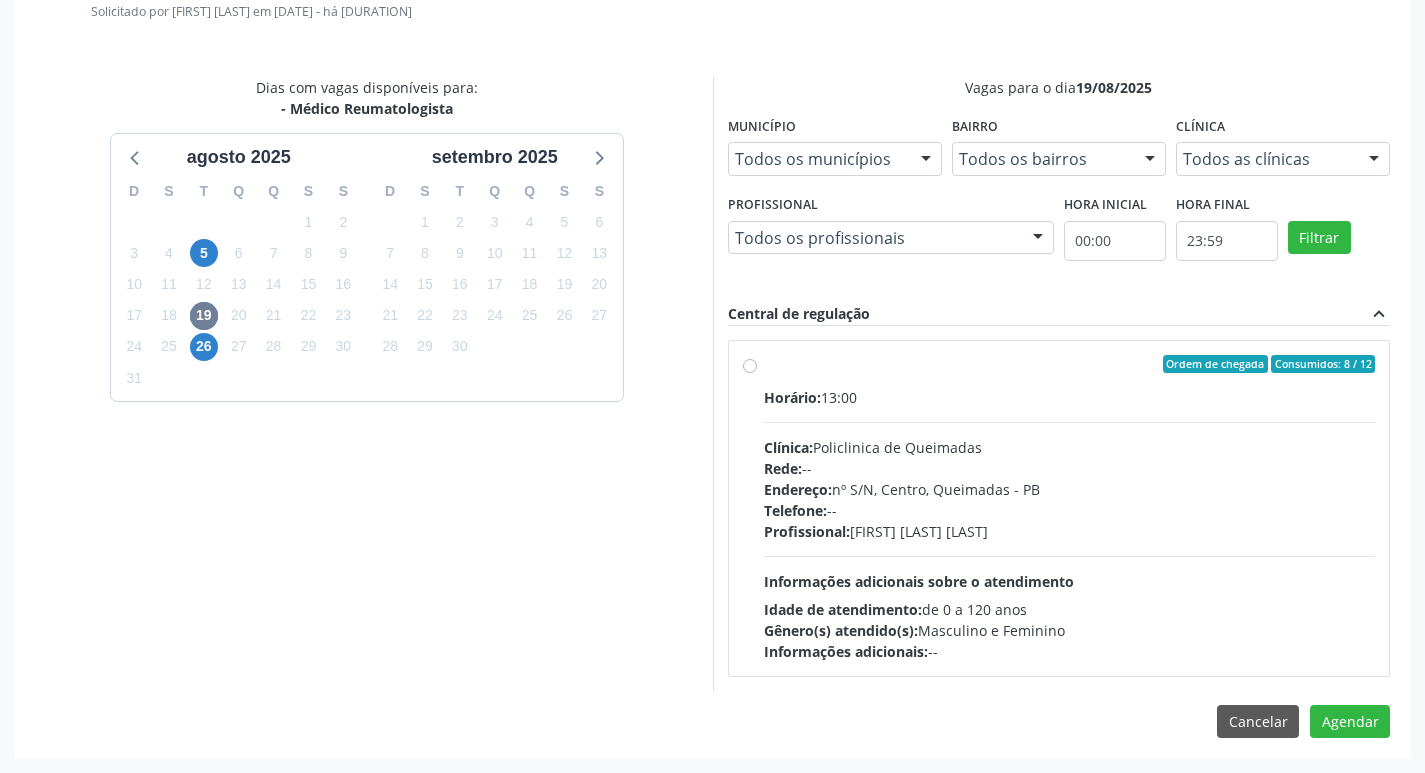 click on "Idade de atendimento:
de 0 a 120 anos" at bounding box center [1070, 609] 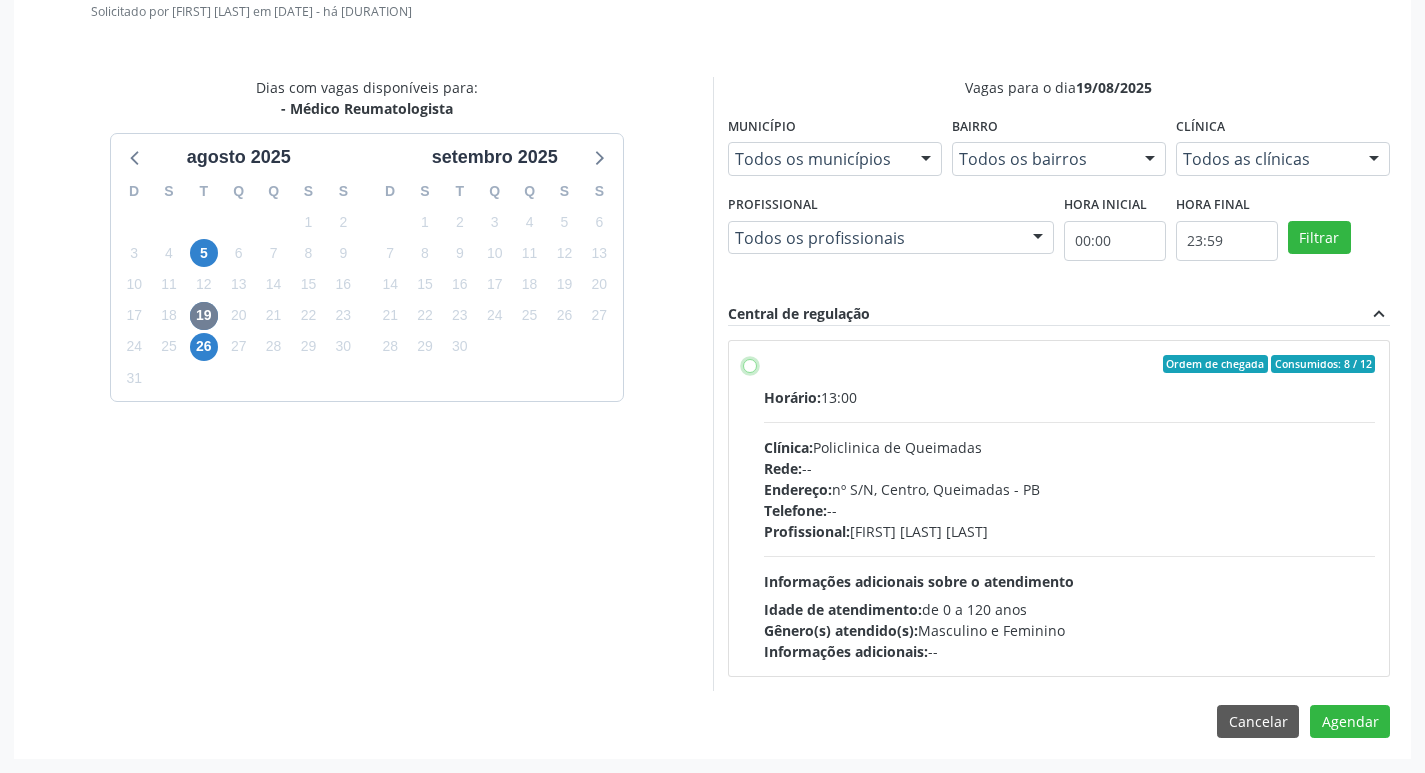 radio on "true" 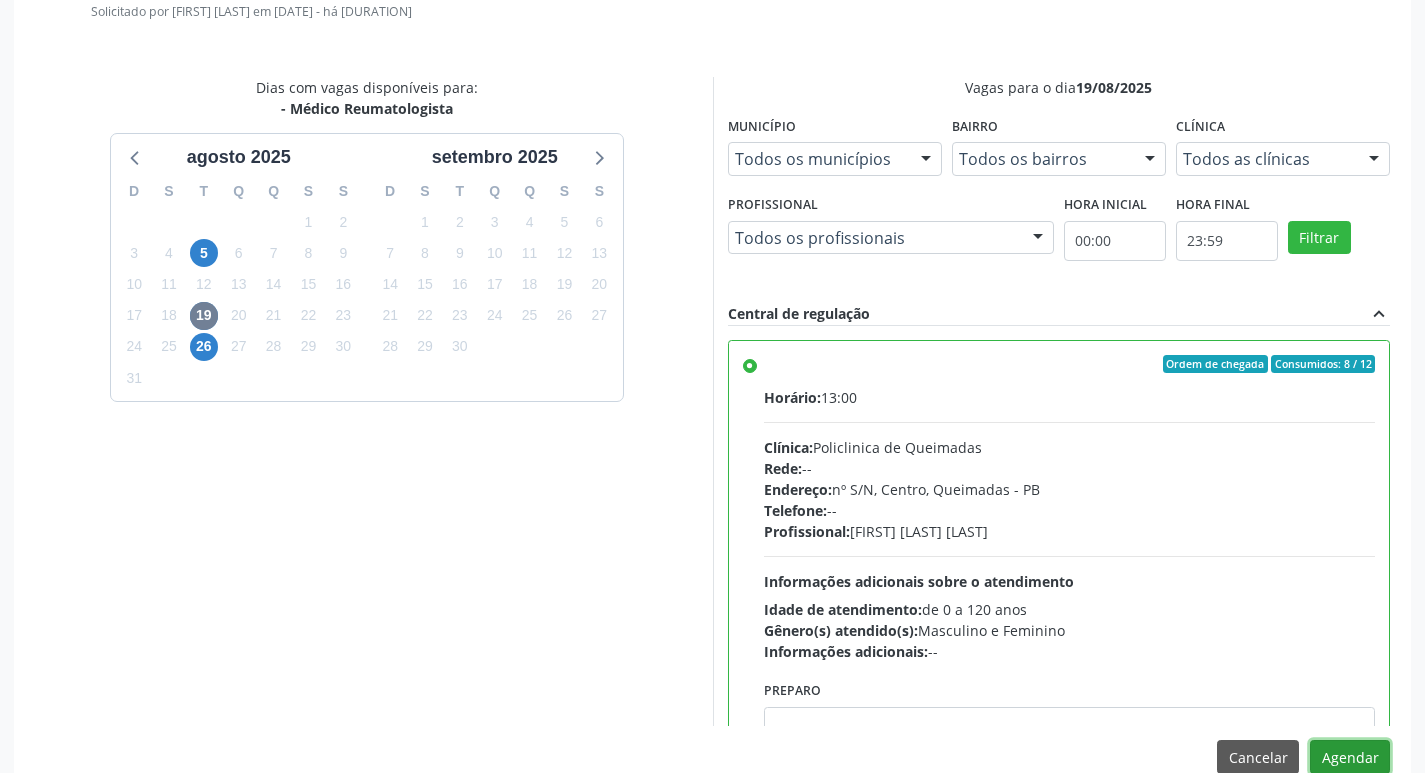 click on "Agendar" at bounding box center (1350, 757) 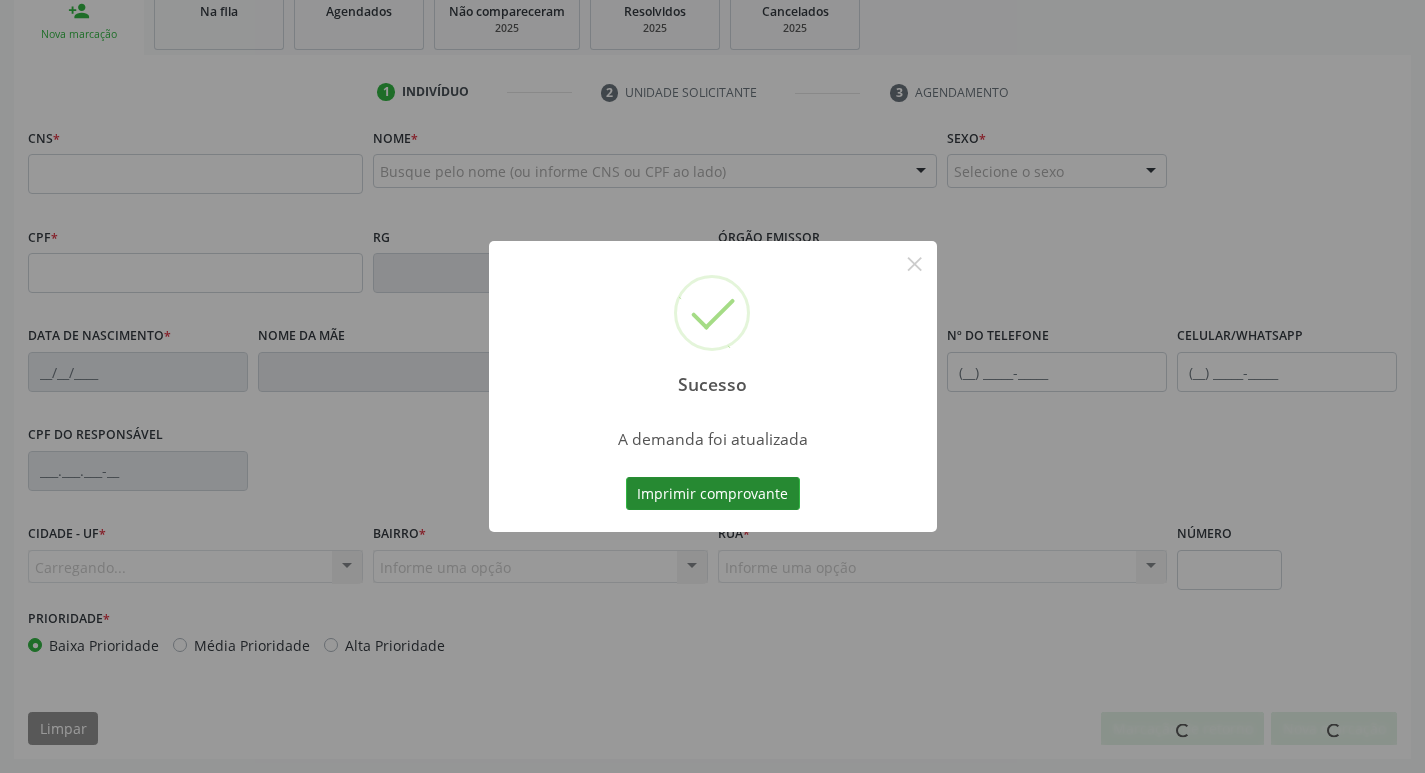 scroll, scrollTop: 311, scrollLeft: 0, axis: vertical 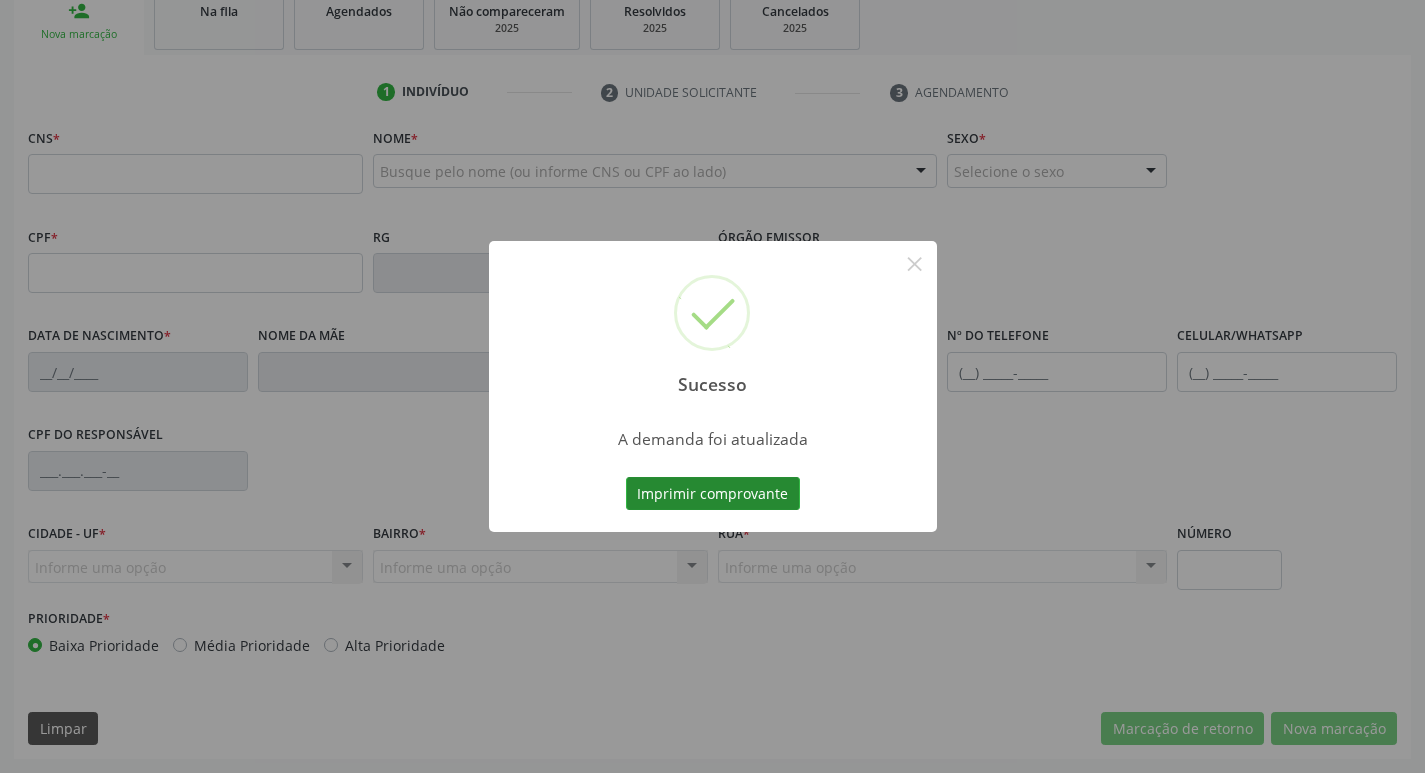 click on "Imprimir comprovante" at bounding box center [713, 494] 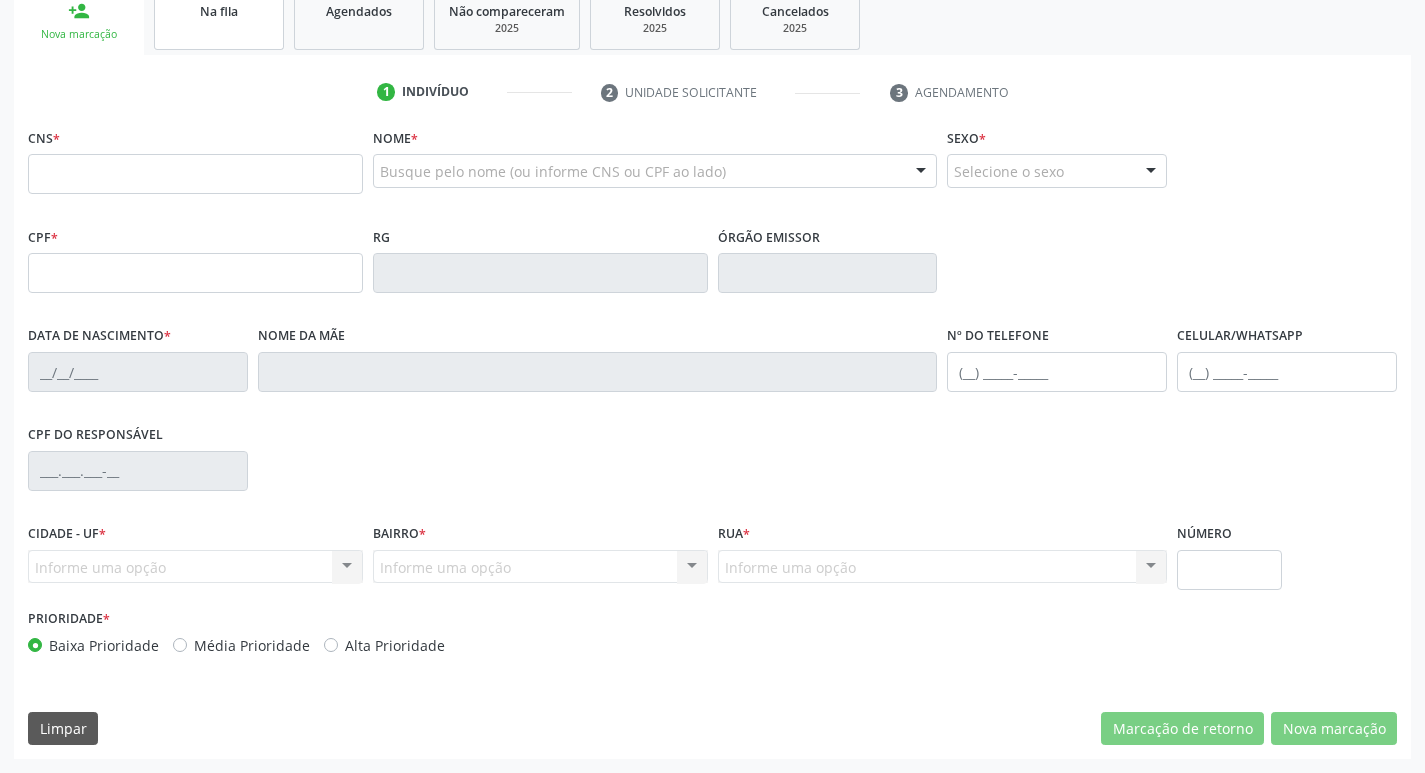 click on "Na fila" at bounding box center (219, 11) 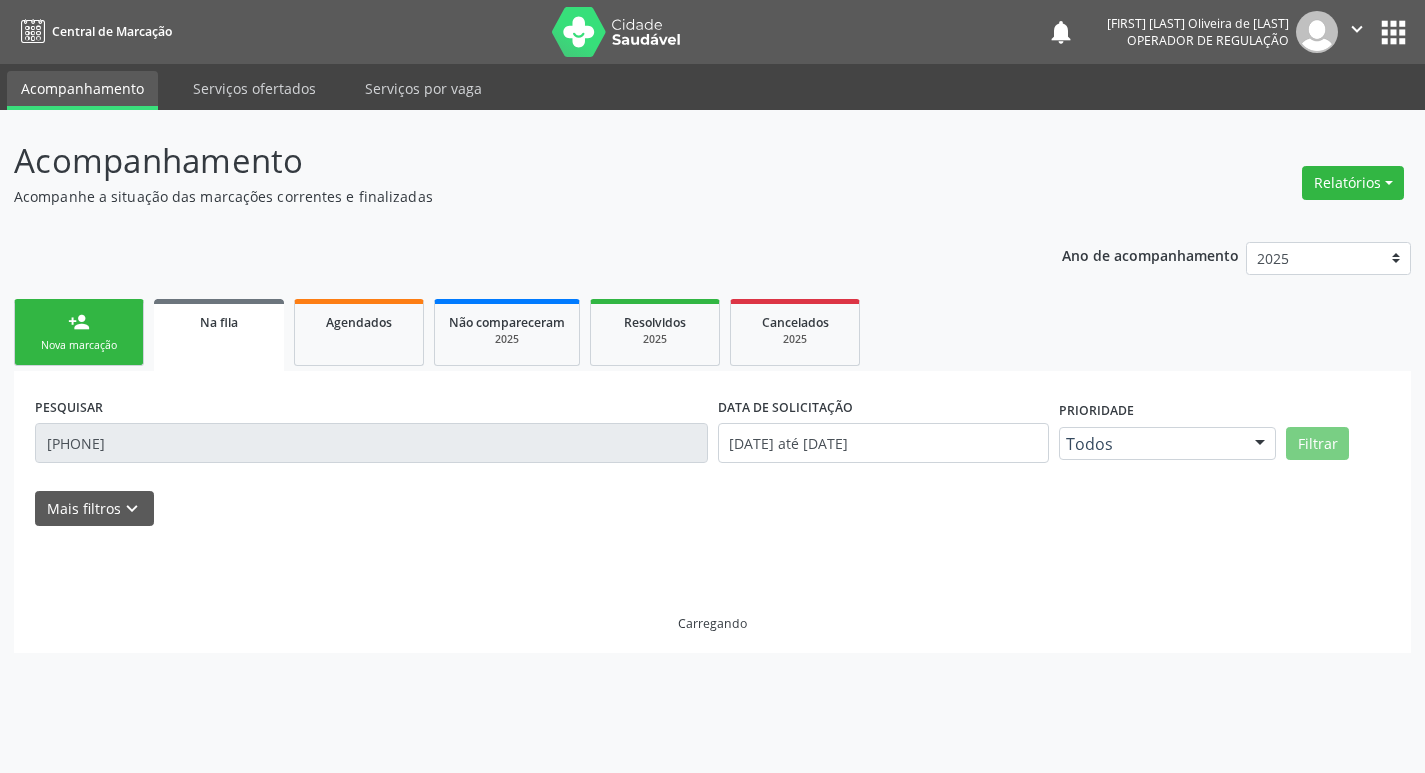 scroll, scrollTop: 0, scrollLeft: 0, axis: both 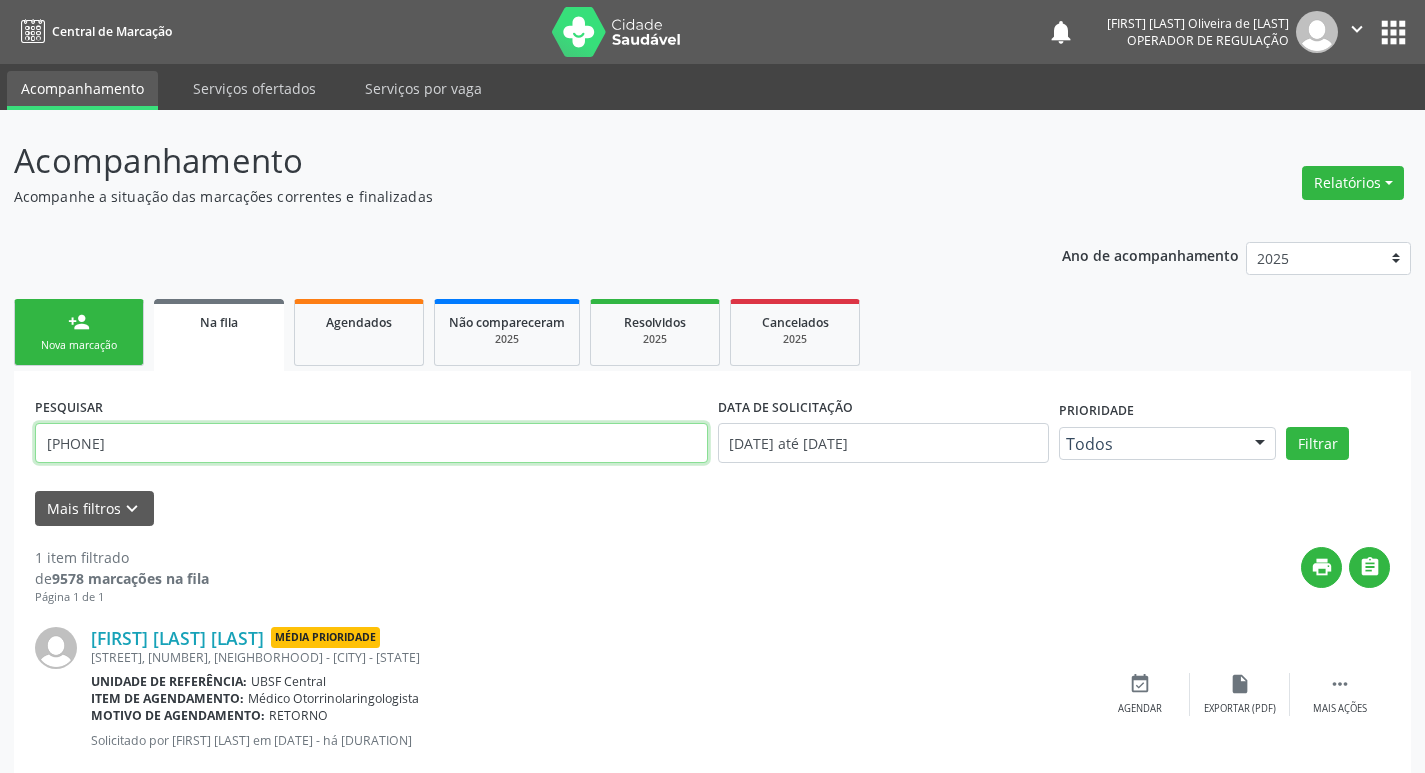 click on "700505912630250" at bounding box center [371, 443] 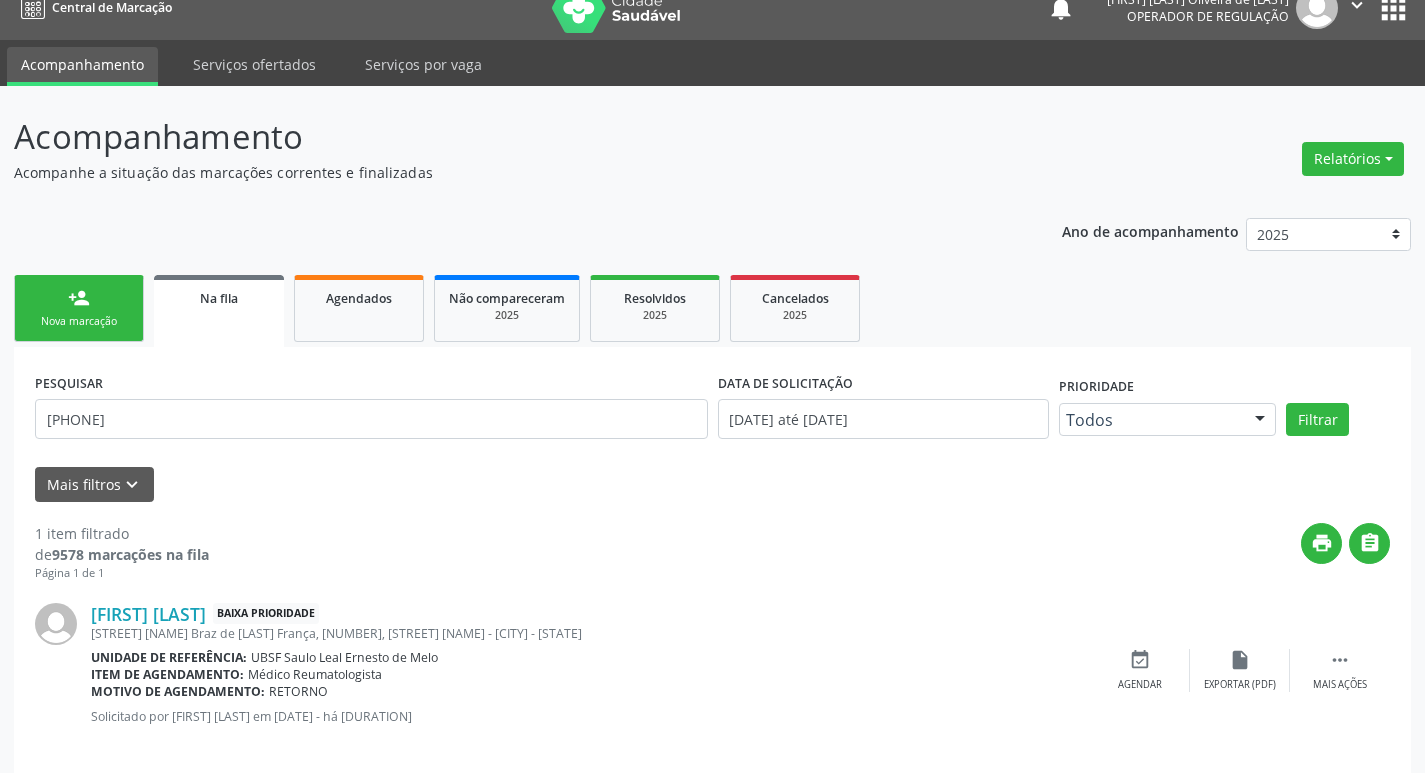 scroll, scrollTop: 46, scrollLeft: 0, axis: vertical 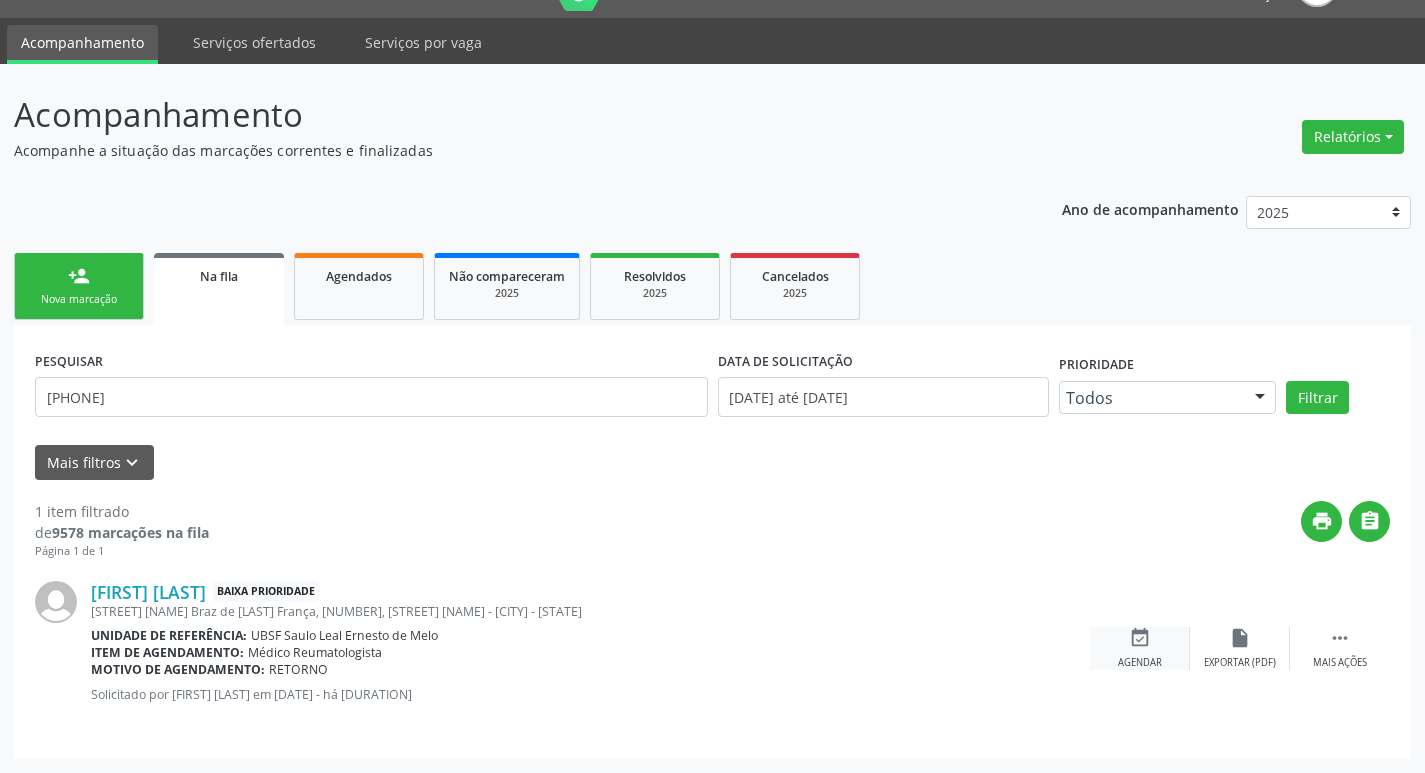 click on "event_available" at bounding box center [1140, 638] 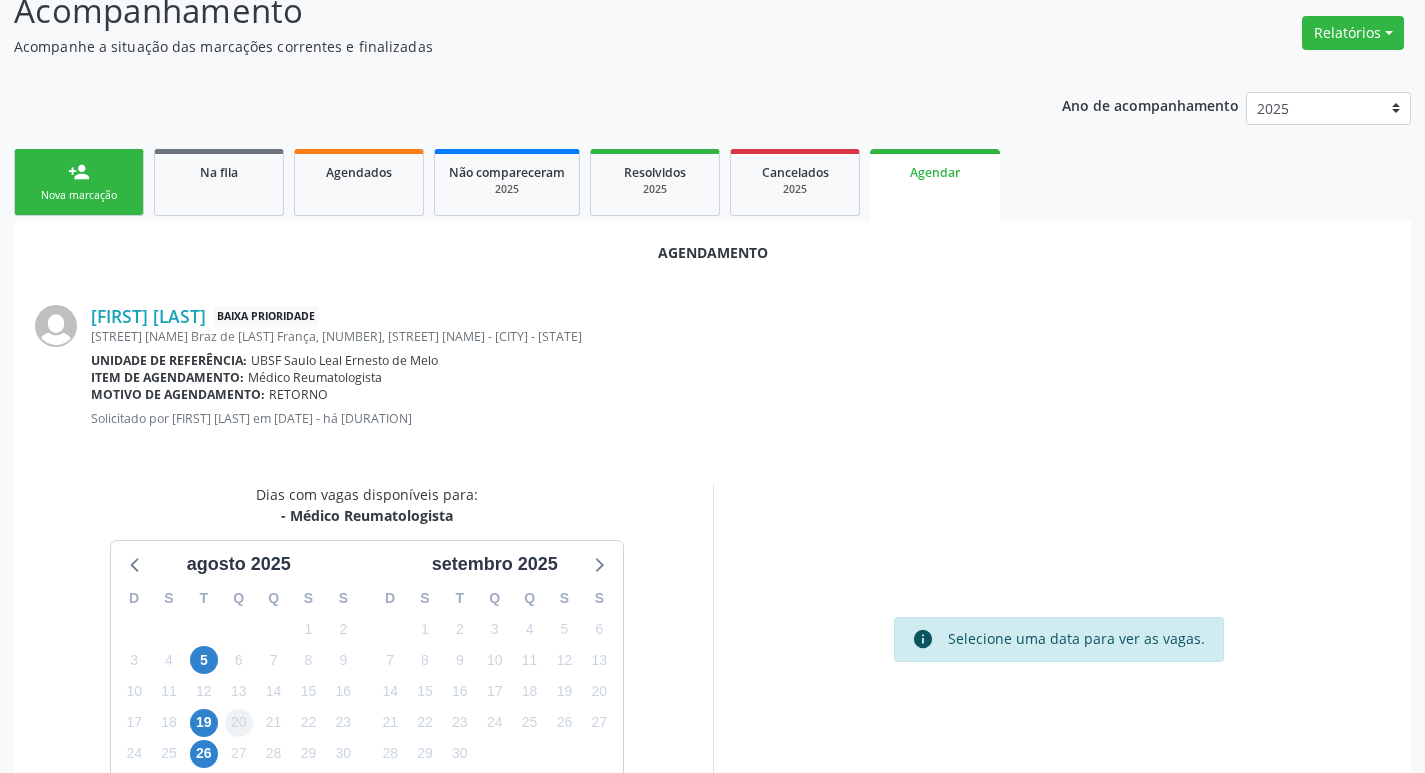 scroll, scrollTop: 268, scrollLeft: 0, axis: vertical 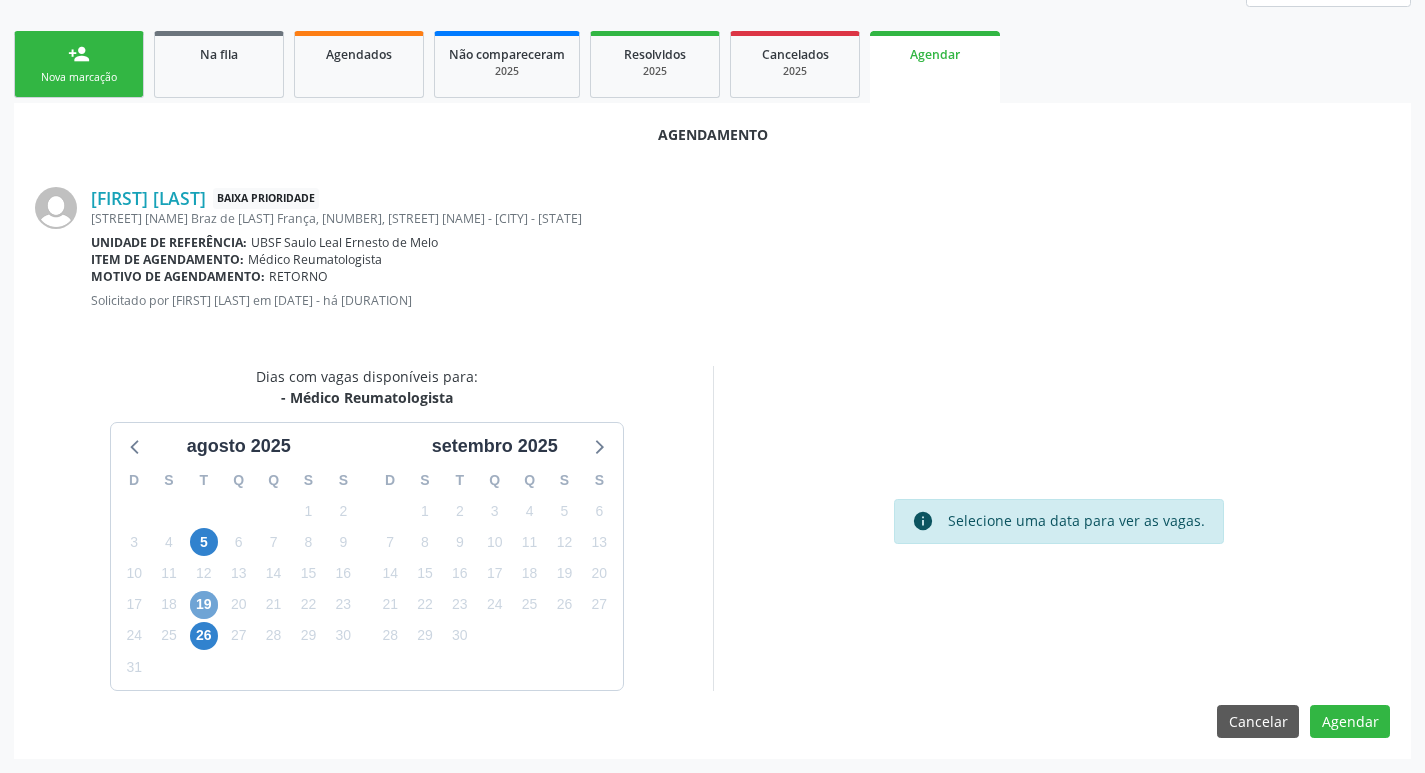 click on "19" at bounding box center (204, 605) 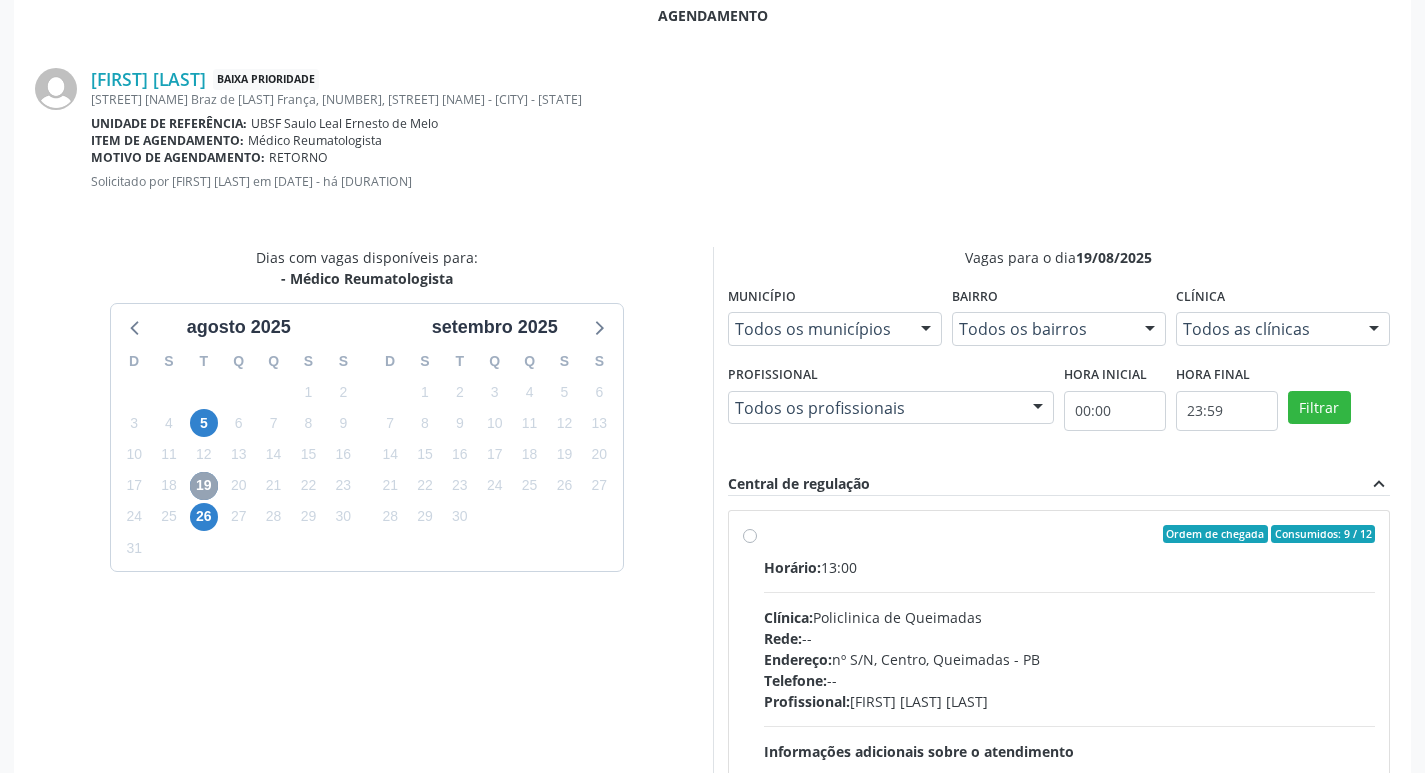 scroll, scrollTop: 557, scrollLeft: 0, axis: vertical 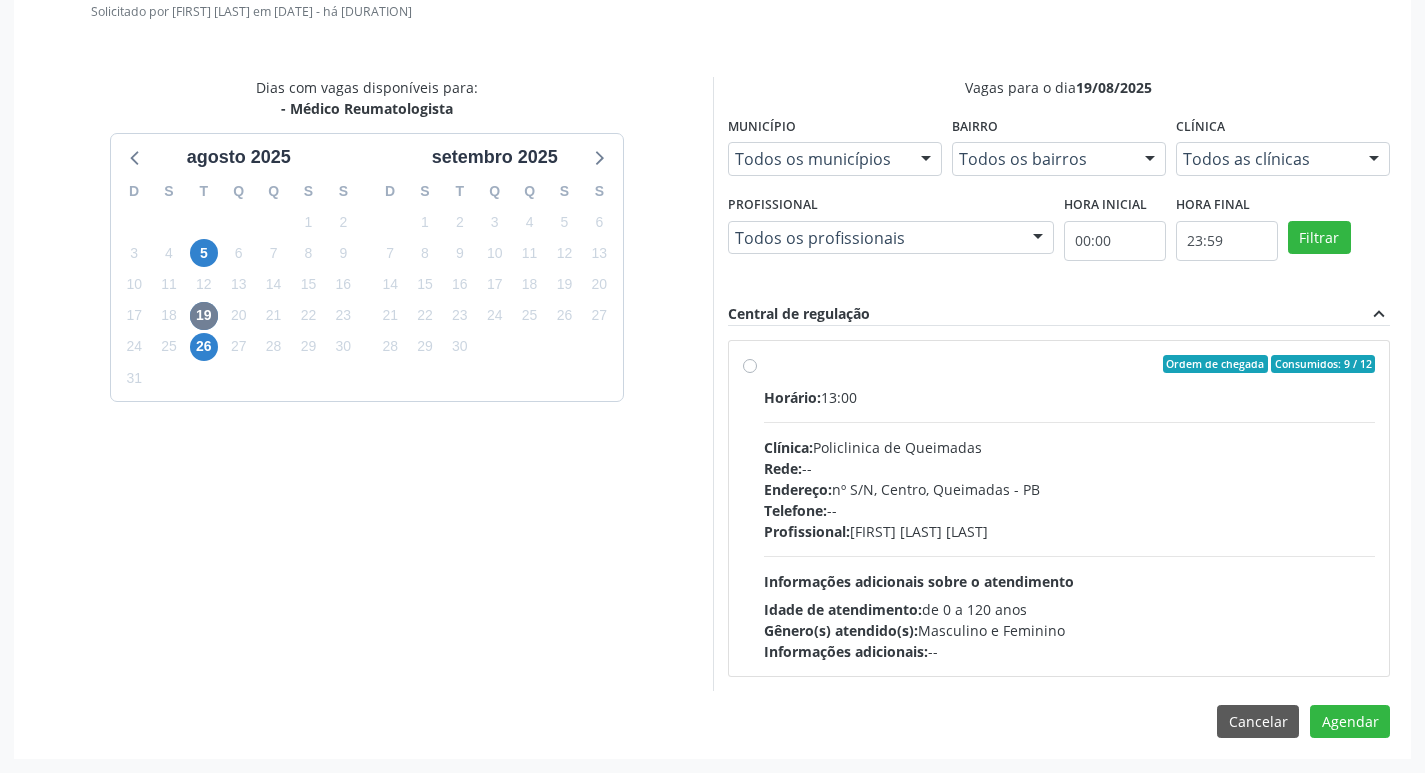 click on "Horário:   13:00
Clínica:  Policlinica de Queimadas
Rede:
--
Endereço:   nº S/N, Centro, Queimadas - PB
Telefone:   --
Profissional:
Andrezza Virni Pereira Nobrega
Informações adicionais sobre o atendimento
Idade de atendimento:
de 0 a 120 anos
Gênero(s) atendido(s):
Masculino e Feminino
Informações adicionais:
--" at bounding box center (1070, 524) 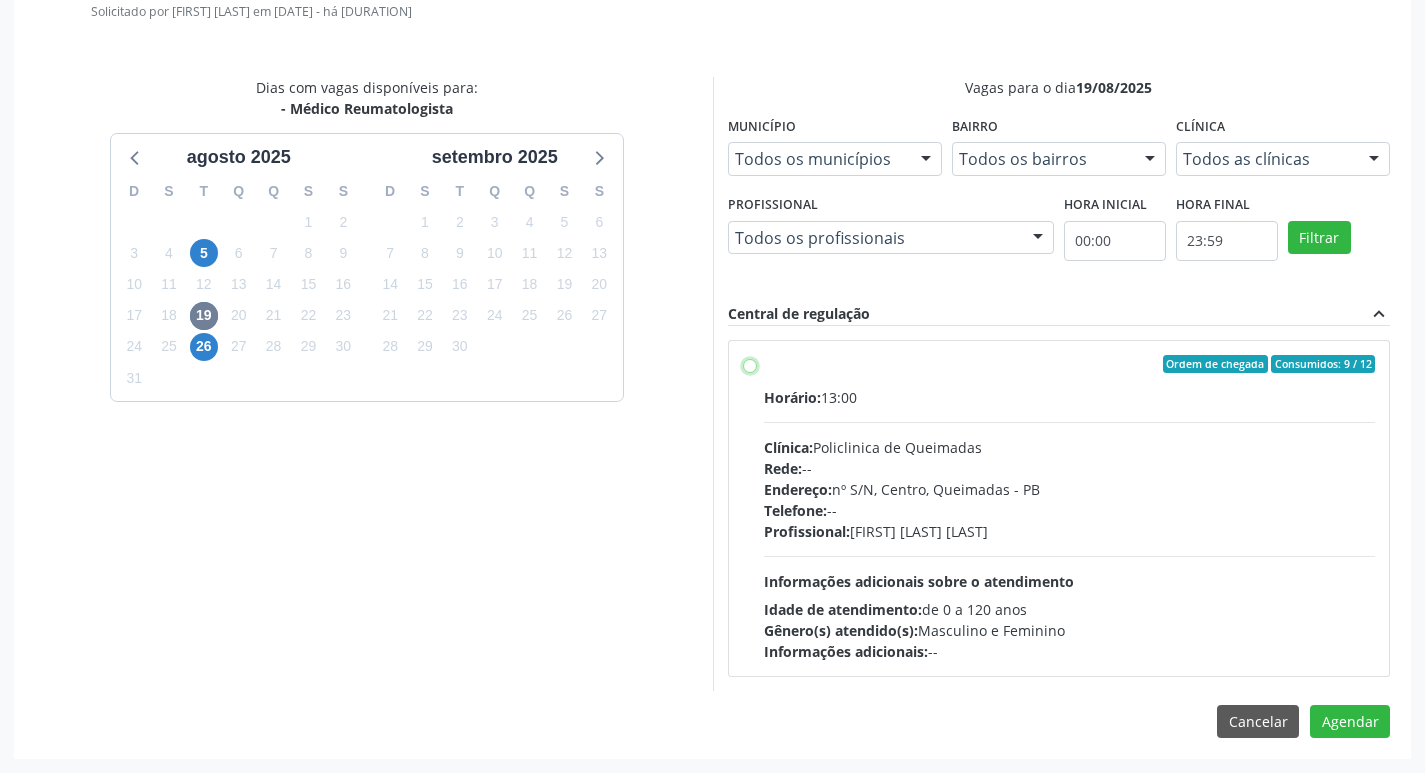 click on "Ordem de chegada
Consumidos: 9 / 12
Horário:   13:00
Clínica:  Policlinica de Queimadas
Rede:
--
Endereço:   nº S/N, Centro, Queimadas - PB
Telefone:   --
Profissional:
Andrezza Virni Pereira Nobrega
Informações adicionais sobre o atendimento
Idade de atendimento:
de 0 a 120 anos
Gênero(s) atendido(s):
Masculino e Feminino
Informações adicionais:
--" at bounding box center [750, 364] 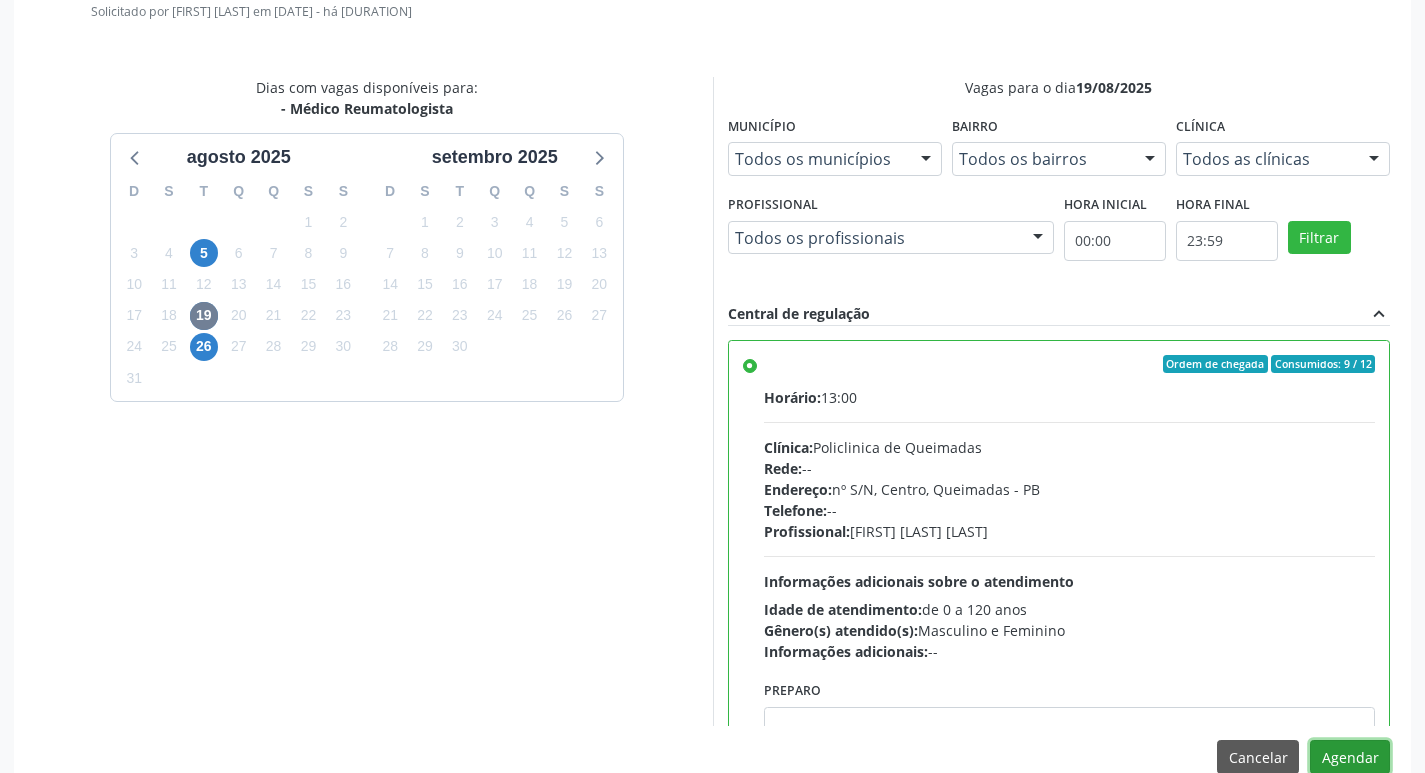 click on "Agendar" at bounding box center (1350, 757) 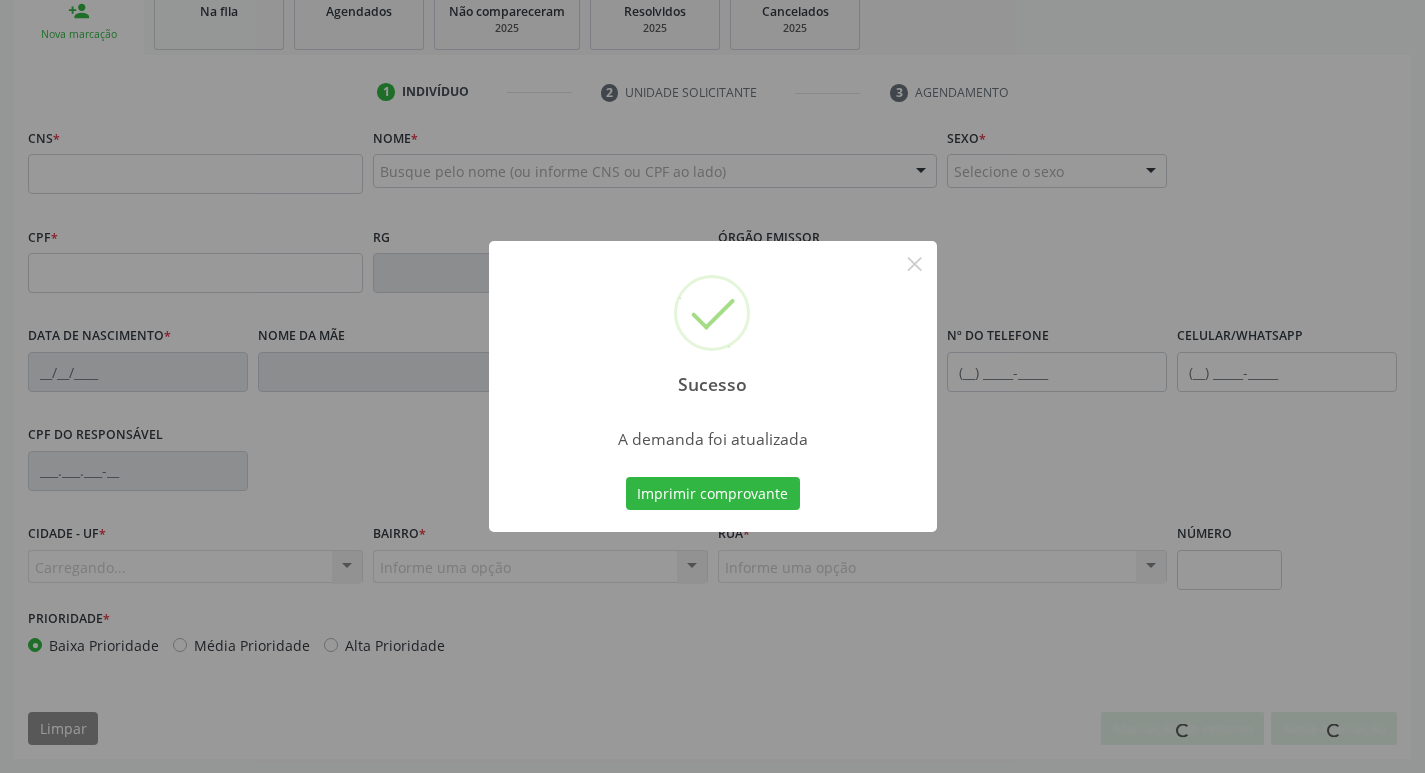 scroll, scrollTop: 311, scrollLeft: 0, axis: vertical 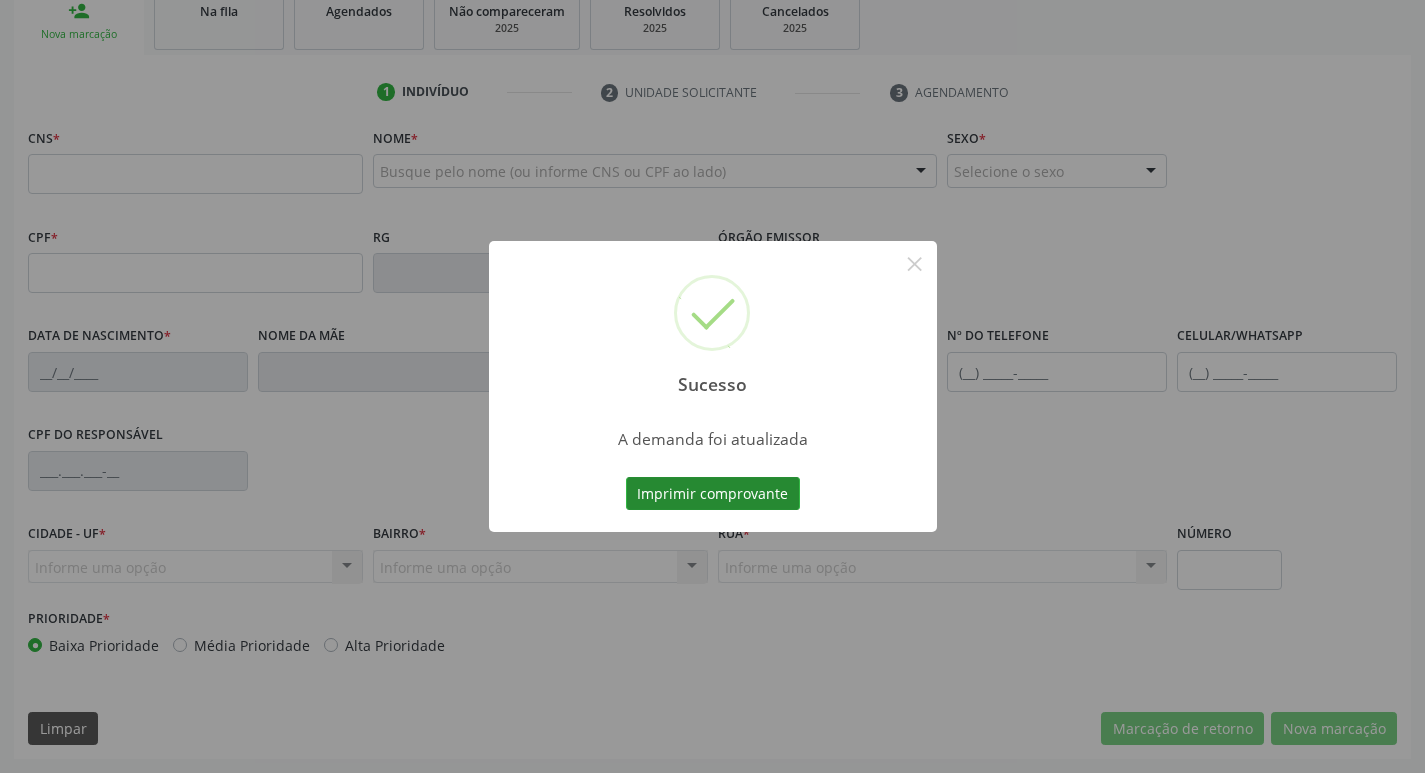 click on "Imprimir comprovante" at bounding box center [713, 494] 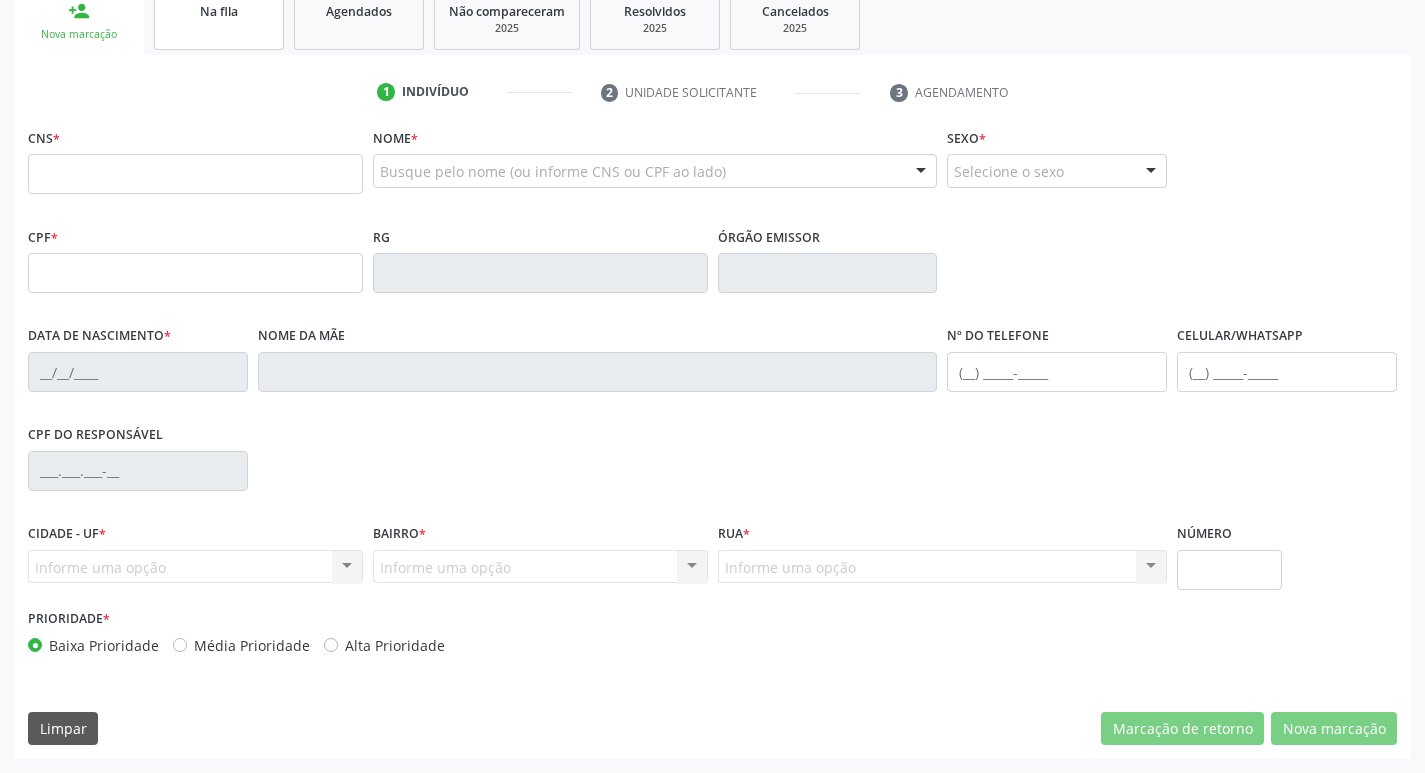 click on "Na fila" at bounding box center [219, 11] 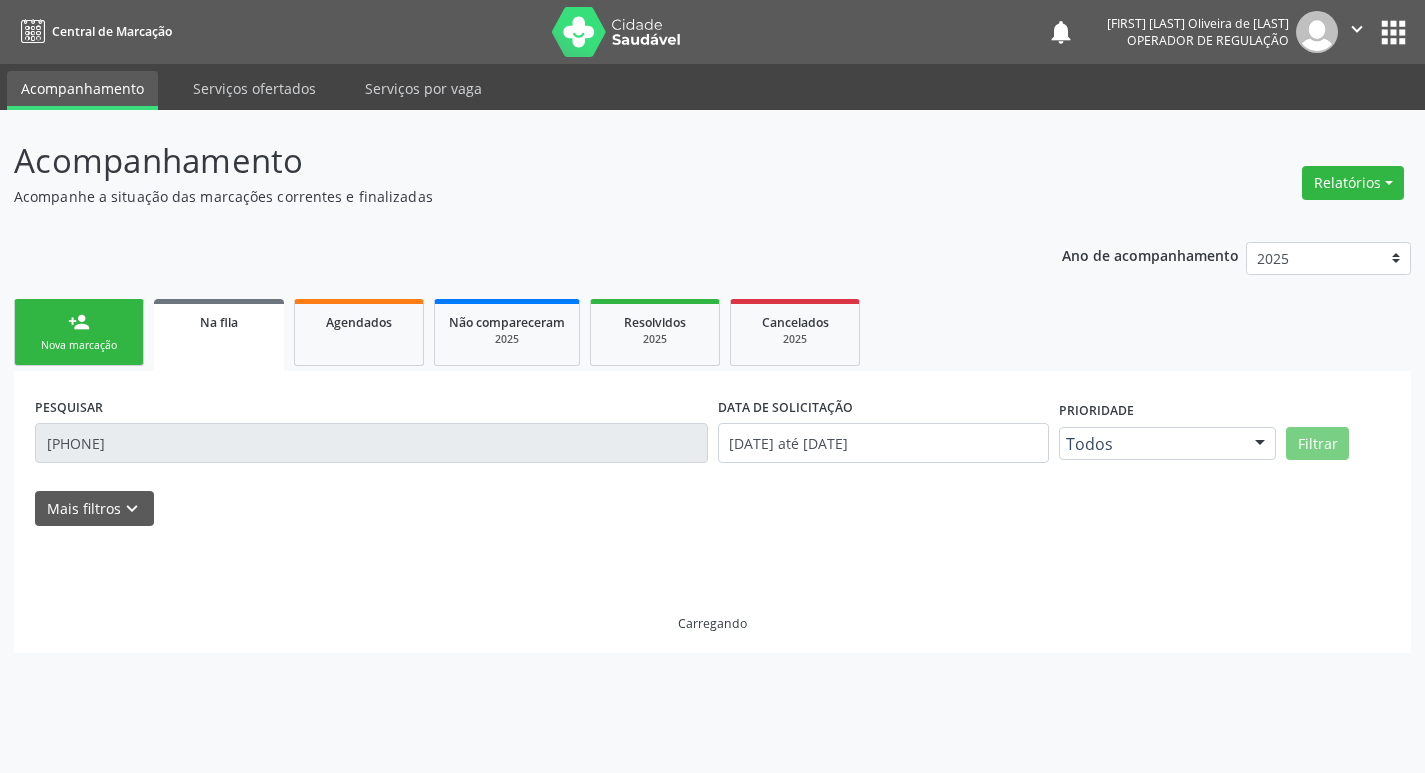 scroll, scrollTop: 0, scrollLeft: 0, axis: both 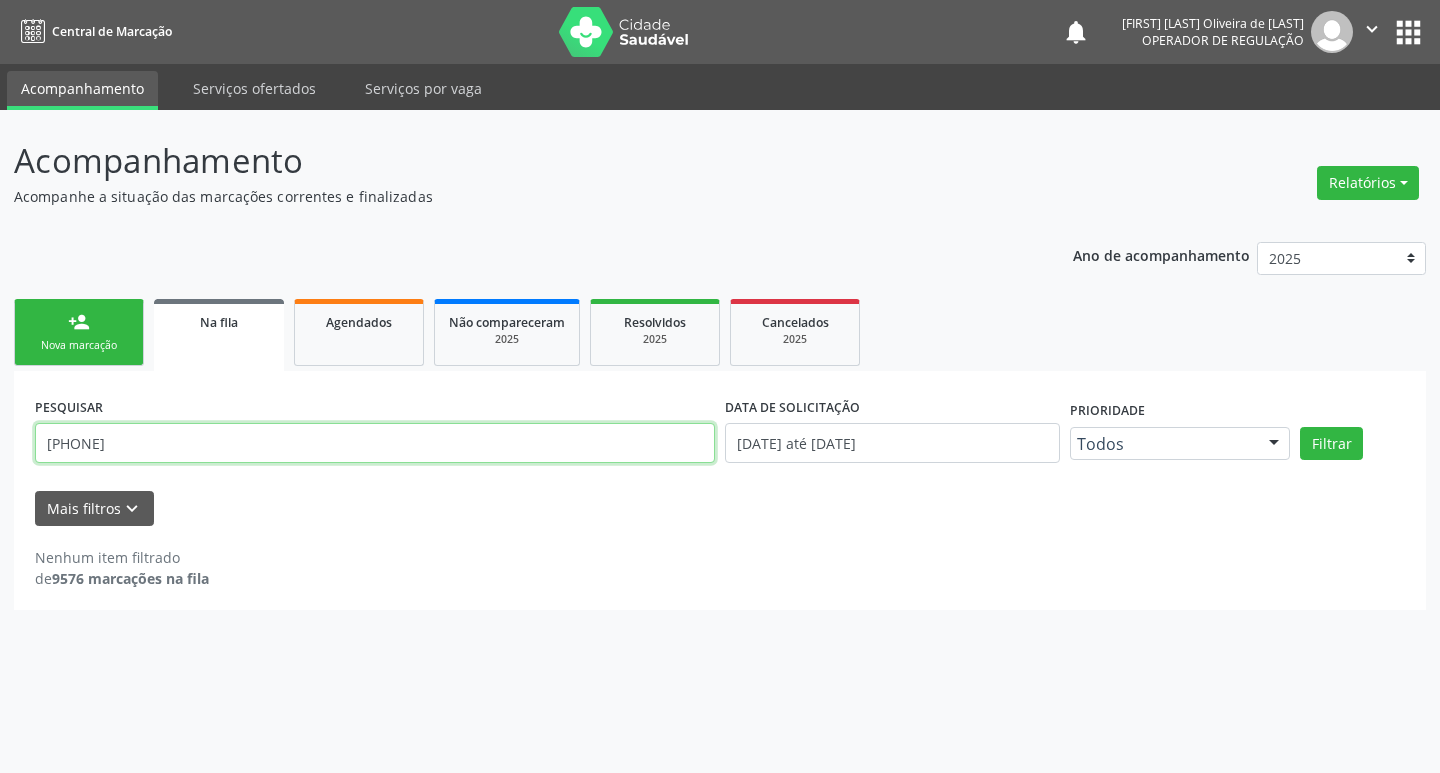click on "708509320952472" at bounding box center [375, 443] 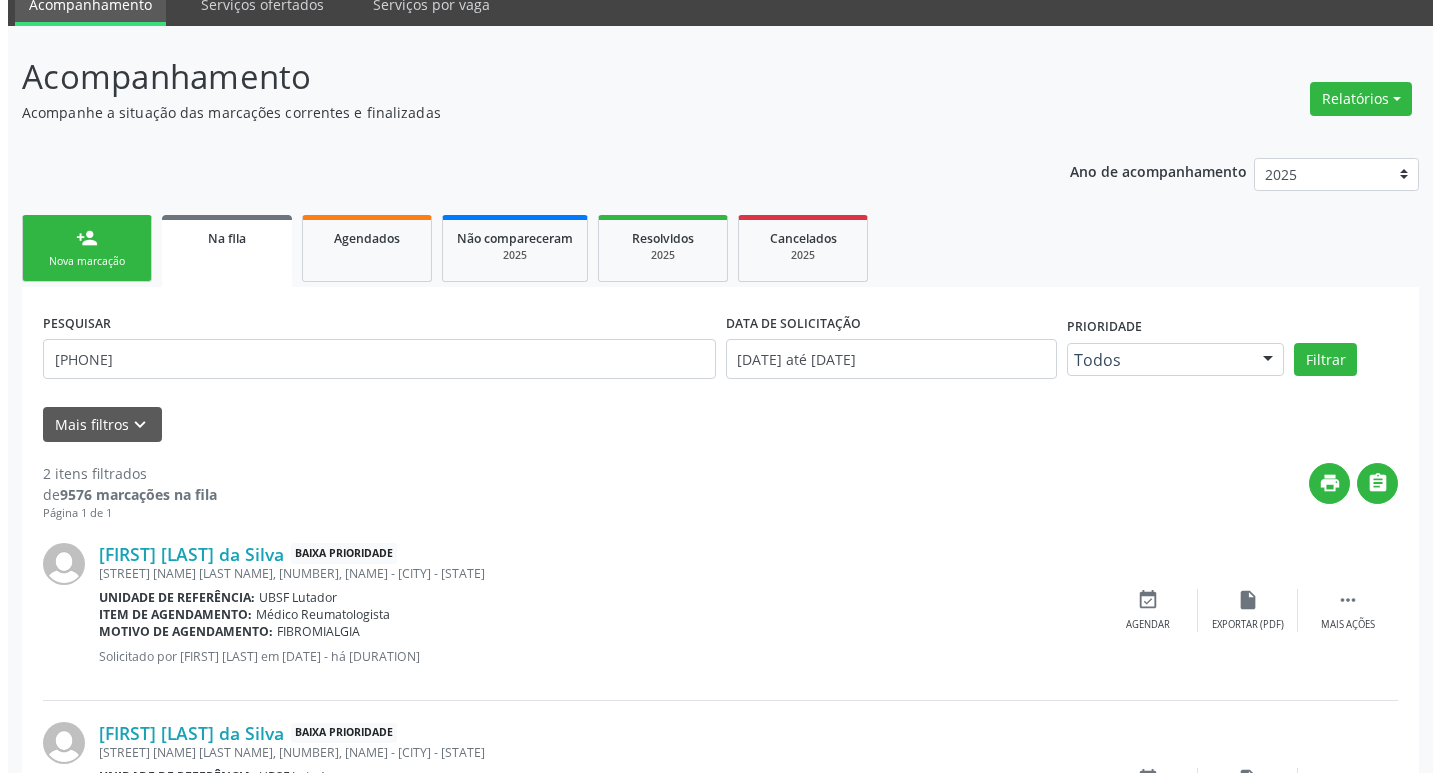 scroll, scrollTop: 225, scrollLeft: 0, axis: vertical 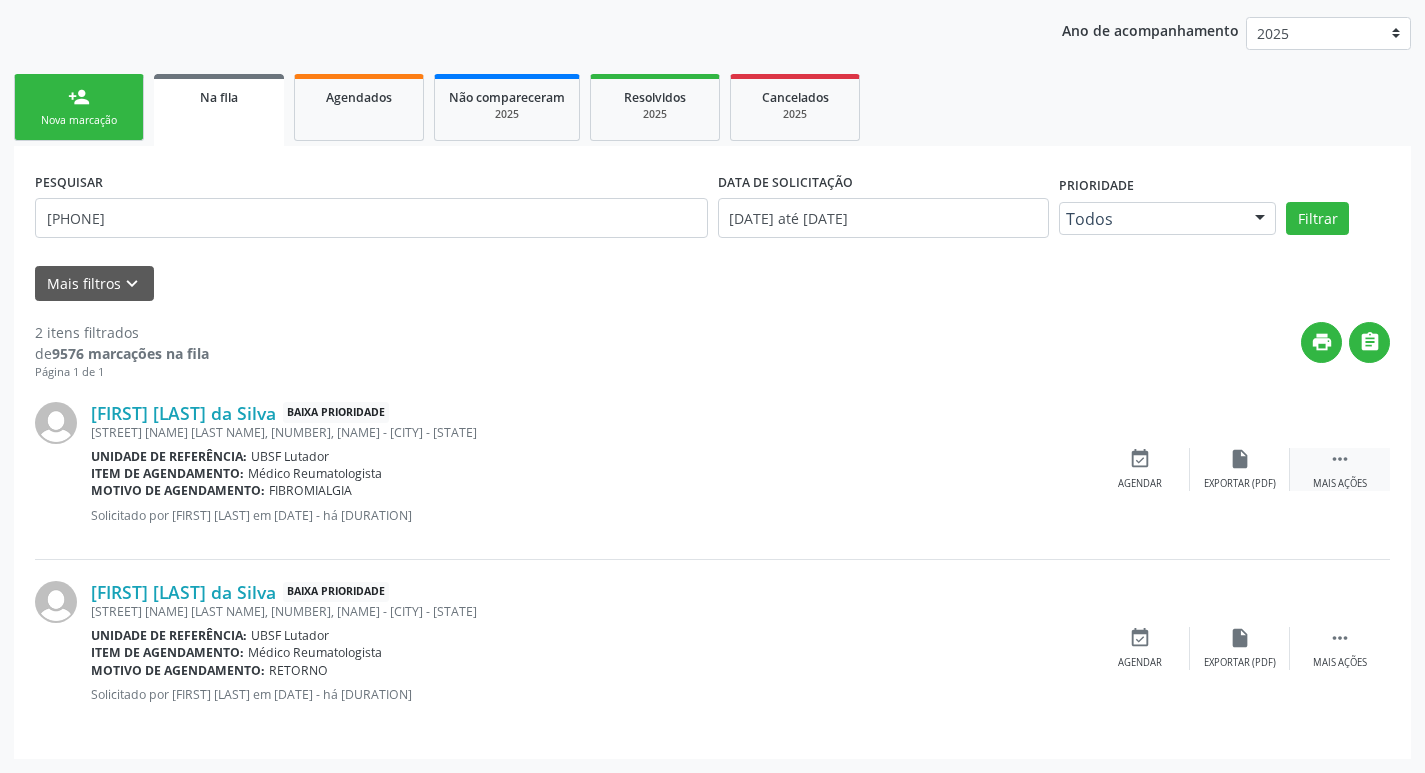click on "
Mais ações" at bounding box center (1340, 469) 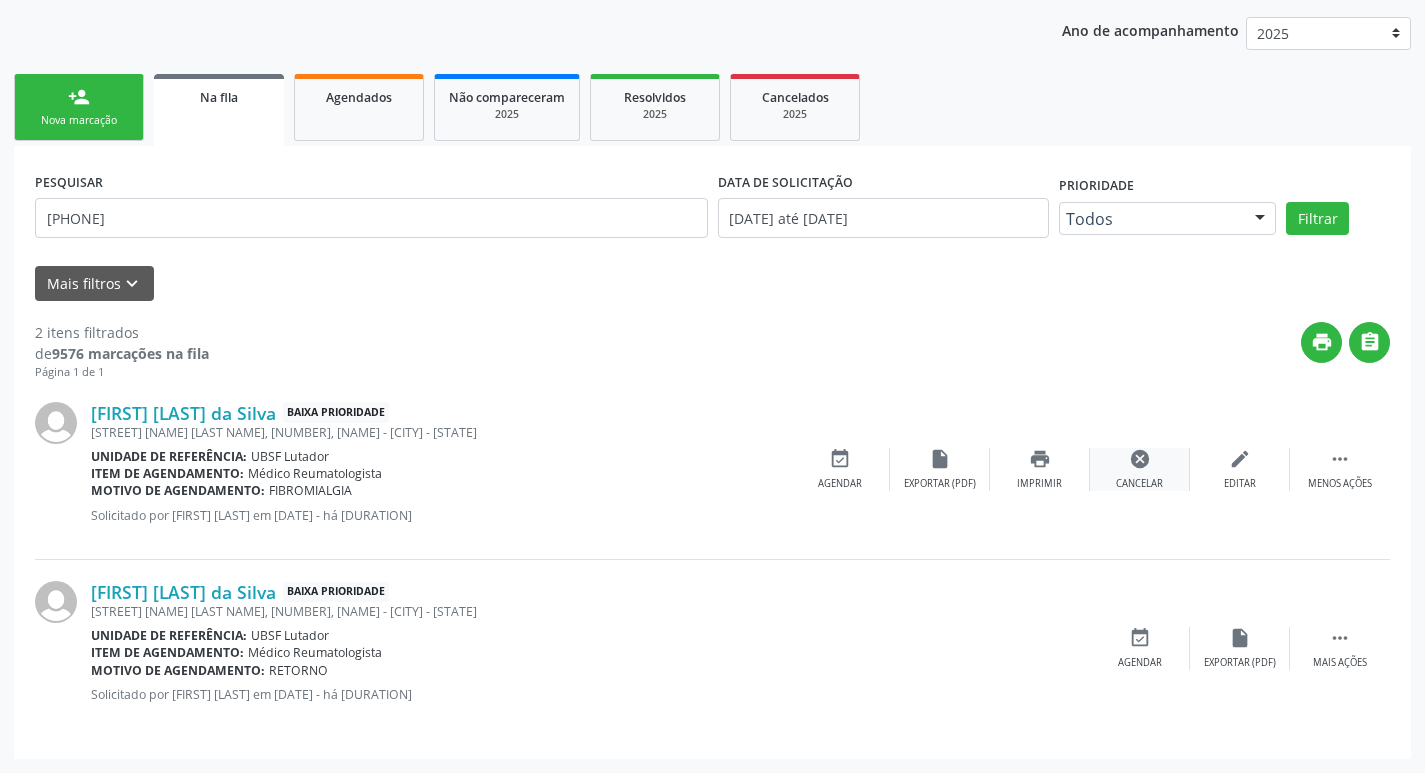 click on "cancel
Cancelar" at bounding box center [1140, 469] 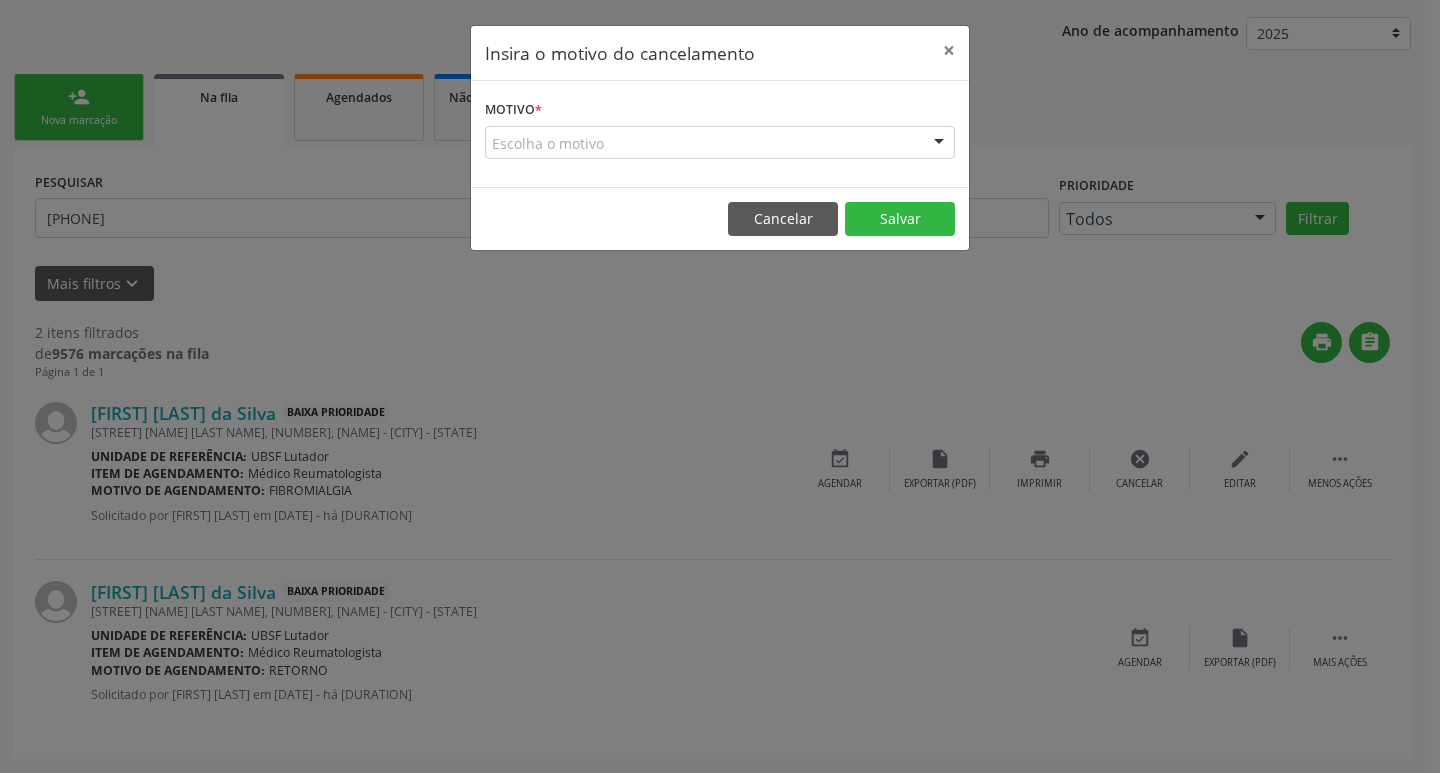 click on "Escolha o motivo" at bounding box center (720, 143) 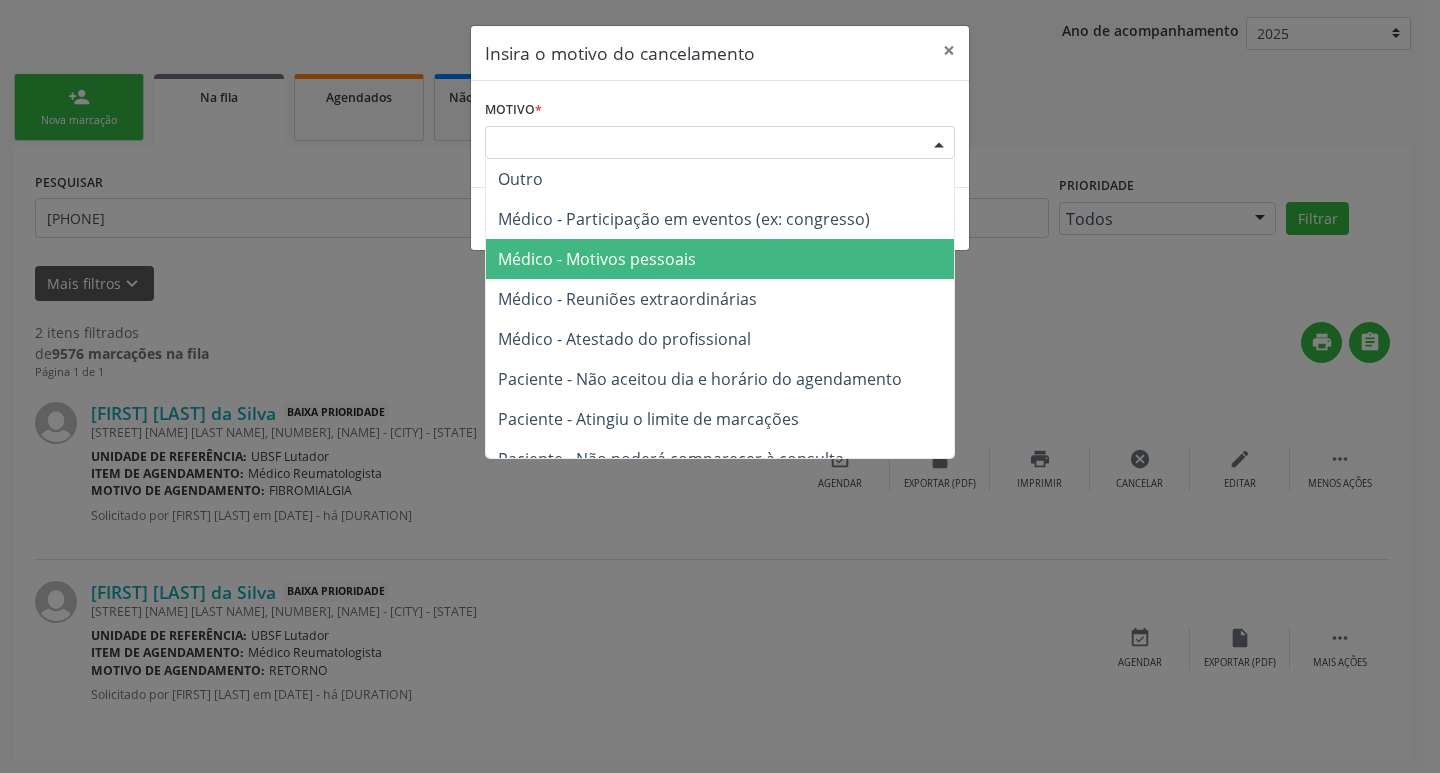 click on "Médico - Motivos pessoais" at bounding box center [720, 259] 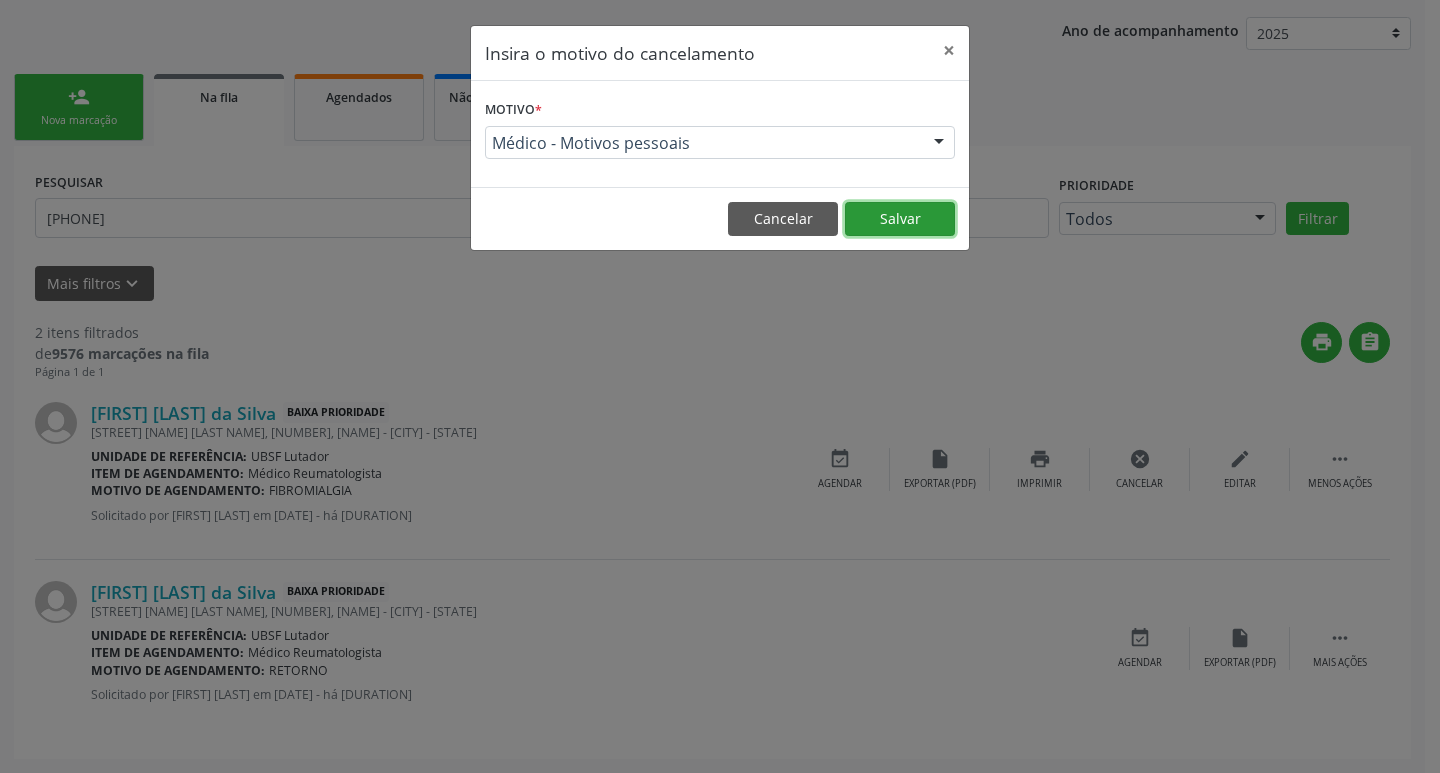 click on "Salvar" at bounding box center (900, 219) 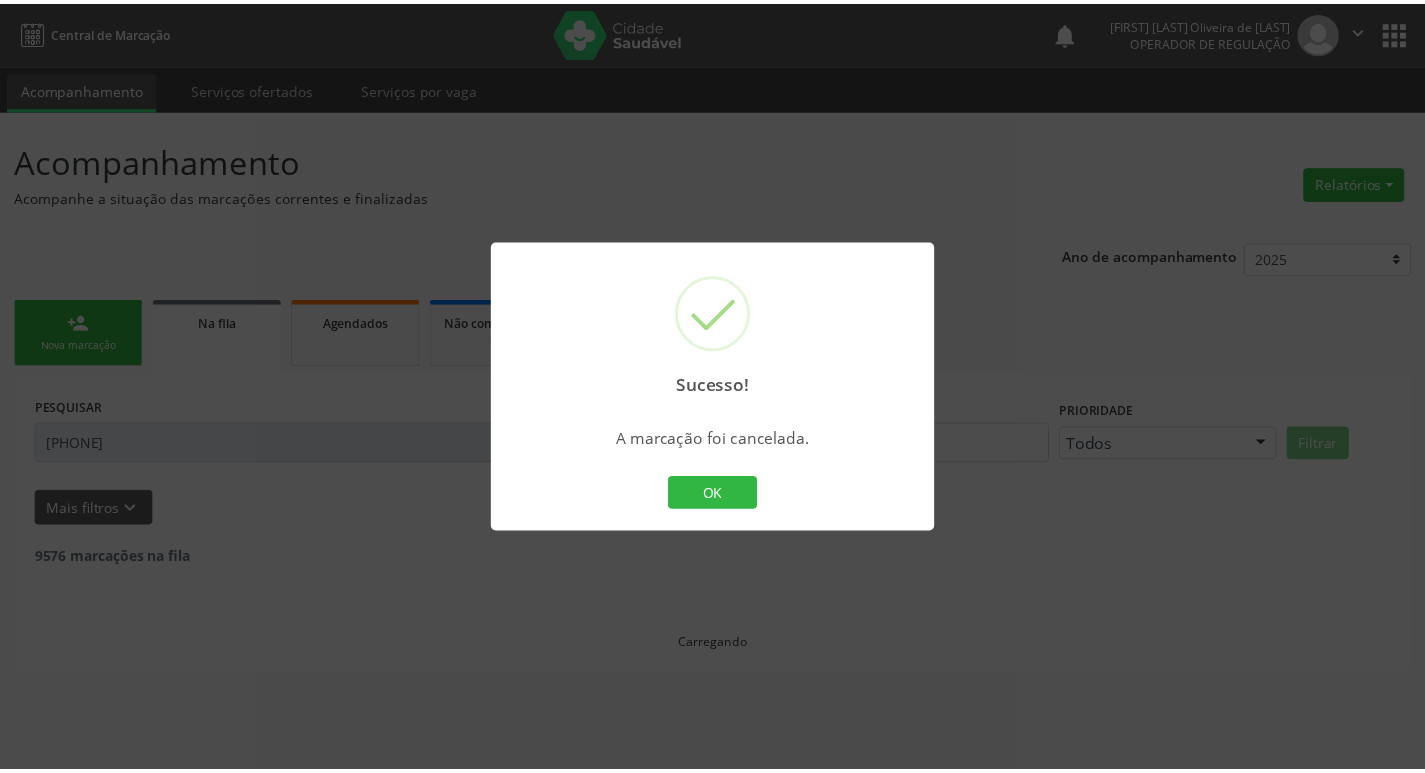 scroll, scrollTop: 0, scrollLeft: 0, axis: both 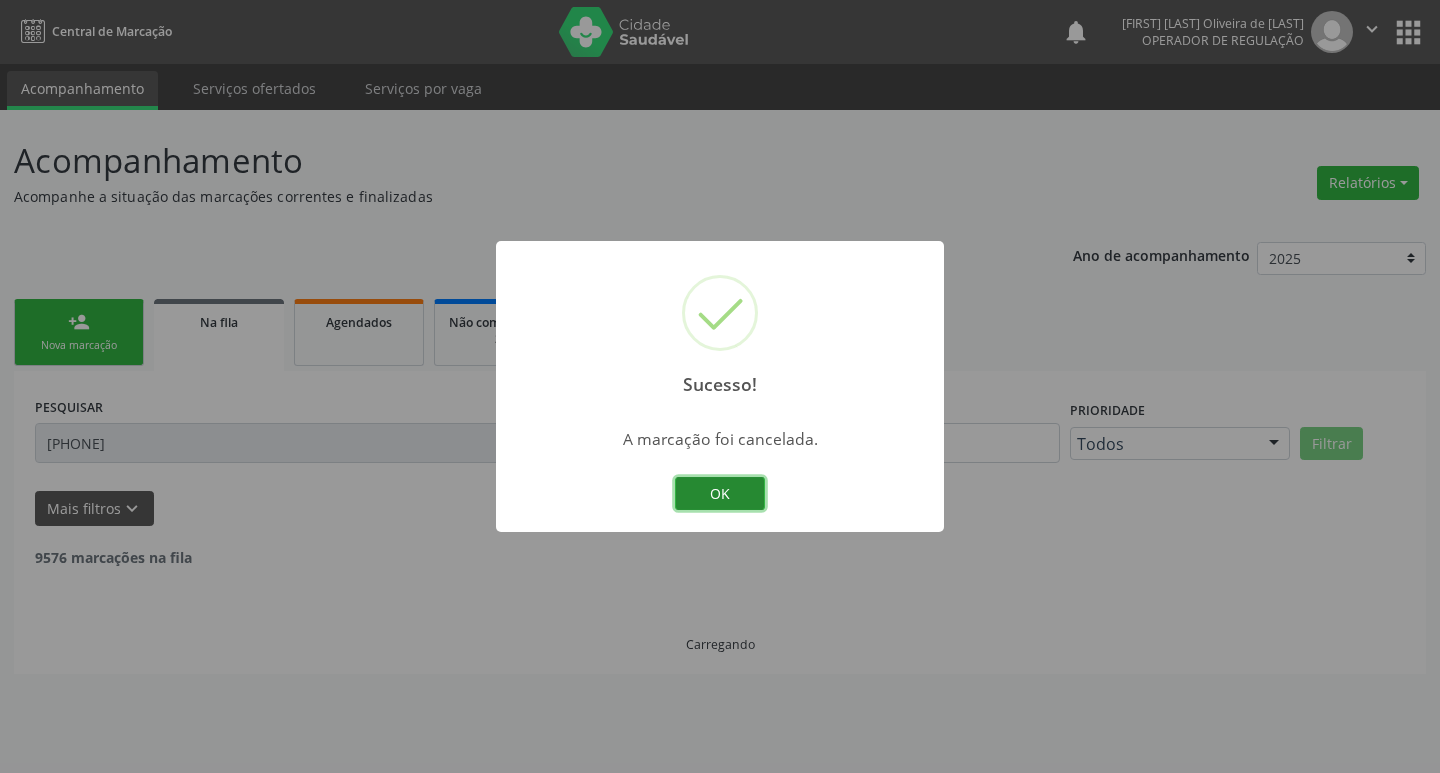 click on "OK" at bounding box center (720, 494) 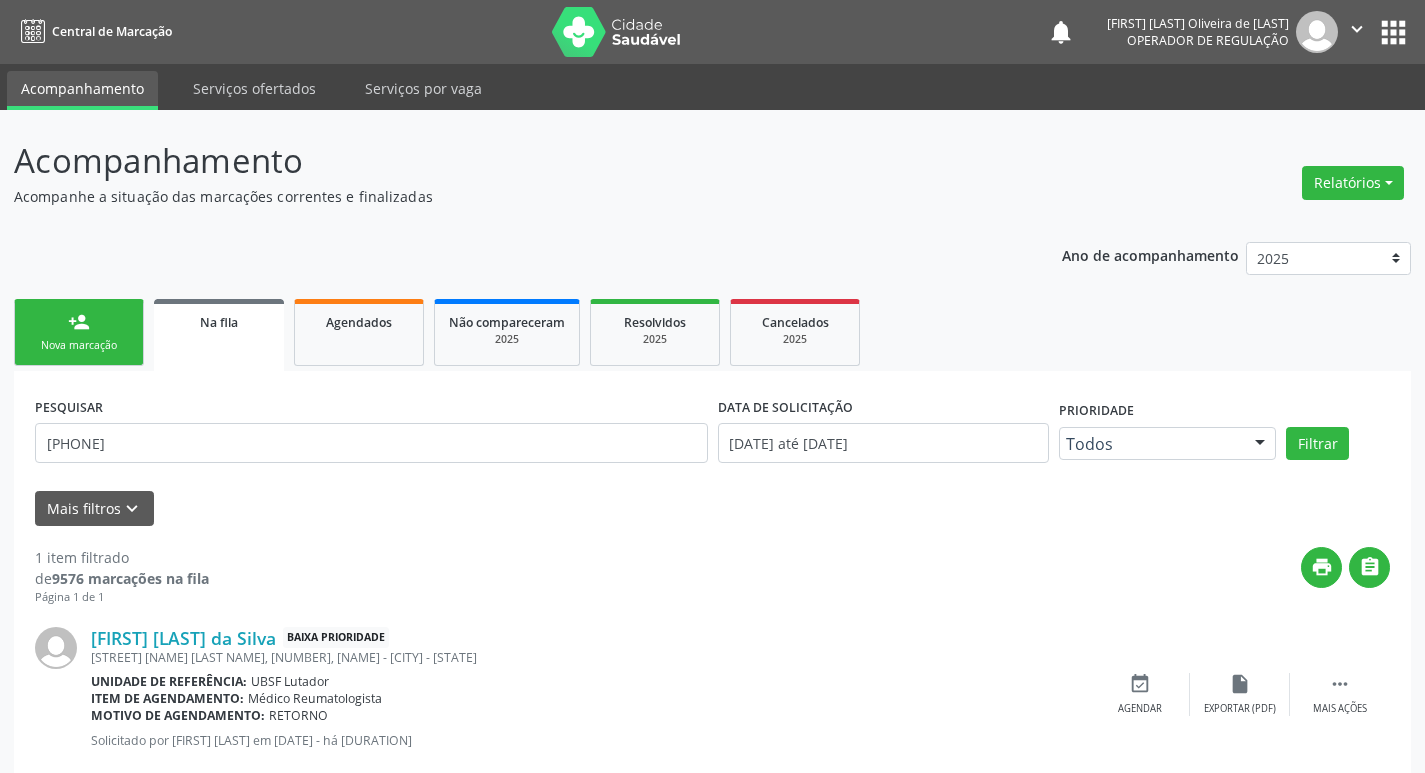 scroll, scrollTop: 46, scrollLeft: 0, axis: vertical 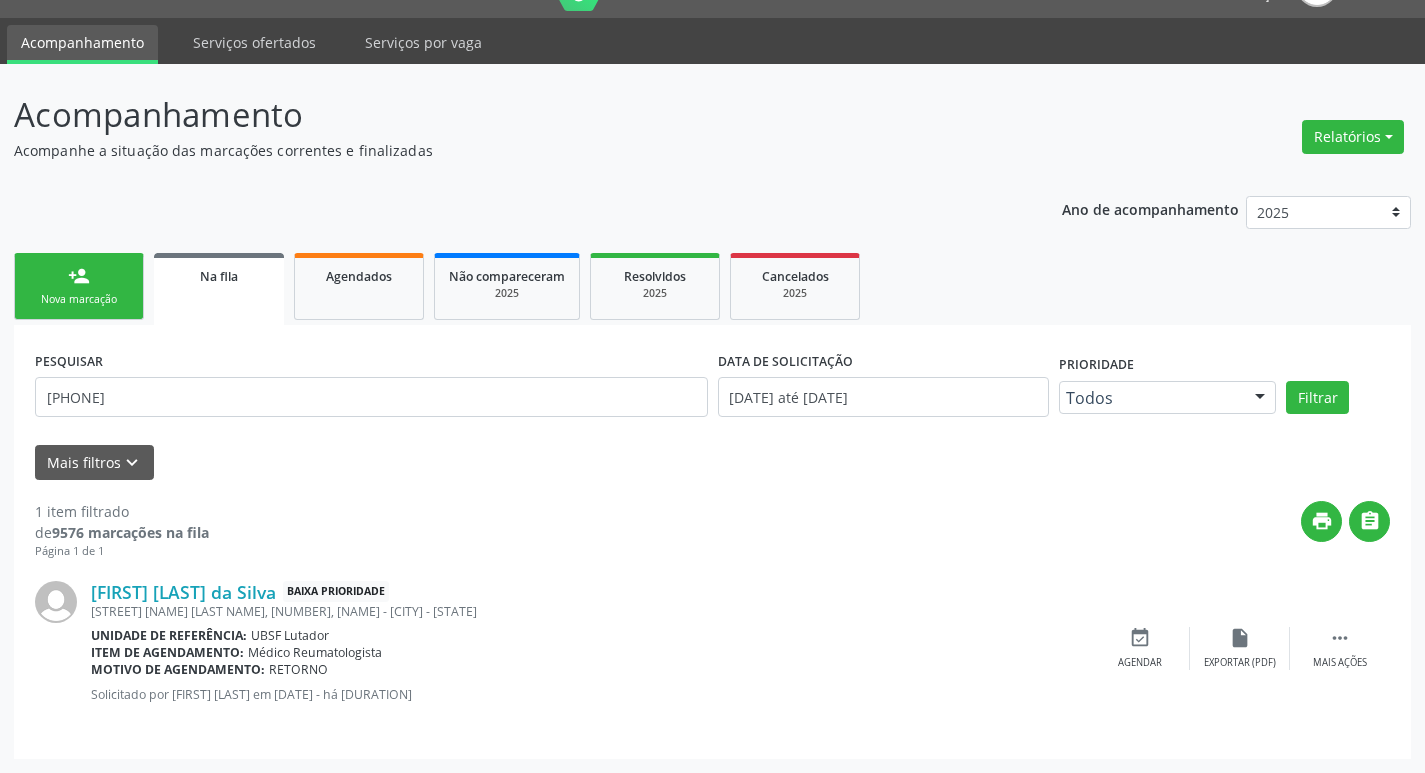 click on "Marta Maria da Silva
Baixa Prioridade
Sitio Pedra do Sino, 92, Lutador - Queimadas - PB
Unidade de referência:
UBSF Lutador
Item de agendamento:
Médico Reumatologista
Motivo de agendamento:
RETORNO
Solicitado por Elizandra Mikely Ramos em 15/05/2025 - há 3 meses

Mais ações
insert_drive_file
Exportar (PDF)
event_available
Agendar" at bounding box center (712, 649) 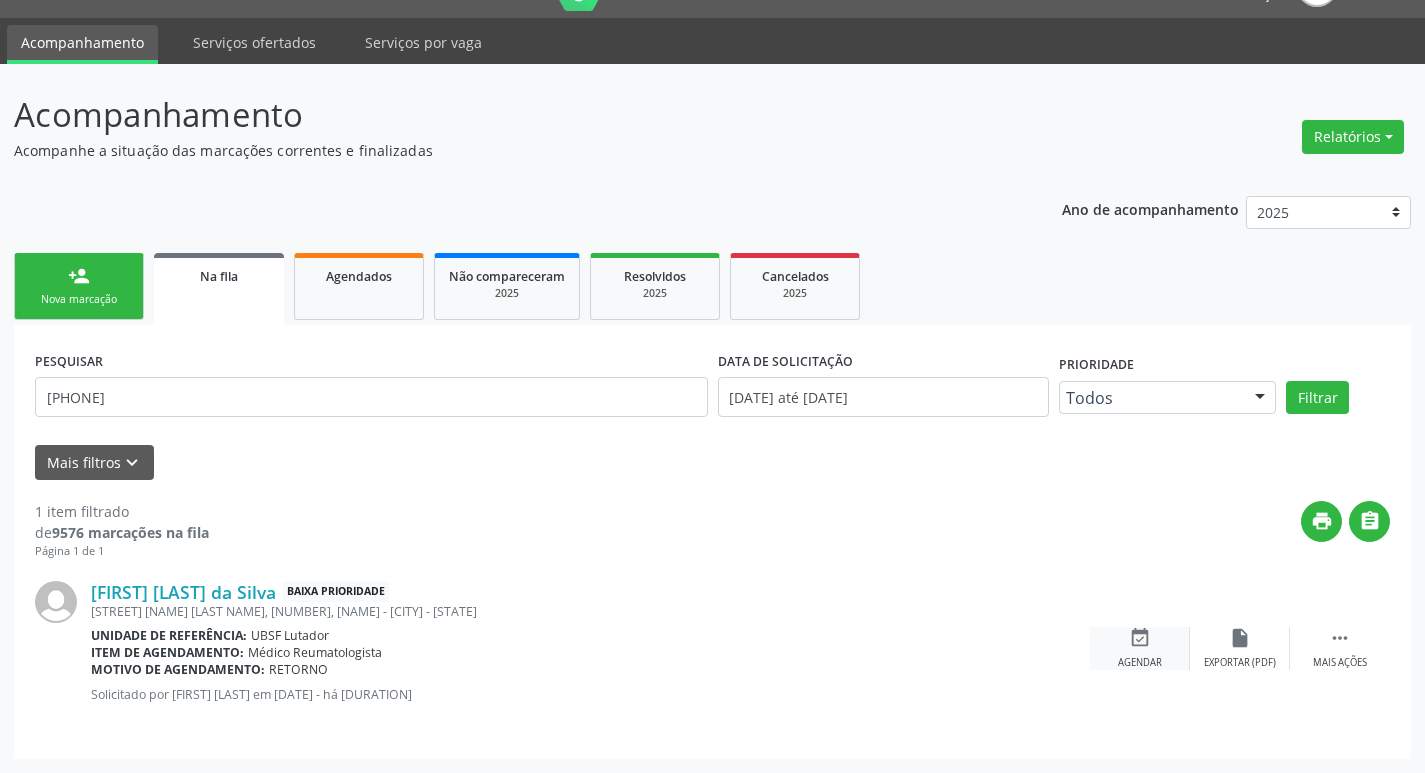 click on "event_available" at bounding box center (1140, 638) 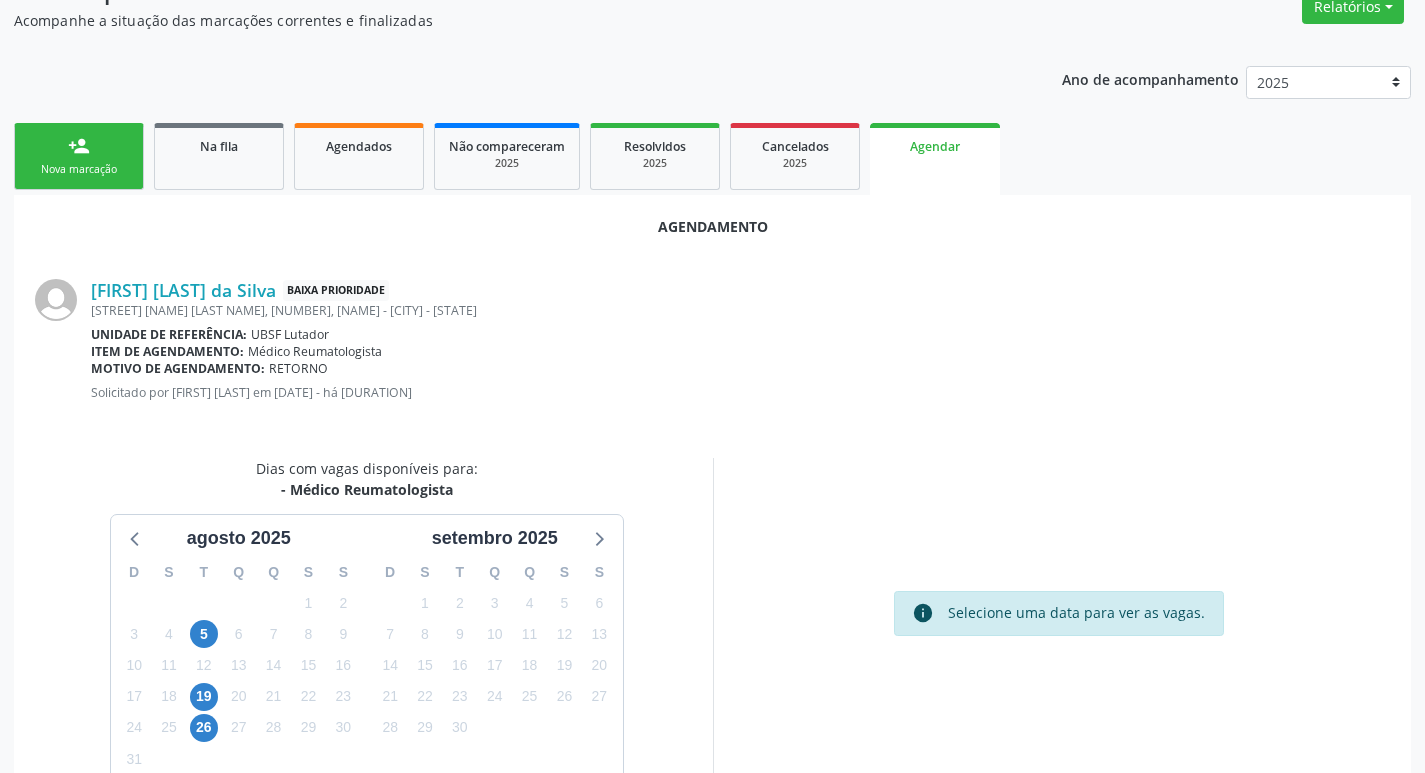 scroll, scrollTop: 268, scrollLeft: 0, axis: vertical 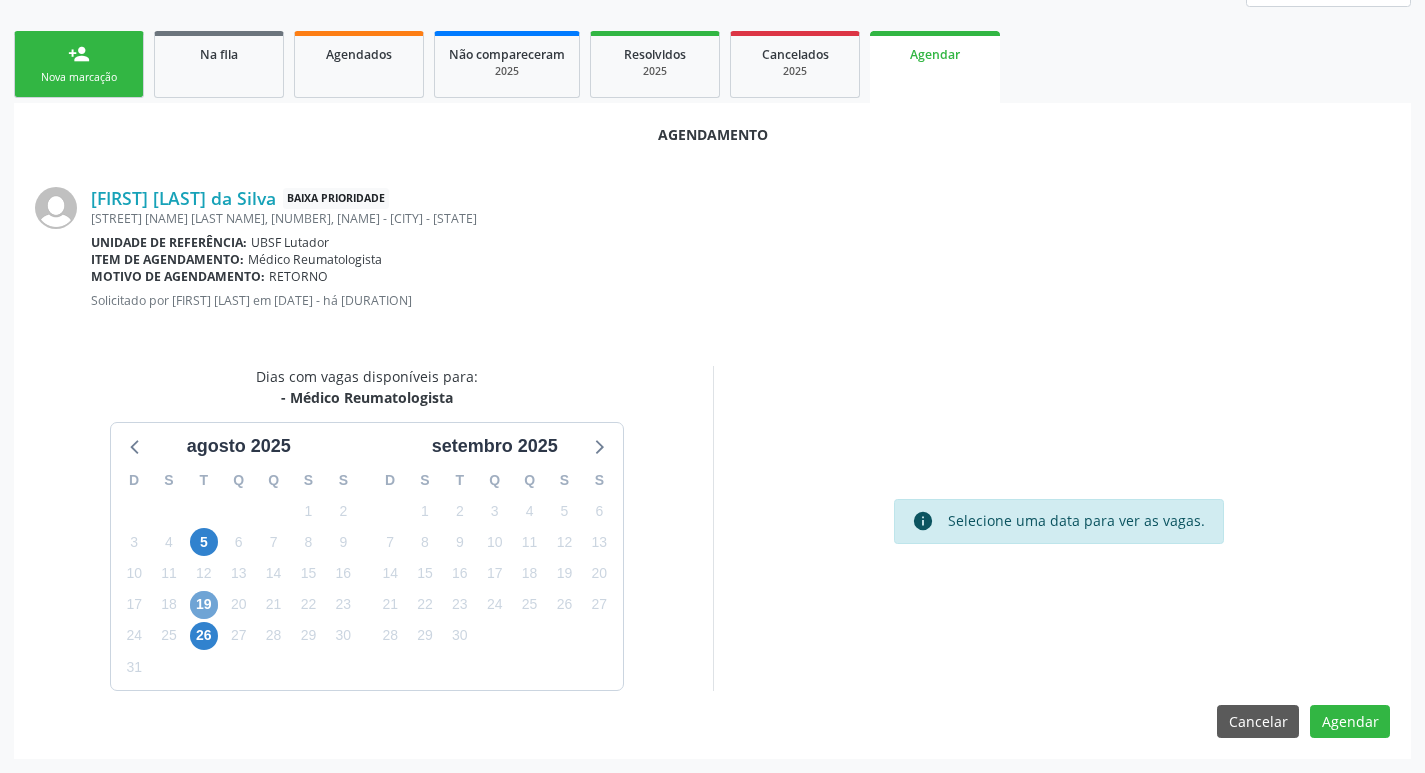 click on "19" at bounding box center (204, 605) 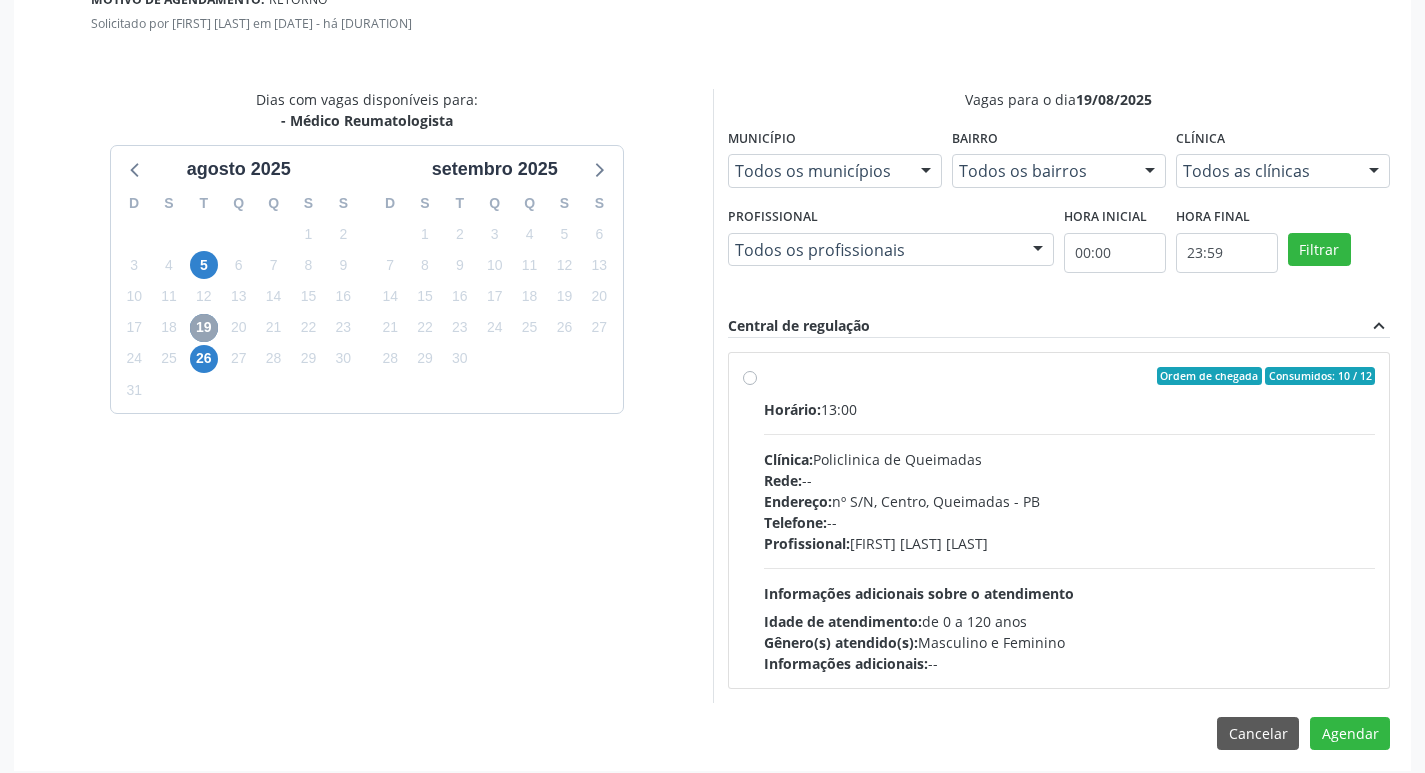 scroll, scrollTop: 557, scrollLeft: 0, axis: vertical 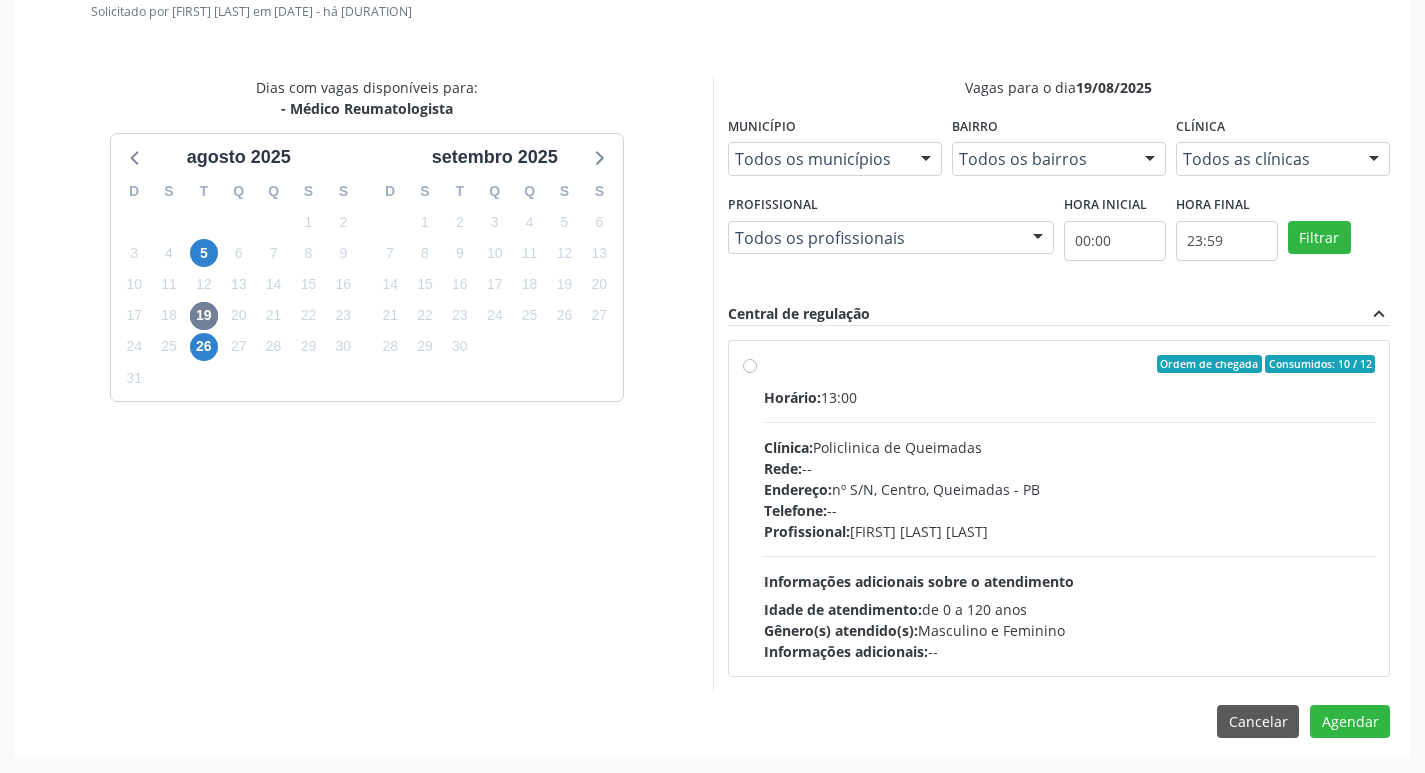 click on "Horário:   13:00
Clínica:  Policlinica de Queimadas
Rede:
--
Endereço:   nº S/N, Centro, Queimadas - PB
Telefone:   --
Profissional:
Andrezza Virni Pereira Nobrega
Informações adicionais sobre o atendimento
Idade de atendimento:
de 0 a 120 anos
Gênero(s) atendido(s):
Masculino e Feminino
Informações adicionais:
--" at bounding box center (1070, 524) 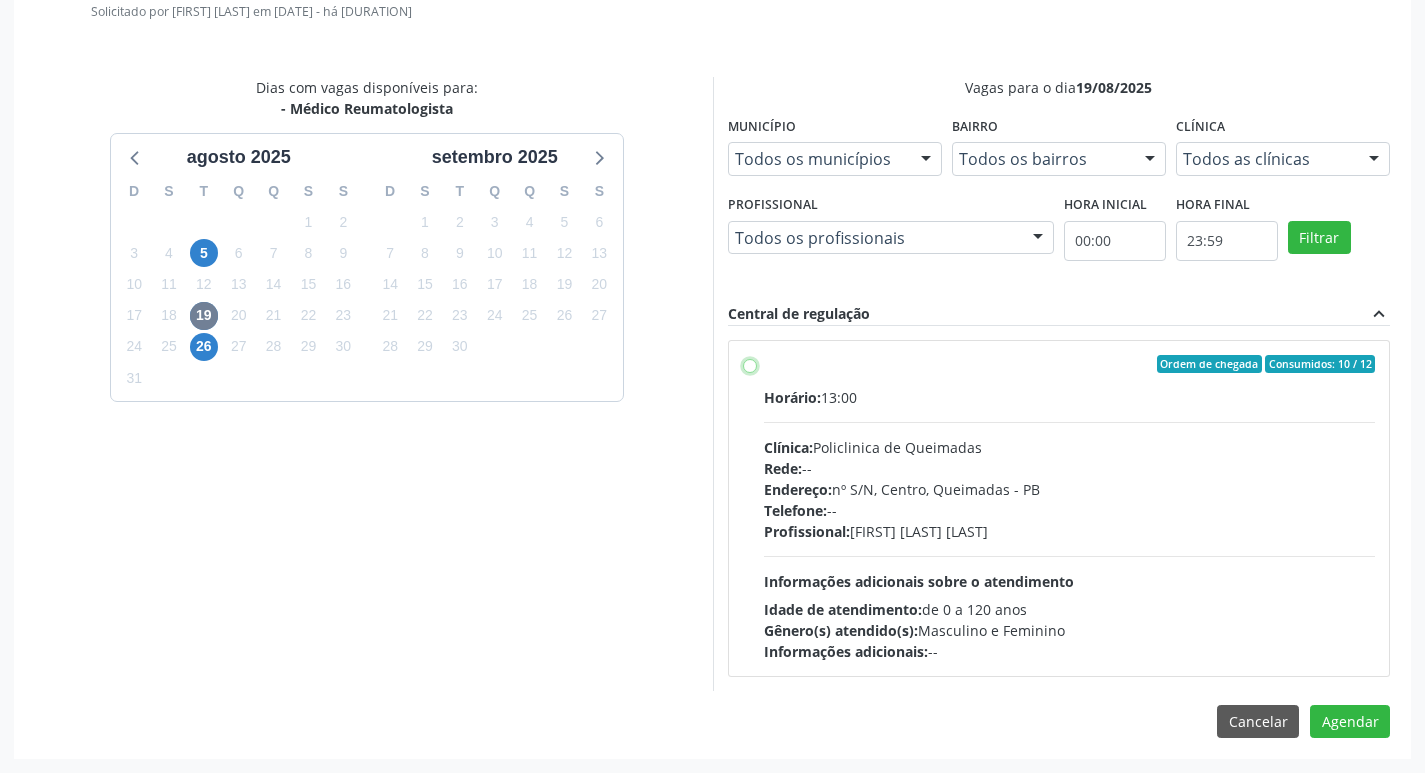 radio on "true" 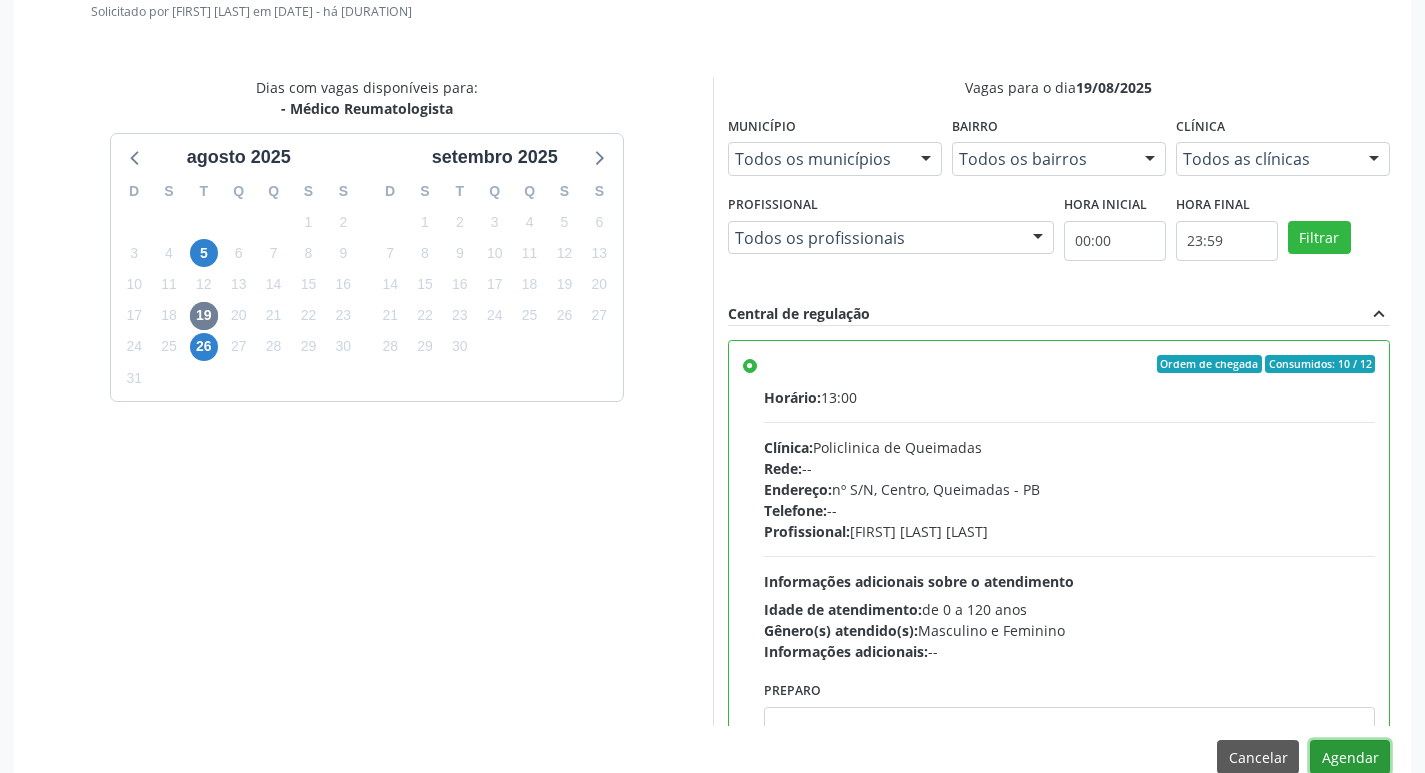 click on "Agendar" at bounding box center [1350, 757] 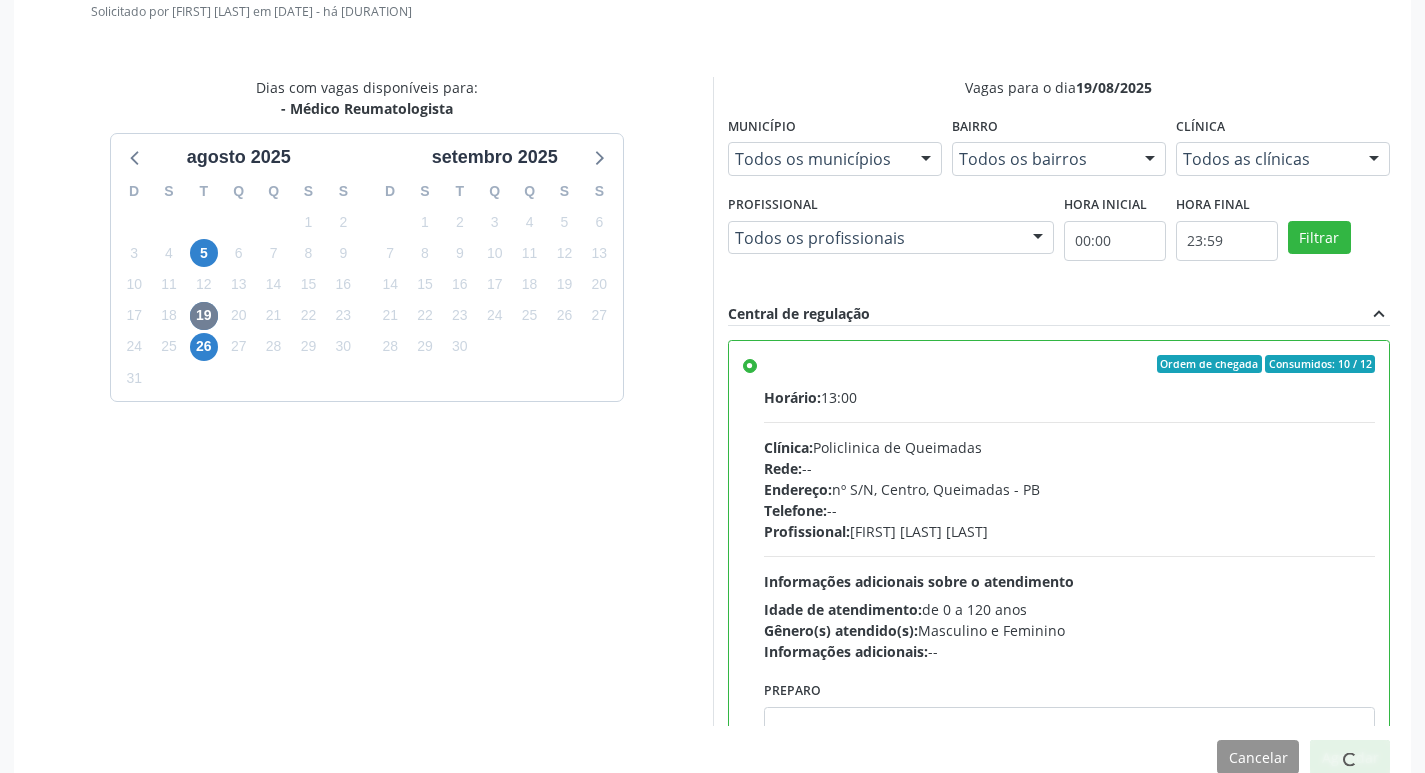scroll, scrollTop: 311, scrollLeft: 0, axis: vertical 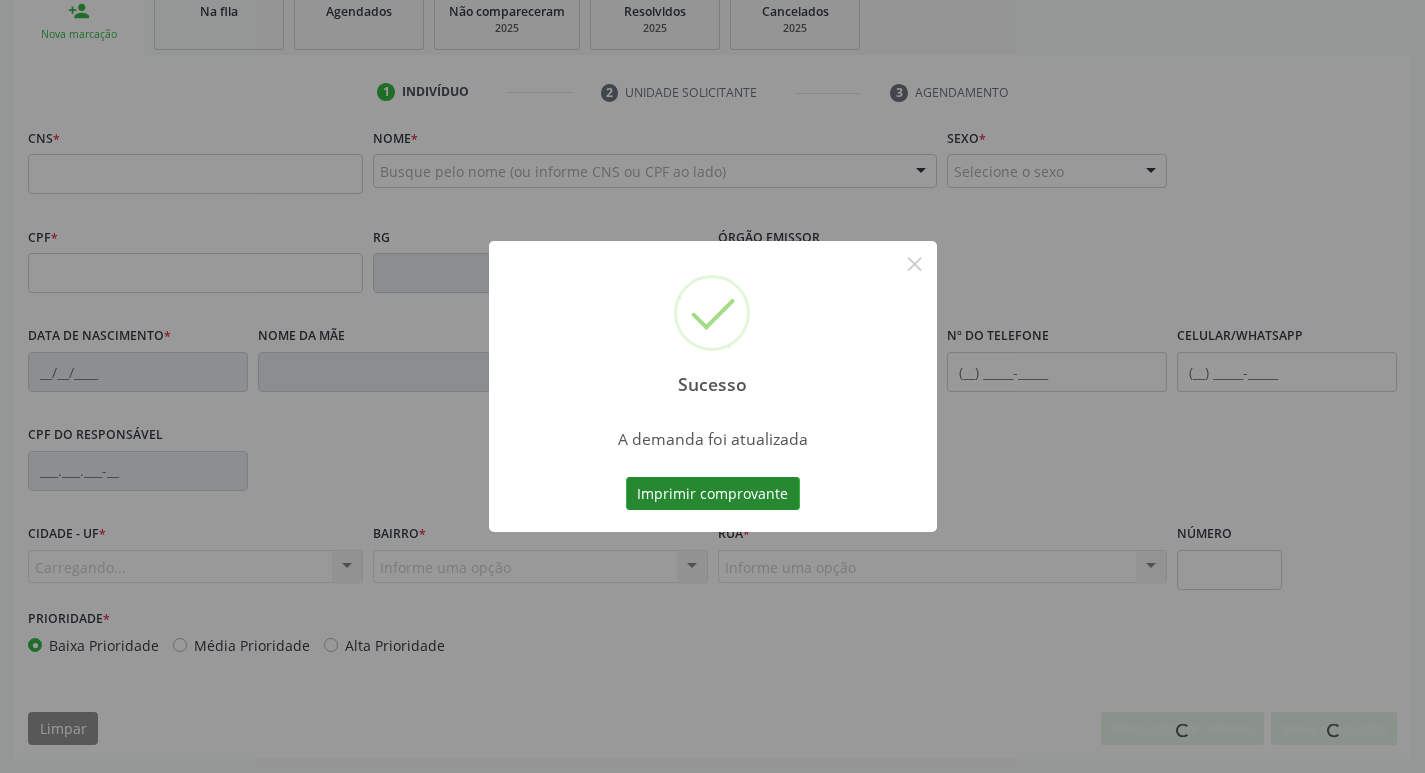 click on "Imprimir comprovante" at bounding box center (713, 494) 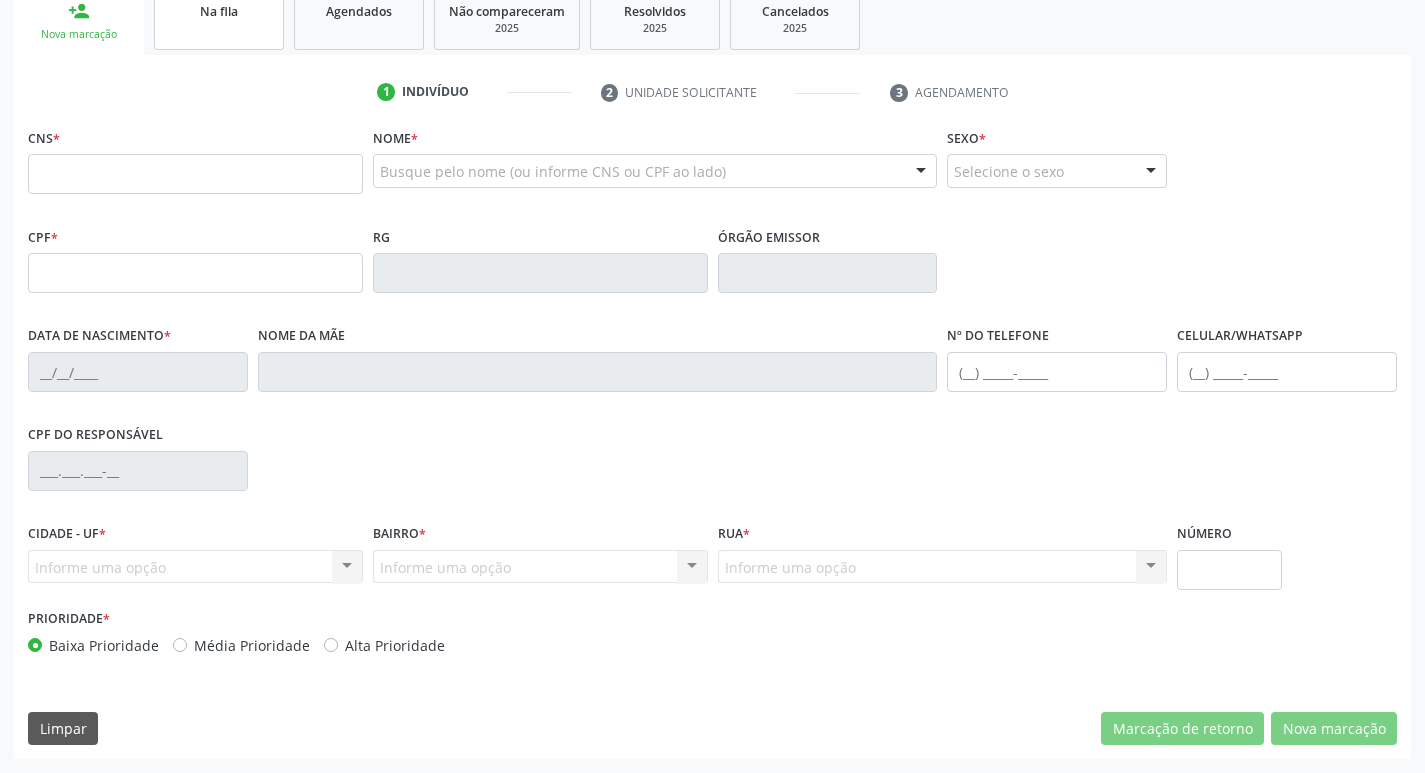 click on "Na fila" at bounding box center [219, 19] 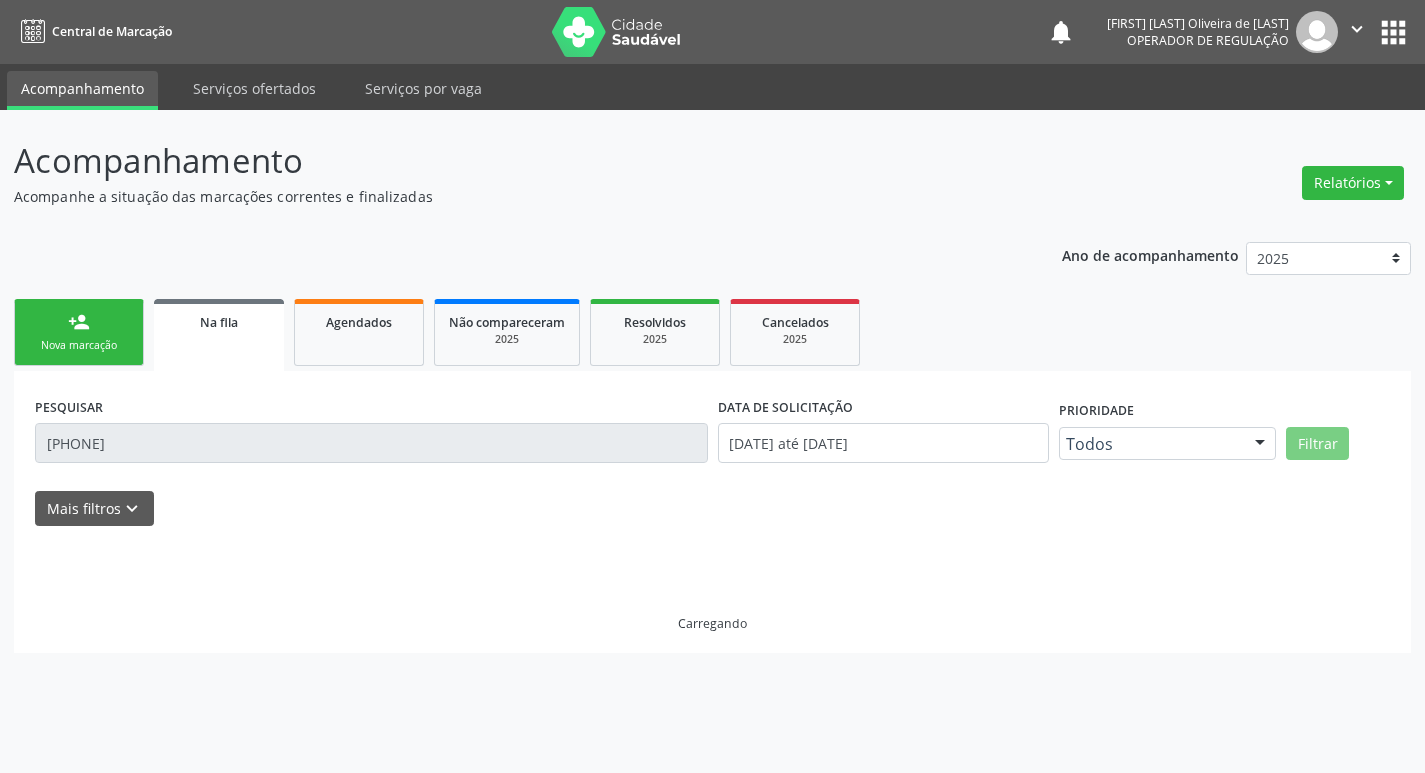 scroll, scrollTop: 0, scrollLeft: 0, axis: both 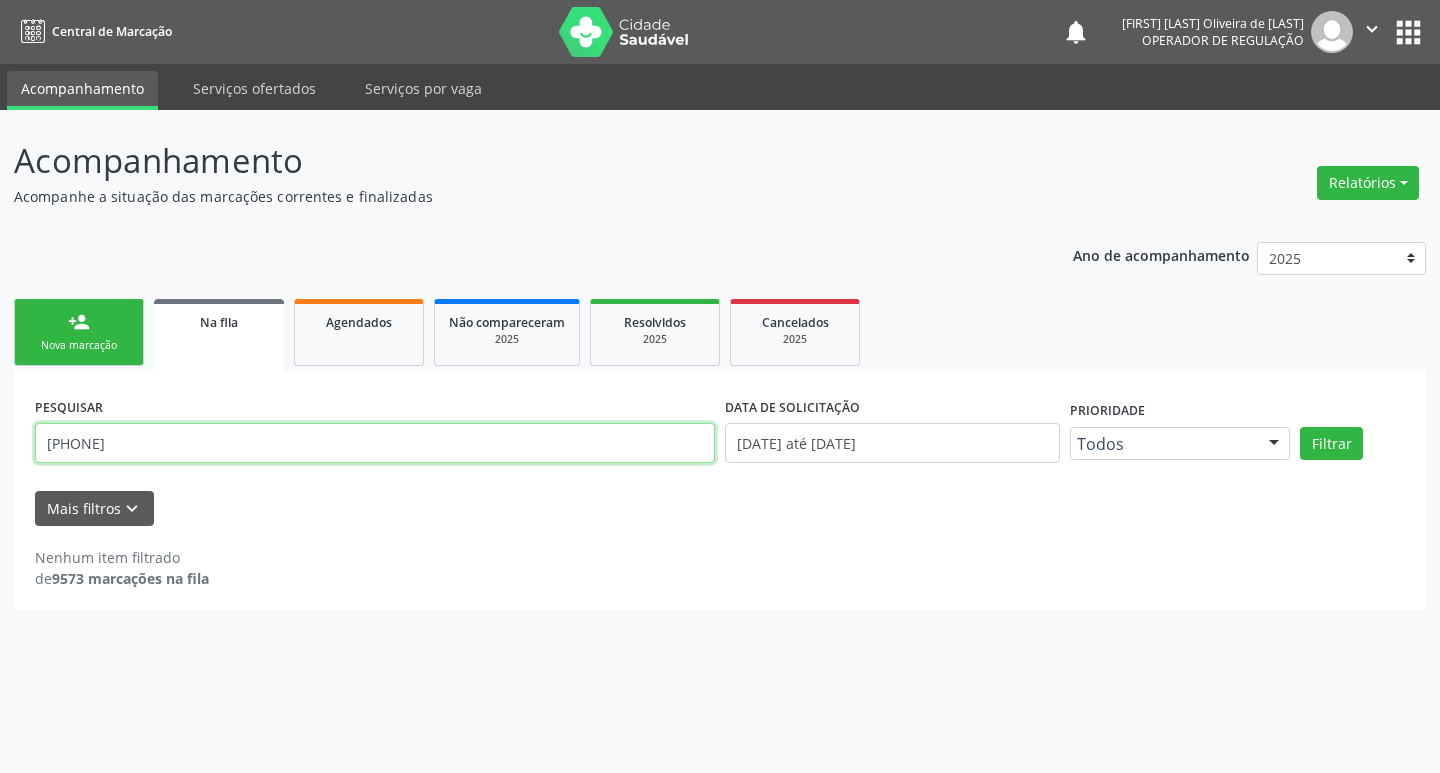 click on "706808799102524" at bounding box center [375, 443] 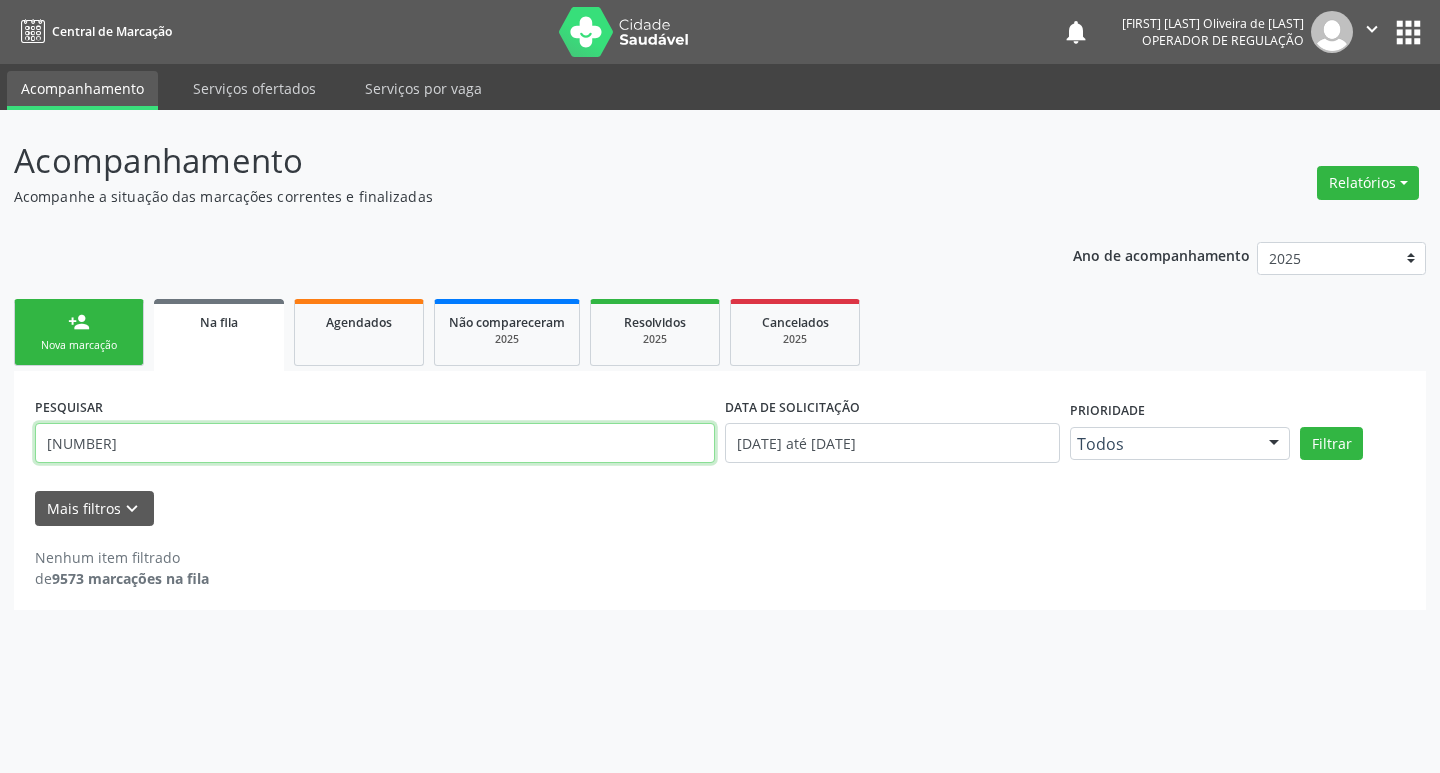 type on "706308767953973" 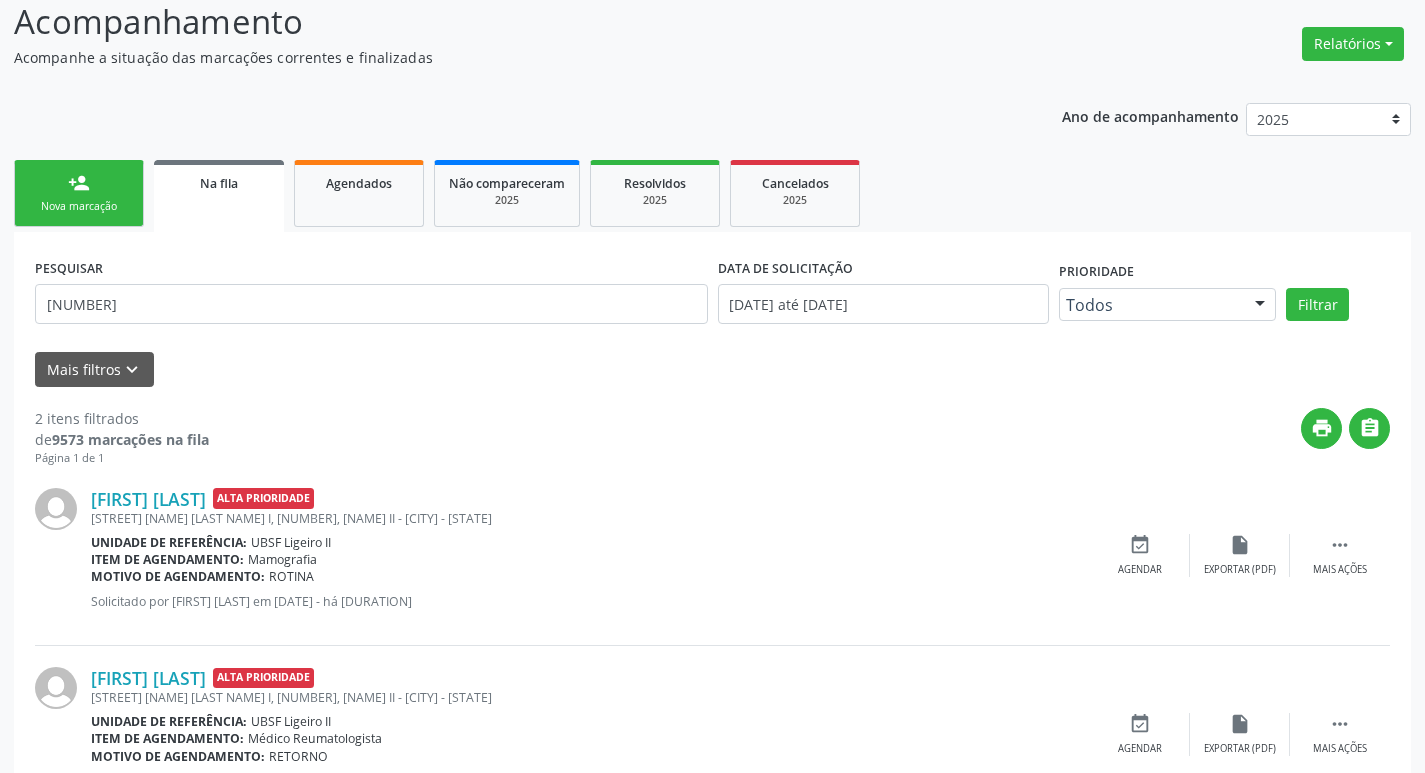 scroll, scrollTop: 225, scrollLeft: 0, axis: vertical 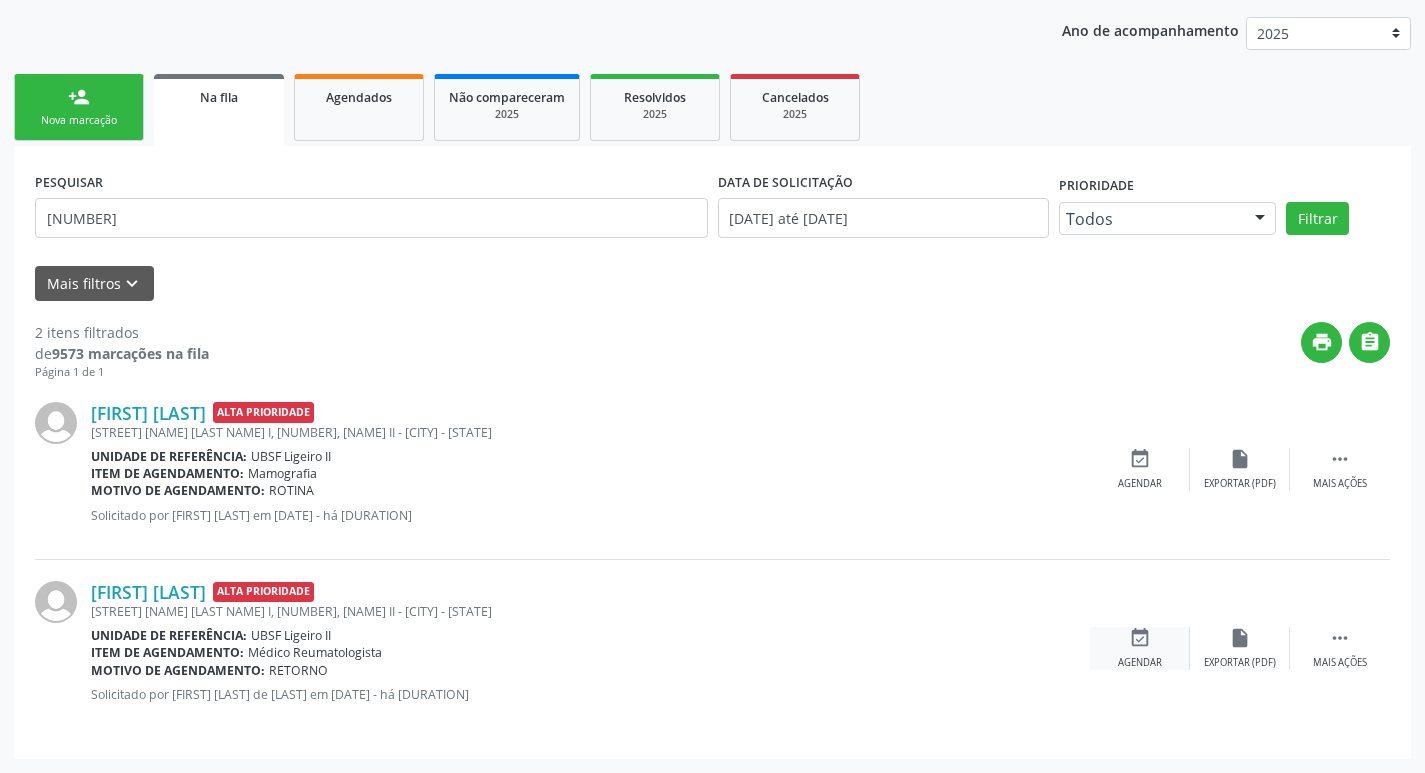 click on "Agendar" at bounding box center (1140, 663) 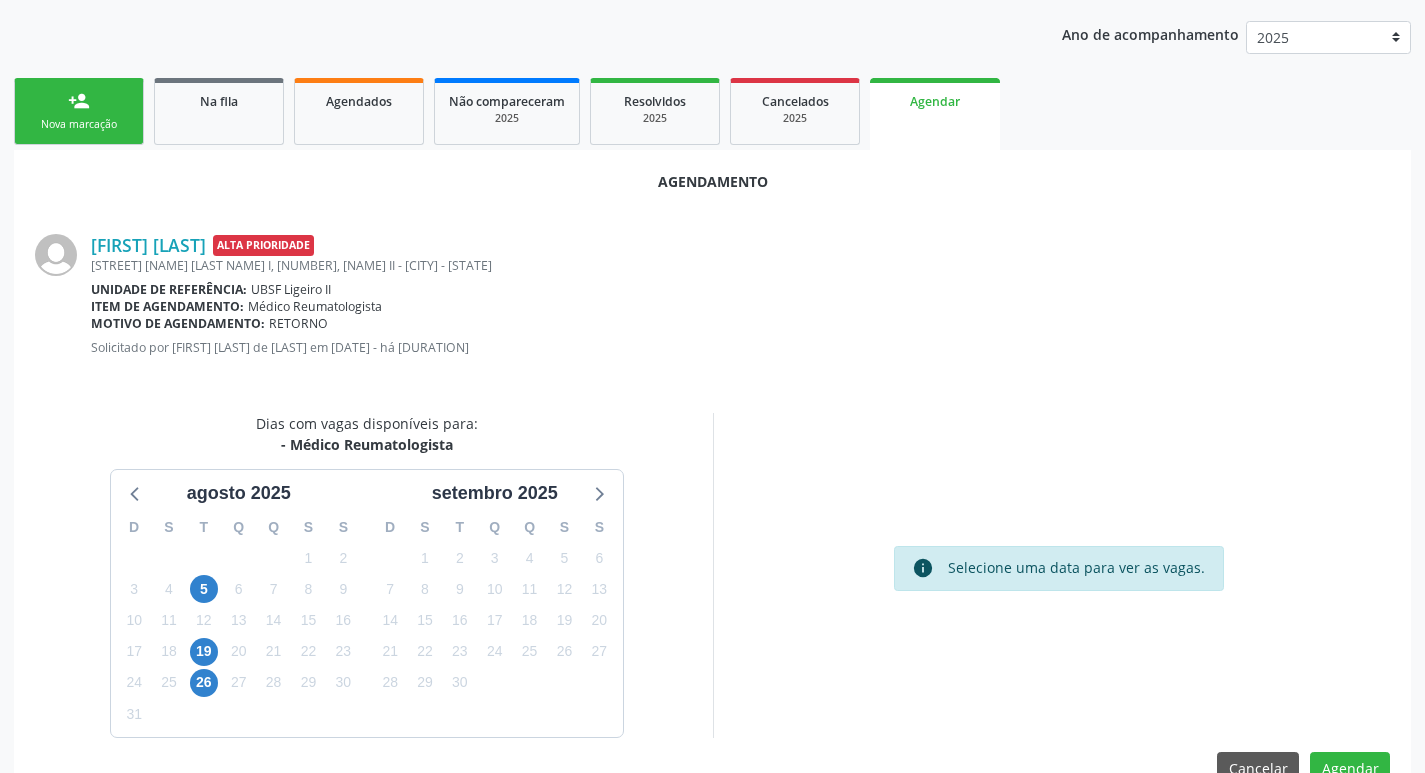 scroll, scrollTop: 225, scrollLeft: 0, axis: vertical 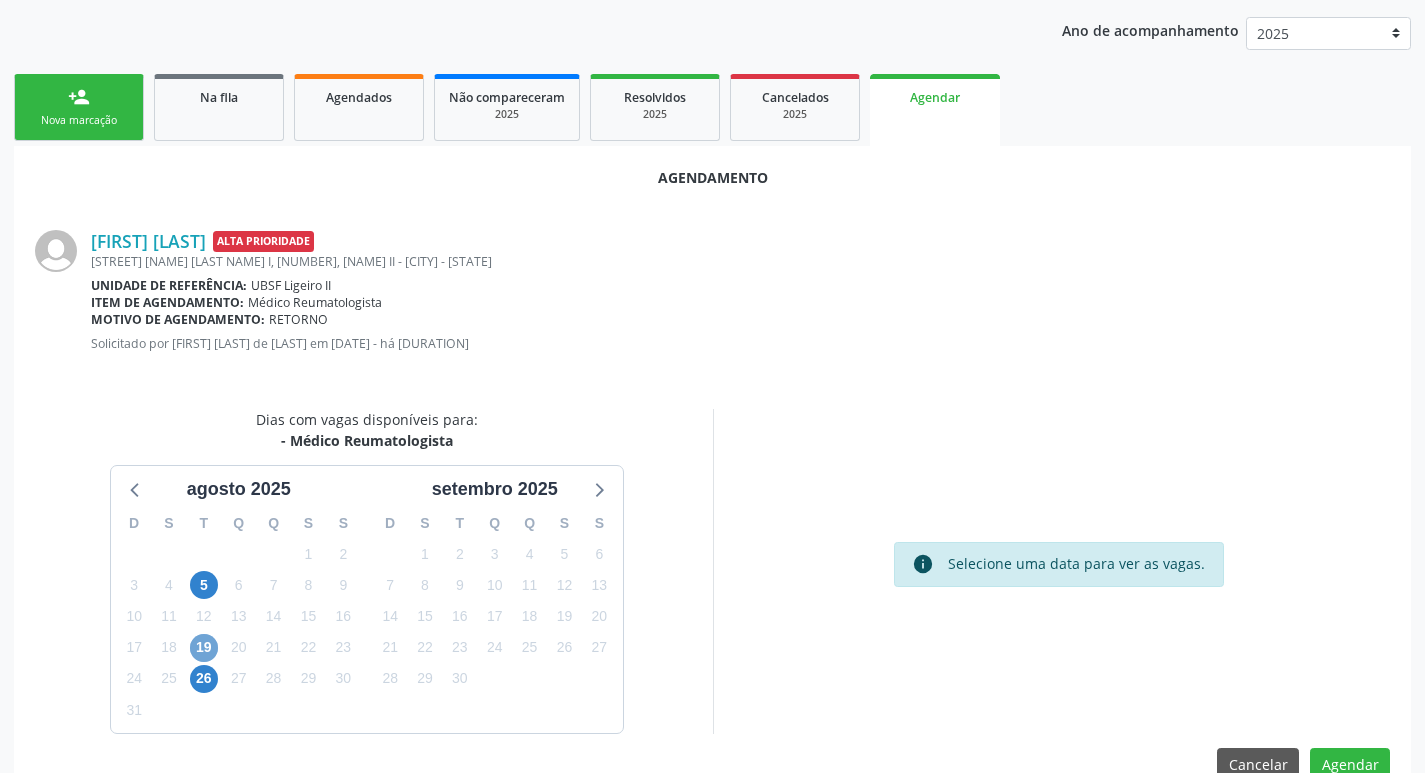 click on "19" at bounding box center [204, 648] 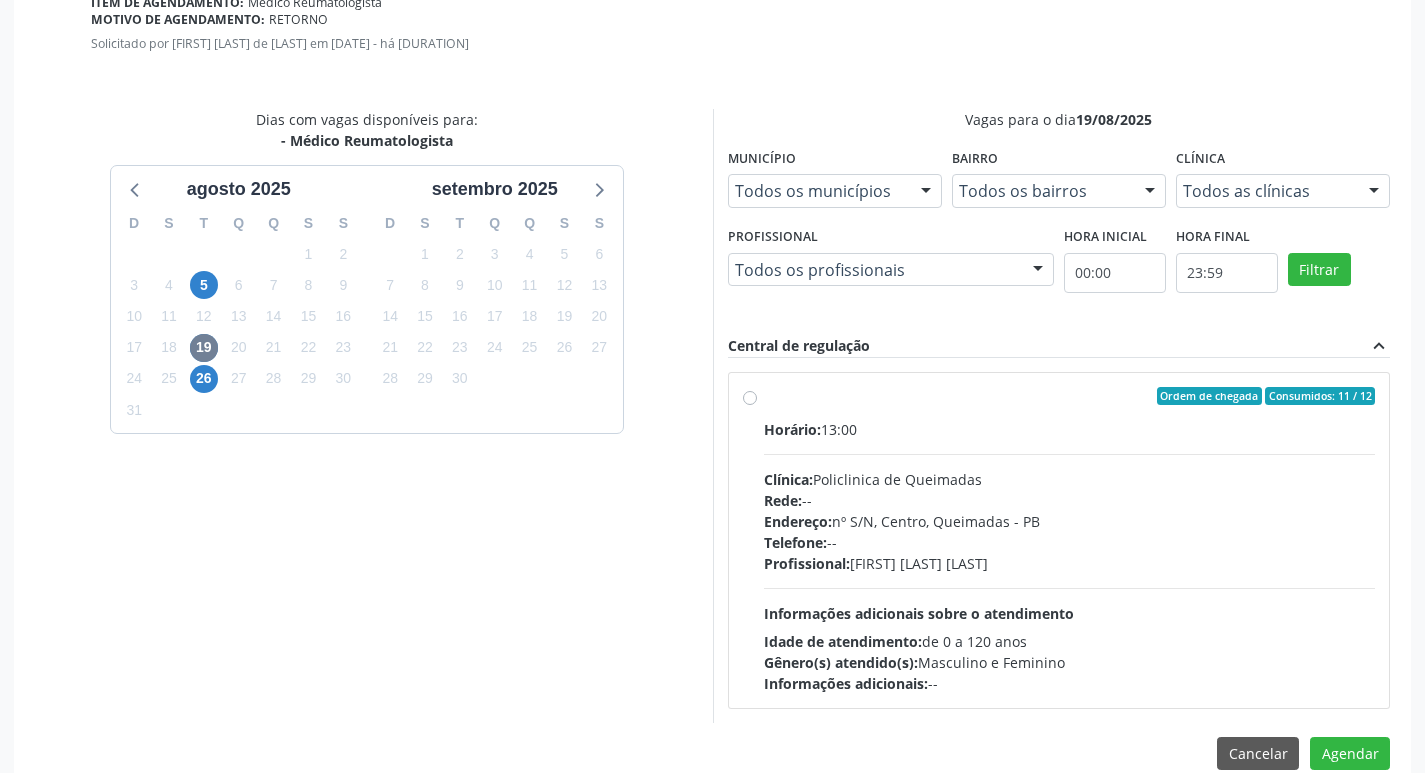 click on "Profissional:
Andrezza Virni Pereira Nobrega" at bounding box center (1070, 563) 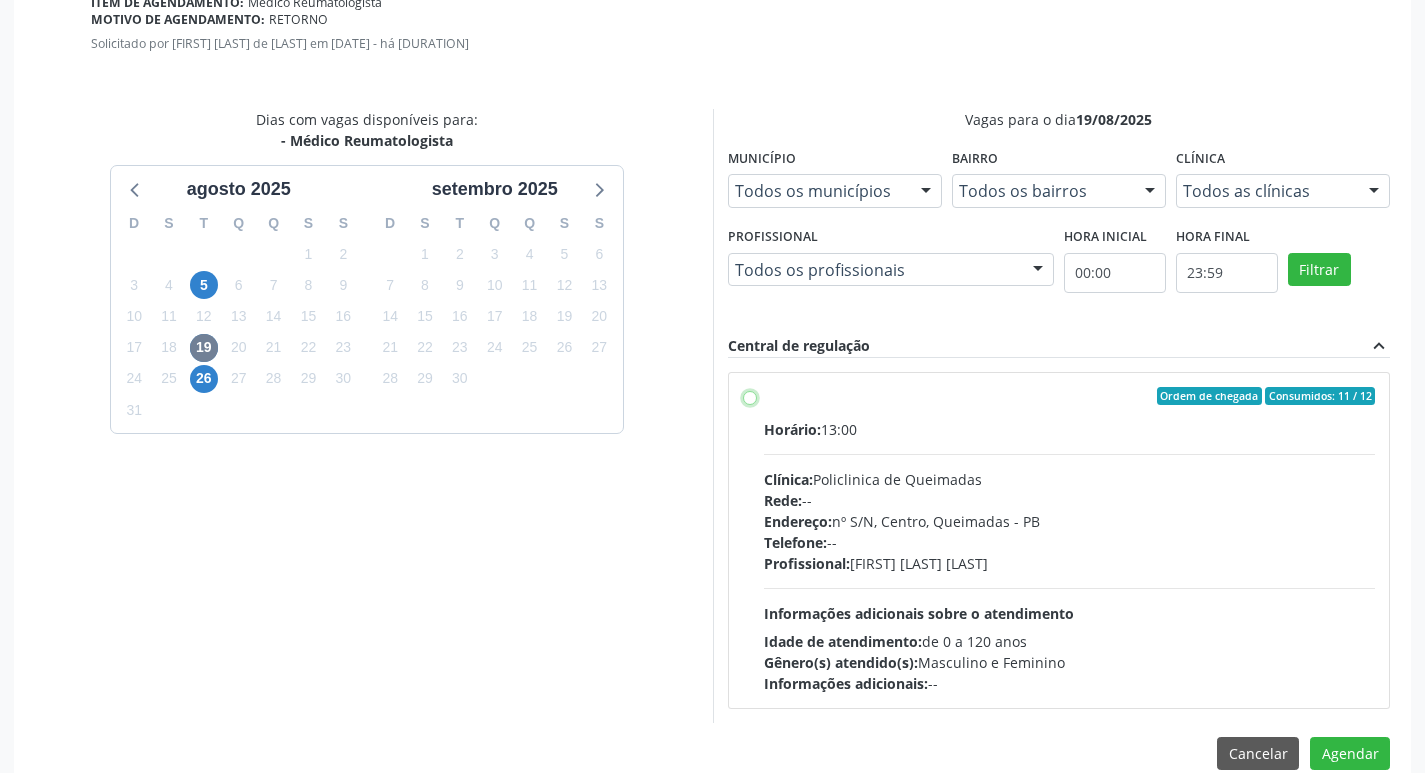 click on "Ordem de chegada
Consumidos: 11 / 12
Horário:   13:00
Clínica:  Policlinica de Queimadas
Rede:
--
Endereço:   nº S/N, Centro, Queimadas - PB
Telefone:   --
Profissional:
Andrezza Virni Pereira Nobrega
Informações adicionais sobre o atendimento
Idade de atendimento:
de 0 a 120 anos
Gênero(s) atendido(s):
Masculino e Feminino
Informações adicionais:
--" at bounding box center [750, 396] 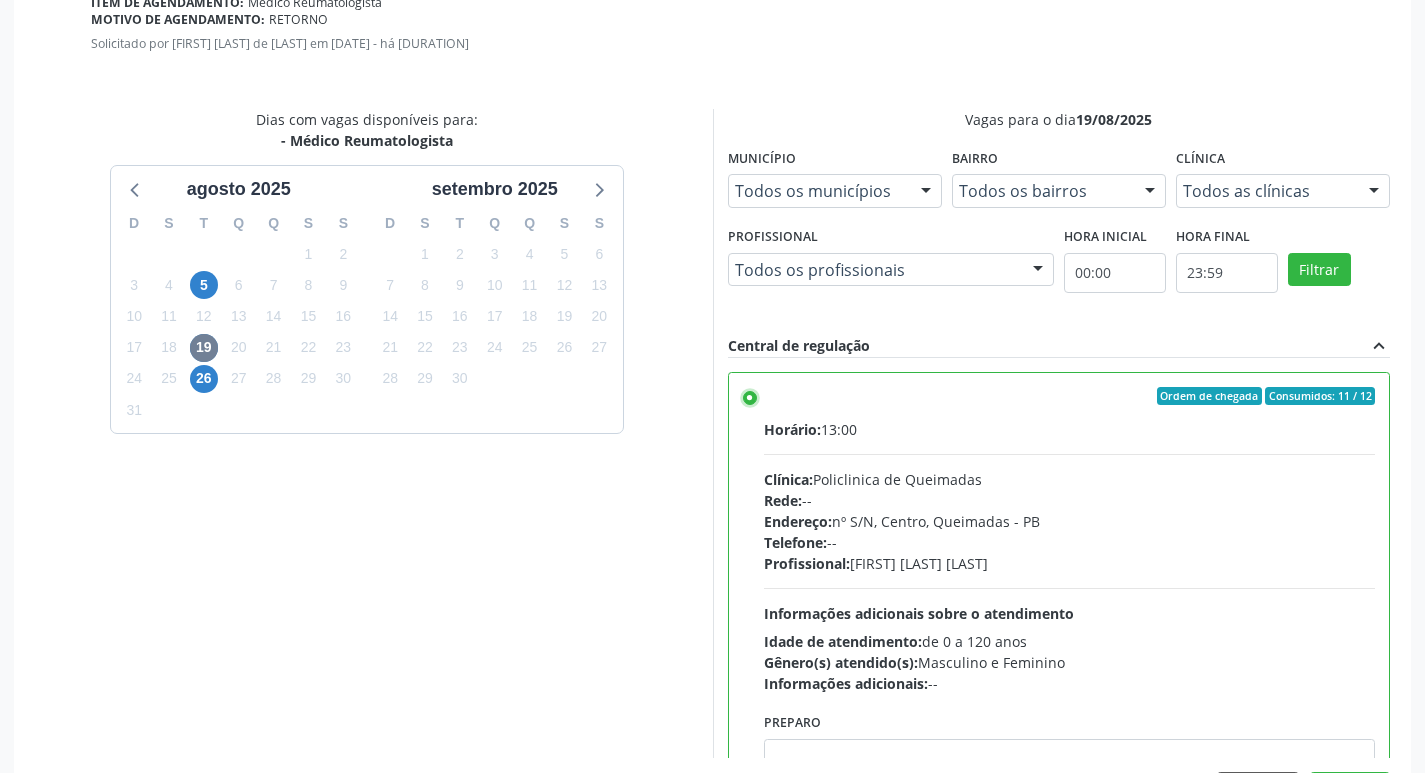 scroll, scrollTop: 593, scrollLeft: 0, axis: vertical 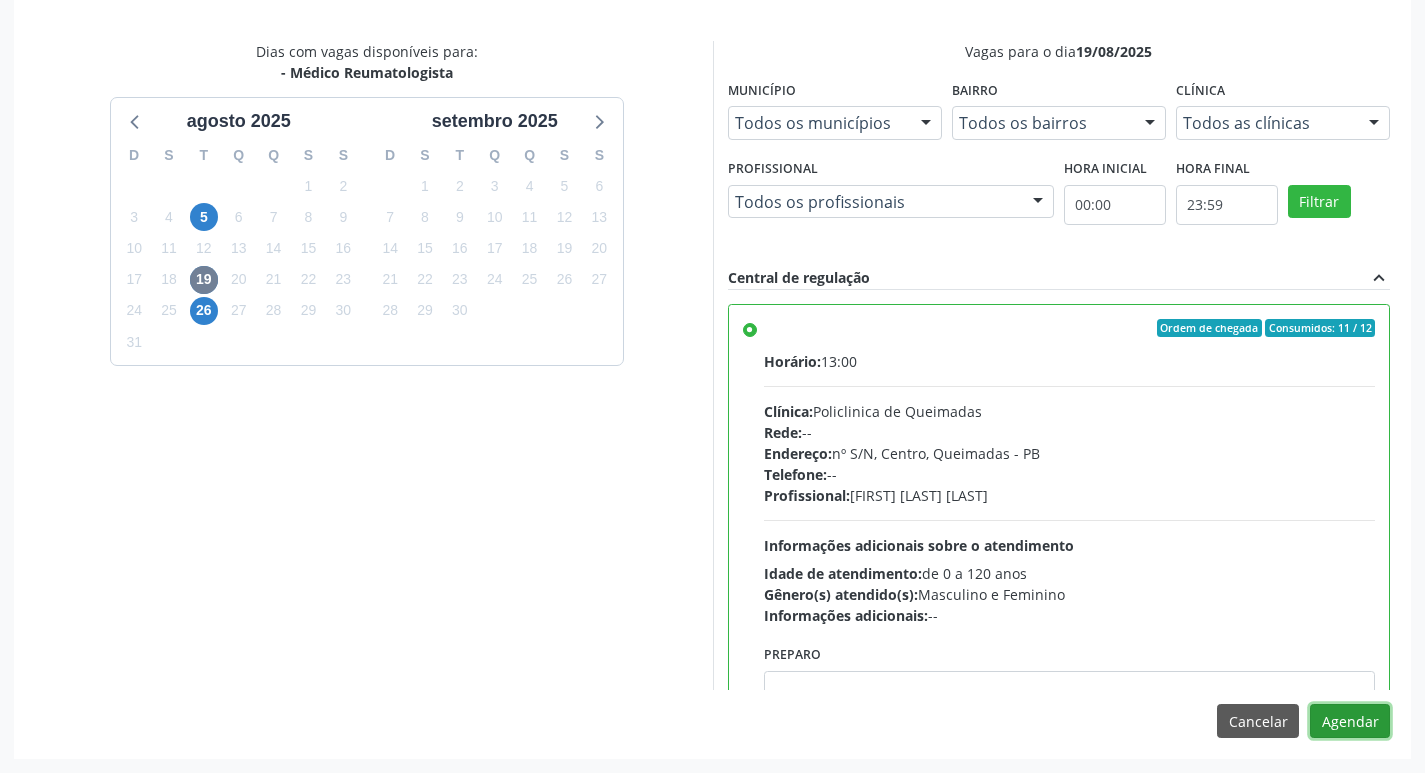 click on "Agendar" at bounding box center [1350, 721] 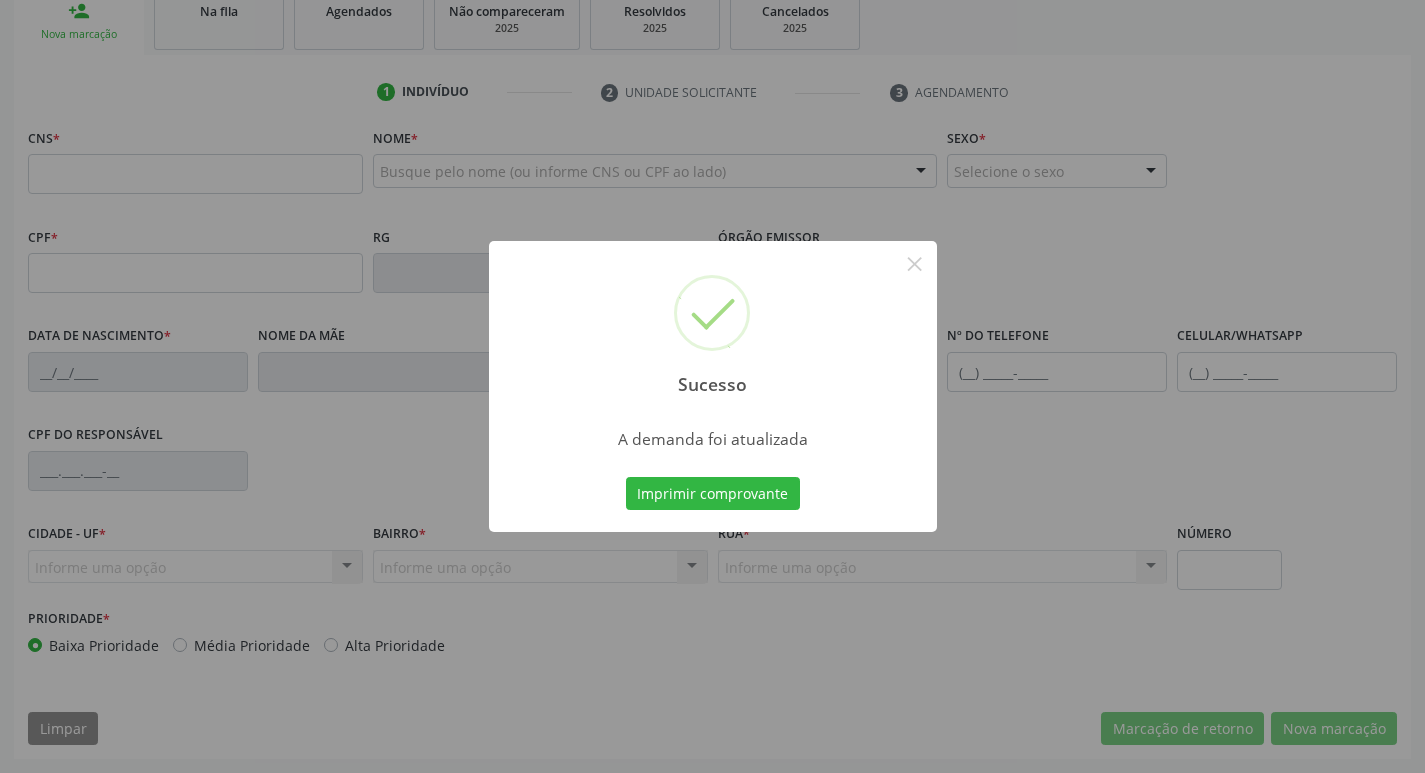 scroll, scrollTop: 311, scrollLeft: 0, axis: vertical 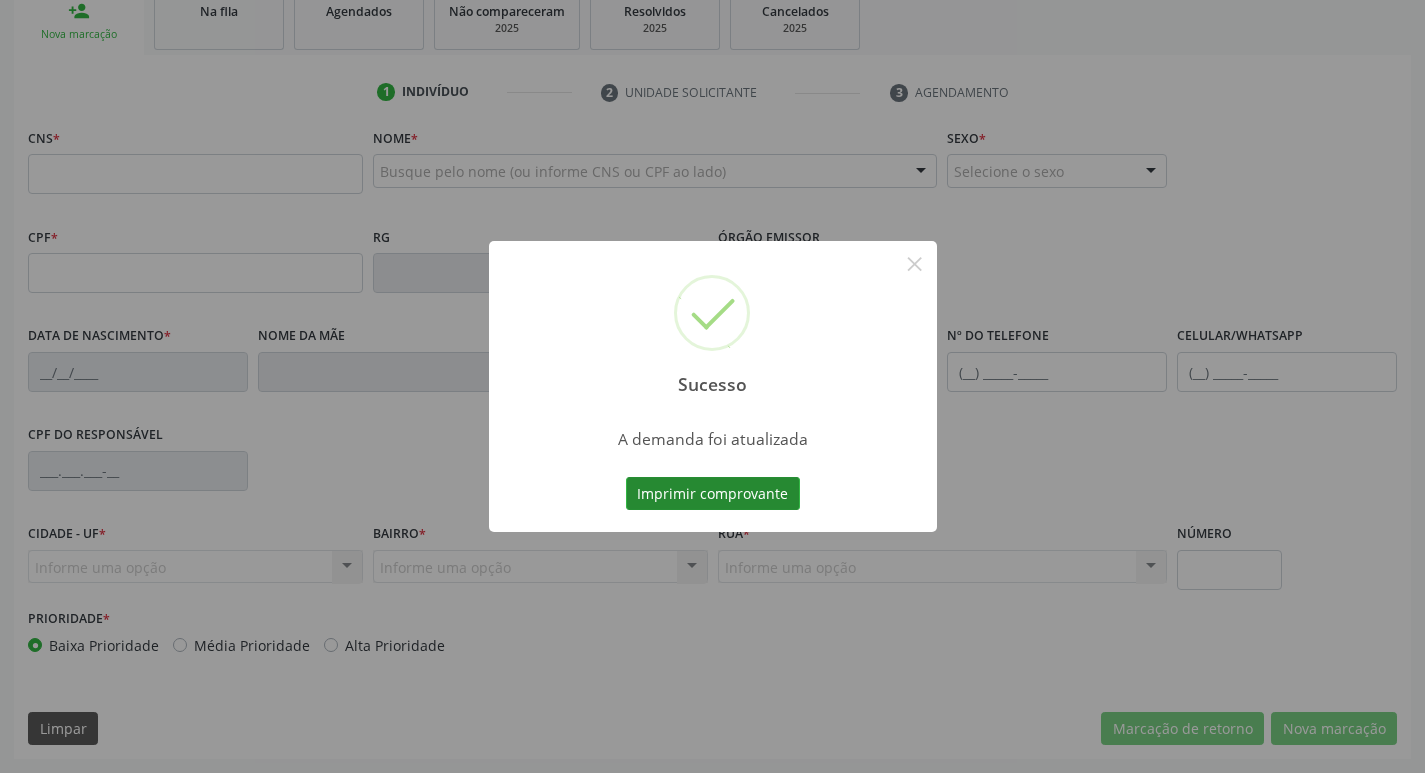 click on "Imprimir comprovante" at bounding box center (713, 494) 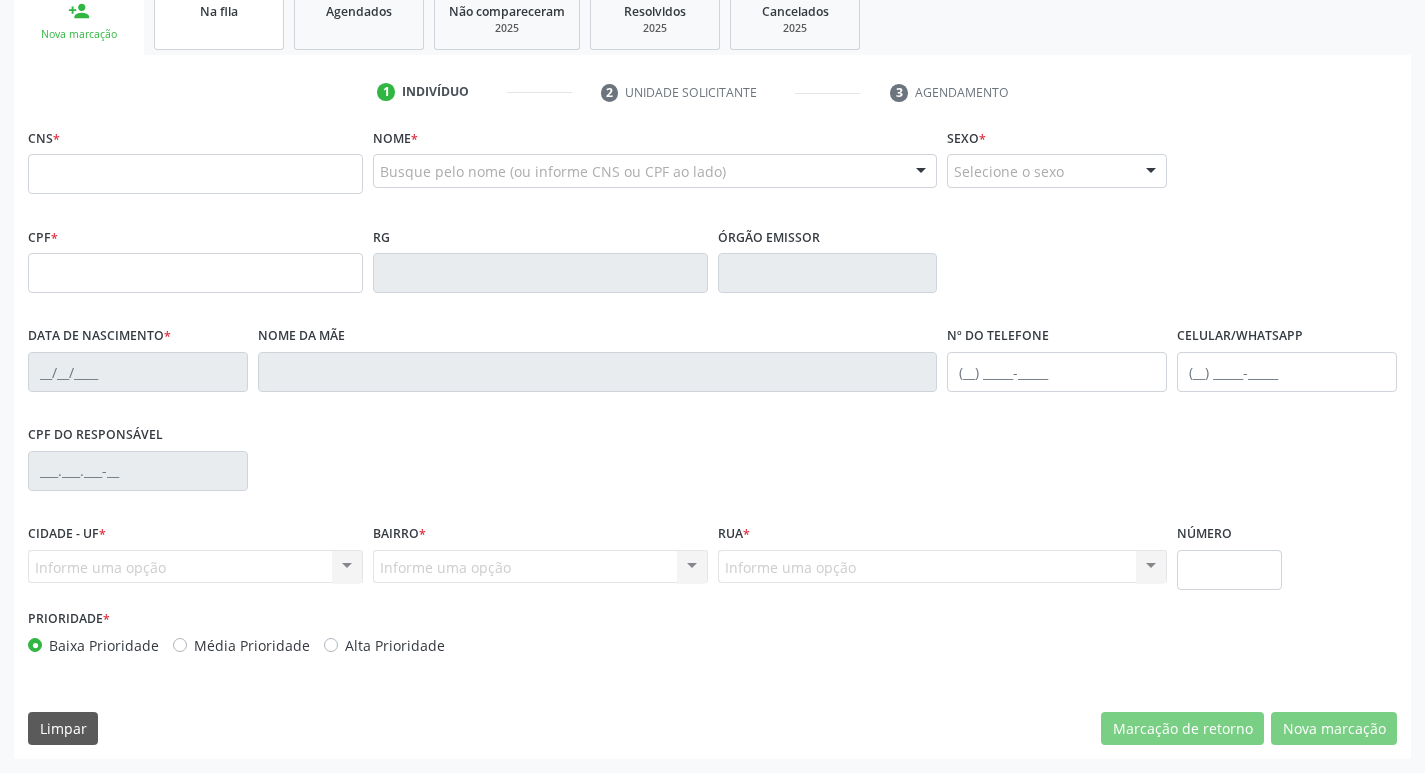 click on "Na fila" at bounding box center (219, 19) 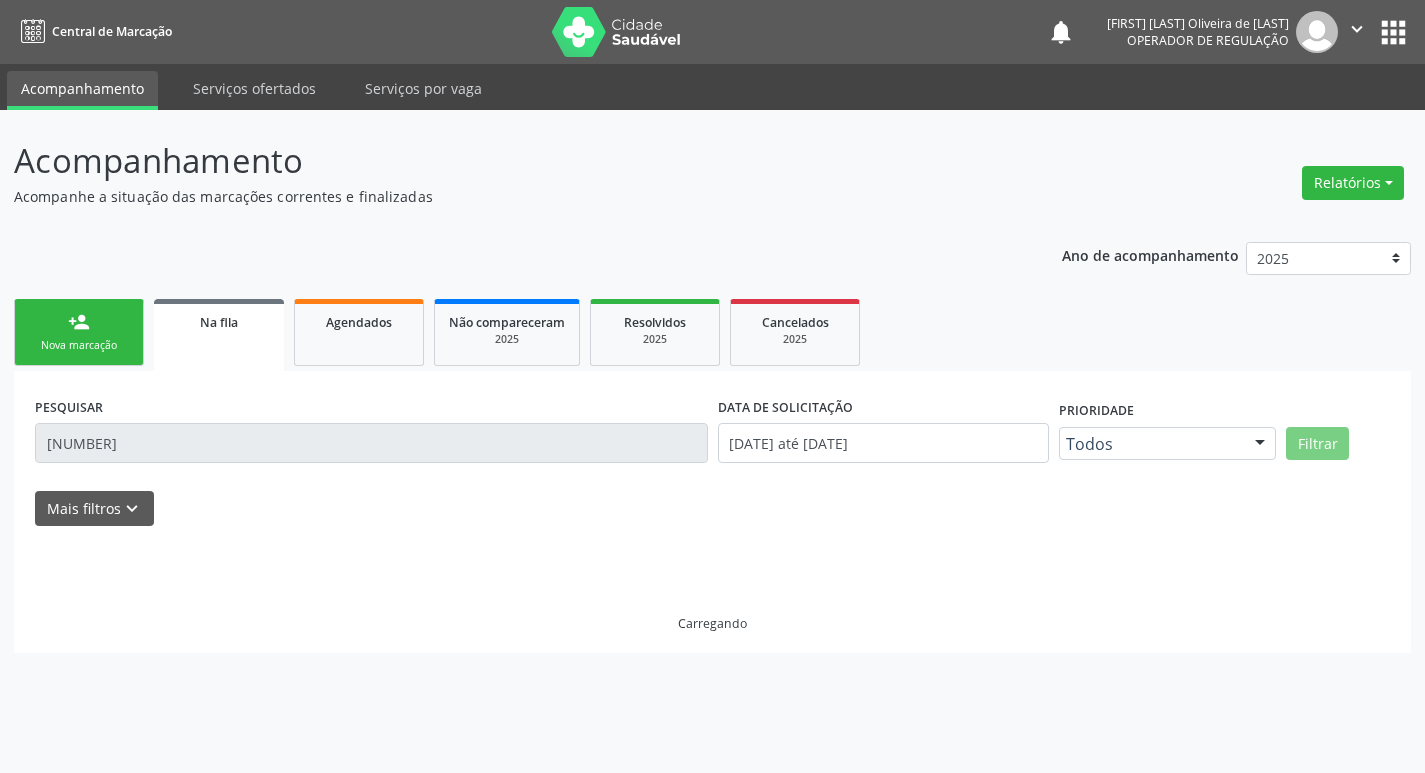 scroll, scrollTop: 0, scrollLeft: 0, axis: both 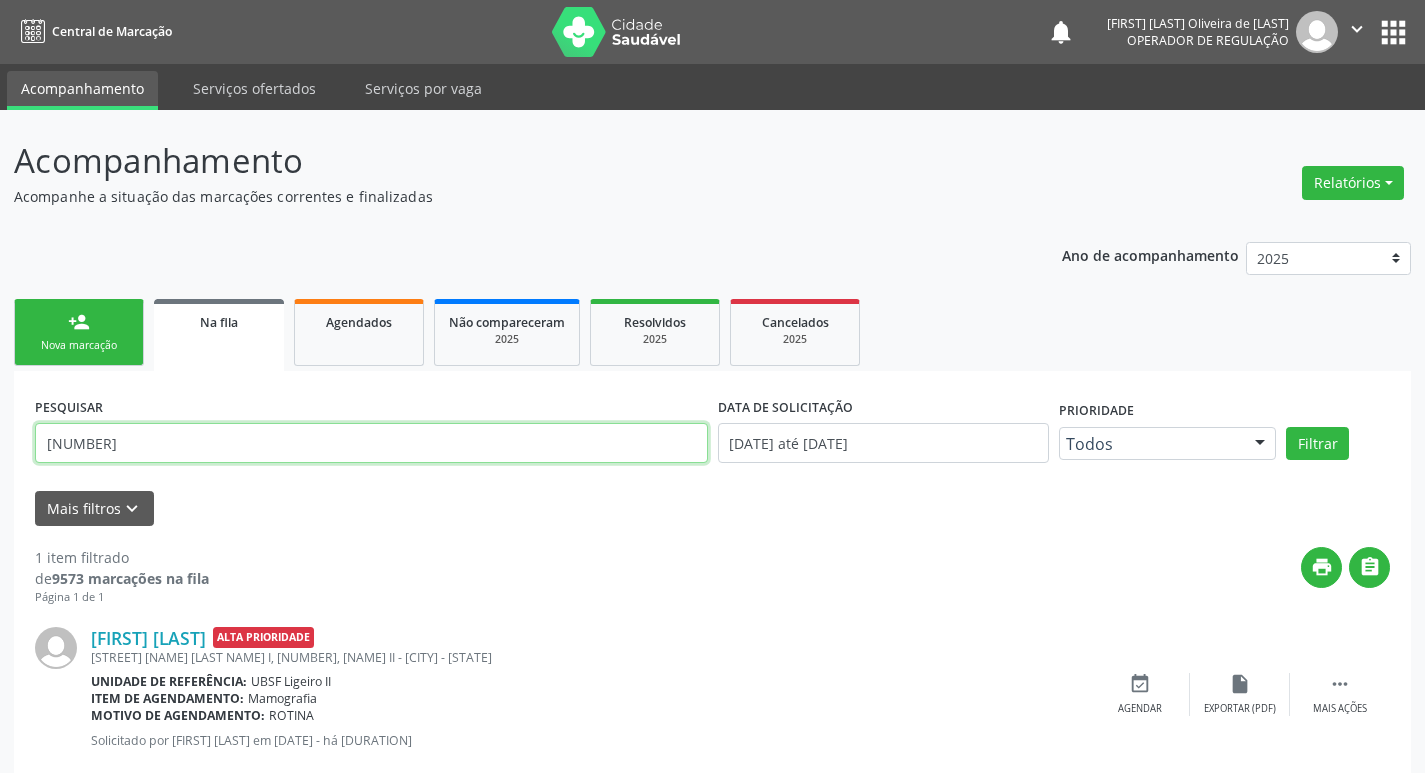 click on "706308767953973" at bounding box center (371, 443) 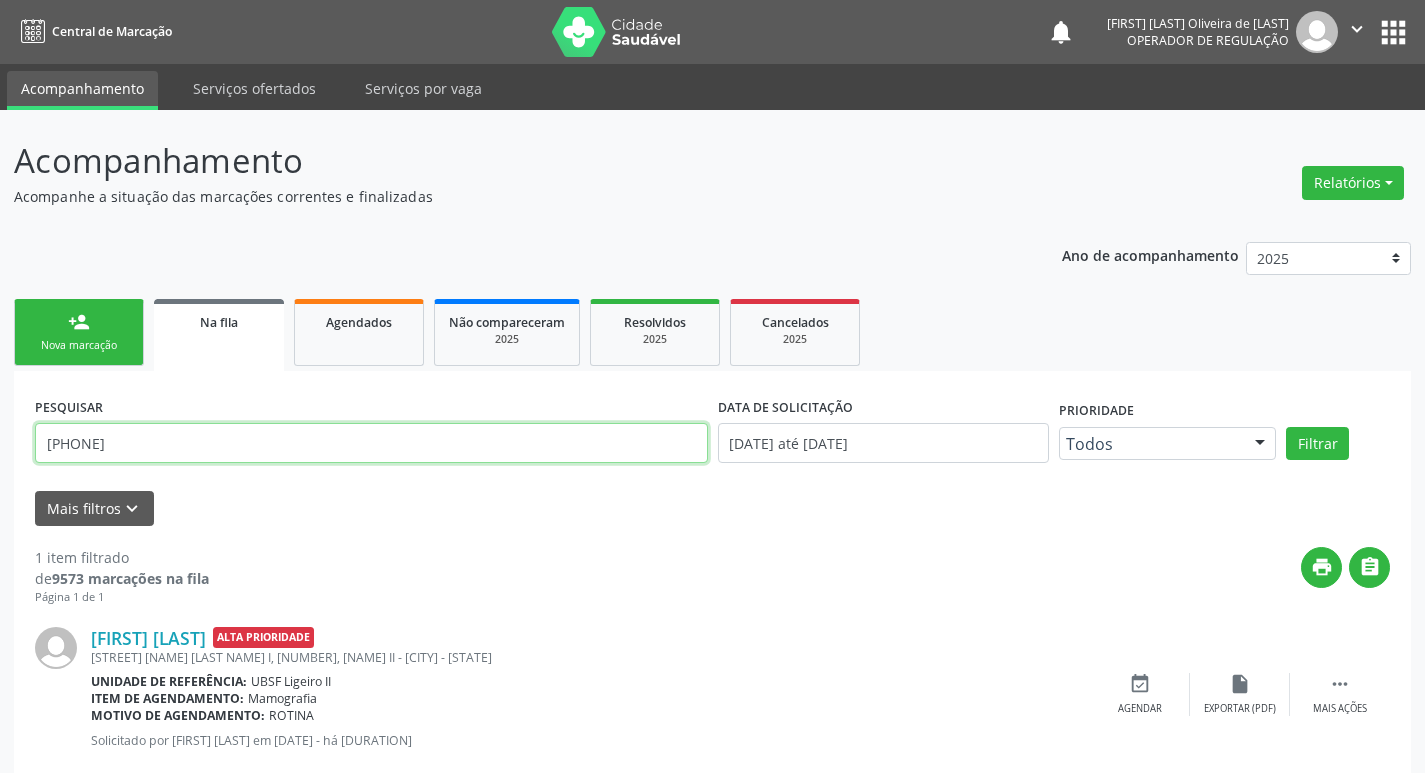 type on "700003538800205" 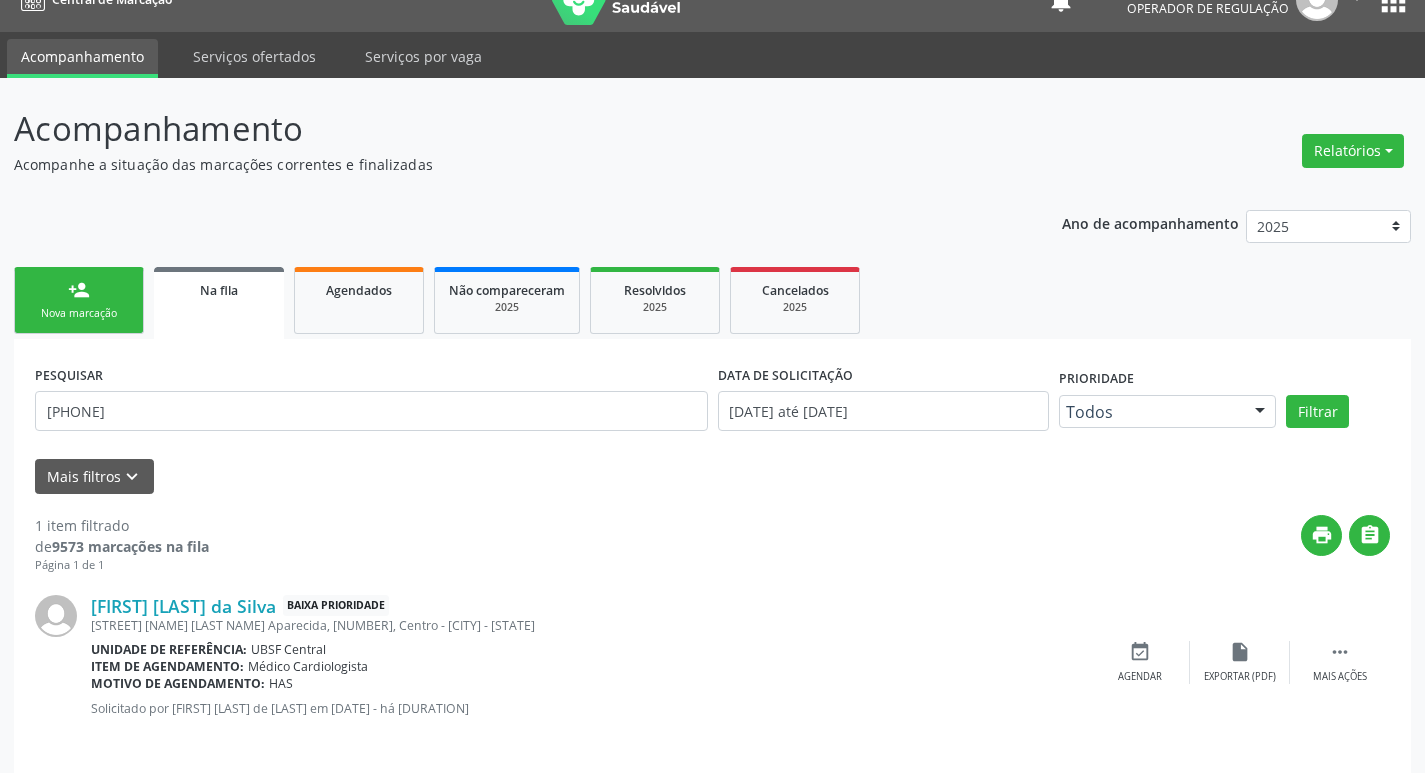 scroll, scrollTop: 46, scrollLeft: 0, axis: vertical 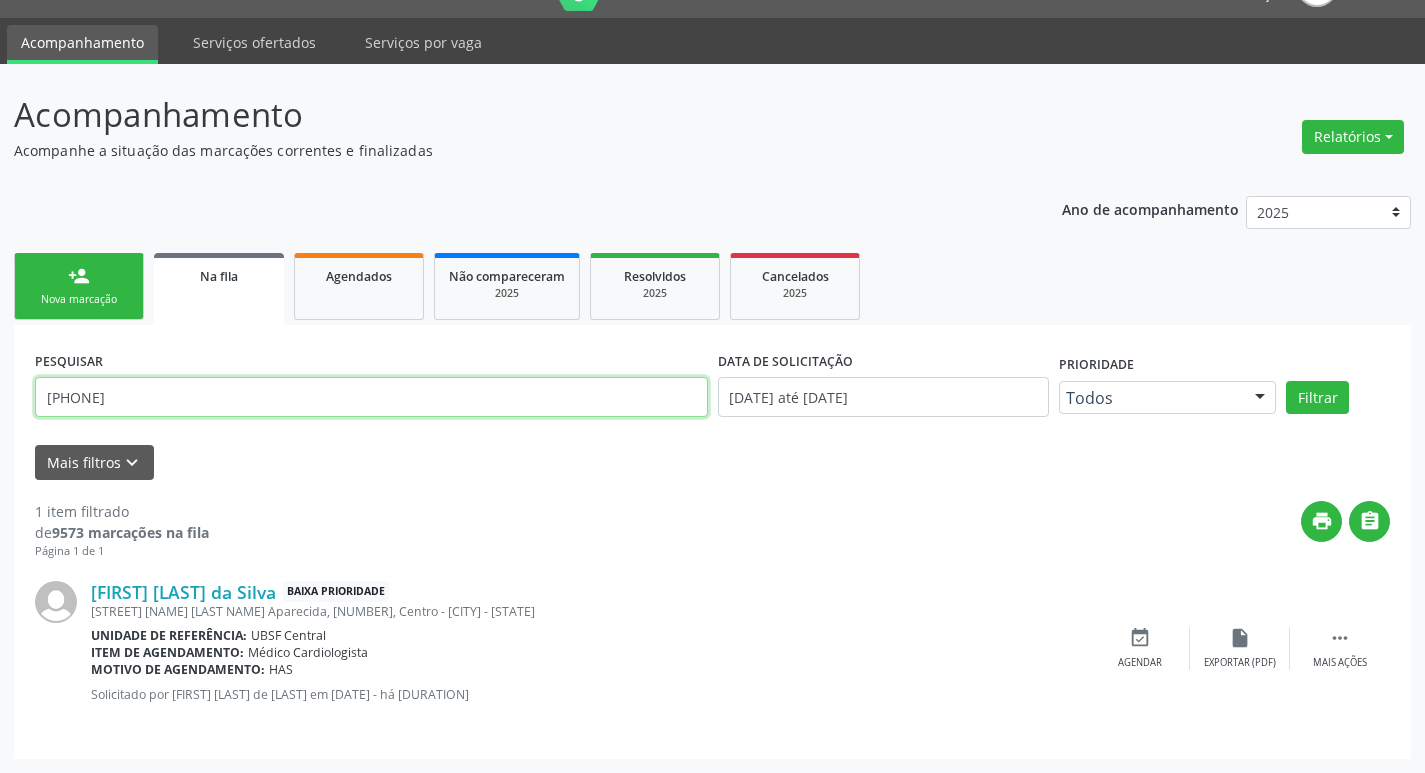 click on "700003538800205" at bounding box center [371, 397] 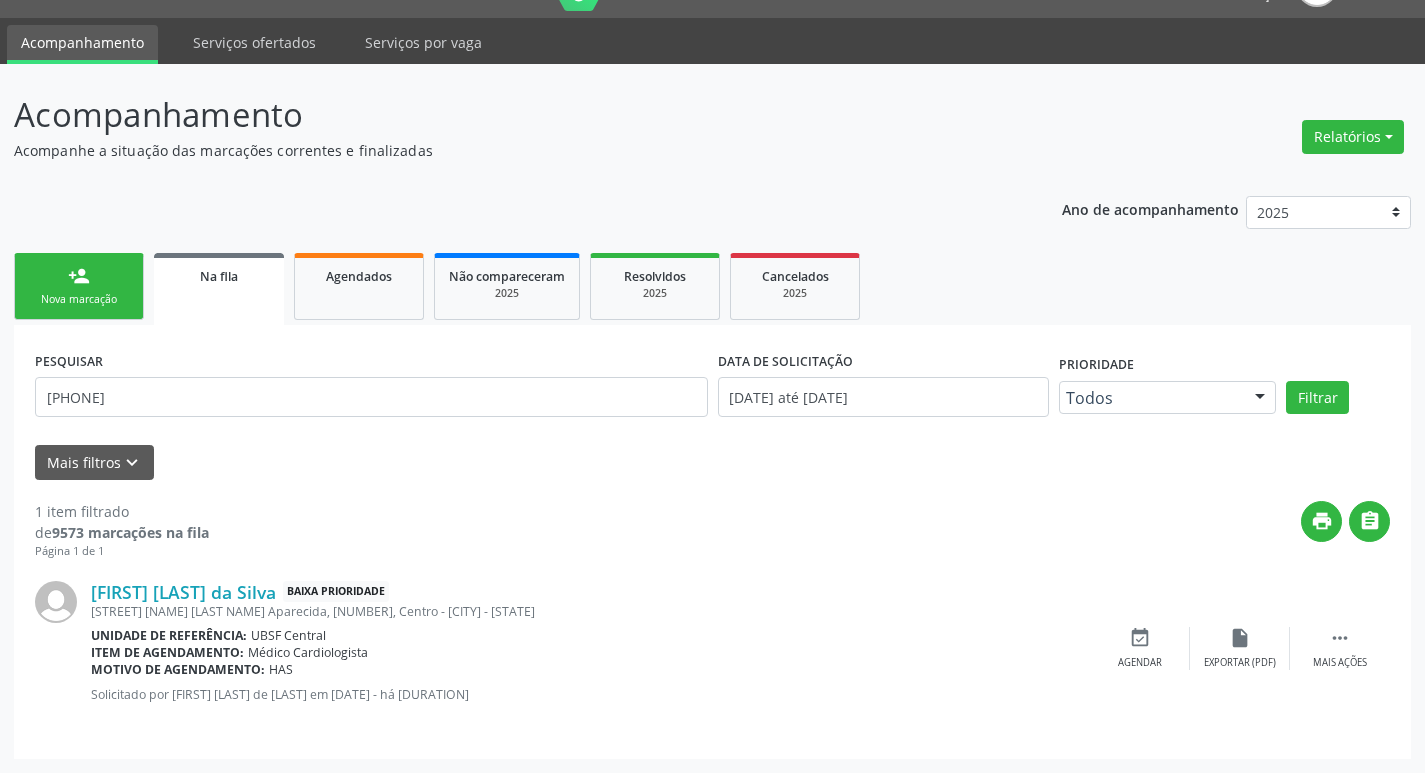 click on "Nova marcação" at bounding box center (79, 299) 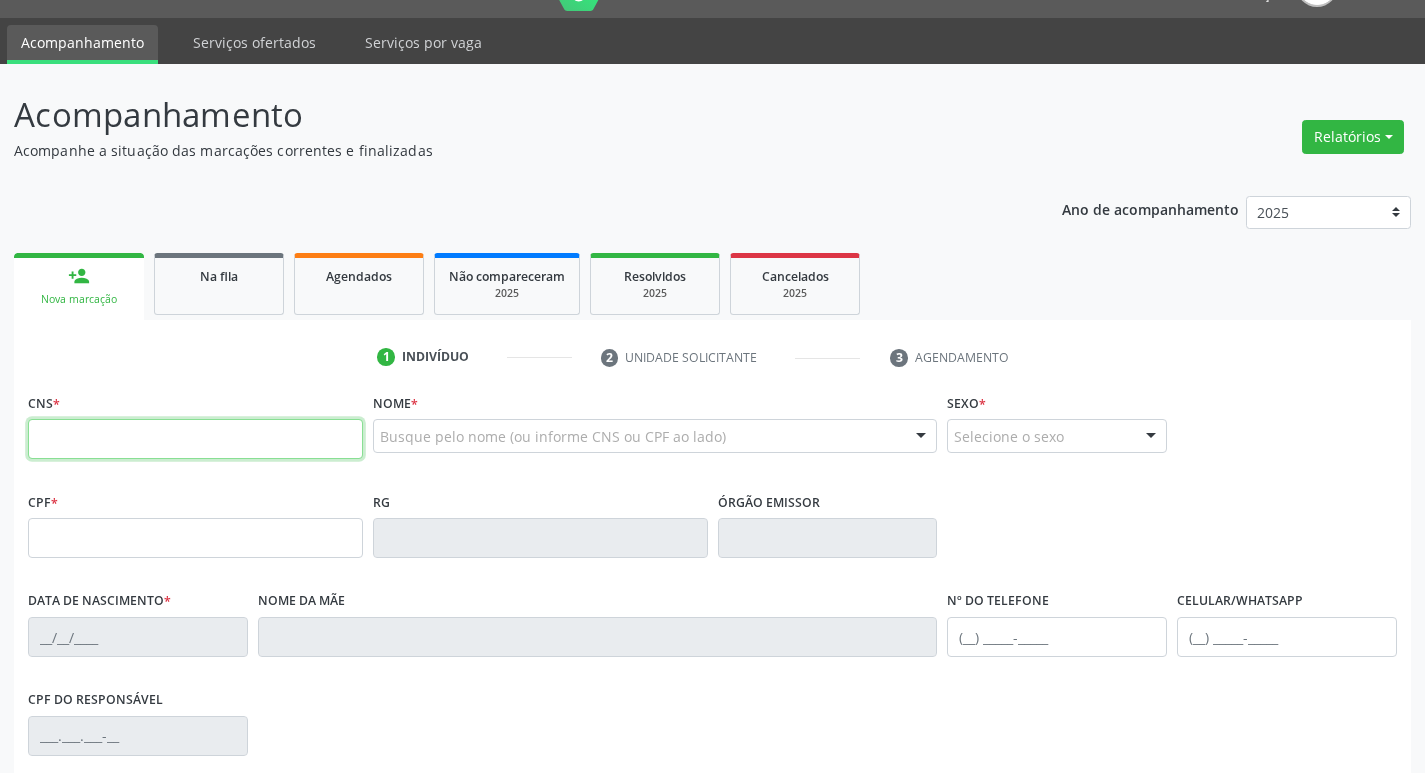 click at bounding box center (195, 439) 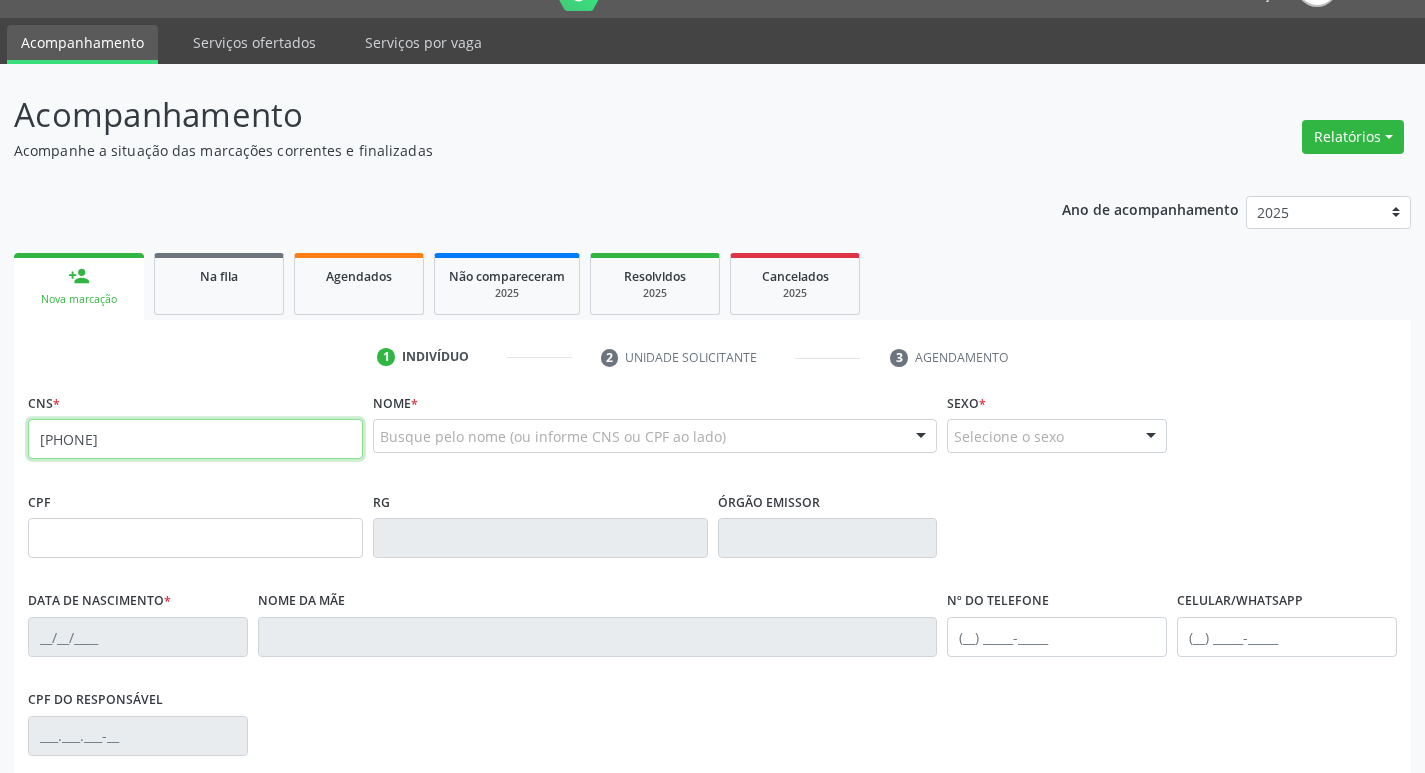 type on "700 0035 3880 0205" 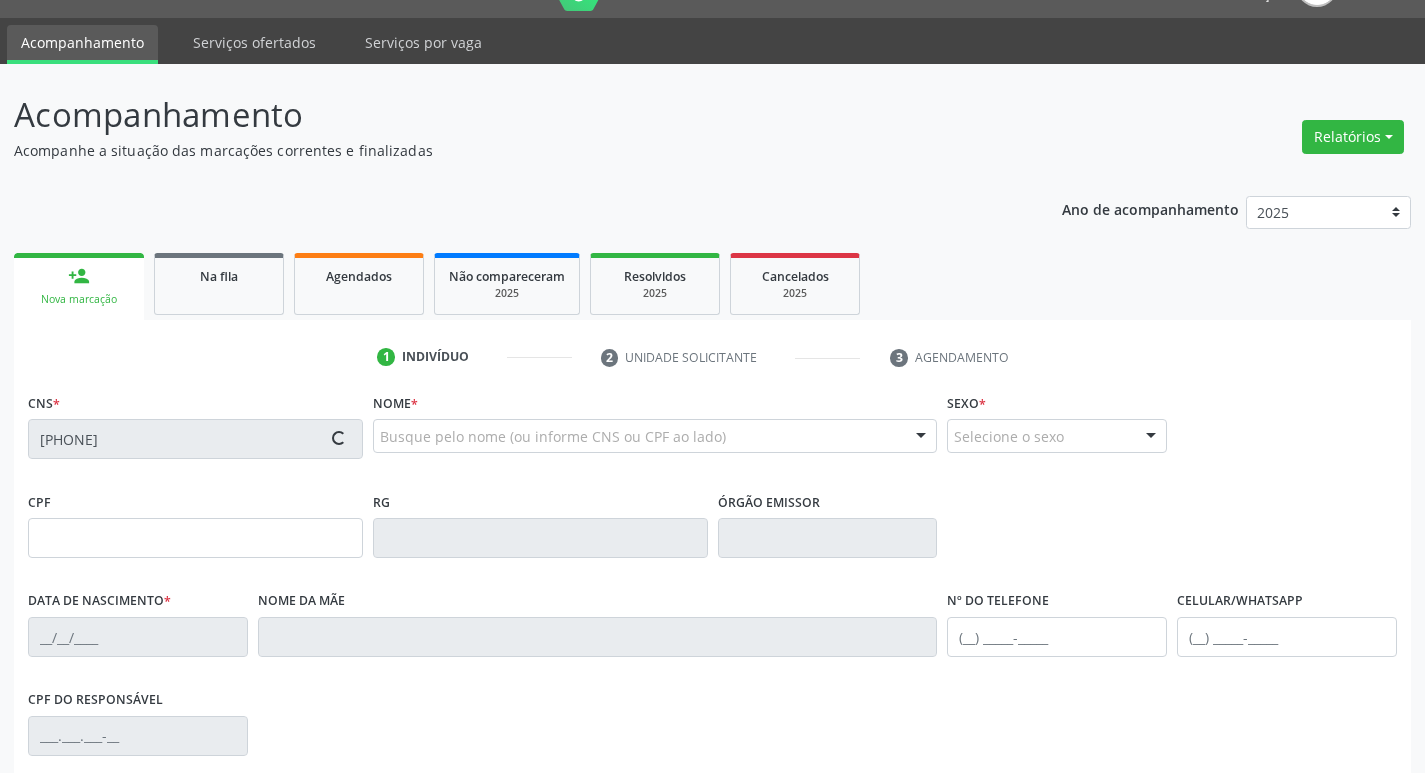 type on "001.212.267-00" 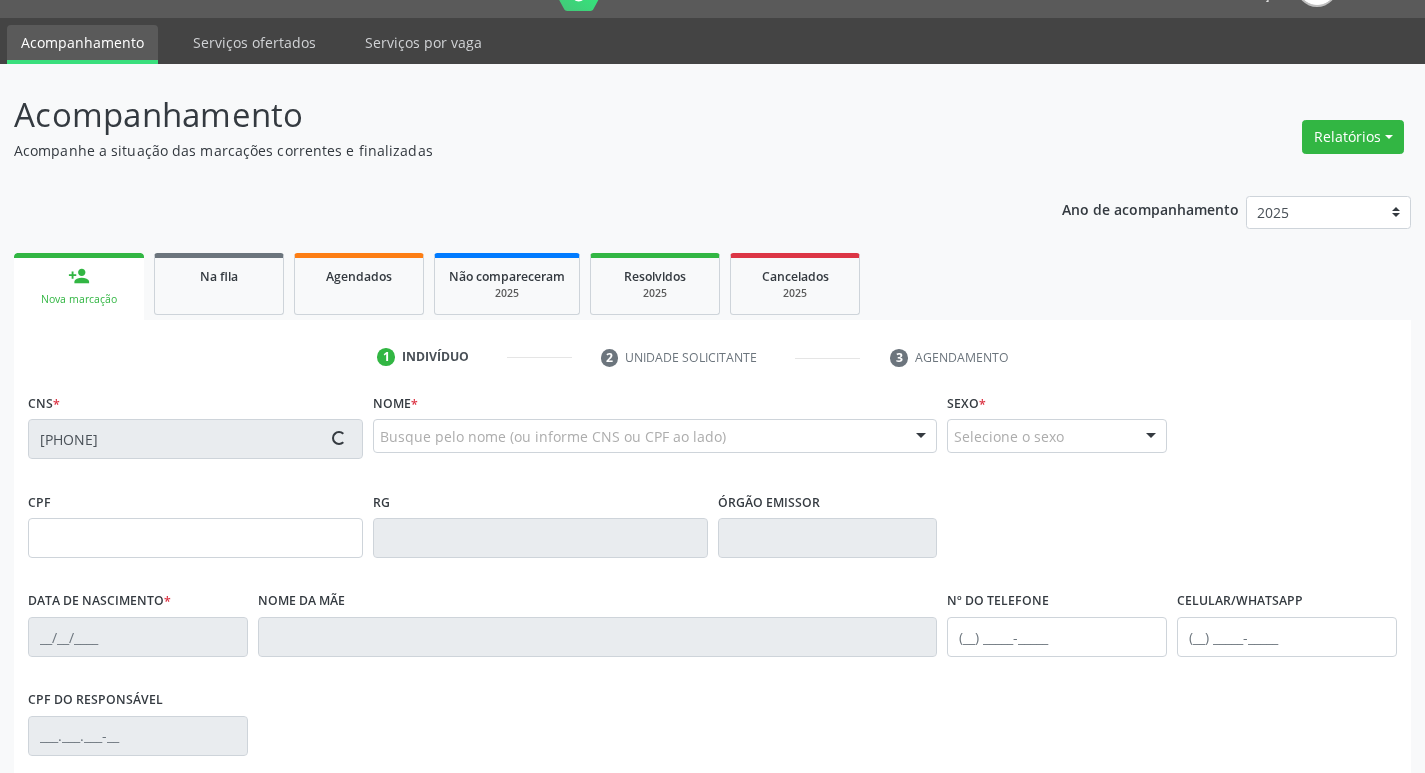 type on "29/06/1967" 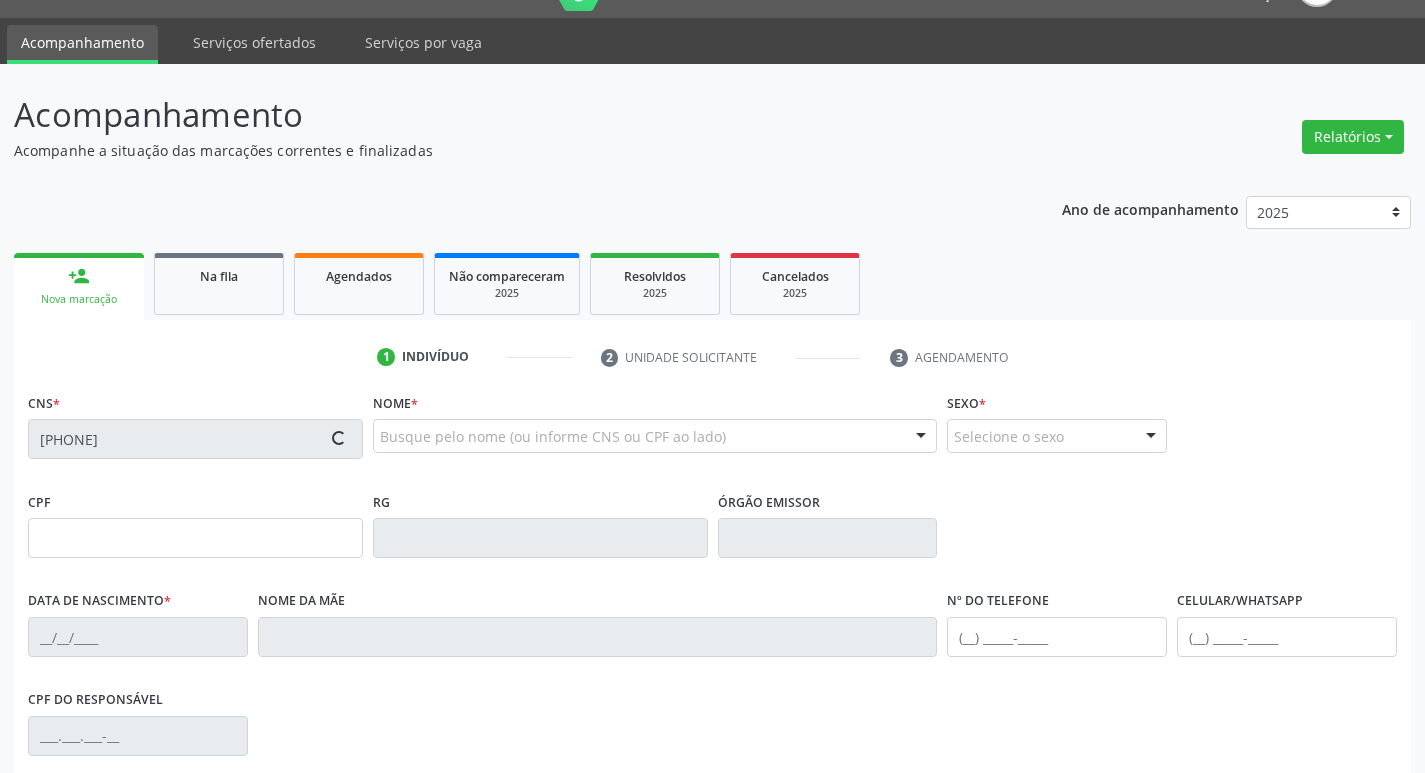 type on "Severina Trajano da Silva" 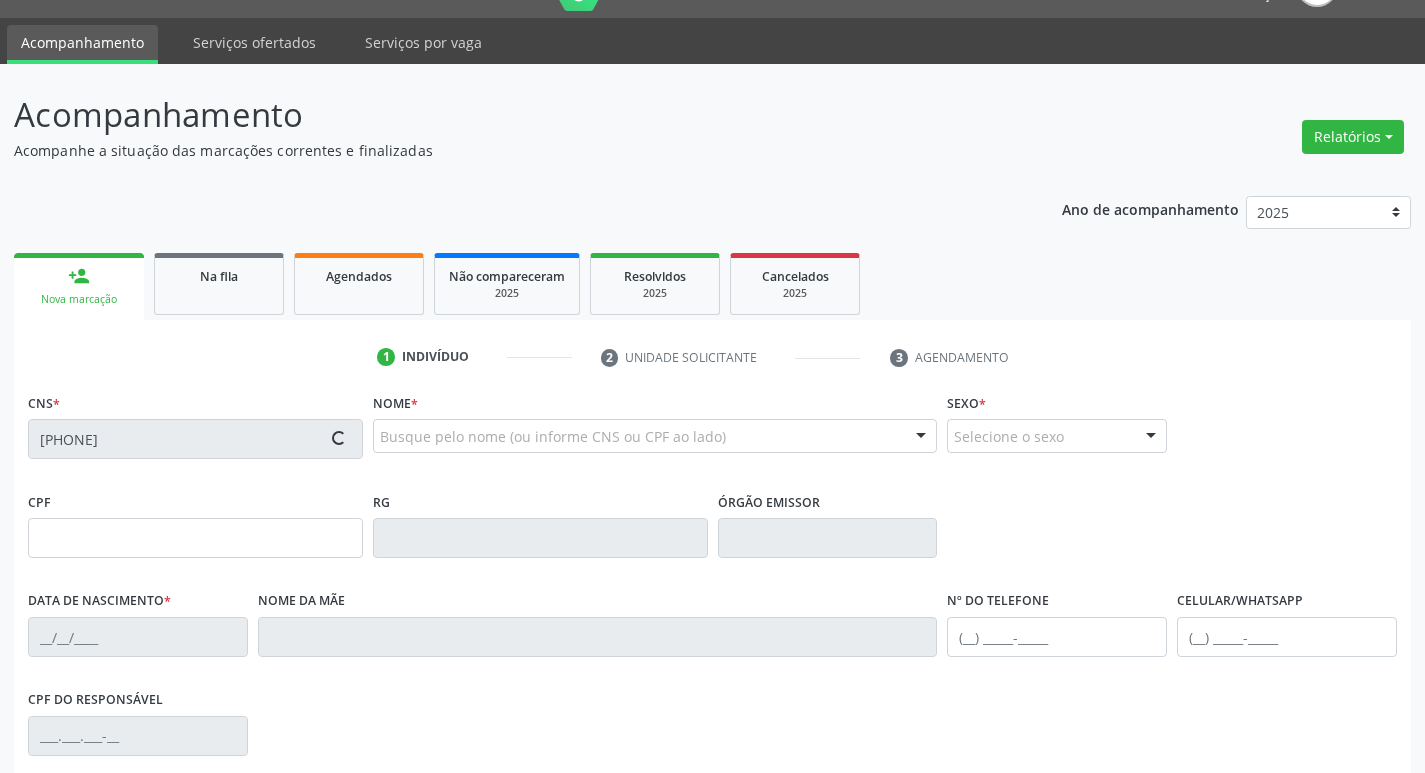 type on "(83) 99388-3480" 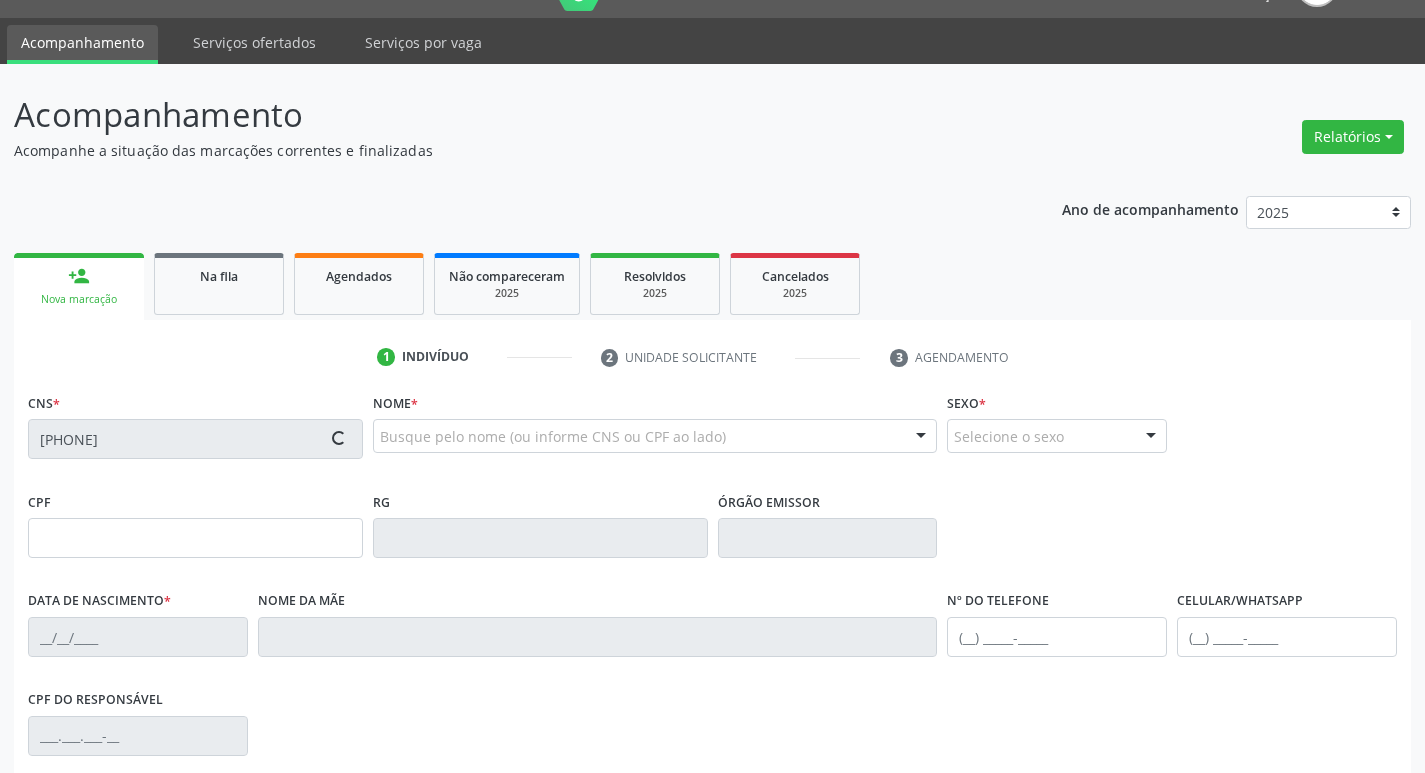 type on "(83) 99388-3480" 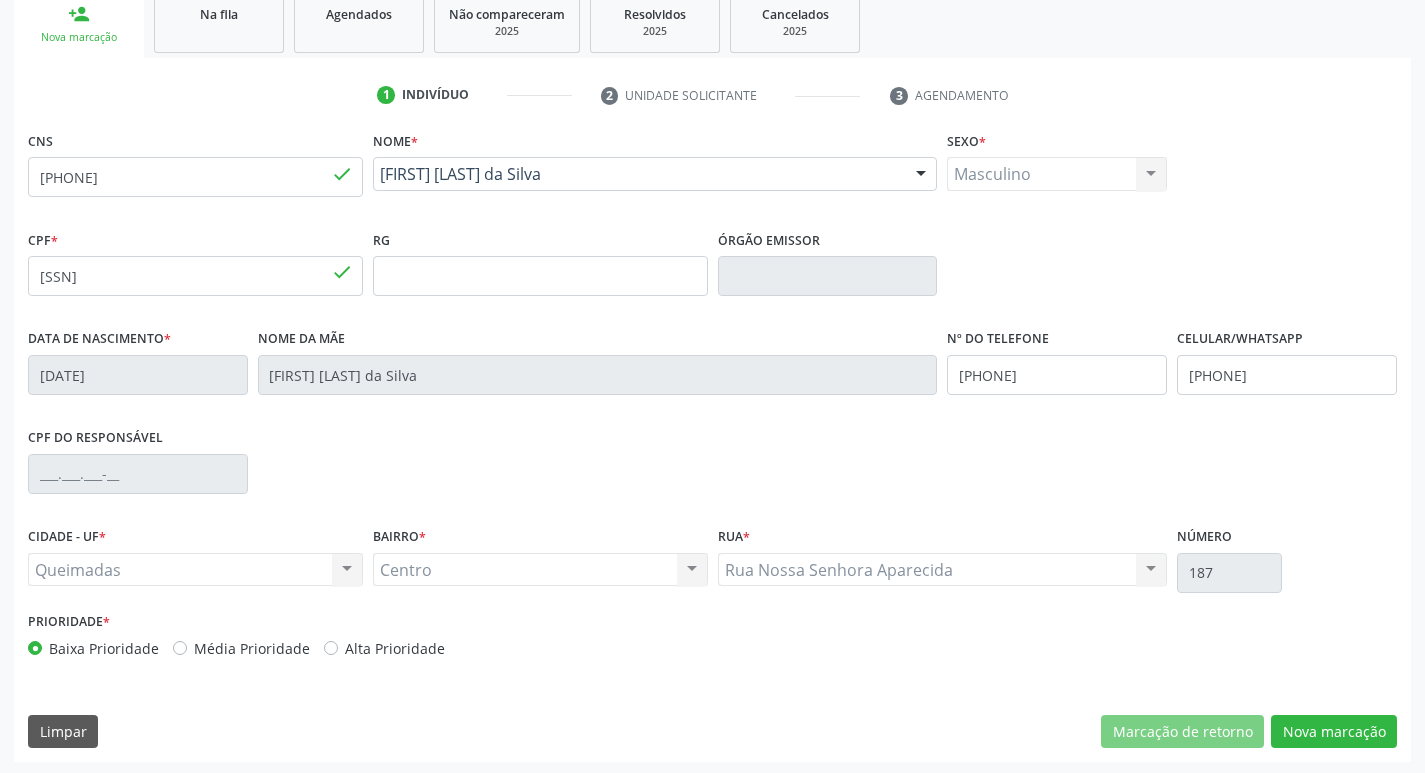 scroll, scrollTop: 311, scrollLeft: 0, axis: vertical 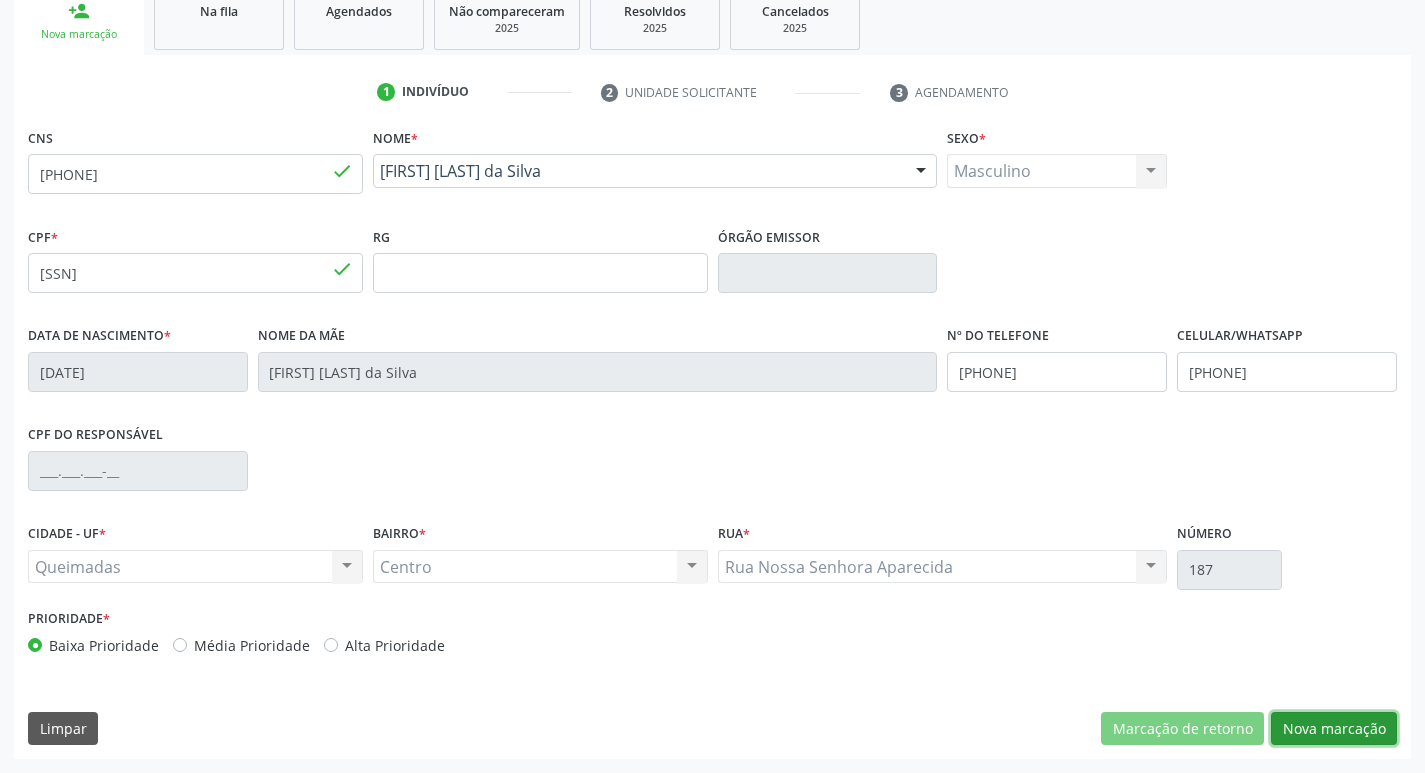 click on "Nova marcação" at bounding box center [1334, 729] 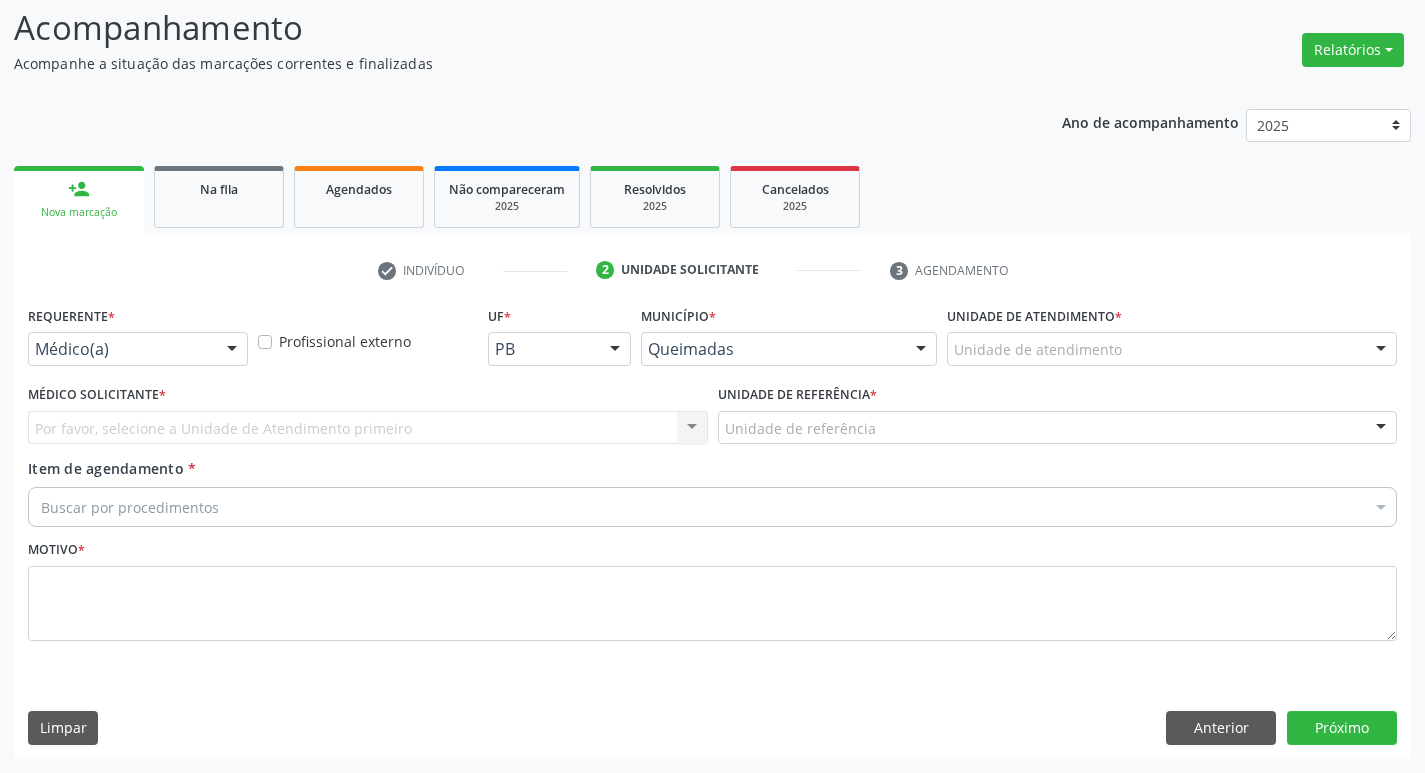 scroll, scrollTop: 133, scrollLeft: 0, axis: vertical 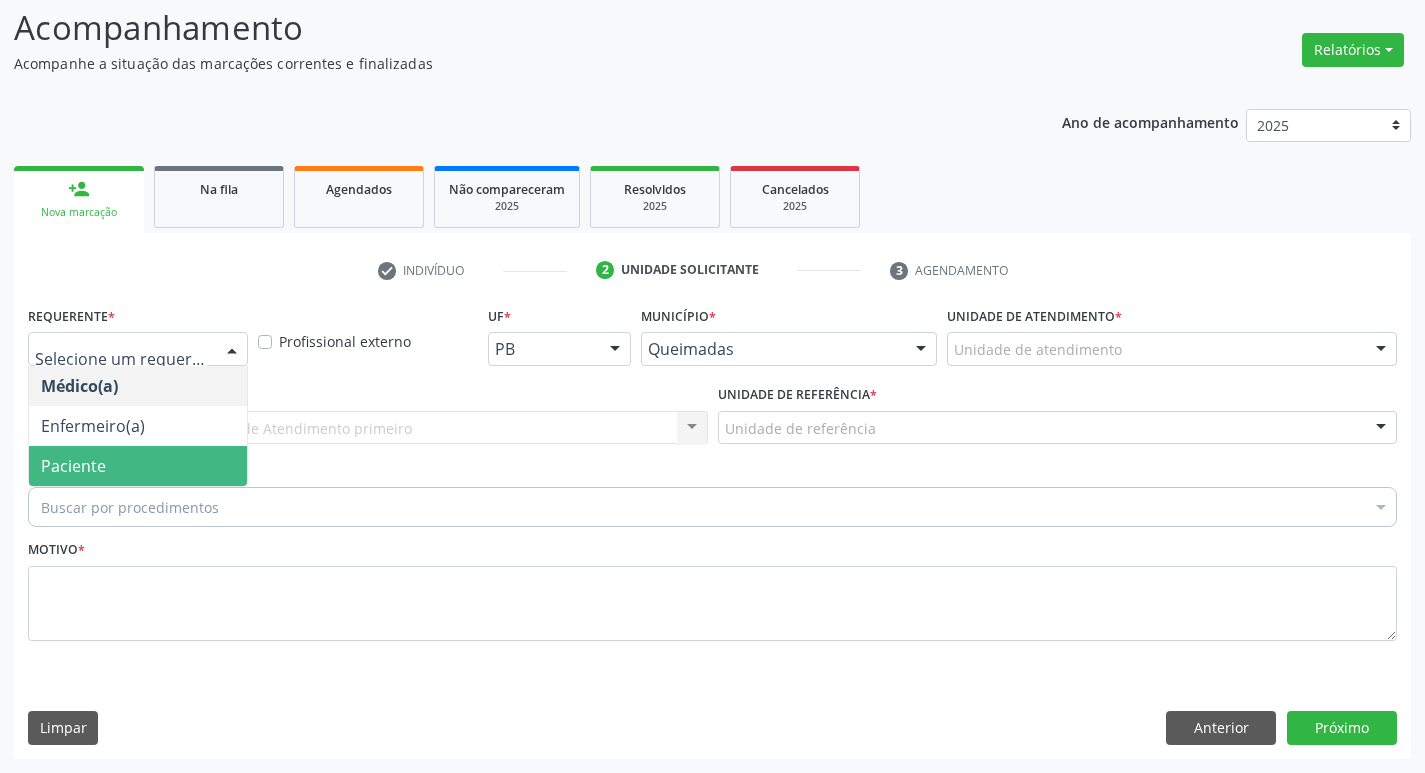 click on "Paciente" at bounding box center [138, 466] 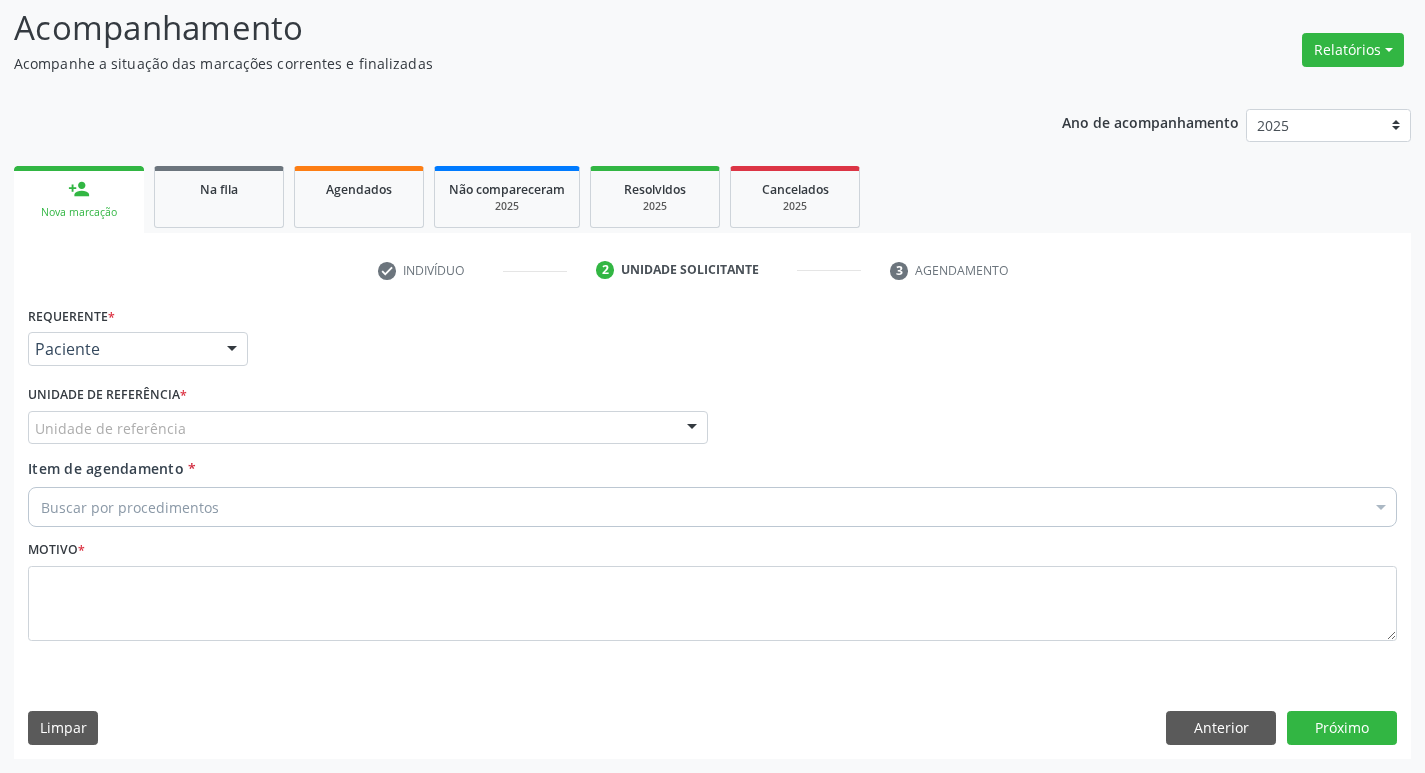 click on "Unidade de referência" at bounding box center (368, 428) 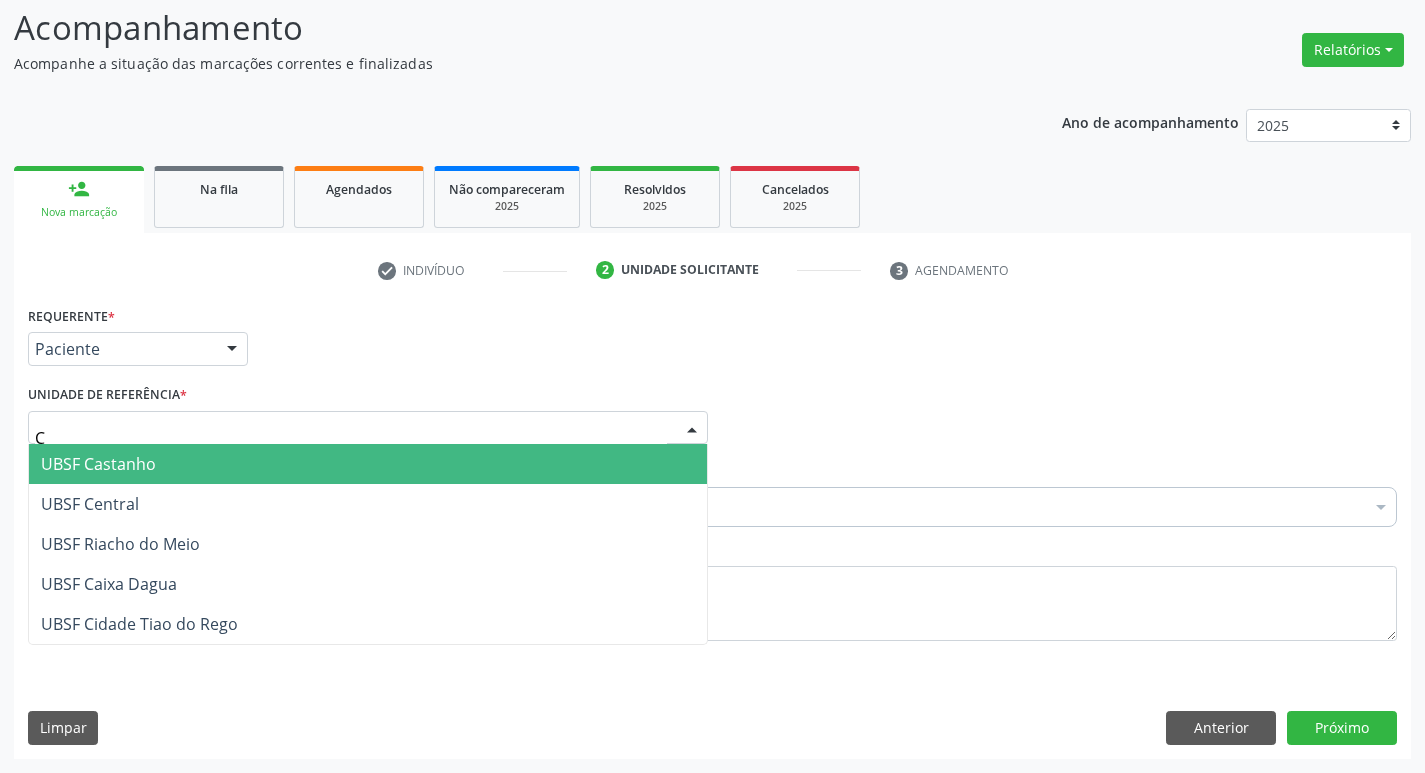 type on "CE" 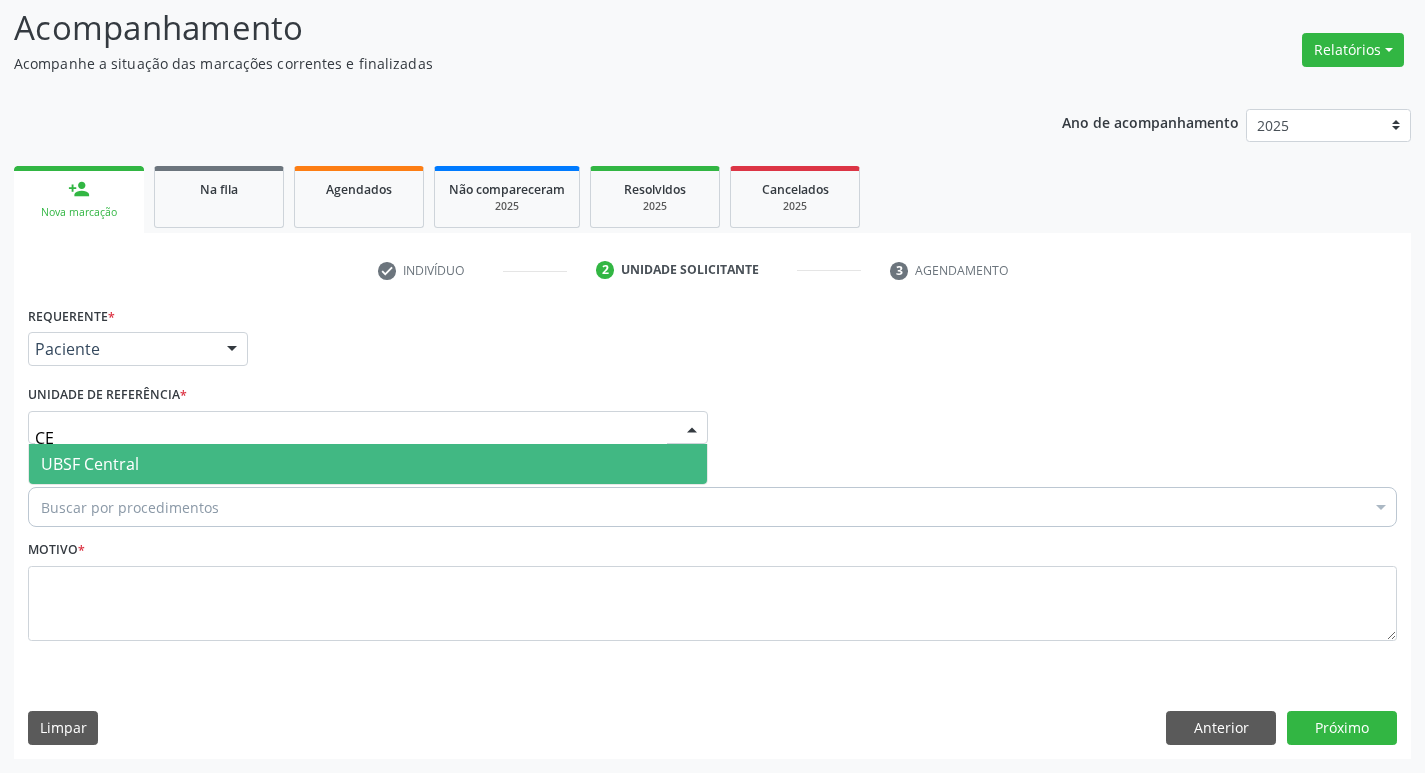 click on "UBSF Central" at bounding box center [368, 464] 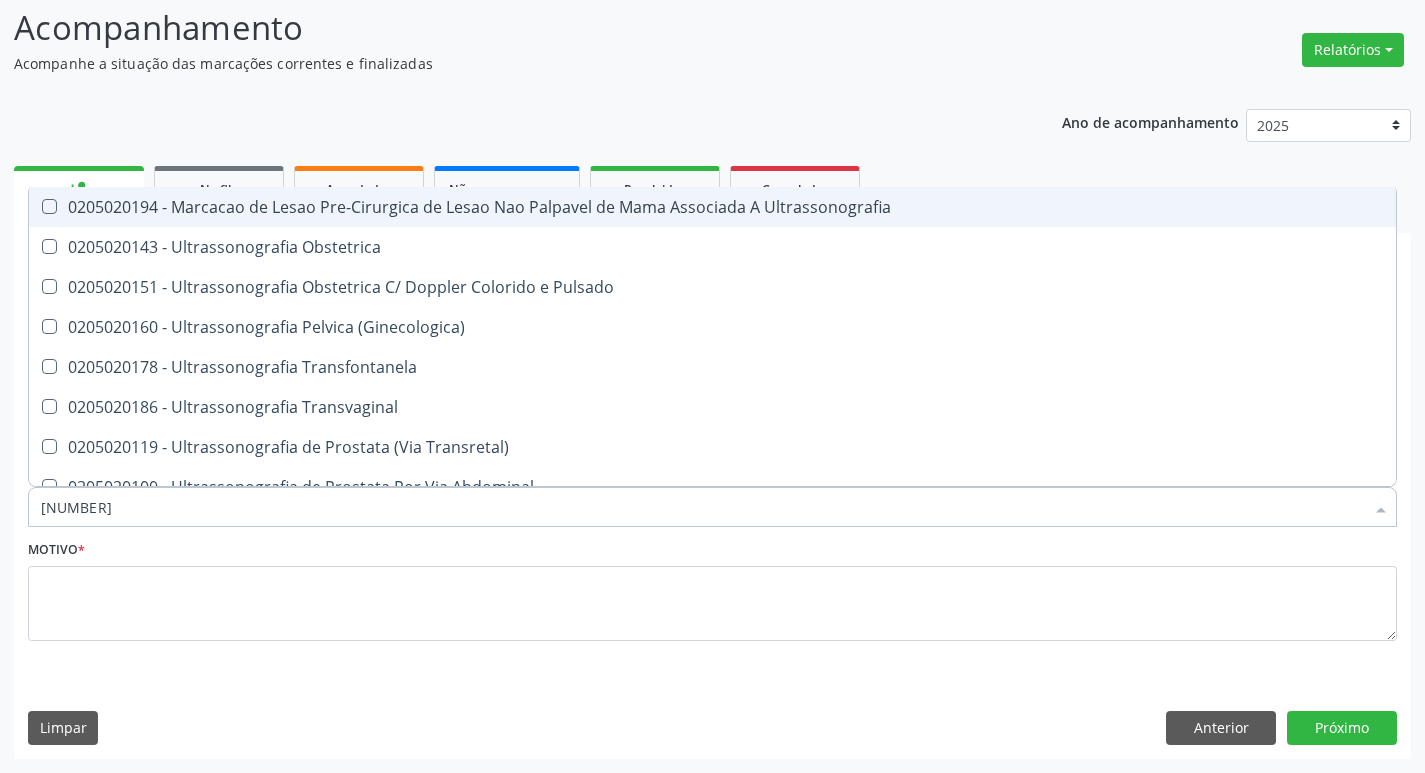 type on "0205020100" 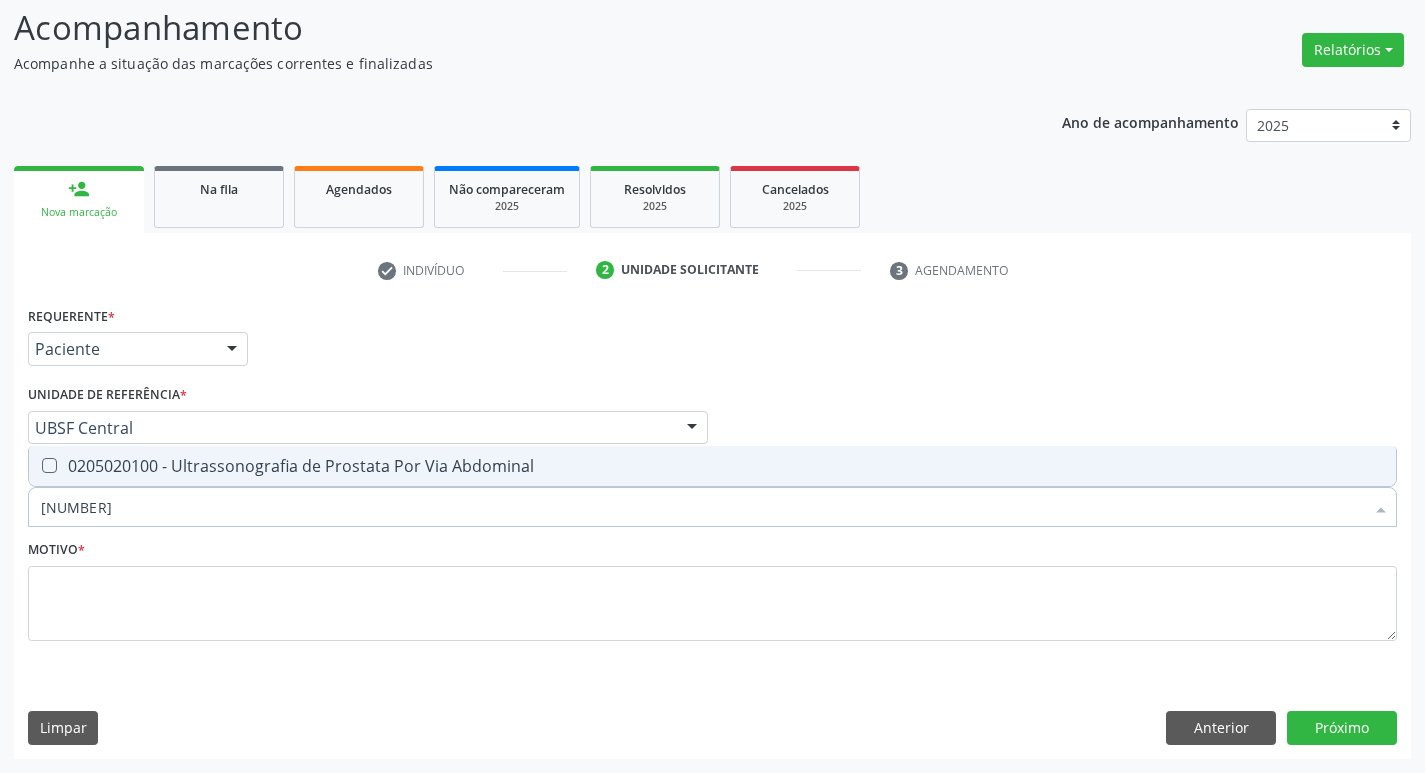click on "0205020100 - Ultrassonografia de Prostata Por Via Abdominal" at bounding box center (712, 466) 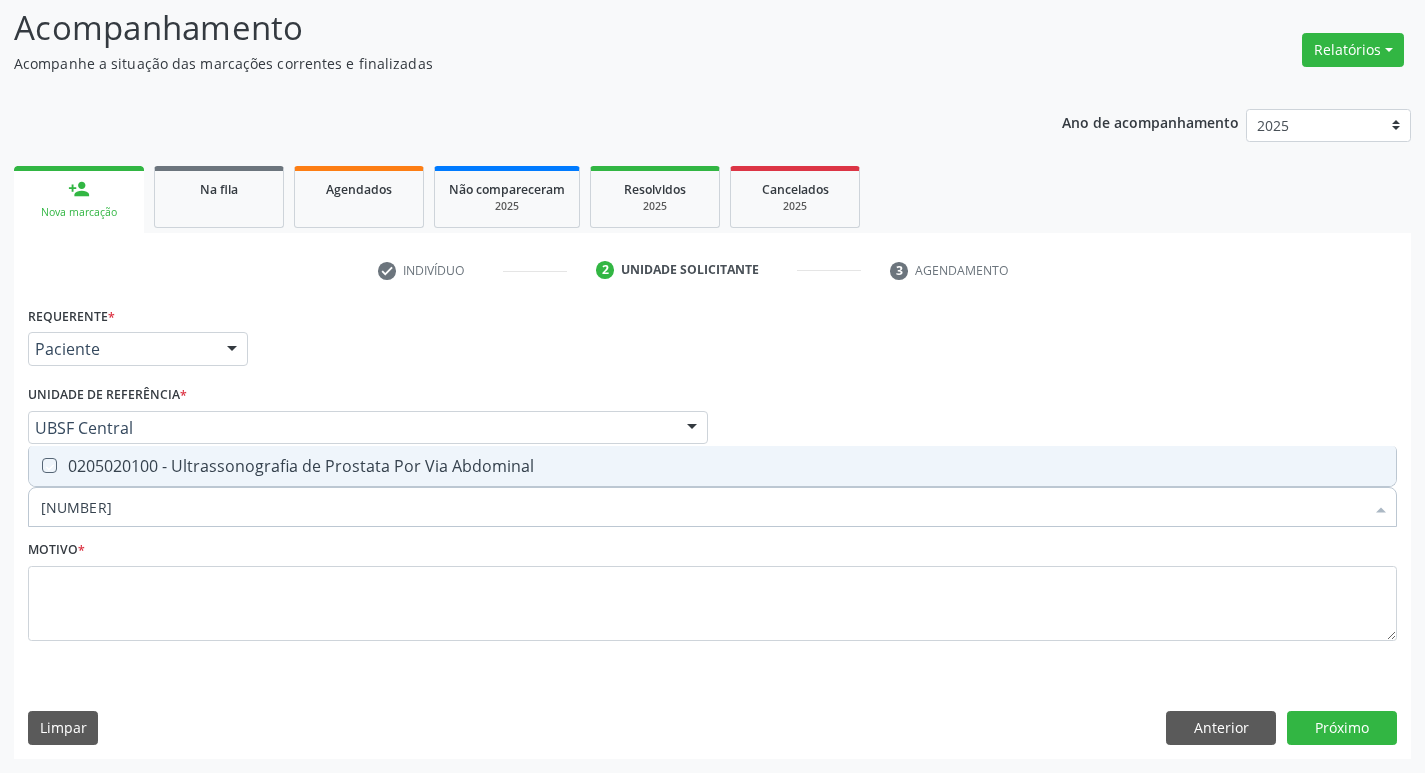 checkbox on "true" 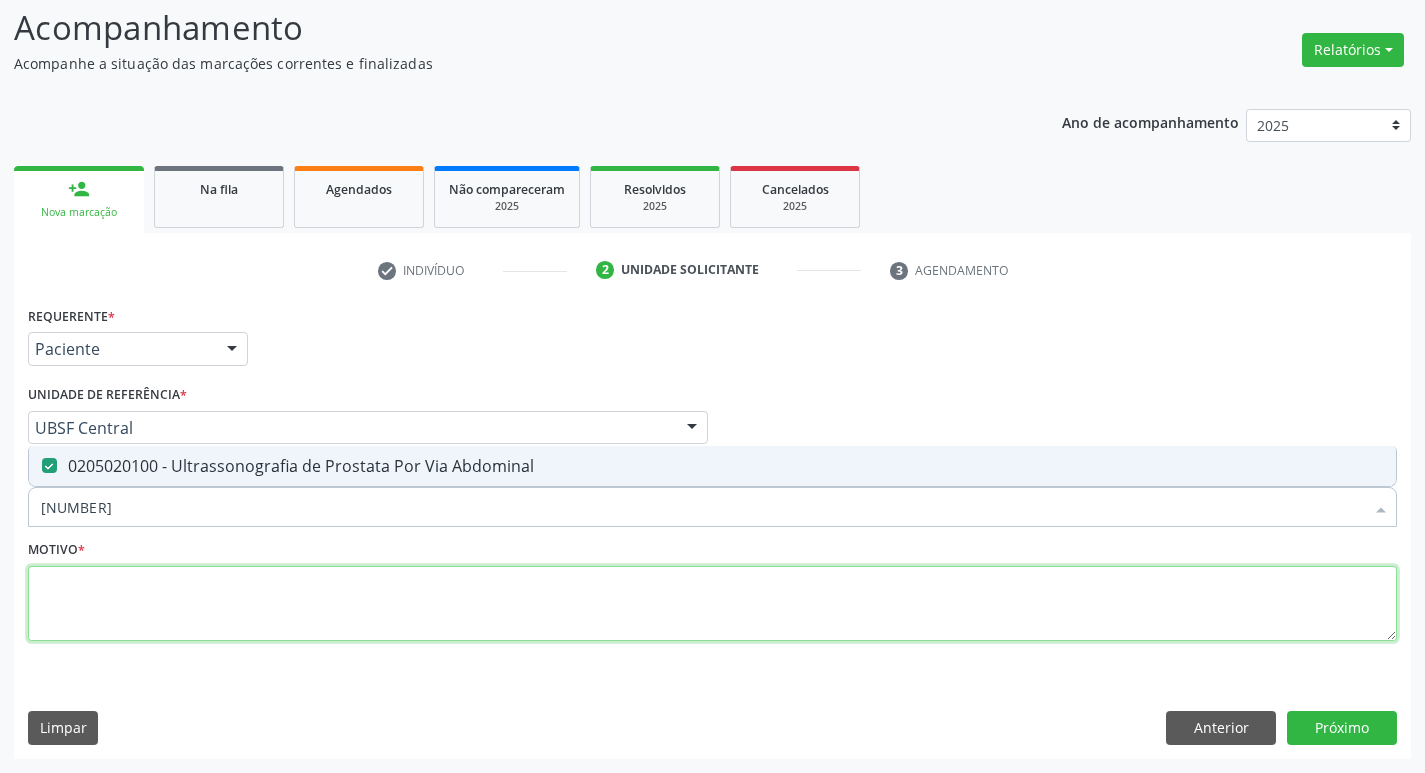 click at bounding box center (712, 604) 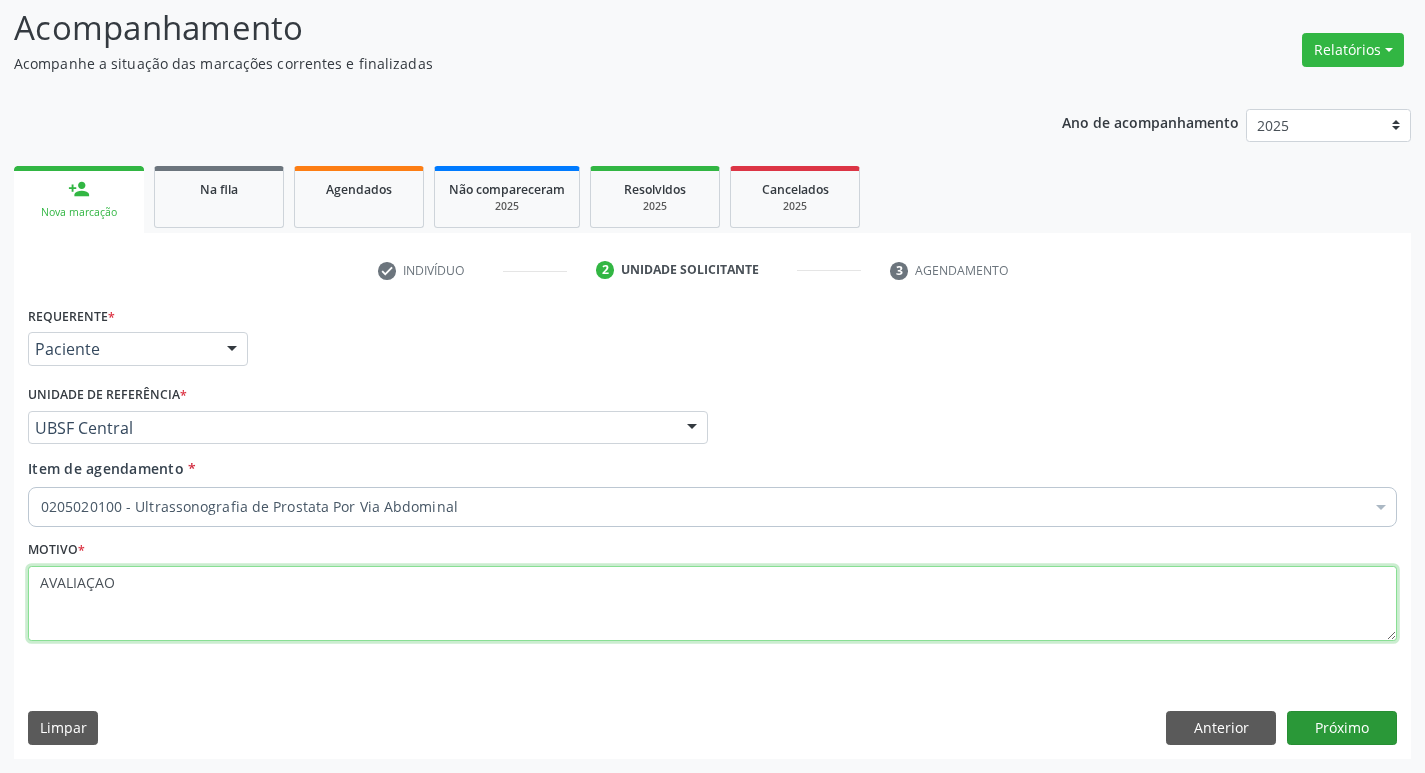 type on "AVALIAÇAO" 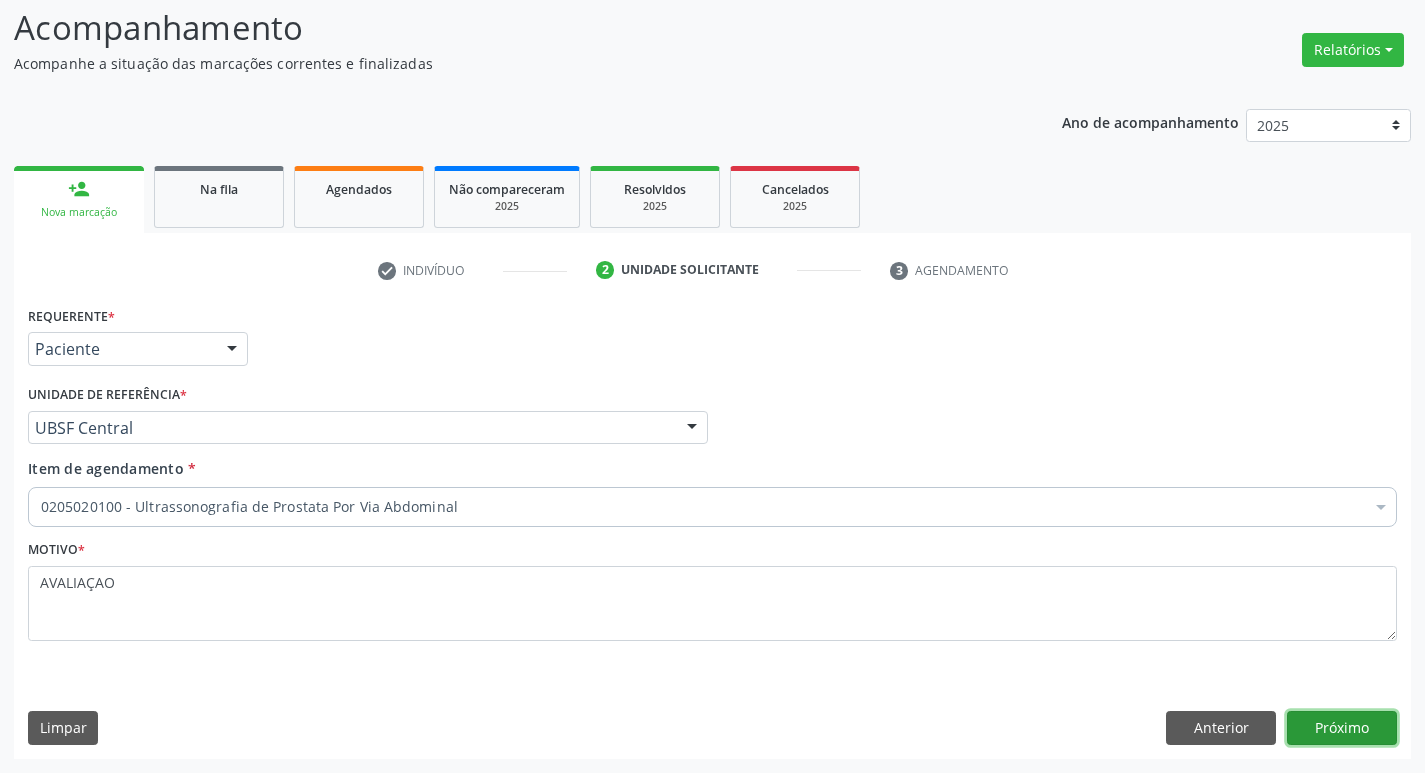 click on "Próximo" at bounding box center [1342, 728] 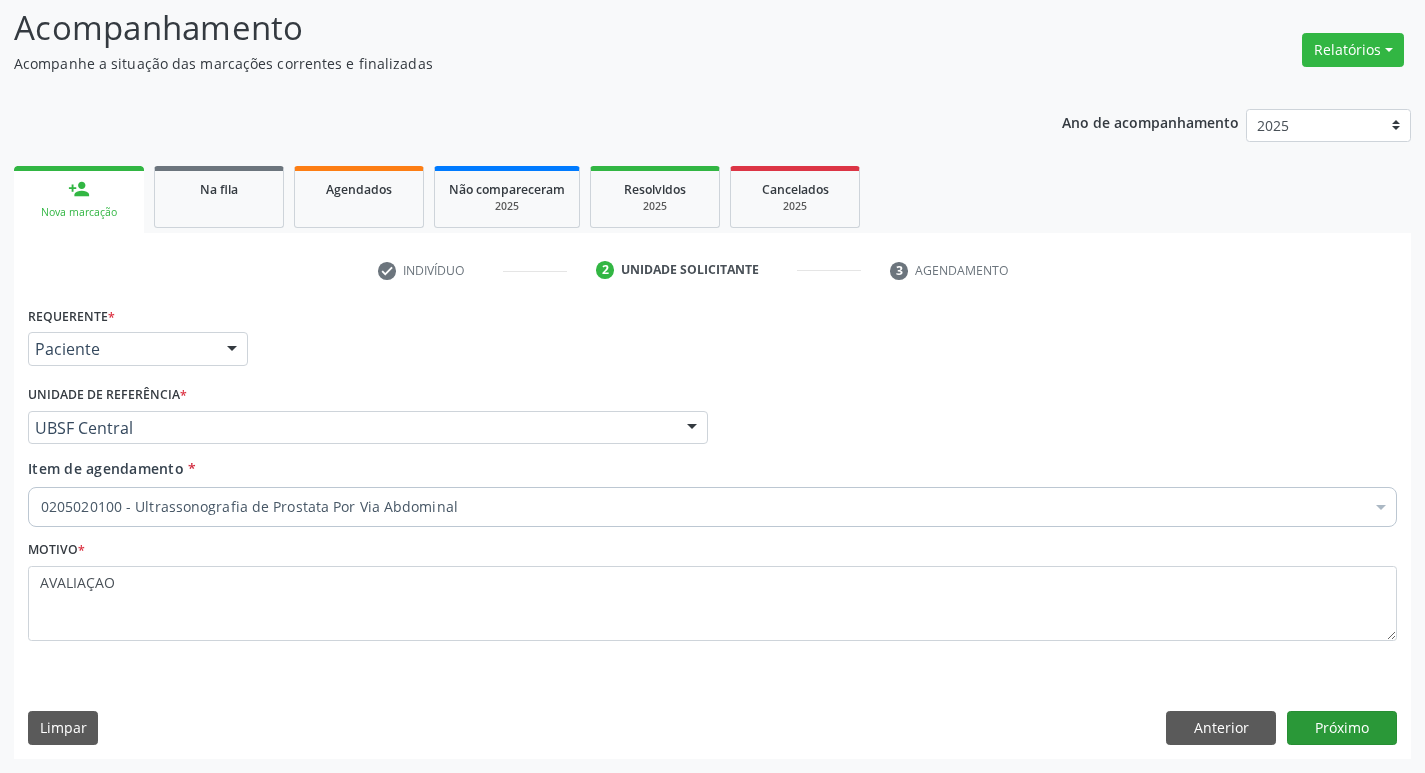 scroll, scrollTop: 97, scrollLeft: 0, axis: vertical 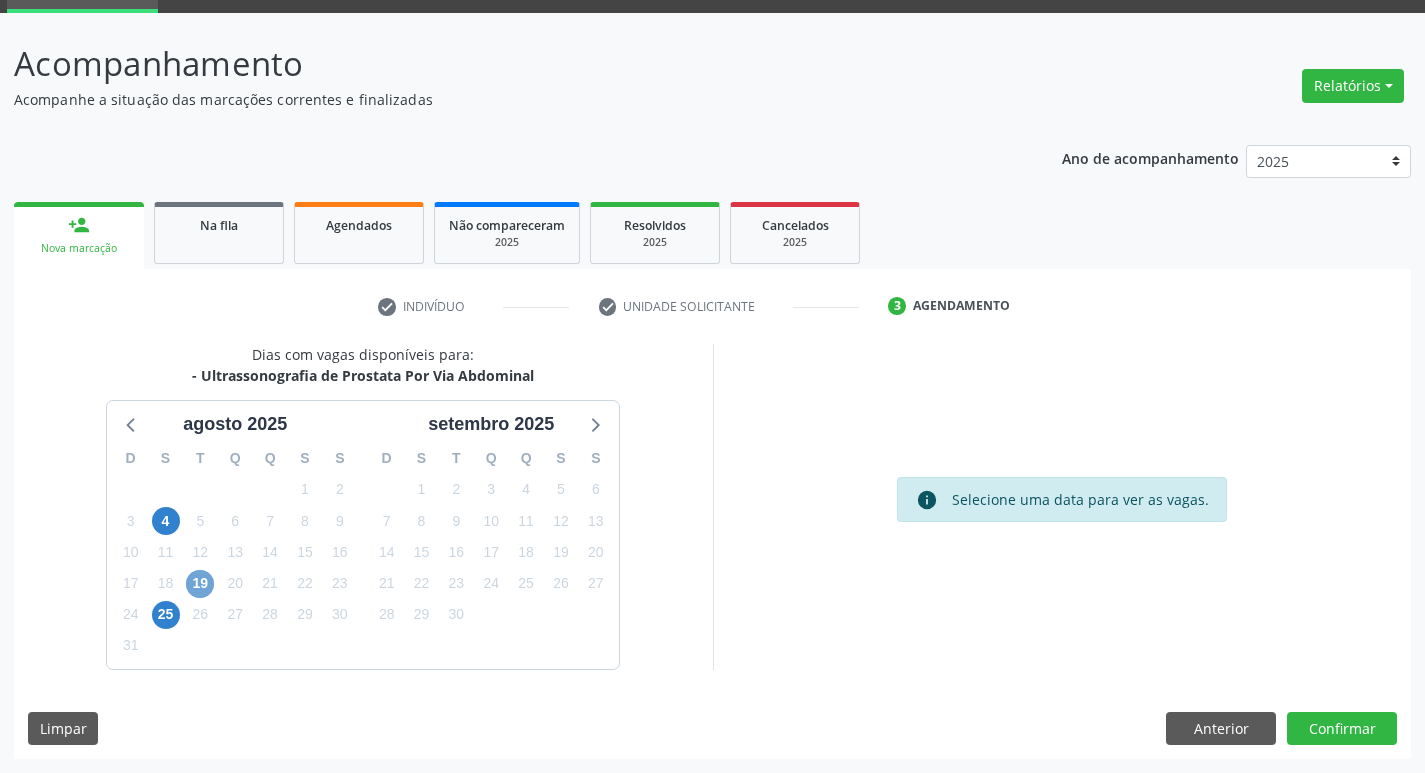 click on "19" at bounding box center (200, 584) 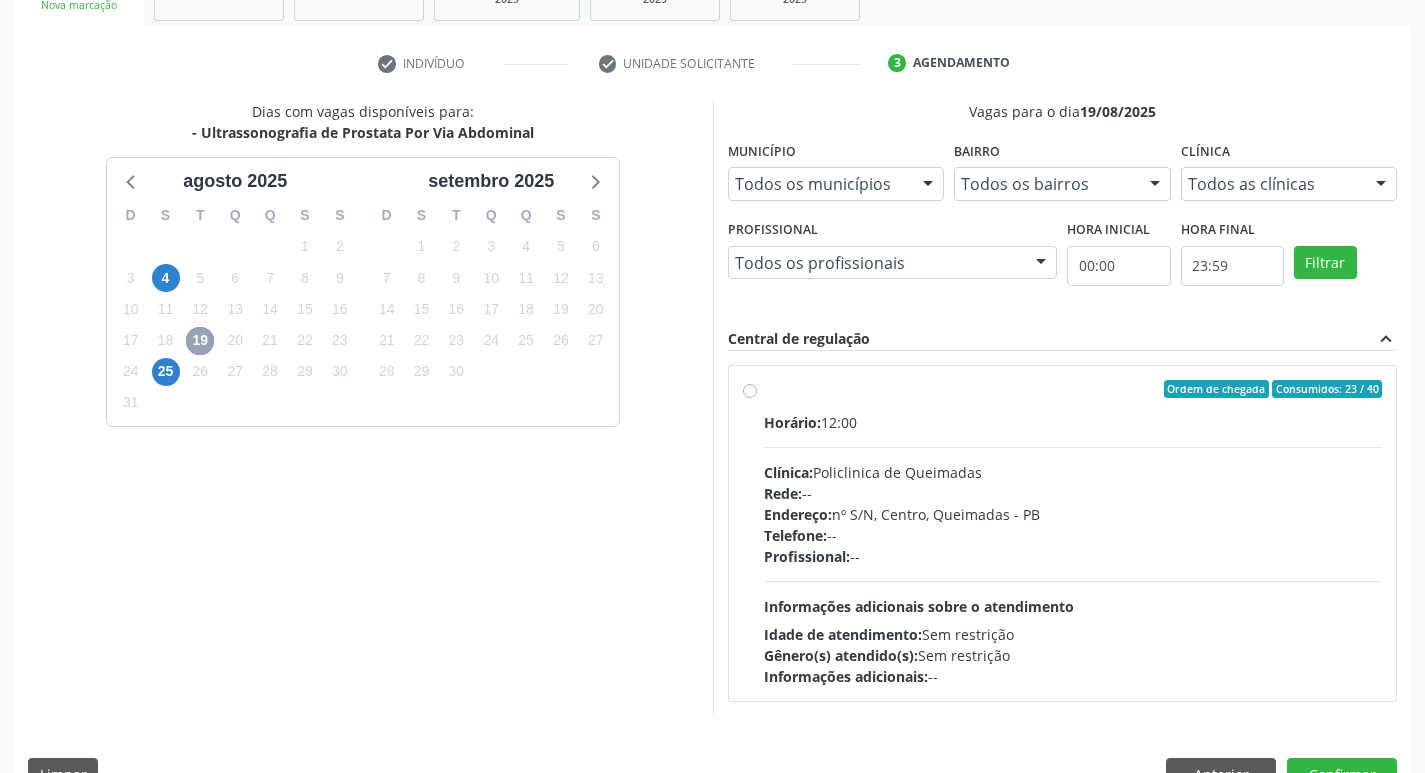 scroll, scrollTop: 386, scrollLeft: 0, axis: vertical 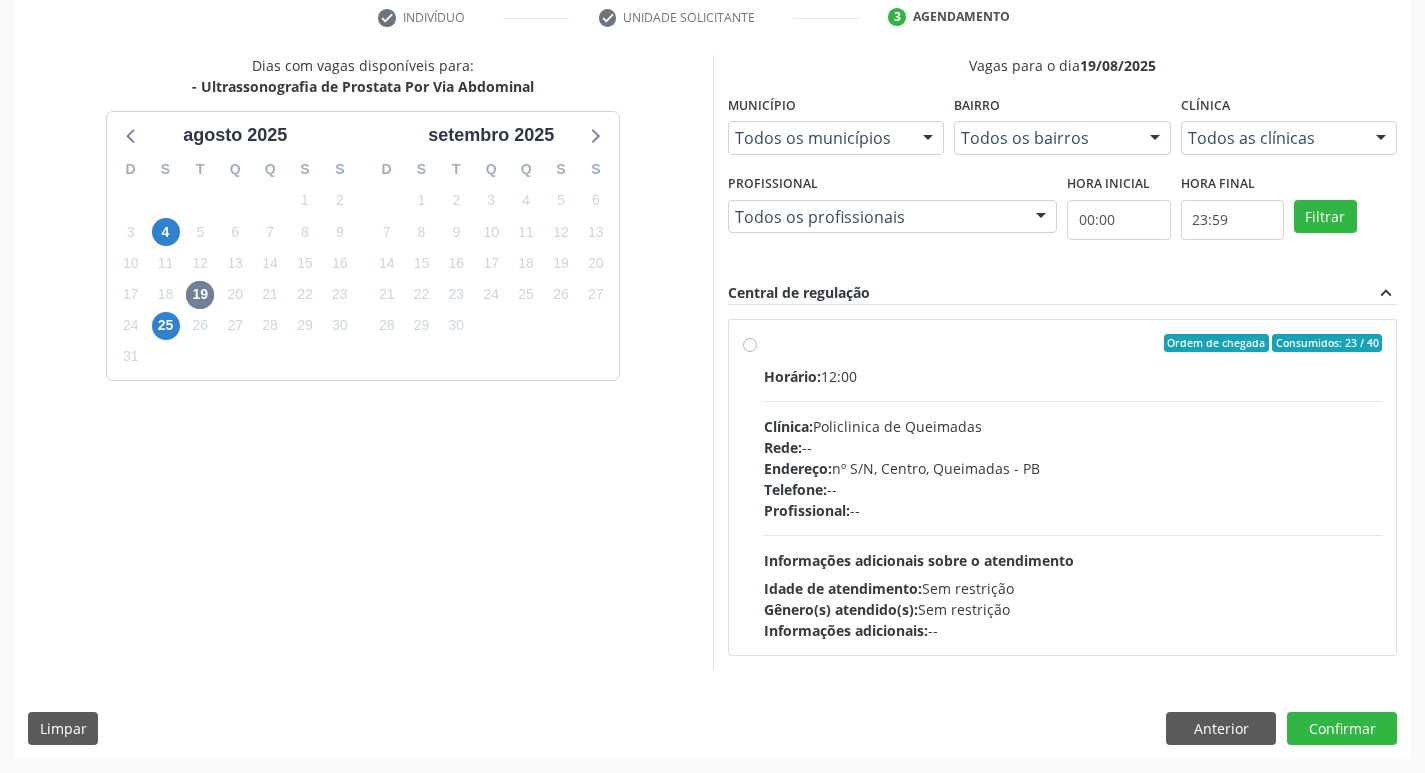 click on "Profissional:
--" at bounding box center (1073, 510) 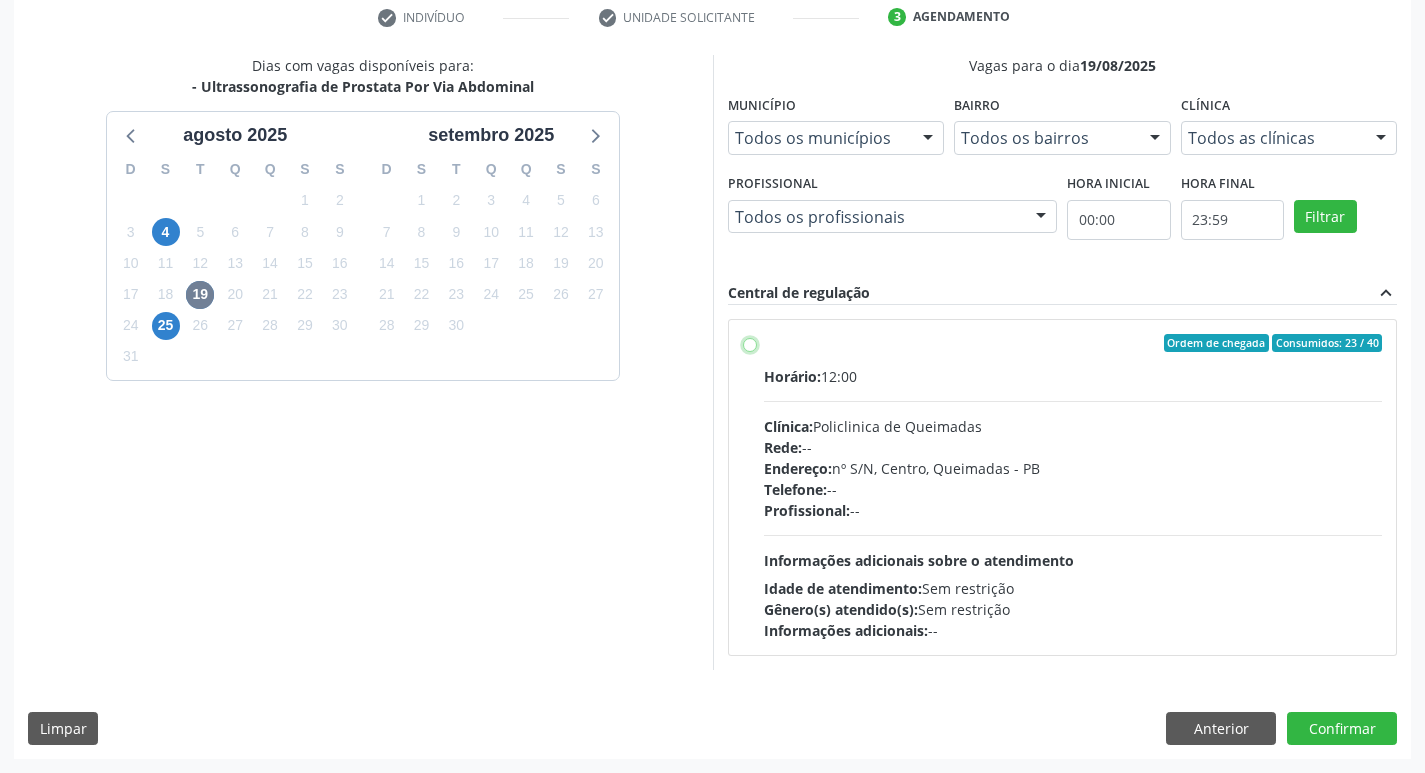 radio on "true" 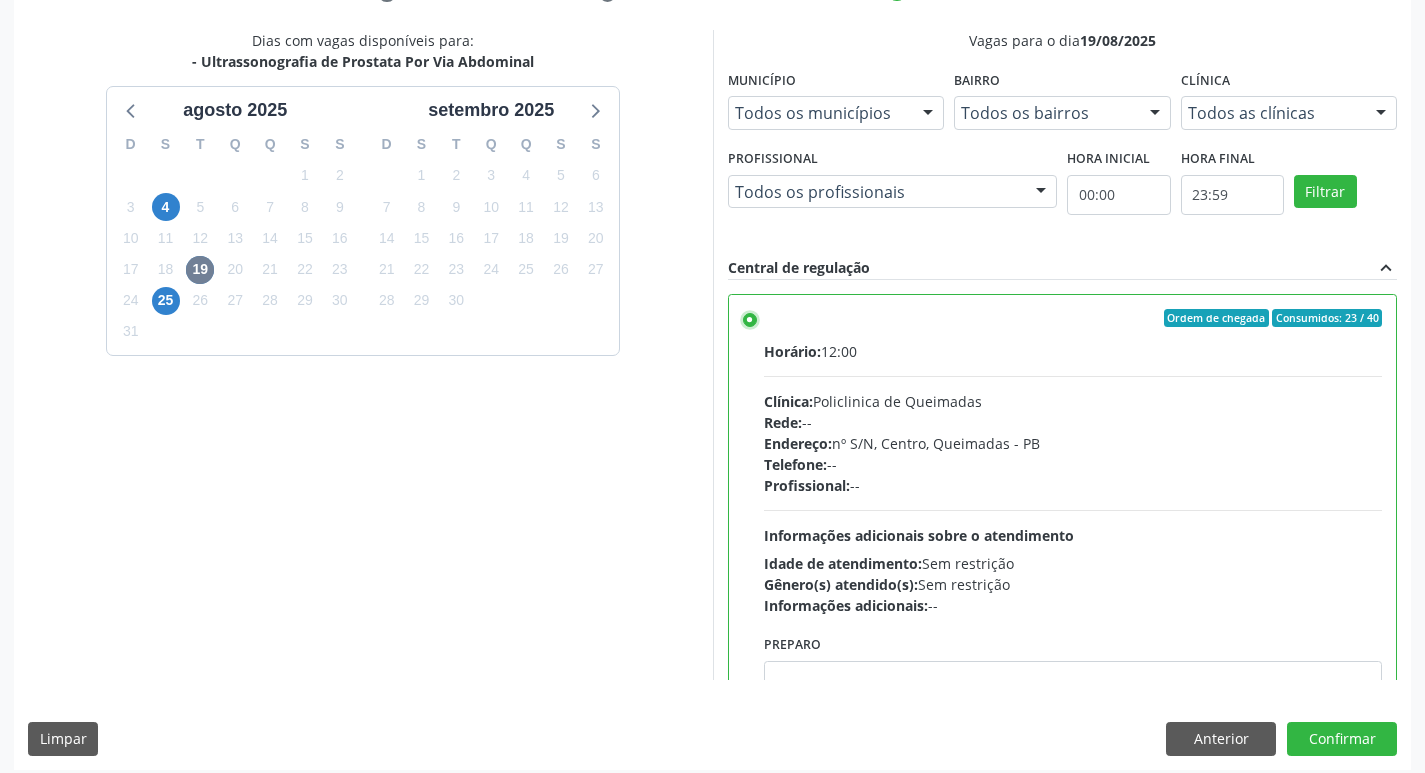 scroll, scrollTop: 422, scrollLeft: 0, axis: vertical 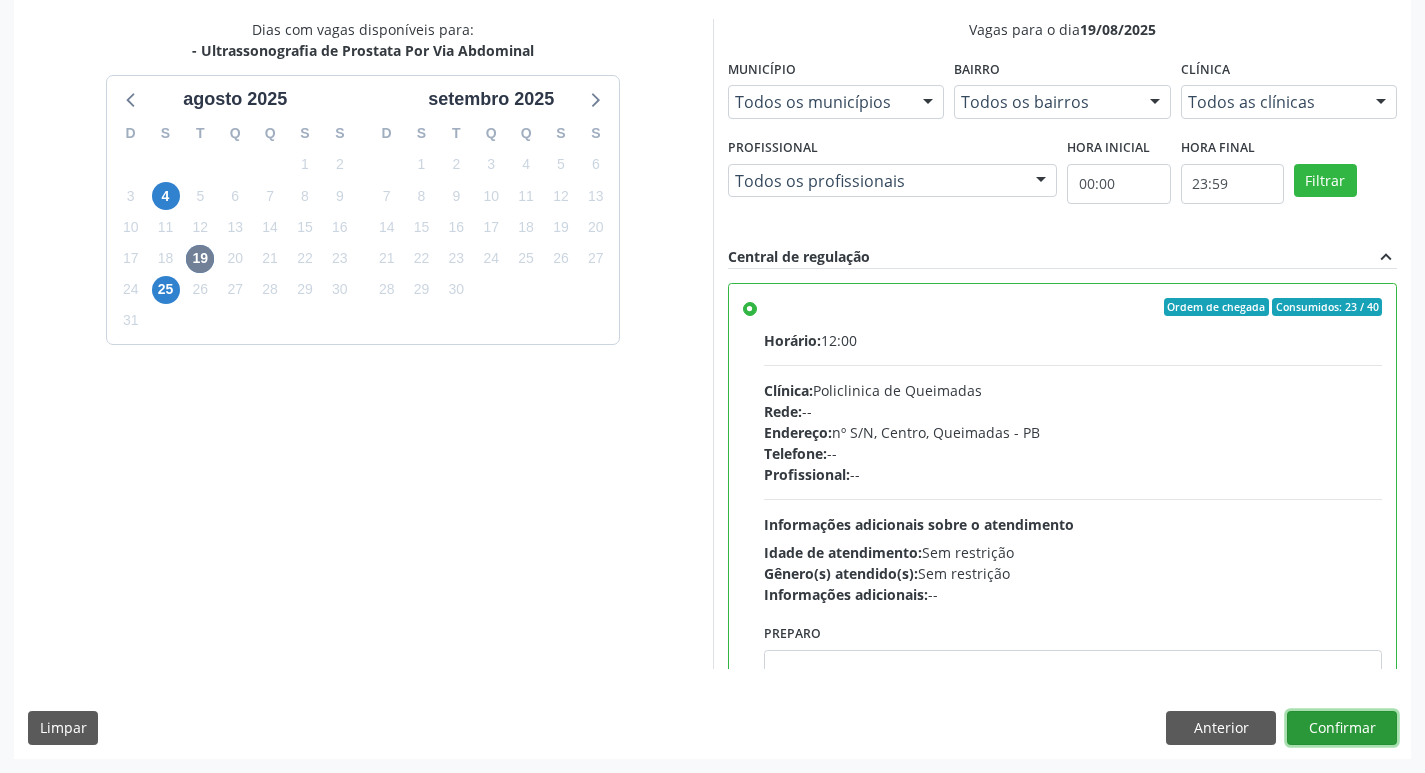 click on "Confirmar" at bounding box center (1342, 728) 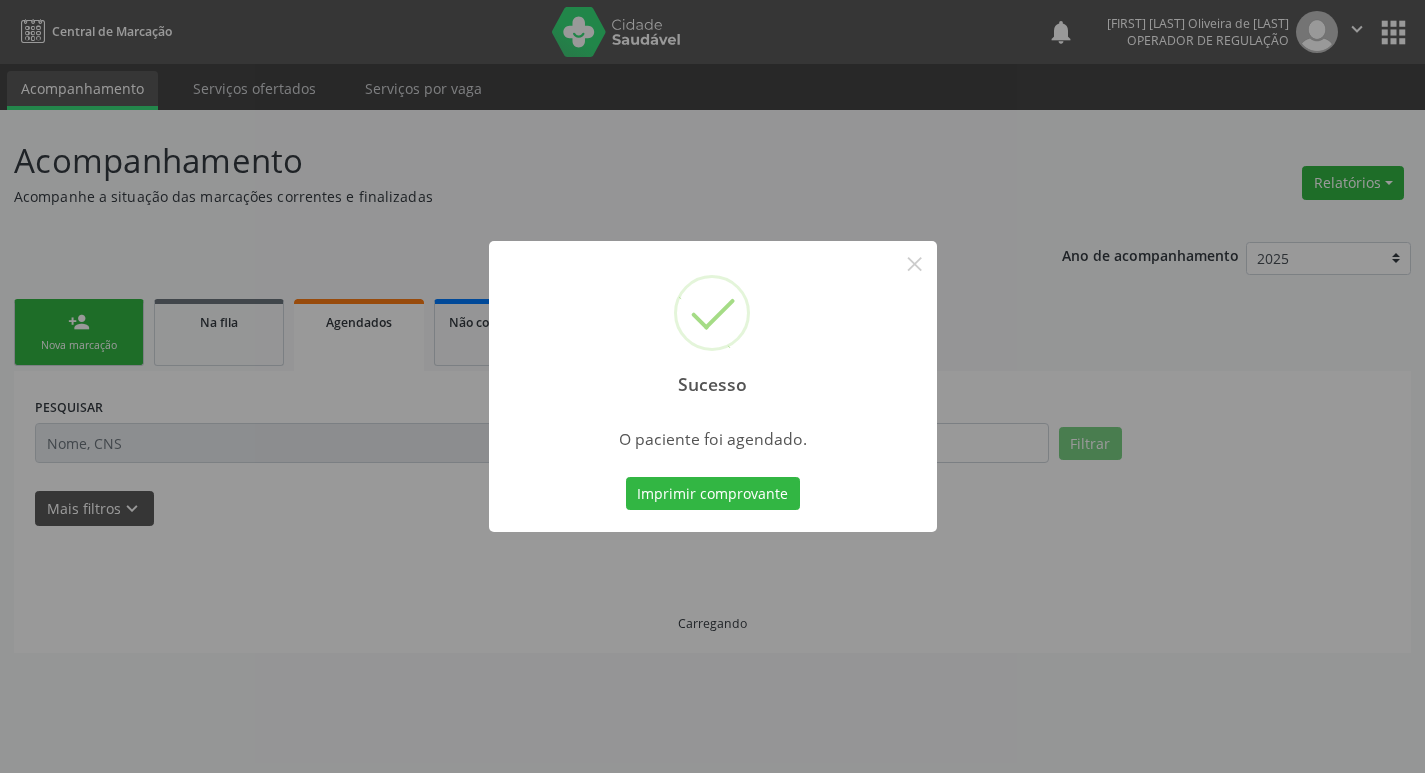 scroll, scrollTop: 0, scrollLeft: 0, axis: both 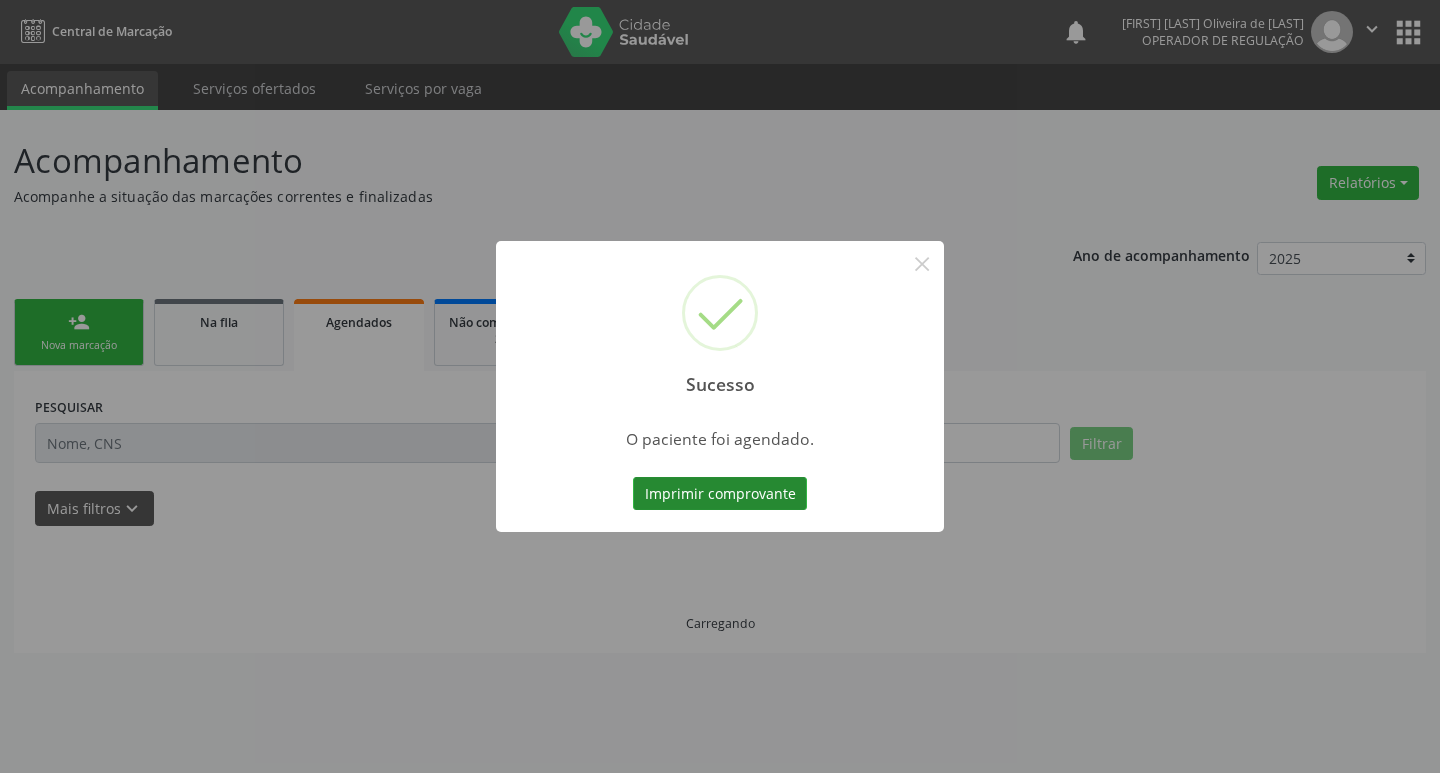 click on "Imprimir comprovante" at bounding box center (720, 494) 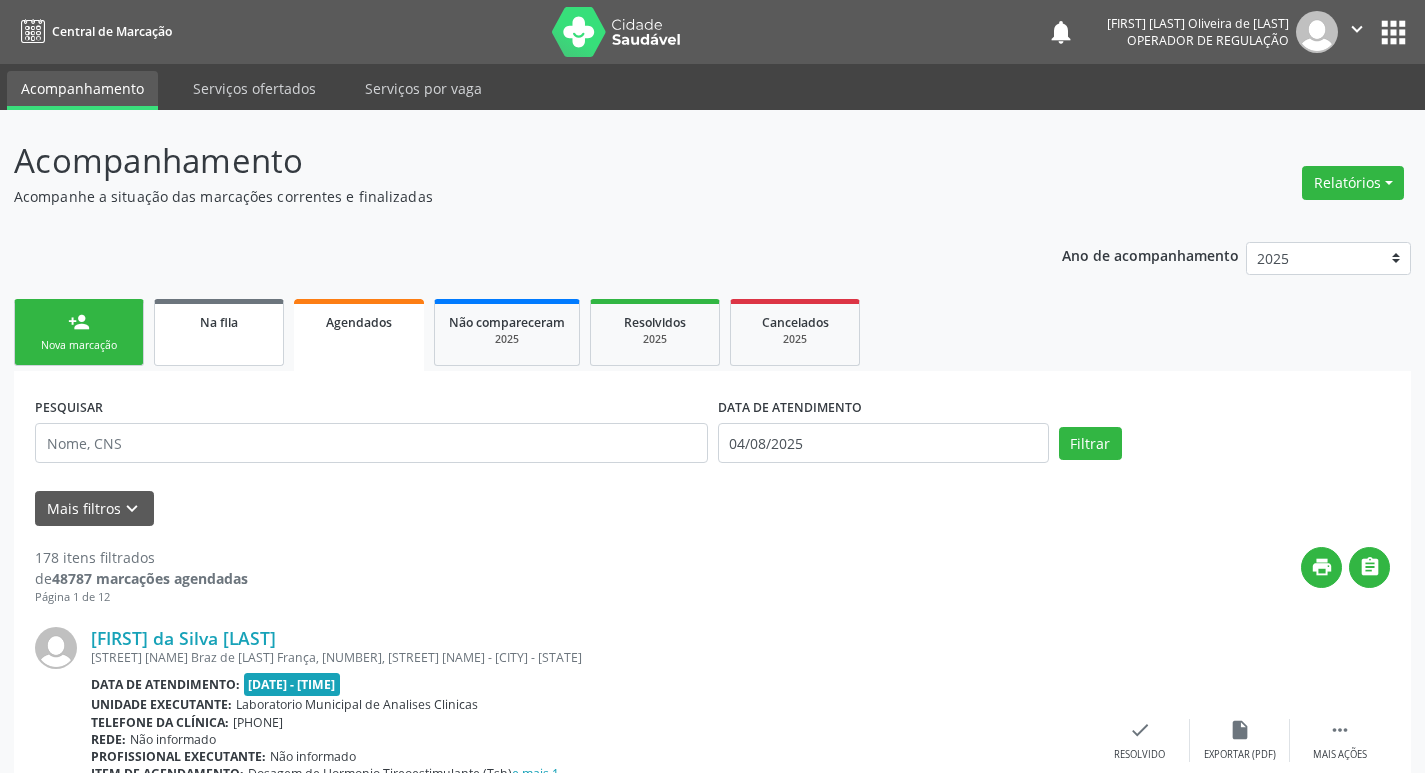 click on "Na fila" at bounding box center [219, 332] 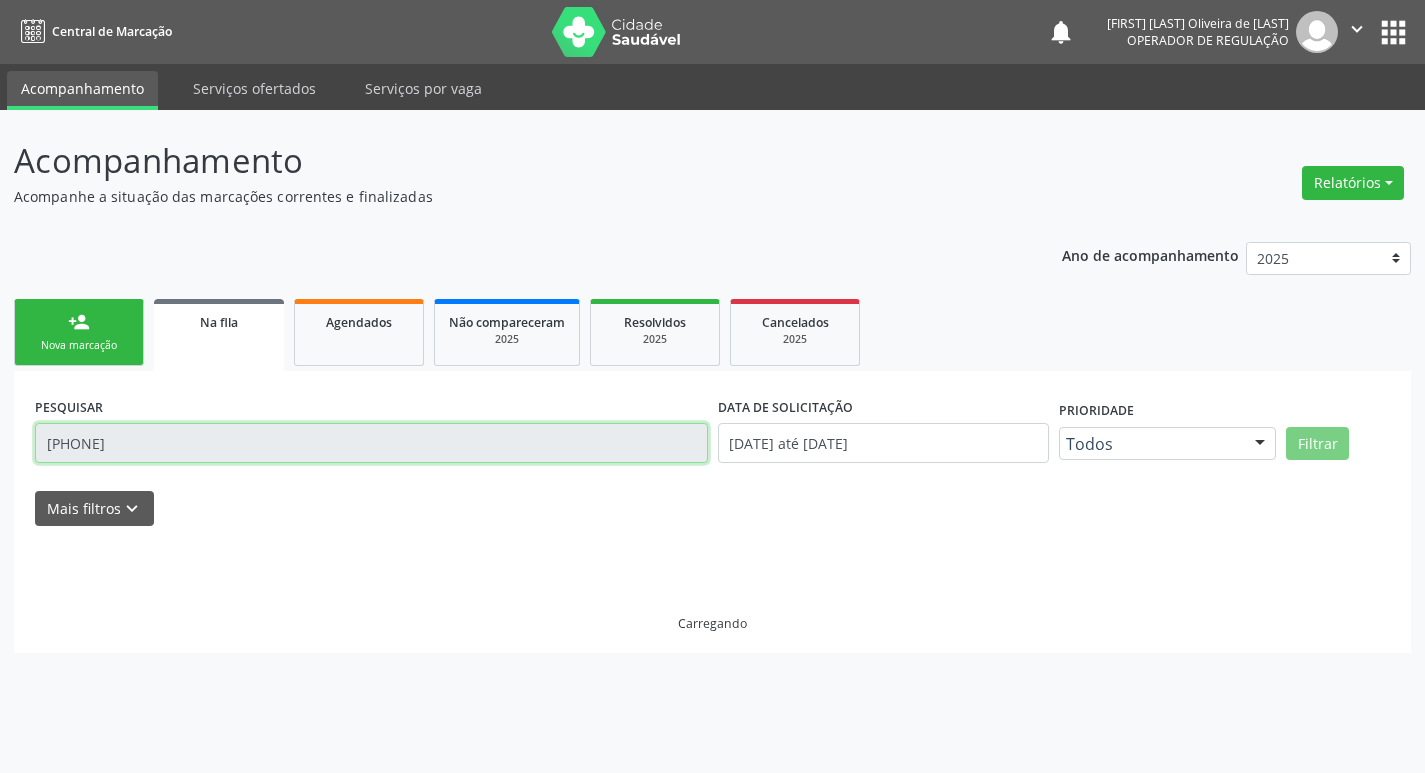 click on "700003538800205" at bounding box center (371, 443) 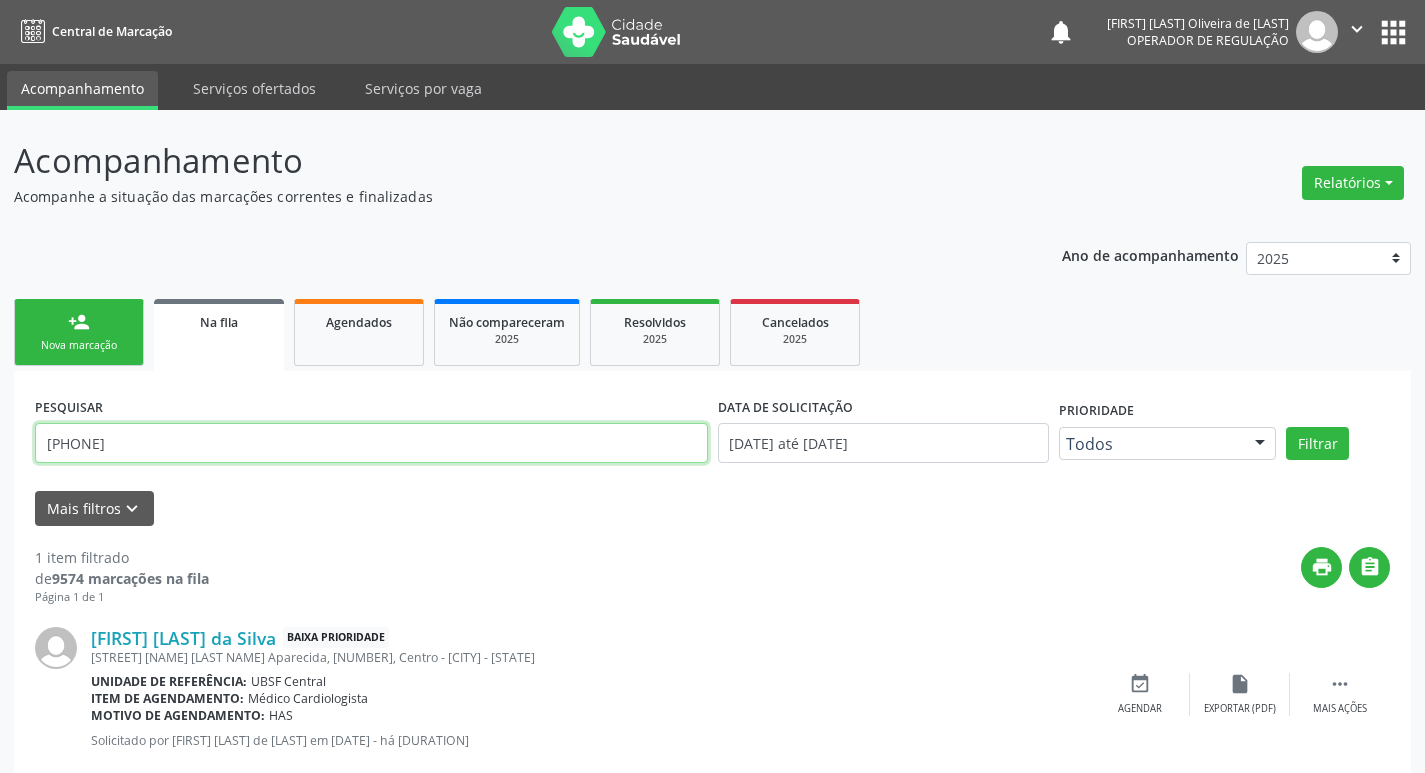click on "700003538800205" at bounding box center [371, 443] 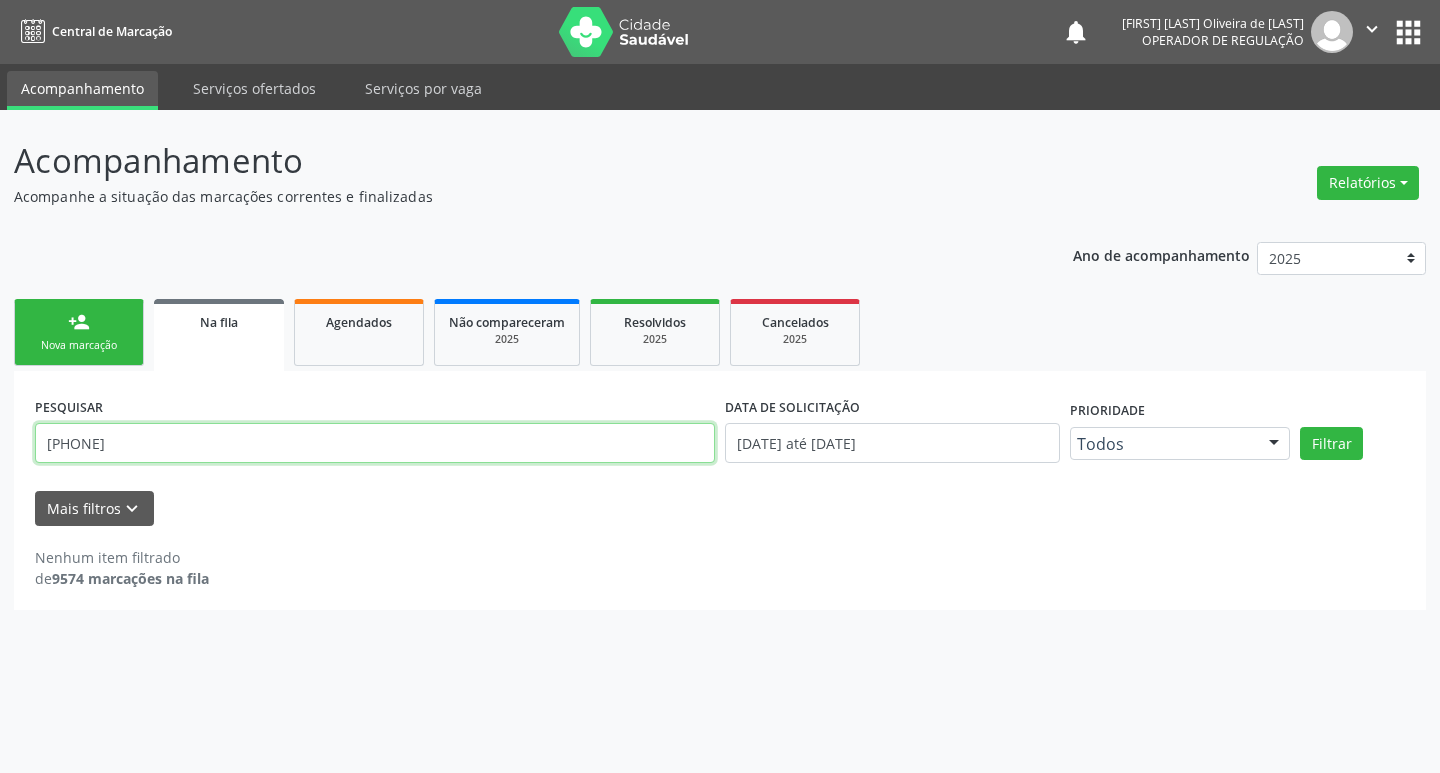 click on "703409147452000" at bounding box center [375, 443] 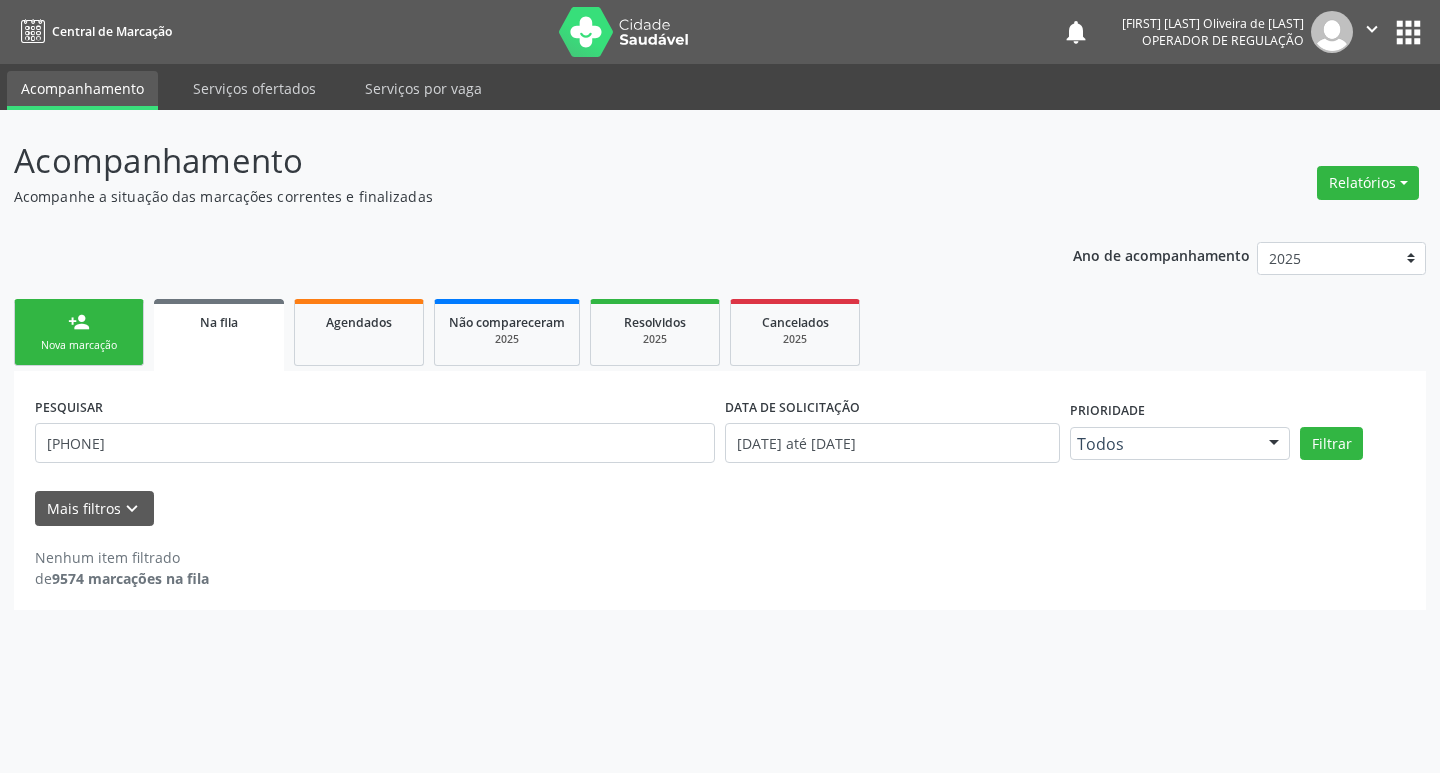 click on "person_add
Nova marcação" at bounding box center [79, 332] 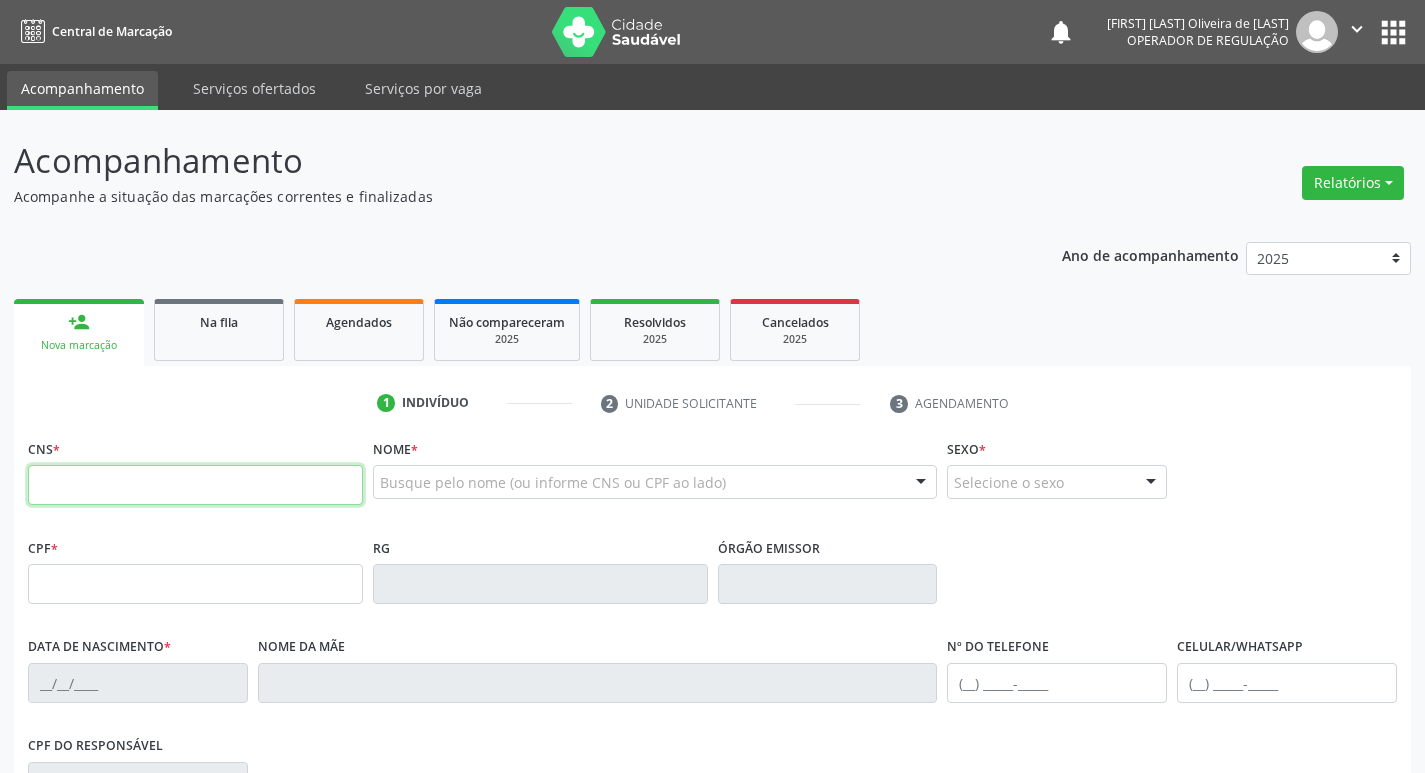 click at bounding box center (195, 485) 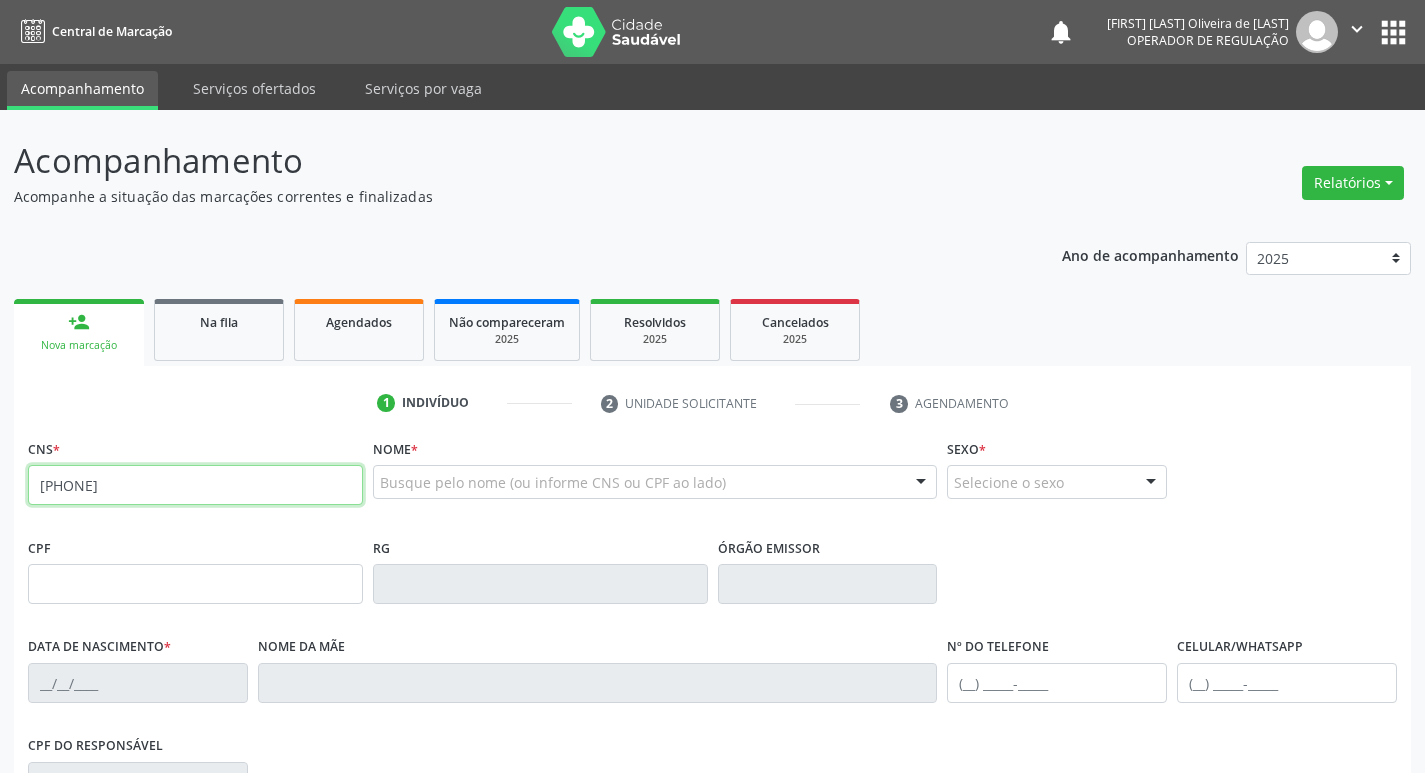 type on "703 4091 4745 2000" 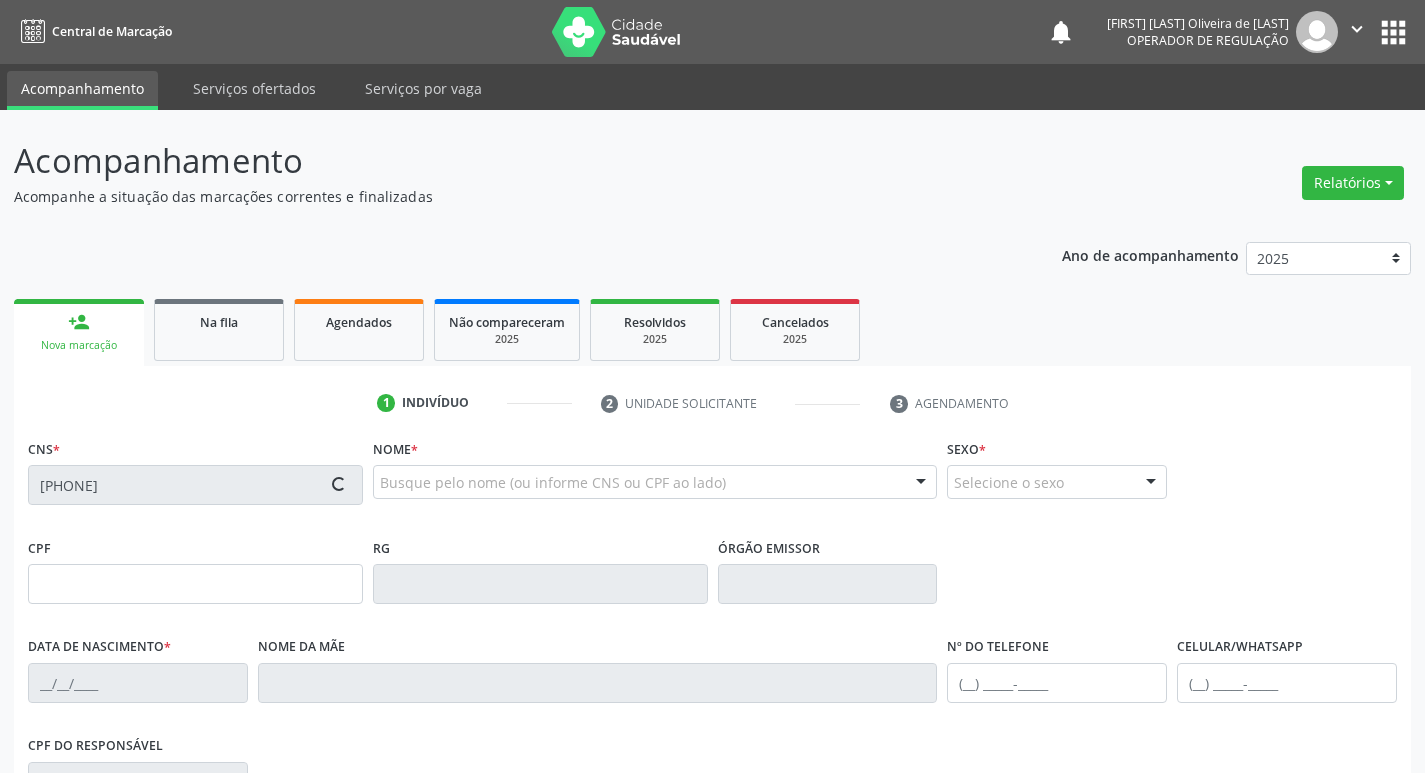 type on "436.022.404-44" 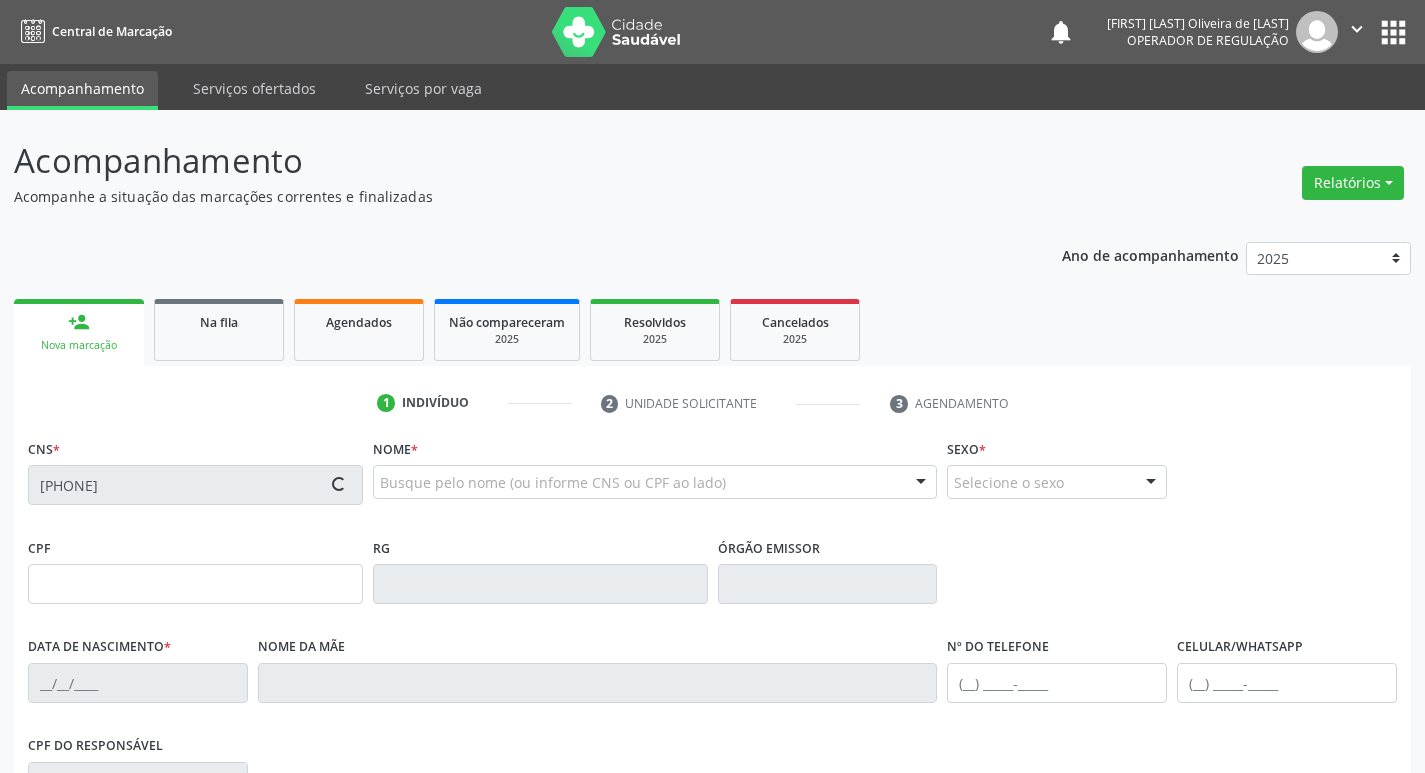 type on "20/04/1959" 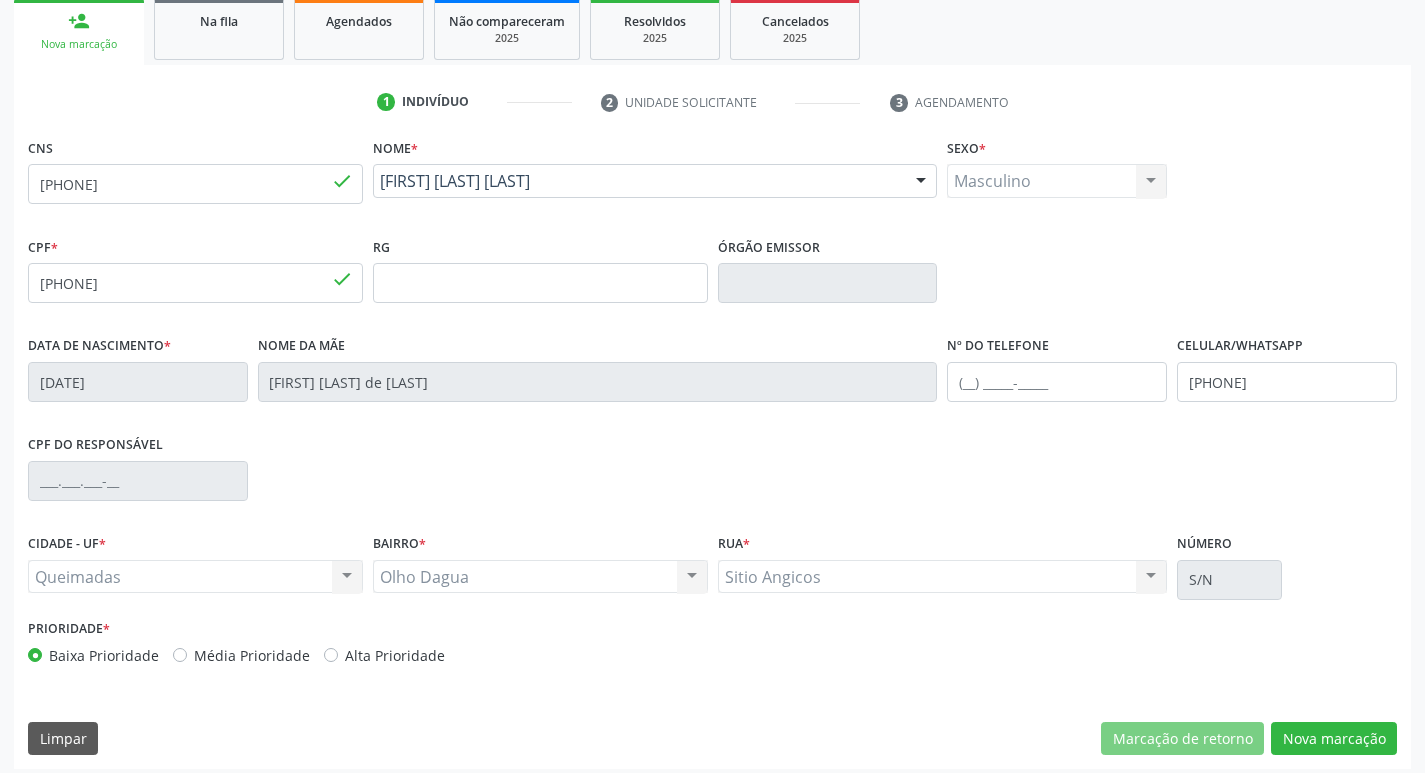 scroll, scrollTop: 311, scrollLeft: 0, axis: vertical 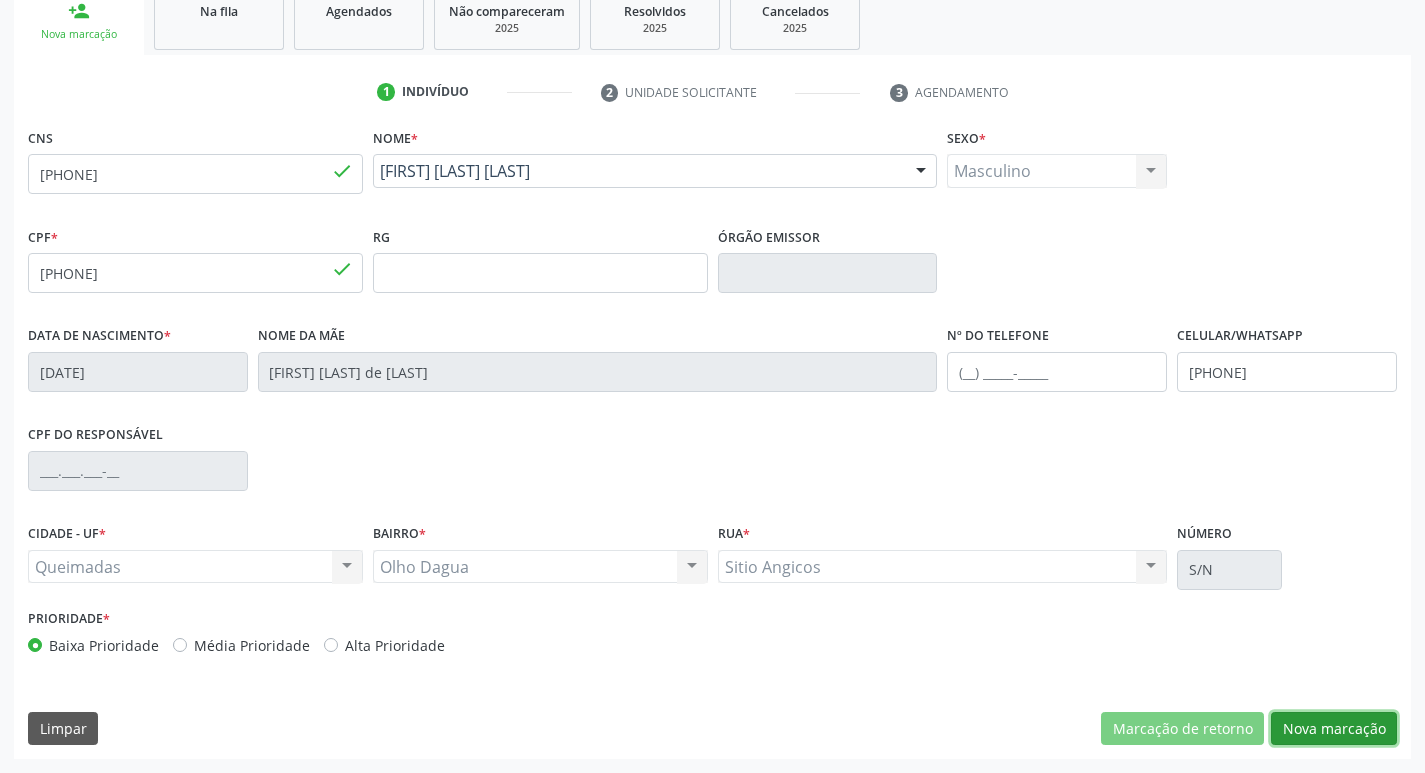 click on "Nova marcação" at bounding box center (1334, 729) 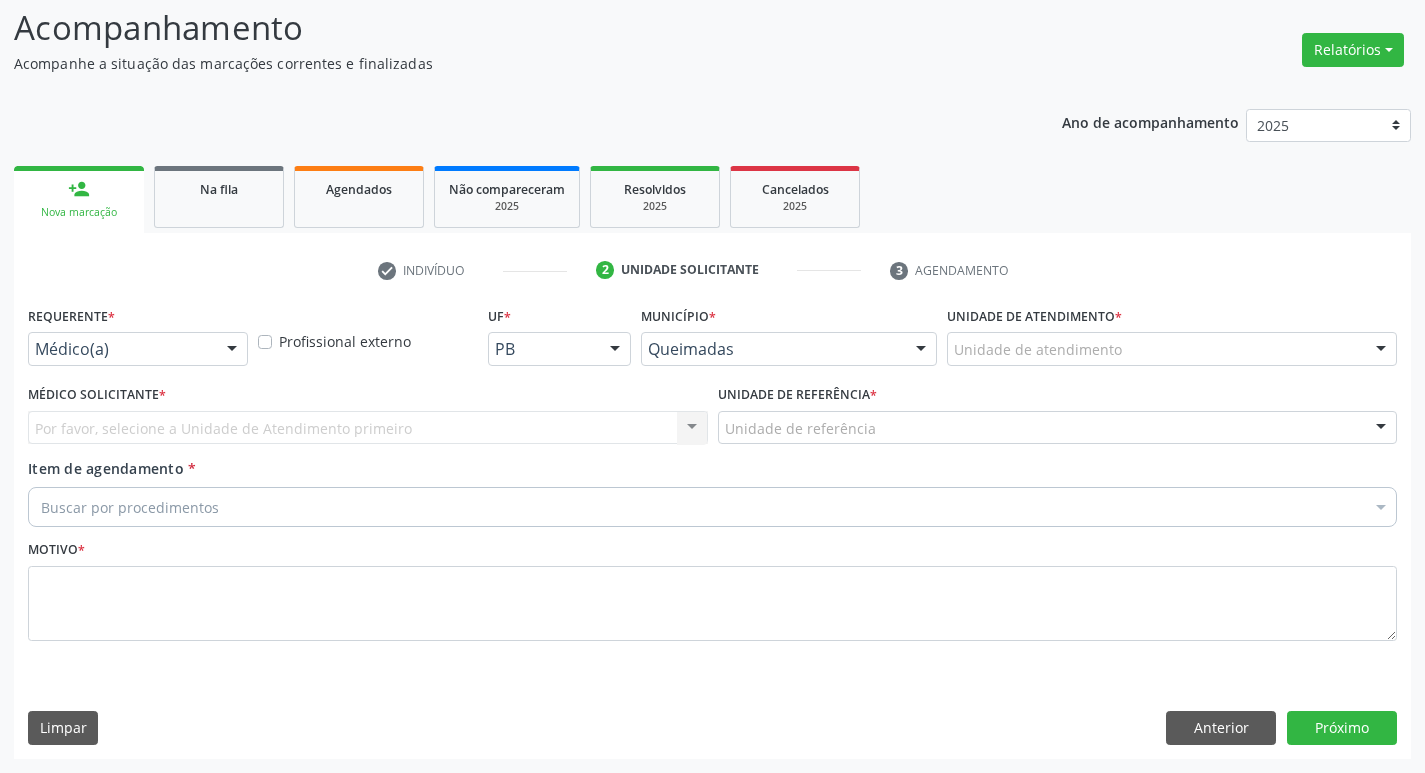 scroll, scrollTop: 133, scrollLeft: 0, axis: vertical 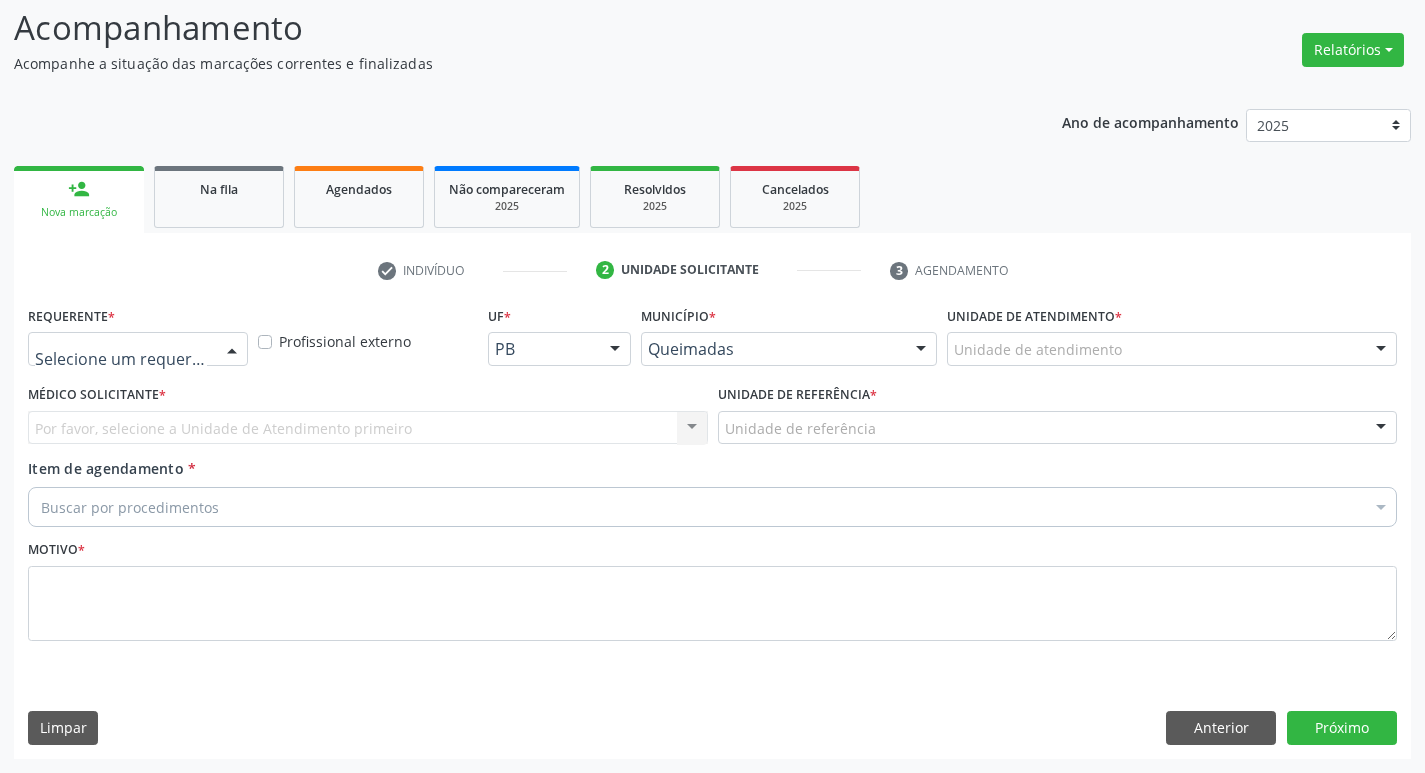 click at bounding box center [138, 349] 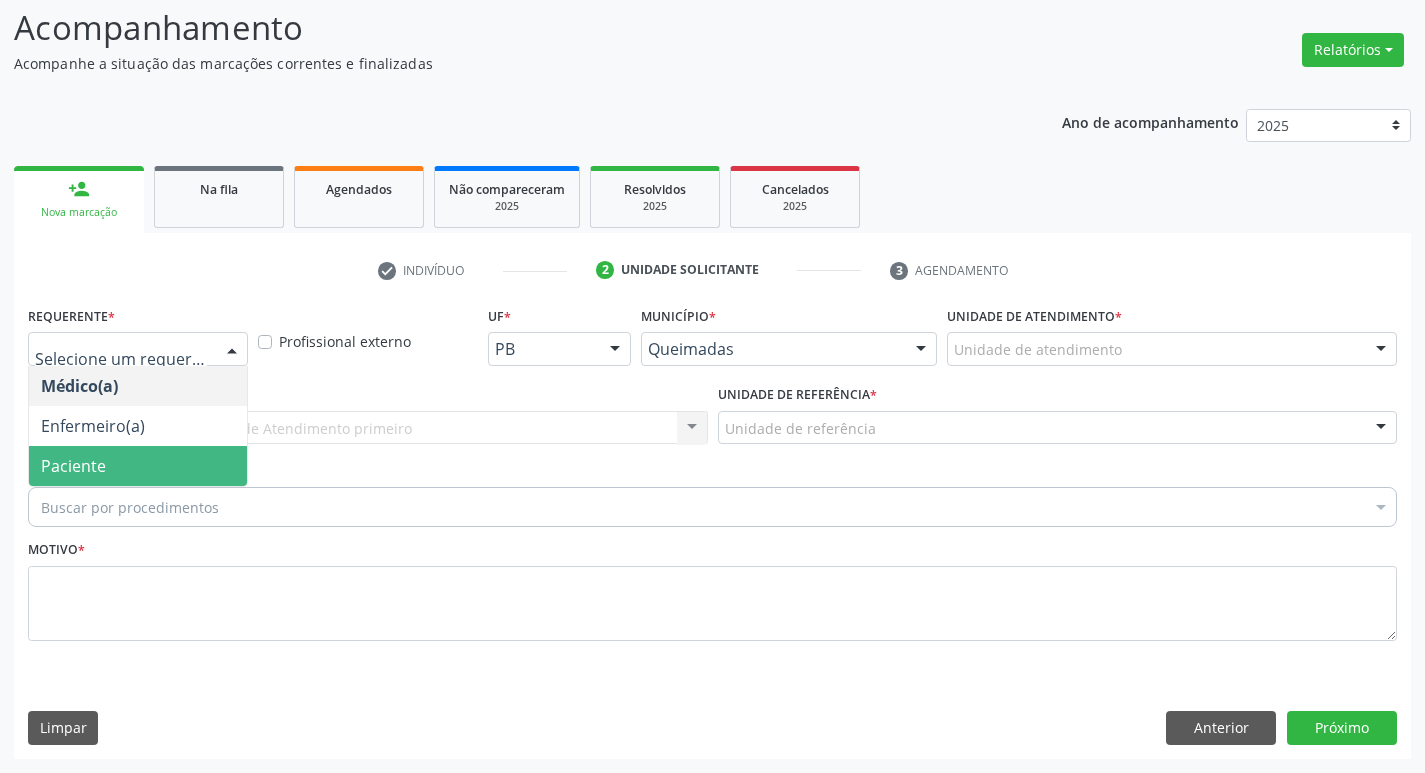 click on "Paciente" at bounding box center [138, 466] 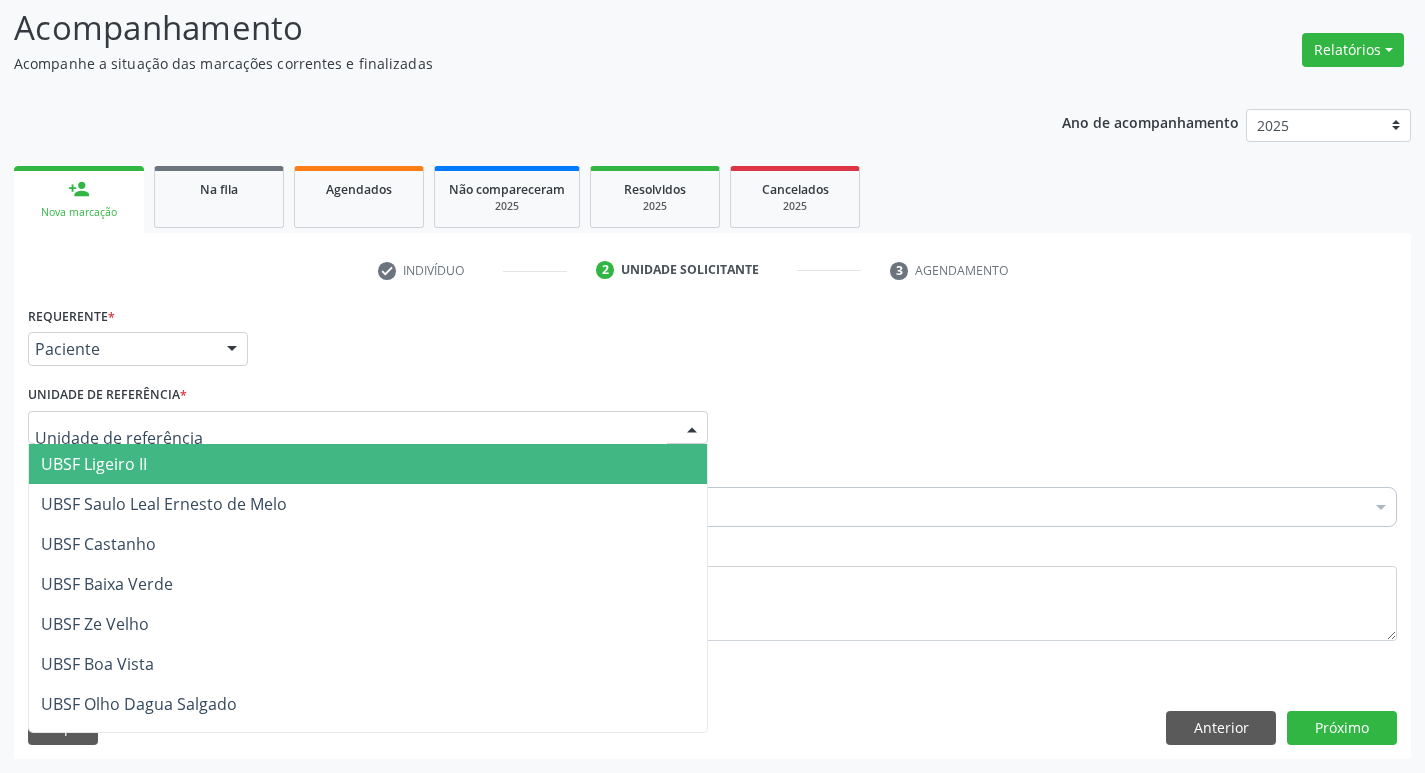click at bounding box center (368, 428) 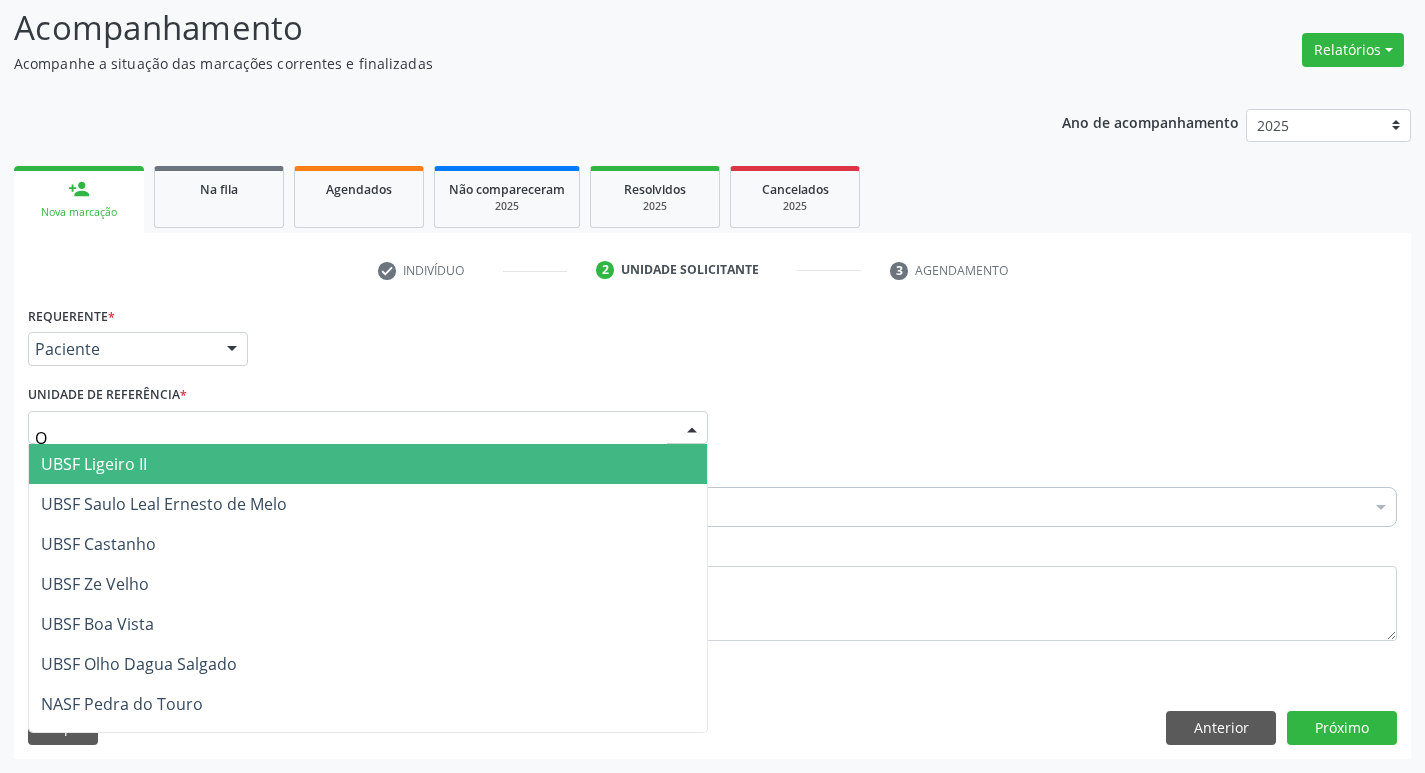 type on "OL" 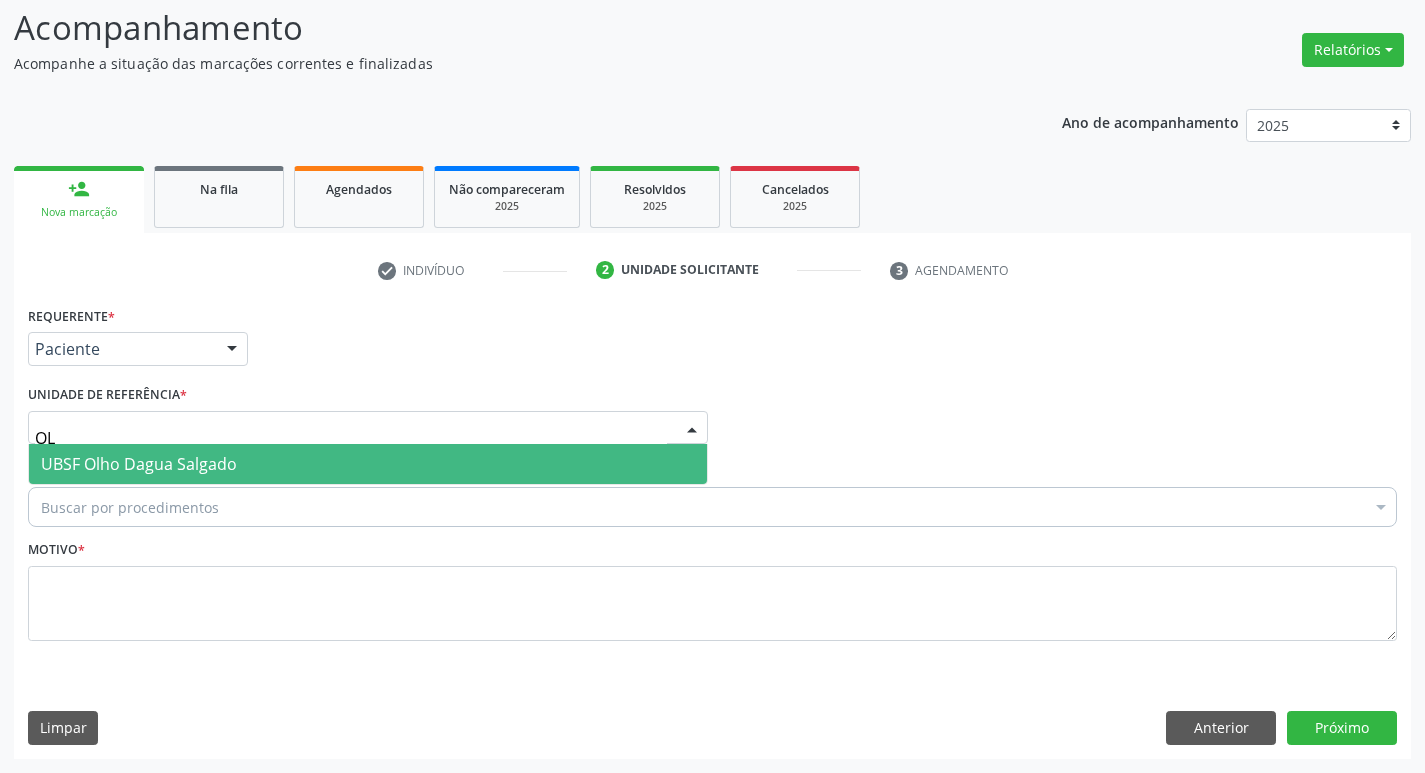 click on "UBSF Olho Dagua Salgado" at bounding box center (139, 464) 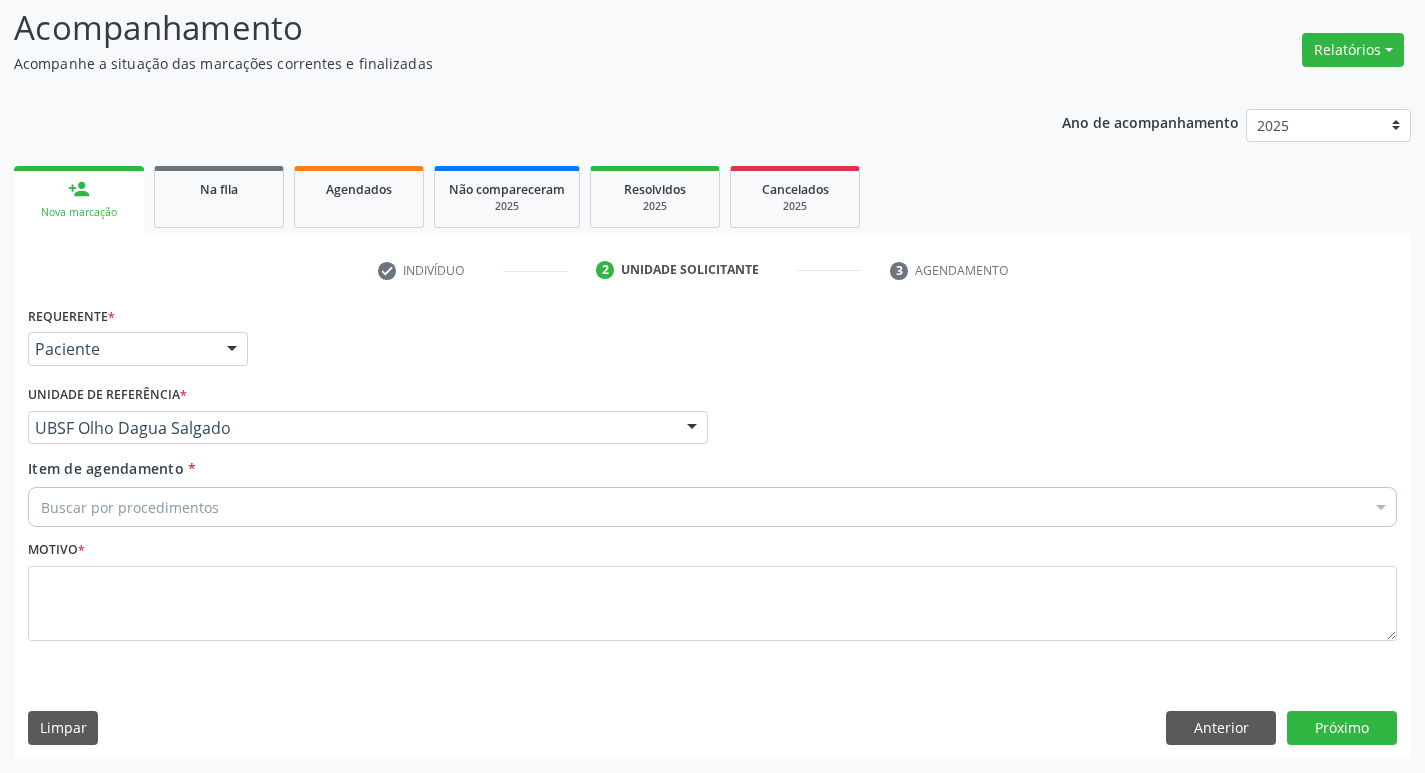click on "Buscar por procedimentos" at bounding box center [712, 507] 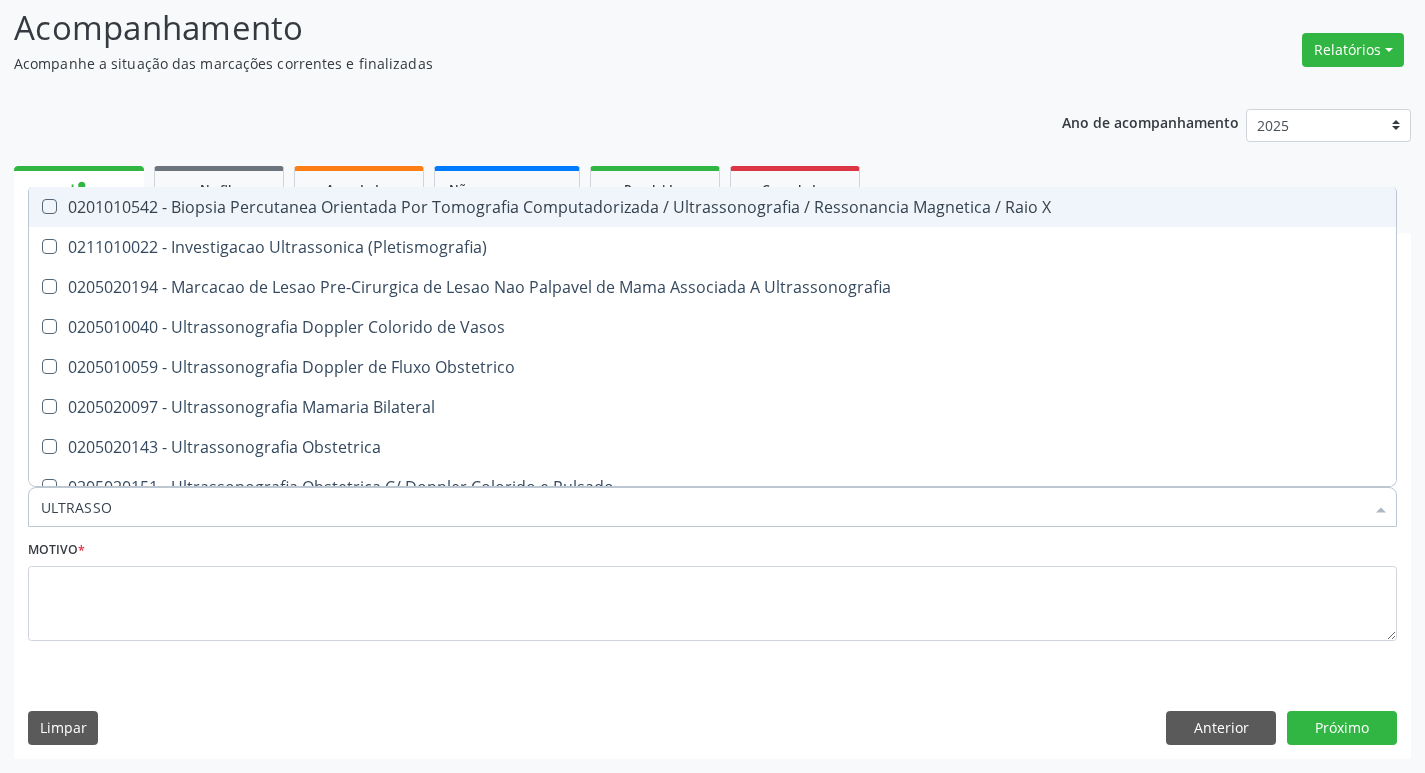 type on "ULTRASSON" 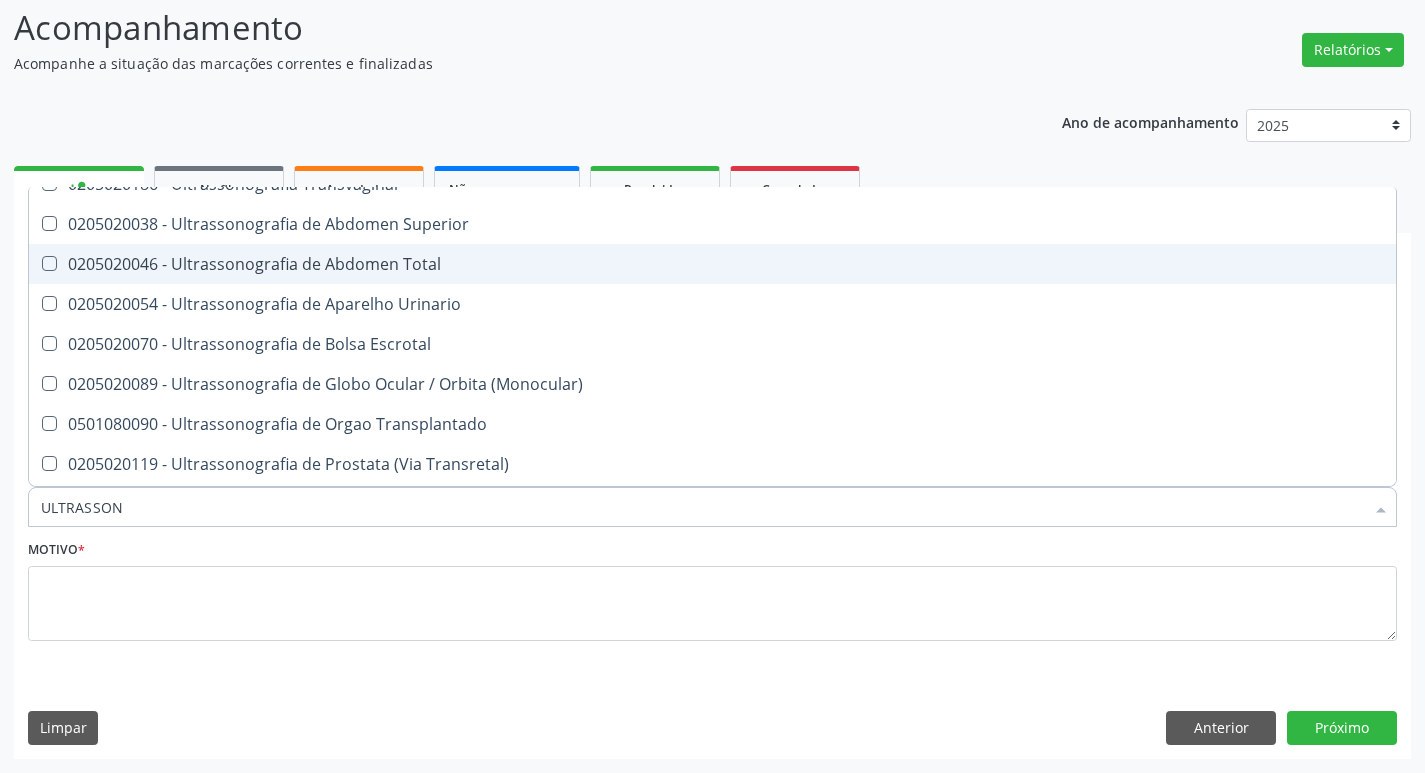 scroll, scrollTop: 541, scrollLeft: 0, axis: vertical 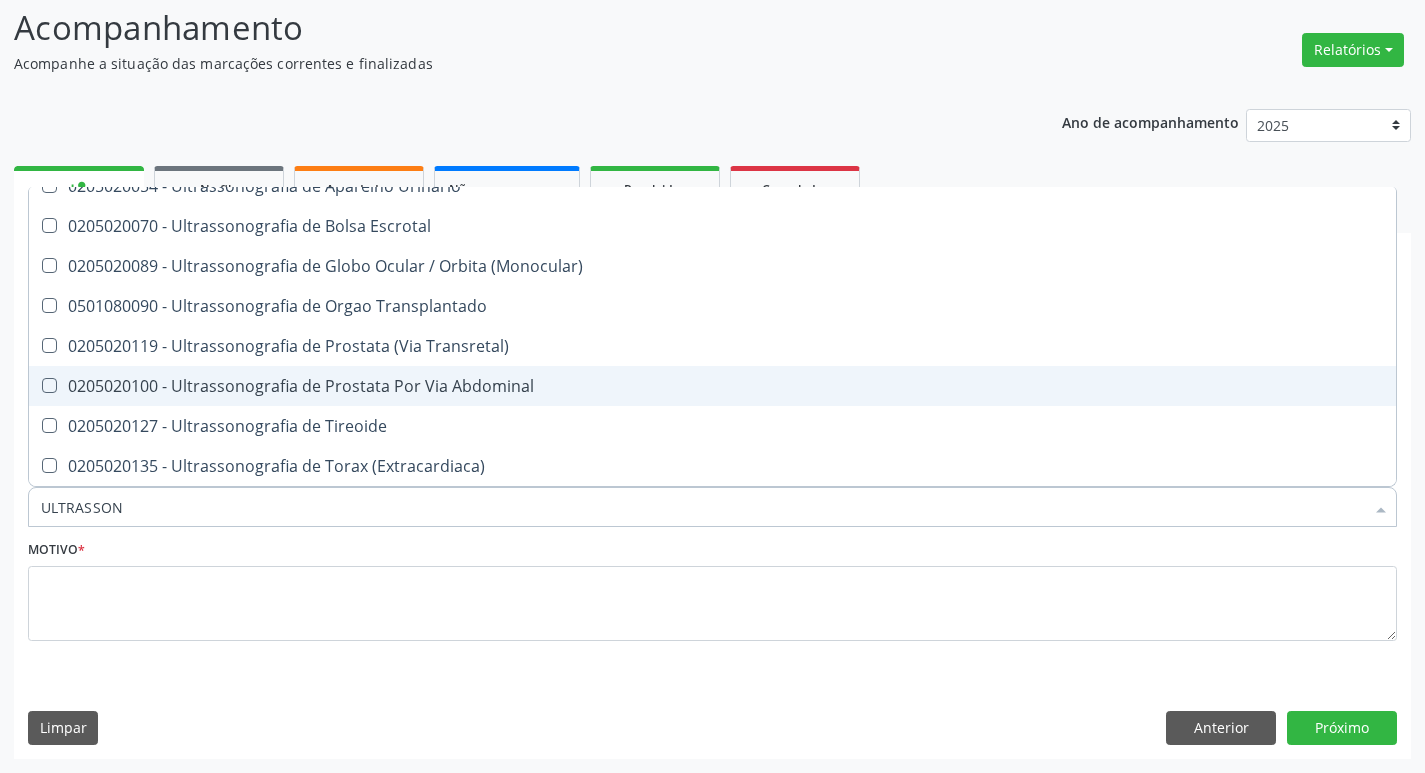 click on "0205020100 - Ultrassonografia de Prostata Por Via Abdominal" at bounding box center (712, 386) 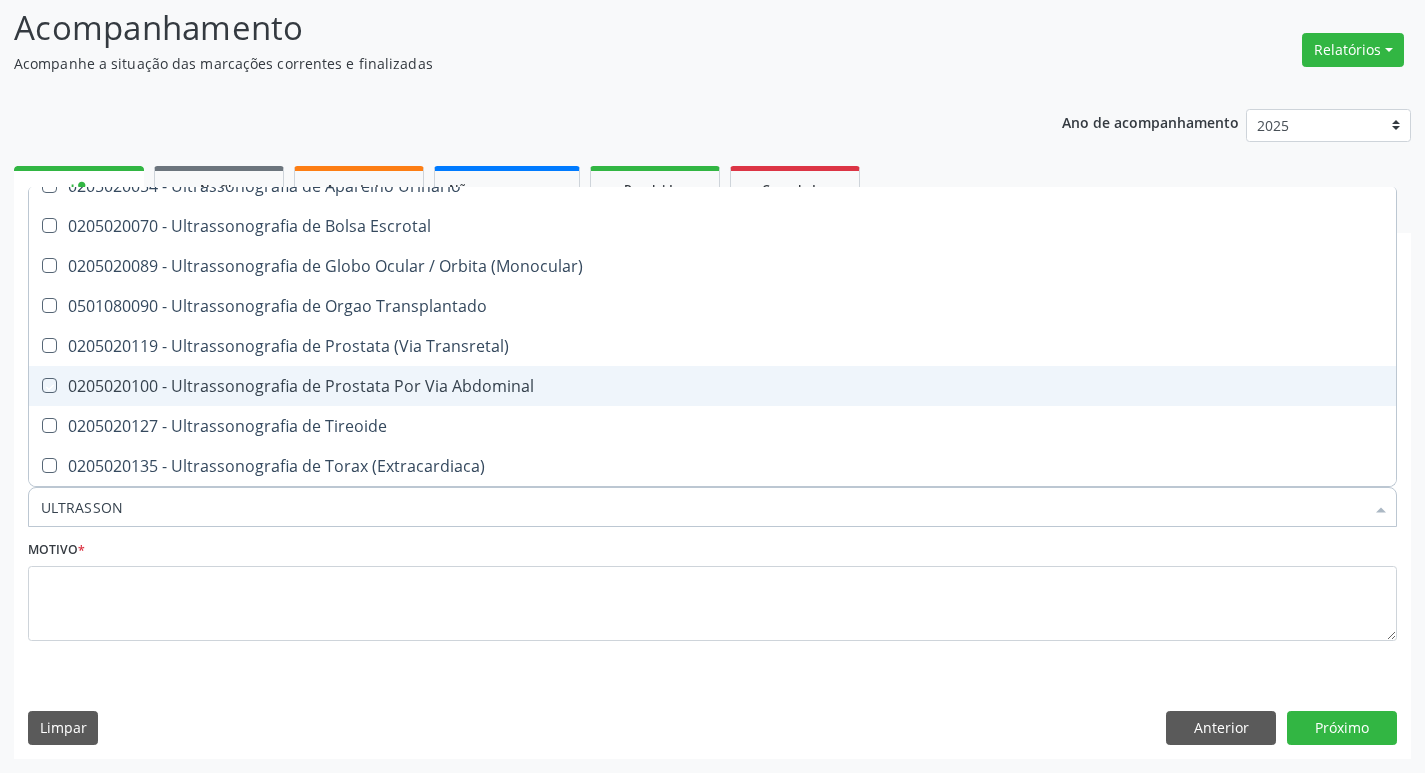 checkbox on "true" 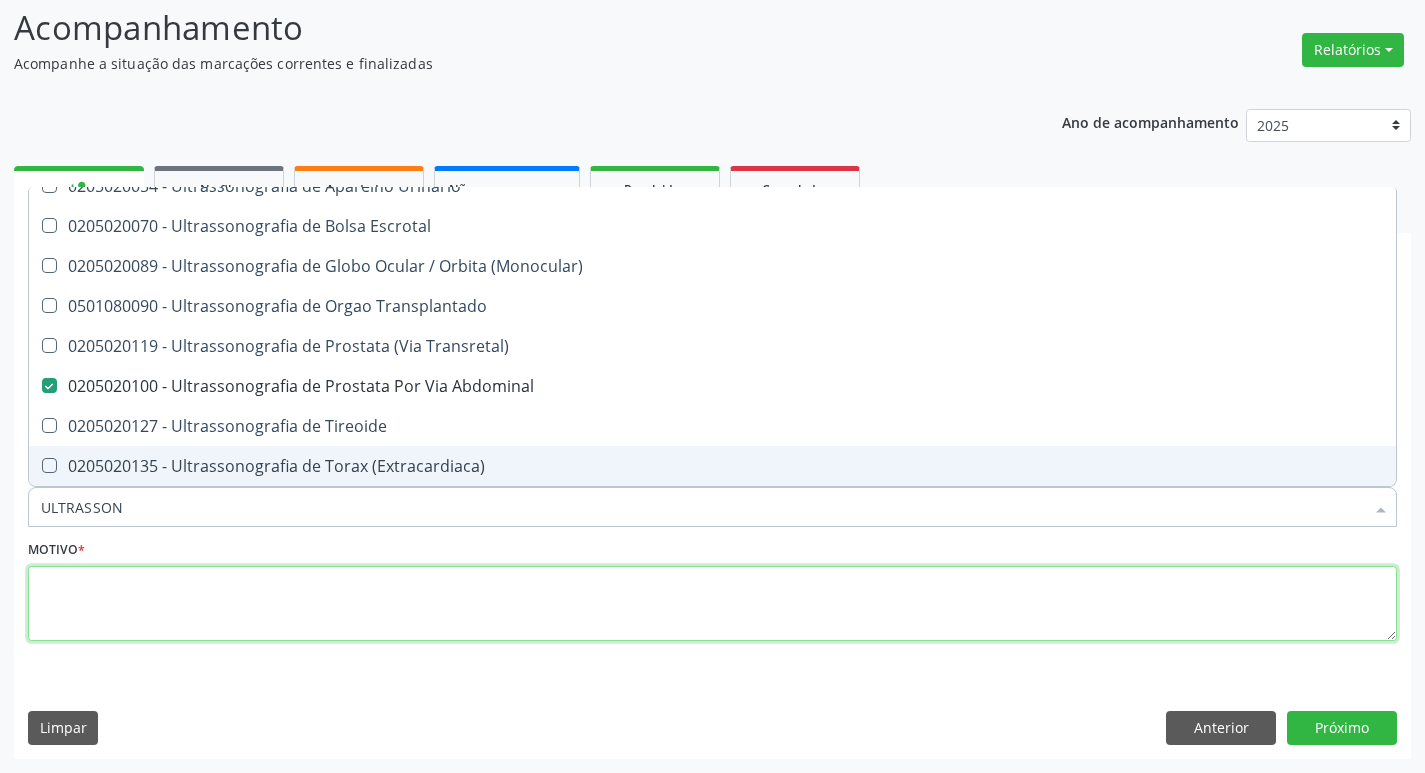 click at bounding box center [712, 604] 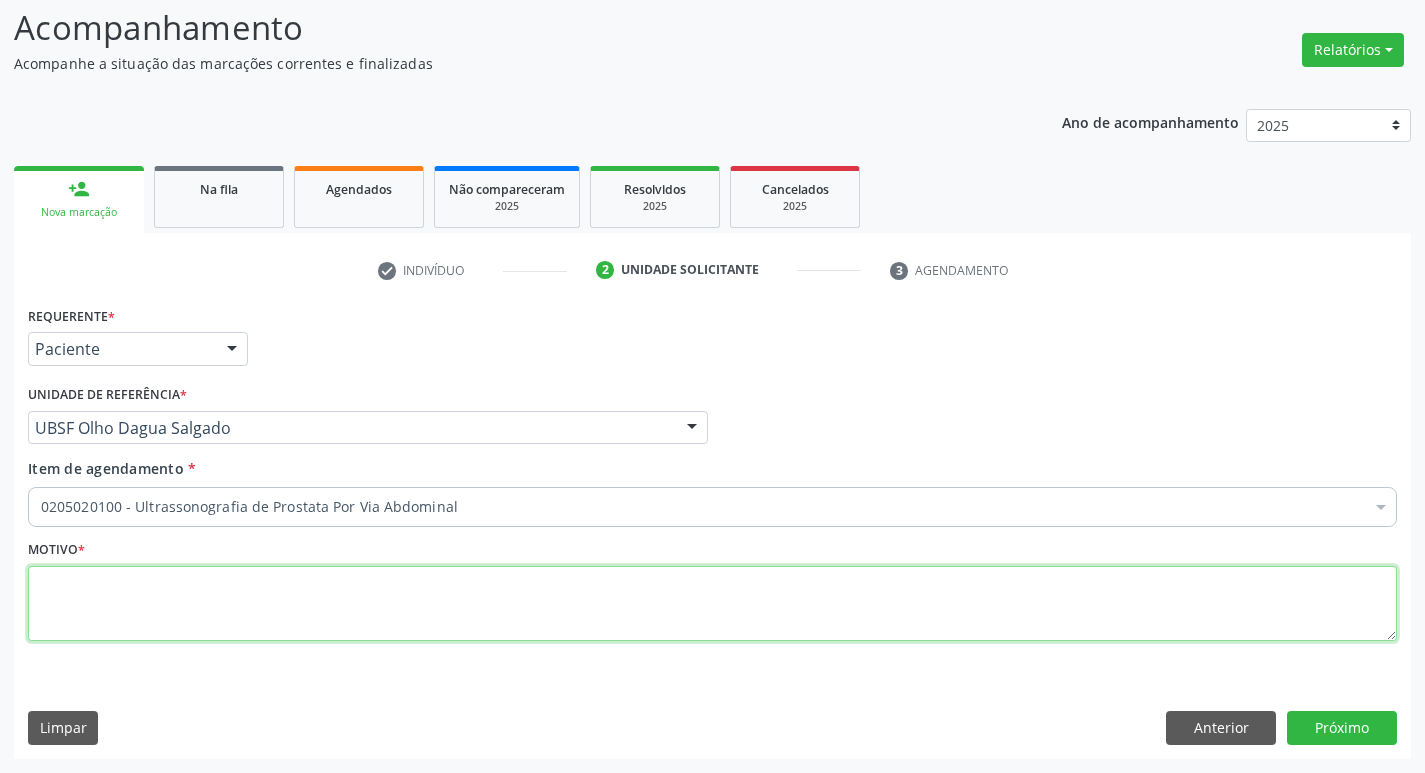 scroll, scrollTop: 0, scrollLeft: 0, axis: both 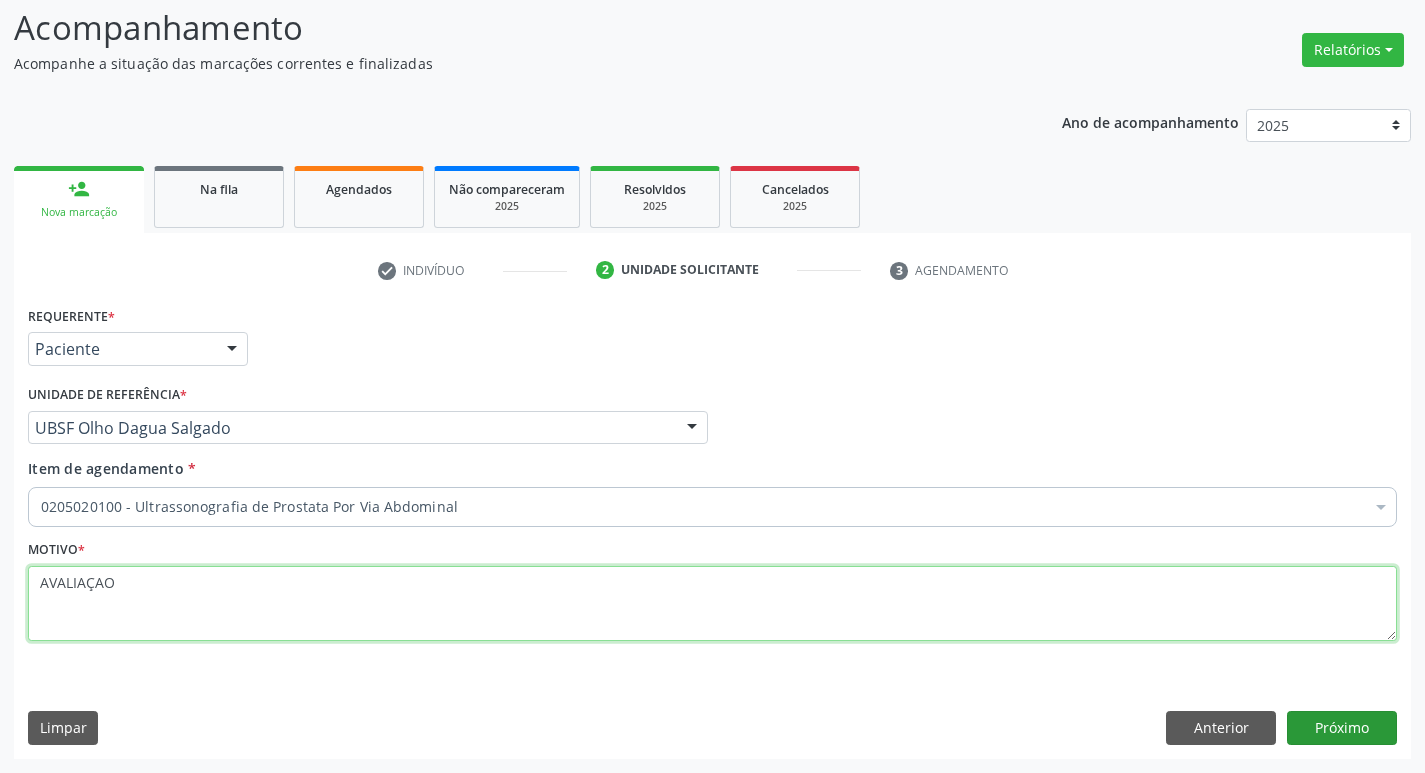 type on "AVALIAÇAO" 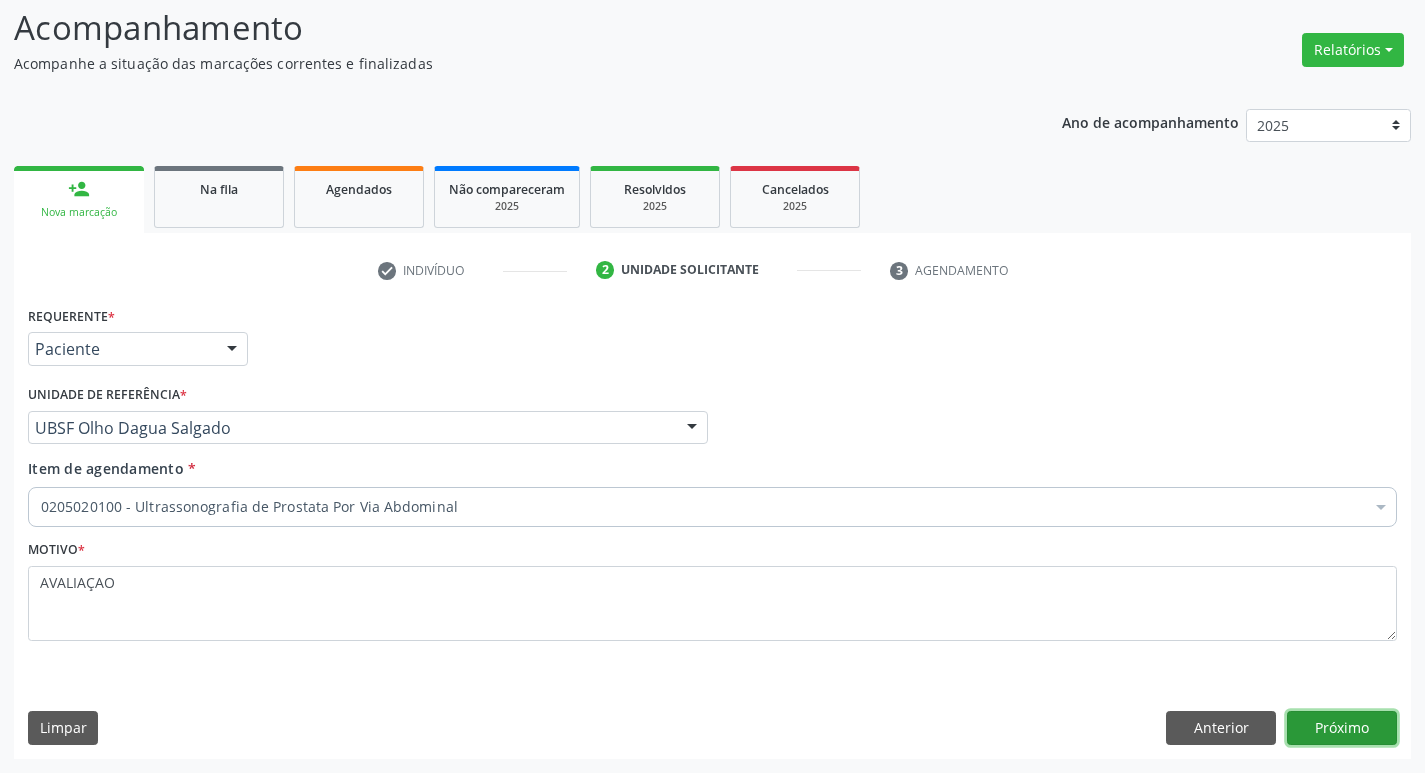 click on "Próximo" at bounding box center (1342, 728) 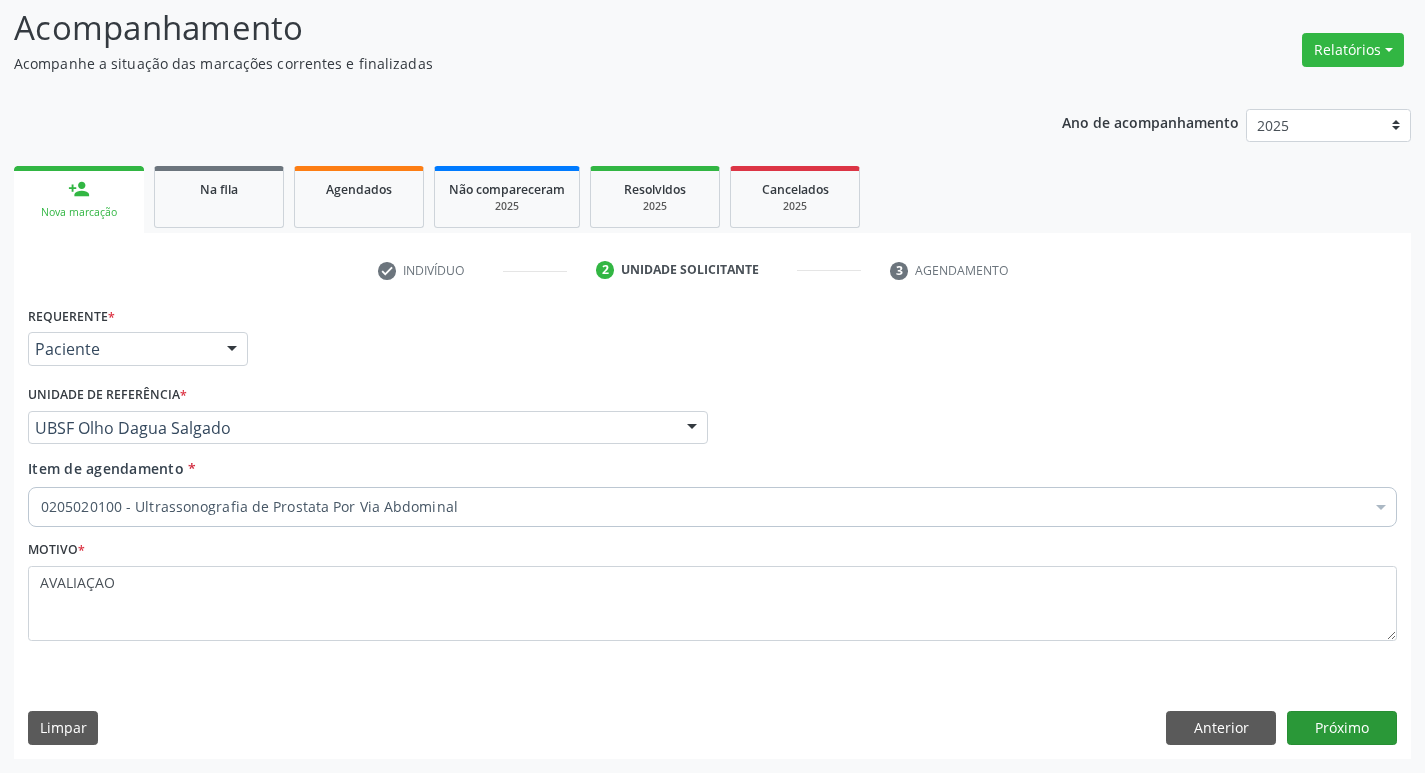 scroll, scrollTop: 97, scrollLeft: 0, axis: vertical 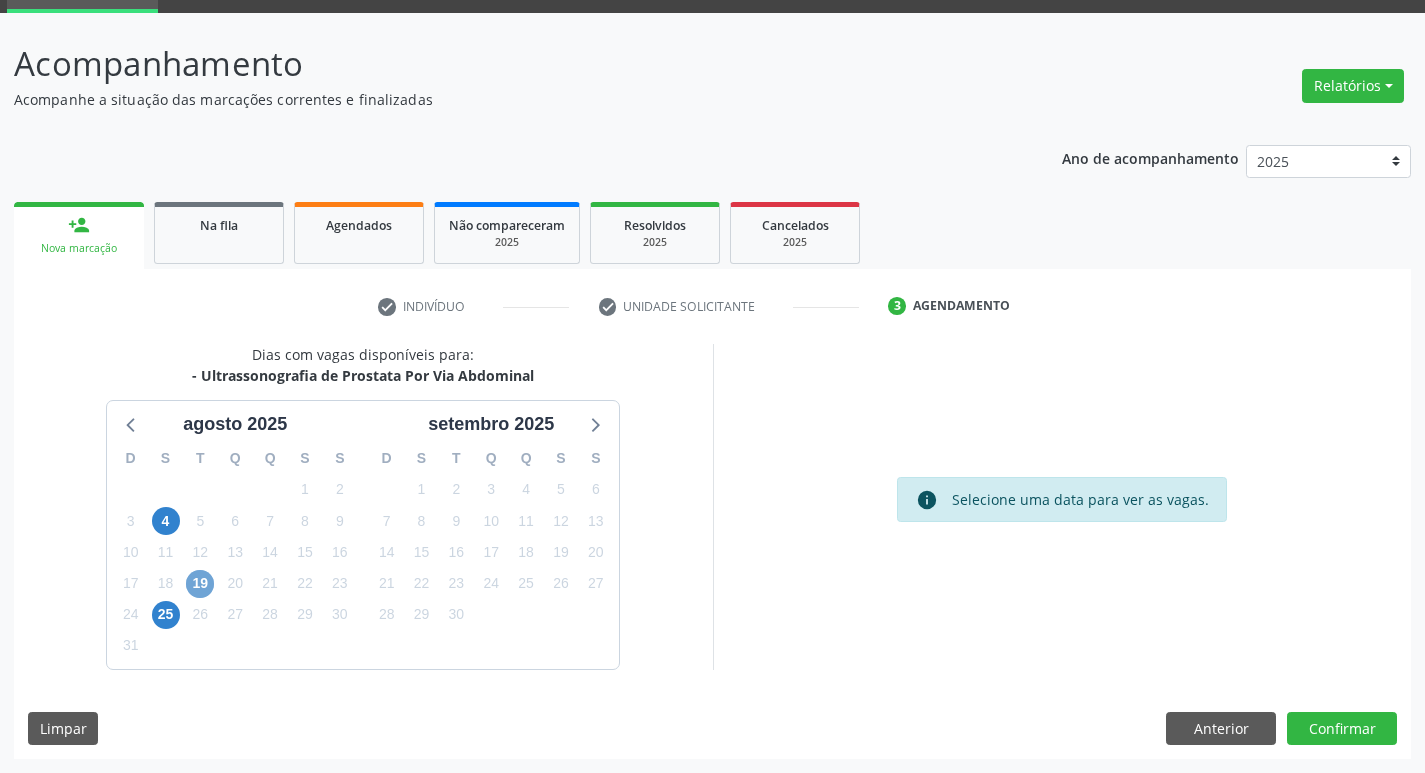 click on "19" at bounding box center (200, 584) 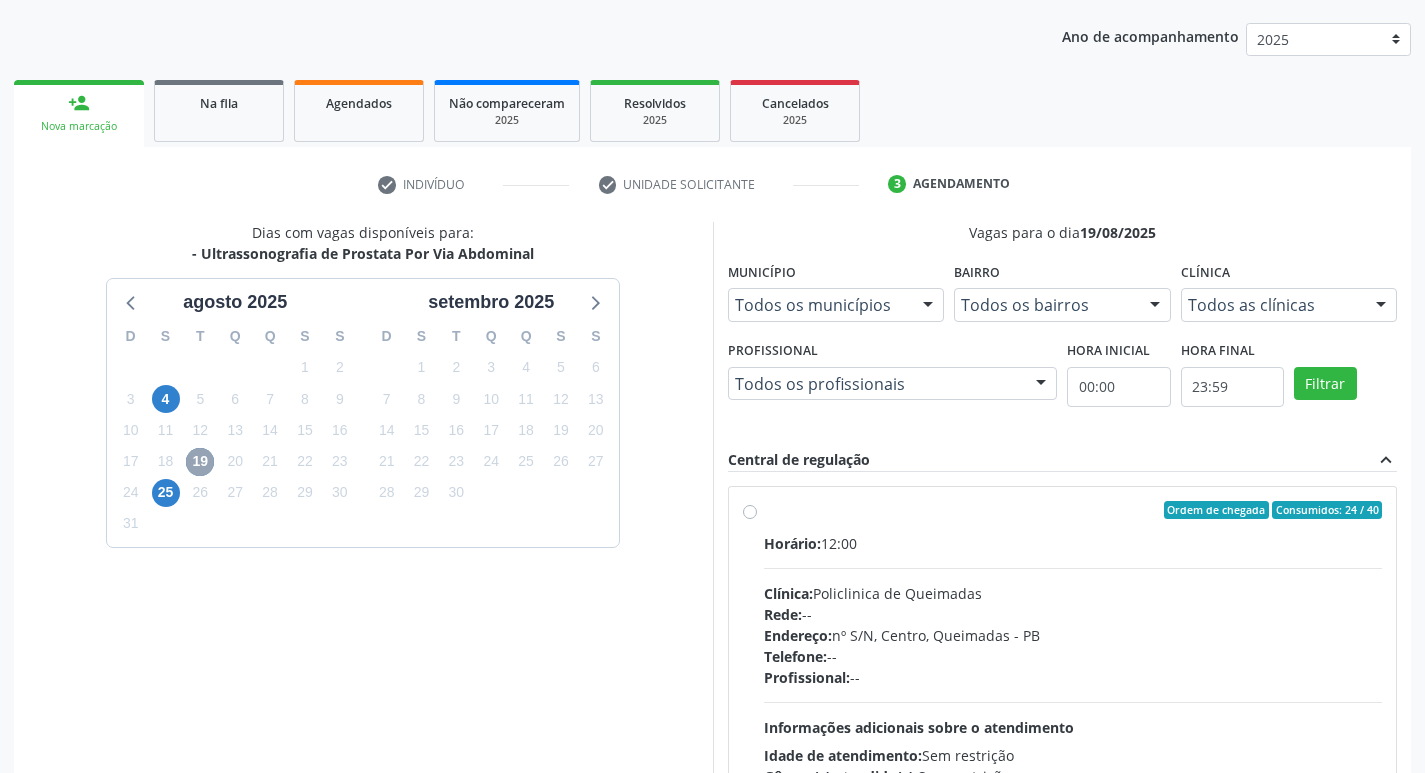 scroll, scrollTop: 386, scrollLeft: 0, axis: vertical 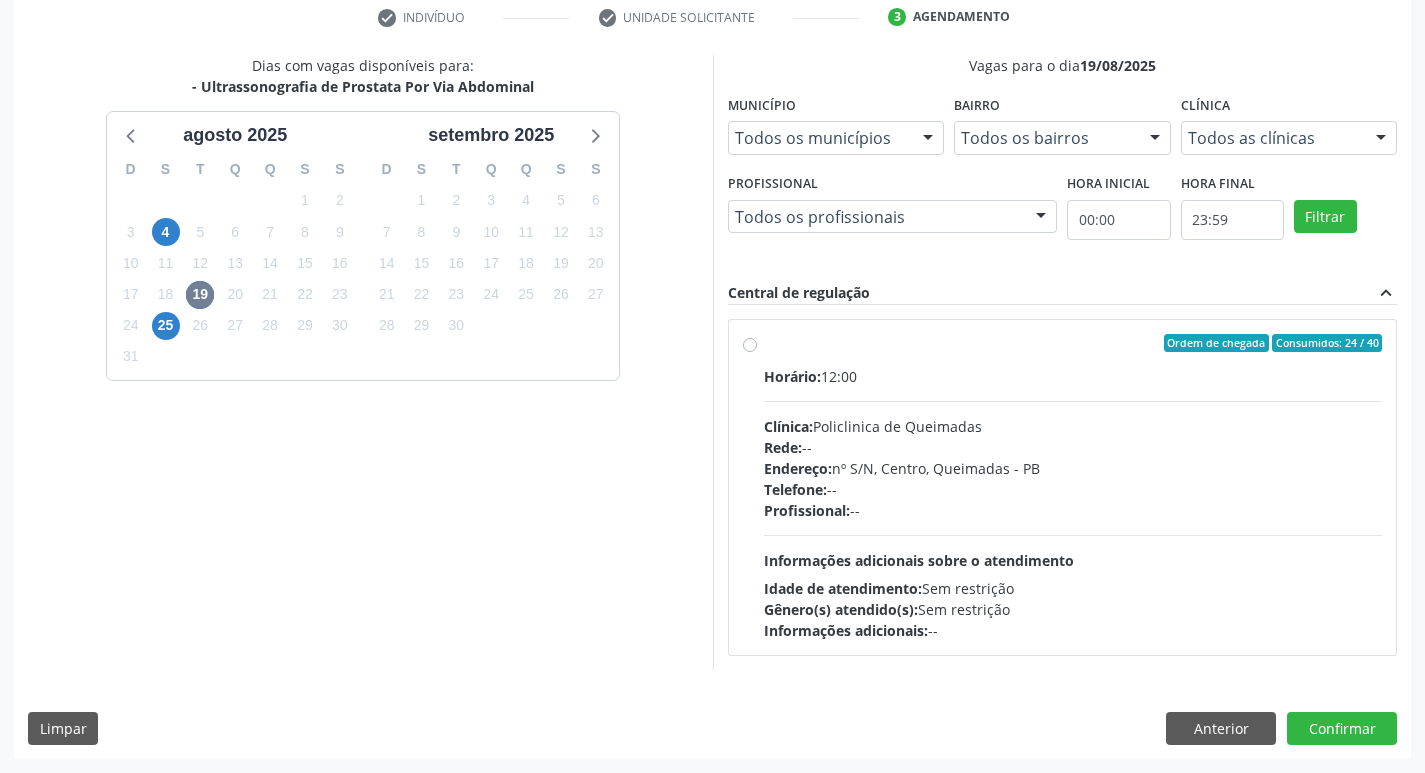 click on "Vagas para o dia
19/08/2025
Município
Todos os municípios         Todos os municípios   Queimadas - PB
Nenhum resultado encontrado para: "   "
Não há nenhuma opção para ser exibida.
Bairro
Todos os bairros         Todos os bairros   Centro
Nenhum resultado encontrado para: "   "
Não há nenhuma opção para ser exibida.
Clínica
Todos as clínicas         Todos as clínicas   Policlinica de Queimadas
Nenhum resultado encontrado para: "   "
Não há nenhuma opção para ser exibida.
Profissional
Todos os profissionais         Todos os profissionais
Nenhum resultado encontrado para: "   "
Não há nenhuma opção para ser exibida.
Hora inicial
00:00
Hora final
23:59
Filtrar
Central de regulação" at bounding box center [1062, 362] 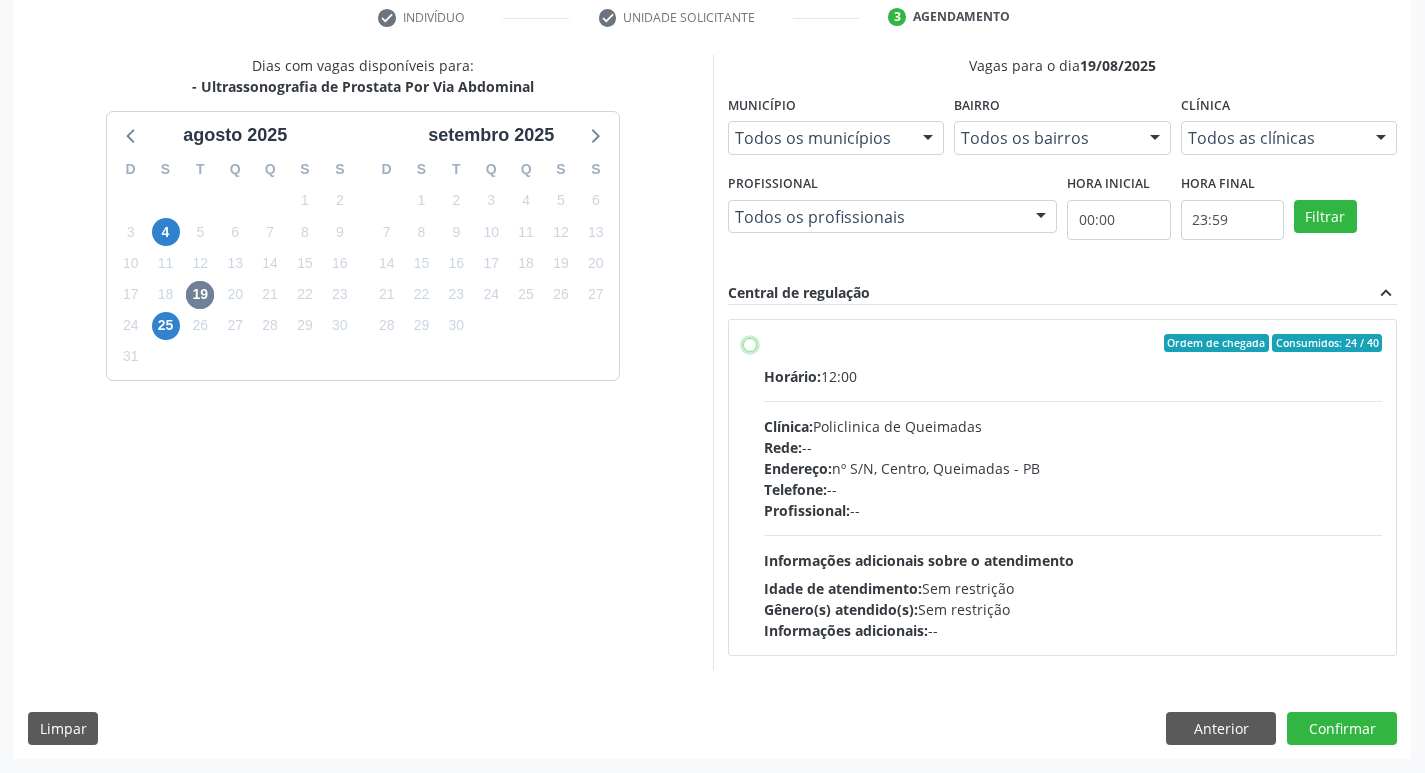 click on "Ordem de chegada
Consumidos: 24 / 40
Horário:   12:00
Clínica:  Policlinica de Queimadas
Rede:
--
Endereço:   nº S/N, Centro, Queimadas - PB
Telefone:   --
Profissional:
--
Informações adicionais sobre o atendimento
Idade de atendimento:
Sem restrição
Gênero(s) atendido(s):
Sem restrição
Informações adicionais:
--" at bounding box center (750, 343) 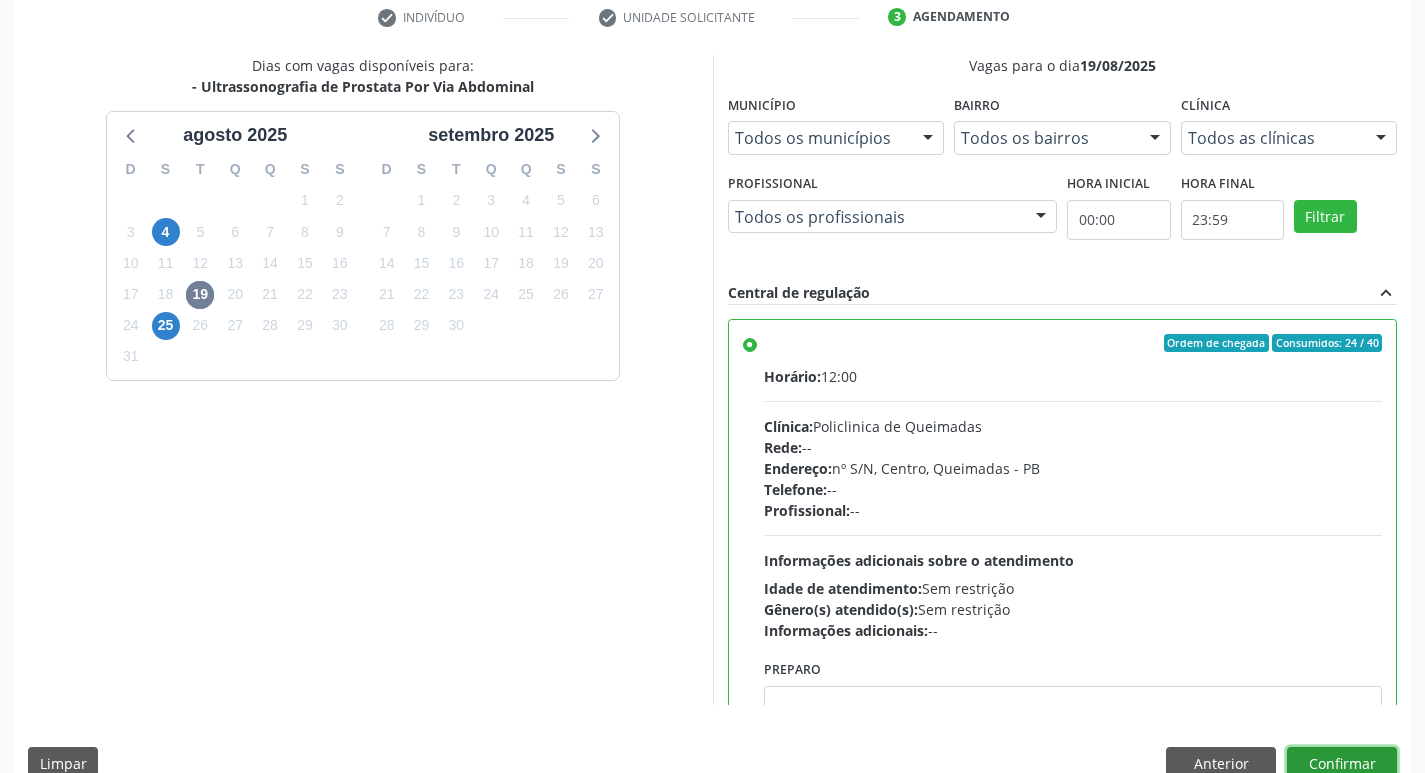 click on "Confirmar" at bounding box center (1342, 764) 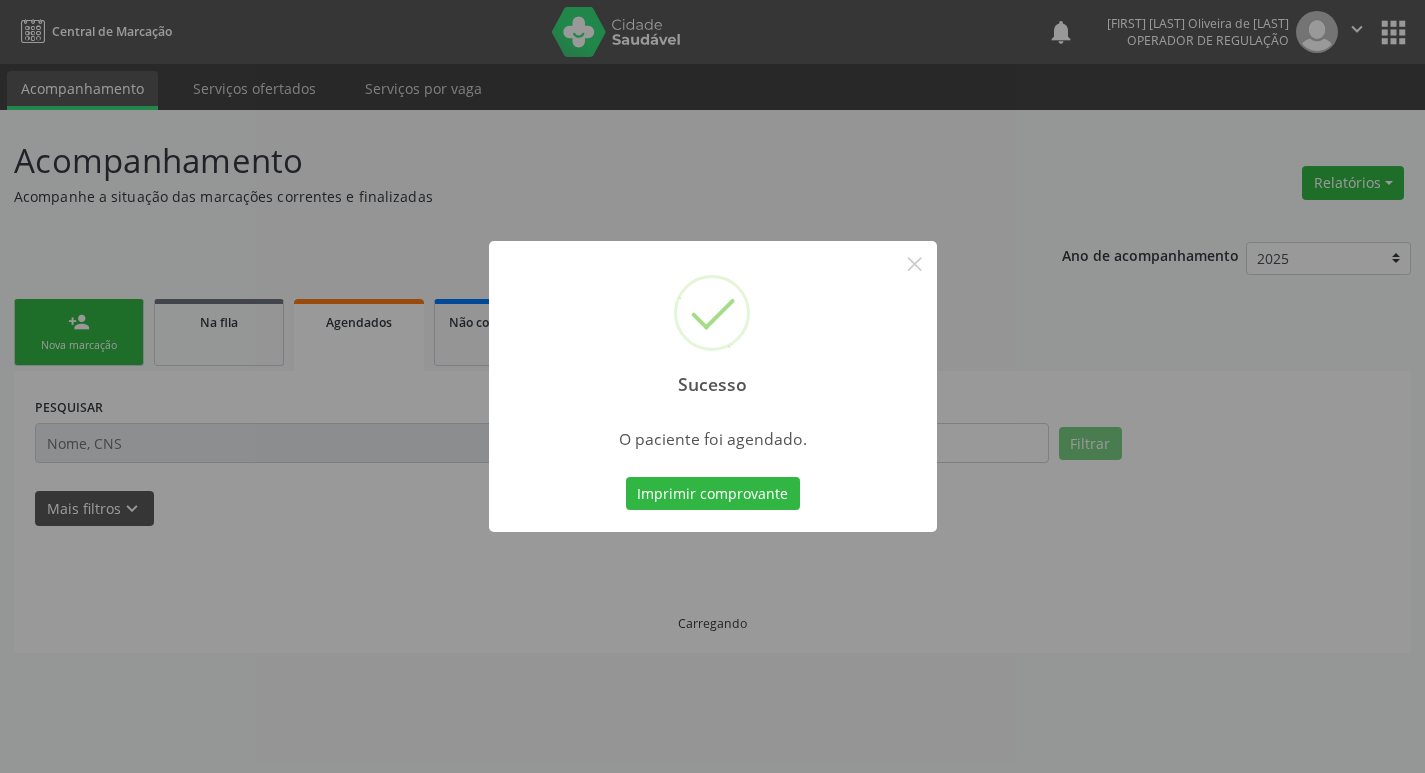 scroll, scrollTop: 0, scrollLeft: 0, axis: both 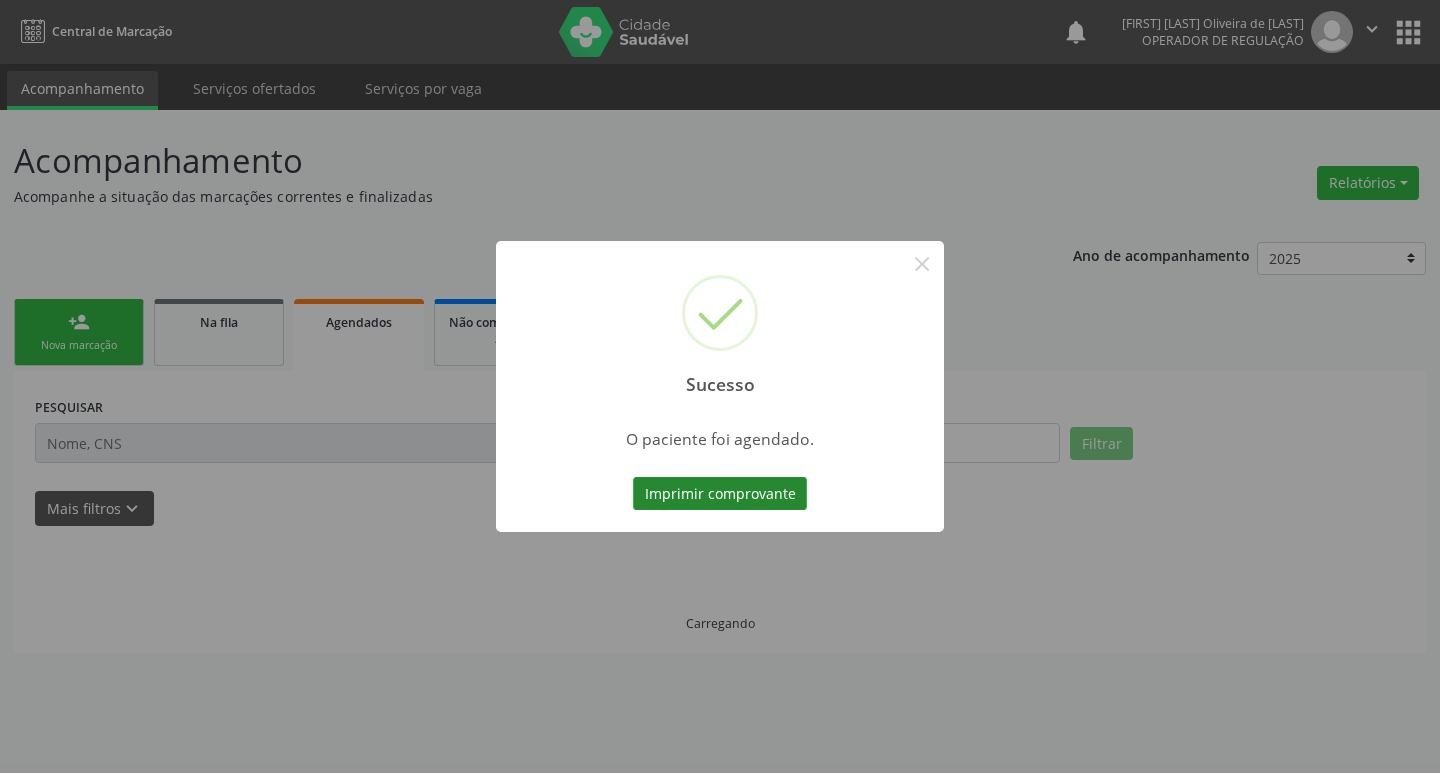 click on "Imprimir comprovante" at bounding box center [720, 494] 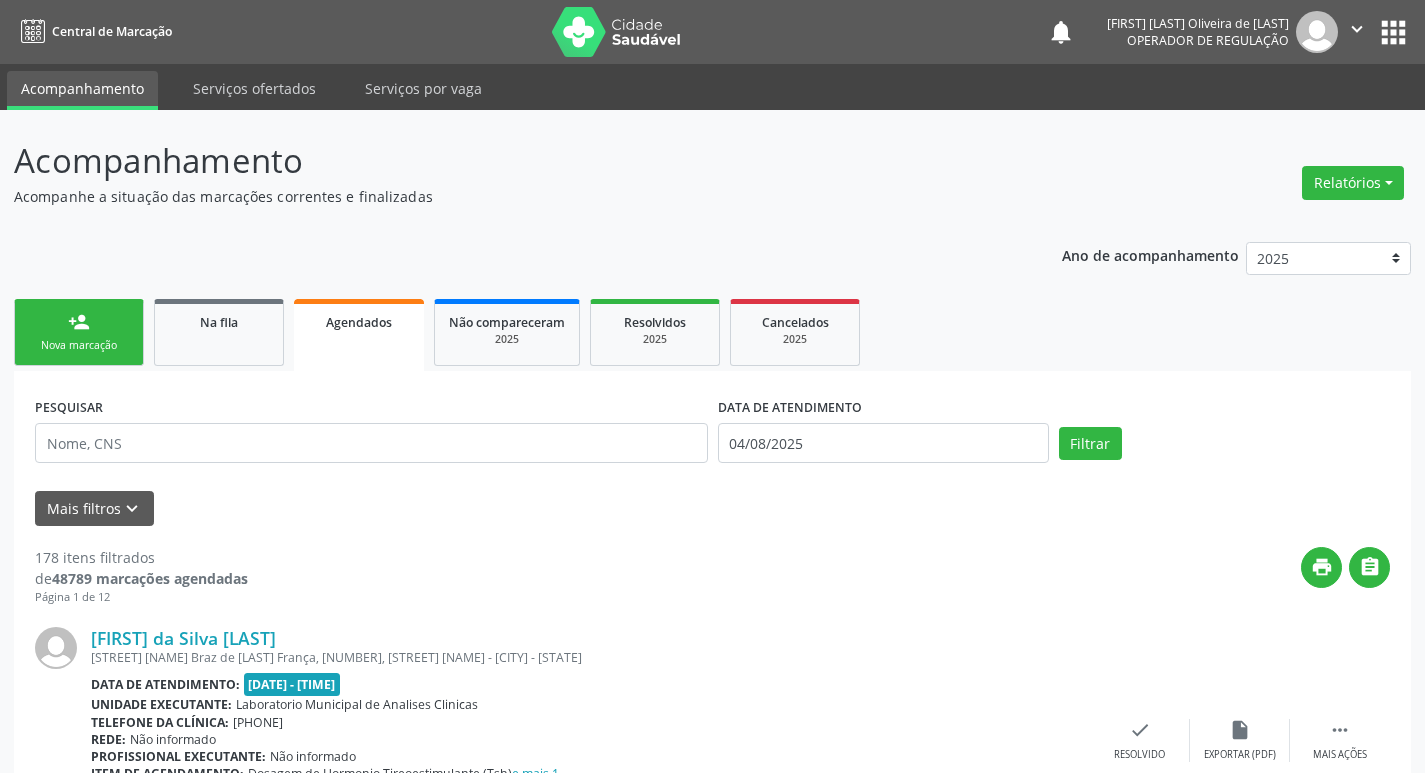 click on "person_add
Nova marcação" at bounding box center [79, 332] 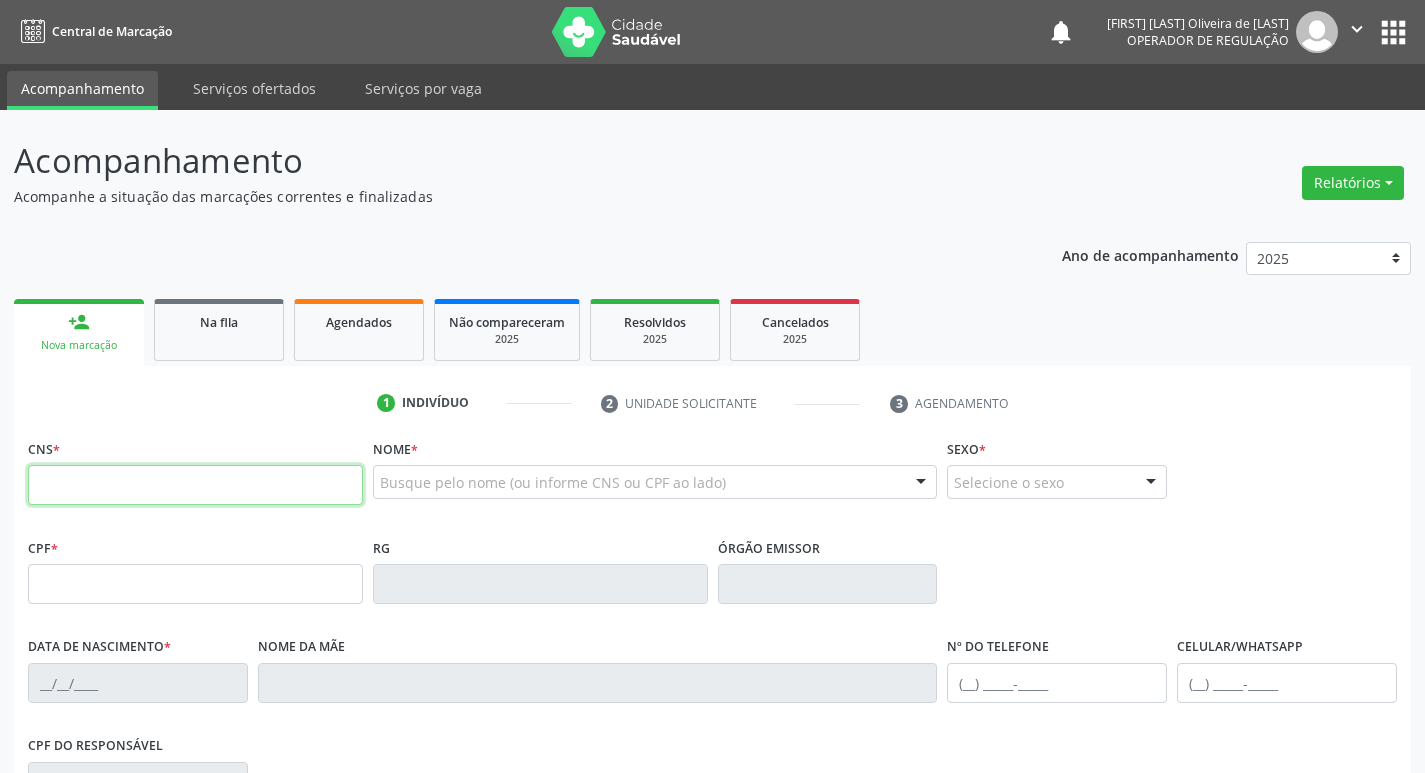 click at bounding box center (195, 485) 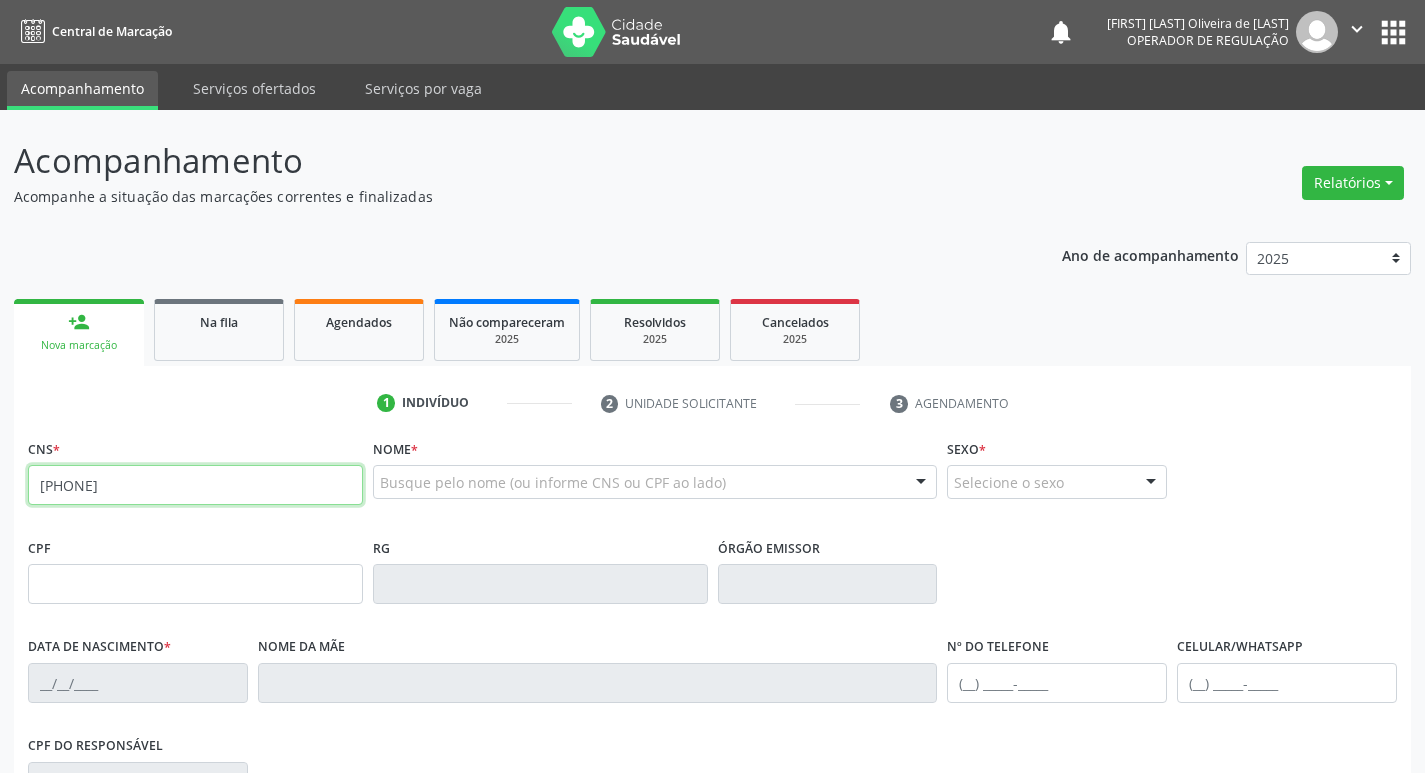 type on "700 0018 4563 9906" 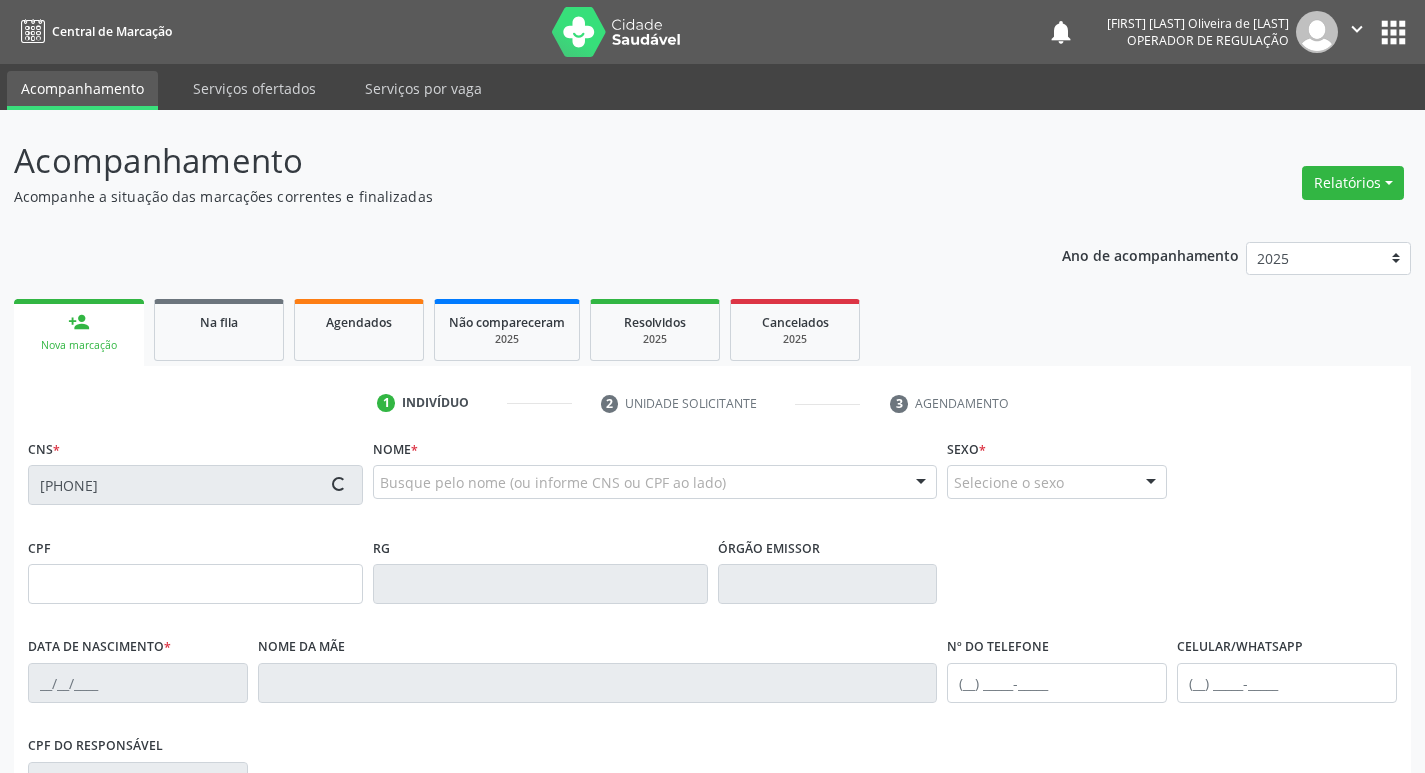 type on "251.440.494-00" 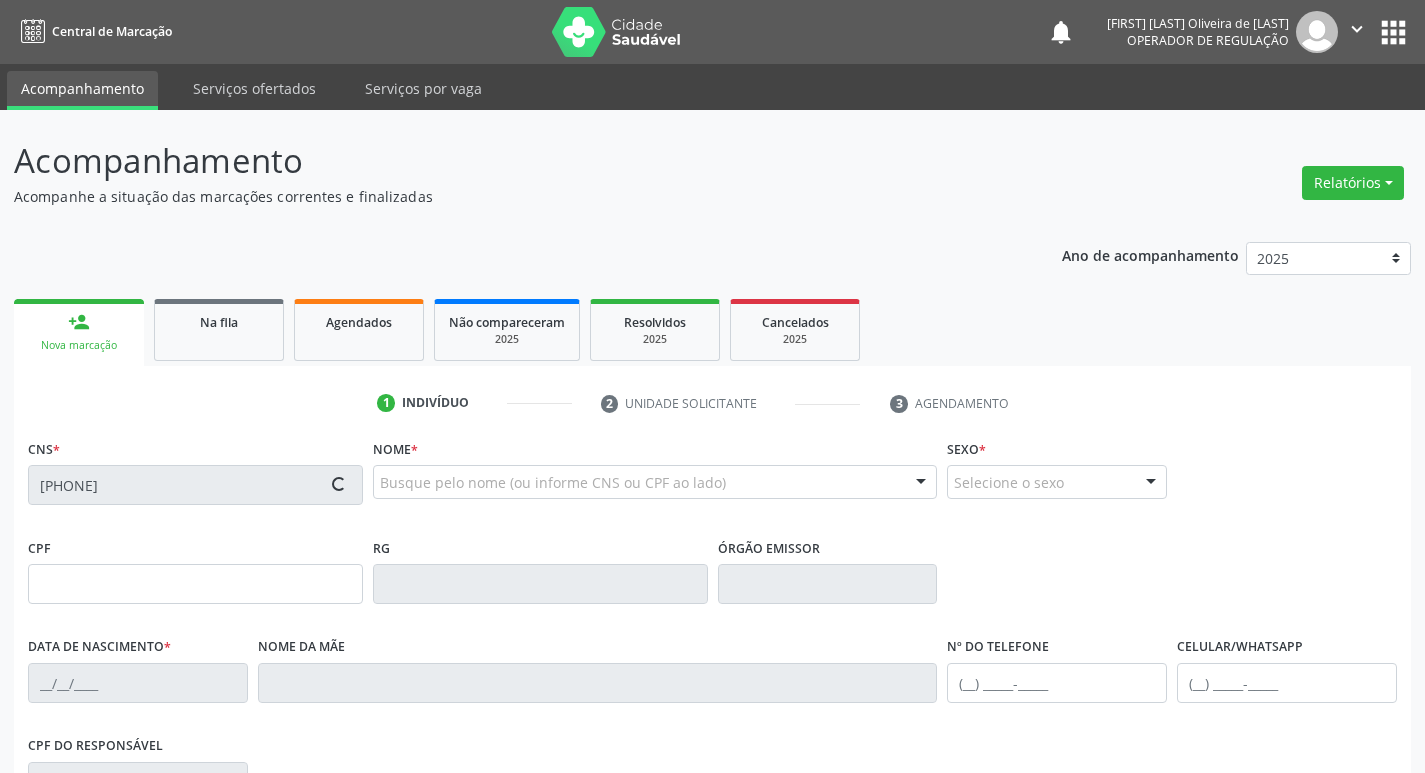 type on "11/08/1961" 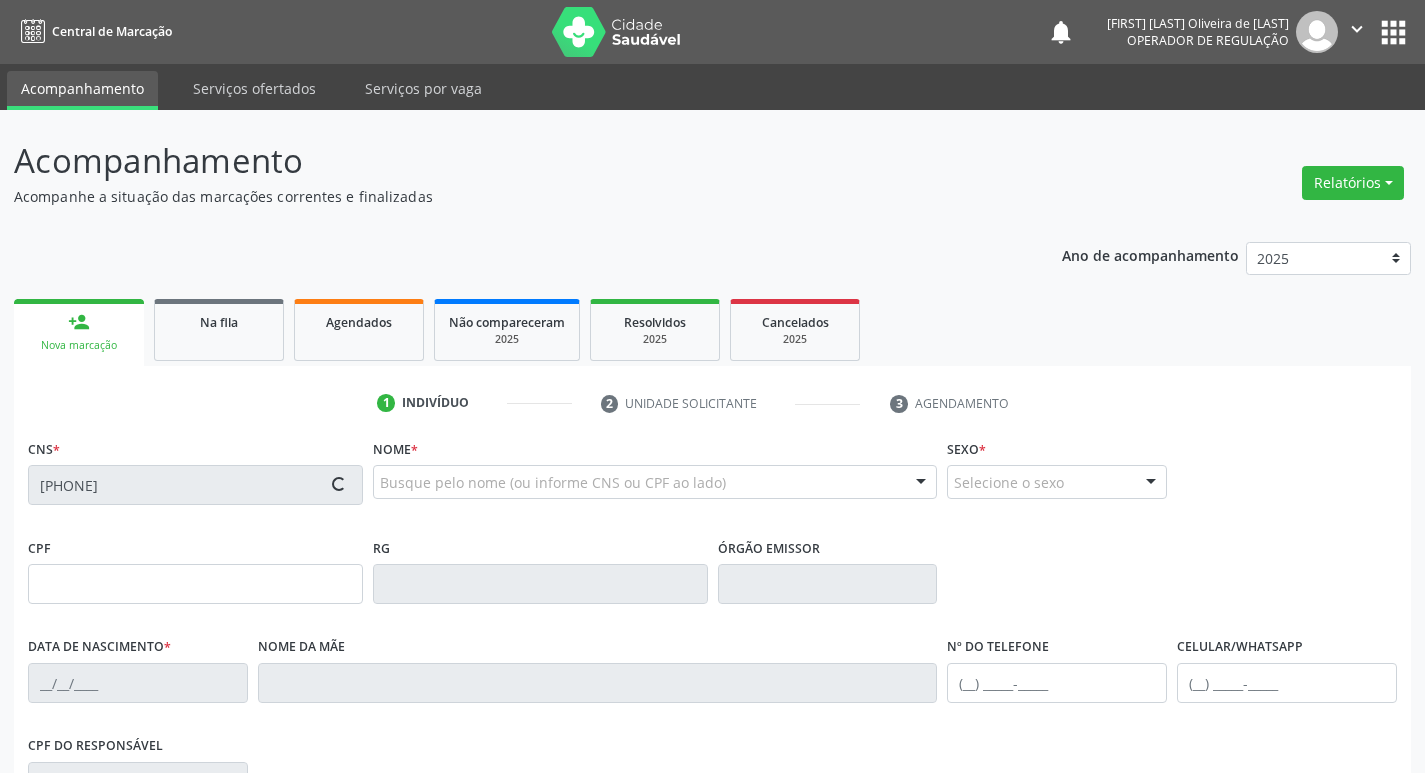 type on "(83) 99826-5637" 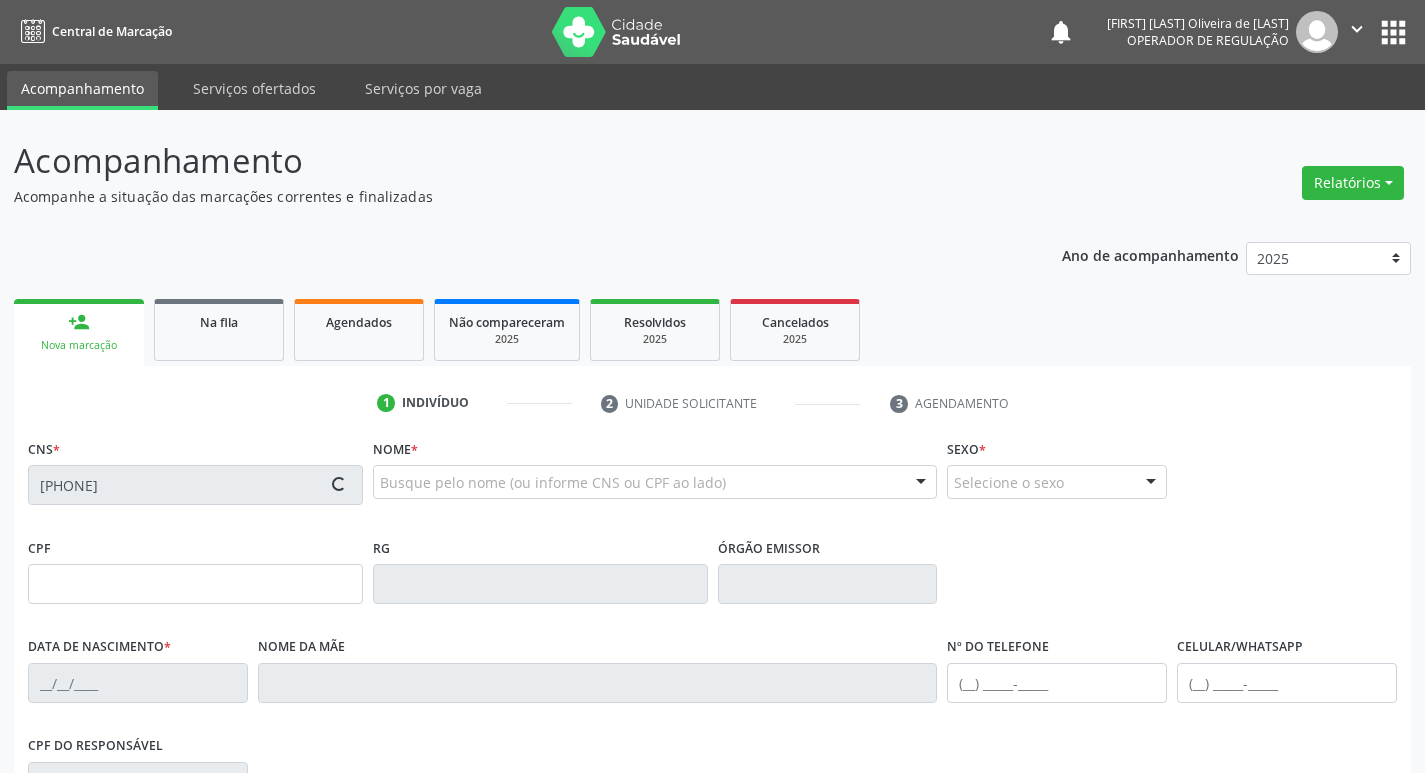 type on "(83) 99826-5637" 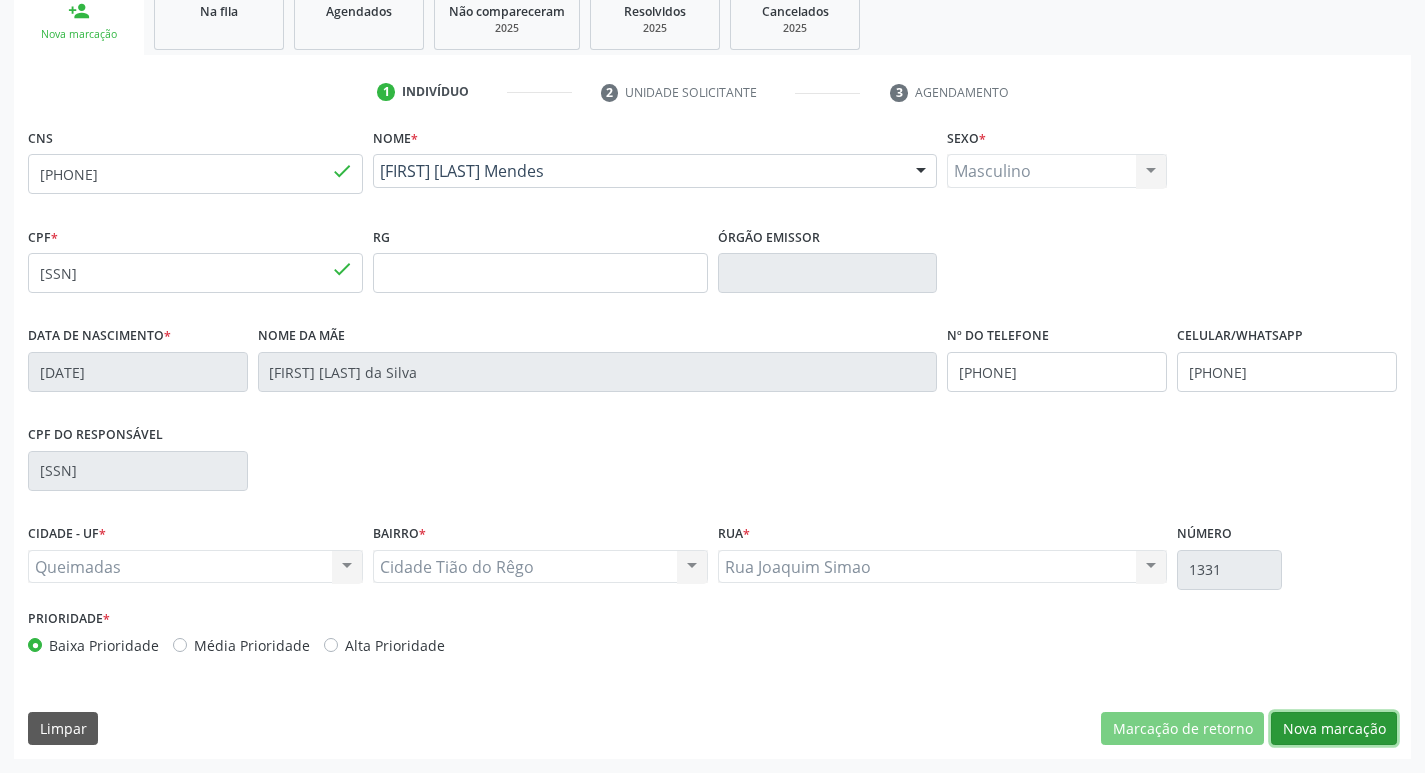 click on "Nova marcação" at bounding box center (1334, 729) 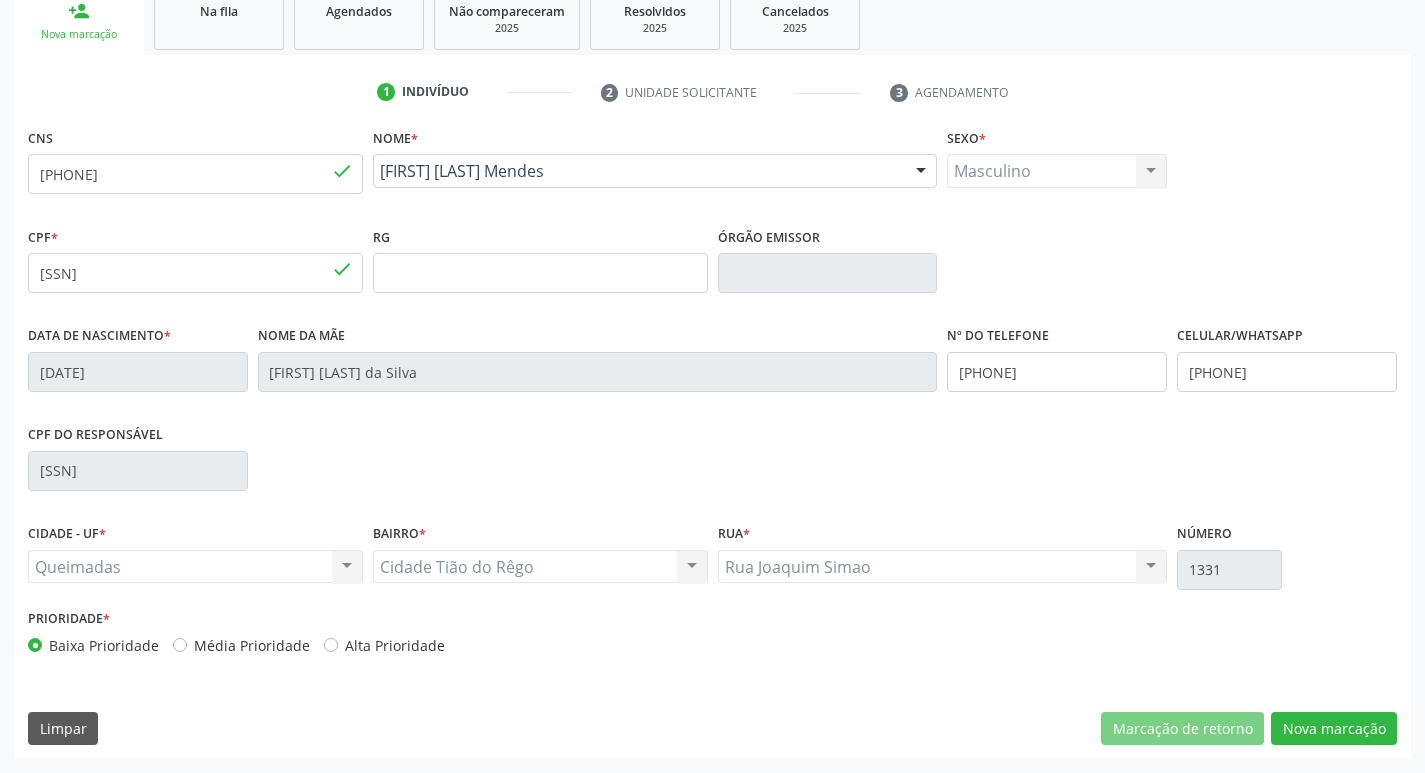 scroll, scrollTop: 133, scrollLeft: 0, axis: vertical 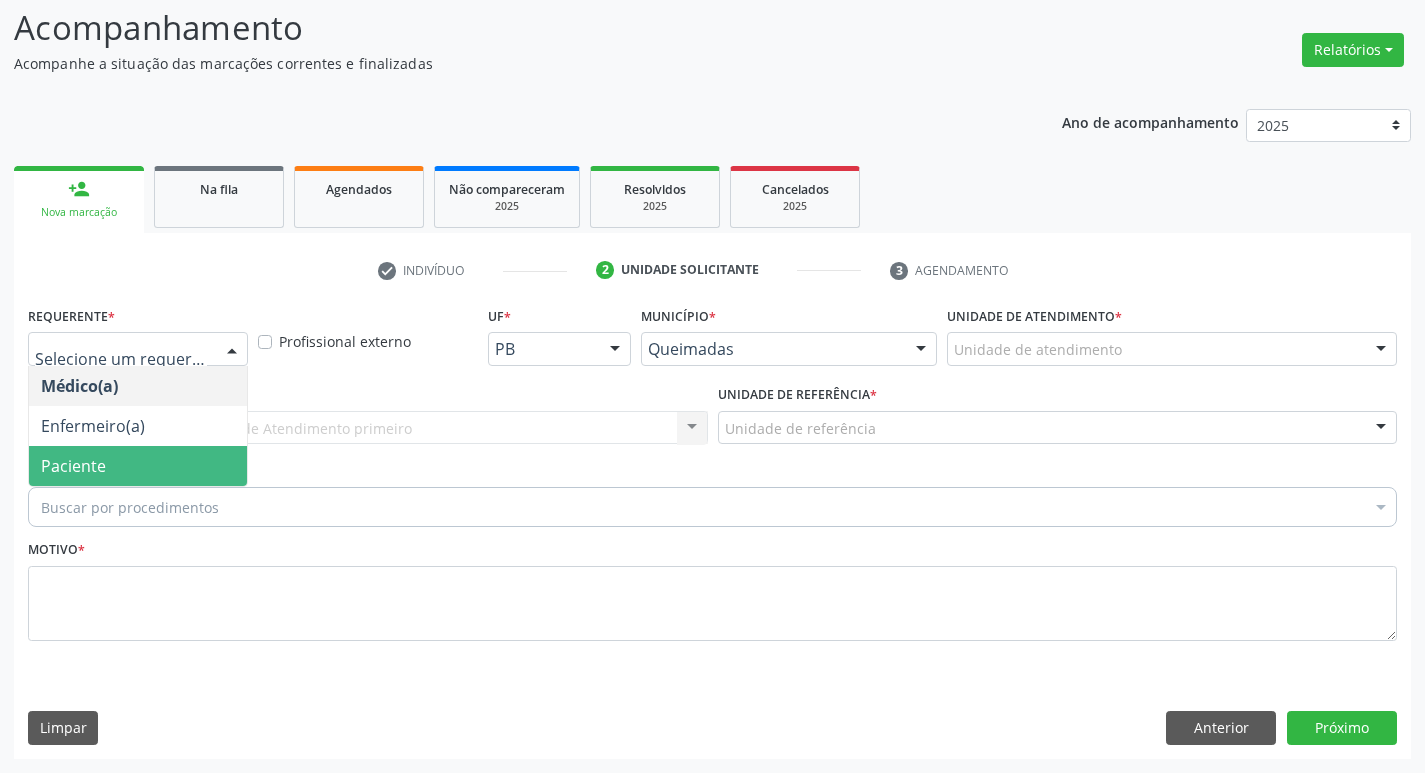 click on "Médico(a)   Enfermeiro(a)   Paciente
Nenhum resultado encontrado para: "   "
Não há nenhuma opção para ser exibida." at bounding box center [138, 426] 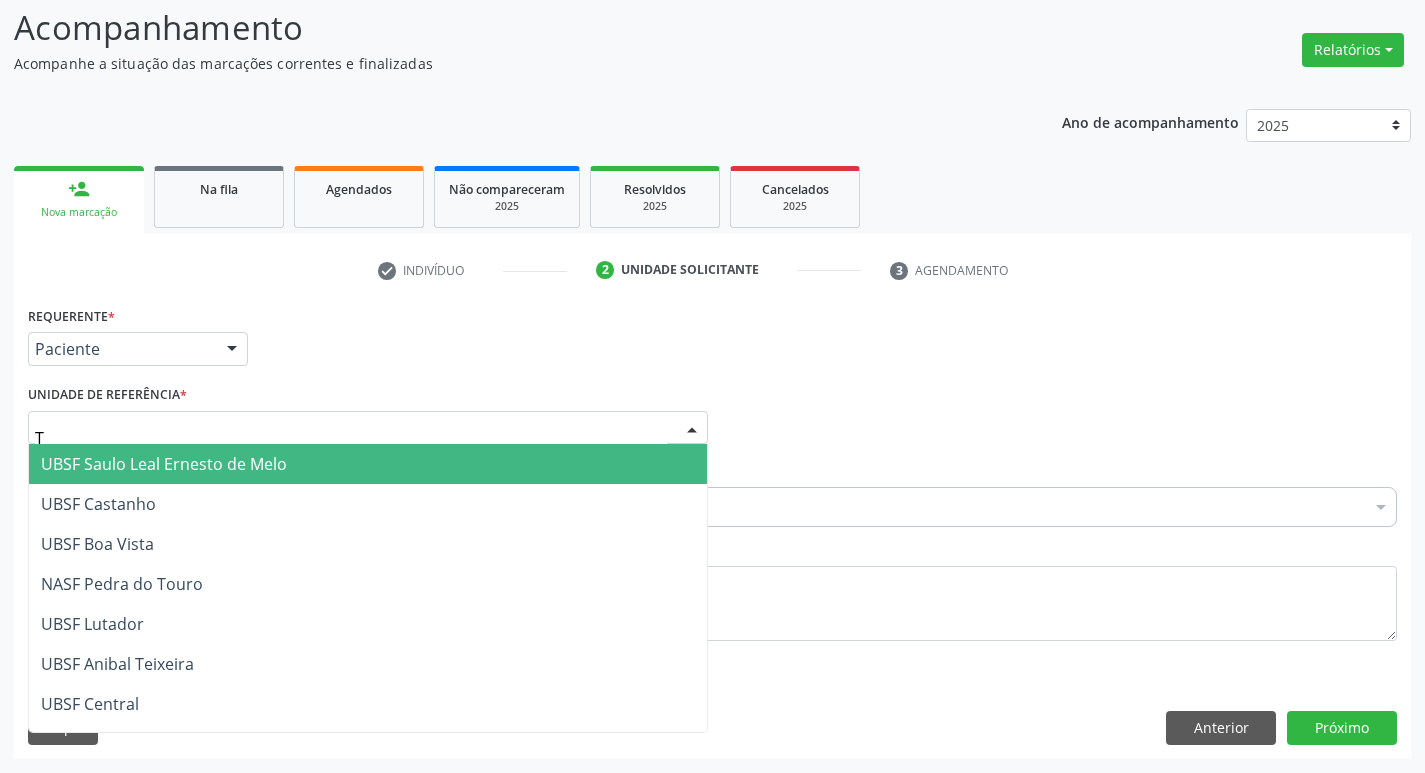type on "TI" 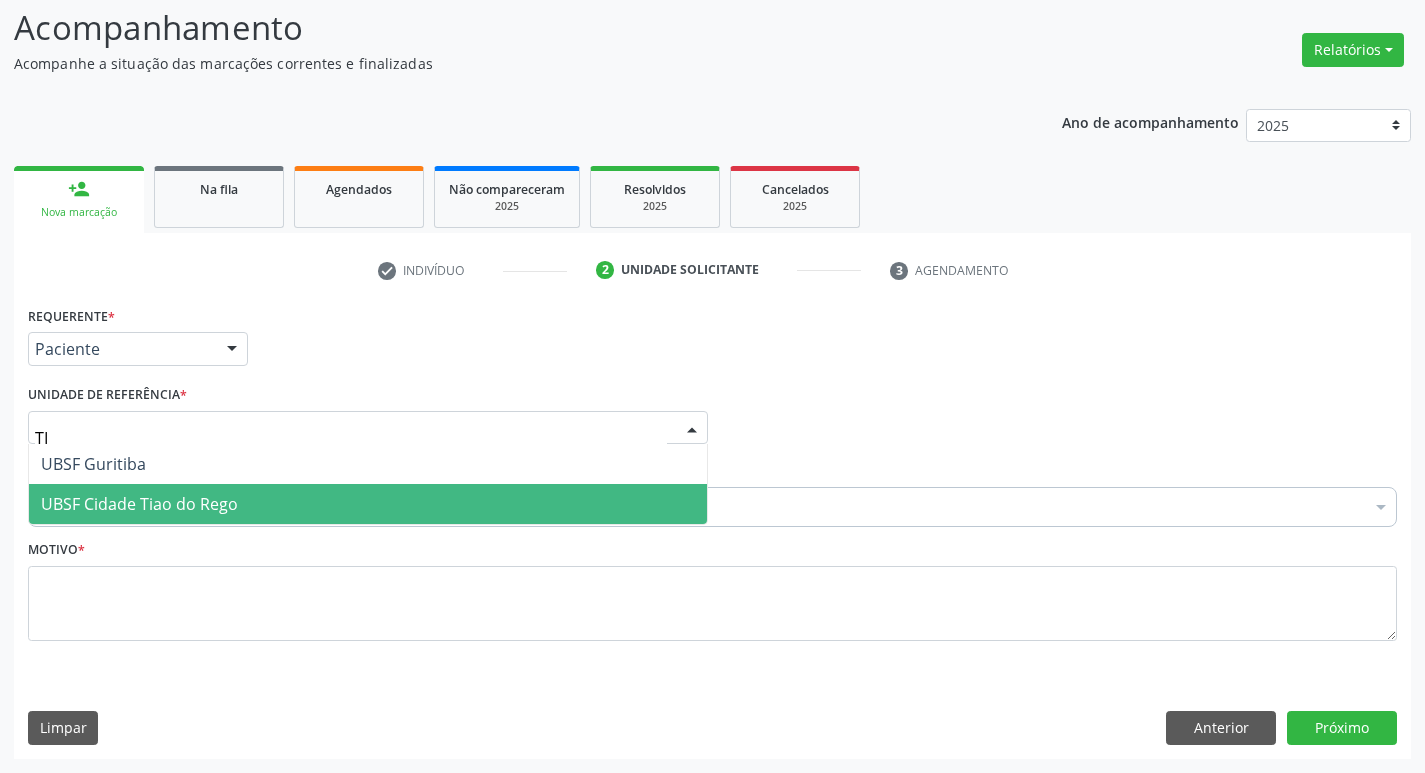 click on "UBSF Cidade Tiao do Rego" at bounding box center [139, 504] 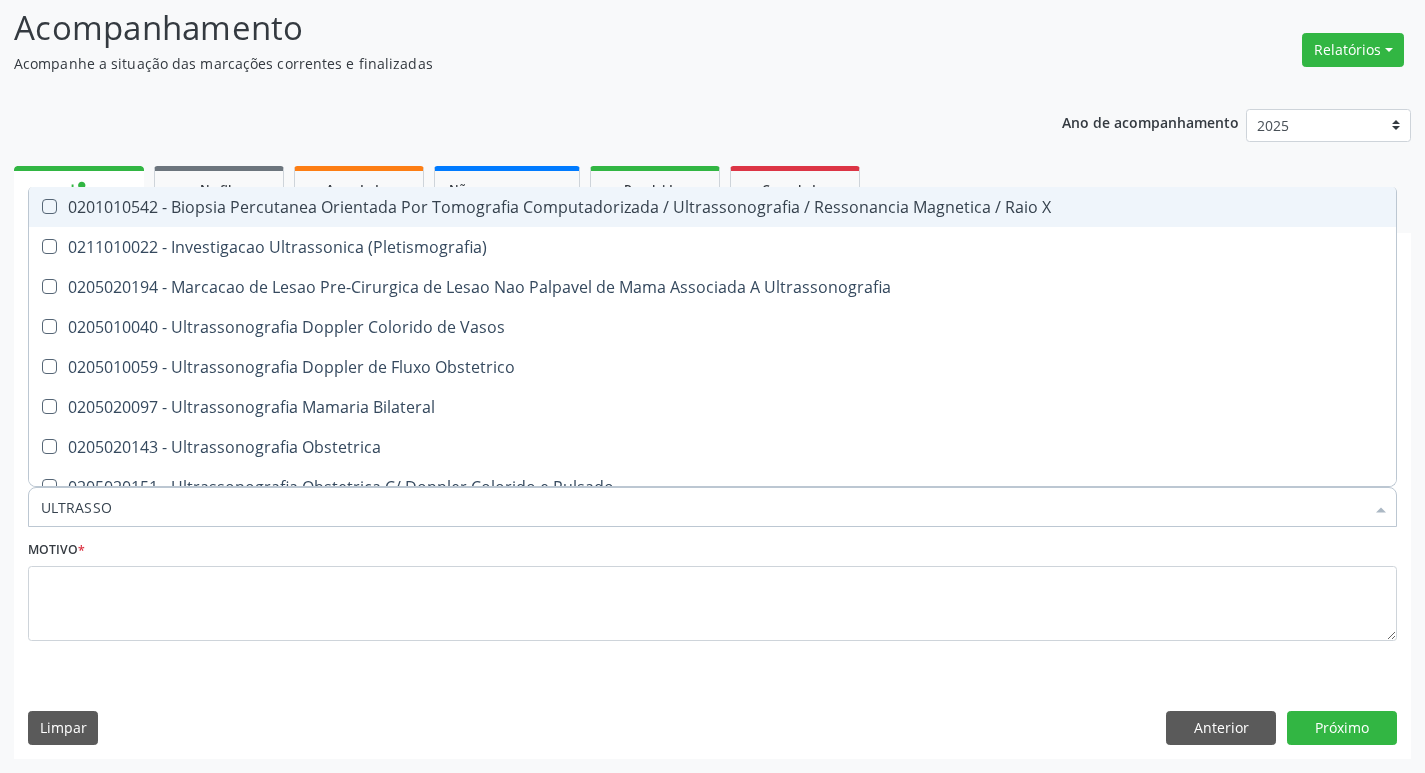 type on "ULTRASSON" 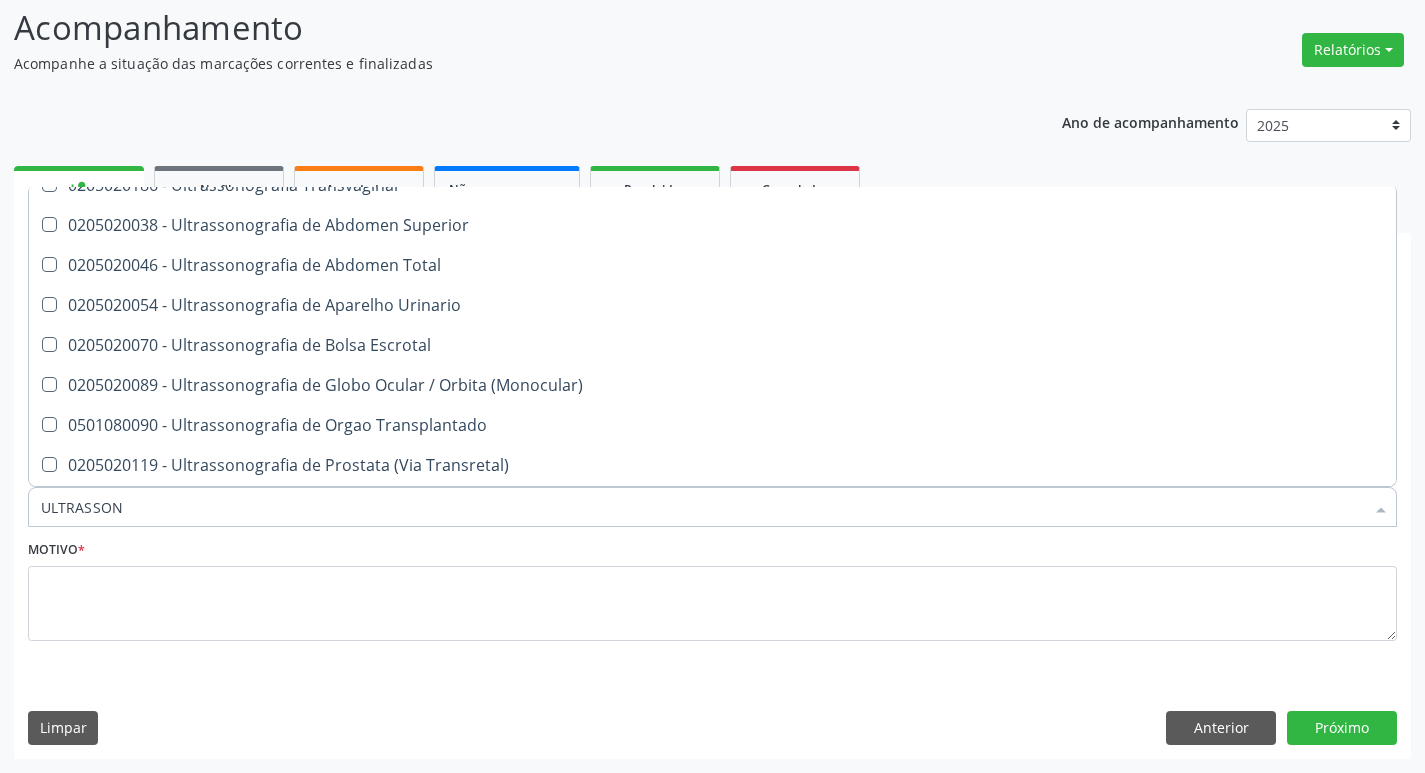 scroll, scrollTop: 541, scrollLeft: 0, axis: vertical 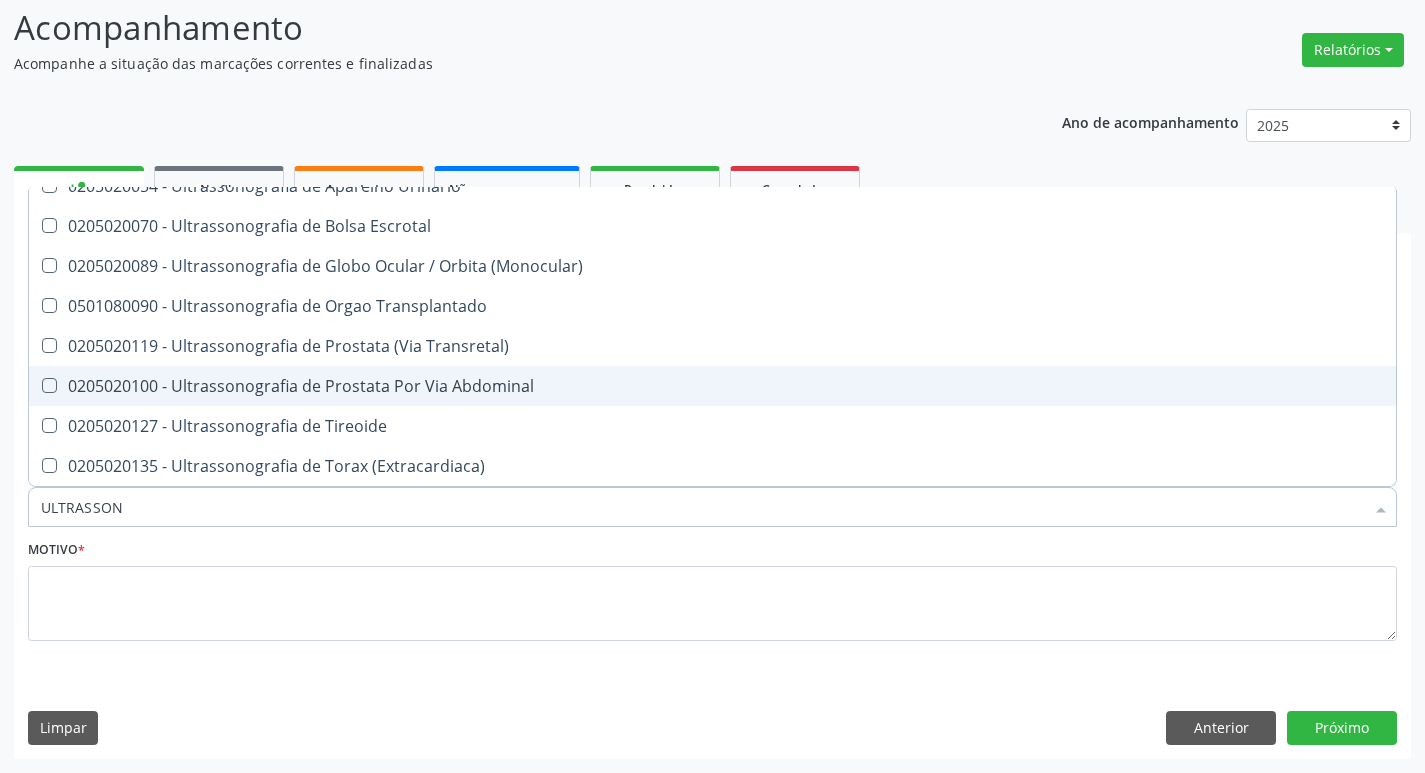 click on "0205020100 - Ultrassonografia de Prostata Por Via Abdominal" at bounding box center [712, 386] 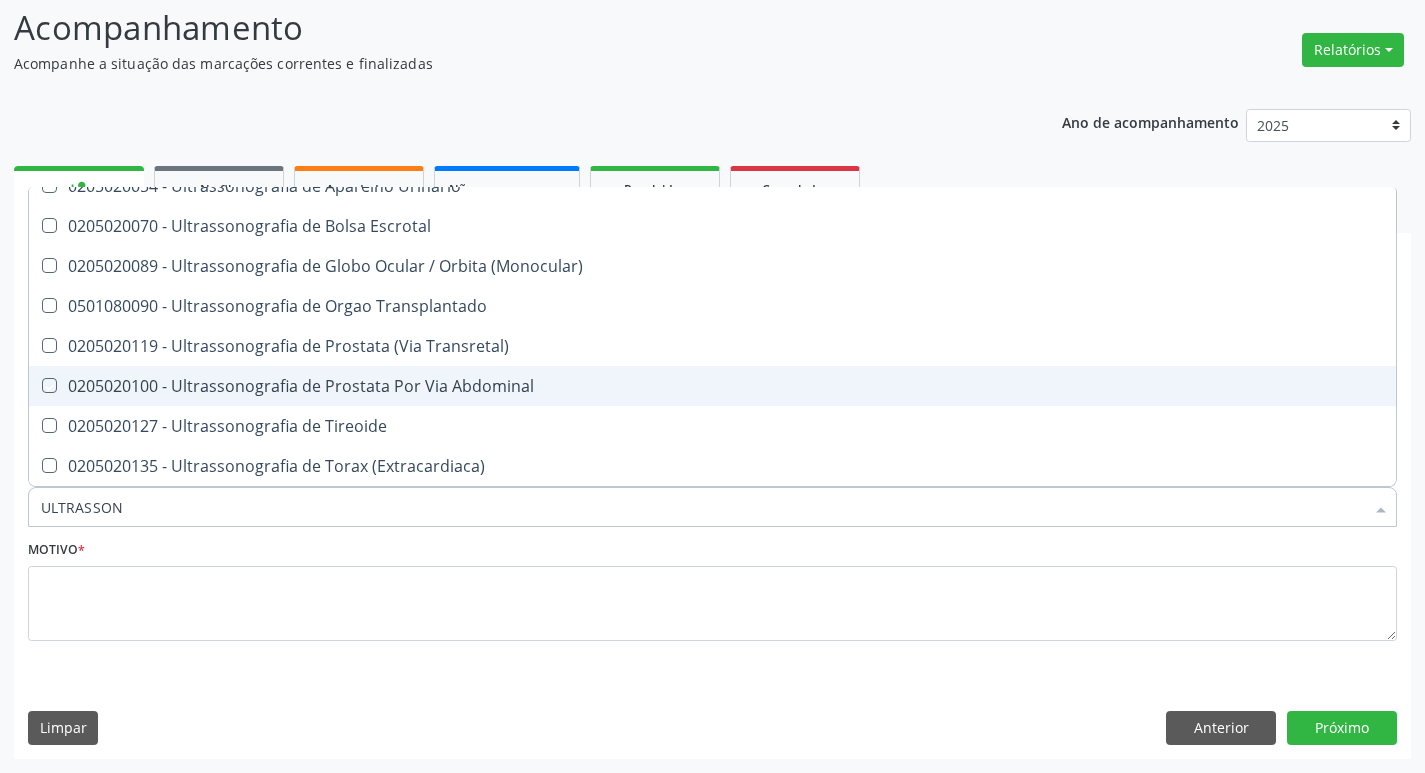 checkbox on "true" 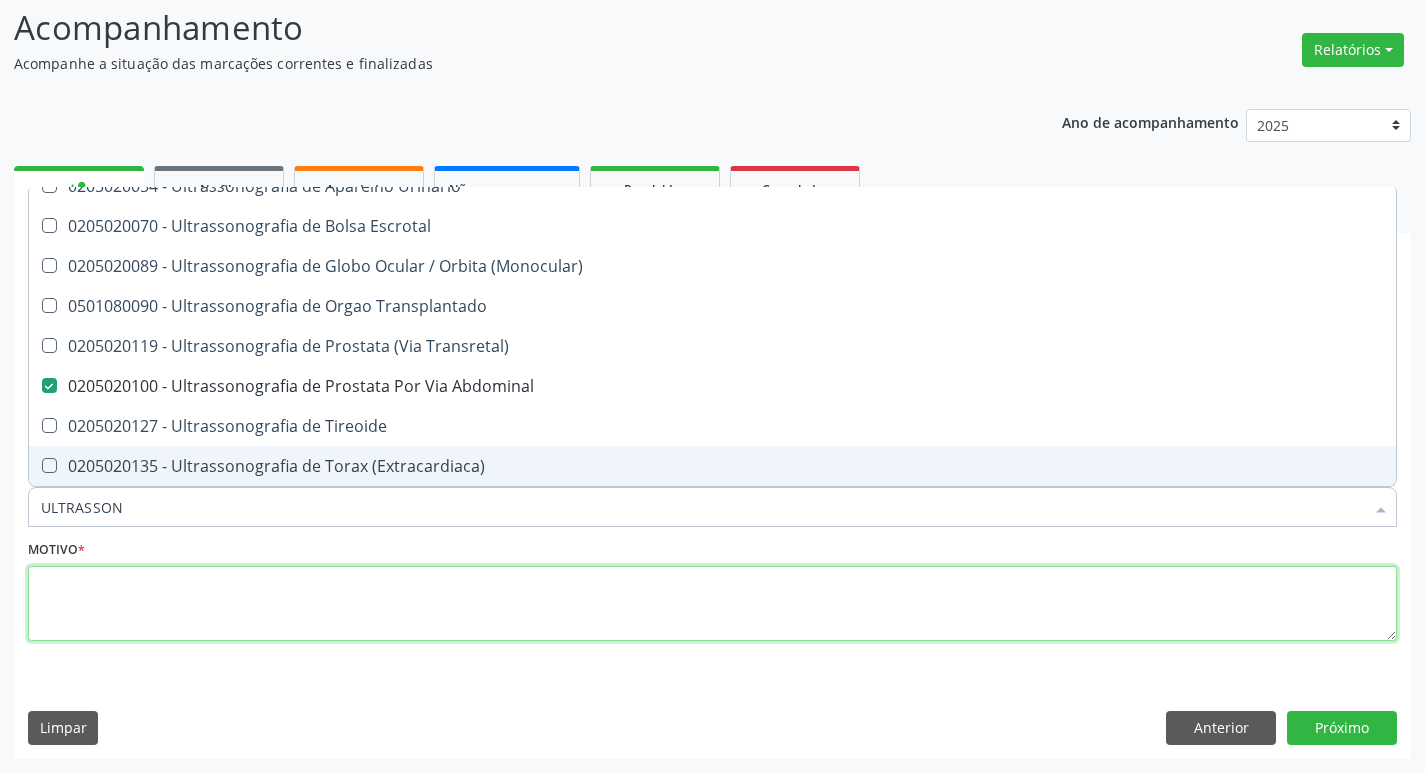 click at bounding box center [712, 604] 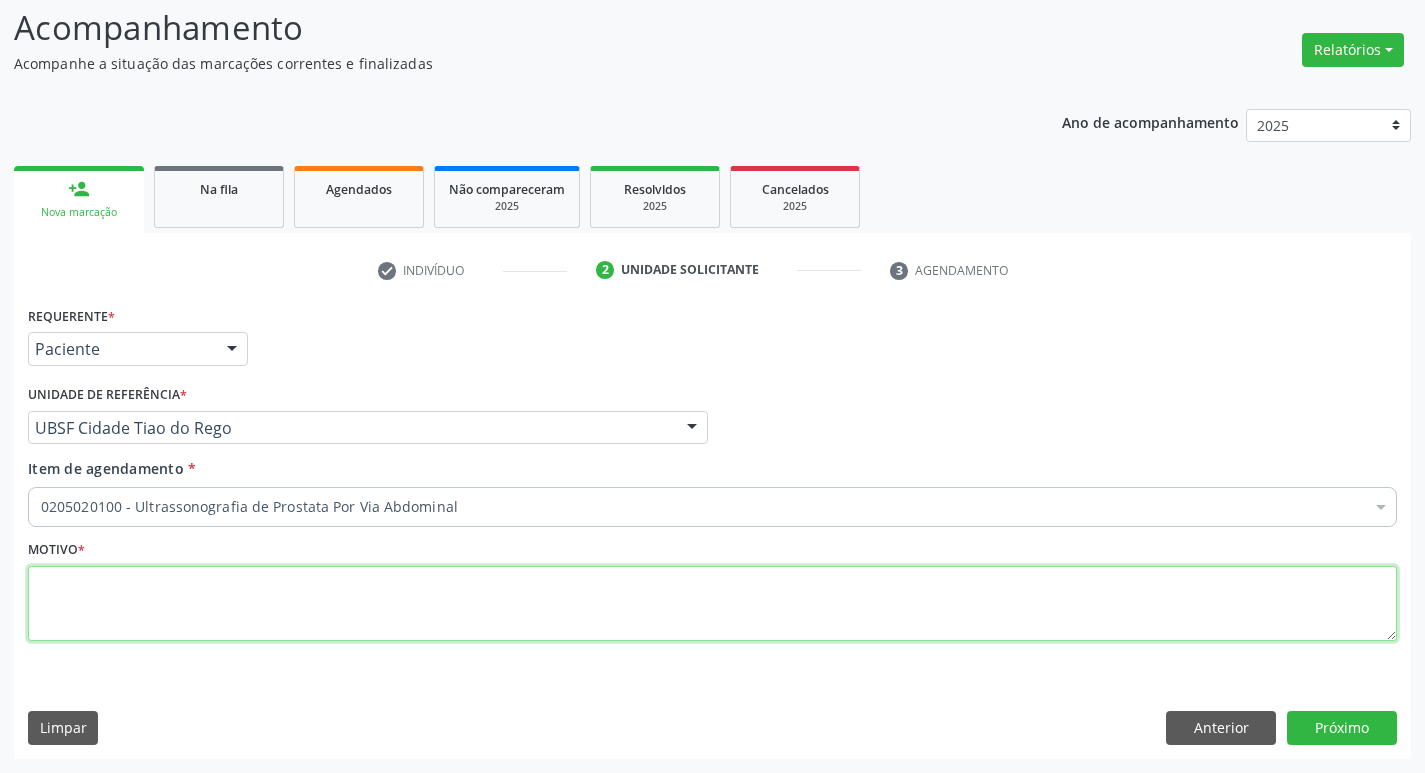 scroll, scrollTop: 0, scrollLeft: 0, axis: both 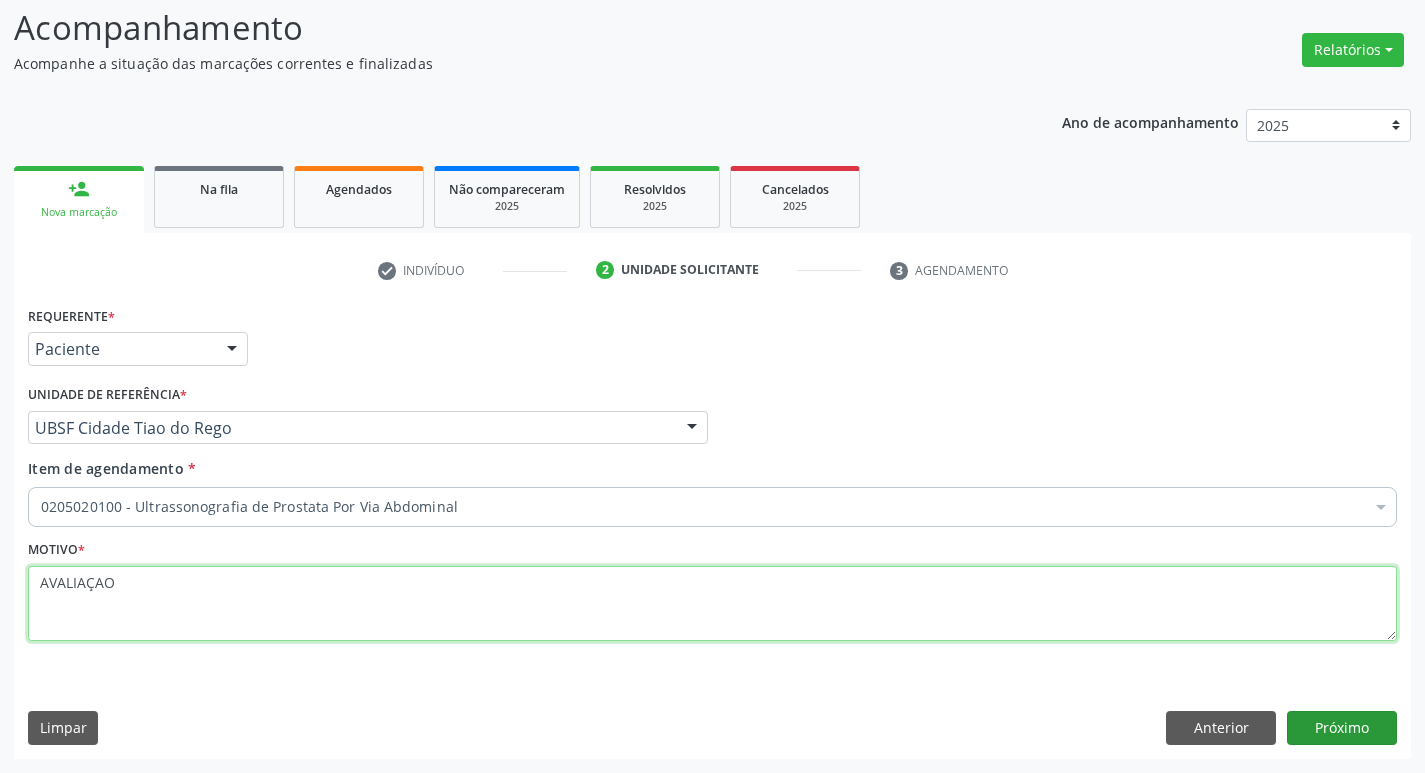 type on "AVALIAÇAO" 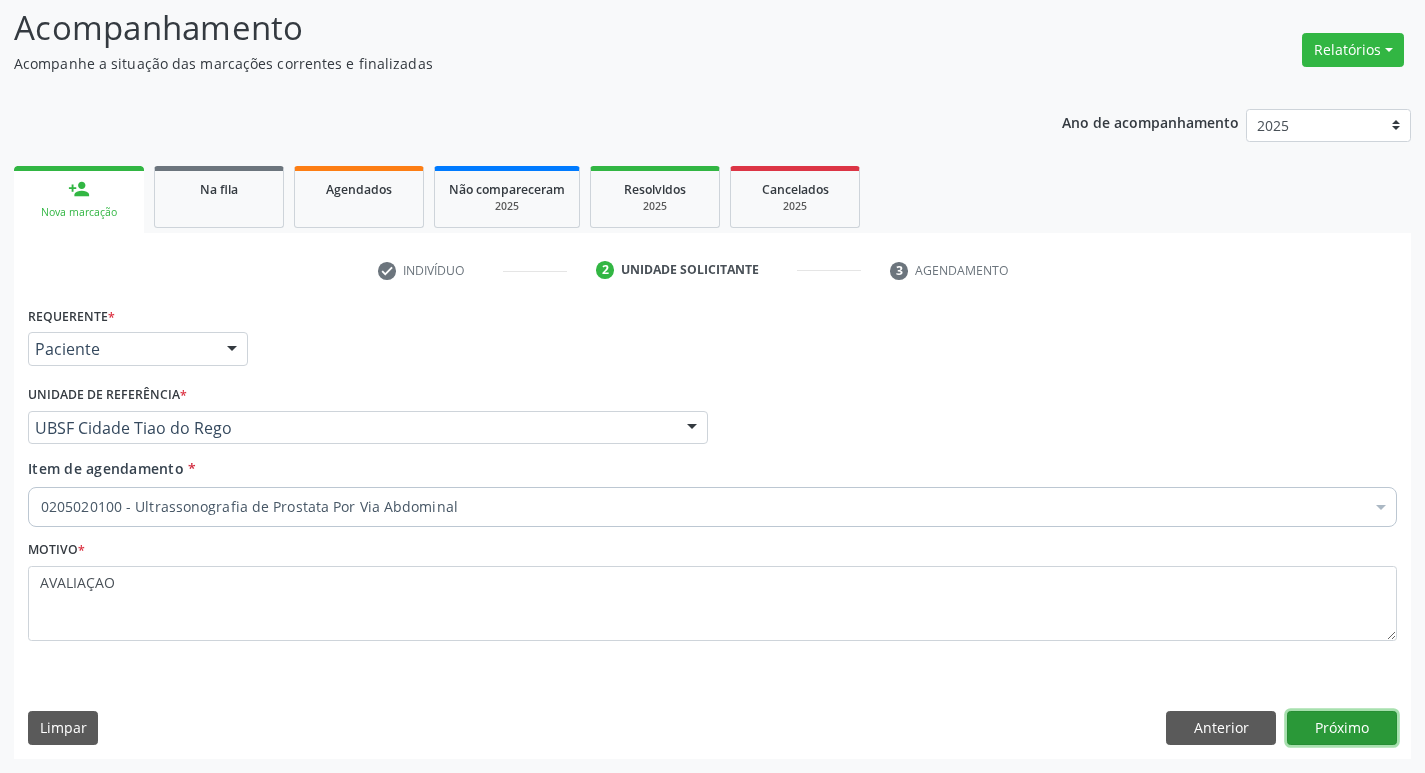 click on "Próximo" at bounding box center (1342, 728) 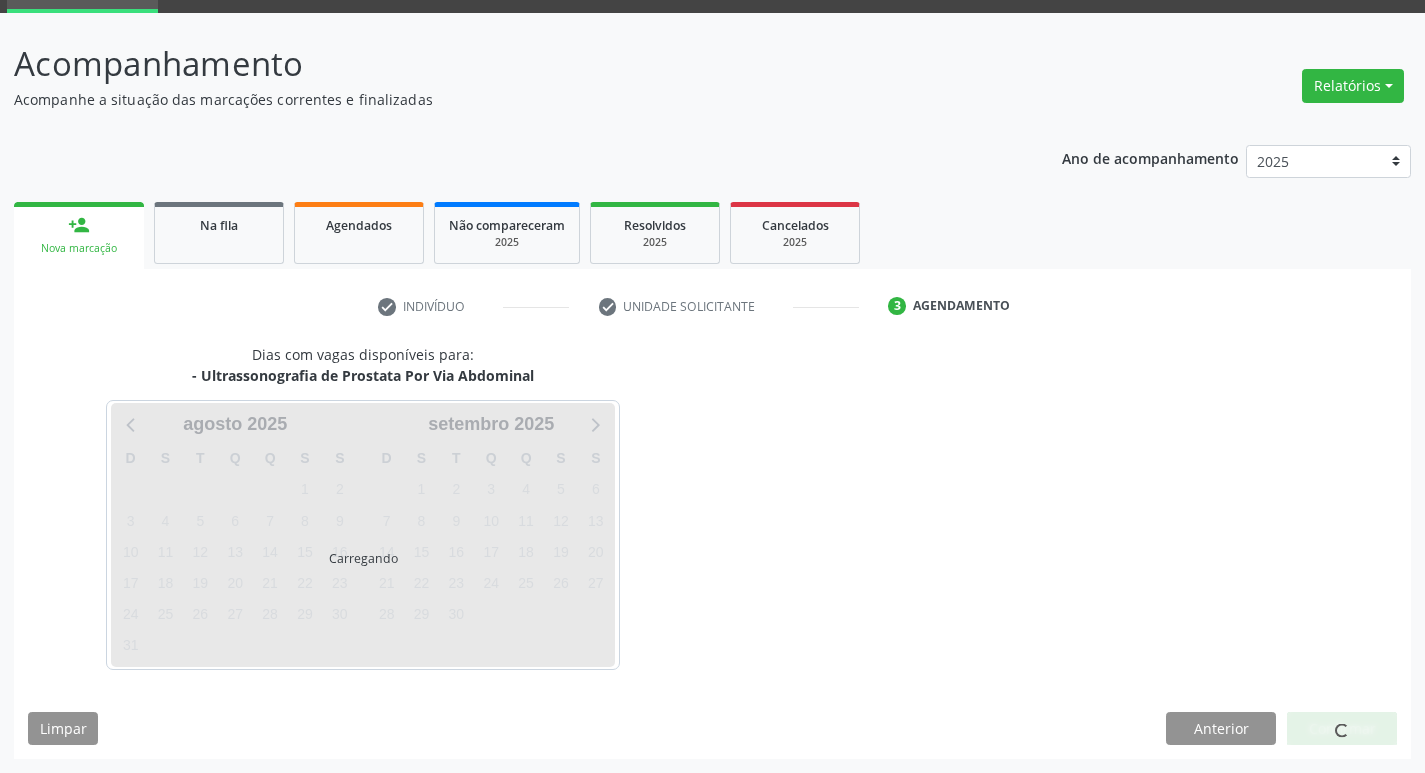 scroll, scrollTop: 97, scrollLeft: 0, axis: vertical 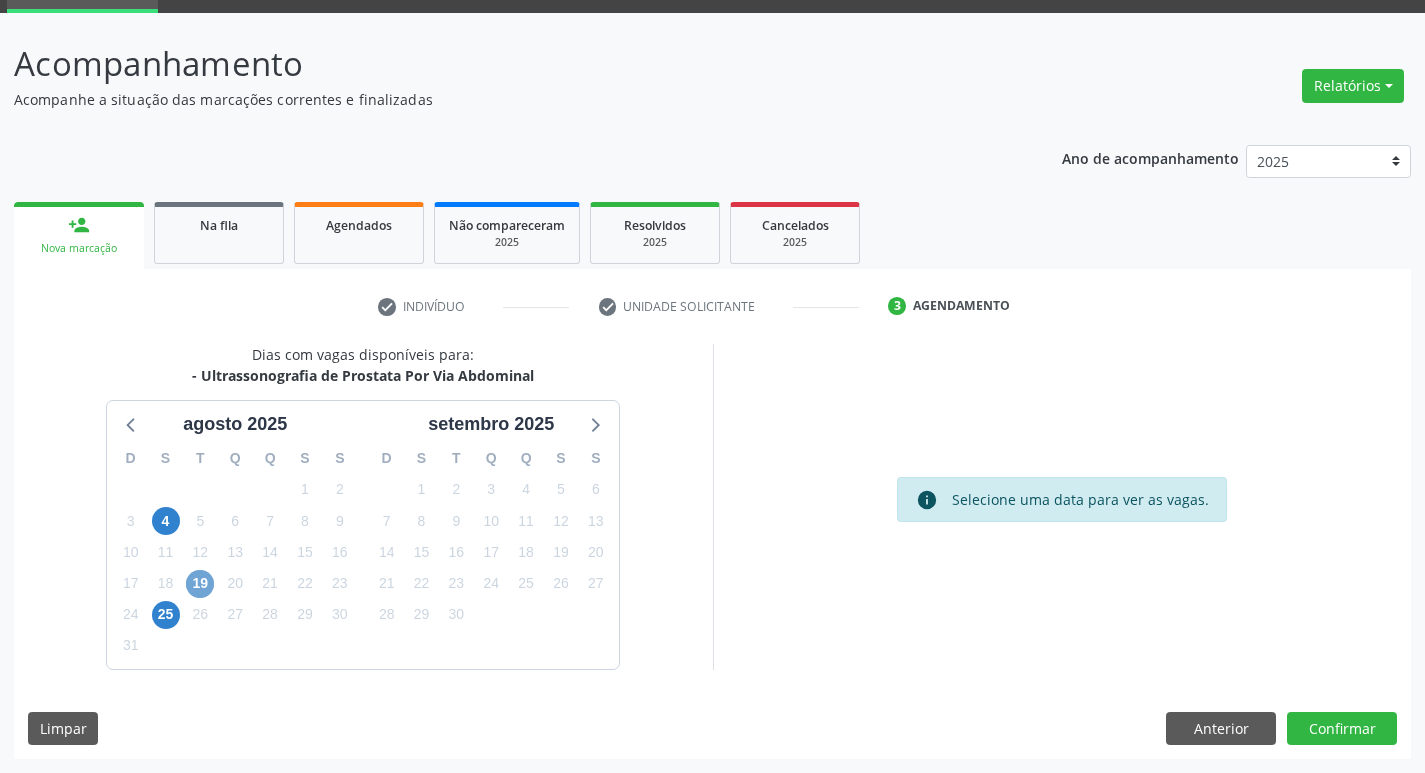click on "19" at bounding box center (200, 584) 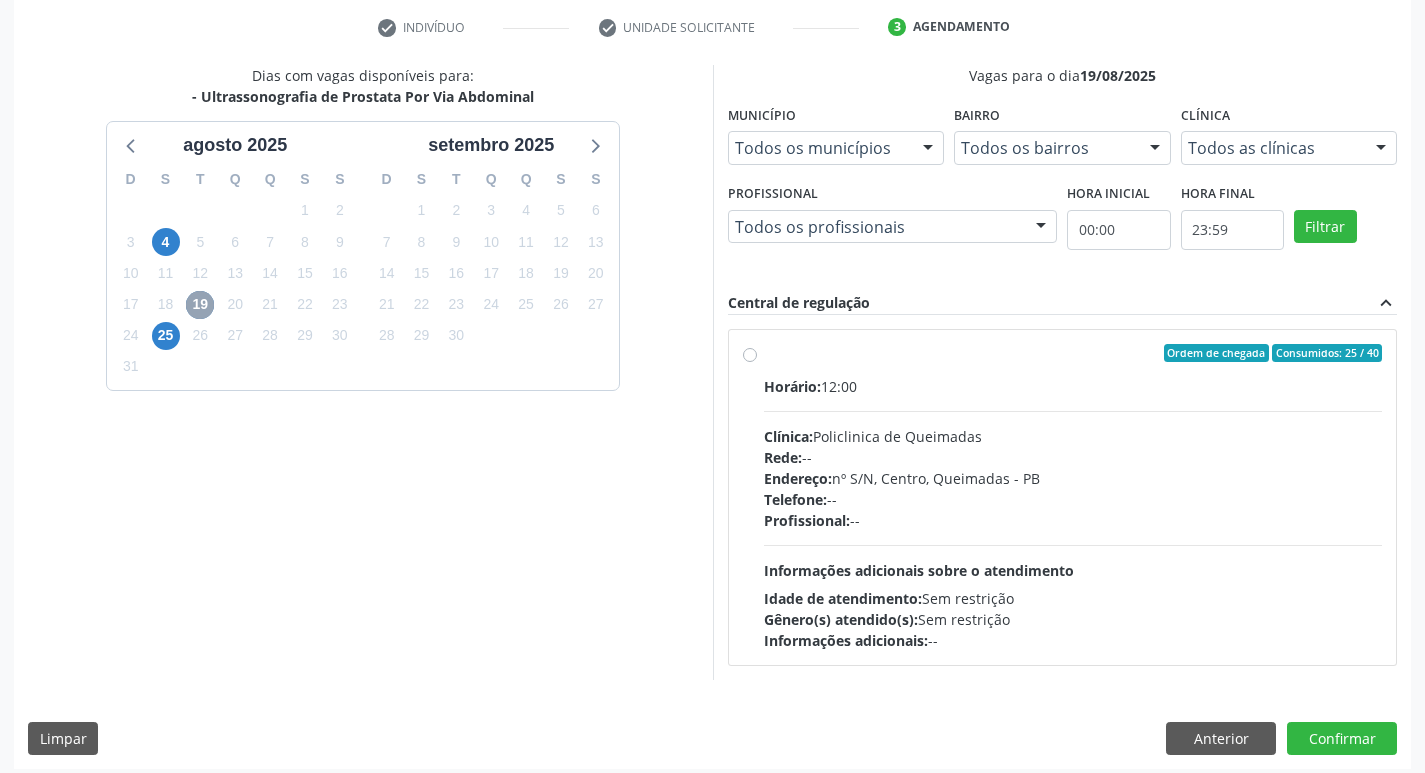 scroll, scrollTop: 386, scrollLeft: 0, axis: vertical 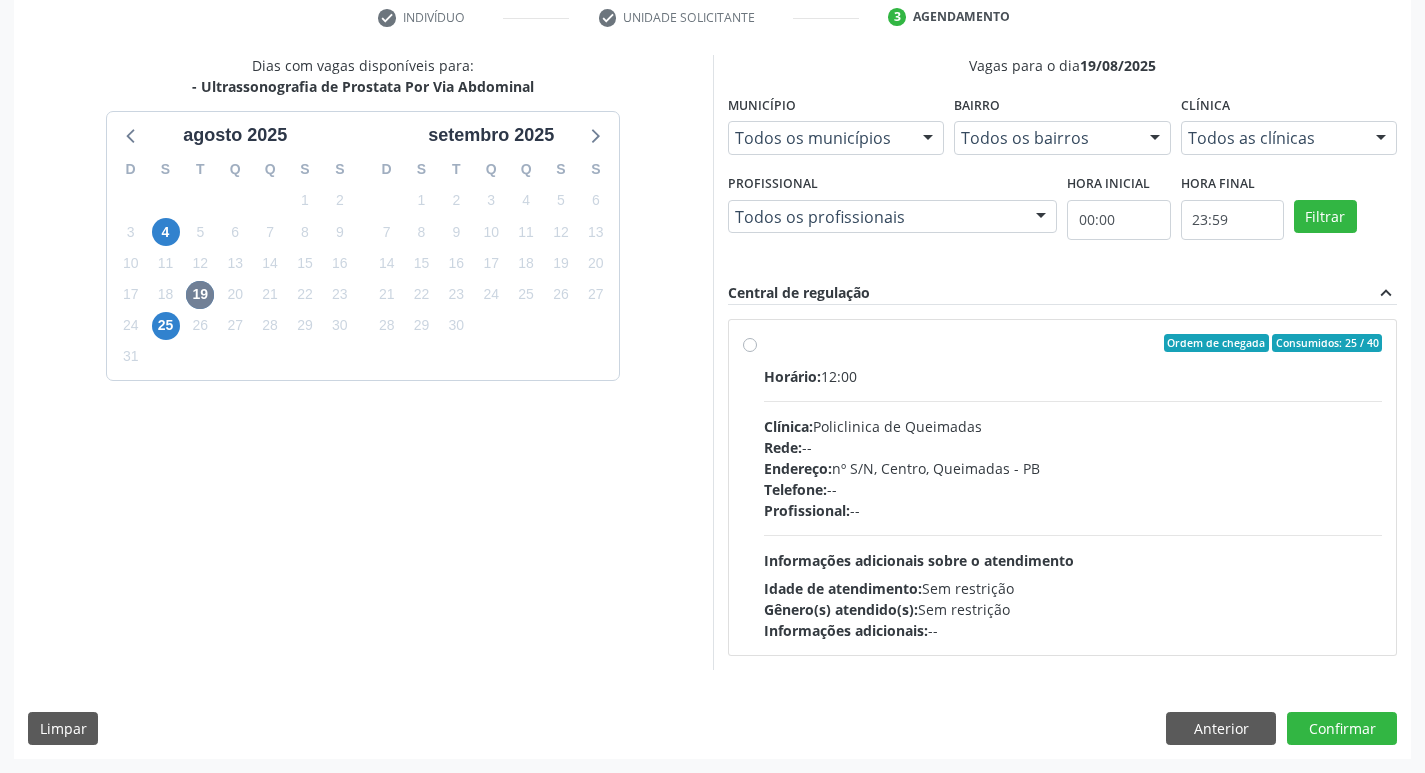 click on "Horário:   12:00
Clínica:  Policlinica de Queimadas
Rede:
--
Endereço:   nº S/N, Centro, Queimadas - PB
Telefone:   --
Profissional:
--
Informações adicionais sobre o atendimento
Idade de atendimento:
Sem restrição
Gênero(s) atendido(s):
Sem restrição
Informações adicionais:
--" at bounding box center [1073, 503] 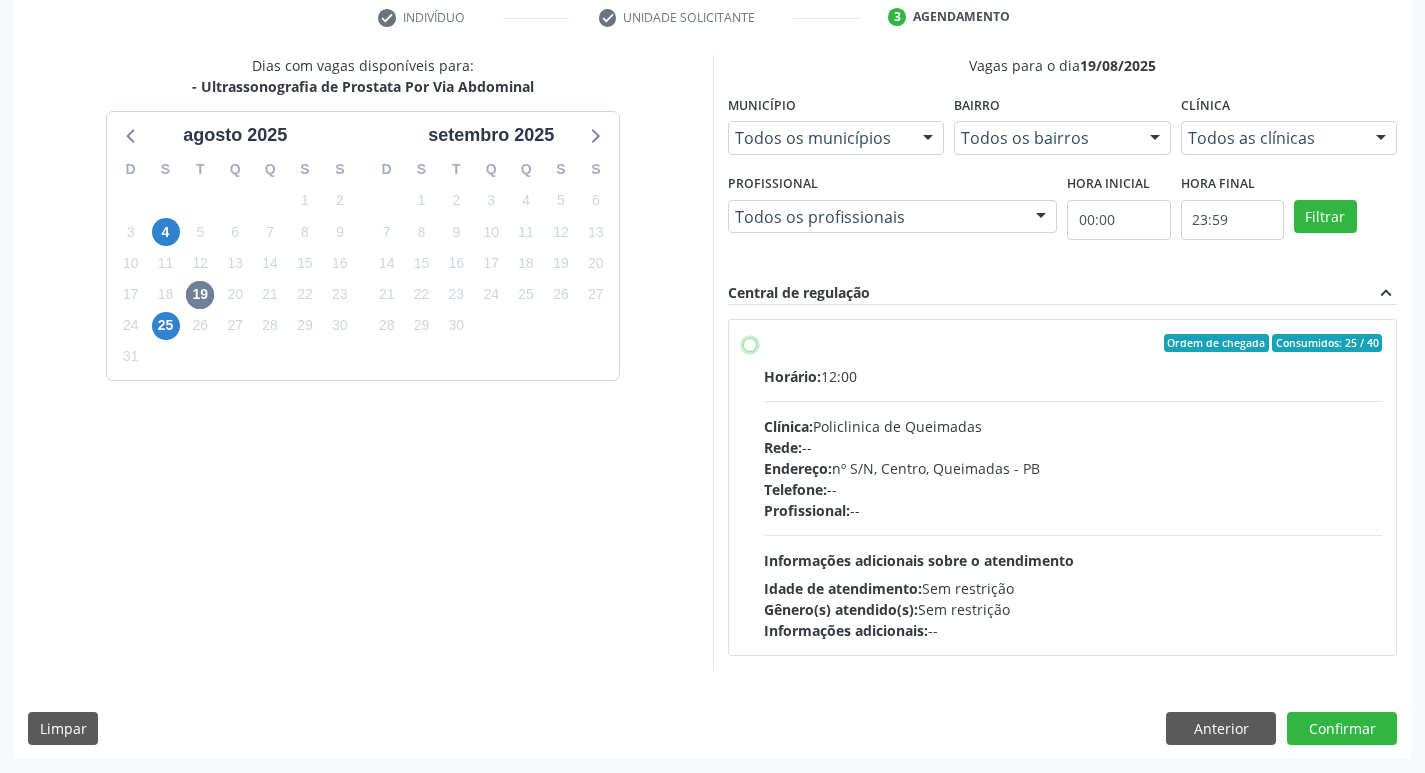 click on "Ordem de chegada
Consumidos: 25 / 40
Horário:   12:00
Clínica:  Policlinica de Queimadas
Rede:
--
Endereço:   nº S/N, Centro, Queimadas - PB
Telefone:   --
Profissional:
--
Informações adicionais sobre o atendimento
Idade de atendimento:
Sem restrição
Gênero(s) atendido(s):
Sem restrição
Informações adicionais:
--" at bounding box center [750, 343] 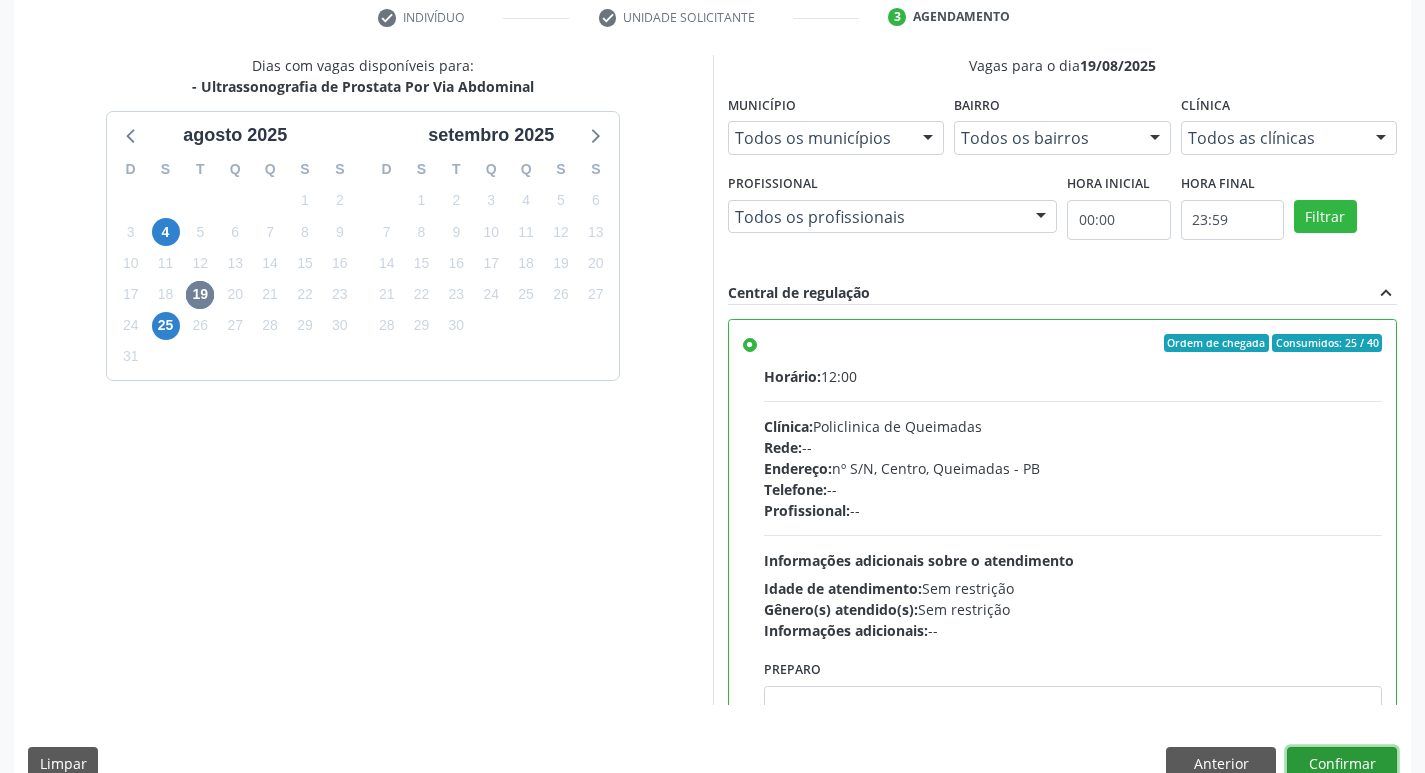click on "Confirmar" at bounding box center (1342, 764) 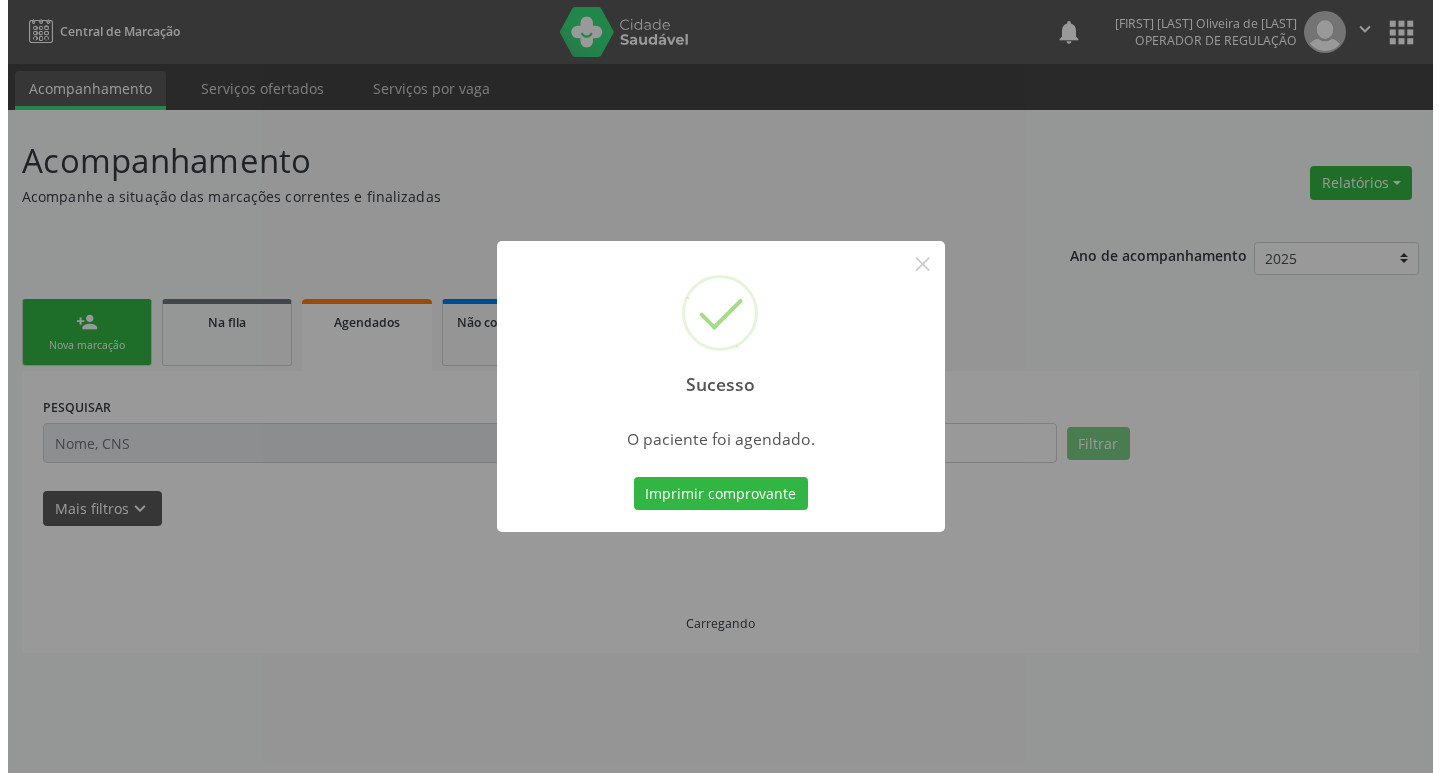scroll, scrollTop: 0, scrollLeft: 0, axis: both 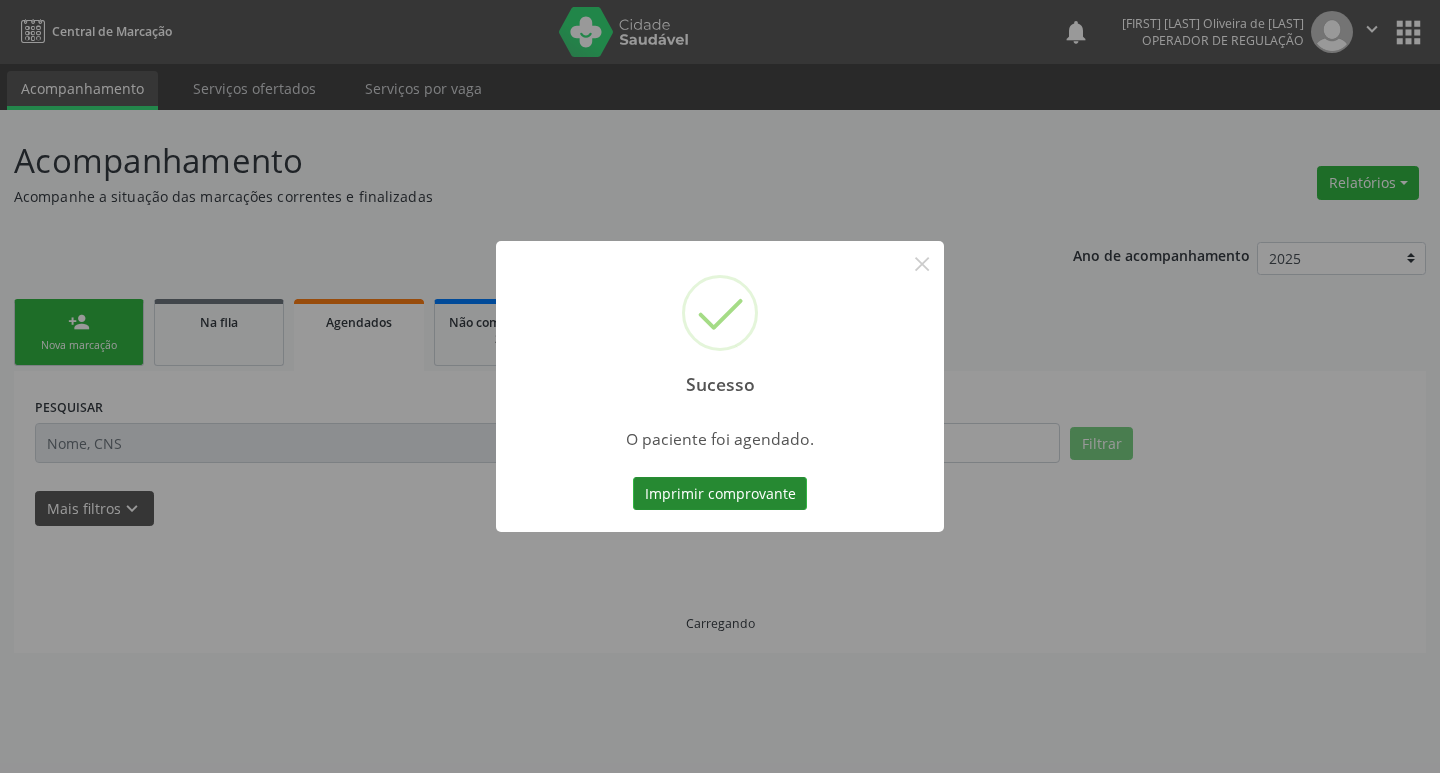 click on "Imprimir comprovante" at bounding box center [720, 494] 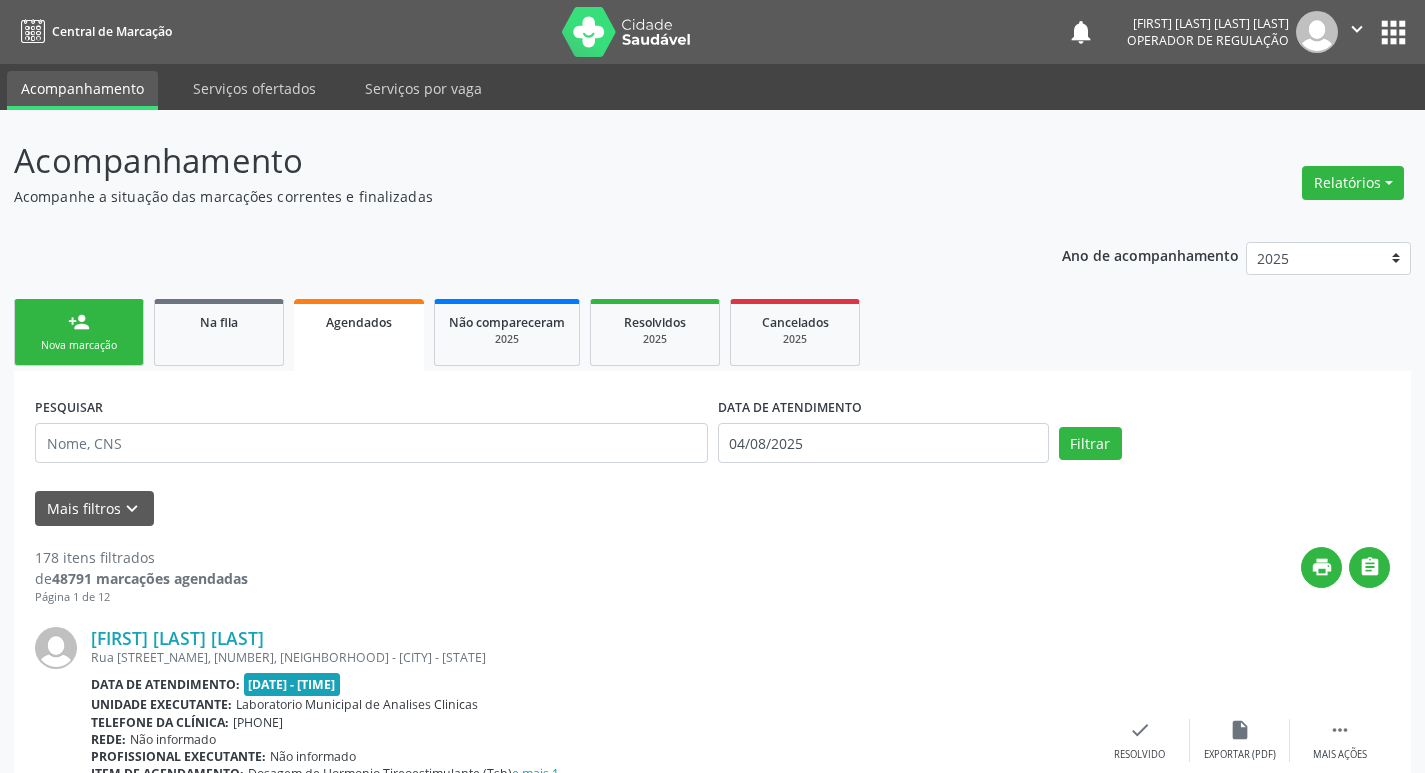 scroll, scrollTop: 0, scrollLeft: 0, axis: both 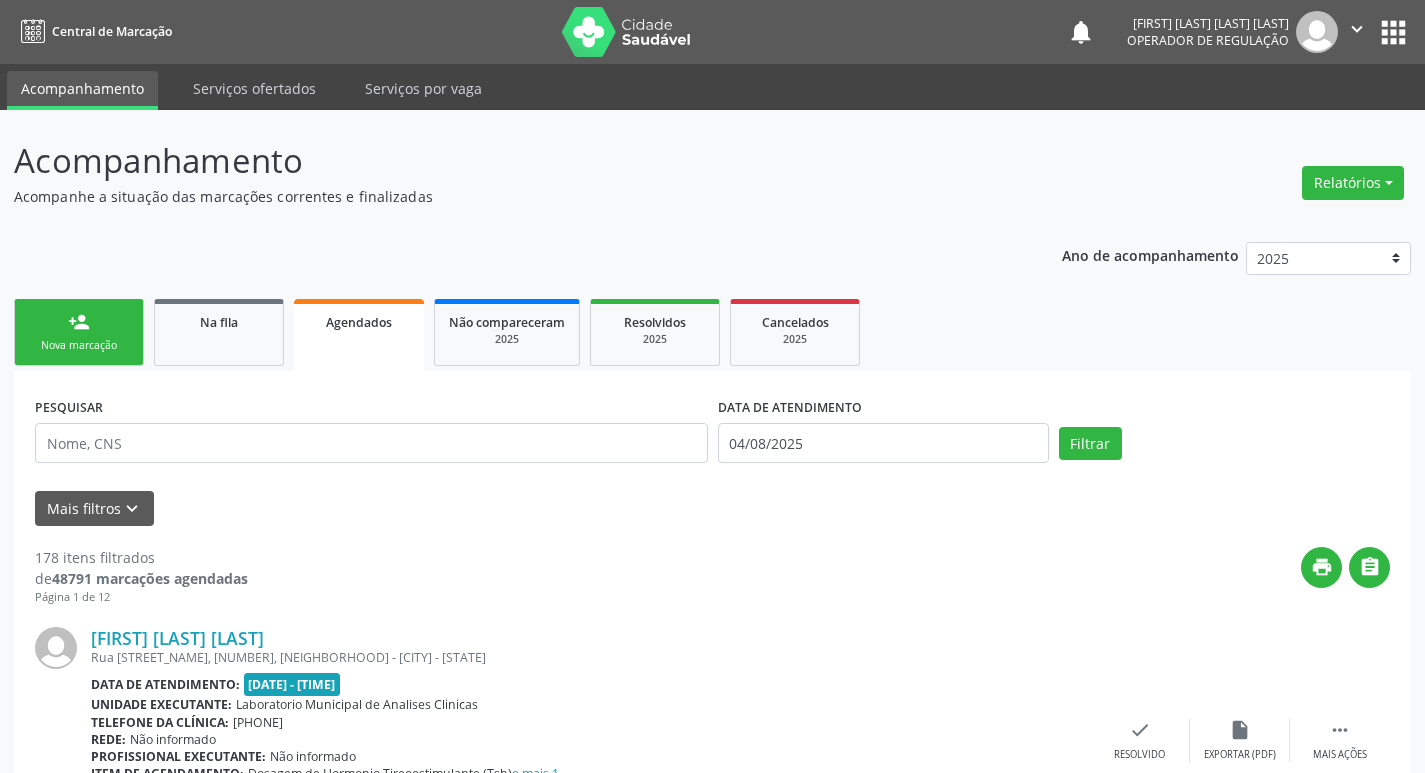 click on "person_add
Nova marcação" at bounding box center (79, 332) 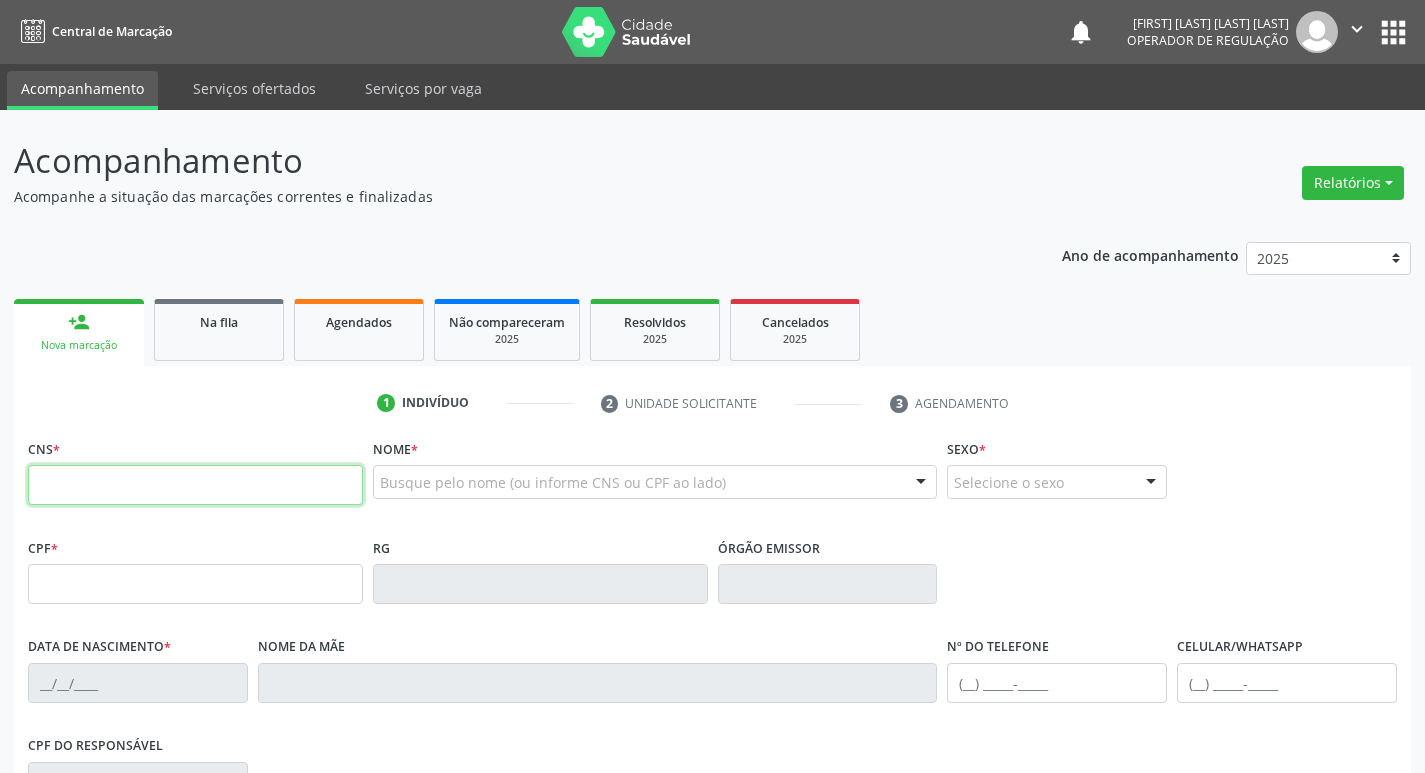 click at bounding box center [195, 485] 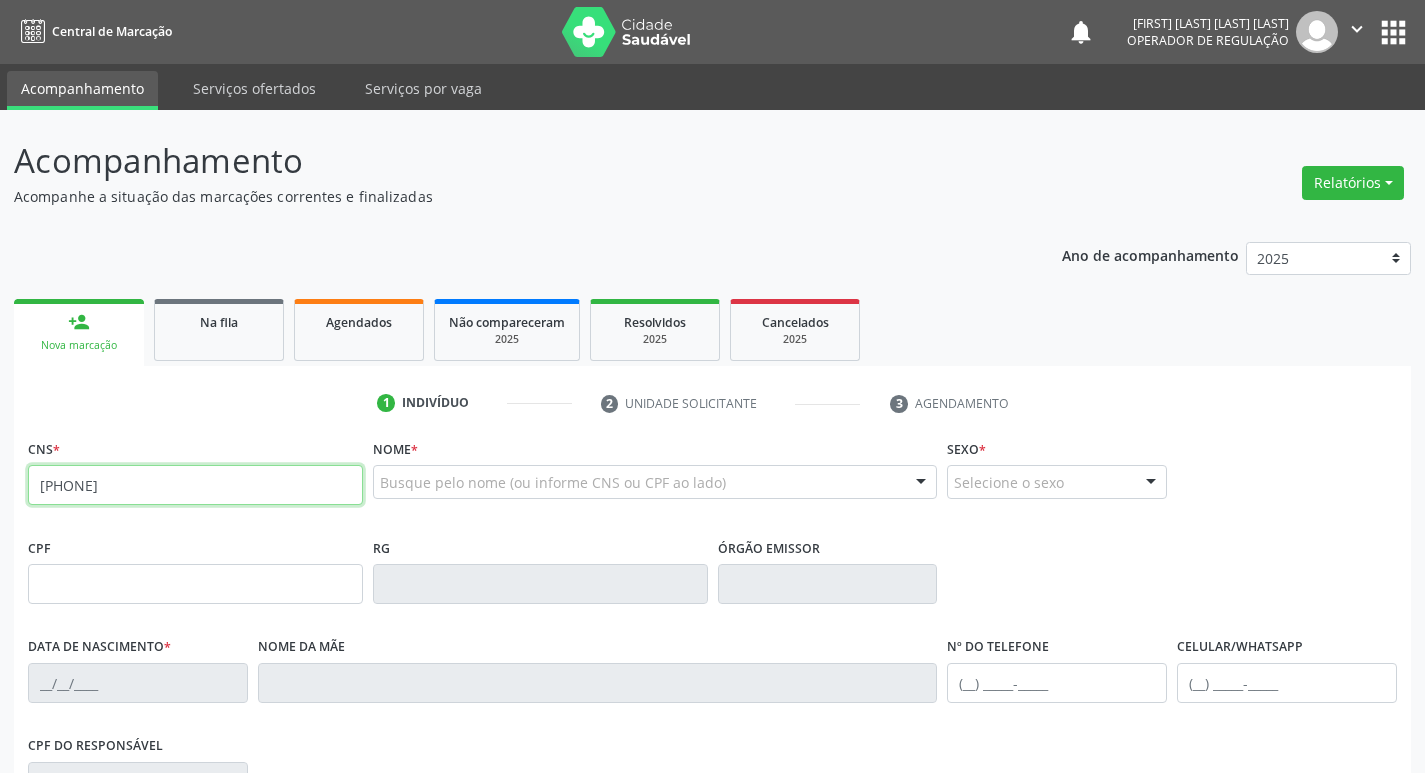 type on "708 0093 6054 8324" 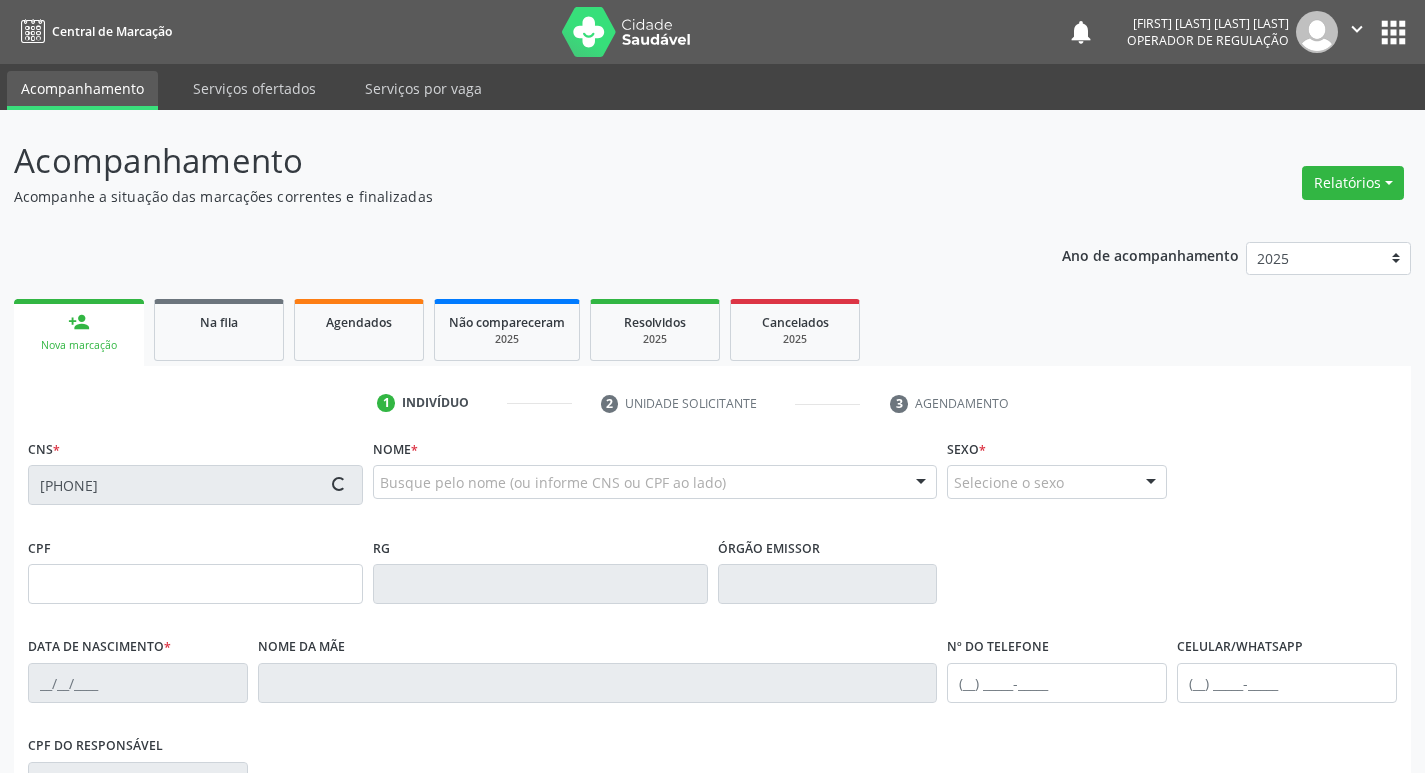 type on "441.760.314-68" 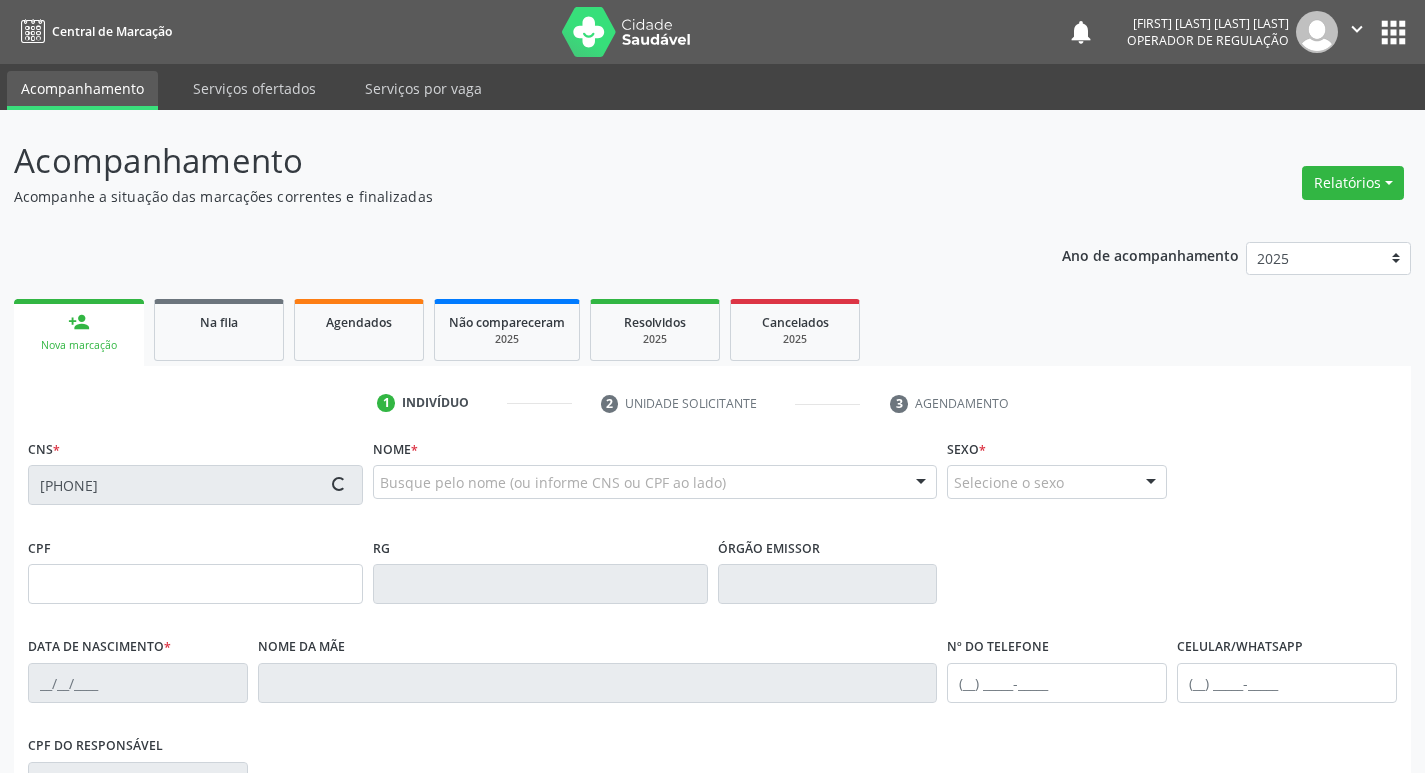 type on "04/07/1948" 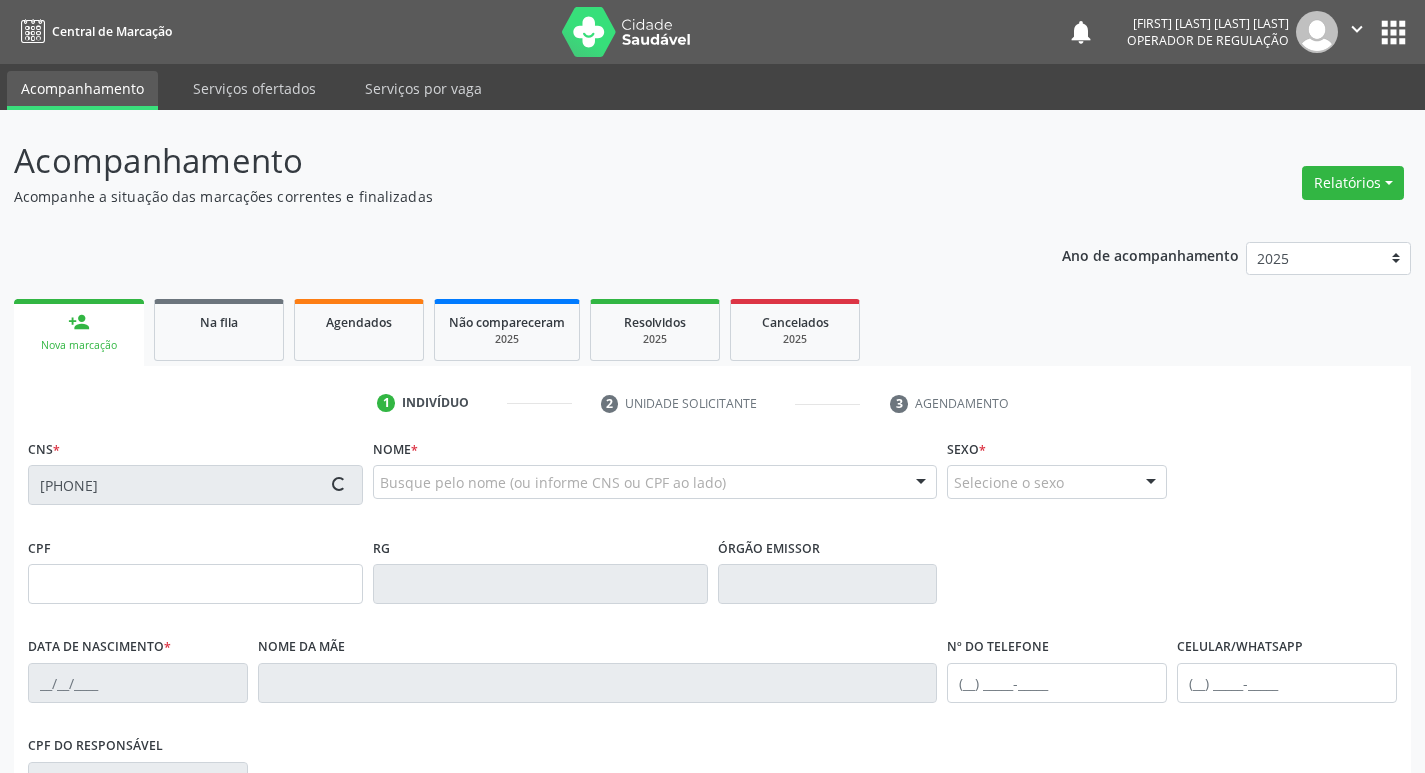 type on "(83) 99381-3990" 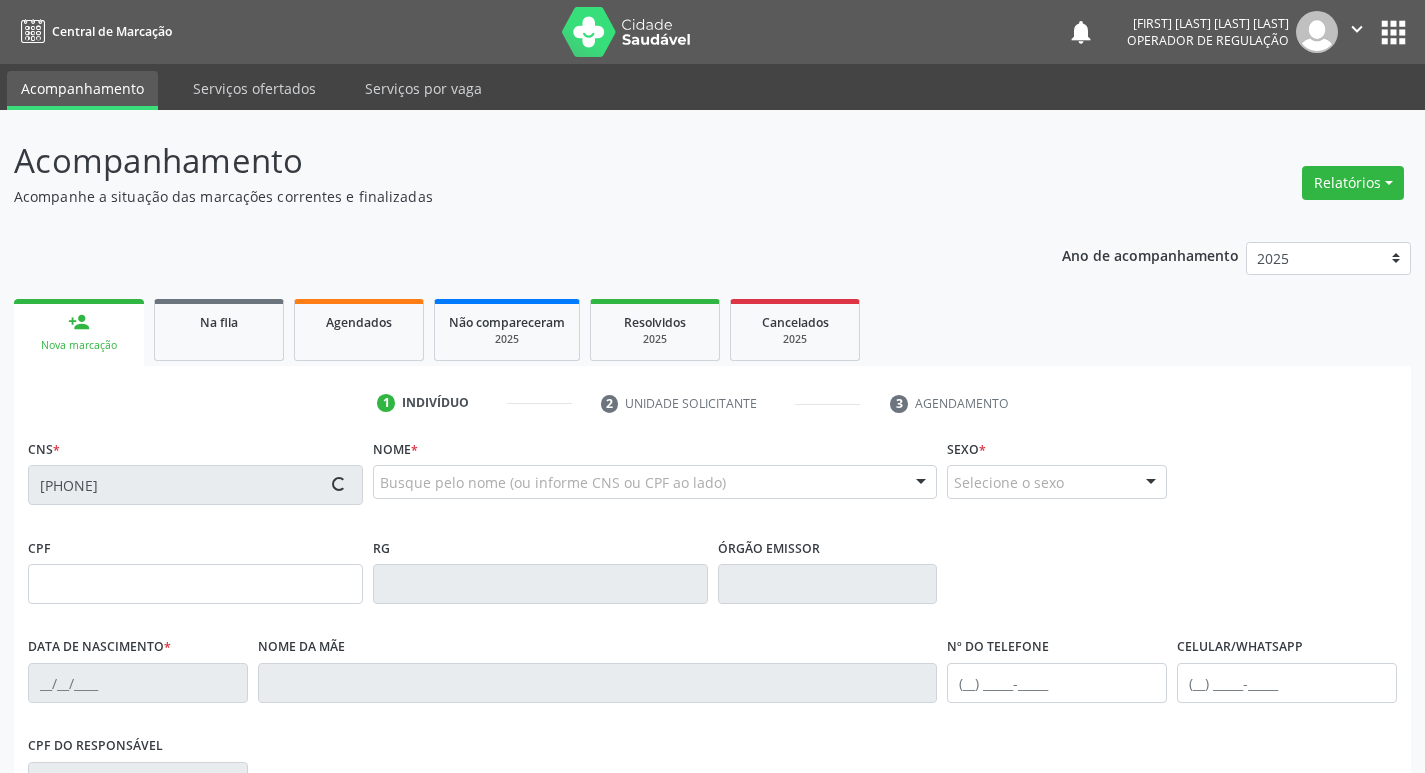 type on "(83) 99381-3990" 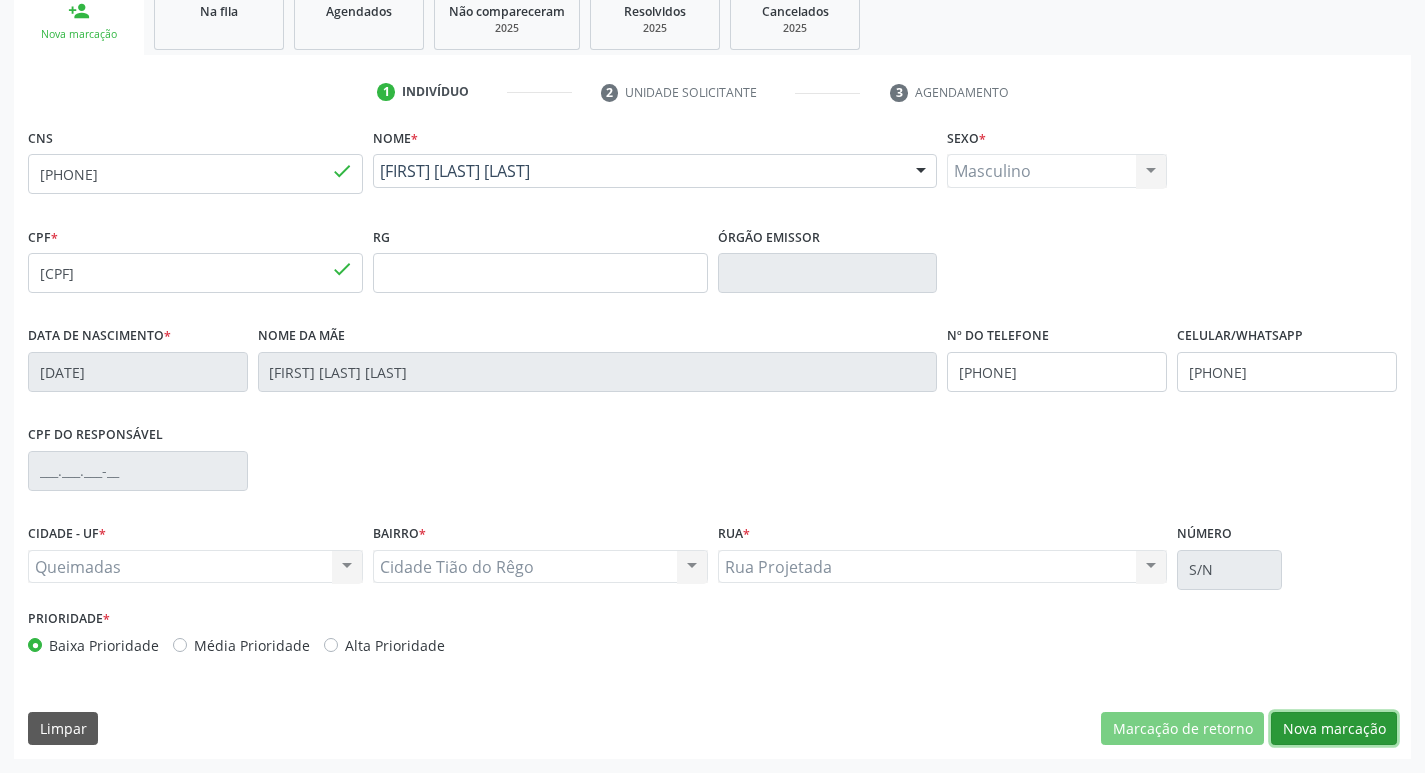 click on "Nova marcação" at bounding box center [1334, 729] 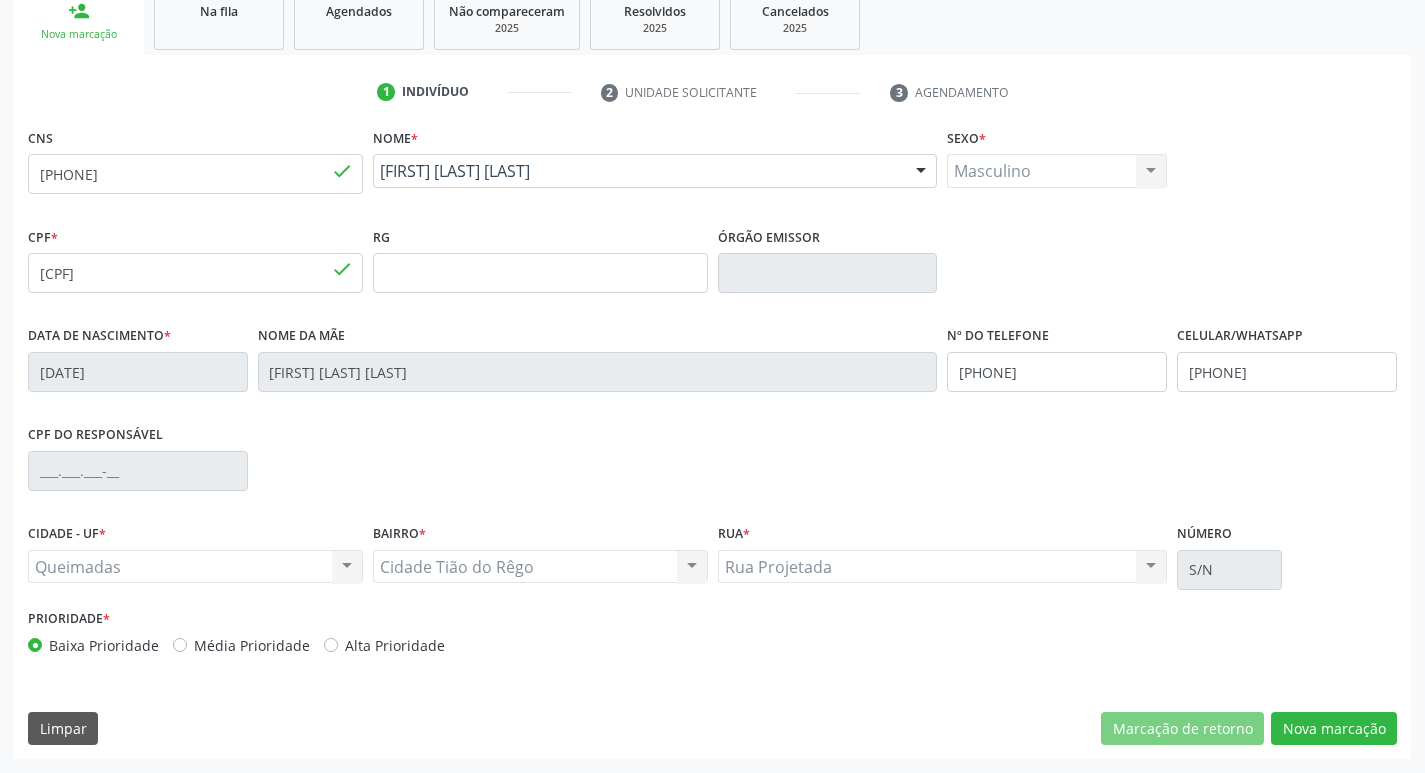 scroll, scrollTop: 133, scrollLeft: 0, axis: vertical 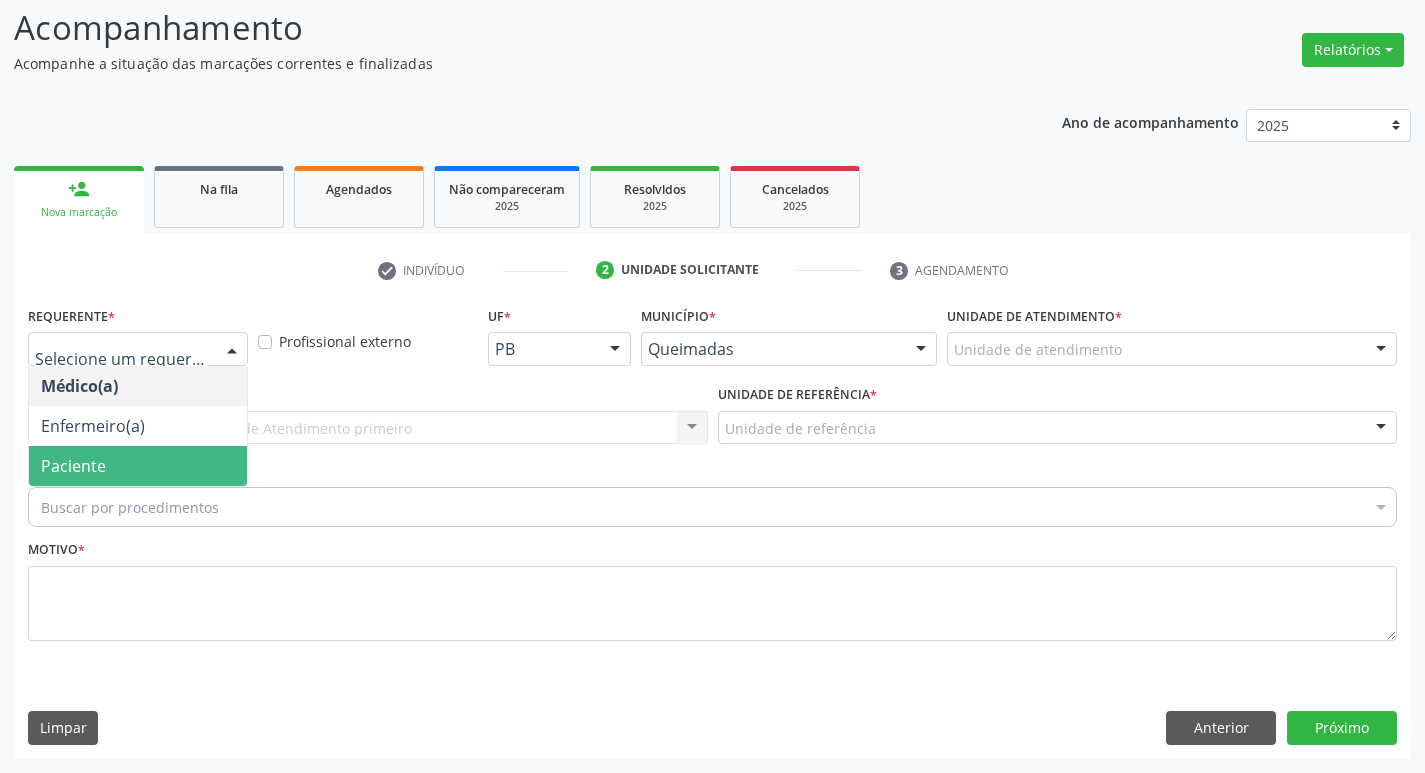 click on "Paciente" at bounding box center [138, 466] 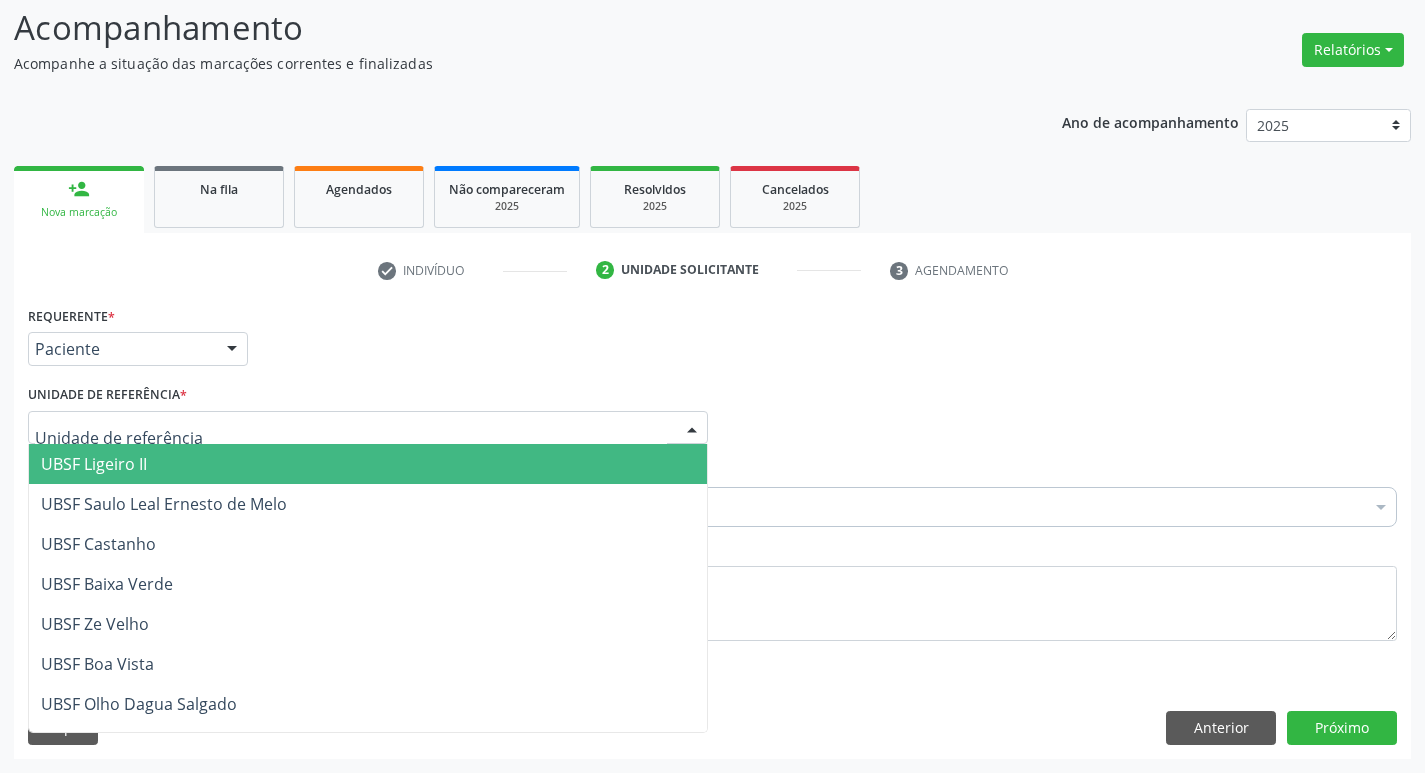 click at bounding box center (368, 428) 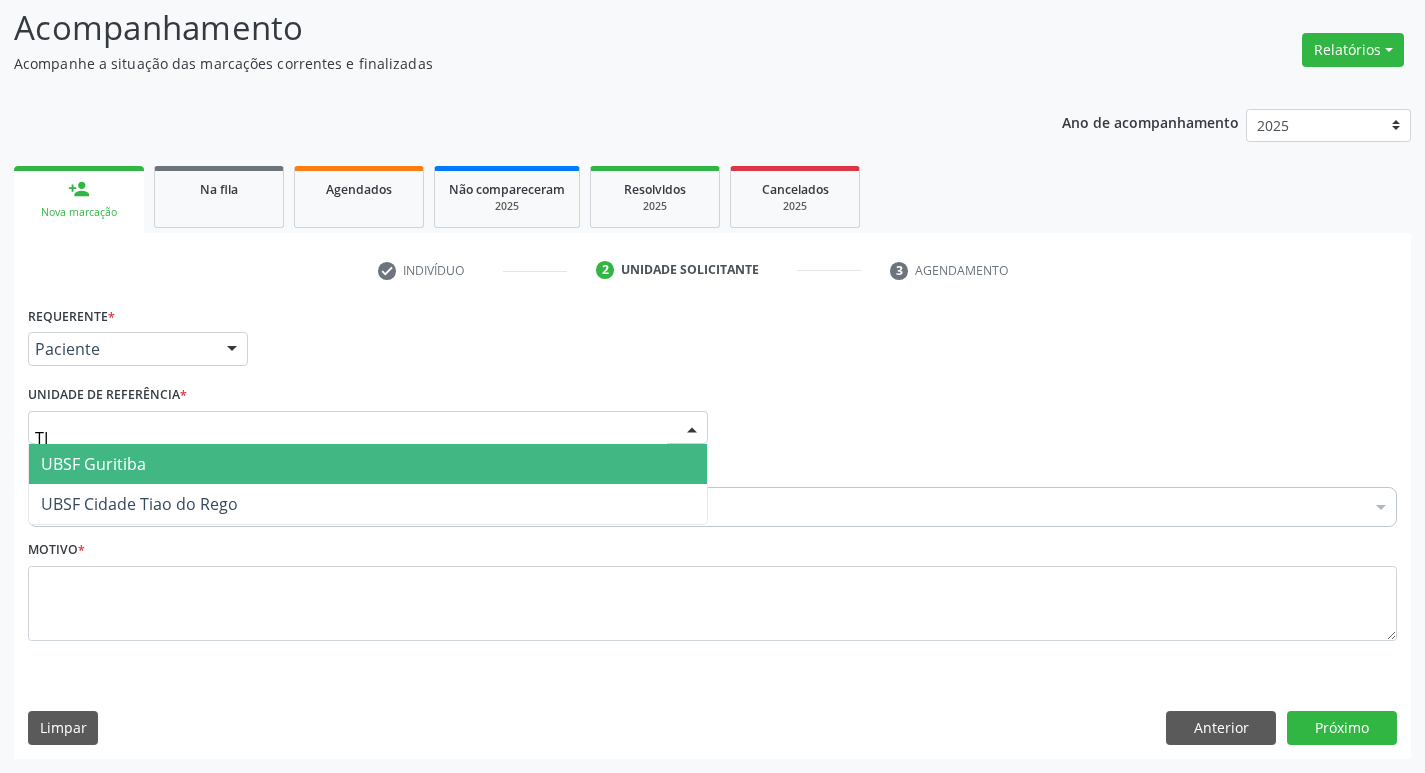 type on "TIA" 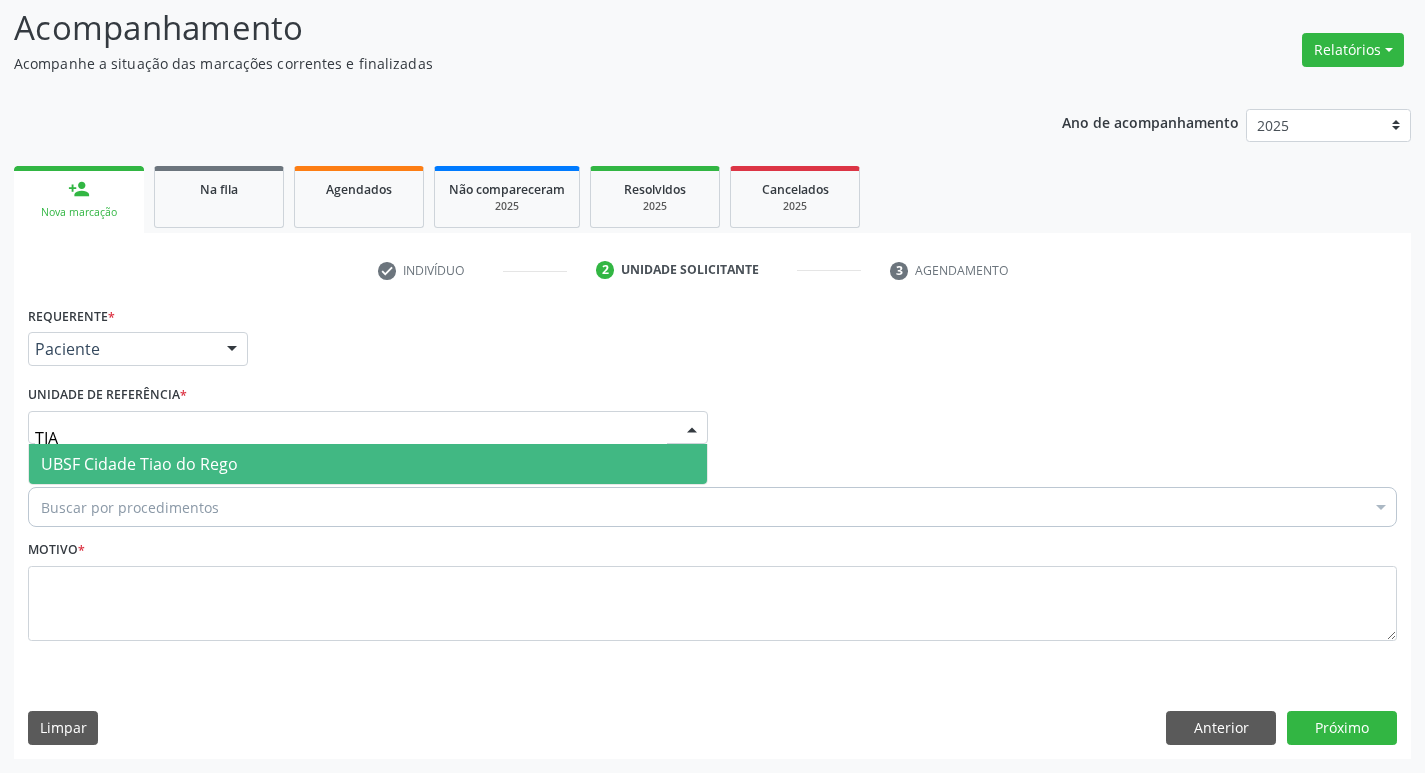 click on "UBSF Cidade Tiao do Rego" at bounding box center [139, 464] 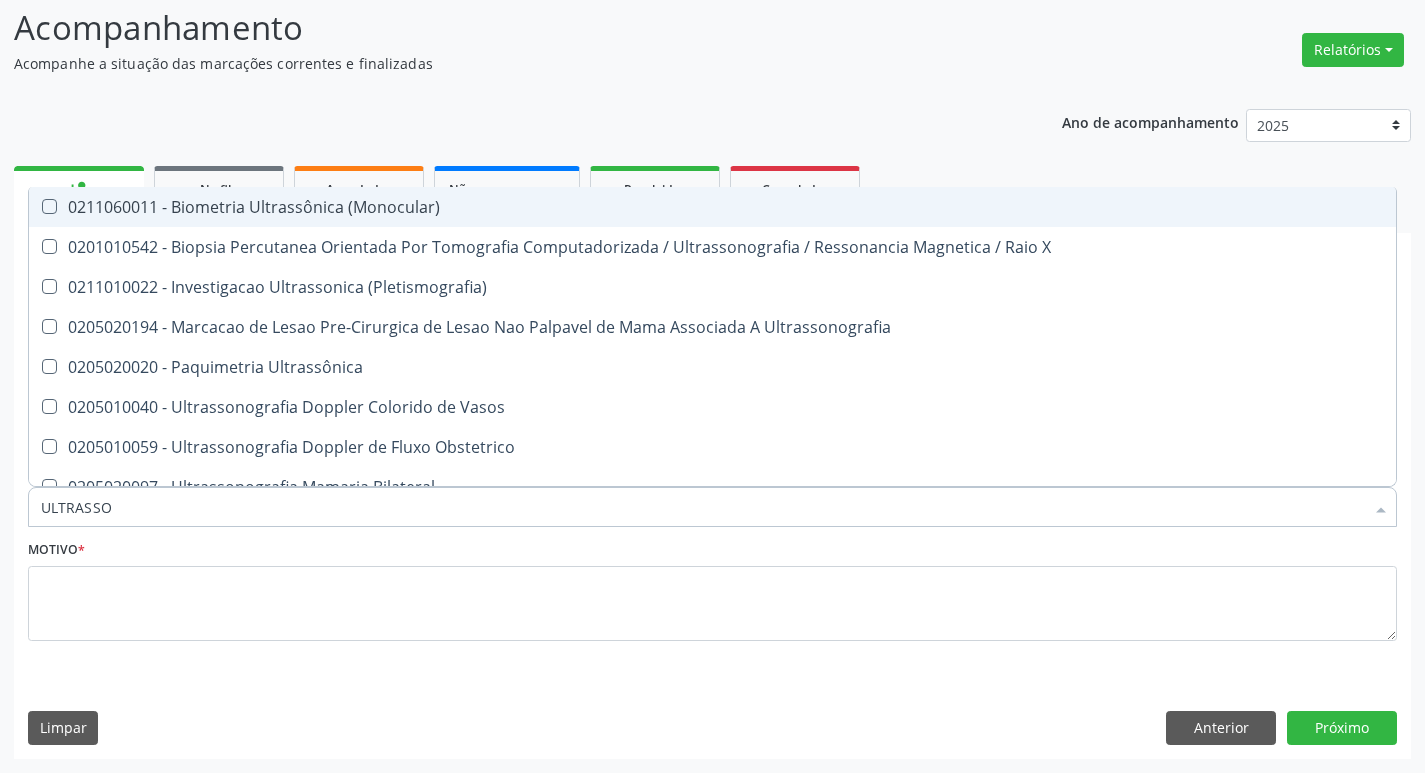 type on "ULTRASSON" 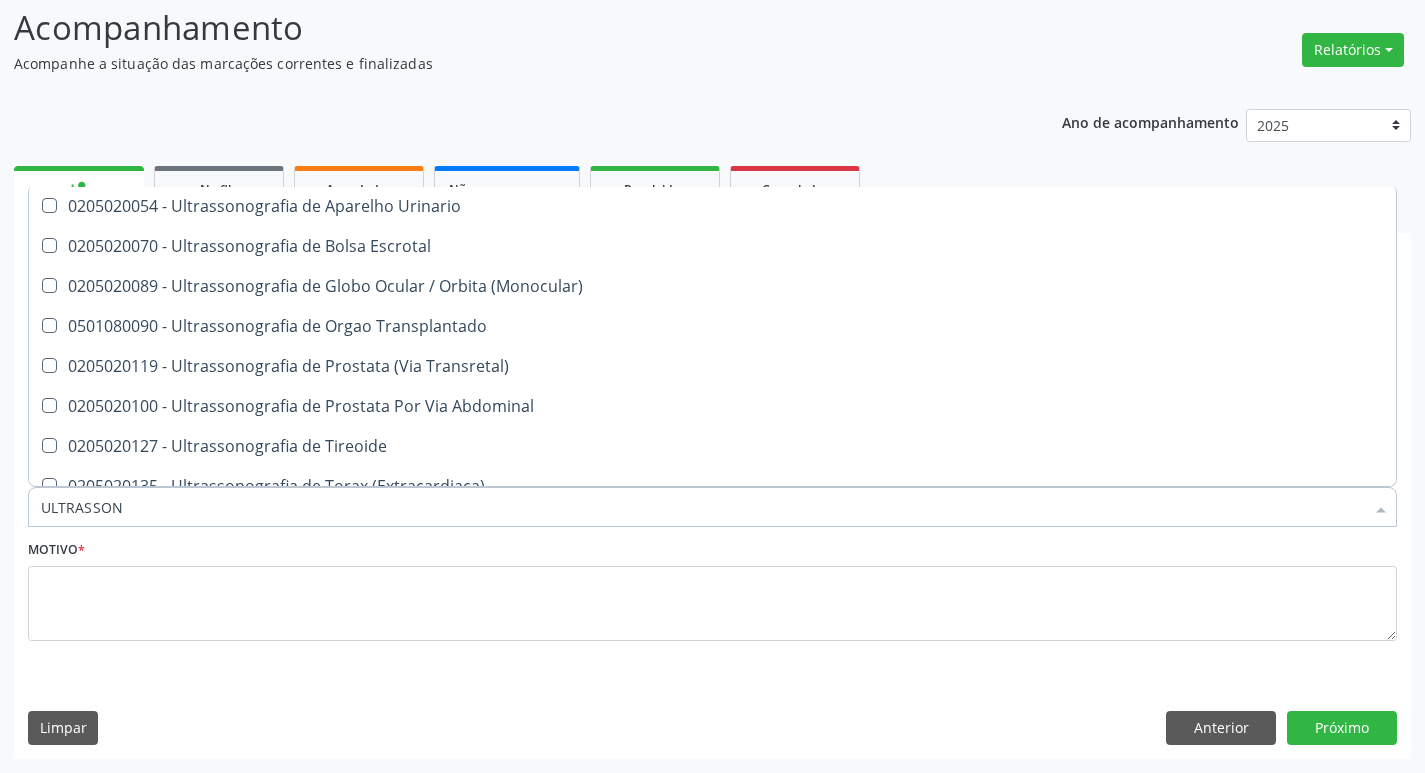 scroll, scrollTop: 541, scrollLeft: 0, axis: vertical 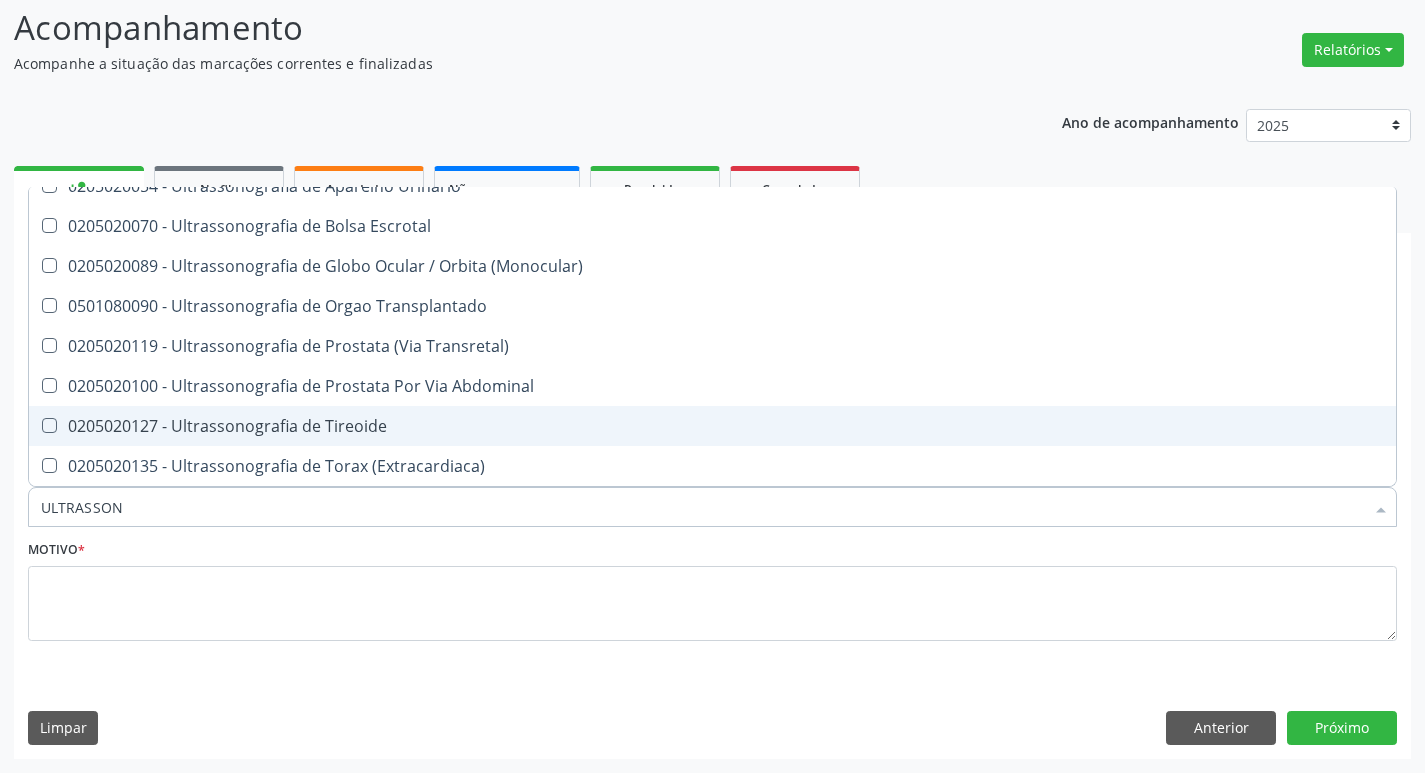 click on "0205020100 - Ultrassonografia de Prostata Por Via Abdominal" at bounding box center (712, 386) 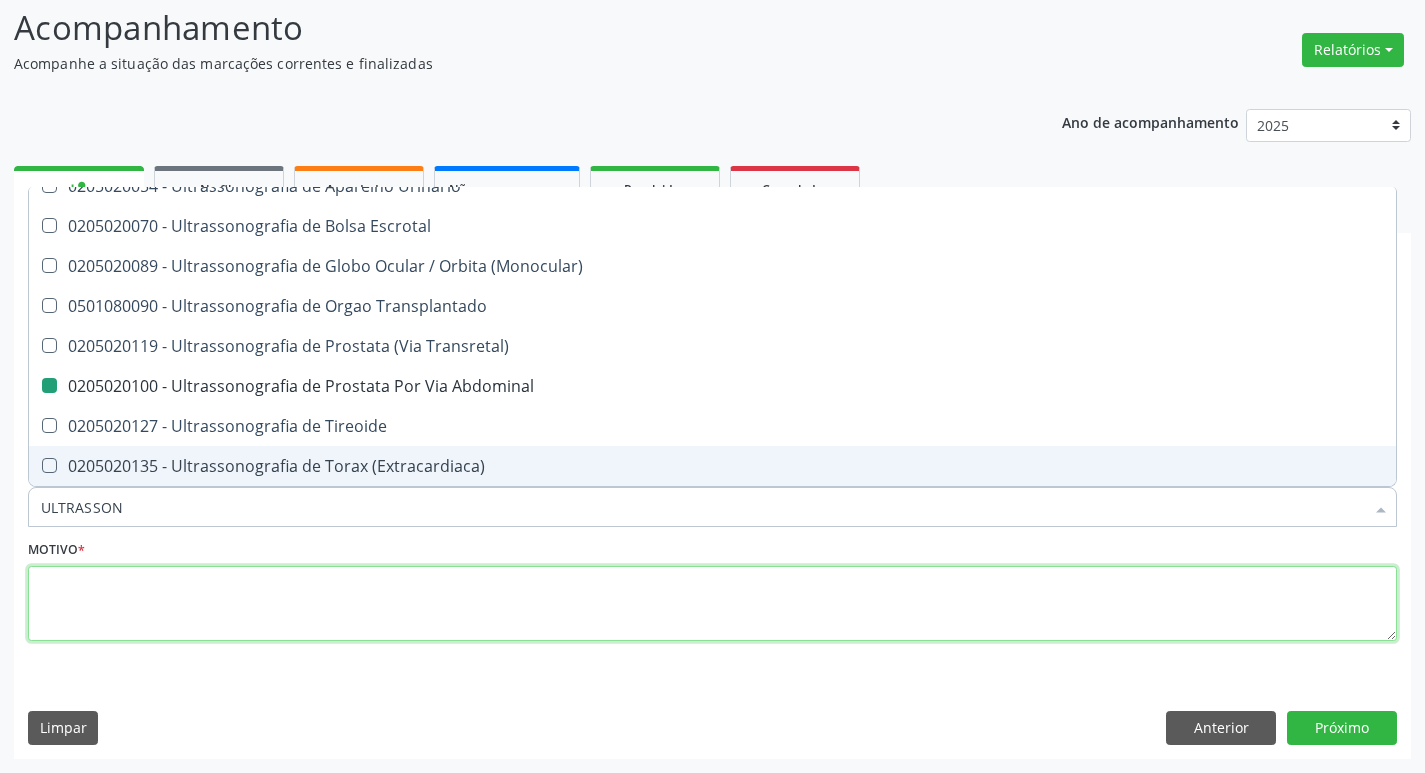 click at bounding box center [712, 604] 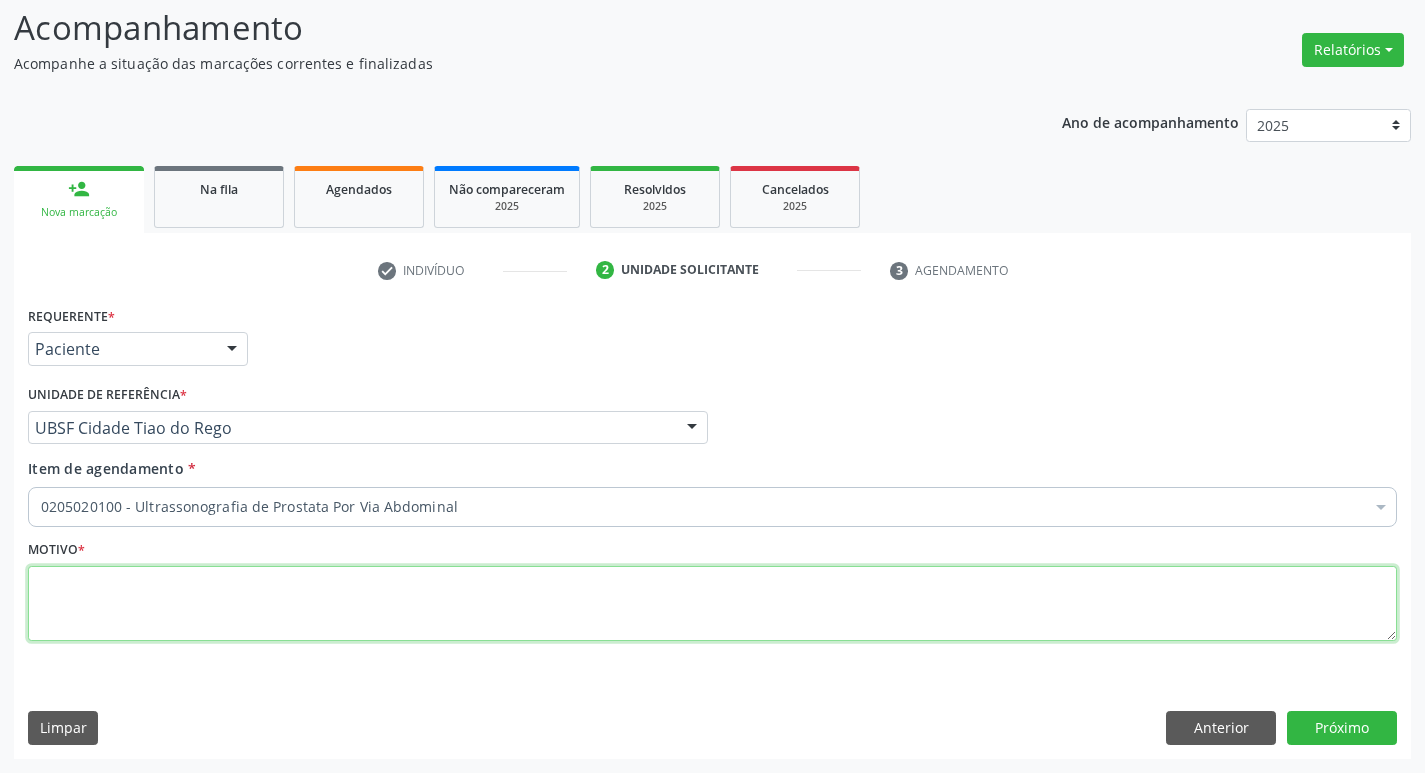 scroll, scrollTop: 0, scrollLeft: 0, axis: both 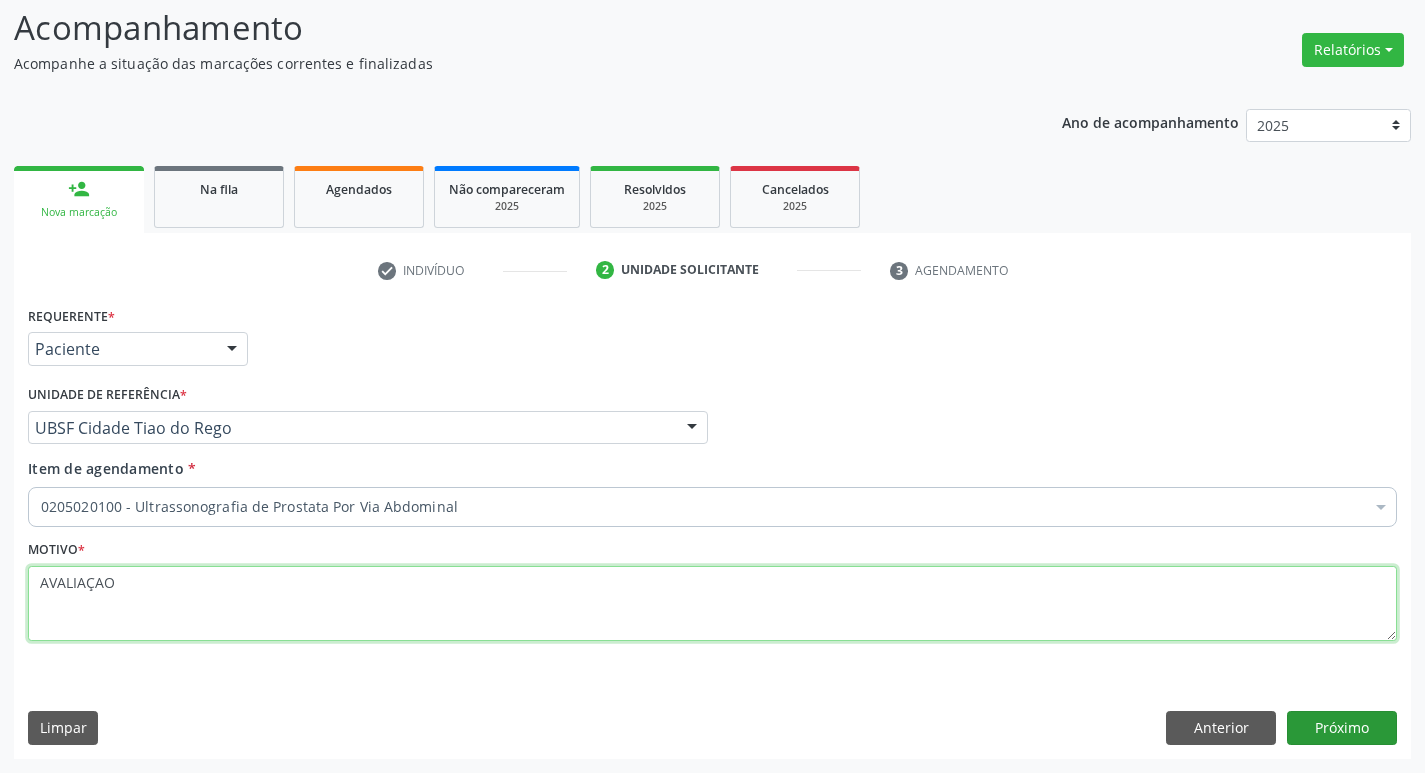 type on "AVALIAÇAO" 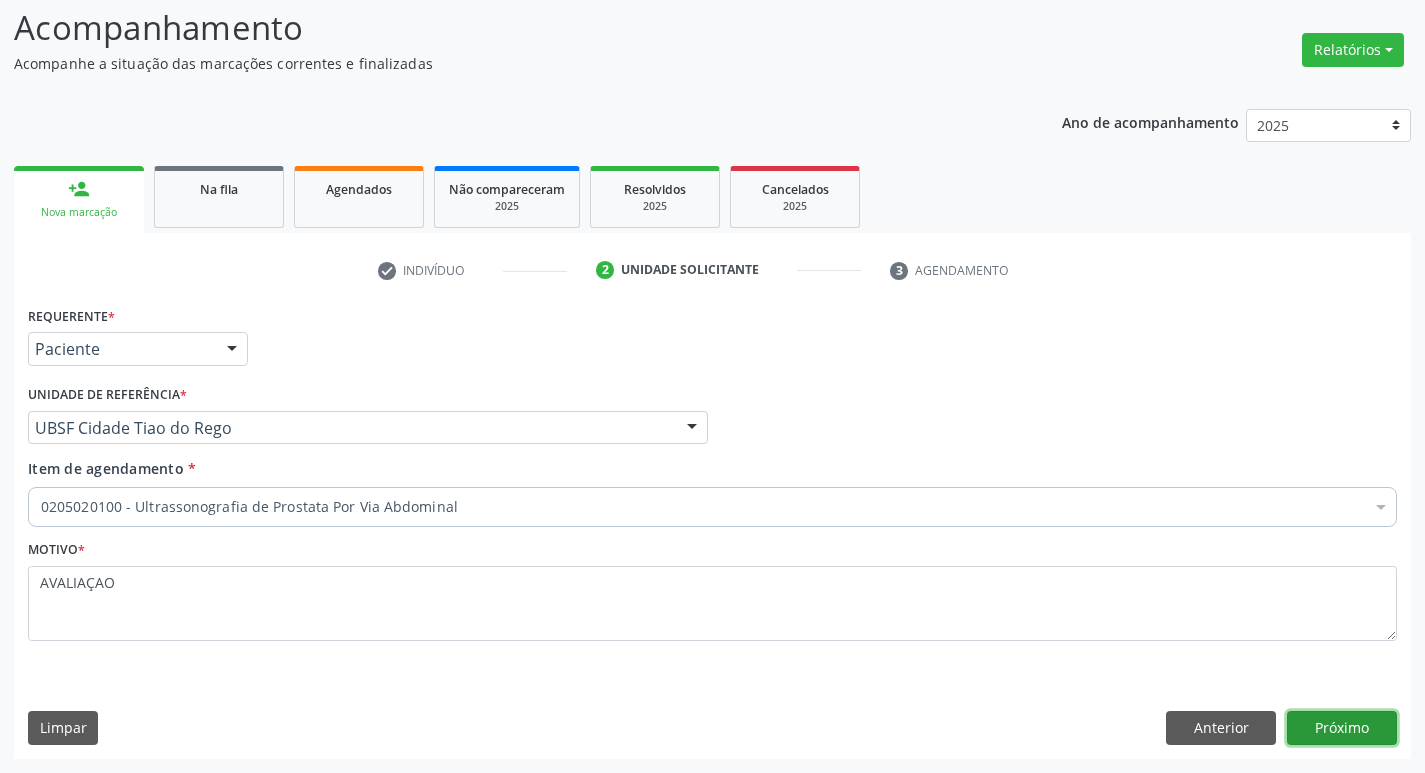 click on "Próximo" at bounding box center [1342, 728] 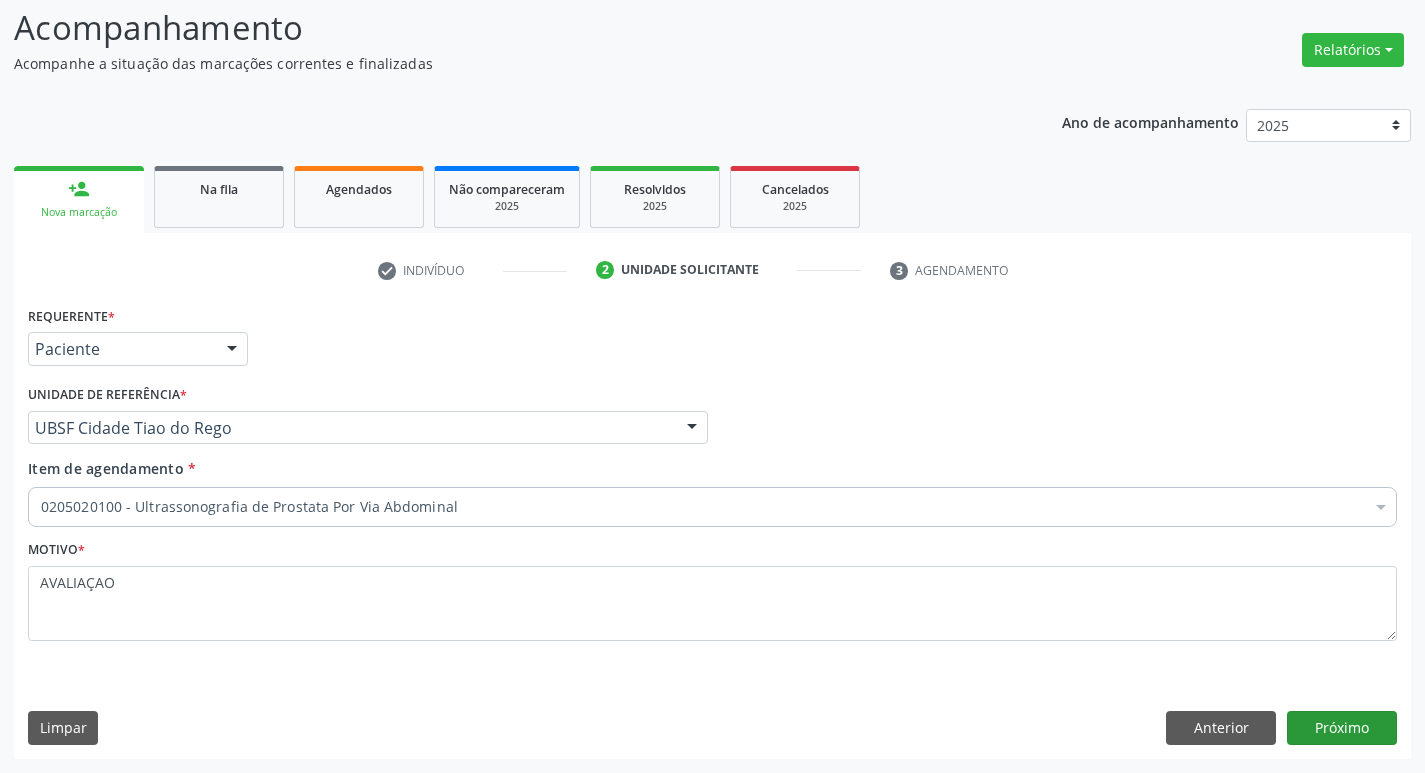 scroll, scrollTop: 97, scrollLeft: 0, axis: vertical 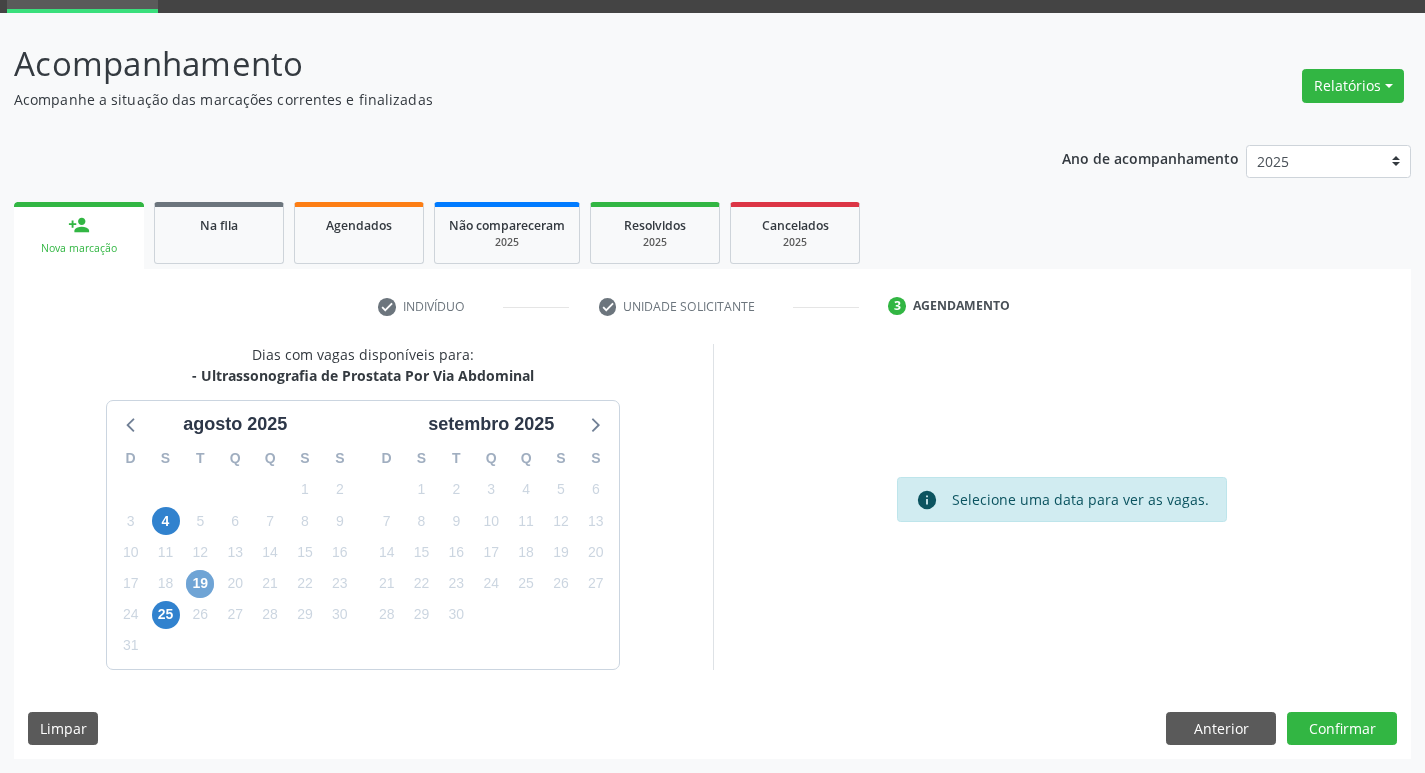 click on "19" at bounding box center (200, 584) 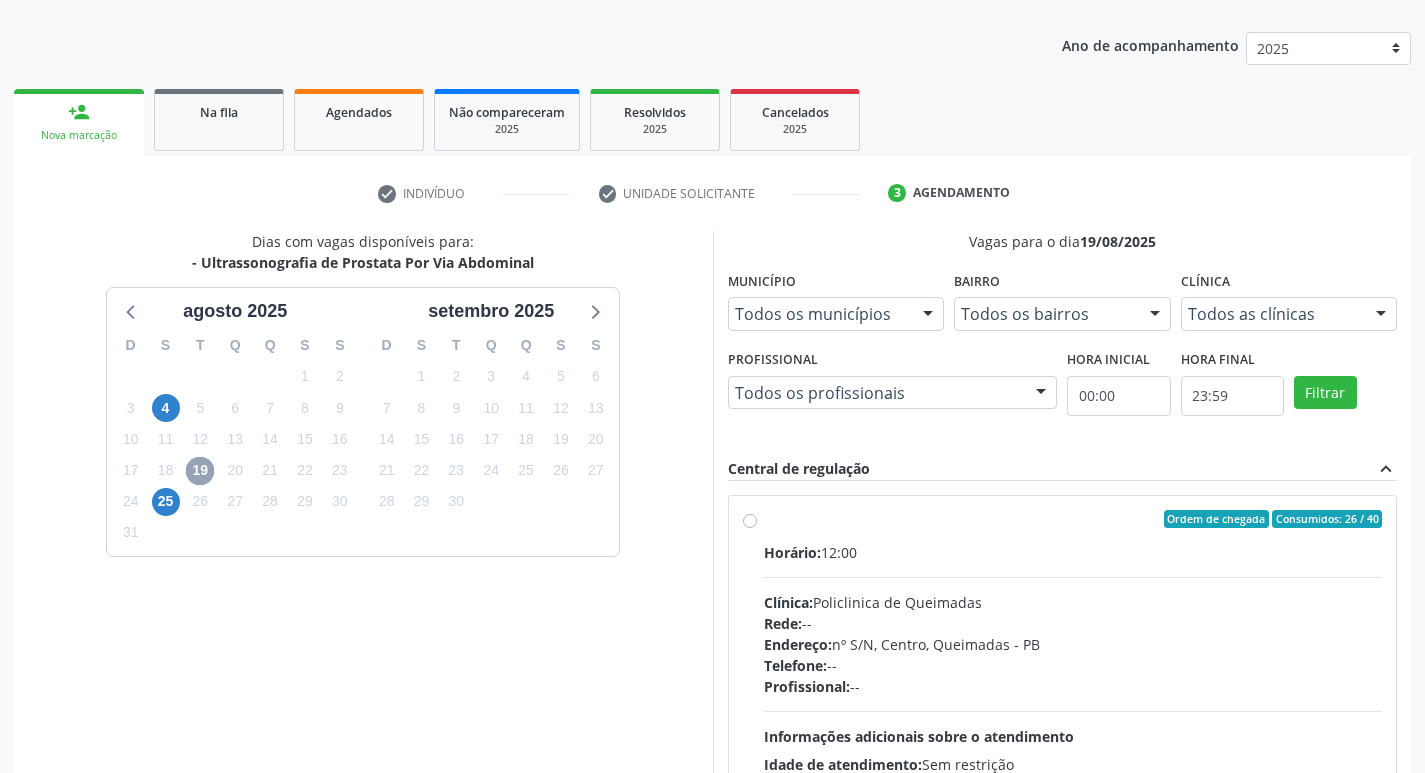 scroll, scrollTop: 386, scrollLeft: 0, axis: vertical 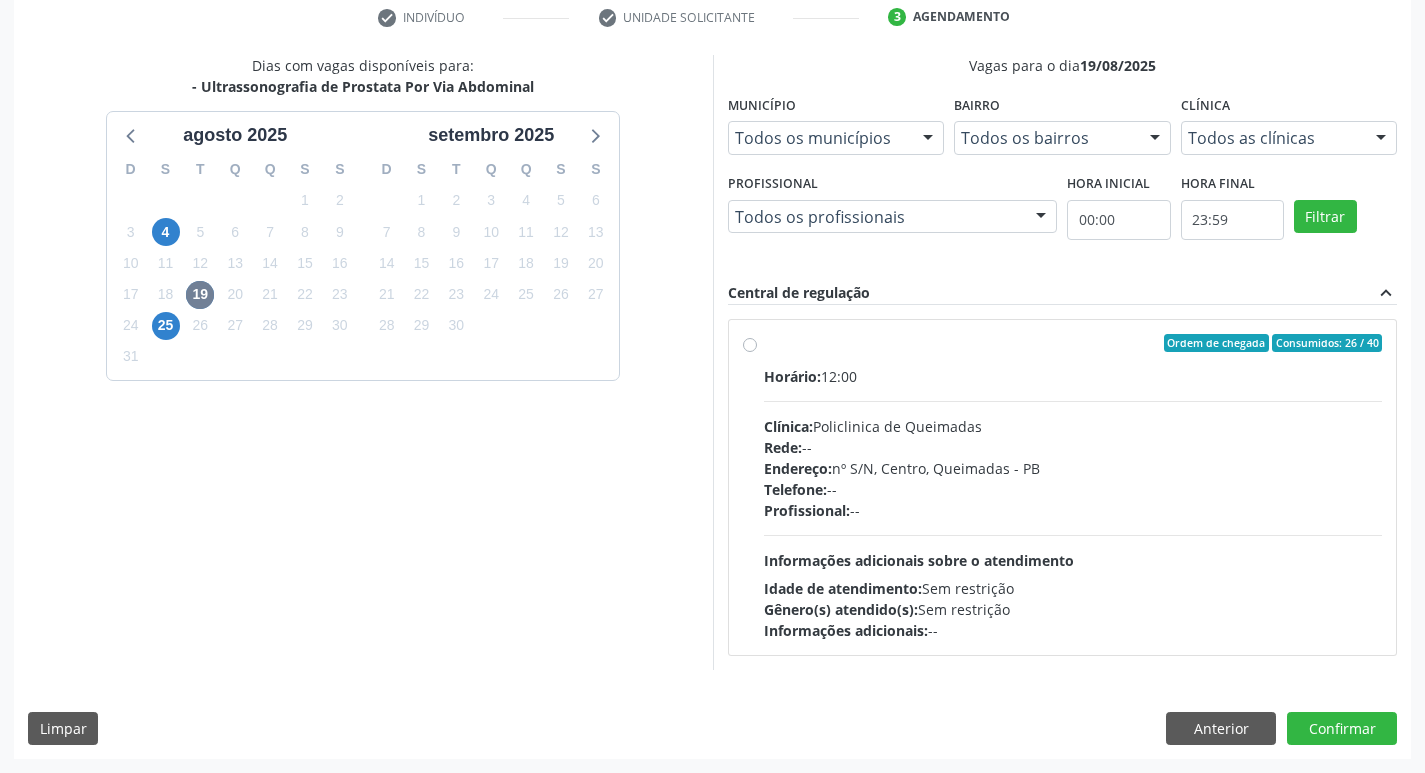 click on "Informações adicionais:
--" at bounding box center (1073, 630) 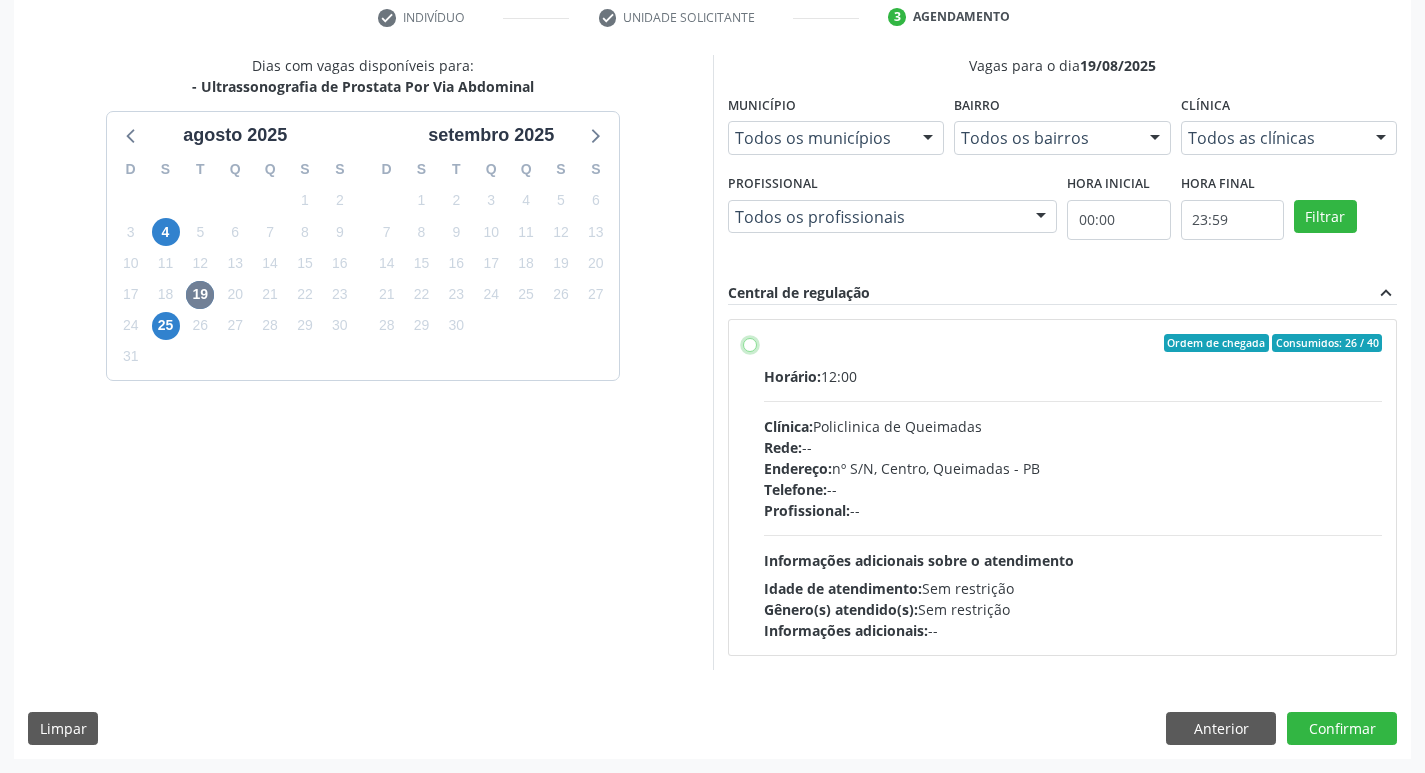 click on "Ordem de chegada
Consumidos: 26 / 40
Horário:   12:00
Clínica:  Policlinica de Queimadas
Rede:
--
Endereço:   nº S/N, Centro, Queimadas - PB
Telefone:   --
Profissional:
--
Informações adicionais sobre o atendimento
Idade de atendimento:
Sem restrição
Gênero(s) atendido(s):
Sem restrição
Informações adicionais:
--" at bounding box center [750, 343] 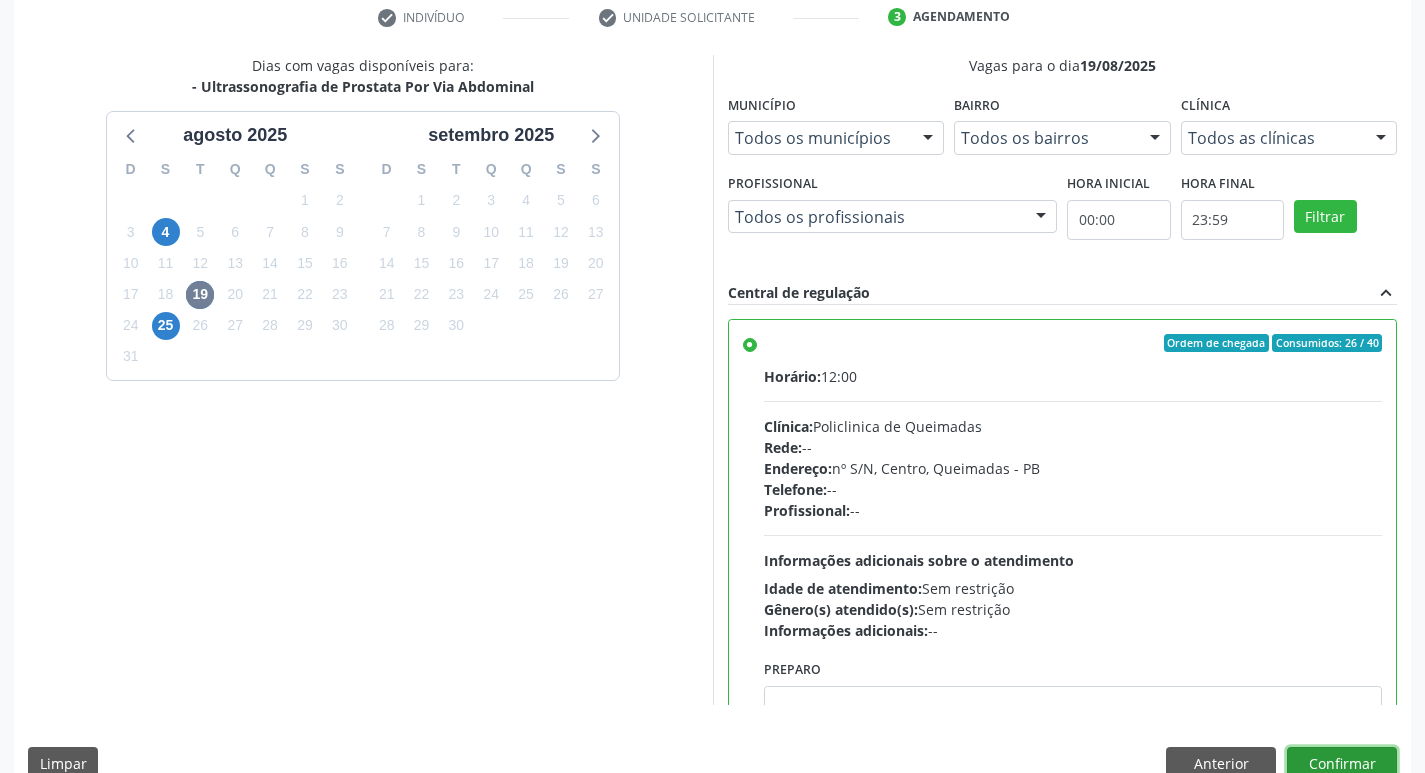 click on "Confirmar" at bounding box center [1342, 764] 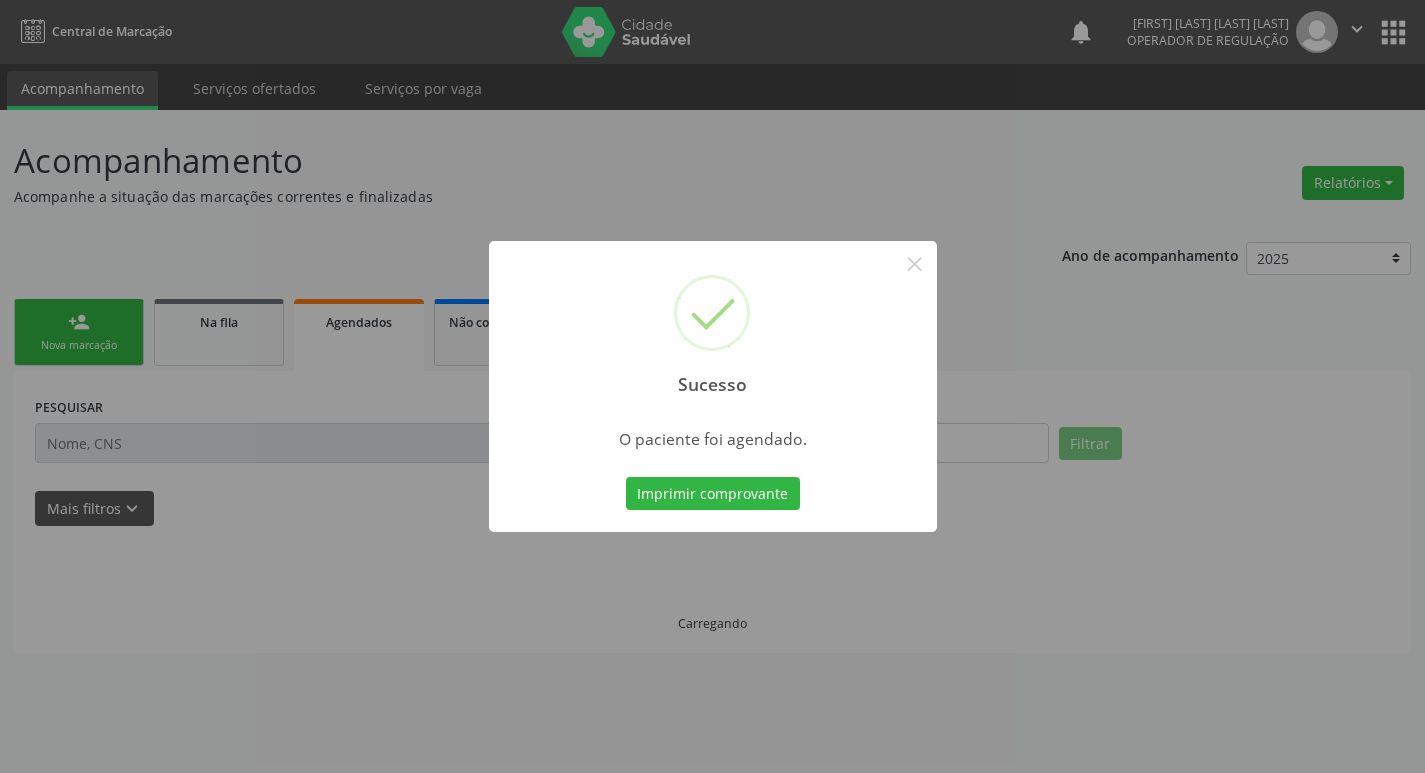 scroll, scrollTop: 0, scrollLeft: 0, axis: both 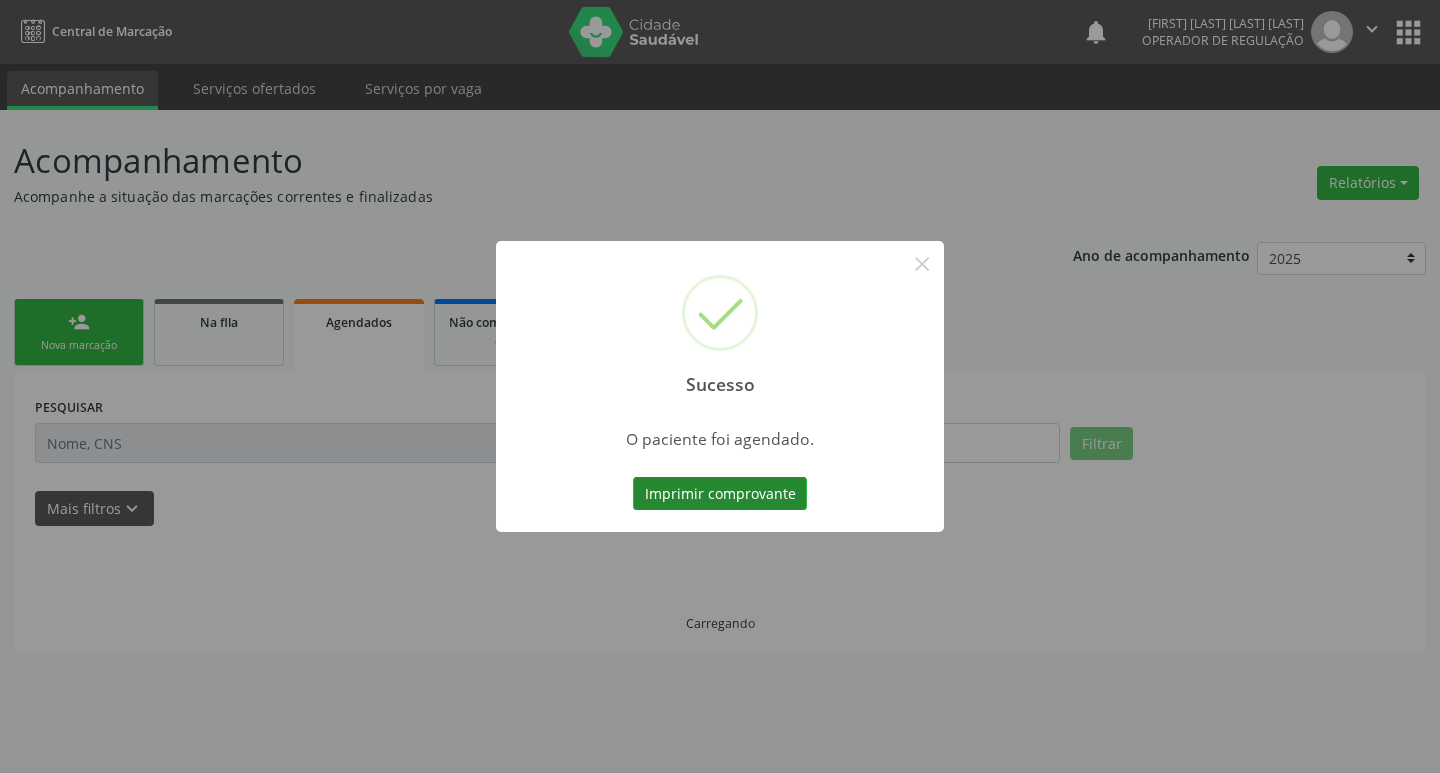 click on "Imprimir comprovante" at bounding box center (720, 494) 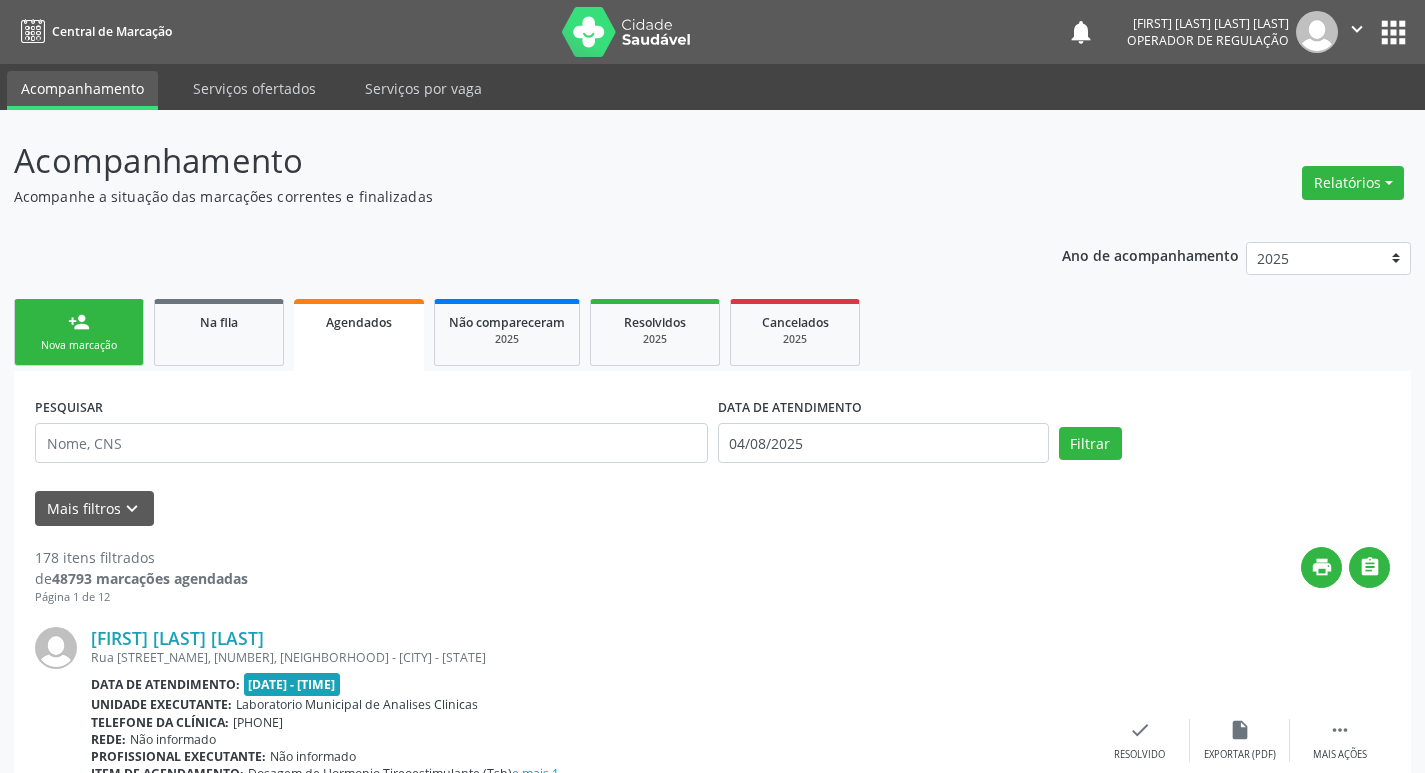 click on "person_add
Nova marcação" at bounding box center (79, 332) 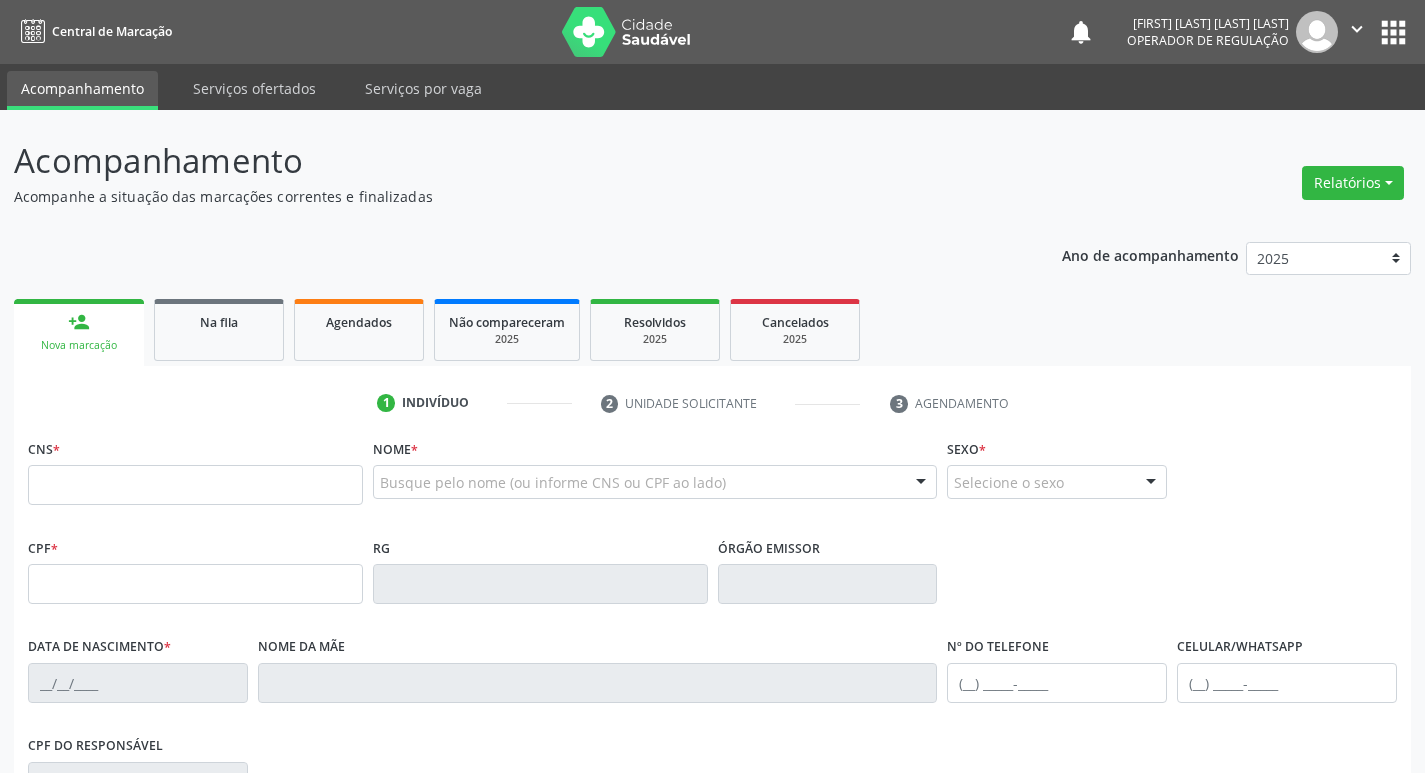 click on "CNS
*" at bounding box center (195, 476) 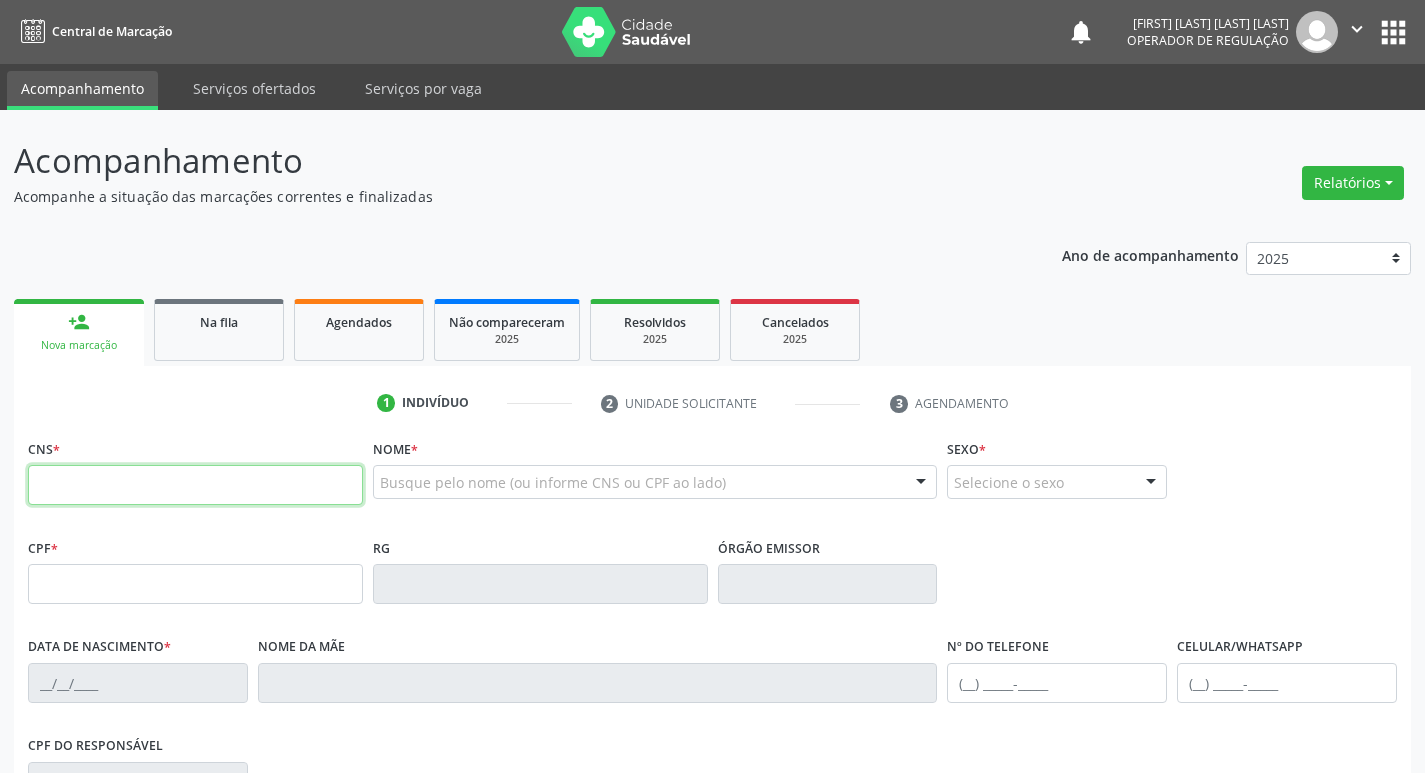 click at bounding box center (195, 485) 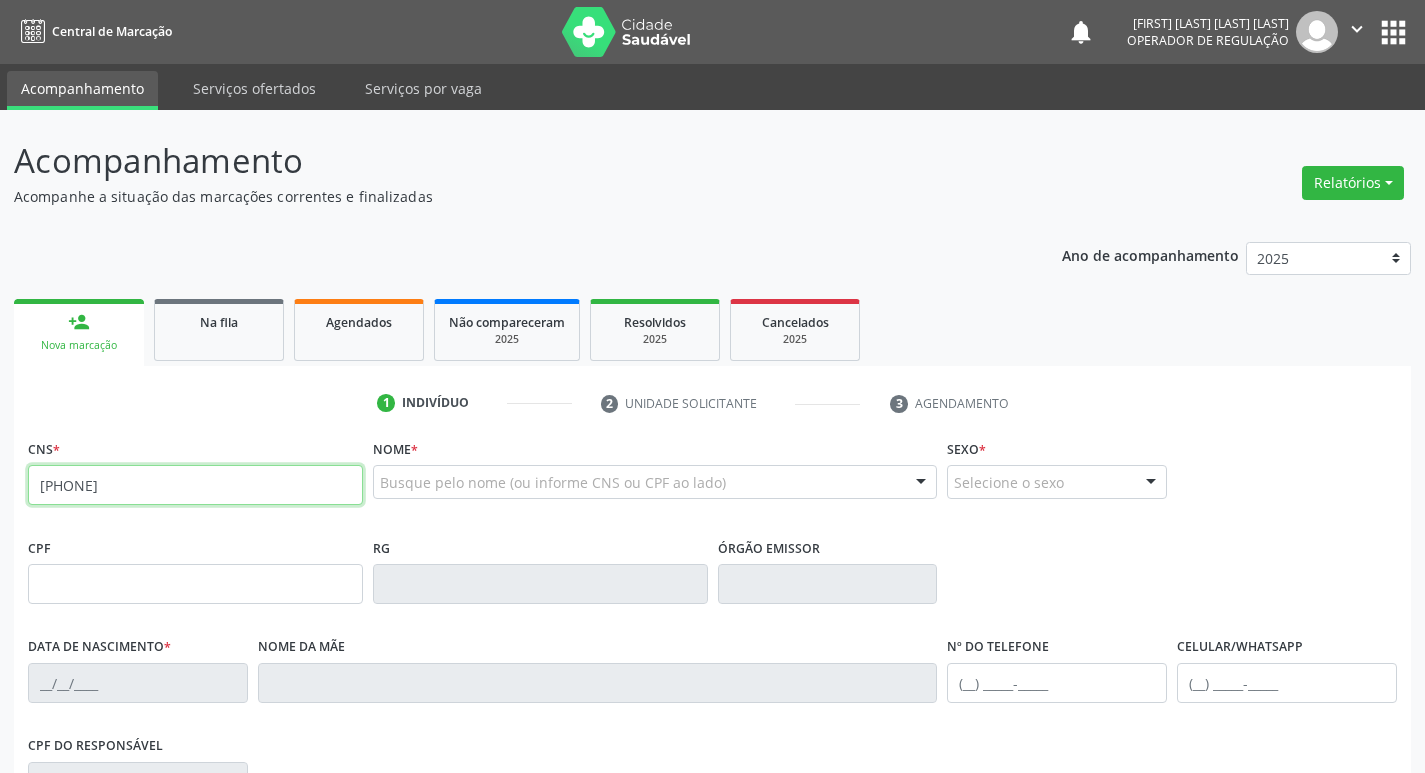 type on "700 0058 2949 7403" 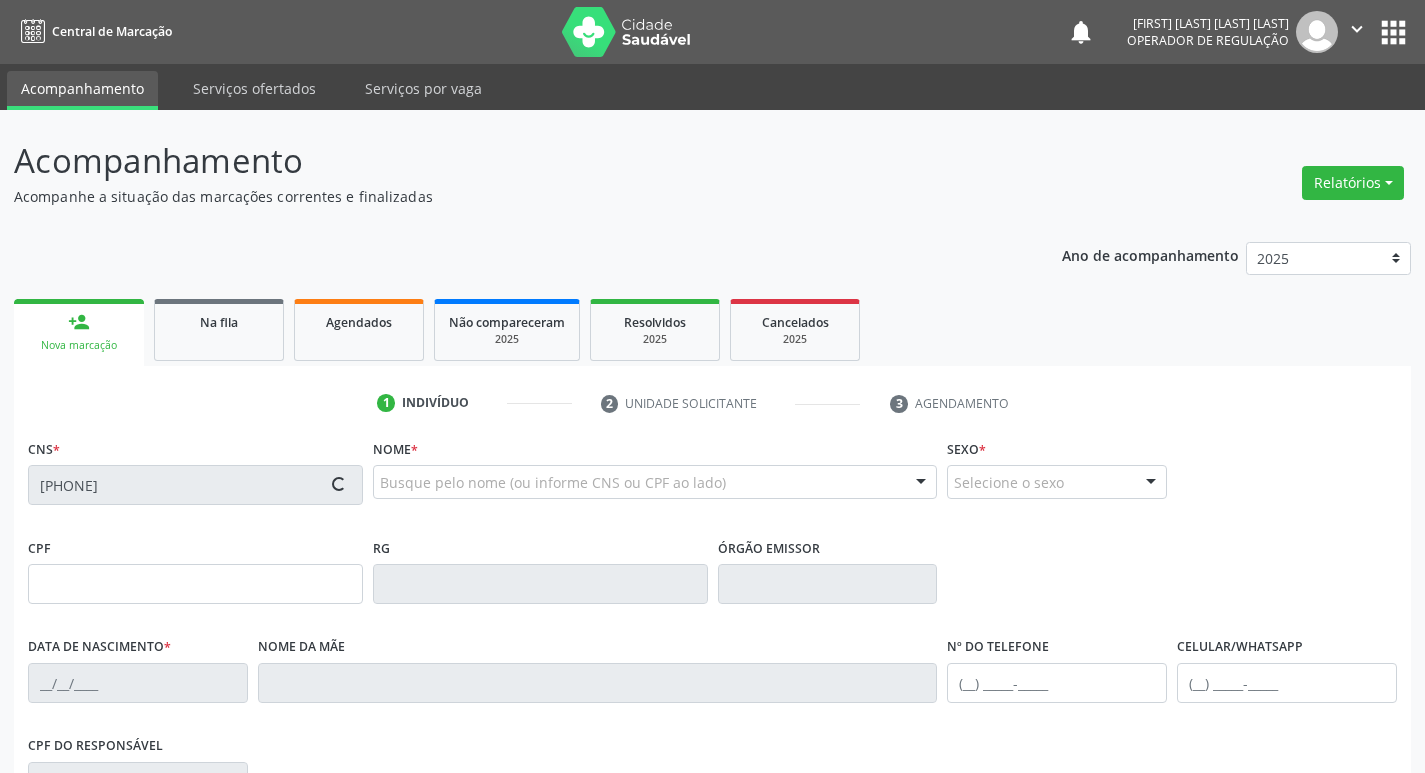 type on "080.209.527-56" 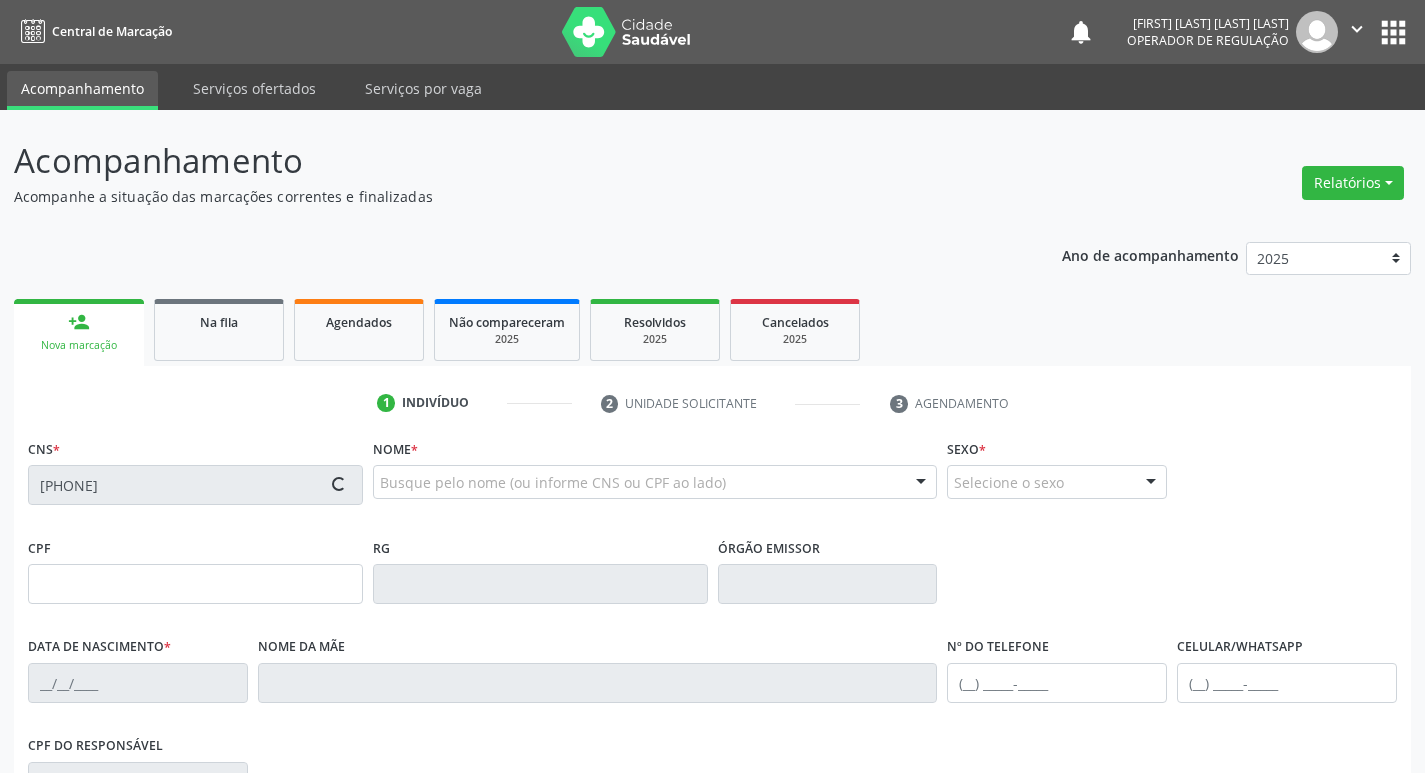 type on "19/04/1970" 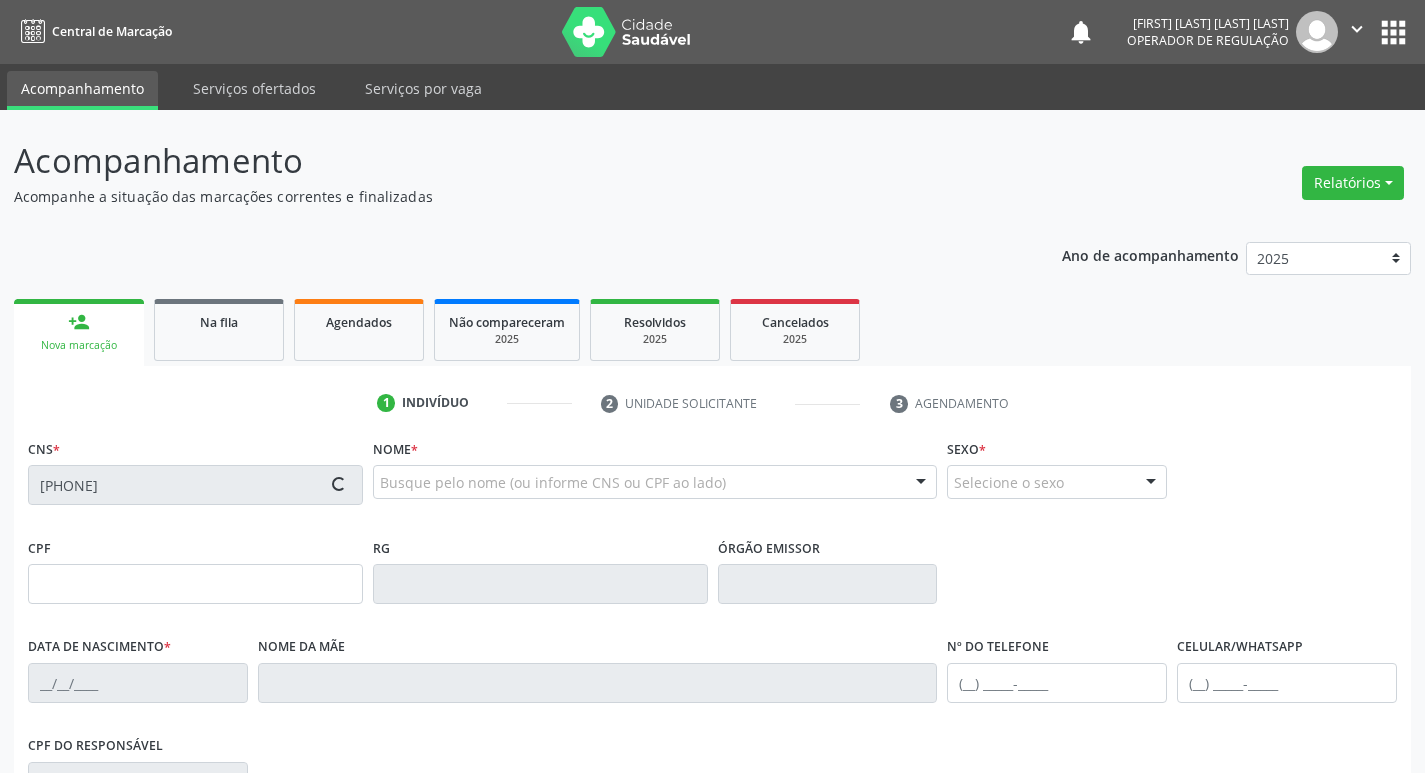 type on "(83) 3347-1058" 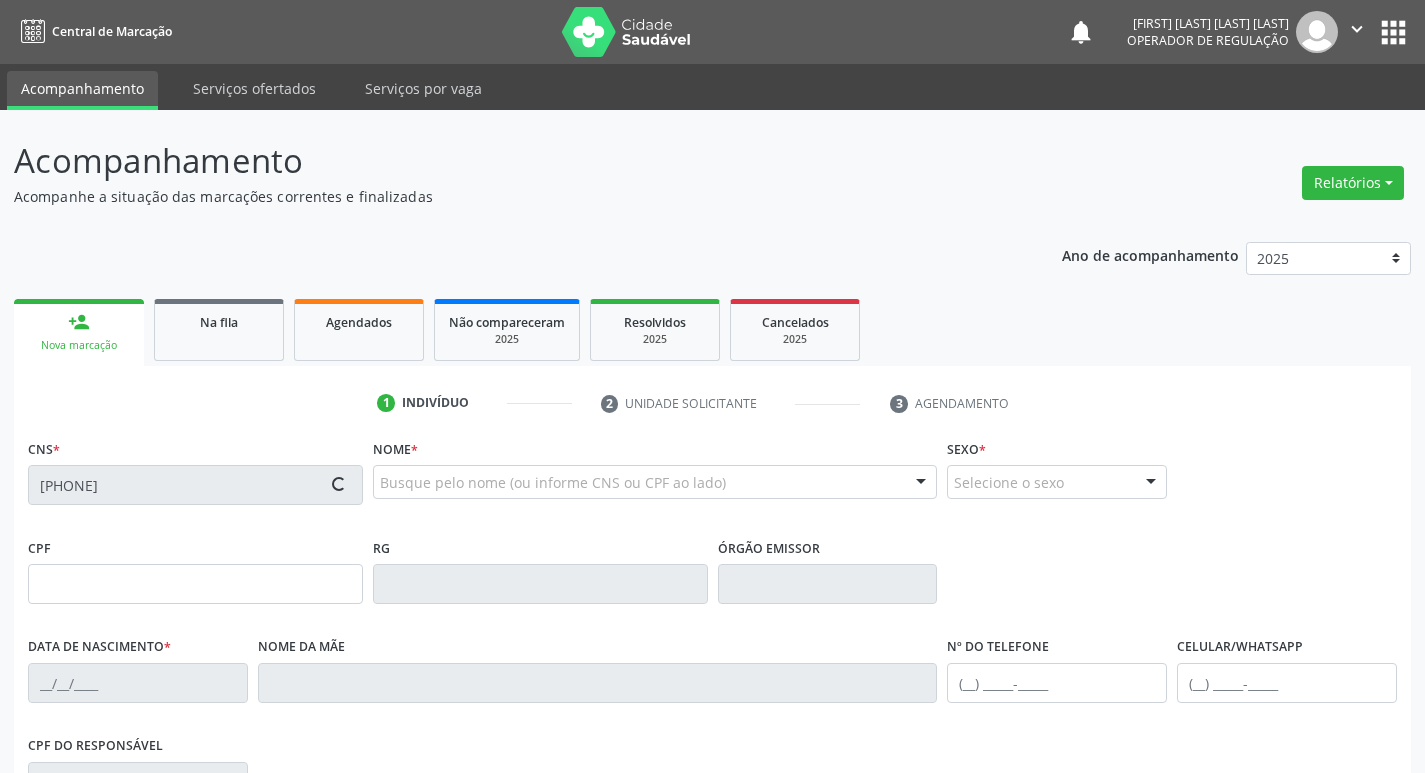 type on "213" 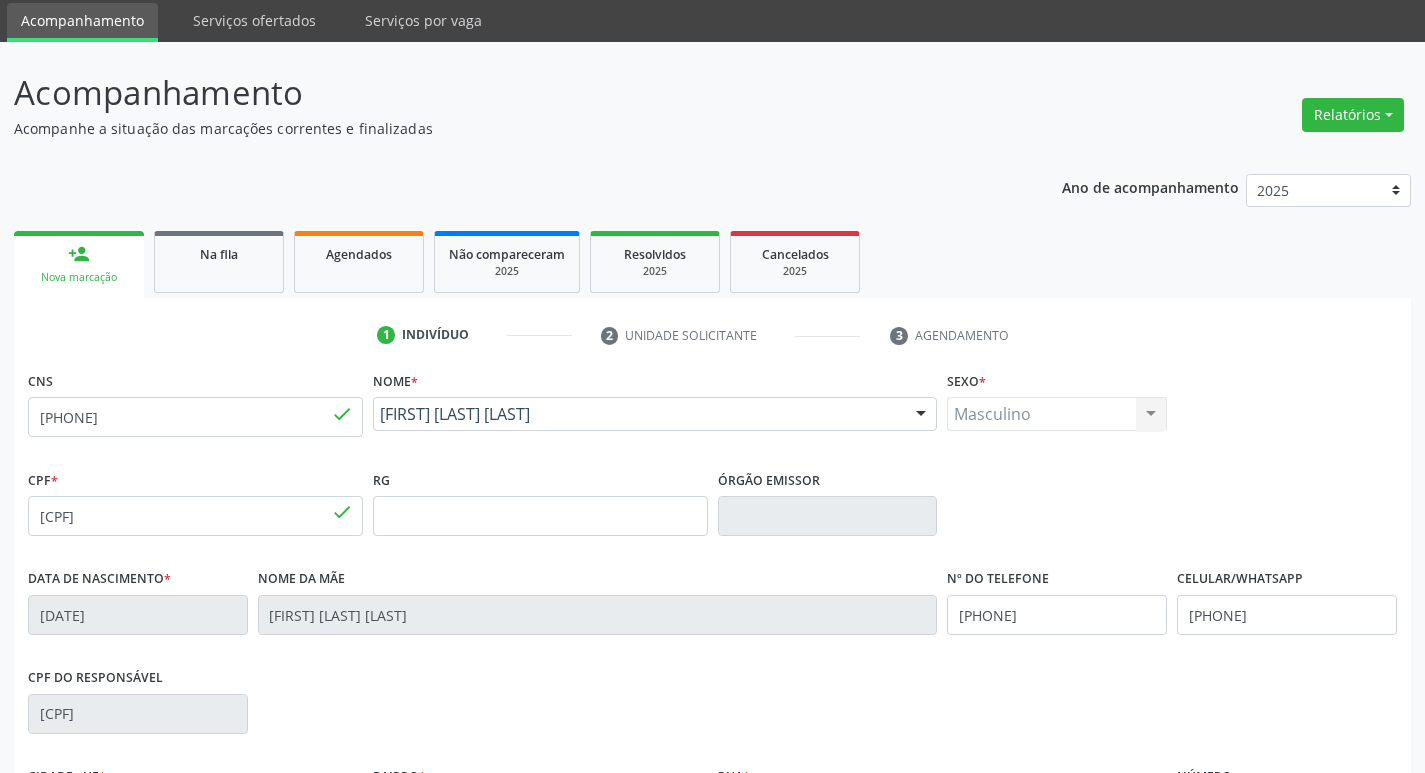 scroll, scrollTop: 311, scrollLeft: 0, axis: vertical 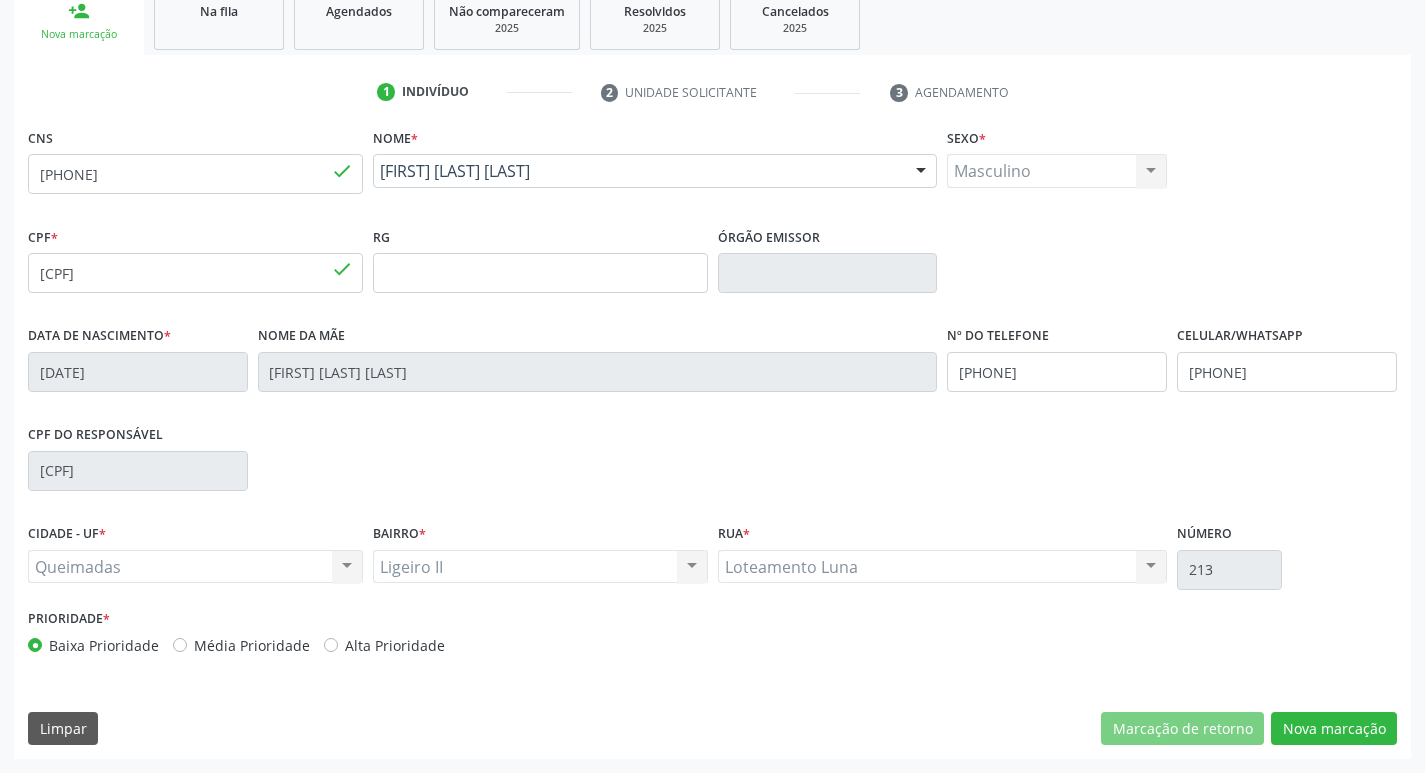 click on "CNS
700 0058 2949 7403       done
Nome
*
Francisco Luiz Alves
Francisco Luiz Alves
CNS:
700 0058 2949 7403
CPF:
080.209.527-56
Nascimento:
19/04/1970
Nenhum resultado encontrado para: "   "
Digite o nome
Sexo
*
Masculino         Masculino   Feminino
Nenhum resultado encontrado para: "   "
Não há nenhuma opção para ser exibida.
CPF
*
080.209.527-56       done
RG
Órgão emissor
Data de nascimento
*
19/04/1970
Nome da mãe
Rosa Luiz Alves
Nº do Telefone
(83) 3347-1058
Celular/WhatsApp
(83) 3347-1058
CPF do responsável
062.930.844-62
CIDADE - UF
*
Queimadas         Queimadas" at bounding box center (712, 441) 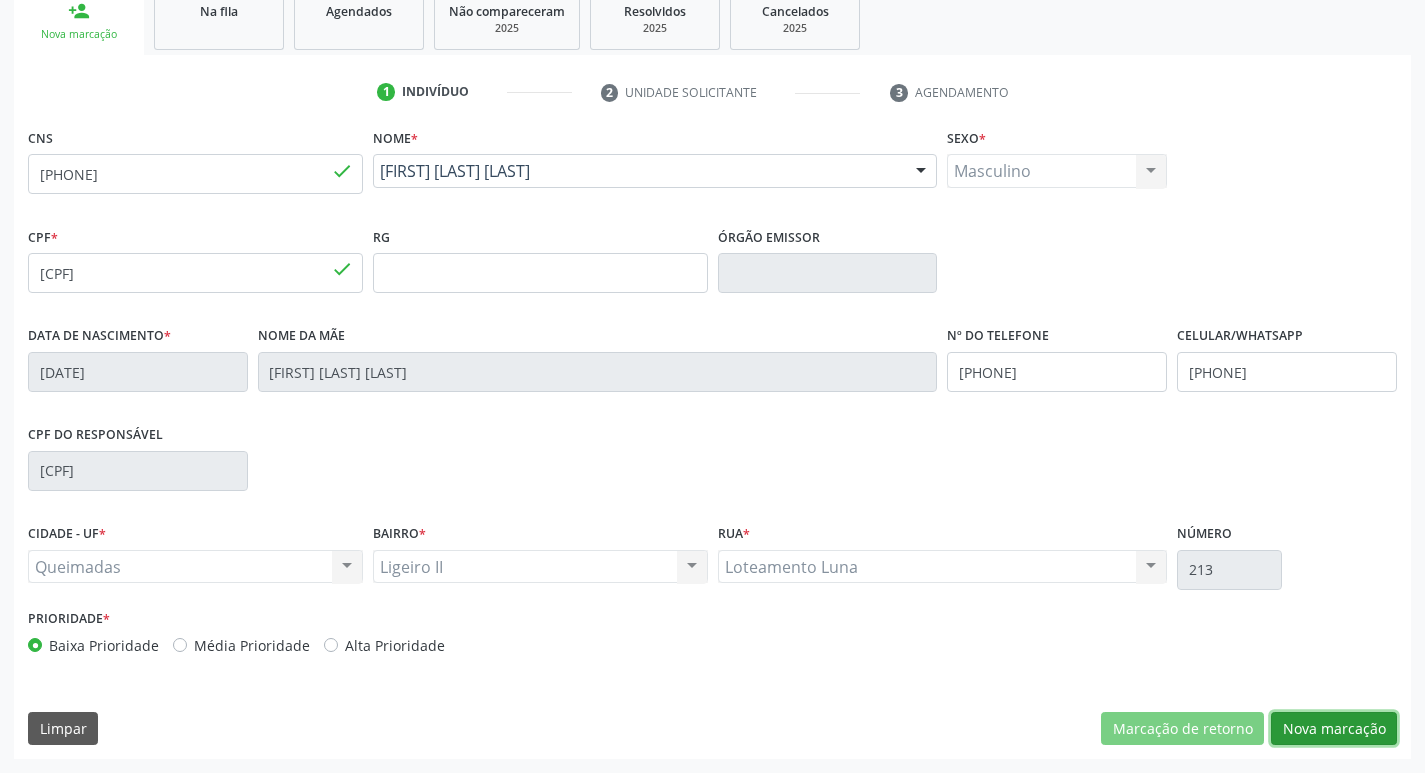 click on "Nova marcação" at bounding box center (1334, 729) 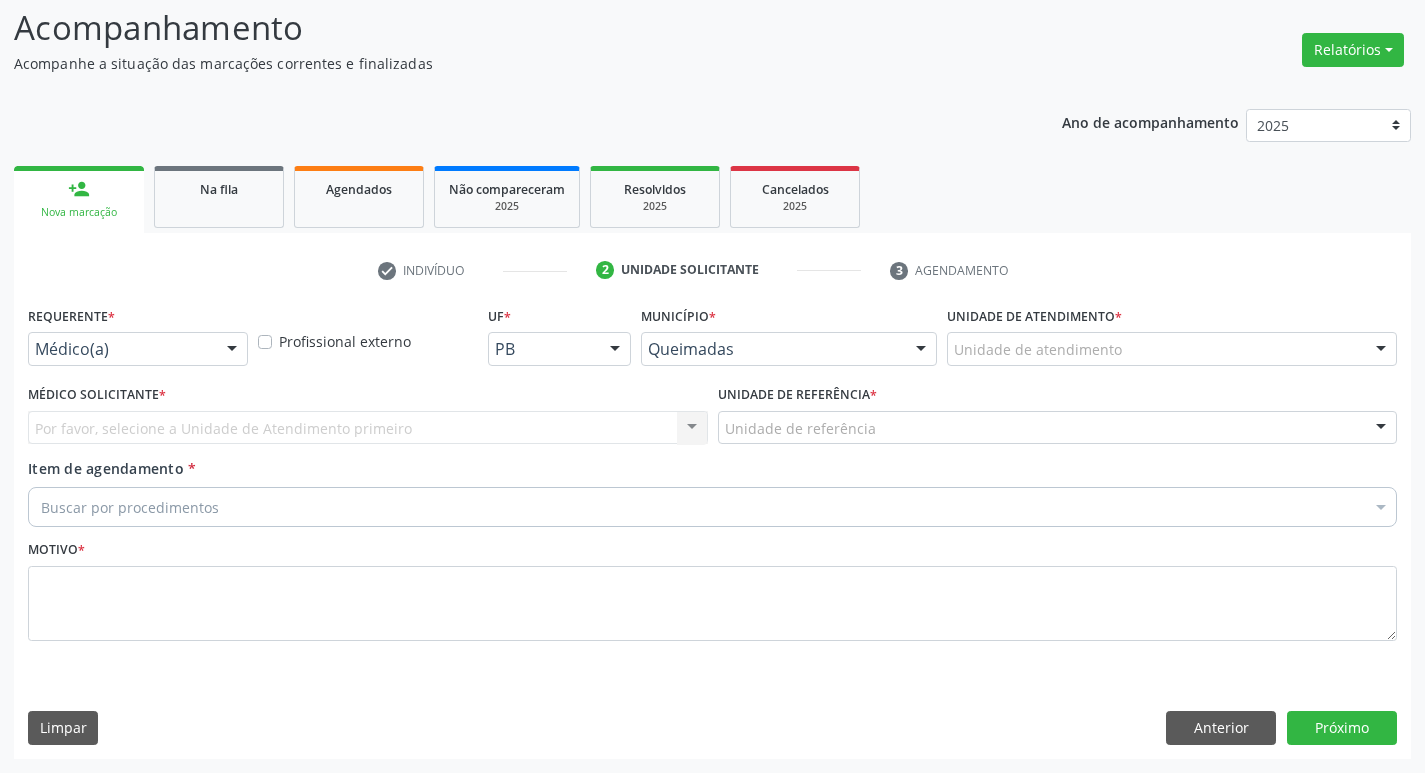 scroll, scrollTop: 133, scrollLeft: 0, axis: vertical 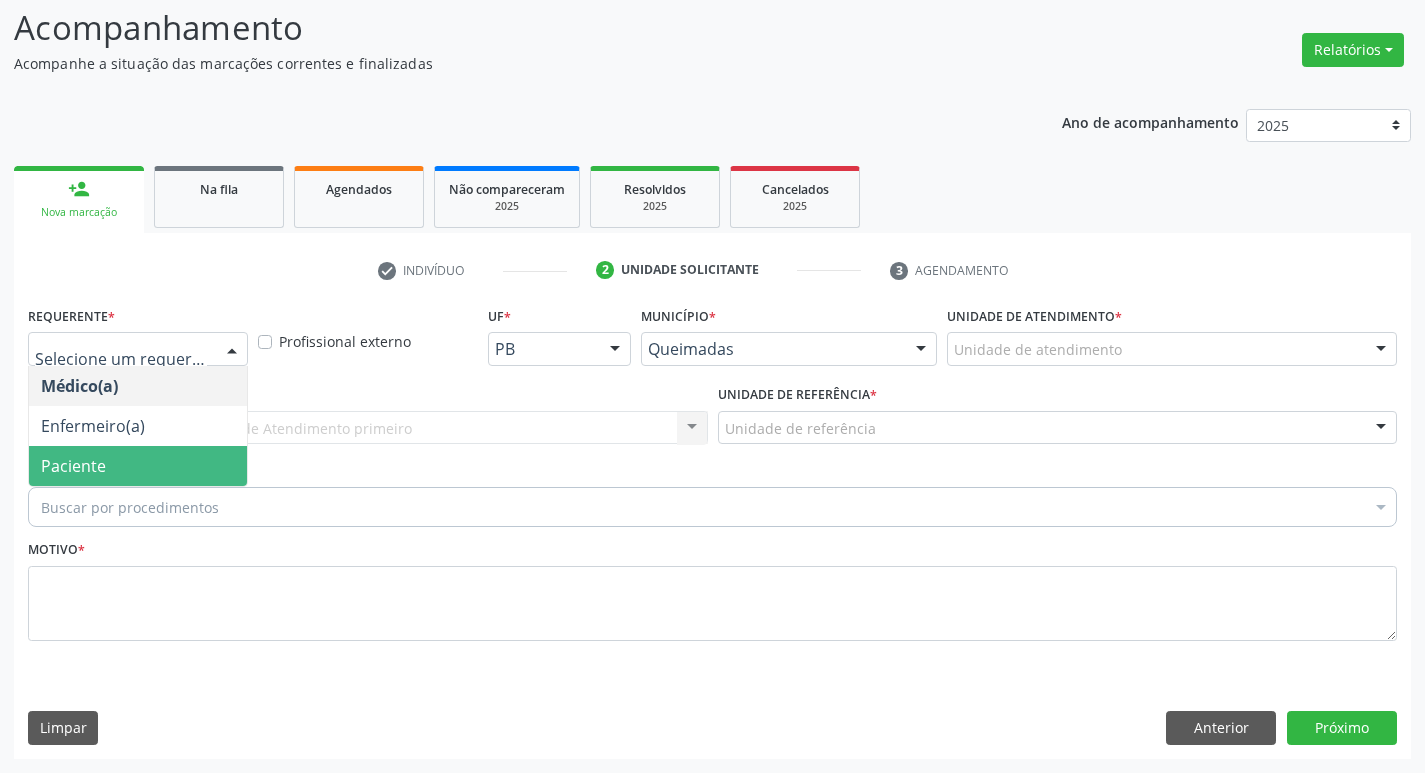 click on "Paciente" at bounding box center [138, 466] 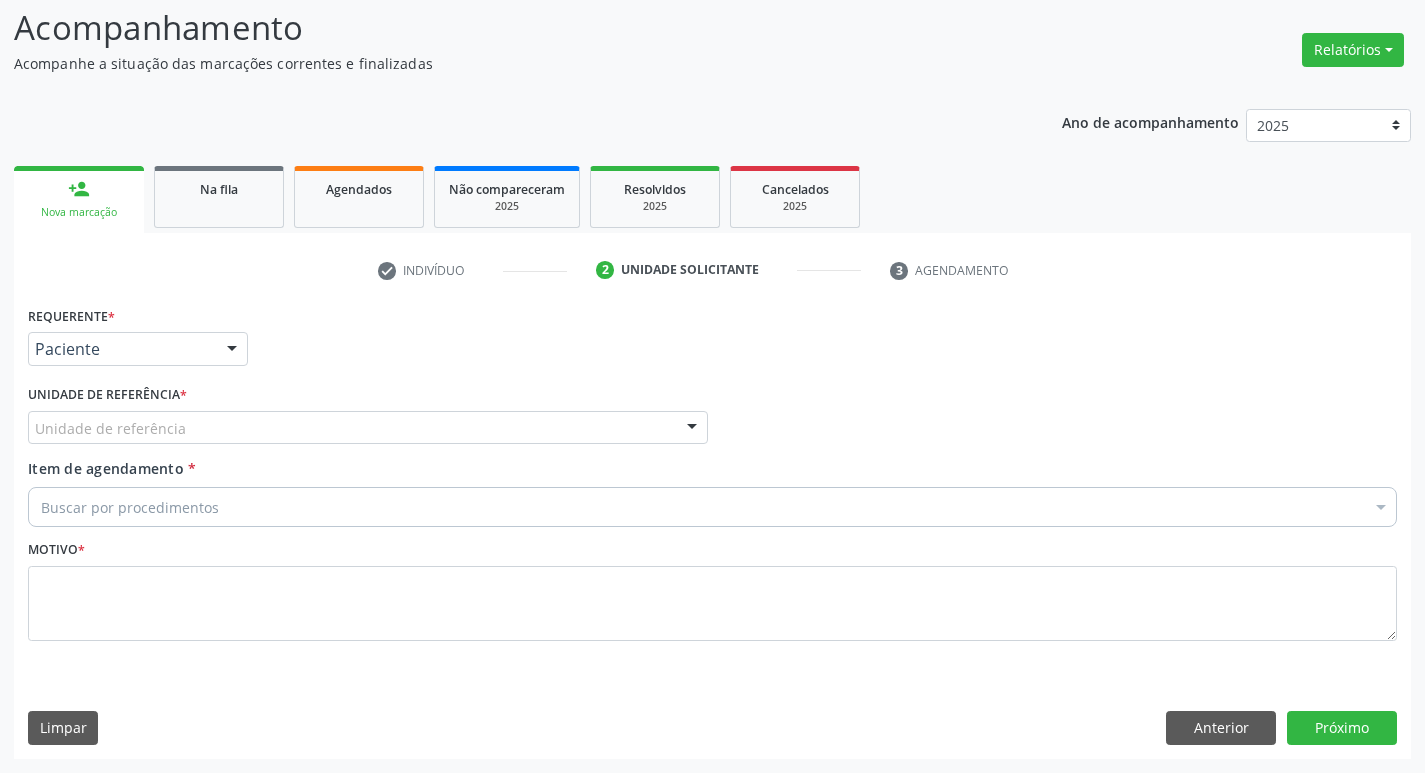 click on "Unidade de referência" at bounding box center (368, 428) 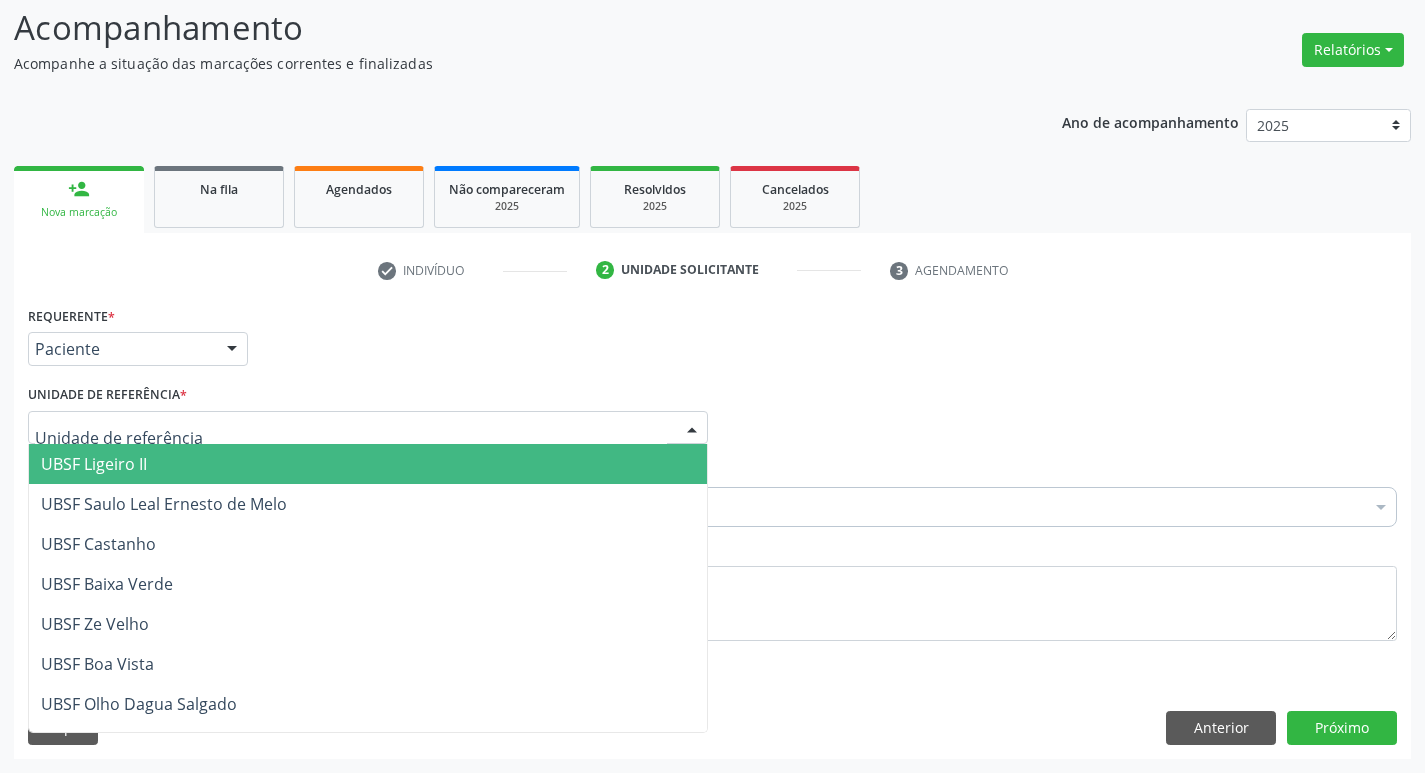 click on "UBSF Ligeiro II" at bounding box center (368, 464) 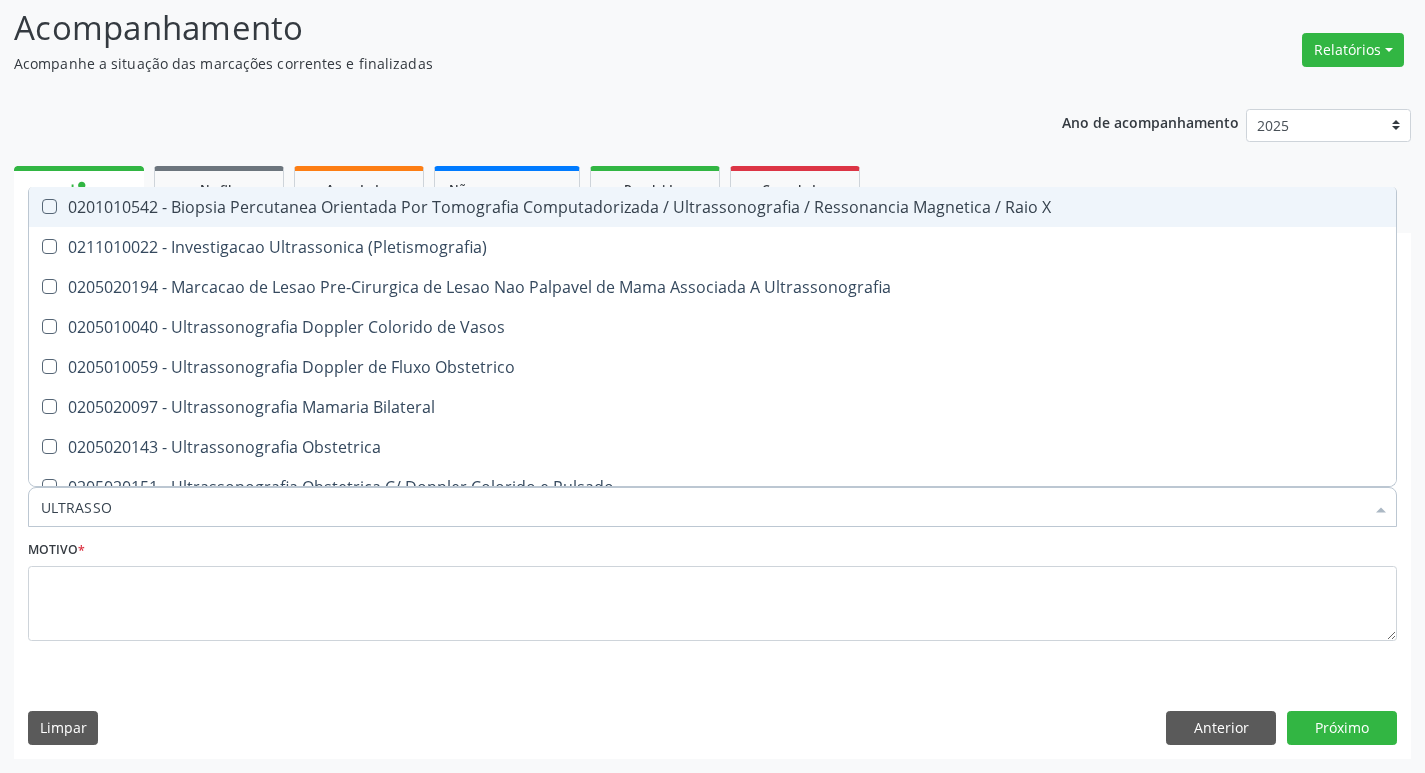 type on "ULTRASSON" 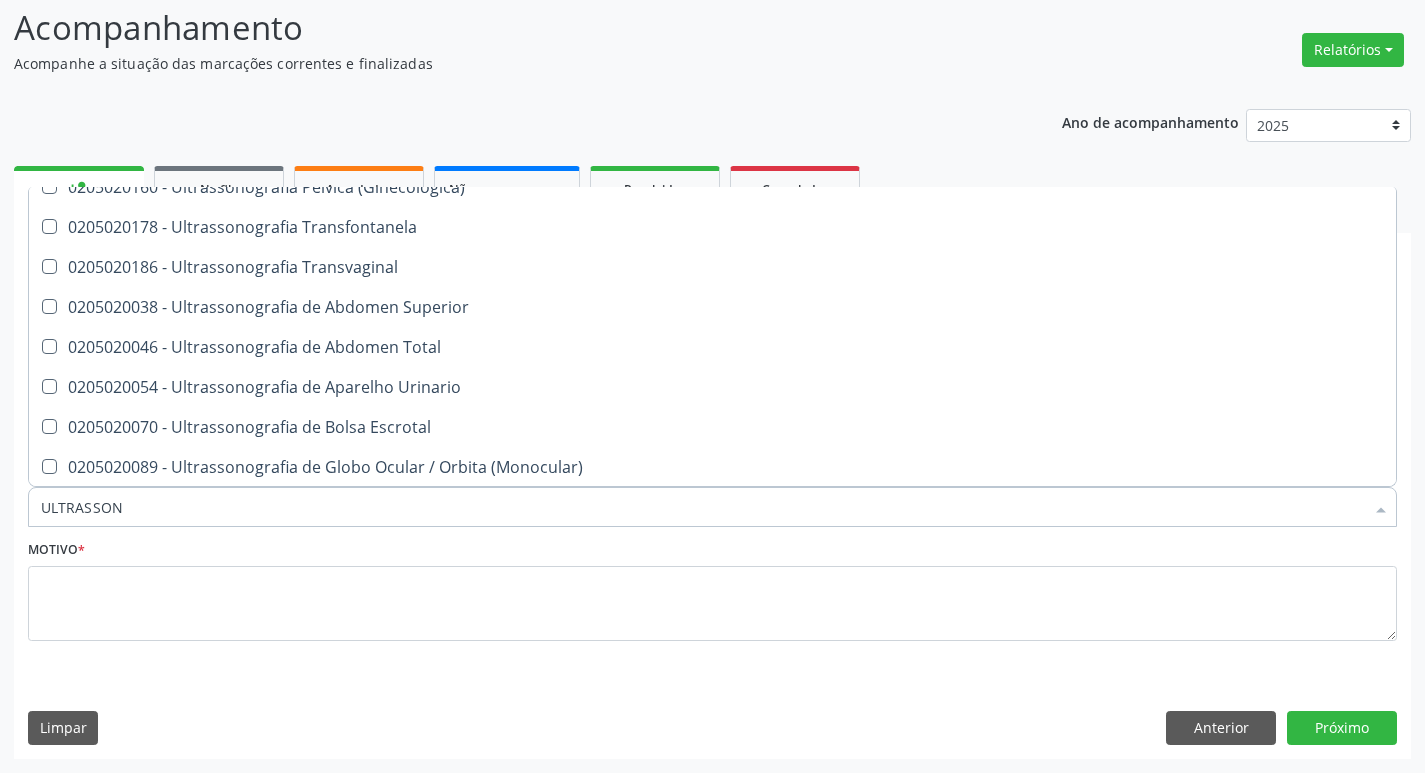 scroll, scrollTop: 541, scrollLeft: 0, axis: vertical 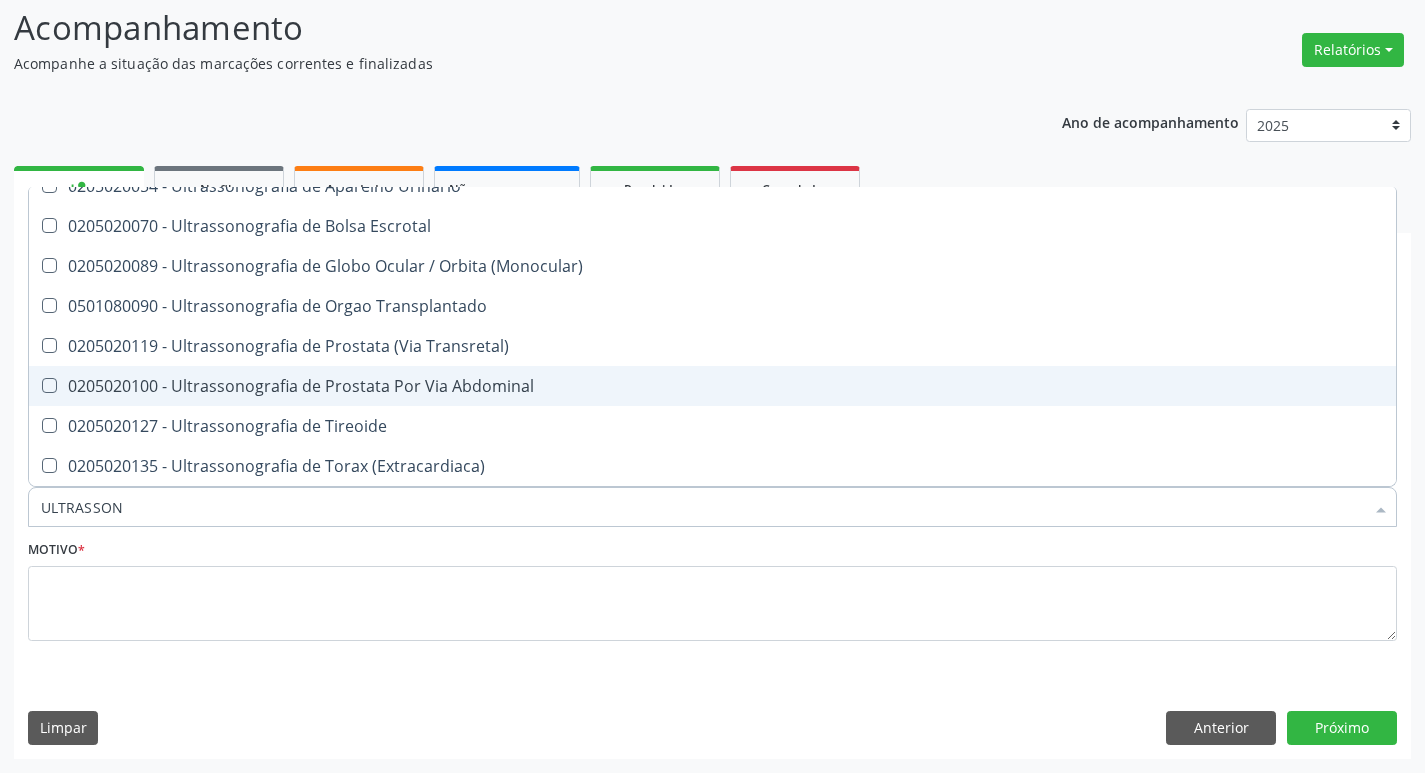 click on "0205020100 - Ultrassonografia de Prostata Por Via Abdominal" at bounding box center [712, 386] 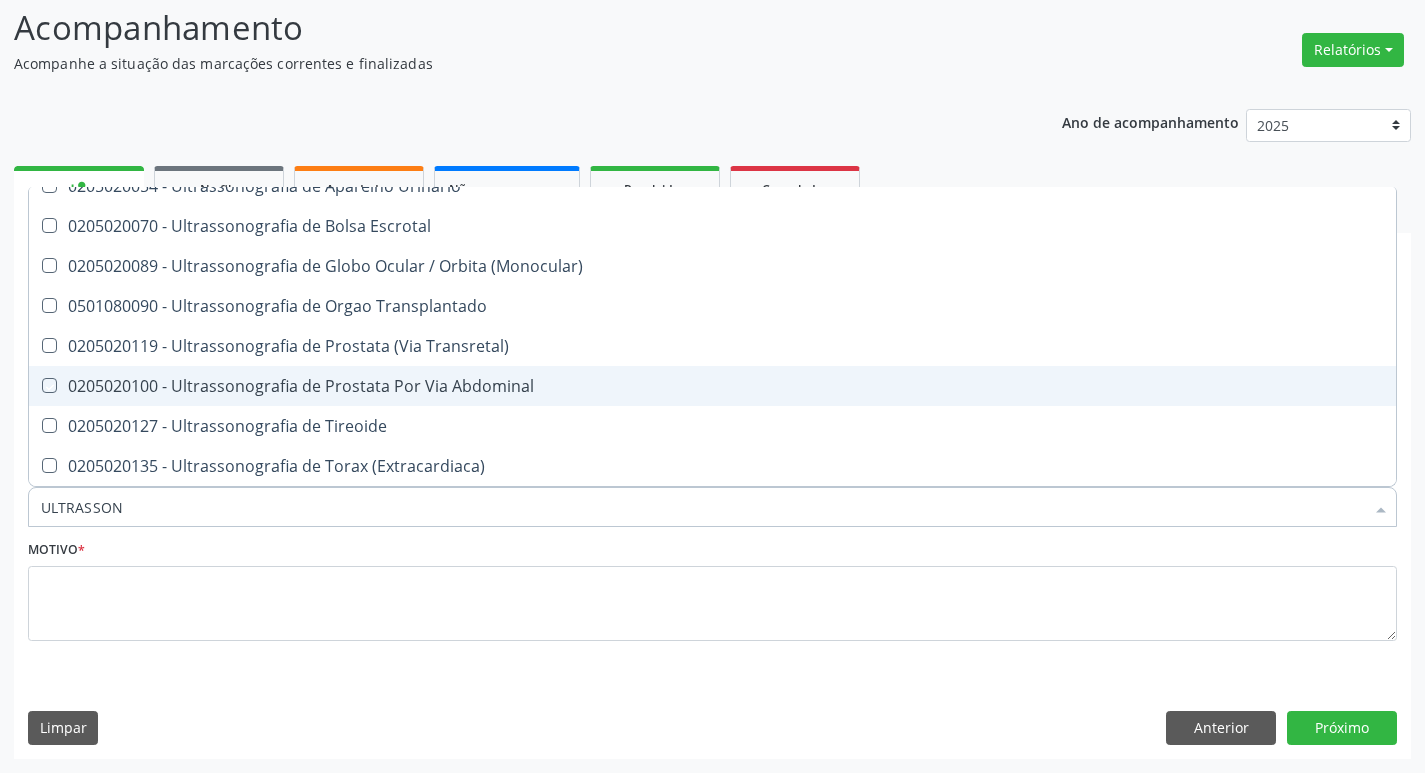 checkbox on "true" 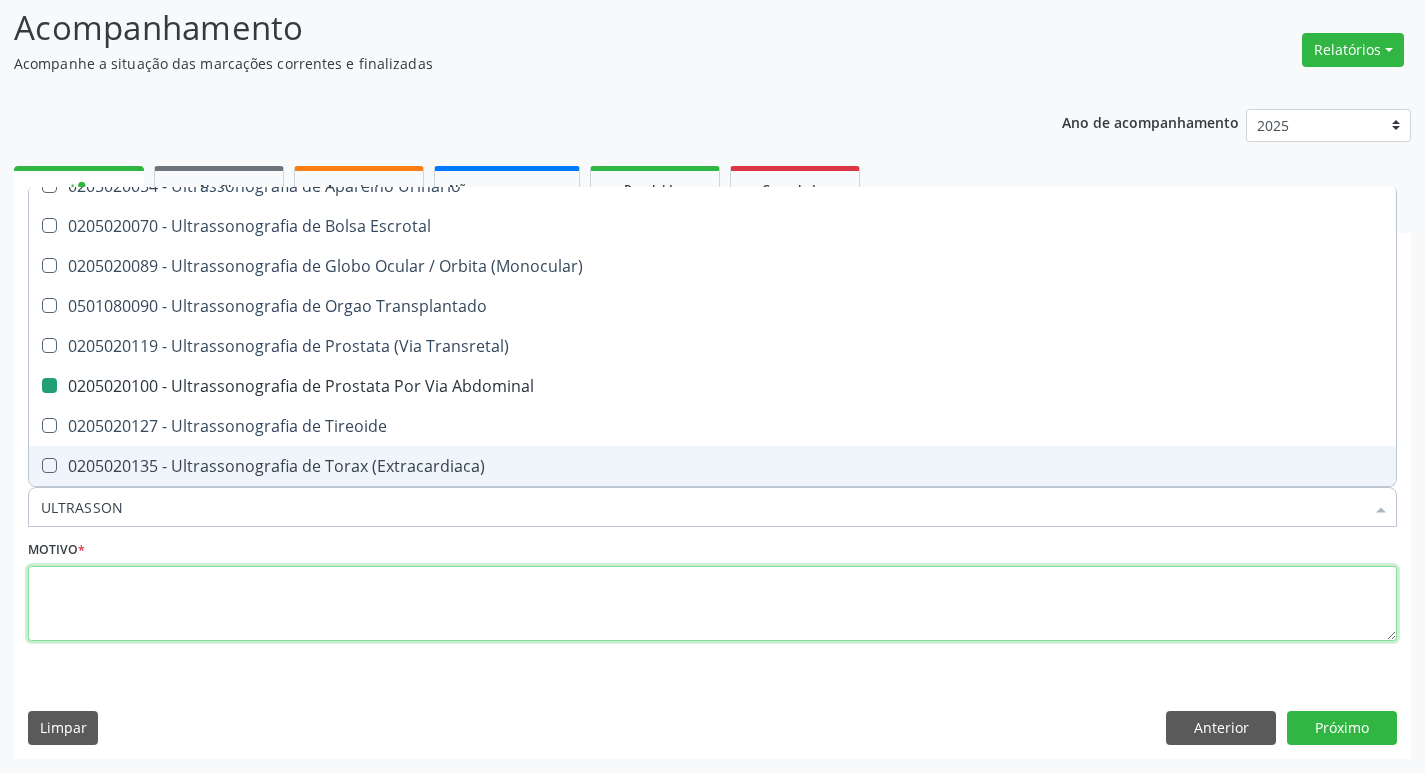 click at bounding box center (712, 604) 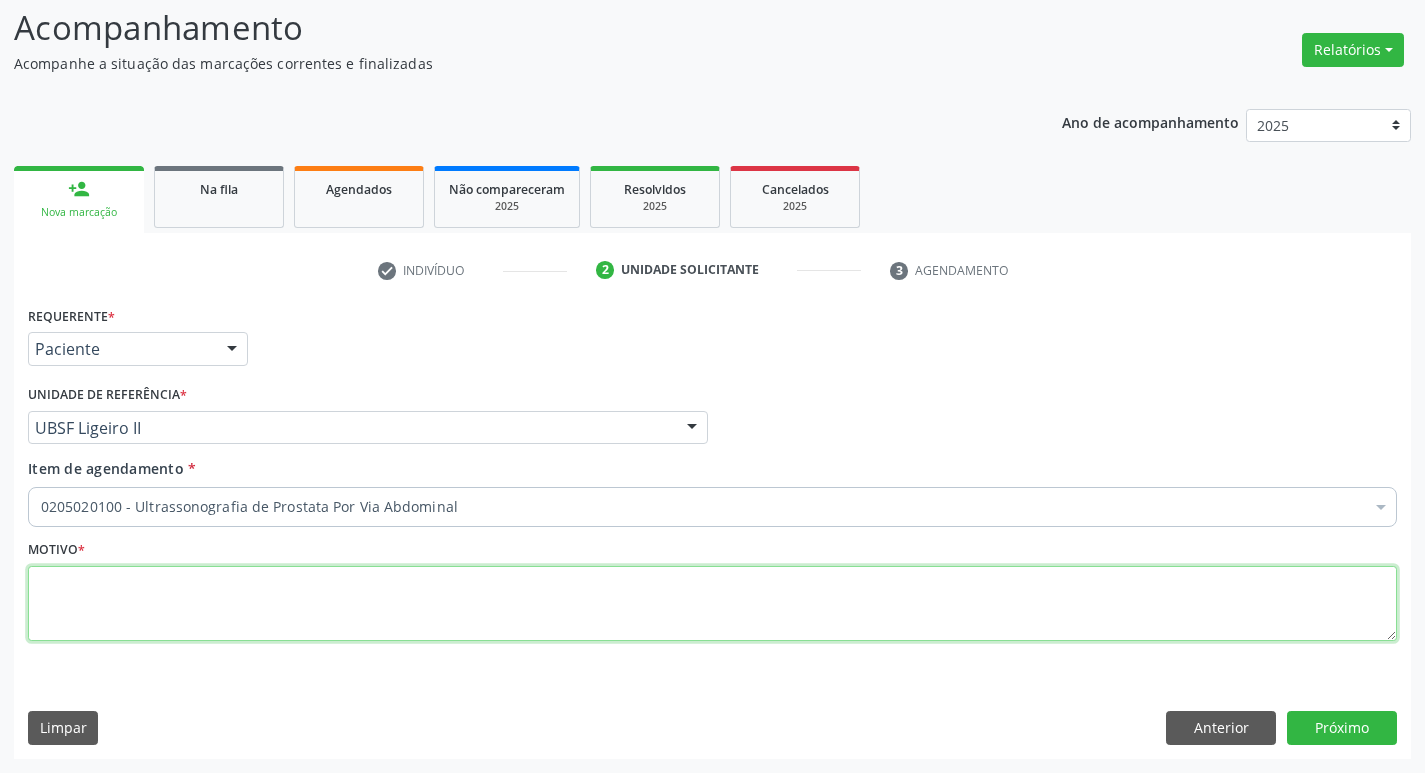scroll, scrollTop: 0, scrollLeft: 0, axis: both 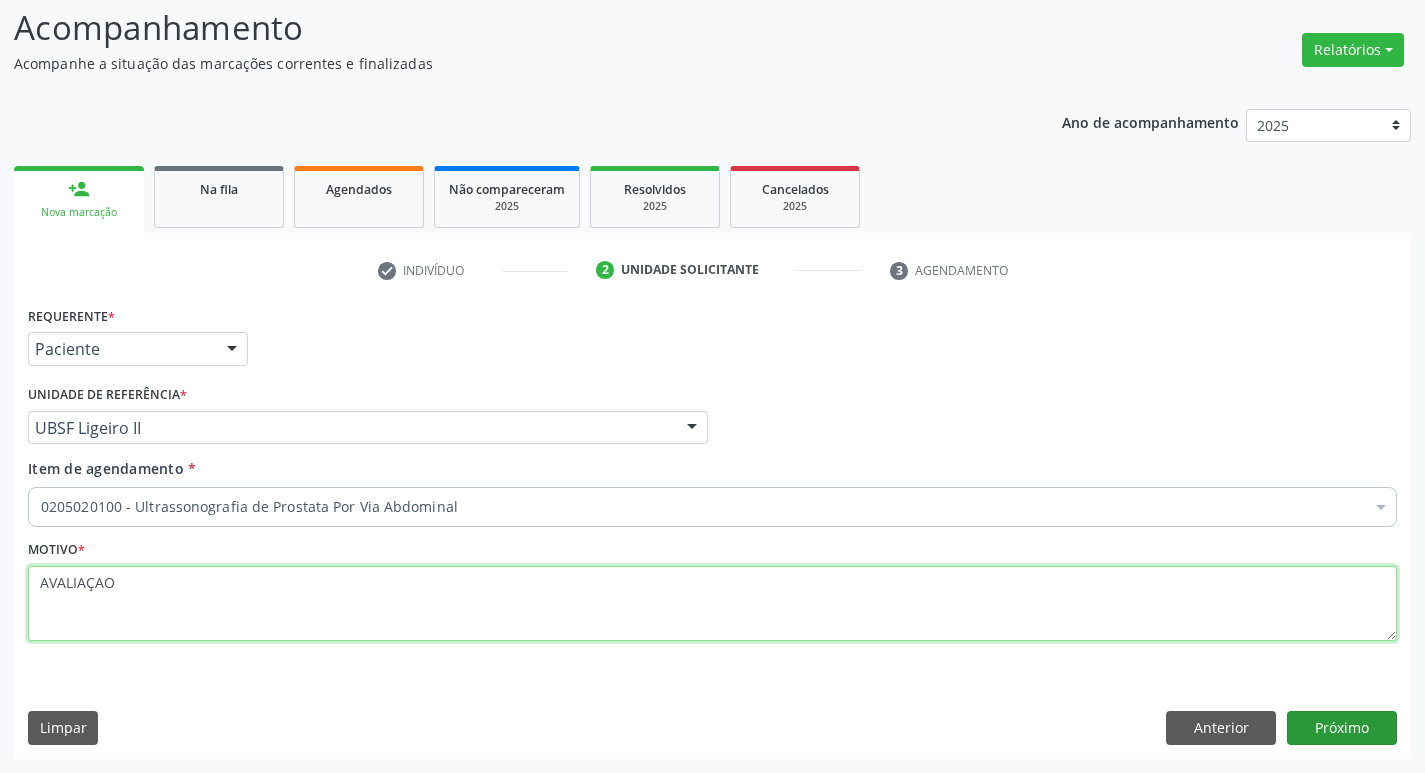 type on "AVALIAÇAO" 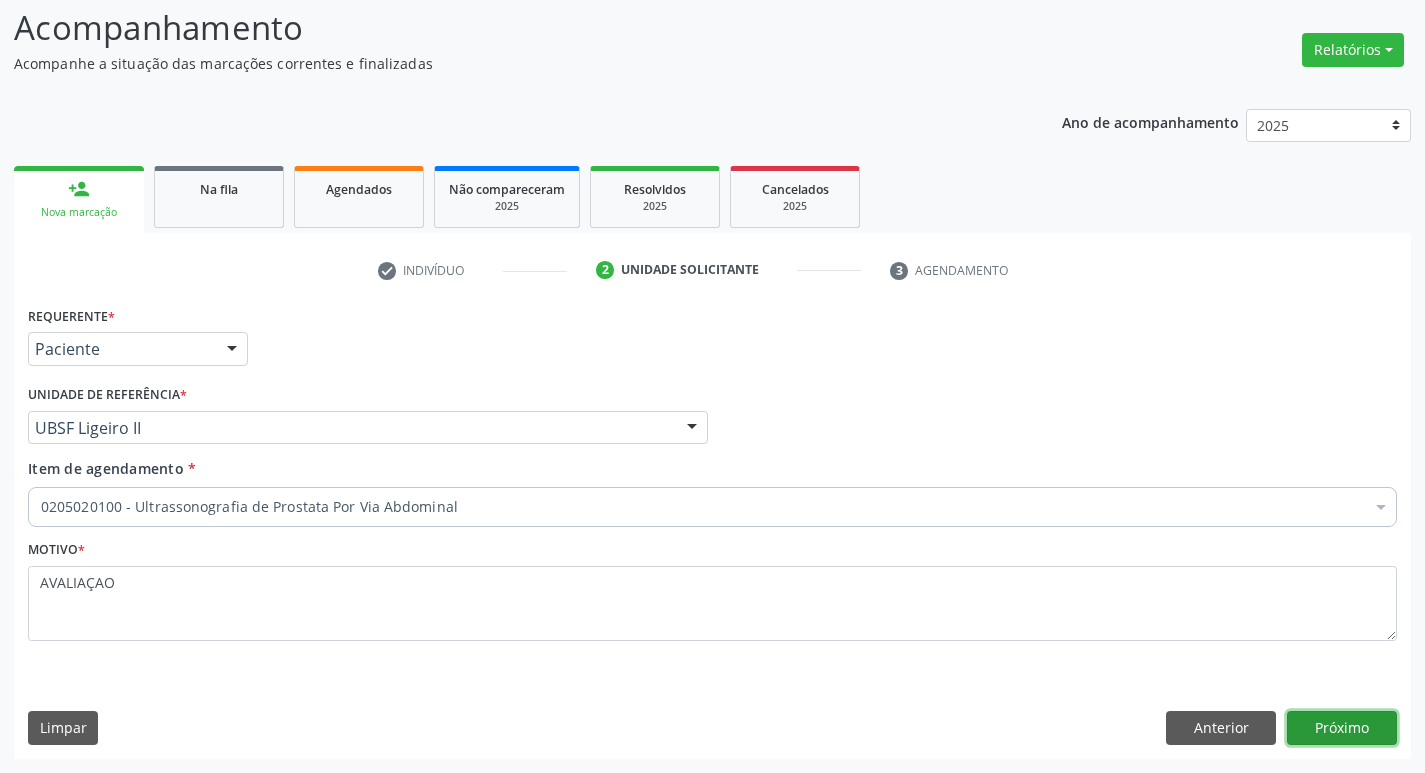 click on "Próximo" at bounding box center (1342, 728) 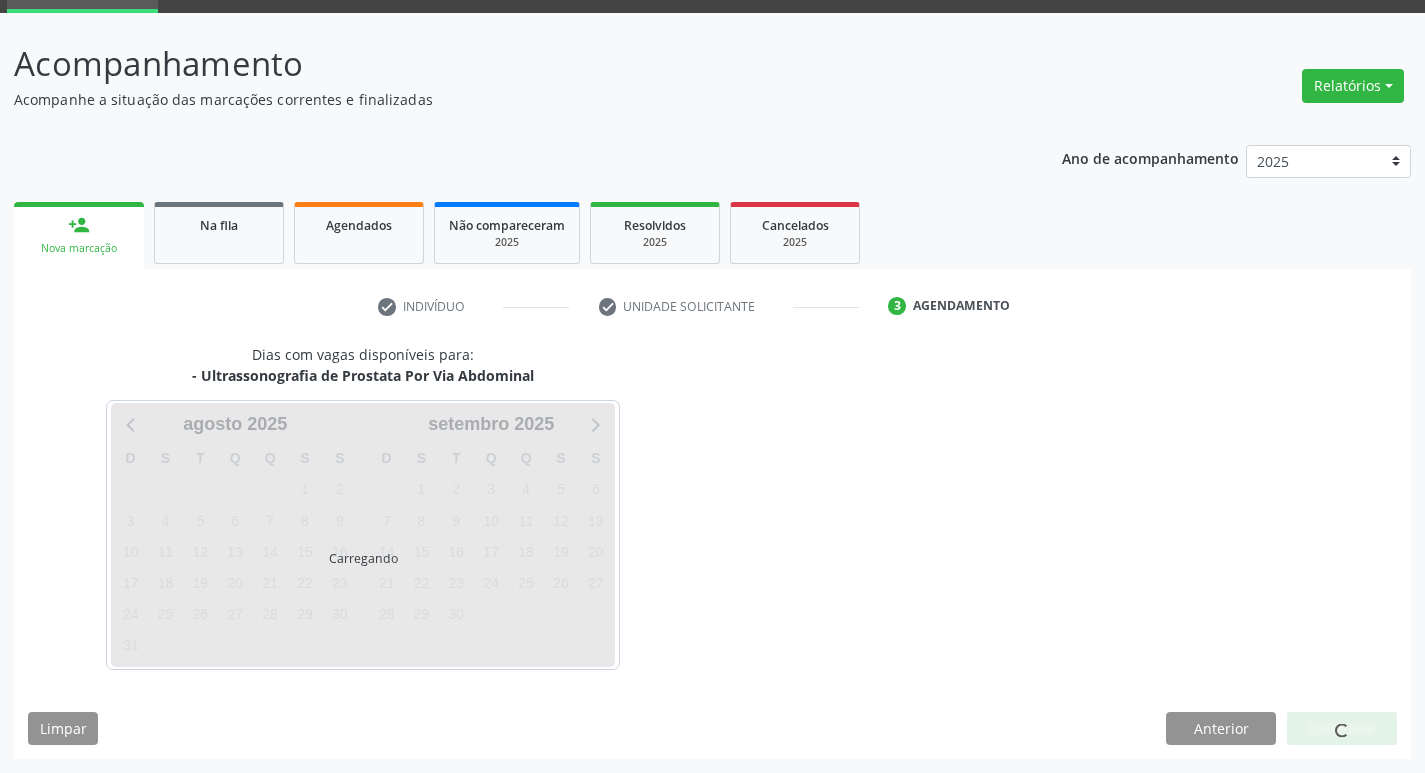 scroll, scrollTop: 97, scrollLeft: 0, axis: vertical 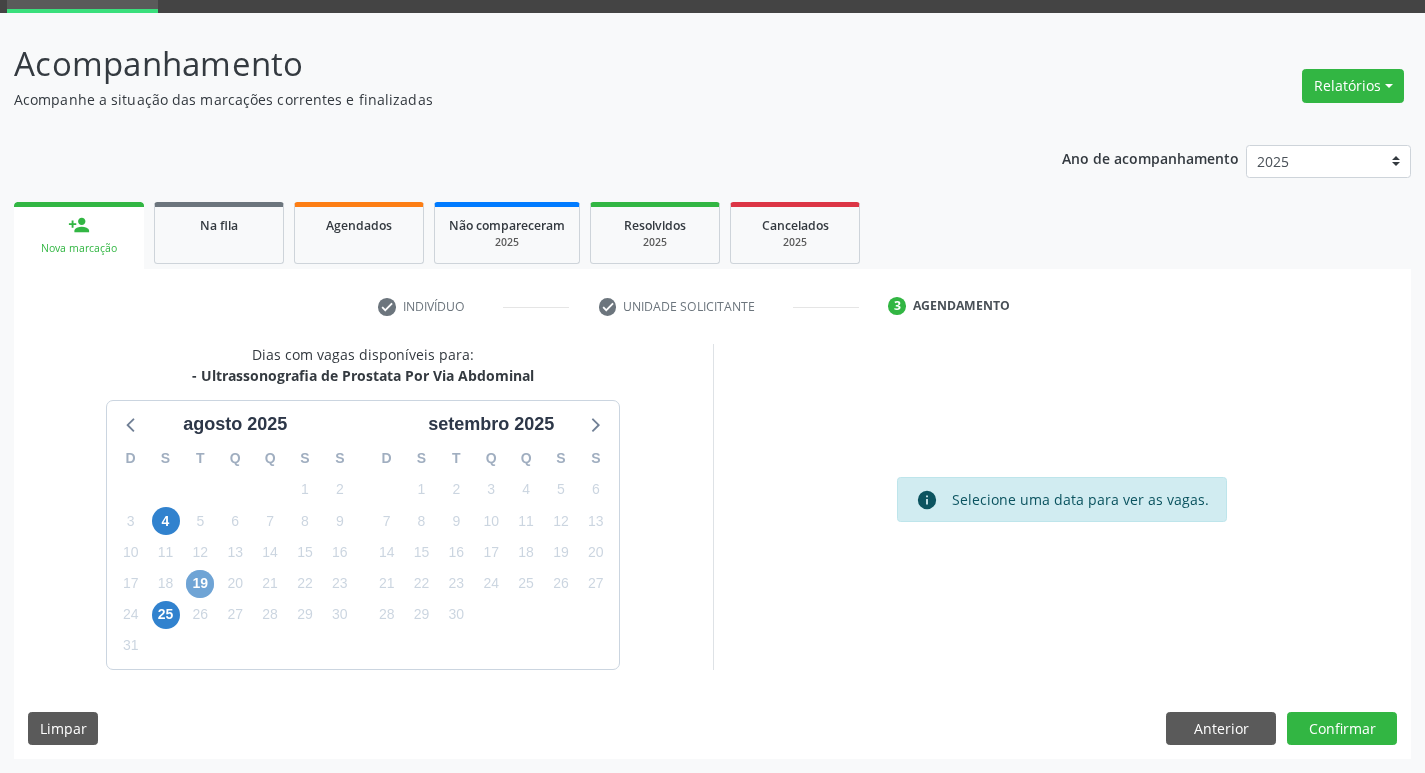 click on "19" at bounding box center [200, 584] 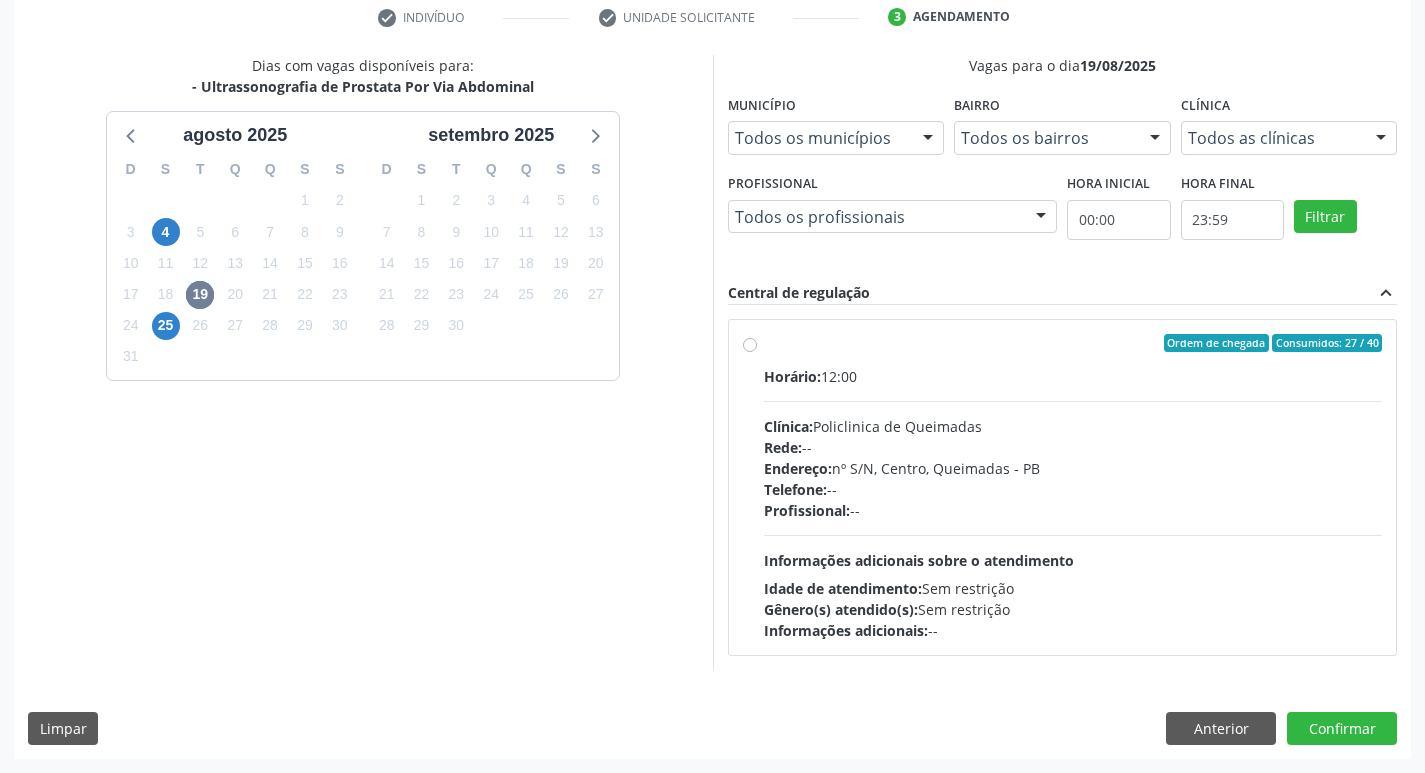 click on "Horário:   12:00
Clínica:  Policlinica de Queimadas
Rede:
--
Endereço:   nº S/N, Centro, [CITY] - [STATE]
Telefone:   --
Profissional:
--
Informações adicionais sobre o atendimento
Idade de atendimento:
Sem restrição
Gênero(s) atendido(s):
Sem restrição
Informações adicionais:
--" at bounding box center [1073, 503] 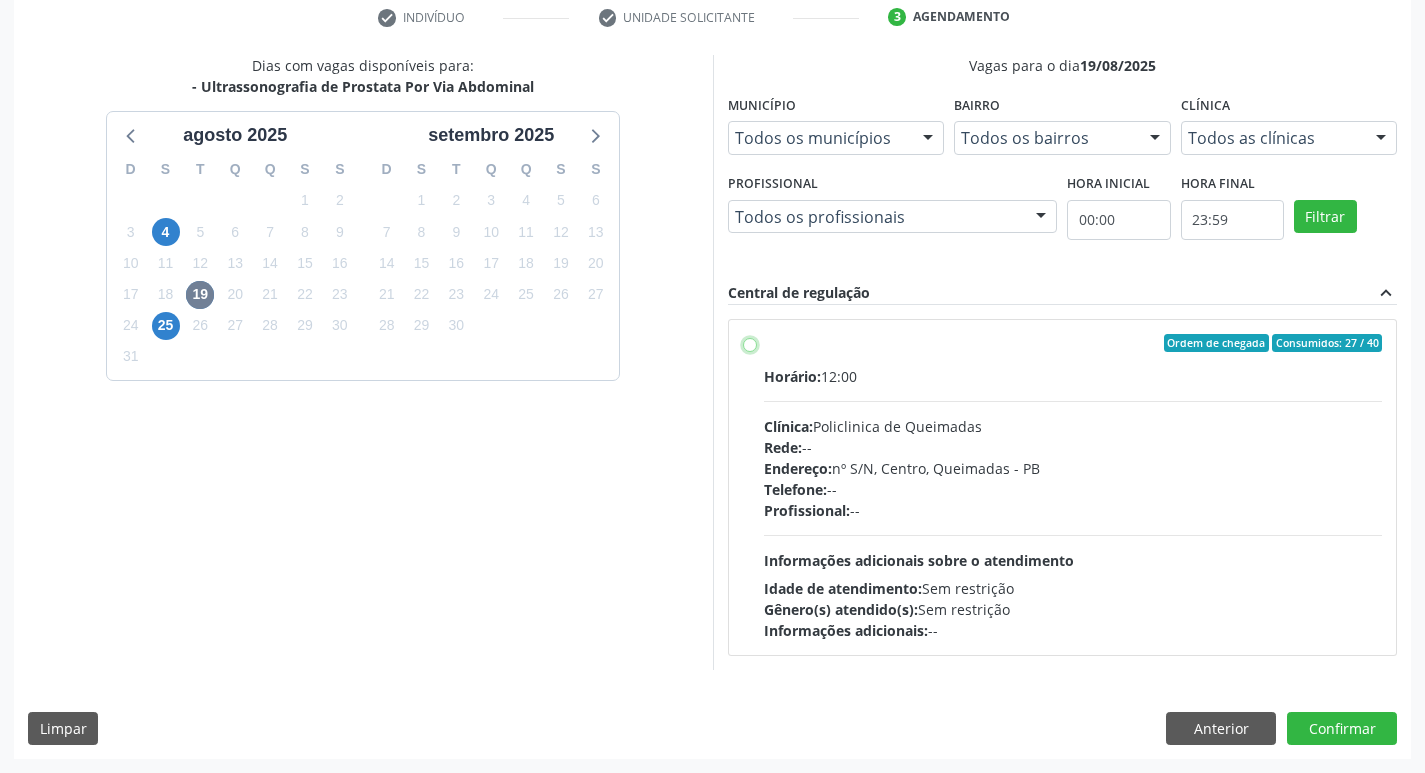 radio on "true" 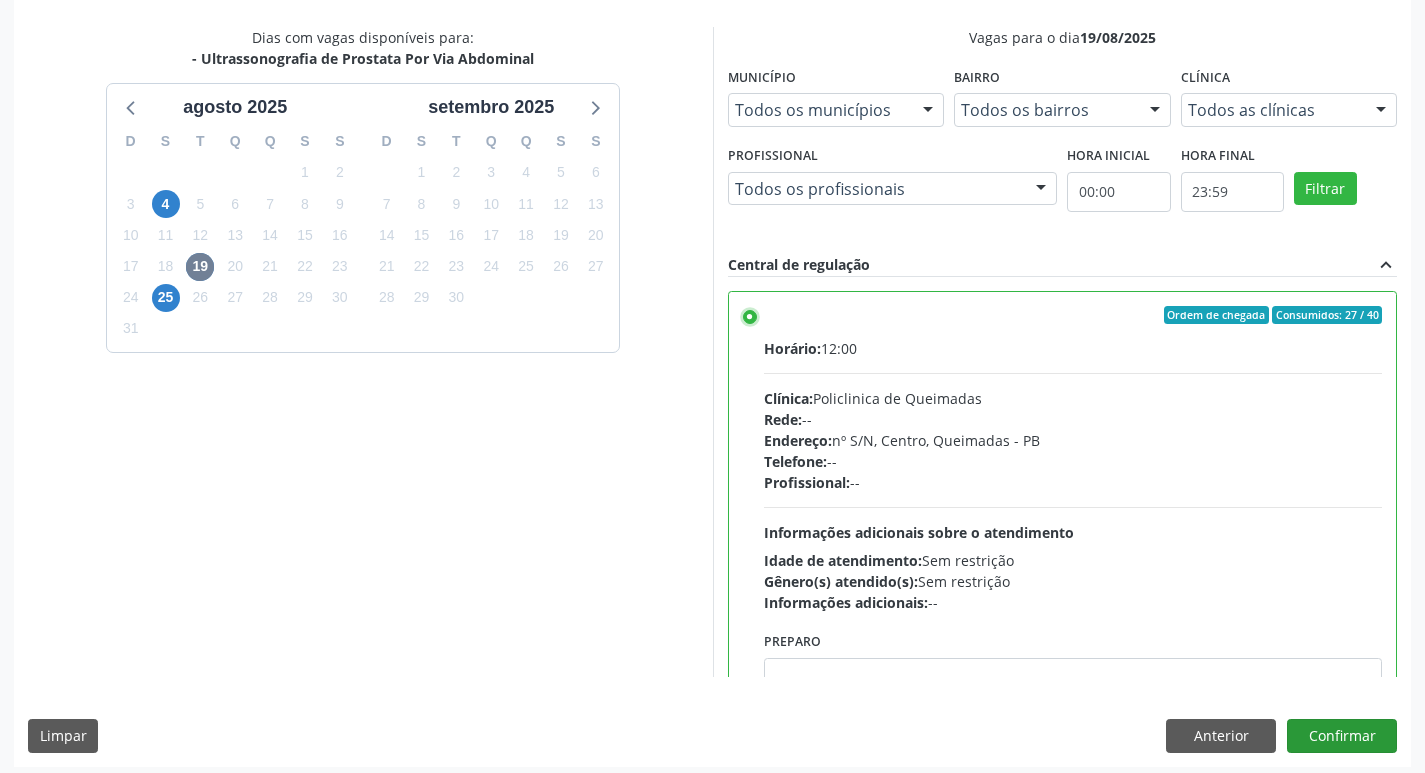 scroll, scrollTop: 422, scrollLeft: 0, axis: vertical 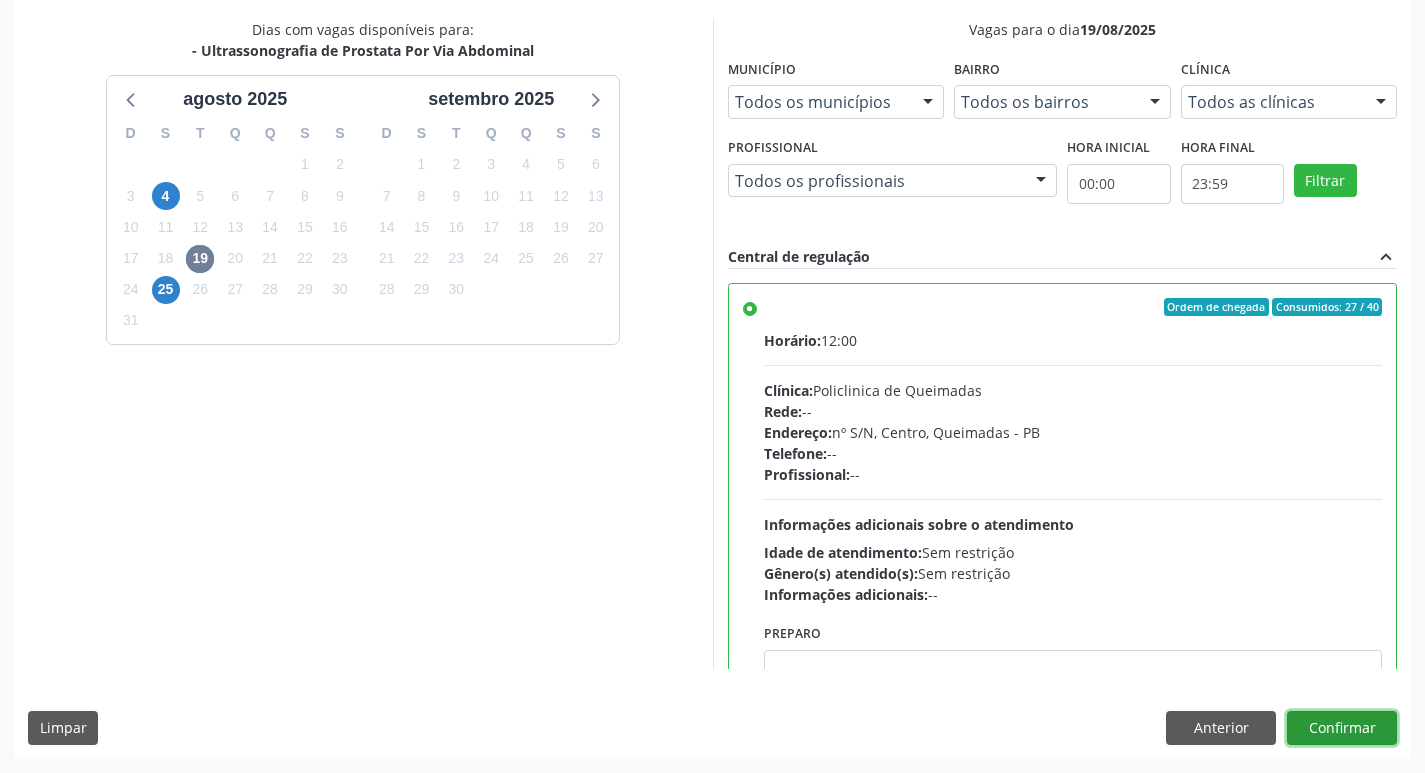 click on "Confirmar" at bounding box center [1342, 728] 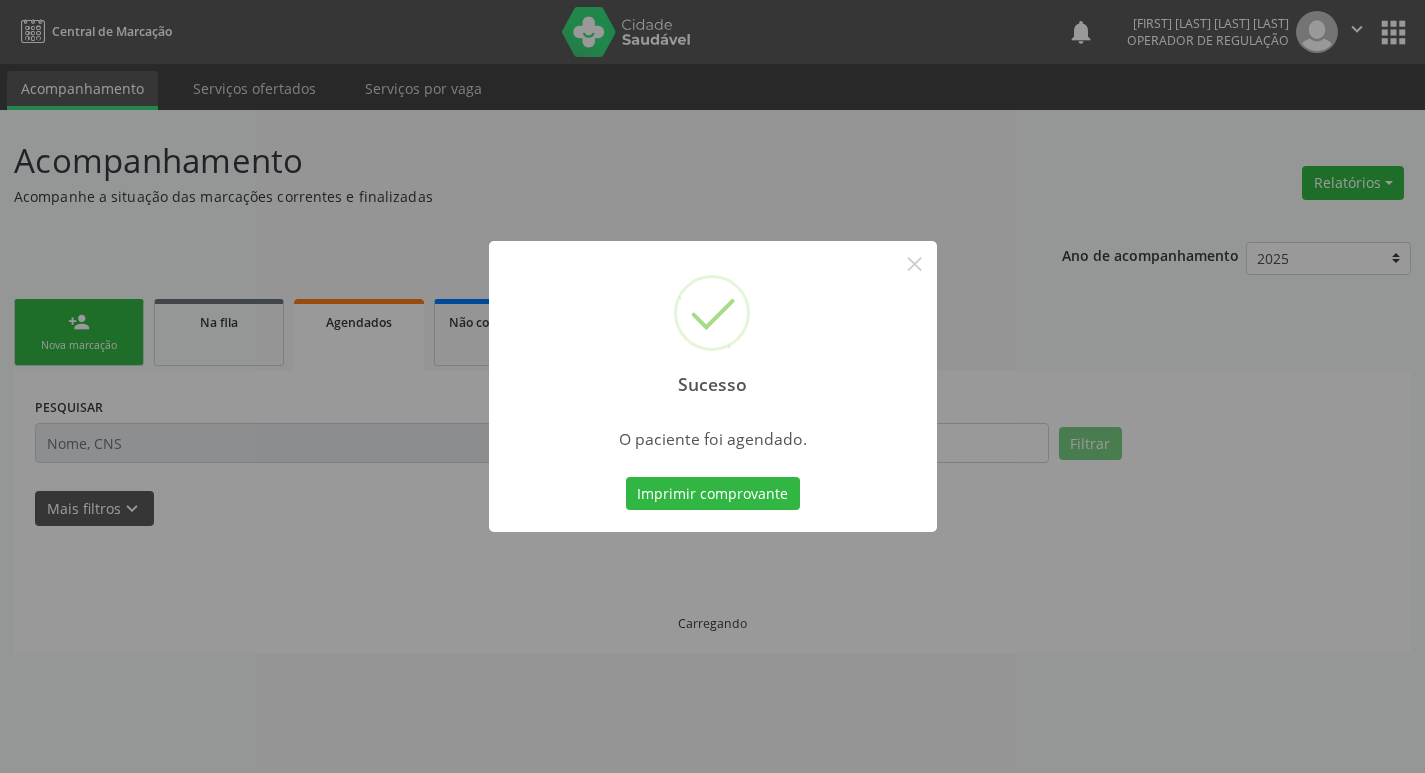 scroll, scrollTop: 0, scrollLeft: 0, axis: both 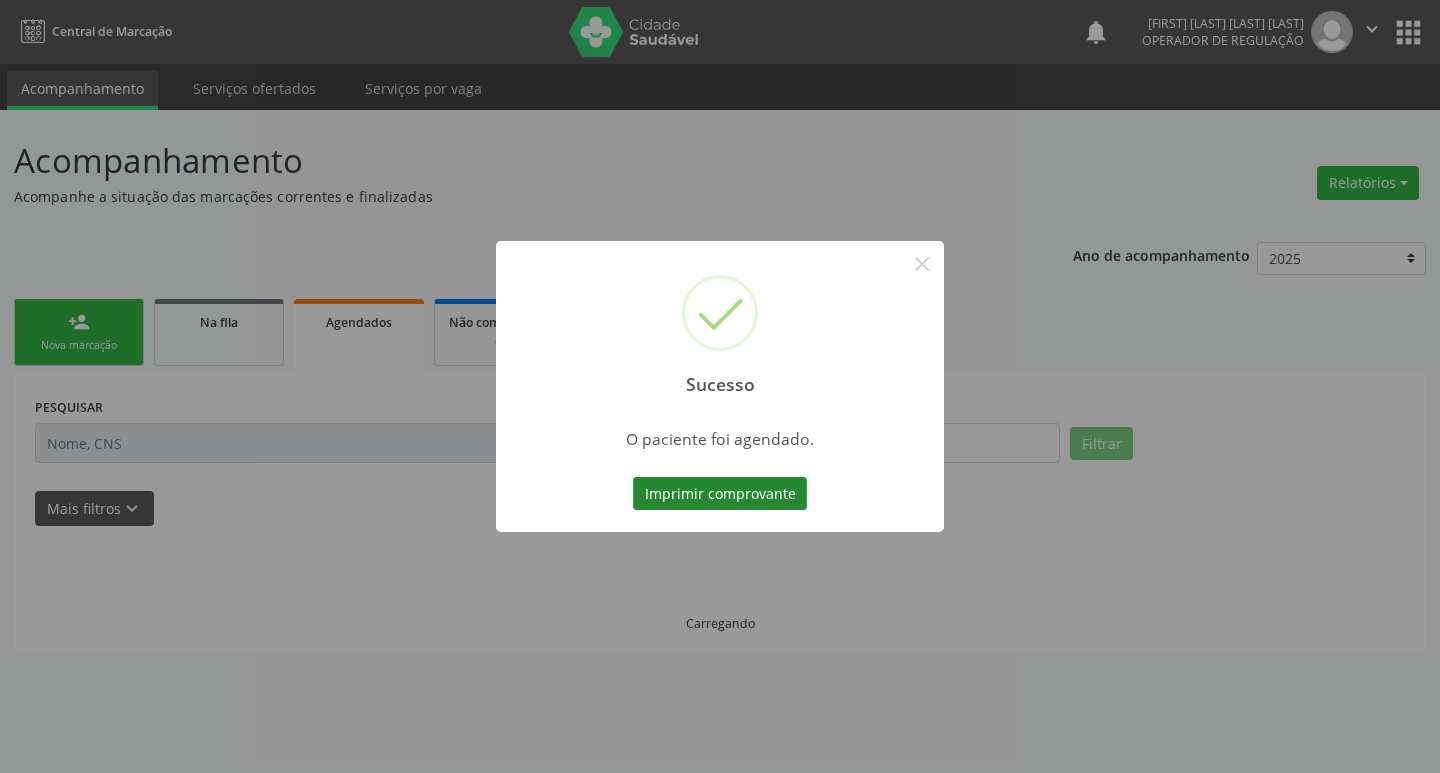 click on "Imprimir comprovante" at bounding box center [720, 494] 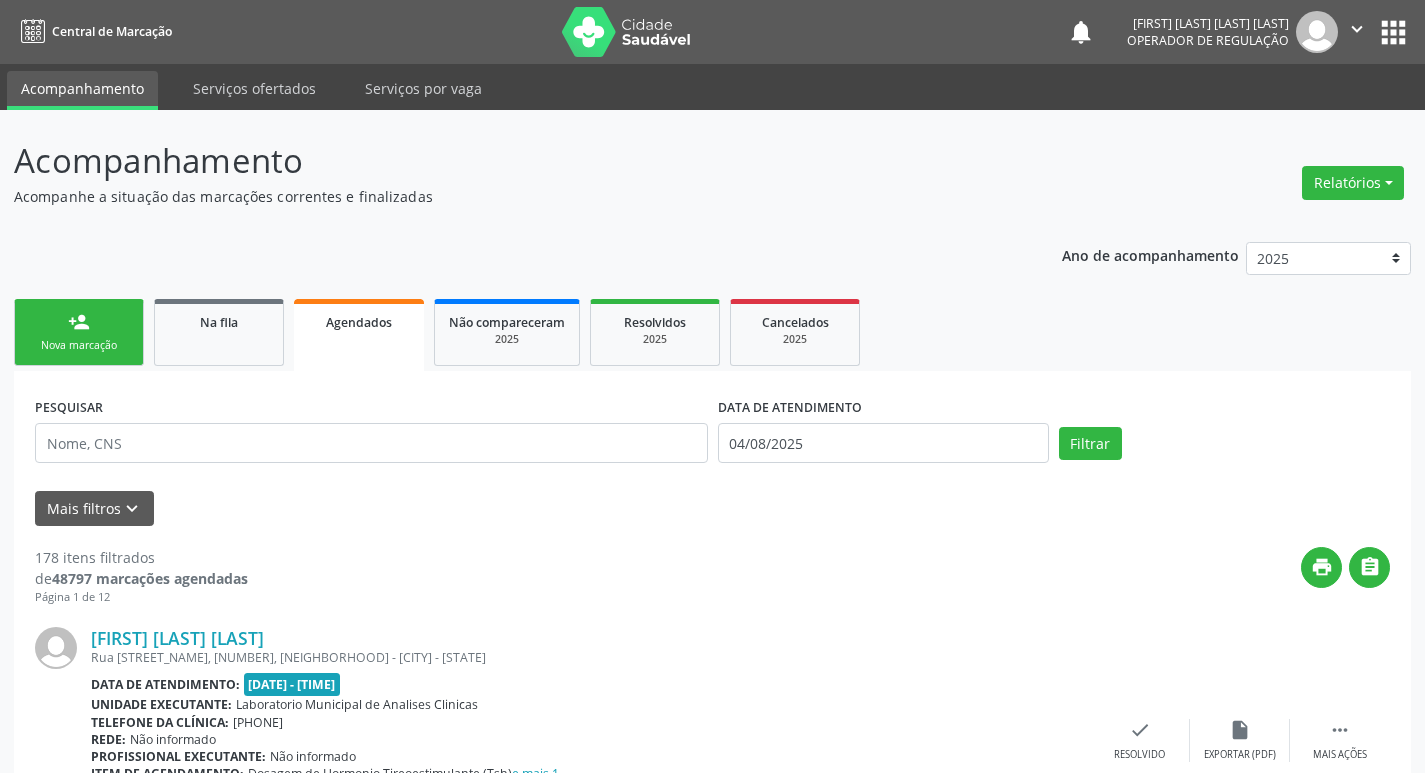 click on "person_add
Nova marcação" at bounding box center (79, 332) 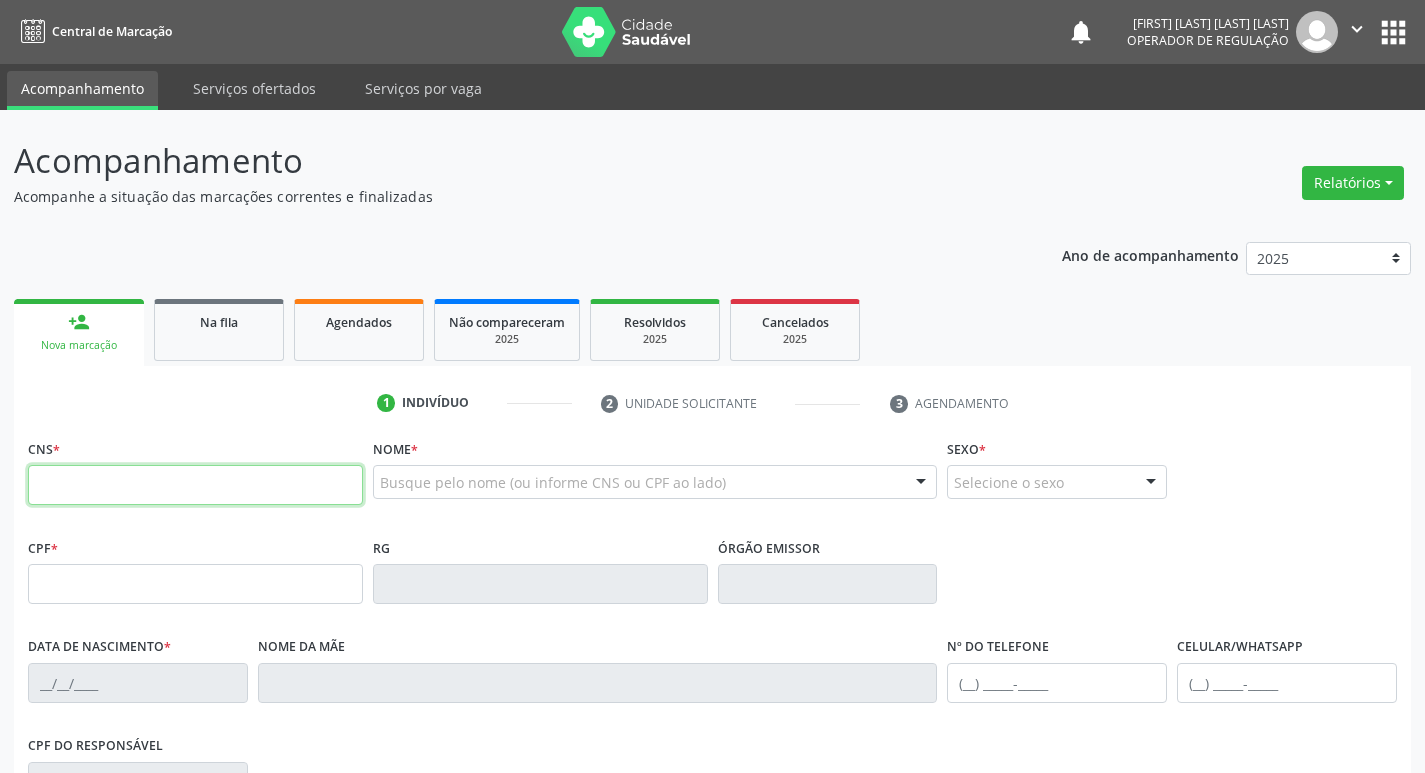 click at bounding box center [195, 485] 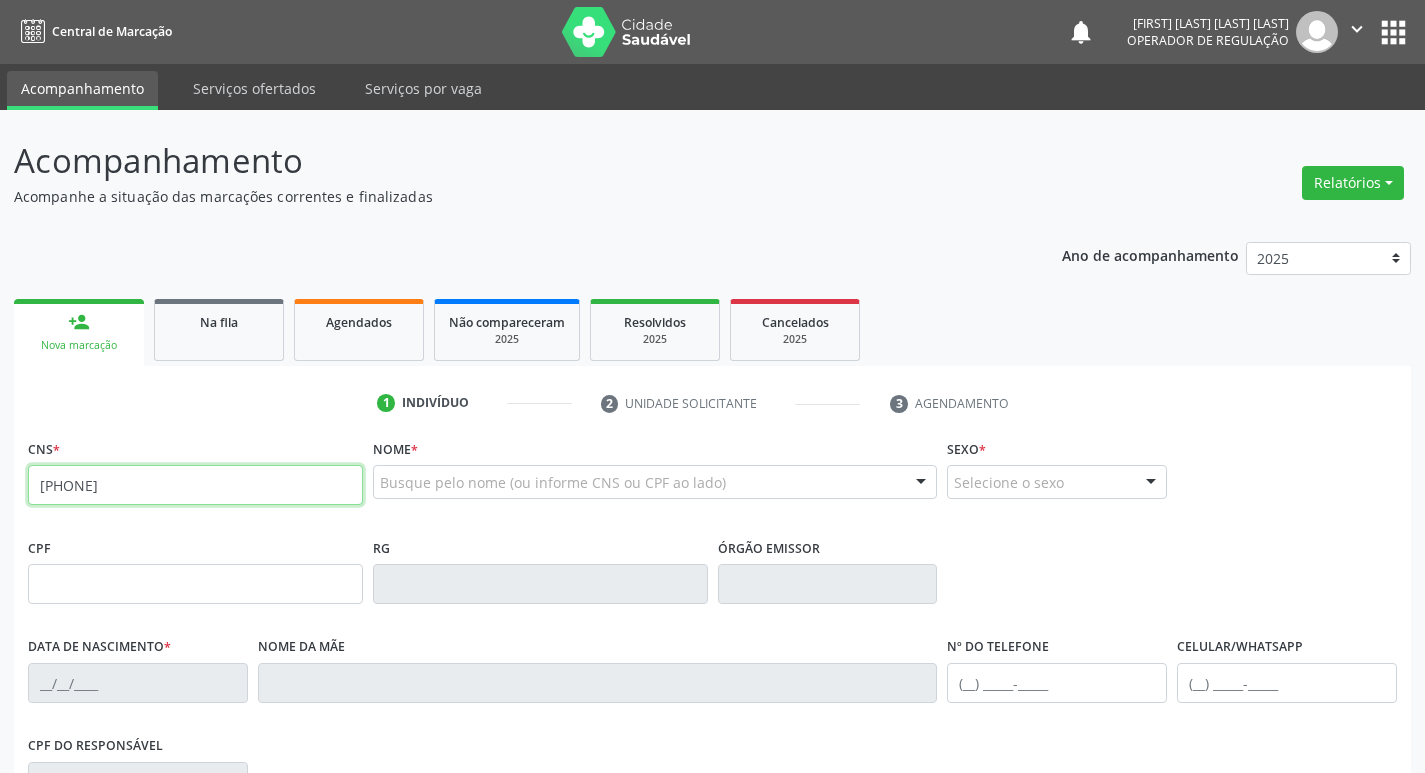 type on "703 1016 7534 0690" 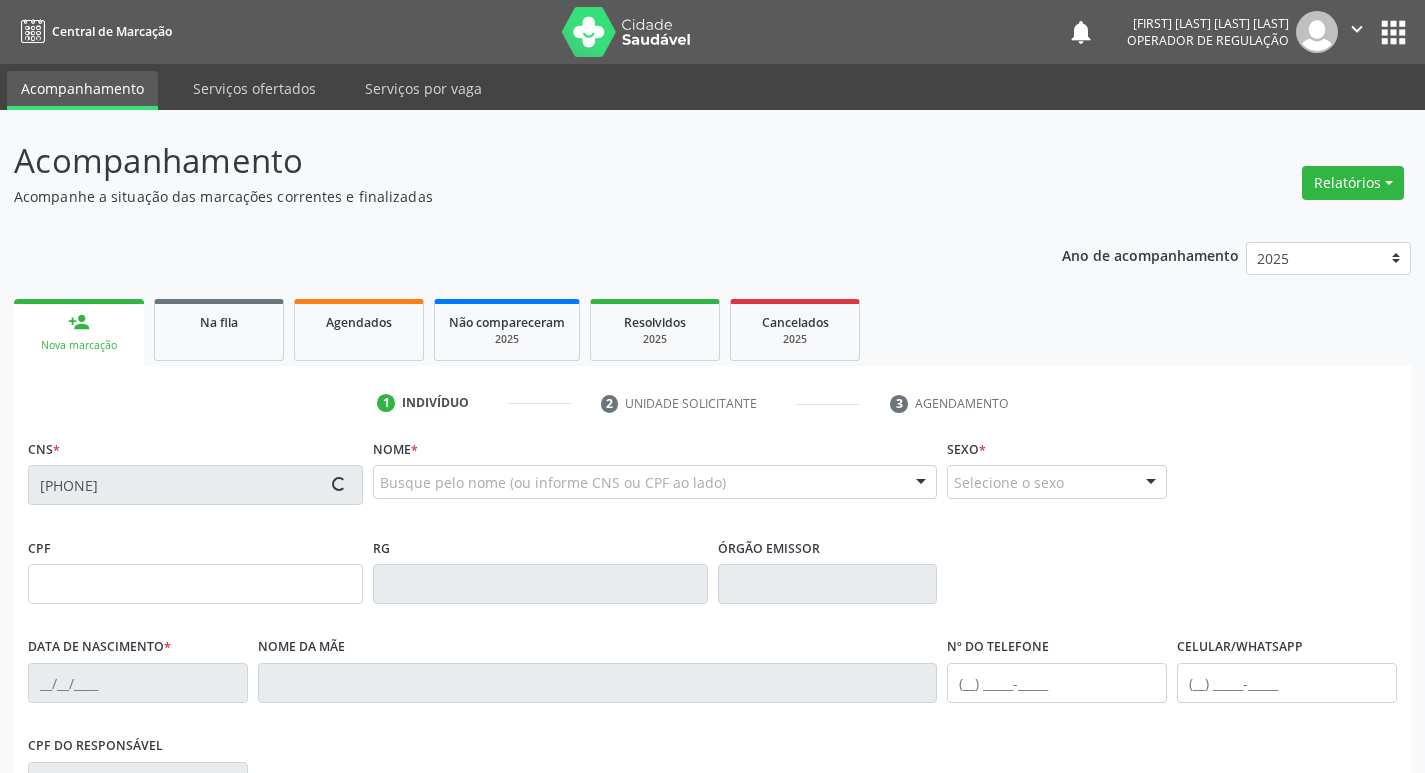 type on "703.468.304-27" 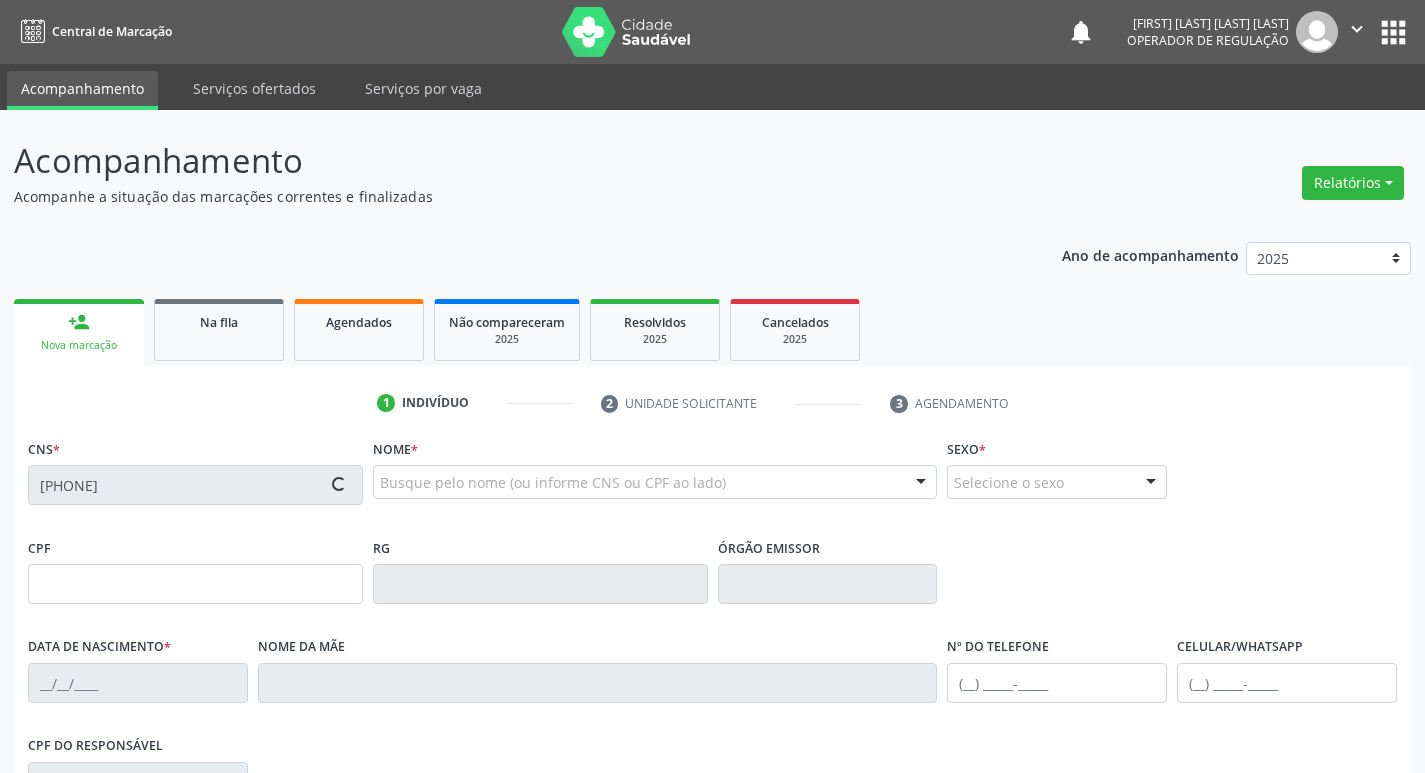 type on "12/07/1976" 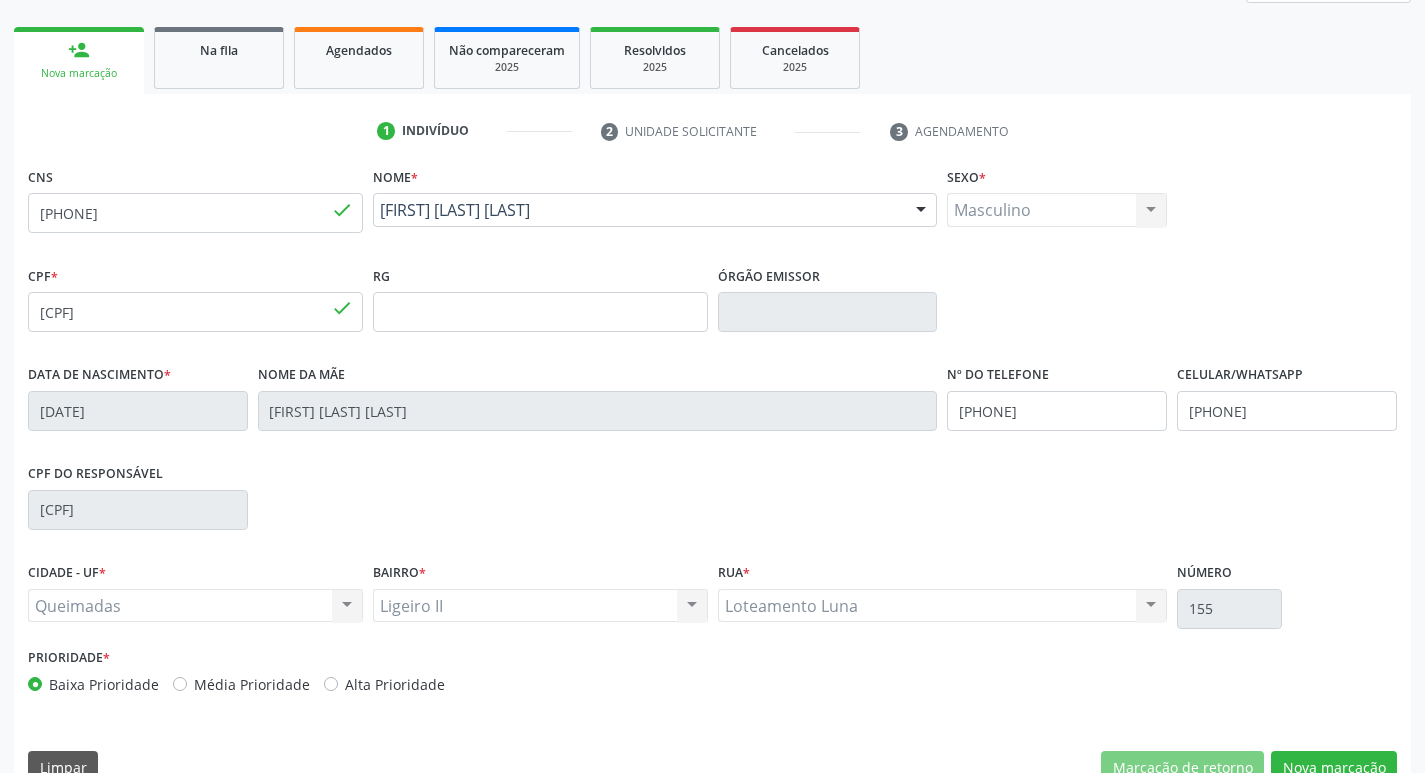 scroll, scrollTop: 300, scrollLeft: 0, axis: vertical 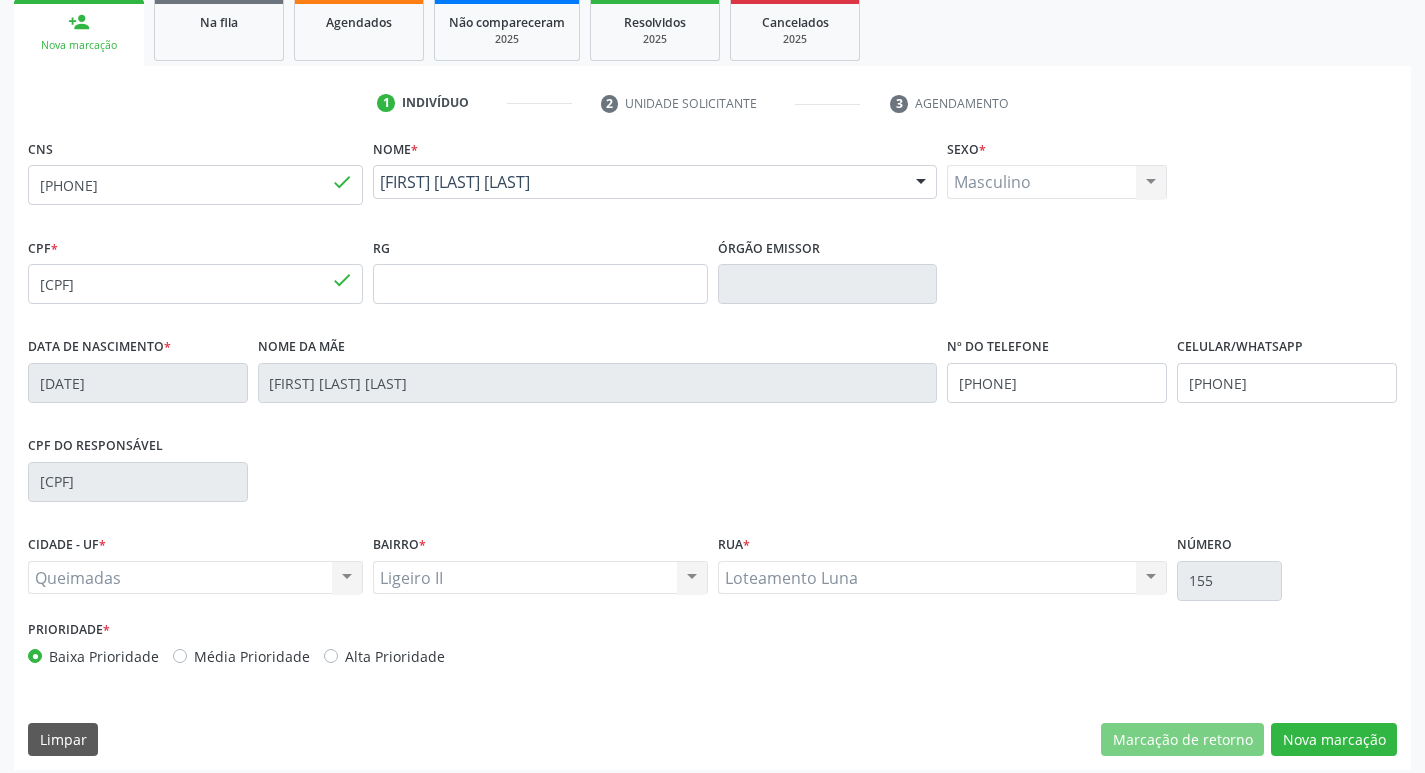 click on "CNS
703 1016 7534 0690       done
Nome
*
José Laércio Pereira da Silva
José Laércio Pereira da Silva
CNS:
703 1016 7534 0690
CPF:
703.468.304-27
Nascimento:
12/07/1976
Nenhum resultado encontrado para: "   "
Digite o nome
Sexo
*
Masculino         Masculino   Feminino
Nenhum resultado encontrado para: "   "
Não há nenhuma opção para ser exibida.
CPF
*
703.468.304-27       done
RG
Órgão emissor
Data de nascimento
*
12/07/1976
Nome da mãe
Rita Pereira da Silva
Nº do Telefone
(83) 99383-3992
Celular/WhatsApp
(83) 99383-3992
CPF do responsável
083.923.784-74
CIDADE - UF
*" at bounding box center (712, 452) 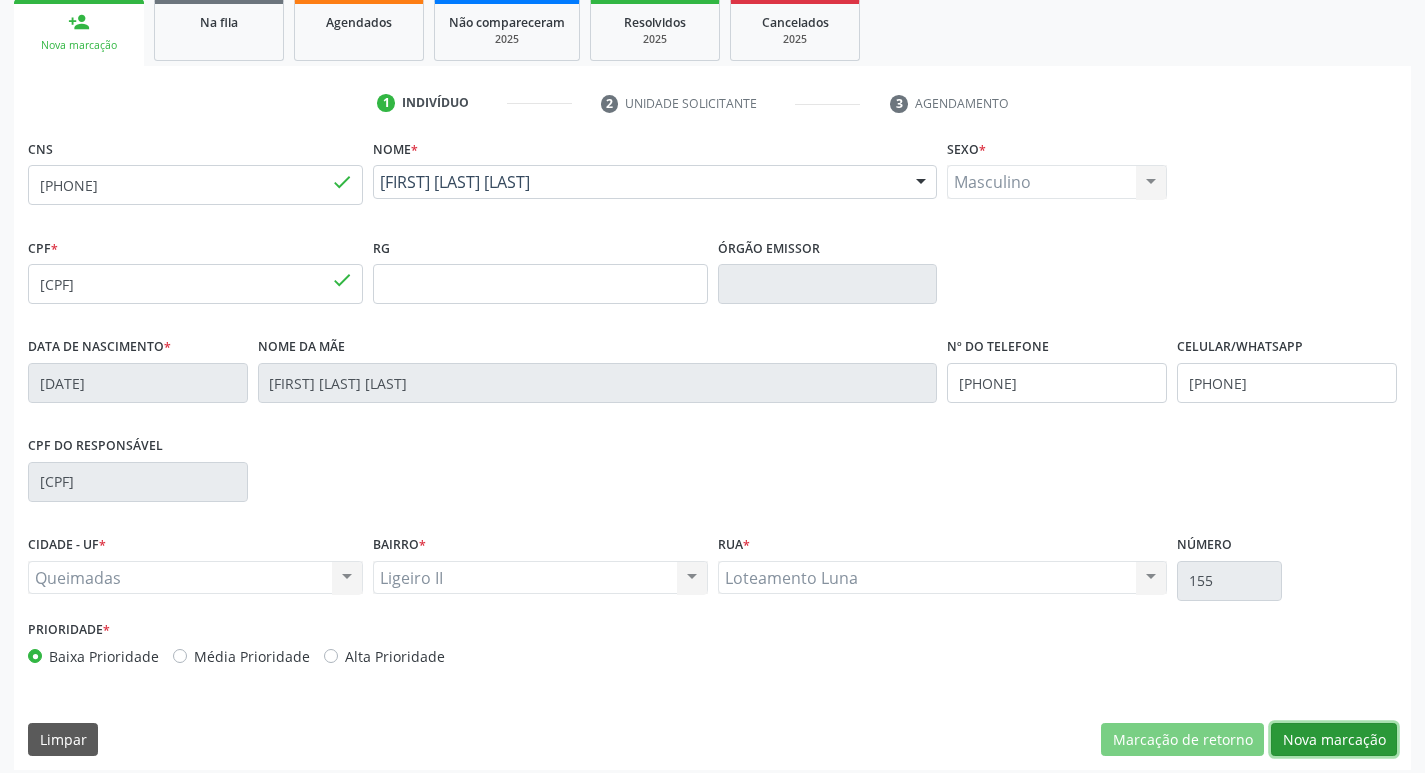 click on "Nova marcação" at bounding box center [1334, 740] 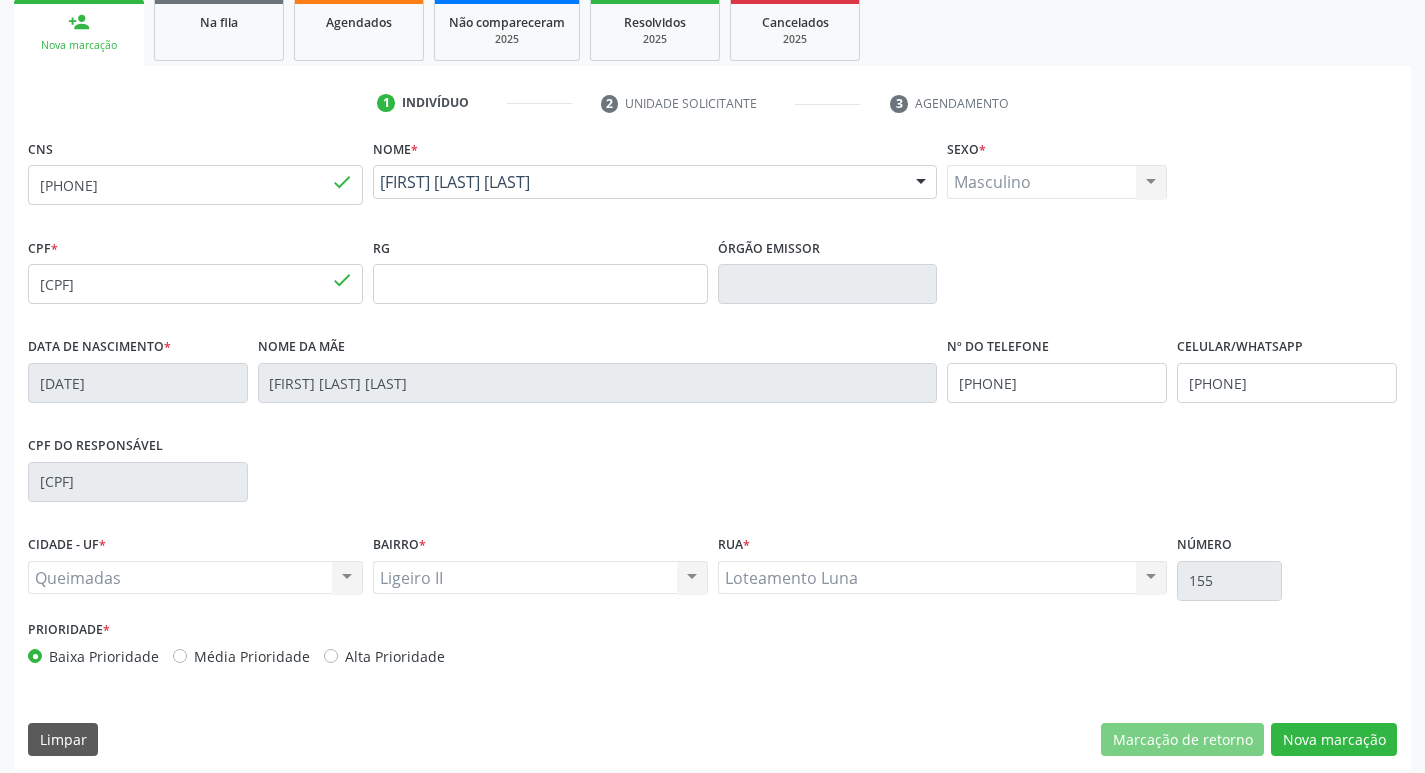 scroll, scrollTop: 133, scrollLeft: 0, axis: vertical 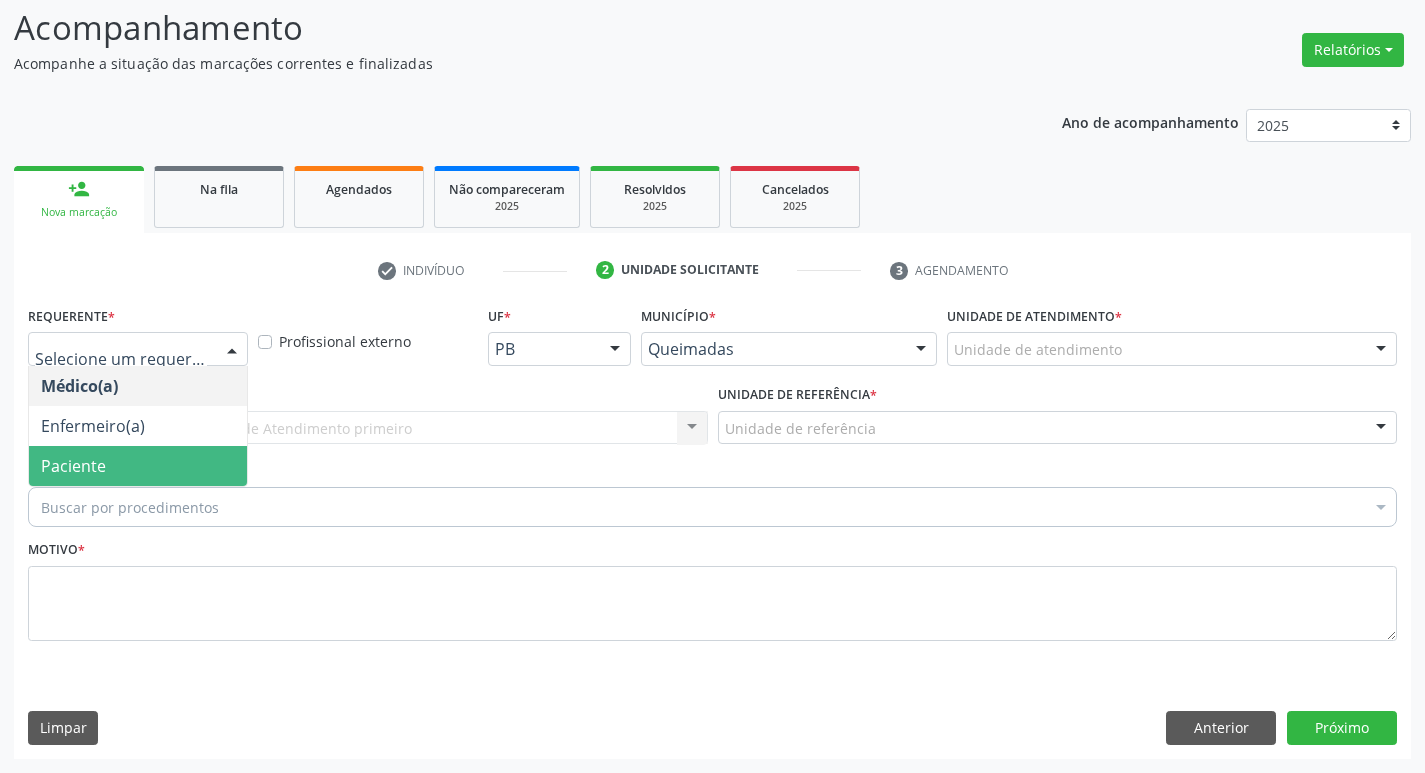 click on "Paciente" at bounding box center (138, 466) 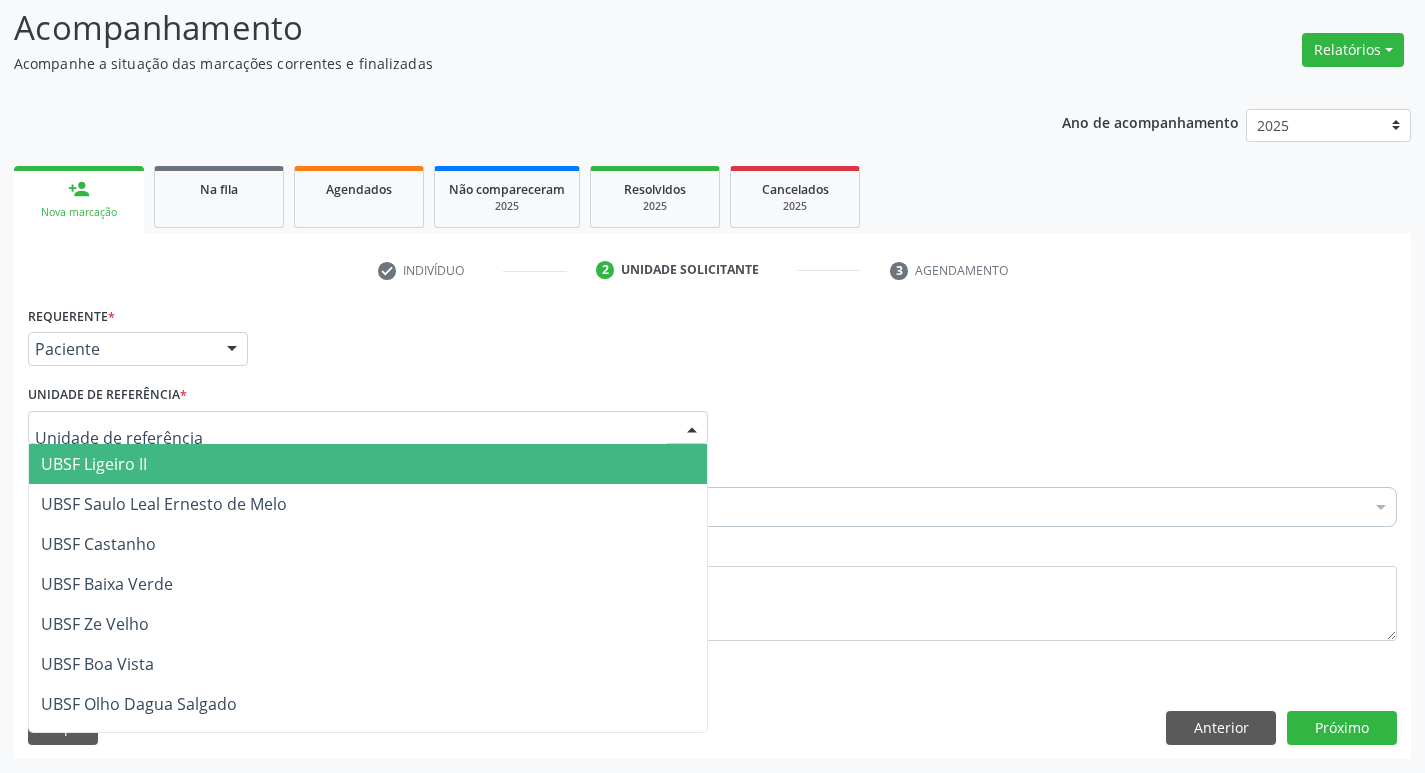 click on "UBSF Ligeiro II" at bounding box center (368, 464) 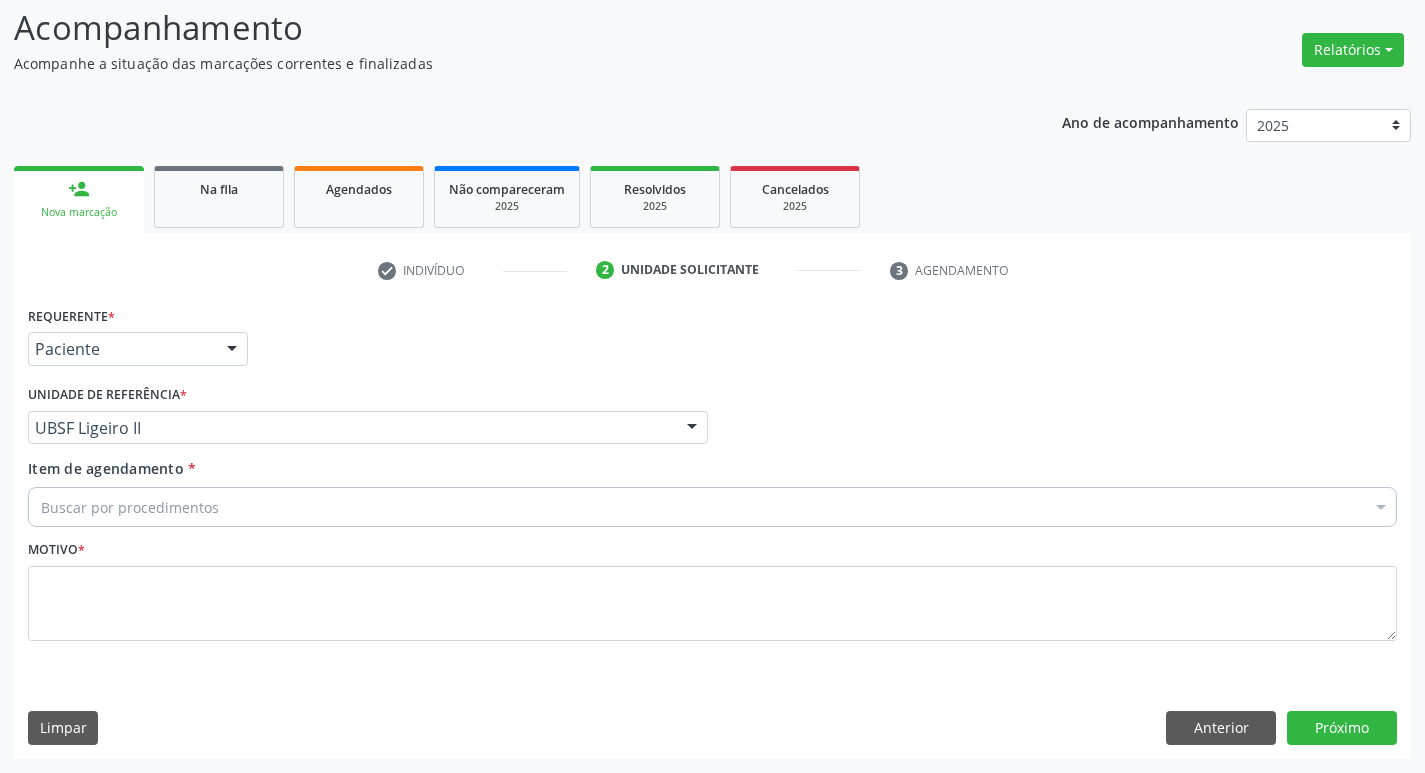 click on "Buscar por procedimentos" at bounding box center (712, 507) 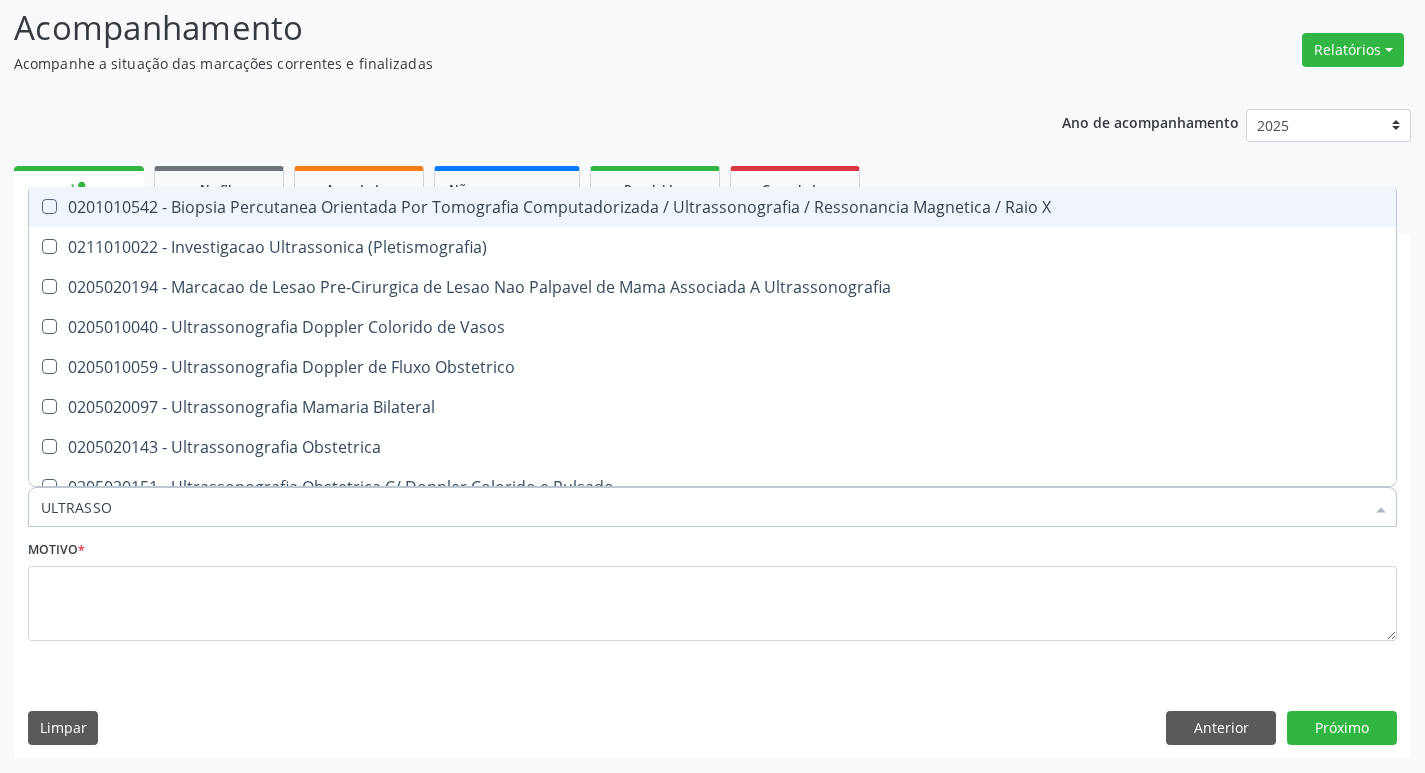 type on "ULTRASSON" 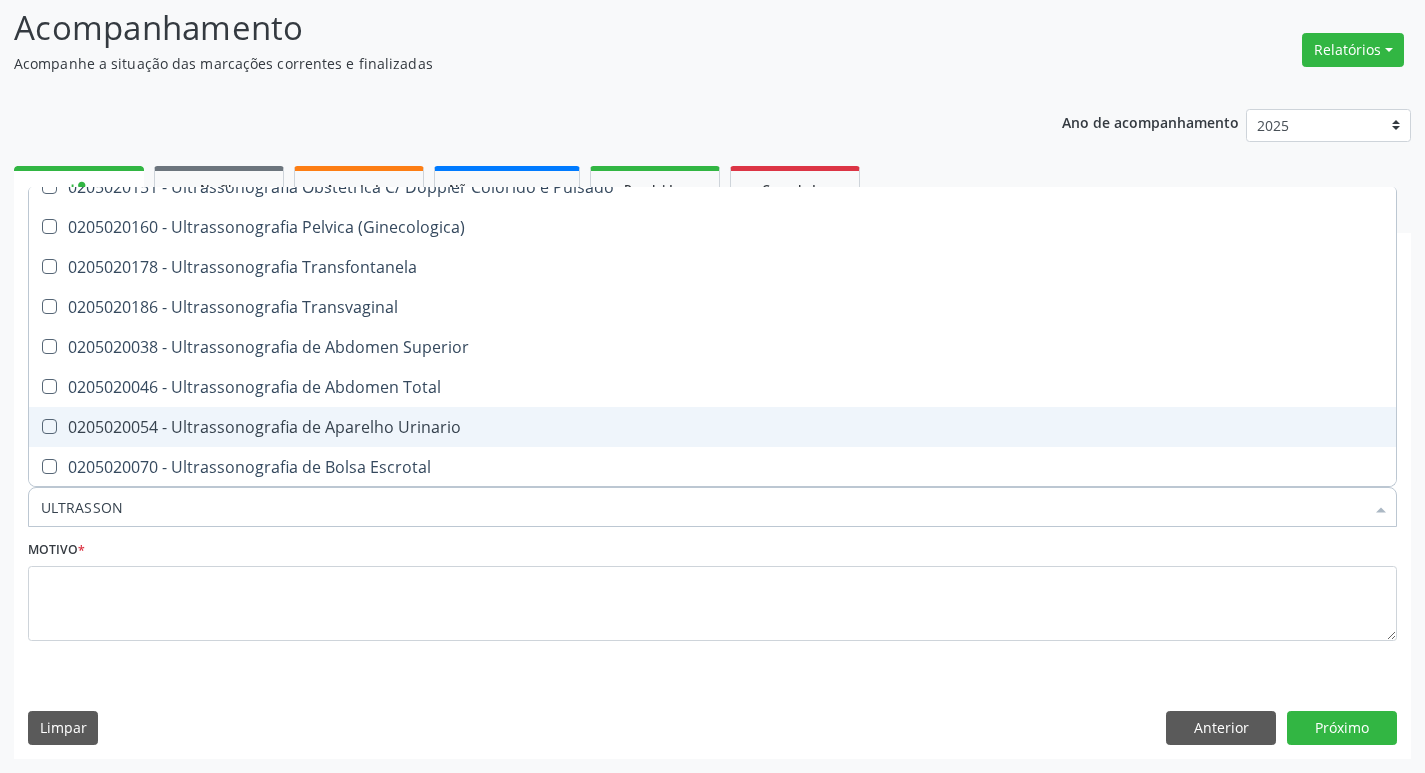 scroll, scrollTop: 500, scrollLeft: 0, axis: vertical 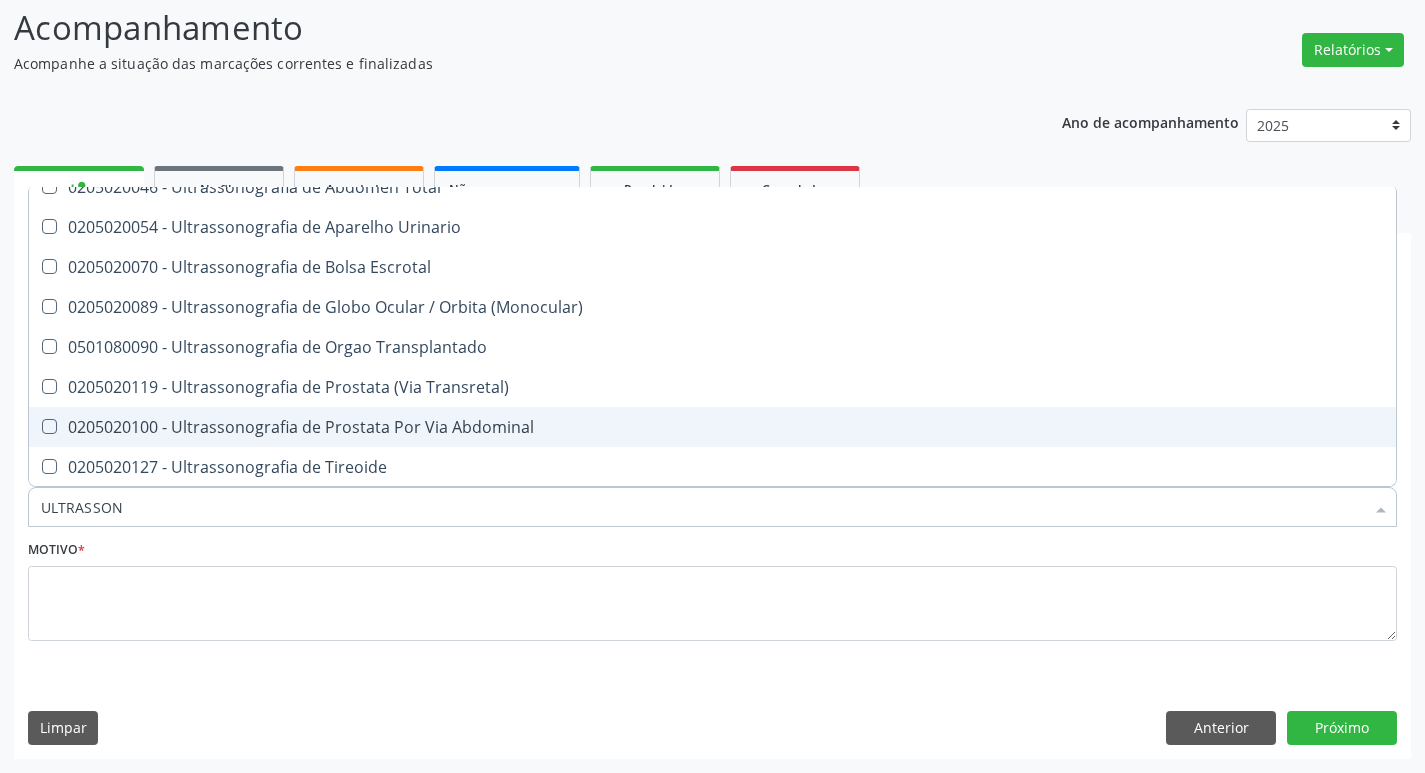 click on "0205020100 - Ultrassonografia de Prostata Por Via Abdominal" at bounding box center (712, 427) 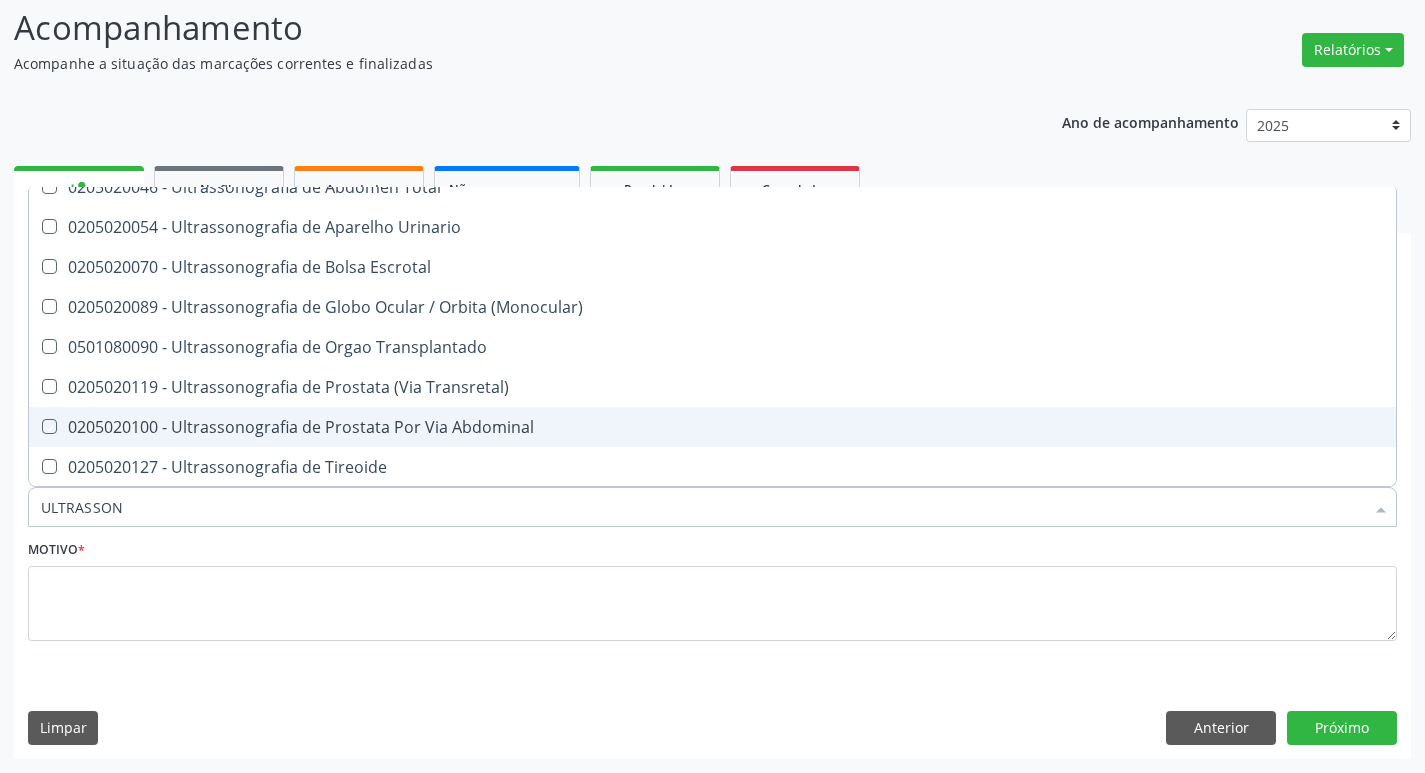 checkbox on "true" 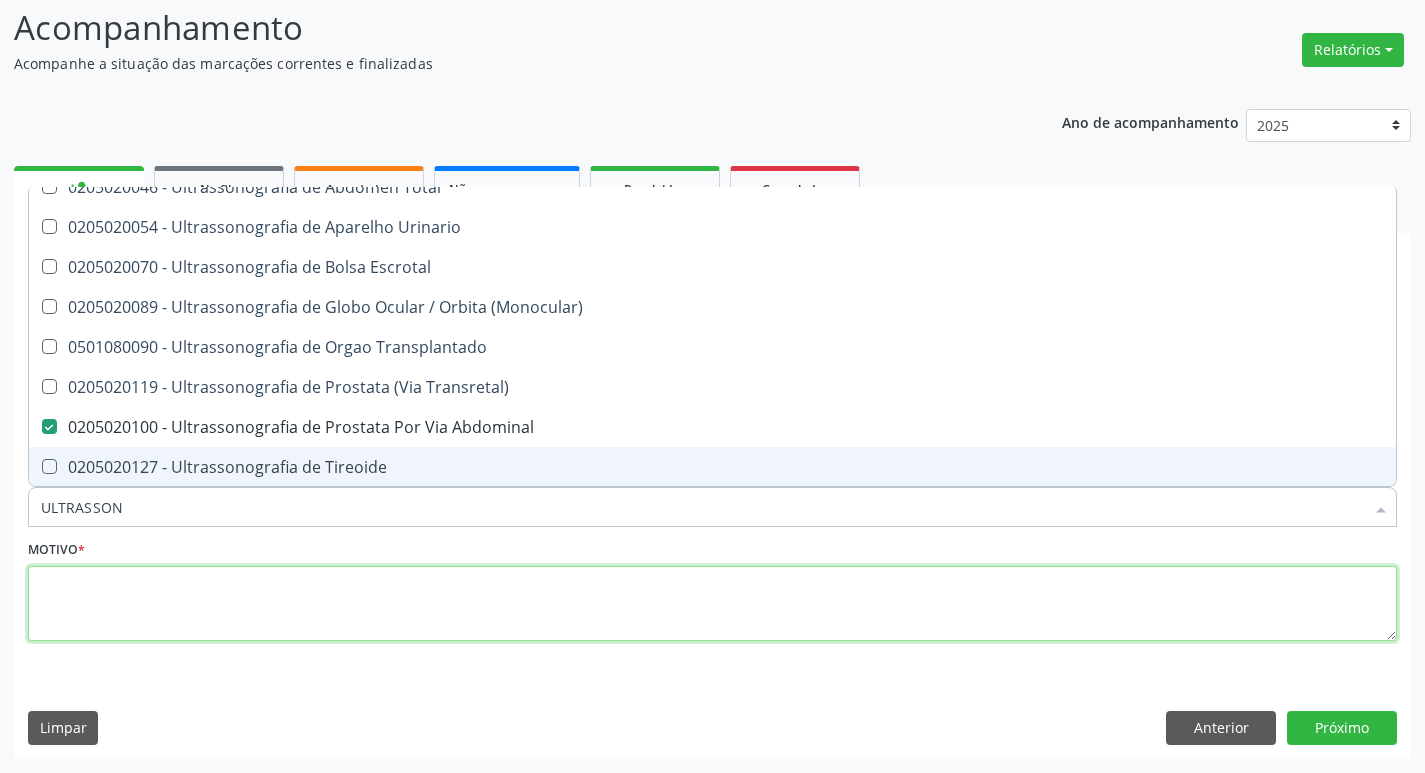 click at bounding box center [712, 604] 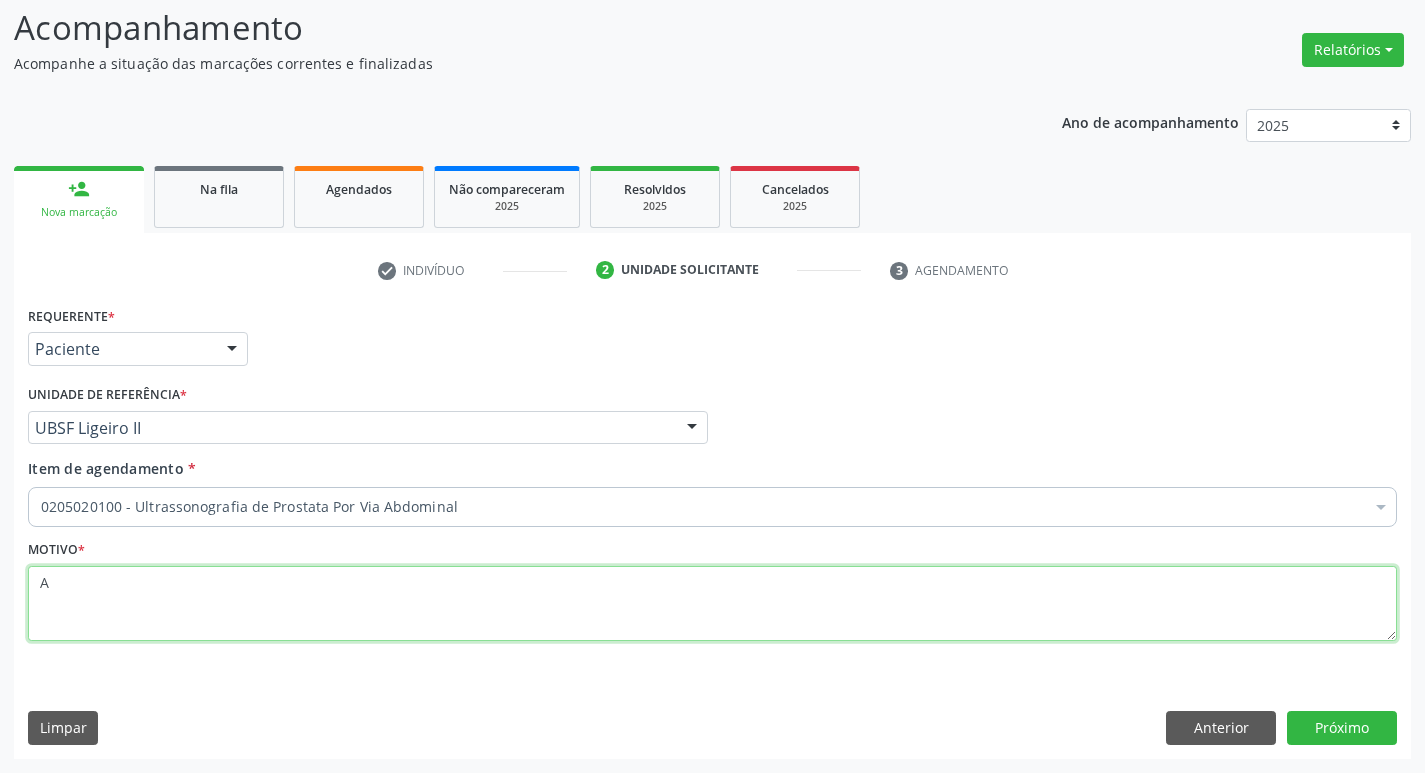 scroll, scrollTop: 0, scrollLeft: 0, axis: both 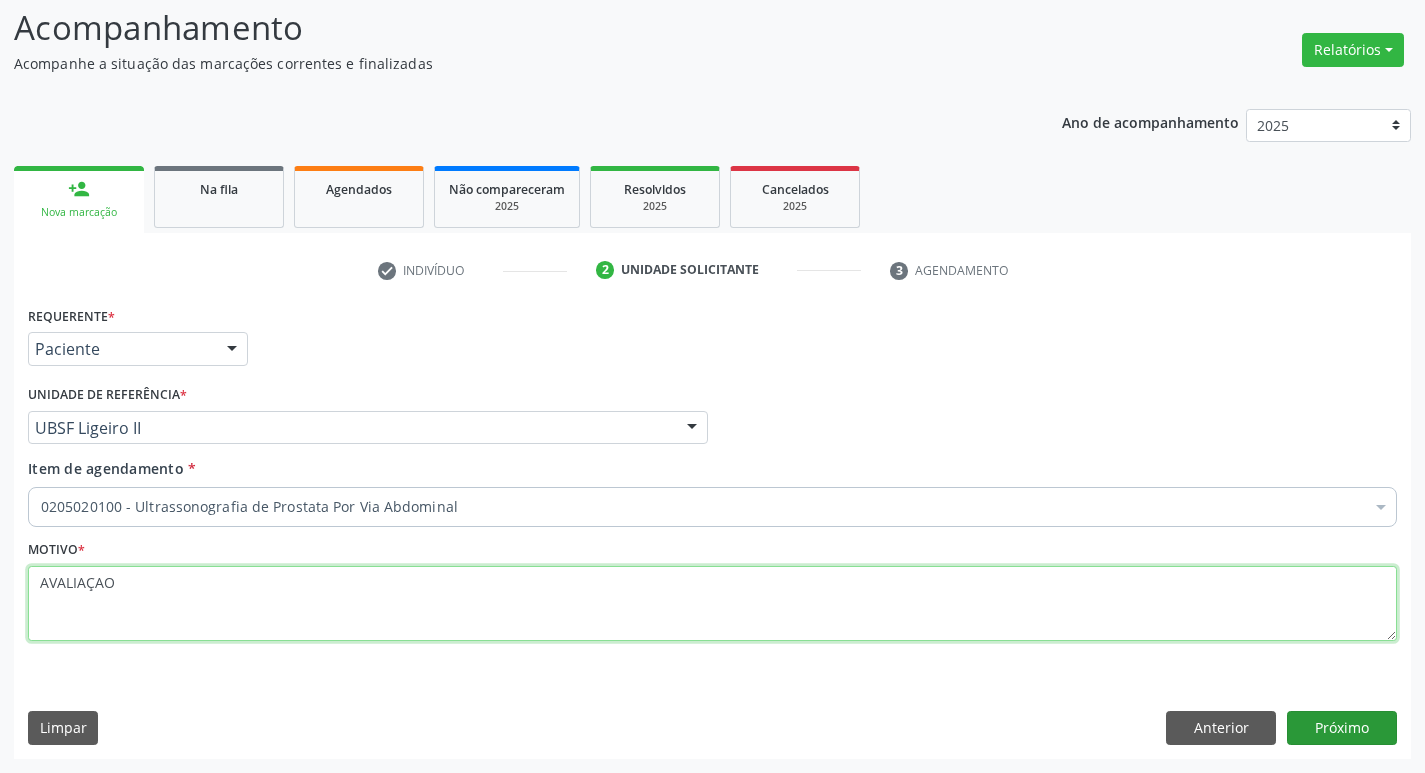 type on "AVALIAÇAO" 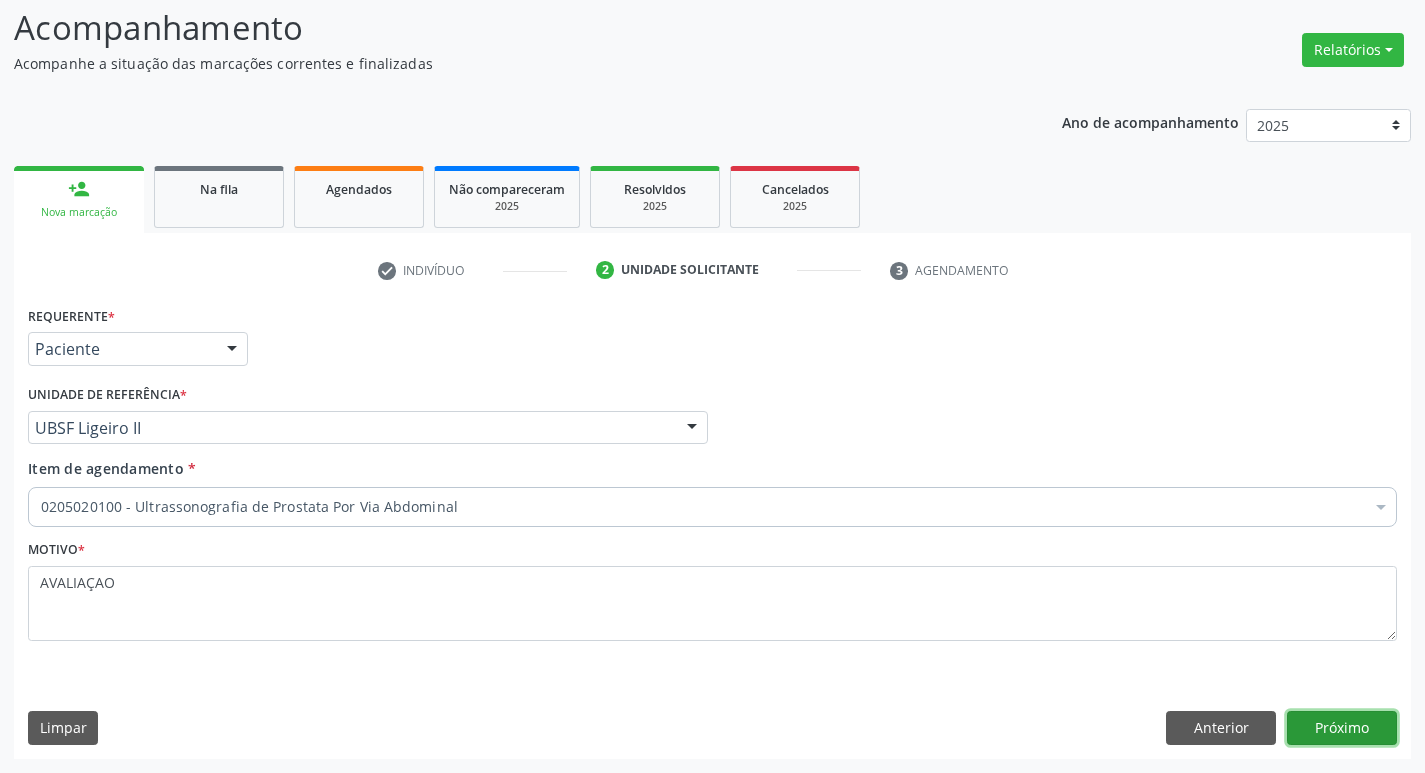 click on "Próximo" at bounding box center [1342, 728] 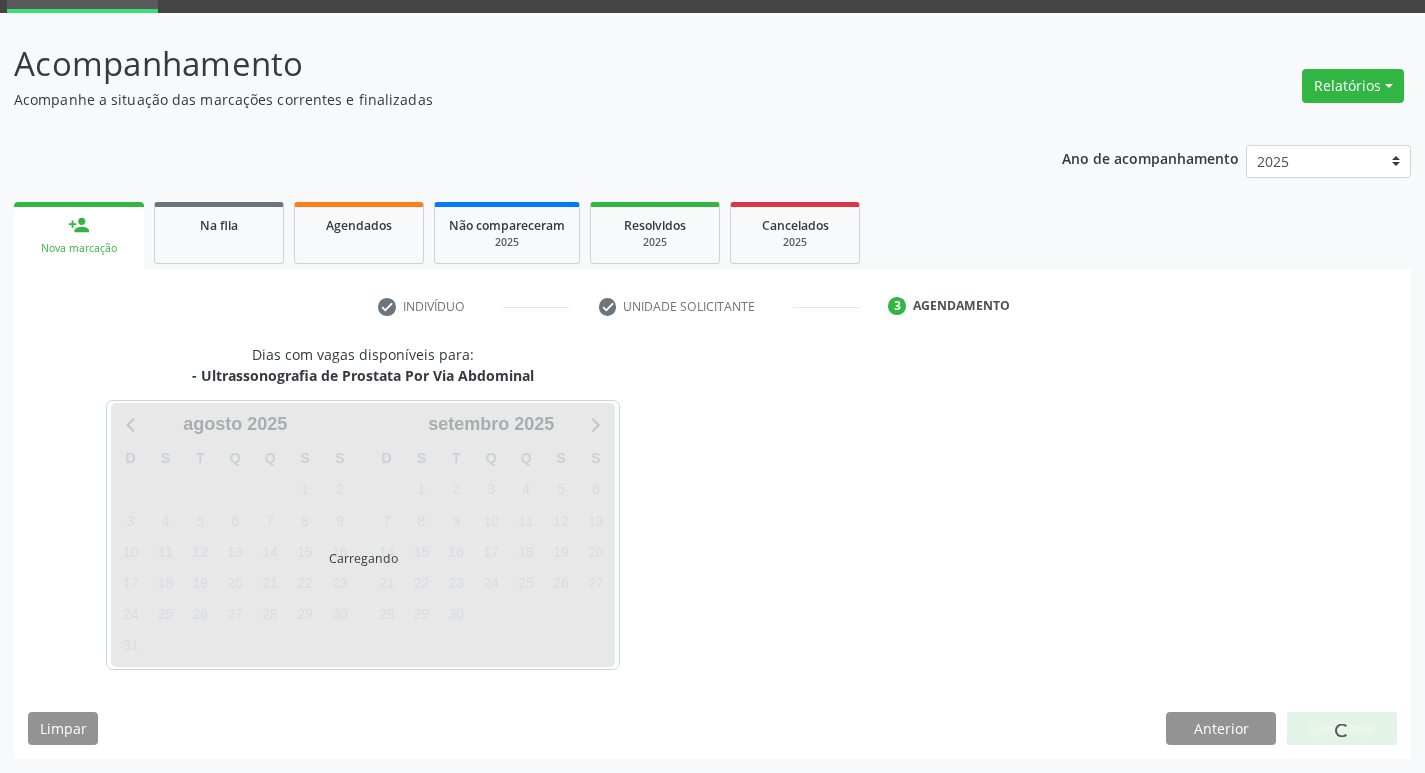scroll, scrollTop: 97, scrollLeft: 0, axis: vertical 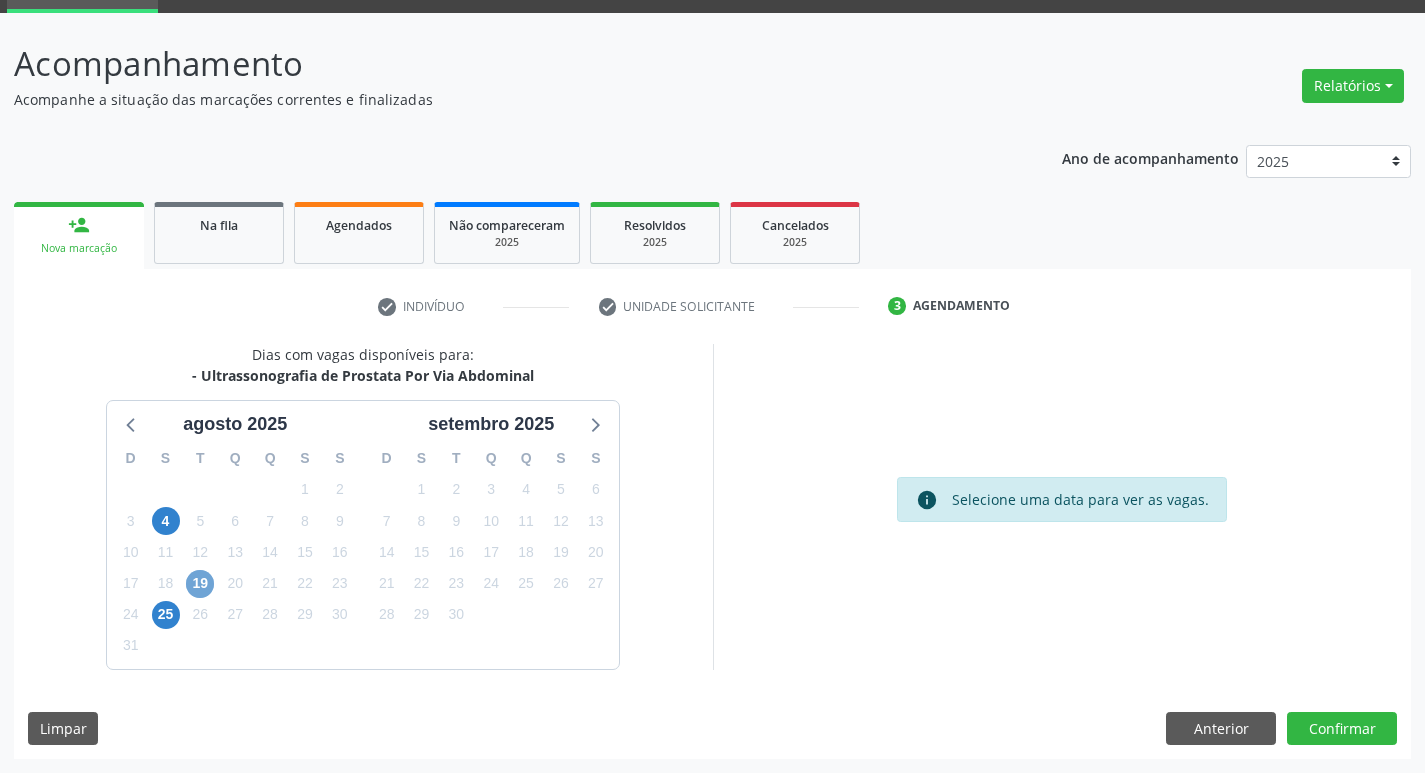 click on "19" at bounding box center (200, 584) 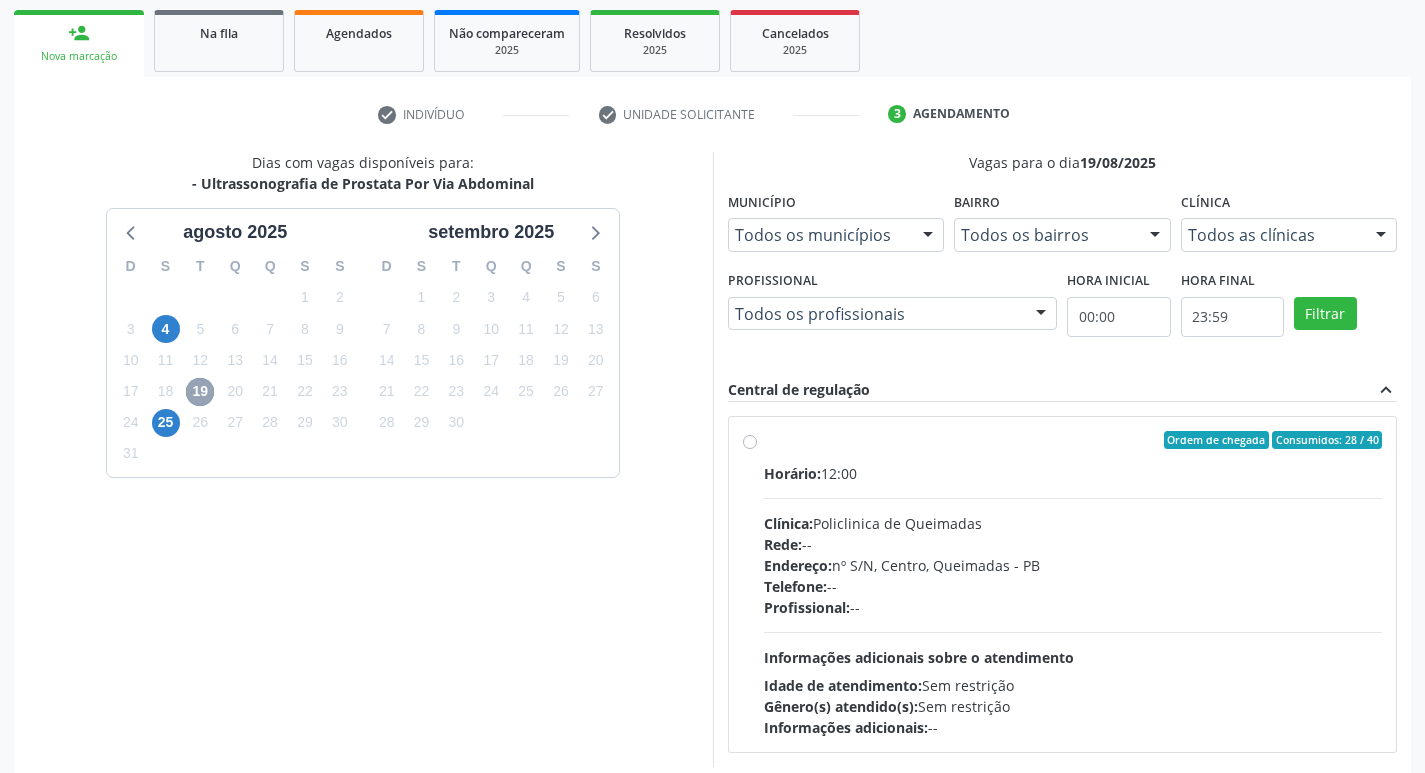 scroll, scrollTop: 386, scrollLeft: 0, axis: vertical 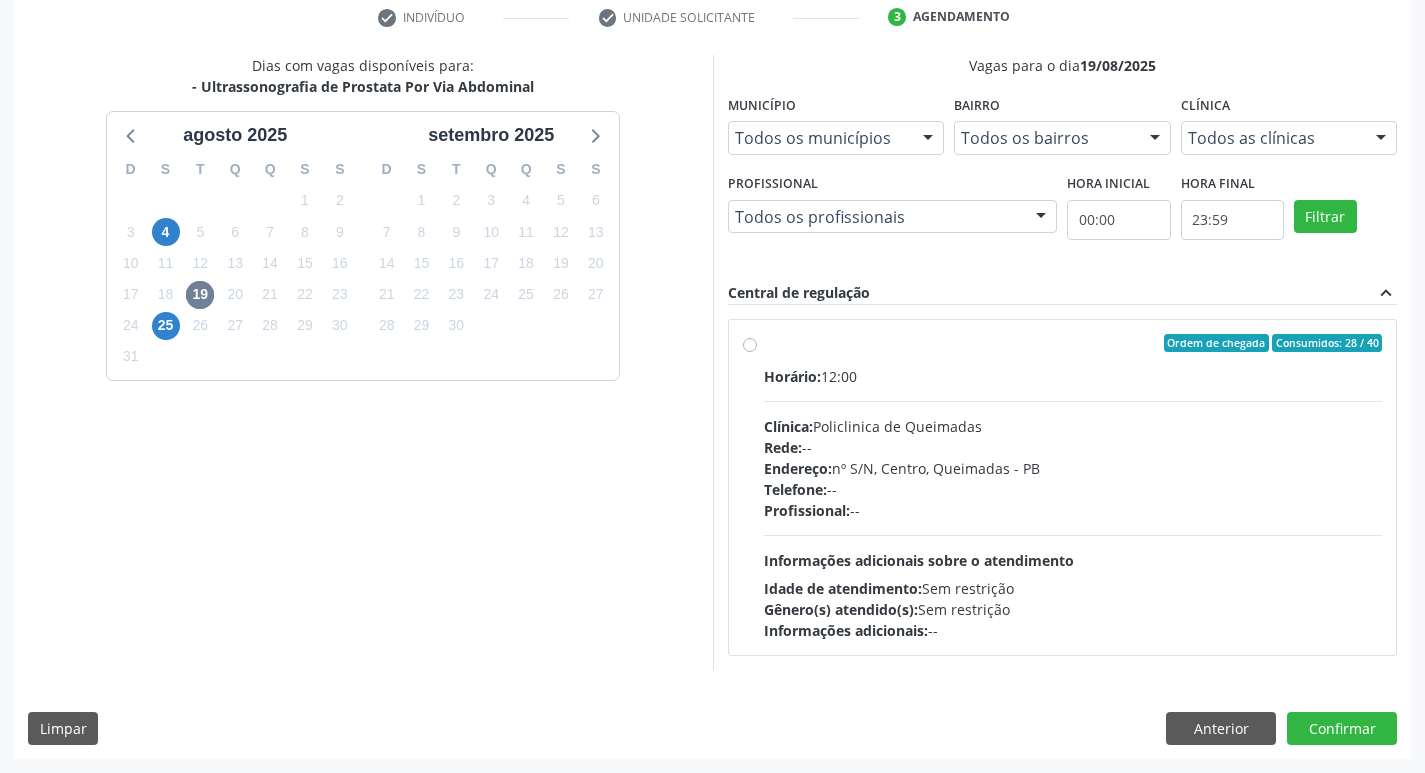 click on "Ordem de chegada
Consumidos: 28 / 40
Horário:   12:00
Clínica:  Policlinica de Queimadas
Rede:
--
Endereço:   nº S/N, Centro, Queimadas - PB
Telefone:   --
Profissional:
--
Informações adicionais sobre o atendimento
Idade de atendimento:
Sem restrição
Gênero(s) atendido(s):
Sem restrição
Informações adicionais:
--" at bounding box center (1063, 487) 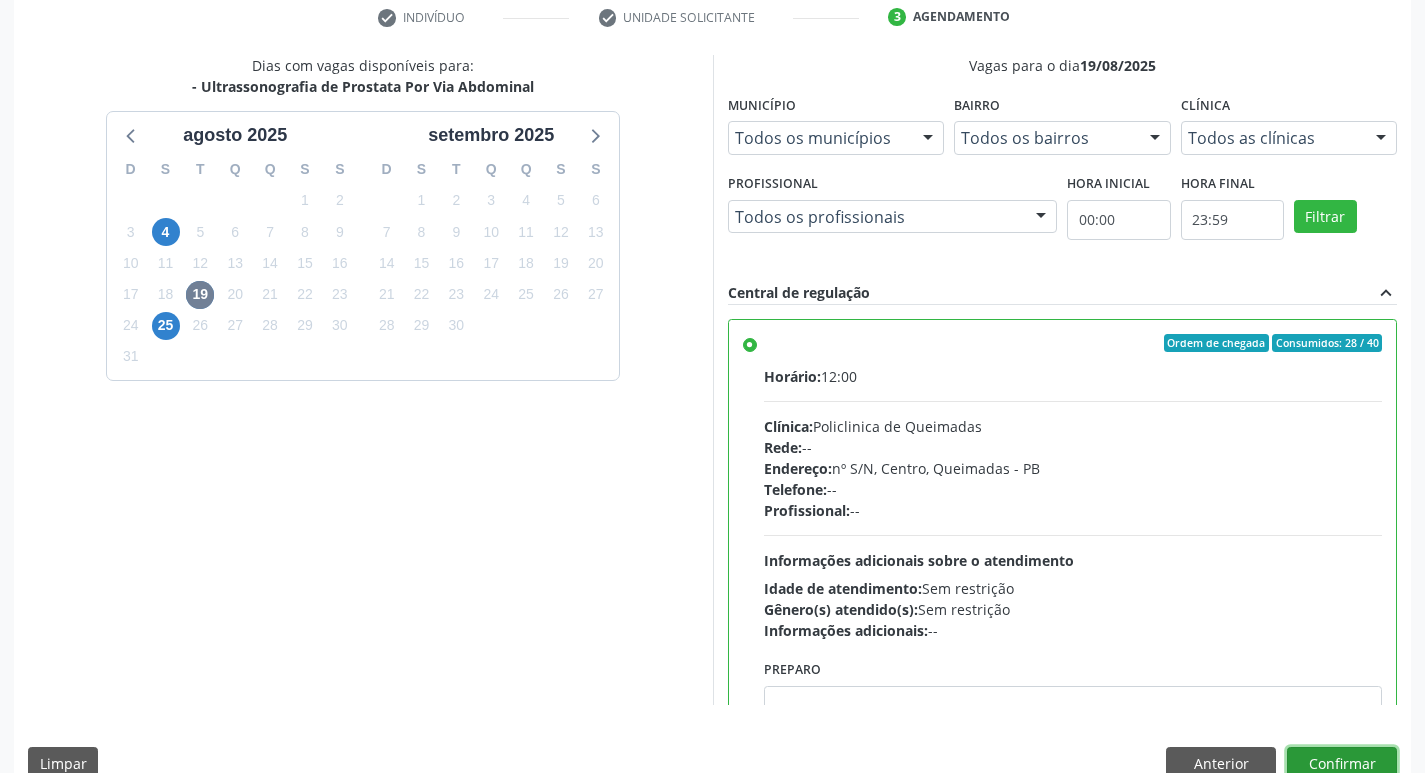 click on "Confirmar" at bounding box center [1342, 764] 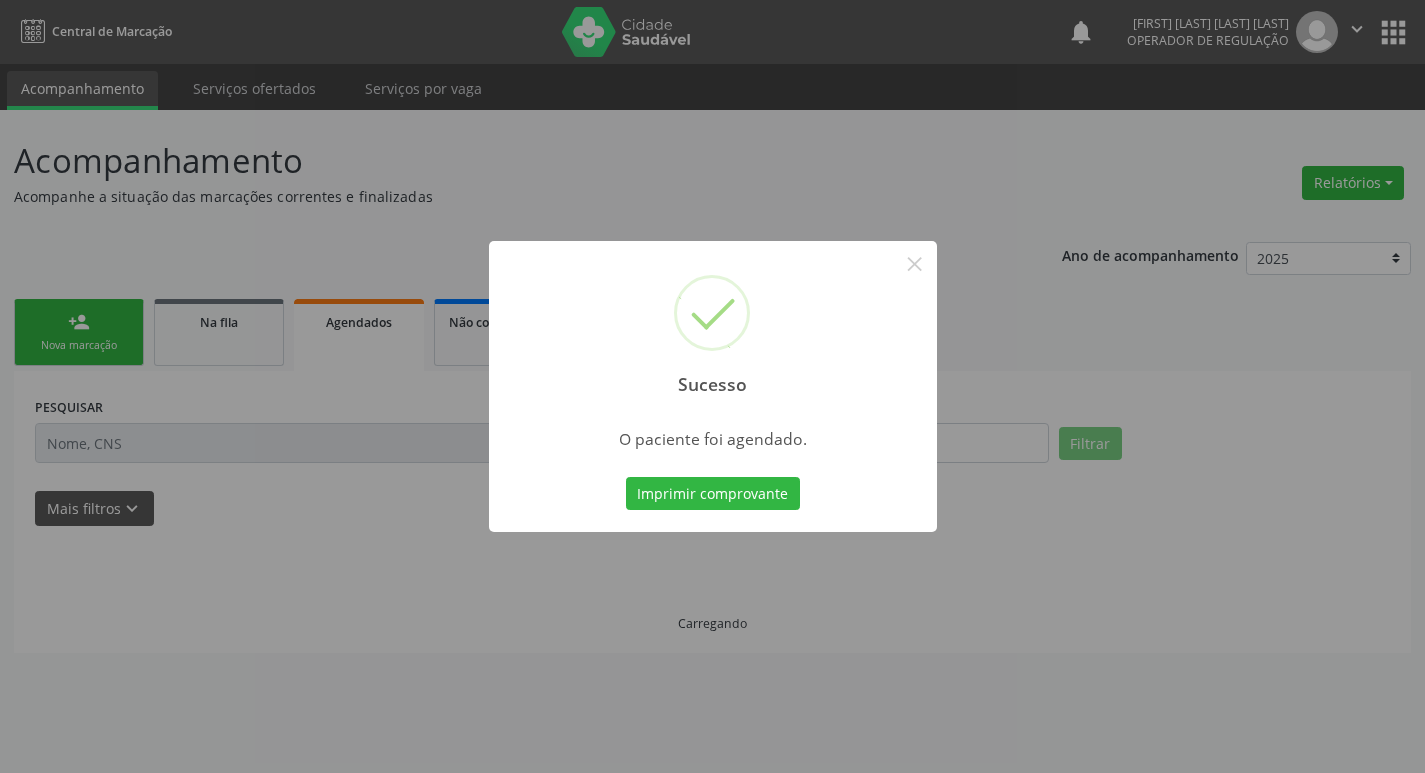 scroll, scrollTop: 0, scrollLeft: 0, axis: both 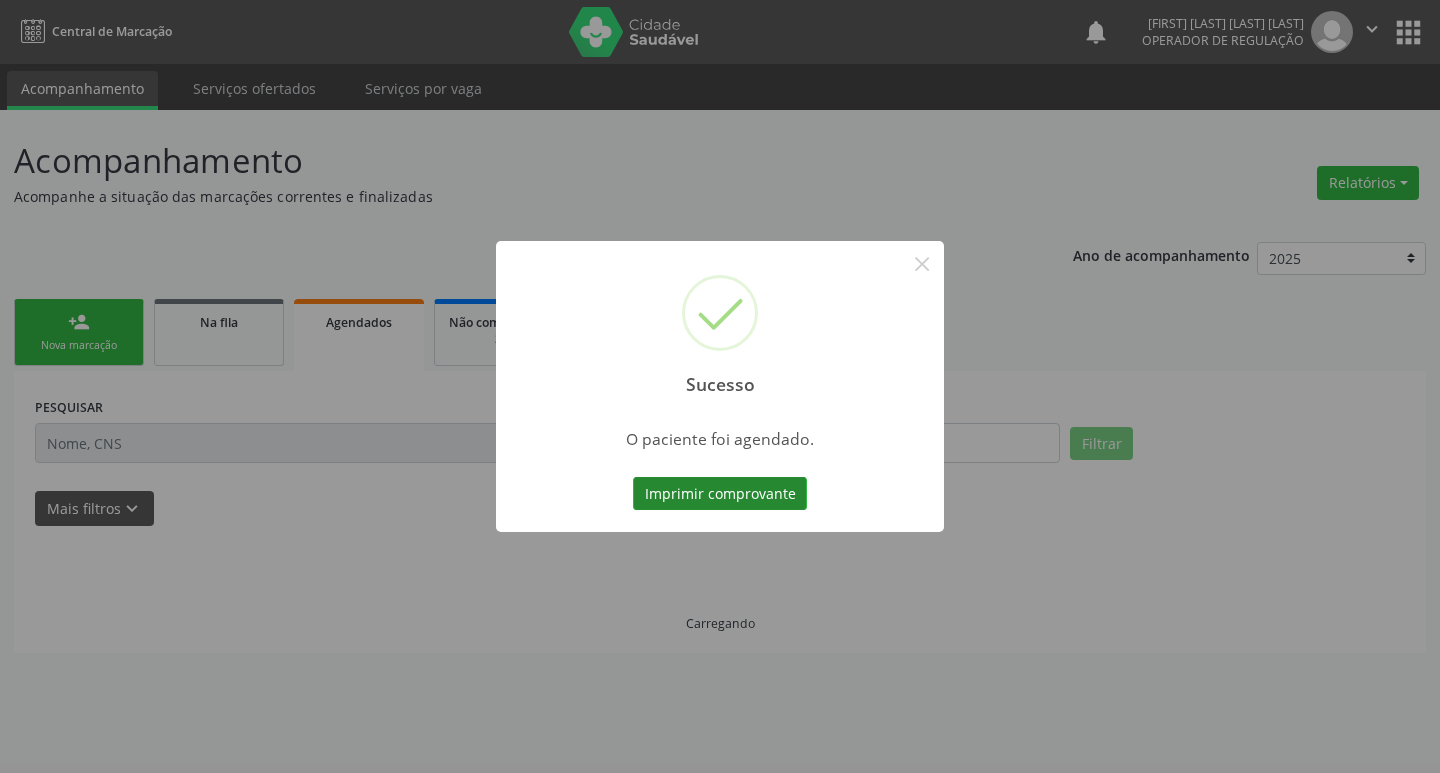 click on "Imprimir comprovante" at bounding box center (720, 494) 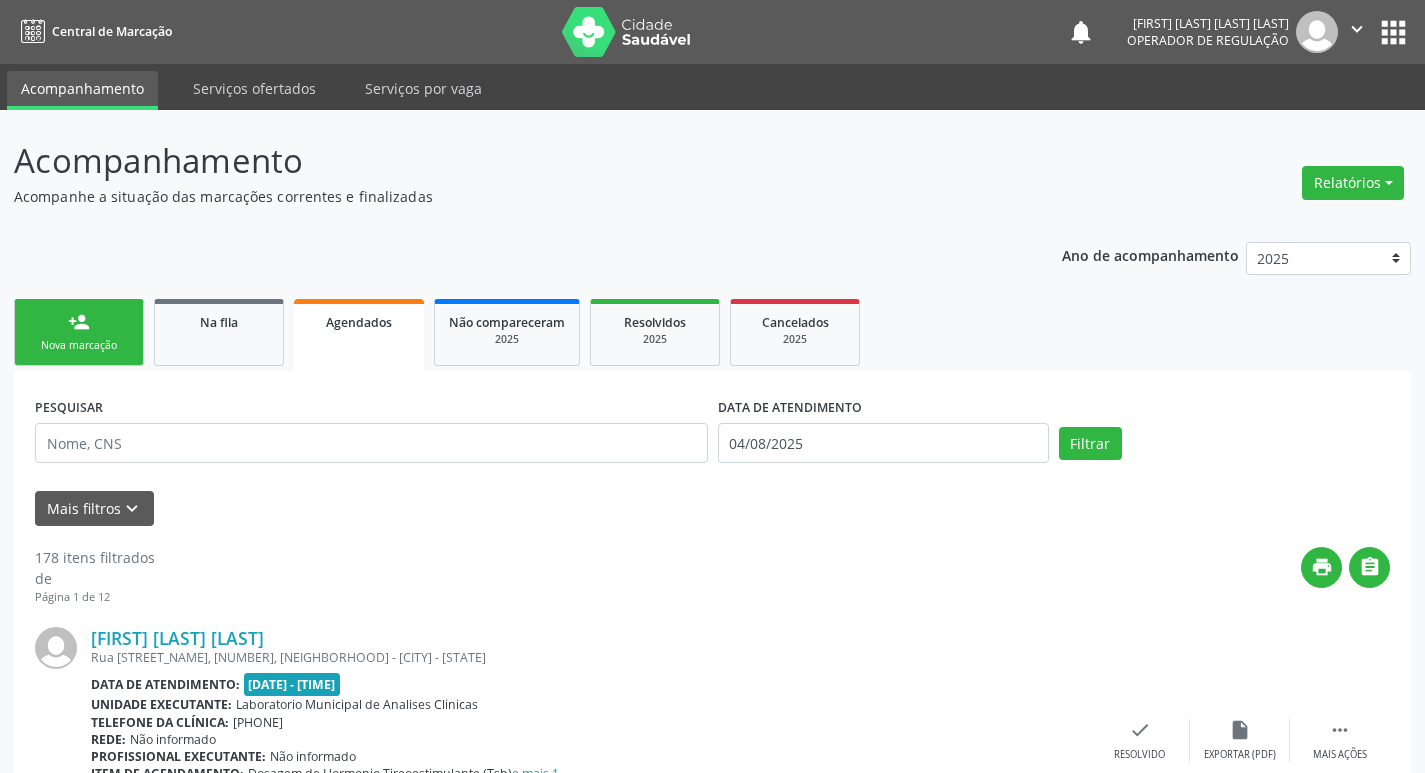 click on "person_add
Nova marcação" at bounding box center [79, 332] 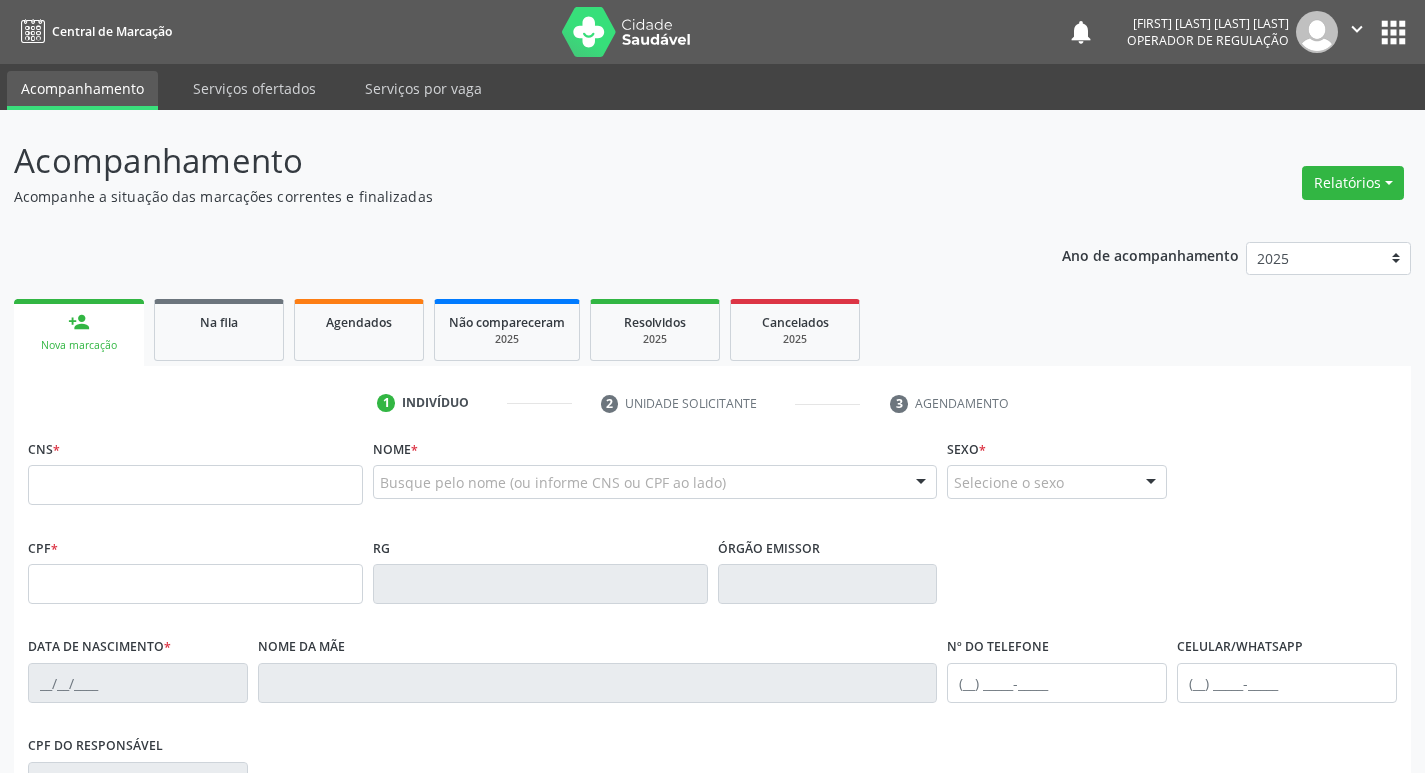 scroll, scrollTop: 0, scrollLeft: 0, axis: both 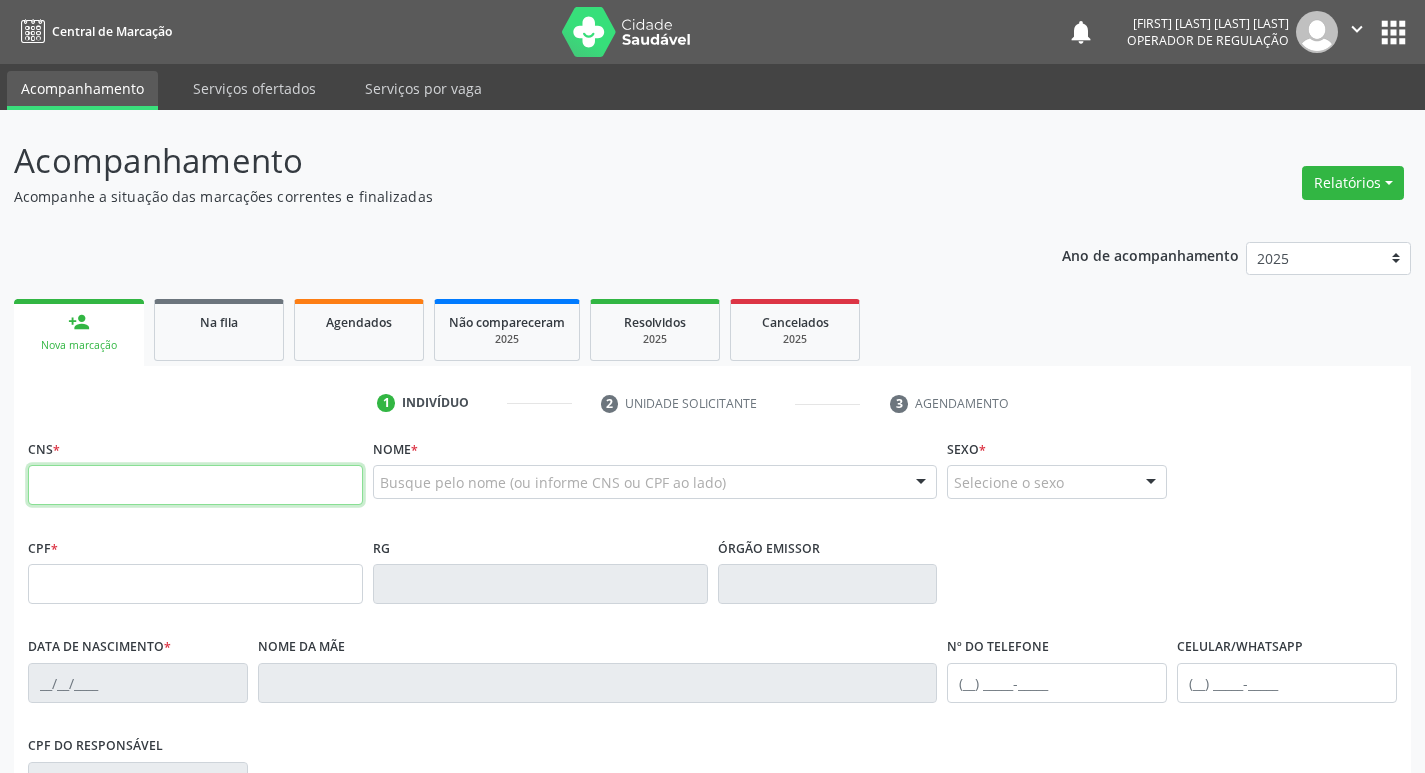 click at bounding box center (195, 485) 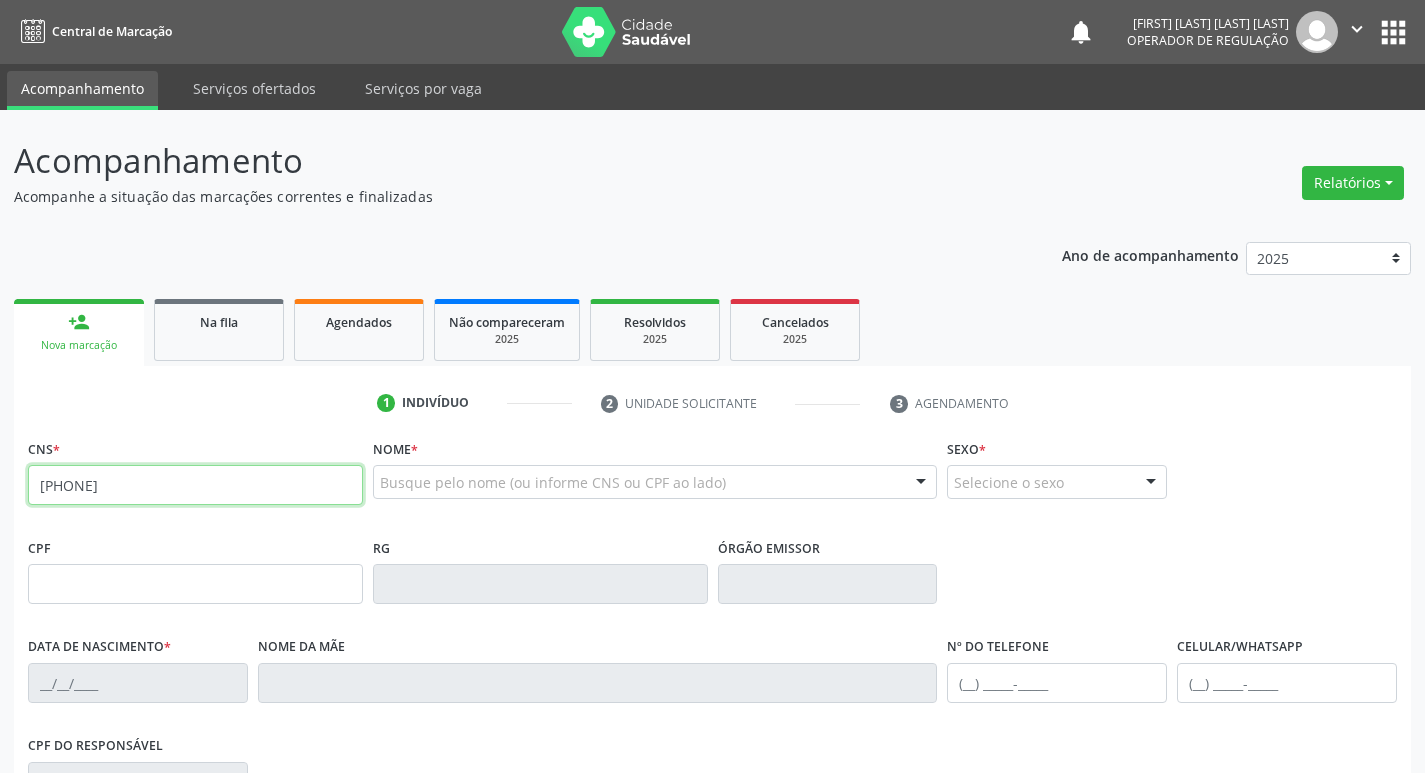 type on "706 2015 6331 5264" 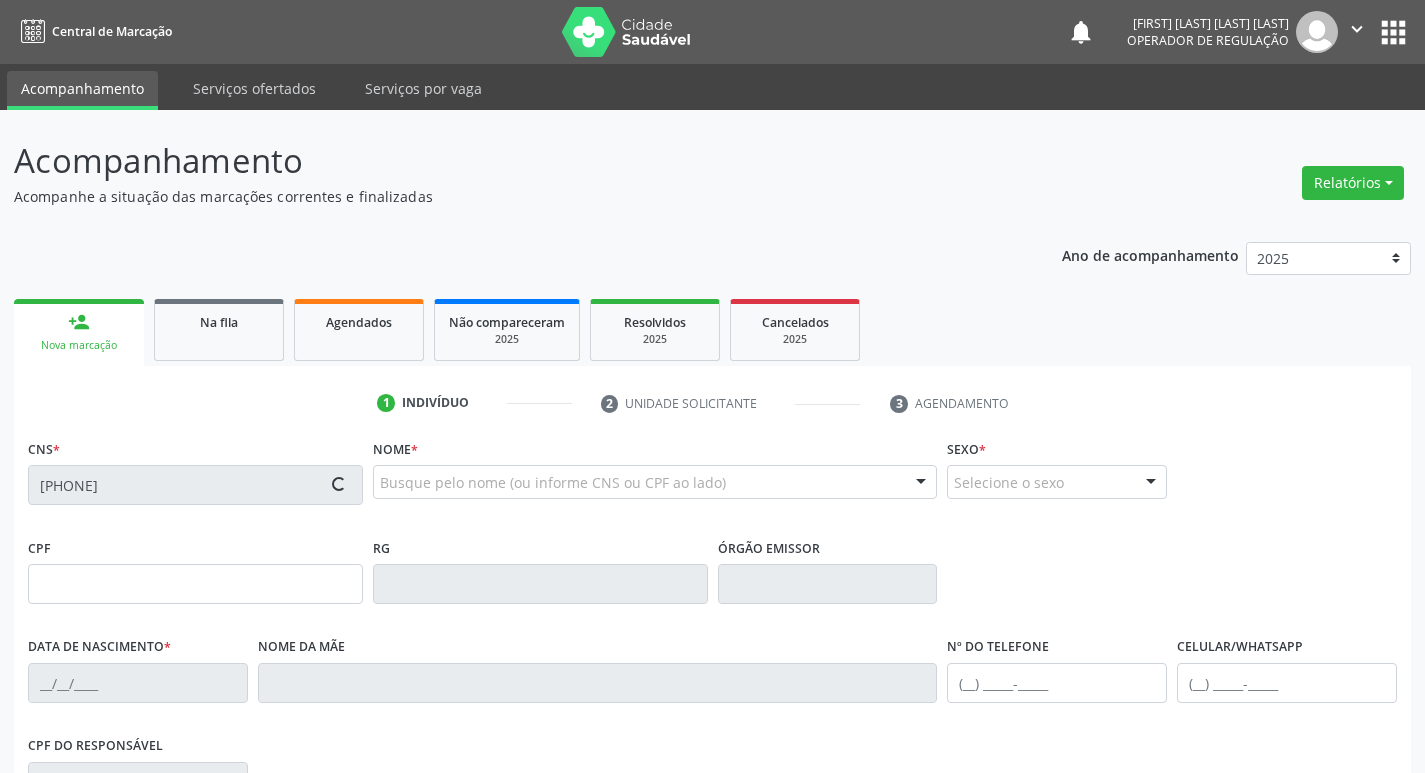 type on "434.315.344-49" 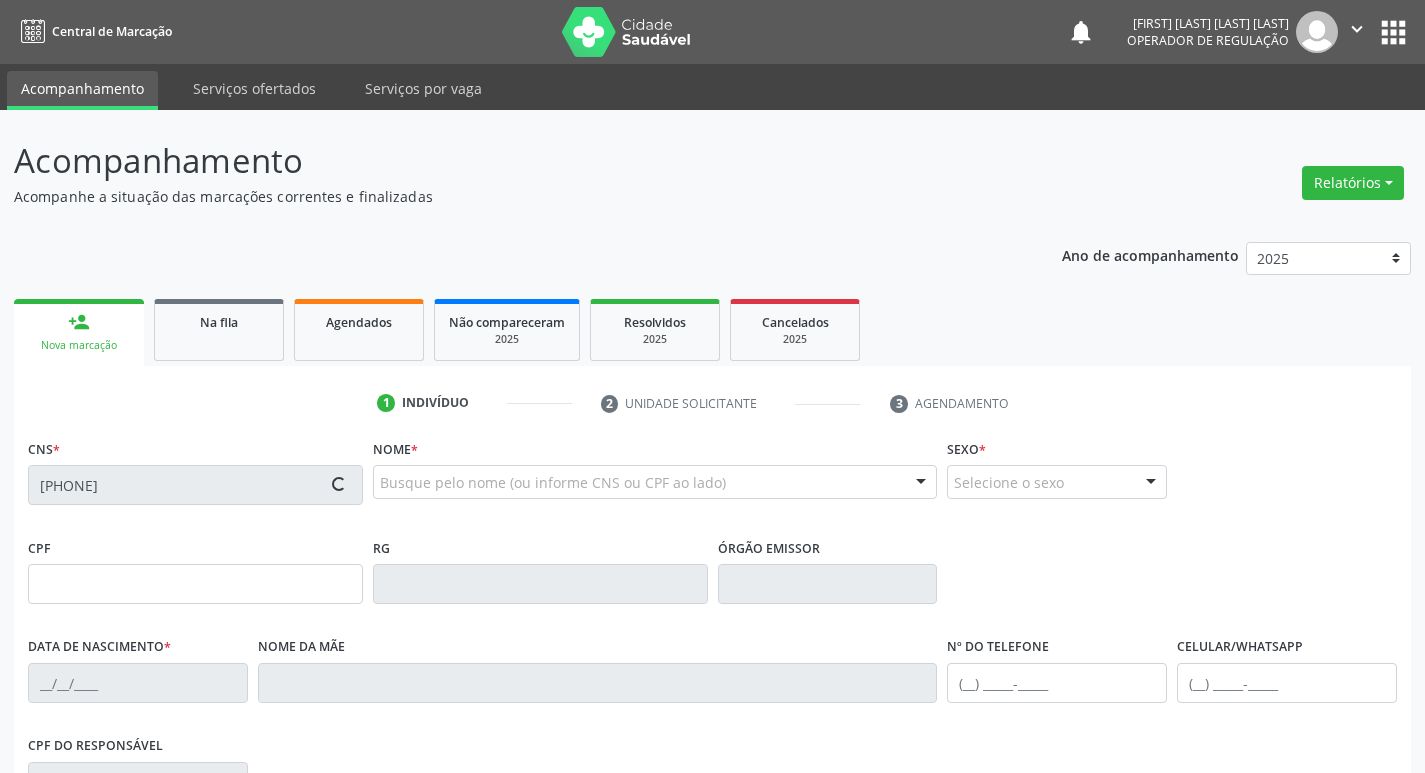 type on "29/08/1957" 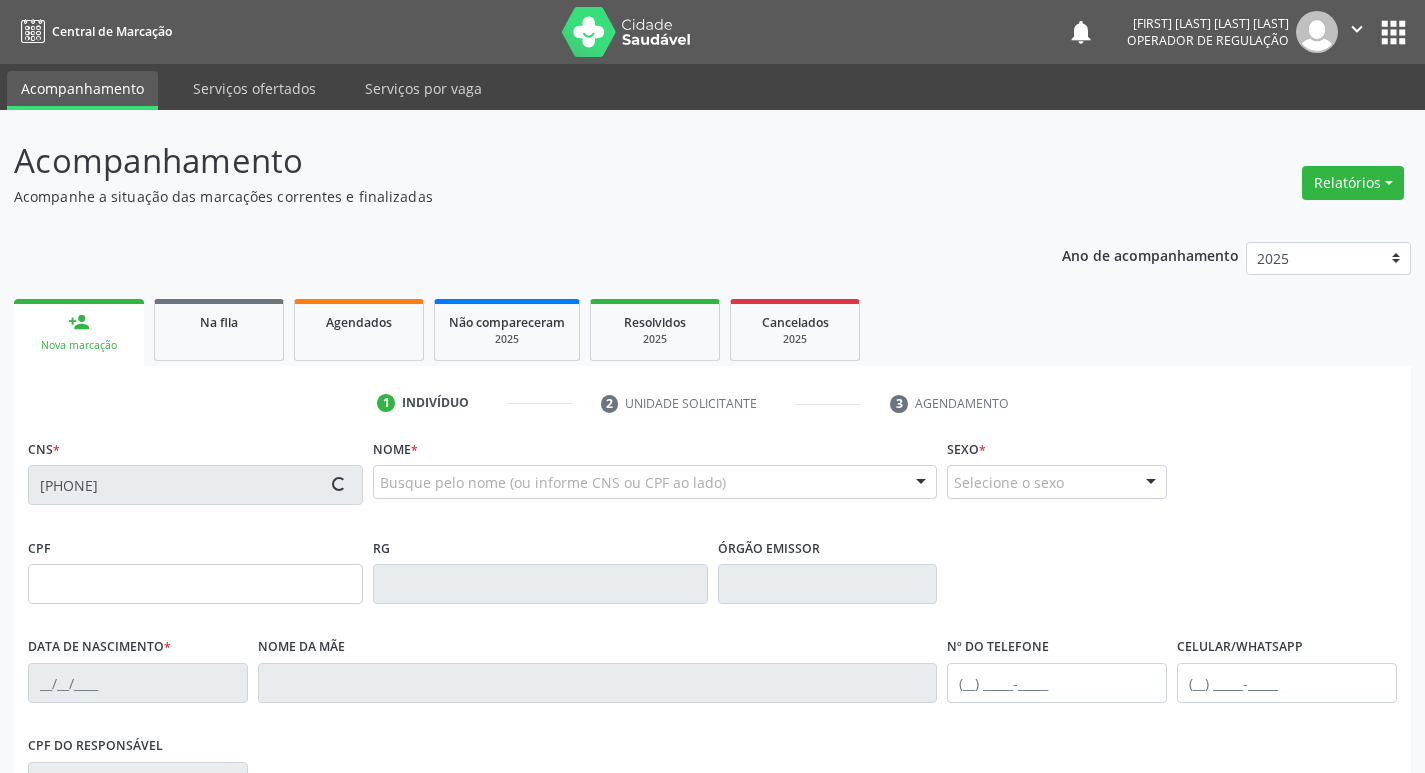 type on "Iraci Gonçalves de Sousa" 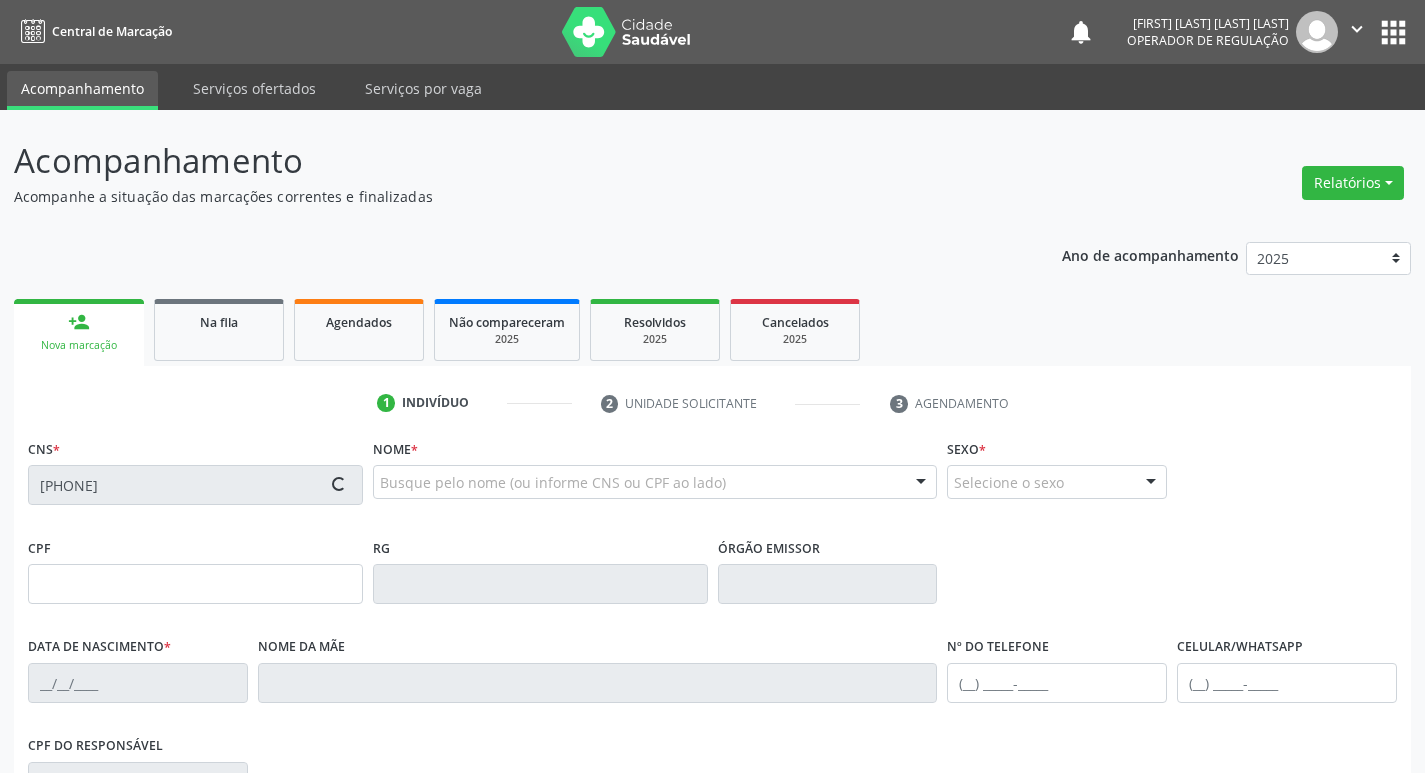 type on "(83) 99189-6725" 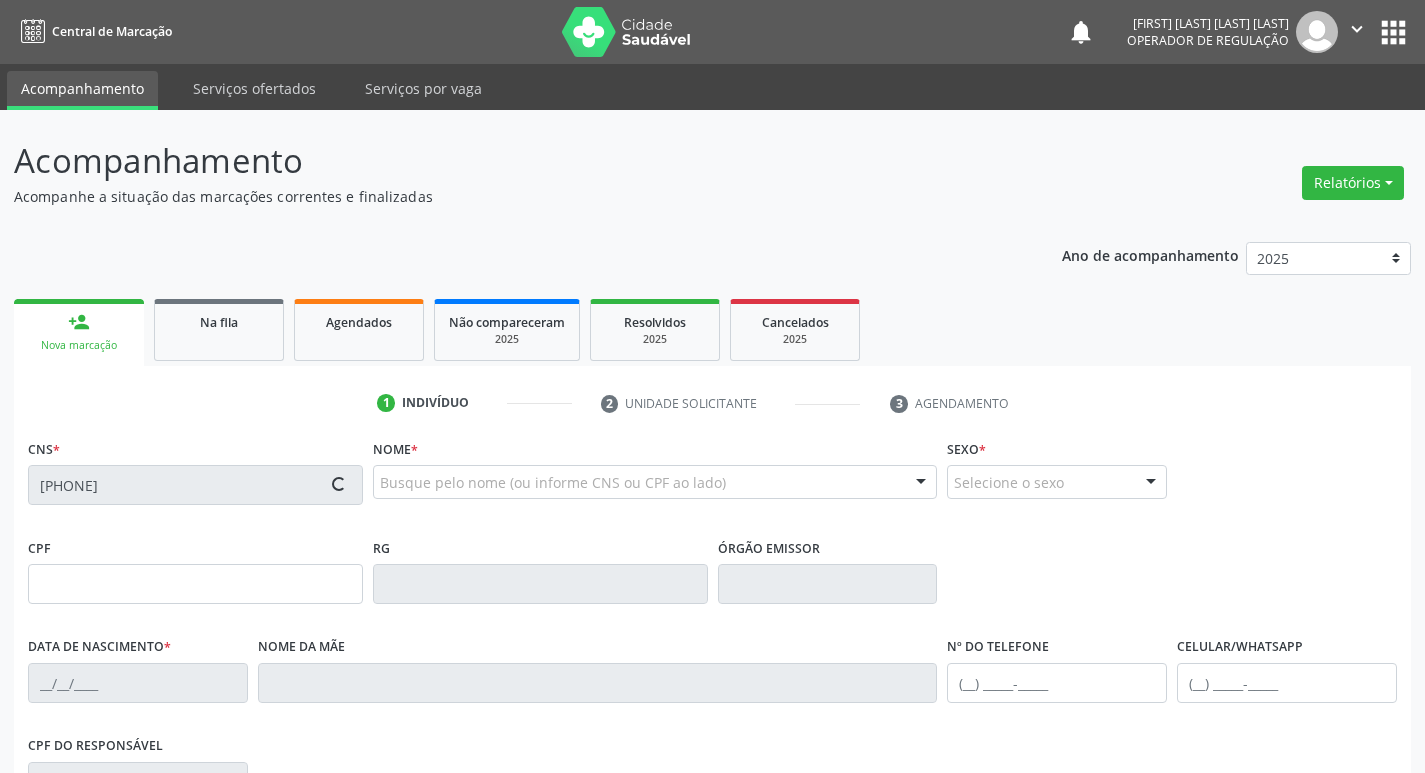 type on "4920" 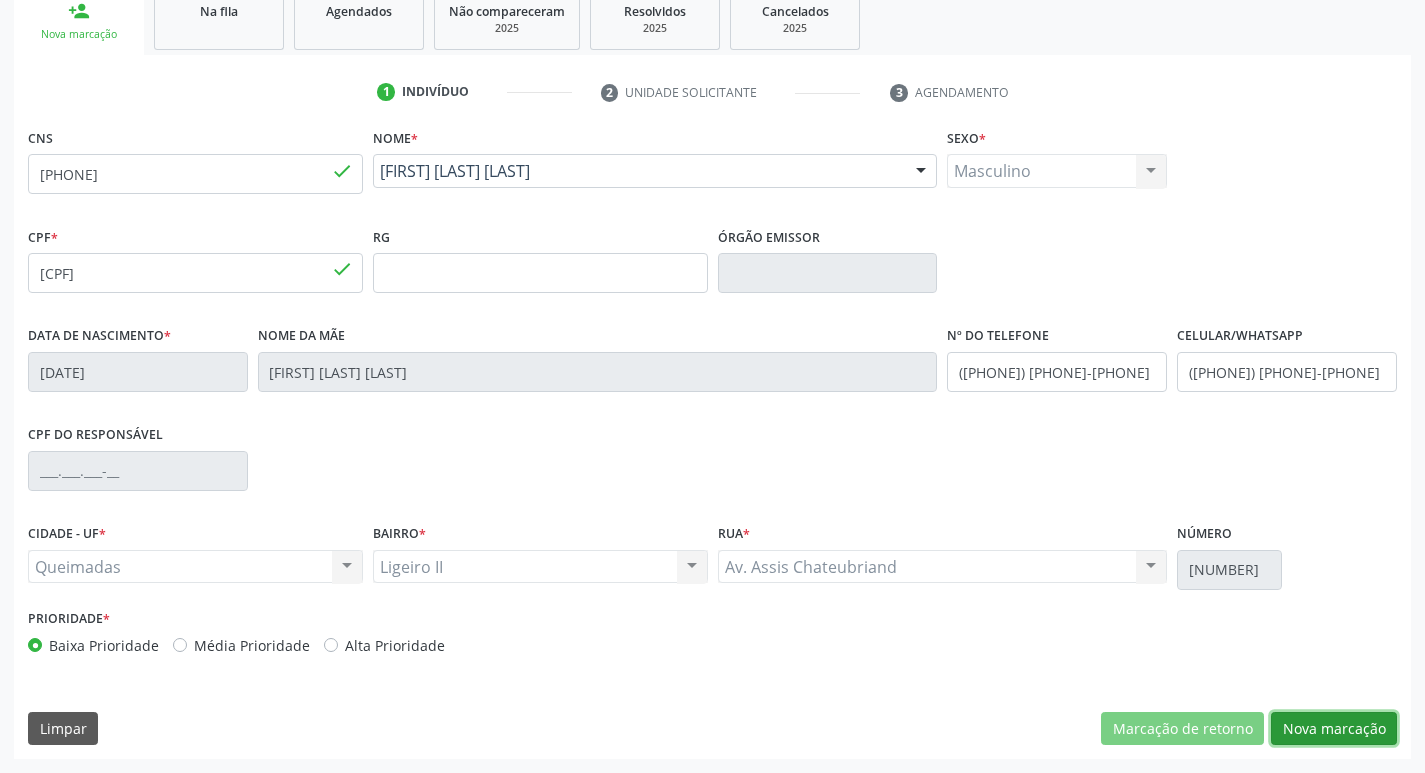click on "Nova marcação" at bounding box center (1334, 729) 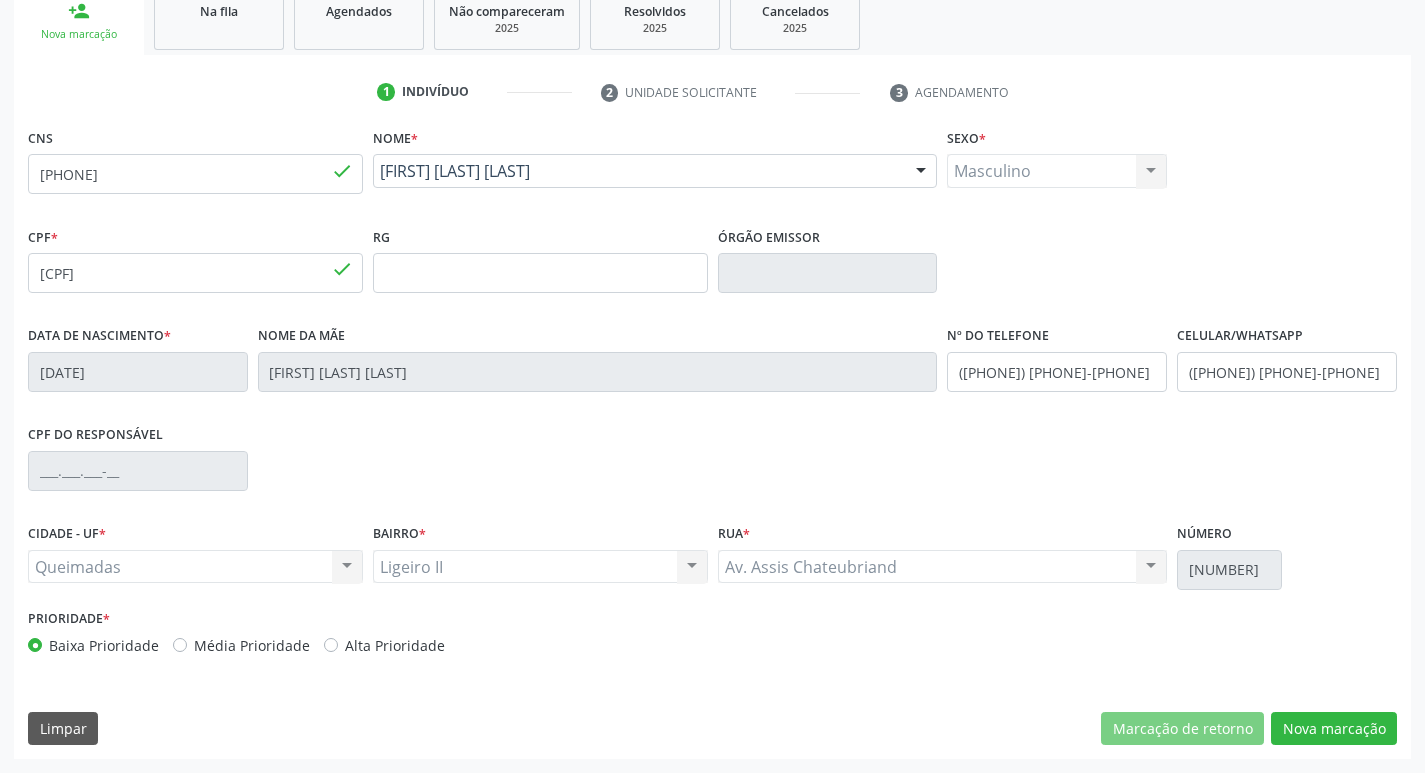 scroll, scrollTop: 133, scrollLeft: 0, axis: vertical 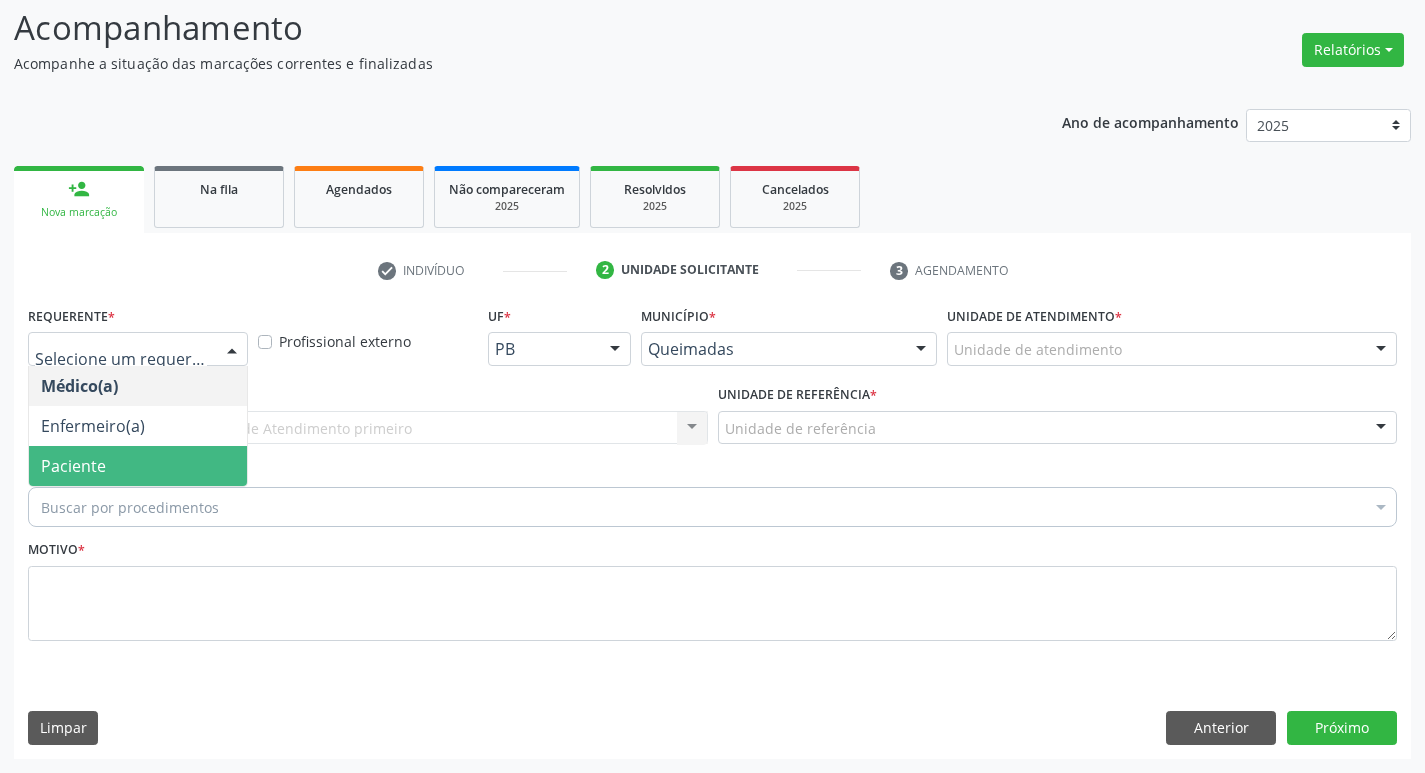 click on "Paciente" at bounding box center (138, 466) 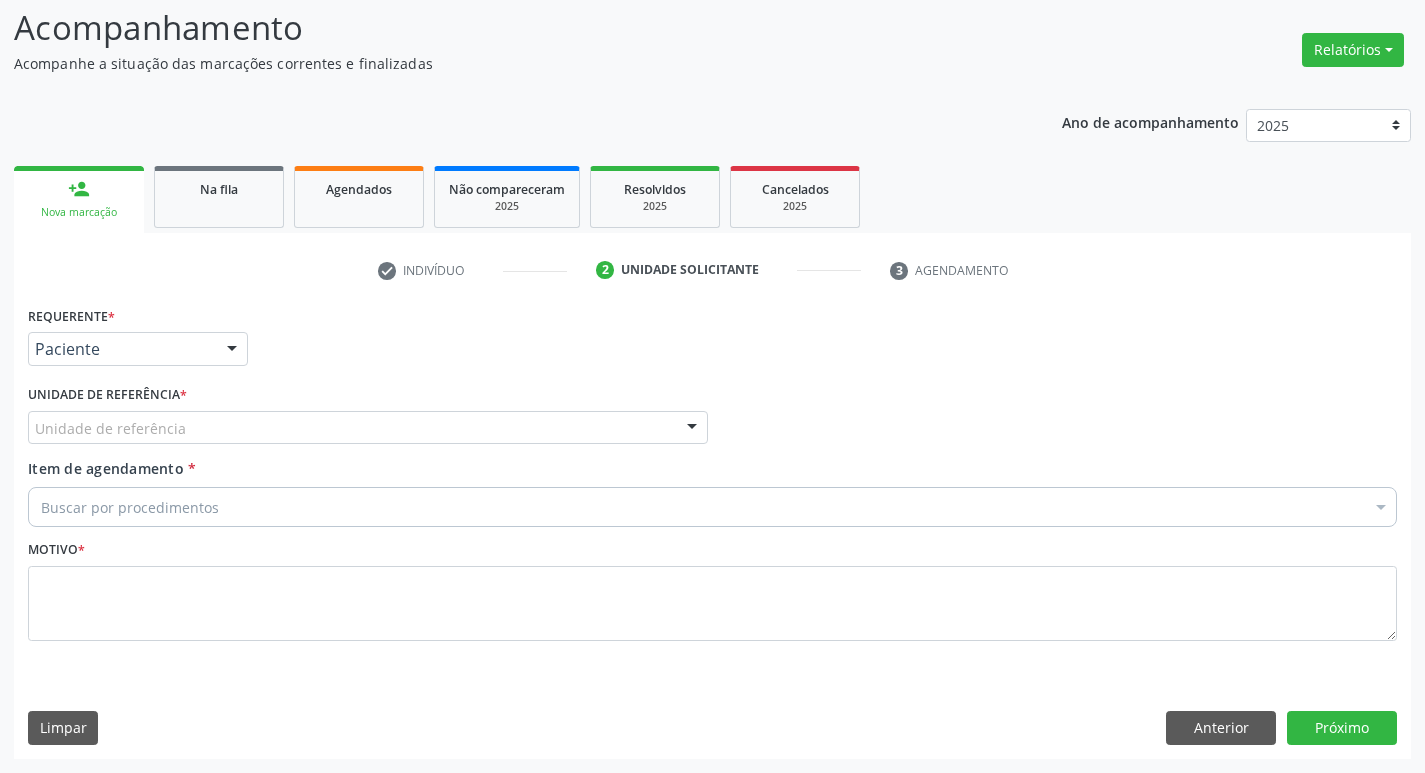 click on "Unidade de referência" at bounding box center [368, 428] 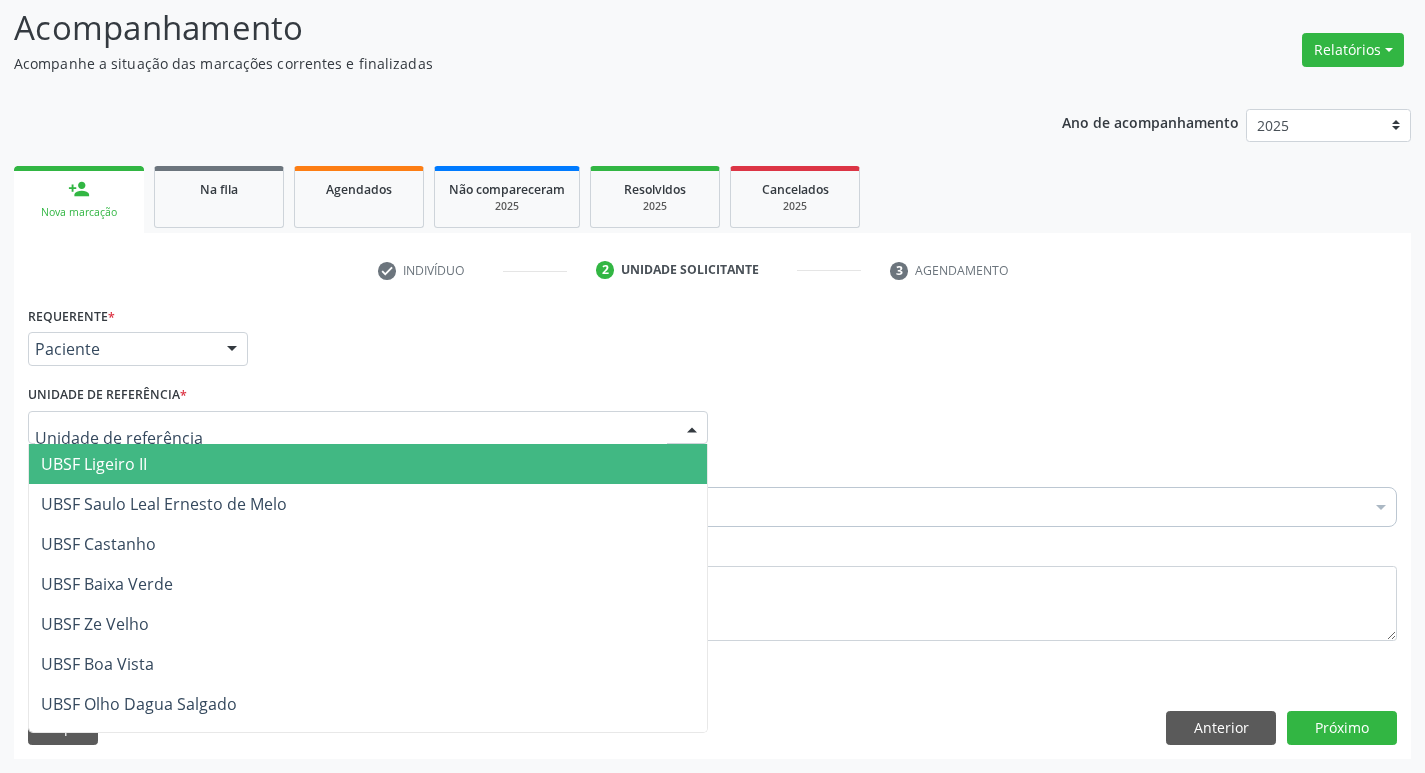 click on "UBSF Ligeiro II" at bounding box center (368, 464) 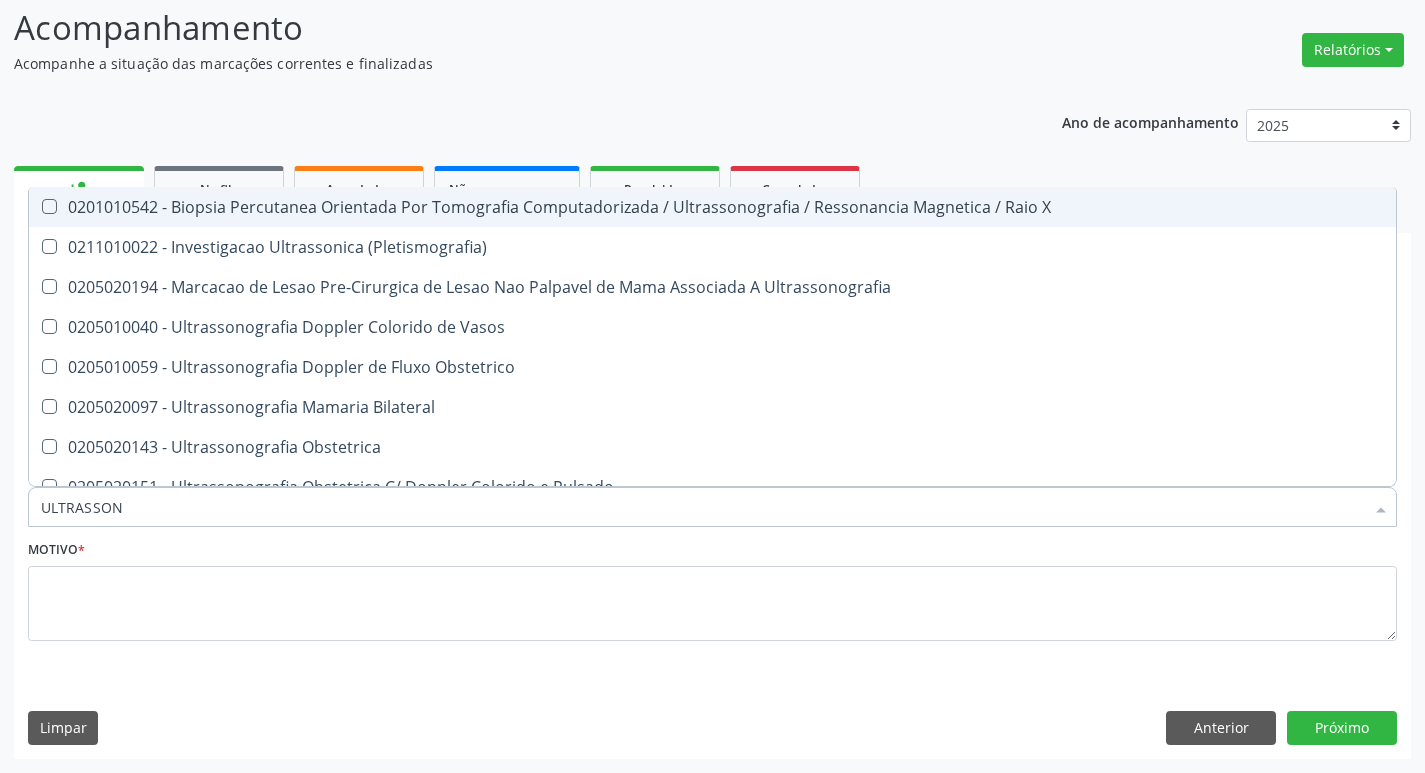 type on "ULTRASSON" 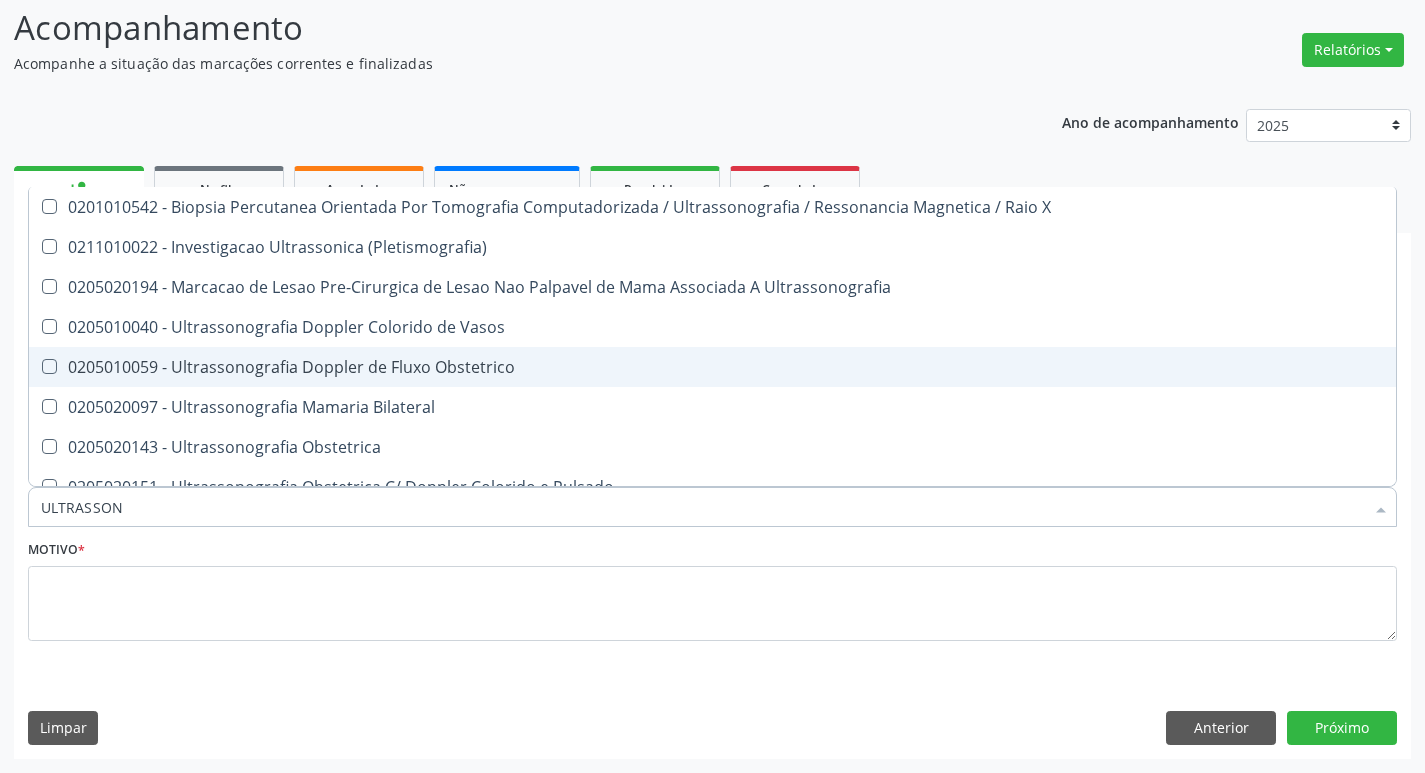 scroll, scrollTop: 541, scrollLeft: 0, axis: vertical 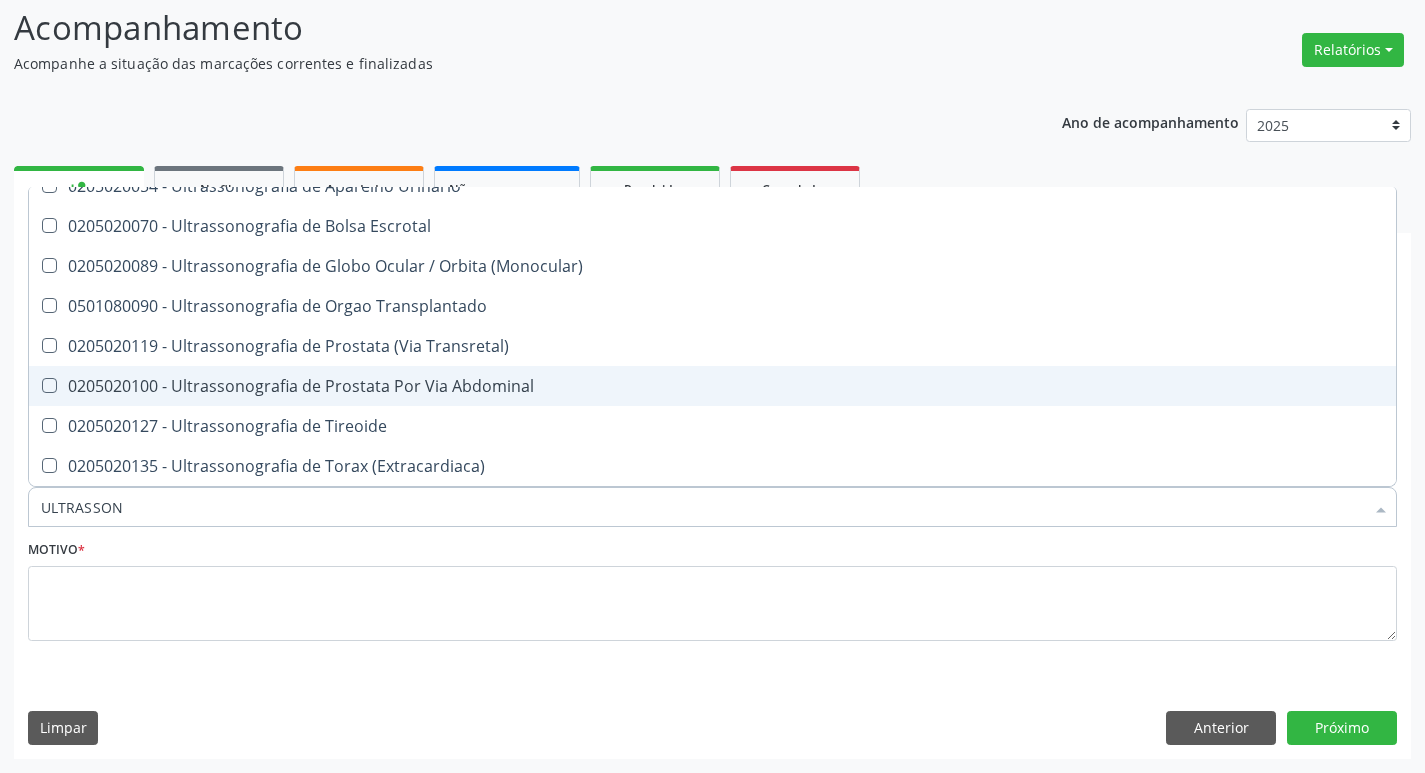 click on "0205020100 - Ultrassonografia de Prostata Por Via Abdominal" at bounding box center [712, 386] 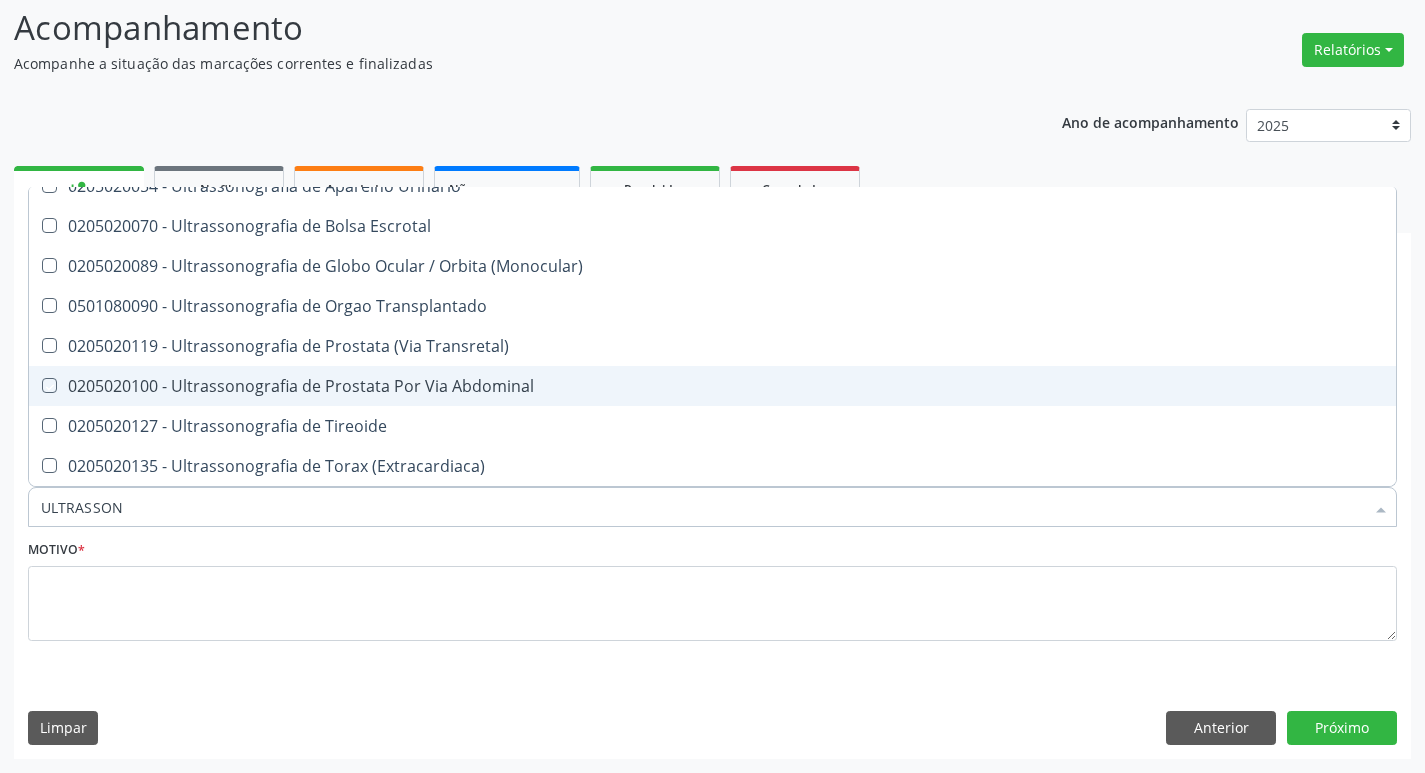 checkbox on "true" 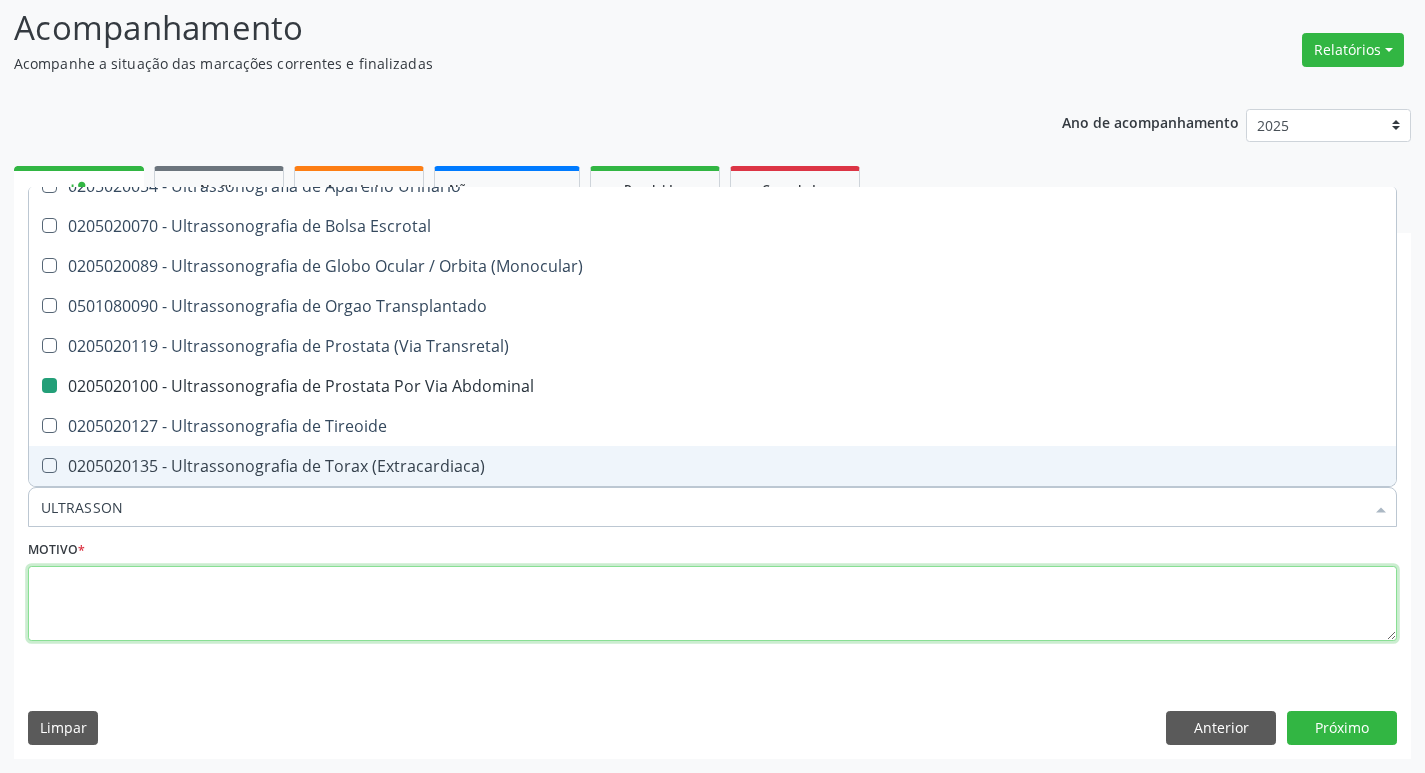 click at bounding box center [712, 604] 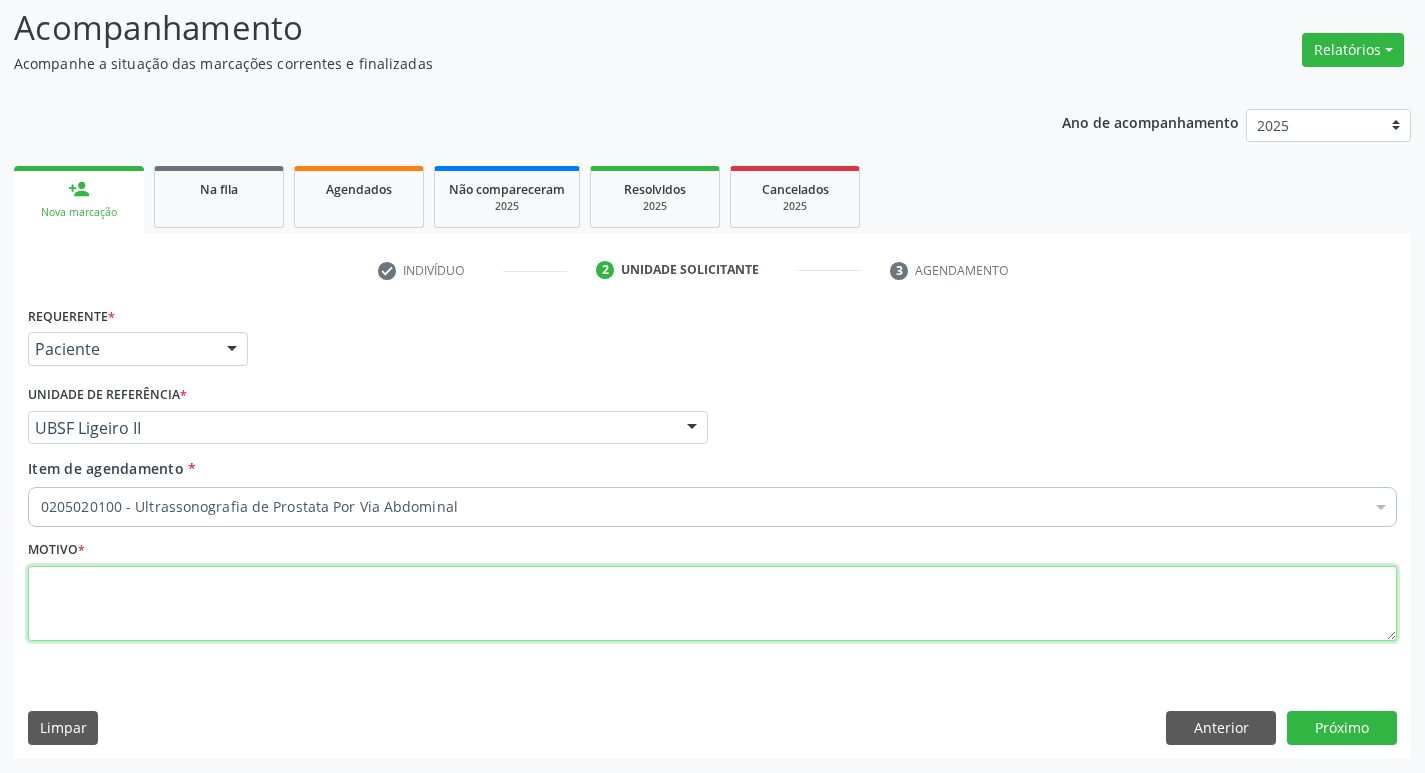 scroll, scrollTop: 0, scrollLeft: 0, axis: both 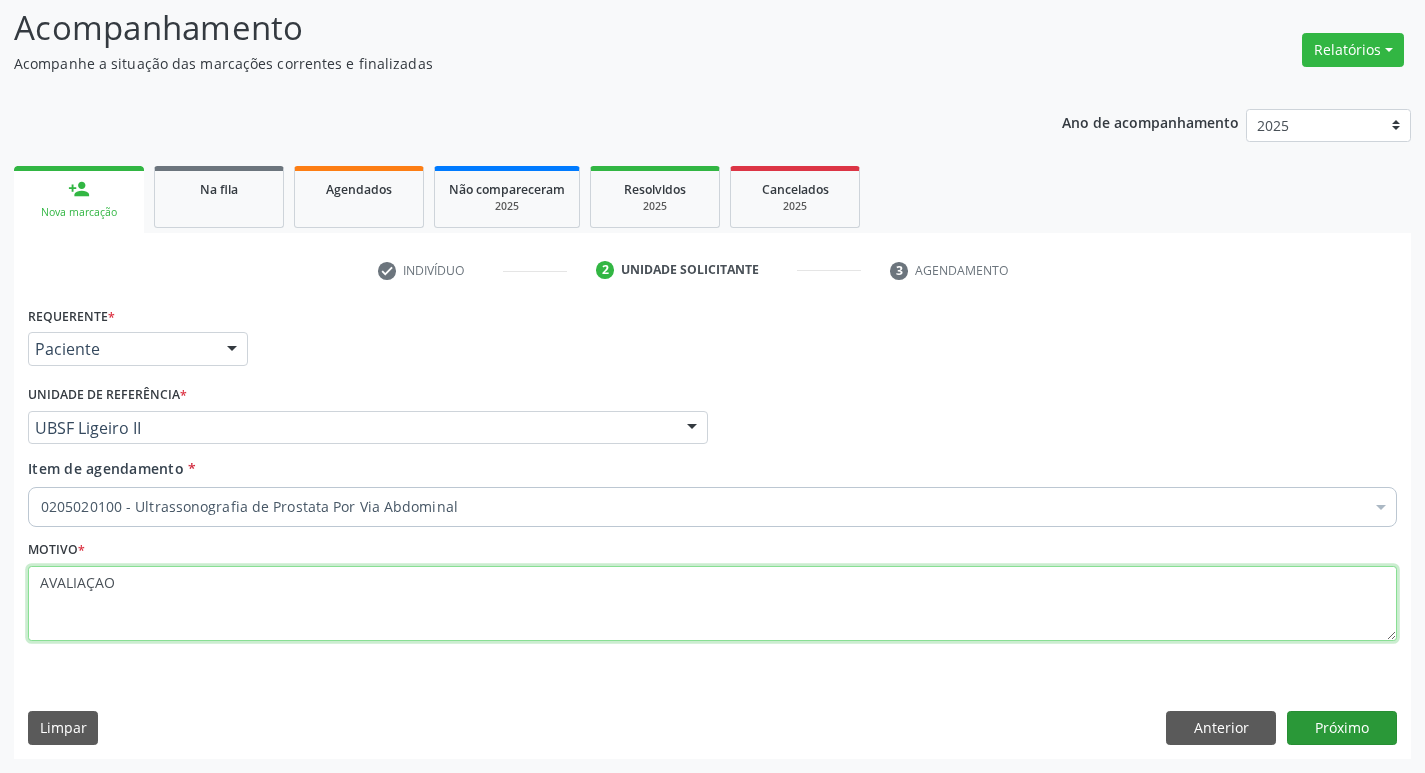 type on "AVALIAÇAO" 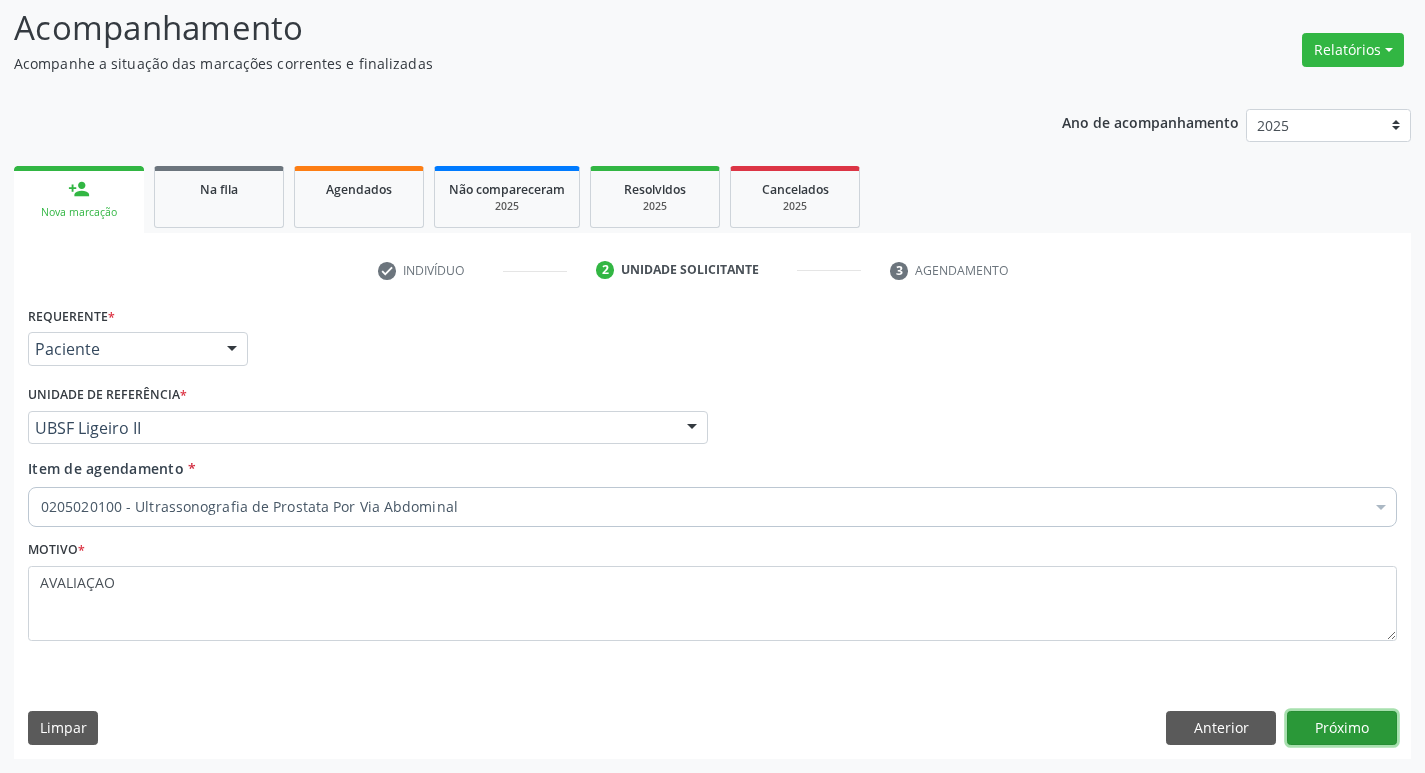 click on "Próximo" at bounding box center [1342, 728] 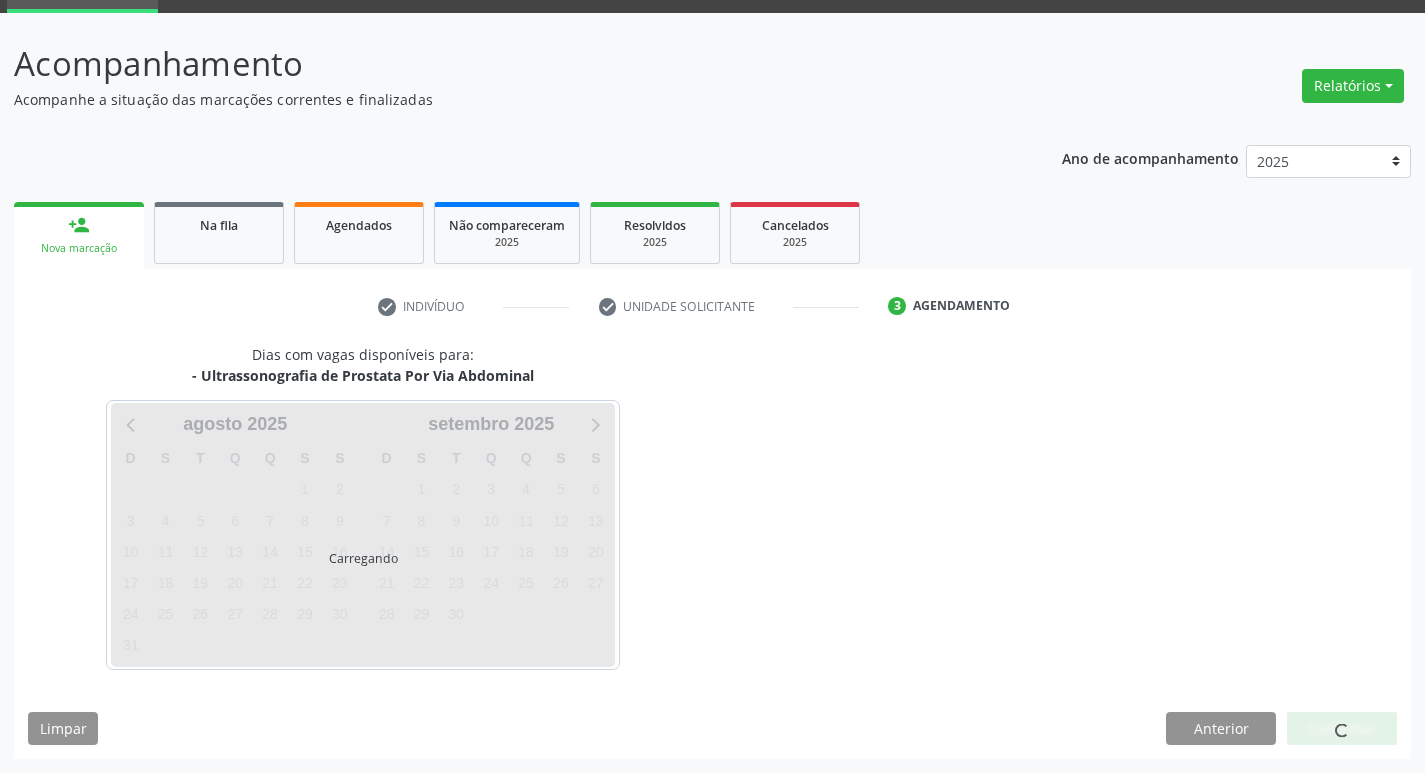scroll, scrollTop: 97, scrollLeft: 0, axis: vertical 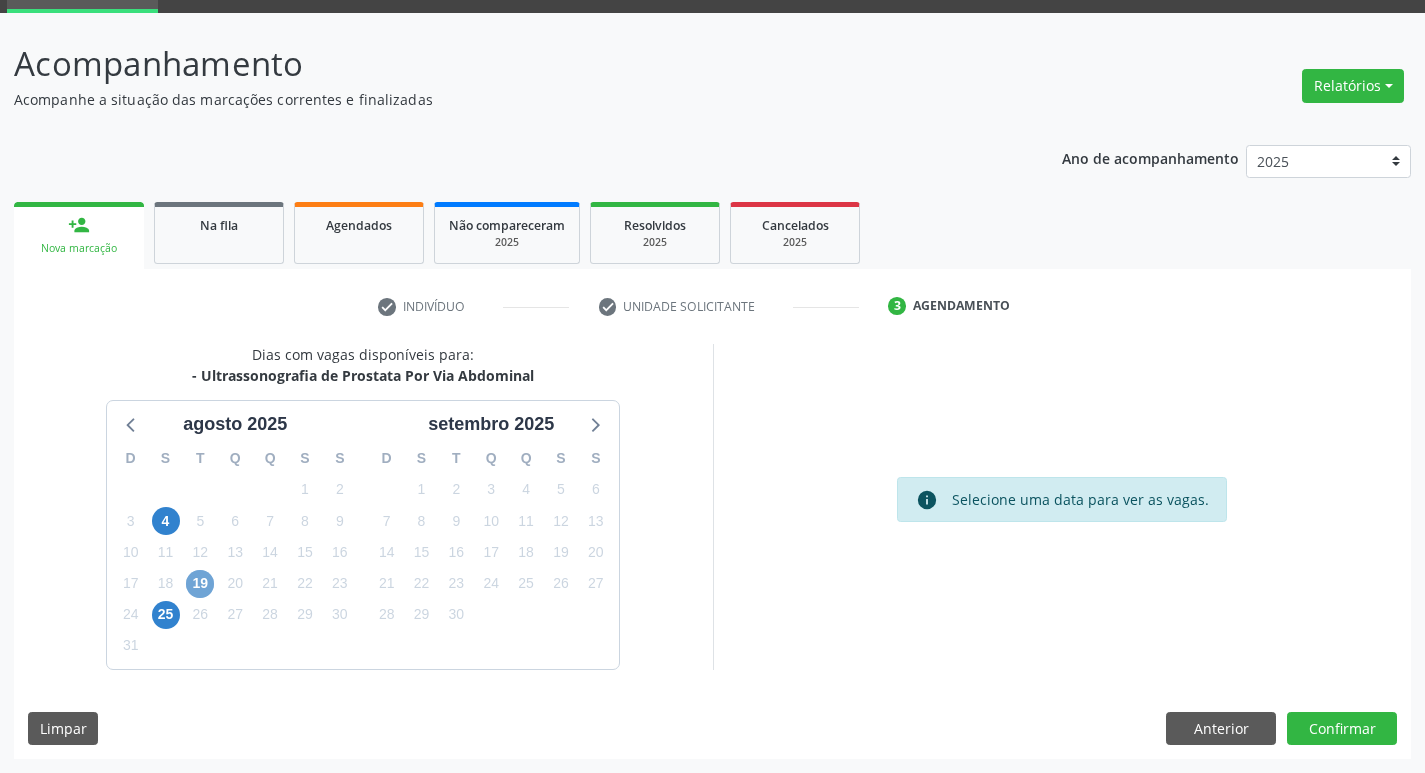 click on "19" at bounding box center [200, 584] 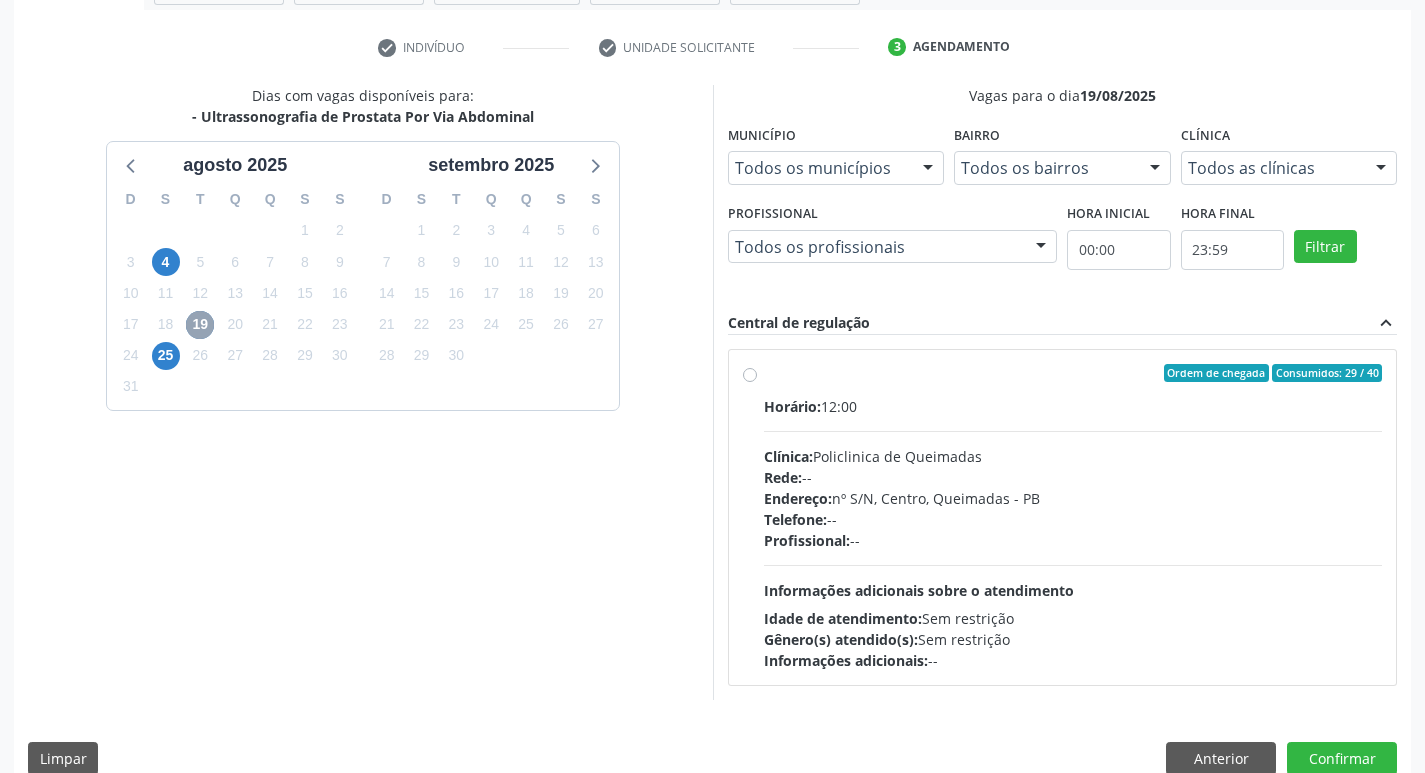 scroll, scrollTop: 386, scrollLeft: 0, axis: vertical 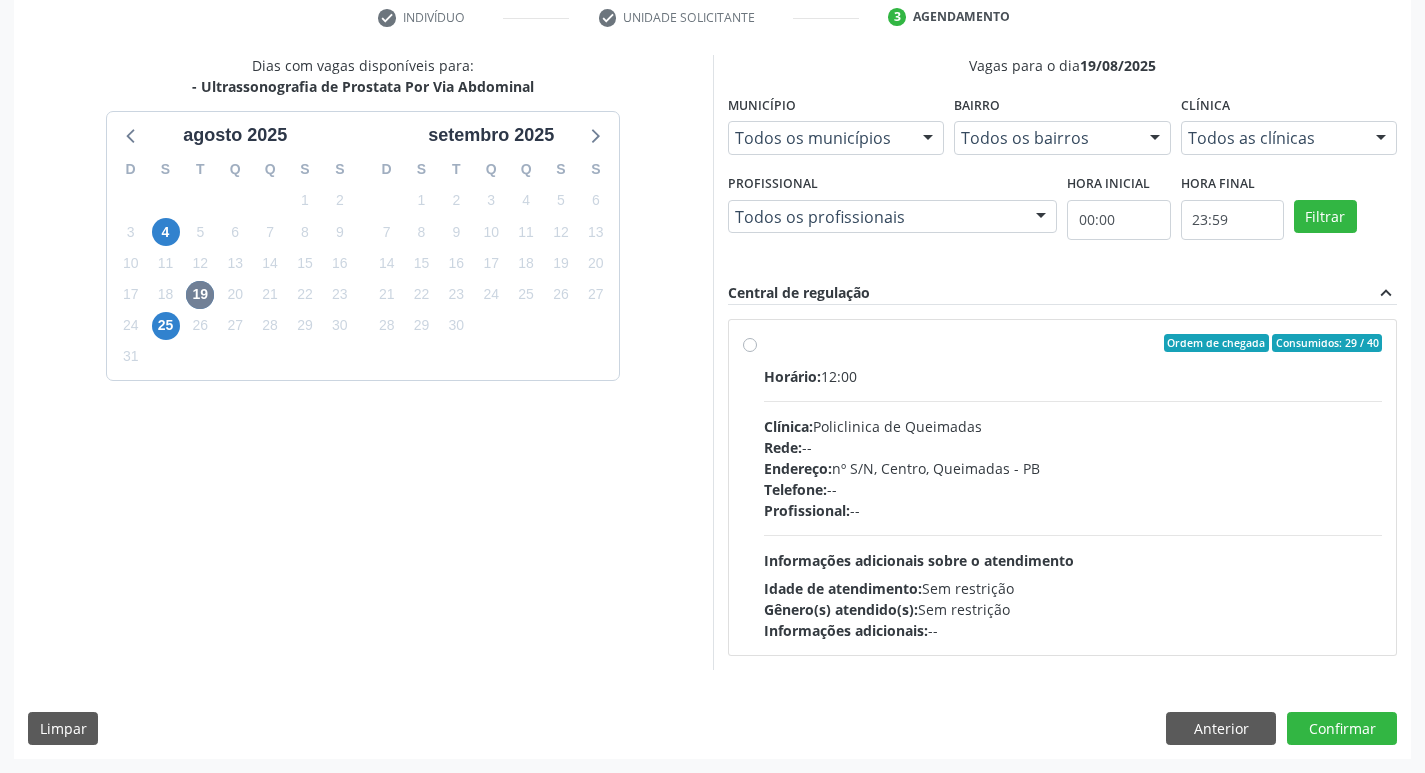 click on "Horário:   12:00
Clínica:  Policlinica de Queimadas
Rede:
--
Endereço:   nº S/N, Centro, [CITY] - [STATE]
Telefone:   --
Profissional:
--
Informações adicionais sobre o atendimento
Idade de atendimento:
Sem restrição
Gênero(s) atendido(s):
Sem restrição
Informações adicionais:
--" at bounding box center [1073, 503] 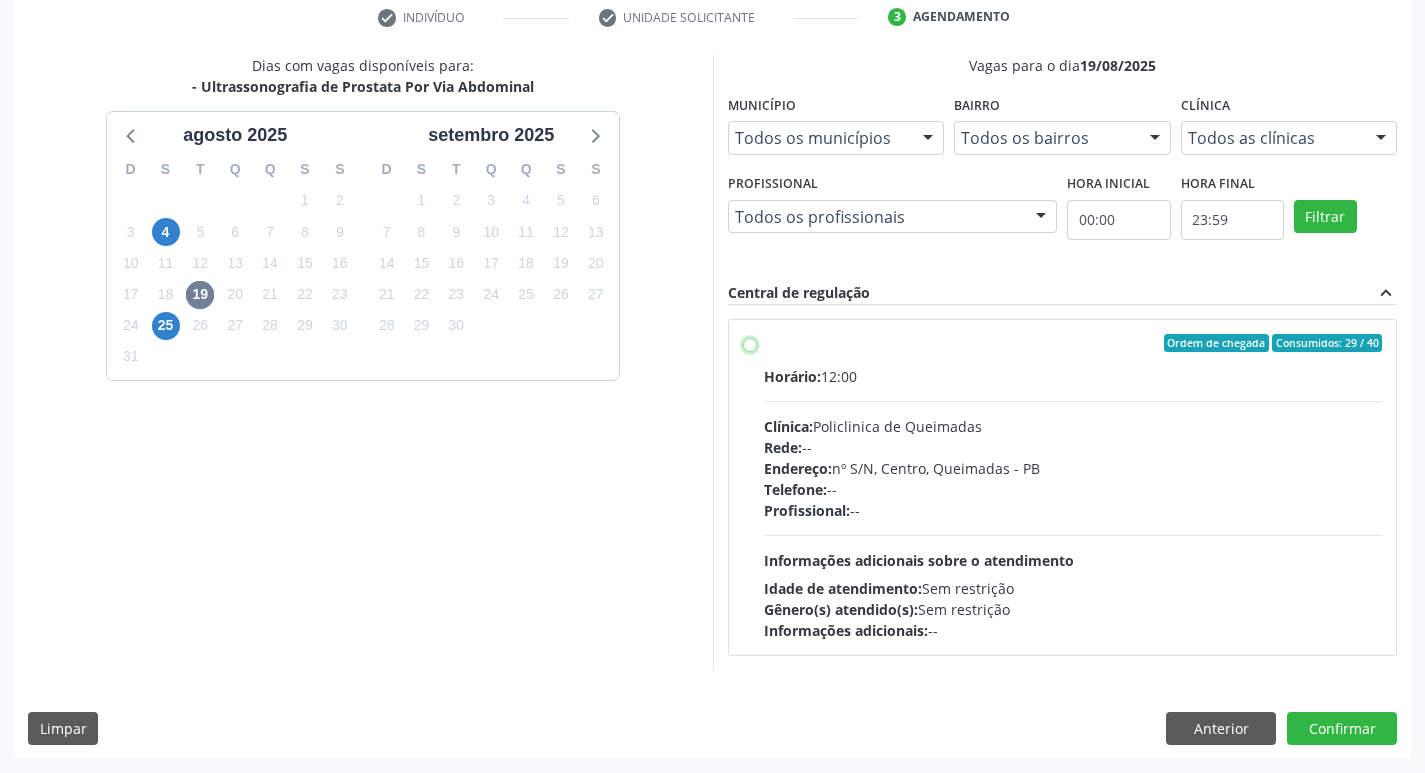 click on "Ordem de chegada
Consumidos: 29 / 40
Horário:   12:00
Clínica:  Policlinica de Queimadas
Rede:
--
Endereço:   nº S/N, Centro, Queimadas - PB
Telefone:   --
Profissional:
--
Informações adicionais sobre o atendimento
Idade de atendimento:
Sem restrição
Gênero(s) atendido(s):
Sem restrição
Informações adicionais:
--" at bounding box center (750, 343) 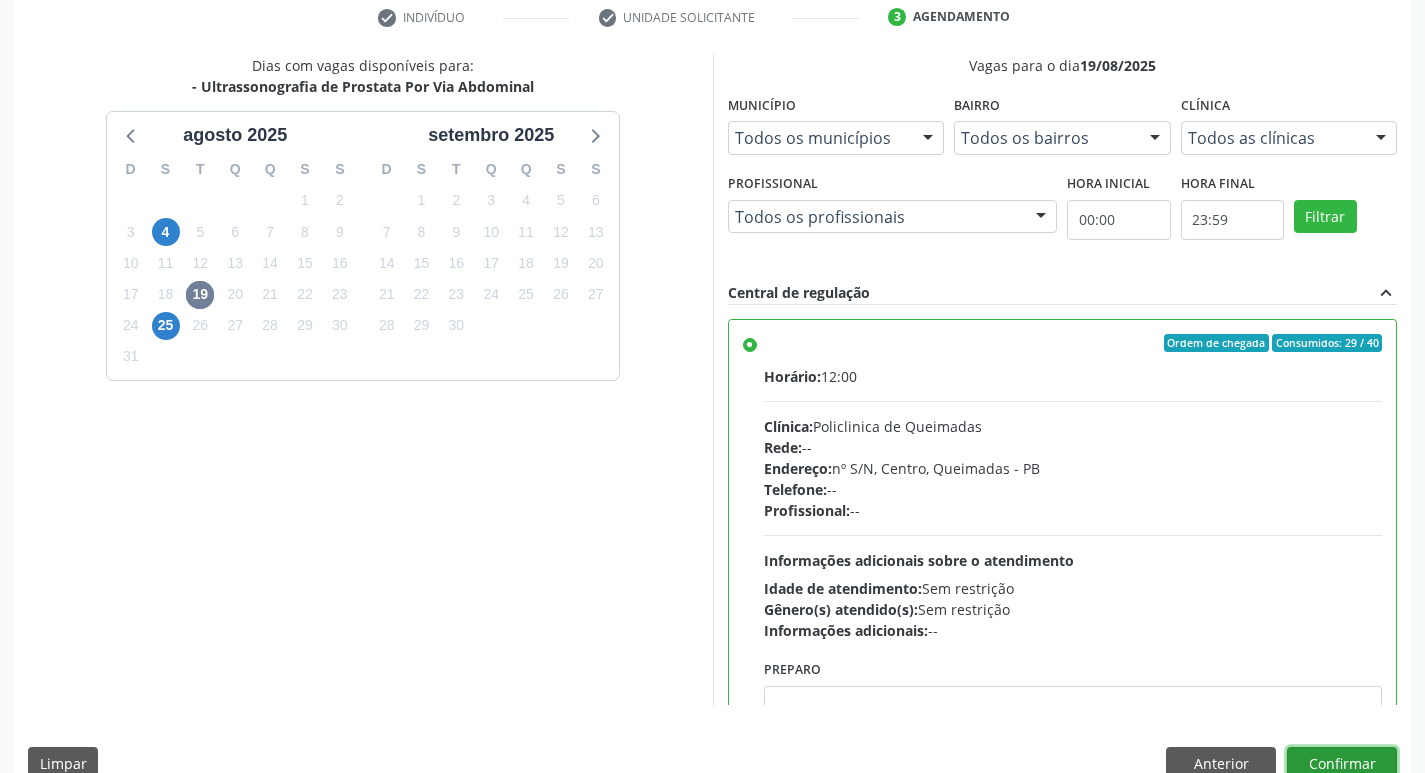 click on "Confirmar" at bounding box center (1342, 764) 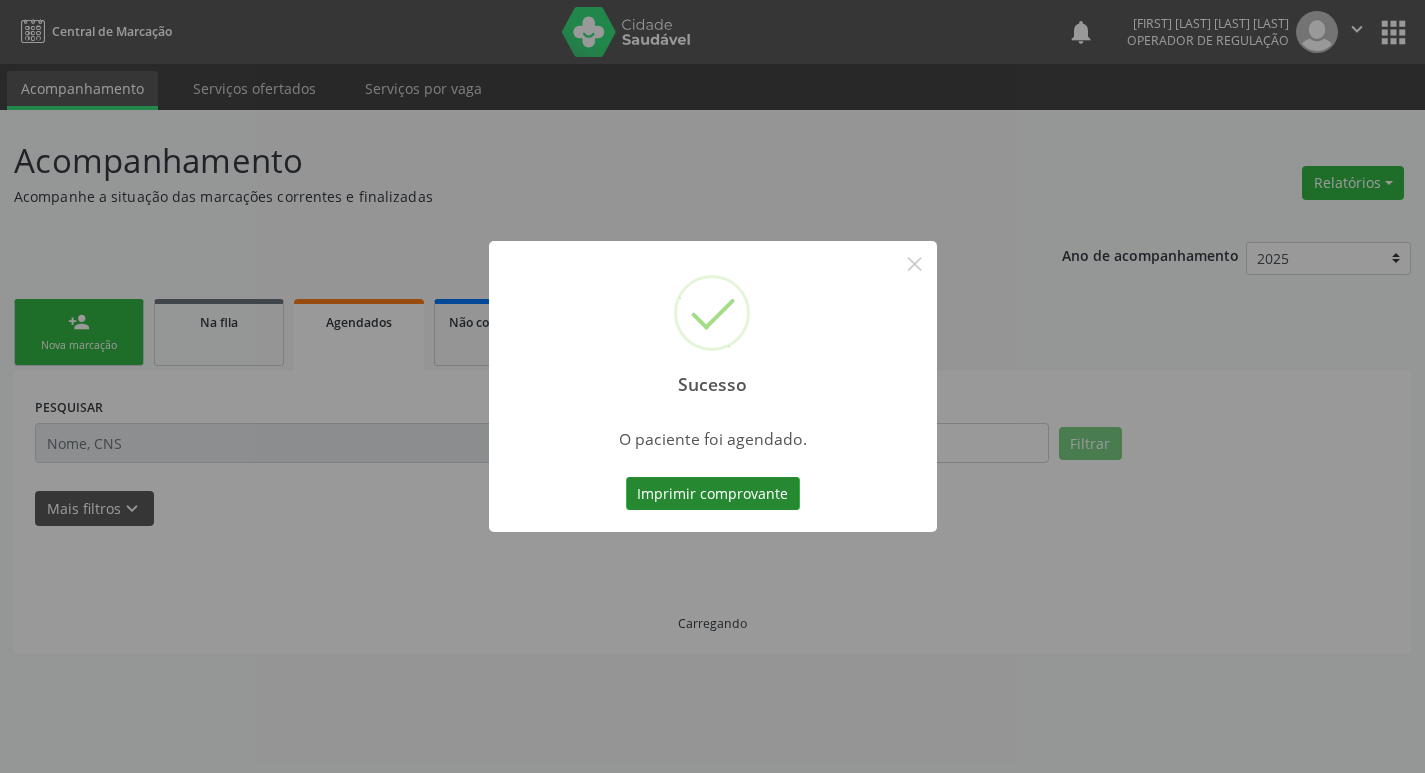 scroll, scrollTop: 0, scrollLeft: 0, axis: both 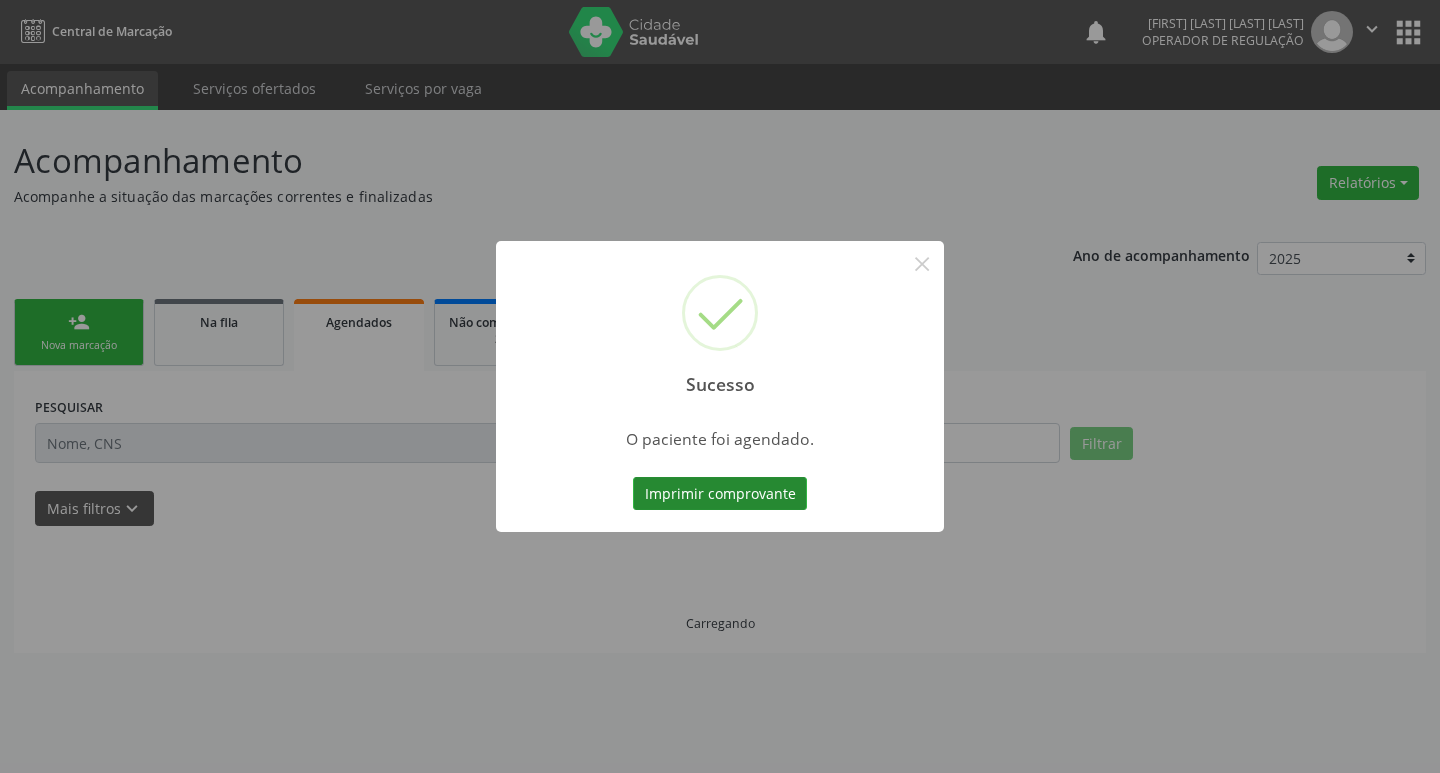 click on "Imprimir comprovante" at bounding box center (720, 494) 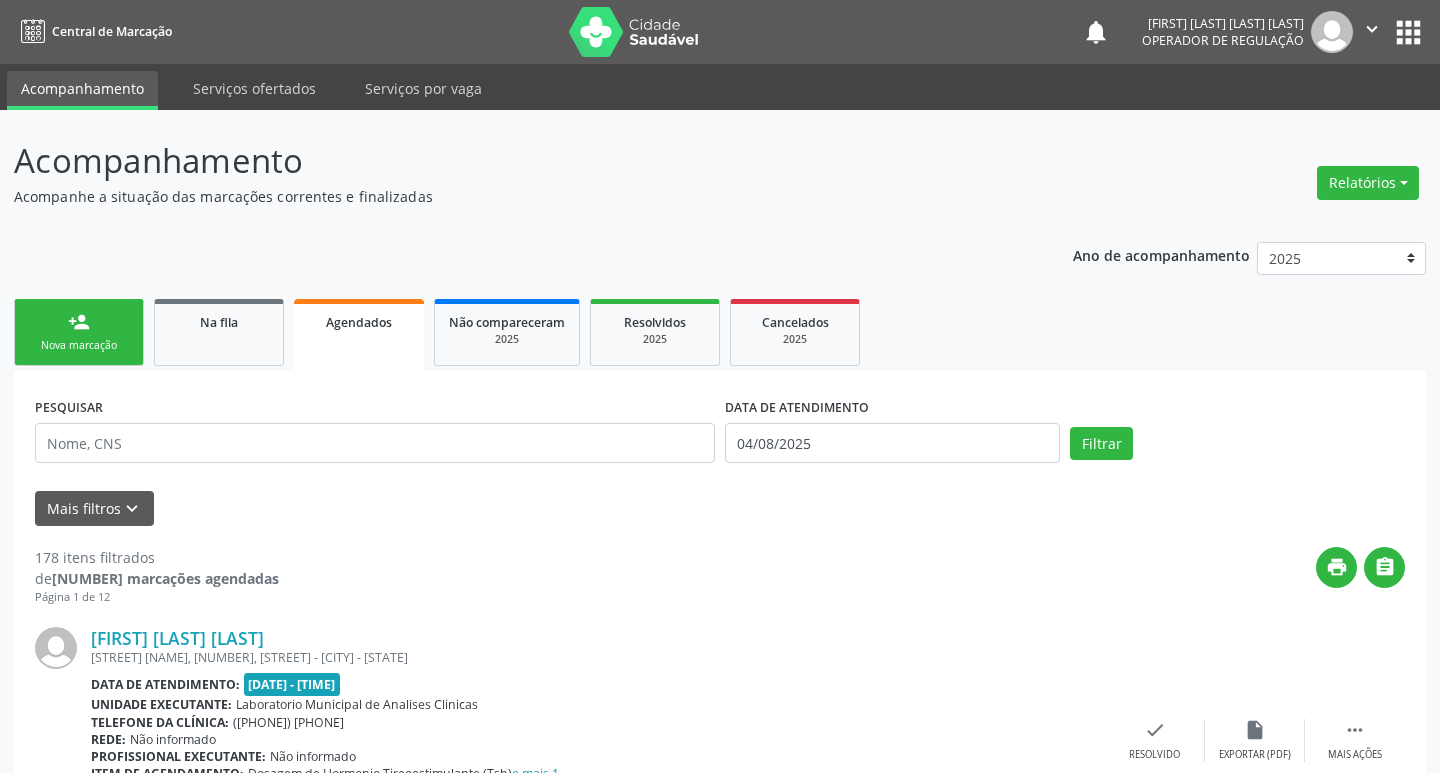 click on "Sucesso × O paciente foi agendado. Imprimir comprovante Cancel" at bounding box center (720, 386) 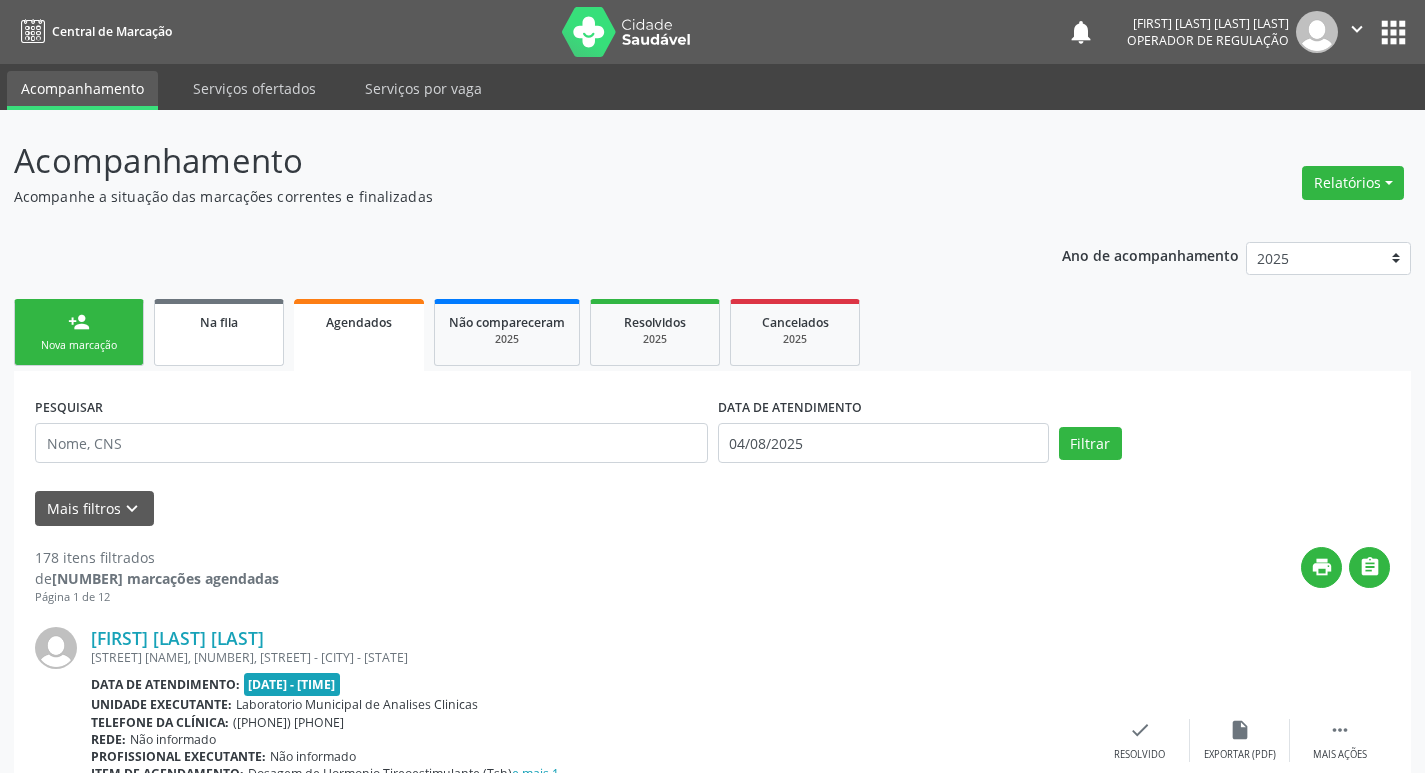 click on "Na fila" at bounding box center [219, 332] 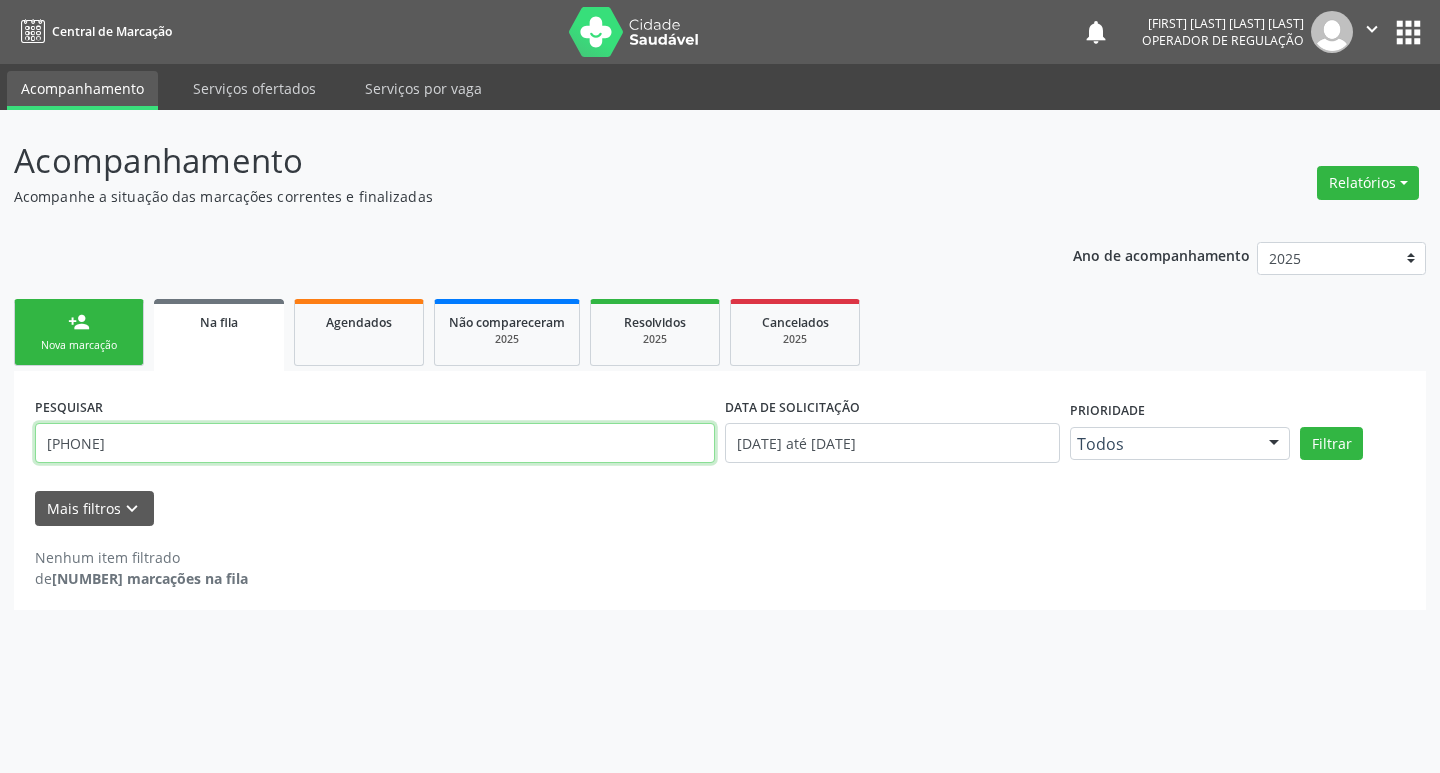 click on "703409147452000" at bounding box center [375, 443] 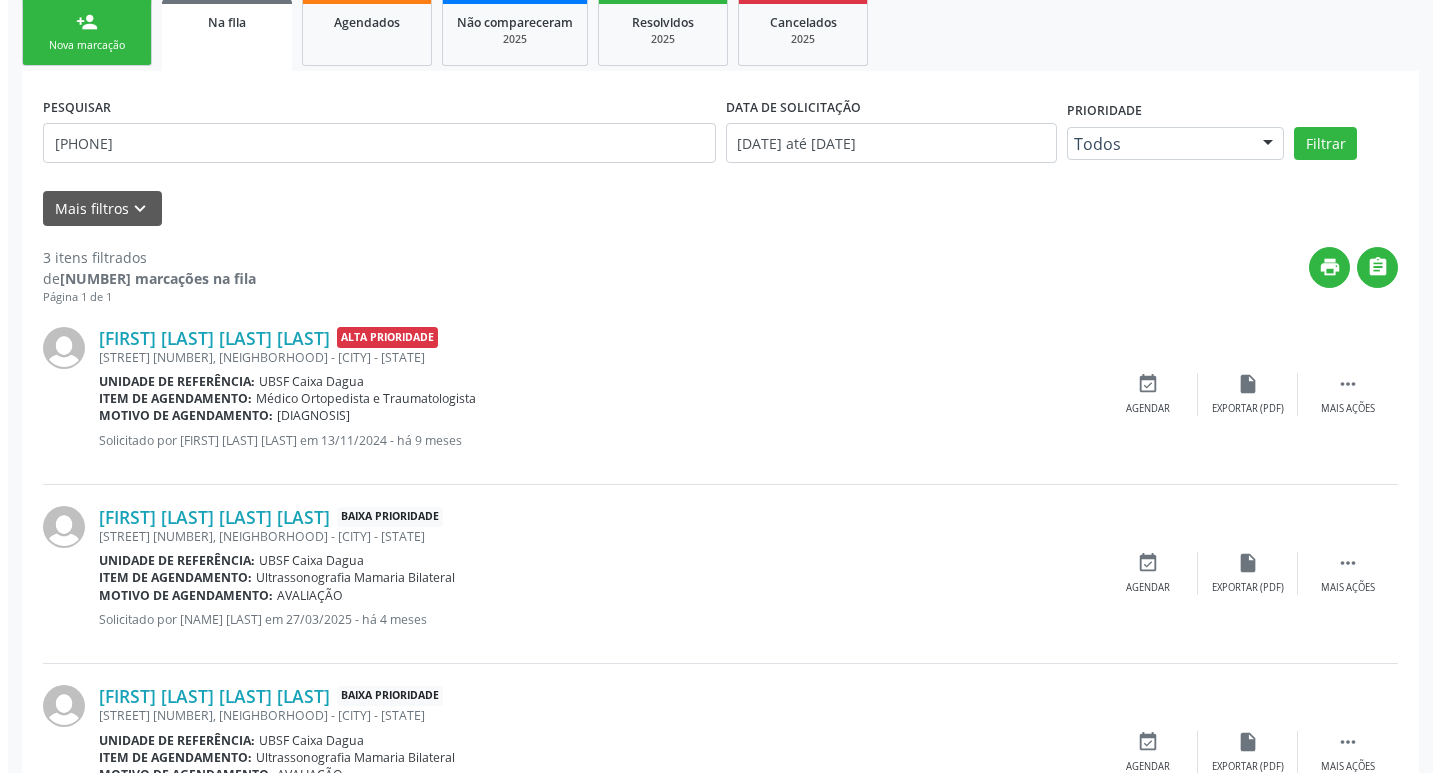 scroll, scrollTop: 404, scrollLeft: 0, axis: vertical 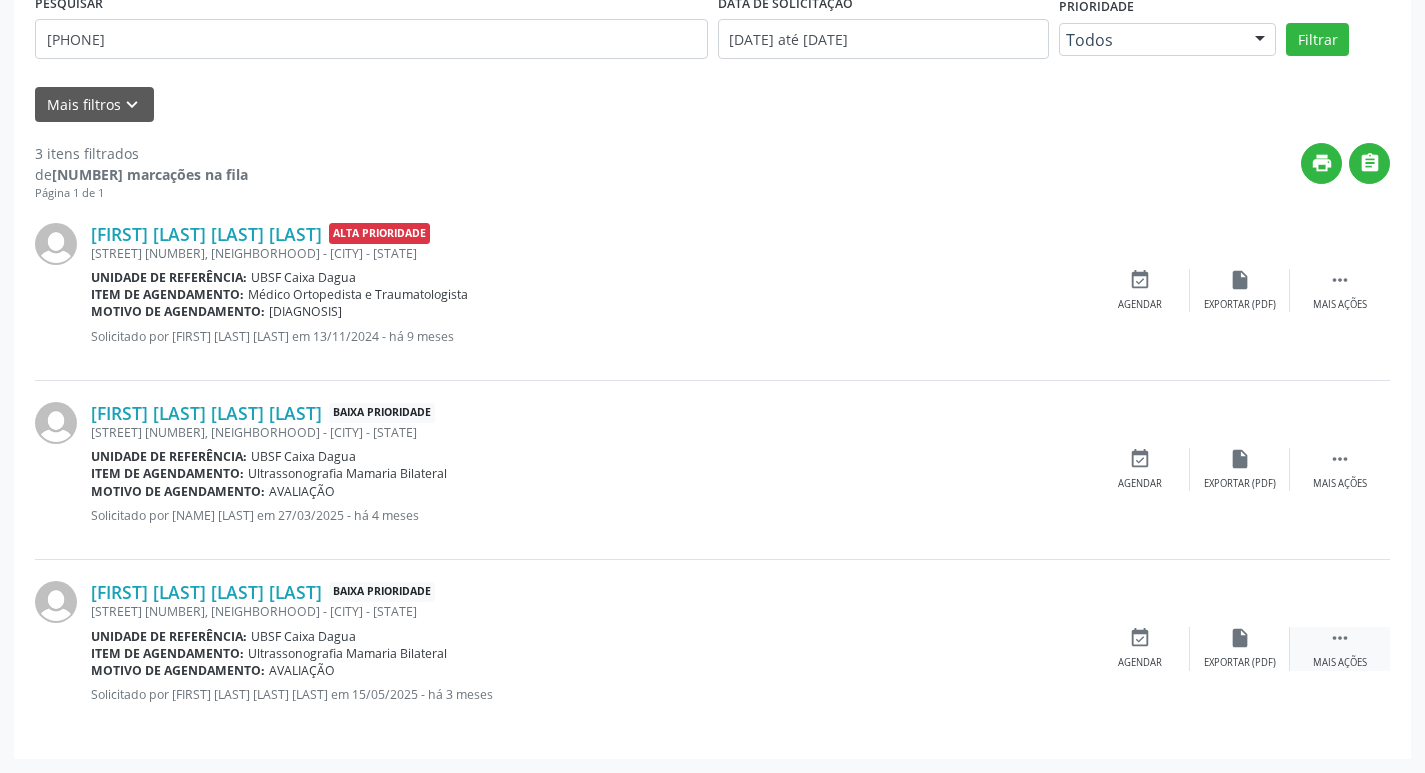 click on "" at bounding box center [1340, 638] 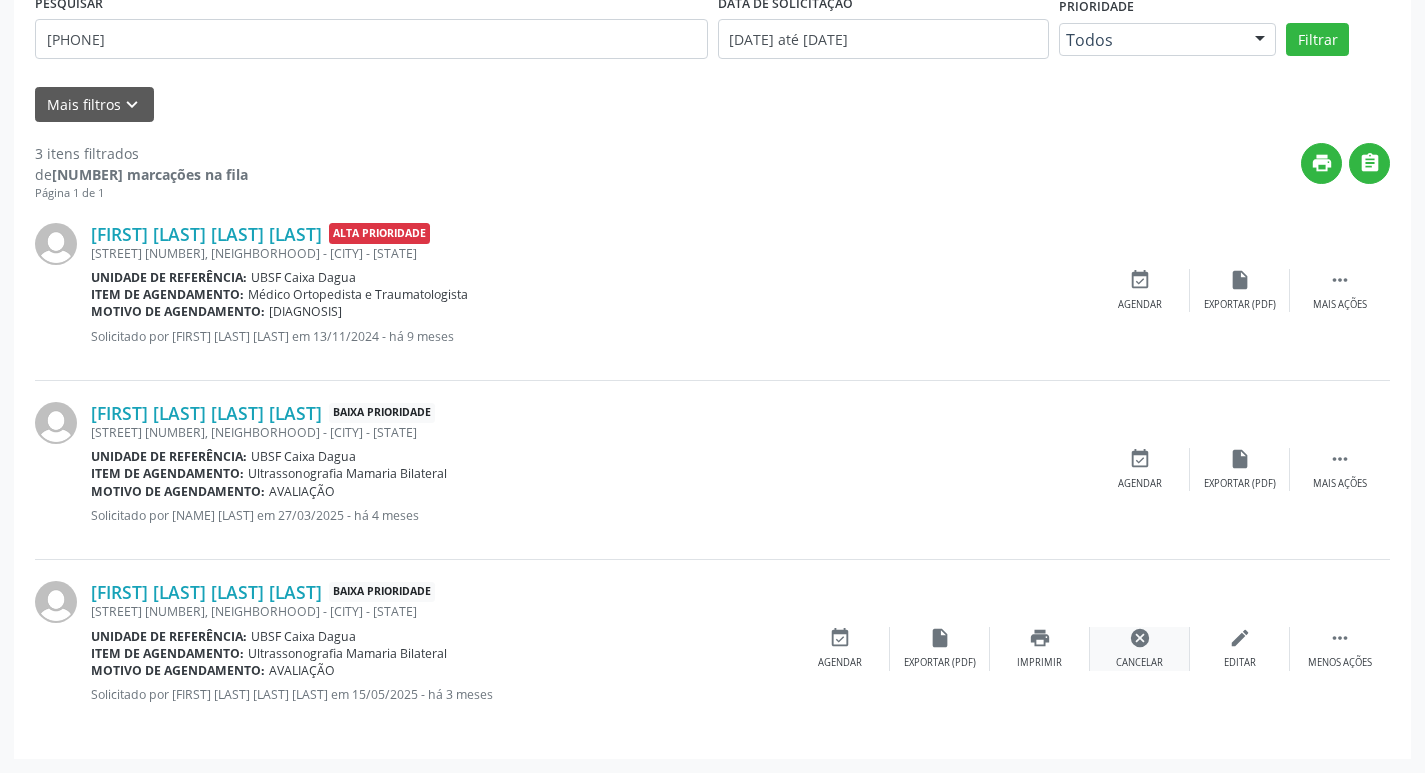 click on "cancel
Cancelar" at bounding box center [1140, 648] 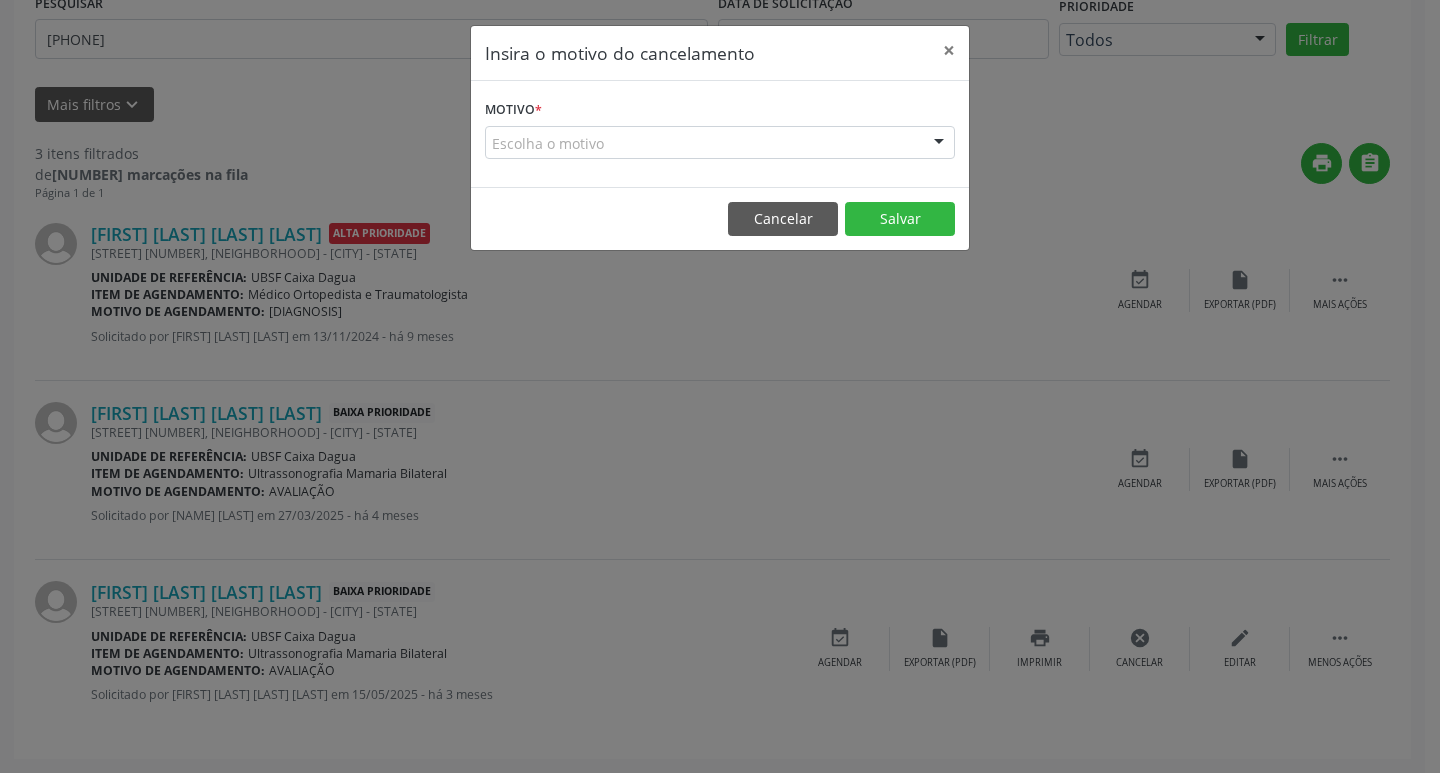 click on "Escolha o motivo" at bounding box center (720, 143) 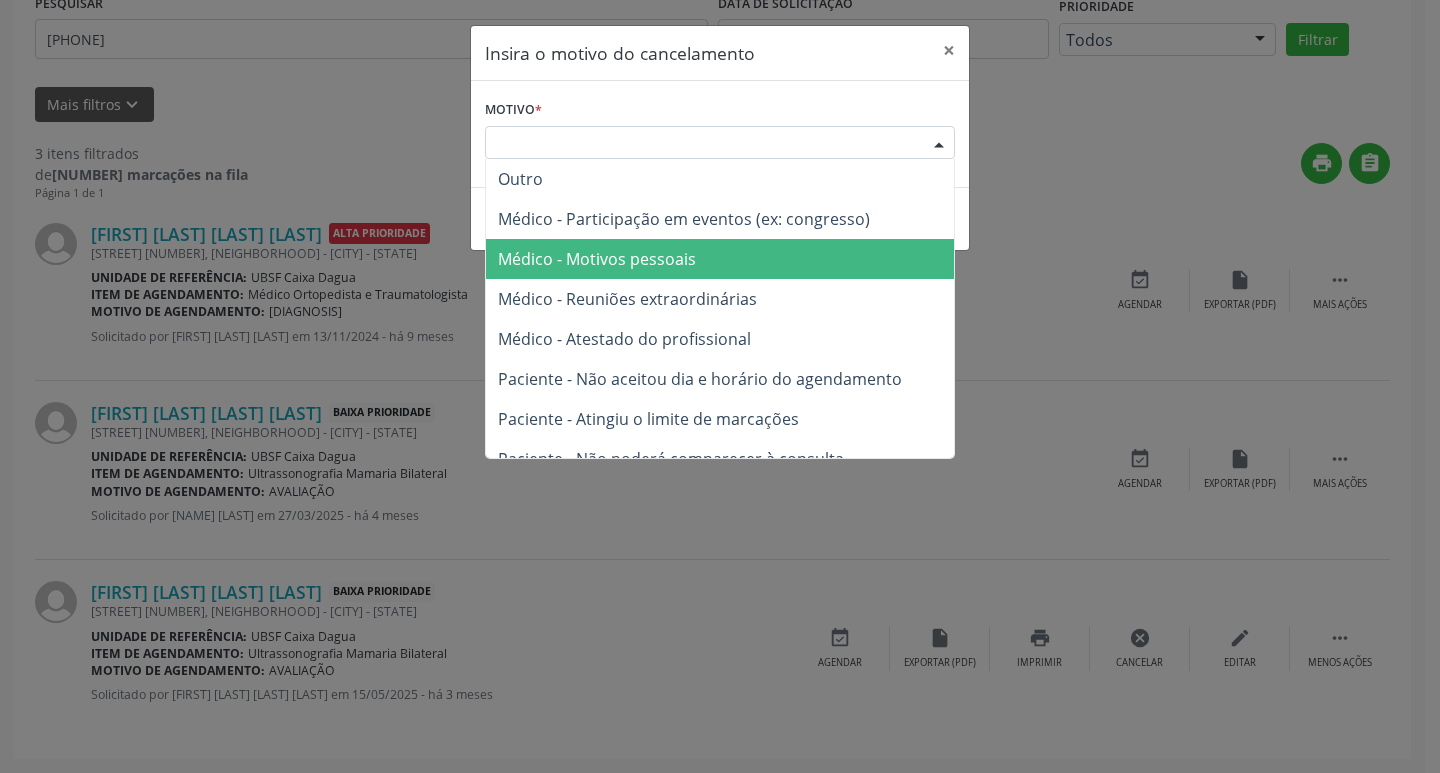 click on "Médico - Motivos pessoais" at bounding box center [720, 259] 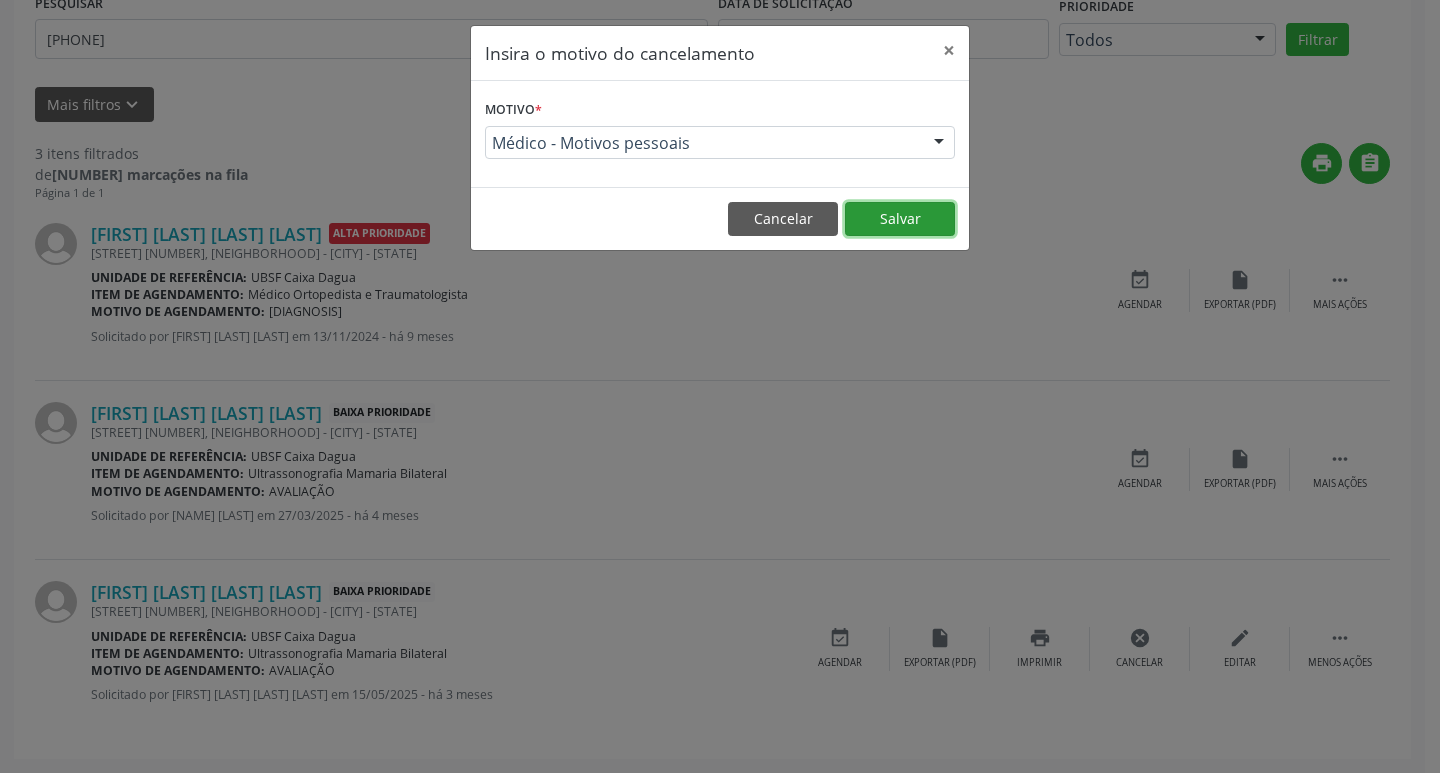 click on "Salvar" at bounding box center (900, 219) 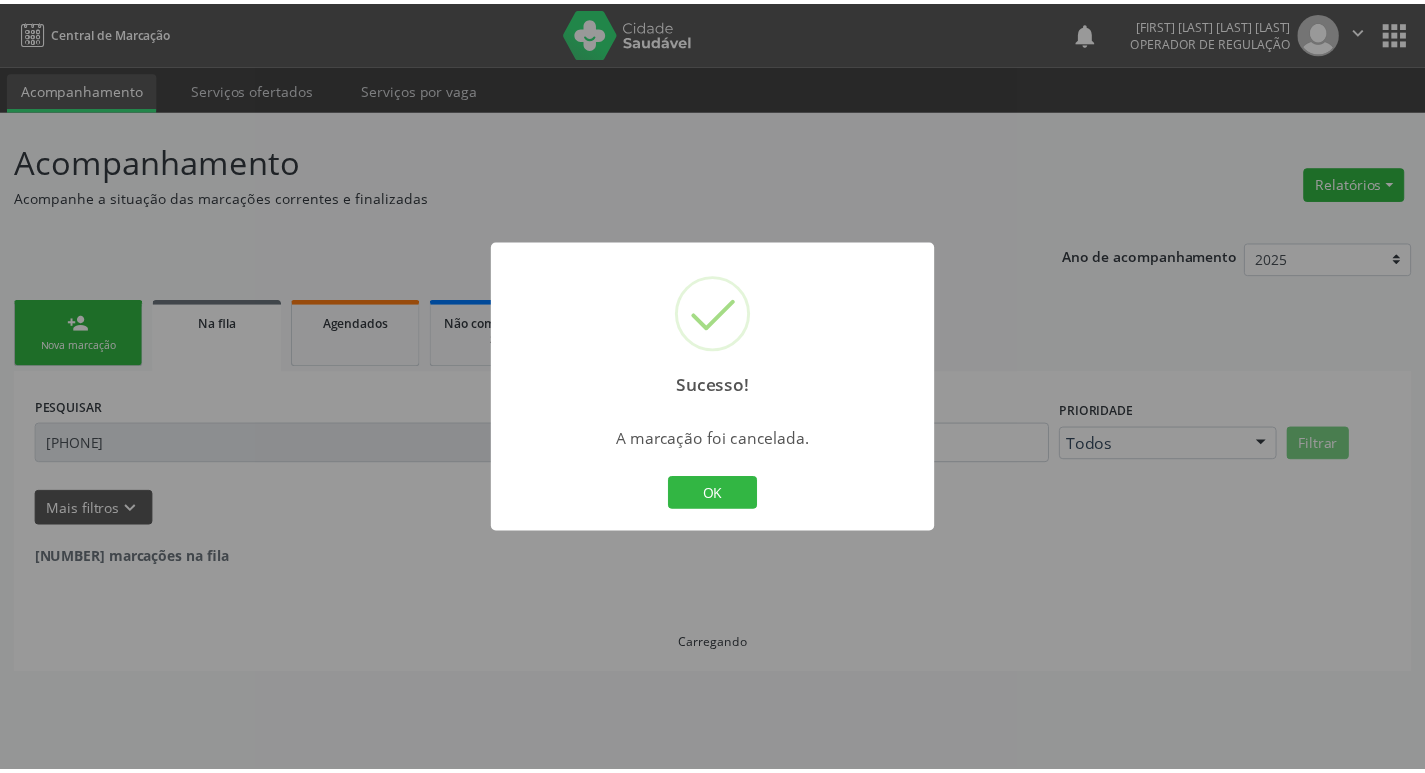 scroll, scrollTop: 0, scrollLeft: 0, axis: both 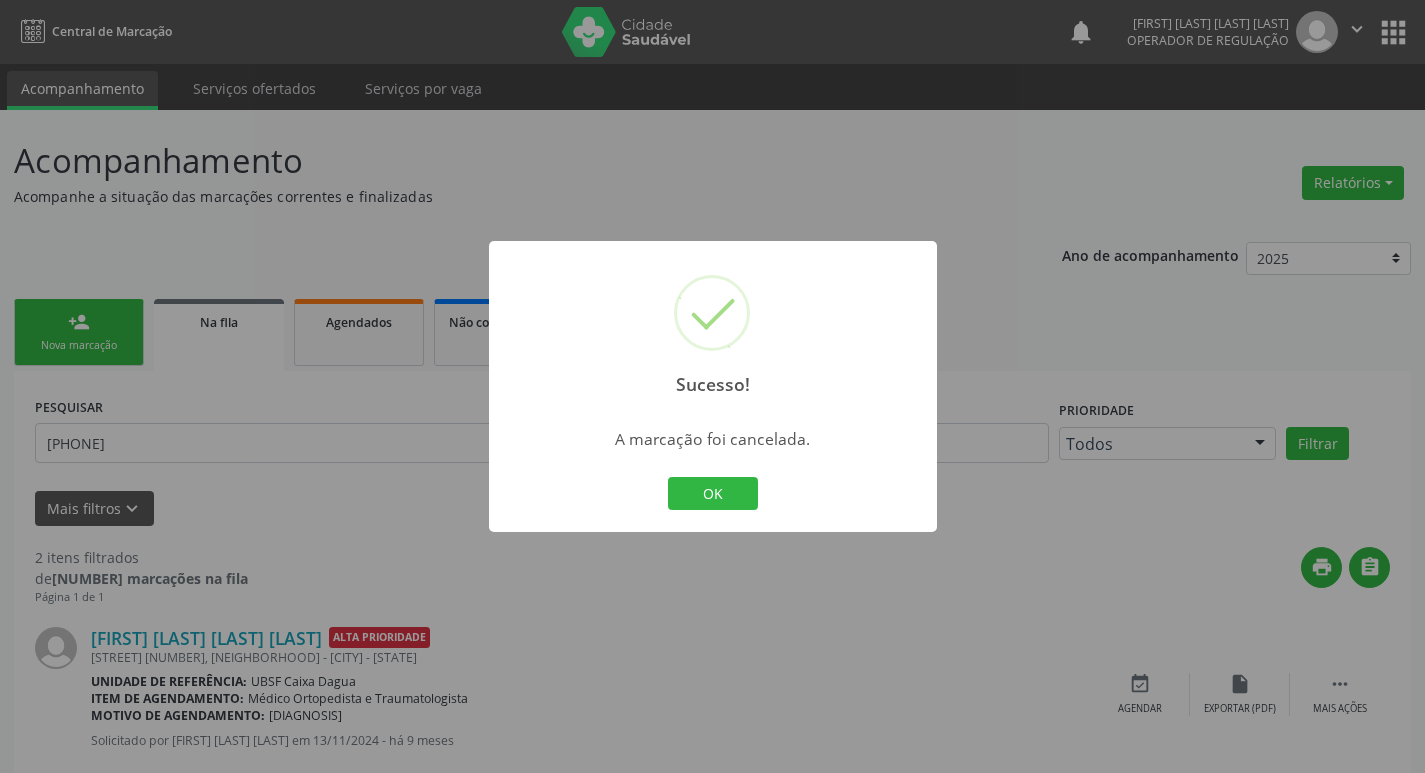 click on "OK Cancel" at bounding box center (712, 494) 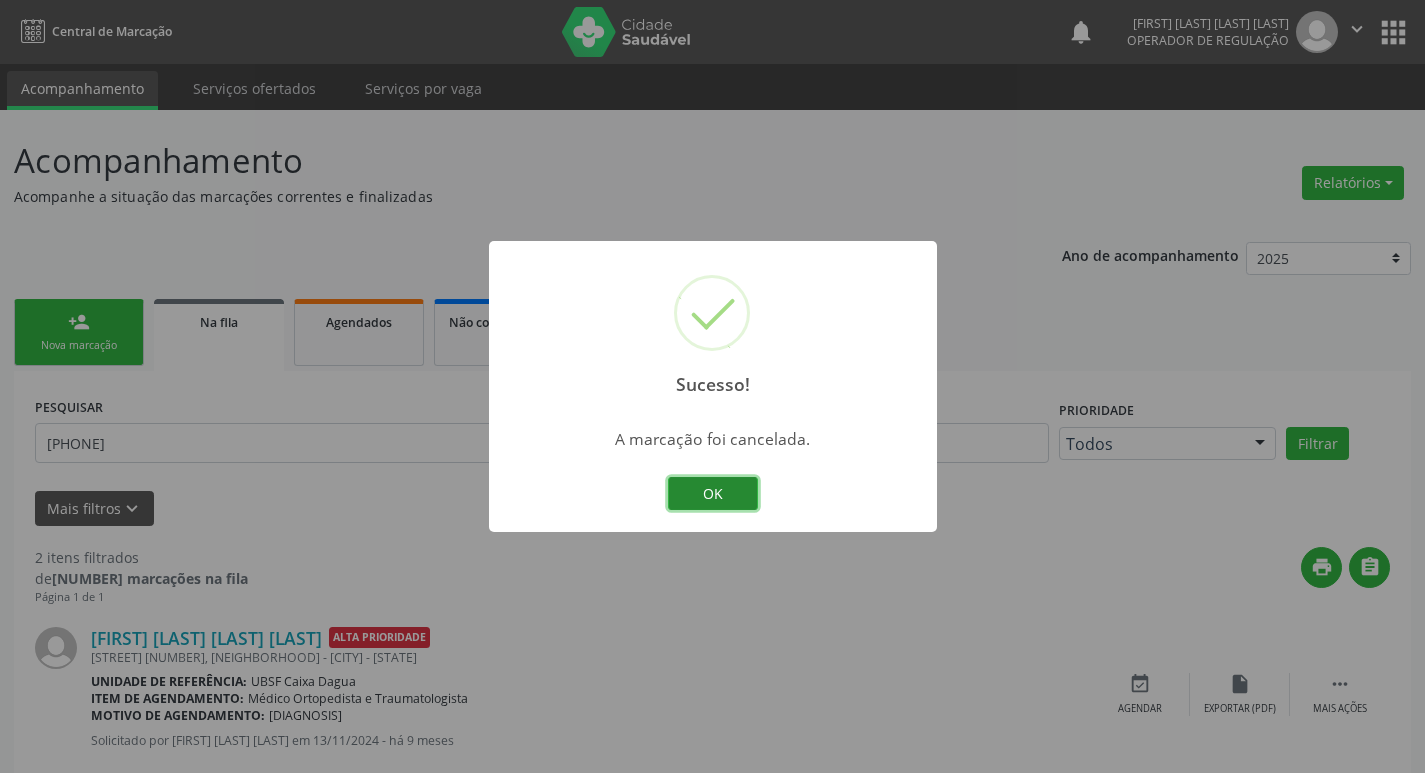 click on "OK" at bounding box center (713, 494) 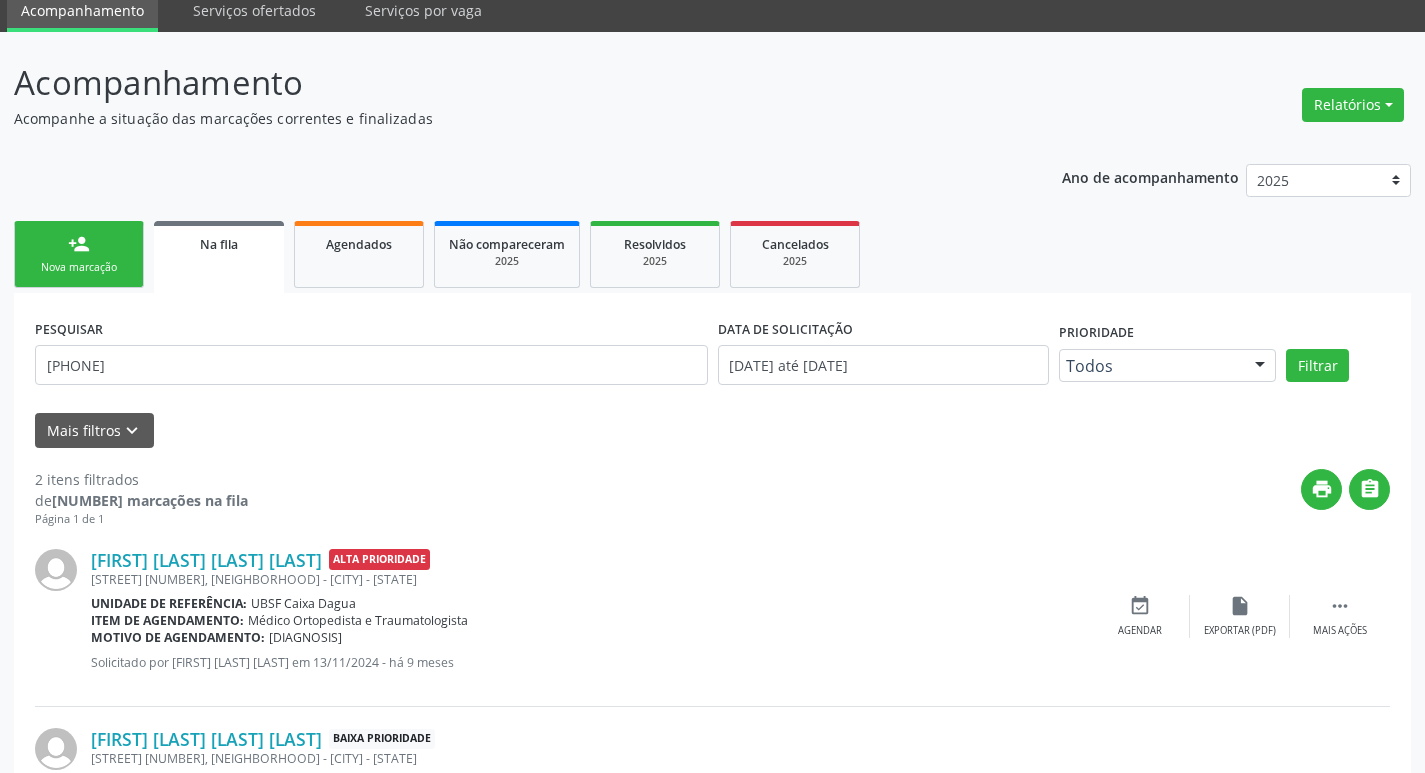 scroll, scrollTop: 225, scrollLeft: 0, axis: vertical 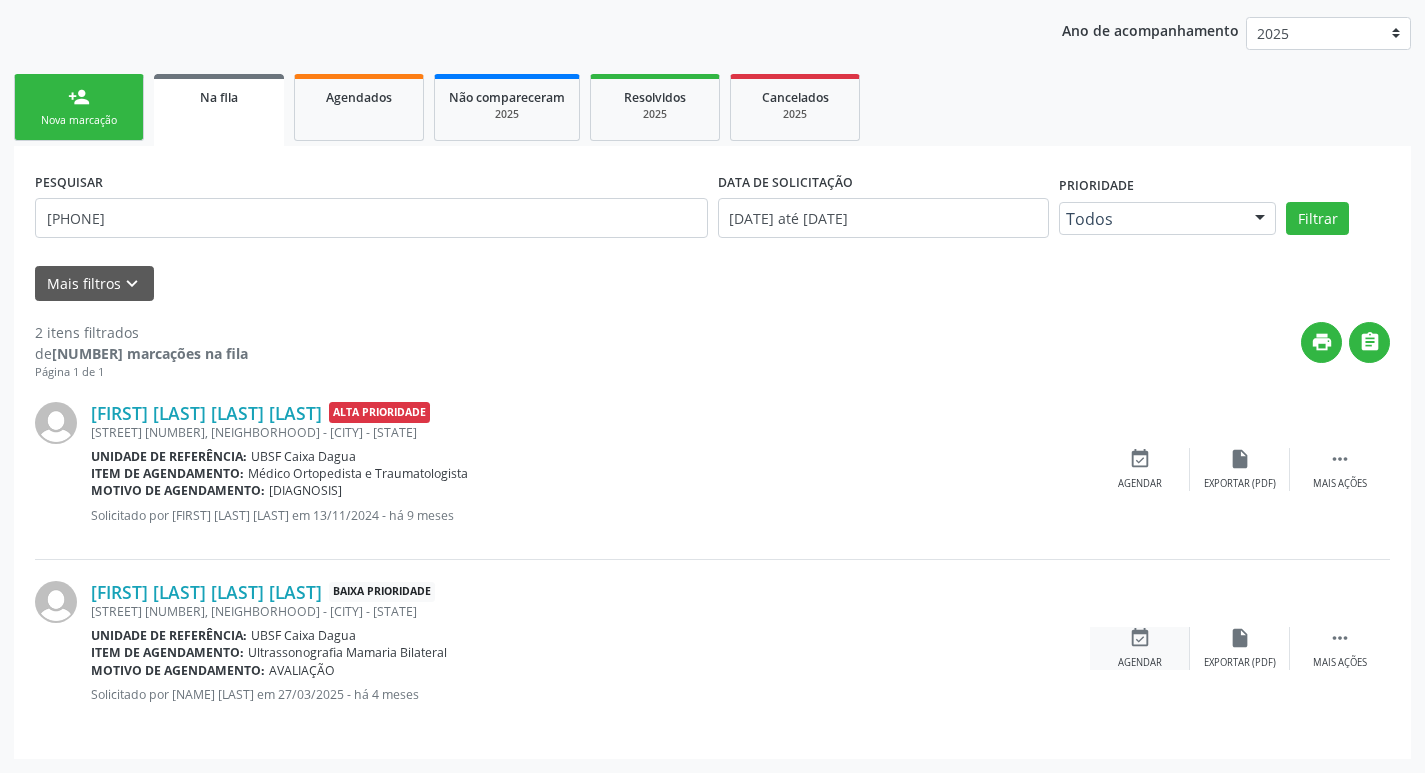 click on "Agendar" at bounding box center [1140, 663] 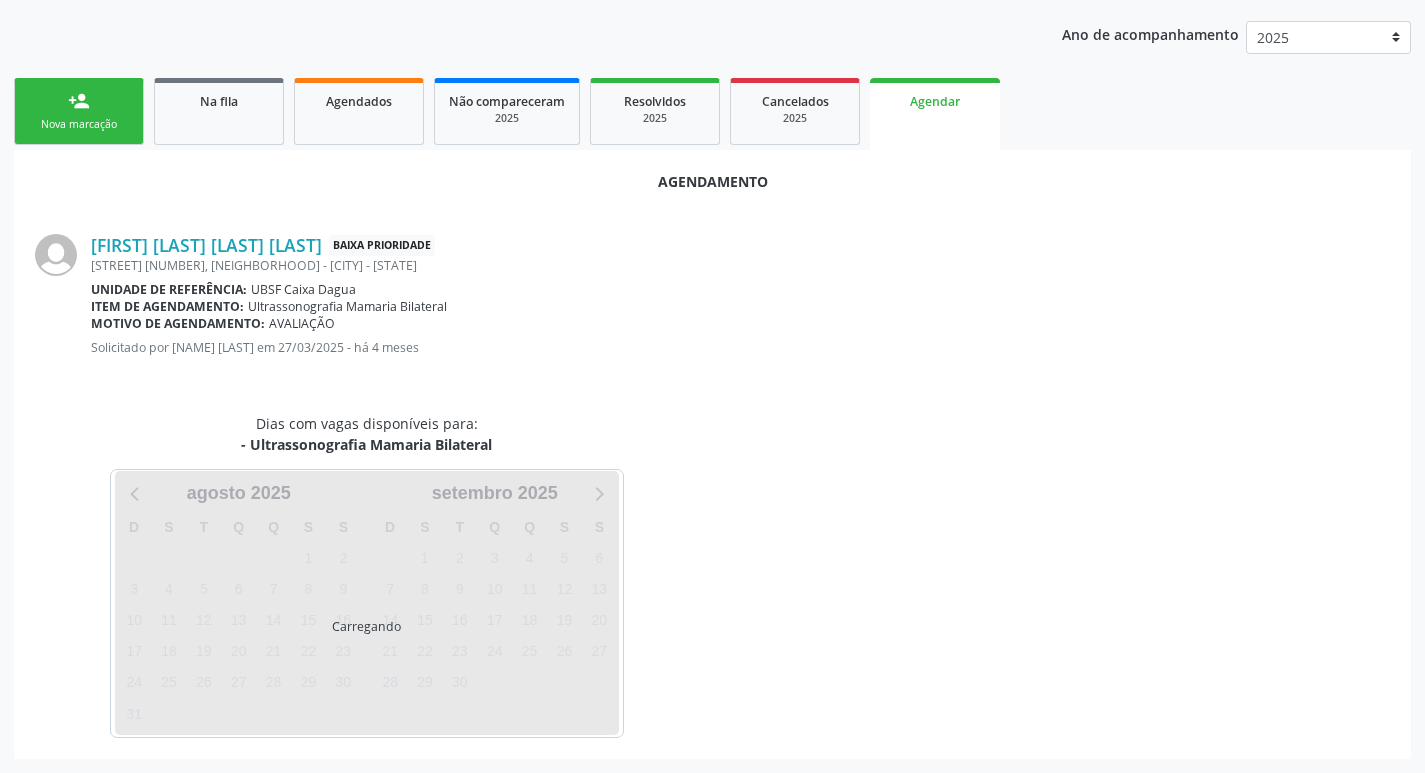 scroll, scrollTop: 225, scrollLeft: 0, axis: vertical 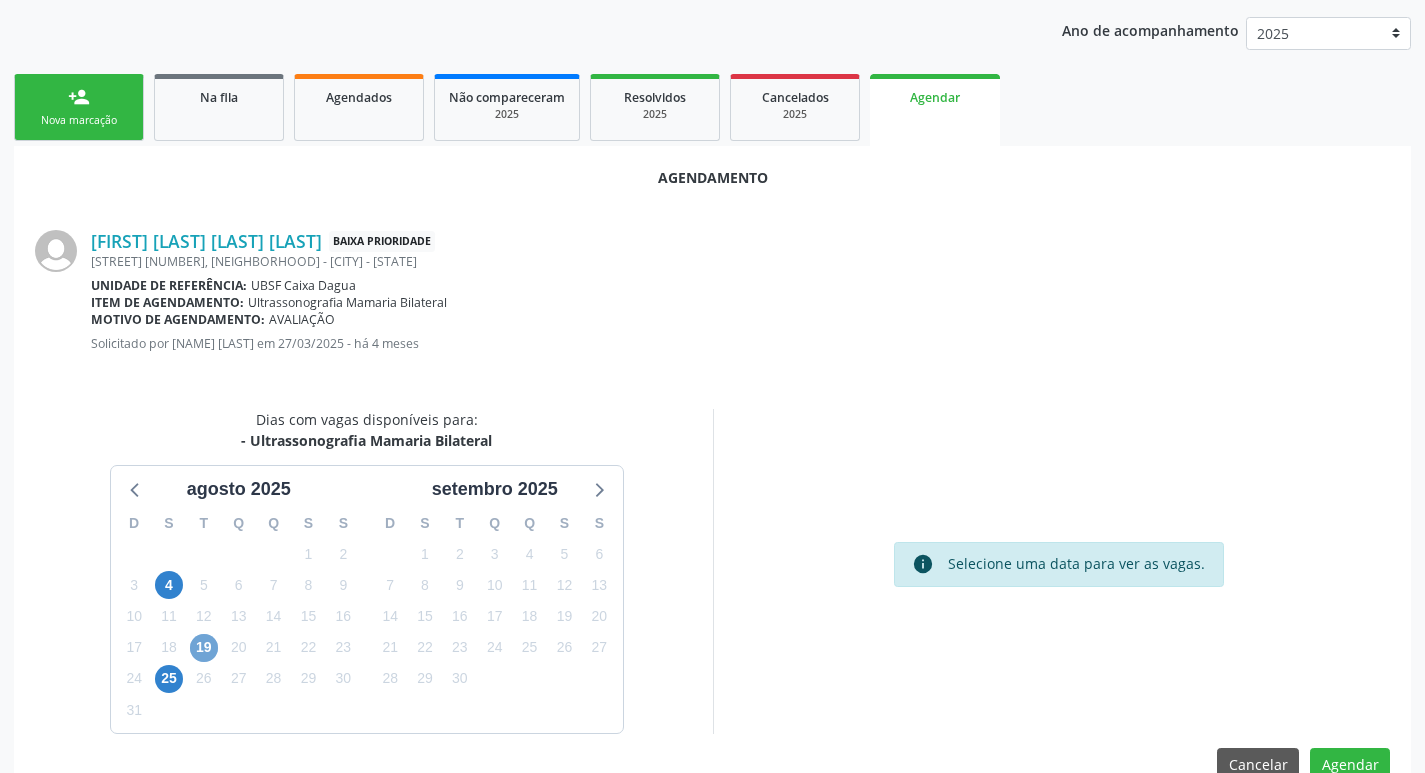 click on "19" at bounding box center [204, 648] 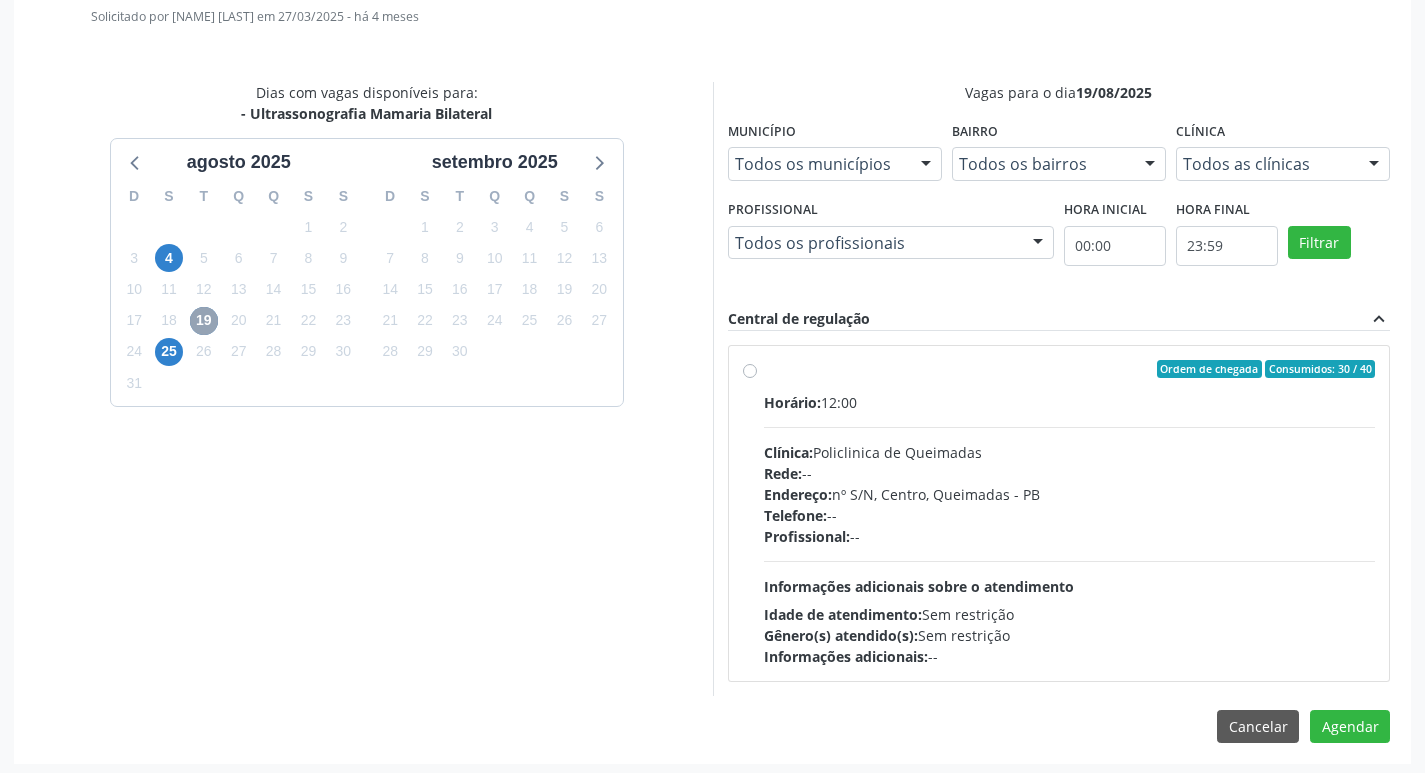 scroll, scrollTop: 557, scrollLeft: 0, axis: vertical 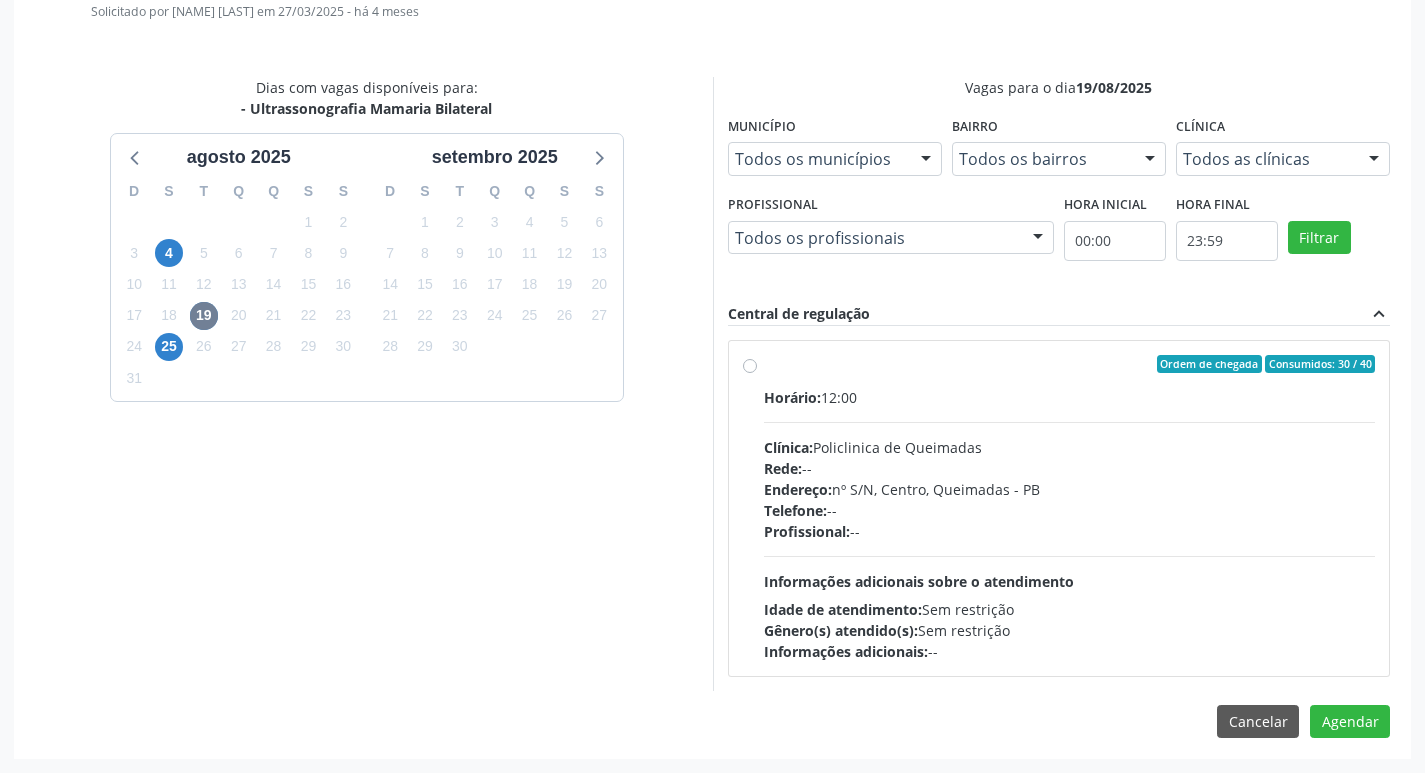 click on "Ordem de chegada
Consumidos: 30 / 40
Horário:   12:00
Clínica:  Policlinica de Queimadas
Rede:
--
Endereço:   nº S/N, Centro, Queimadas - PB
Telefone:   --
Profissional:
--
Informações adicionais sobre o atendimento
Idade de atendimento:
Sem restrição
Gênero(s) atendido(s):
Sem restrição
Informações adicionais:
--" at bounding box center (1059, 508) 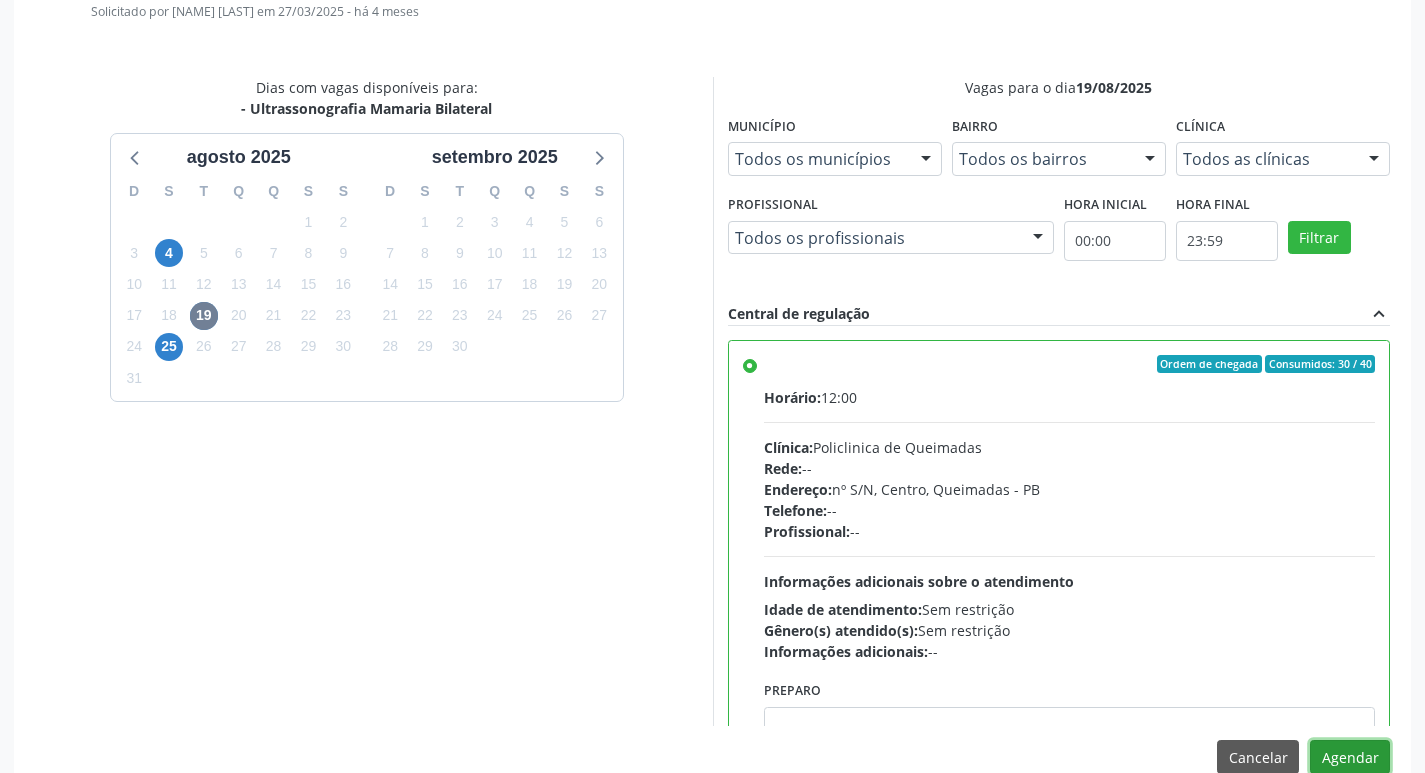 click on "Agendar" at bounding box center (1350, 757) 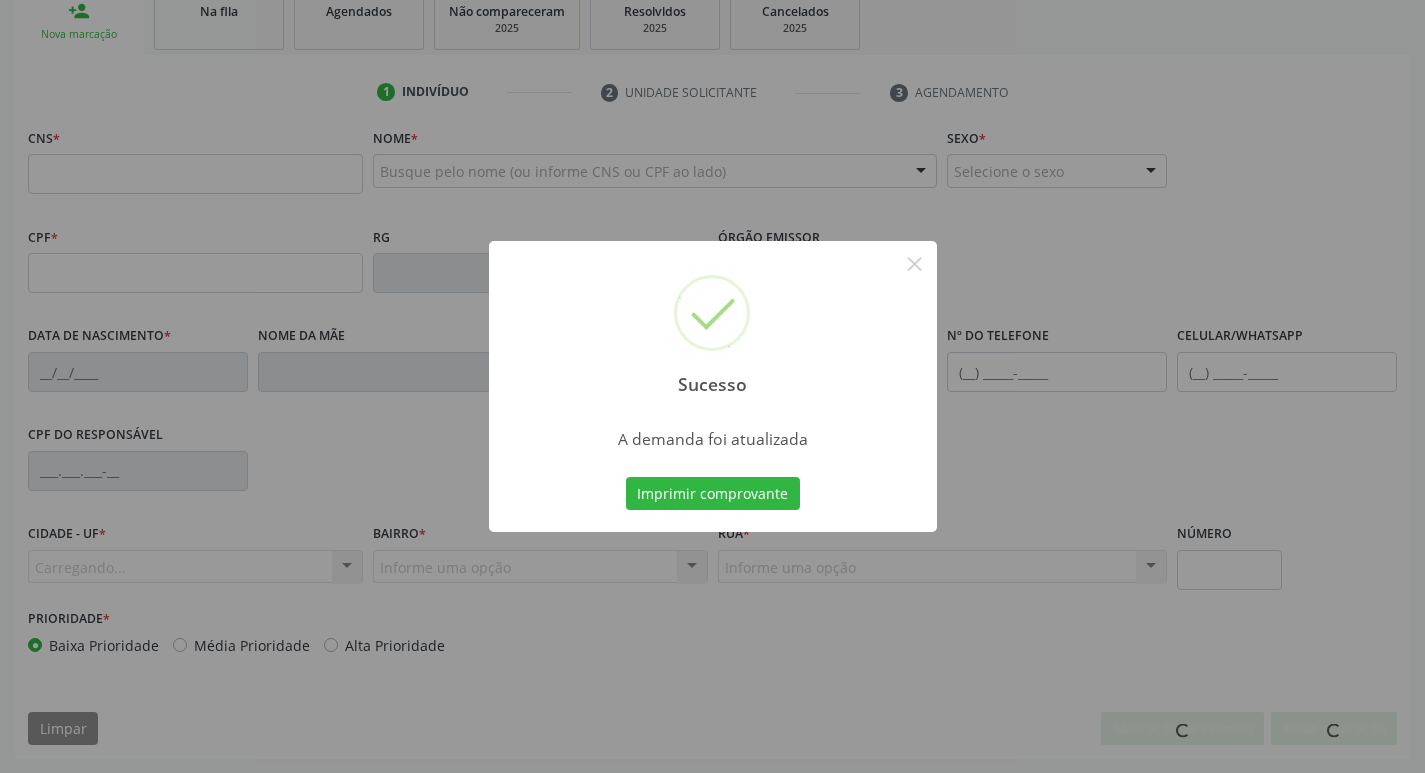 scroll, scrollTop: 311, scrollLeft: 0, axis: vertical 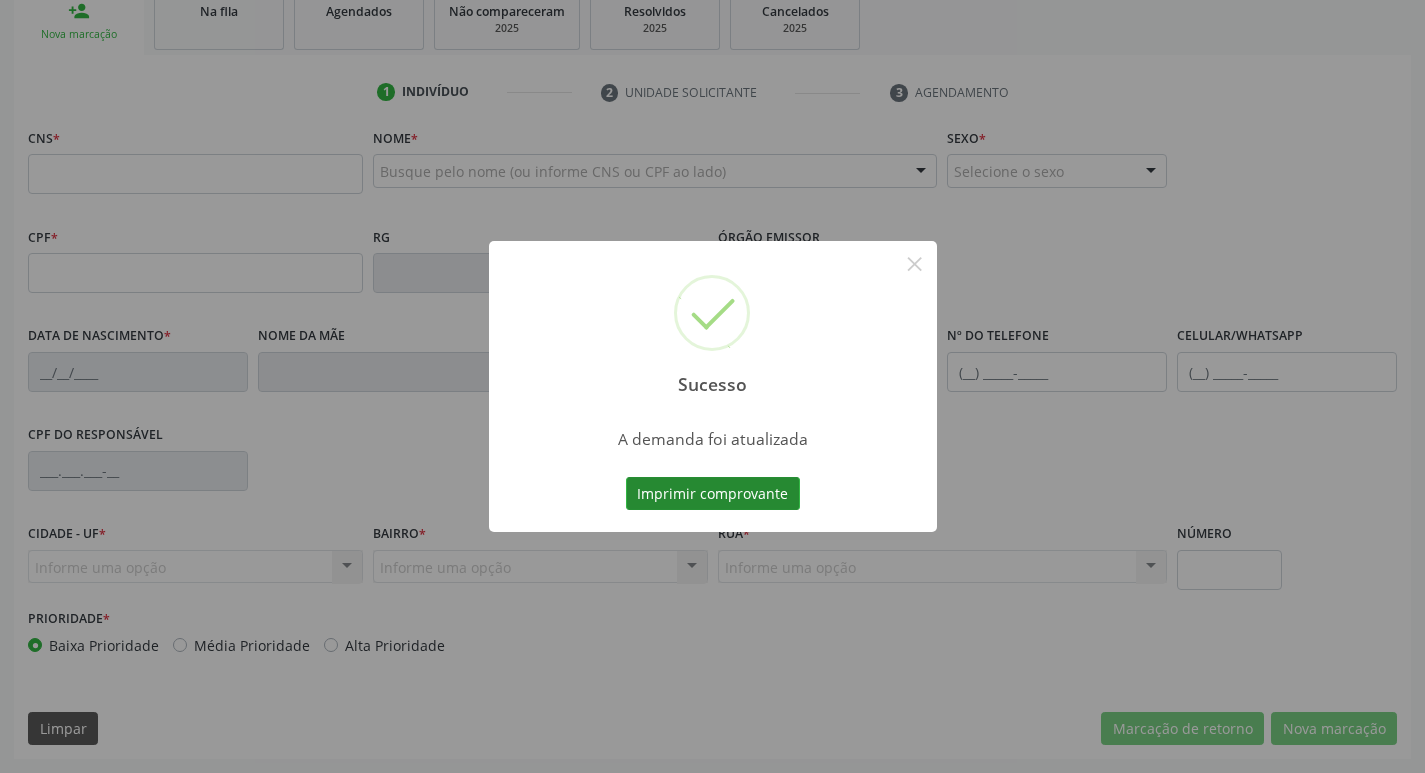 click on "Imprimir comprovante" at bounding box center (713, 494) 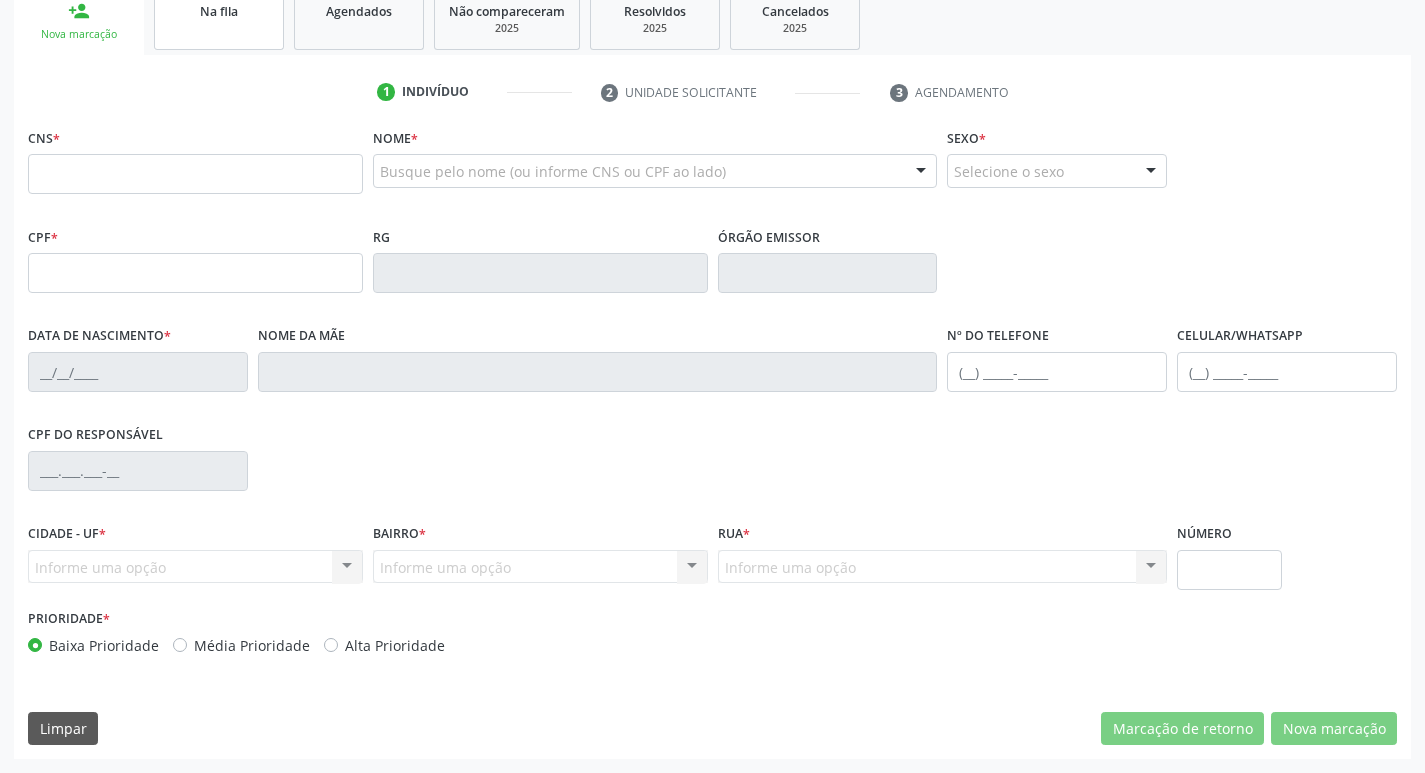 click on "Na fila" at bounding box center [219, 19] 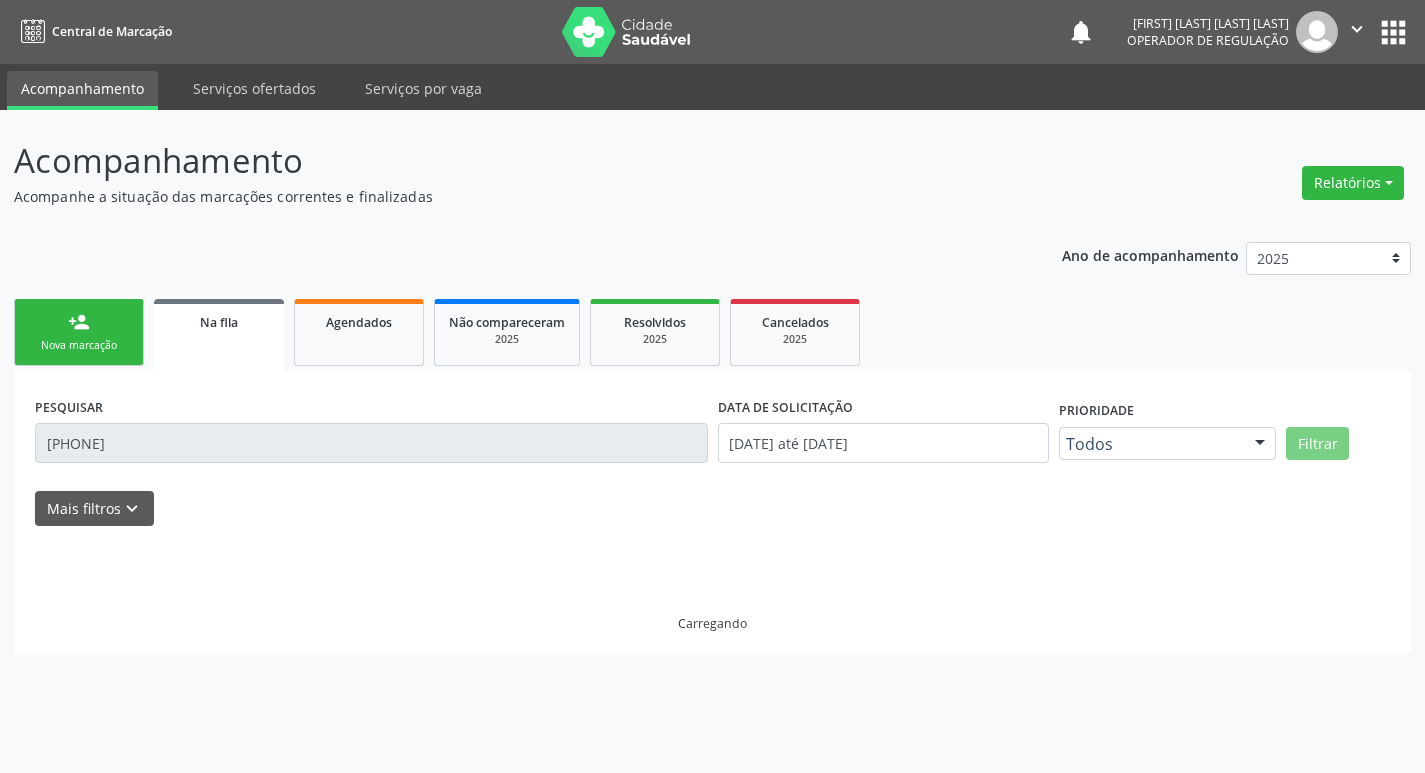 scroll, scrollTop: 0, scrollLeft: 0, axis: both 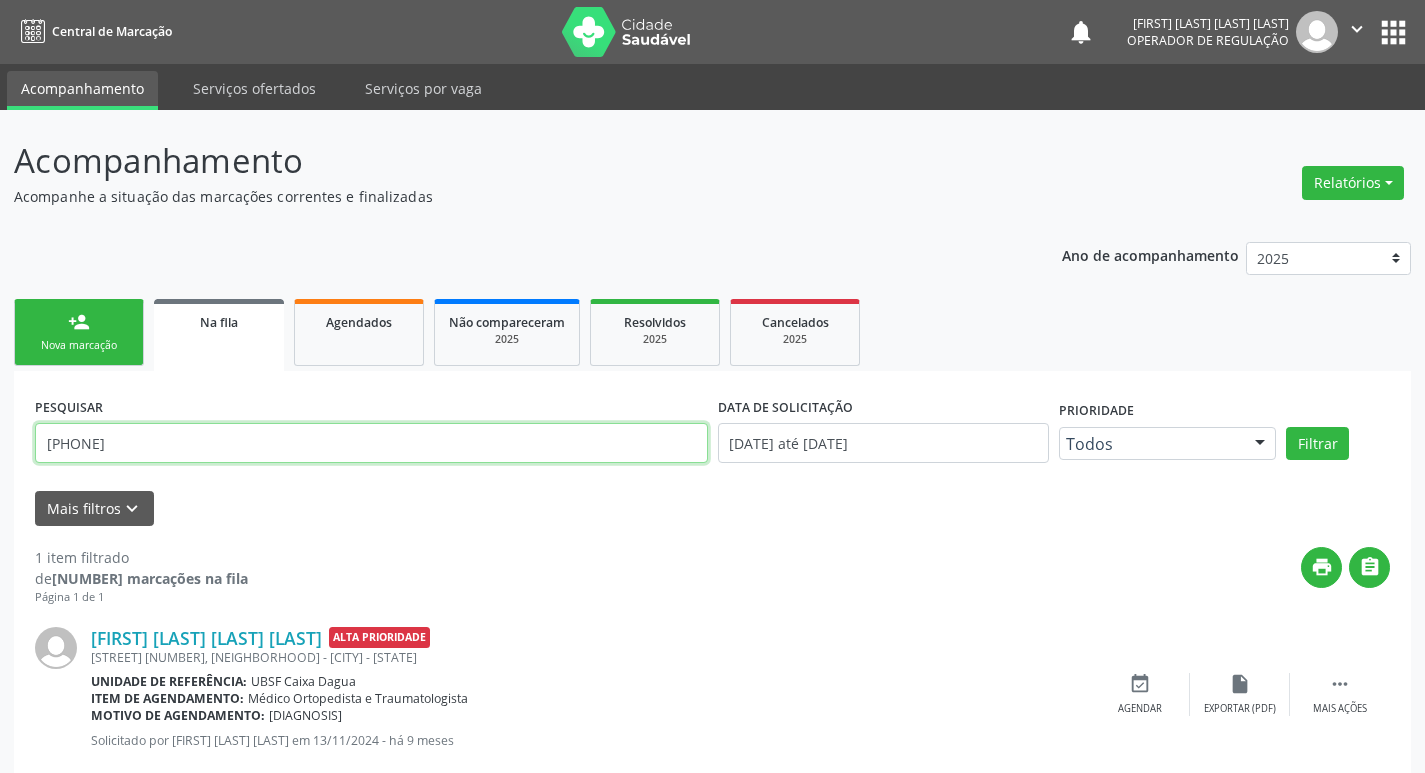 click on "705003068663259" at bounding box center (371, 443) 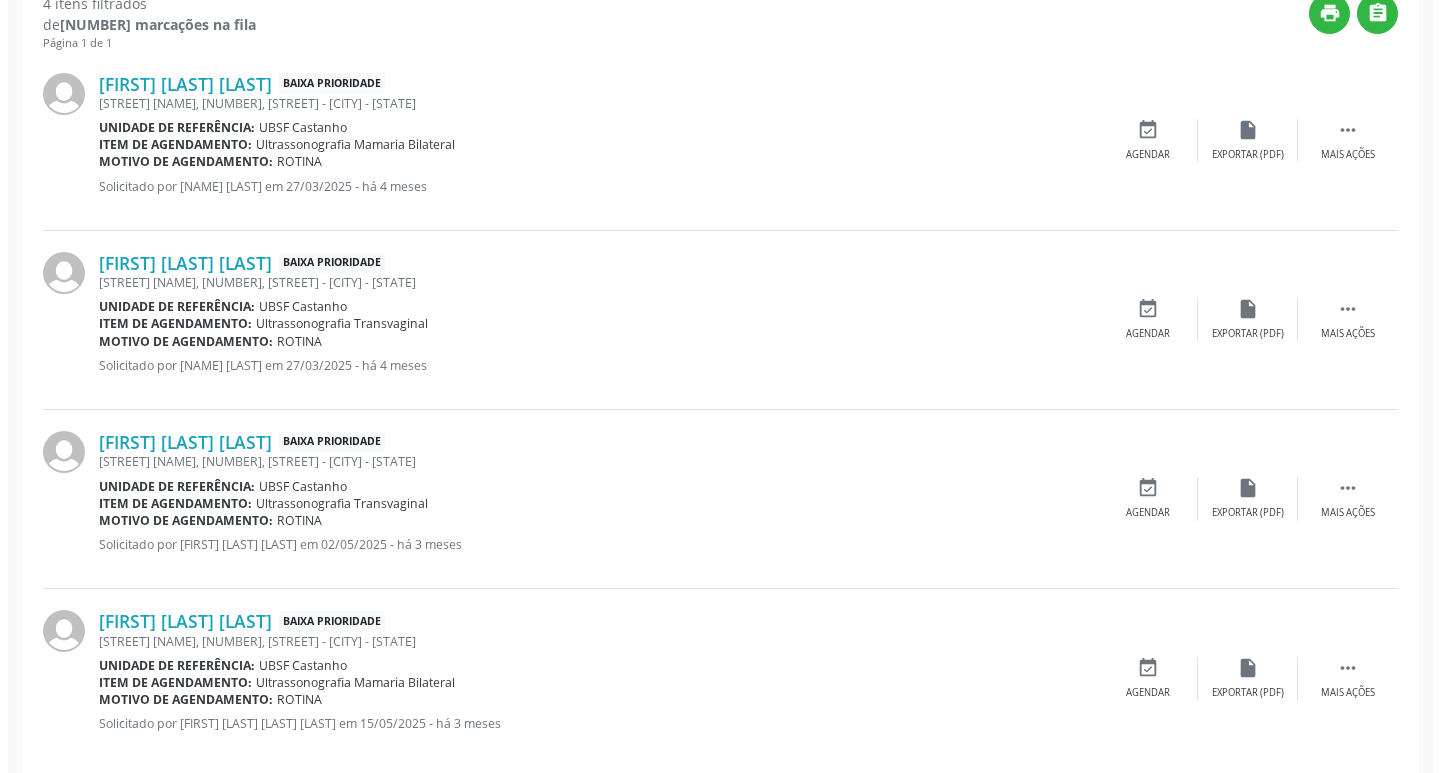 scroll, scrollTop: 583, scrollLeft: 0, axis: vertical 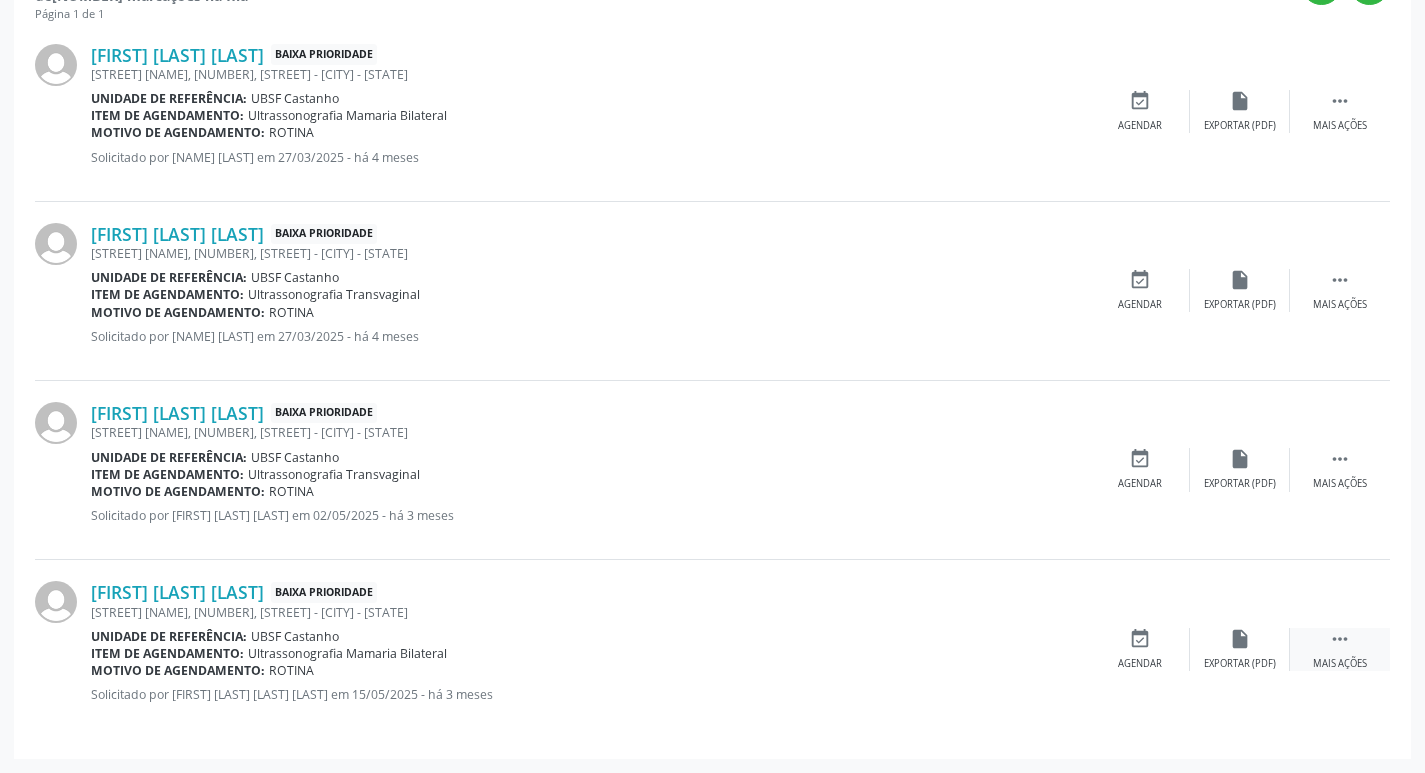 click on "
Mais ações" at bounding box center [1340, 649] 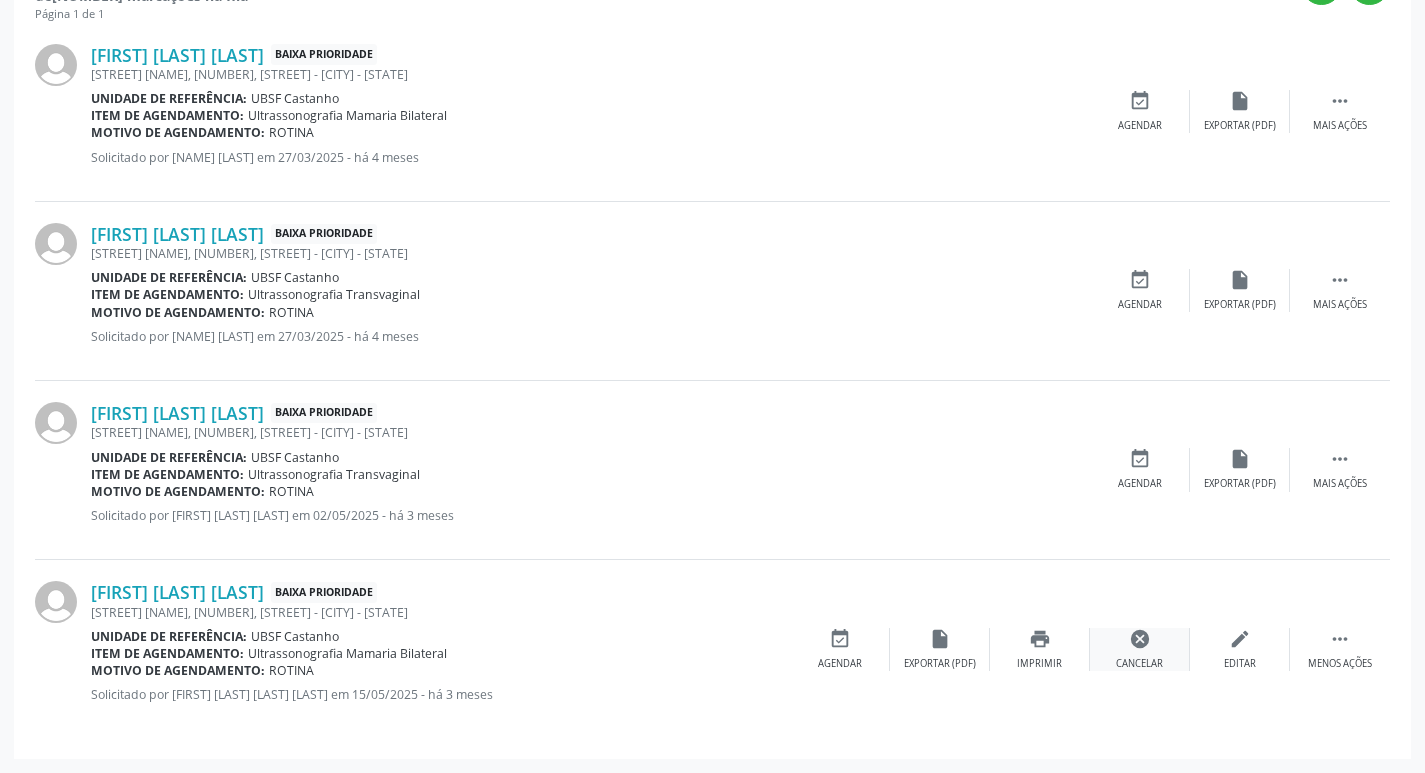 click on "cancel
Cancelar" at bounding box center [1140, 649] 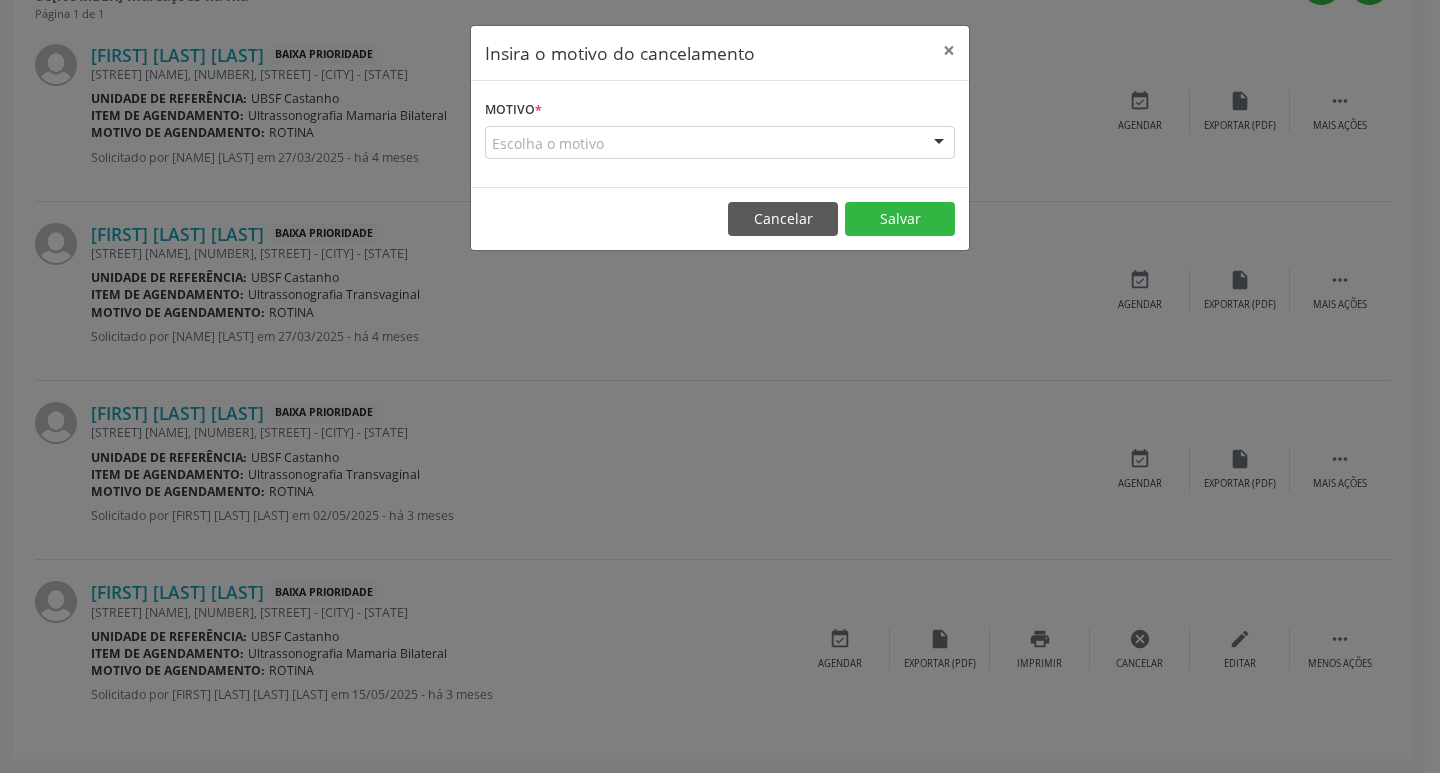 click on "Escolha o motivo" at bounding box center [720, 143] 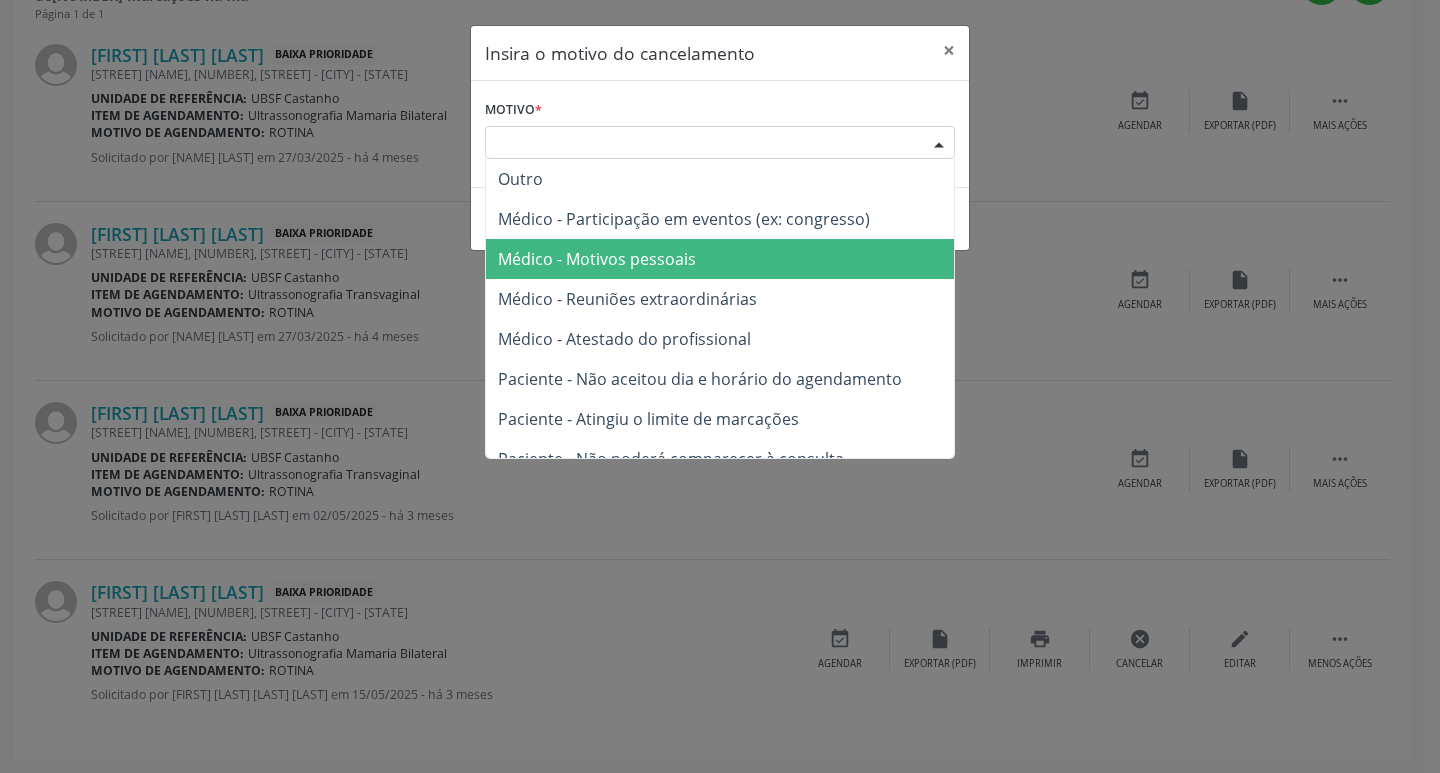 click on "Médico - Motivos pessoais" at bounding box center (720, 259) 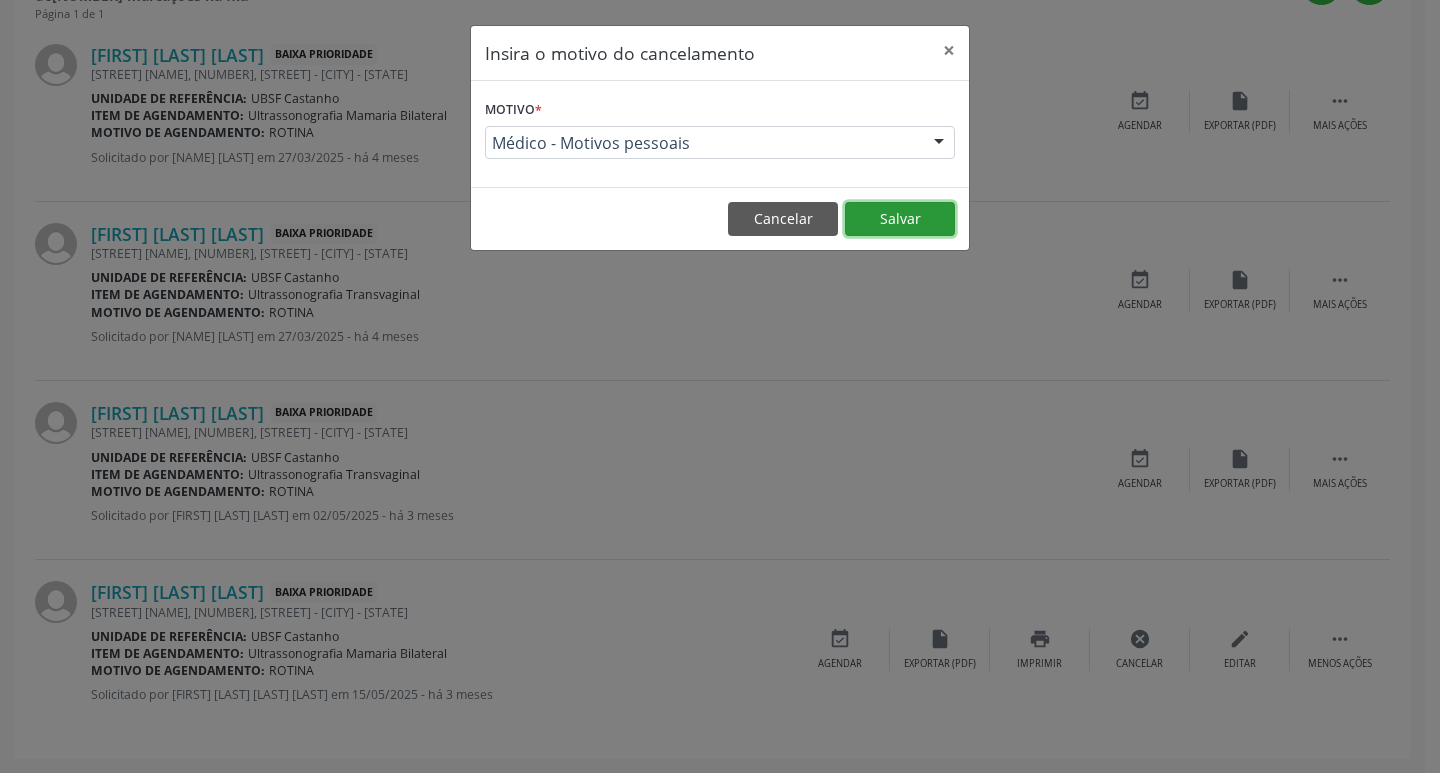click on "Salvar" at bounding box center [900, 219] 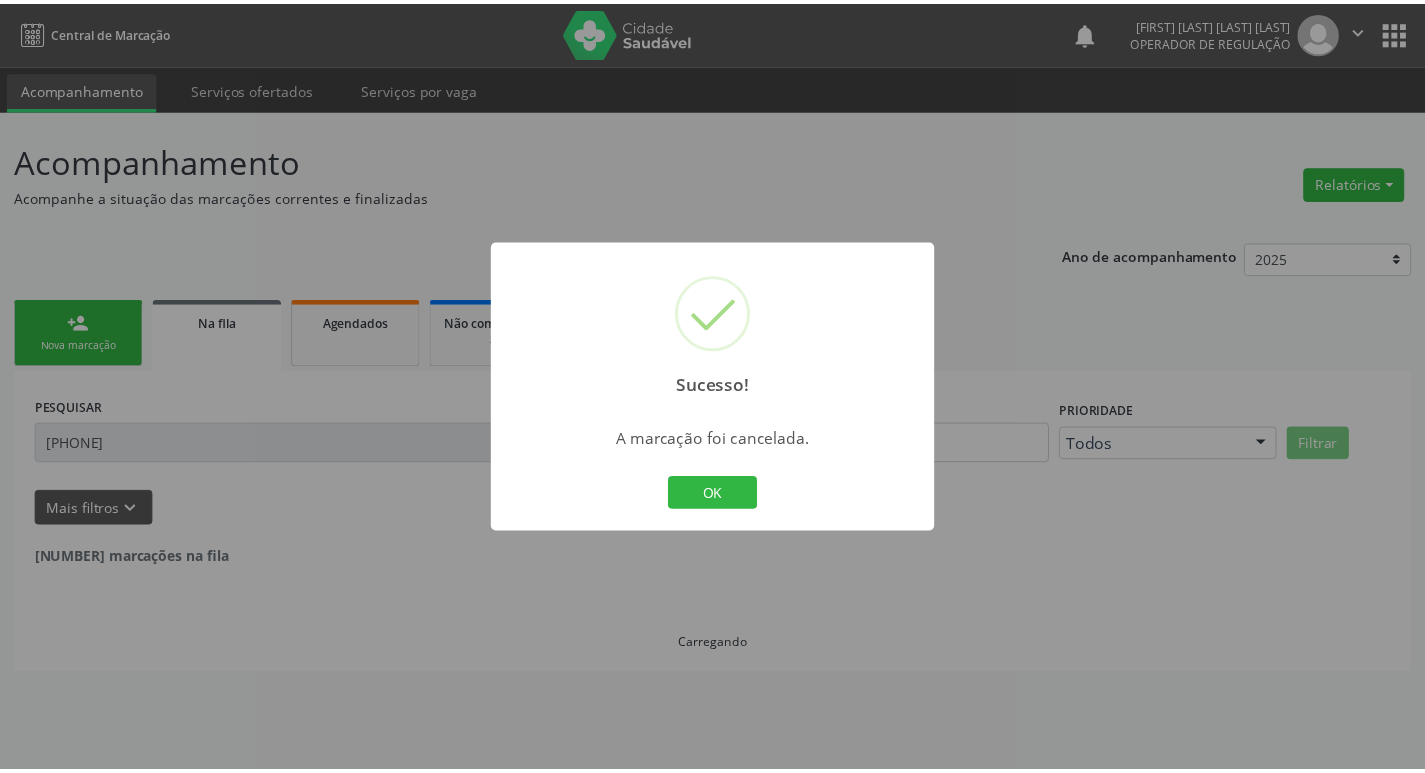 scroll, scrollTop: 0, scrollLeft: 0, axis: both 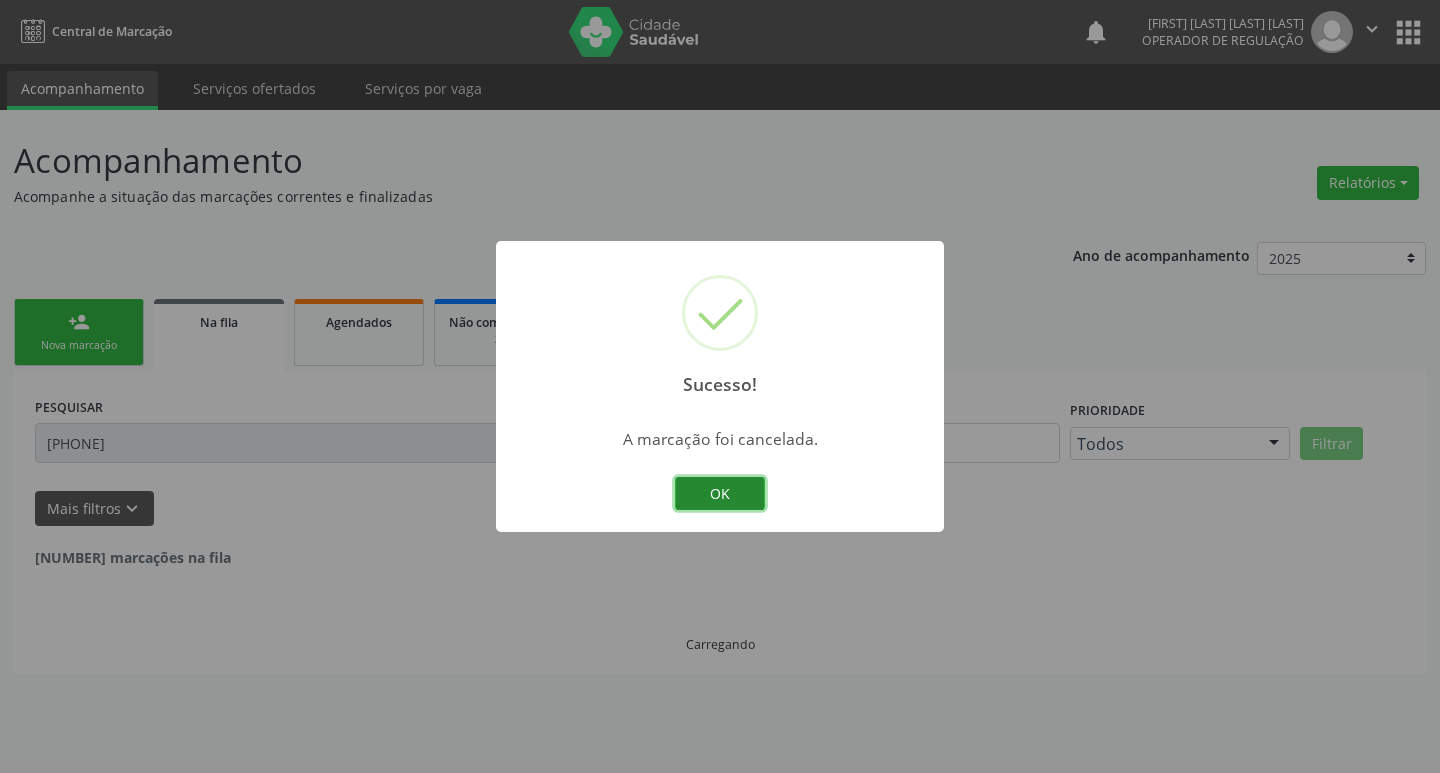 click on "OK" at bounding box center [720, 494] 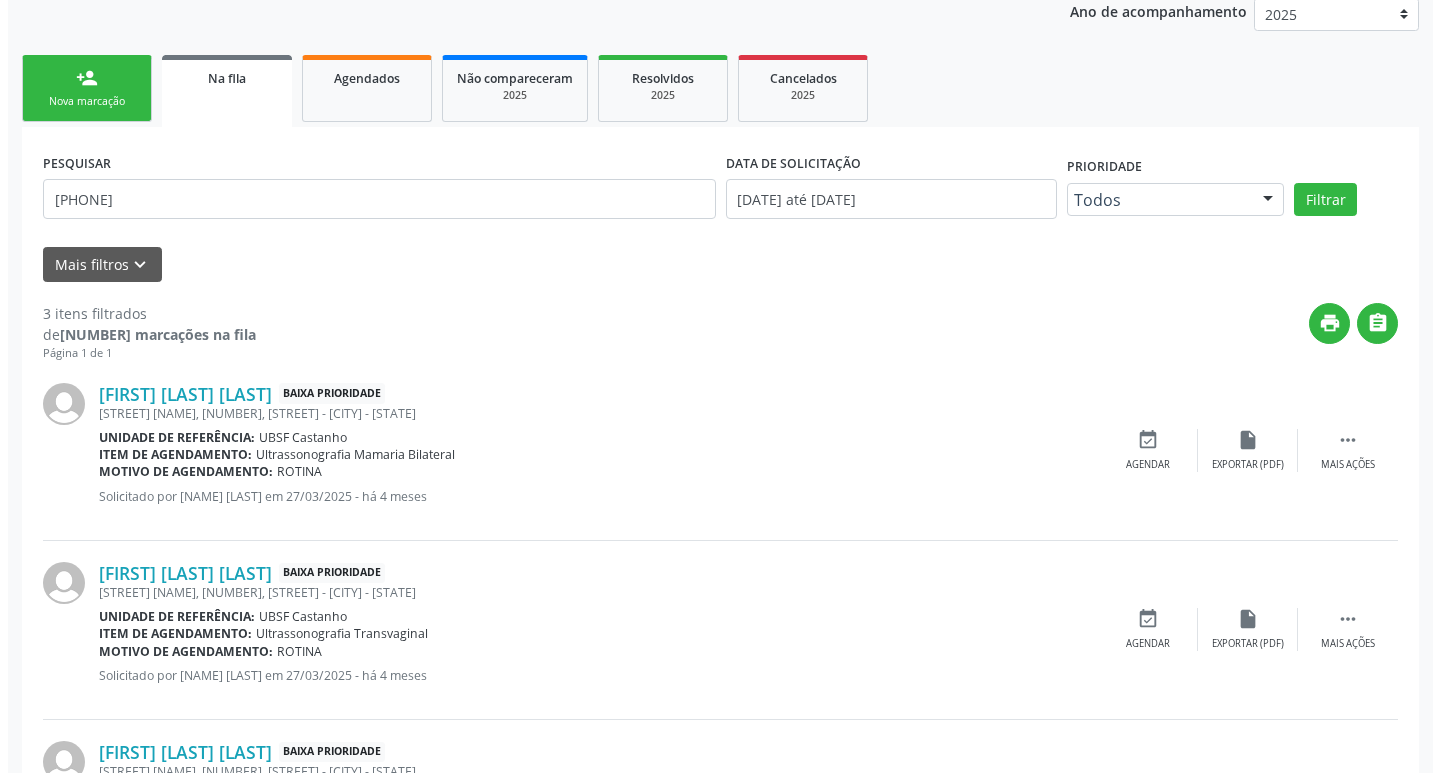 scroll, scrollTop: 404, scrollLeft: 0, axis: vertical 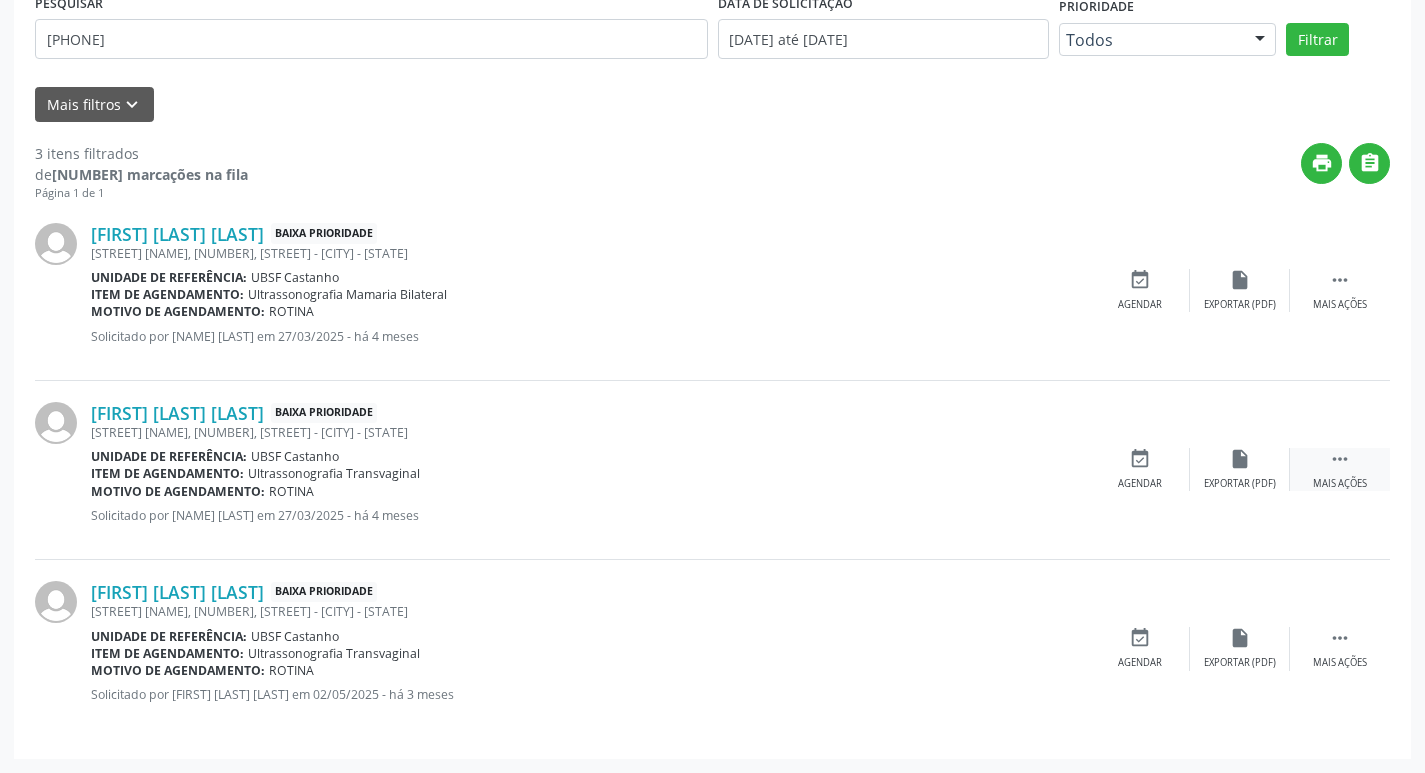 click on "Mais ações" at bounding box center (1340, 484) 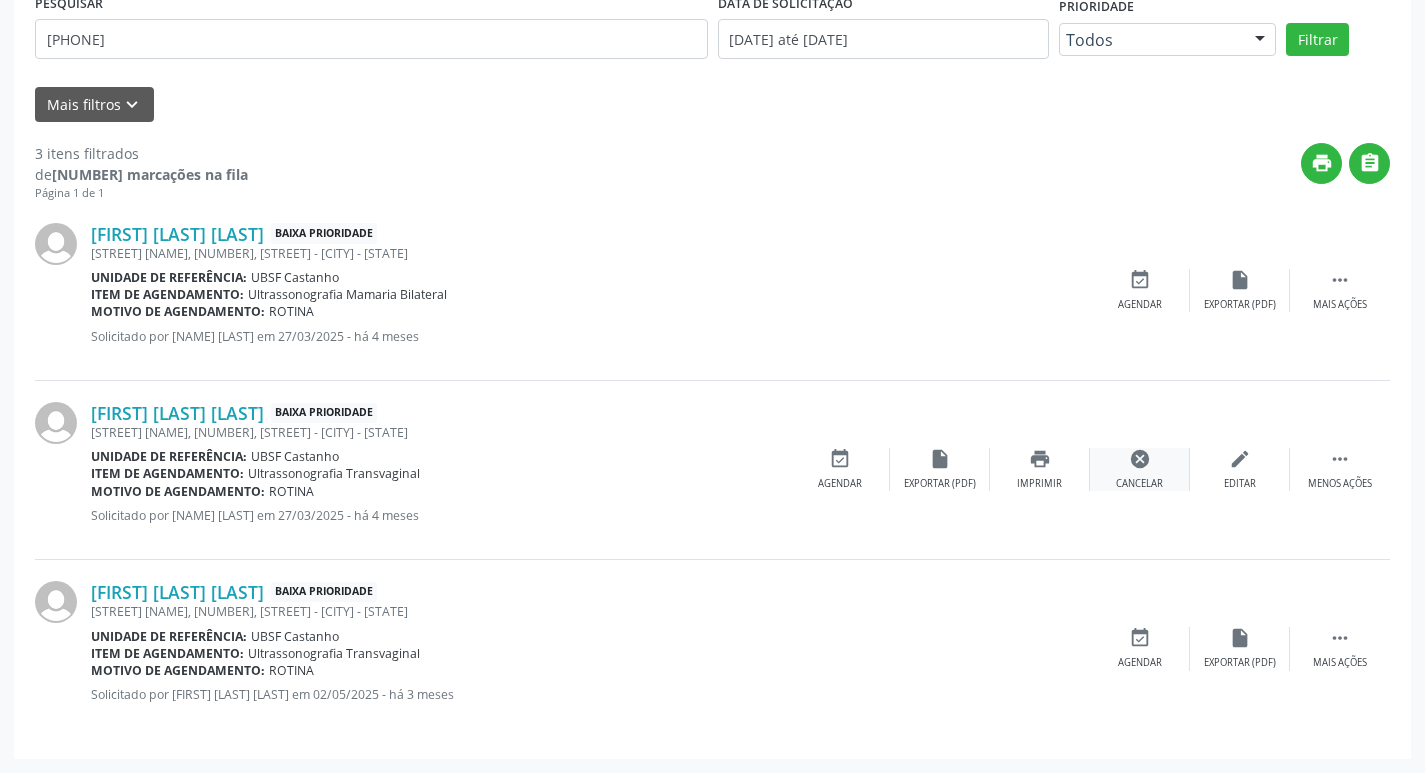 click on "cancel
Cancelar" at bounding box center [1140, 469] 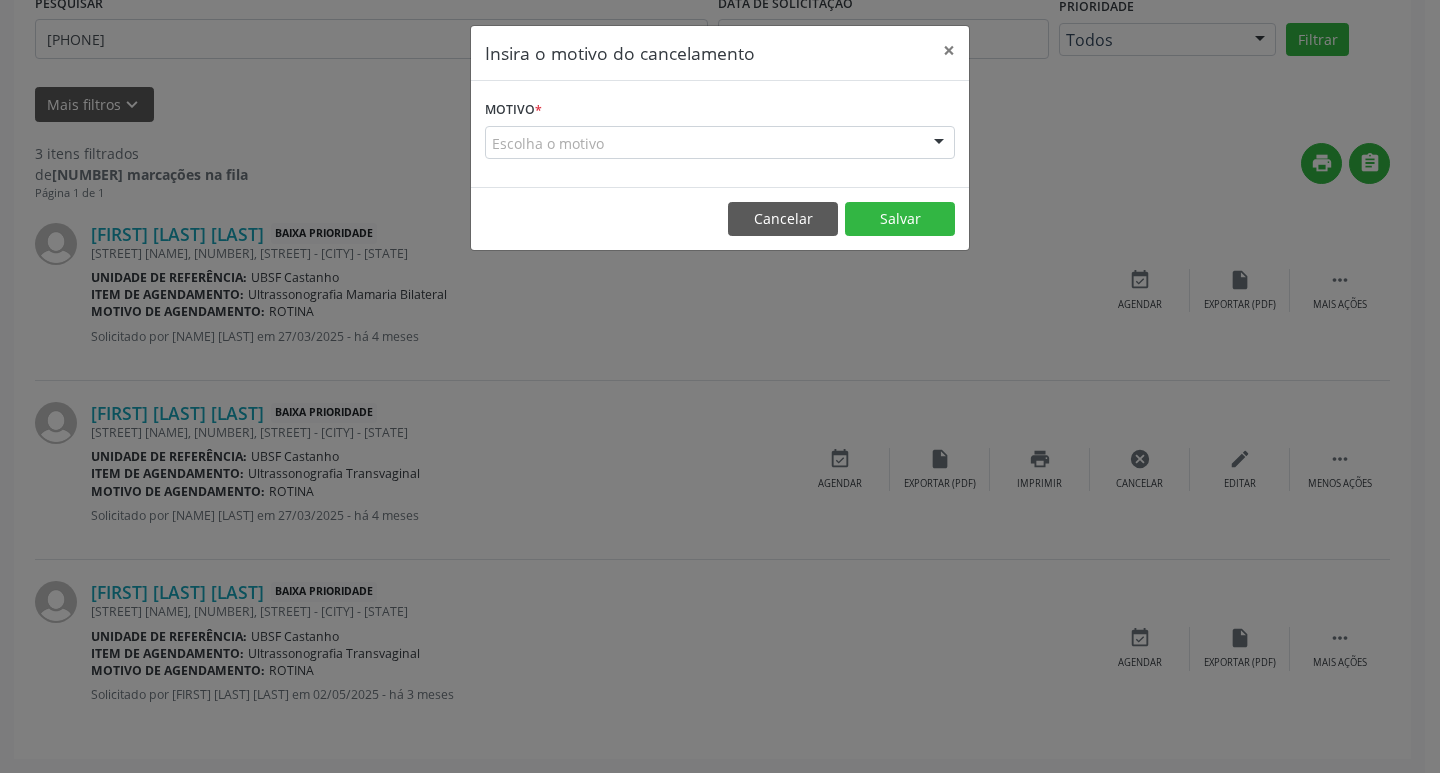click on "Escolha o motivo" at bounding box center [720, 143] 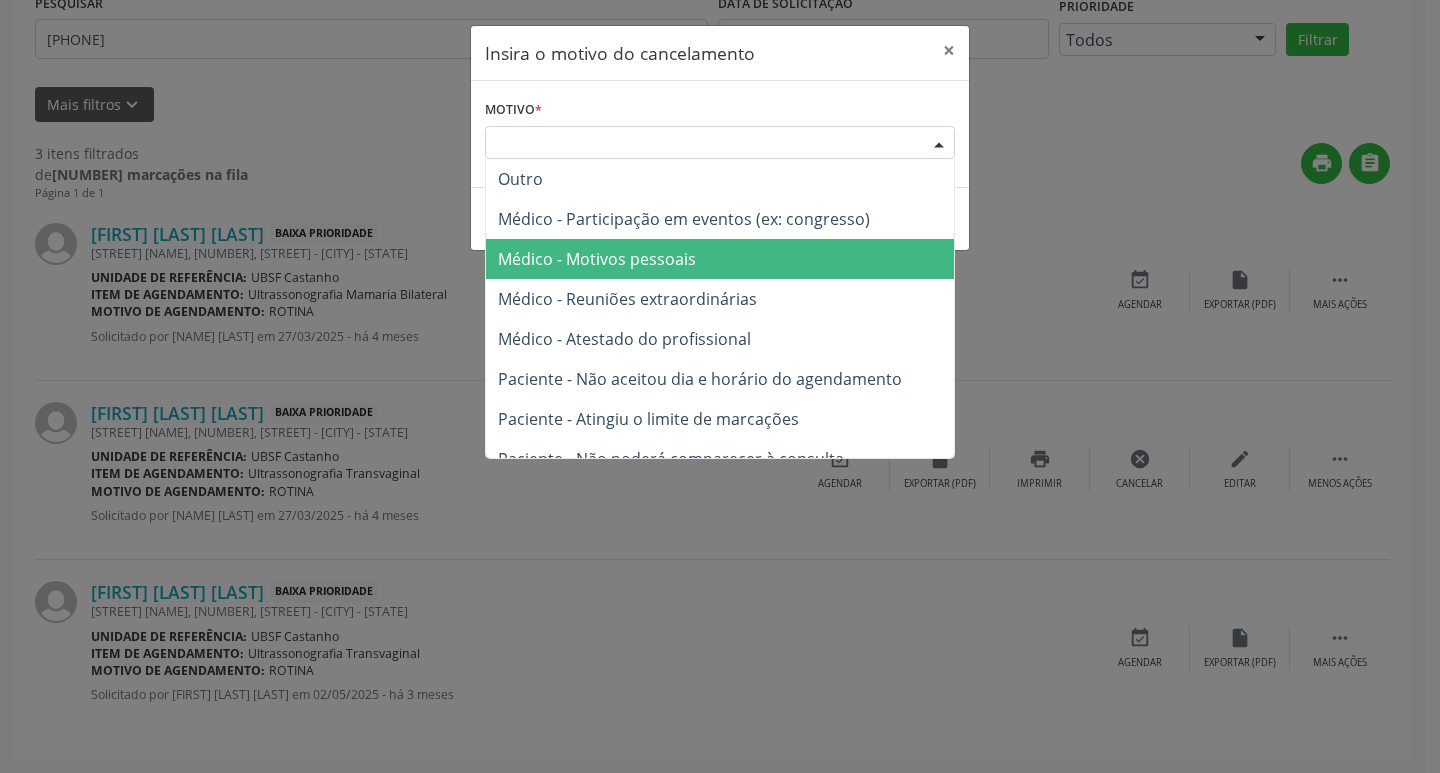 click on "Médico - Motivos pessoais" at bounding box center (720, 259) 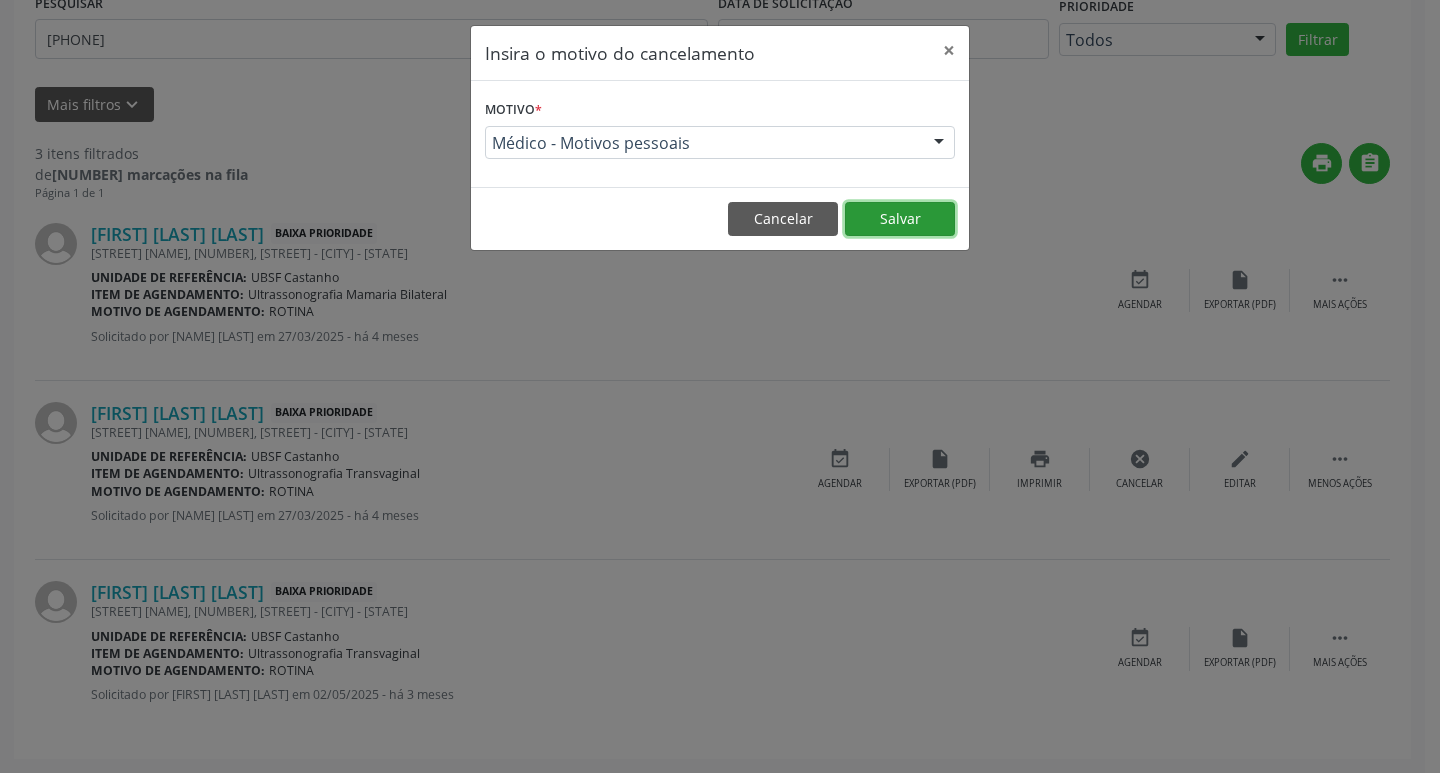 click on "Salvar" at bounding box center (900, 219) 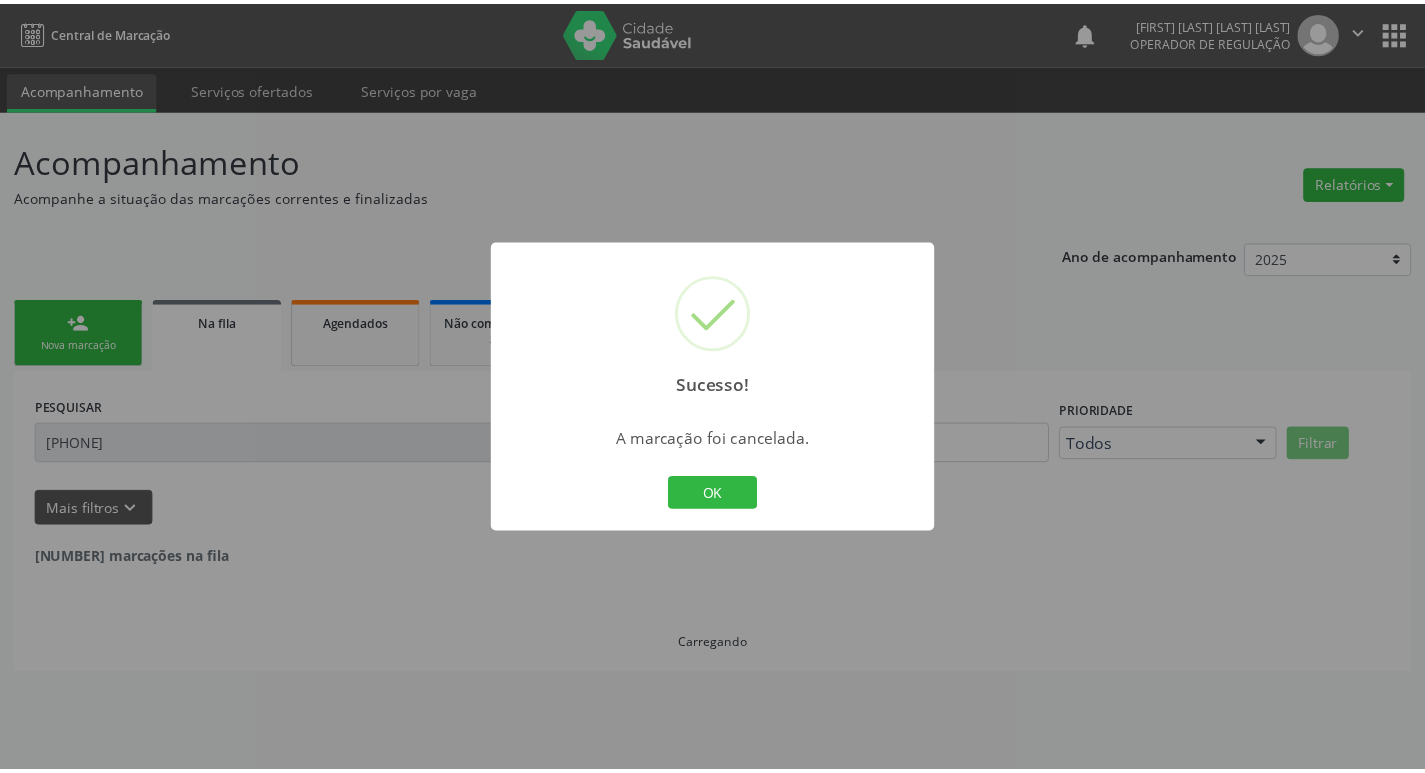 scroll, scrollTop: 0, scrollLeft: 0, axis: both 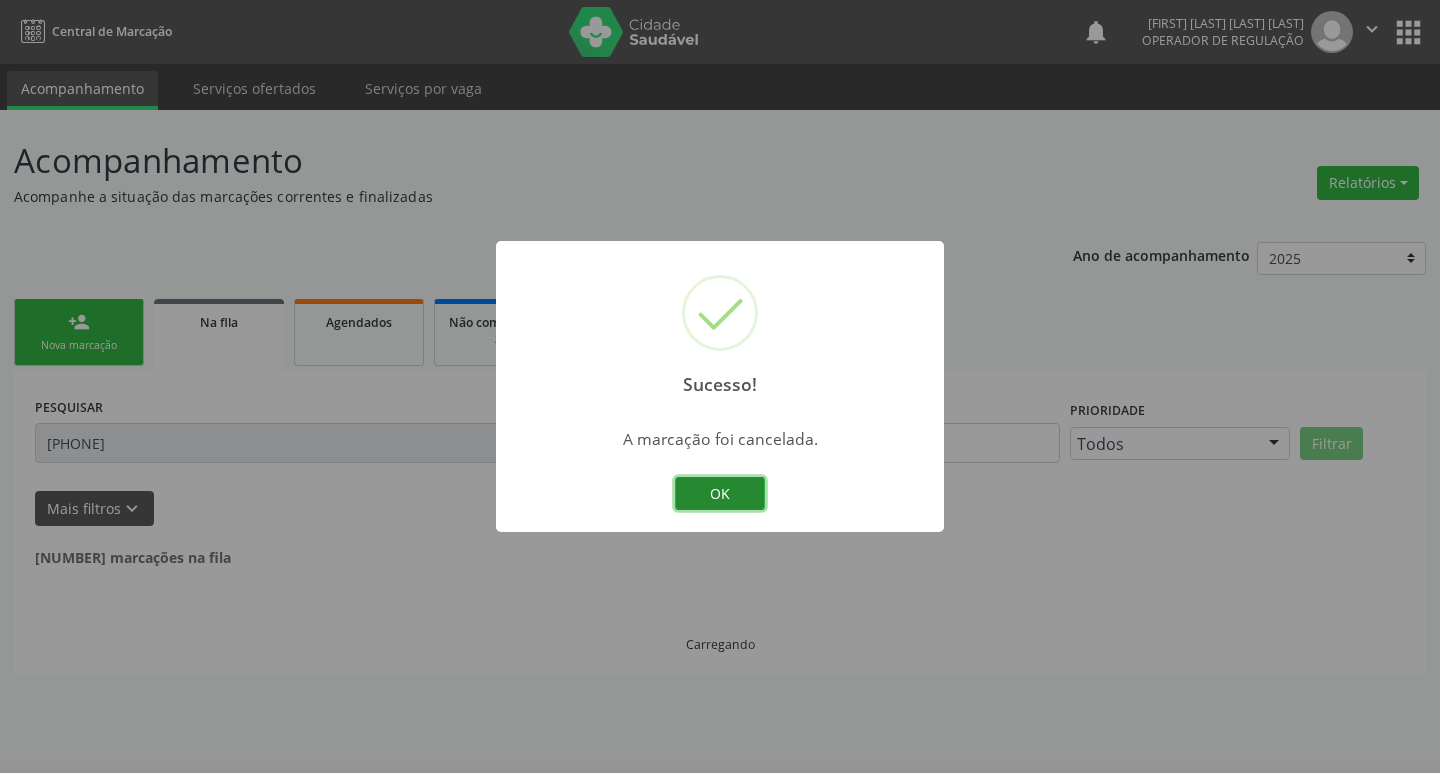 click on "OK" at bounding box center (720, 494) 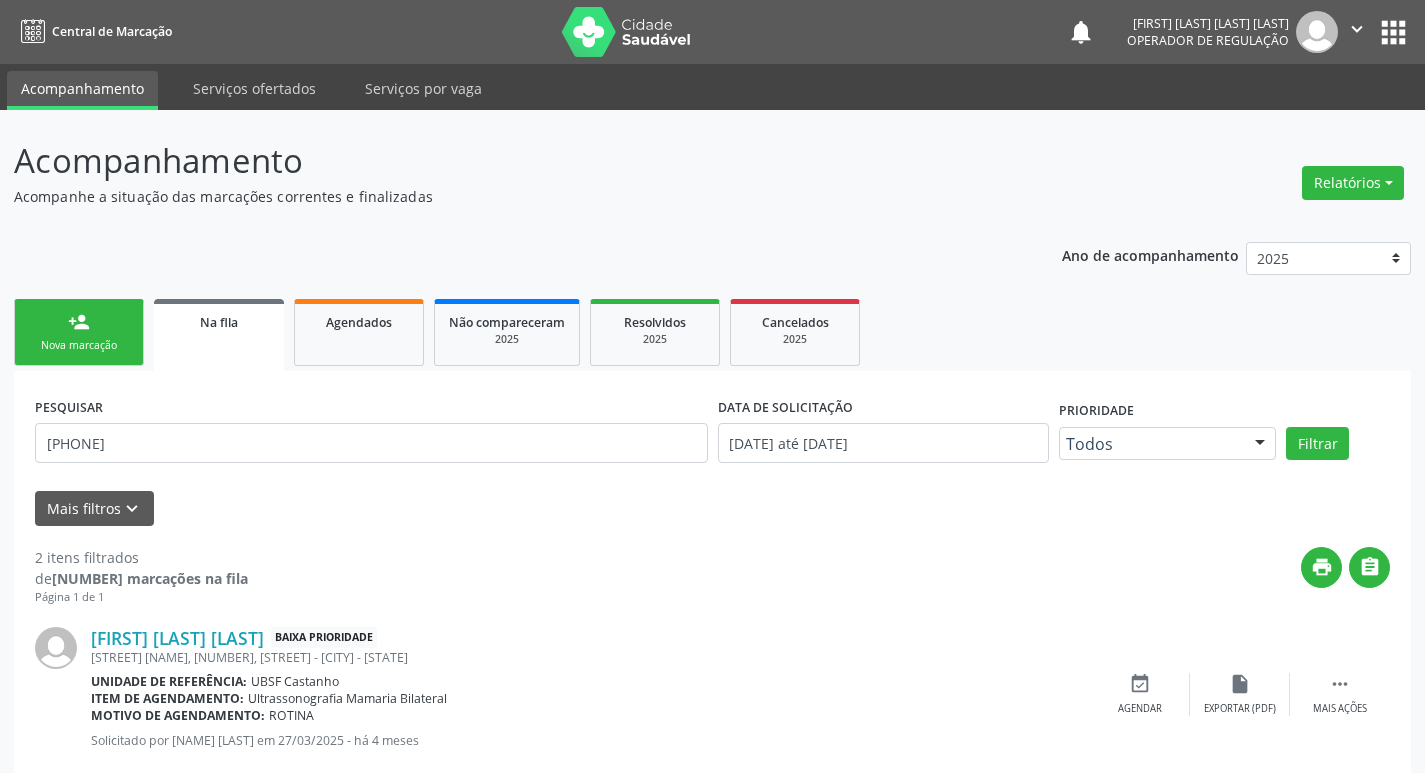 scroll, scrollTop: 225, scrollLeft: 0, axis: vertical 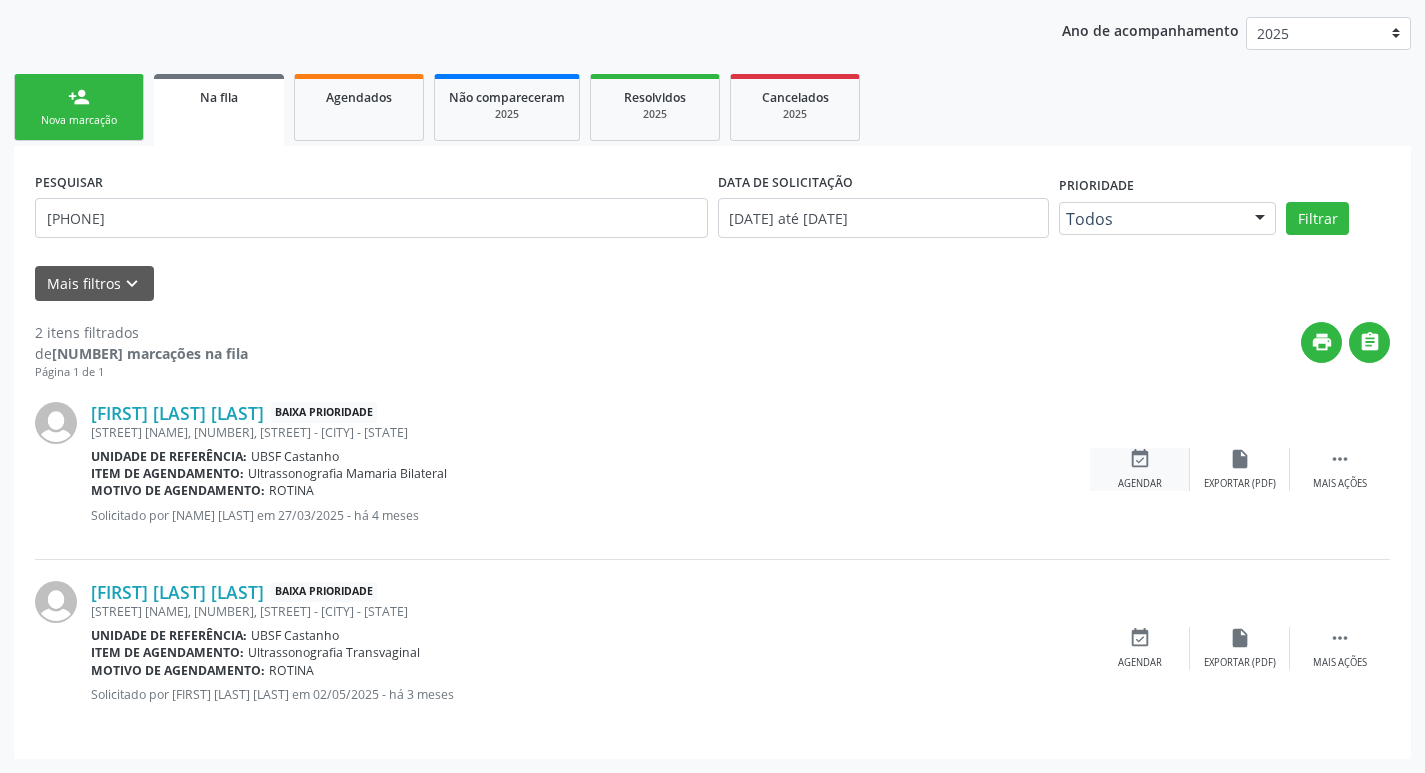 click on "event_available
Agendar" at bounding box center [1140, 469] 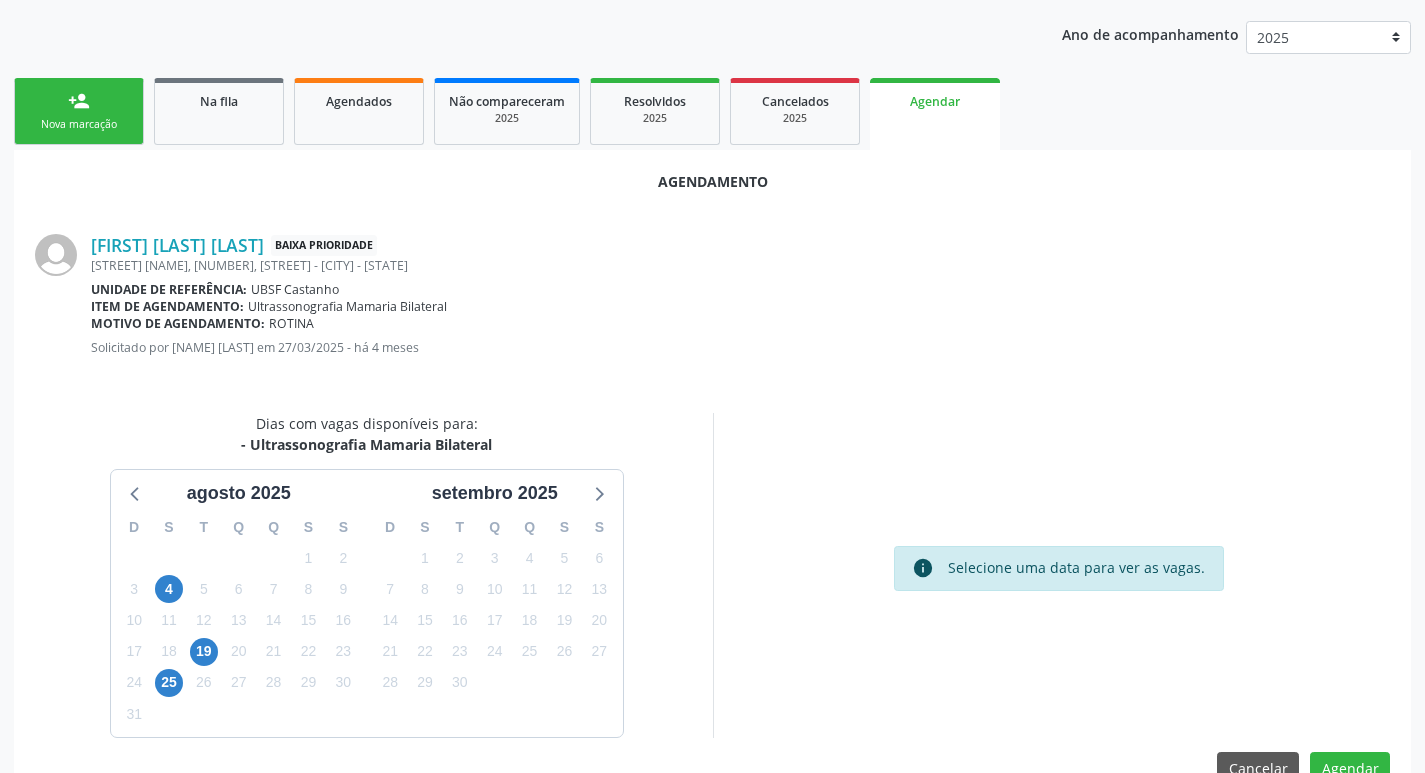 scroll, scrollTop: 225, scrollLeft: 0, axis: vertical 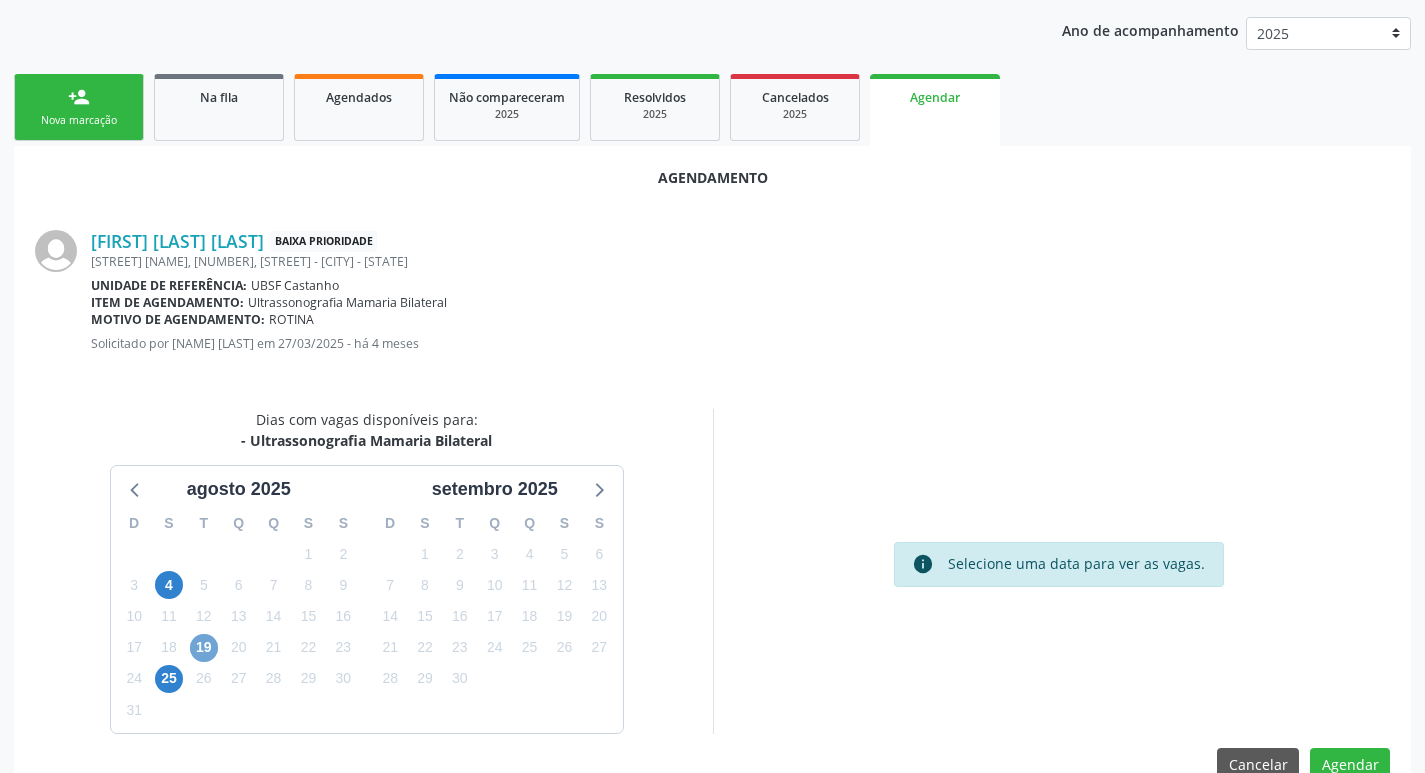click on "19" at bounding box center [204, 648] 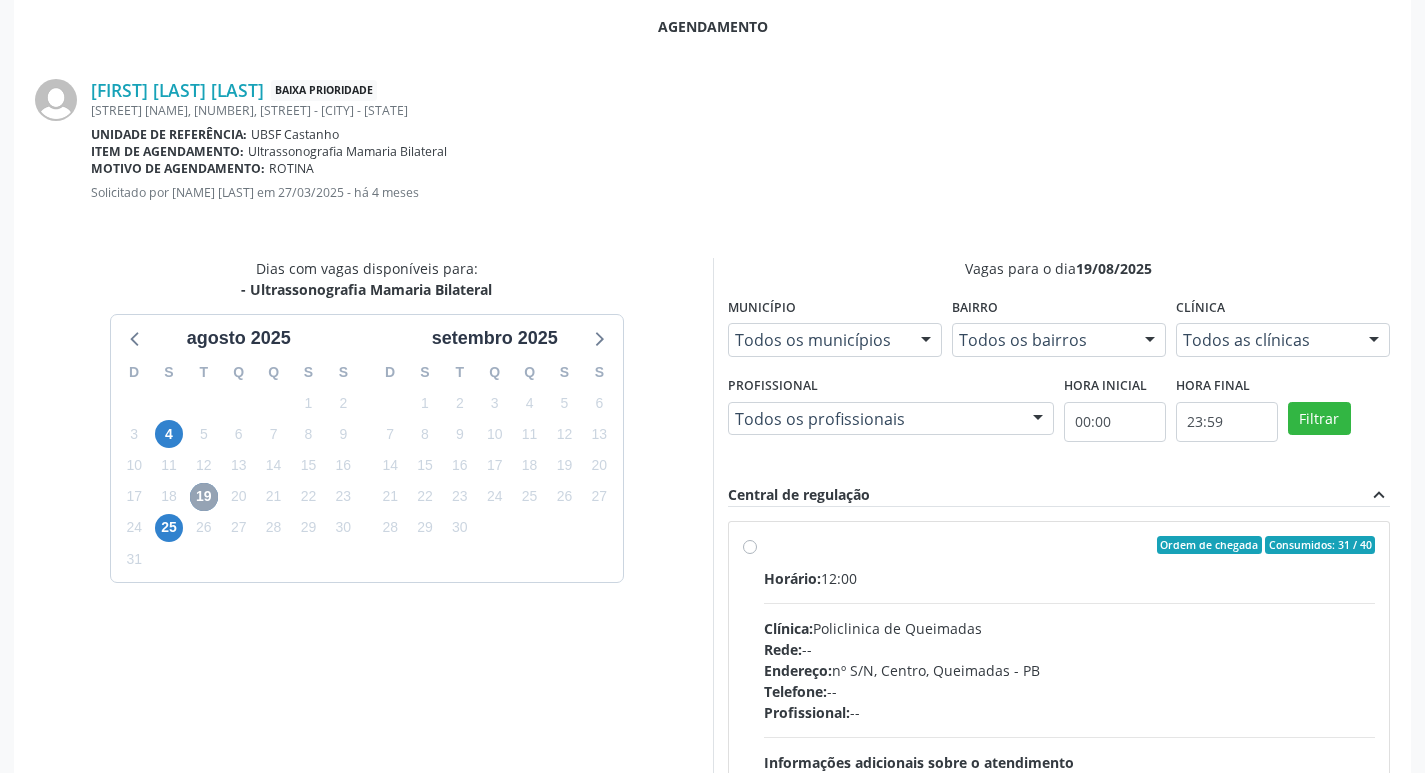 scroll, scrollTop: 557, scrollLeft: 0, axis: vertical 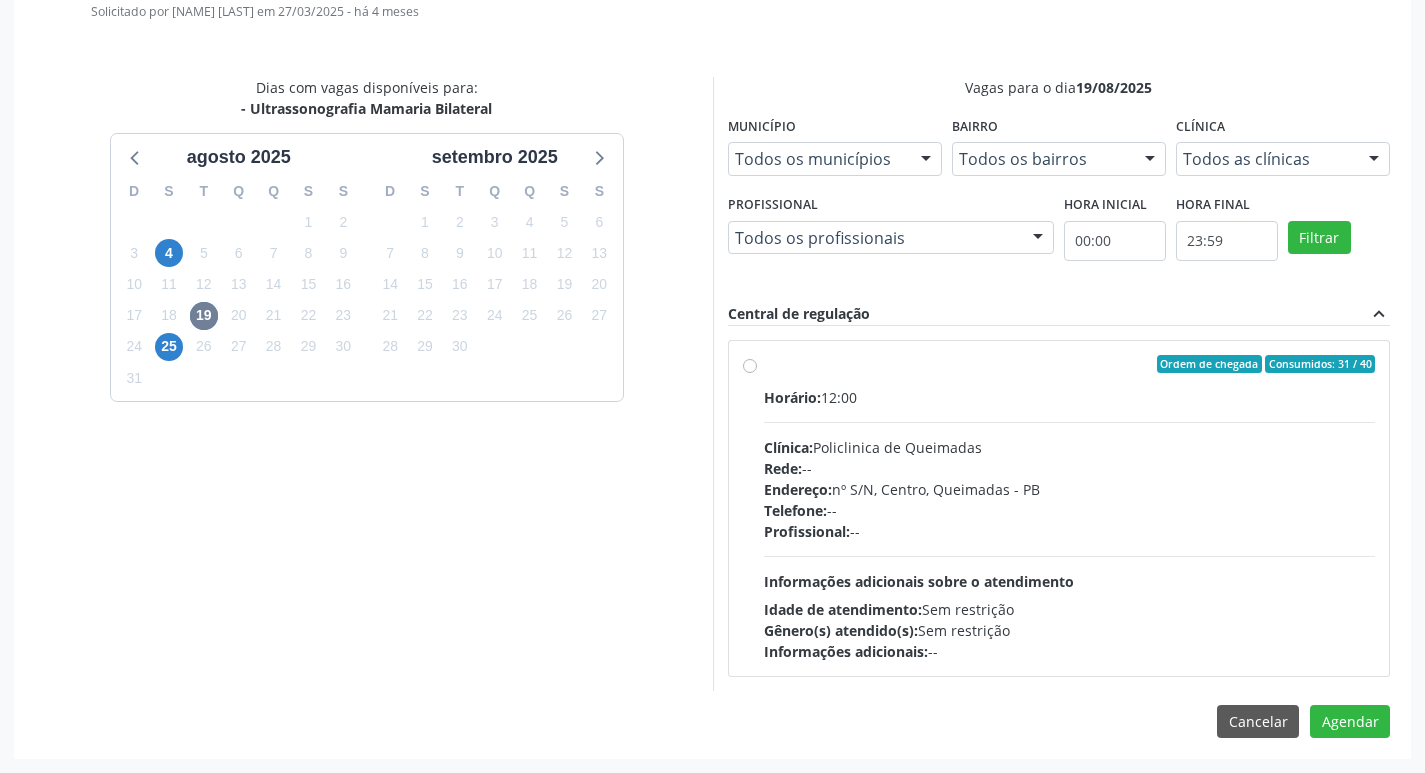 click on "Profissional:
--" at bounding box center (1070, 531) 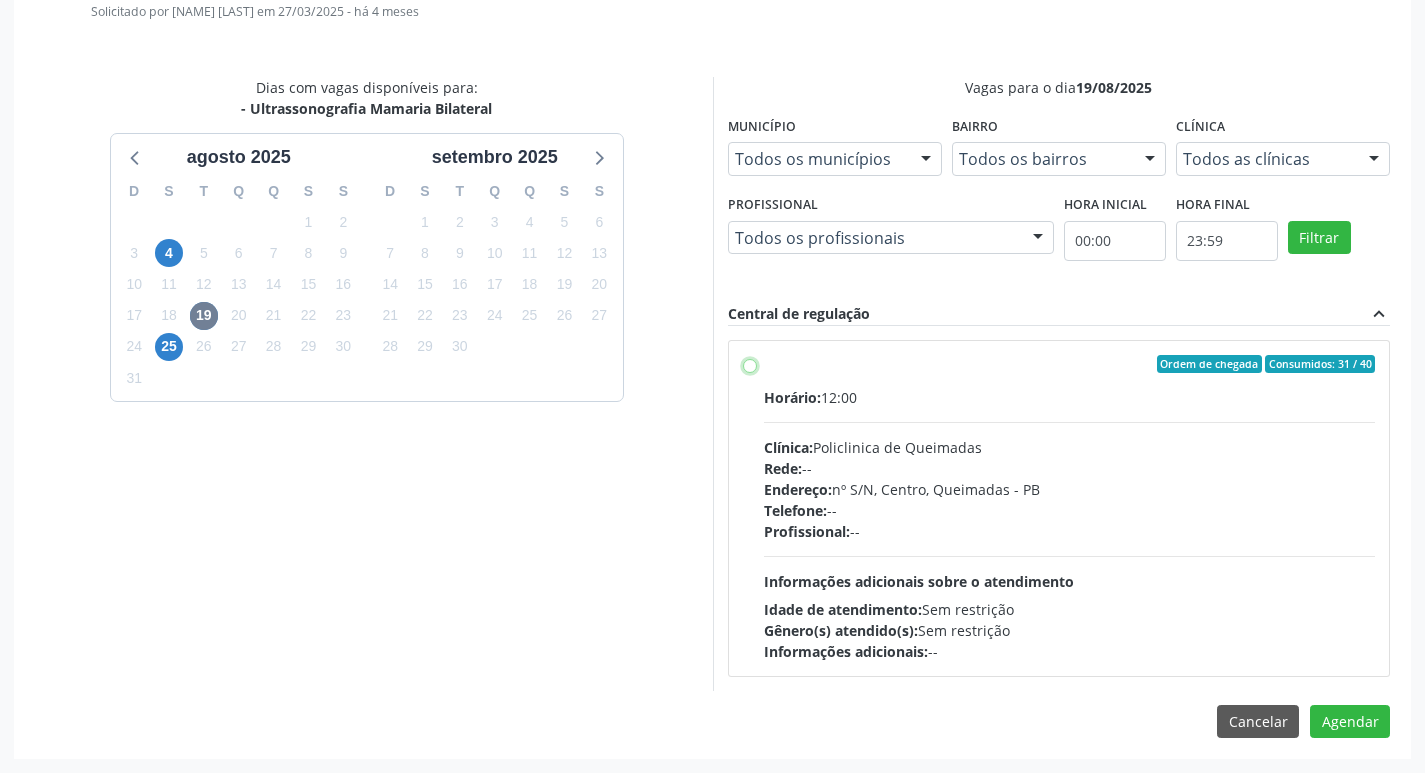click on "Ordem de chegada
Consumidos: 31 / 40
Horário:   12:00
Clínica:  Policlinica de Queimadas
Rede:
--
Endereço:   nº S/N, Centro, Queimadas - PB
Telefone:   --
Profissional:
--
Informações adicionais sobre o atendimento
Idade de atendimento:
Sem restrição
Gênero(s) atendido(s):
Sem restrição
Informações adicionais:
--" at bounding box center (750, 364) 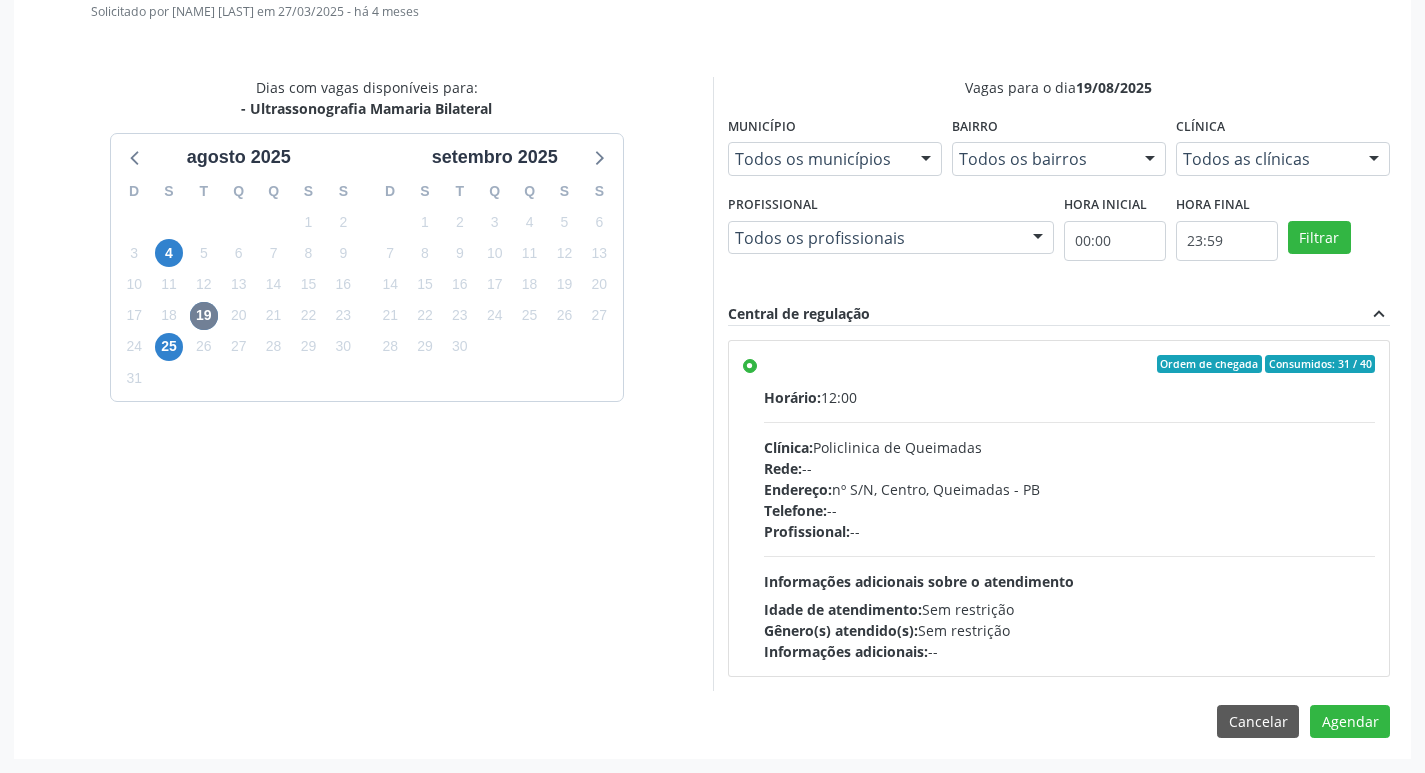 click on "Profissional:
--" at bounding box center (1070, 531) 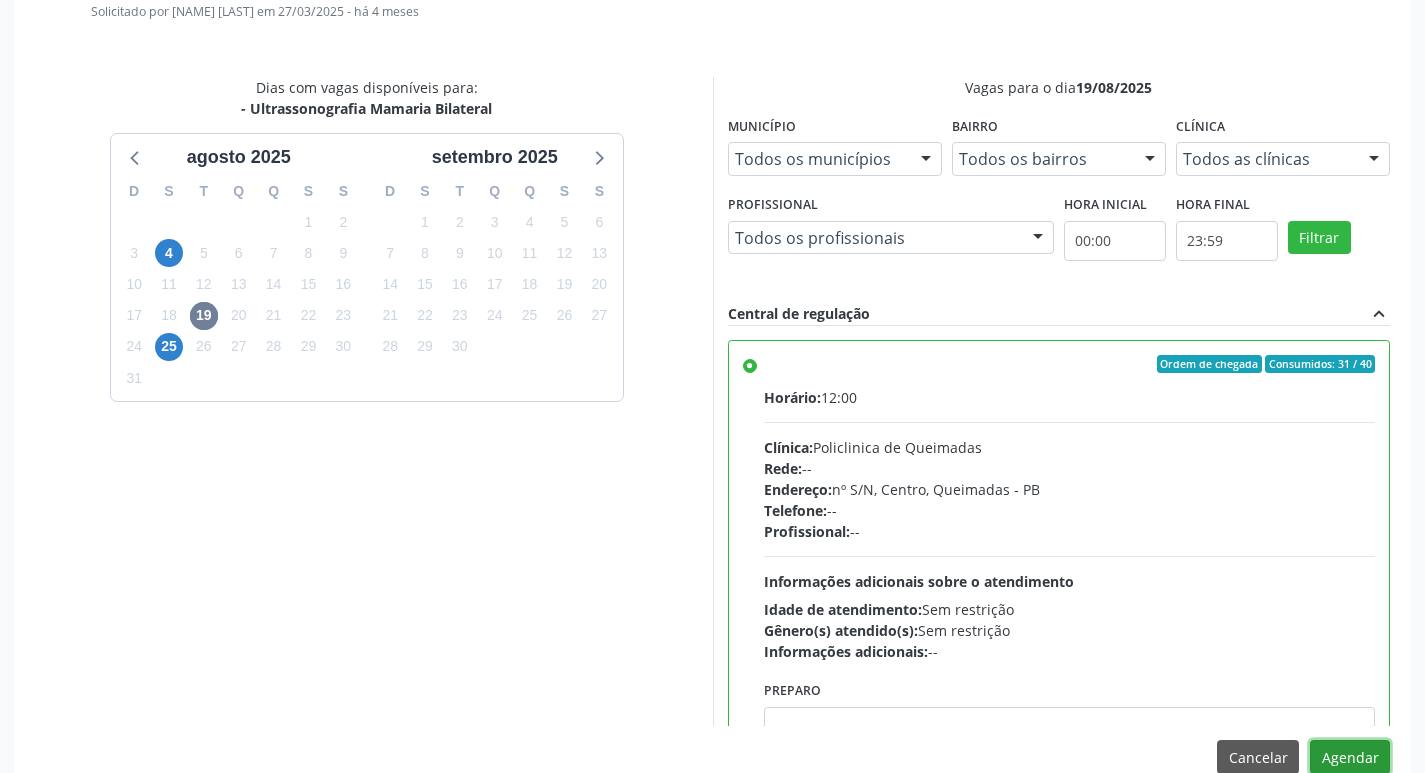 click on "Agendar" at bounding box center (1350, 757) 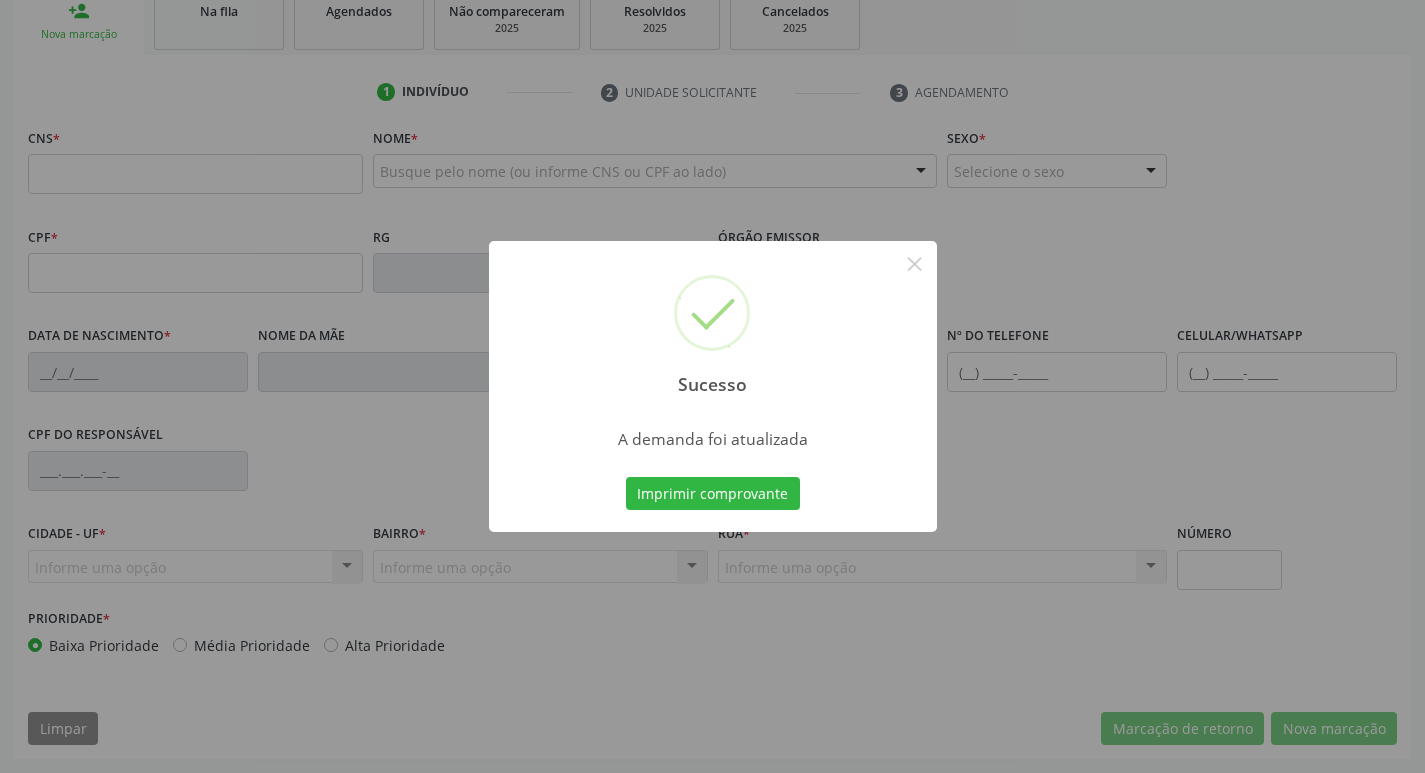 scroll, scrollTop: 311, scrollLeft: 0, axis: vertical 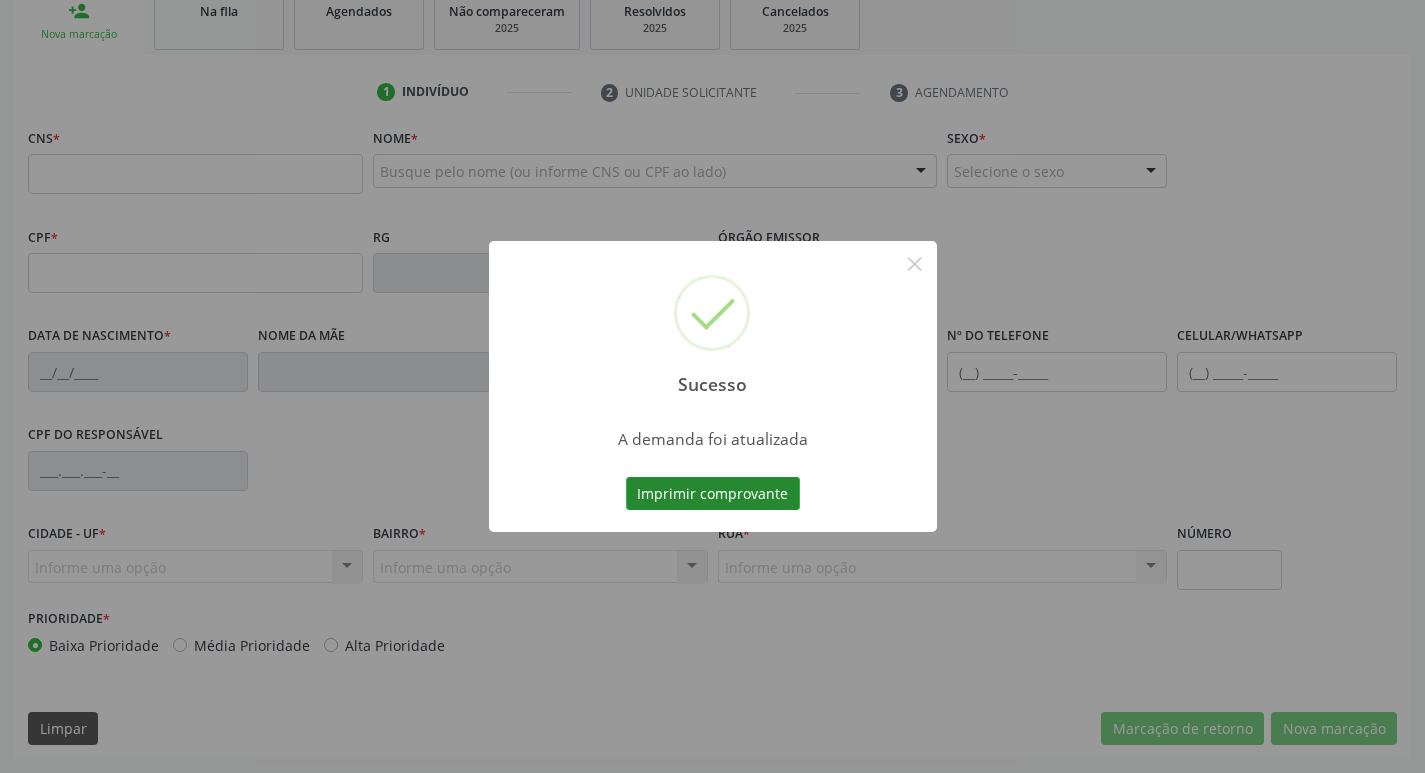 click on "Imprimir comprovante" at bounding box center [713, 494] 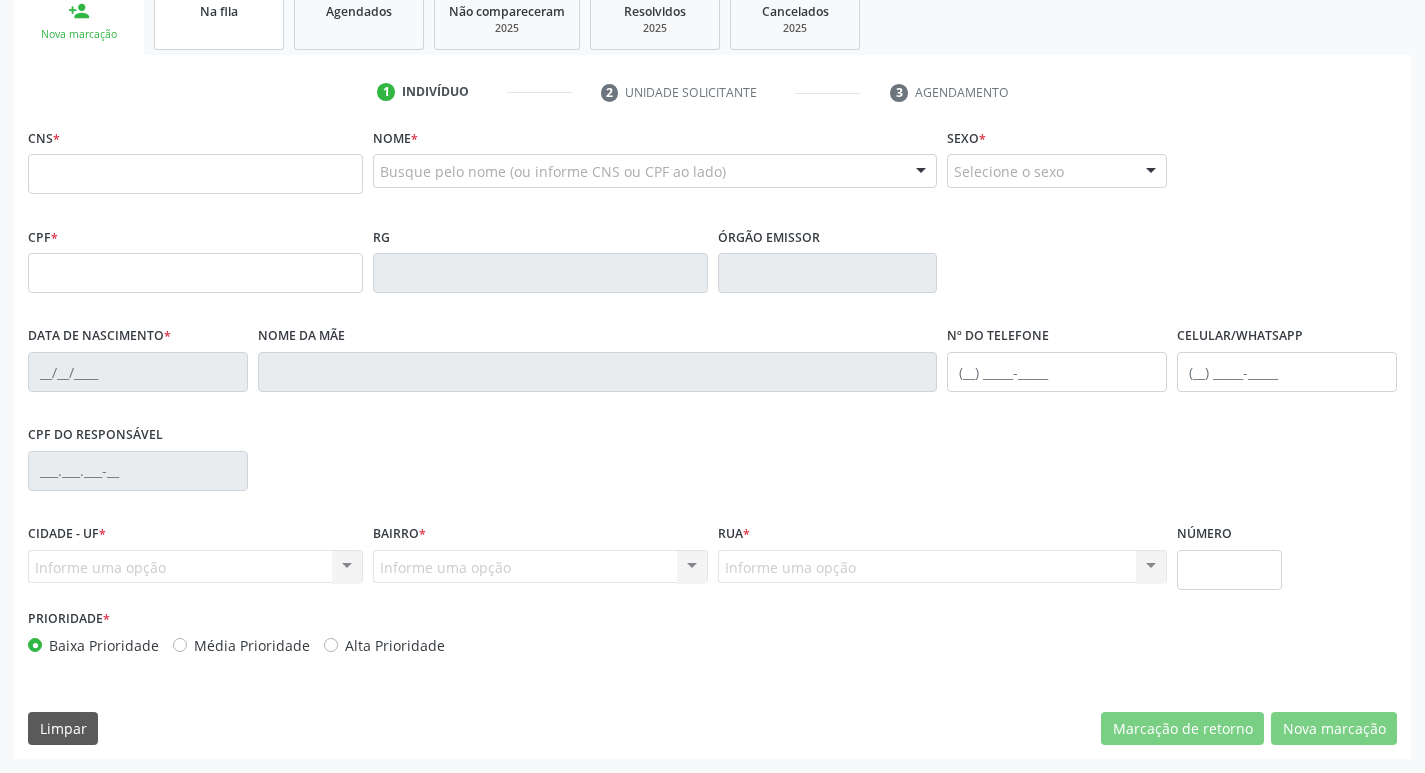 click on "Na fila" at bounding box center (219, 19) 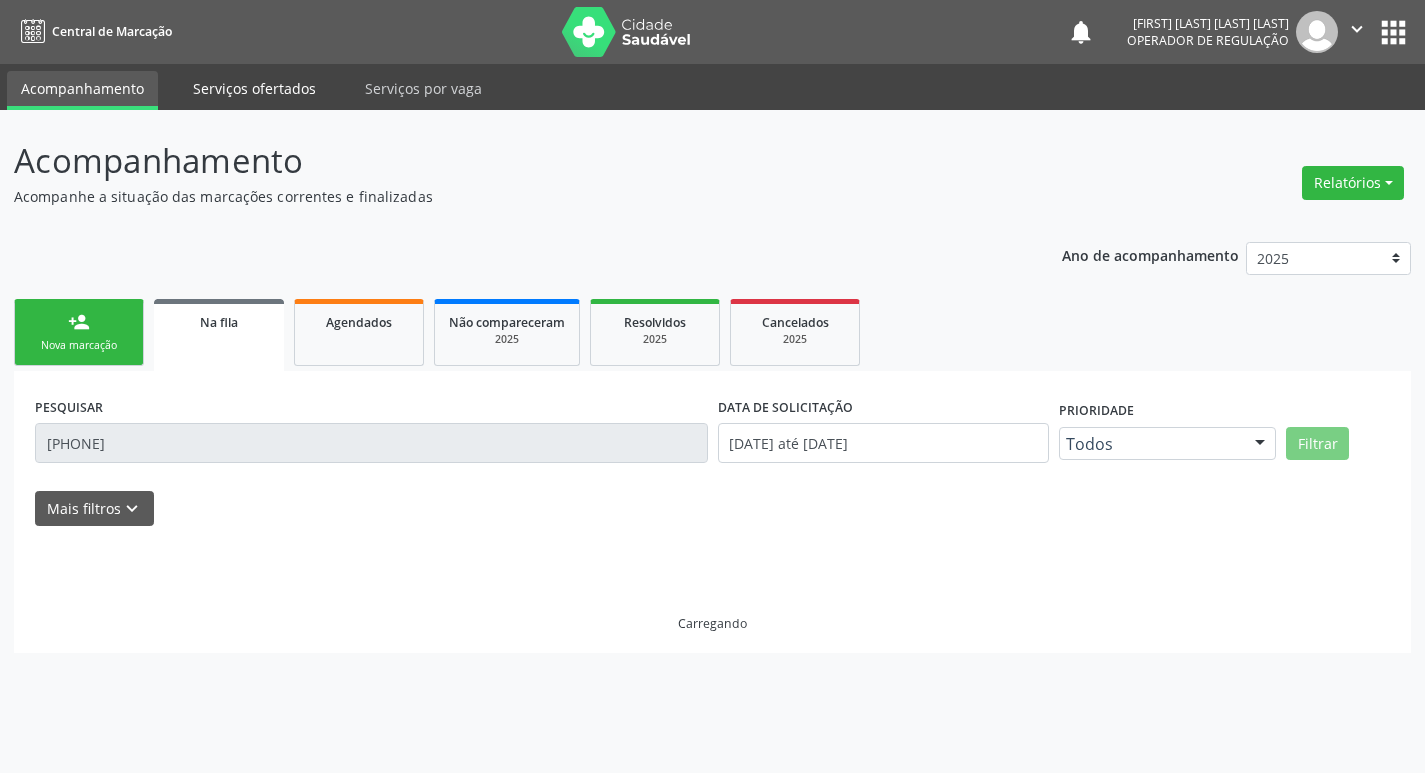 scroll, scrollTop: 0, scrollLeft: 0, axis: both 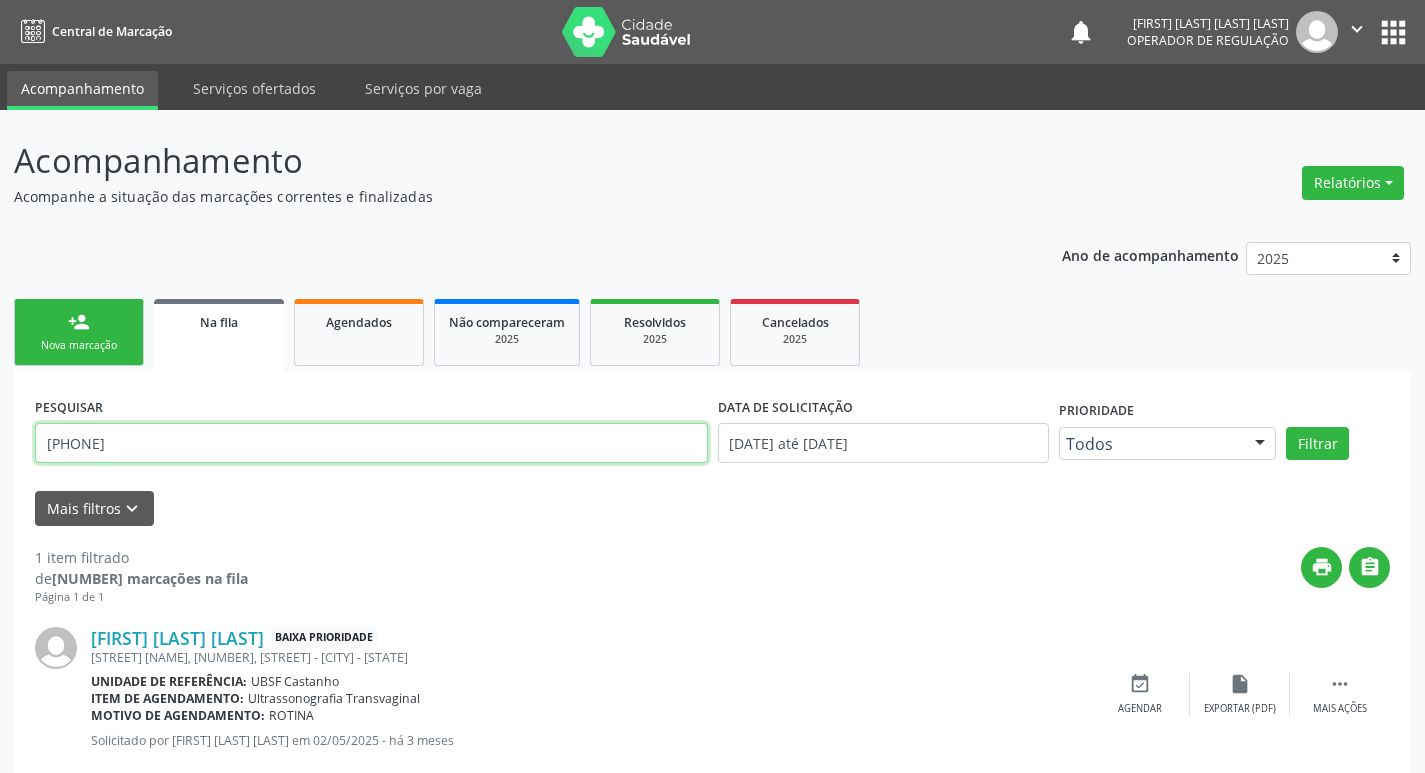 click on "701806291404279" at bounding box center (371, 443) 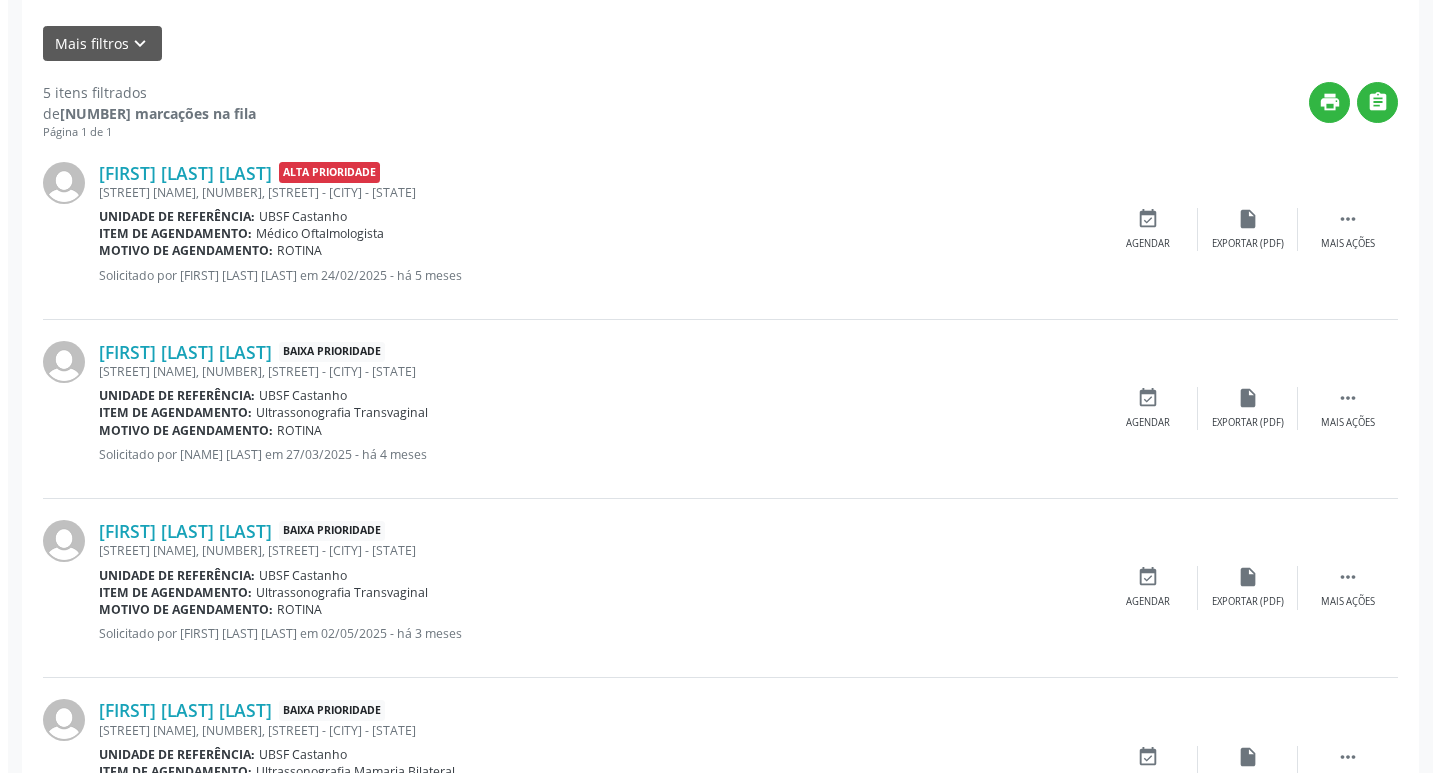 scroll, scrollTop: 500, scrollLeft: 0, axis: vertical 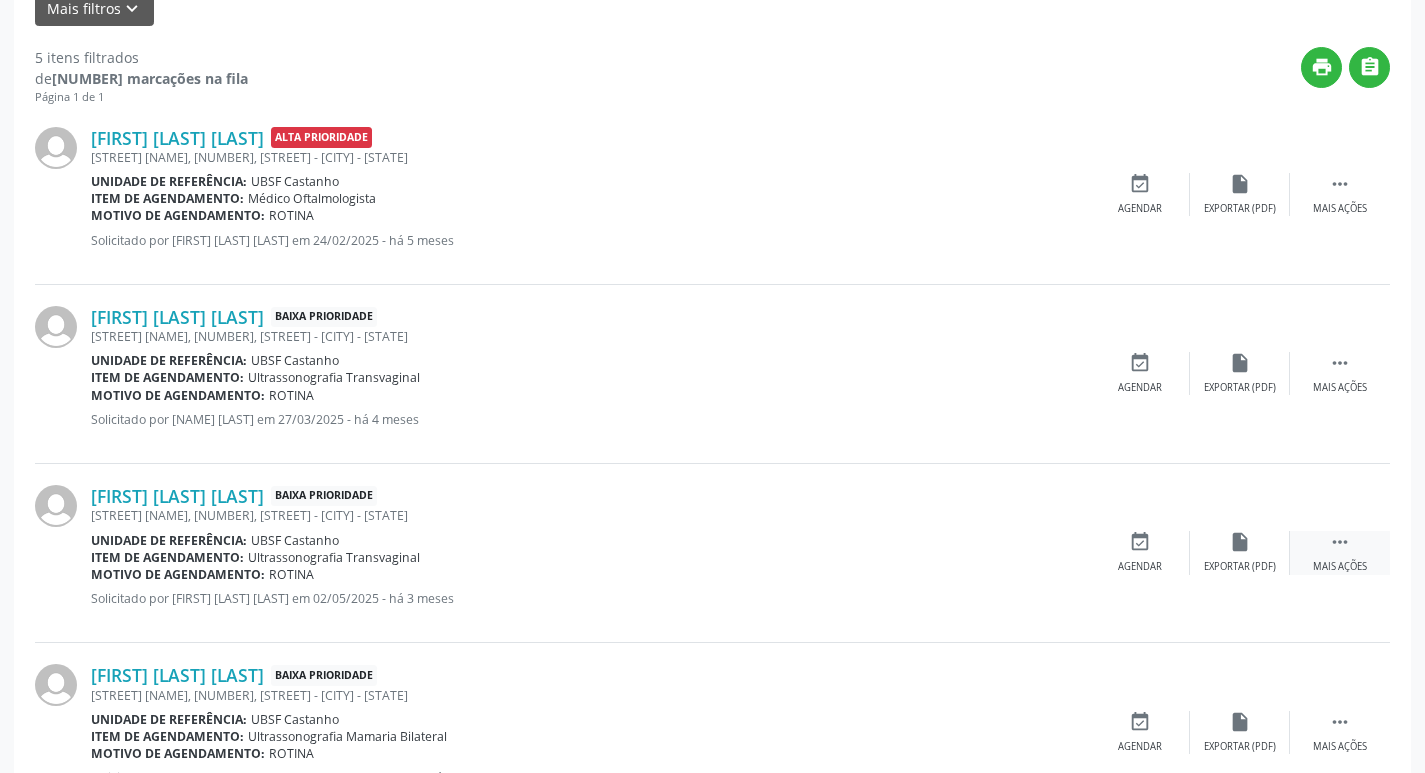 click on "" at bounding box center (1340, 542) 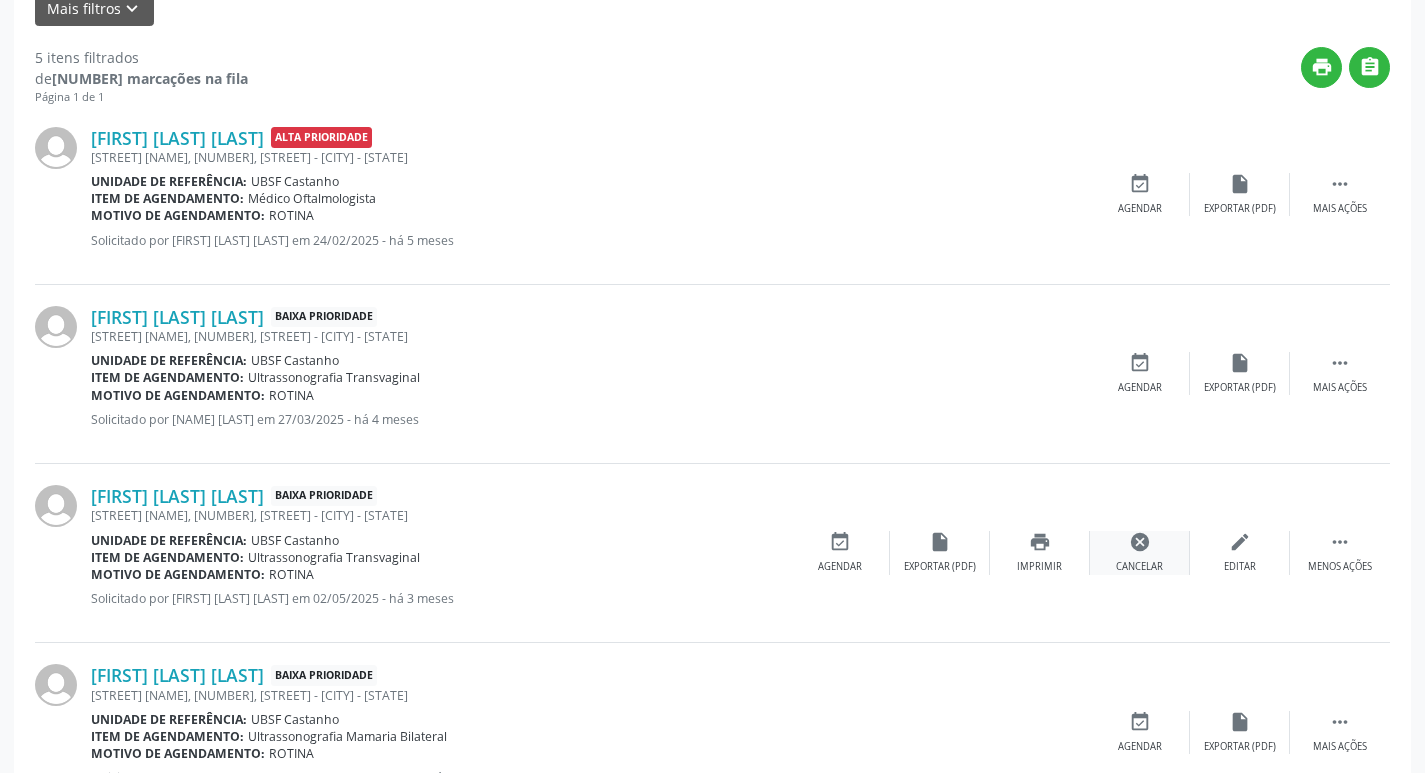 click on "cancel
Cancelar" at bounding box center [1140, 552] 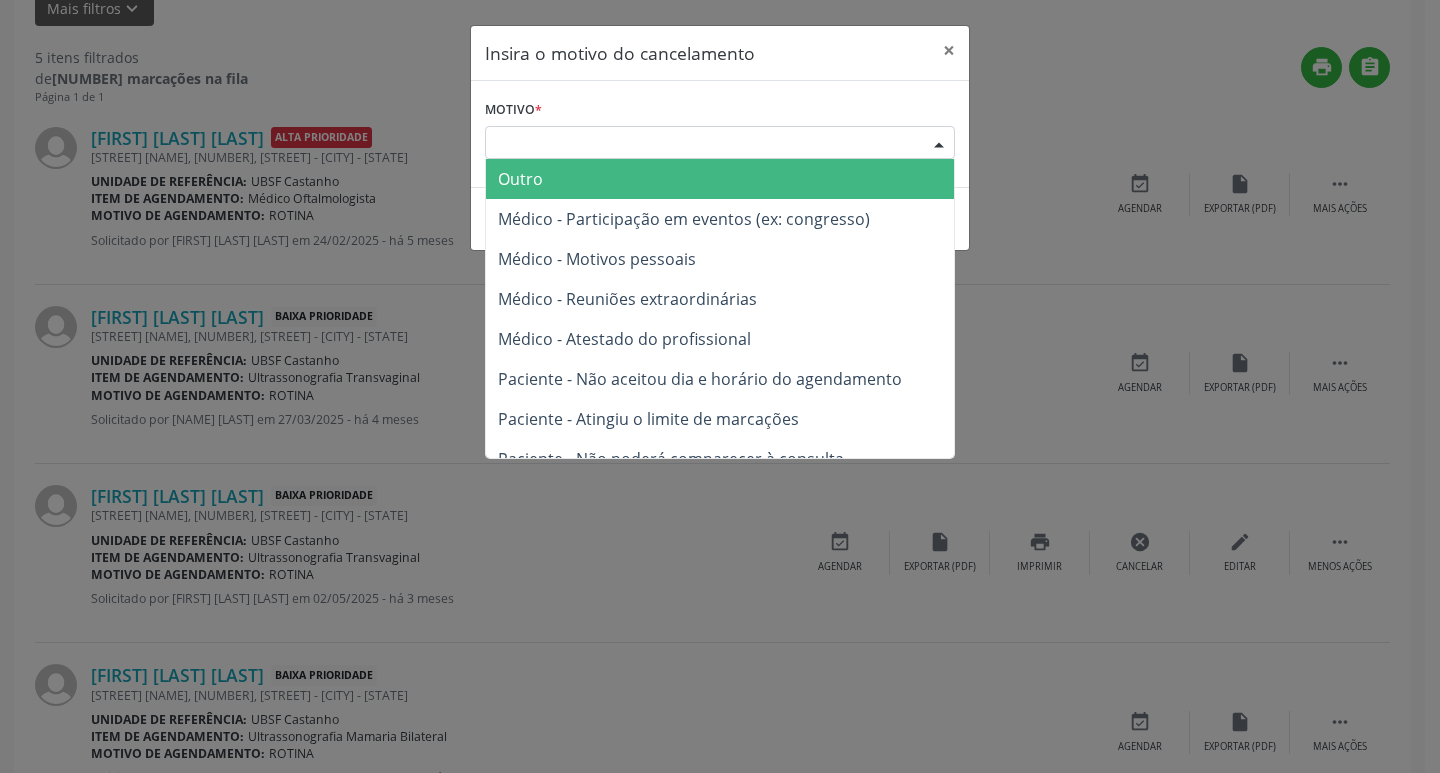 click on "Escolha o motivo" at bounding box center [720, 143] 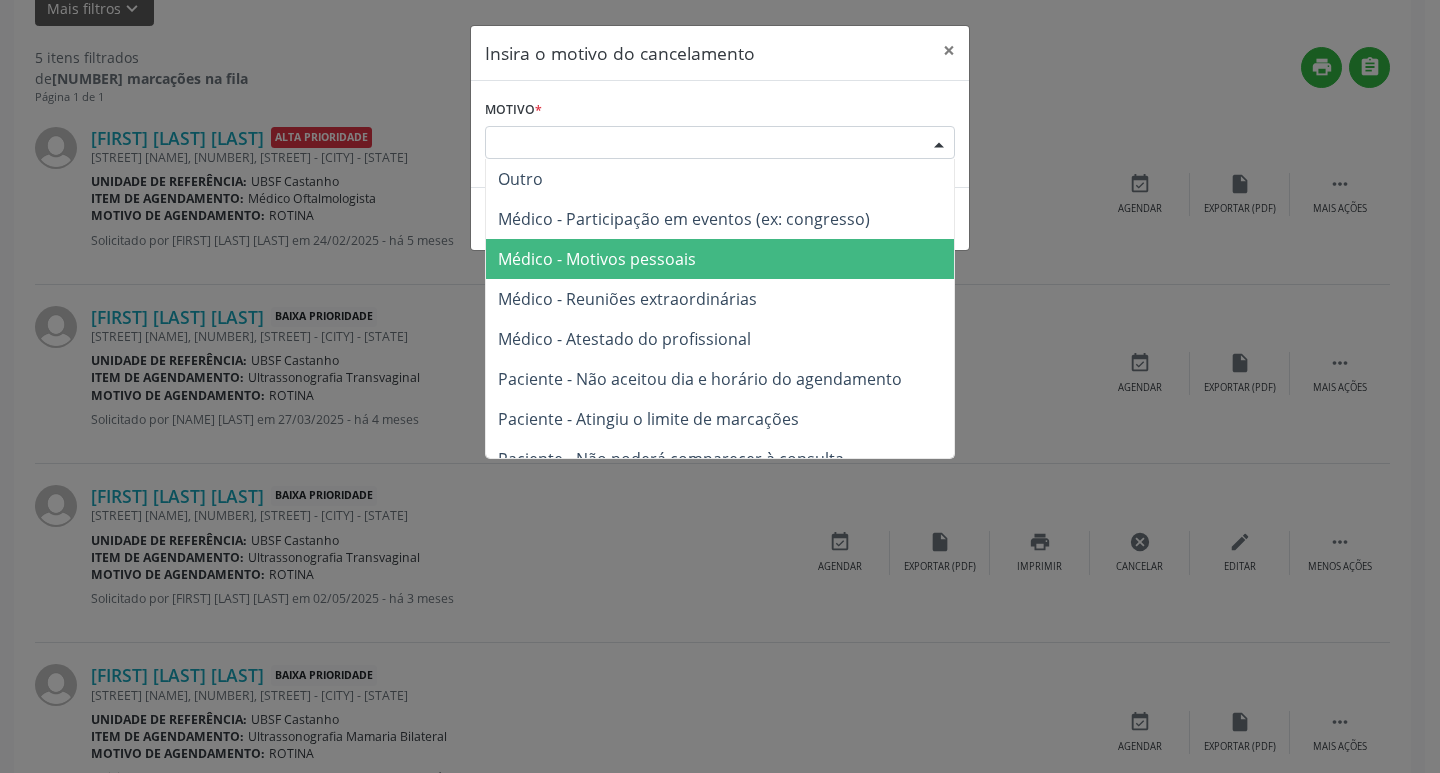 click on "Médico - Motivos pessoais" at bounding box center [720, 259] 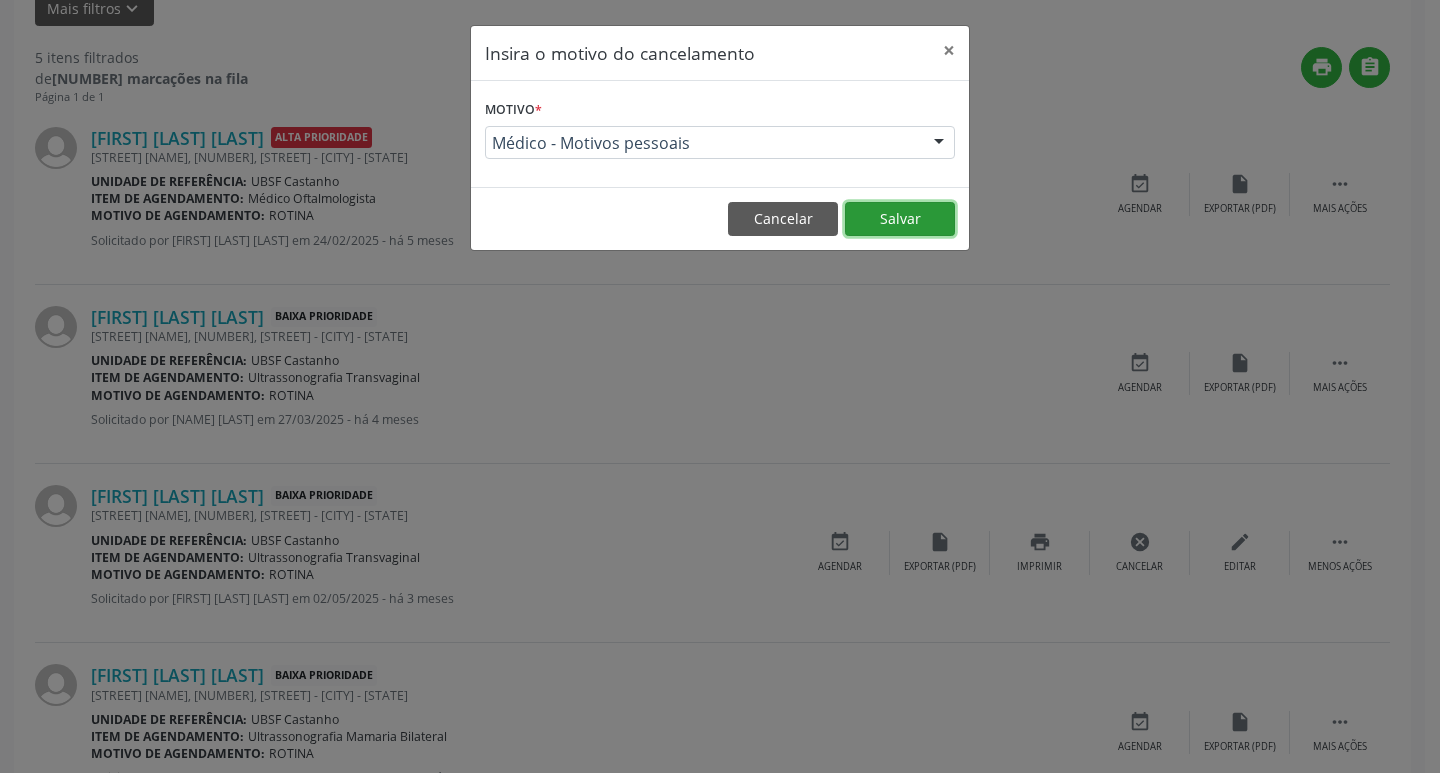 click on "Salvar" at bounding box center (900, 219) 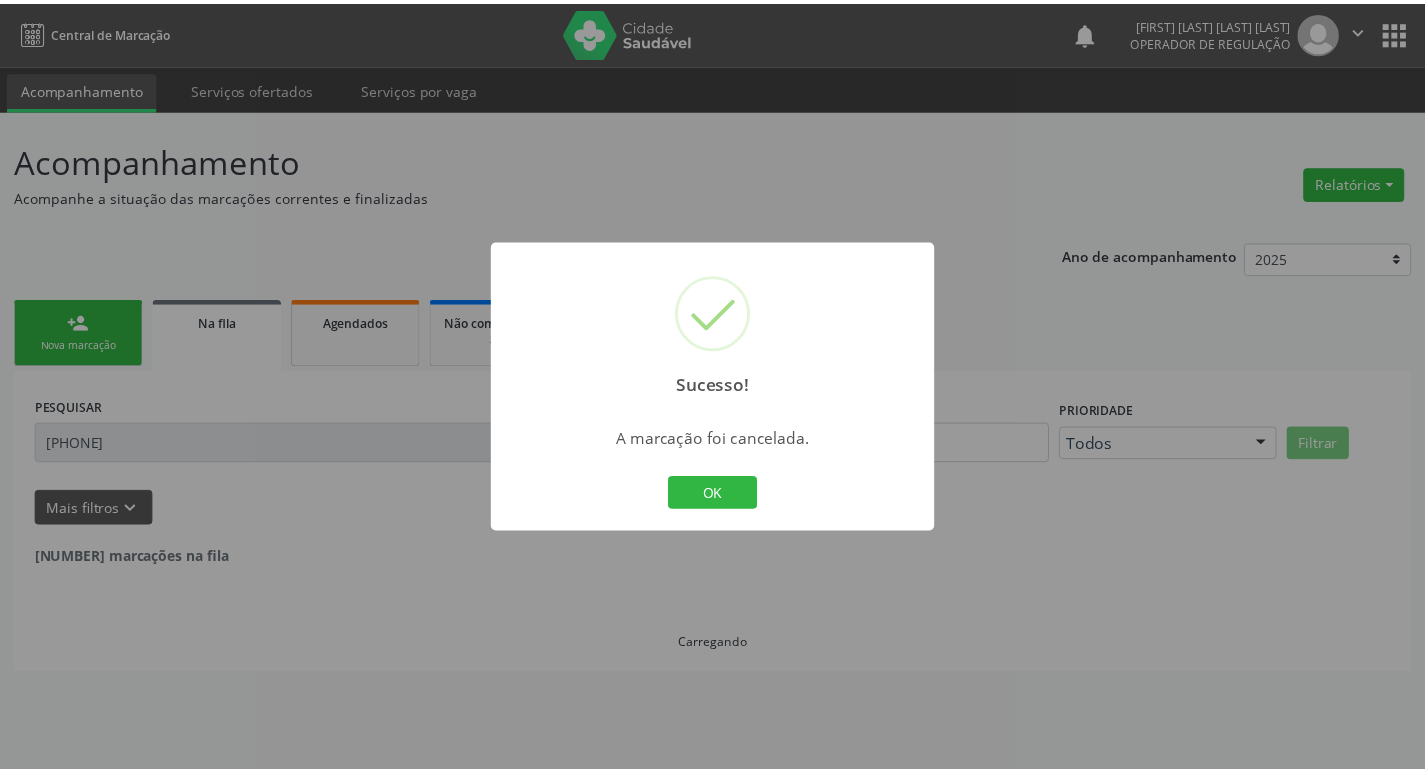 scroll, scrollTop: 0, scrollLeft: 0, axis: both 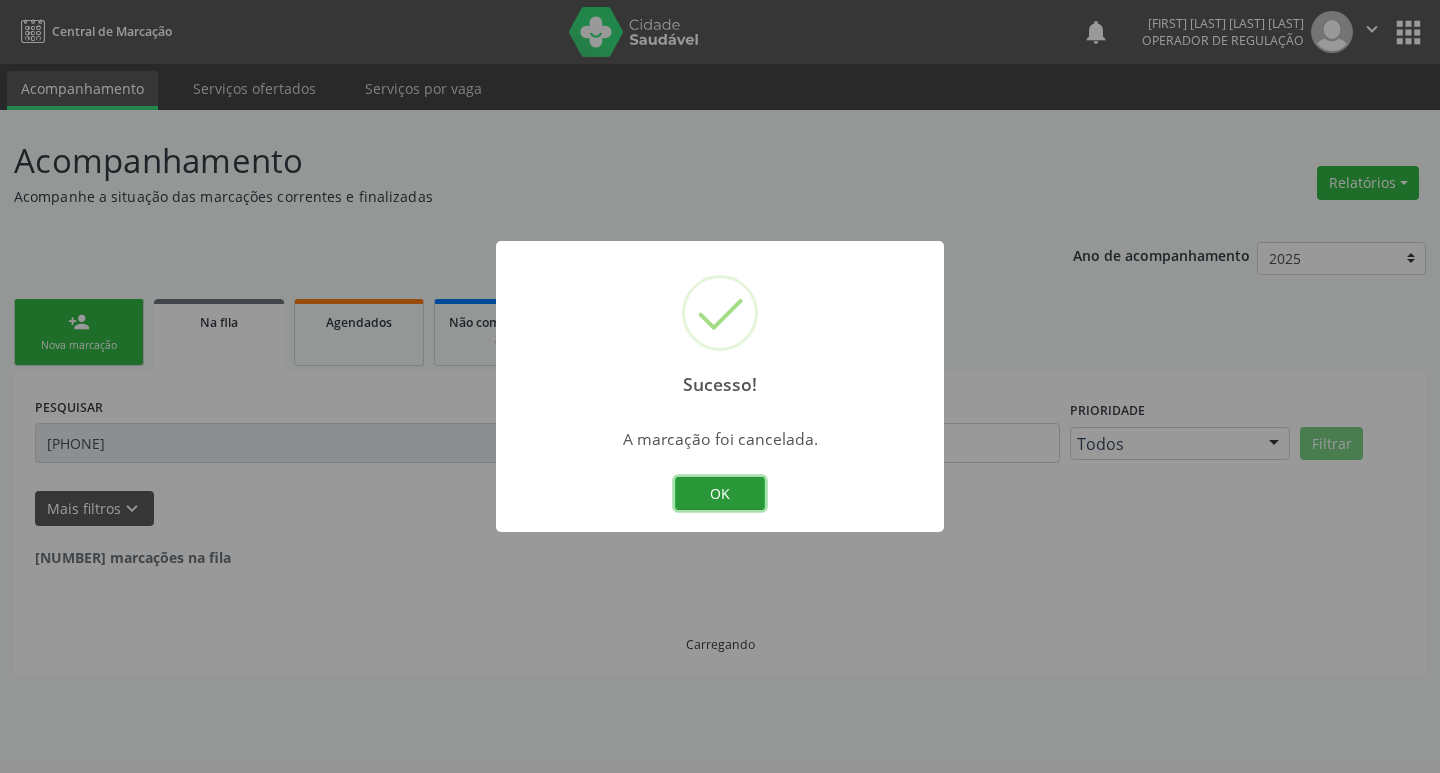 click on "OK" at bounding box center (720, 494) 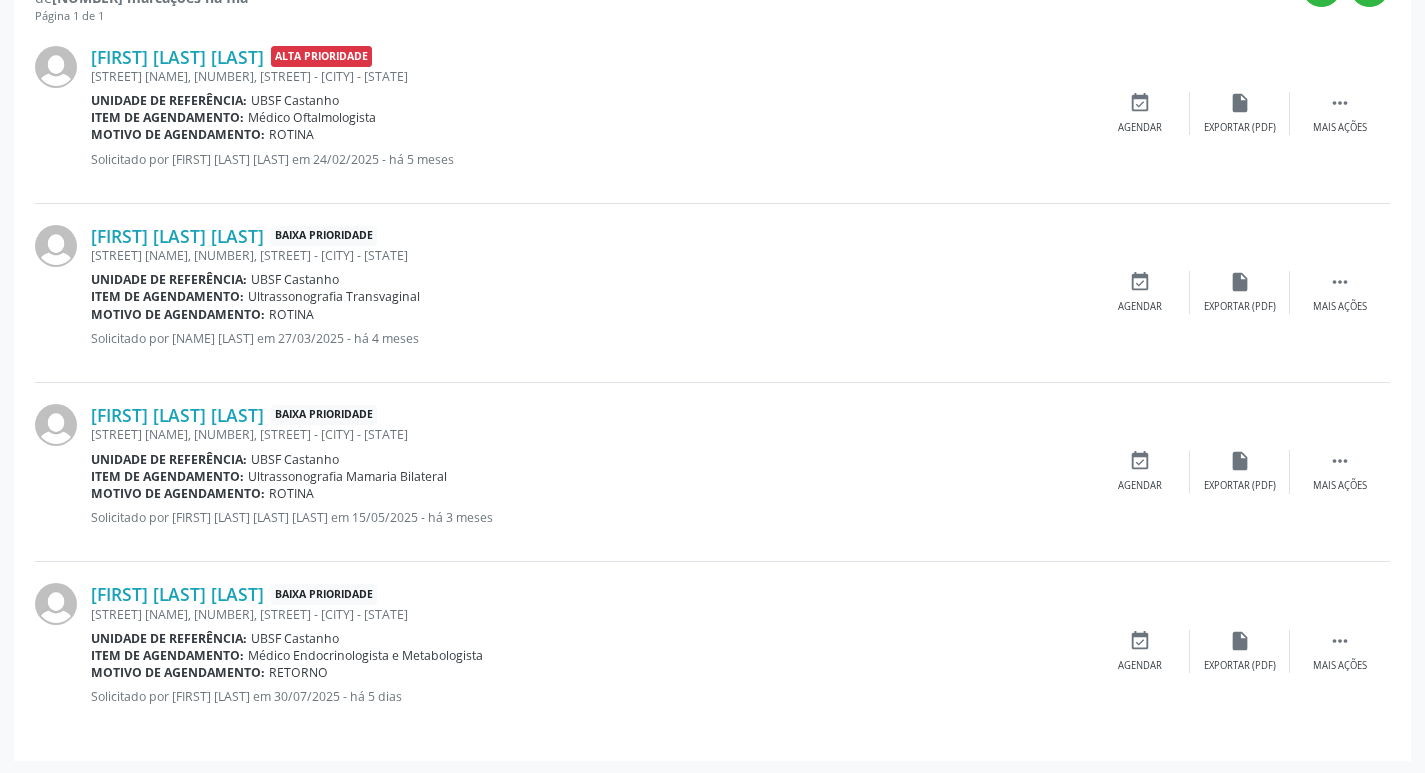 scroll, scrollTop: 583, scrollLeft: 0, axis: vertical 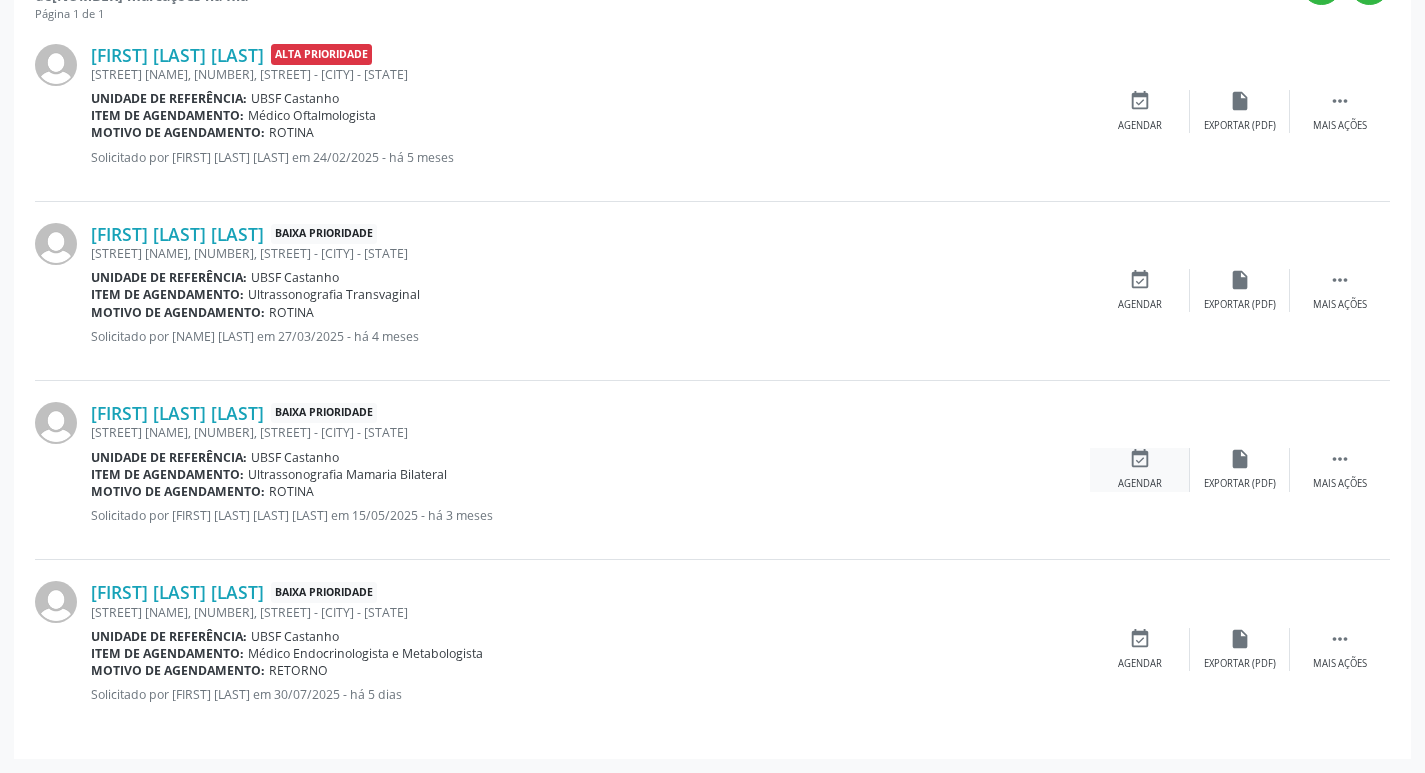 click on "event_available" at bounding box center [1140, 459] 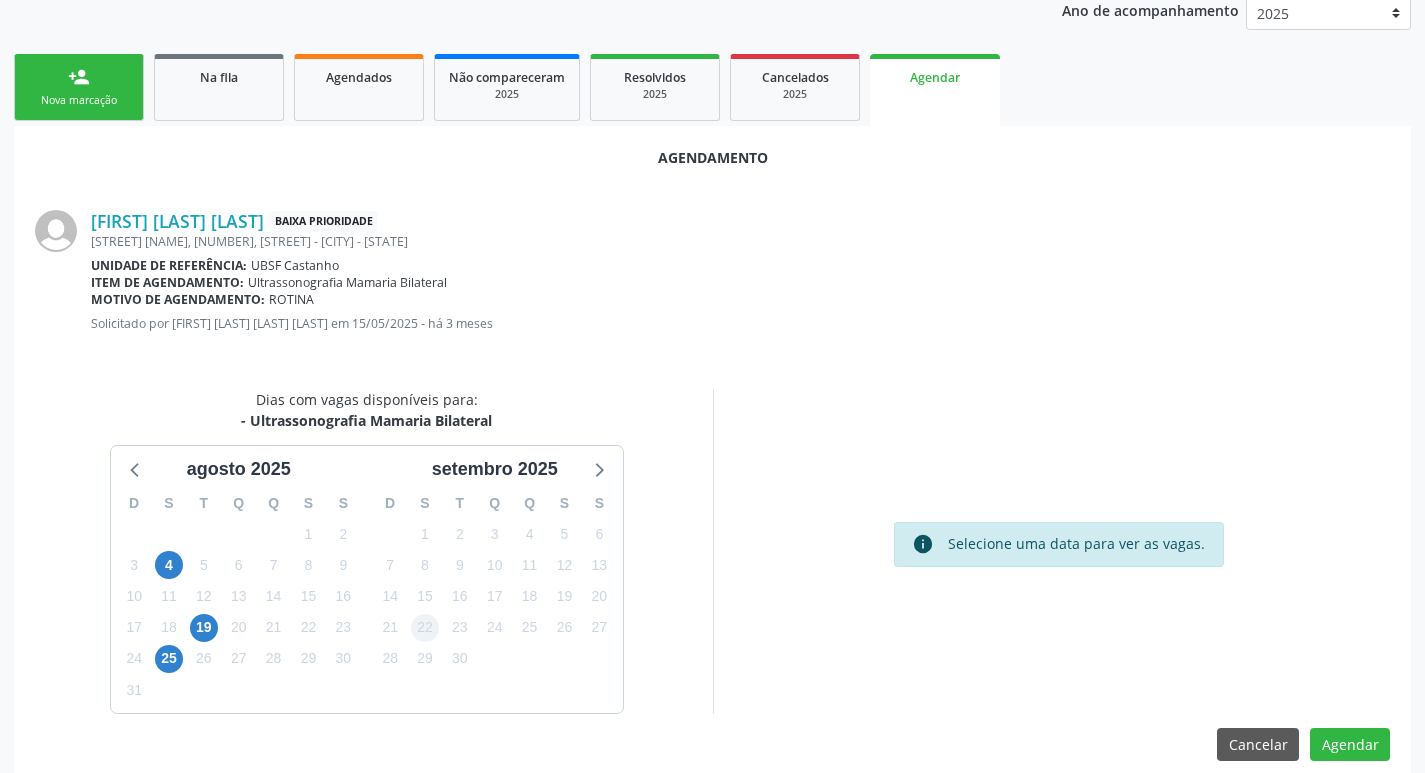 scroll, scrollTop: 268, scrollLeft: 0, axis: vertical 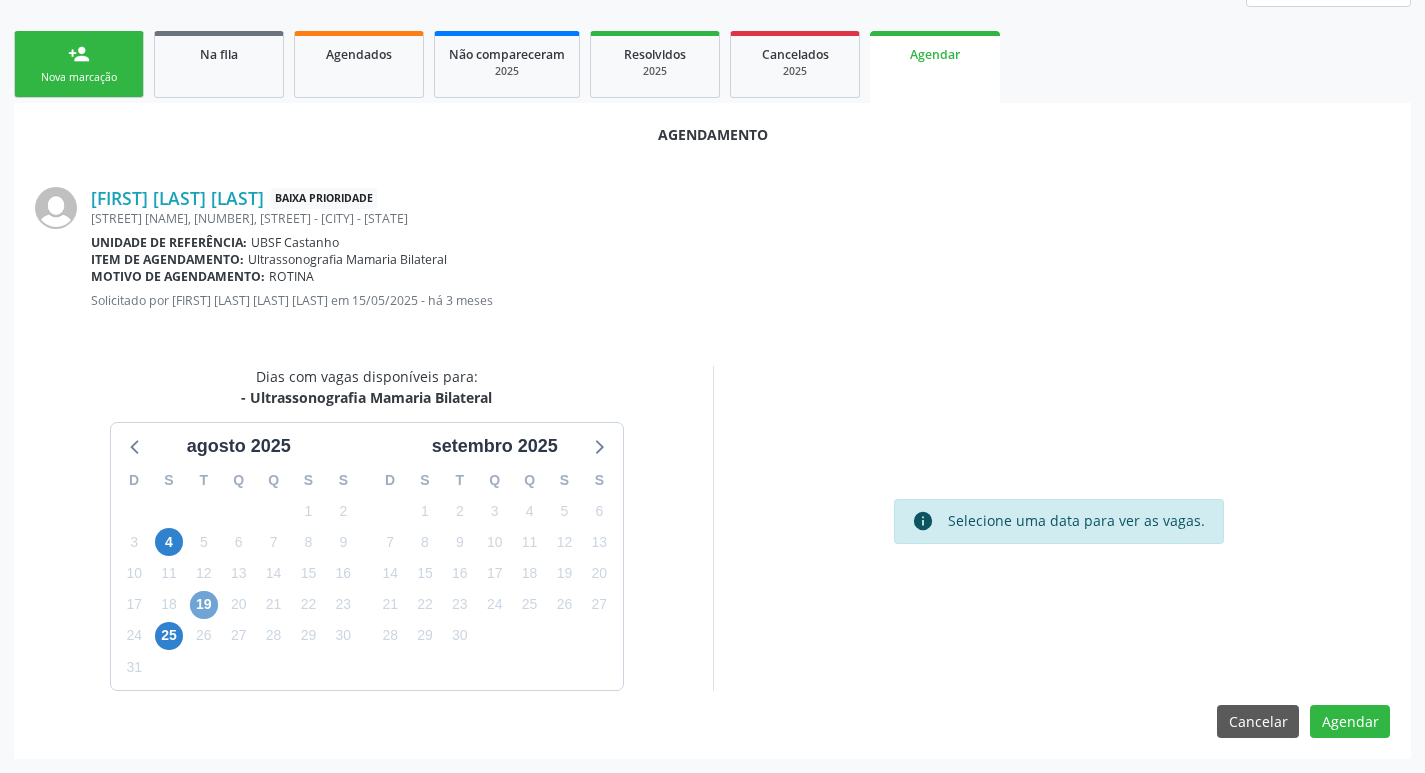 click on "19" at bounding box center (204, 605) 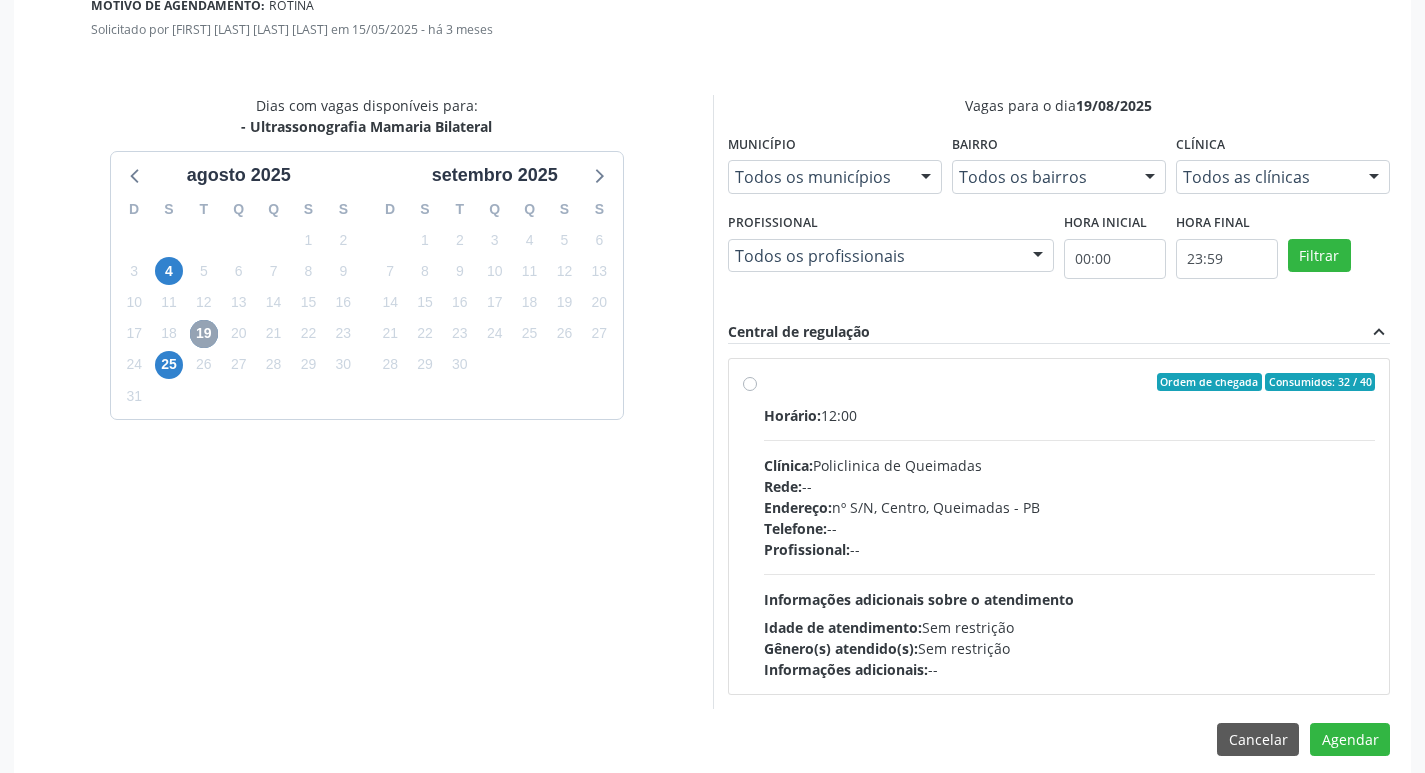 scroll, scrollTop: 557, scrollLeft: 0, axis: vertical 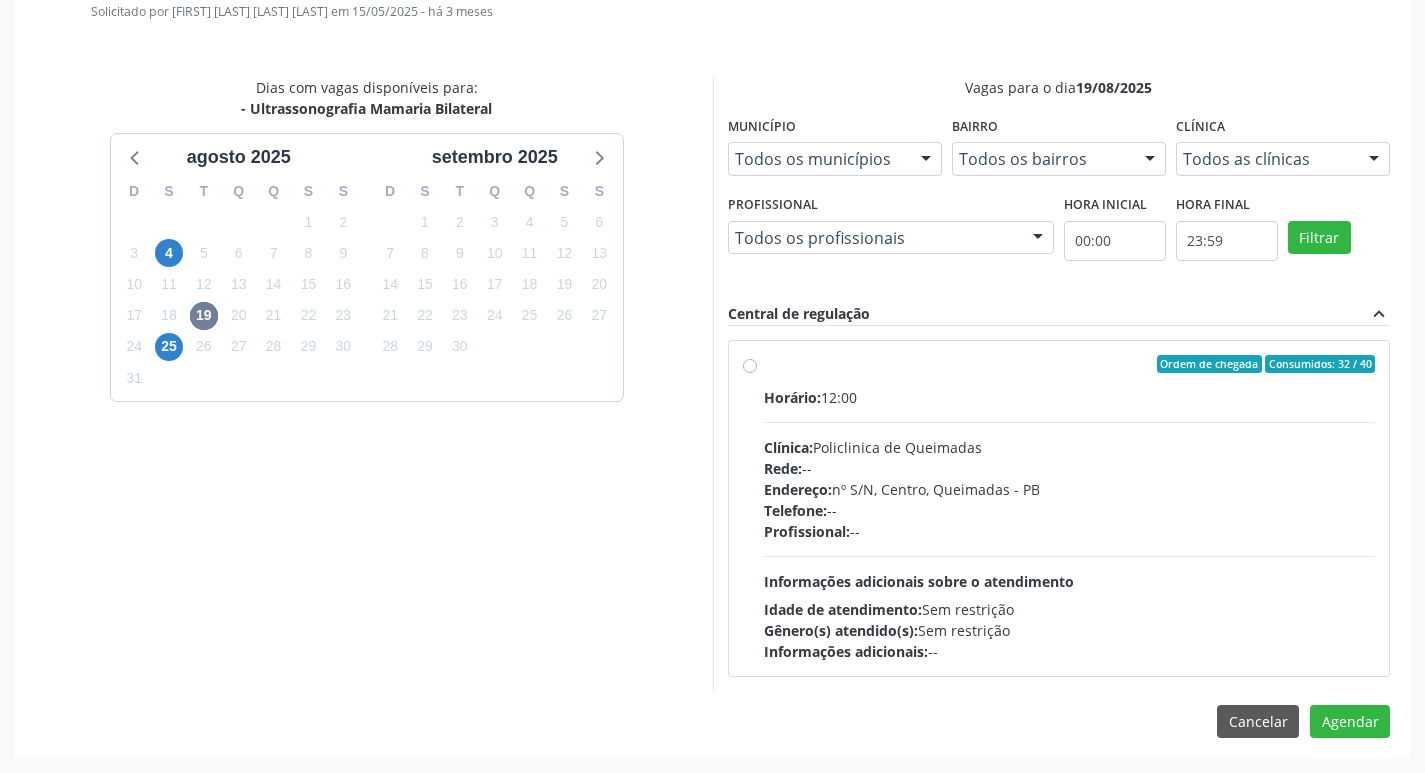 click on "Horário:   12:00
Clínica:  Policlinica de Queimadas
Rede:
--
Endereço:   nº S/N, Centro, [CITY] - [STATE]
Telefone:   --
Profissional:
--
Informações adicionais sobre o atendimento
Idade de atendimento:
Sem restrição
Gênero(s) atendido(s):
Sem restrição
Informações adicionais:
--" at bounding box center (1070, 524) 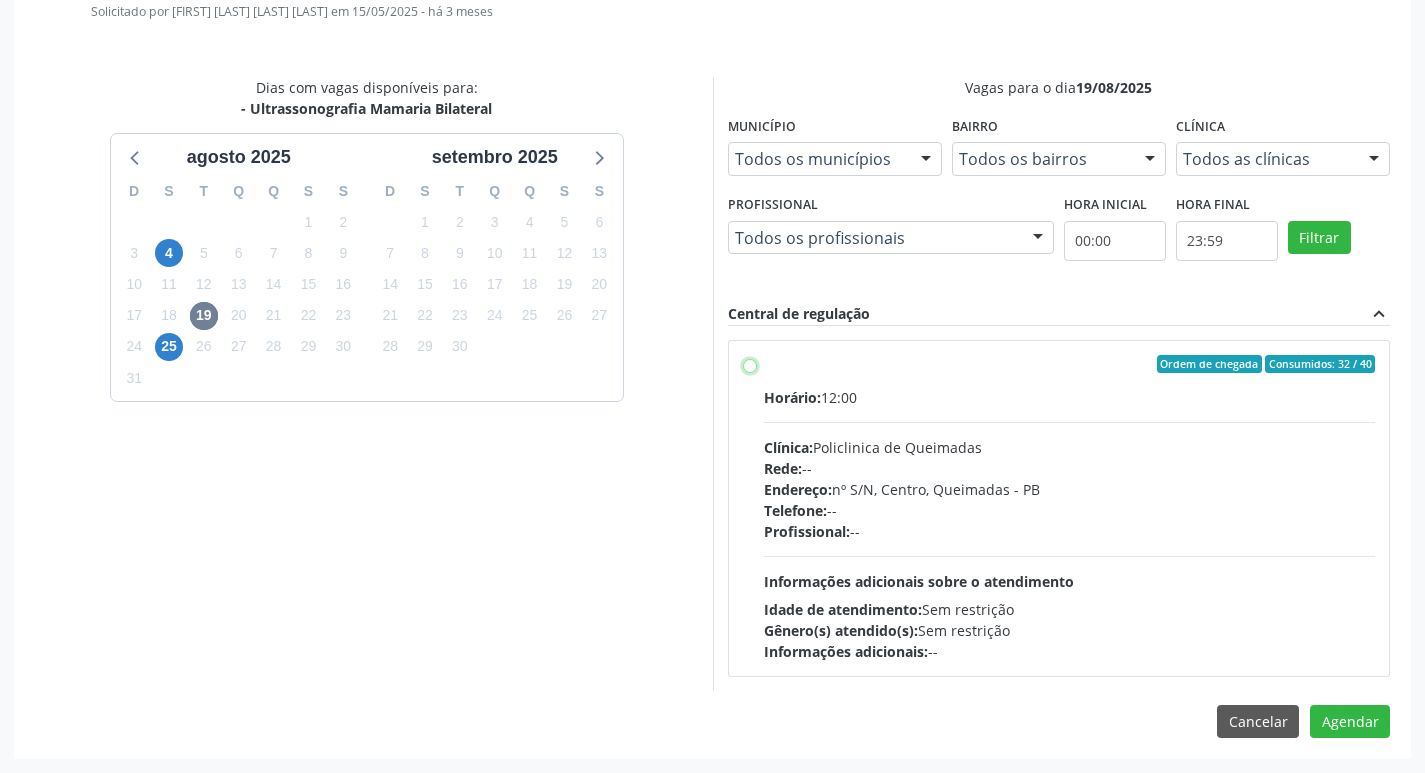 click on "Ordem de chegada
Consumidos: 32 / 40
Horário:   12:00
Clínica:  Policlinica de Queimadas
Rede:
--
Endereço:   nº S/N, Centro, Queimadas - PB
Telefone:   --
Profissional:
--
Informações adicionais sobre o atendimento
Idade de atendimento:
Sem restrição
Gênero(s) atendido(s):
Sem restrição
Informações adicionais:
--" at bounding box center (750, 364) 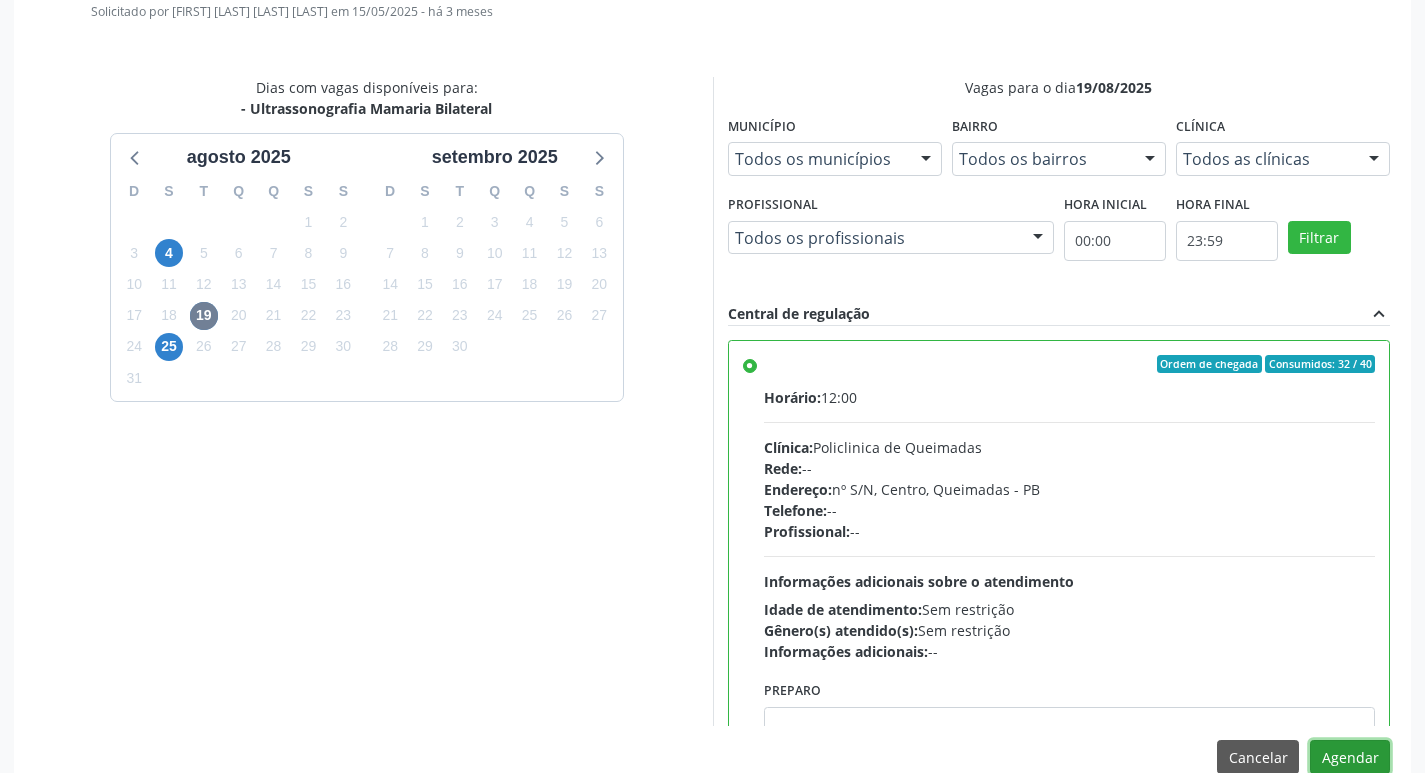 click on "Agendar" at bounding box center [1350, 757] 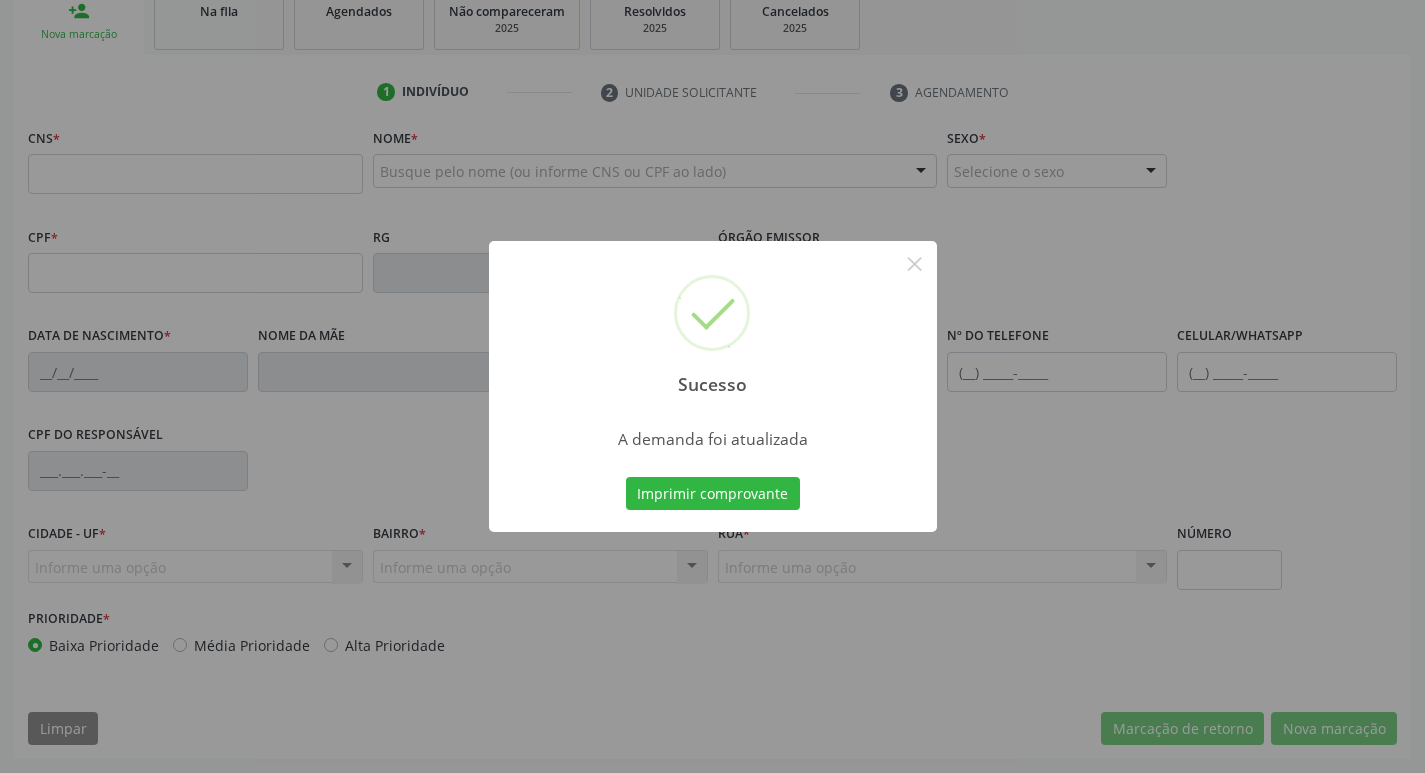 scroll, scrollTop: 311, scrollLeft: 0, axis: vertical 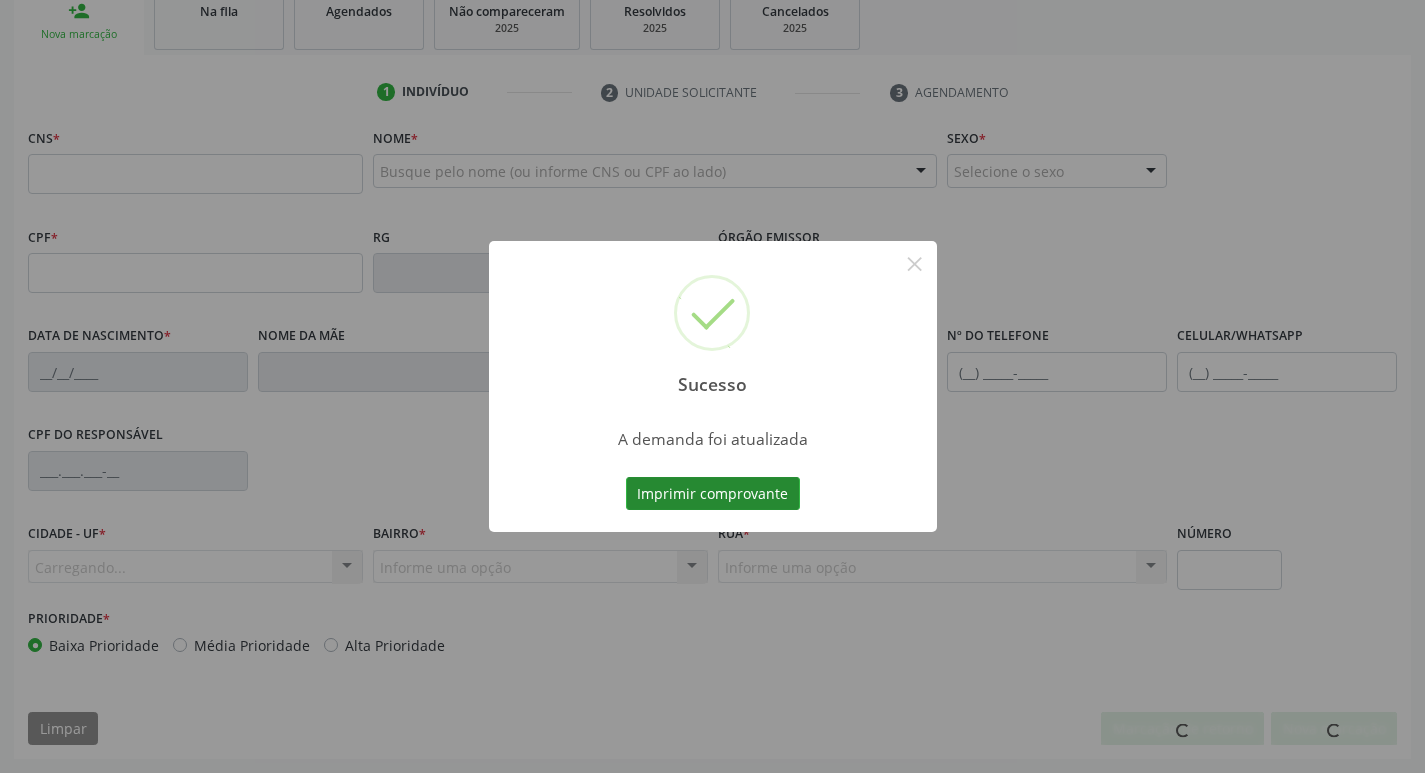 click on "Imprimir comprovante" at bounding box center [713, 494] 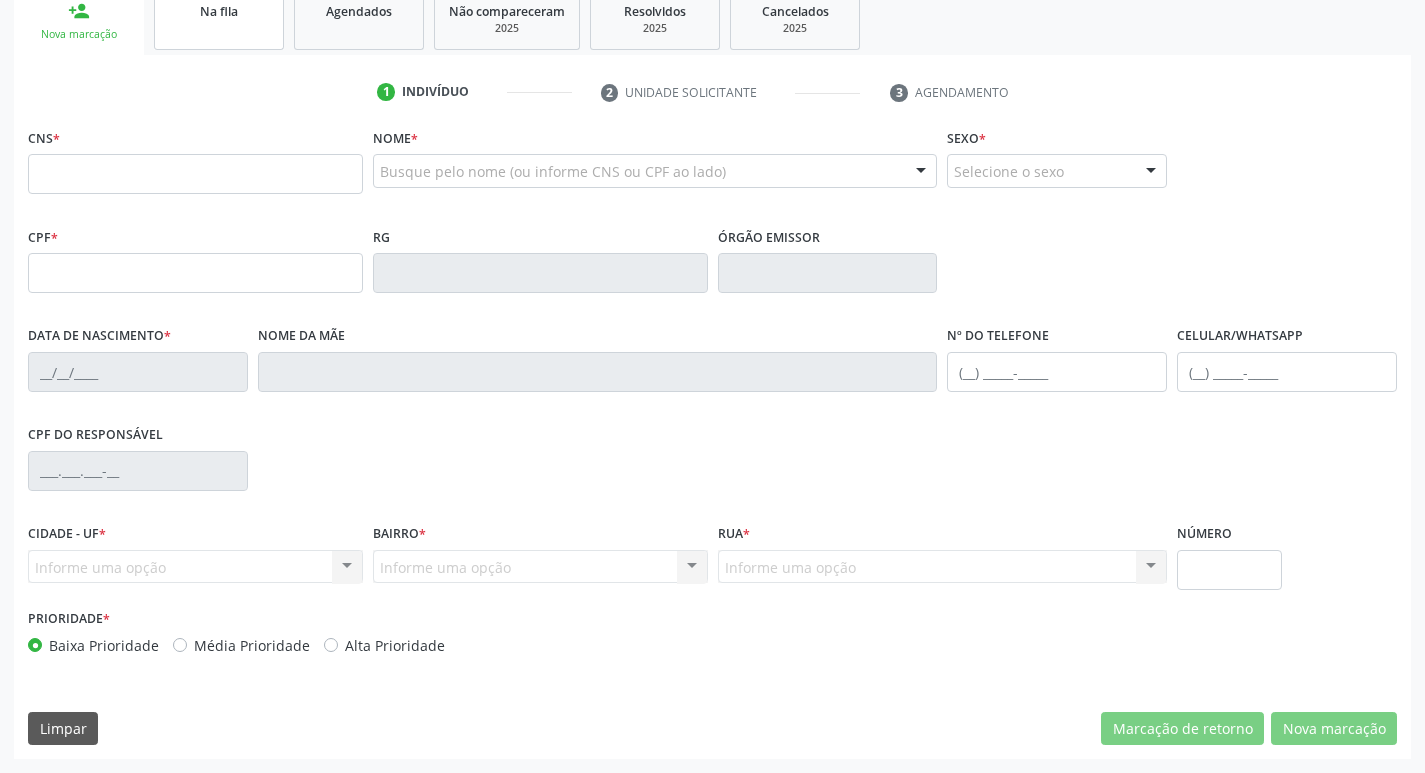click on "Na fila" at bounding box center (219, 19) 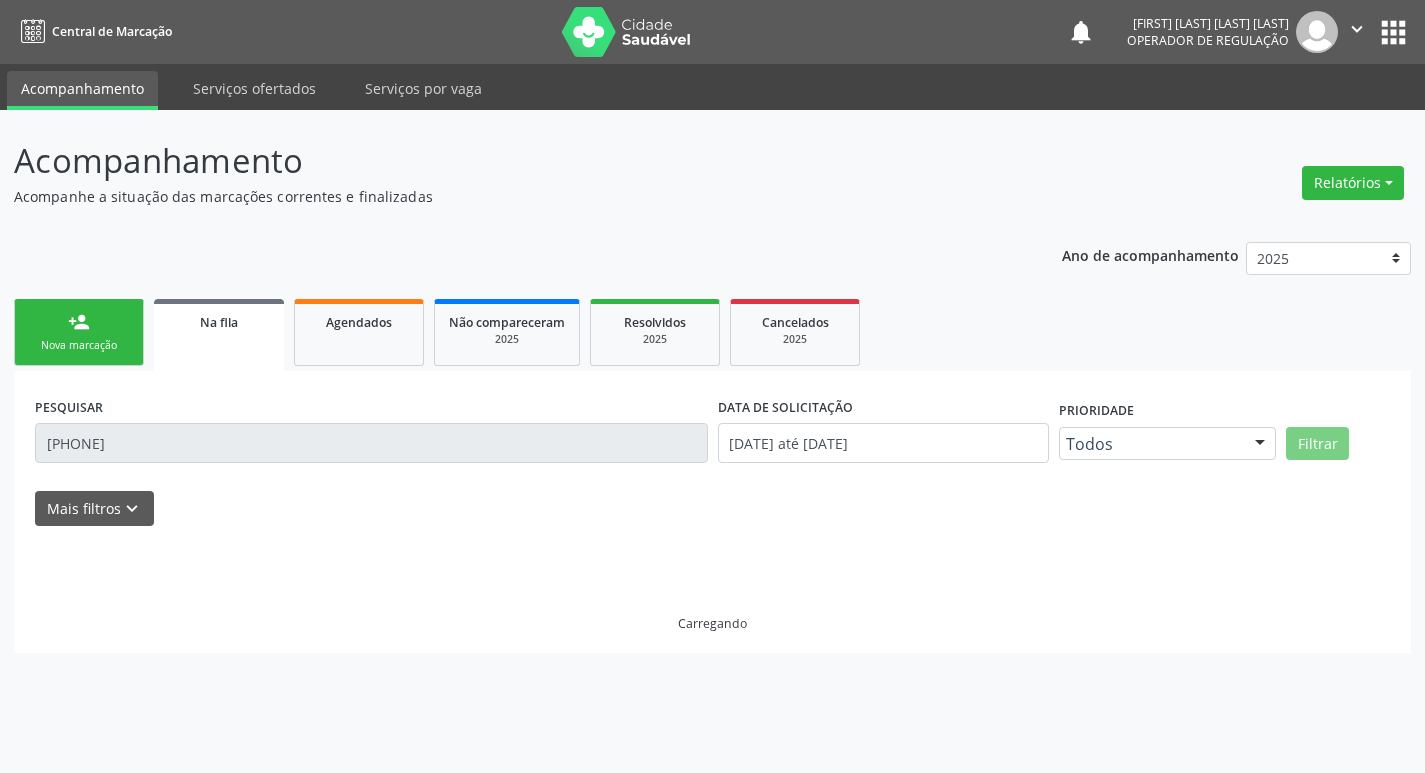 scroll, scrollTop: 0, scrollLeft: 0, axis: both 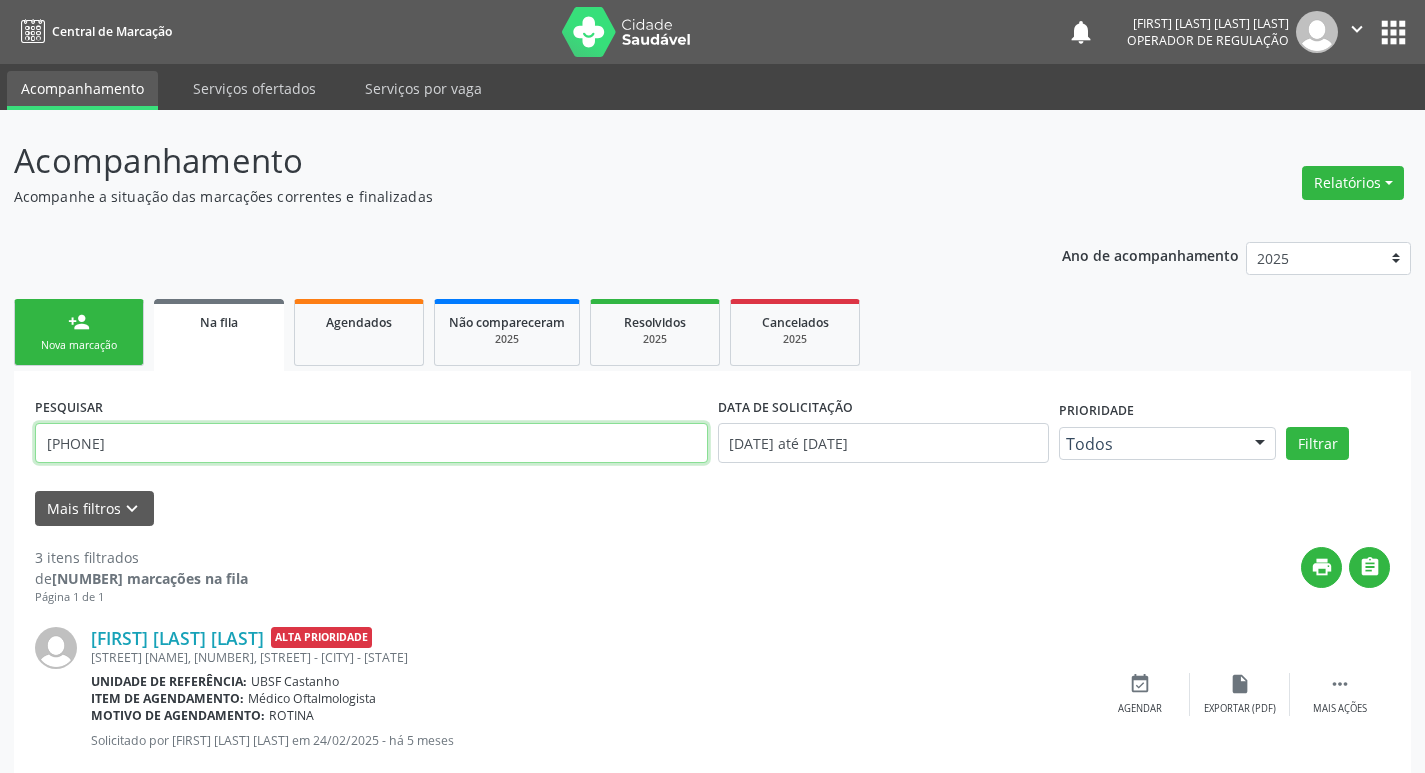 click on "706507331431195" at bounding box center [371, 443] 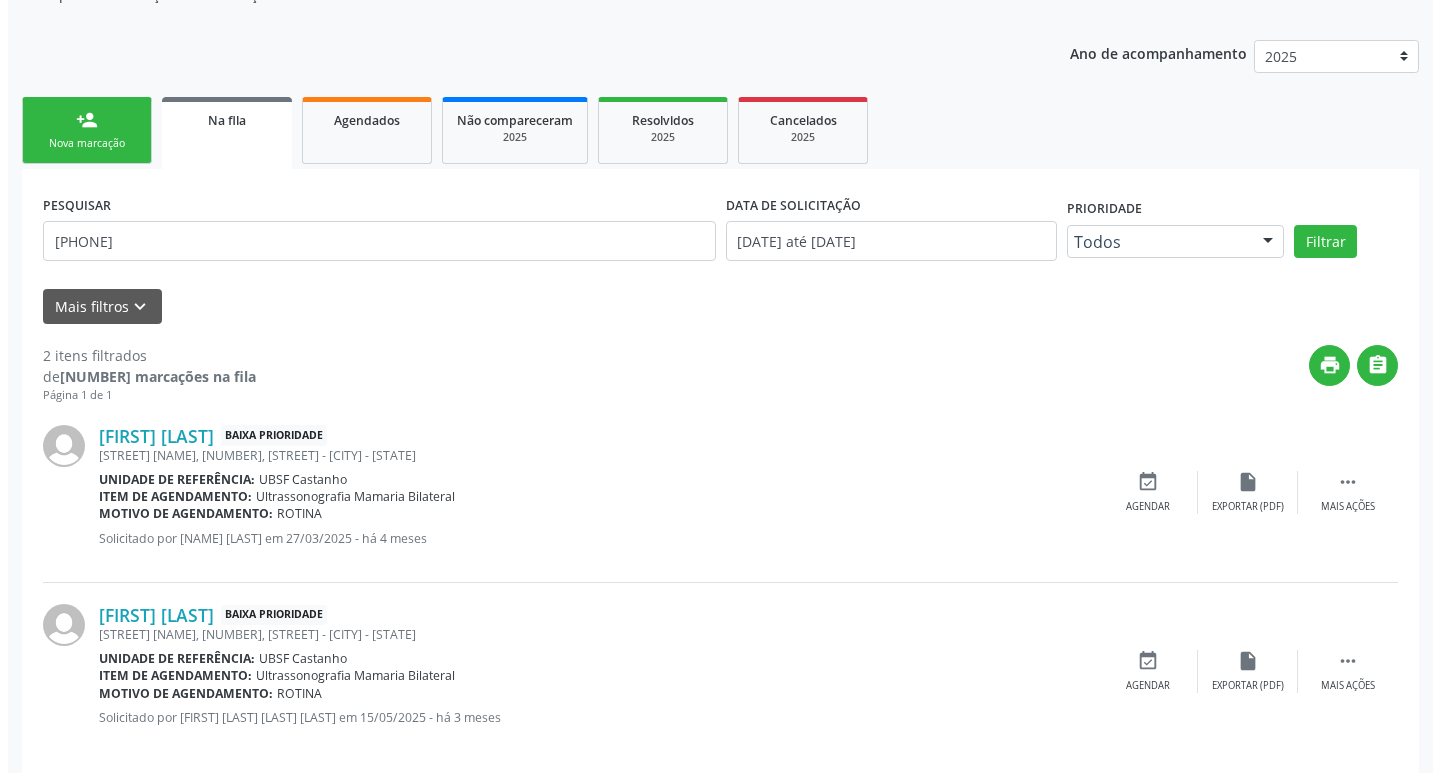scroll, scrollTop: 225, scrollLeft: 0, axis: vertical 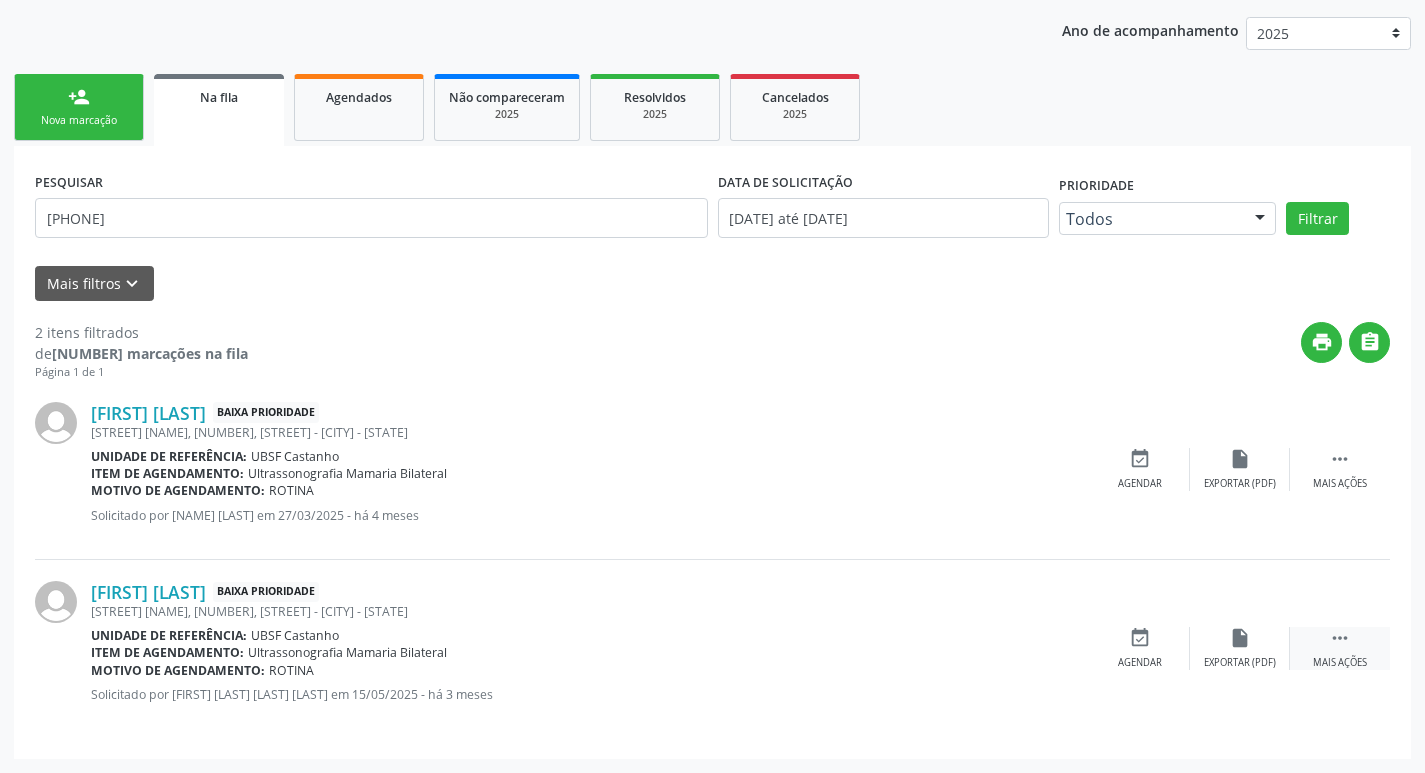 click on "Mais ações" at bounding box center (1340, 663) 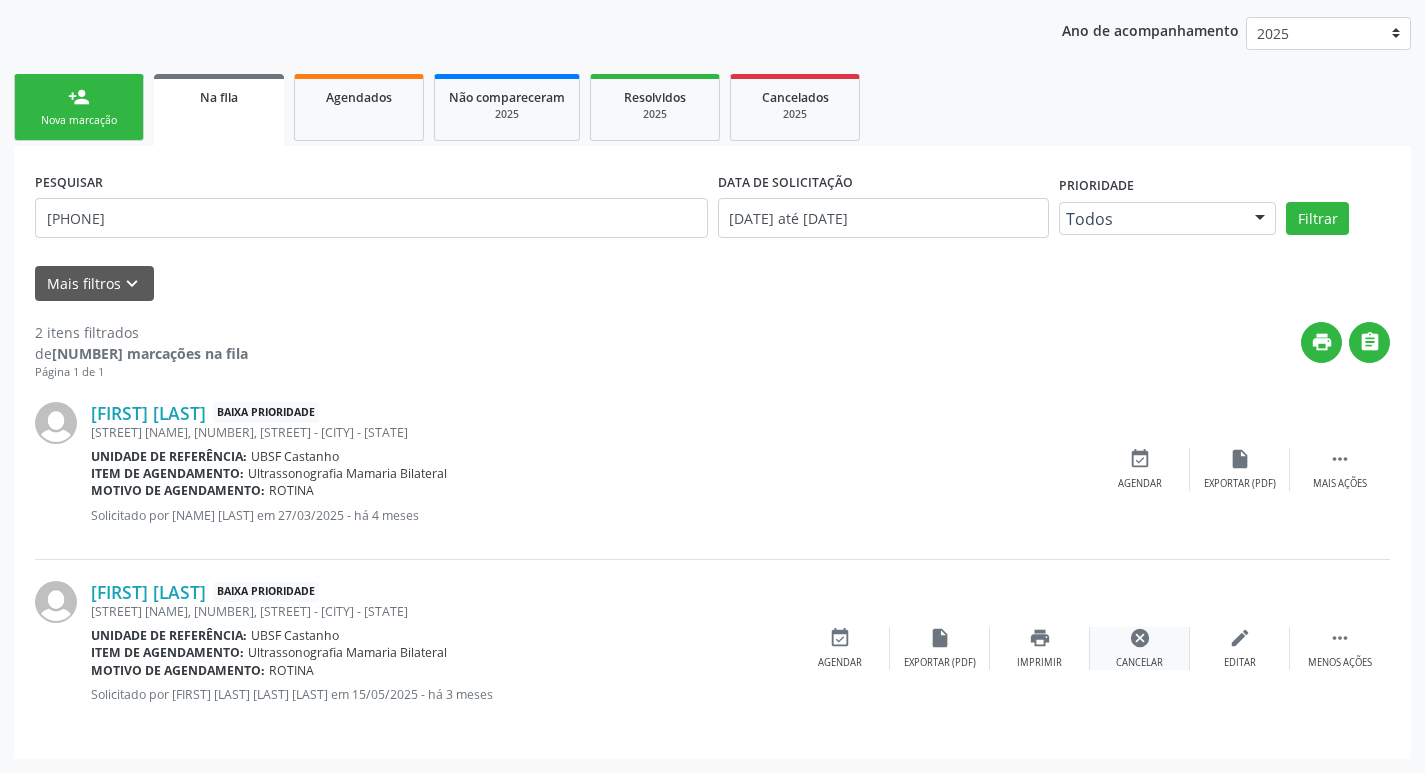 click on "cancel
Cancelar" at bounding box center (1140, 648) 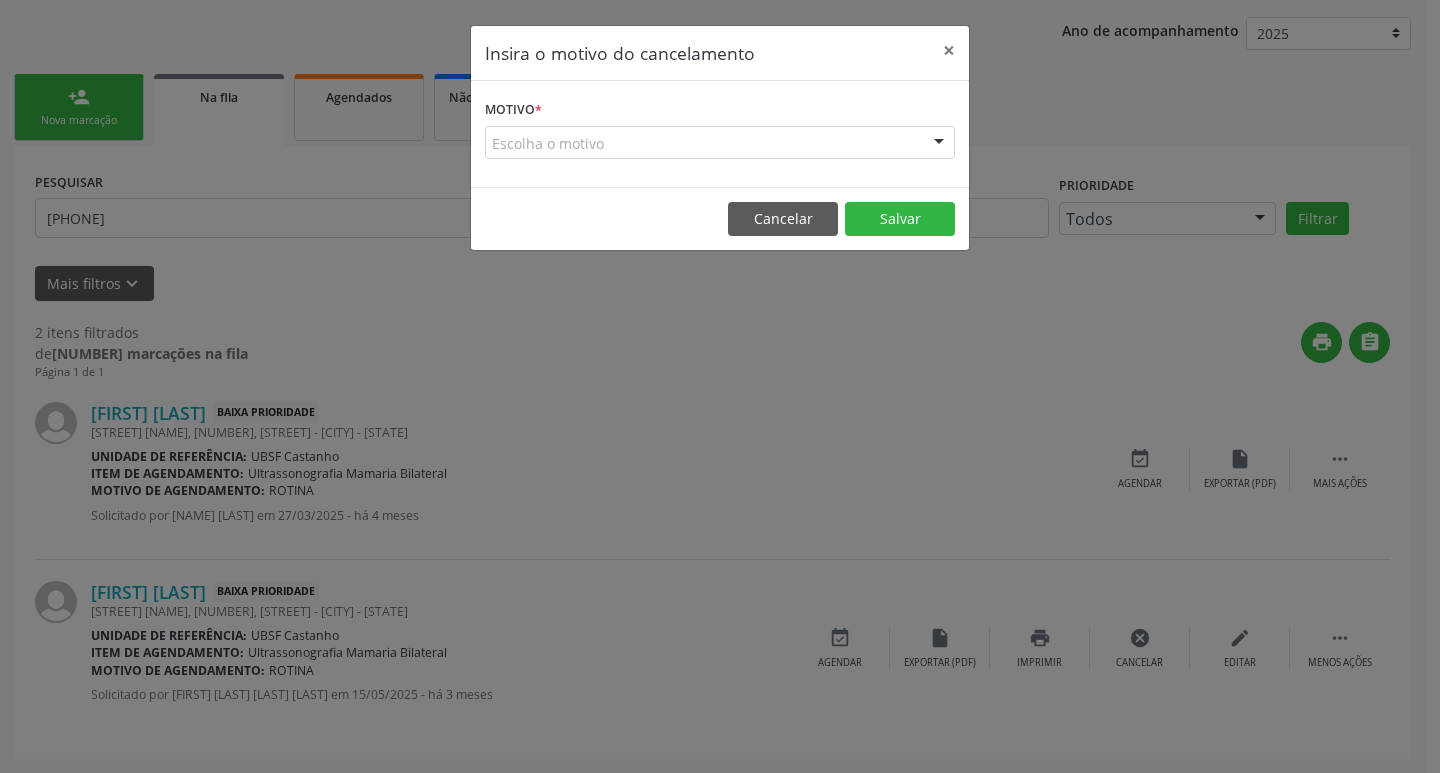 click on "Escolha o motivo" at bounding box center (720, 143) 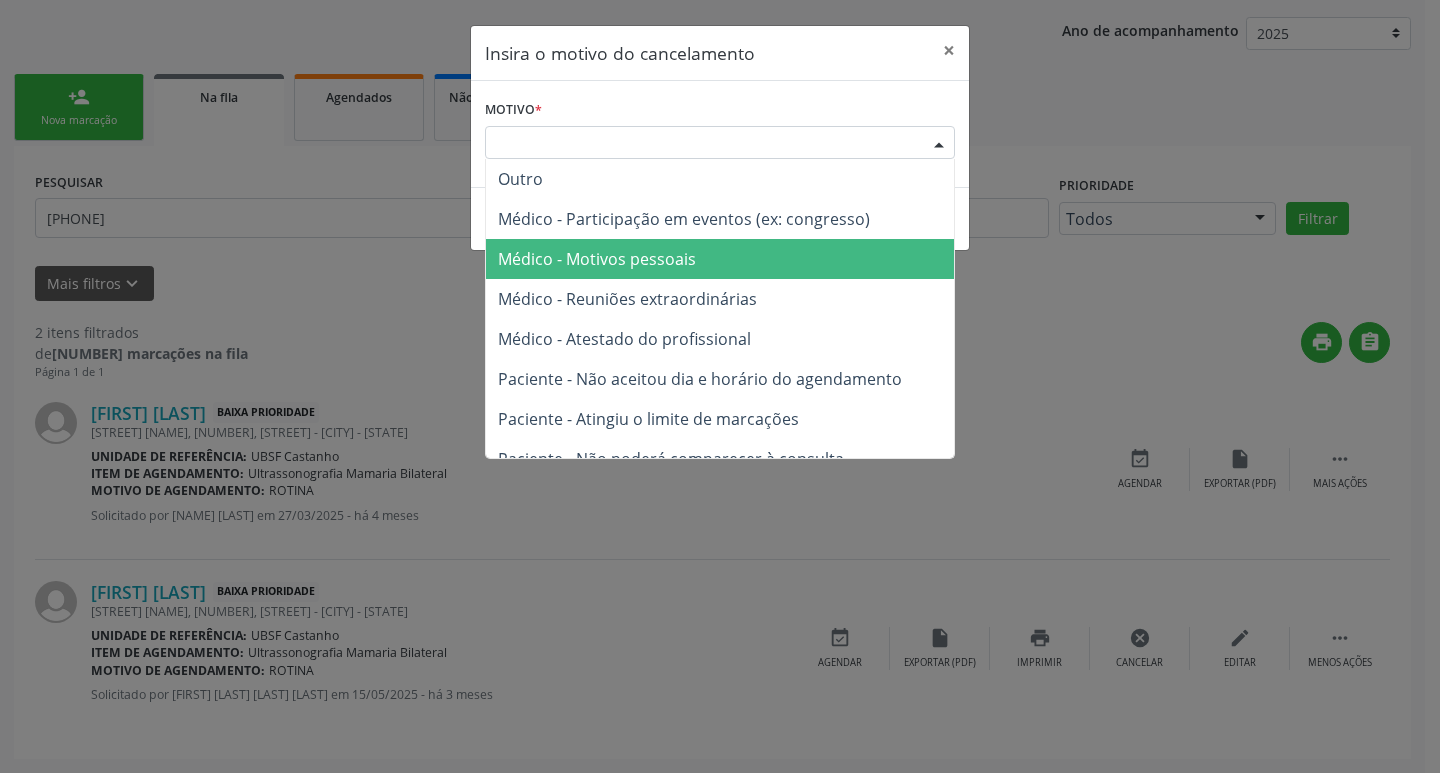 click on "Médico - Motivos pessoais" at bounding box center (720, 259) 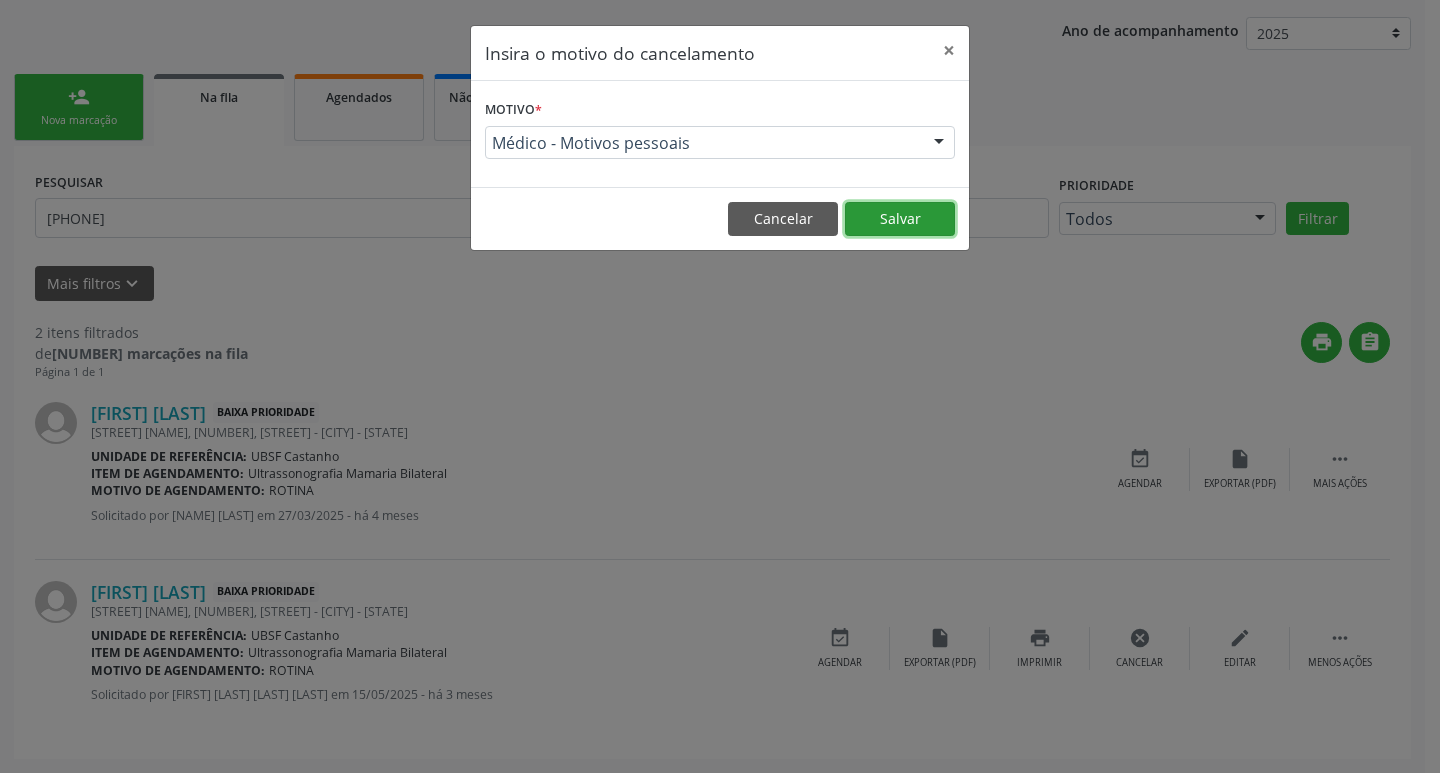 click on "Salvar" at bounding box center [900, 219] 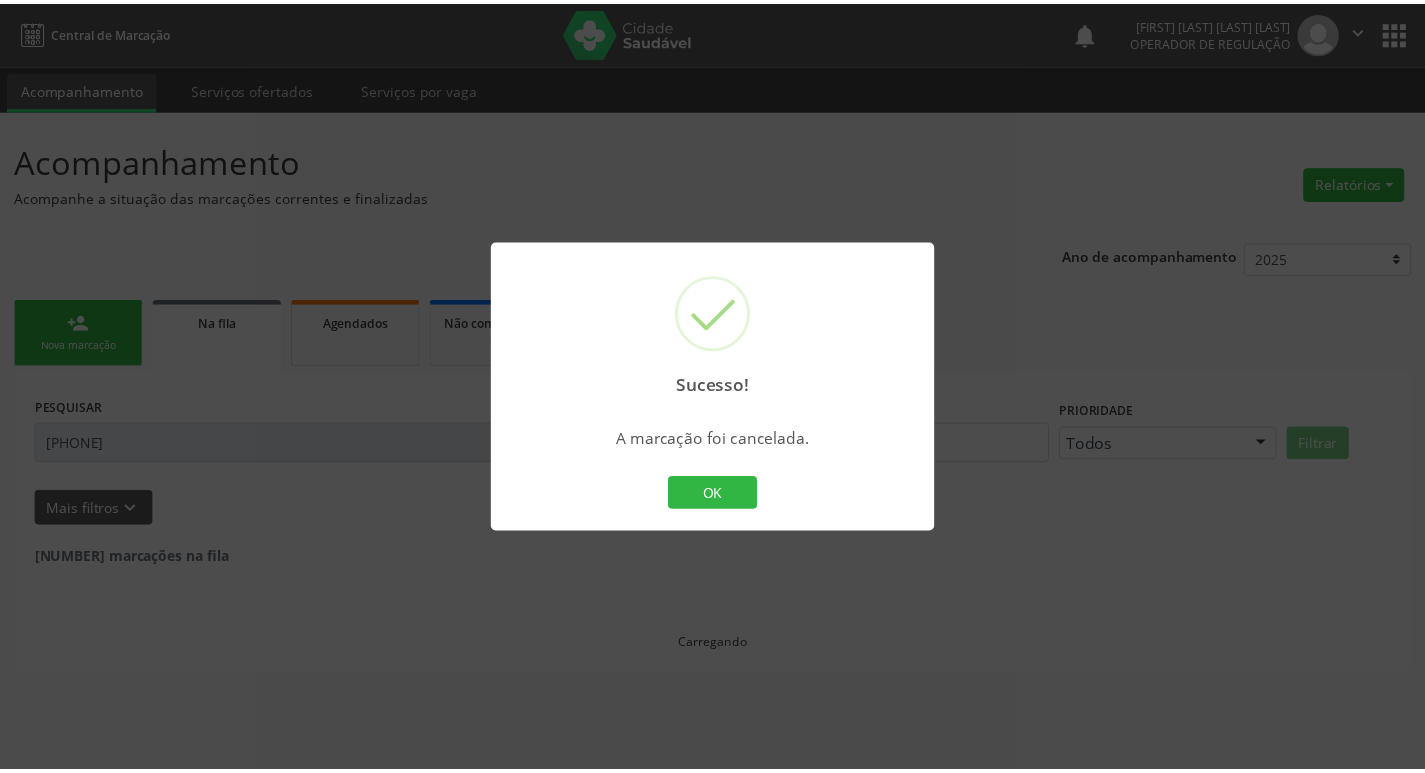 scroll, scrollTop: 0, scrollLeft: 0, axis: both 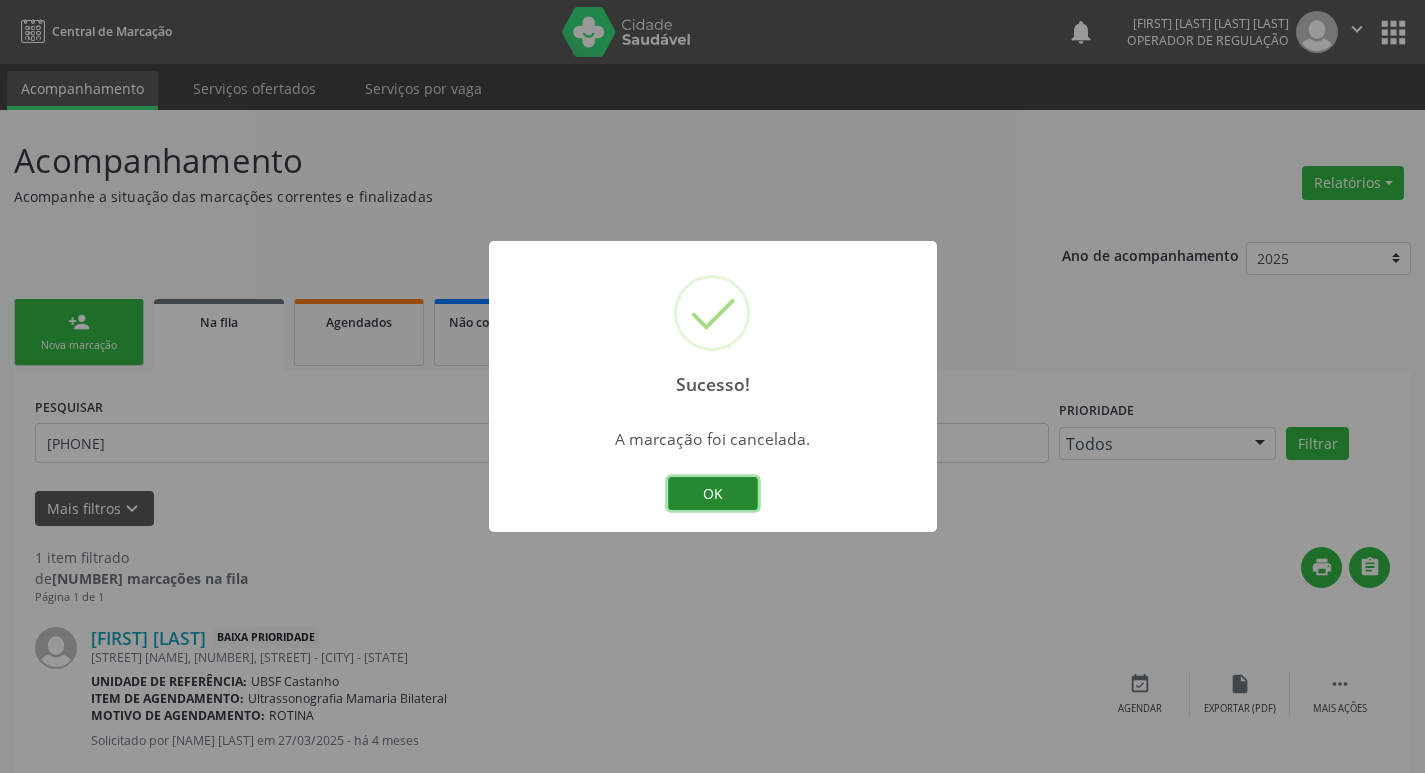 click on "OK" at bounding box center [713, 494] 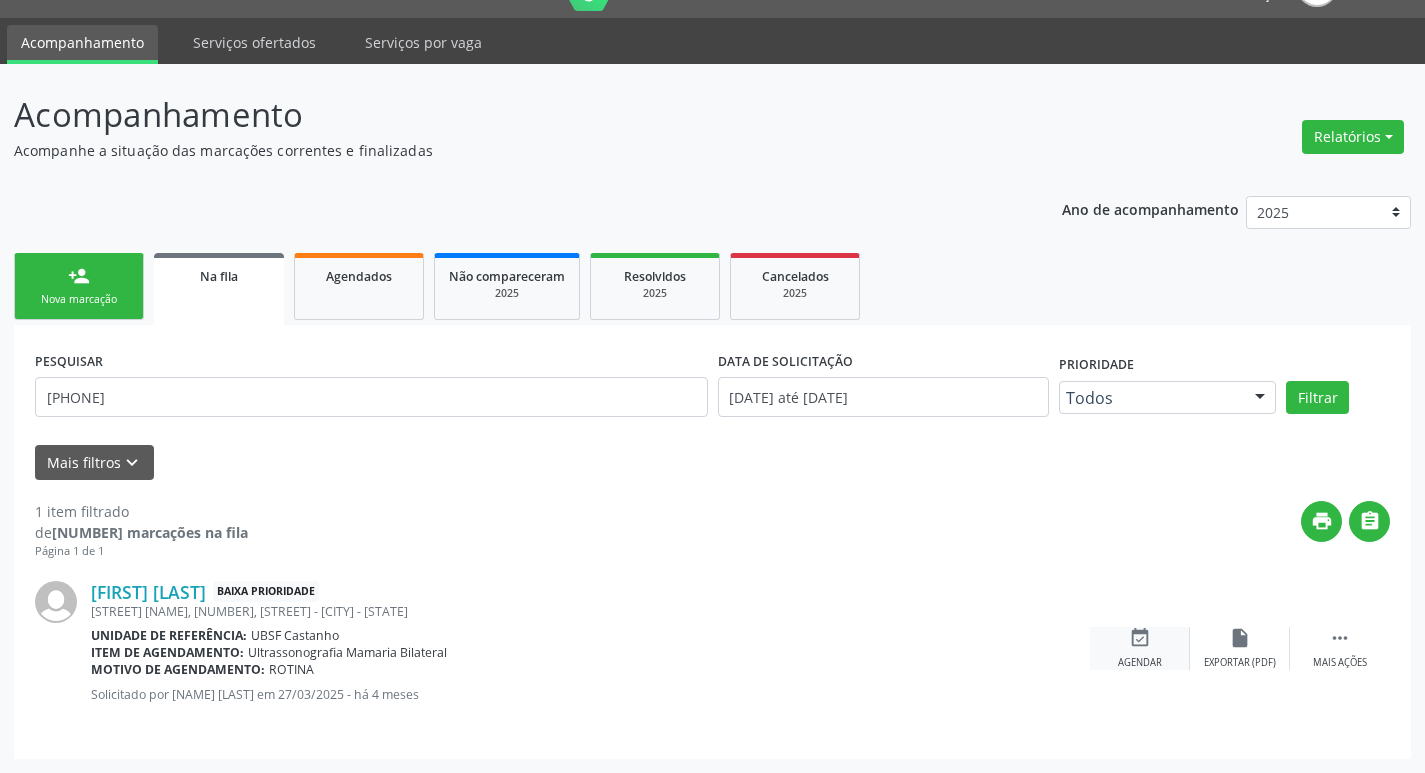 click on "event_available" at bounding box center (1140, 638) 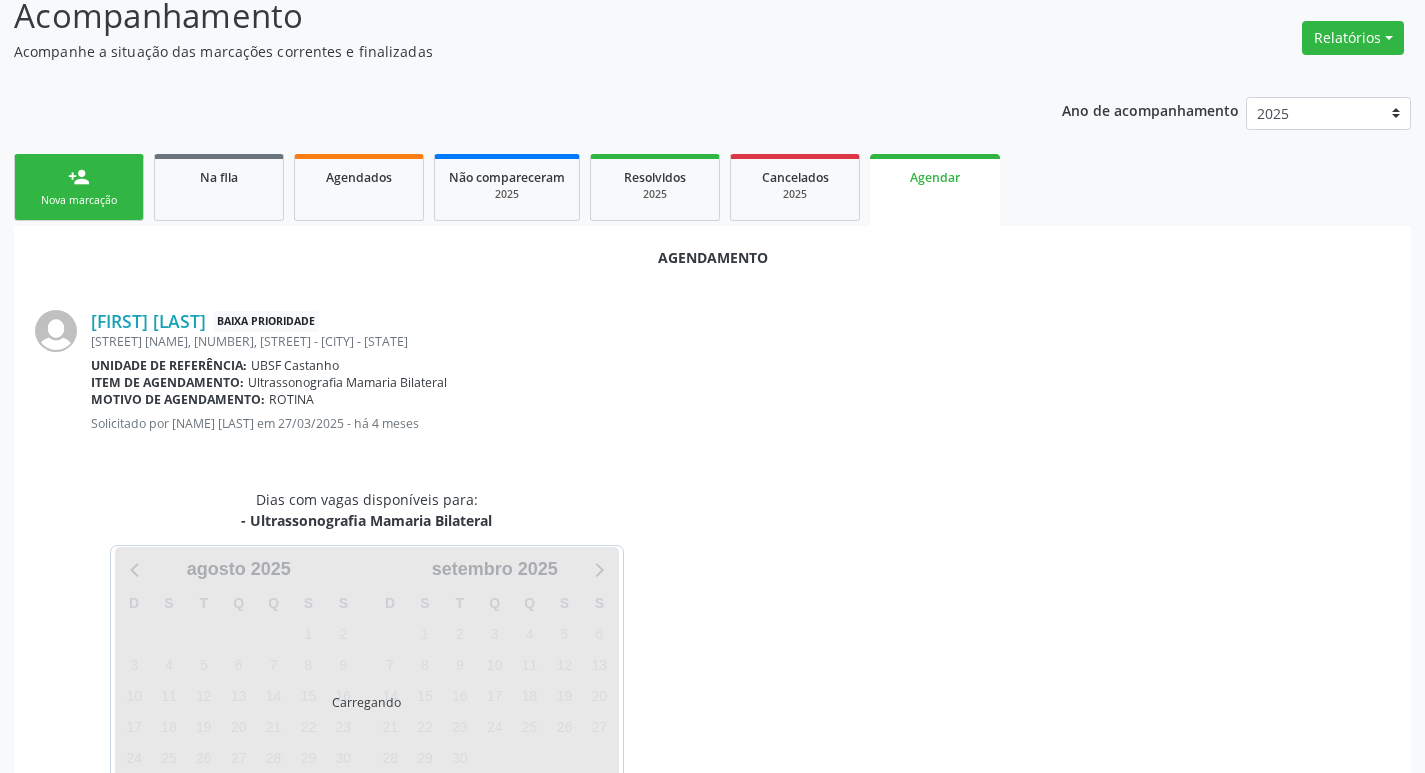 scroll, scrollTop: 221, scrollLeft: 0, axis: vertical 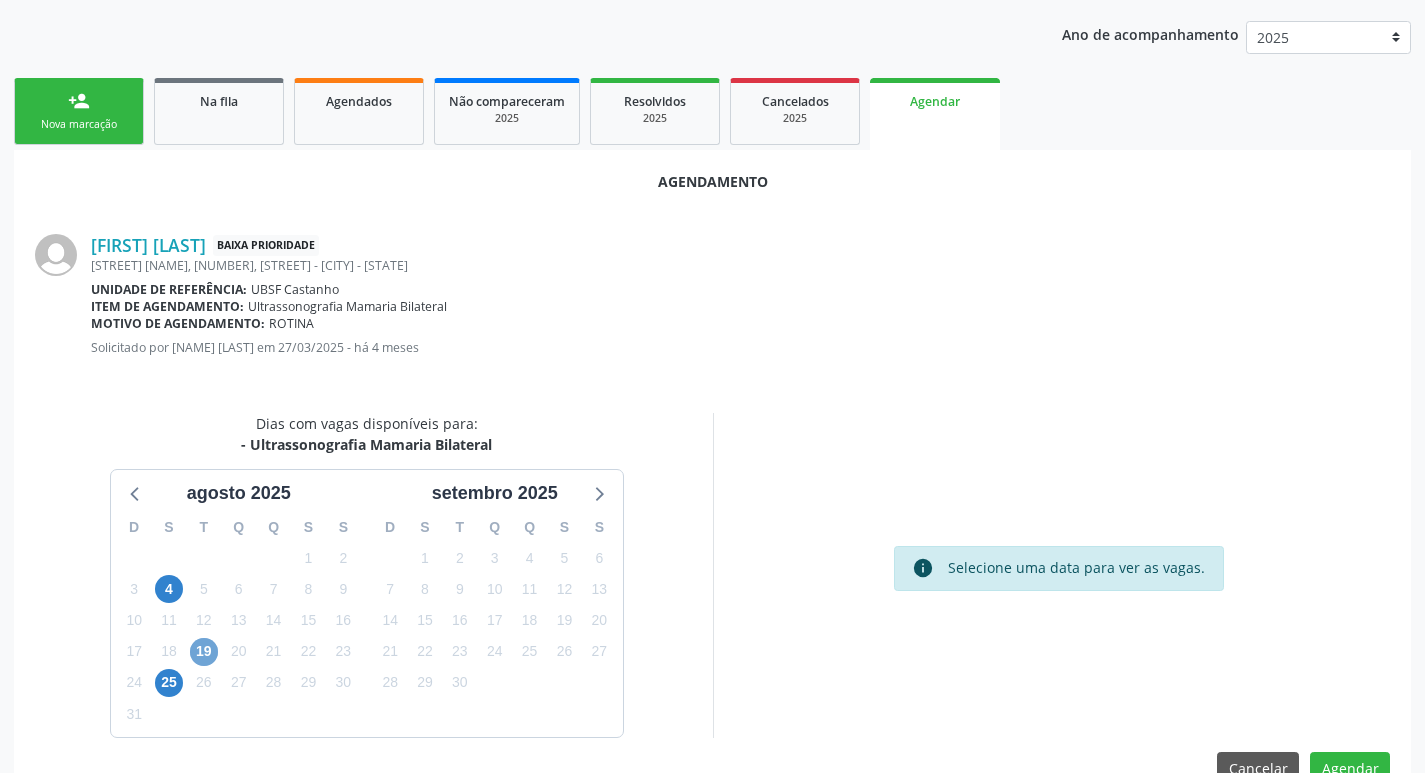 click on "19" at bounding box center [204, 652] 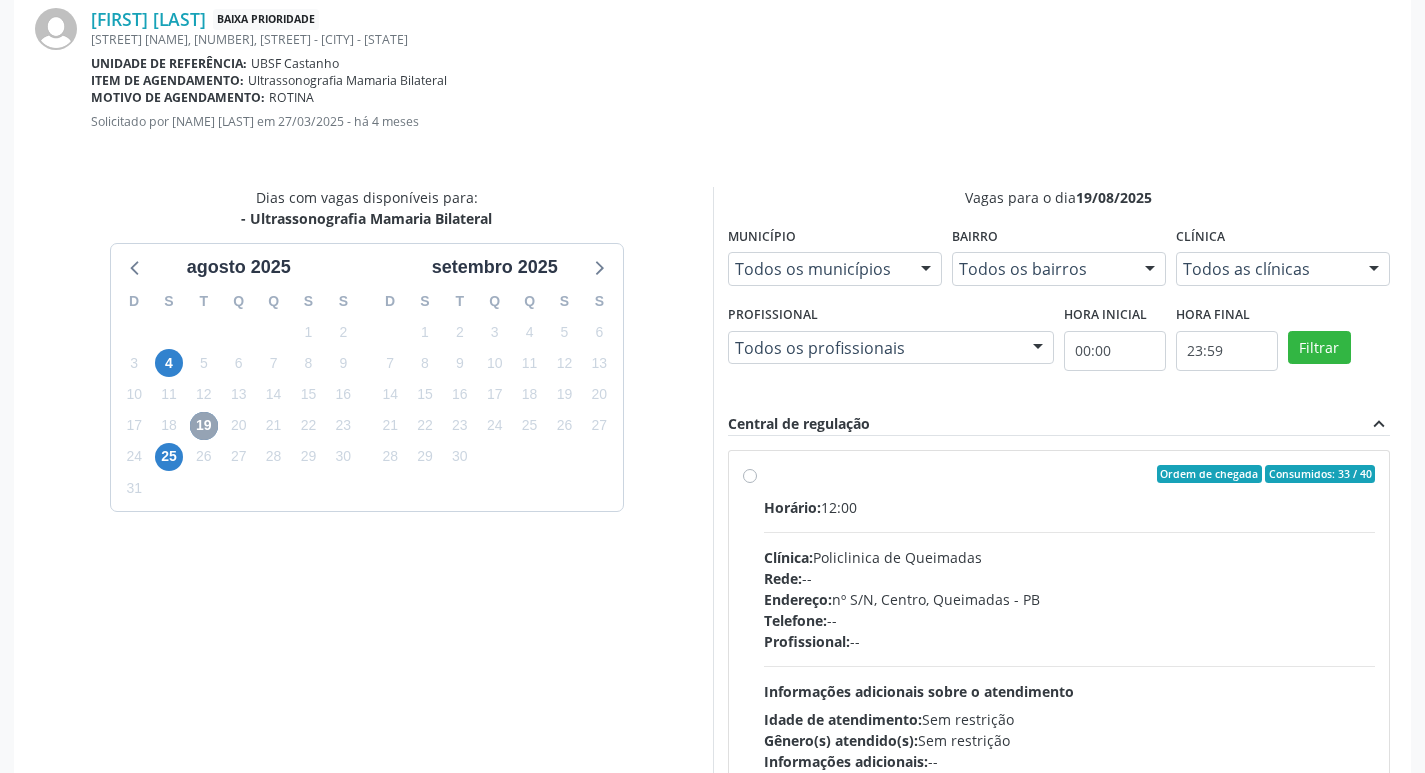 scroll, scrollTop: 557, scrollLeft: 0, axis: vertical 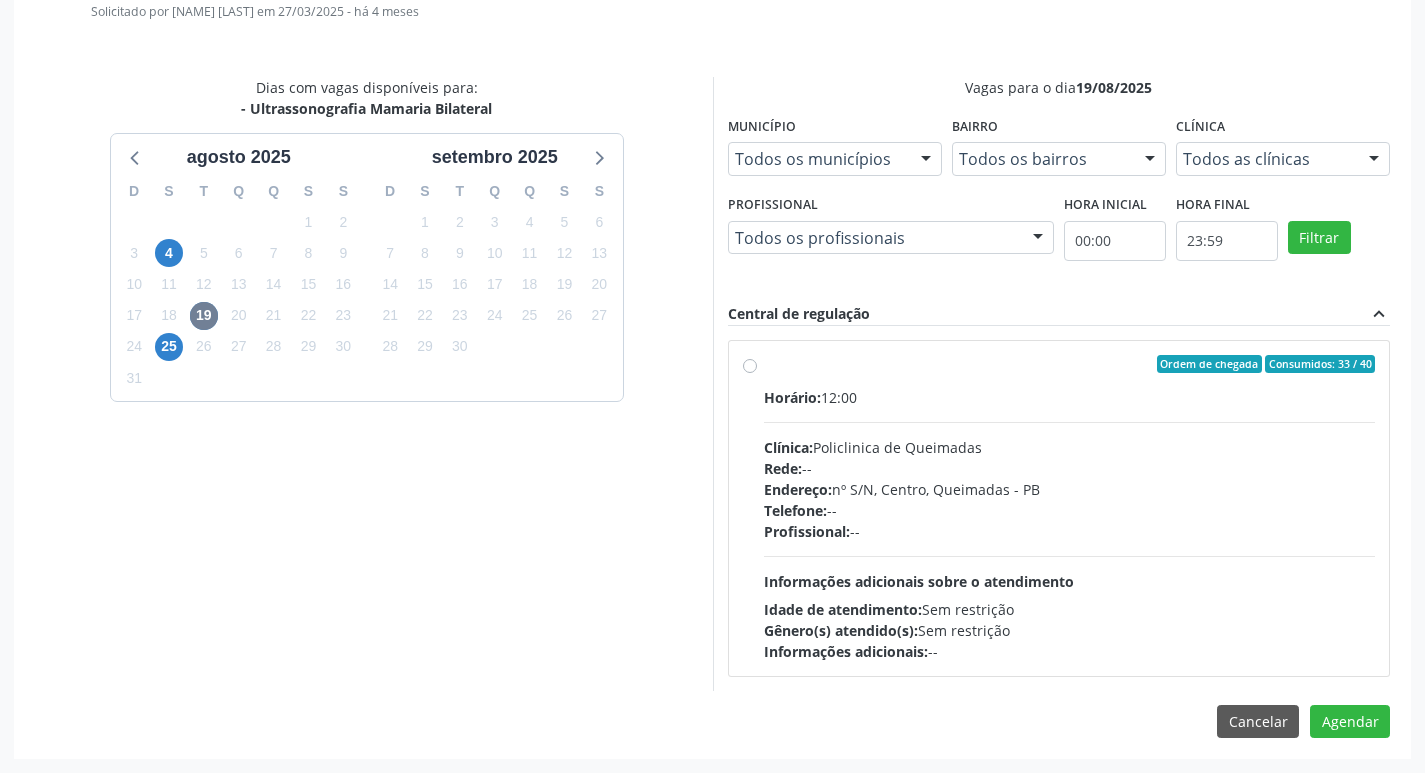 click on "Informações adicionais:
--" at bounding box center (1070, 651) 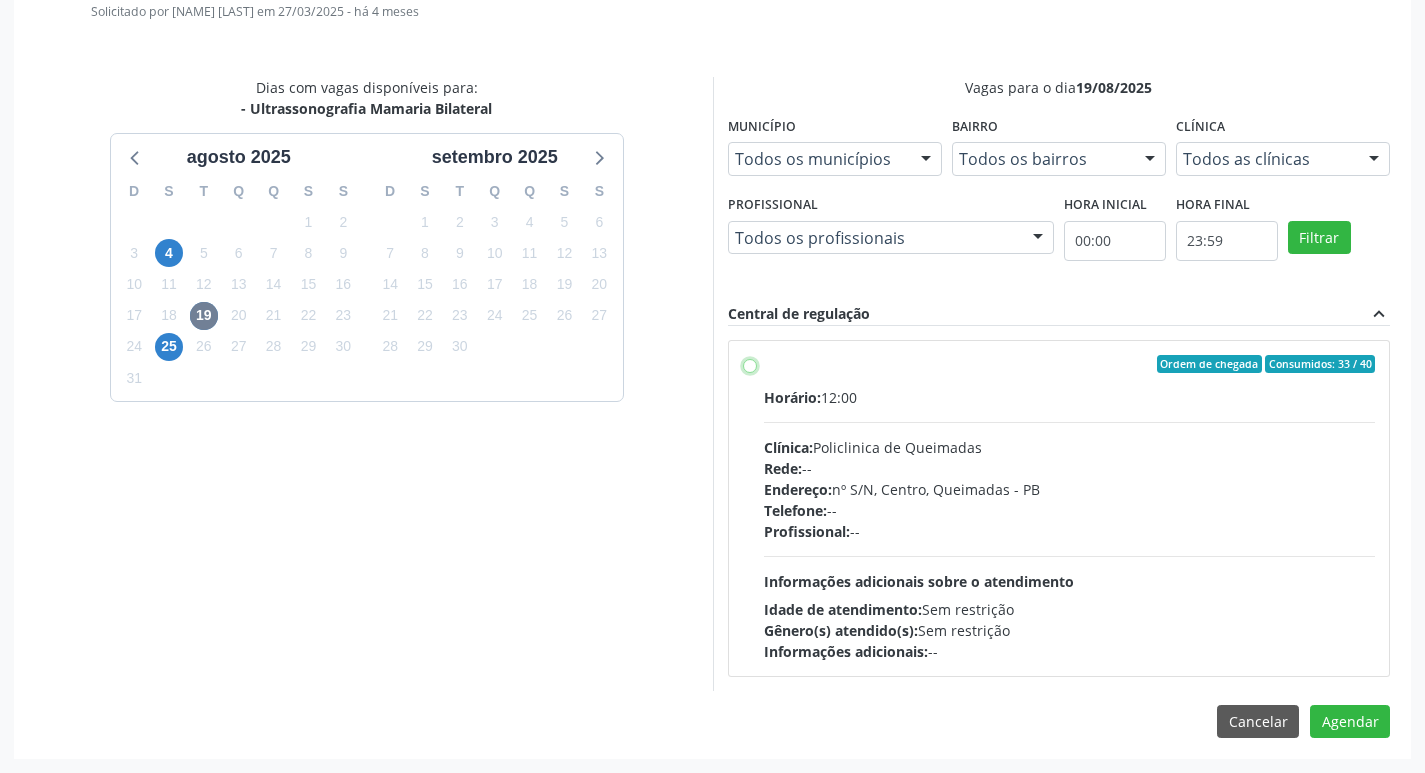 click on "Ordem de chegada
Consumidos: 33 / 40
Horário:   12:00
Clínica:  Policlinica de Queimadas
Rede:
--
Endereço:   nº S/N, Centro, Queimadas - PB
Telefone:   --
Profissional:
--
Informações adicionais sobre o atendimento
Idade de atendimento:
Sem restrição
Gênero(s) atendido(s):
Sem restrição
Informações adicionais:
--" at bounding box center (750, 364) 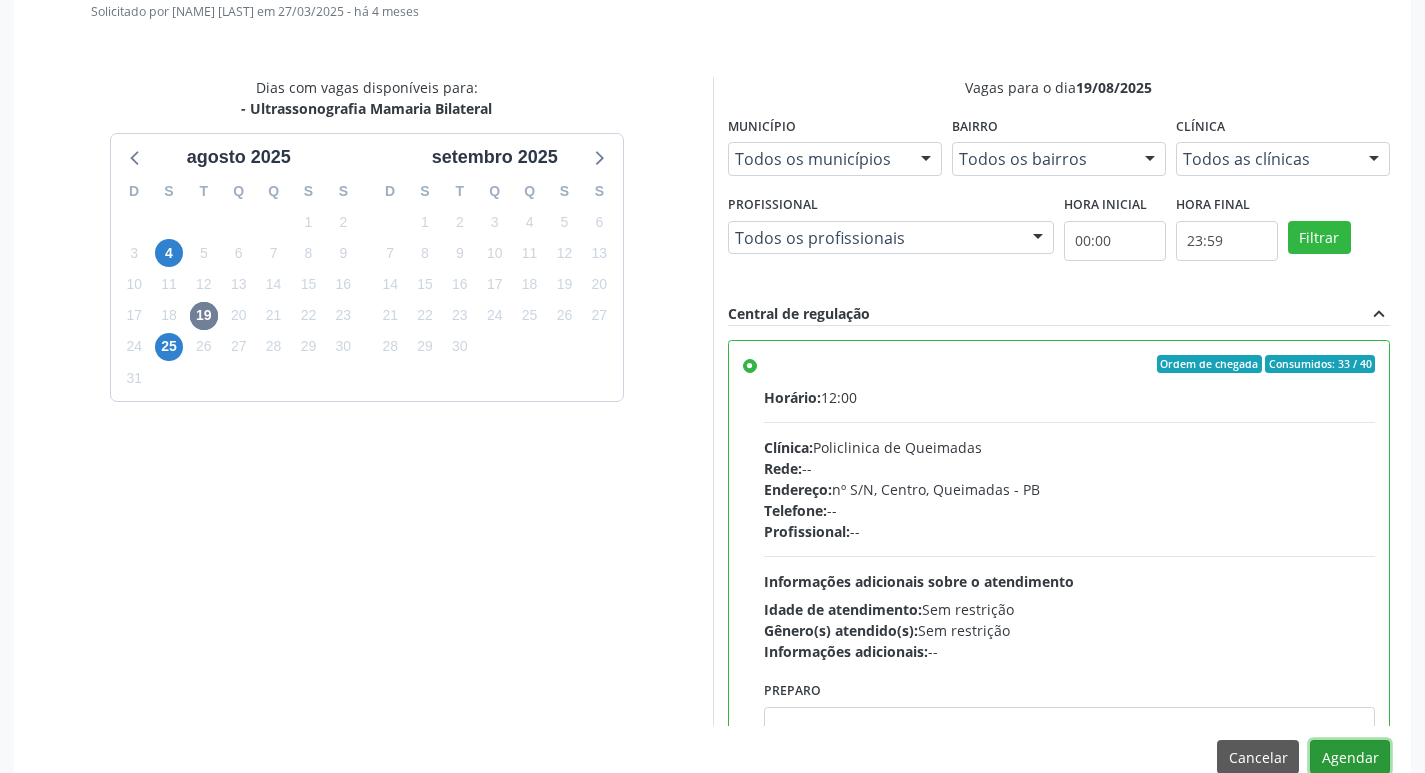 click on "Agendar" at bounding box center (1350, 757) 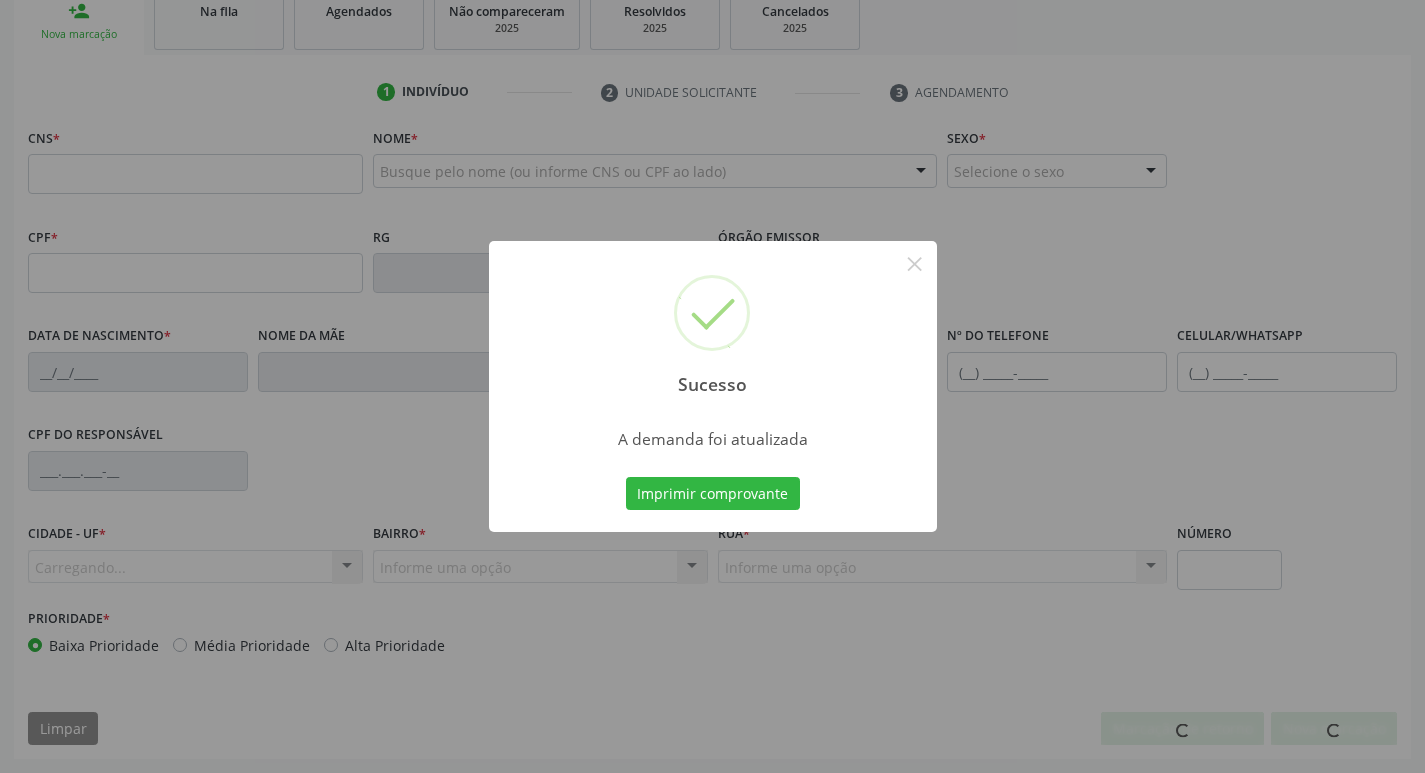 scroll, scrollTop: 311, scrollLeft: 0, axis: vertical 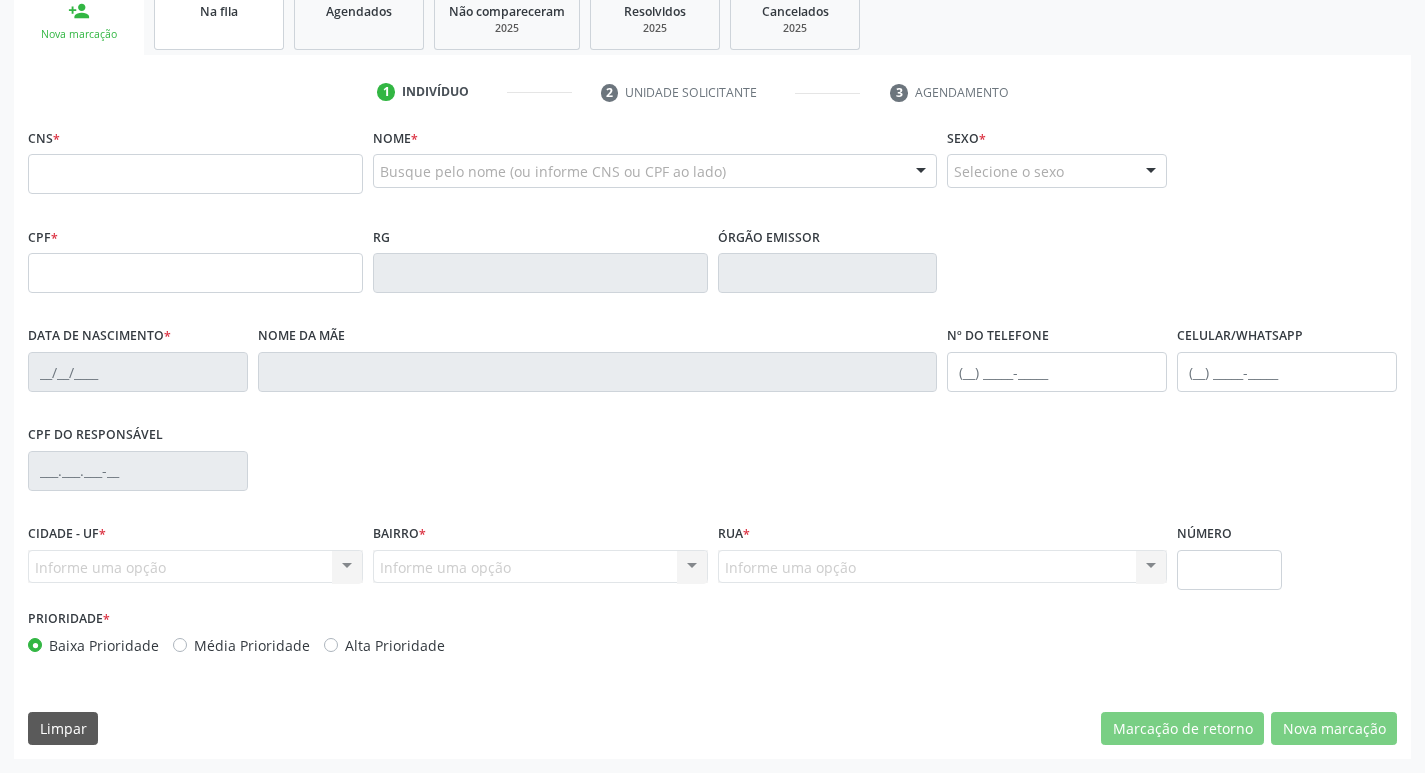 click on "Na fila" at bounding box center [219, 19] 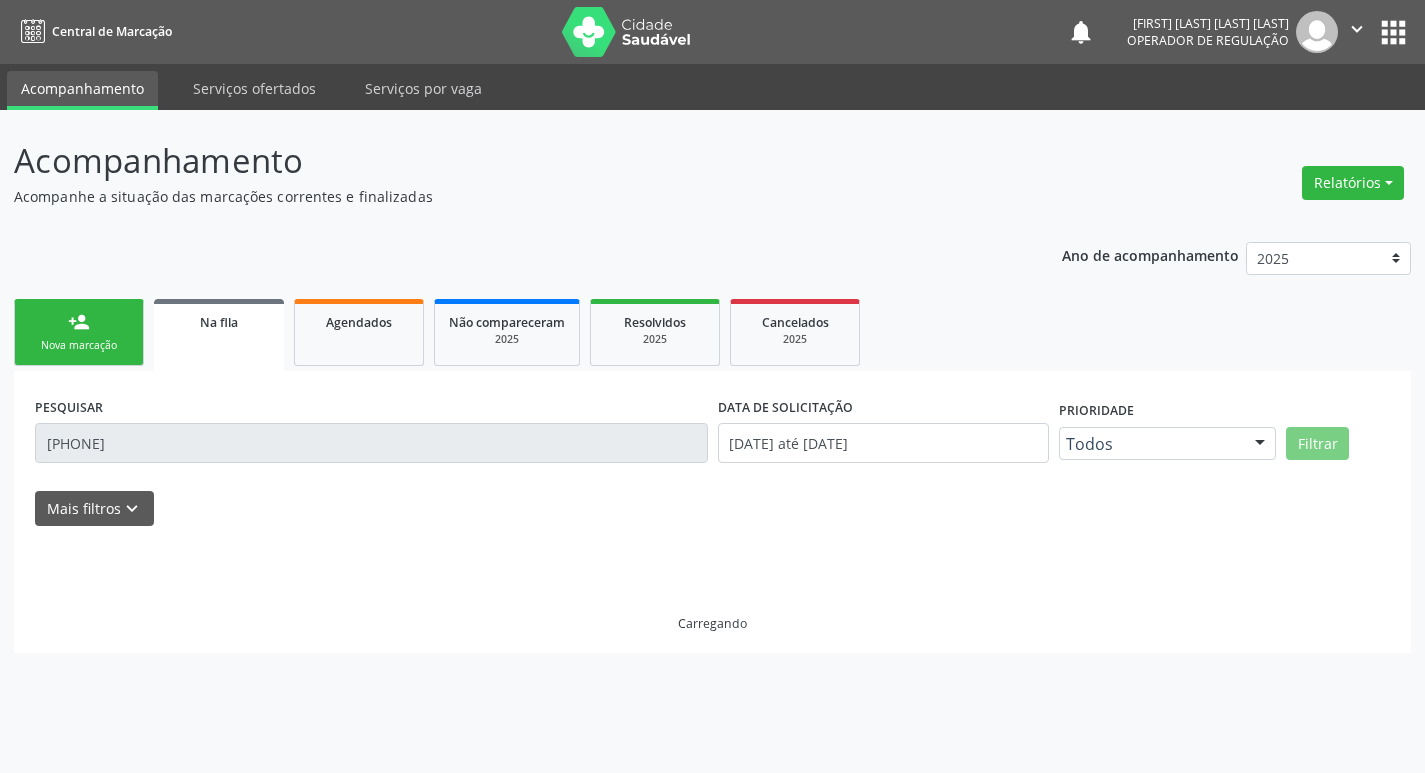 scroll, scrollTop: 0, scrollLeft: 0, axis: both 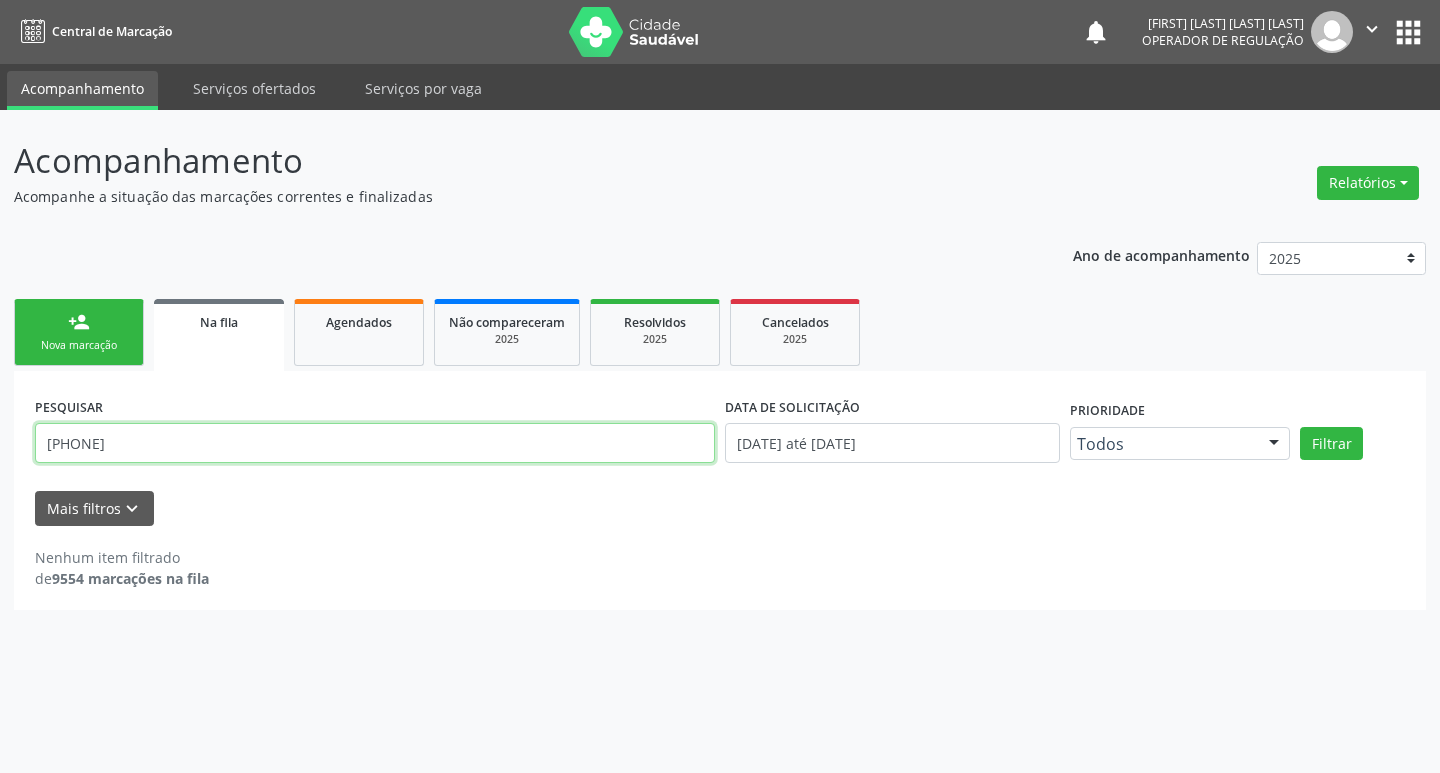 click on "704300549294192" at bounding box center [375, 443] 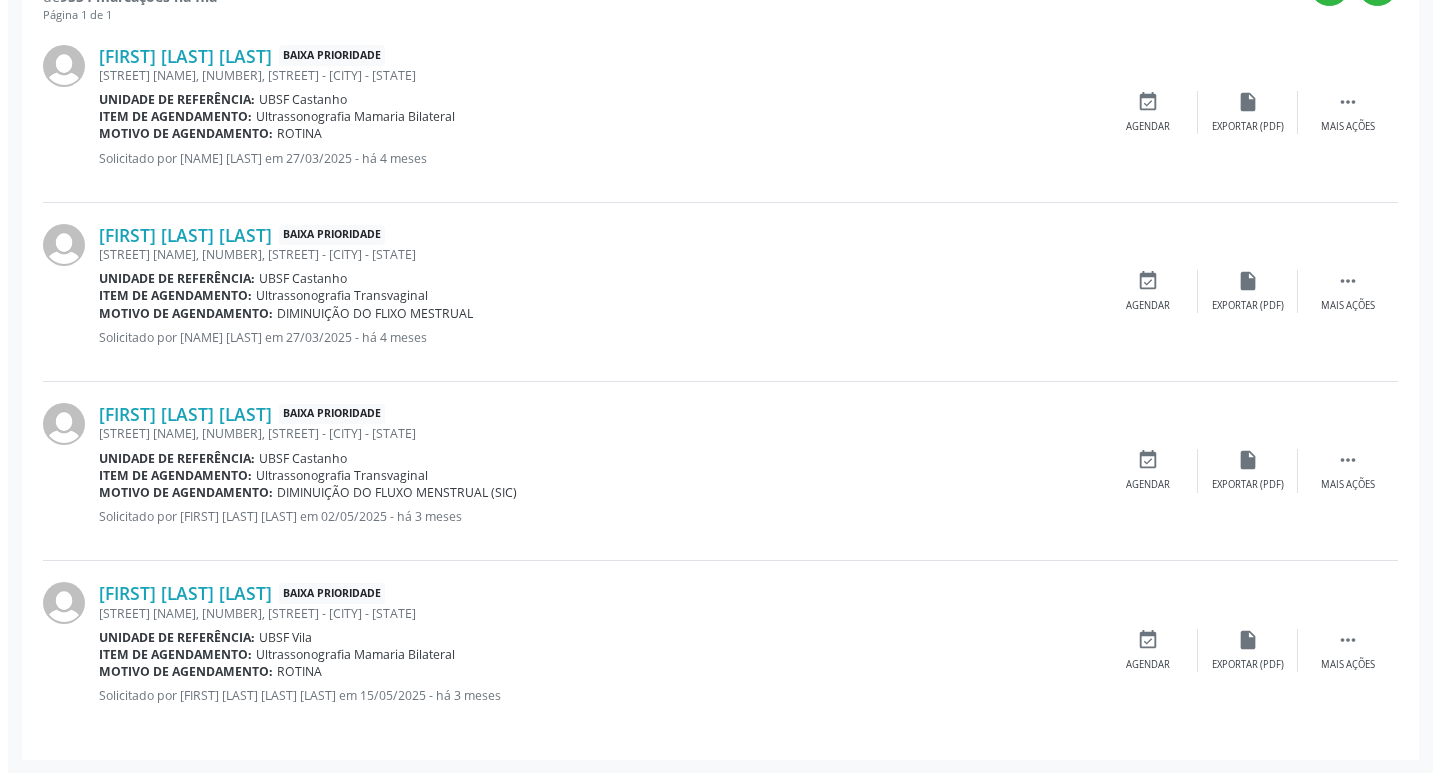scroll, scrollTop: 583, scrollLeft: 0, axis: vertical 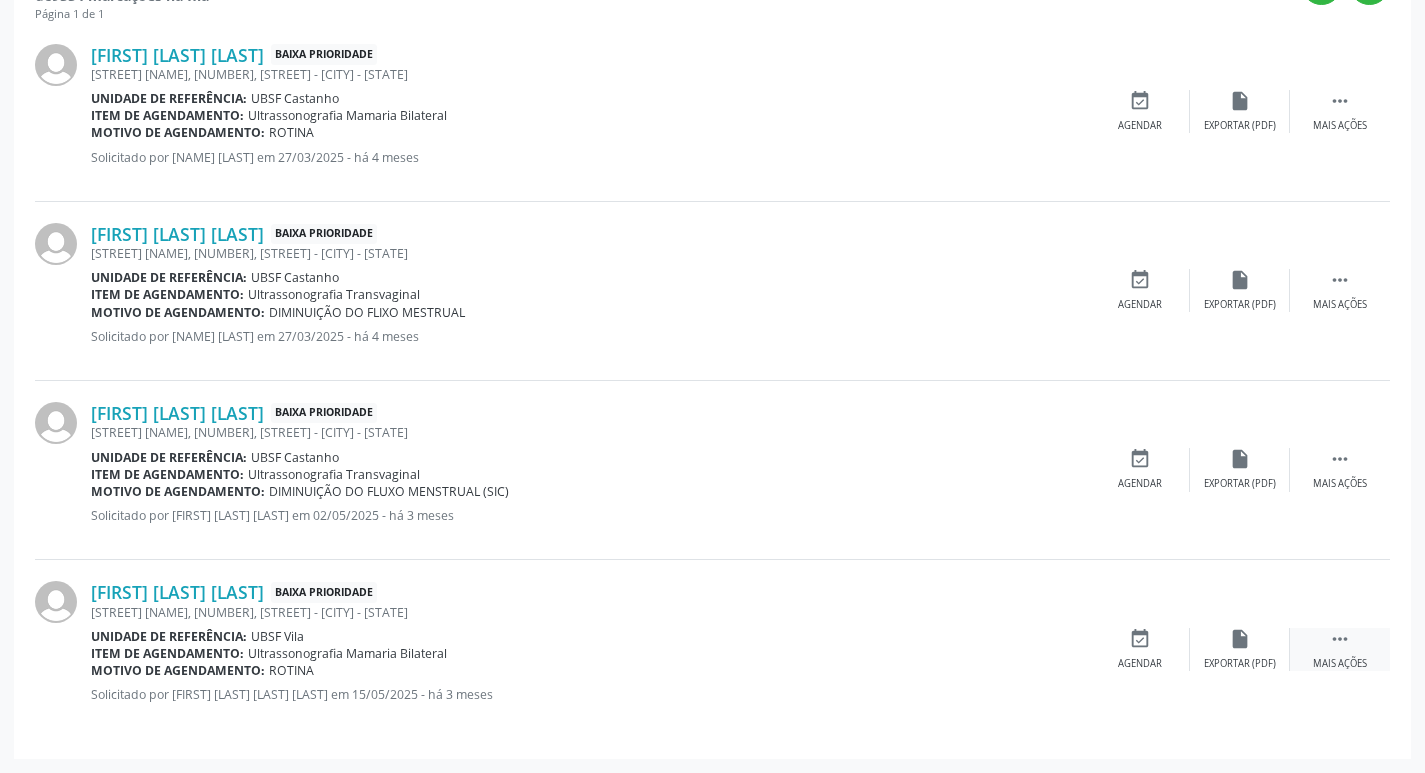 click on "
Mais ações" at bounding box center [1340, 649] 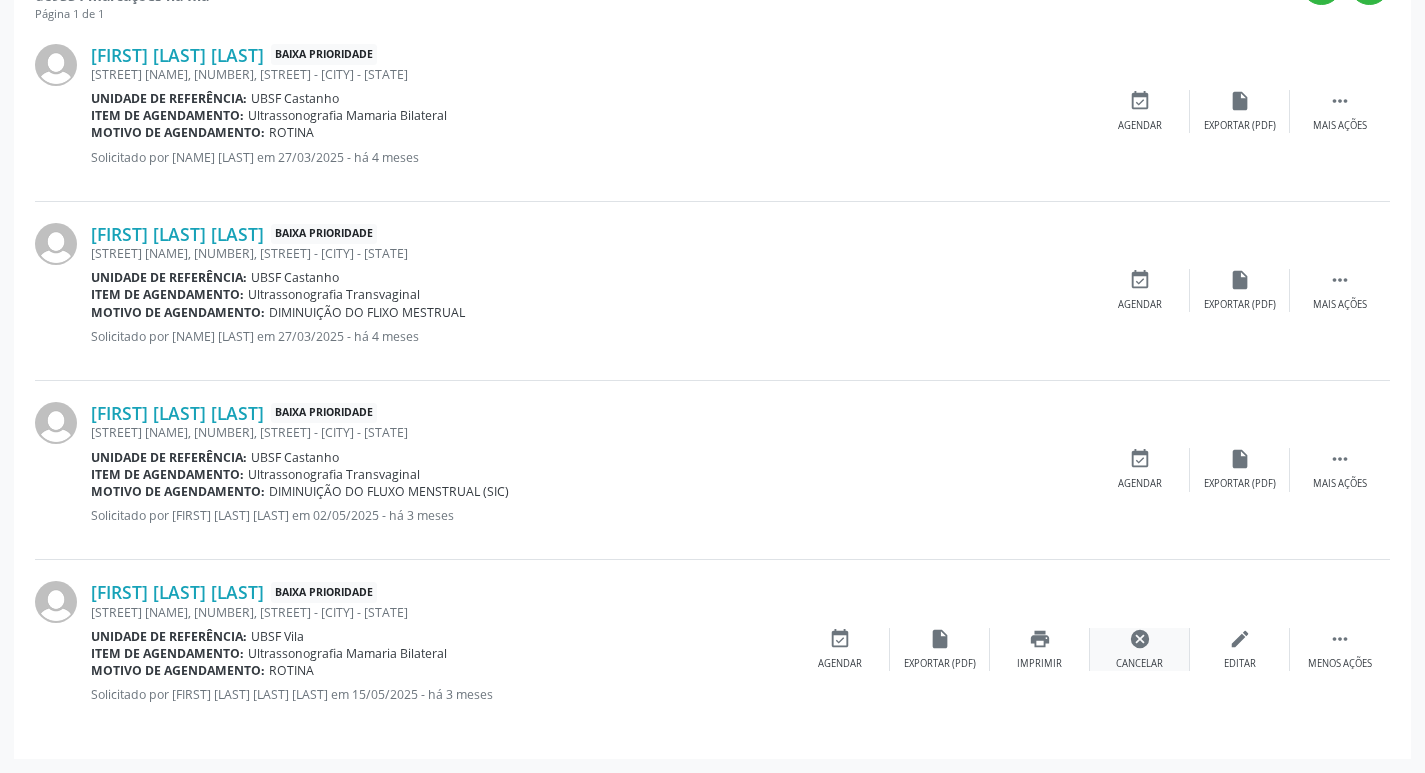 click on "cancel
Cancelar" at bounding box center (1140, 649) 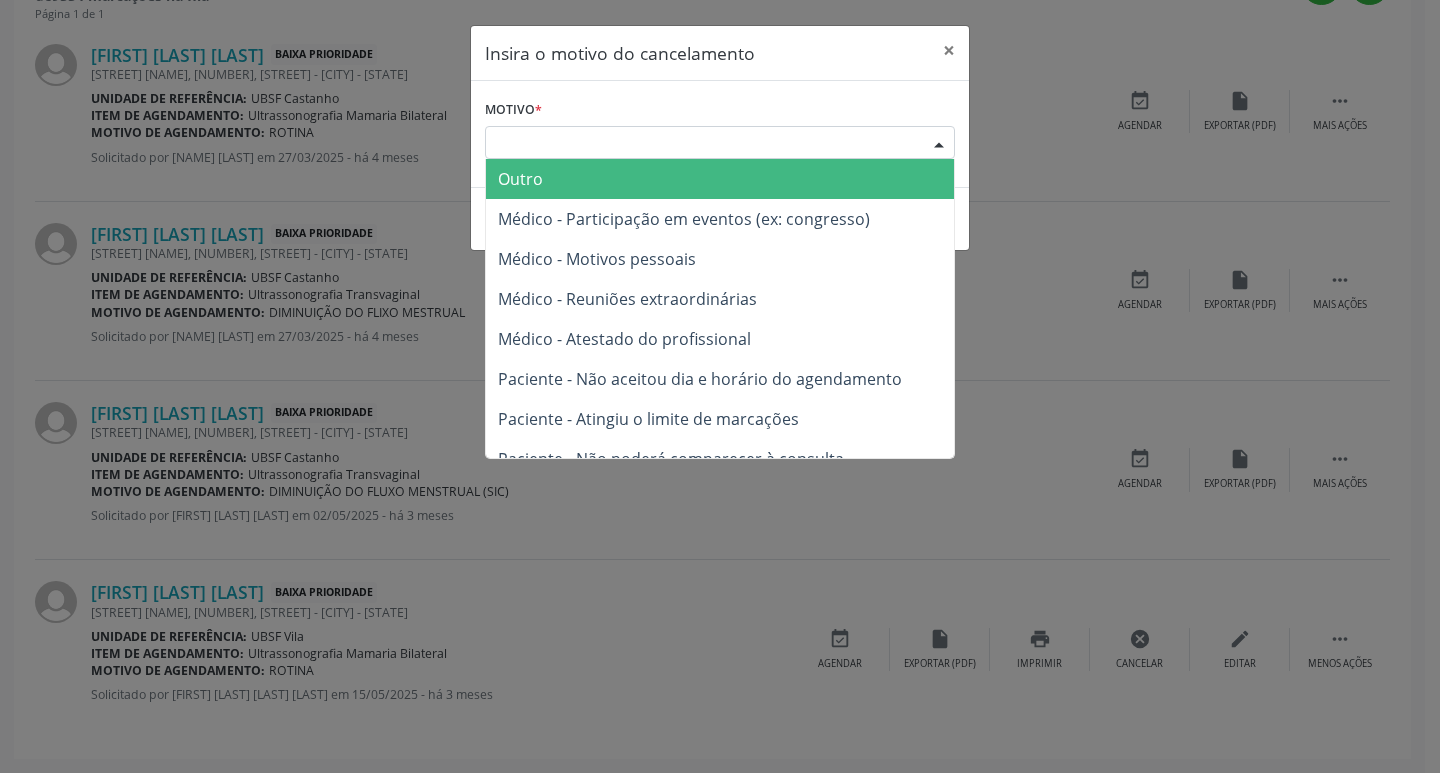 click on "Escolha o motivo" at bounding box center [720, 143] 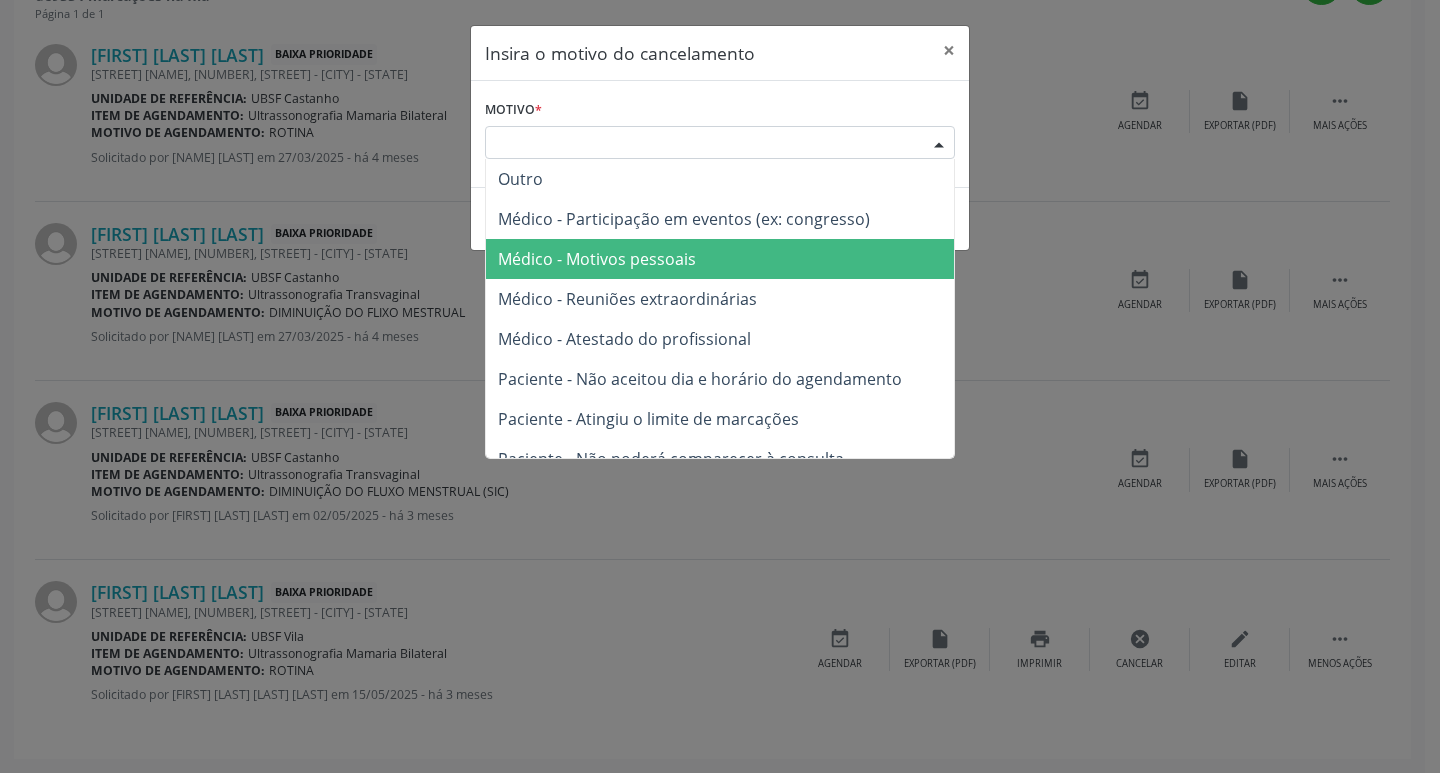 click on "Médico - Motivos pessoais" at bounding box center (720, 259) 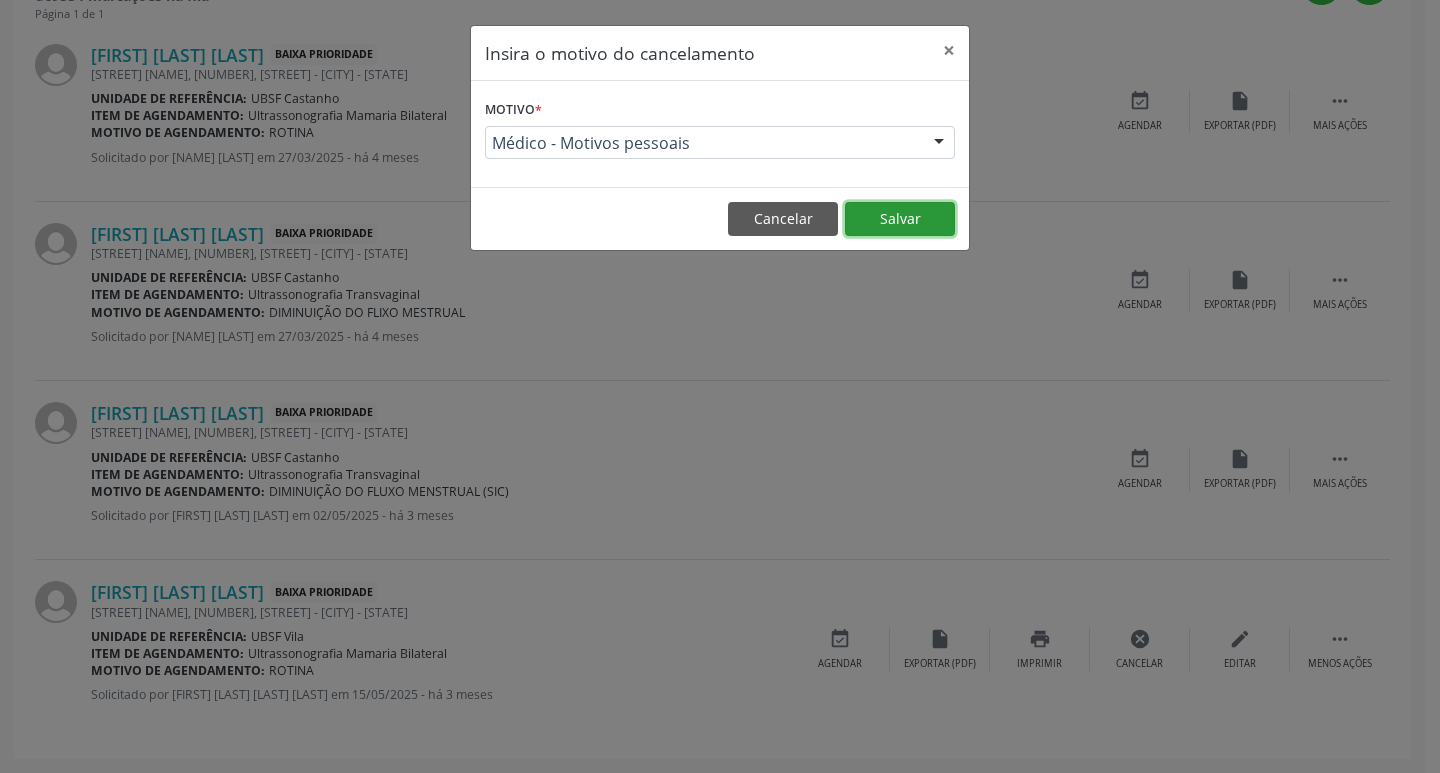 click on "Salvar" at bounding box center [900, 219] 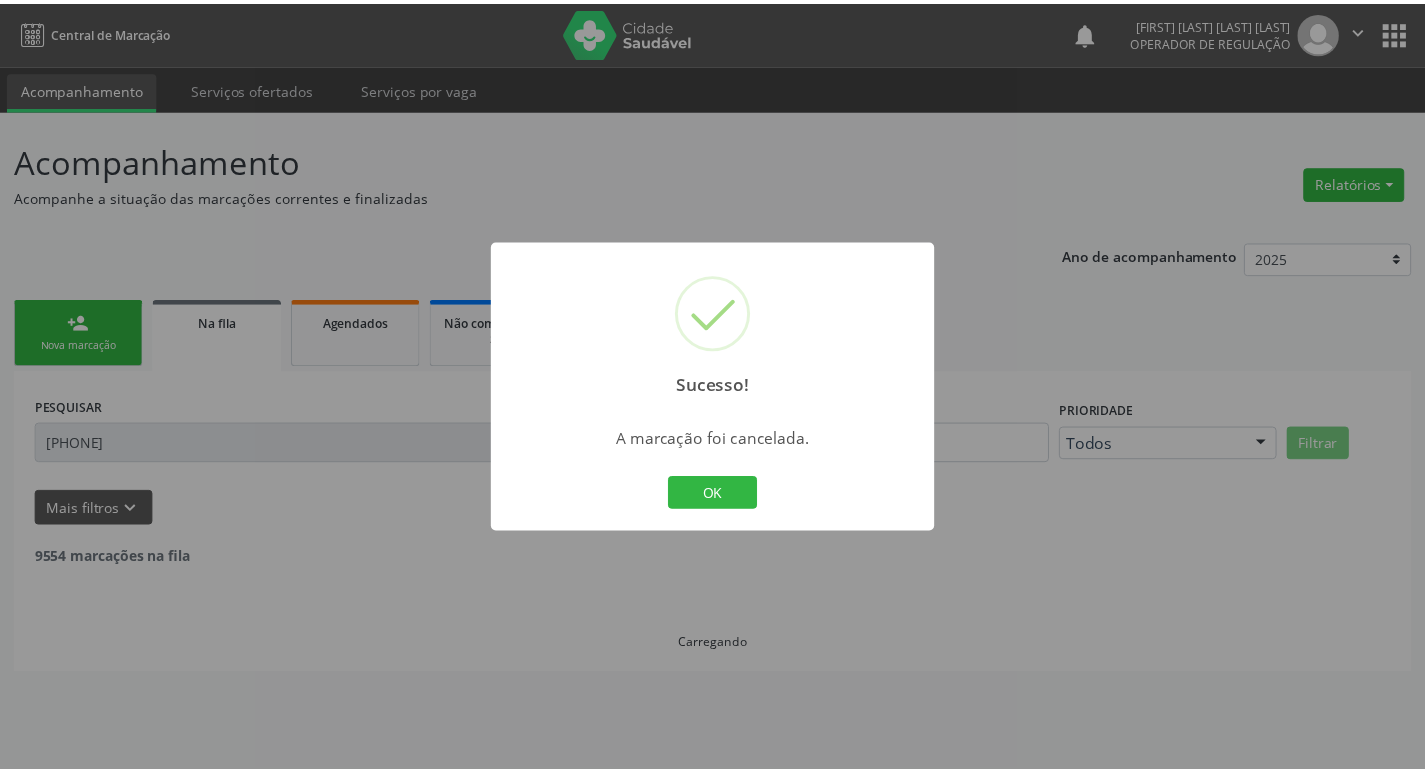 scroll, scrollTop: 0, scrollLeft: 0, axis: both 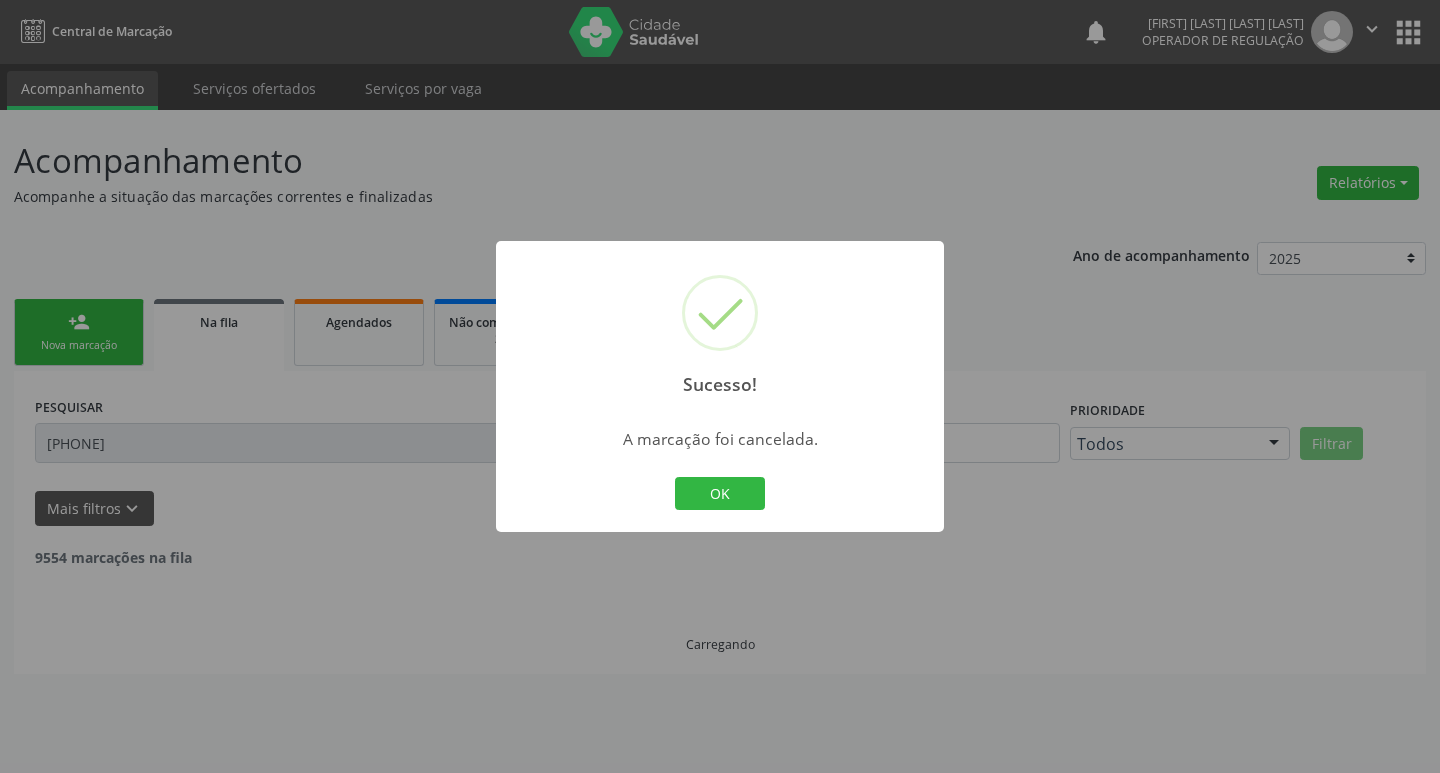 click on "OK Cancel" at bounding box center [720, 494] 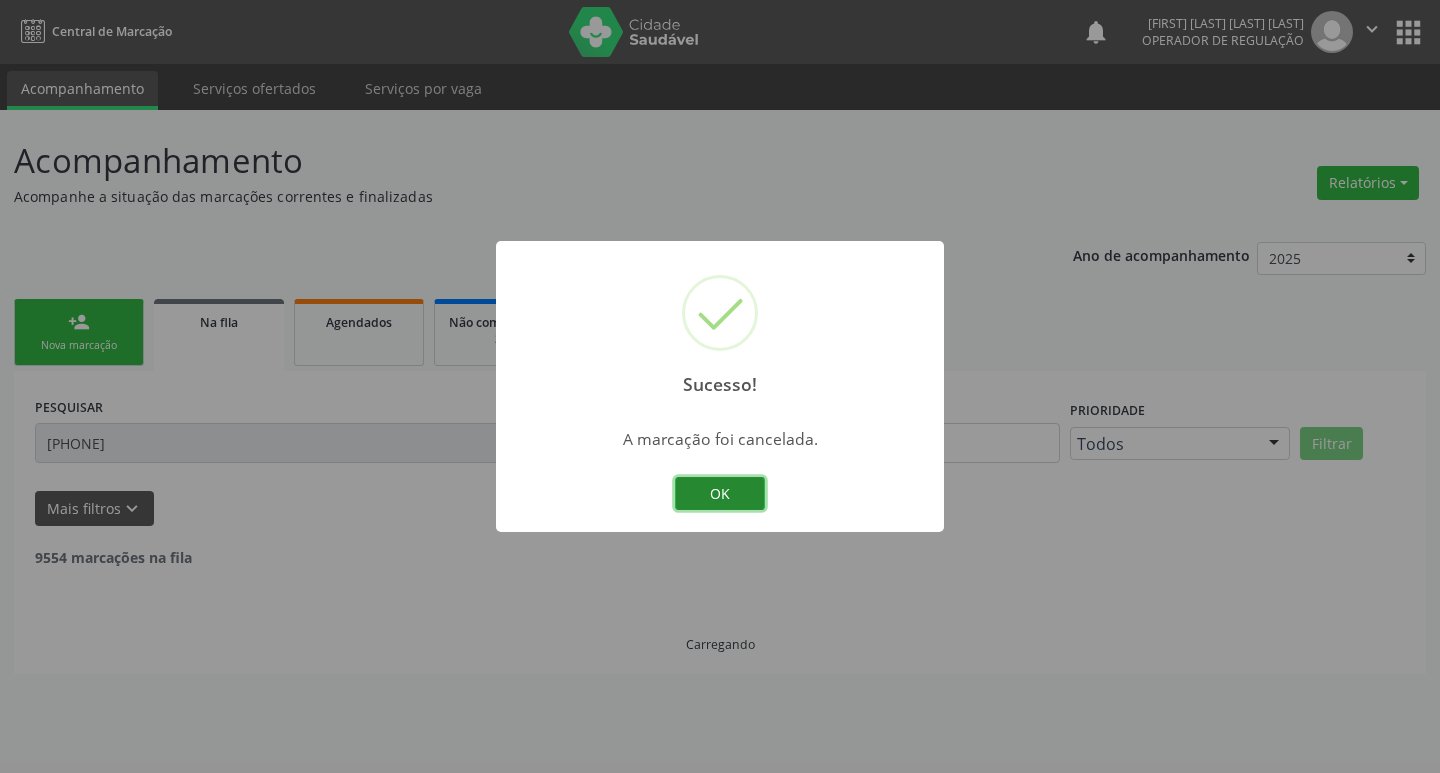 click on "OK" at bounding box center (720, 494) 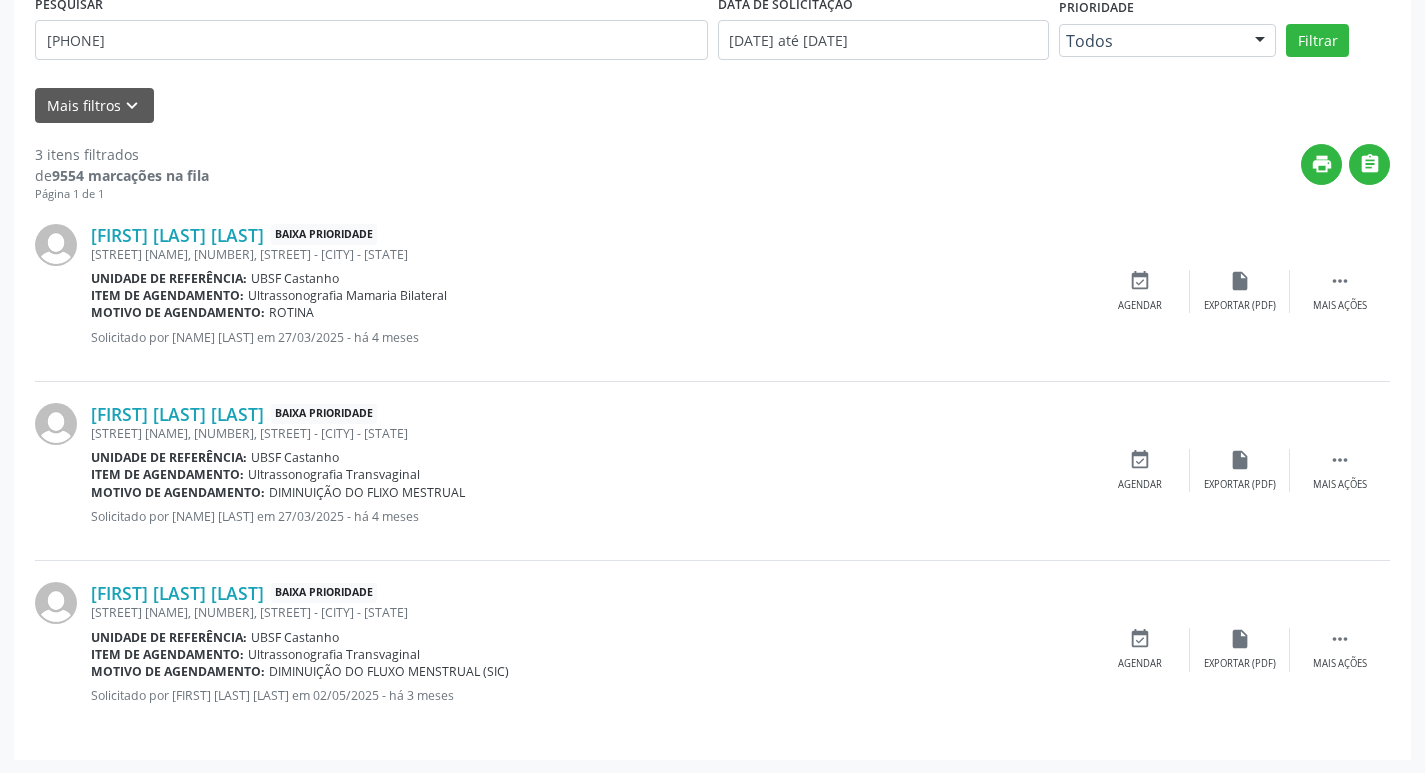 scroll, scrollTop: 404, scrollLeft: 0, axis: vertical 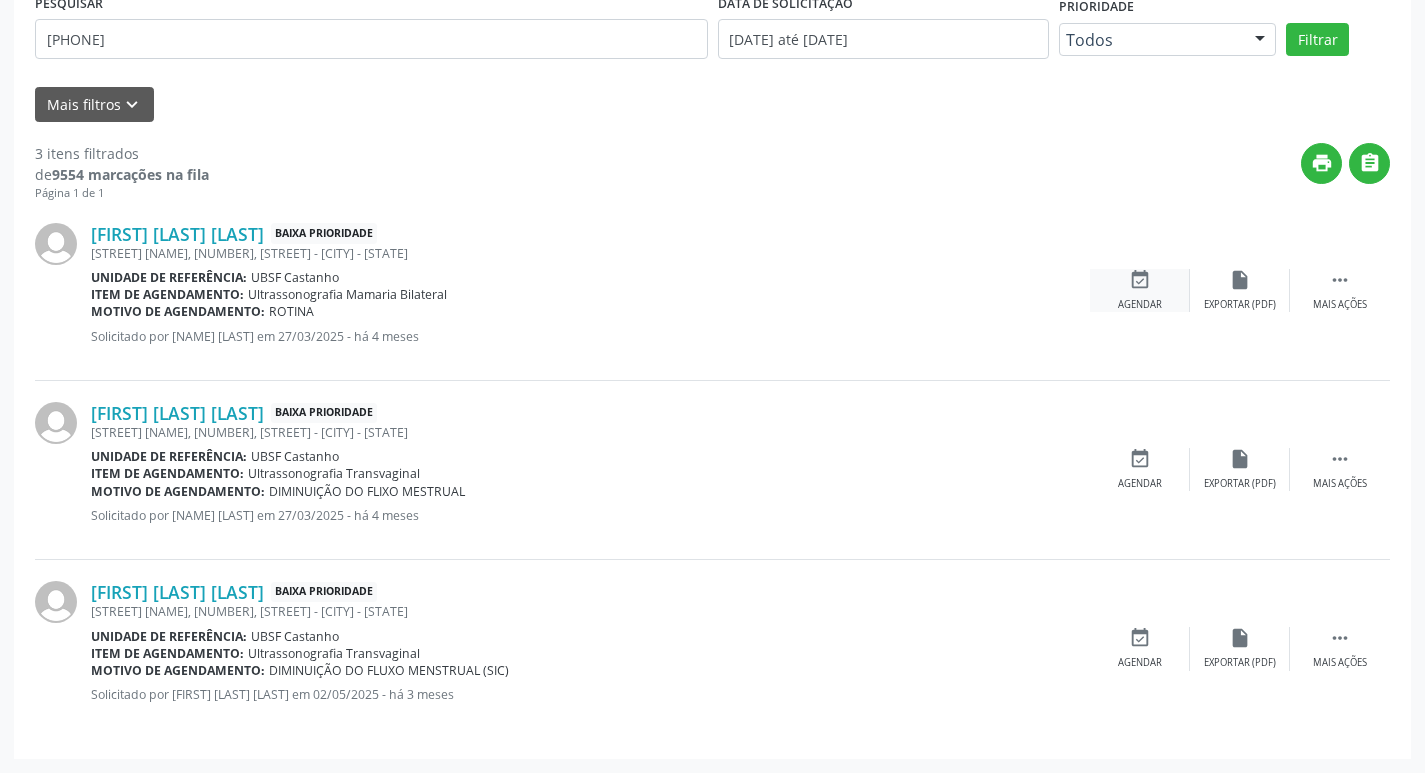 click on "event_available
Agendar" at bounding box center (1140, 290) 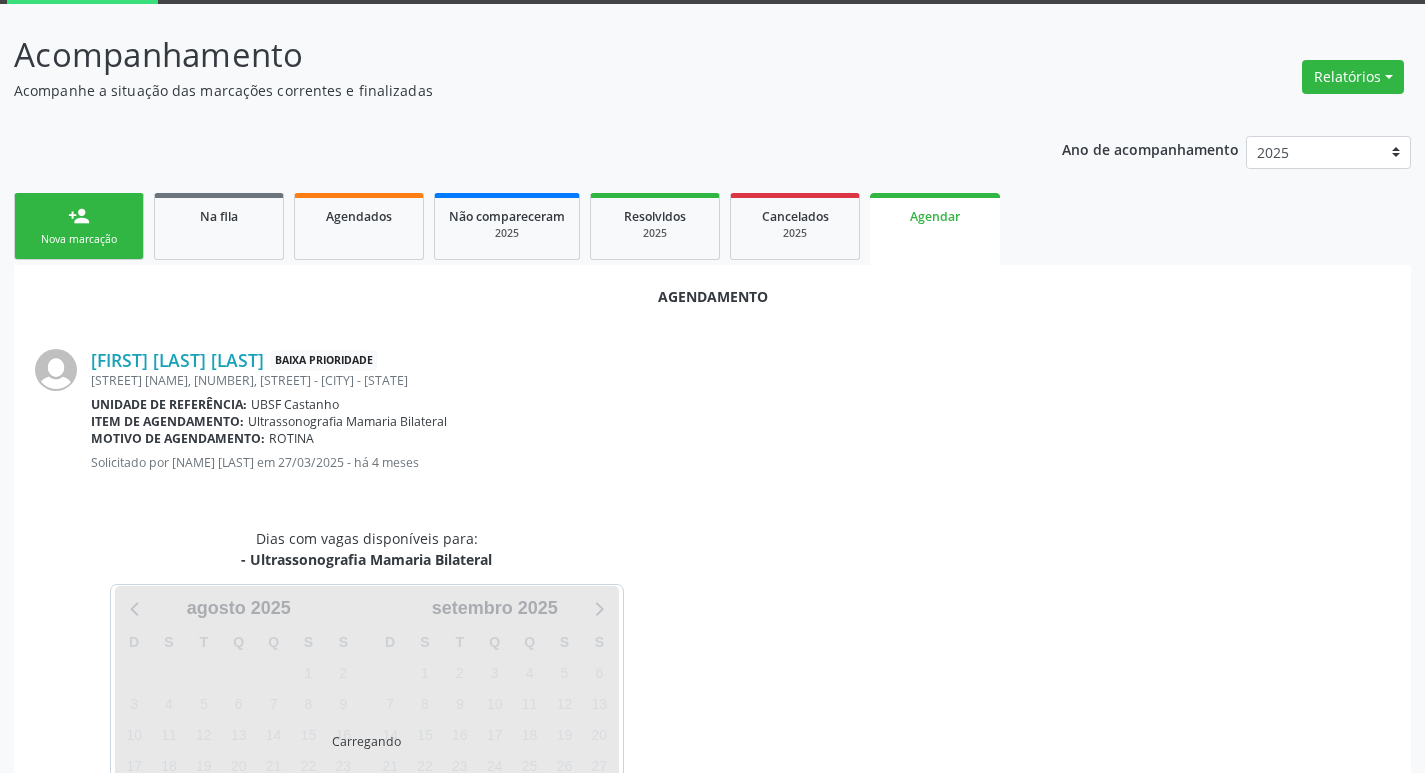 scroll, scrollTop: 221, scrollLeft: 0, axis: vertical 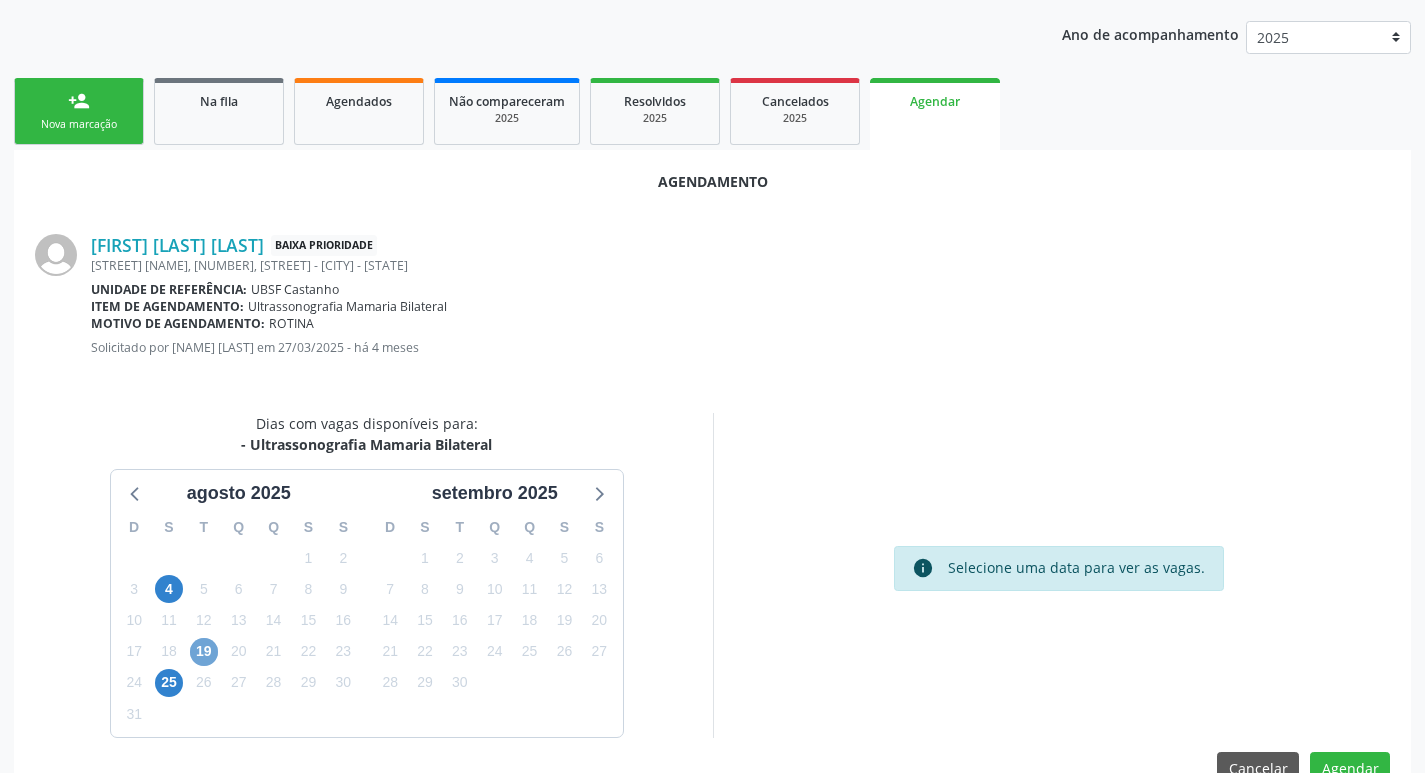 click on "19" at bounding box center (204, 652) 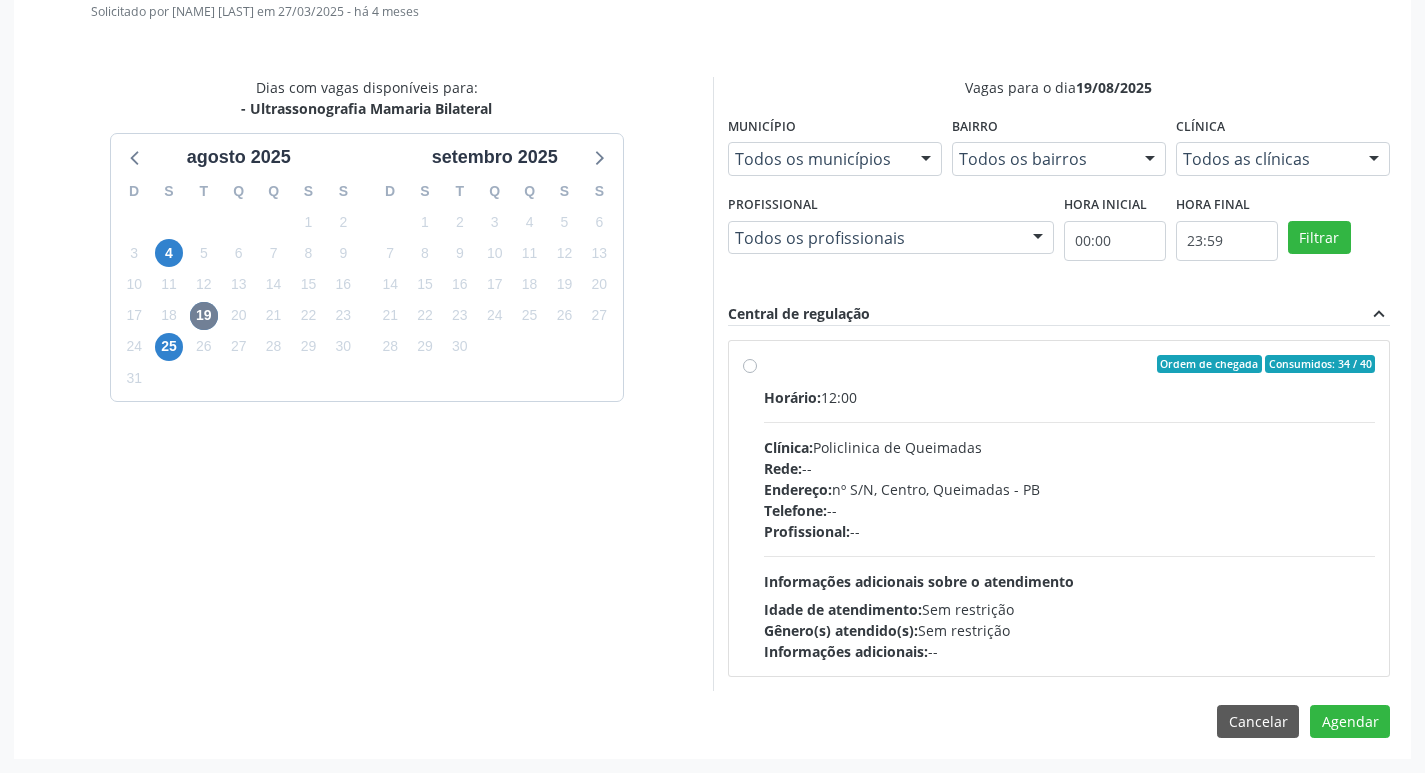 click on "Telefone:   --" at bounding box center (1070, 510) 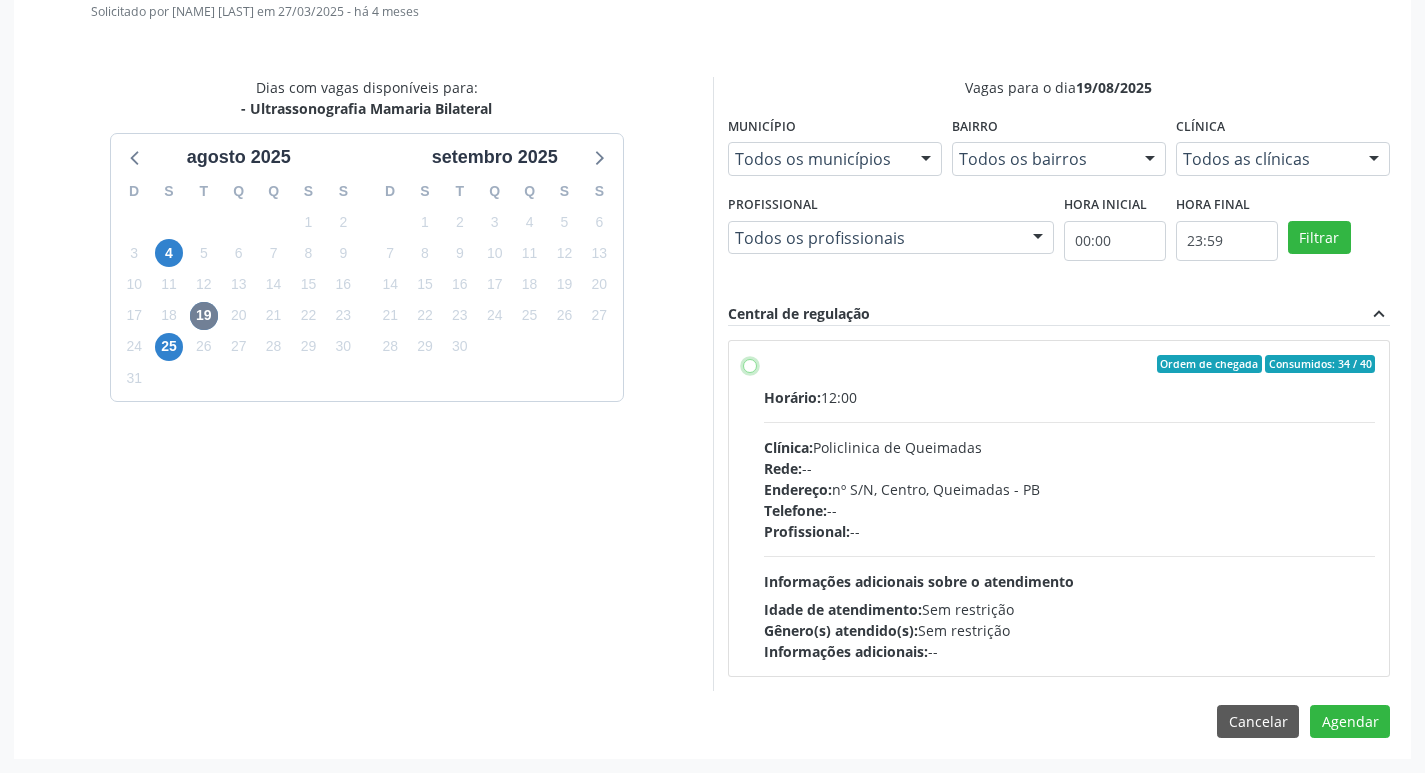 radio on "true" 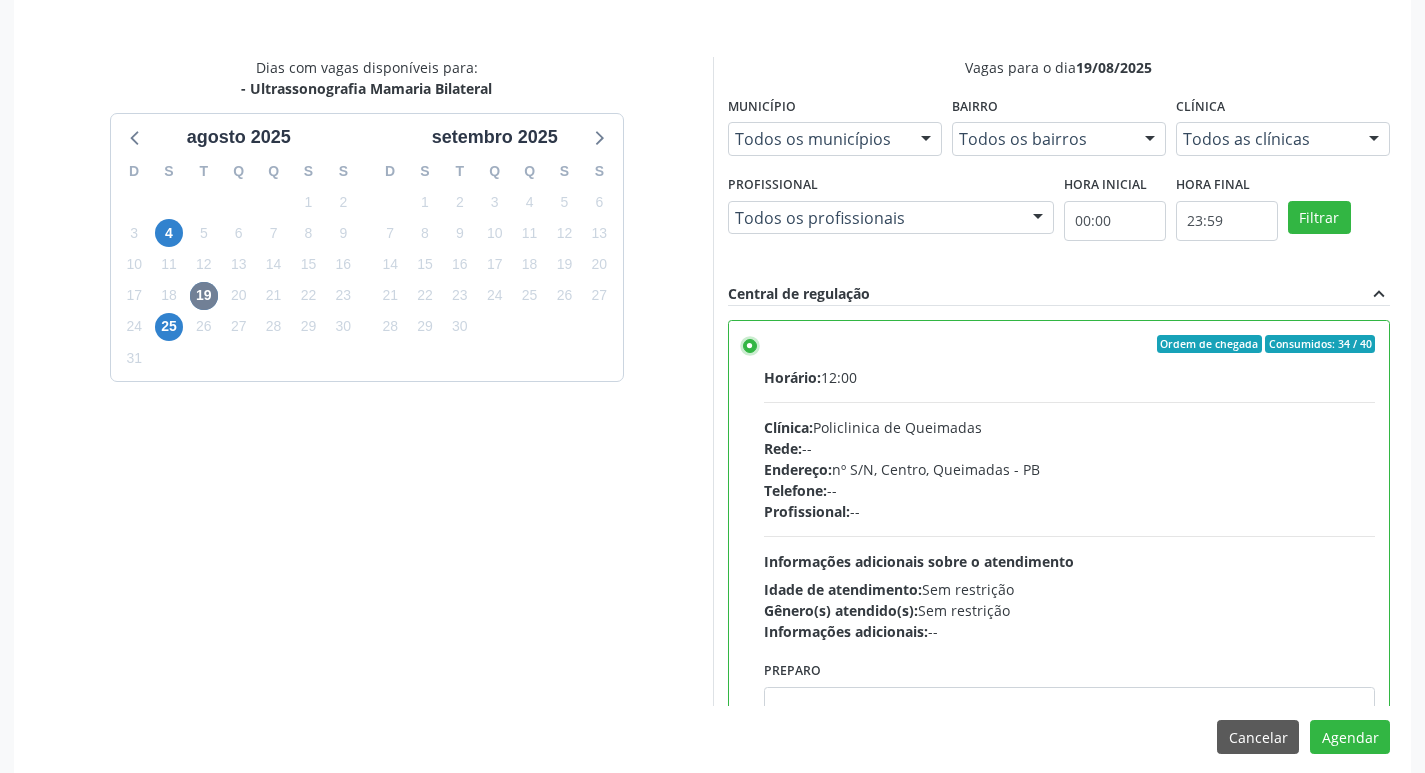 scroll, scrollTop: 593, scrollLeft: 0, axis: vertical 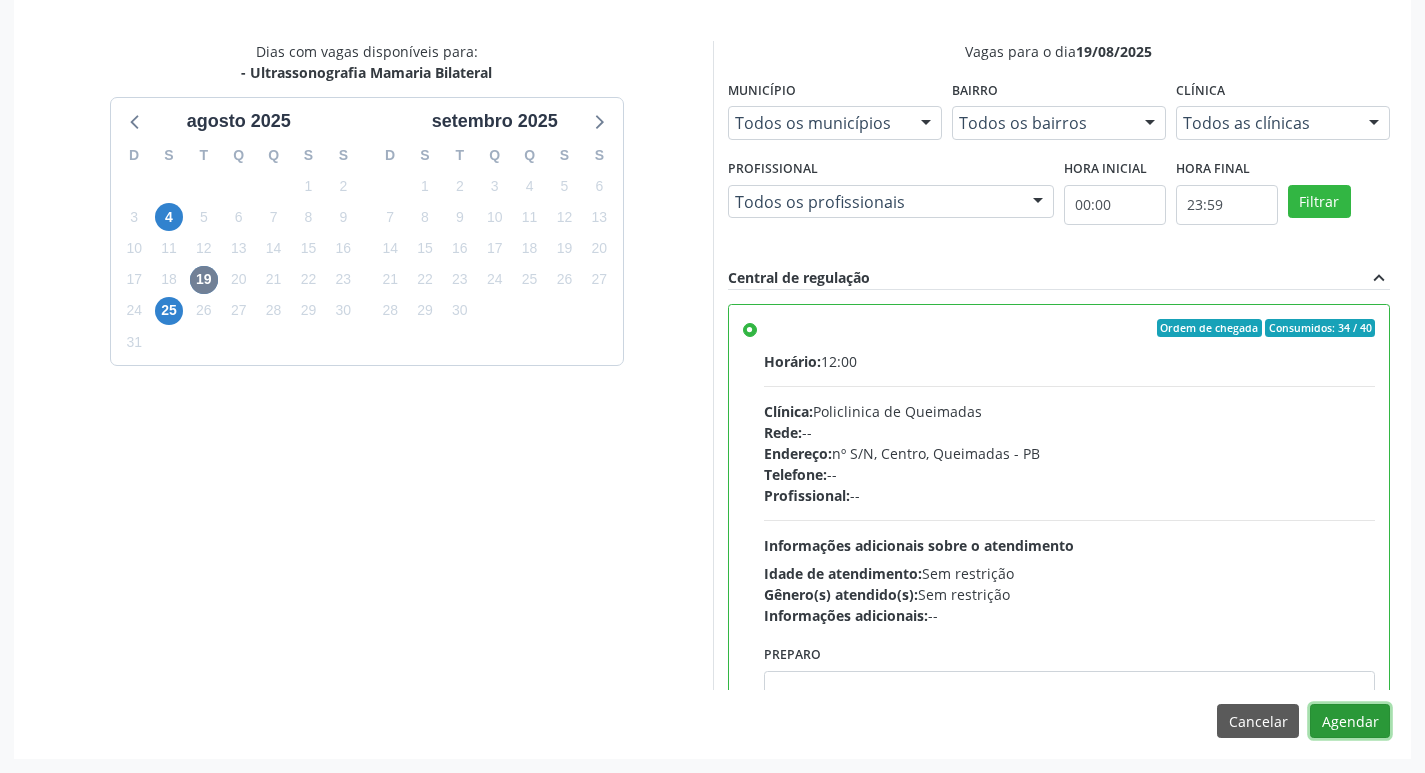 click on "Agendar" at bounding box center [1350, 721] 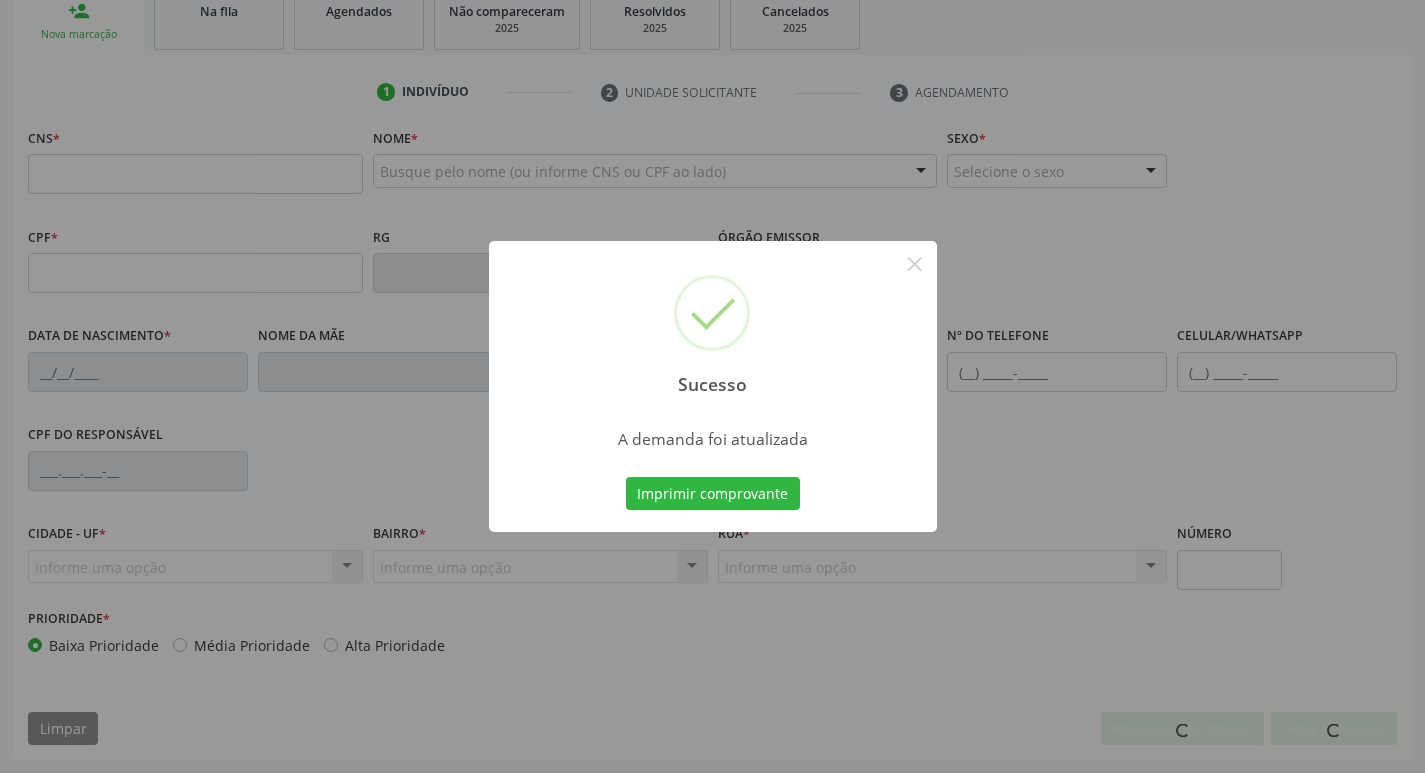 scroll, scrollTop: 311, scrollLeft: 0, axis: vertical 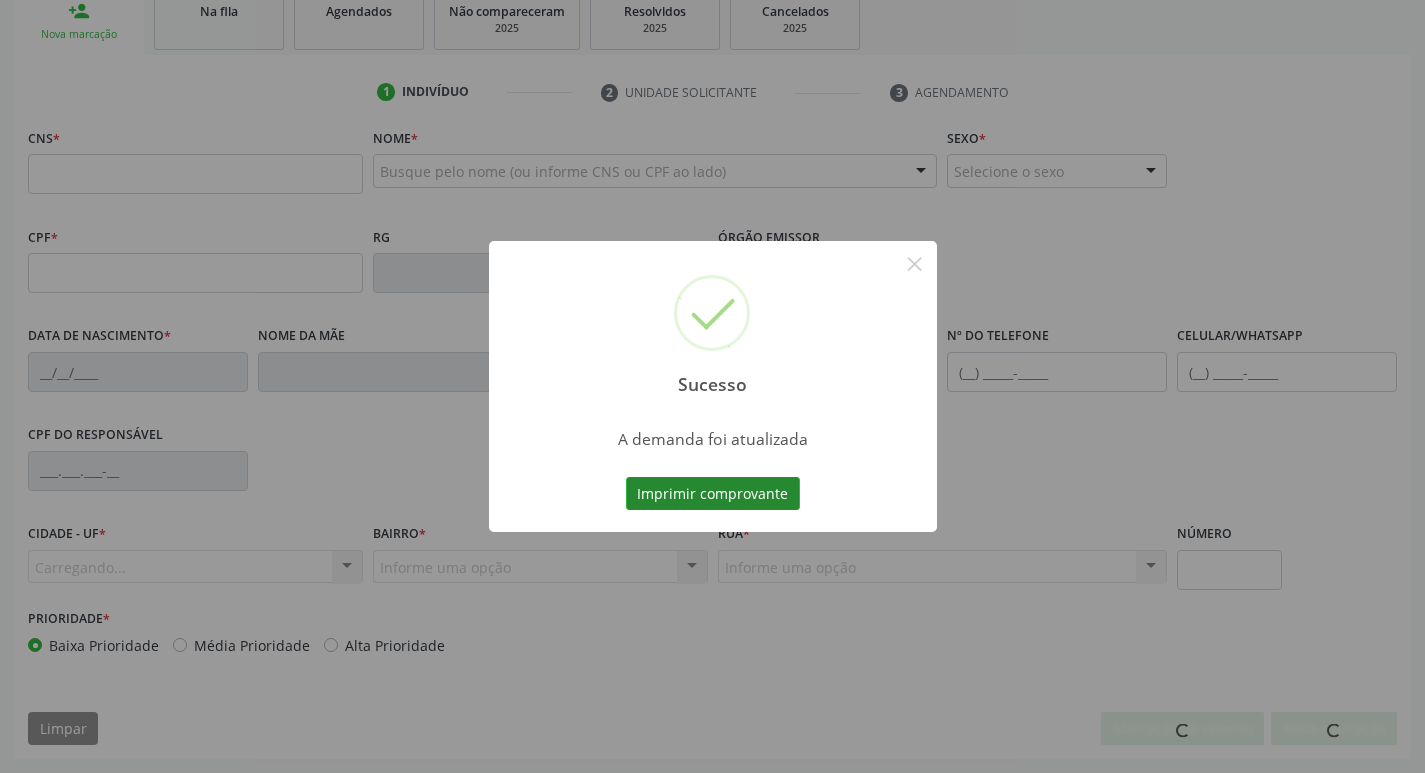 click on "Imprimir comprovante" at bounding box center (713, 494) 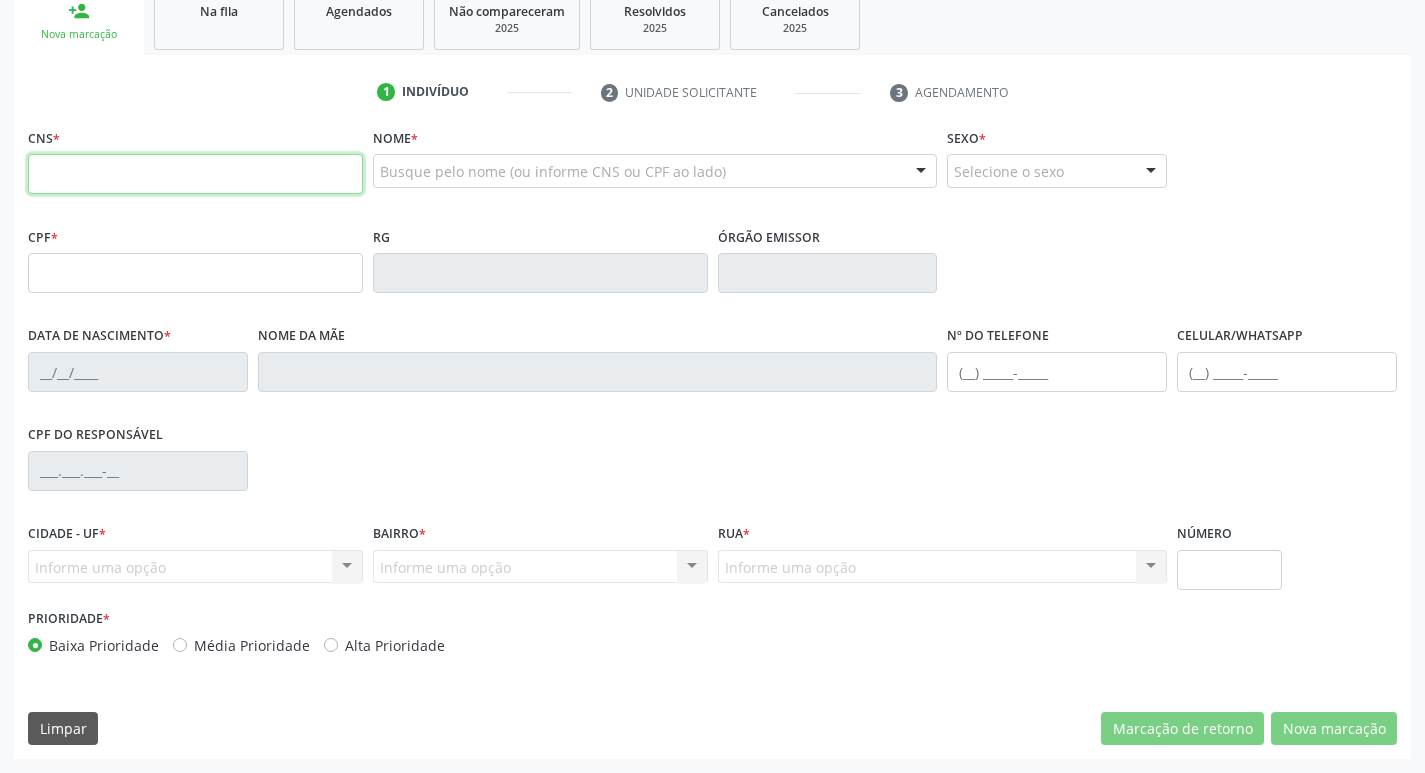 click at bounding box center [195, 174] 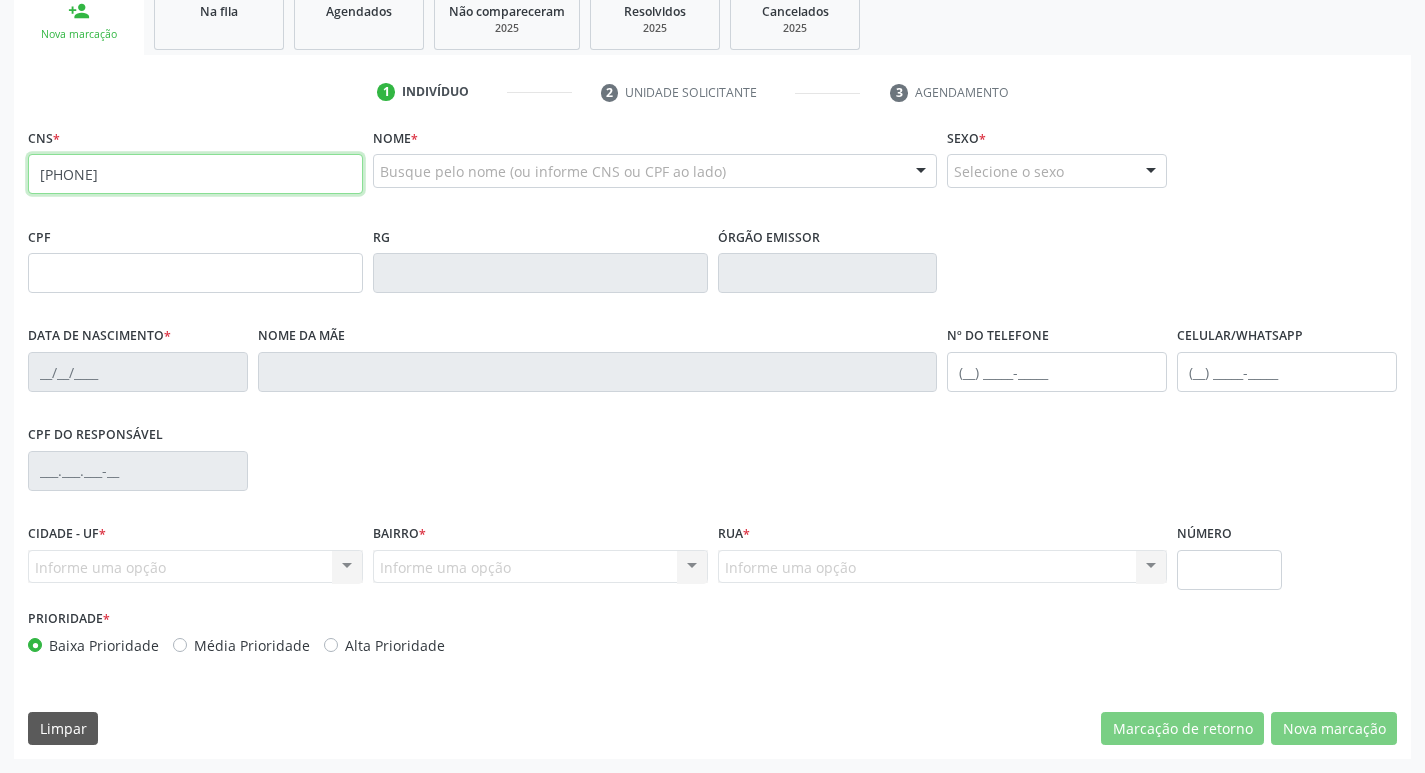 type on "700 5055 6818 4755" 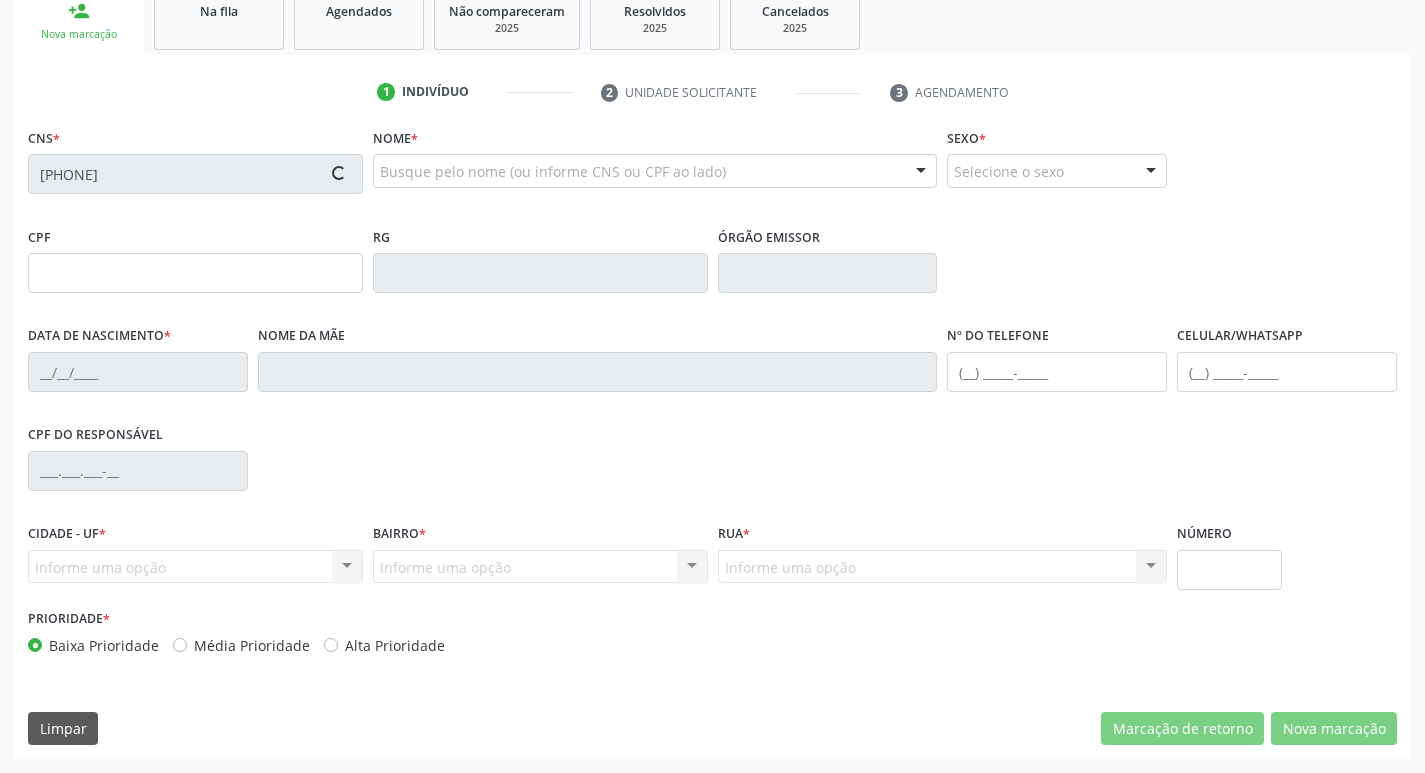 type on "991.518.204-04" 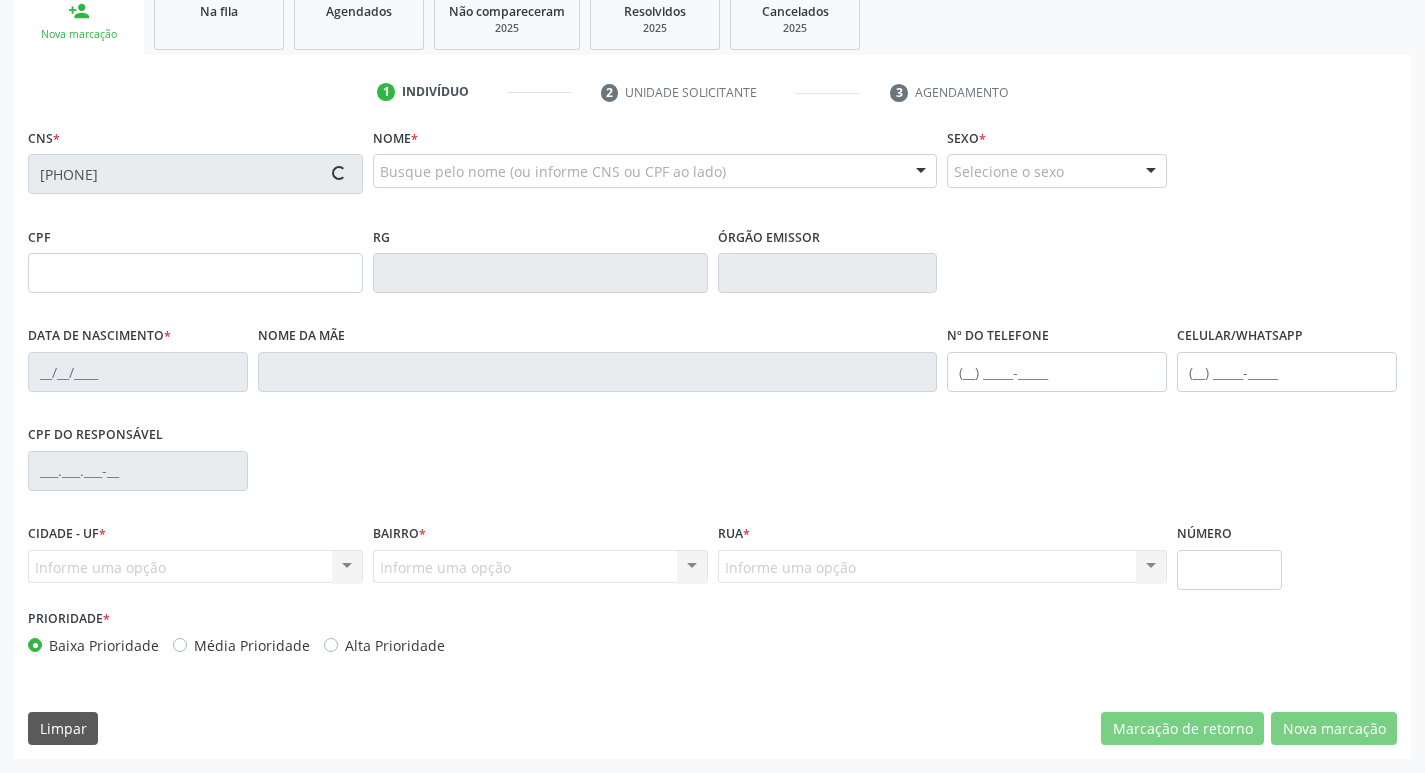 type on "17/04/1975" 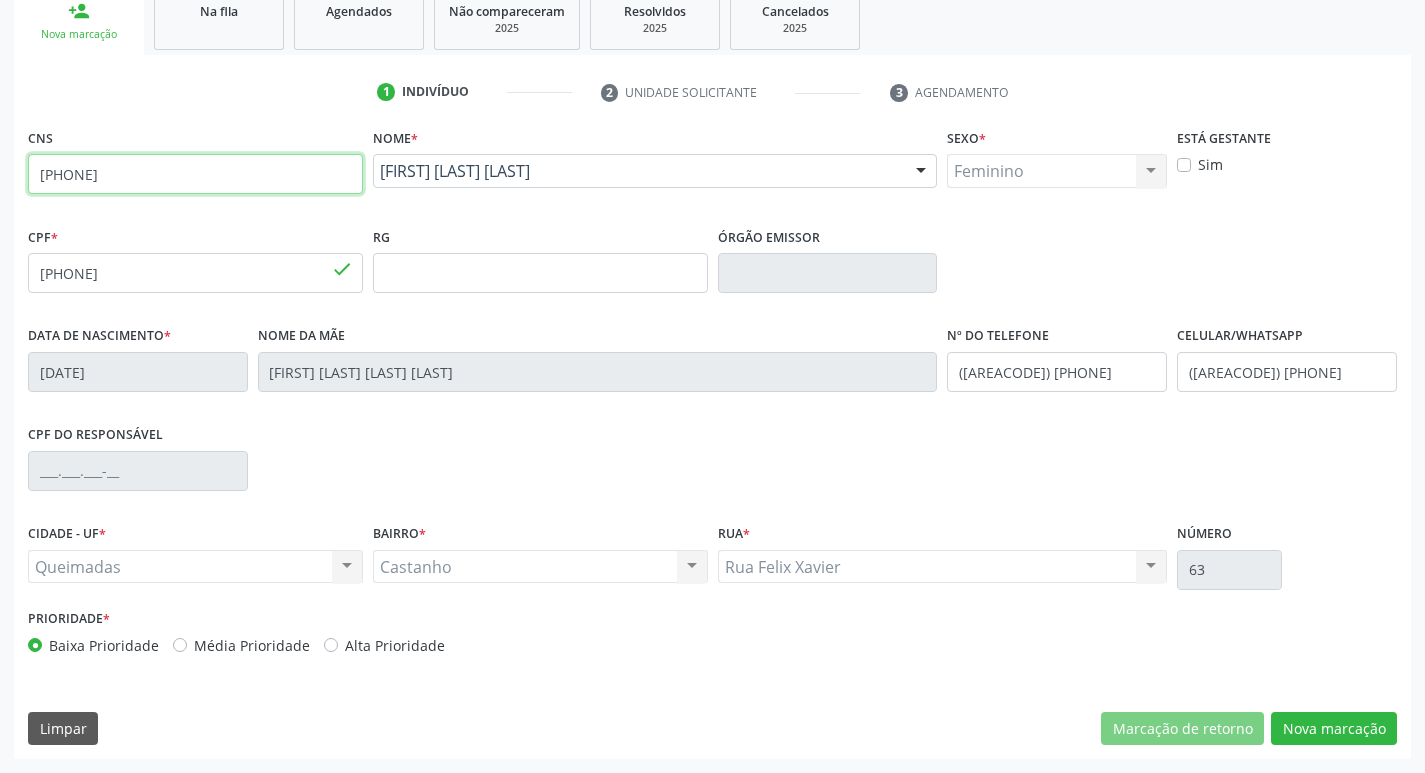 click on "700 5055 6818 4755" at bounding box center (195, 174) 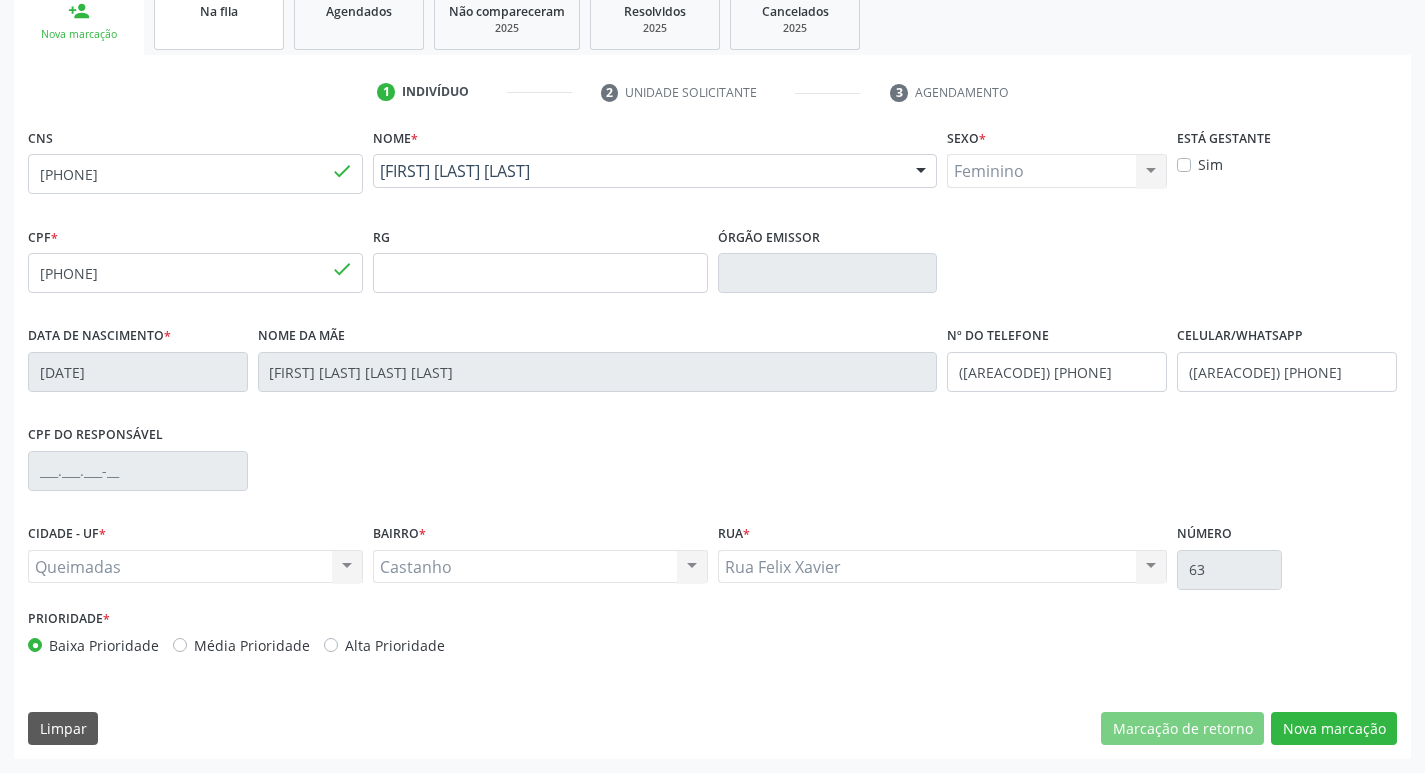 click on "Na fila" at bounding box center [219, 19] 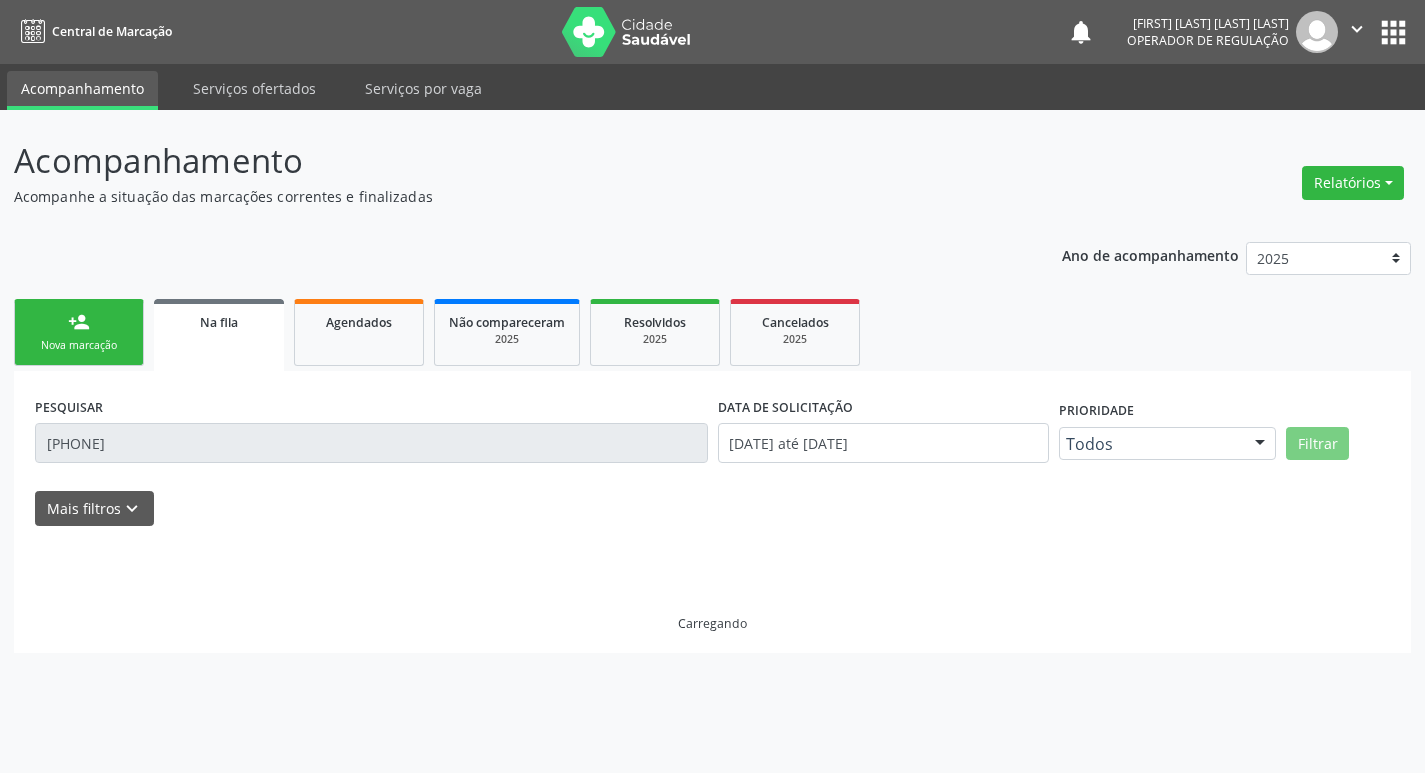 scroll, scrollTop: 0, scrollLeft: 0, axis: both 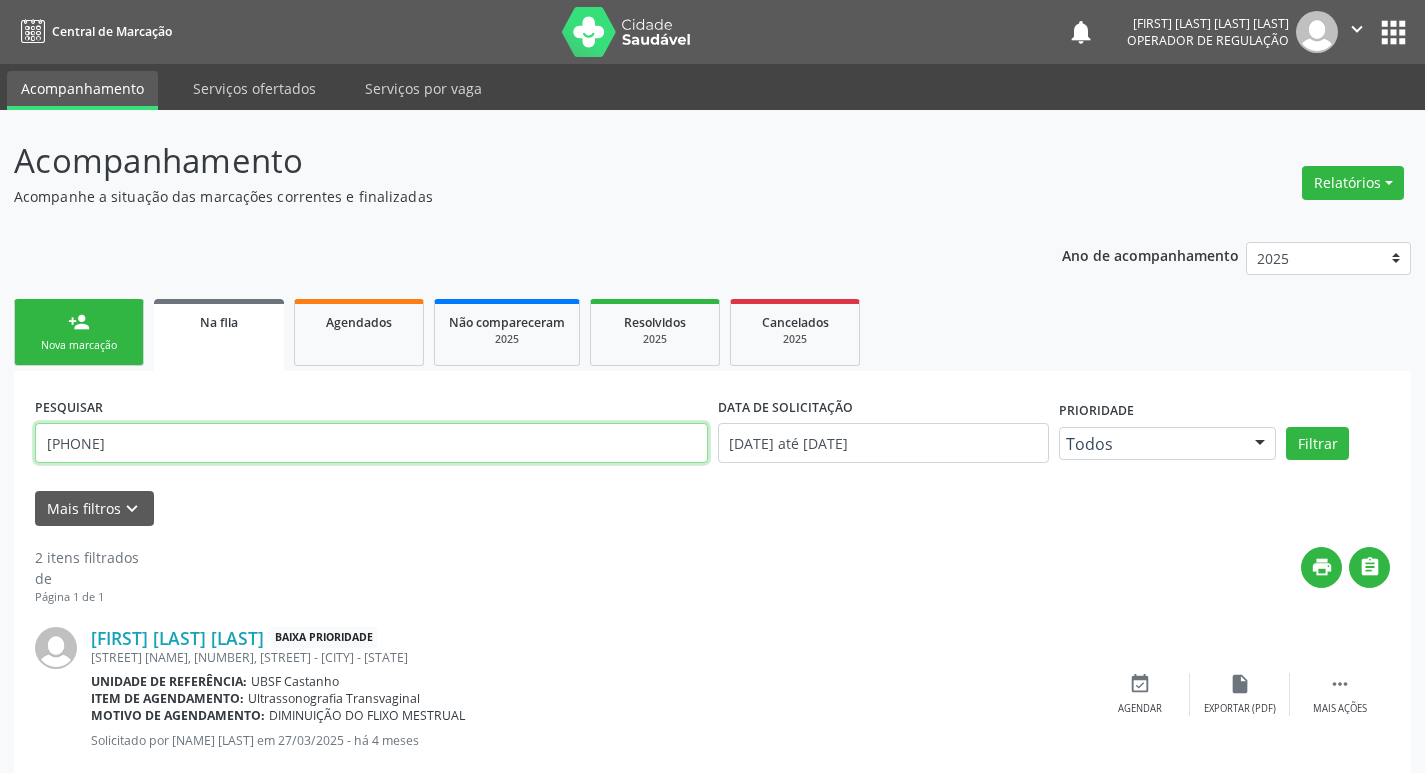 click on "706703583542018" at bounding box center [371, 443] 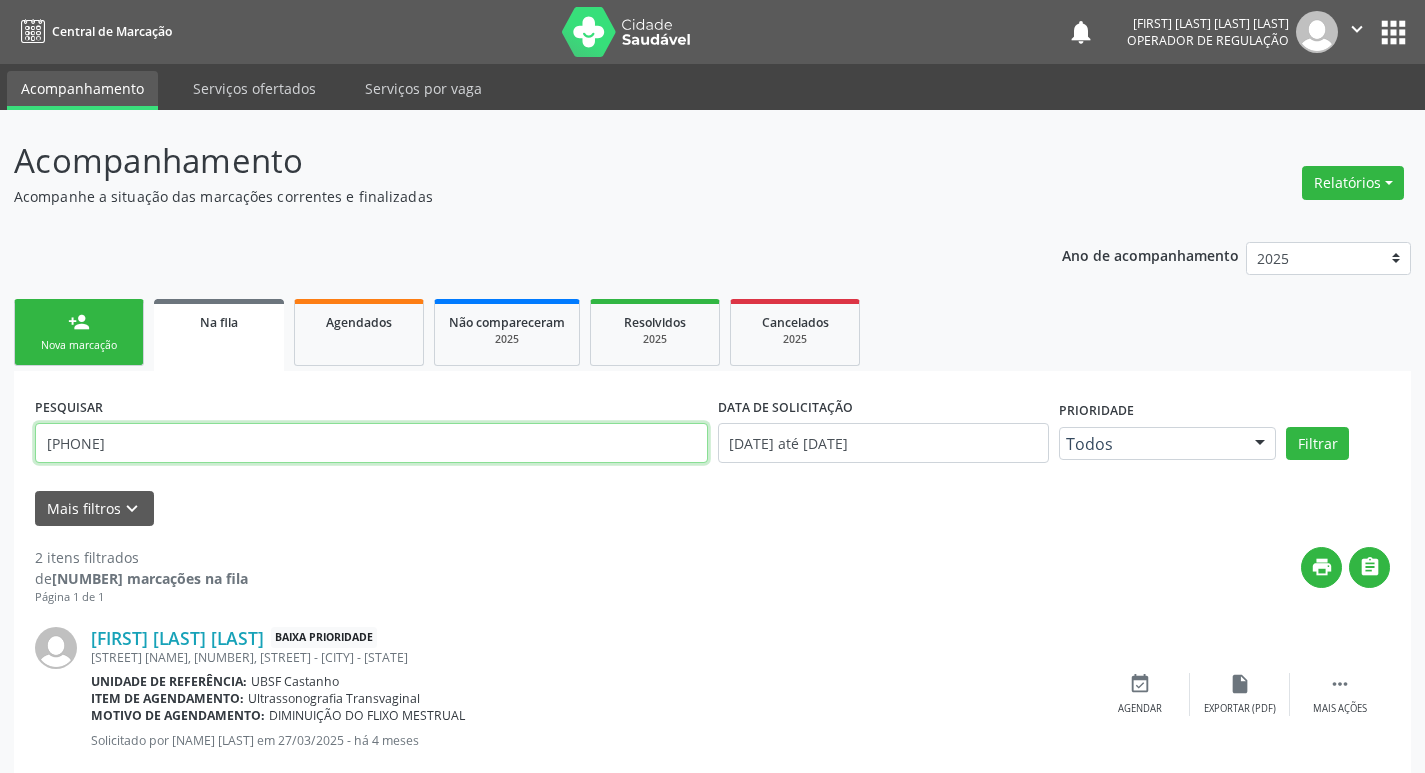 click on "706703583542018" at bounding box center [371, 443] 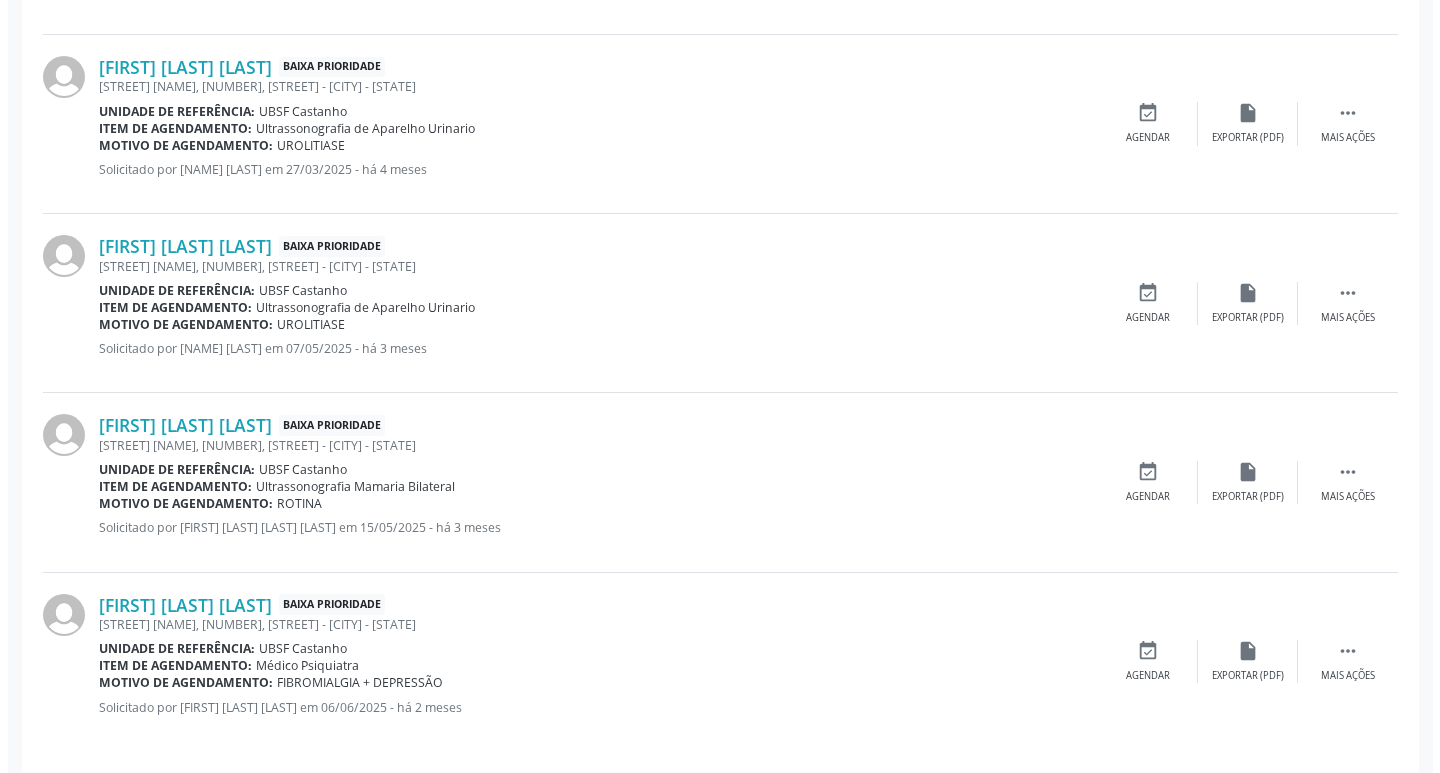 scroll, scrollTop: 942, scrollLeft: 0, axis: vertical 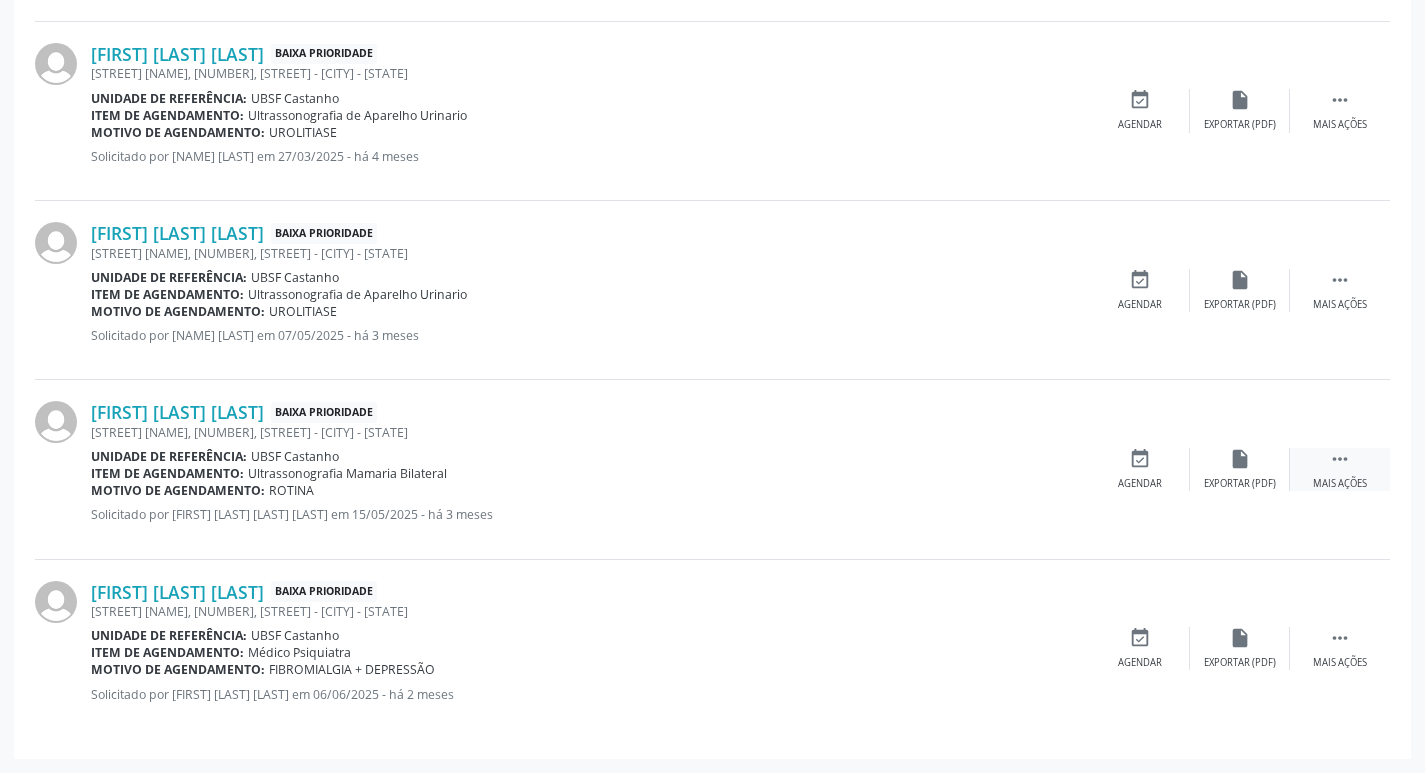 click on "
Mais ações" at bounding box center (1340, 469) 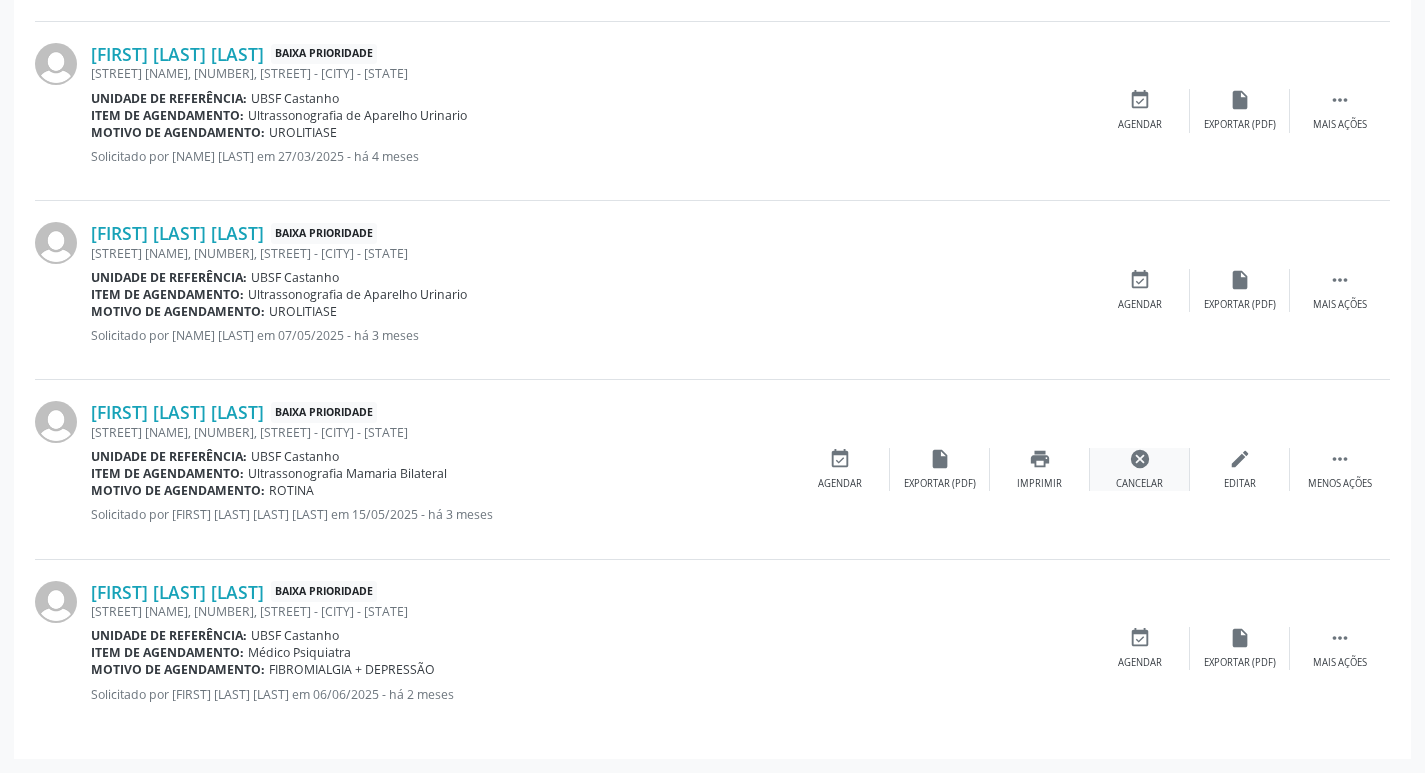 click on "cancel" at bounding box center (1140, 459) 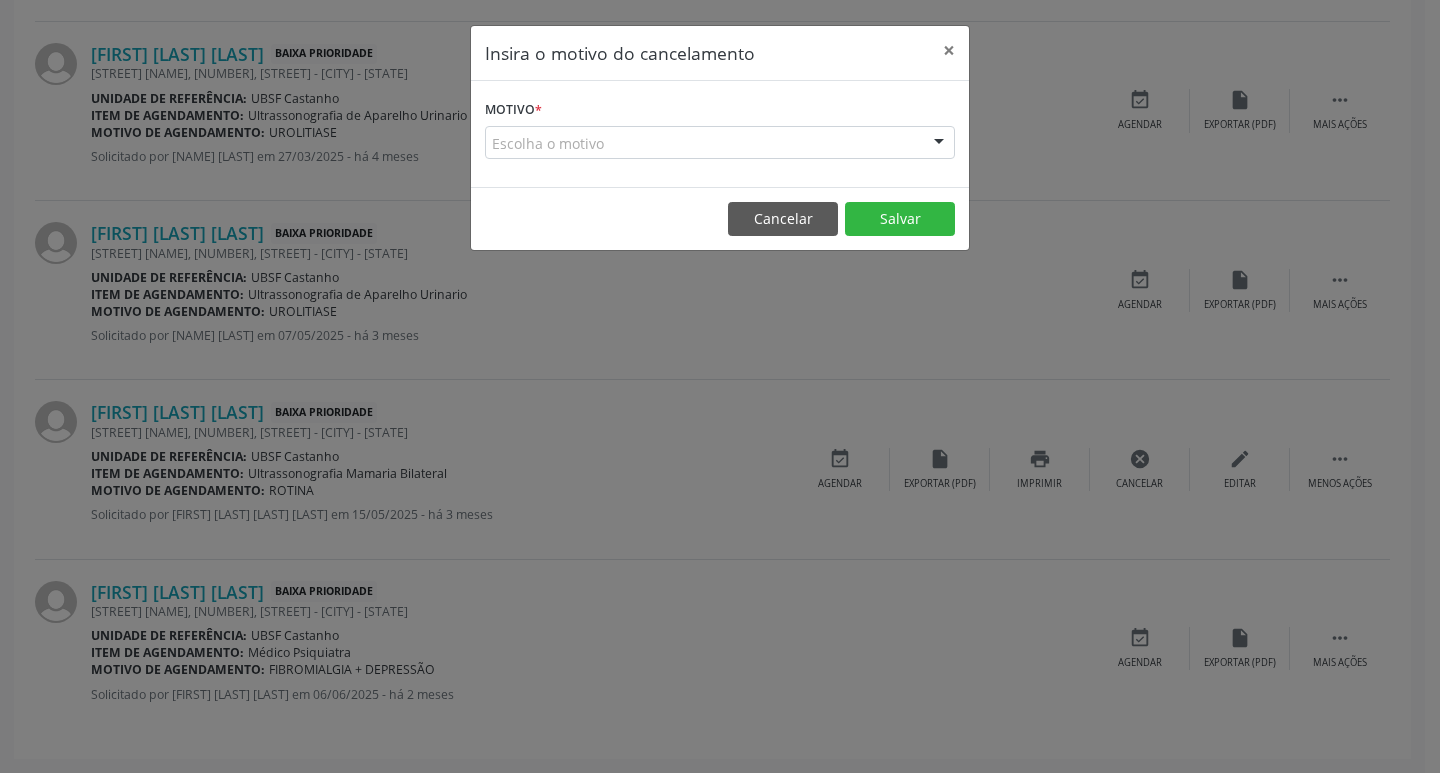 click on "Escolha o motivo" at bounding box center [720, 143] 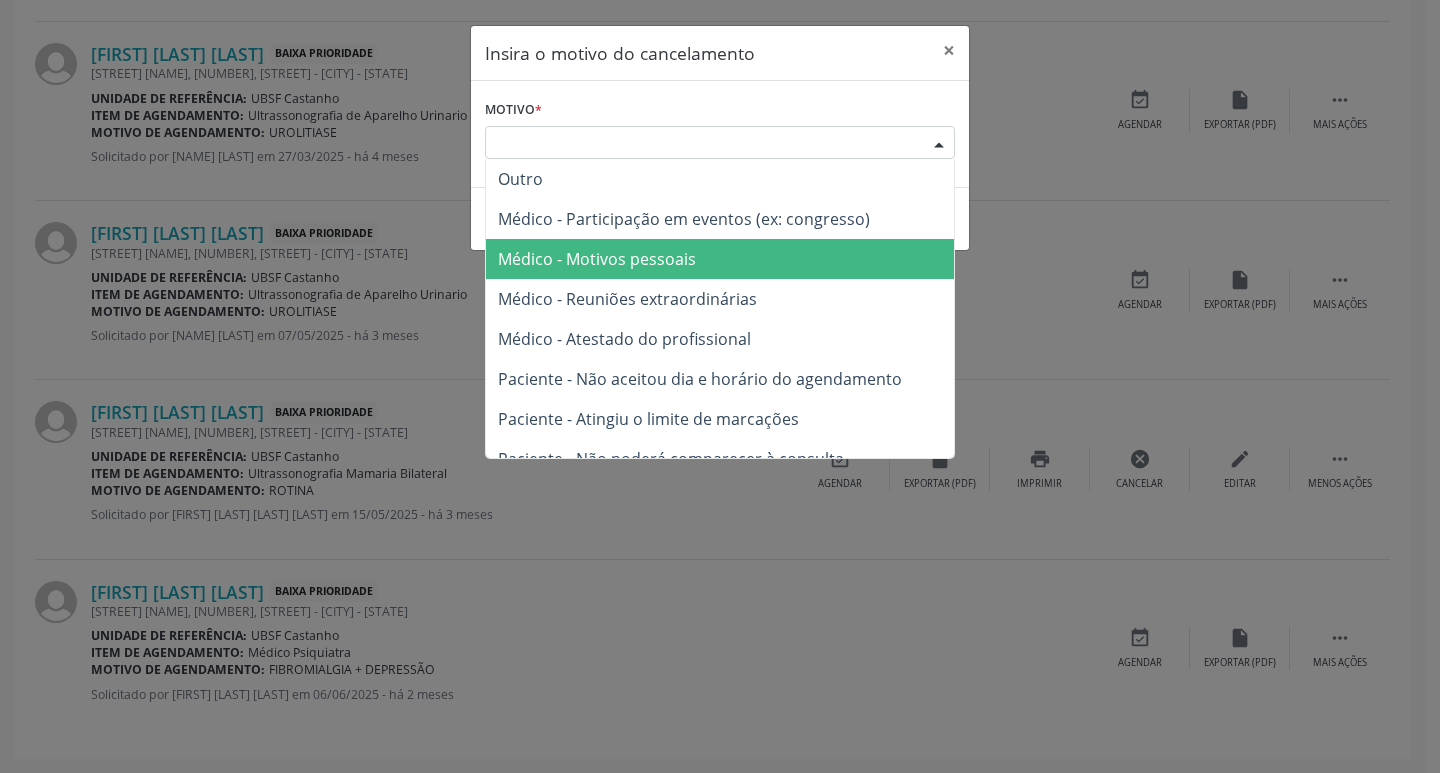 click on "Médico - Motivos pessoais" at bounding box center (720, 259) 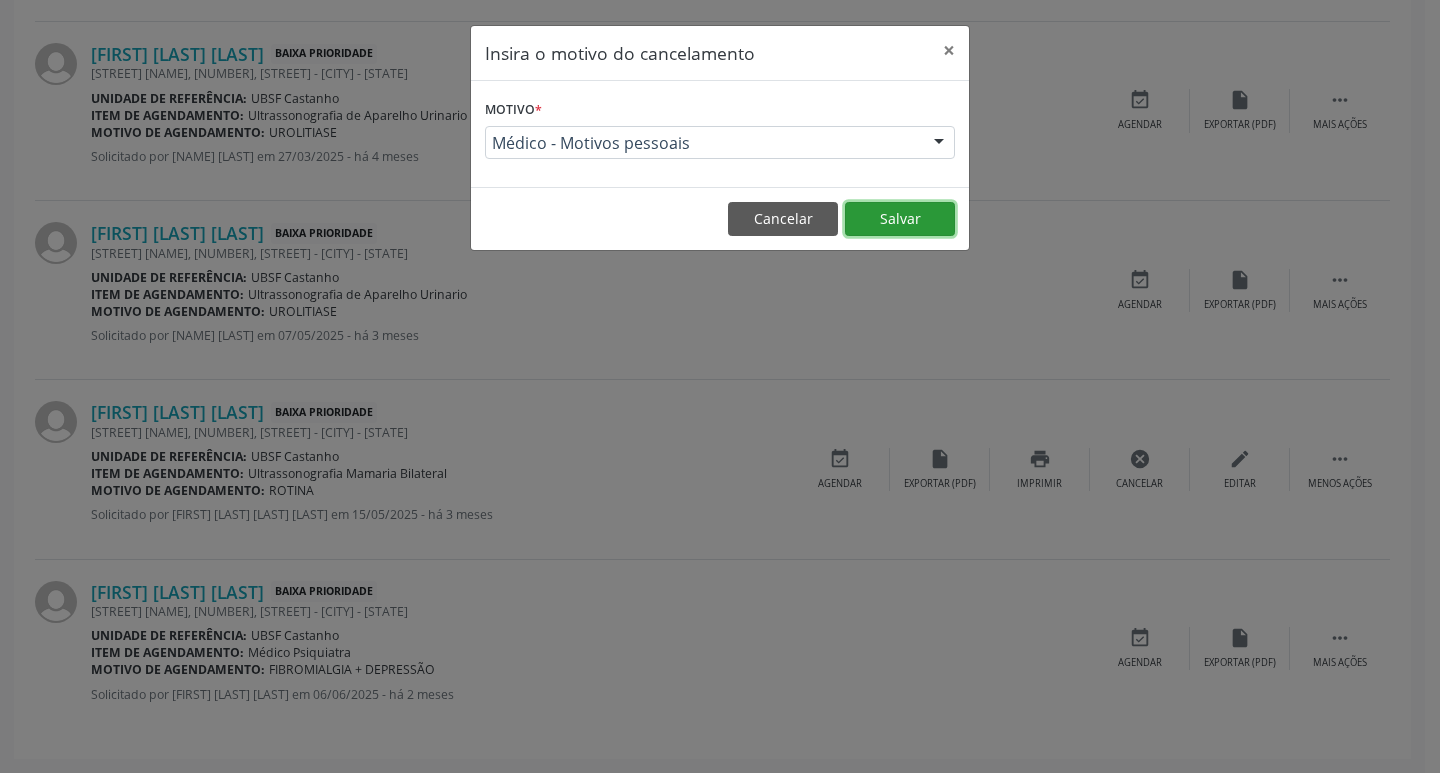click on "Salvar" at bounding box center (900, 219) 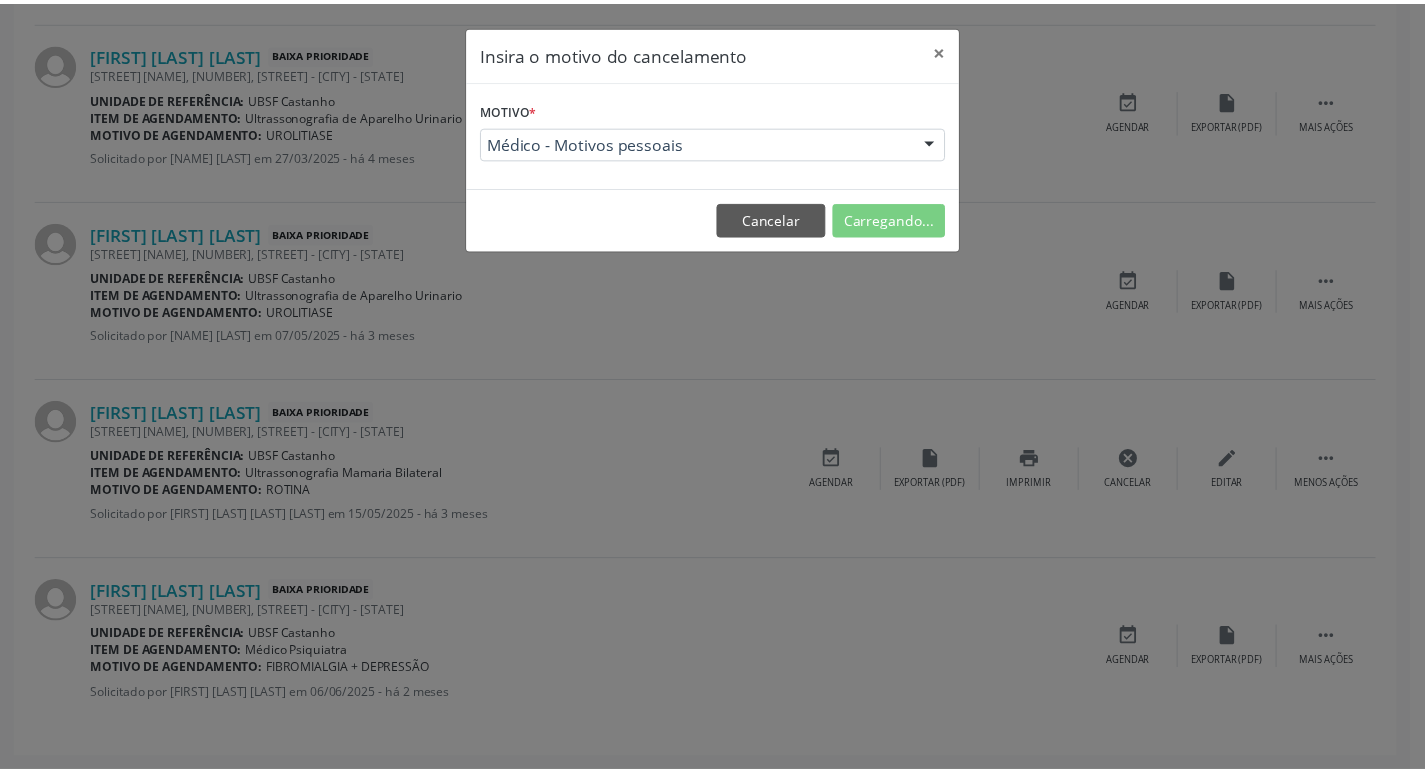 scroll, scrollTop: 0, scrollLeft: 0, axis: both 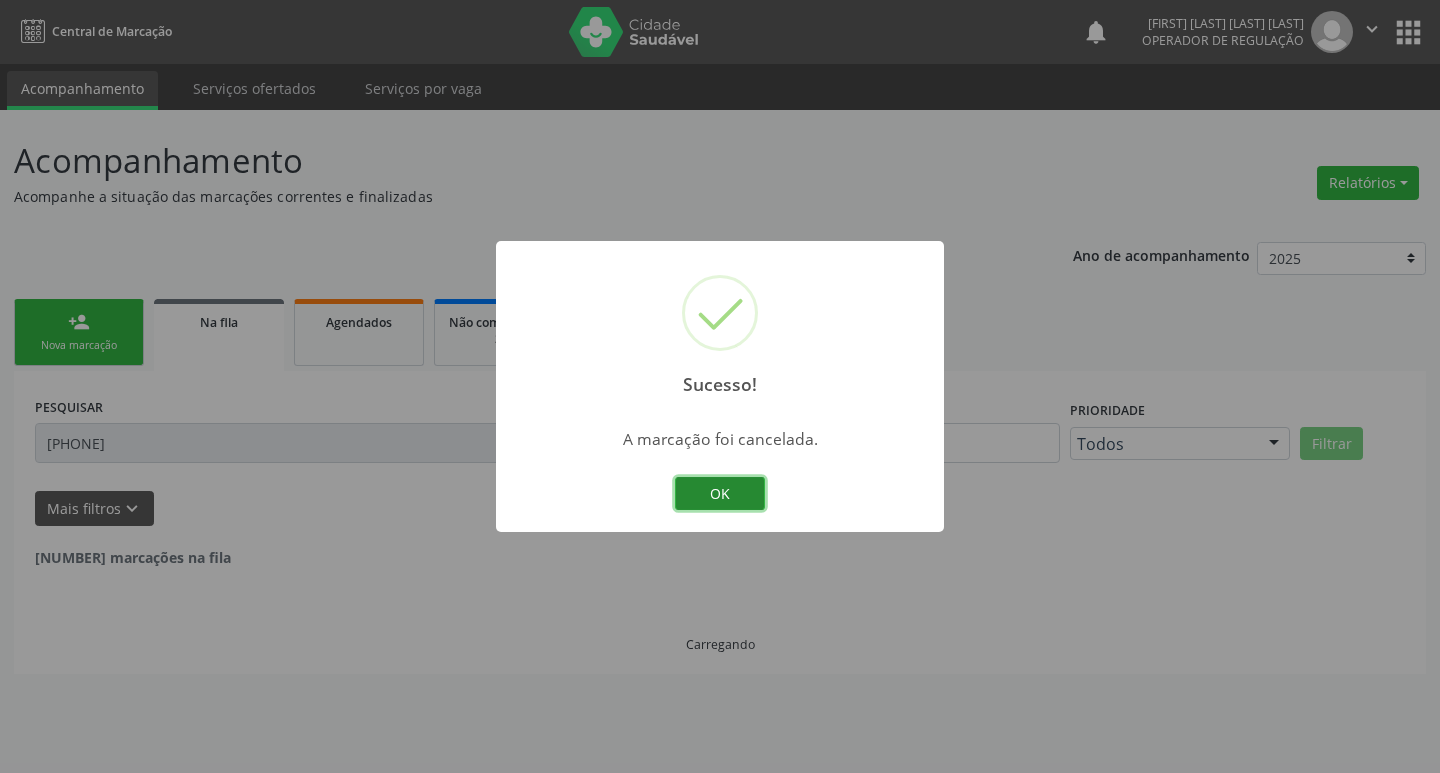click on "OK" at bounding box center [720, 494] 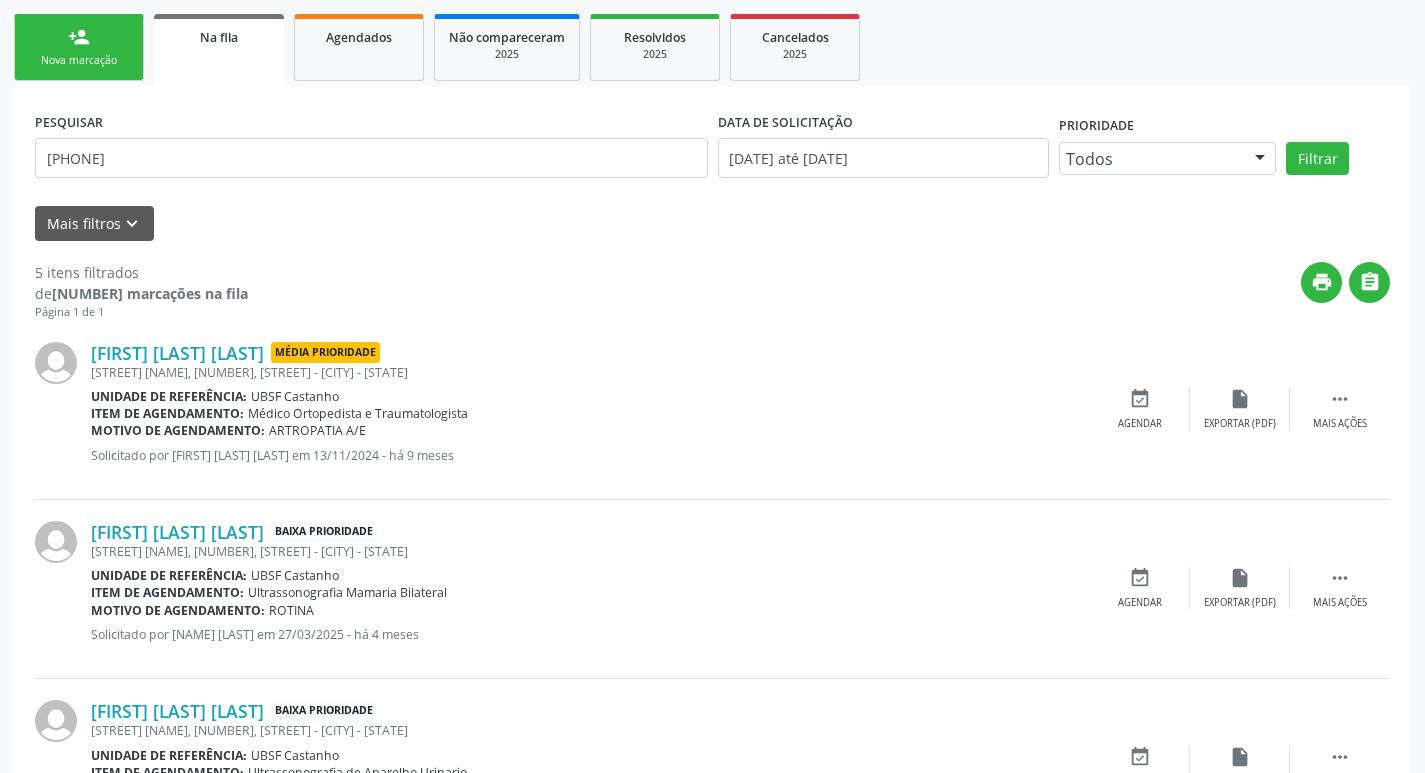scroll, scrollTop: 400, scrollLeft: 0, axis: vertical 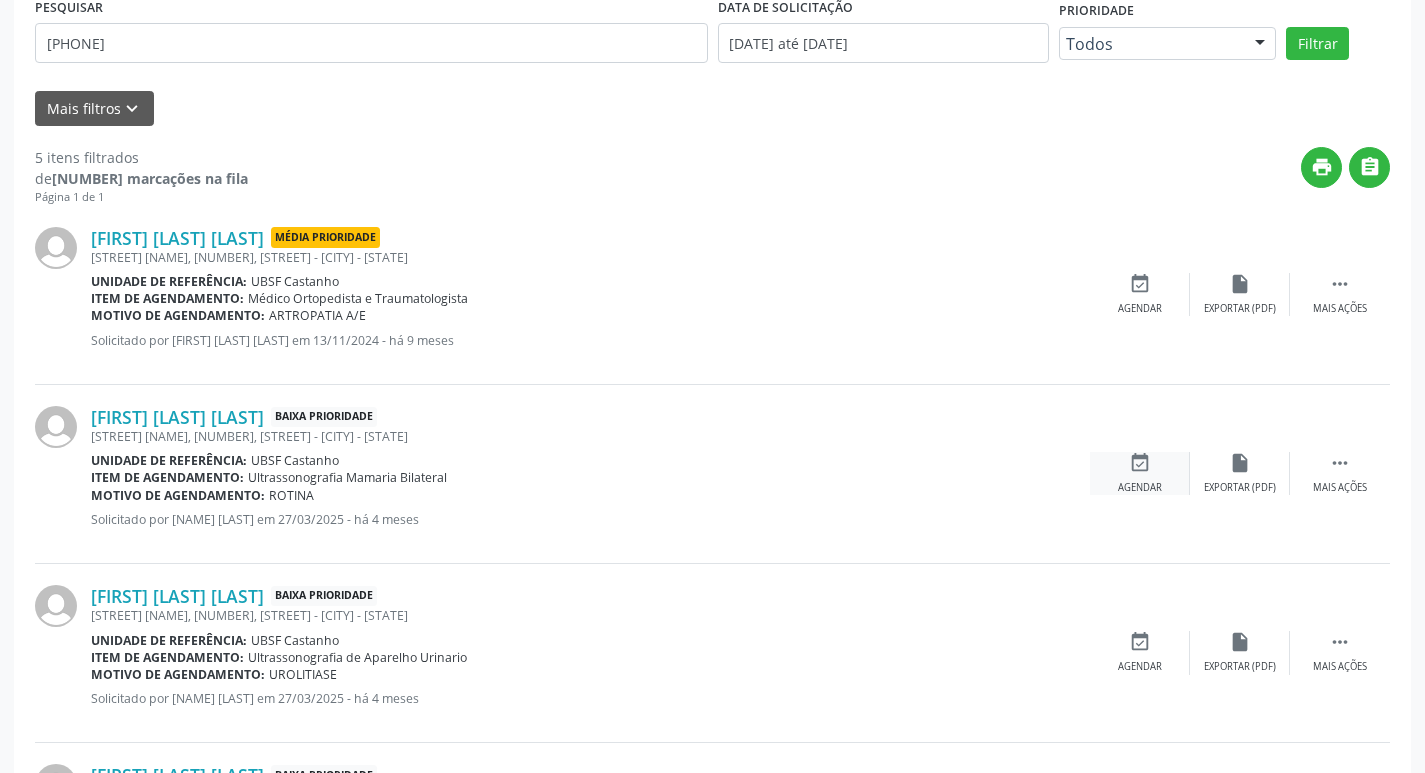click on "event_available" at bounding box center (1140, 463) 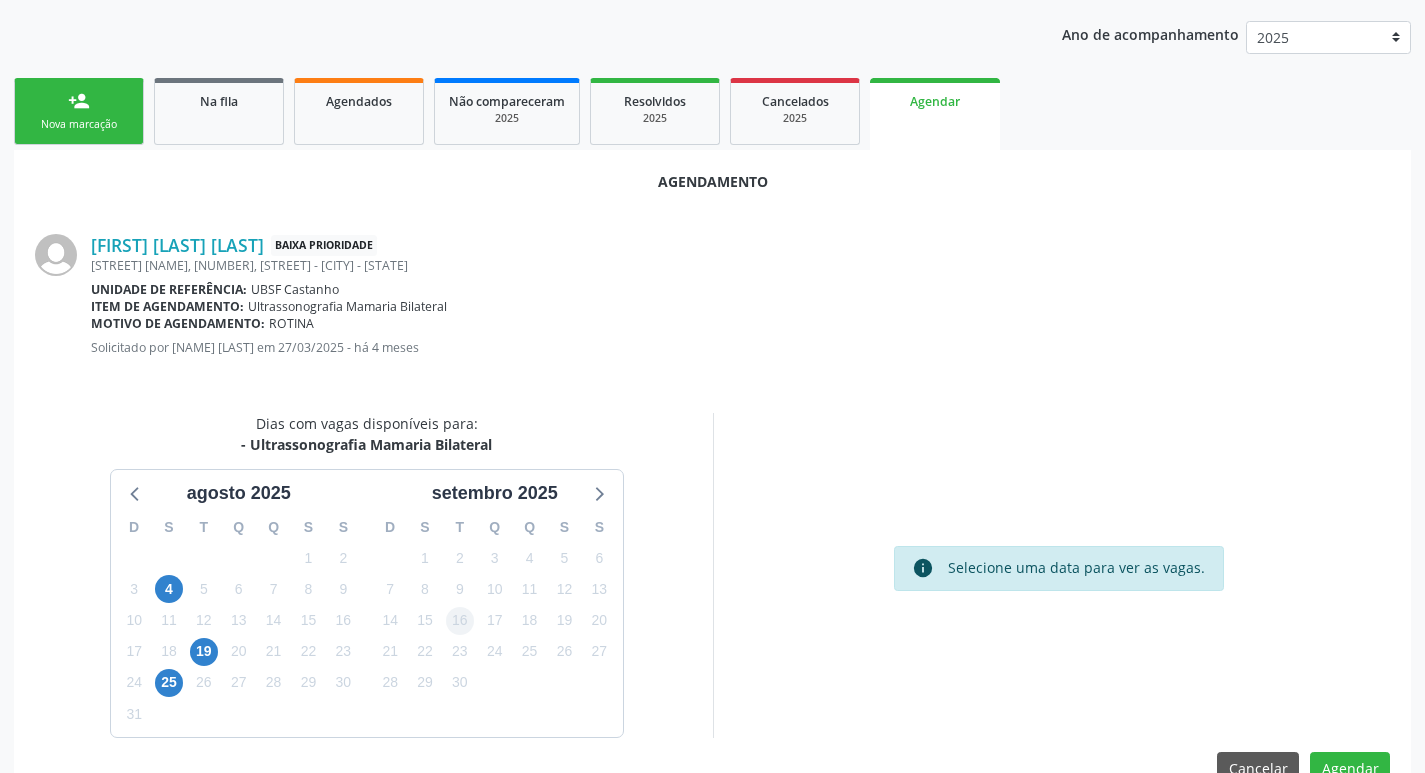 scroll, scrollTop: 268, scrollLeft: 0, axis: vertical 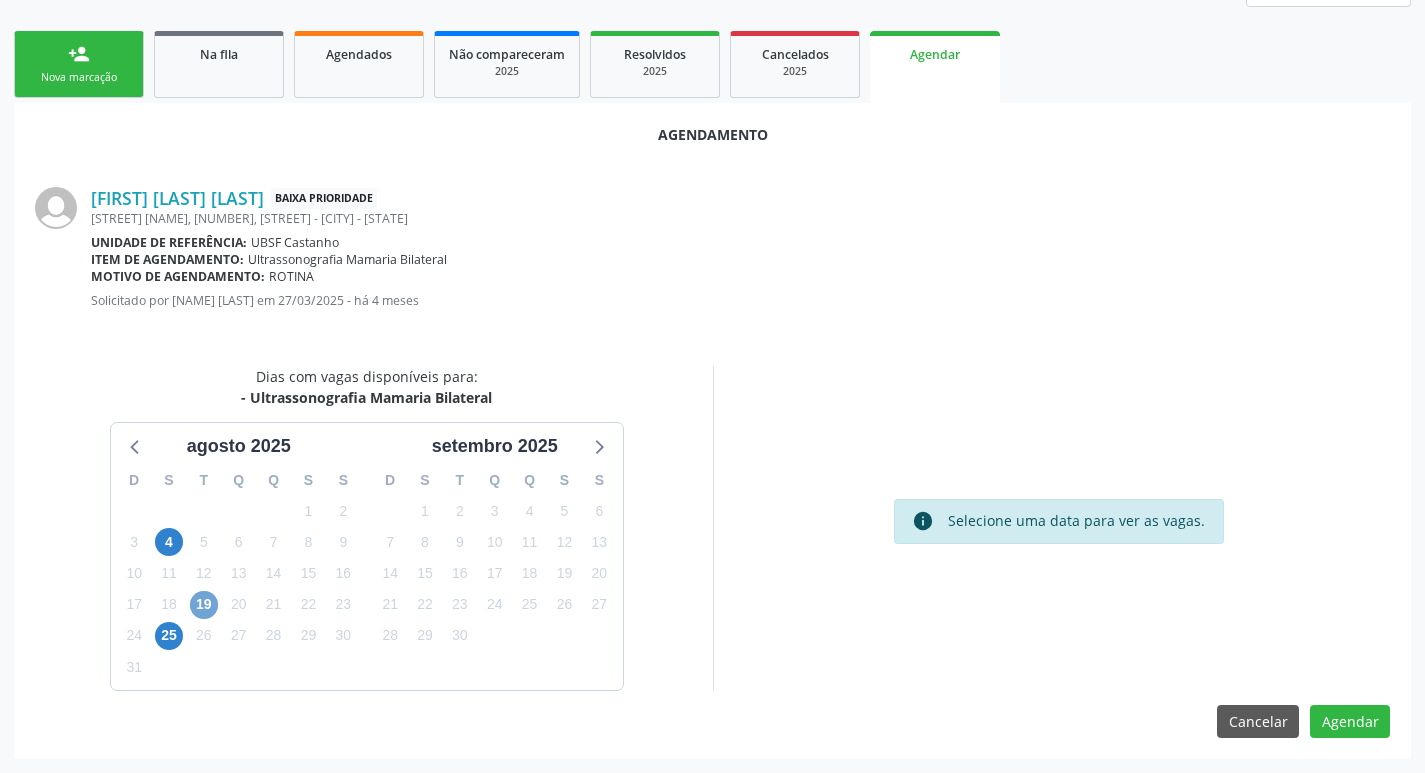 click on "19" at bounding box center (204, 605) 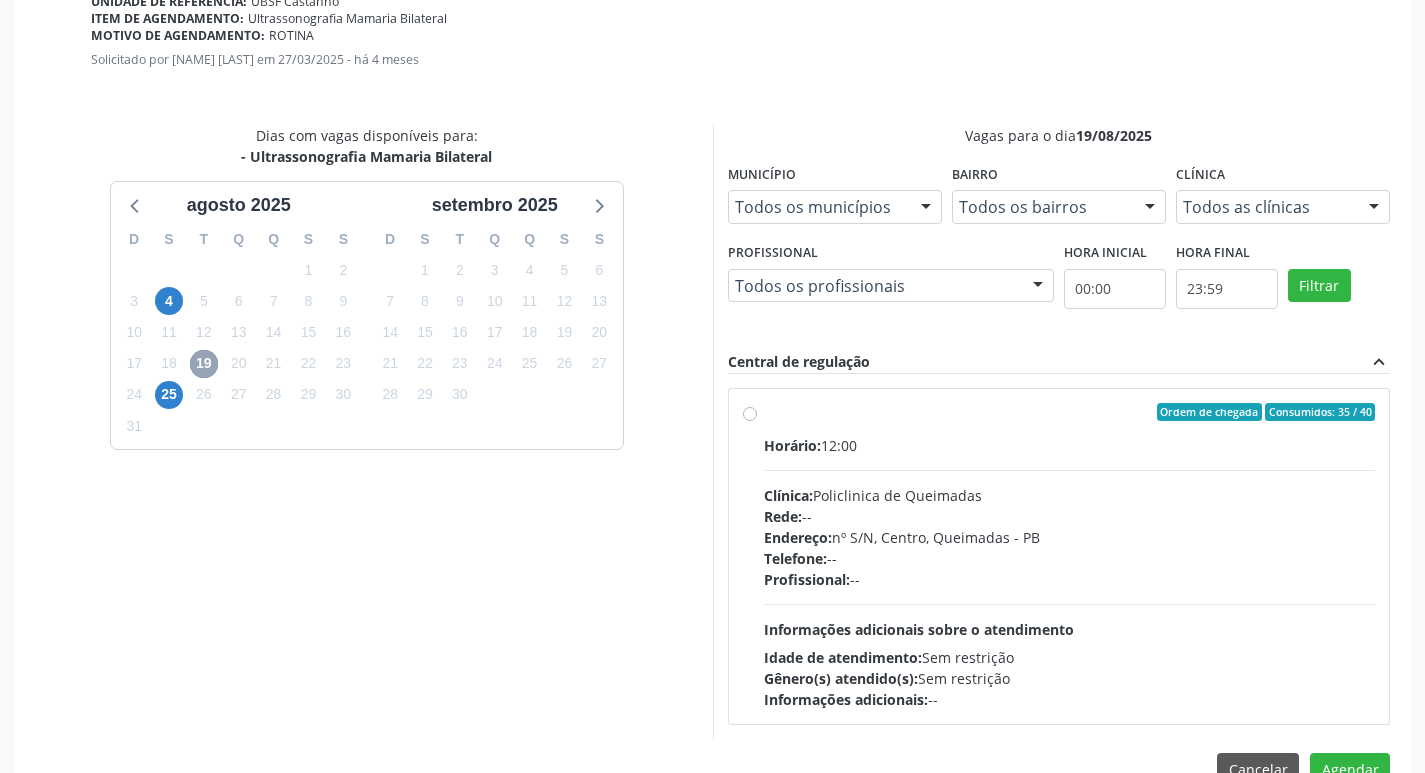 scroll, scrollTop: 557, scrollLeft: 0, axis: vertical 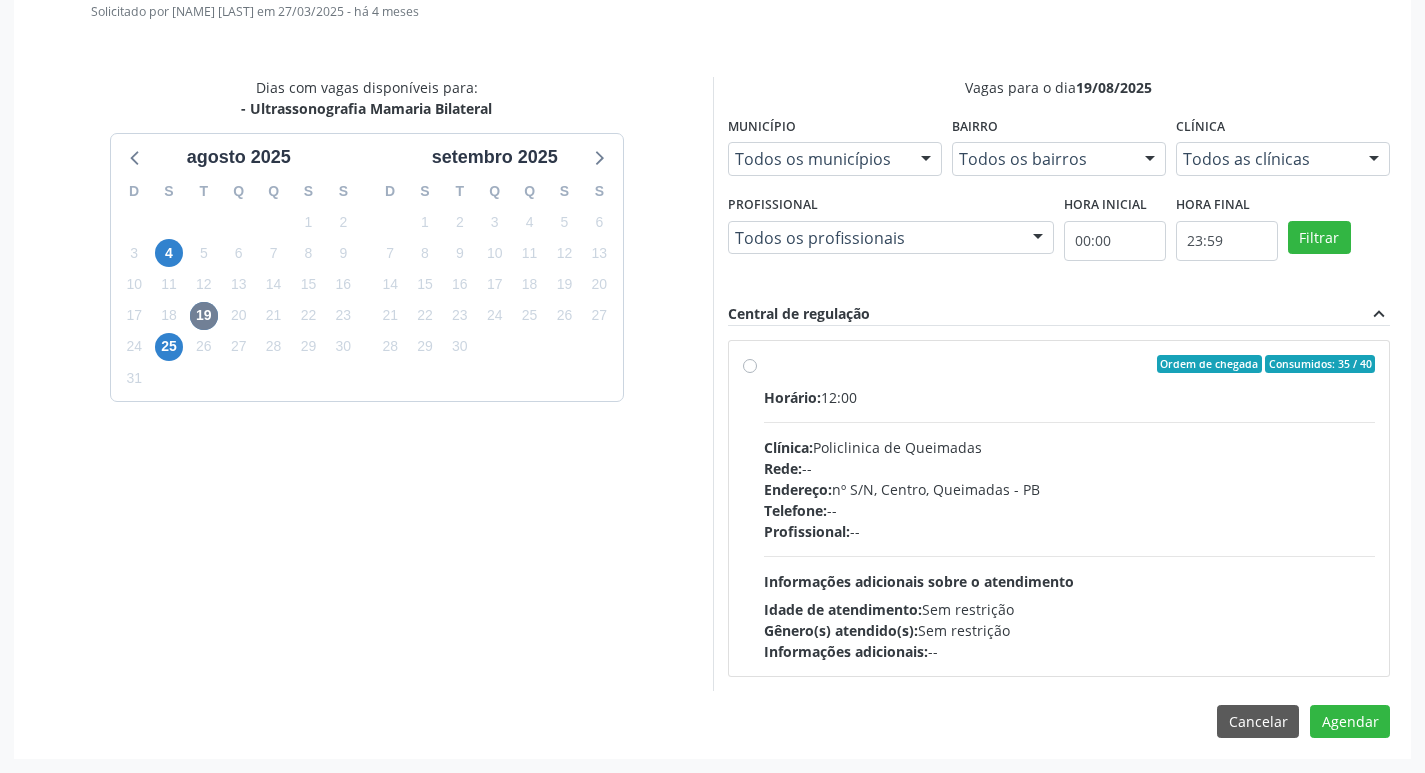 click on "Horário:   12:00
Clínica:  Policlinica de Queimadas
Rede:
--
Endereço:   nº S/N, Centro, Queimadas - PB
Telefone:   --
Profissional:
--
Informações adicionais sobre o atendimento
Idade de atendimento:
Sem restrição
Gênero(s) atendido(s):
Sem restrição
Informações adicionais:
--" at bounding box center [1070, 524] 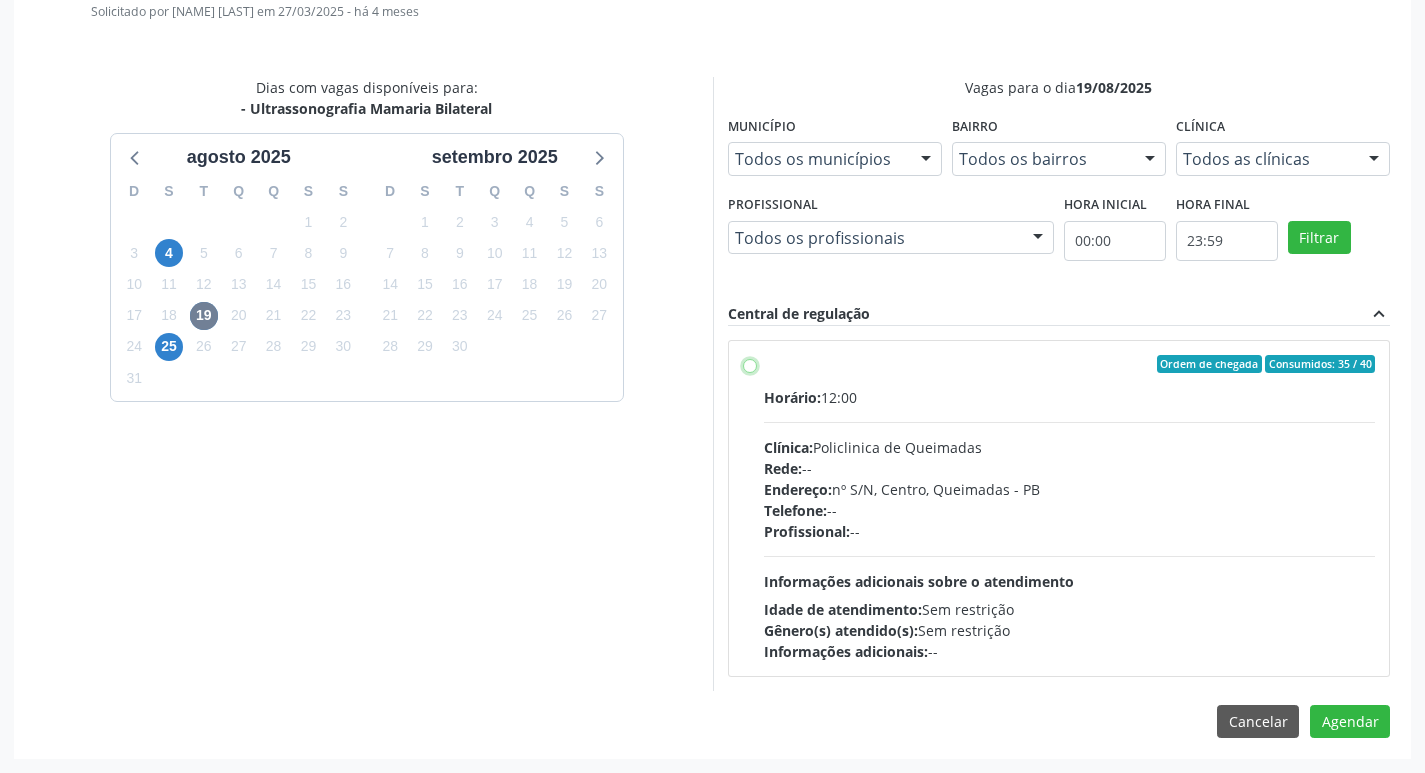 click on "Ordem de chegada
Consumidos: 35 / 40
Horário:   12:00
Clínica:  Policlinica de Queimadas
Rede:
--
Endereço:   nº S/N, Centro, Queimadas - PB
Telefone:   --
Profissional:
--
Informações adicionais sobre o atendimento
Idade de atendimento:
Sem restrição
Gênero(s) atendido(s):
Sem restrição
Informações adicionais:
--" at bounding box center [750, 364] 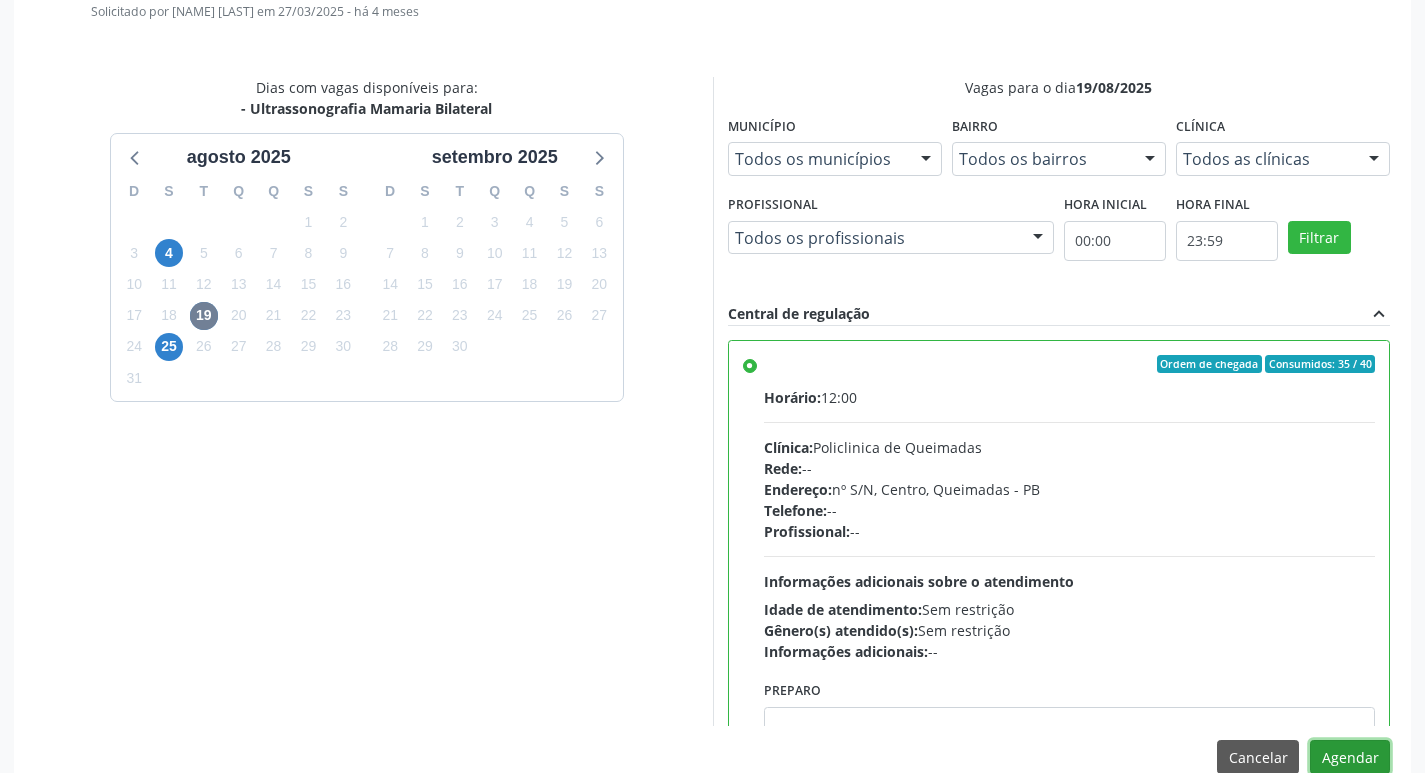 click on "Agendar" at bounding box center [1350, 757] 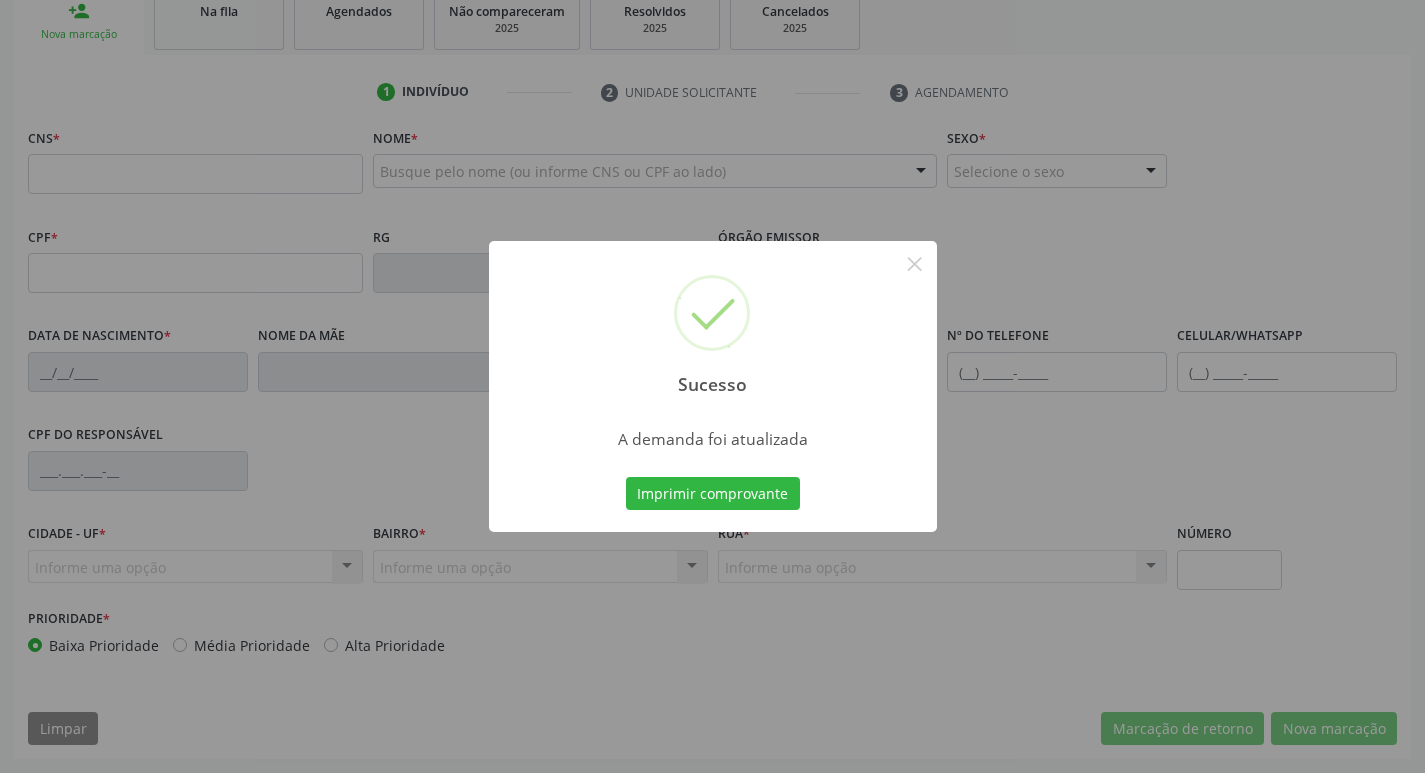 scroll, scrollTop: 311, scrollLeft: 0, axis: vertical 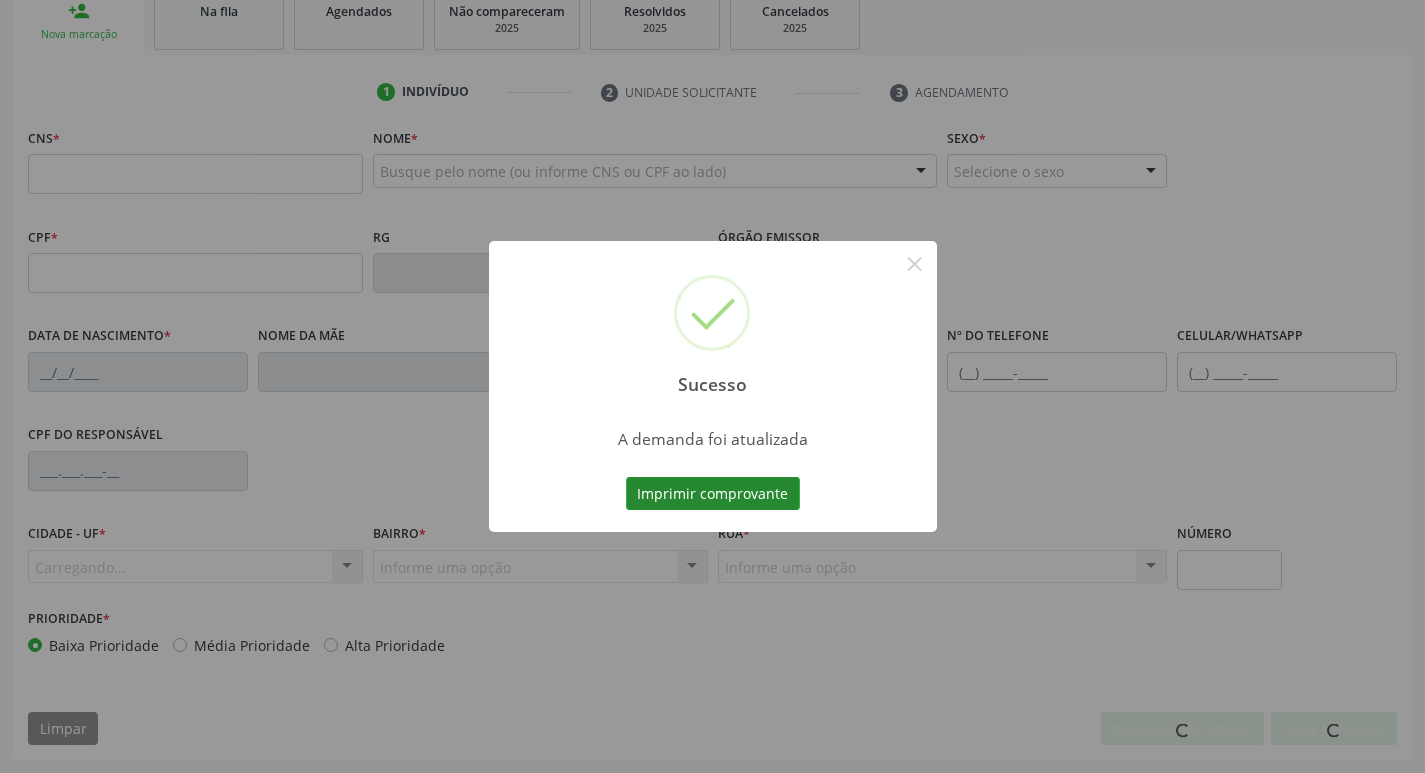 click on "Imprimir comprovante" at bounding box center (713, 494) 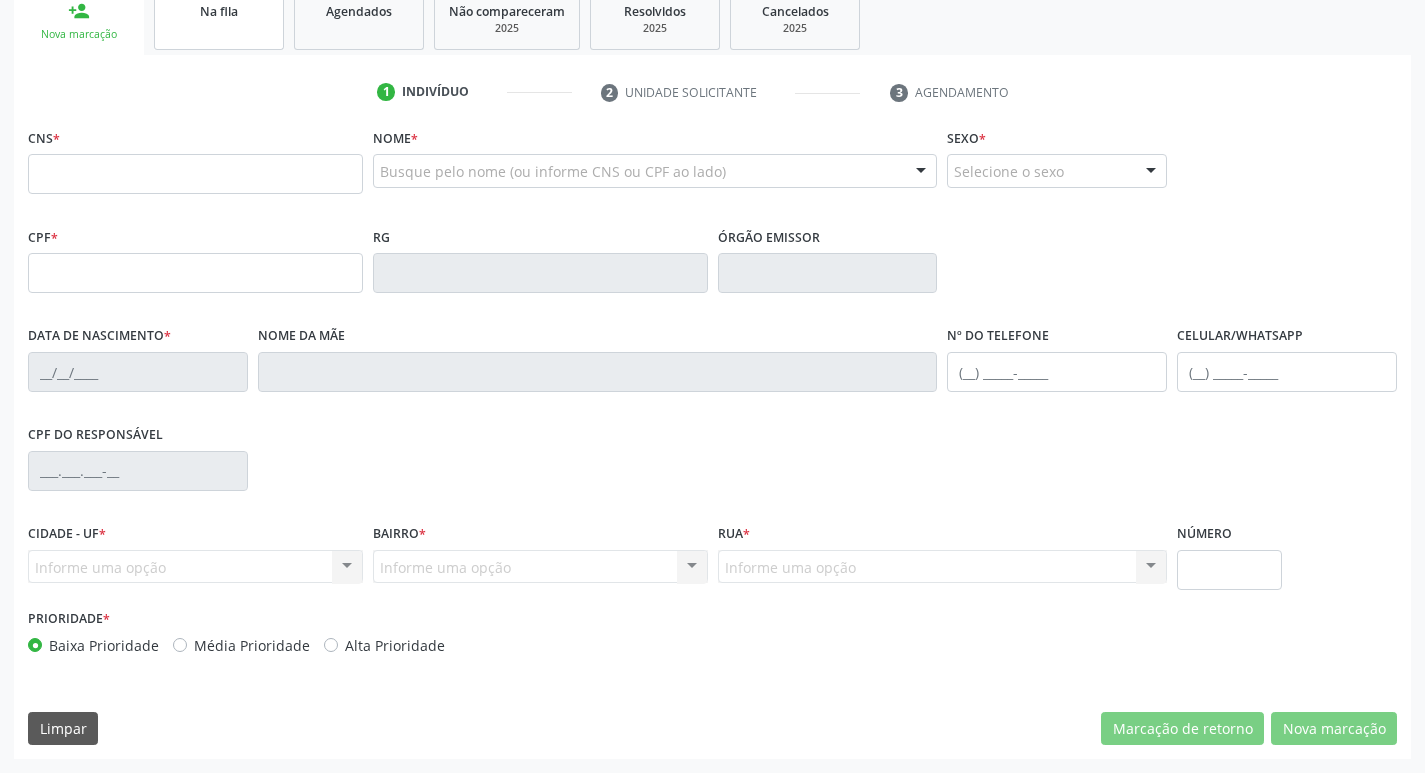 click on "Na fila" at bounding box center [219, 19] 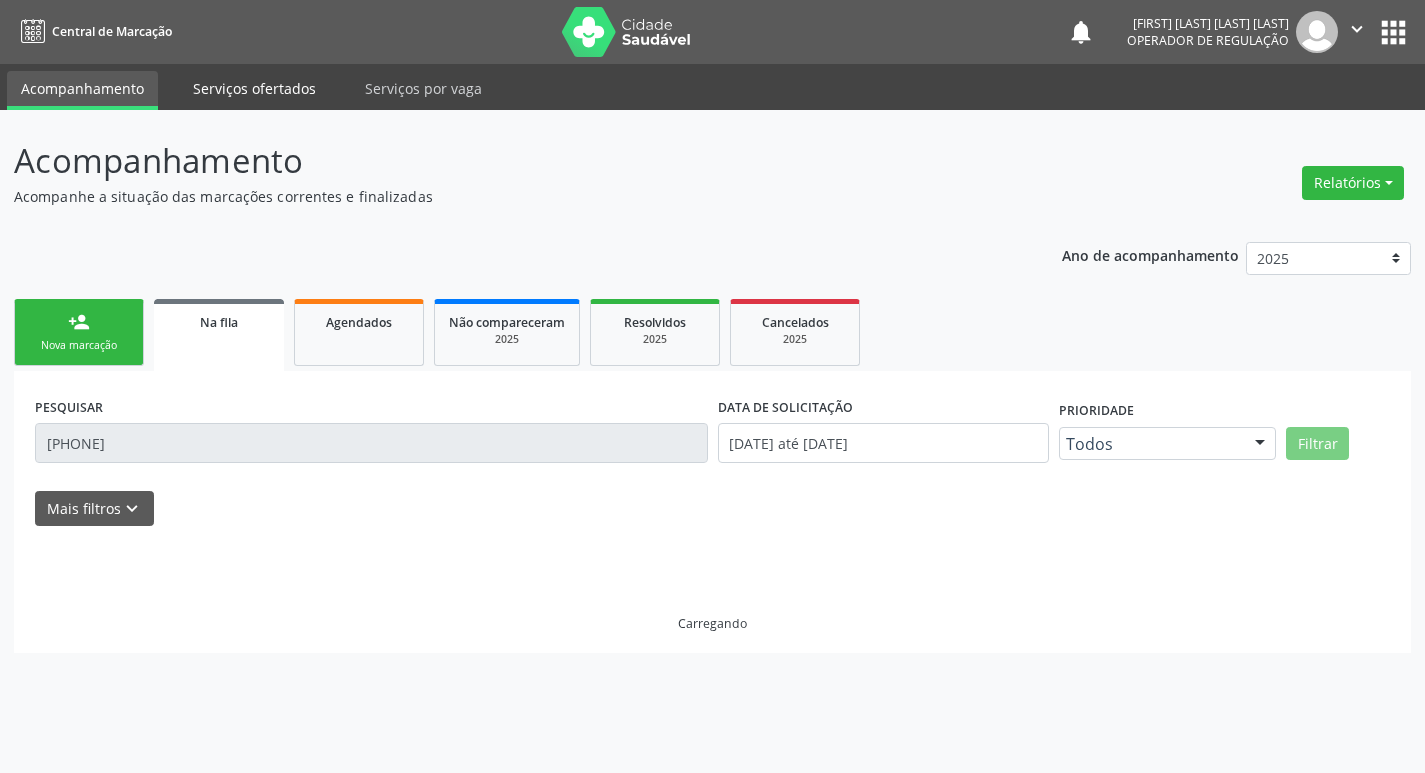 scroll, scrollTop: 0, scrollLeft: 0, axis: both 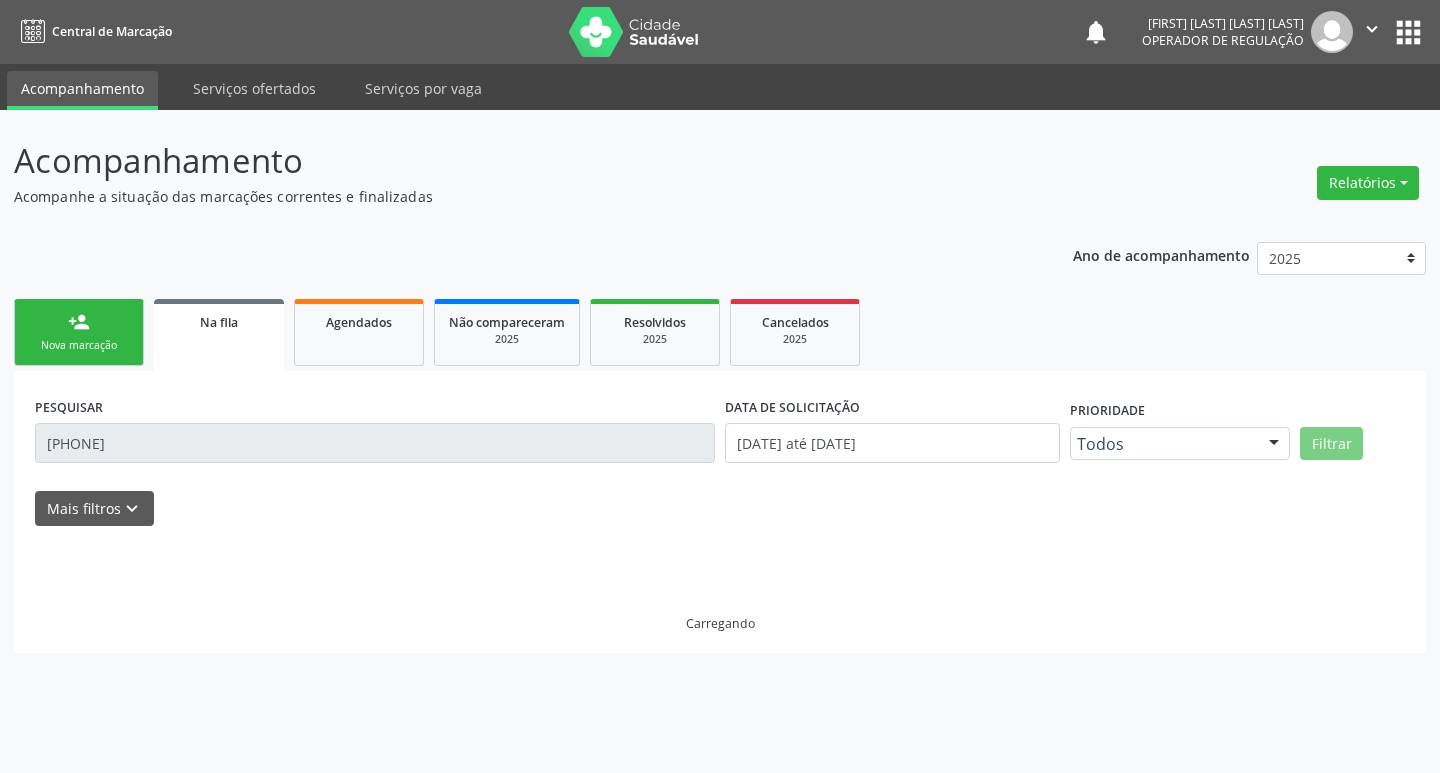 click on "700 5055 6818 4755" at bounding box center [375, 443] 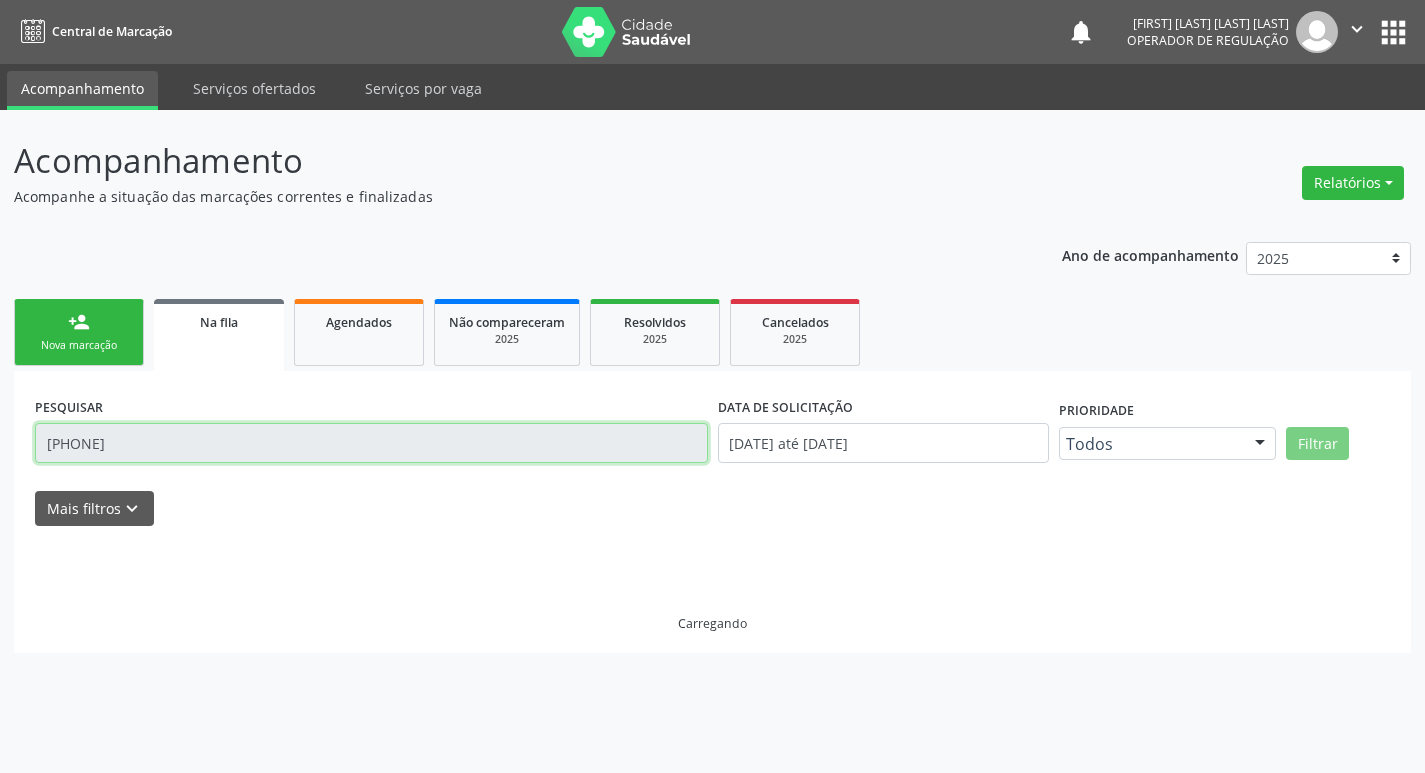 click on "700 5055 6818 4755" at bounding box center [371, 443] 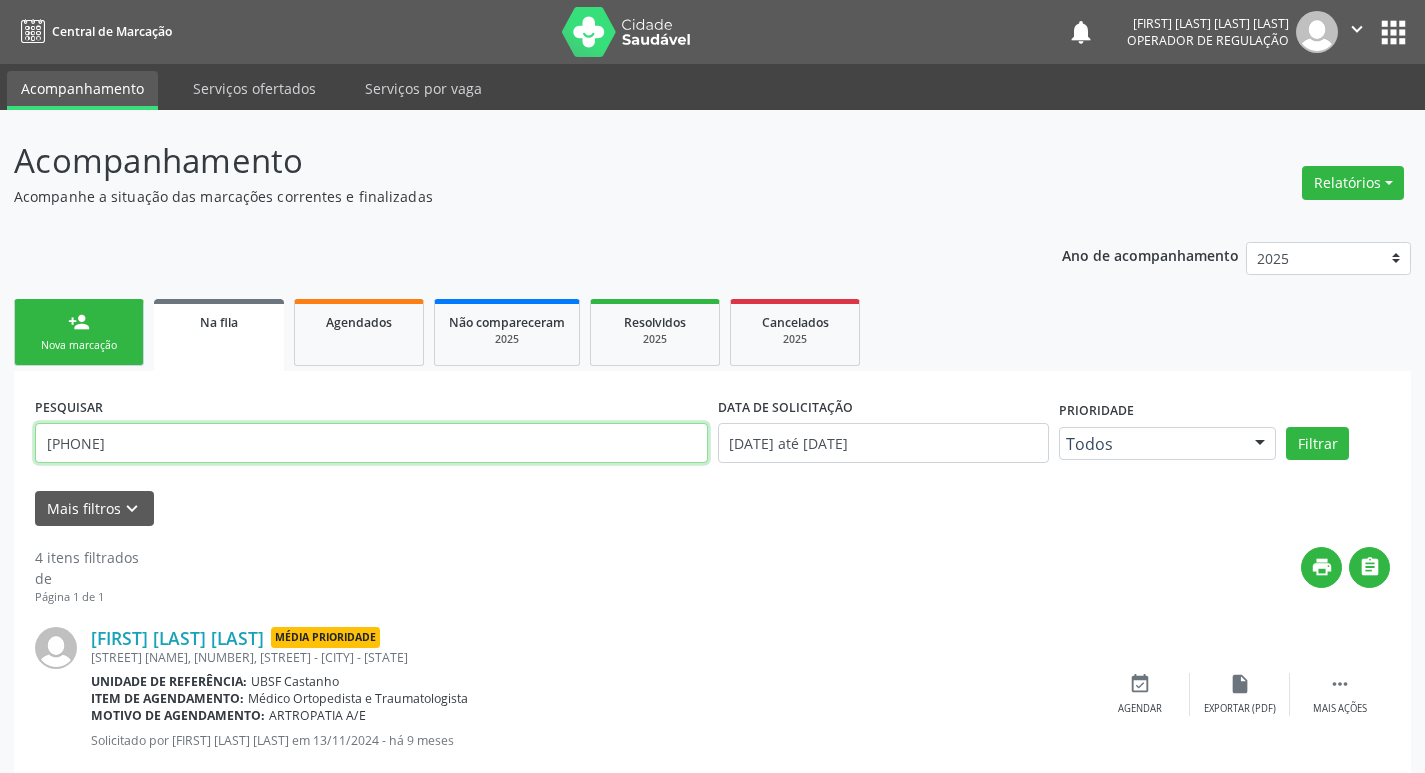 click on "700 5055 6818 4755" at bounding box center (371, 443) 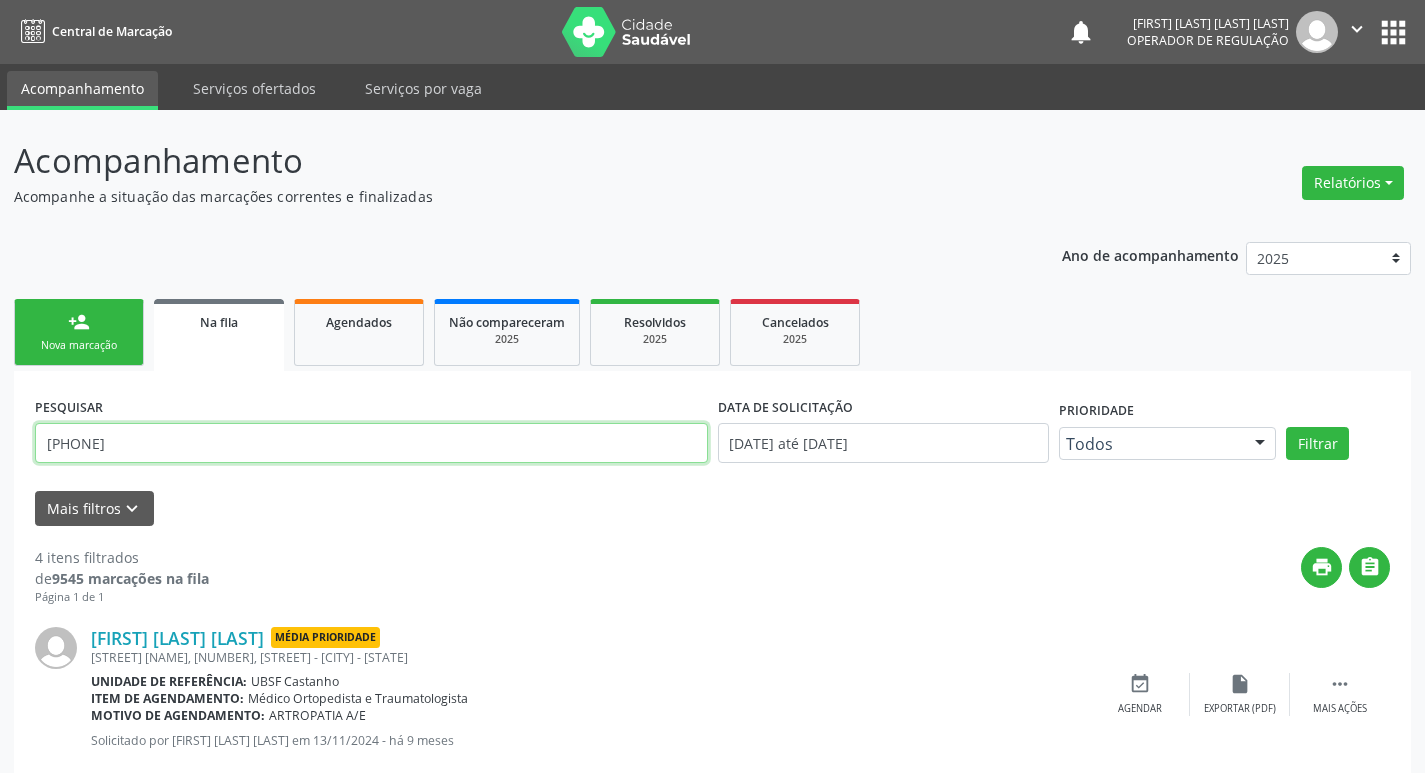 type on "706207717466270" 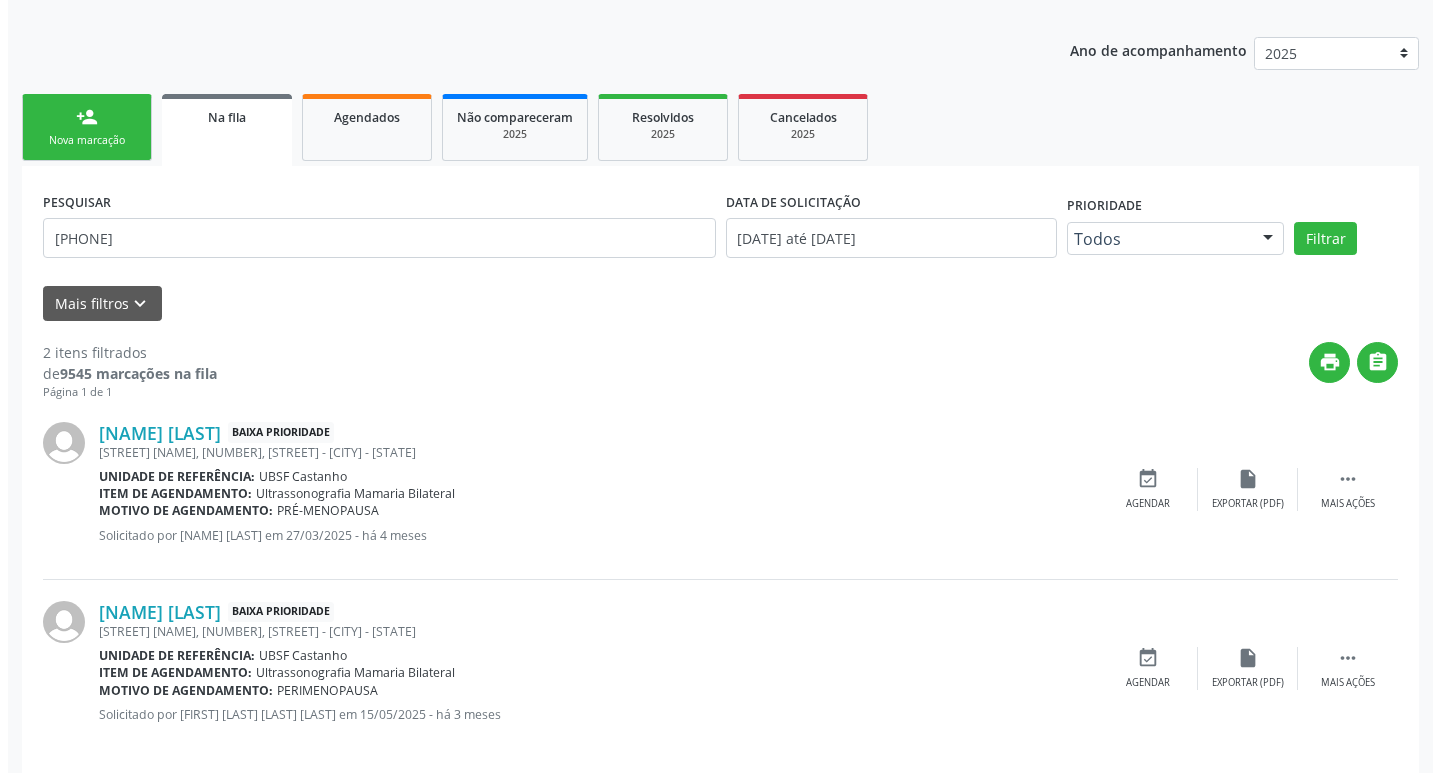 scroll, scrollTop: 225, scrollLeft: 0, axis: vertical 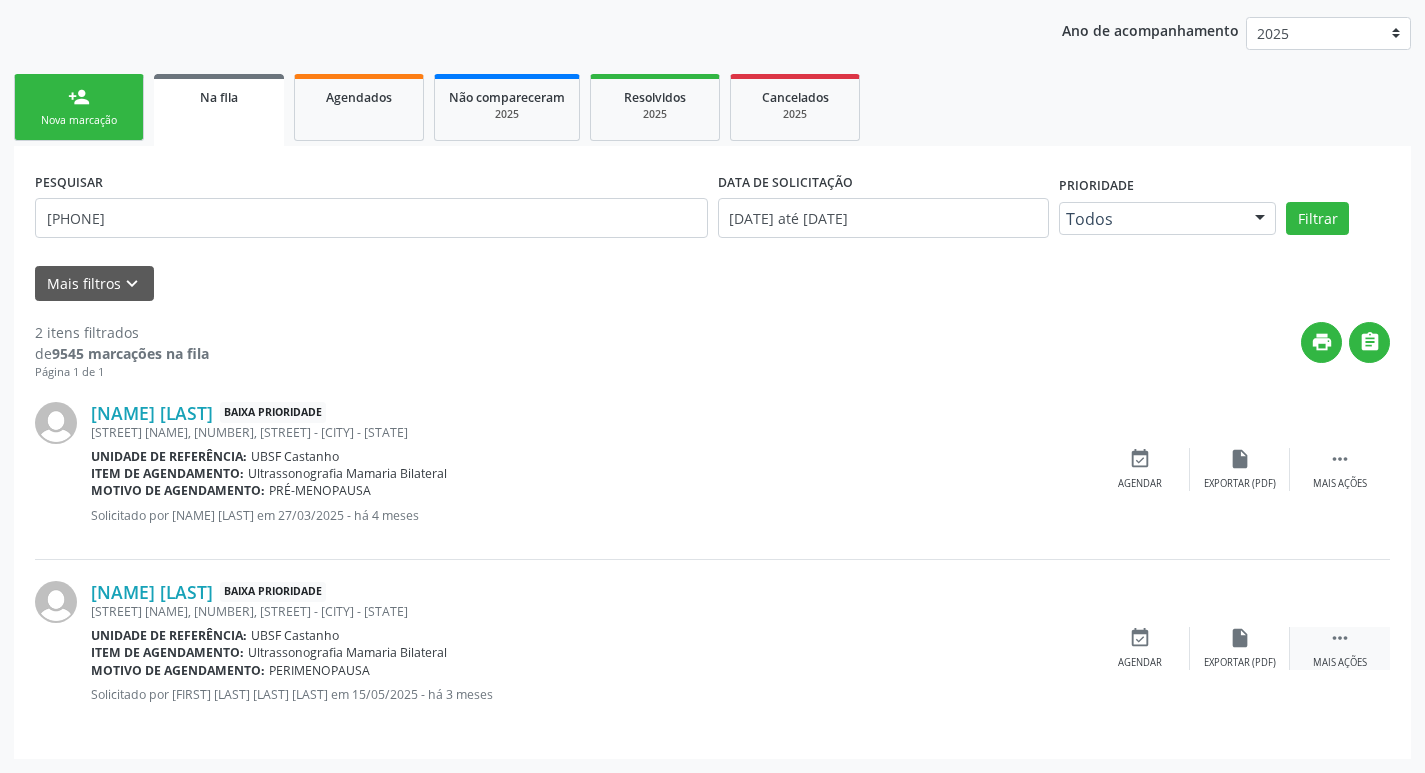 click on "
Mais ações" at bounding box center [1340, 648] 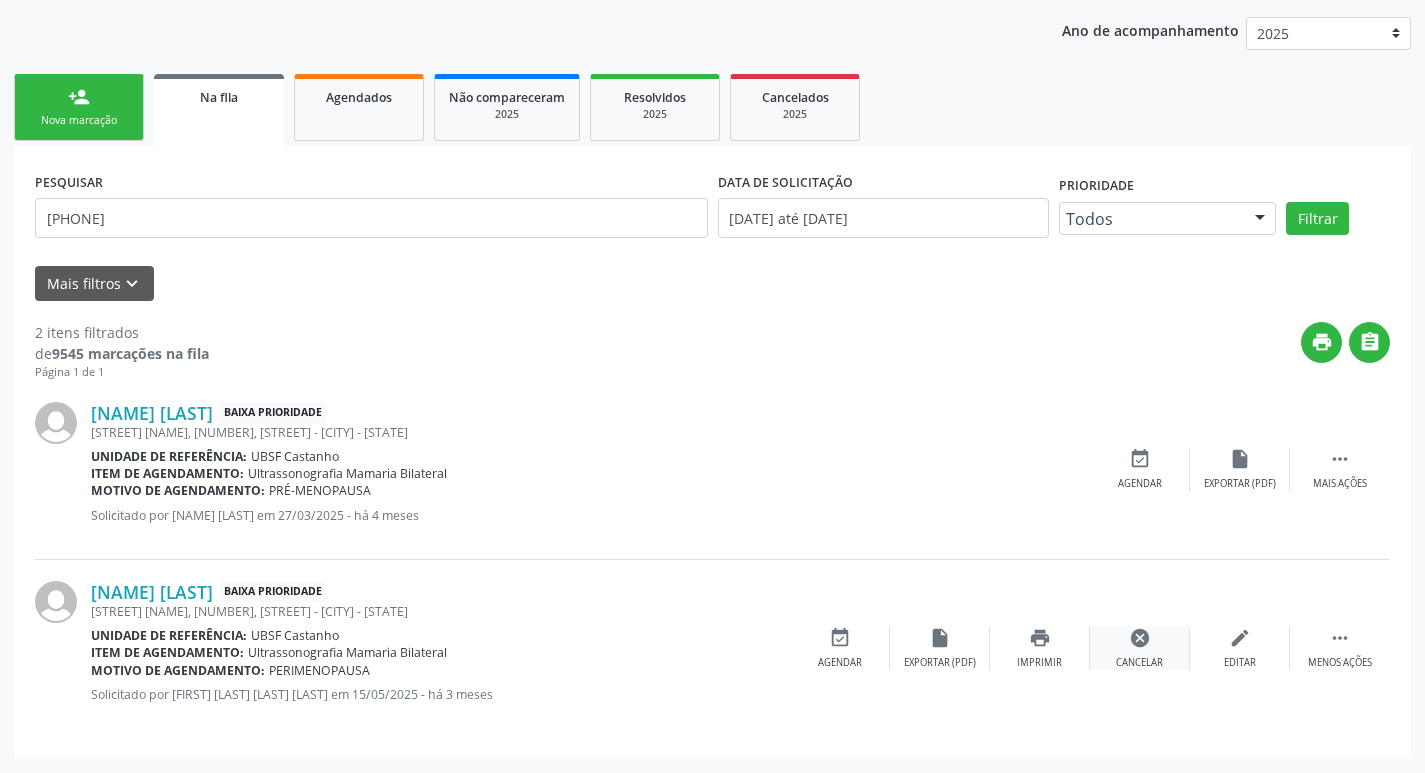 click on "cancel
Cancelar" at bounding box center [1140, 648] 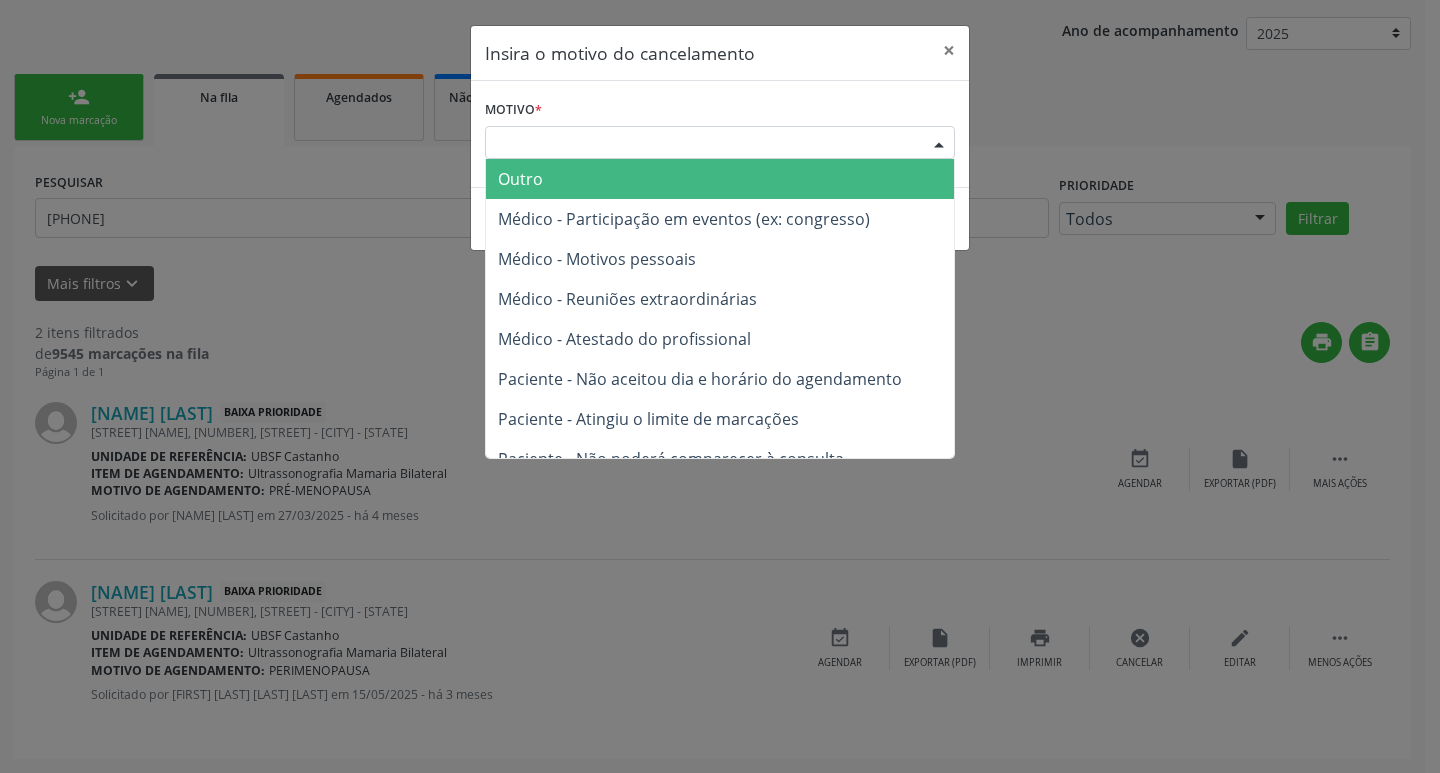 click on "Escolha o motivo" at bounding box center [720, 143] 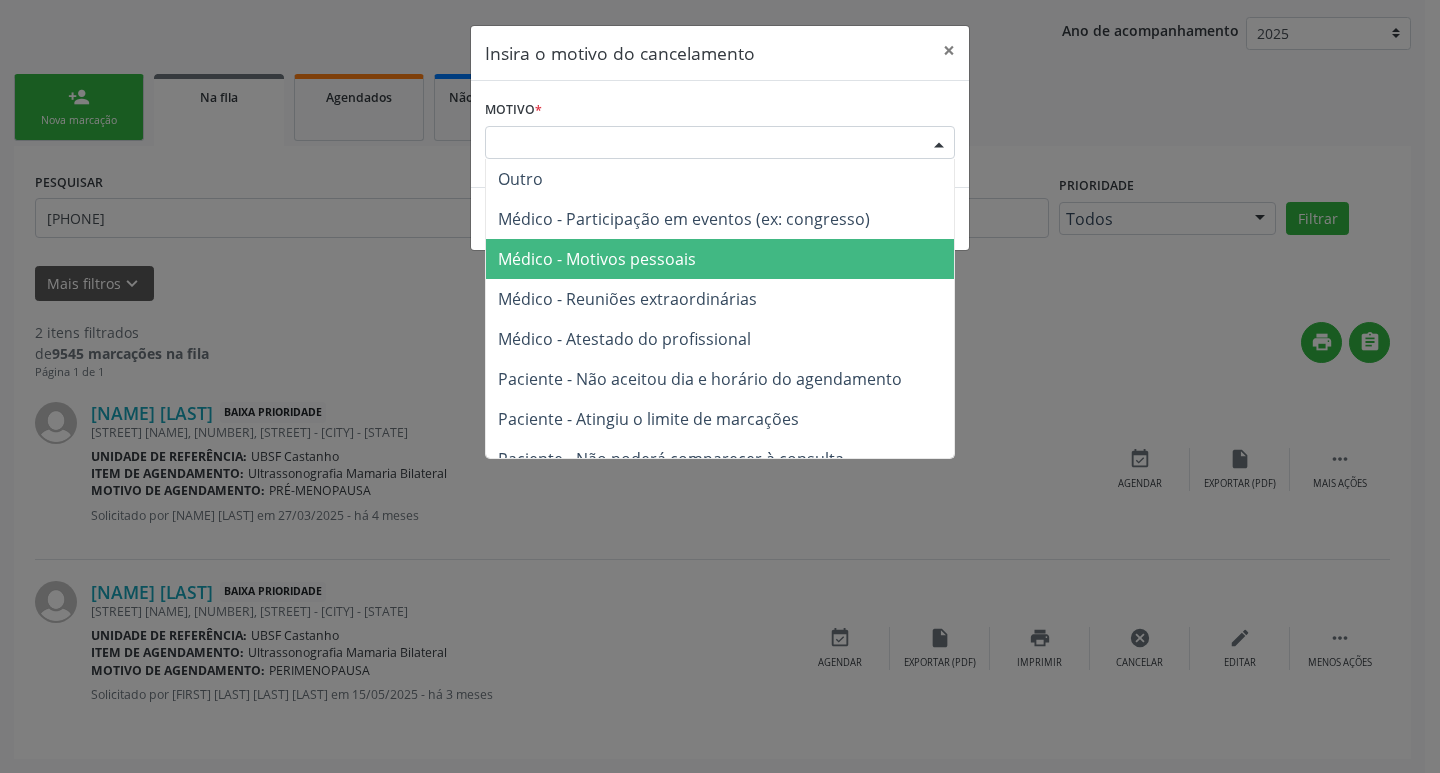 click on "Médico - Motivos pessoais" at bounding box center [597, 259] 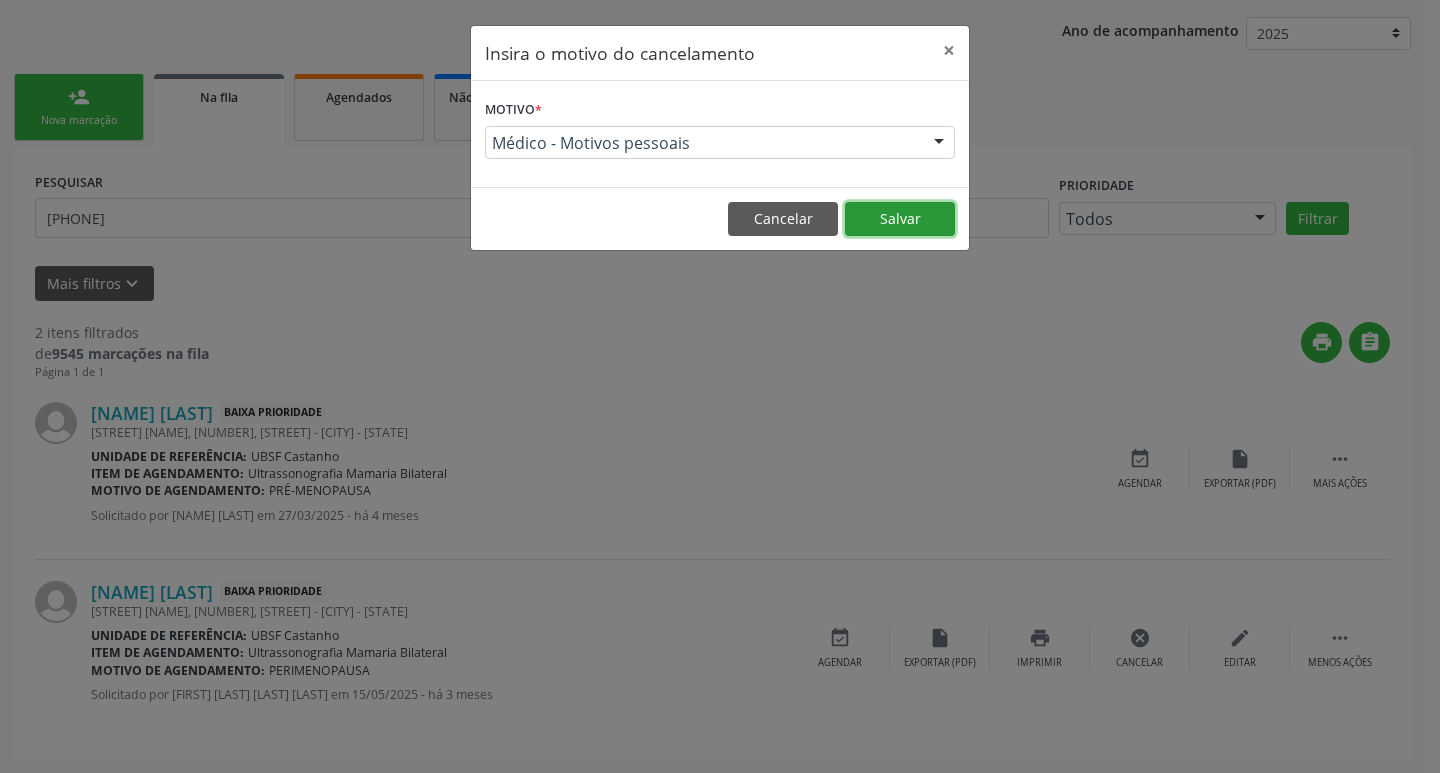 click on "Salvar" at bounding box center [900, 219] 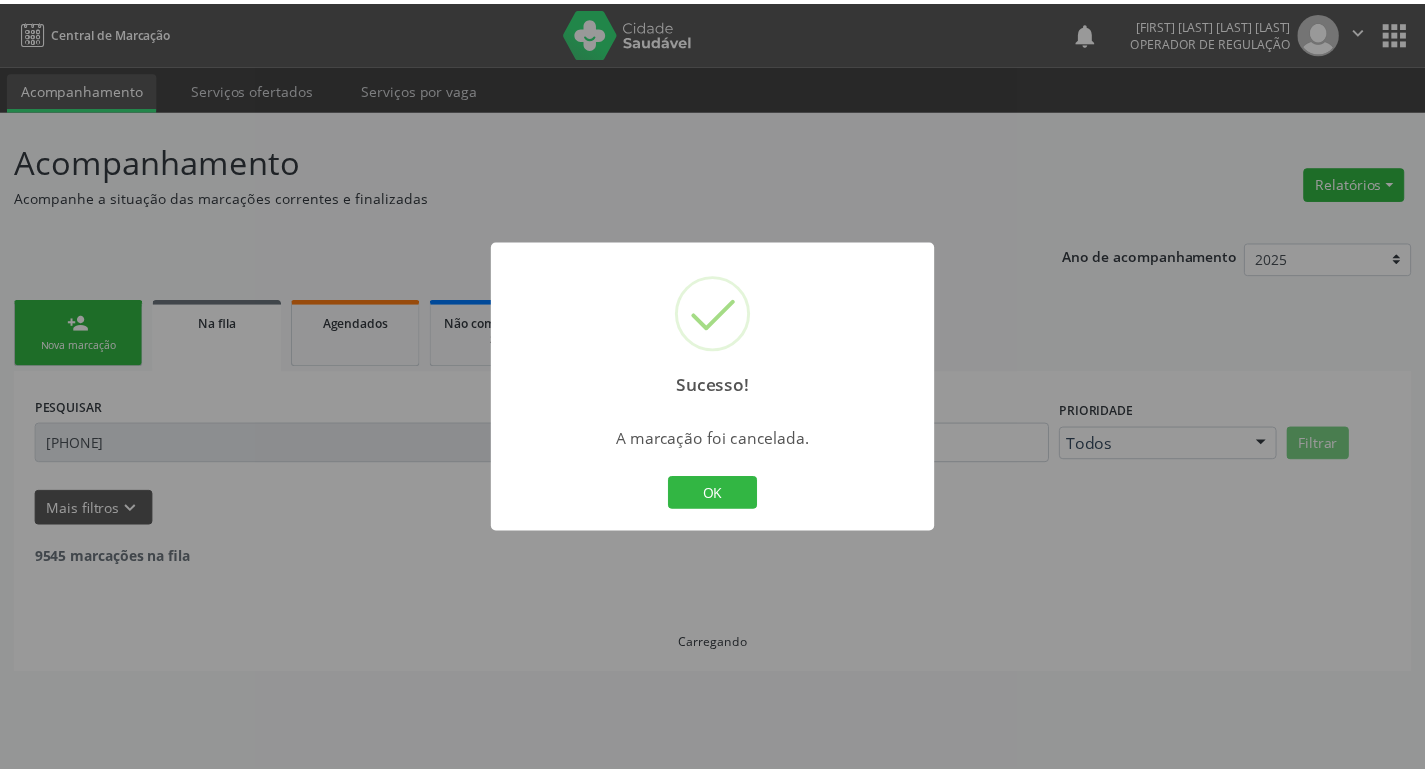 scroll, scrollTop: 0, scrollLeft: 0, axis: both 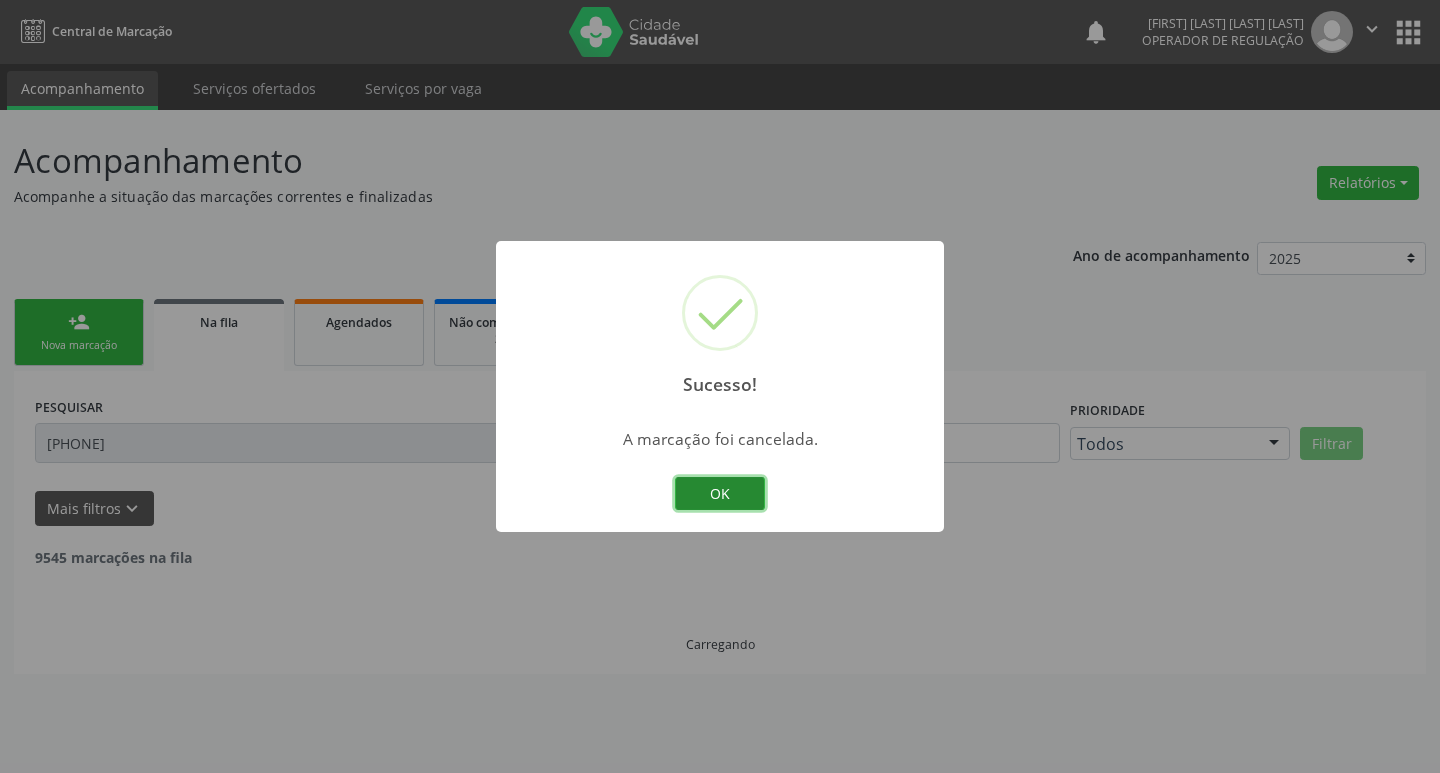 click on "OK" at bounding box center (720, 494) 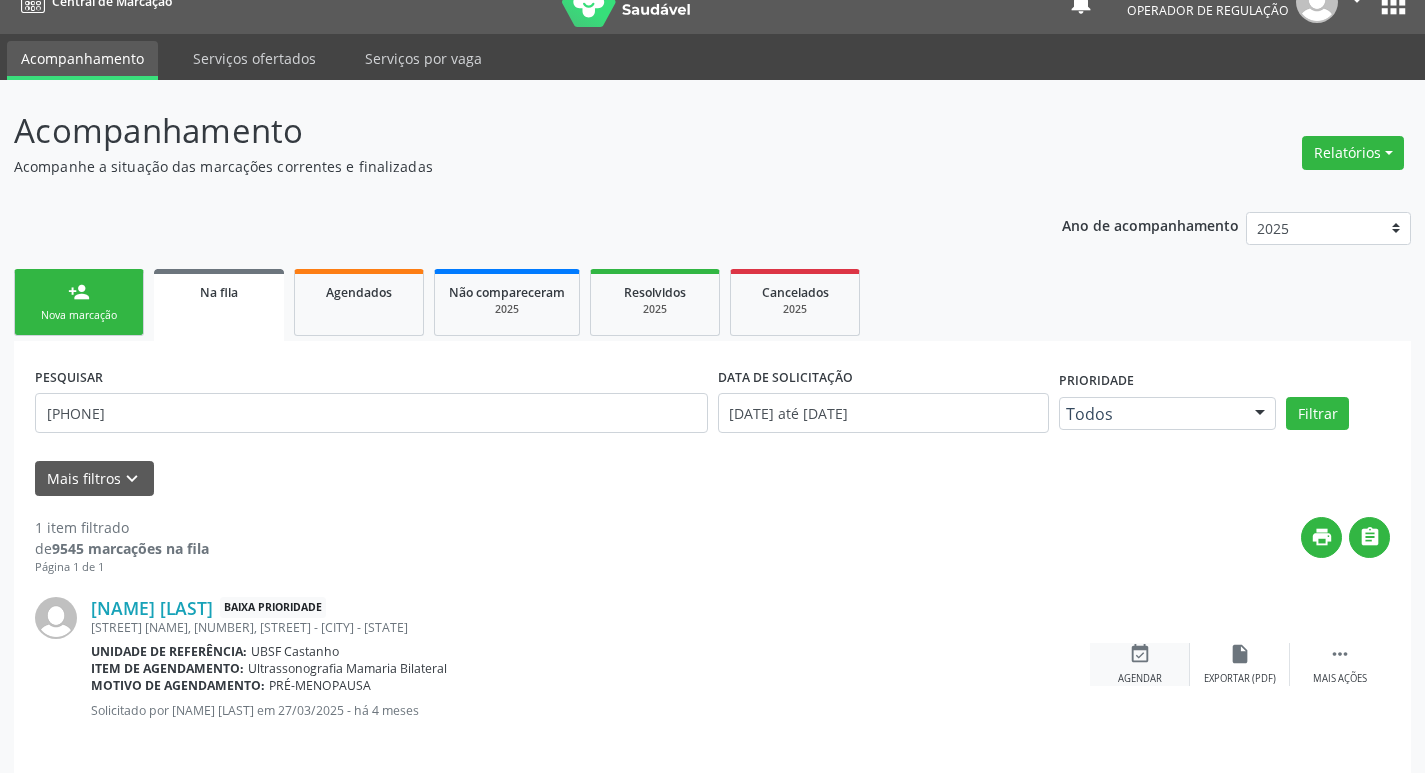 scroll, scrollTop: 46, scrollLeft: 0, axis: vertical 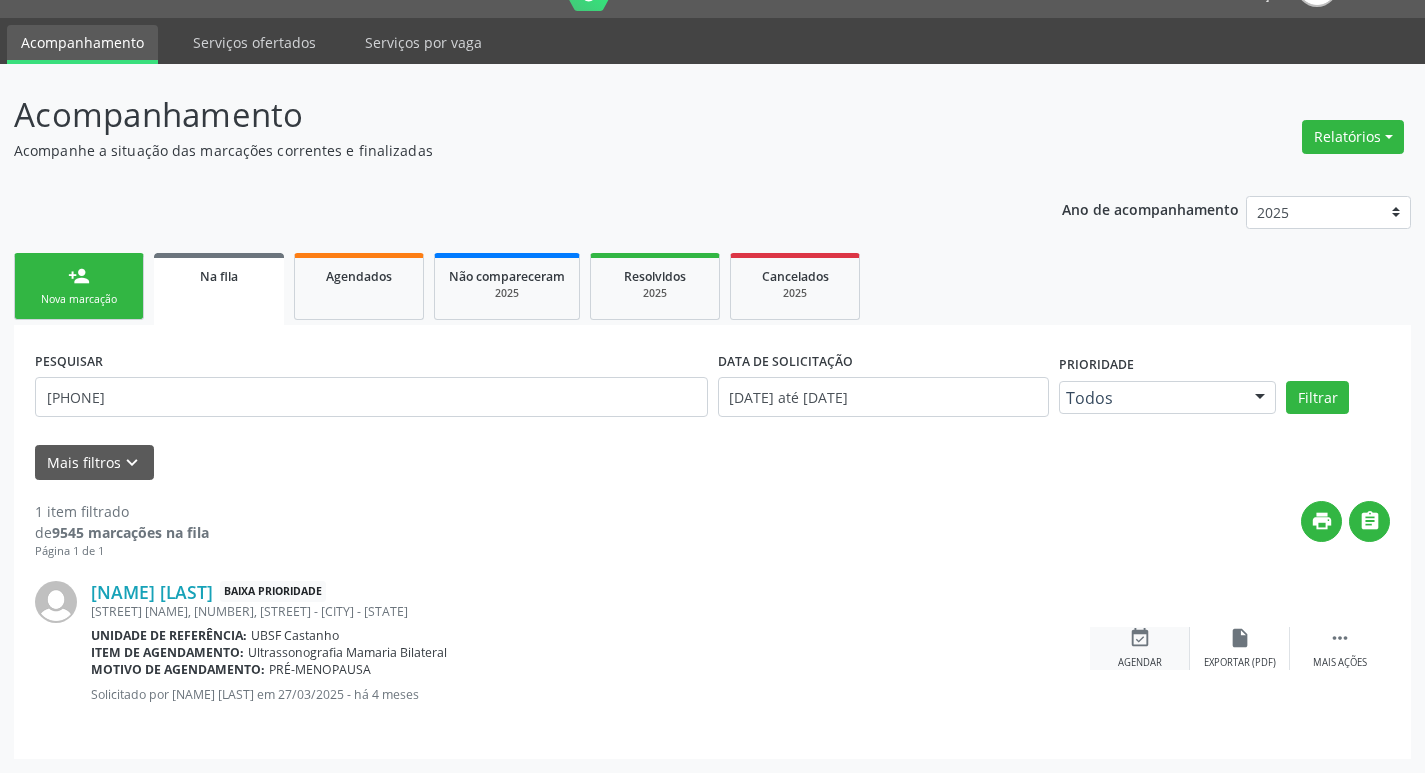 click on "event_available" at bounding box center [1140, 638] 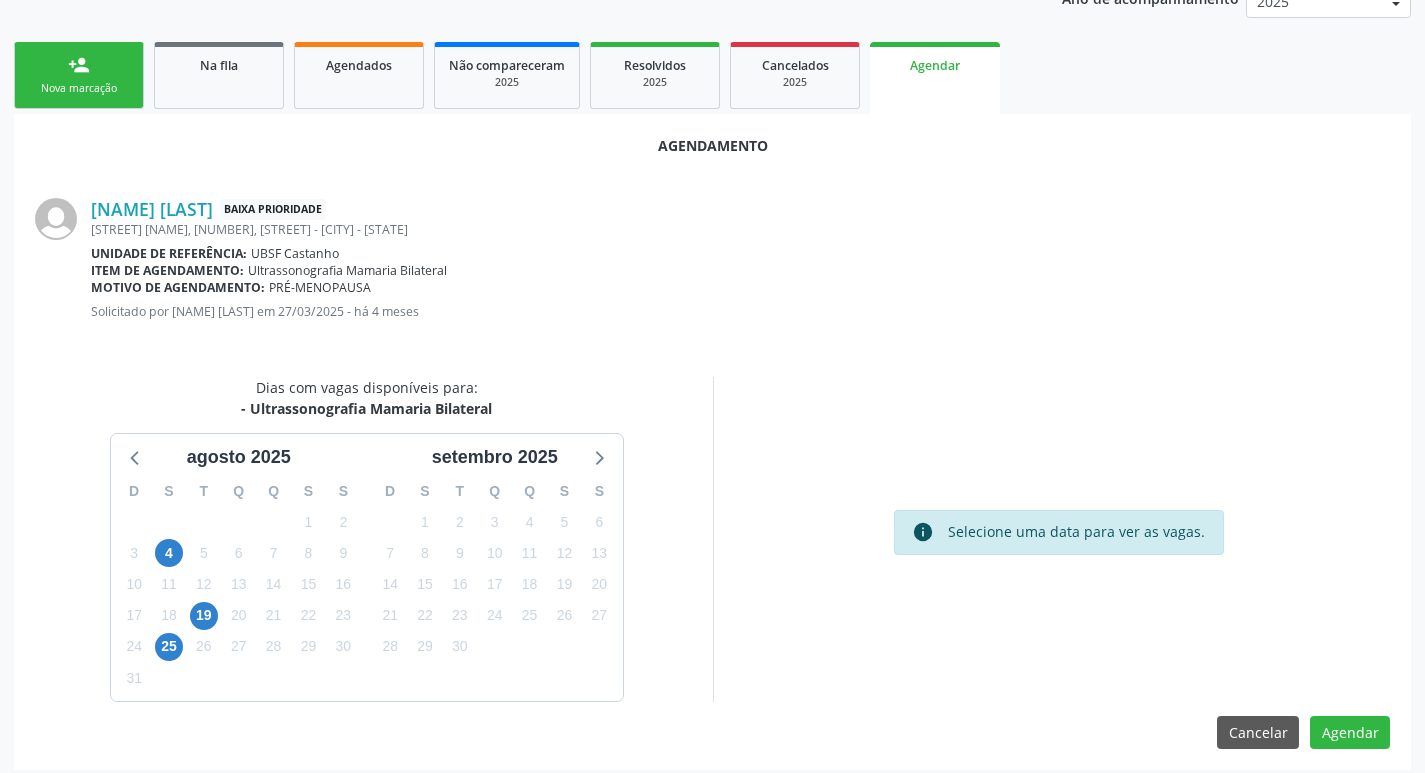 scroll, scrollTop: 268, scrollLeft: 0, axis: vertical 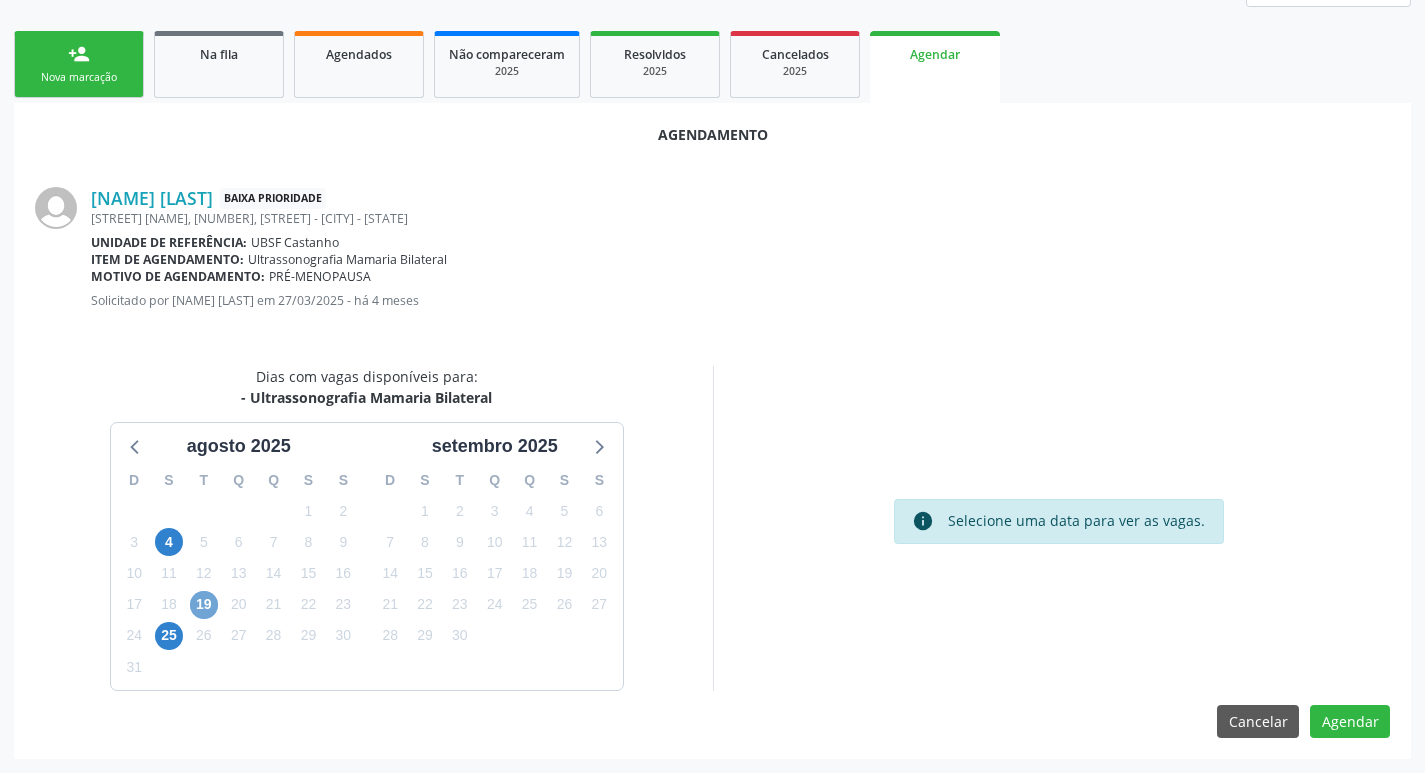 click on "19" at bounding box center [204, 605] 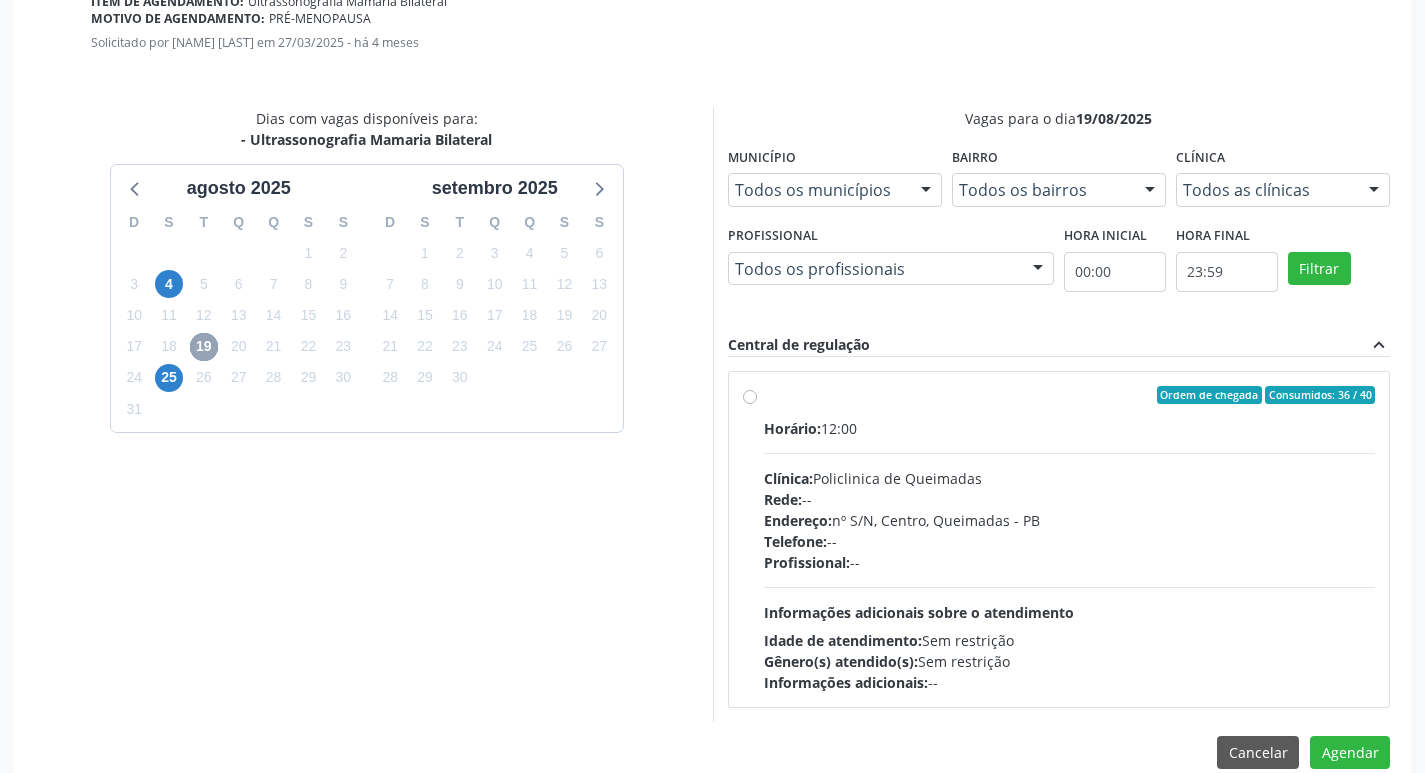 scroll, scrollTop: 557, scrollLeft: 0, axis: vertical 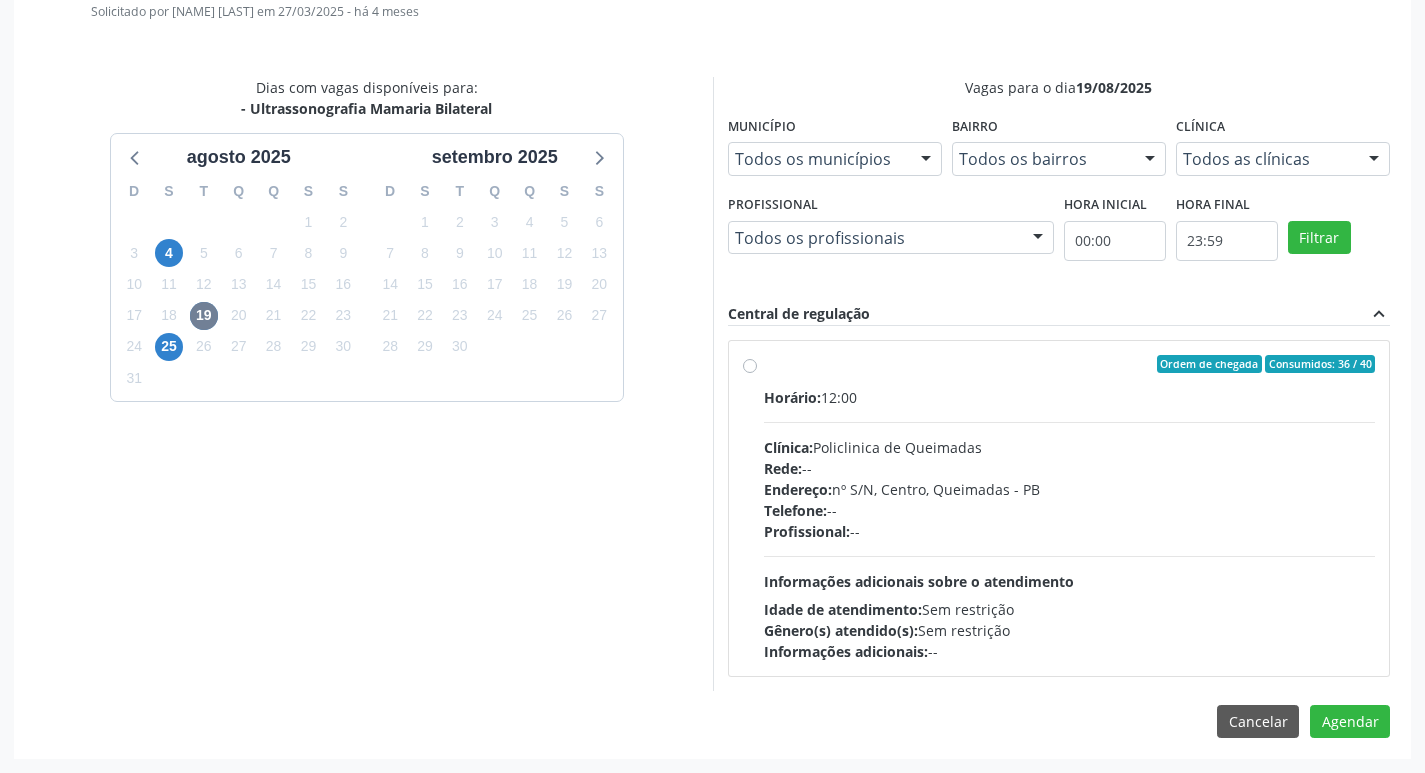 click on "Horário:   12:00
Clínica:  Policlinica de Queimadas
Rede:
--
Endereço:   nº S/N, Centro, Queimadas - PB
Telefone:   --
Profissional:
--
Informações adicionais sobre o atendimento
Idade de atendimento:
Sem restrição
Gênero(s) atendido(s):
Sem restrição
Informações adicionais:
--" at bounding box center [1070, 524] 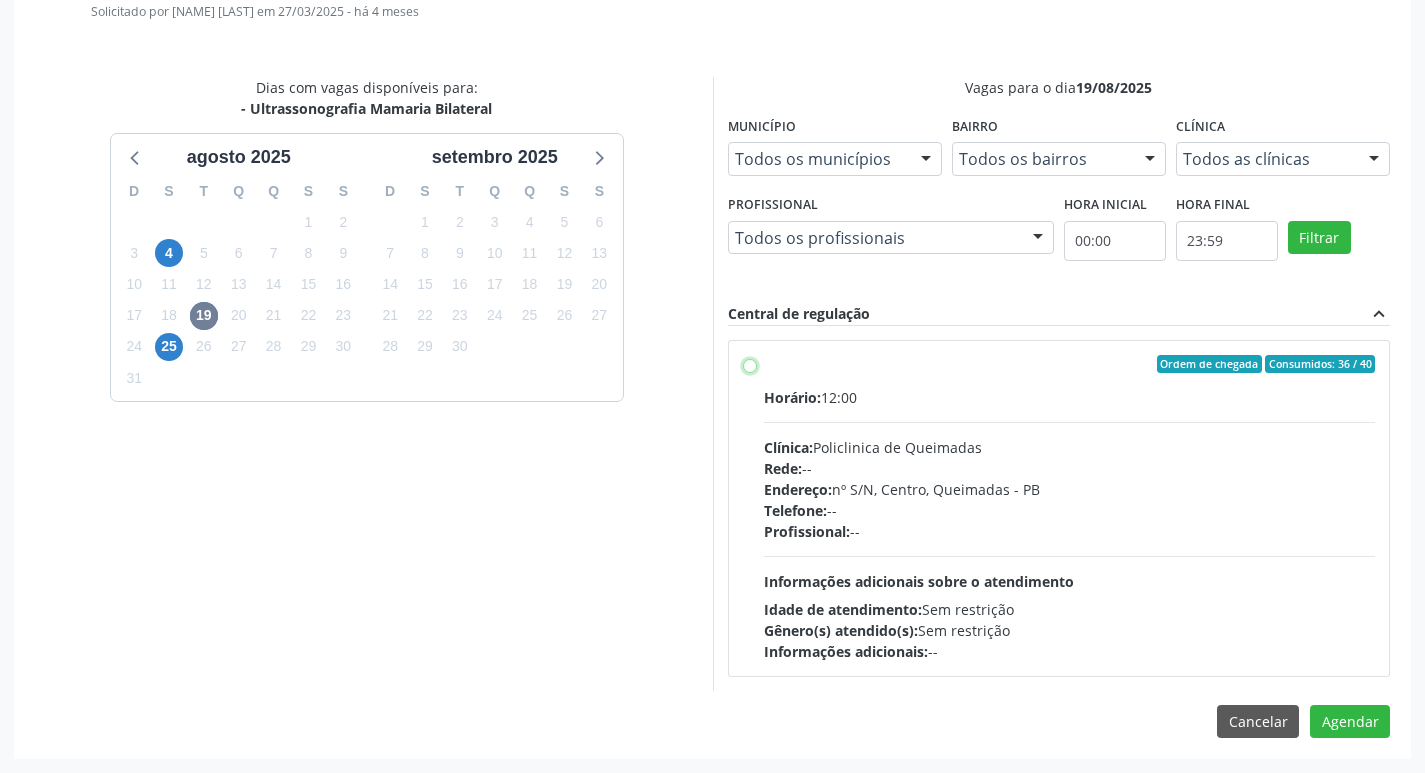 click on "Ordem de chegada
Consumidos: 36 / 40
Horário:   12:00
Clínica:  Policlinica de Queimadas
Rede:
--
Endereço:   nº S/N, Centro, Queimadas - PB
Telefone:   --
Profissional:
--
Informações adicionais sobre o atendimento
Idade de atendimento:
Sem restrição
Gênero(s) atendido(s):
Sem restrição
Informações adicionais:
--" at bounding box center (750, 364) 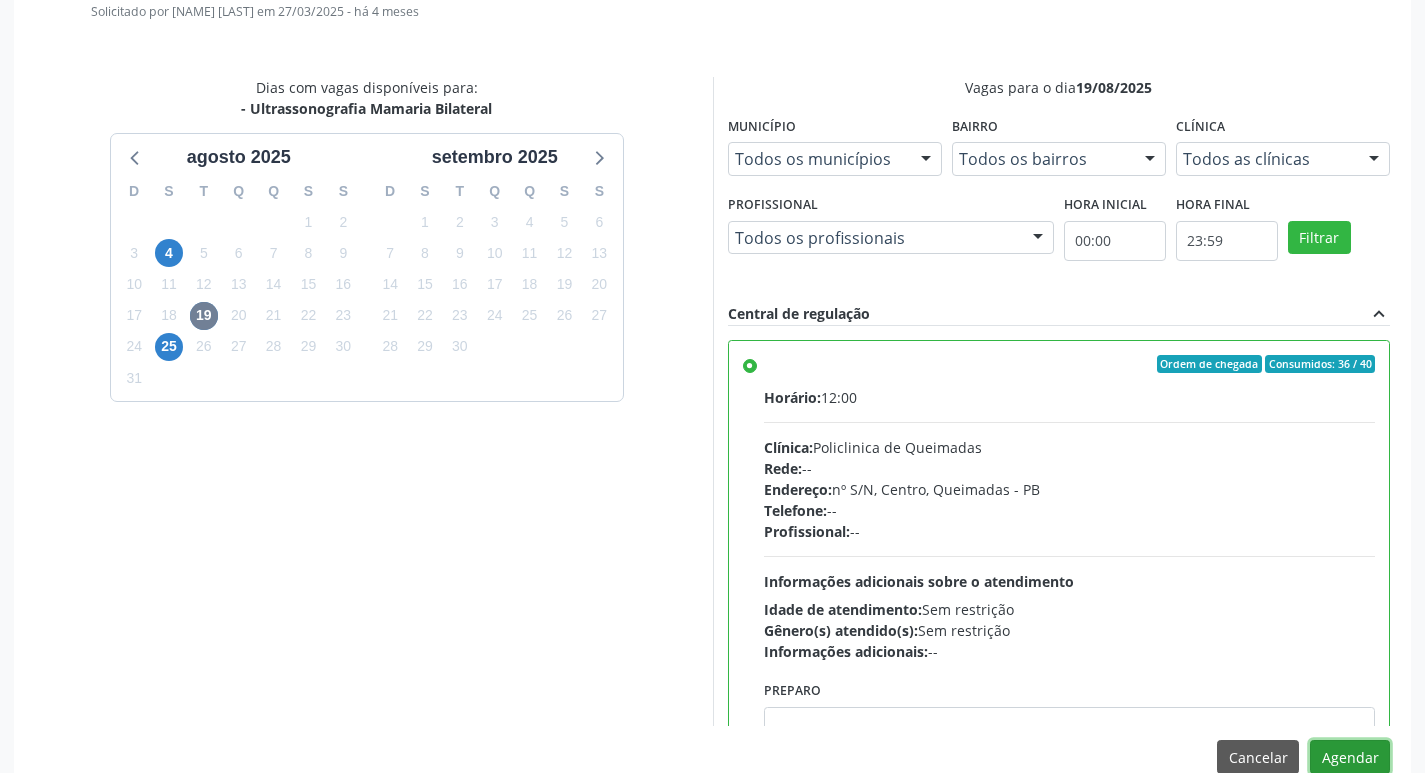 click on "Agendar" at bounding box center [1350, 757] 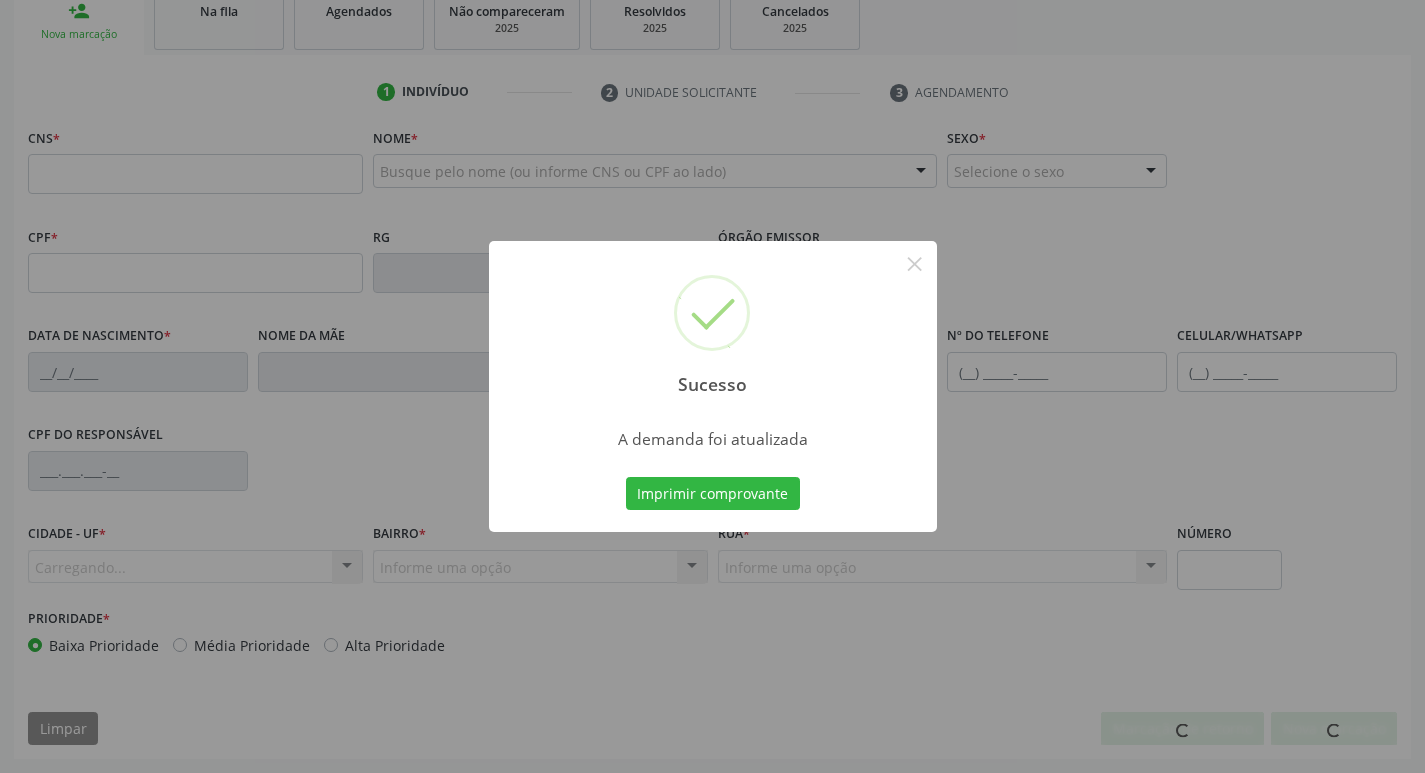 scroll, scrollTop: 311, scrollLeft: 0, axis: vertical 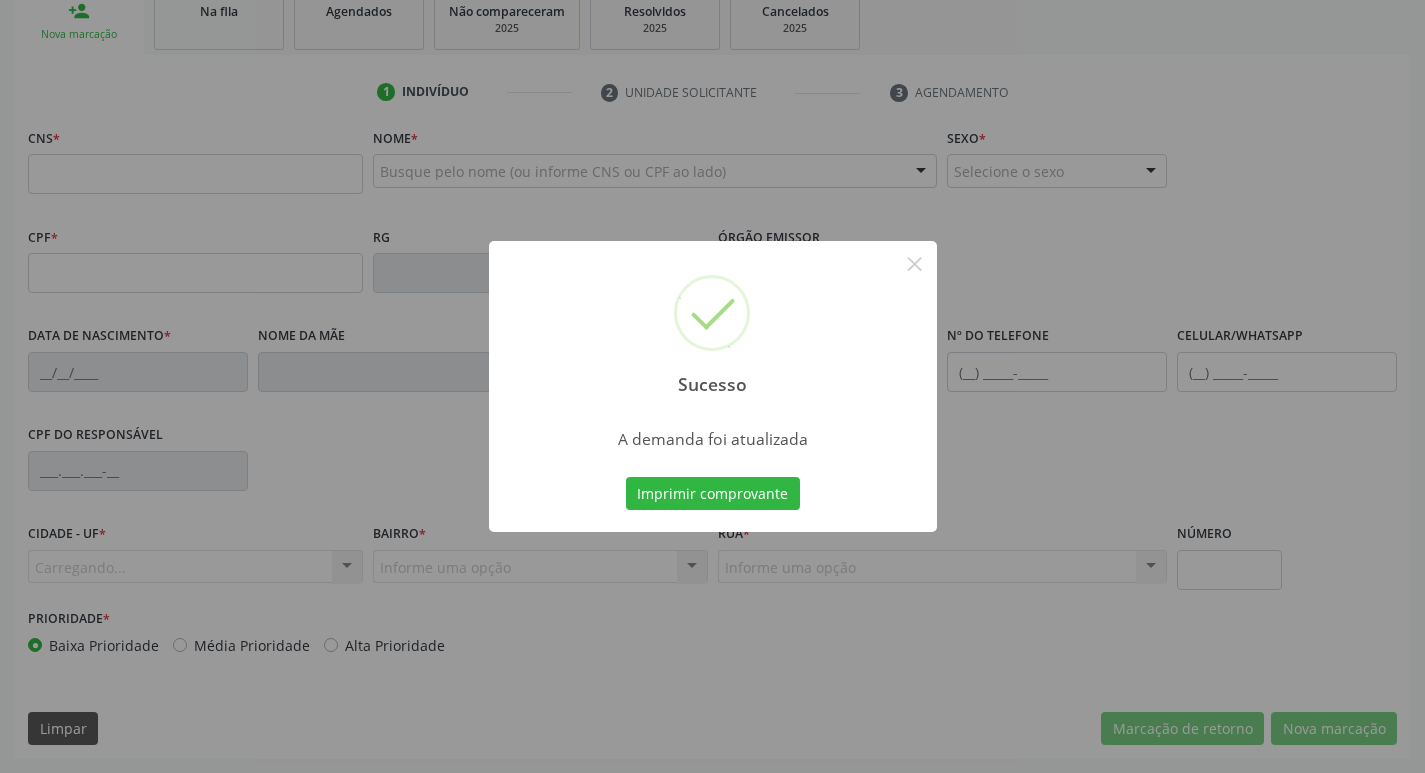 click on "Sucesso × A demanda foi atualizada Imprimir comprovante Cancel" at bounding box center (713, 387) 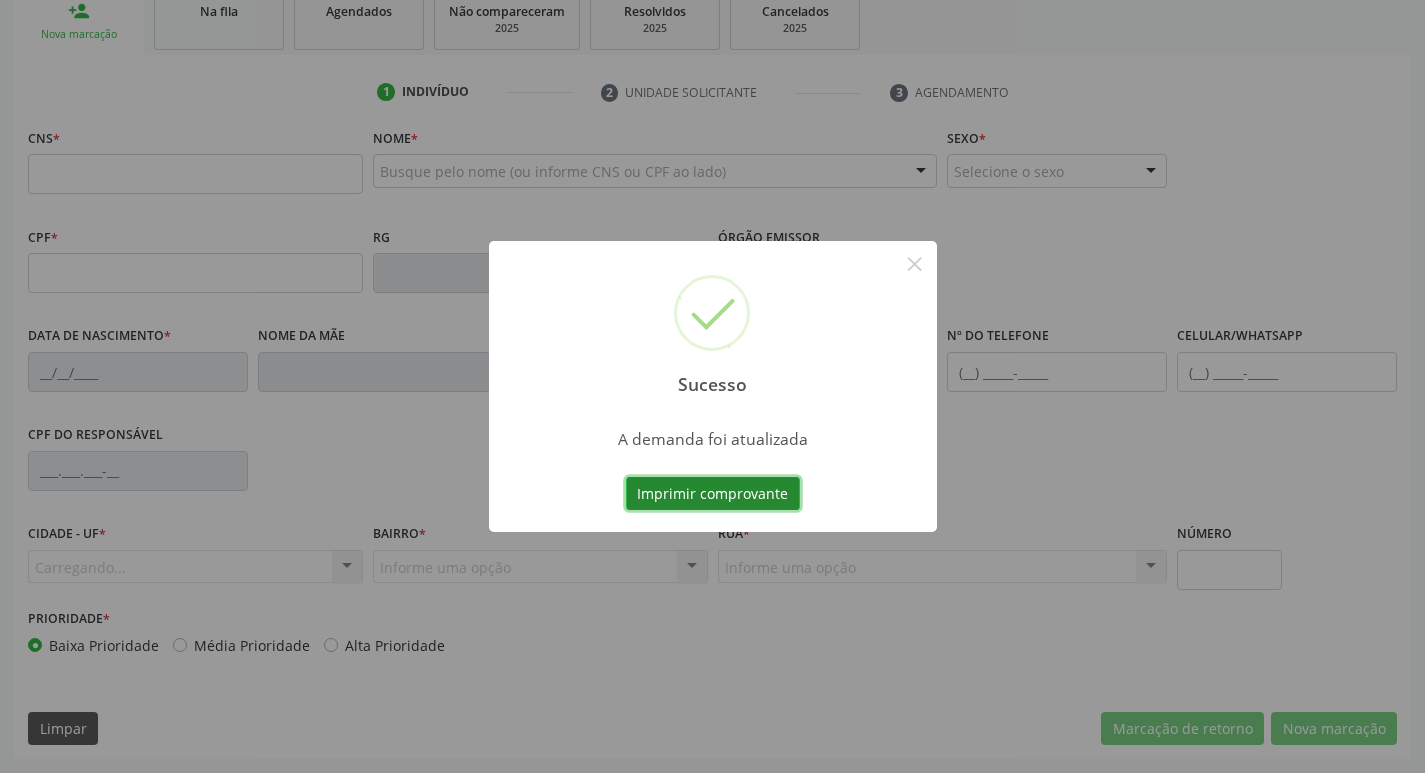 click on "Imprimir comprovante" at bounding box center (713, 494) 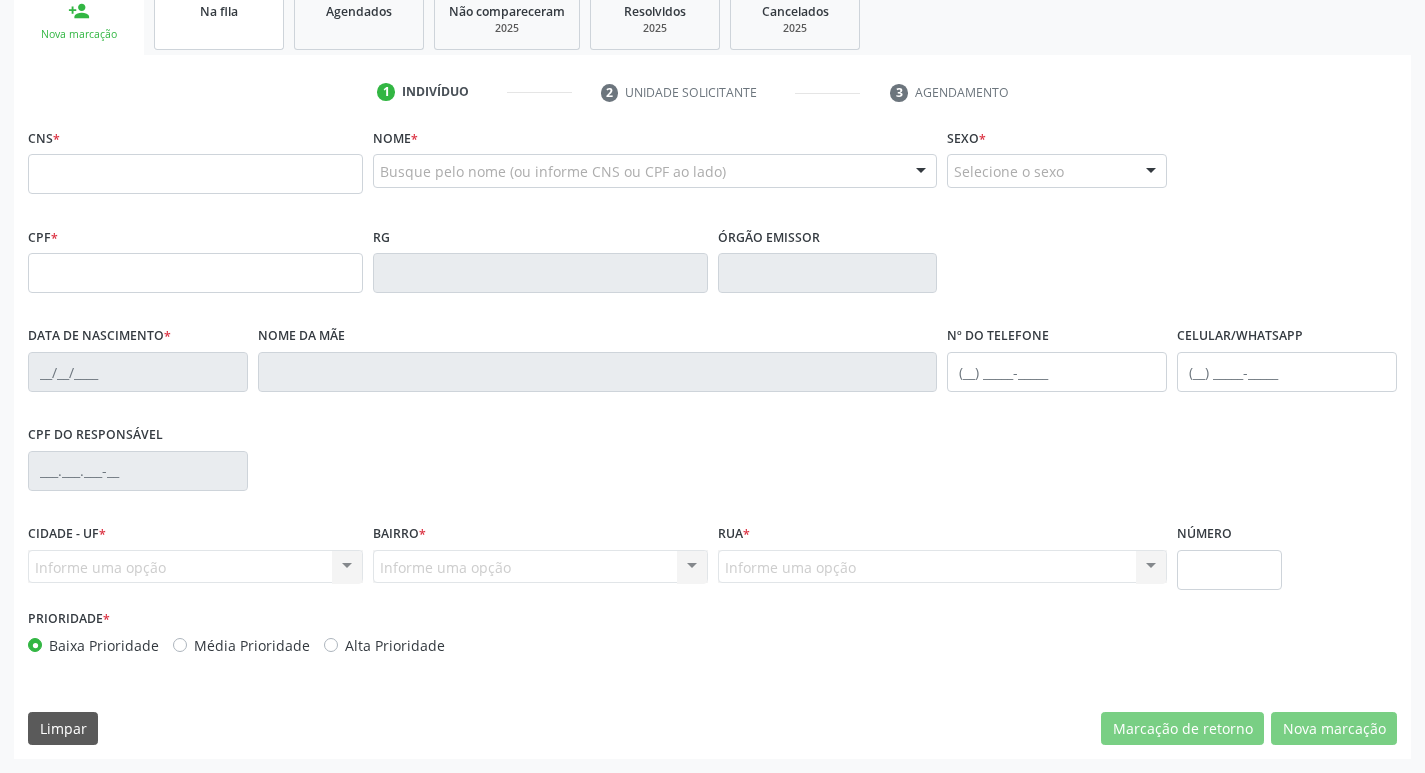click on "Na fila" at bounding box center (219, 11) 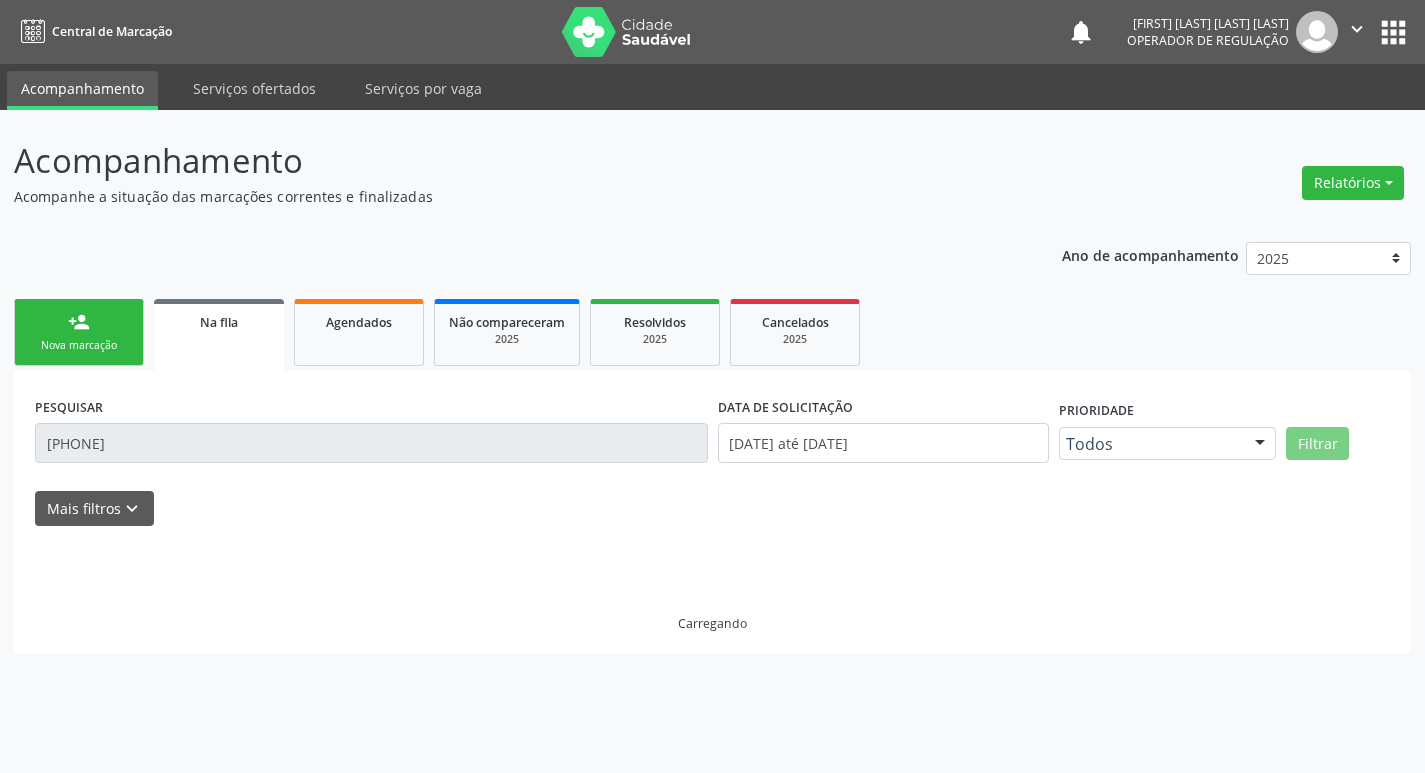 scroll, scrollTop: 0, scrollLeft: 0, axis: both 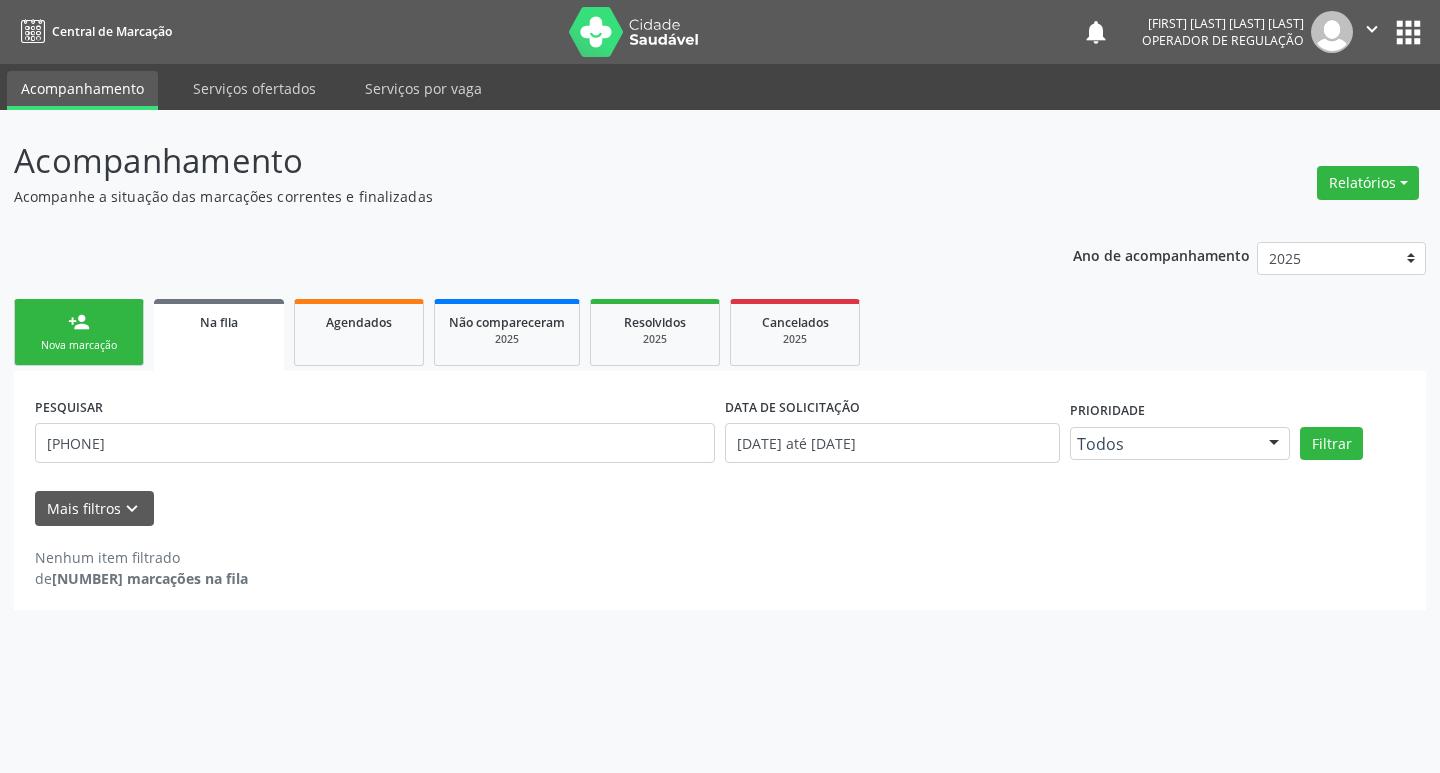 click on "PESQUISAR
706207717466270" at bounding box center (375, 434) 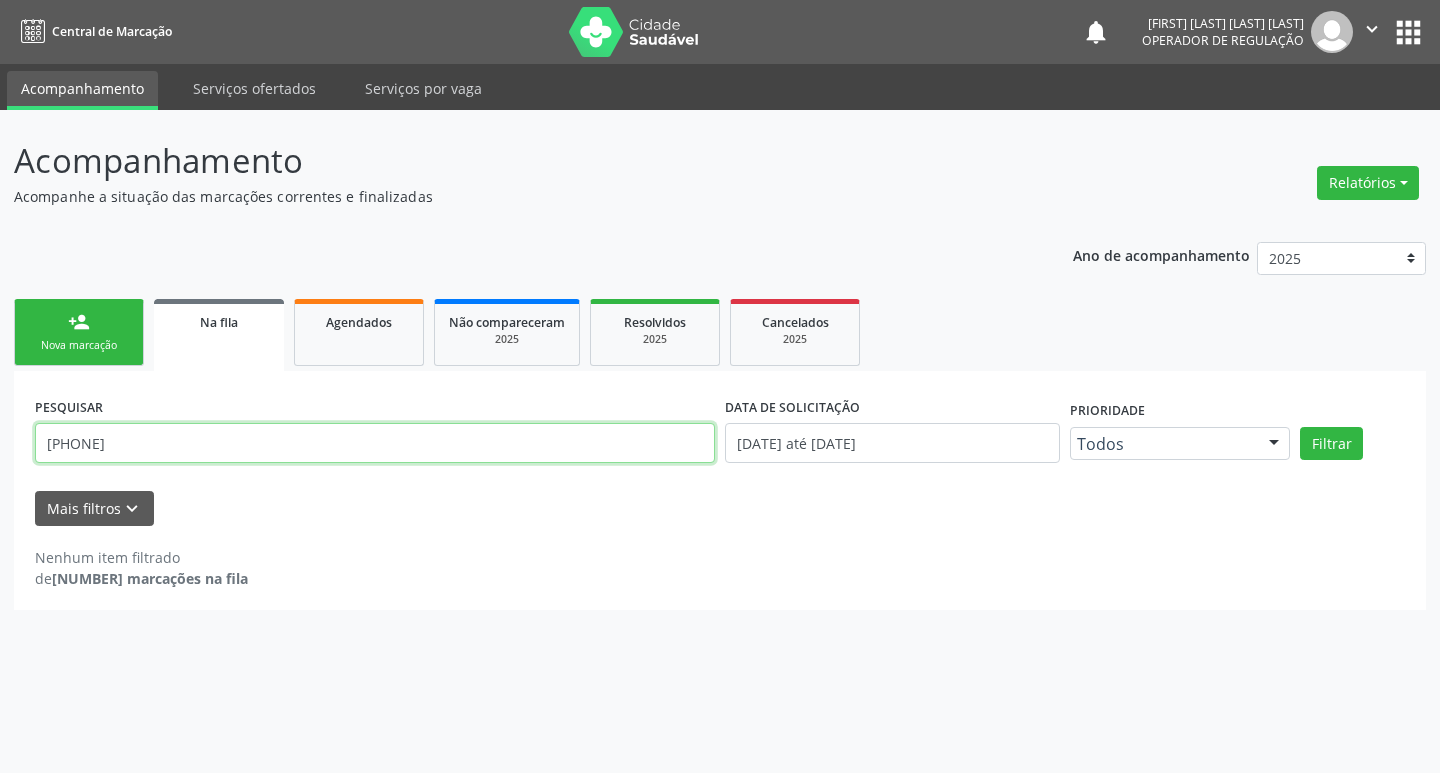 click on "706207717466270" at bounding box center (375, 443) 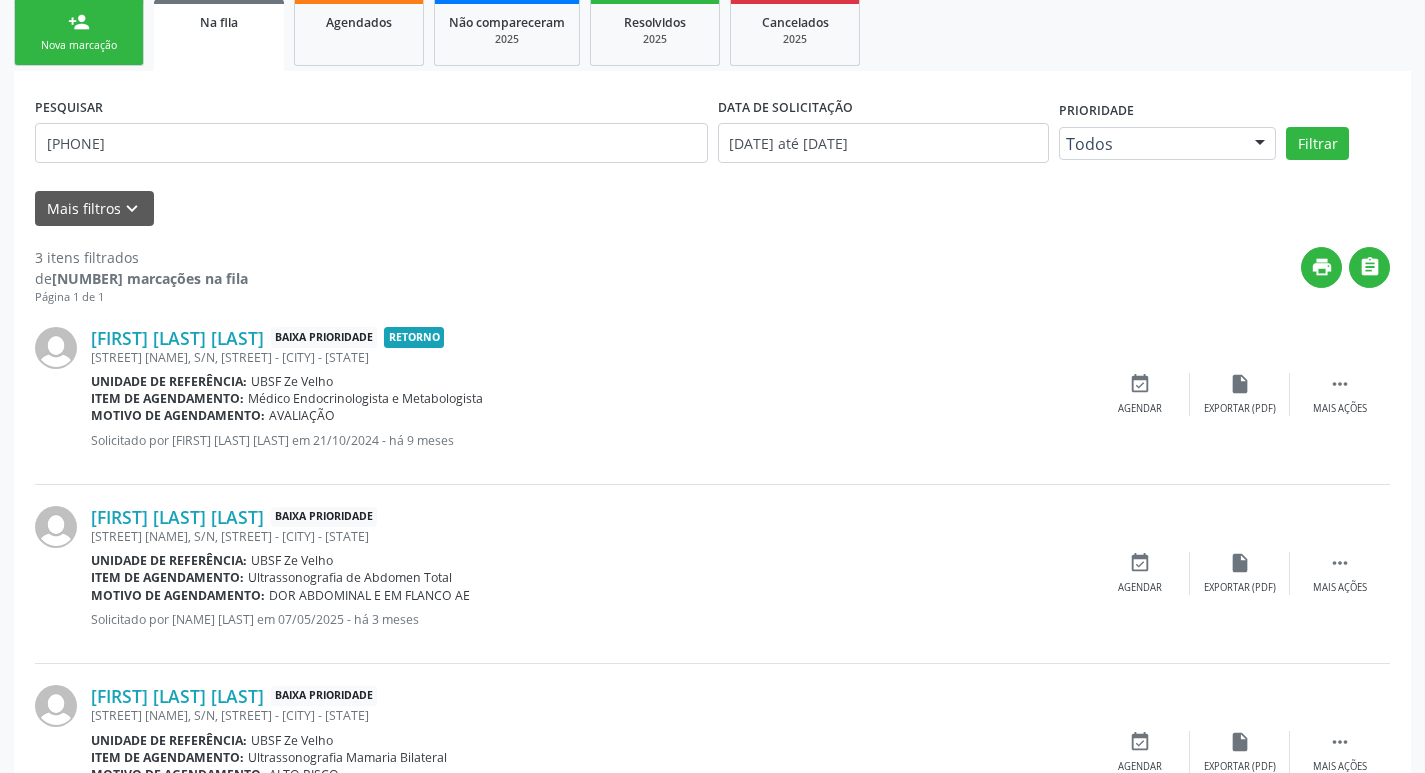 scroll, scrollTop: 404, scrollLeft: 0, axis: vertical 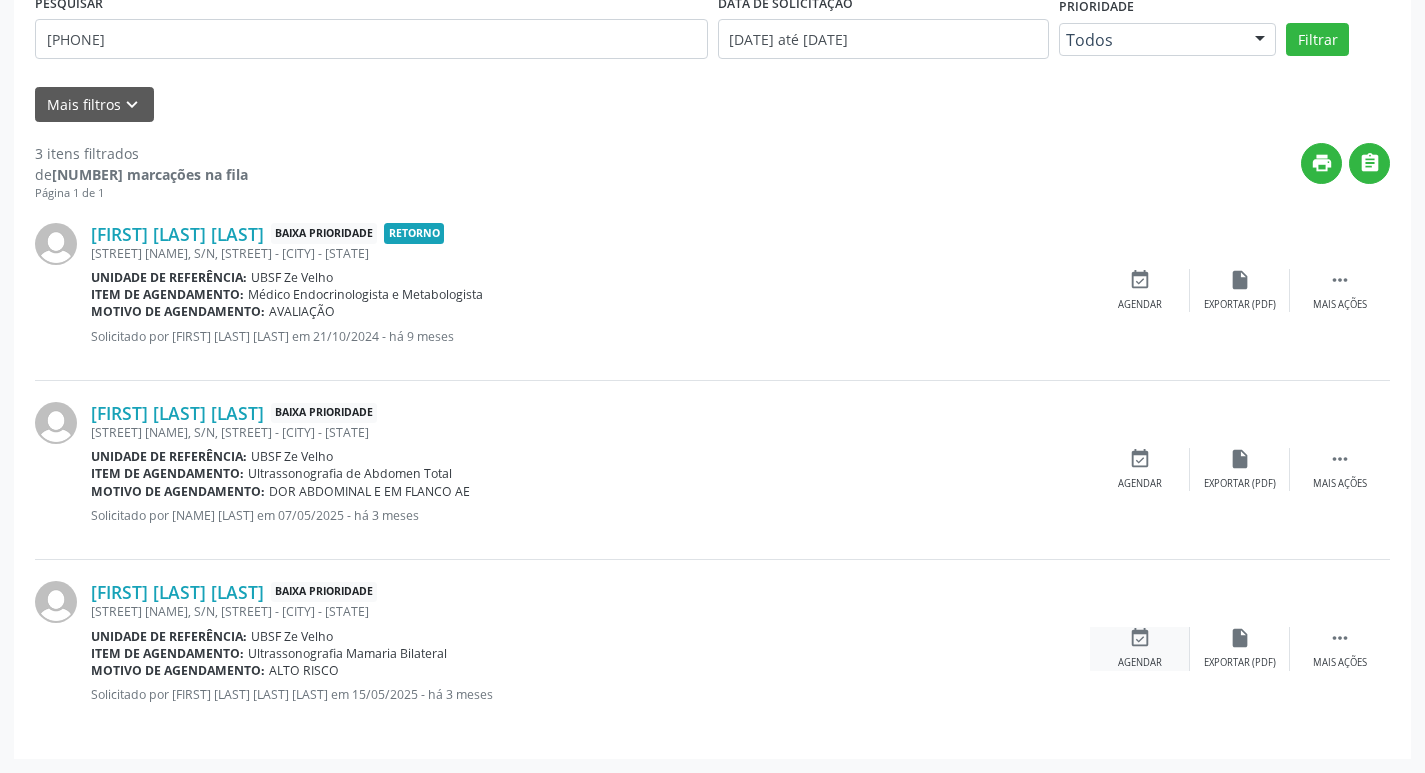 click on "event_available
Agendar" at bounding box center (1140, 648) 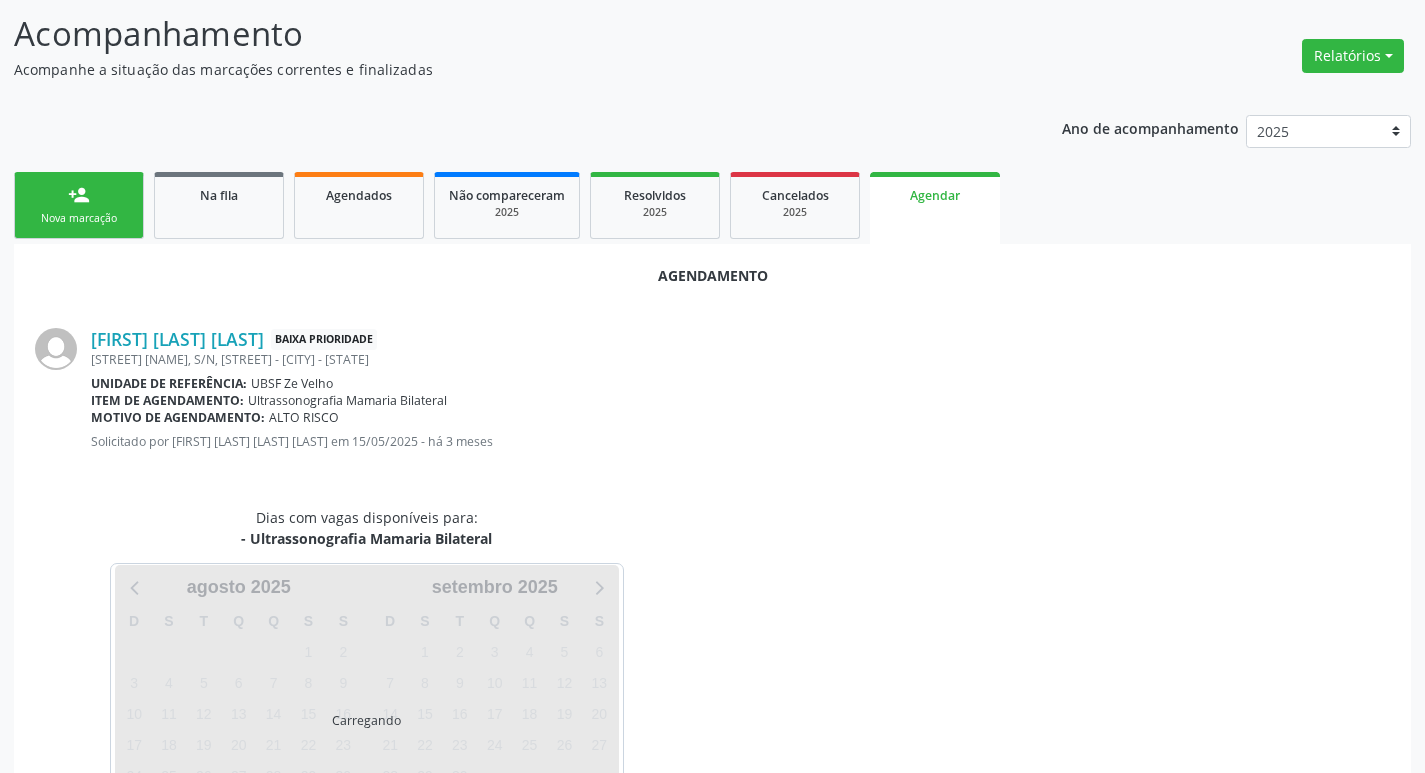 scroll, scrollTop: 221, scrollLeft: 0, axis: vertical 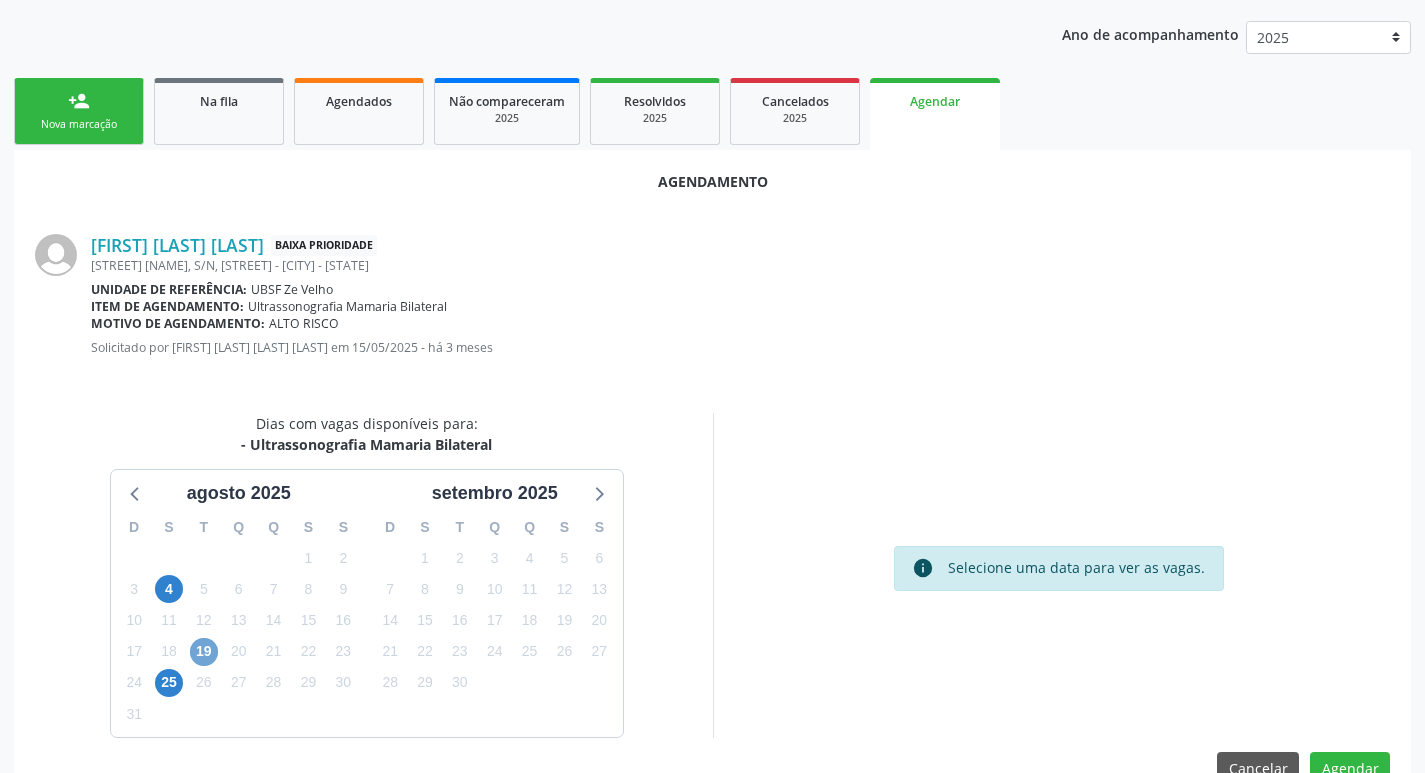click on "19" at bounding box center (204, 652) 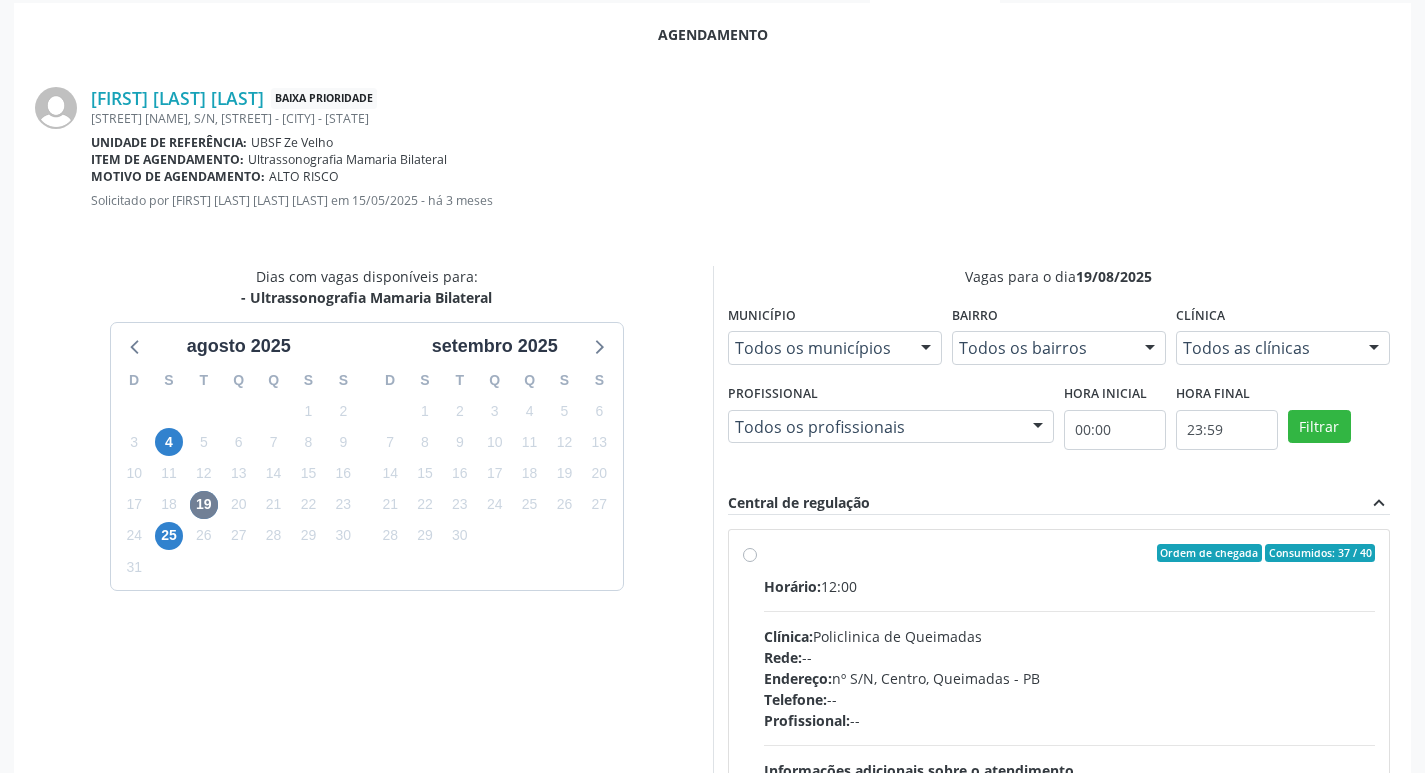 click on "Horário:   12:00
Clínica:  Policlinica de Queimadas
Rede:
--
Endereço:   nº S/N, Centro, Queimadas - PB
Telefone:   --
Profissional:
--
Informações adicionais sobre o atendimento
Idade de atendimento:
Sem restrição
Gênero(s) atendido(s):
Sem restrição
Informações adicionais:
--" at bounding box center (1070, 713) 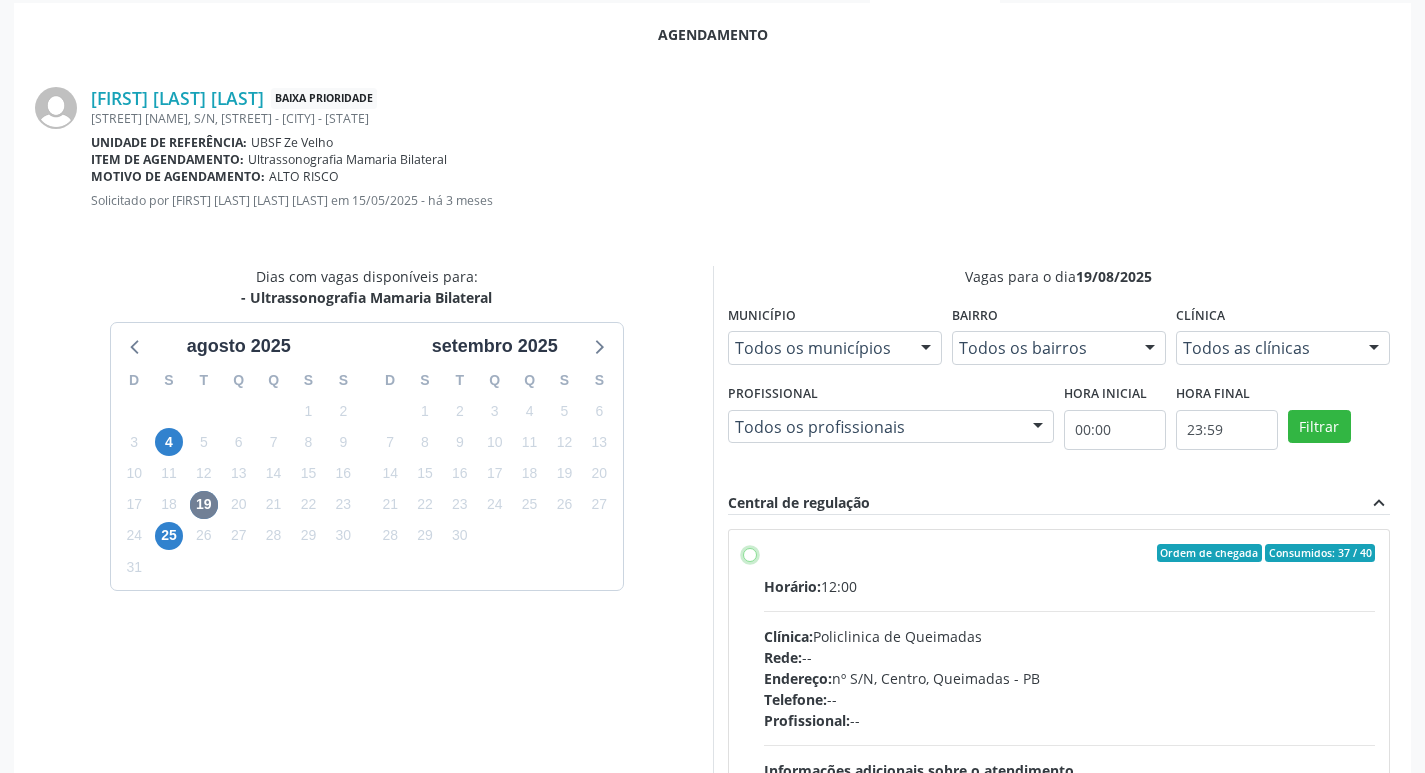 radio on "true" 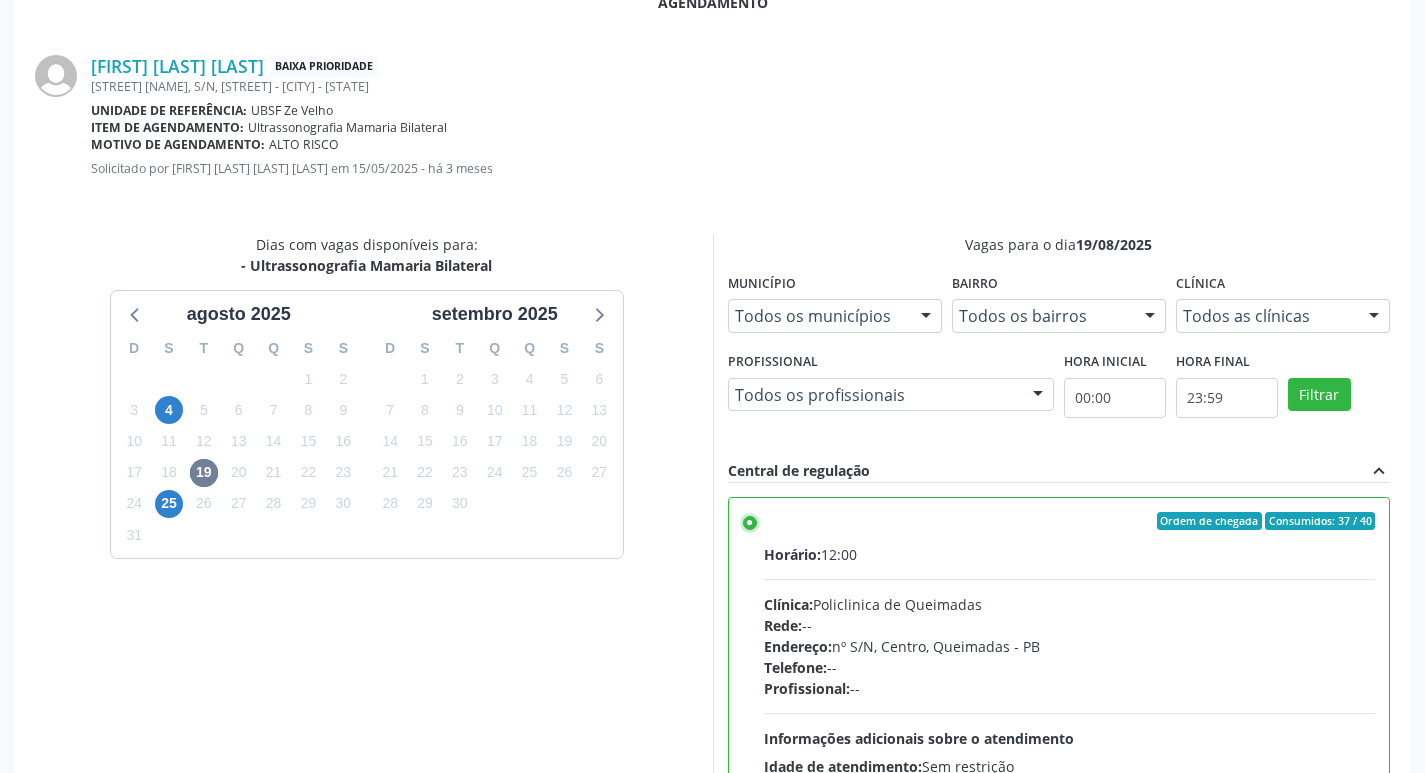 scroll, scrollTop: 593, scrollLeft: 0, axis: vertical 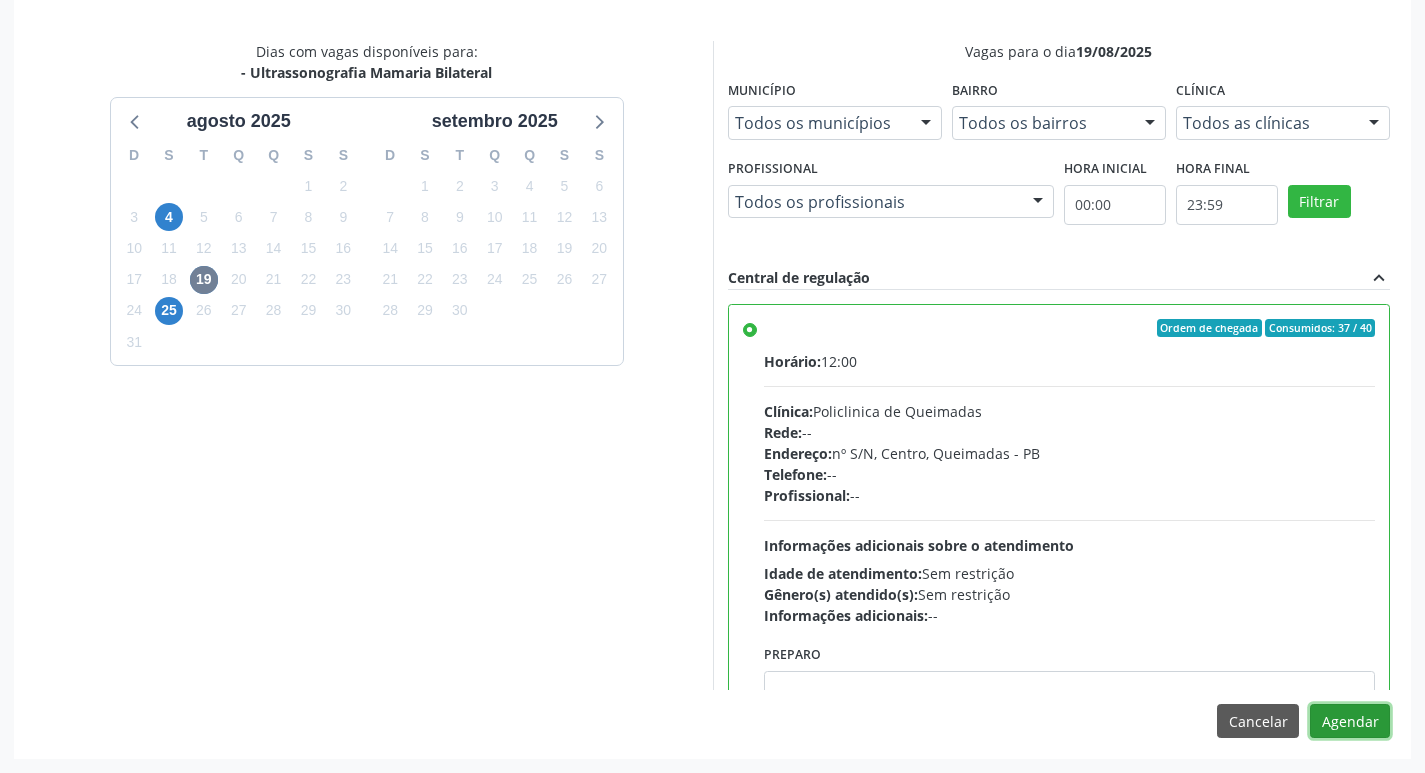 click on "Agendar" at bounding box center (1350, 721) 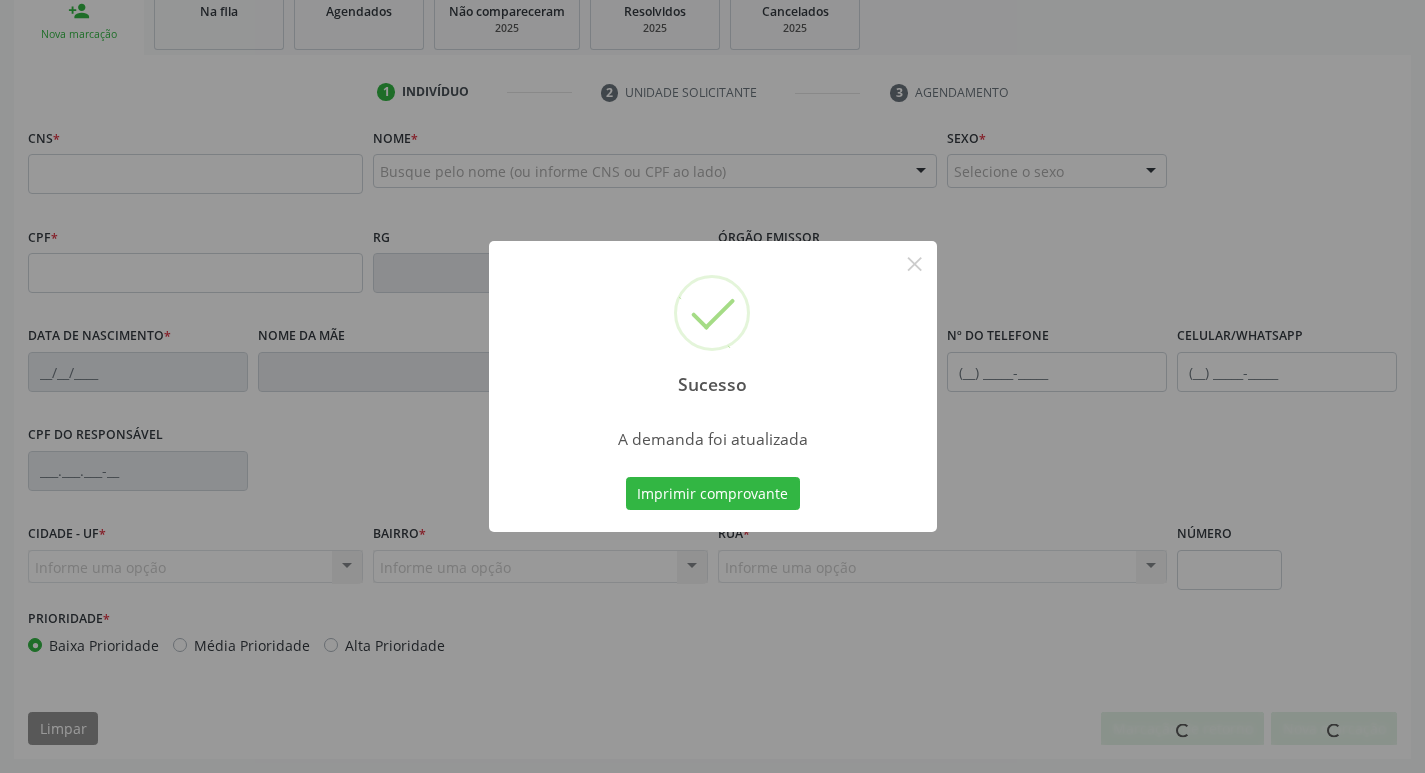 scroll, scrollTop: 311, scrollLeft: 0, axis: vertical 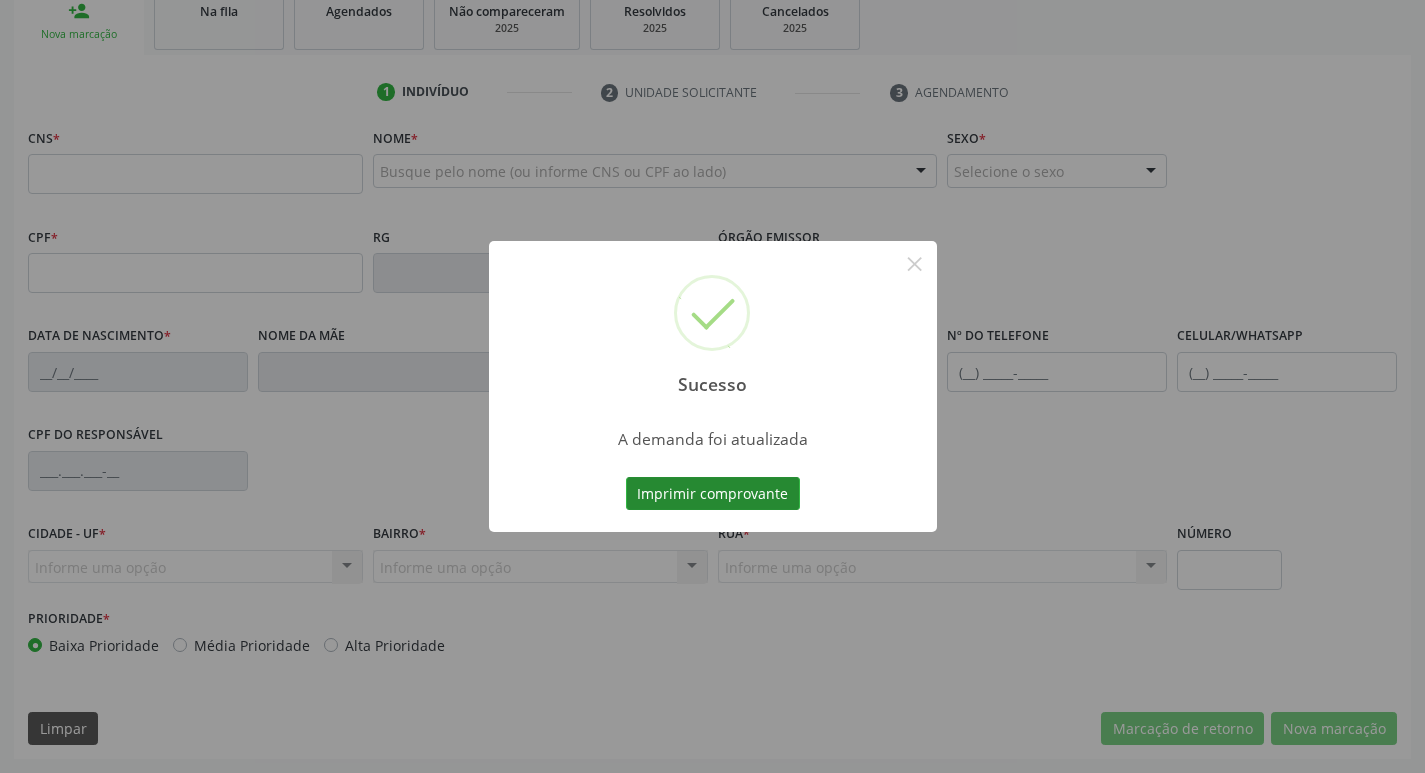 click on "Imprimir comprovante" at bounding box center [713, 494] 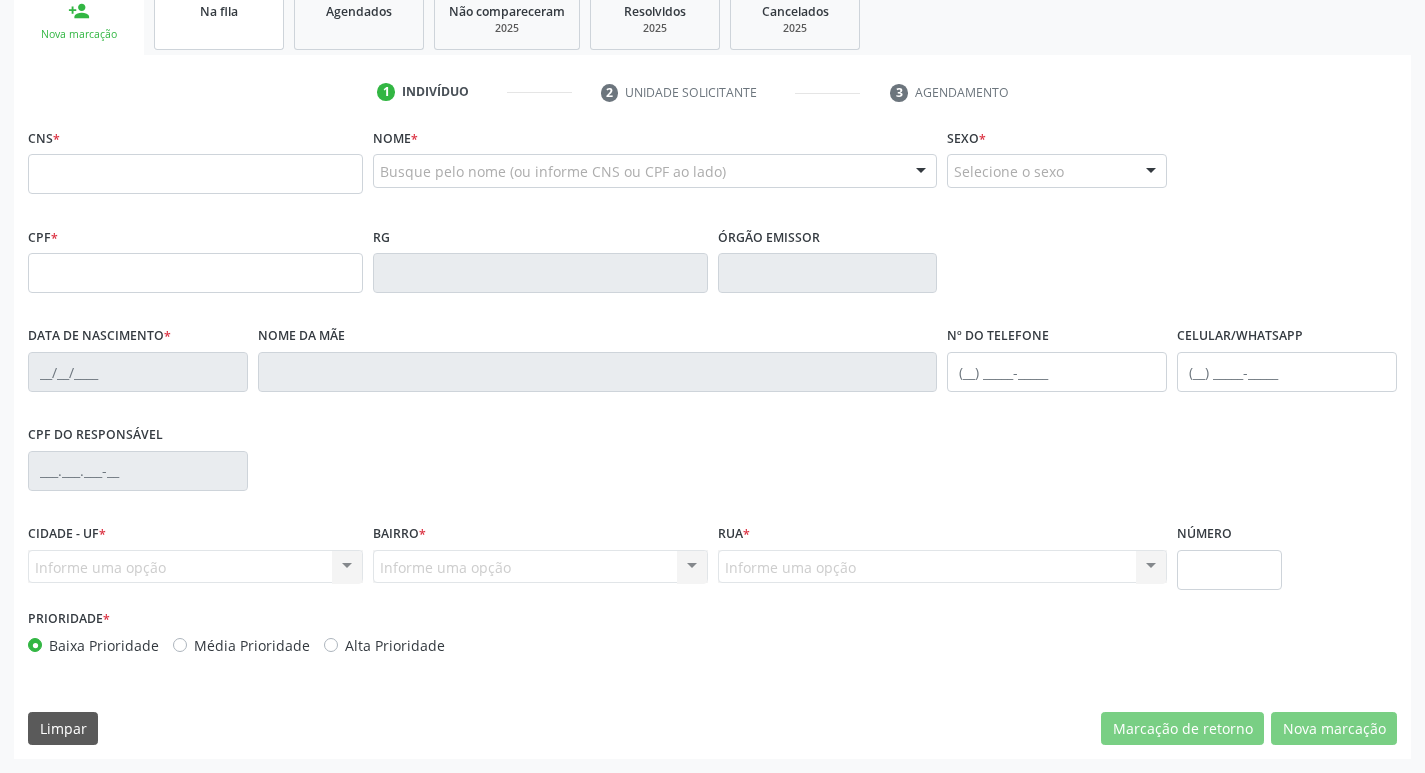 click on "Na fila" at bounding box center [219, 19] 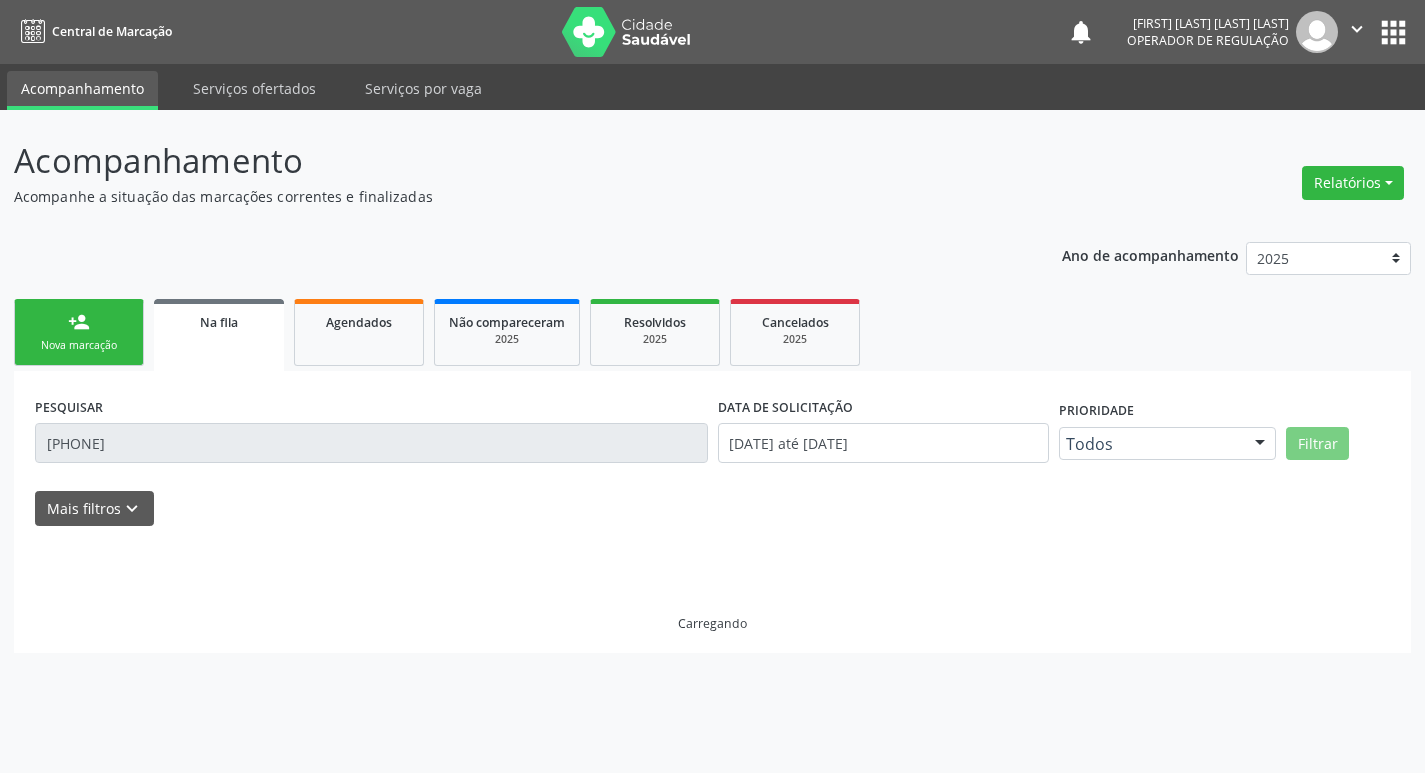 scroll, scrollTop: 0, scrollLeft: 0, axis: both 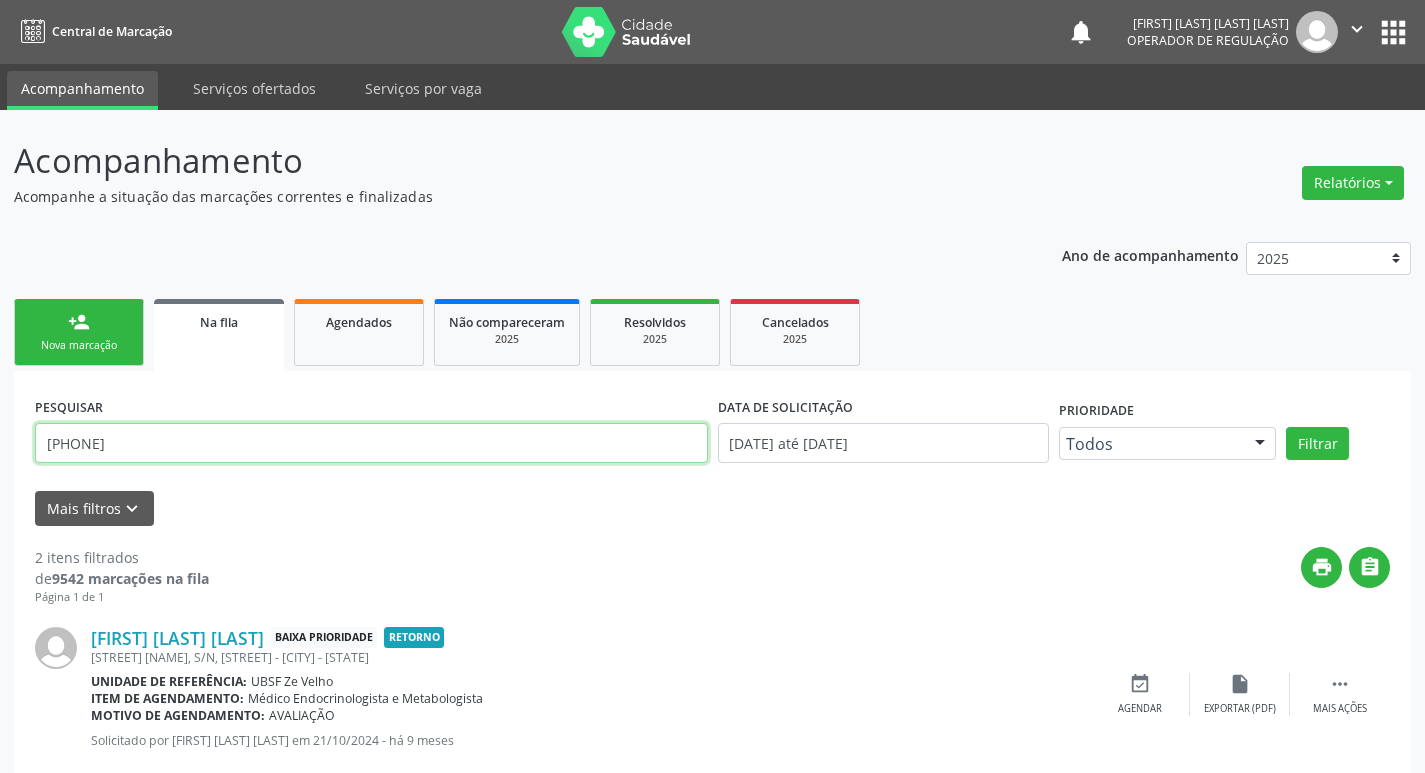 click on "704802527591841" at bounding box center [371, 443] 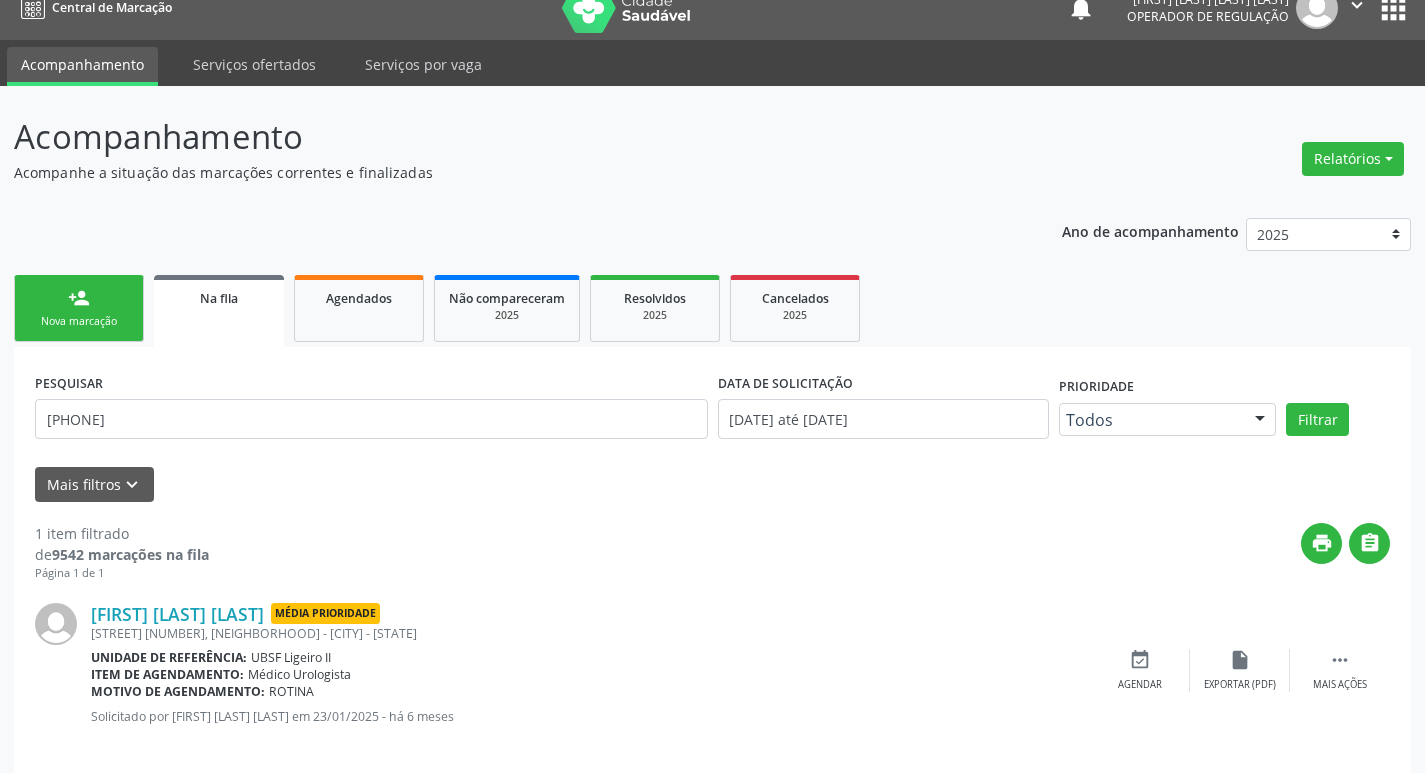 scroll, scrollTop: 46, scrollLeft: 0, axis: vertical 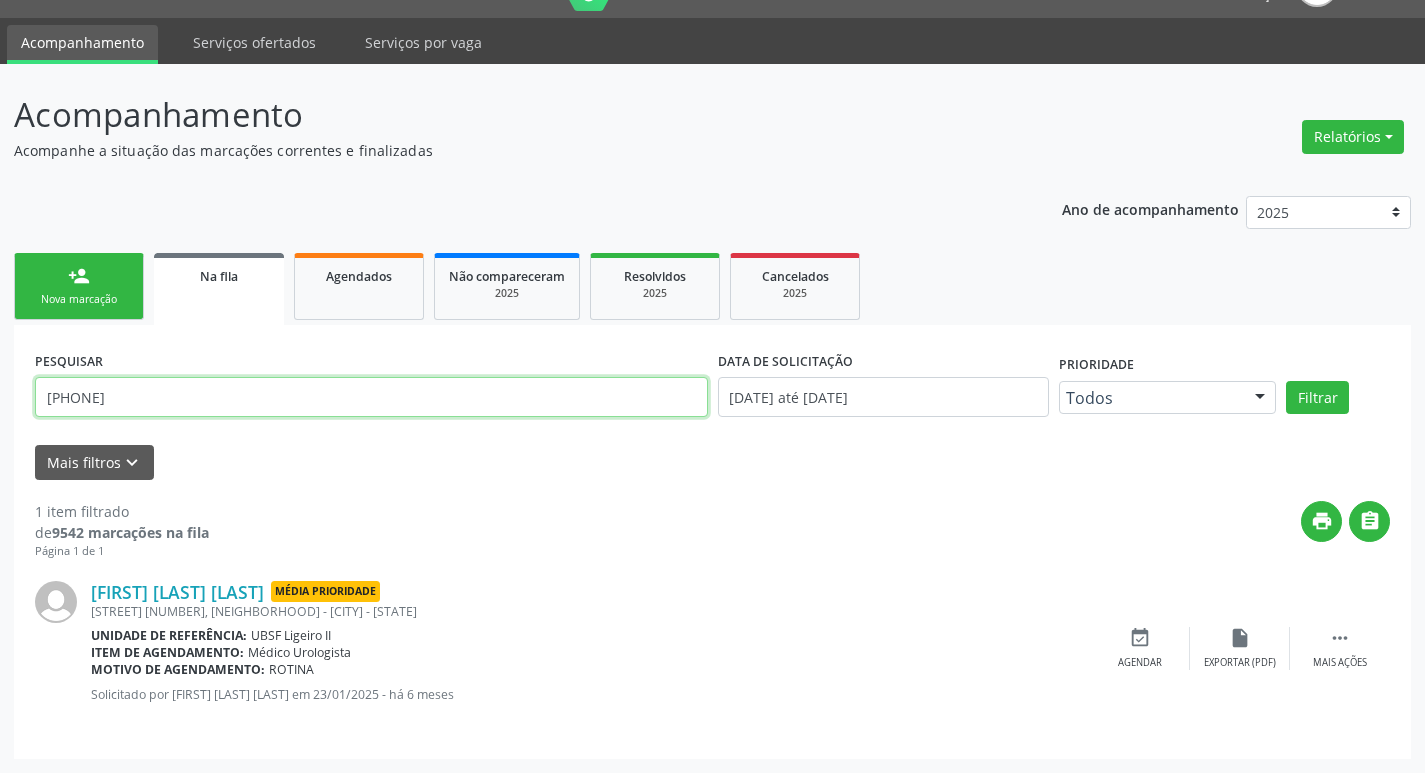 click on "700900974555297" at bounding box center [371, 397] 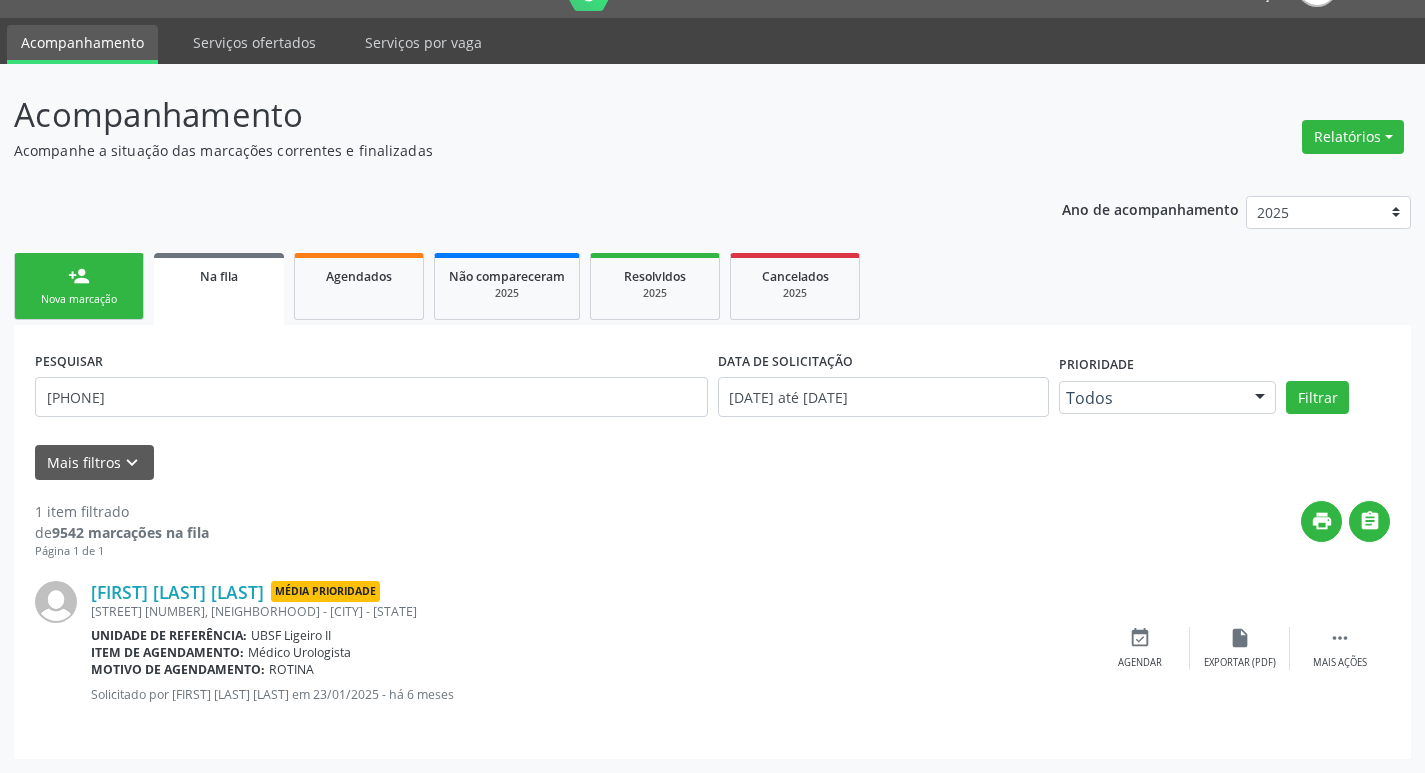 click on "person_add" at bounding box center (79, 276) 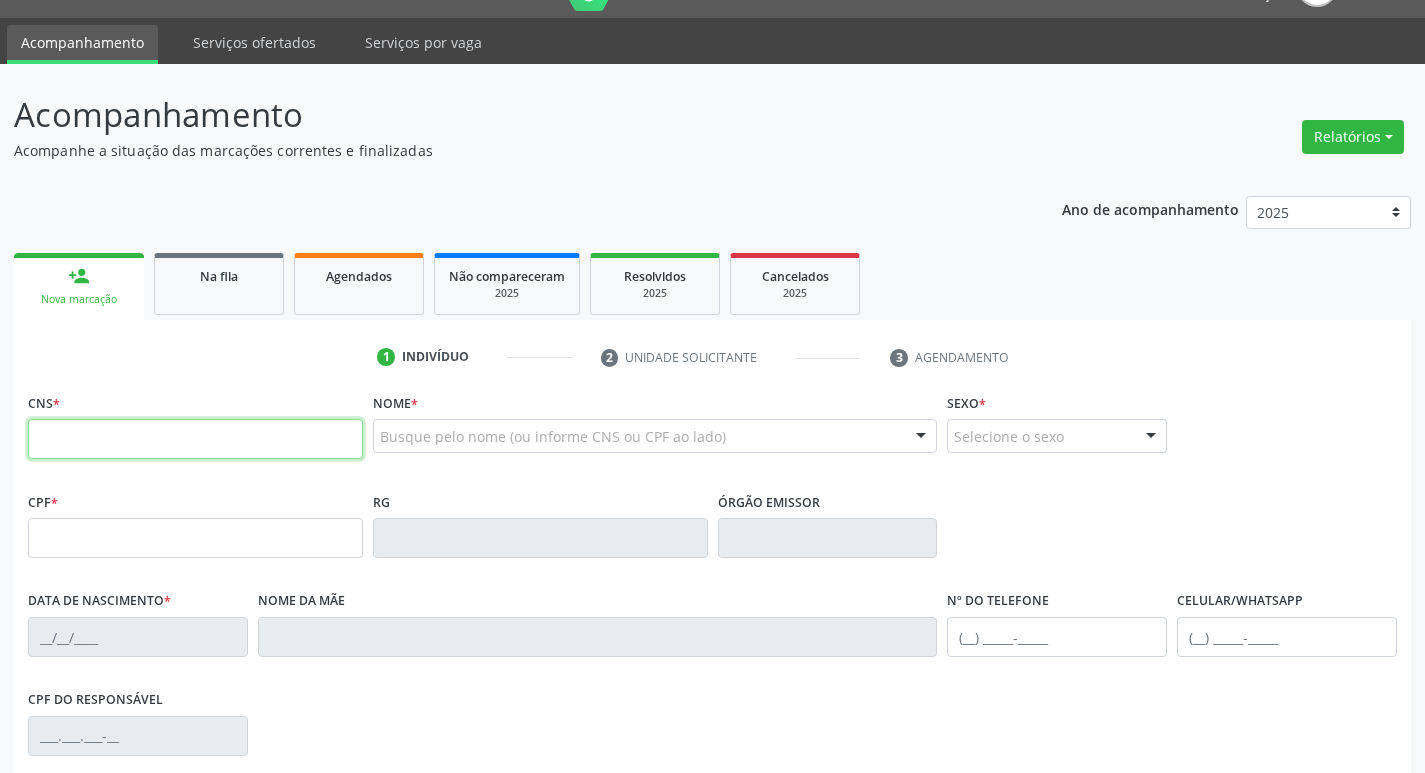 click at bounding box center [195, 439] 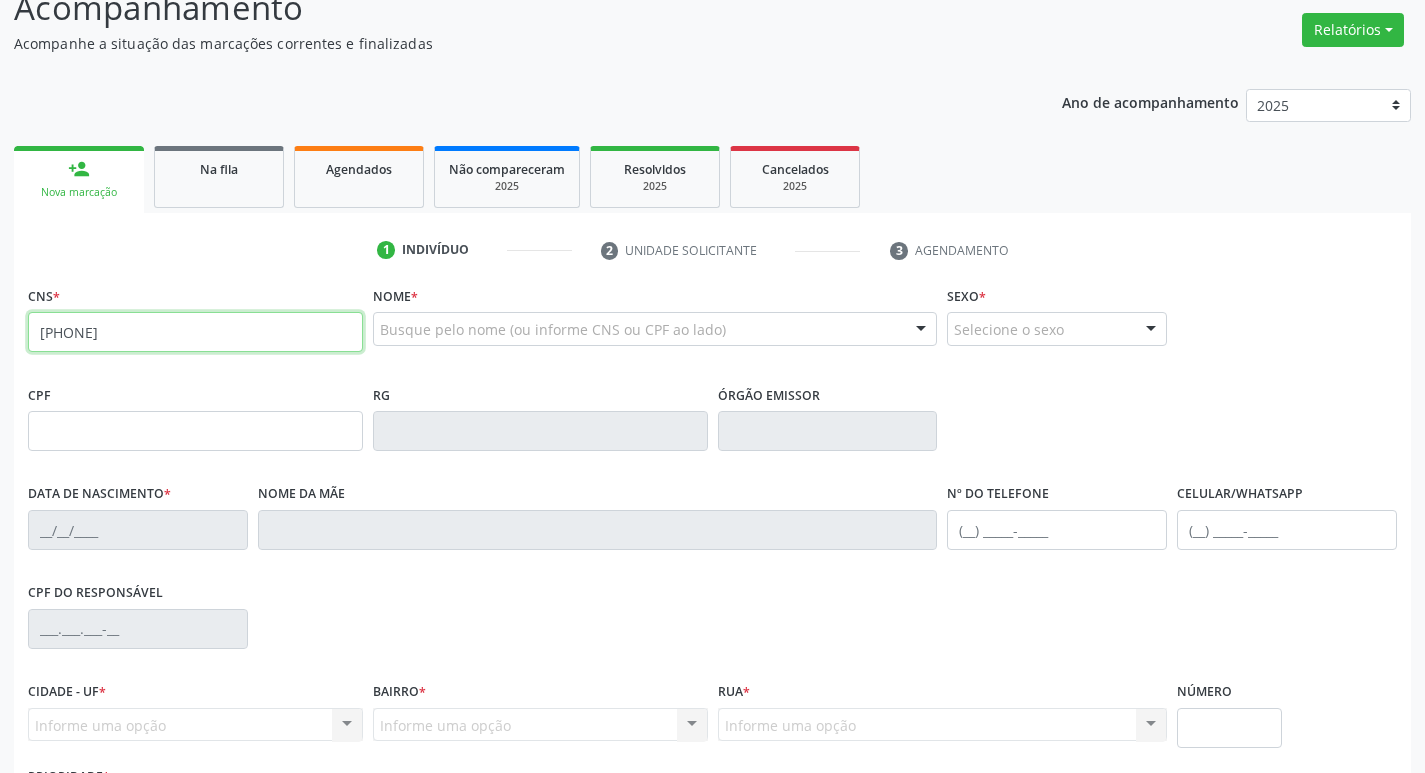 type on "700 9009 7455 5297" 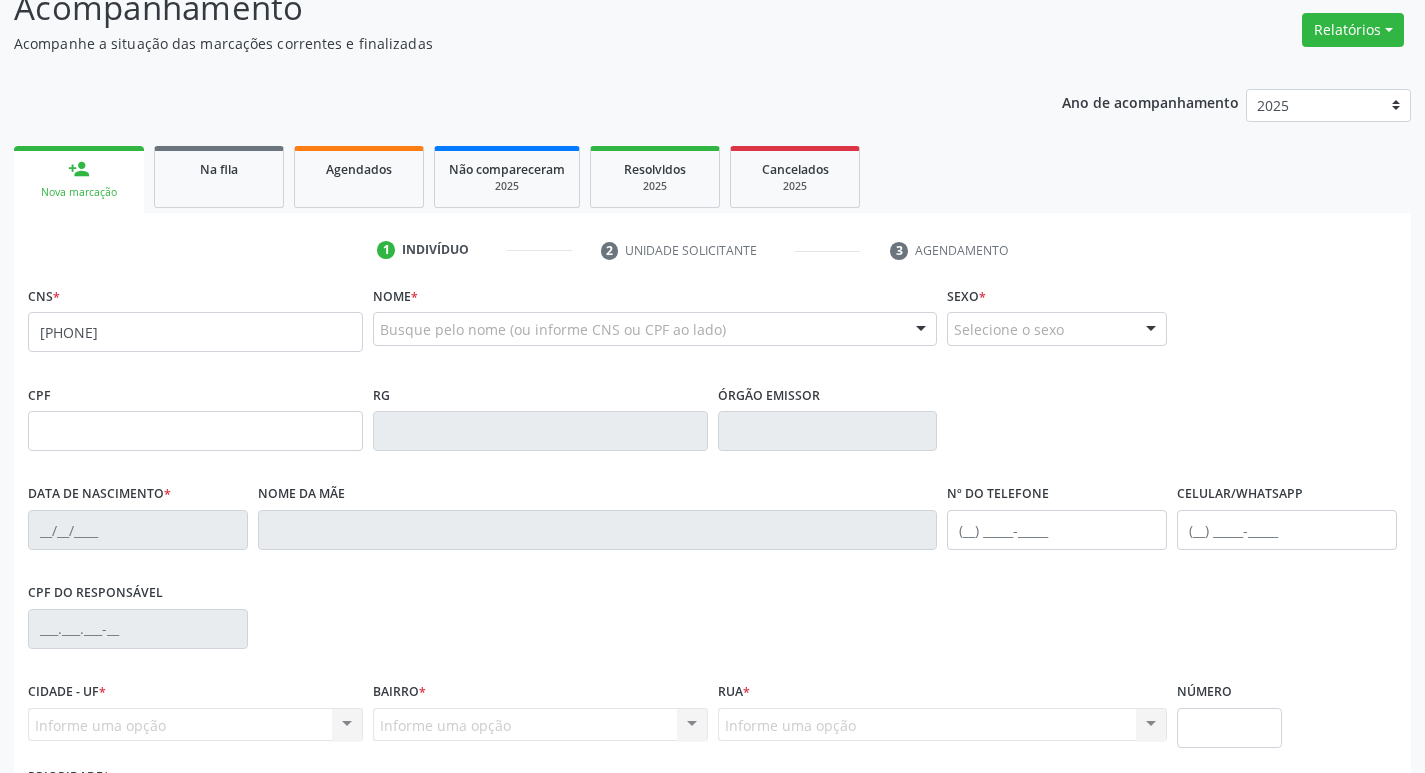 scroll, scrollTop: 311, scrollLeft: 0, axis: vertical 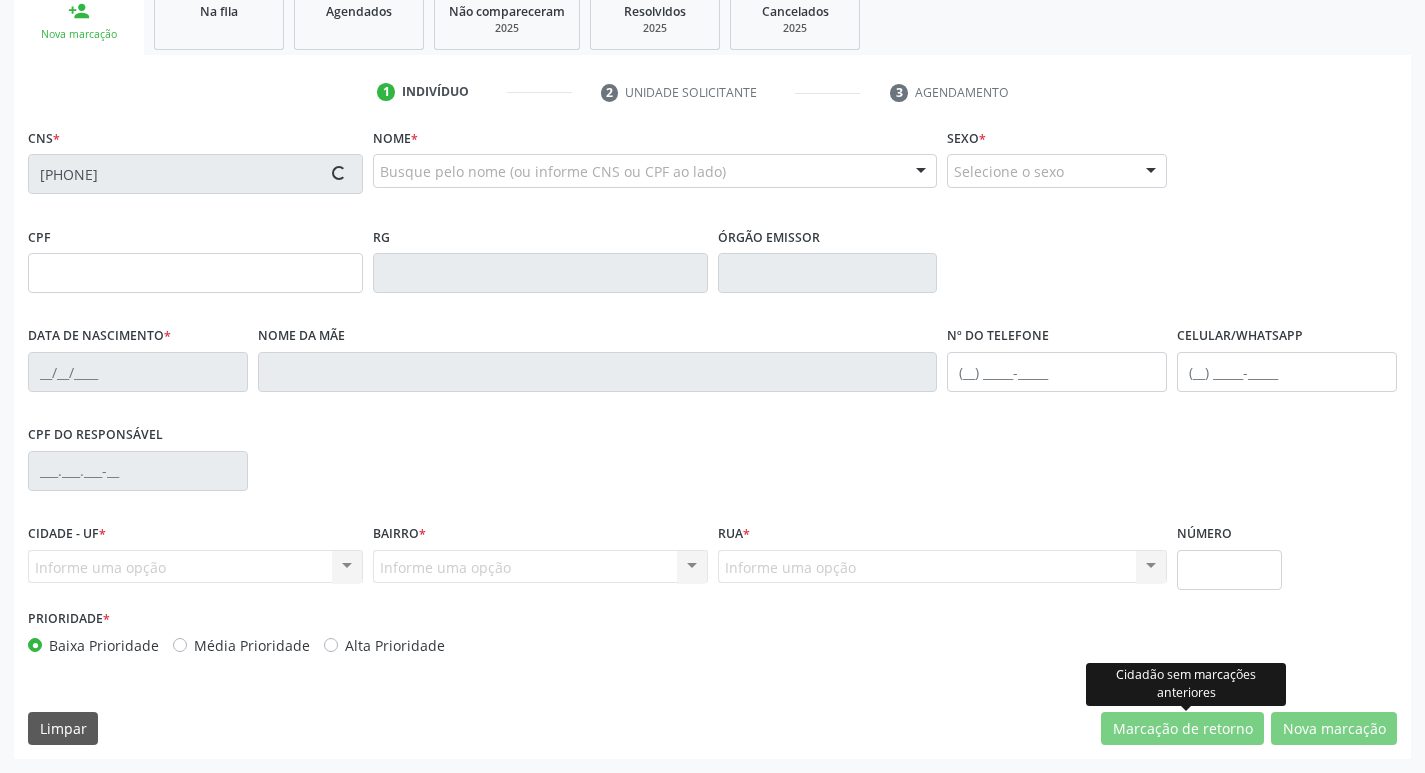 type on "036.234.418-30" 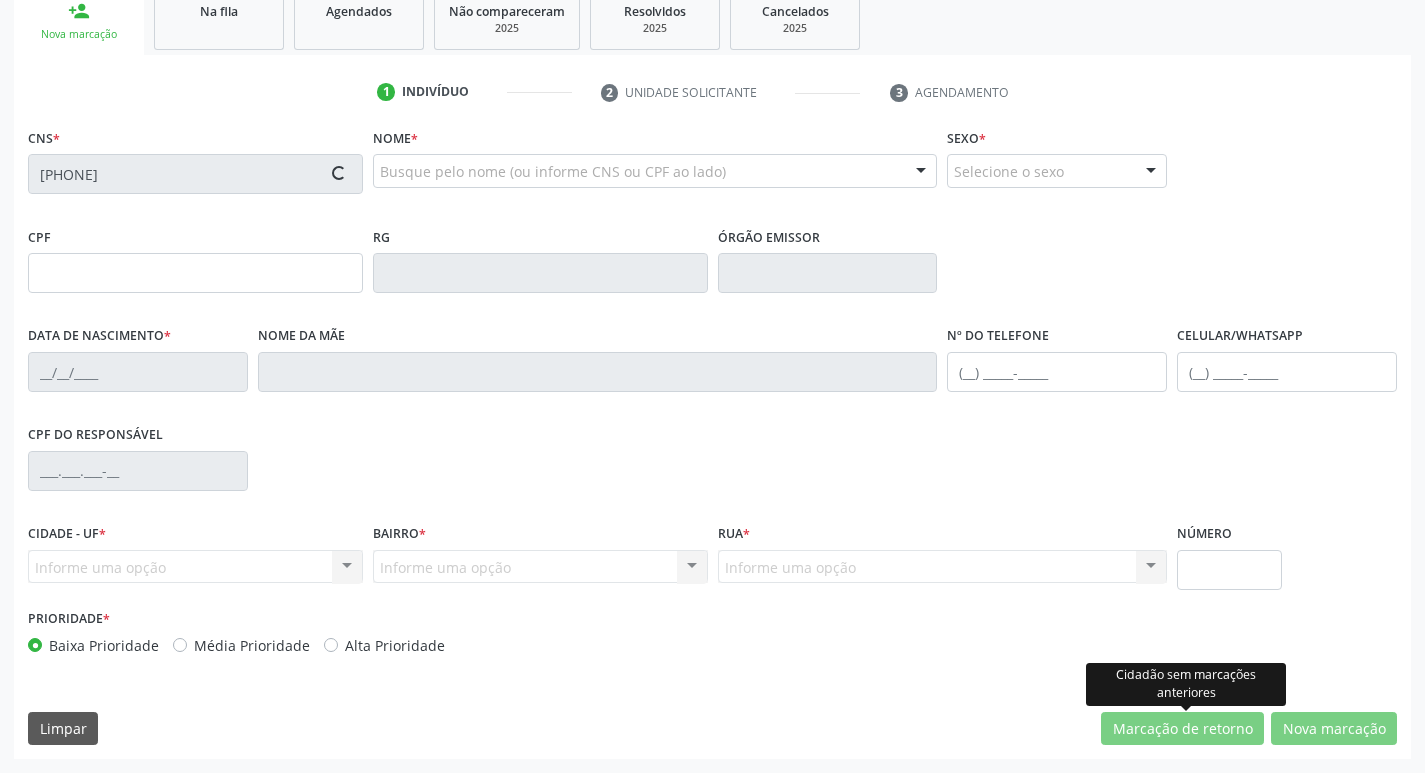 type on "09/10/1959" 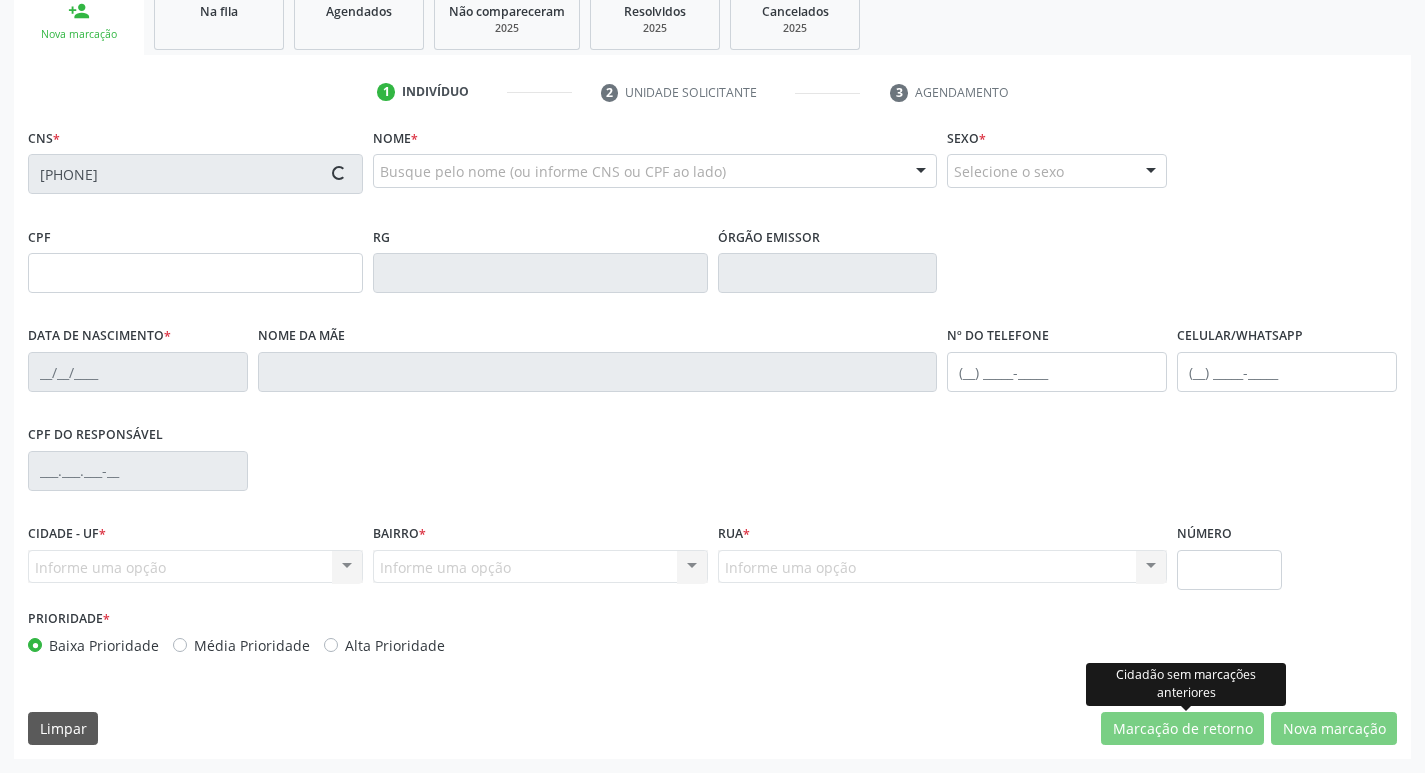 type on "(83) 99152-5657" 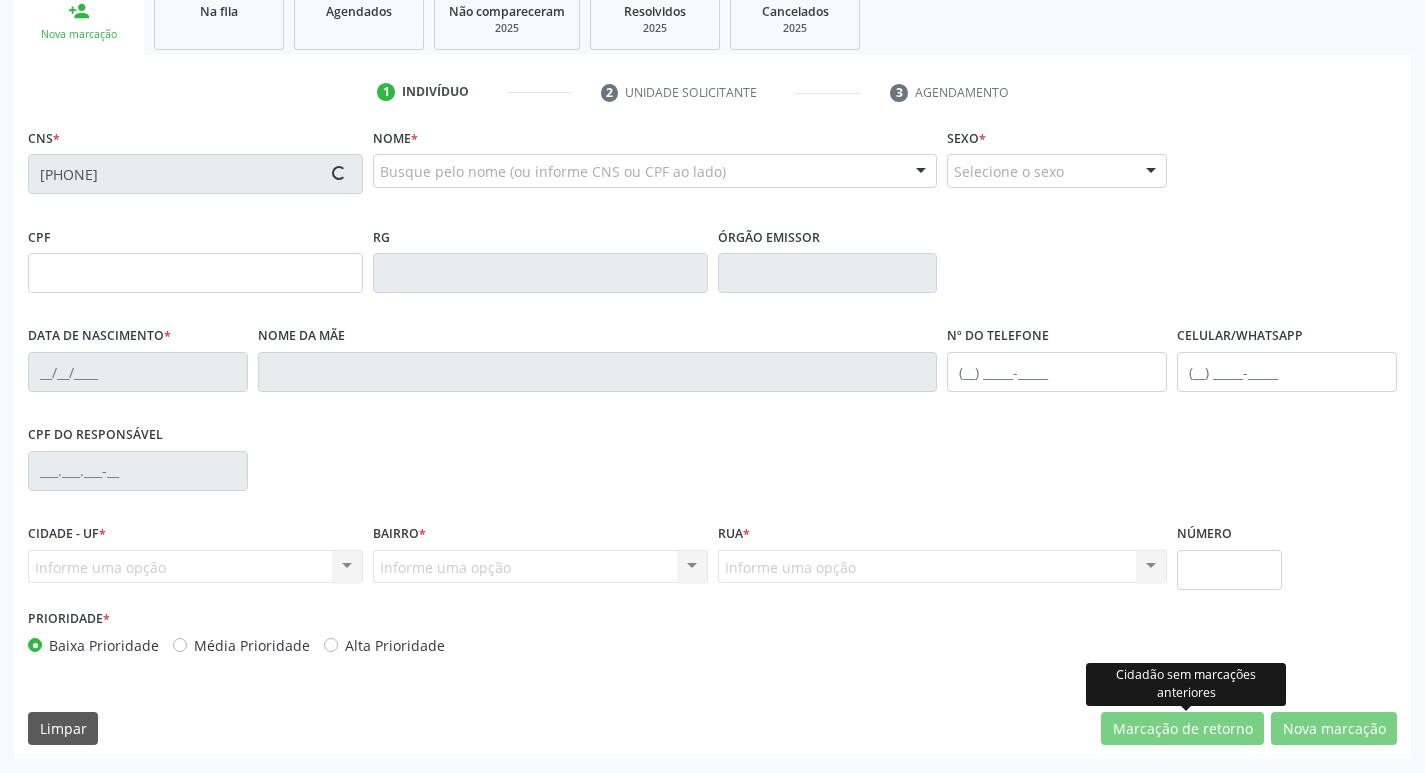type on "097.013.108-96" 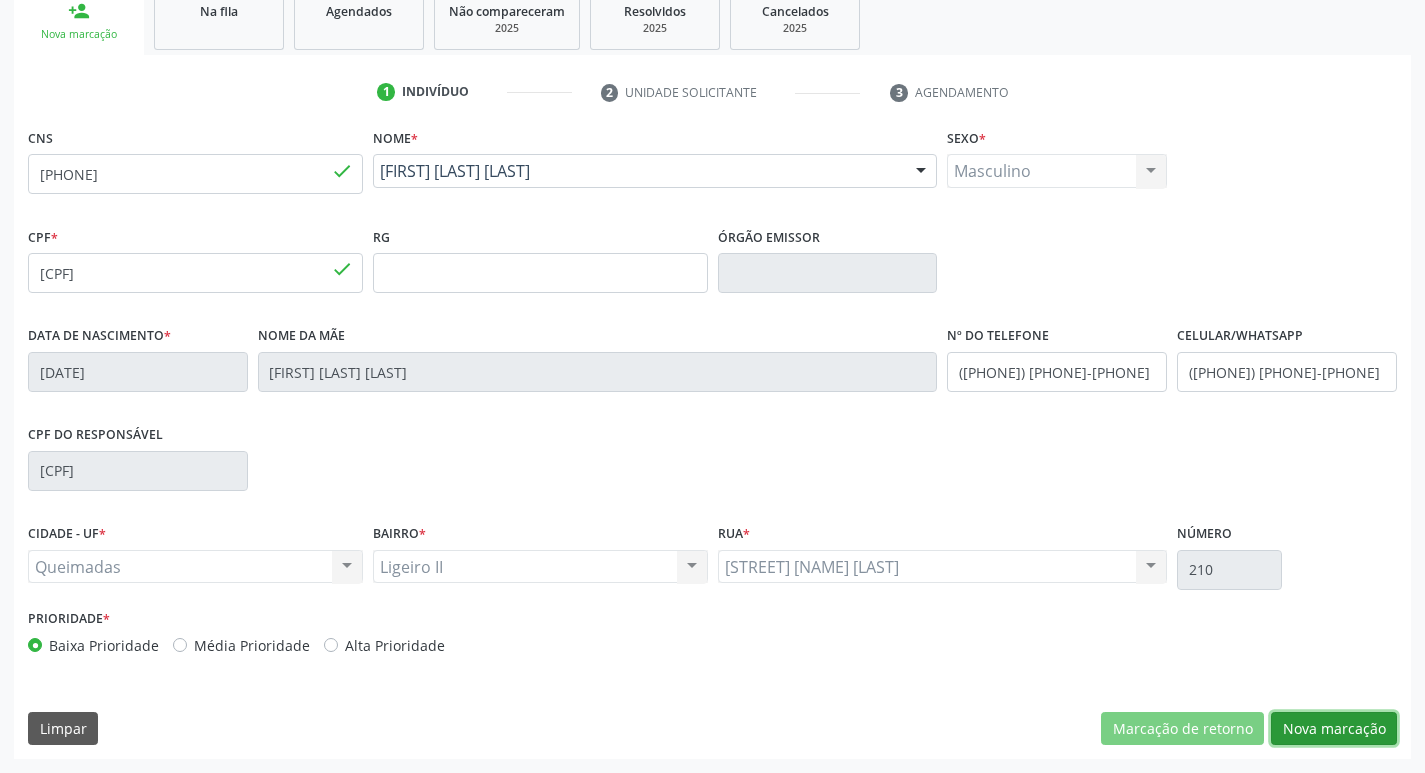 click on "Nova marcação" at bounding box center (1334, 729) 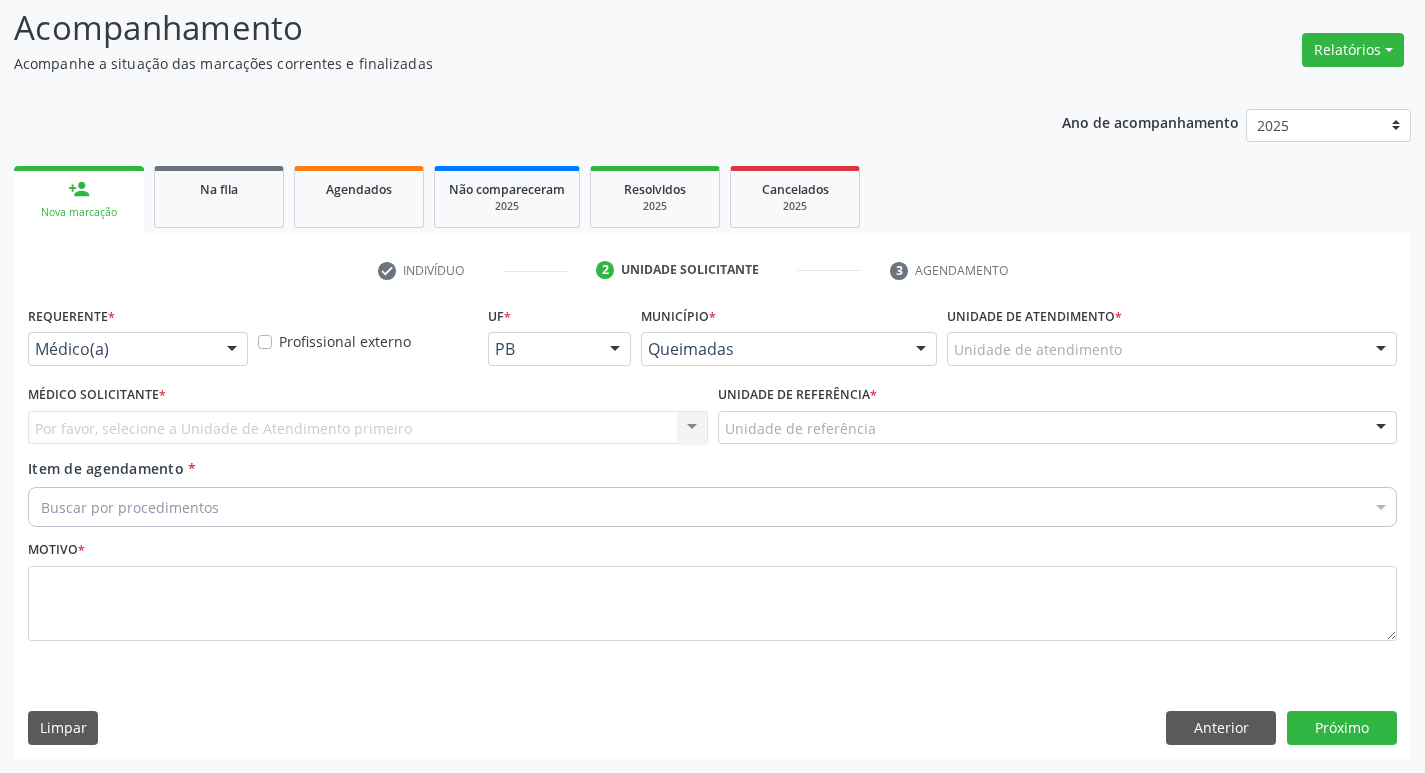 scroll, scrollTop: 133, scrollLeft: 0, axis: vertical 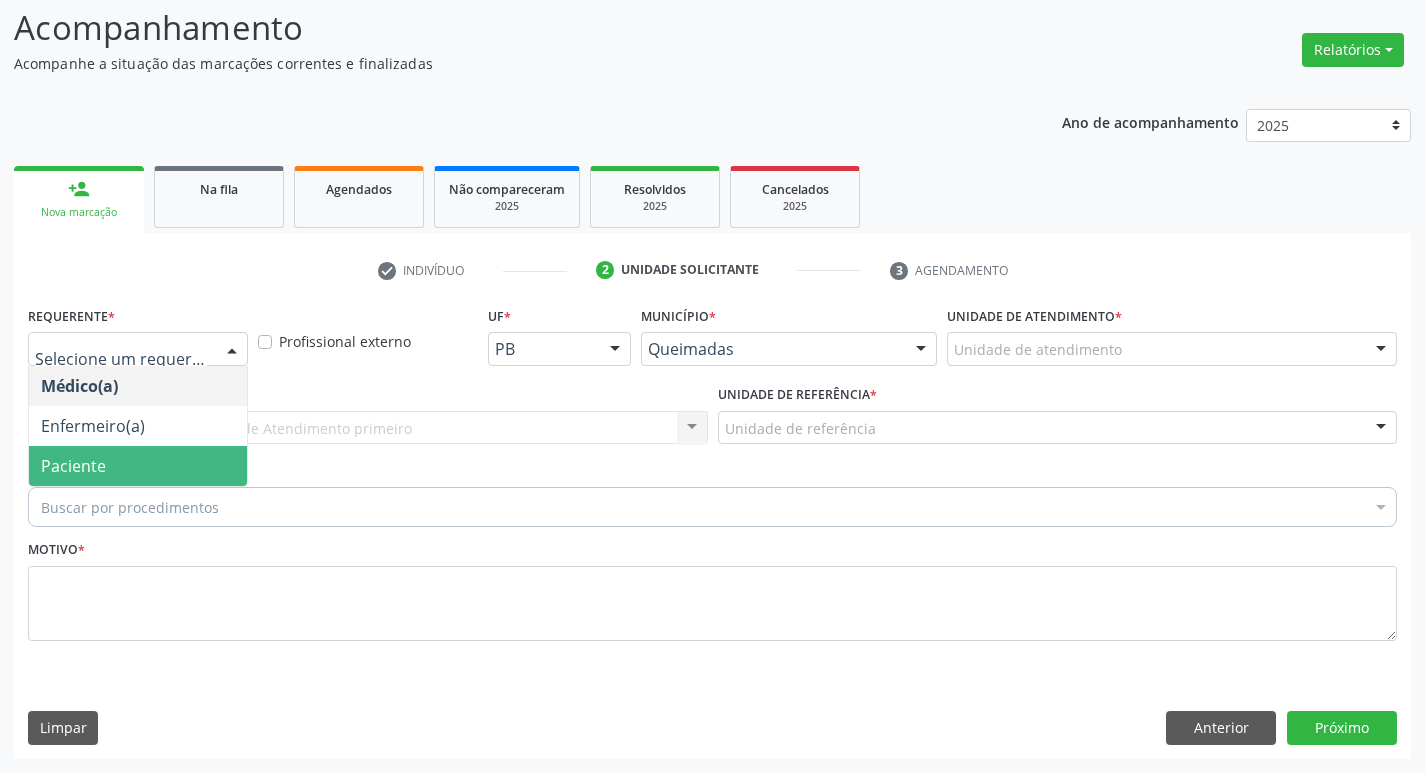 click on "Paciente" at bounding box center [138, 466] 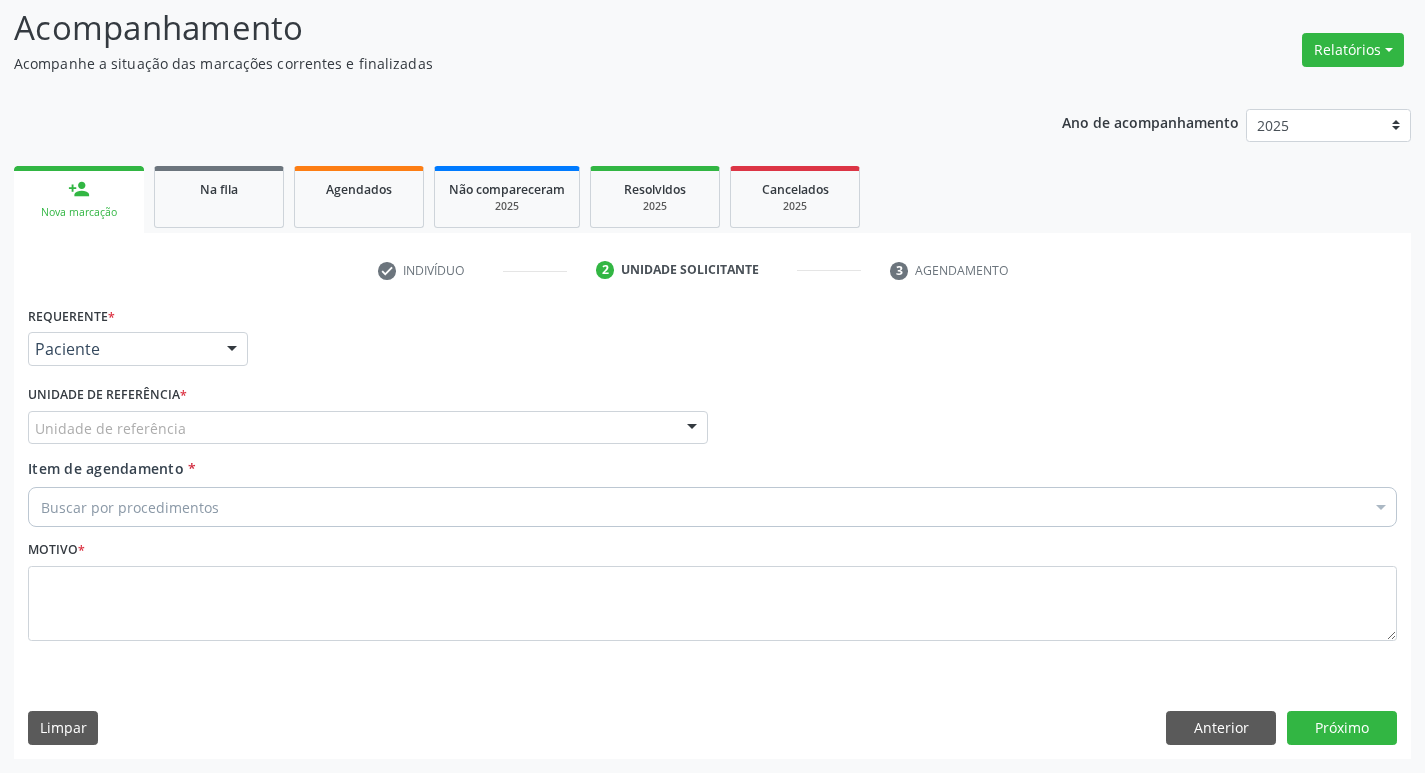 click on "Unidade de referência" at bounding box center [368, 428] 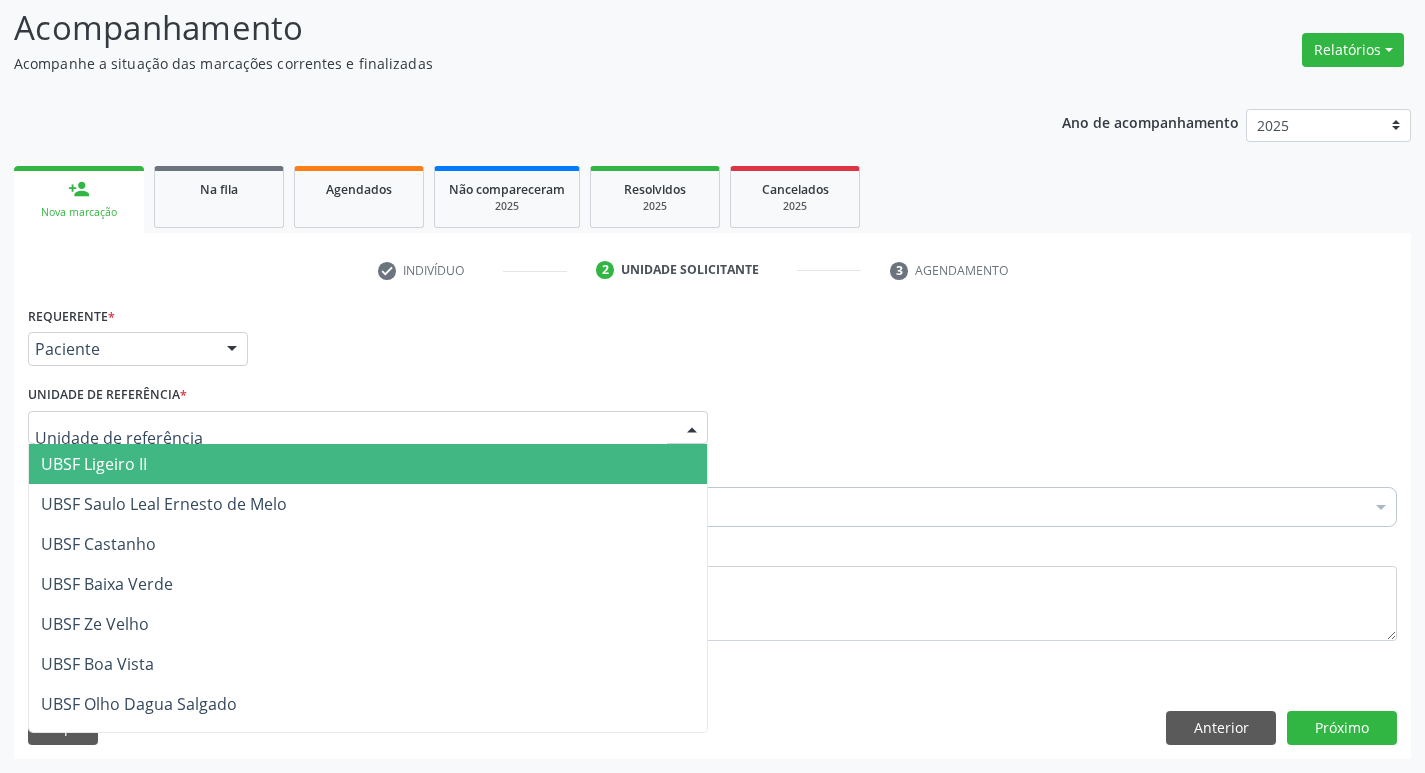 click on "UBSF Ligeiro II" at bounding box center (368, 464) 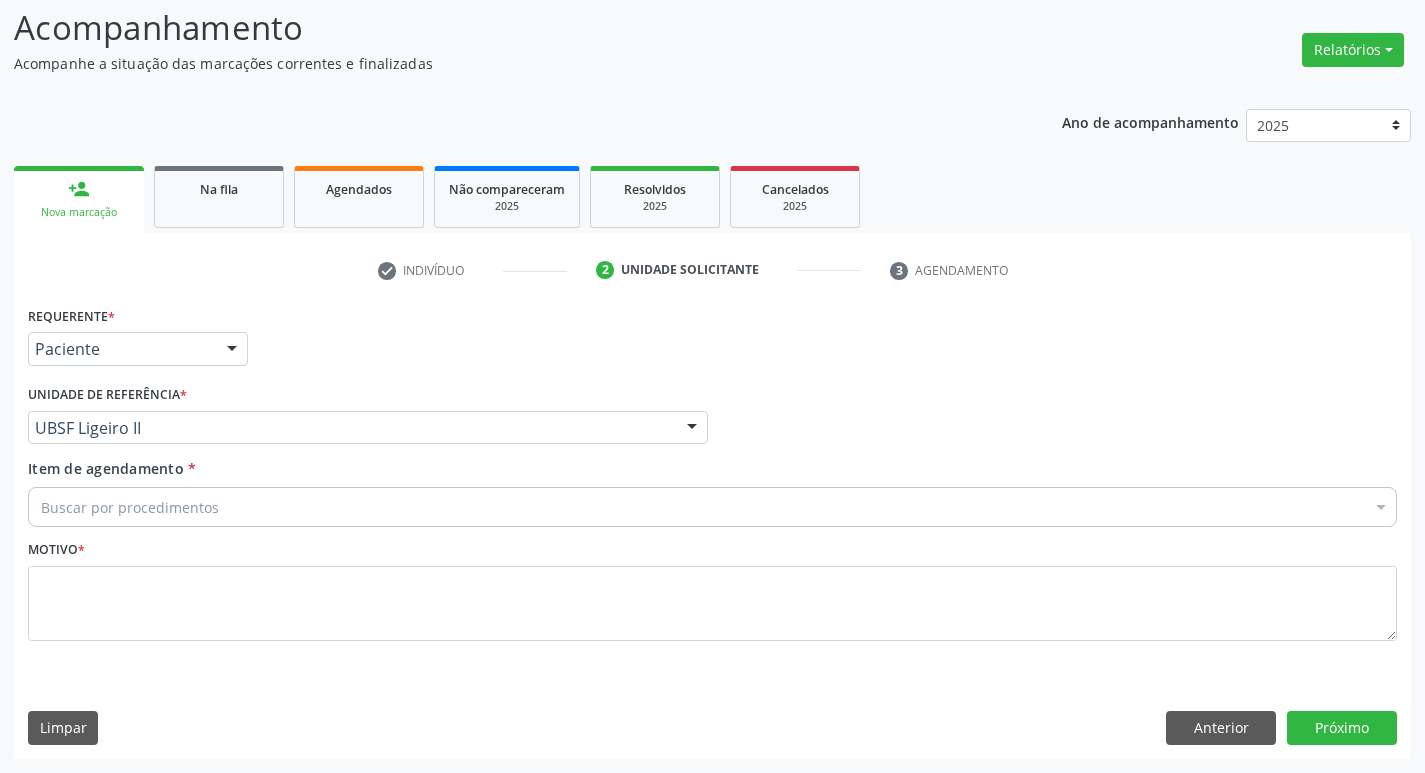 click on "Buscar por procedimentos" at bounding box center (712, 507) 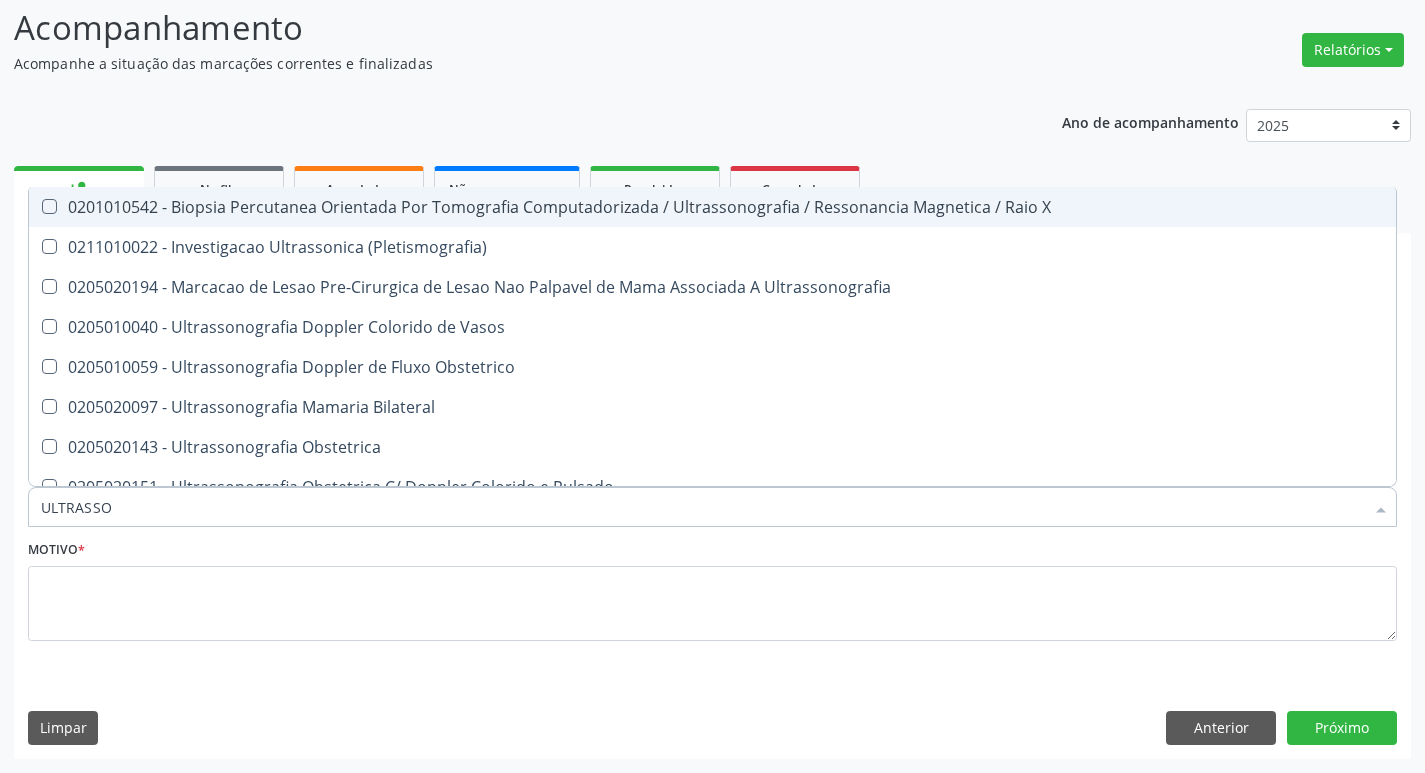 type on "ULTRASSON" 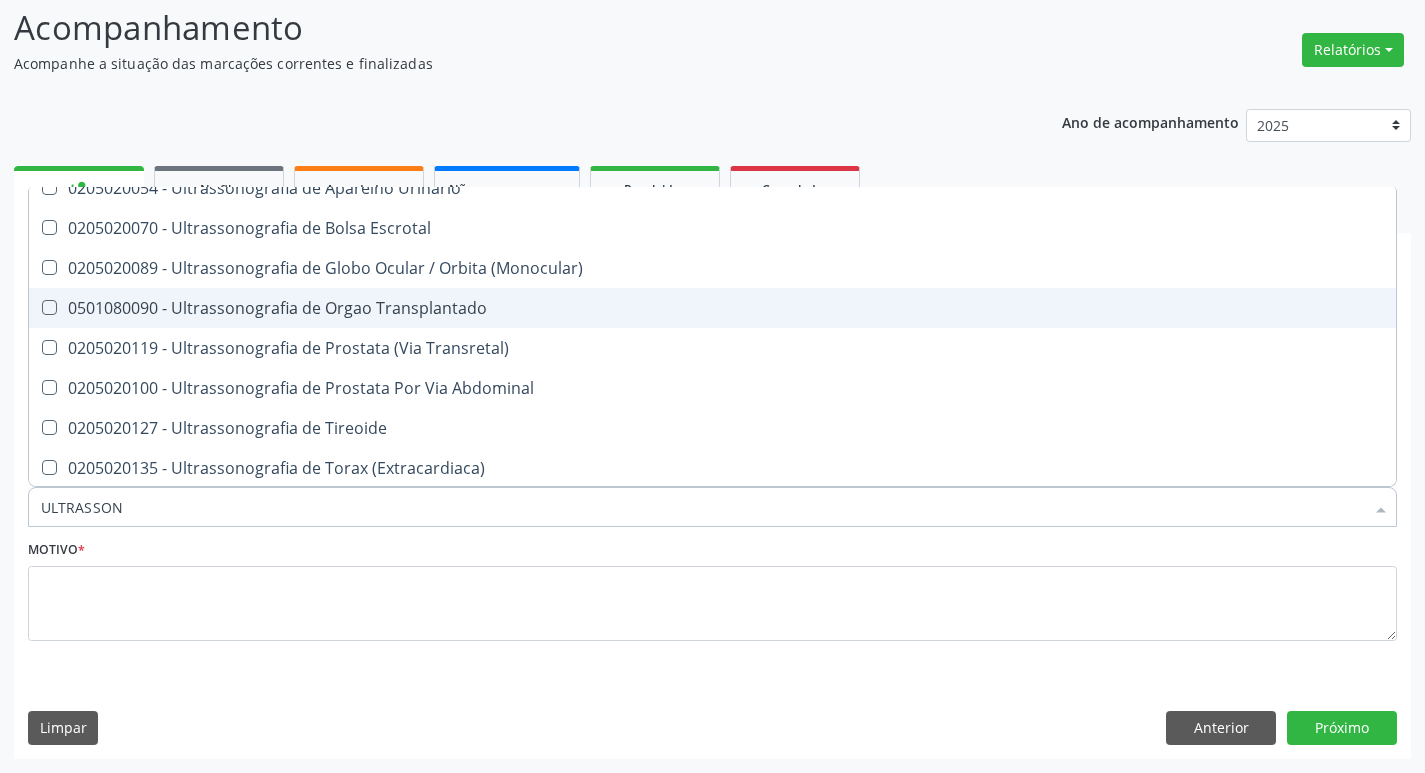 scroll, scrollTop: 541, scrollLeft: 0, axis: vertical 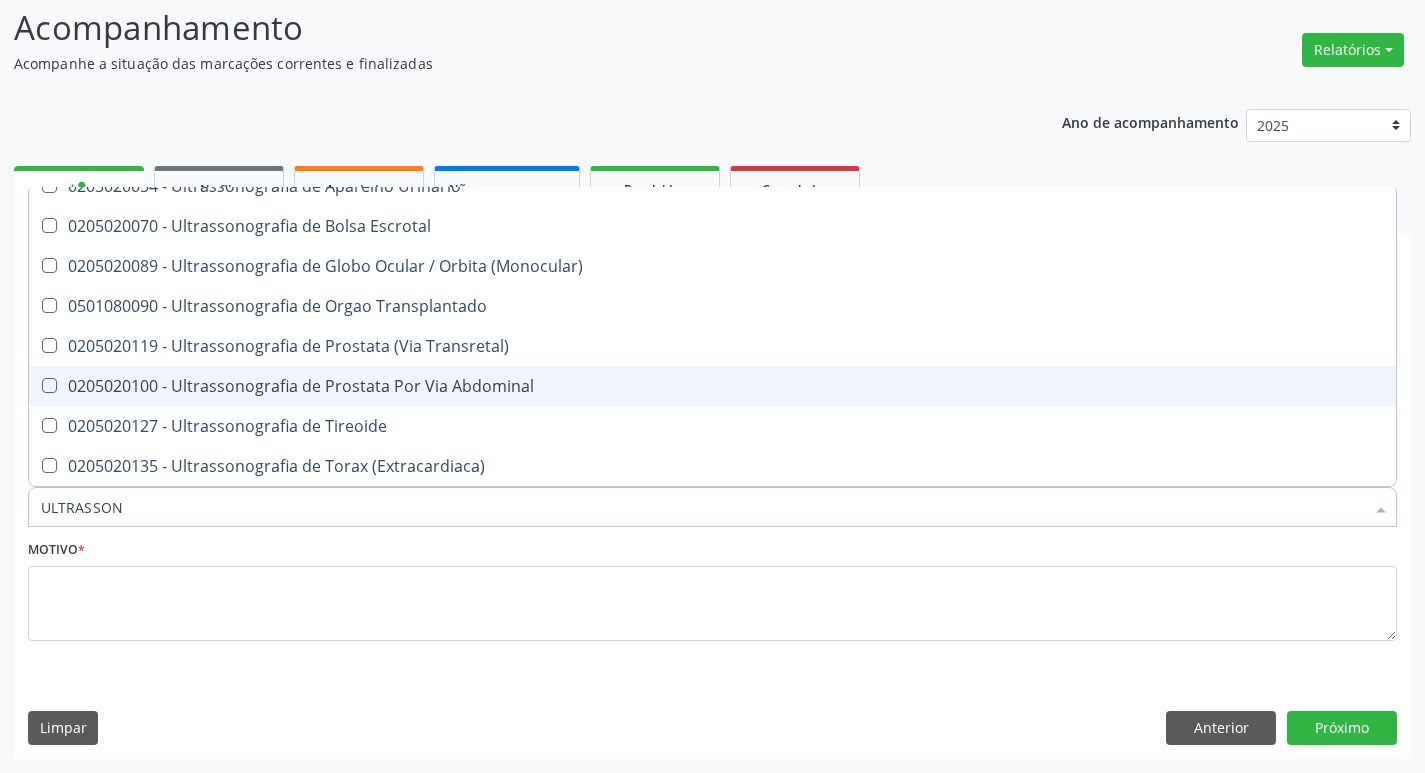 click on "0205020100 - Ultrassonografia de Prostata Por Via Abdominal" at bounding box center (712, 386) 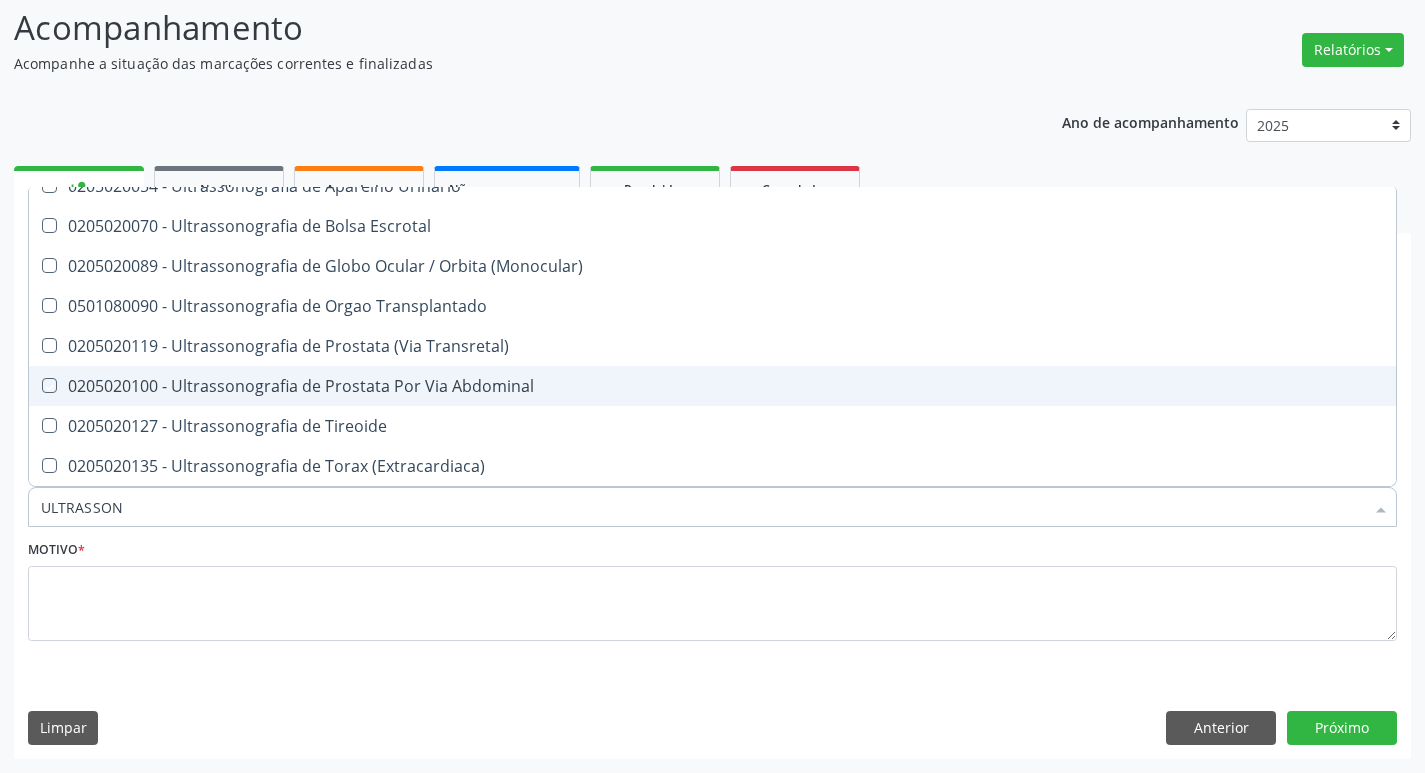 checkbox on "true" 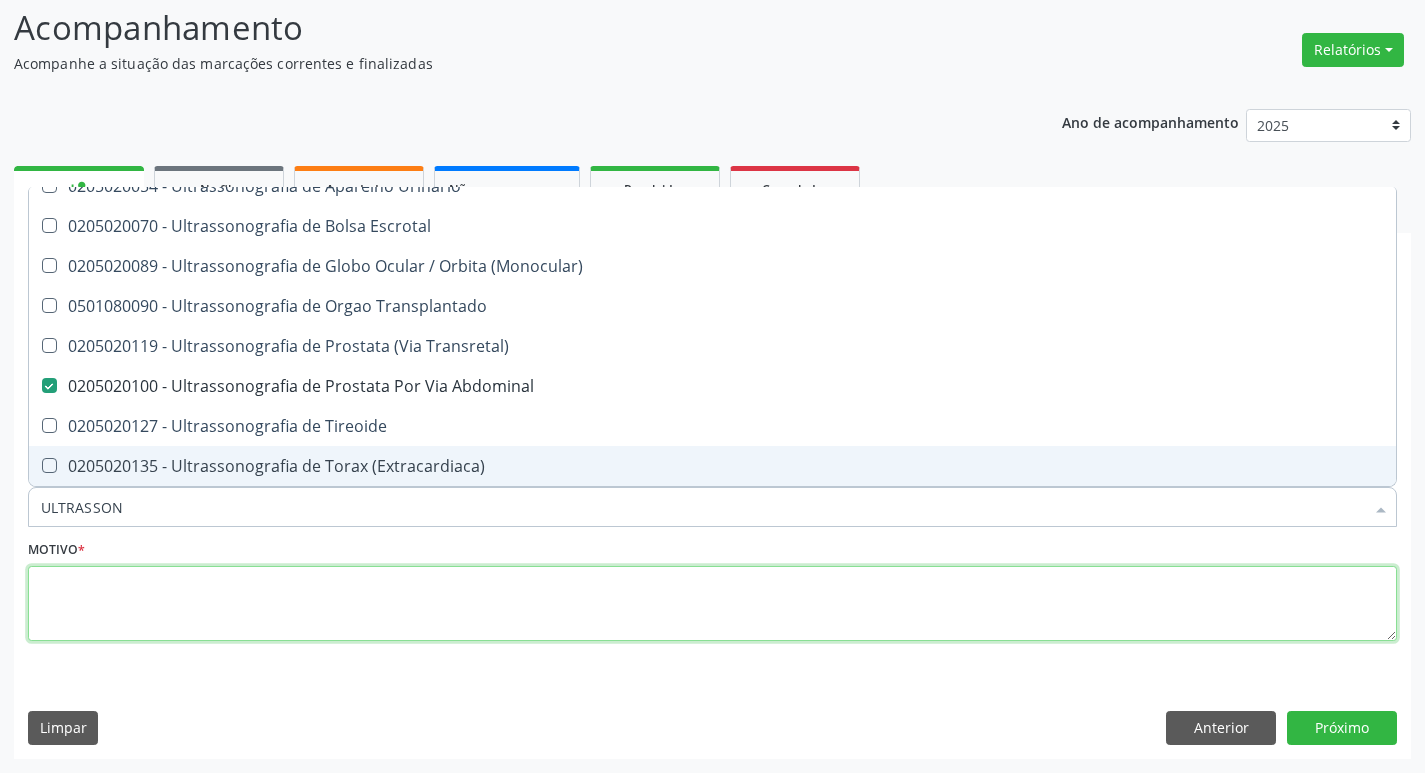 click at bounding box center [712, 604] 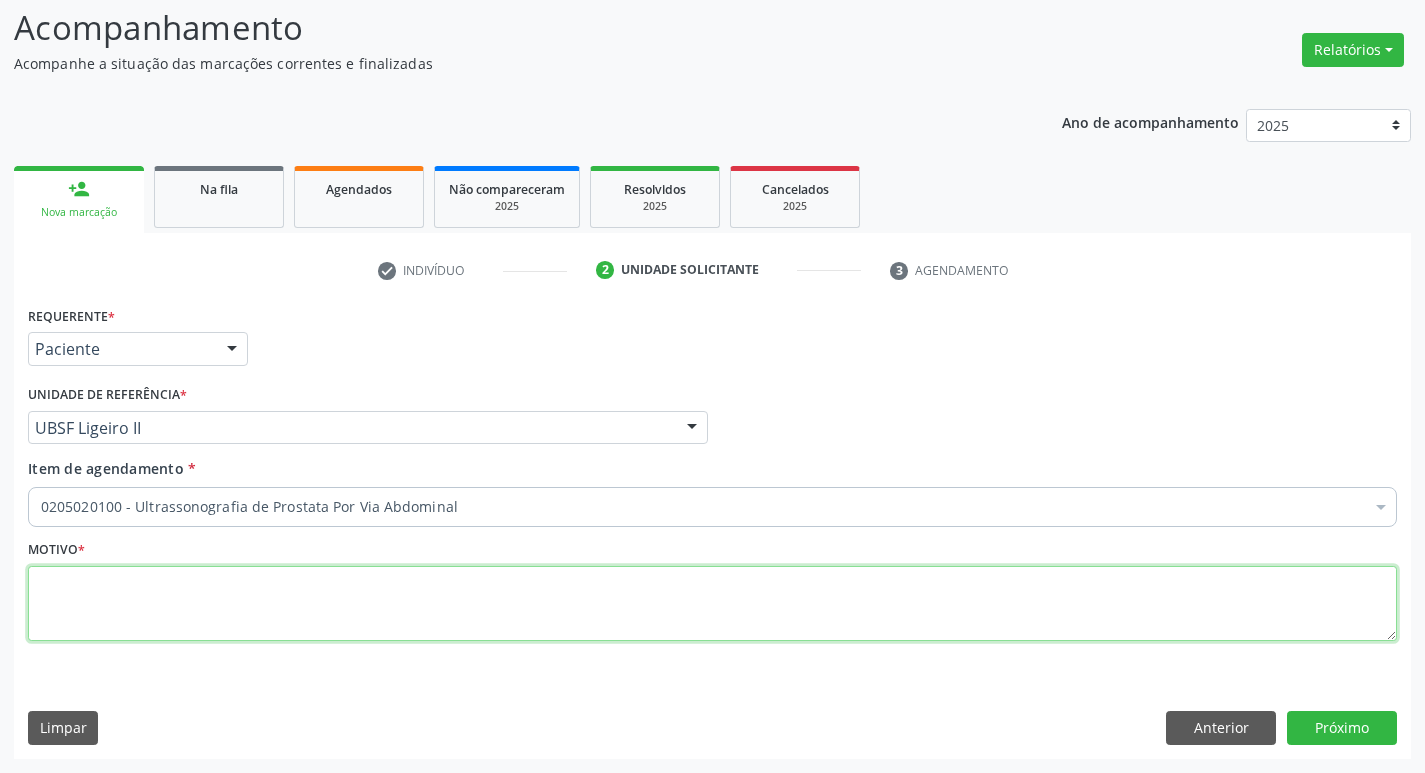 scroll, scrollTop: 0, scrollLeft: 0, axis: both 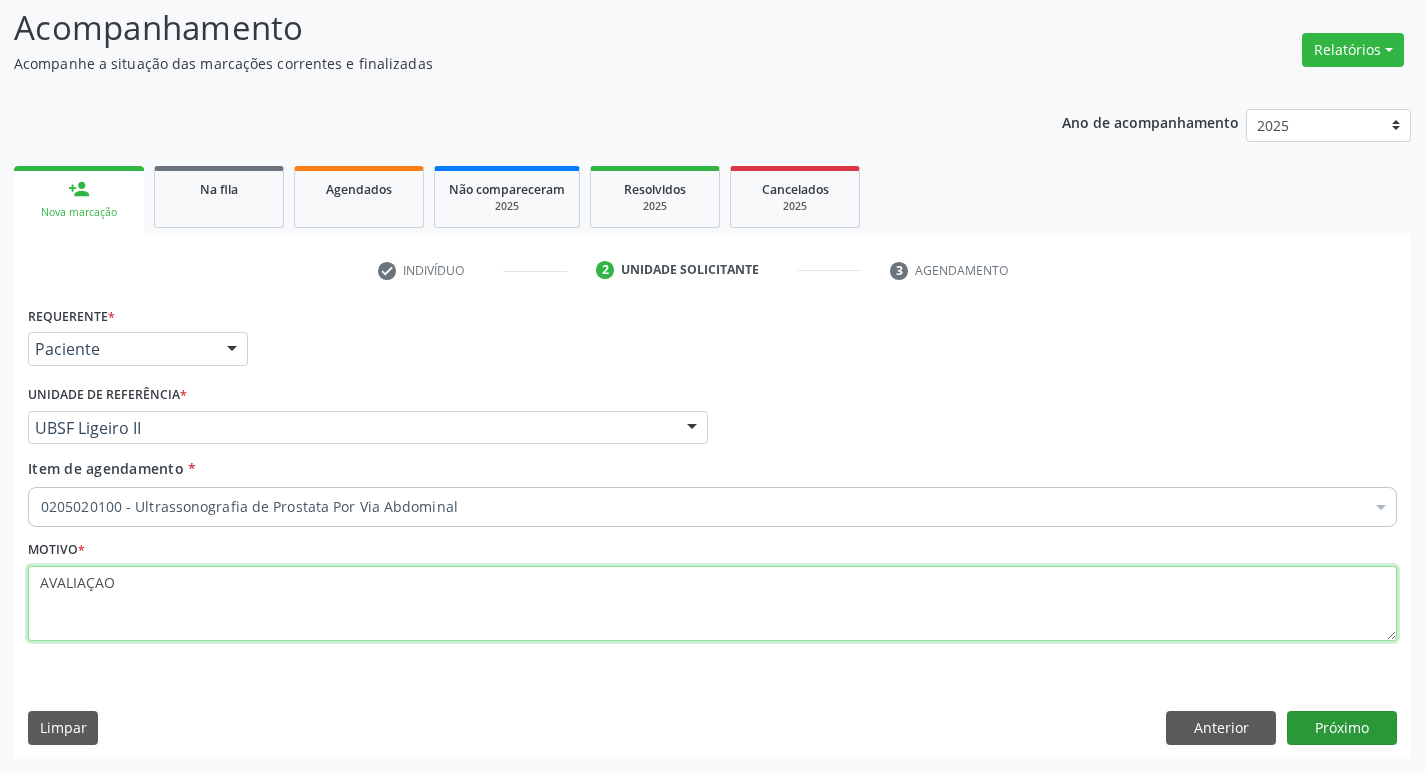 type on "AVALIAÇAO" 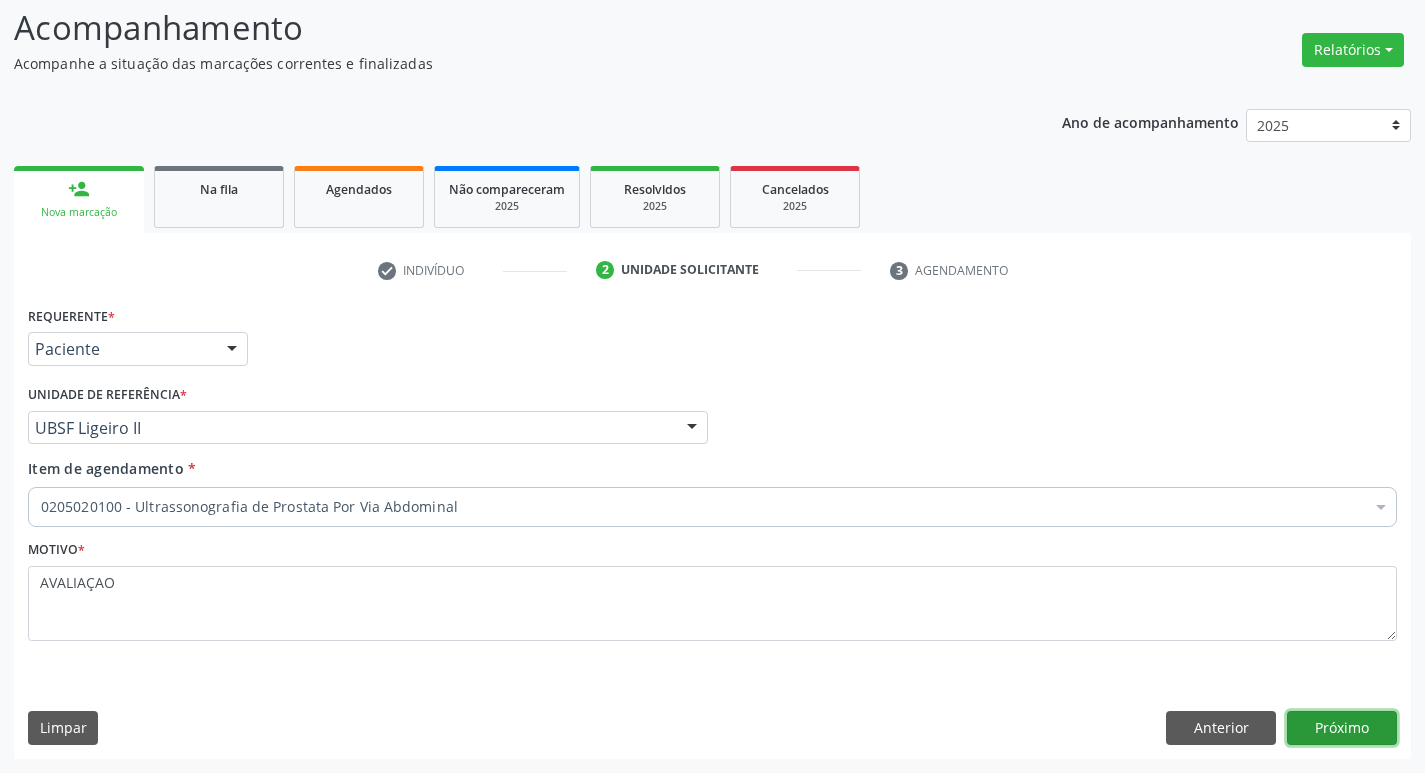 click on "Próximo" at bounding box center [1342, 728] 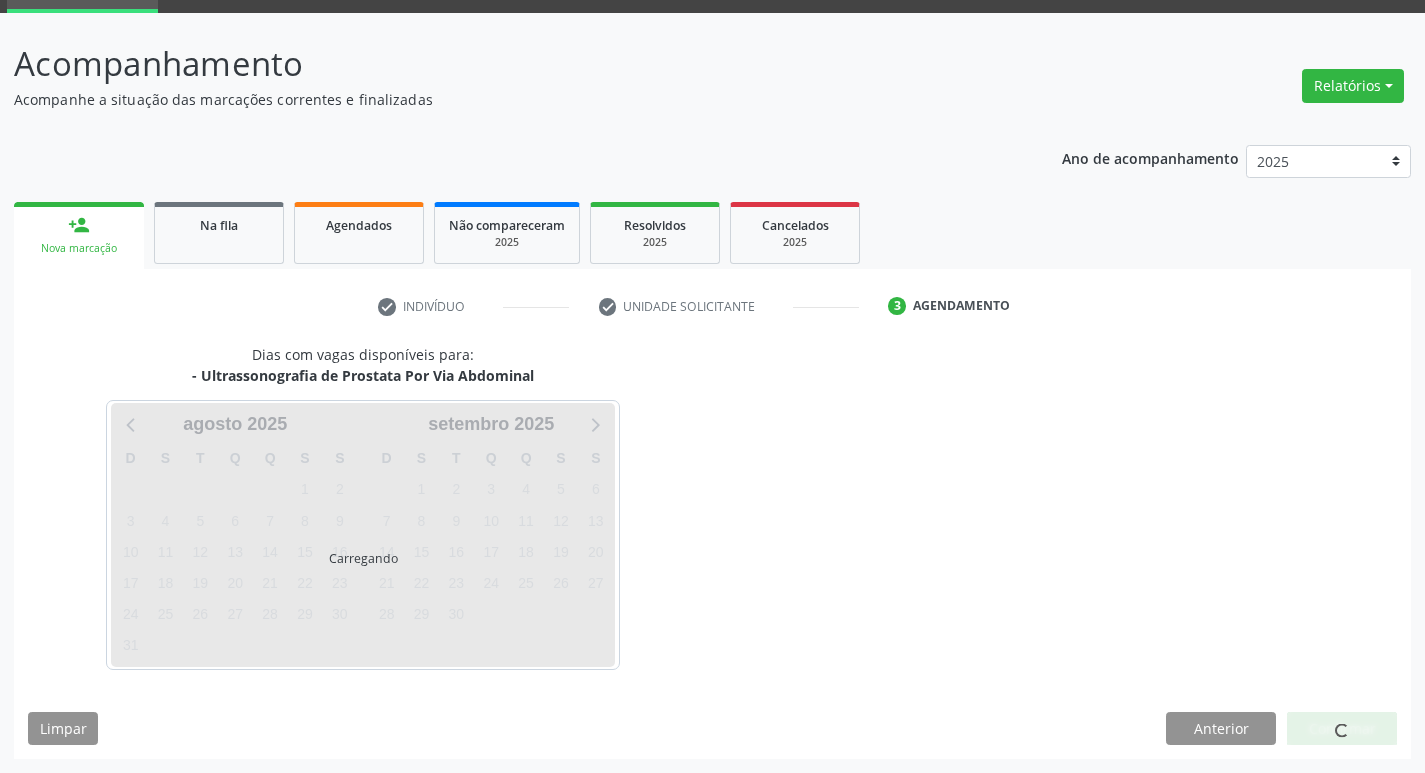 scroll, scrollTop: 97, scrollLeft: 0, axis: vertical 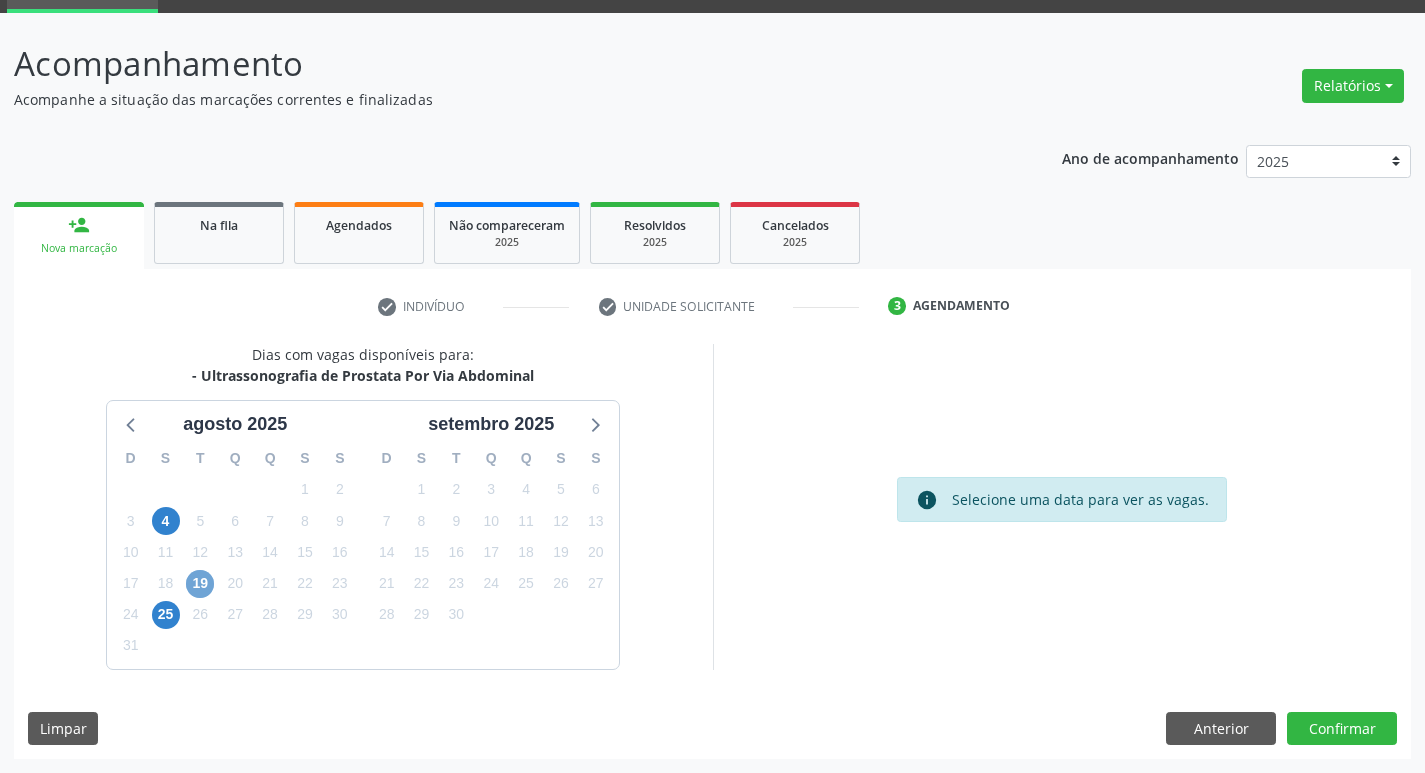 click on "19" at bounding box center [200, 584] 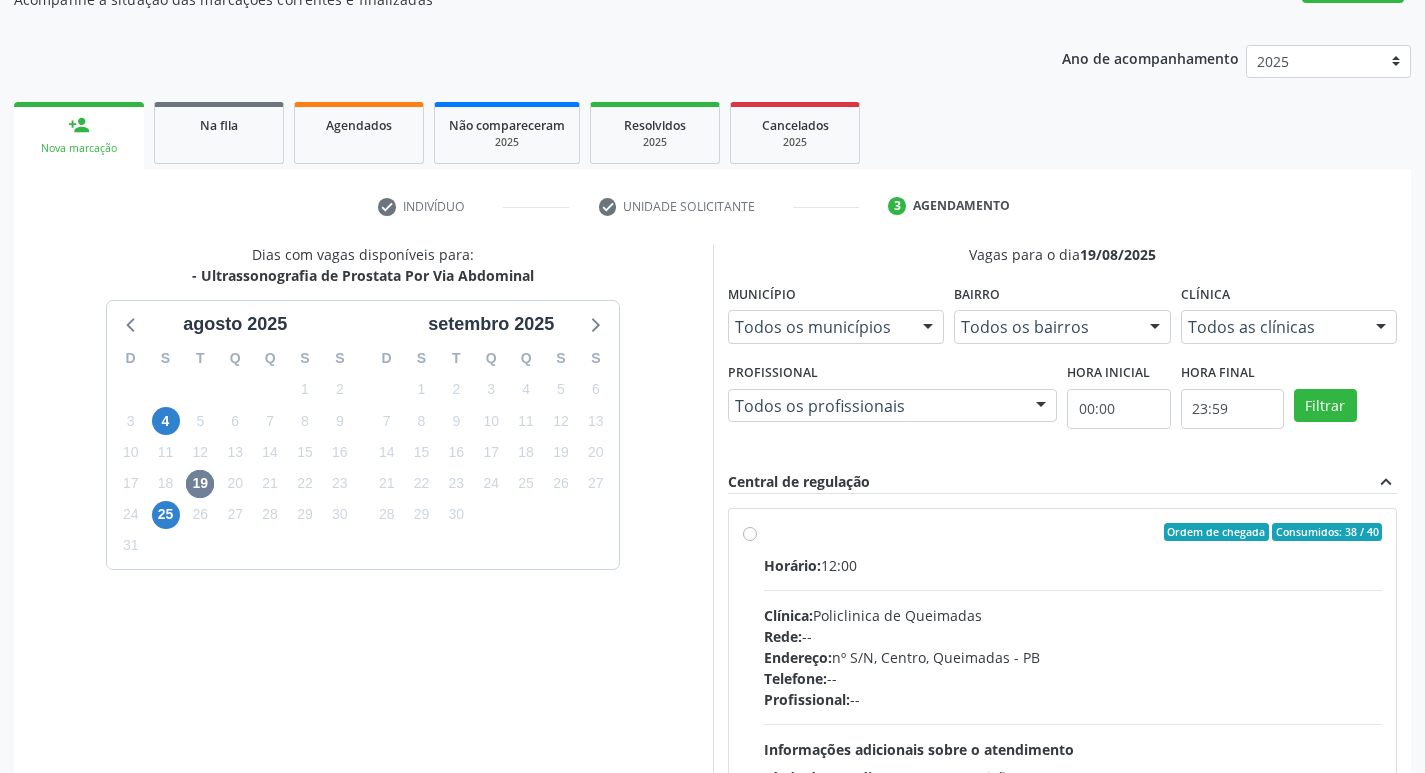 click on "Clínica:  Policlinica de Queimadas" at bounding box center [1073, 615] 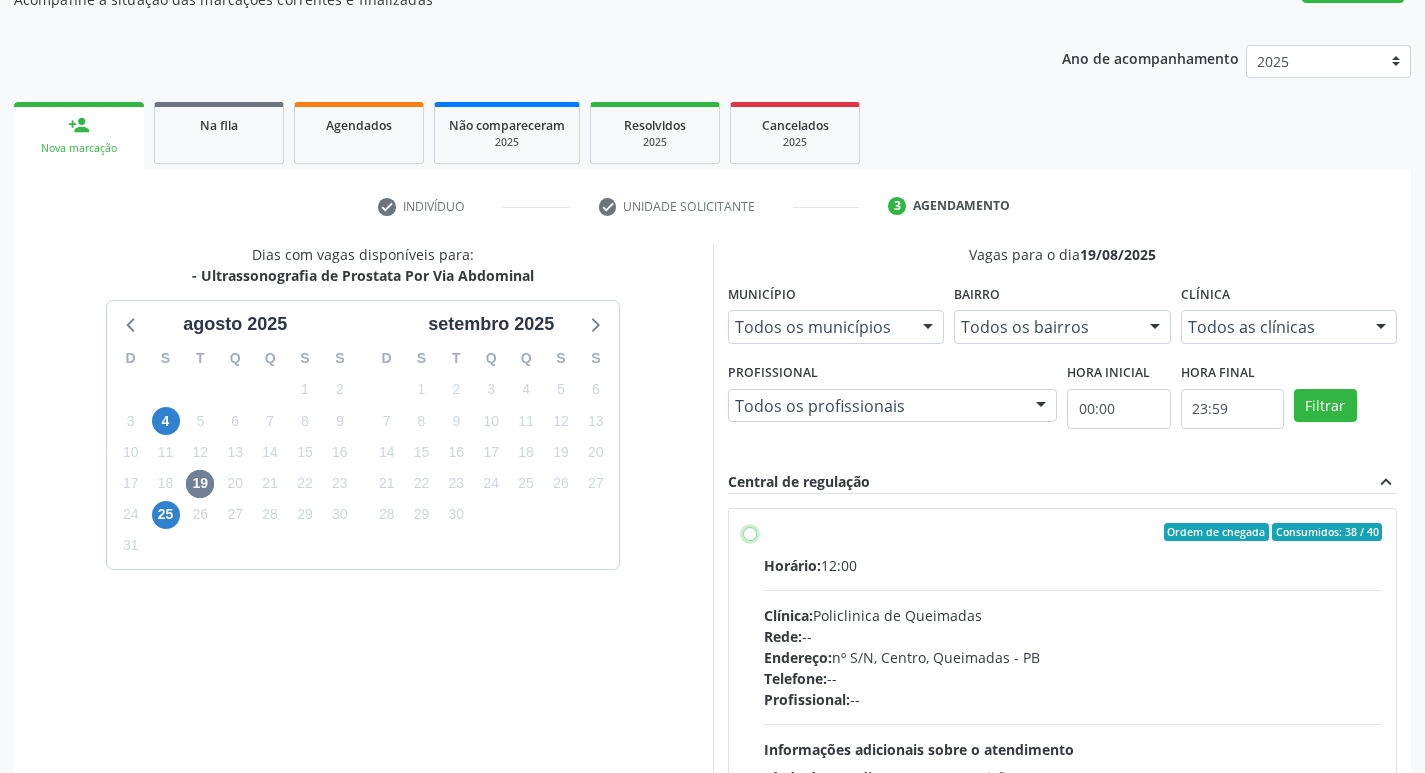 click on "Ordem de chegada
Consumidos: 38 / 40
Horário:   12:00
Clínica:  Policlinica de Queimadas
Rede:
--
Endereço:   nº S/N, Centro, Queimadas - PB
Telefone:   --
Profissional:
--
Informações adicionais sobre o atendimento
Idade de atendimento:
Sem restrição
Gênero(s) atendido(s):
Sem restrição
Informações adicionais:
--" at bounding box center (750, 532) 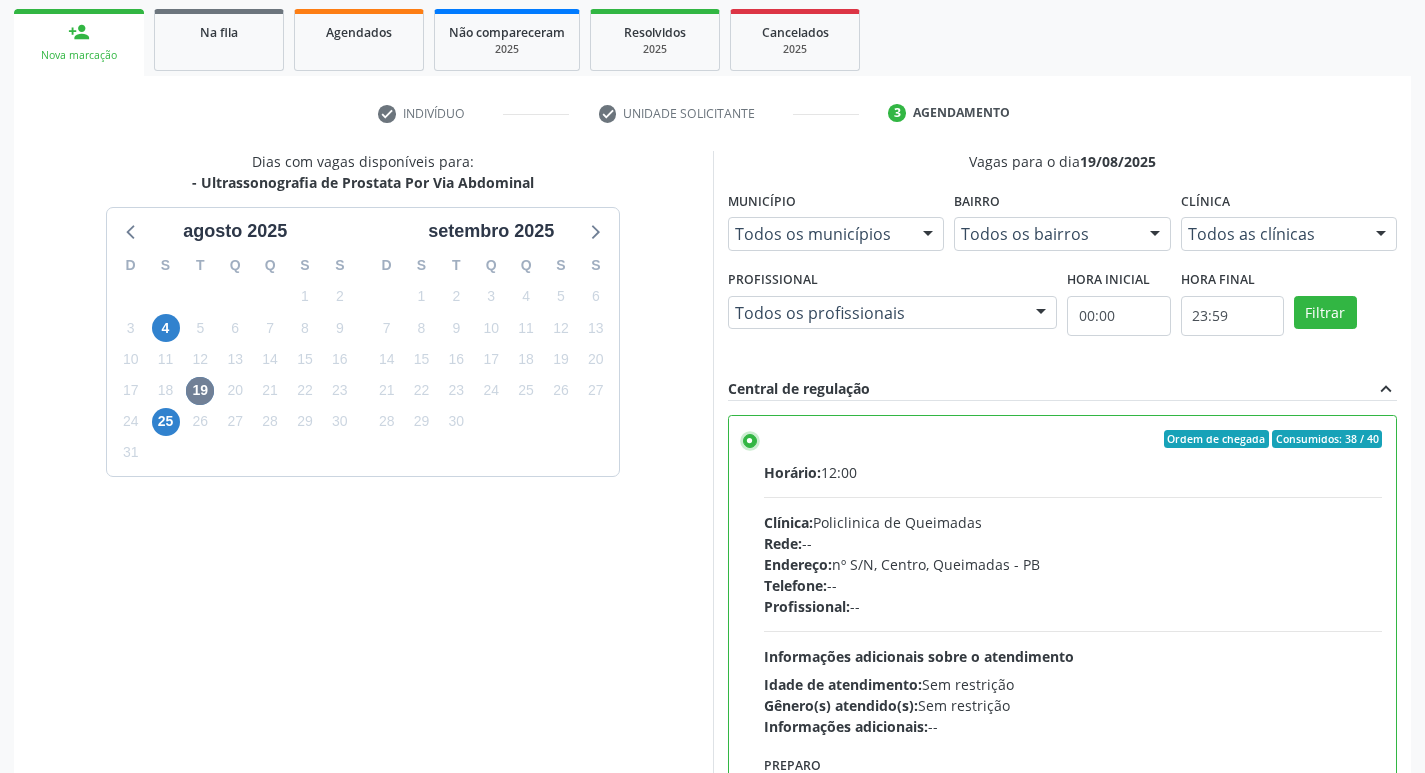 scroll, scrollTop: 422, scrollLeft: 0, axis: vertical 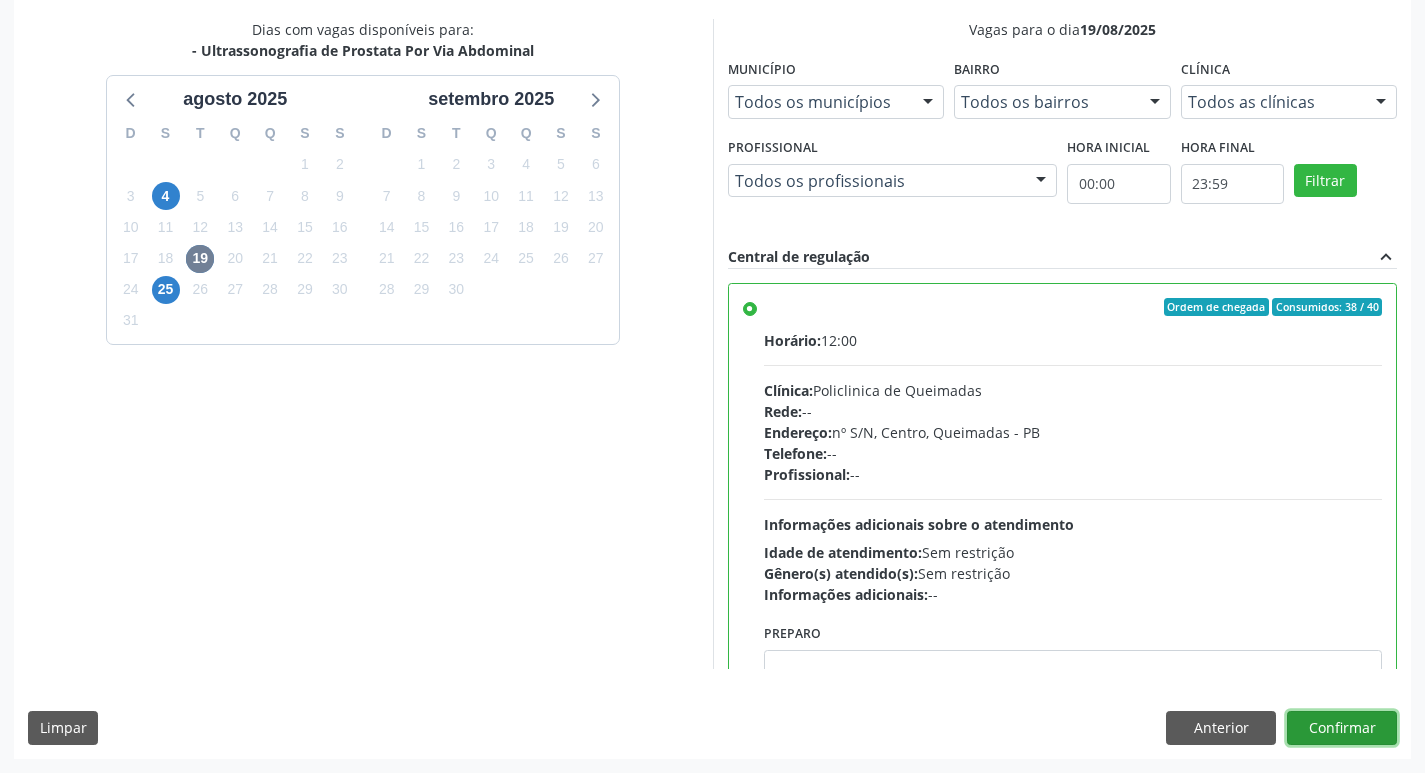 click on "Confirmar" at bounding box center (1342, 728) 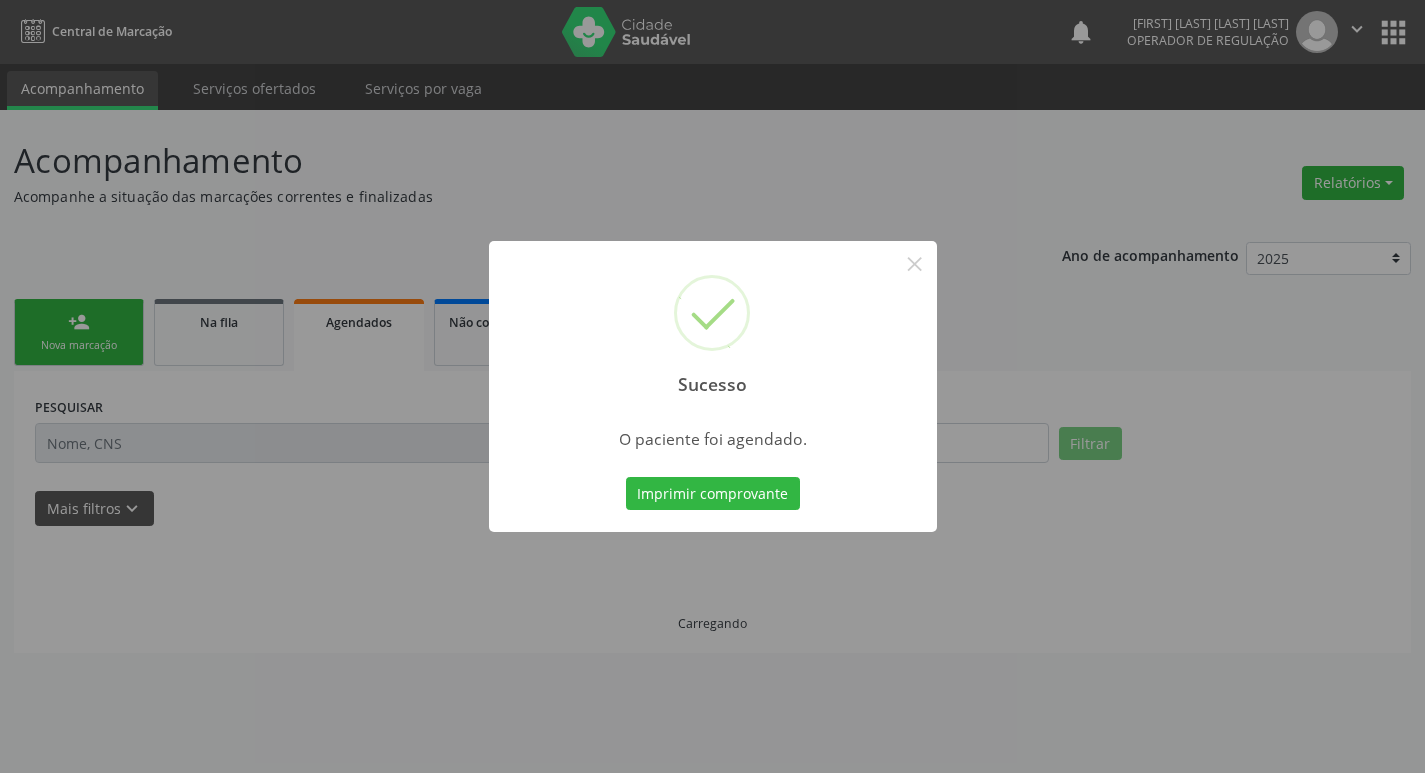 scroll, scrollTop: 0, scrollLeft: 0, axis: both 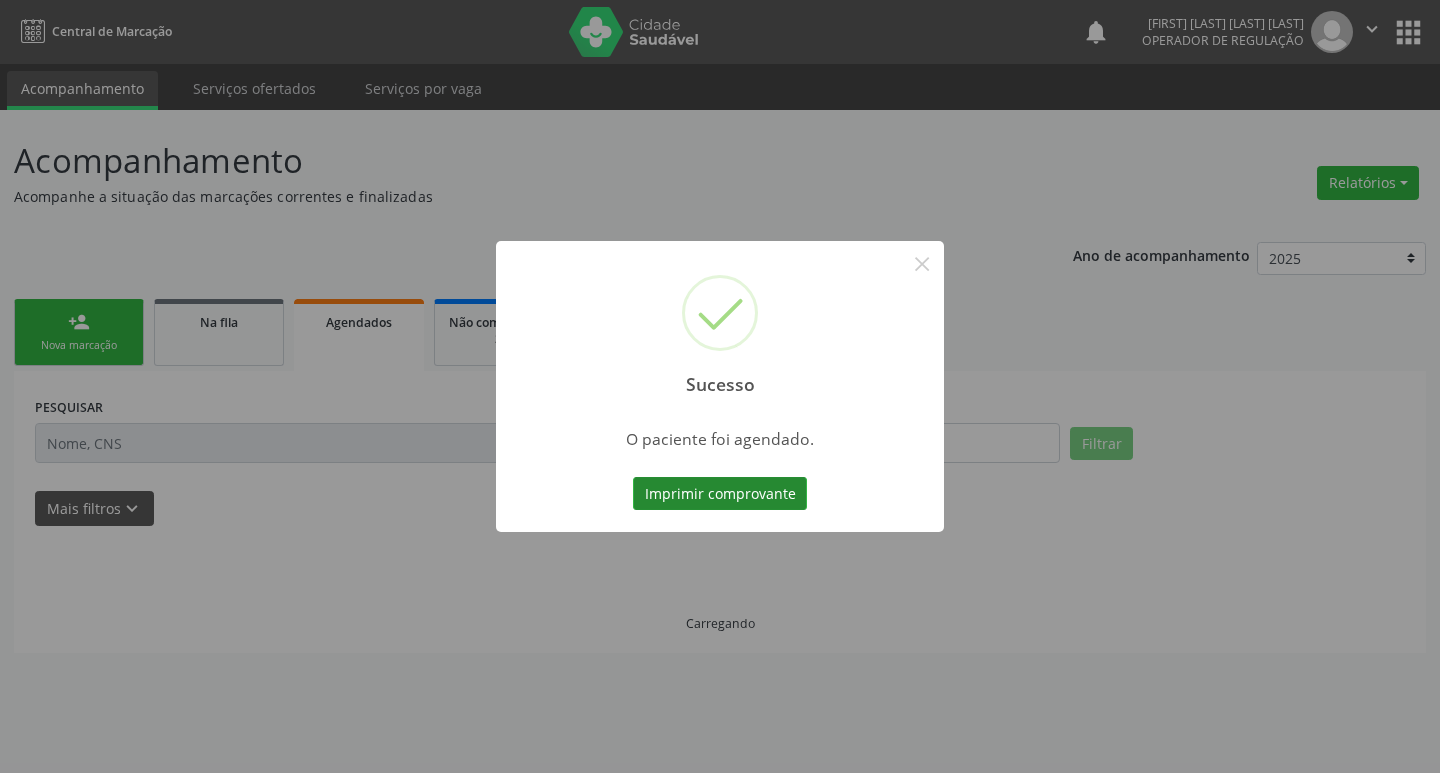 click on "Imprimir comprovante" at bounding box center (720, 494) 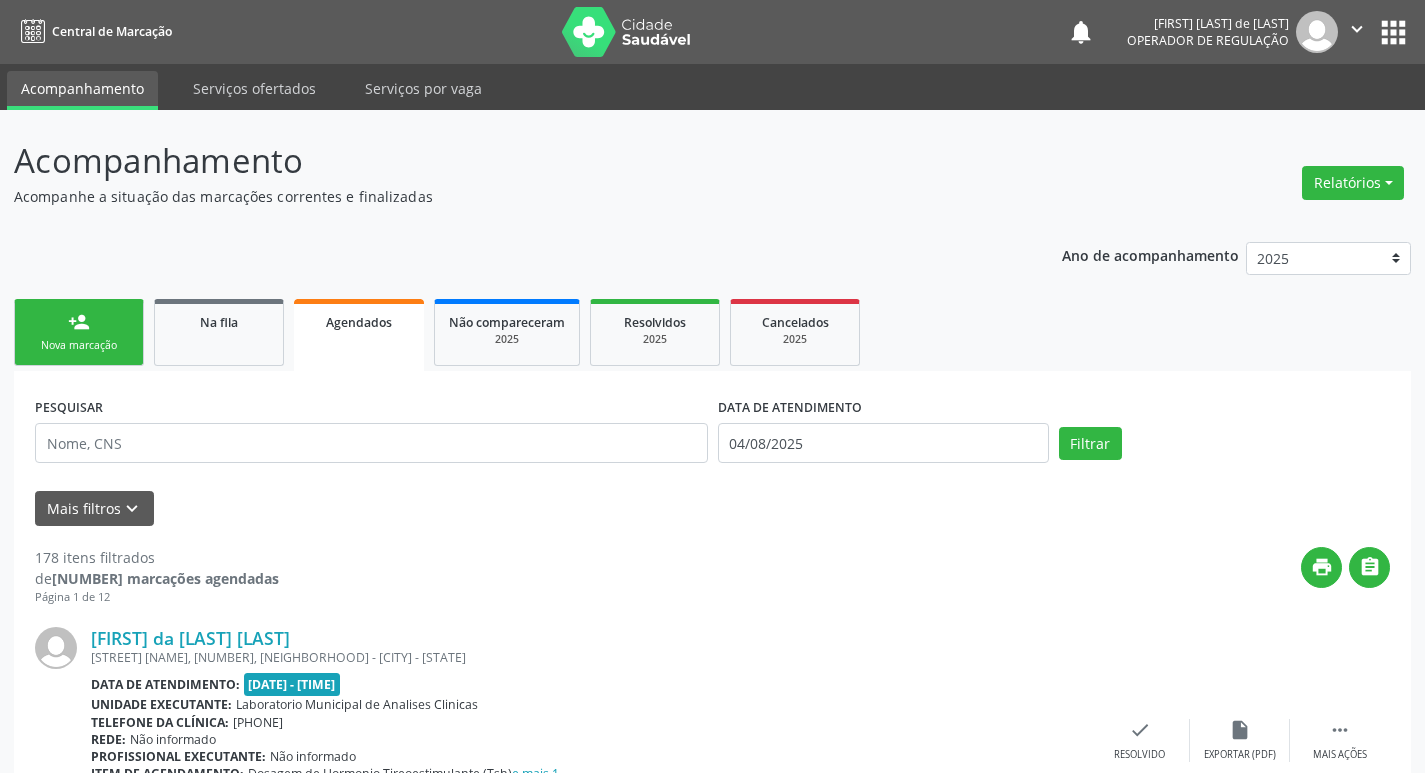 click on "Sucesso × O paciente foi agendado. Imprimir comprovante Cancel" at bounding box center (712, 386) 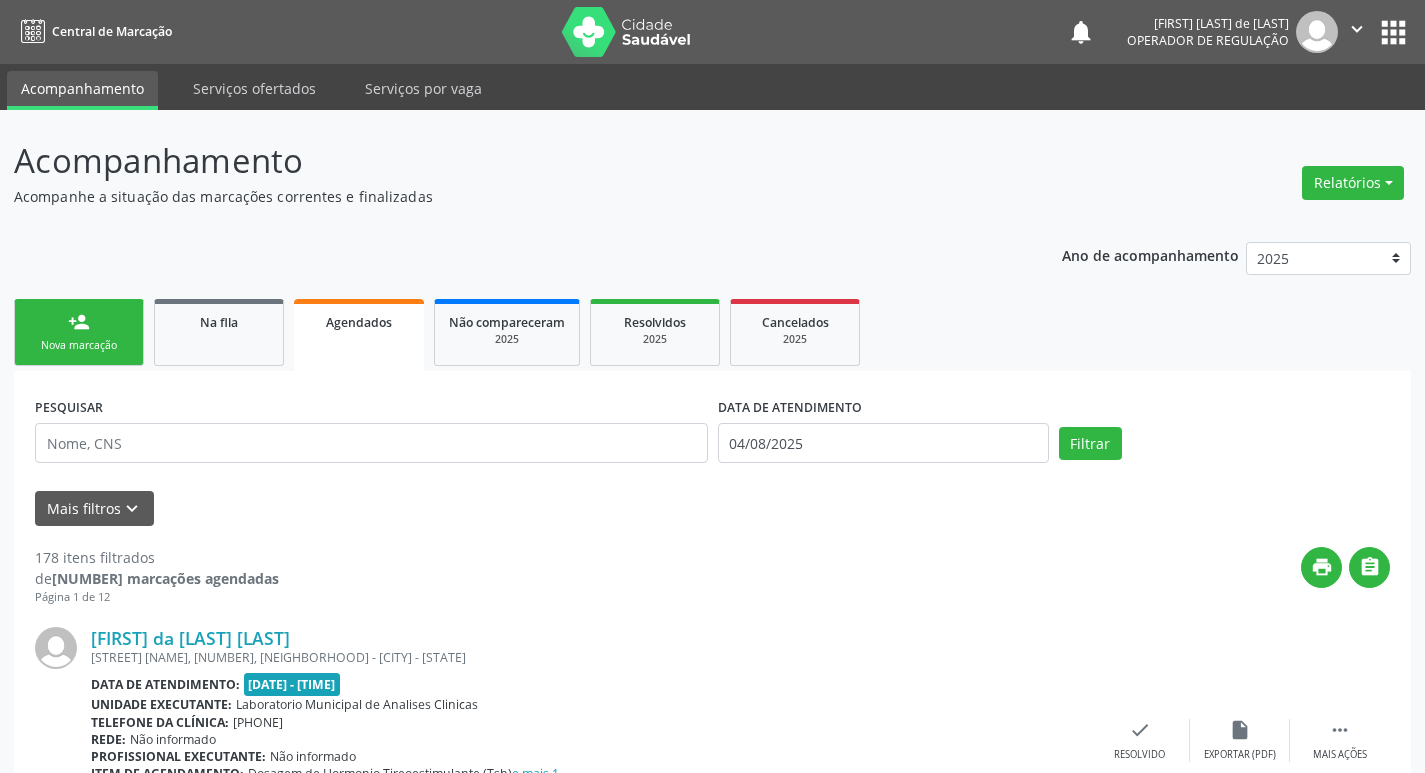 click on "Nova marcação" at bounding box center [79, 345] 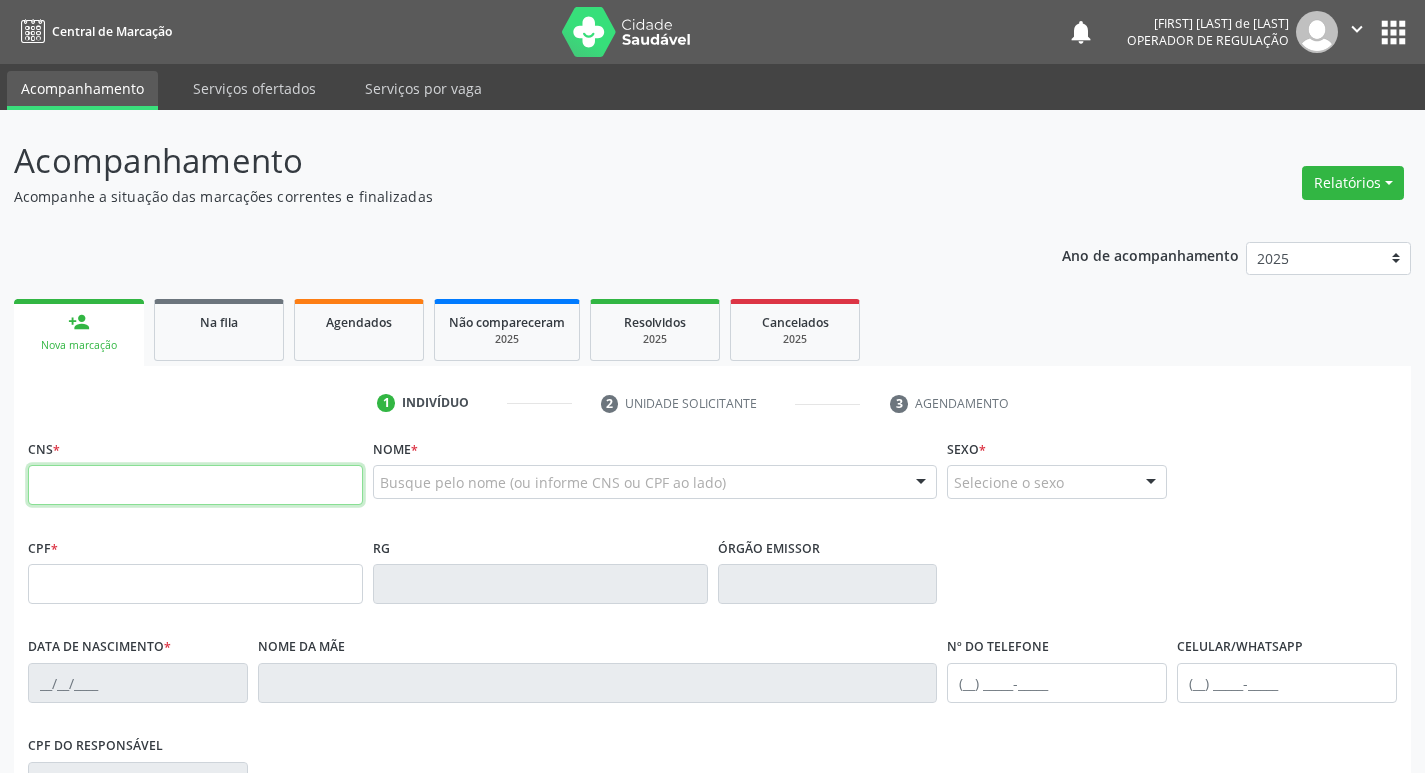 click at bounding box center [195, 485] 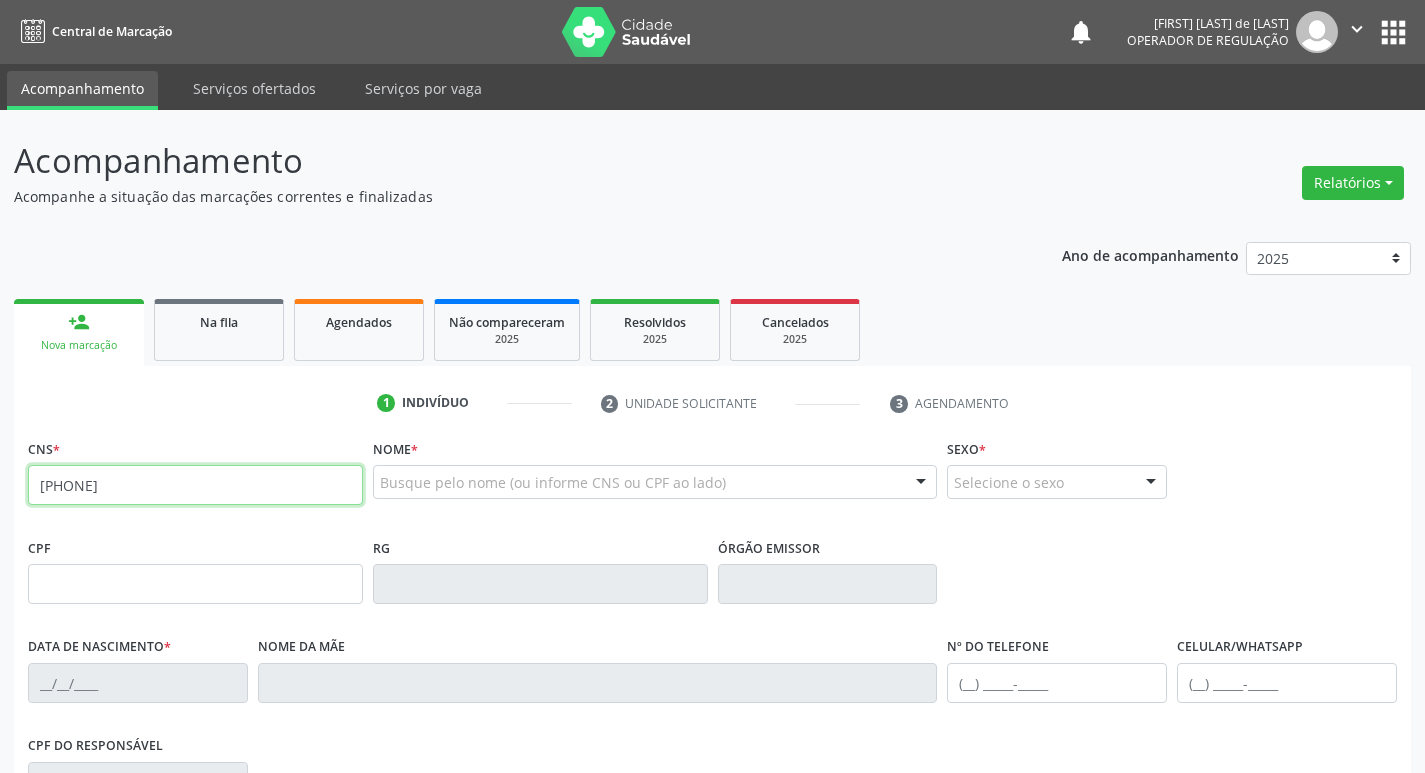 type on "[PHONE]" 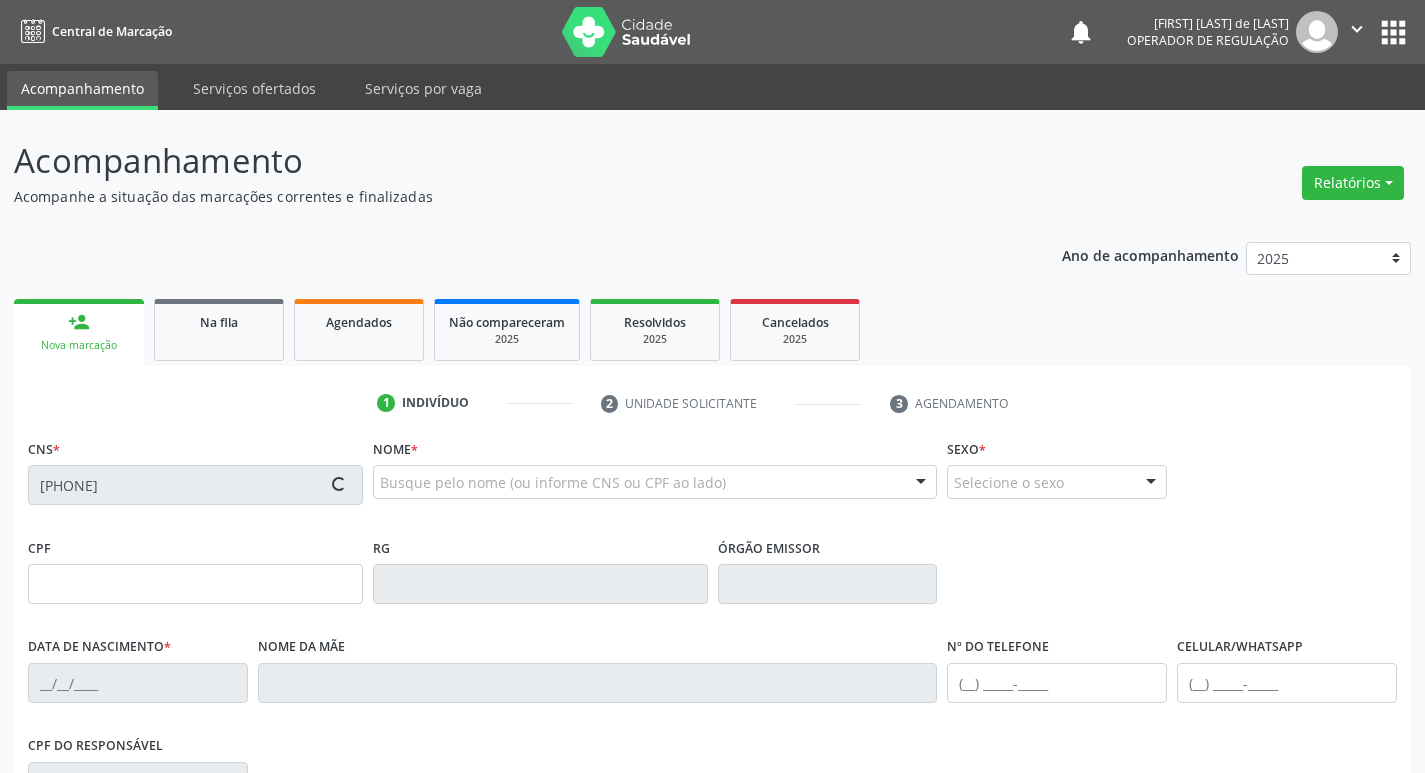 type on "[NUMBER]" 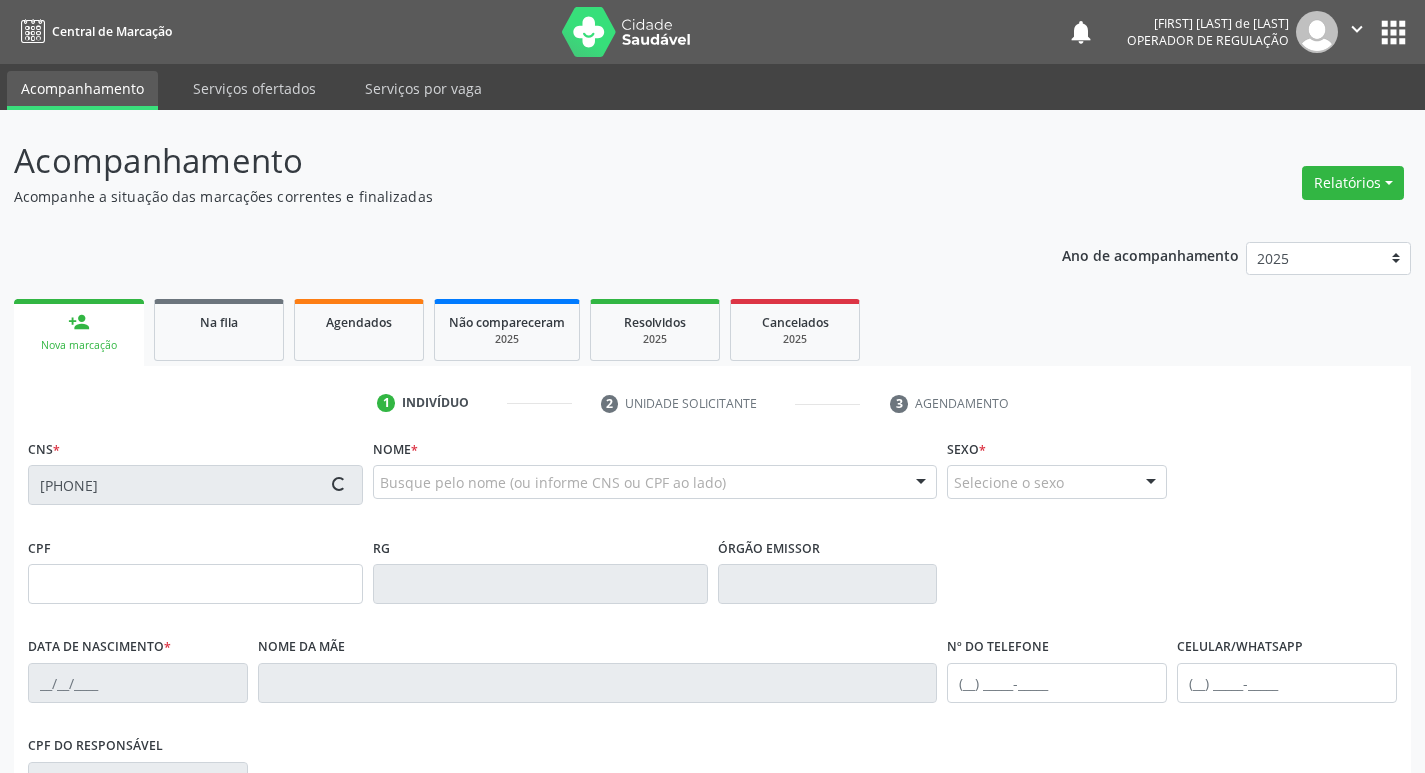 type on "[DATE]" 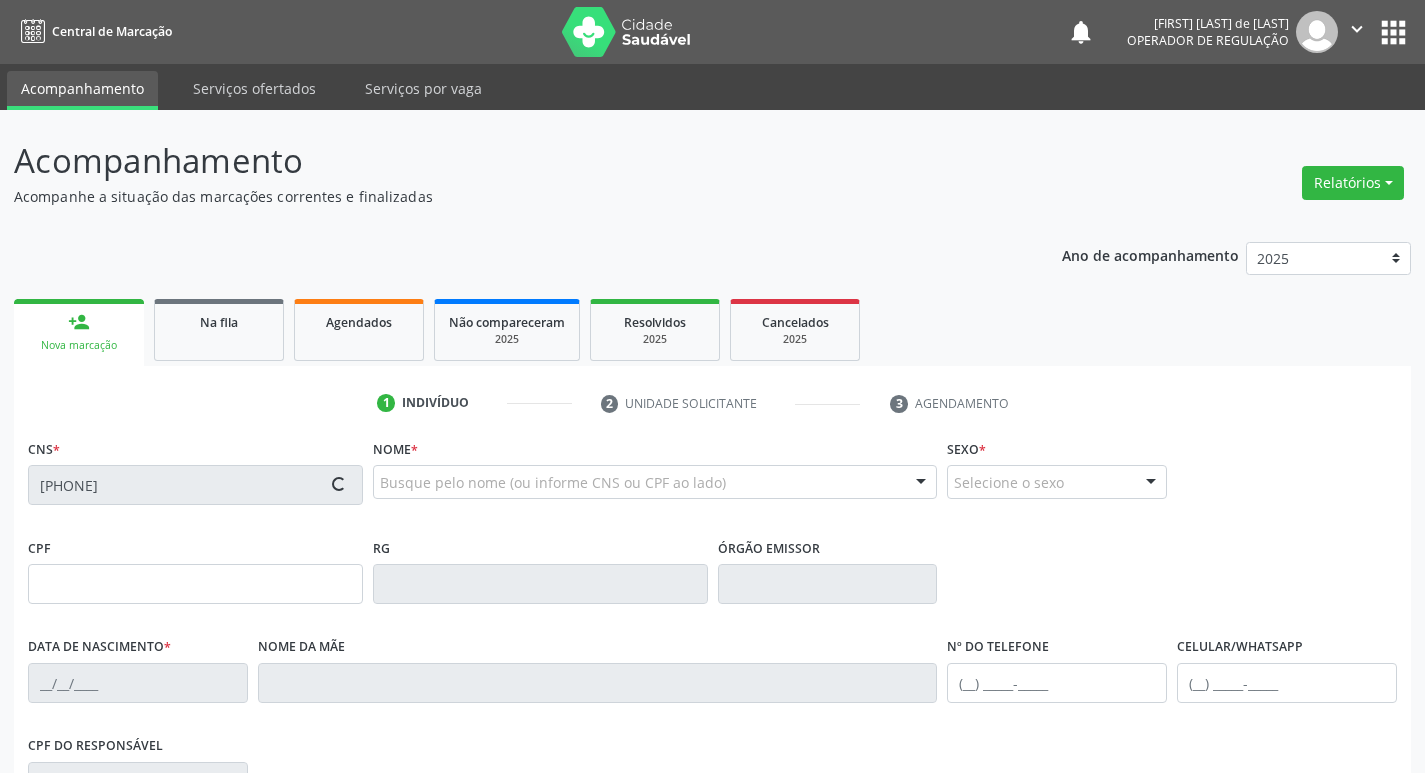 type on "[NUMBER]" 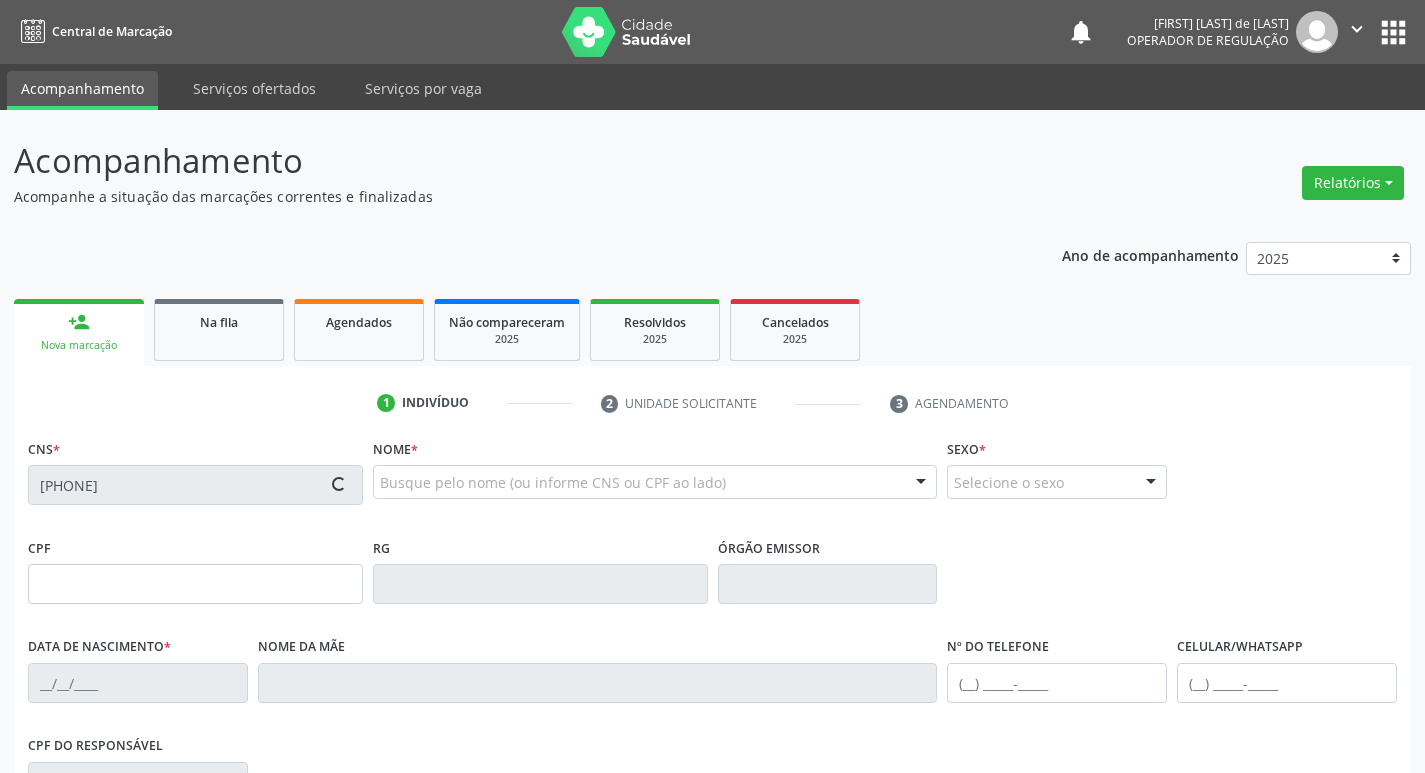 type on "195" 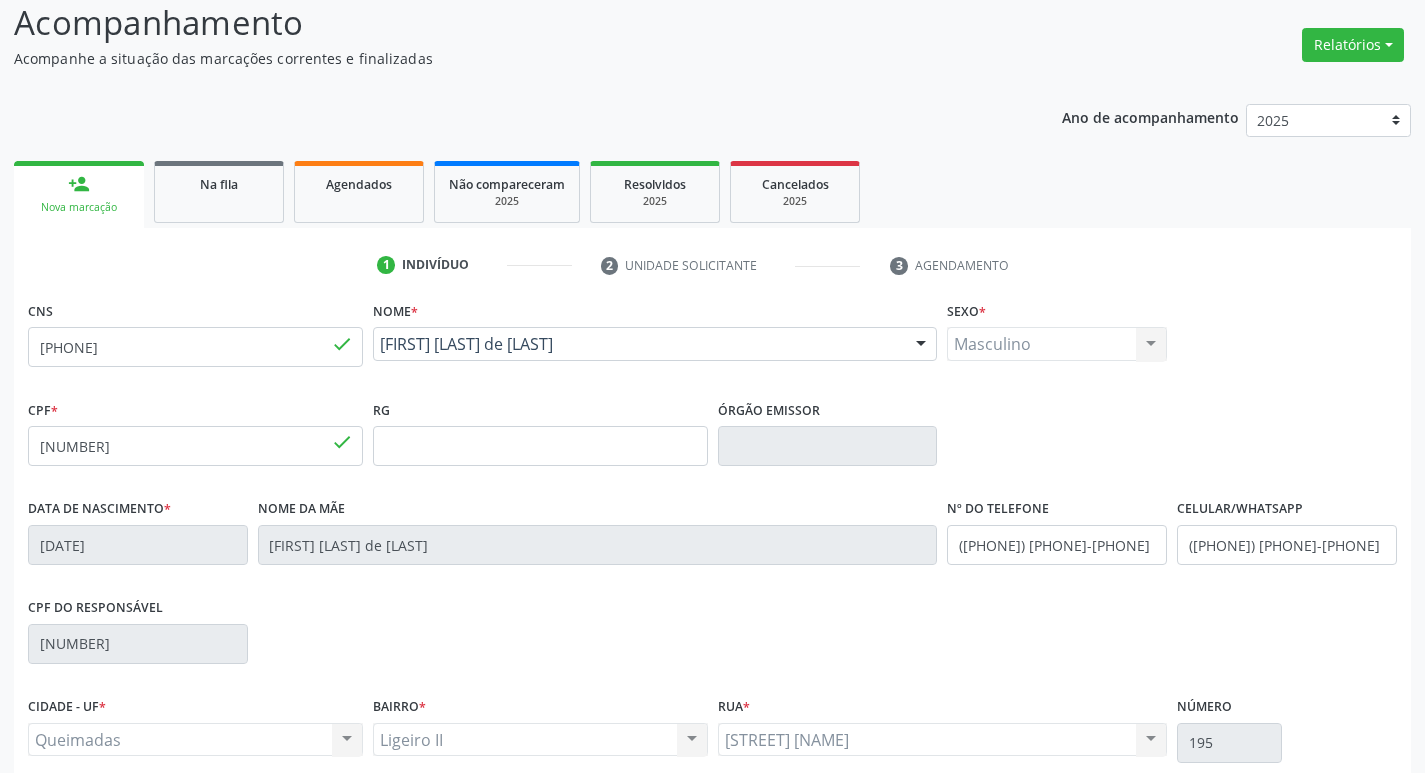 scroll, scrollTop: 311, scrollLeft: 0, axis: vertical 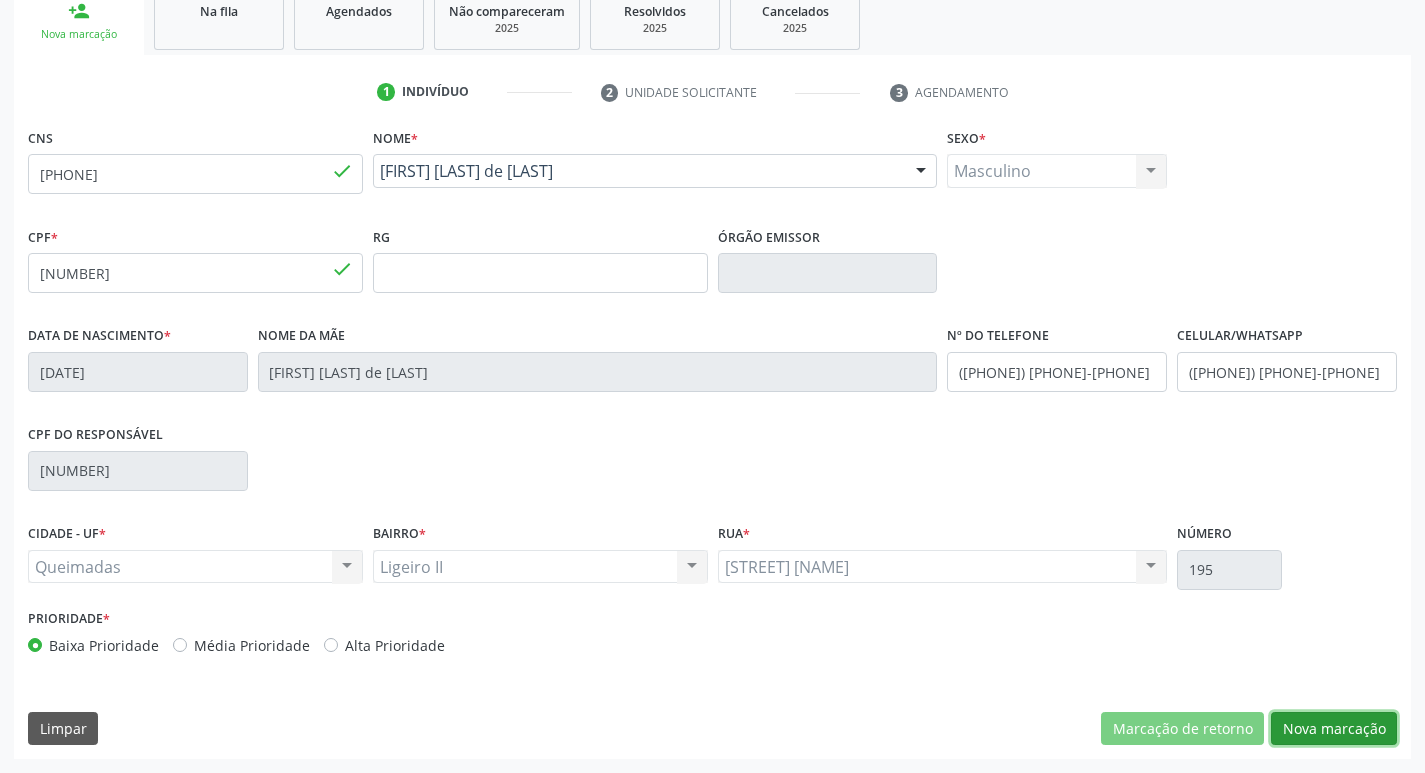 click on "Nova marcação" at bounding box center [1334, 729] 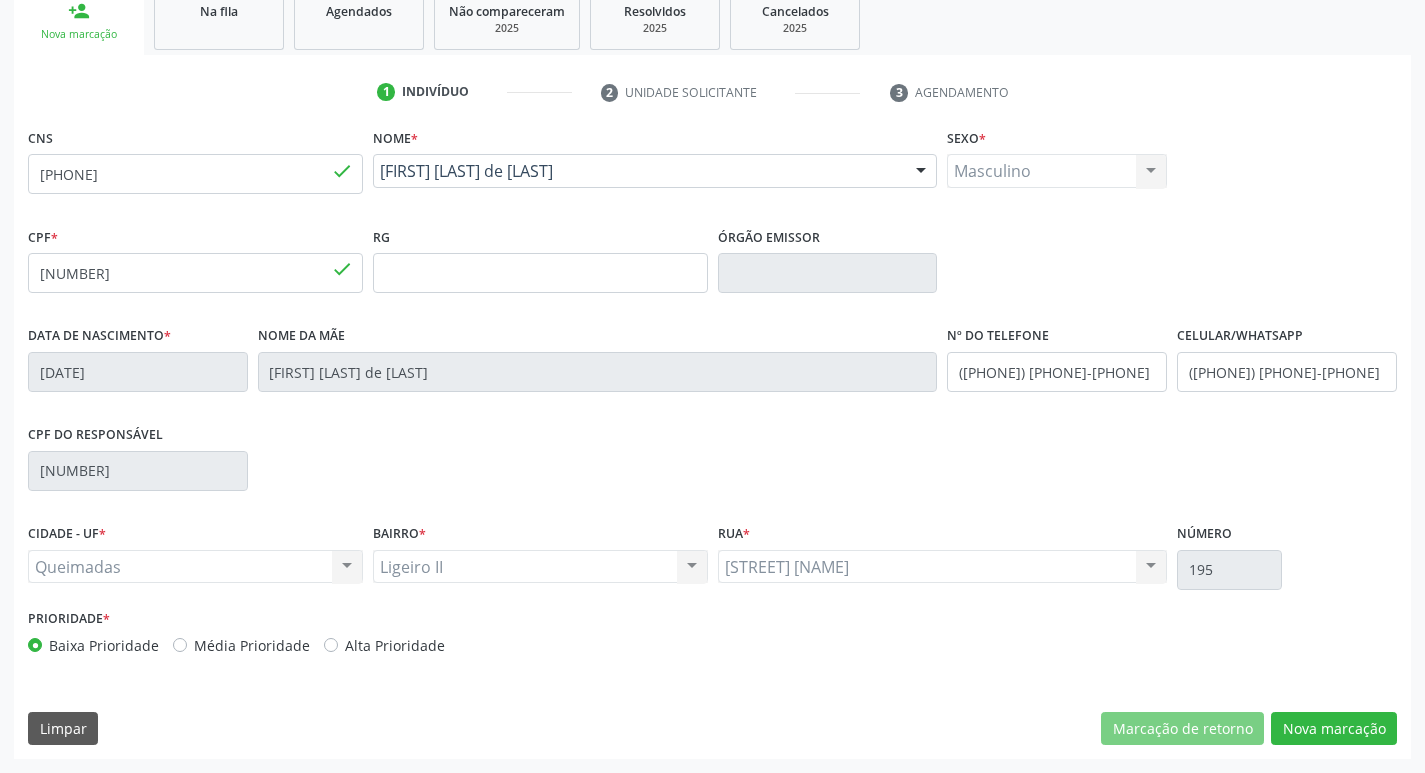 scroll, scrollTop: 133, scrollLeft: 0, axis: vertical 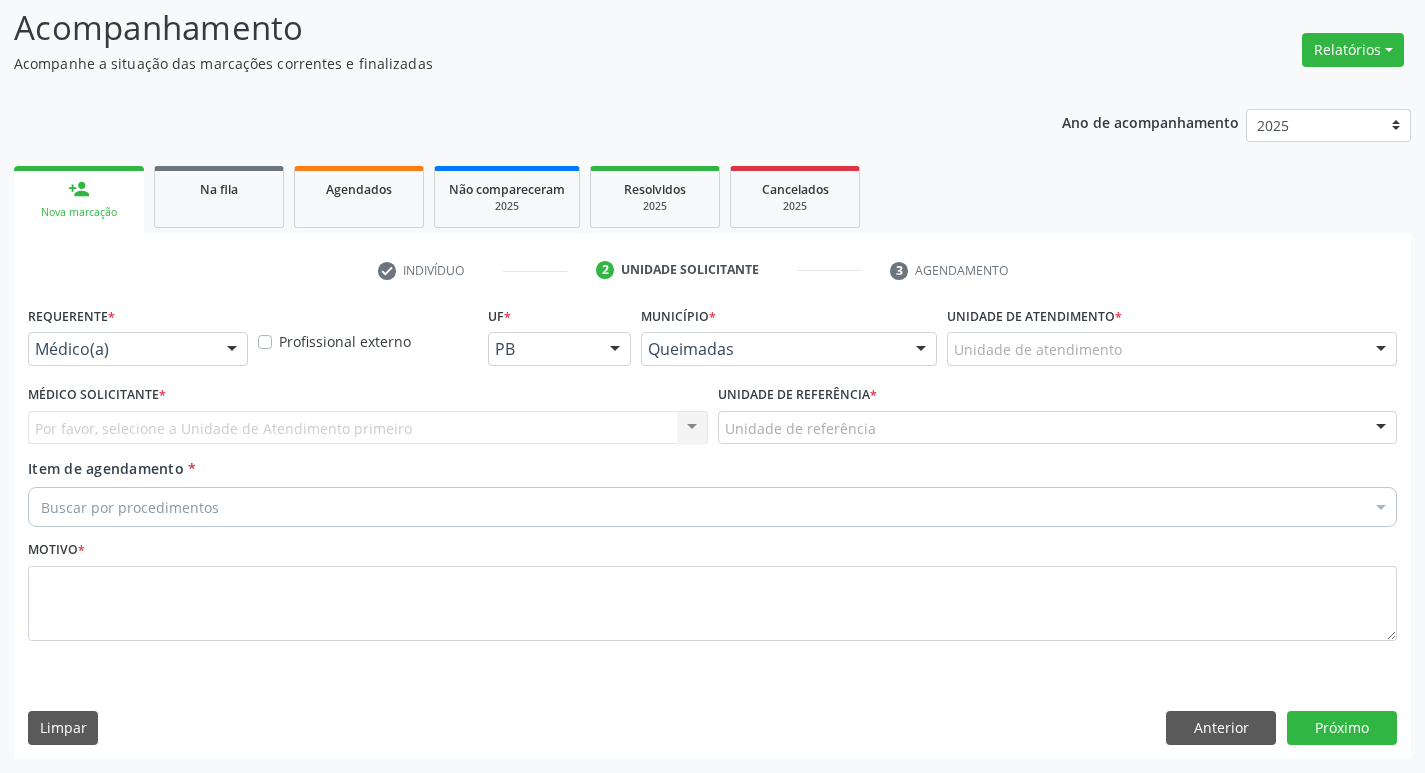 click on "Médico(a)" at bounding box center [138, 349] 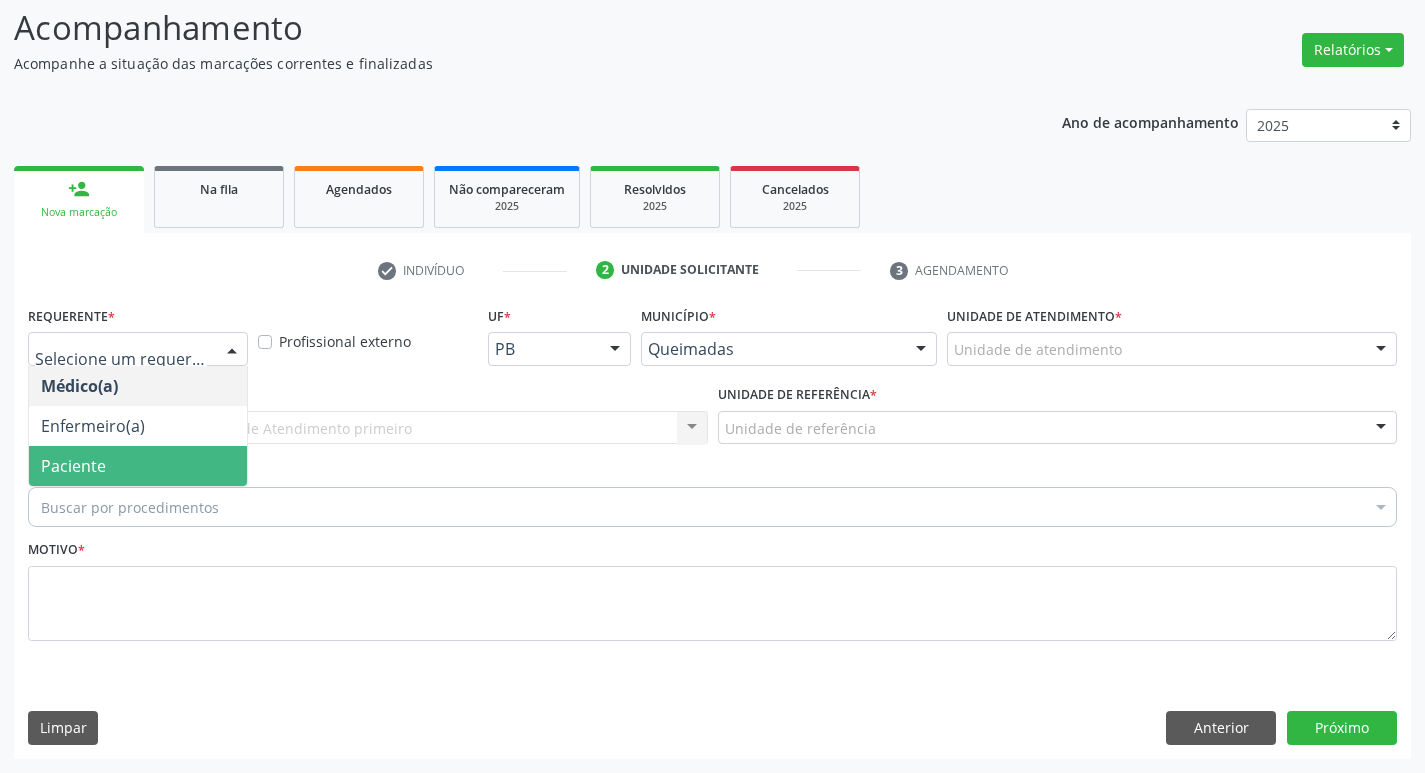 click on "Paciente" at bounding box center (138, 466) 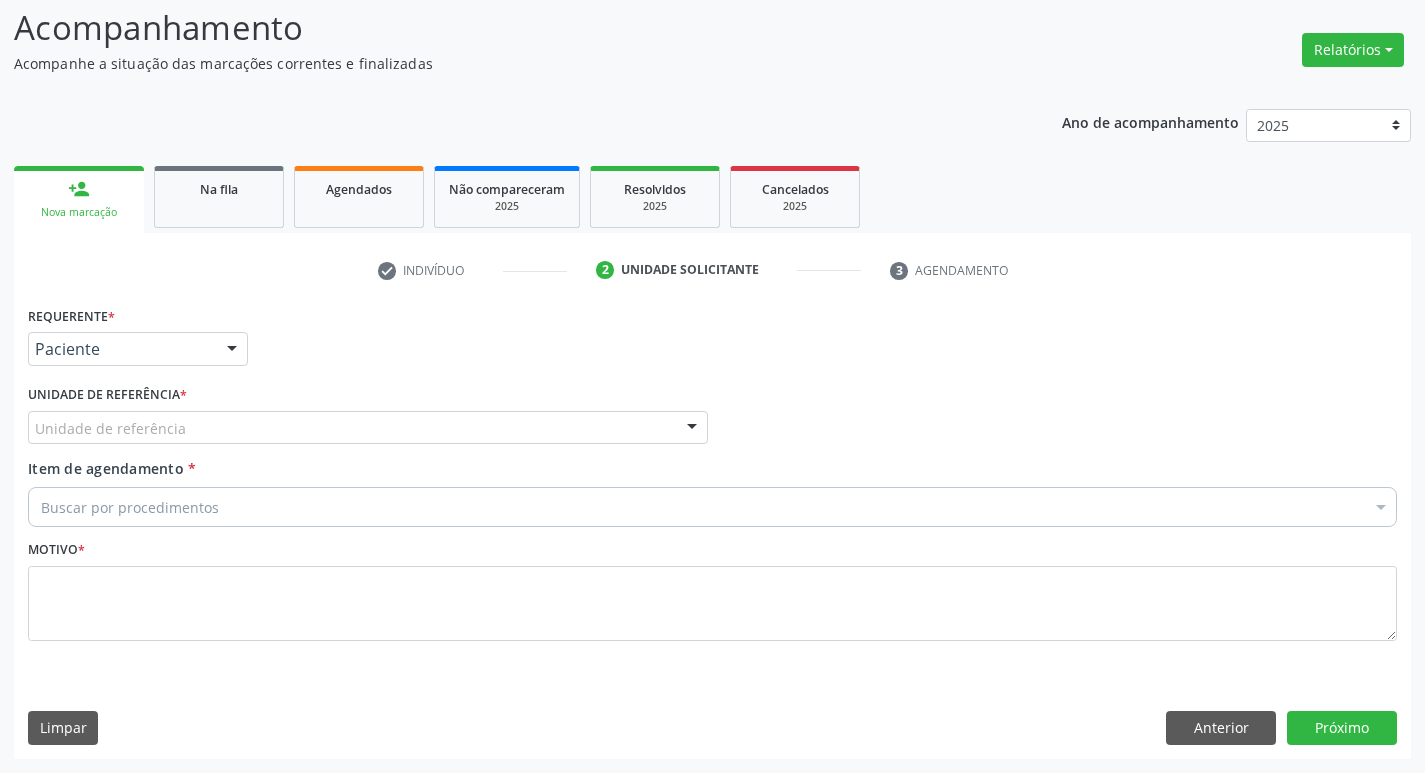 click on "Unidade de referência" at bounding box center (368, 428) 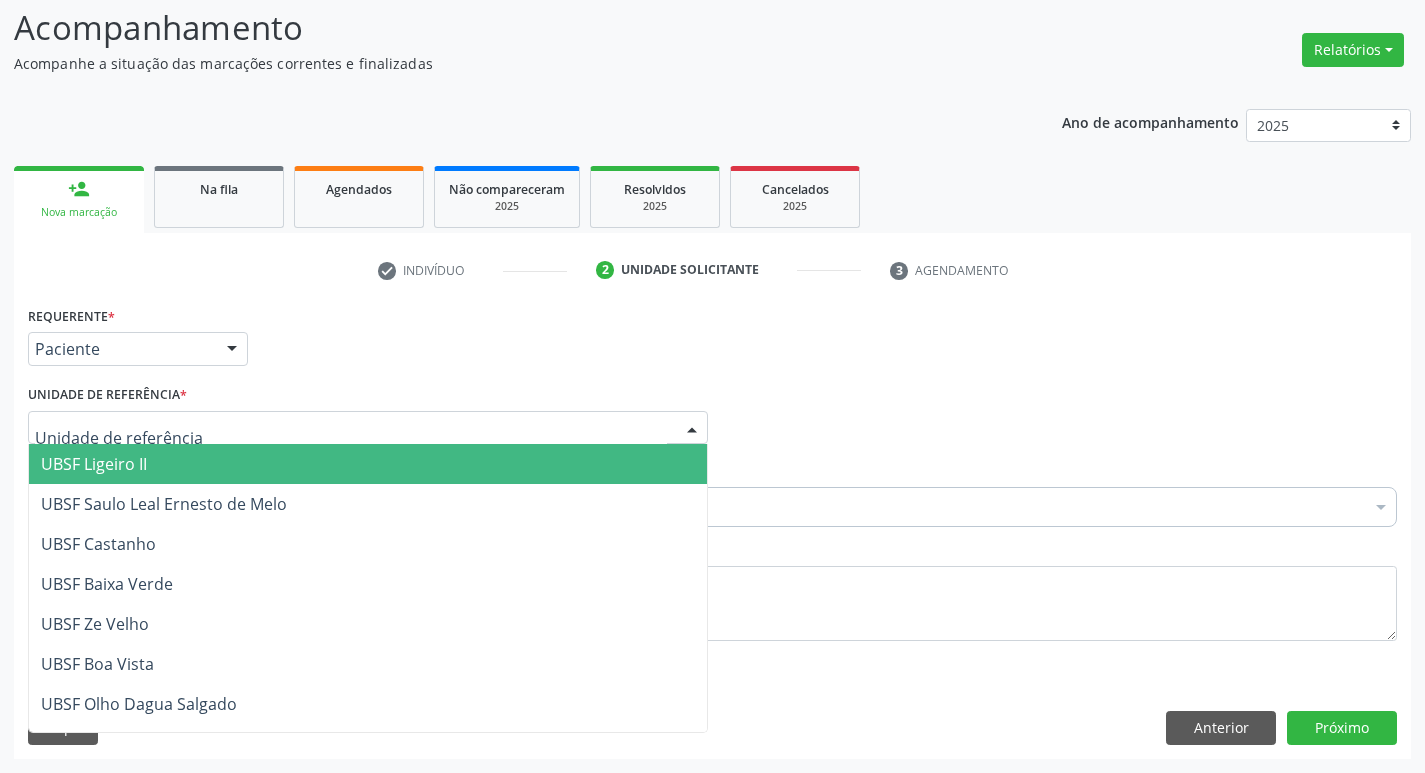 click on "UBSF Ligeiro II" at bounding box center (368, 464) 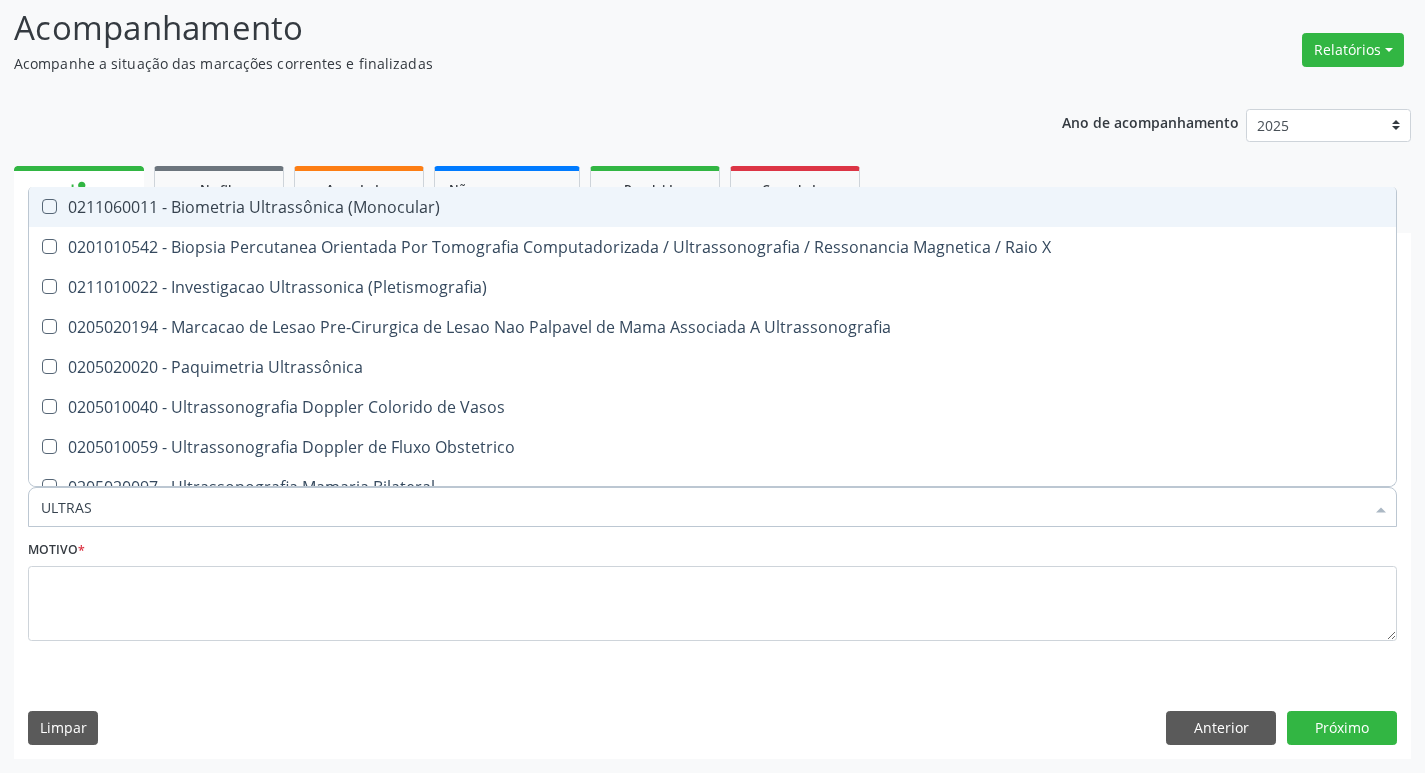 type on "ULTRASS" 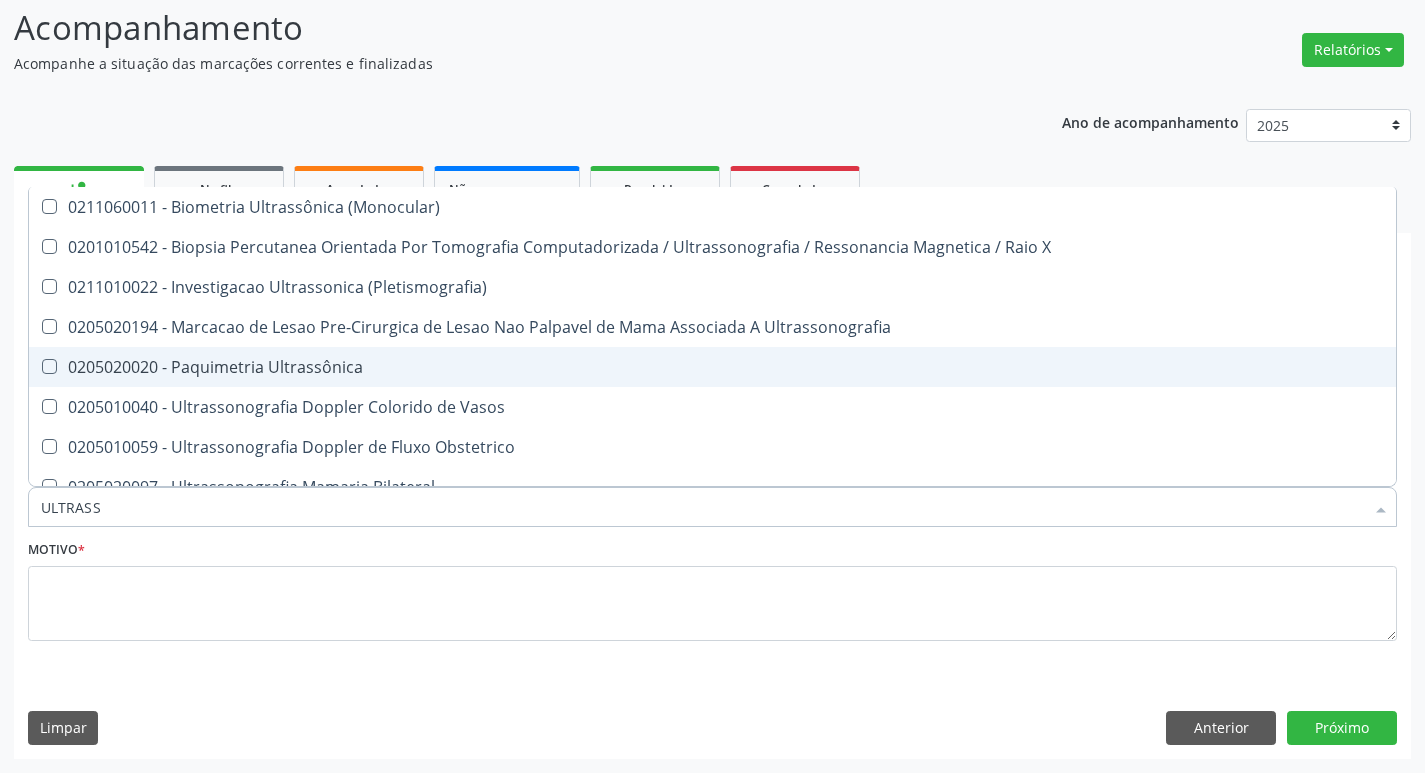 scroll, scrollTop: 600, scrollLeft: 0, axis: vertical 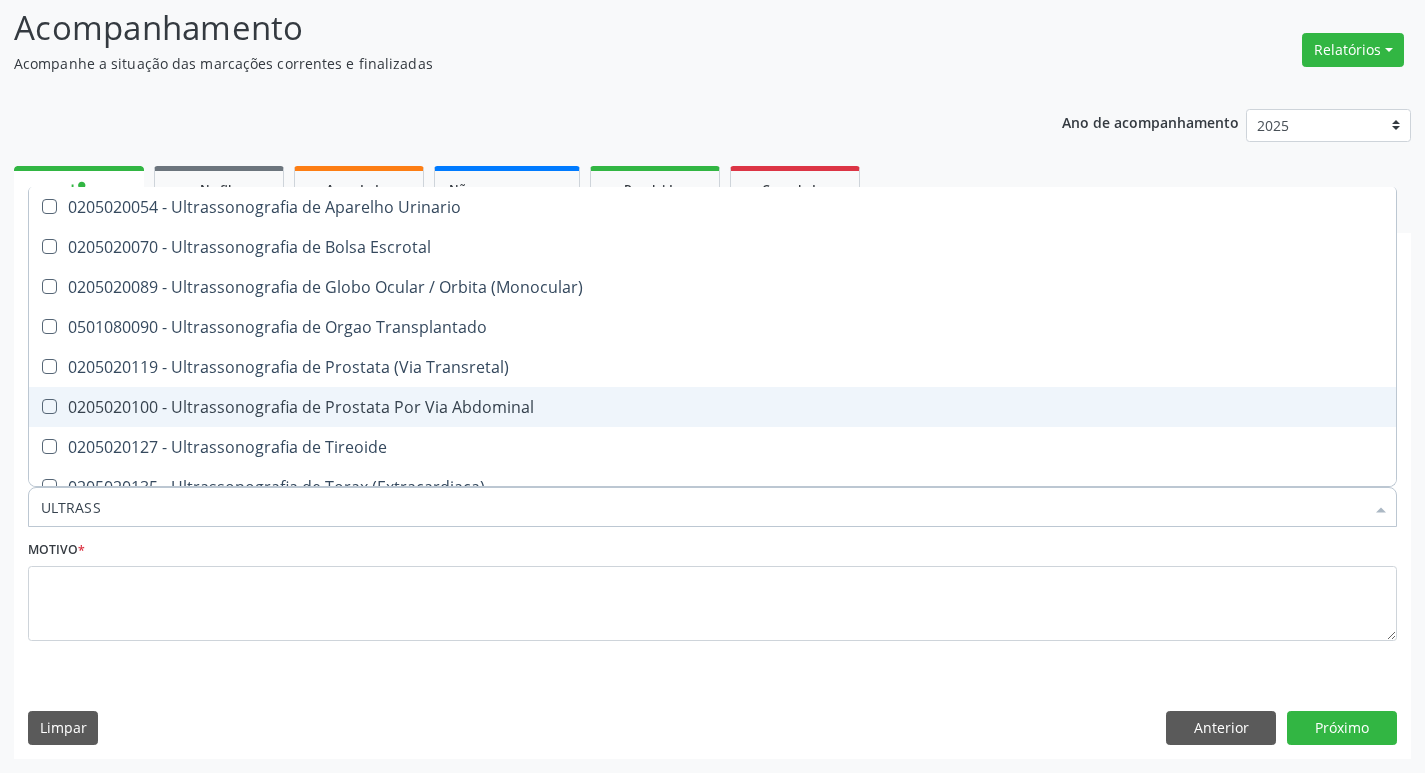 click on "0205020100 - Ultrassonografia de Prostata Por Via Abdominal" at bounding box center [712, 407] 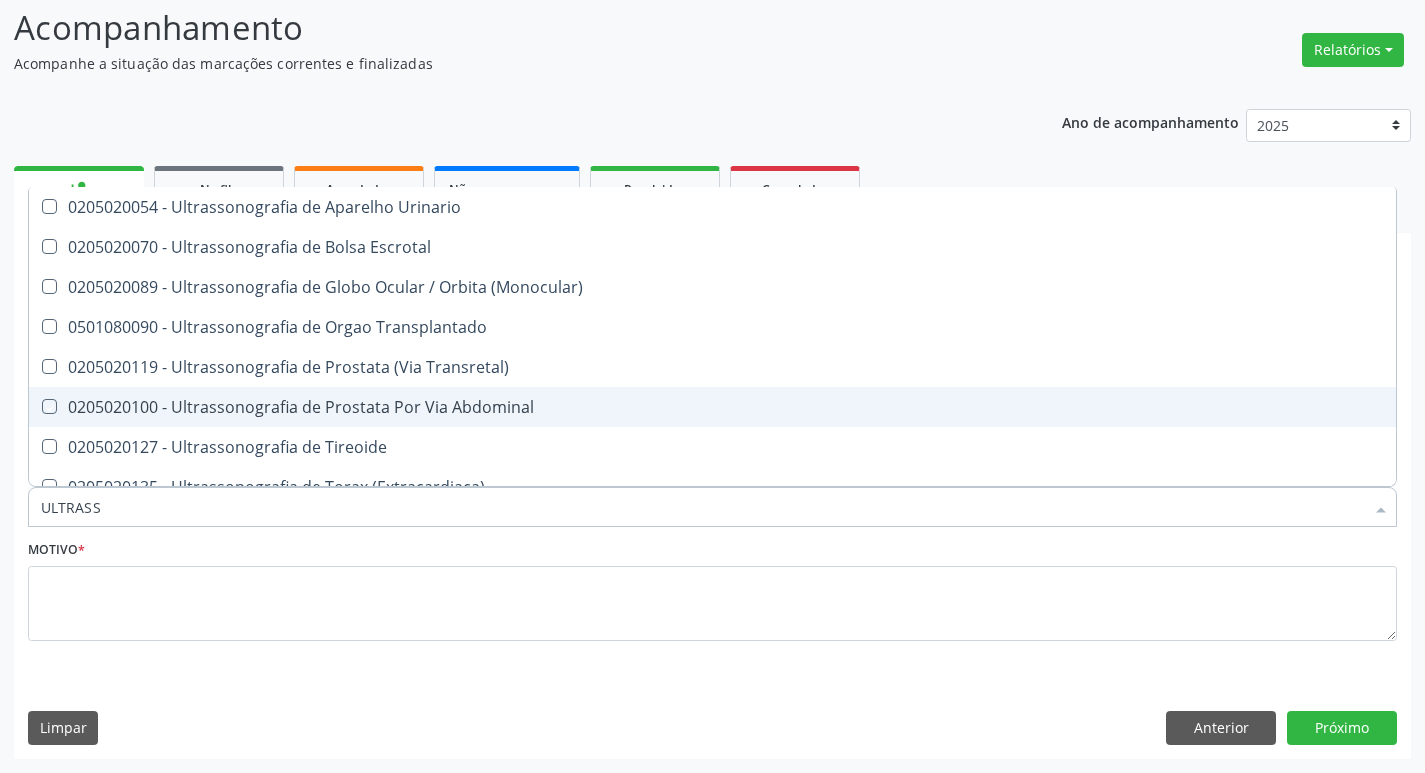 checkbox on "true" 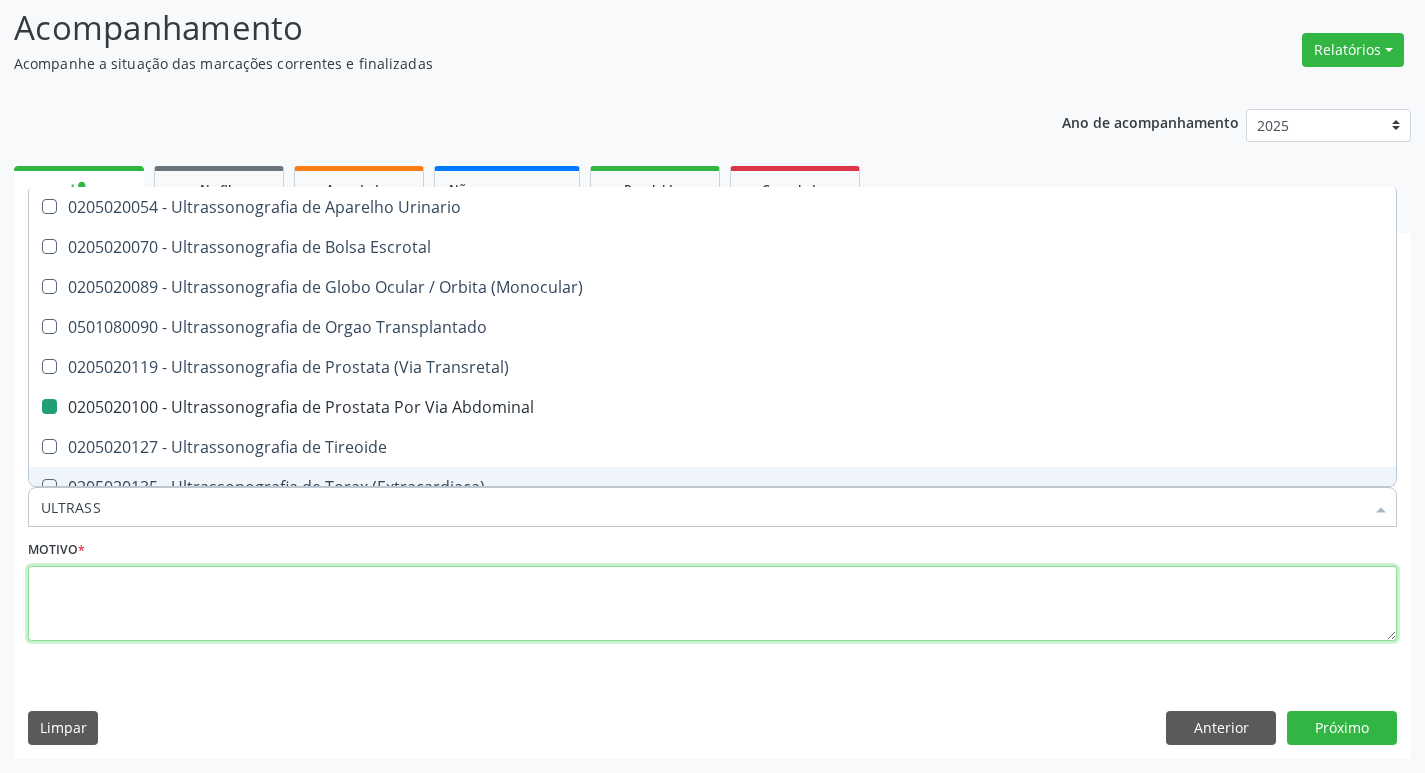 click at bounding box center [712, 604] 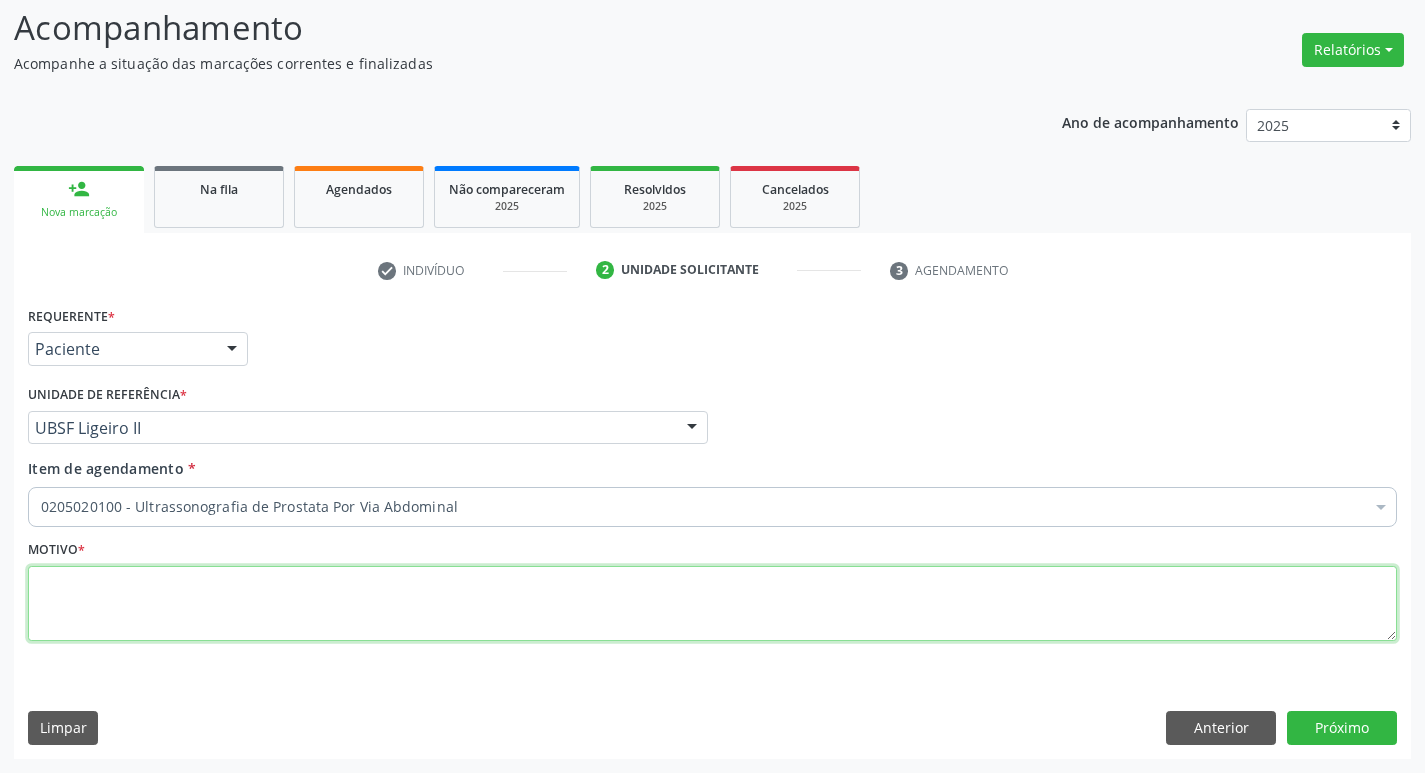 scroll, scrollTop: 0, scrollLeft: 0, axis: both 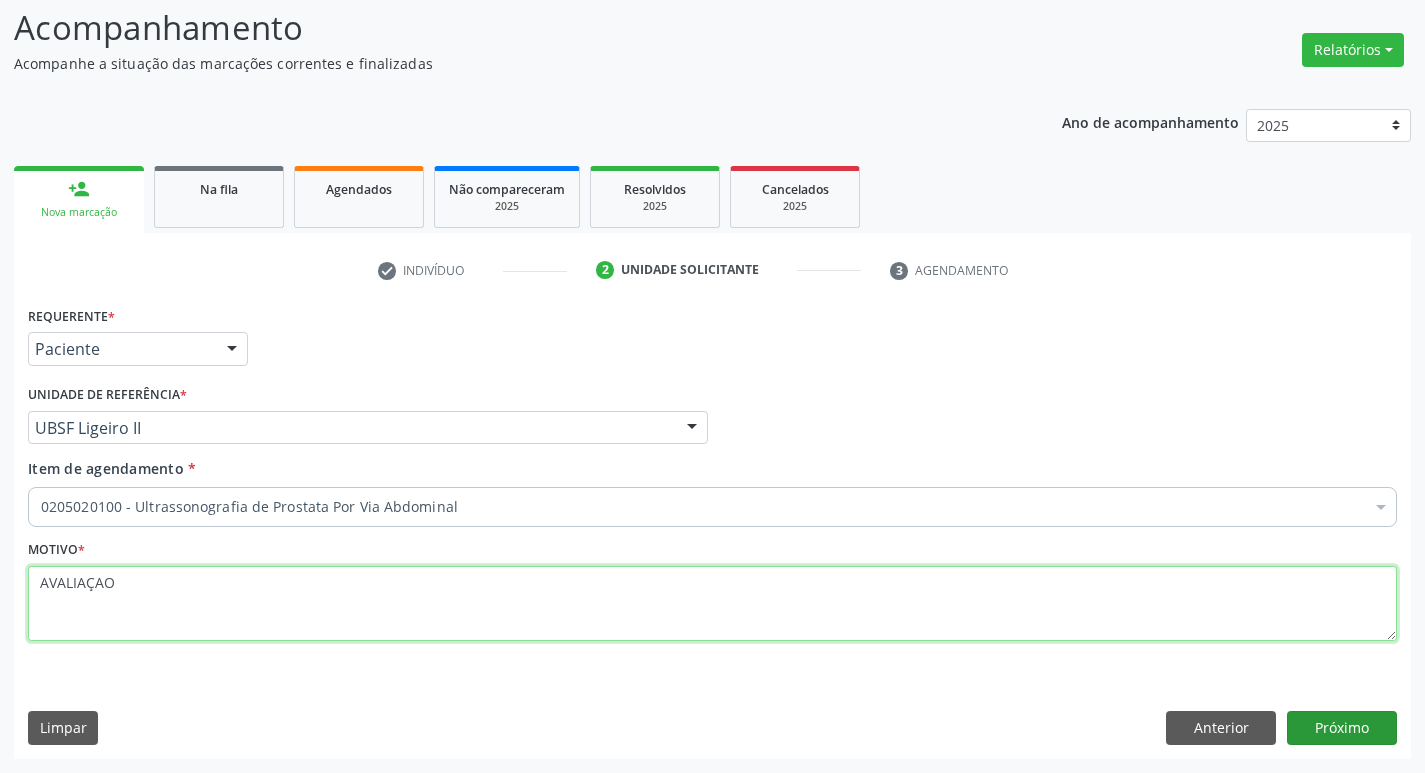 type on "AVALIAÇAO" 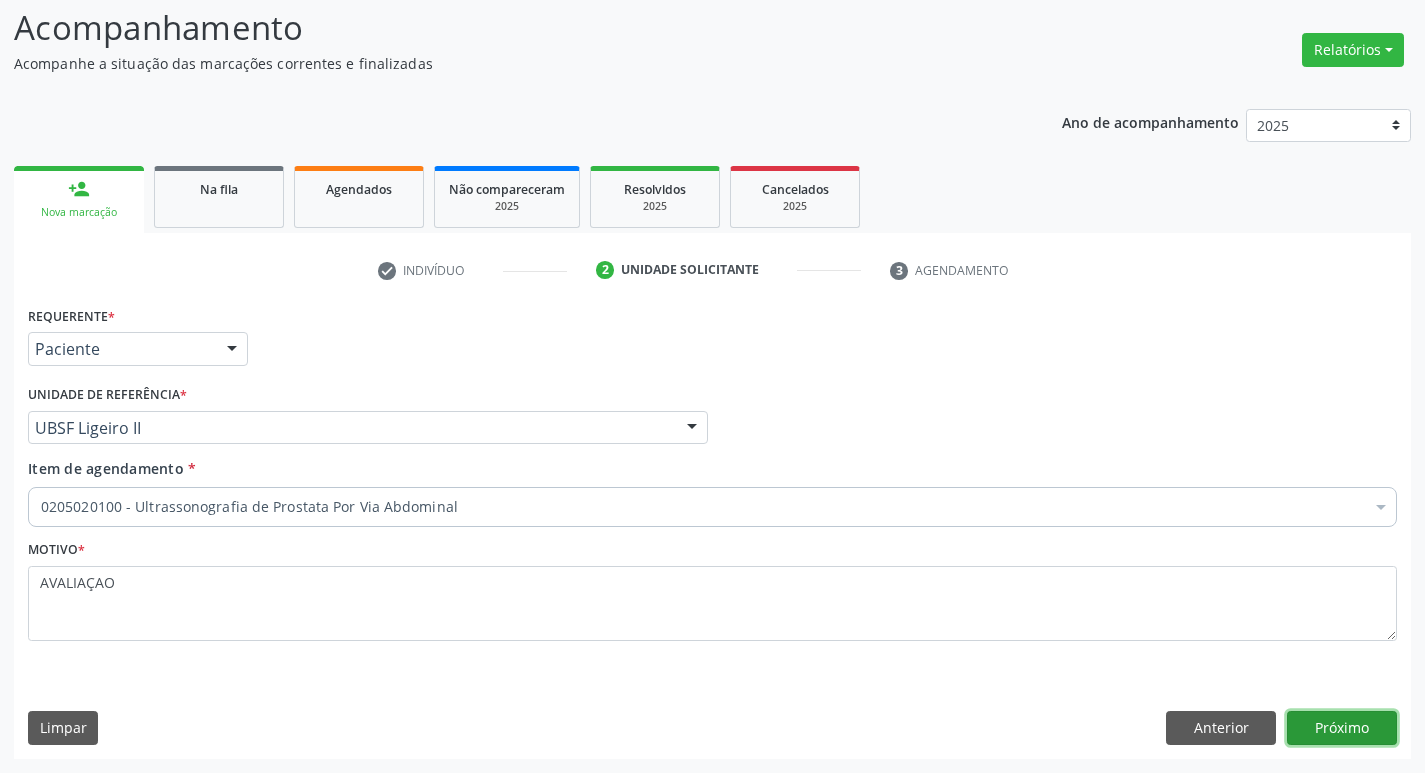 click on "Próximo" at bounding box center (1342, 728) 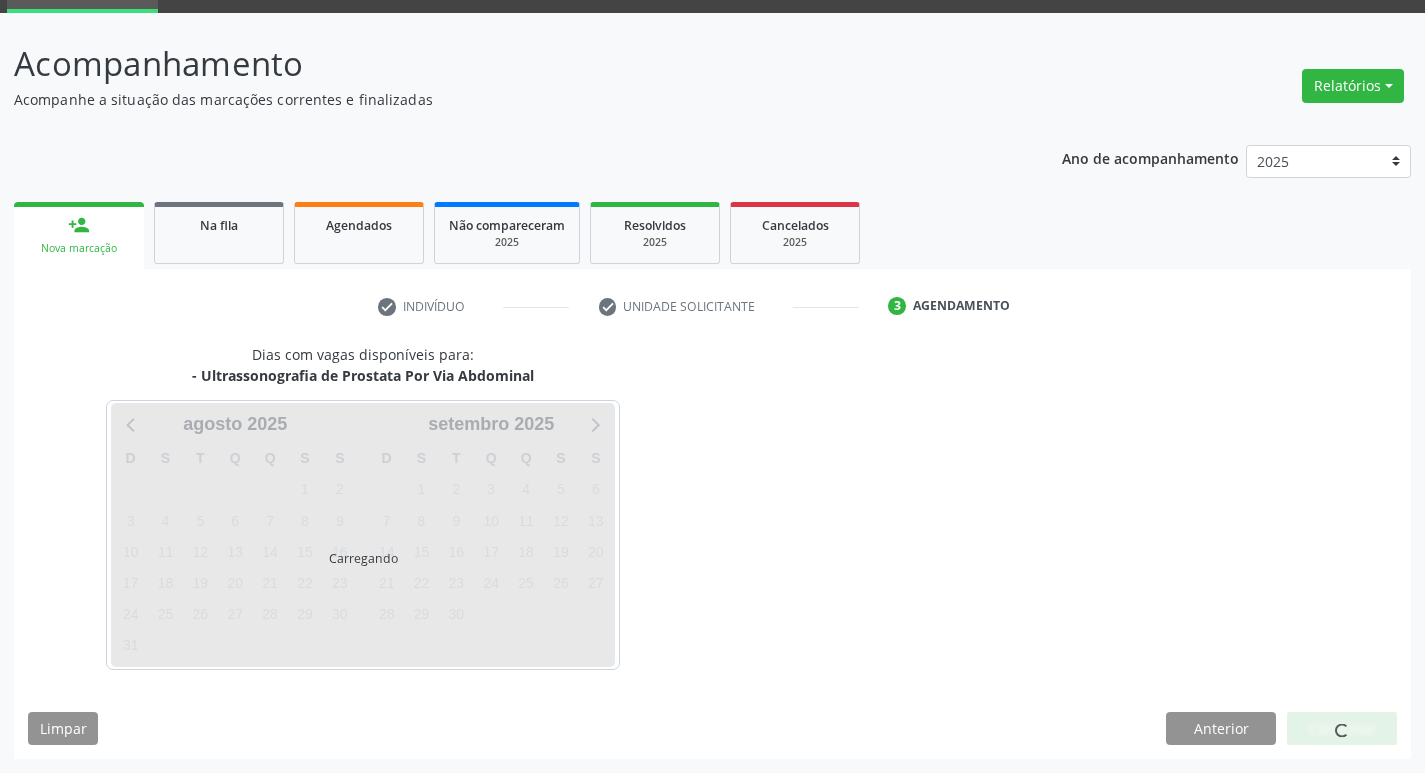 scroll, scrollTop: 97, scrollLeft: 0, axis: vertical 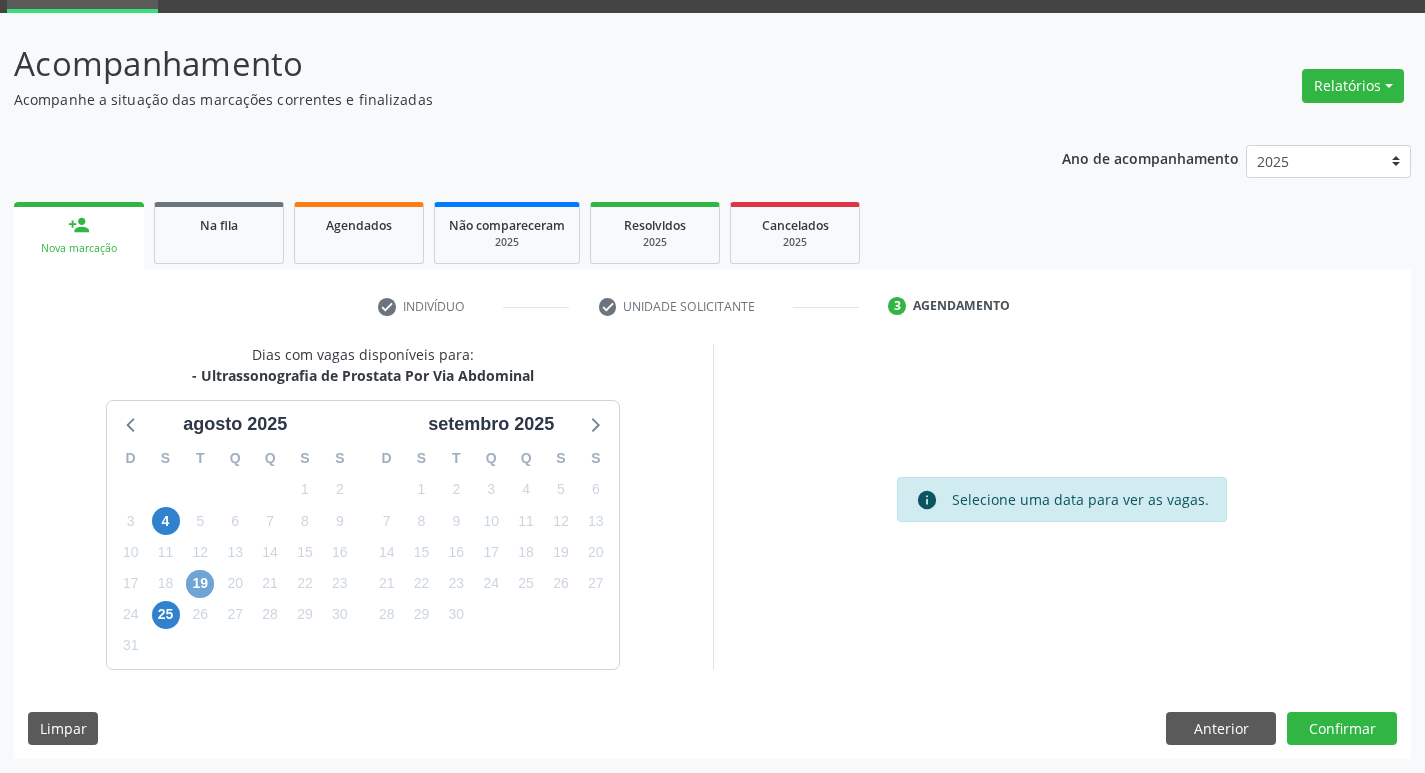 click on "19" at bounding box center [200, 584] 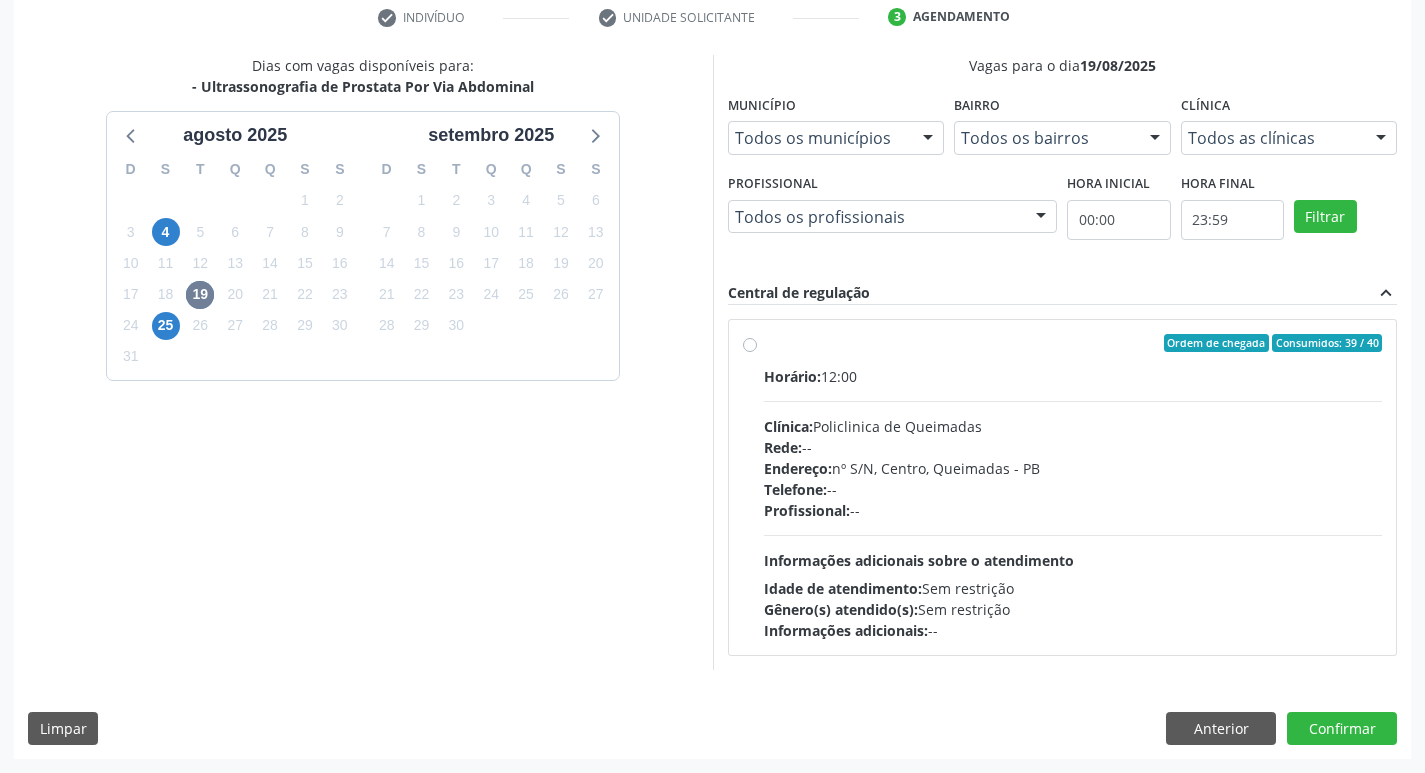 click on "Horário:   12:00
Clínica:  Policlinica de Queimadas
Rede:
--
Endereço:   nº S/N, Centro, [CITY] - [STATE]
Telefone:   --
Profissional:
--
Informações adicionais sobre o atendimento
Idade de atendimento:
Sem restrição
Gênero(s) atendido(s):
Sem restrição
Informações adicionais:
--" at bounding box center (1073, 503) 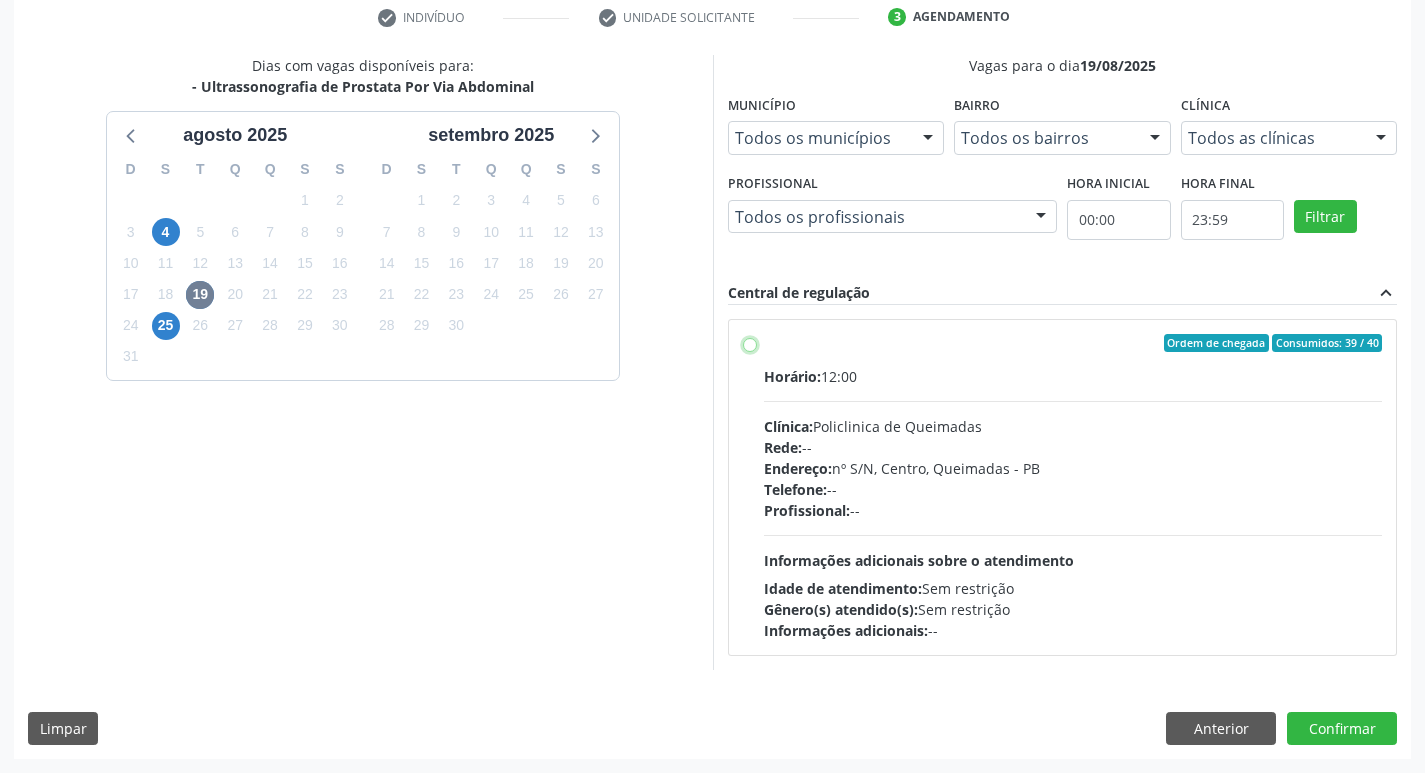click on "Ordem de chegada
Consumidos: 39 / 40
Horário:   12:00
Clínica:  Policlinica de Queimadas
Rede:
--
Endereço:   nº S/N, Centro, [CITY] - [STATE]
Telefone:   --
Profissional:
--
Informações adicionais sobre o atendimento
Idade de atendimento:
Sem restrição
Gênero(s) atendido(s):
Sem restrição
Informações adicionais:
--" at bounding box center (750, 343) 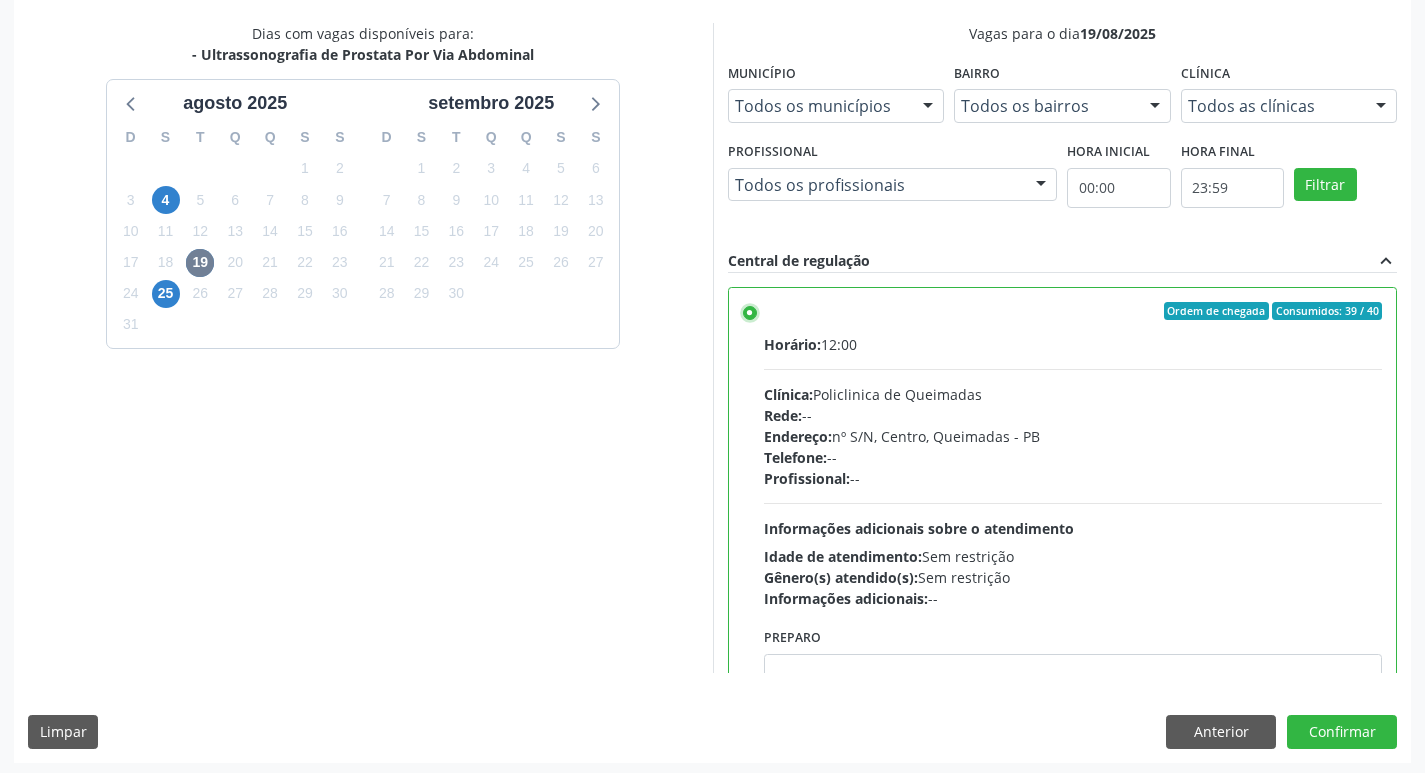 scroll, scrollTop: 422, scrollLeft: 0, axis: vertical 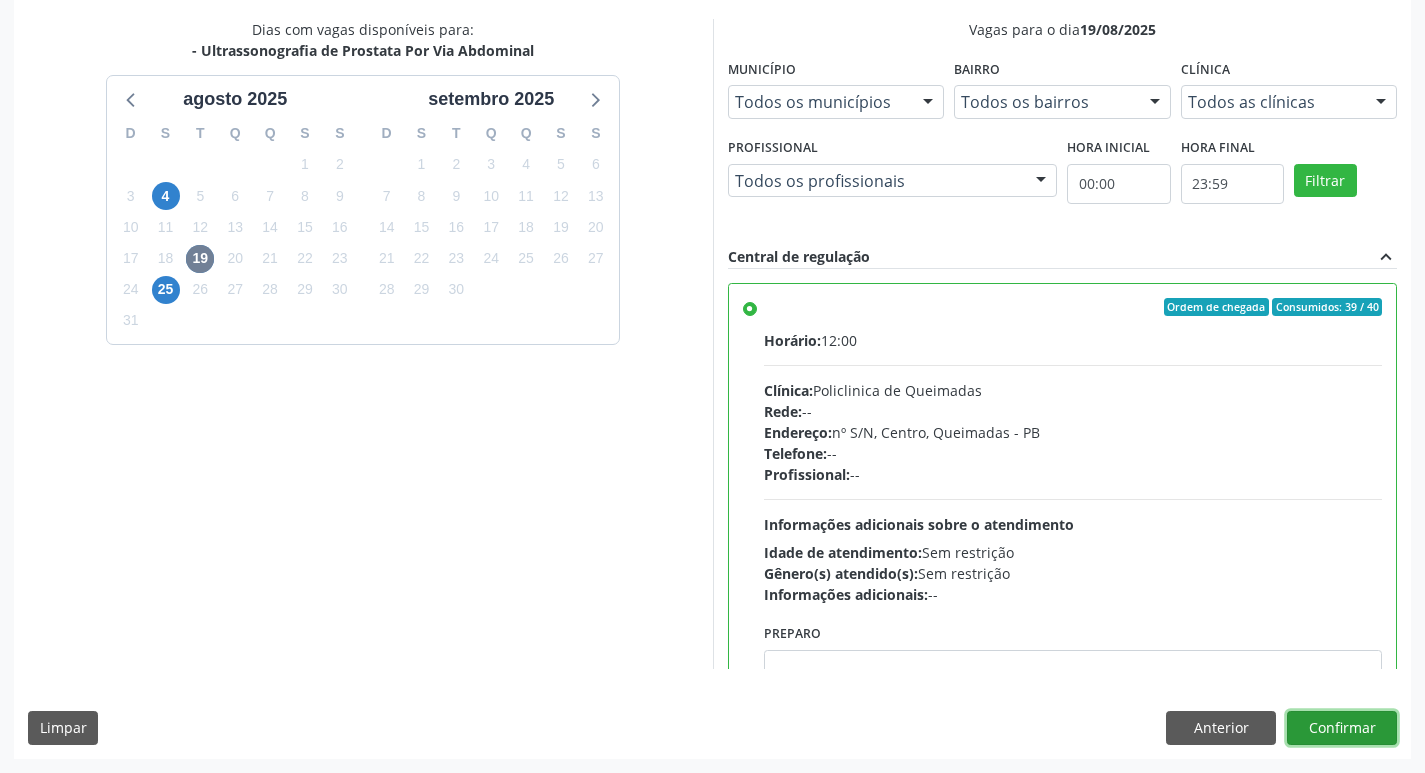 click on "Confirmar" at bounding box center [1342, 728] 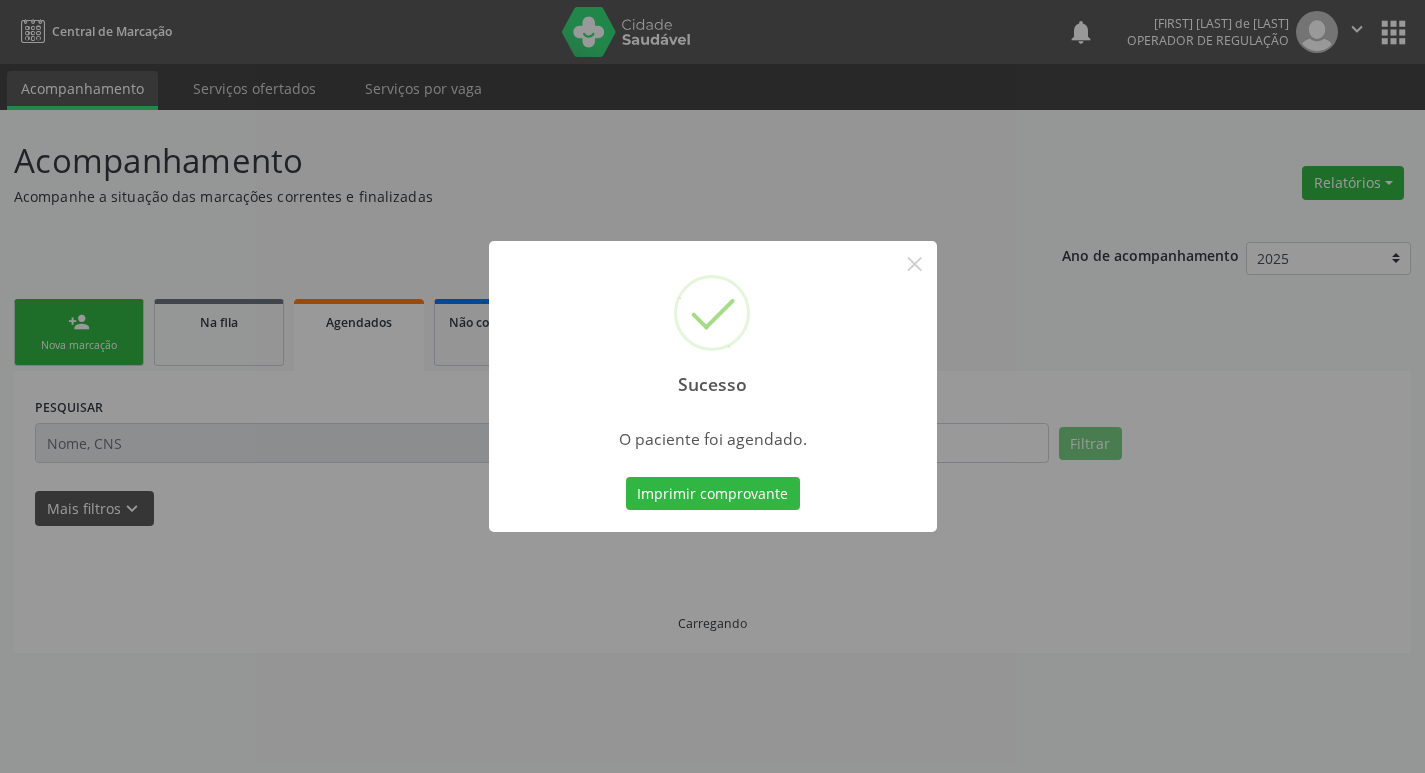 scroll, scrollTop: 0, scrollLeft: 0, axis: both 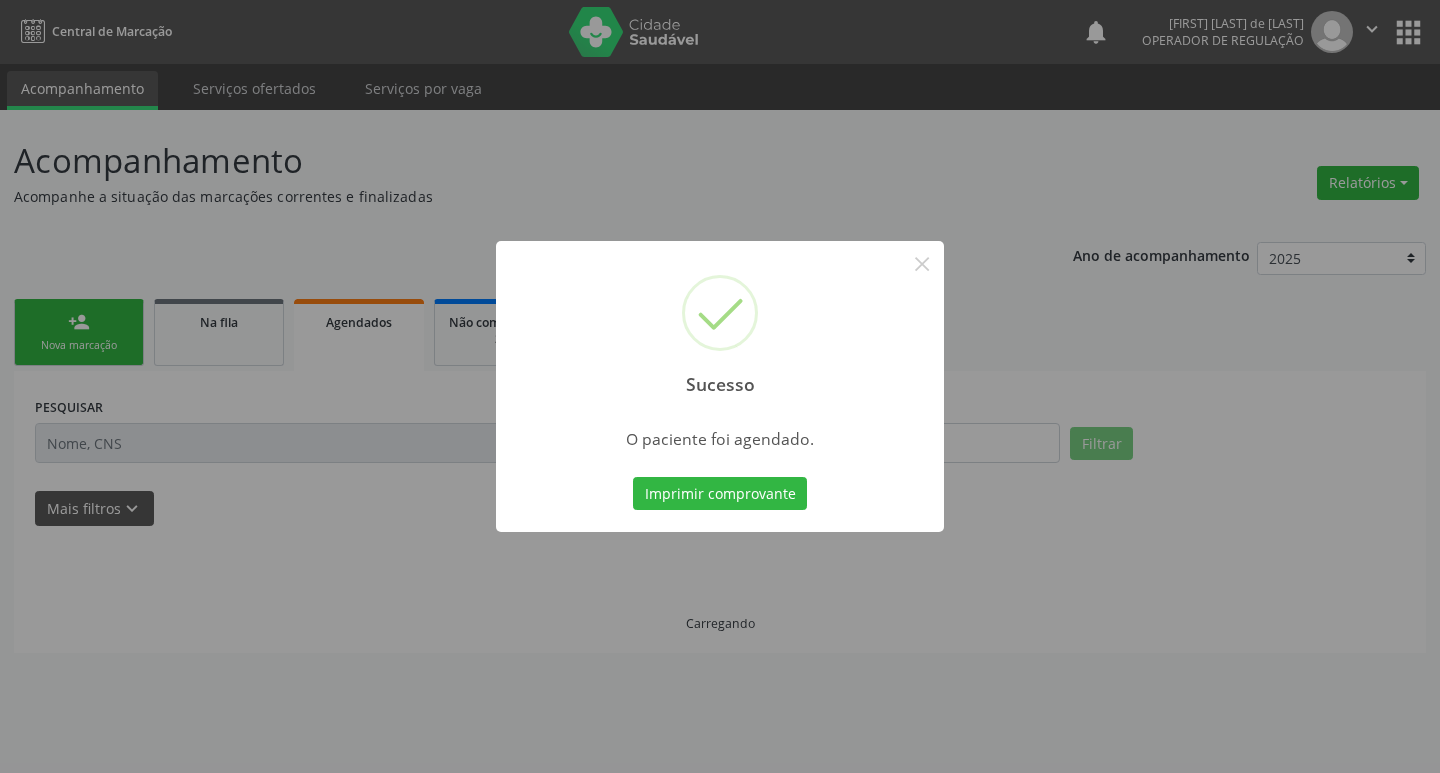 click on "Imprimir comprovante" at bounding box center [720, 494] 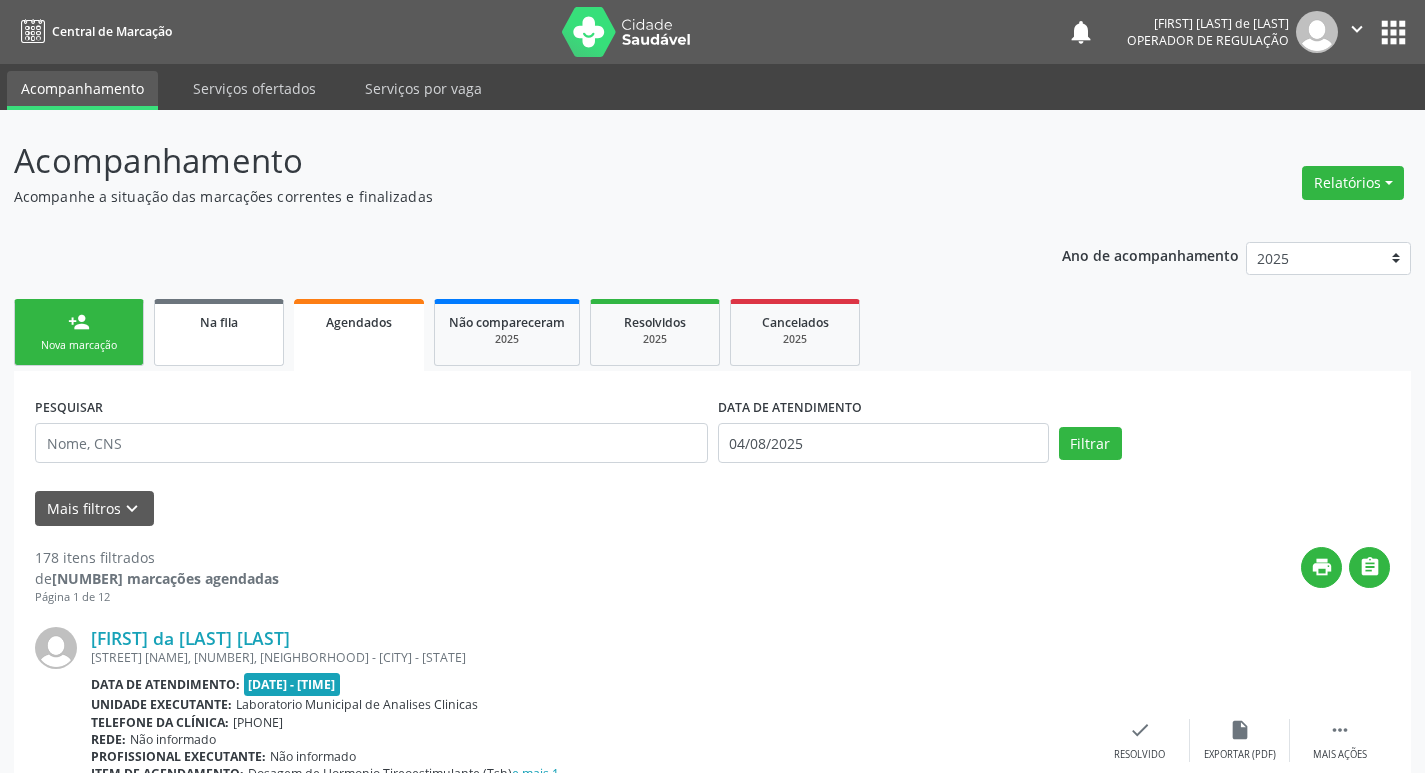 click on "Na fila" at bounding box center [219, 332] 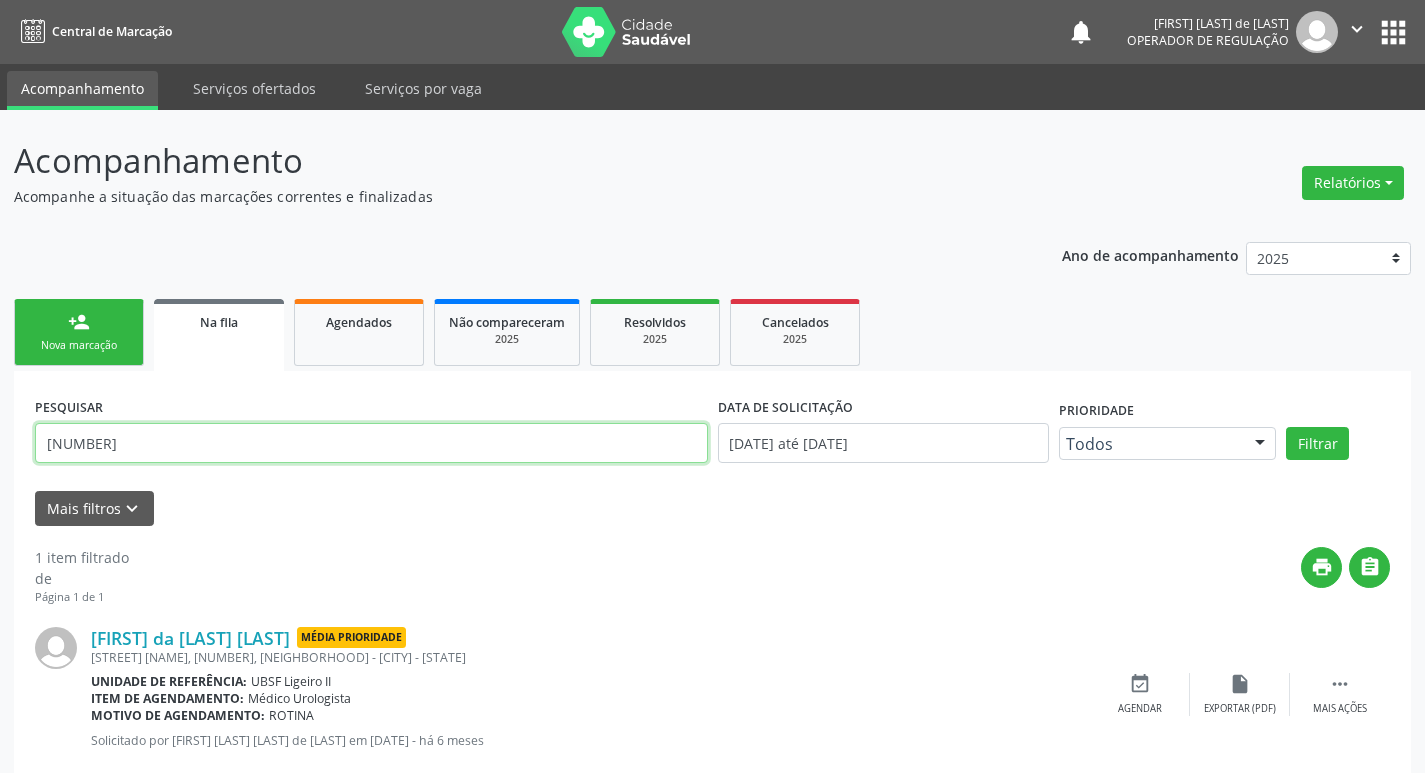 click on "[NUMBER]" at bounding box center (371, 443) 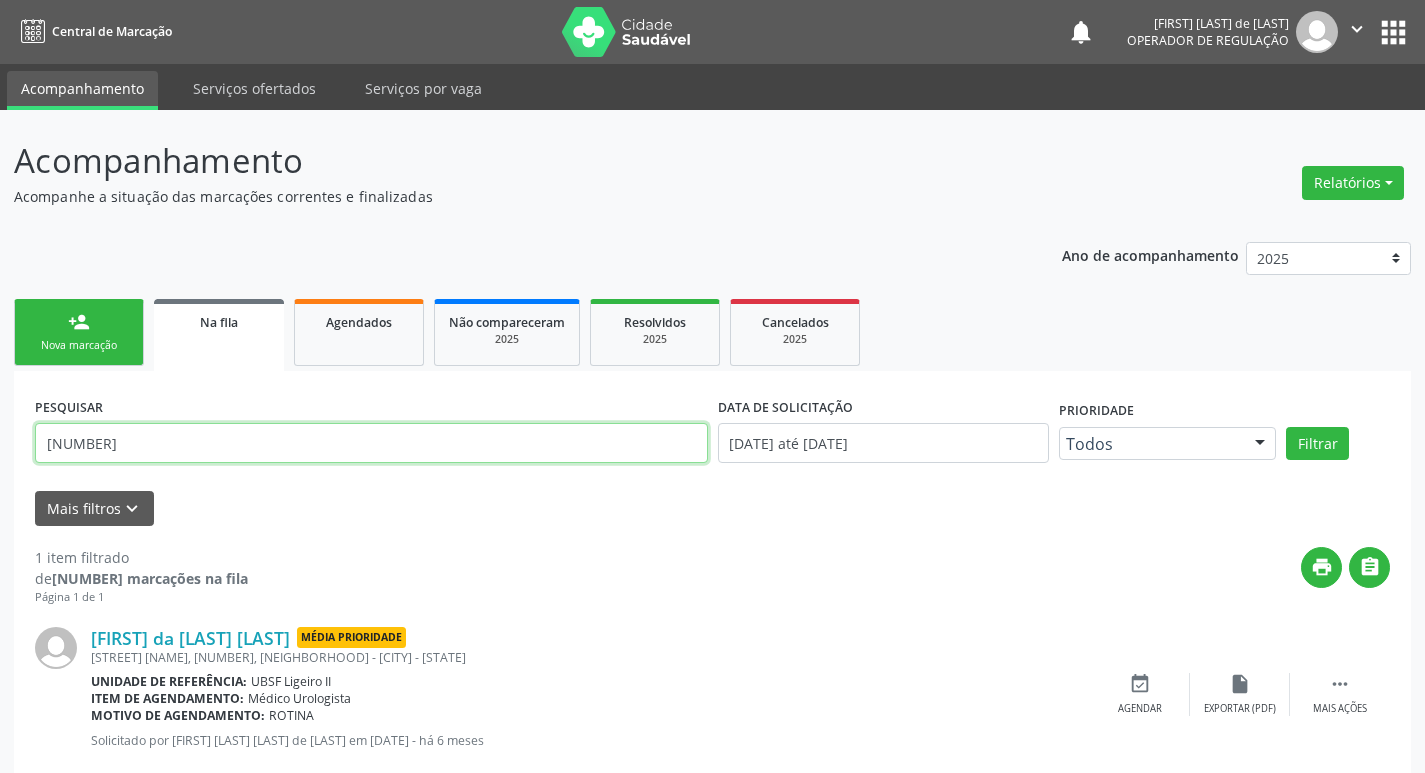click on "[NUMBER]" at bounding box center (371, 443) 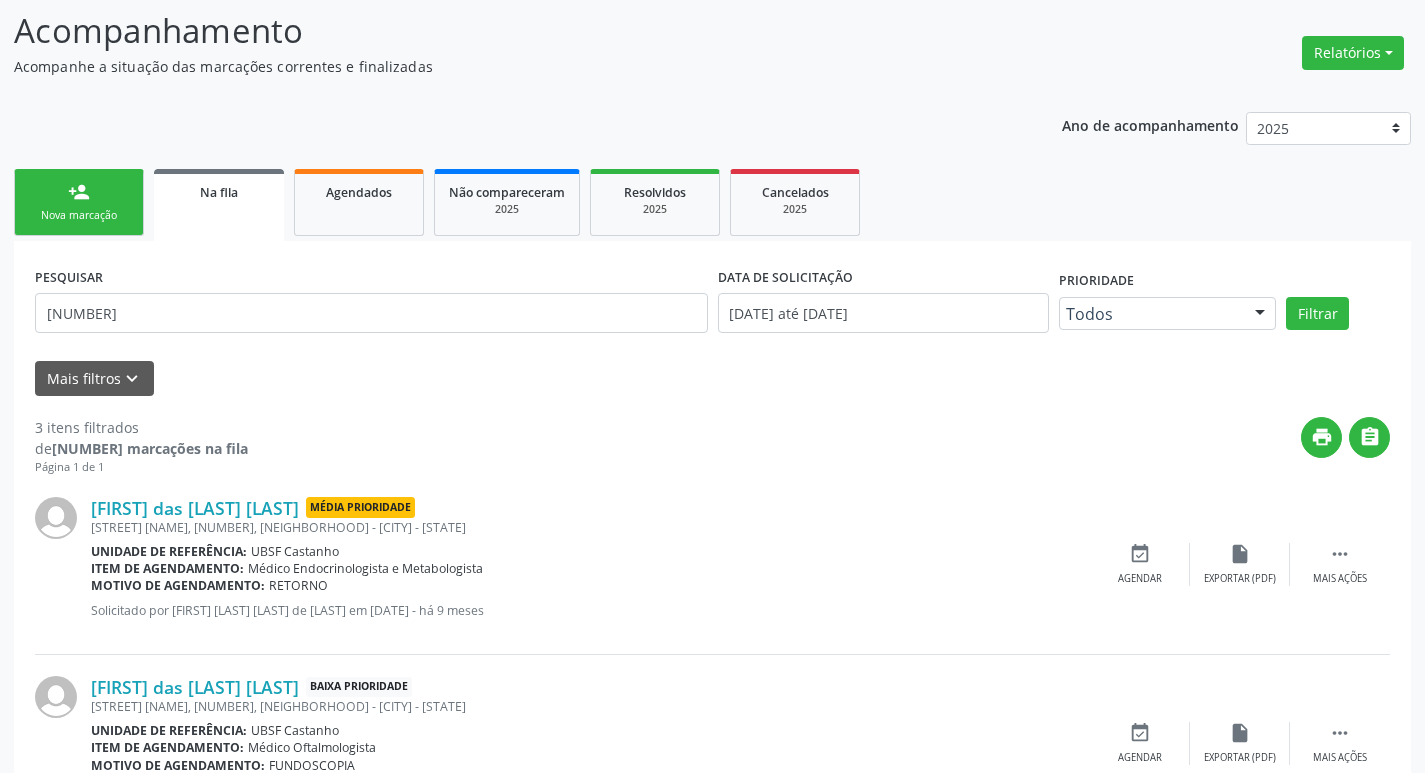 scroll, scrollTop: 300, scrollLeft: 0, axis: vertical 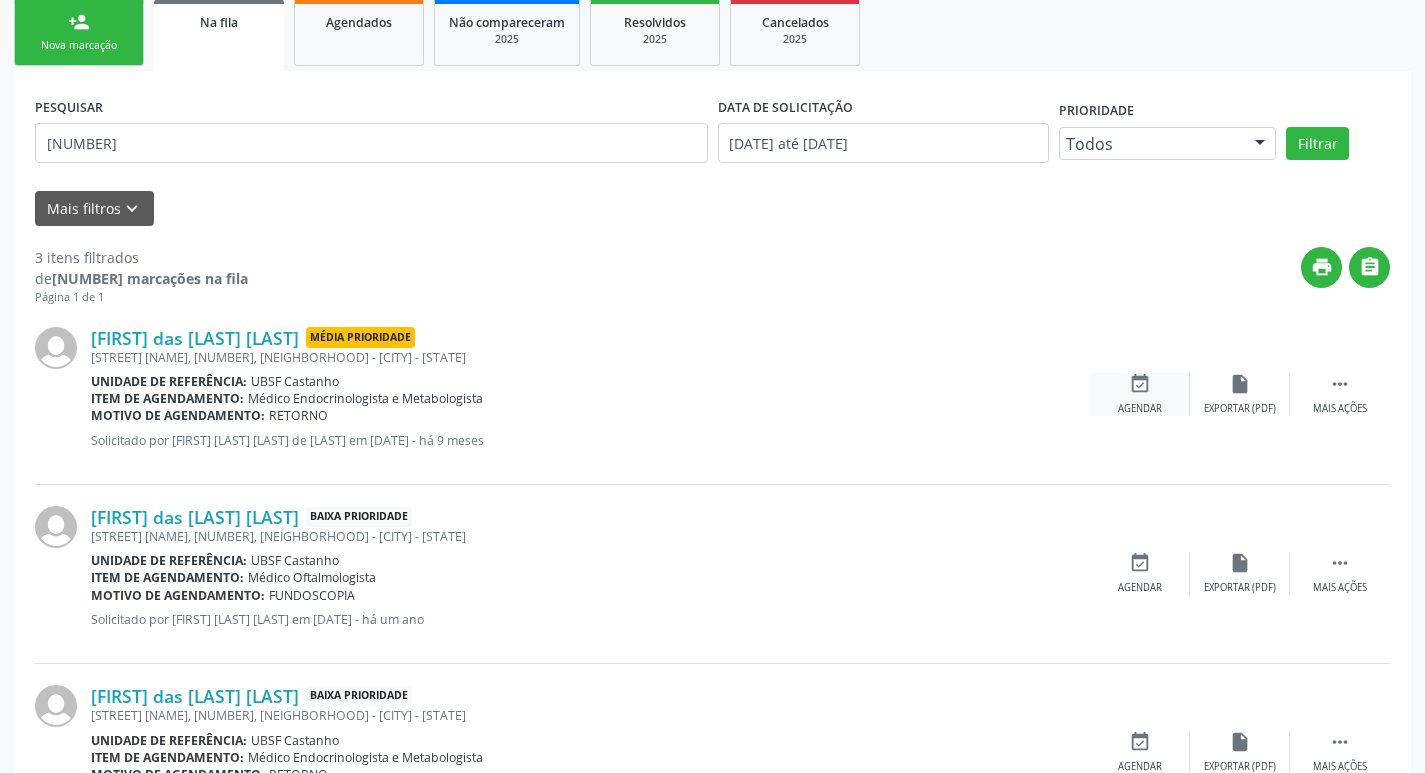 click on "Agendar" at bounding box center [1140, 409] 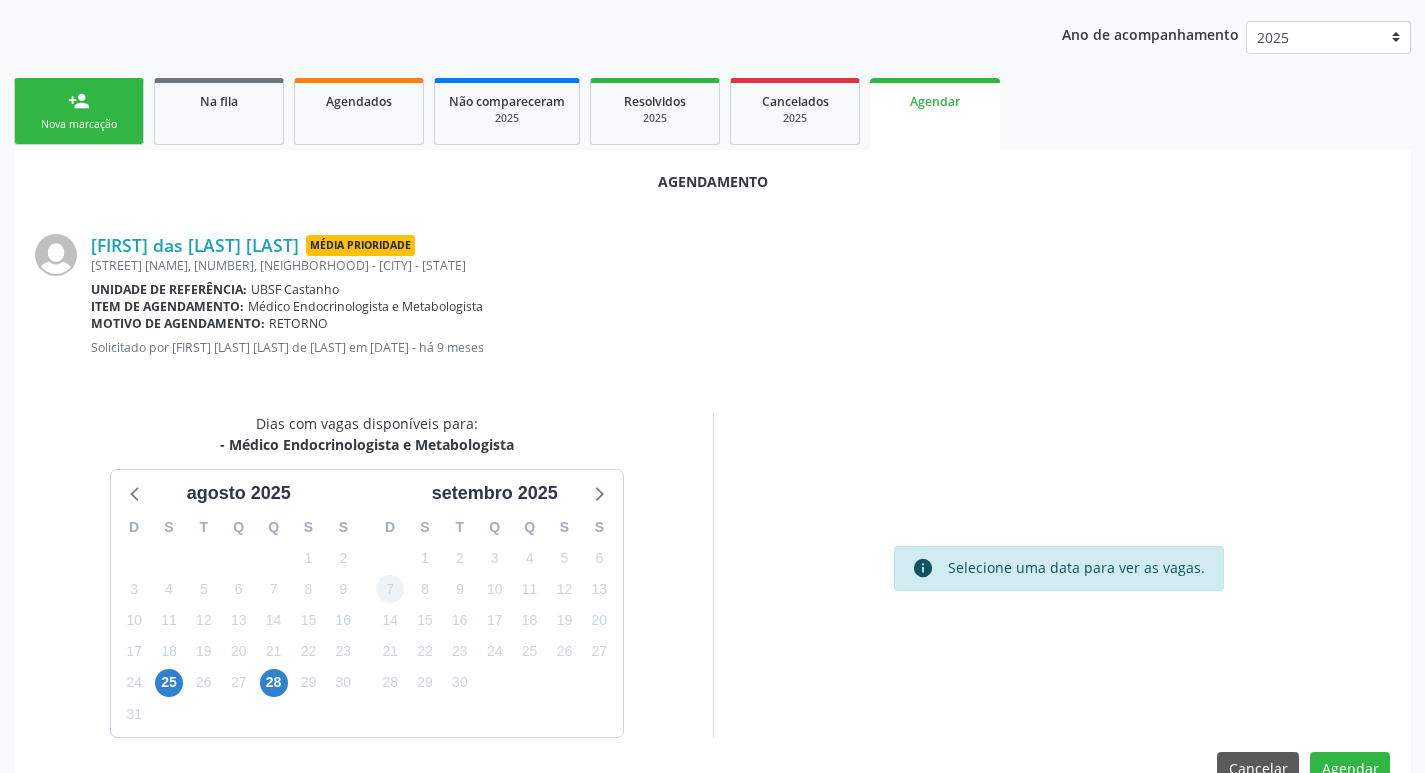 scroll, scrollTop: 268, scrollLeft: 0, axis: vertical 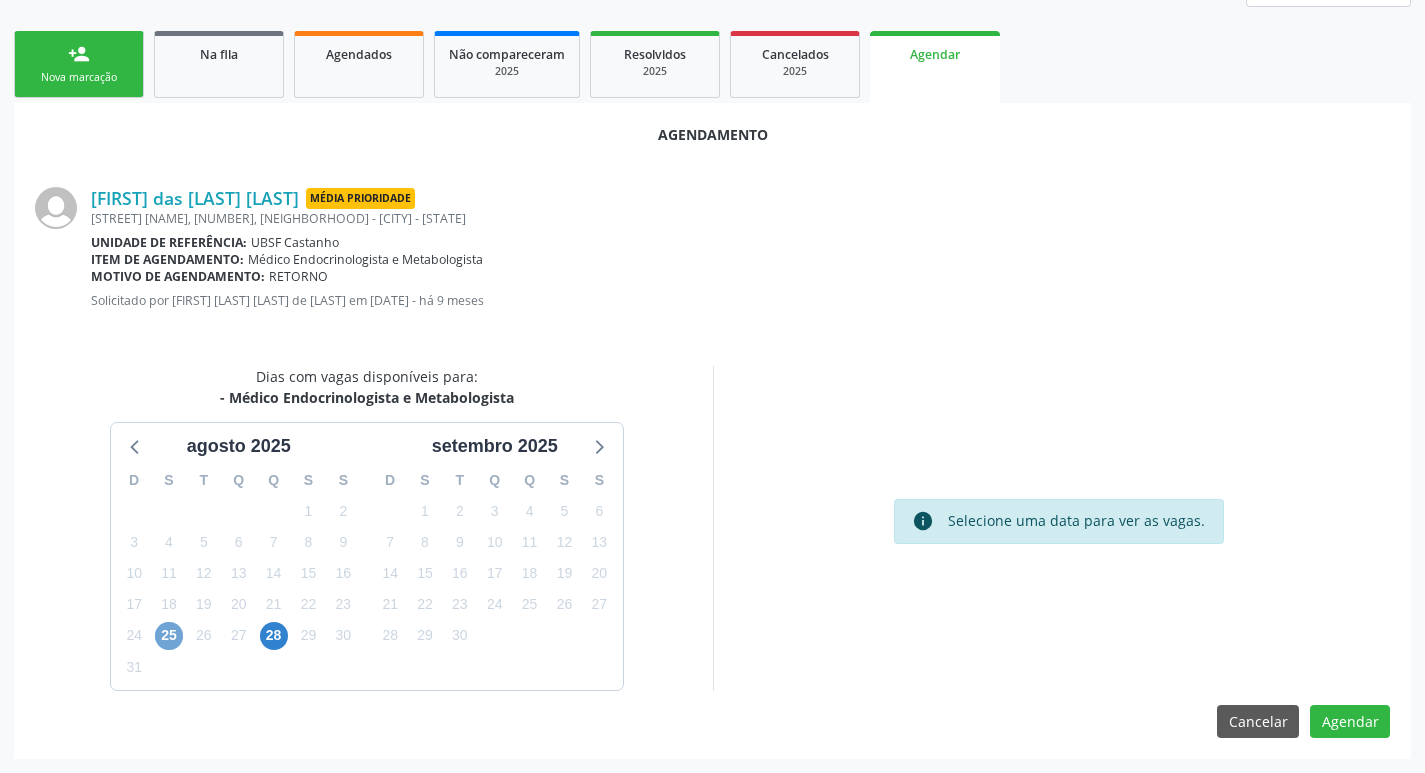 click on "25" at bounding box center [169, 636] 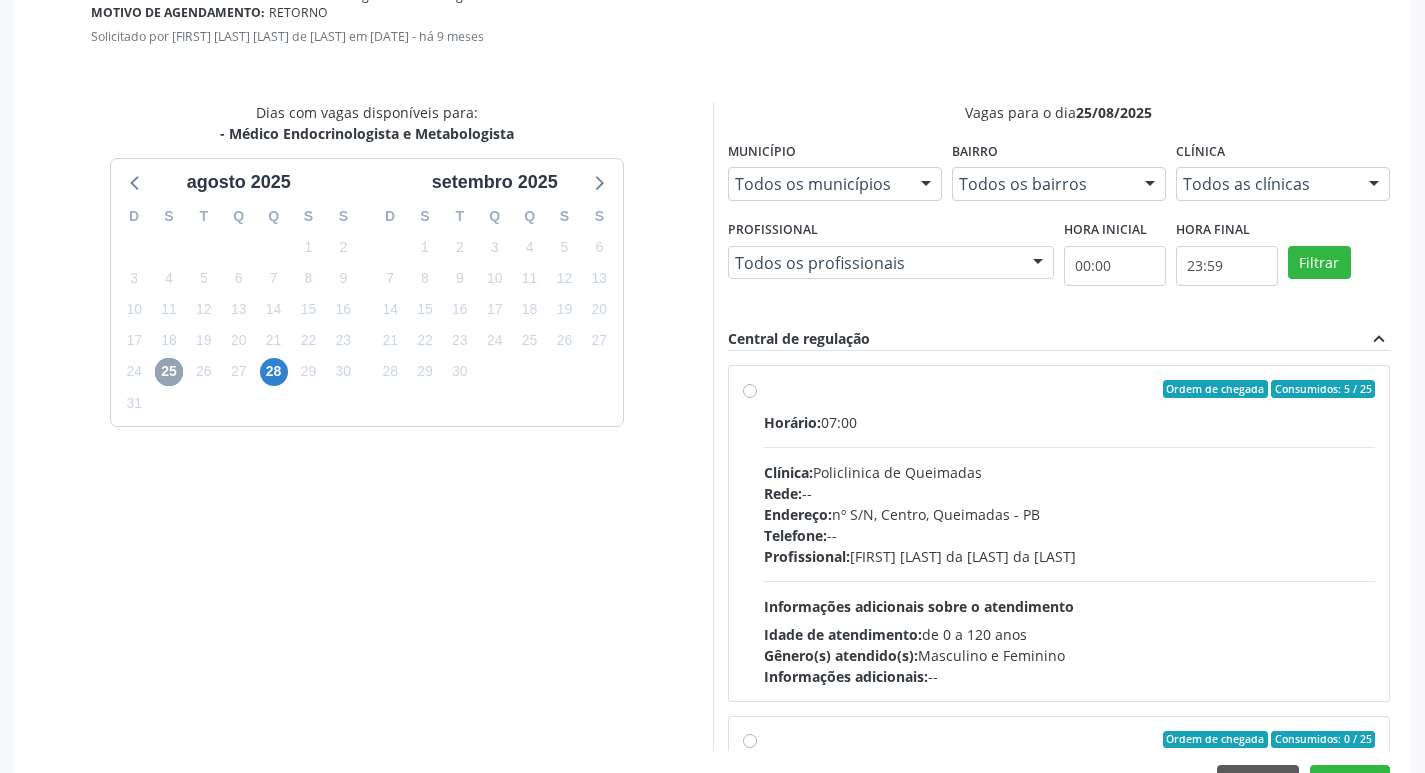 scroll, scrollTop: 568, scrollLeft: 0, axis: vertical 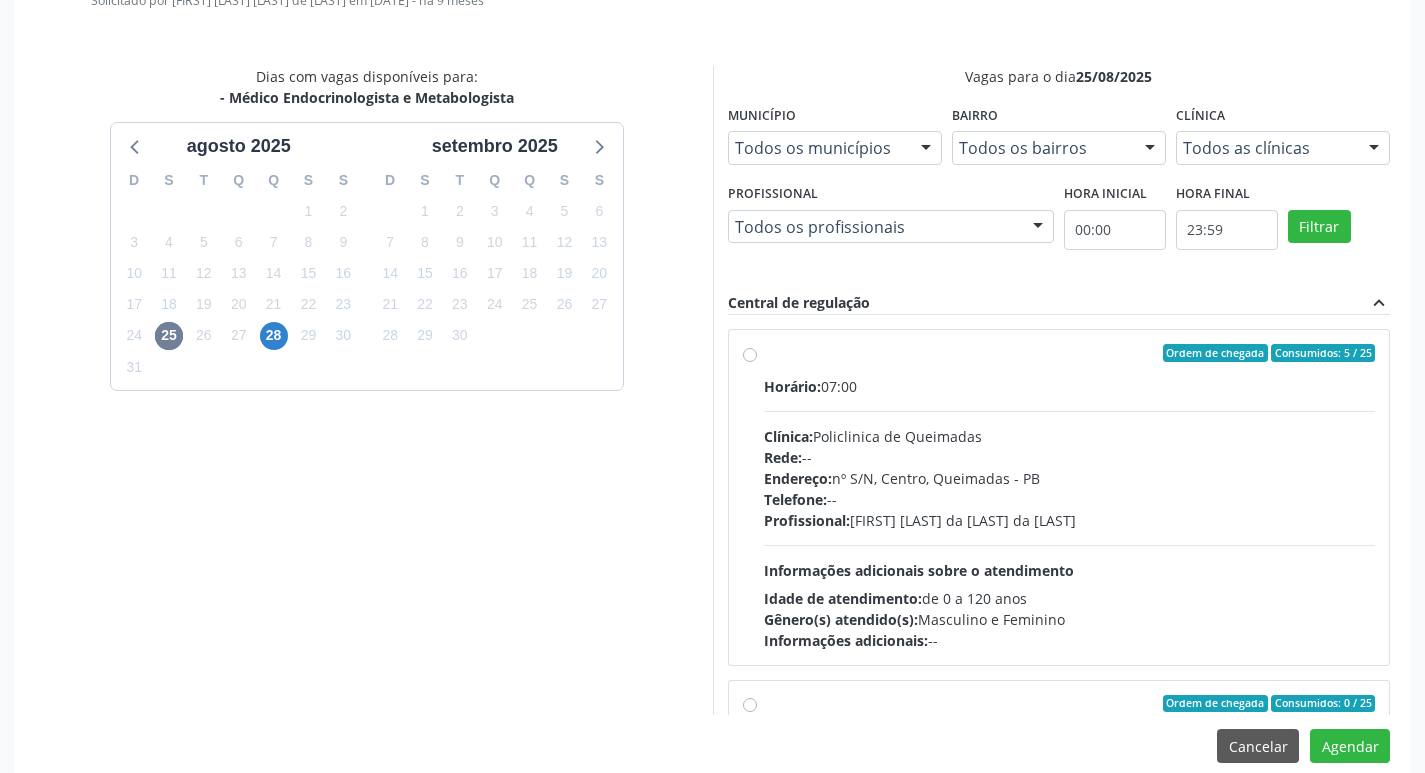 click on "Endereço:   nº S/N, Centro, Queimadas - PB" at bounding box center [1070, 478] 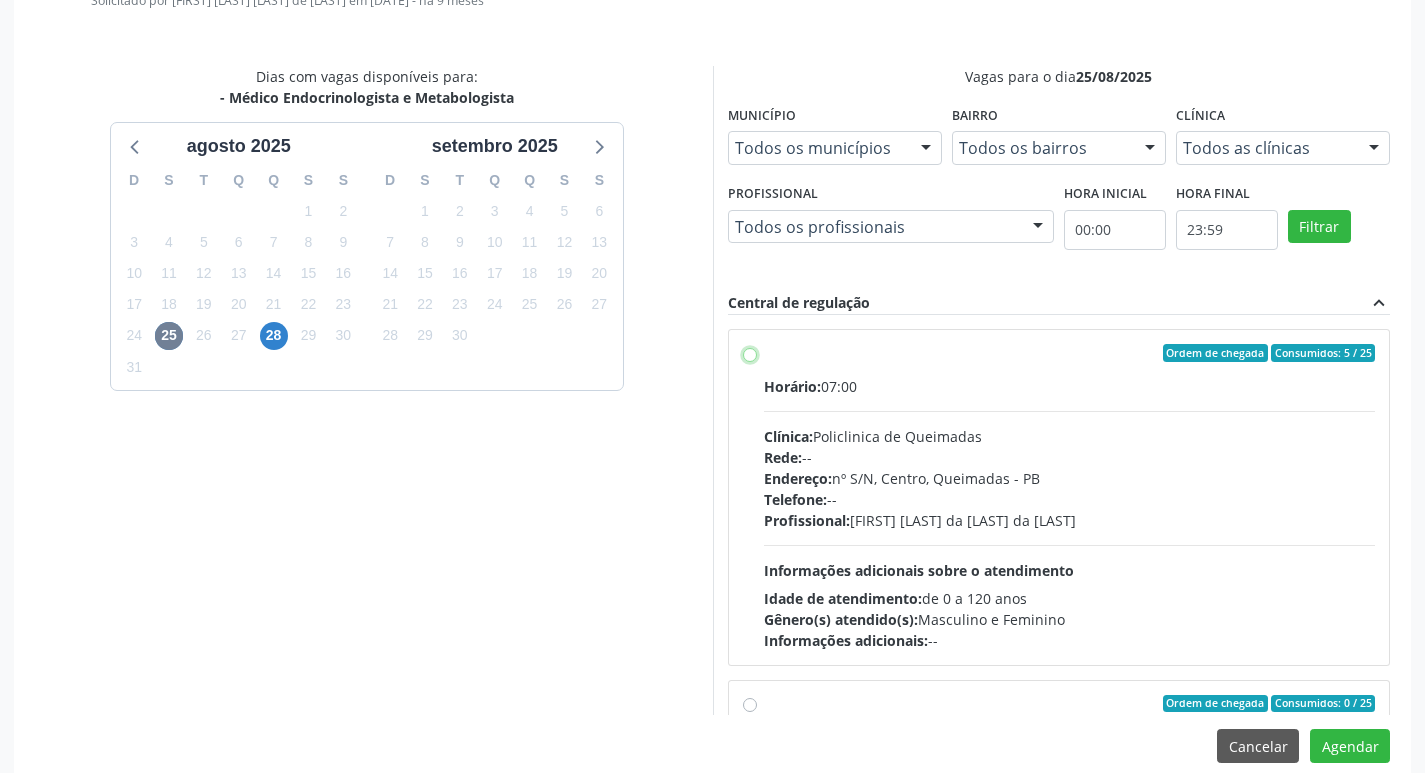 click on "Ordem de chegada
Consumidos: 5 / 25
Horário:   07:00
Clínica:  Policlinica de Queimadas
Rede:
--
Endereço:   nº S/N, Centro, [CITY] - [STATE]
Telefone:   --
Profissional:
[FIRST] [LAST] da [LAST] da [LAST]
Informações adicionais sobre o atendimento
Idade de atendimento:
de 0 a 120 anos
Gênero(s) atendido(s):
Masculino e Feminino
Informações adicionais:
--" at bounding box center [750, 353] 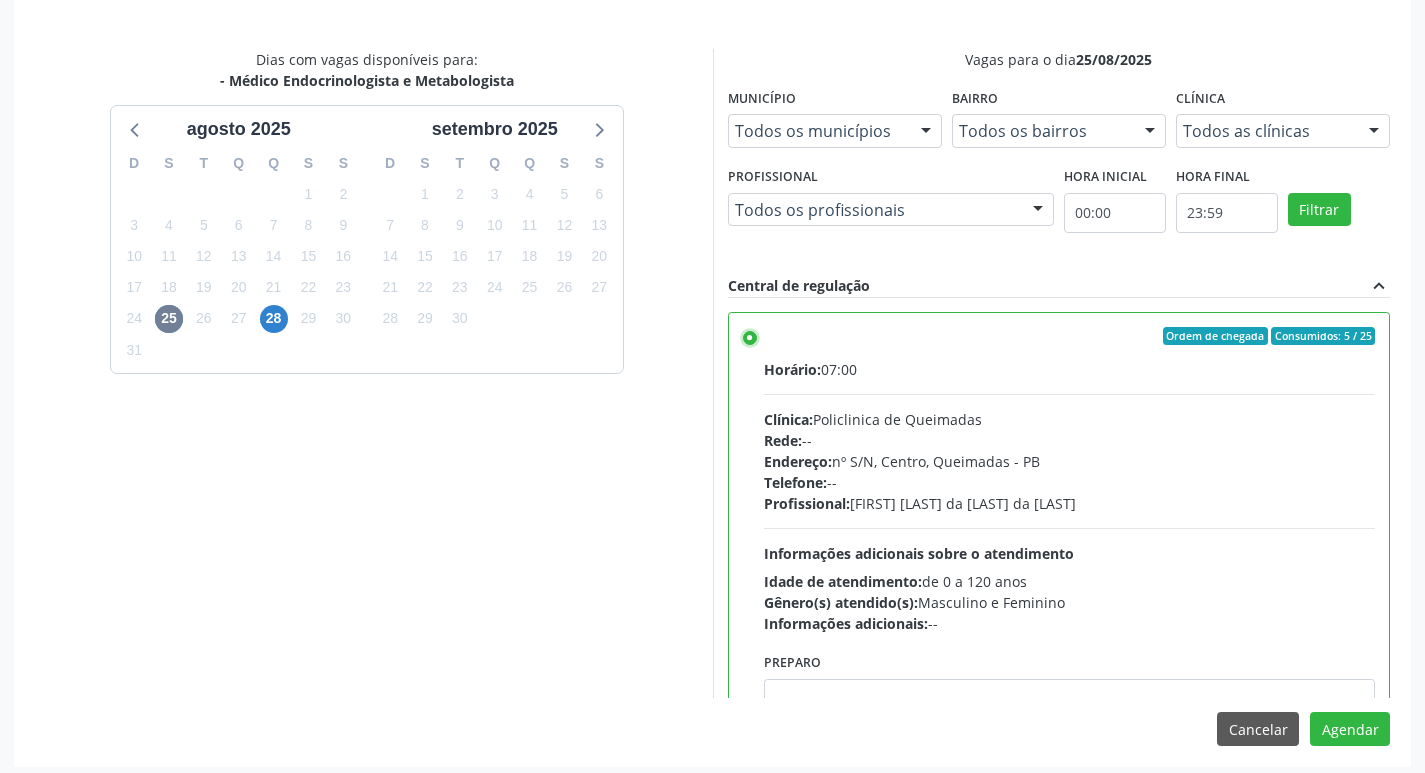 scroll, scrollTop: 593, scrollLeft: 0, axis: vertical 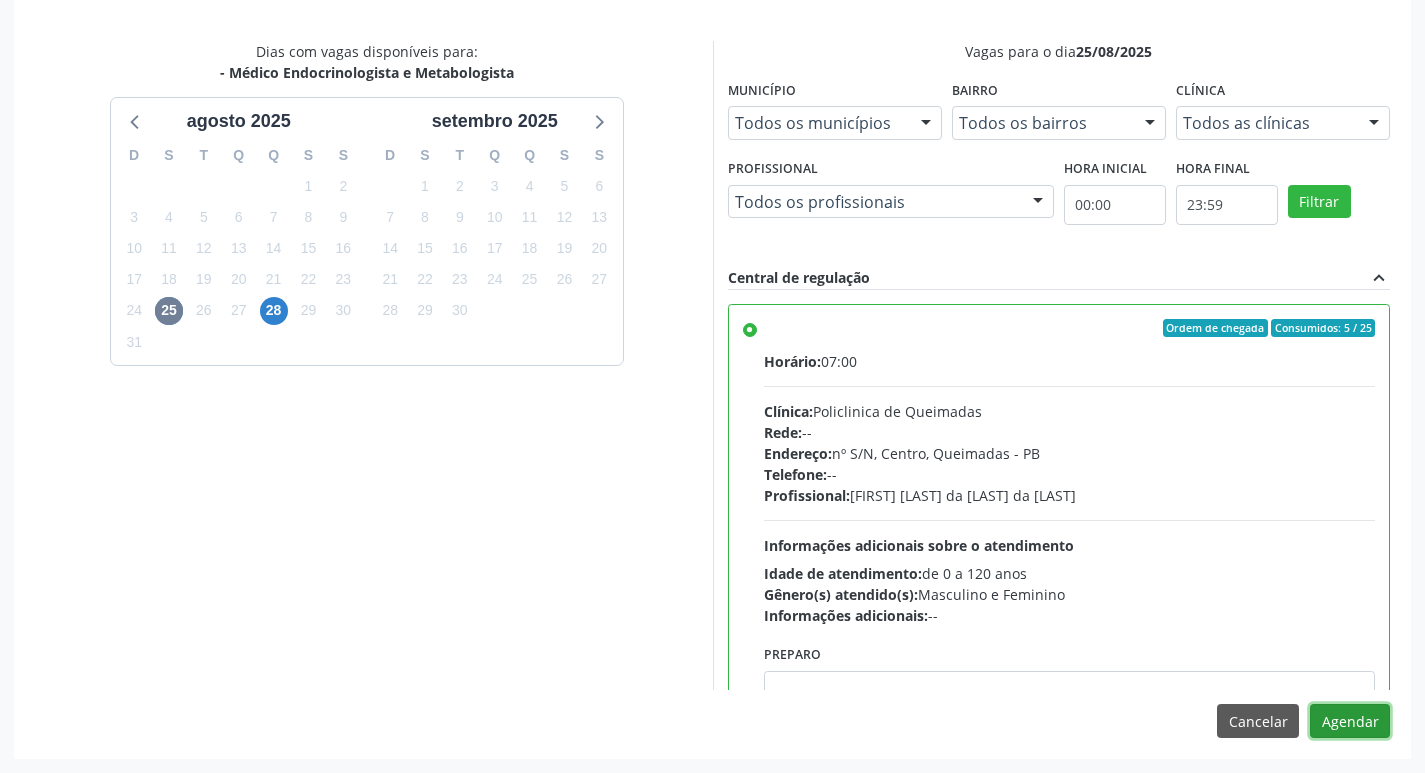 click on "Agendar" at bounding box center (1350, 721) 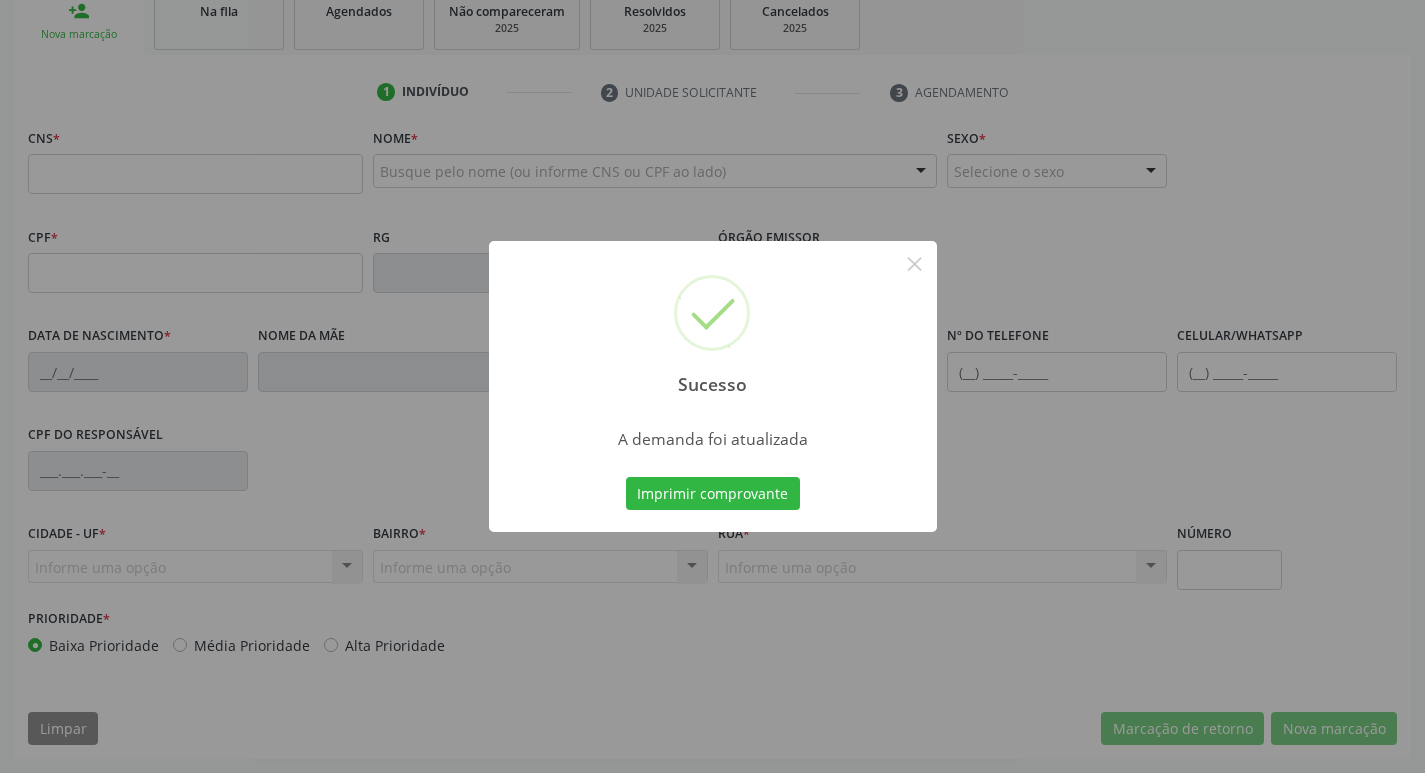 scroll, scrollTop: 311, scrollLeft: 0, axis: vertical 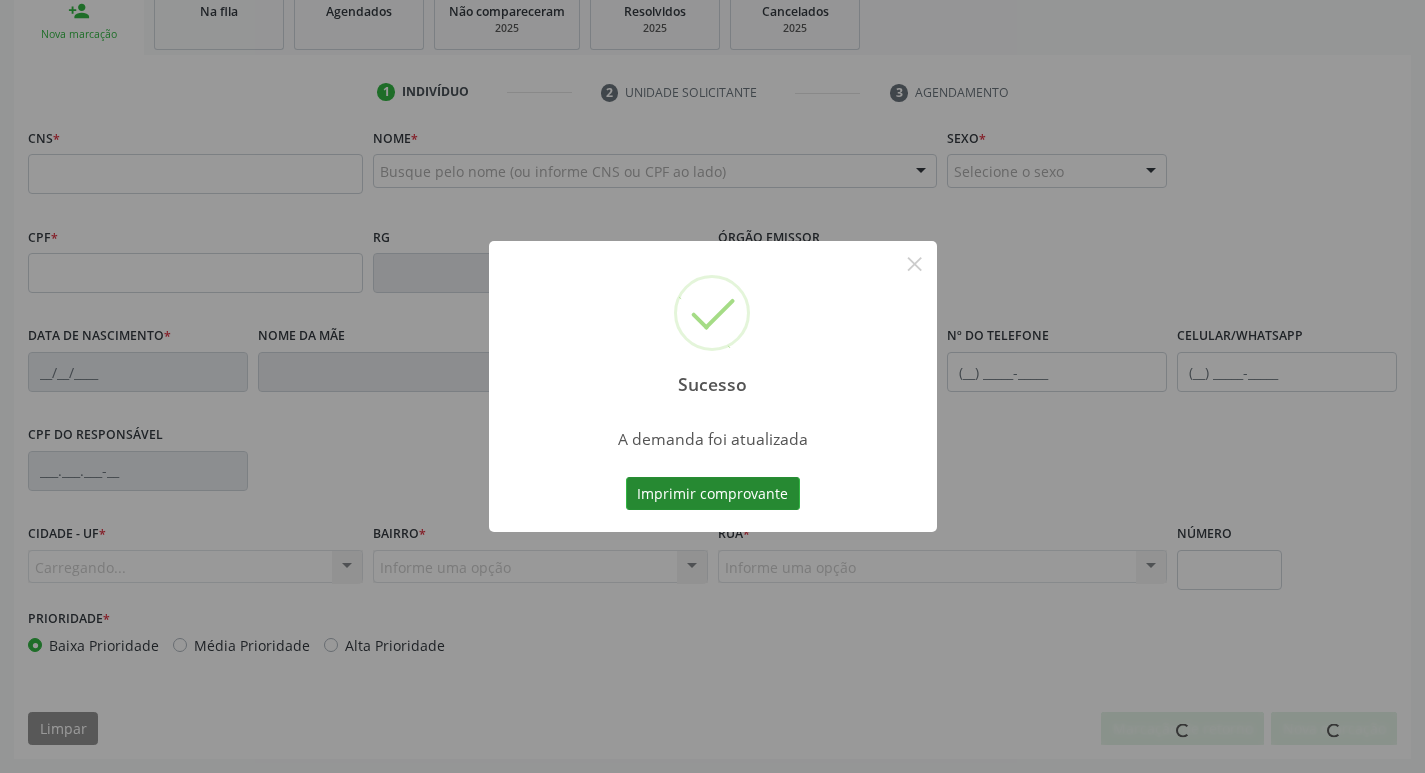 click on "Imprimir comprovante" at bounding box center [713, 494] 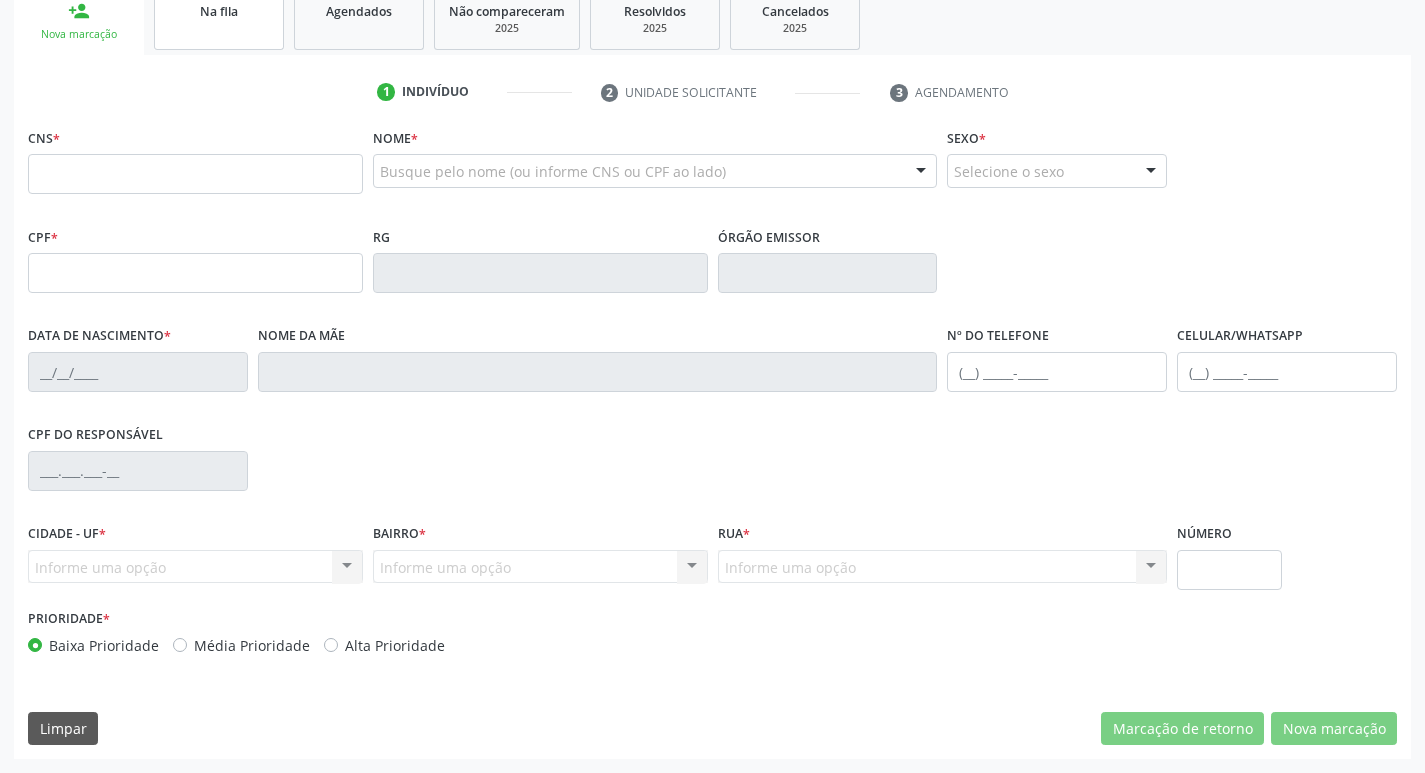 click on "Na fila" at bounding box center [219, 19] 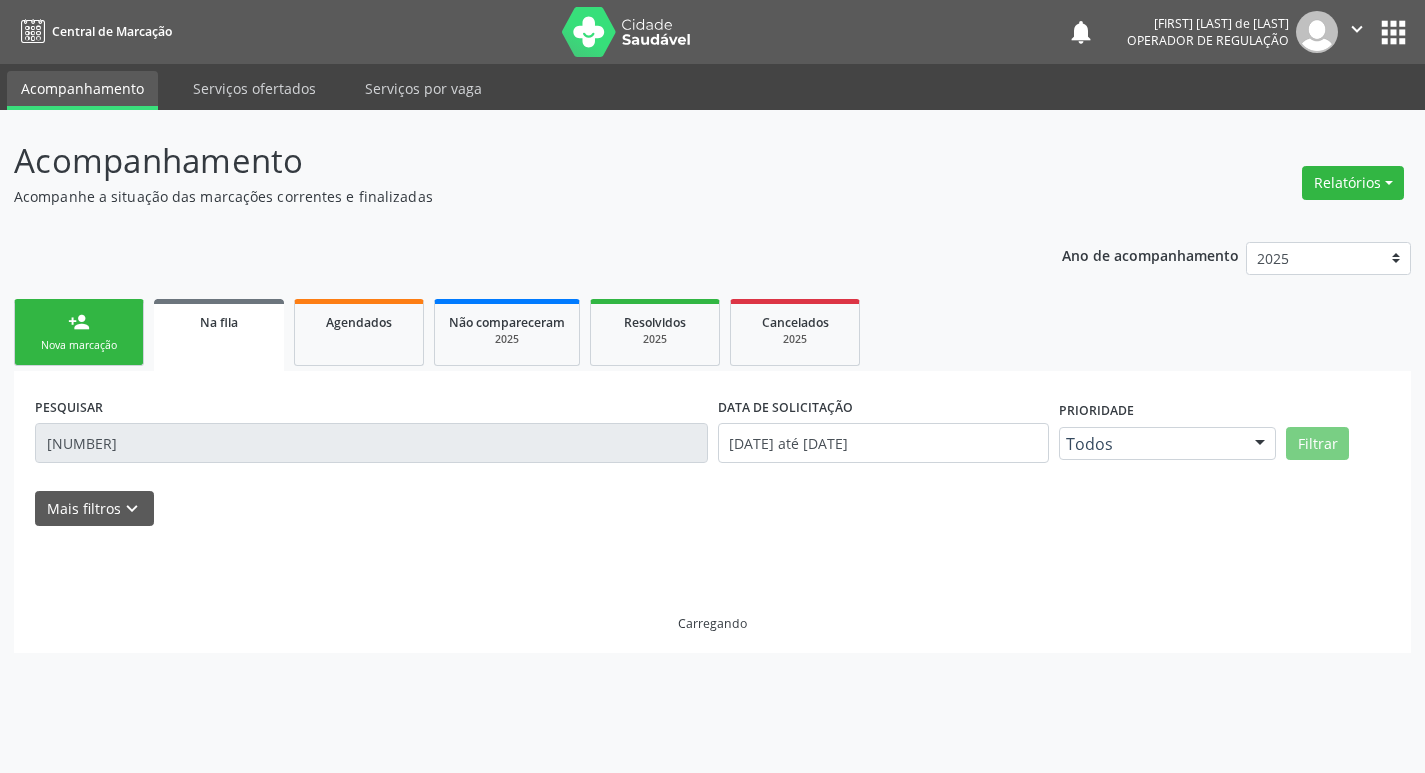 scroll, scrollTop: 0, scrollLeft: 0, axis: both 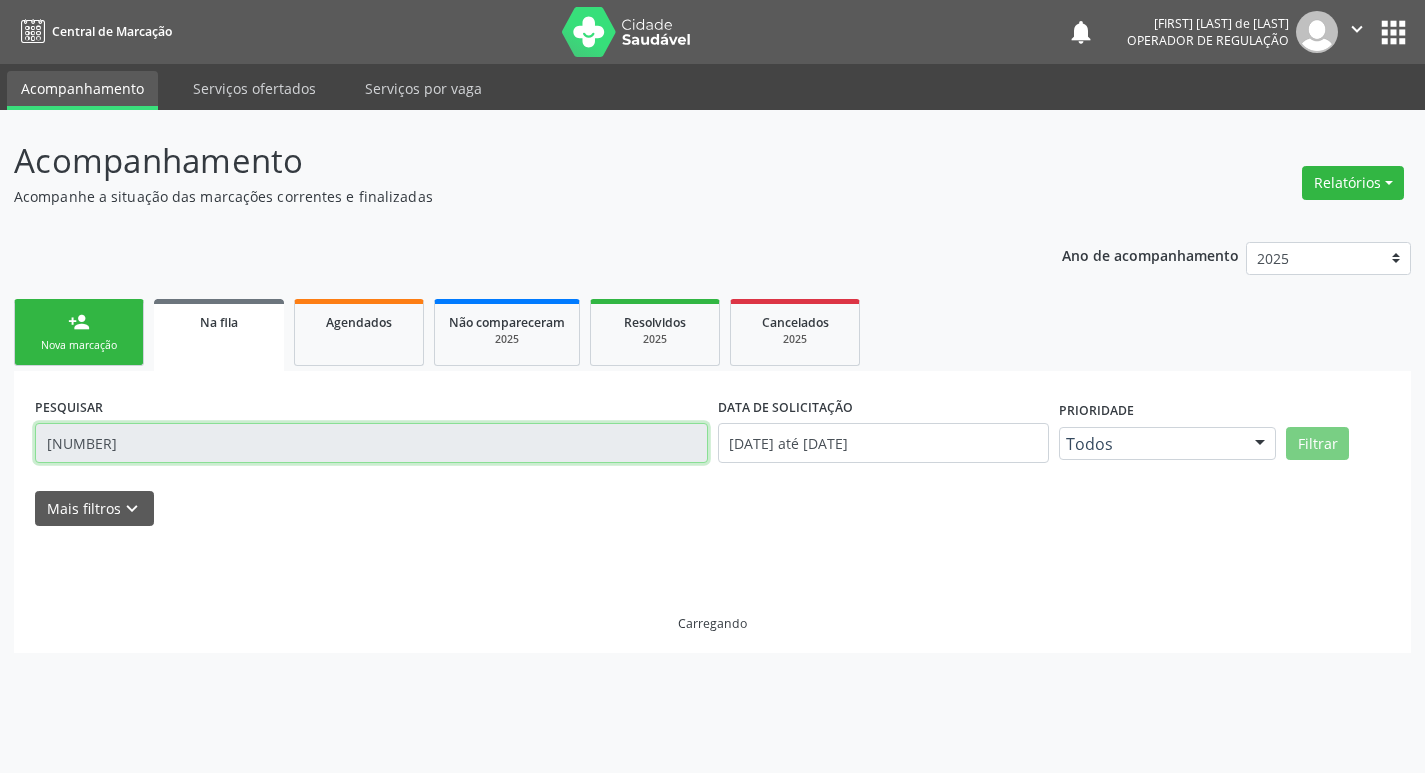 click on "[NUMBER]" at bounding box center (371, 443) 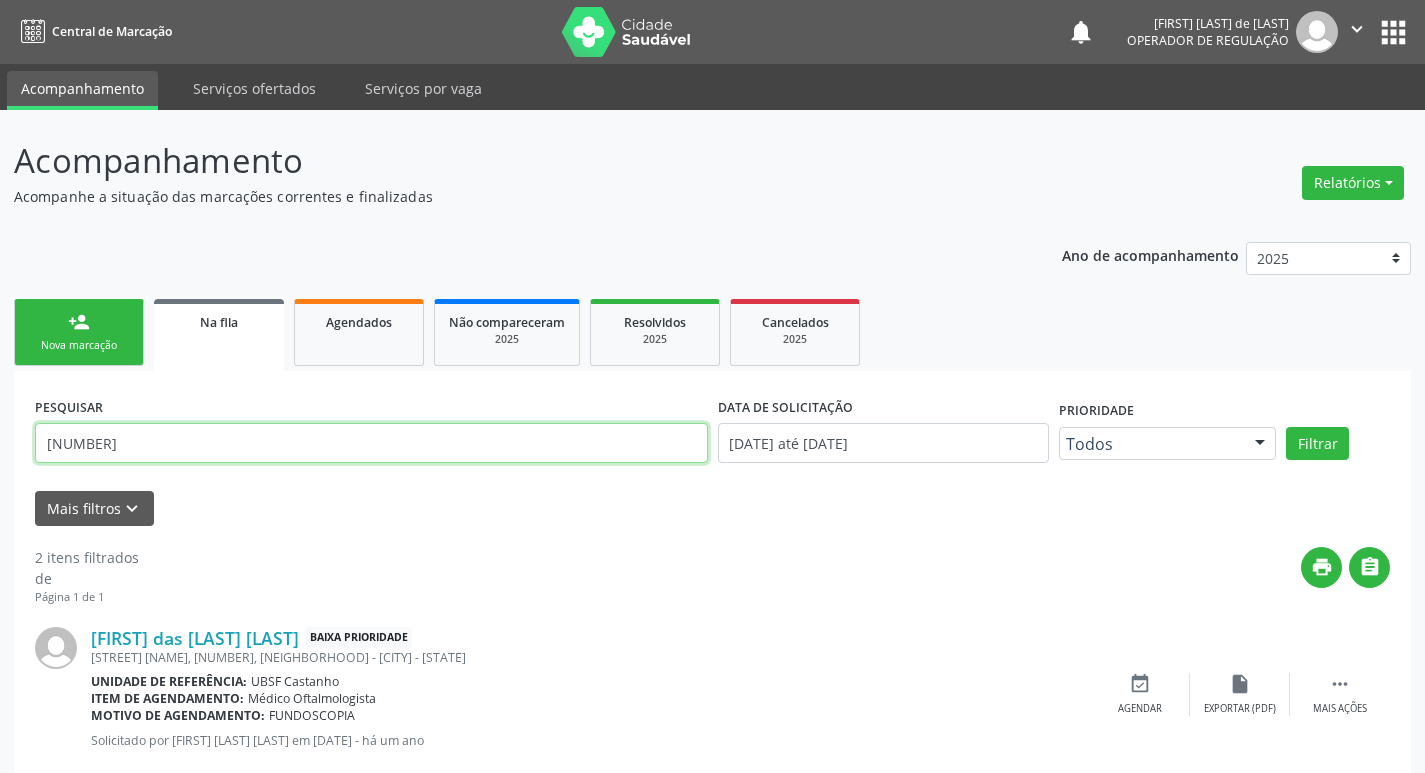 click on "[NUMBER]" at bounding box center (371, 443) 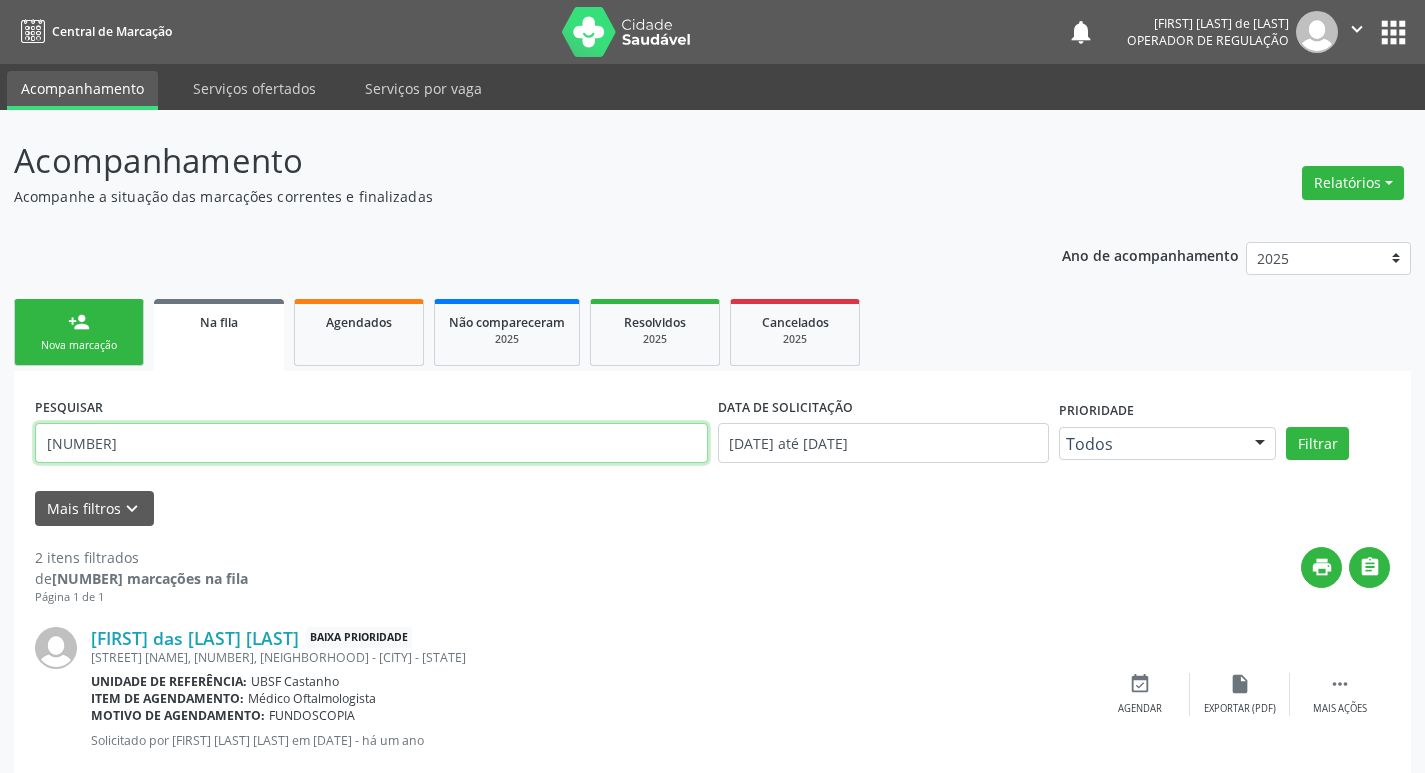 type on "[NUMBER]" 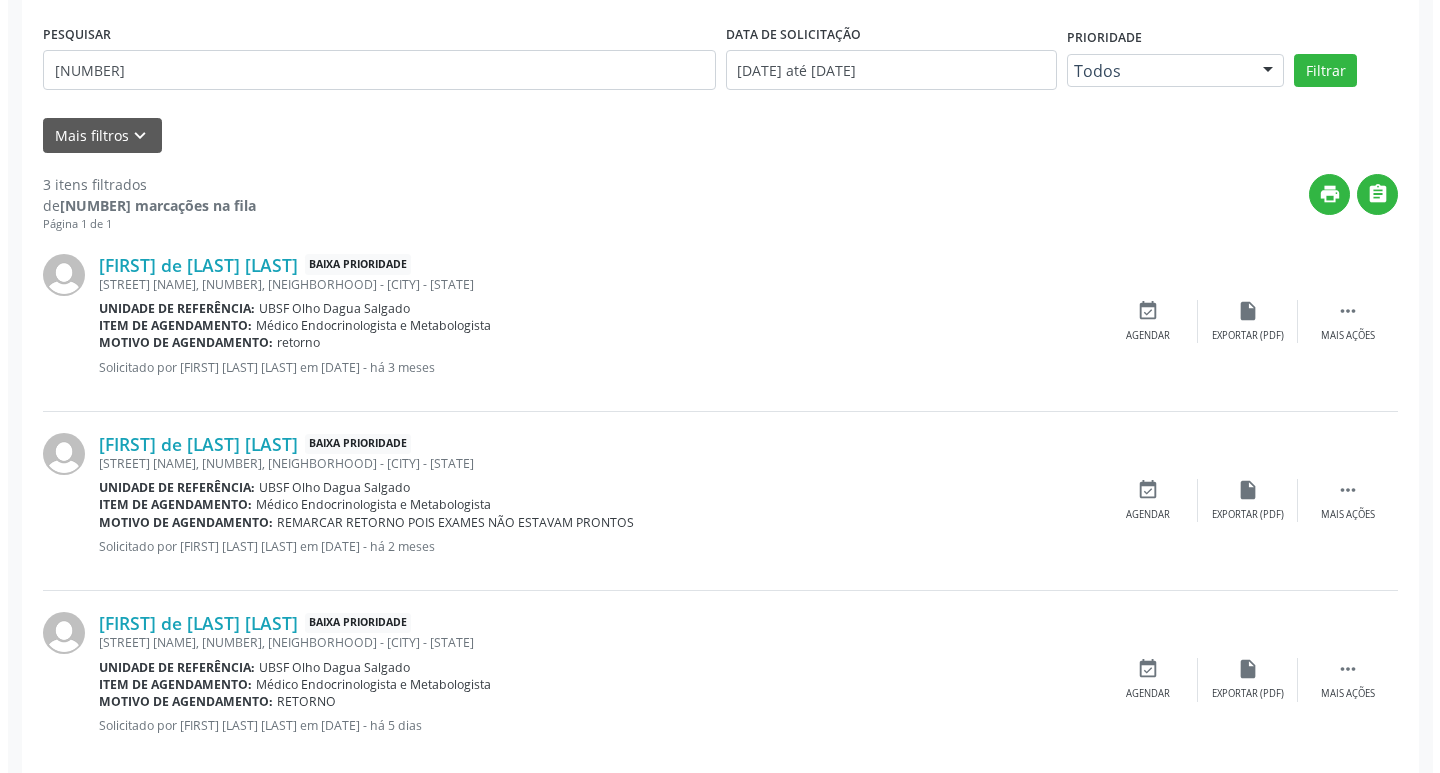 scroll, scrollTop: 404, scrollLeft: 0, axis: vertical 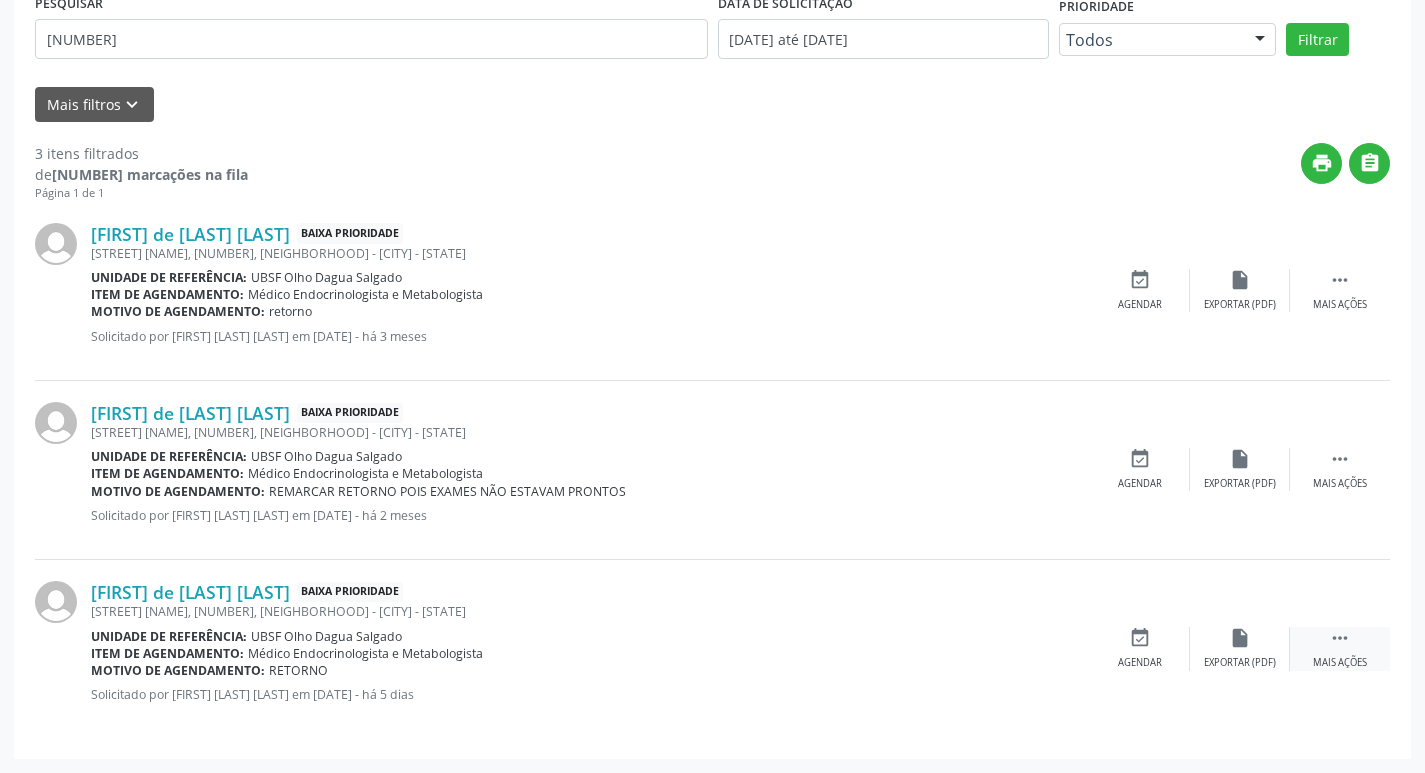 click on "" at bounding box center (1340, 638) 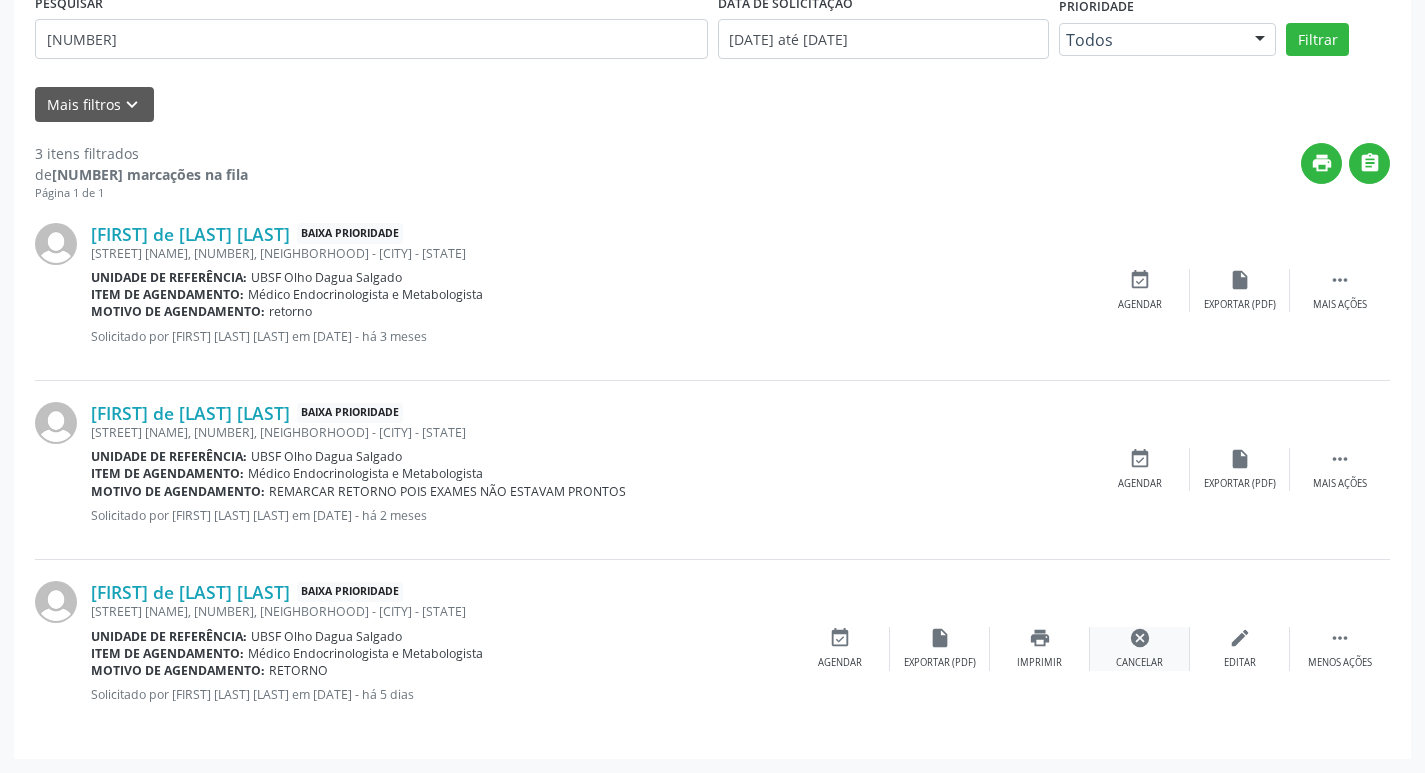 click on "cancel
Cancelar" at bounding box center [1140, 648] 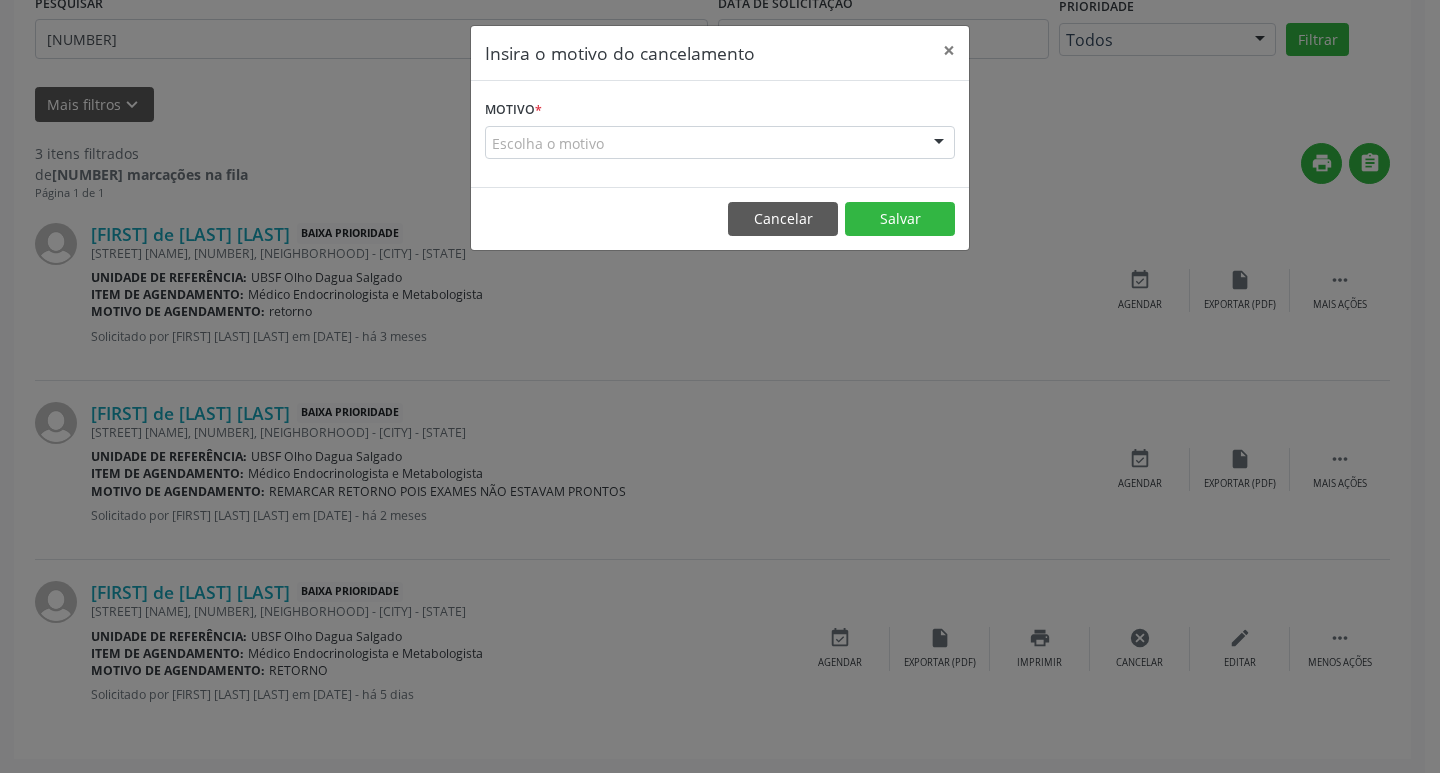 click on "Escolha o motivo
Outro   Médico - Participação em eventos (ex: congresso)   Médico - Motivos pessoais   Médico - Reuniões extraordinárias   Médico - Atestado do profissional   Paciente - Não aceitou dia e horário do agendamento   Paciente - Atingiu o limite de marcações   Paciente - Não poderá comparecer à consulta   Paciente - Não aceitou médico ou especialidade   Médico - Sem vaga disponível
Nenhum resultado encontrado para: "   "
Não há nenhuma opção para ser exibida." at bounding box center [720, 143] 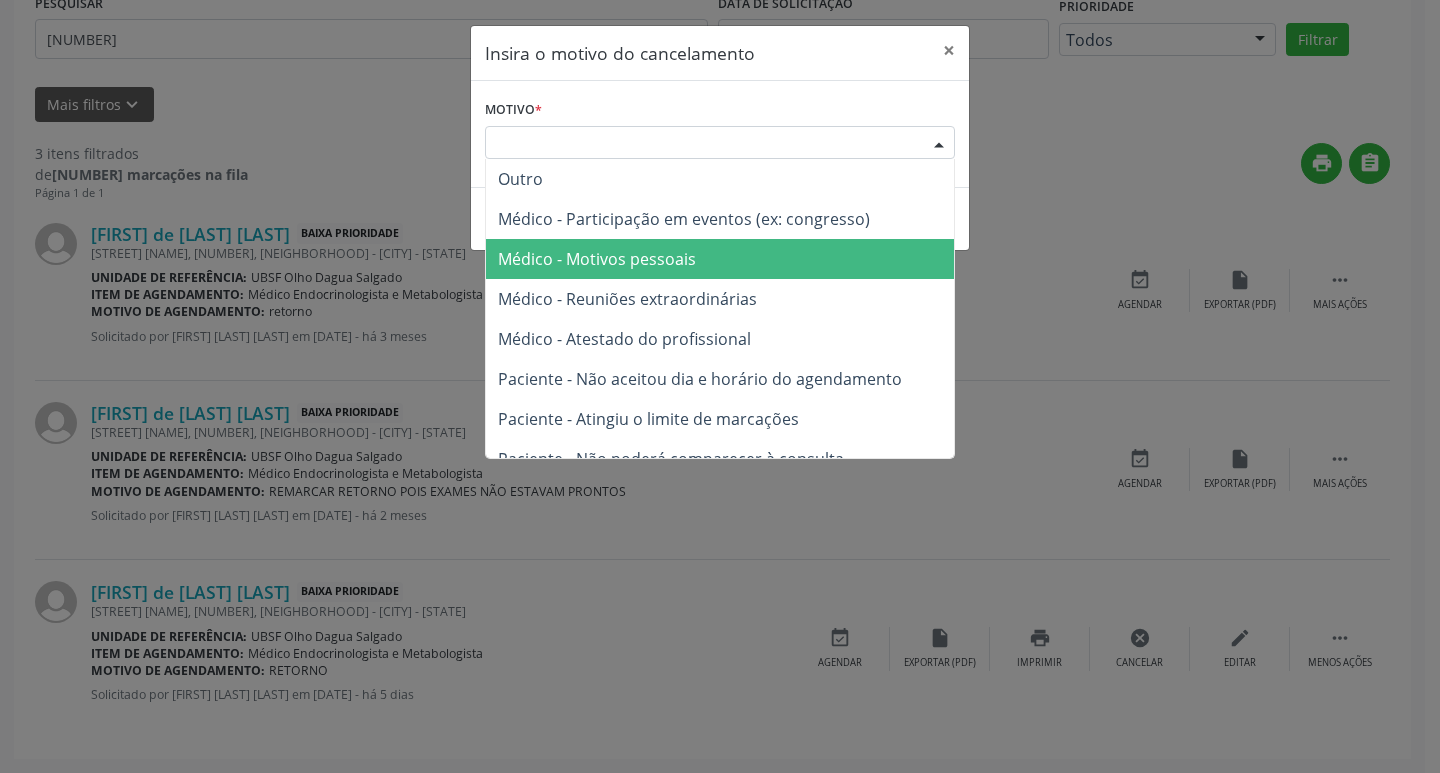 click on "Médico - Motivos pessoais" at bounding box center (720, 259) 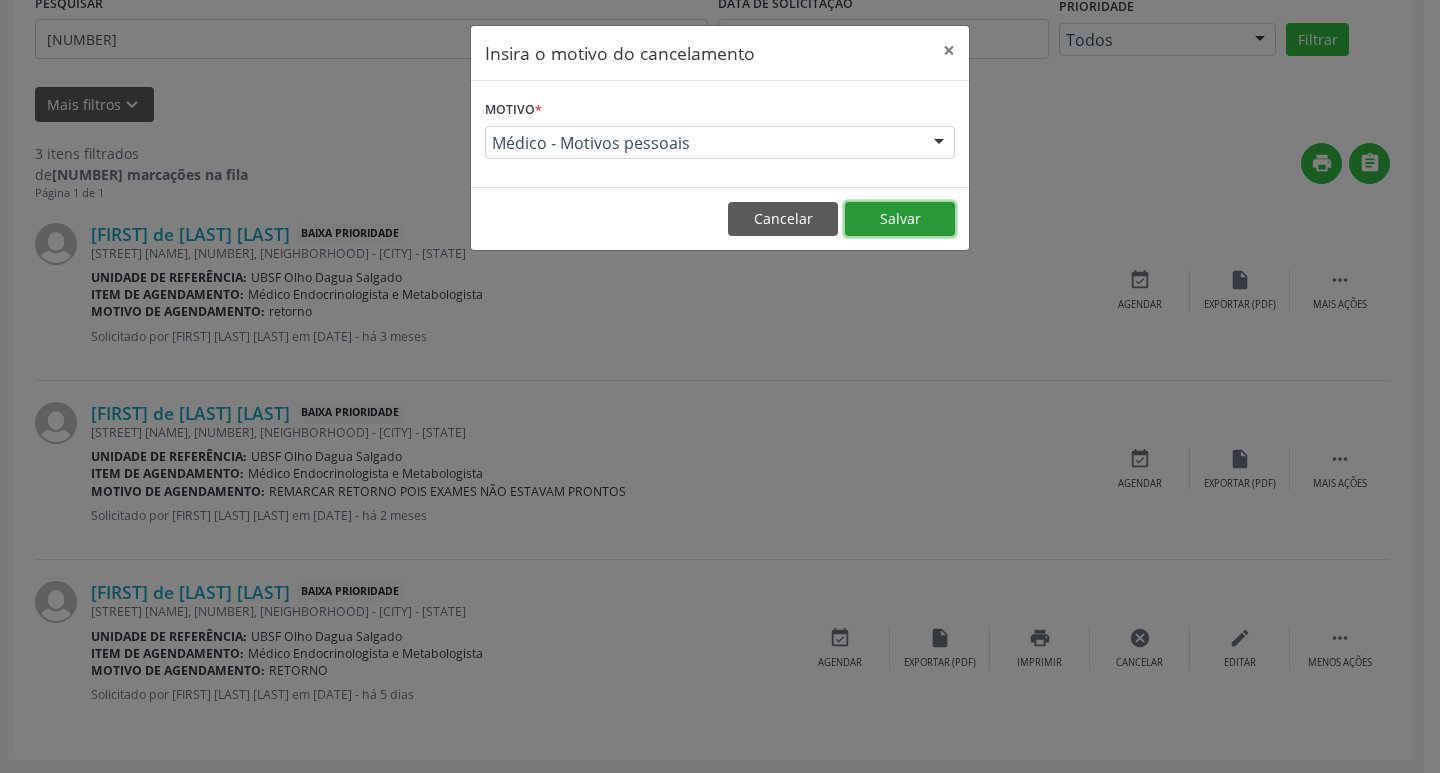 click on "Salvar" at bounding box center [900, 219] 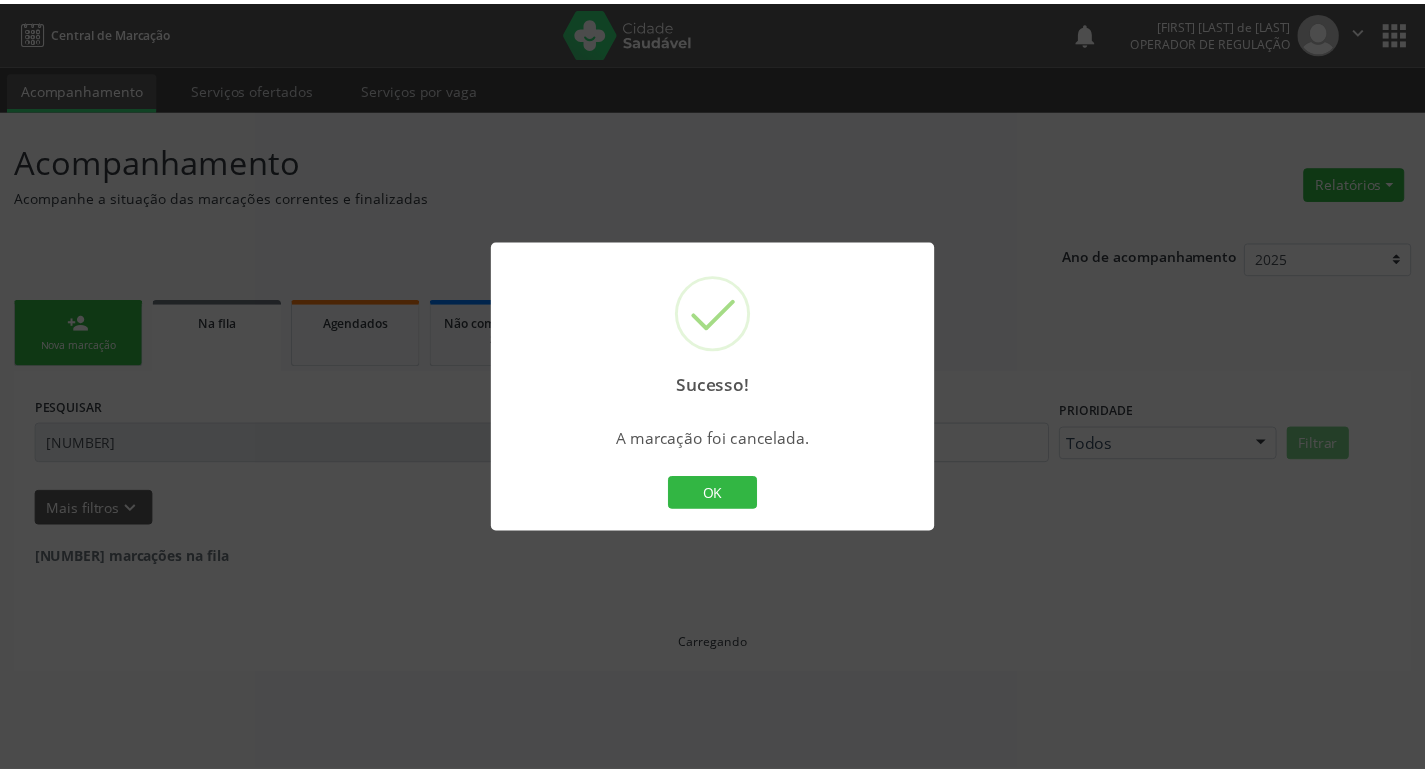 scroll, scrollTop: 0, scrollLeft: 0, axis: both 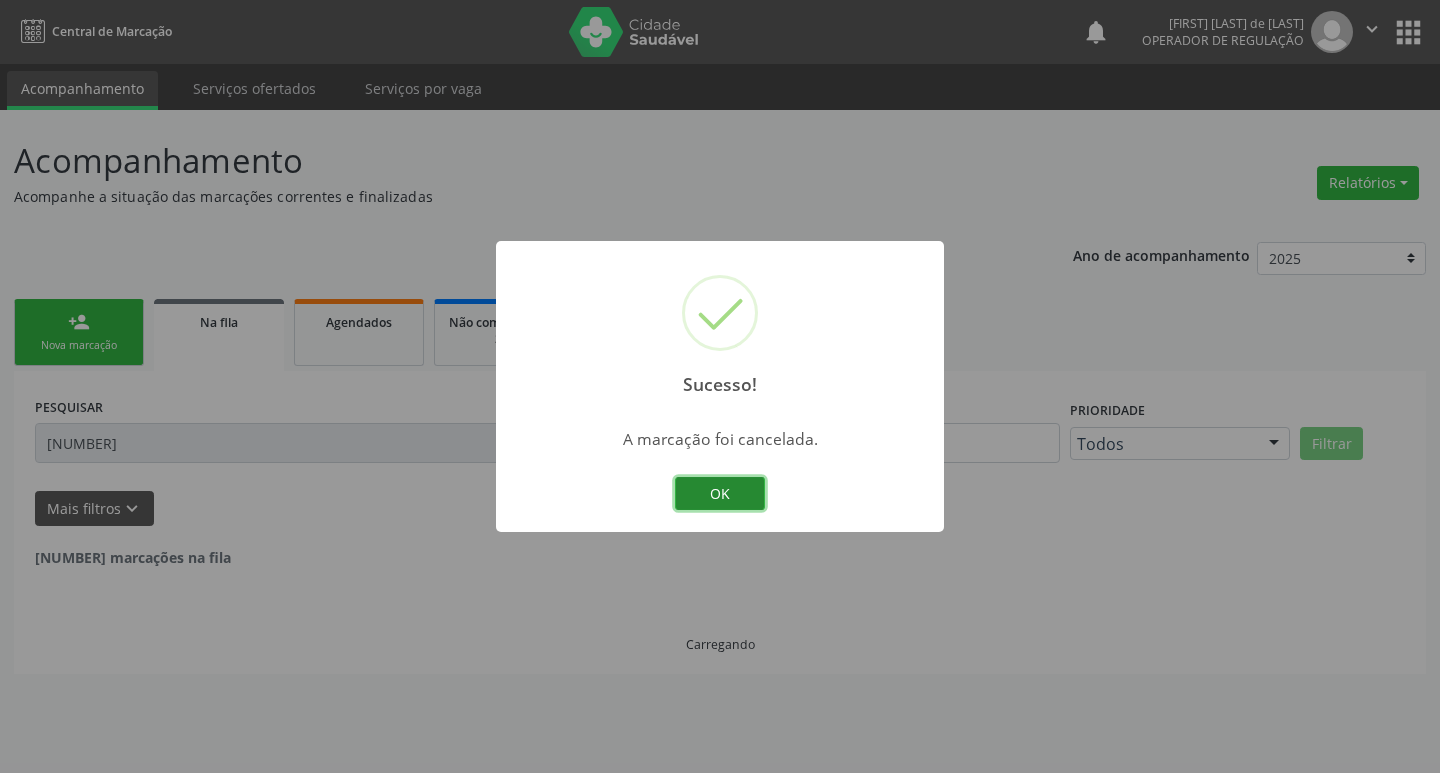 click on "OK" at bounding box center (720, 494) 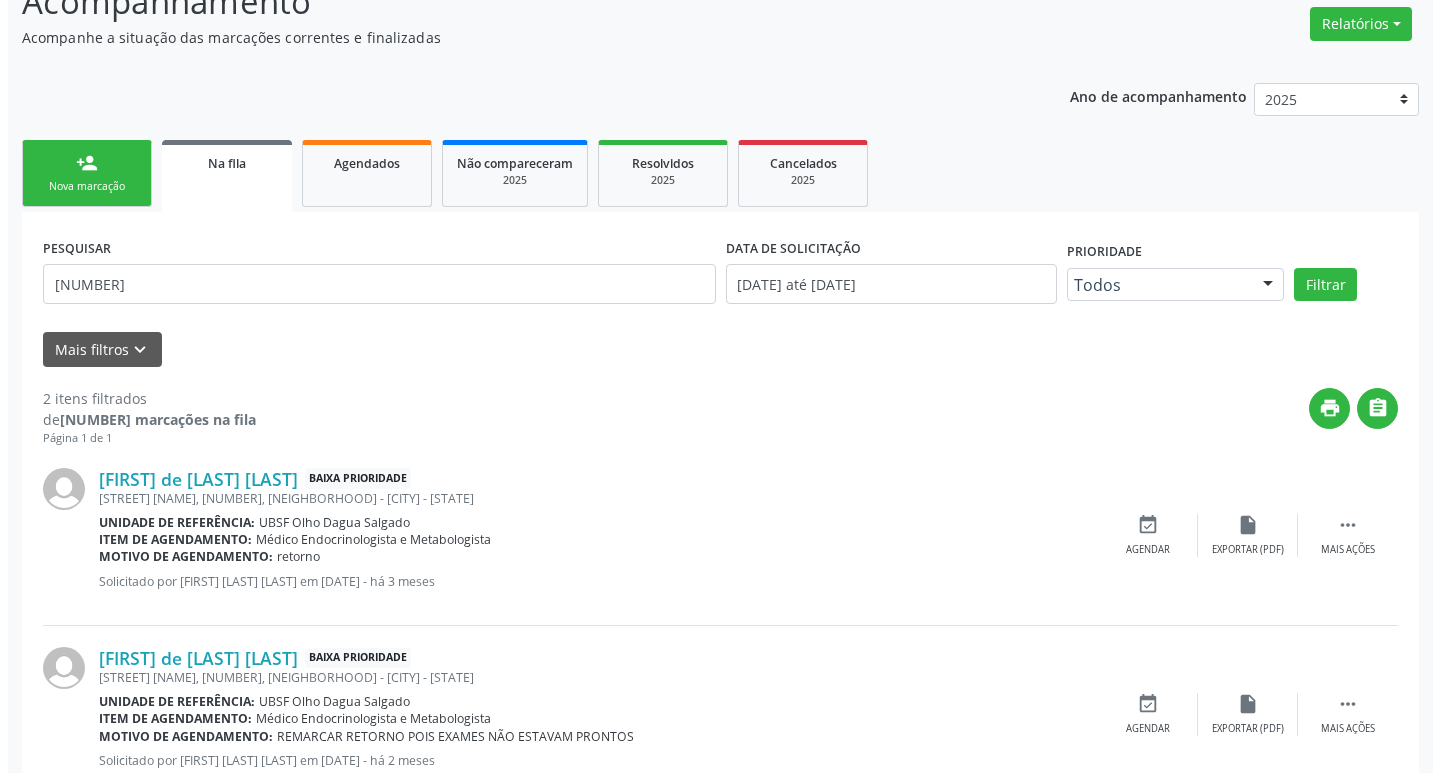 scroll, scrollTop: 225, scrollLeft: 0, axis: vertical 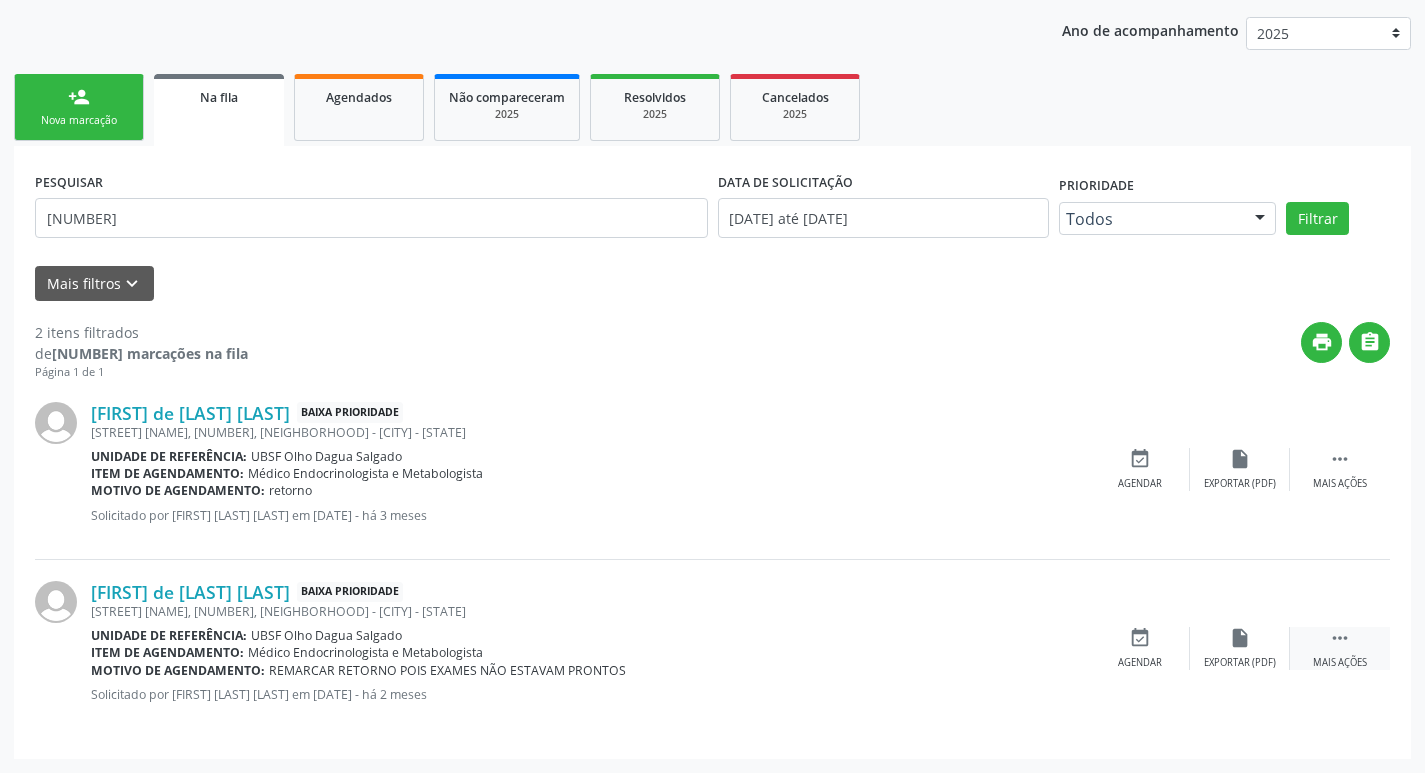click on "
Mais ações" at bounding box center [1340, 648] 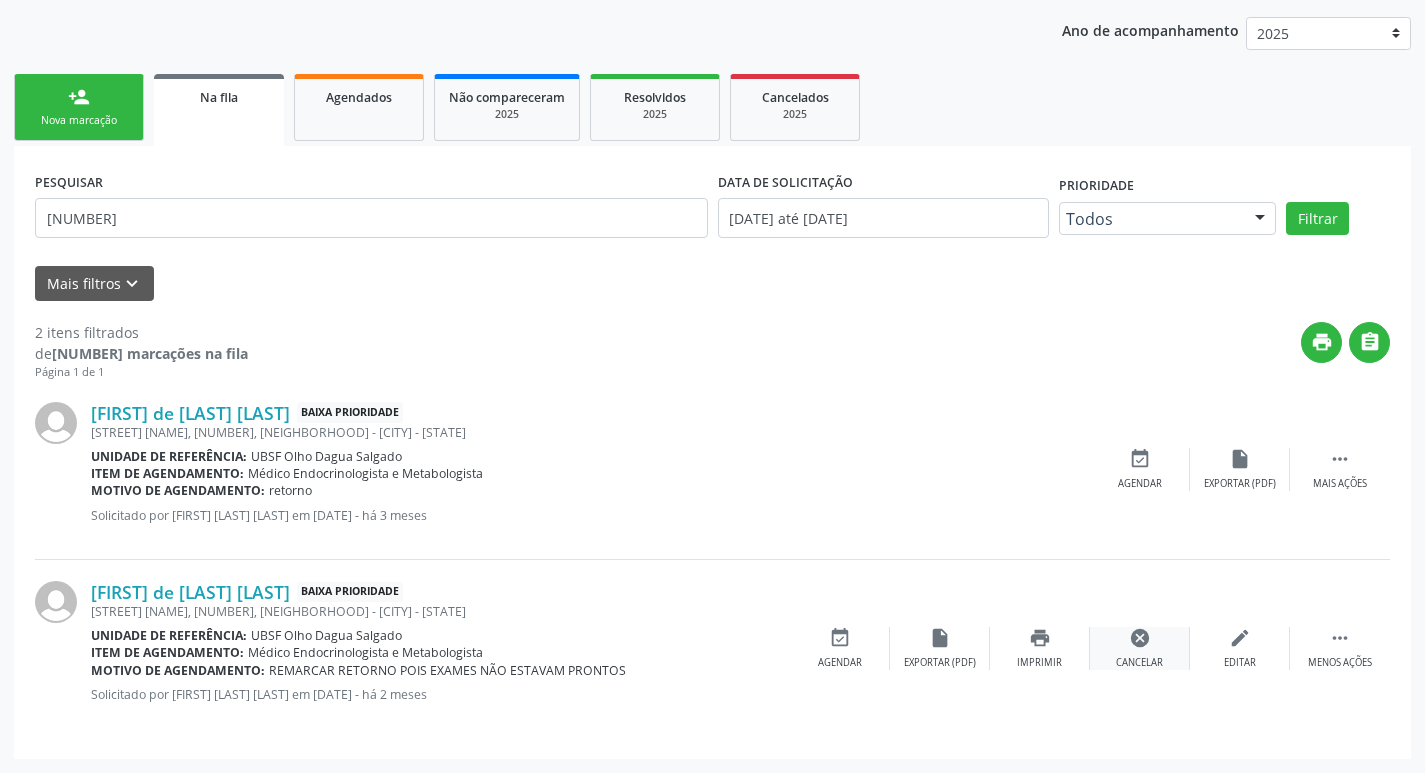 click on "cancel
Cancelar" at bounding box center [1140, 648] 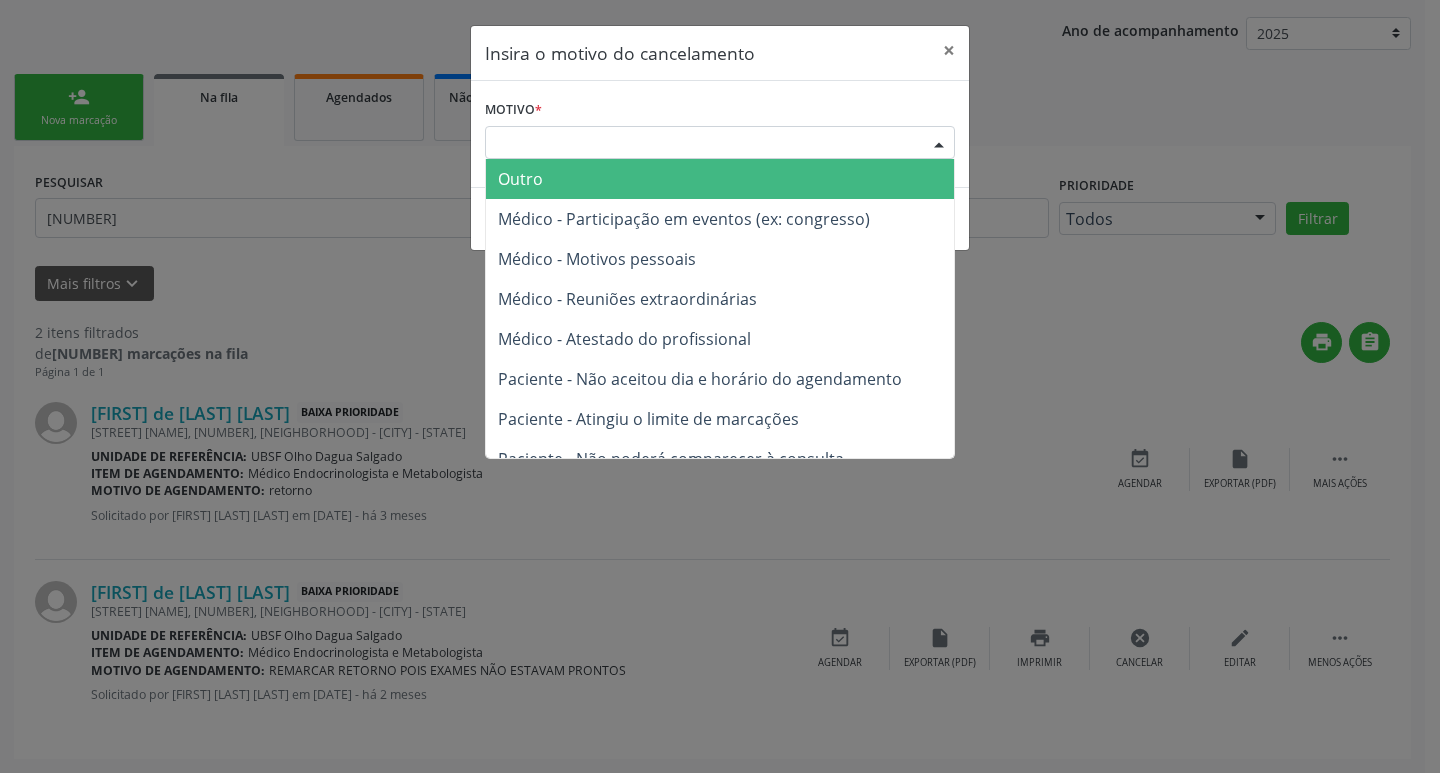click on "Escolha o motivo" at bounding box center [720, 143] 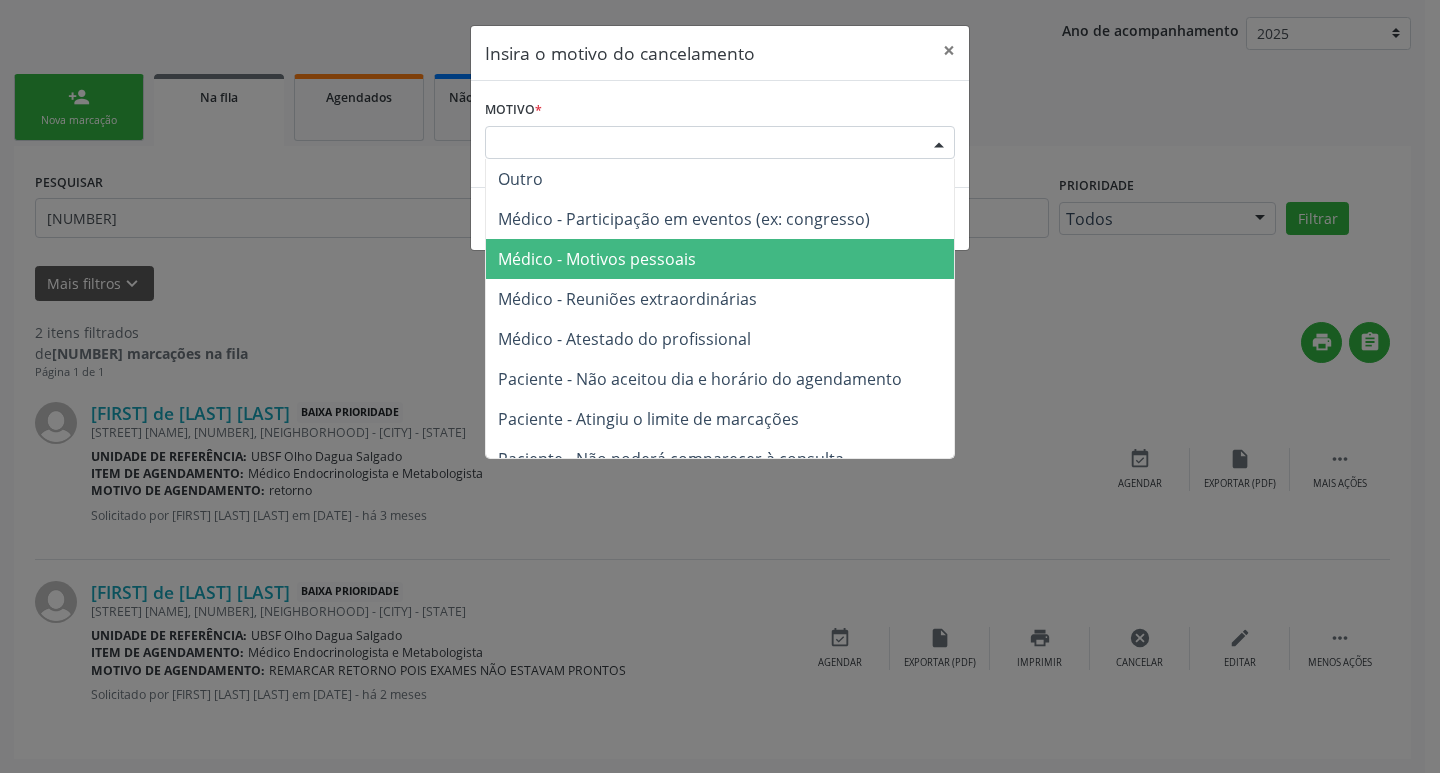 click on "Médico - Motivos pessoais" at bounding box center (720, 259) 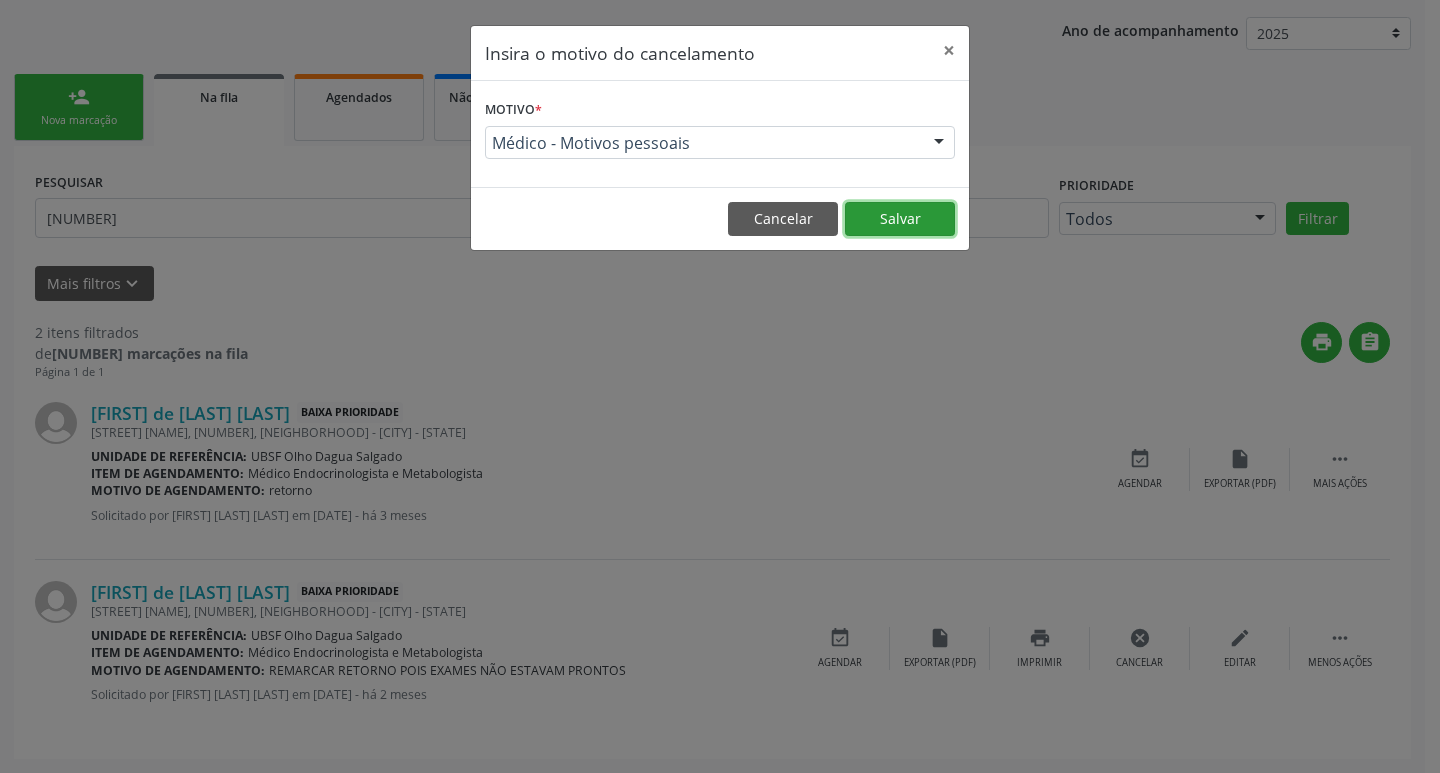 click on "Salvar" at bounding box center [900, 219] 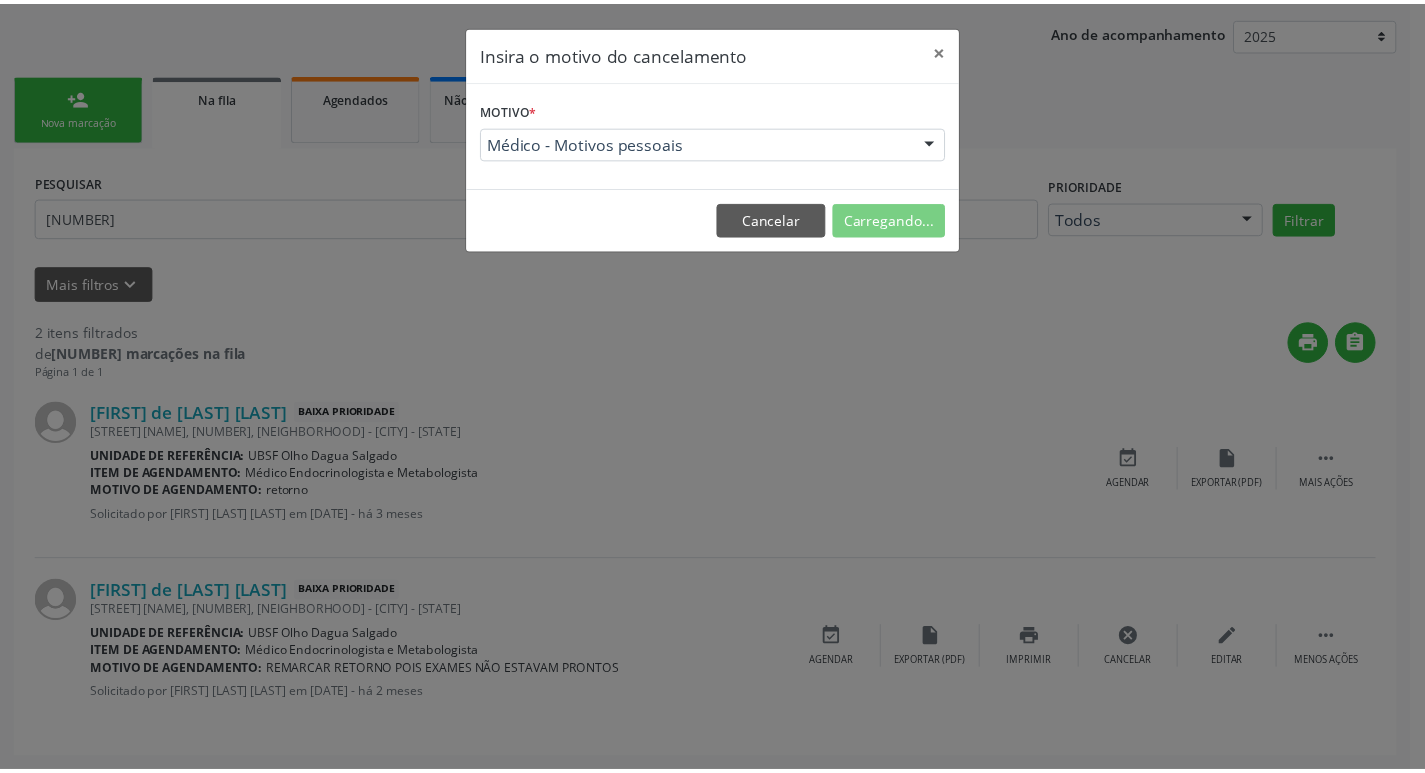 scroll, scrollTop: 0, scrollLeft: 0, axis: both 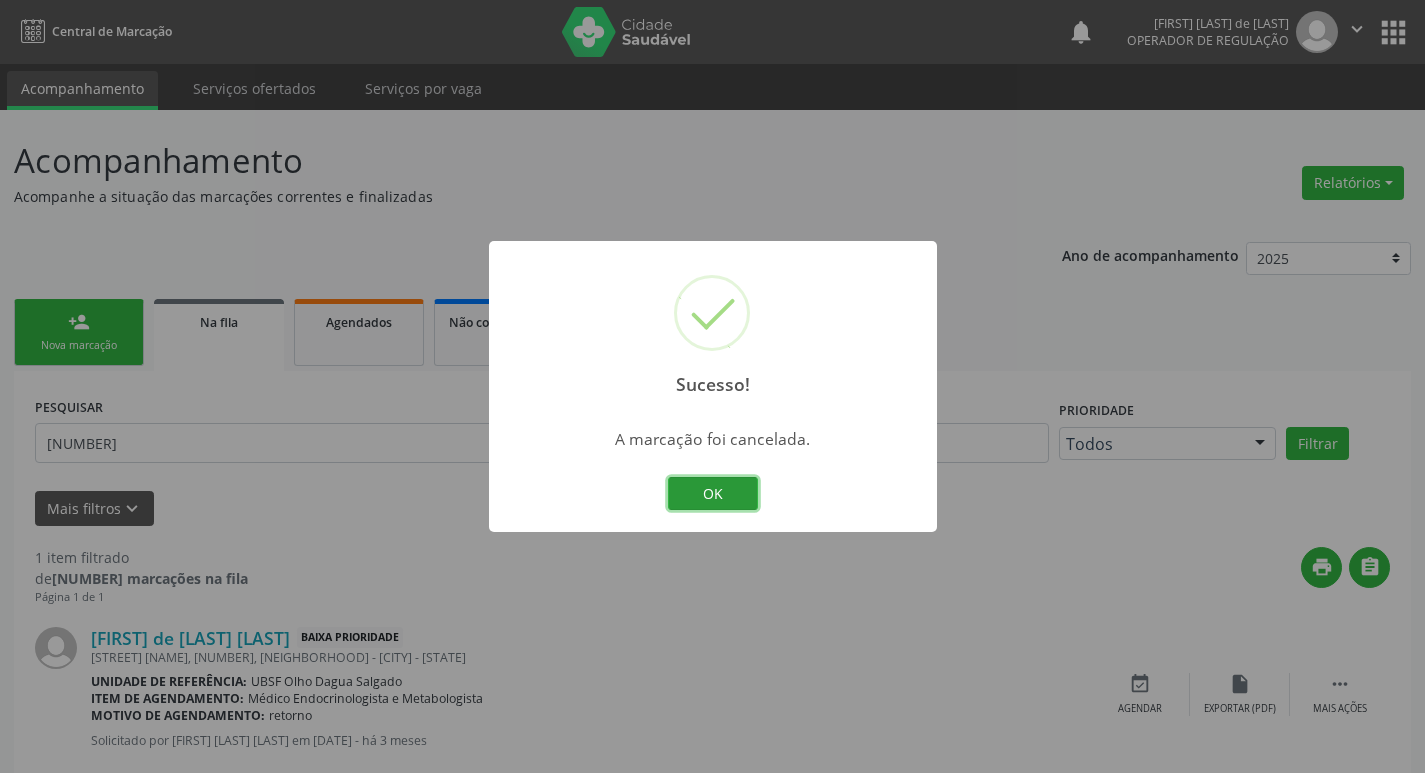 drag, startPoint x: 726, startPoint y: 485, endPoint x: 781, endPoint y: 462, distance: 59.615433 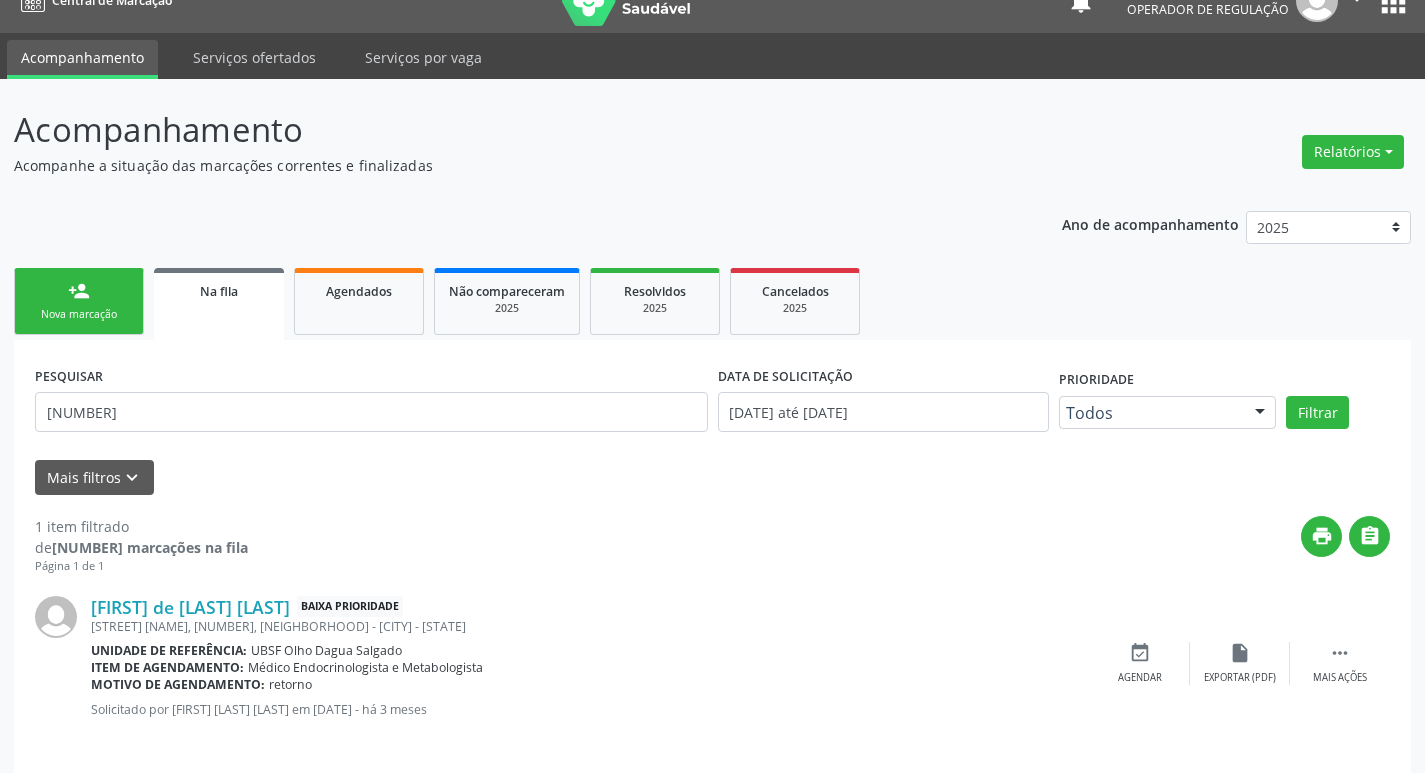 scroll, scrollTop: 46, scrollLeft: 0, axis: vertical 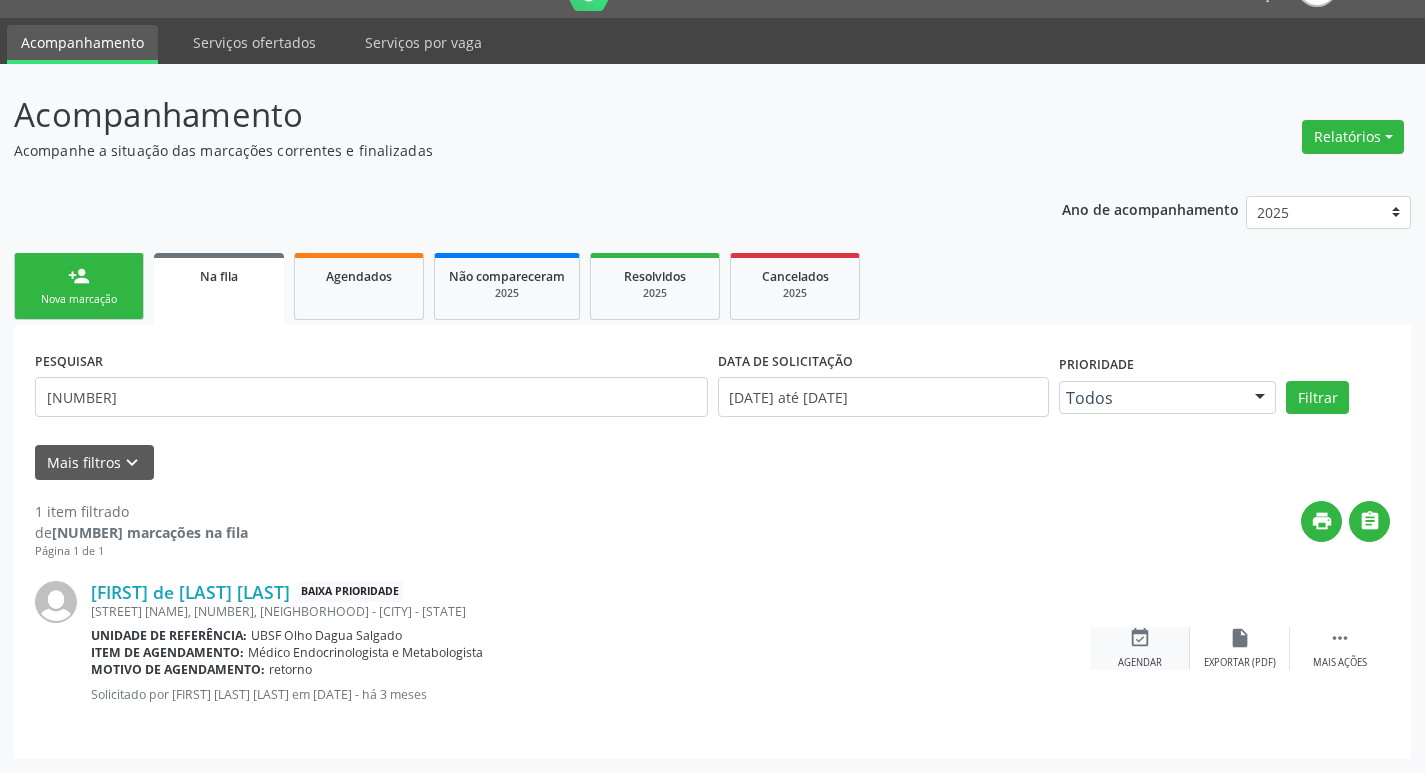 click on "event_available
Agendar" at bounding box center [1140, 648] 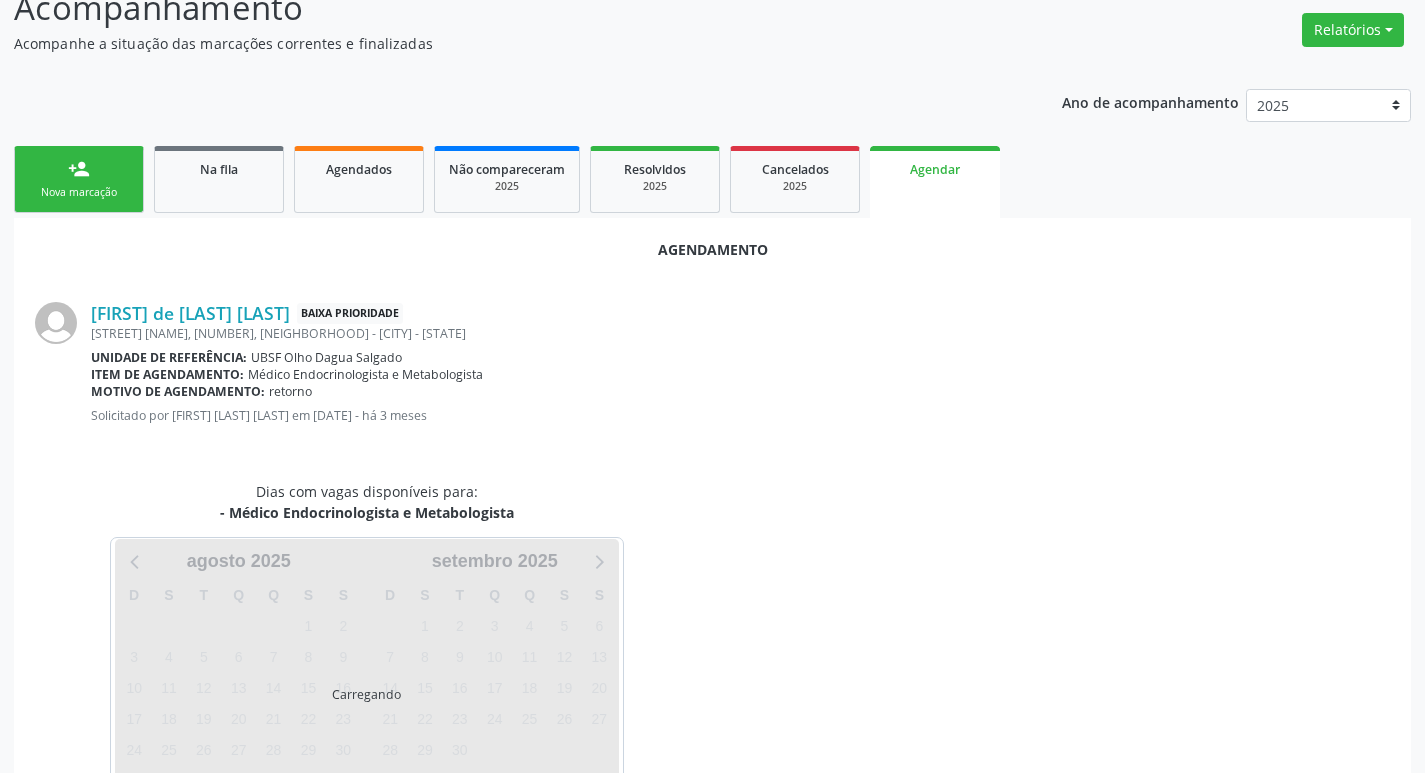 scroll, scrollTop: 221, scrollLeft: 0, axis: vertical 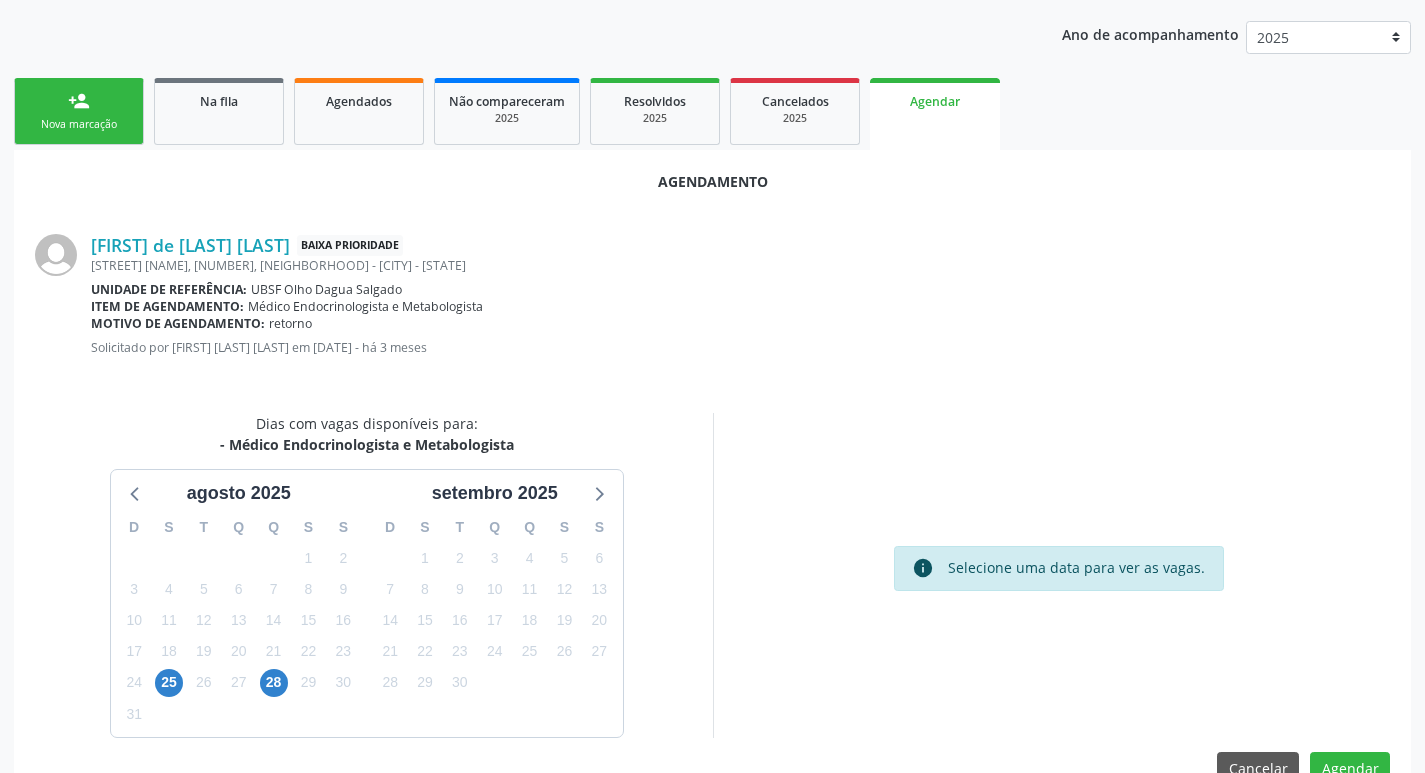 click on "25" at bounding box center (169, 682) 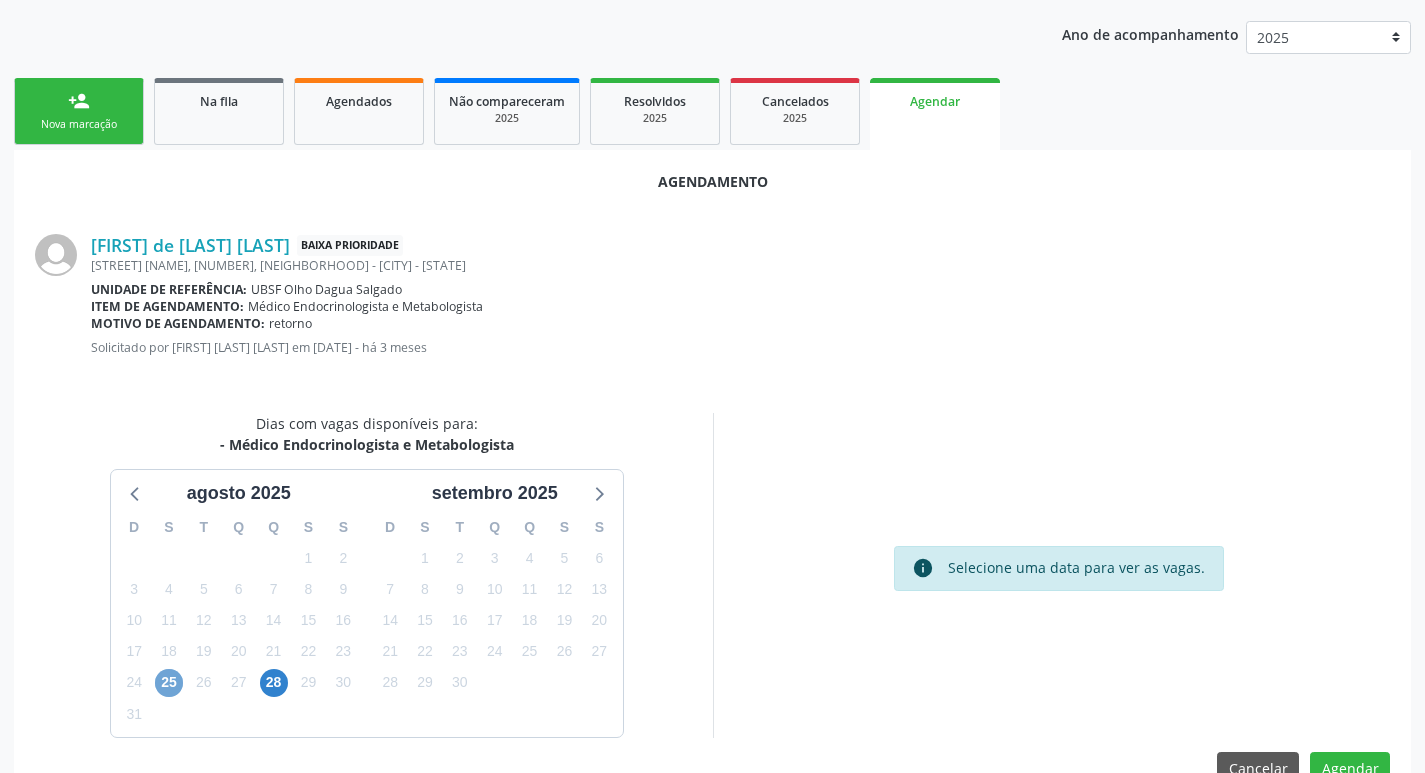 click on "25" at bounding box center (169, 683) 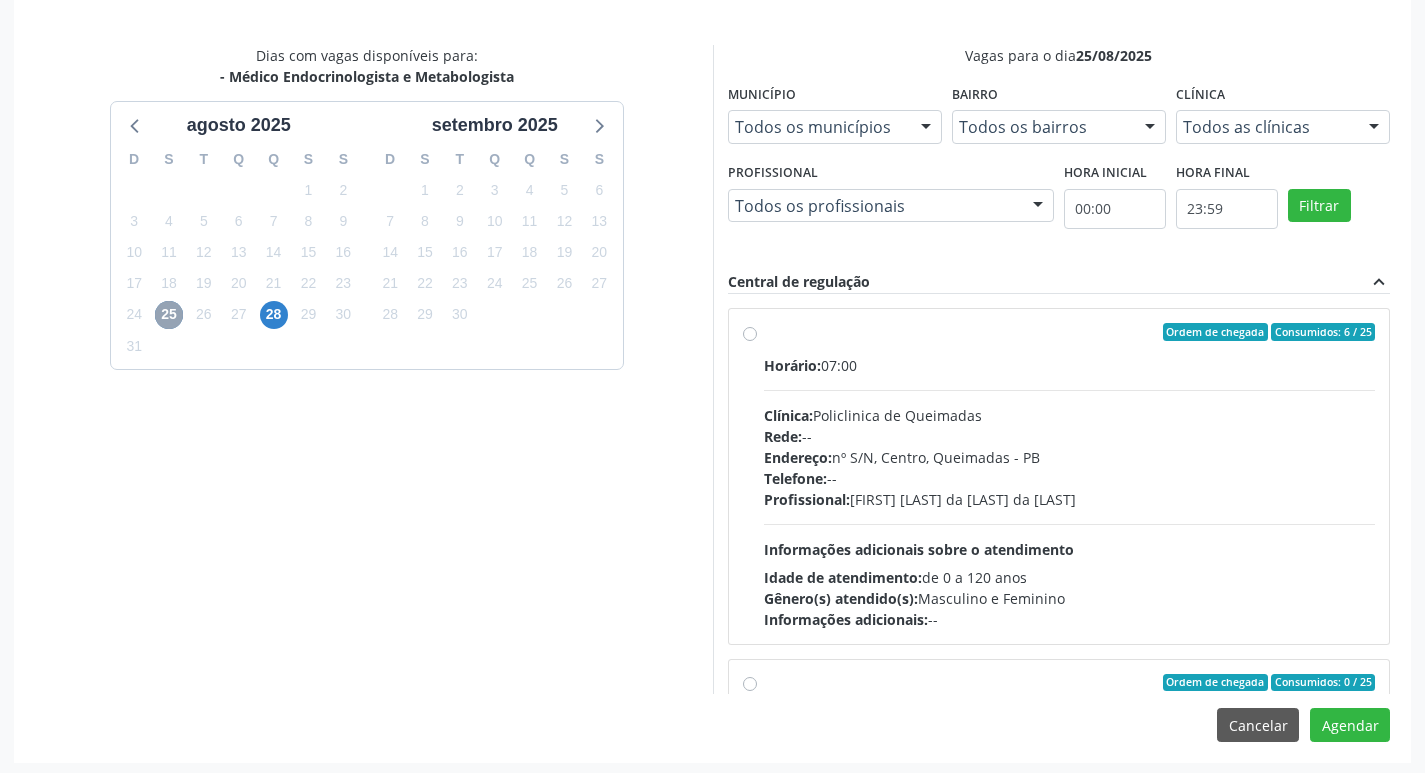 scroll, scrollTop: 593, scrollLeft: 0, axis: vertical 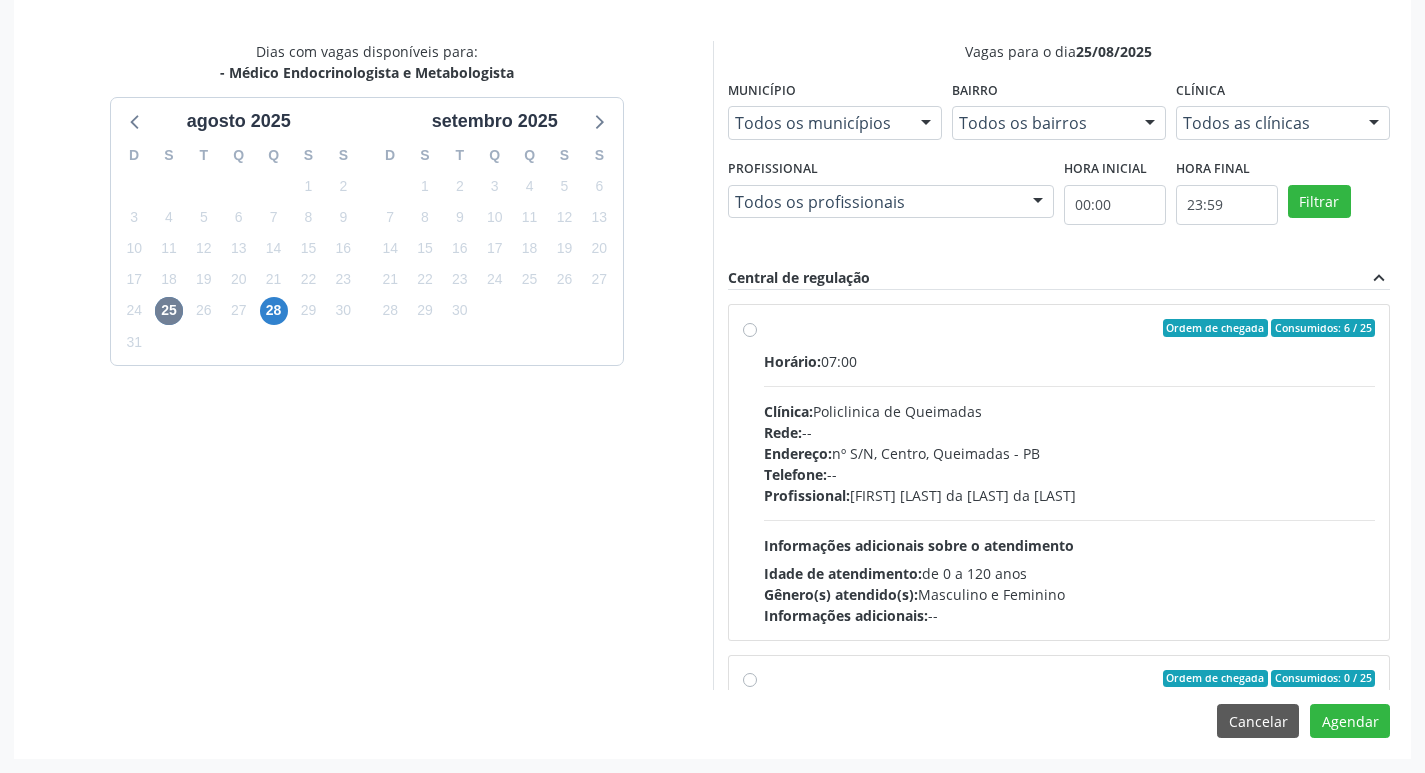 click on "Gênero(s) atendido(s):
Masculino e Feminino" at bounding box center (1070, 594) 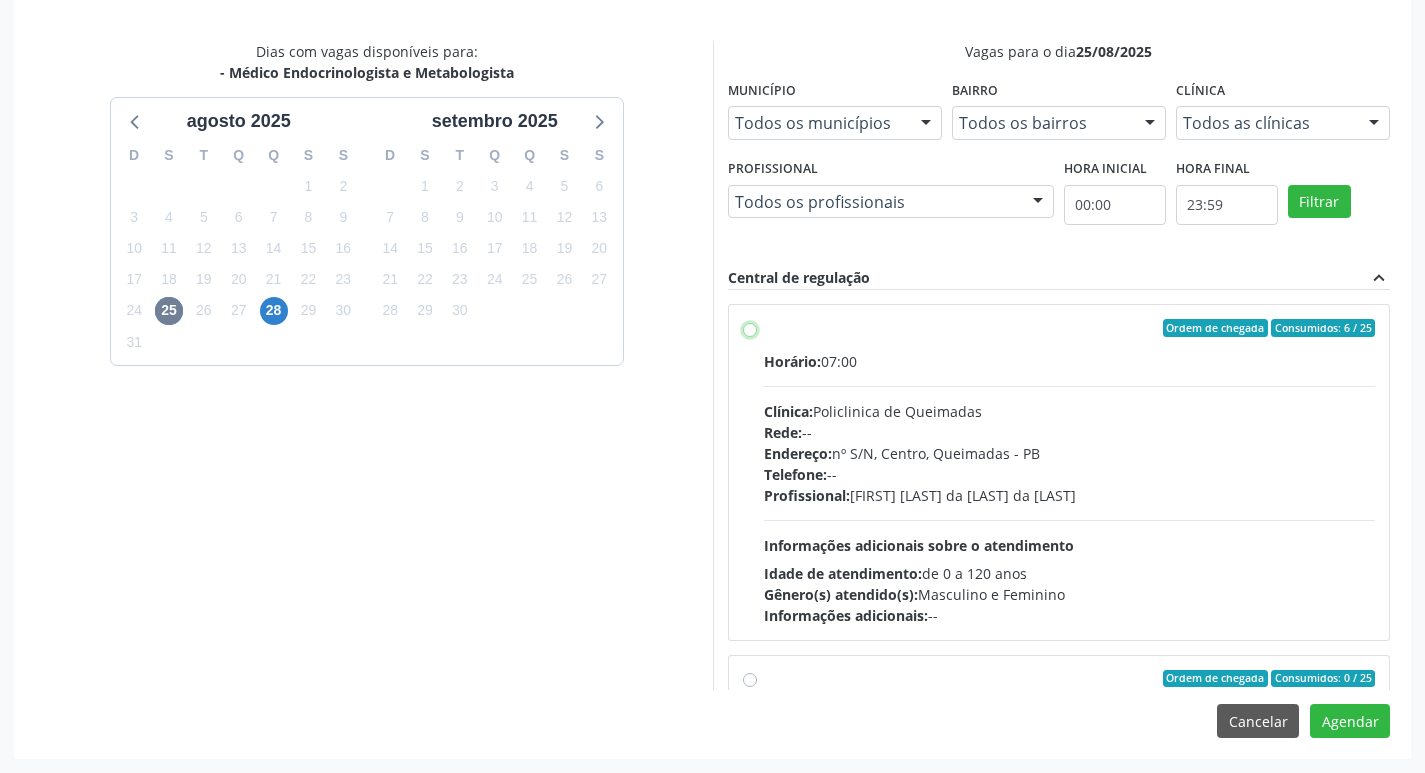 click on "Ordem de chegada
Consumidos: 6 / 25
Horário:   07:00
Clínica:  Policlinica de Queimadas
Rede:
--
Endereço:   nº S/N, Centro, Queimadas - PB
Telefone:   --
Profissional:
Emille Araujo Cavalcante da Cunha
Informações adicionais sobre o atendimento
Idade de atendimento:
de 0 a 120 anos
Gênero(s) atendido(s):
Masculino e Feminino
Informações adicionais:
--" at bounding box center (750, 328) 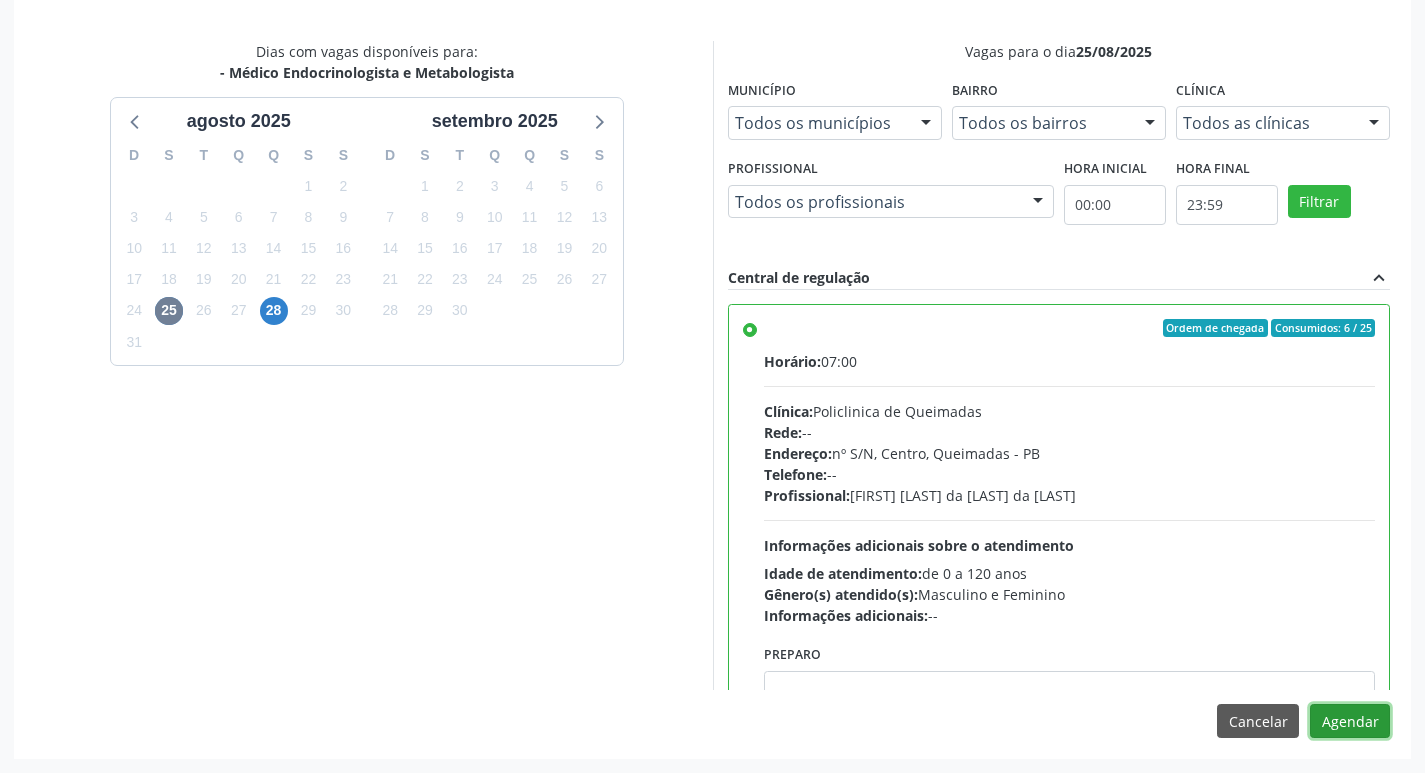 click on "Agendar" at bounding box center (1350, 721) 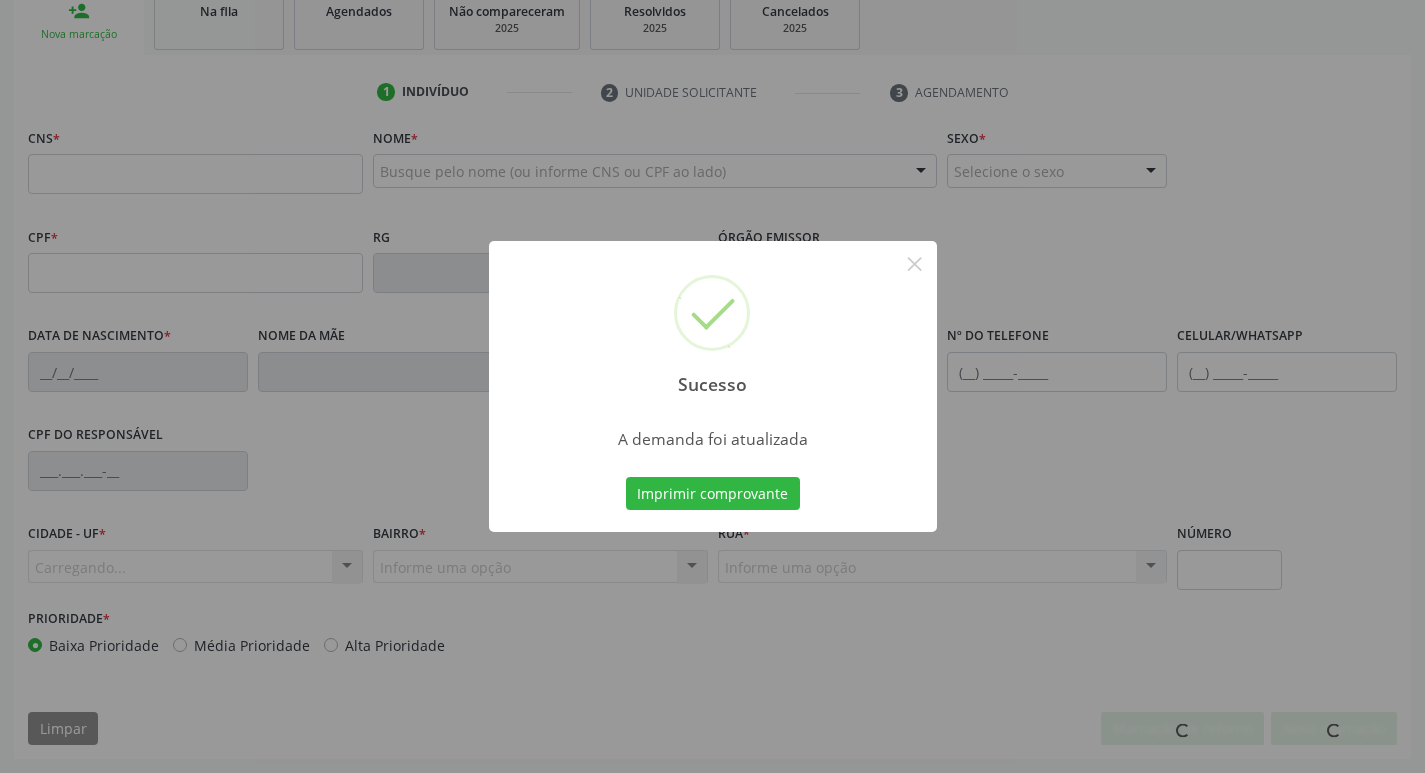scroll, scrollTop: 311, scrollLeft: 0, axis: vertical 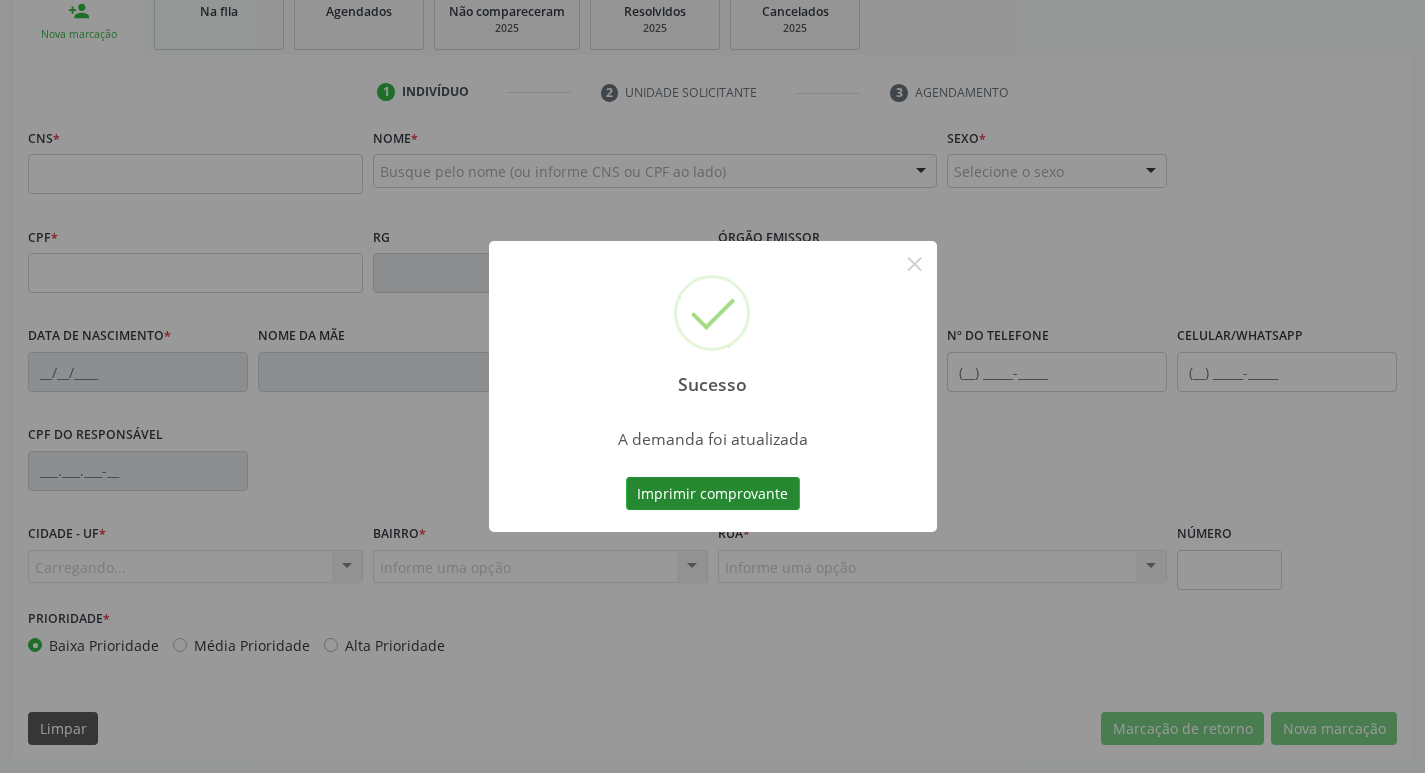 click on "Imprimir comprovante" at bounding box center [713, 494] 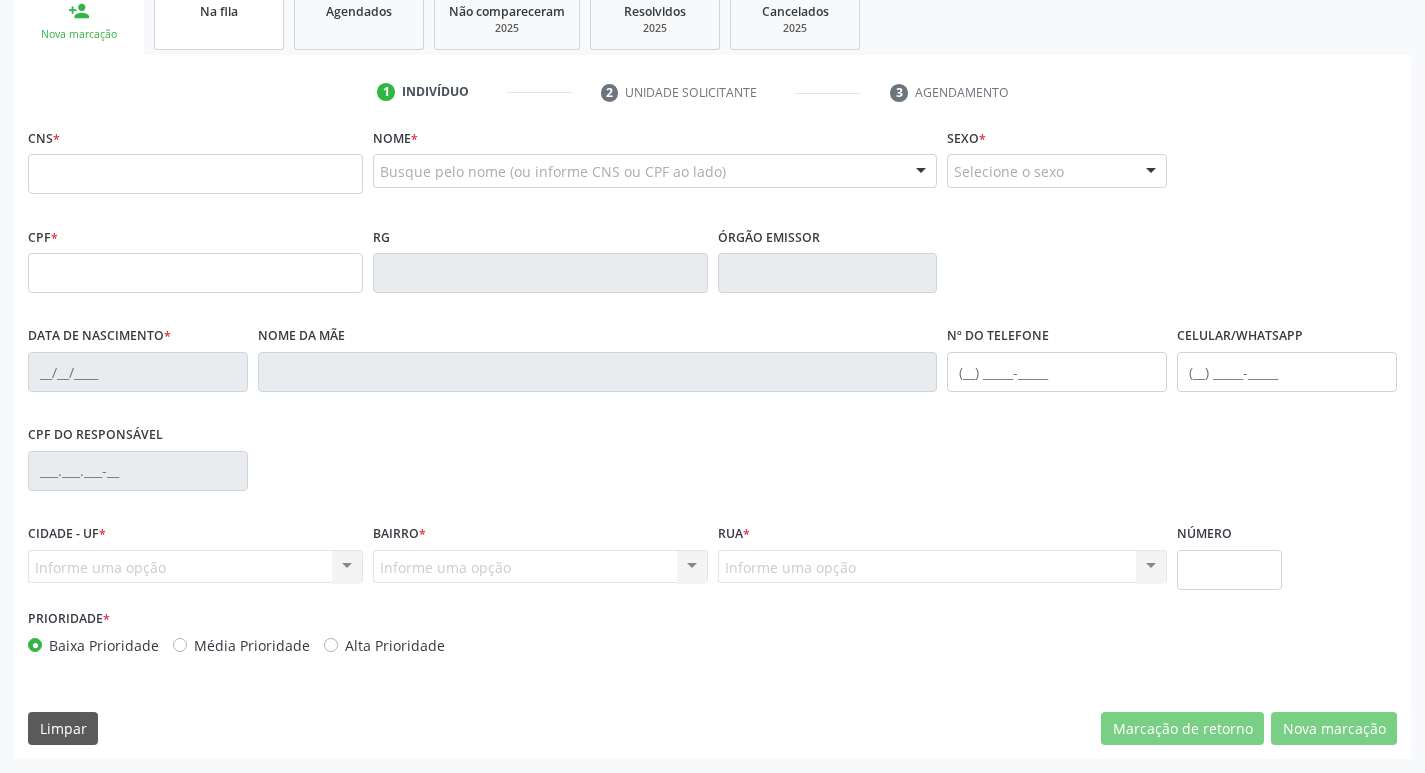 click on "Na fila" at bounding box center [219, 19] 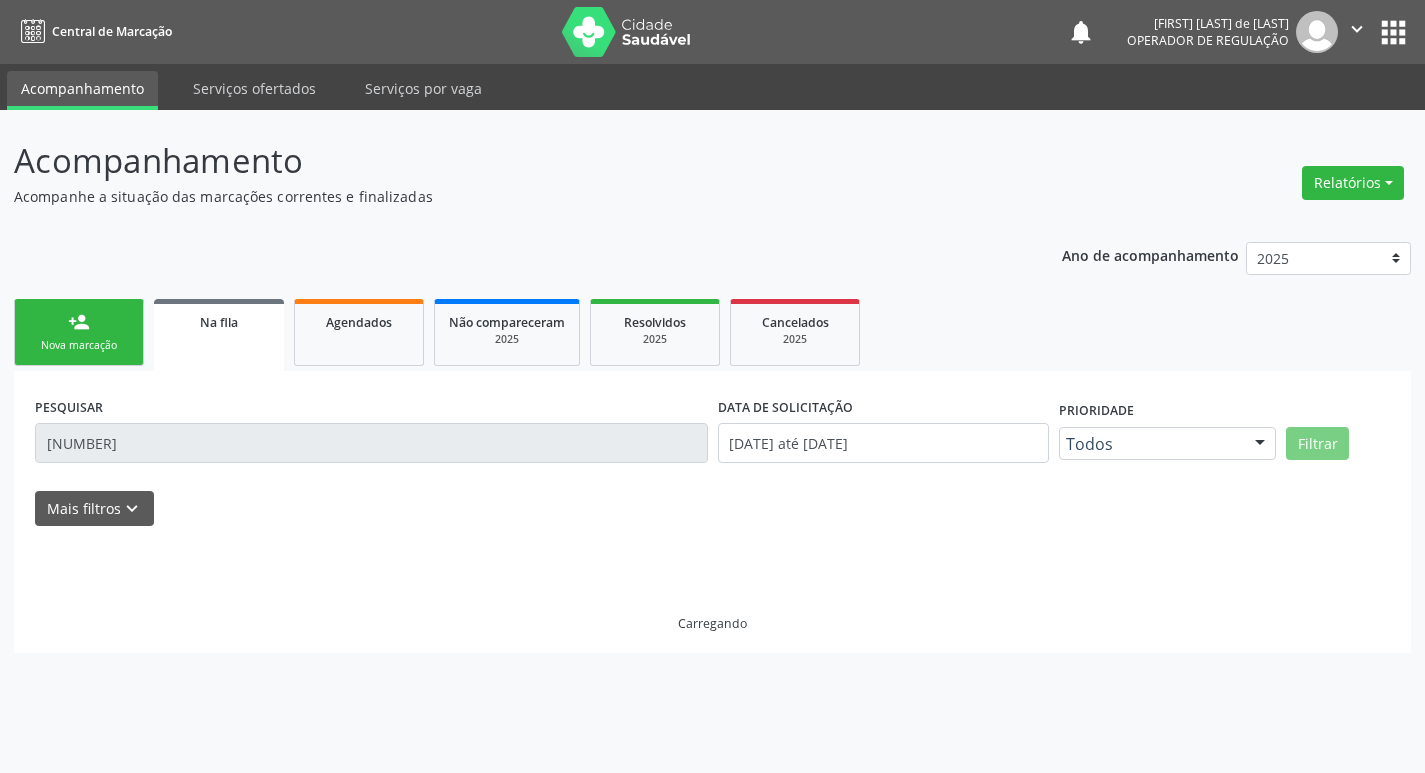 scroll, scrollTop: 0, scrollLeft: 0, axis: both 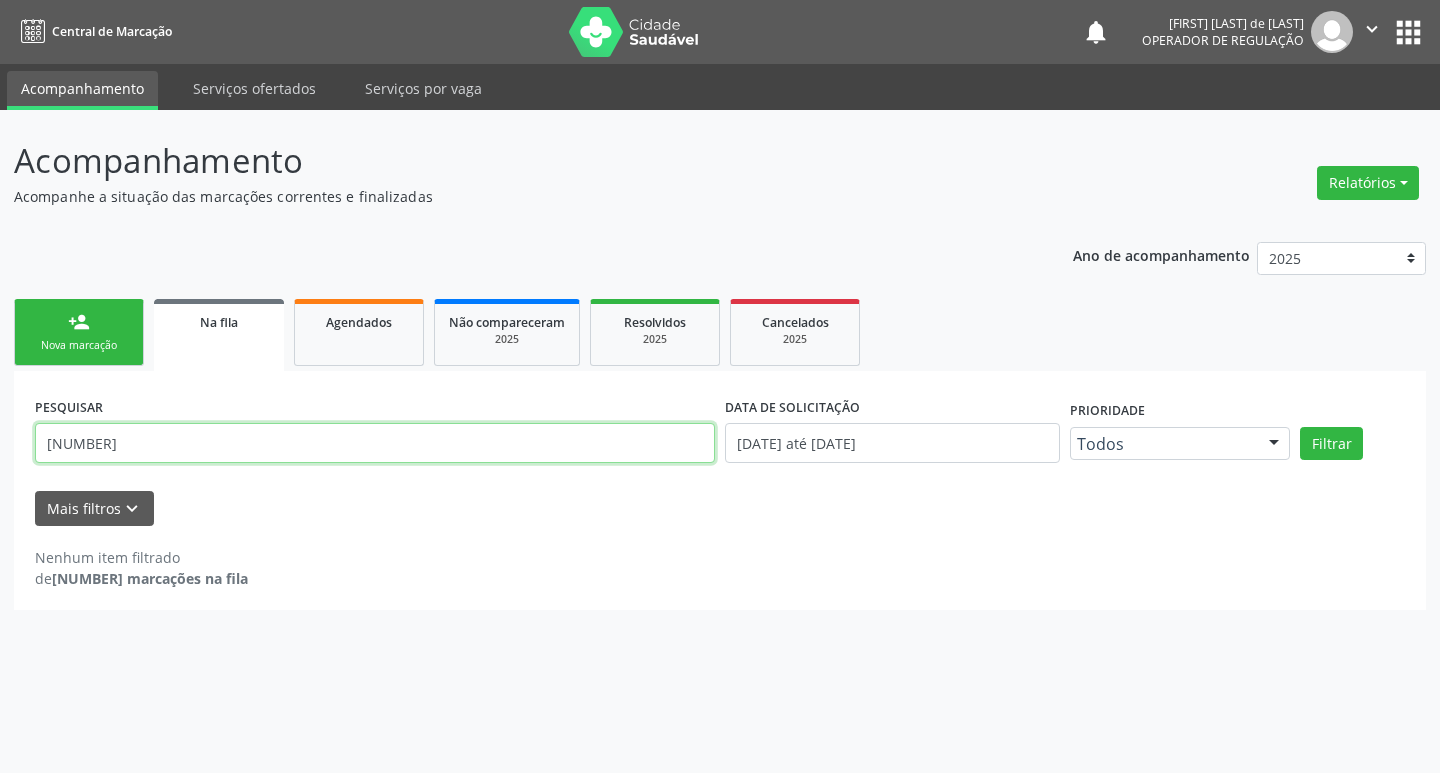 click on "708901798614415" at bounding box center [375, 443] 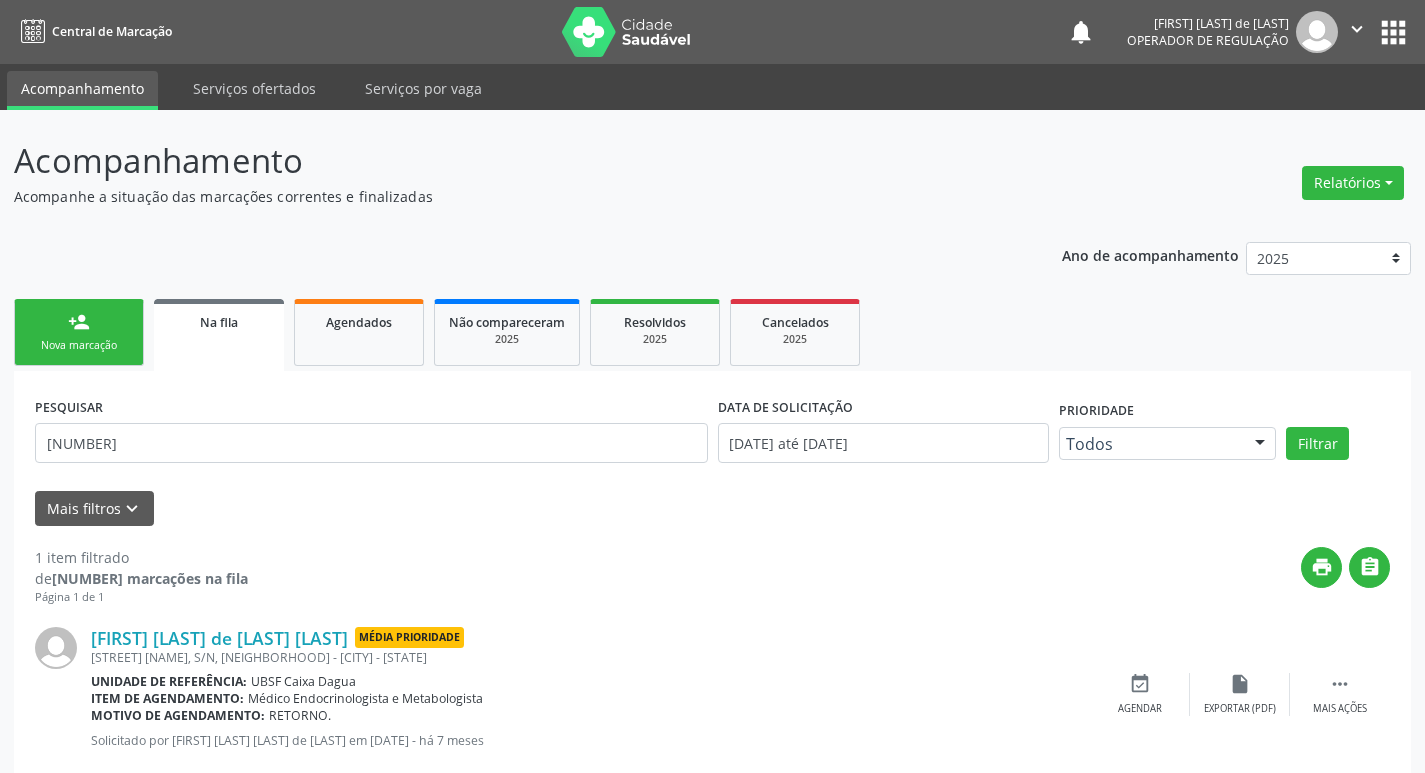 scroll, scrollTop: 46, scrollLeft: 0, axis: vertical 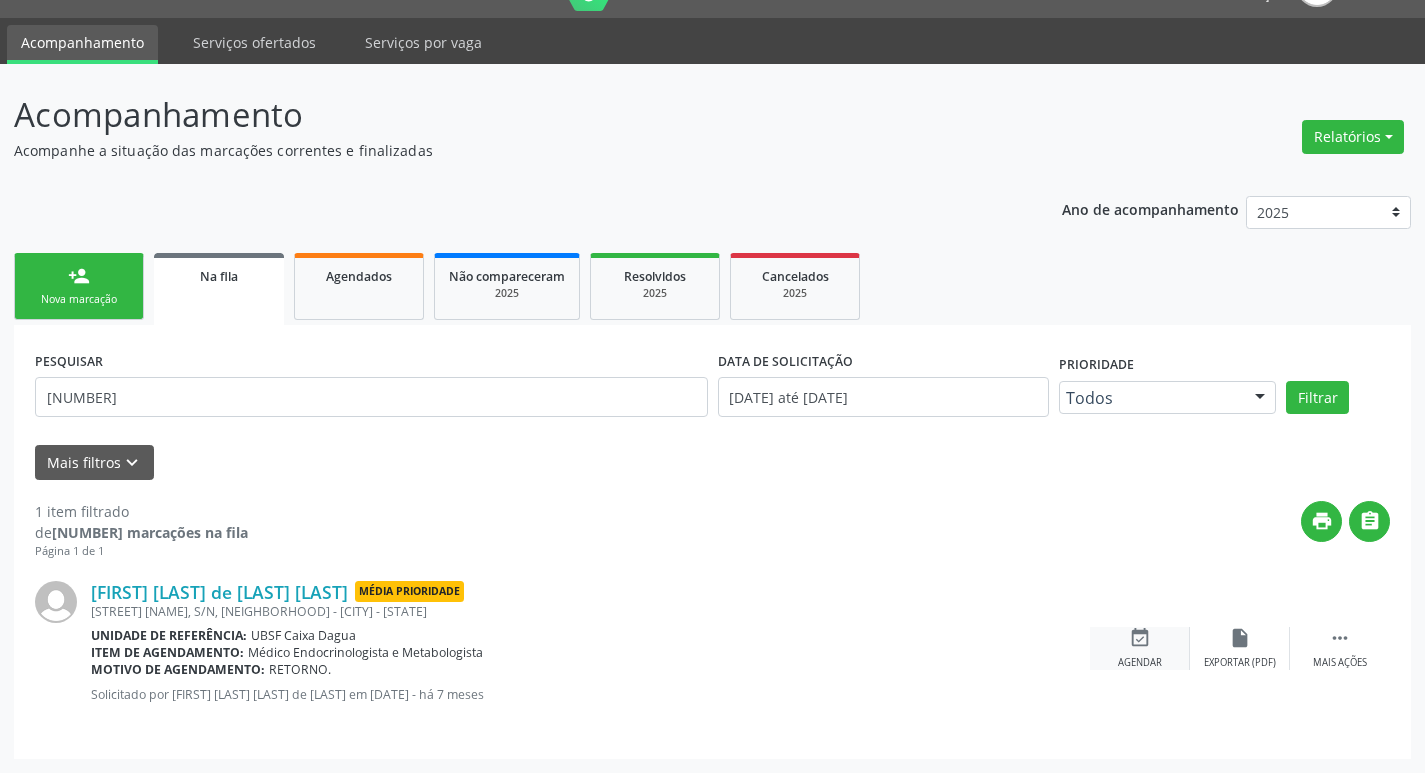 click on "event_available" at bounding box center (1140, 638) 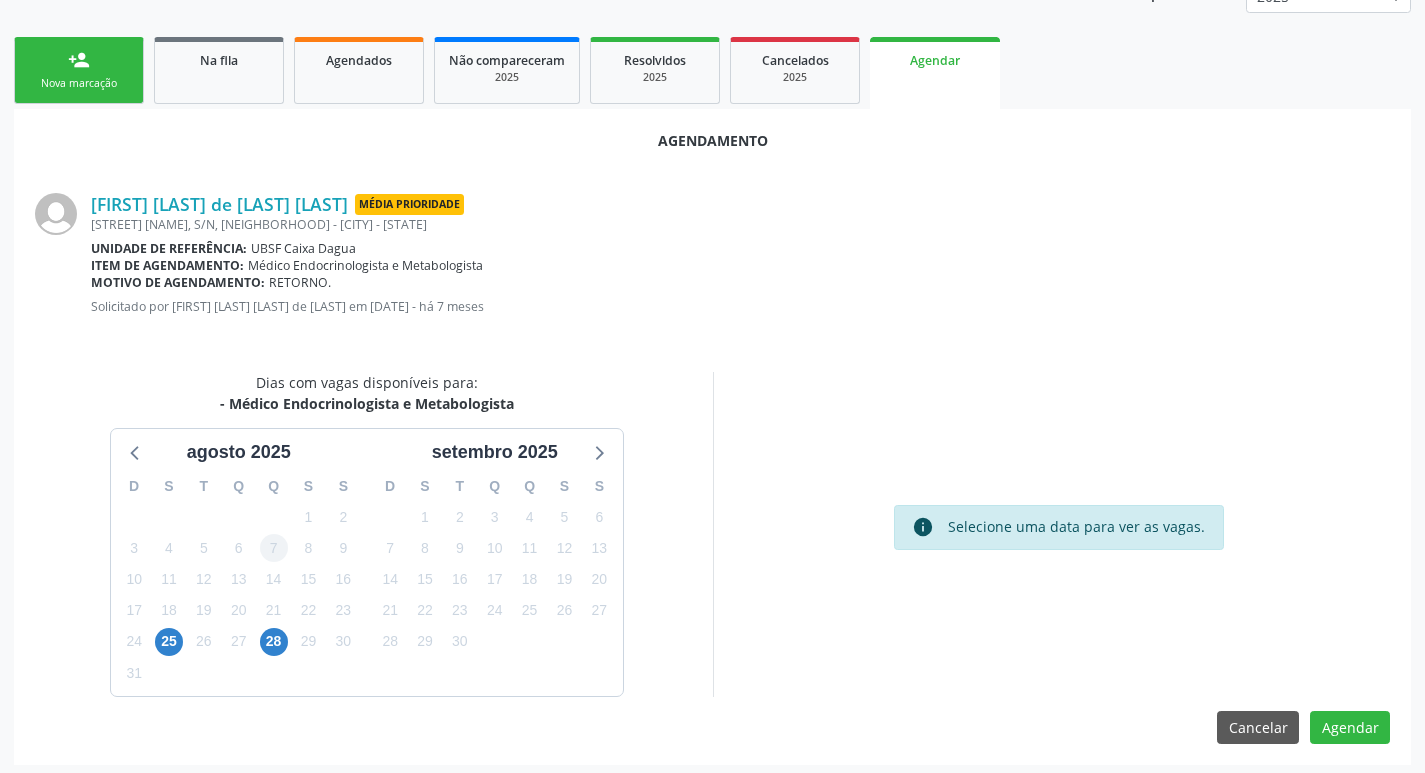 scroll, scrollTop: 268, scrollLeft: 0, axis: vertical 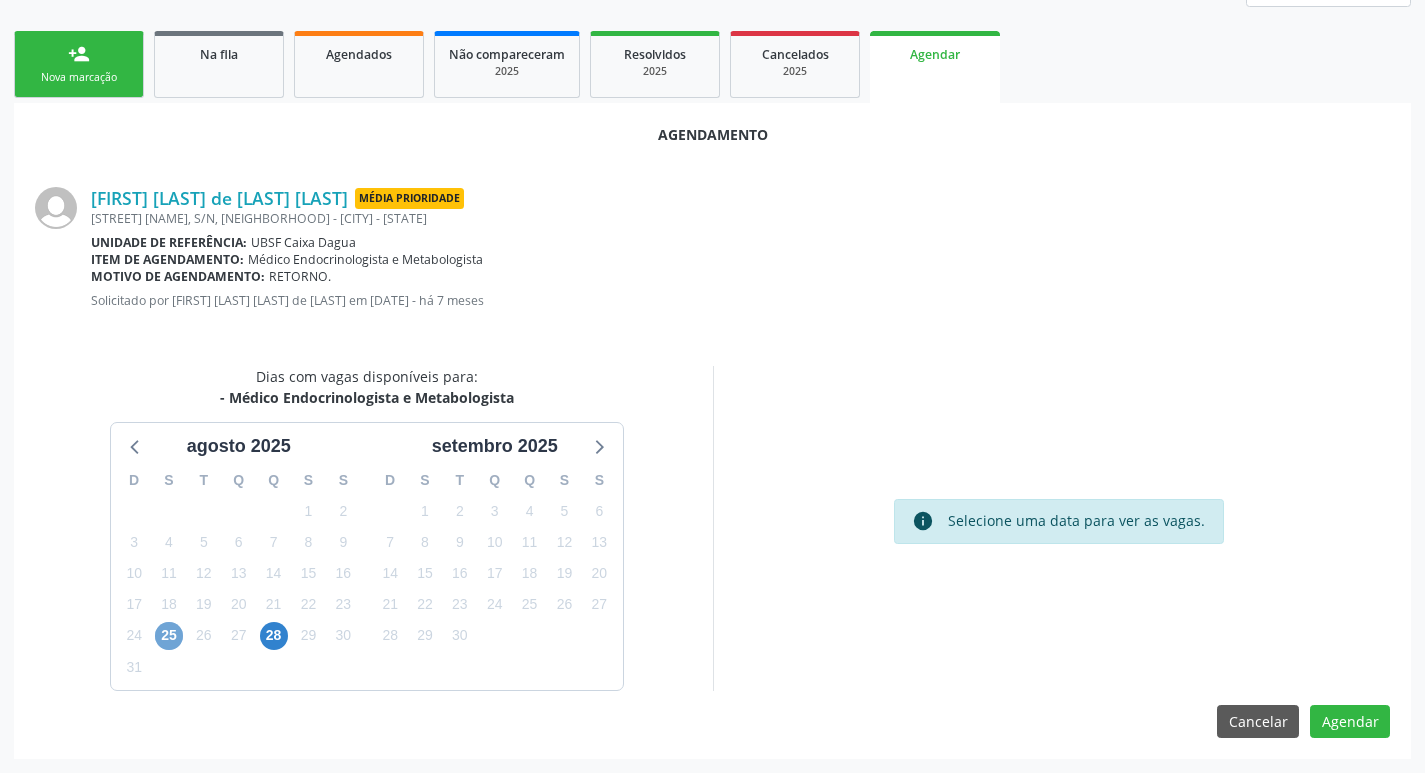 click on "25" at bounding box center (169, 636) 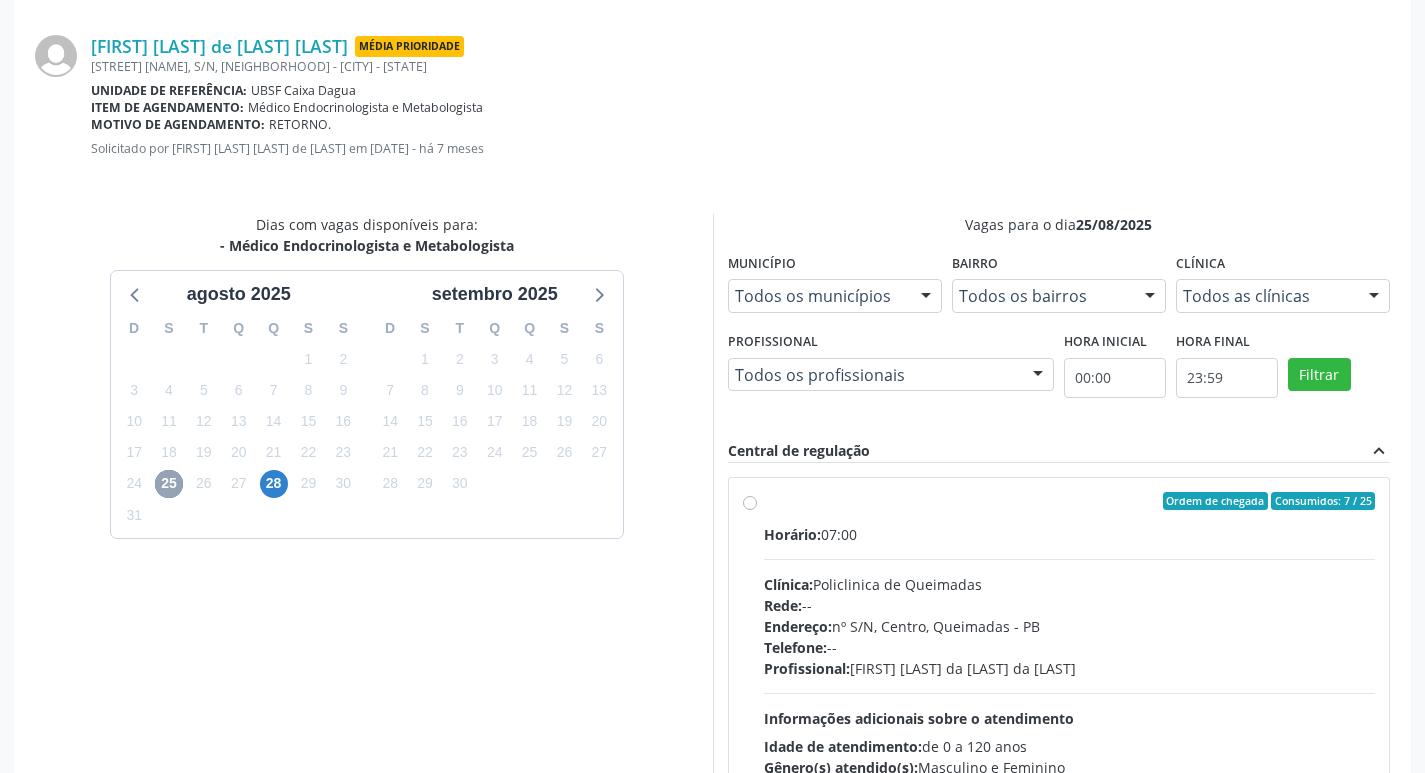 scroll, scrollTop: 593, scrollLeft: 0, axis: vertical 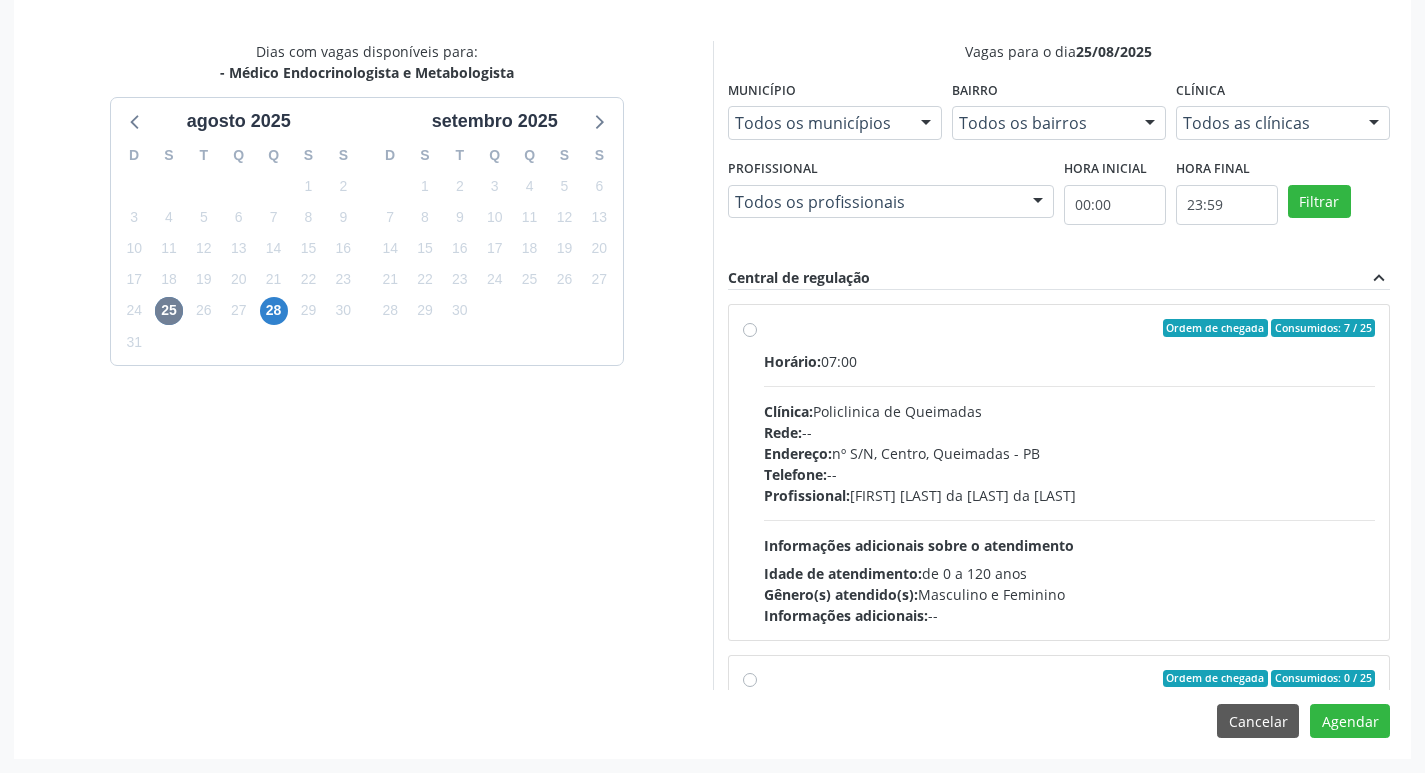 click on "Idade de atendimento:
de 0 a 120 anos" at bounding box center (1070, 573) 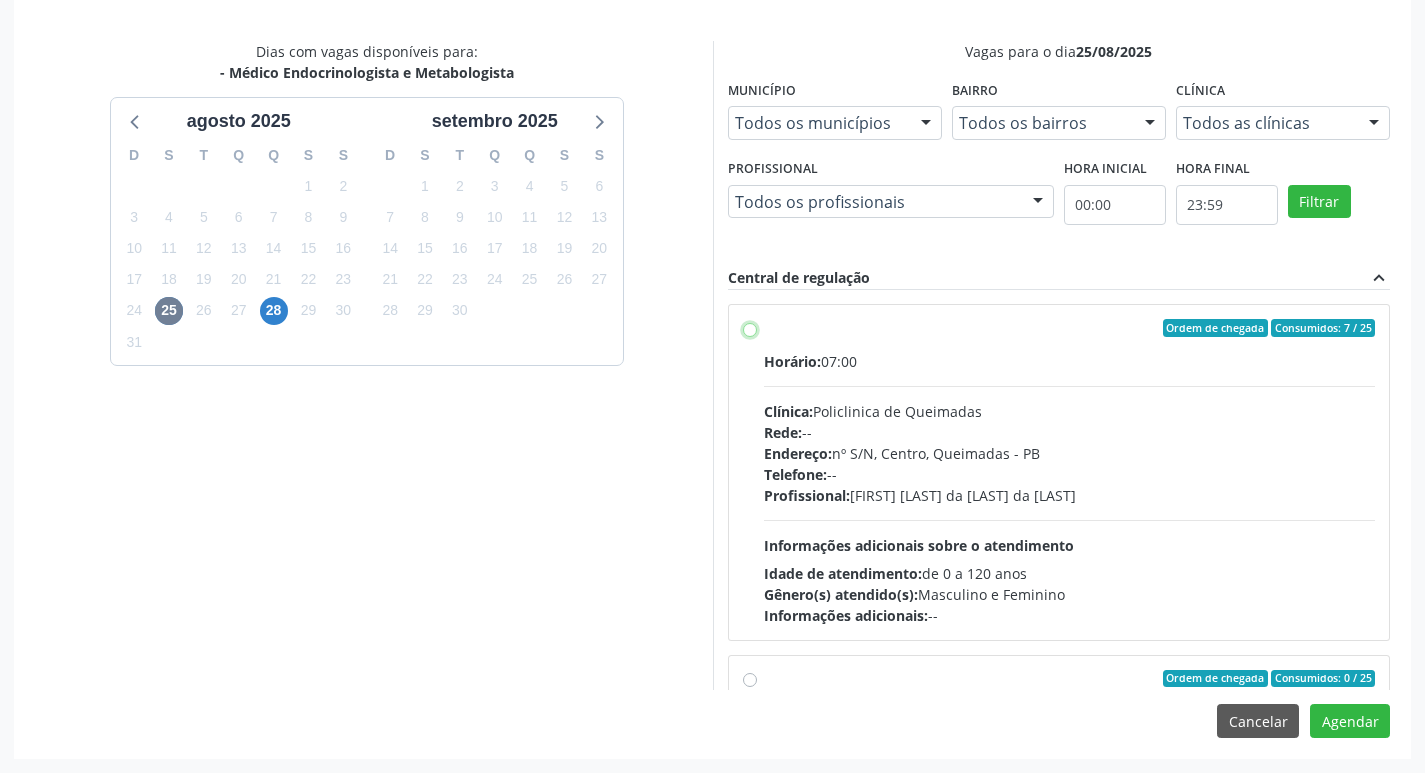 click on "Ordem de chegada
Consumidos: 7 / 25
Horário:   07:00
Clínica:  Policlinica de Queimadas
Rede:
--
Endereço:   nº S/N, Centro, Queimadas - PB
Telefone:   --
Profissional:
Emille Araujo Cavalcante da Cunha
Informações adicionais sobre o atendimento
Idade de atendimento:
de 0 a 120 anos
Gênero(s) atendido(s):
Masculino e Feminino
Informações adicionais:
--" at bounding box center (750, 328) 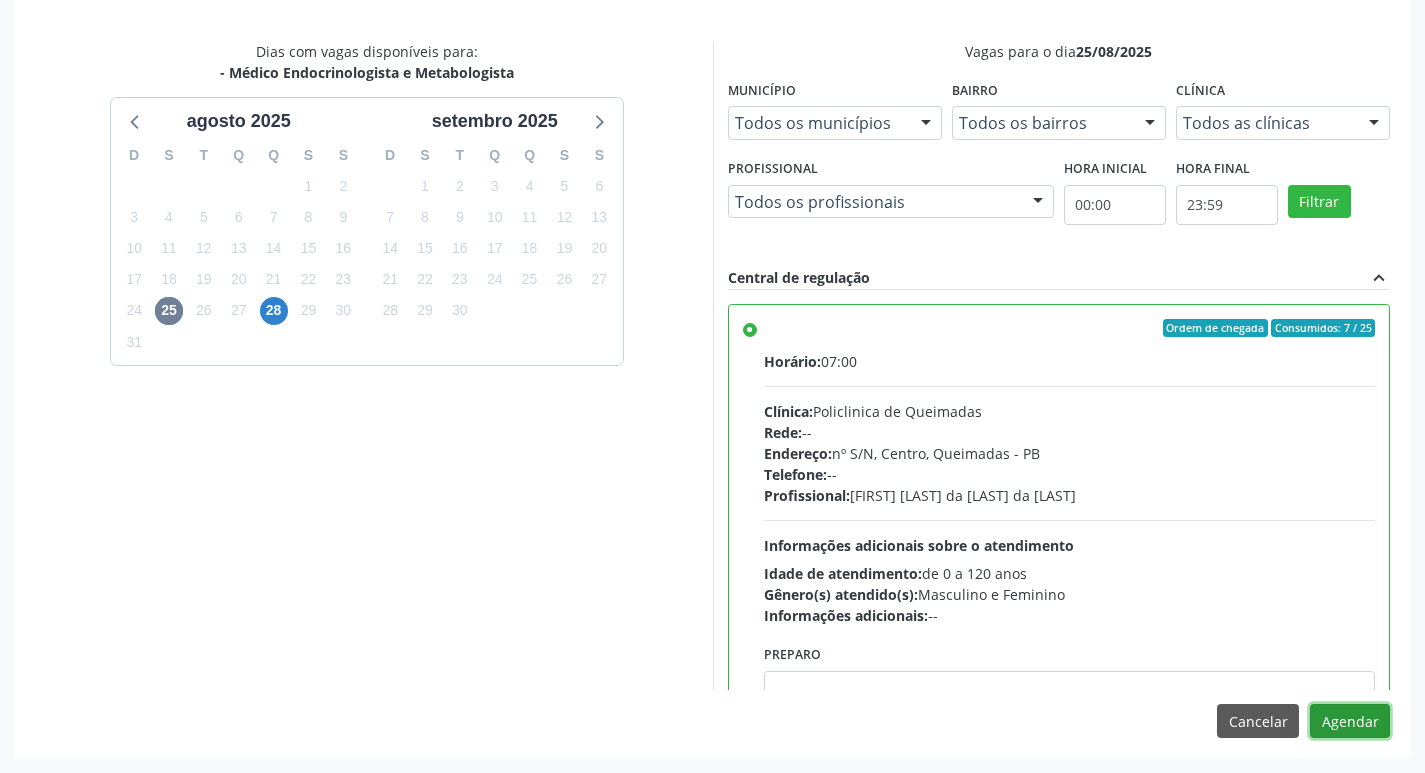 click on "Agendar" at bounding box center [1350, 721] 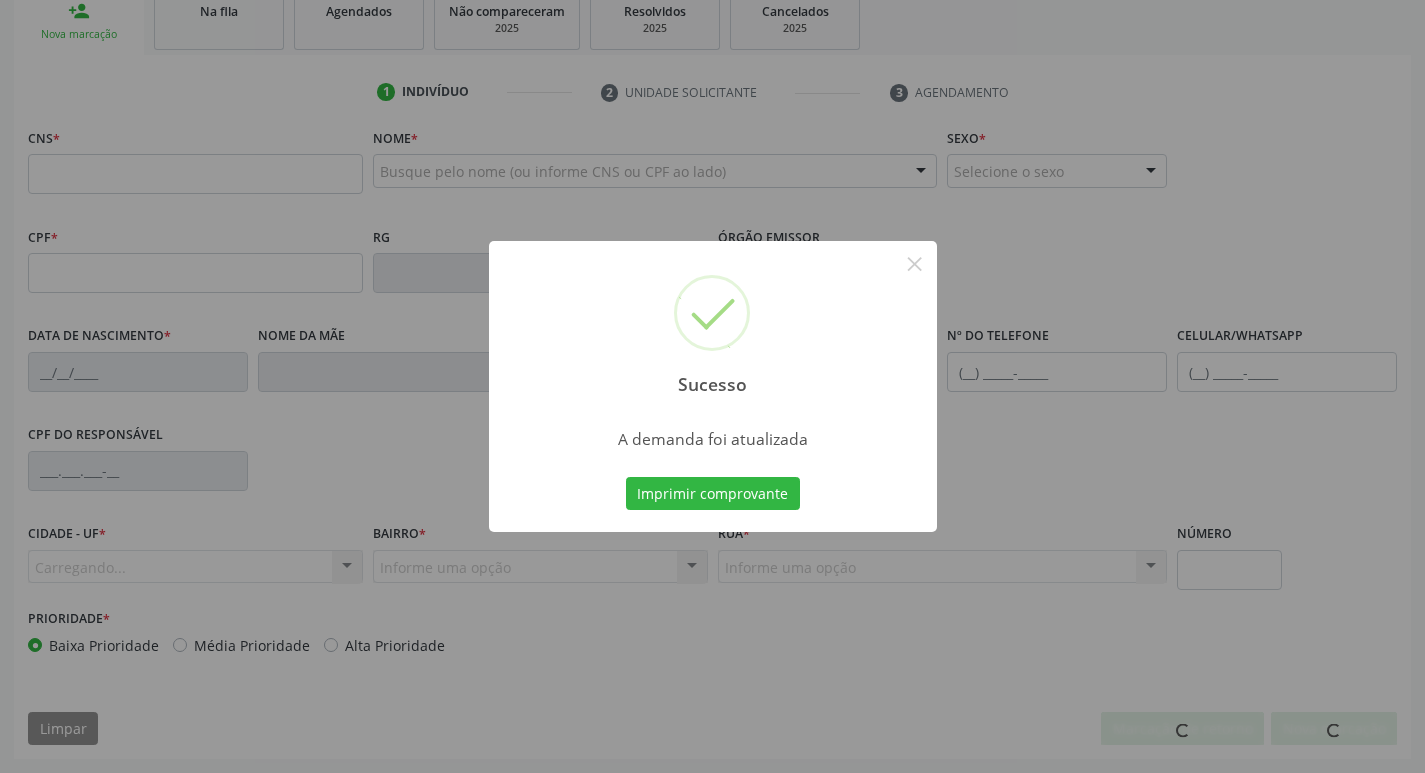 scroll, scrollTop: 311, scrollLeft: 0, axis: vertical 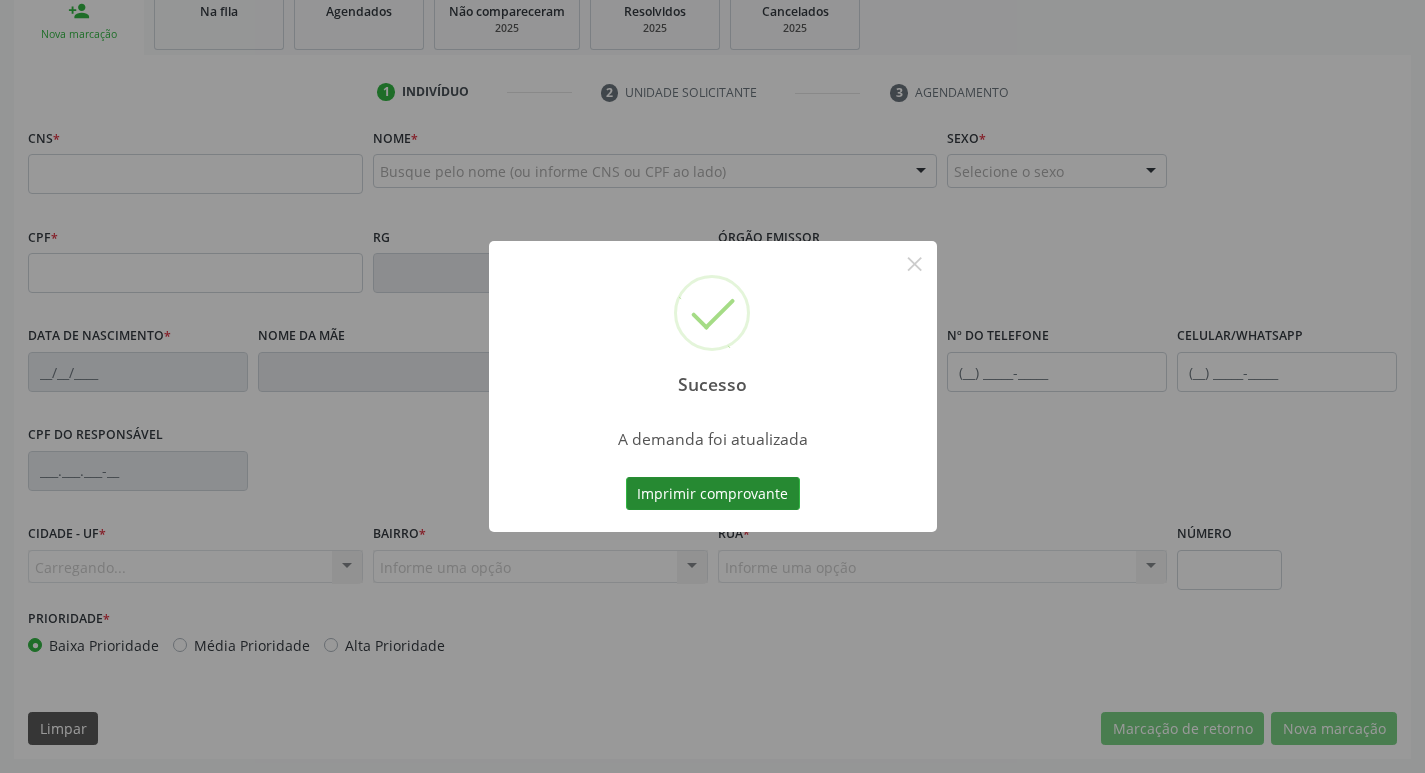 click on "Imprimir comprovante" at bounding box center (713, 494) 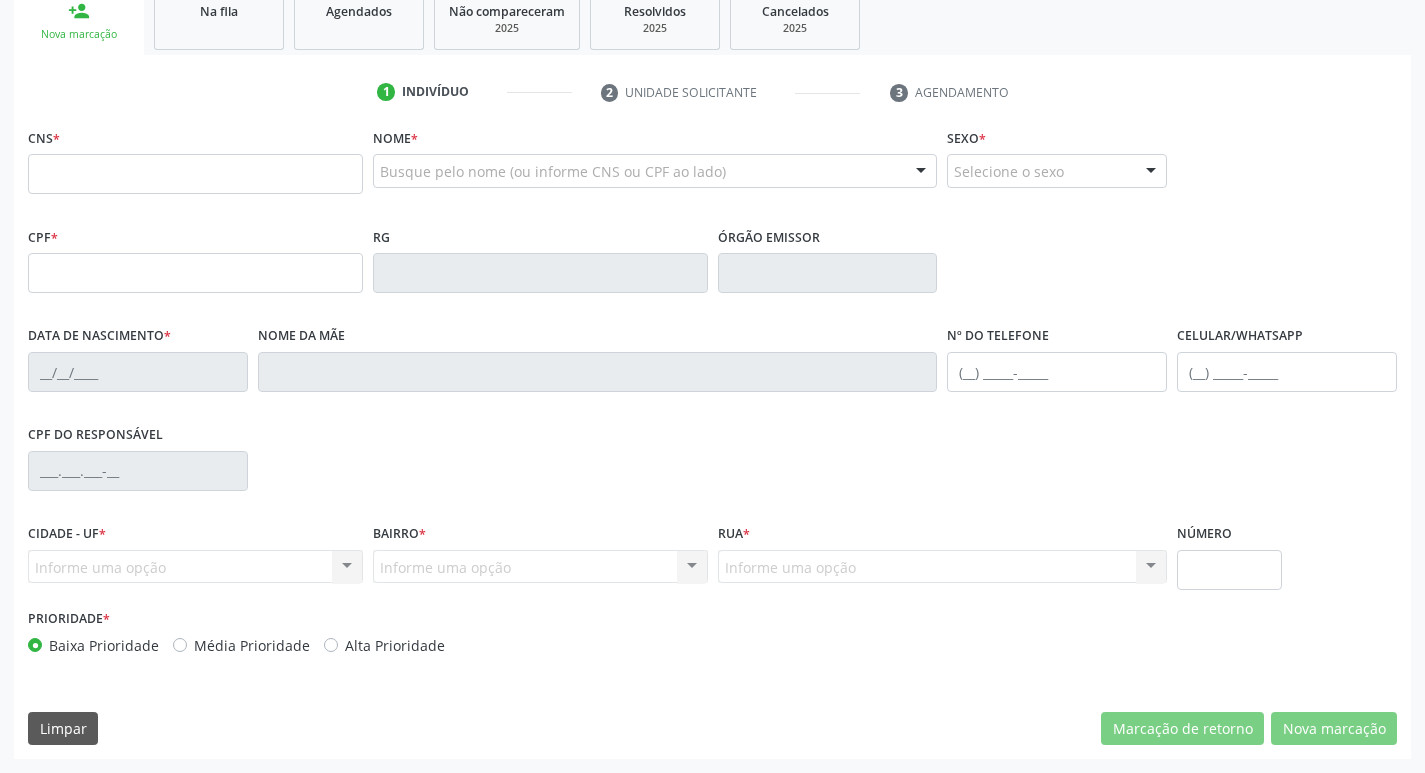 click on "person_add
Nova marcação
Na fila   Agendados   Não compareceram
2025
Resolvidos
2025
Cancelados
2025" at bounding box center (712, 19) 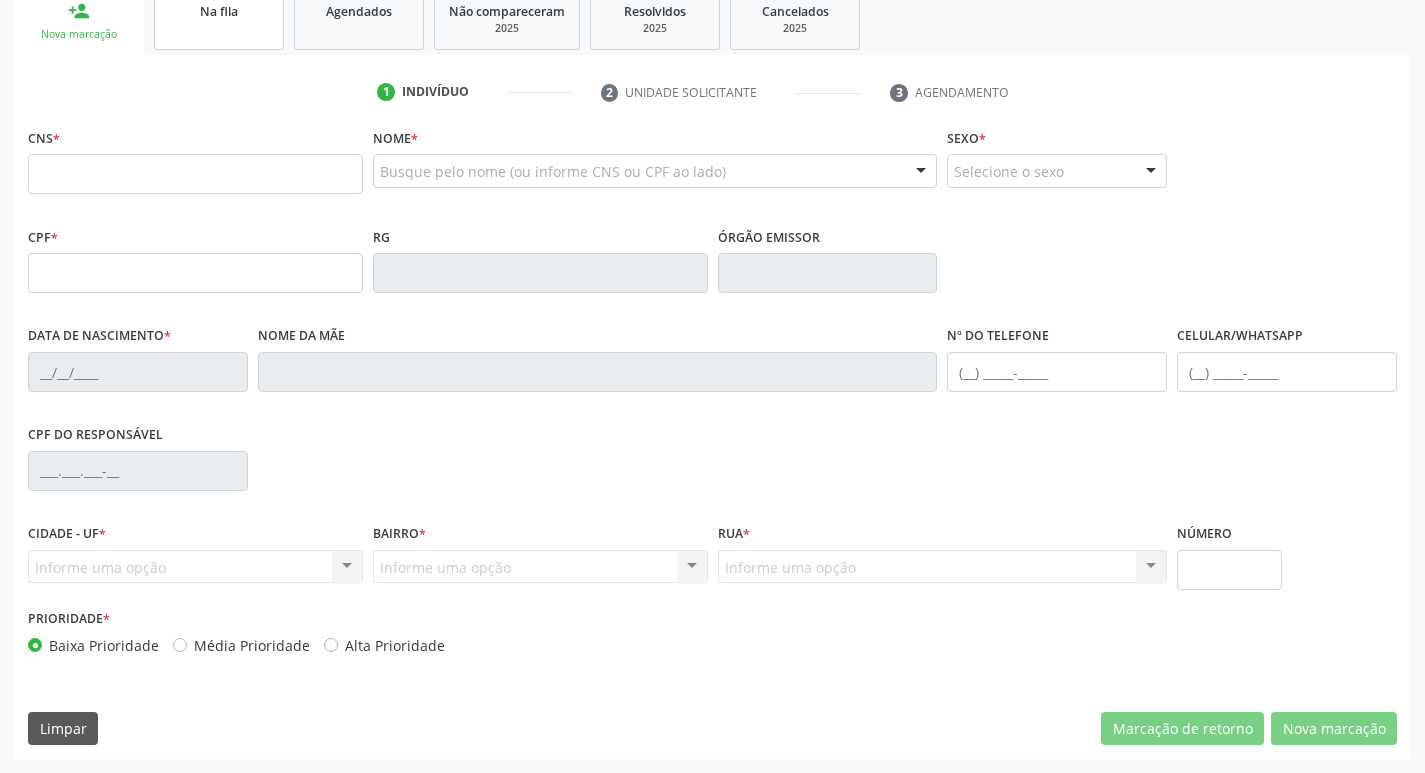click on "Na fila" at bounding box center (219, 19) 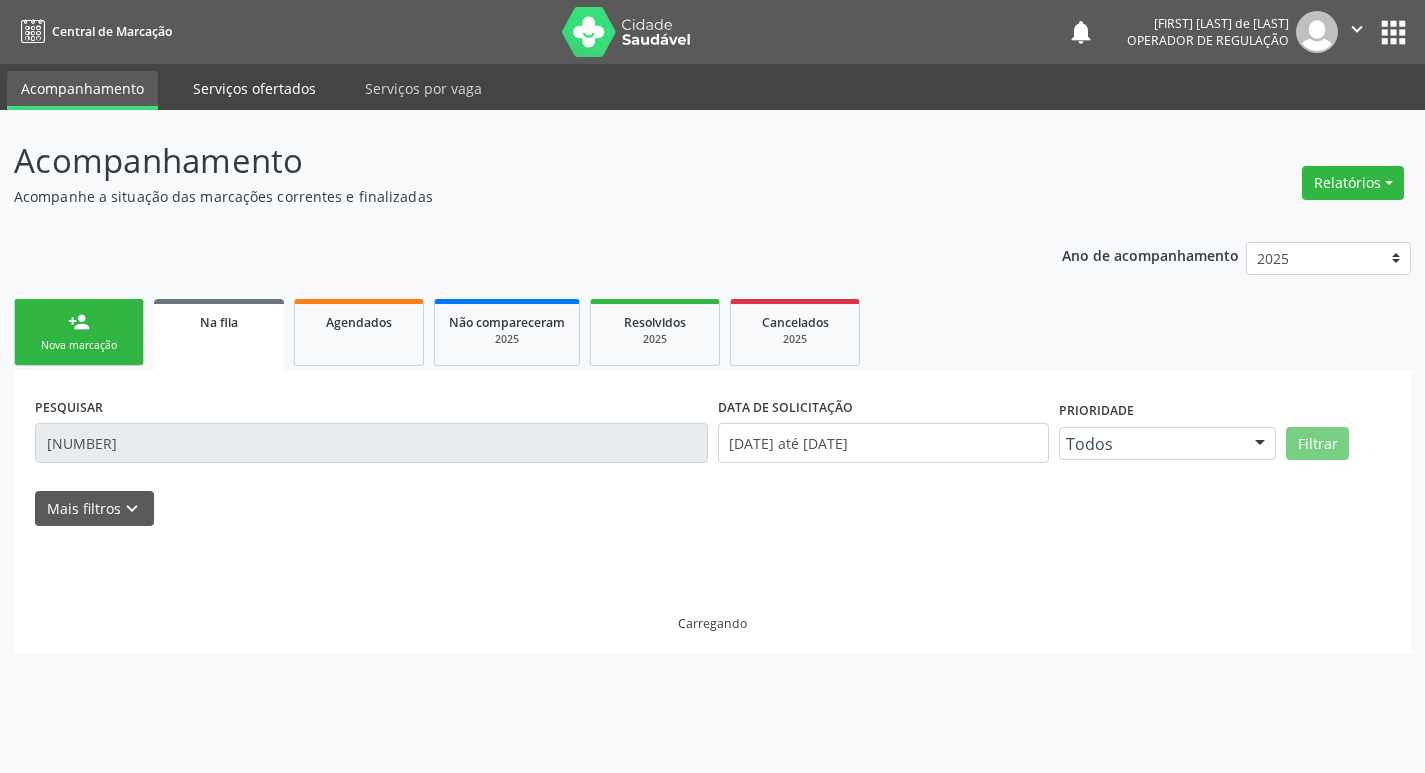 scroll, scrollTop: 0, scrollLeft: 0, axis: both 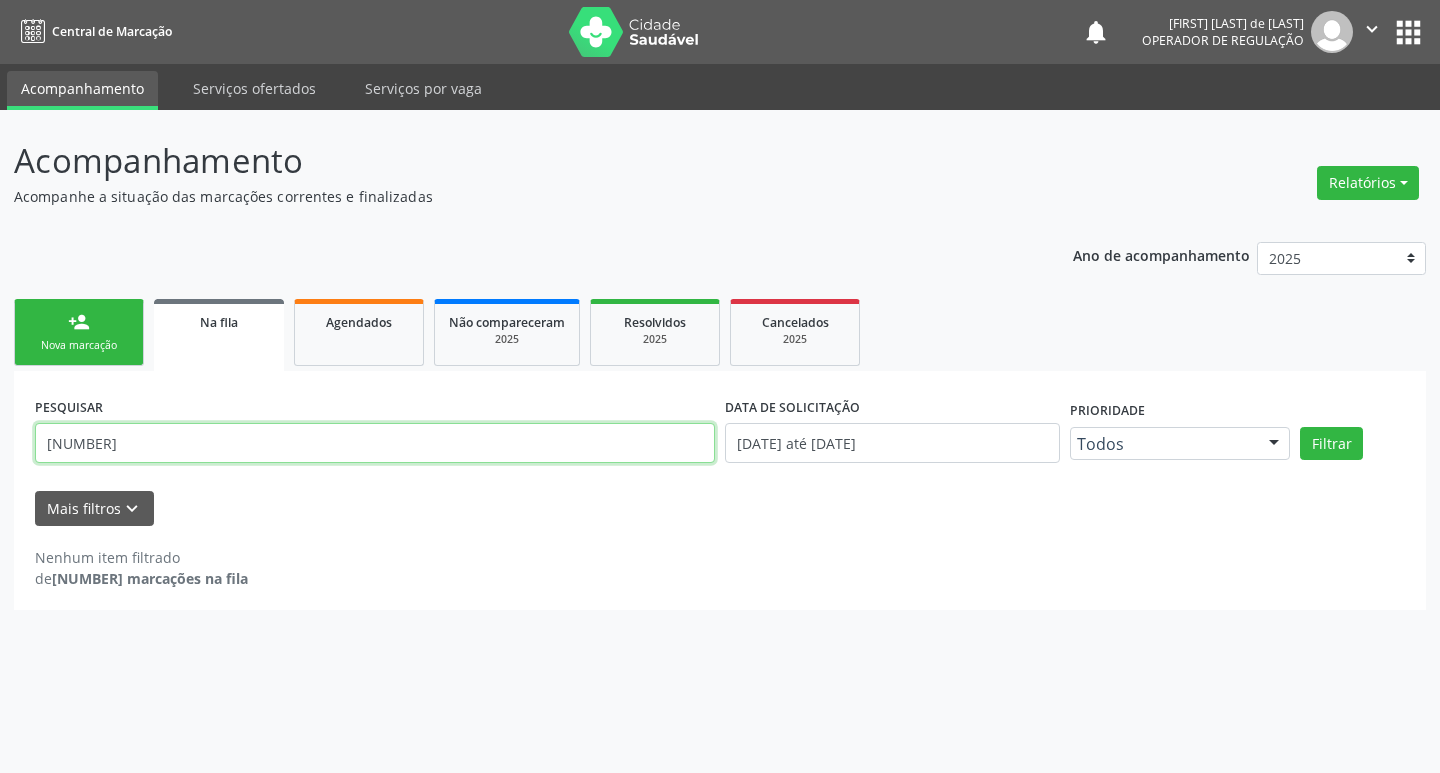 click on "703601020104035" at bounding box center [375, 443] 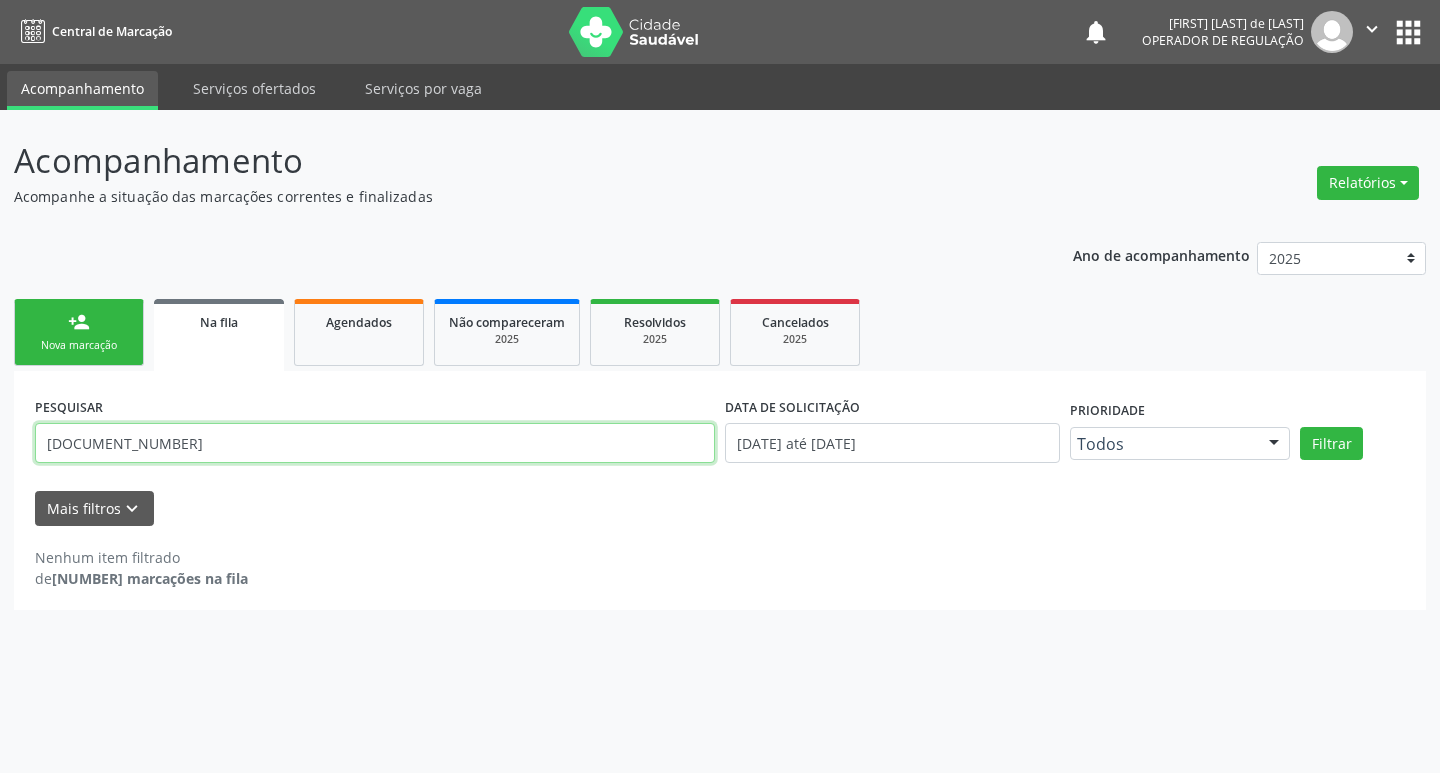 type on "708105529825930" 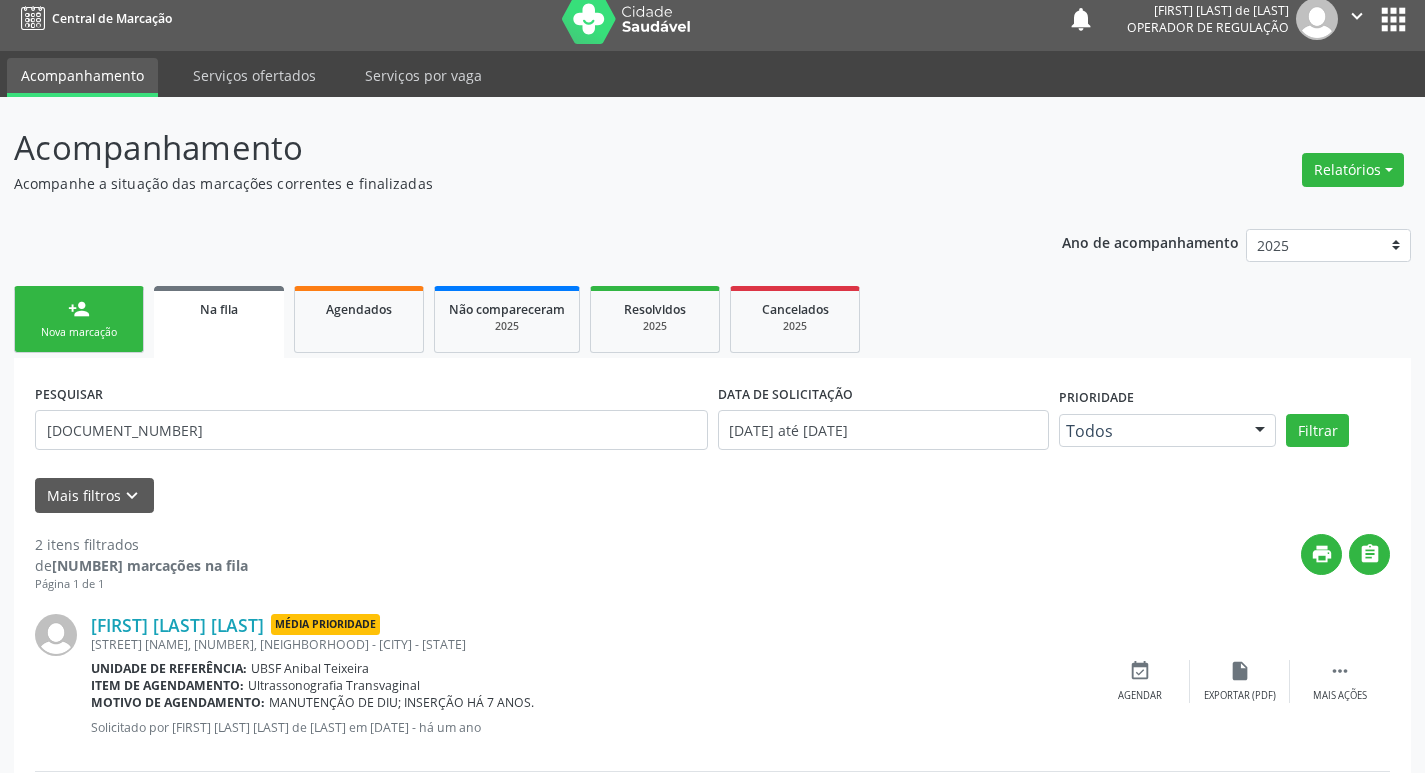 scroll, scrollTop: 225, scrollLeft: 0, axis: vertical 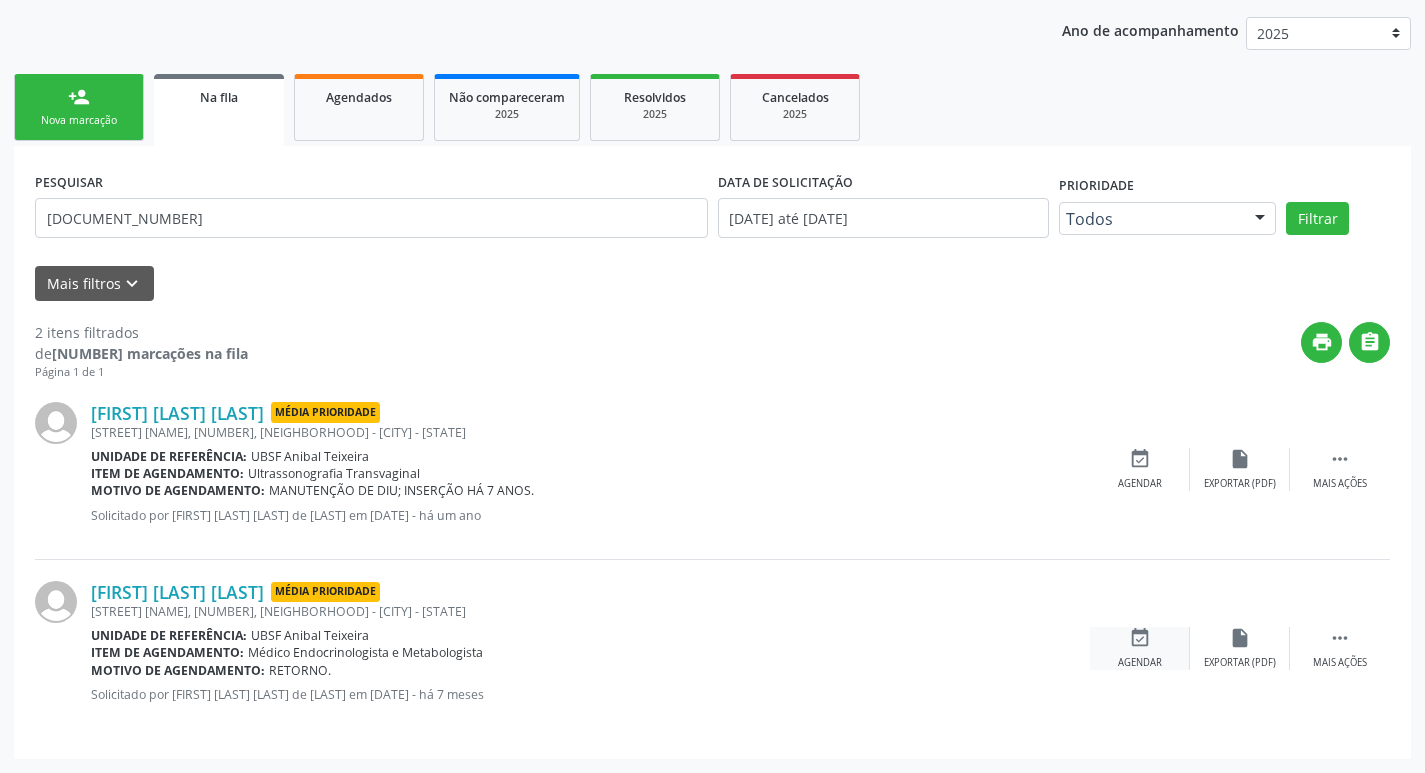 click on "event_available
Agendar" at bounding box center (1140, 648) 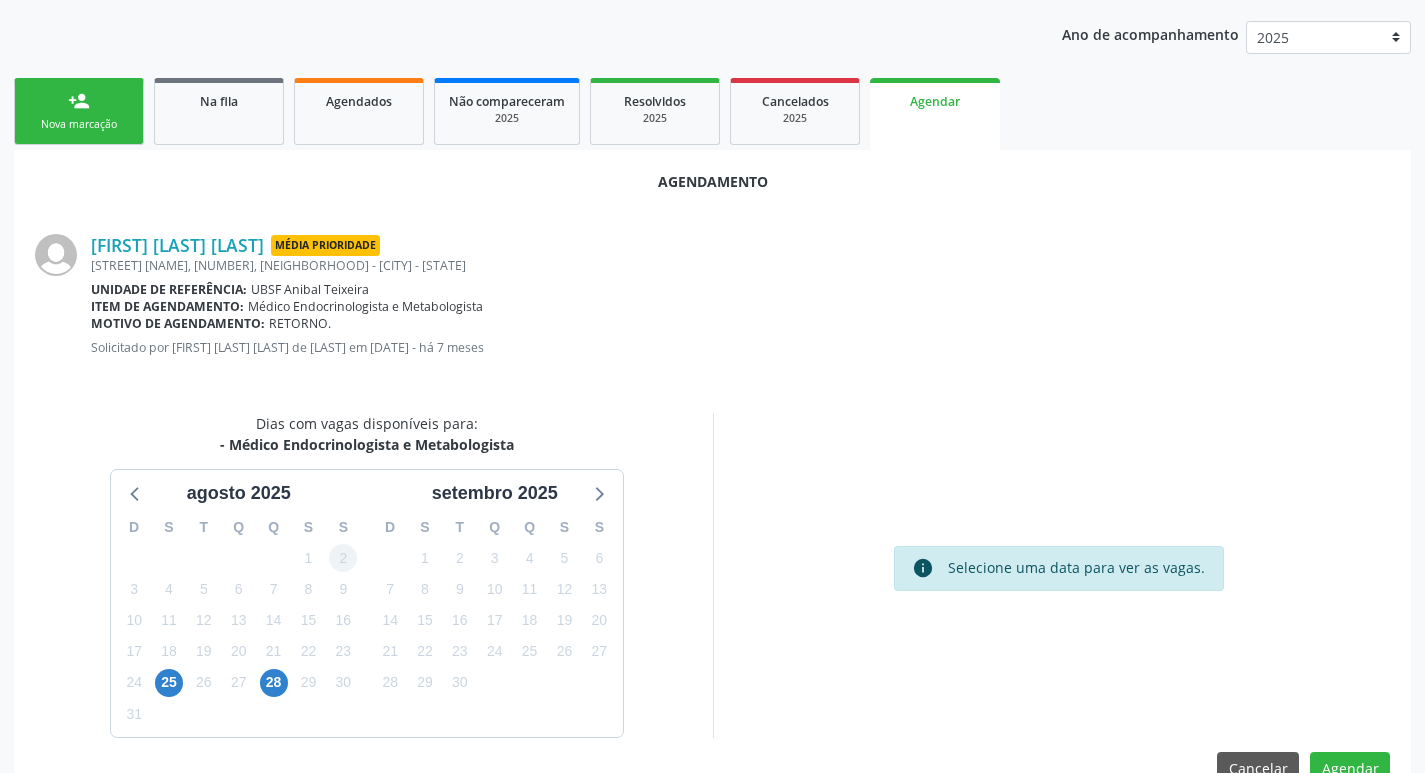 scroll, scrollTop: 225, scrollLeft: 0, axis: vertical 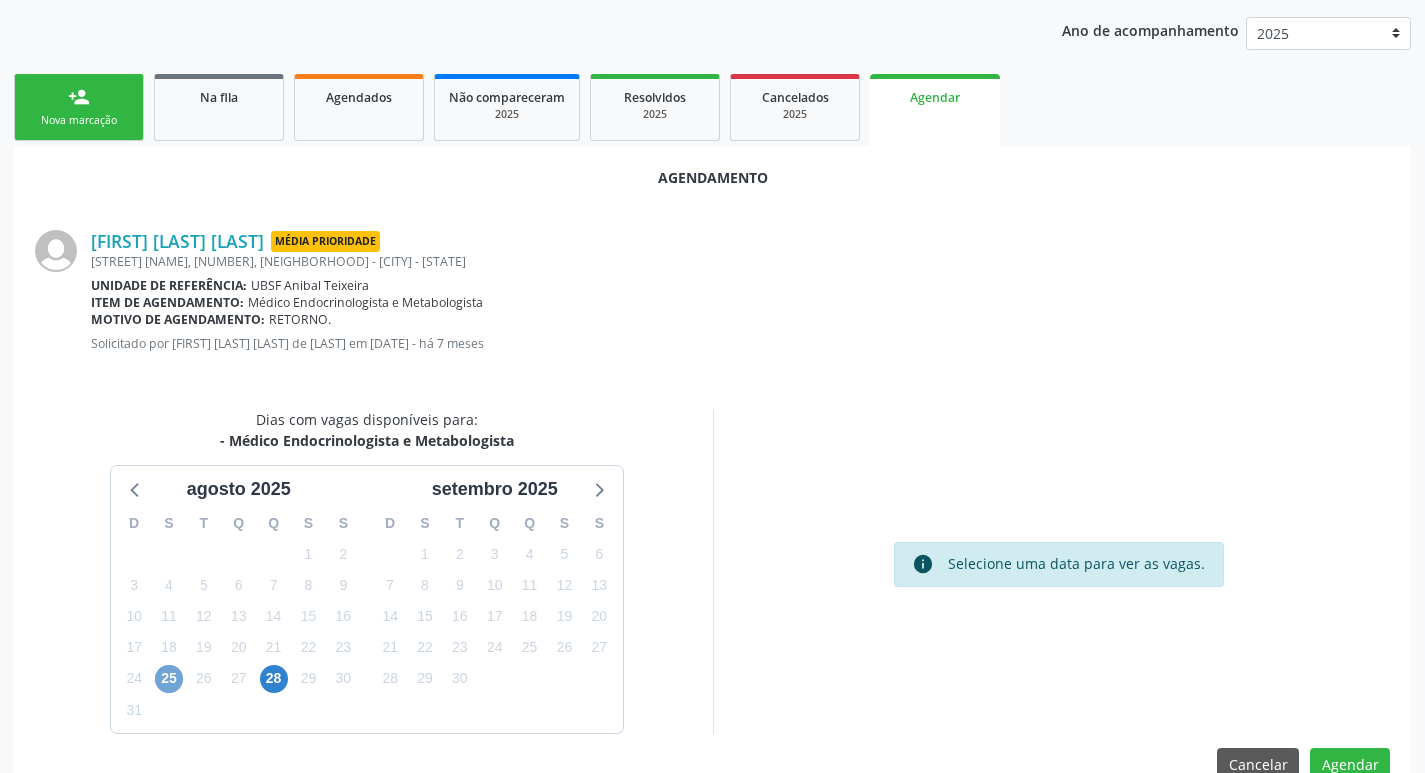click on "25" at bounding box center [169, 679] 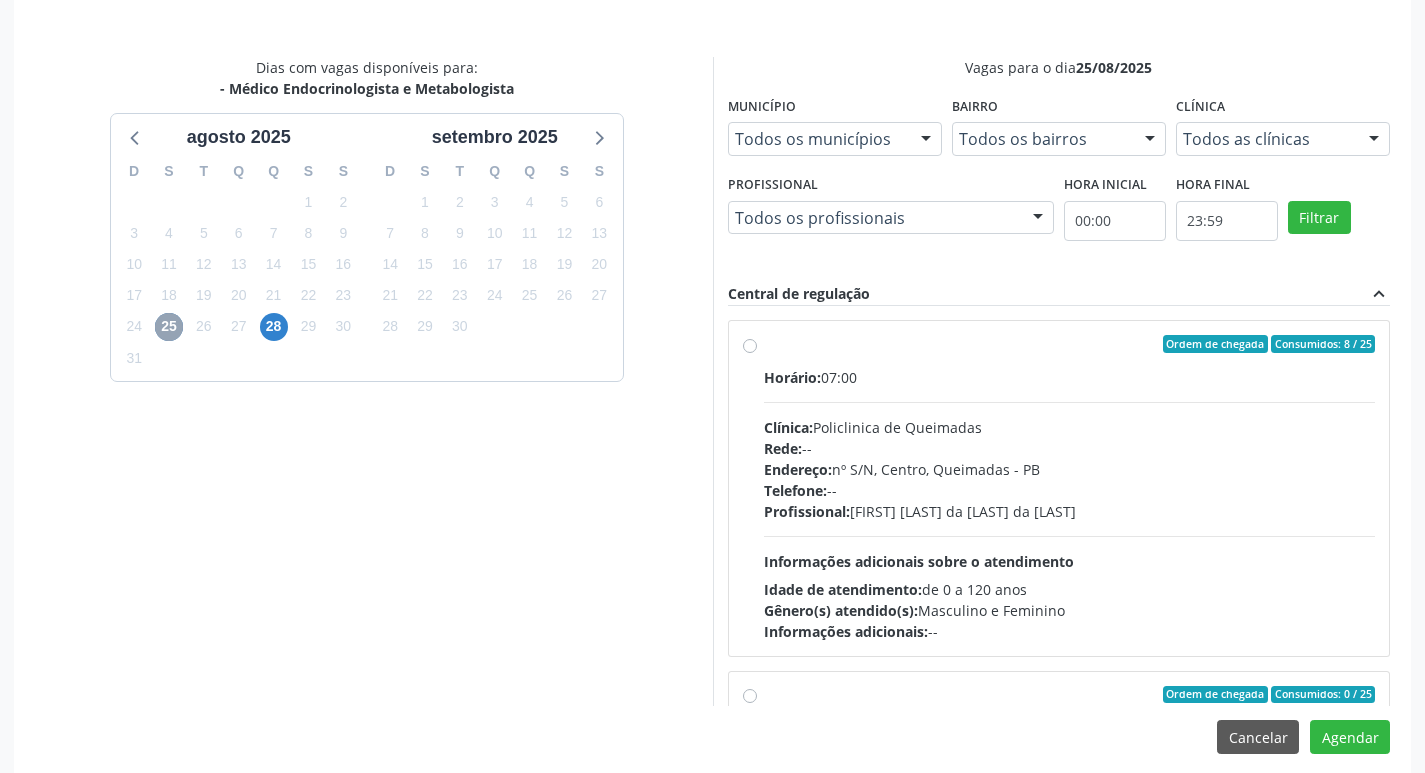 scroll, scrollTop: 593, scrollLeft: 0, axis: vertical 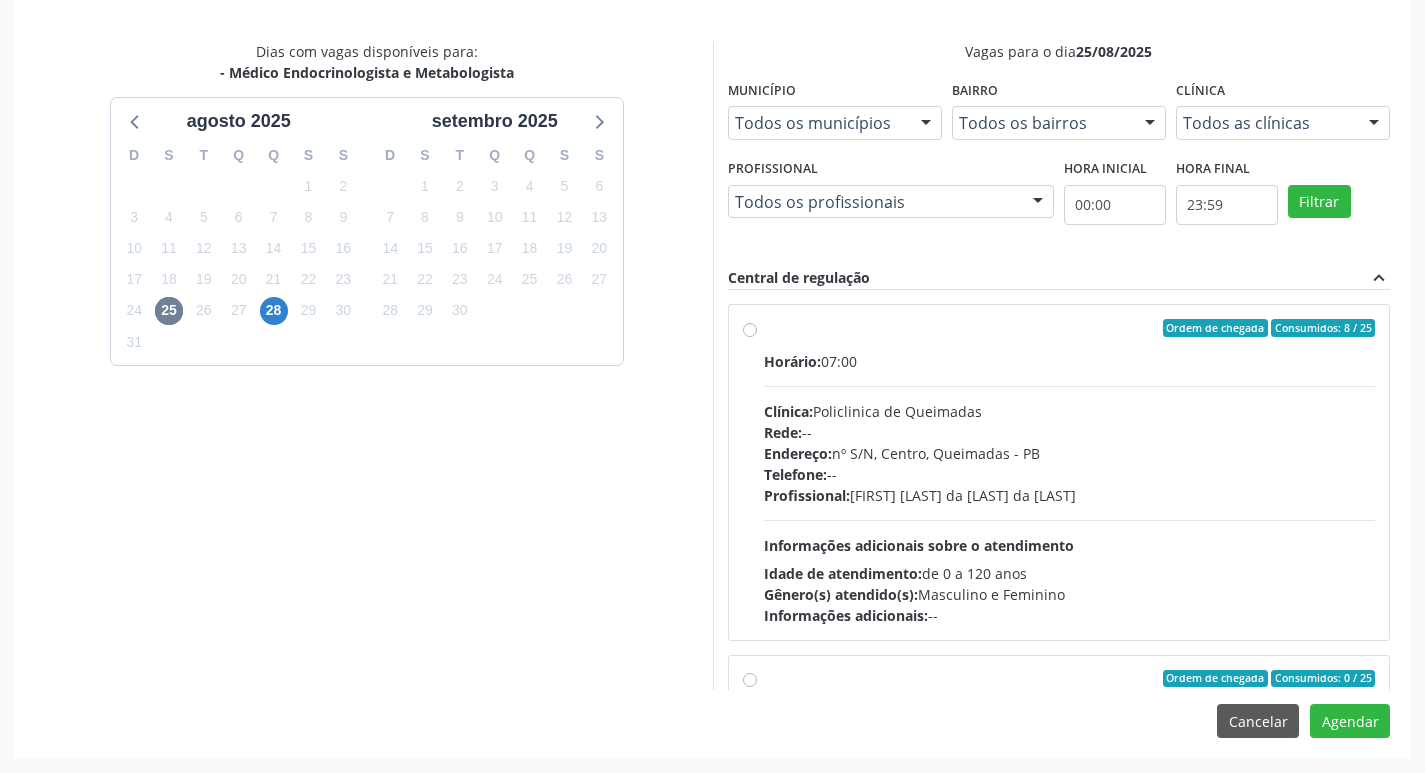 click on "Horário:   07:00
Clínica:  Policlinica de Queimadas
Rede:
--
Endereço:   nº S/N, Centro, Queimadas - PB
Telefone:   --
Profissional:
Emille Araujo Cavalcante da Cunha
Informações adicionais sobre o atendimento
Idade de atendimento:
de 0 a 120 anos
Gênero(s) atendido(s):
Masculino e Feminino
Informações adicionais:
--" at bounding box center [1070, 488] 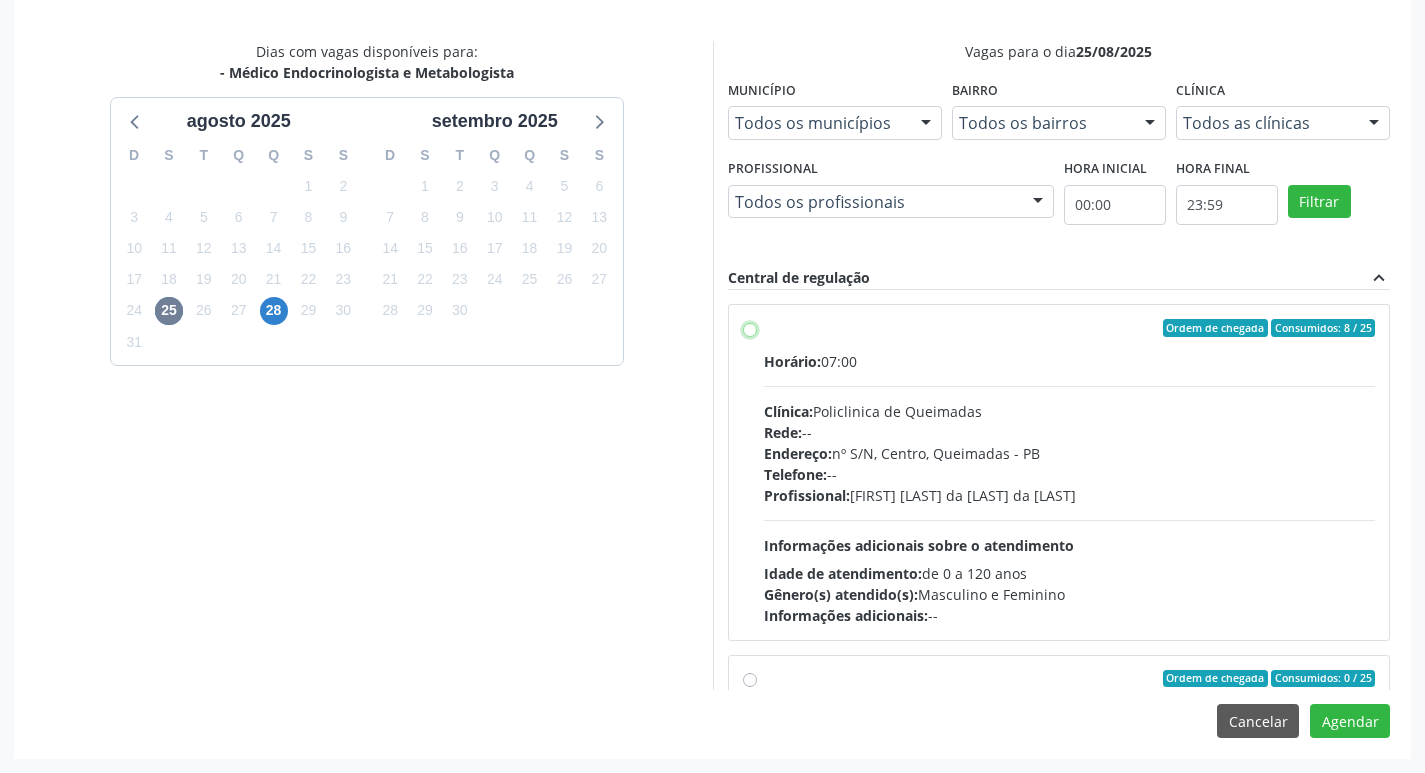 click on "Ordem de chegada
Consumidos: 8 / 25
Horário:   07:00
Clínica:  Policlinica de Queimadas
Rede:
--
Endereço:   nº S/N, Centro, Queimadas - PB
Telefone:   --
Profissional:
Emille Araujo Cavalcante da Cunha
Informações adicionais sobre o atendimento
Idade de atendimento:
de 0 a 120 anos
Gênero(s) atendido(s):
Masculino e Feminino
Informações adicionais:
--" at bounding box center [750, 328] 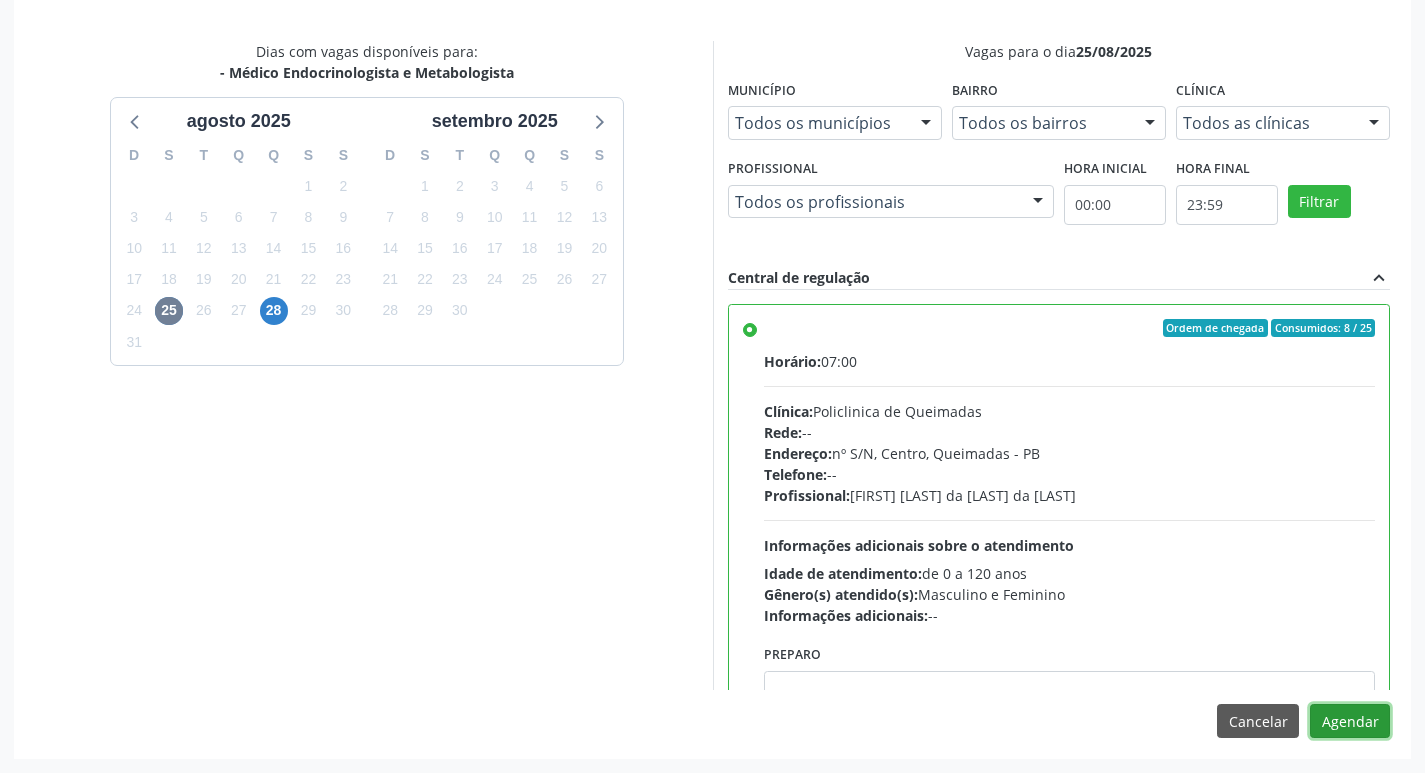 click on "Agendar" at bounding box center (1350, 721) 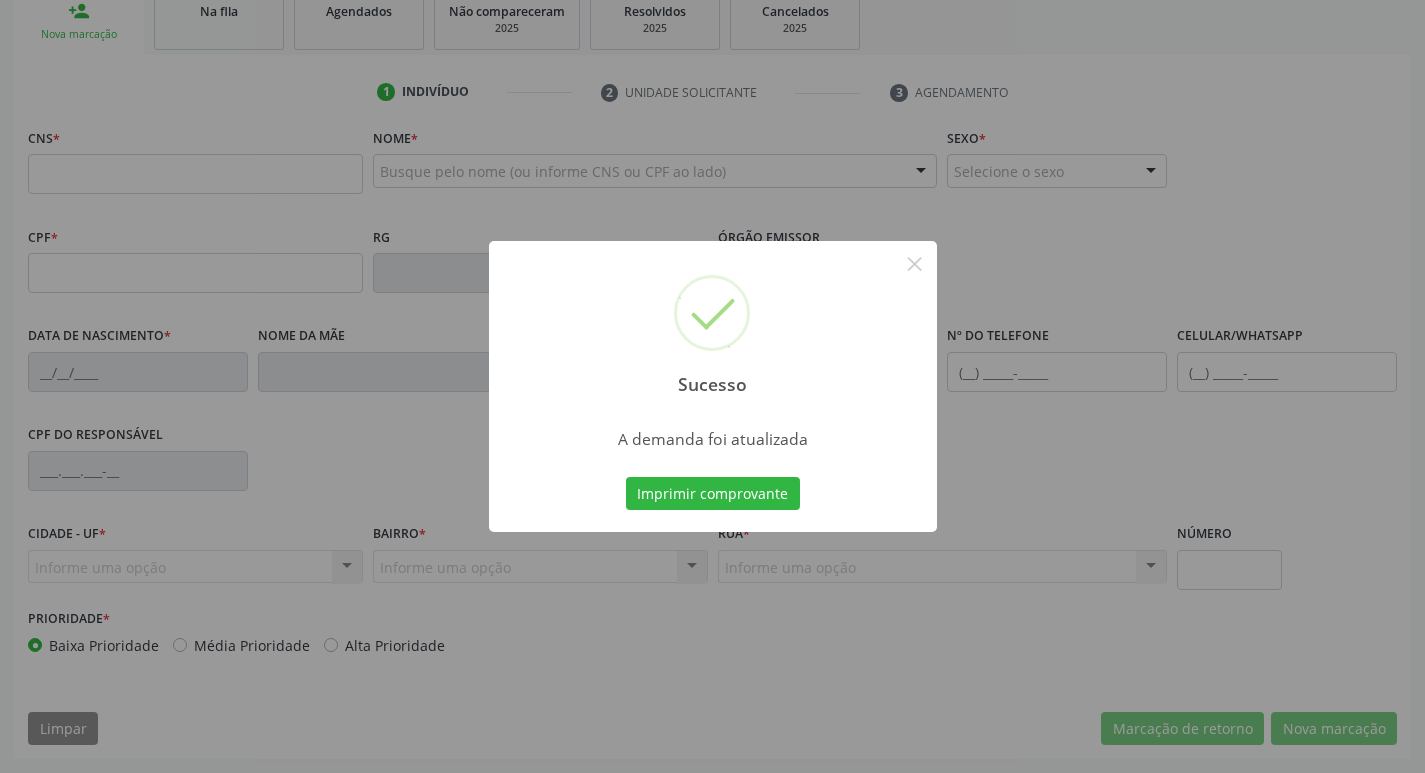 scroll, scrollTop: 311, scrollLeft: 0, axis: vertical 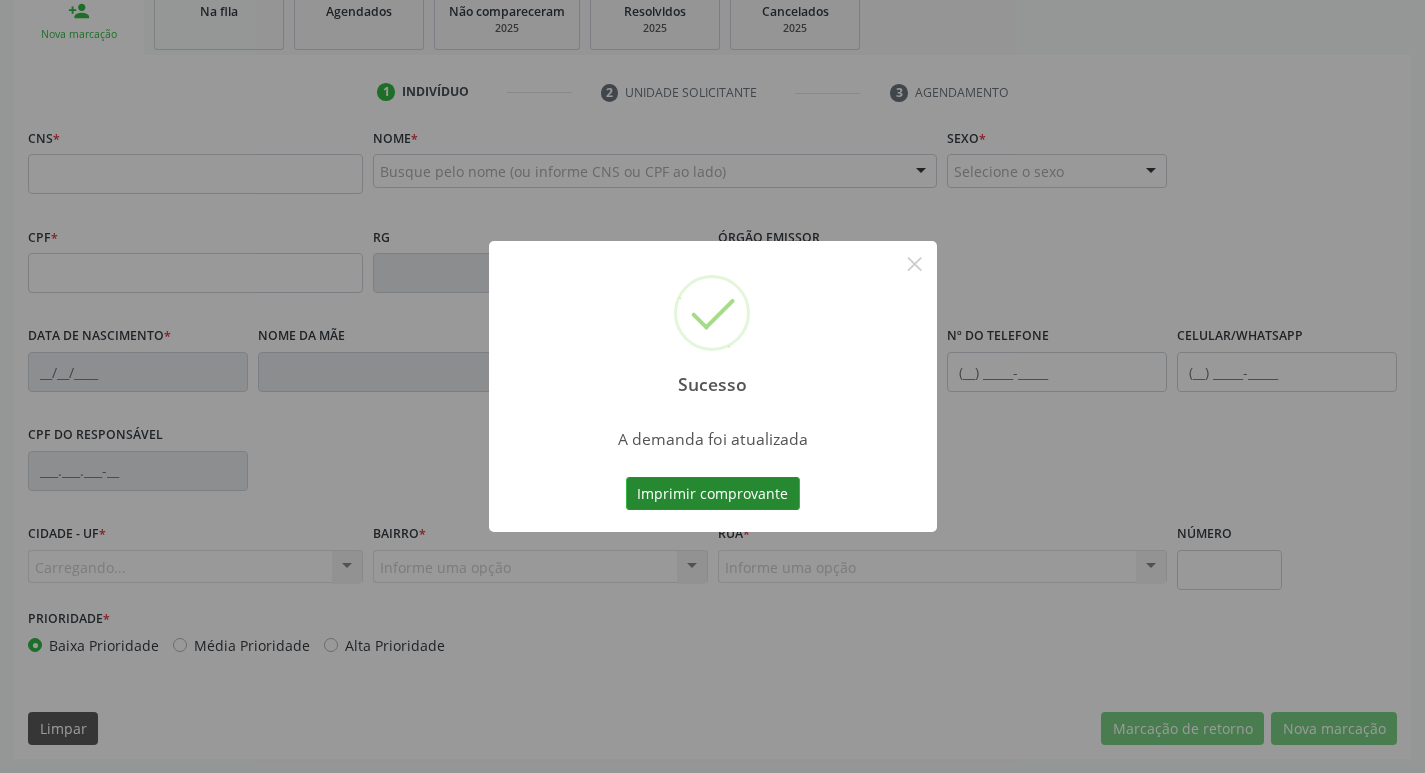 click on "Imprimir comprovante" at bounding box center [713, 494] 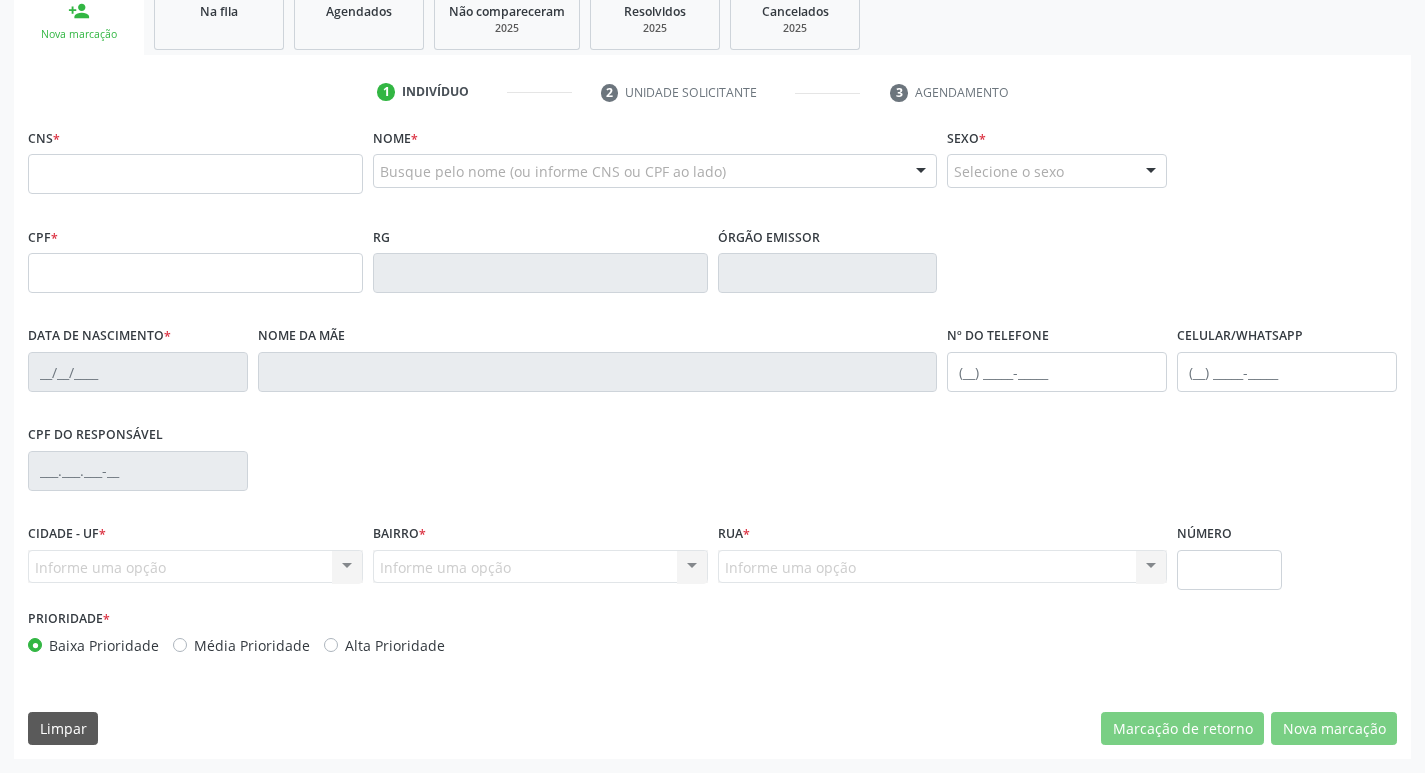 click on "Sucesso × A demanda foi atualizada Imprimir comprovante Cancel" at bounding box center [712, 386] 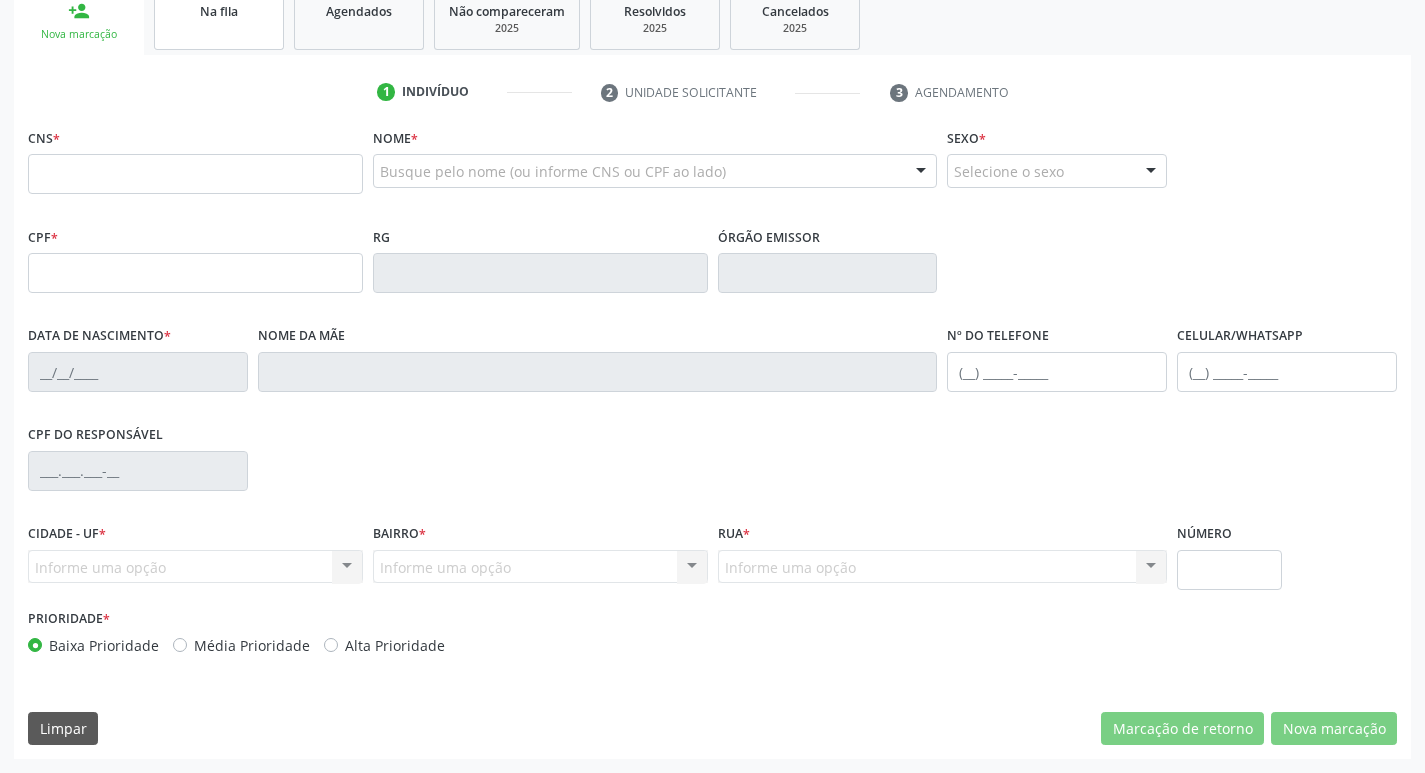 click on "Na fila" at bounding box center (219, 19) 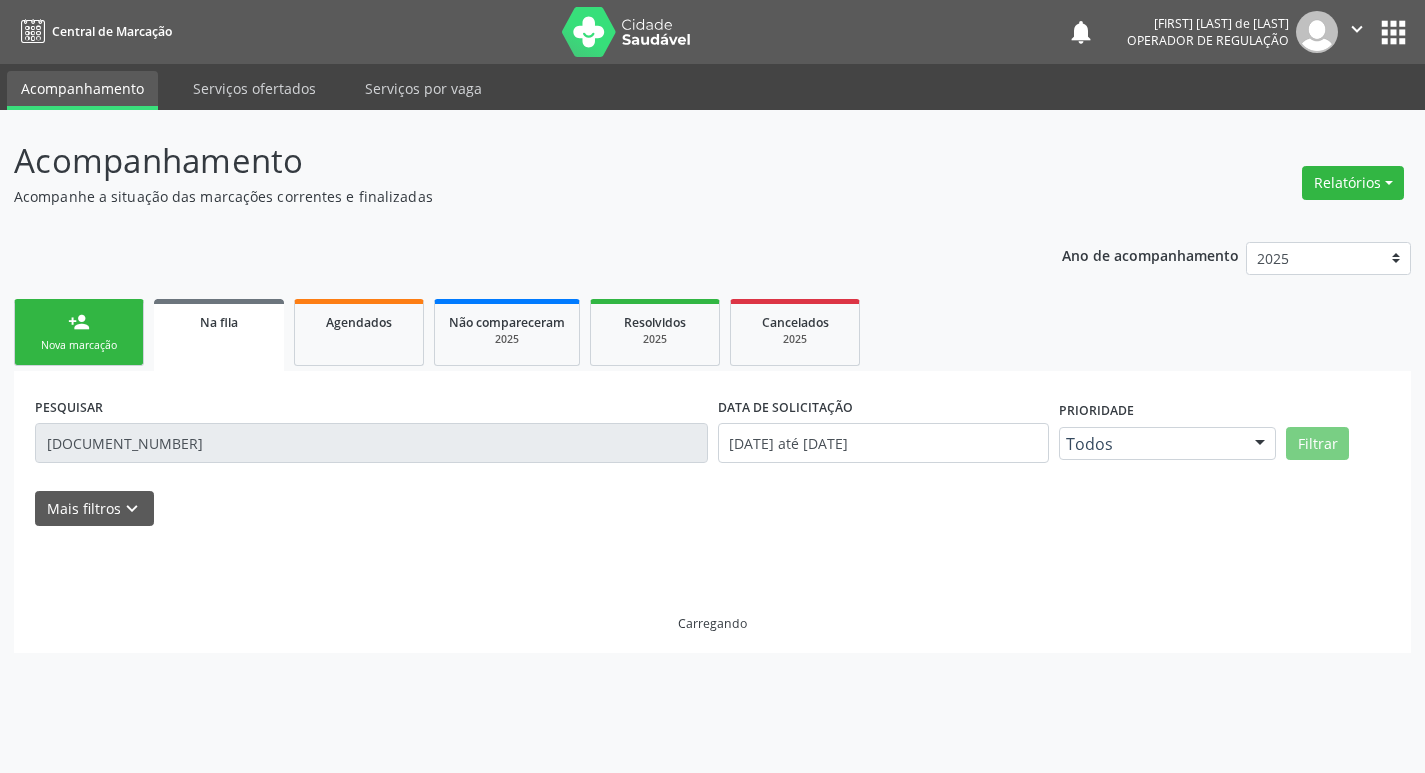 scroll, scrollTop: 0, scrollLeft: 0, axis: both 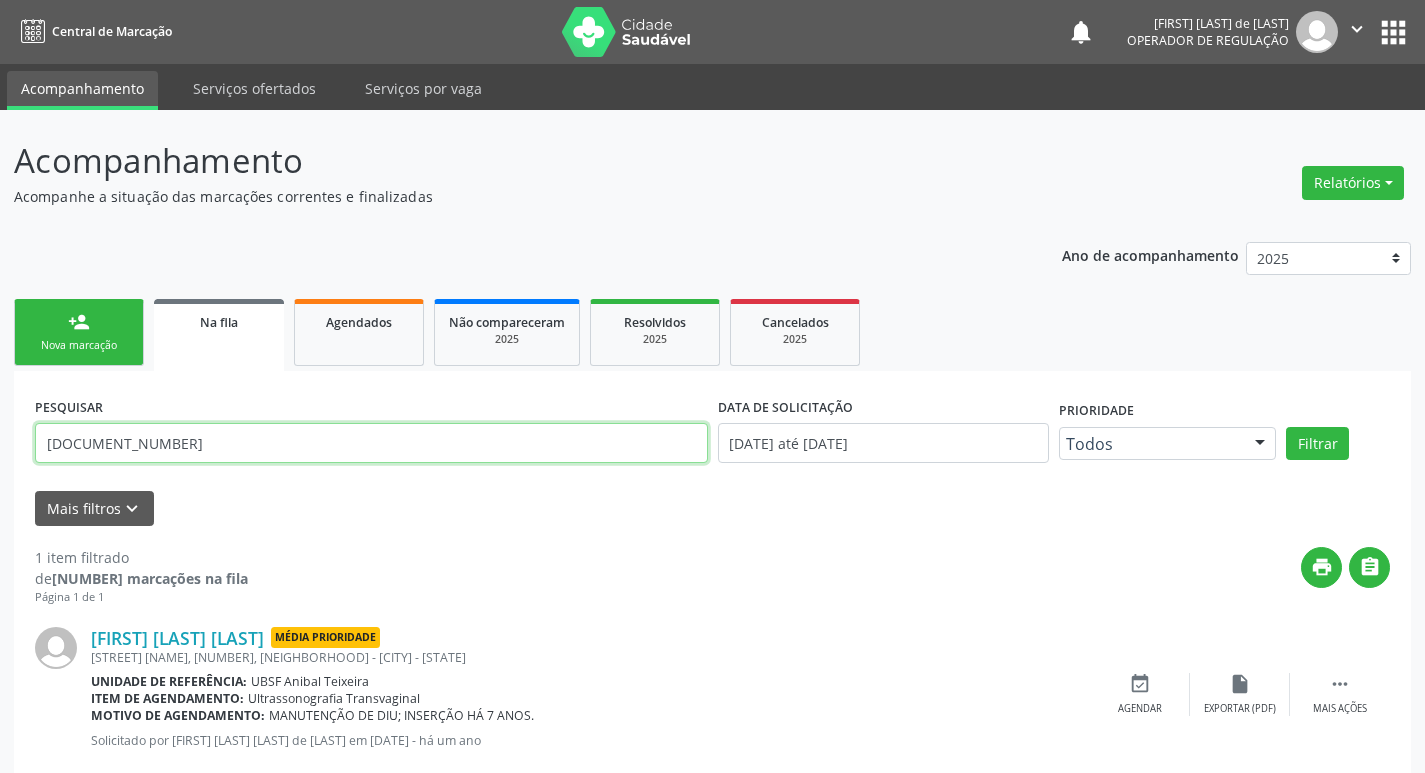 click on "708105529825930" at bounding box center (371, 443) 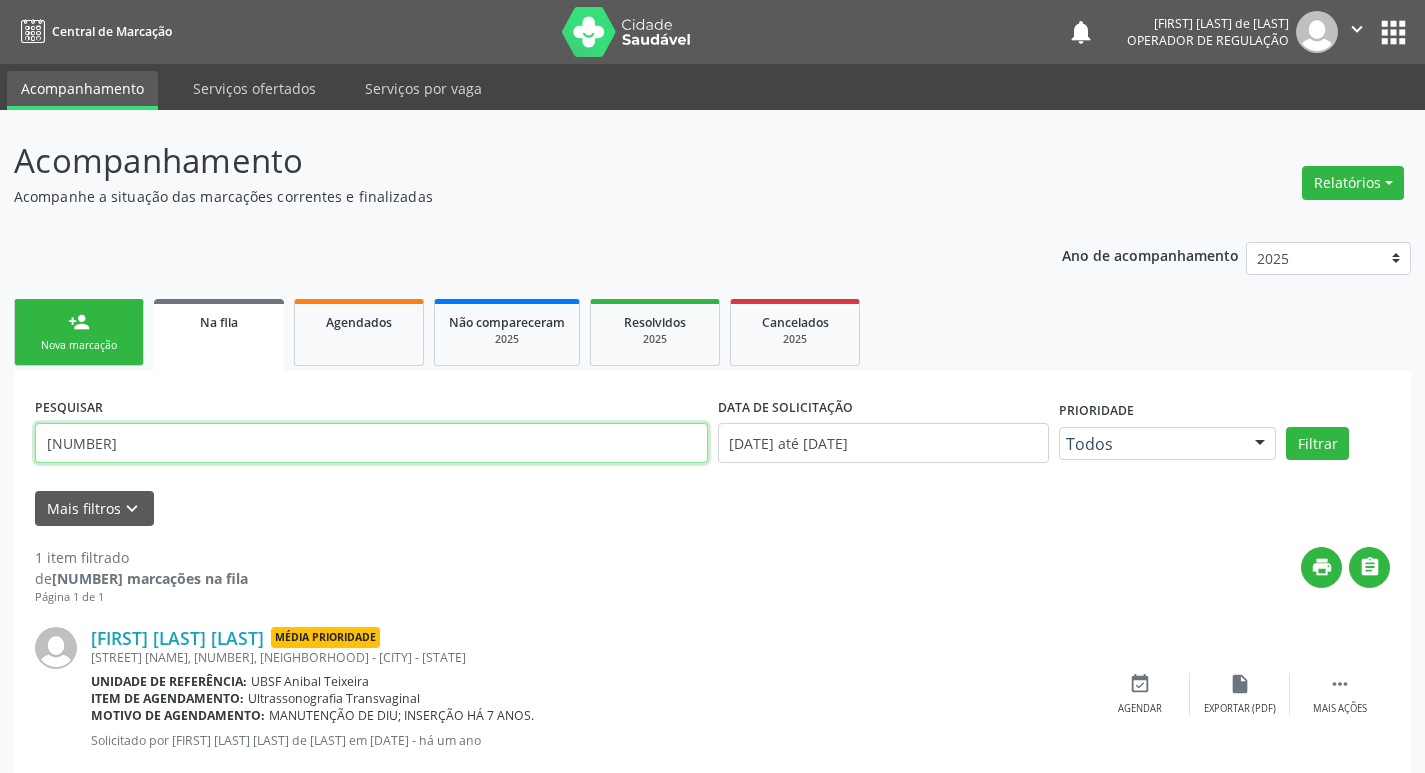 type on "700208923173722" 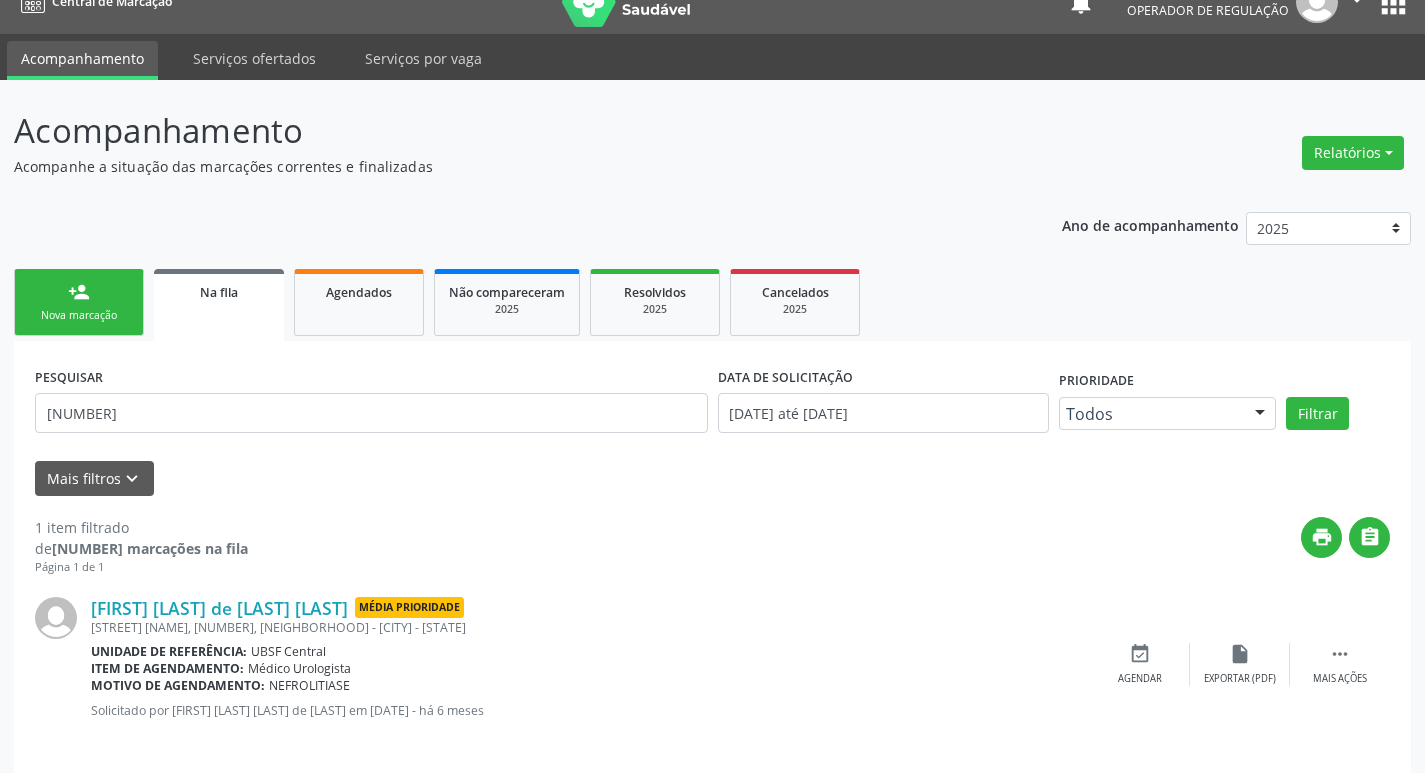 scroll, scrollTop: 46, scrollLeft: 0, axis: vertical 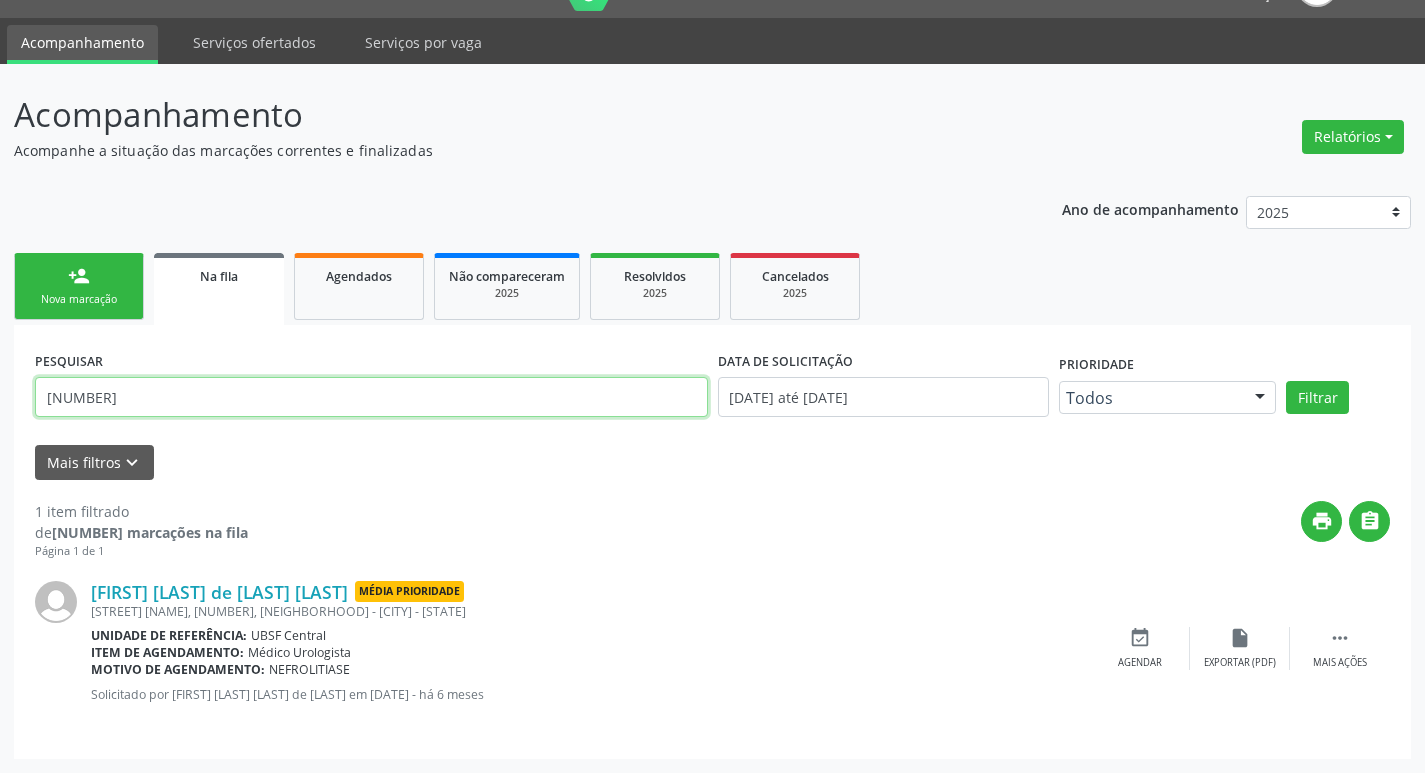 click on "700208923173722" at bounding box center (371, 397) 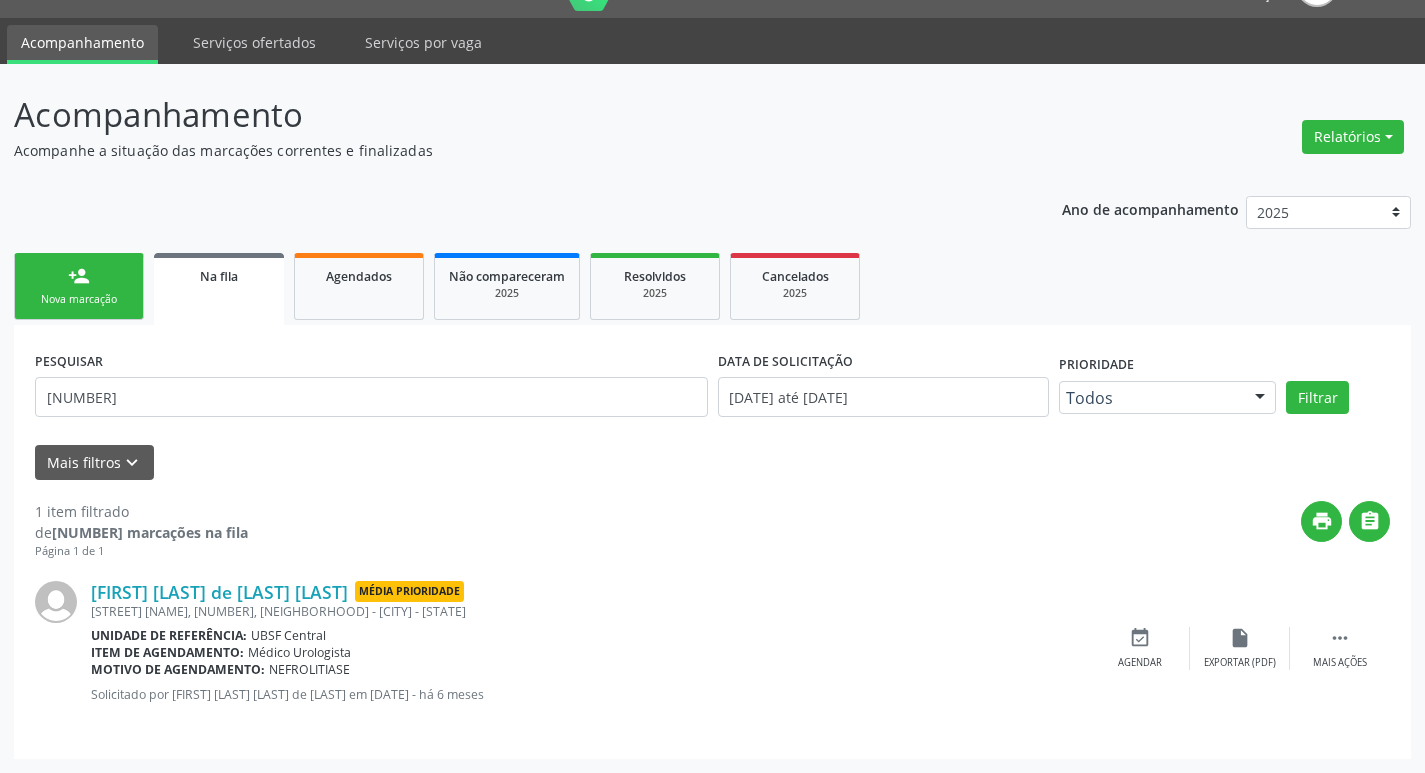 click on "person_add
Nova marcação" at bounding box center (79, 286) 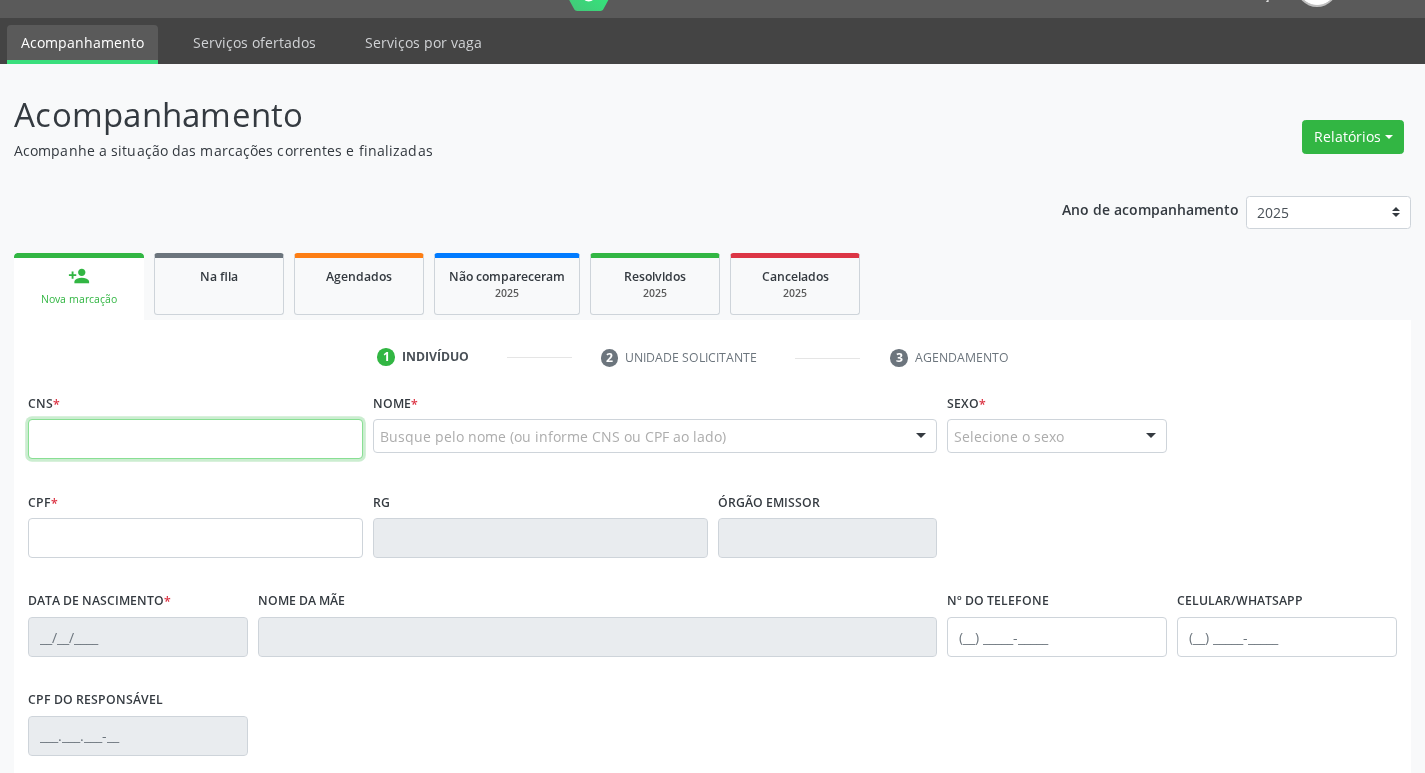 click at bounding box center (195, 439) 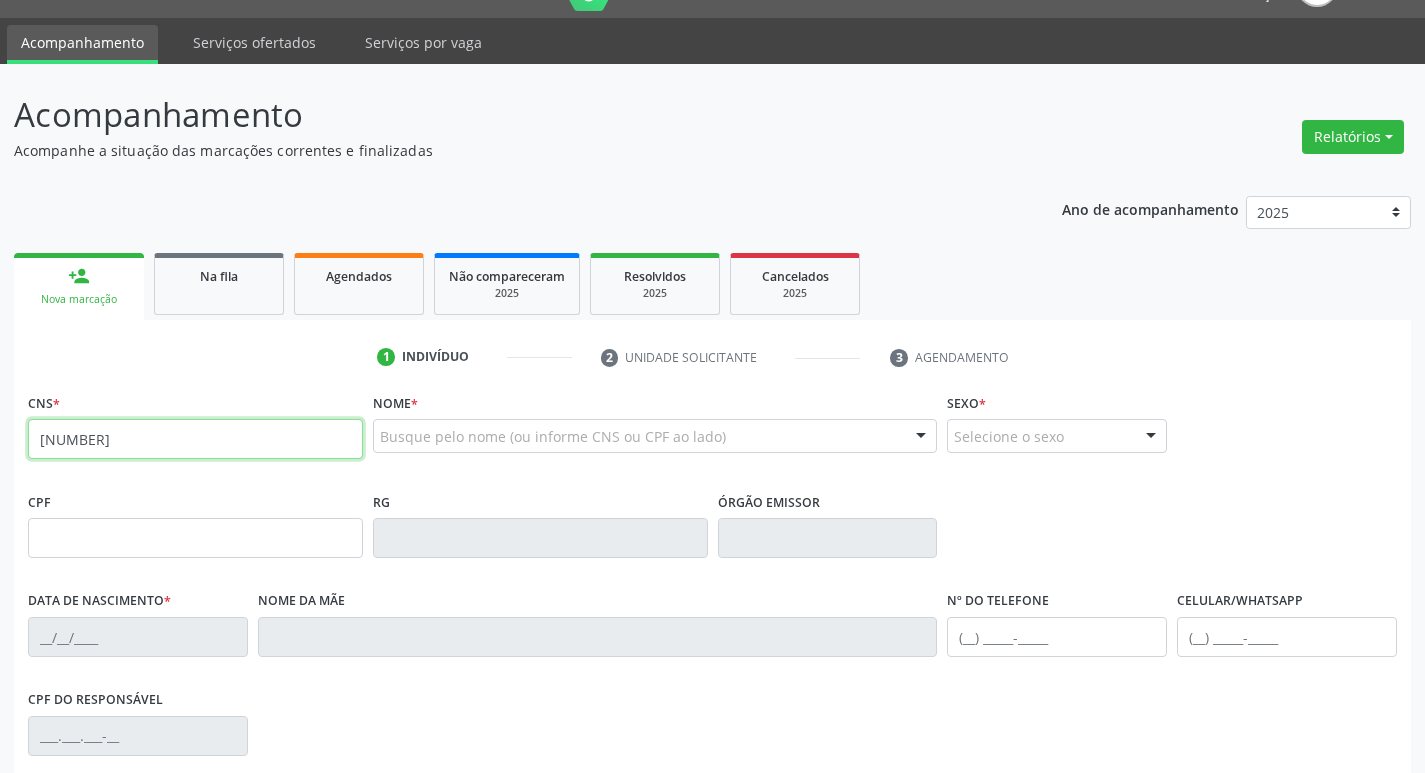 type on "700 2089 2317 3722" 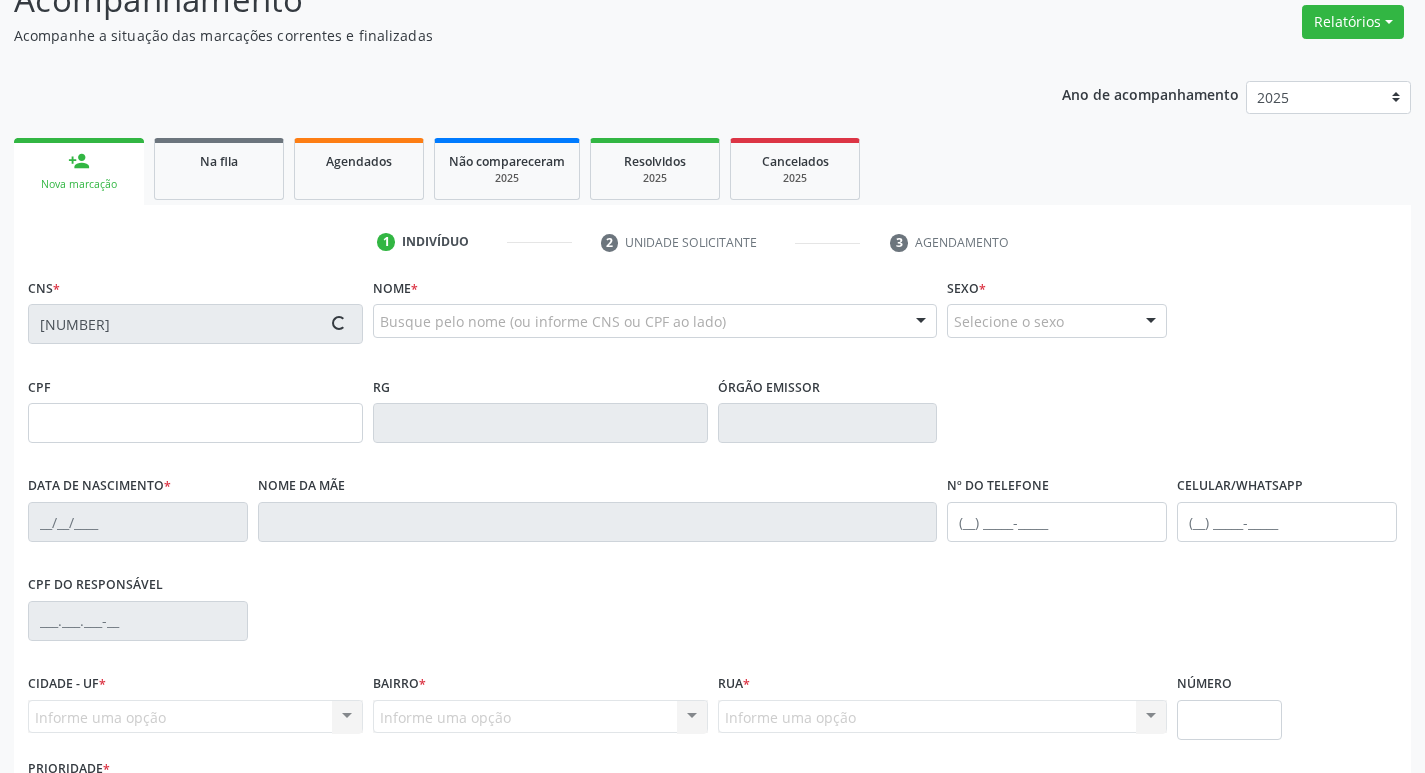 scroll, scrollTop: 311, scrollLeft: 0, axis: vertical 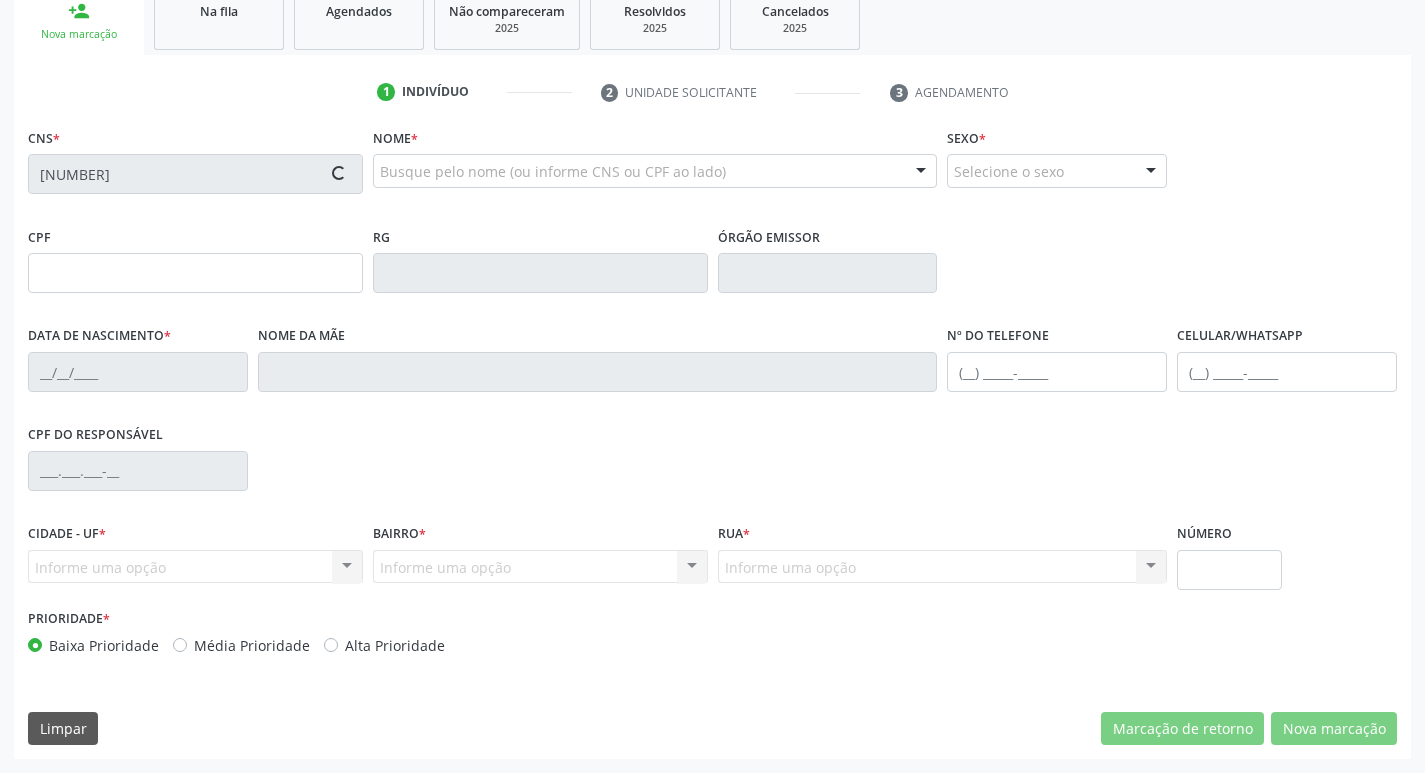type on "283.496.444-00" 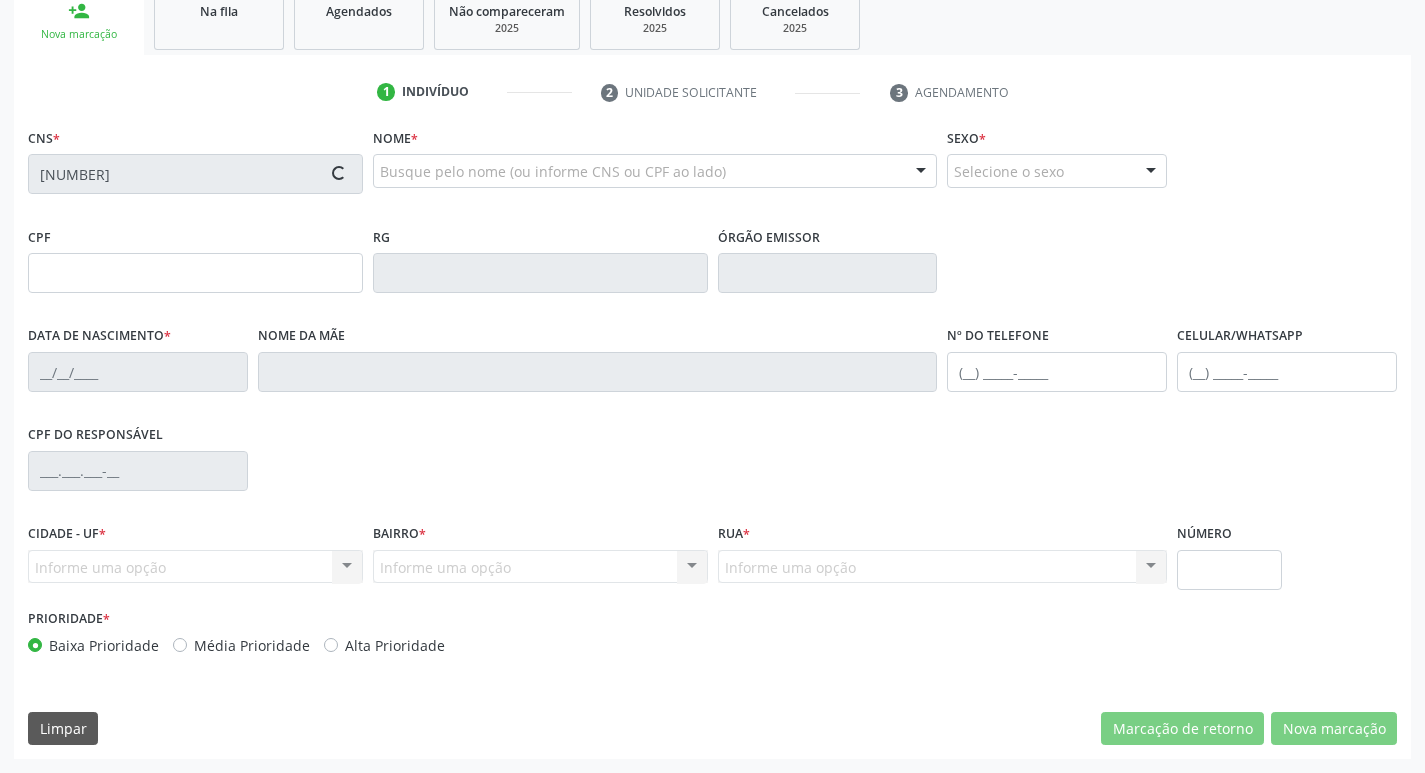 type on "02/03/1961" 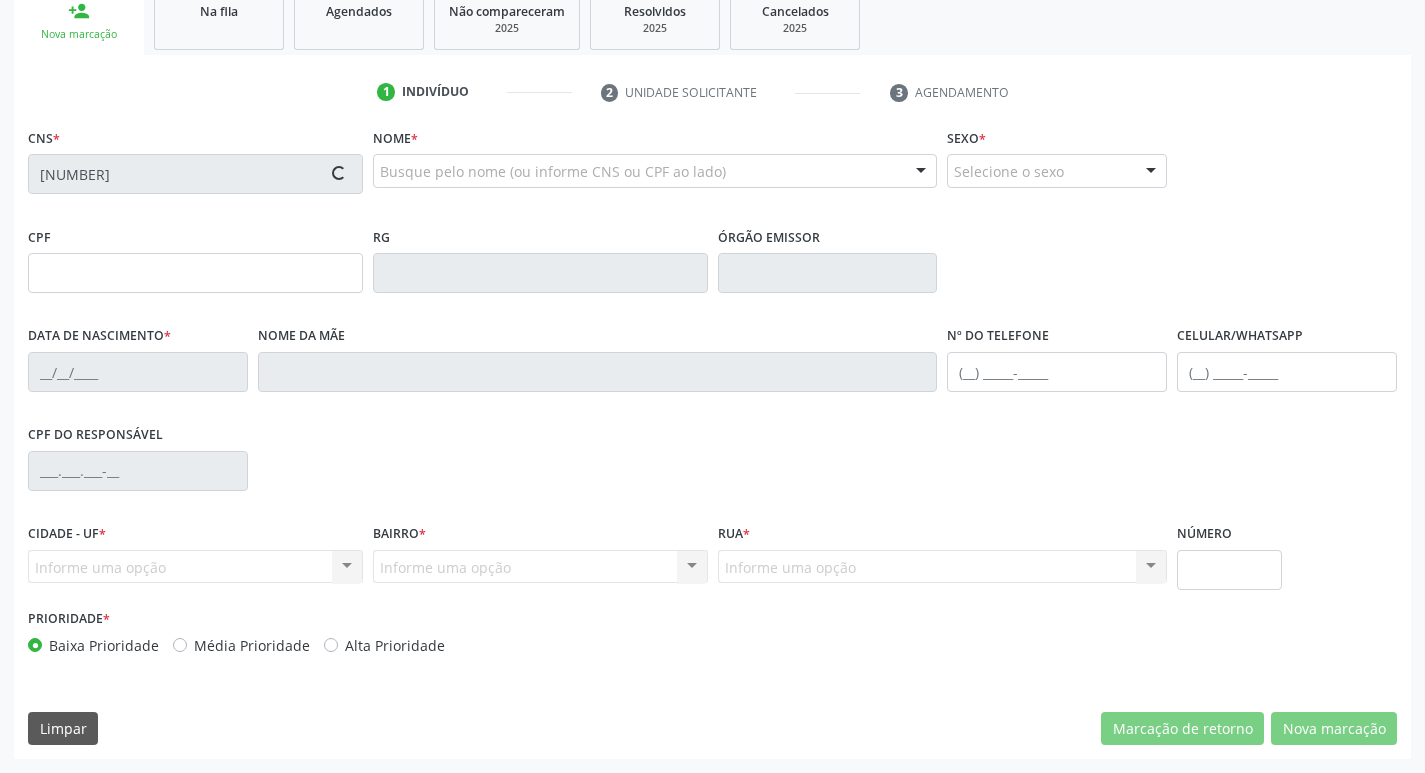 type on "(83) 99132-7458" 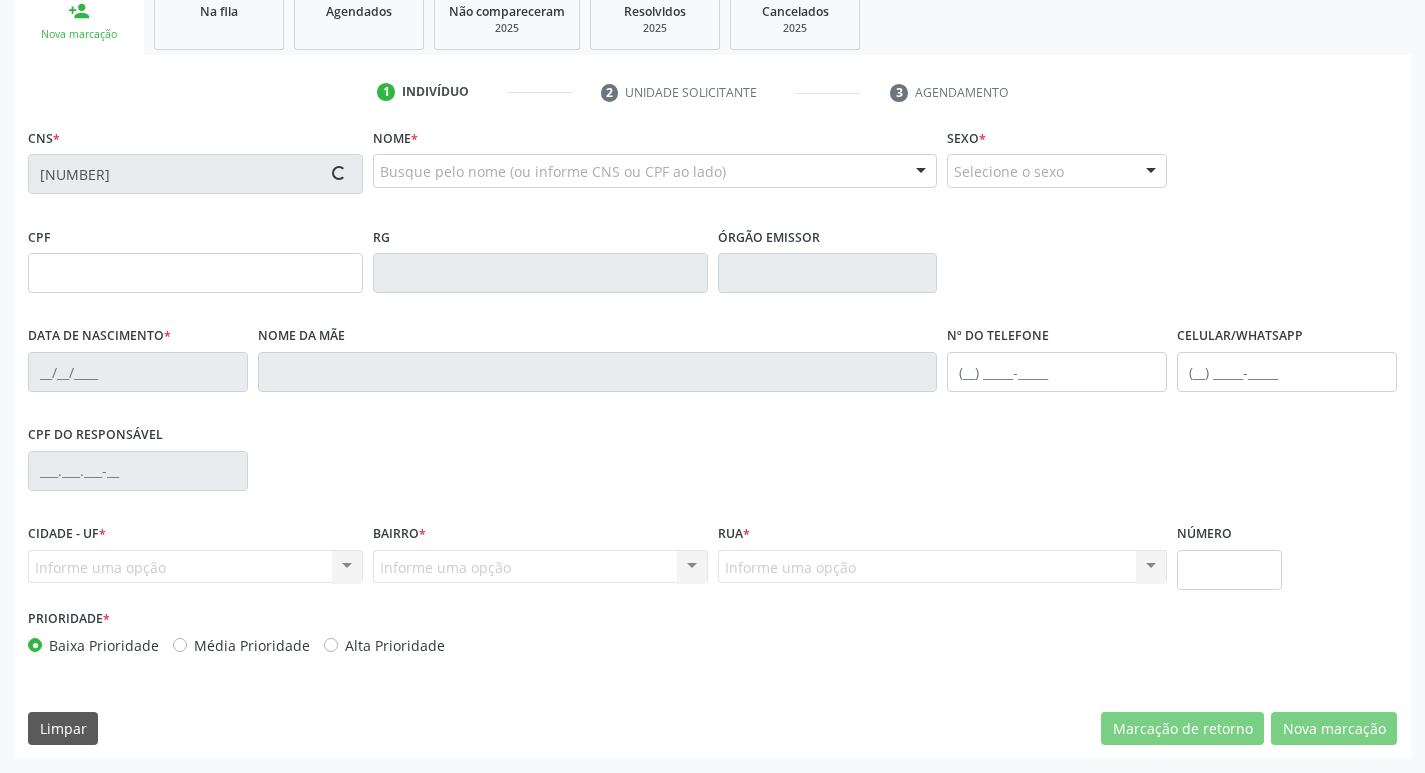 type on "(83) 99132-7458" 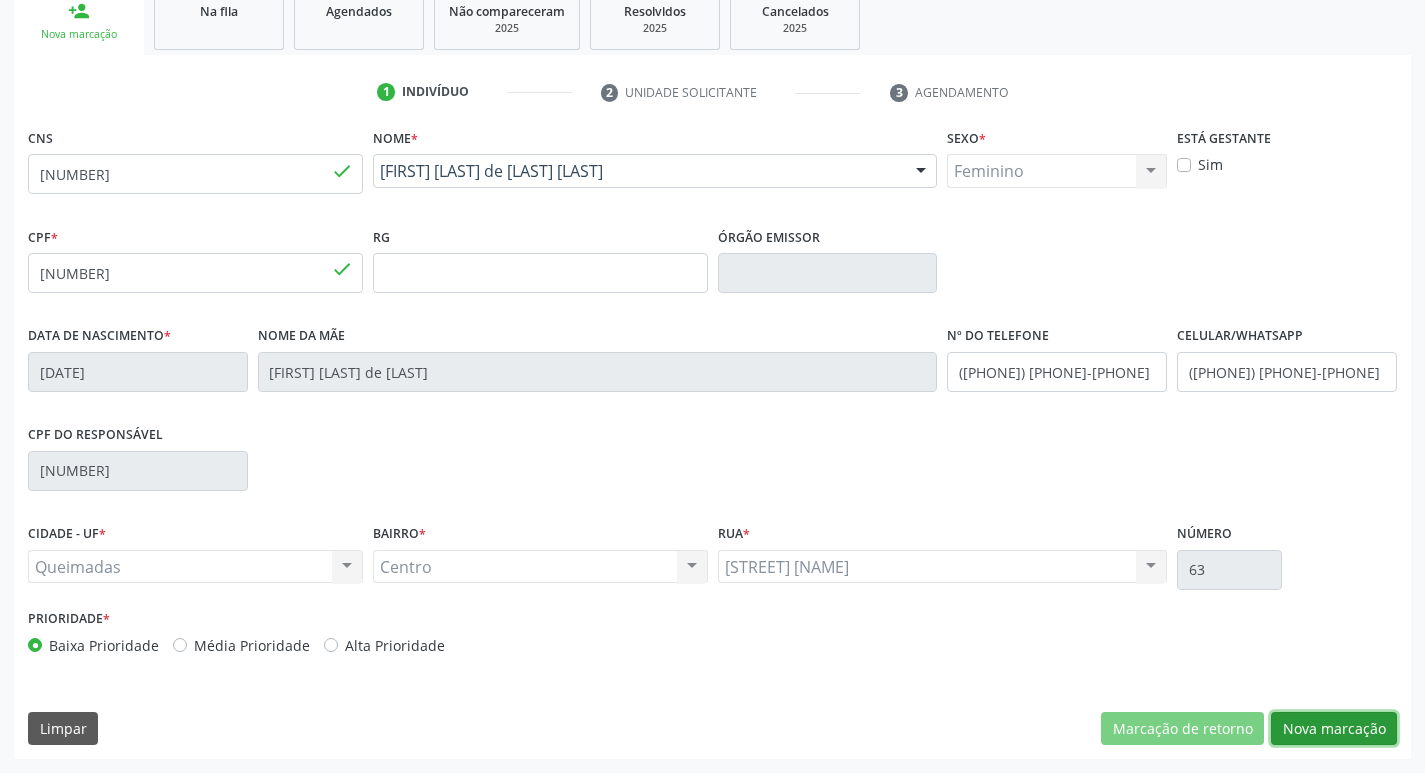 click on "Nova marcação" at bounding box center [1334, 729] 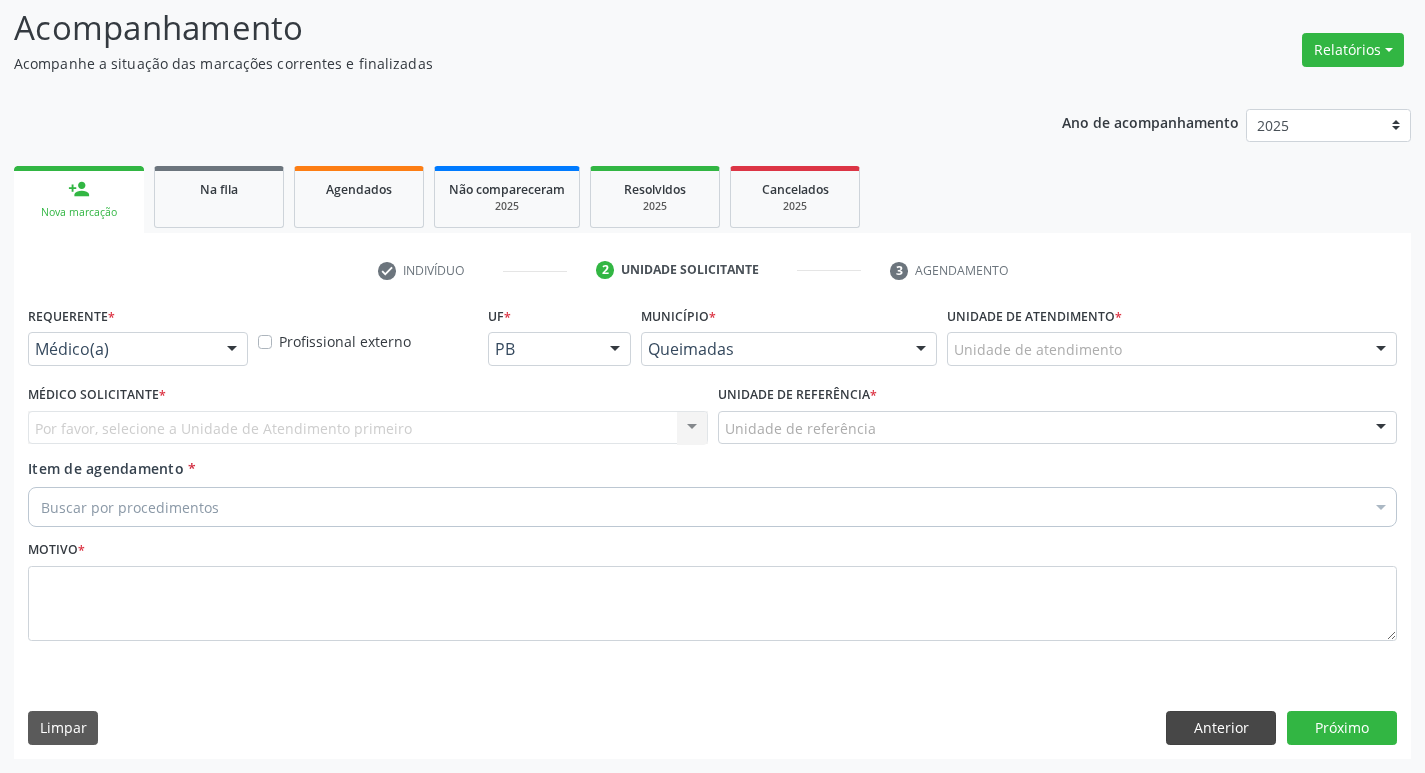 scroll, scrollTop: 133, scrollLeft: 0, axis: vertical 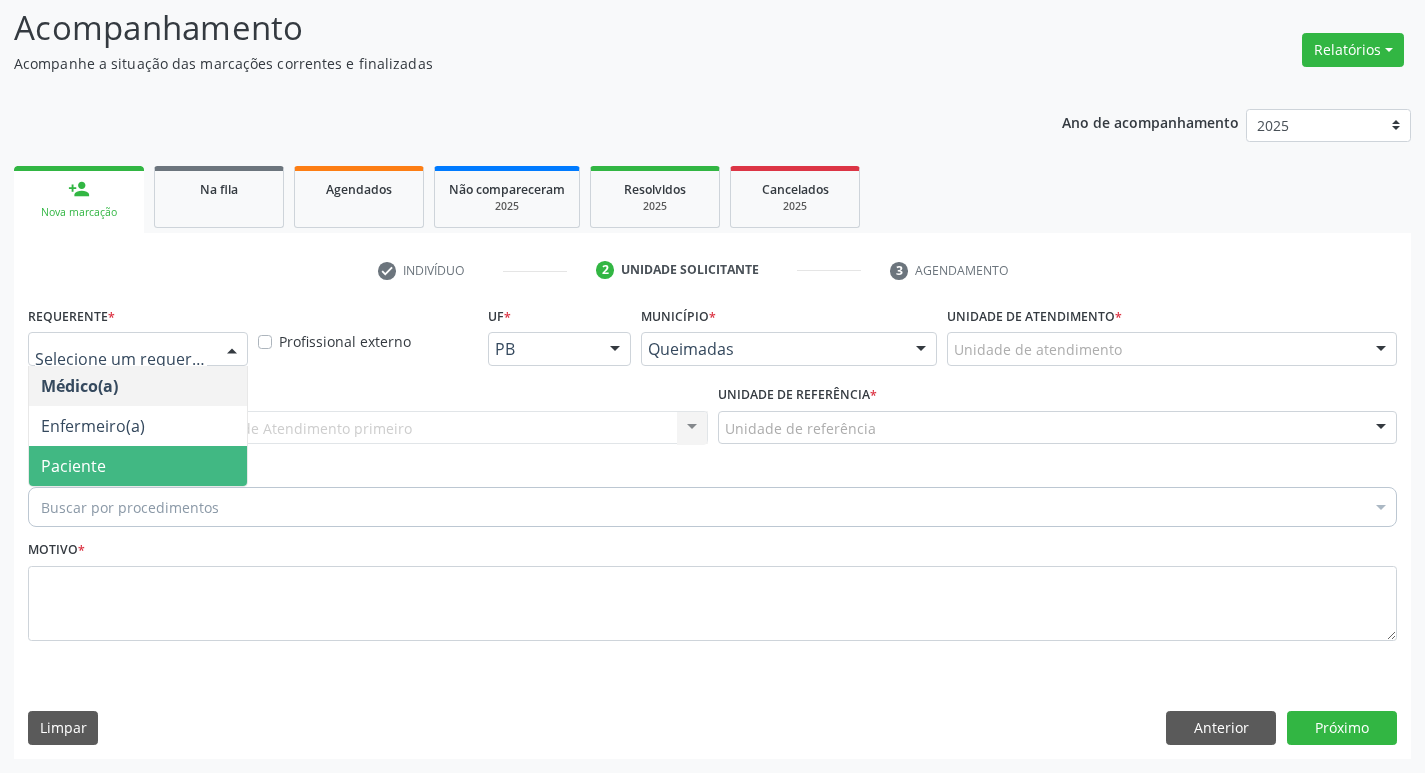 click on "Paciente" at bounding box center (138, 466) 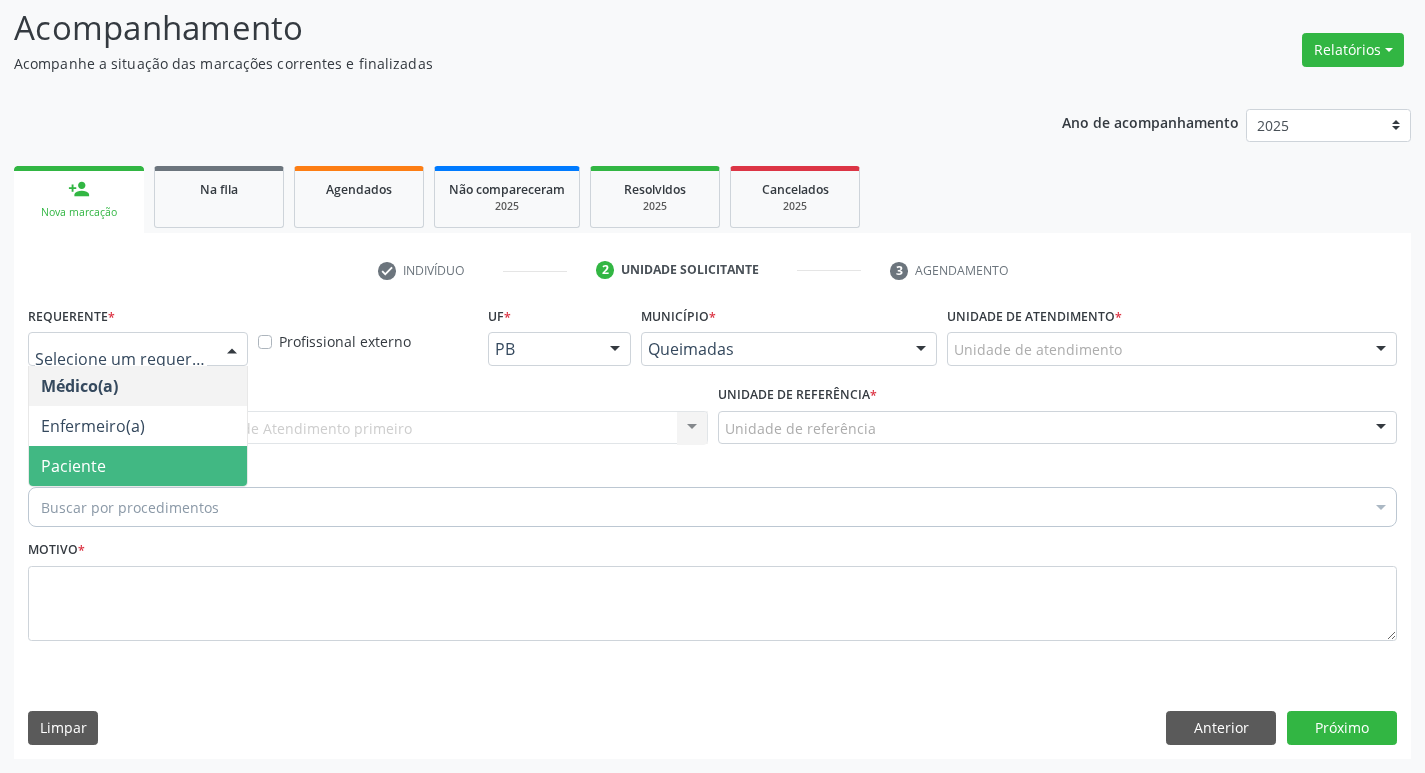 click on "Enfermeiro(a)" at bounding box center (138, 426) 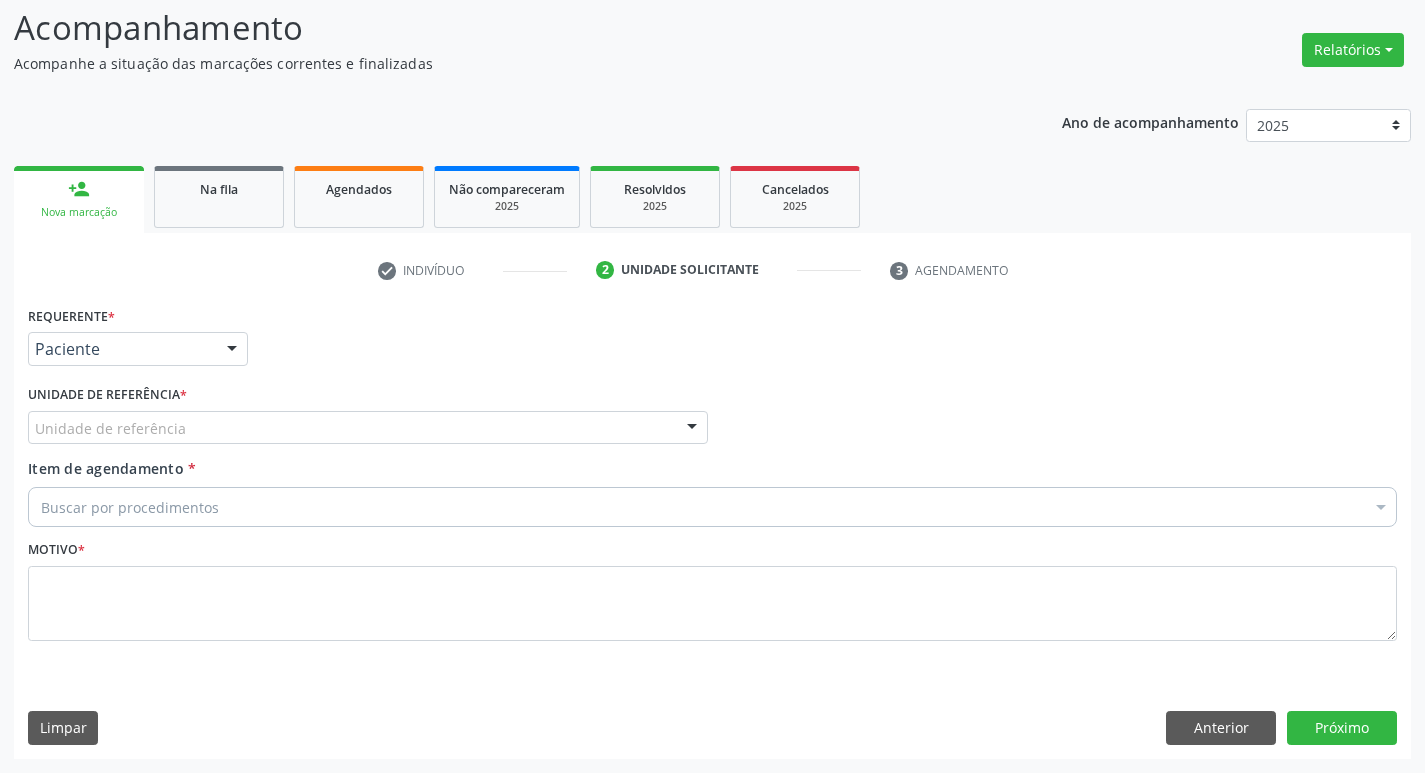 click on "Unidade de referência" at bounding box center (368, 428) 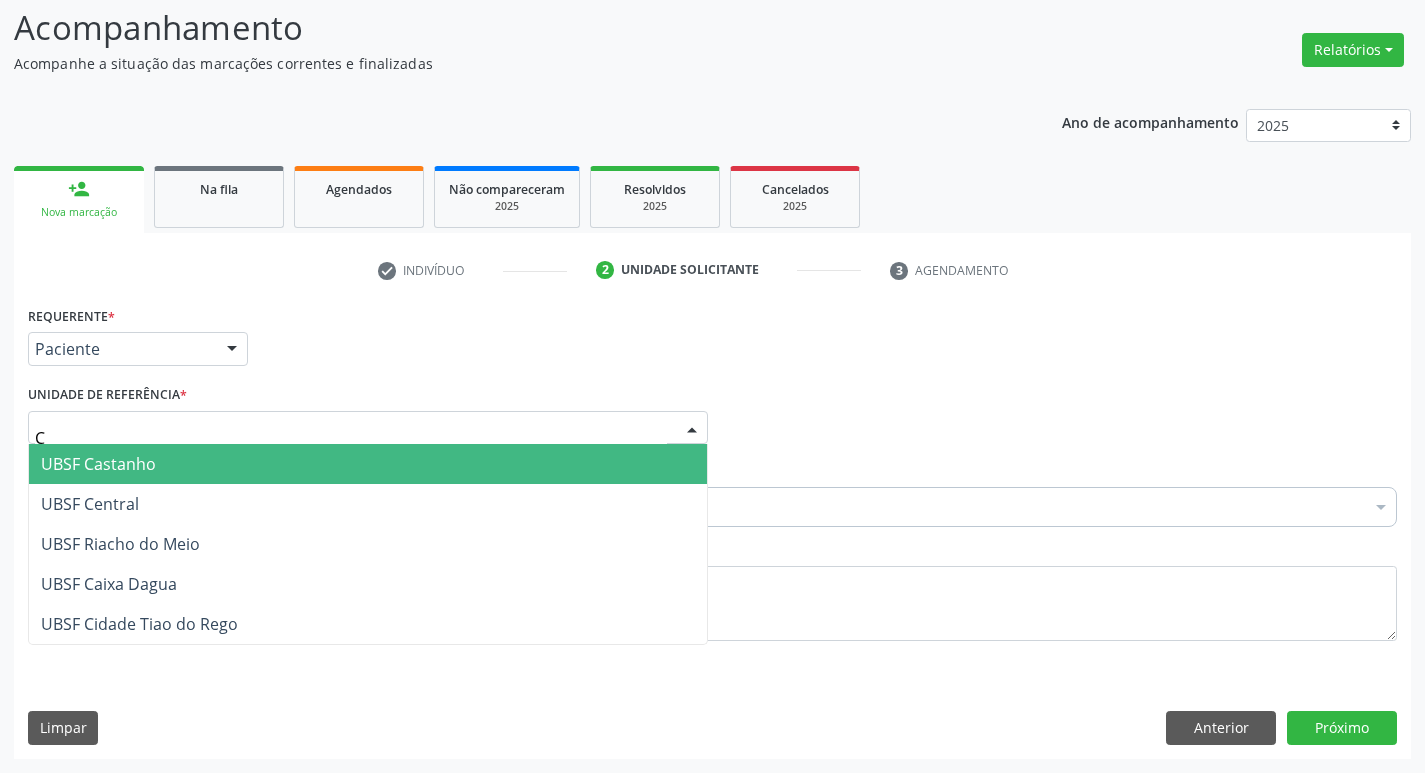 type on "CE" 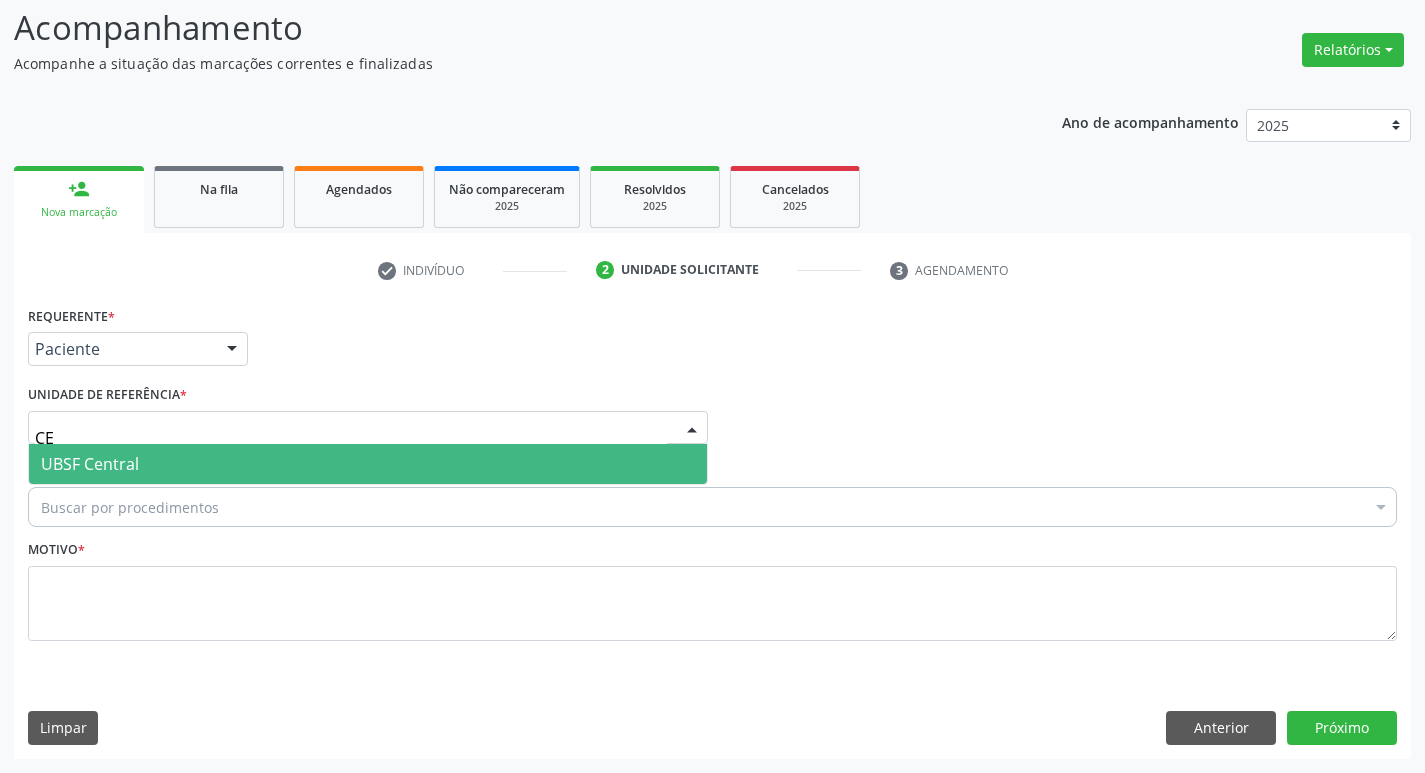 click on "UBSF Central" at bounding box center [368, 464] 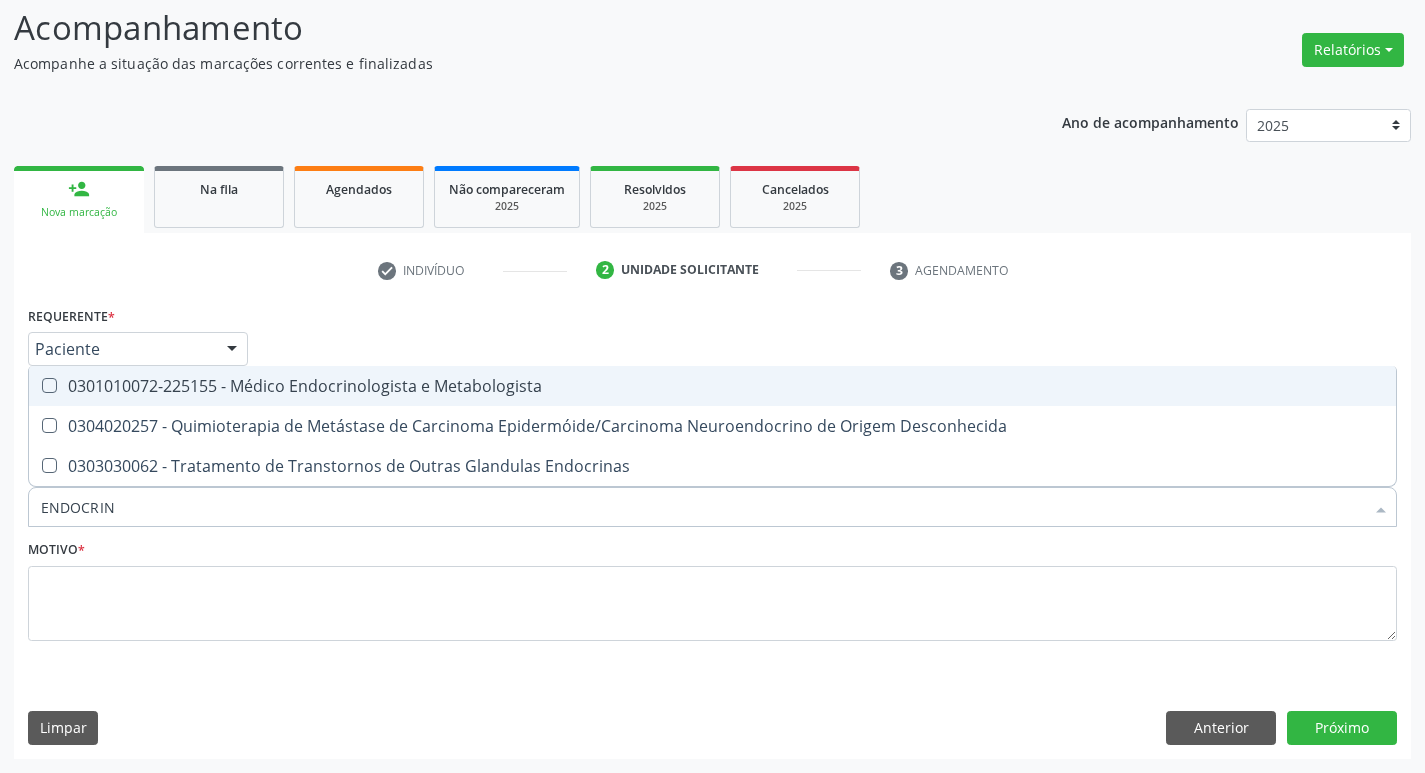 type on "ENDOCRINO" 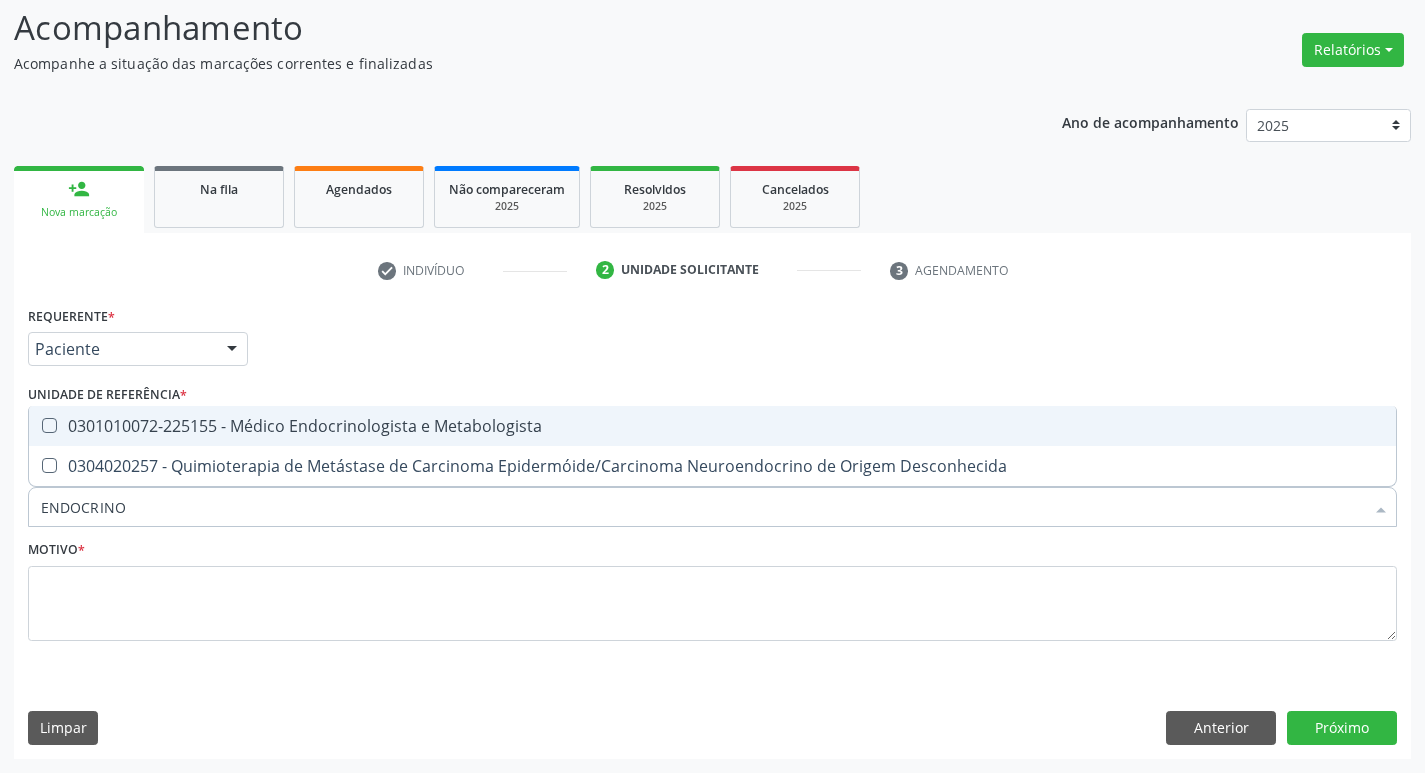 click on "0301010072-225155 - Médico Endocrinologista e Metabologista" at bounding box center (712, 426) 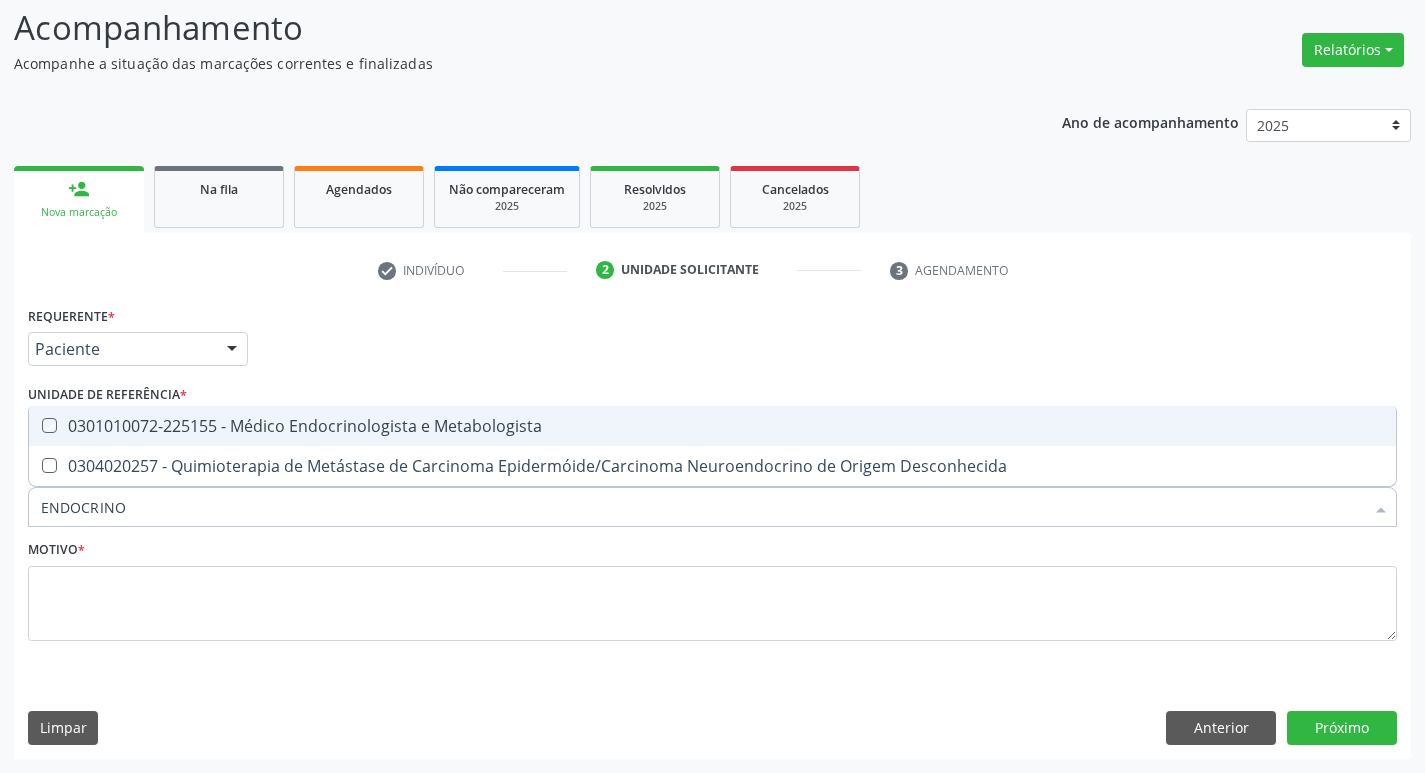 checkbox on "true" 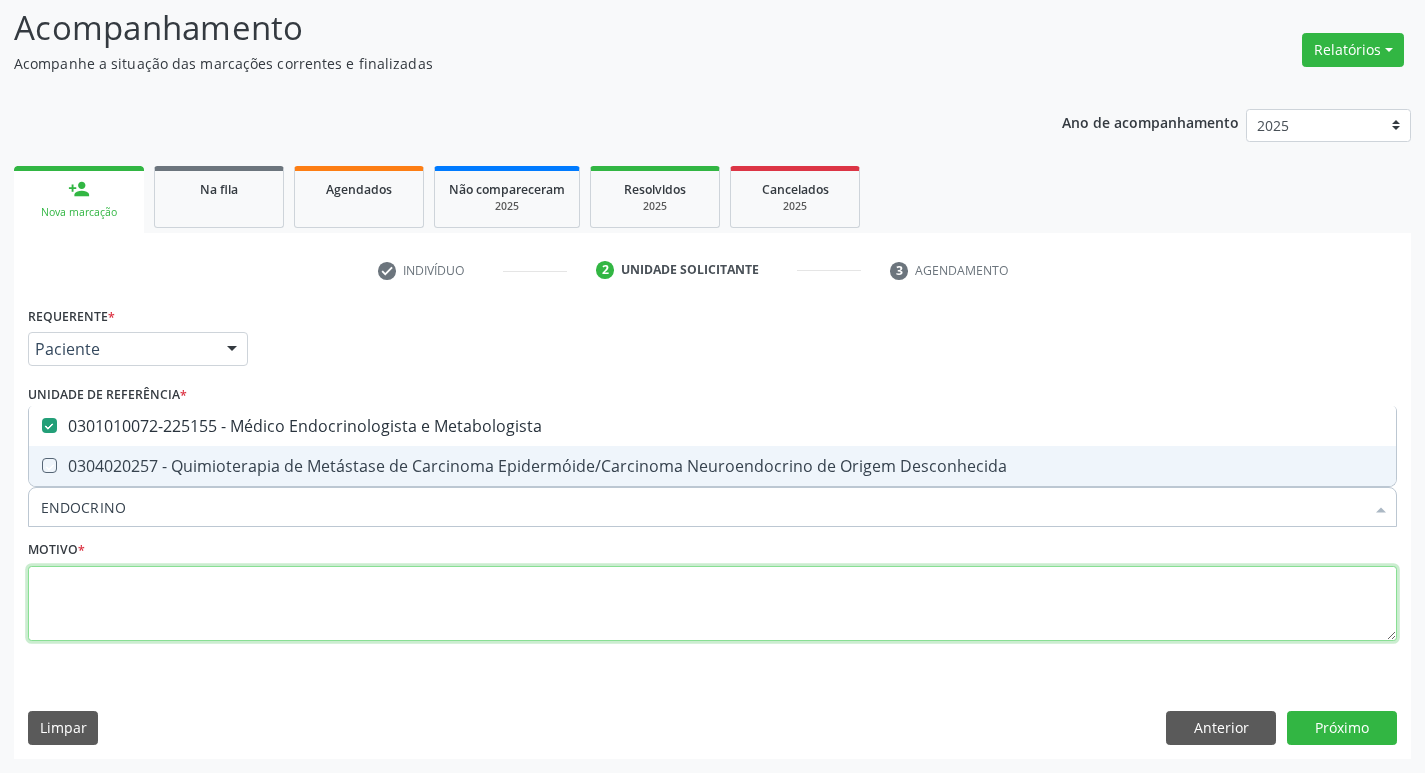 click at bounding box center (712, 604) 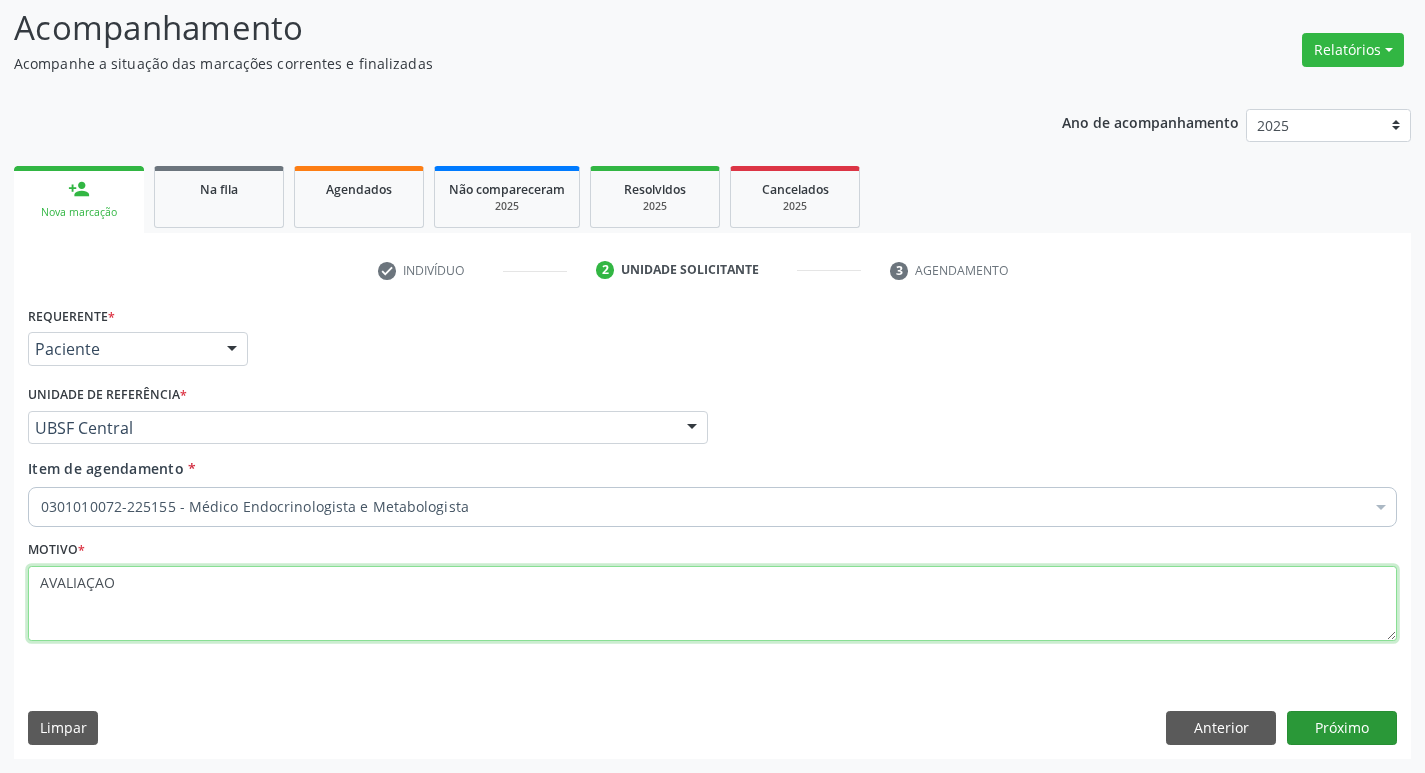 type on "AVALIAÇAO" 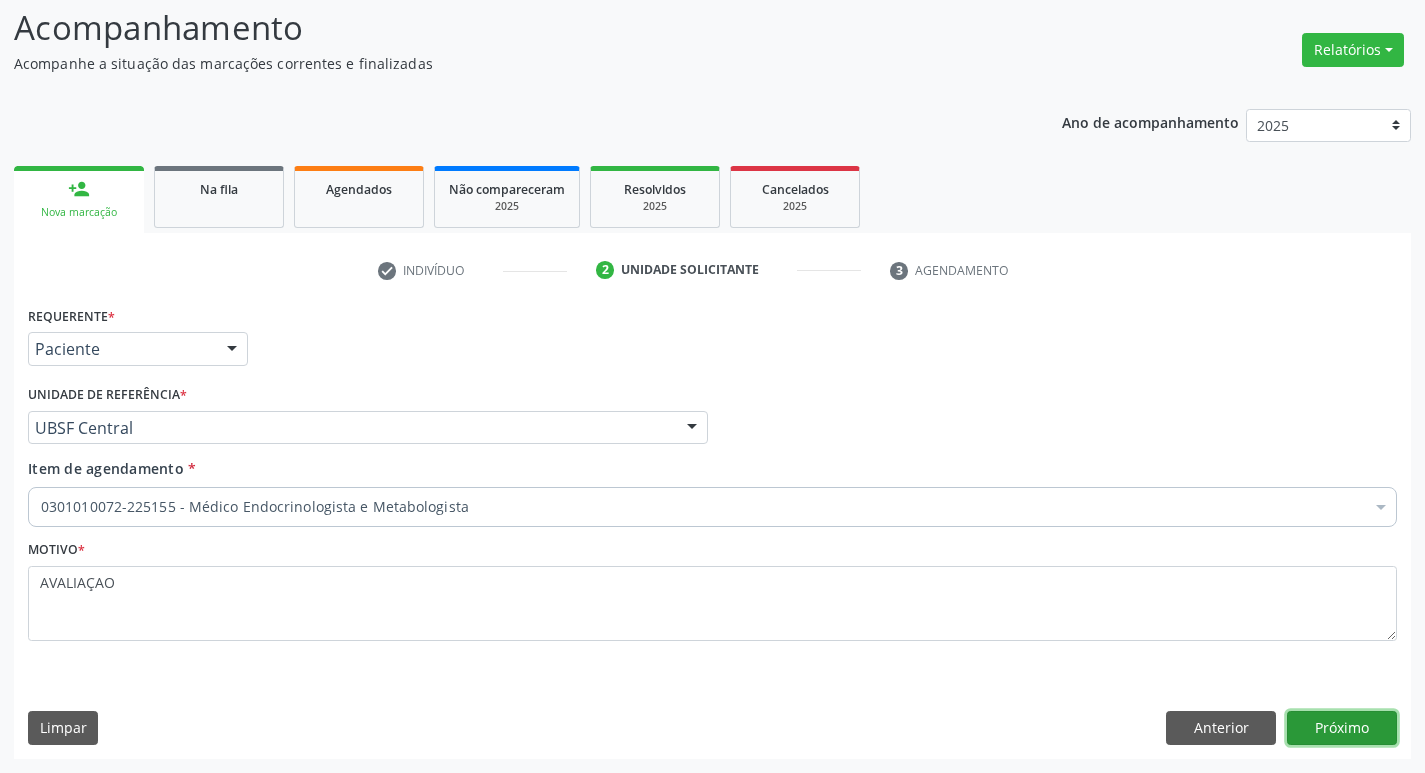 click on "Próximo" at bounding box center [1342, 728] 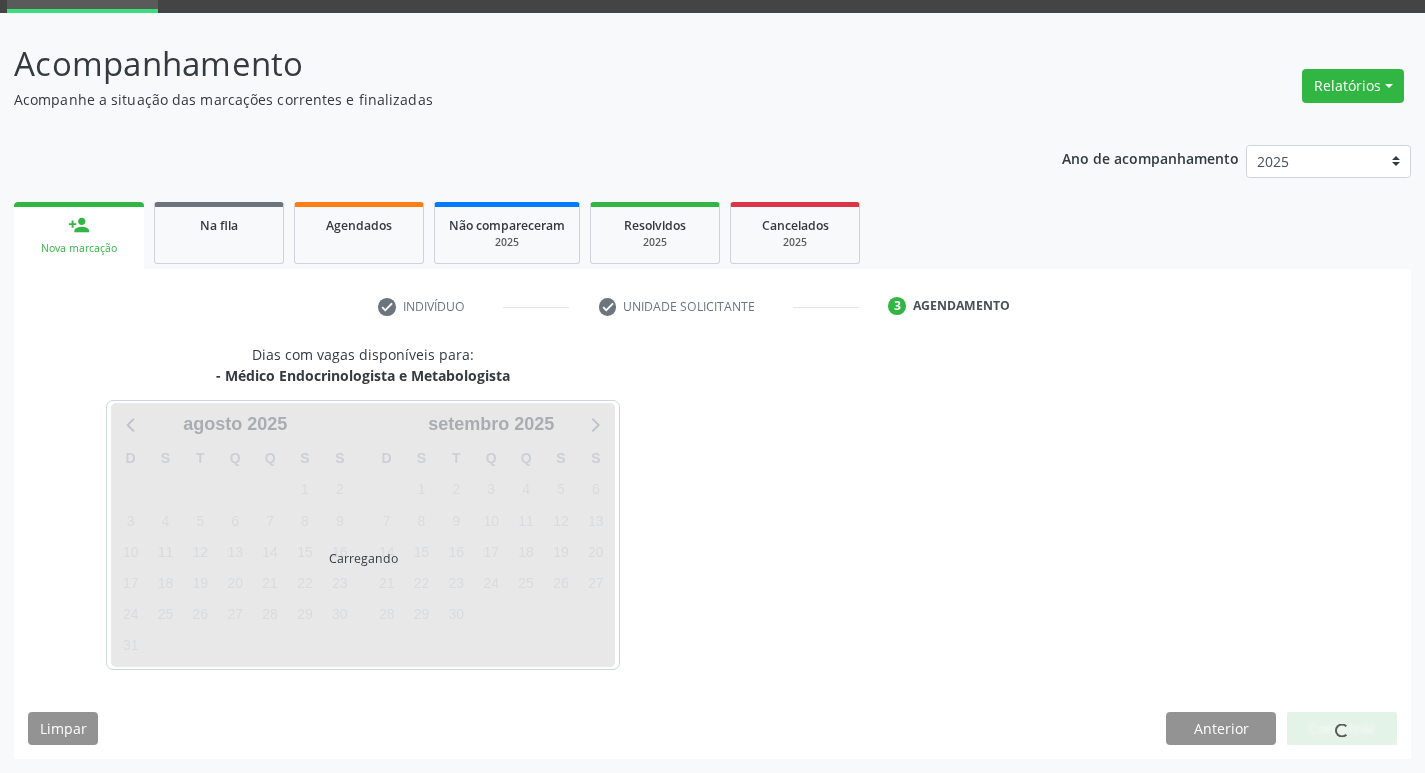 scroll, scrollTop: 97, scrollLeft: 0, axis: vertical 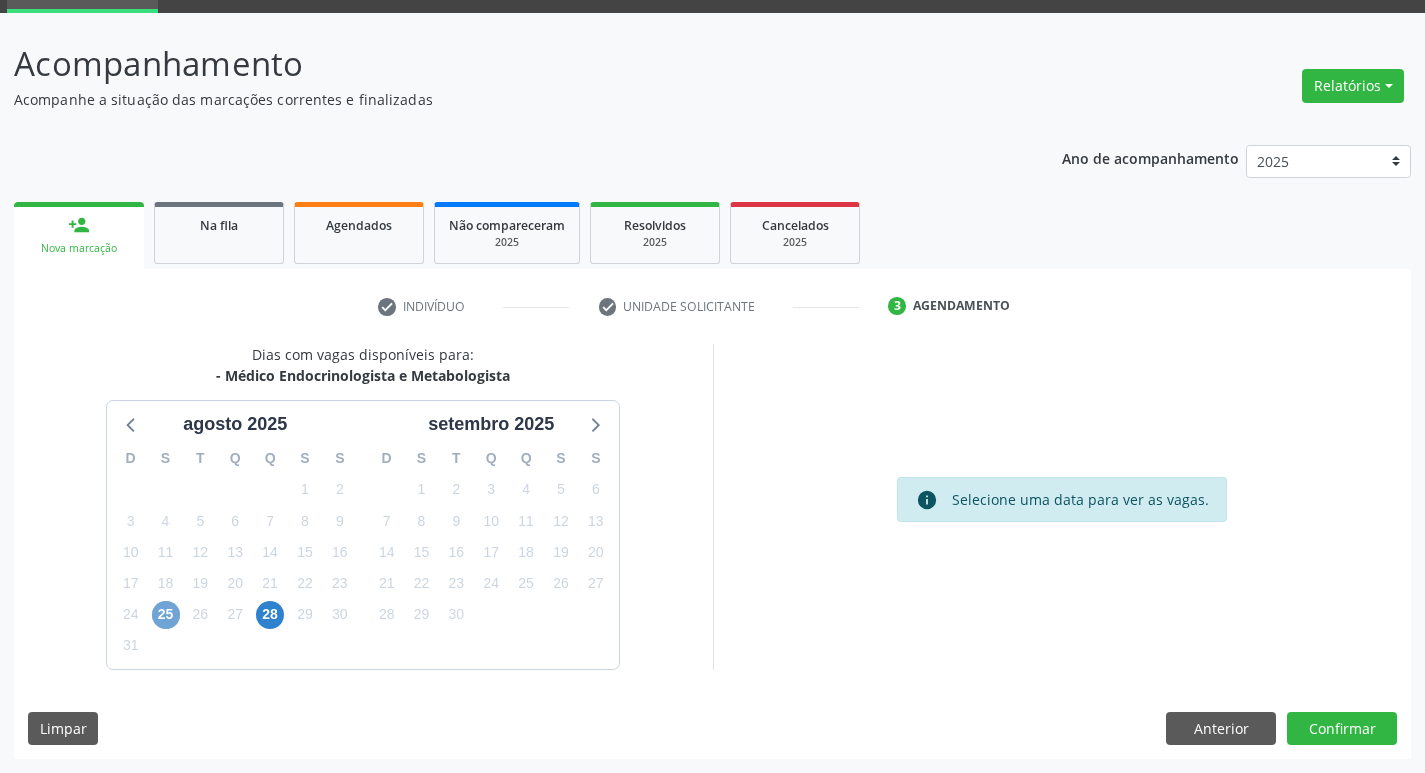 click on "25" at bounding box center (166, 615) 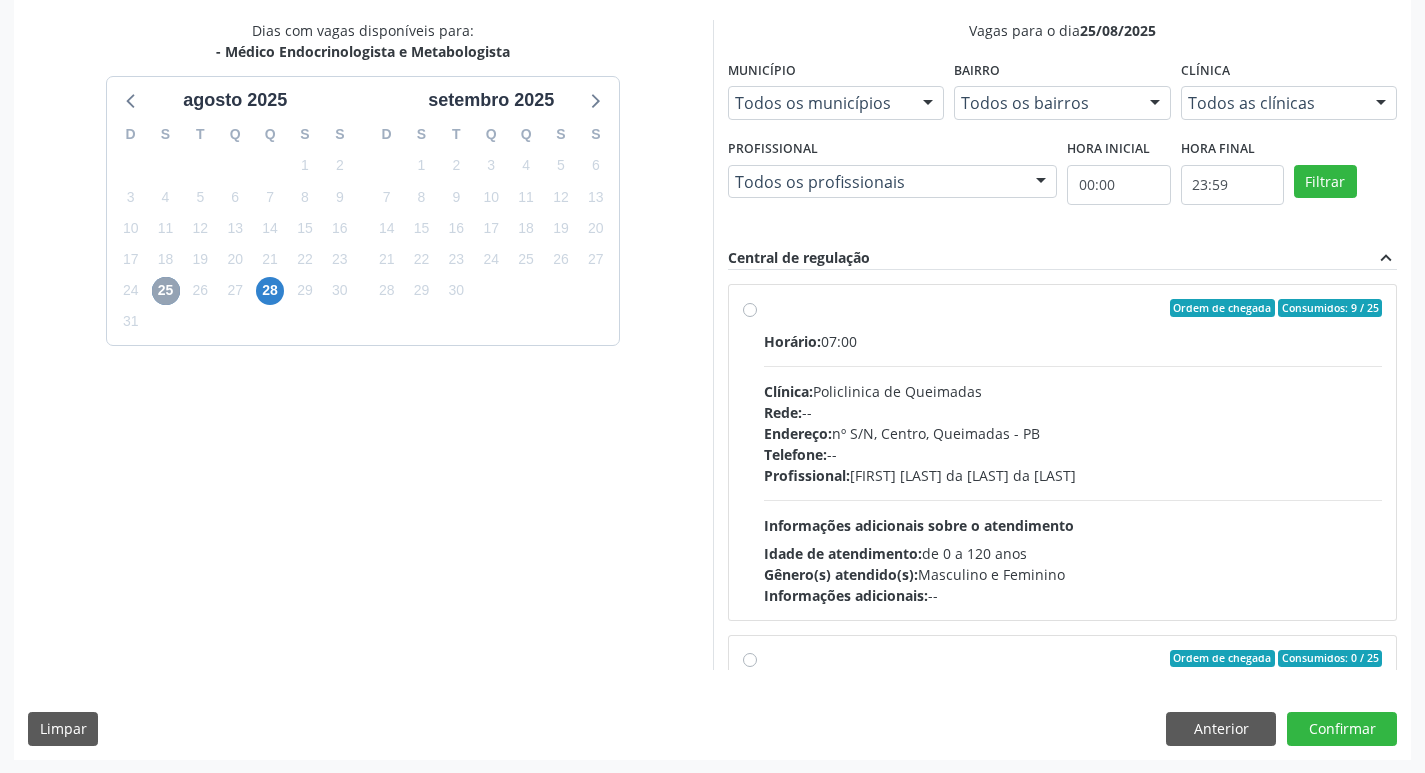 scroll, scrollTop: 422, scrollLeft: 0, axis: vertical 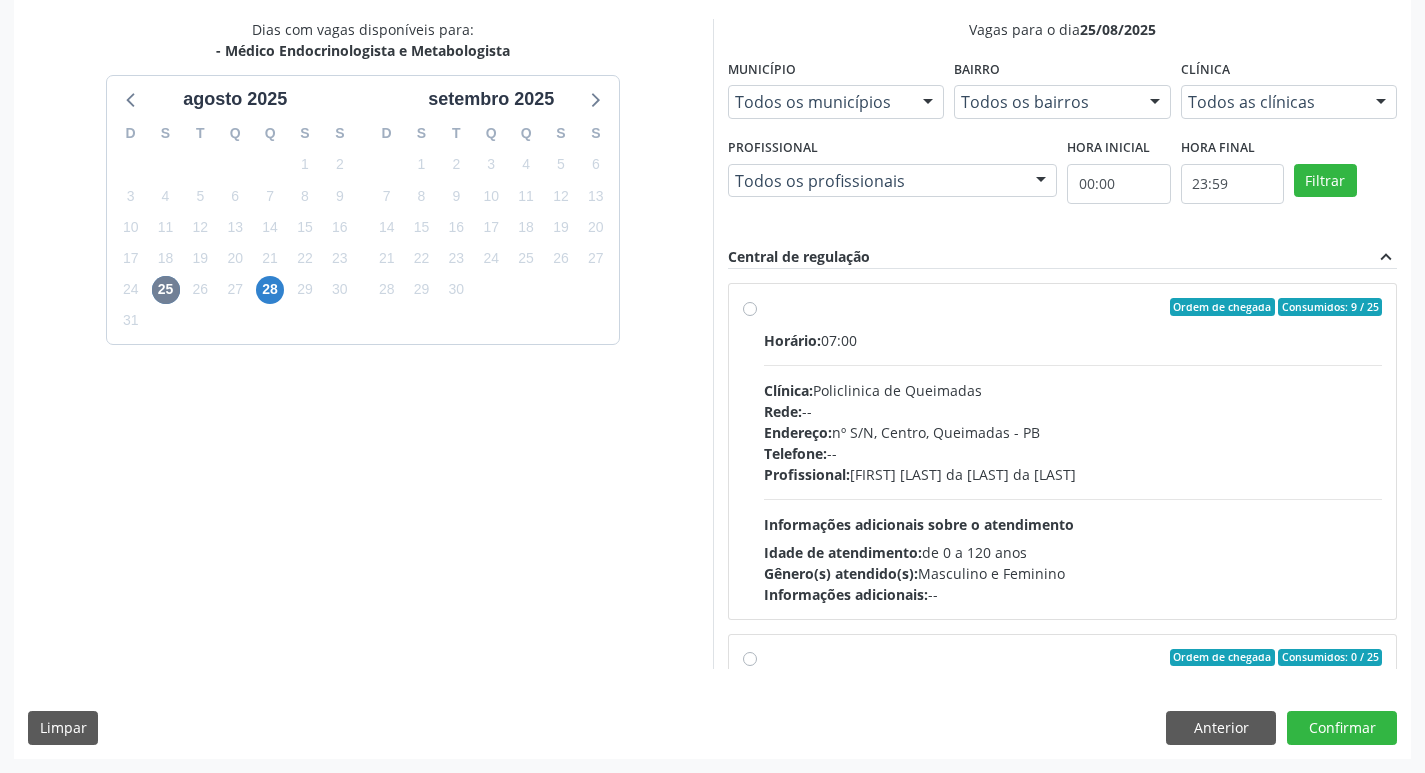 click on "Horário:   07:00
Clínica:  Policlinica de Queimadas
Rede:
--
Endereço:   nº S/N, Centro, Queimadas - PB
Telefone:   --
Profissional:
Emille Araujo Cavalcante da Cunha
Informações adicionais sobre o atendimento
Idade de atendimento:
de 0 a 120 anos
Gênero(s) atendido(s):
Masculino e Feminino
Informações adicionais:
--" at bounding box center [1073, 467] 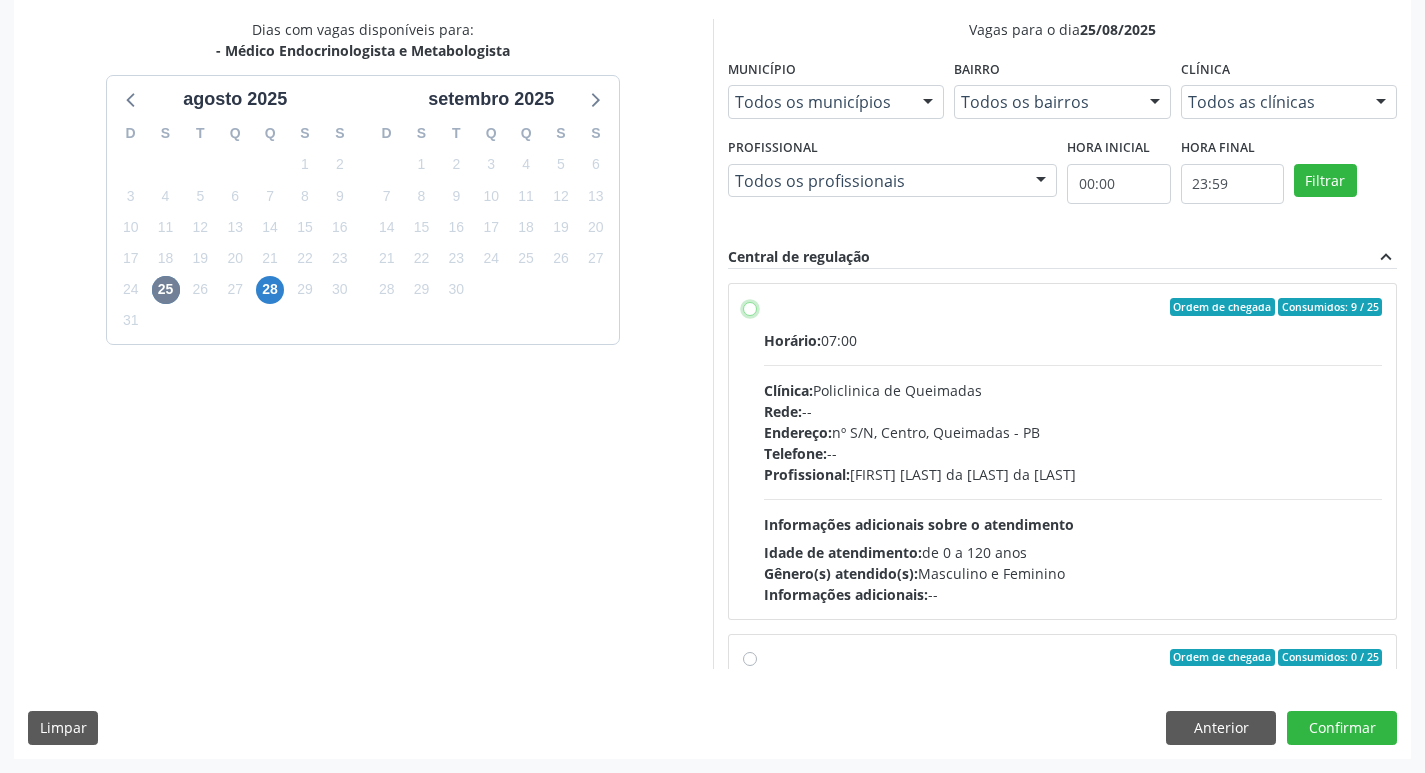 click on "Ordem de chegada
Consumidos: 9 / 25
Horário:   07:00
Clínica:  Policlinica de Queimadas
Rede:
--
Endereço:   nº S/N, Centro, Queimadas - PB
Telefone:   --
Profissional:
Emille Araujo Cavalcante da Cunha
Informações adicionais sobre o atendimento
Idade de atendimento:
de 0 a 120 anos
Gênero(s) atendido(s):
Masculino e Feminino
Informações adicionais:
--" at bounding box center (750, 307) 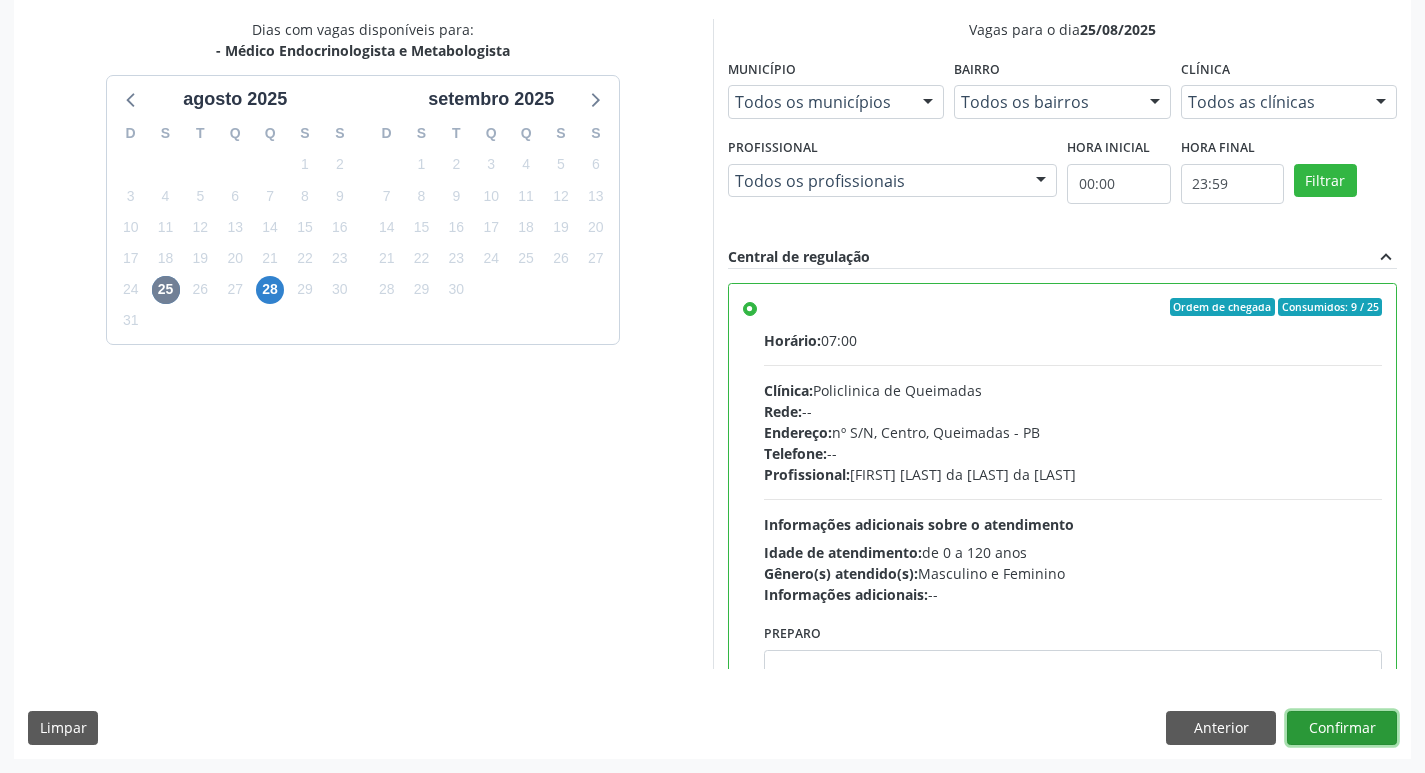 click on "Confirmar" at bounding box center [1342, 728] 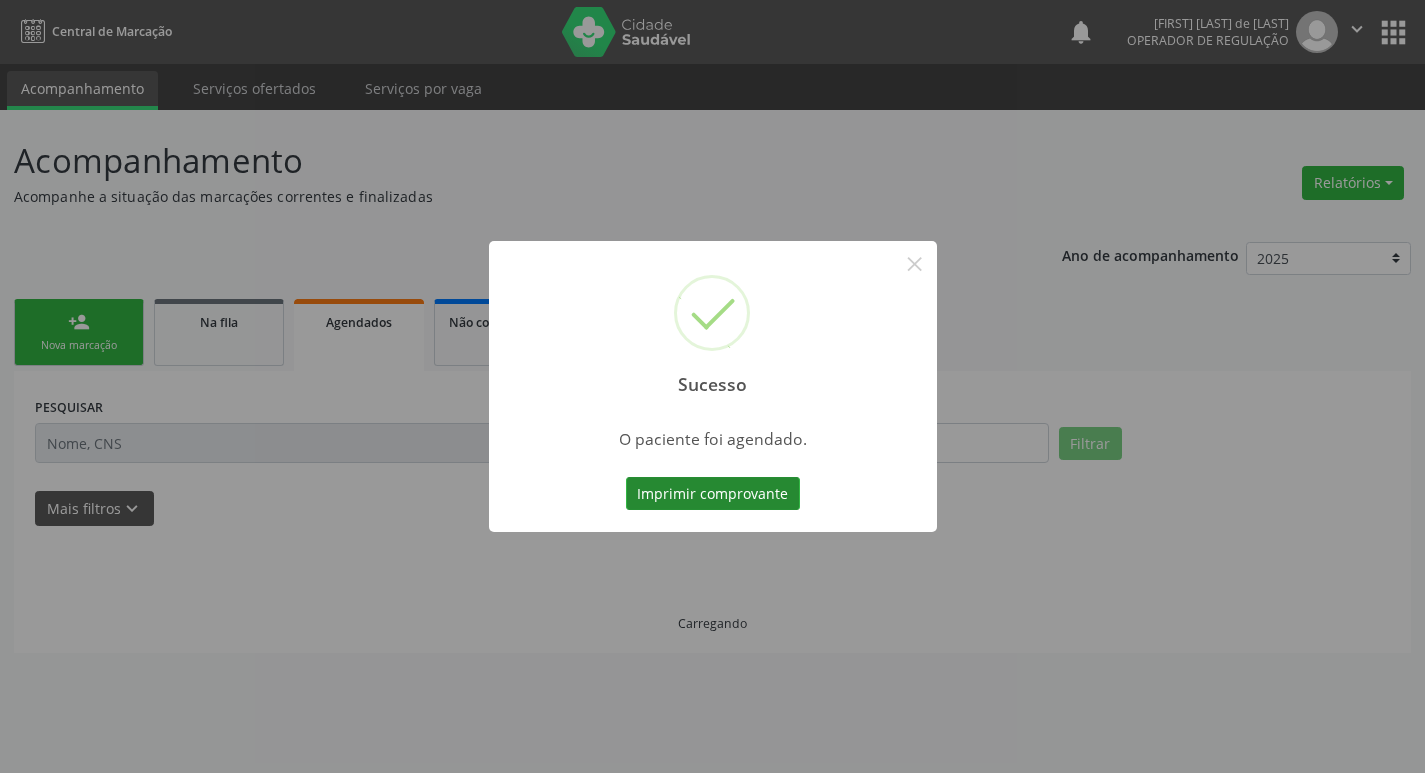 scroll, scrollTop: 0, scrollLeft: 0, axis: both 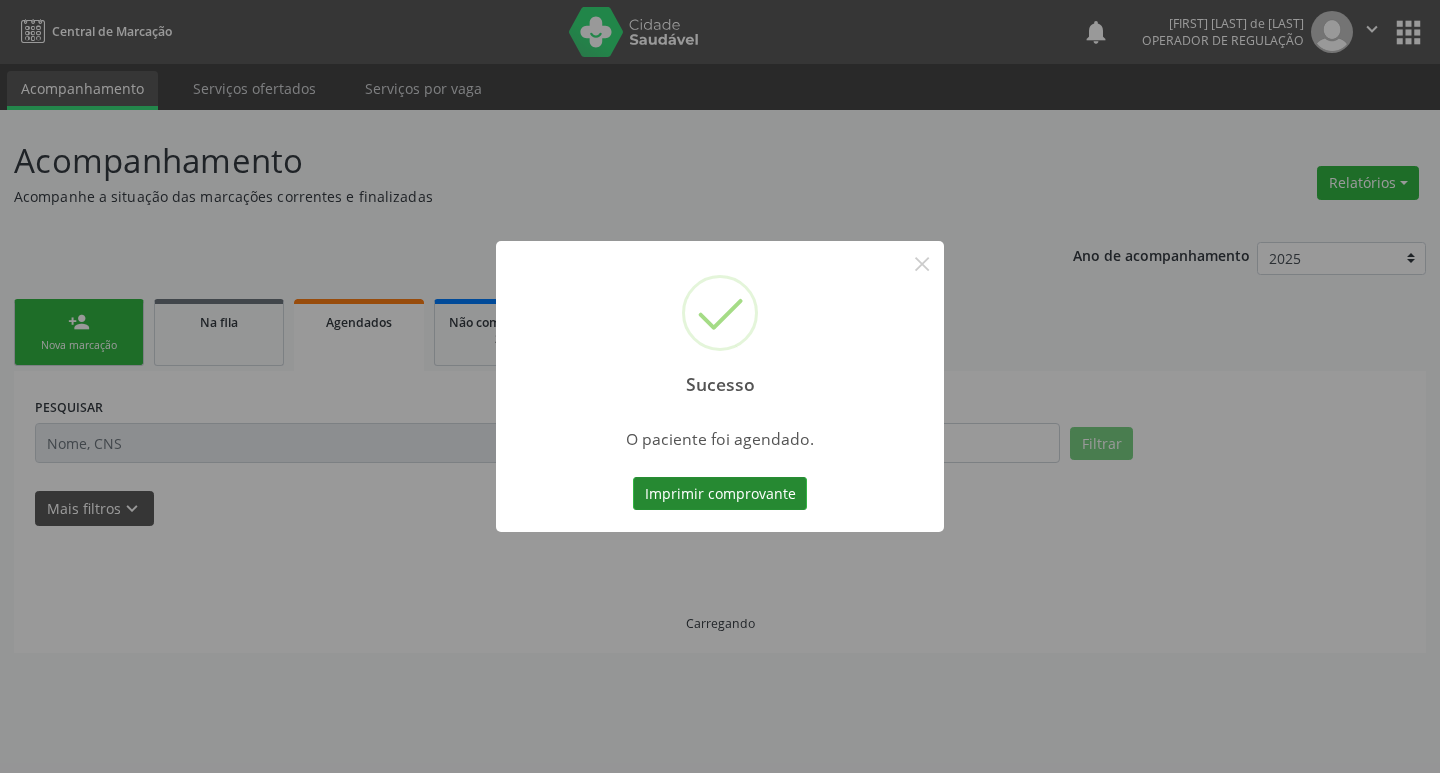 click on "Imprimir comprovante" at bounding box center (720, 494) 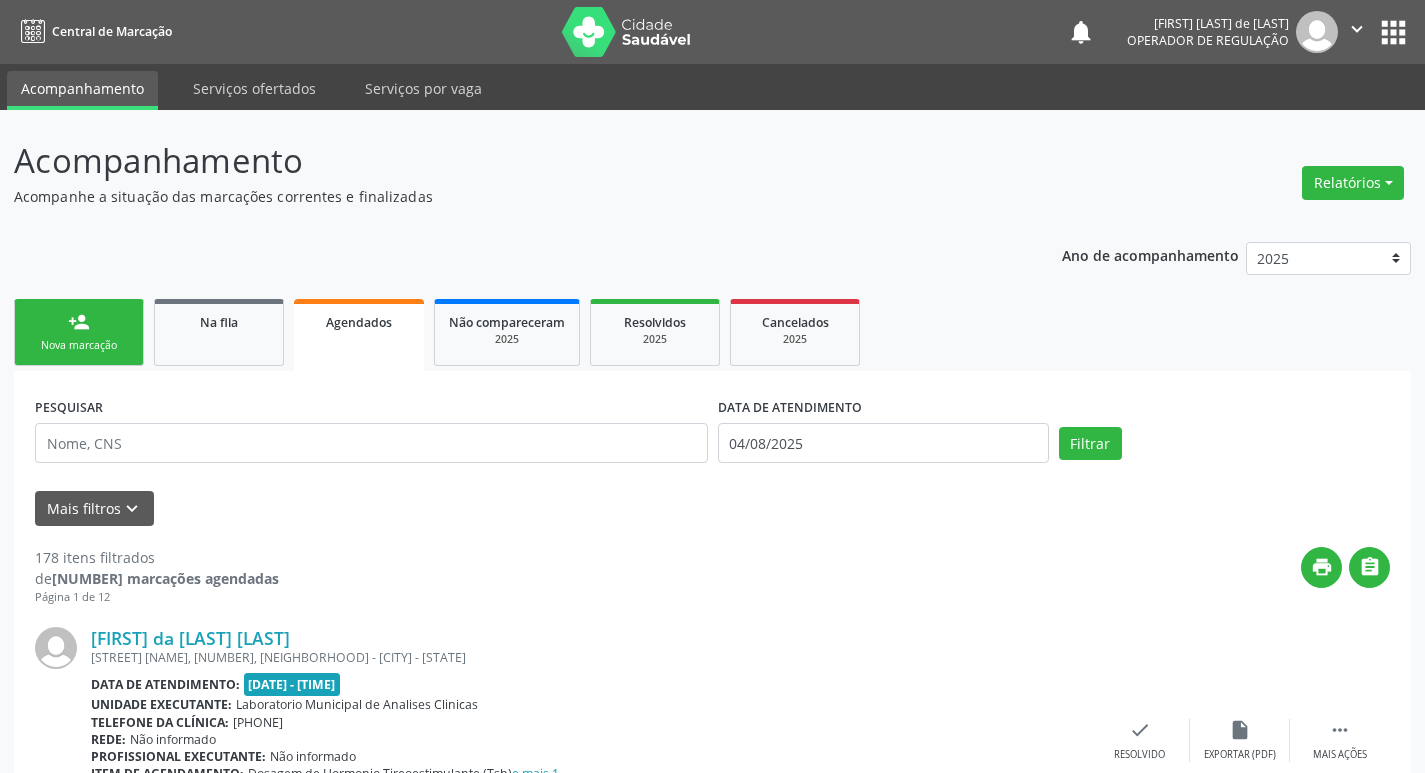 click on "Sucesso × O paciente foi agendado. Imprimir comprovante Cancel" at bounding box center [712, 386] 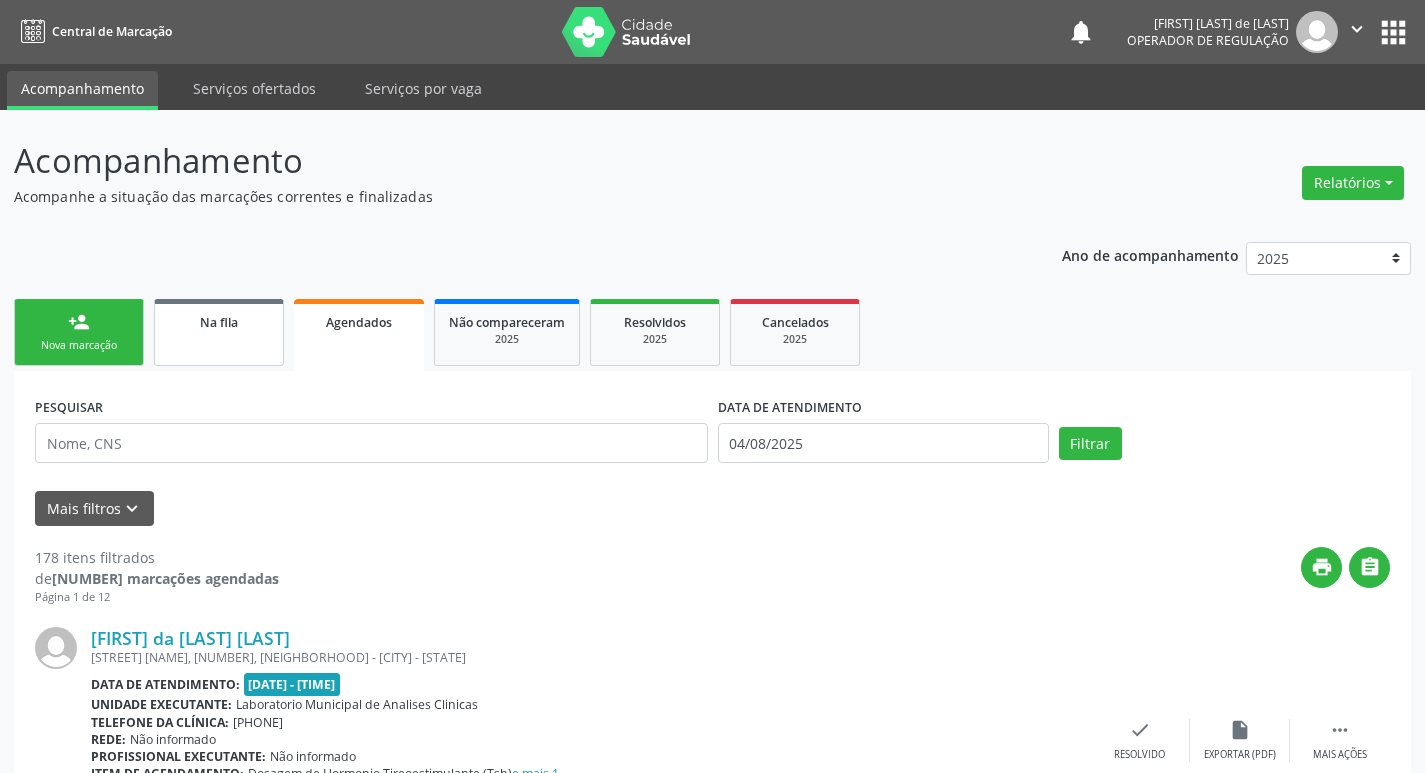 click on "Na fila" at bounding box center [219, 332] 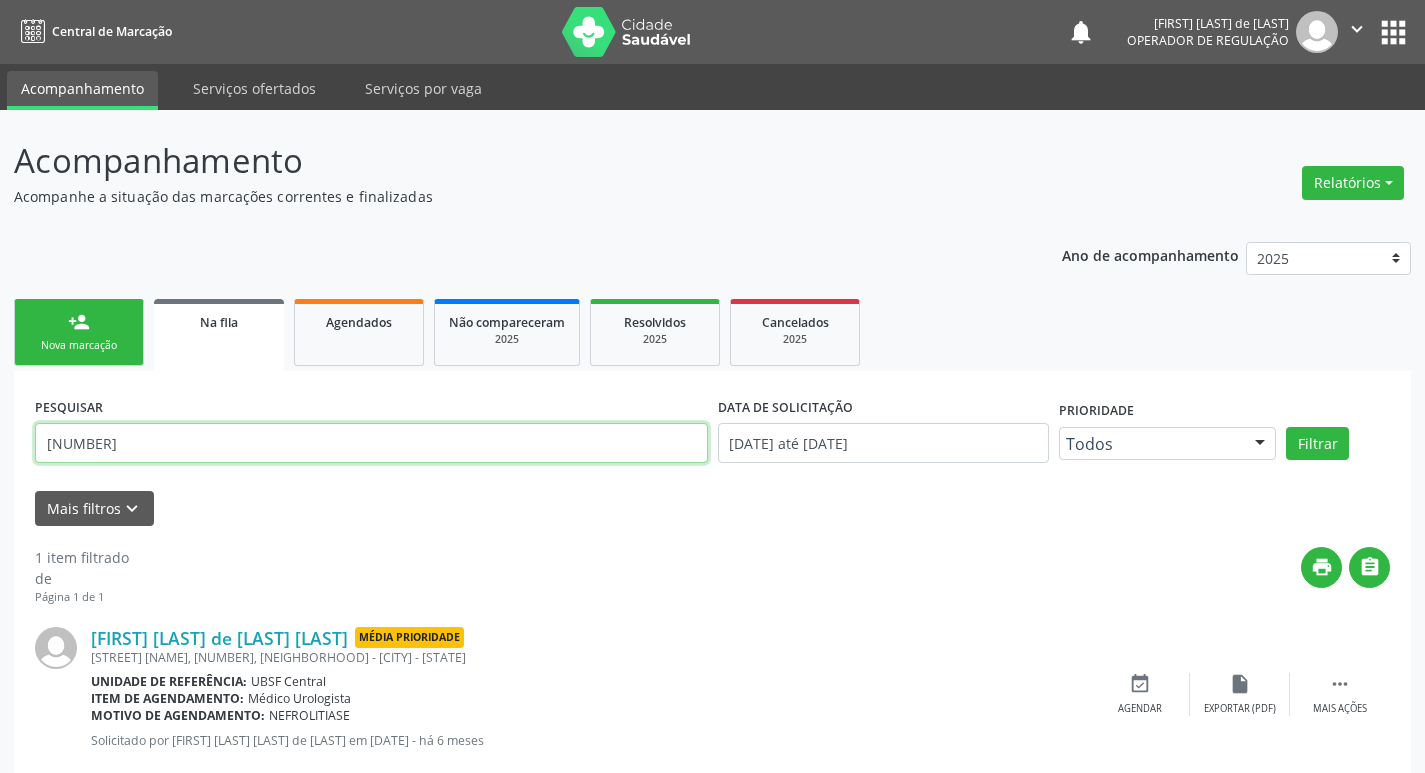 click on "700208923173722" at bounding box center (371, 443) 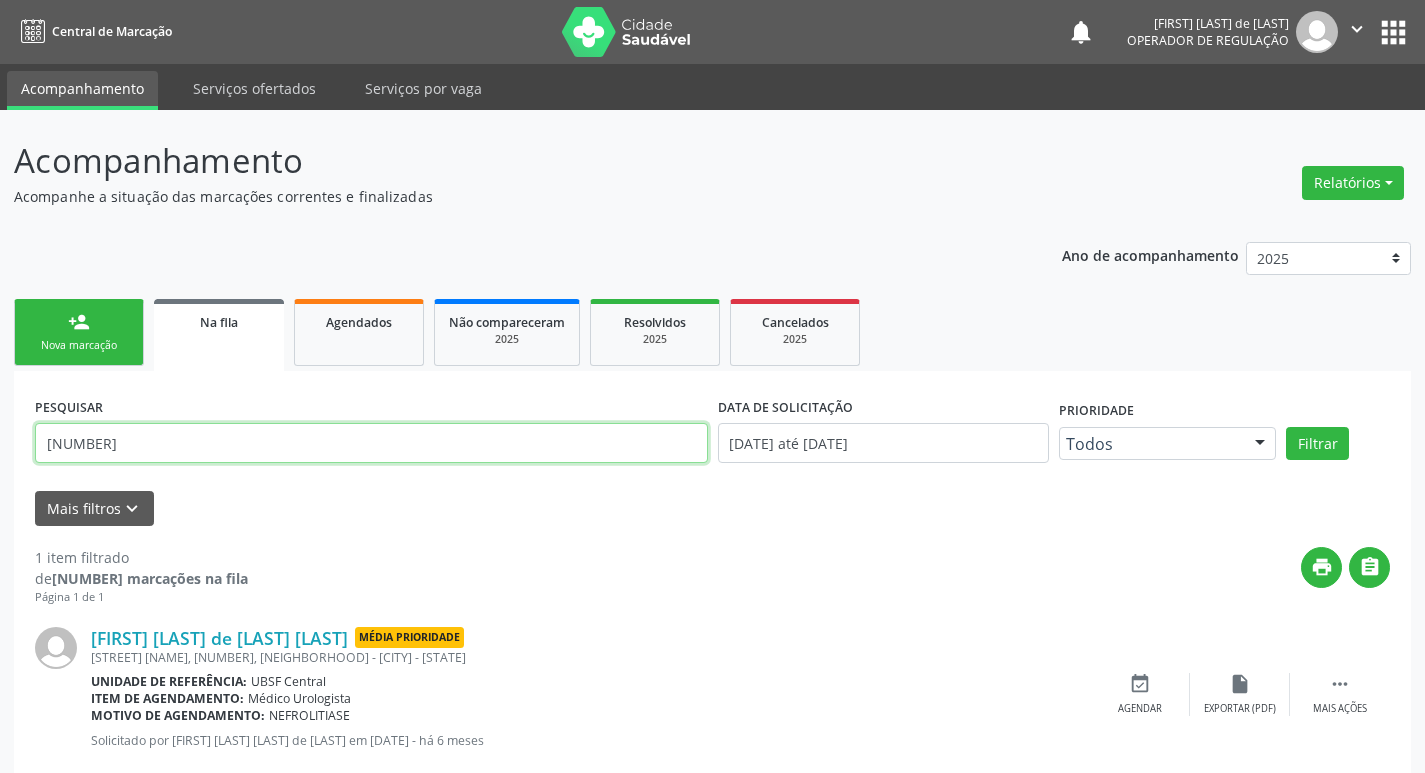 click on "700208923173722" at bounding box center [371, 443] 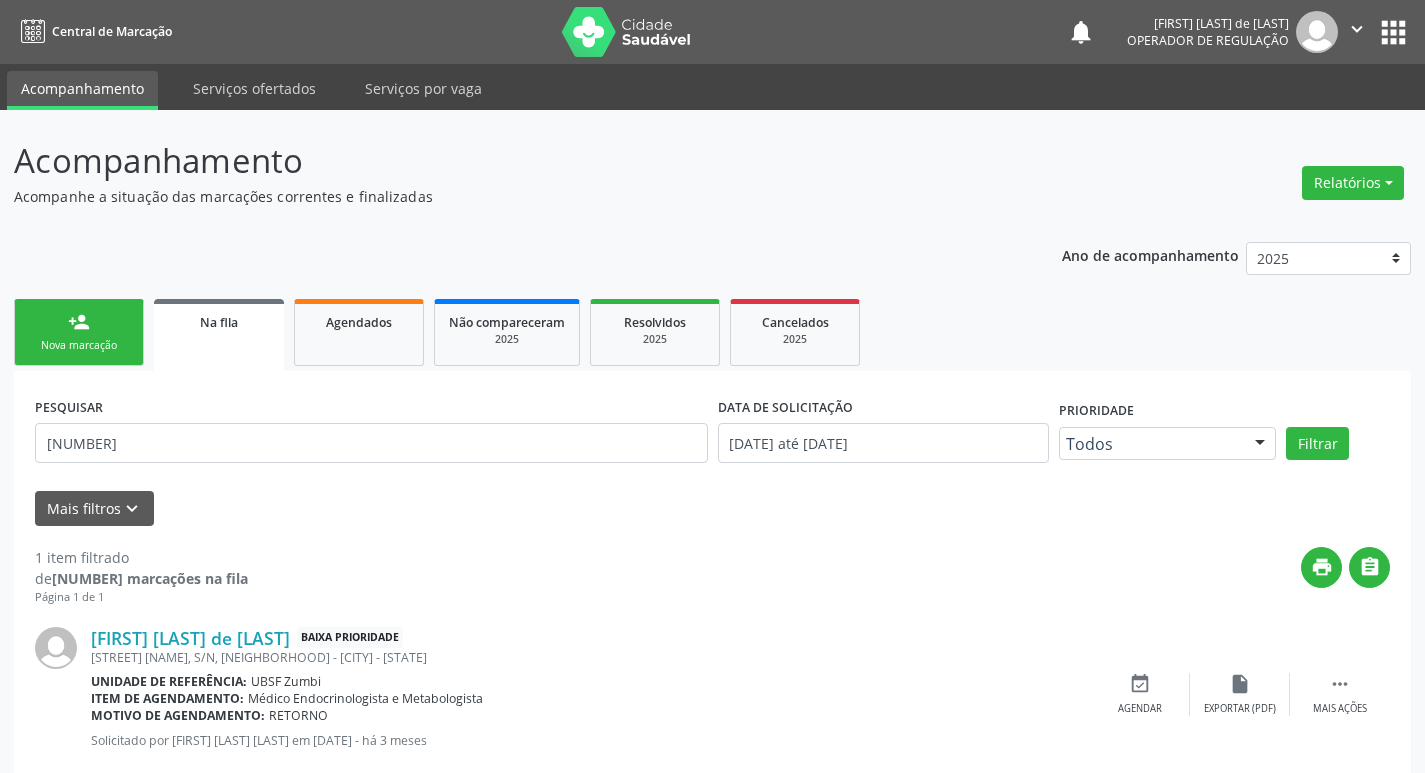 scroll, scrollTop: 46, scrollLeft: 0, axis: vertical 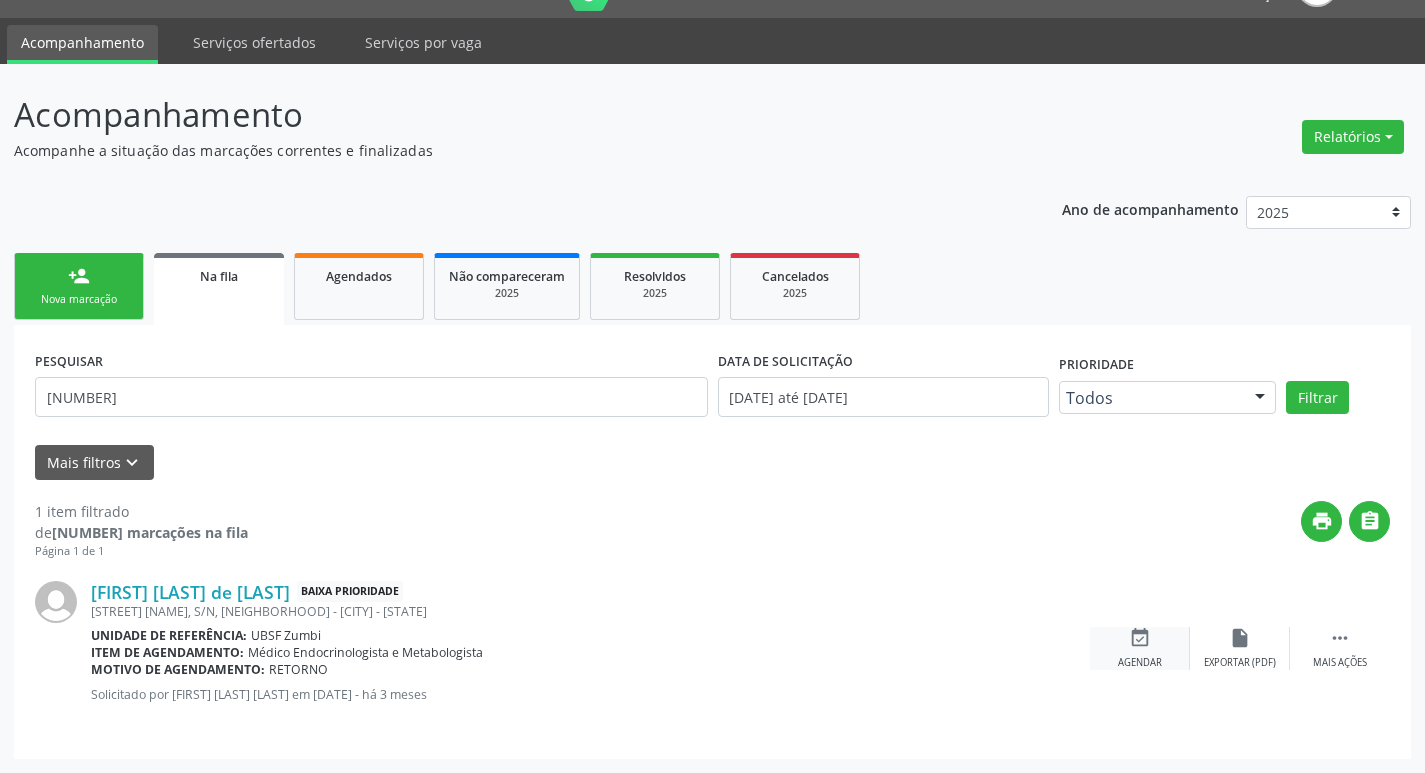 click on "event_available
Agendar" at bounding box center [1140, 648] 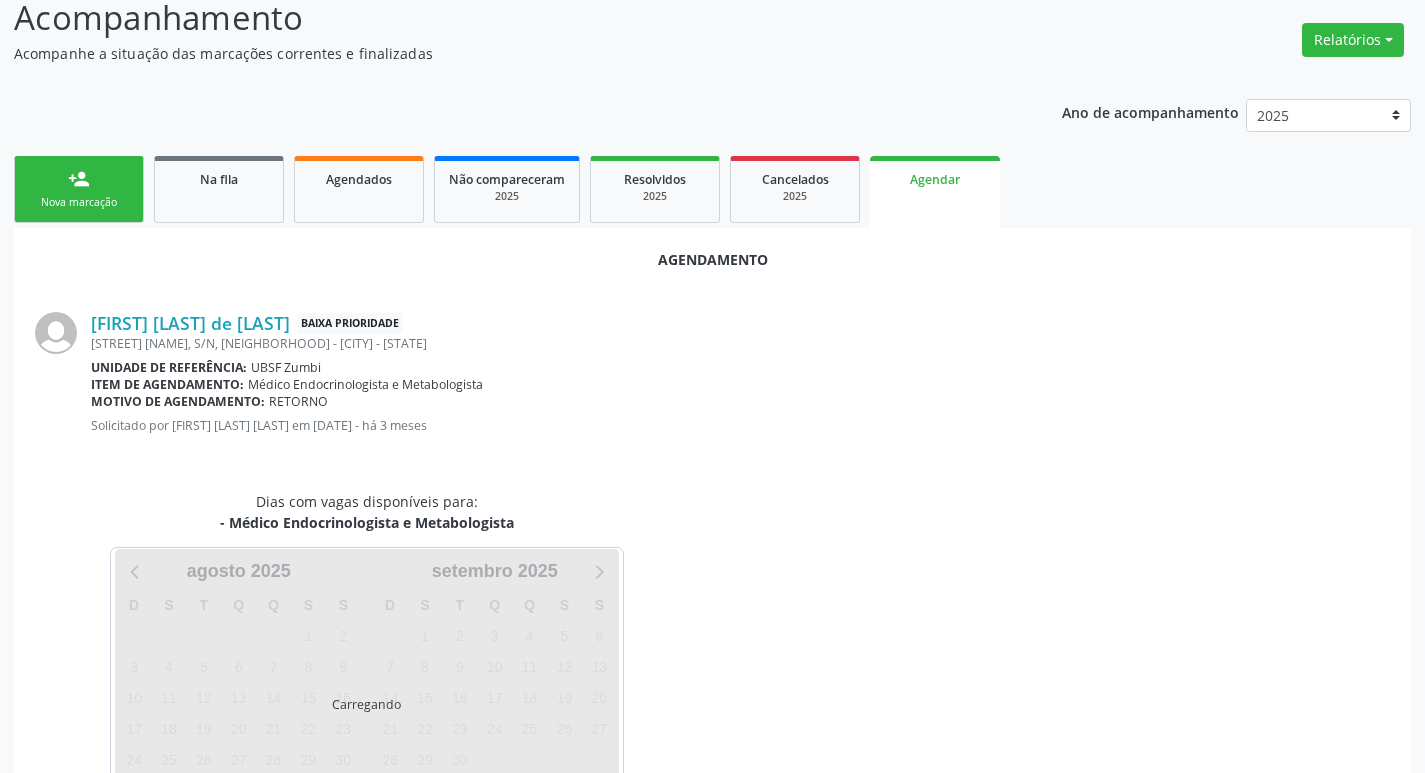 scroll, scrollTop: 221, scrollLeft: 0, axis: vertical 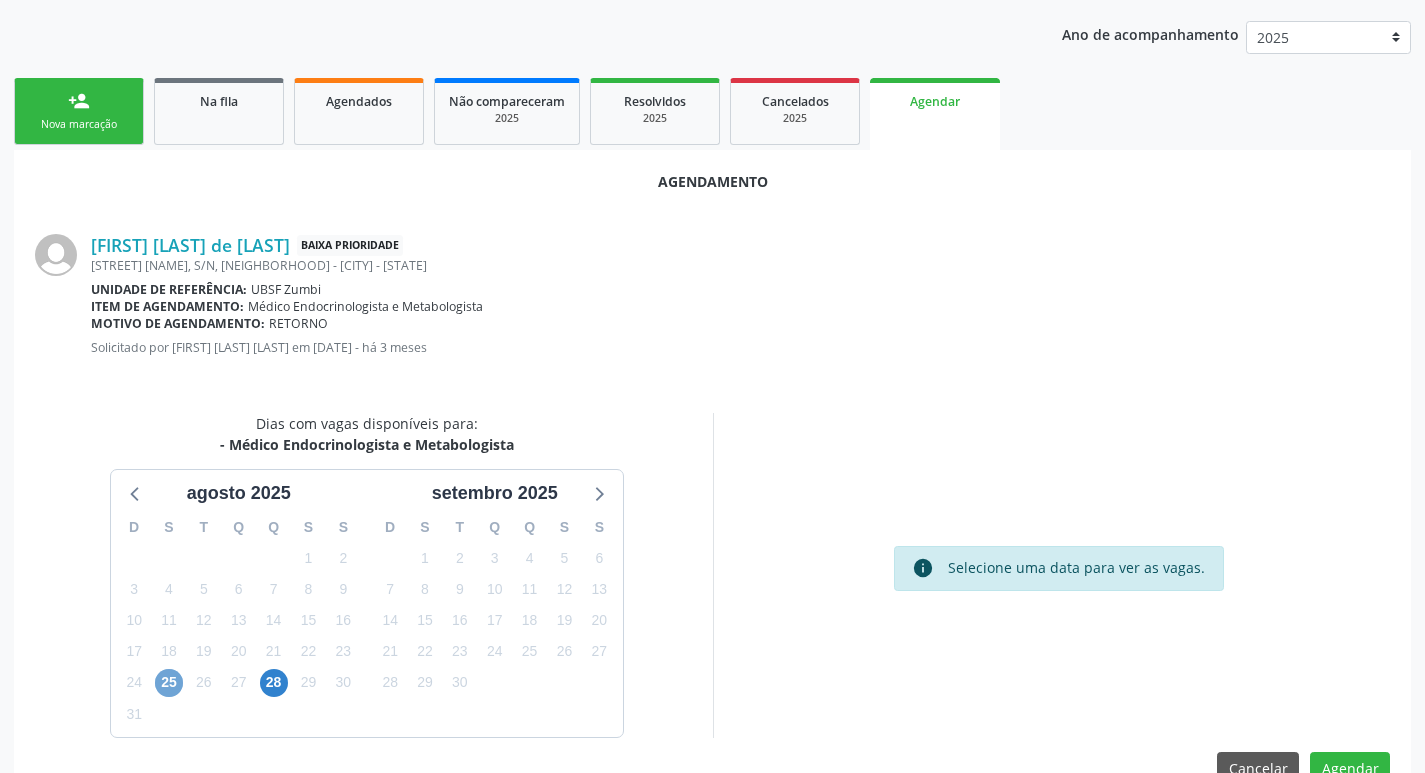 click on "25" at bounding box center (169, 683) 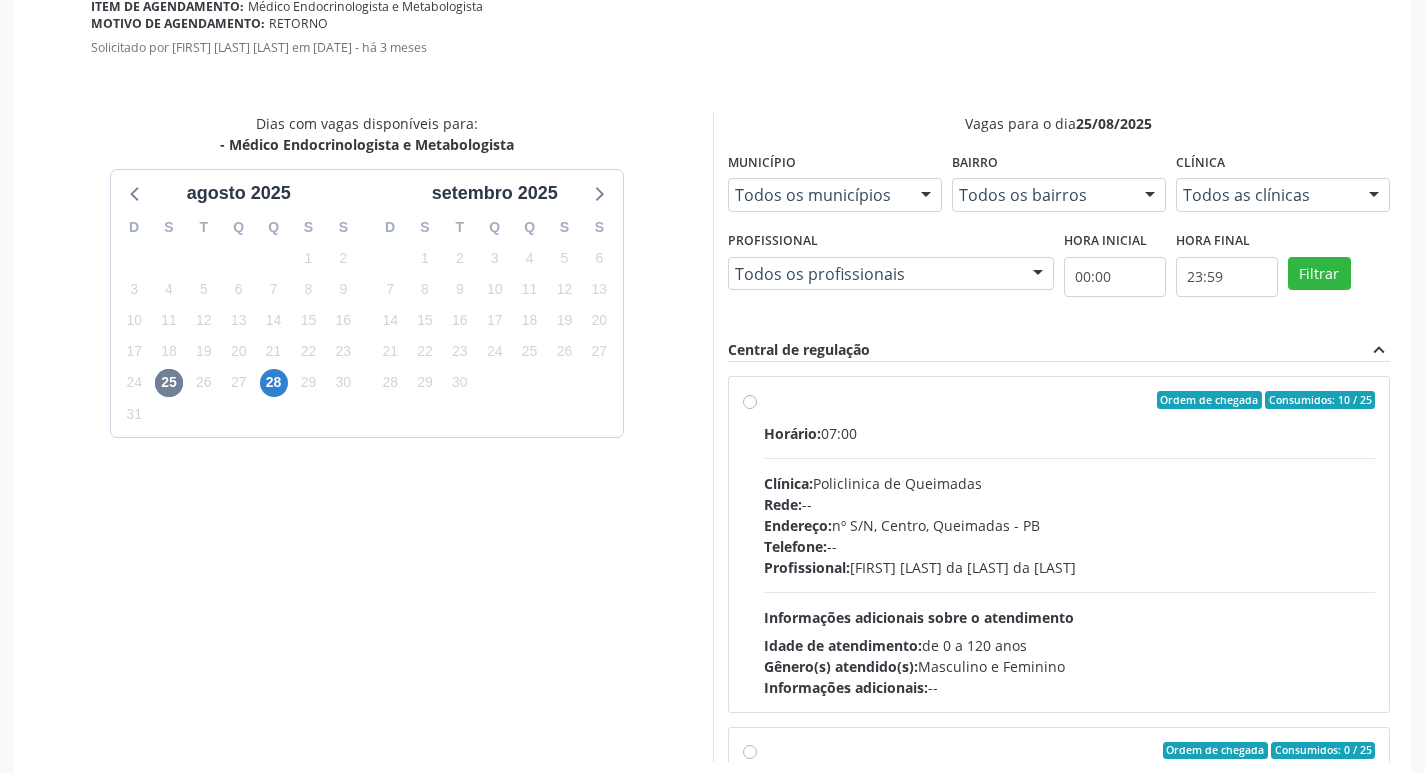 click on "Telefone:   --" at bounding box center [1070, 546] 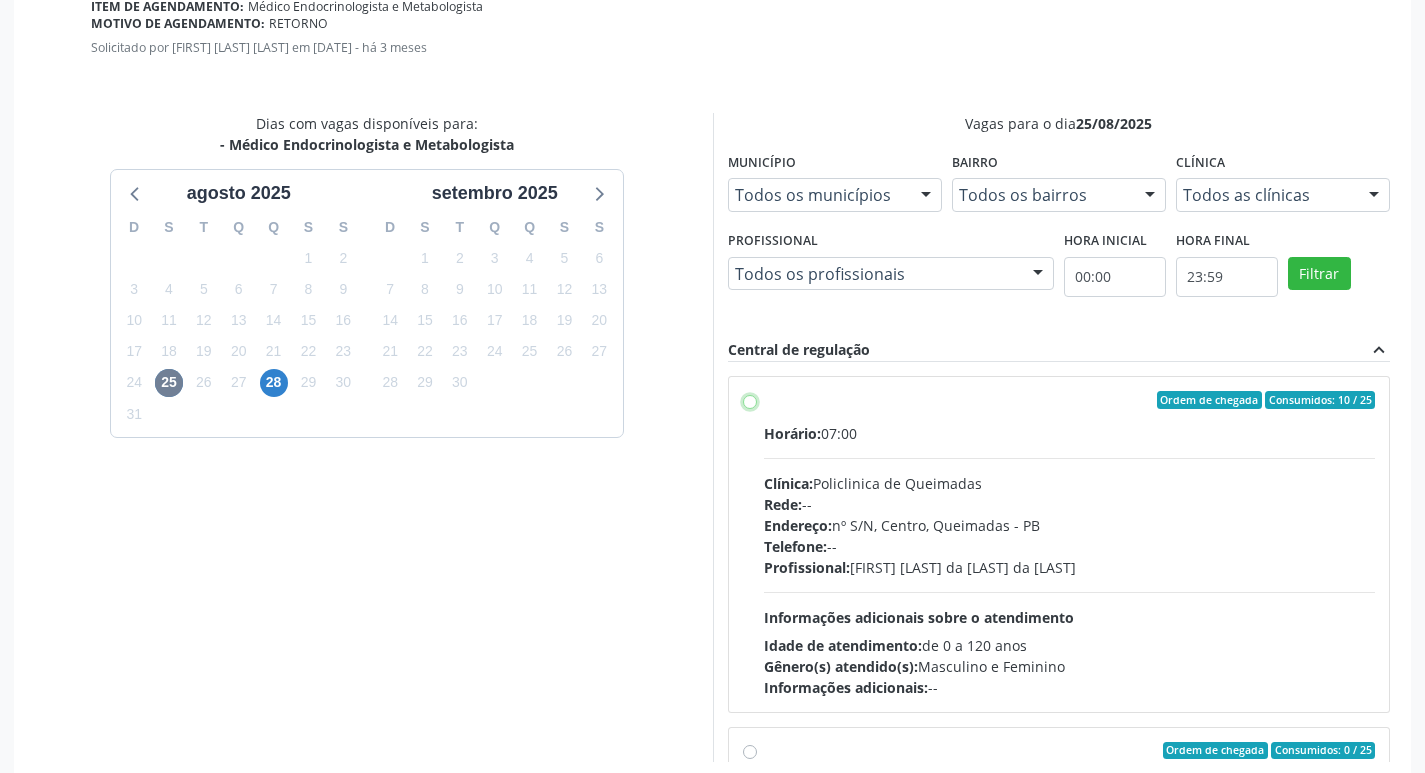 click on "Ordem de chegada
Consumidos: 10 / 25
Horário:   07:00
Clínica:  Policlinica de Queimadas
Rede:
--
Endereço:   nº S/N, Centro, Queimadas - PB
Telefone:   --
Profissional:
Emille Araujo Cavalcante da Cunha
Informações adicionais sobre o atendimento
Idade de atendimento:
de 0 a 120 anos
Gênero(s) atendido(s):
Masculino e Feminino
Informações adicionais:
--" at bounding box center [750, 400] 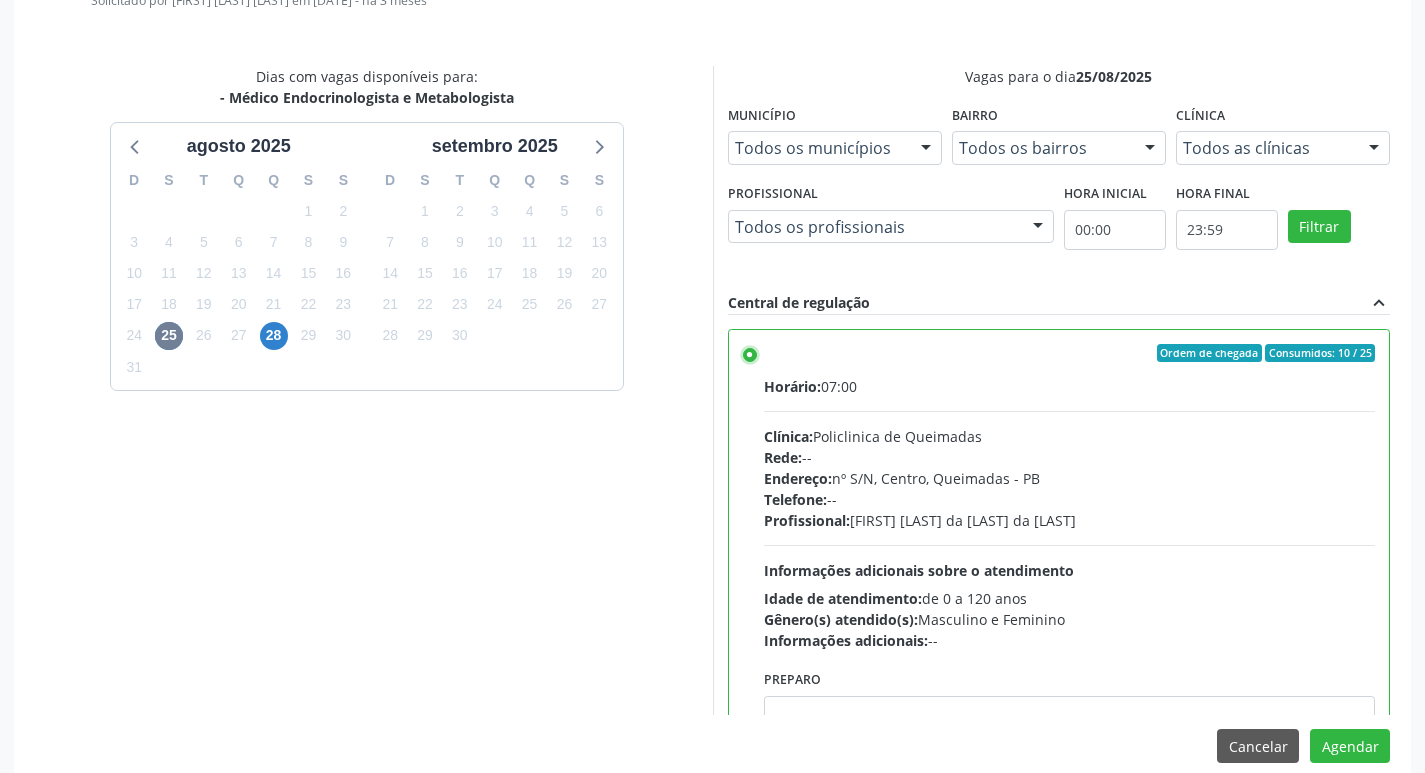 scroll, scrollTop: 593, scrollLeft: 0, axis: vertical 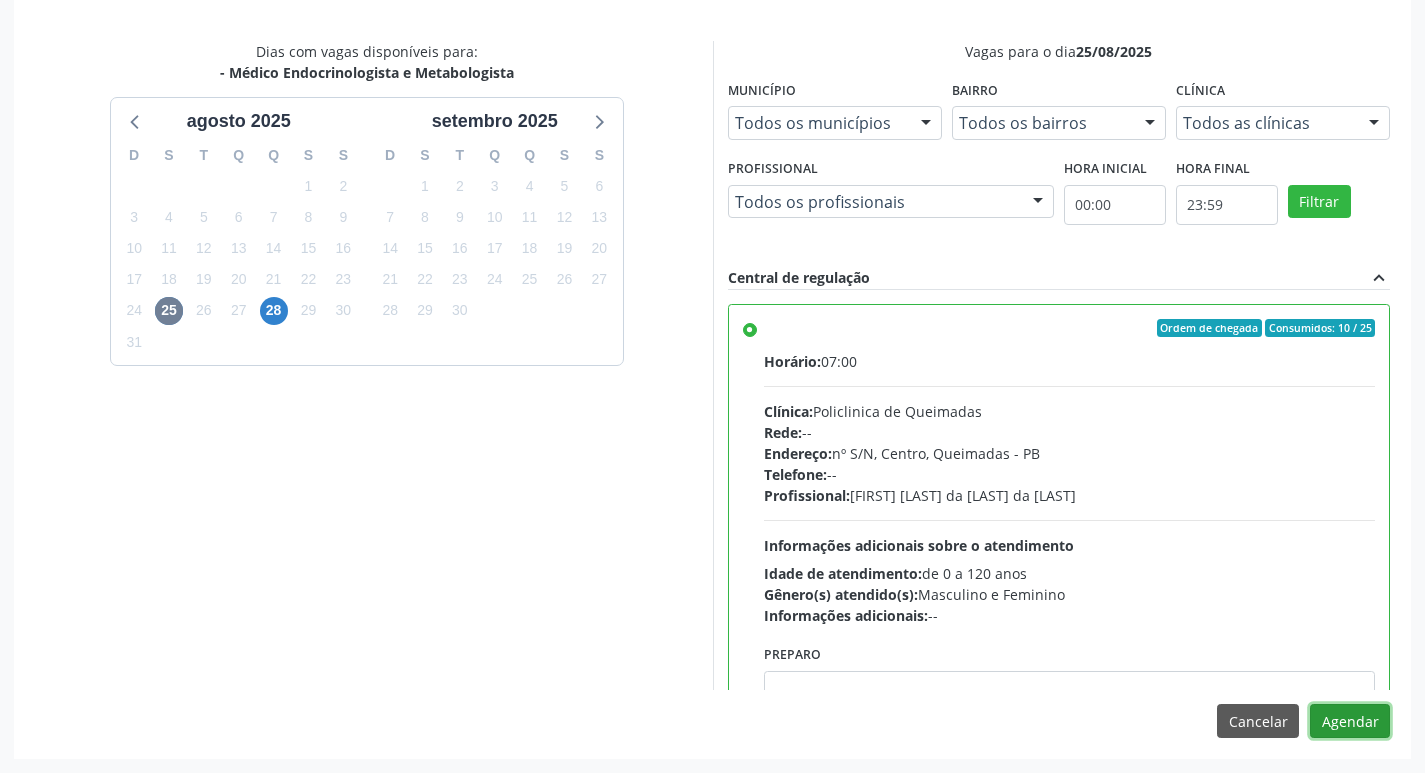 click on "Agendar" at bounding box center (1350, 721) 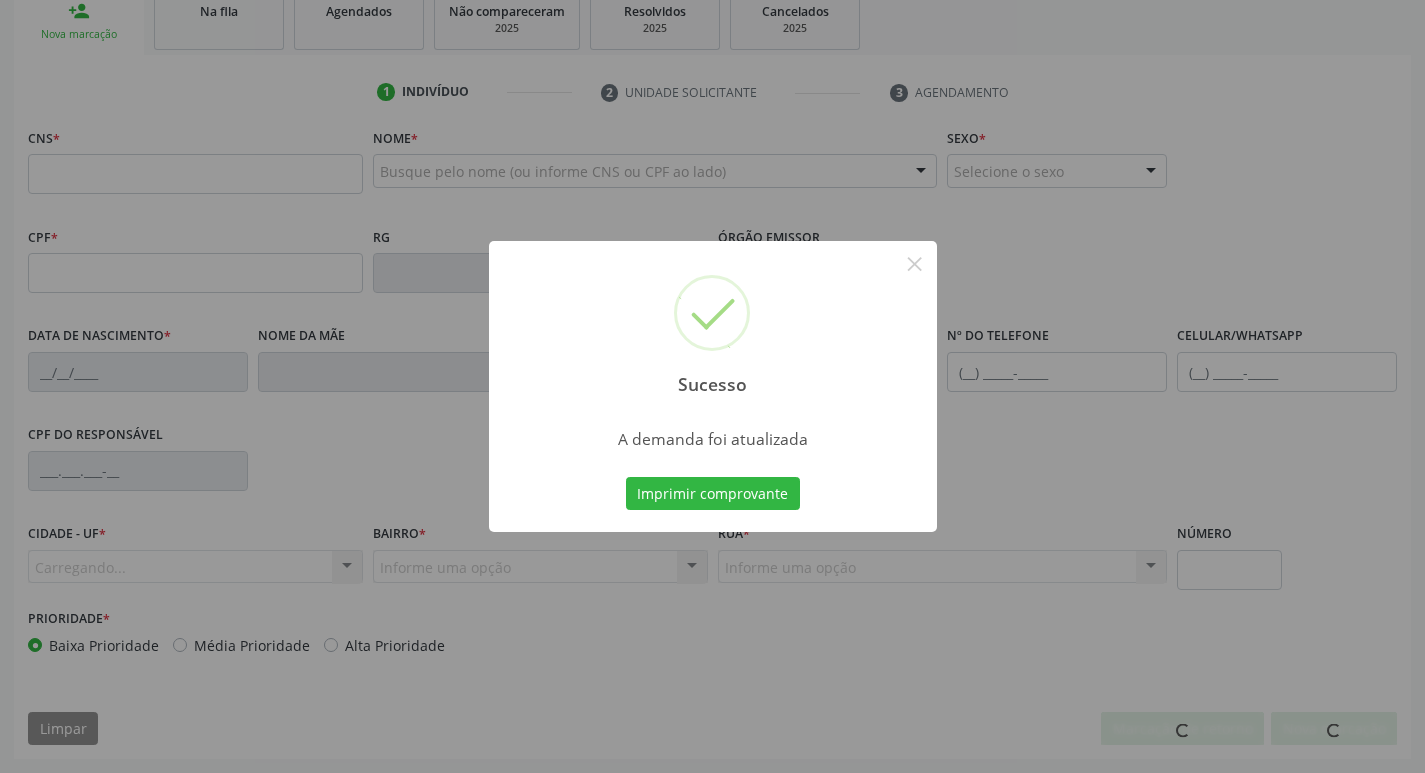 scroll, scrollTop: 311, scrollLeft: 0, axis: vertical 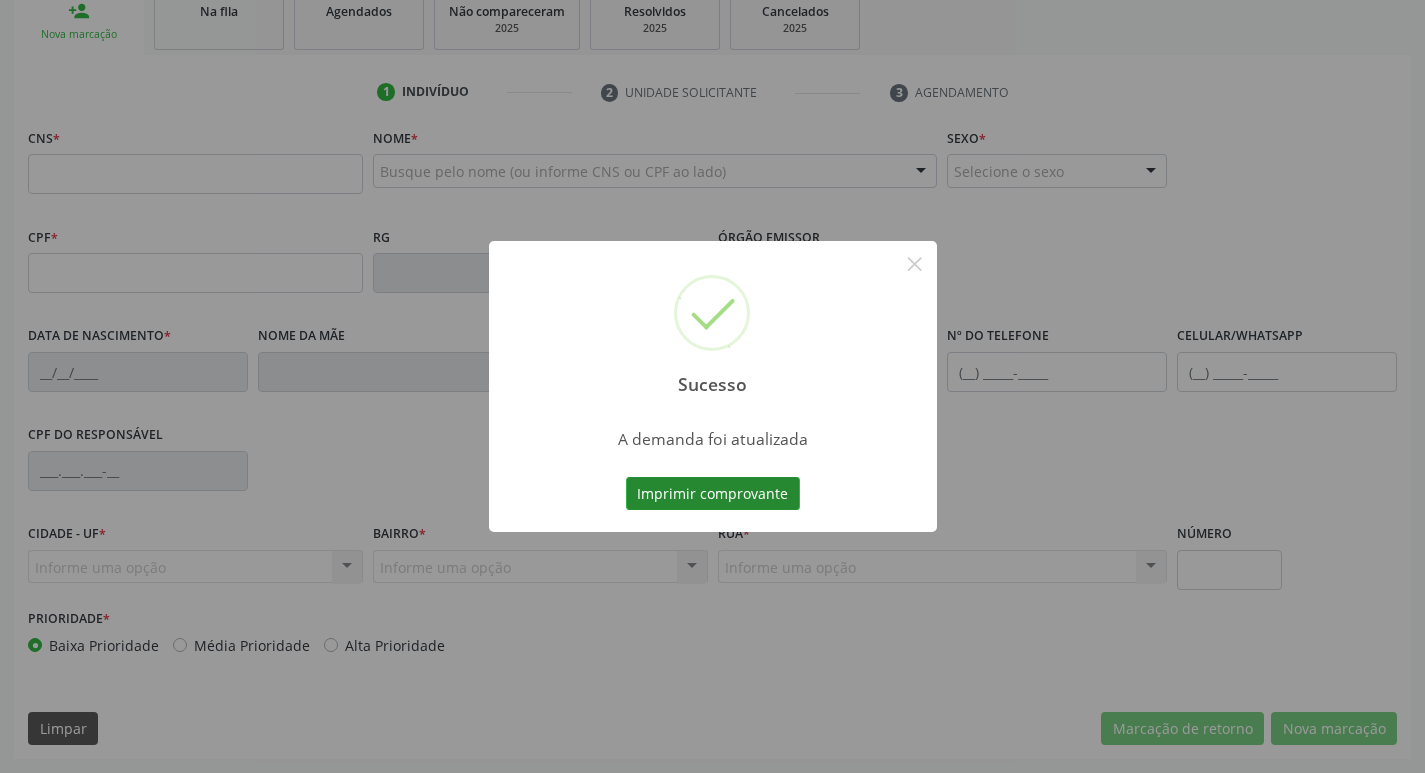 click on "Imprimir comprovante" at bounding box center (713, 494) 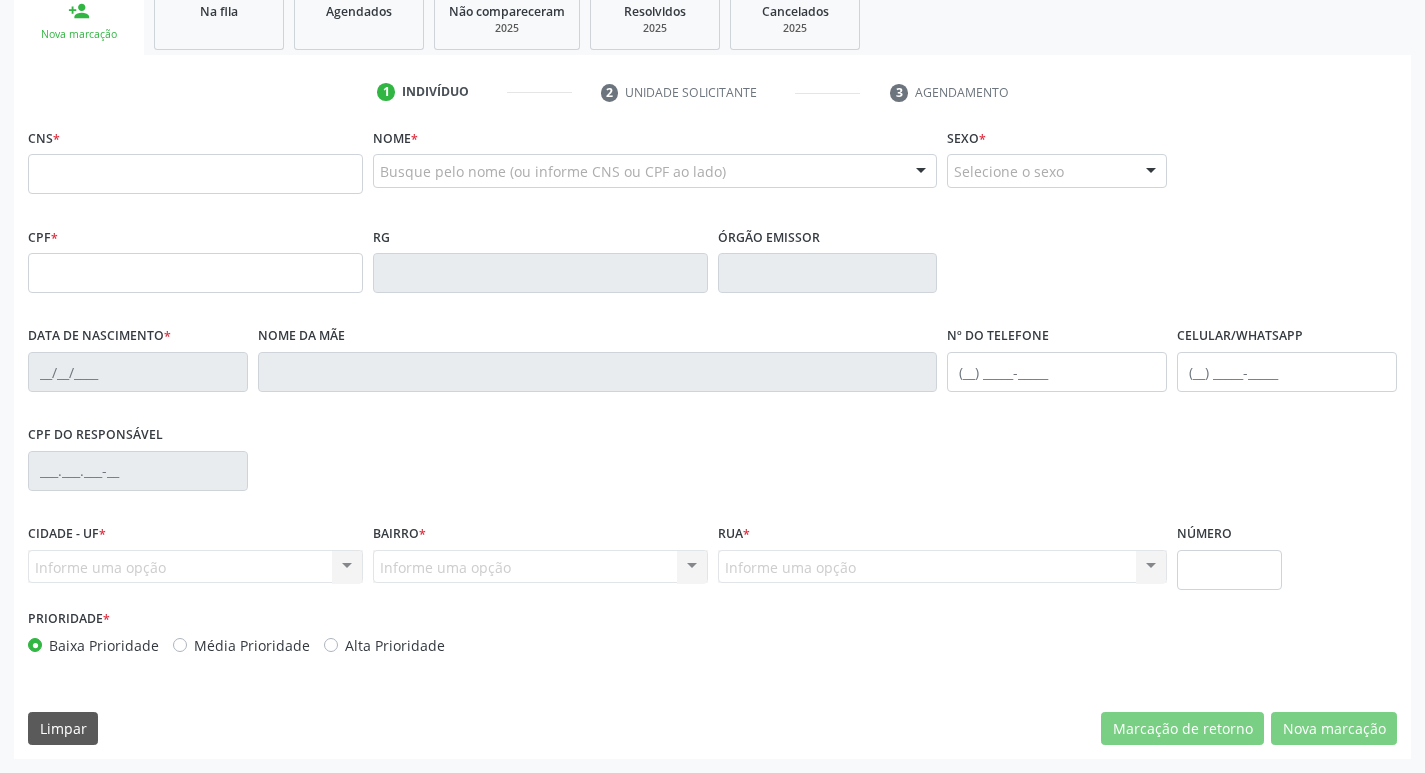 click on "Sucesso × A demanda foi atualizada Imprimir comprovante Cancel" at bounding box center [712, 386] 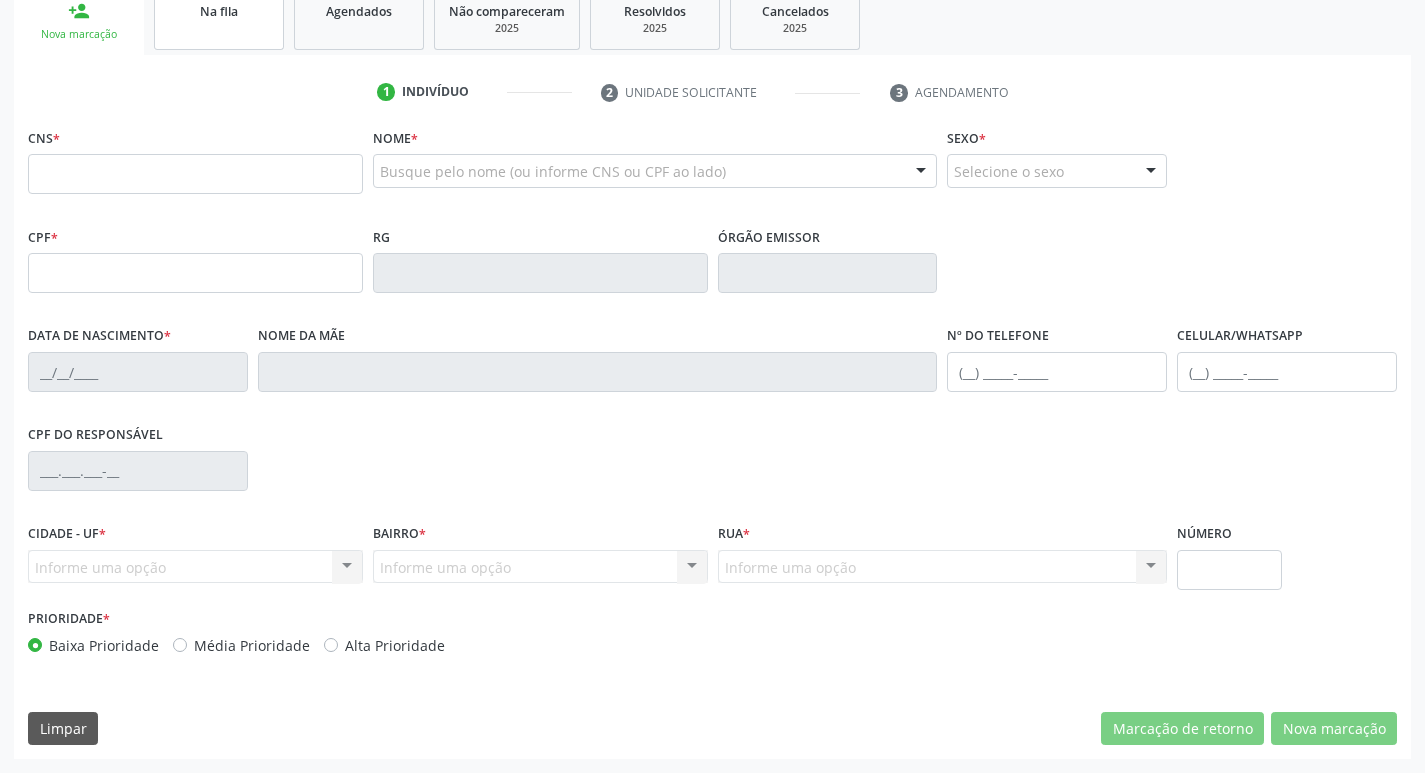 click on "Na fila" at bounding box center (219, 19) 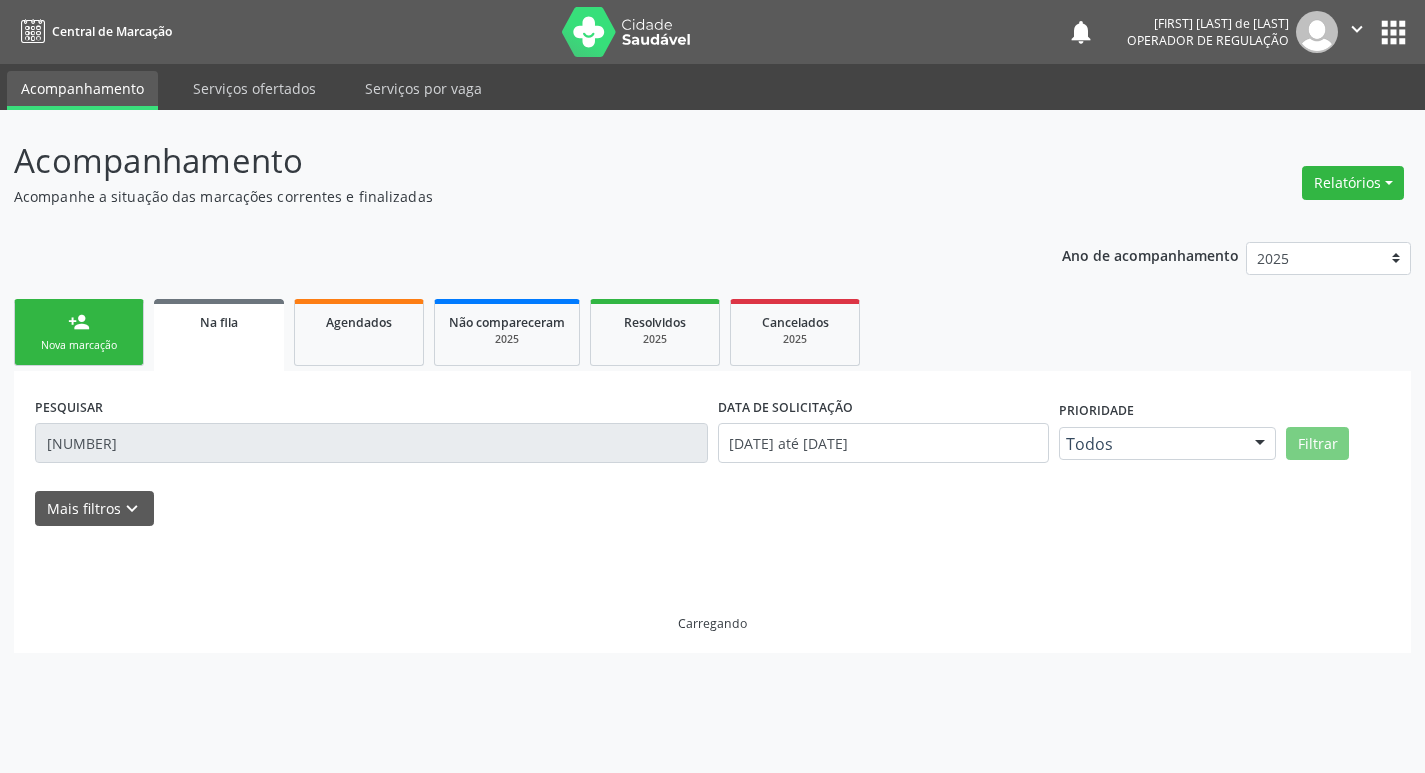 scroll, scrollTop: 0, scrollLeft: 0, axis: both 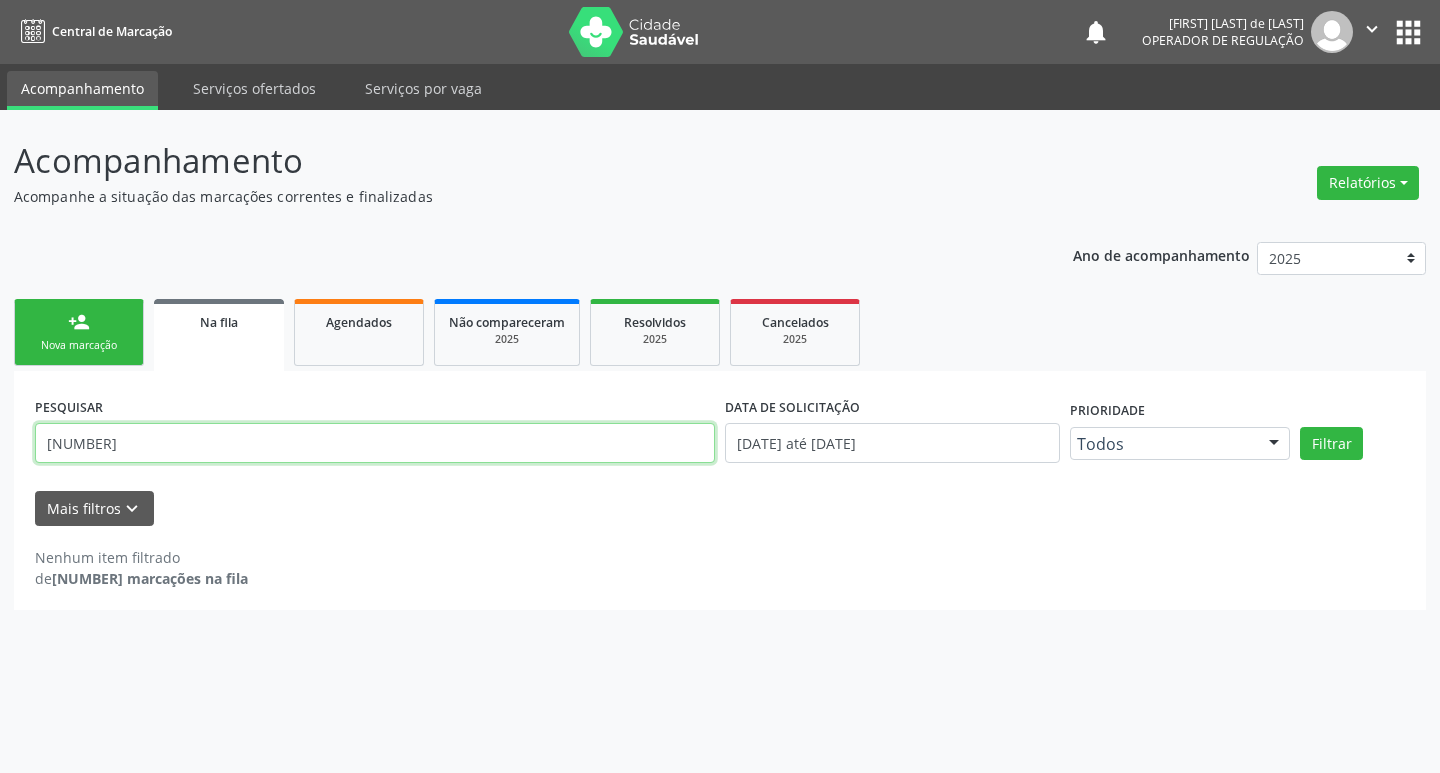 click on "708706108398098" at bounding box center (375, 443) 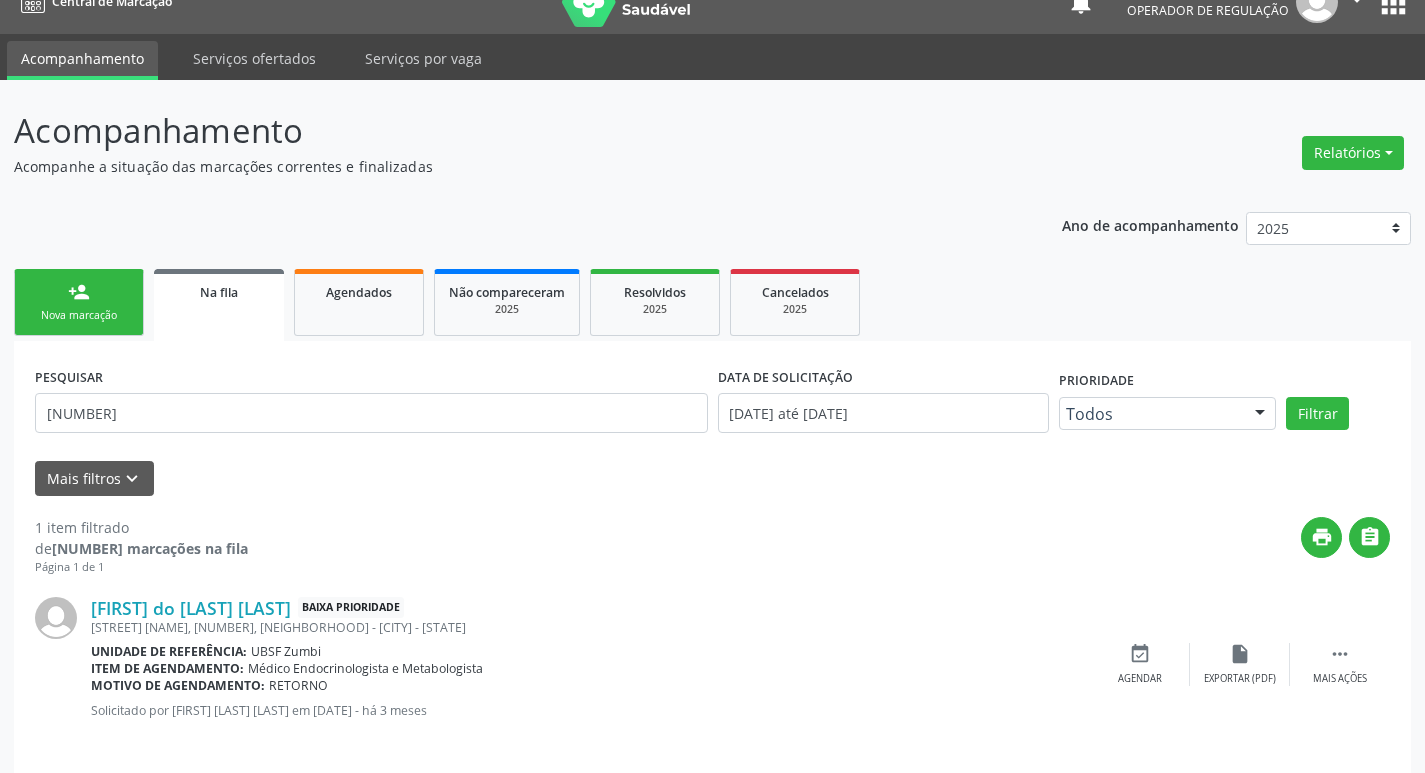 scroll, scrollTop: 46, scrollLeft: 0, axis: vertical 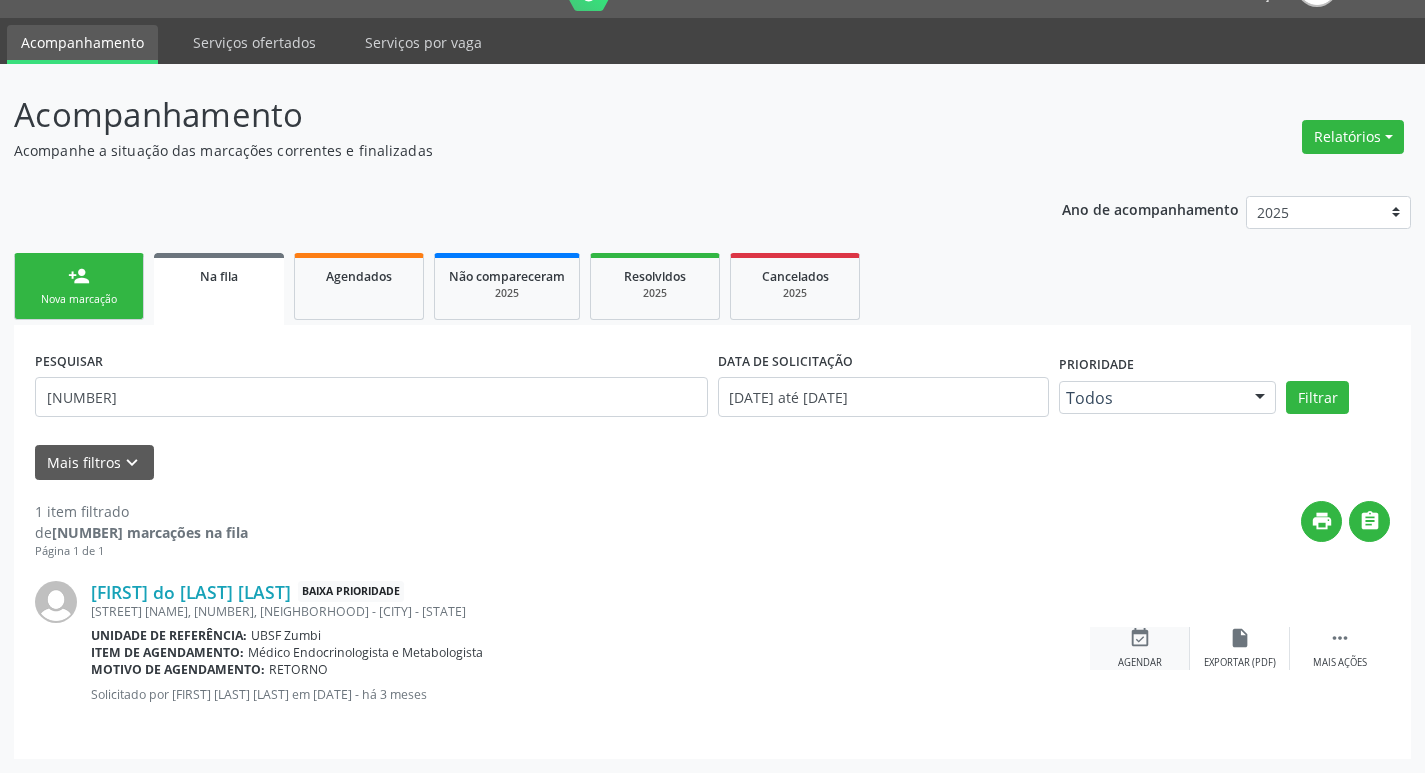 click on "event_available
Agendar" at bounding box center (1140, 648) 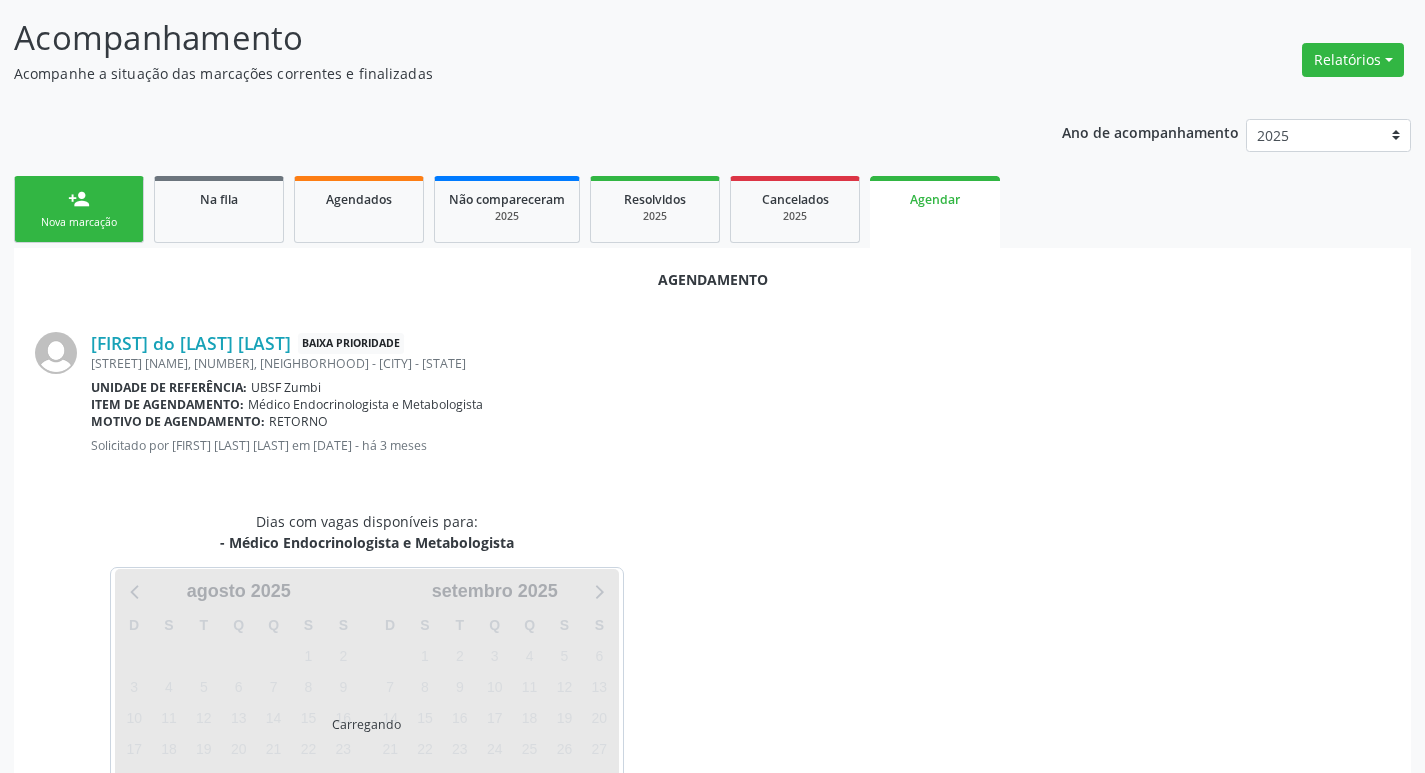 scroll, scrollTop: 221, scrollLeft: 0, axis: vertical 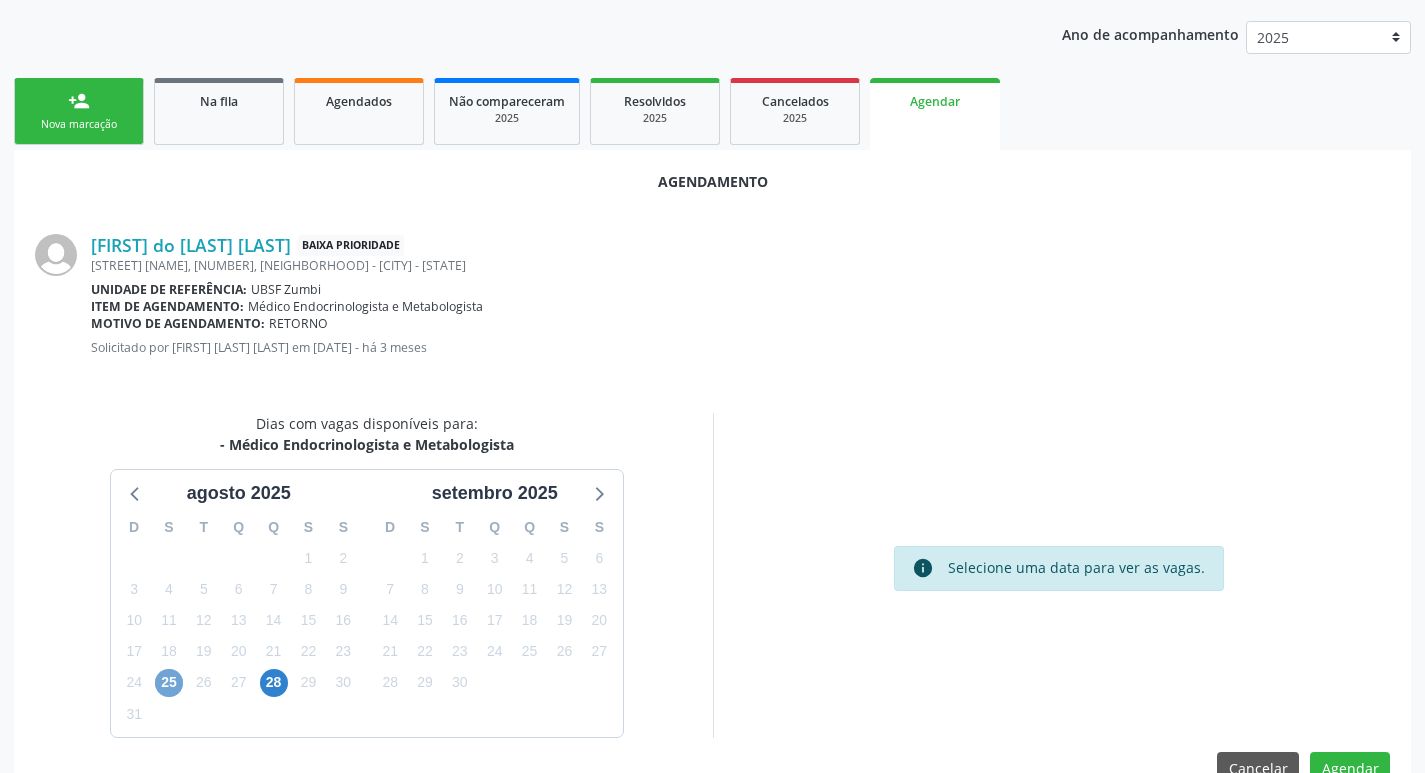 click on "25" at bounding box center (169, 683) 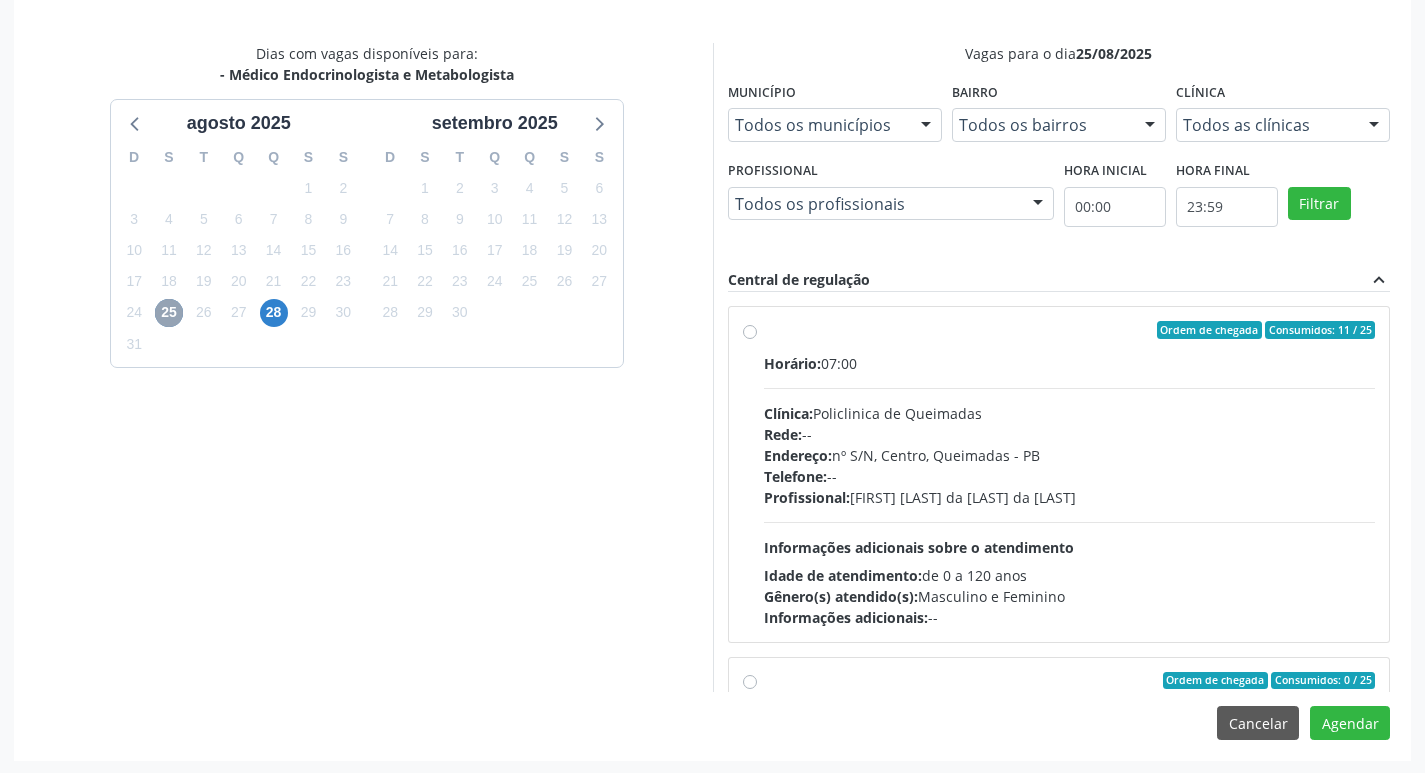 scroll, scrollTop: 593, scrollLeft: 0, axis: vertical 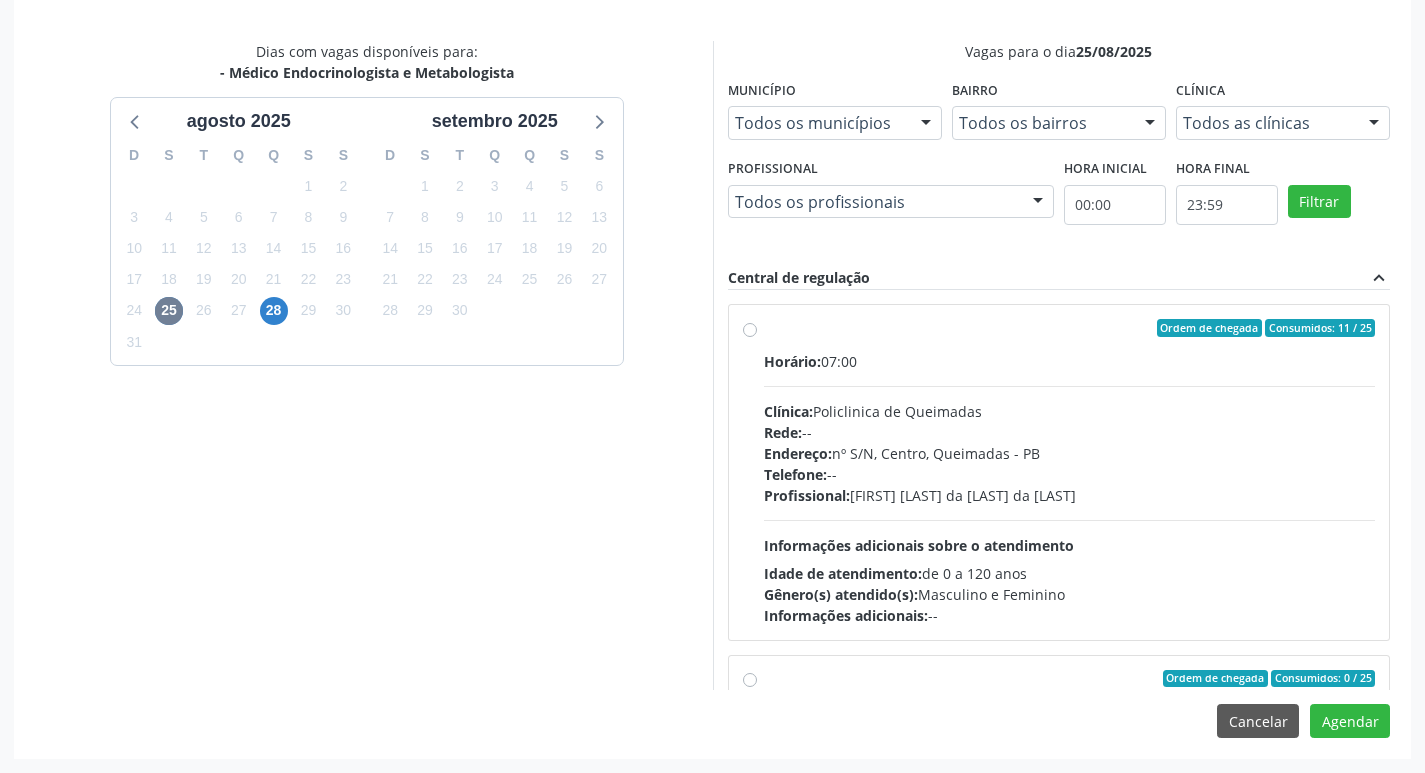 click on "Horário:   07:00
Clínica:  Policlinica de Queimadas
Rede:
--
Endereço:   nº S/N, Centro, Queimadas - PB
Telefone:   --
Profissional:
Emille Araujo Cavalcante da Cunha
Informações adicionais sobre o atendimento
Idade de atendimento:
de 0 a 120 anos
Gênero(s) atendido(s):
Masculino e Feminino
Informações adicionais:
--" at bounding box center (1070, 488) 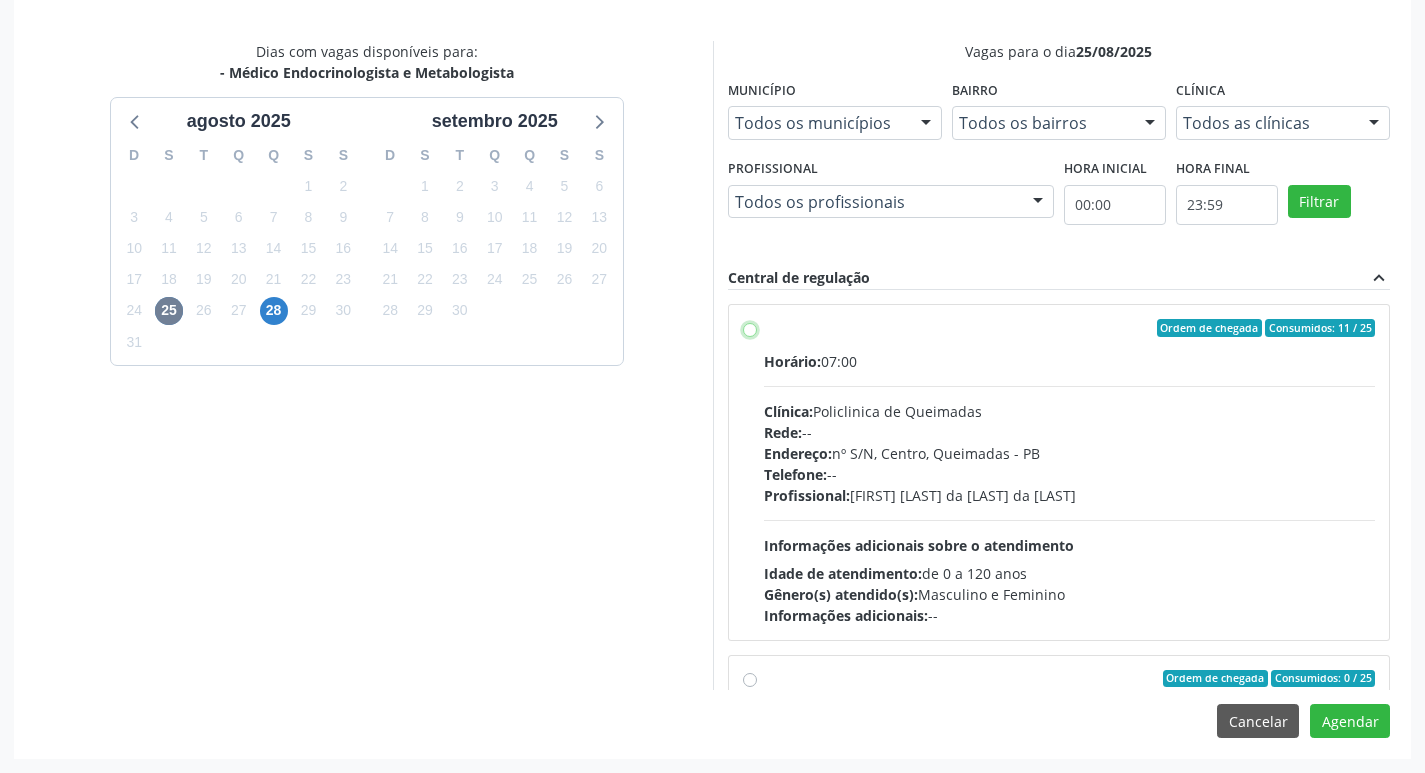 radio on "true" 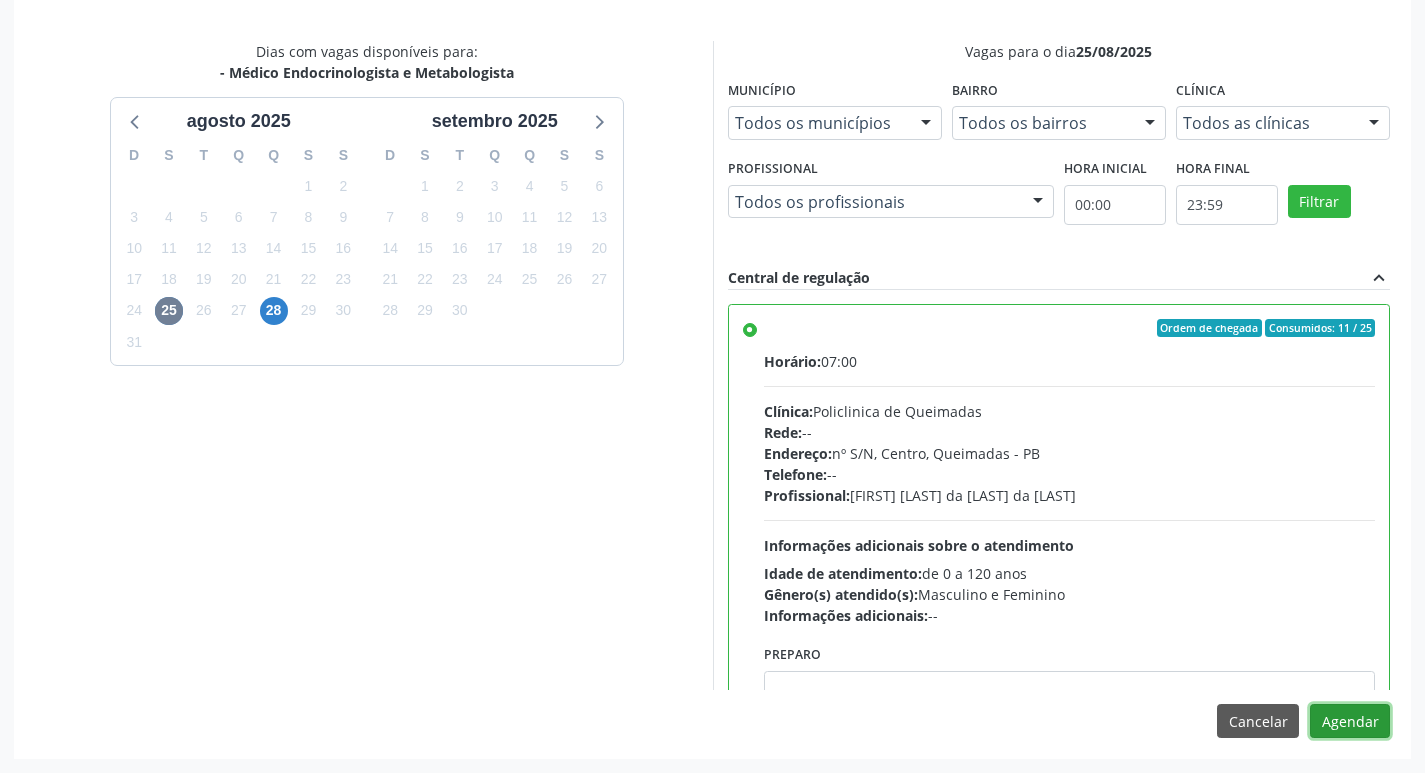 click on "Agendar" at bounding box center (1350, 721) 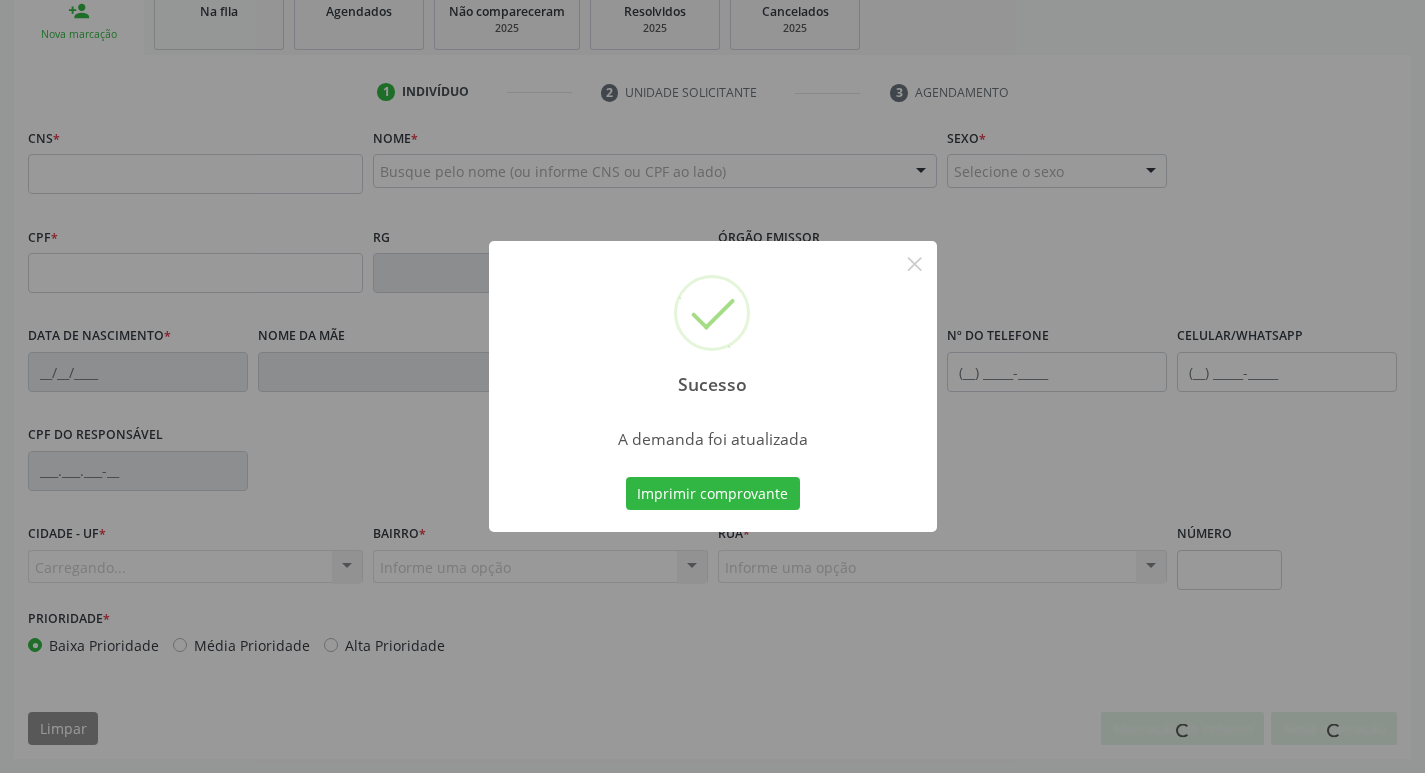 click on "Sucesso × A demanda foi atualizada Imprimir comprovante Cancel" at bounding box center (712, 386) 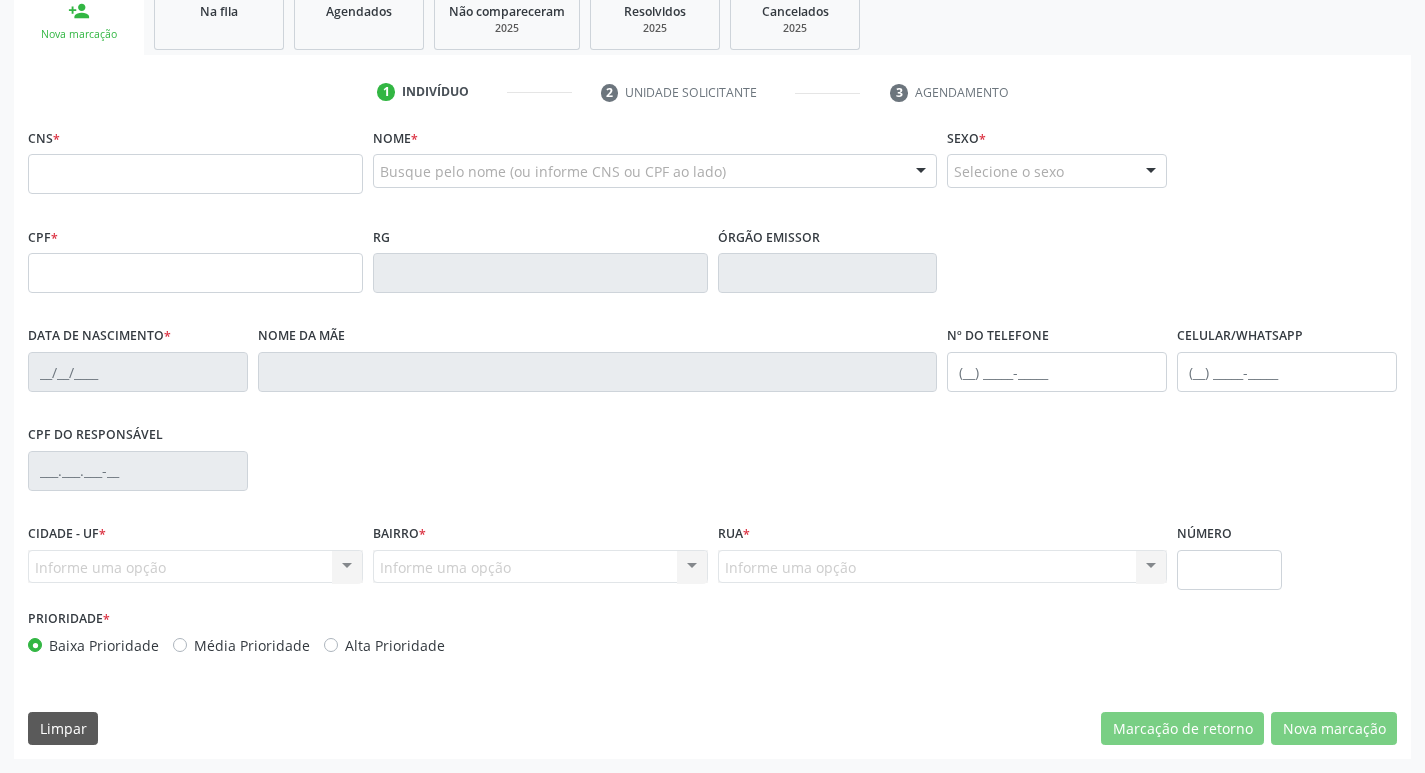 scroll, scrollTop: 311, scrollLeft: 0, axis: vertical 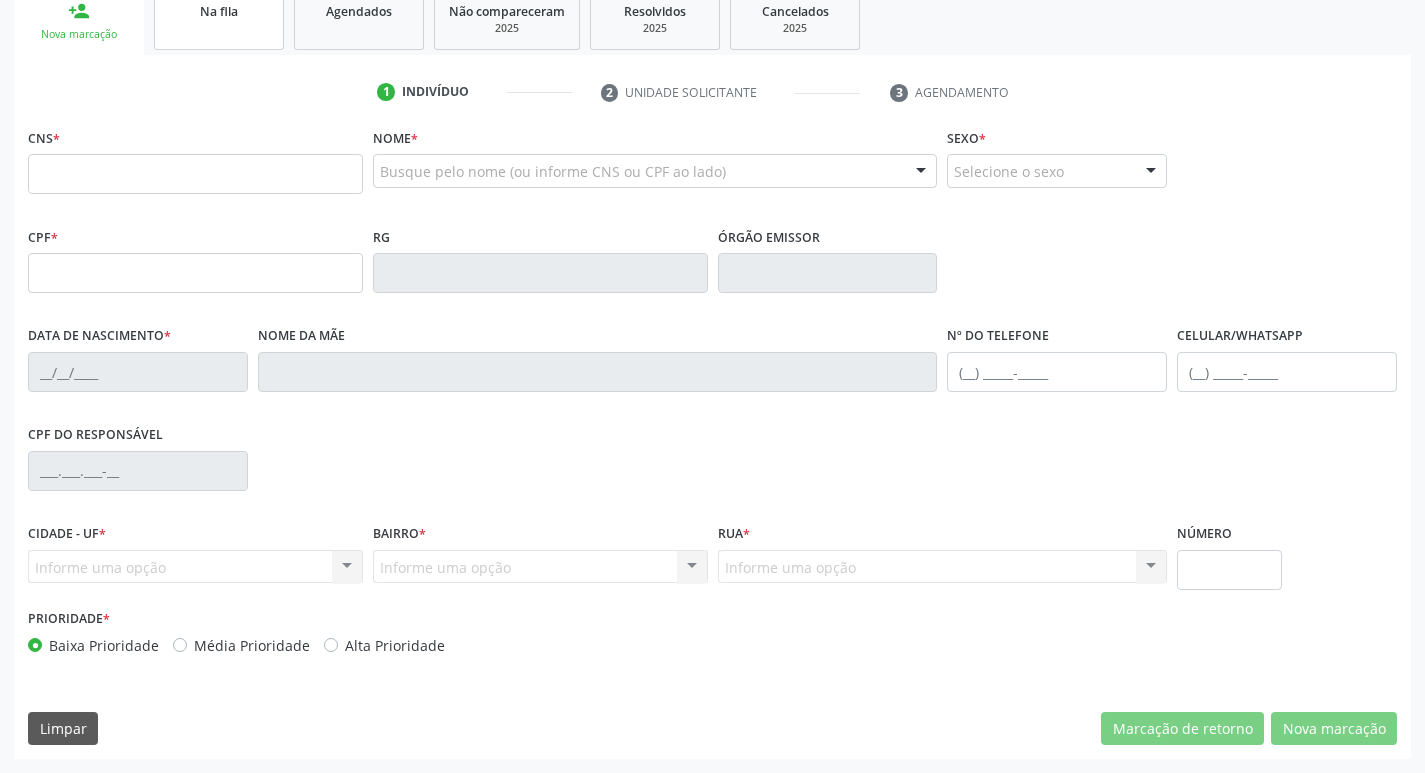 click on "Na fila" at bounding box center [219, 19] 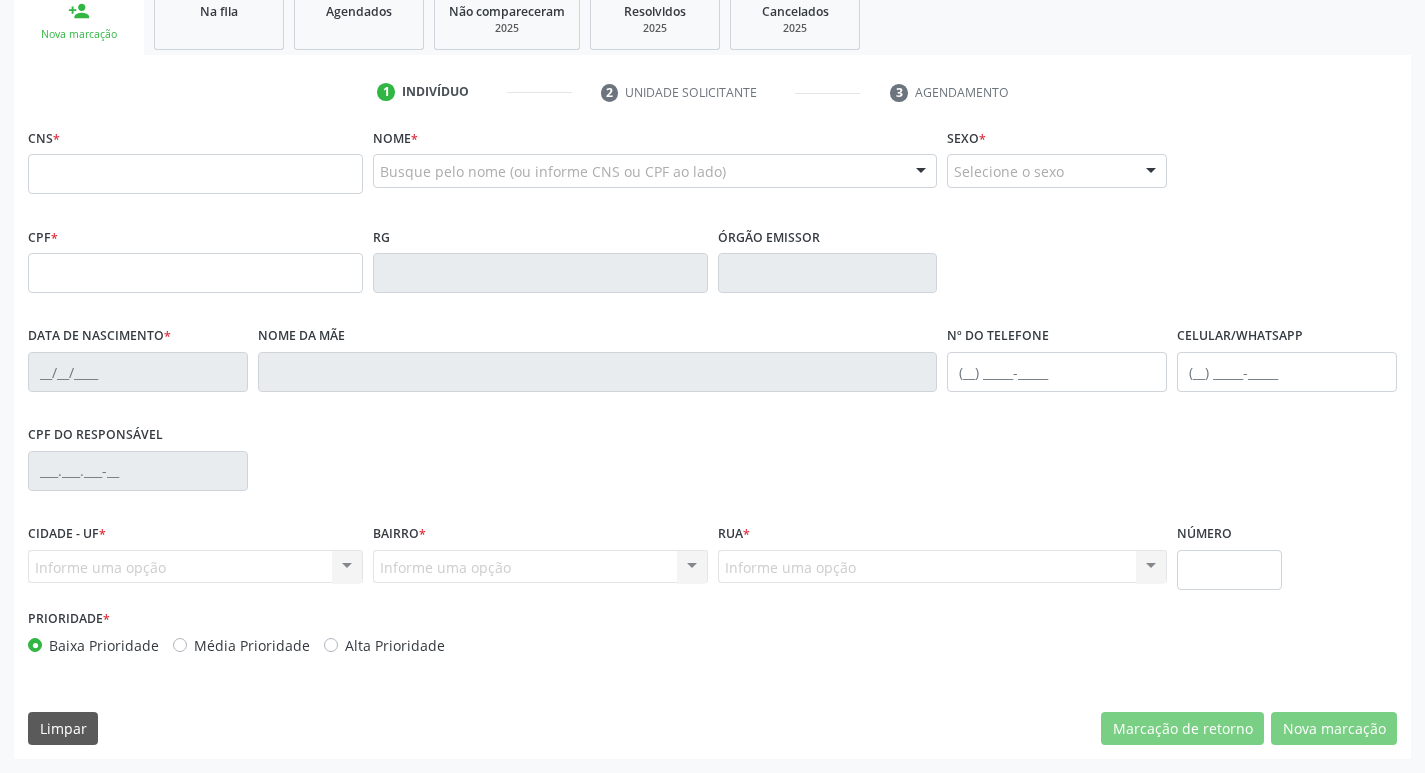click on "Central de Marcação
notifications
[FIRST] [LAST] de [LAST]
Operador de regulação

Configurações
Sair
apps" at bounding box center (712, -279) 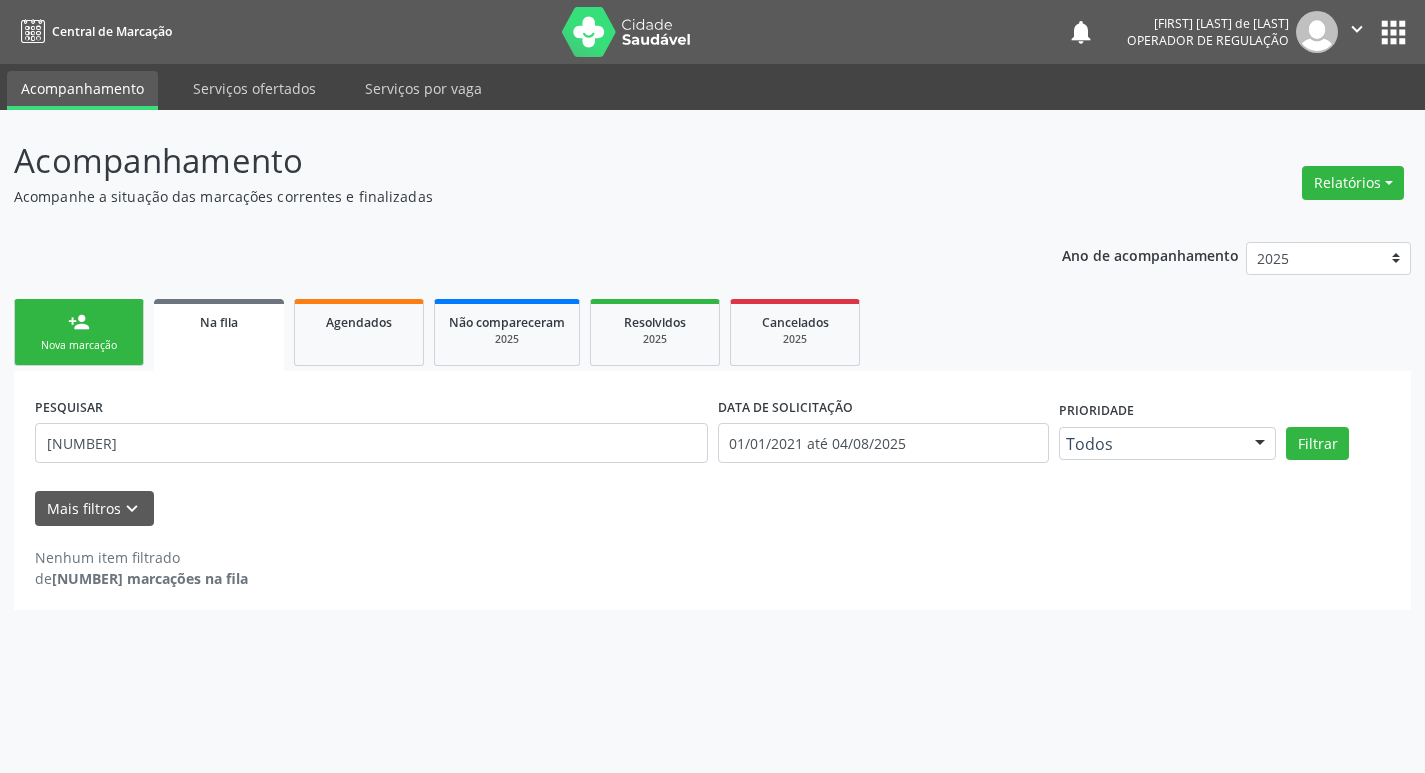 scroll, scrollTop: 0, scrollLeft: 0, axis: both 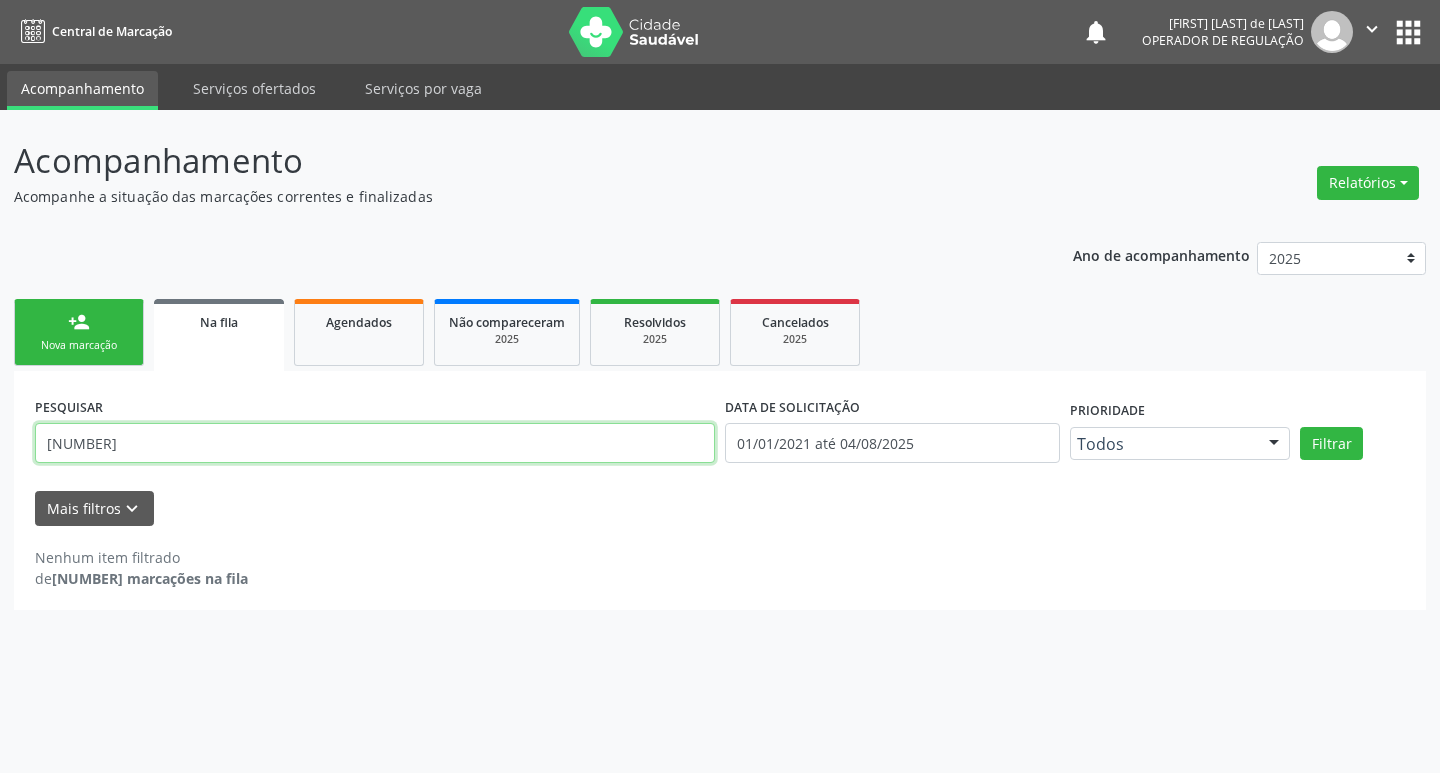 click on "[NUMBER]" at bounding box center [375, 443] 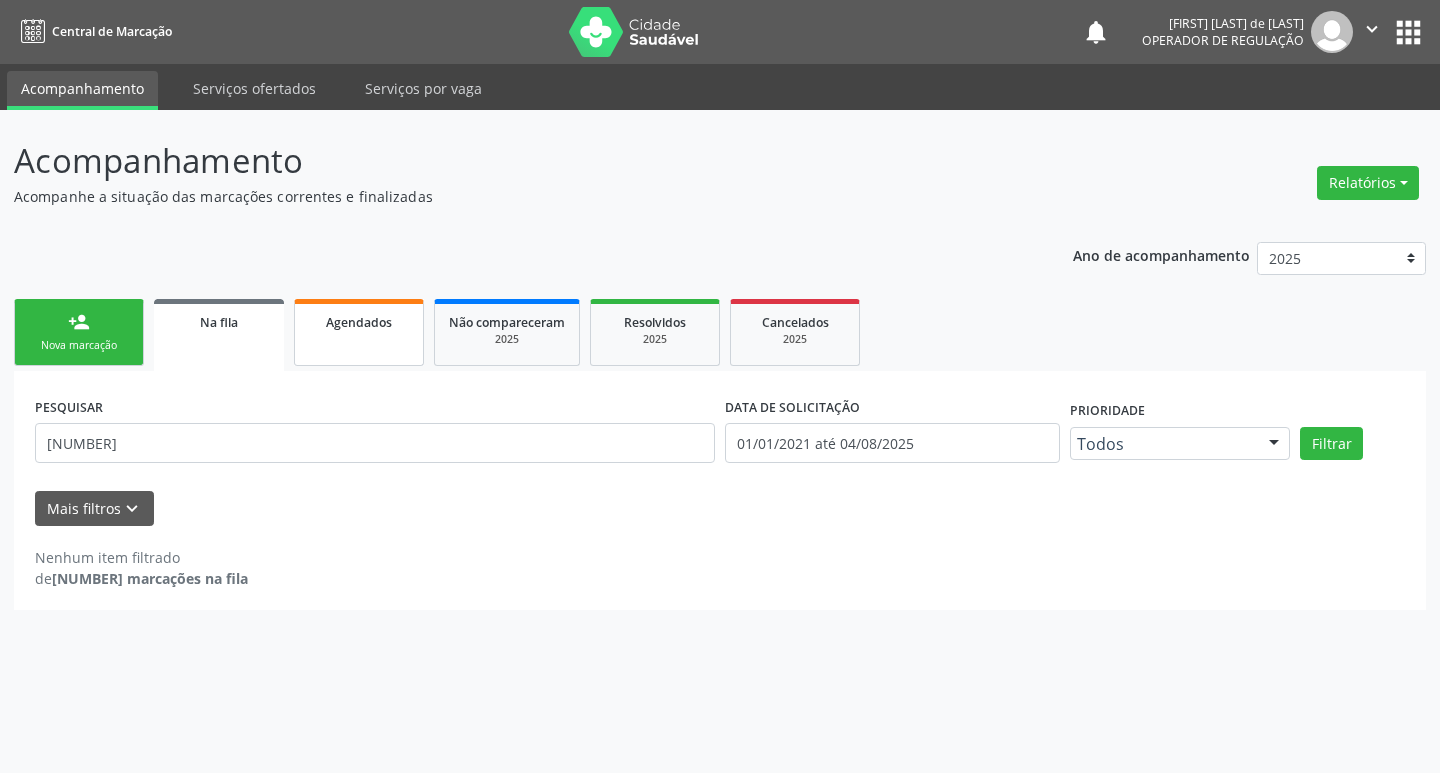 drag, startPoint x: 392, startPoint y: 356, endPoint x: 344, endPoint y: 333, distance: 53.225933 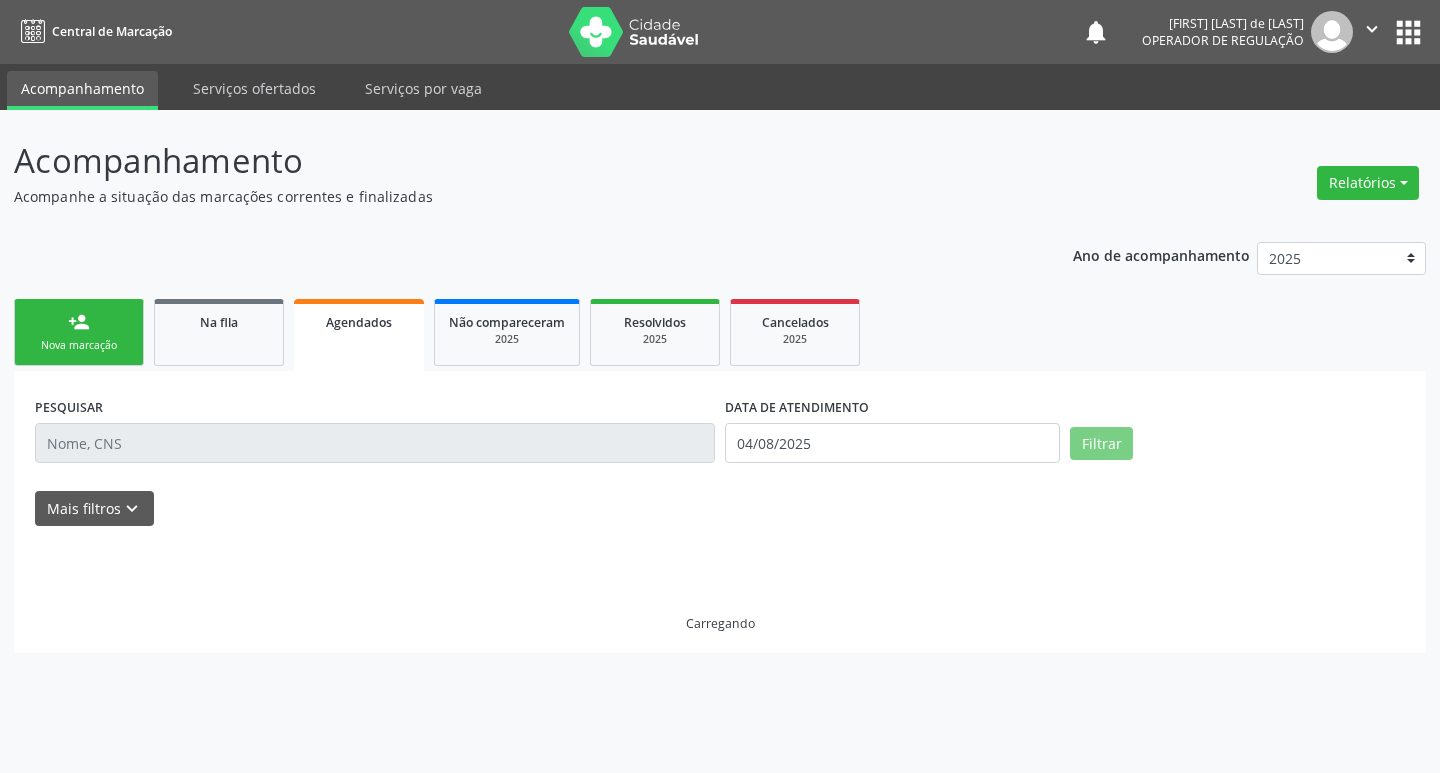 click on "Agendados" at bounding box center (359, 321) 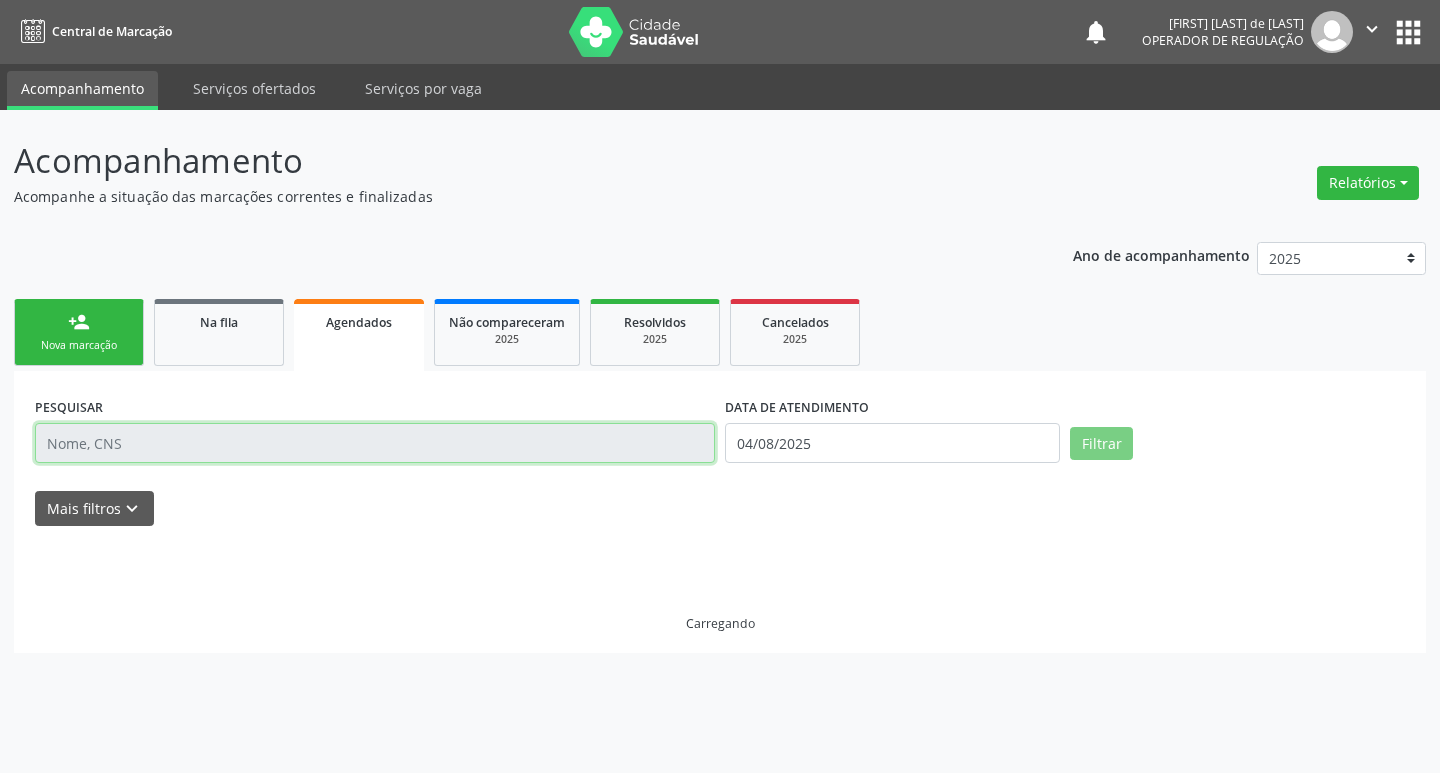 click at bounding box center (375, 443) 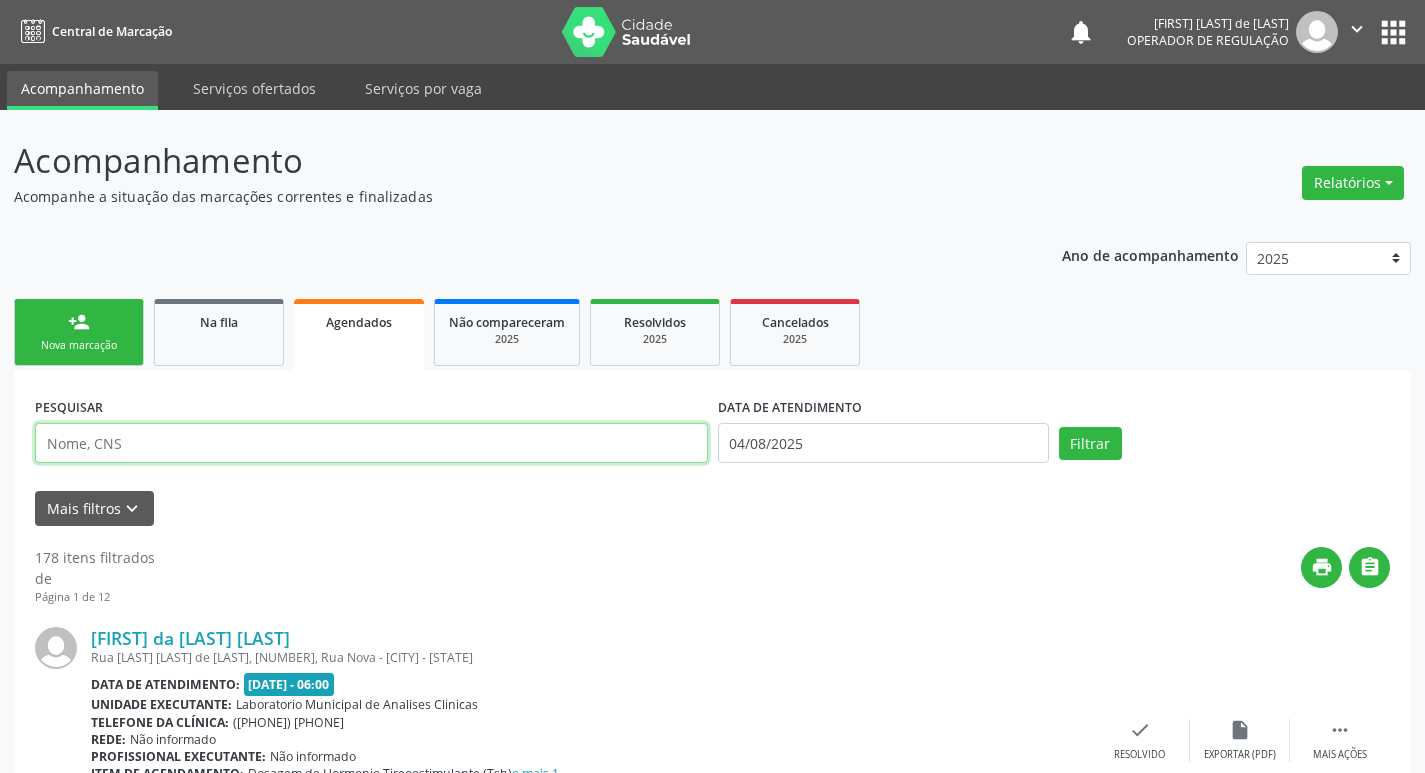 click at bounding box center (371, 443) 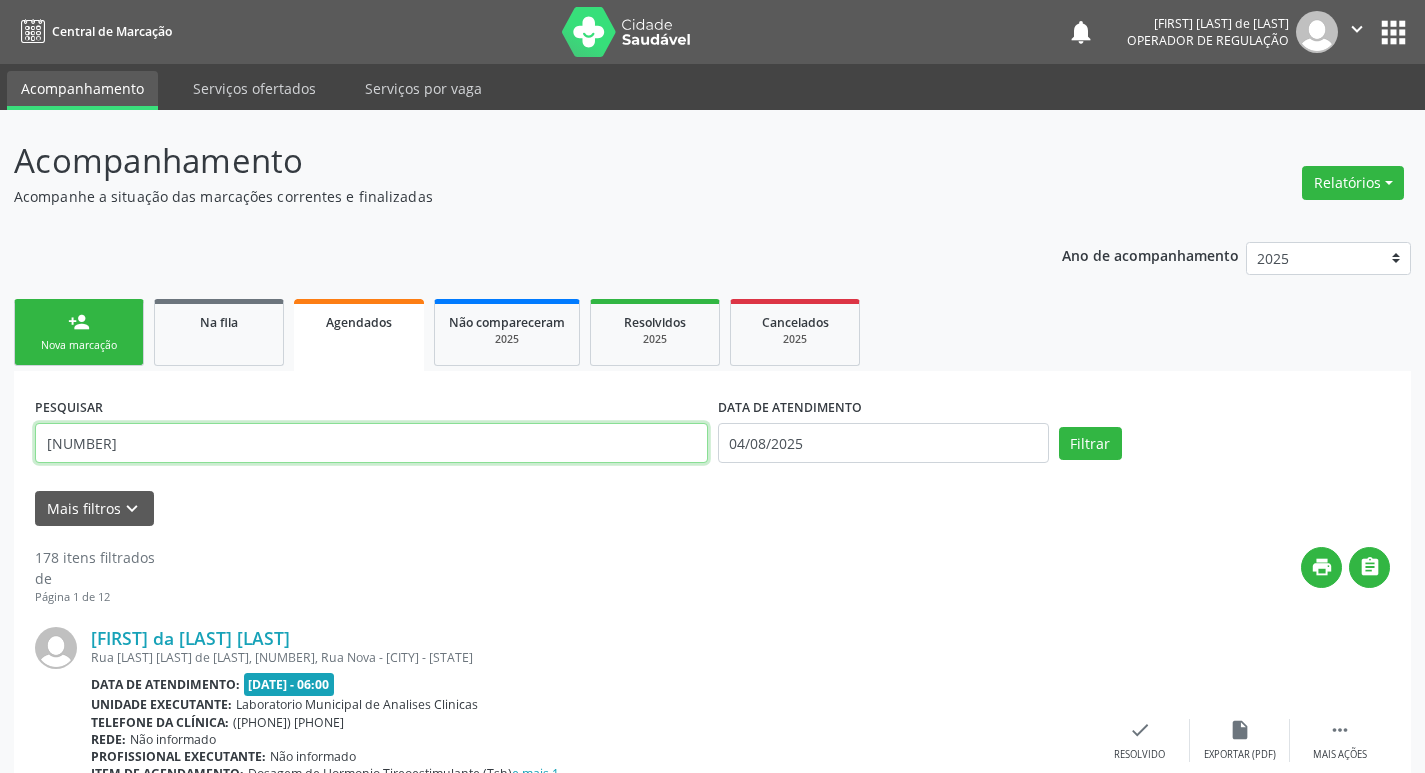 type on "[NUMBER]" 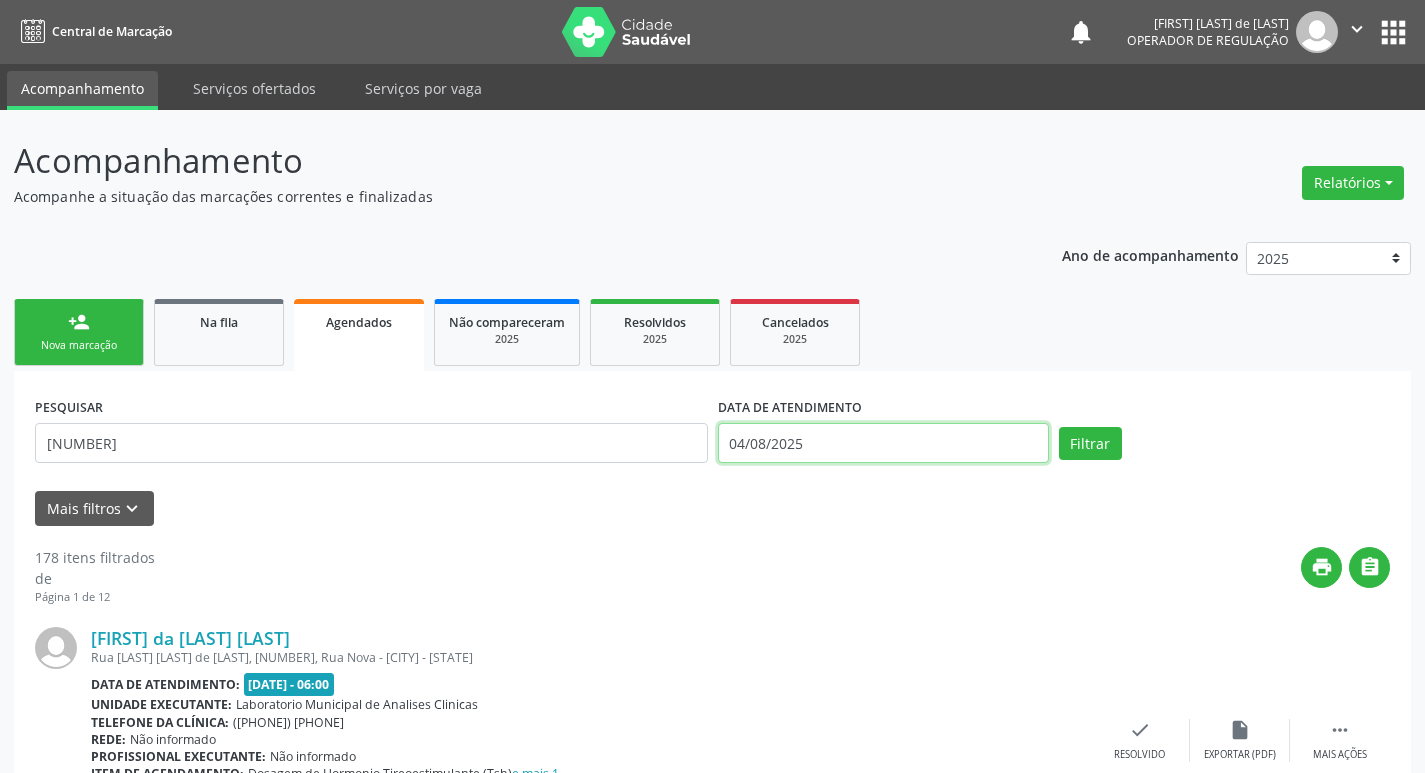 click on "04/08/2025" at bounding box center (883, 443) 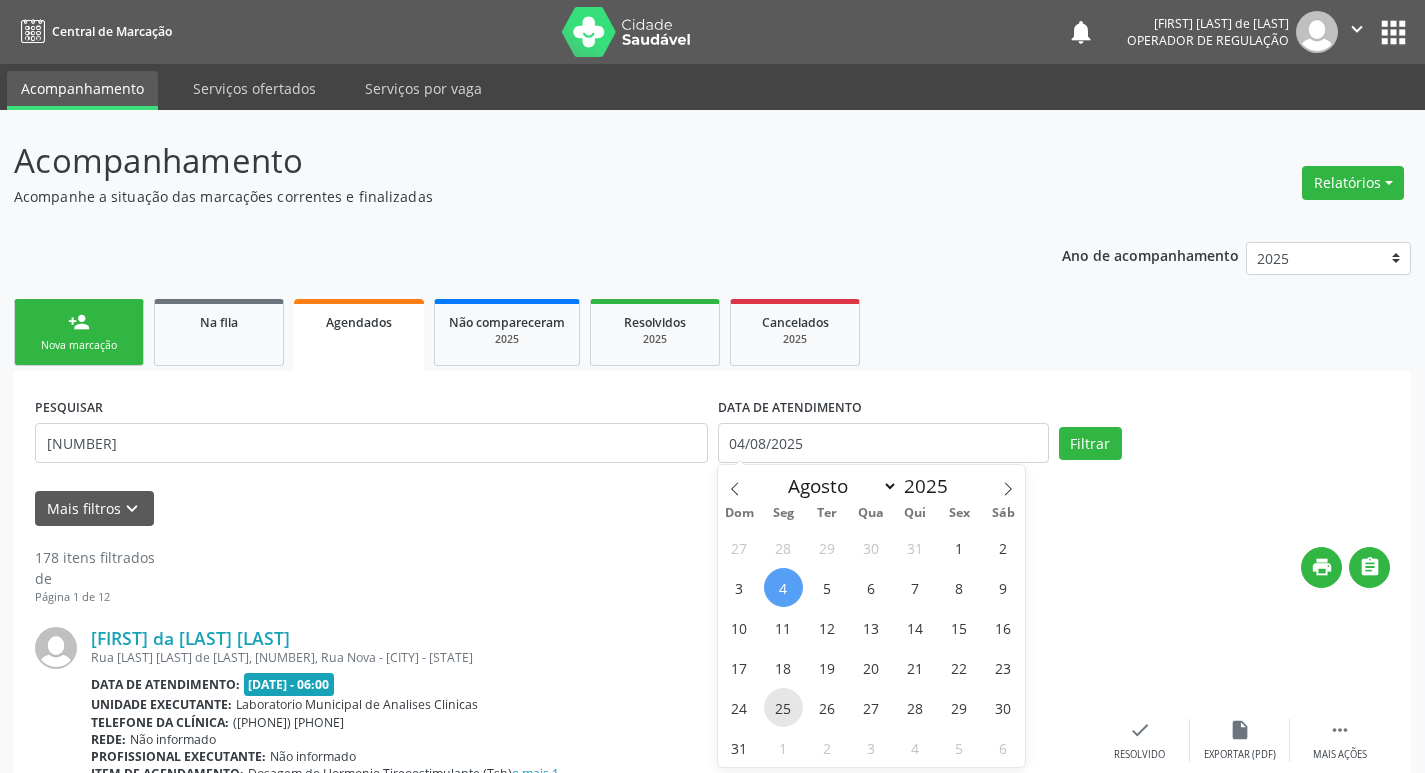 click on "25" at bounding box center [783, 707] 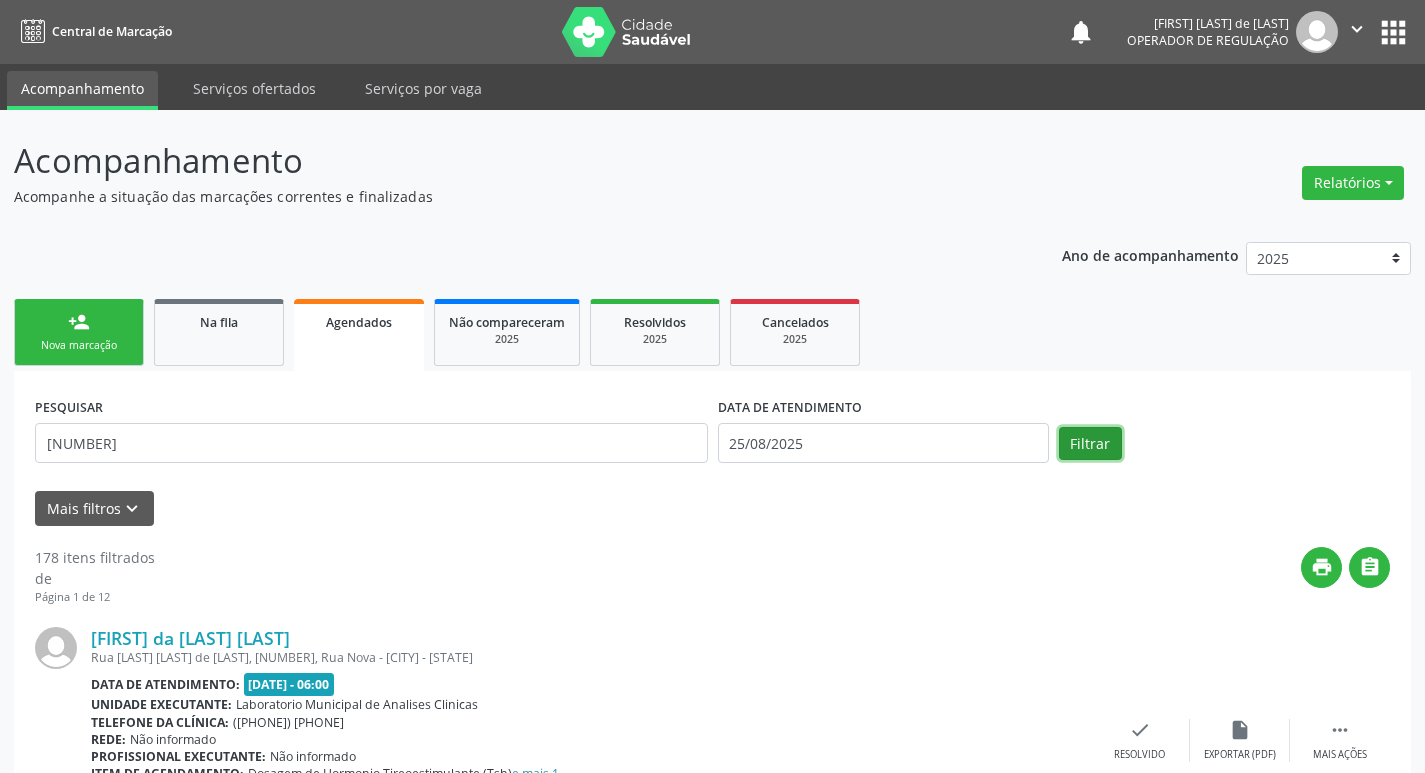click on "Filtrar" at bounding box center [1090, 444] 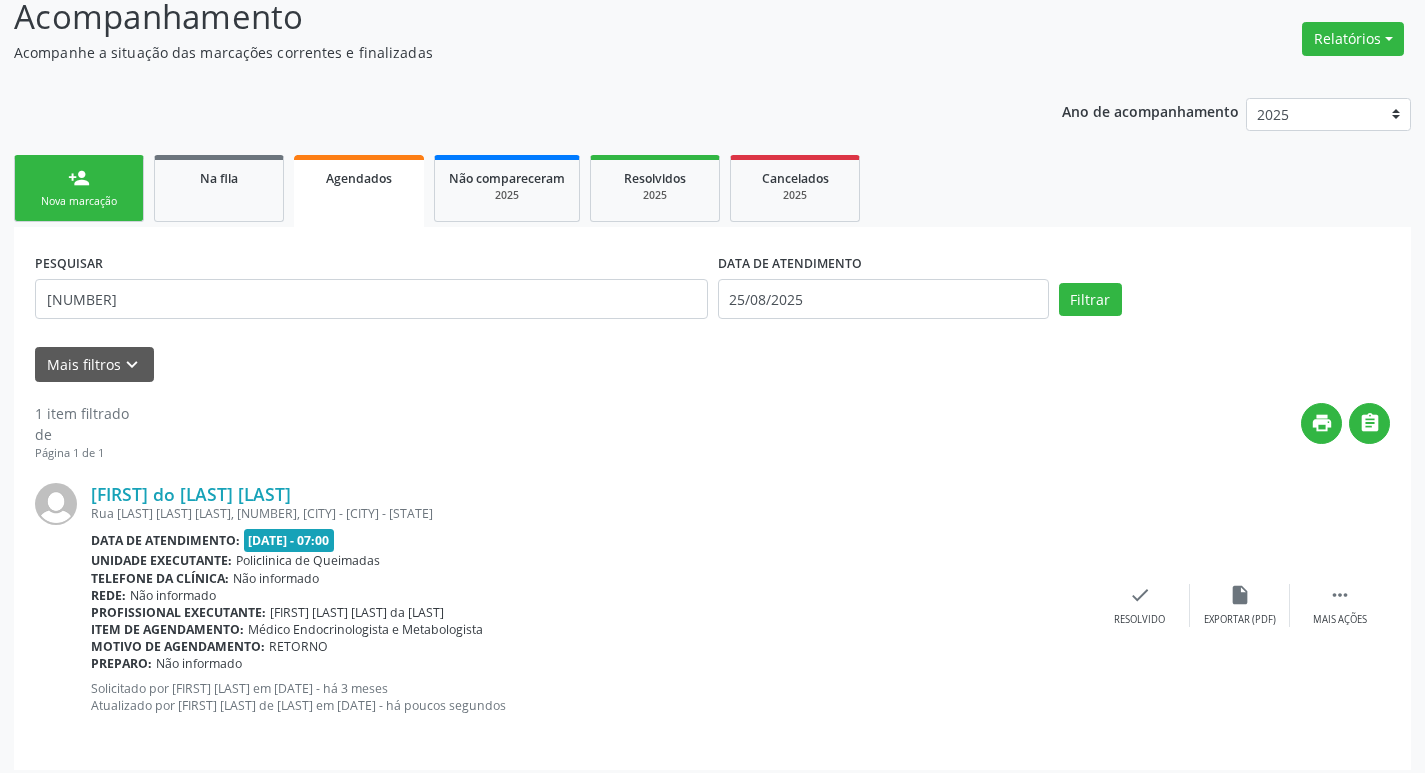 scroll, scrollTop: 155, scrollLeft: 0, axis: vertical 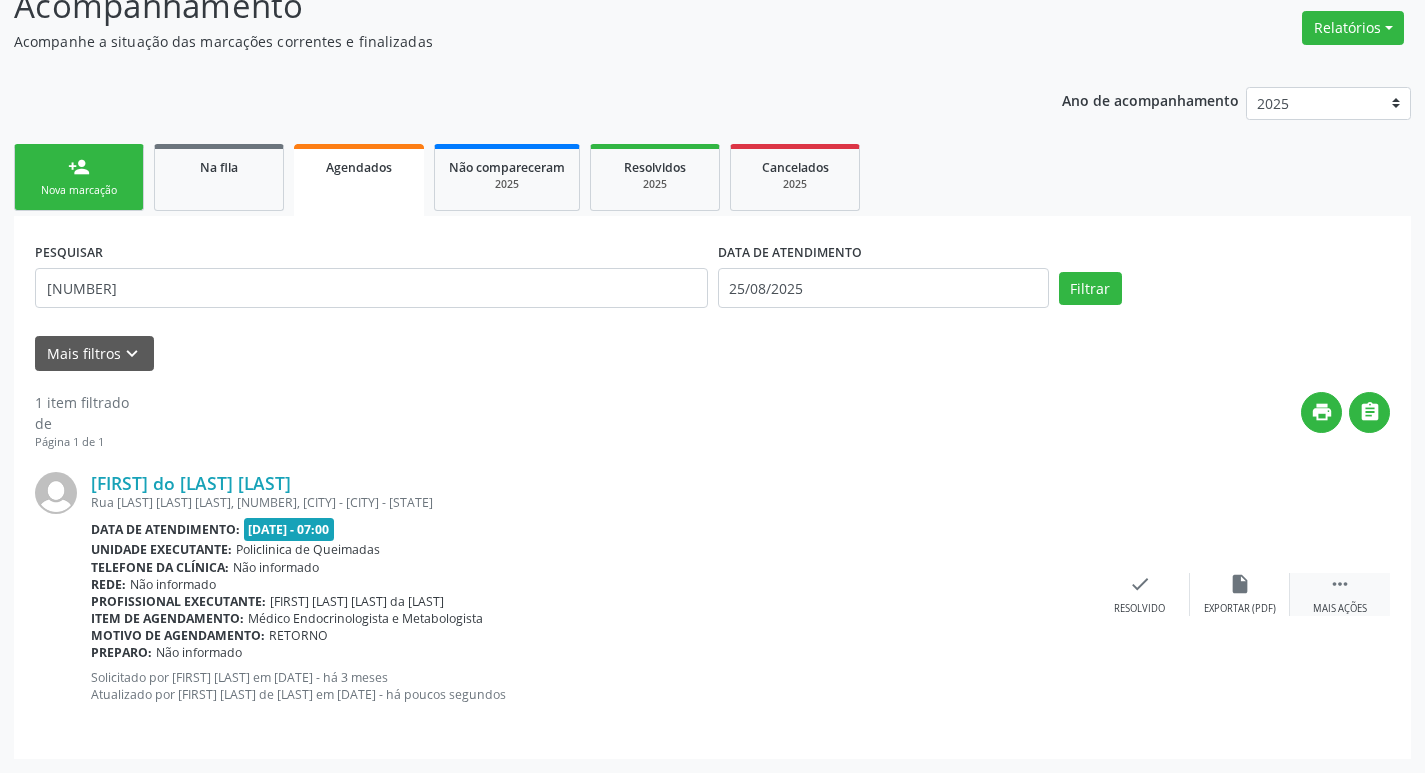 click on "" at bounding box center [1340, 584] 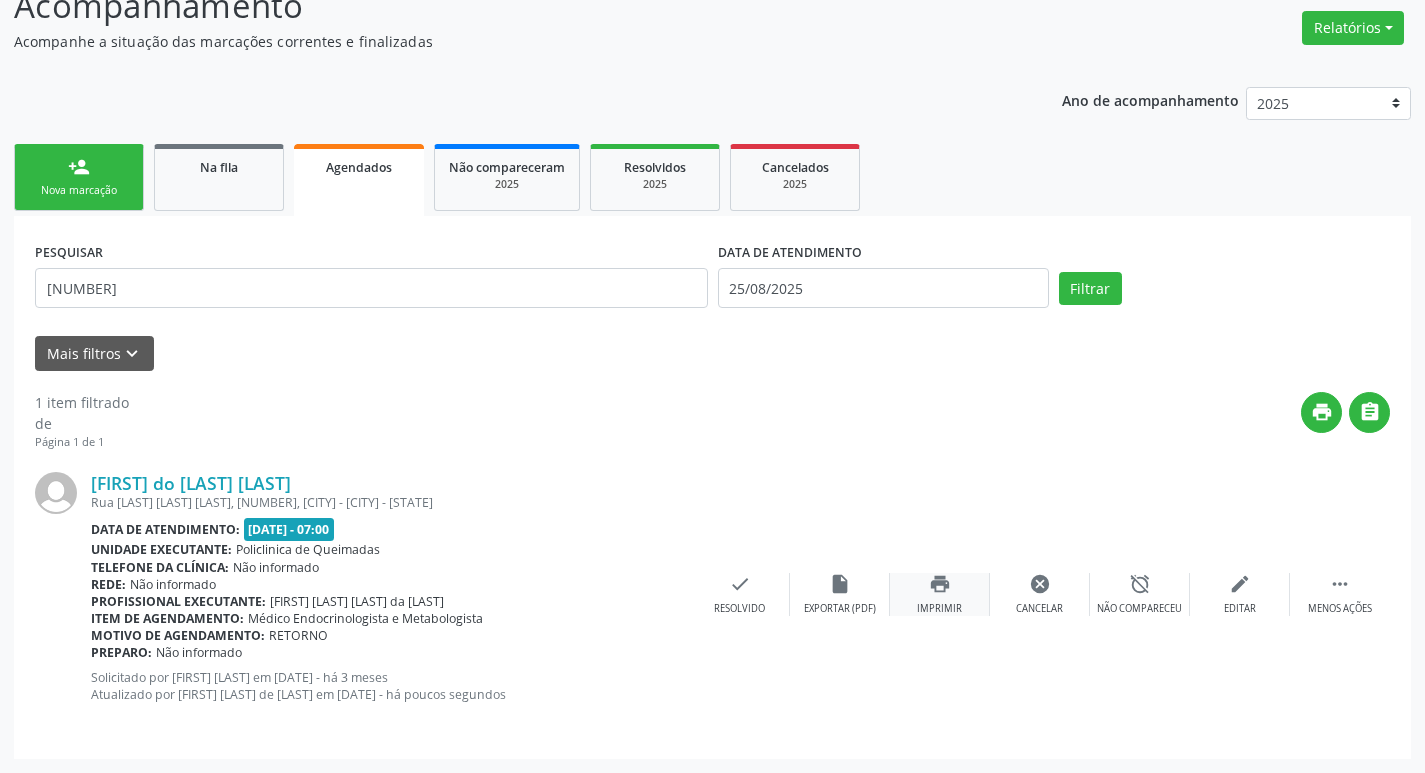 click on "Imprimir" at bounding box center (939, 609) 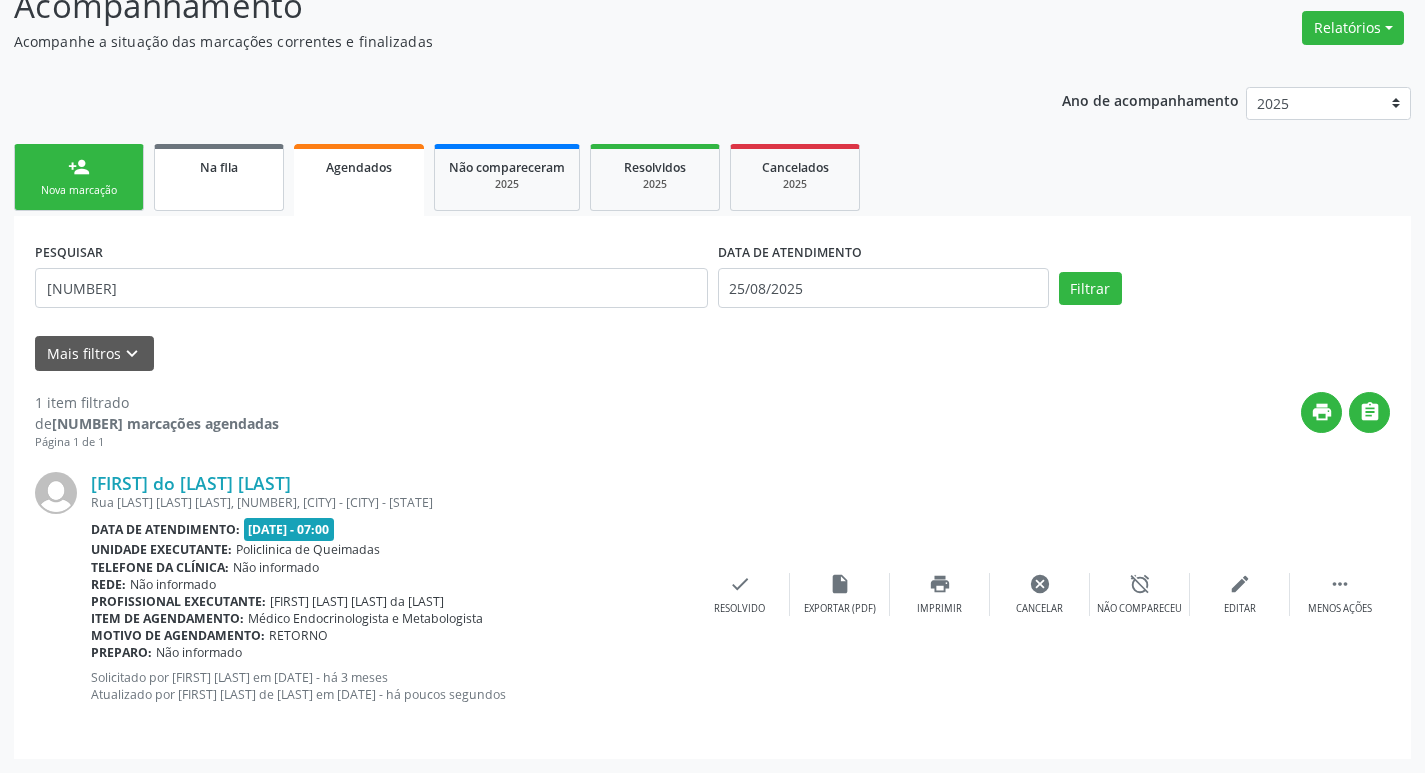click on "Na fila" at bounding box center [219, 177] 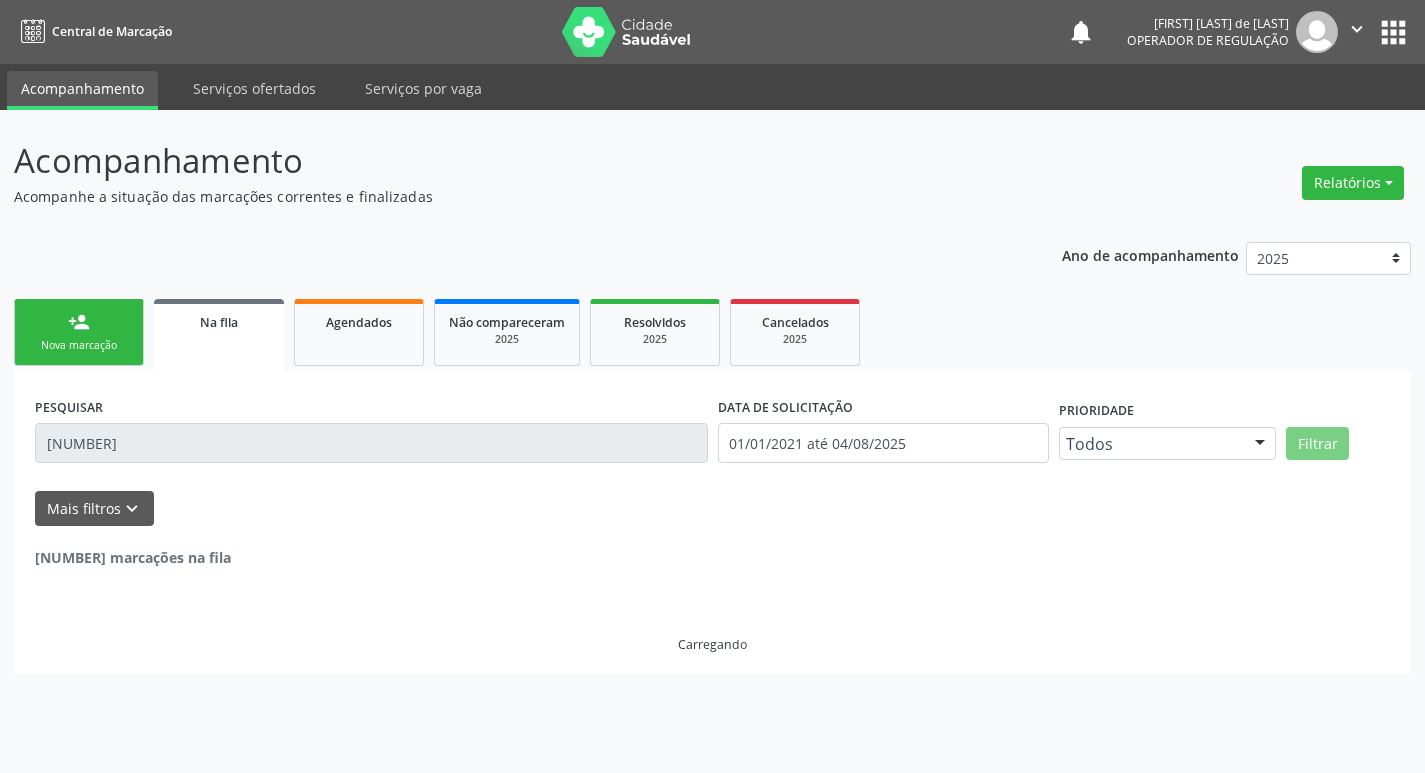 scroll, scrollTop: 0, scrollLeft: 0, axis: both 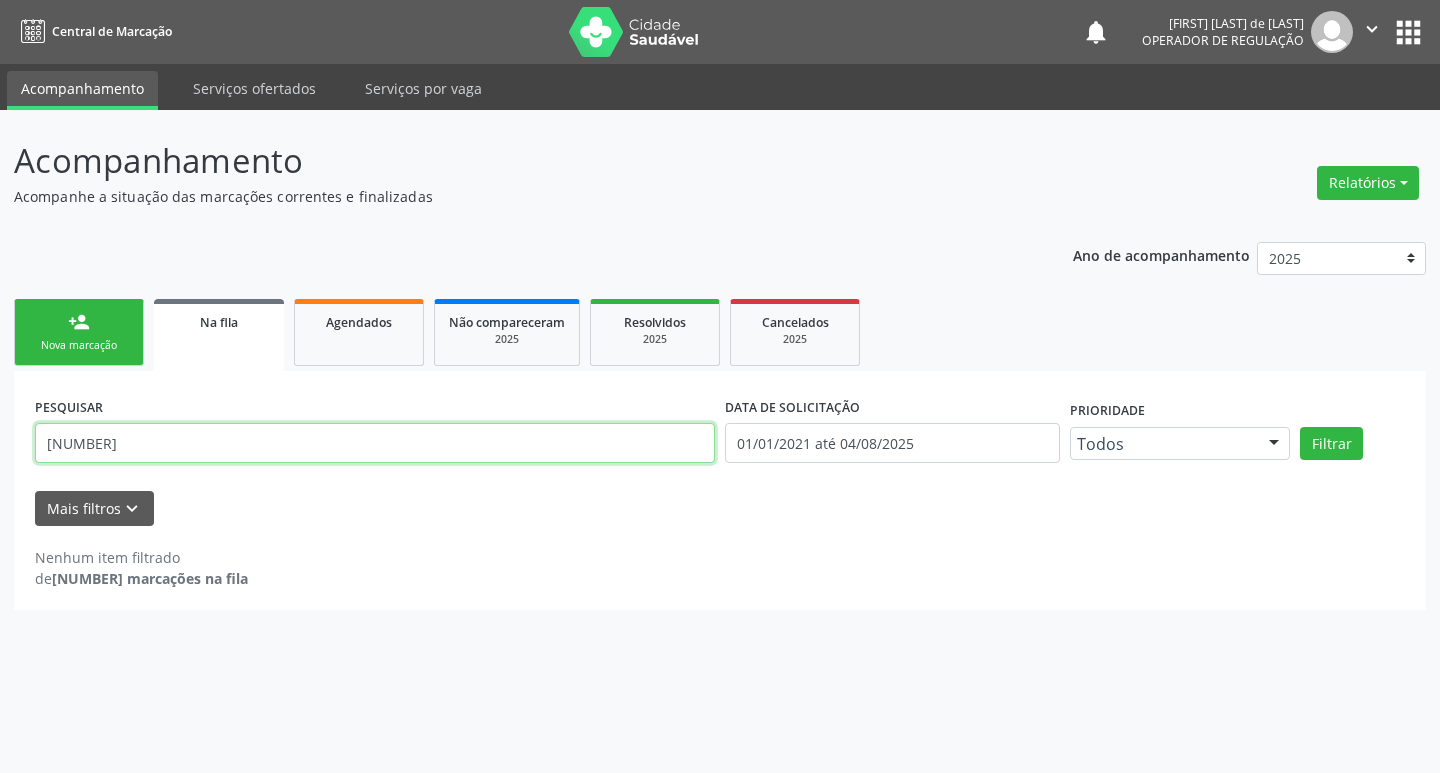 click on "[NUMBER]" at bounding box center [375, 443] 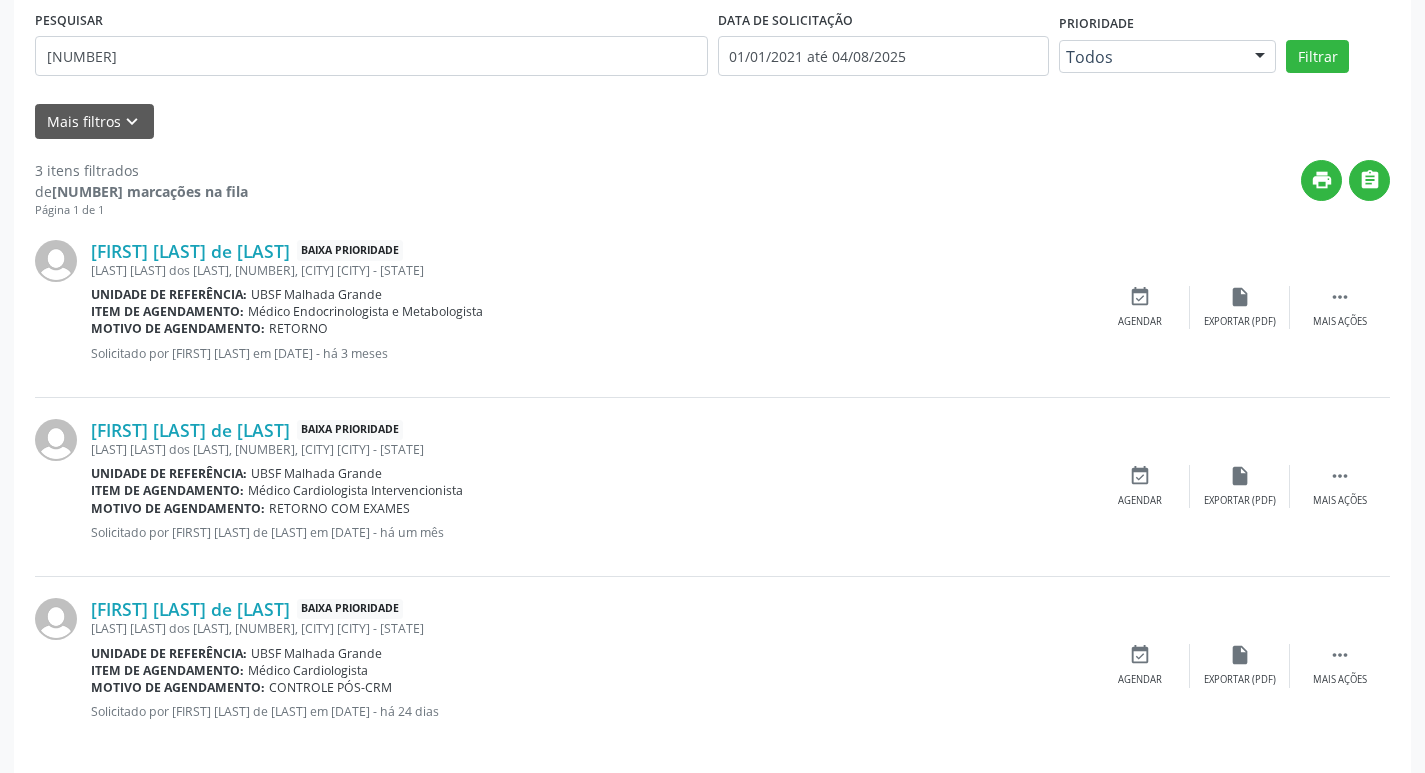 scroll, scrollTop: 400, scrollLeft: 0, axis: vertical 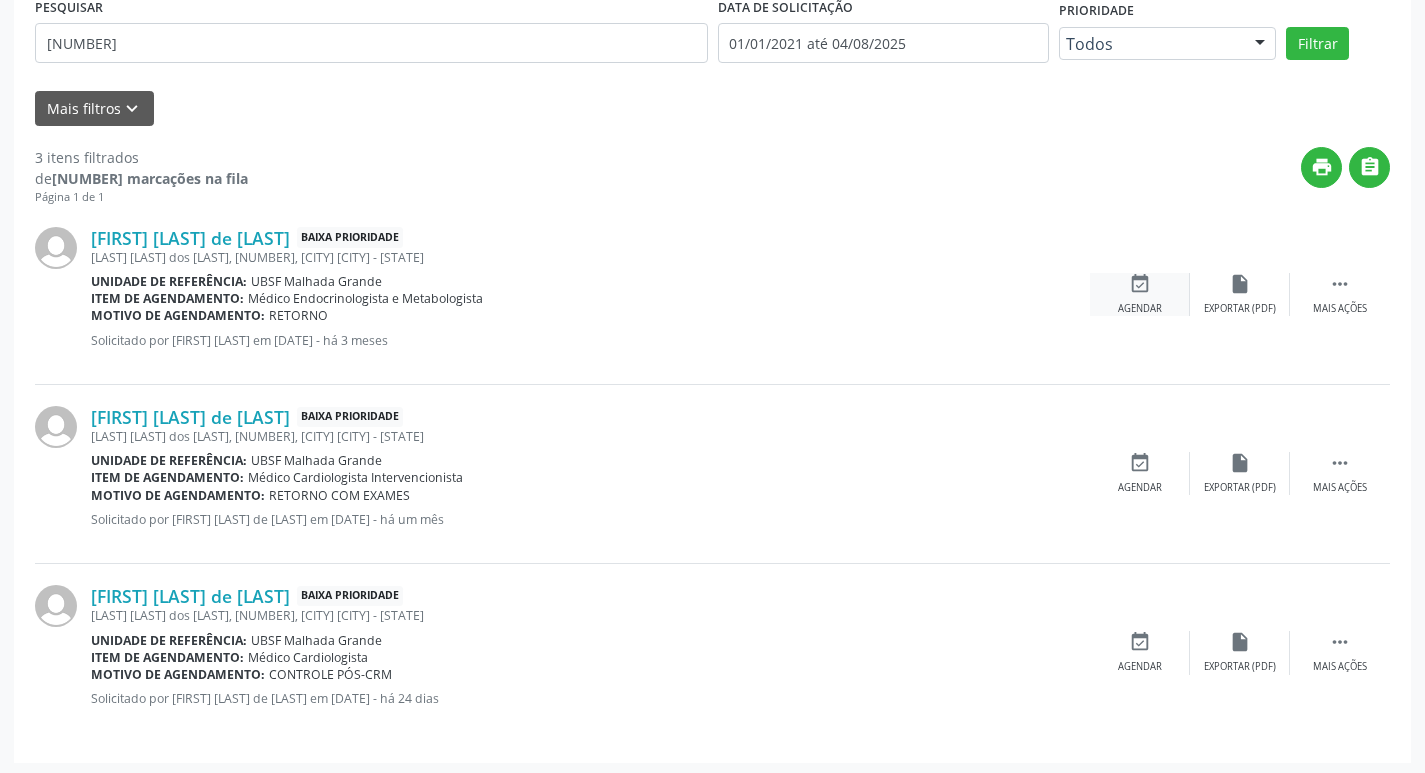 click on "event_available" at bounding box center (1140, 284) 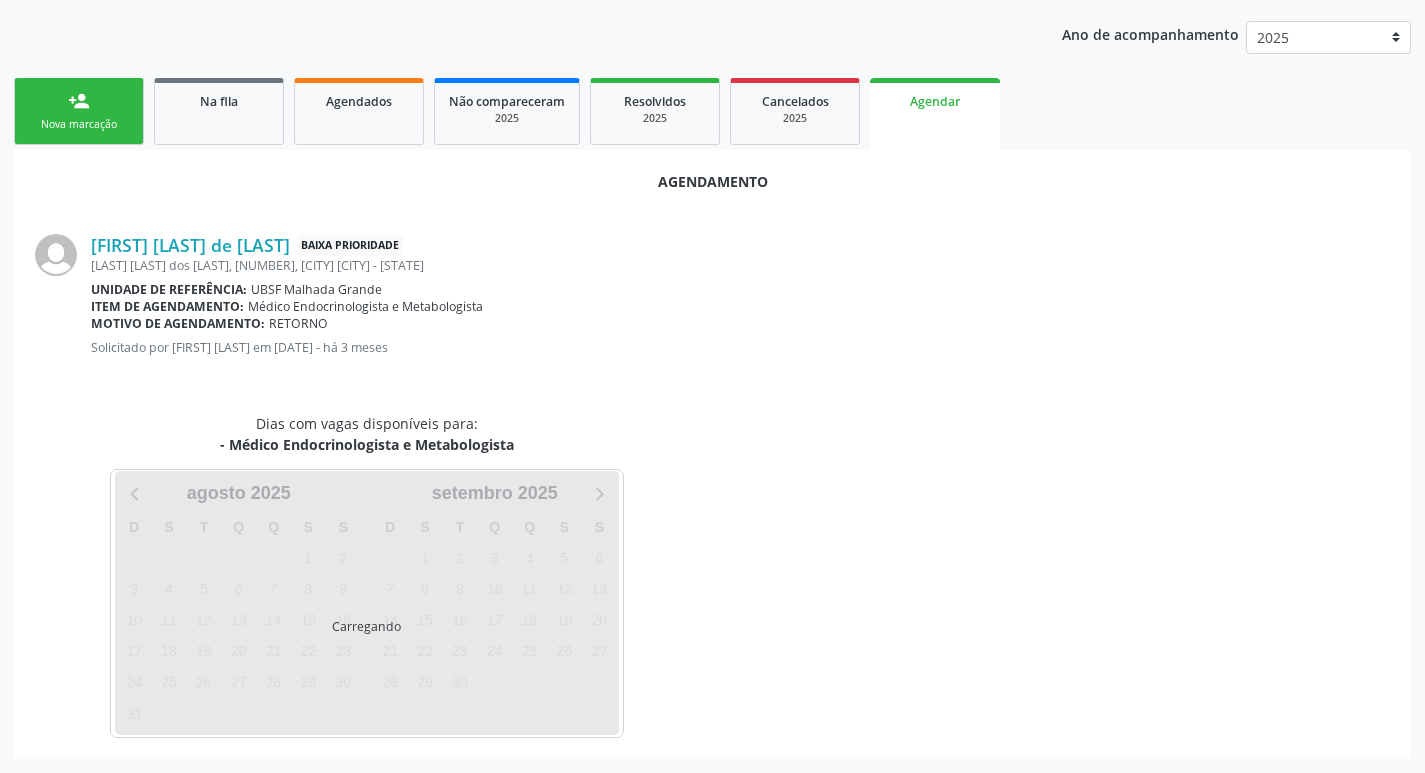 scroll, scrollTop: 0, scrollLeft: 0, axis: both 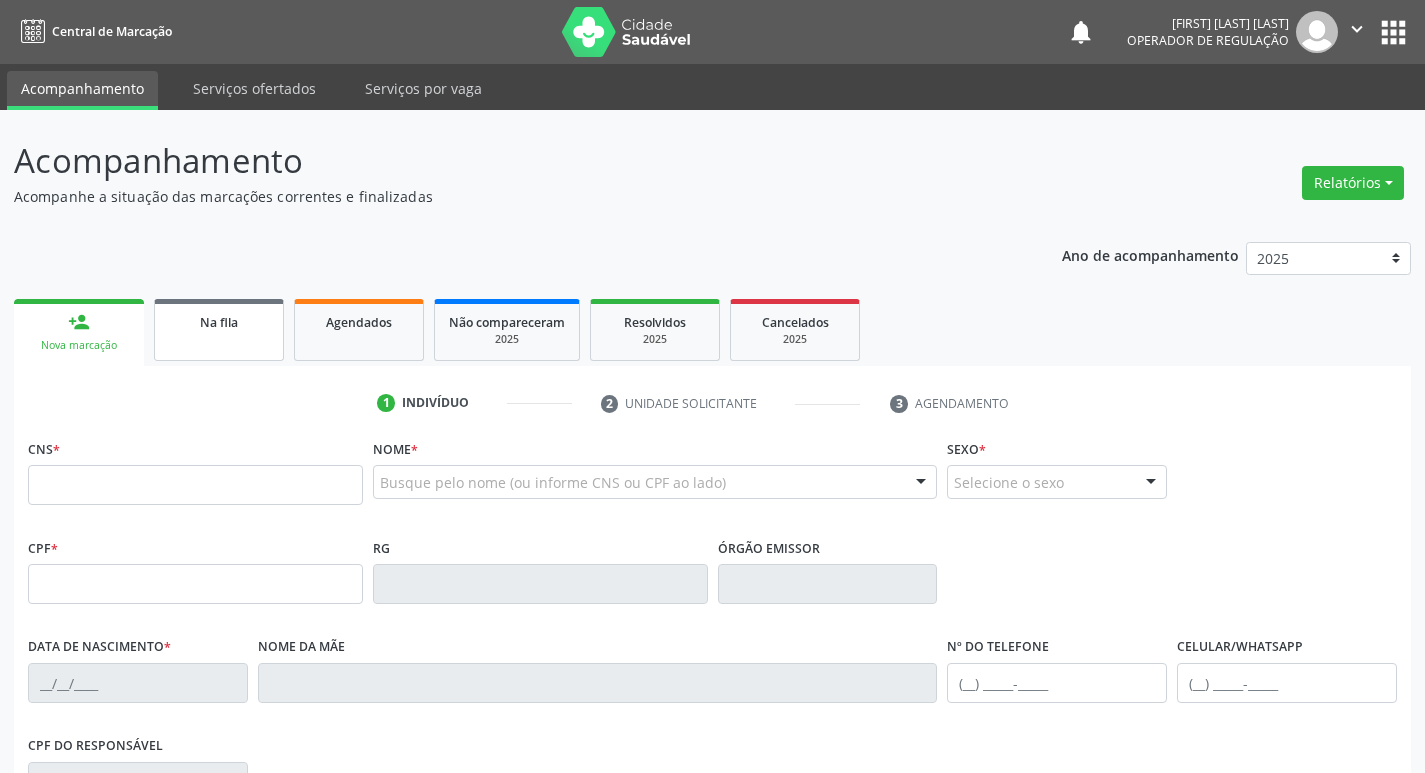 click on "Na fila" at bounding box center (219, 330) 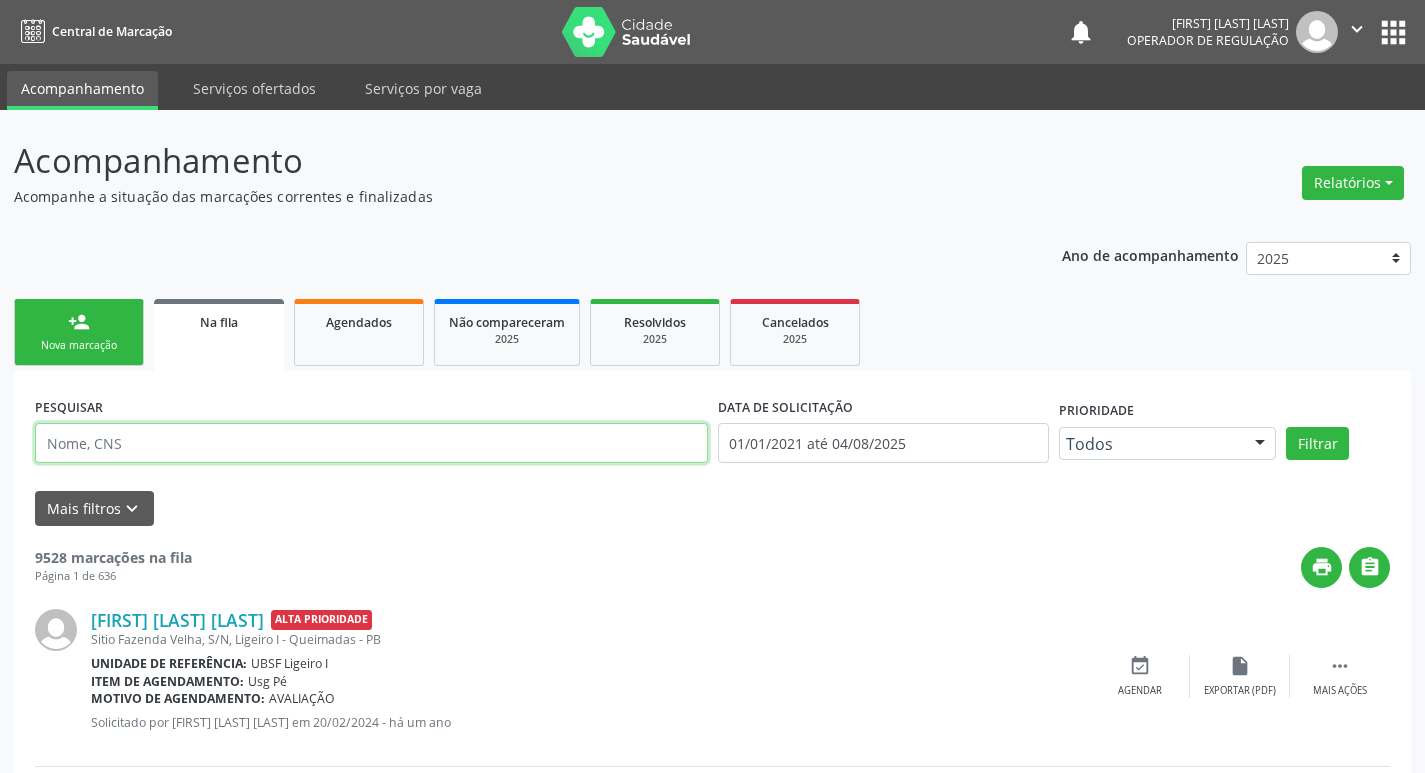 click at bounding box center (371, 443) 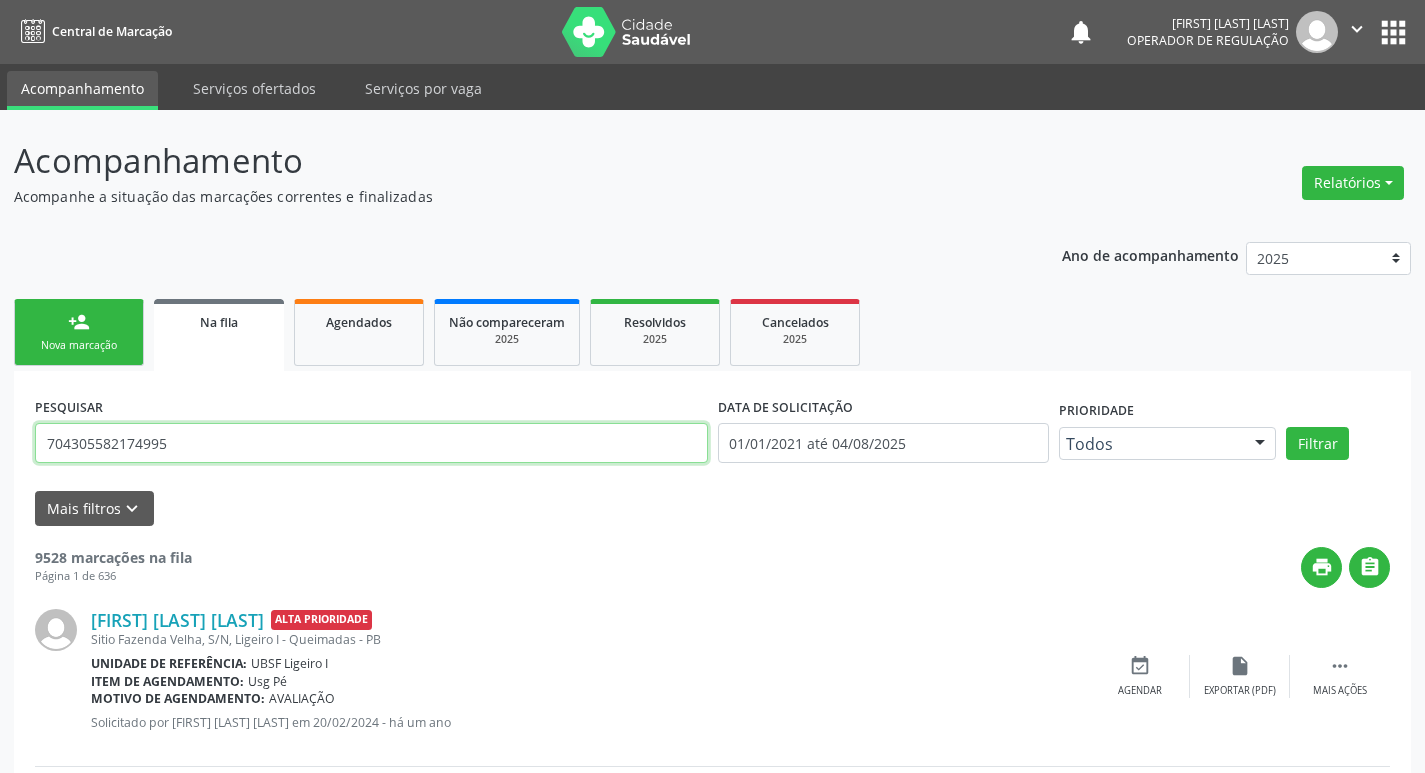 type on "704305582174995" 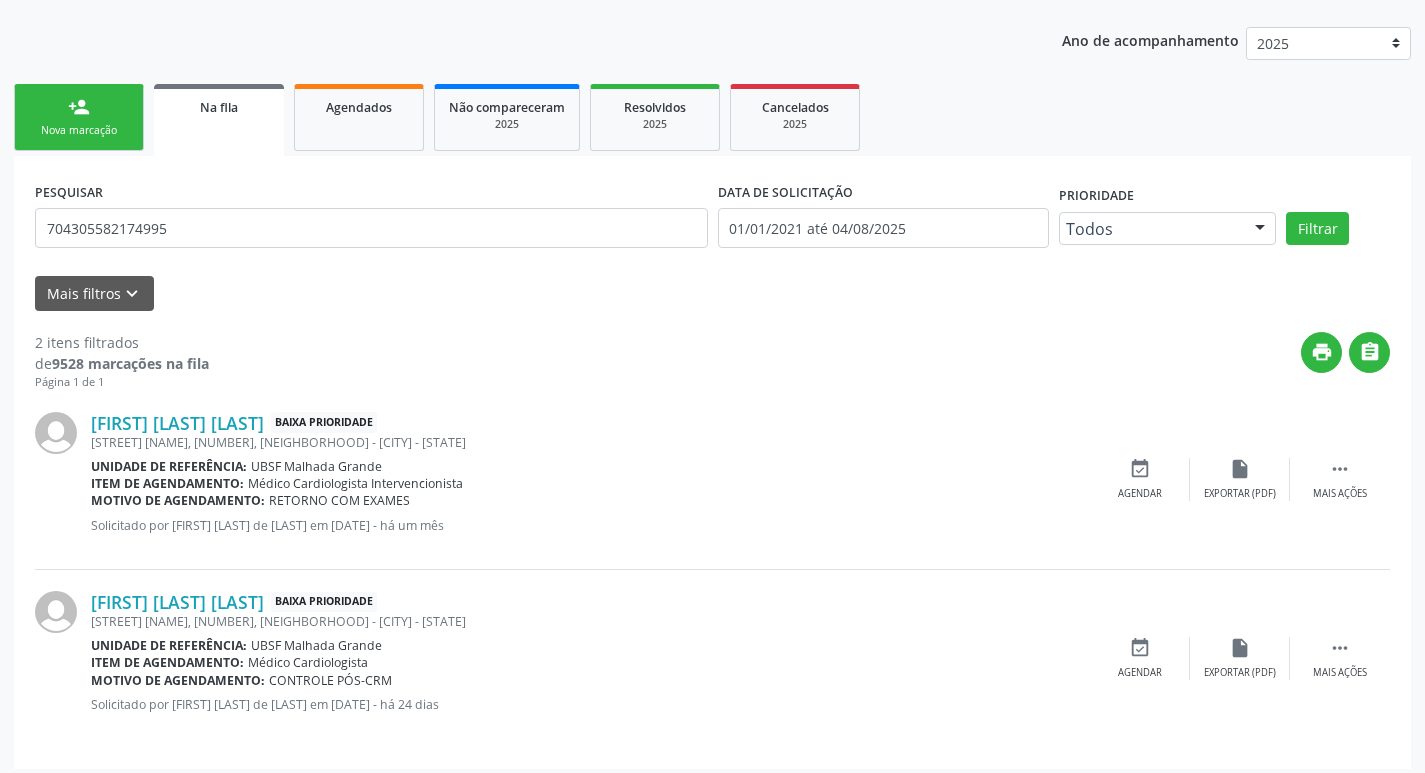 scroll, scrollTop: 225, scrollLeft: 0, axis: vertical 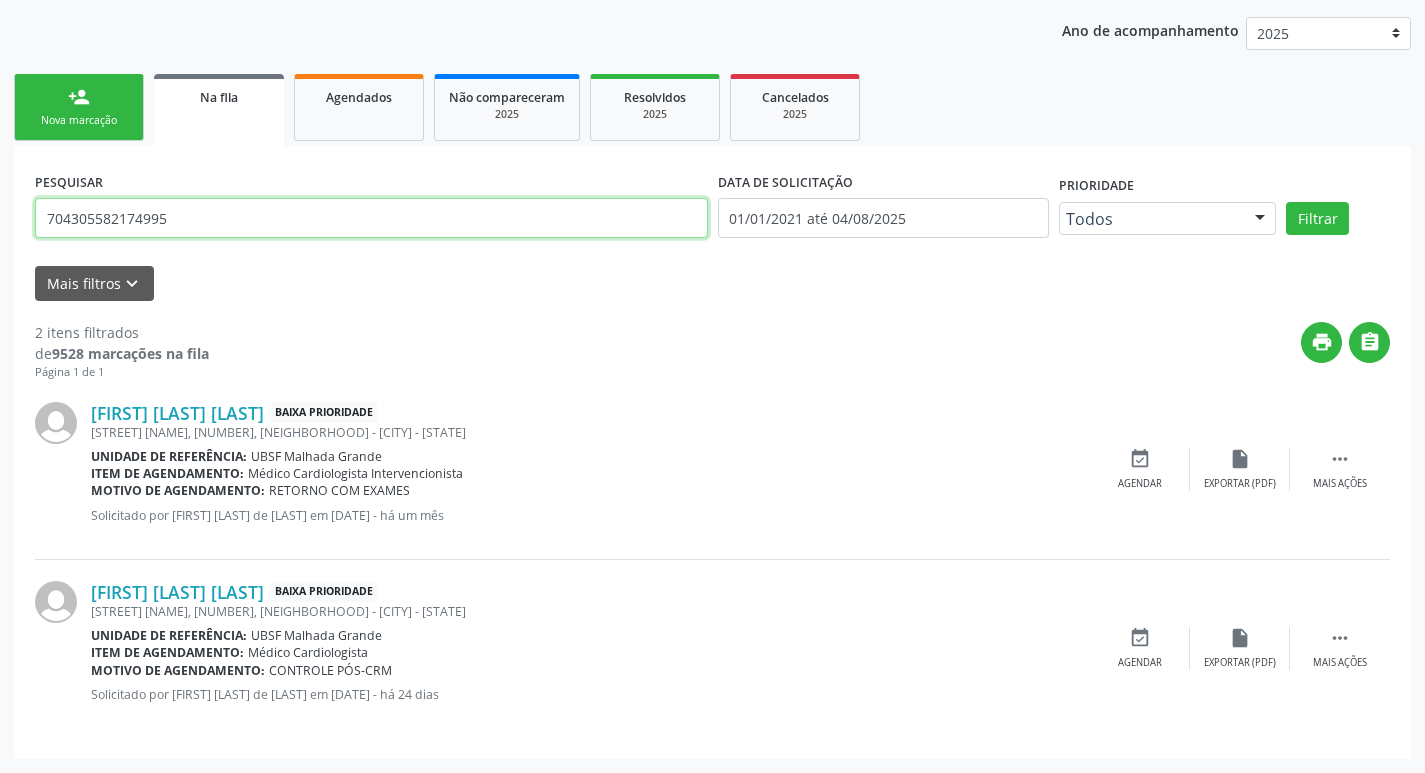 click on "704305582174995" at bounding box center [371, 218] 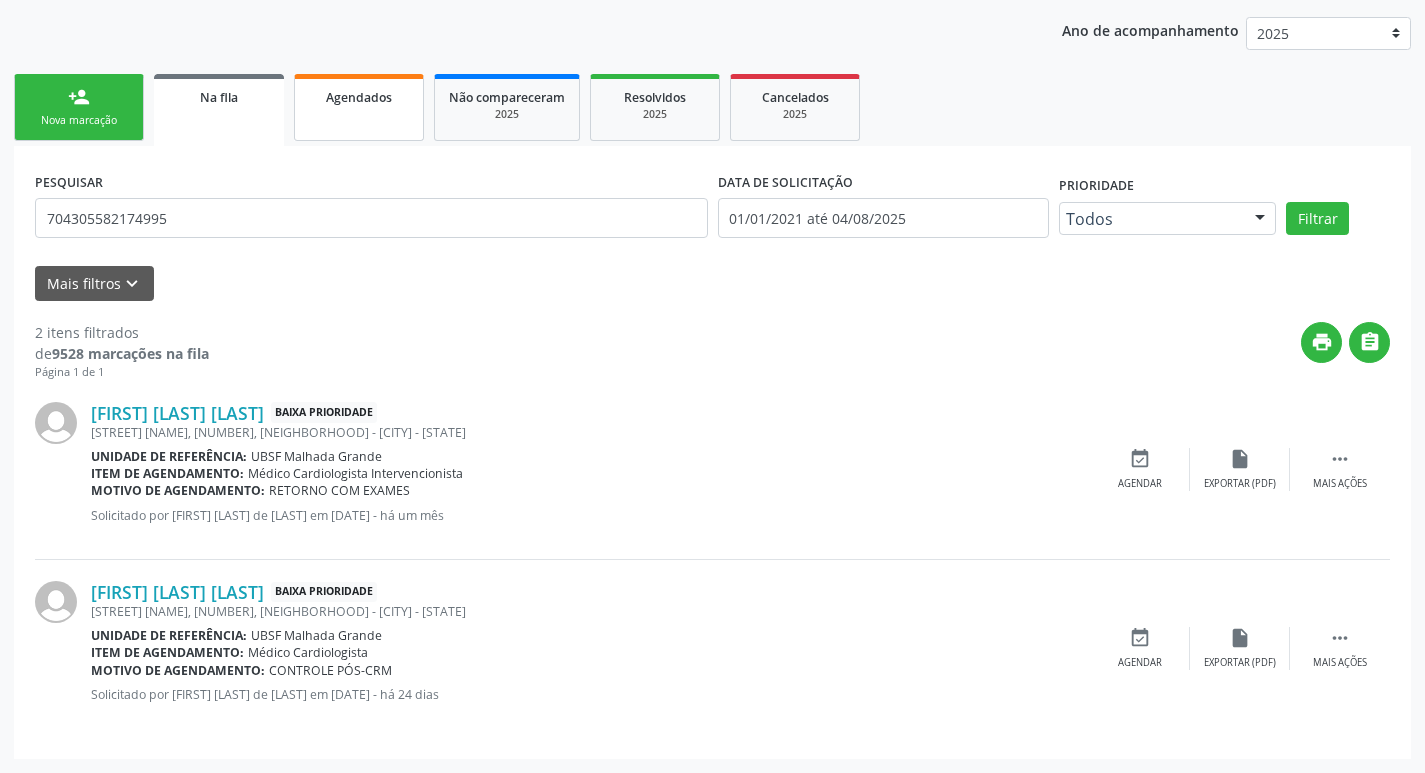 click on "Agendados" at bounding box center [359, 97] 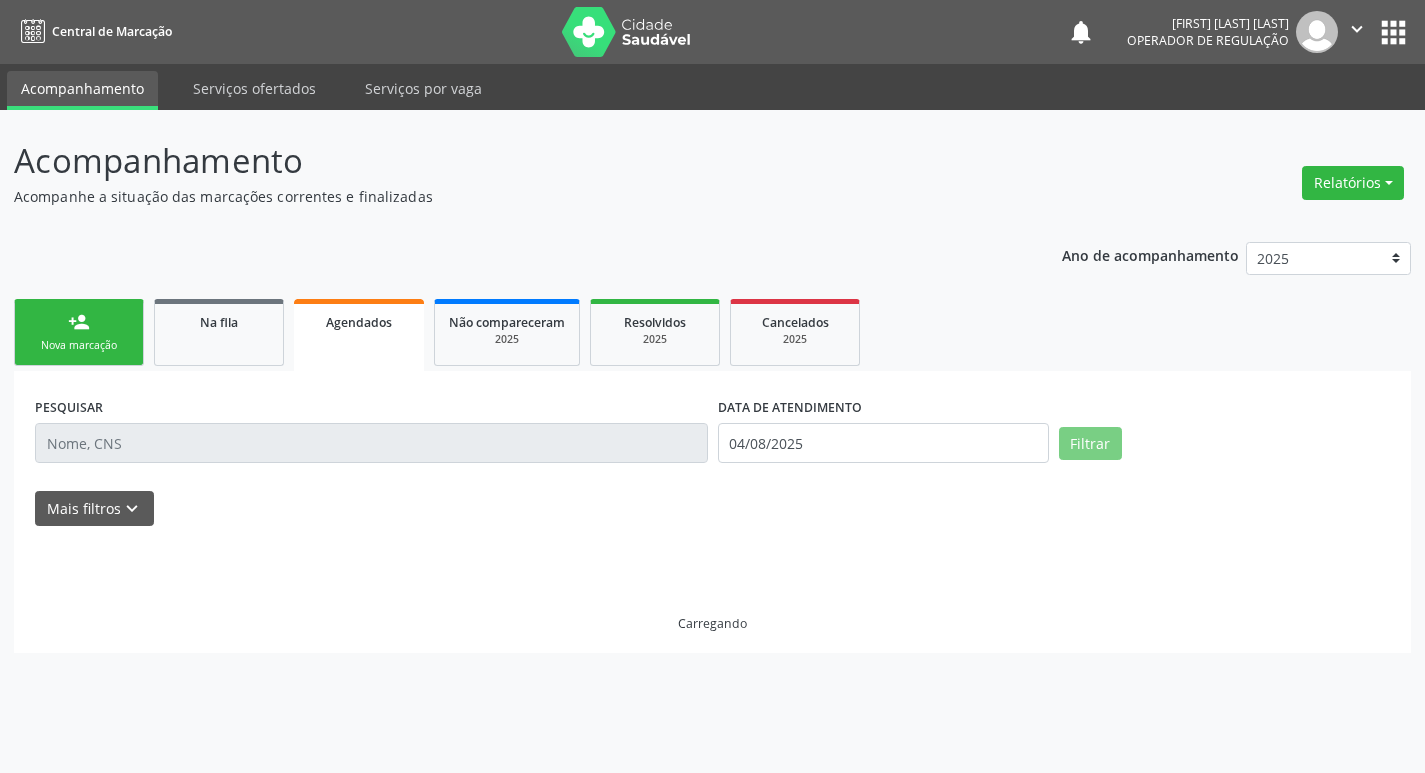 scroll, scrollTop: 0, scrollLeft: 0, axis: both 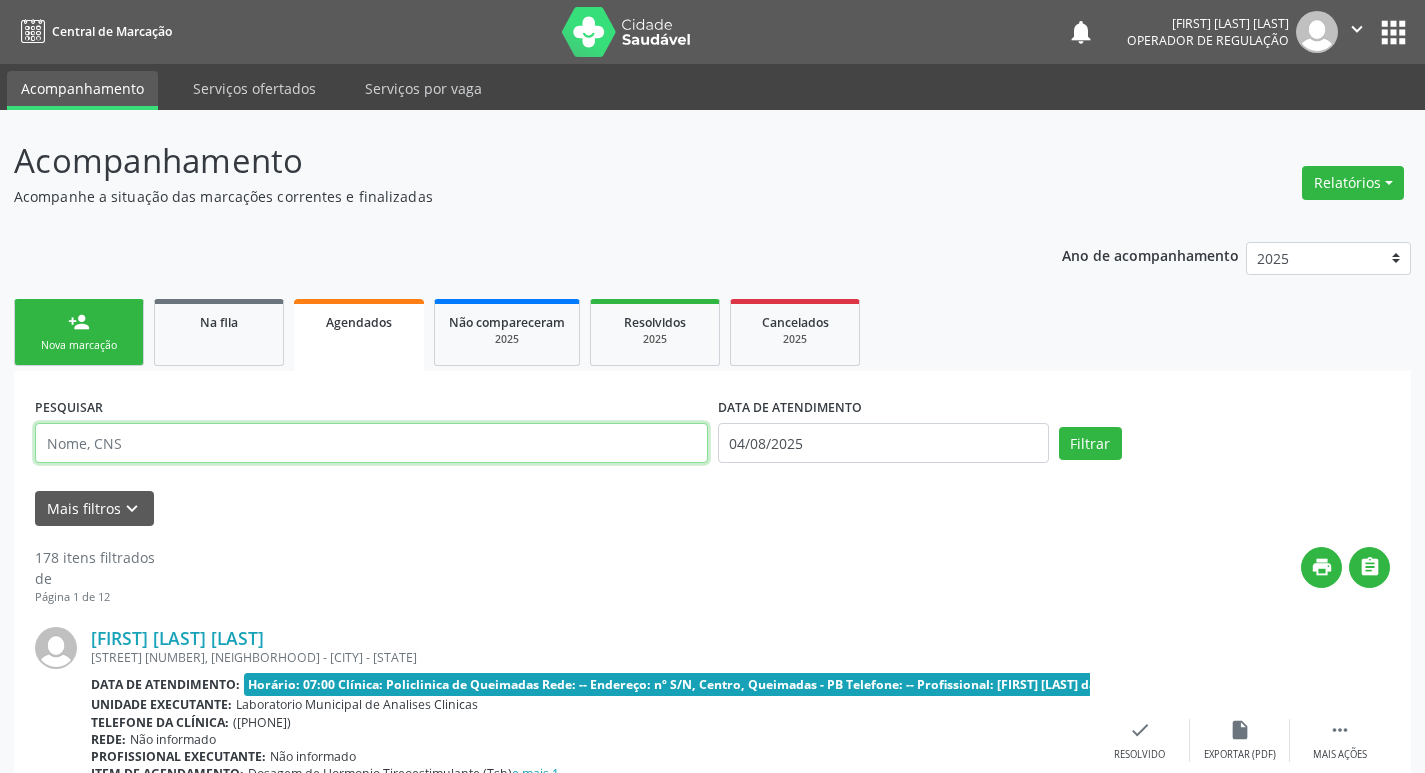 click at bounding box center [371, 443] 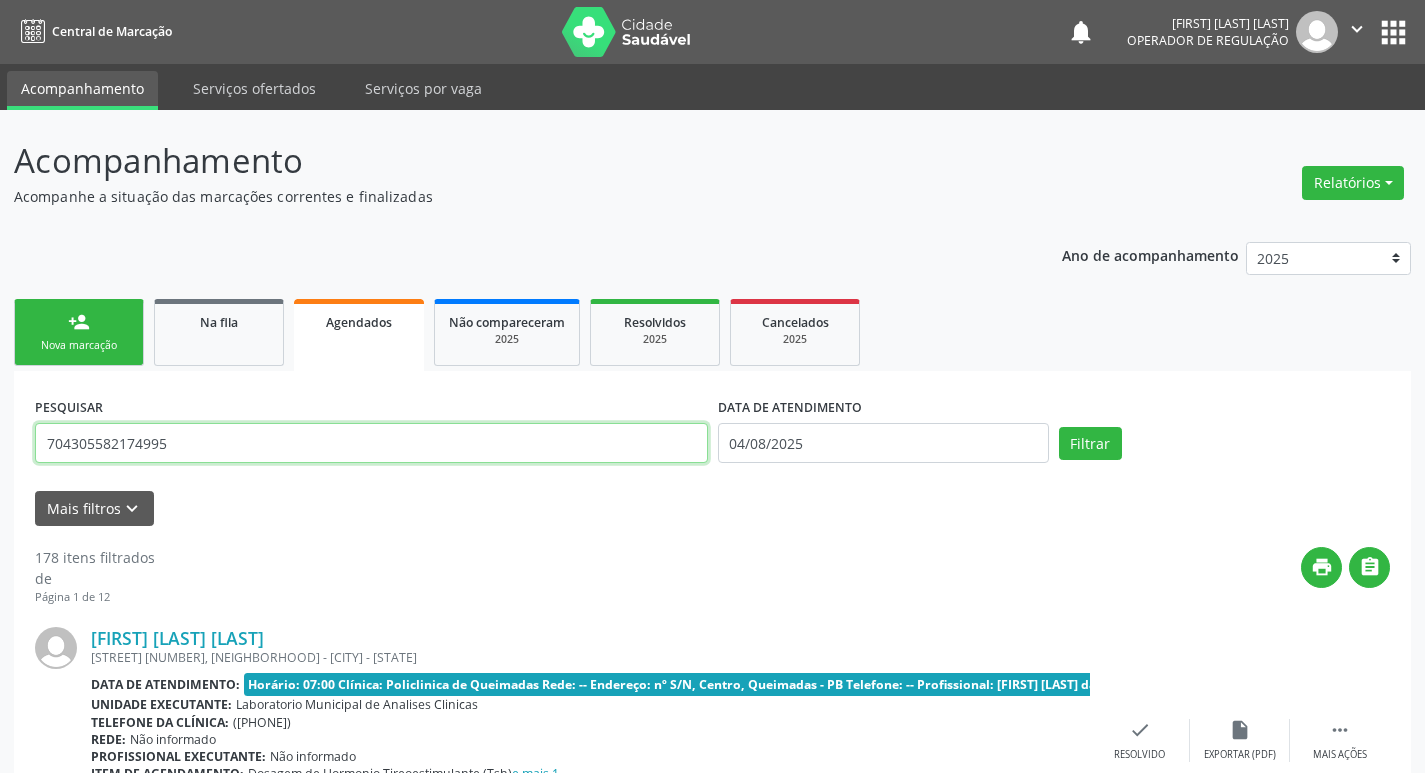 type on "[NUMBER]" 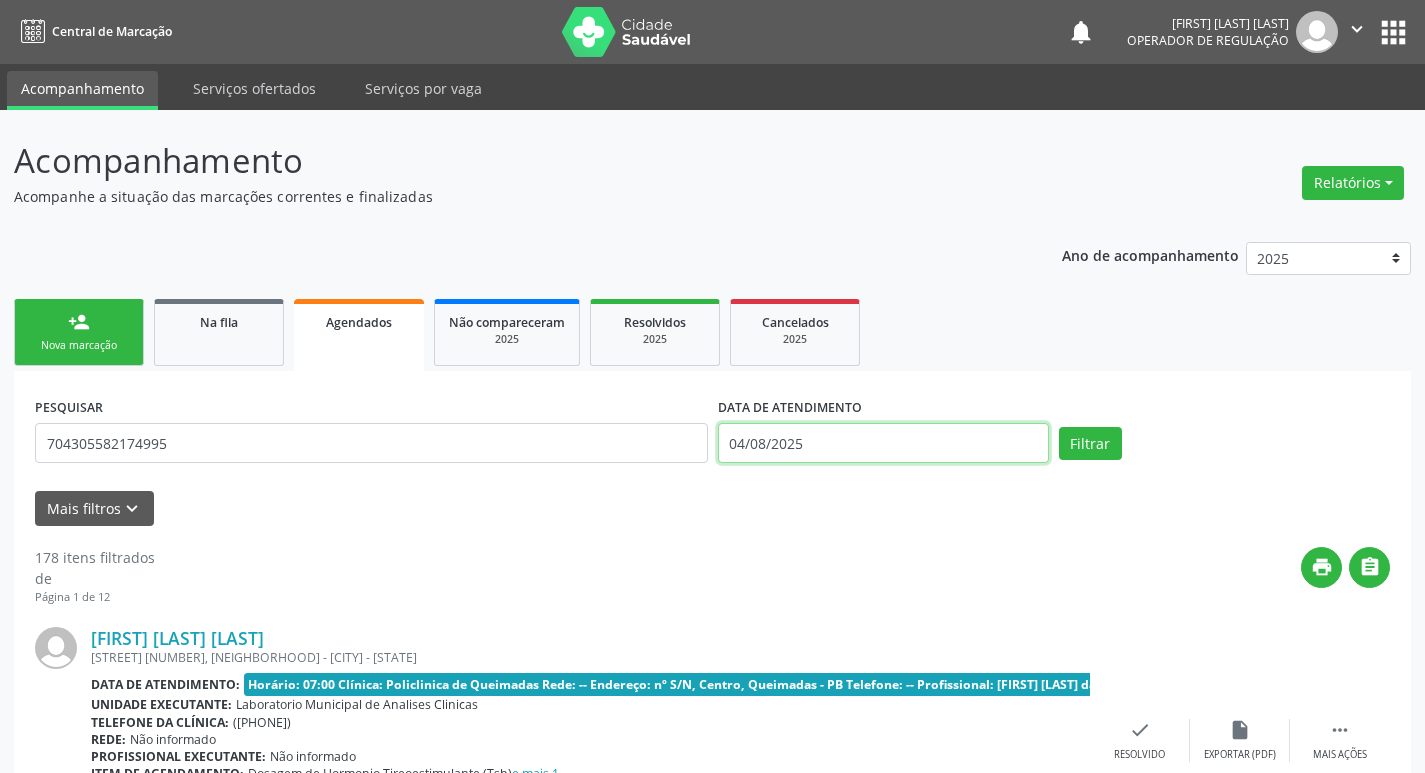 click on "Central de Marcação
notifications
Ádna Larissa Oliveira de Souza
Operador de regulação

Configurações
Sair
apps
Acompanhamento
Serviços ofertados
Serviços por vaga
Acompanhamento
Acompanhe a situação das marcações correntes e finalizadas
Relatórios
Acompanhamento
Consolidado
Procedimentos realizados
Ano de acompanhamento
2025 2024 2023 2022 2021
person_add
Nova marcação
Na fila   Agendados   Não compareceram
2025
Resolvidos
2025
Cancelados
2025
PESQUISAR
704305582174995
DATA DE ATENDIMENTO
04/08/2025
Filtrar
UNIDADE DE REFERÊNCIA
Selecione uma UBS
Todas as UBS   UBSF Ligeiro II   UBSF Saulo Leal Ernesto de Melo" at bounding box center [712, 386] 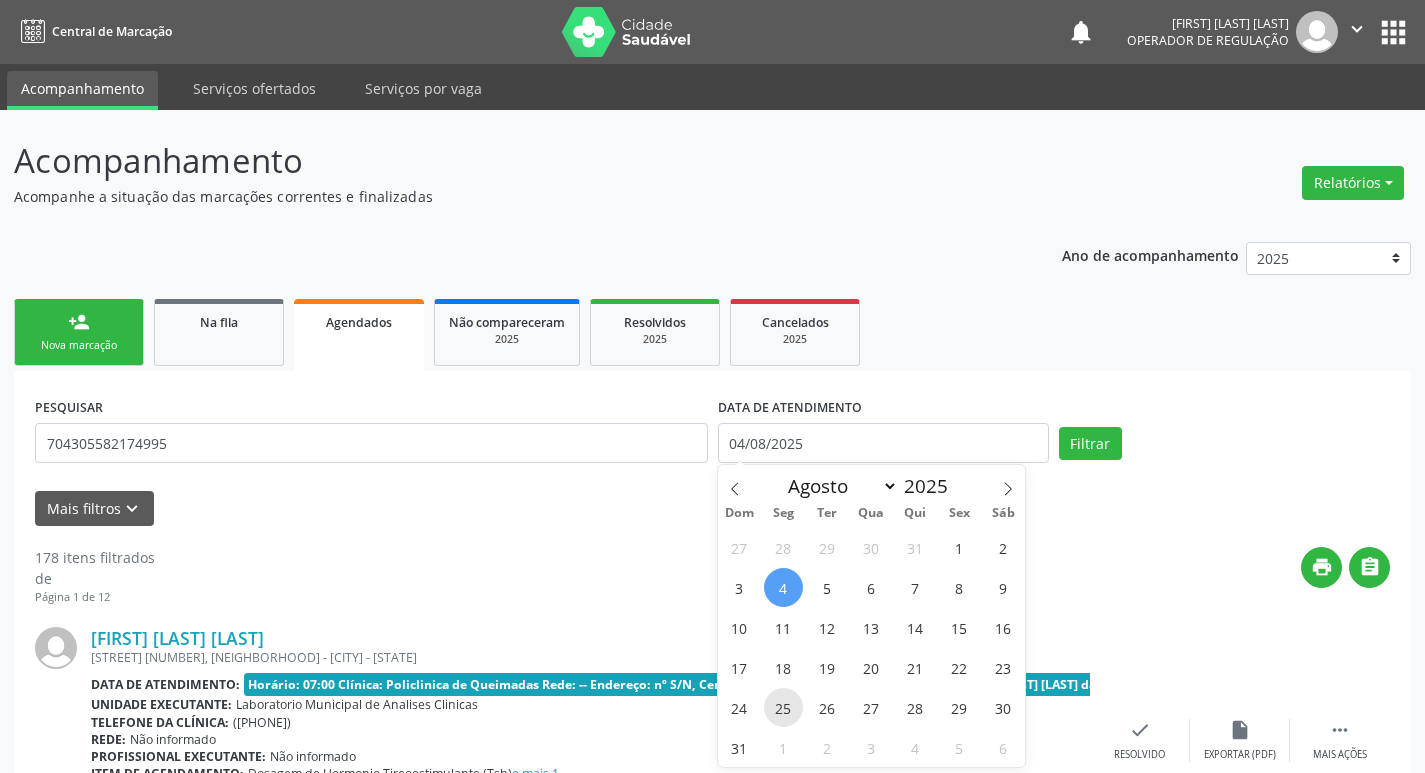 click on "25" at bounding box center (783, 707) 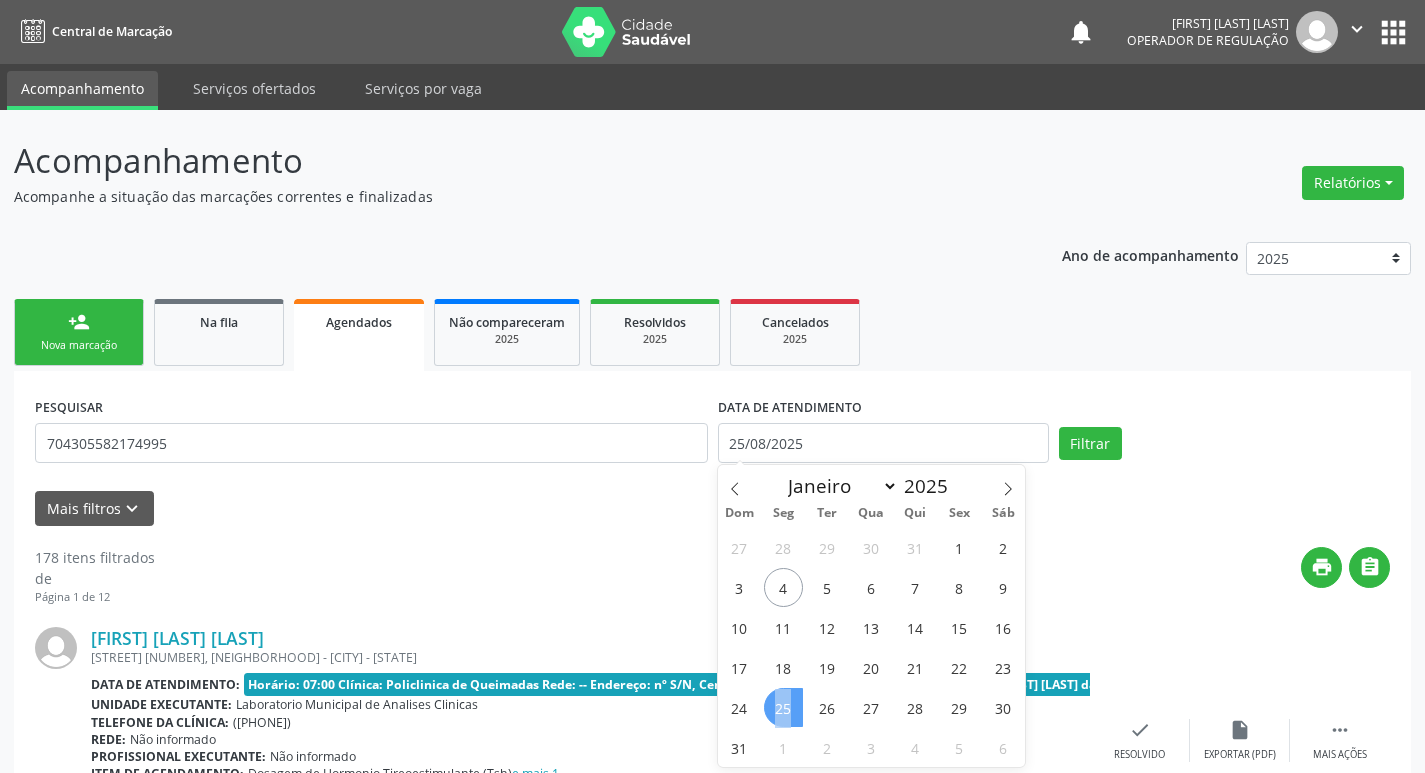 click on "25" at bounding box center [783, 707] 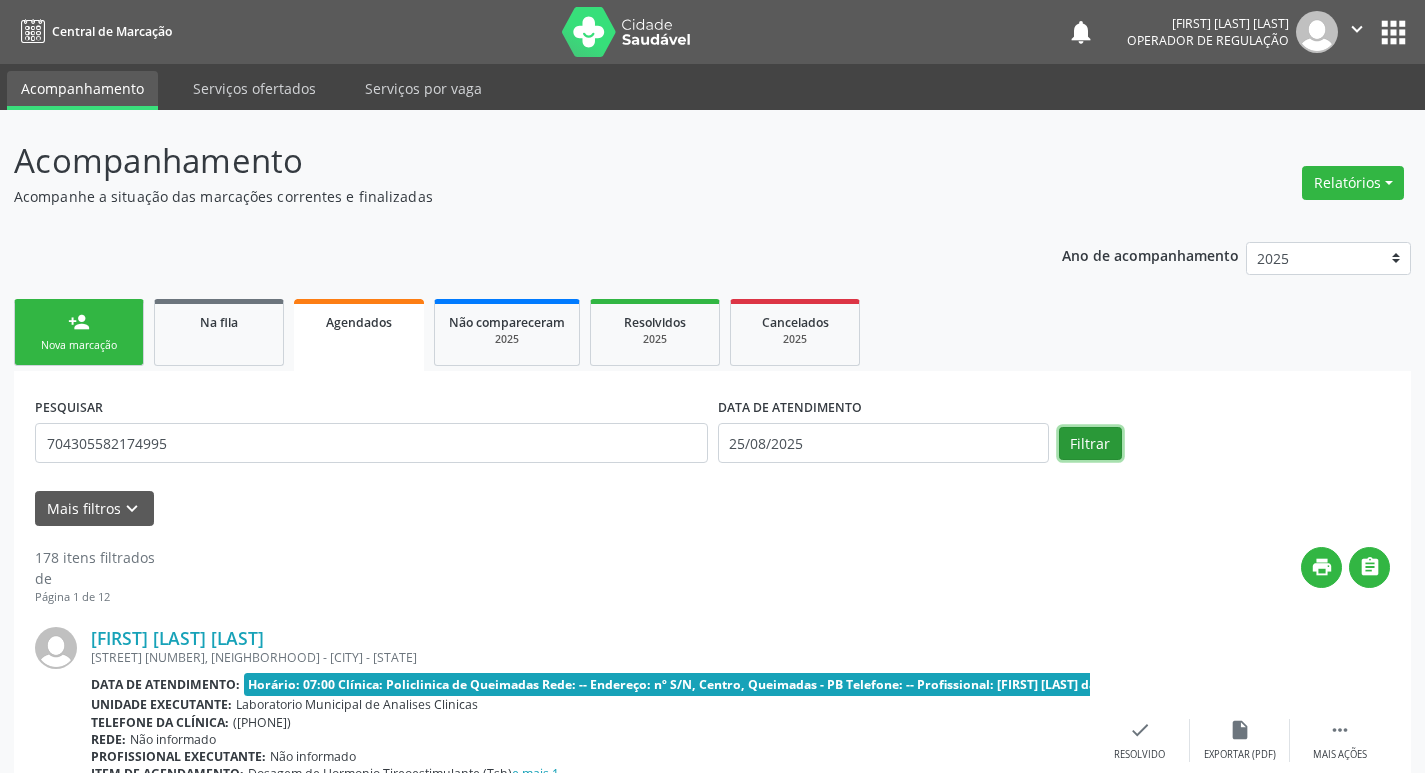 click on "Filtrar" at bounding box center [1090, 444] 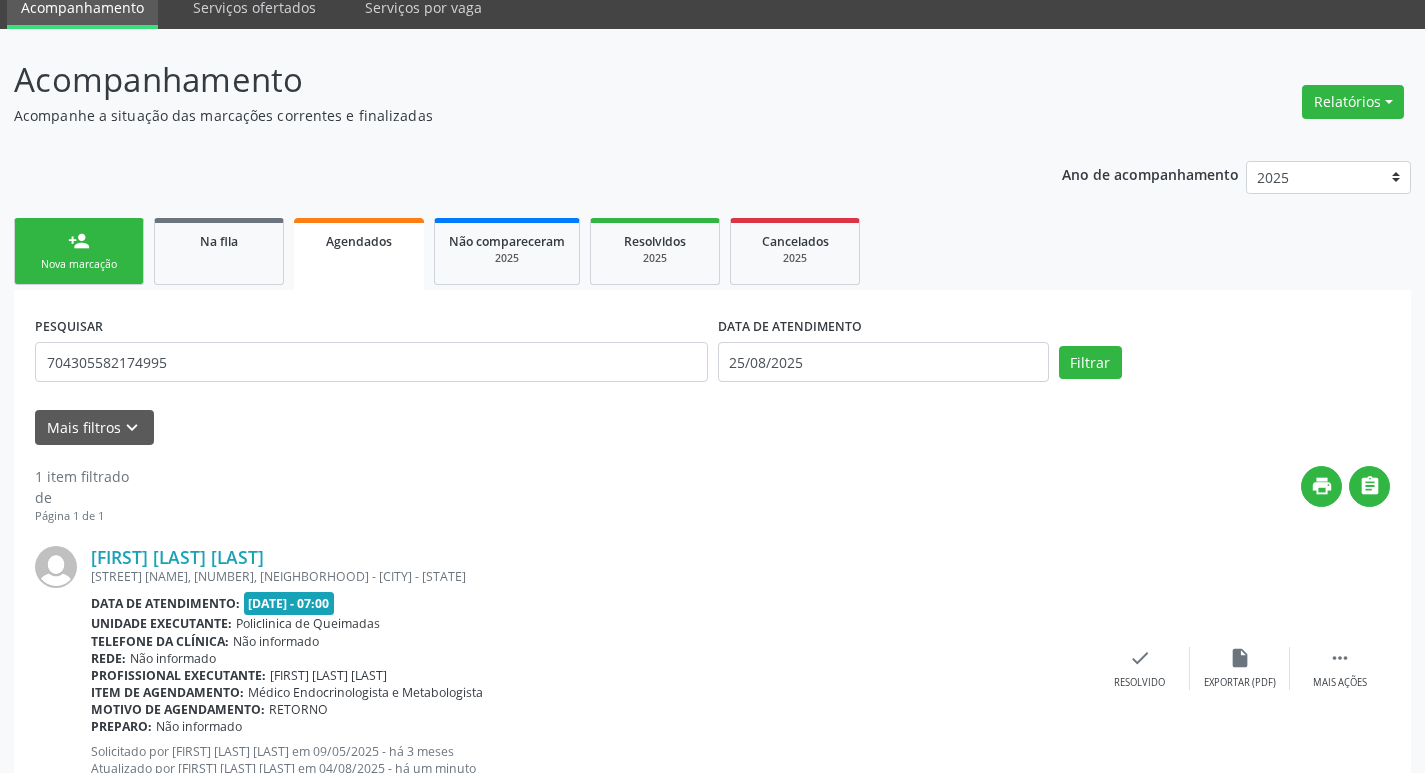 scroll, scrollTop: 155, scrollLeft: 0, axis: vertical 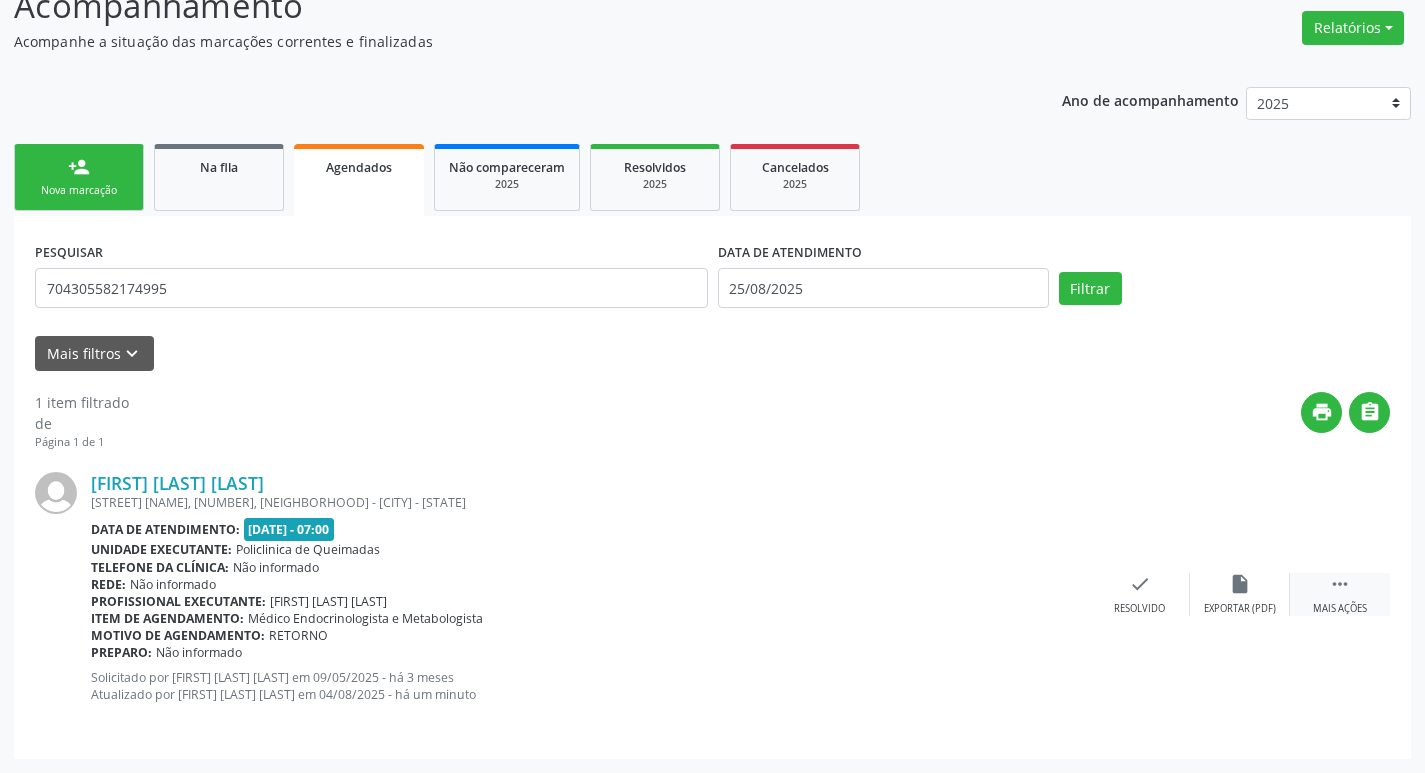click on "
Mais ações" at bounding box center (1340, 594) 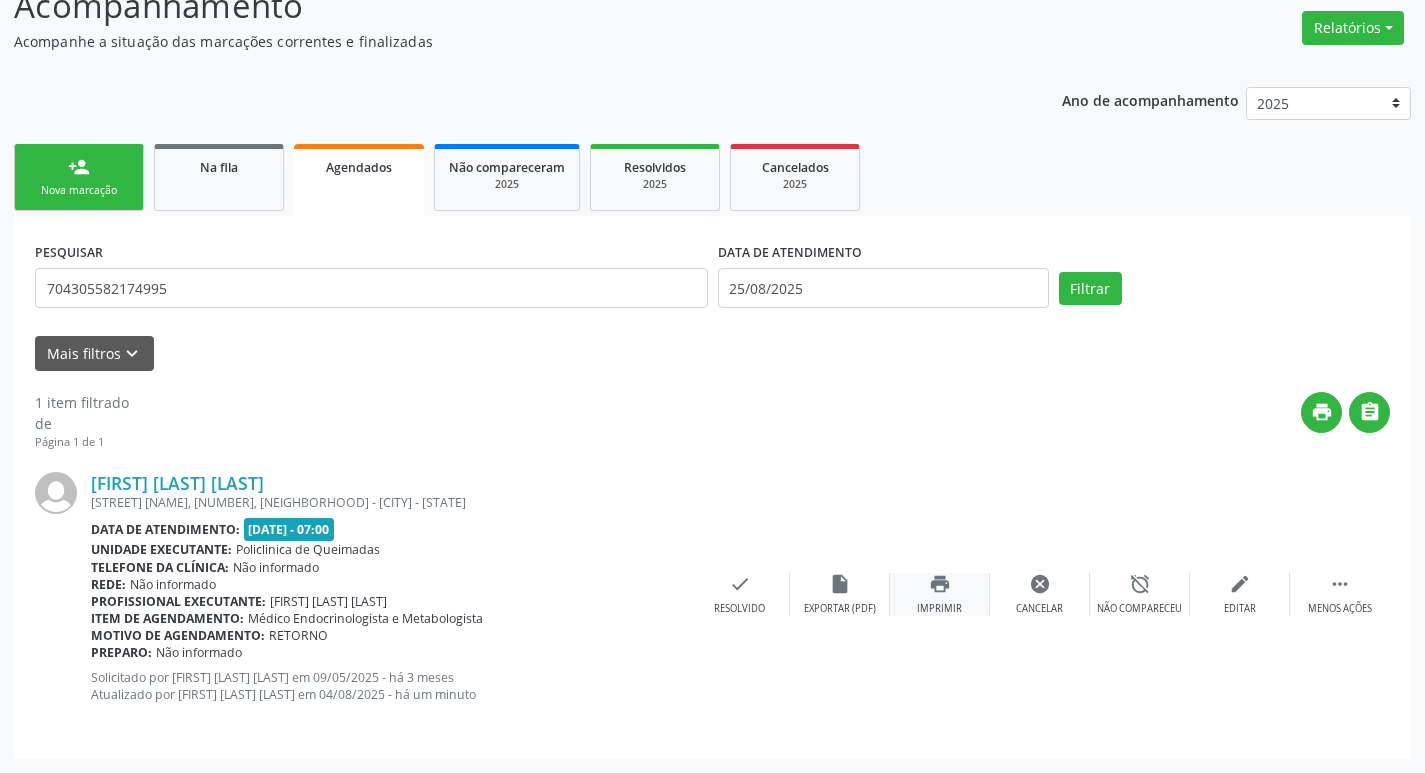 click on "print
Imprimir" at bounding box center [940, 594] 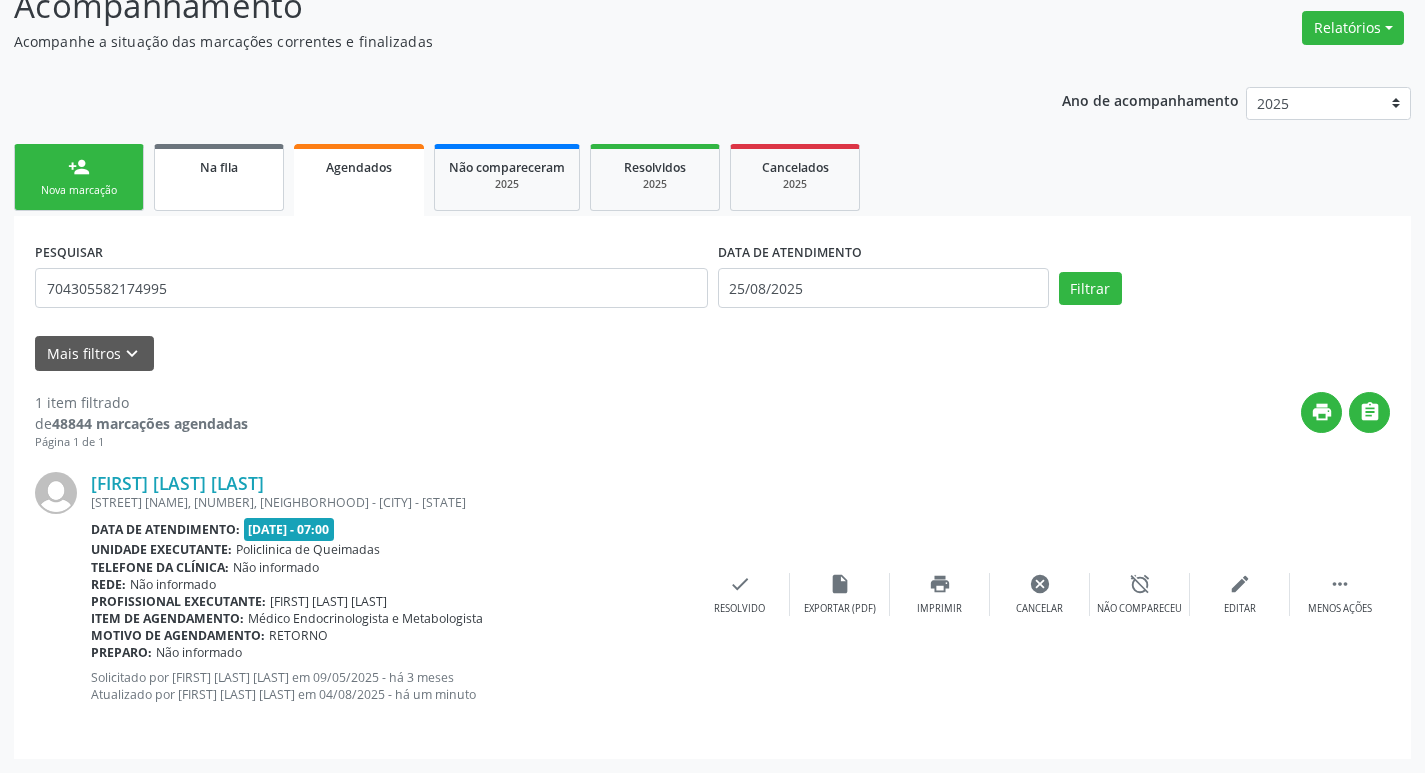 click on "Na fila" at bounding box center [219, 177] 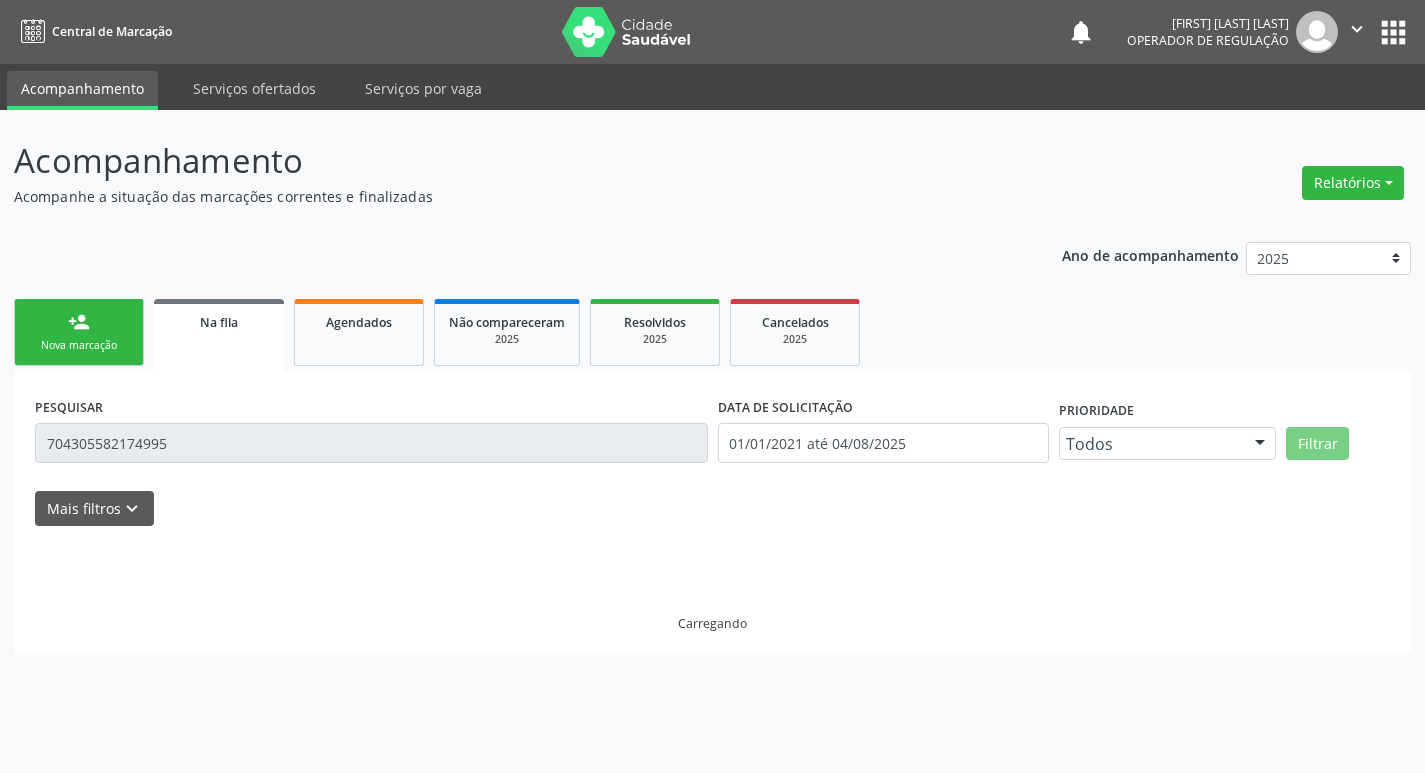 scroll, scrollTop: 0, scrollLeft: 0, axis: both 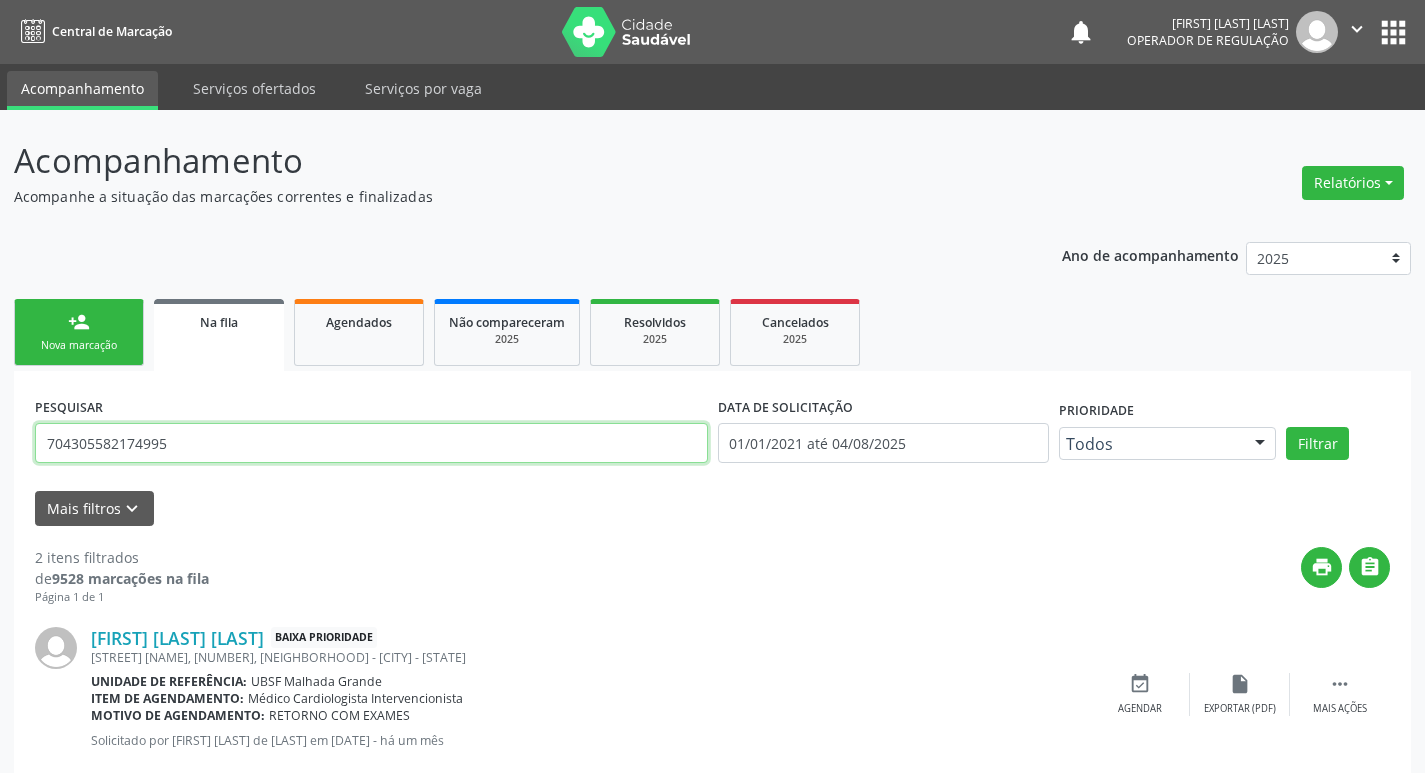 click on "[NUMBER]" at bounding box center (371, 443) 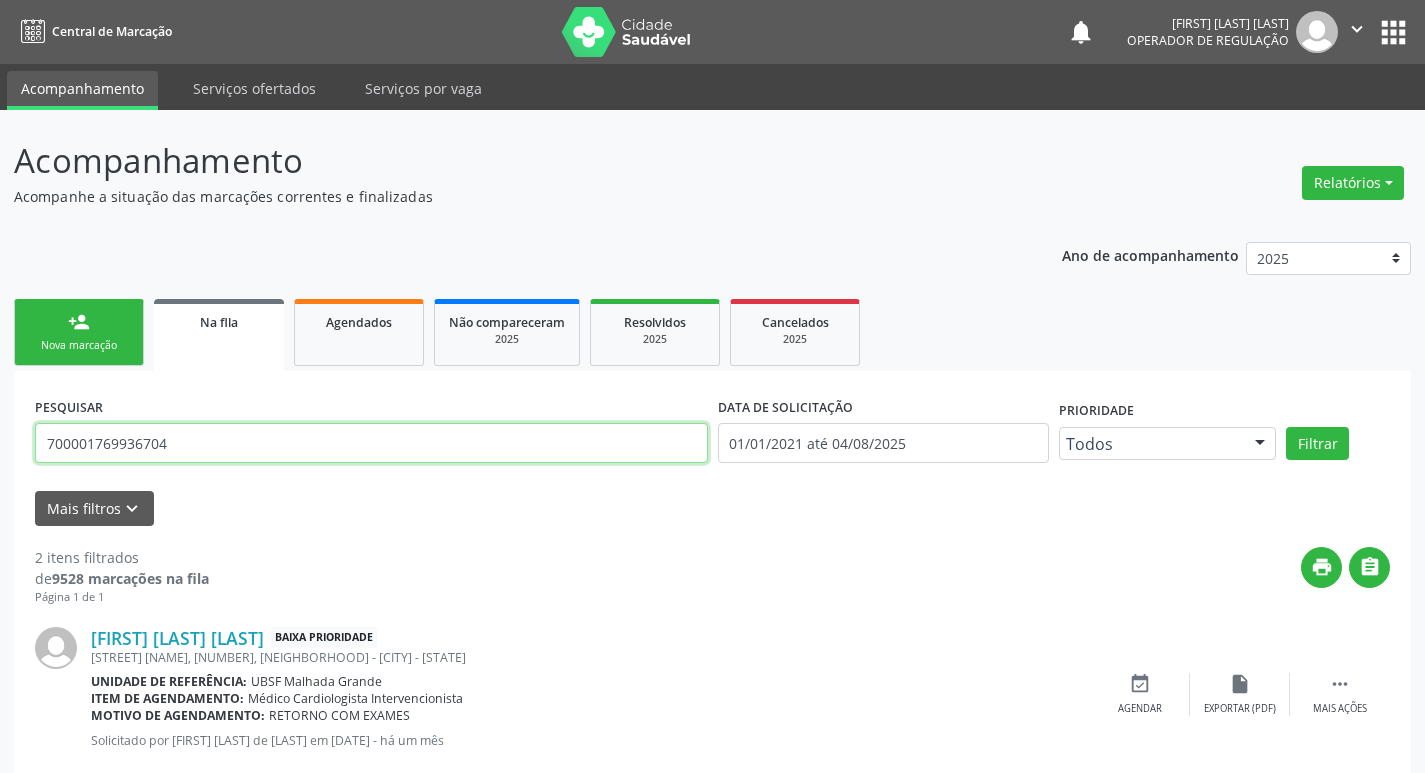 click on "Filtrar" at bounding box center [1317, 444] 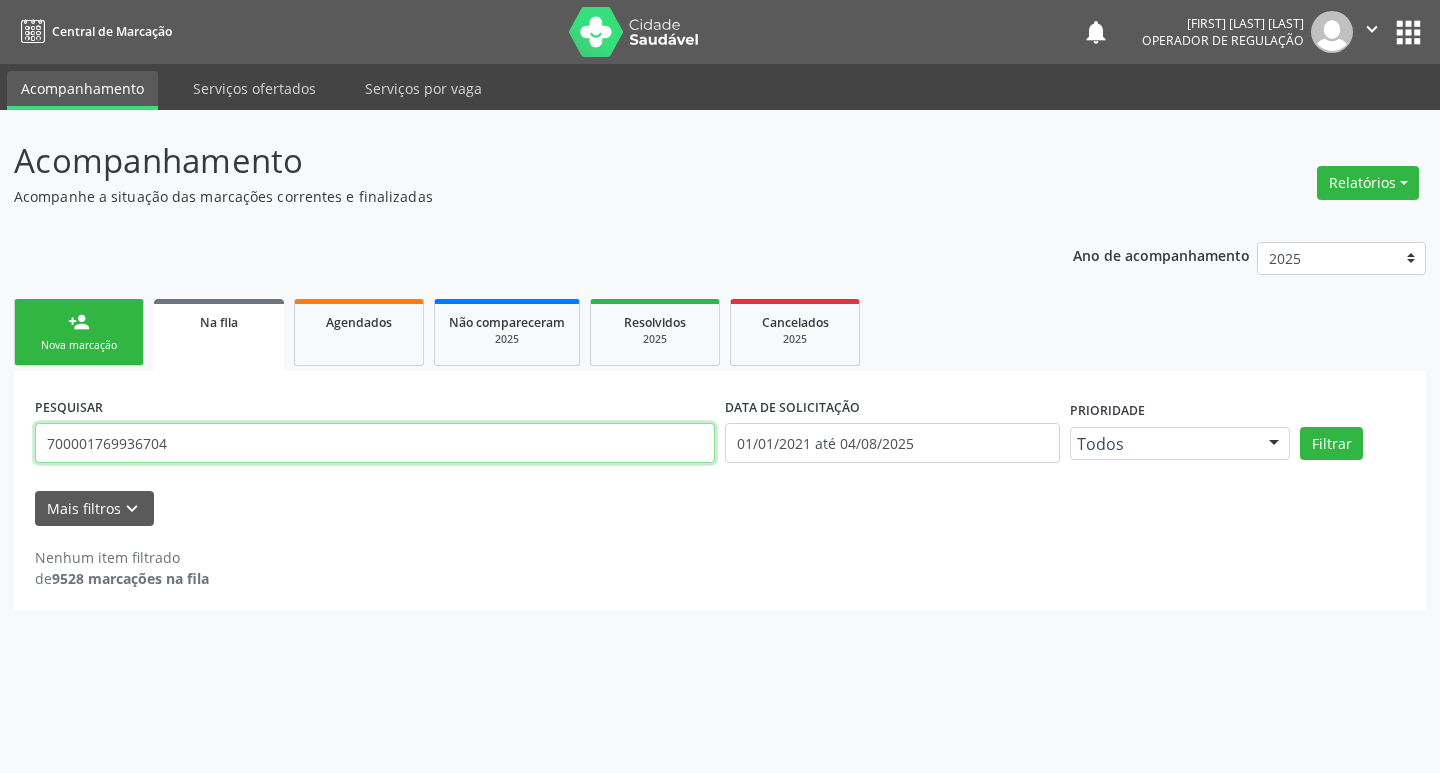 click on "700001769936704" at bounding box center (375, 443) 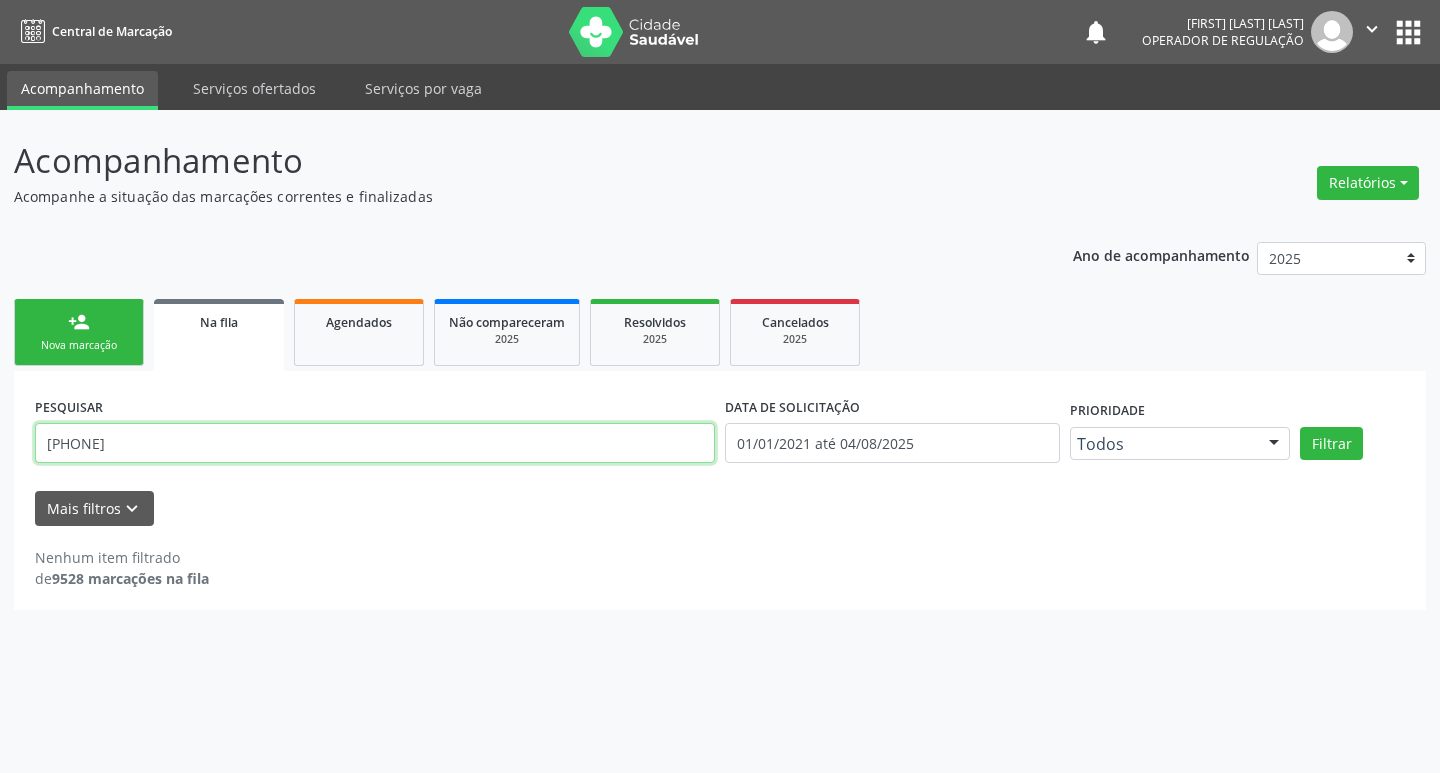 type on "700001769936704" 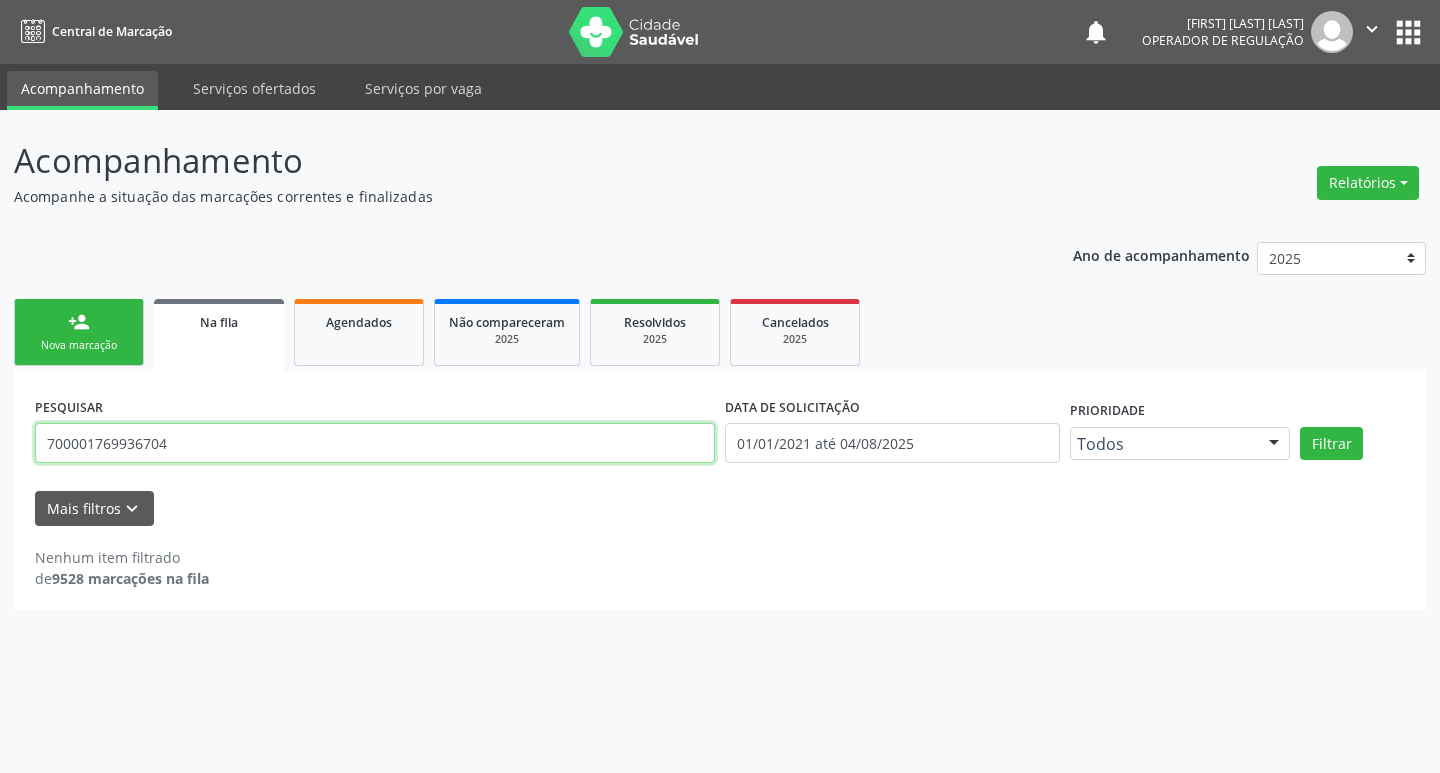 click on "Filtrar" at bounding box center [1331, 444] 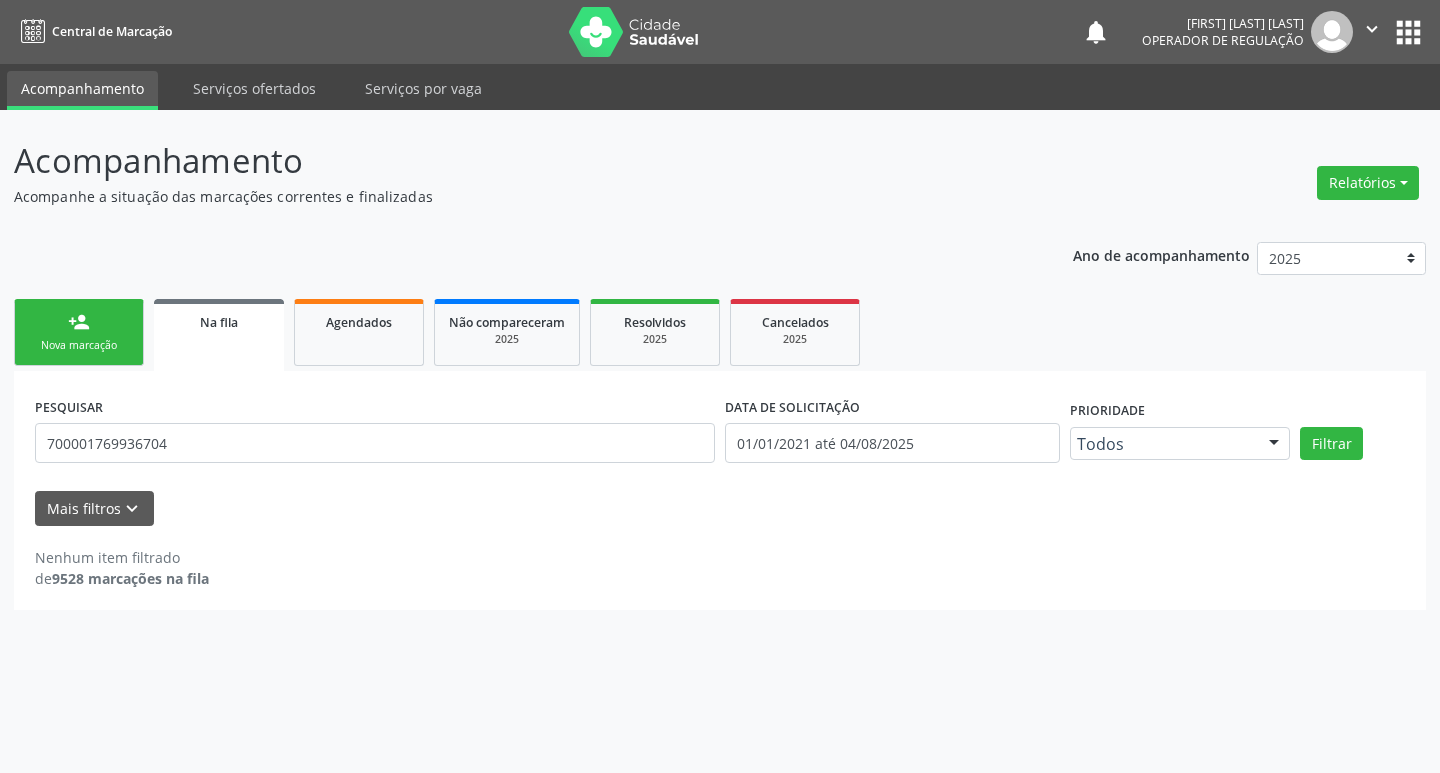 click on "person_add
Nova marcação" at bounding box center [79, 332] 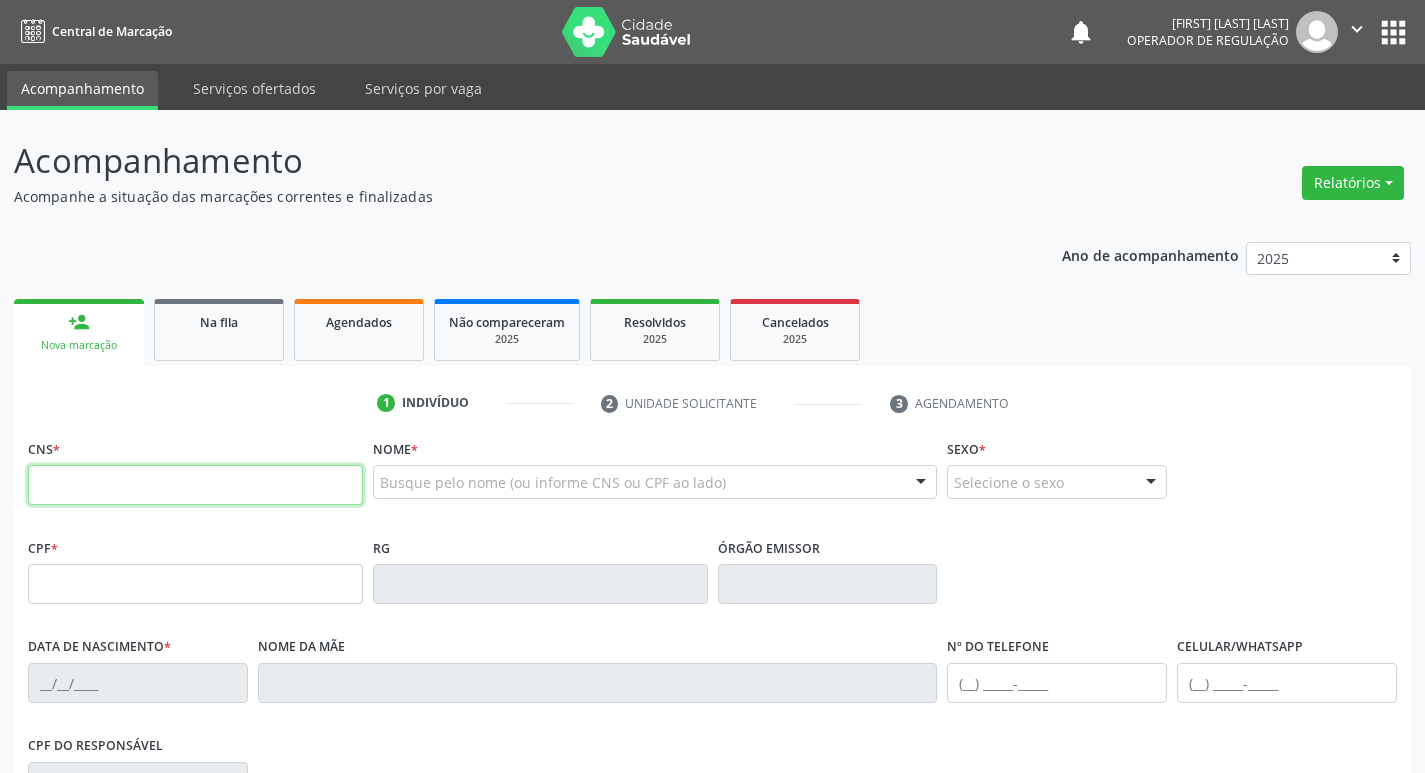 click at bounding box center [195, 485] 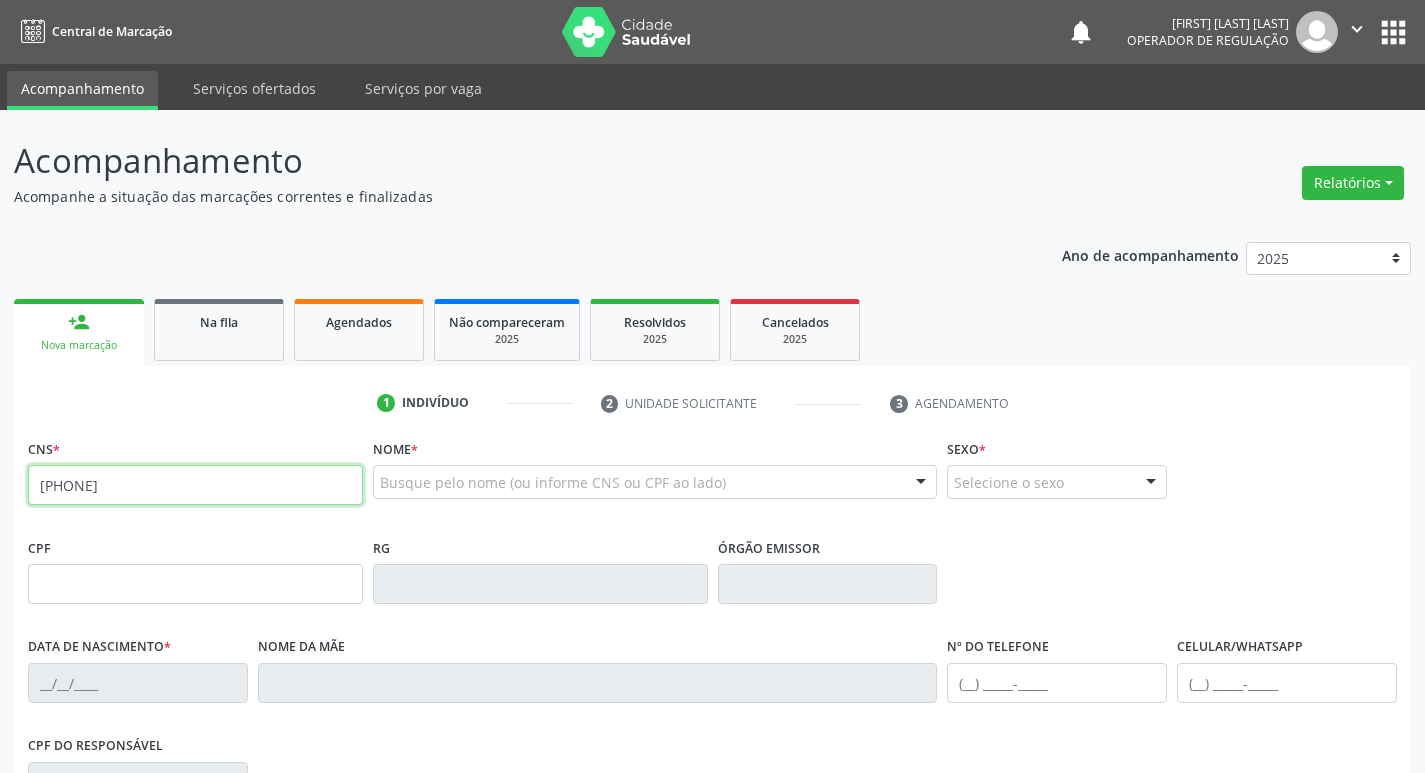 type on "700 0017 6993 6704" 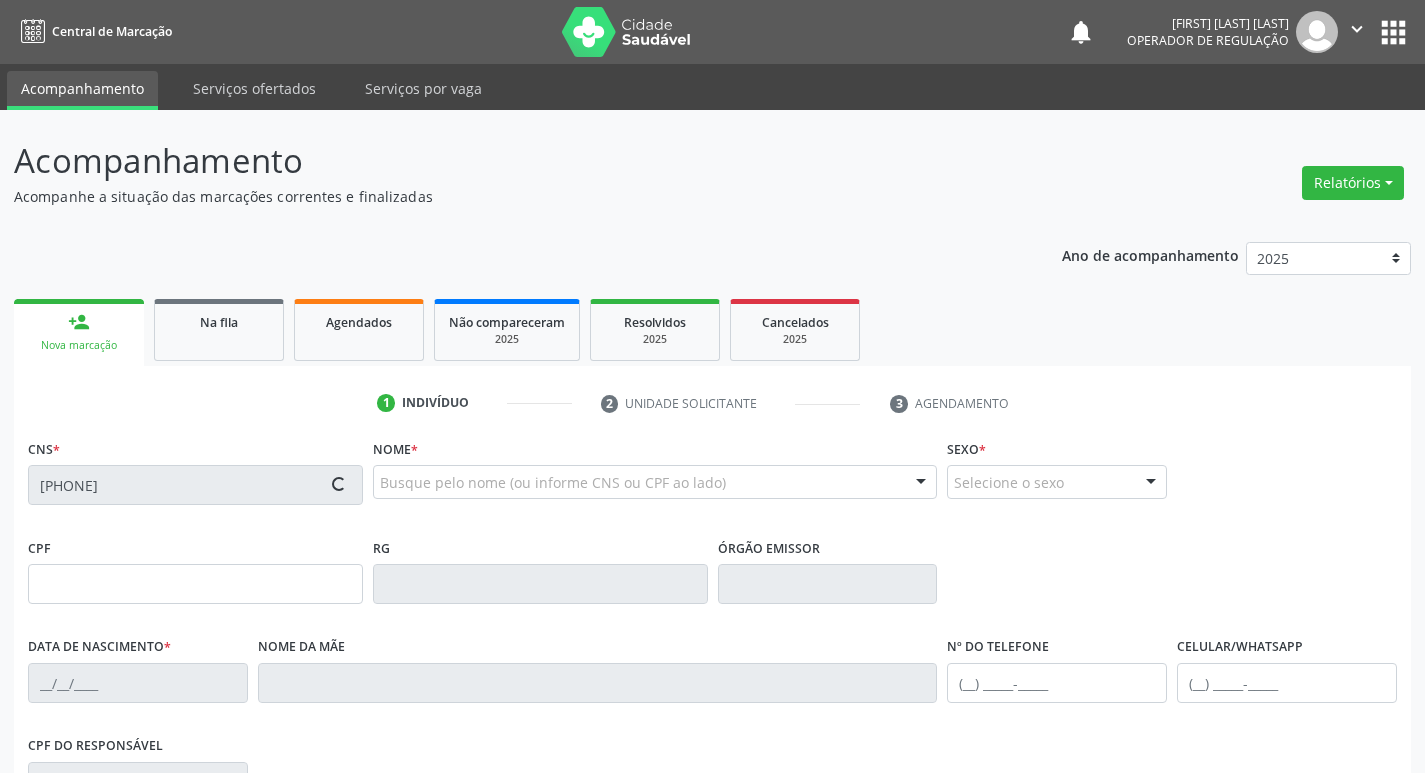 type on "037.720.704-77" 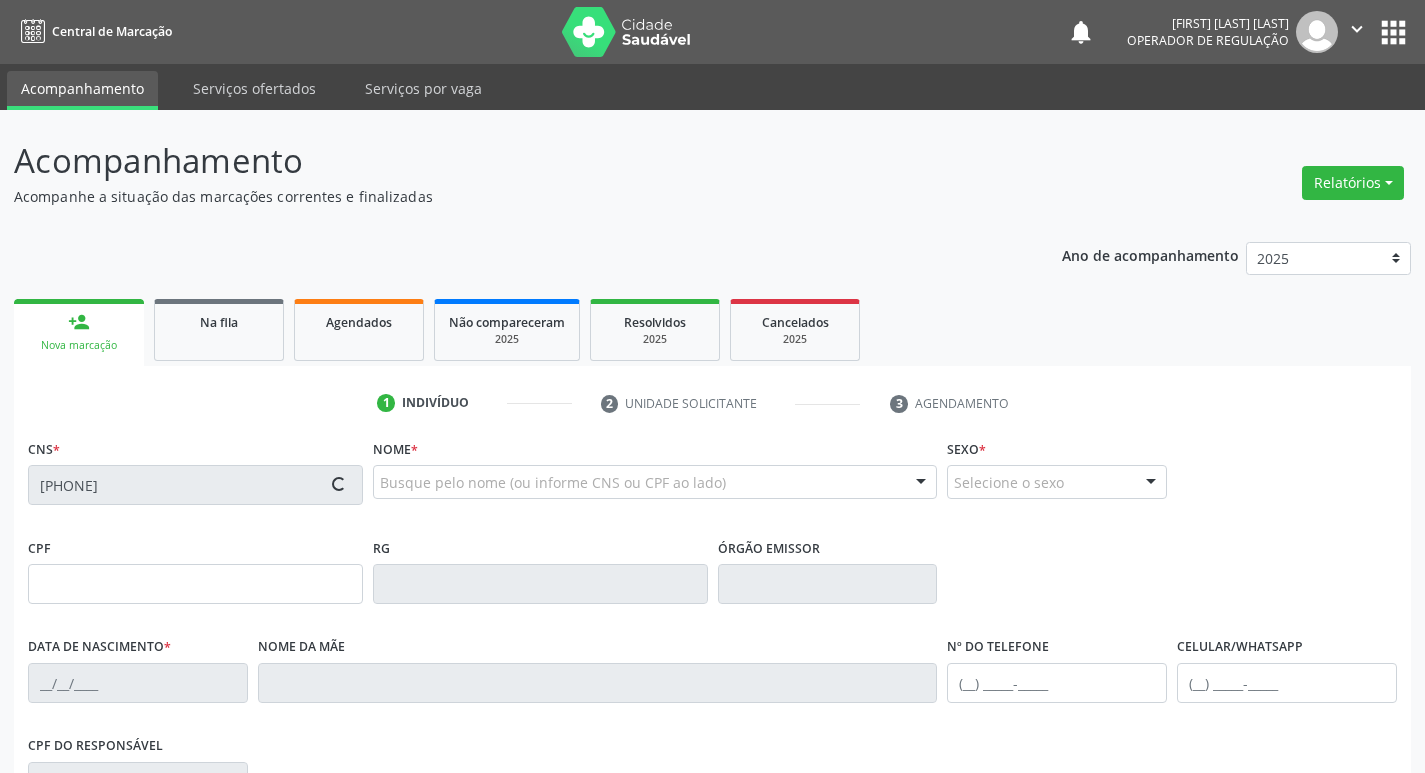 type on "09/03/1944" 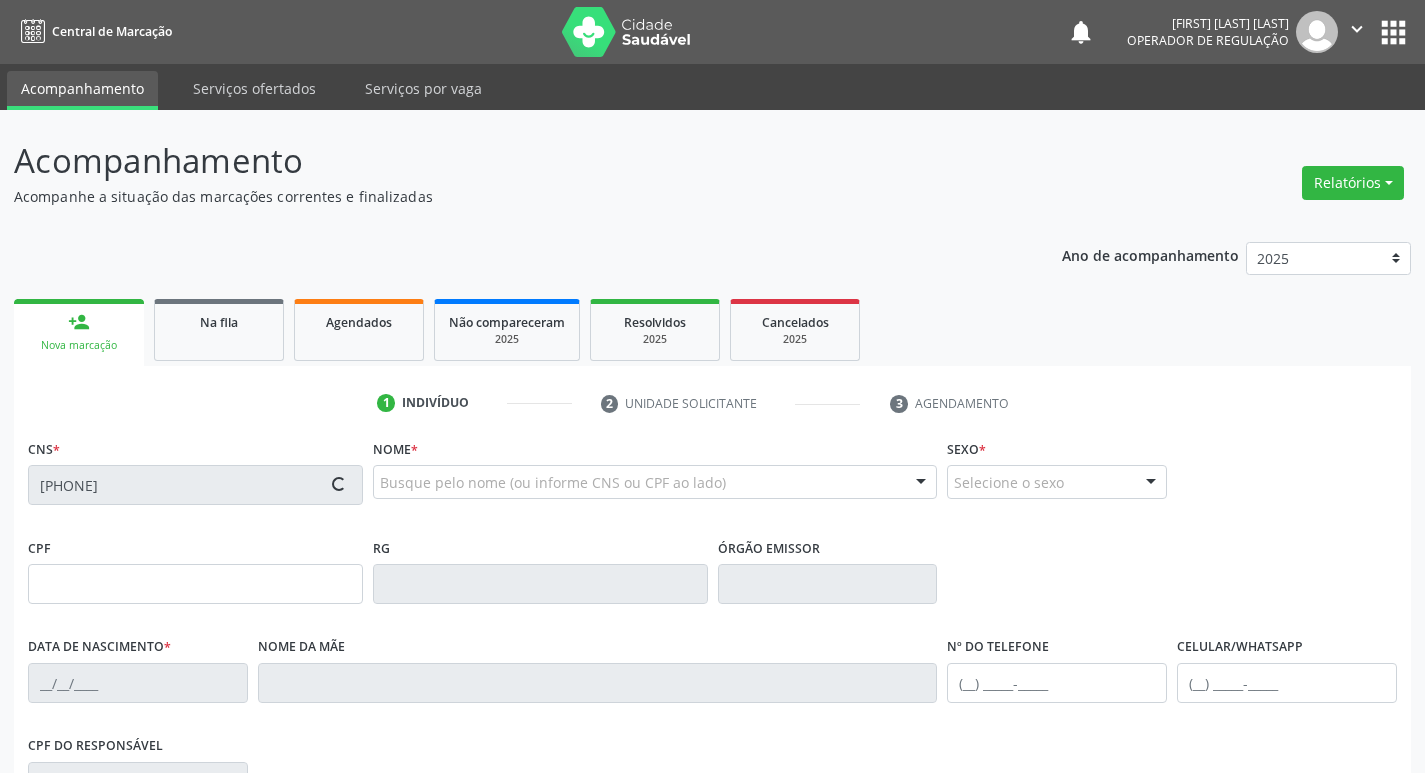type on "Maria Felipe Patricio" 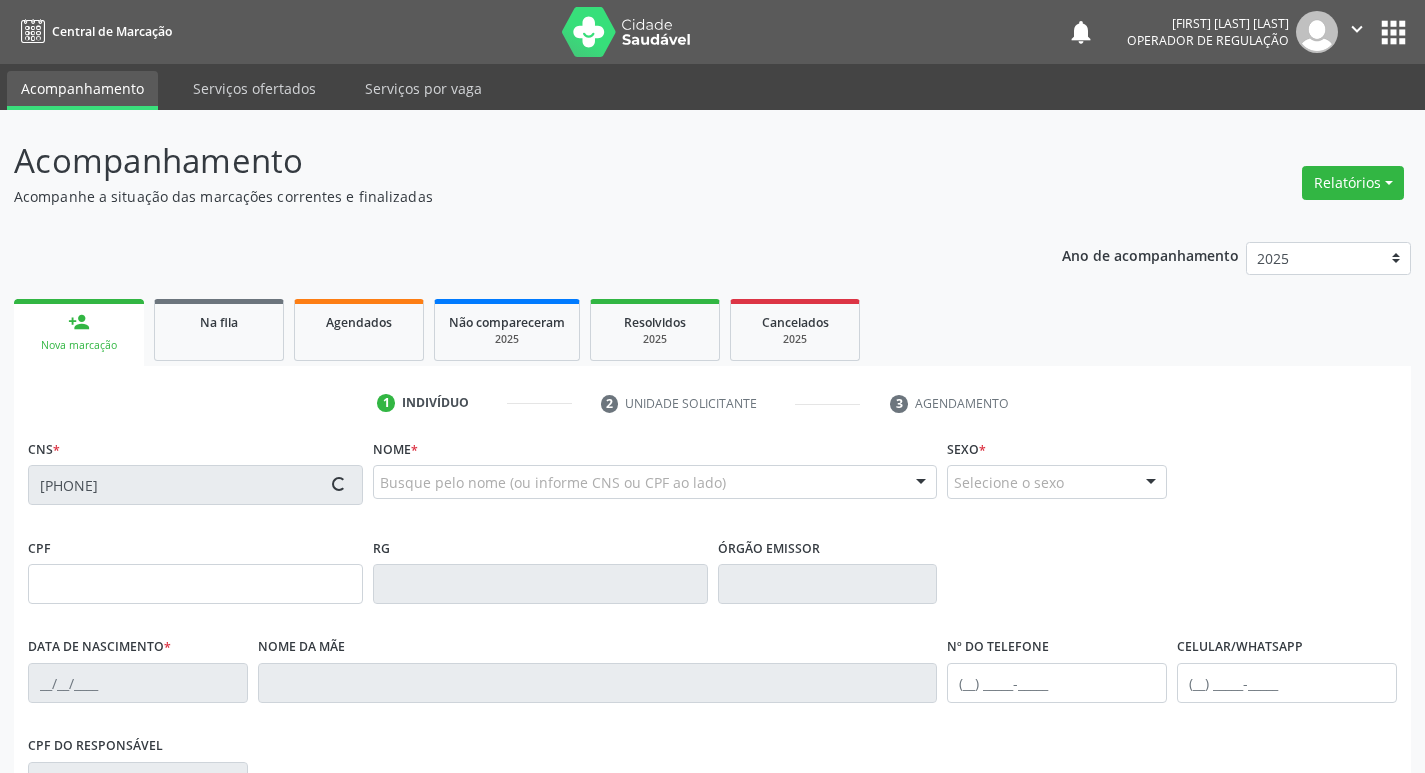 type on "(83) 9198-9858" 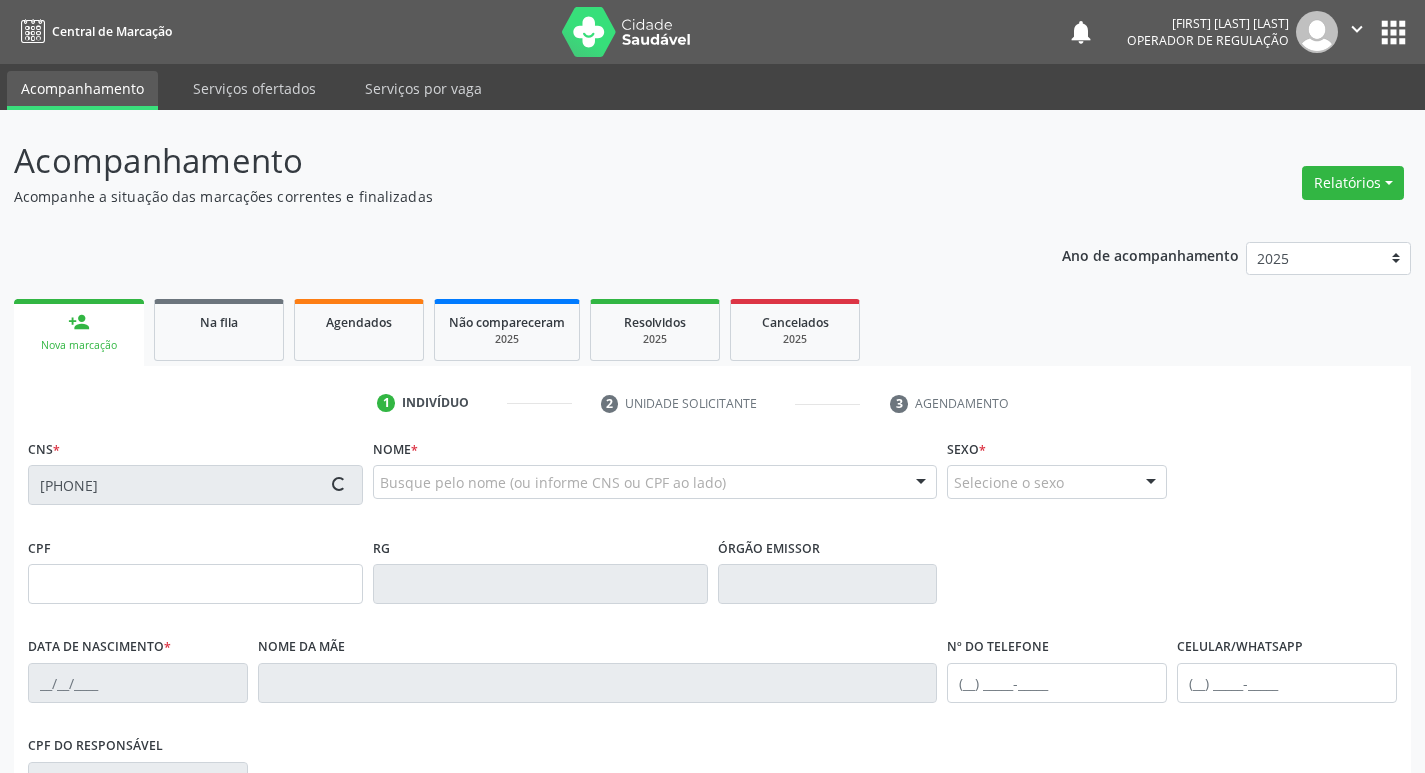 type on "S/N" 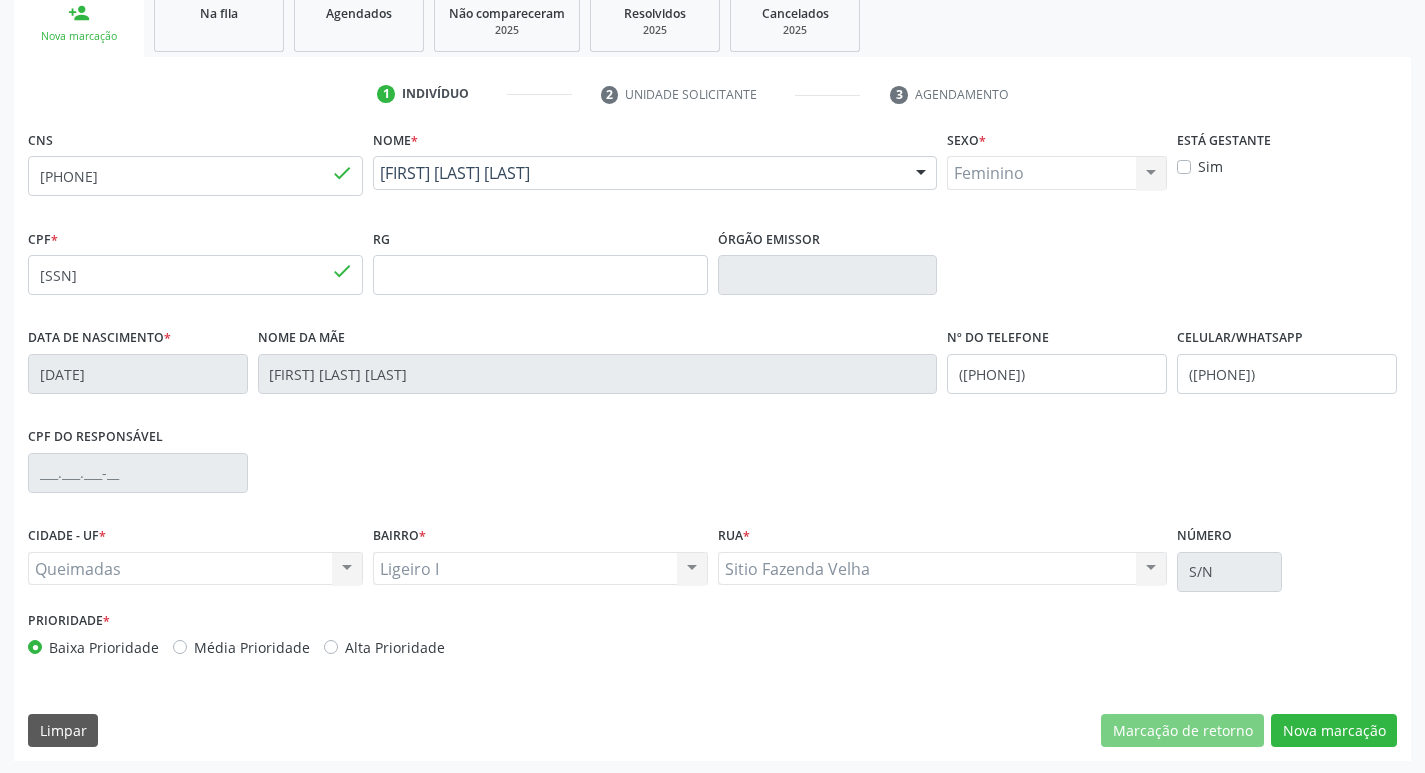 scroll, scrollTop: 311, scrollLeft: 0, axis: vertical 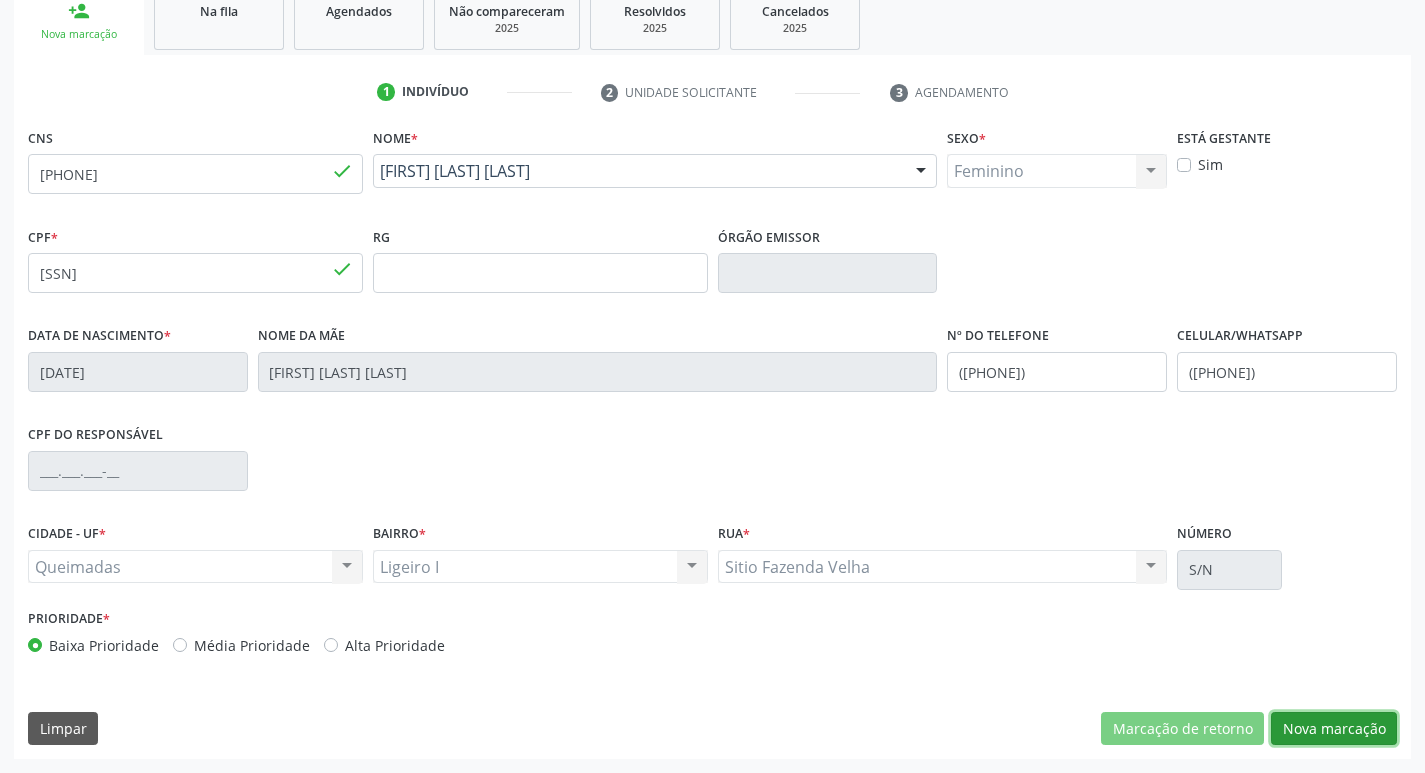 click on "Nova marcação" at bounding box center [1334, 729] 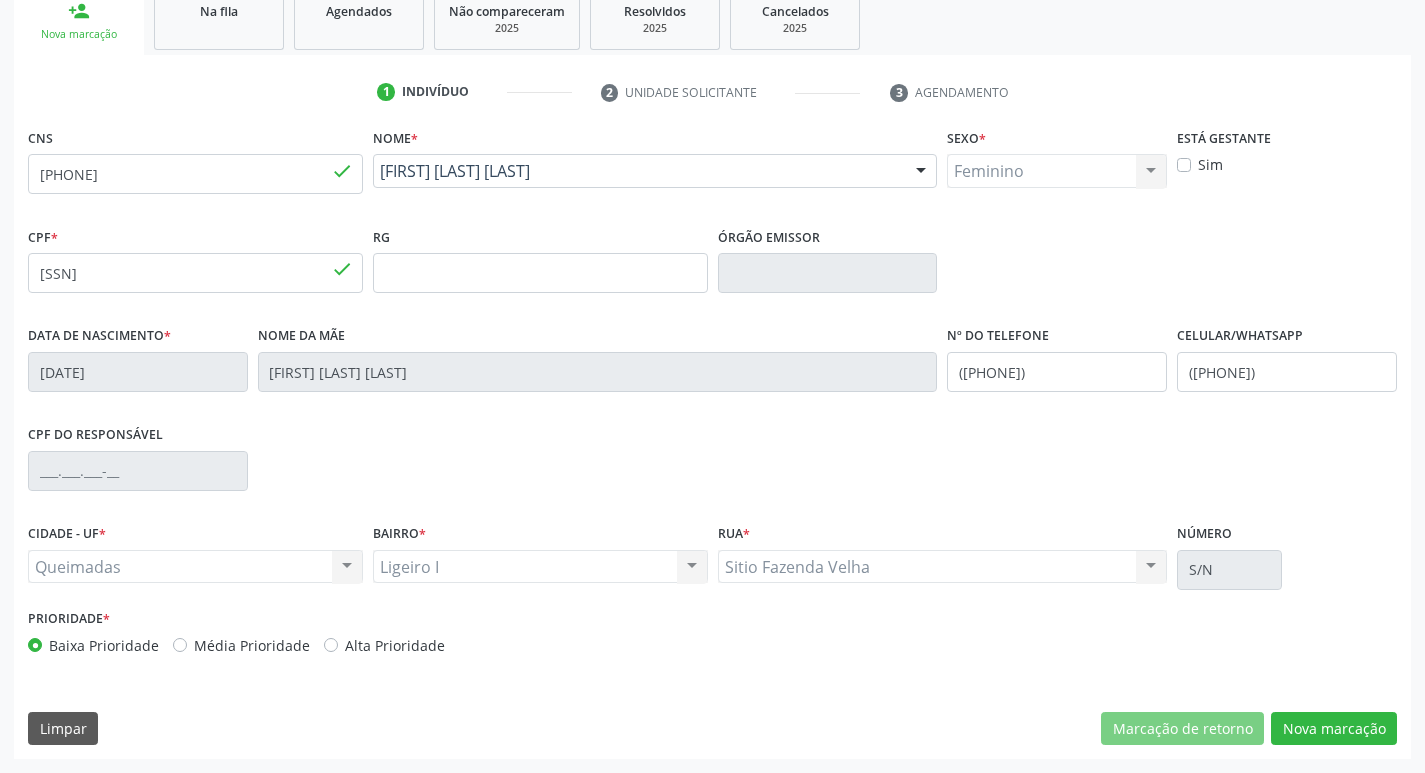 scroll, scrollTop: 133, scrollLeft: 0, axis: vertical 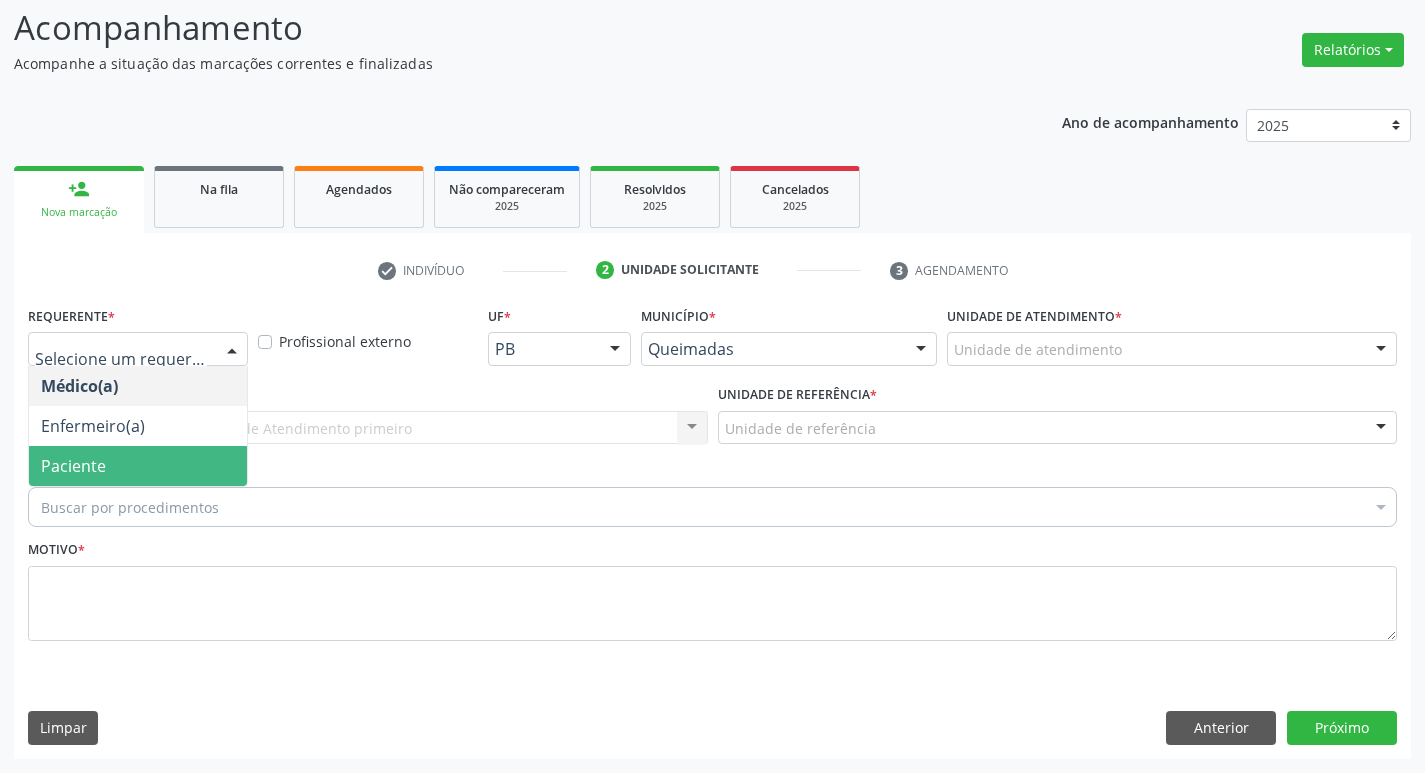 click on "Paciente" at bounding box center (138, 466) 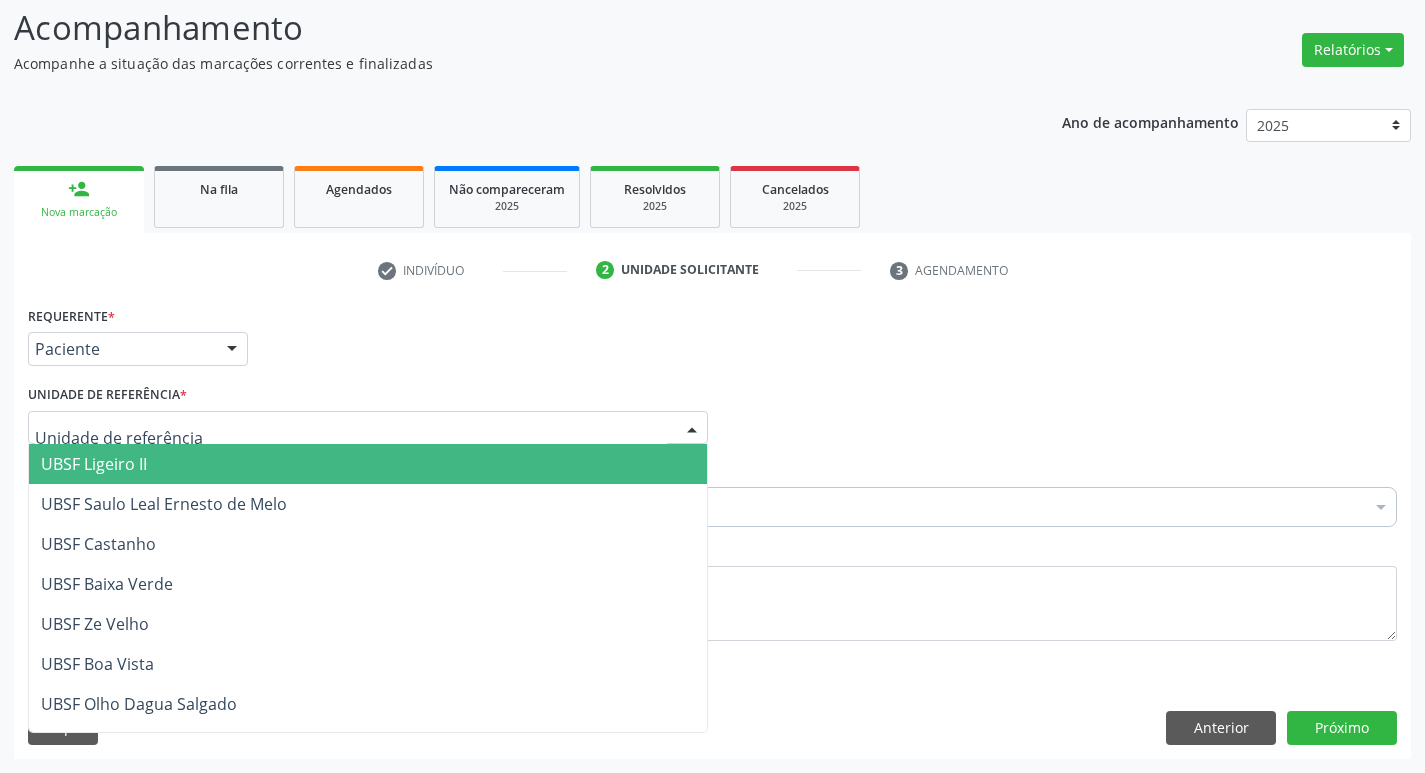 click at bounding box center [368, 428] 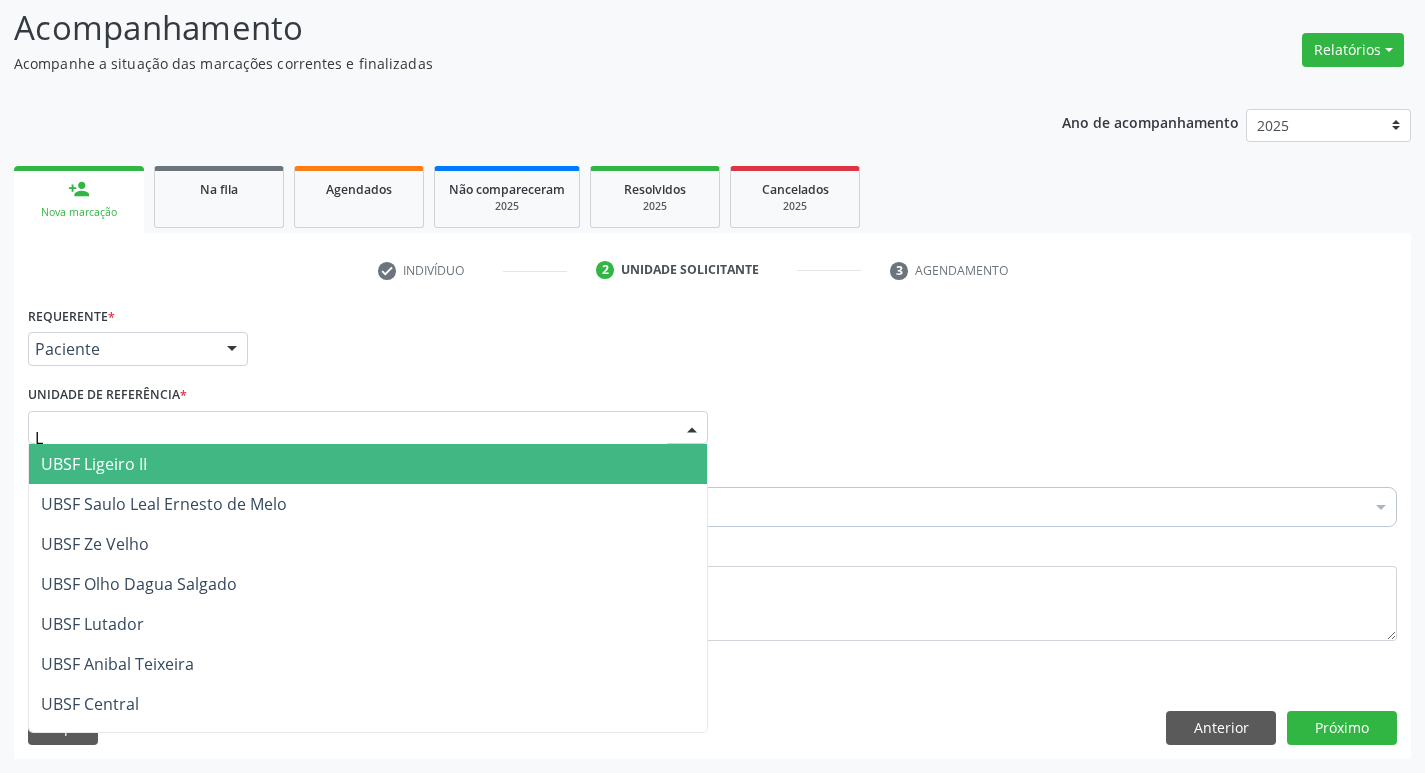 type on "LI" 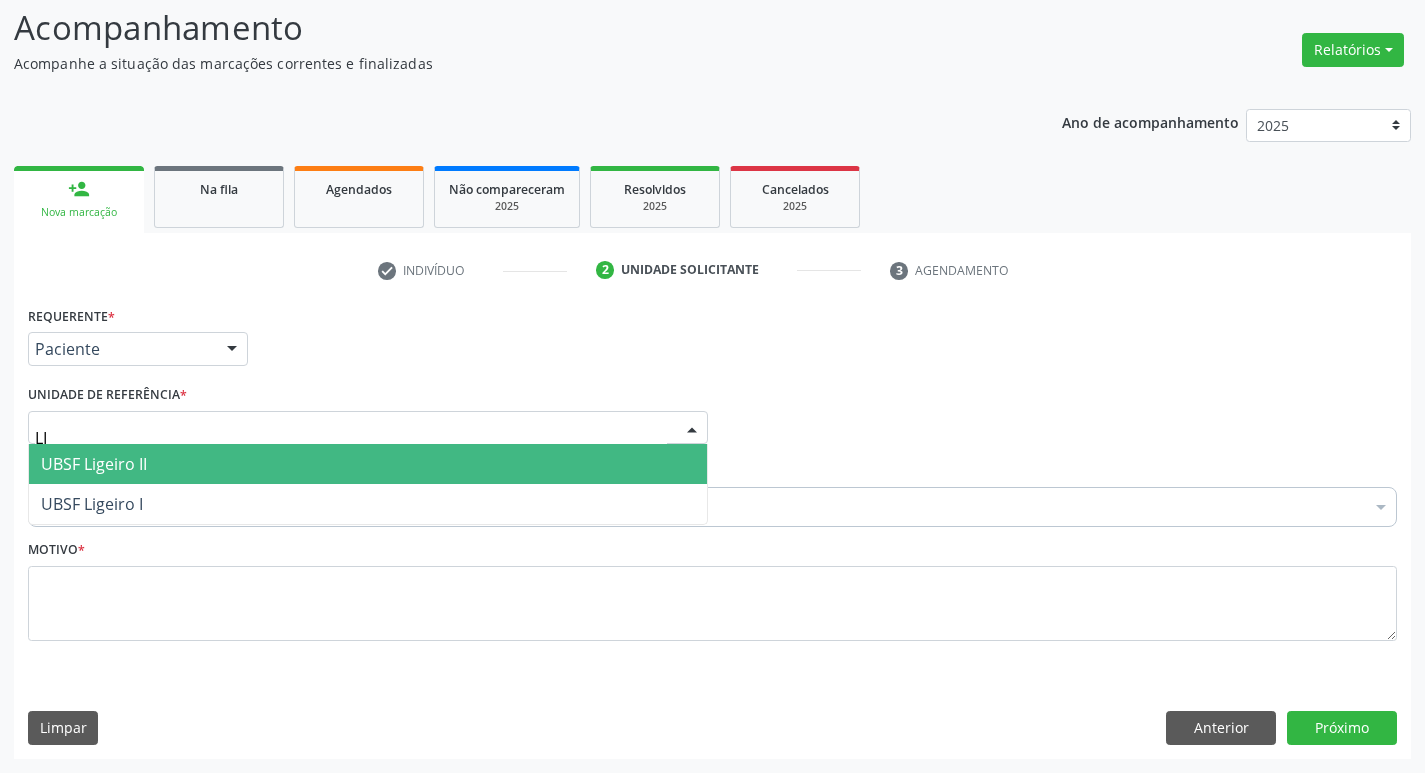 click on "UBSF Ligeiro I" at bounding box center (368, 504) 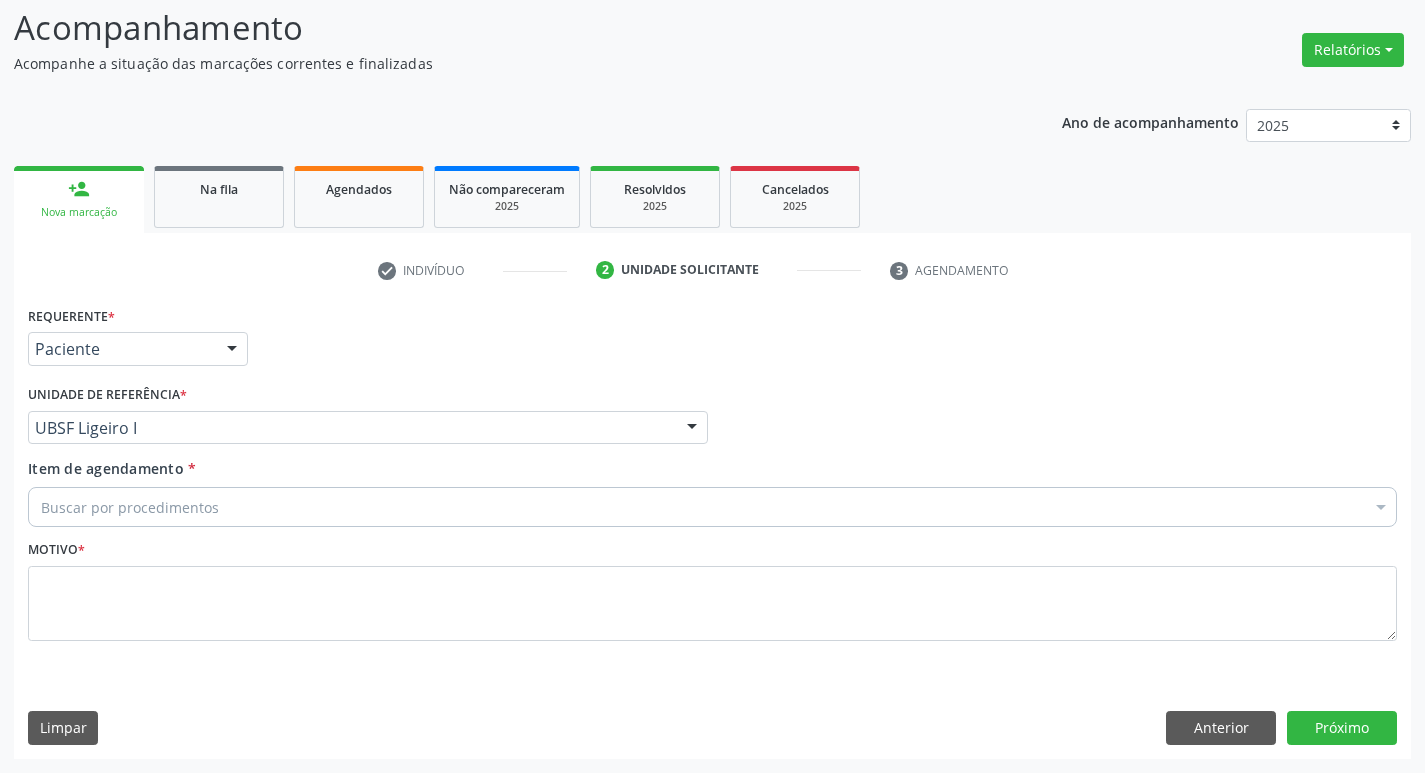 click on "Buscar por procedimentos" at bounding box center [712, 507] 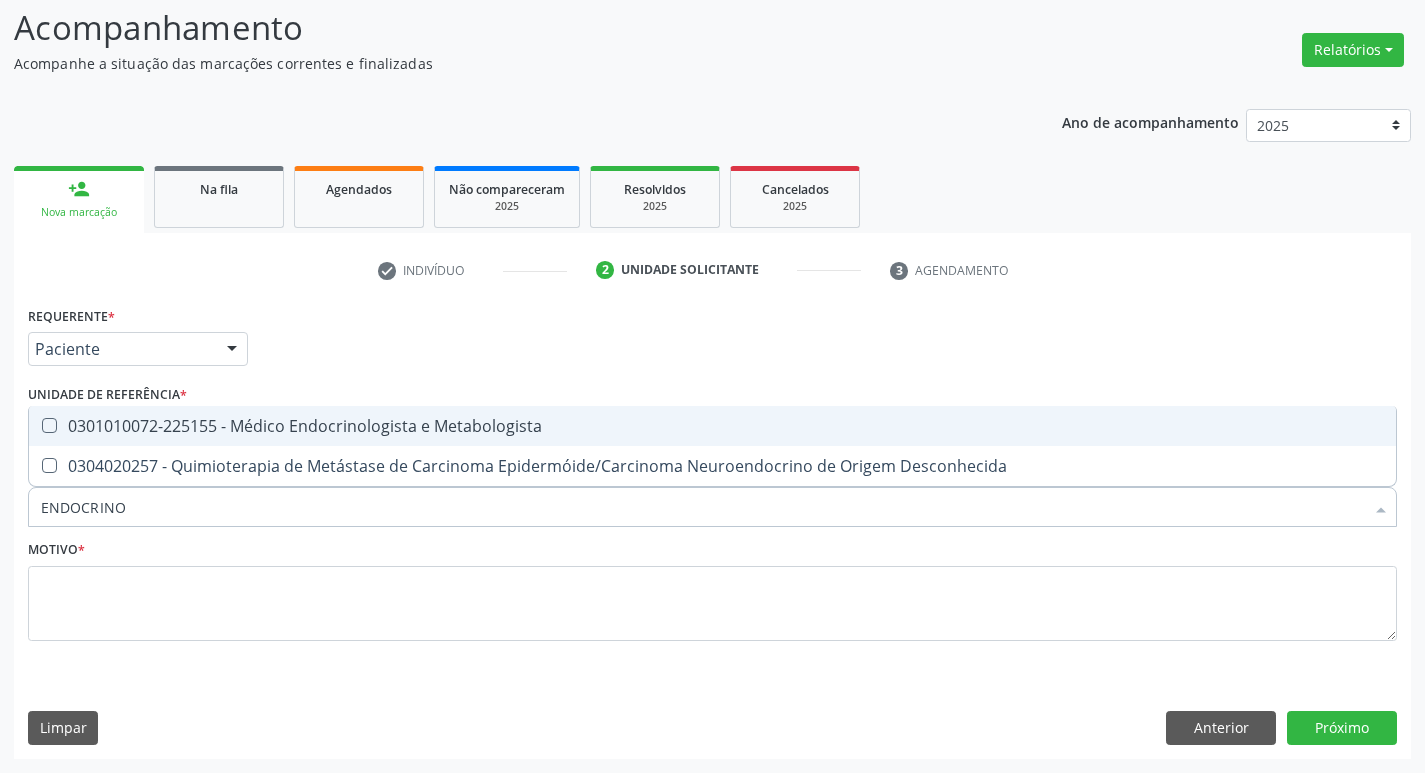 click on "Requerente
*
Paciente         Médico(a)   Enfermeiro(a)   Paciente
Nenhum resultado encontrado para: "   "
Não há nenhuma opção para ser exibida.
UF
PB         PB
Nenhum resultado encontrado para: "   "
Não há nenhuma opção para ser exibida.
Município
Queimadas         Campina Grande   Queimadas
Nenhum resultado encontrado para: "   "
Não há nenhuma opção para ser exibida.
Médico Solicitante
Por favor, selecione a Unidade de Atendimento primeiro
Nenhum resultado encontrado para: "   "
Não há nenhuma opção para ser exibida.
Unidade de referência
*
UBSF Ligeiro I         UBSF Ligeiro II   UBSF Saulo Leal Ernesto de Melo   UBSF Castanho   UBSF Baixa Verde   UBSF Ze Velho   UBSF Boa Vista   UBSF Olho Dagua Salgado   UBSF Zumbi" at bounding box center (712, 485) 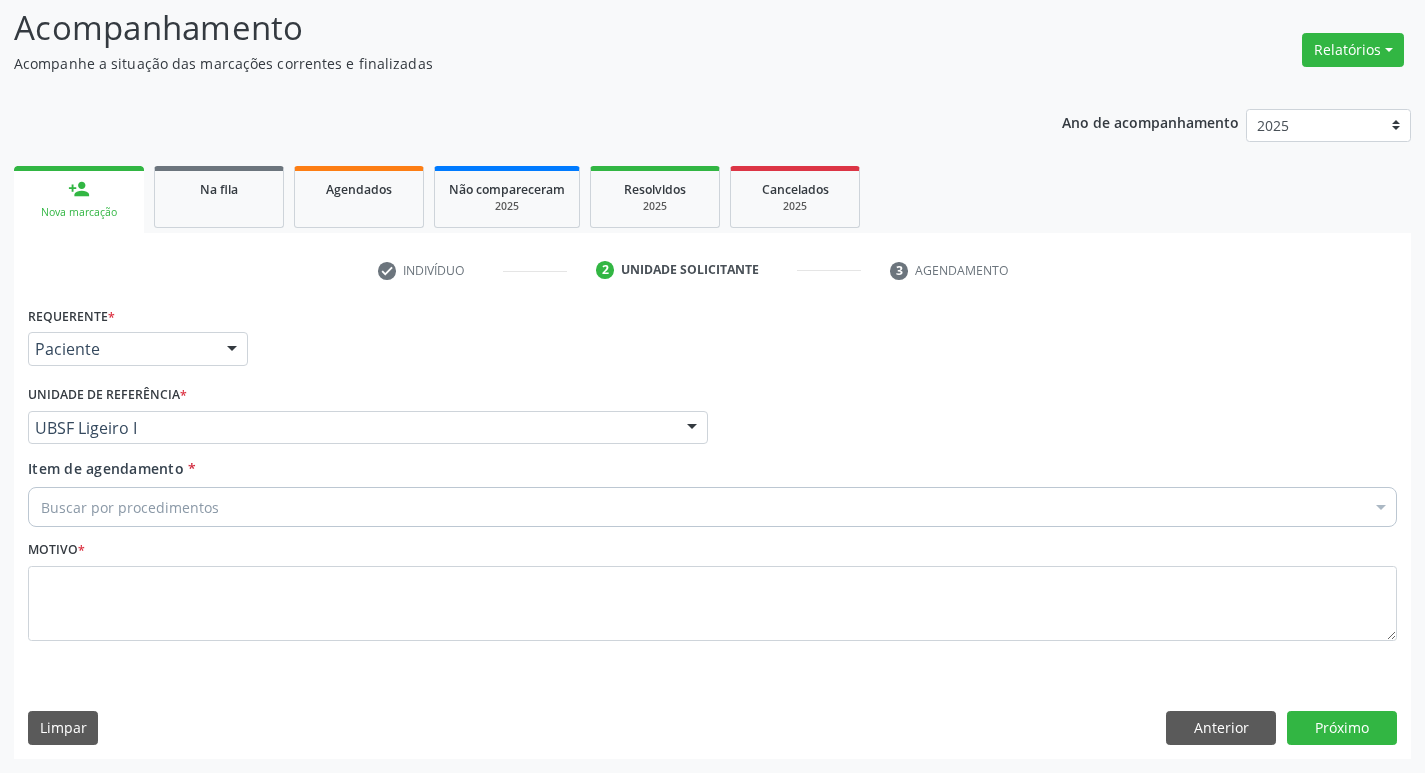 click on "Buscar por procedimentos" at bounding box center [712, 507] 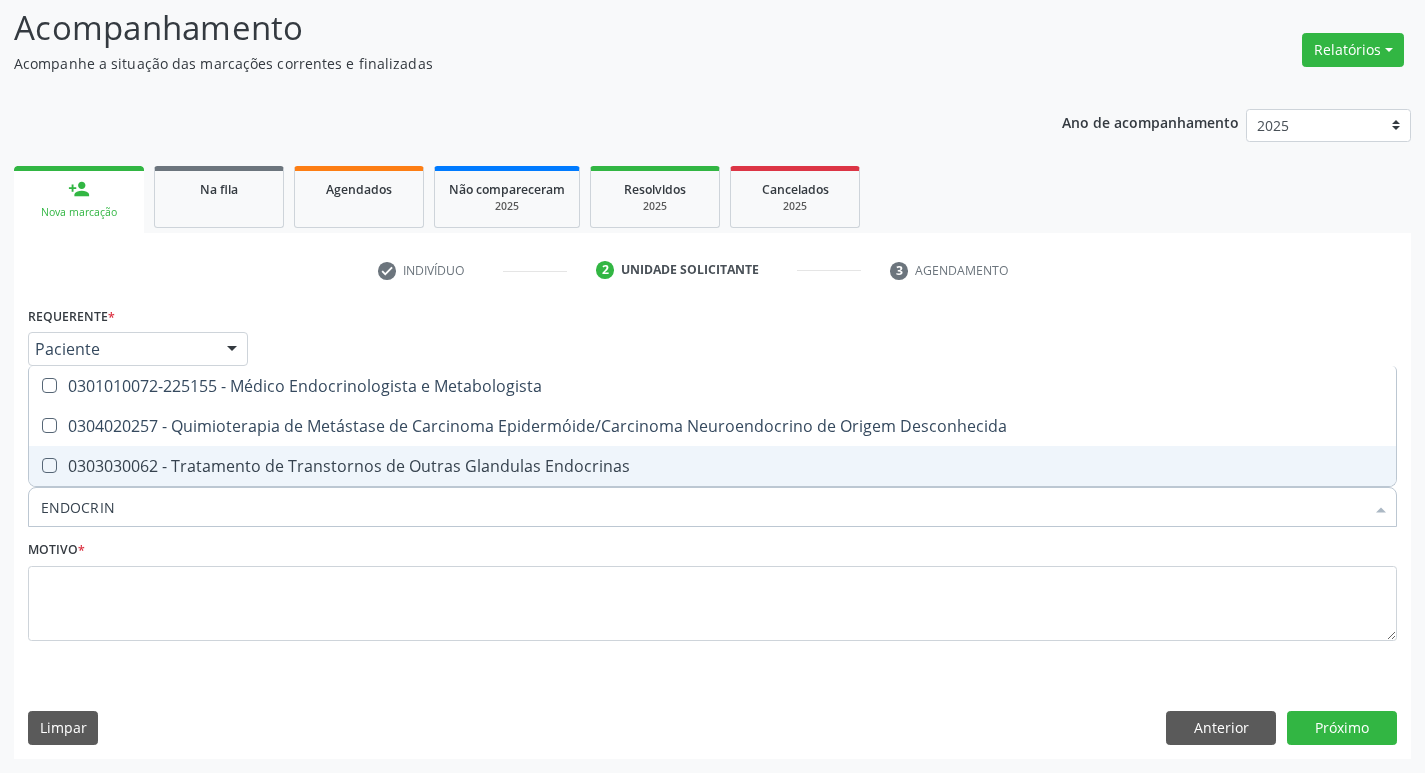 type on "ENDOCRINO" 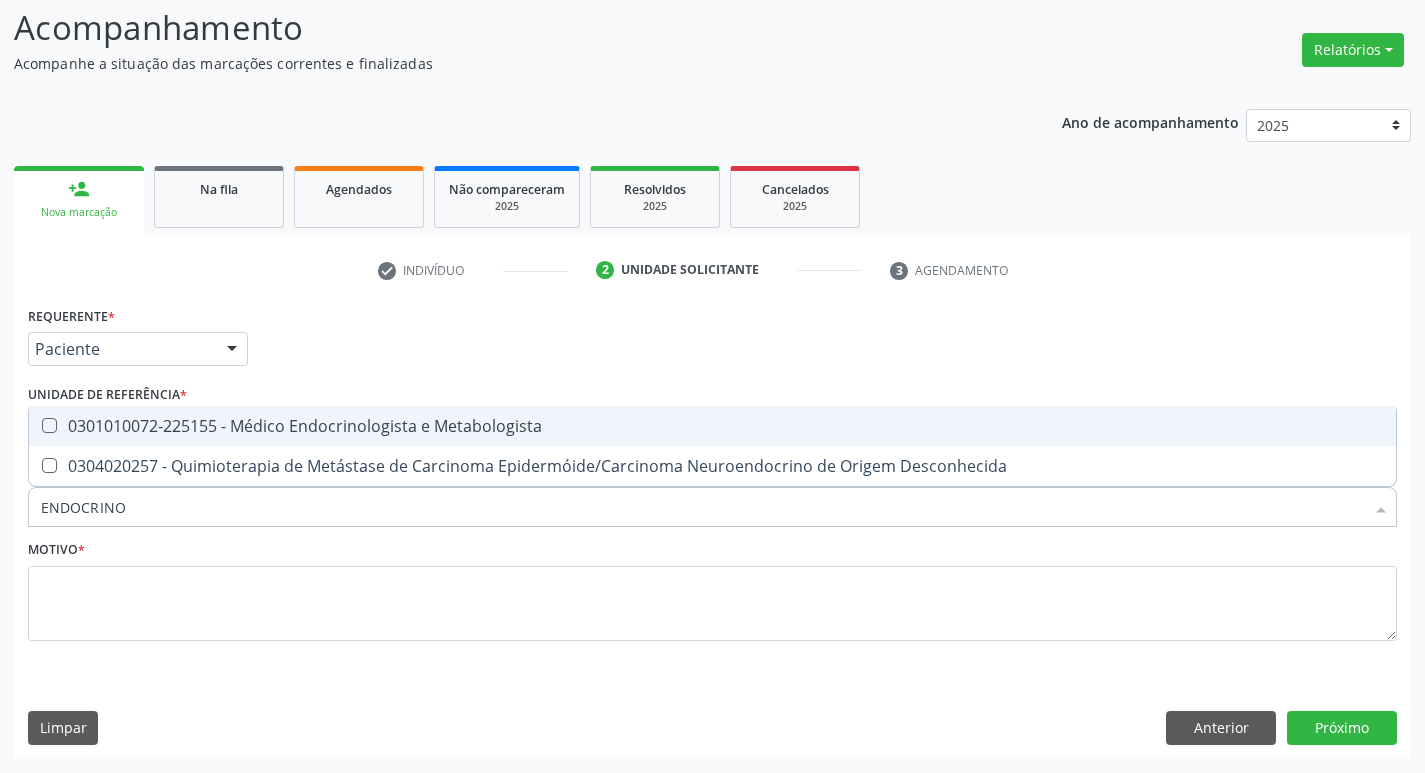 click on "0301010072-225155 - Médico Endocrinologista e Metabologista" at bounding box center (712, 426) 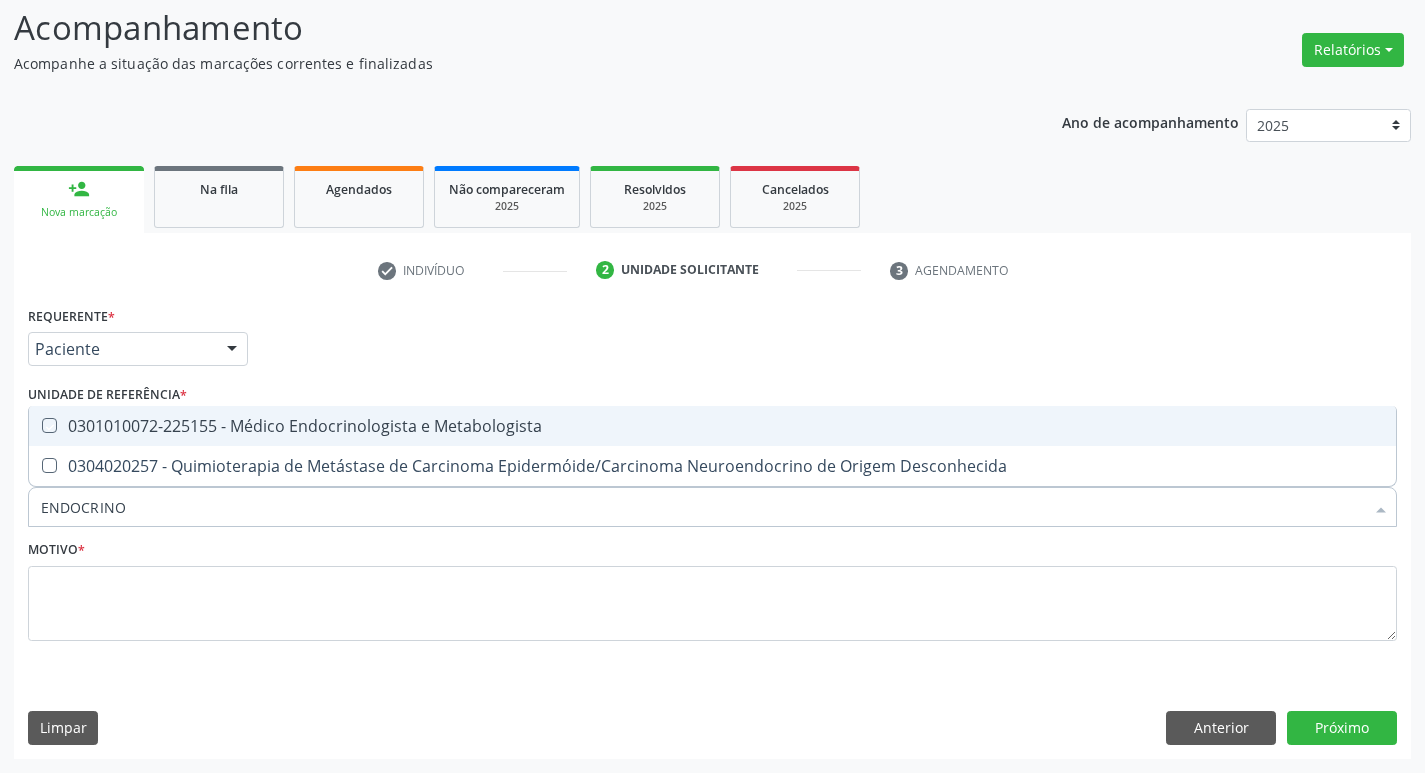 checkbox on "true" 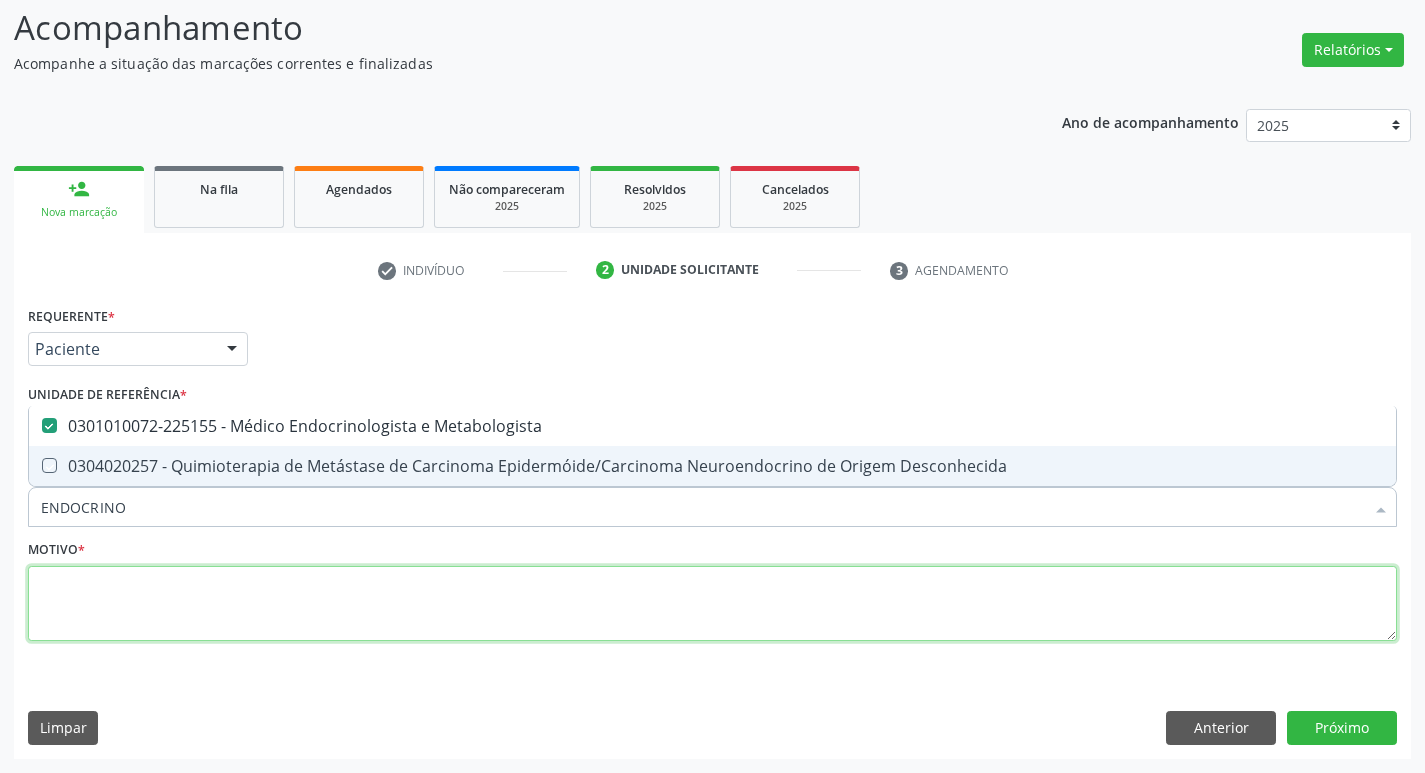 click at bounding box center (712, 604) 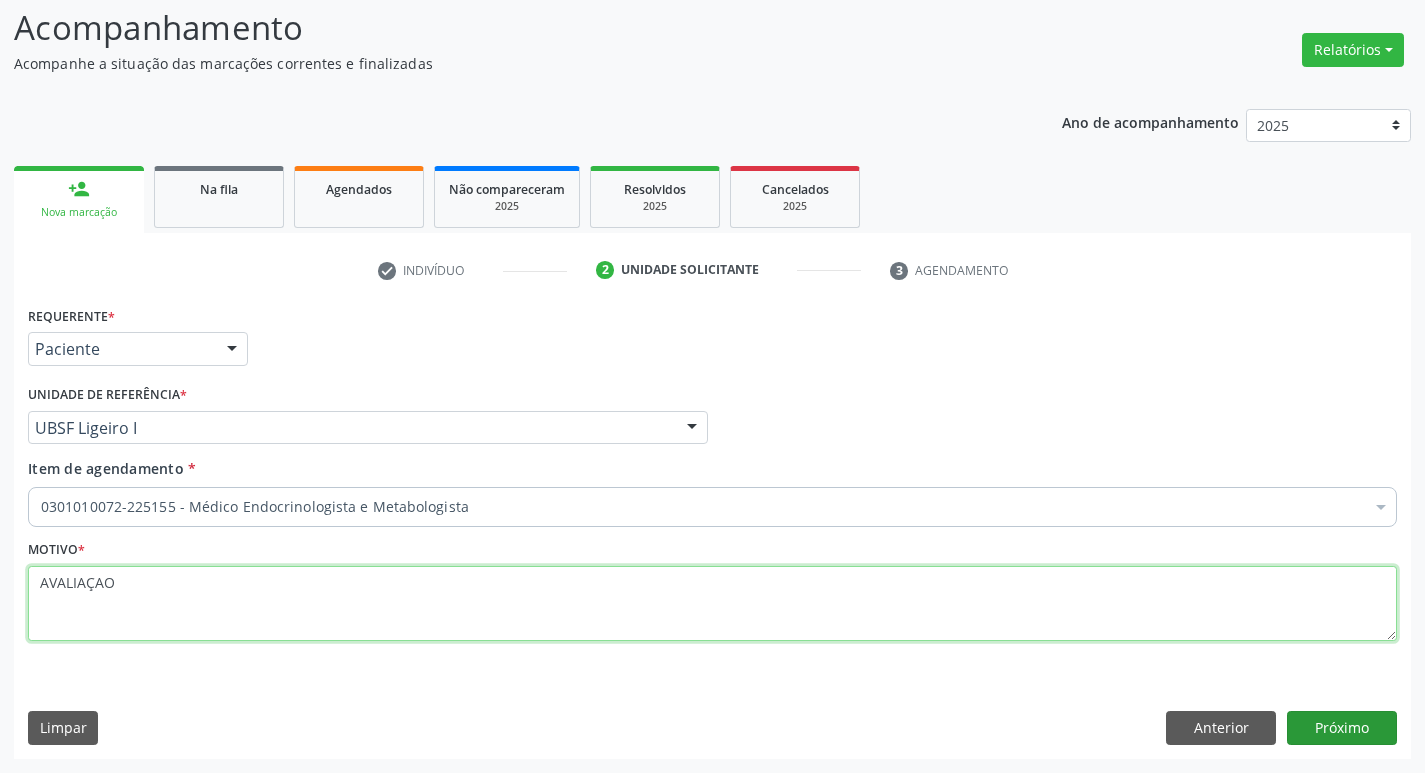 type on "AVALIAÇAO" 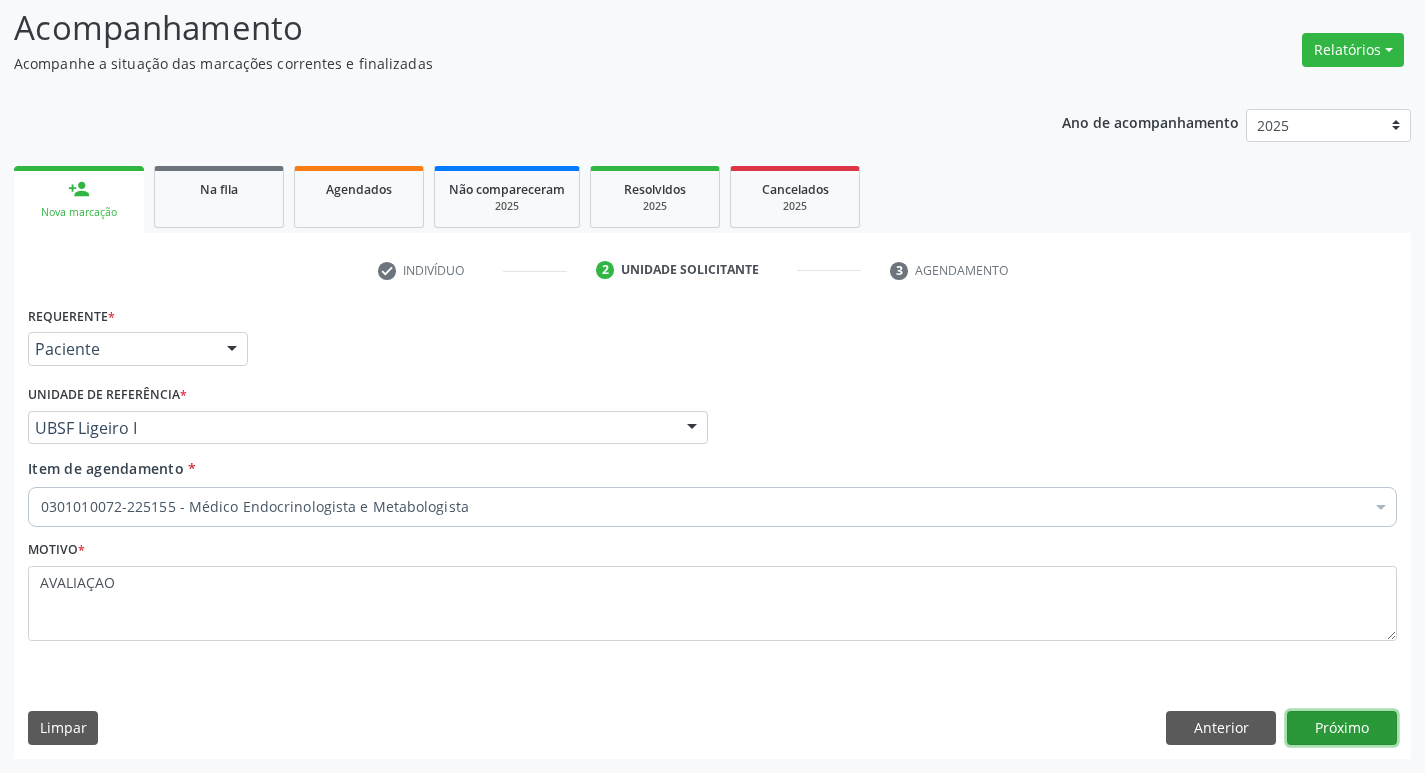 click on "Próximo" at bounding box center [1342, 728] 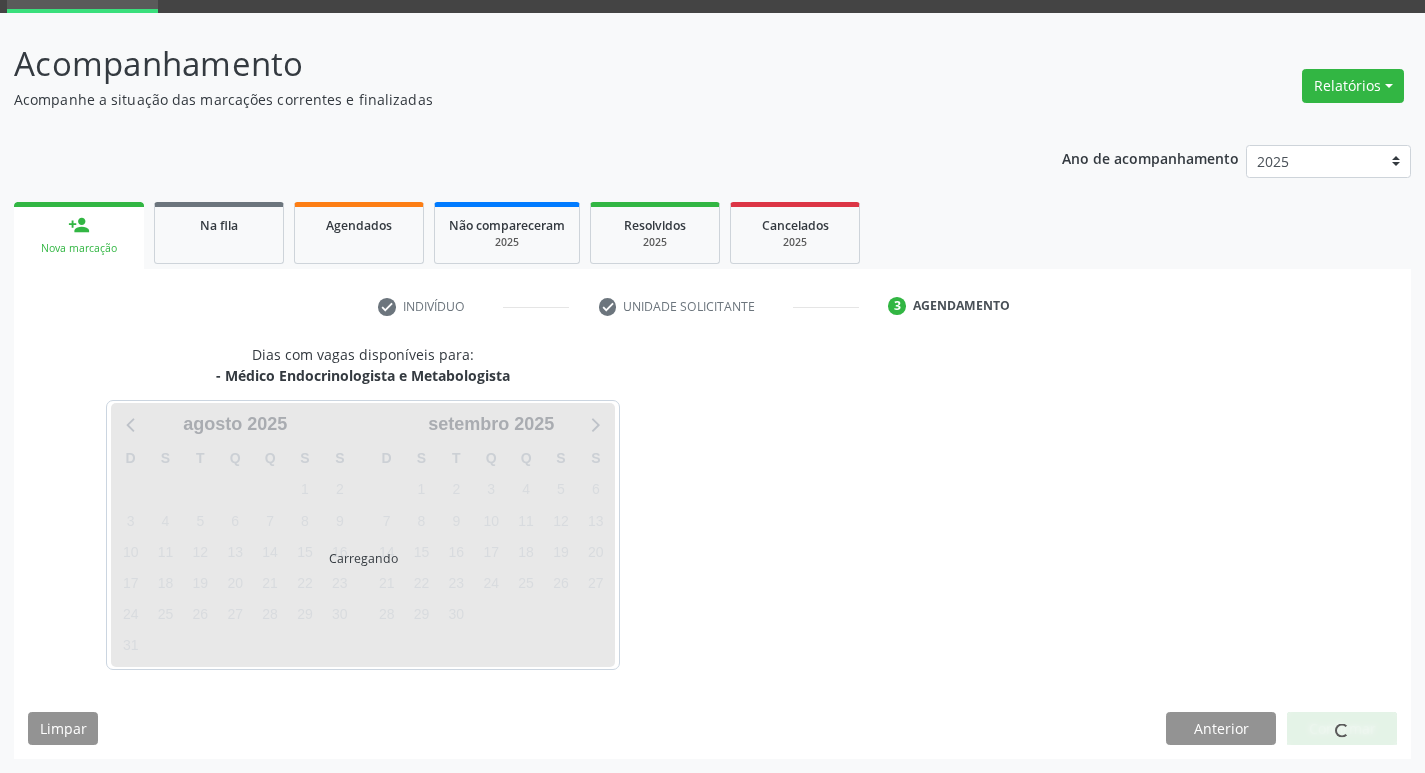 scroll, scrollTop: 97, scrollLeft: 0, axis: vertical 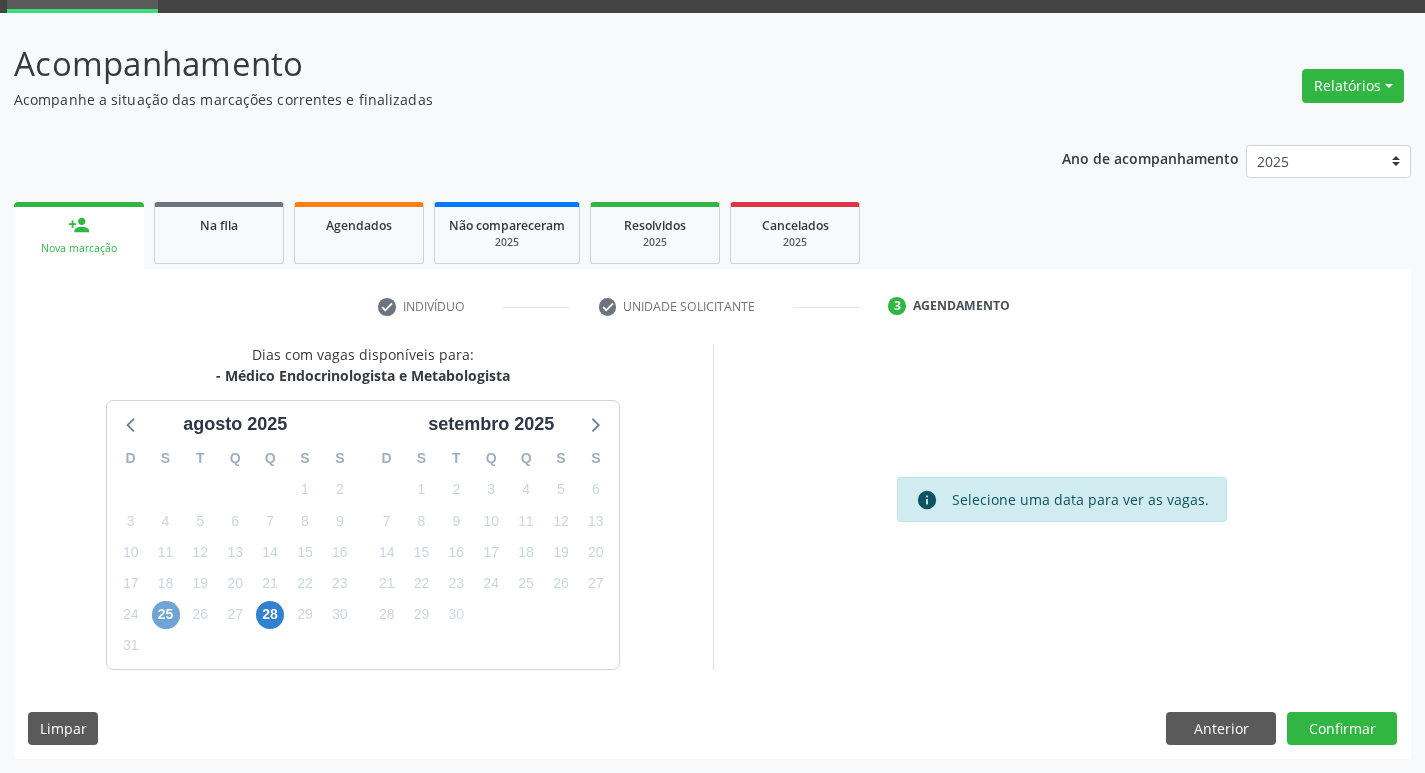 click on "25" at bounding box center (166, 615) 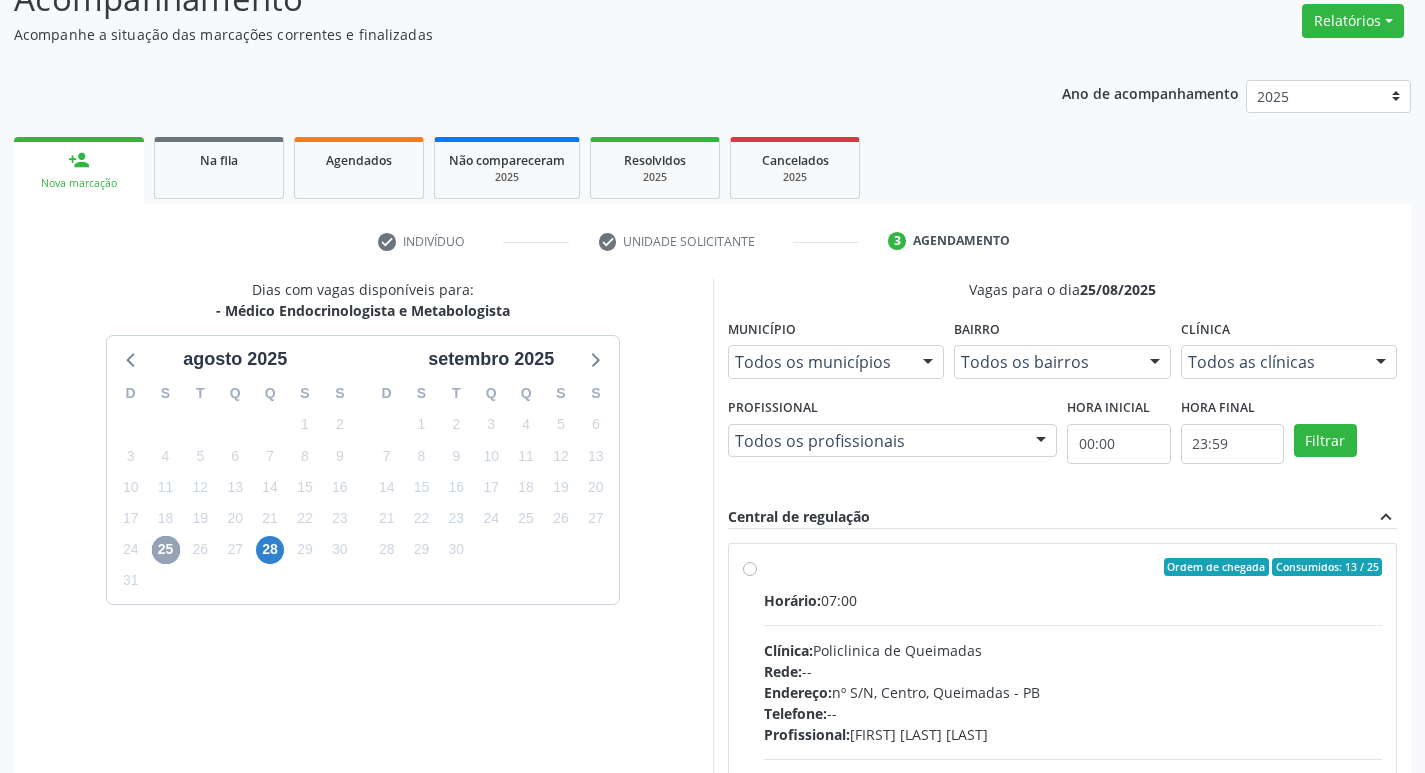 scroll, scrollTop: 197, scrollLeft: 0, axis: vertical 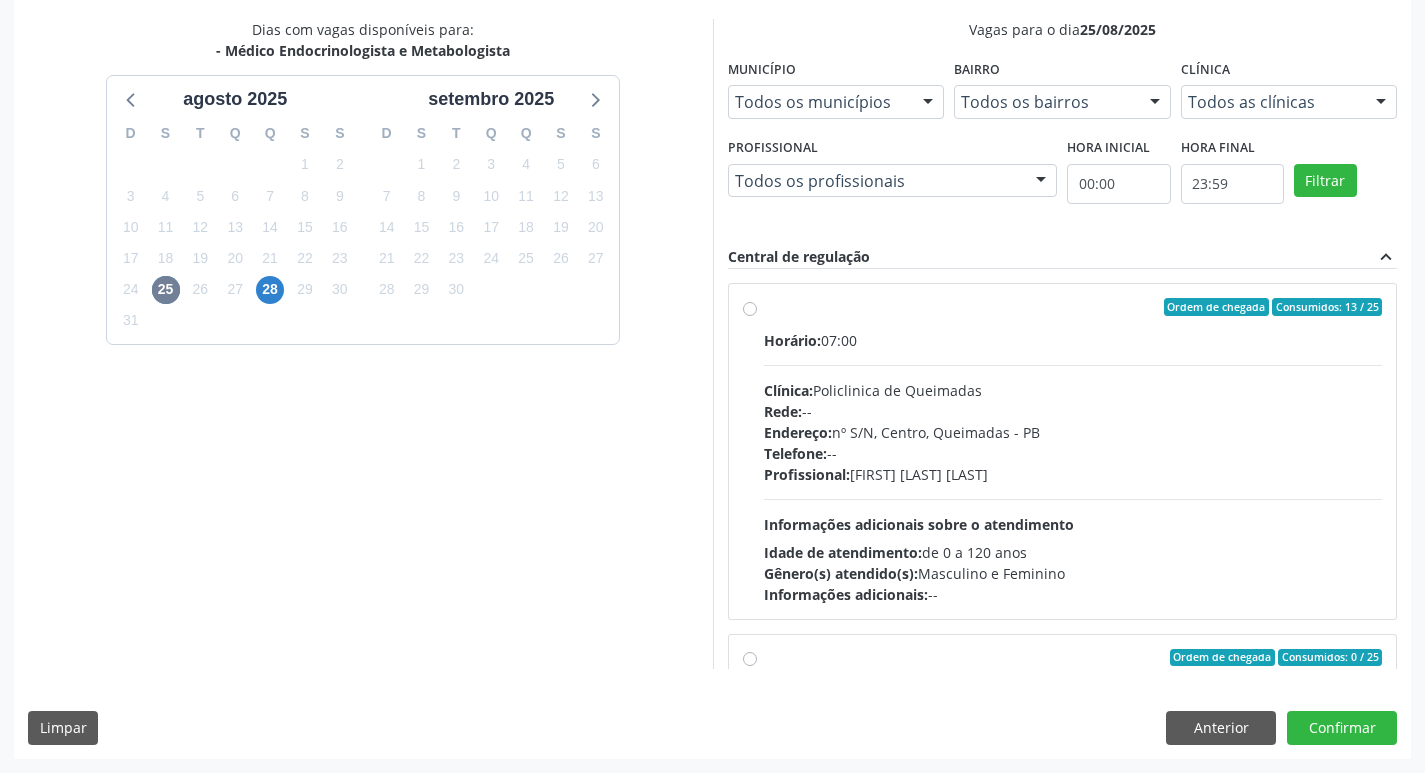 click on "Horário:   07:00
Clínica:  Policlinica de Queimadas
Rede:
--
Endereço:   nº S/N, Centro, Queimadas - PB
Telefone:   --
Profissional:
Emille Araujo Cavalcante da Cunha
Informações adicionais sobre o atendimento
Idade de atendimento:
de 0 a 120 anos
Gênero(s) atendido(s):
Masculino e Feminino
Informações adicionais:
--" at bounding box center [1073, 467] 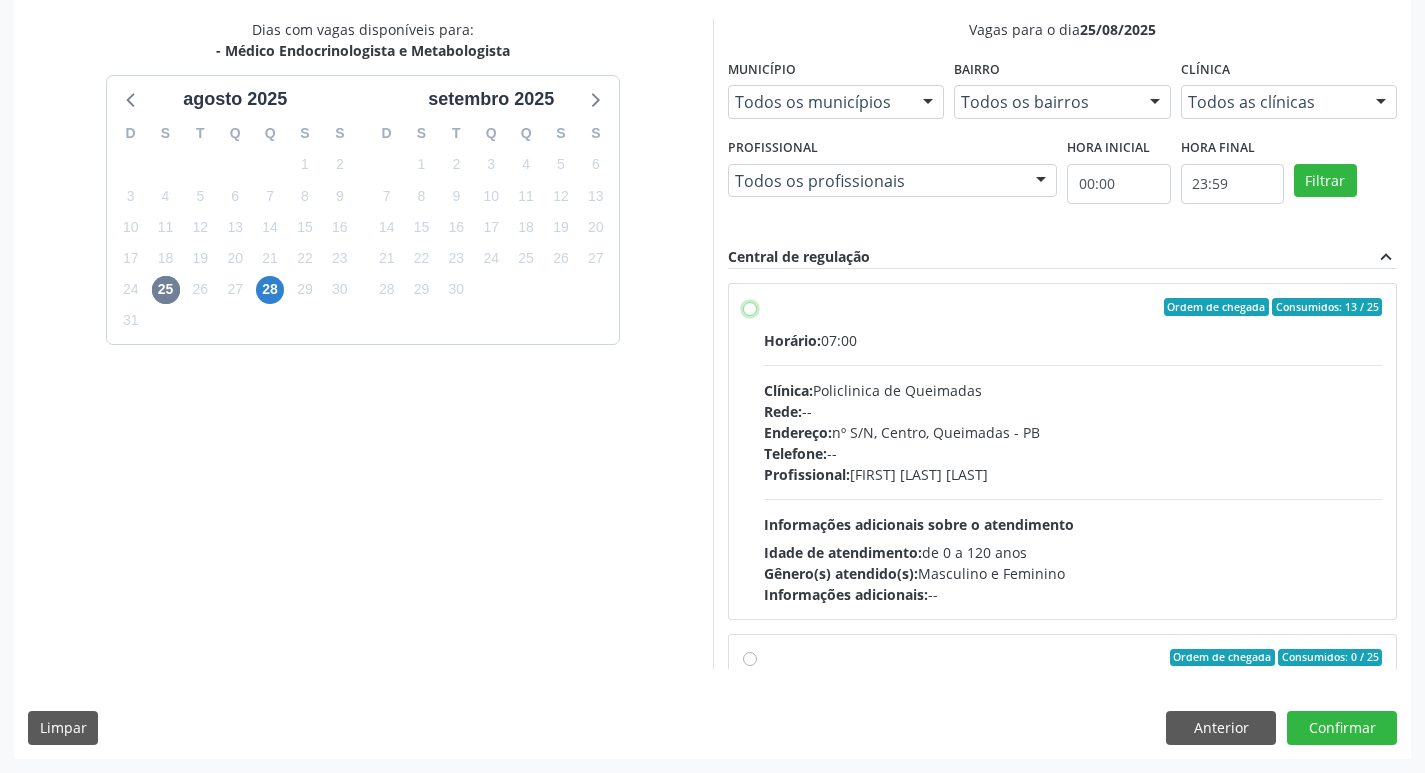 click on "Ordem de chegada
Consumidos: 13 / 25
Horário:   07:00
Clínica:  Policlinica de Queimadas
Rede:
--
Endereço:   nº S/N, Centro, Queimadas - PB
Telefone:   --
Profissional:
Emille Araujo Cavalcante da Cunha
Informações adicionais sobre o atendimento
Idade de atendimento:
de 0 a 120 anos
Gênero(s) atendido(s):
Masculino e Feminino
Informações adicionais:
--" at bounding box center [750, 307] 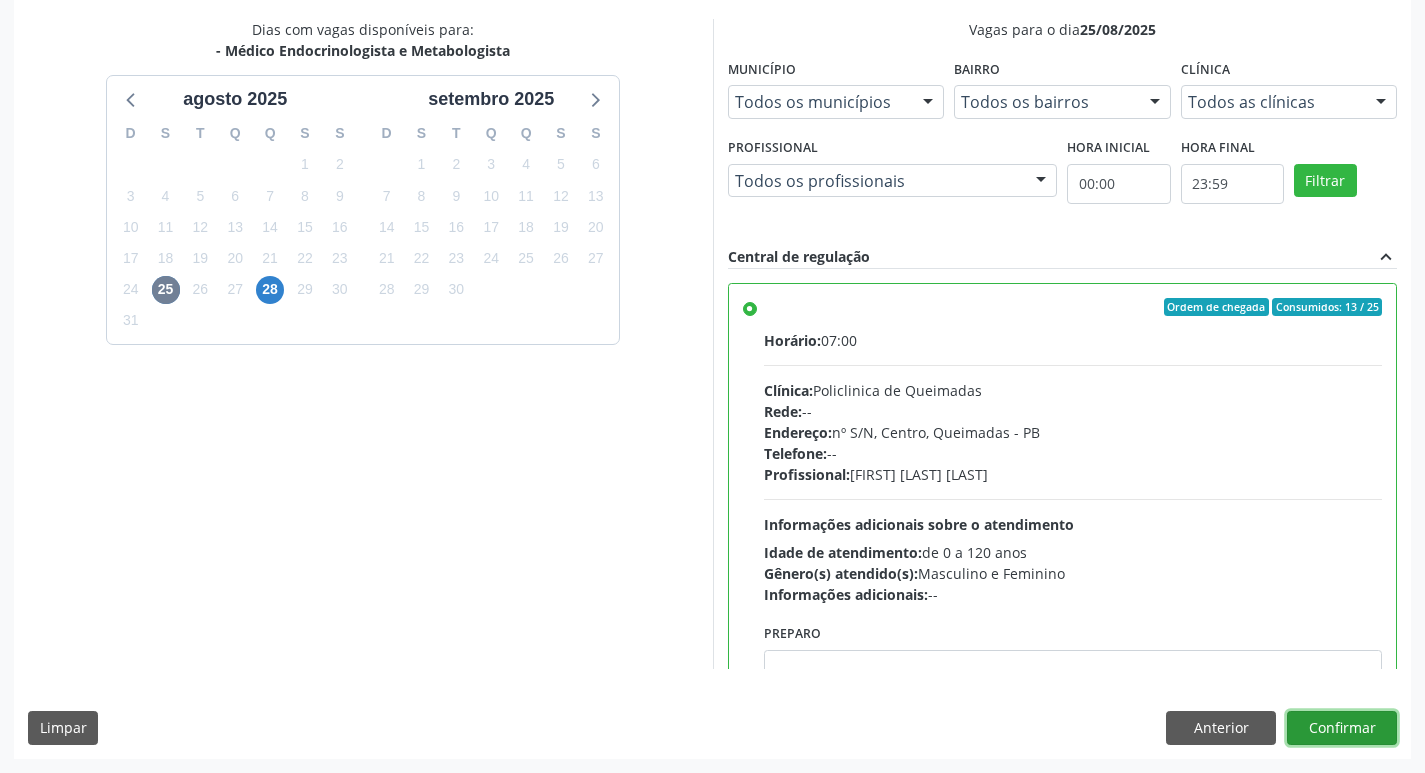 click on "Confirmar" at bounding box center [1342, 728] 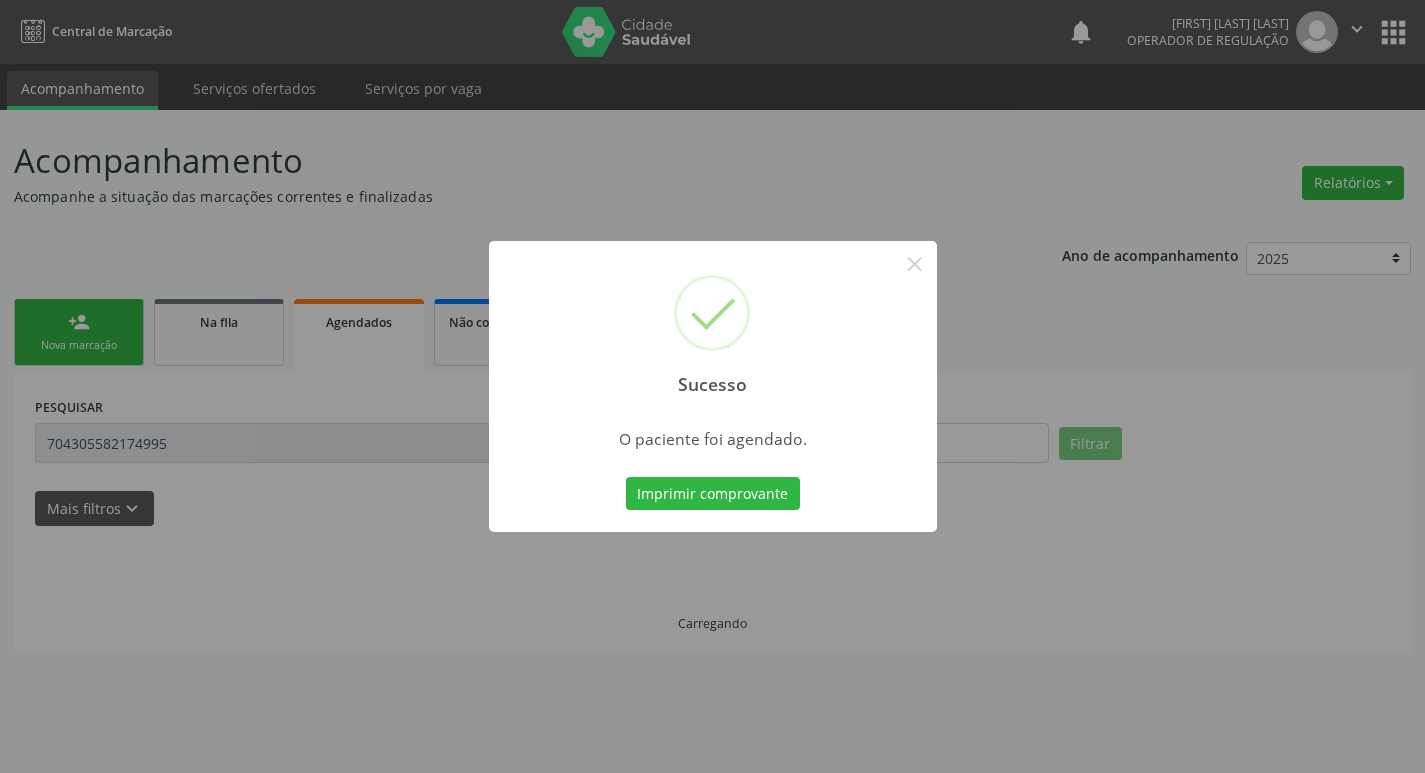 scroll, scrollTop: 0, scrollLeft: 0, axis: both 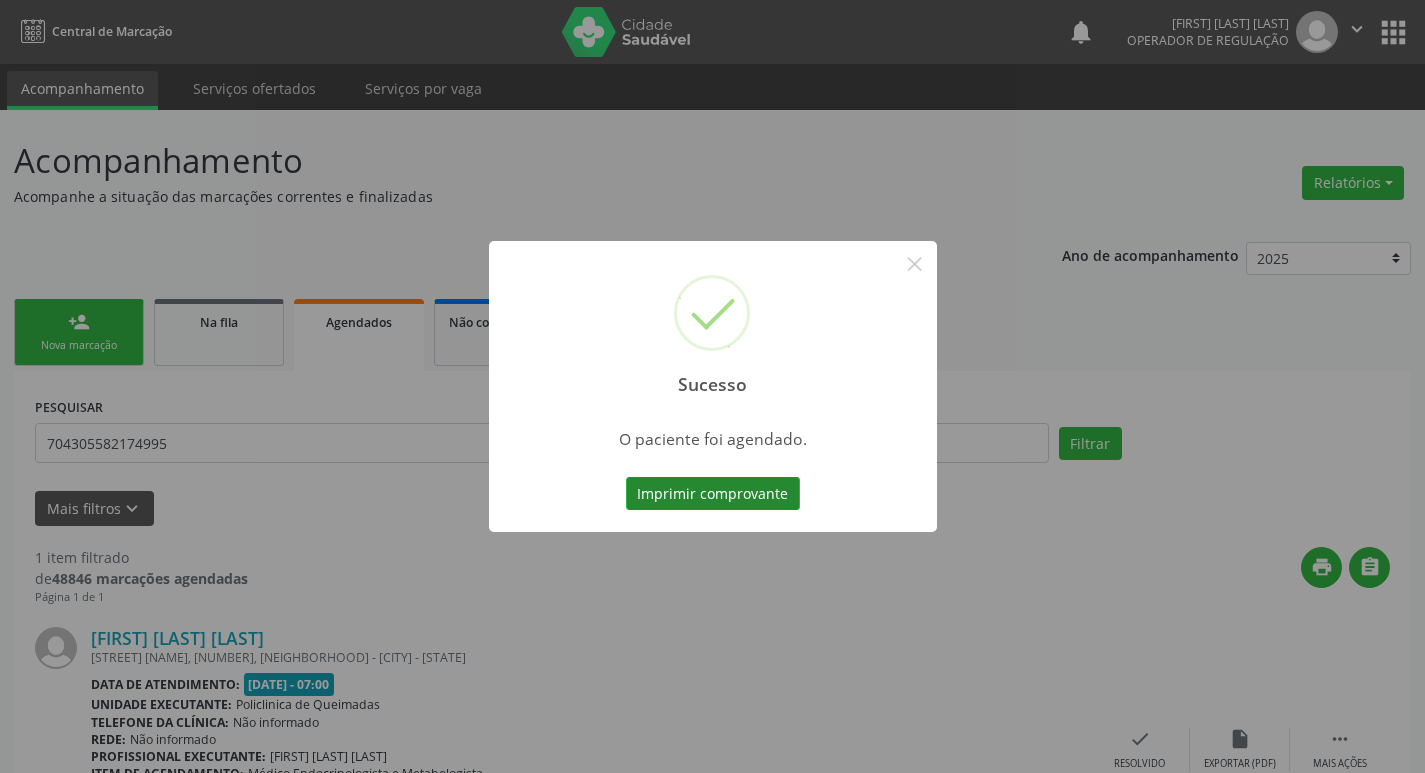 click on "Imprimir comprovante" at bounding box center (713, 494) 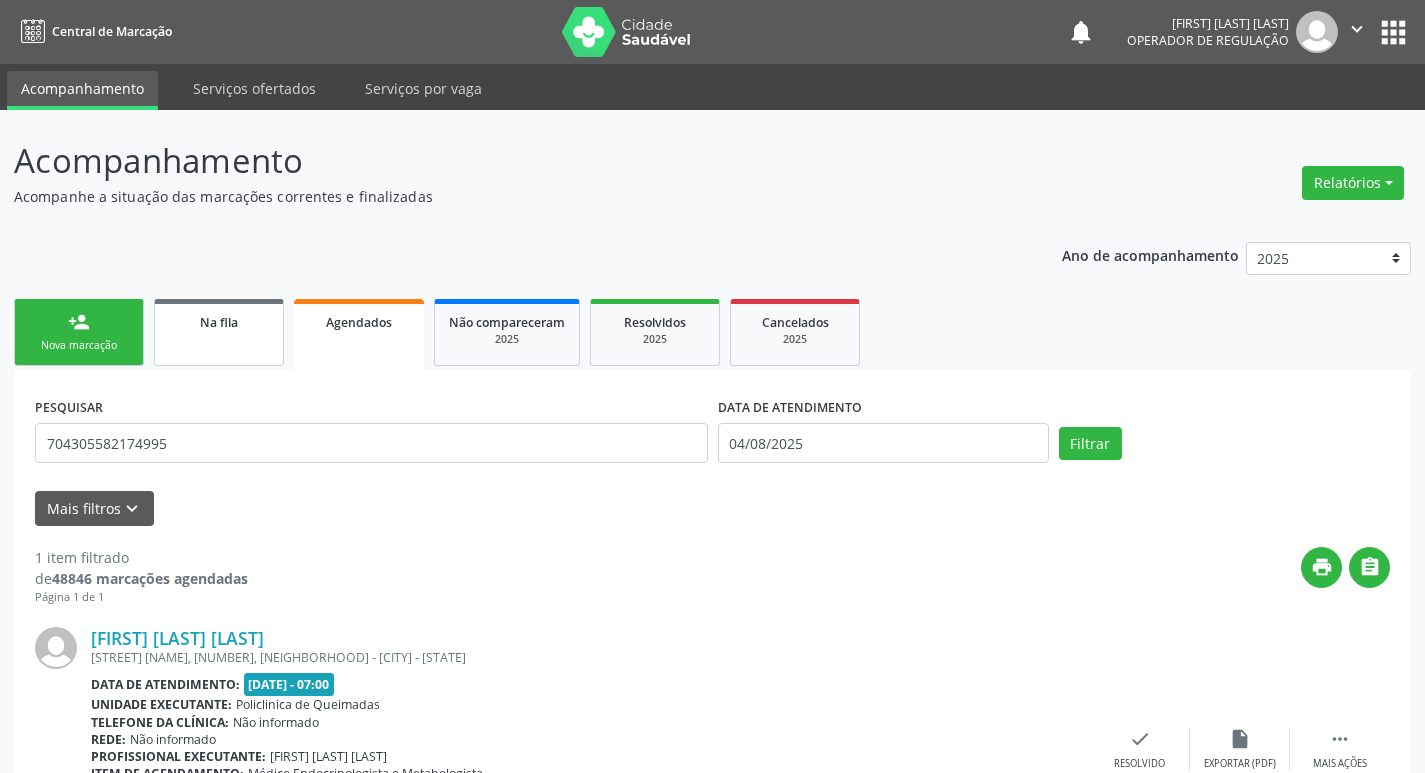 click on "Na fila" at bounding box center [219, 332] 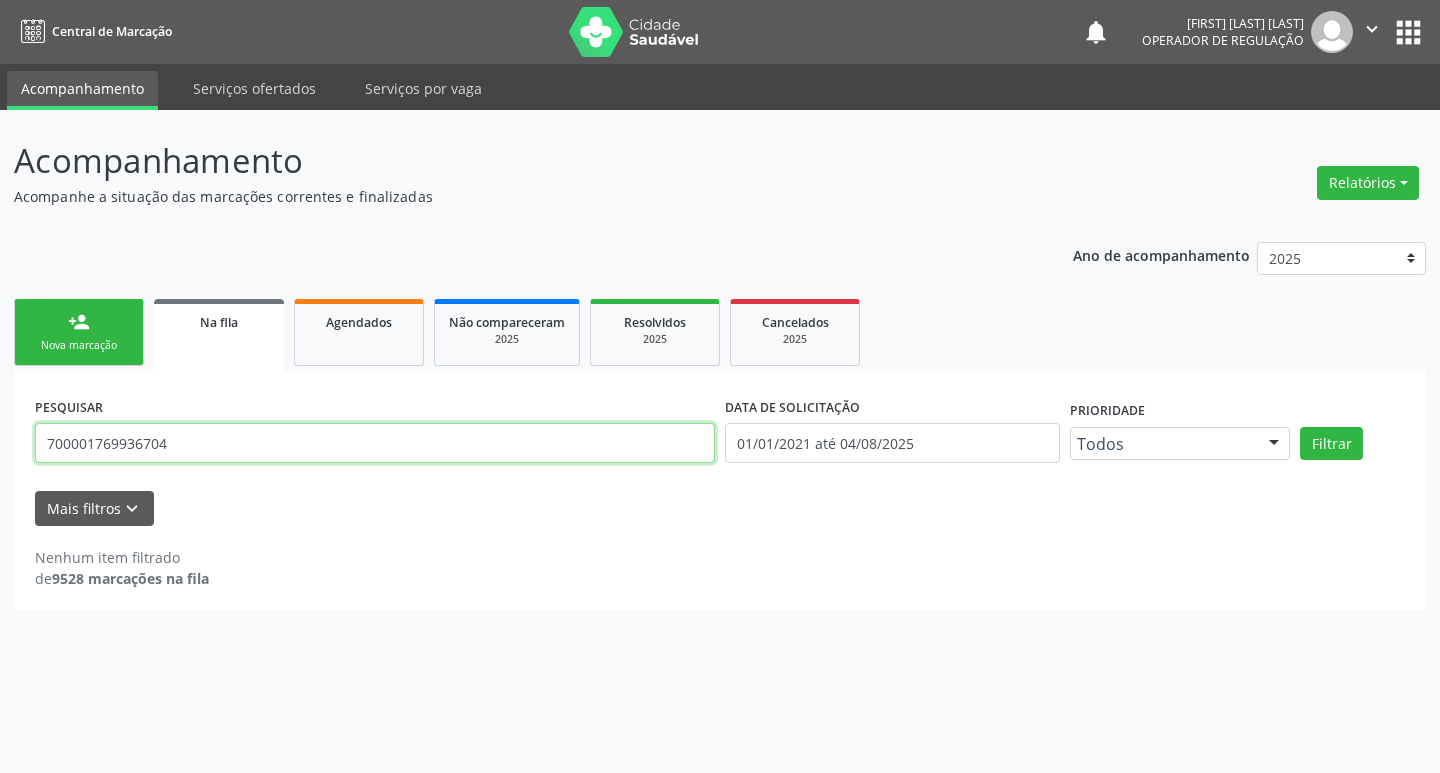 click on "700001769936704" at bounding box center (375, 443) 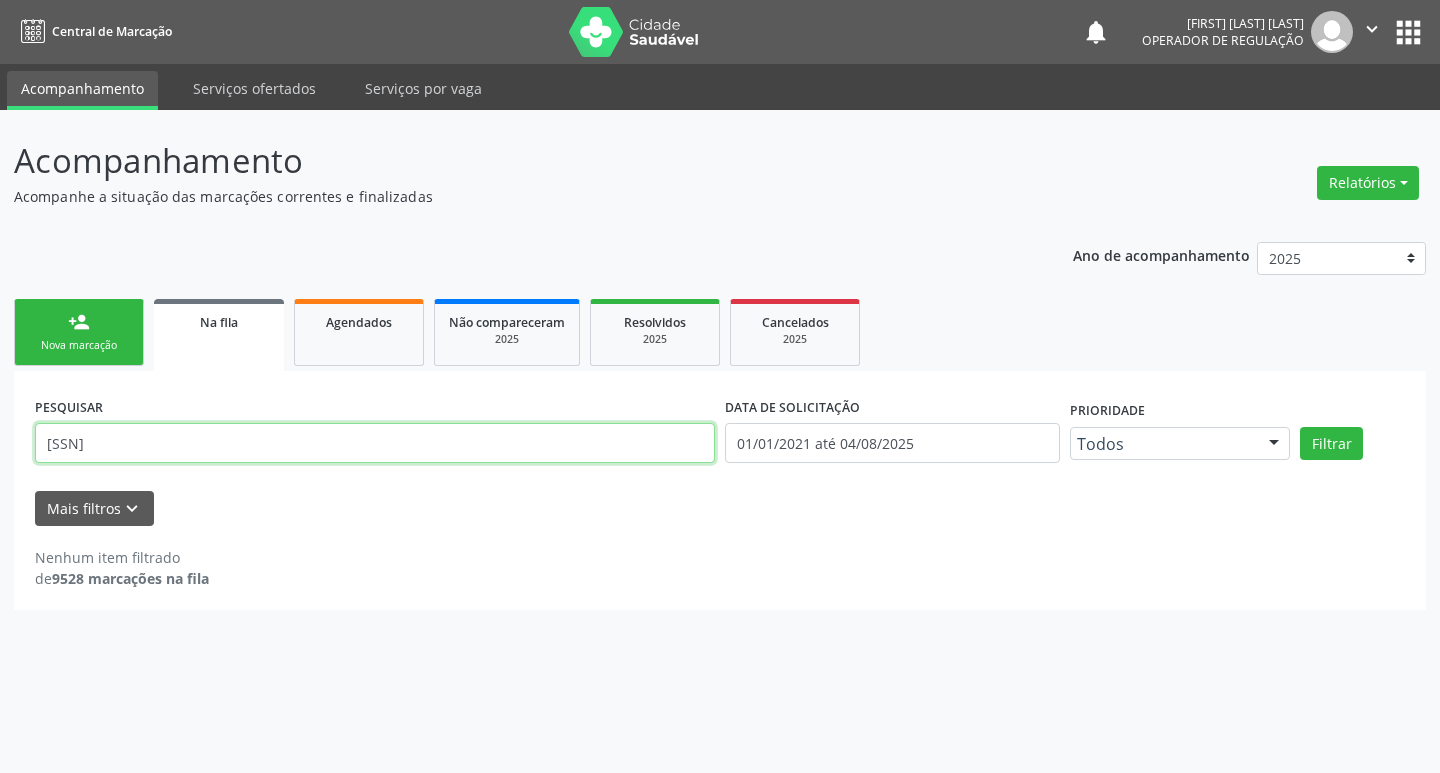 type on "705001856357657" 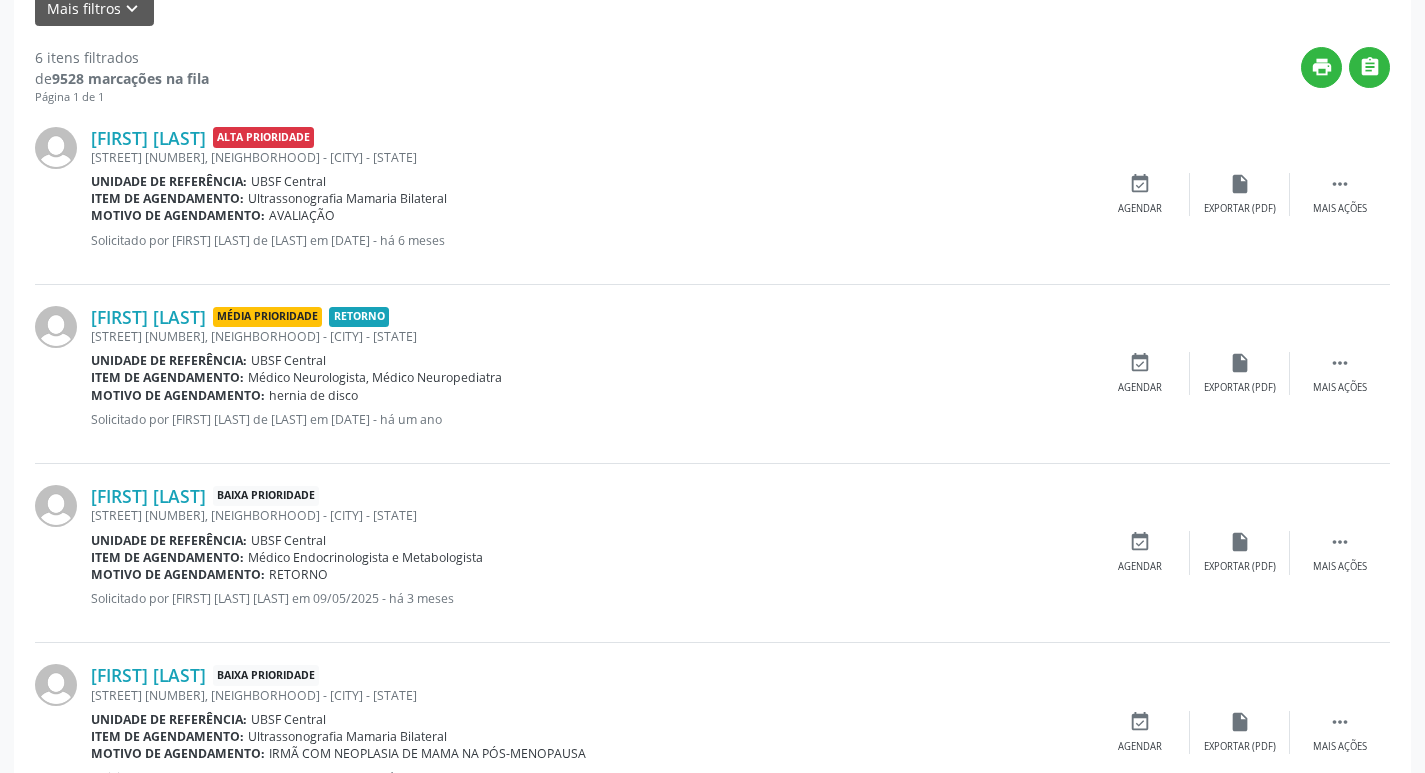 scroll, scrollTop: 600, scrollLeft: 0, axis: vertical 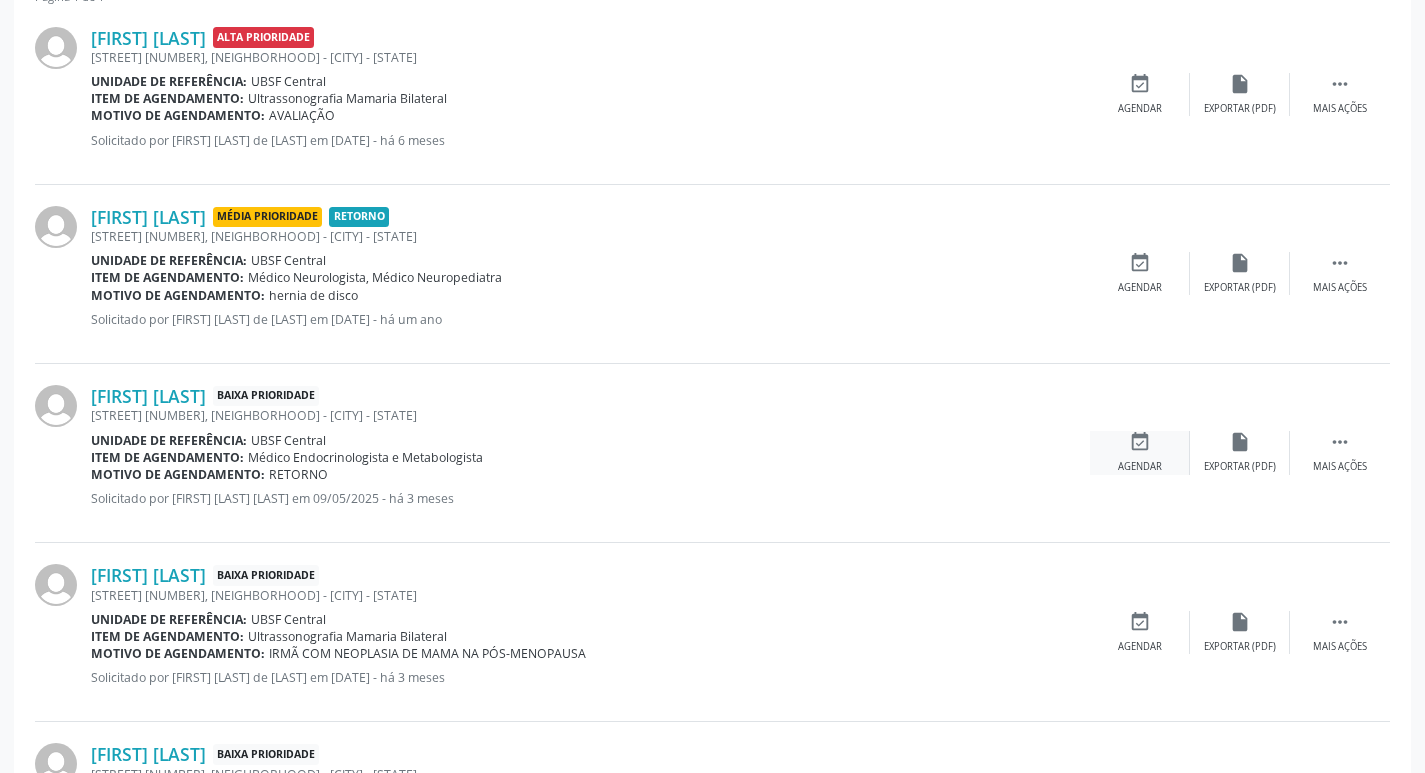 click on "event_available
Agendar" at bounding box center (1140, 452) 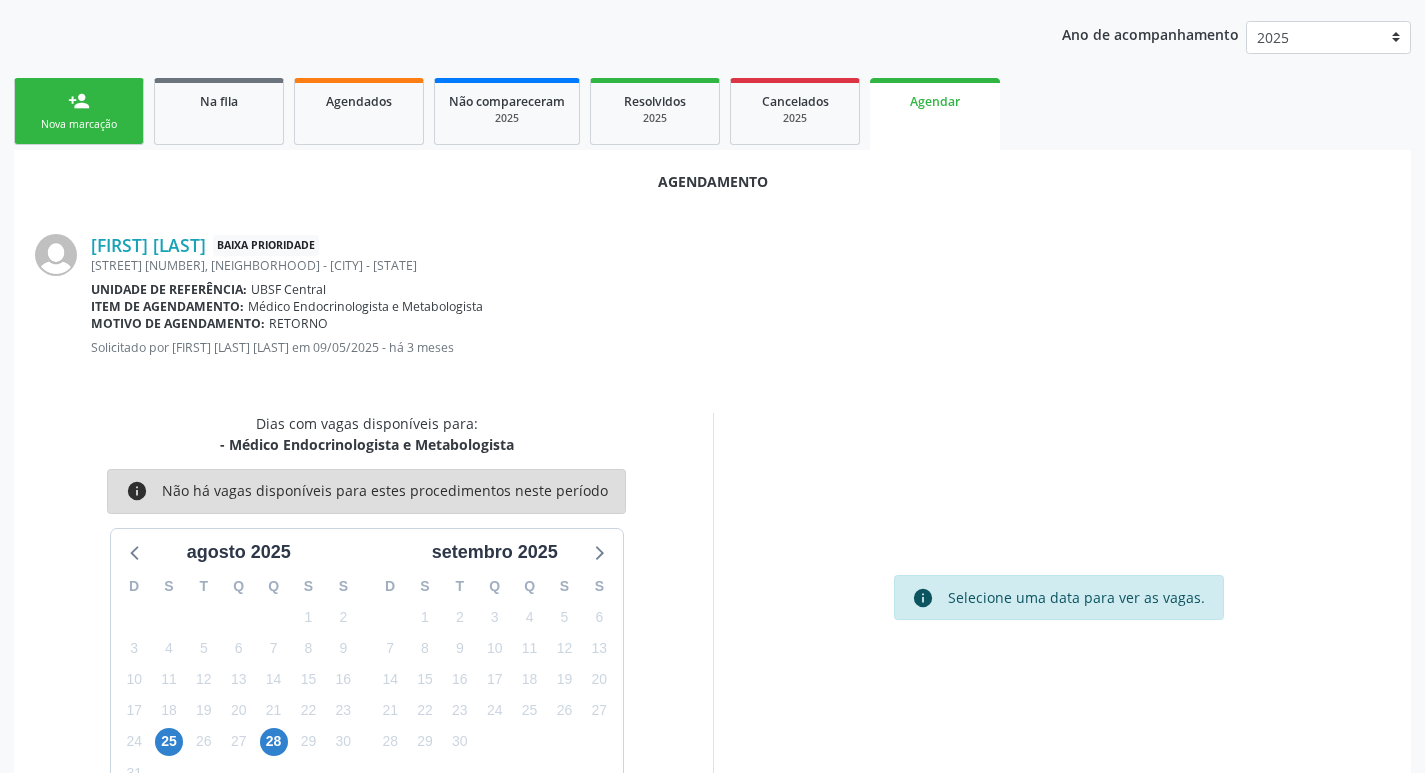 scroll, scrollTop: 268, scrollLeft: 0, axis: vertical 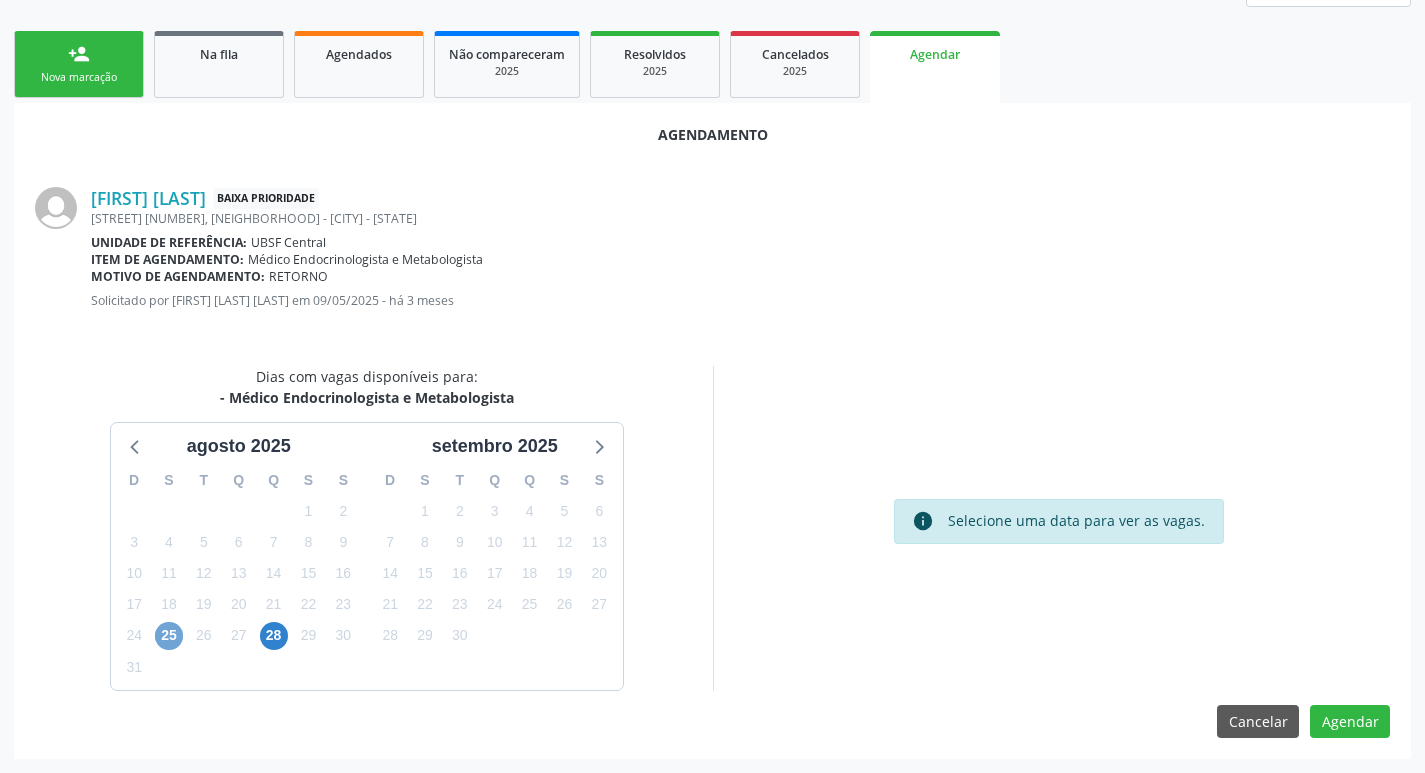 click on "25" at bounding box center [169, 636] 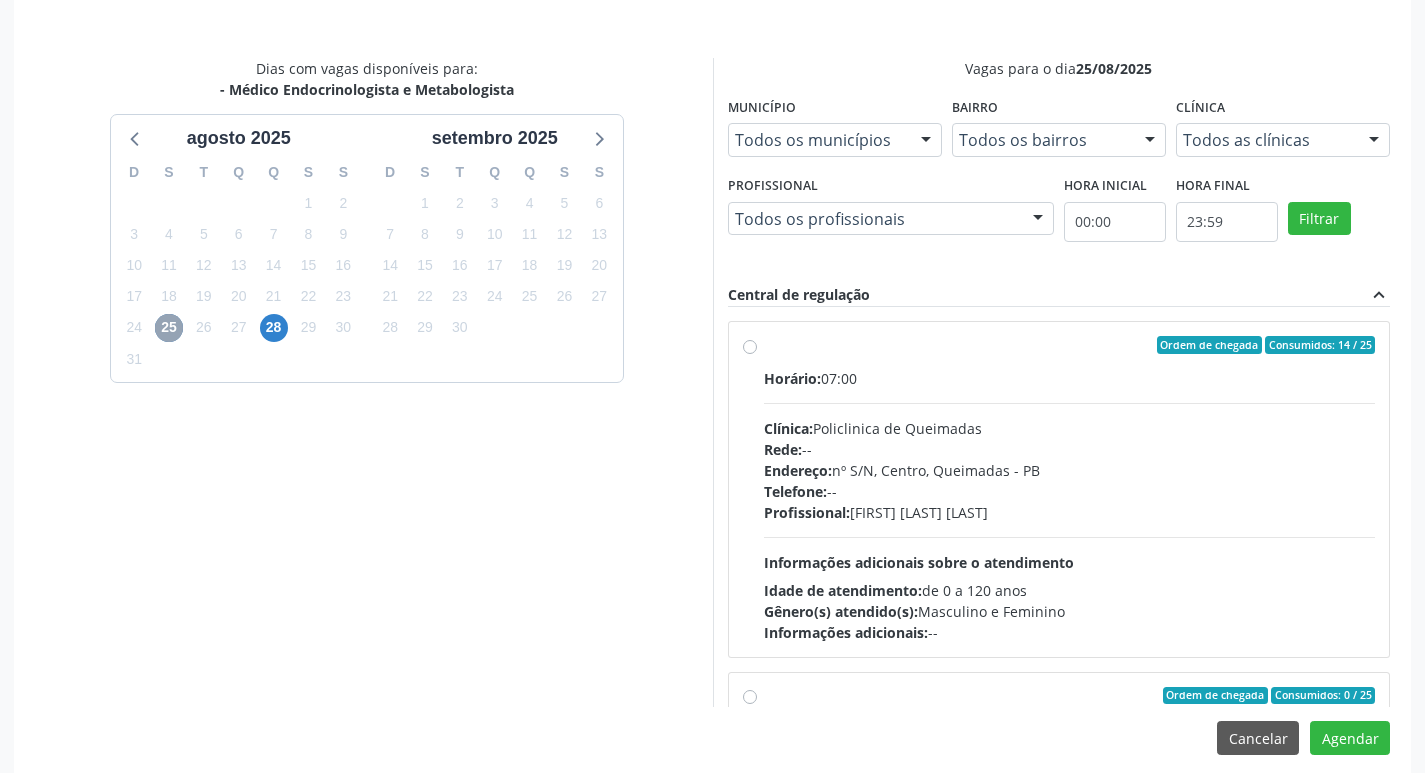 scroll, scrollTop: 593, scrollLeft: 0, axis: vertical 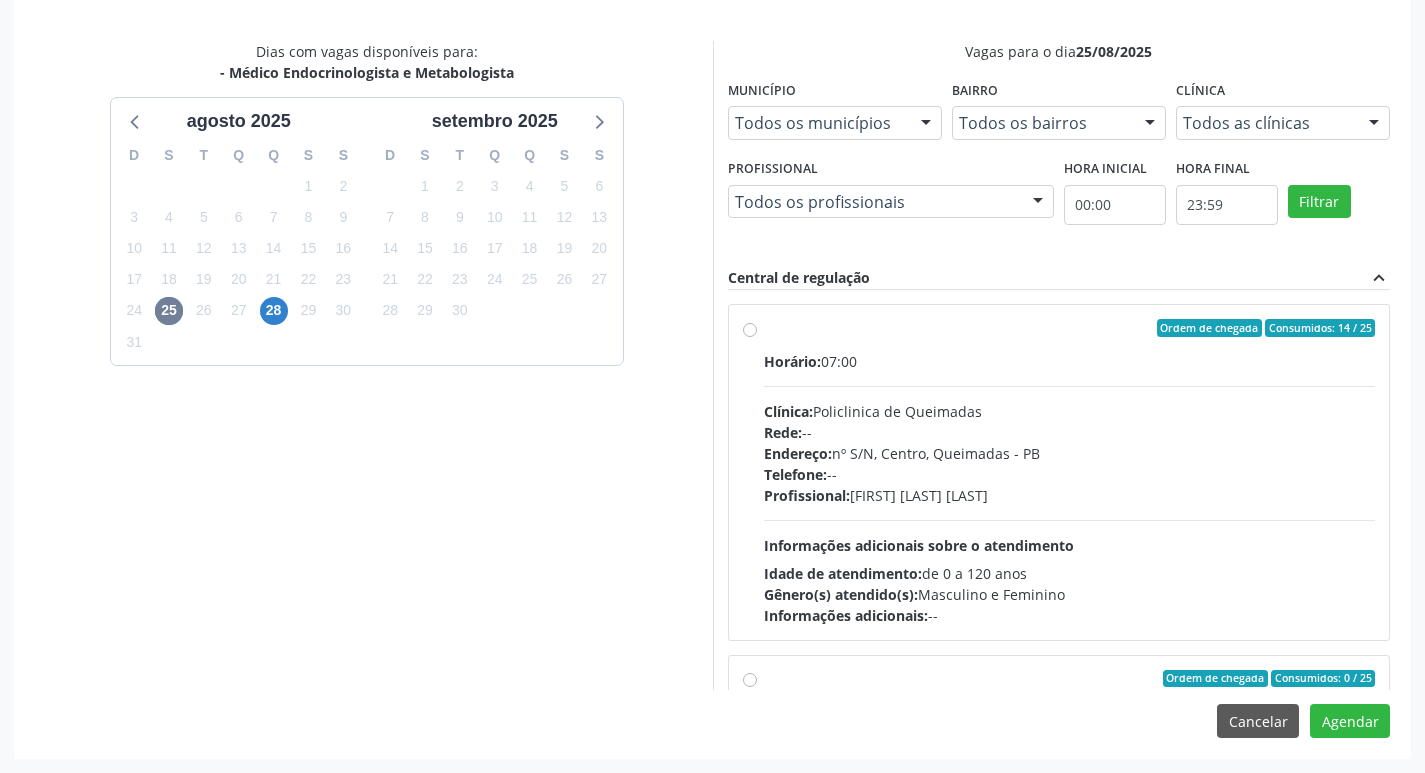 click on "Profissional:
Emille Araujo Cavalcante da Cunha" at bounding box center [1070, 495] 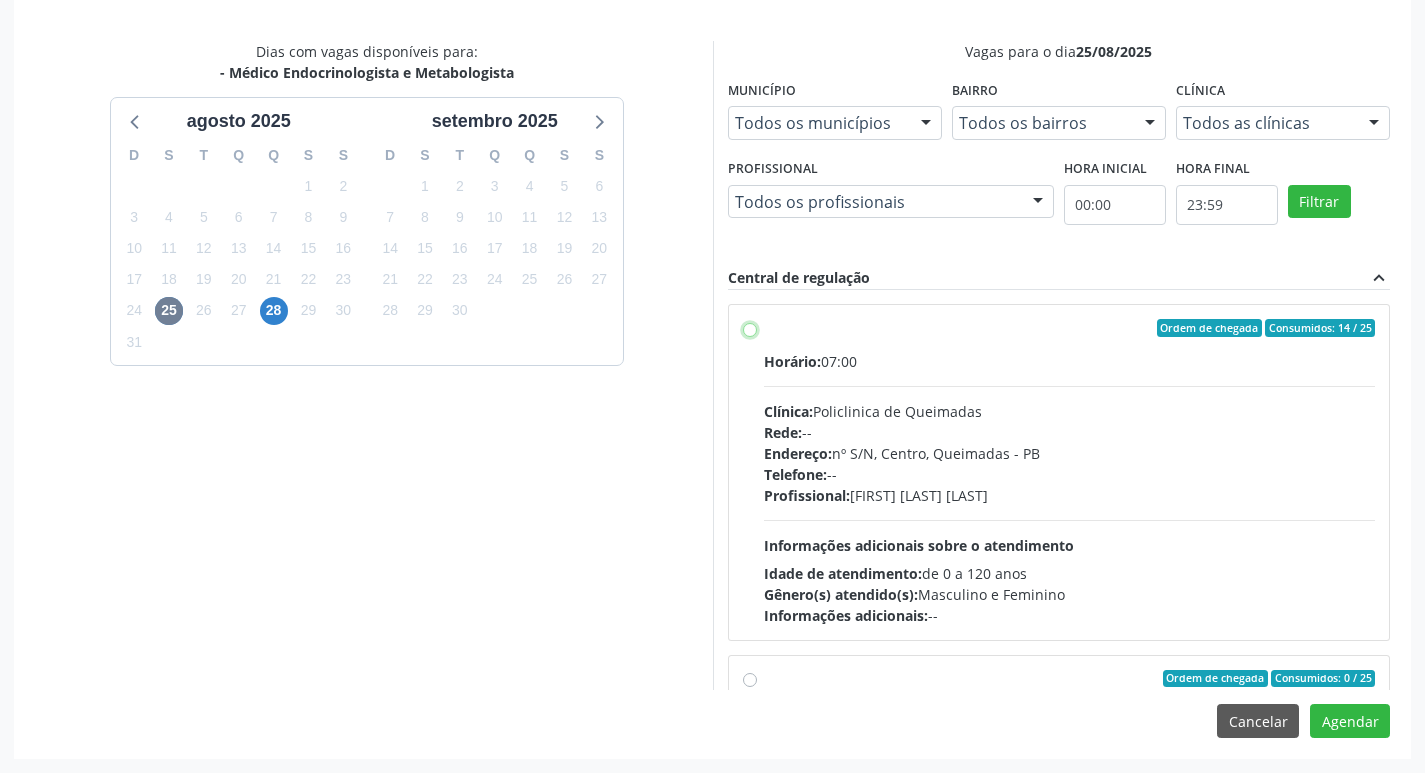 radio on "true" 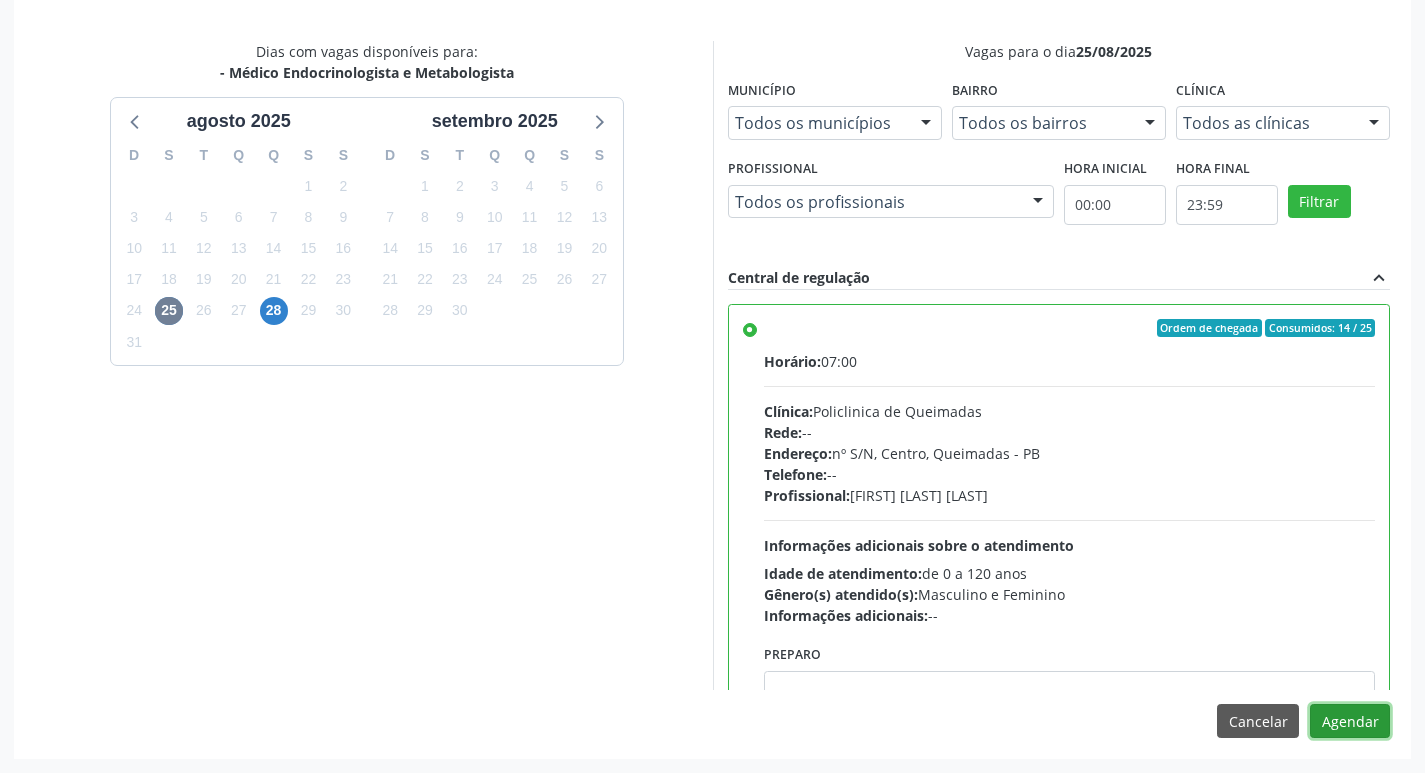 click on "Agendar" at bounding box center [1350, 721] 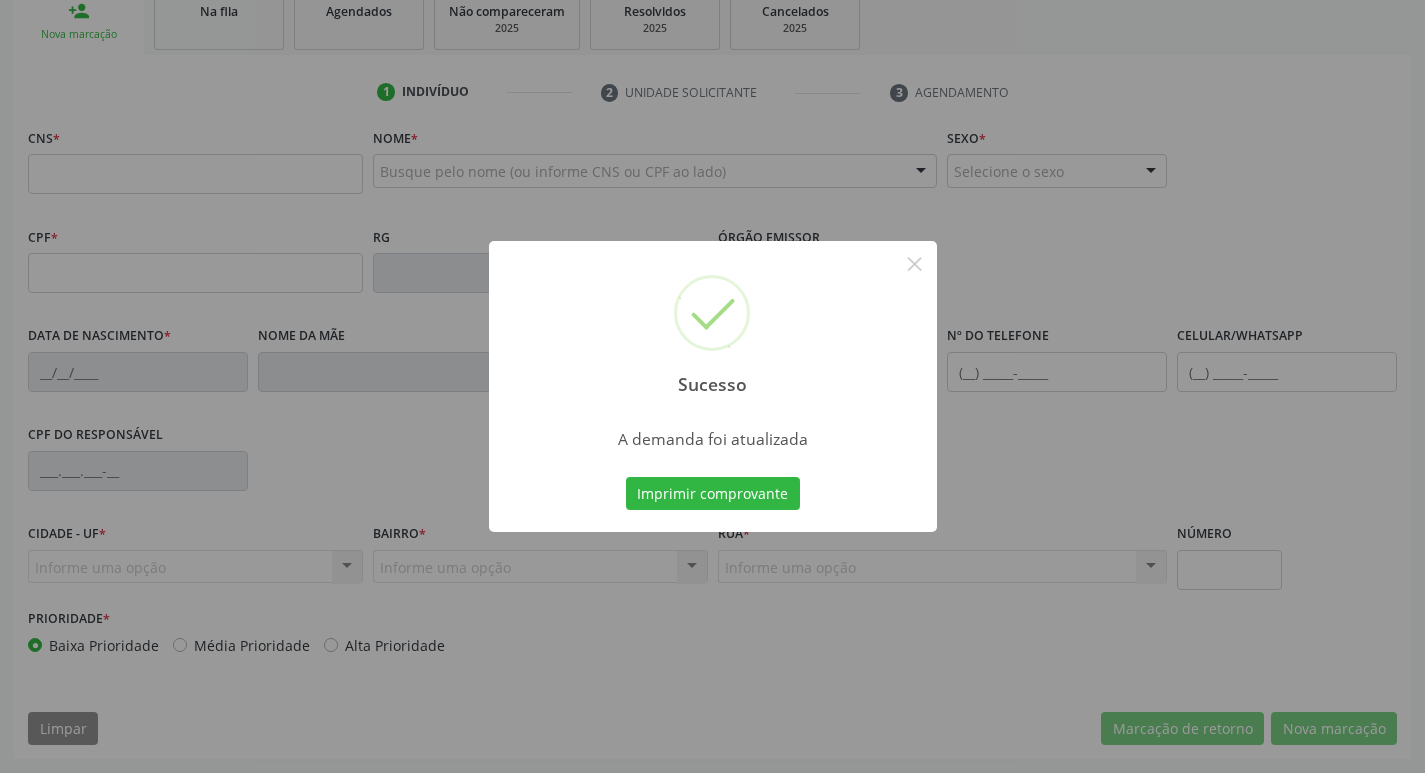 scroll, scrollTop: 311, scrollLeft: 0, axis: vertical 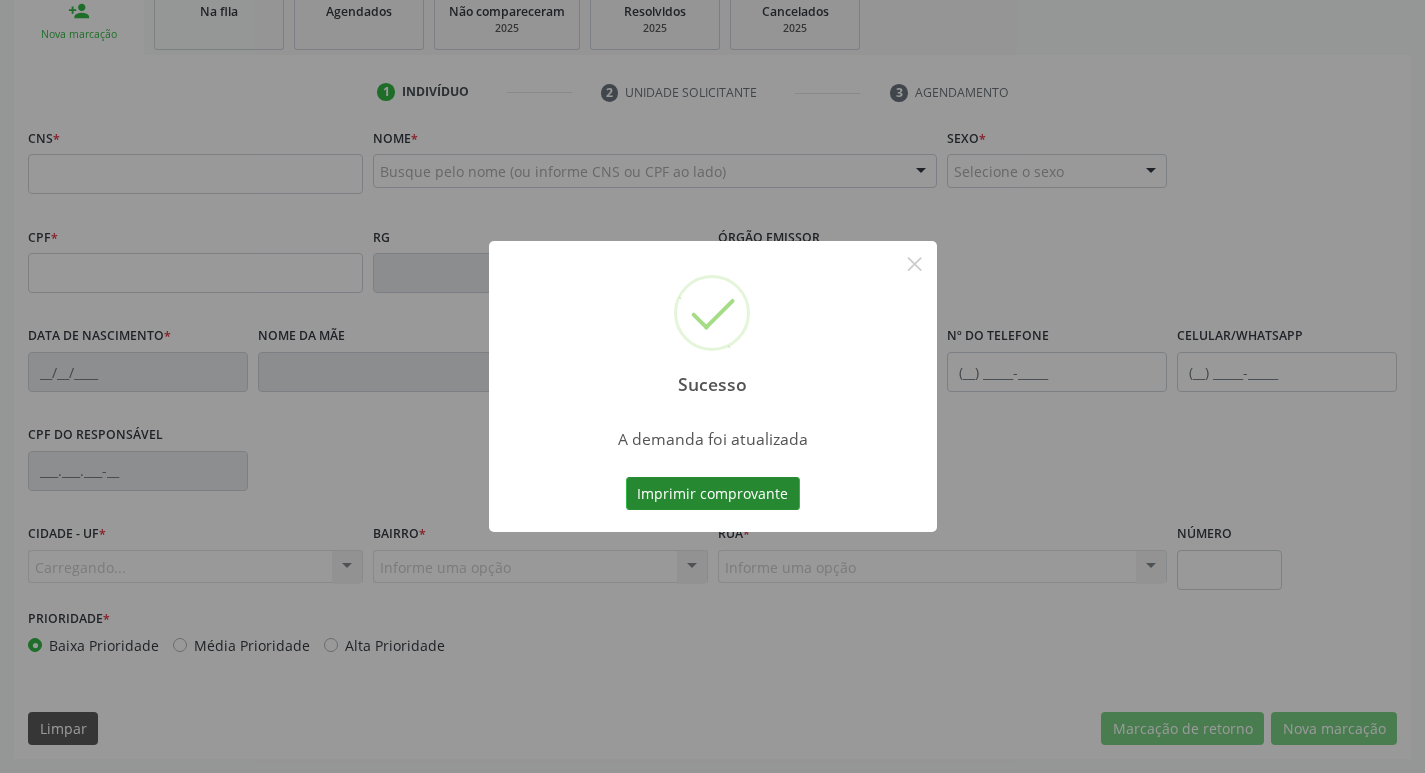 click on "Imprimir comprovante" at bounding box center (713, 494) 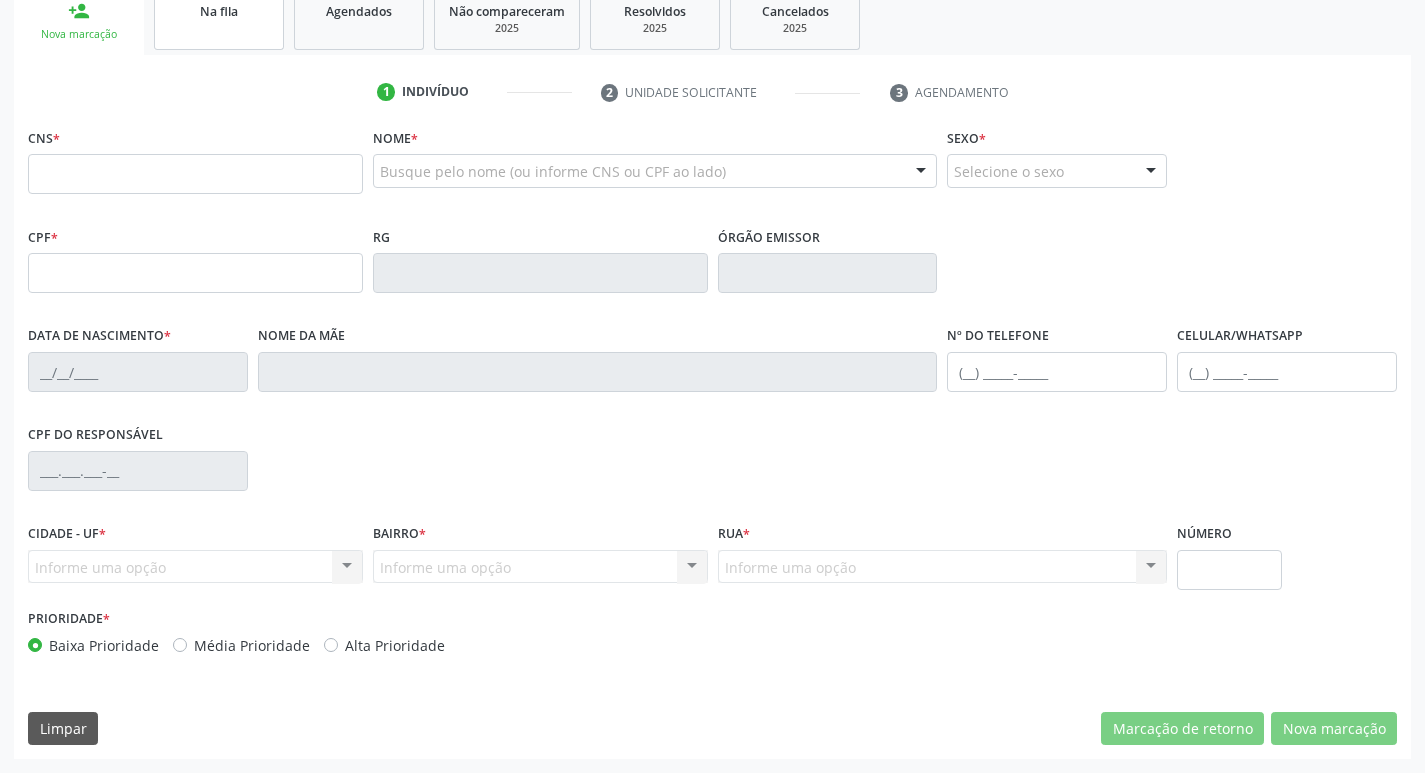 click on "Na fila" at bounding box center (219, 11) 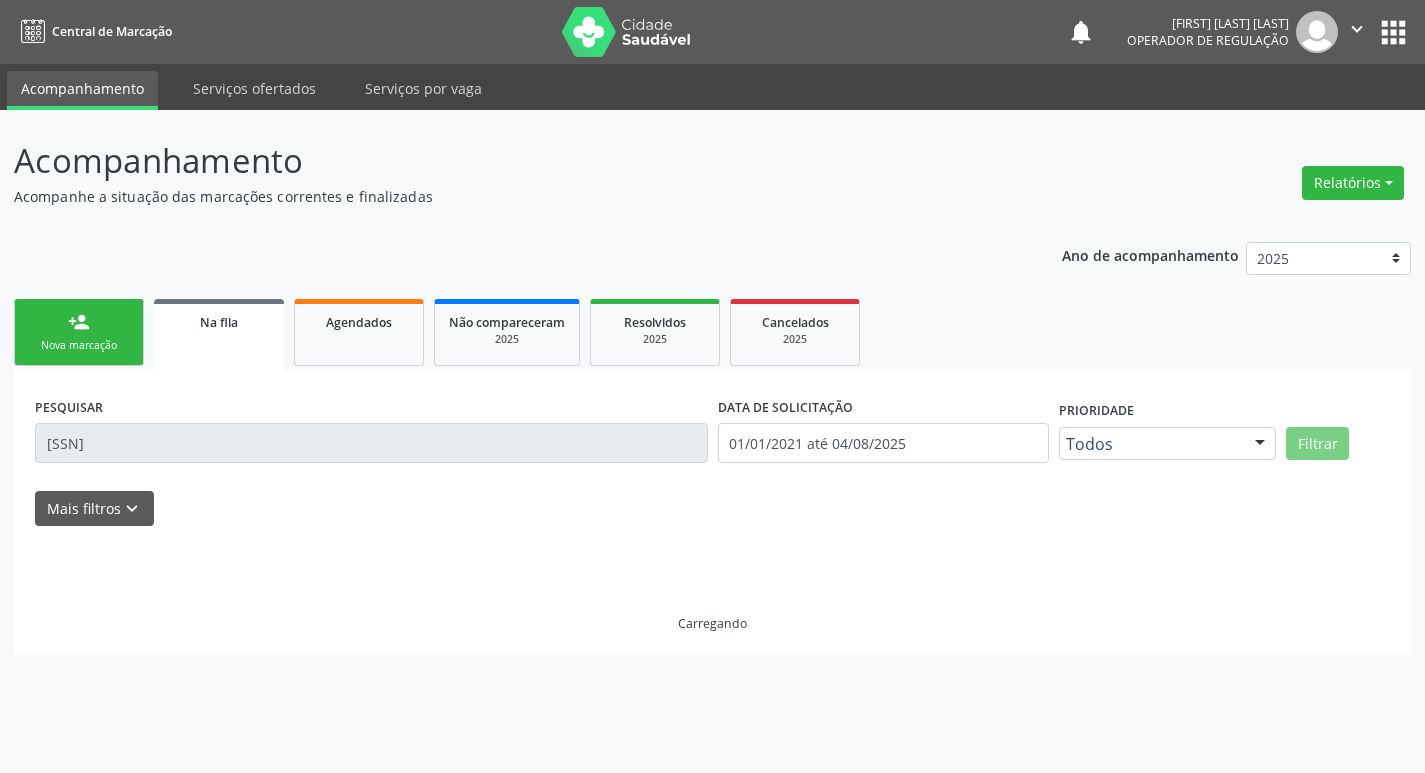 scroll, scrollTop: 0, scrollLeft: 0, axis: both 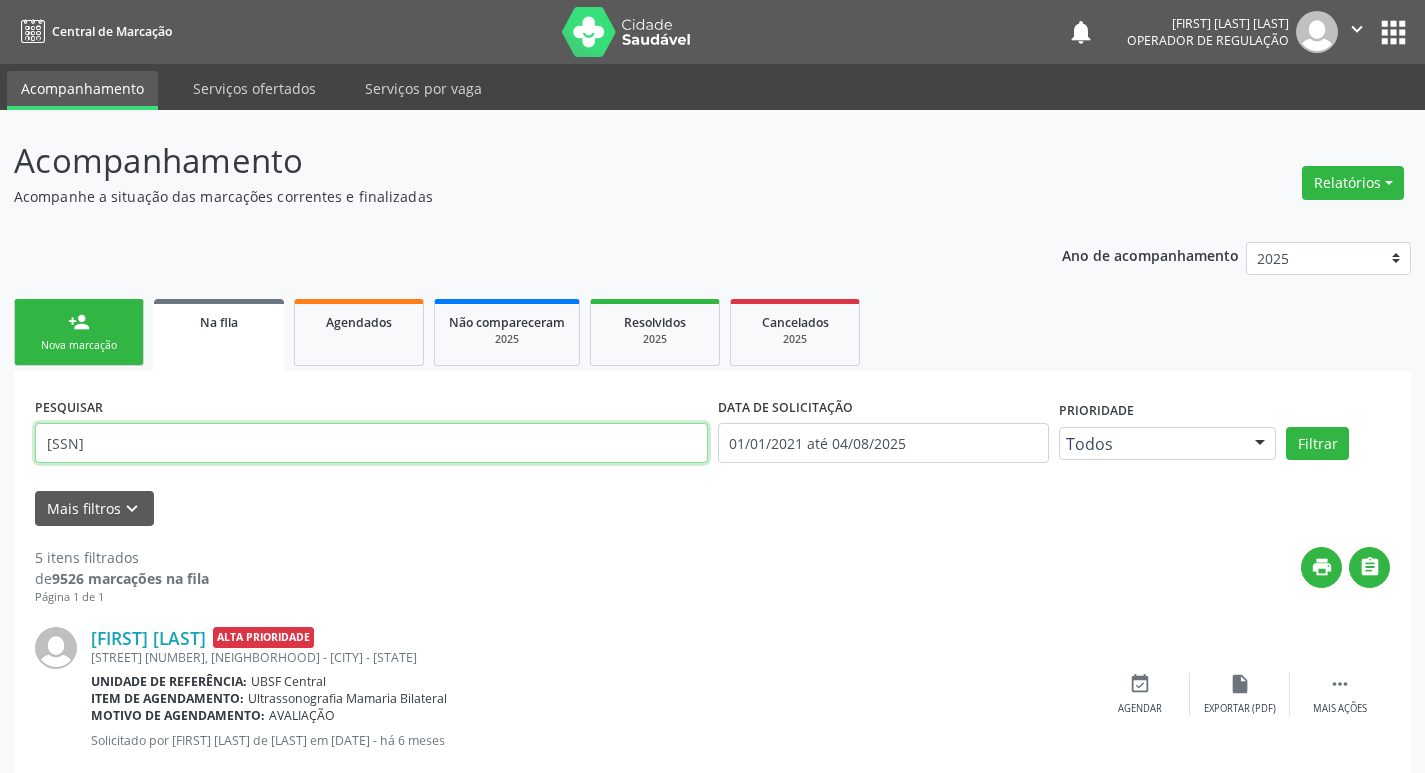 click on "705001856357657" at bounding box center [371, 443] 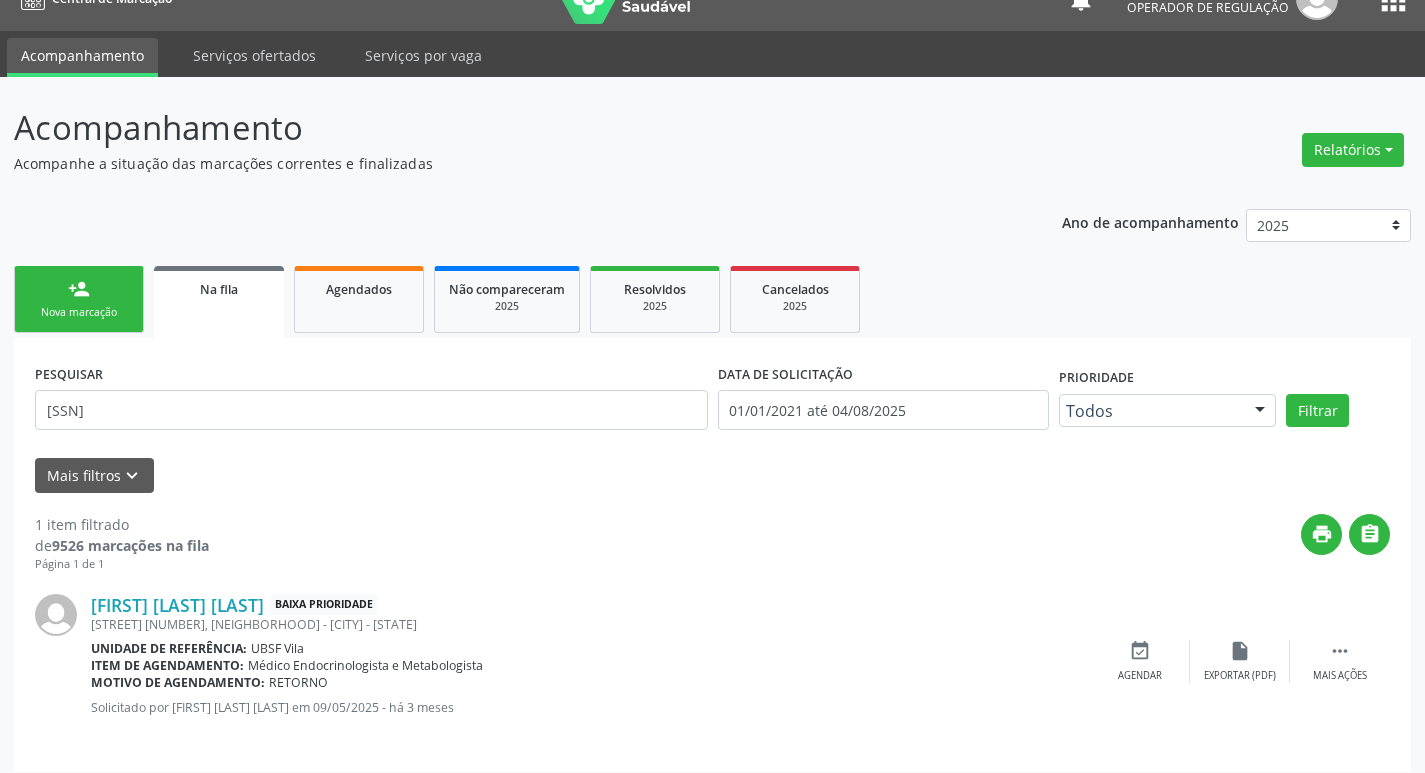 scroll, scrollTop: 46, scrollLeft: 0, axis: vertical 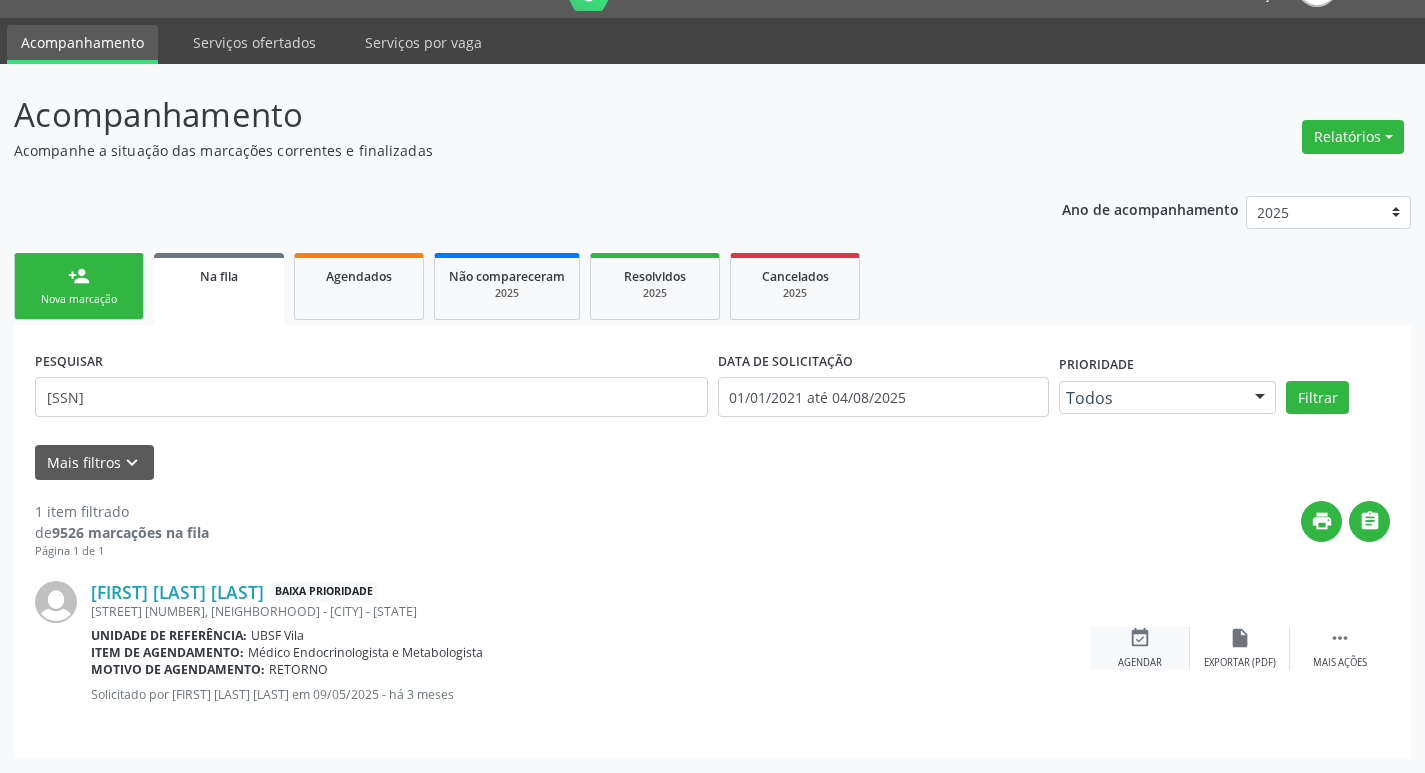 click on "event_available
Agendar" at bounding box center (1140, 648) 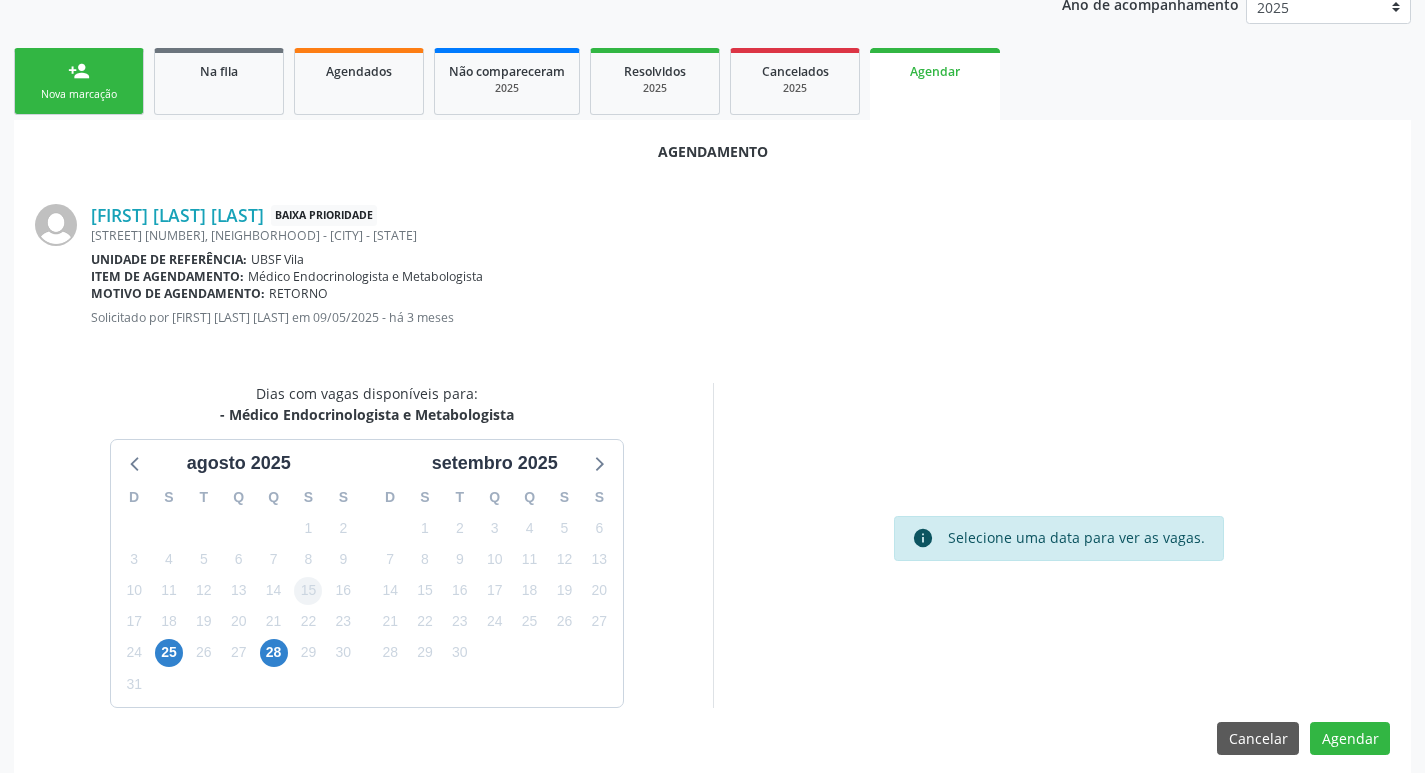scroll, scrollTop: 268, scrollLeft: 0, axis: vertical 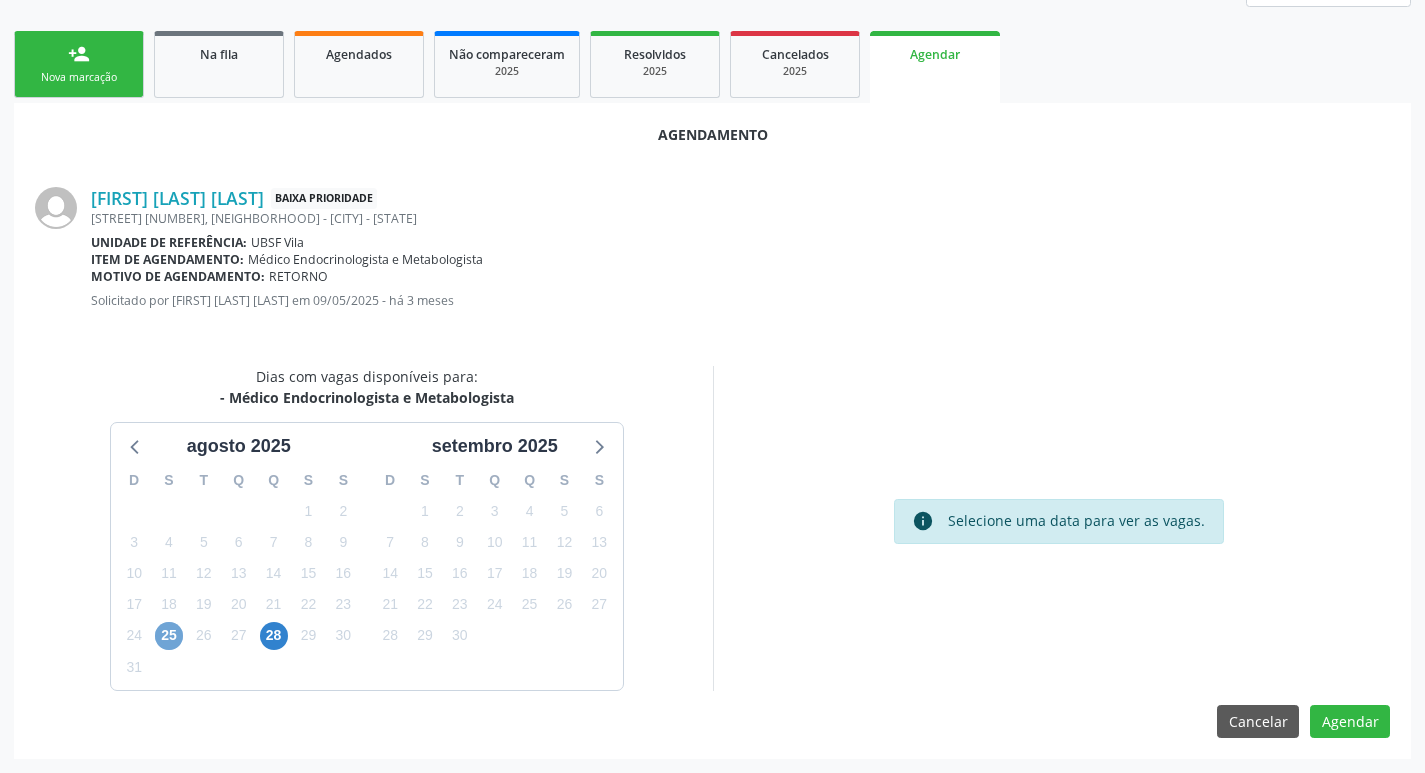 click on "25" at bounding box center [169, 636] 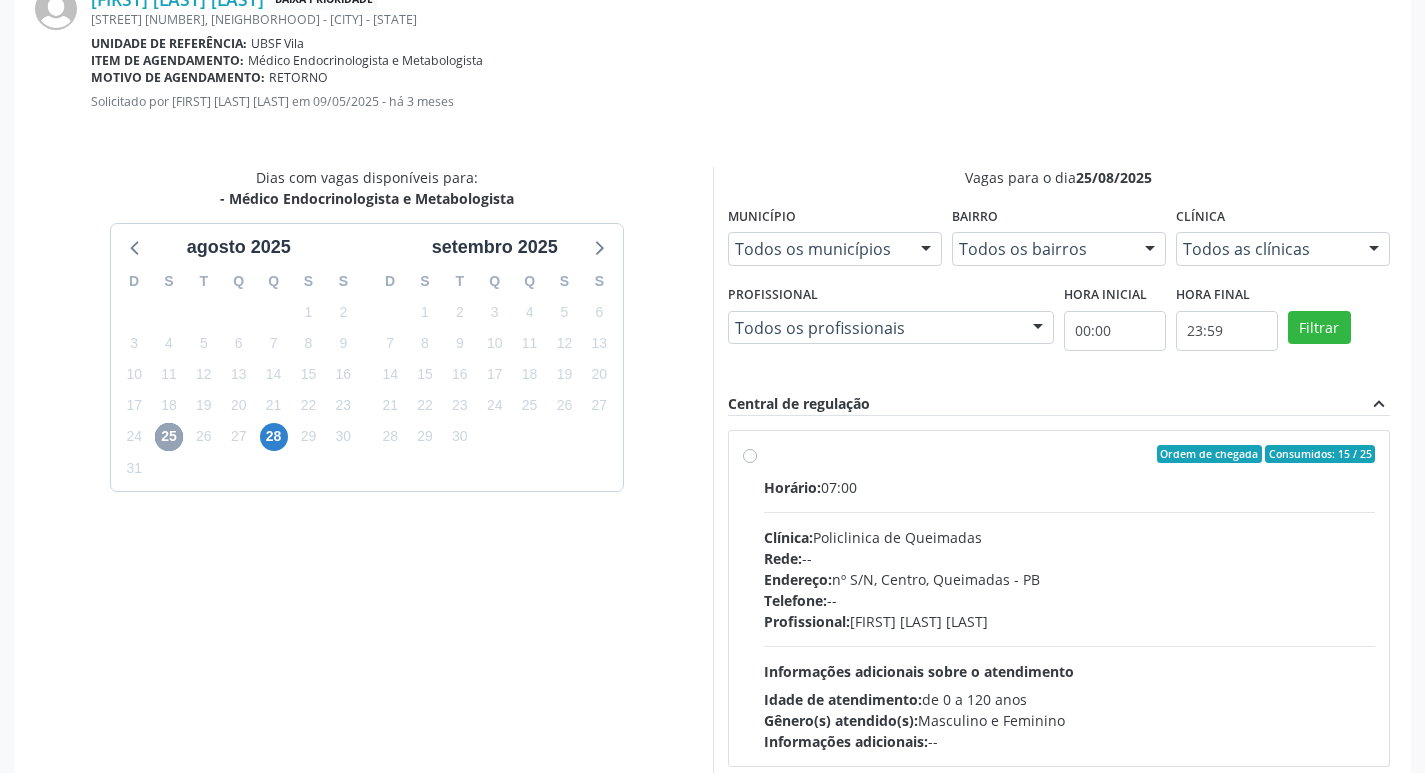 scroll, scrollTop: 468, scrollLeft: 0, axis: vertical 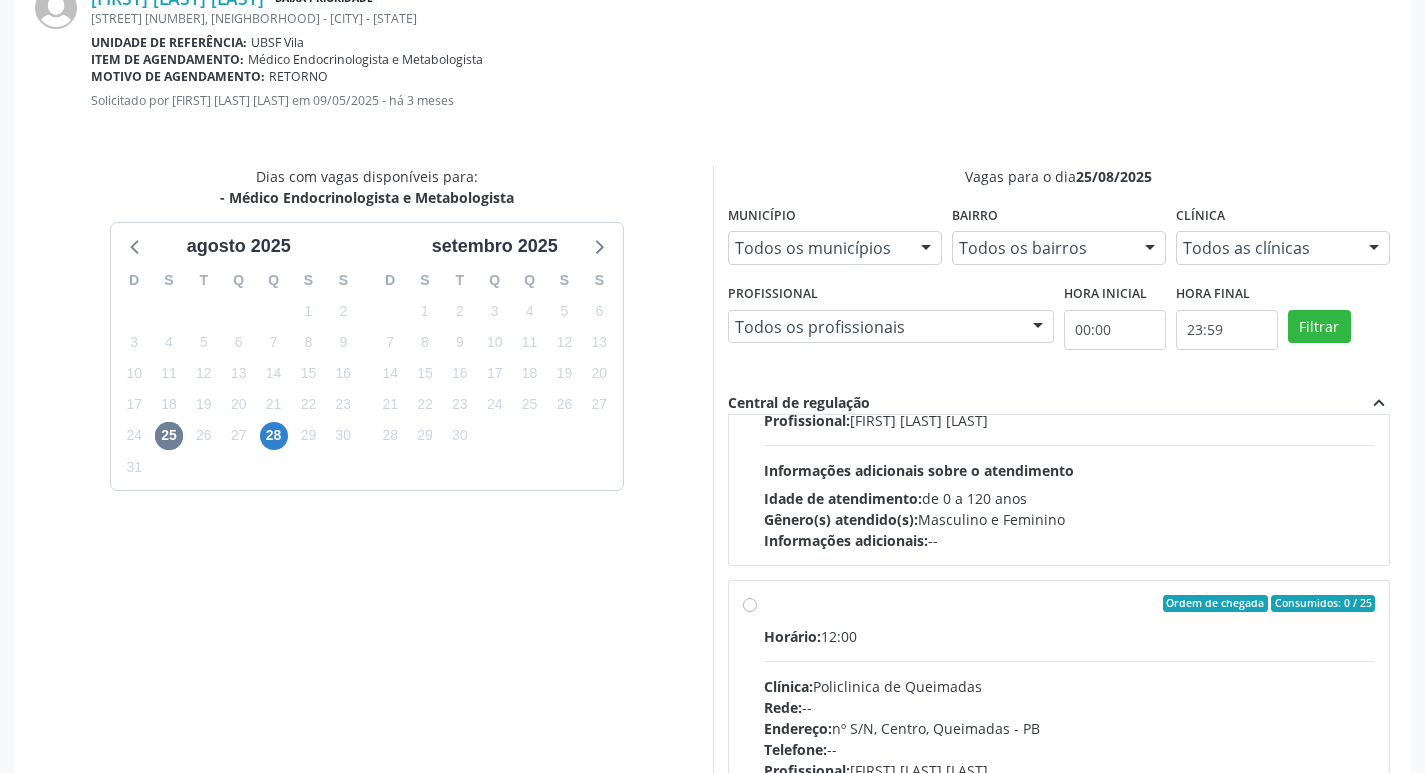click on "Gênero(s) atendido(s):
Masculino e Feminino" at bounding box center (1070, 519) 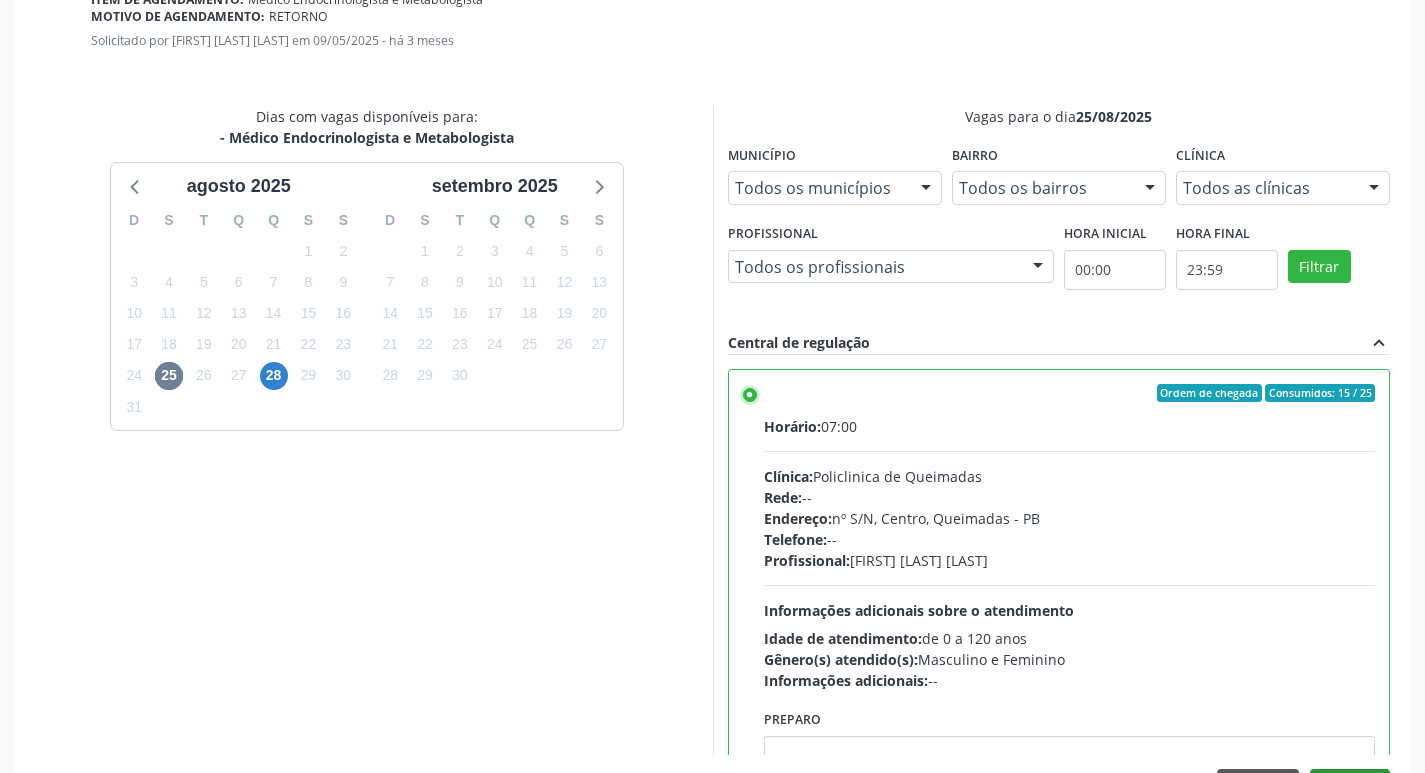 scroll, scrollTop: 593, scrollLeft: 0, axis: vertical 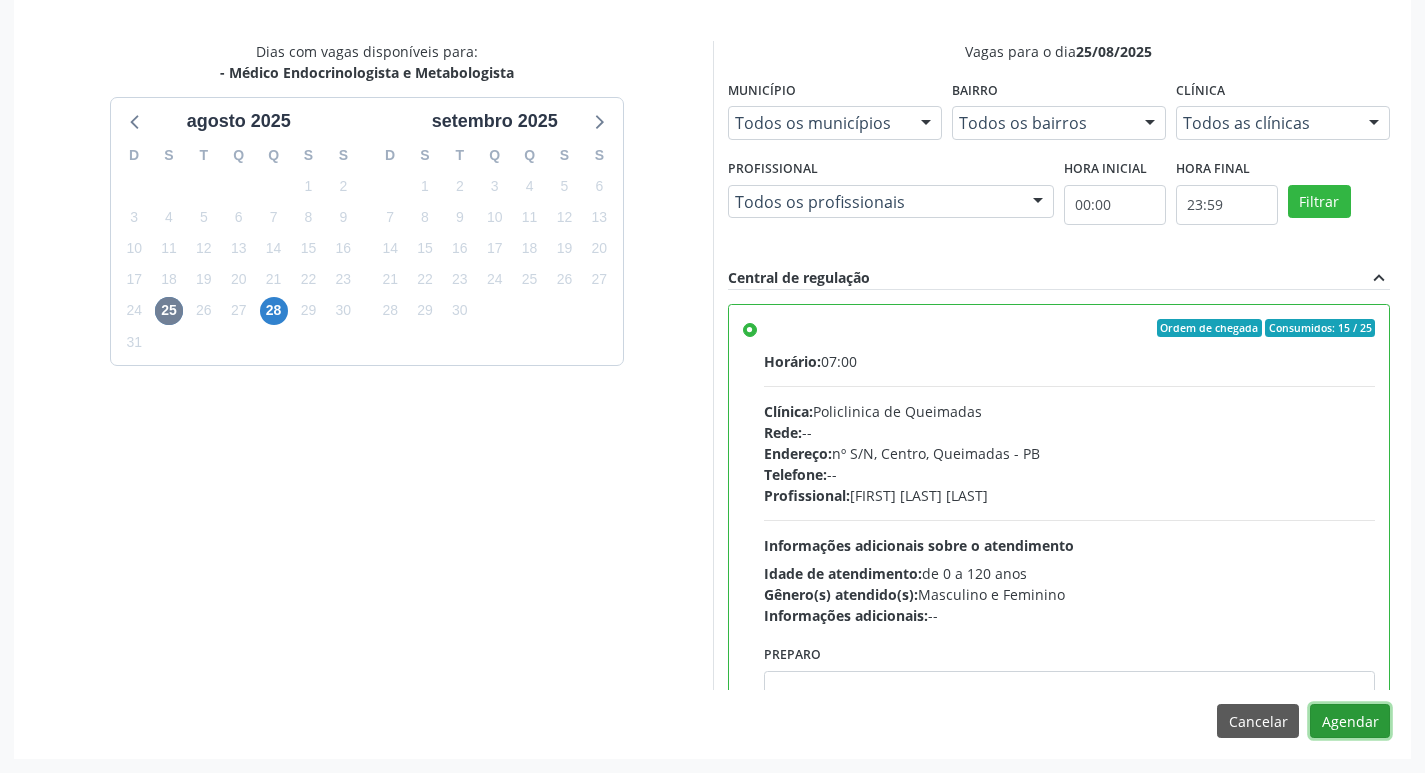 click on "Agendar" at bounding box center [1350, 721] 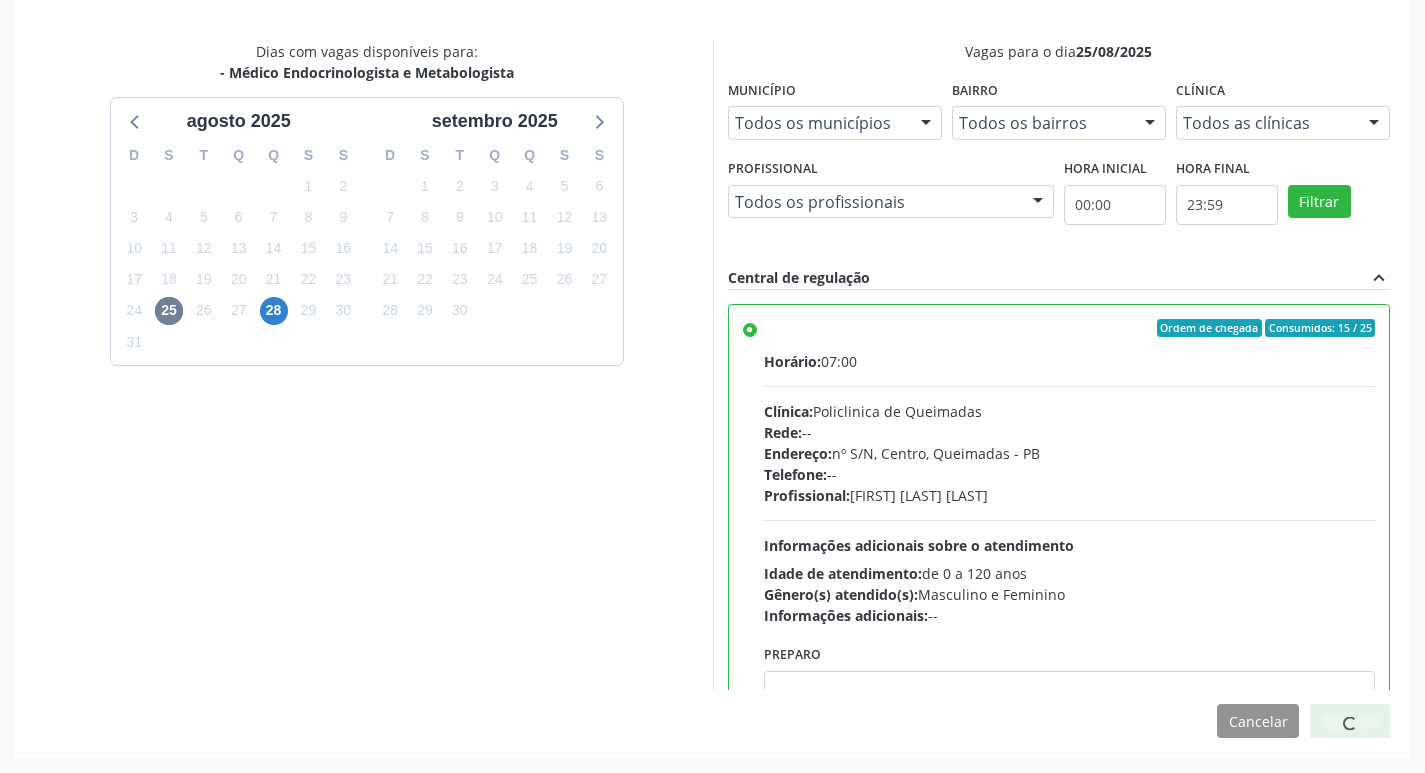 scroll, scrollTop: 311, scrollLeft: 0, axis: vertical 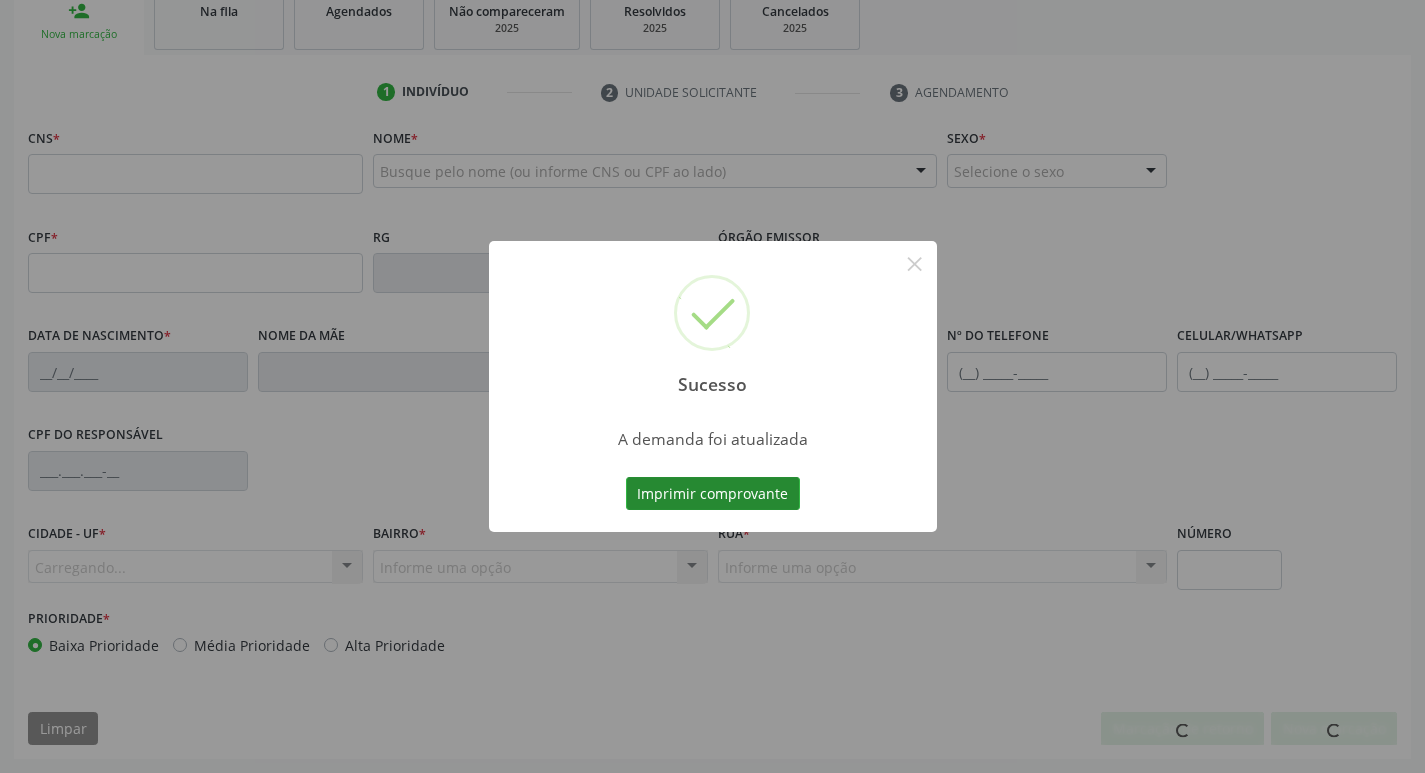 click on "Imprimir comprovante" at bounding box center [713, 494] 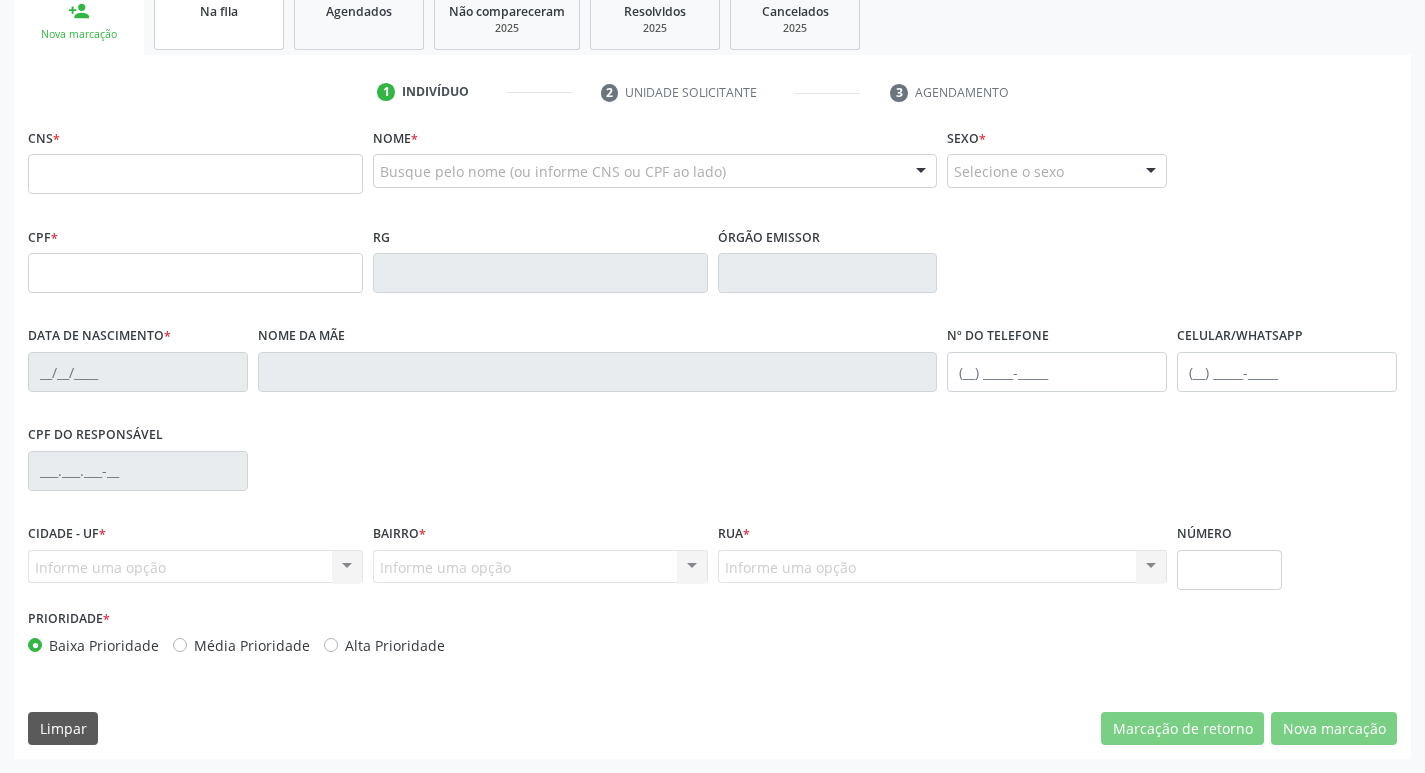 click on "Na fila" at bounding box center (219, 19) 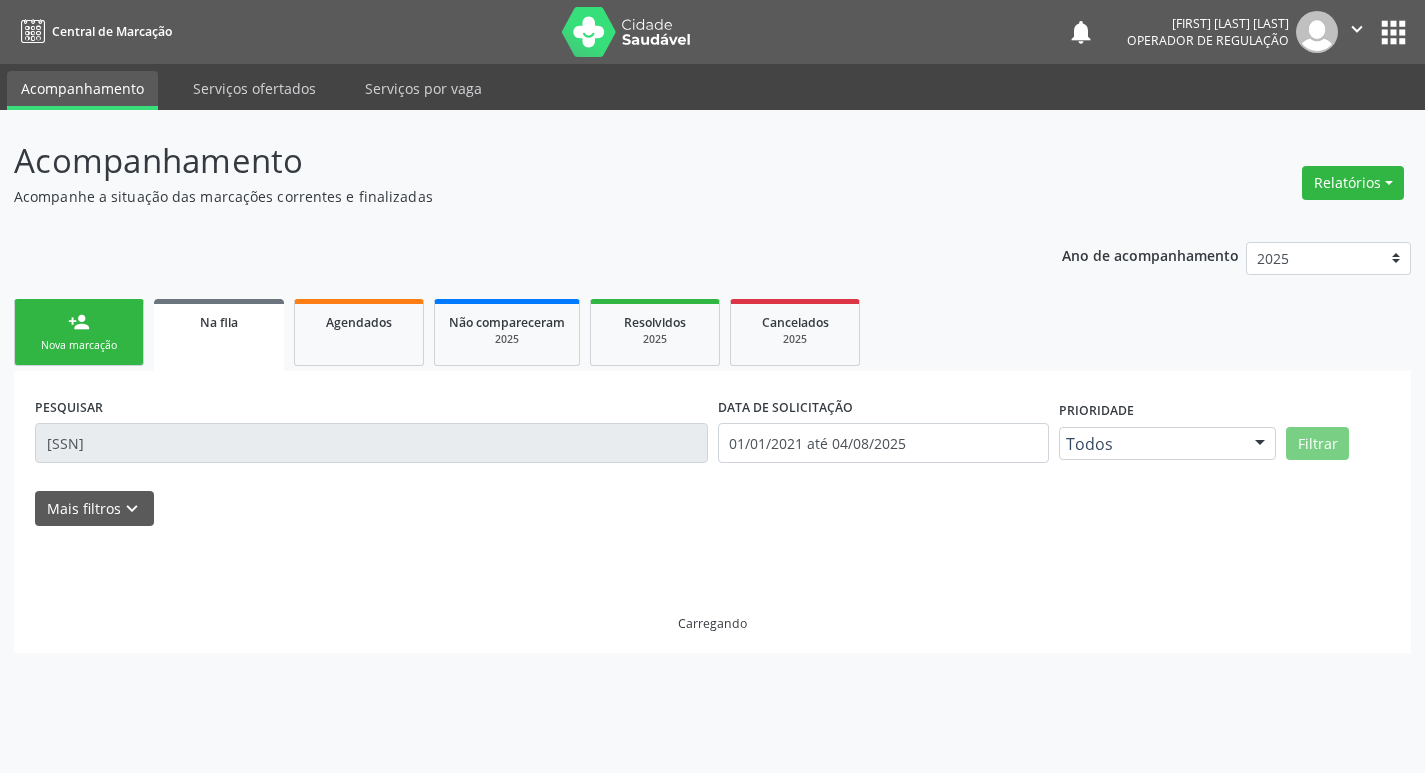 scroll, scrollTop: 0, scrollLeft: 0, axis: both 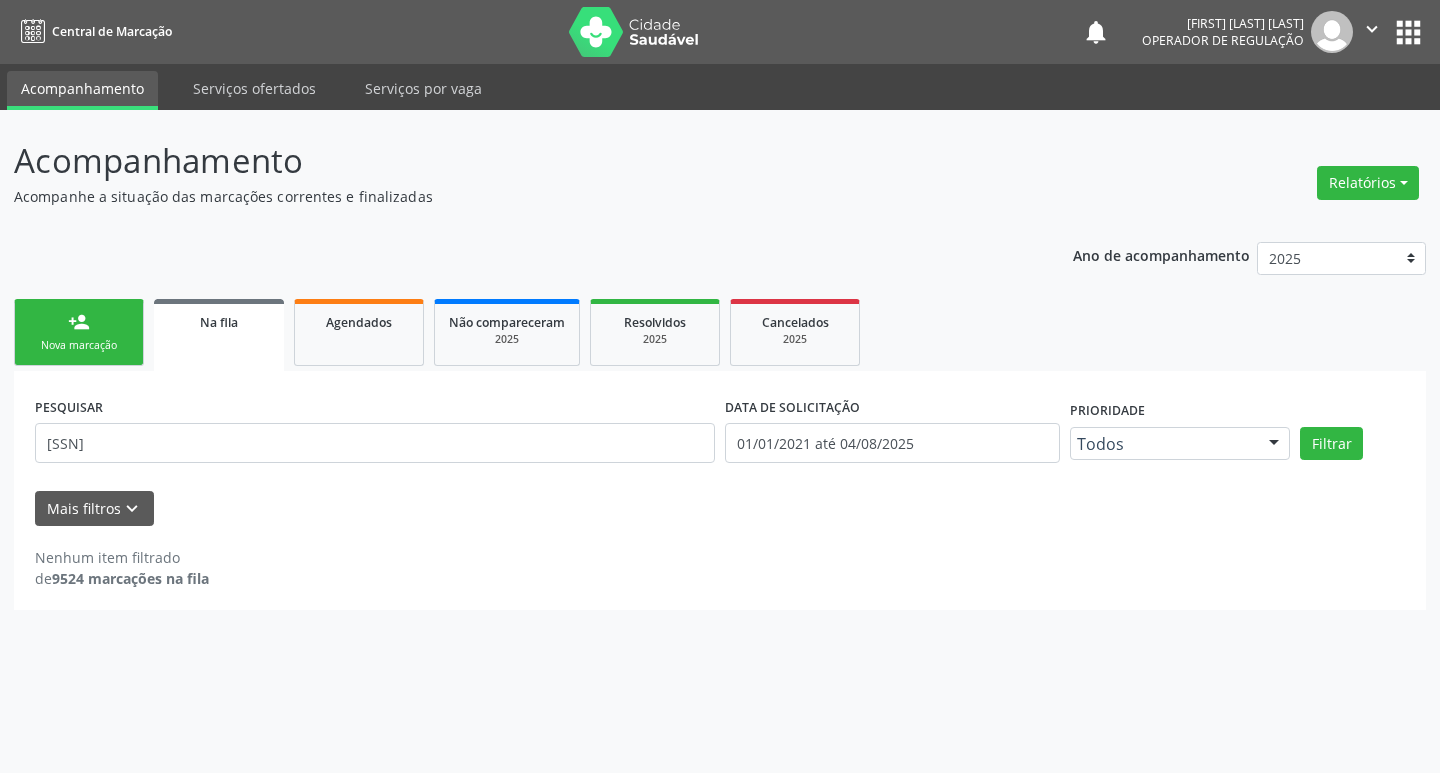 drag, startPoint x: 162, startPoint y: 414, endPoint x: 165, endPoint y: 440, distance: 26.172504 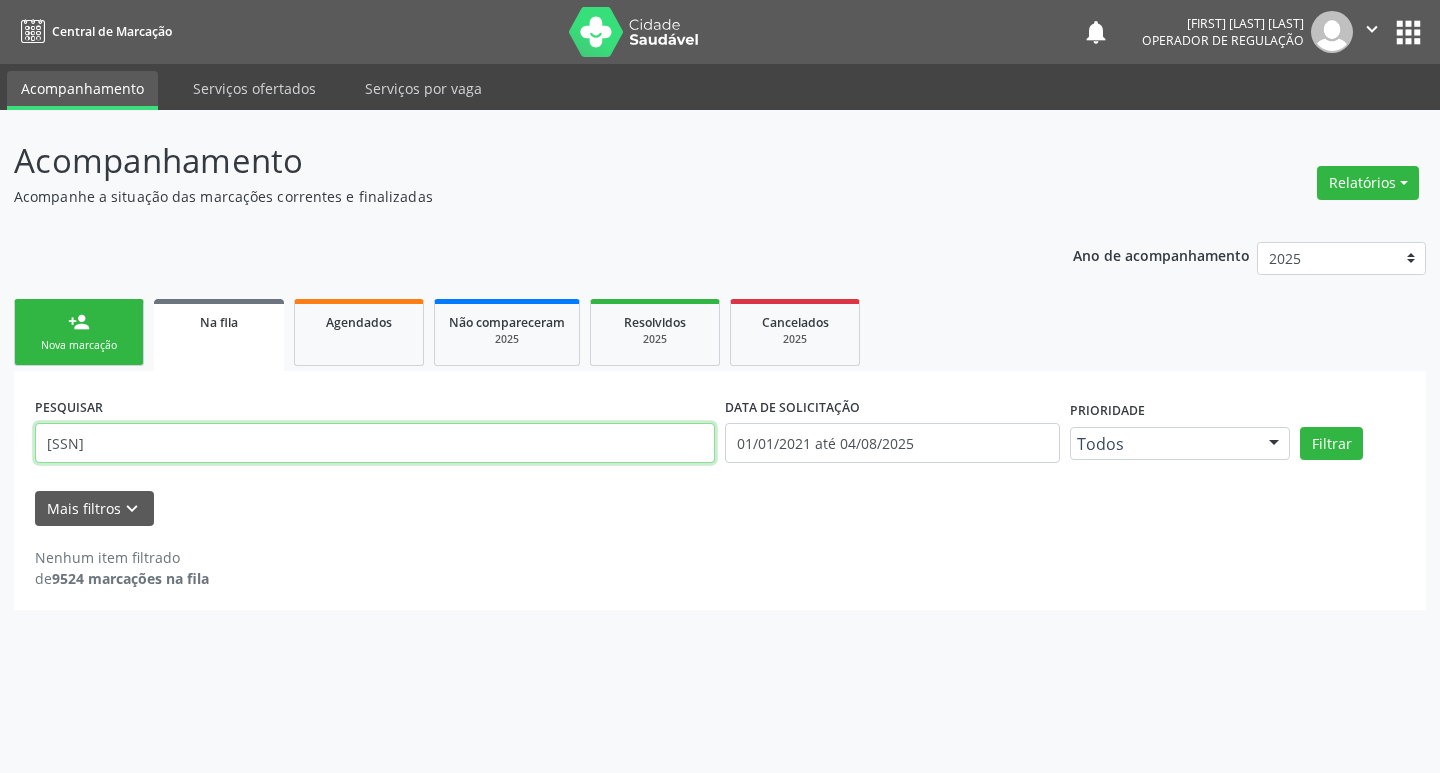 click on "708600518775385" at bounding box center [375, 443] 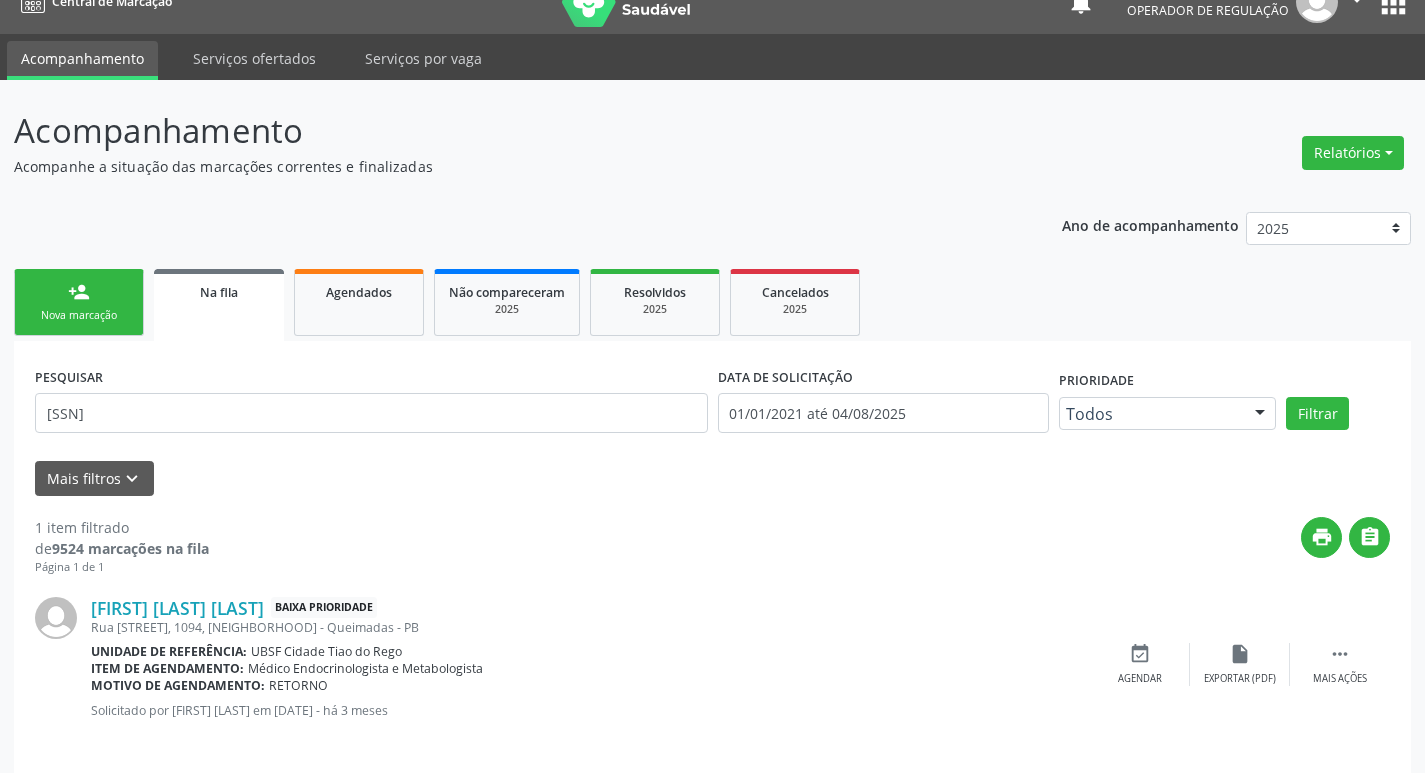 scroll, scrollTop: 46, scrollLeft: 0, axis: vertical 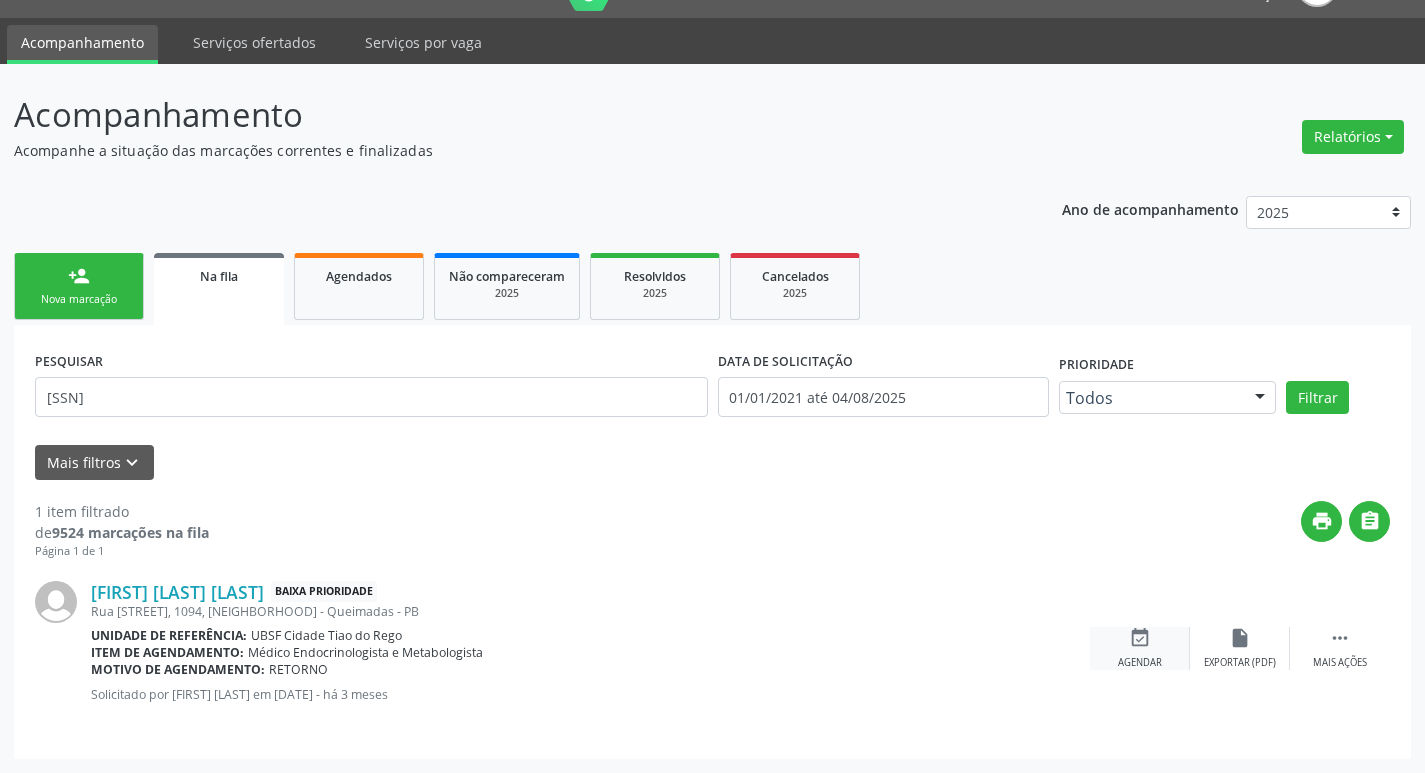 click on "event_available" at bounding box center [1140, 638] 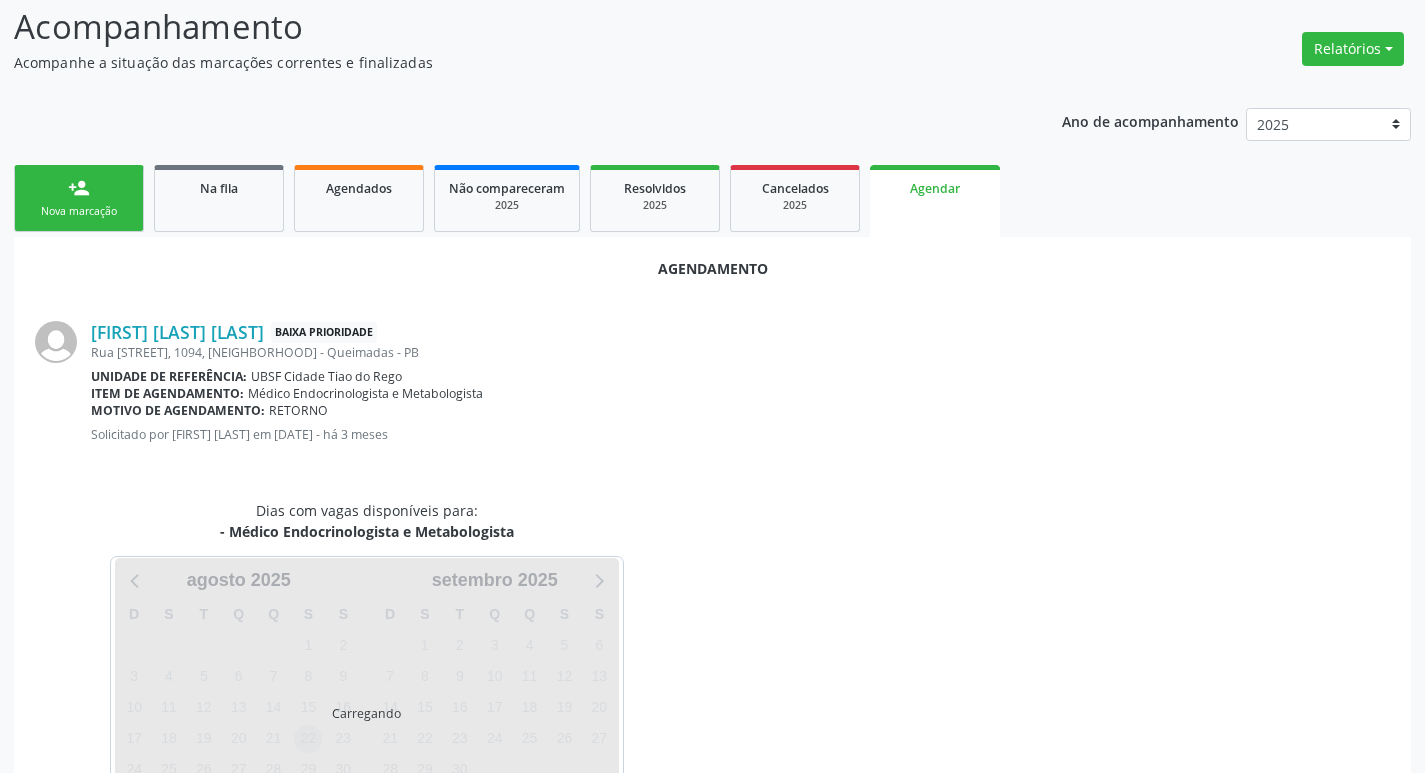 scroll, scrollTop: 221, scrollLeft: 0, axis: vertical 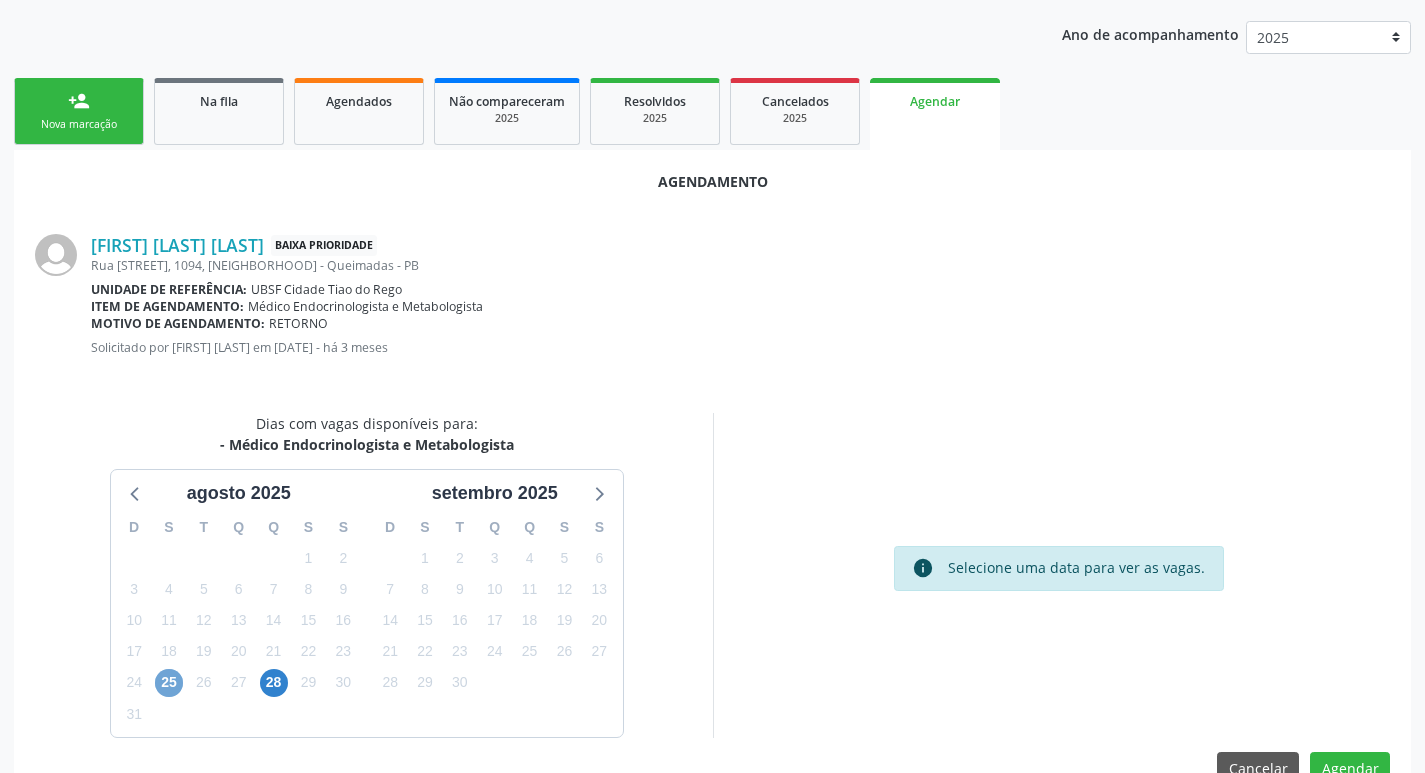 click on "25" at bounding box center (169, 683) 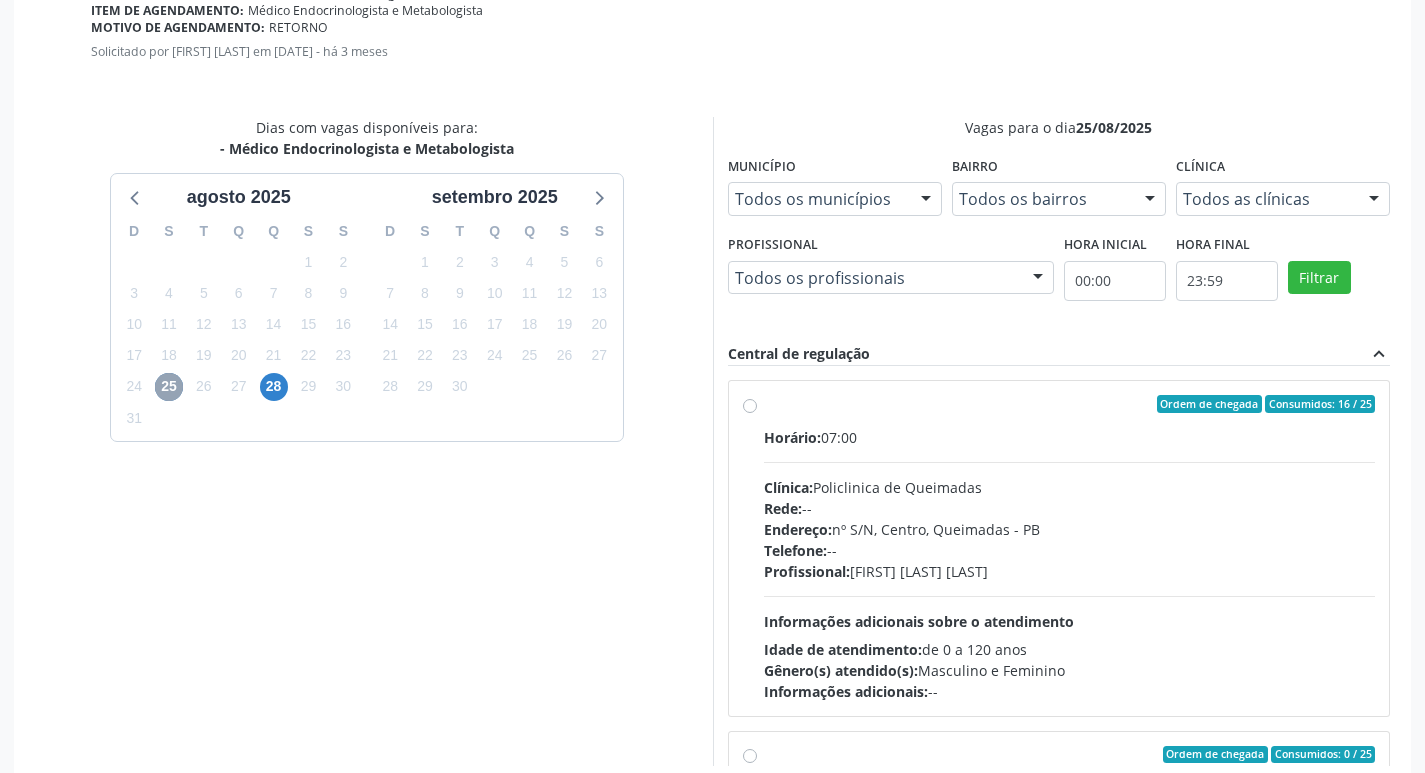 scroll, scrollTop: 593, scrollLeft: 0, axis: vertical 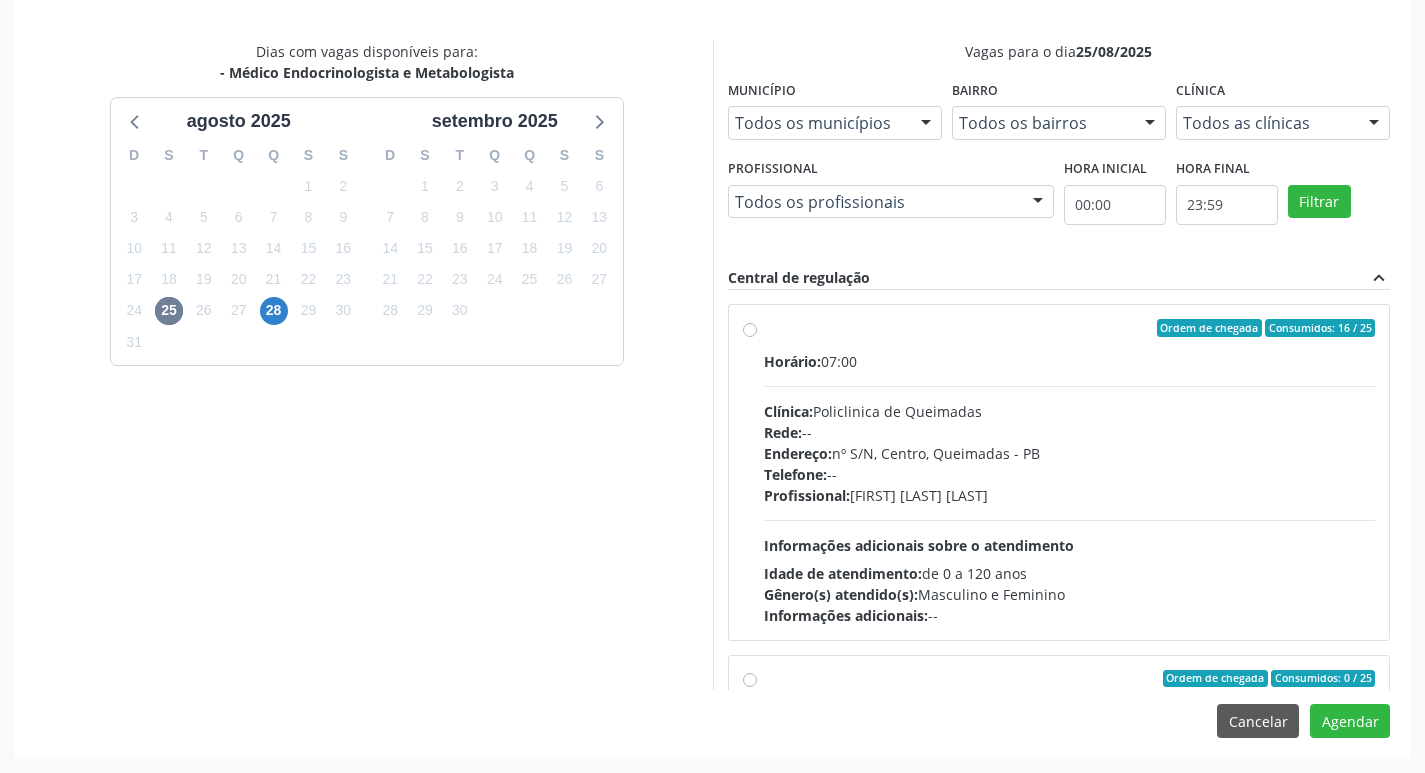 click on "Gênero(s) atendido(s):
Masculino e Feminino" at bounding box center [1070, 594] 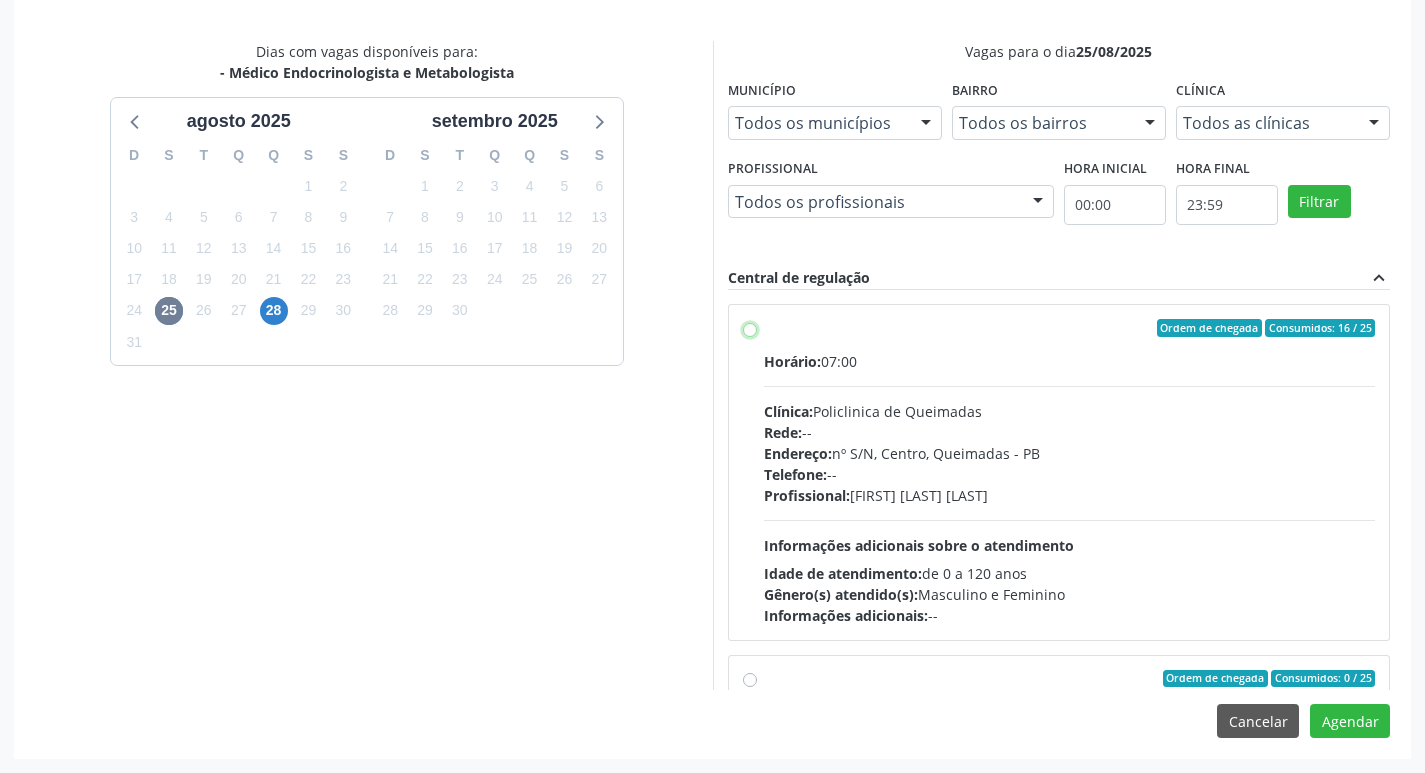 radio on "true" 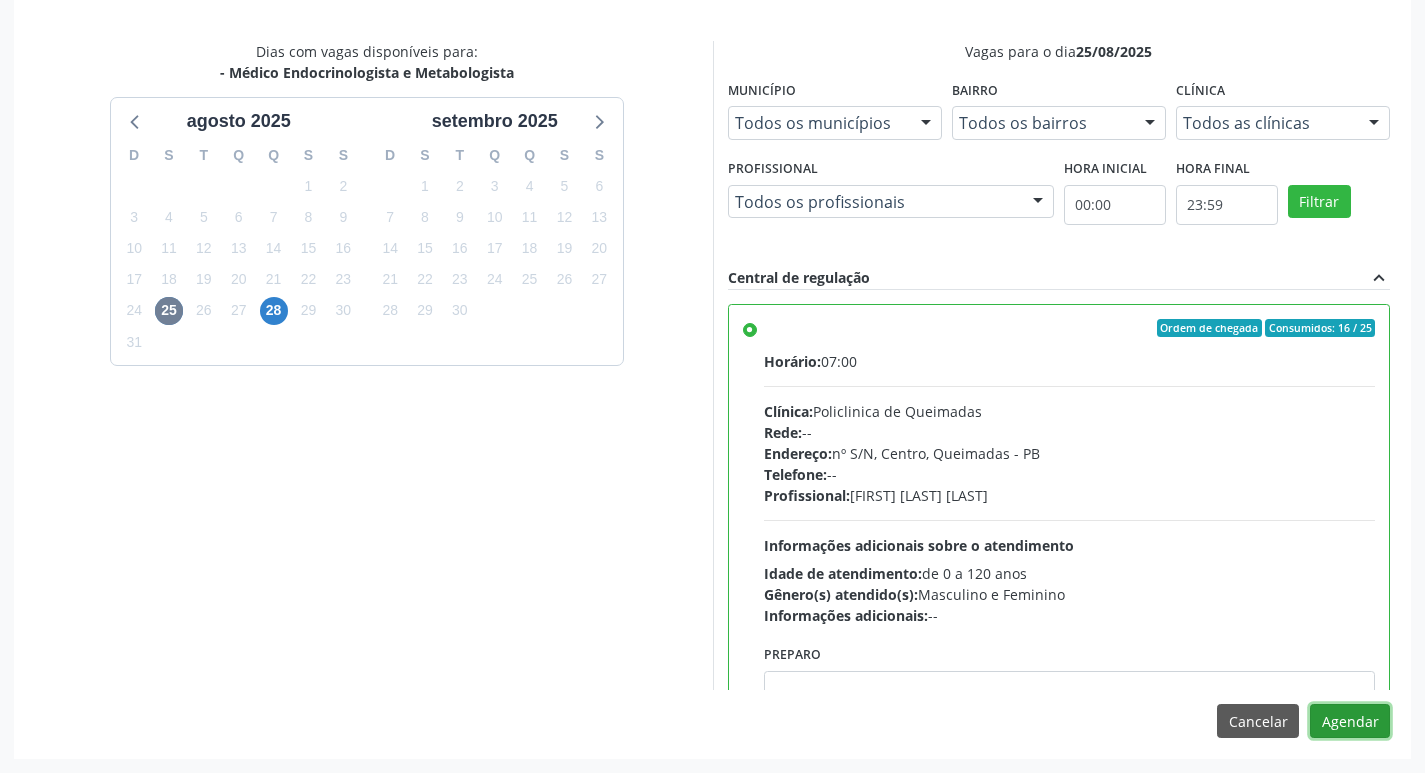 click on "Agendar" at bounding box center [1350, 721] 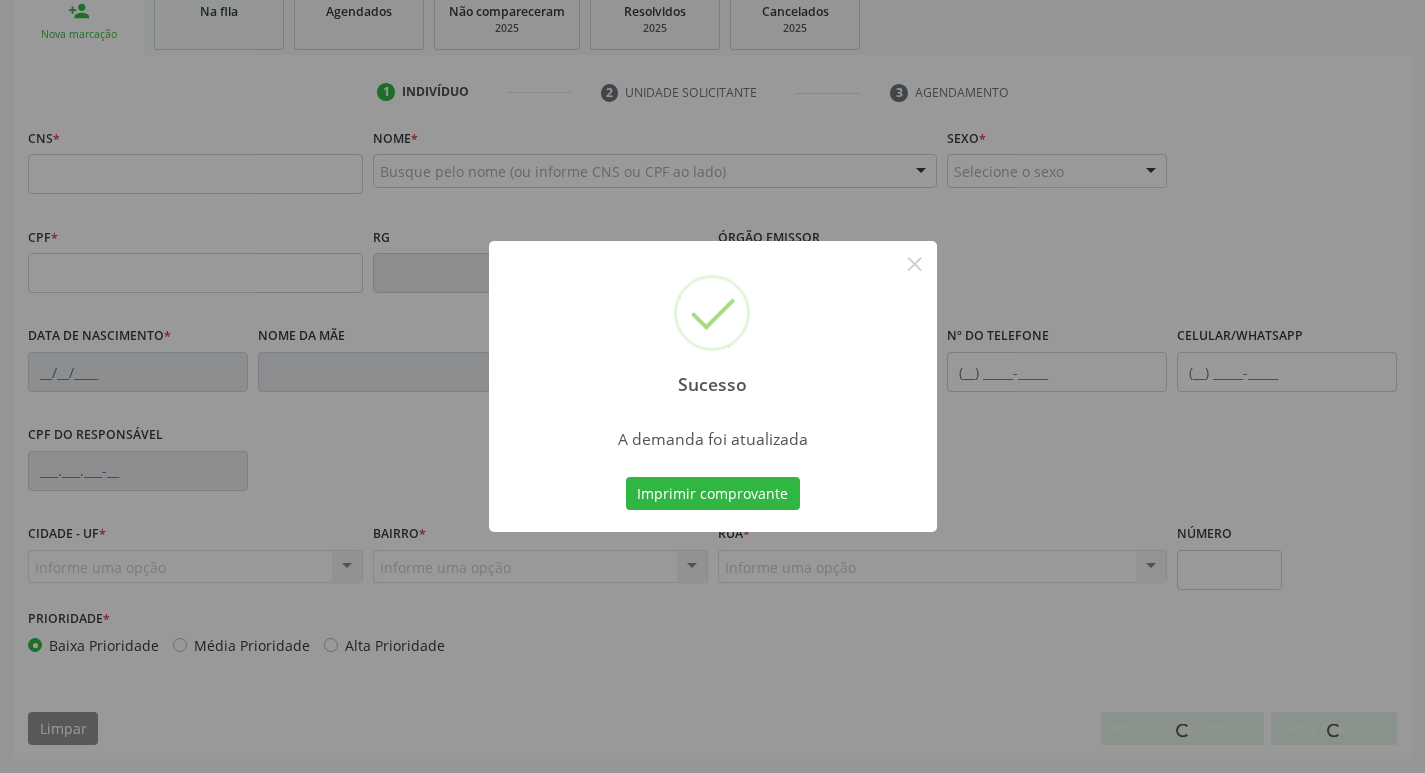 scroll, scrollTop: 311, scrollLeft: 0, axis: vertical 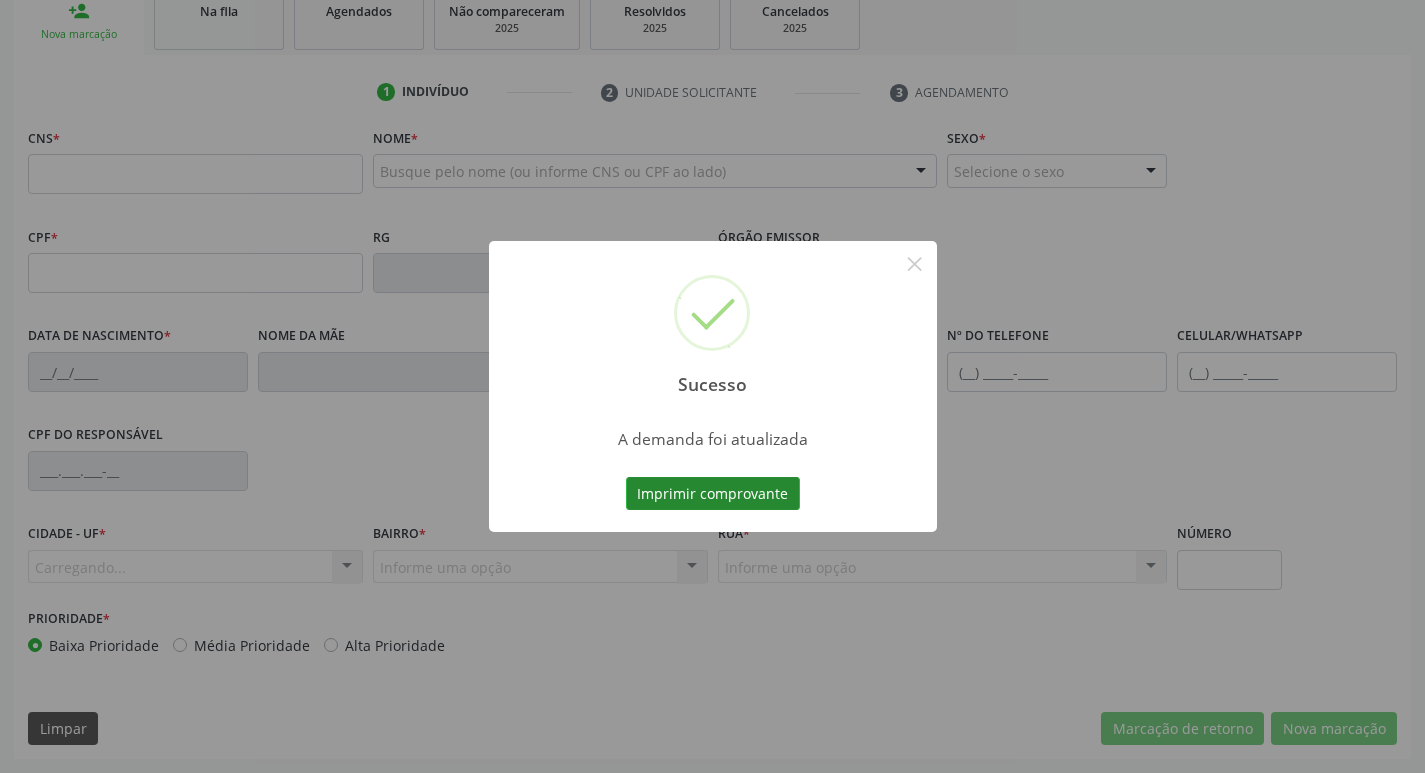 click on "Imprimir comprovante" at bounding box center (713, 494) 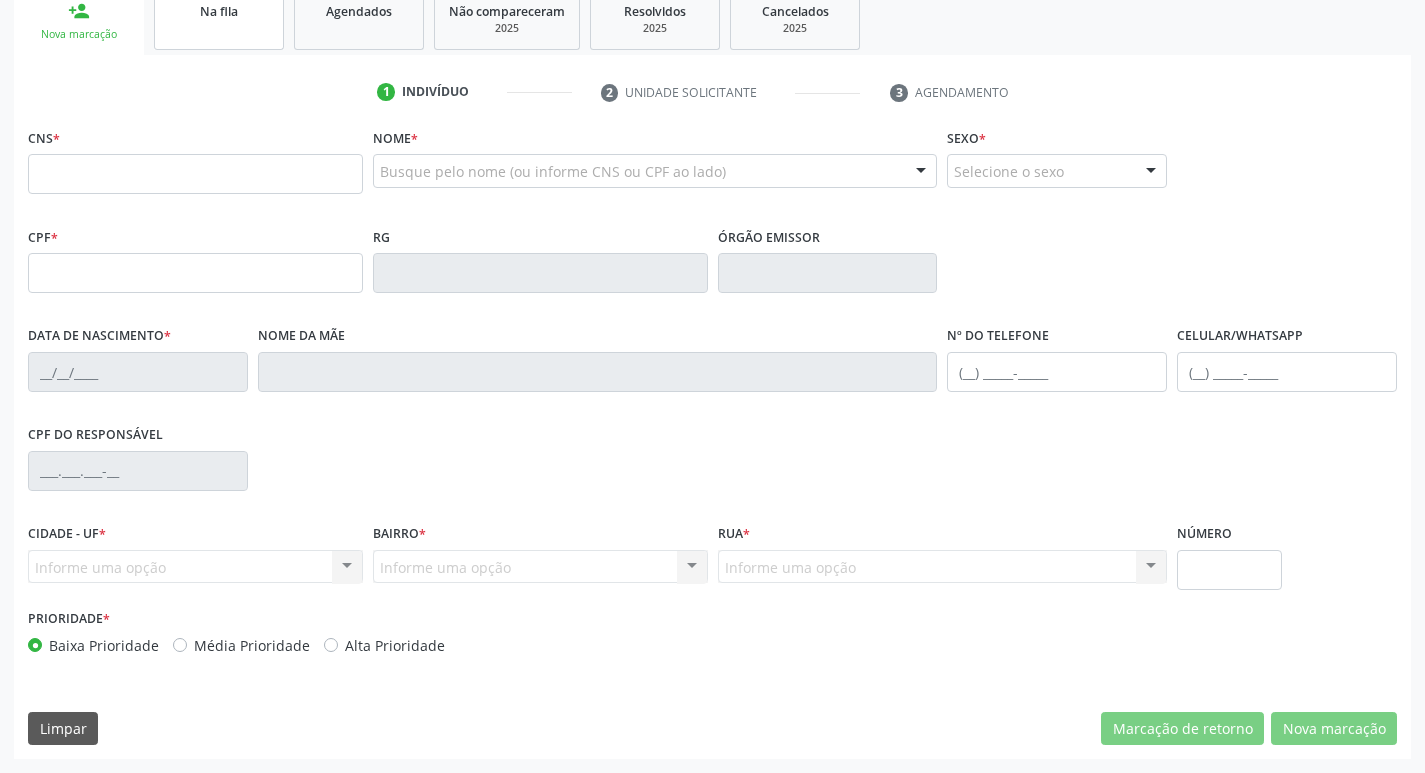 click on "Na fila" at bounding box center [219, 10] 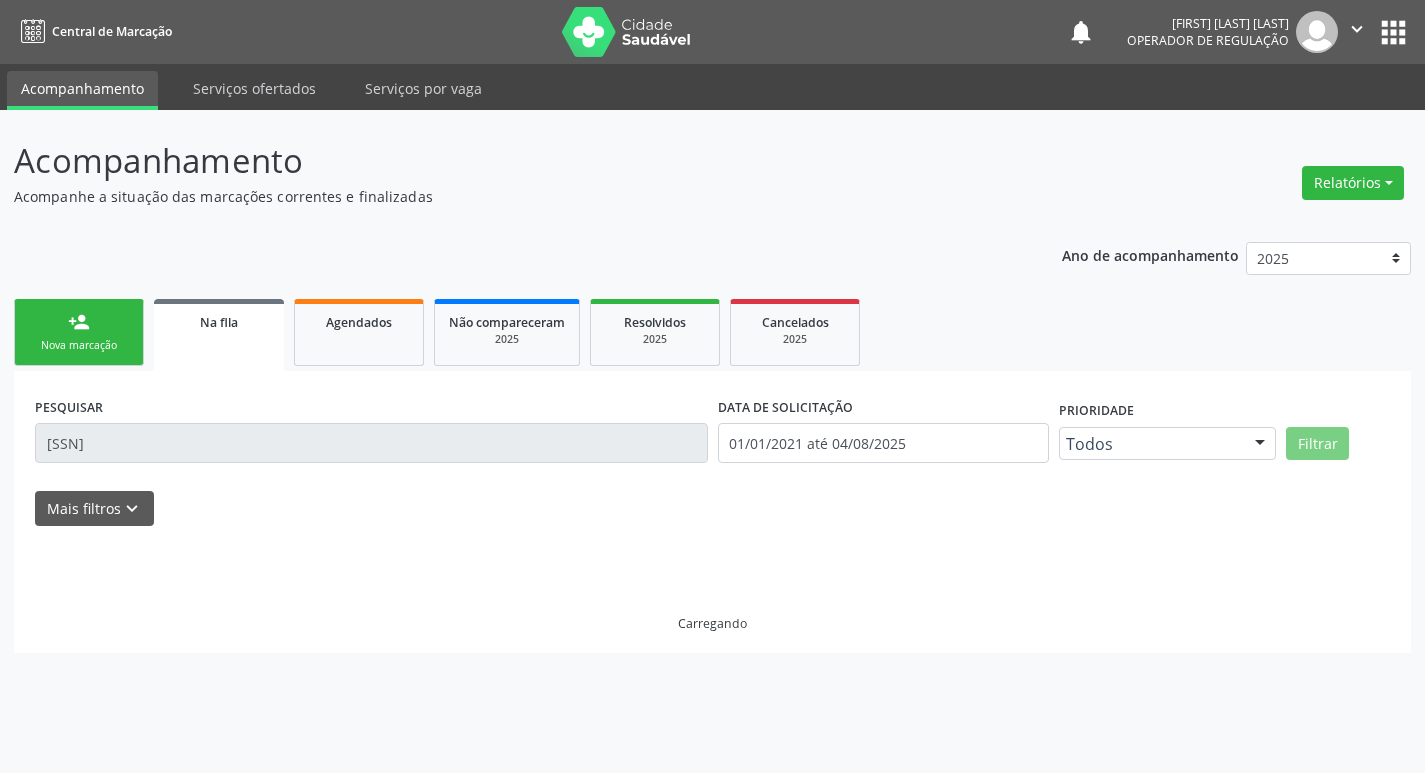 scroll, scrollTop: 0, scrollLeft: 0, axis: both 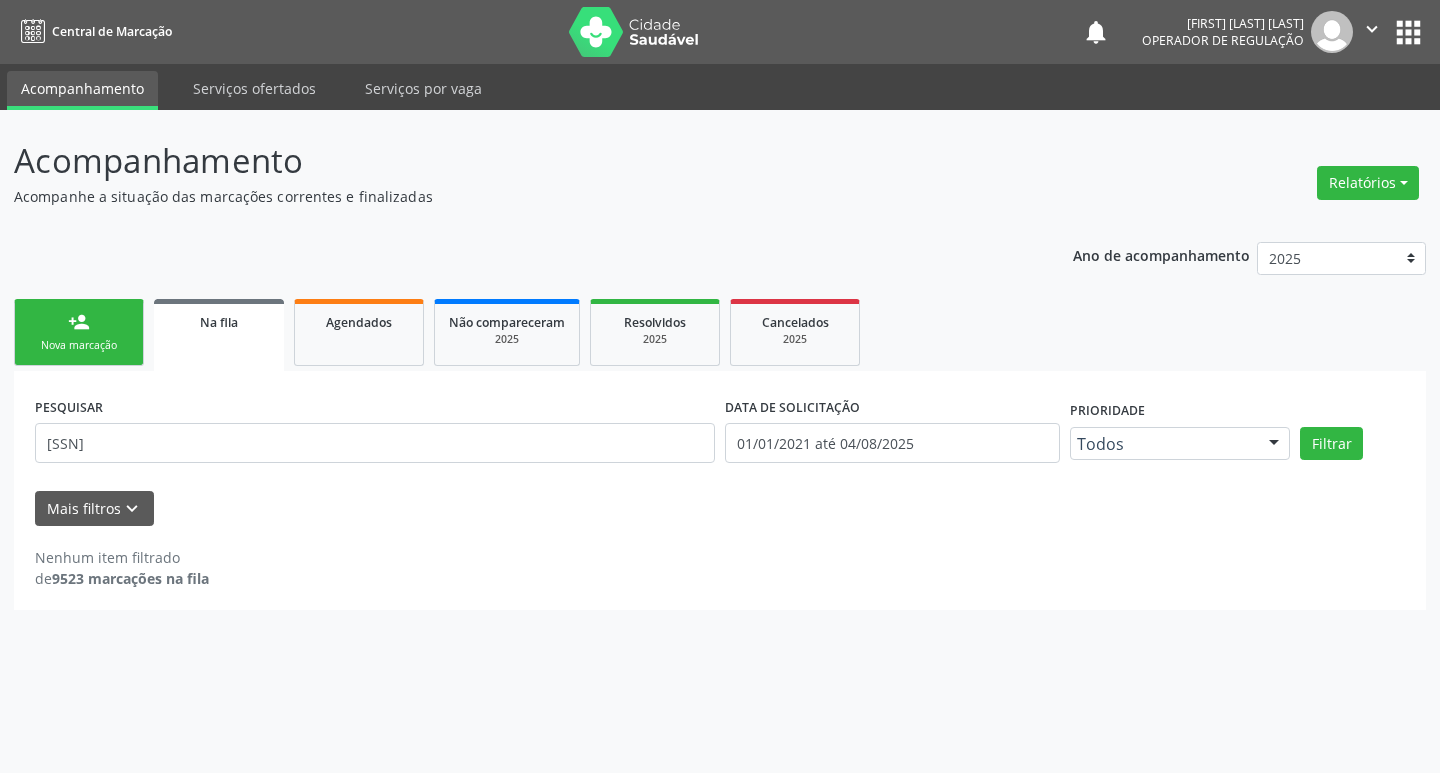 click on "PESQUISAR
702007368500788" at bounding box center (375, 434) 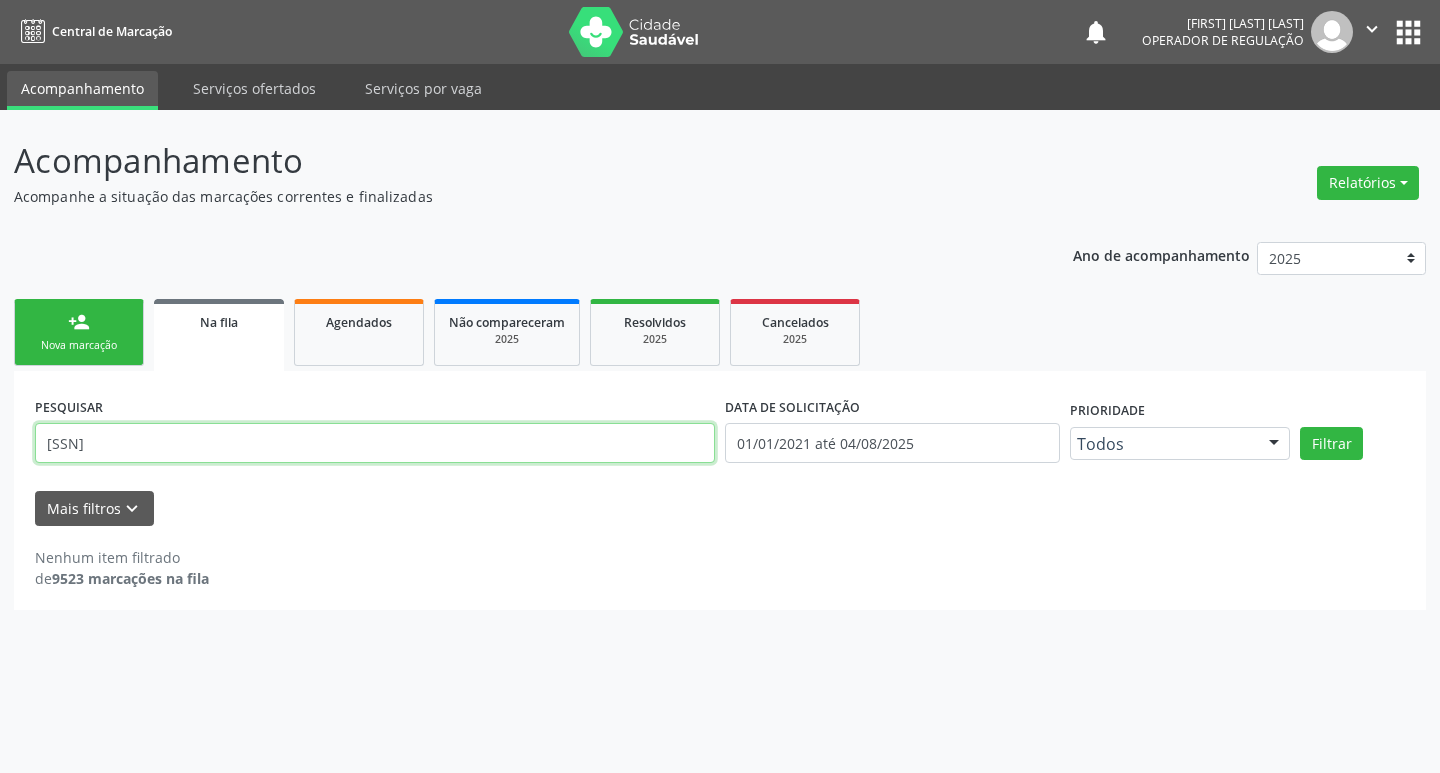 click on "702007368500788" at bounding box center (375, 443) 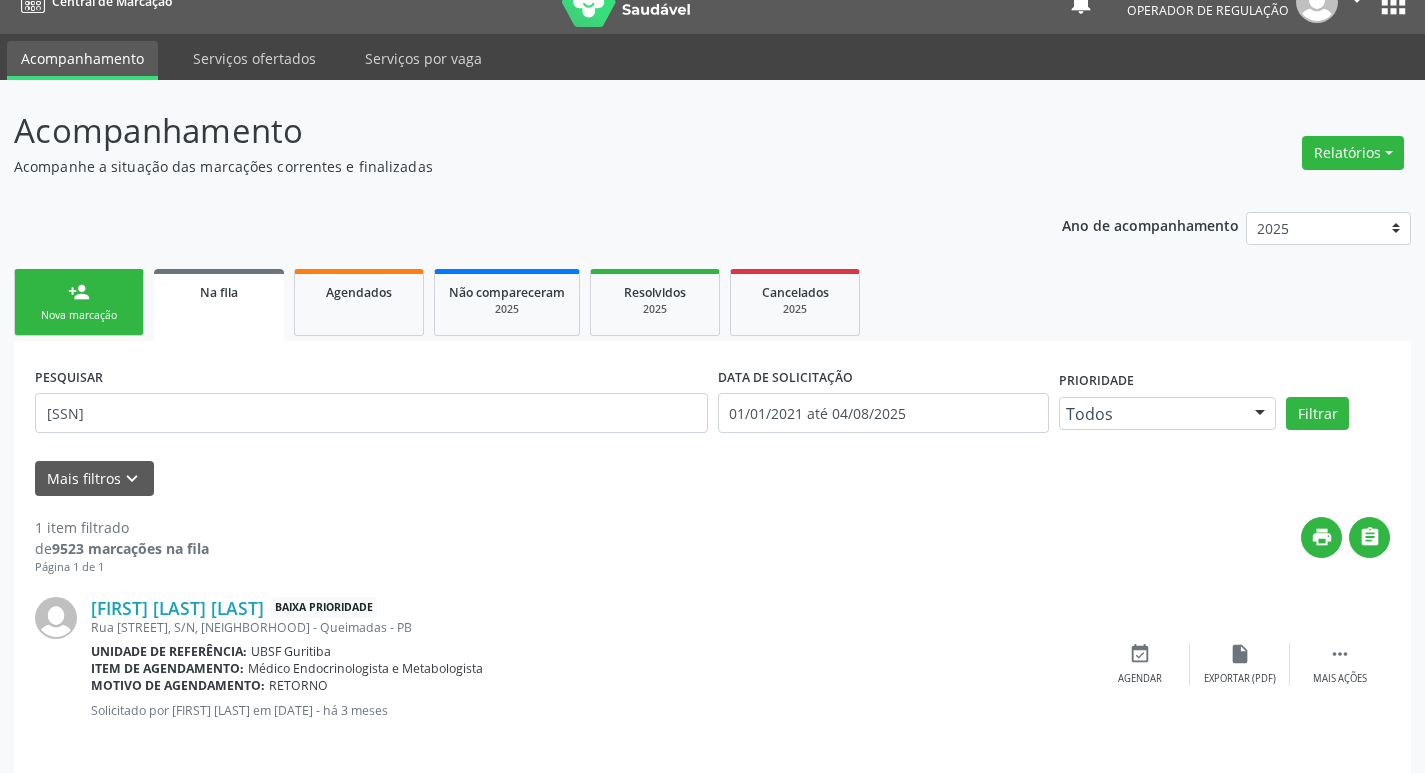 scroll, scrollTop: 46, scrollLeft: 0, axis: vertical 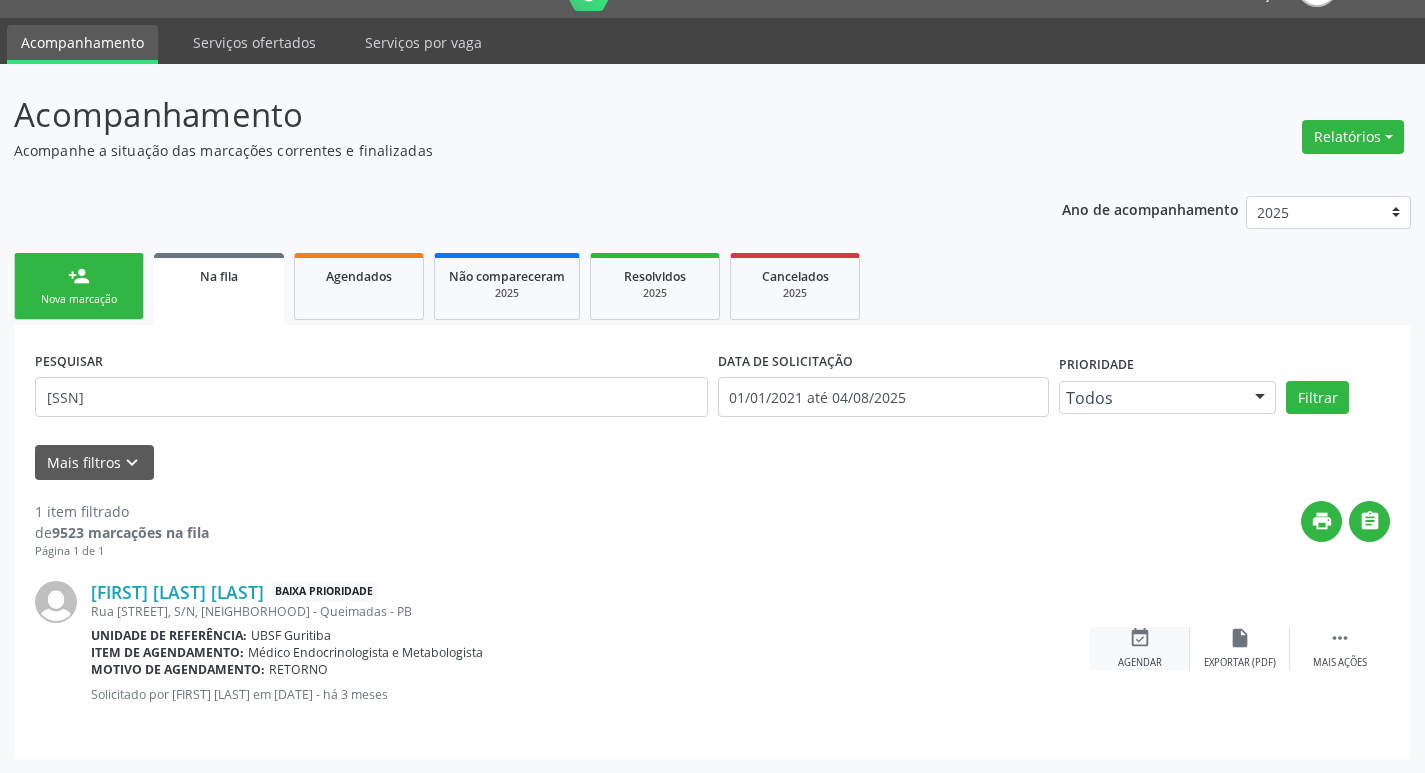 click on "event_available
Agendar" at bounding box center [1140, 648] 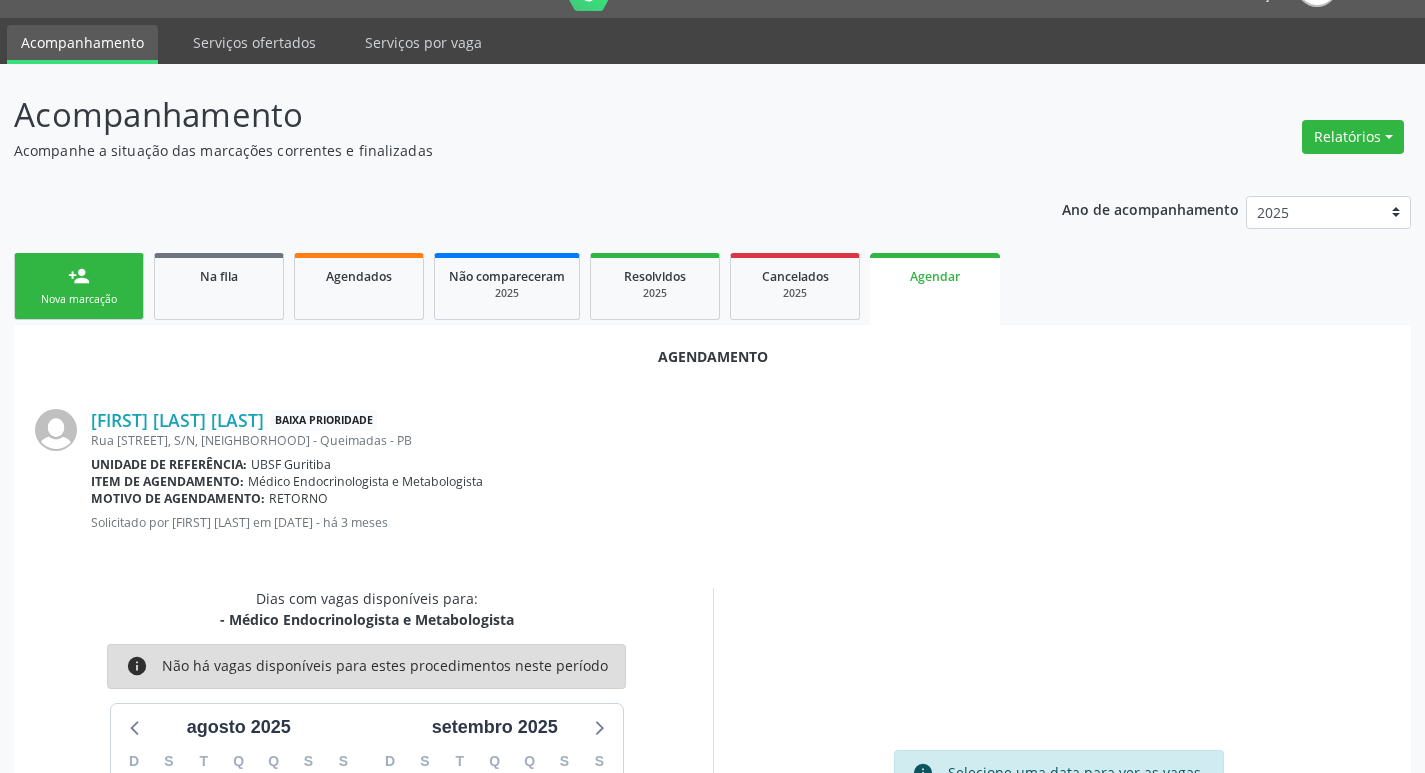 scroll, scrollTop: 221, scrollLeft: 0, axis: vertical 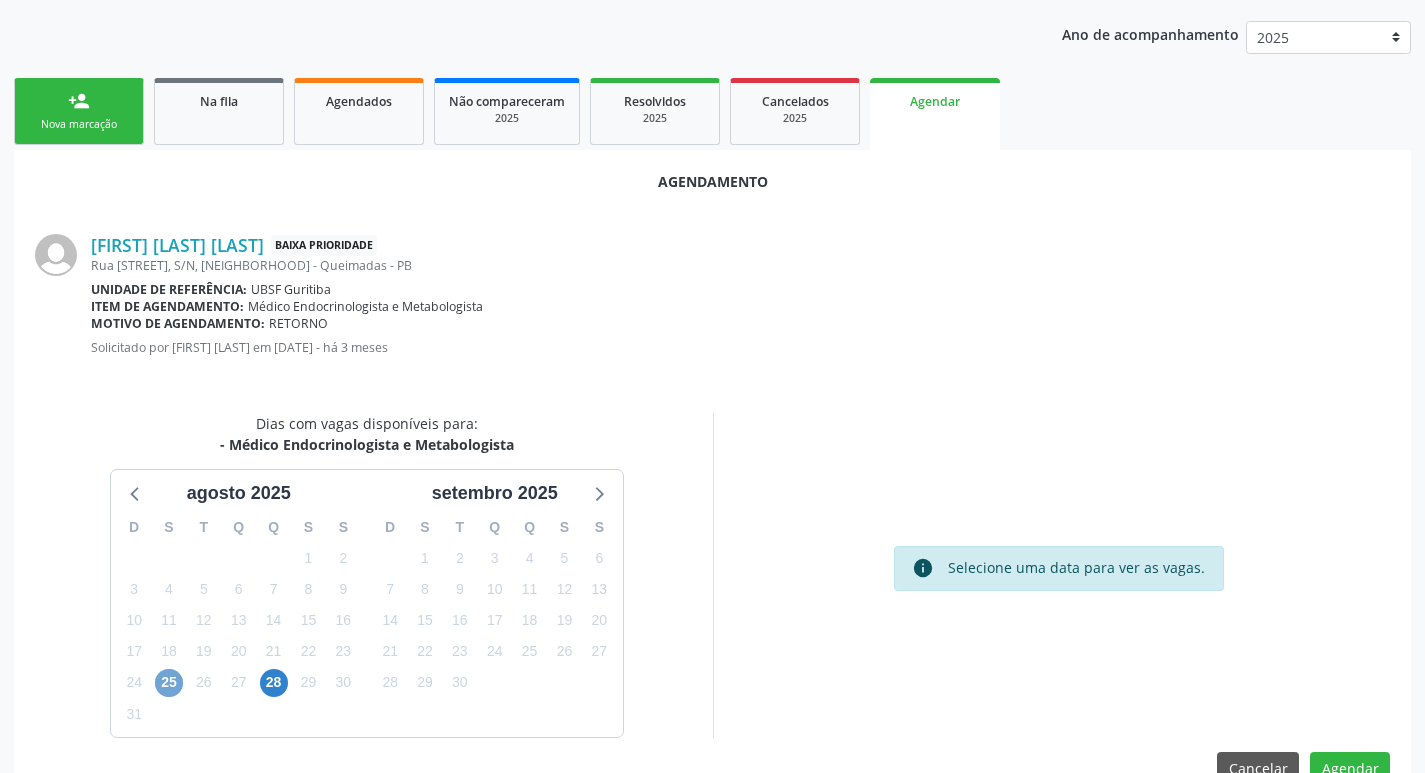 click on "25" at bounding box center (169, 683) 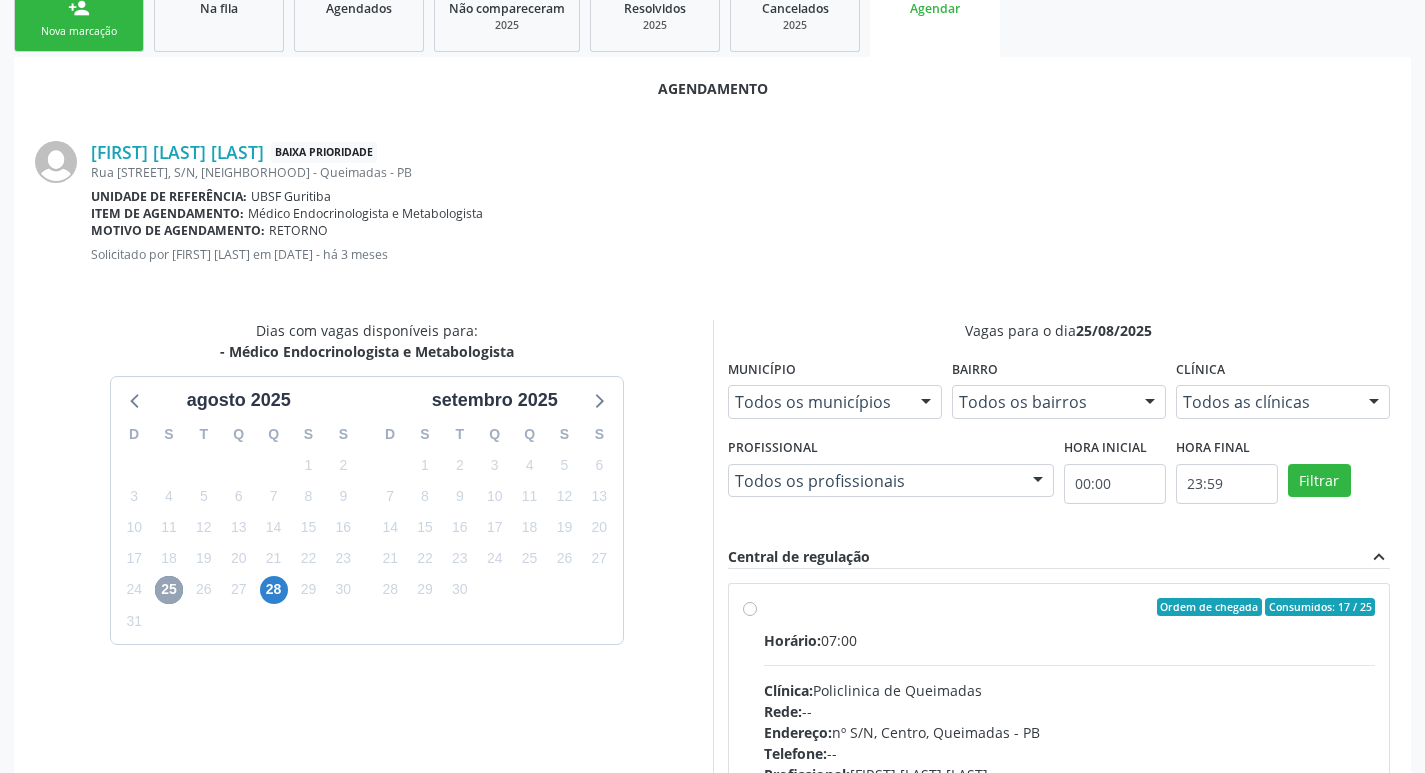 scroll, scrollTop: 593, scrollLeft: 0, axis: vertical 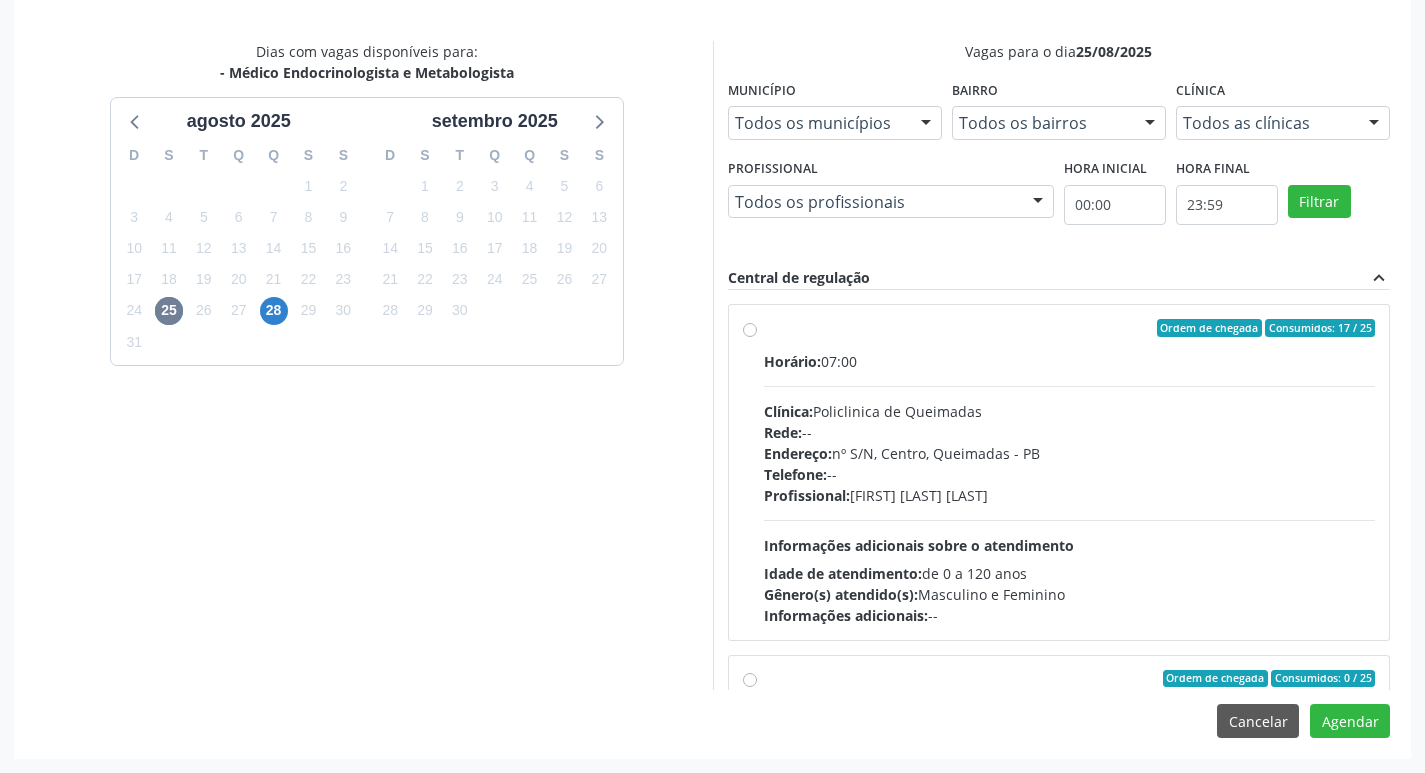 click on "Informações adicionais:
--" at bounding box center (1070, 615) 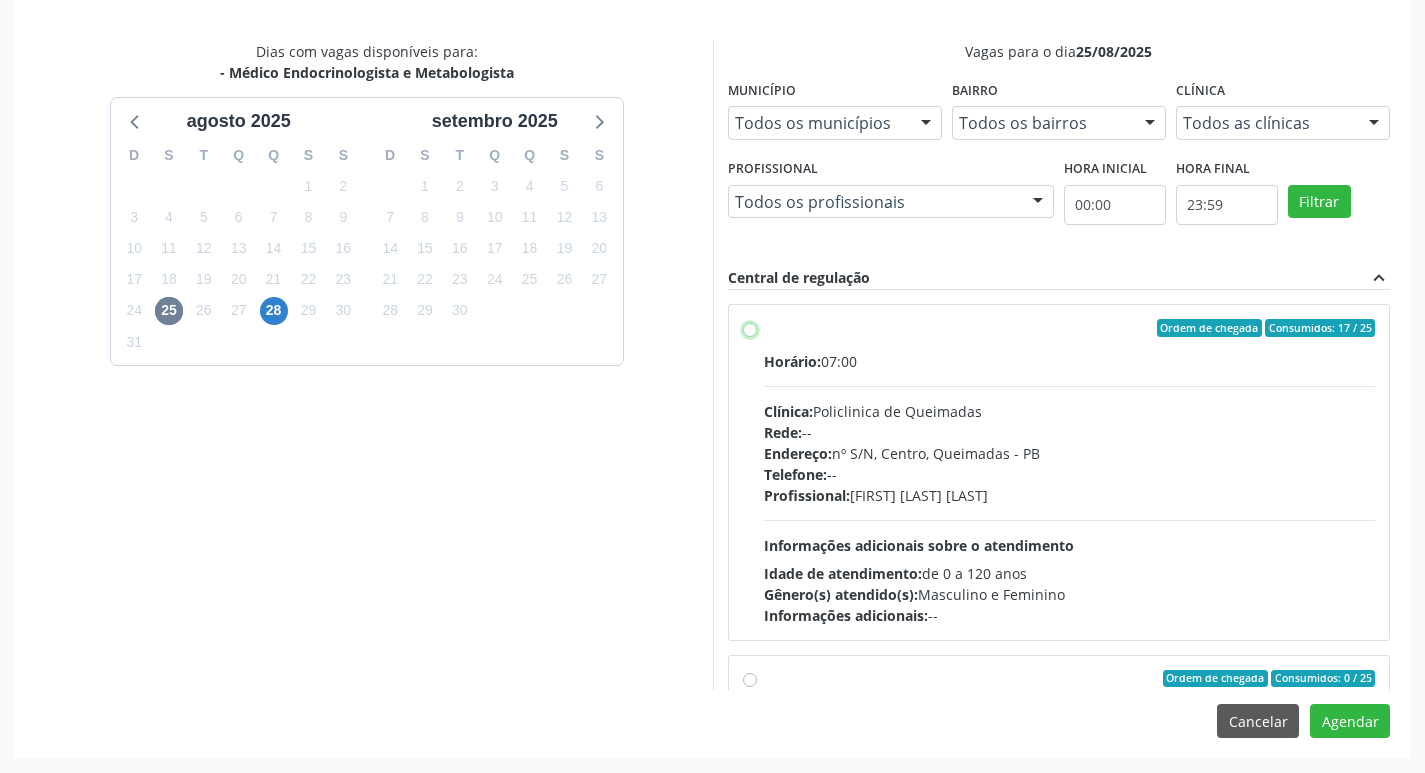 radio on "true" 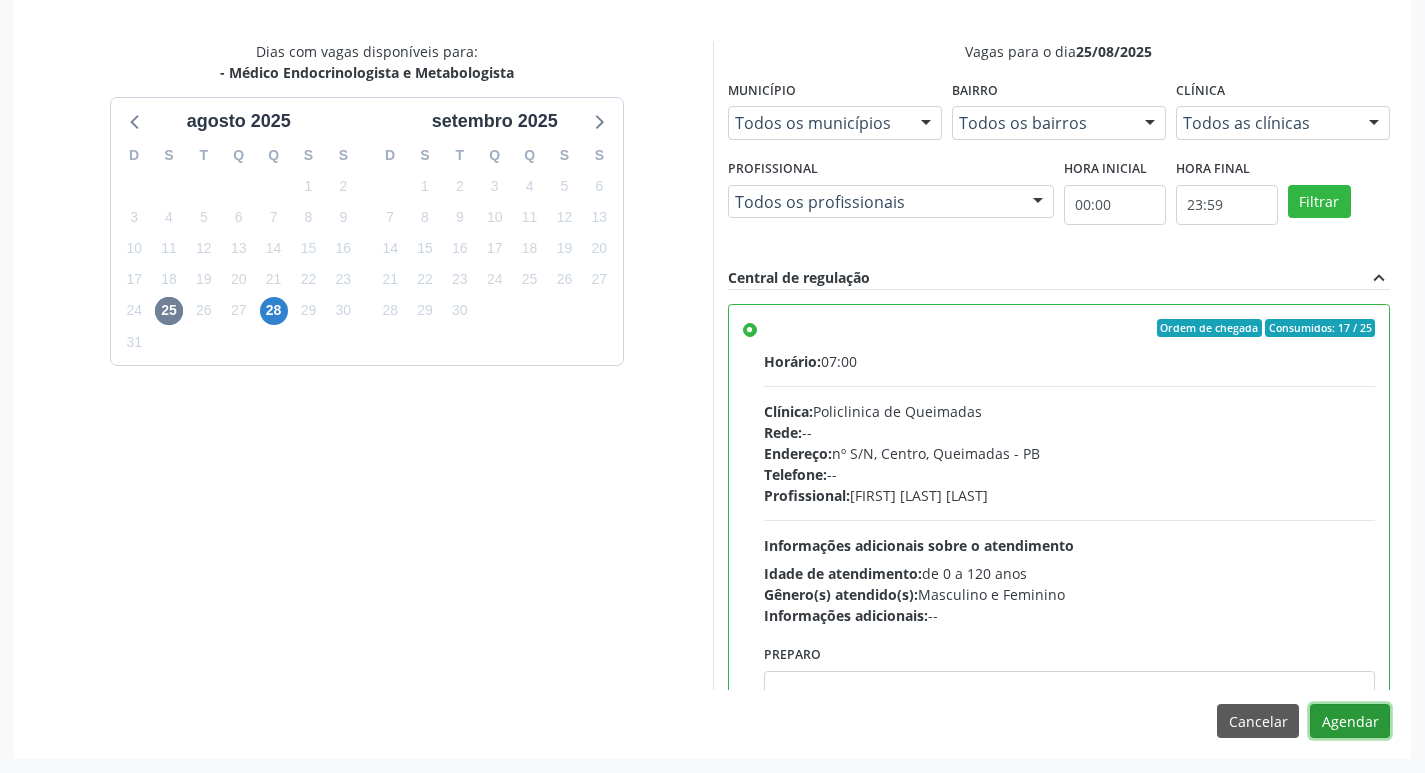 click on "Agendar" at bounding box center (1350, 721) 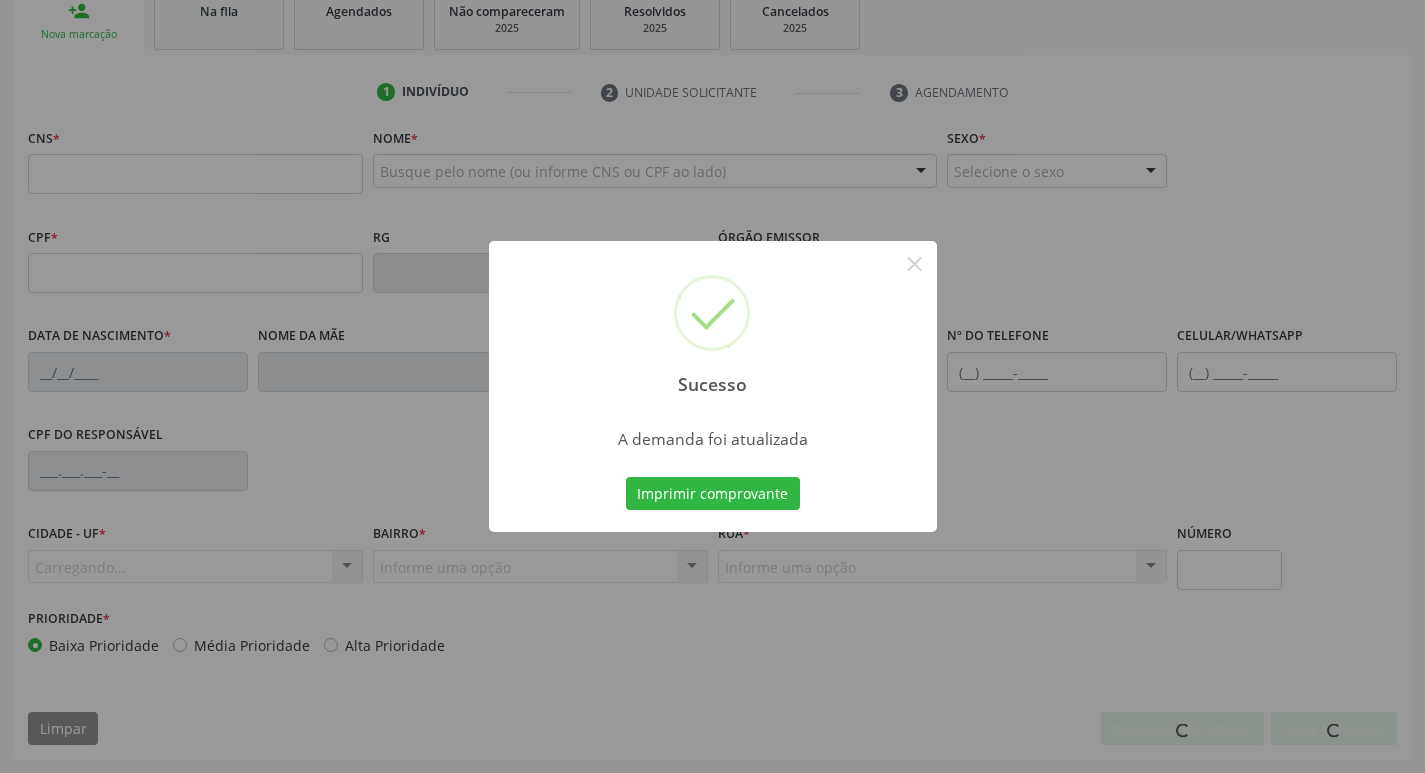 scroll, scrollTop: 311, scrollLeft: 0, axis: vertical 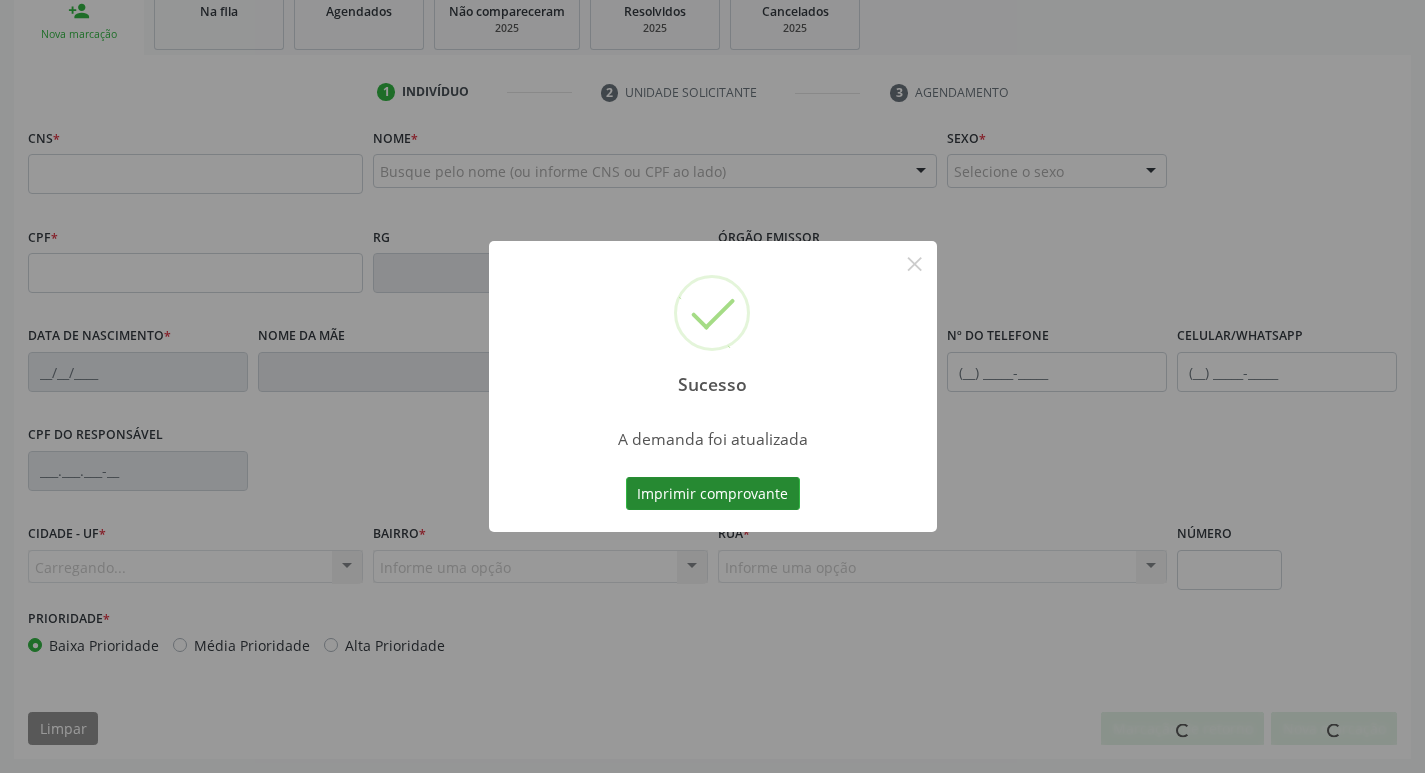 click on "Imprimir comprovante" at bounding box center (713, 494) 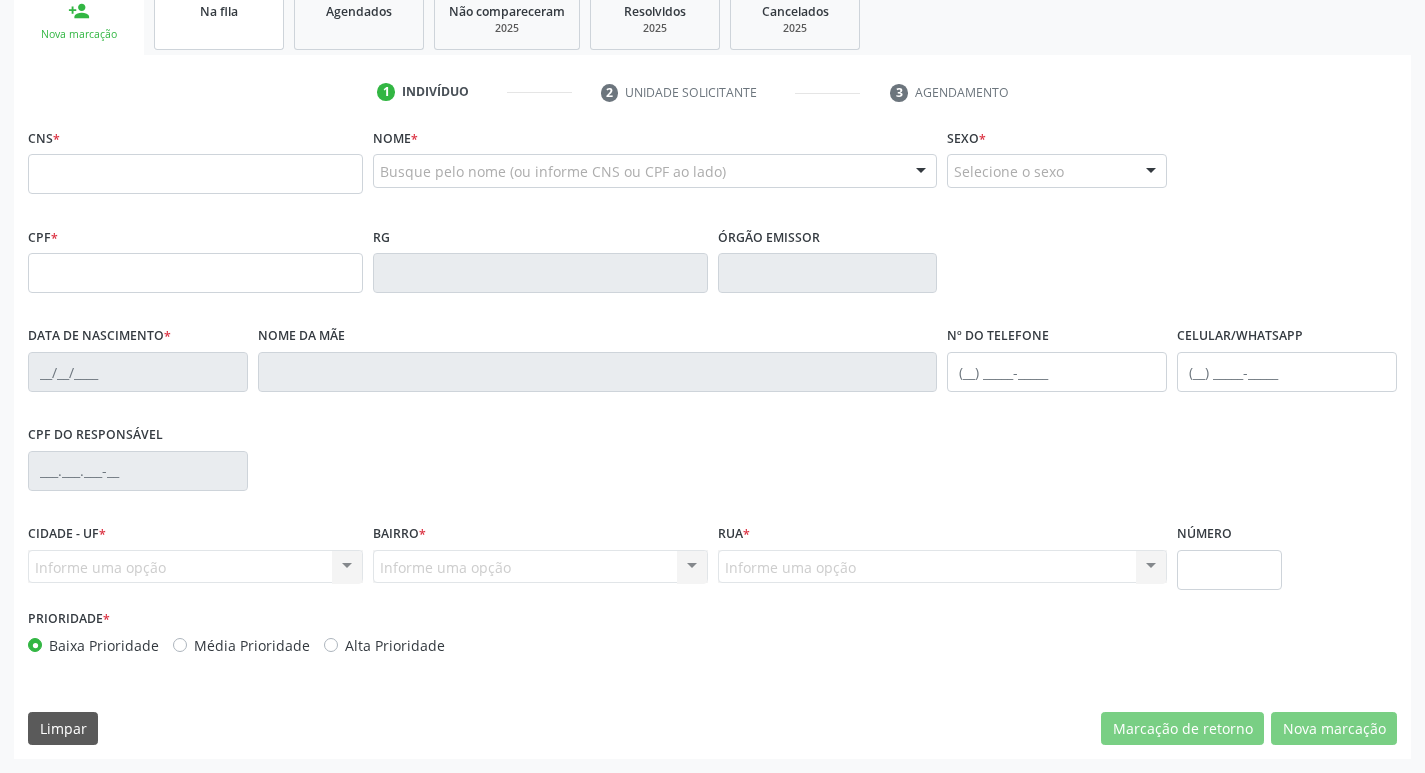 click on "Na fila" at bounding box center [219, 19] 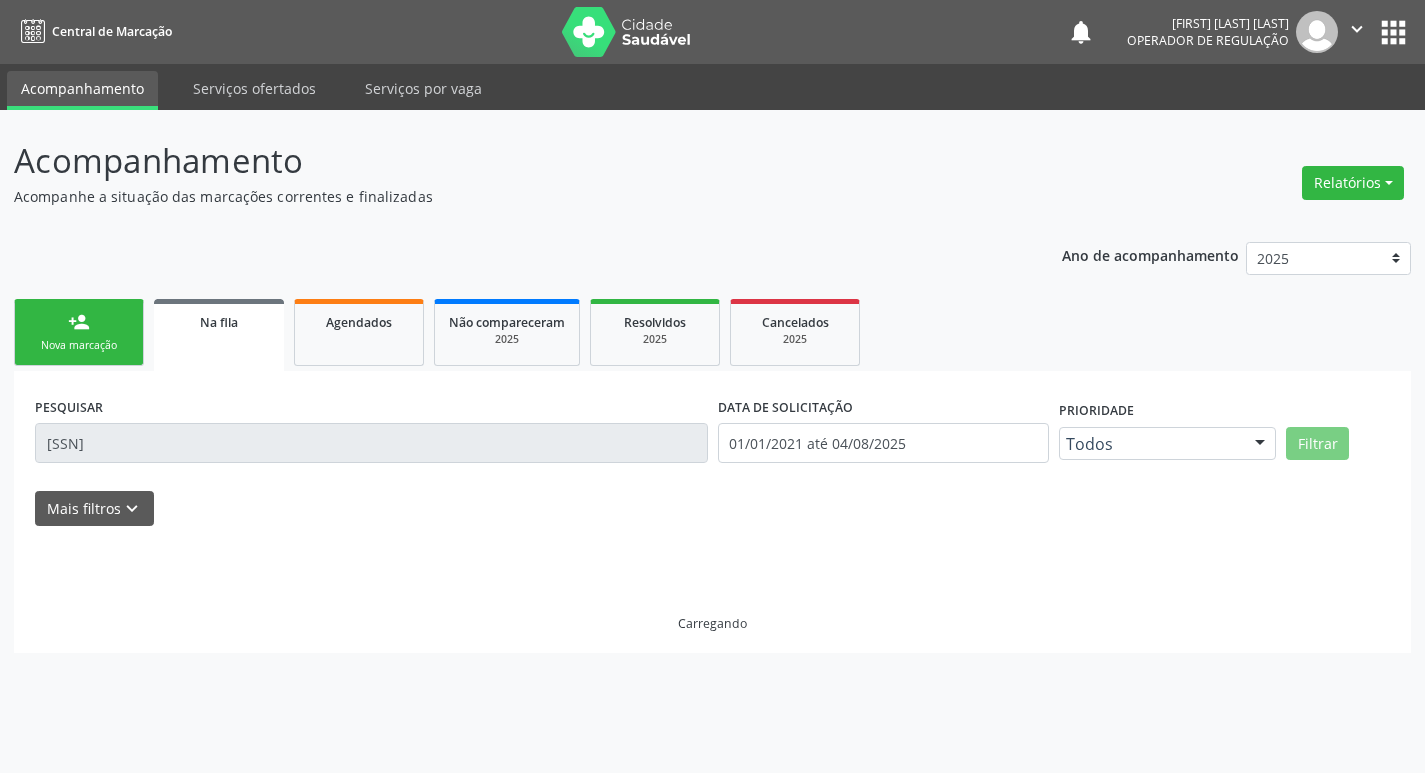 scroll, scrollTop: 0, scrollLeft: 0, axis: both 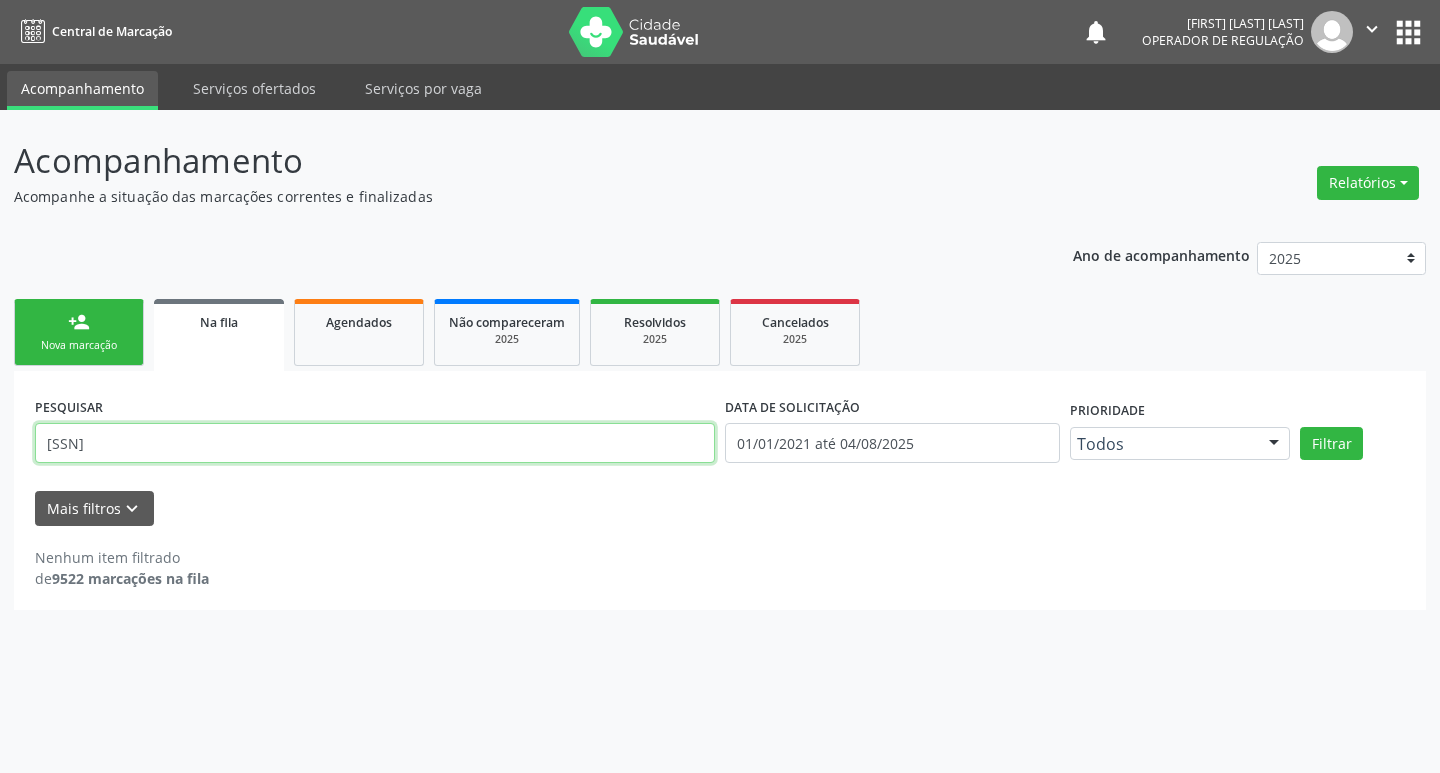 click on "700403412415341" at bounding box center [375, 443] 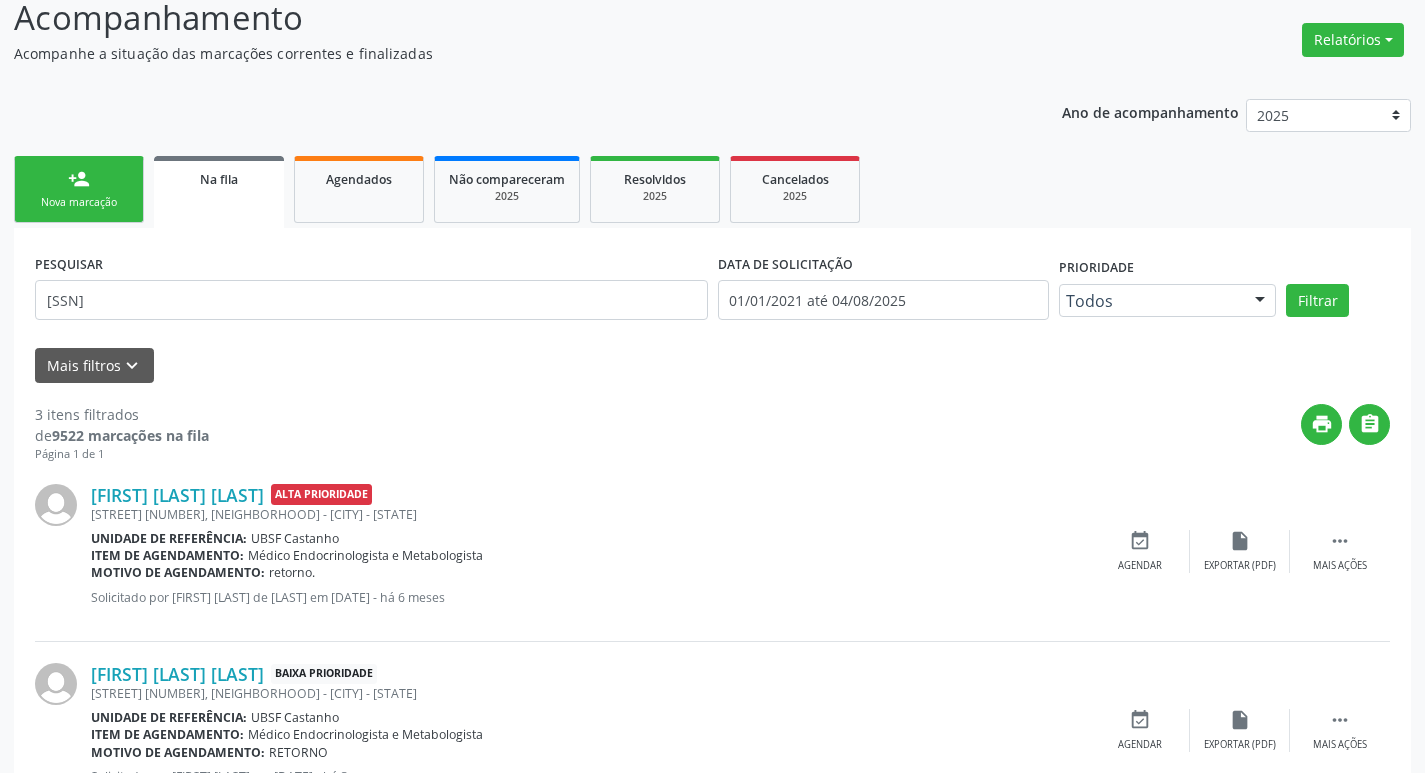scroll, scrollTop: 404, scrollLeft: 0, axis: vertical 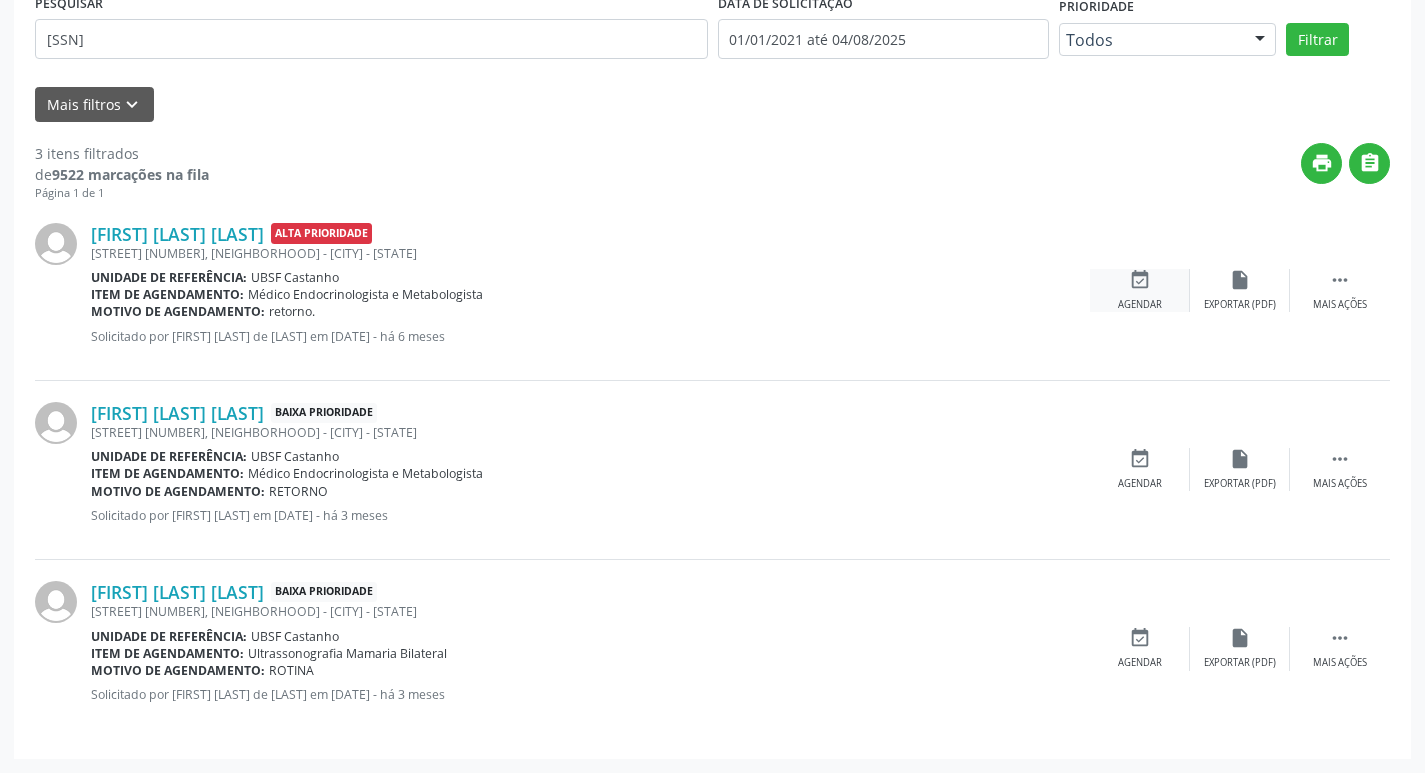 click on "event_available" at bounding box center [1140, 280] 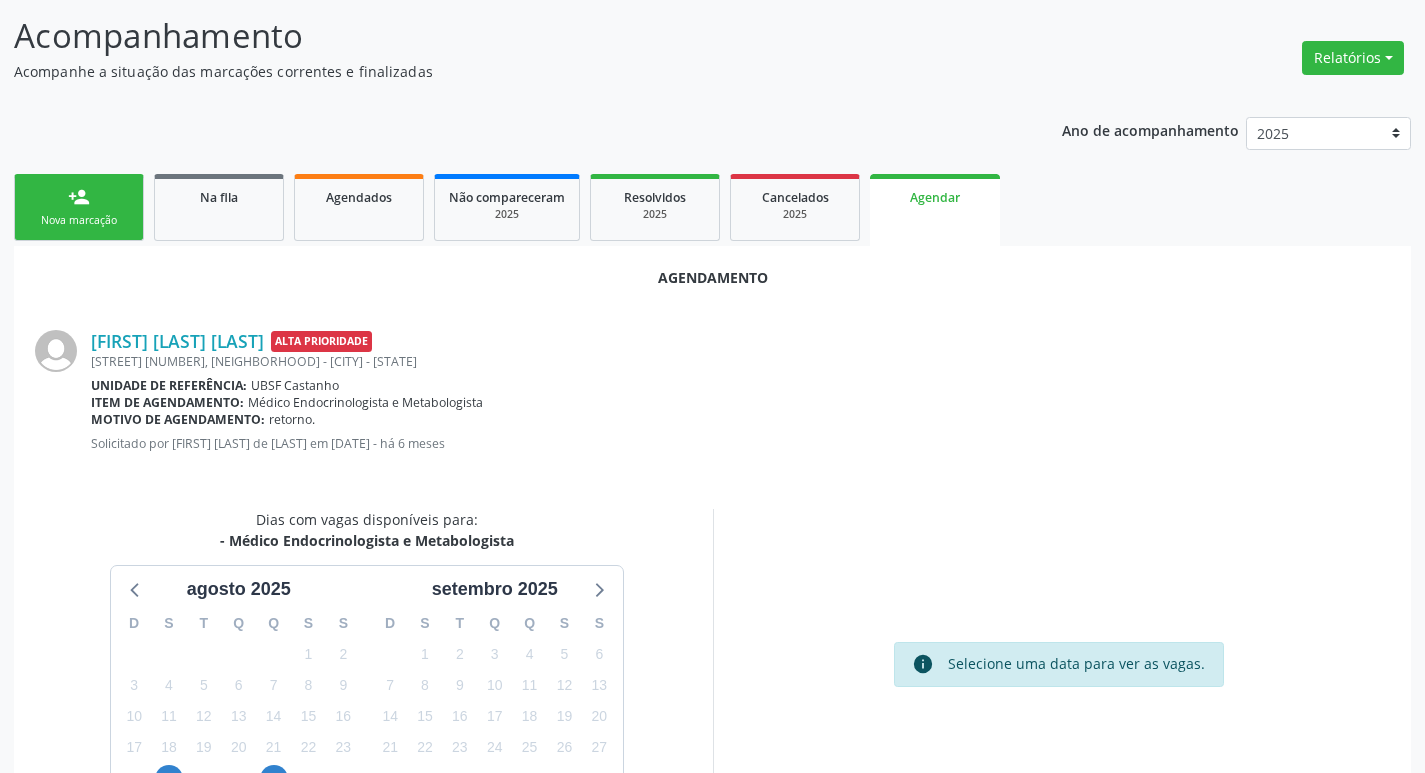 scroll, scrollTop: 268, scrollLeft: 0, axis: vertical 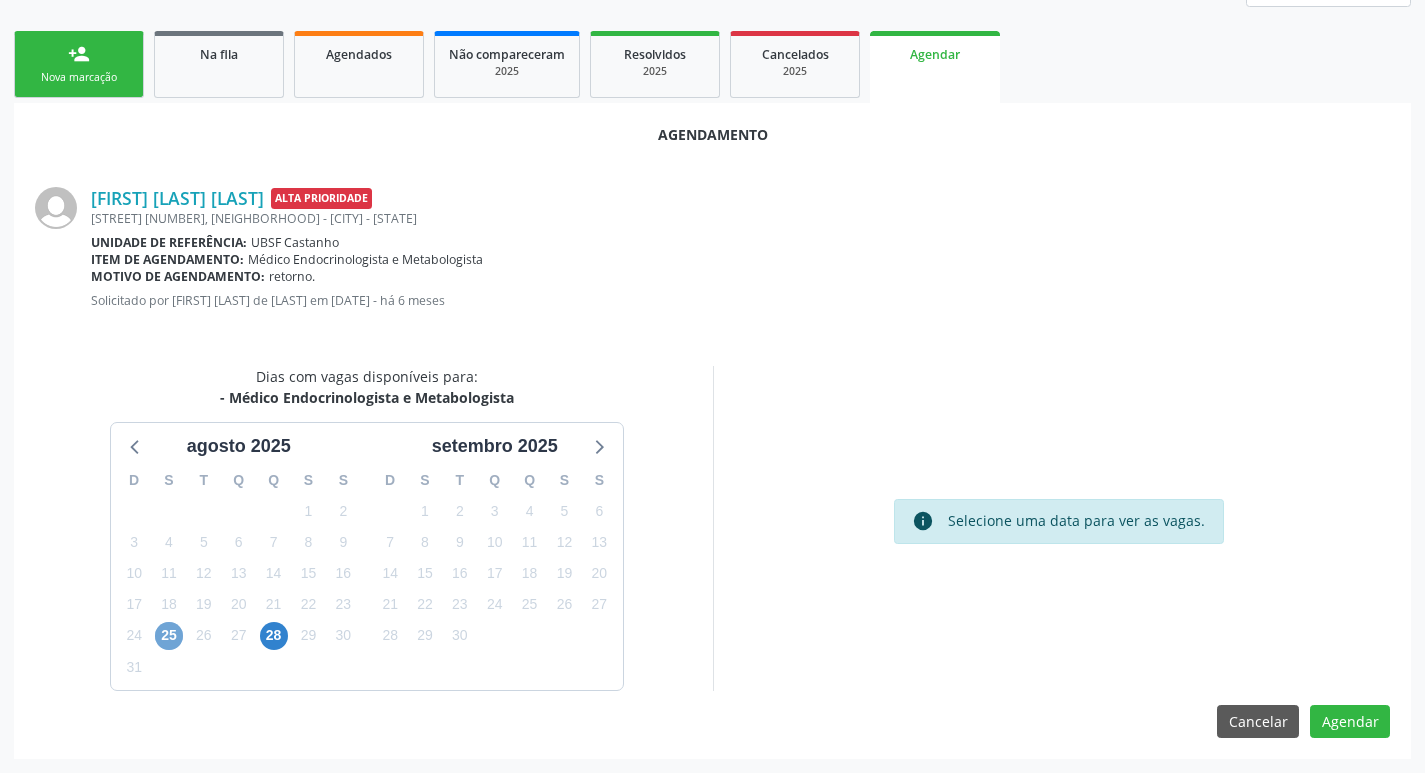 click on "25" at bounding box center [169, 636] 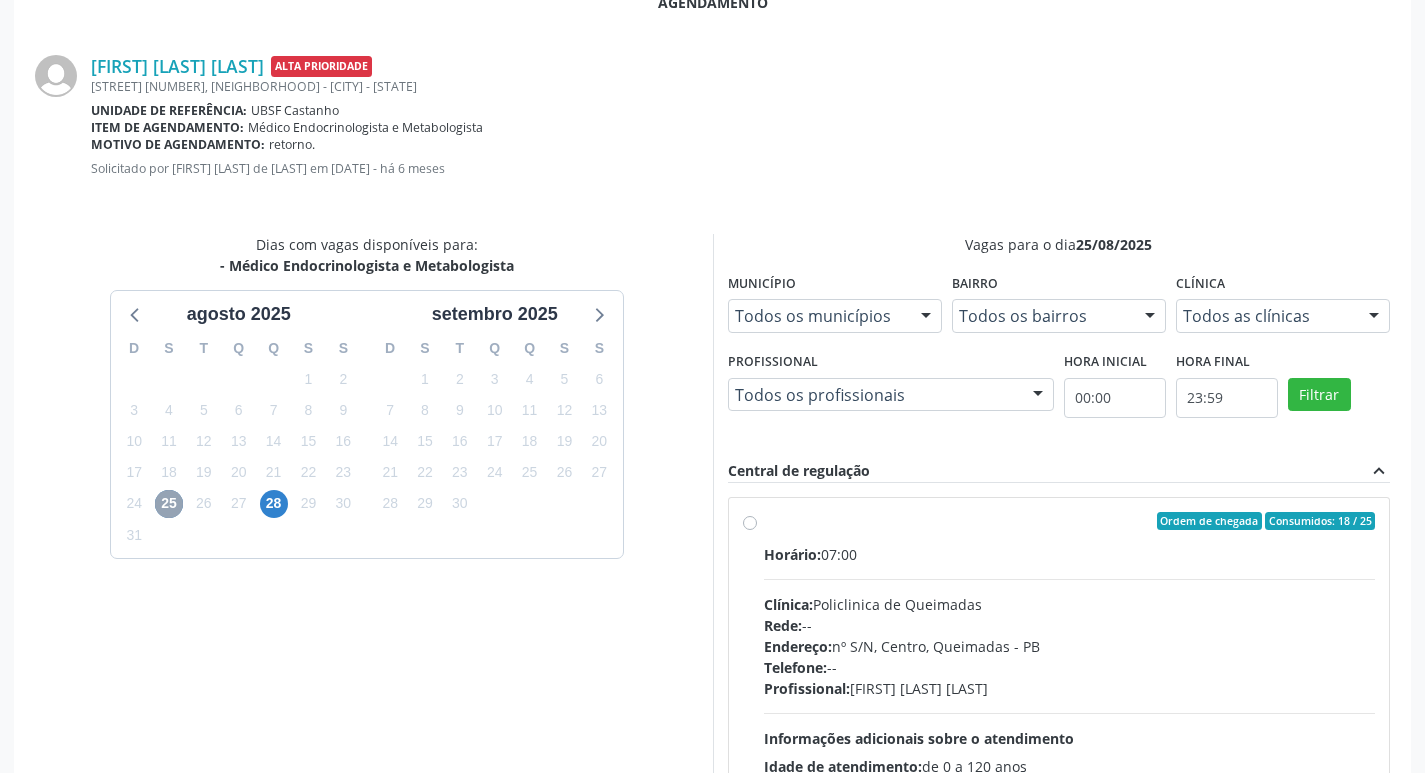 scroll, scrollTop: 593, scrollLeft: 0, axis: vertical 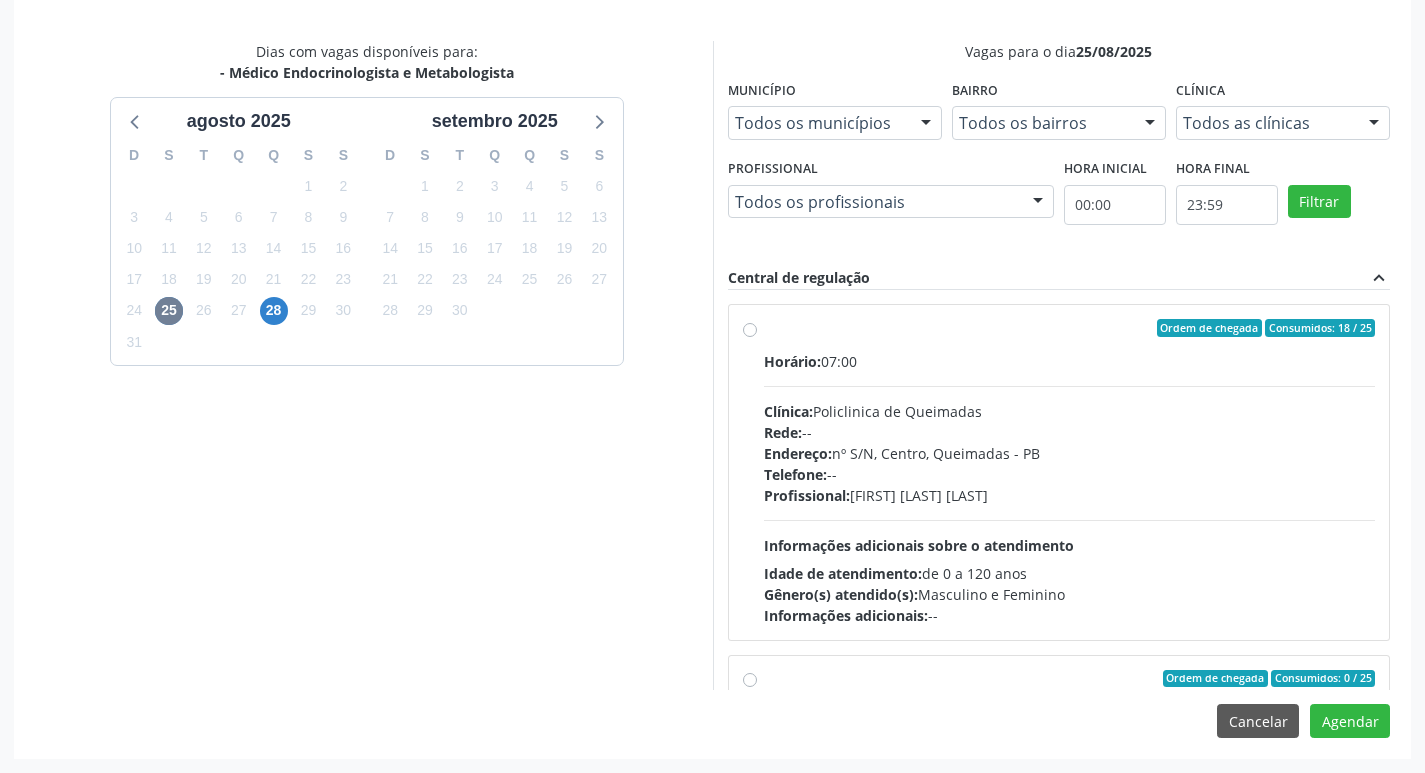 click on "Profissional:
Emille Araujo Cavalcante da Cunha" at bounding box center [1070, 495] 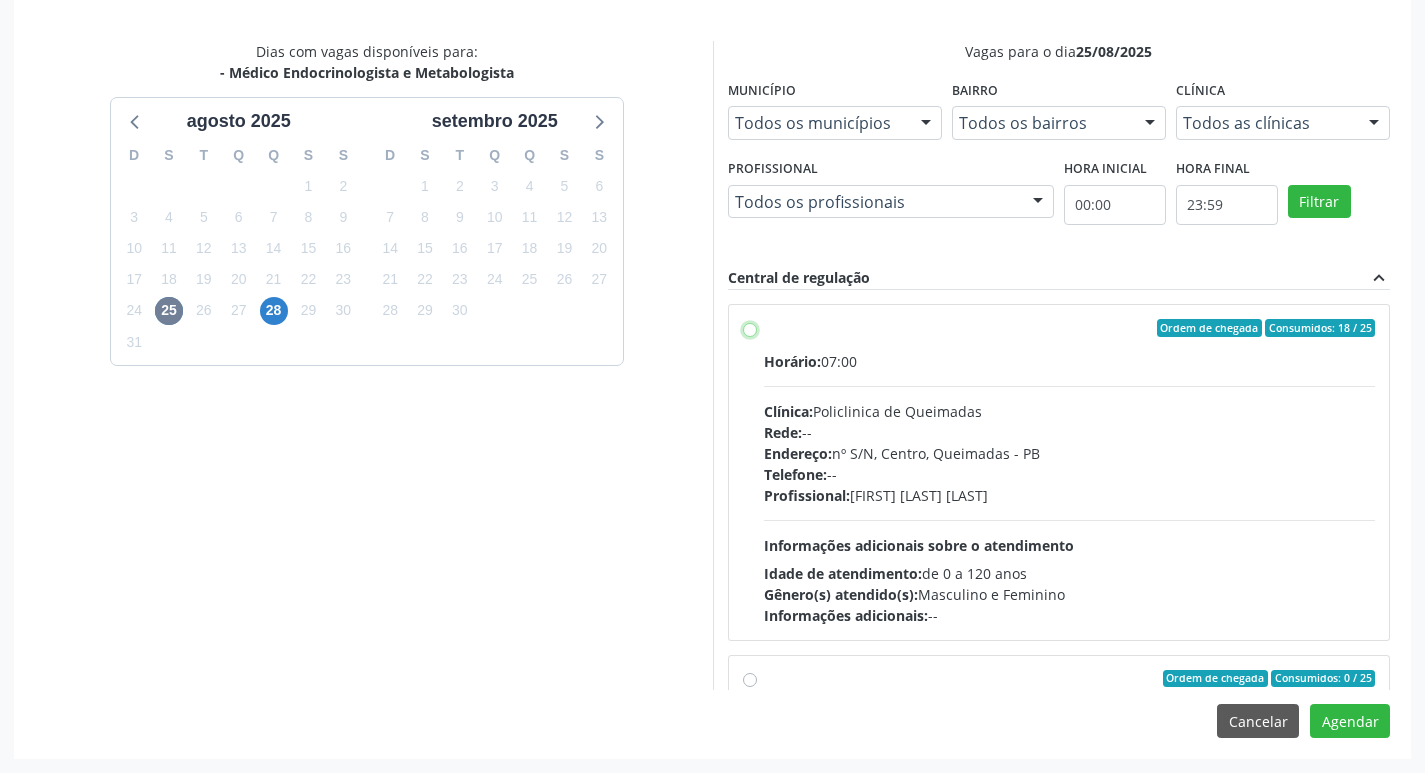 radio on "true" 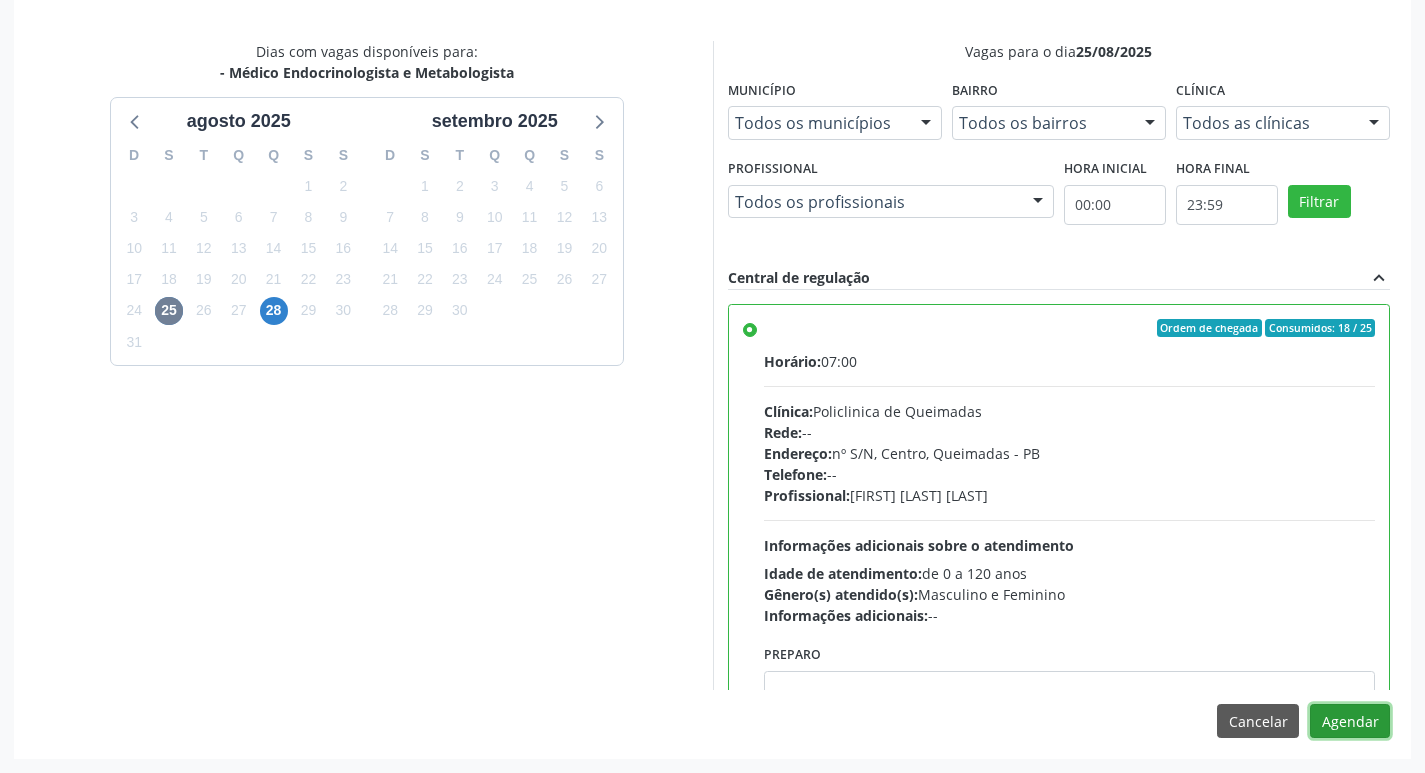 click on "Agendar" at bounding box center (1350, 721) 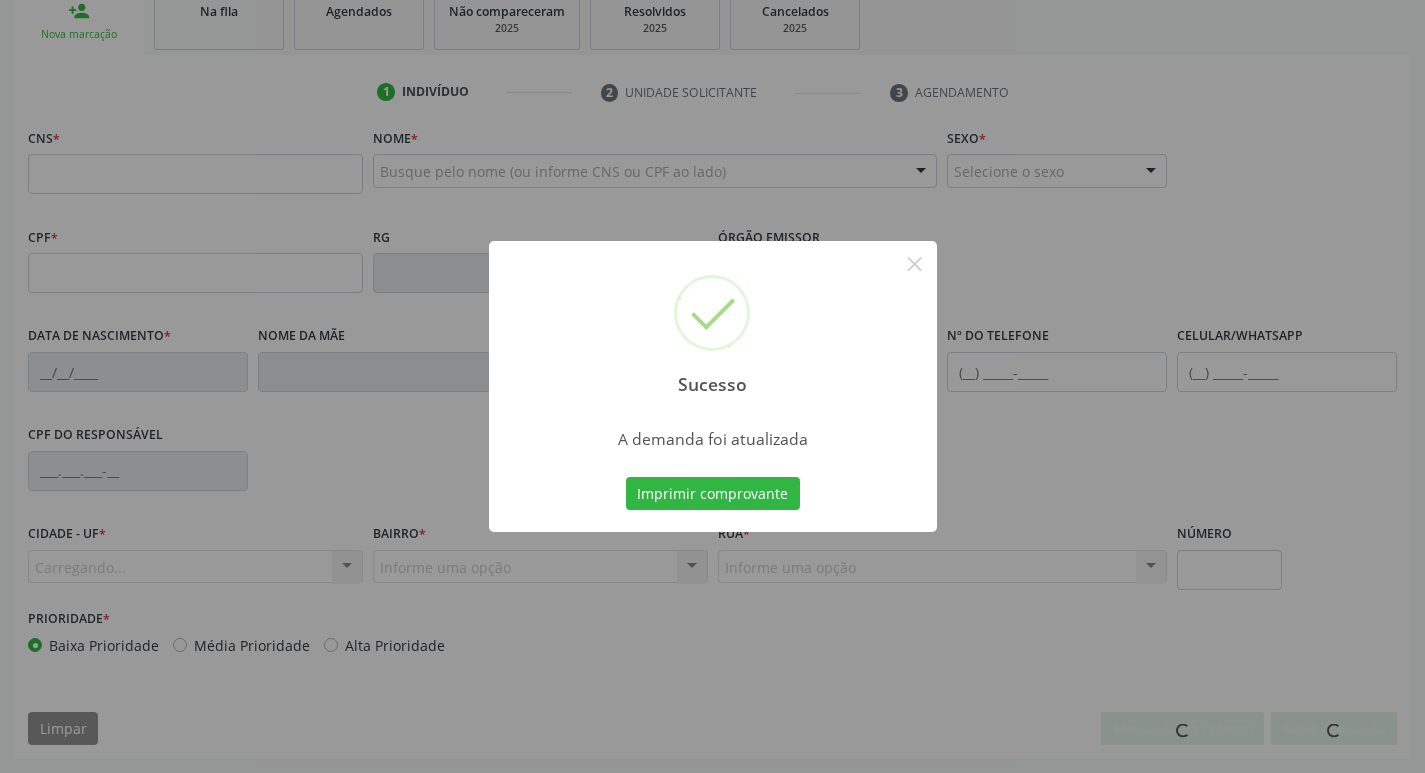 scroll, scrollTop: 311, scrollLeft: 0, axis: vertical 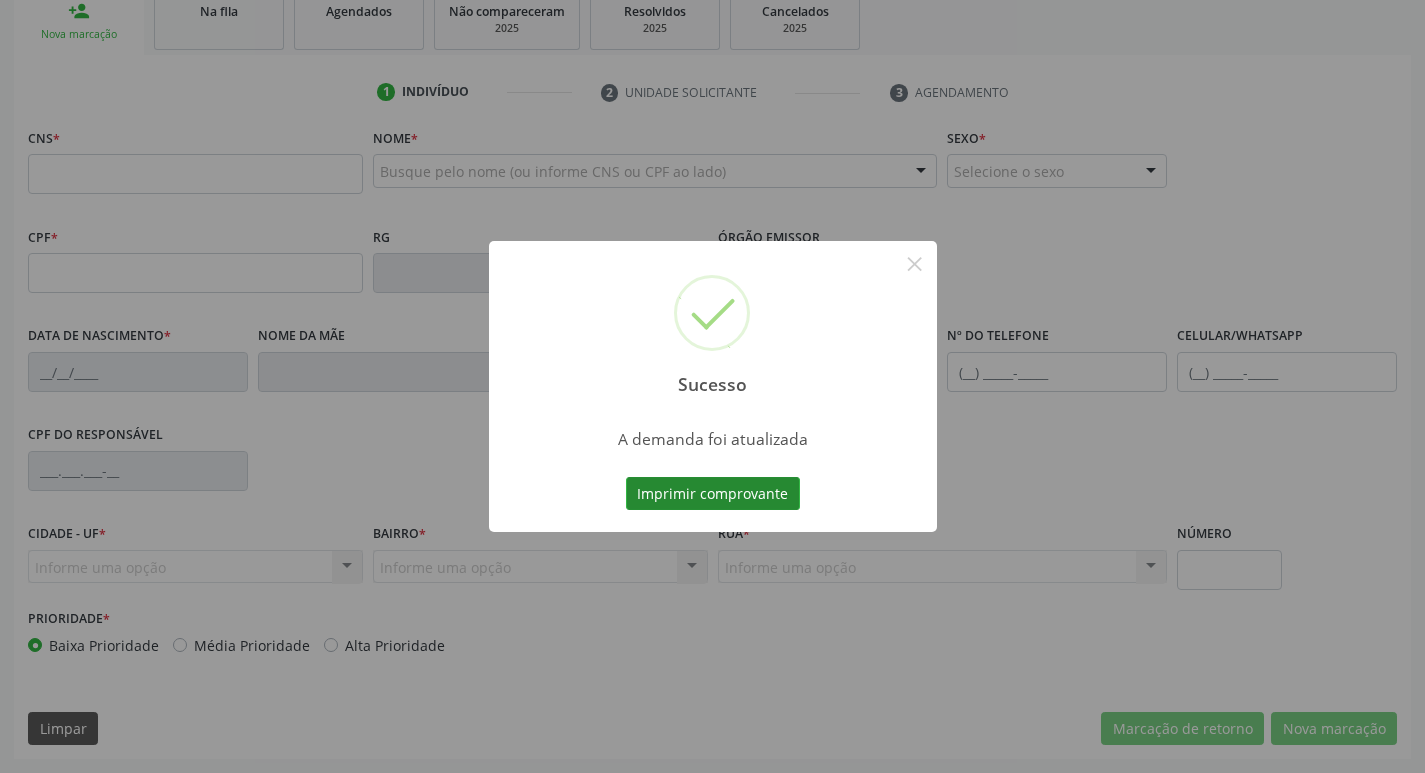 click on "Imprimir comprovante" at bounding box center (713, 494) 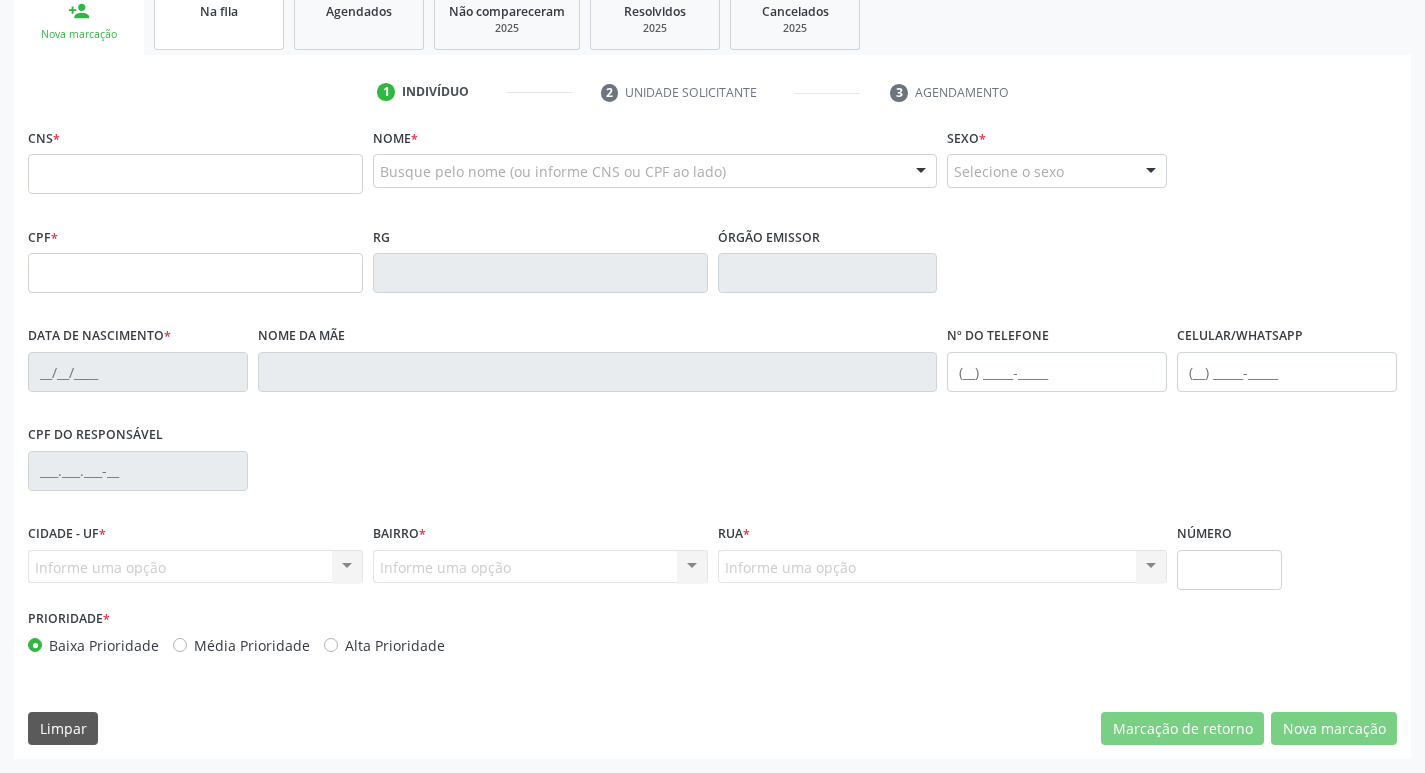click on "Na fila" at bounding box center [219, 19] 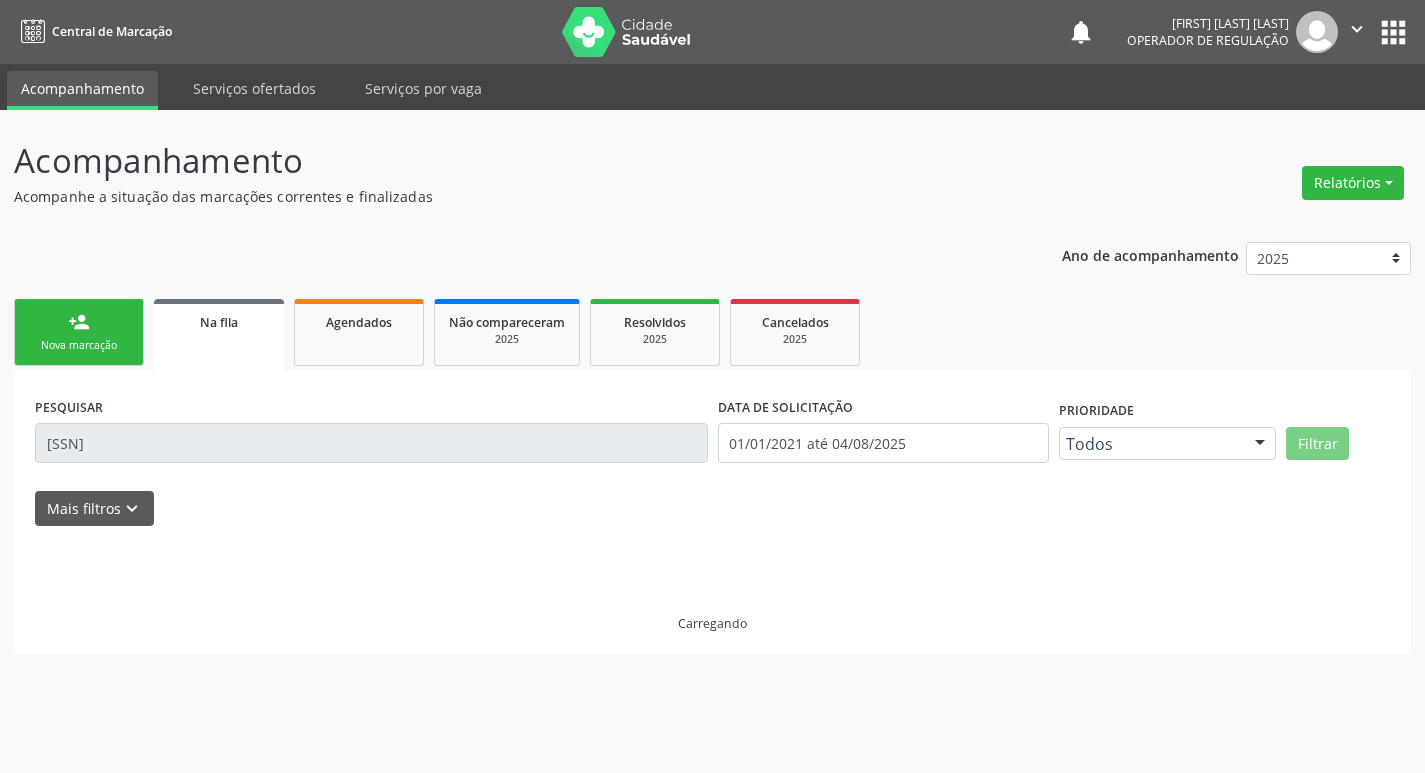 scroll, scrollTop: 0, scrollLeft: 0, axis: both 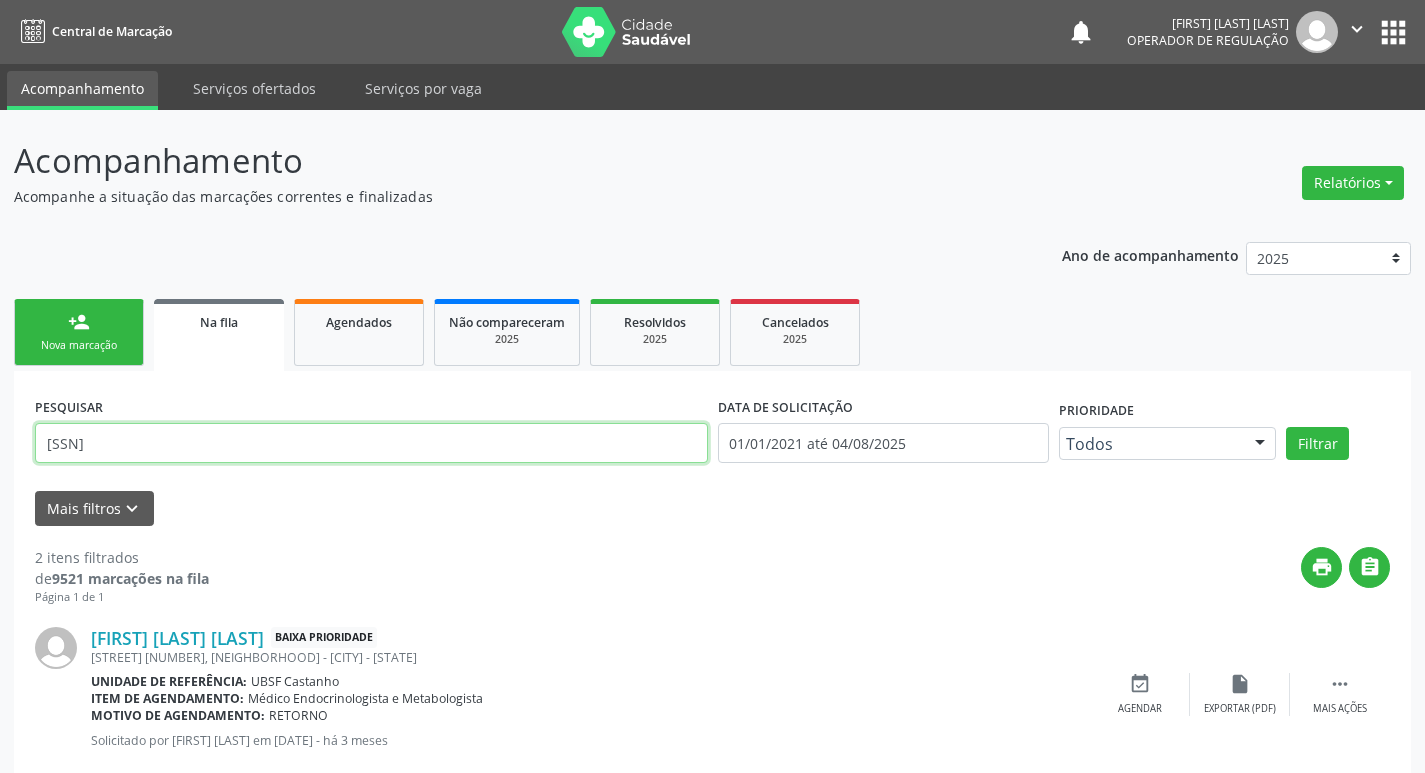 click on "709209280266930" at bounding box center [371, 443] 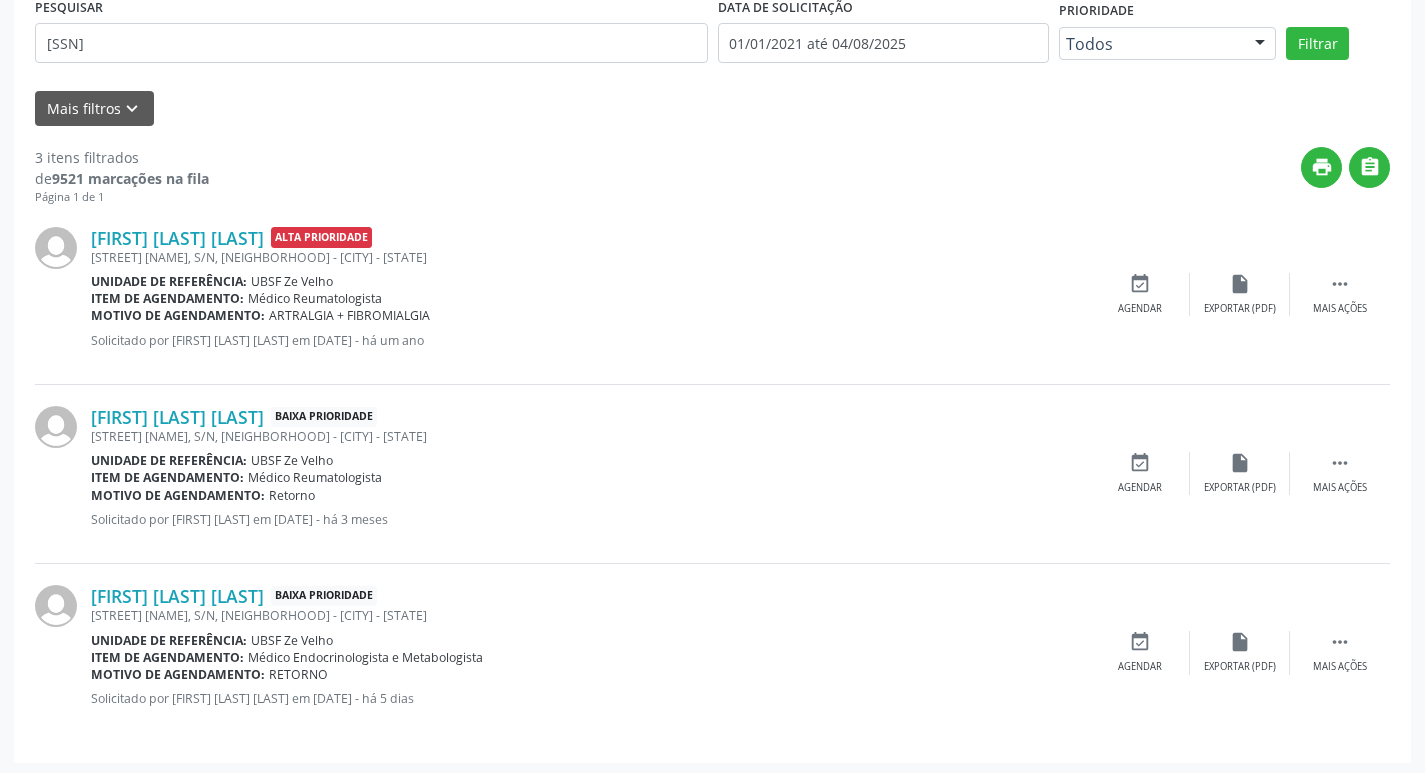 scroll, scrollTop: 404, scrollLeft: 0, axis: vertical 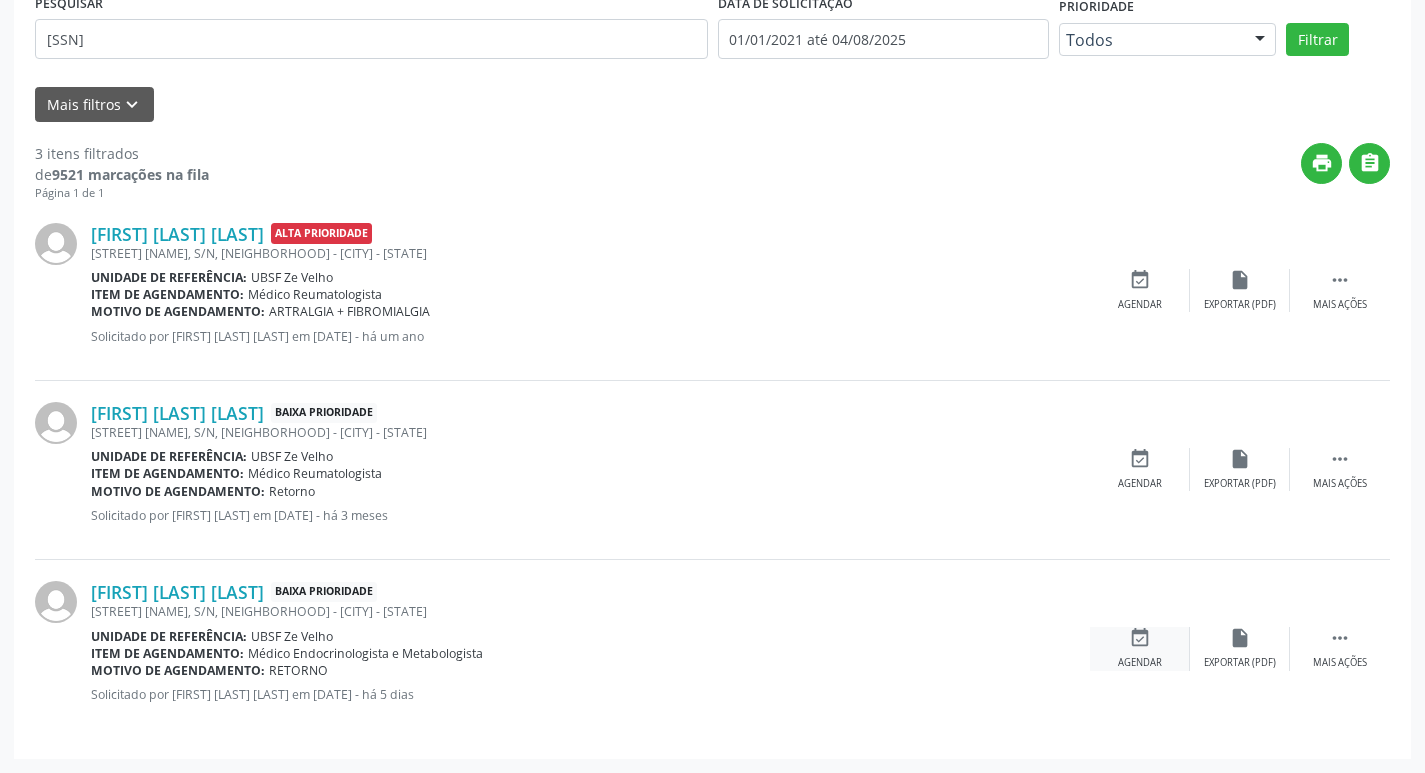 click on "event_available
Agendar" at bounding box center (1140, 648) 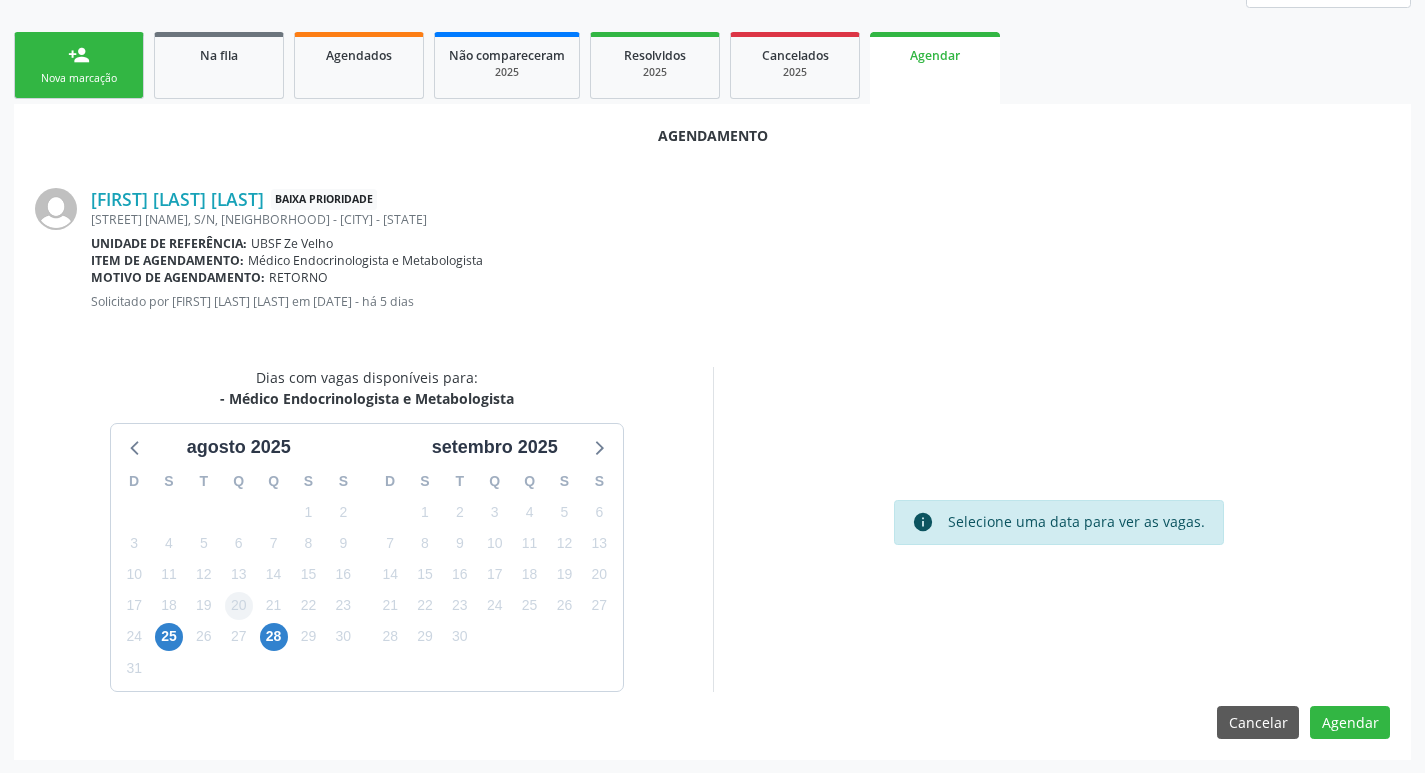 scroll, scrollTop: 268, scrollLeft: 0, axis: vertical 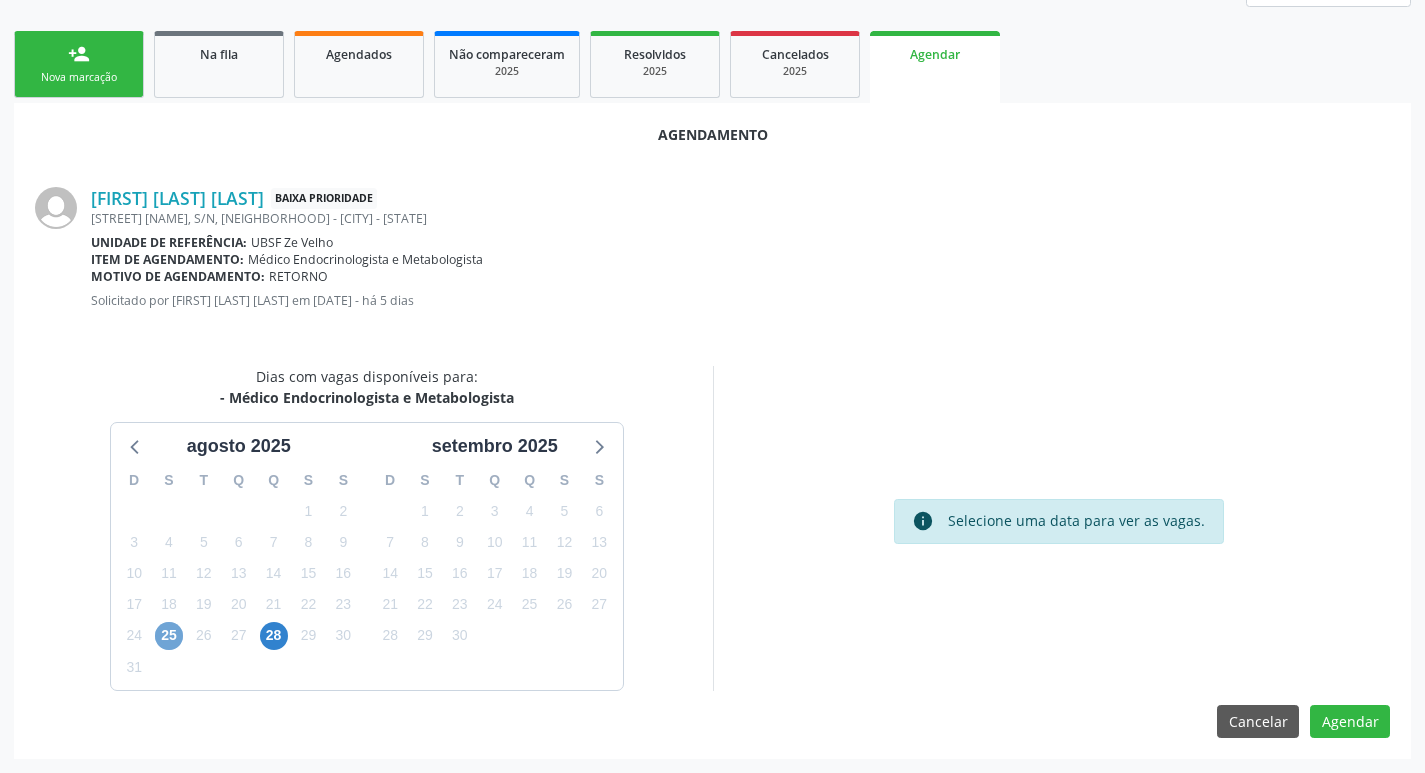 click on "25" at bounding box center [169, 636] 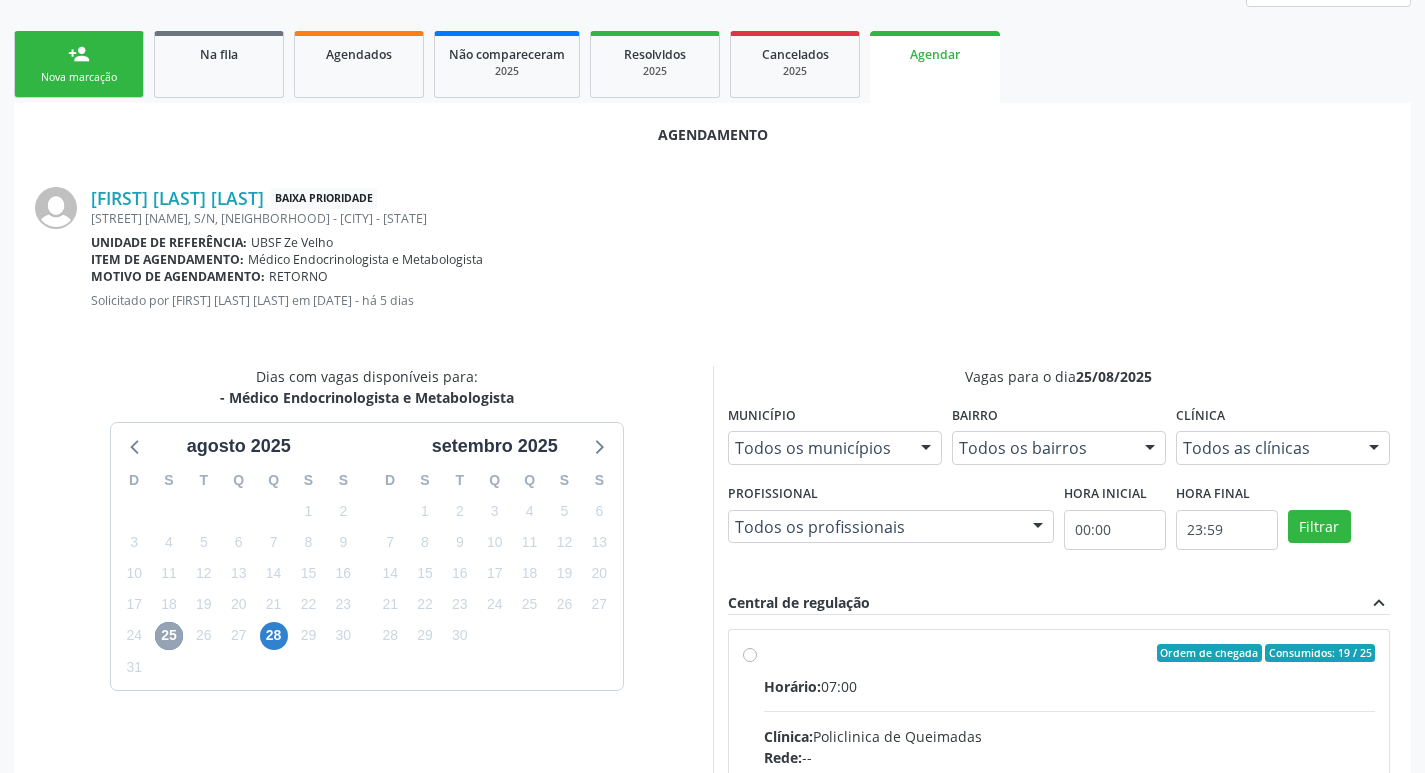 scroll, scrollTop: 568, scrollLeft: 0, axis: vertical 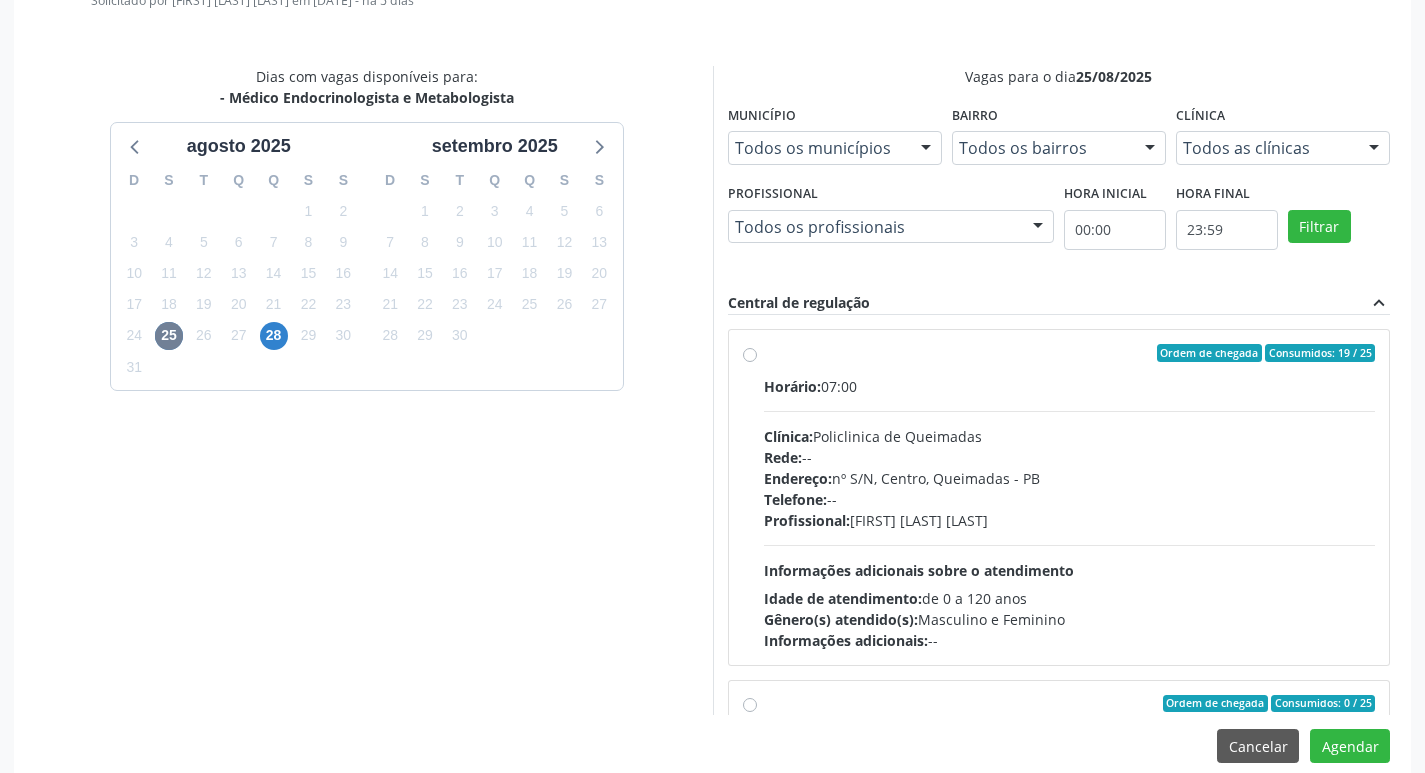 click on "Idade de atendimento:
de 0 a 120 anos" at bounding box center (1070, 598) 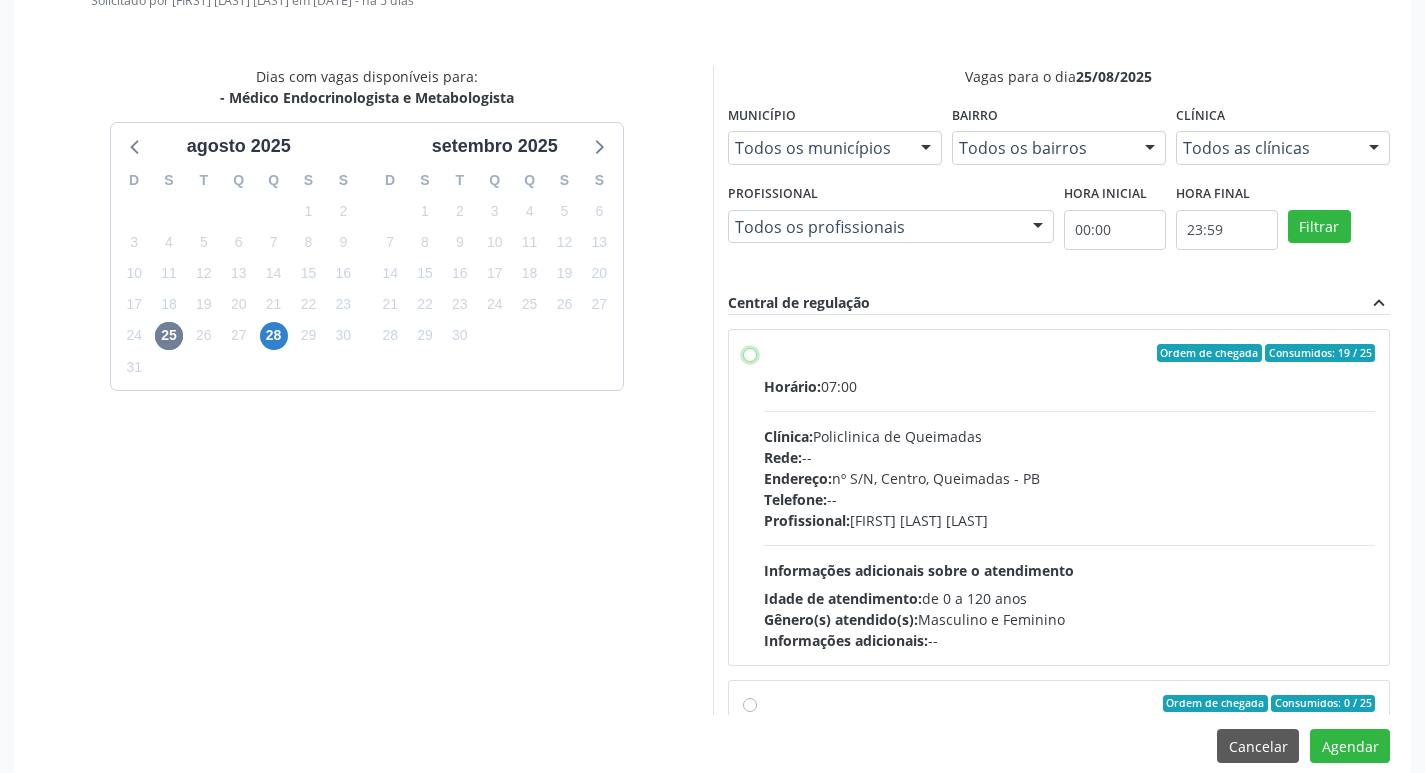 radio on "true" 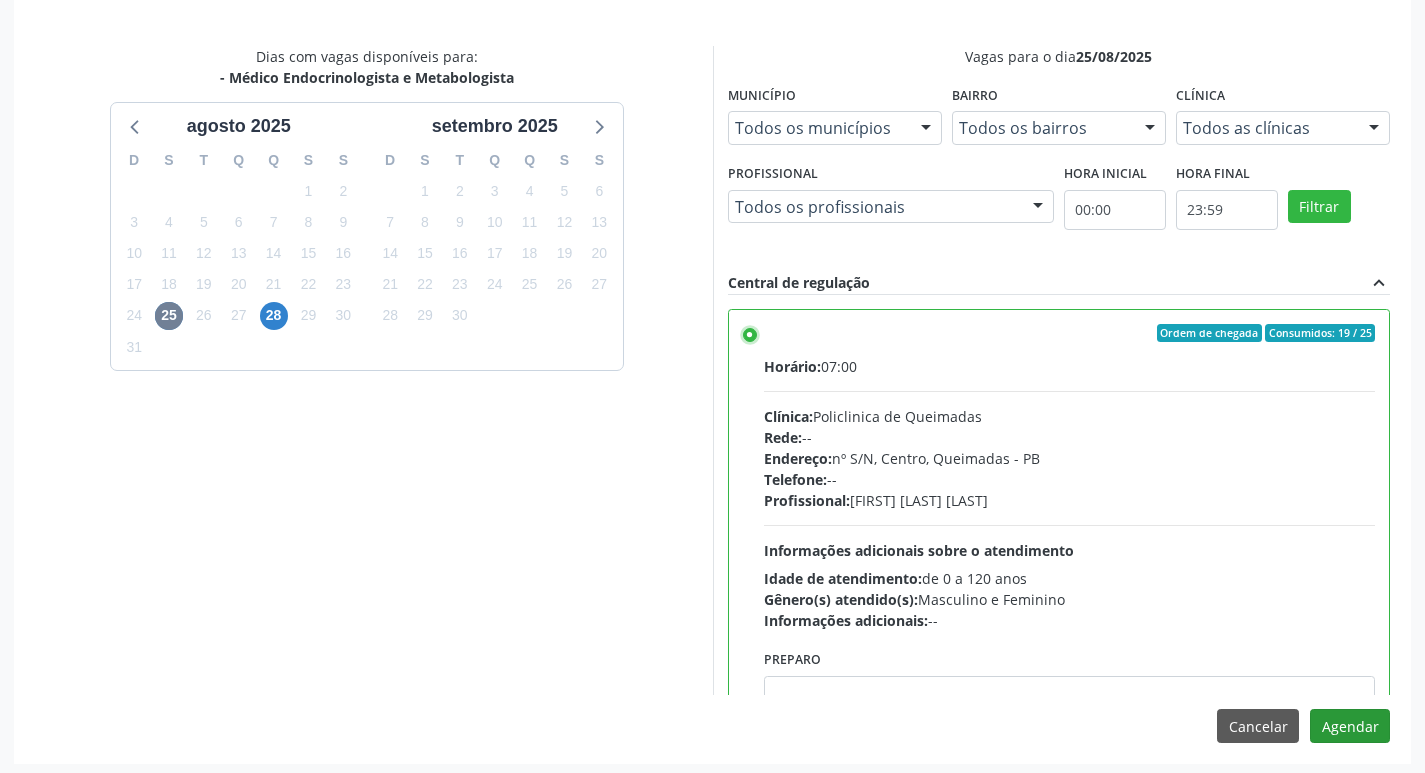 scroll, scrollTop: 593, scrollLeft: 0, axis: vertical 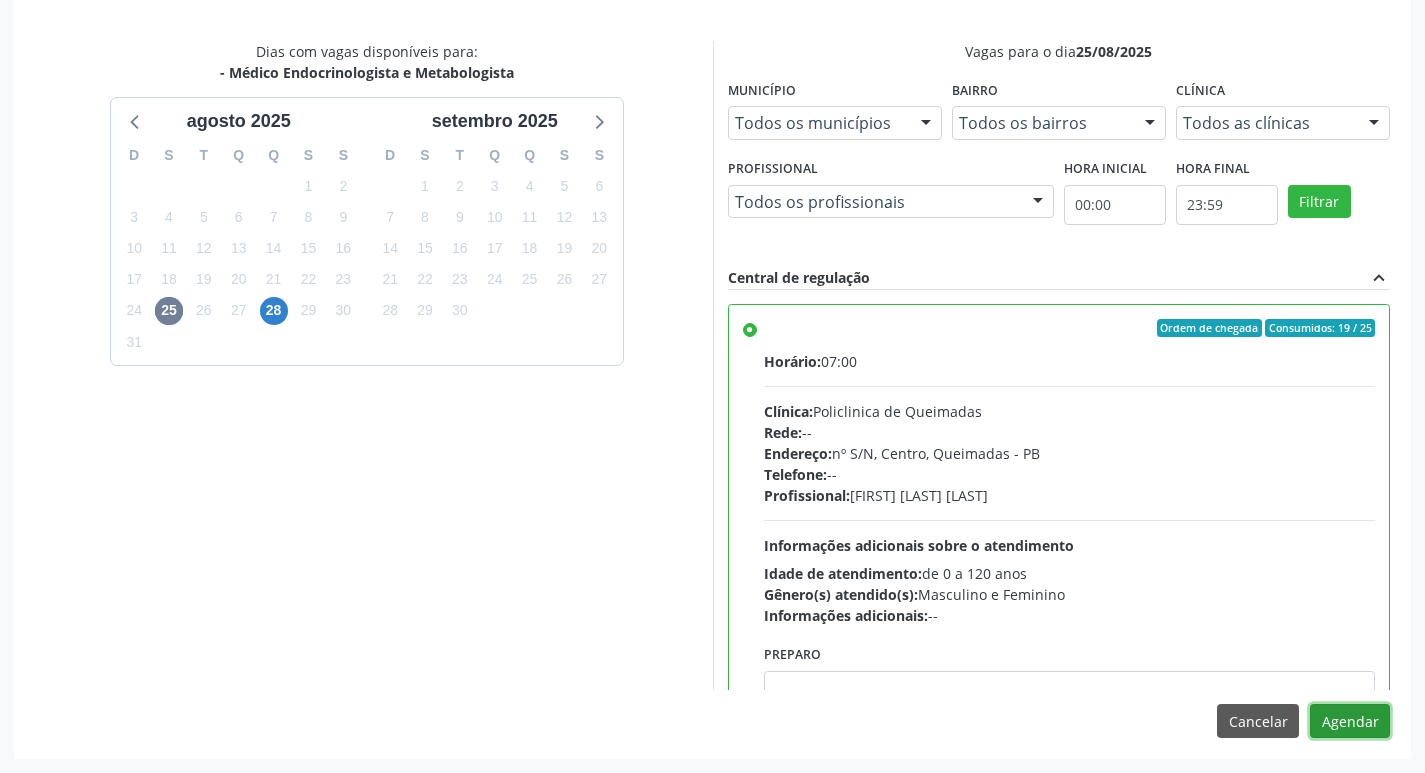 click on "Agendar" at bounding box center (1350, 721) 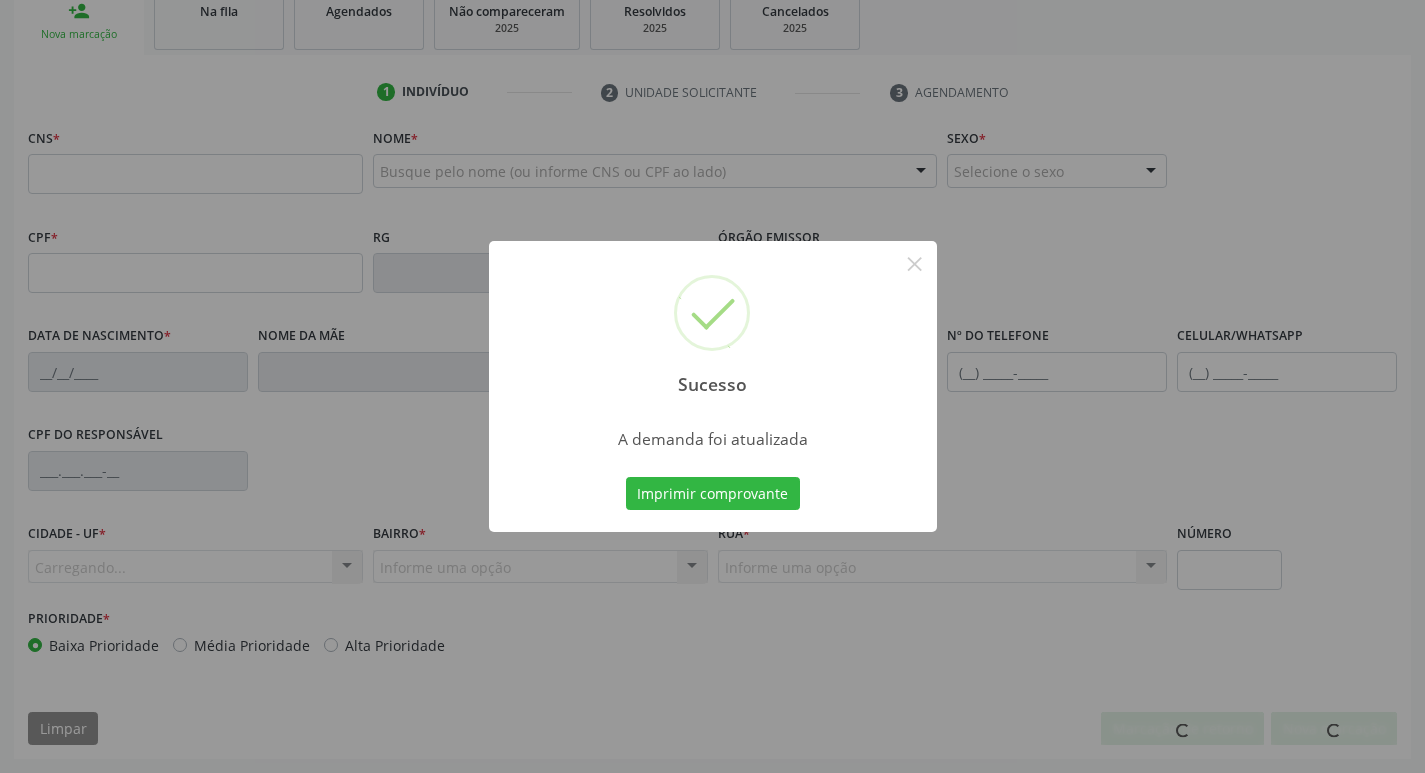 scroll, scrollTop: 311, scrollLeft: 0, axis: vertical 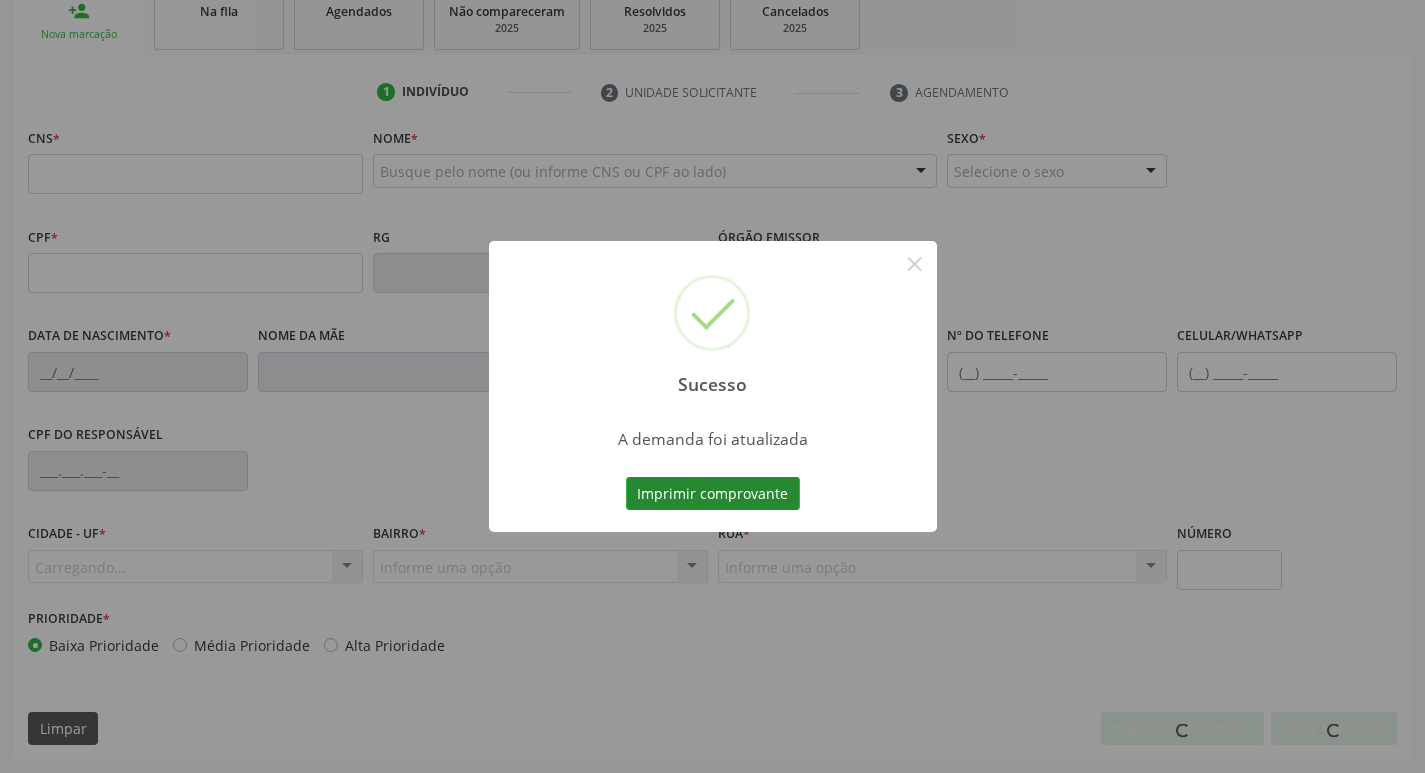 click on "Imprimir comprovante" at bounding box center [713, 494] 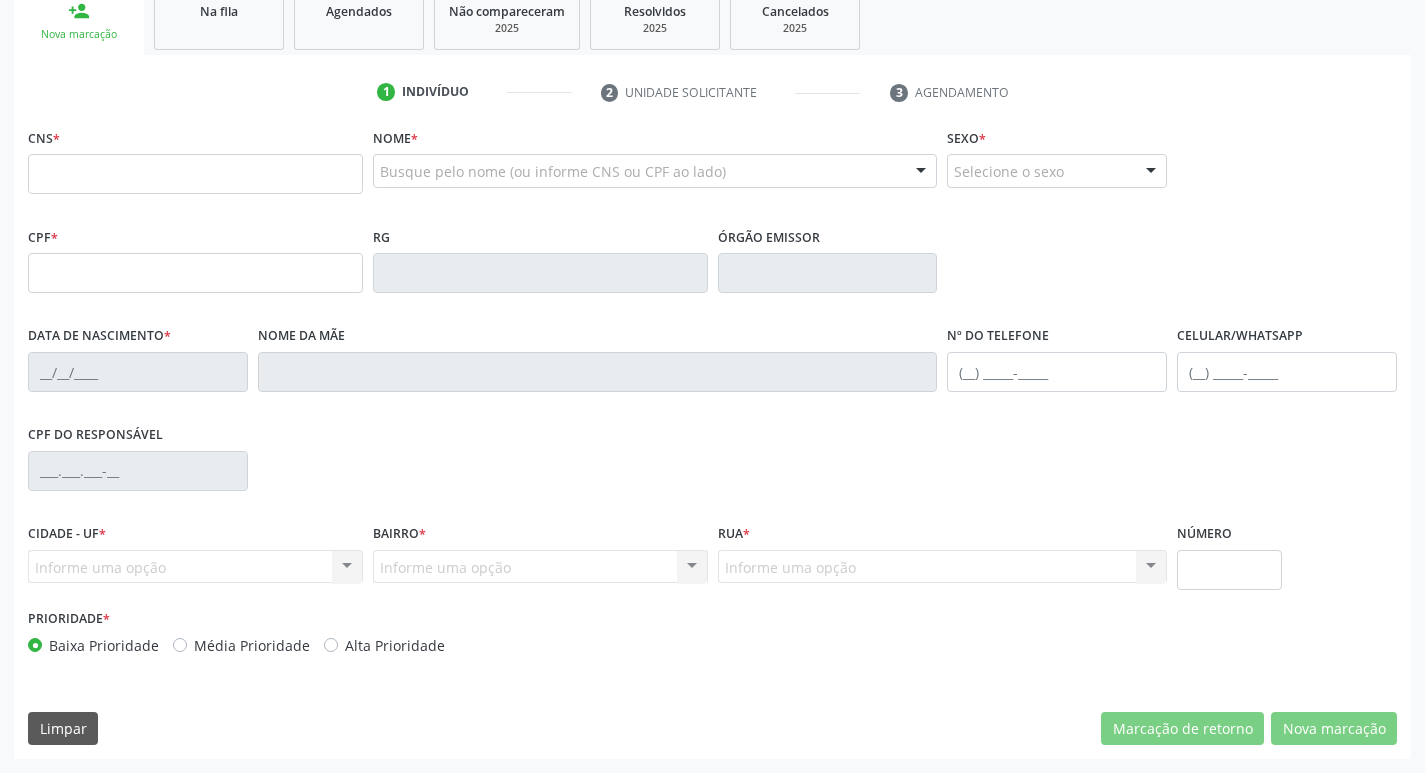click on "person_add
Nova marcação
Na fila   Agendados   Não compareceram
2025
Resolvidos
2025
Cancelados
2025" at bounding box center (712, 19) 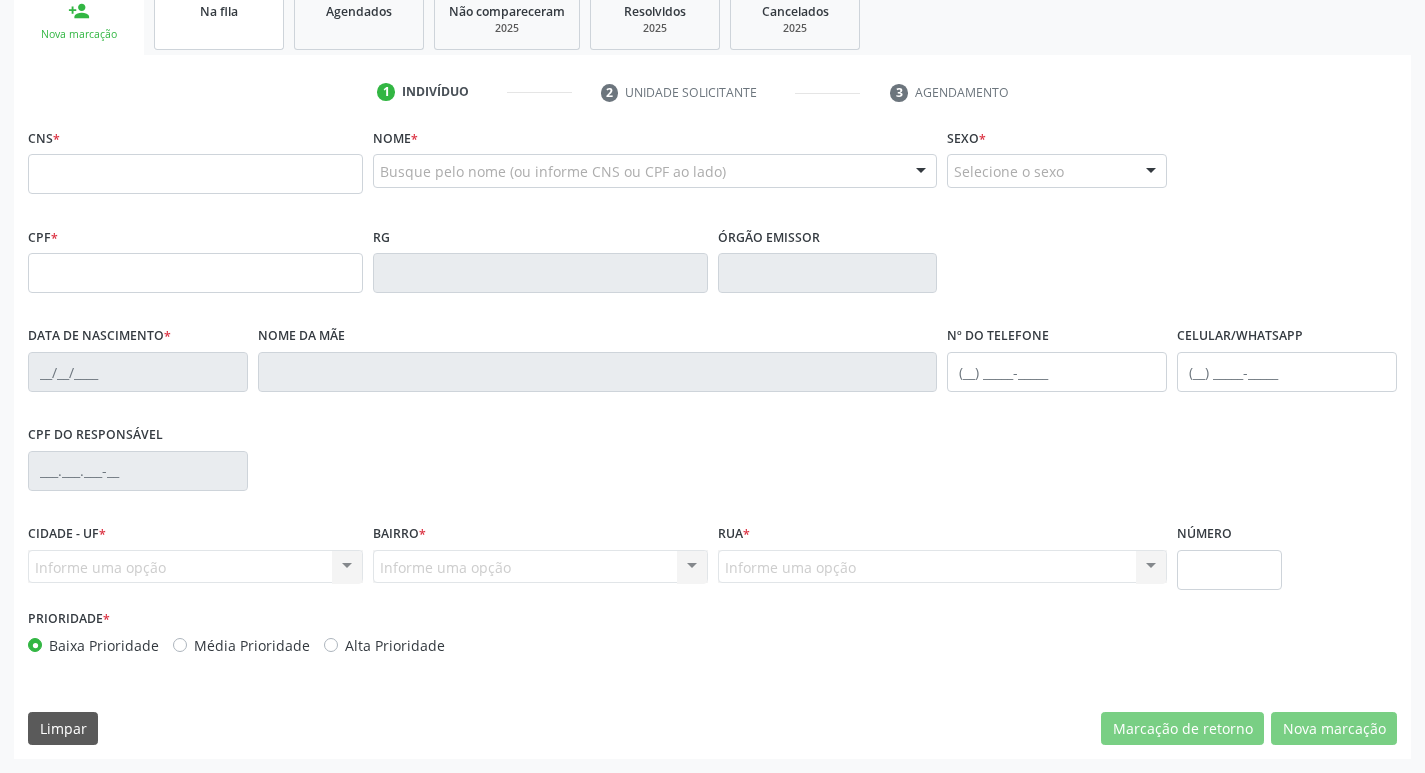 click on "Na fila" at bounding box center [219, 19] 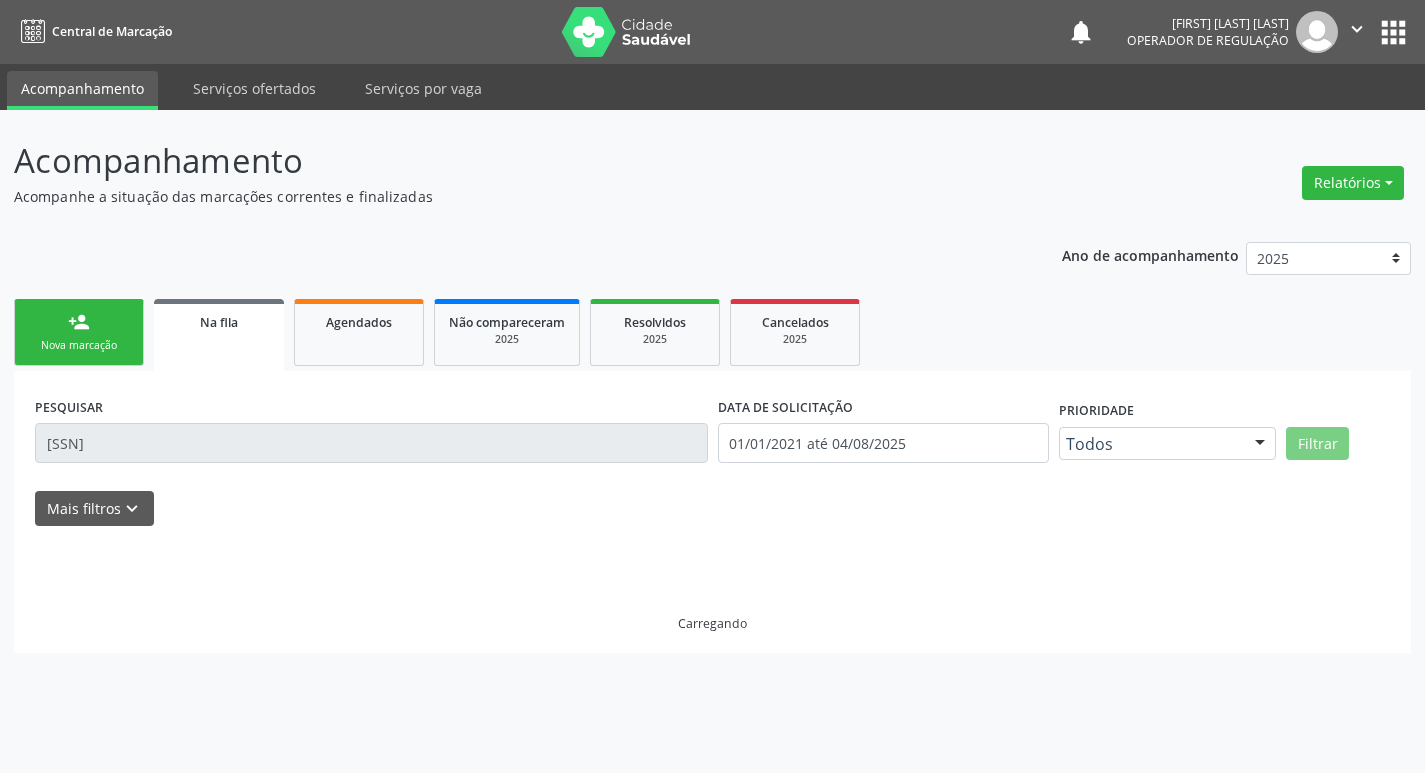 scroll, scrollTop: 0, scrollLeft: 0, axis: both 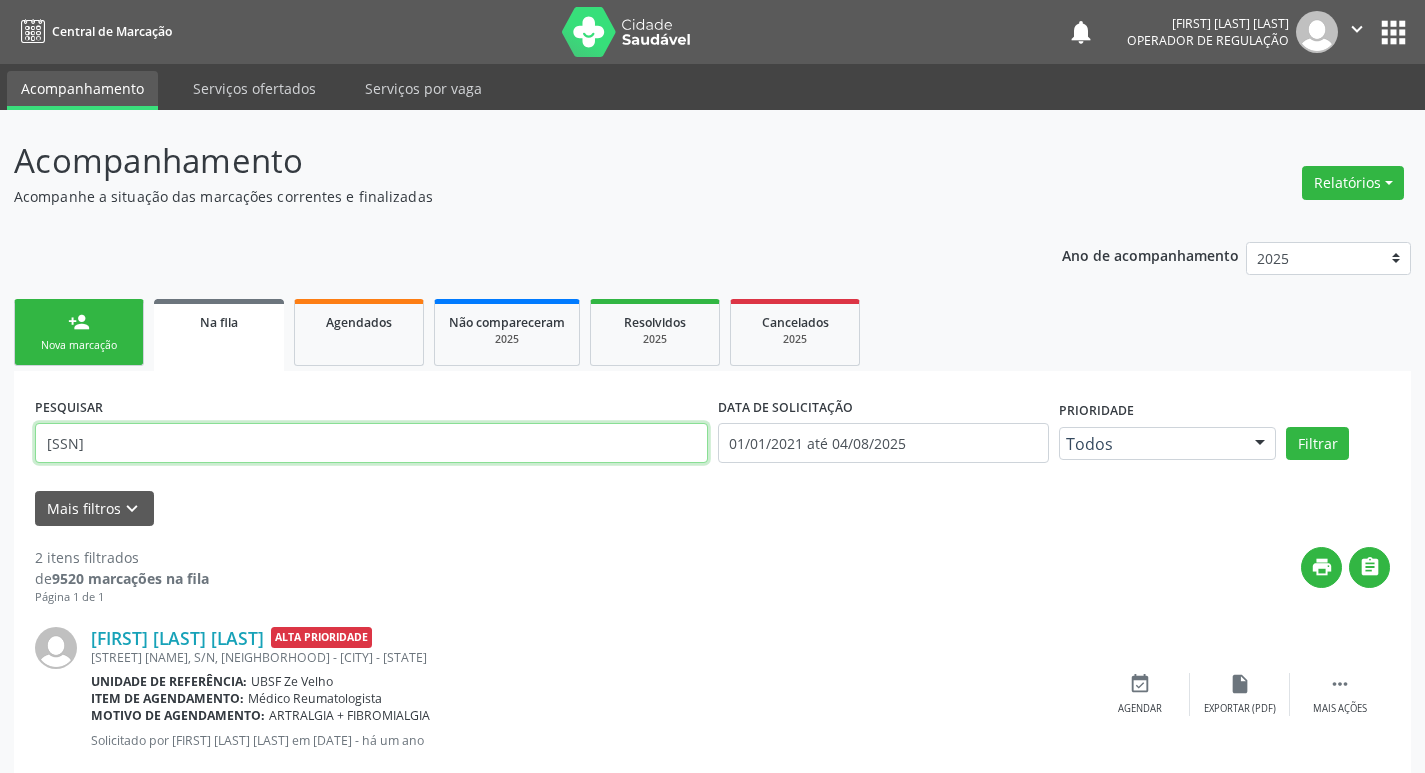 click on "705409482093390" at bounding box center [371, 443] 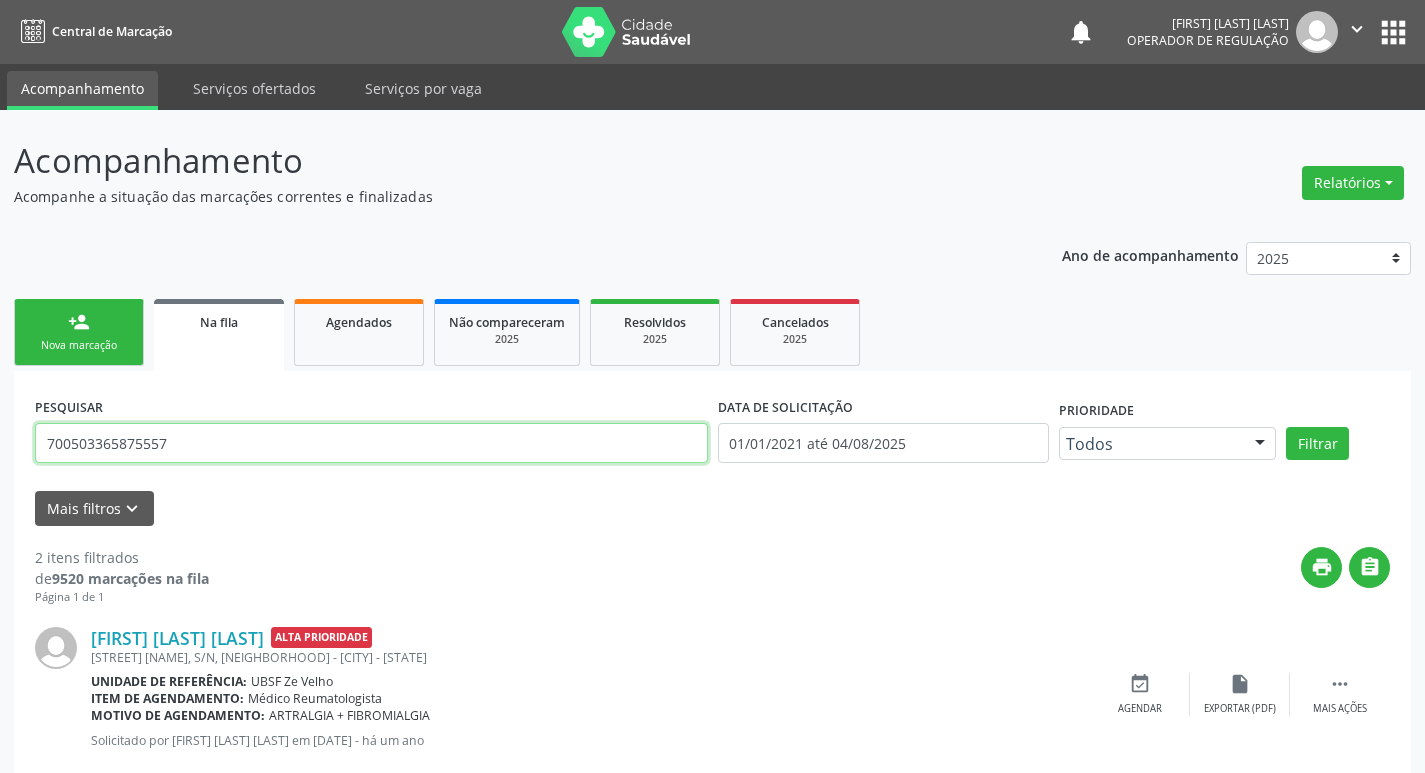 type on "700503365875557" 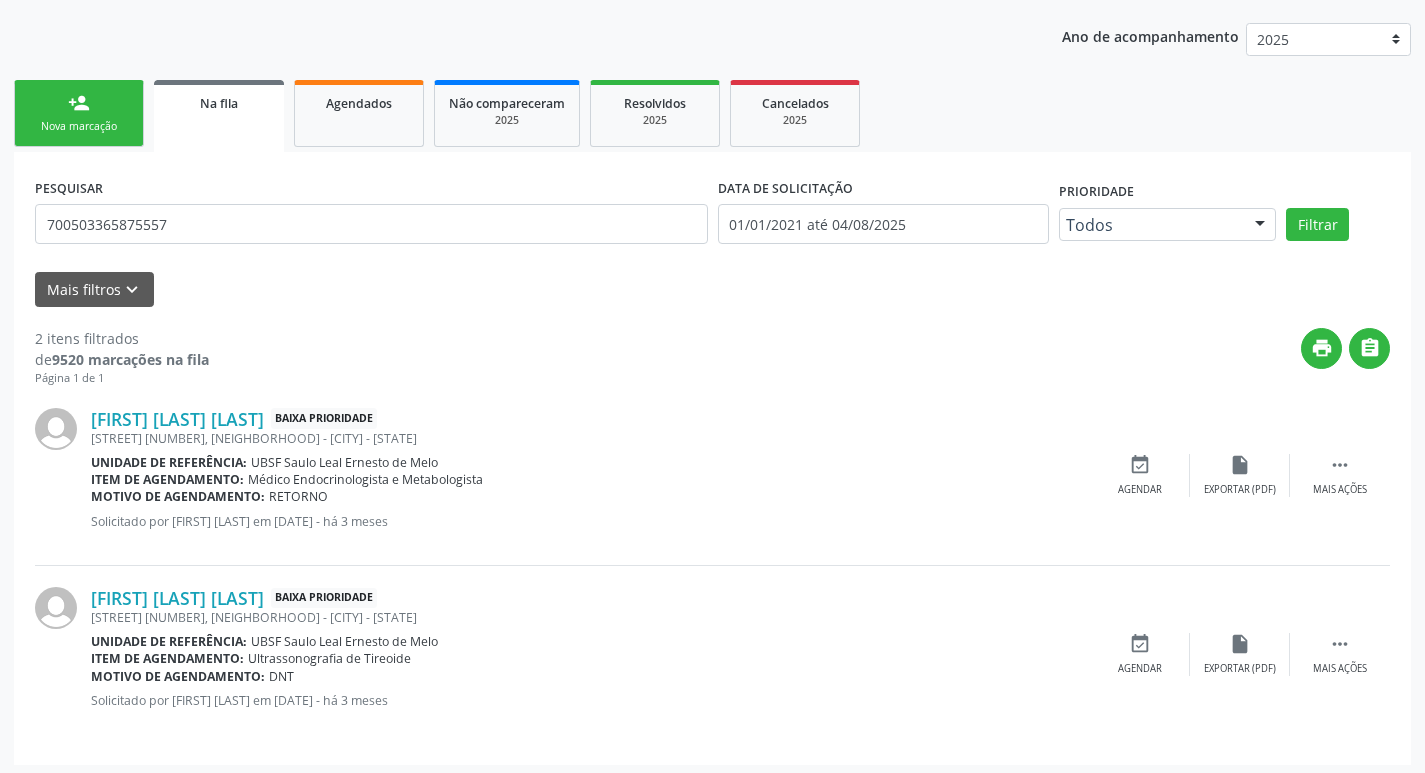 scroll, scrollTop: 225, scrollLeft: 0, axis: vertical 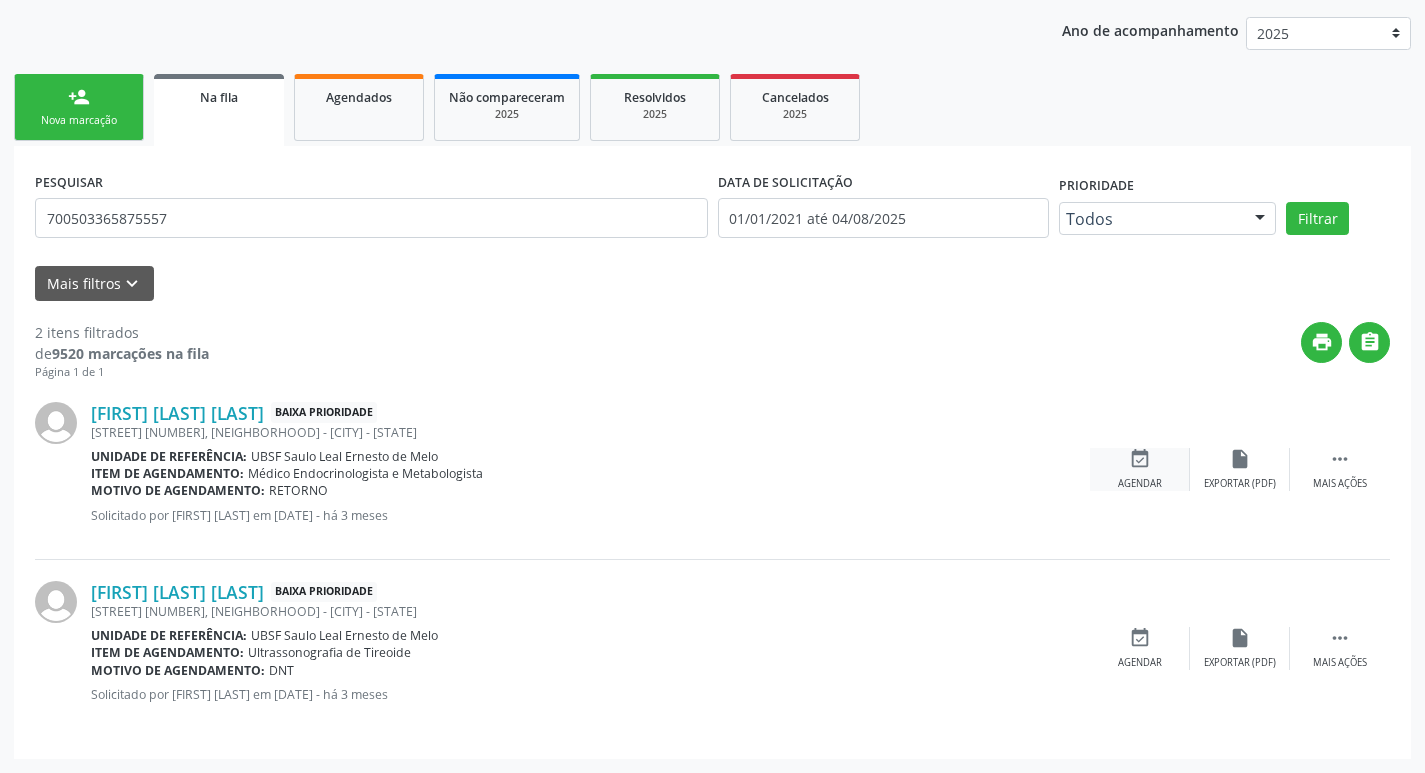 click on "event_available
Agendar" at bounding box center [1140, 469] 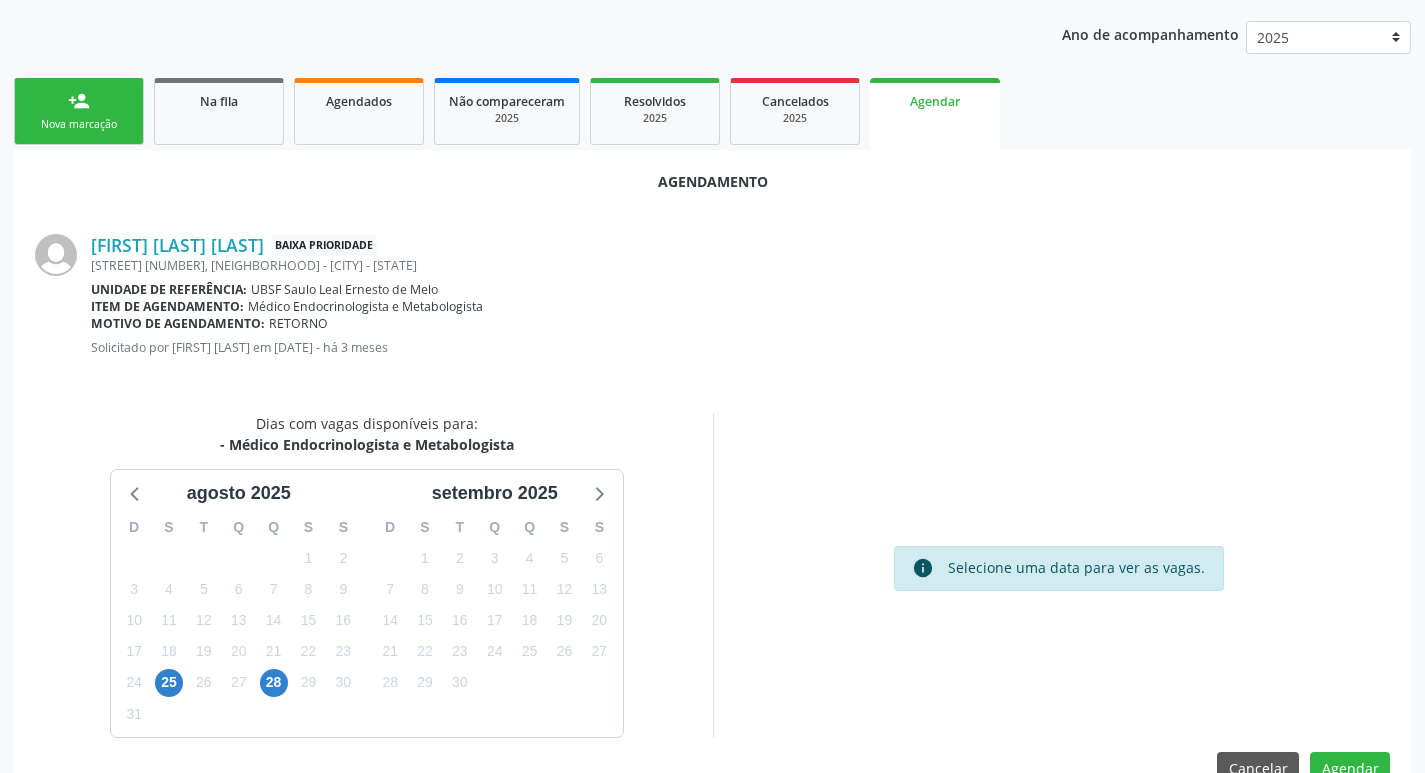 scroll, scrollTop: 225, scrollLeft: 0, axis: vertical 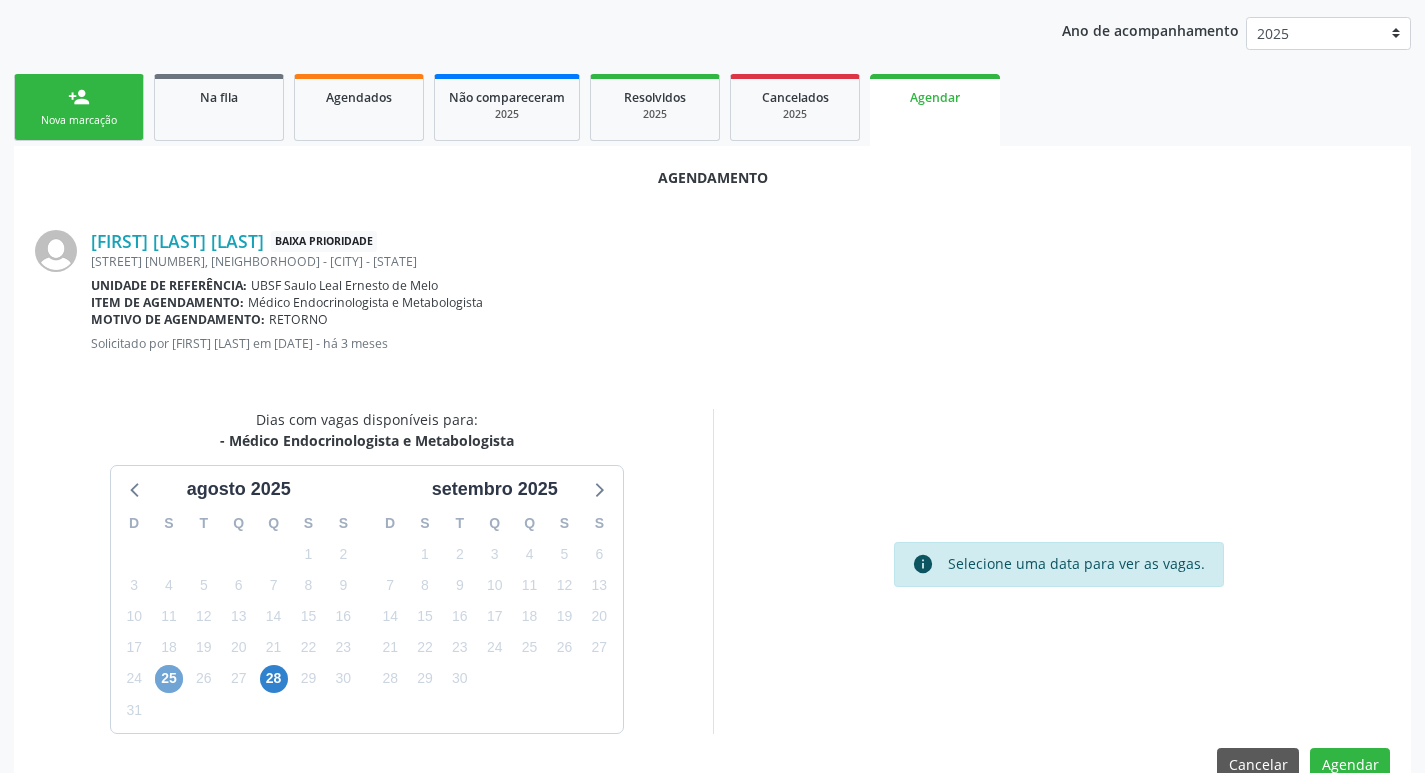 click on "25" at bounding box center (169, 679) 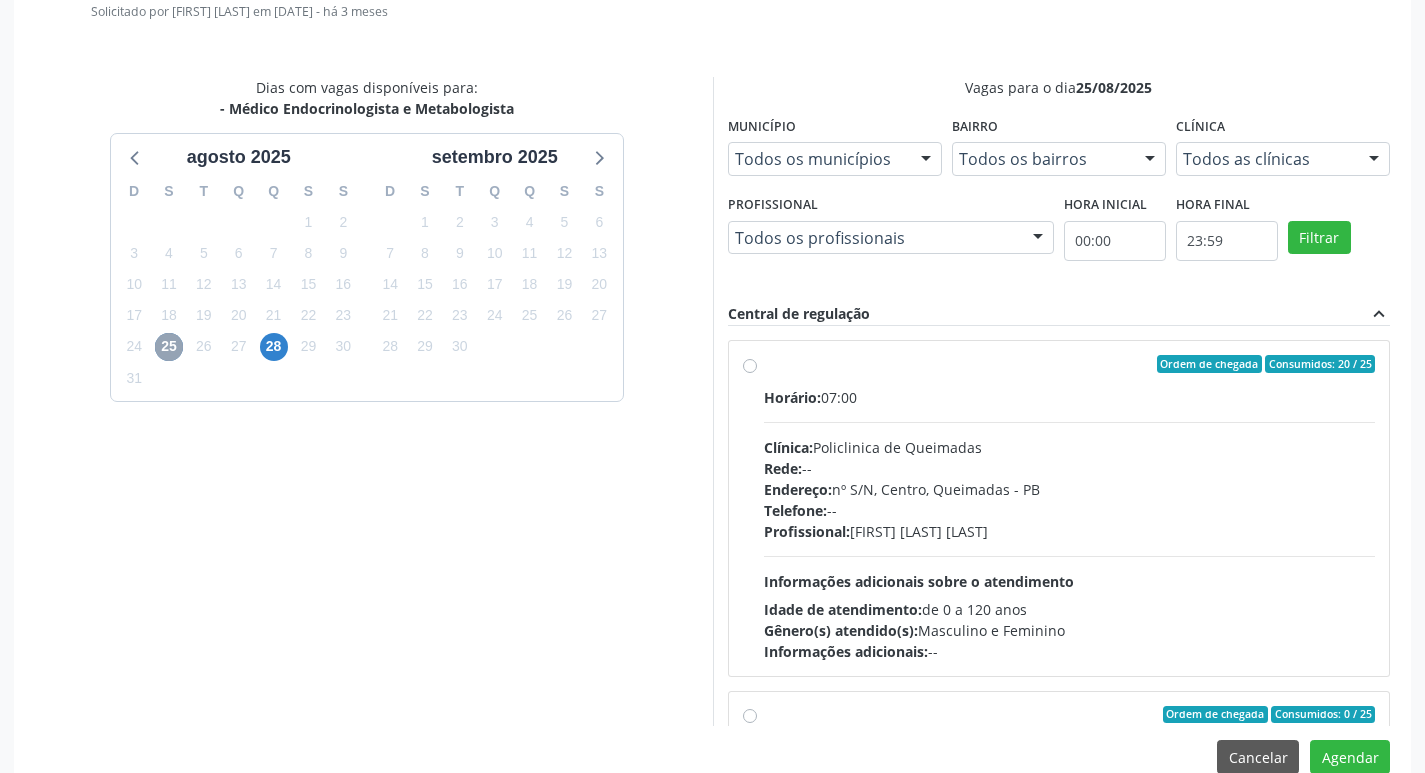 scroll, scrollTop: 593, scrollLeft: 0, axis: vertical 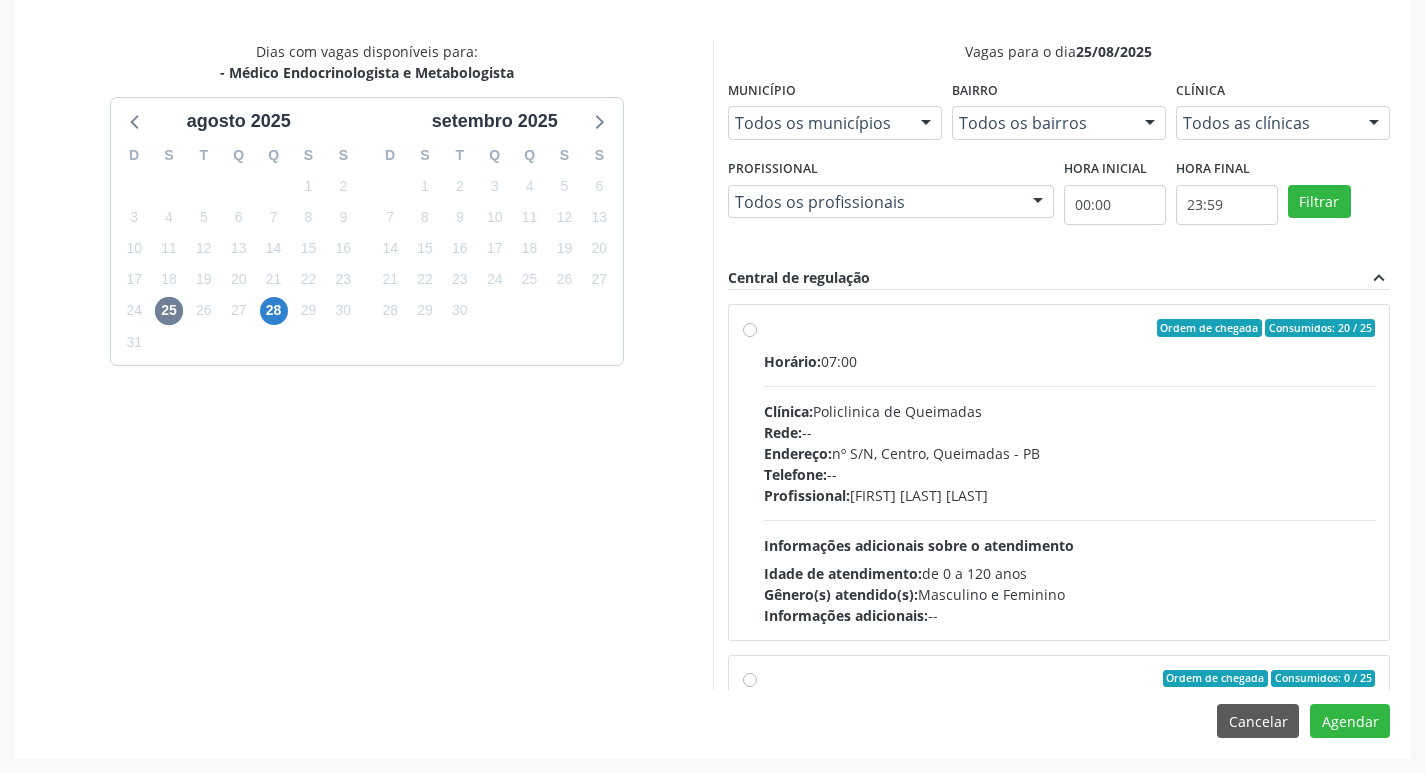 click on "Idade de atendimento:
de 0 a 120 anos" at bounding box center [1070, 573] 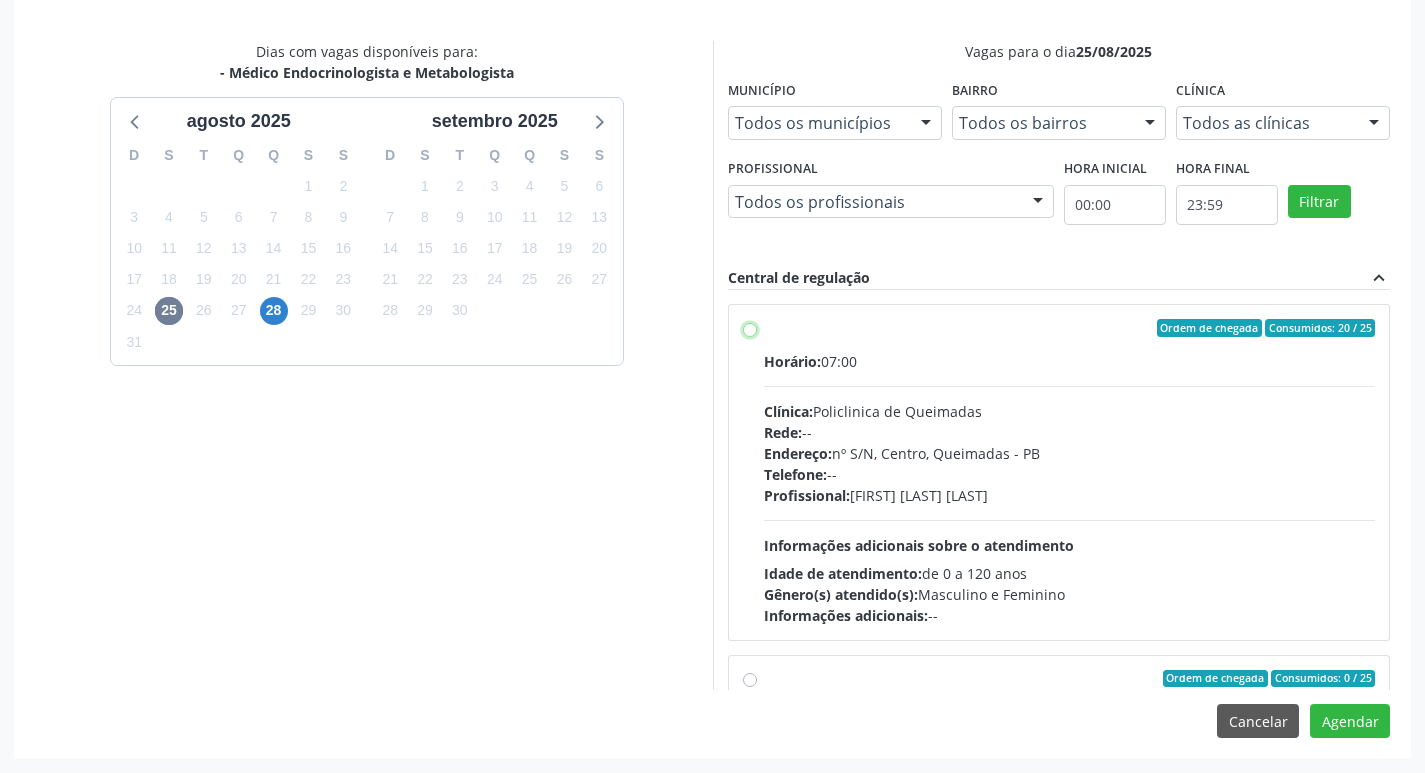 radio on "true" 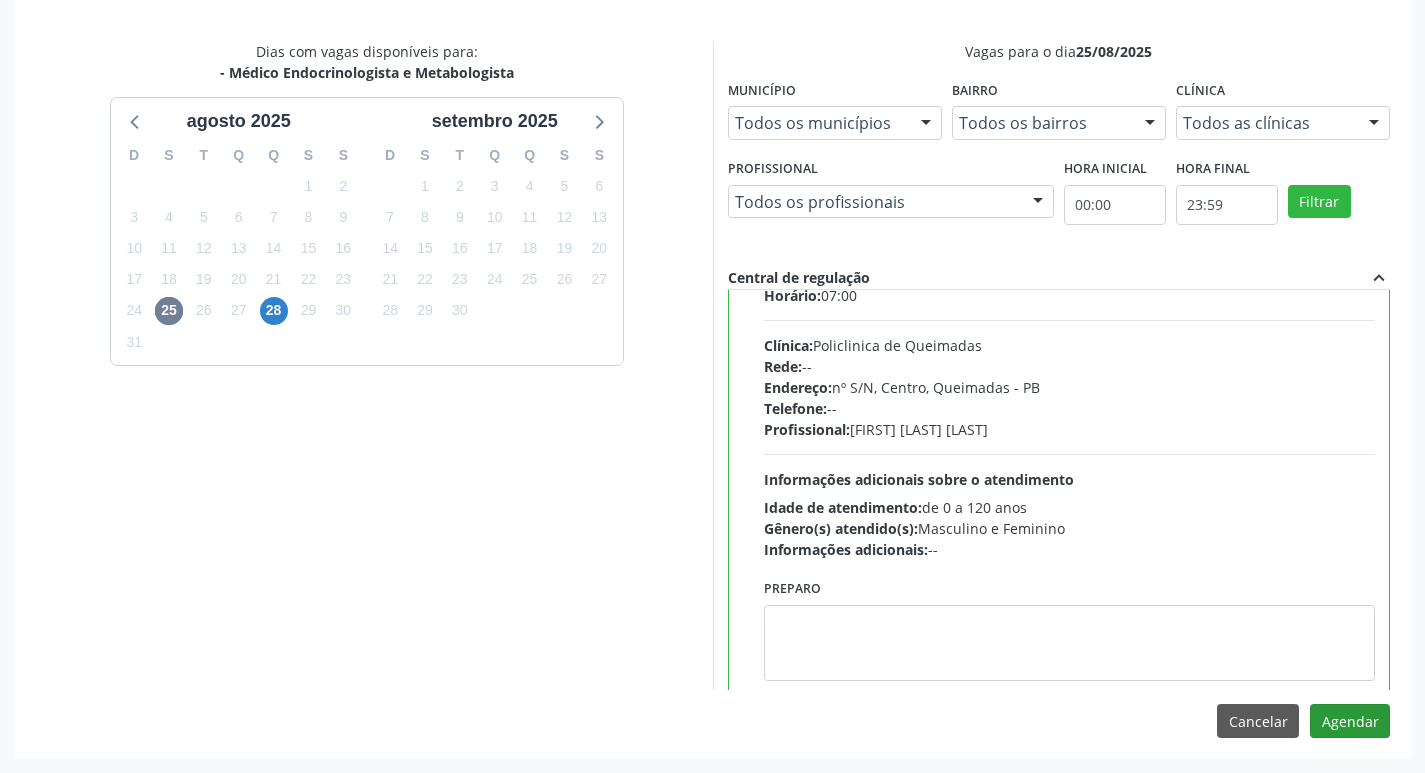 scroll, scrollTop: 100, scrollLeft: 0, axis: vertical 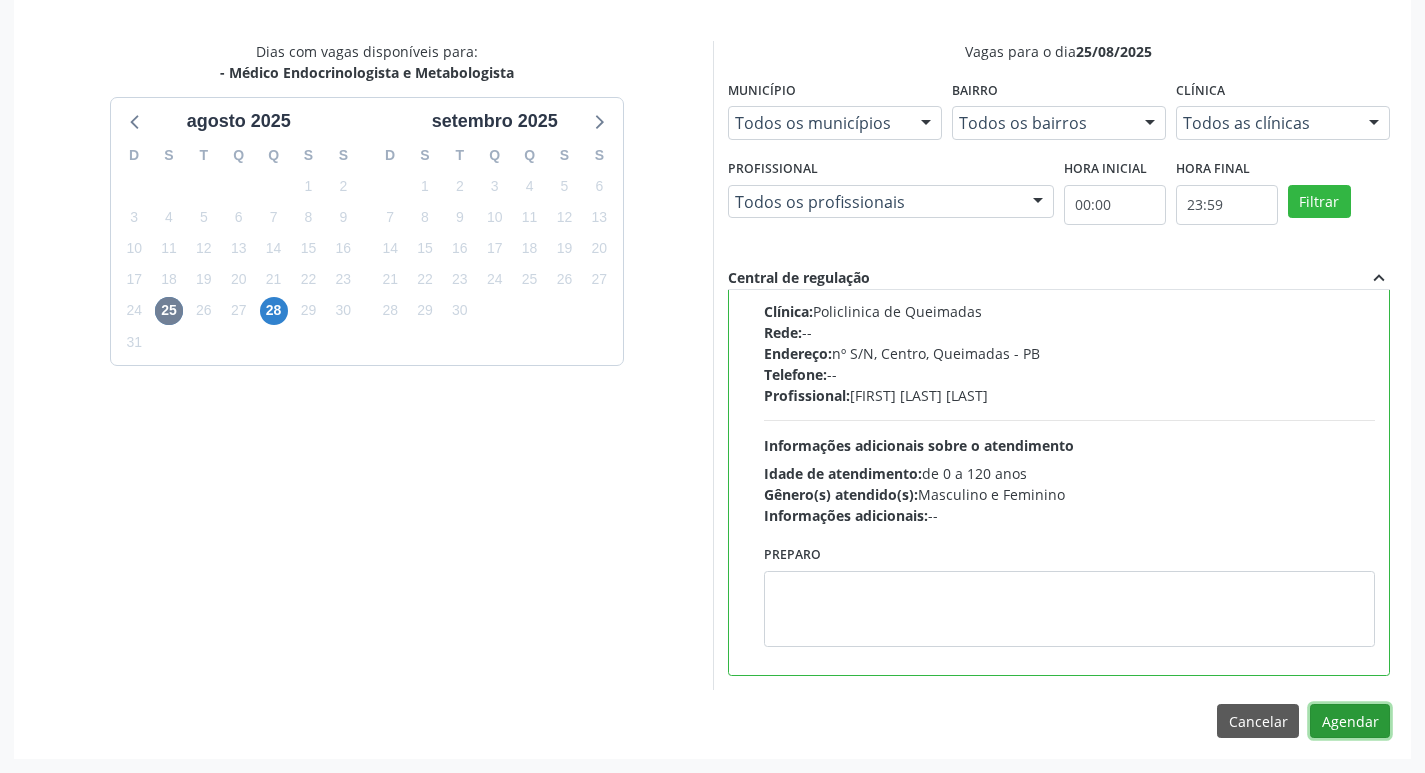 click on "Agendar" at bounding box center (1350, 721) 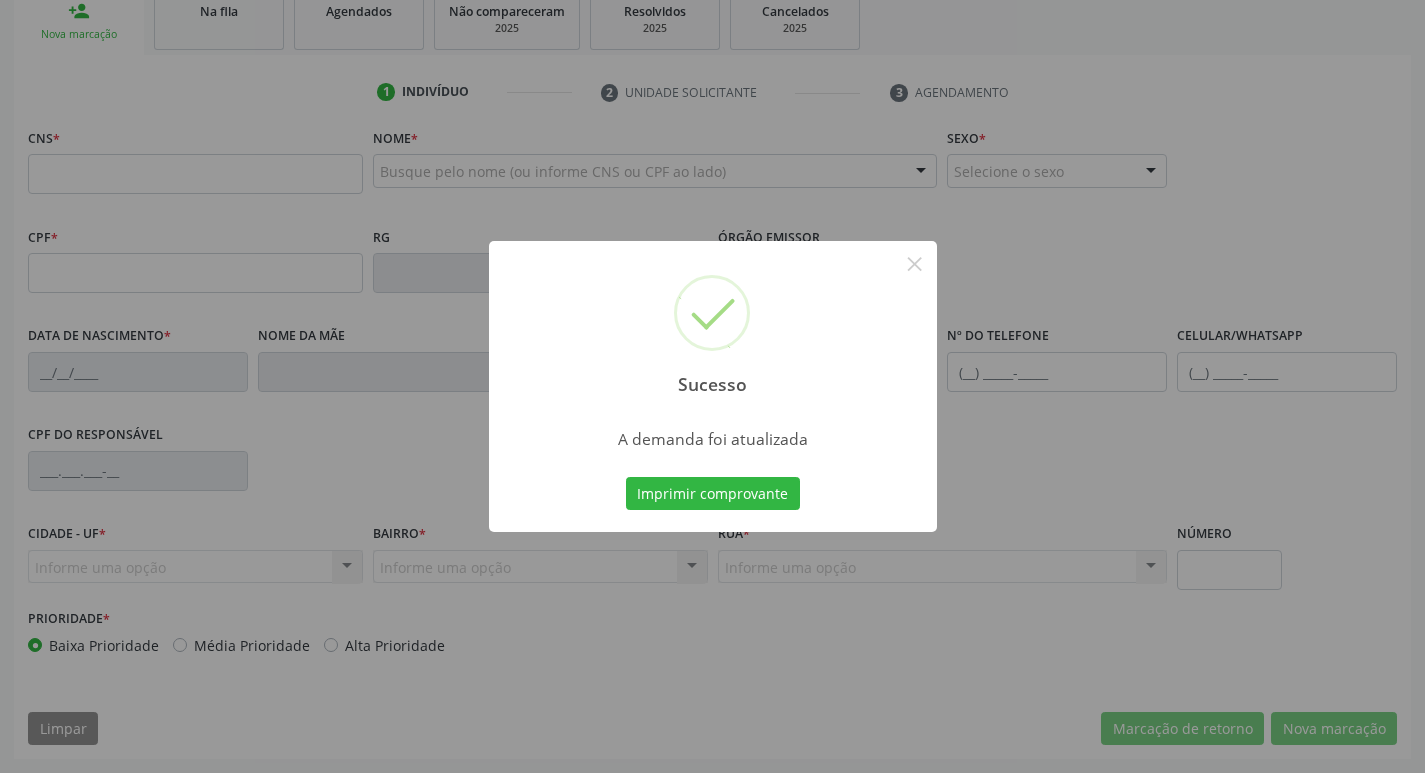 scroll, scrollTop: 311, scrollLeft: 0, axis: vertical 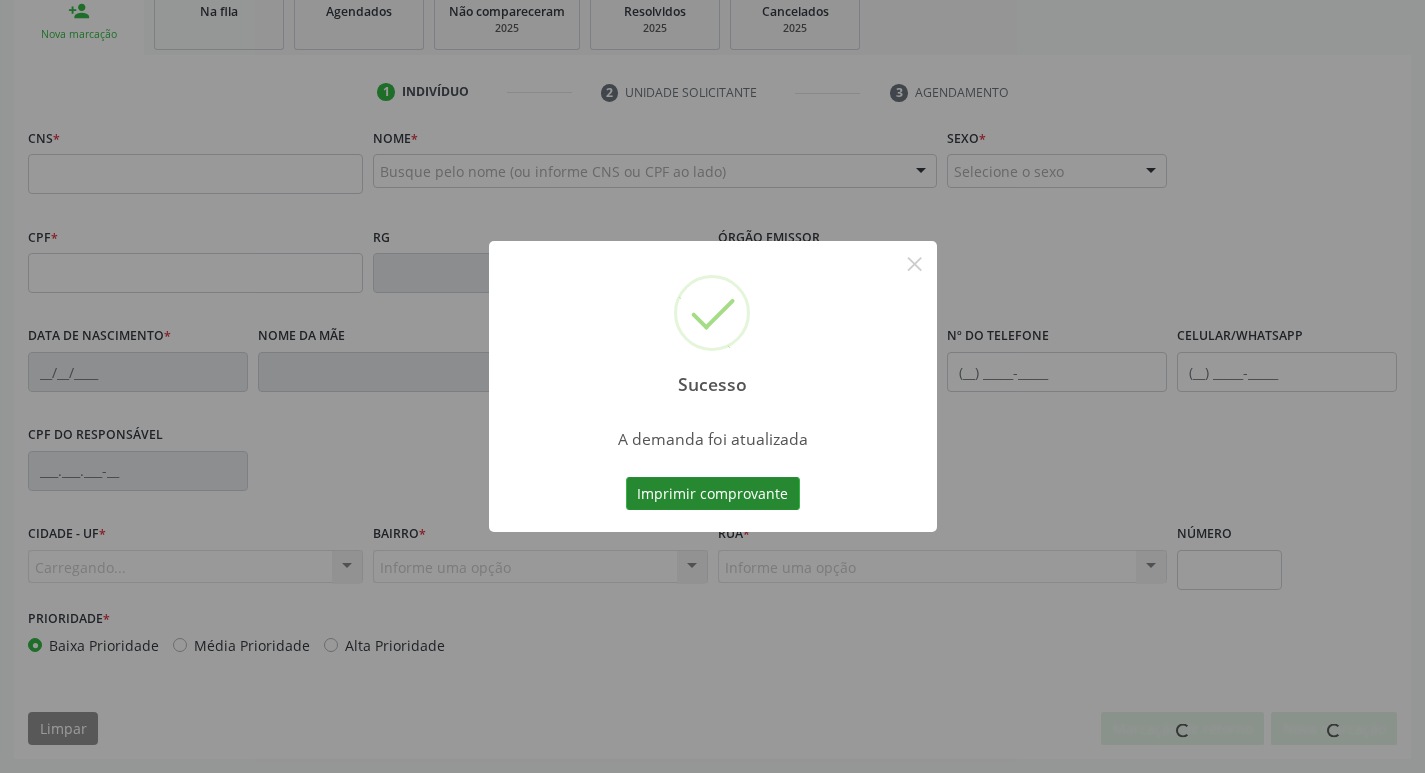 click on "Imprimir comprovante" at bounding box center (713, 494) 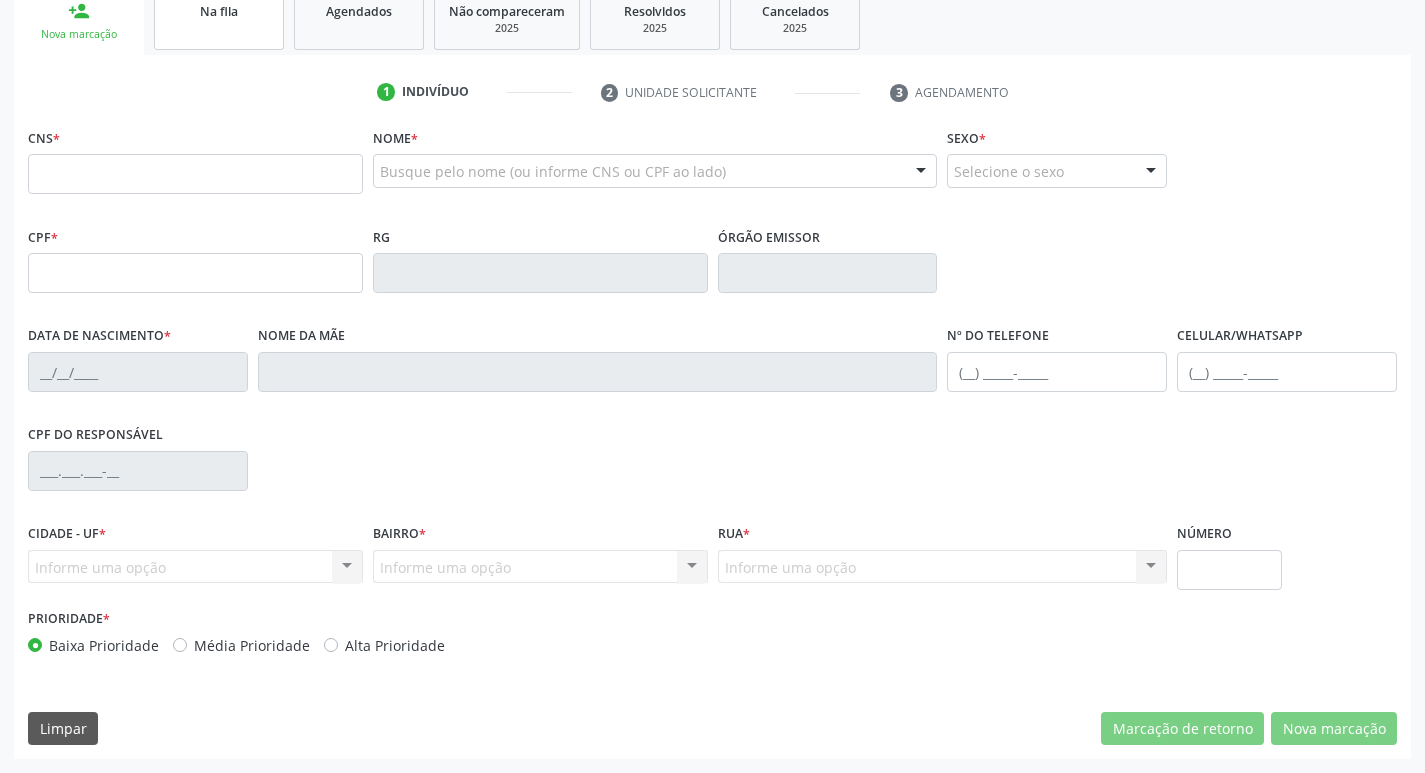 click on "Na fila" at bounding box center (219, 19) 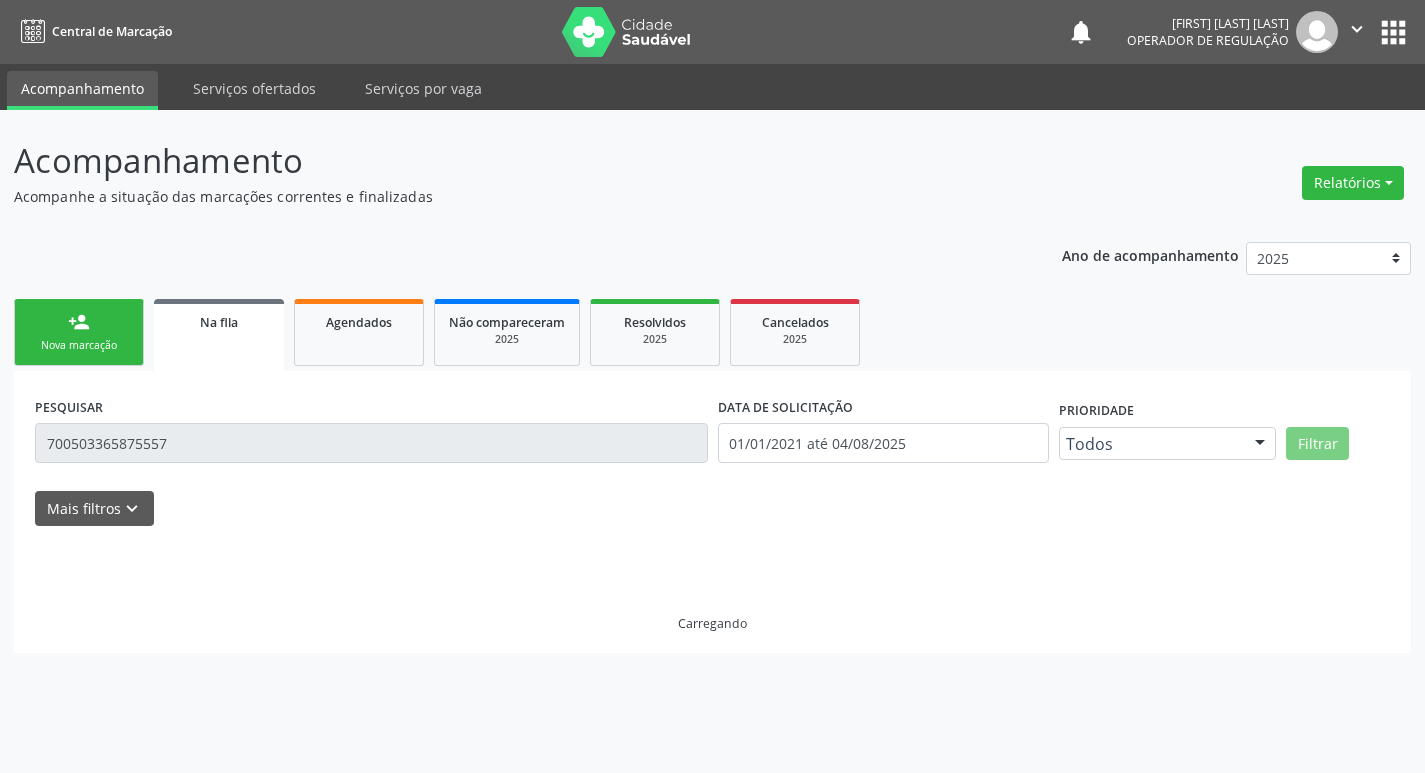 scroll, scrollTop: 0, scrollLeft: 0, axis: both 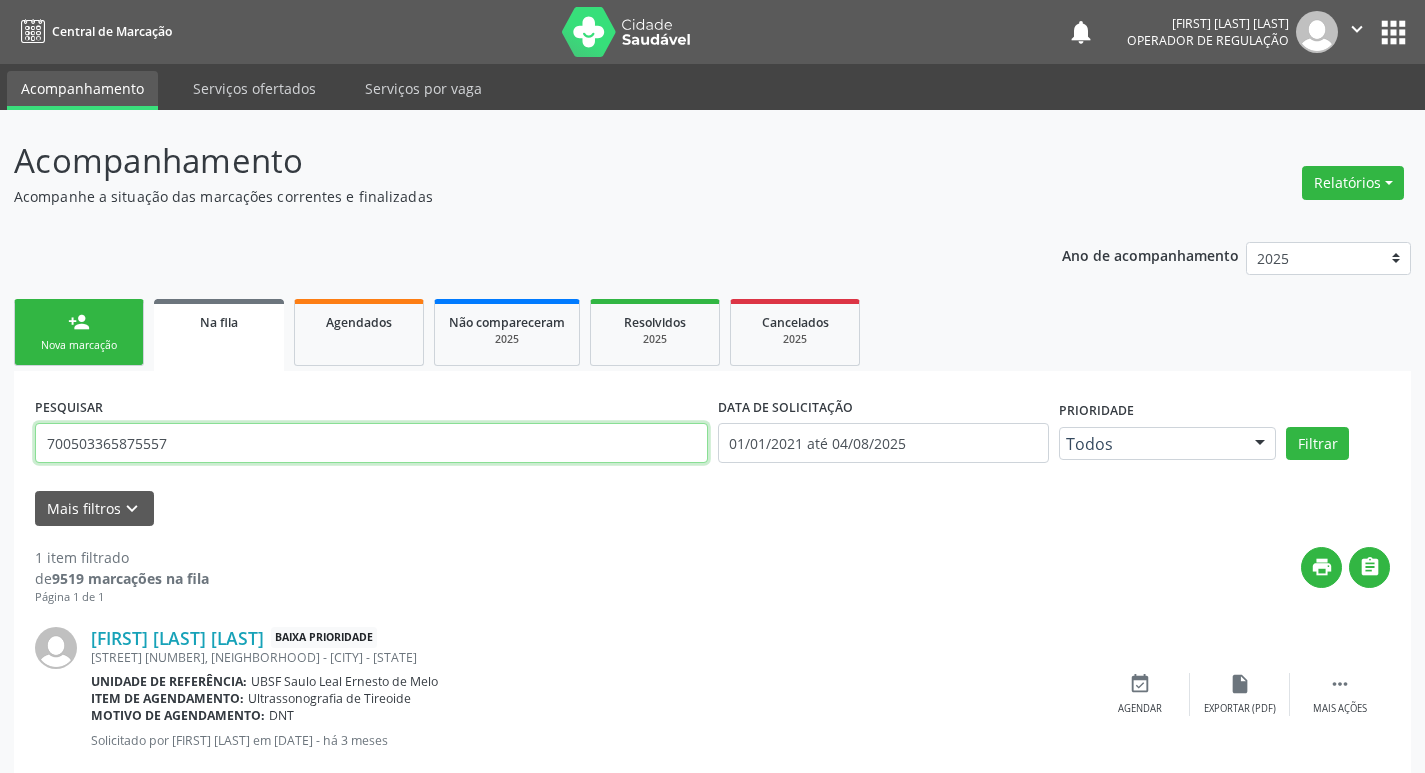 click on "700503365875557" at bounding box center (371, 443) 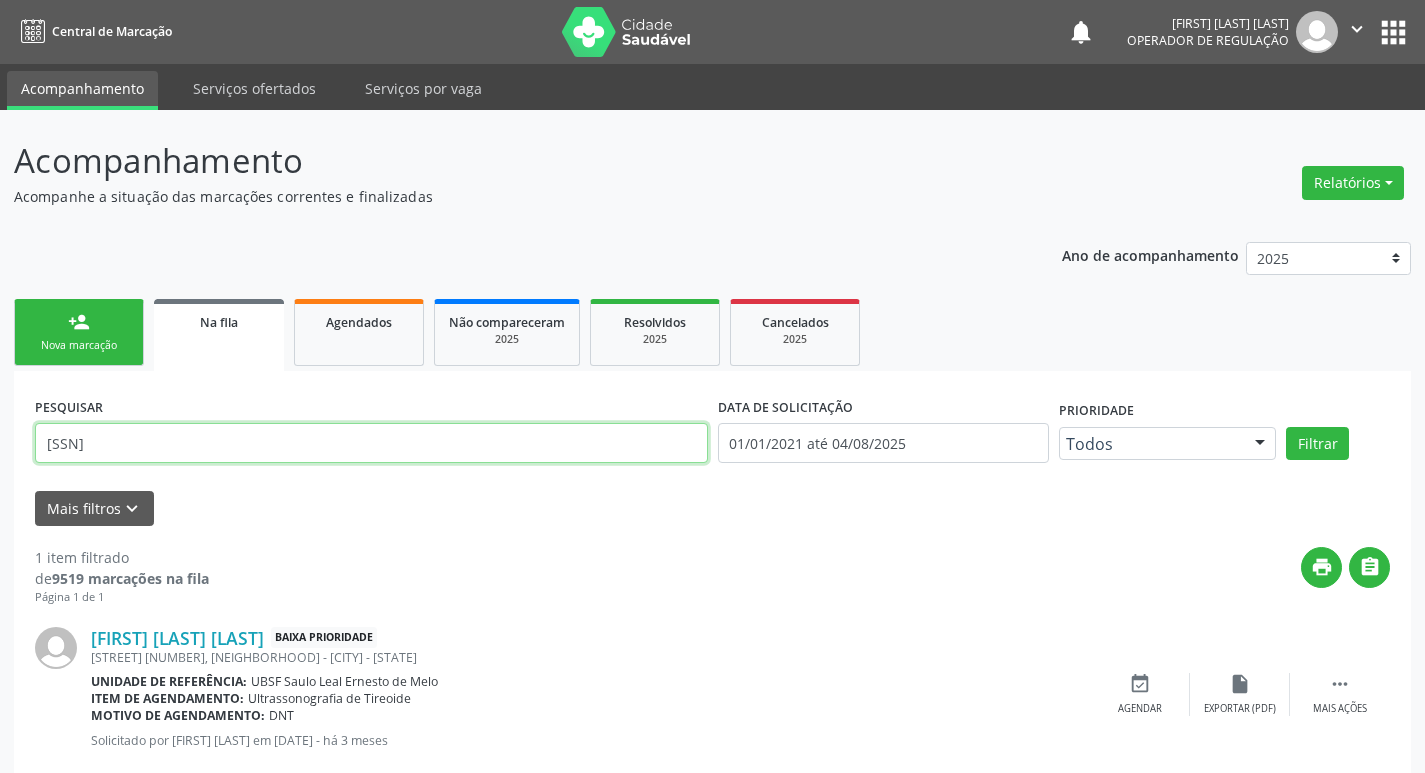 type on "706807242120027" 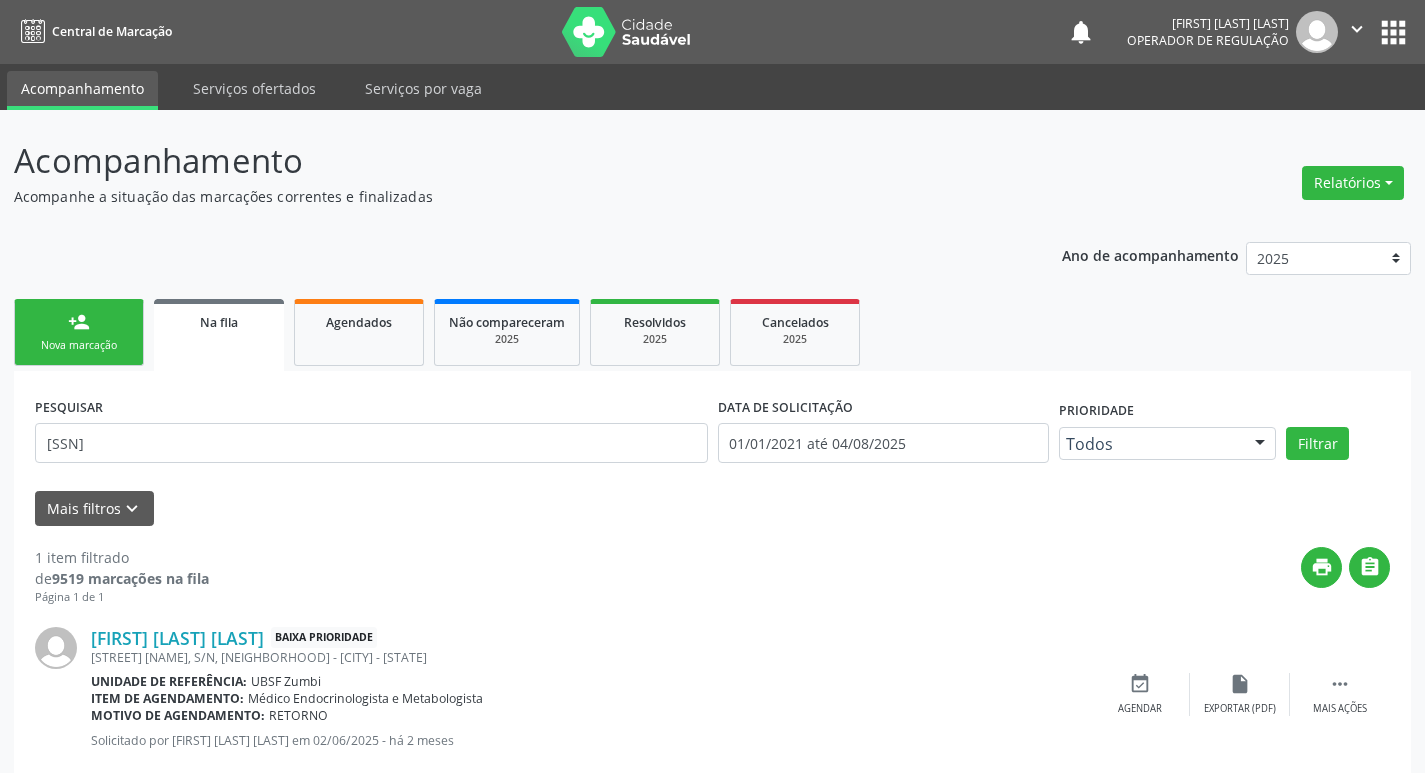 scroll, scrollTop: 46, scrollLeft: 0, axis: vertical 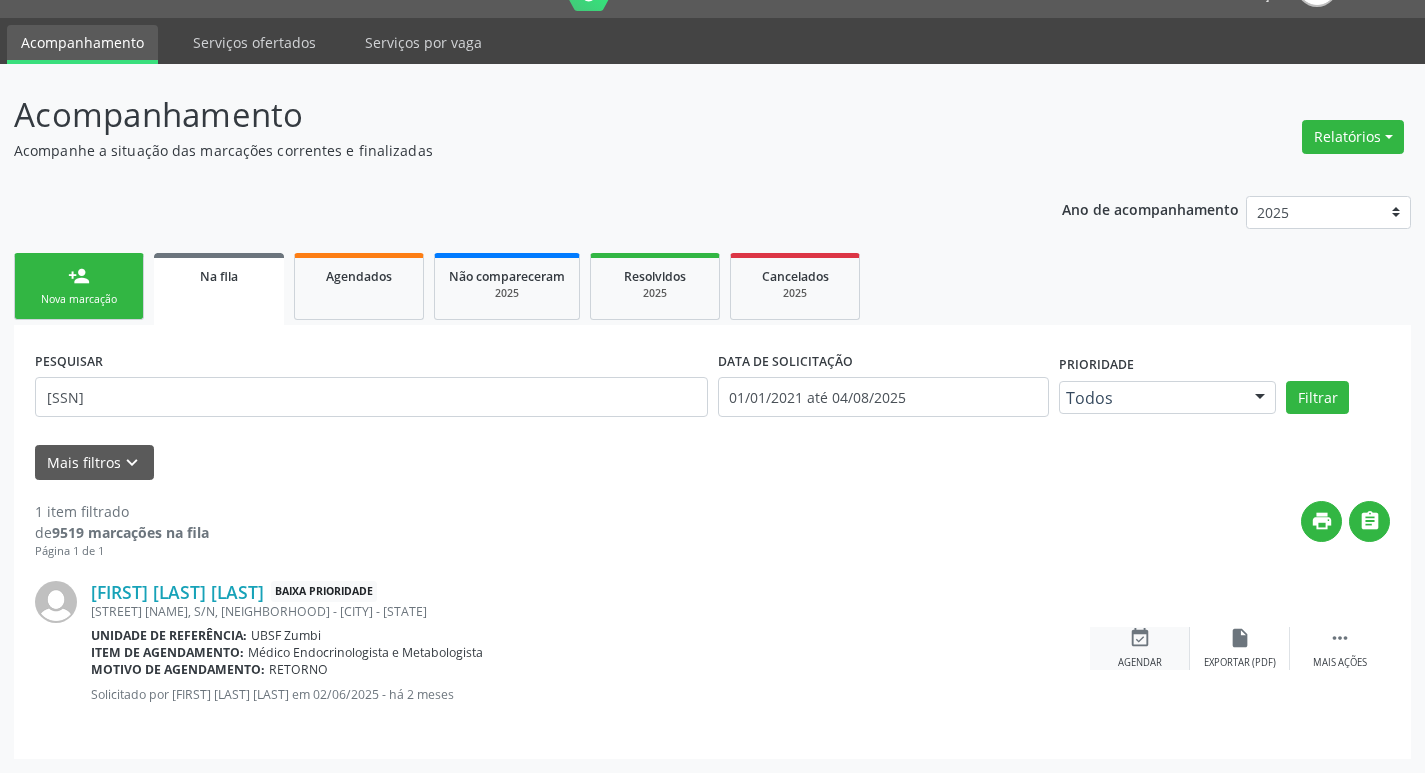 click on "Agendar" at bounding box center (1140, 663) 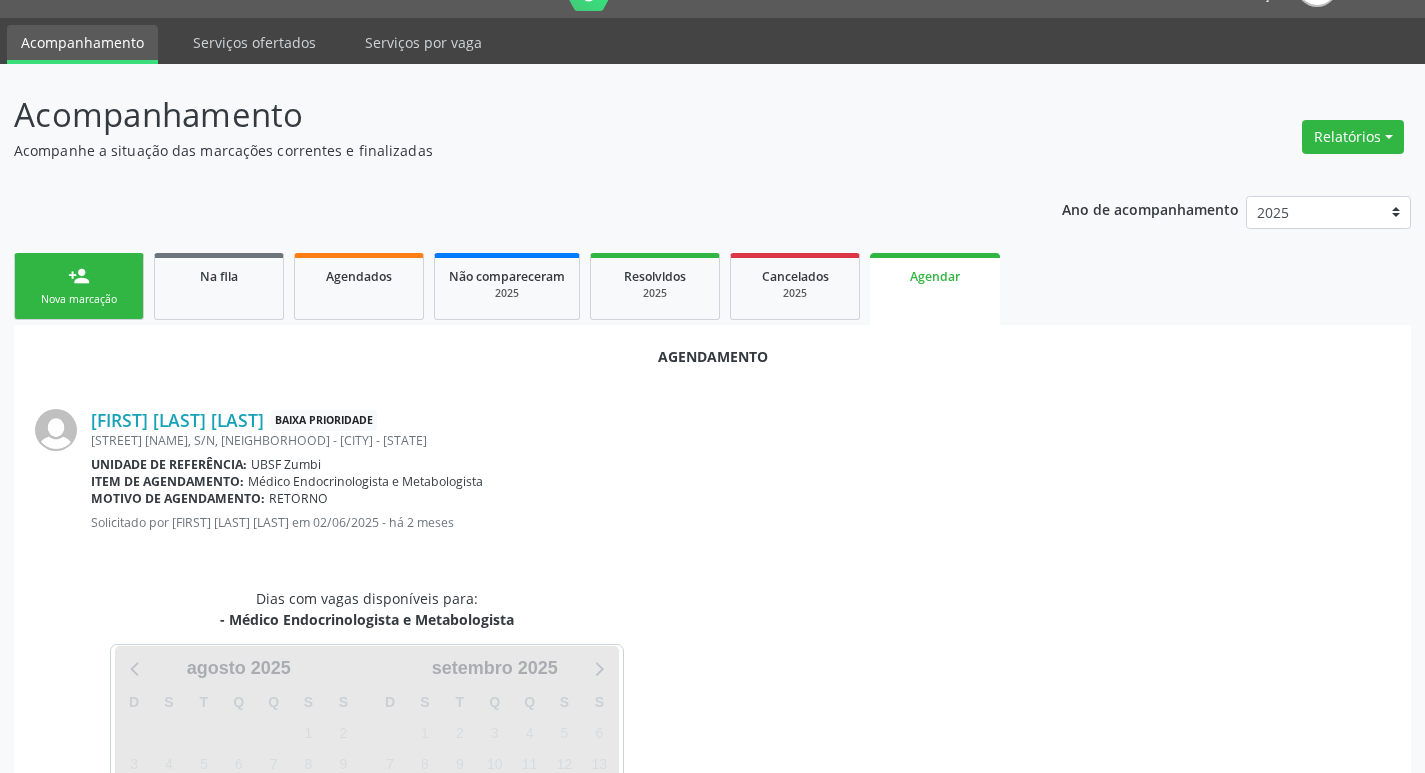 scroll, scrollTop: 221, scrollLeft: 0, axis: vertical 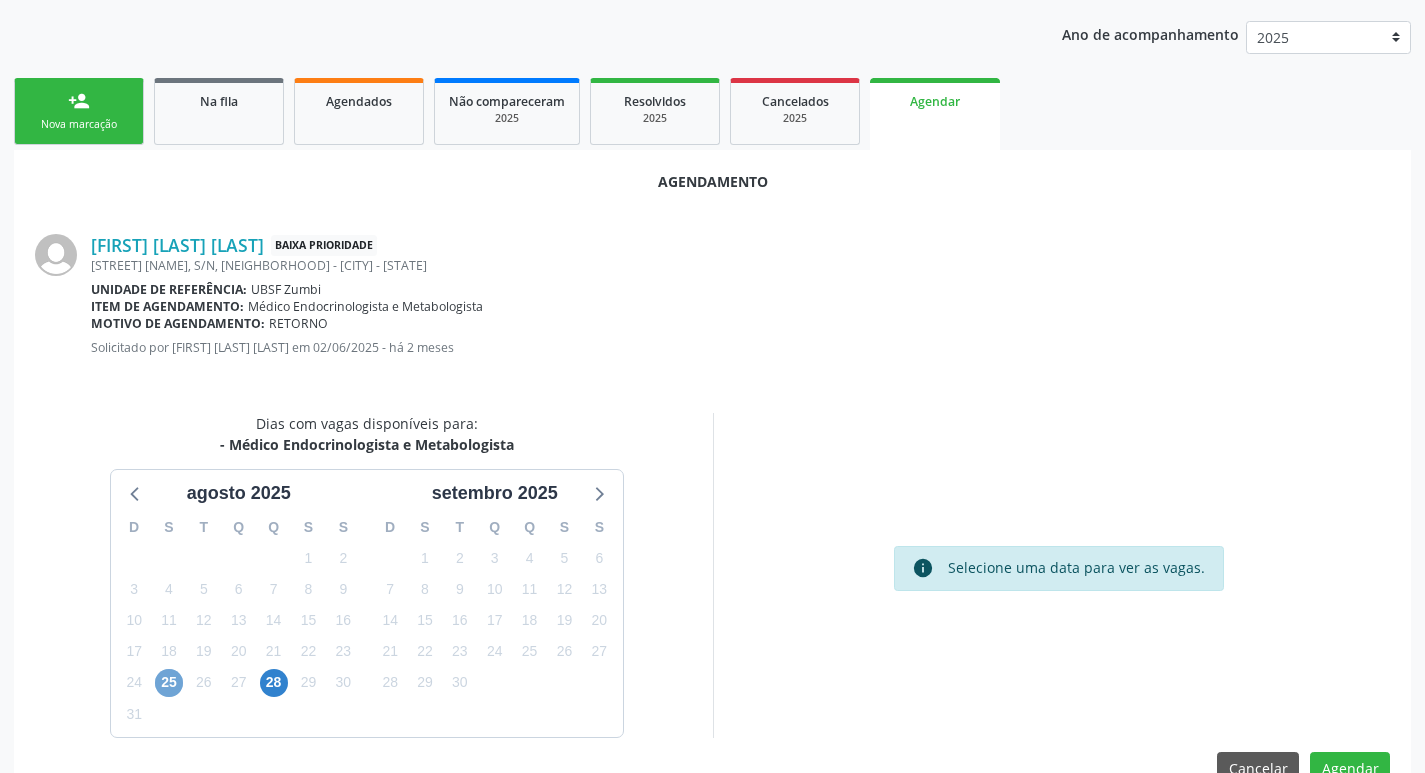 click on "25" at bounding box center [169, 683] 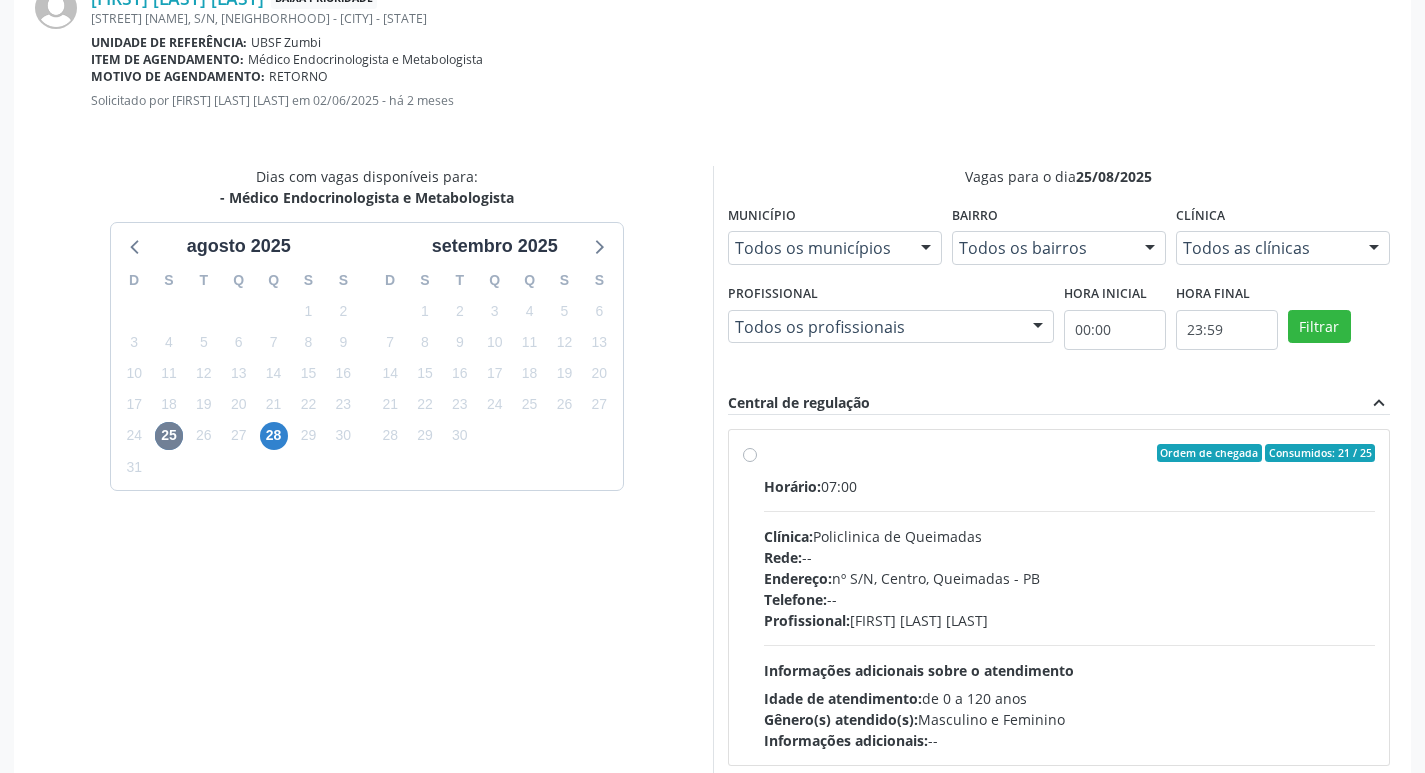 click on "Endereço:   nº S/N, Centro, Queimadas - PB" at bounding box center [1070, 578] 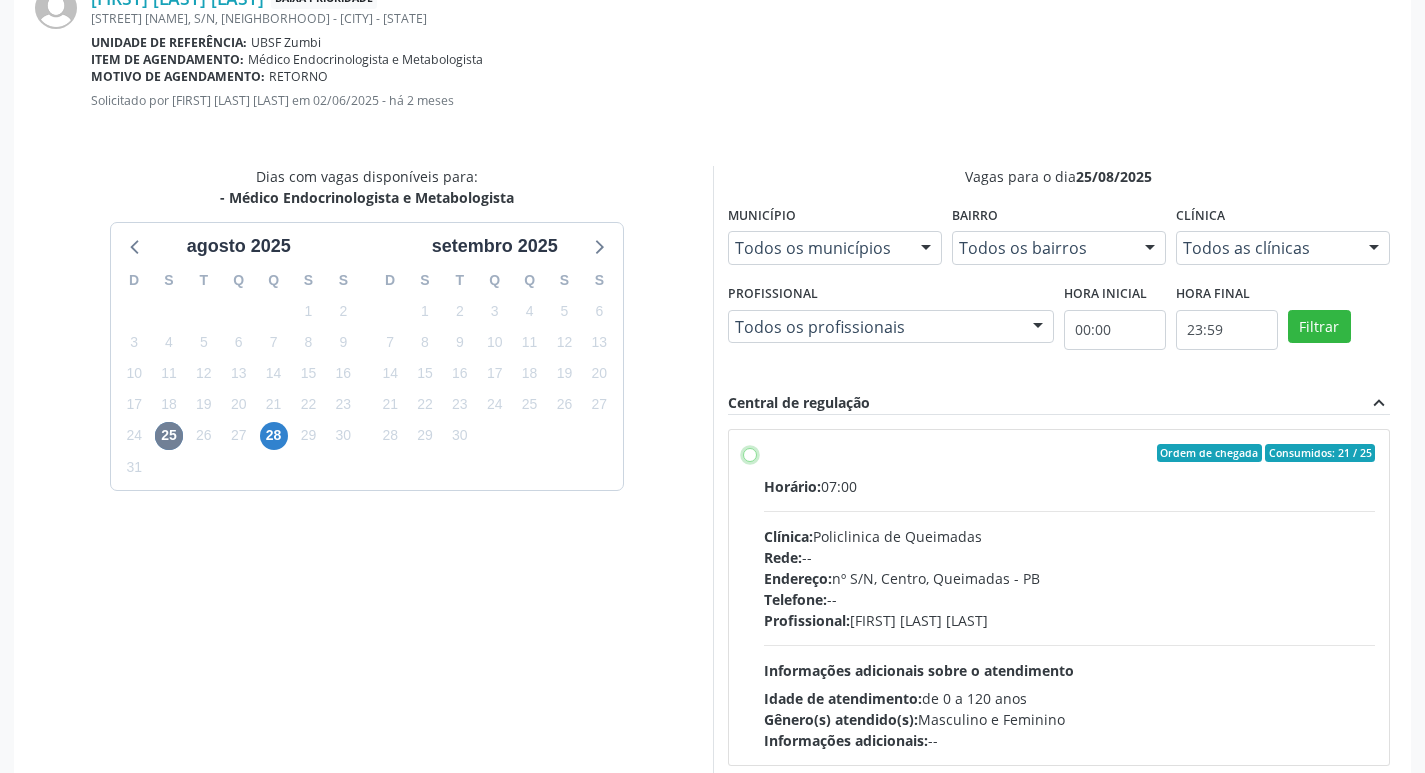click on "Ordem de chegada
Consumidos: 21 / 25
Horário:   07:00
Clínica:  Policlinica de Queimadas
Rede:
--
Endereço:   nº S/N, Centro, Queimadas - PB
Telefone:   --
Profissional:
Emille Araujo Cavalcante da Cunha
Informações adicionais sobre o atendimento
Idade de atendimento:
de 0 a 120 anos
Gênero(s) atendido(s):
Masculino e Feminino
Informações adicionais:
--" at bounding box center (750, 453) 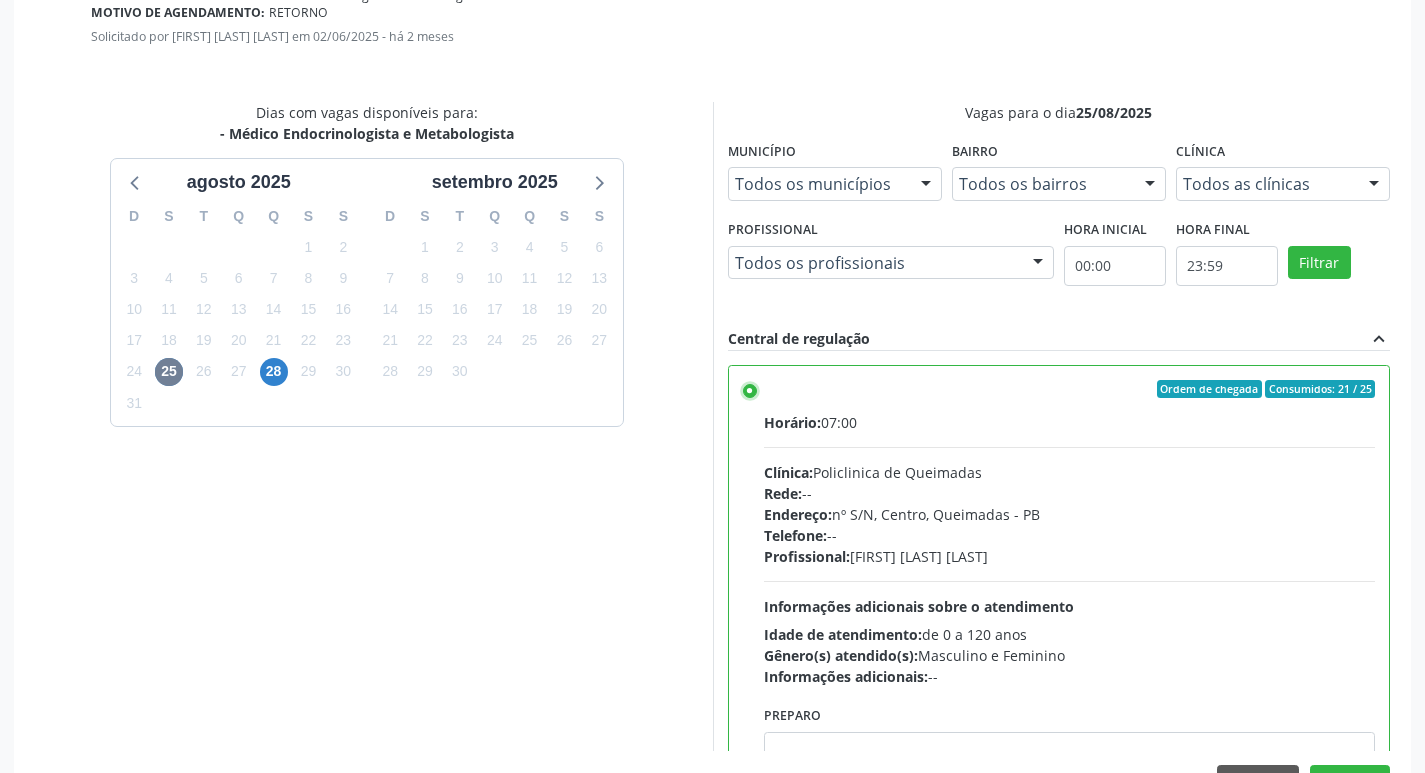 scroll, scrollTop: 593, scrollLeft: 0, axis: vertical 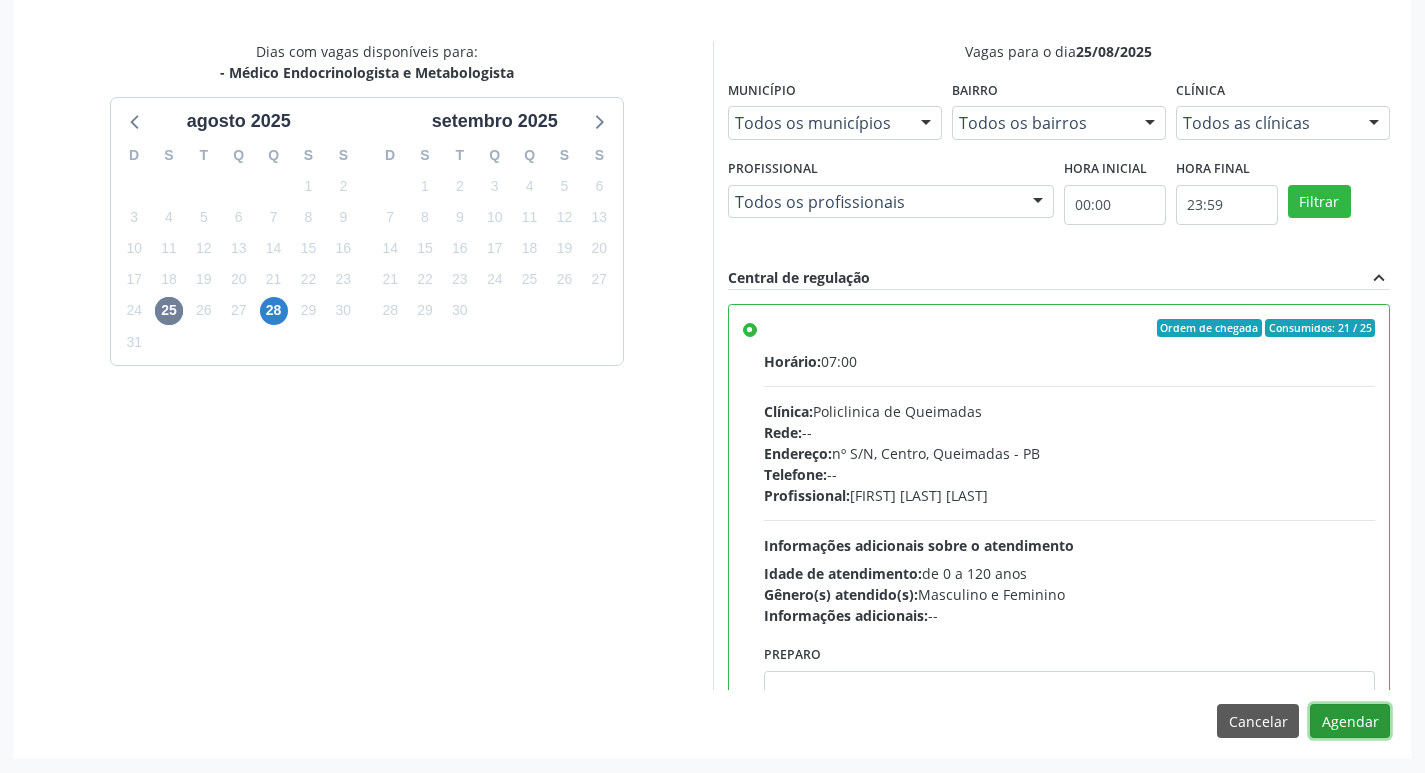 click on "Agendar" at bounding box center (1350, 721) 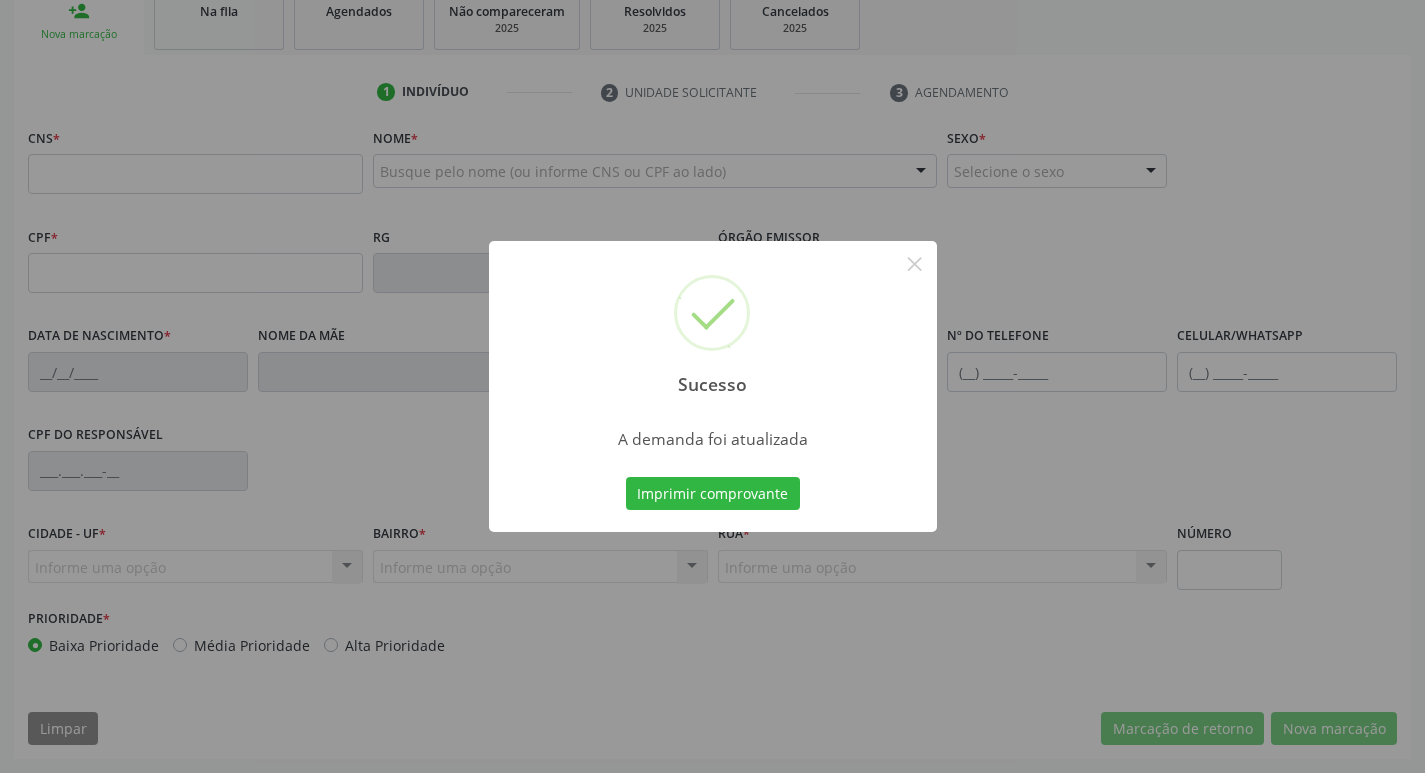 scroll, scrollTop: 311, scrollLeft: 0, axis: vertical 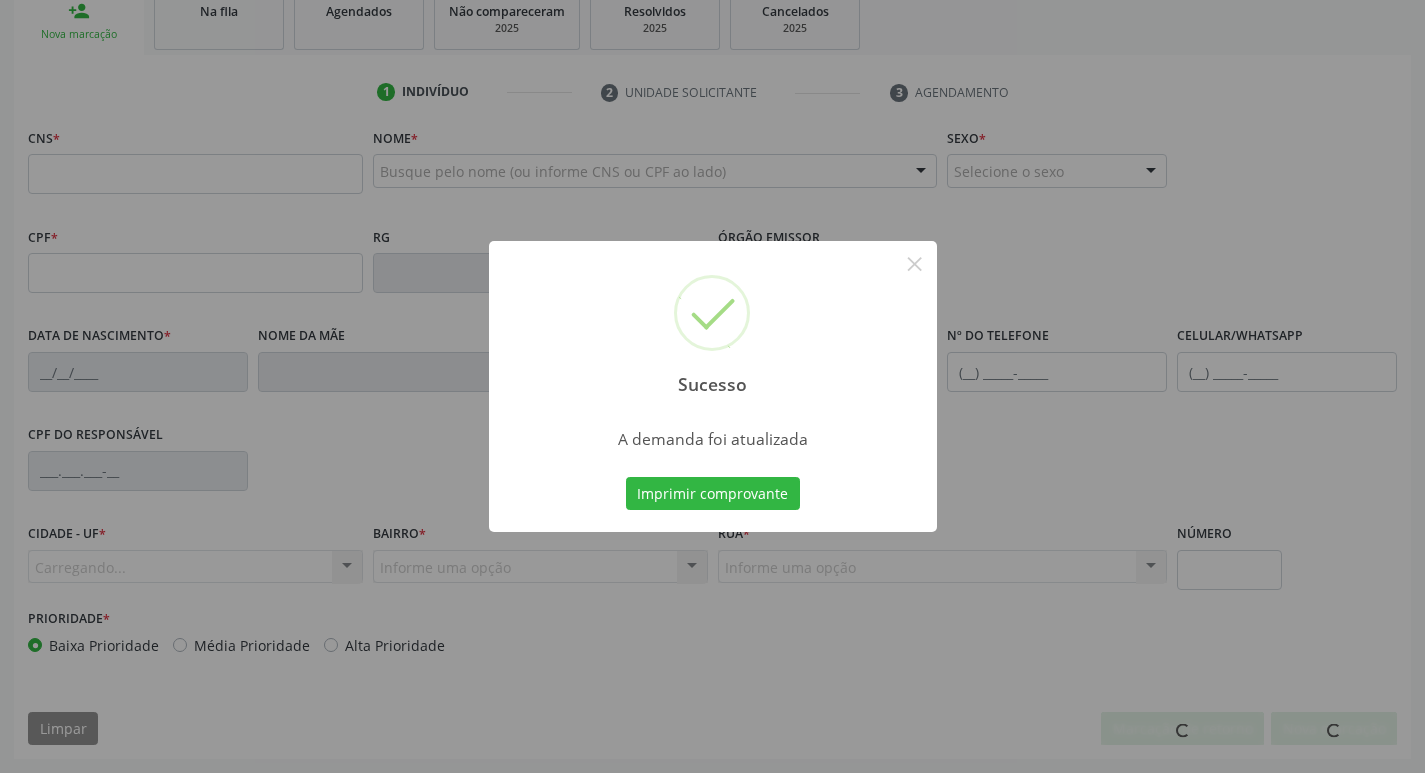 click on "Imprimir comprovante" at bounding box center [713, 494] 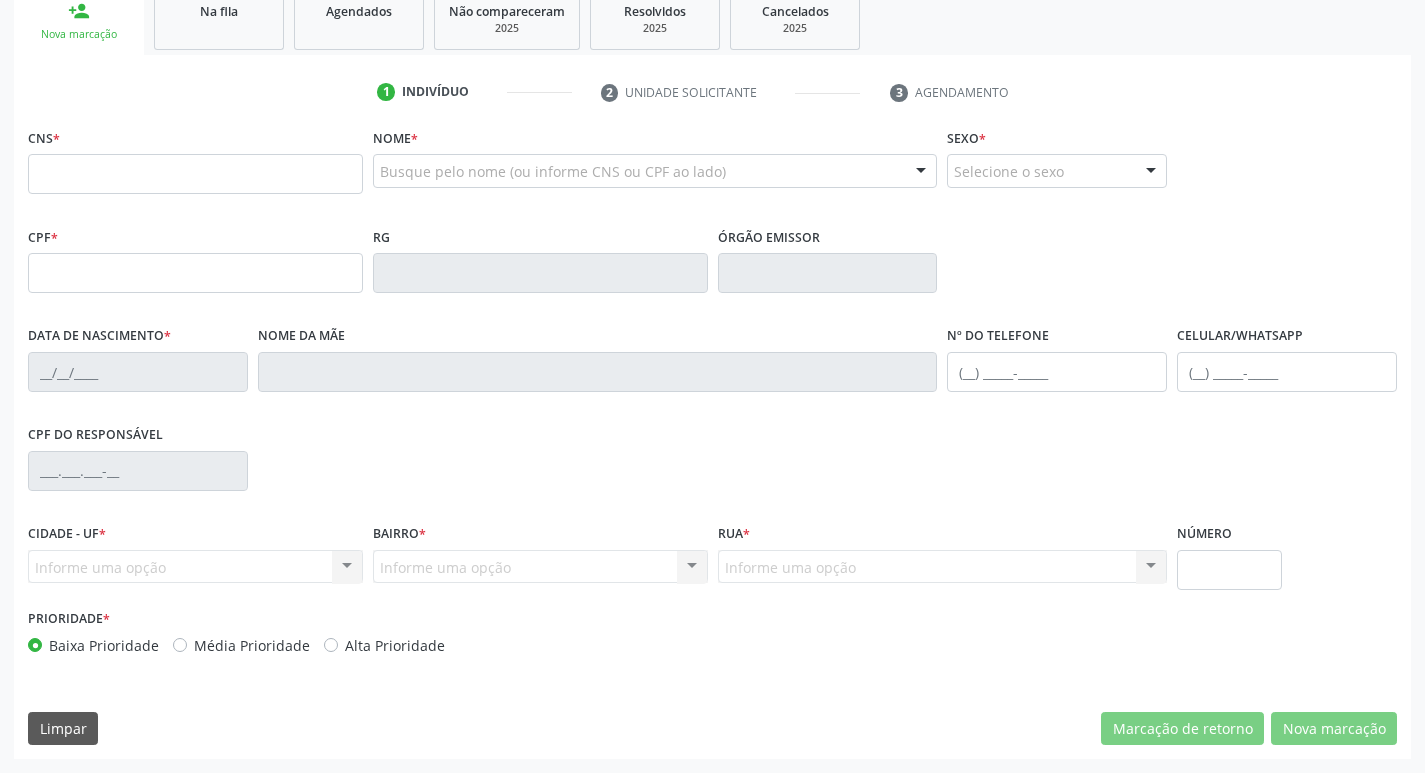 scroll, scrollTop: 311, scrollLeft: 0, axis: vertical 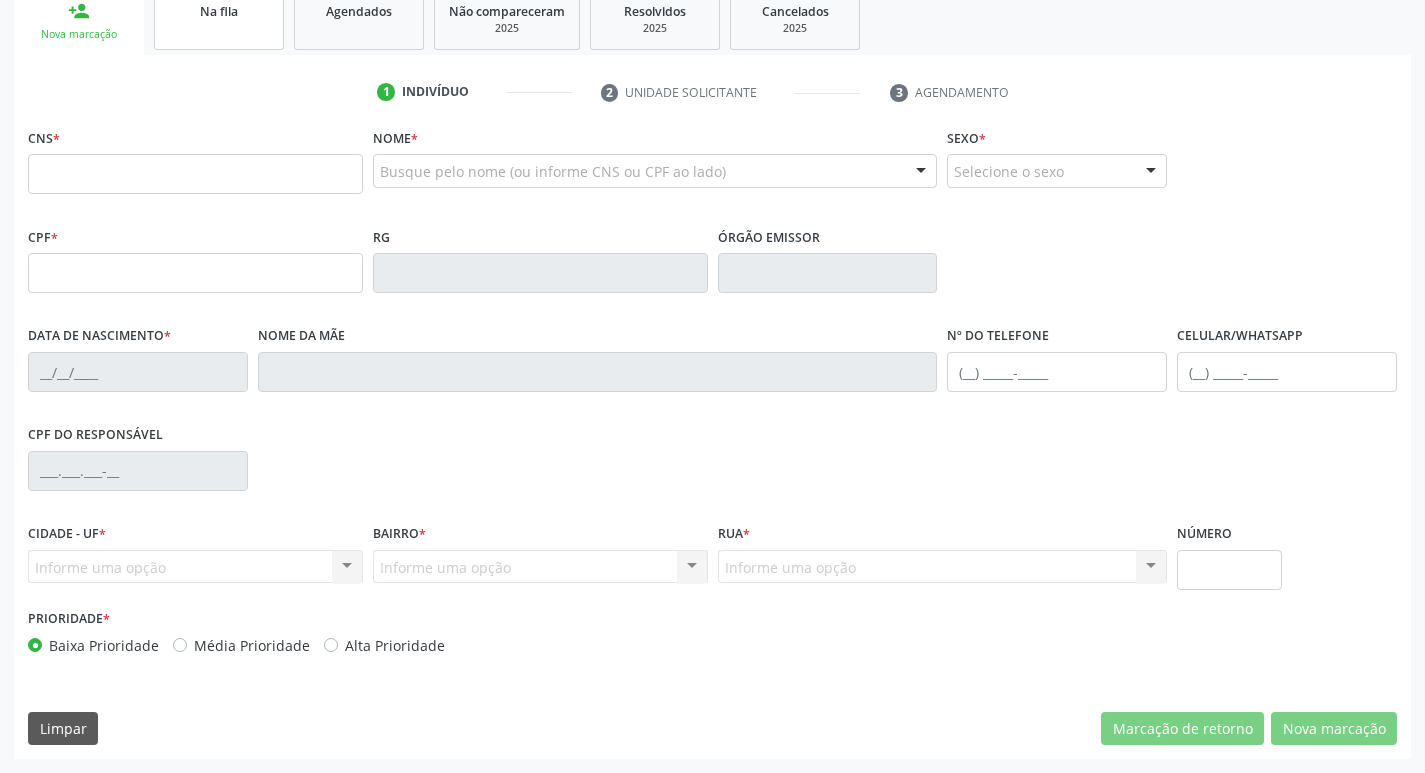 click on "Na fila" at bounding box center (219, 19) 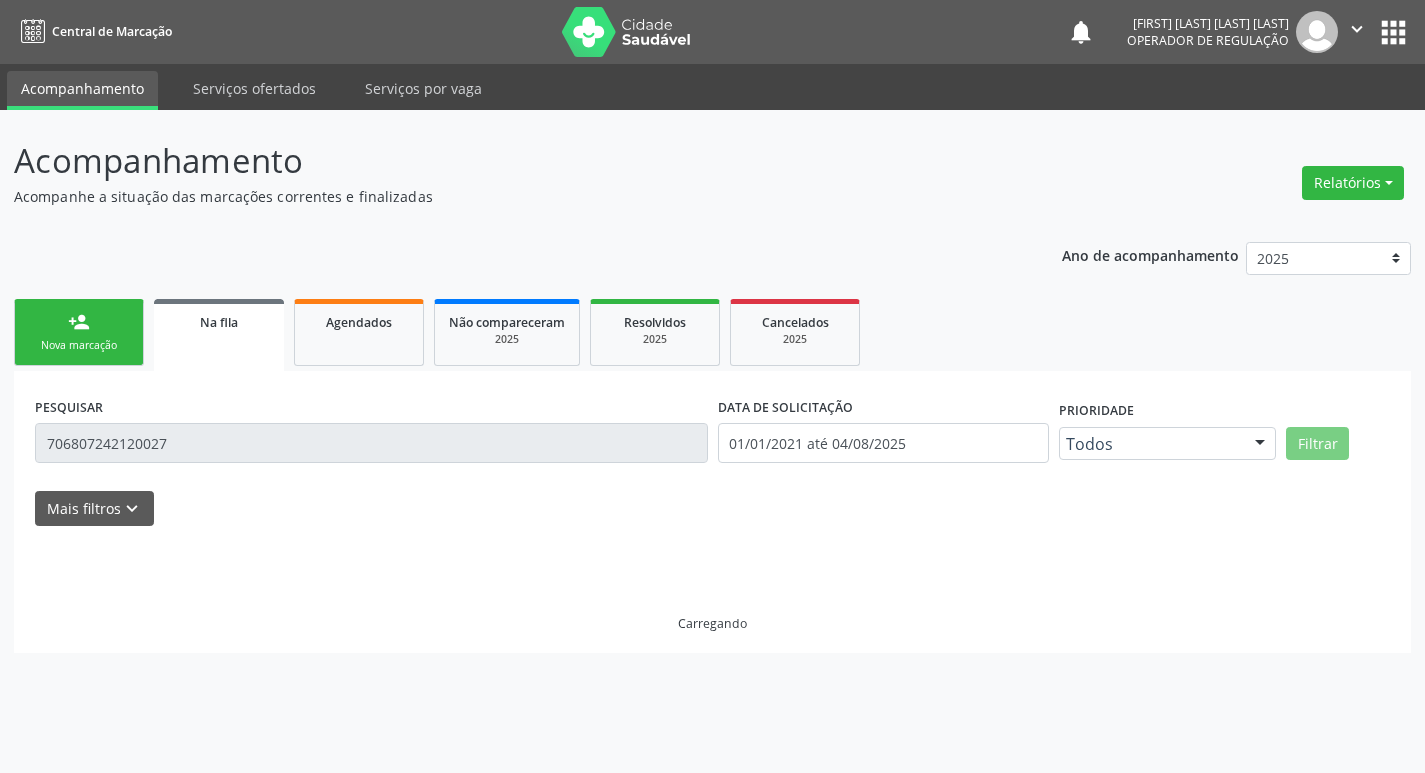 scroll, scrollTop: 0, scrollLeft: 0, axis: both 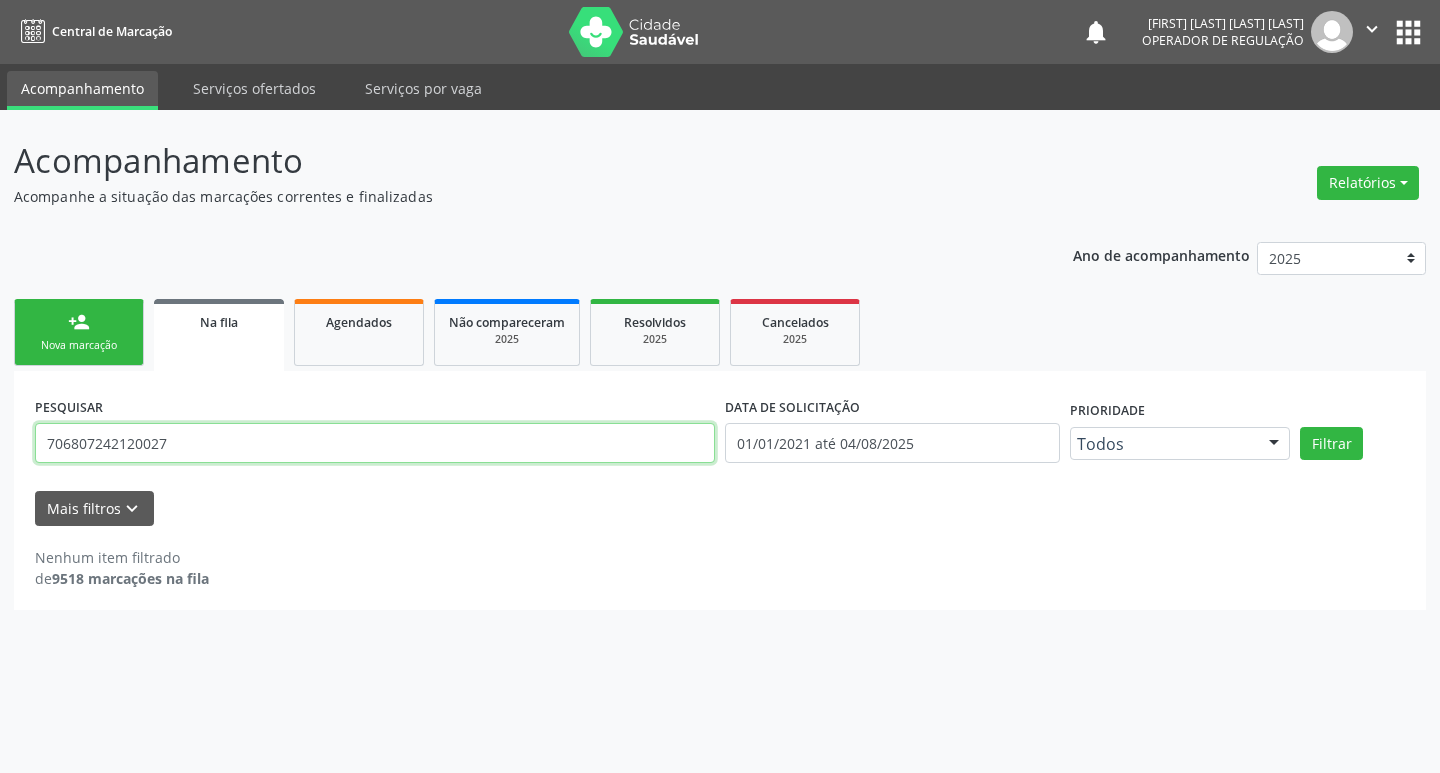 click on "706807242120027" at bounding box center [375, 443] 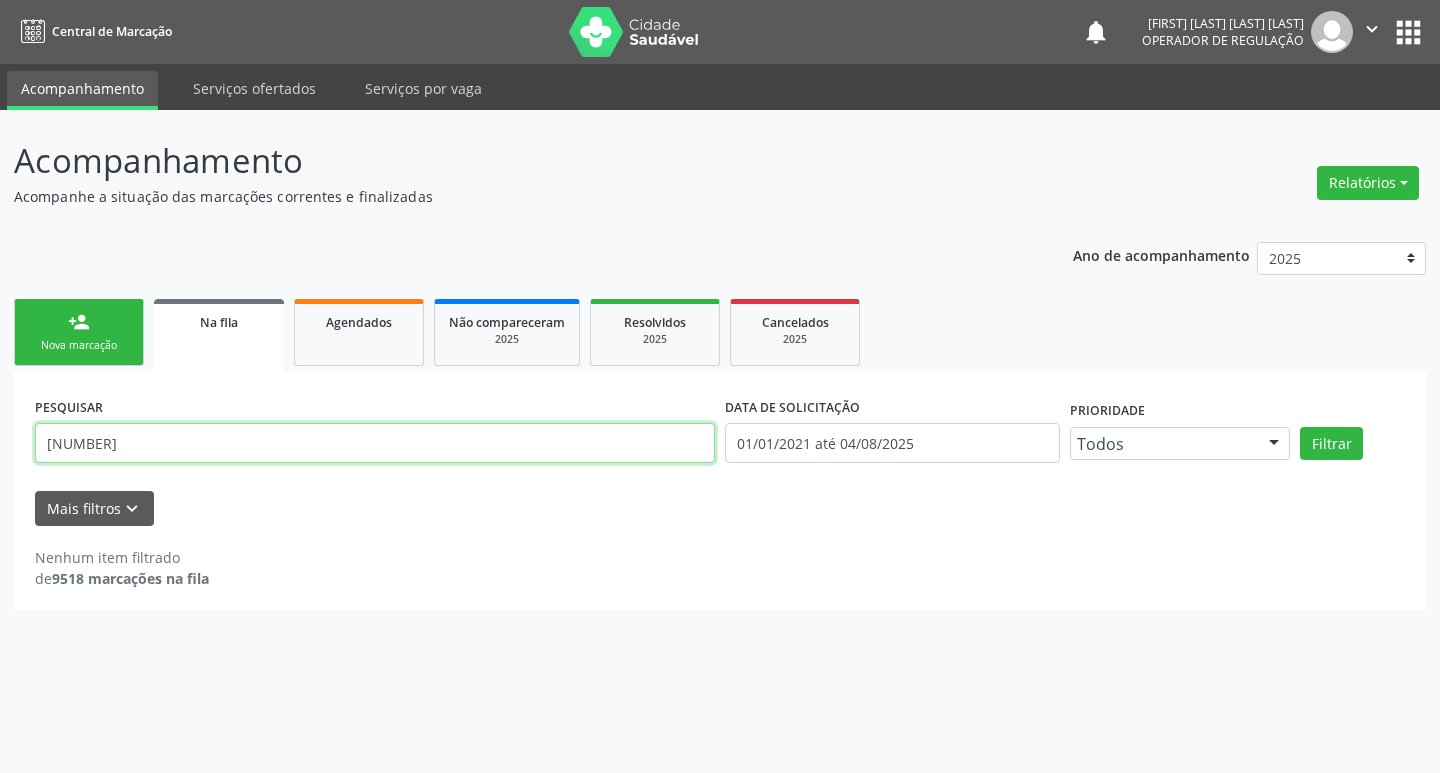 type on "[NUMBER]" 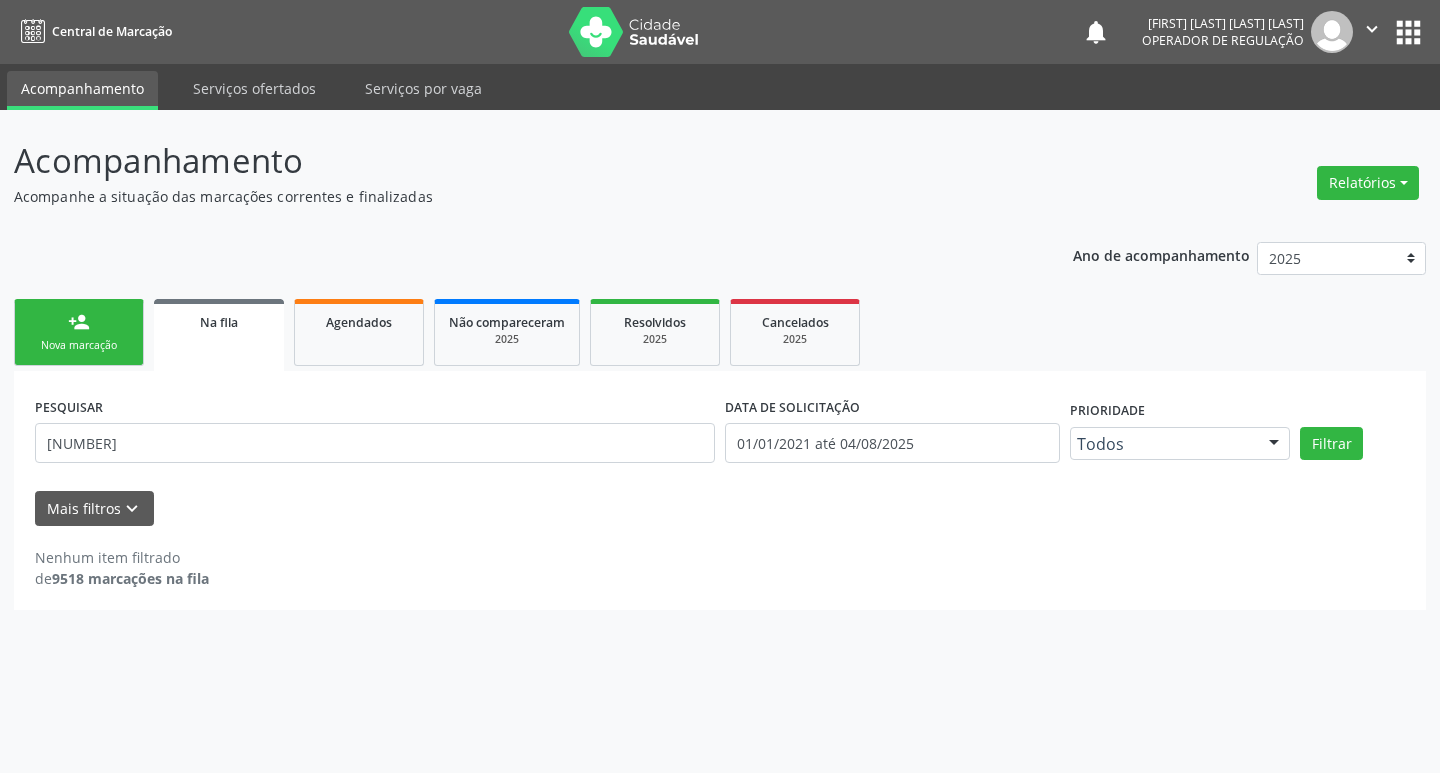 click on "person_add
Nova marcação
Na fila   Agendados   Não compareceram
2025
Resolvidos
2025
Cancelados
2025" at bounding box center (720, 332) 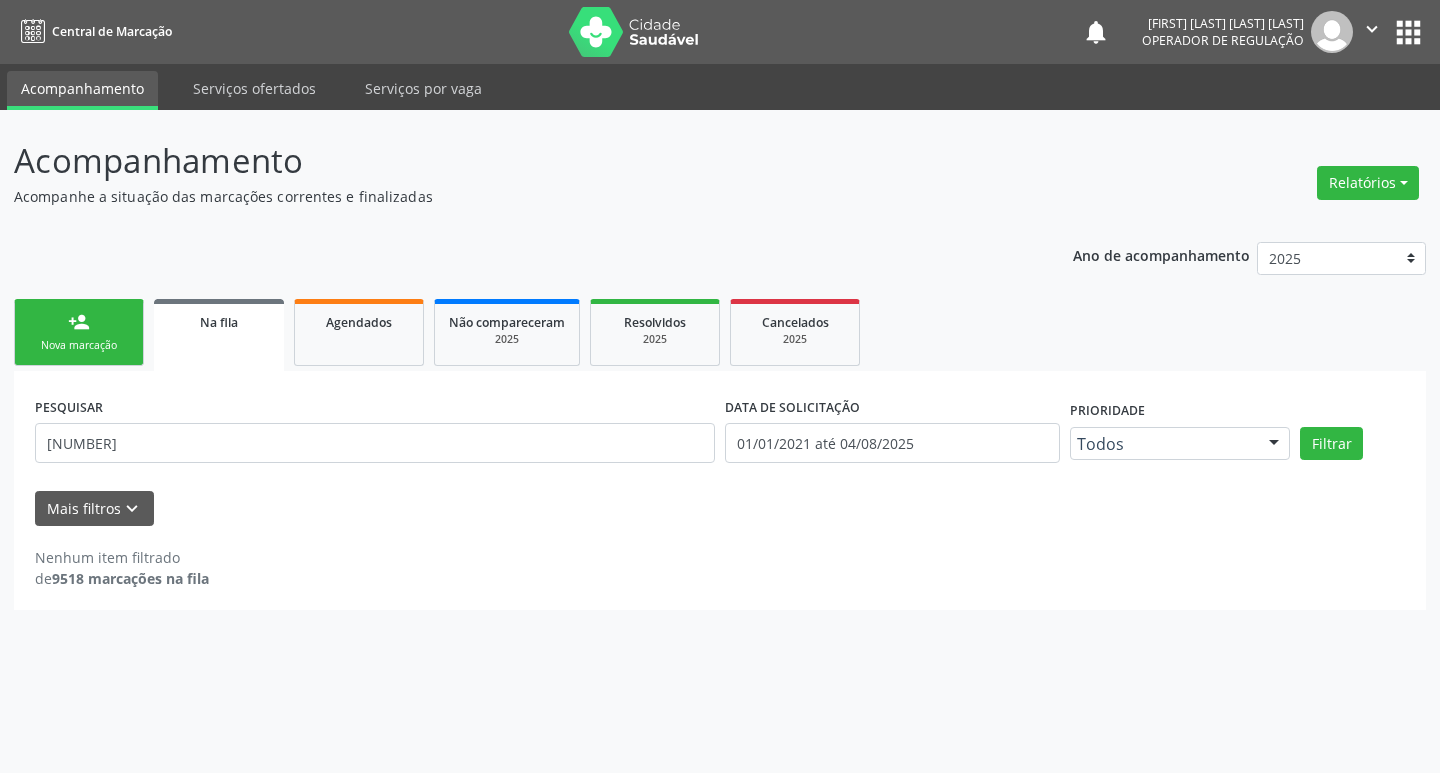 click on "Nova marcação" at bounding box center (79, 345) 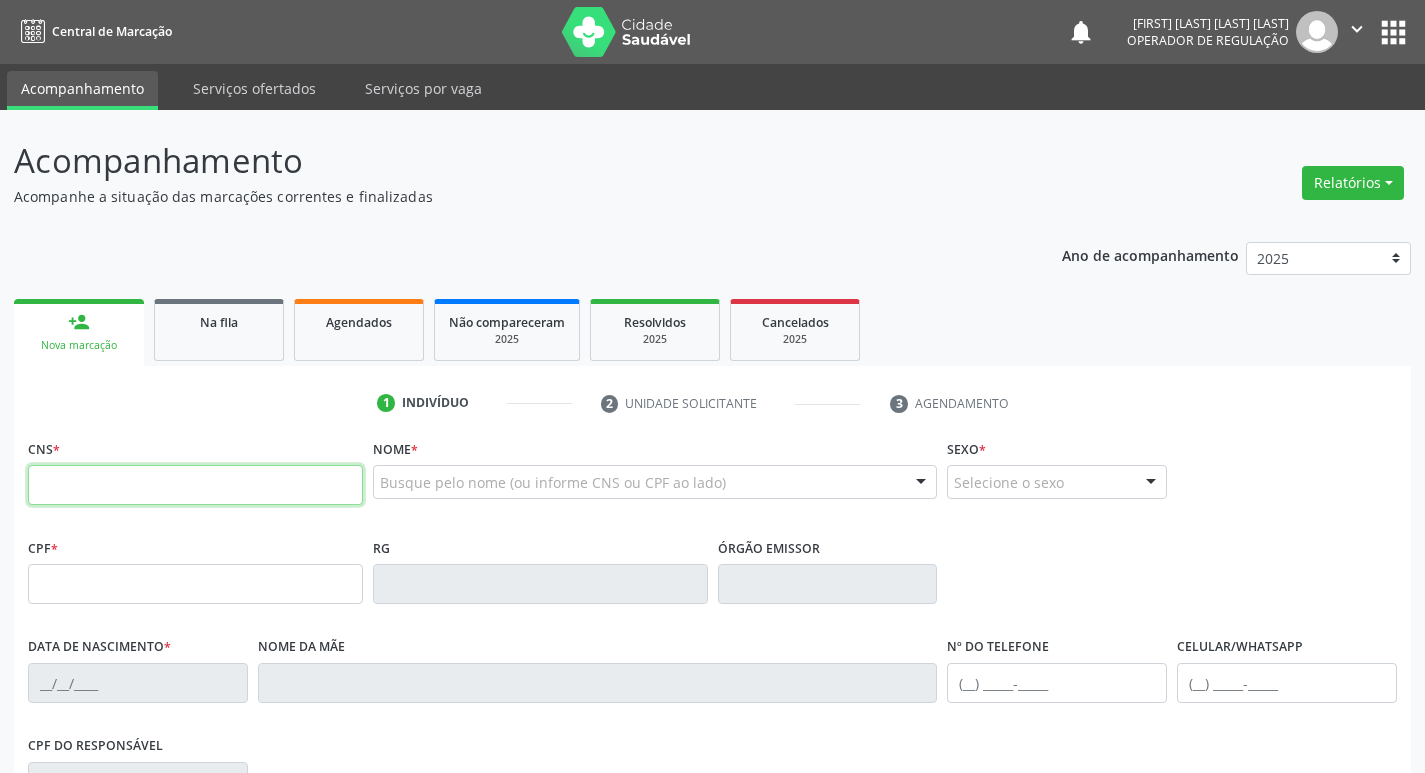 click at bounding box center [195, 485] 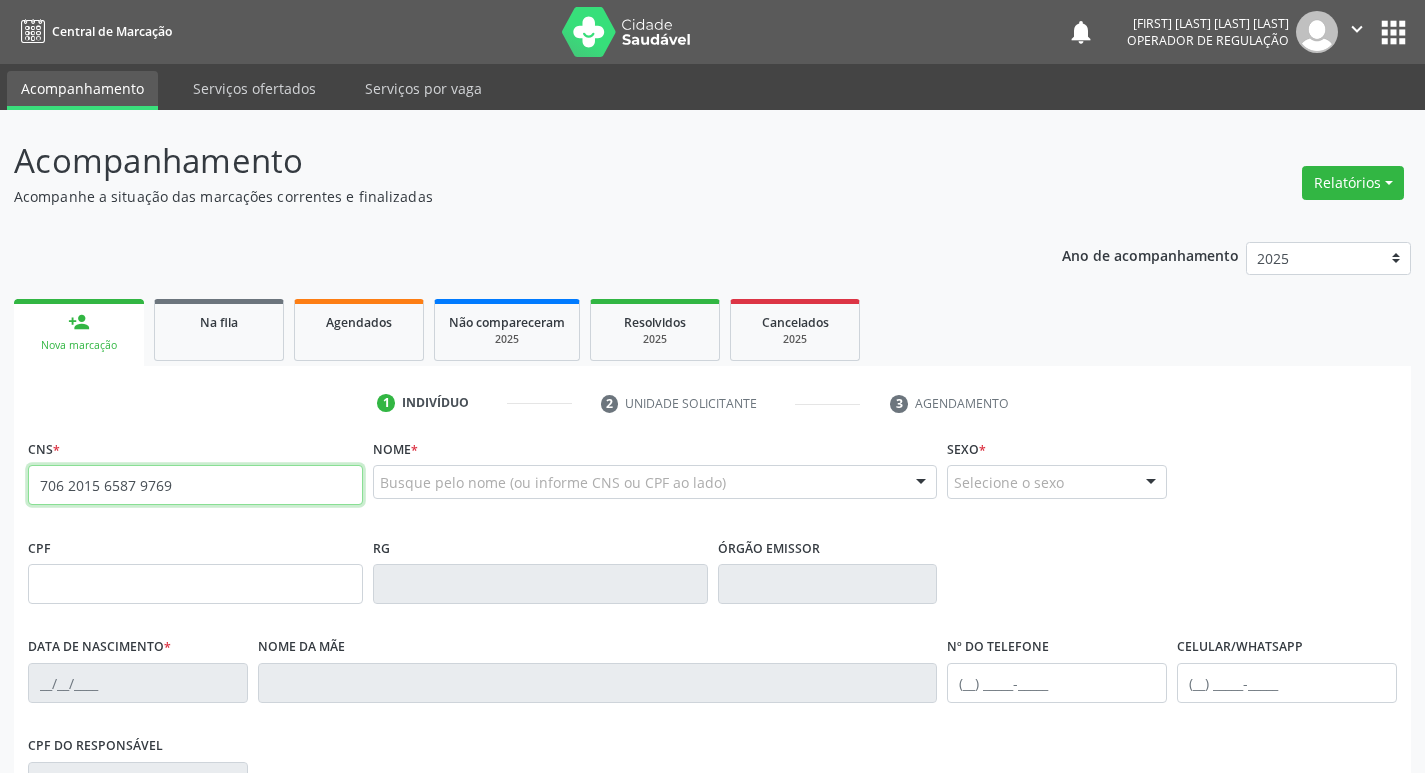 type on "706 2015 6587 9769" 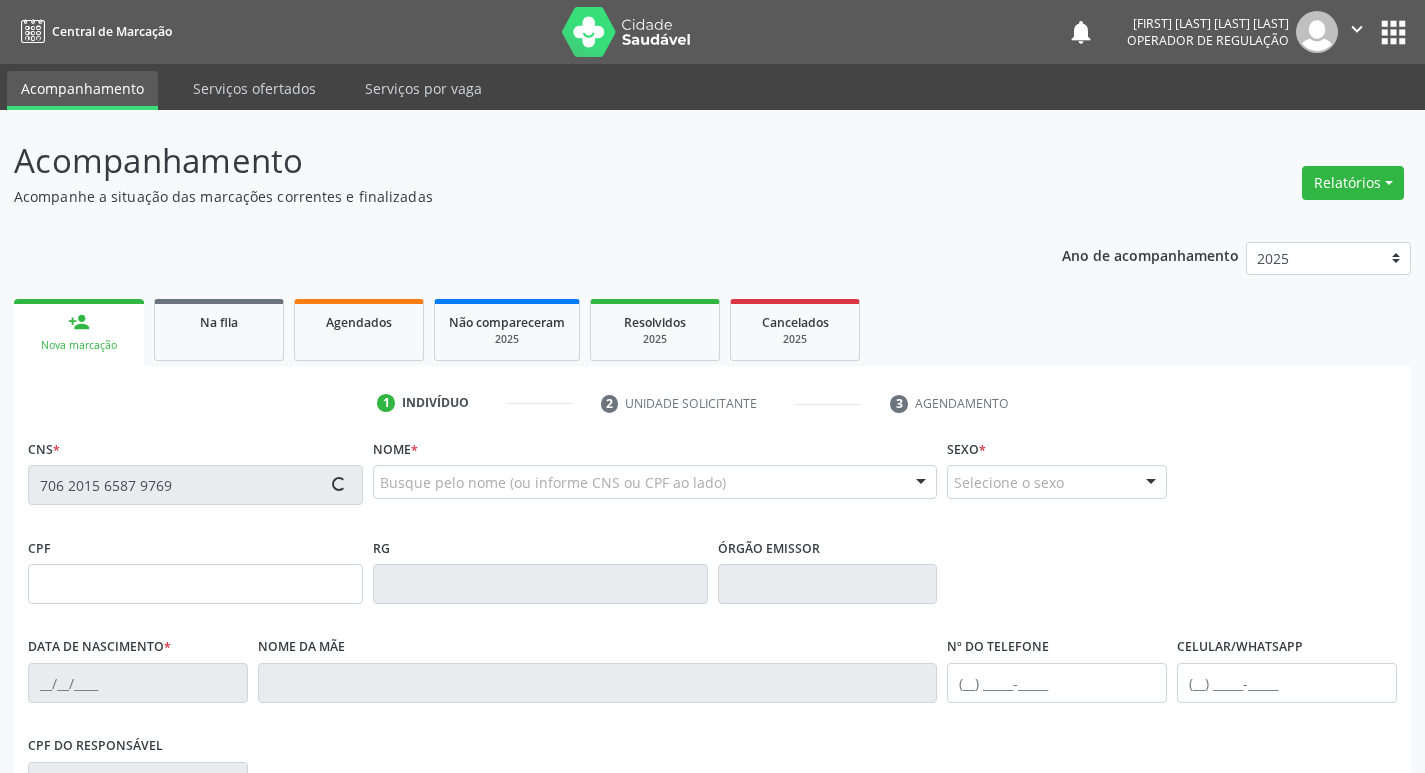 type on "[CPF]" 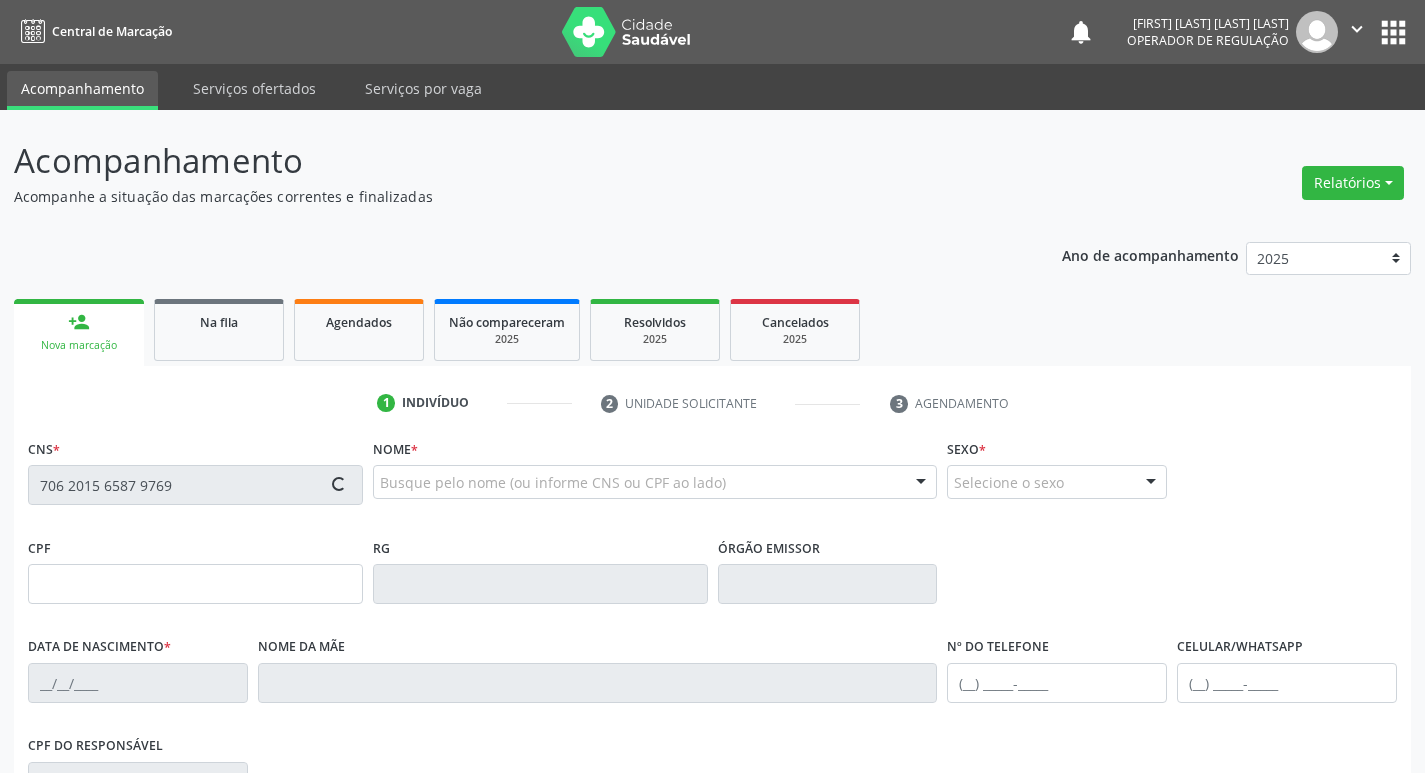 type on "[DATE]" 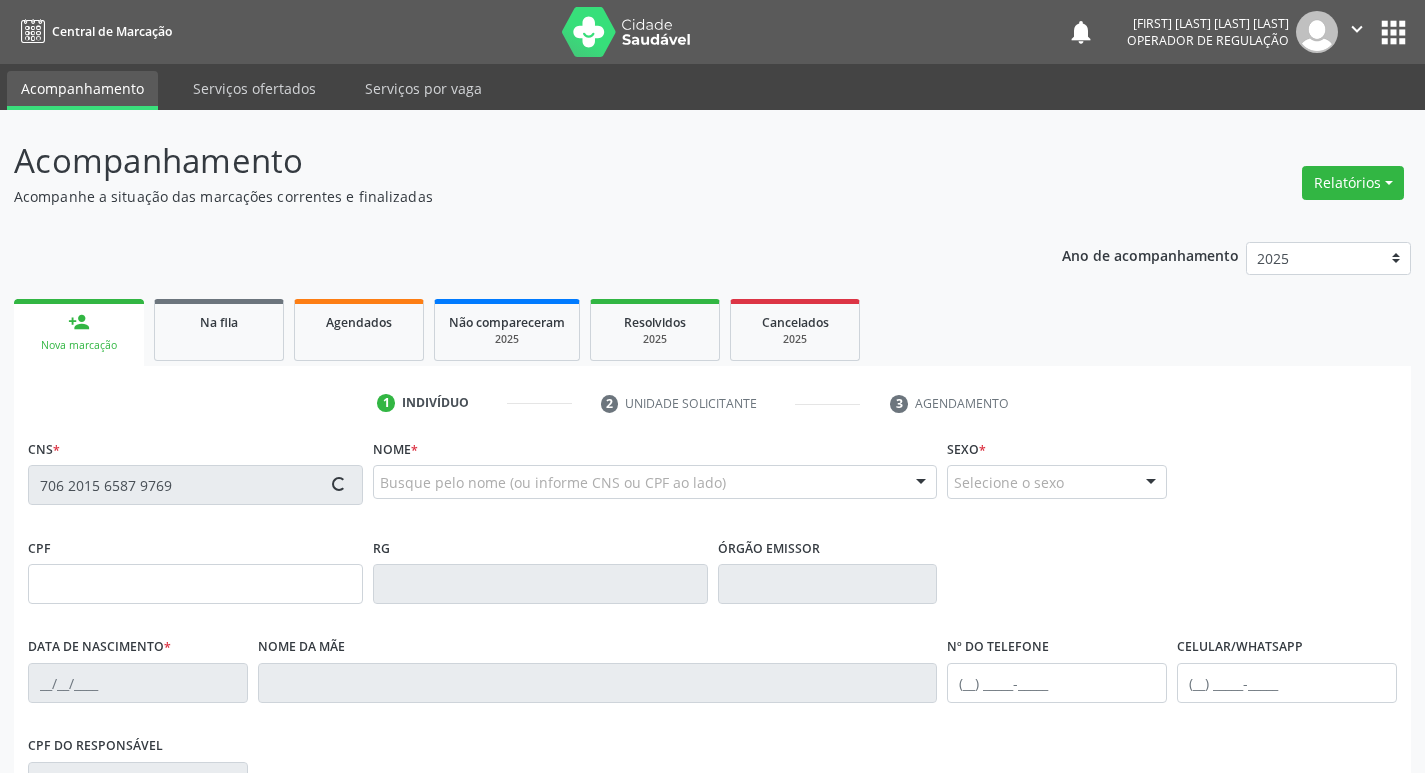 type on "[FIRST] [LAST] da [LAST]" 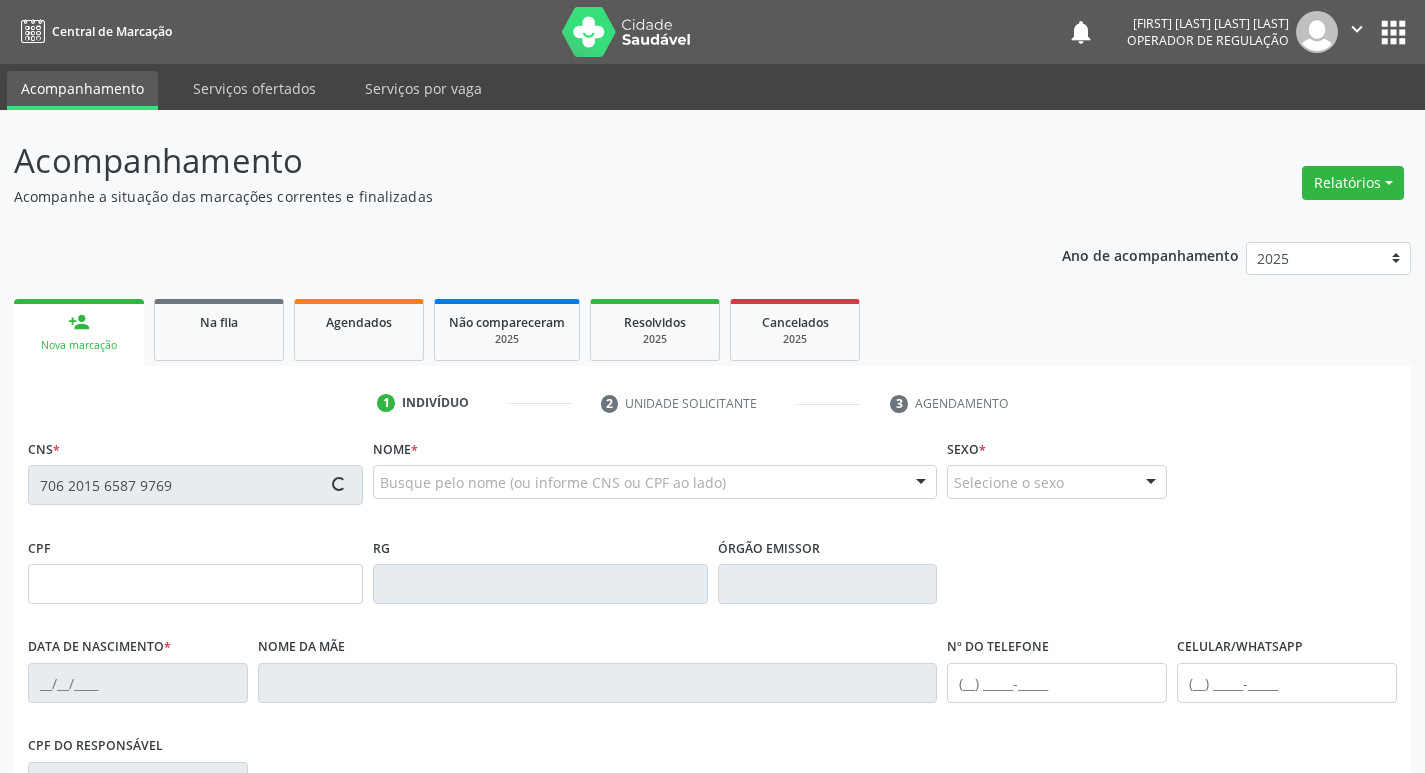 type on "910" 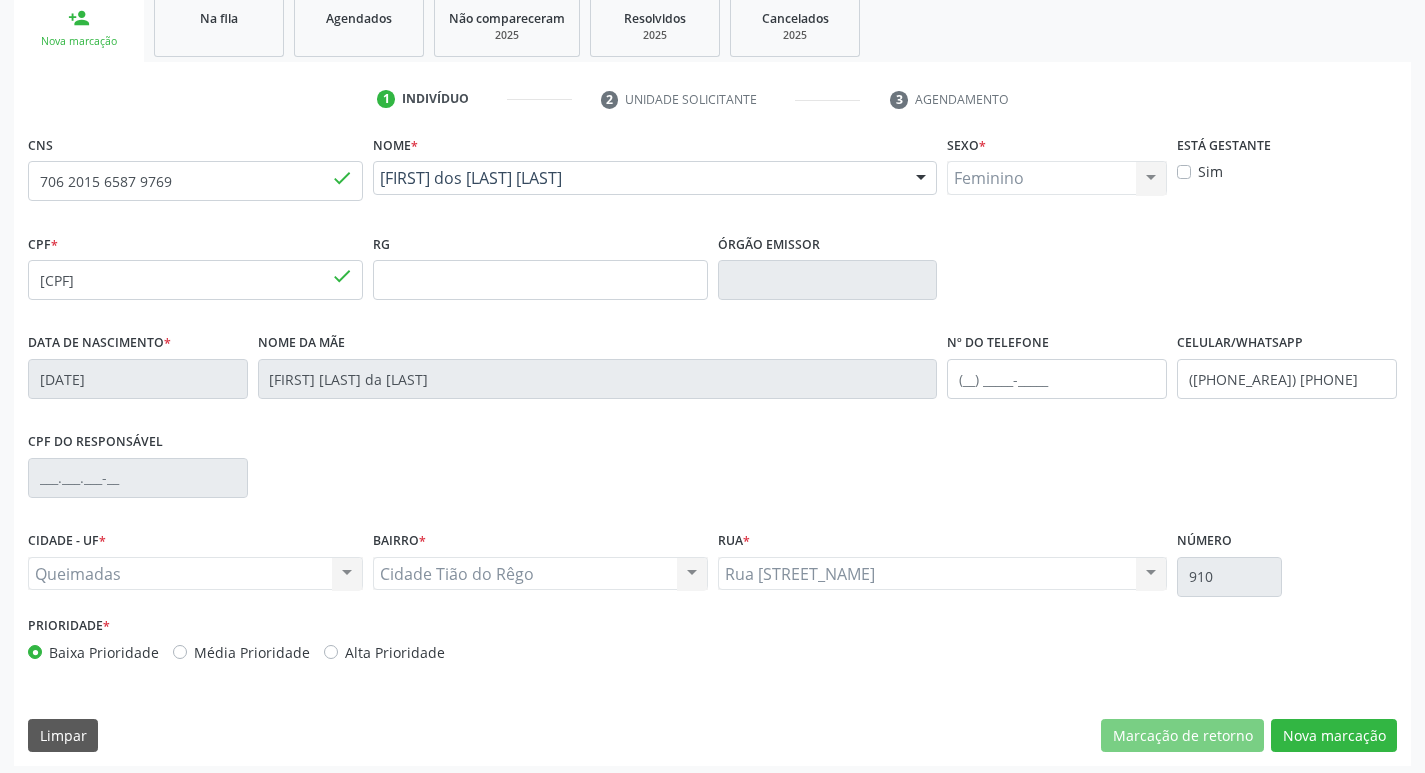 scroll, scrollTop: 311, scrollLeft: 0, axis: vertical 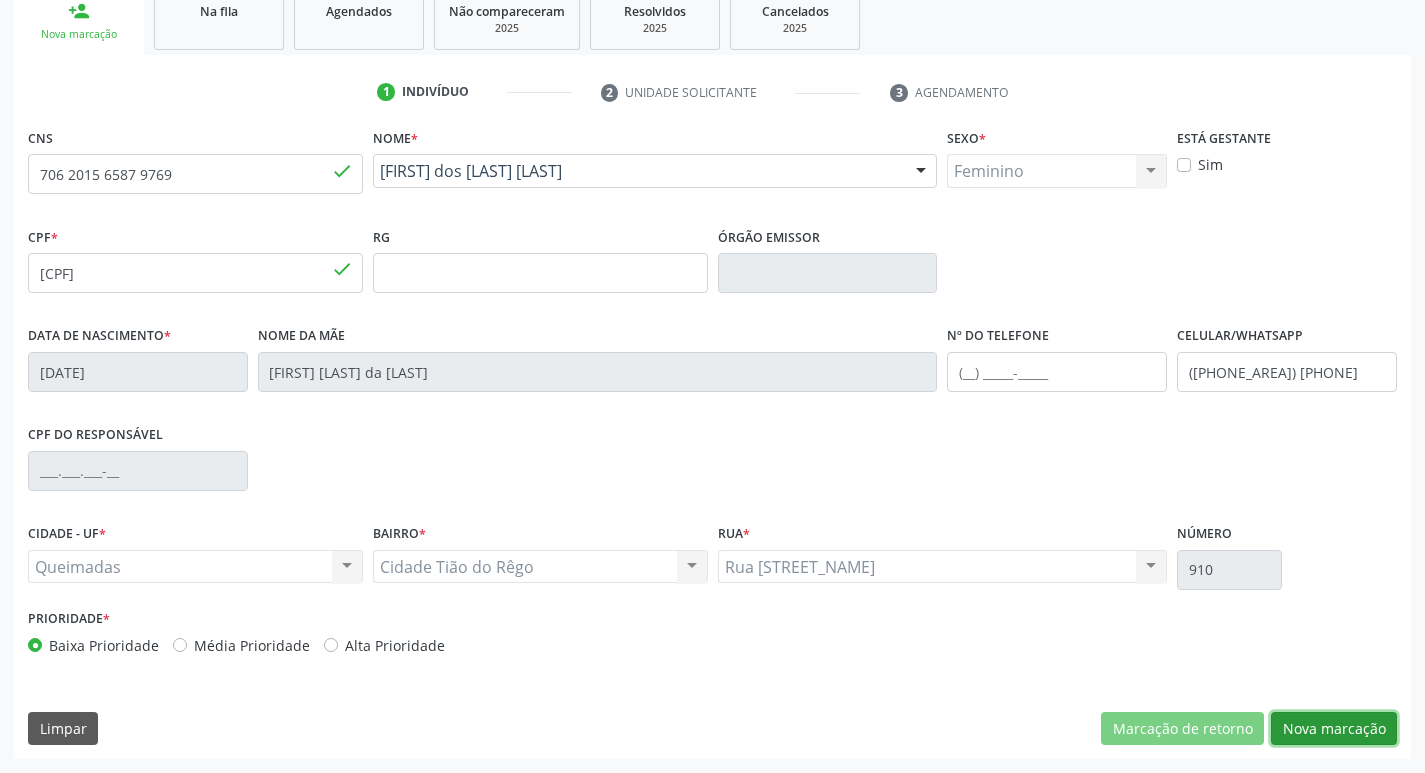 click on "Nova marcação" at bounding box center (1334, 729) 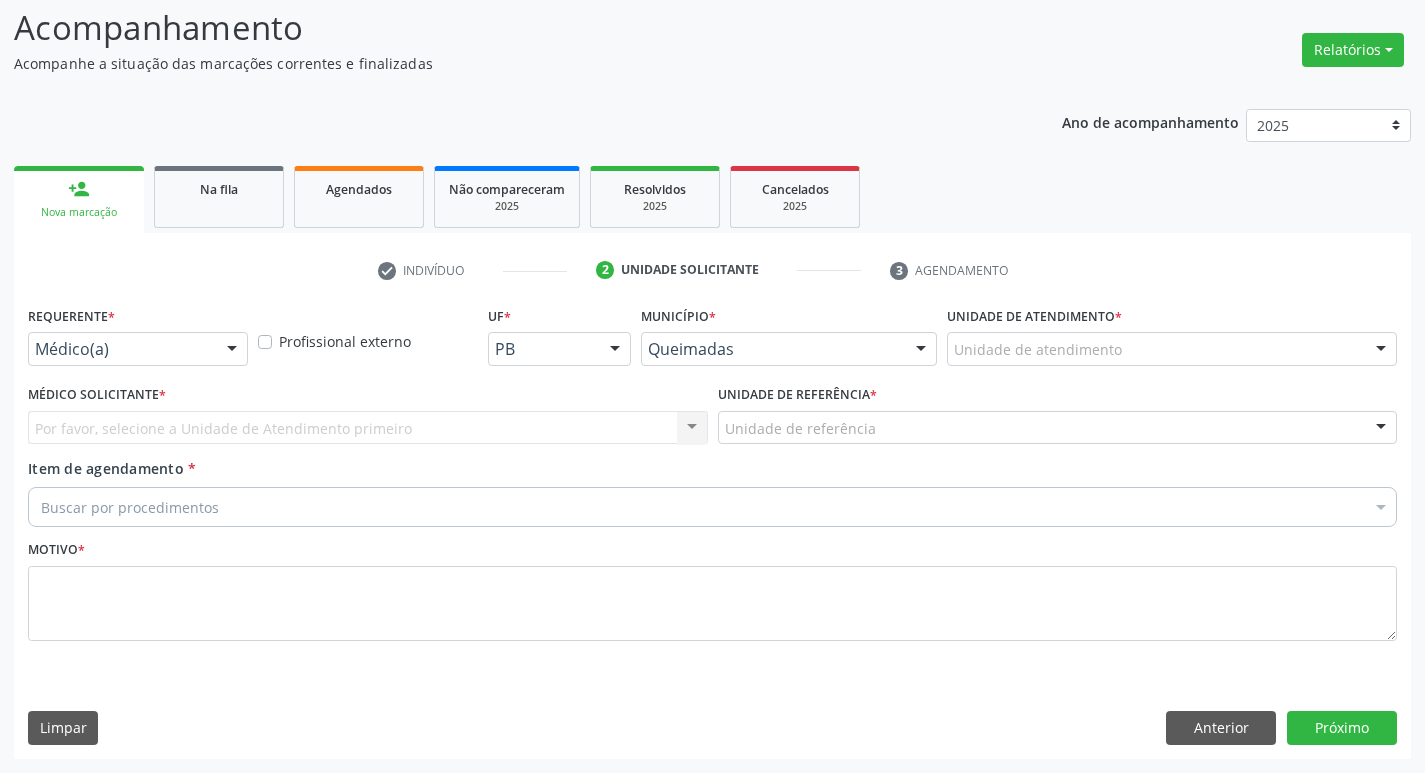 click on "Médico(a)" at bounding box center [138, 349] 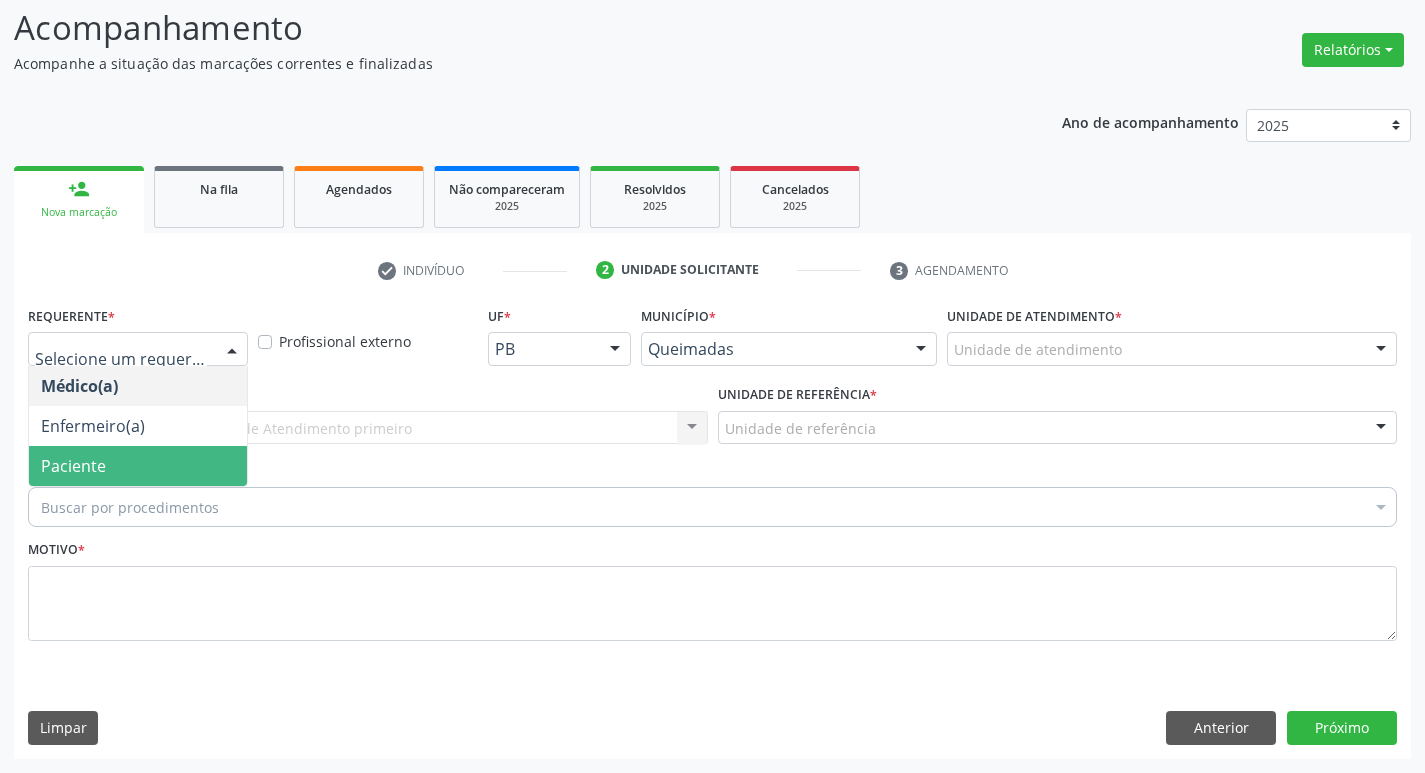 click on "Paciente" at bounding box center [138, 466] 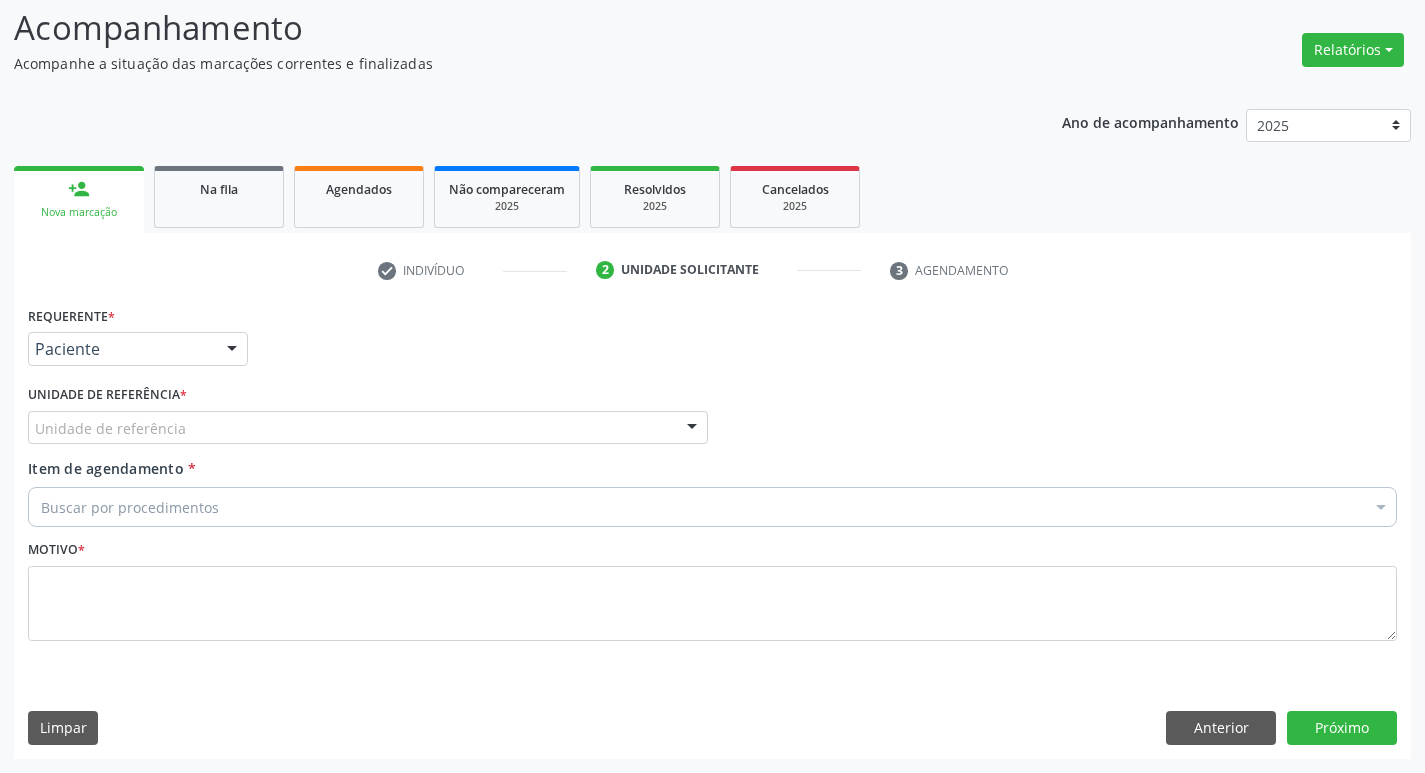 click on "Unidade de referência" at bounding box center (368, 428) 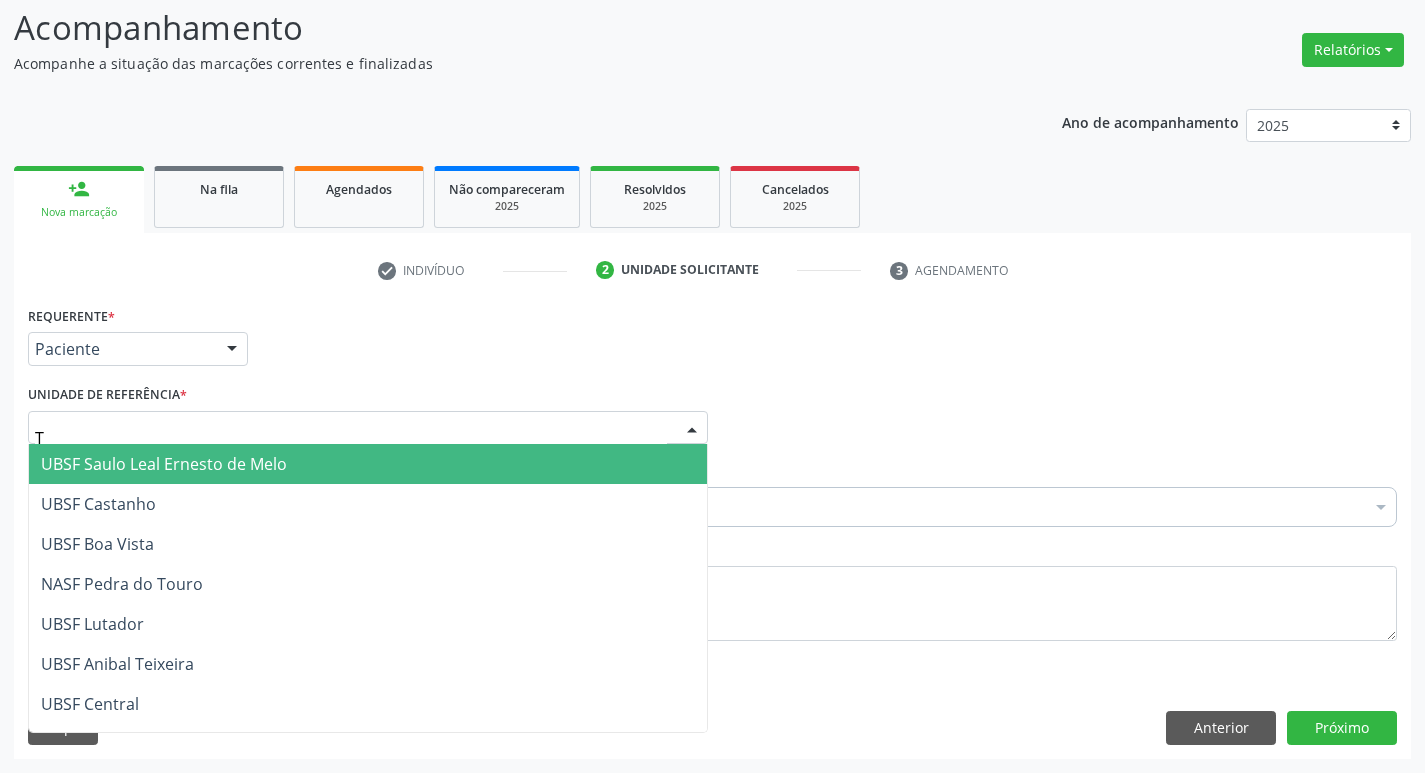 type on "TI" 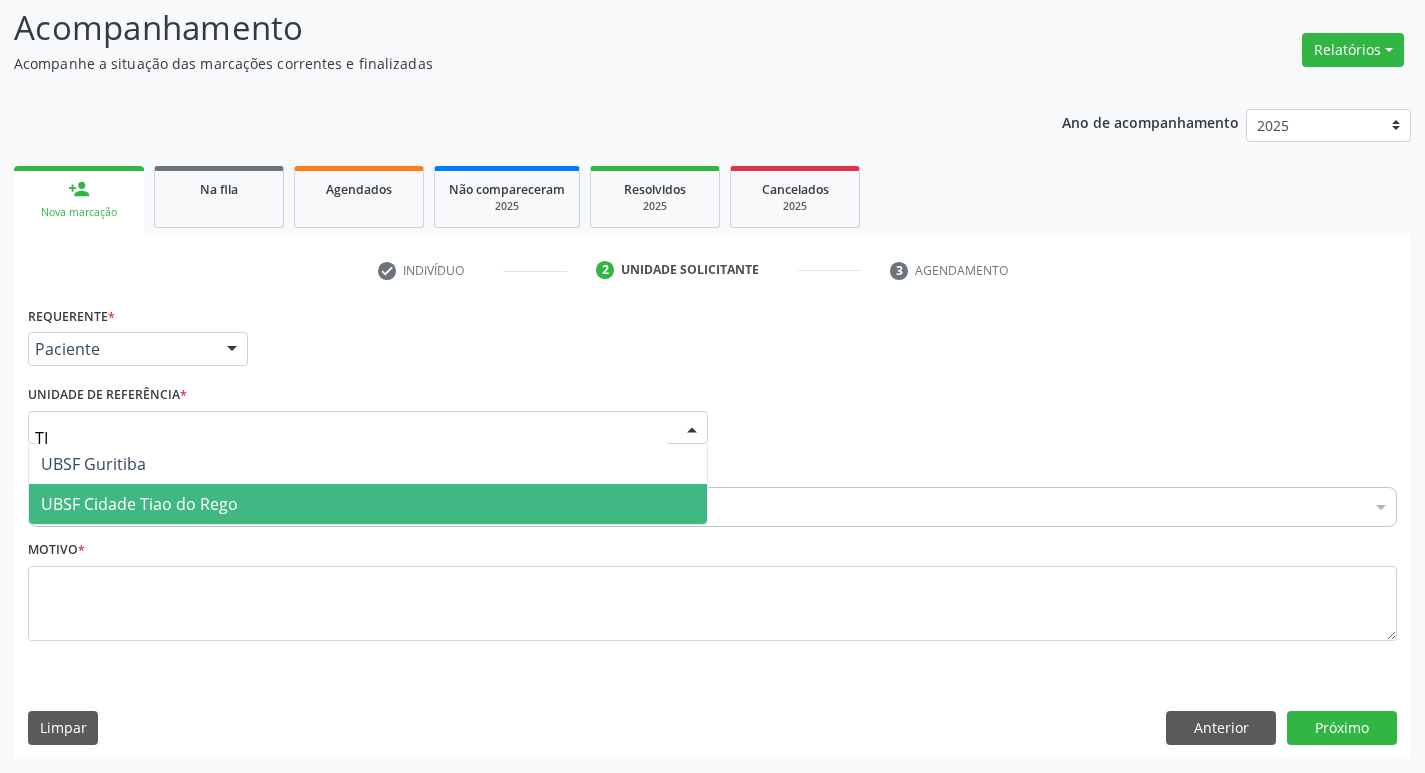 click on "UBSF Cidade Tiao do Rego" at bounding box center [139, 504] 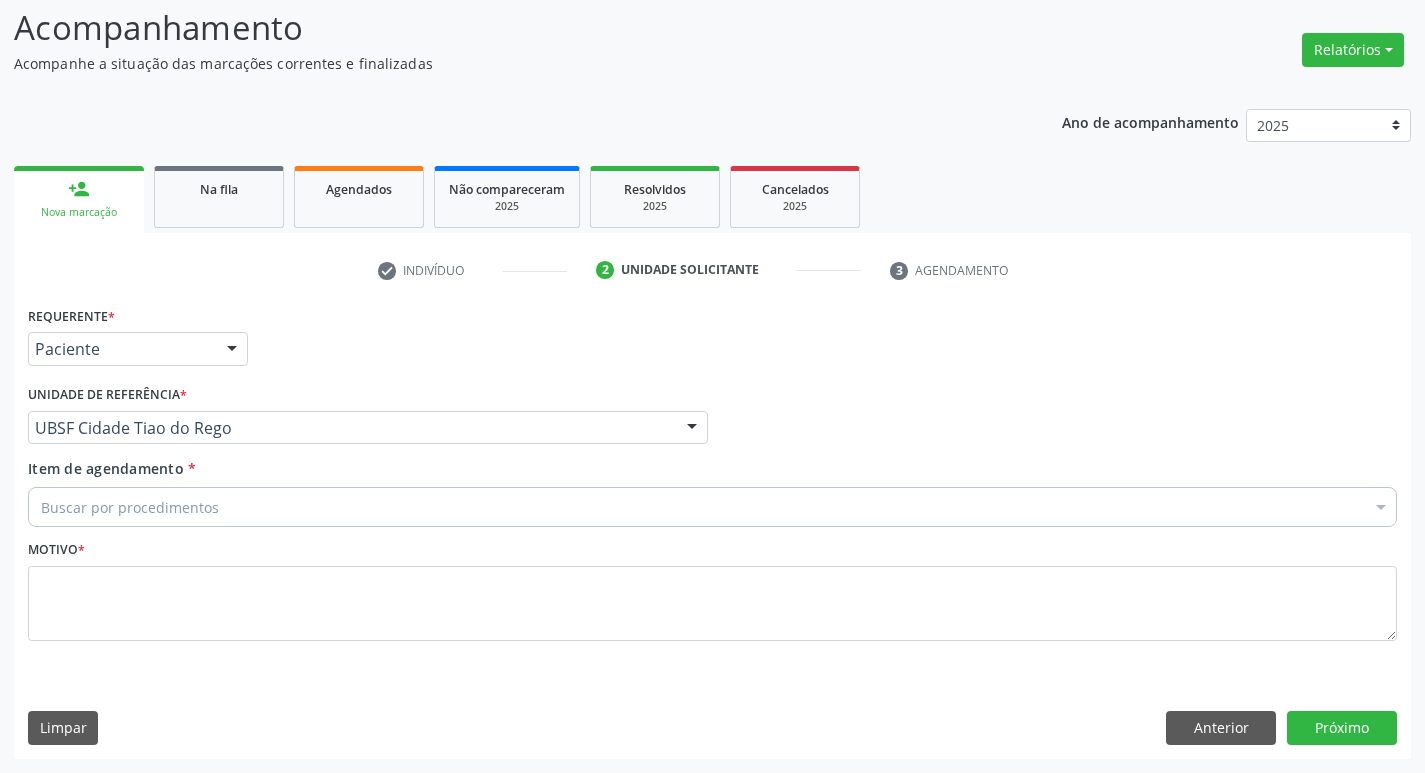 click on "Buscar por procedimentos" at bounding box center (712, 507) 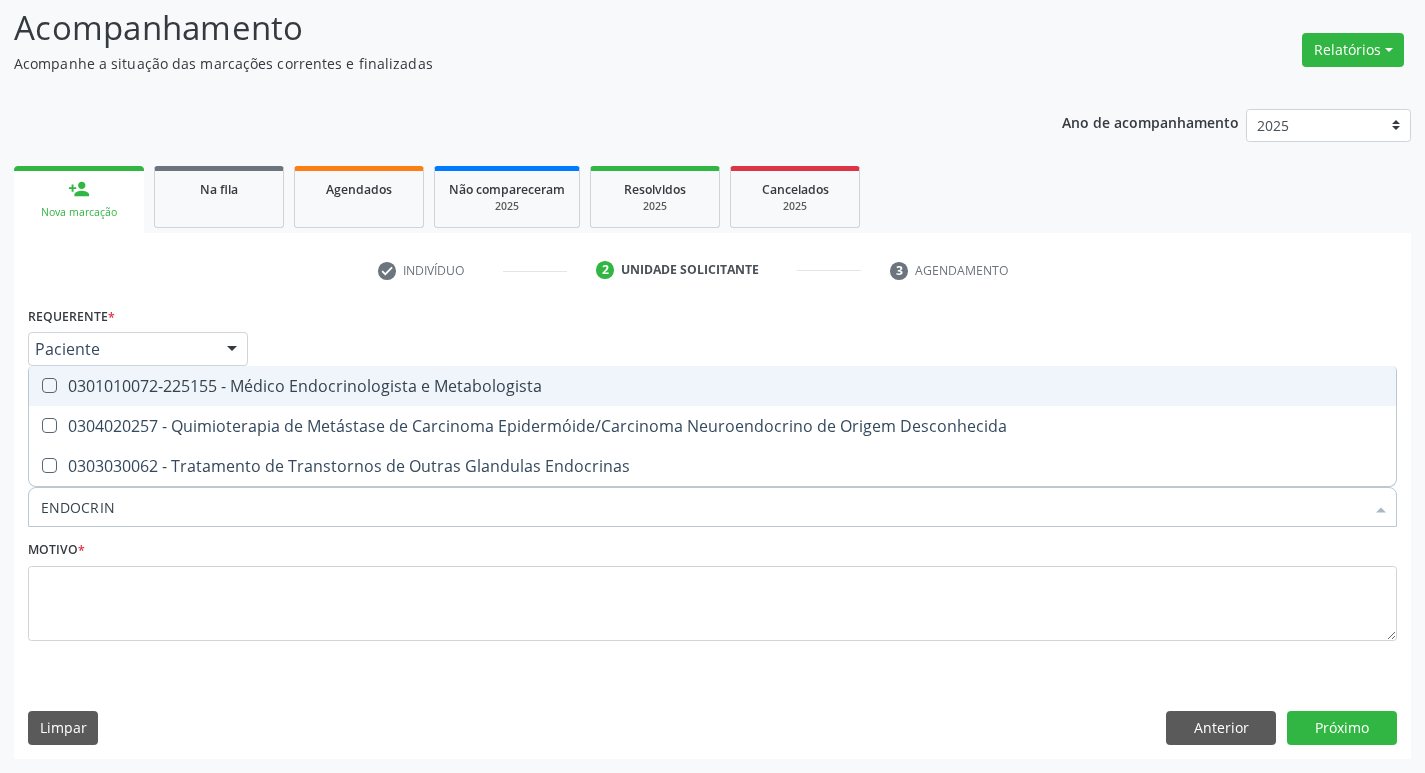 type on "ENDOCRINO" 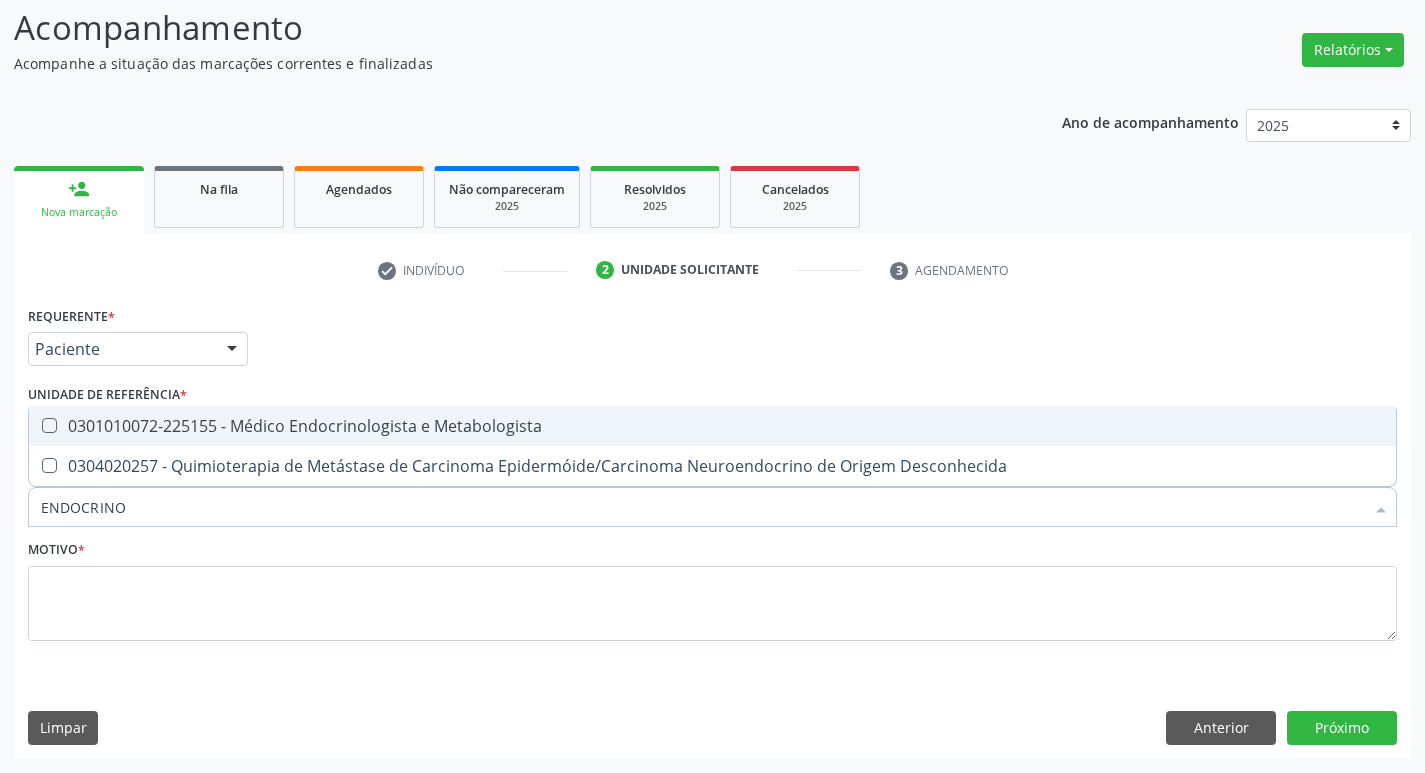 click on "0301010072-225155 - Médico Endocrinologista e Metabologista" at bounding box center [712, 426] 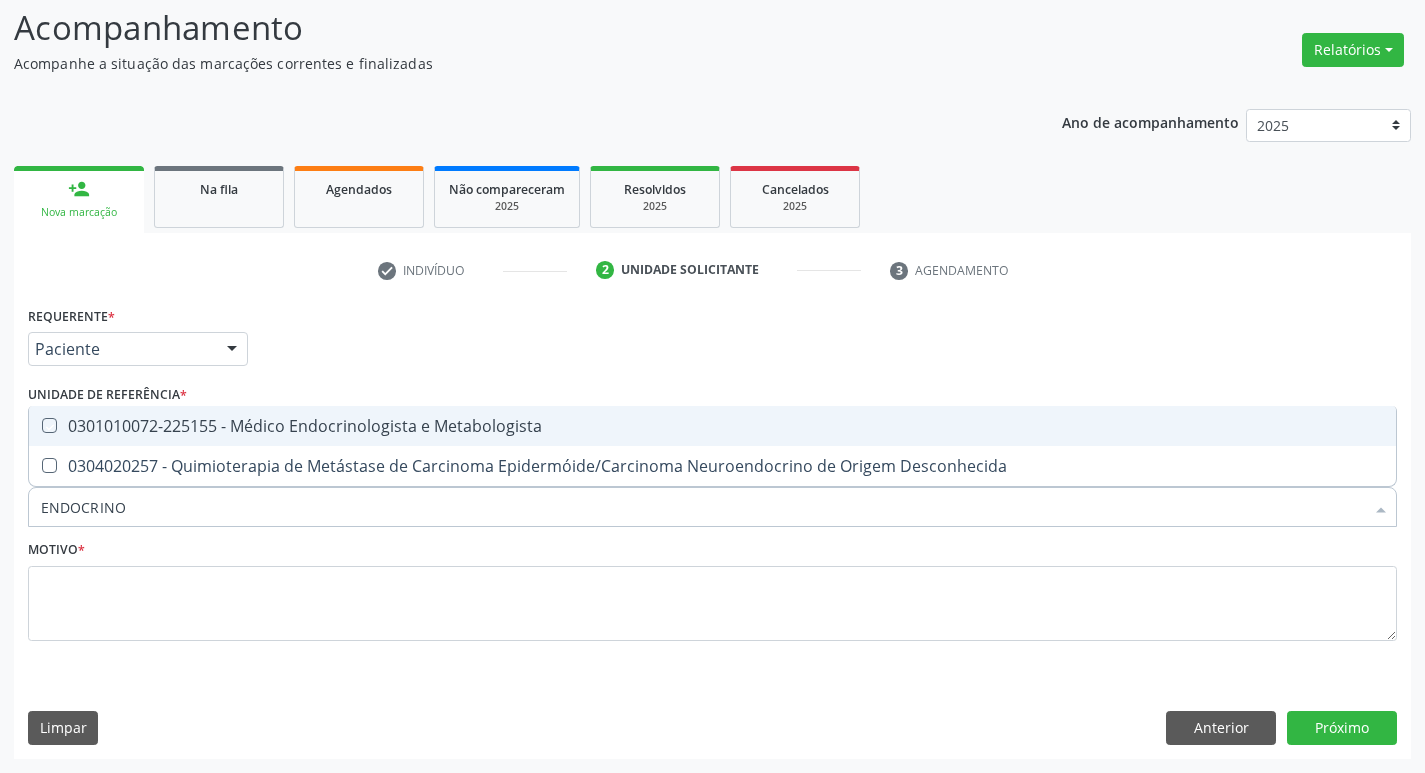 checkbox on "true" 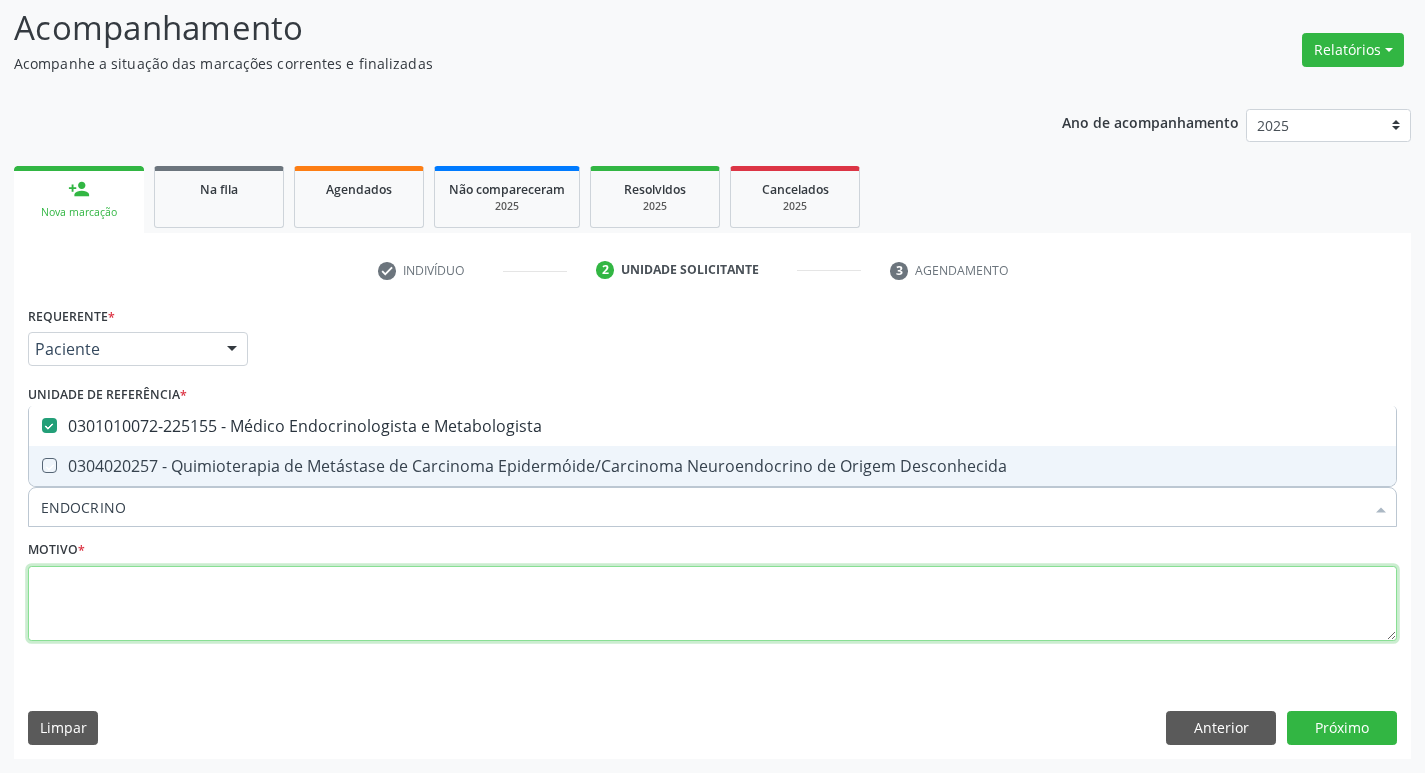 click at bounding box center (712, 604) 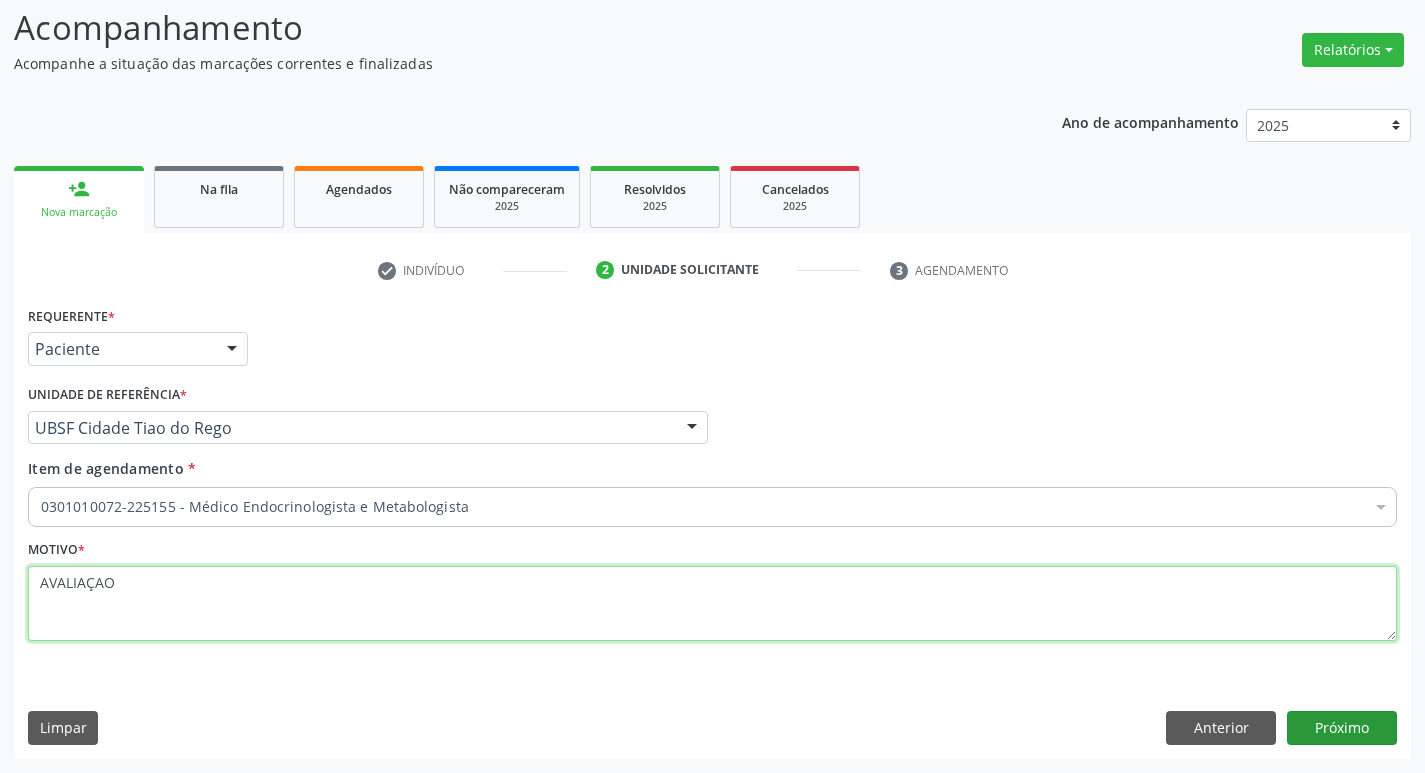 type on "AVALIAÇAO" 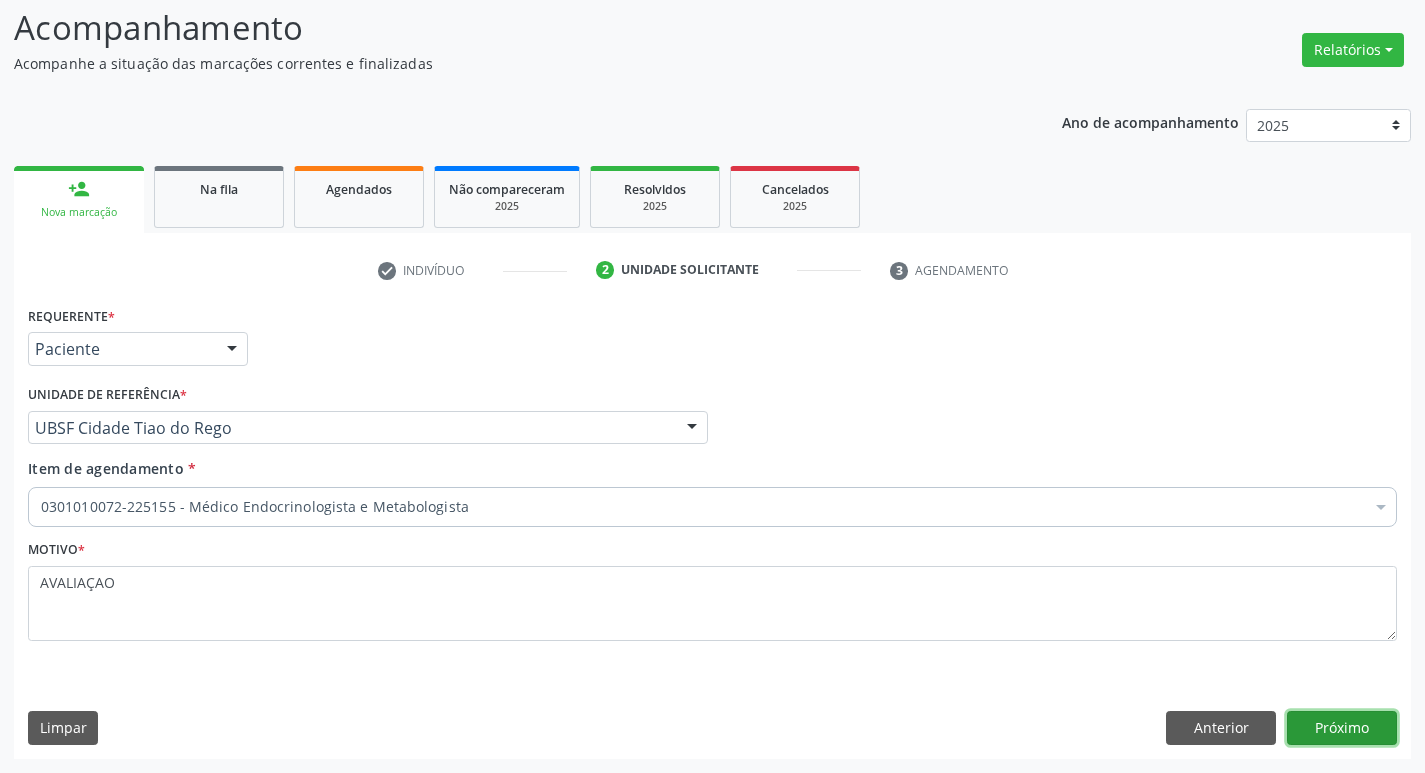 click on "Próximo" at bounding box center (1342, 728) 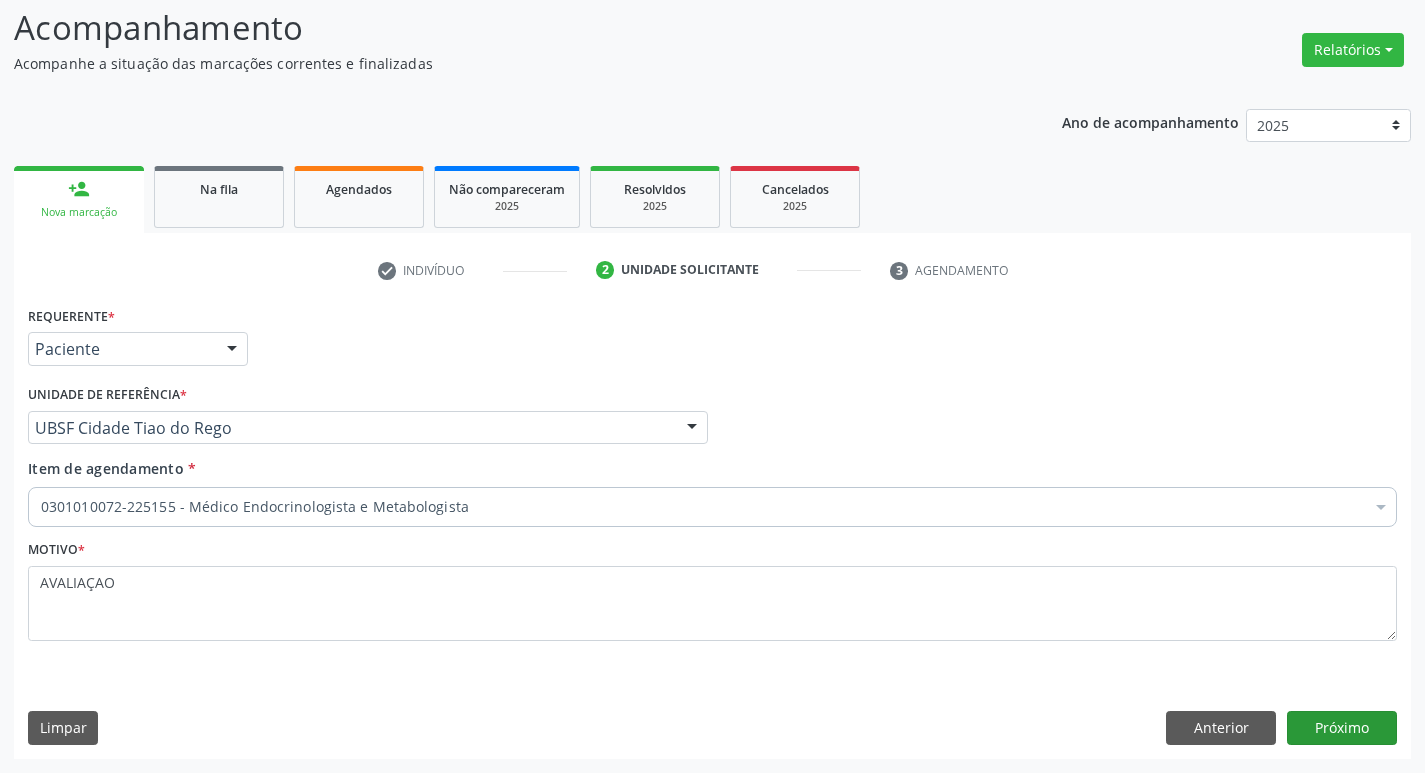 scroll, scrollTop: 97, scrollLeft: 0, axis: vertical 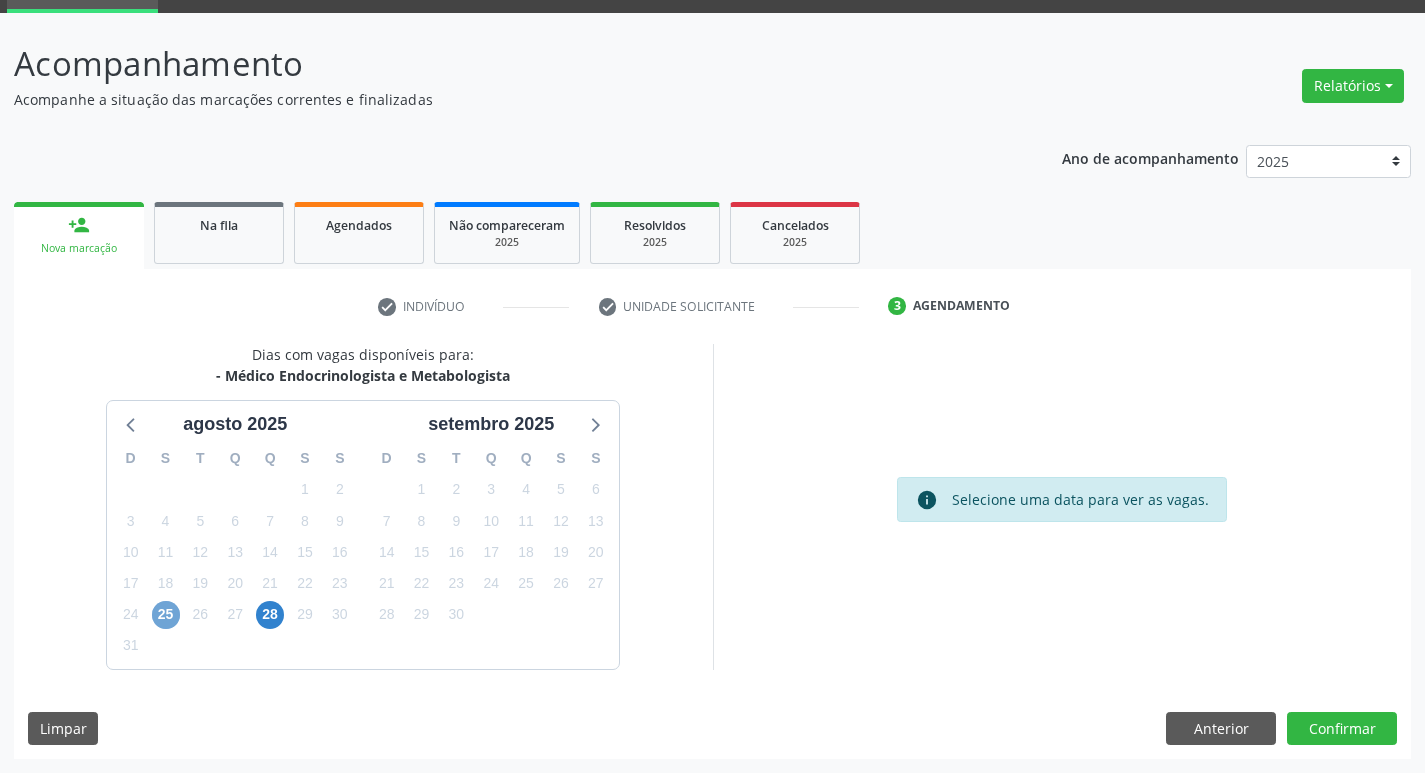 click on "25" at bounding box center (166, 615) 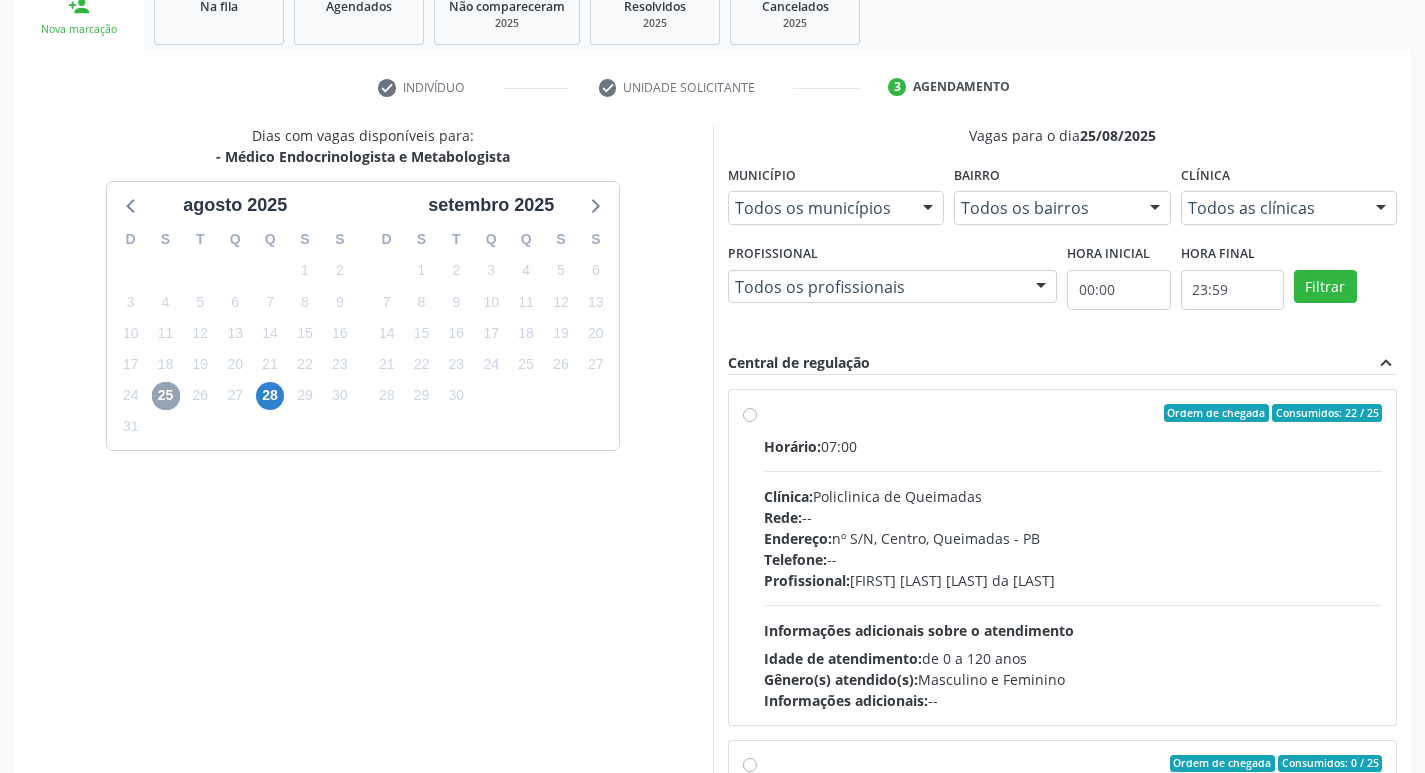 scroll, scrollTop: 397, scrollLeft: 0, axis: vertical 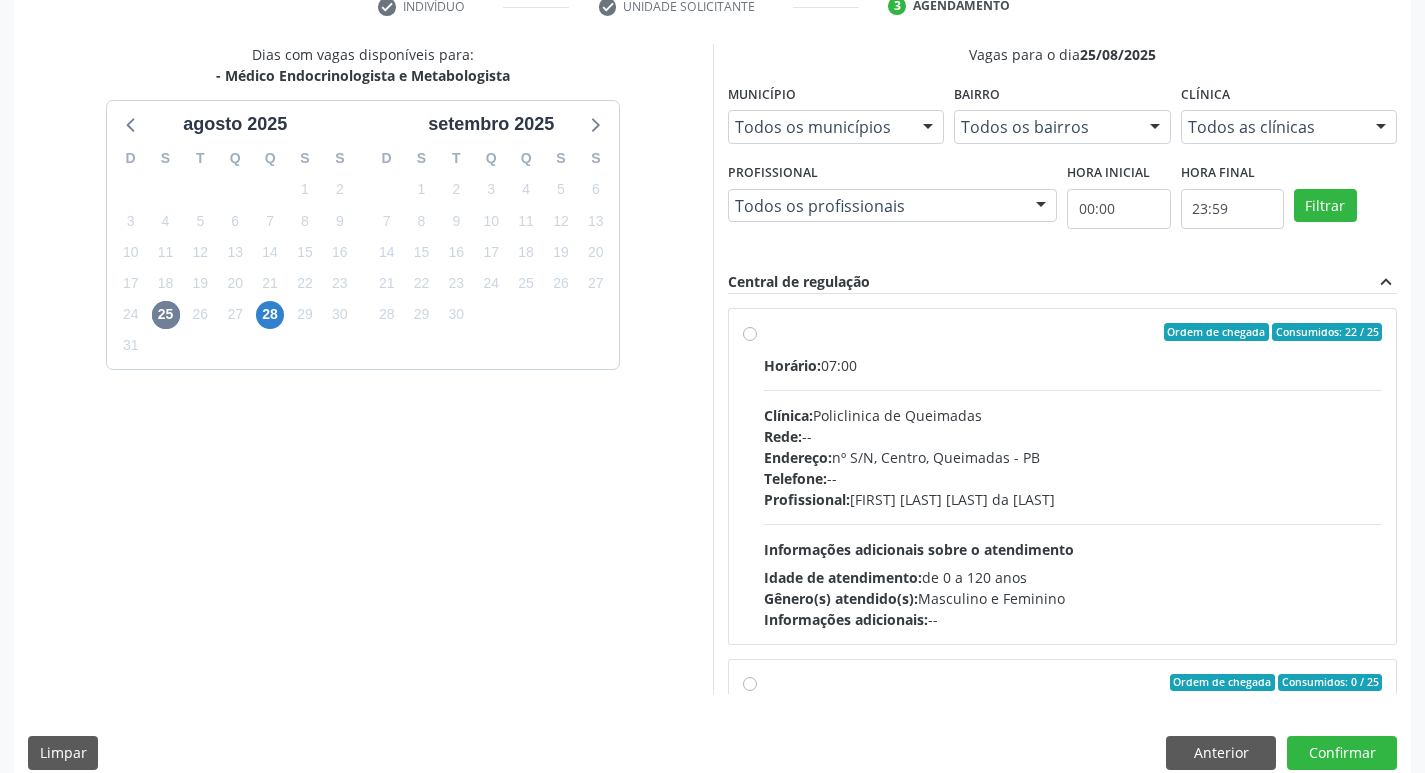 click on "Gênero(s) atendido(s):
Masculino e Feminino" at bounding box center [1073, 598] 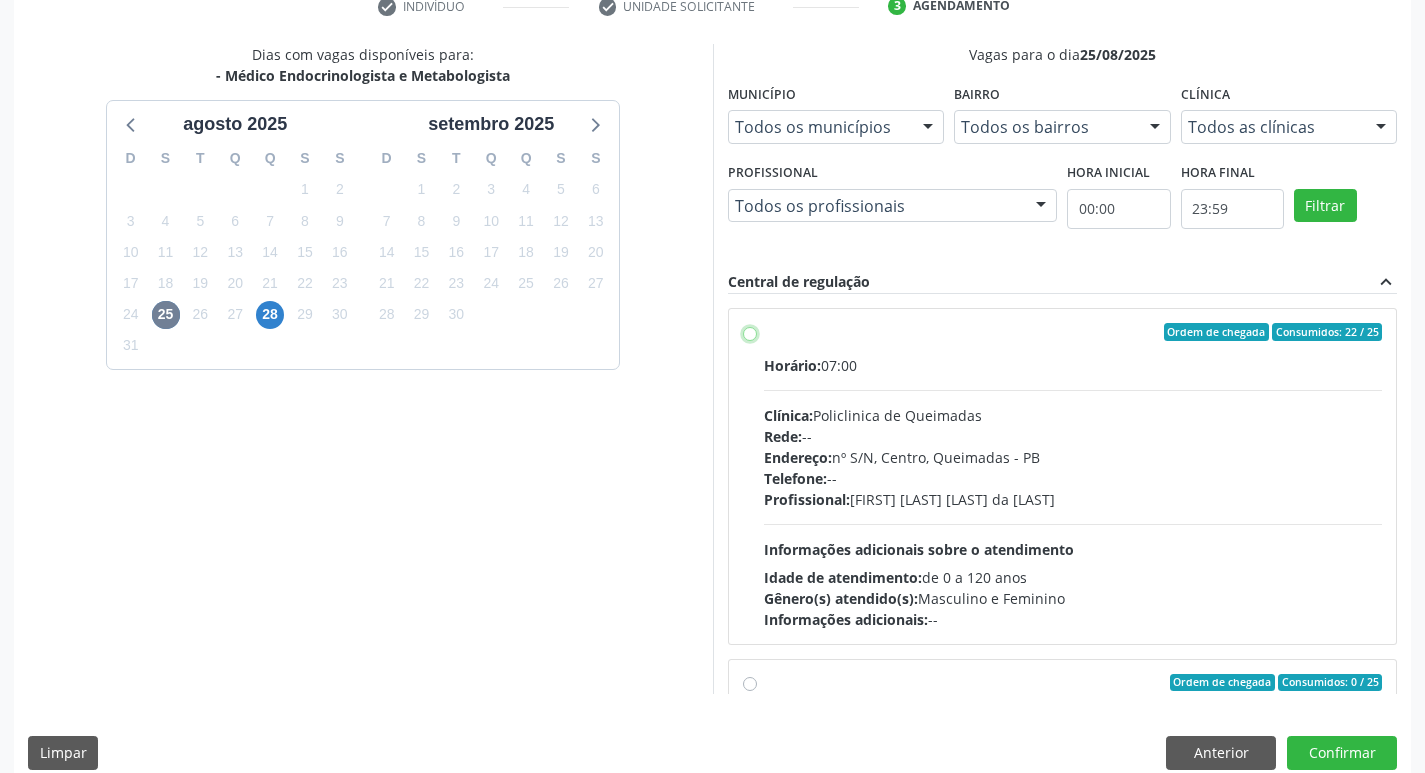 click on "Ordem de chegada
Consumidos: 22 / 25
Horário:   07:00
Clínica:  Policlinica de Queimadas
Rede:
--
Endereço:   nº S/N, Centro, Queimadas - PB
Telefone:   --
Profissional:
Emille Araujo Cavalcante da Cunha
Informações adicionais sobre o atendimento
Idade de atendimento:
de 0 a 120 anos
Gênero(s) atendido(s):
Masculino e Feminino
Informações adicionais:
--" at bounding box center [750, 332] 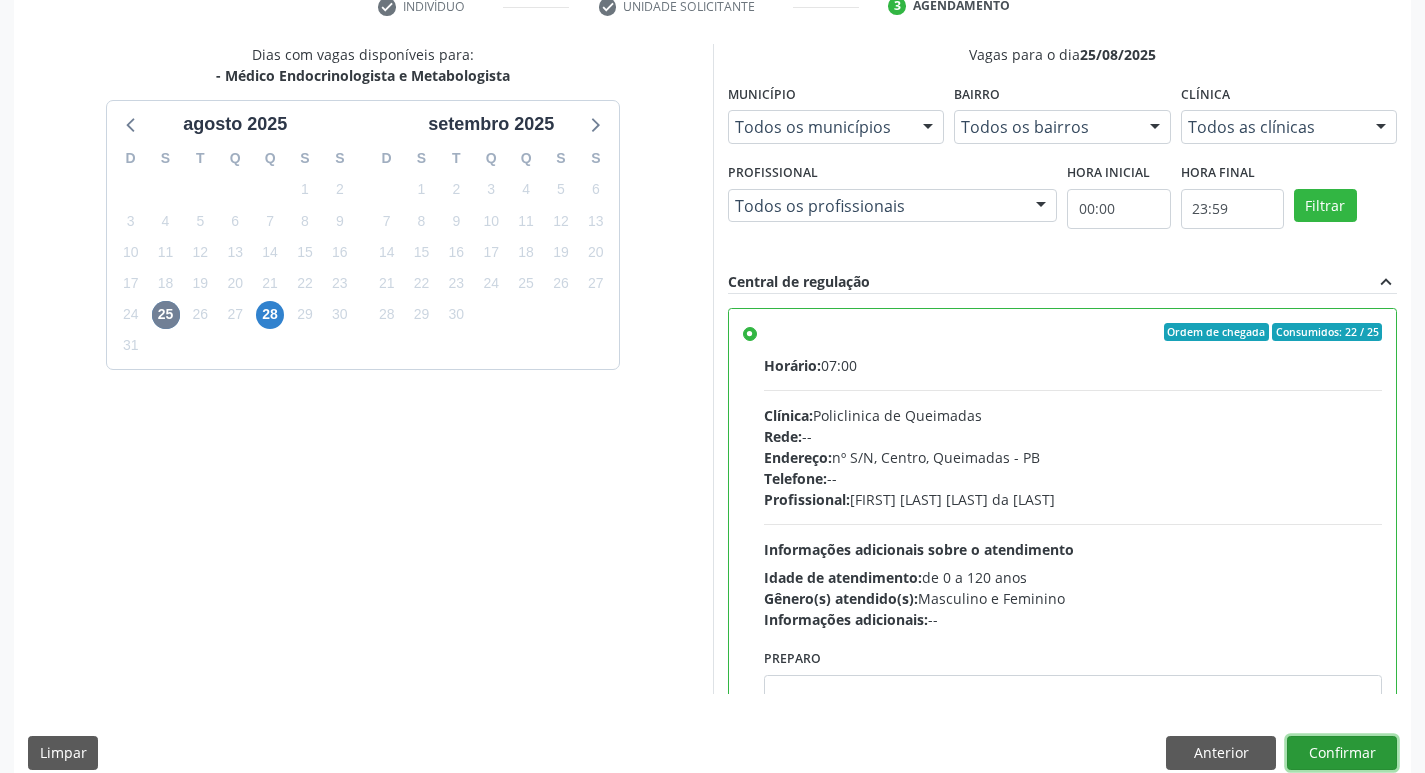 click on "Confirmar" at bounding box center [1342, 753] 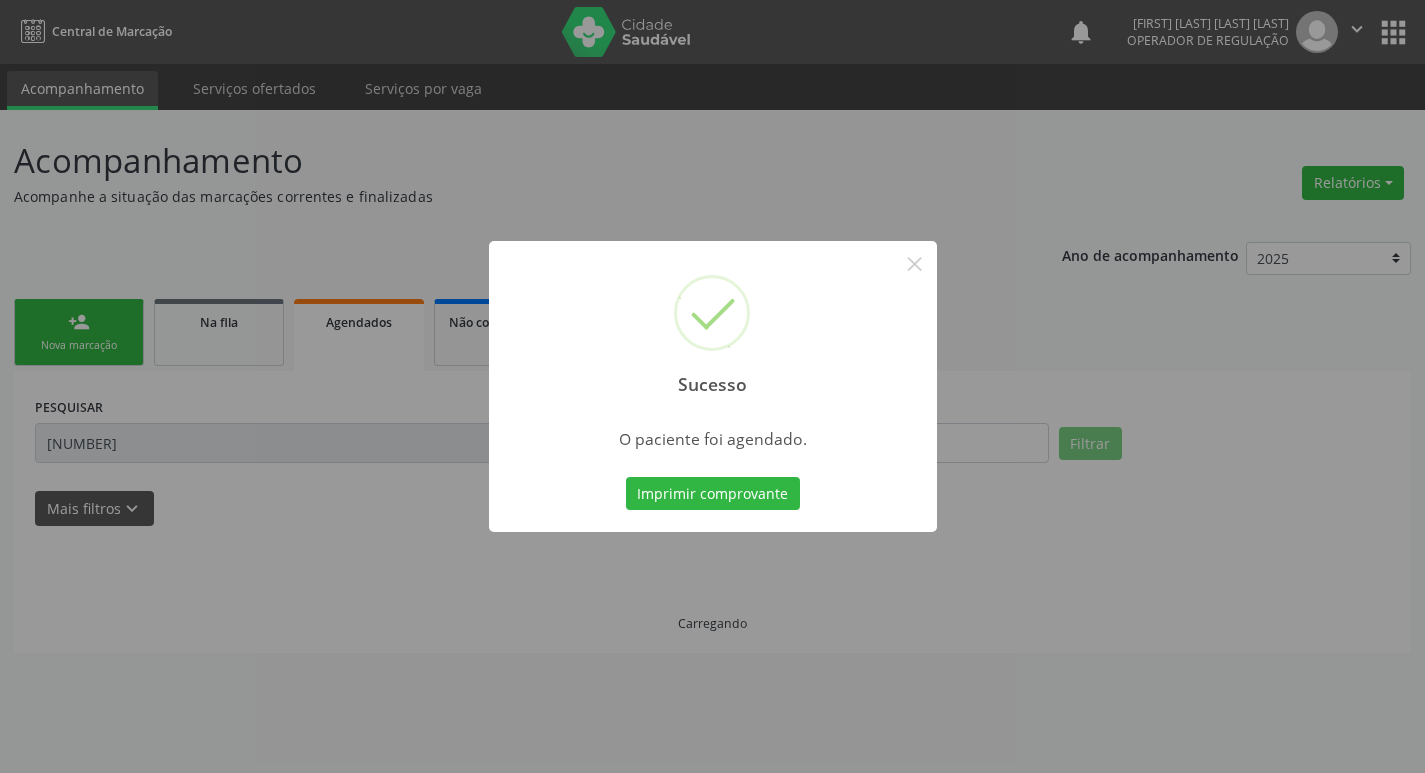 scroll, scrollTop: 0, scrollLeft: 0, axis: both 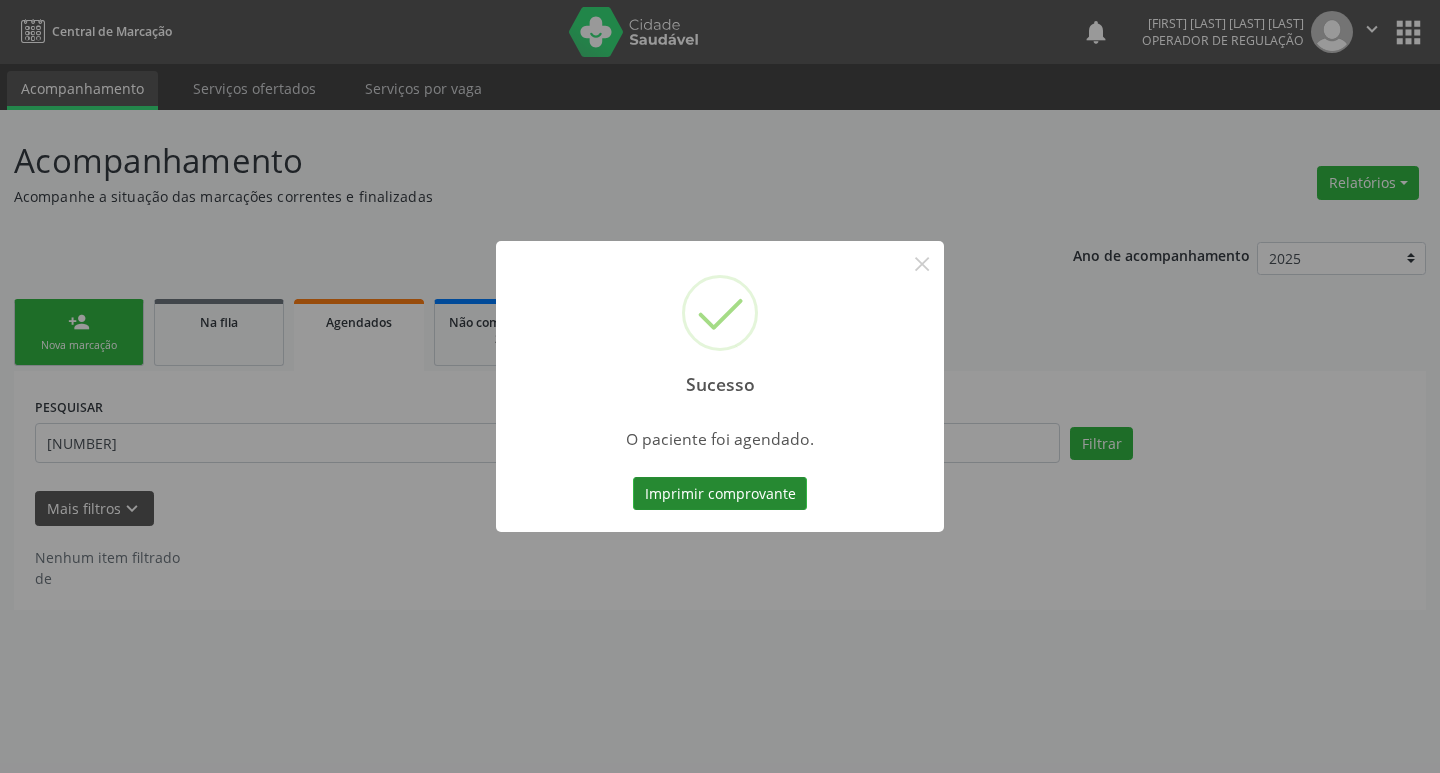 click on "Imprimir comprovante" at bounding box center [720, 494] 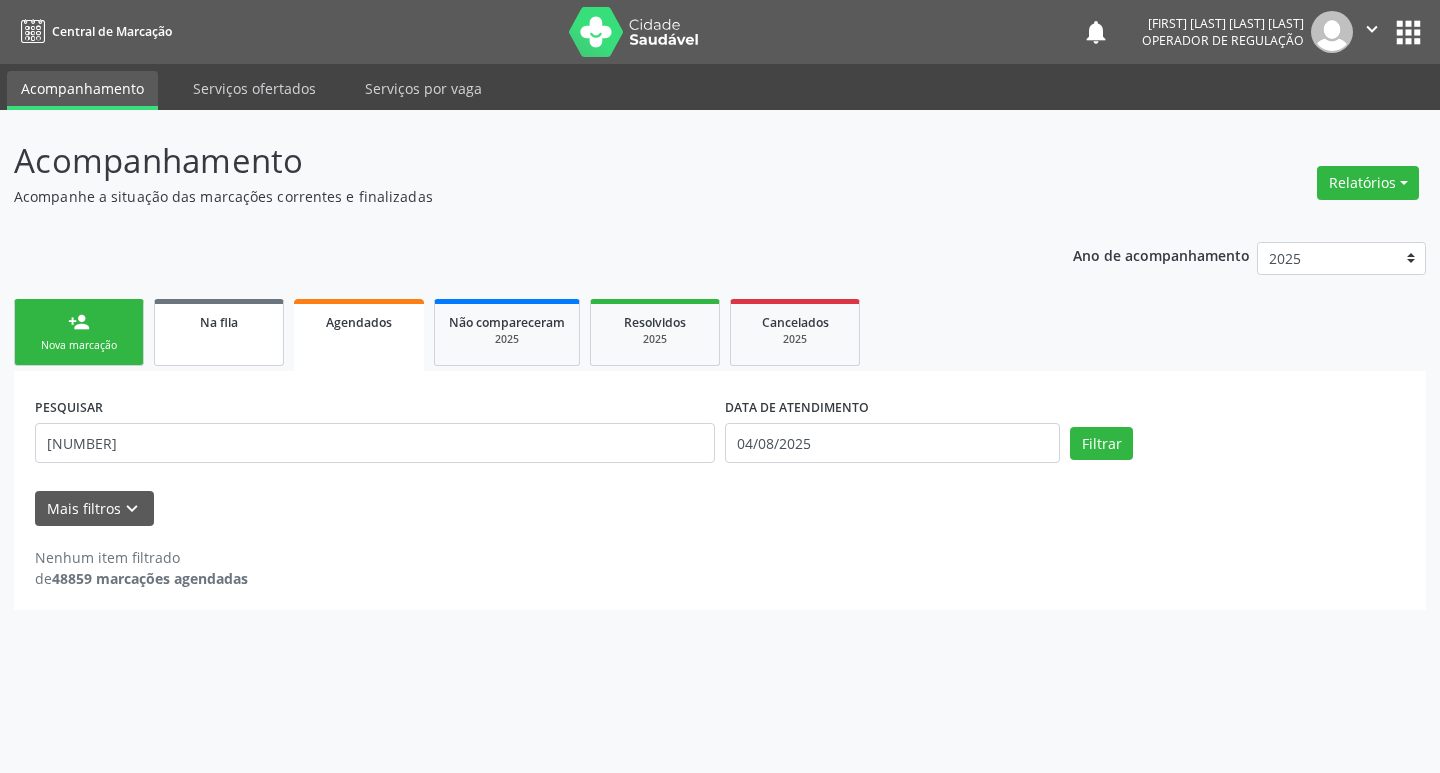 click on "Na fila" at bounding box center (219, 332) 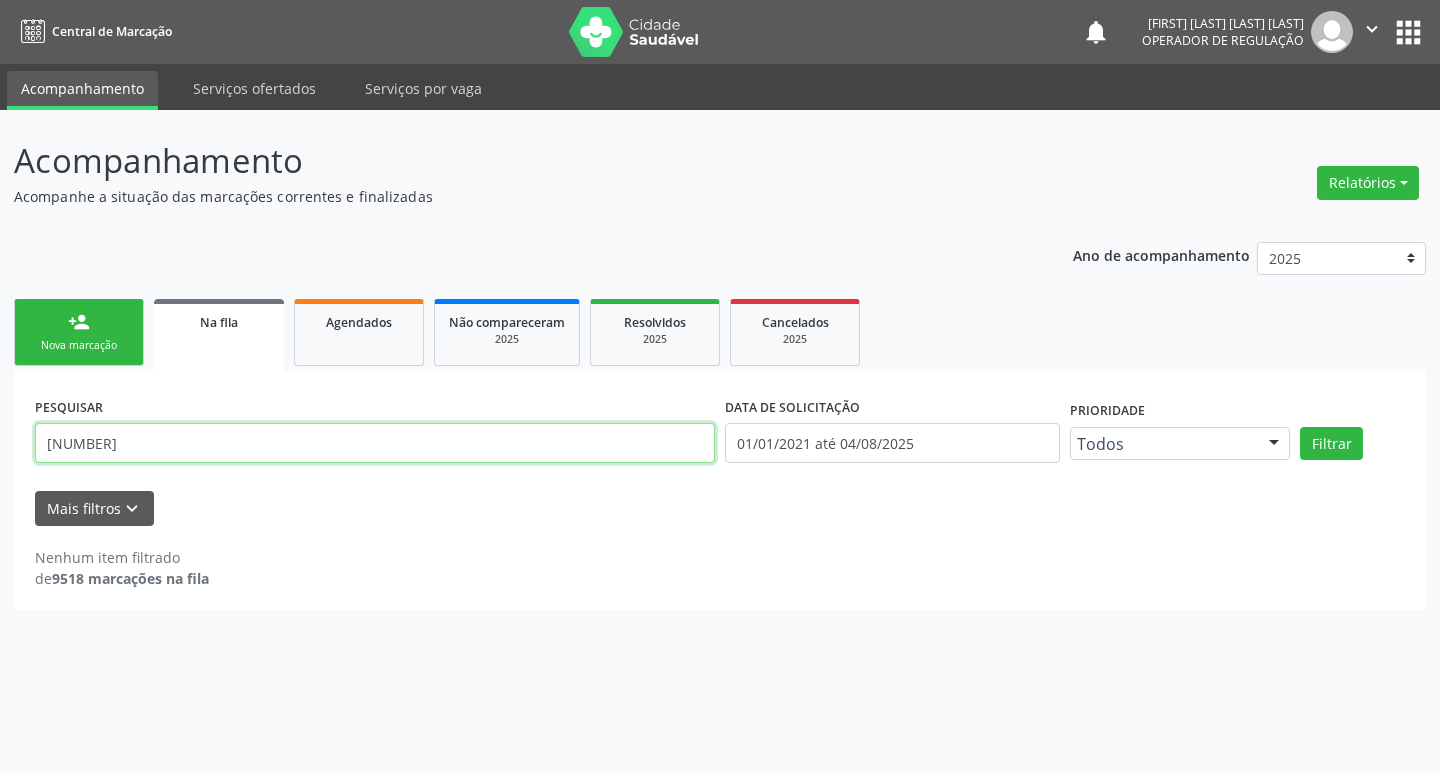 click on "706201565879769" at bounding box center [375, 443] 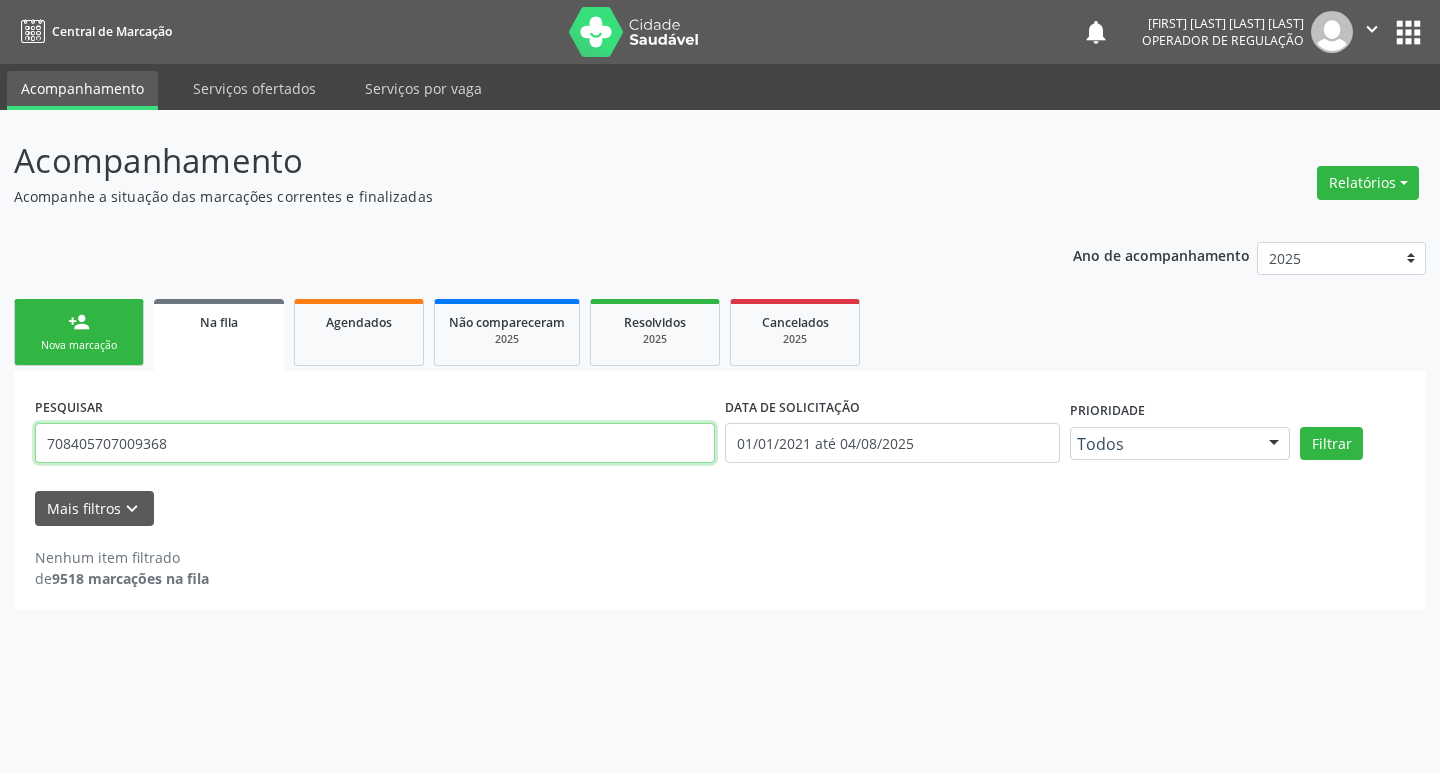 type on "708405707009368" 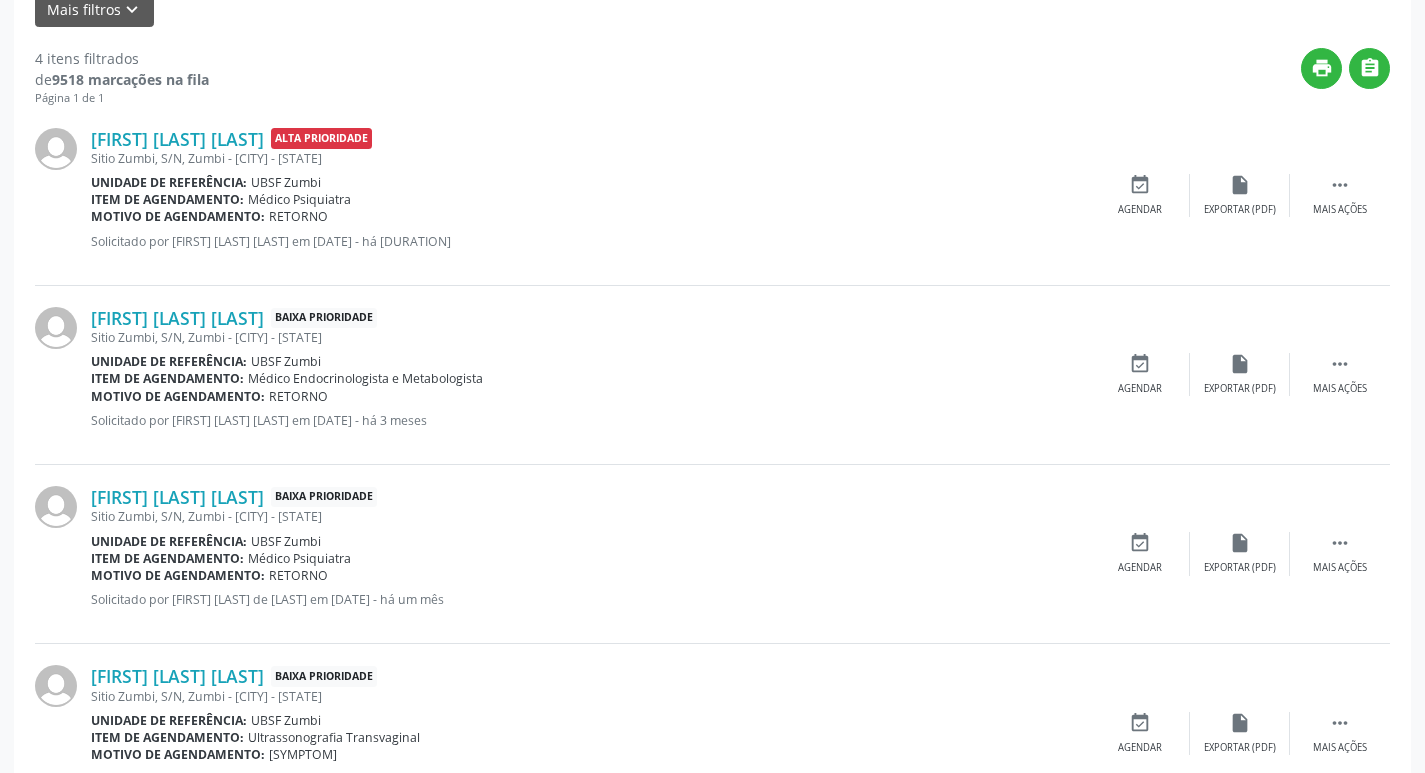 scroll, scrollTop: 500, scrollLeft: 0, axis: vertical 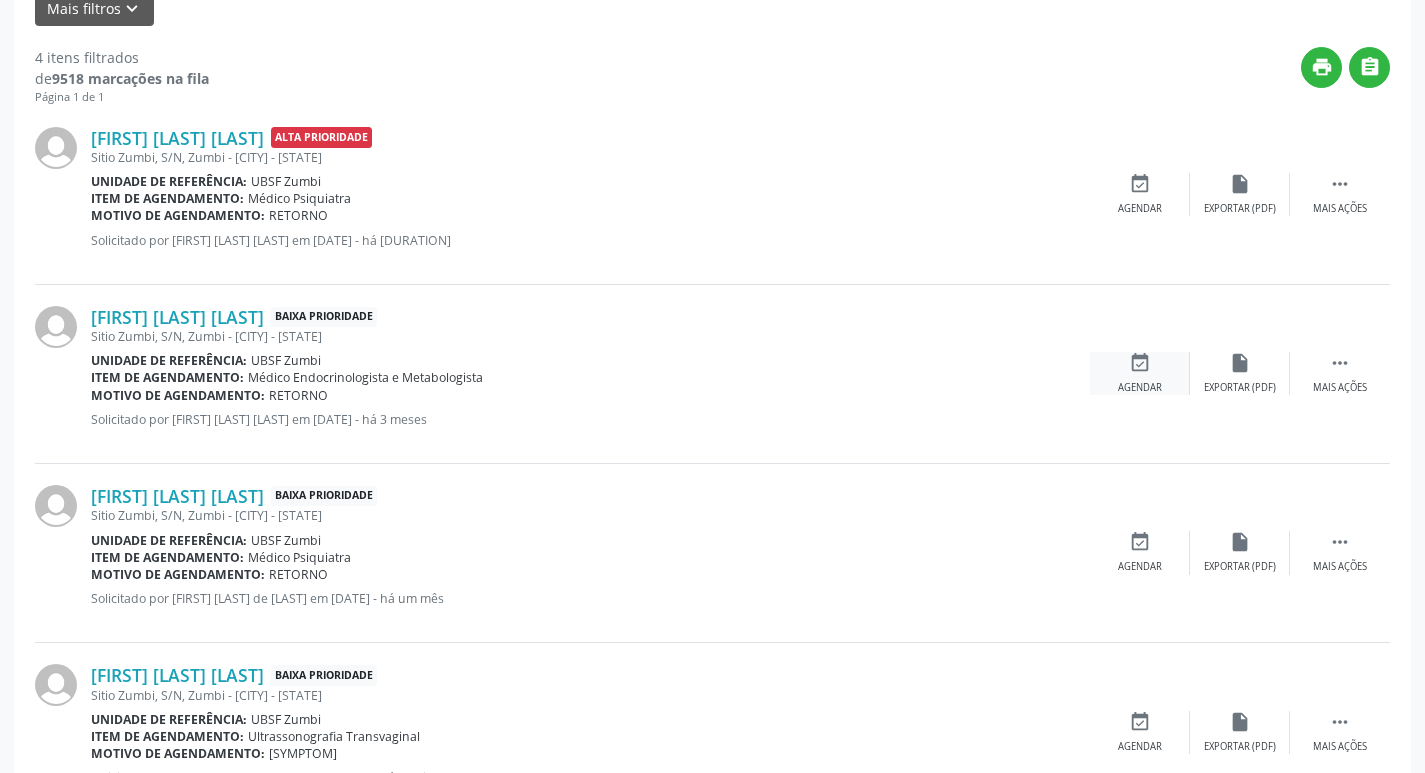 click on "event_available
Agendar" at bounding box center [1140, 373] 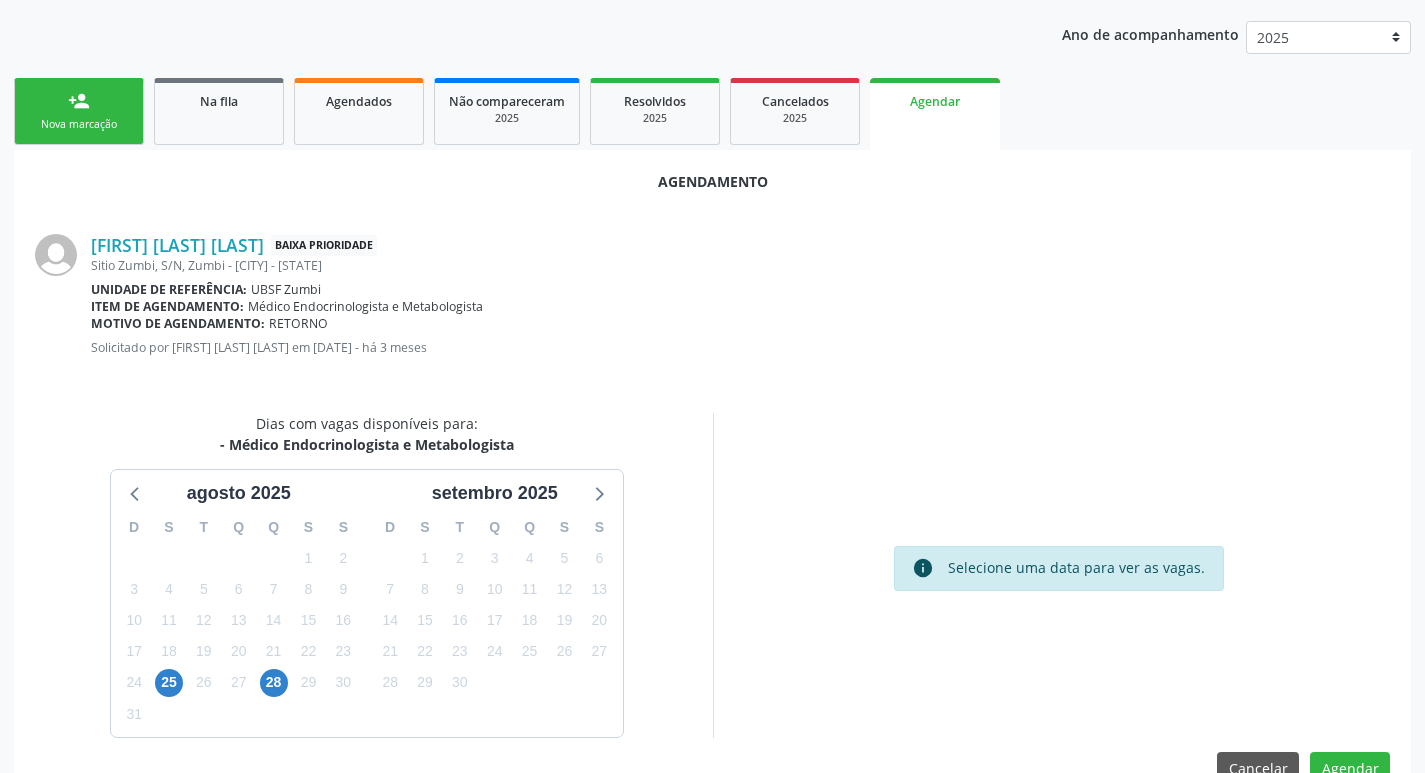 scroll, scrollTop: 268, scrollLeft: 0, axis: vertical 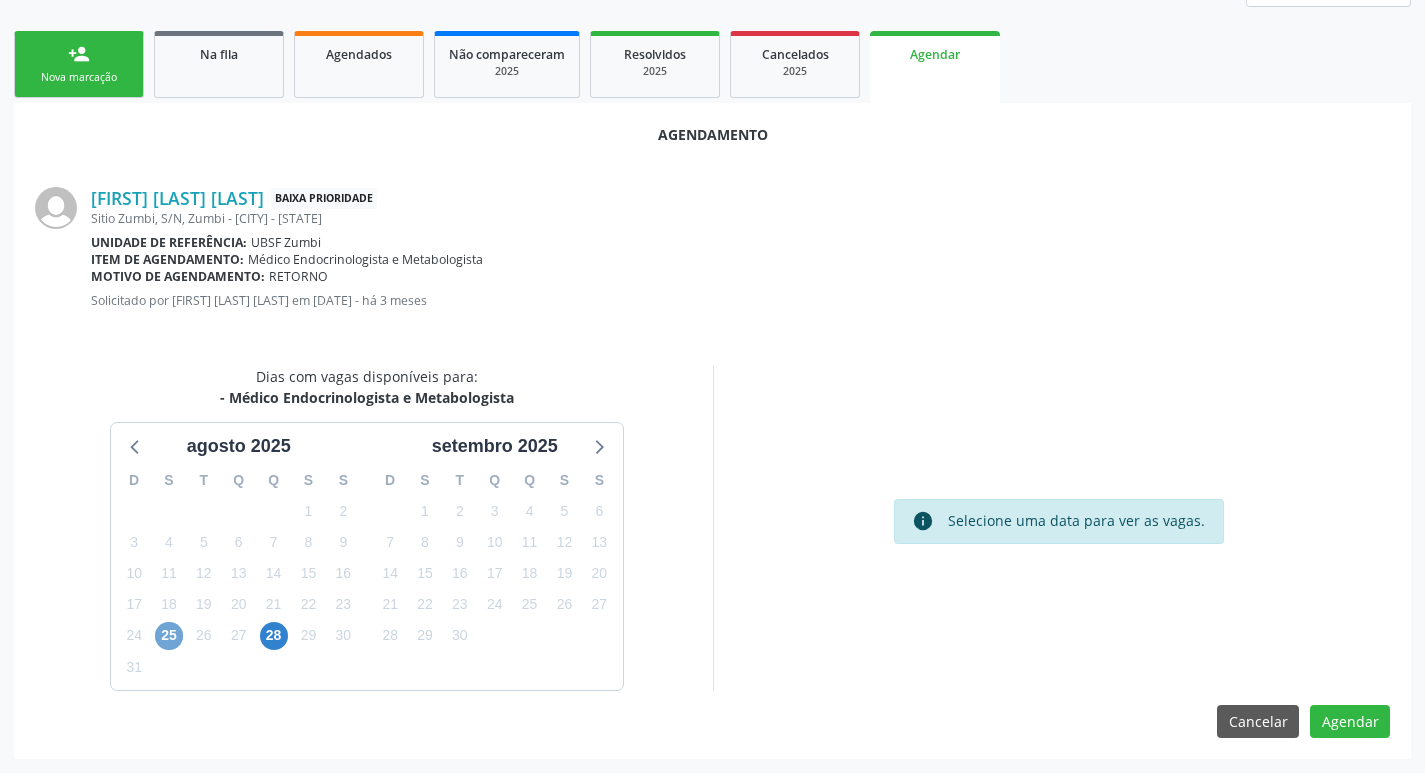 click on "25" at bounding box center (169, 636) 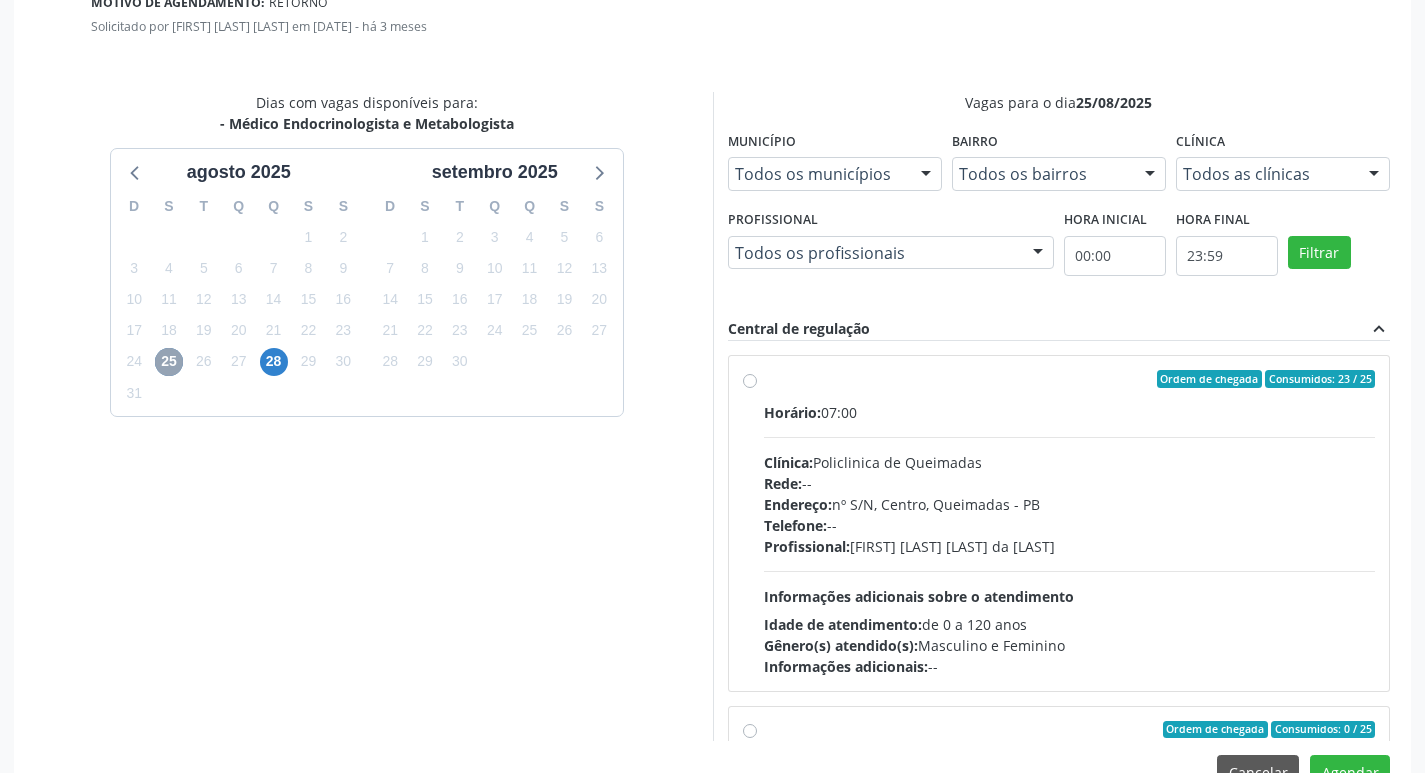 scroll, scrollTop: 593, scrollLeft: 0, axis: vertical 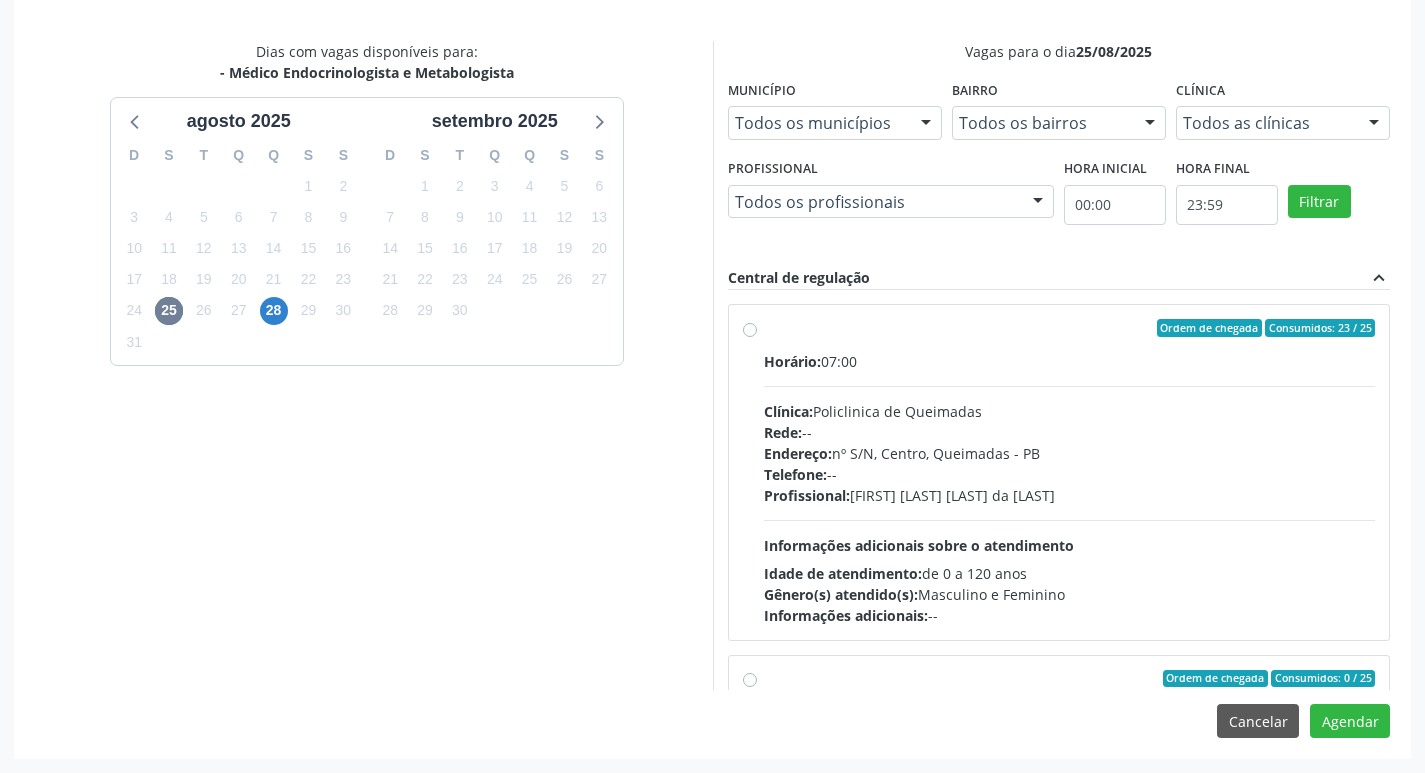 click on "Gênero(s) atendido(s):
Masculino e Feminino" at bounding box center [1070, 594] 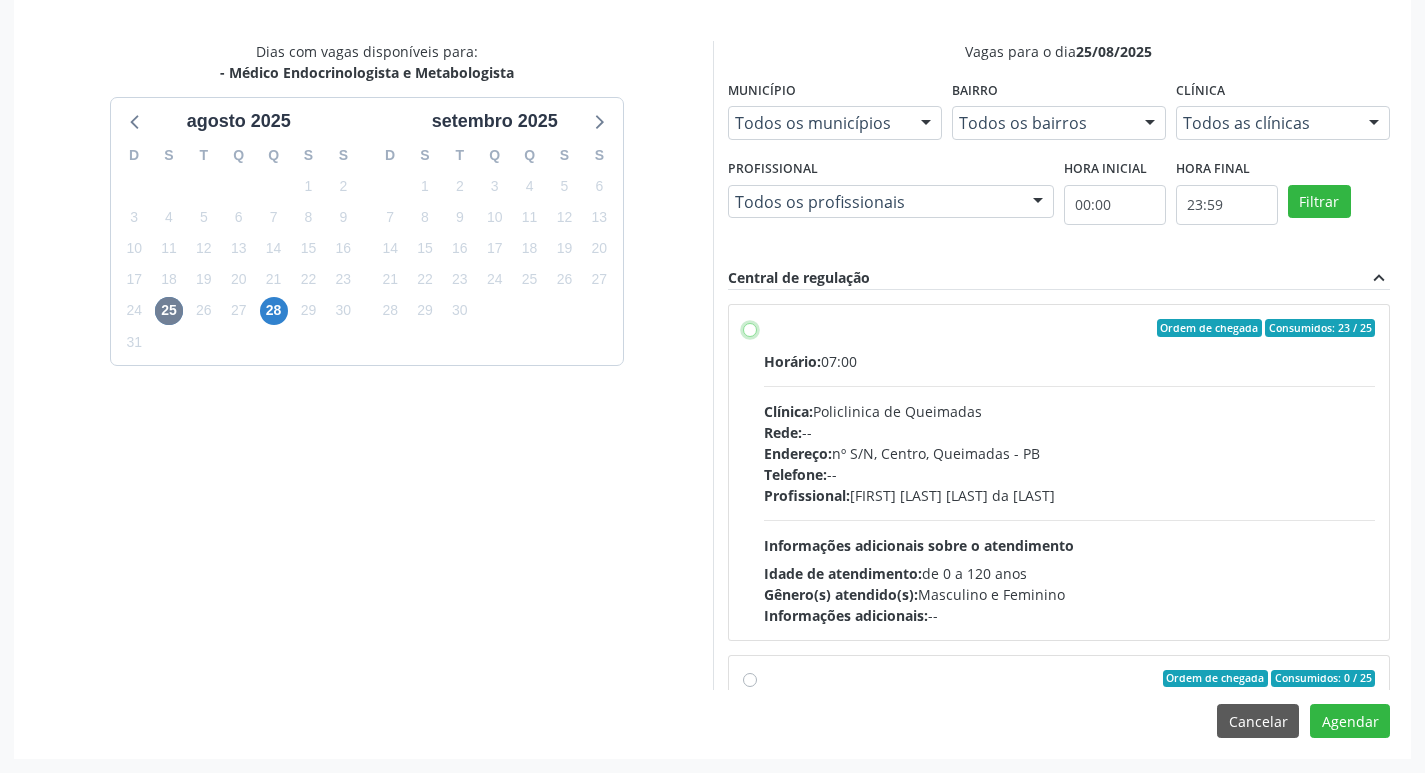 click on "Ordem de chegada
Consumidos: 23 / 25
Horário:   07:00
Clínica:  Policlinica de Queimadas
Rede:
--
Endereço:   nº S/N, Centro, Queimadas - PB
Telefone:   --
Profissional:
Emille Araujo Cavalcante da Cunha
Informações adicionais sobre o atendimento
Idade de atendimento:
de 0 a 120 anos
Gênero(s) atendido(s):
Masculino e Feminino
Informações adicionais:
--" at bounding box center [750, 328] 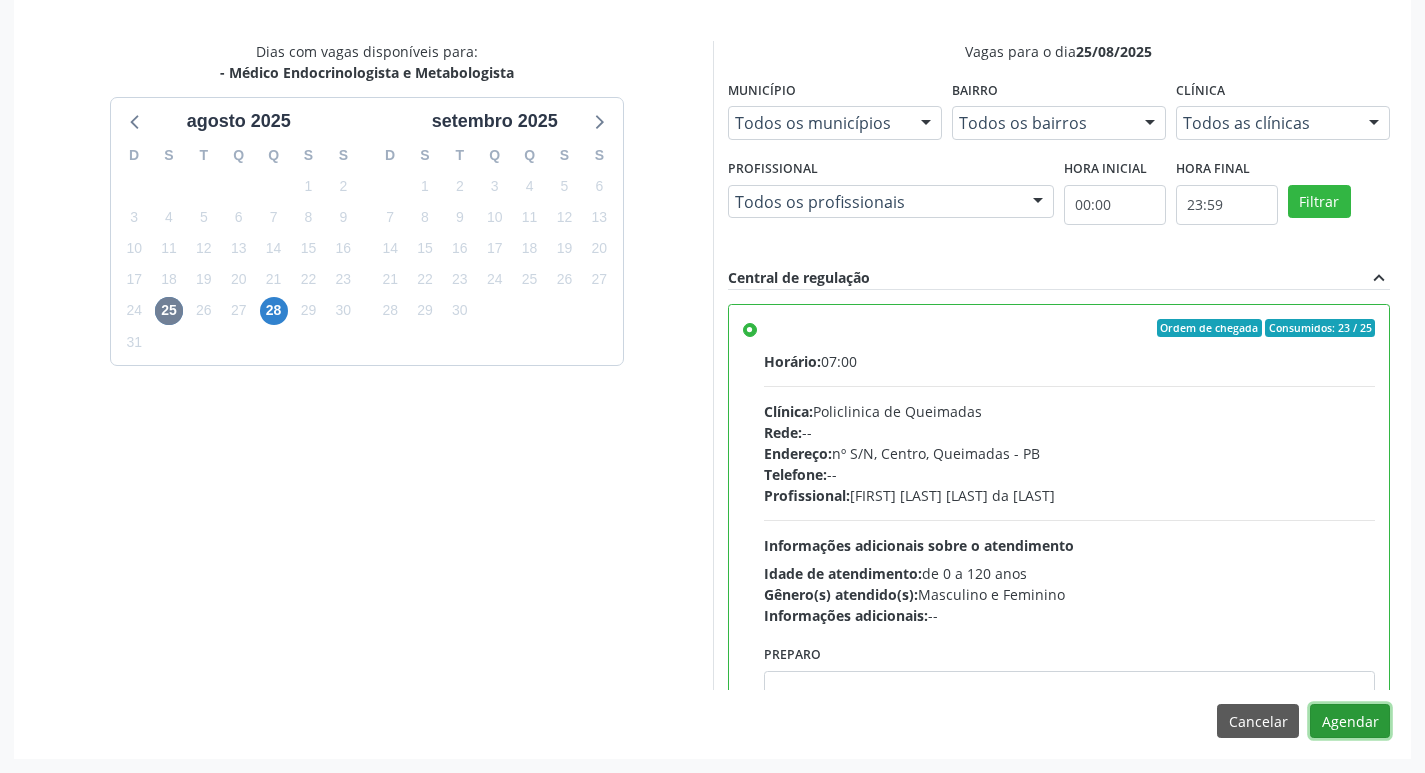 click on "Agendar" at bounding box center (1350, 721) 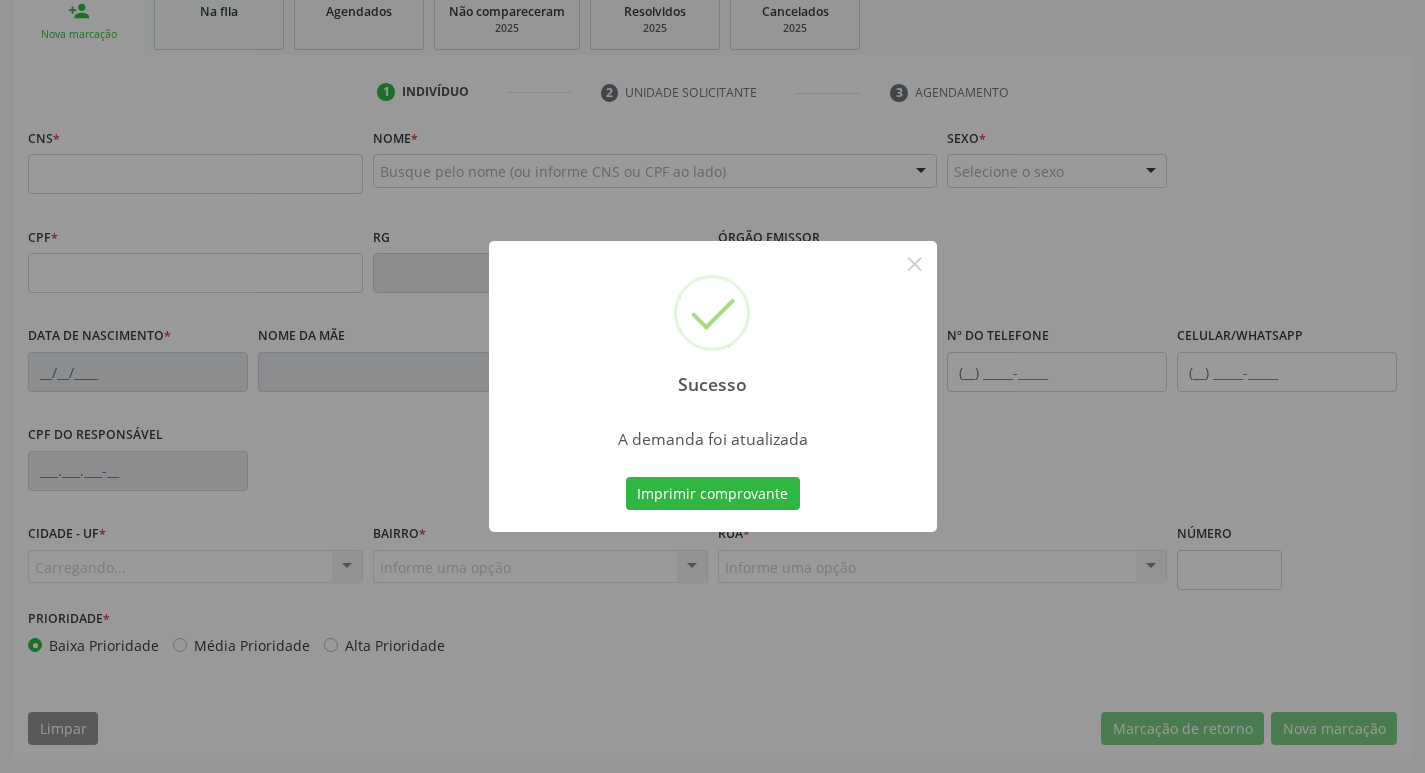 scroll, scrollTop: 311, scrollLeft: 0, axis: vertical 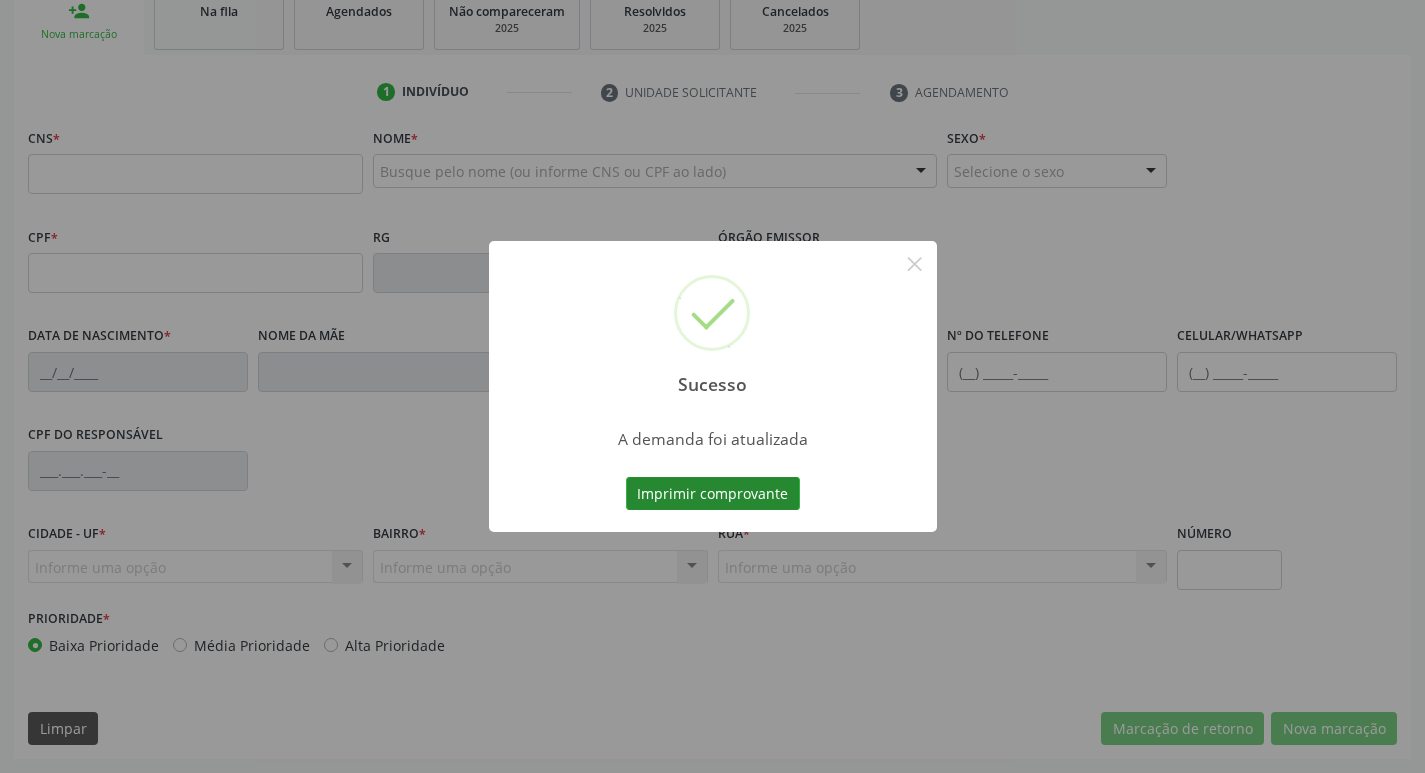 click on "Imprimir comprovante" at bounding box center (713, 494) 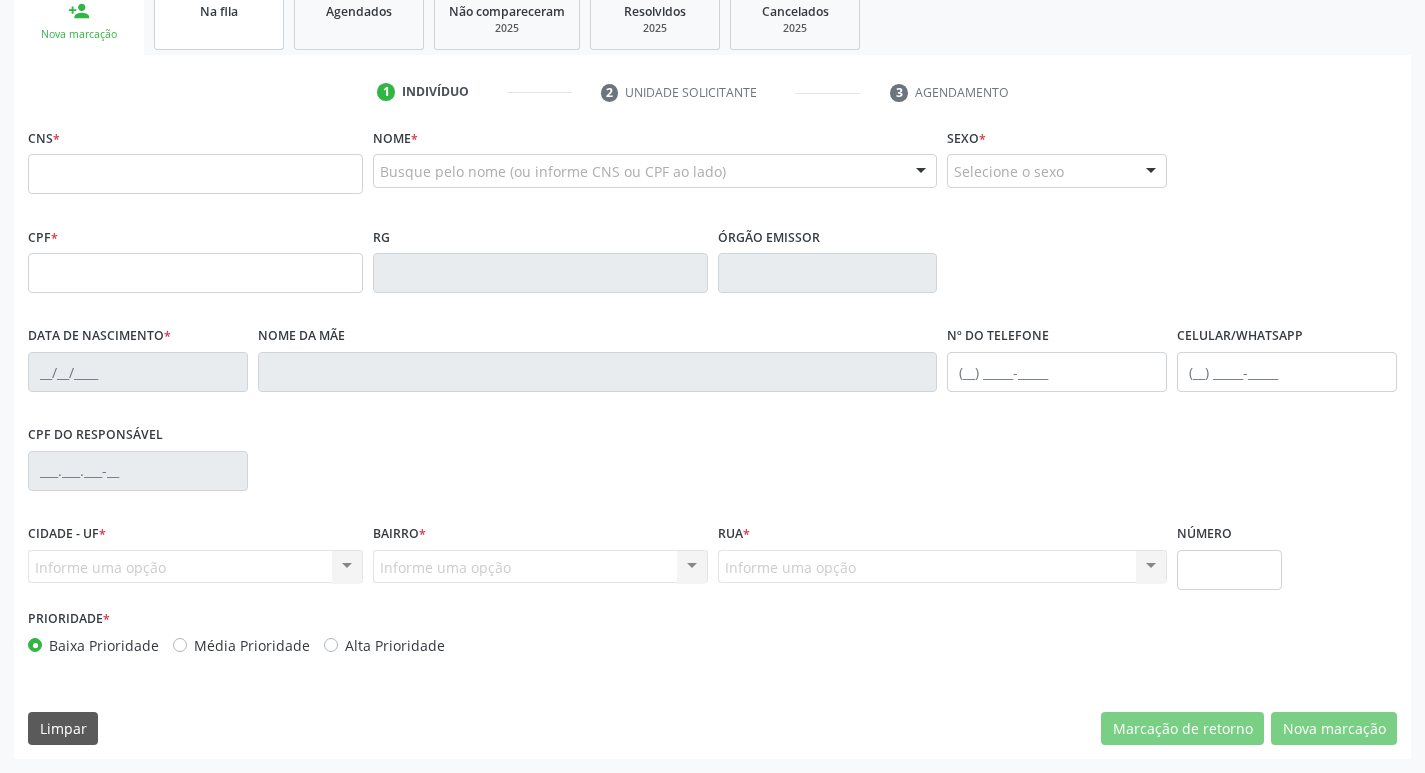 click on "Na fila" at bounding box center (219, 19) 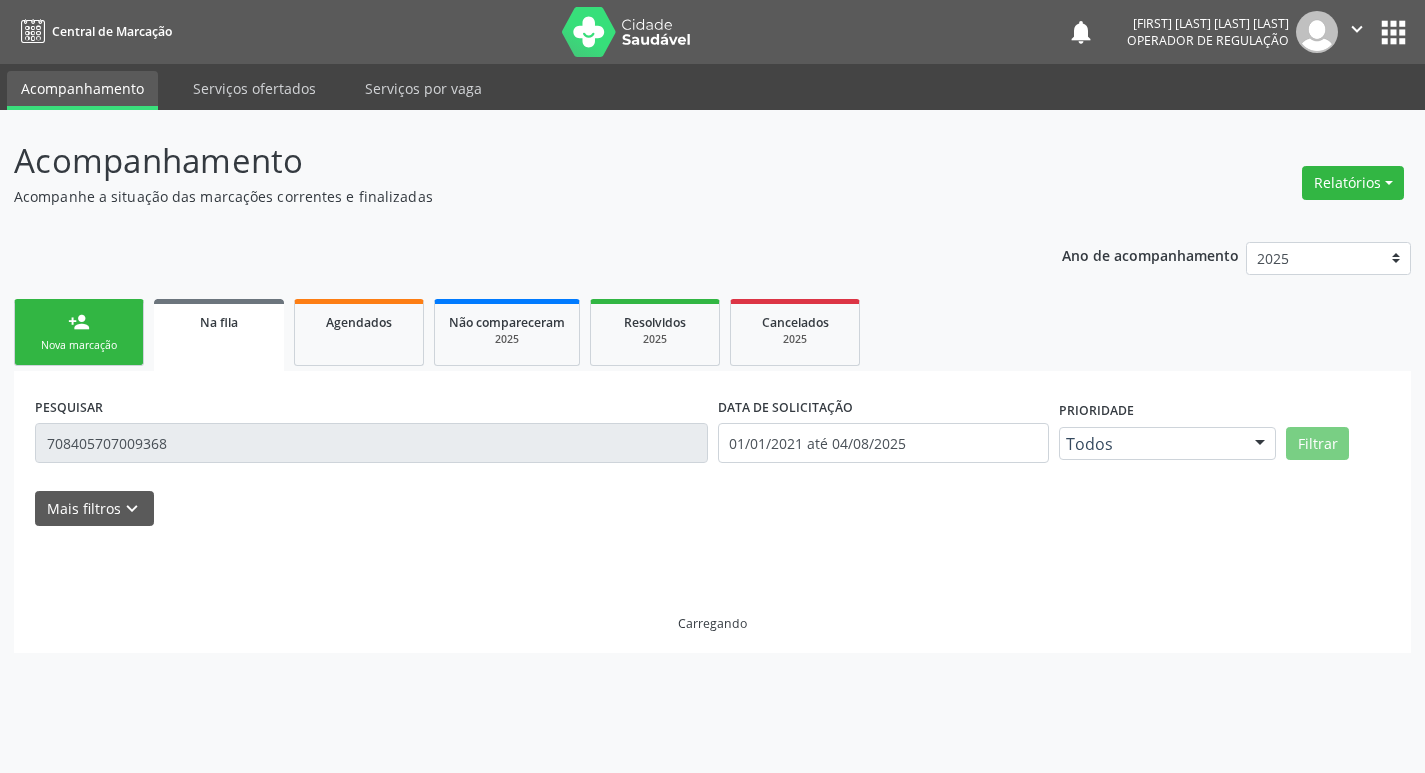 scroll, scrollTop: 0, scrollLeft: 0, axis: both 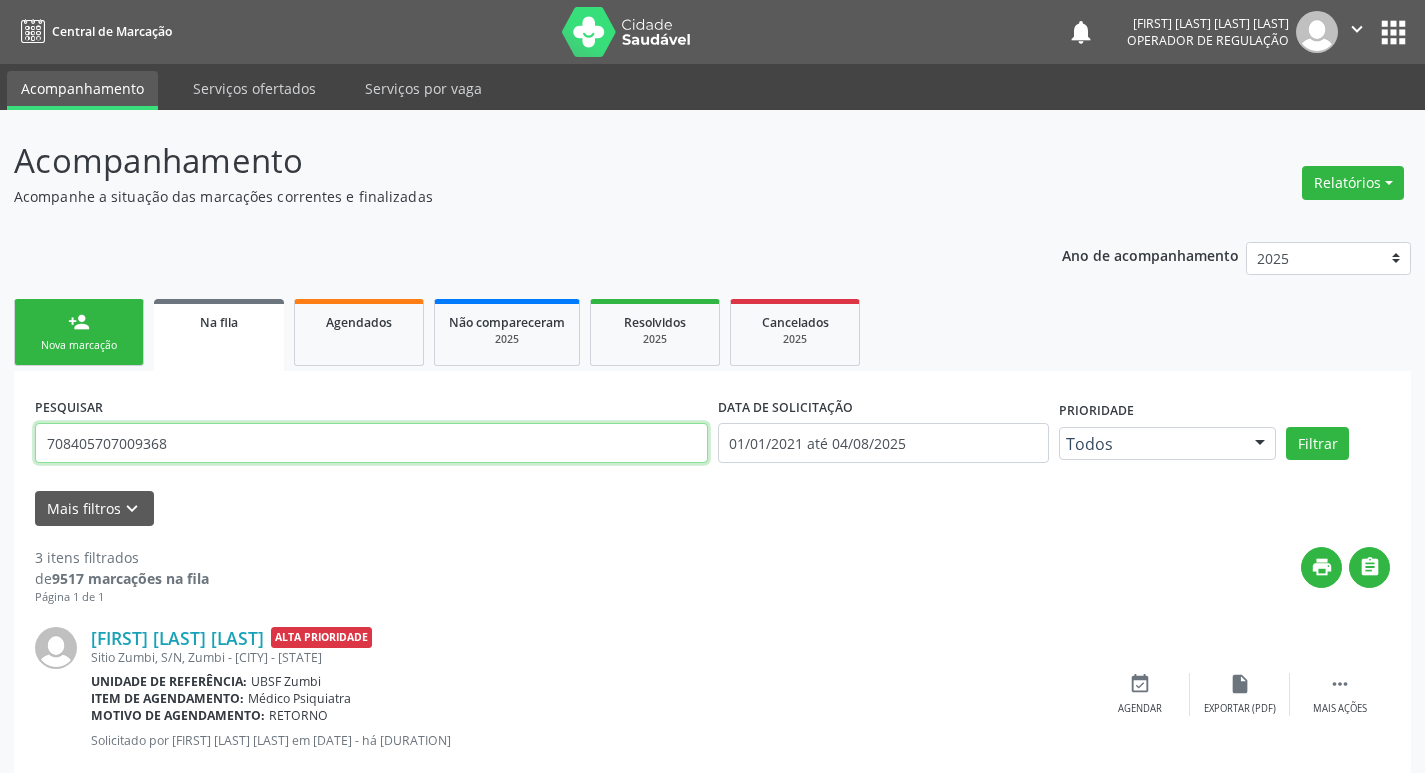 click on "708405707009368" at bounding box center (371, 443) 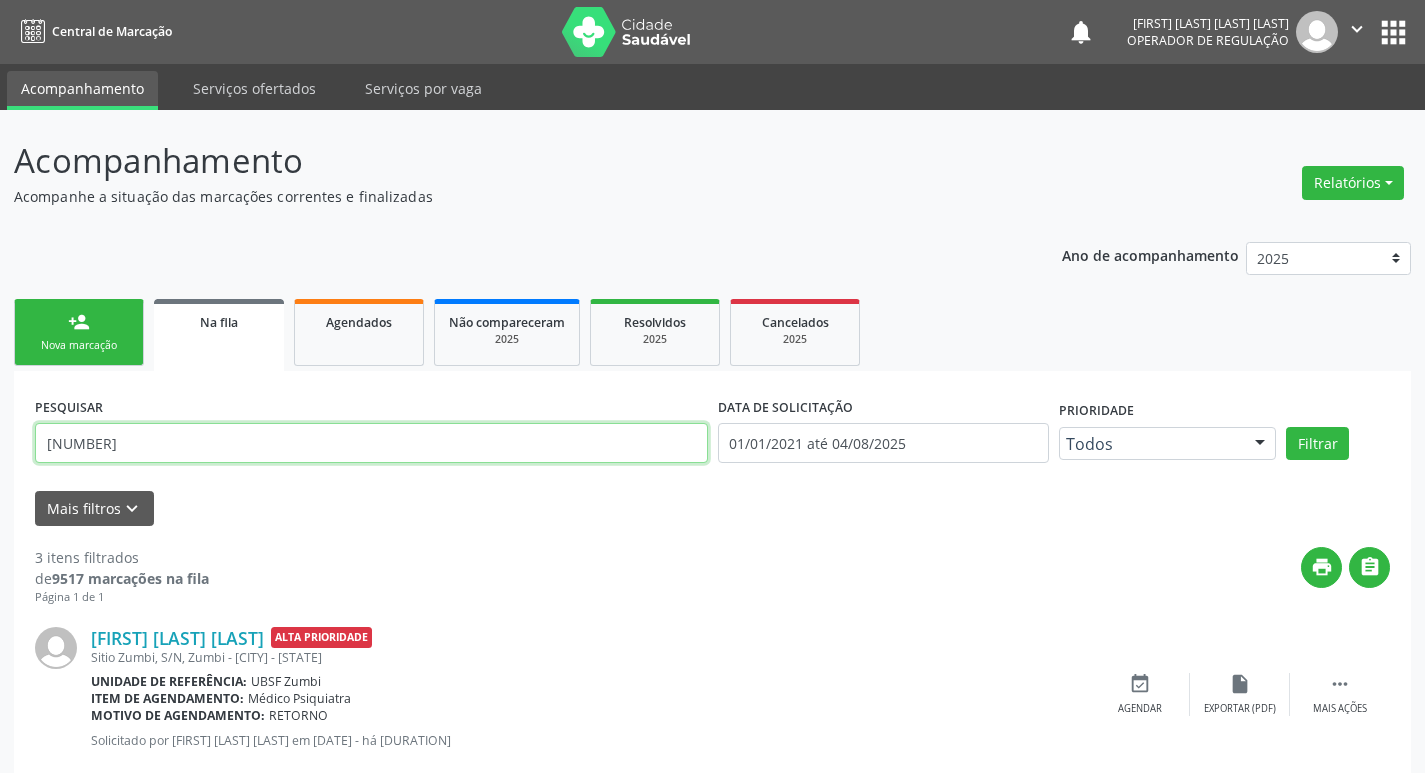 type on "700002208022909" 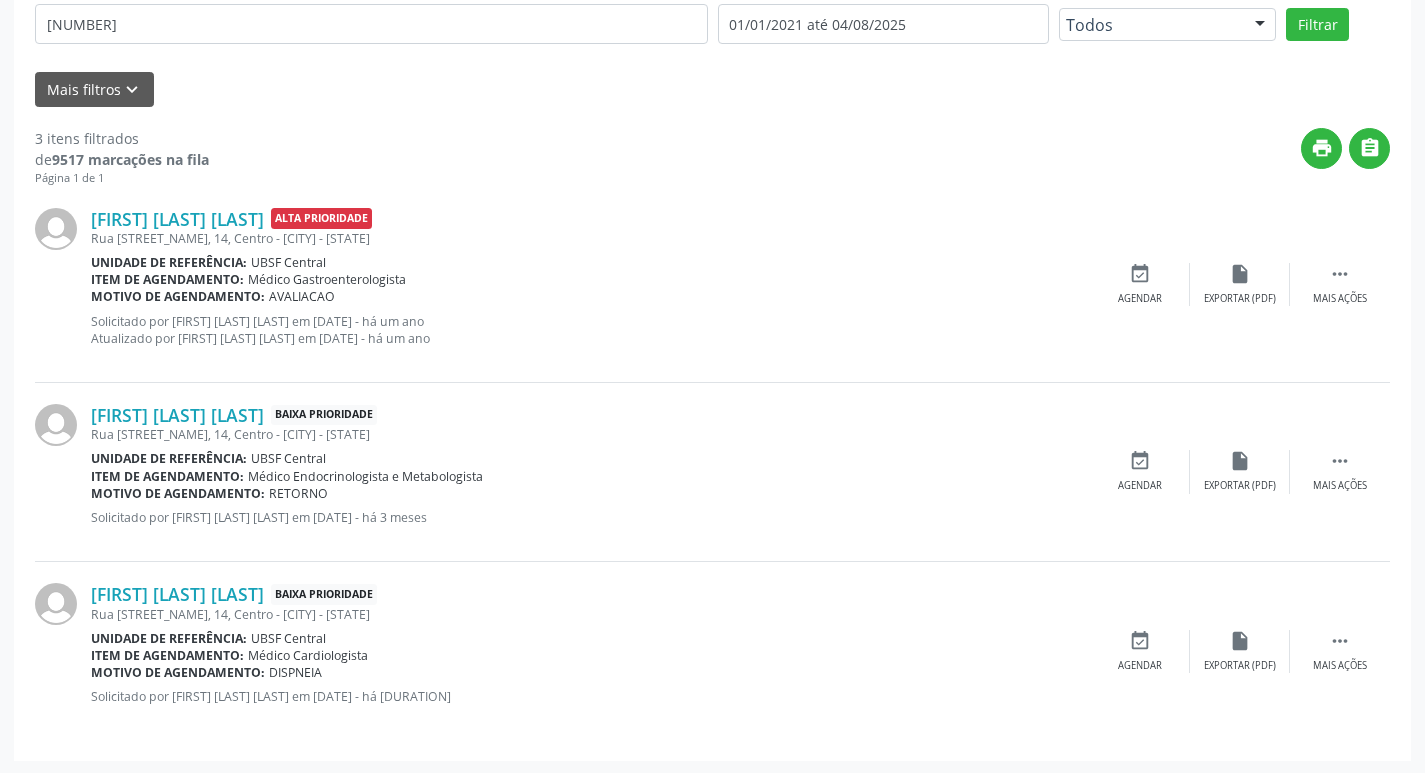 scroll, scrollTop: 421, scrollLeft: 0, axis: vertical 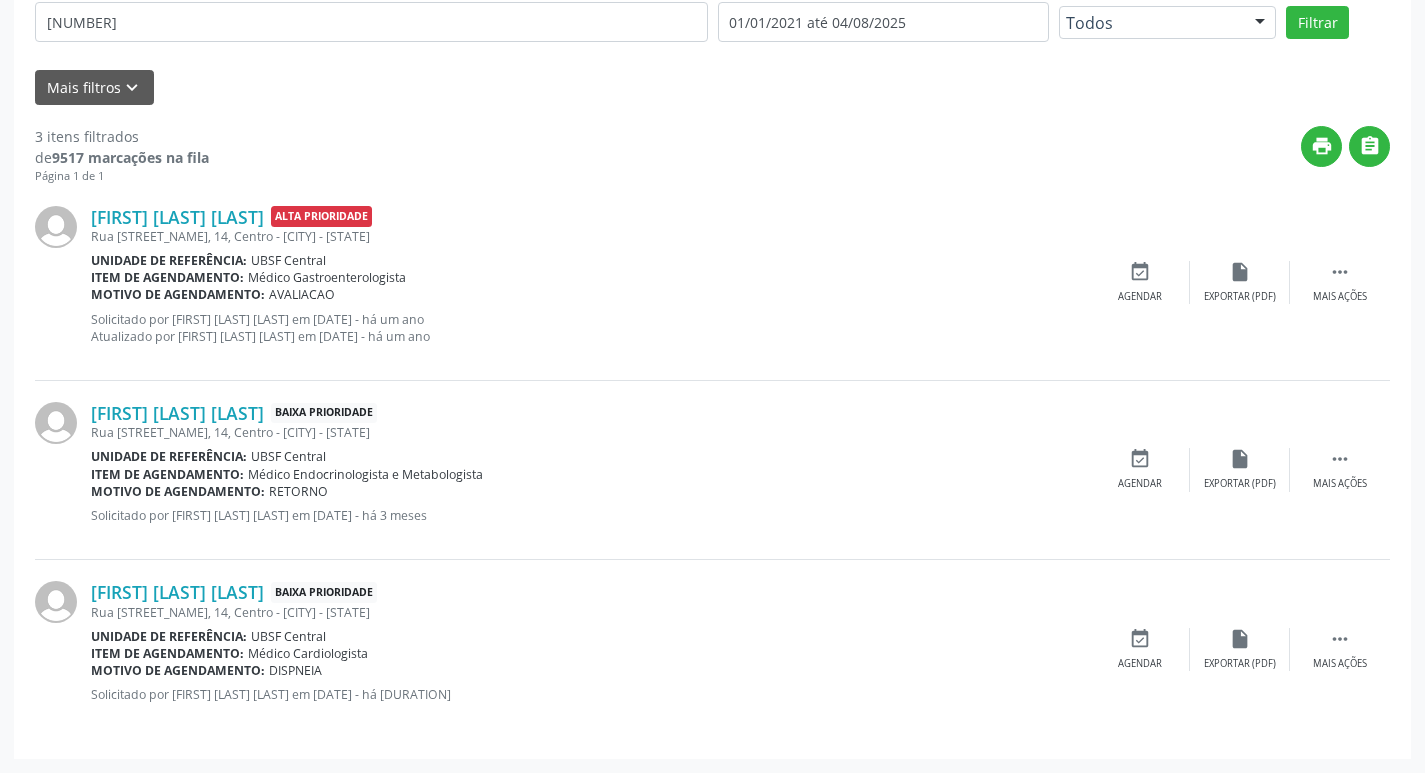 click on "Janeide de Souza Veloso
Baixa Prioridade
Rua Augusto Bezerra da Silva, 14, Centro - Queimadas - PB
Unidade de referência:
UBSF Central
Item de agendamento:
Médico Endocrinologista e Metabologista
Motivo de agendamento:
RETORNO
Solicitado por Elizandra Mikely Ramos em 28/04/2025 - há 3 meses

Mais ações
insert_drive_file
Exportar (PDF)
event_available
Agendar" at bounding box center (712, 470) 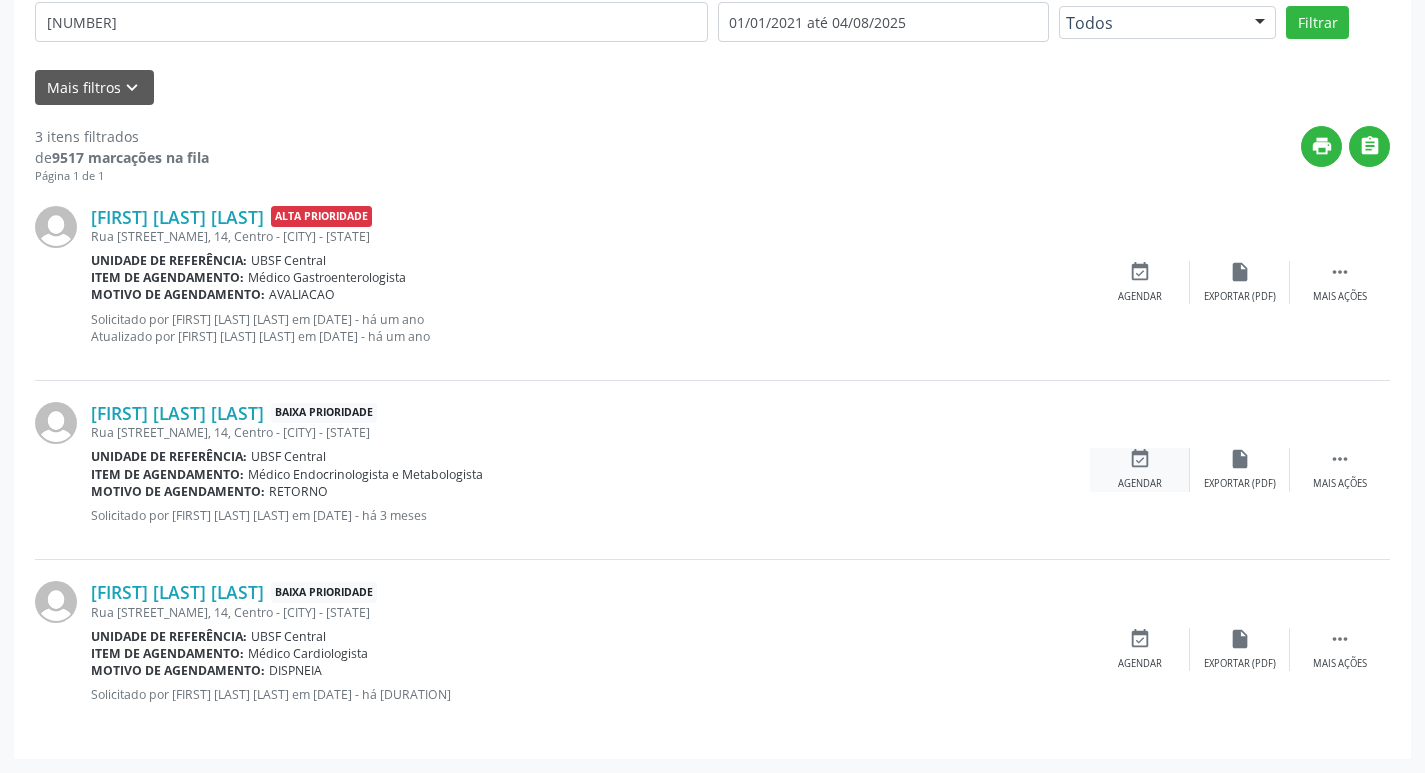 click on "event_available" at bounding box center (1140, 459) 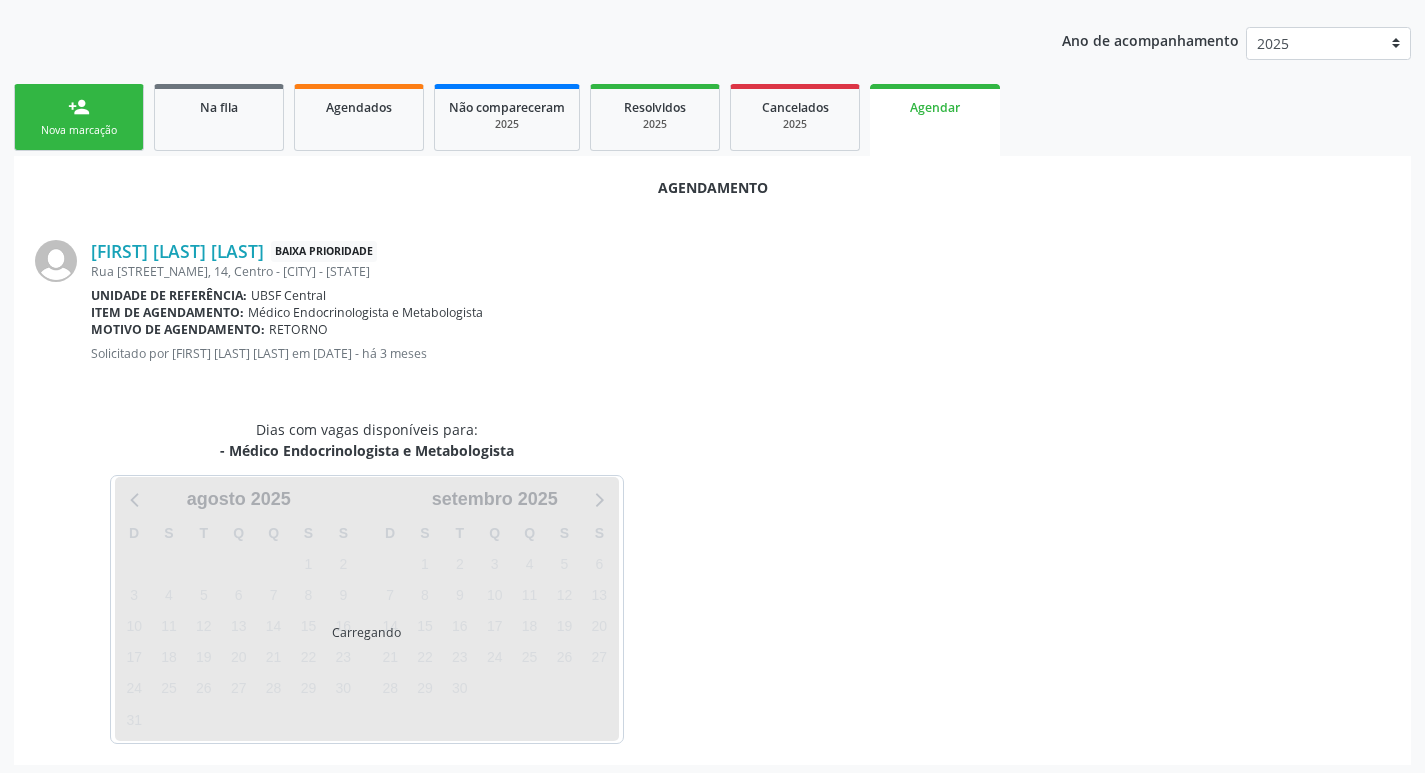scroll, scrollTop: 221, scrollLeft: 0, axis: vertical 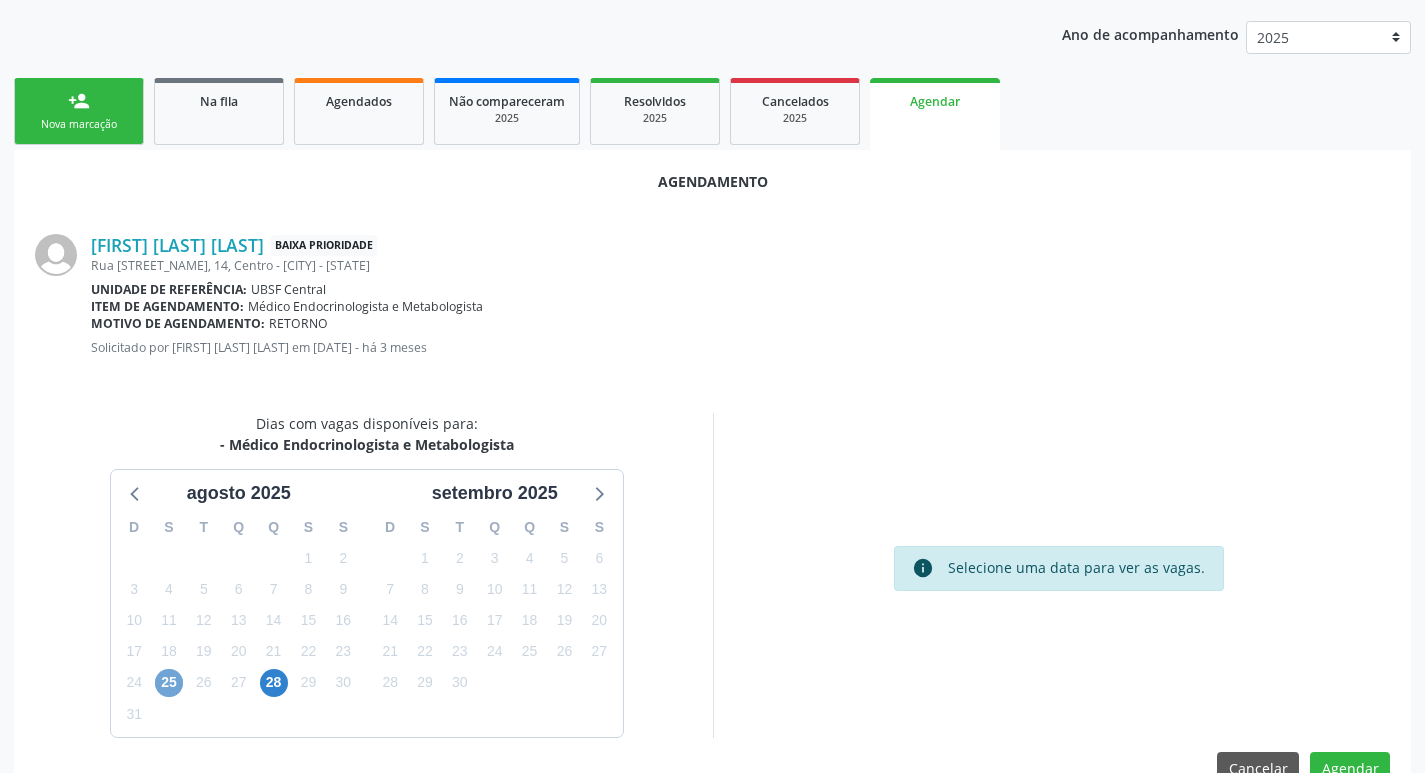 click on "25" at bounding box center [169, 683] 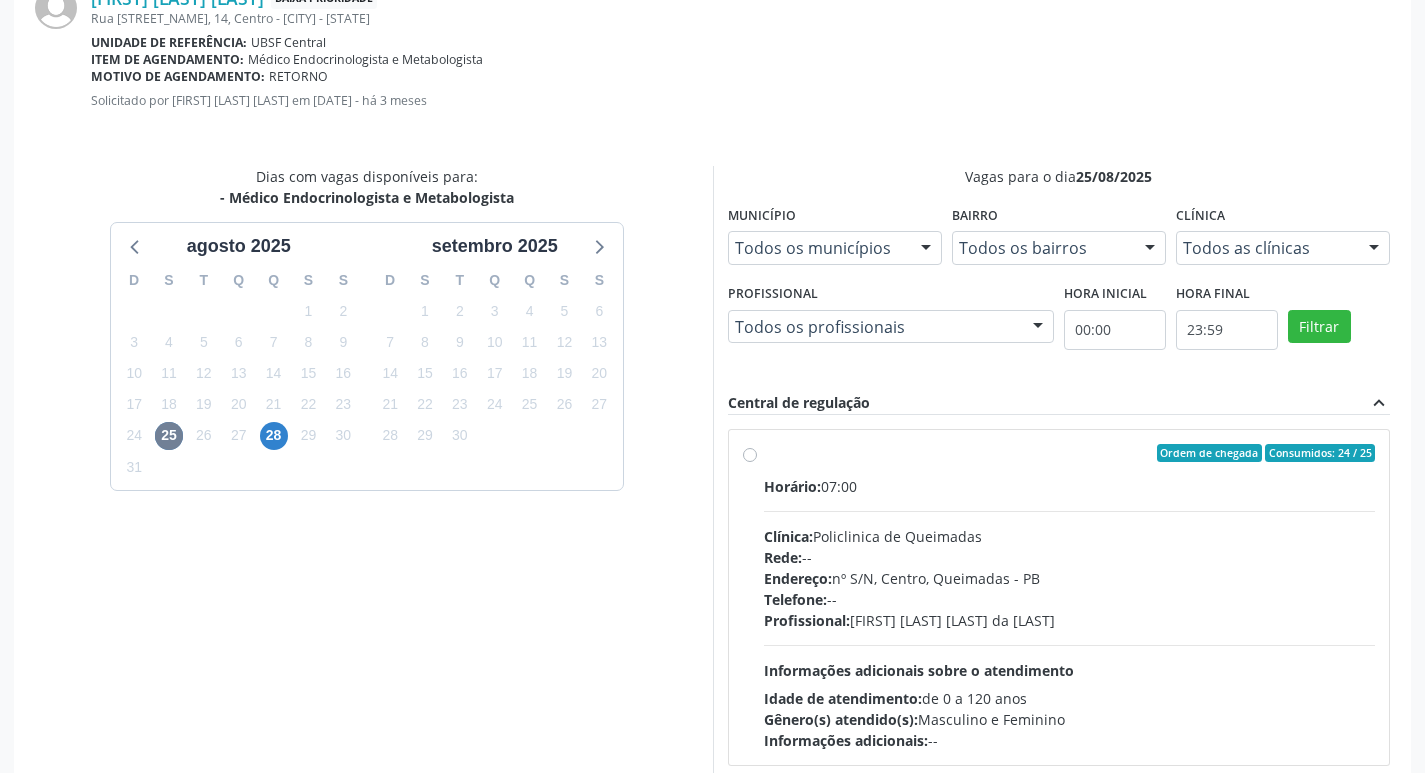 click on "Clínica:  Policlinica de Queimadas" at bounding box center (1070, 536) 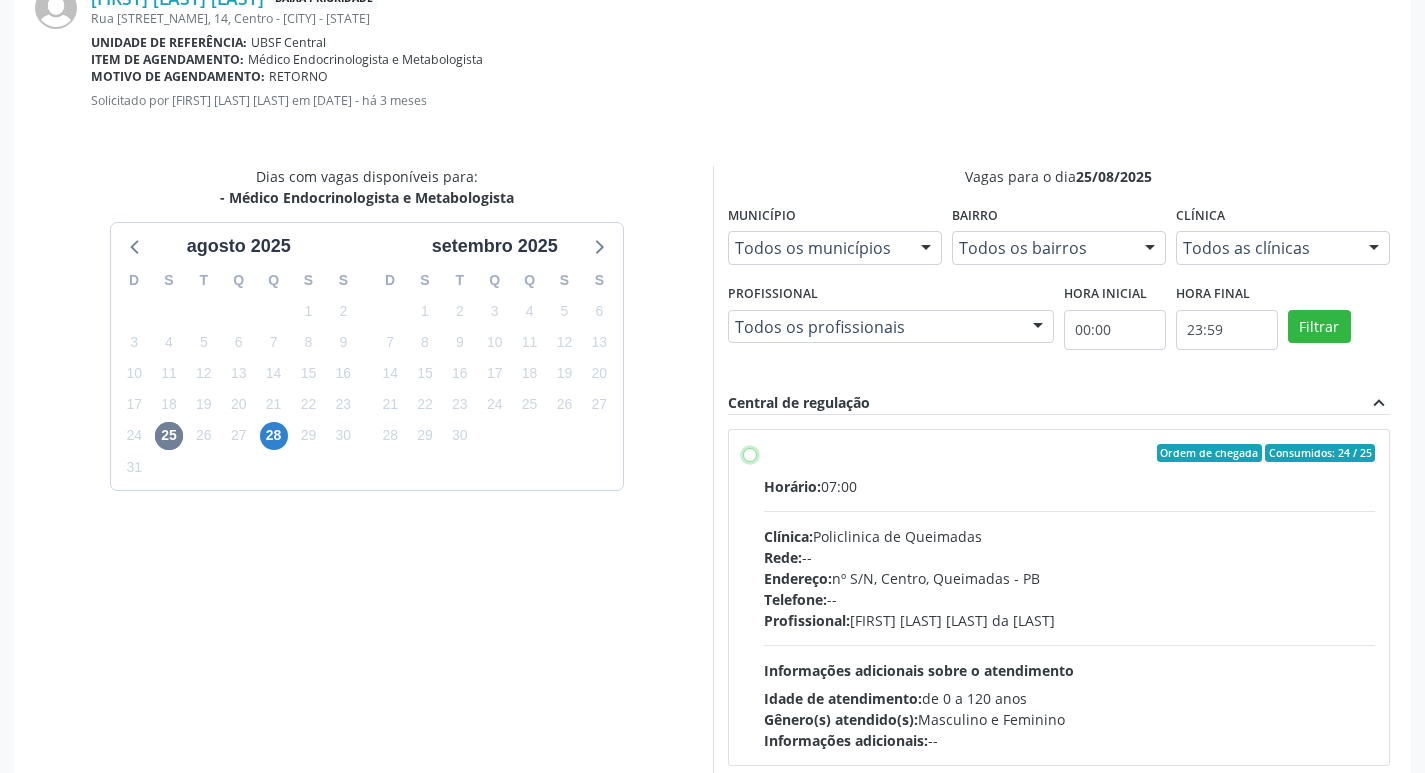 radio on "true" 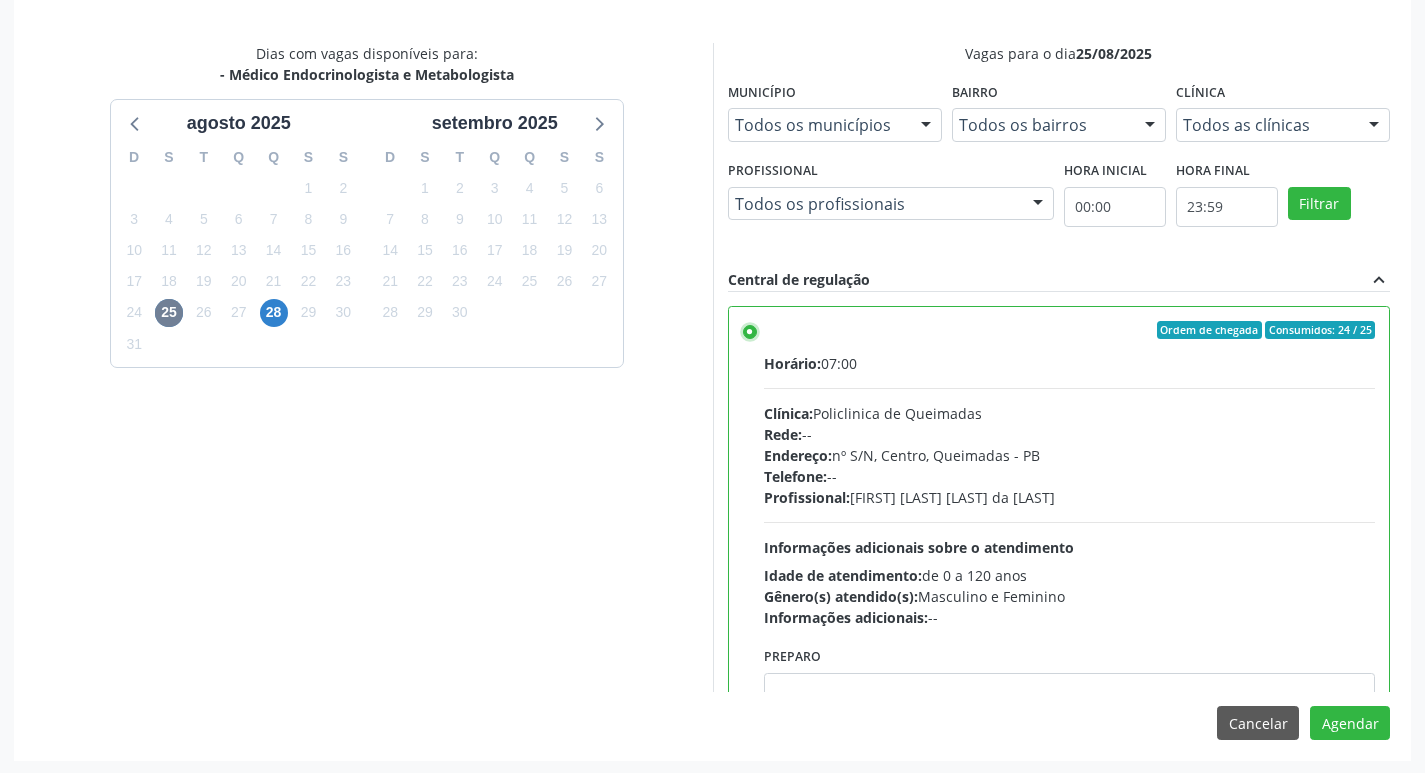 scroll, scrollTop: 593, scrollLeft: 0, axis: vertical 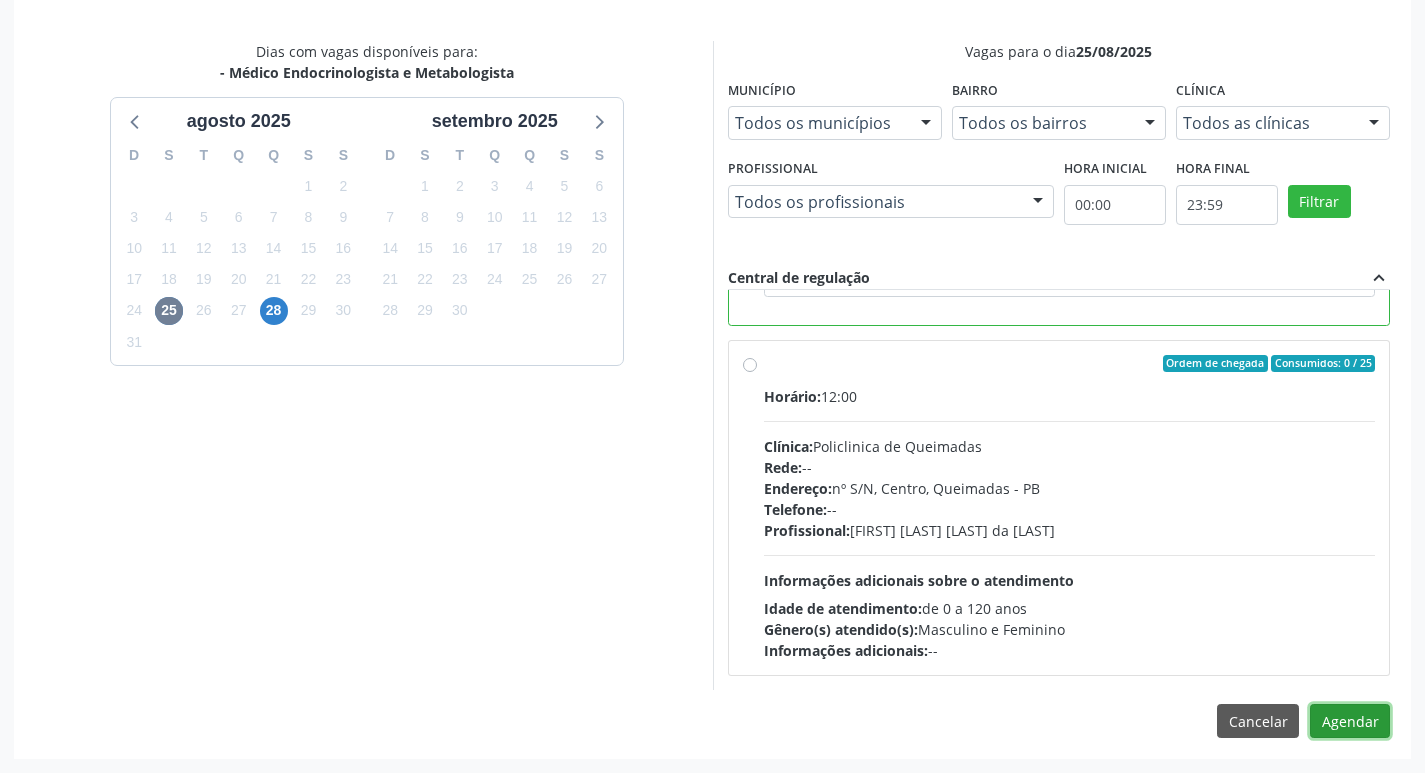 click on "Agendar" at bounding box center [1350, 721] 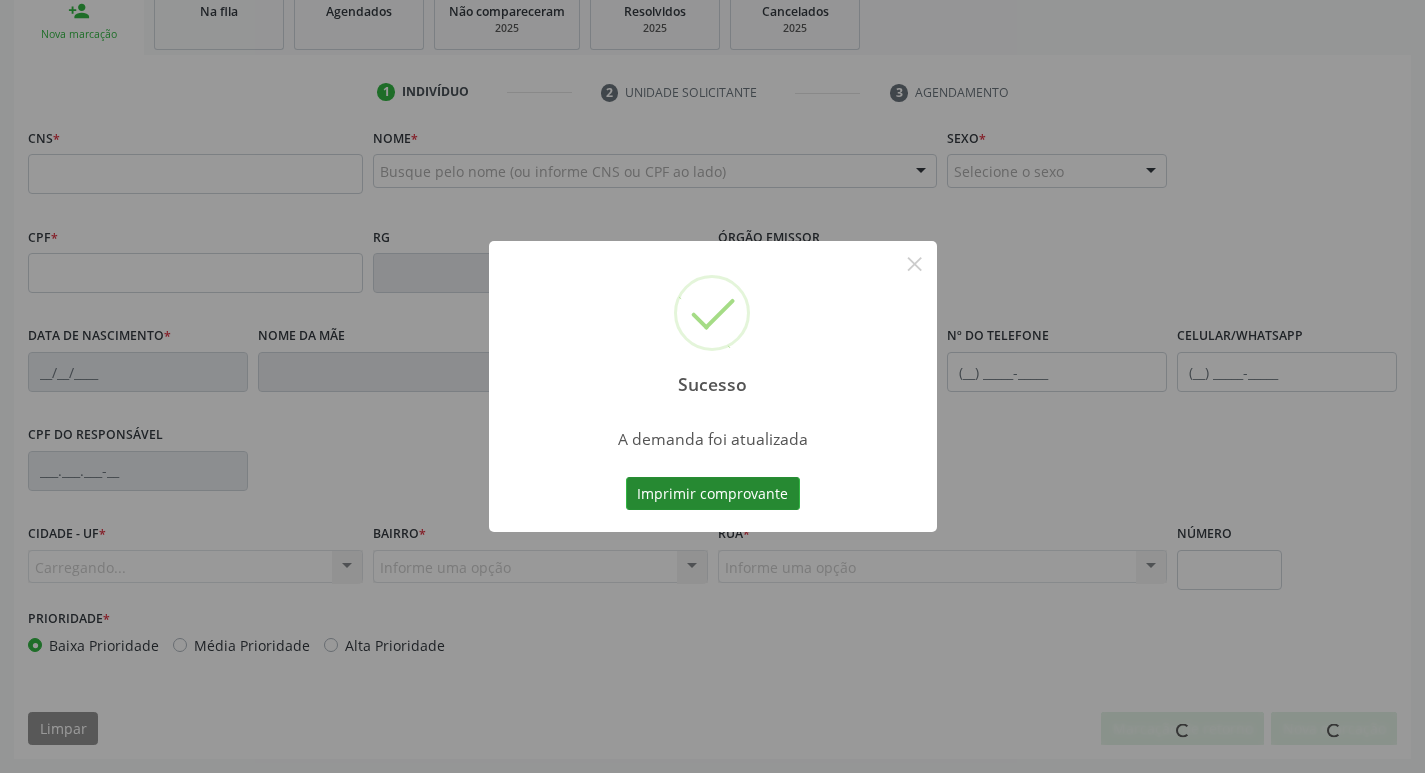 scroll, scrollTop: 311, scrollLeft: 0, axis: vertical 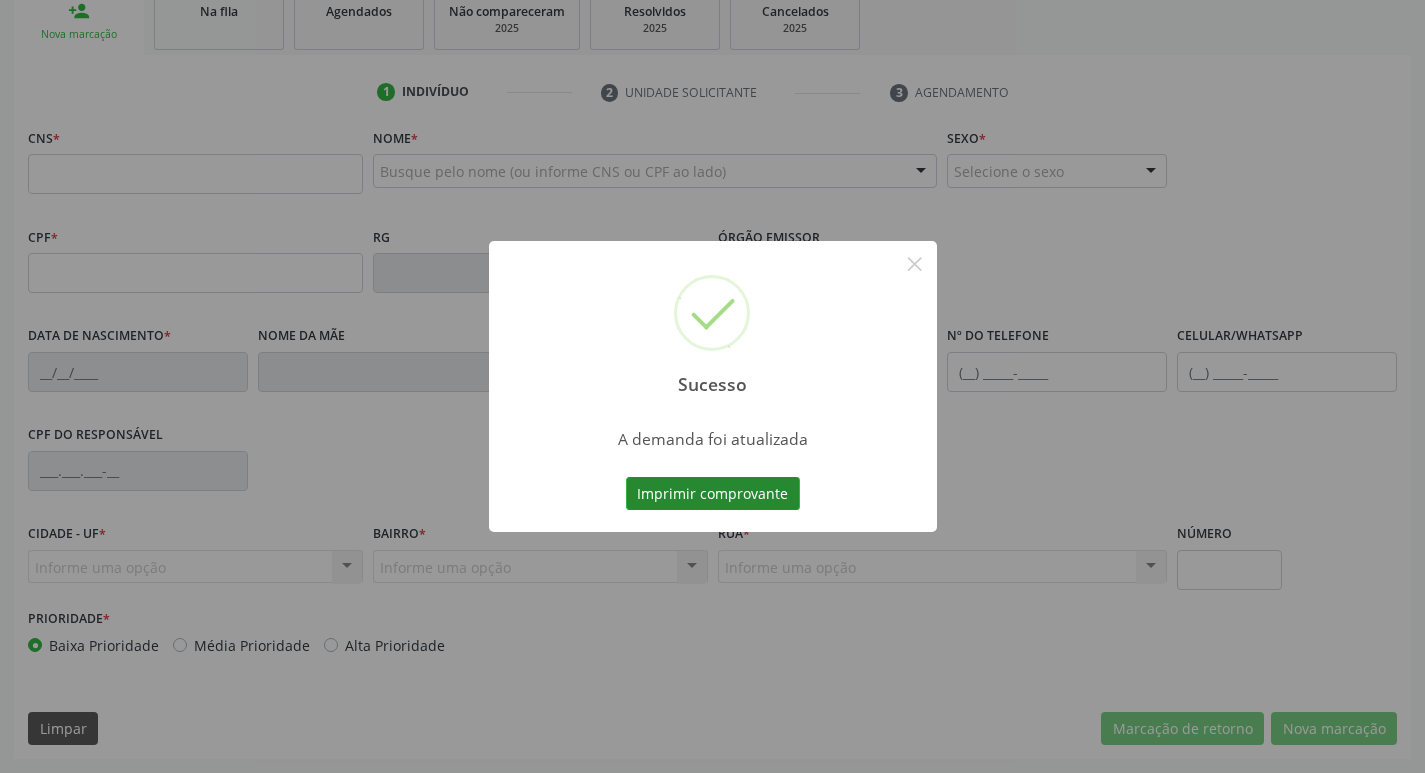 click on "Imprimir comprovante" at bounding box center (713, 494) 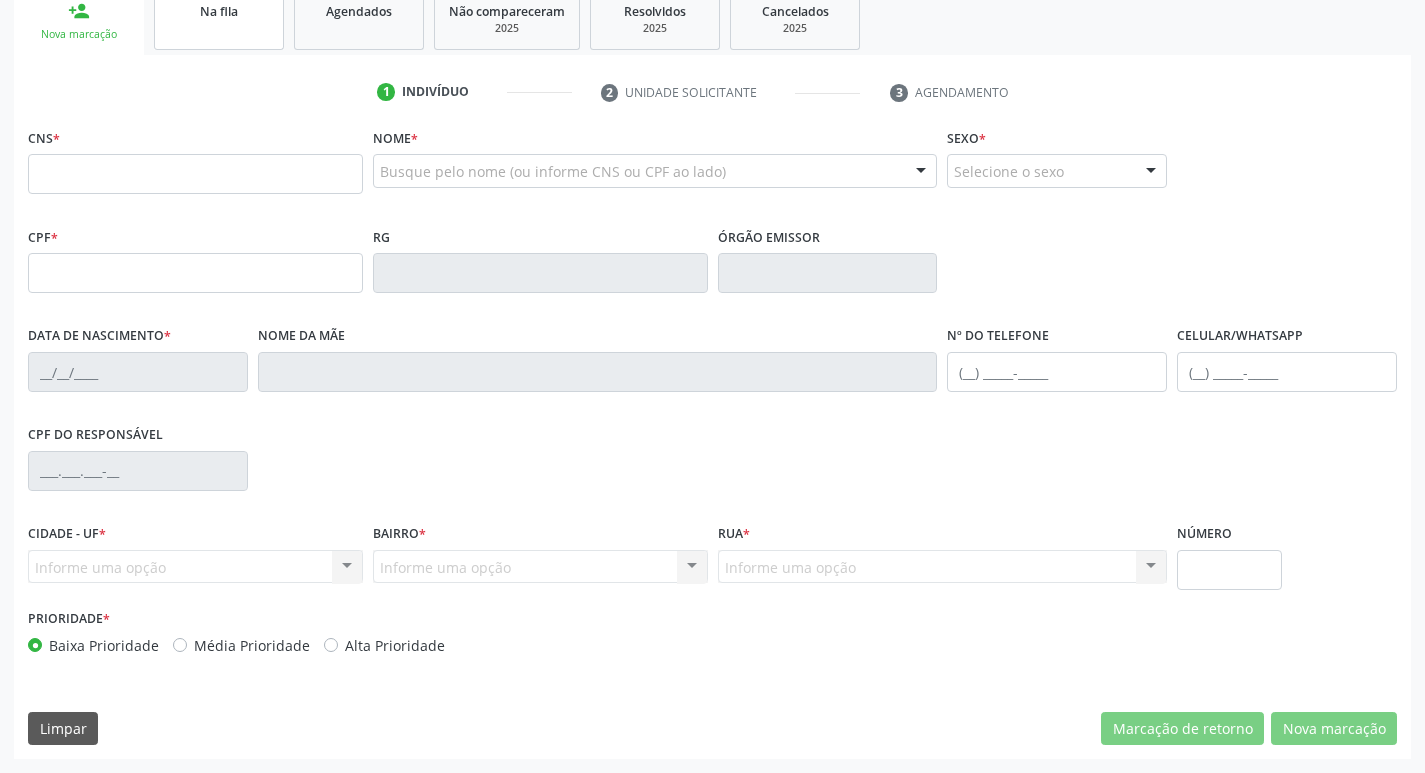 click on "Na fila" at bounding box center [219, 19] 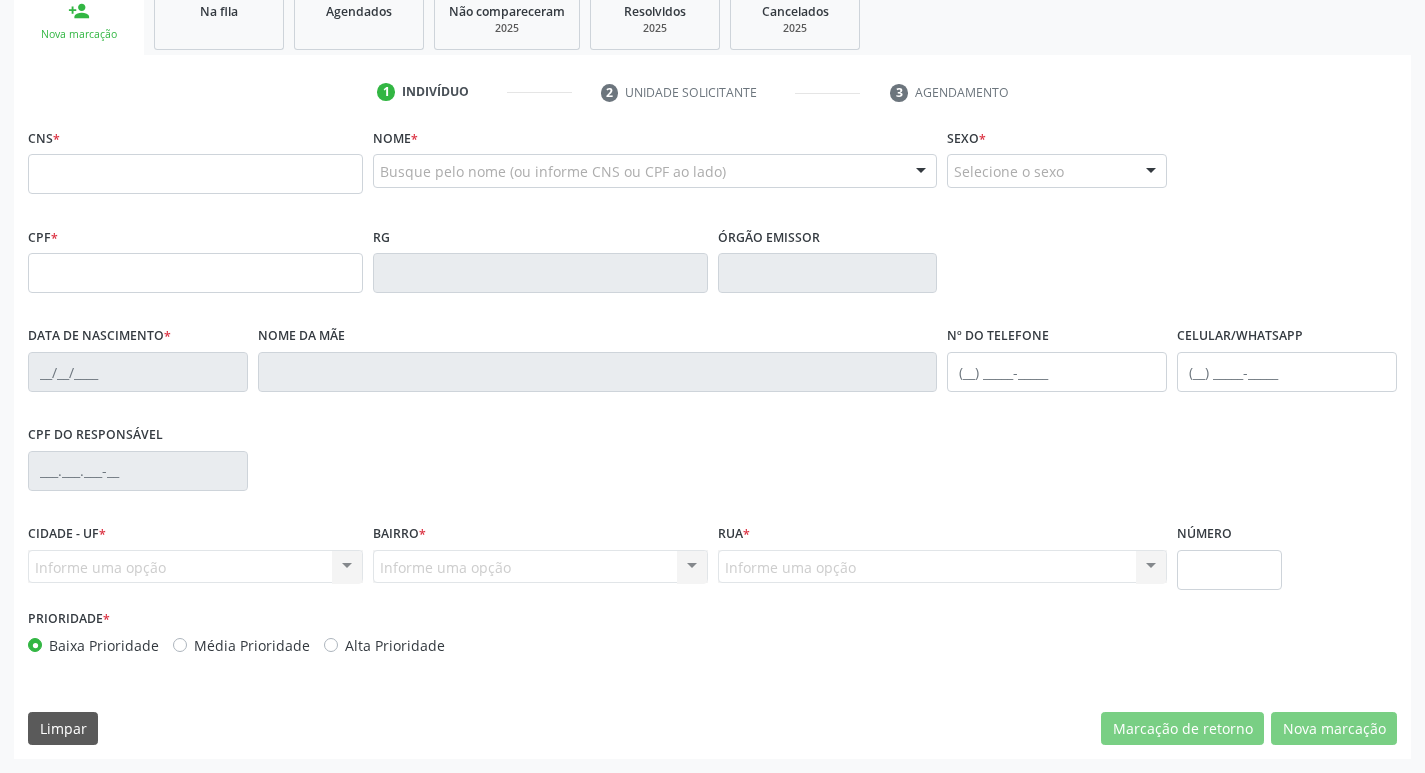 scroll, scrollTop: 0, scrollLeft: 0, axis: both 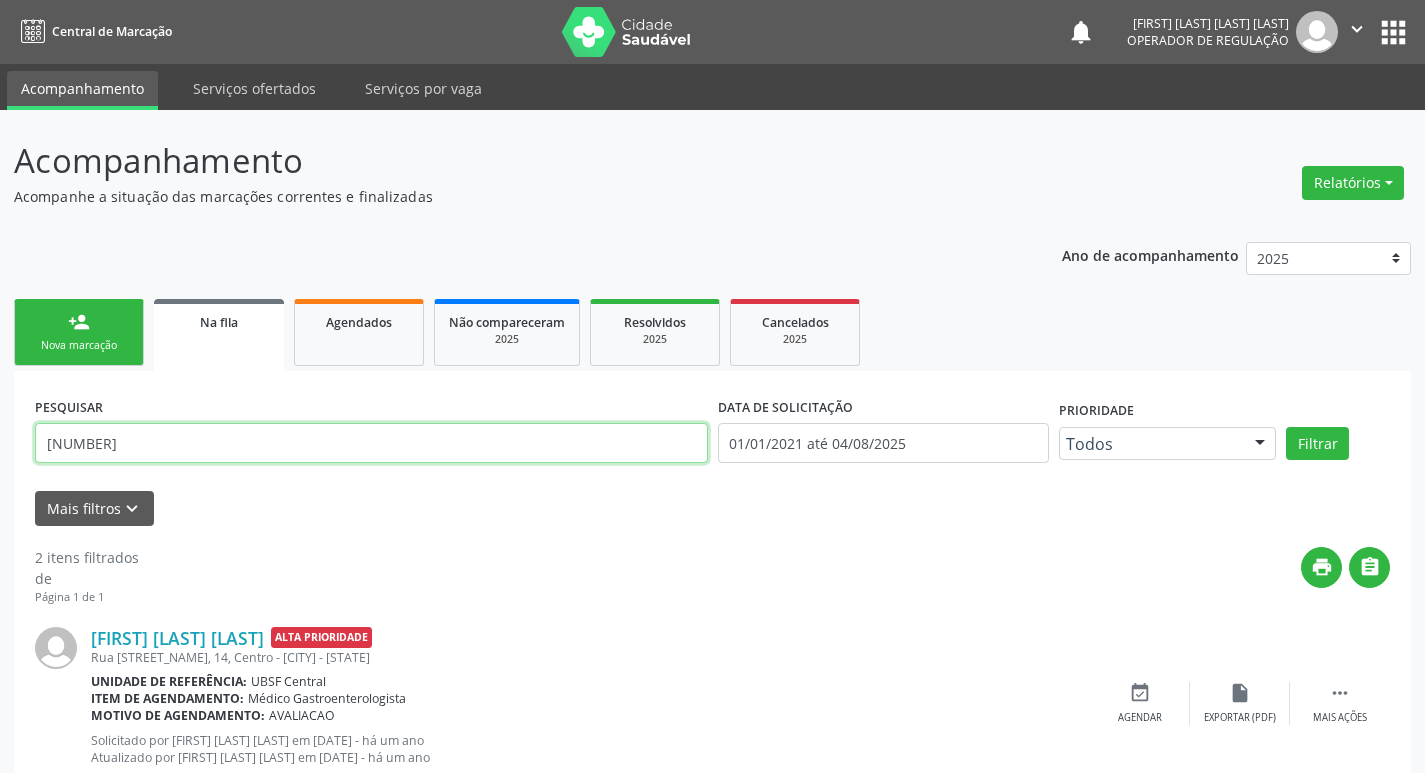 click on "700002208022909" at bounding box center [371, 443] 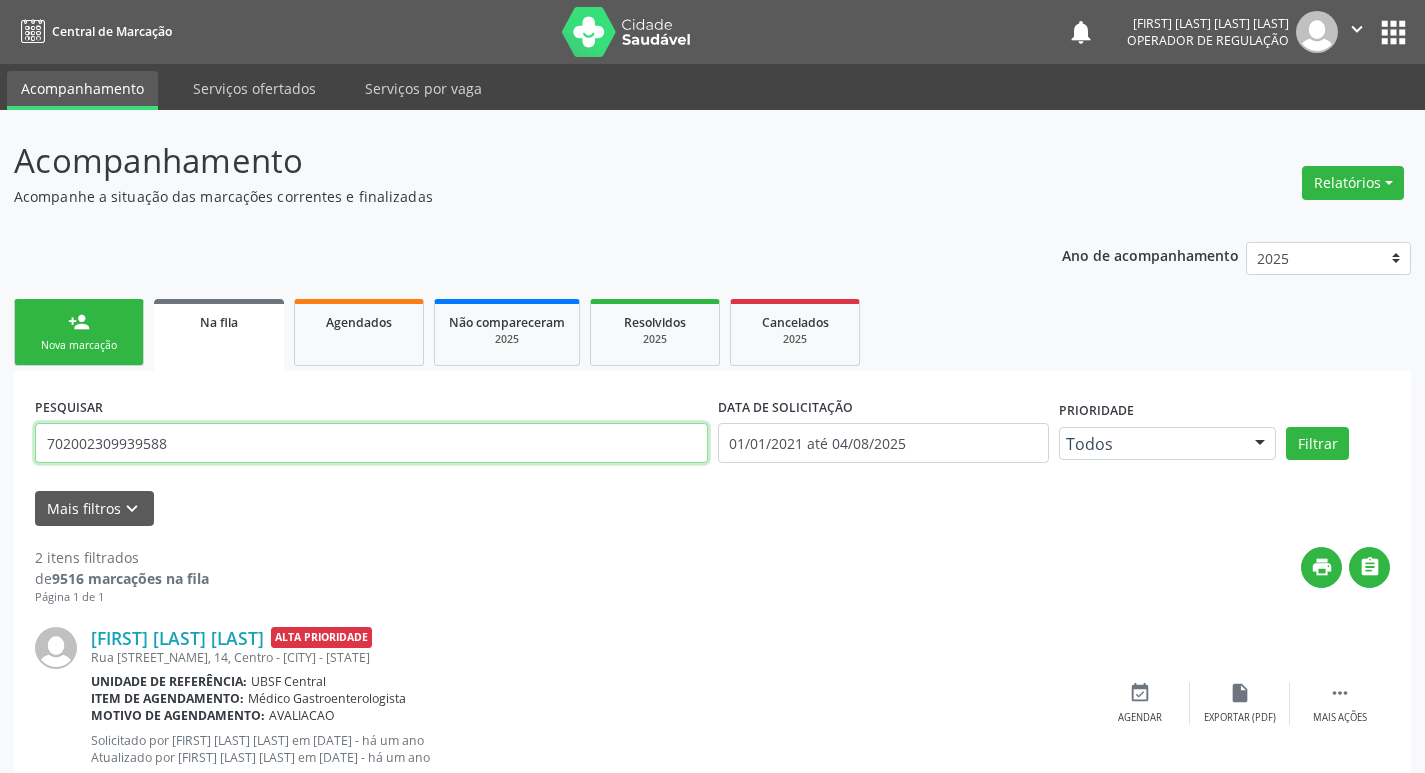 type on "702002309939588" 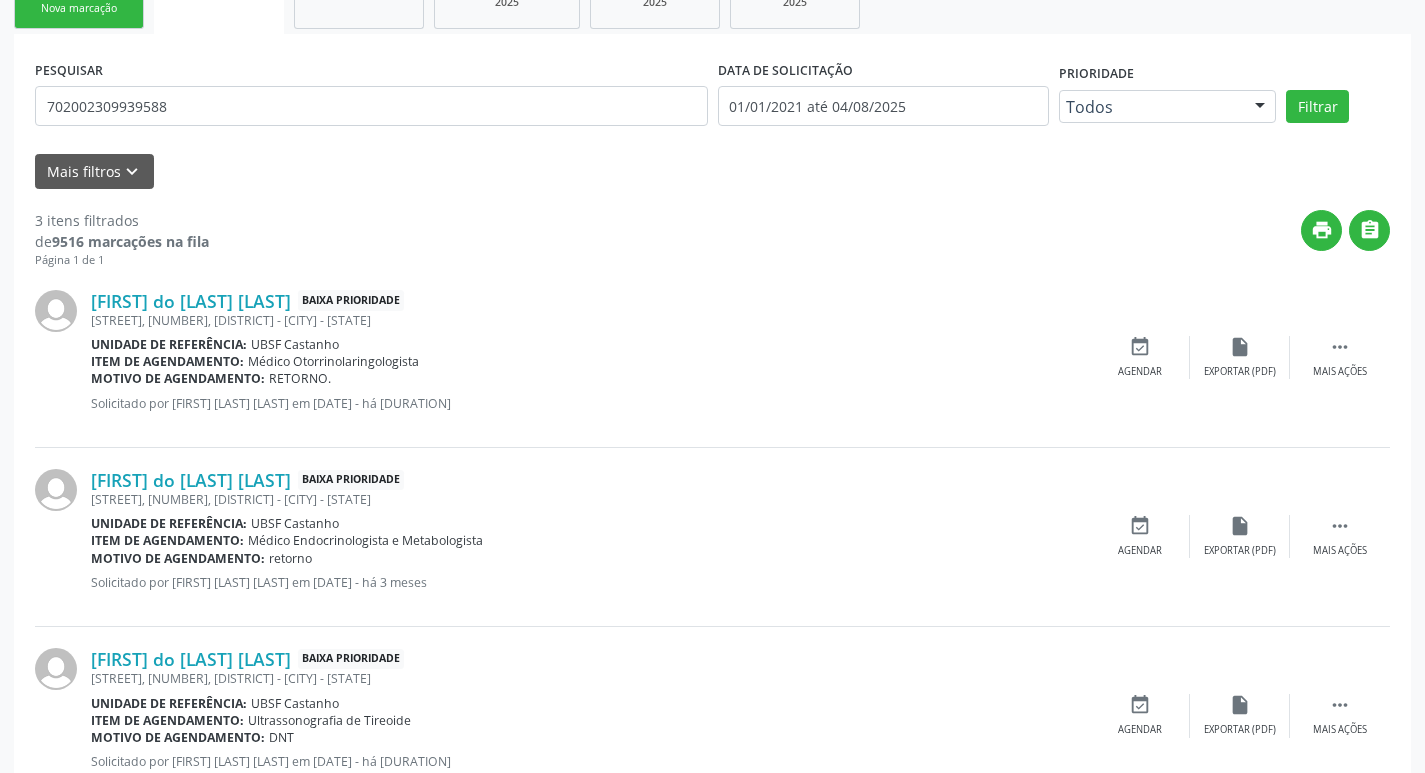 scroll, scrollTop: 400, scrollLeft: 0, axis: vertical 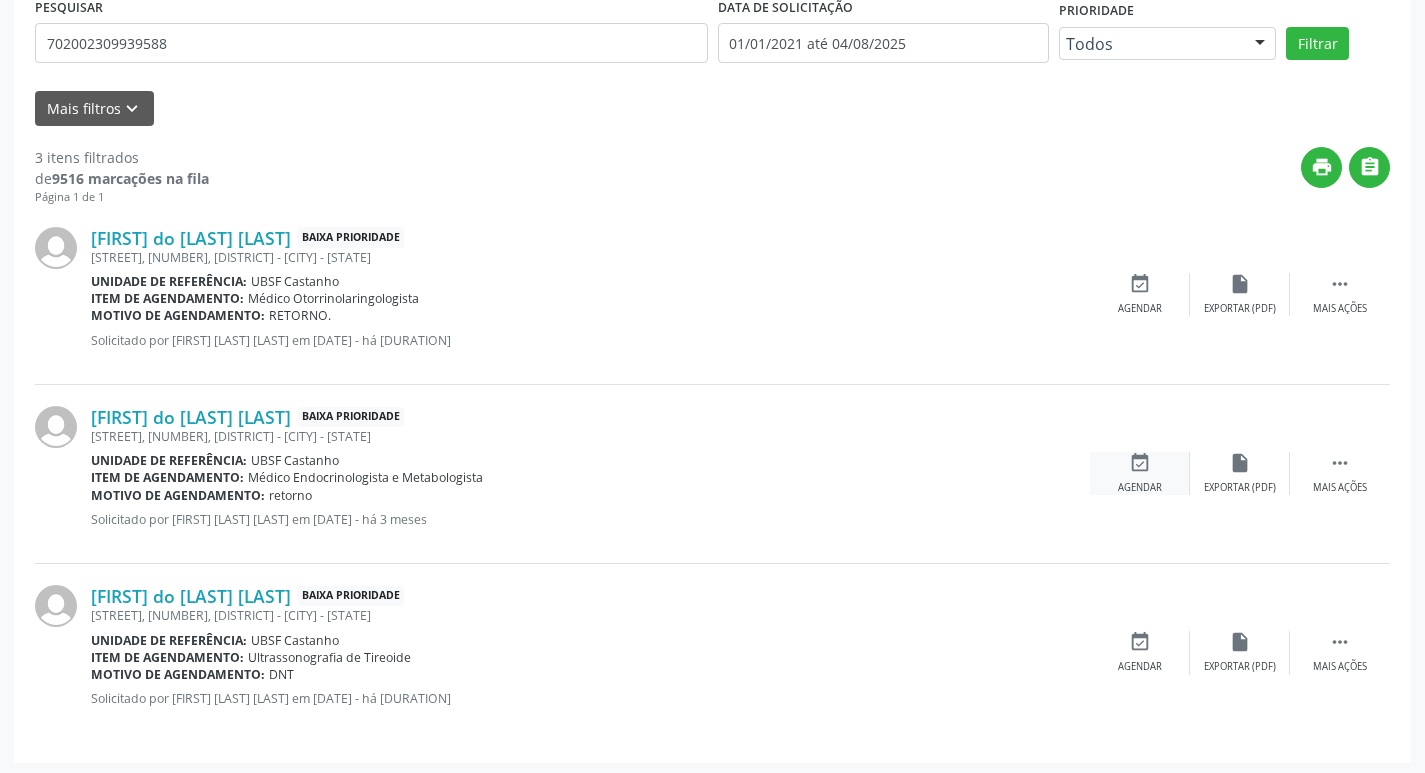 click on "event_available" at bounding box center [1140, 463] 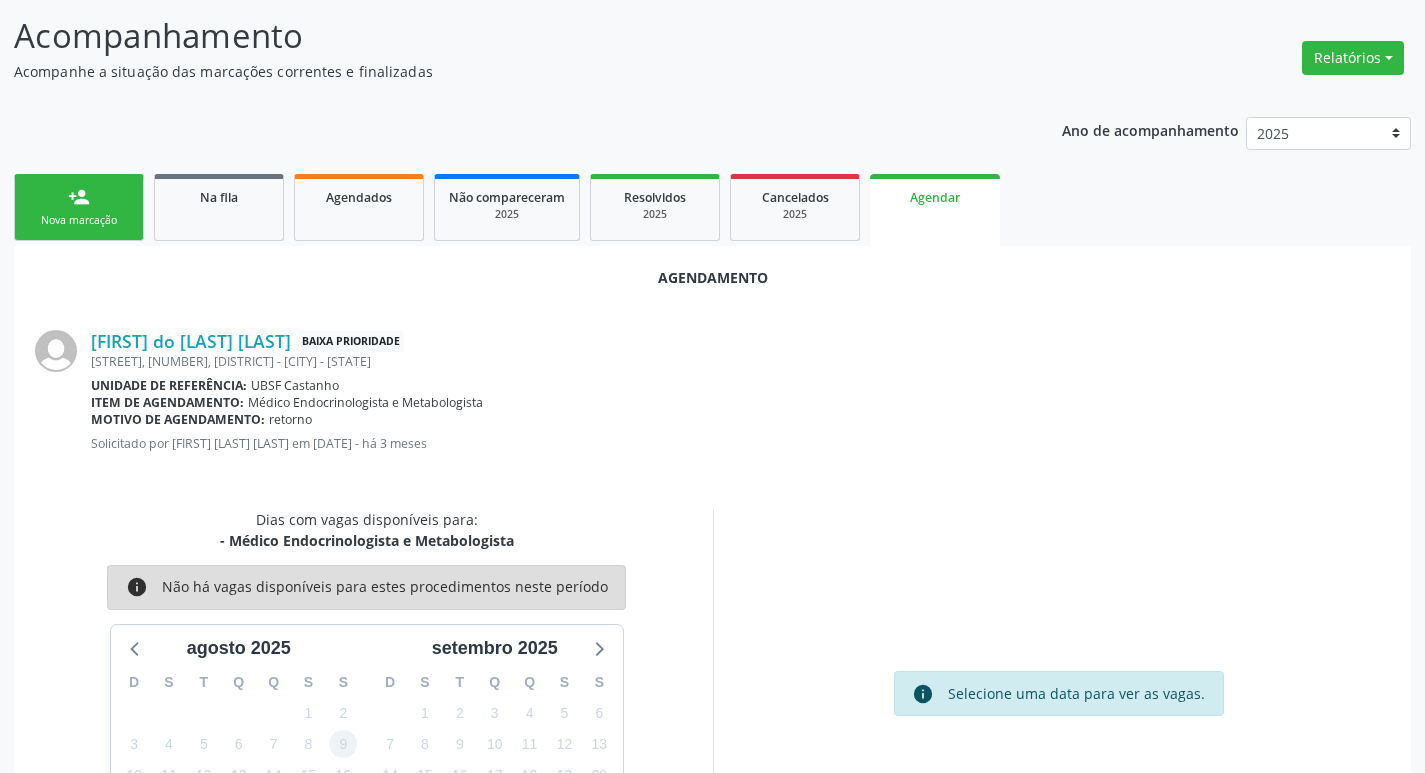 scroll, scrollTop: 221, scrollLeft: 0, axis: vertical 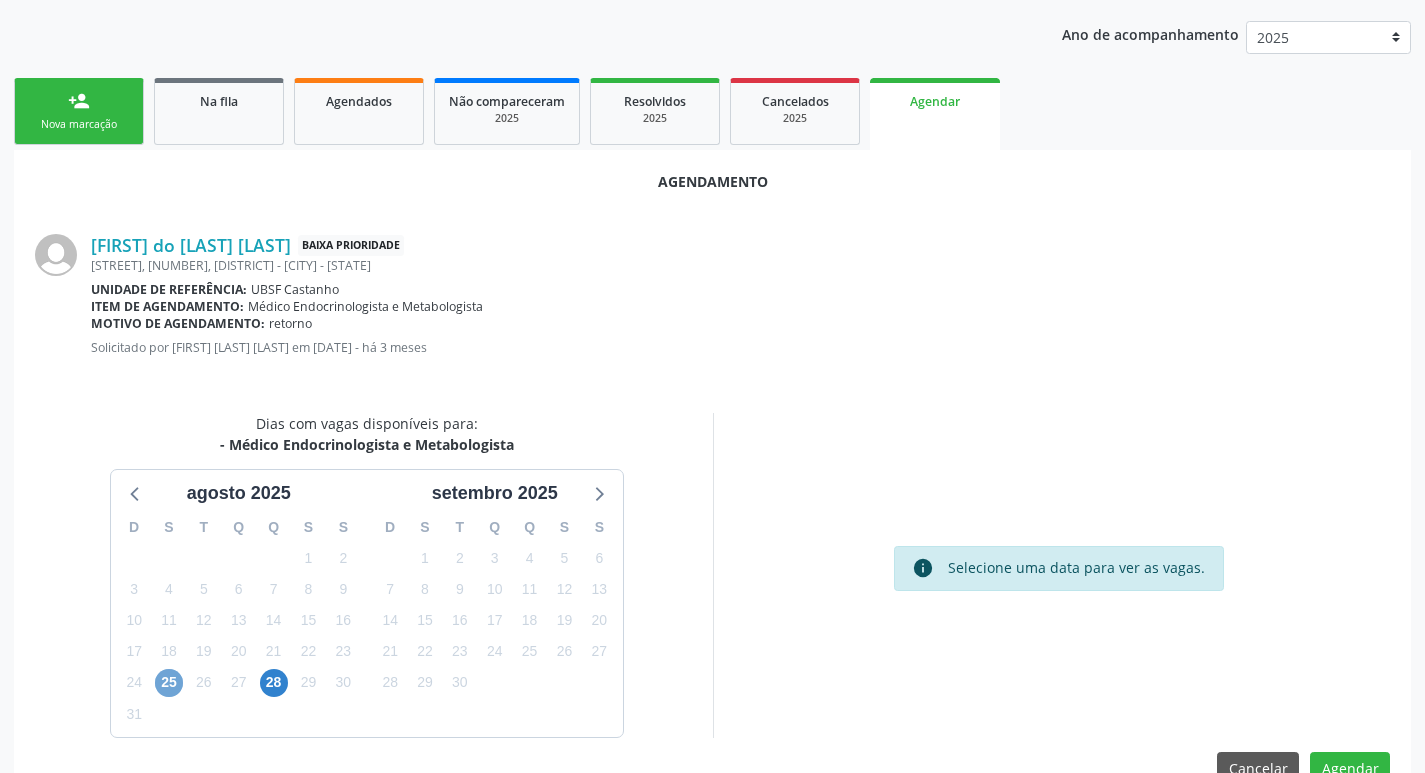 click on "25" at bounding box center (169, 683) 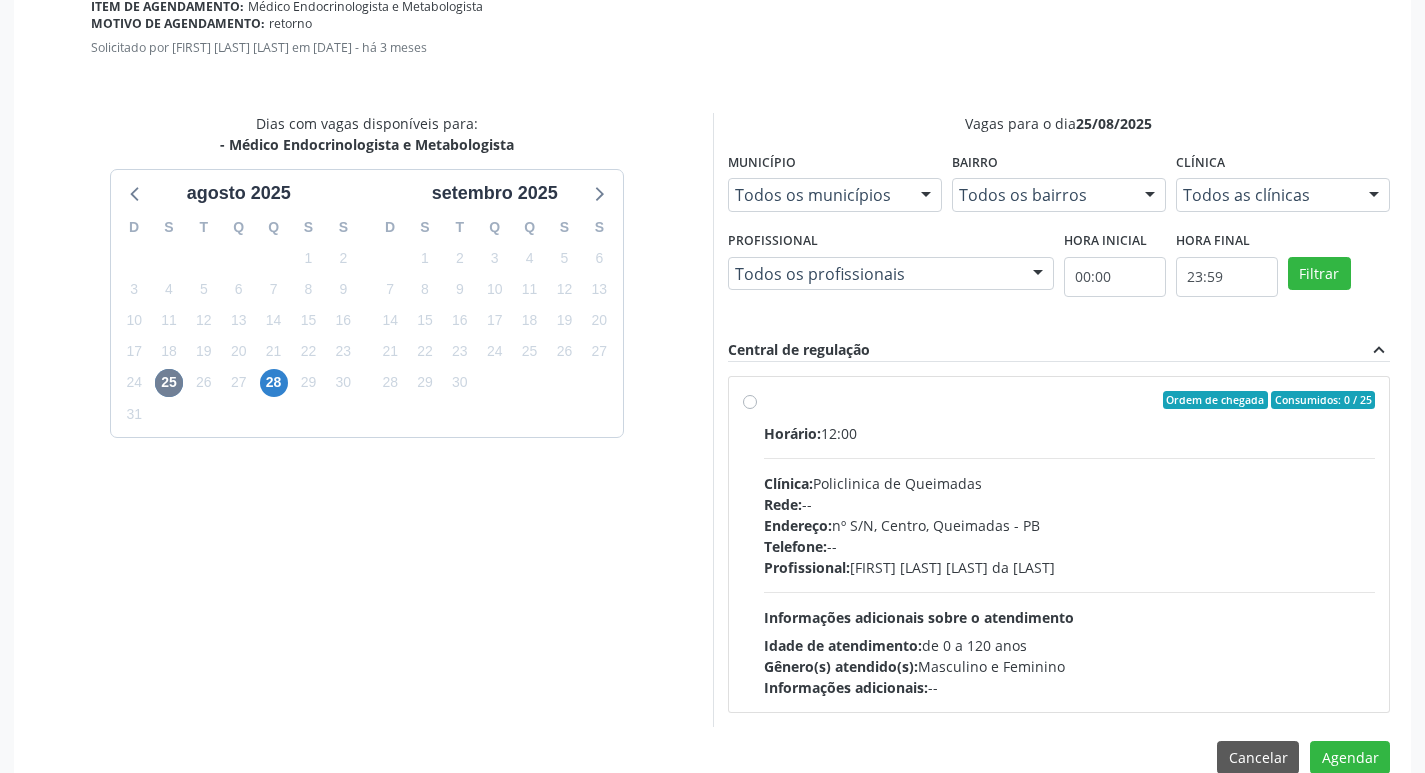 click on "Rede:
--" at bounding box center [1070, 504] 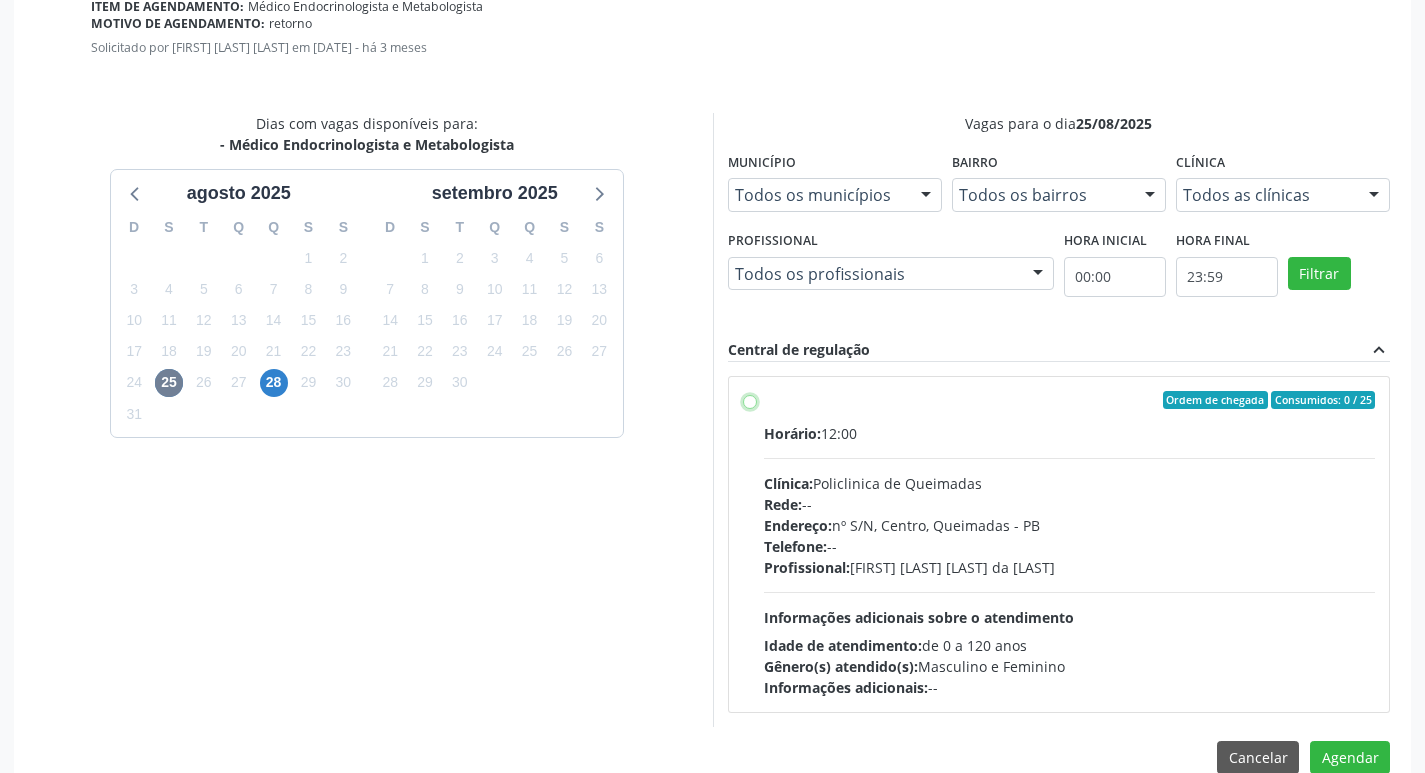 click on "Ordem de chegada
Consumidos: 0 / 25
Horário:   12:00
Clínica:  Policlinica de Queimadas
Rede:
--
Endereço:   nº S/N, Centro, Queimadas - PB
Telefone:   --
Profissional:
Emille Araujo Cavalcante da Cunha
Informações adicionais sobre o atendimento
Idade de atendimento:
de 0 a 120 anos
Gênero(s) atendido(s):
Masculino e Feminino
Informações adicionais:
--" at bounding box center [750, 400] 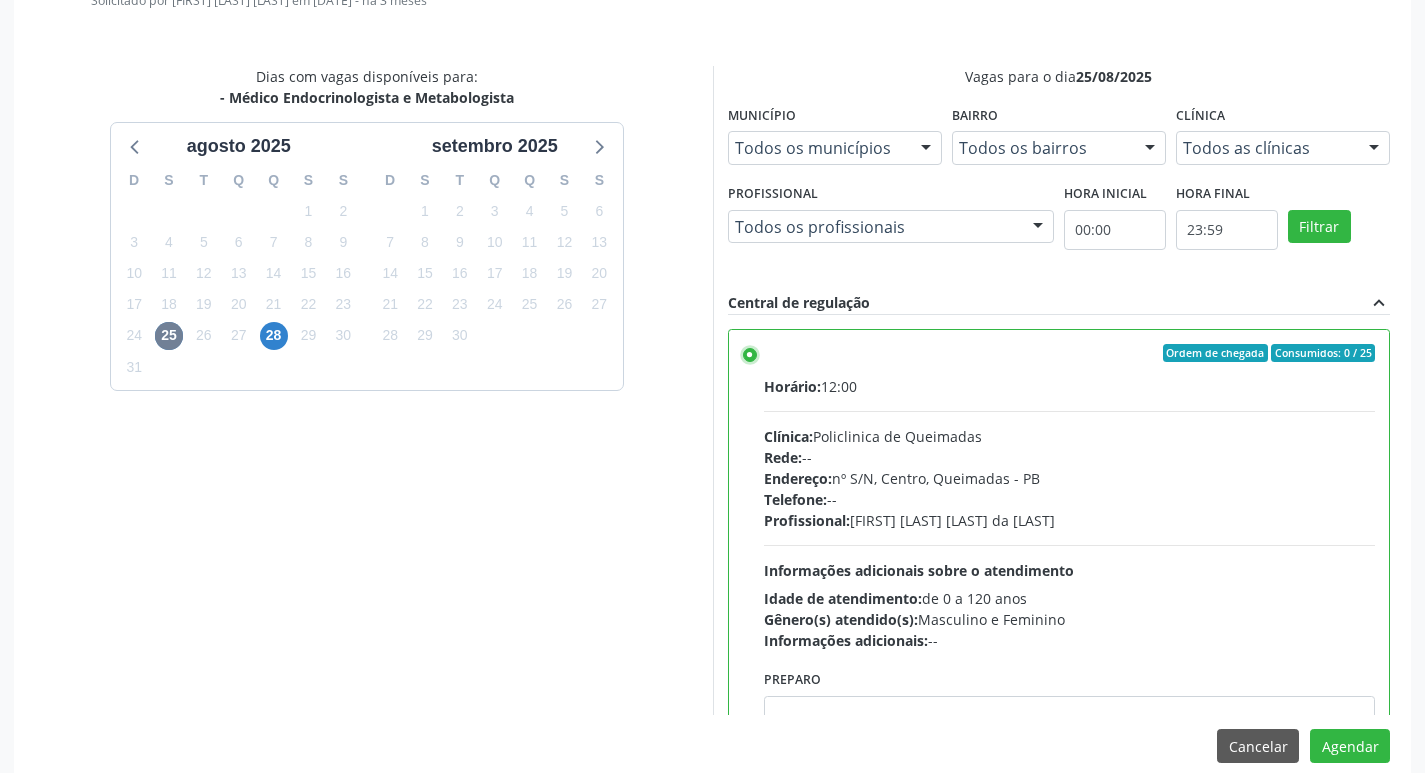 scroll, scrollTop: 593, scrollLeft: 0, axis: vertical 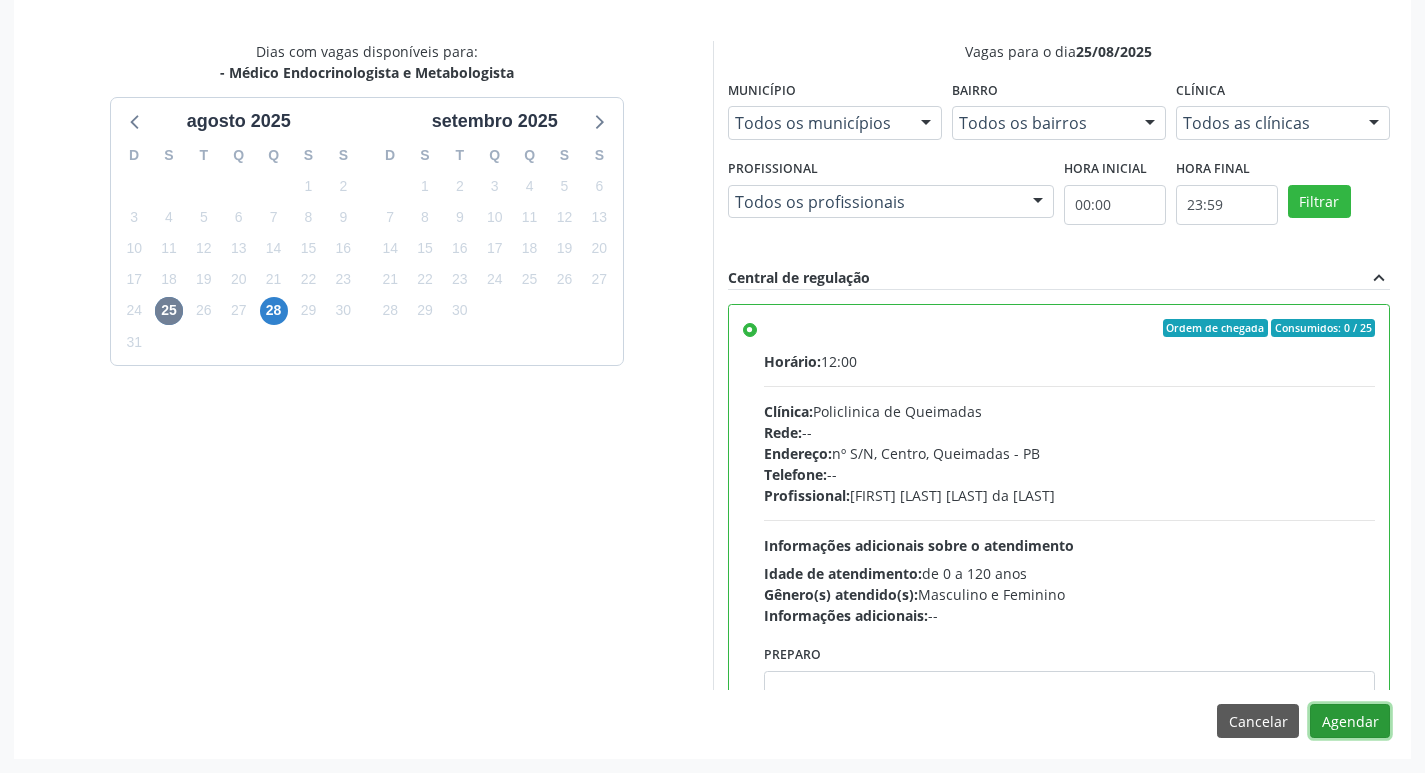 click on "Agendar" at bounding box center (1350, 721) 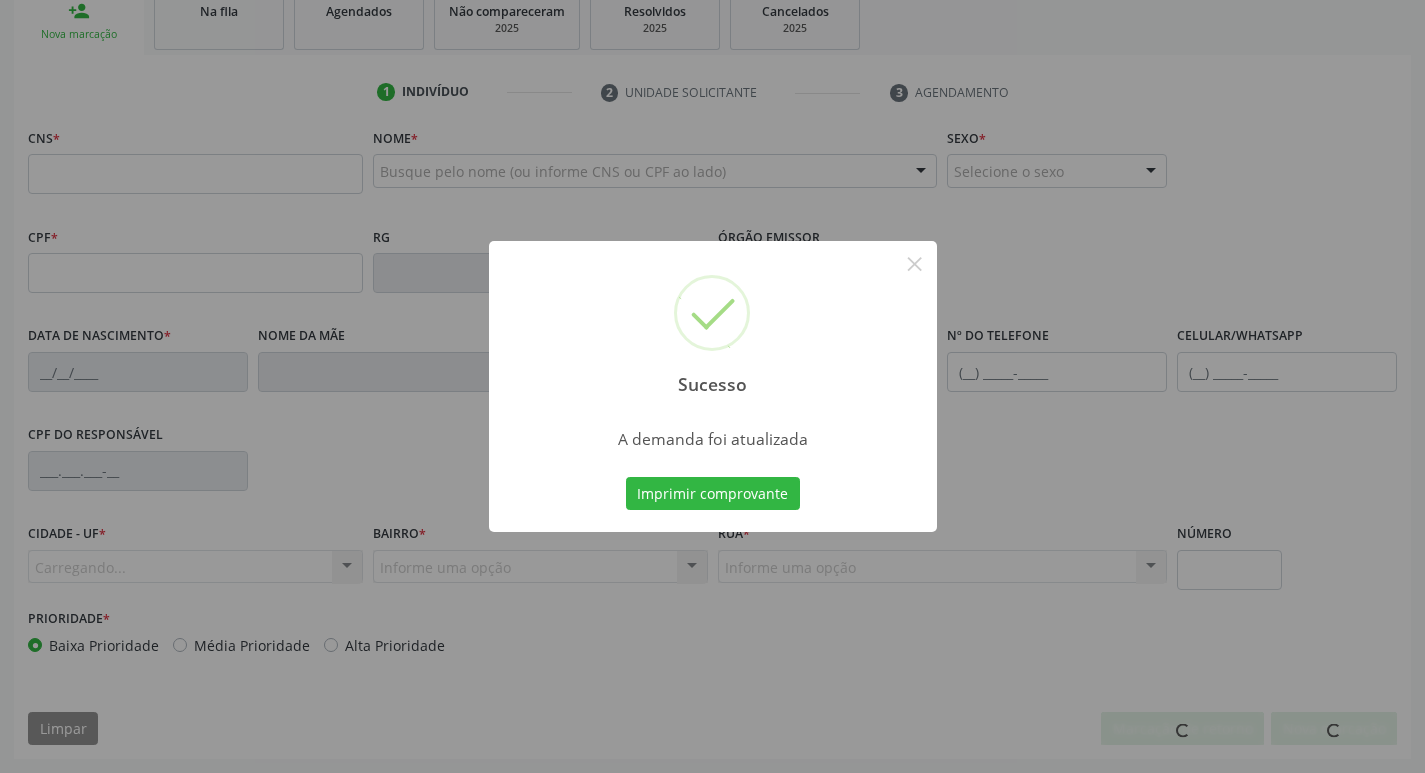 scroll, scrollTop: 311, scrollLeft: 0, axis: vertical 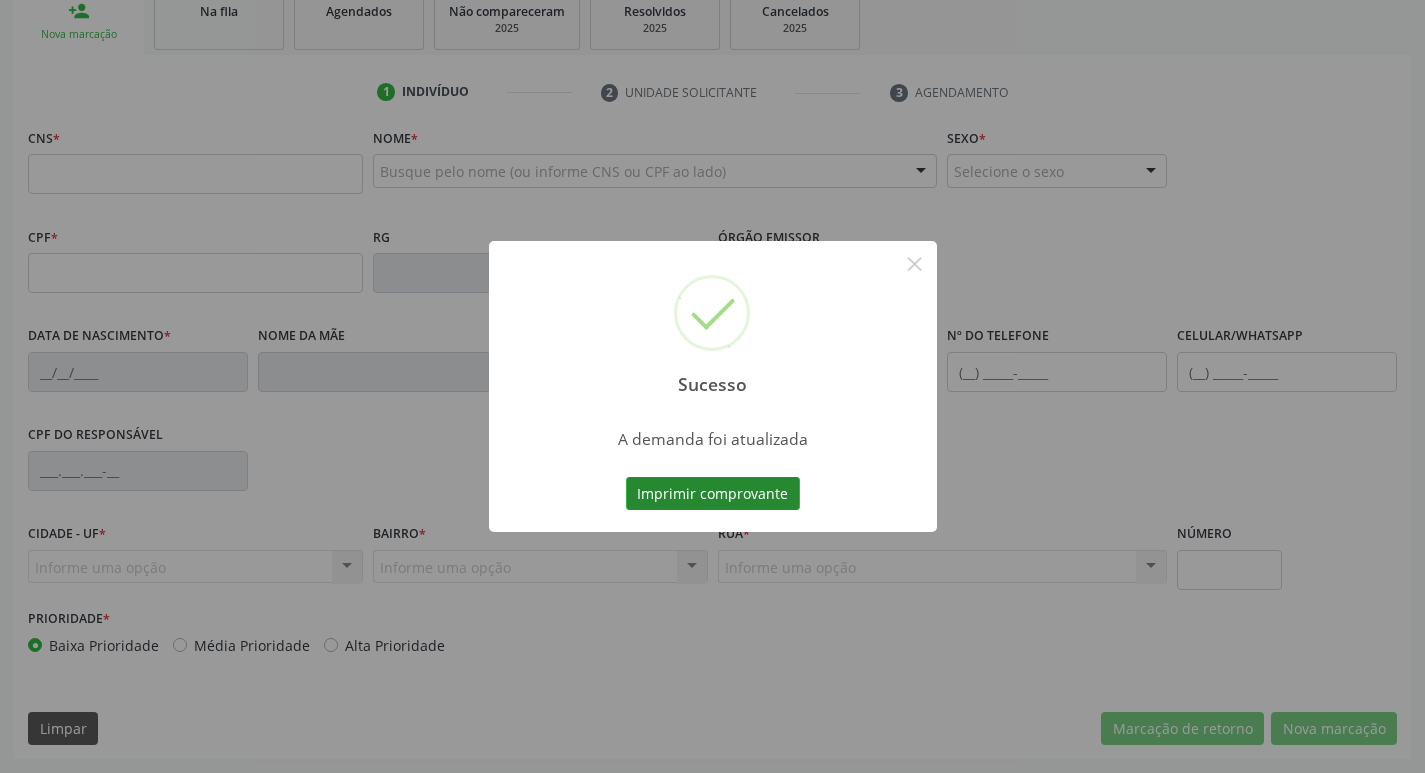 click on "Imprimir comprovante" at bounding box center [713, 494] 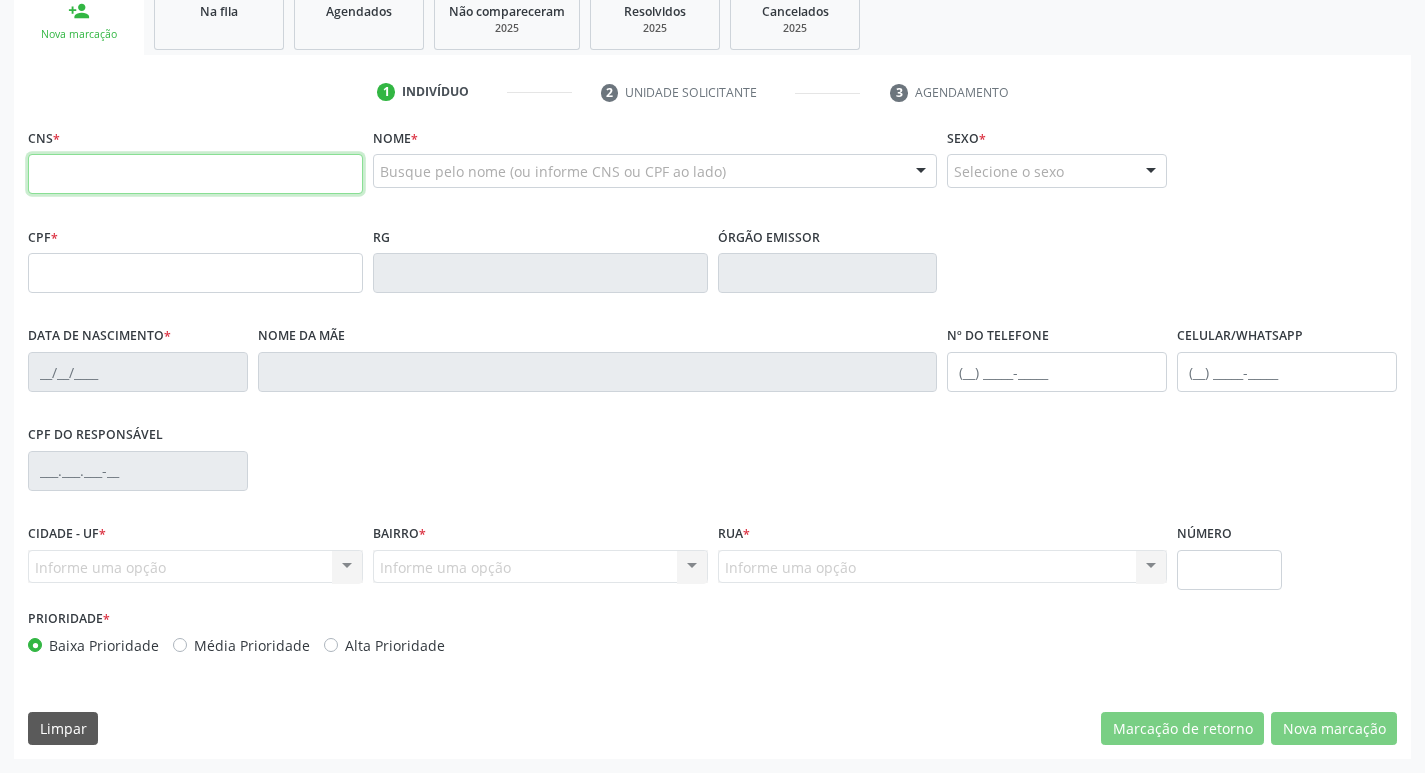 click at bounding box center [195, 174] 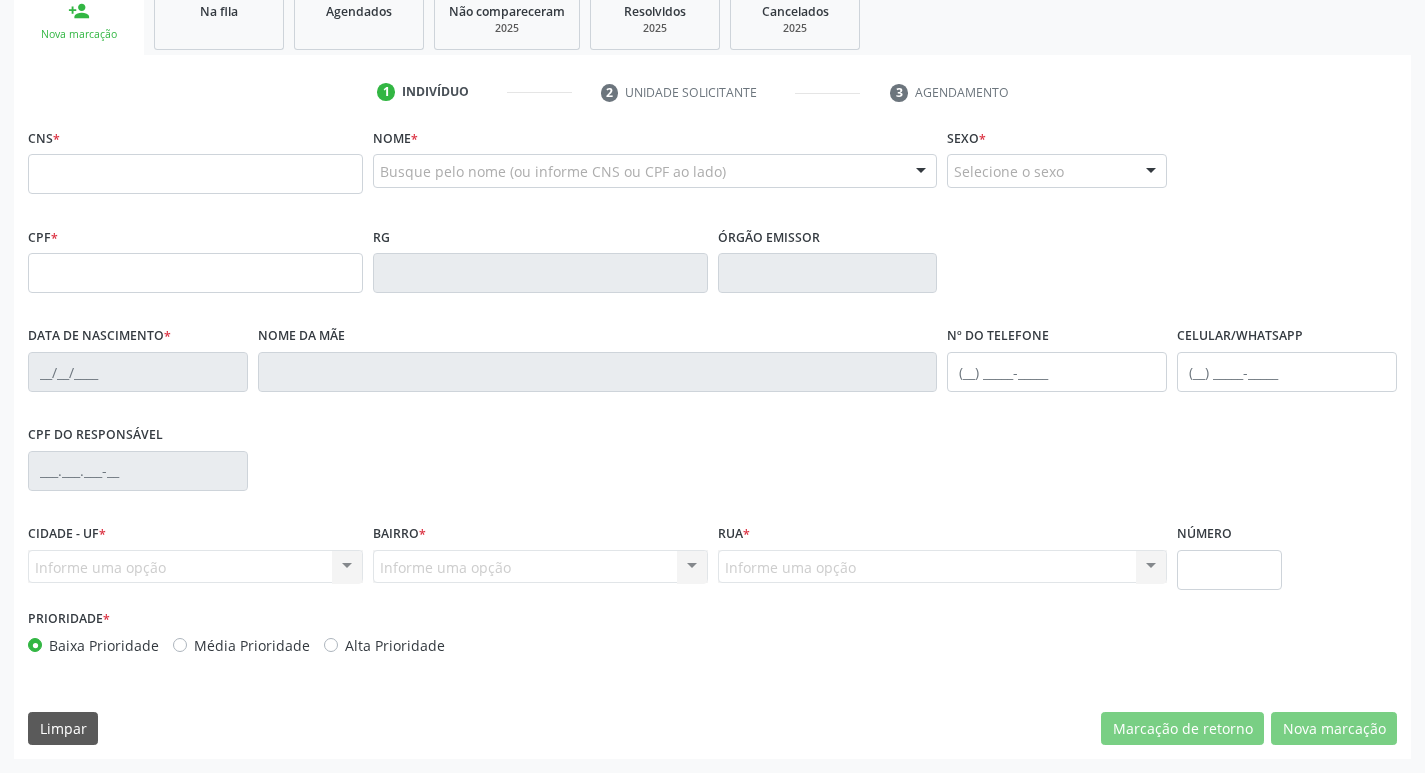 click on "person_add
Nova marcação
Na fila   Agendados   Não compareceram
2025
Resolvidos
2025
Cancelados
2025" at bounding box center [712, 19] 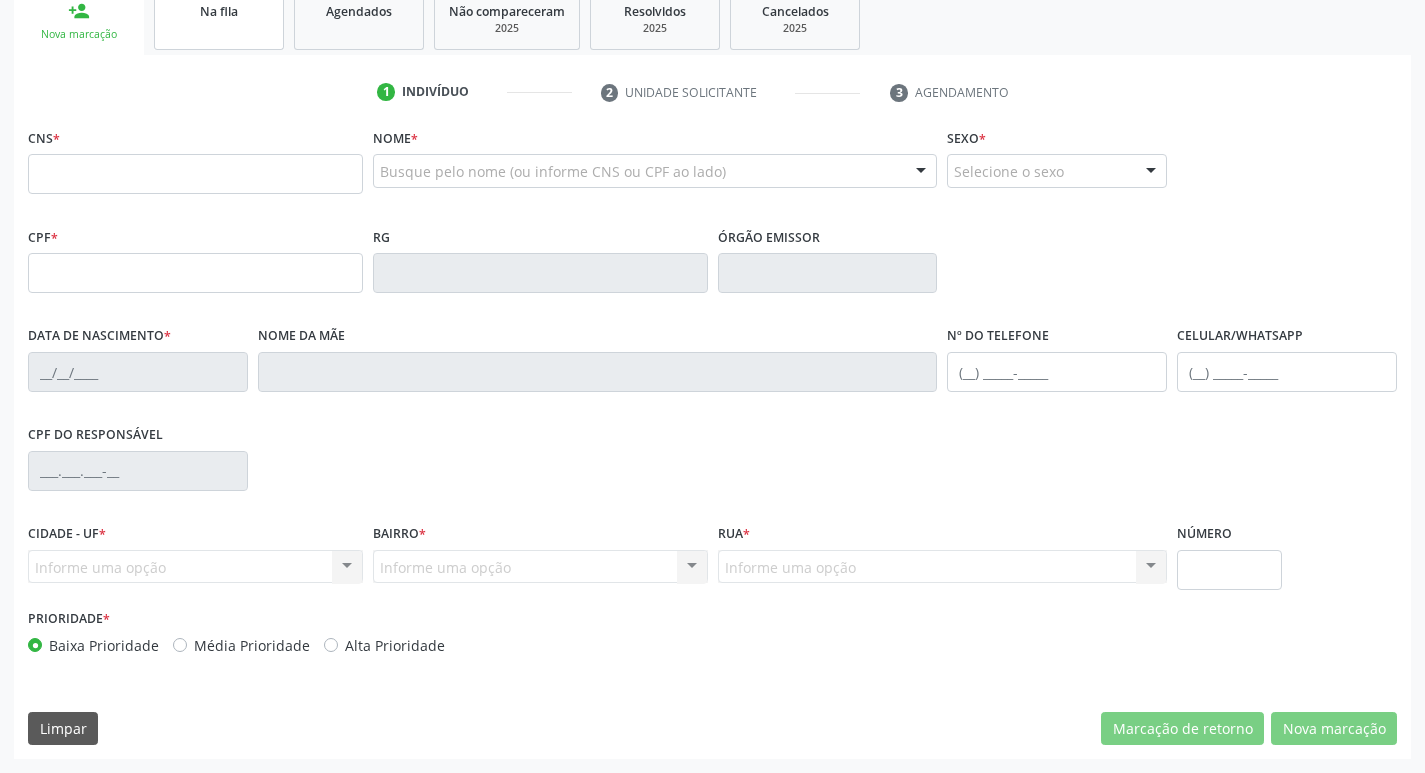 click on "Na fila" at bounding box center [219, 19] 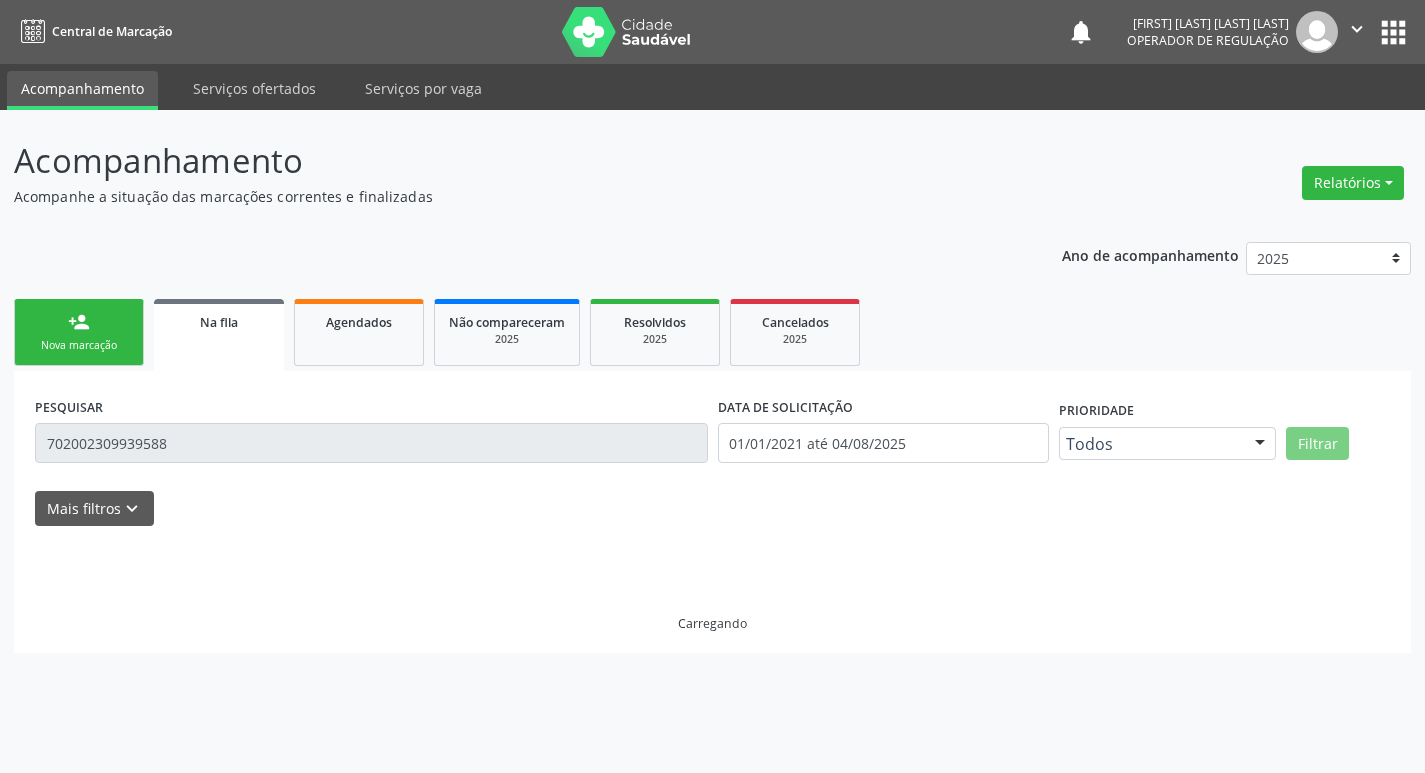 scroll, scrollTop: 0, scrollLeft: 0, axis: both 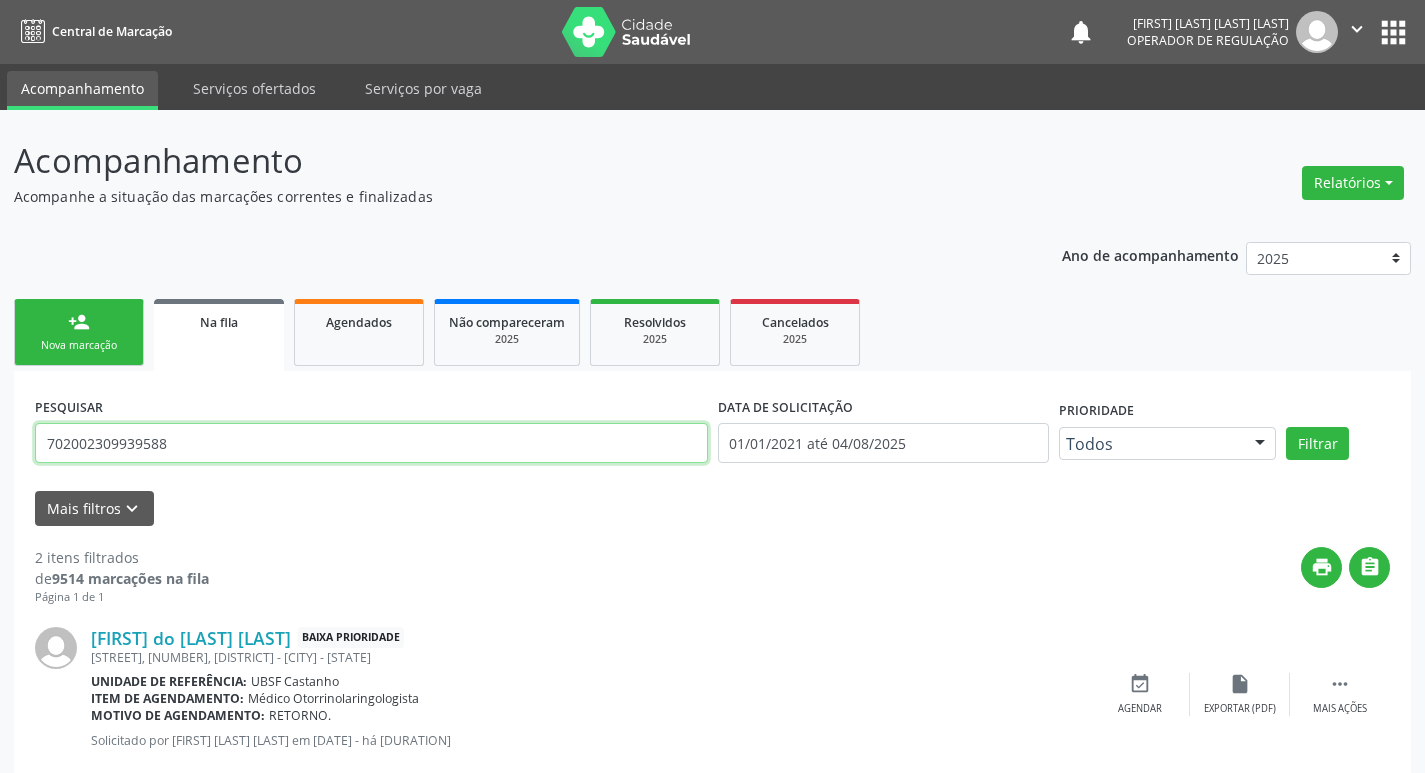 click on "702002309939588" at bounding box center [371, 443] 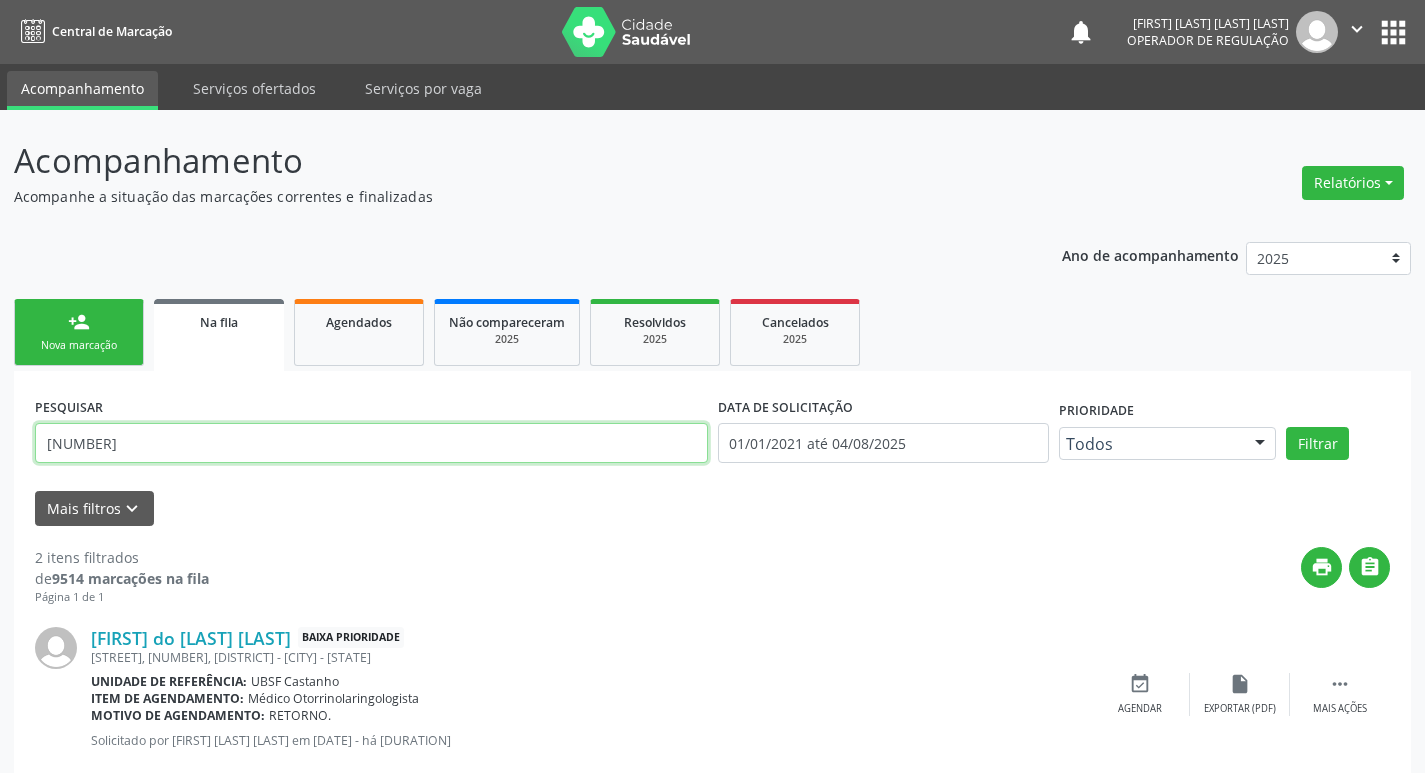 type on "702502374142937" 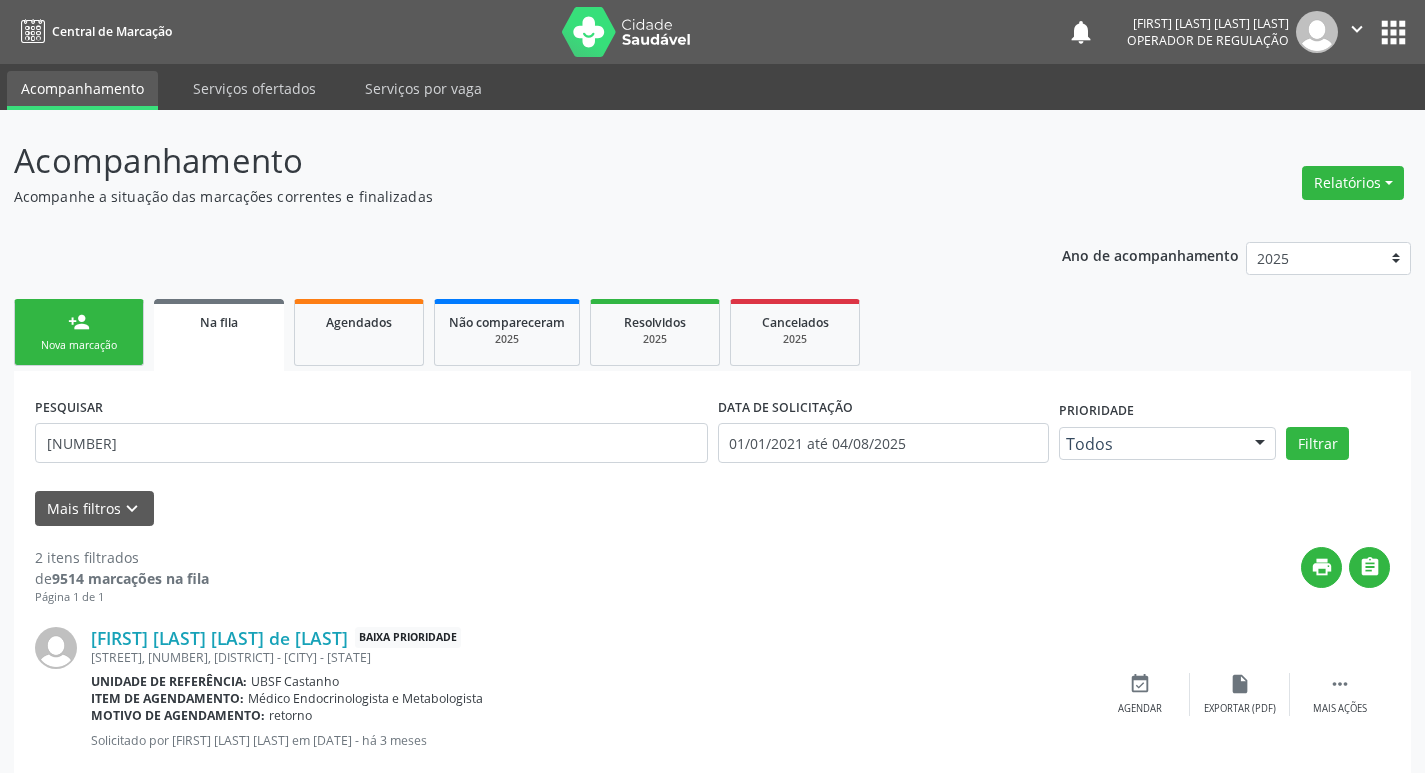 scroll, scrollTop: 225, scrollLeft: 0, axis: vertical 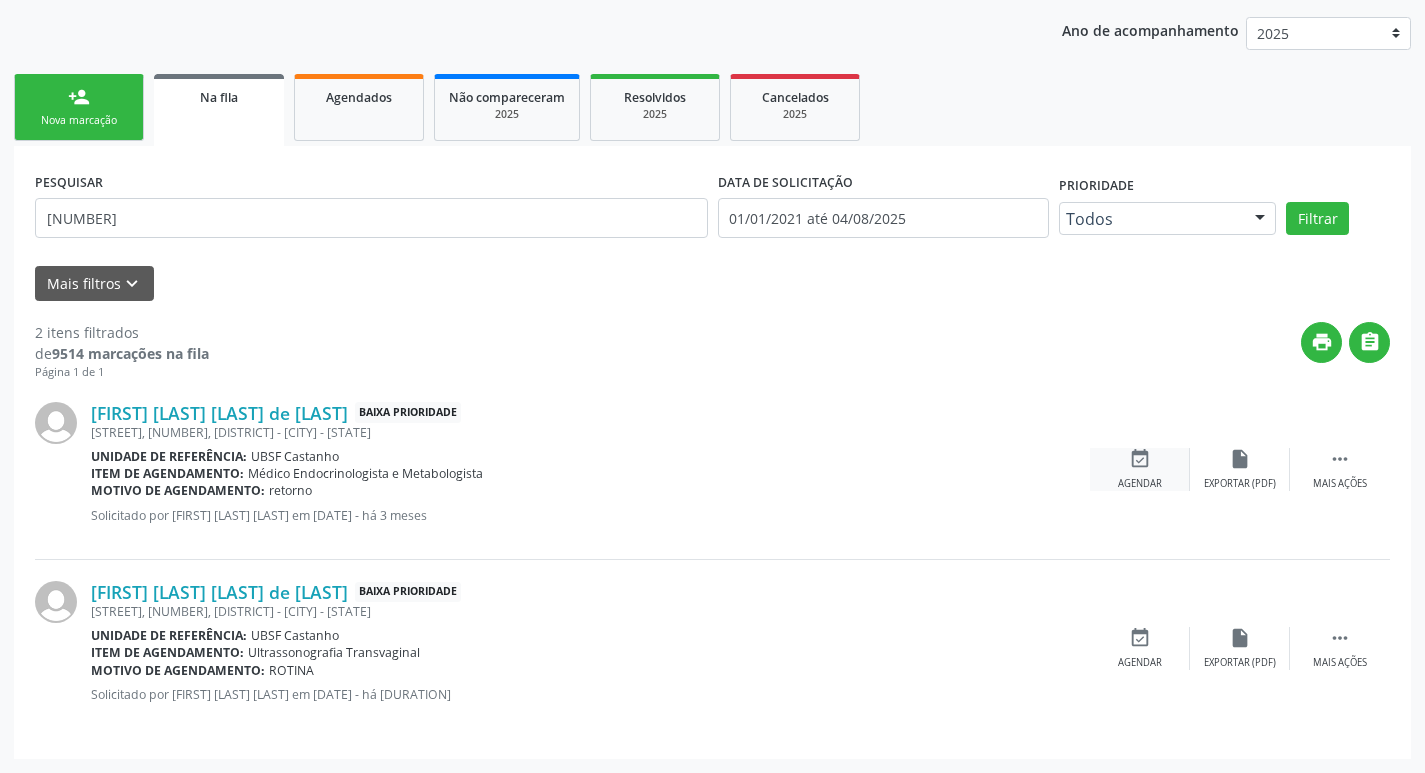 click on "event_available" at bounding box center (1140, 459) 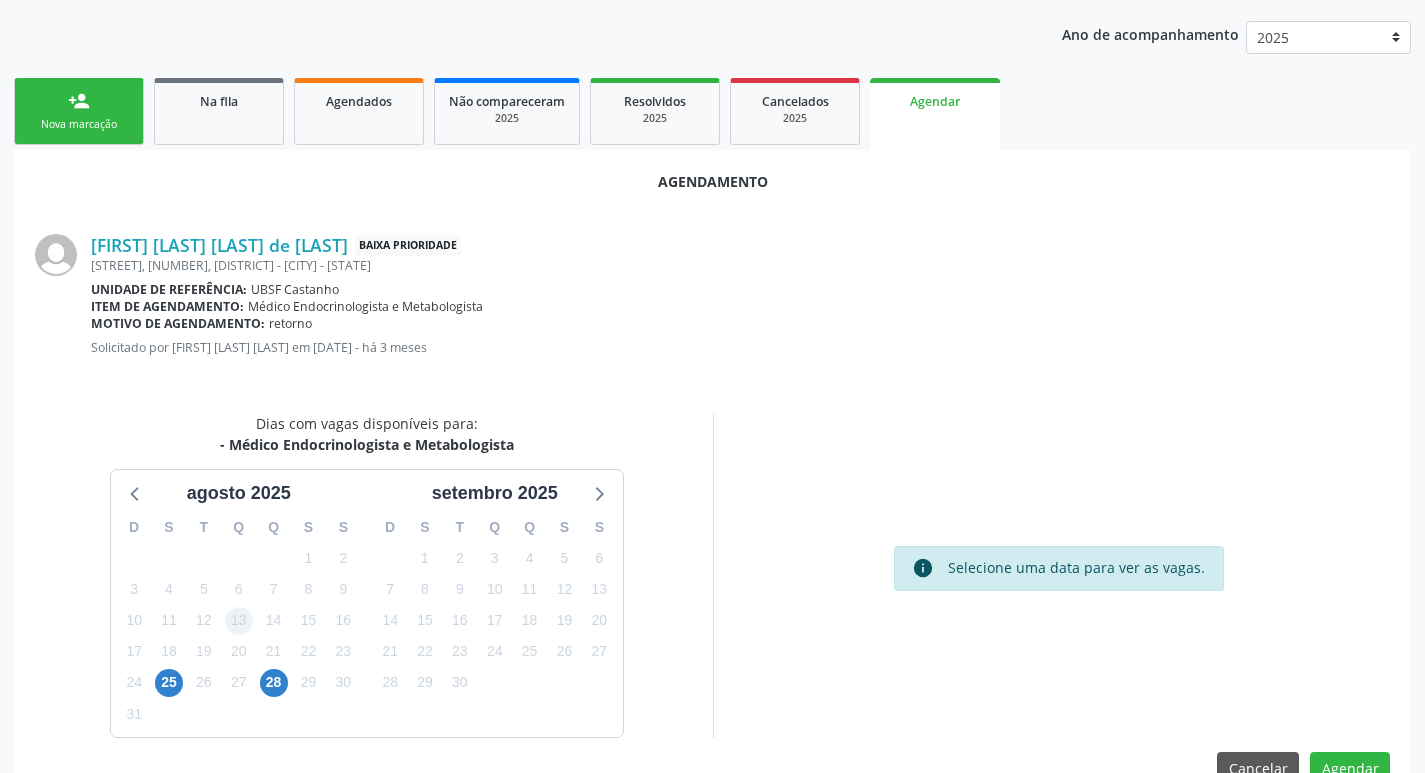 scroll, scrollTop: 225, scrollLeft: 0, axis: vertical 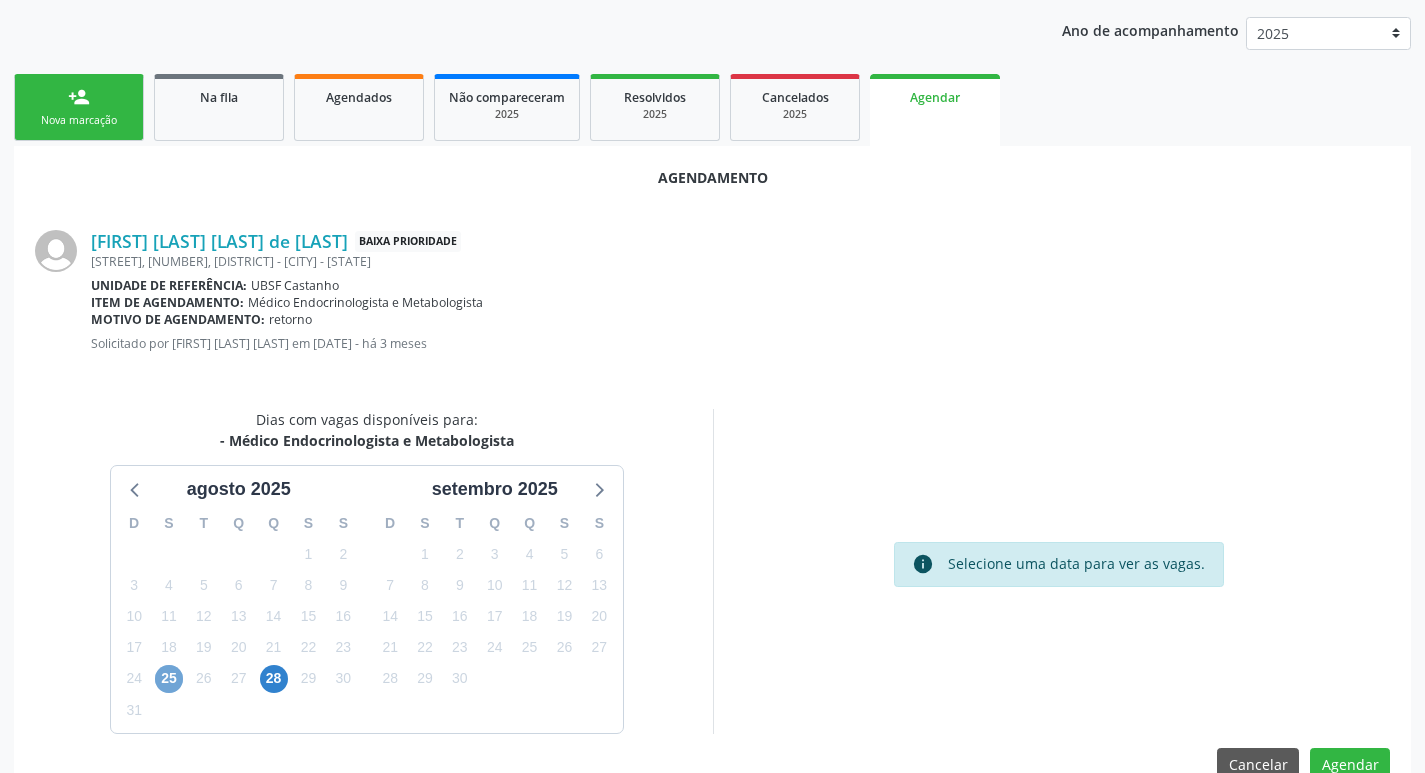 click on "25" at bounding box center (169, 679) 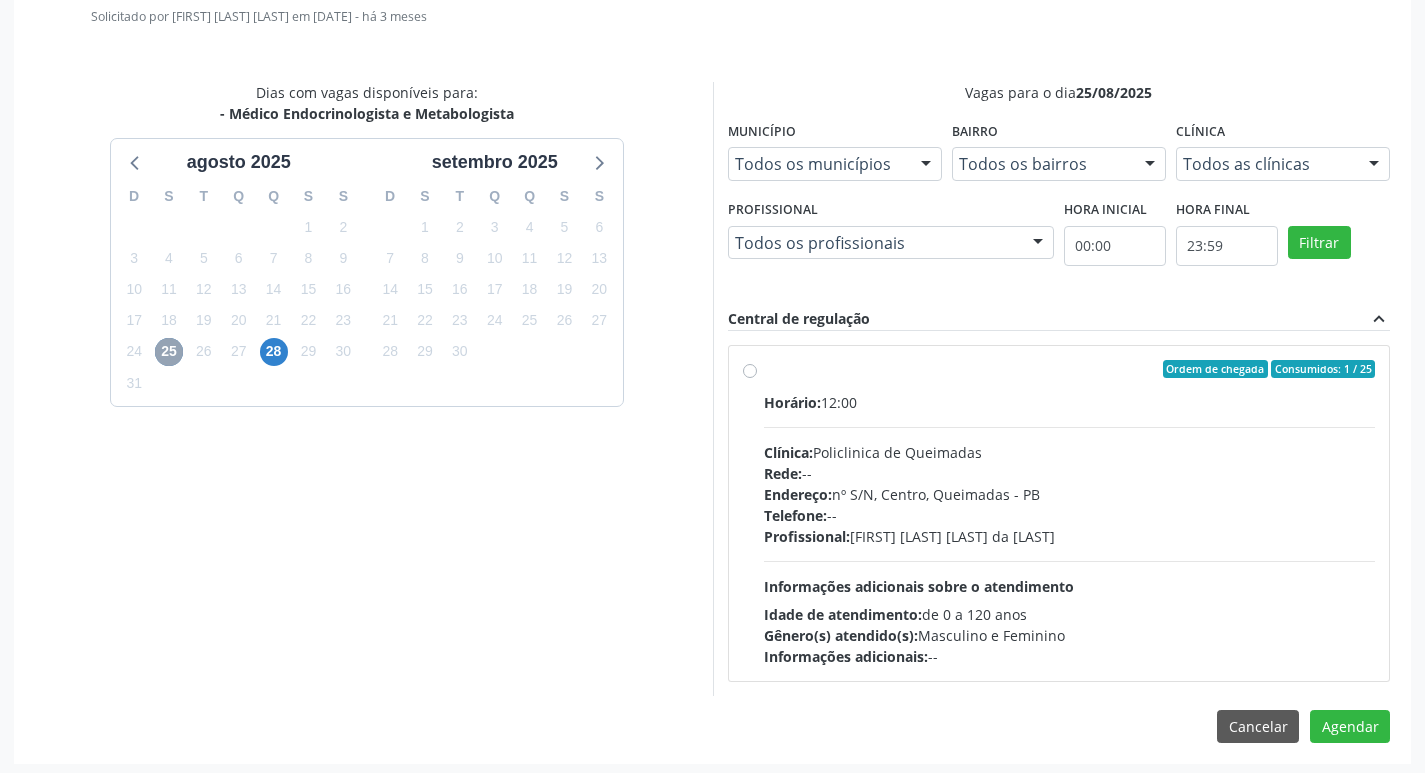 scroll, scrollTop: 557, scrollLeft: 0, axis: vertical 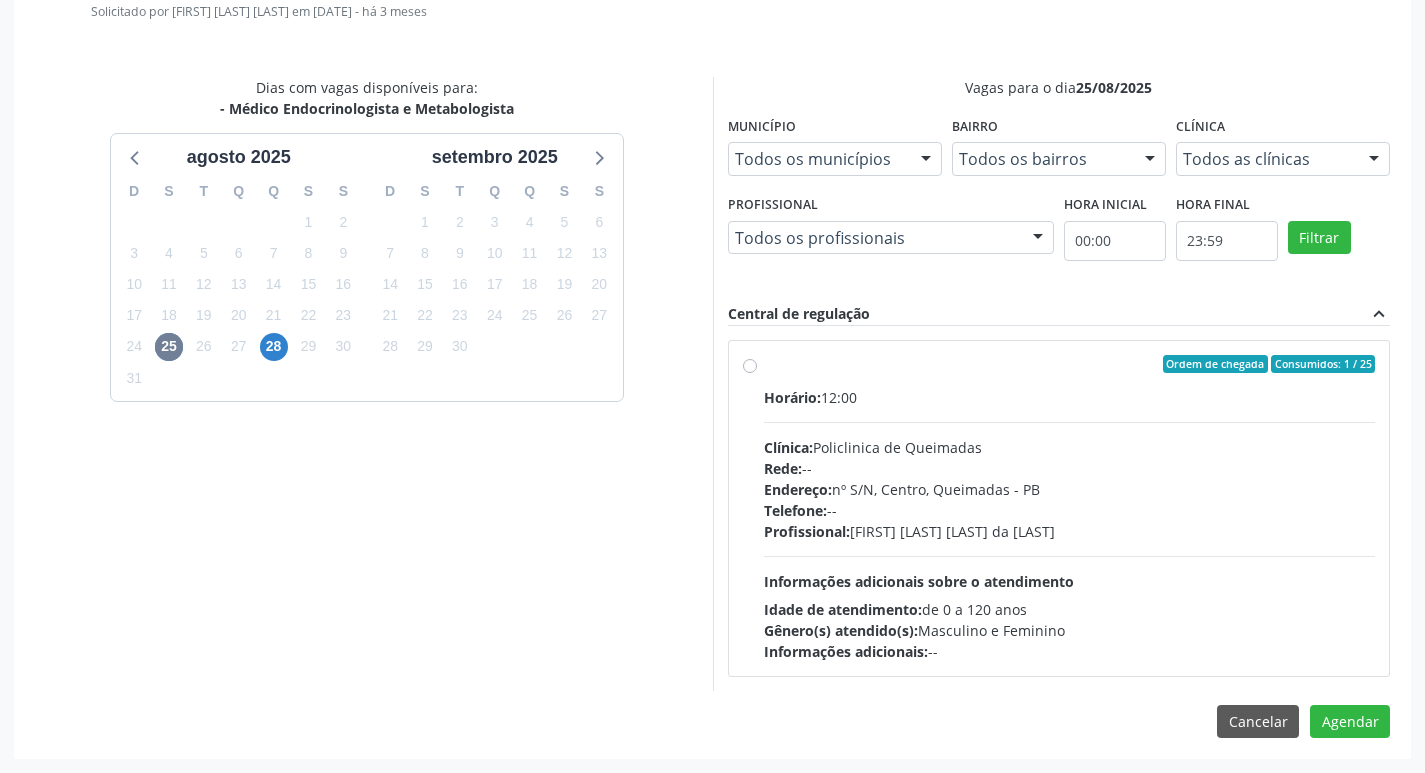 click on "Horário:   12:00
Clínica:  Policlinica de Queimadas
Rede:
--
Endereço:   nº S/N, Centro, [CITY] - [STATE]
Telefone:   --
Profissional:
[FIRST] [LAST] [LAST] [LAST]
Informações adicionais sobre o atendimento
Idade de atendimento:
de 0 a 120 anos
Gênero(s) atendido(s):
Masculino e Feminino
Informações adicionais:
--" at bounding box center (1070, 524) 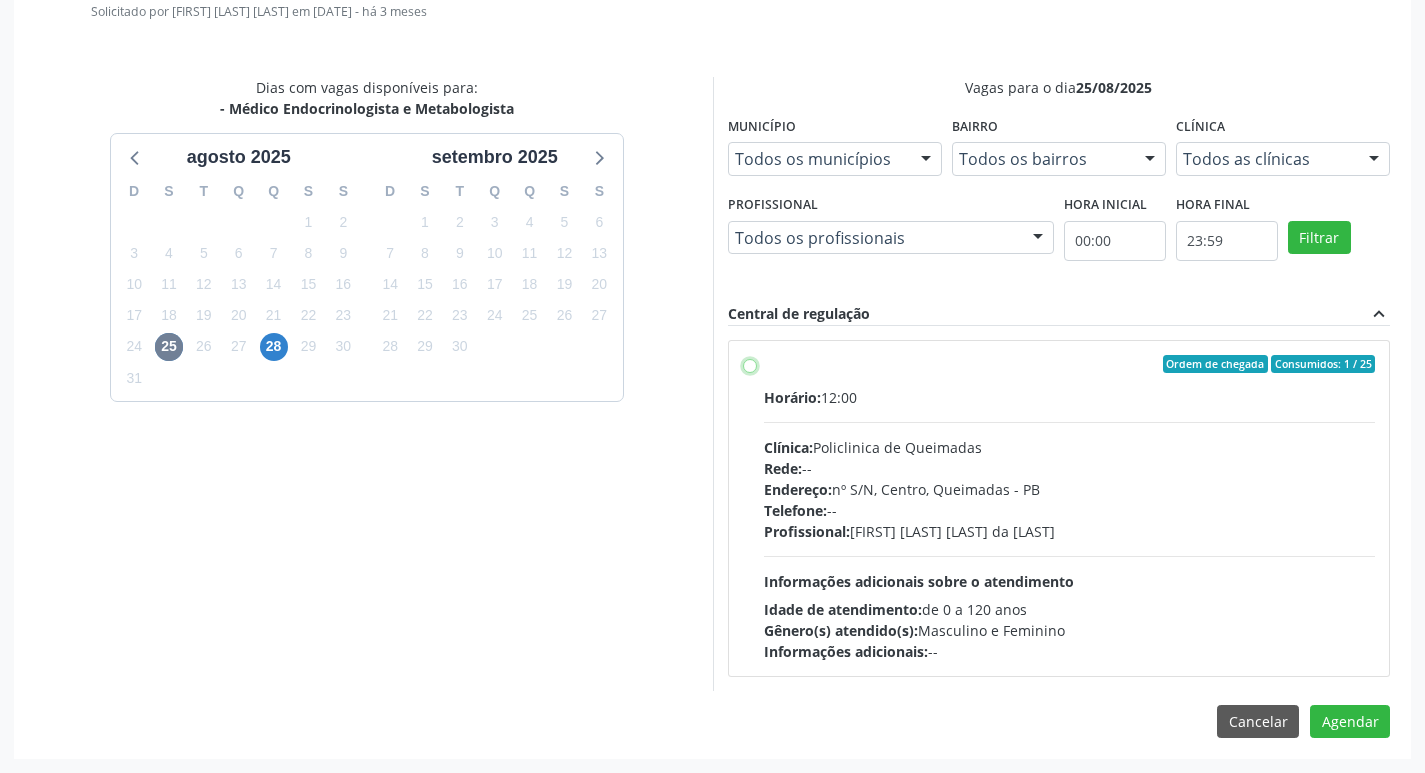 click on "Ordem de chegada
Consumidos: 1 / 25
Horário:   12:00
Clínica:  Policlinica de Queimadas
Rede:
--
Endereço:   nº S/N, Centro, Queimadas - PB
Telefone:   --
Profissional:
Emille Araujo Cavalcante da Cunha
Informações adicionais sobre o atendimento
Idade de atendimento:
de 0 a 120 anos
Gênero(s) atendido(s):
Masculino e Feminino
Informações adicionais:
--" at bounding box center [750, 364] 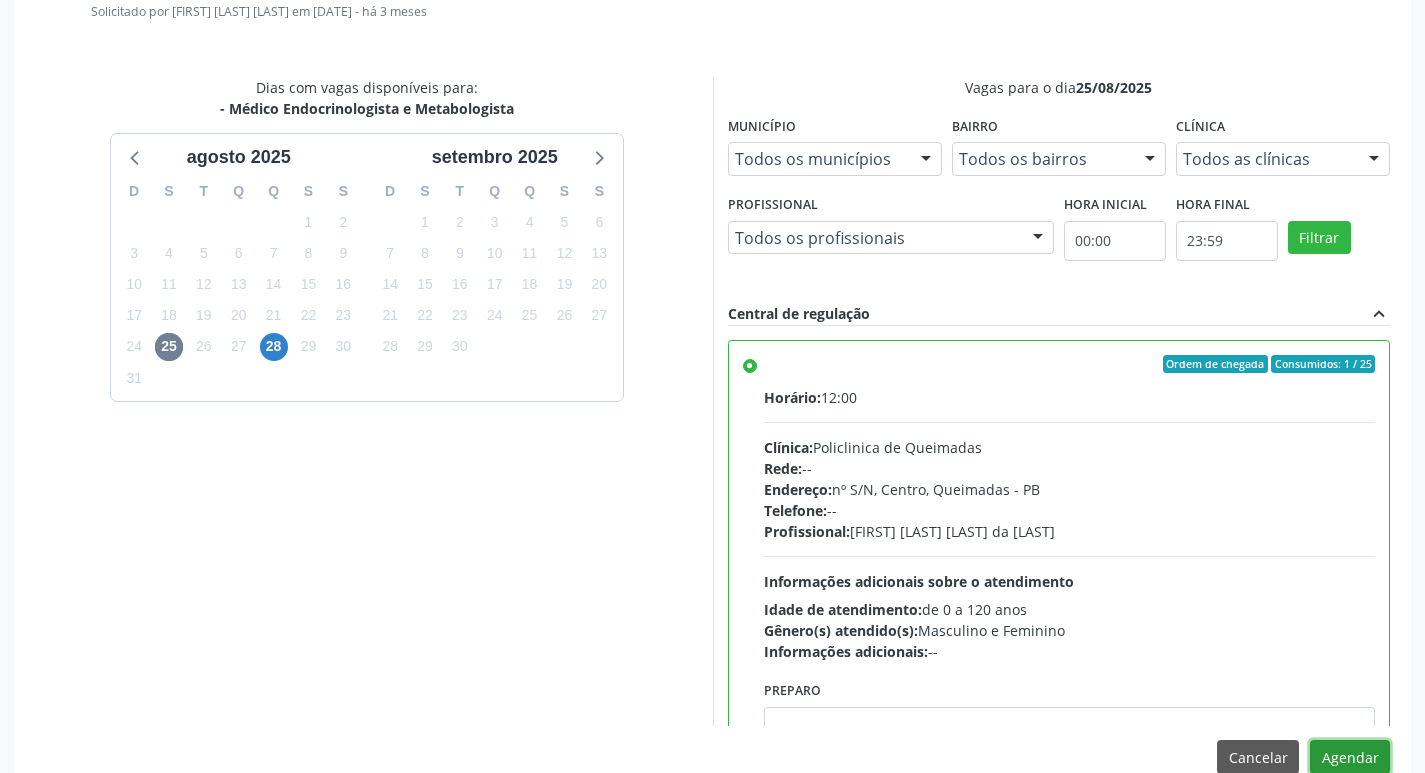 click on "Agendar" at bounding box center (1350, 757) 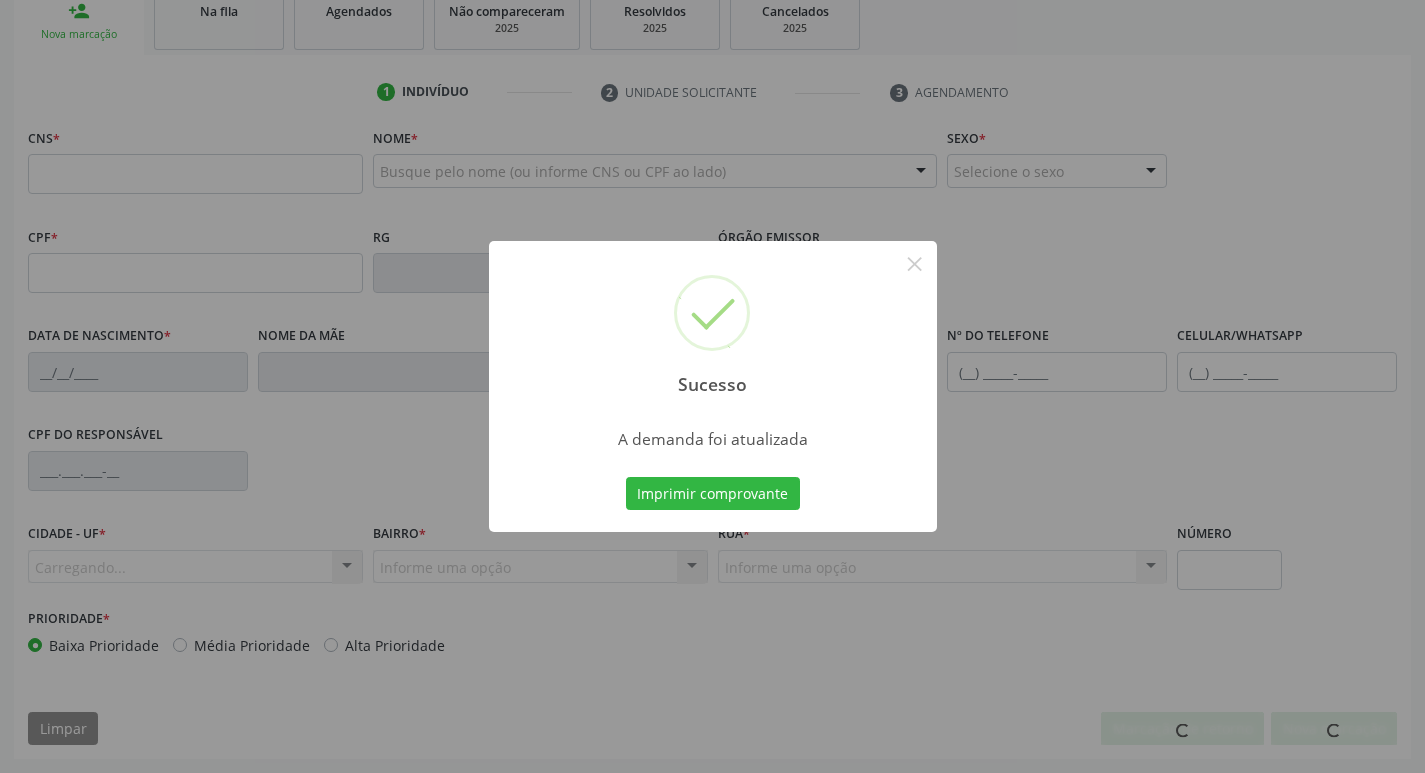 click on "Sucesso × A demanda foi atualizada Imprimir comprovante Cancel" at bounding box center [713, 387] 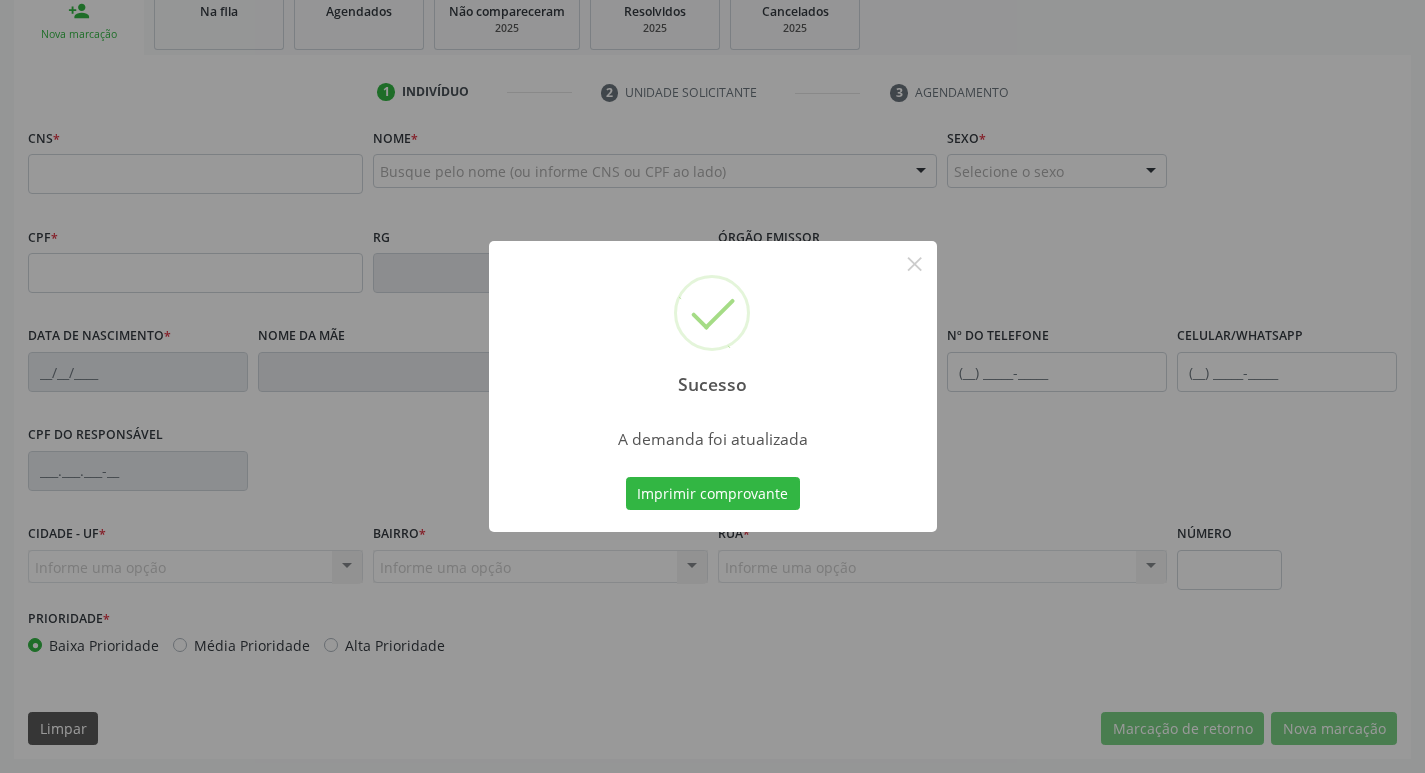 scroll, scrollTop: 311, scrollLeft: 0, axis: vertical 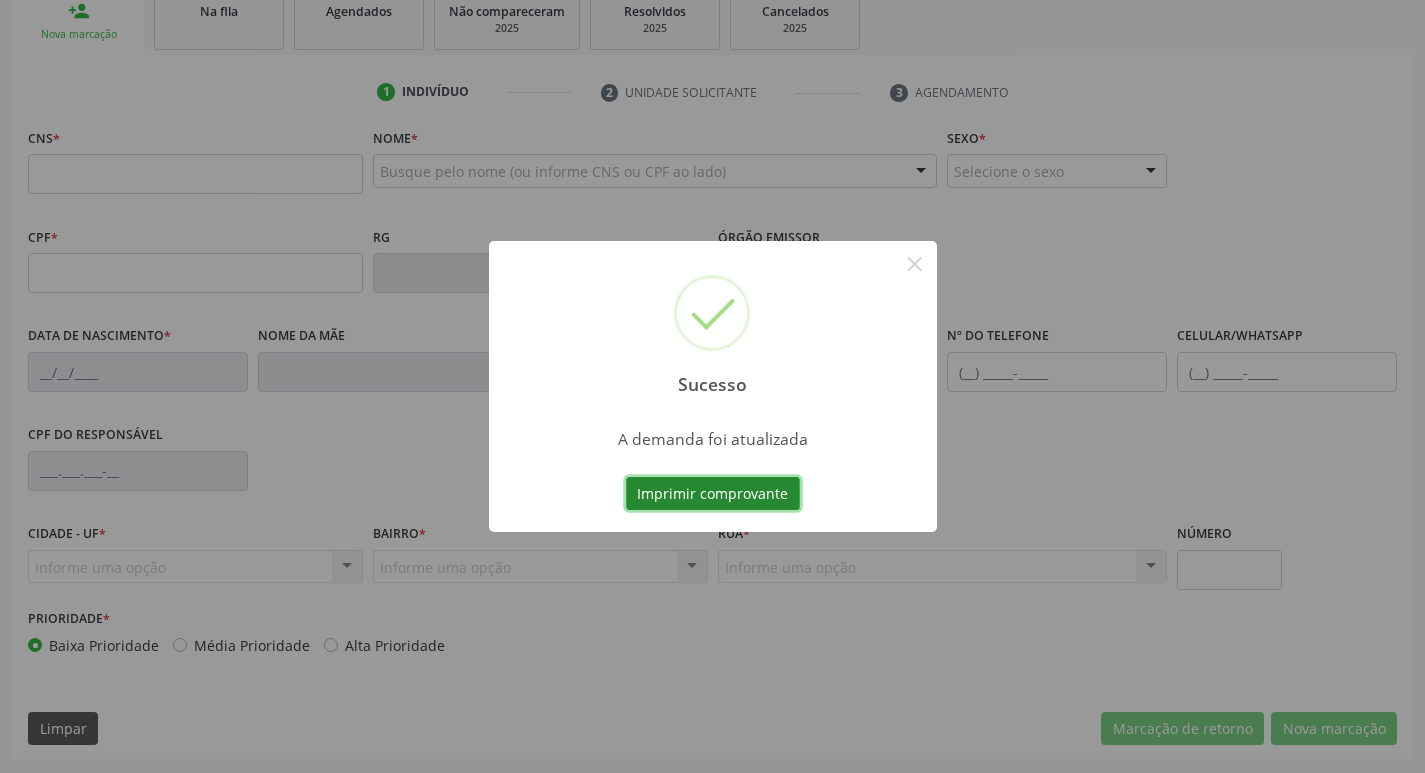 click on "Imprimir comprovante" at bounding box center (713, 494) 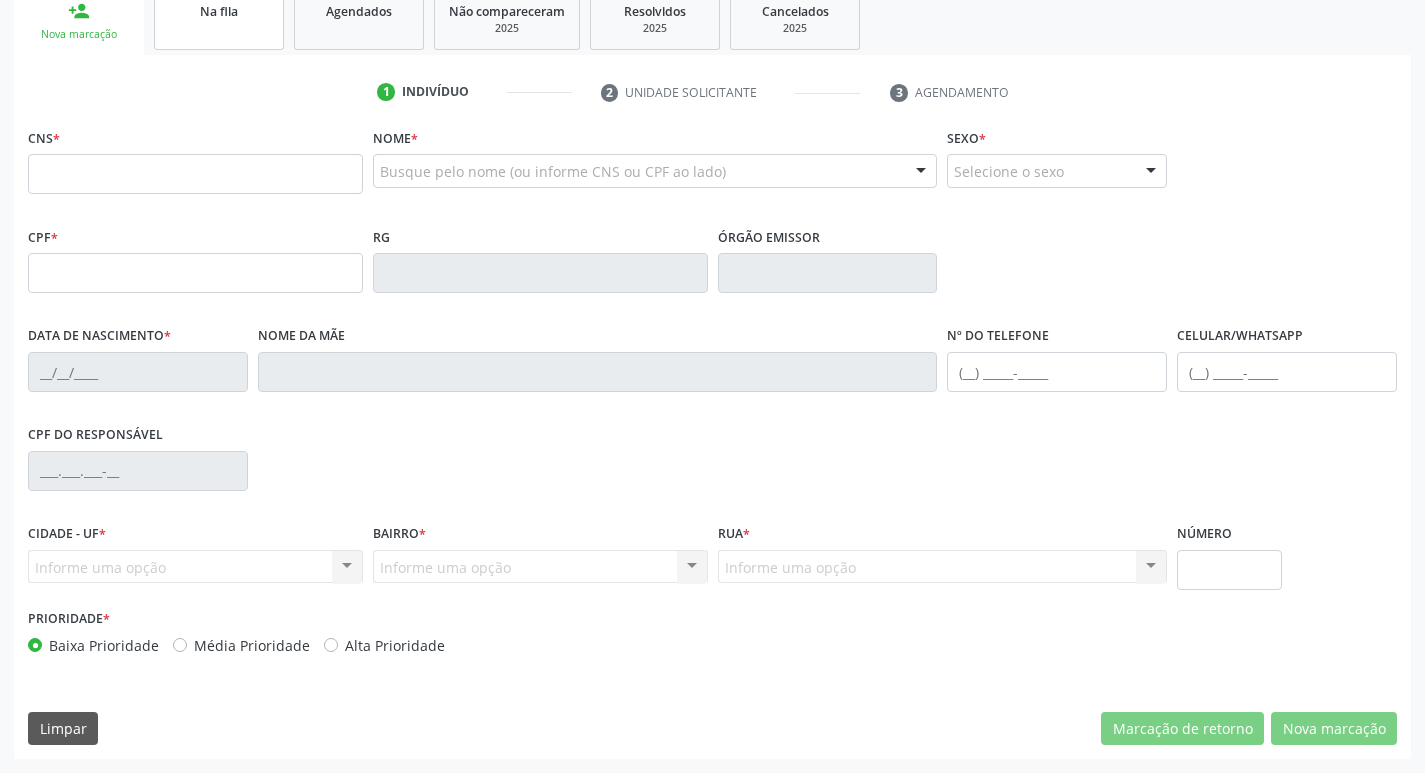 click on "Na fila" at bounding box center (219, 19) 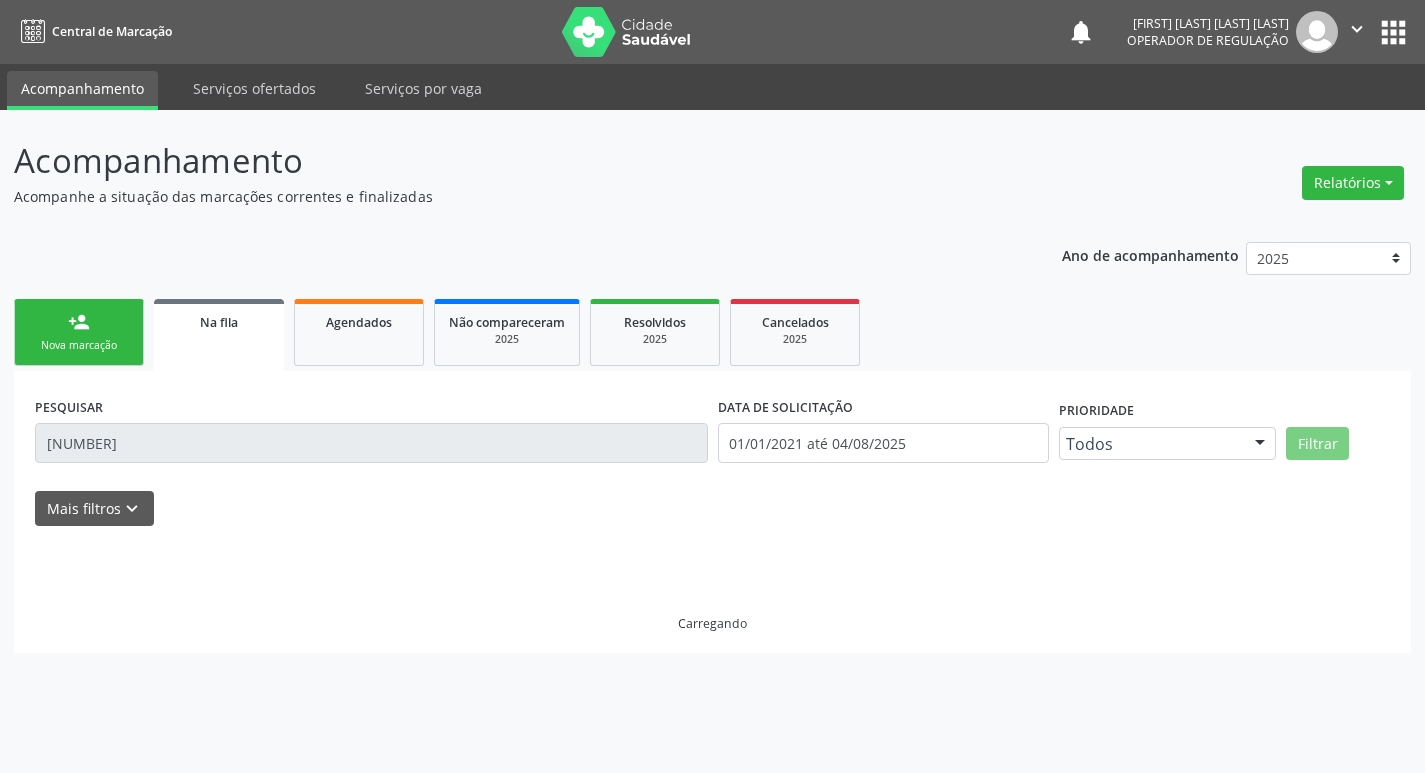 scroll, scrollTop: 0, scrollLeft: 0, axis: both 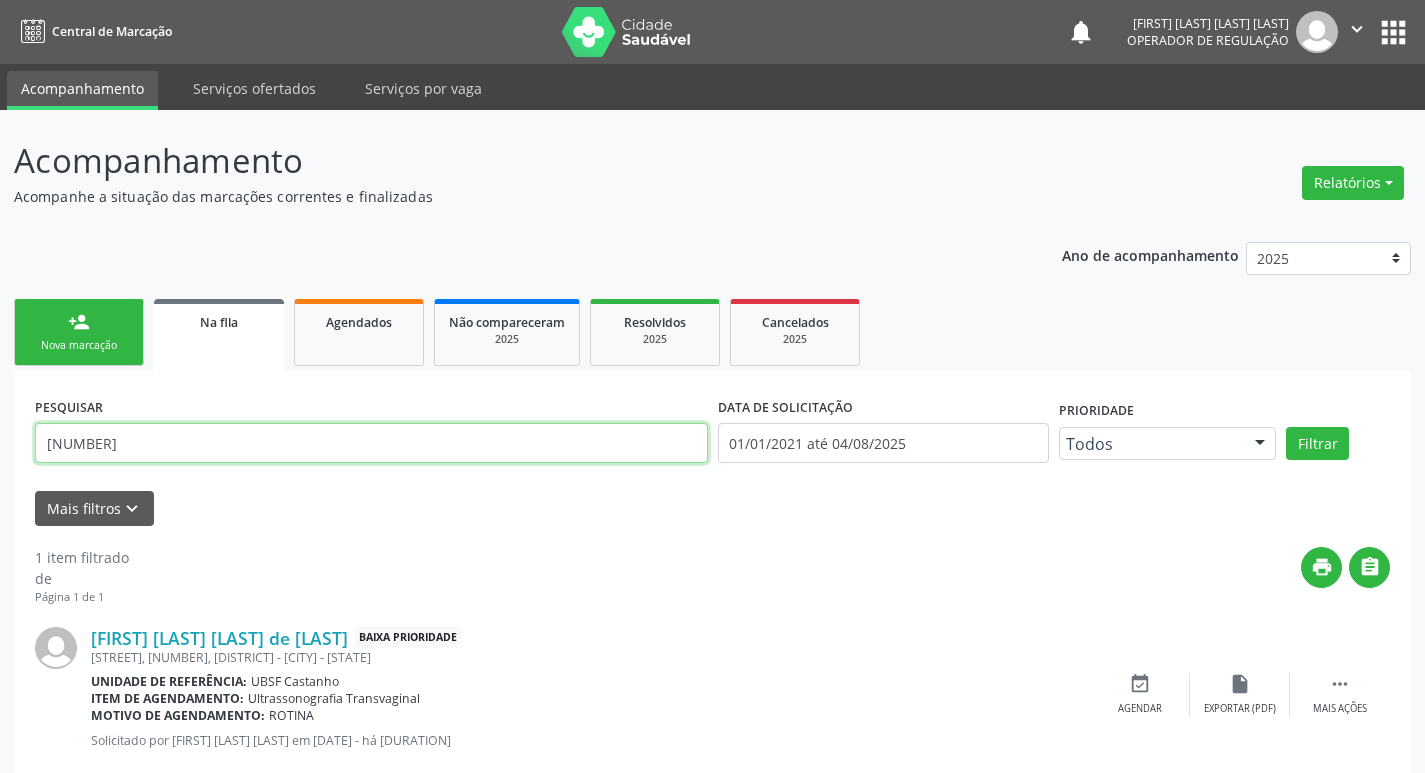 click on "702502374142937" at bounding box center (371, 443) 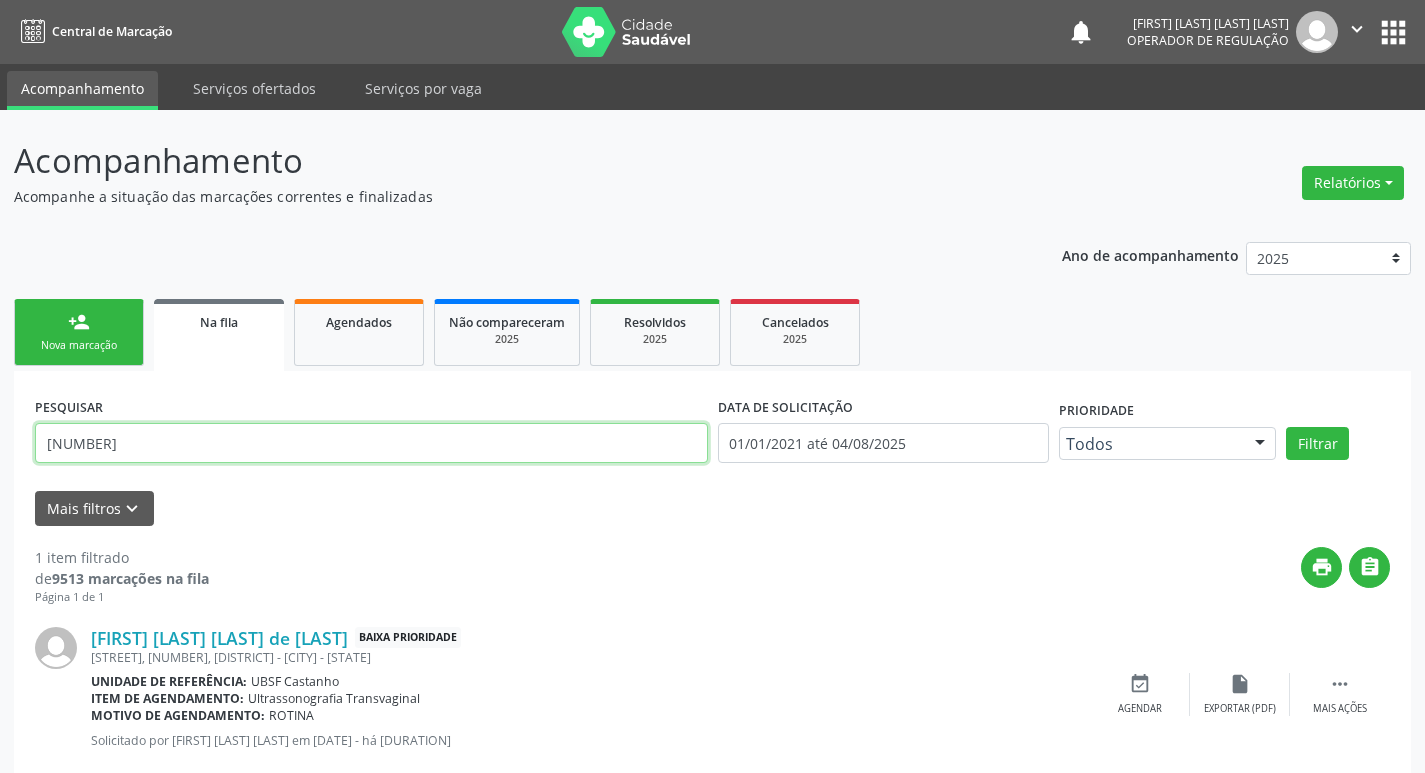 type on "703602086909830" 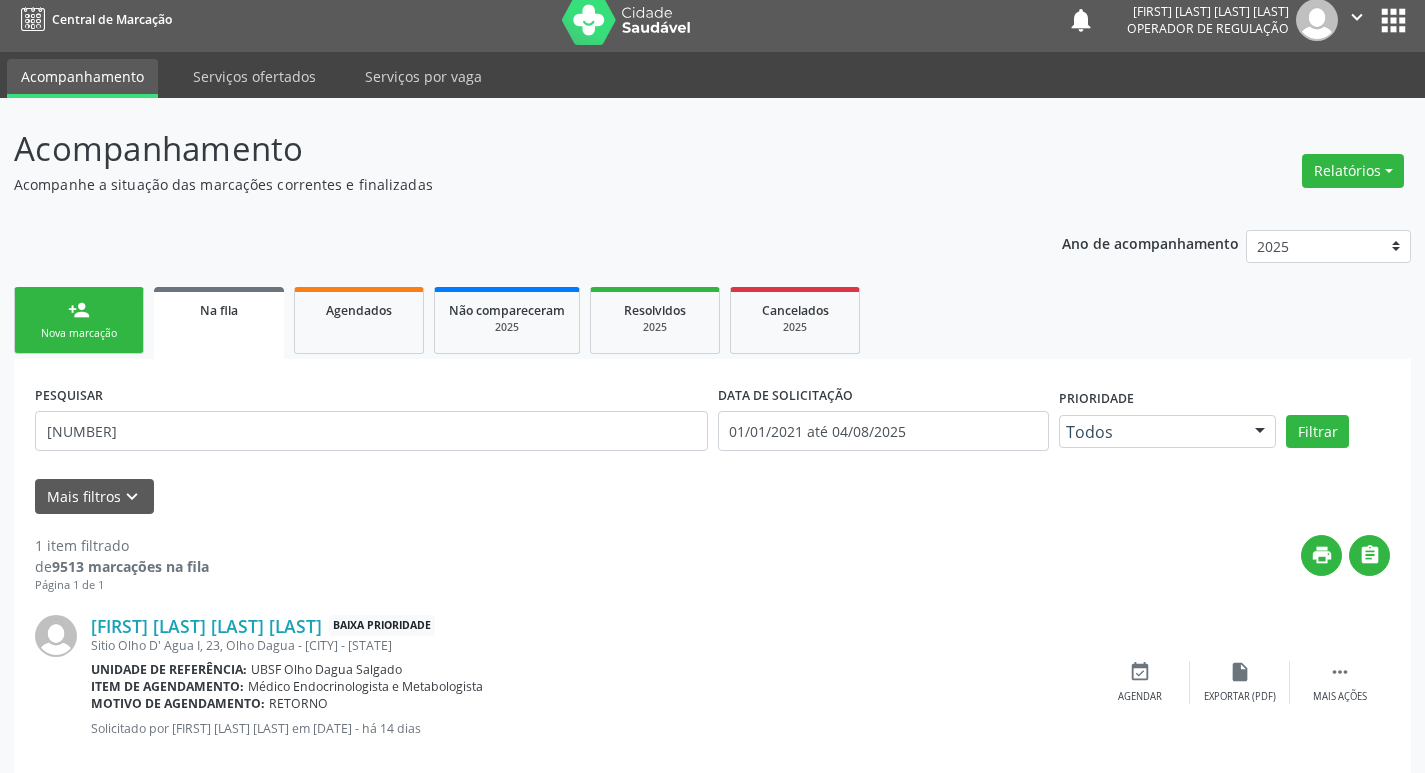 scroll, scrollTop: 46, scrollLeft: 0, axis: vertical 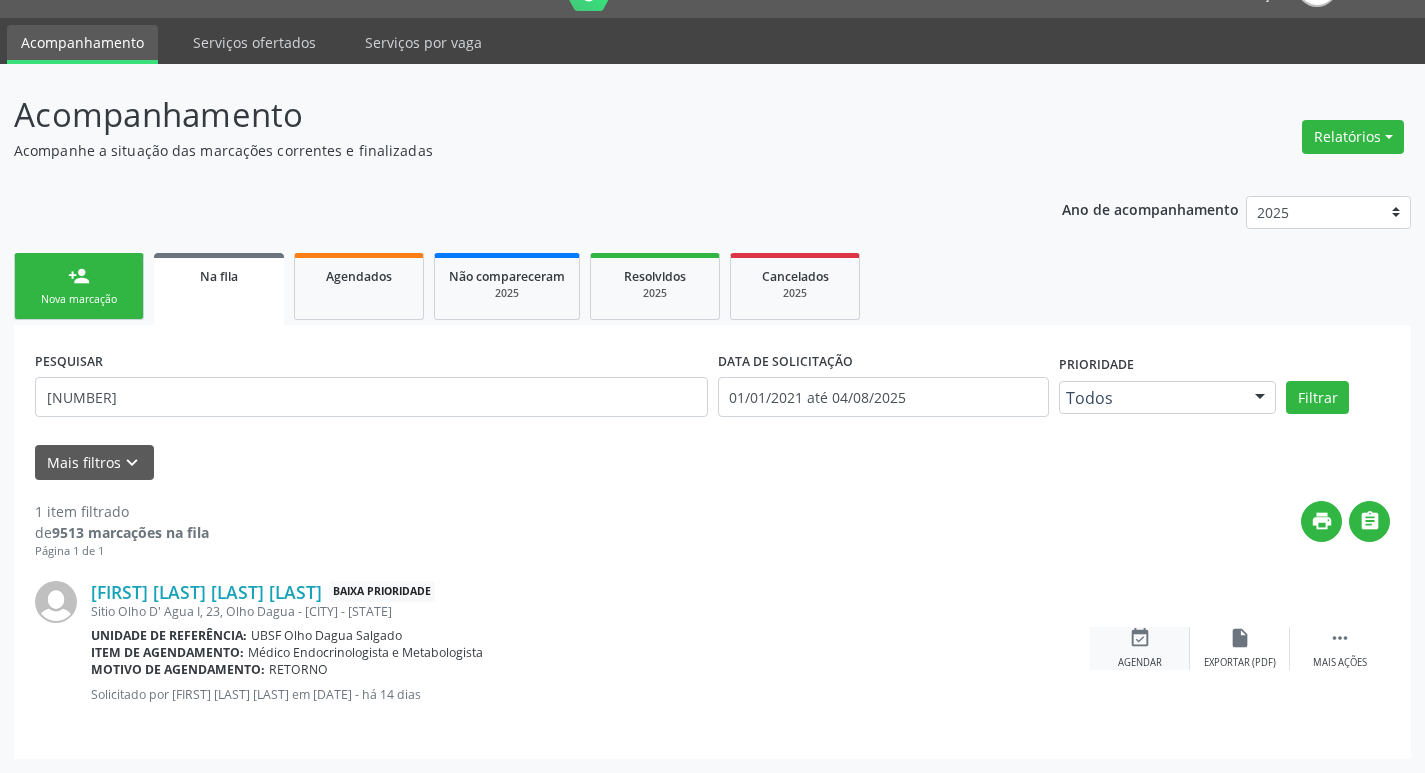 click on "event_available" at bounding box center [1140, 638] 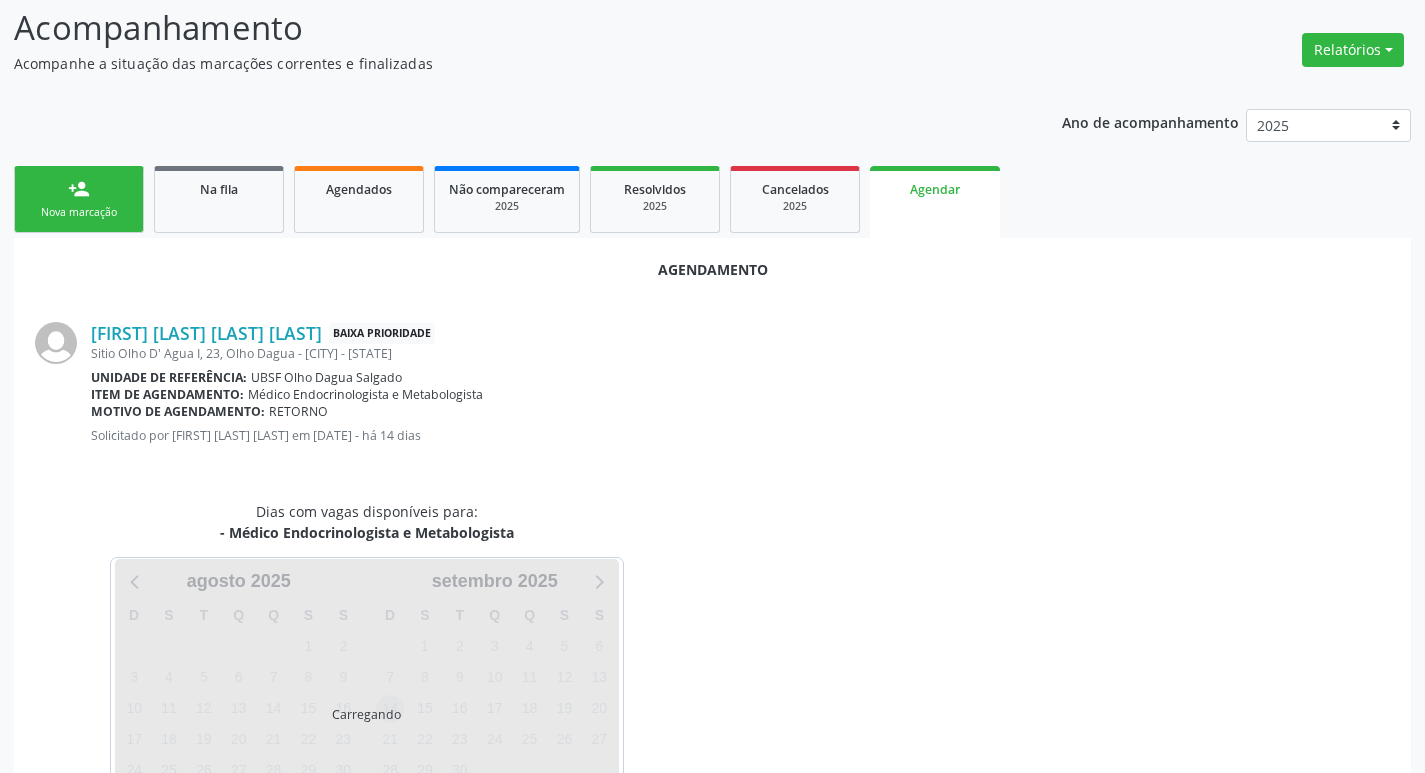 scroll, scrollTop: 221, scrollLeft: 0, axis: vertical 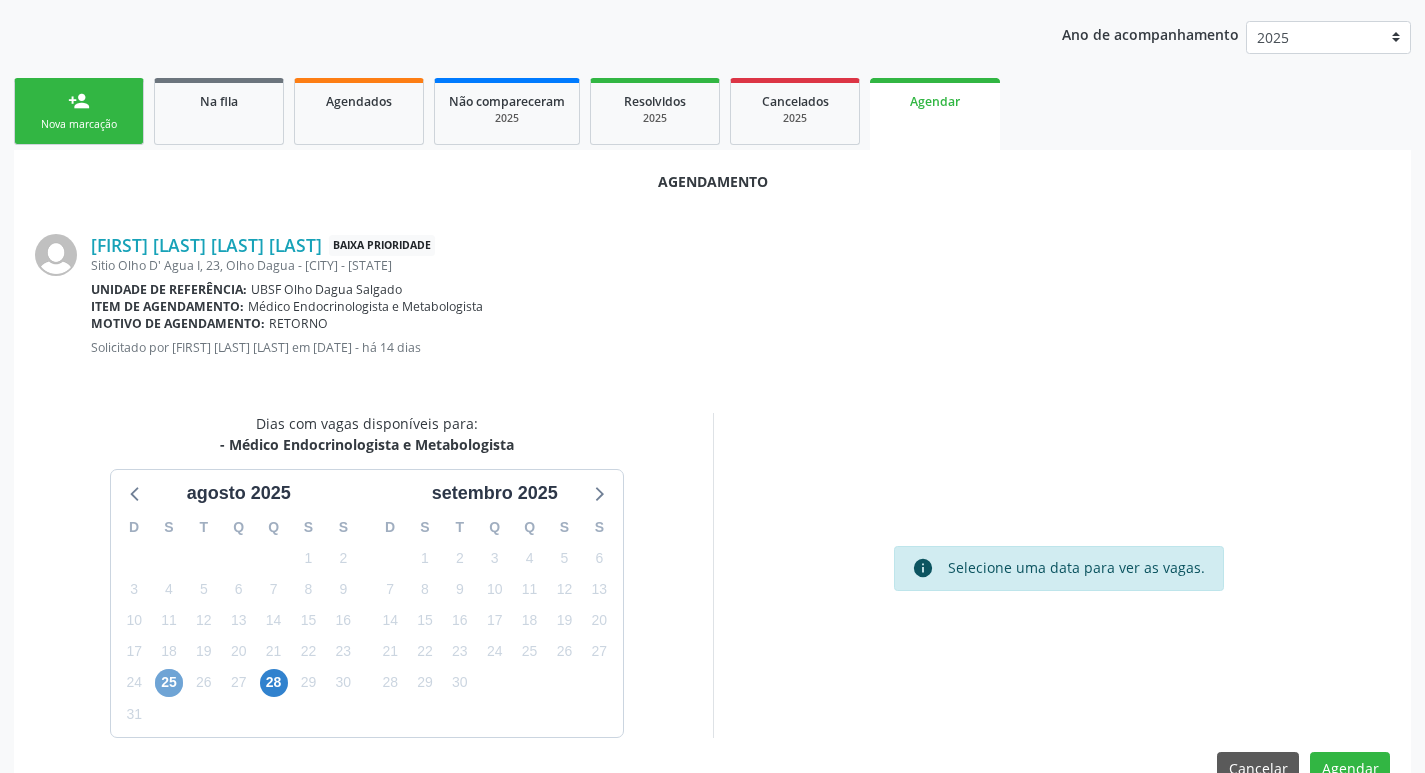 click on "25" at bounding box center [169, 683] 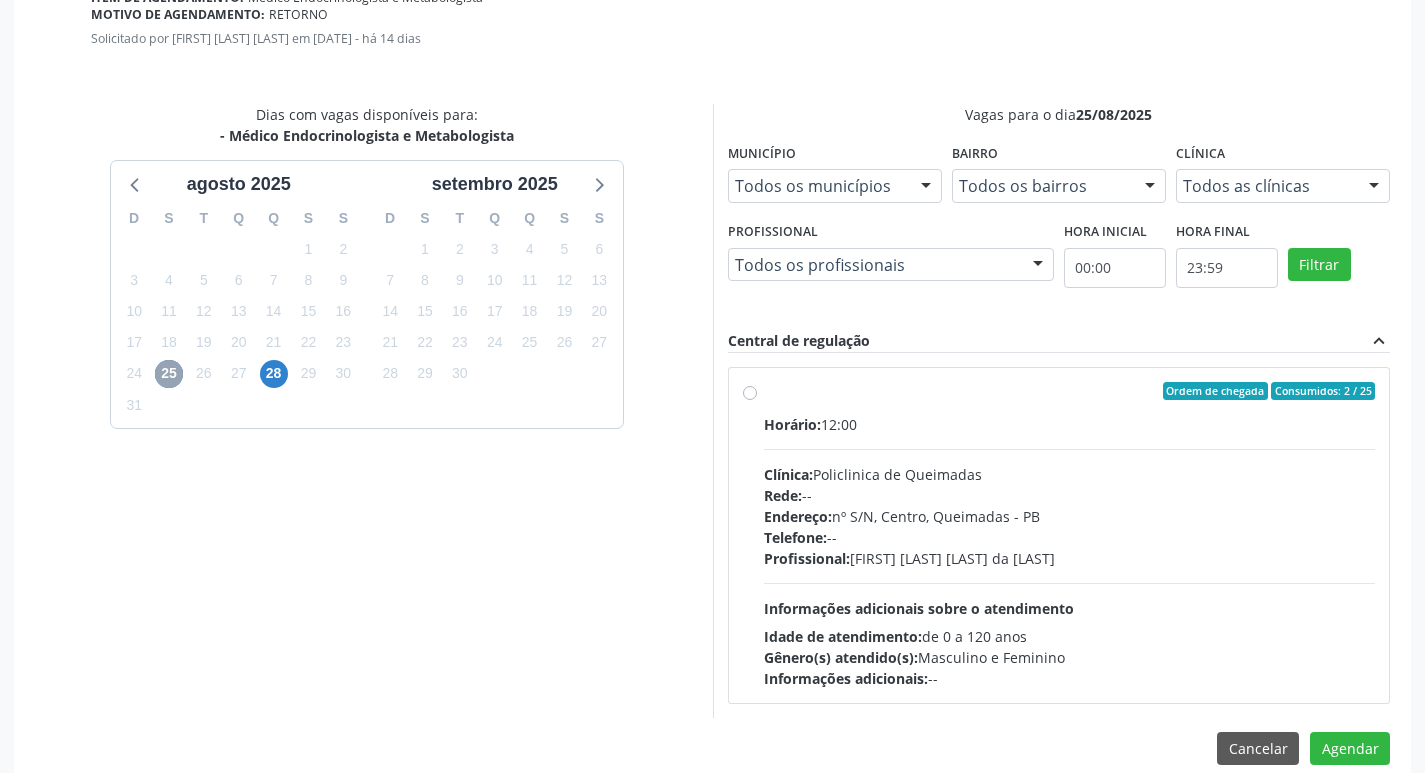 scroll, scrollTop: 557, scrollLeft: 0, axis: vertical 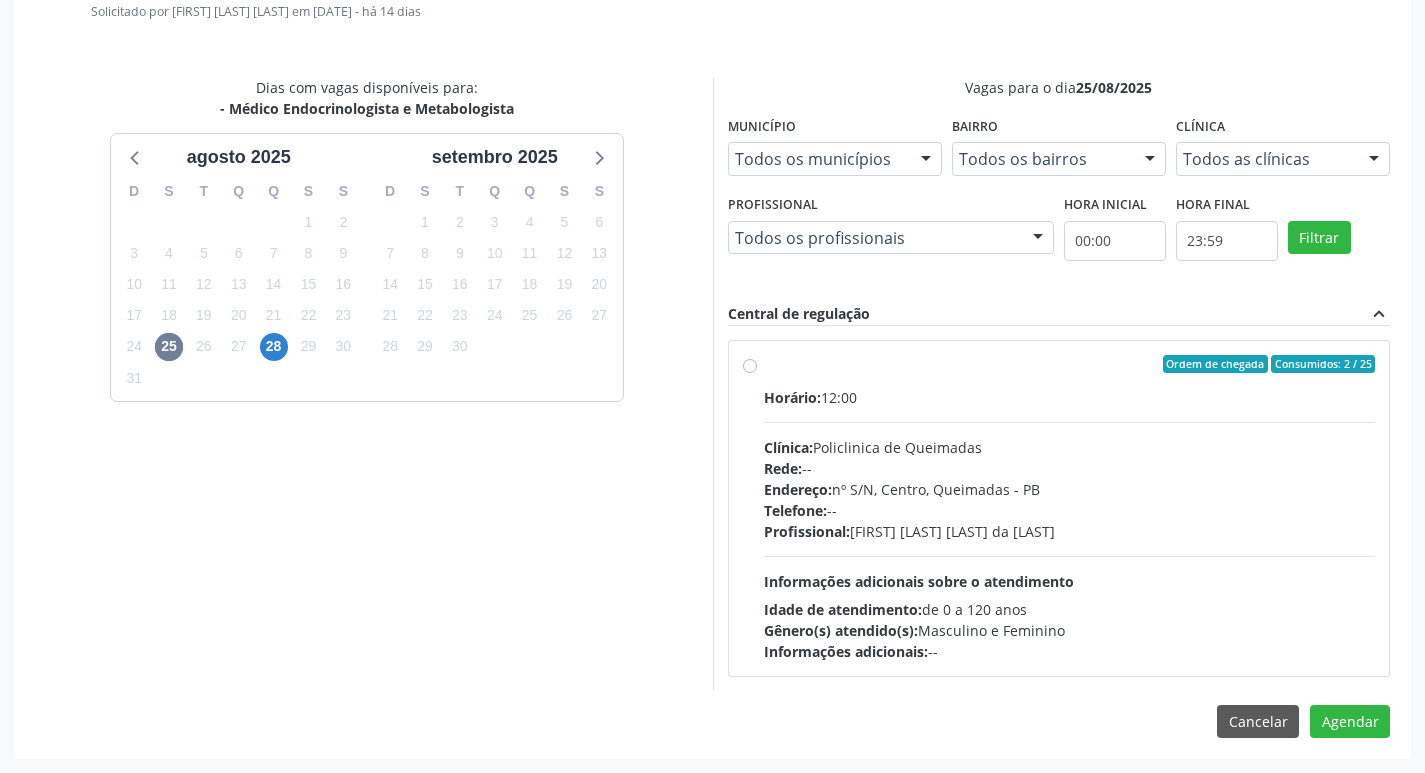 click on "Gênero(s) atendido(s):
Masculino e Feminino" at bounding box center [1070, 630] 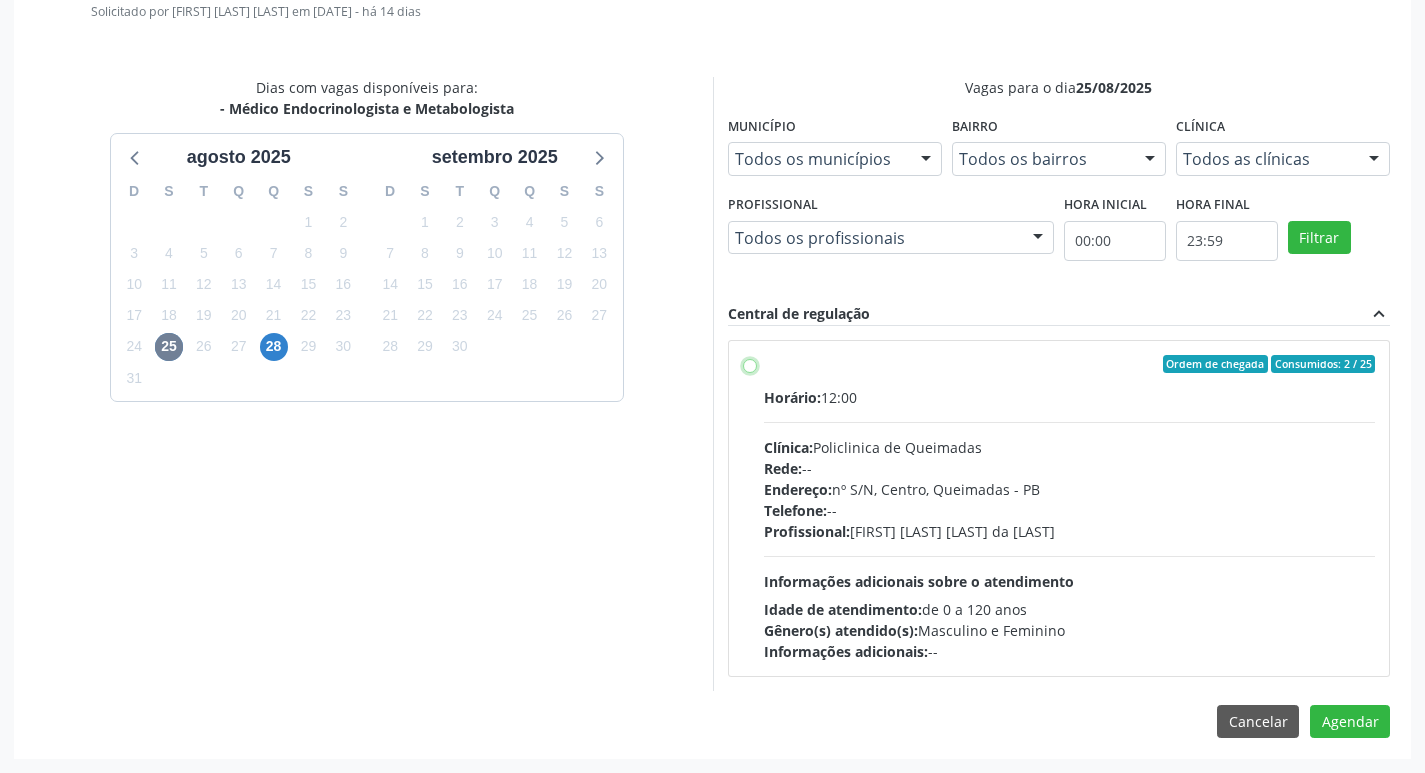 click on "Ordem de chegada
Consumidos: 2 / 25
Horário:   12:00
Clínica:  Policlinica de Queimadas
Rede:
--
Endereço:   nº S/N, Centro, Queimadas - PB
Telefone:   --
Profissional:
Emille Araujo Cavalcante da Cunha
Informações adicionais sobre o atendimento
Idade de atendimento:
de 0 a 120 anos
Gênero(s) atendido(s):
Masculino e Feminino
Informações adicionais:
--" at bounding box center (750, 364) 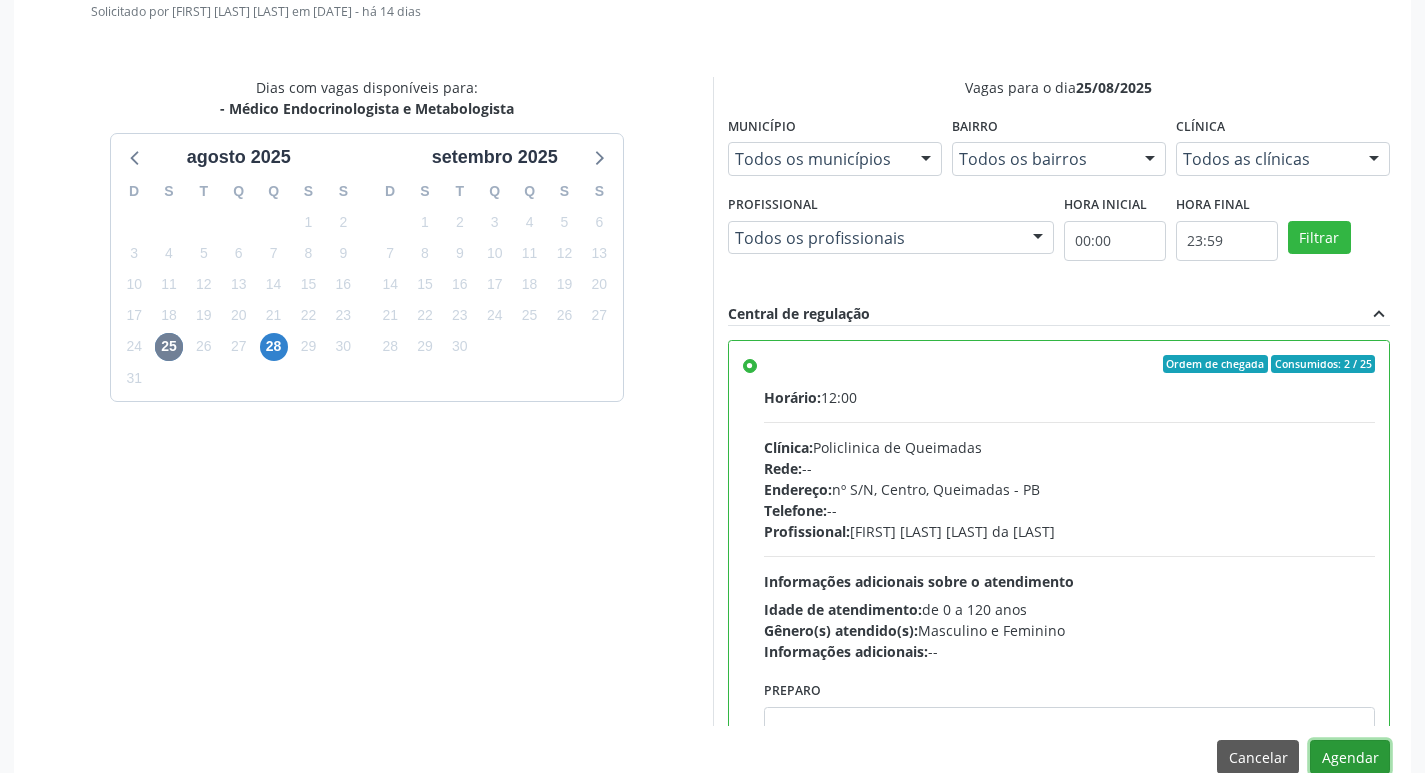 click on "Agendar" at bounding box center (1350, 757) 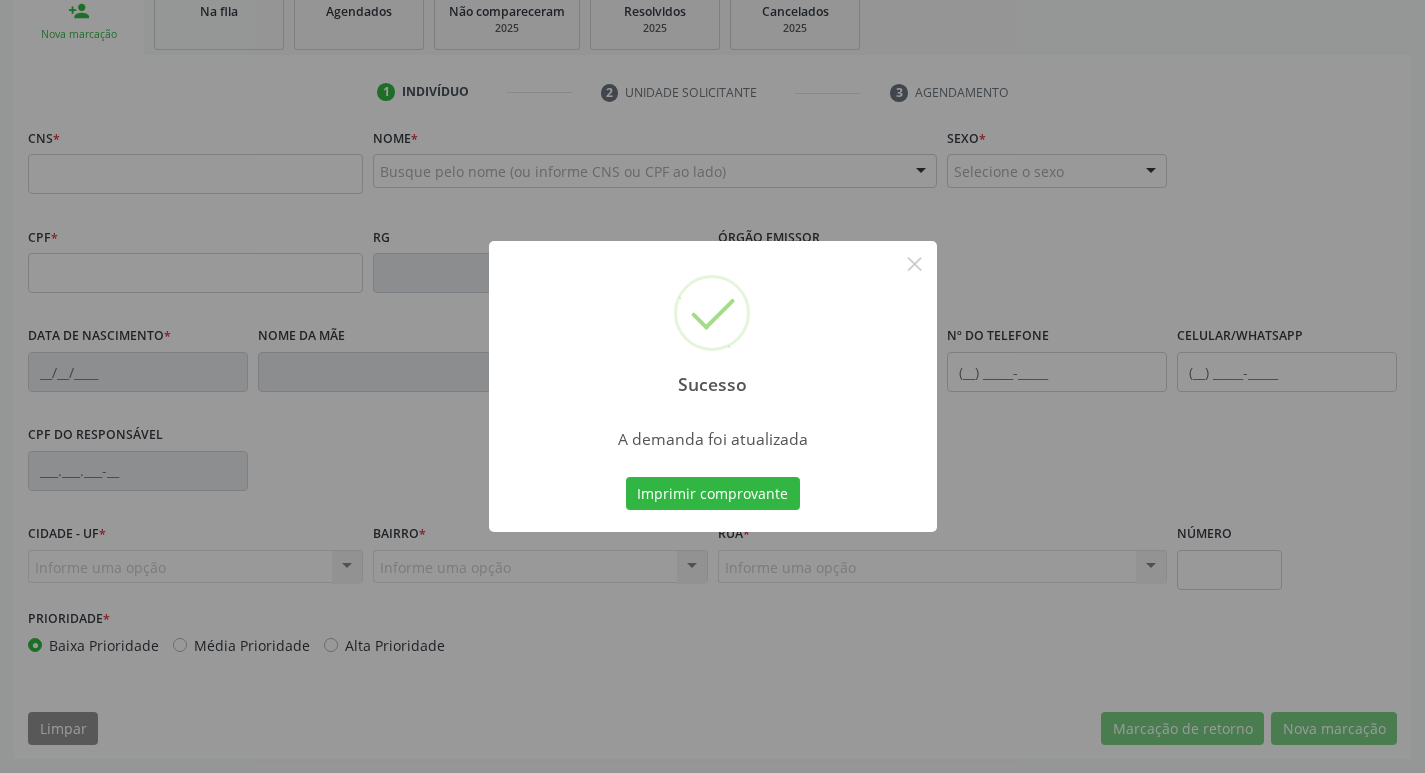 scroll, scrollTop: 311, scrollLeft: 0, axis: vertical 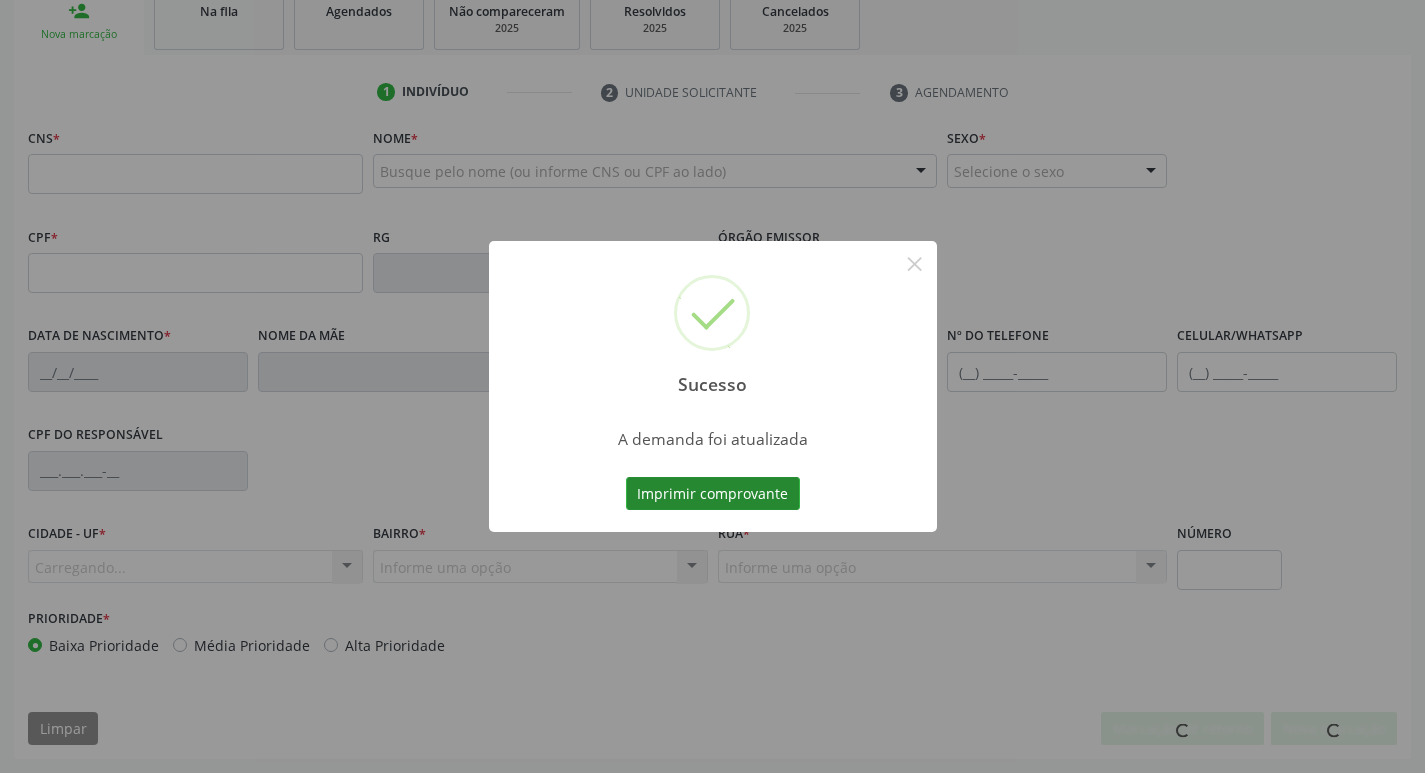 click on "Imprimir comprovante" at bounding box center [713, 494] 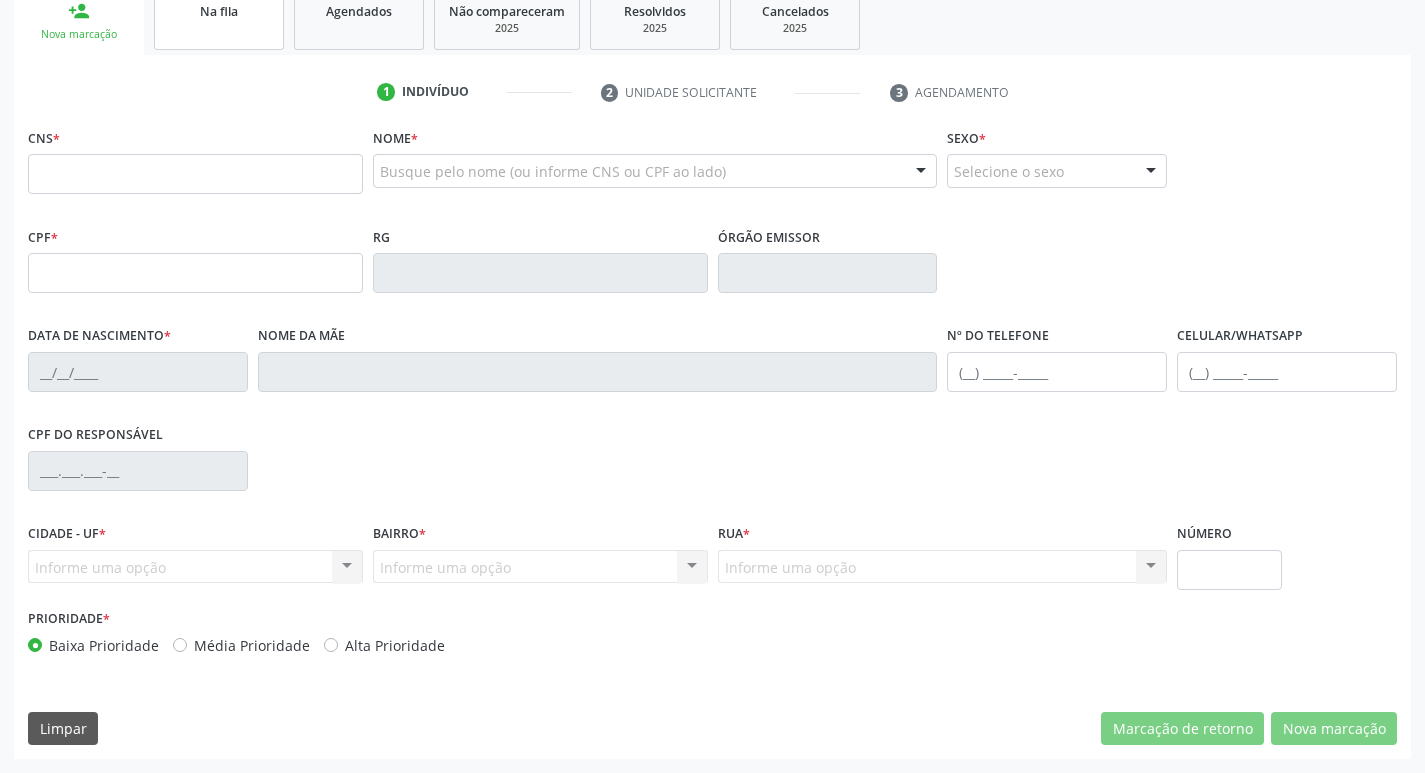 click on "Na fila" at bounding box center (219, 19) 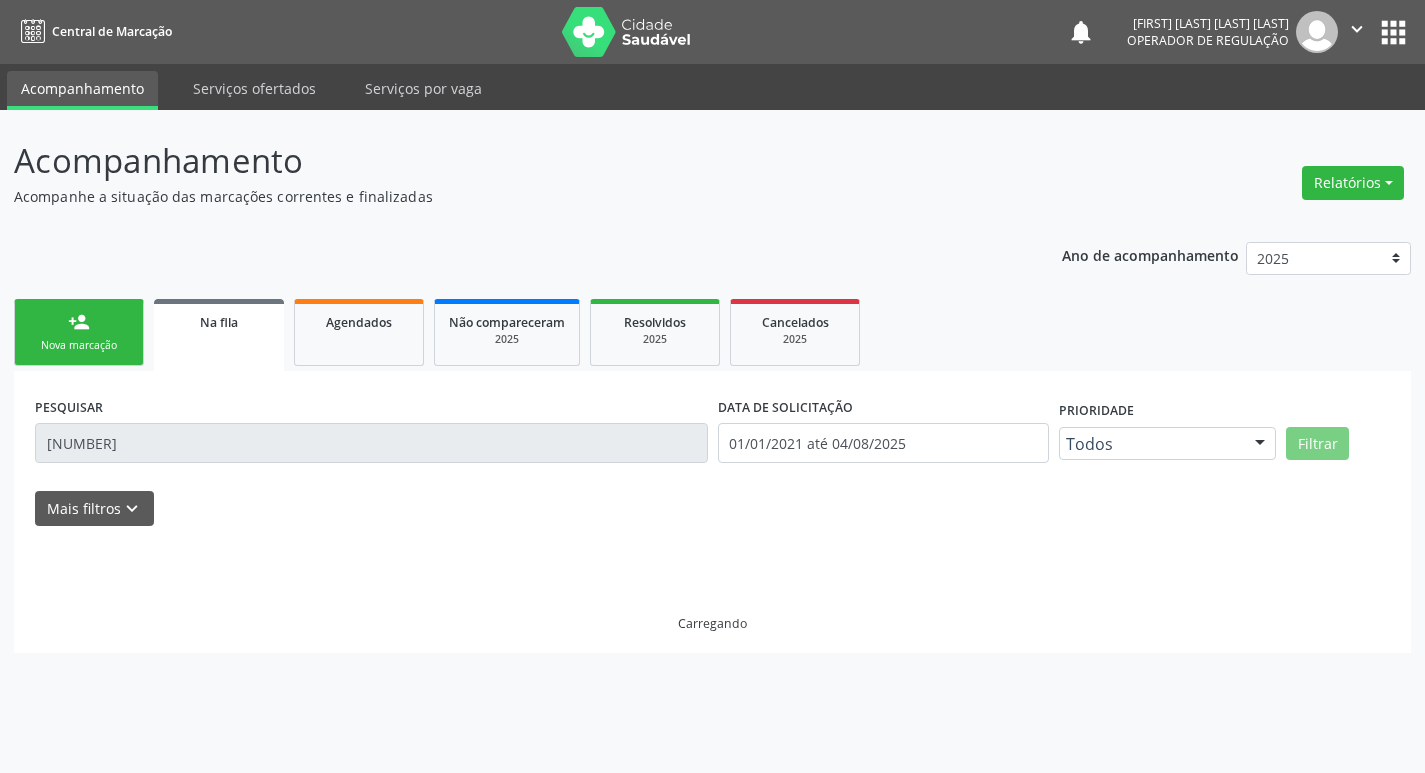 scroll, scrollTop: 0, scrollLeft: 0, axis: both 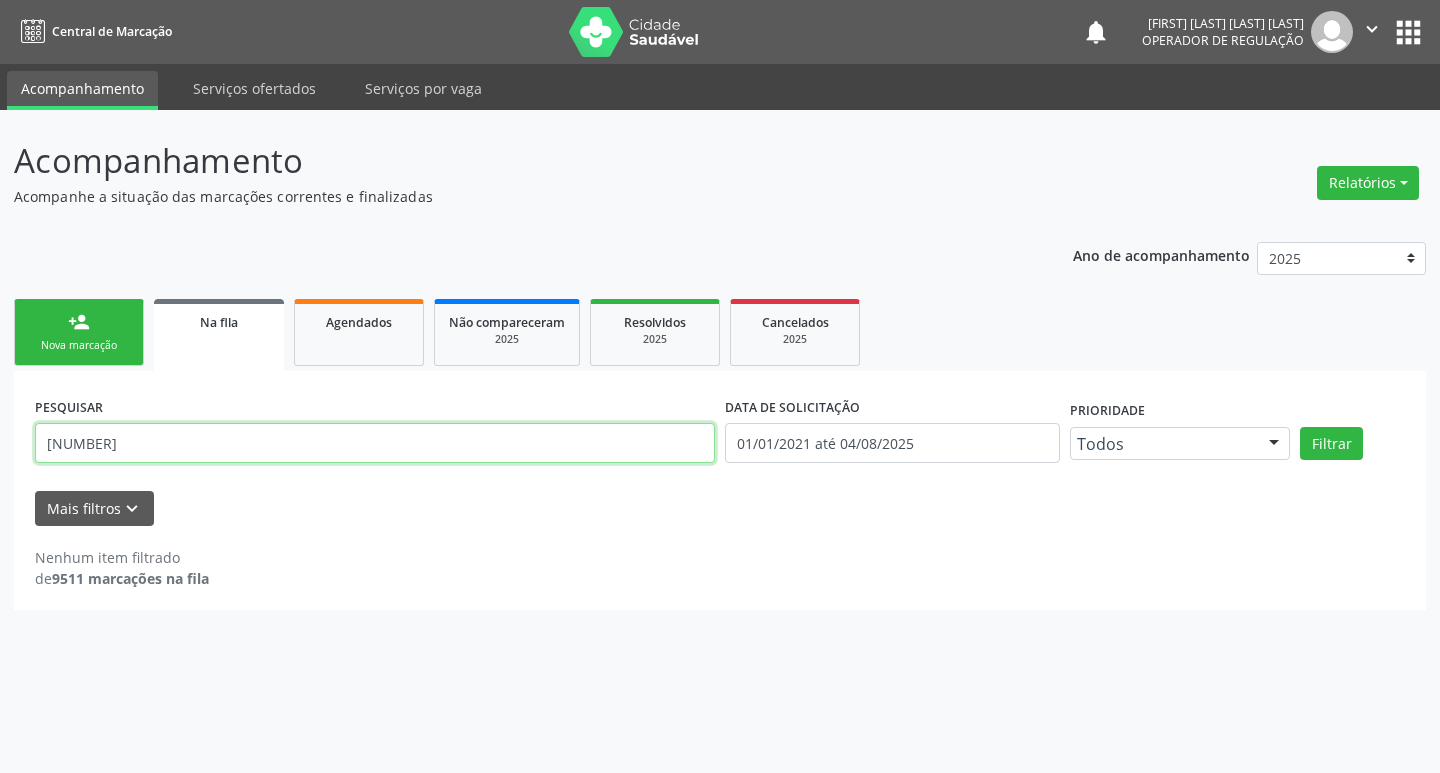 click on "703602086909830" at bounding box center (375, 443) 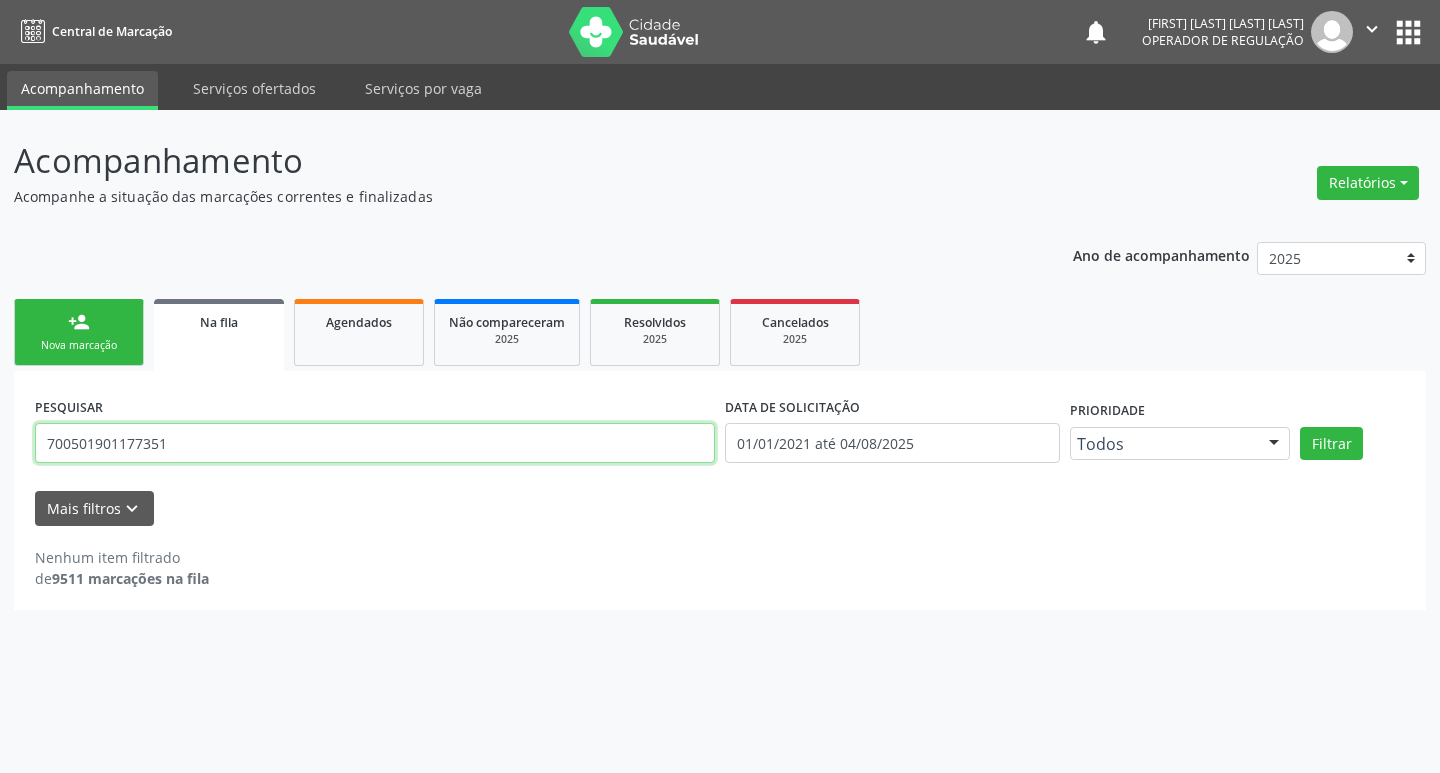 type on "700501901177351" 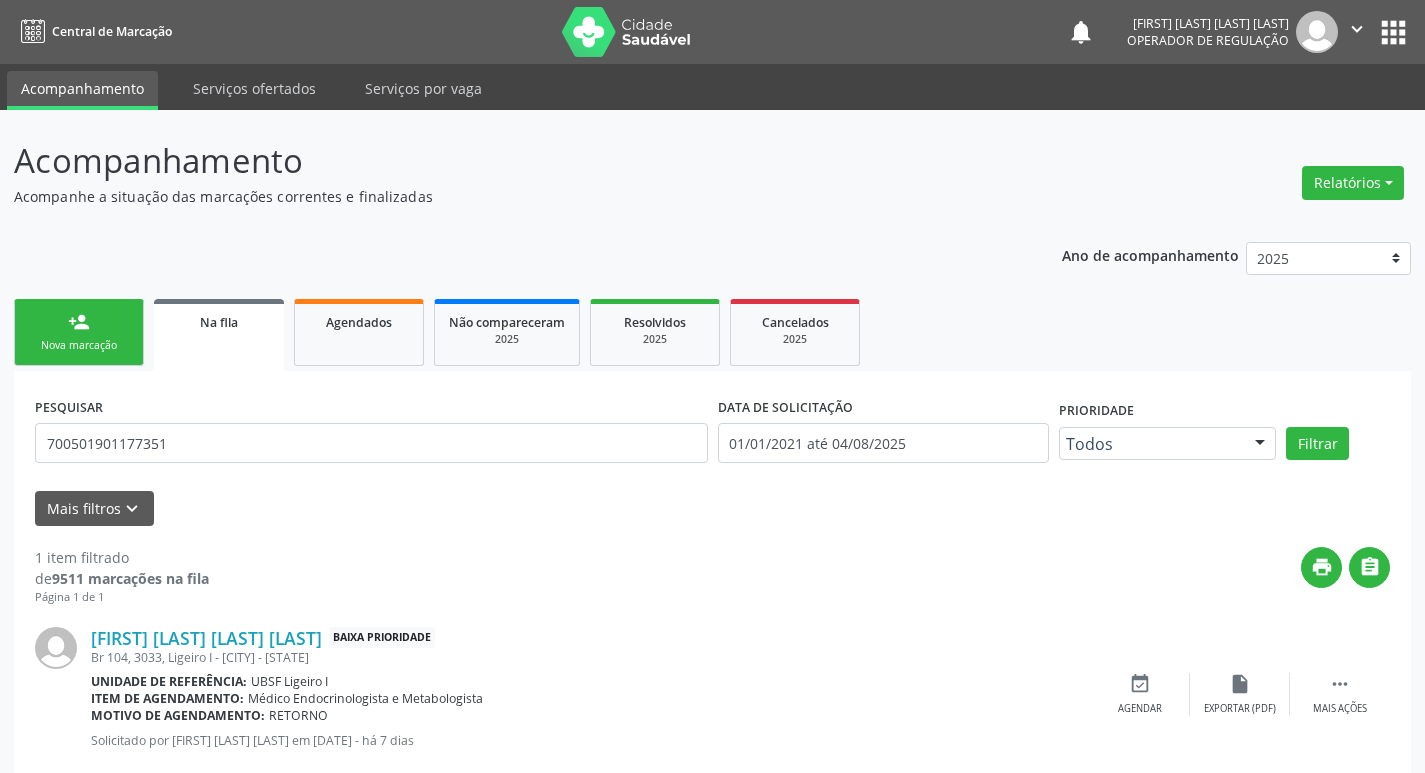 scroll, scrollTop: 46, scrollLeft: 0, axis: vertical 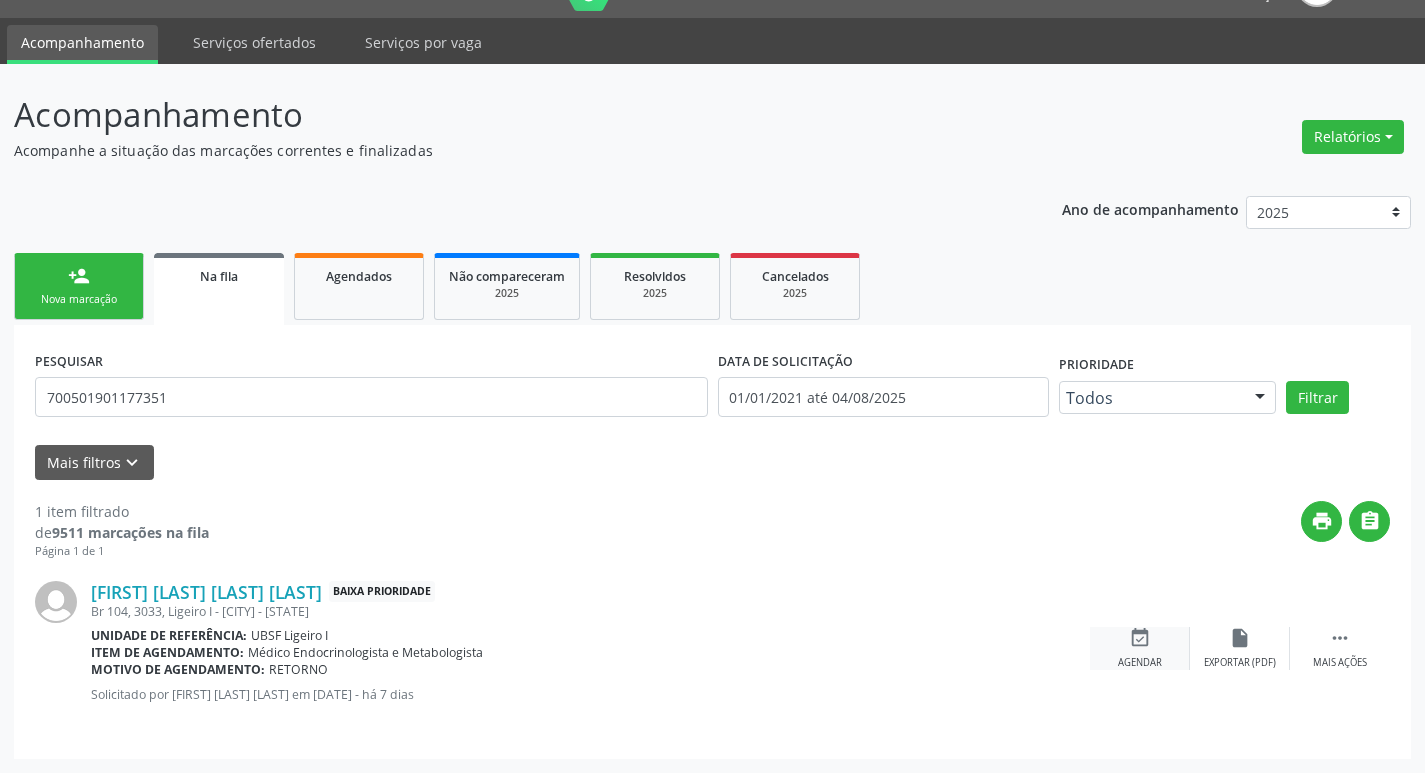 click on "event_available
Agendar" at bounding box center (1140, 648) 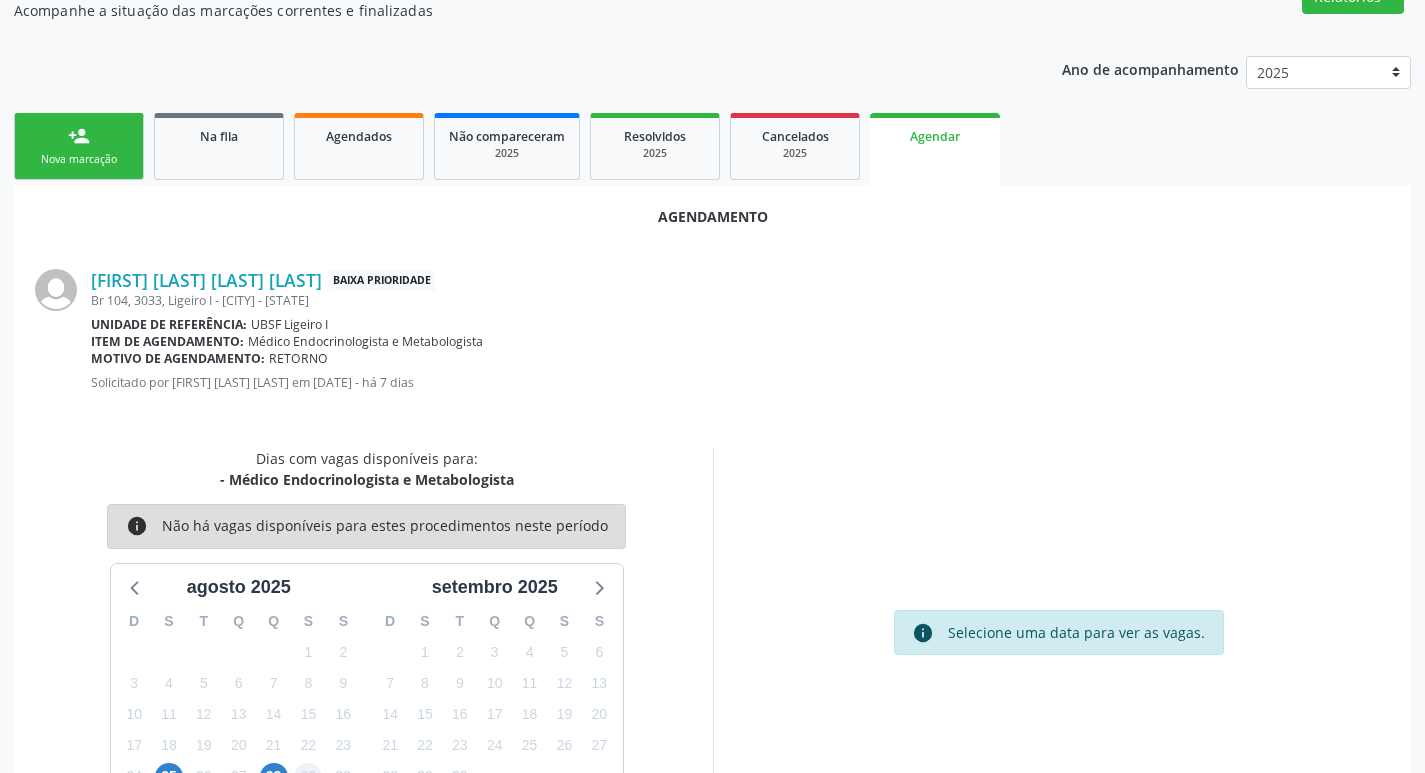 scroll, scrollTop: 268, scrollLeft: 0, axis: vertical 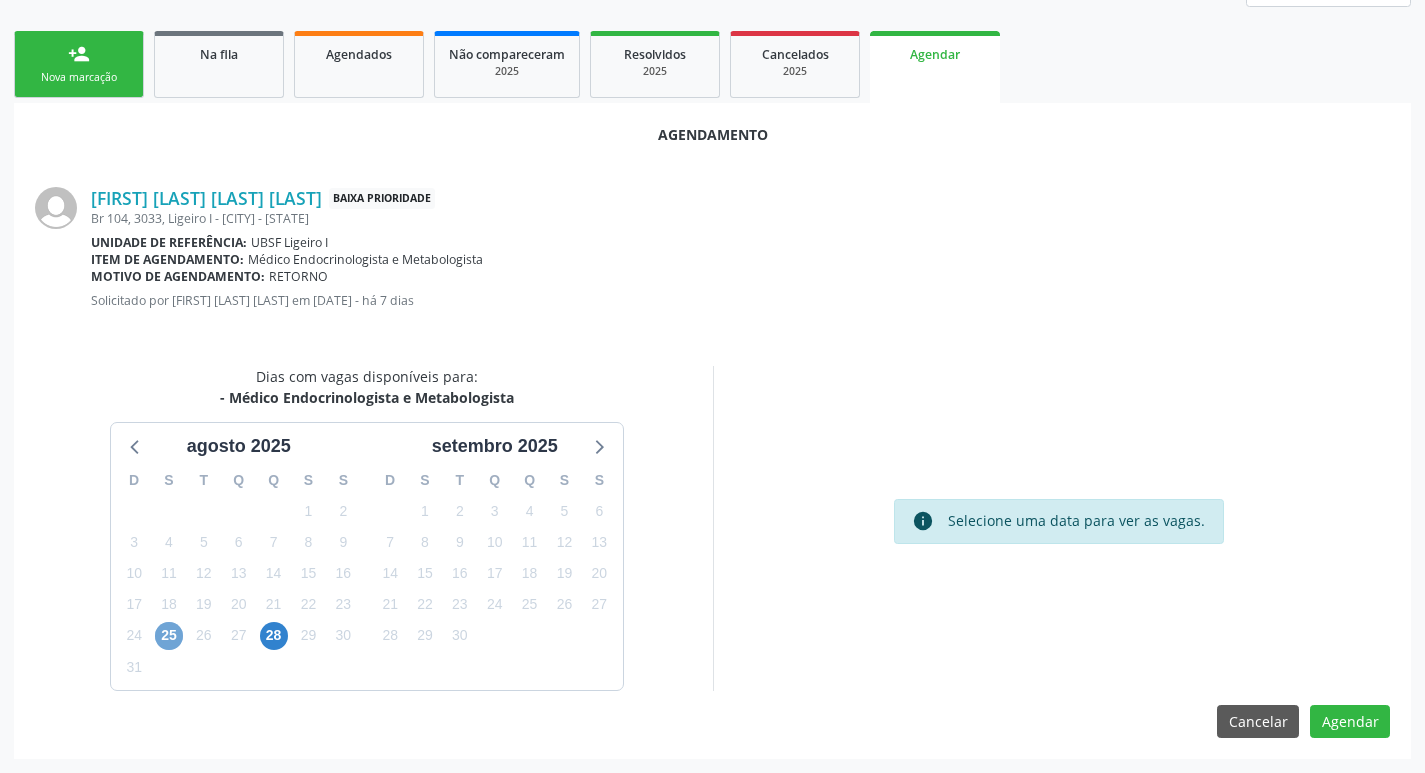 click on "25" at bounding box center (169, 636) 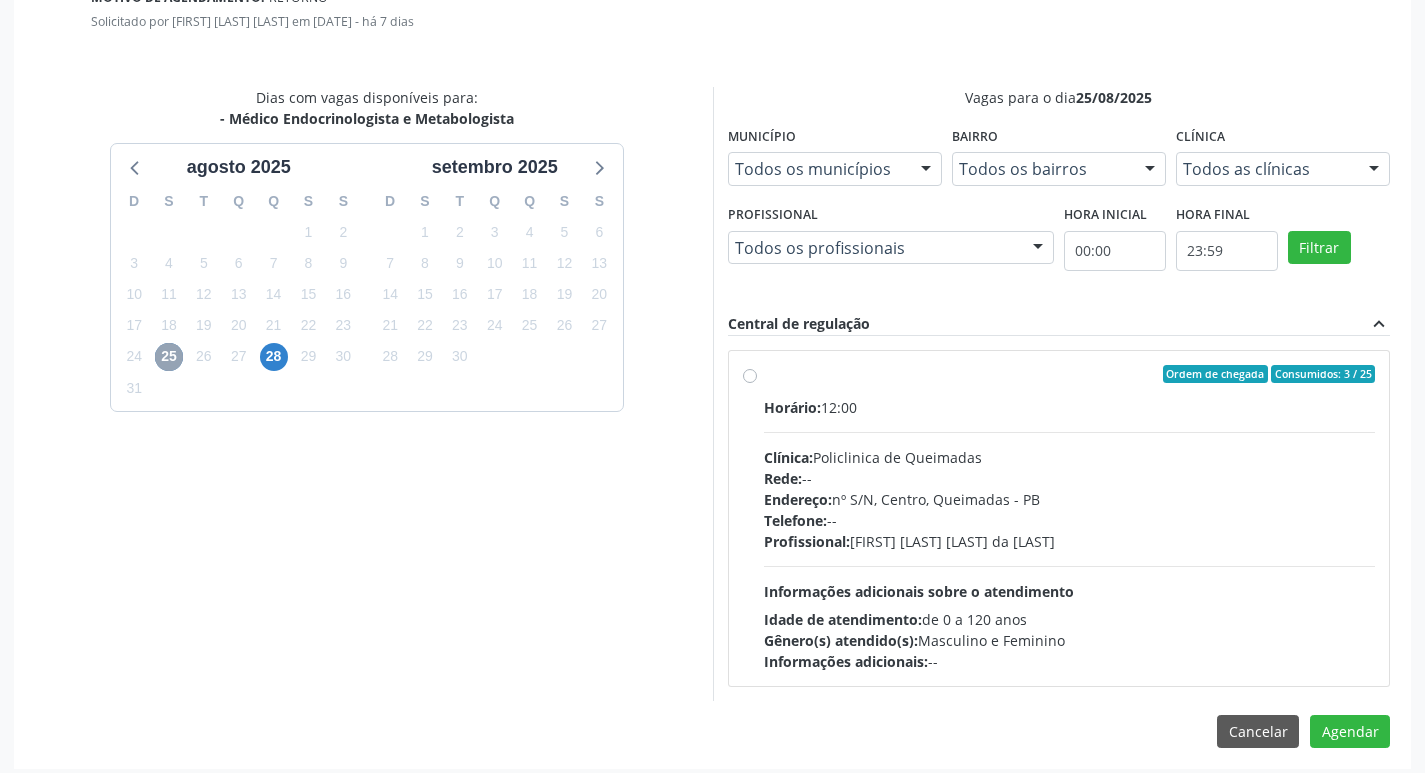 scroll, scrollTop: 557, scrollLeft: 0, axis: vertical 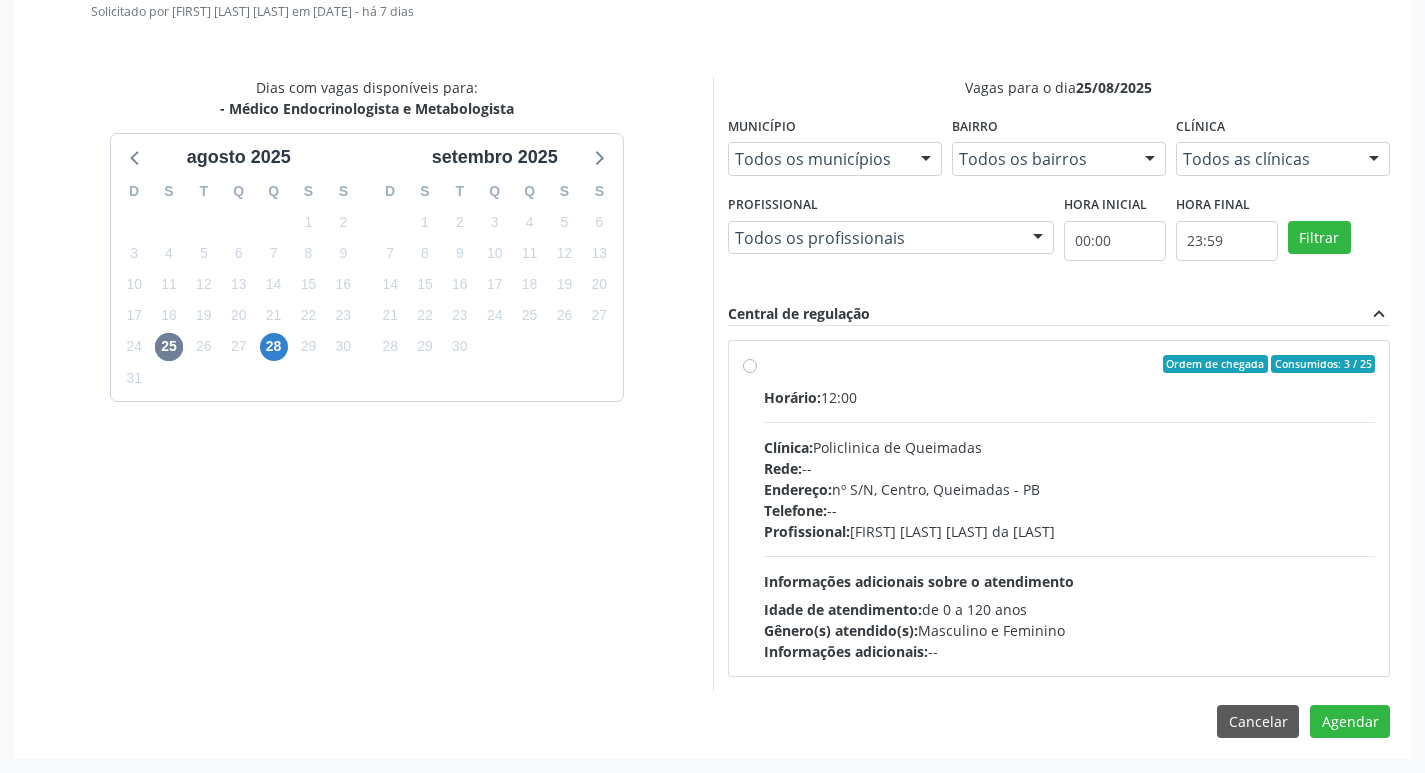click on "Idade de atendimento:
de 0 a 120 anos" at bounding box center [1070, 609] 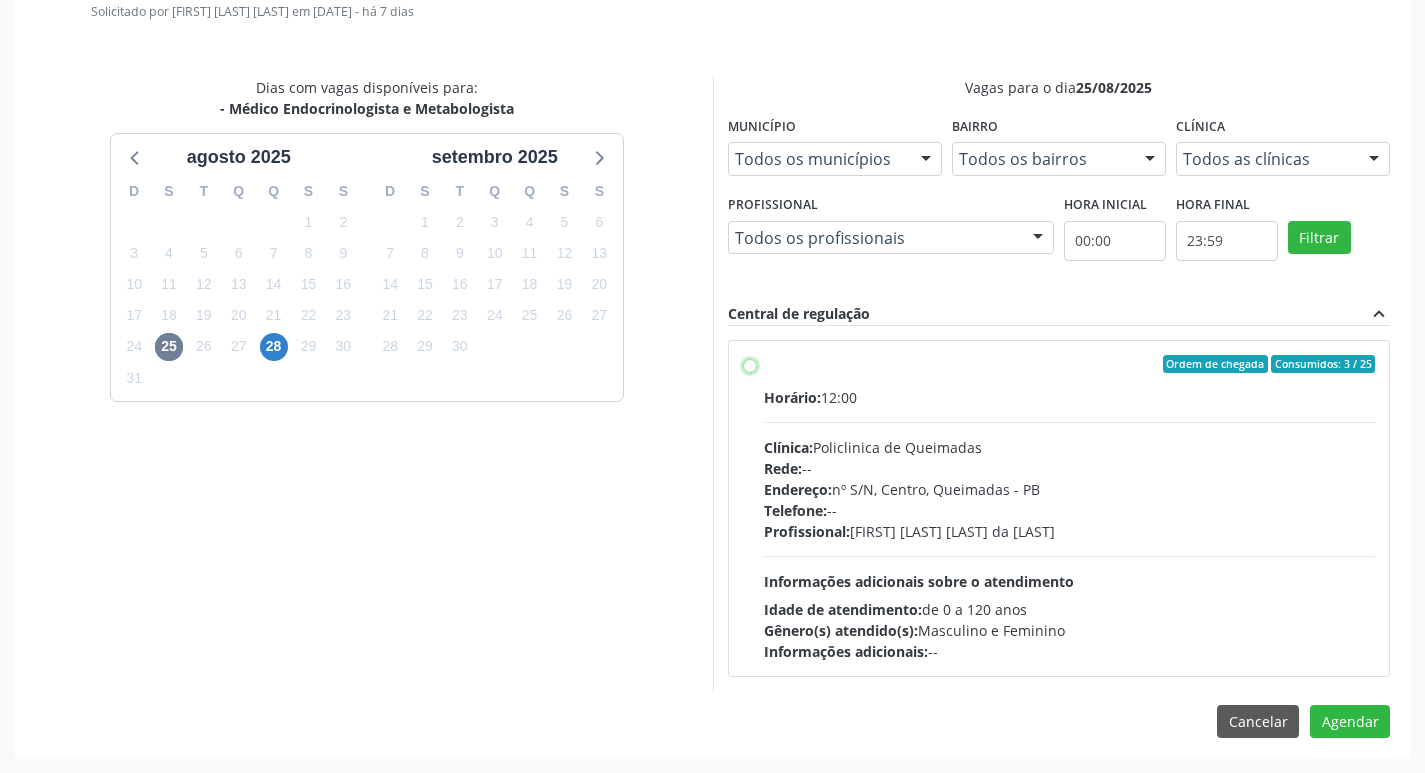 click on "Ordem de chegada
Consumidos: 3 / 25
Horário:   12:00
Clínica:  Policlinica de Queimadas
Rede:
--
Endereço:   nº S/N, Centro, Queimadas - PB
Telefone:   --
Profissional:
Emille Araujo Cavalcante da Cunha
Informações adicionais sobre o atendimento
Idade de atendimento:
de 0 a 120 anos
Gênero(s) atendido(s):
Masculino e Feminino
Informações adicionais:
--" at bounding box center [750, 364] 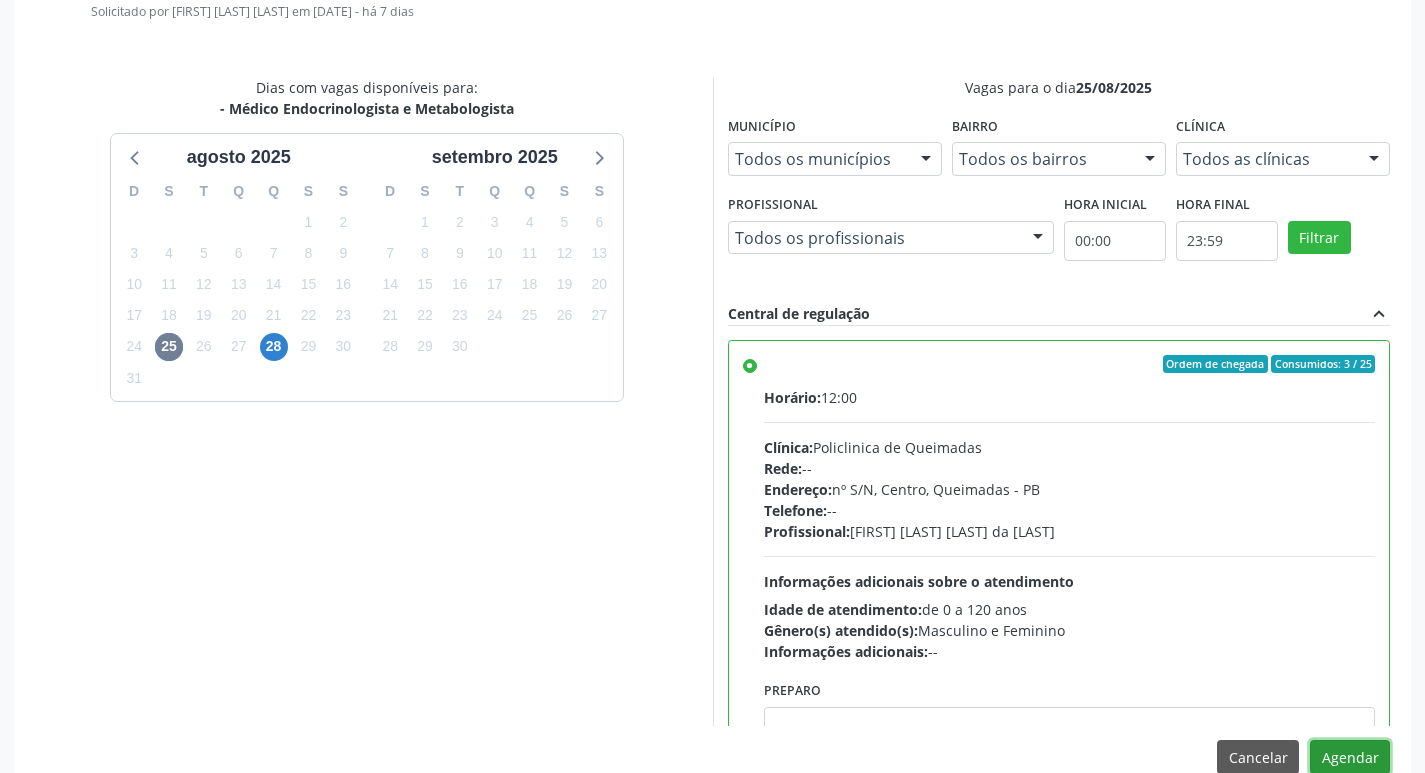 click on "Agendar" at bounding box center (1350, 757) 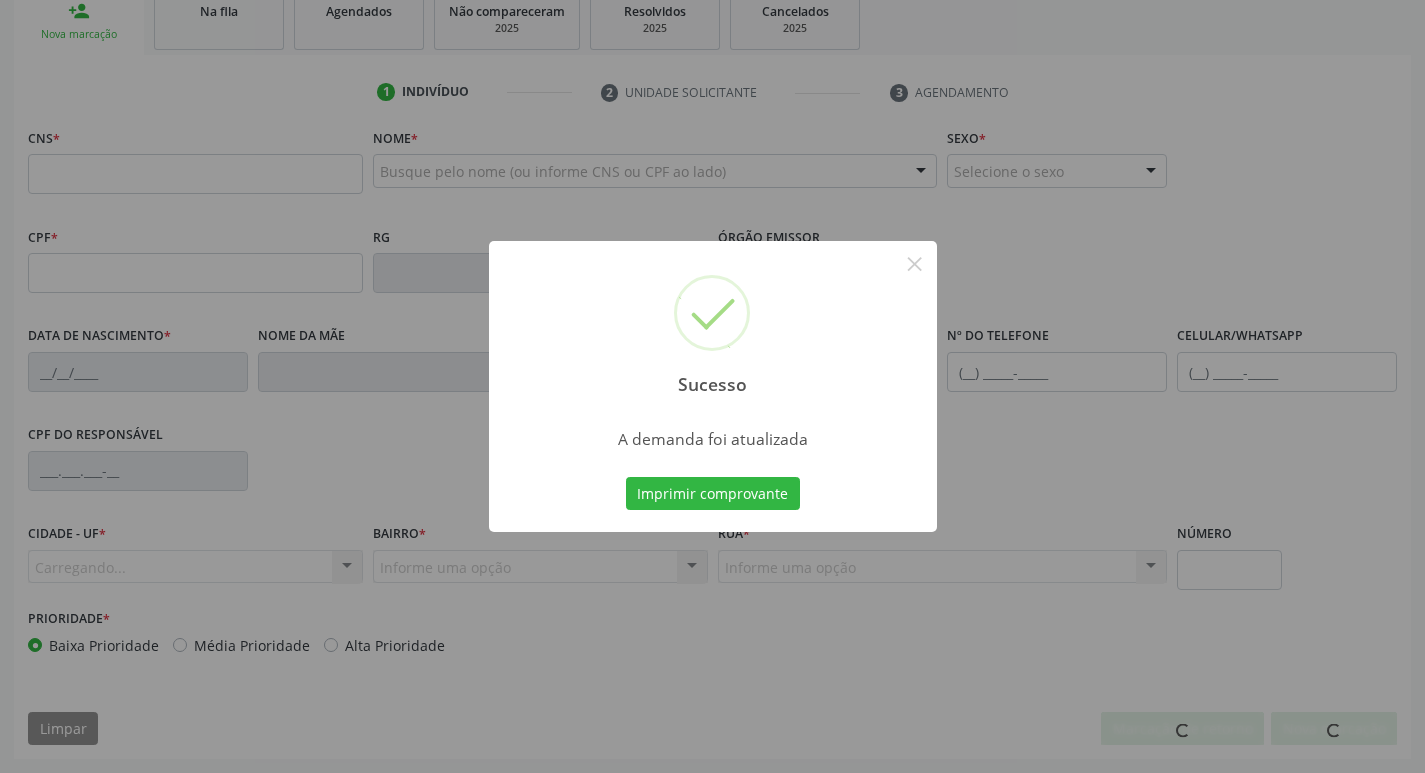 click at bounding box center (713, 531) 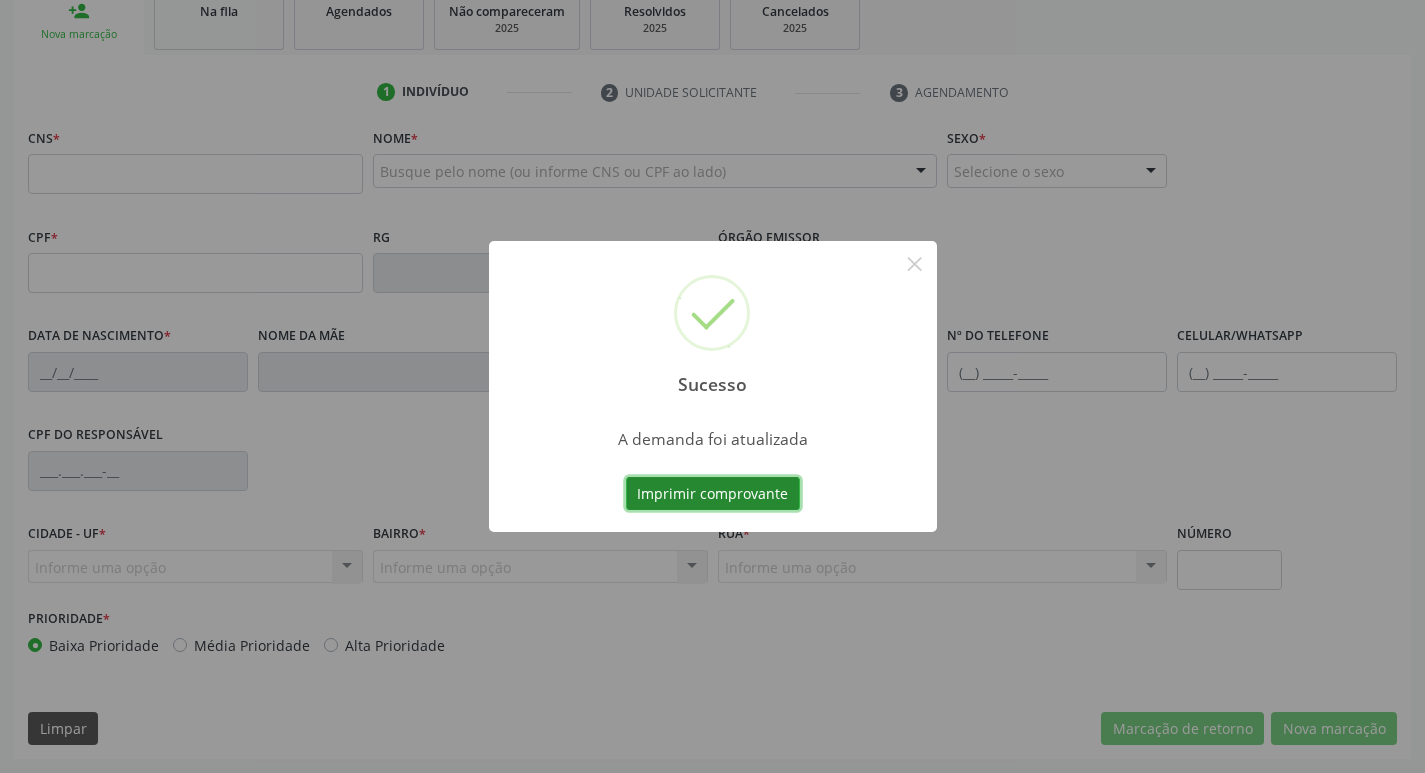 click on "Imprimir comprovante" at bounding box center (713, 494) 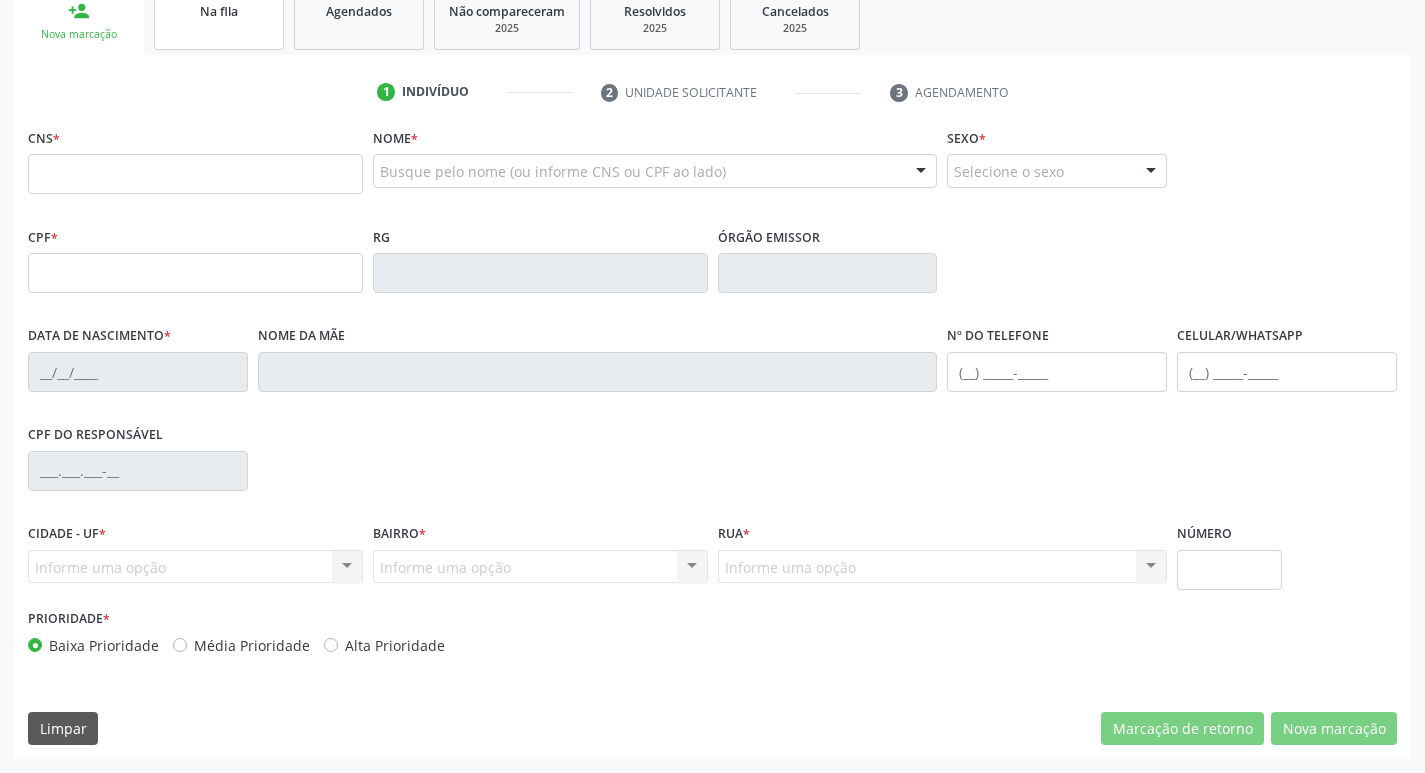 click on "Na fila" at bounding box center (219, 19) 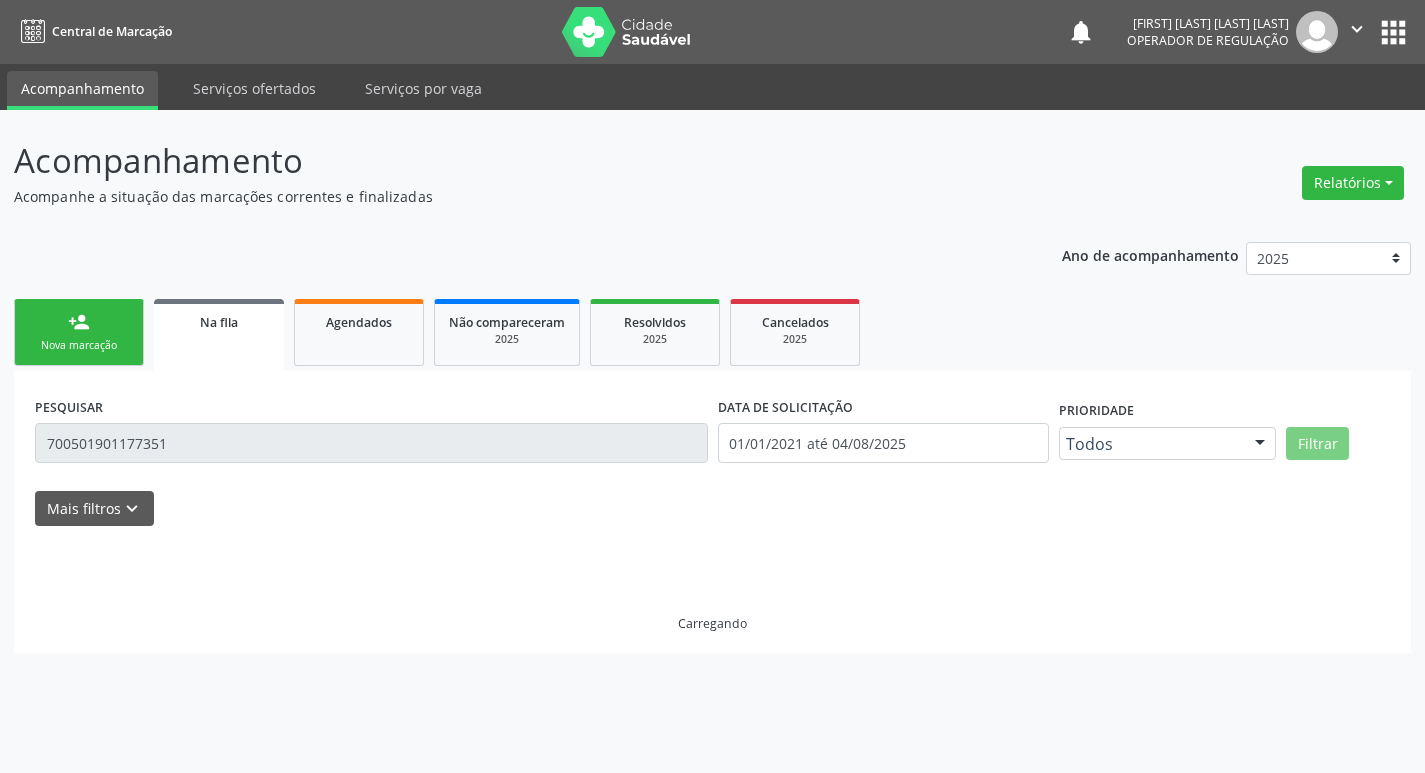 scroll, scrollTop: 0, scrollLeft: 0, axis: both 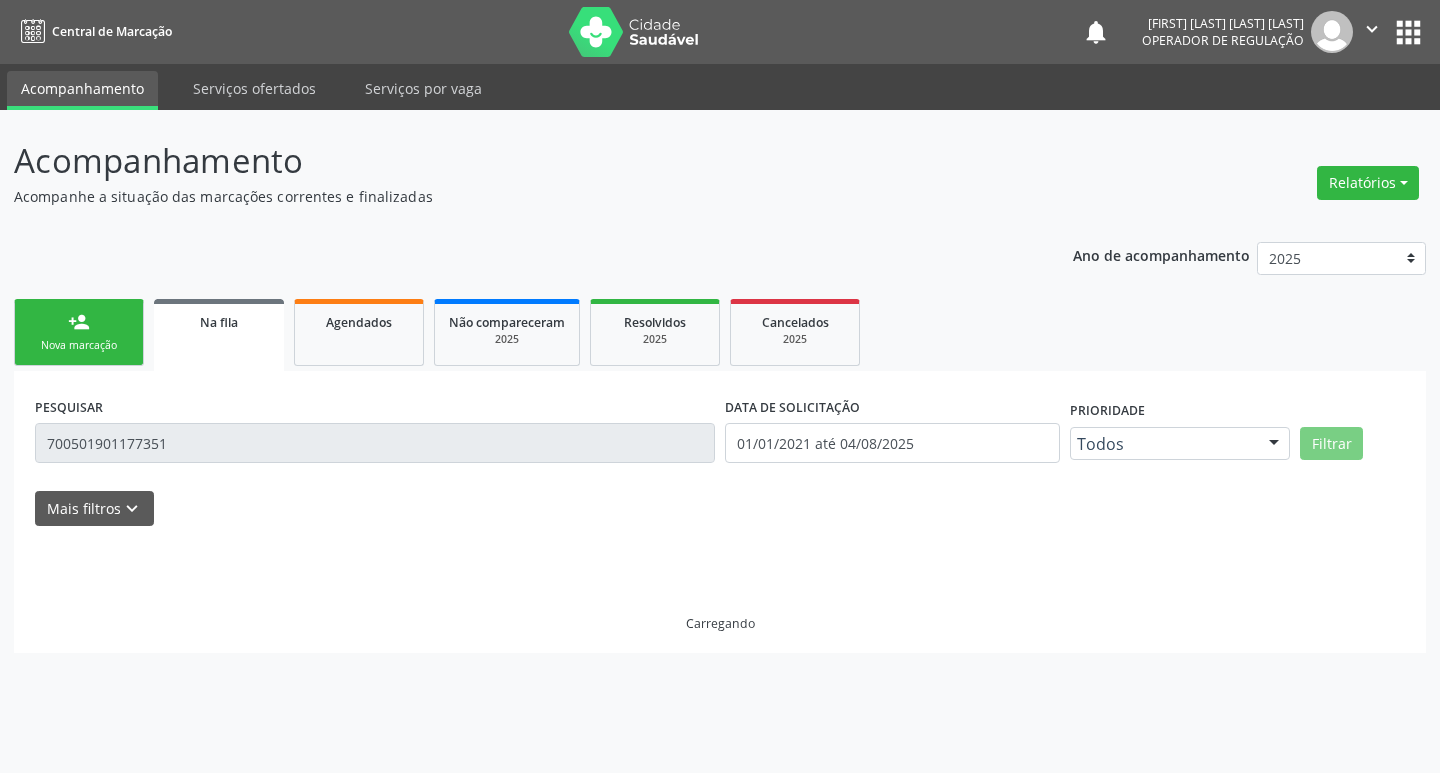click on "Central de Marcação
notifications
Ádna Larissa Oliveira de Souza
Operador de regulação

Configurações
Sair
apps" at bounding box center (720, 32) 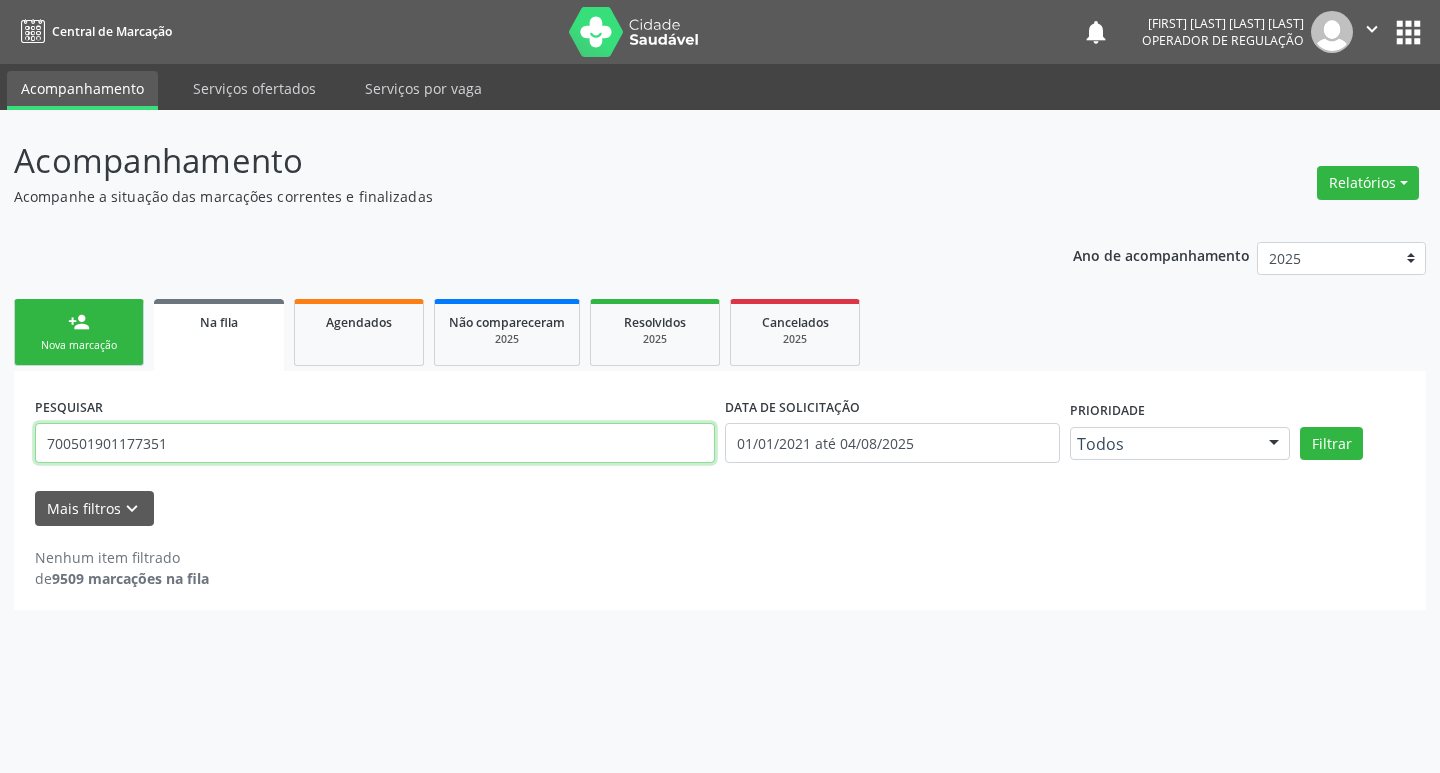 click on "700501901177351" at bounding box center (375, 443) 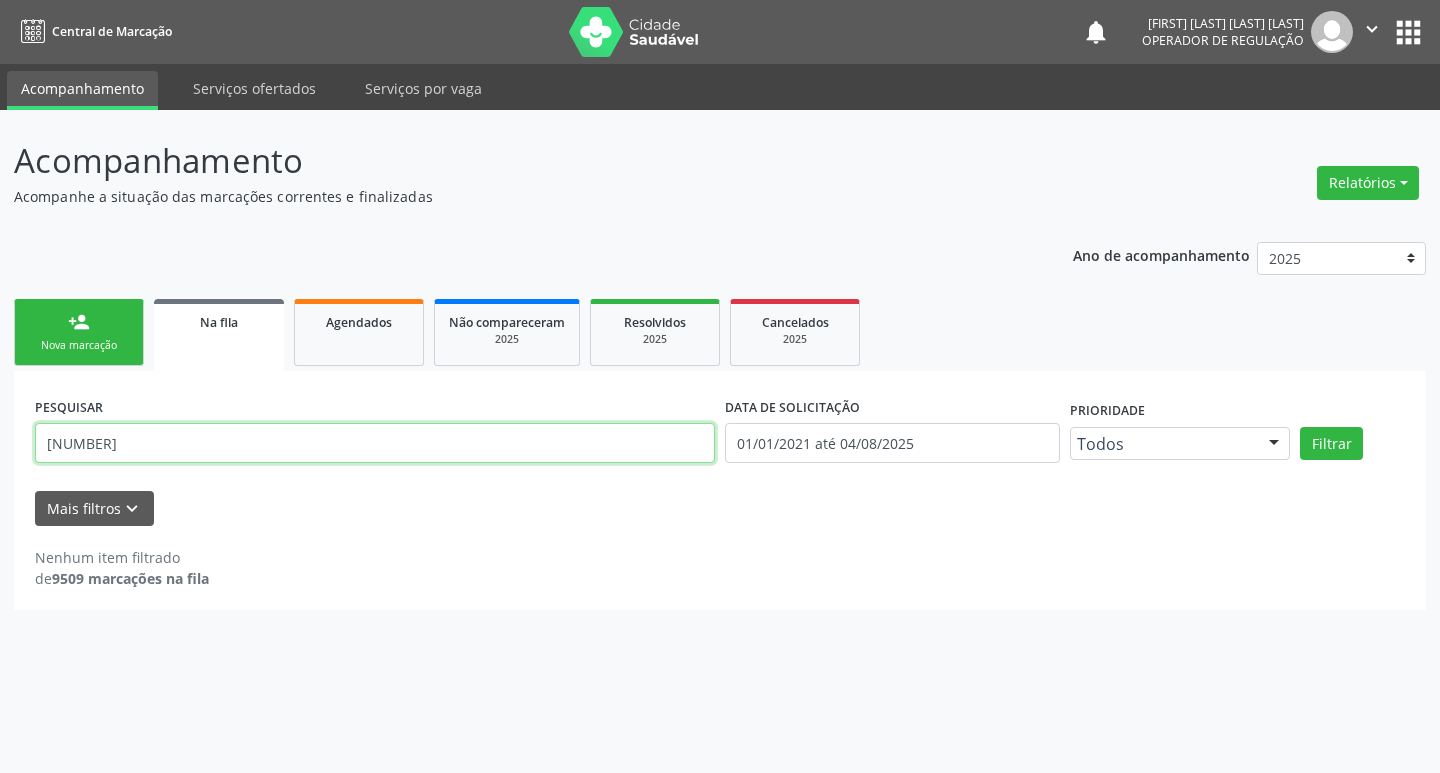 type on "705002468652350" 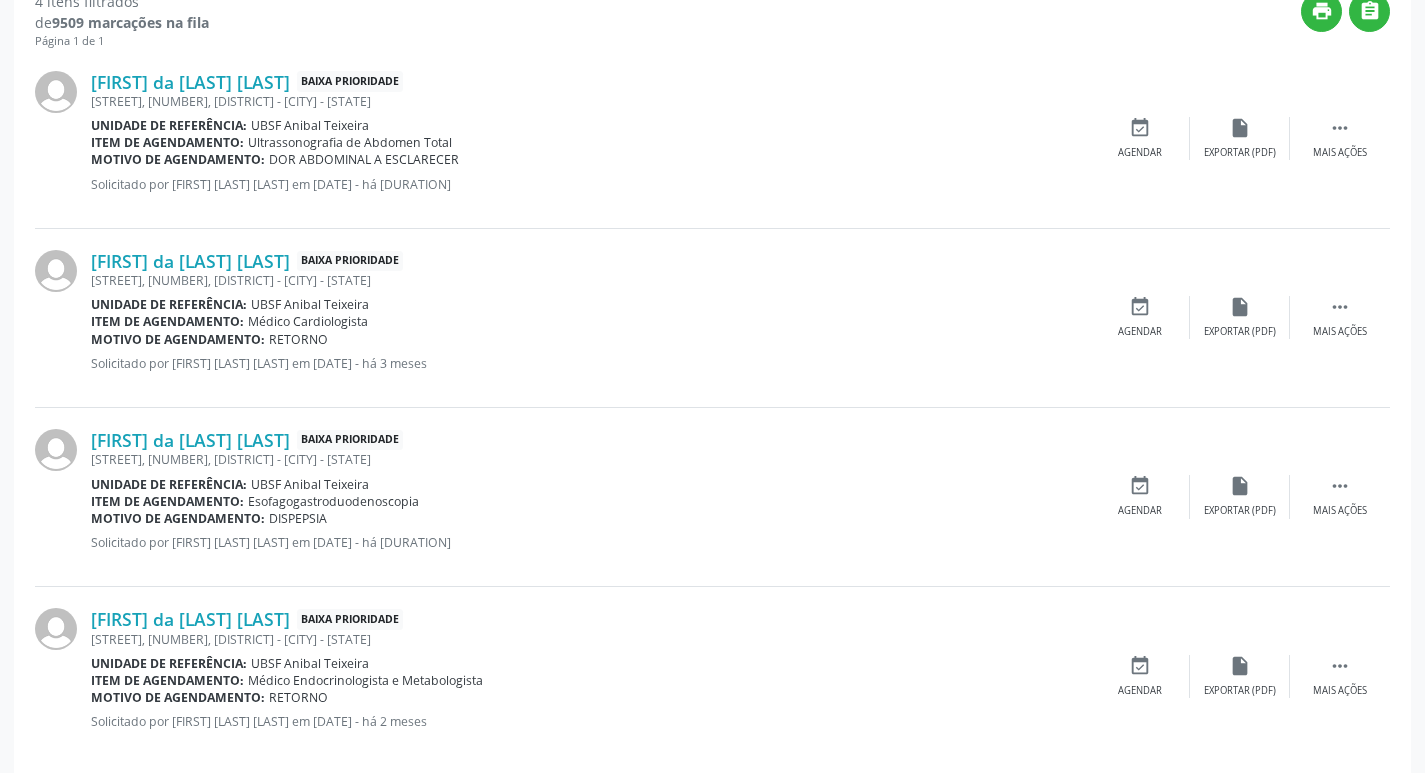 scroll, scrollTop: 583, scrollLeft: 0, axis: vertical 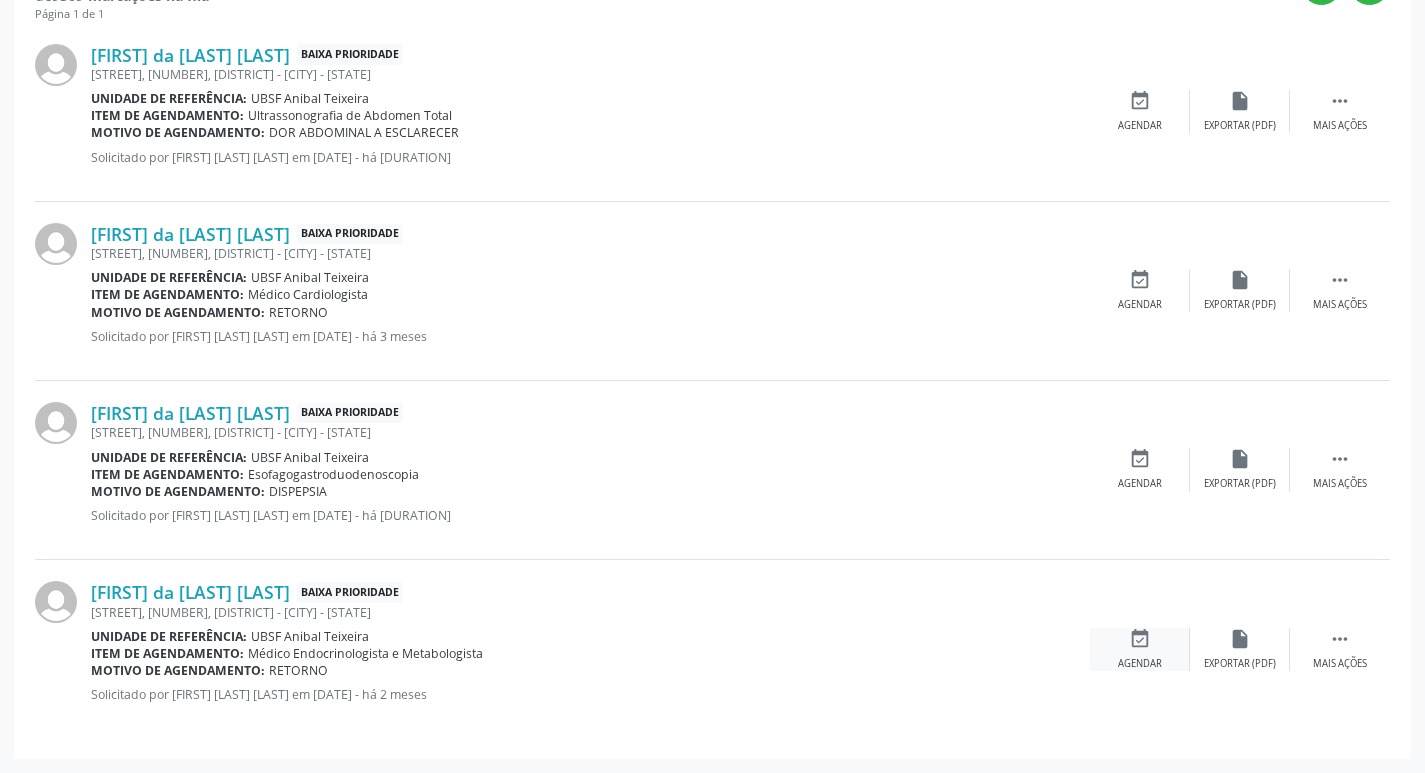 click on "event_available
Agendar" at bounding box center (1140, 649) 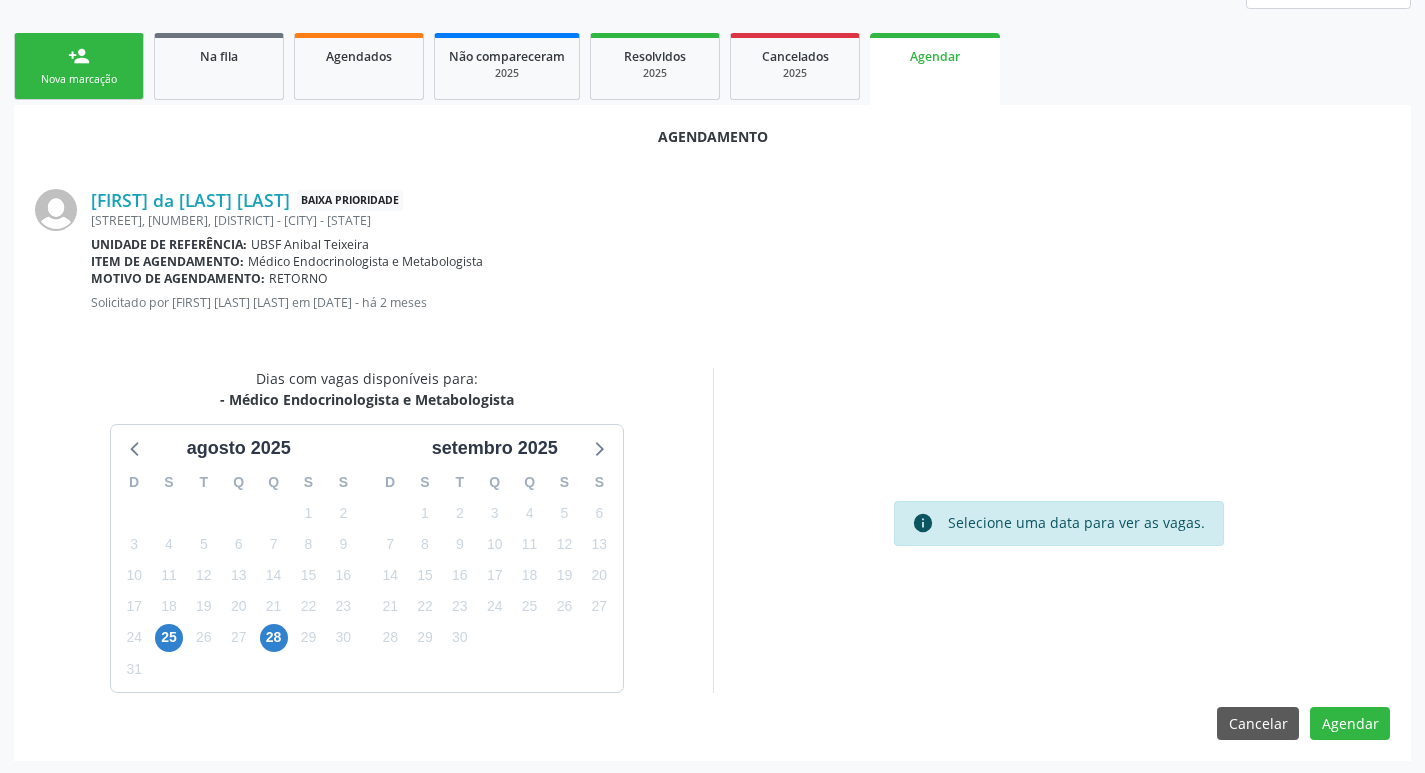 scroll, scrollTop: 268, scrollLeft: 0, axis: vertical 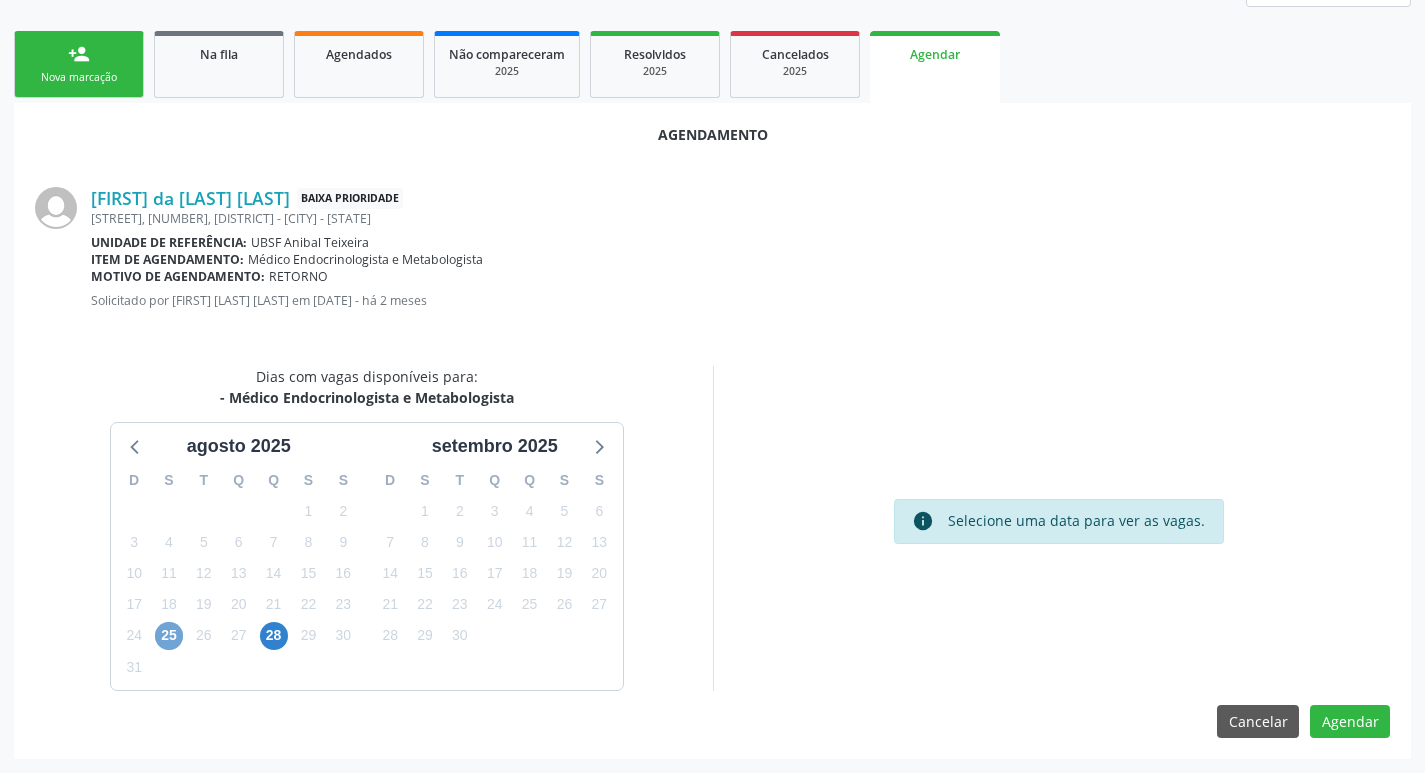 click on "25" at bounding box center [169, 636] 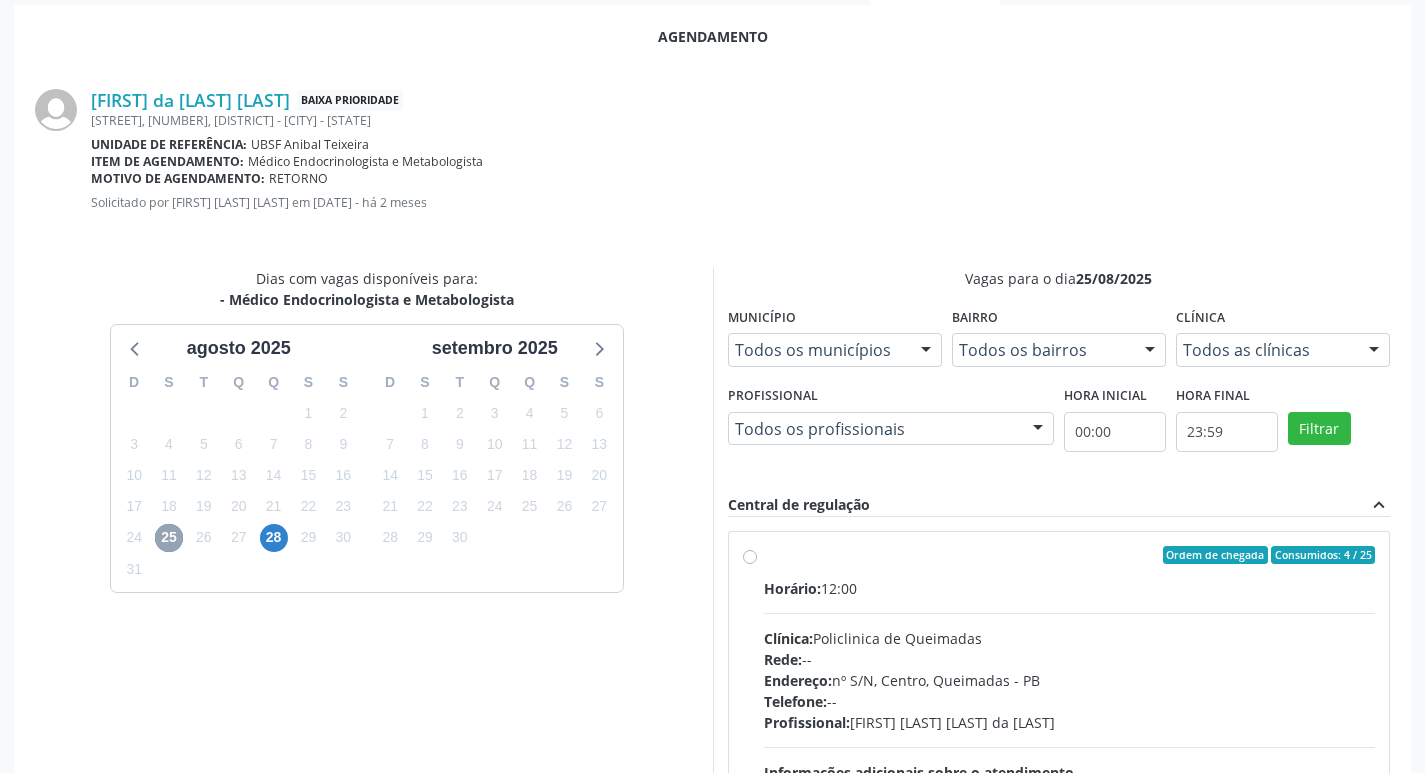 scroll, scrollTop: 557, scrollLeft: 0, axis: vertical 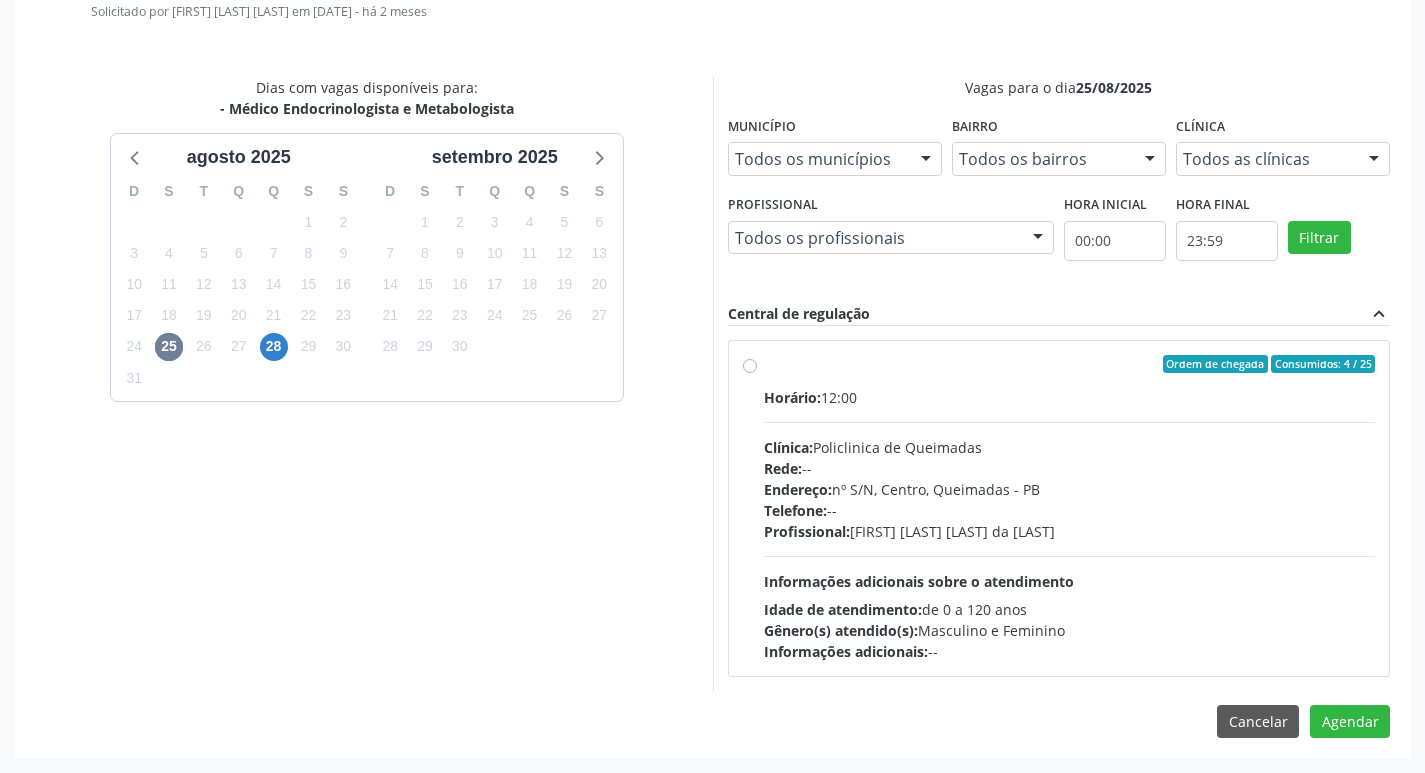 click at bounding box center [1070, 556] 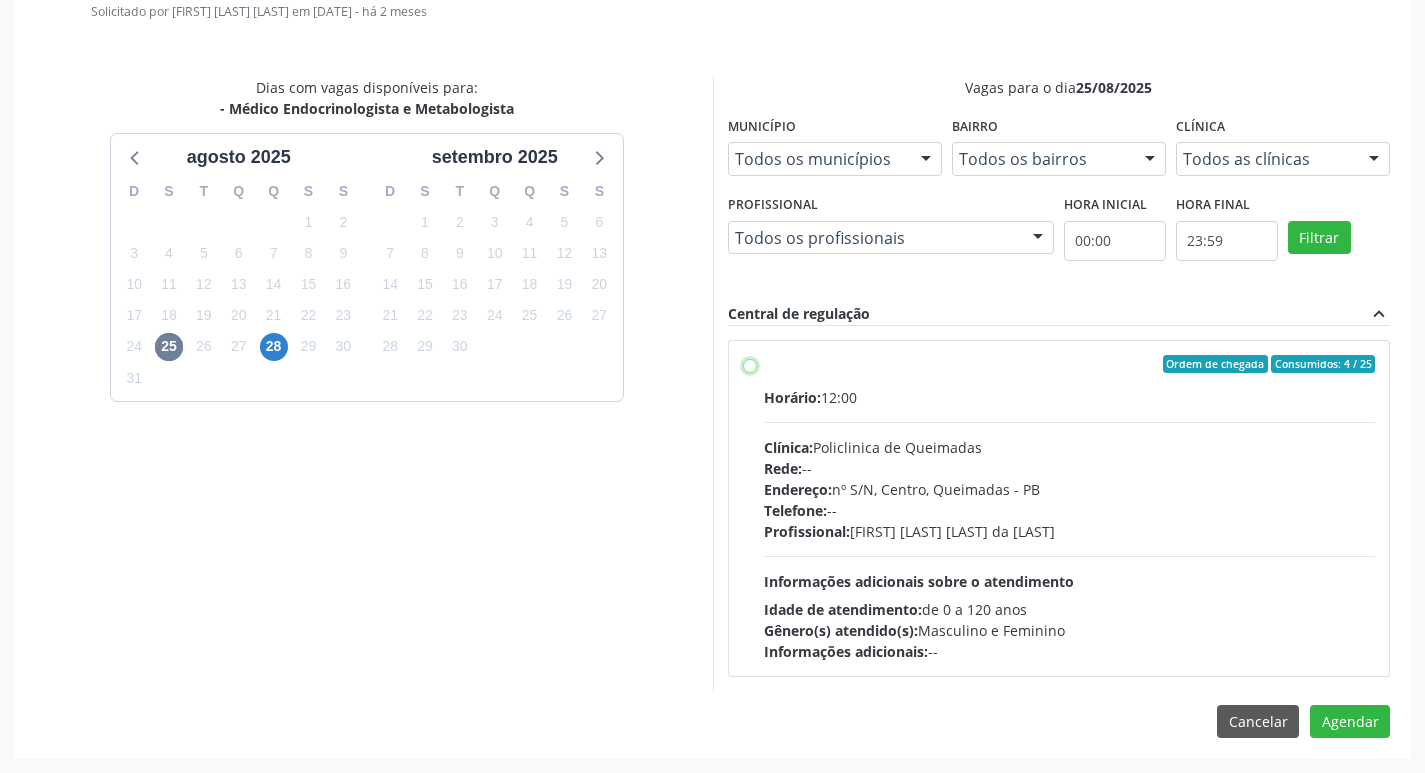 click on "Ordem de chegada
Consumidos: 4 / 25
Horário:   12:00
Clínica:  Policlinica de Queimadas
Rede:
--
Endereço:   nº S/N, Centro, Queimadas - PB
Telefone:   --
Profissional:
Emille Araujo Cavalcante da Cunha
Informações adicionais sobre o atendimento
Idade de atendimento:
de 0 a 120 anos
Gênero(s) atendido(s):
Masculino e Feminino
Informações adicionais:
--" at bounding box center [750, 364] 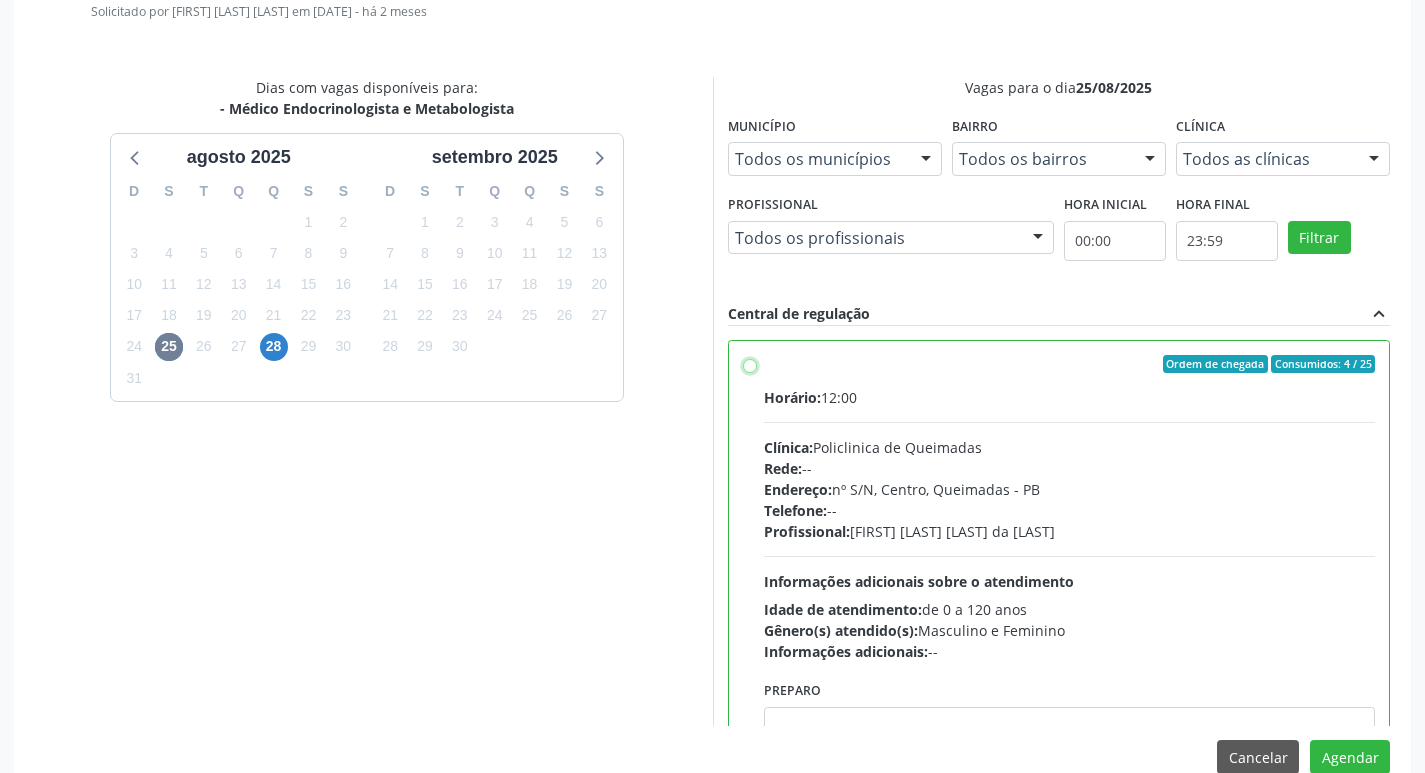 radio on "true" 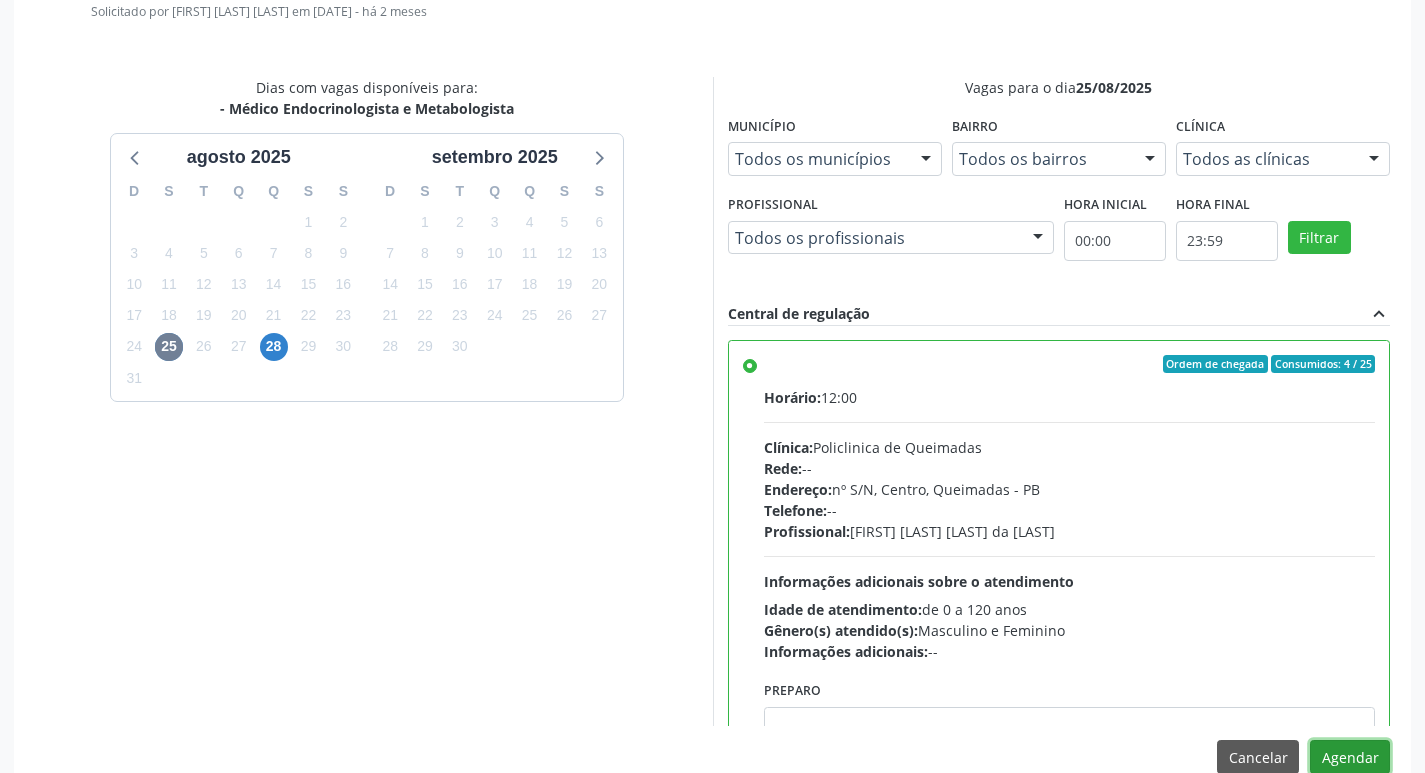 click on "Agendar" at bounding box center (1350, 757) 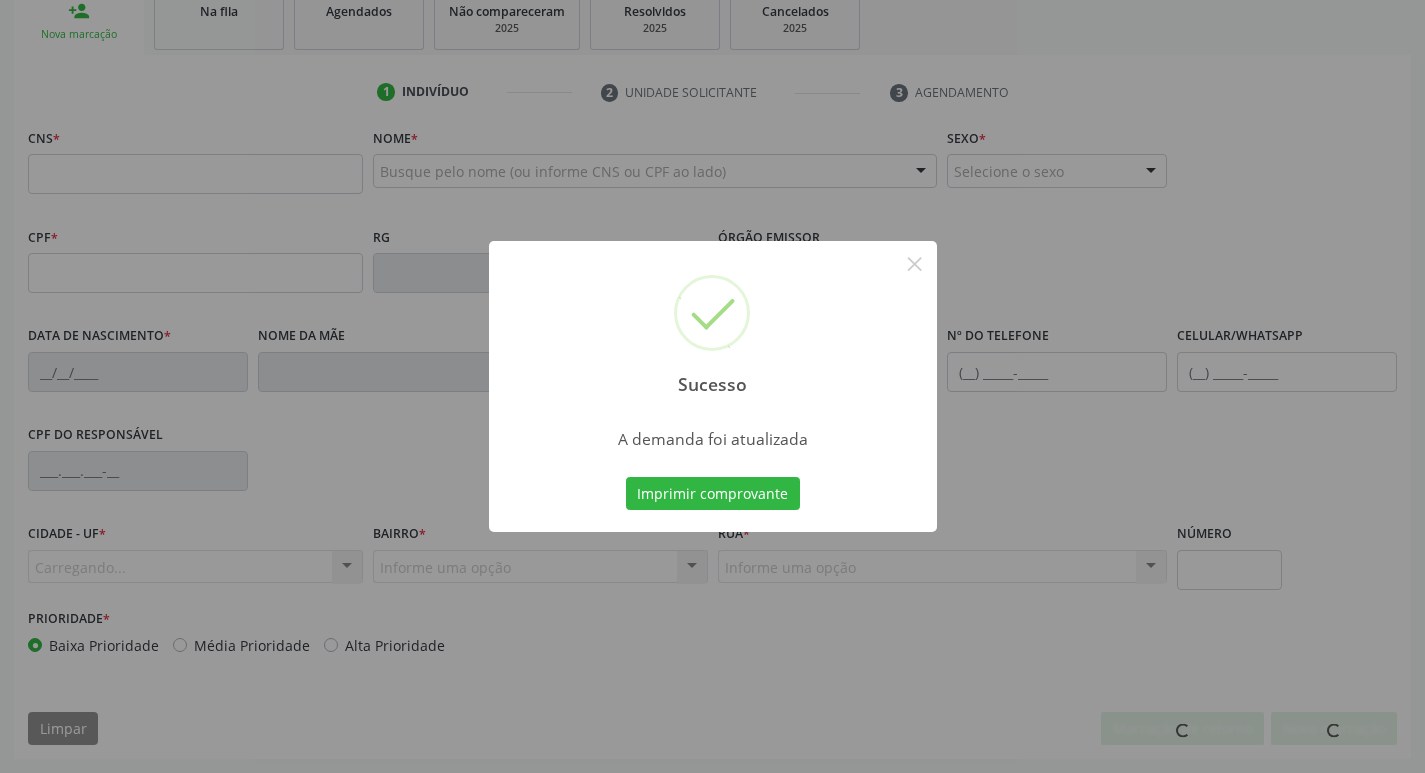 scroll, scrollTop: 311, scrollLeft: 0, axis: vertical 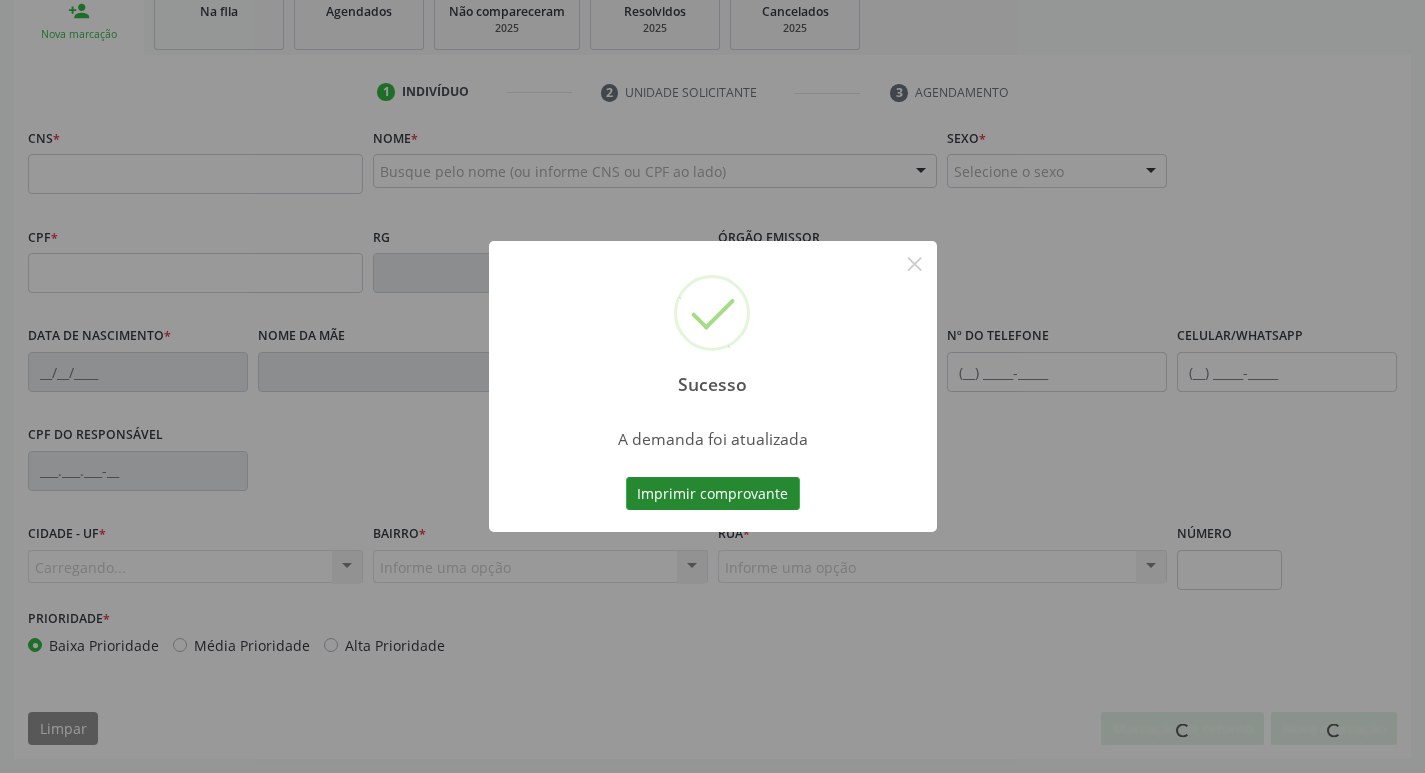 click on "Imprimir comprovante" at bounding box center [713, 494] 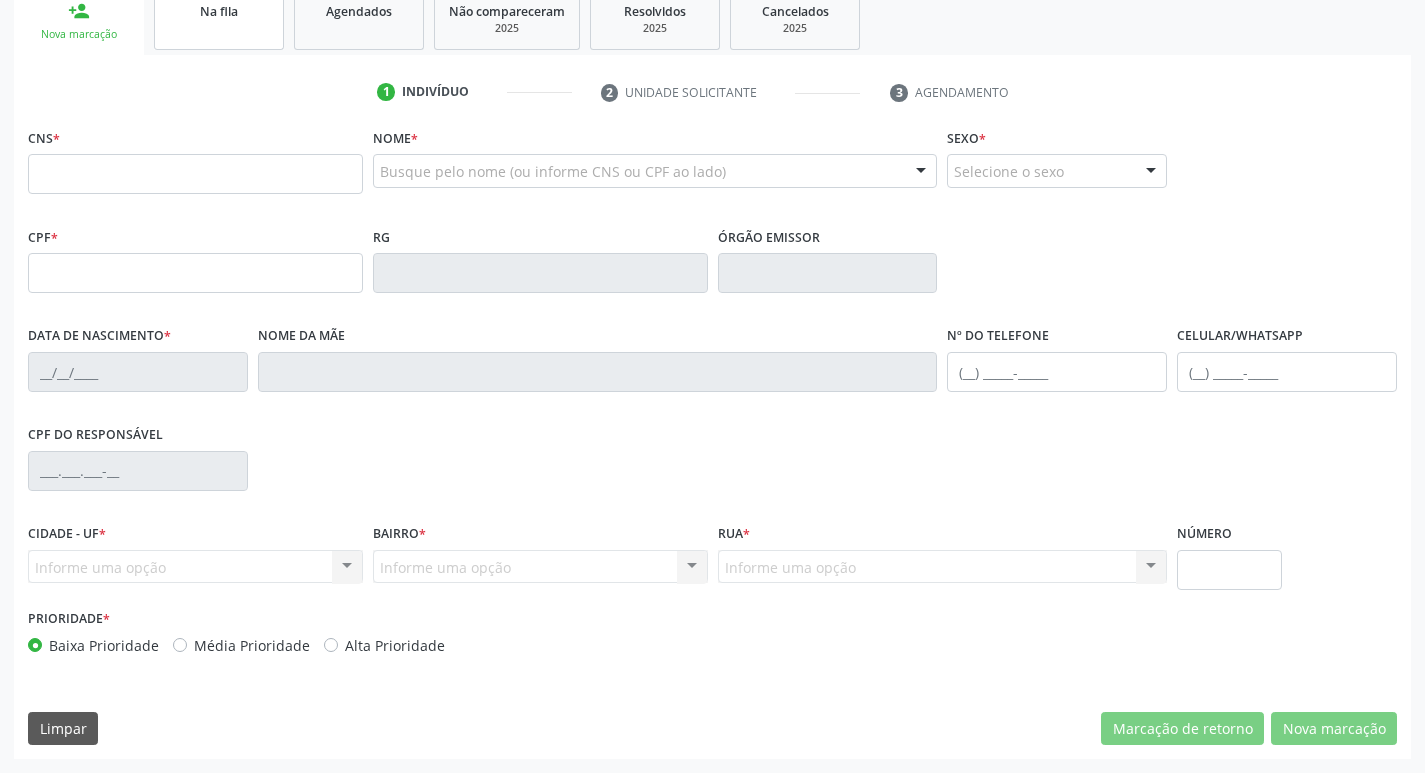 click on "Na fila" at bounding box center [219, 11] 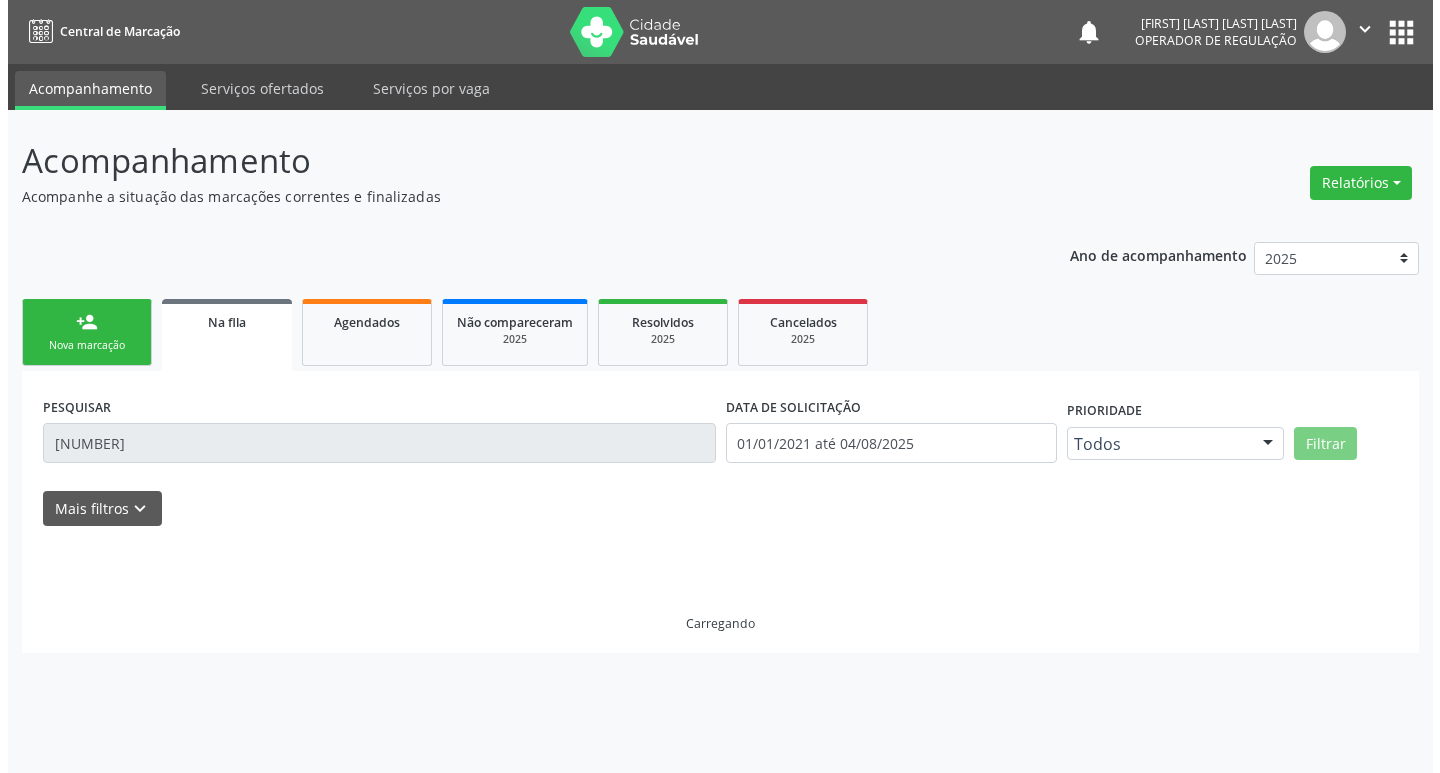 scroll, scrollTop: 0, scrollLeft: 0, axis: both 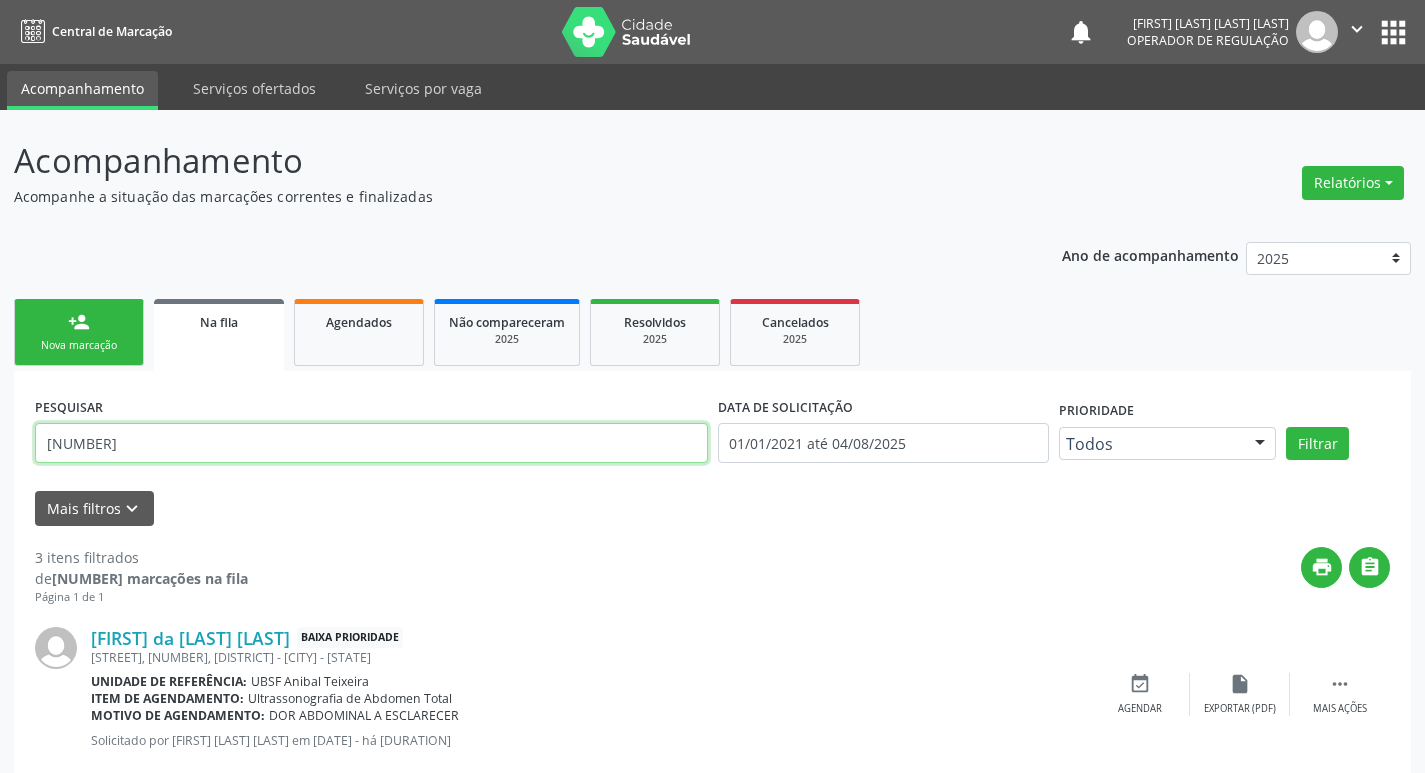click on "705002468652350" at bounding box center (371, 443) 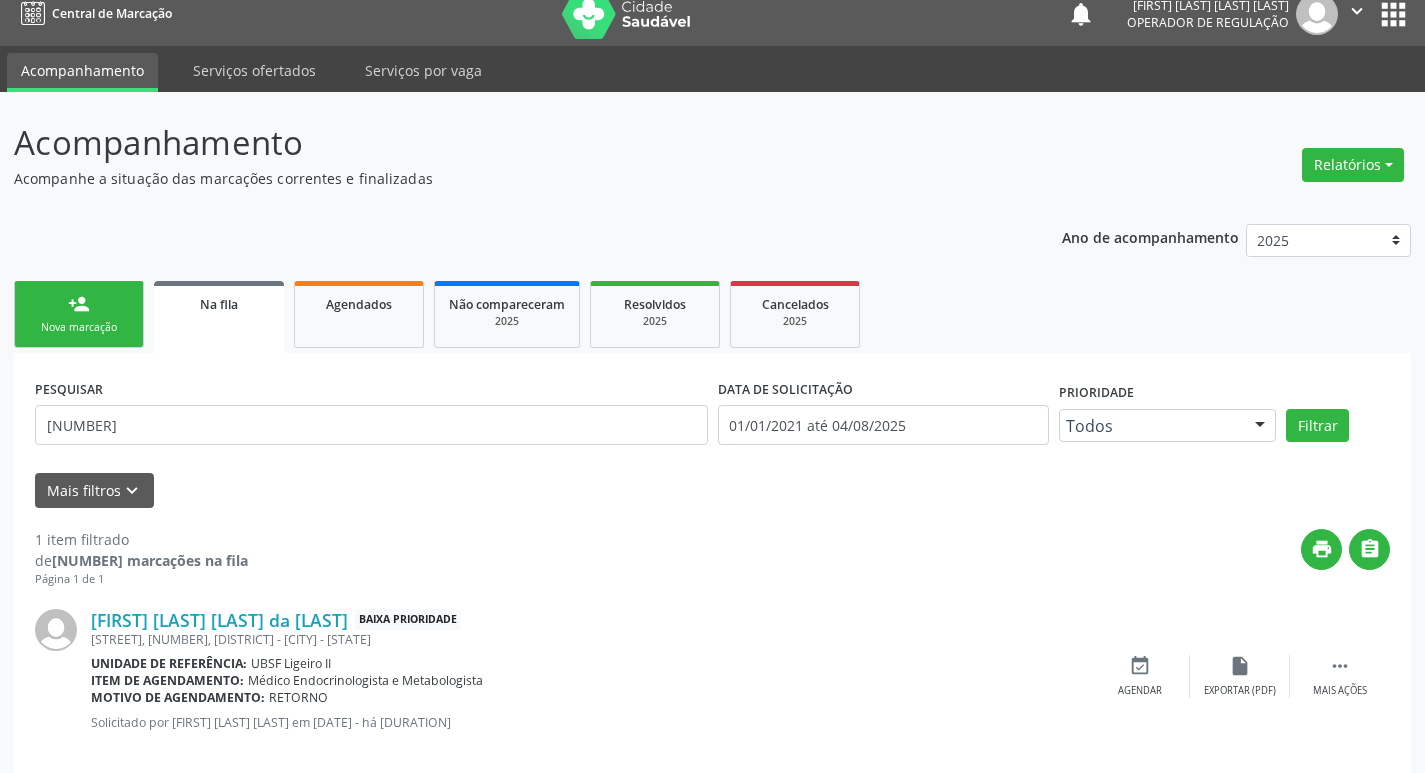 scroll, scrollTop: 46, scrollLeft: 0, axis: vertical 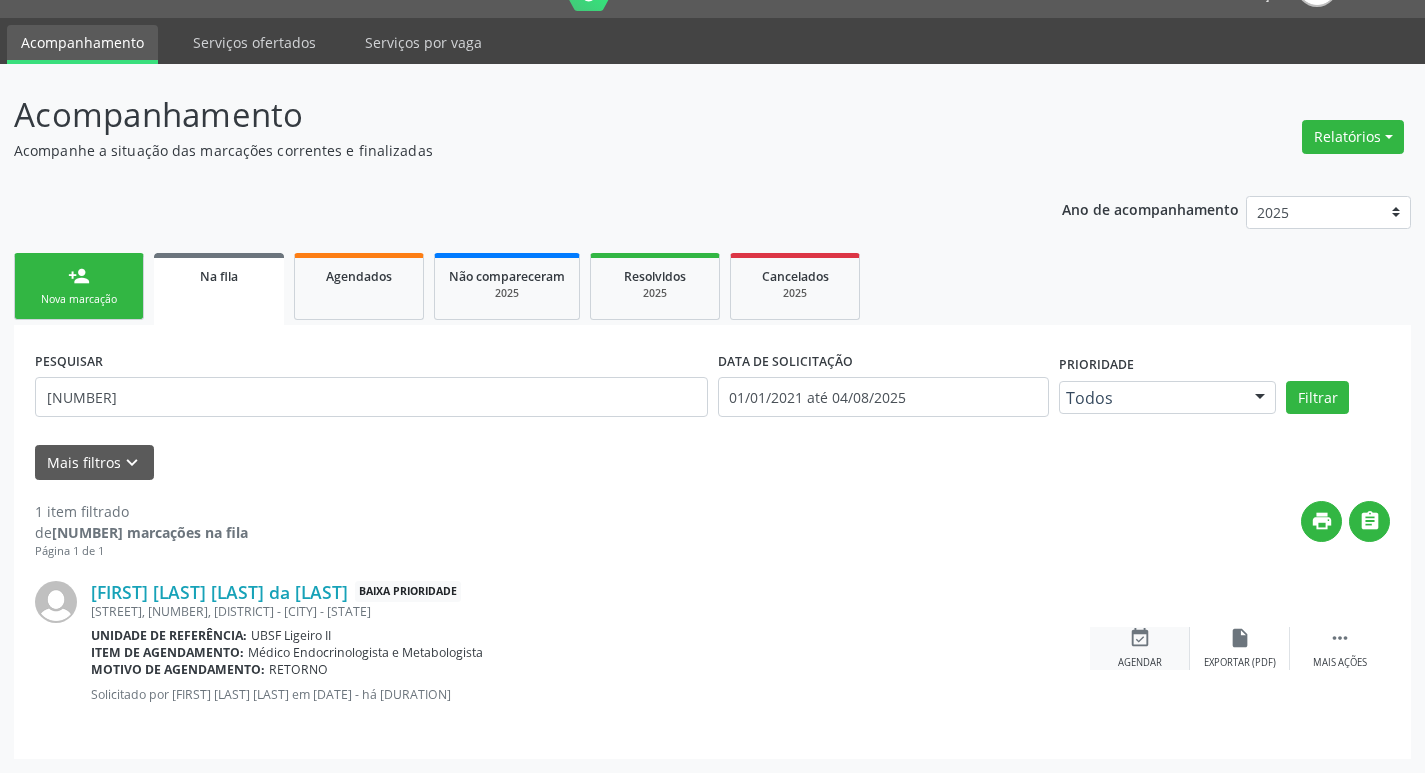 click on "event_available
Agendar" at bounding box center [1140, 648] 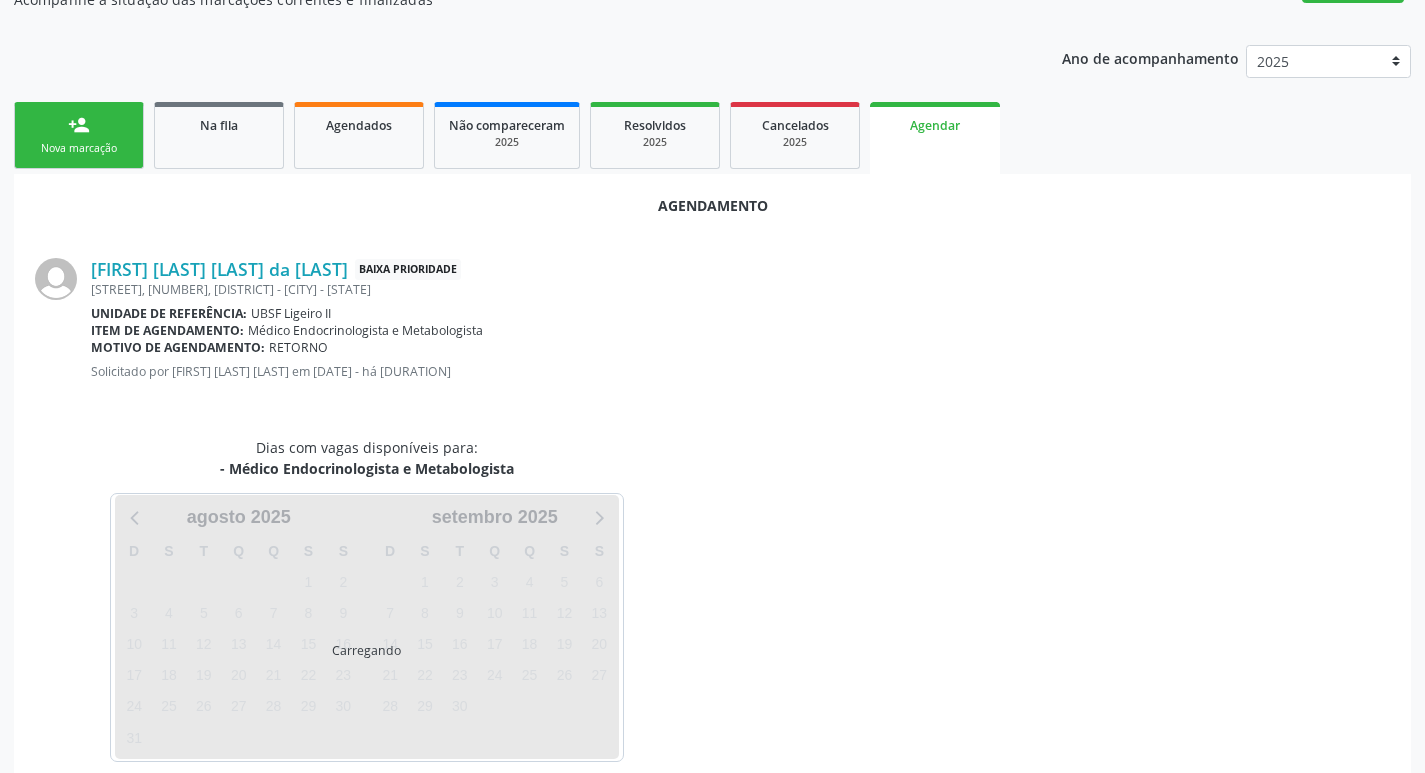 scroll, scrollTop: 221, scrollLeft: 0, axis: vertical 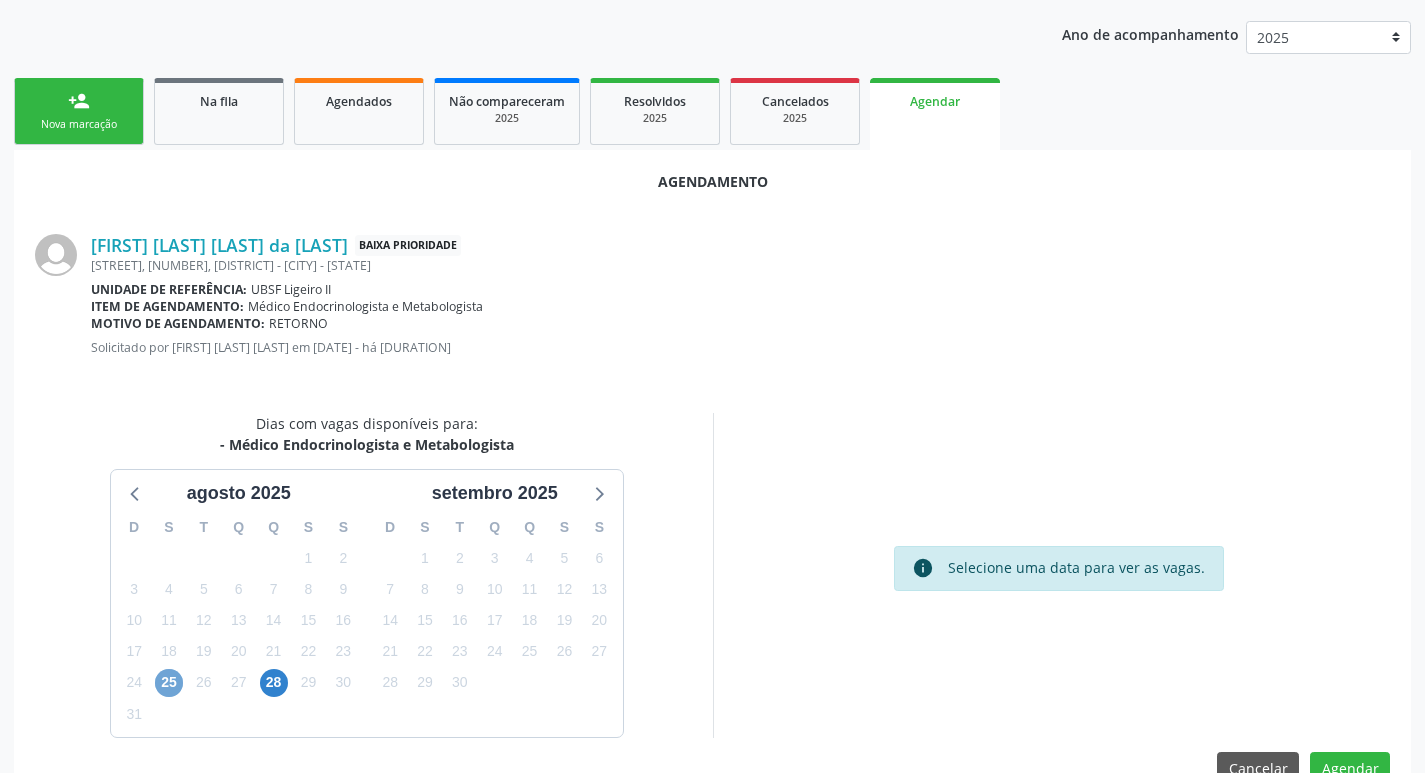 click on "25" at bounding box center [169, 683] 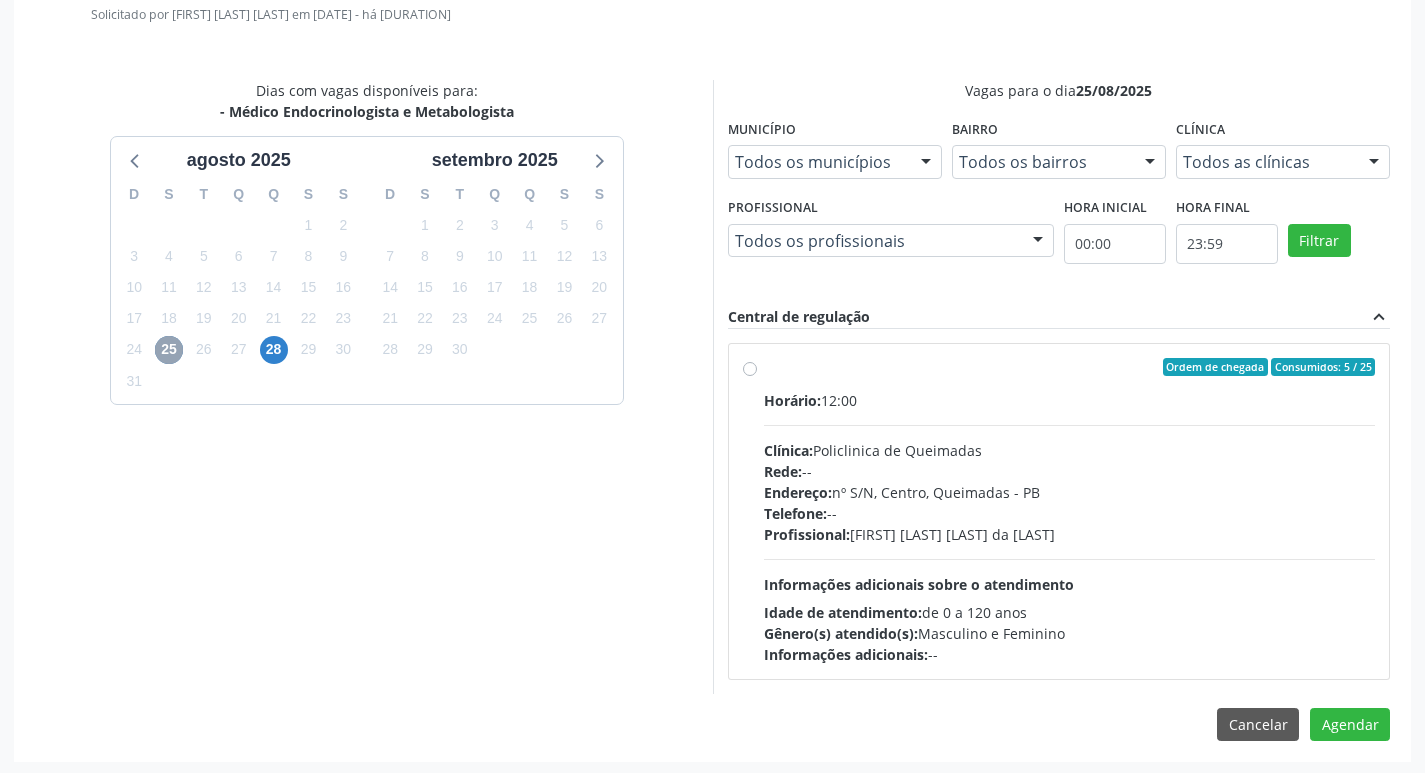 scroll, scrollTop: 557, scrollLeft: 0, axis: vertical 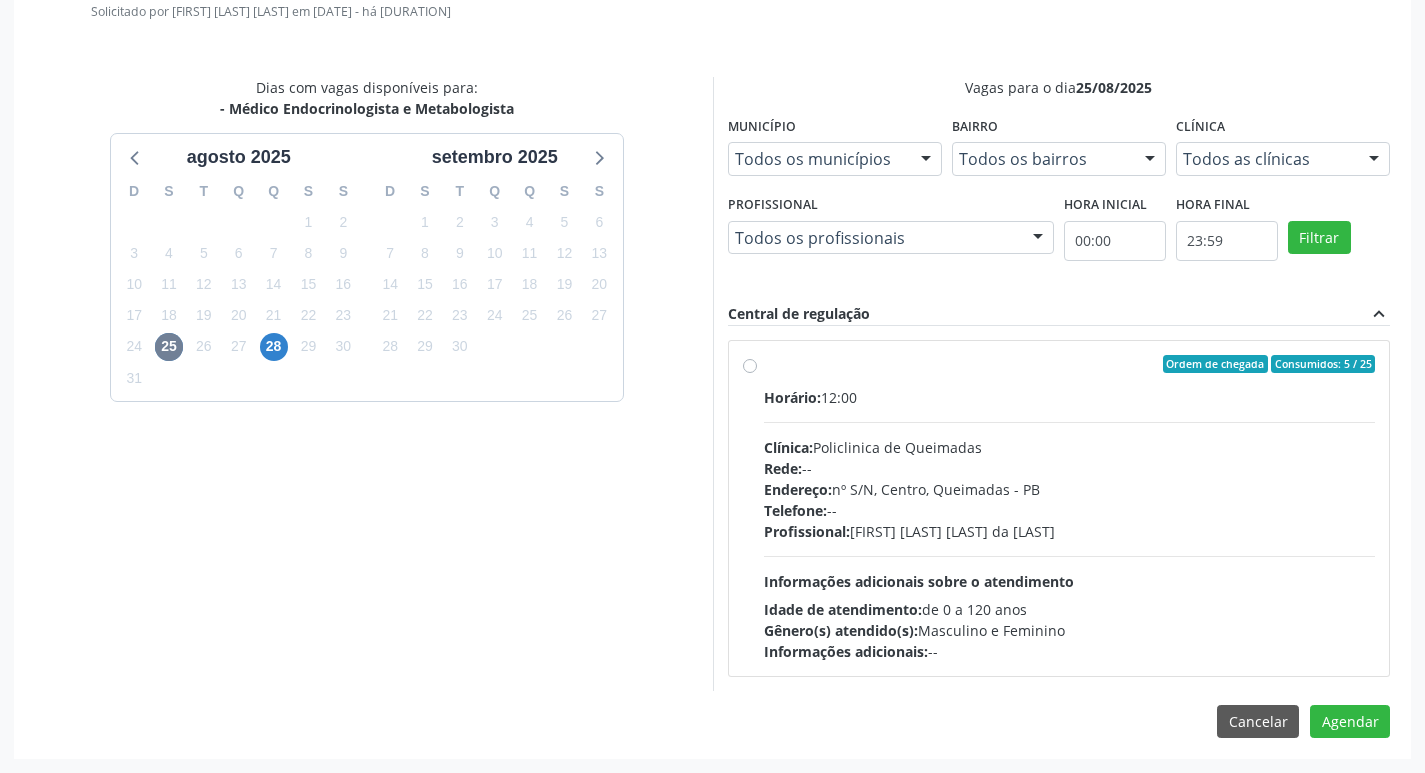 click on "Horário:   12:00
Clínica:  Policlinica de Queimadas
Rede:
--
Endereço:   nº S/N, Centro, [CITY] - [STATE]
Telefone:   --
Profissional:
[FIRST] [LAST] [LAST] [LAST]
Informações adicionais sobre o atendimento
Idade de atendimento:
de 0 a 120 anos
Gênero(s) atendido(s):
Masculino e Feminino
Informações adicionais:
--" at bounding box center (1070, 524) 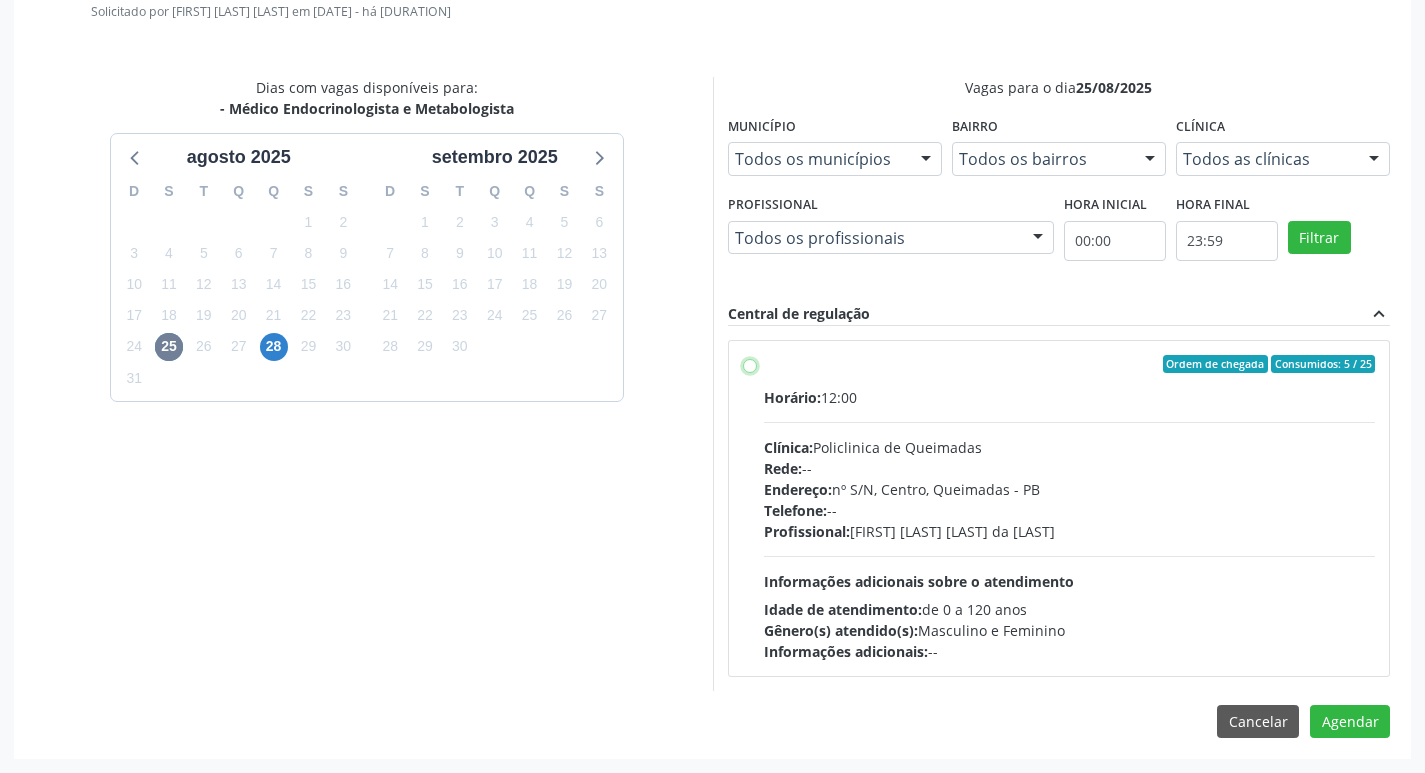 click on "Ordem de chegada
Consumidos: 5 / 25
Horário:   12:00
Clínica:  Policlinica de Queimadas
Rede:
--
Endereço:   nº S/N, Centro, Queimadas - PB
Telefone:   --
Profissional:
Emille Araujo Cavalcante da Cunha
Informações adicionais sobre o atendimento
Idade de atendimento:
de 0 a 120 anos
Gênero(s) atendido(s):
Masculino e Feminino
Informações adicionais:
--" at bounding box center [750, 364] 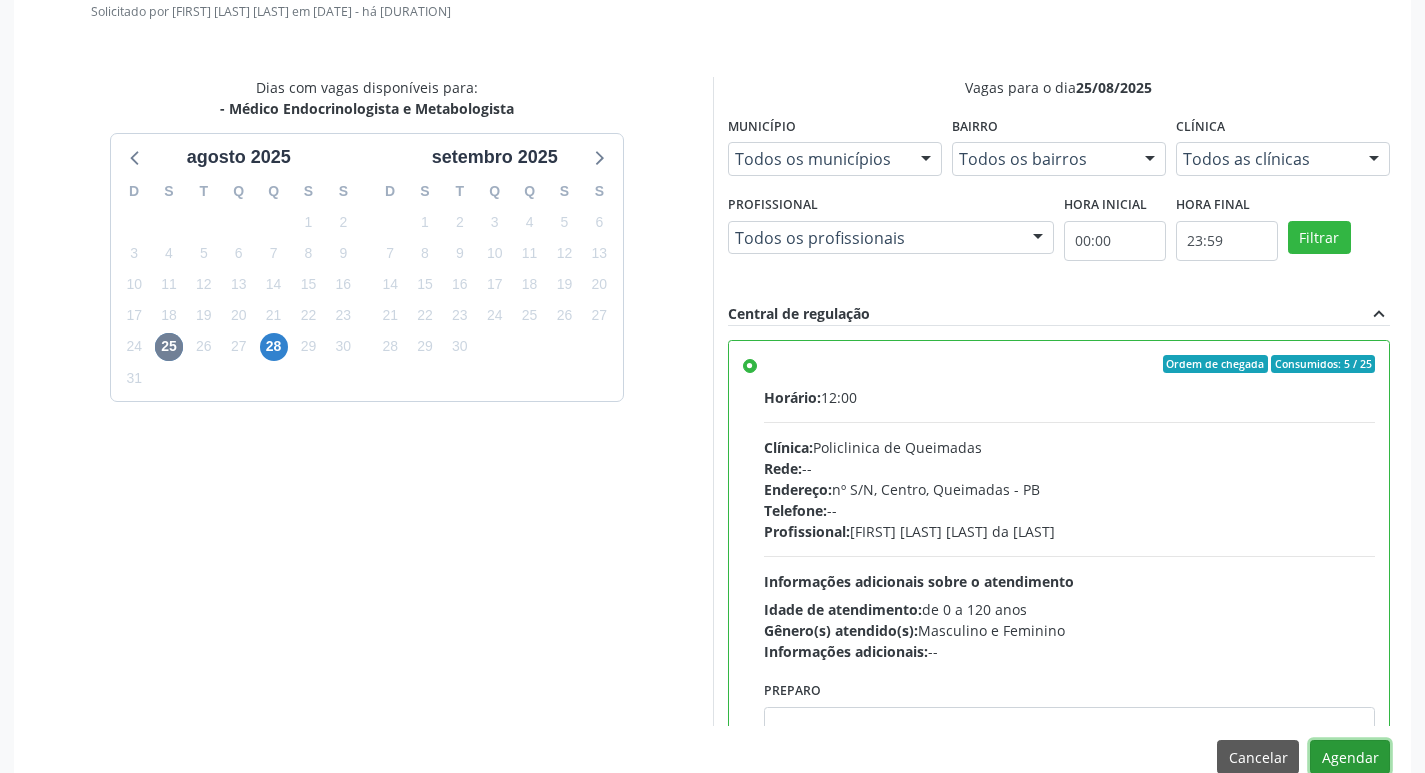 click on "Agendar" at bounding box center [1350, 757] 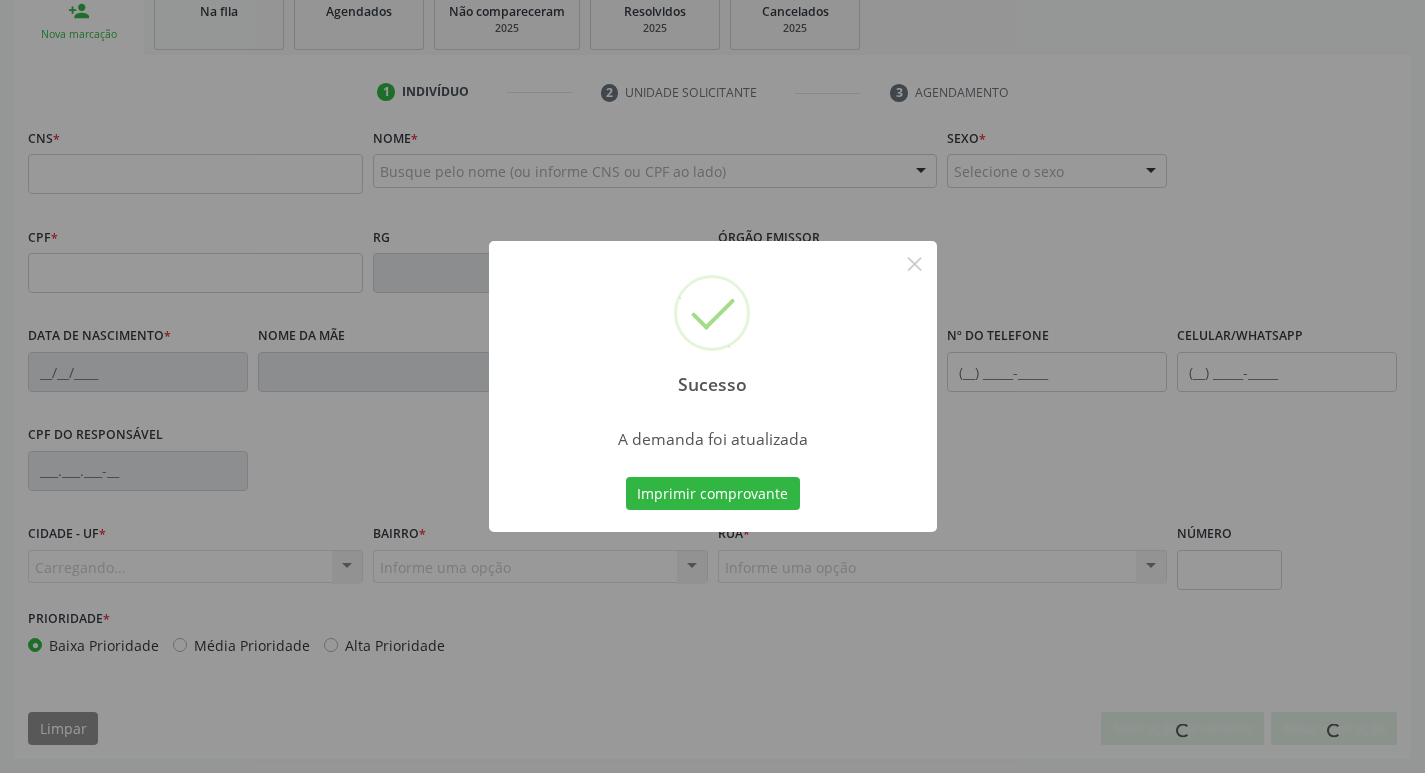 scroll, scrollTop: 311, scrollLeft: 0, axis: vertical 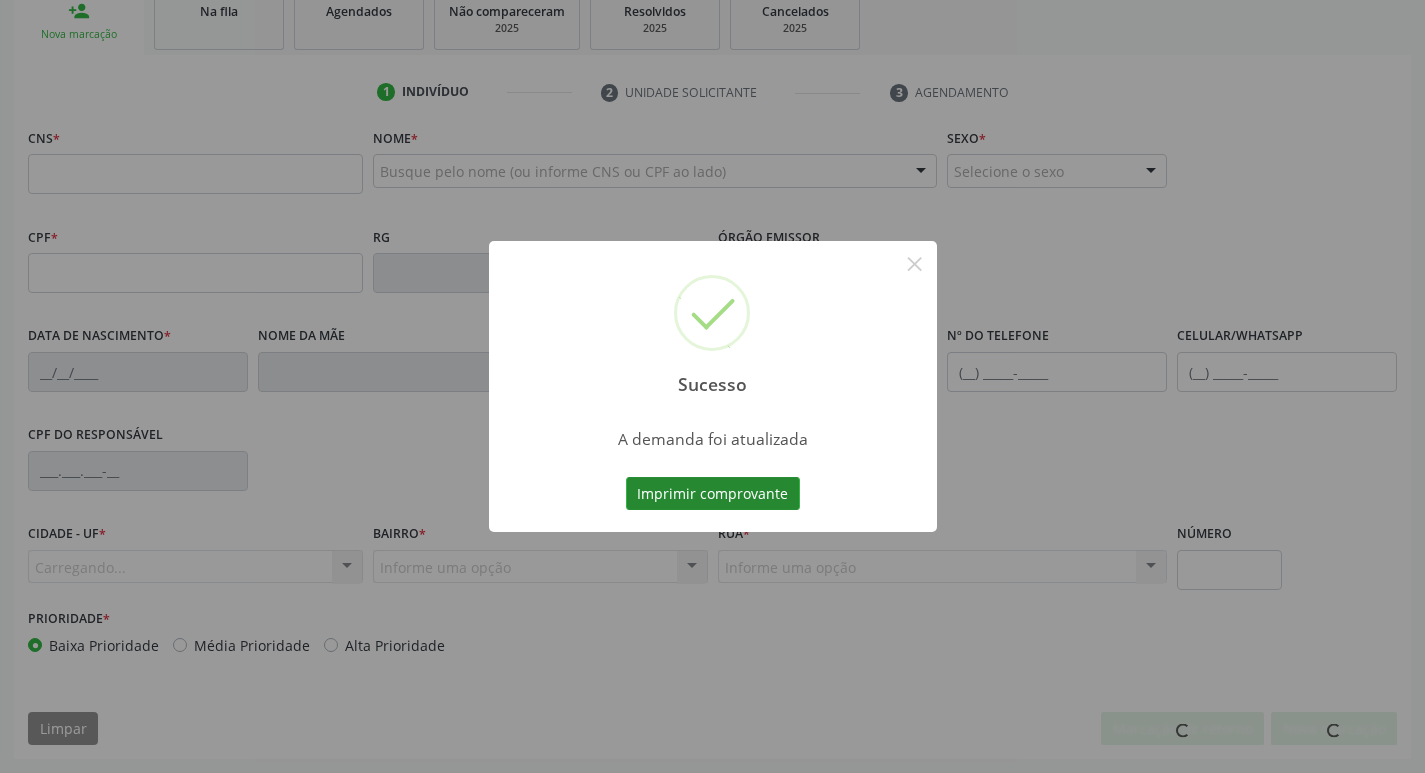 click on "Imprimir comprovante" at bounding box center [713, 494] 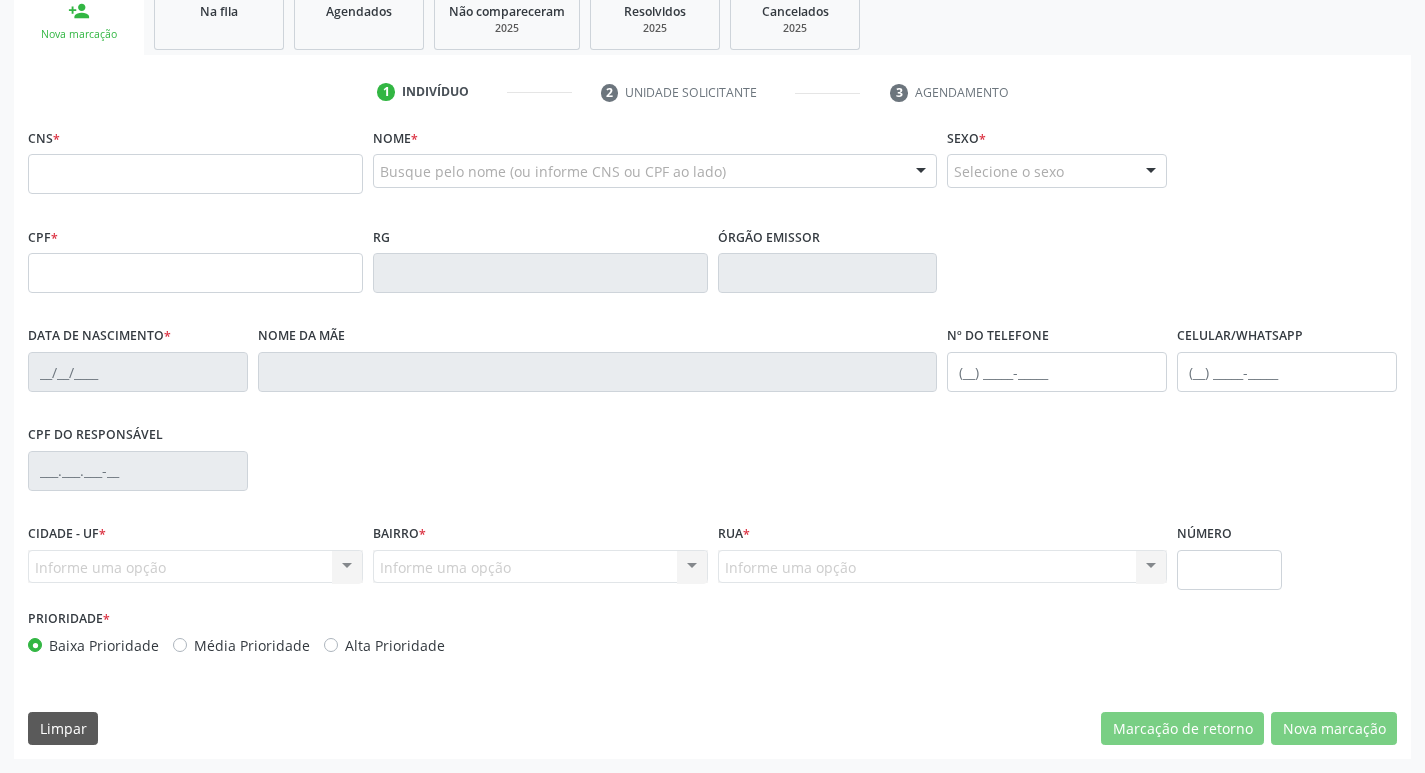 click on "Sucesso × A demanda foi atualizada Imprimir comprovante Cancel" at bounding box center (712, 386) 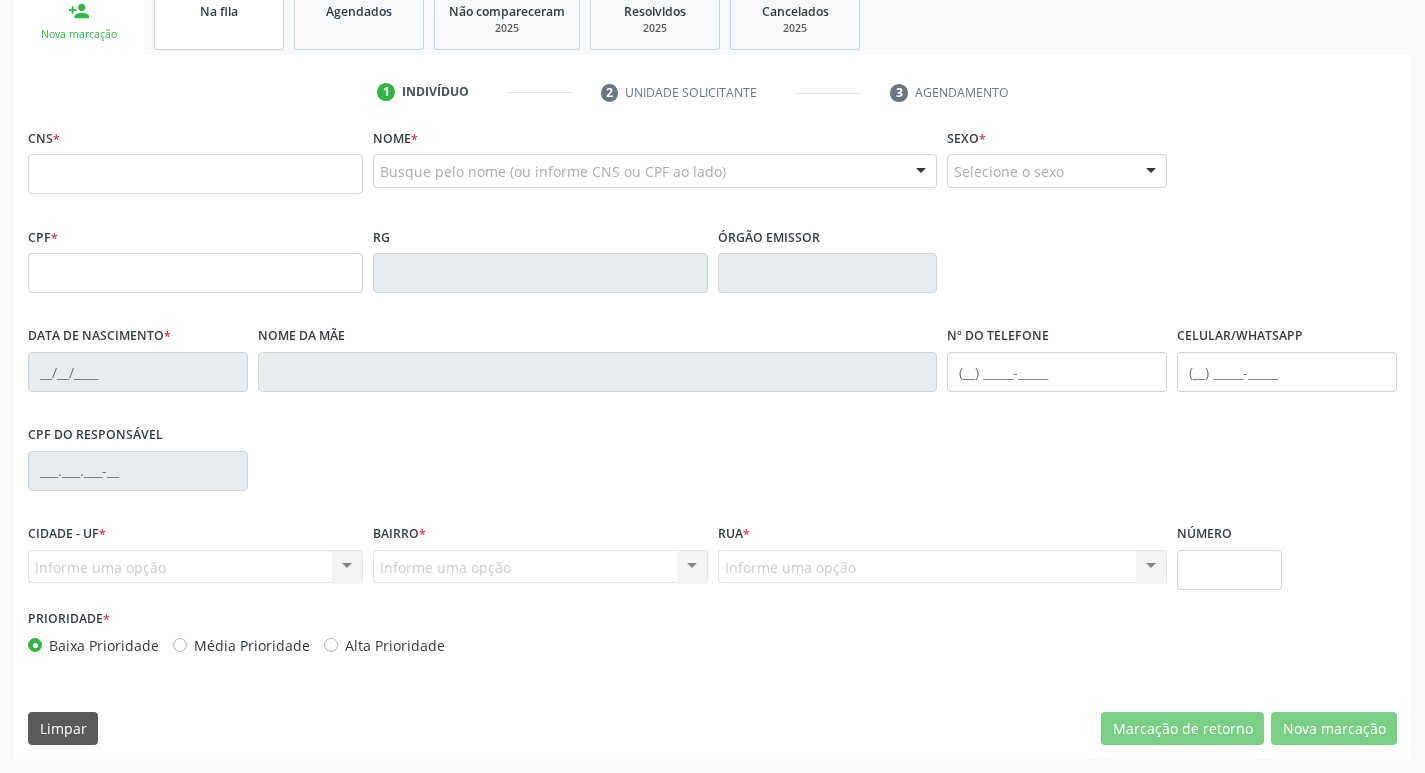 click on "Na fila" at bounding box center (219, 19) 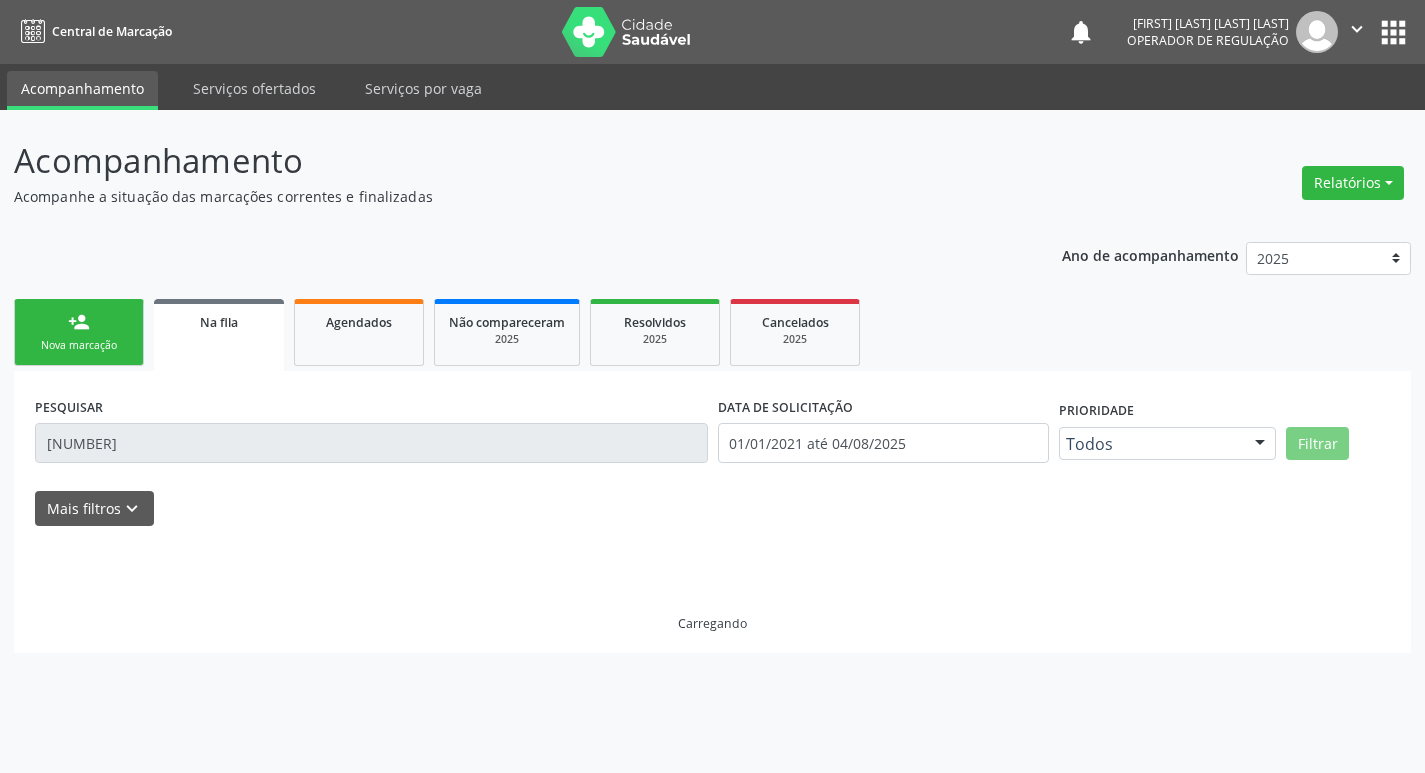 scroll, scrollTop: 0, scrollLeft: 0, axis: both 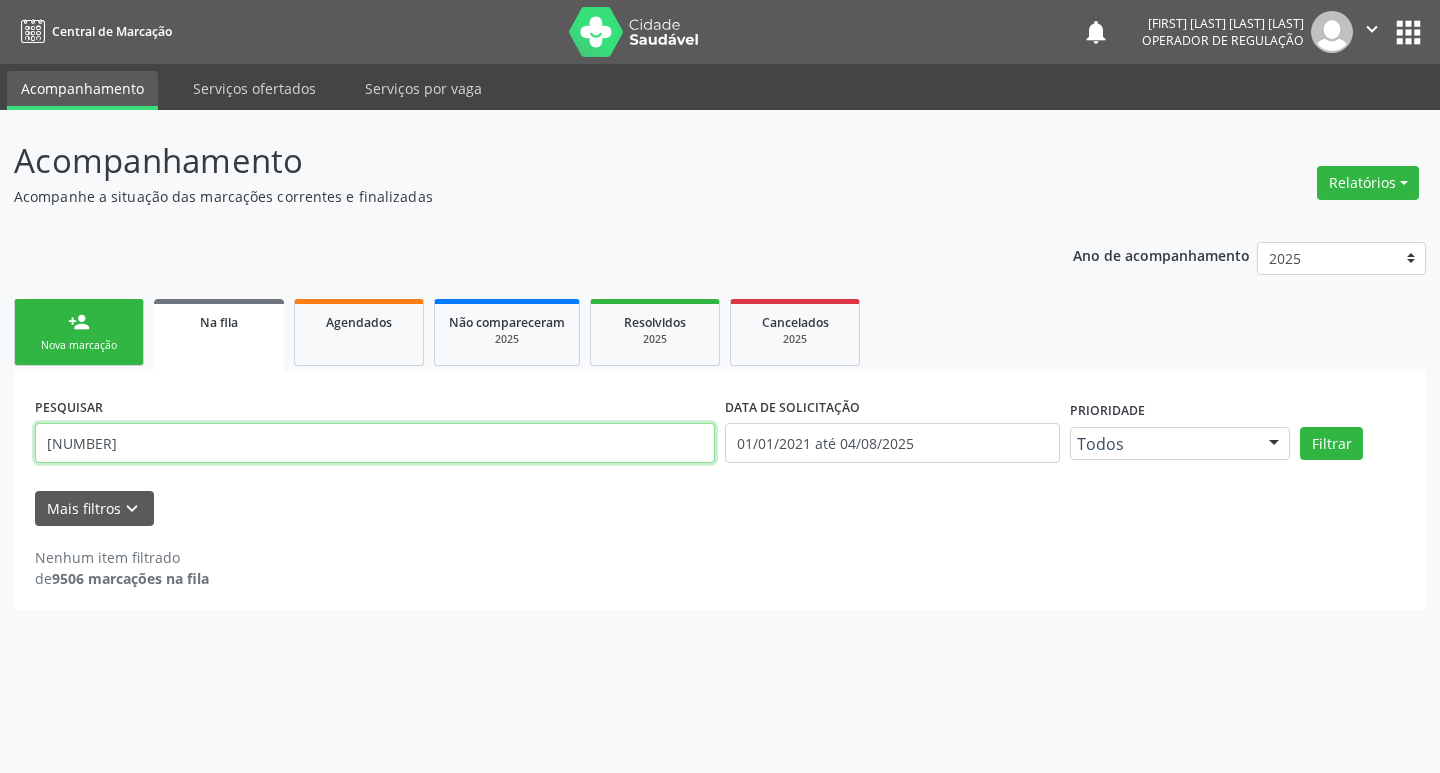 click on "706005310240849" at bounding box center (375, 443) 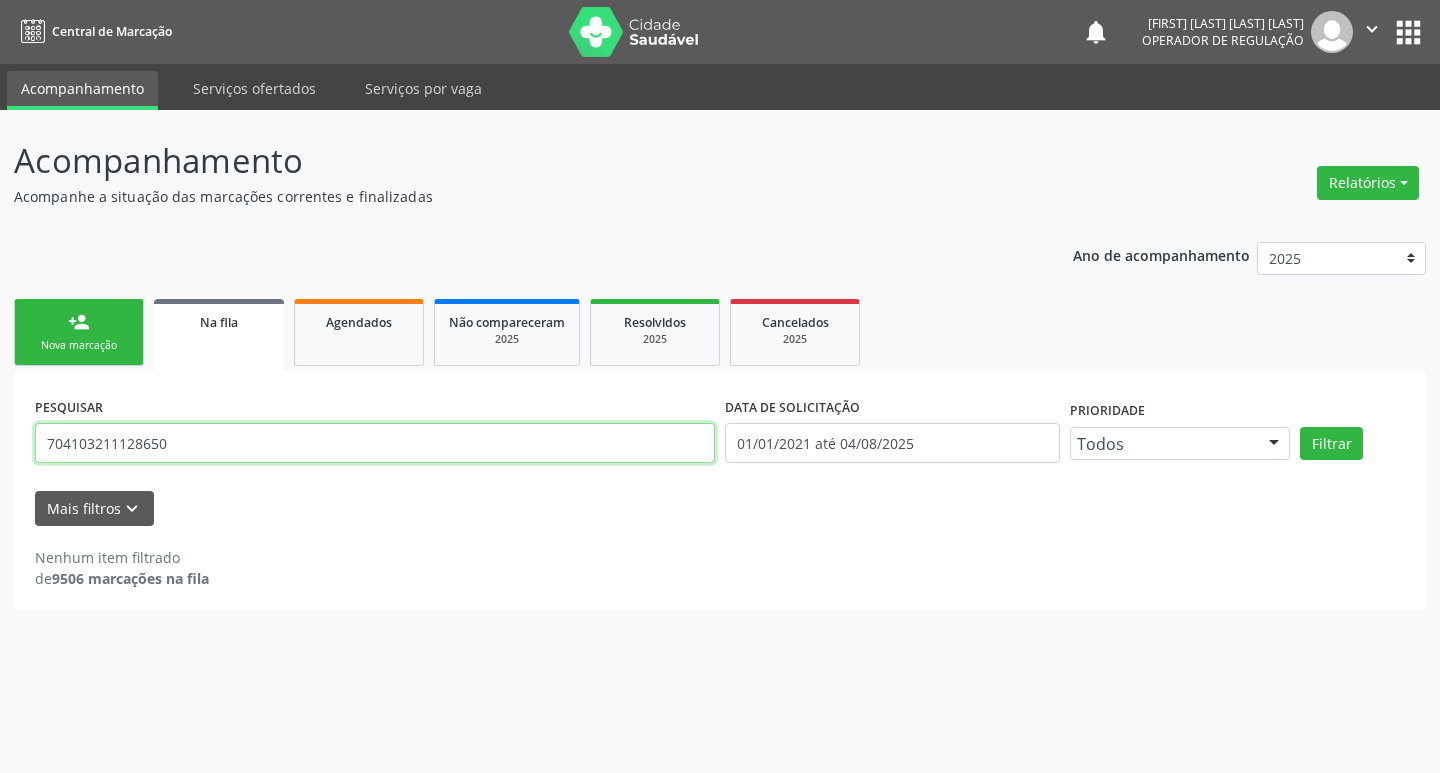 type on "704103211128650" 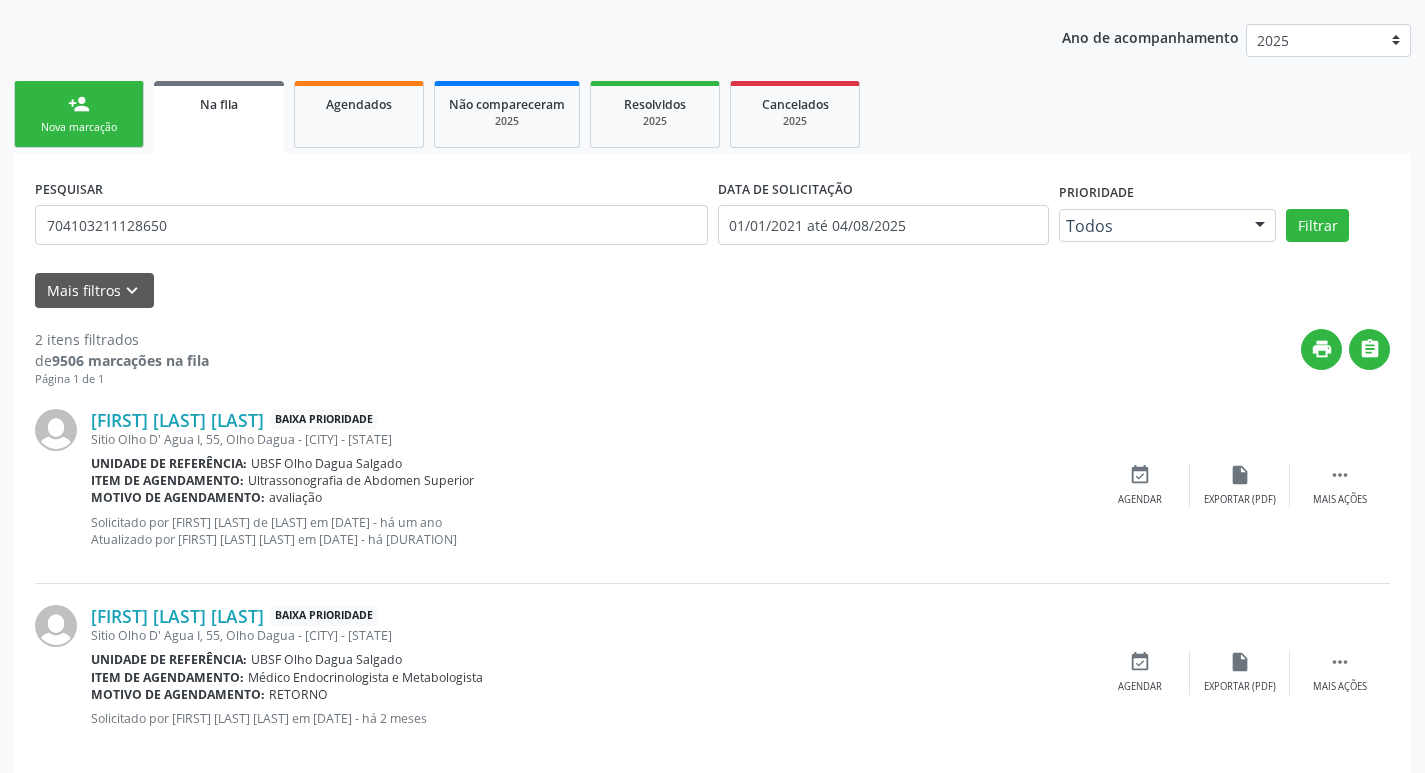 scroll, scrollTop: 242, scrollLeft: 0, axis: vertical 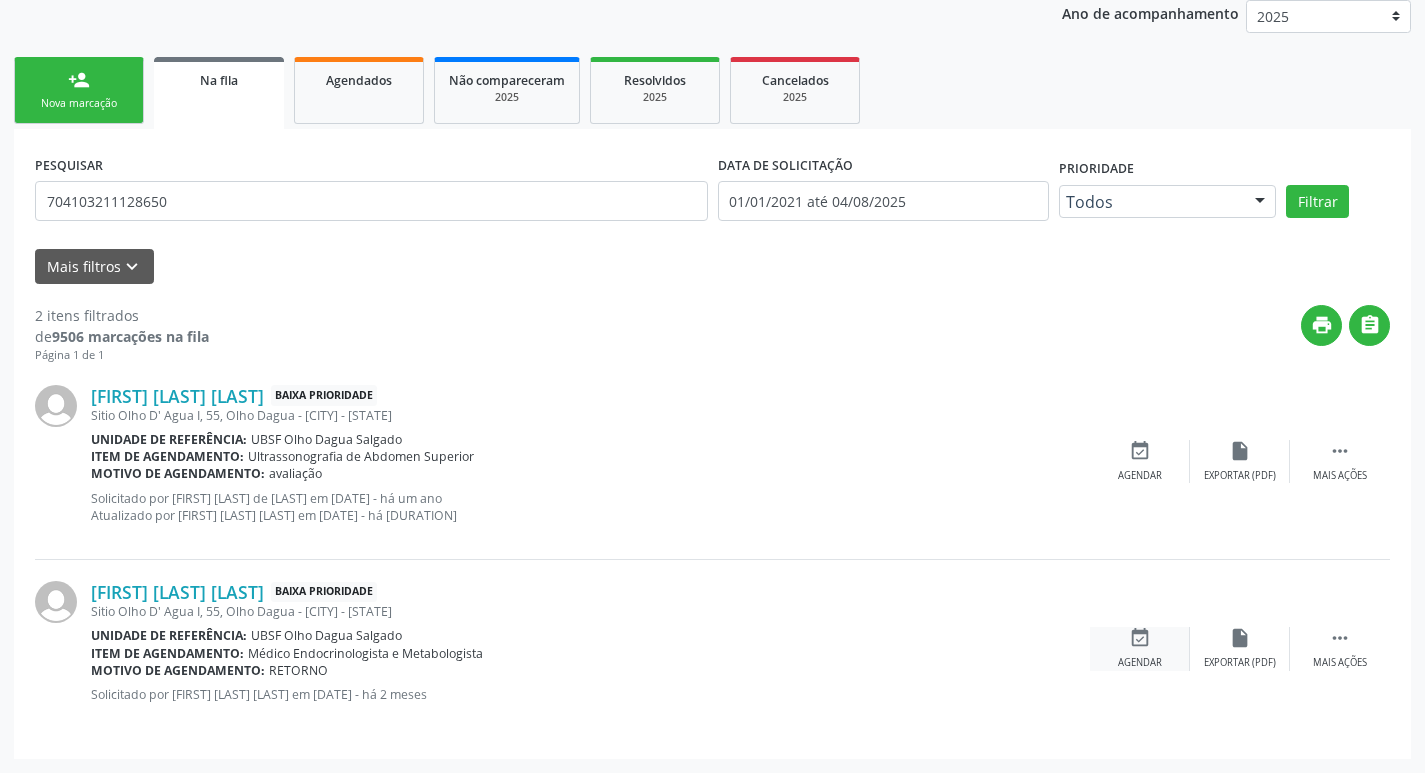 click on "event_available" at bounding box center [1140, 638] 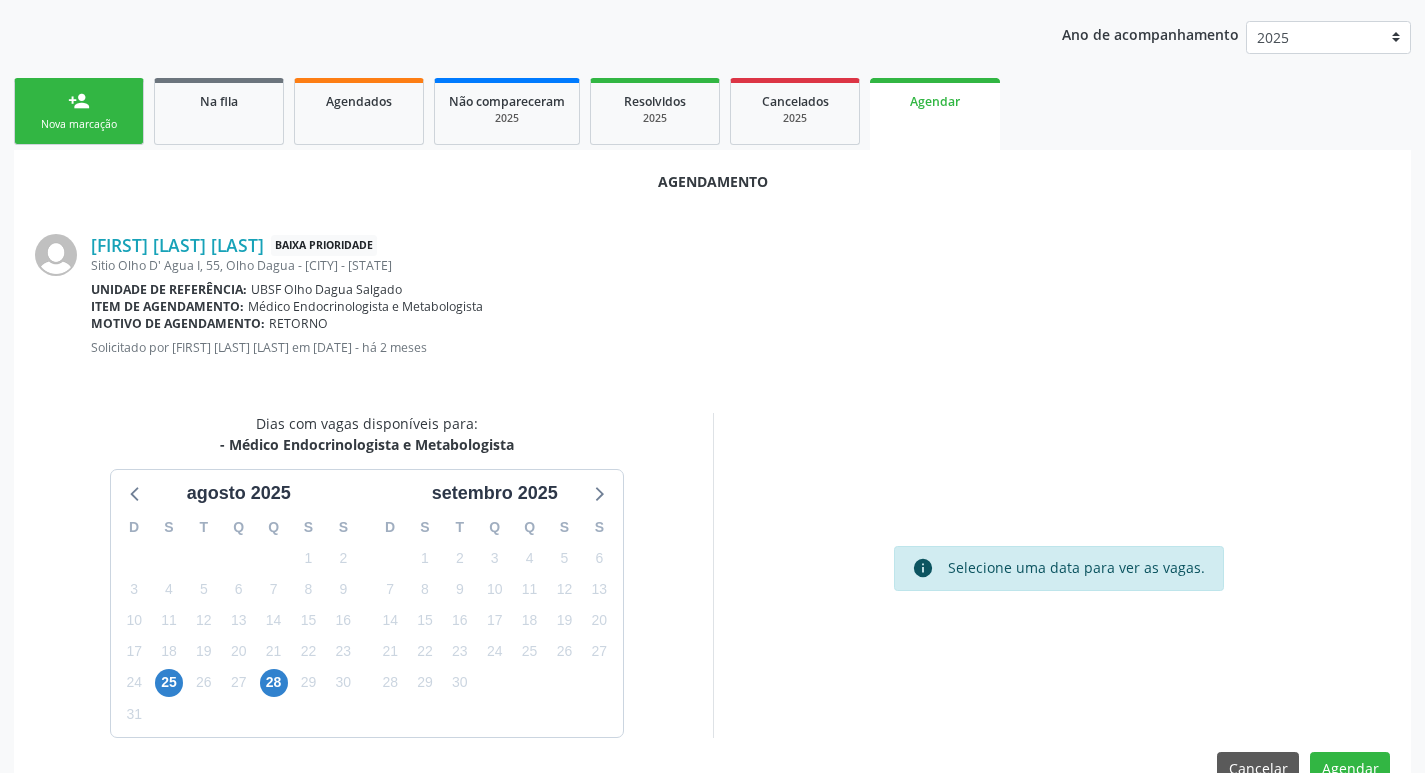 scroll, scrollTop: 242, scrollLeft: 0, axis: vertical 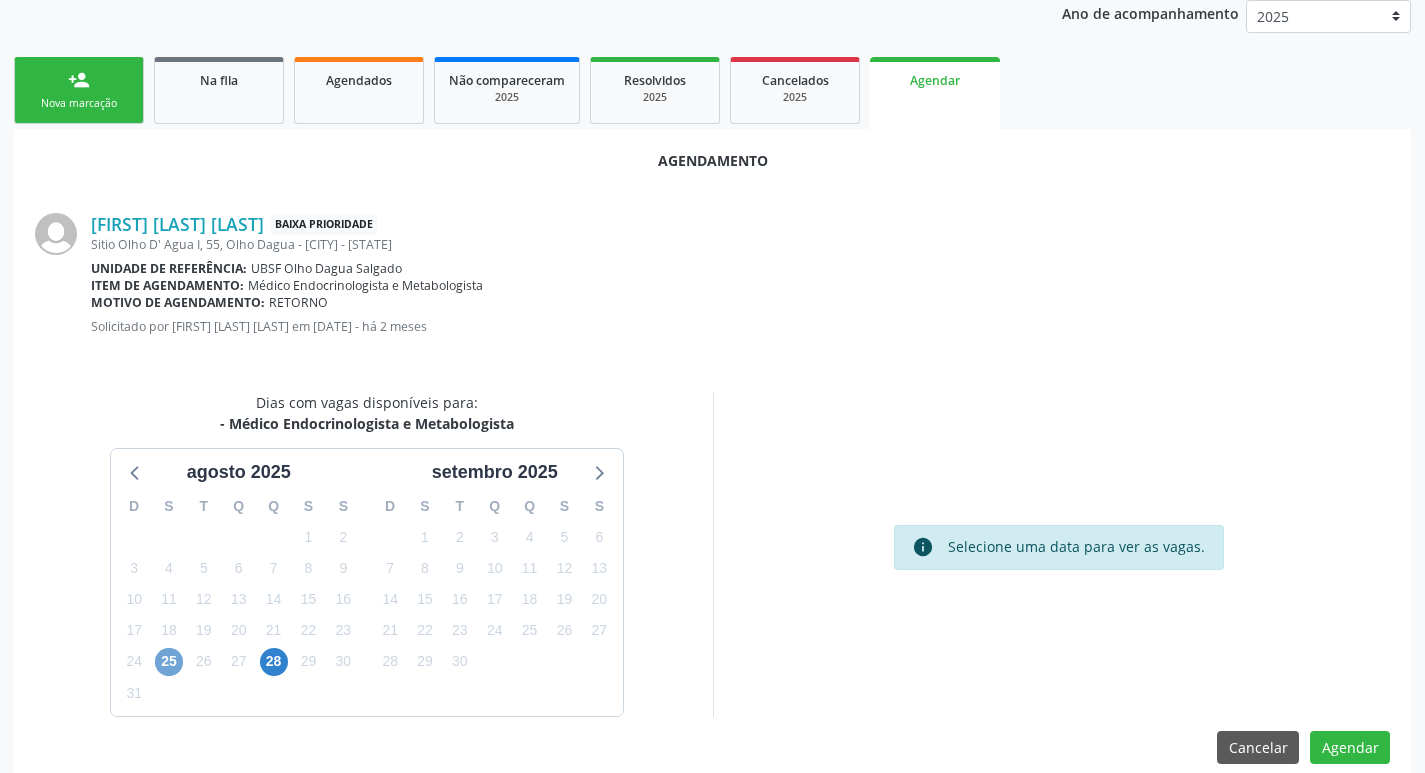 click on "25" at bounding box center [169, 662] 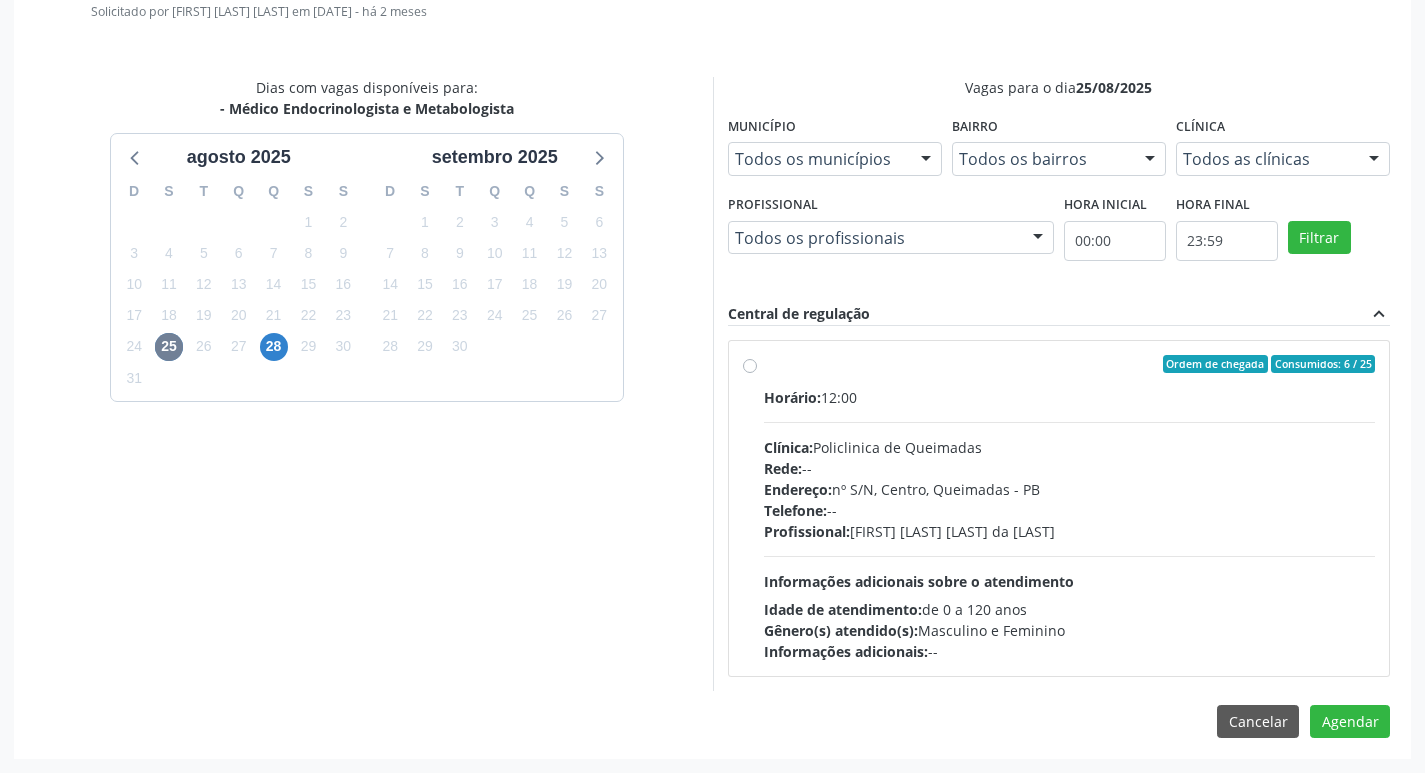 click on "Horário:   12:00
Clínica:  Policlinica de Queimadas
Rede:
--
Endereço:   nº S/N, Centro, [CITY] - [STATE]
Telefone:   --
Profissional:
[FIRST] [LAST] [LAST] [LAST]
Informações adicionais sobre o atendimento
Idade de atendimento:
de 0 a 120 anos
Gênero(s) atendido(s):
Masculino e Feminino
Informações adicionais:
--" at bounding box center [1070, 524] 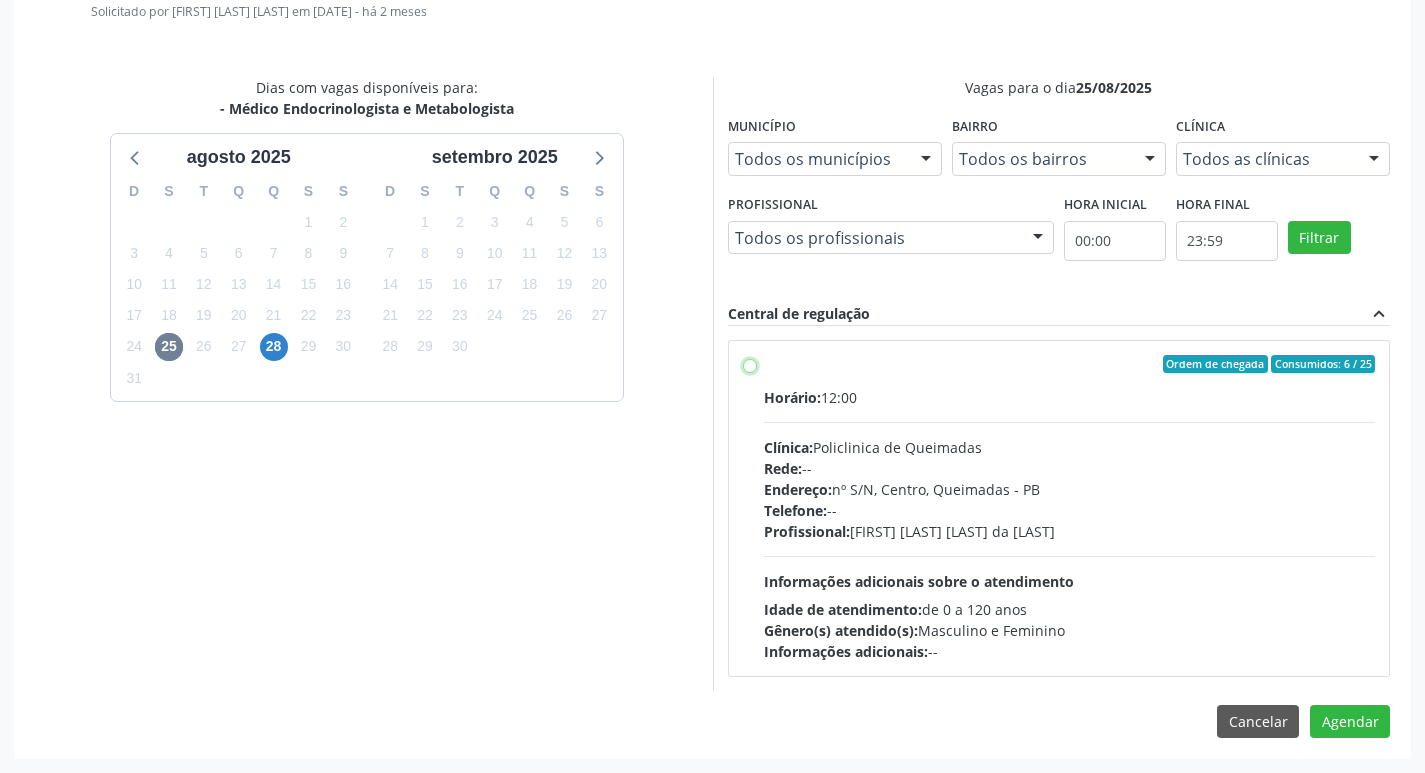 radio on "true" 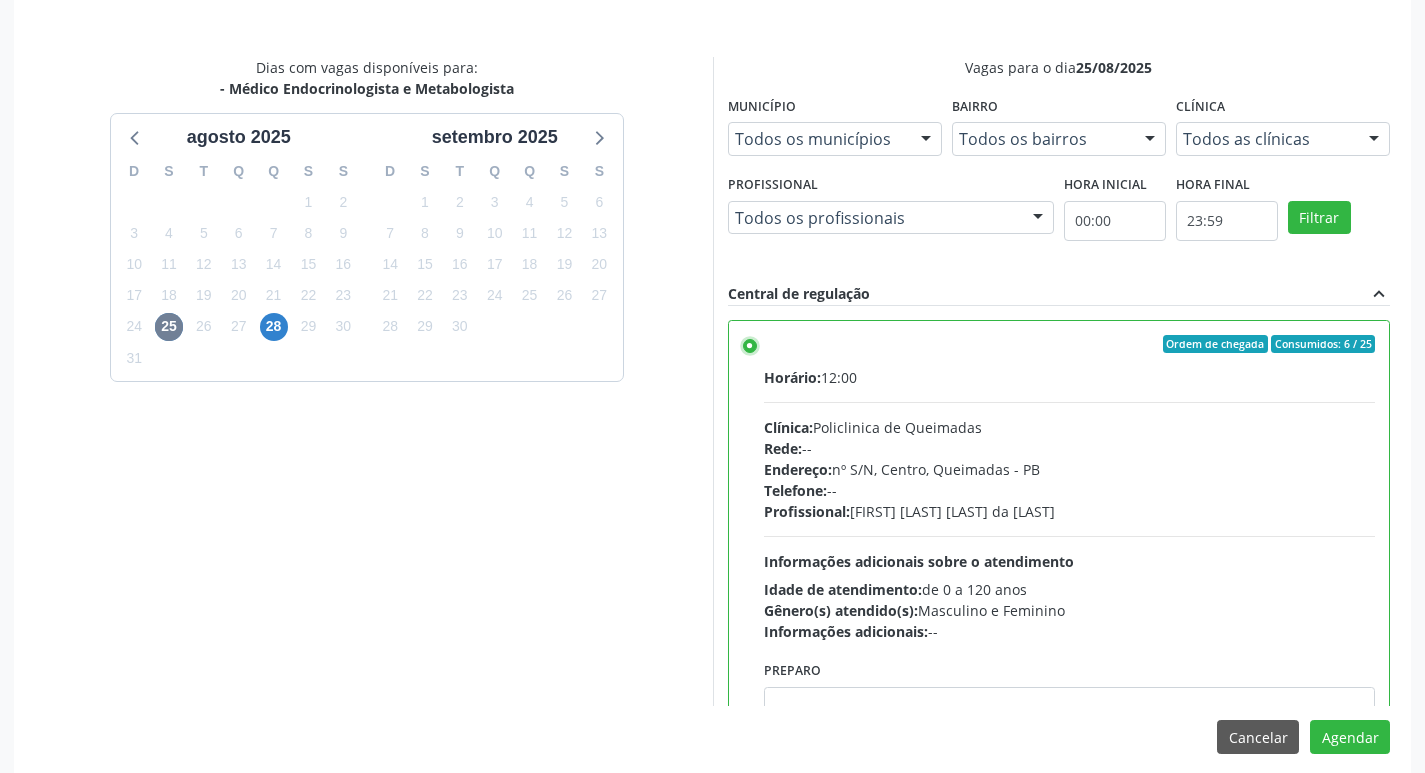 scroll, scrollTop: 593, scrollLeft: 0, axis: vertical 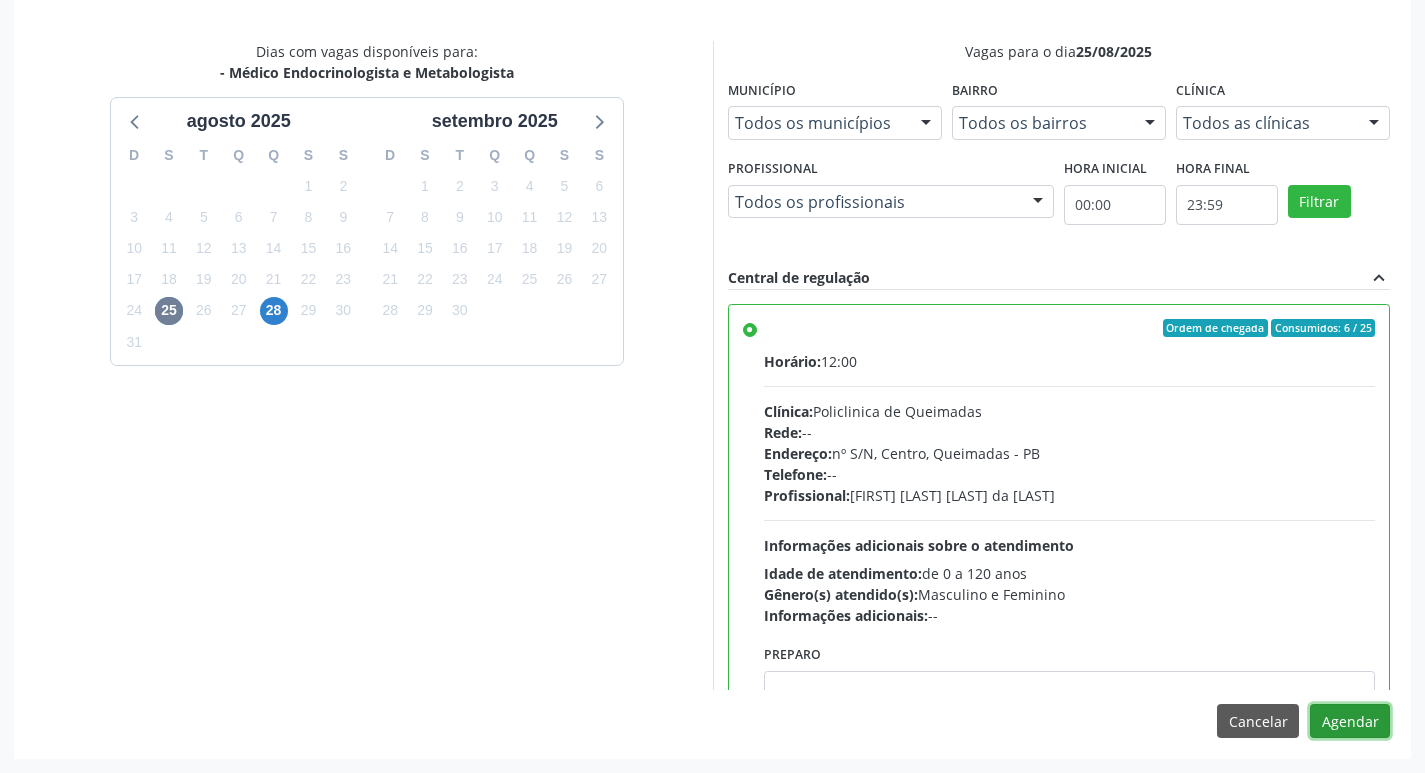 click on "Agendar" at bounding box center (1350, 721) 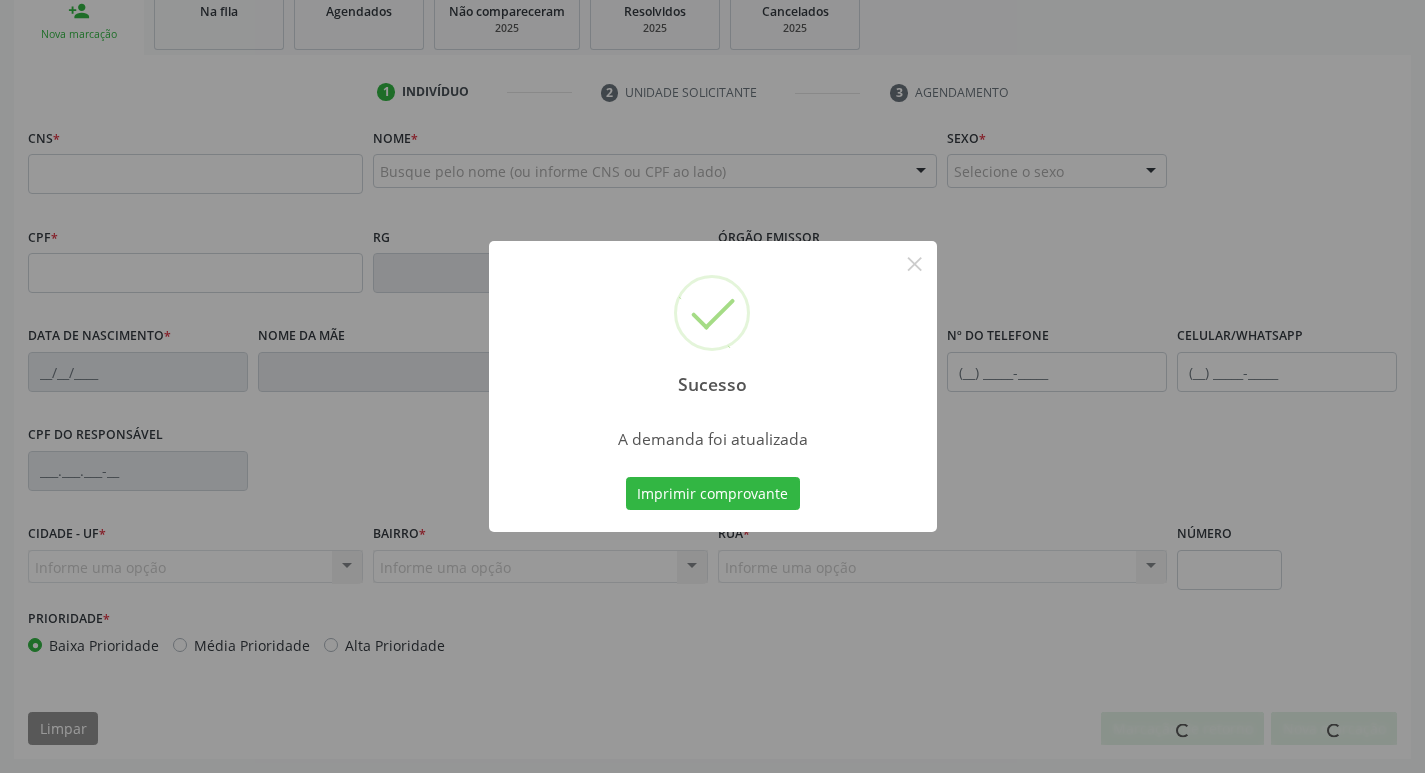 scroll, scrollTop: 311, scrollLeft: 0, axis: vertical 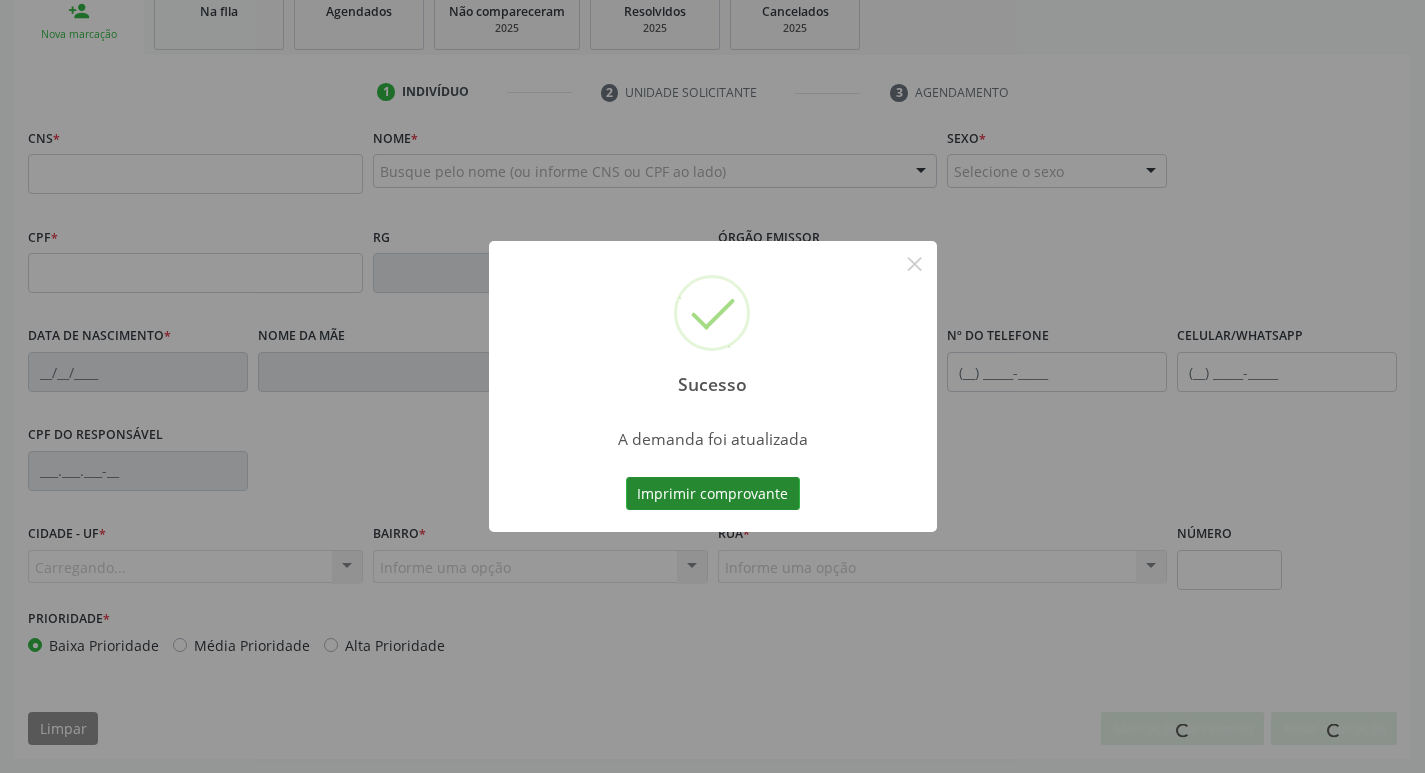 click on "Imprimir comprovante" at bounding box center (713, 494) 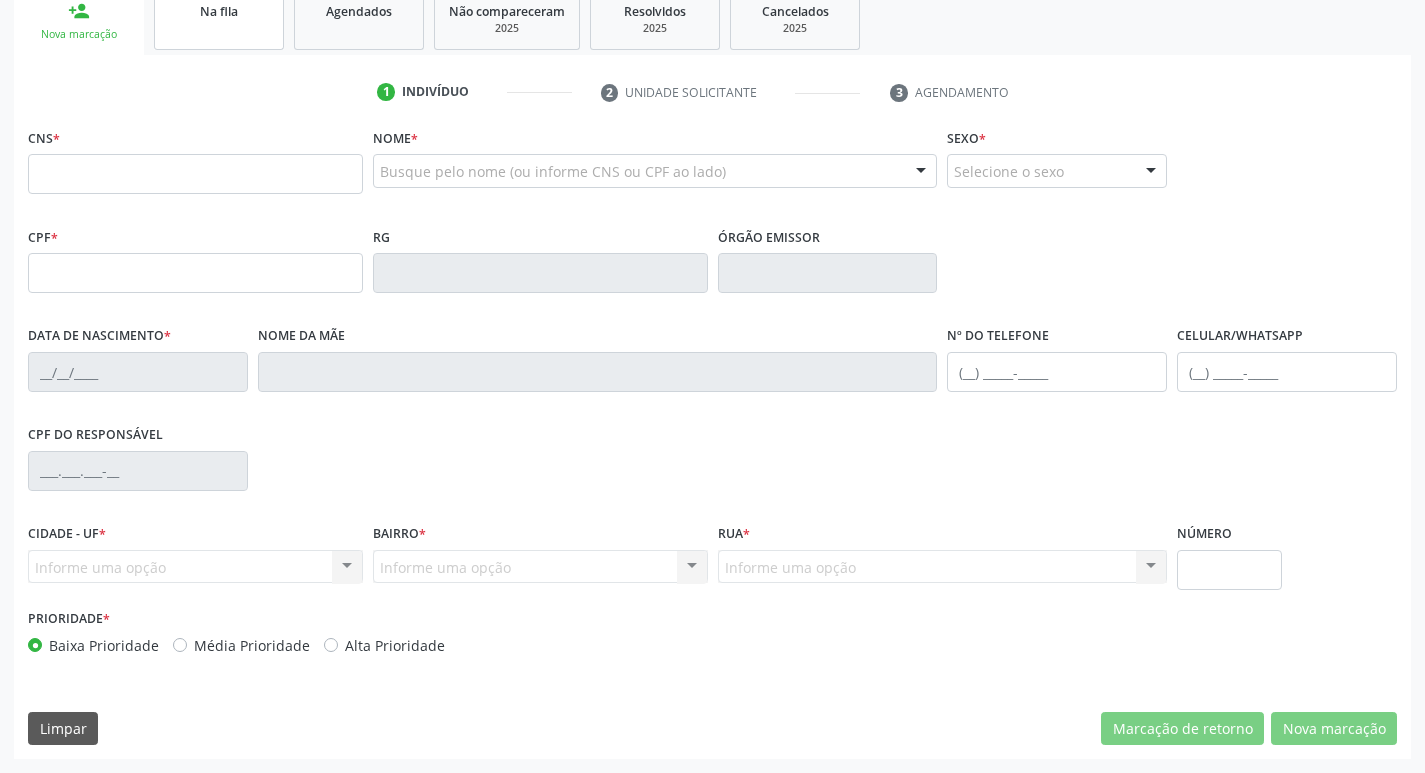 click on "Na fila" at bounding box center (219, 19) 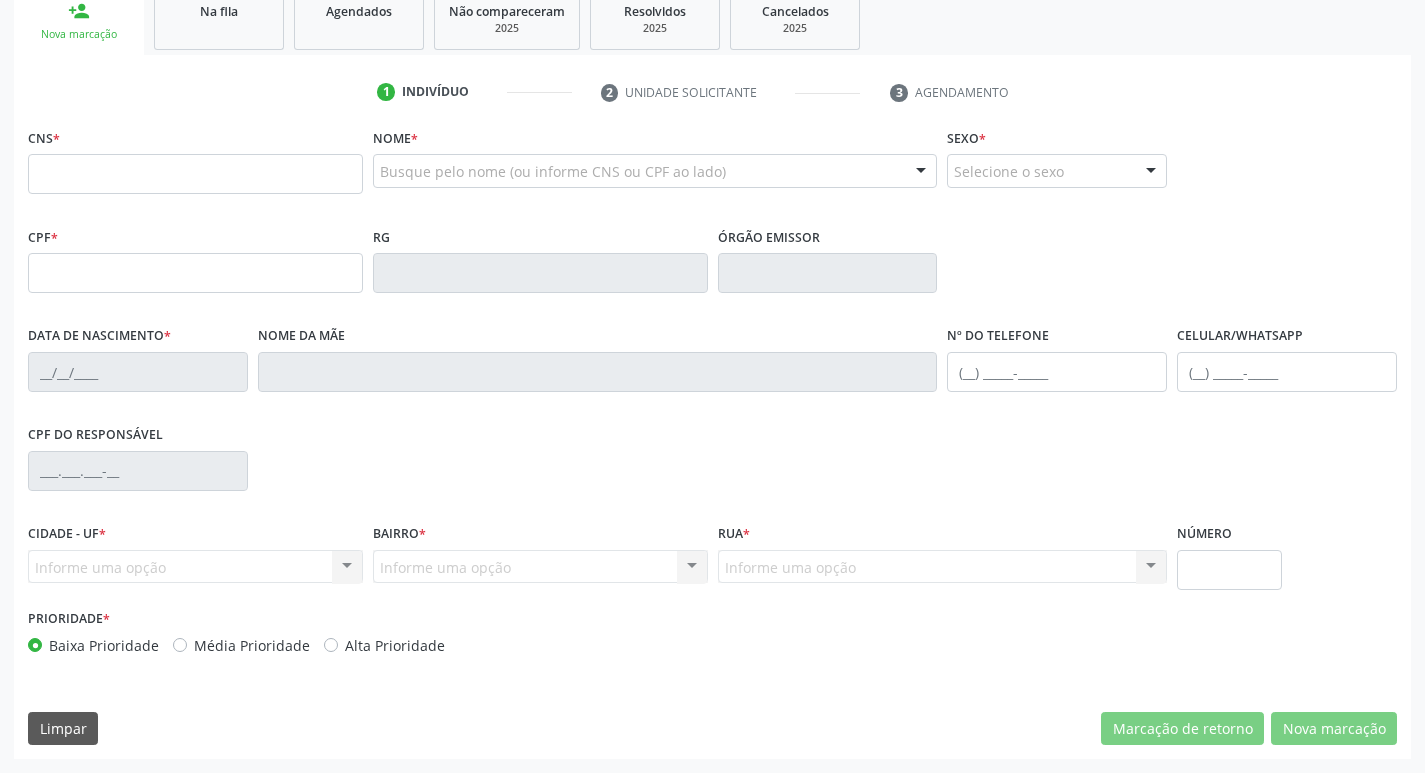click on "Central de Marcação
notifications
Ádna Larissa Oliveira de Souza
Operador de regulação

Configurações
Sair
apps" at bounding box center [712, -279] 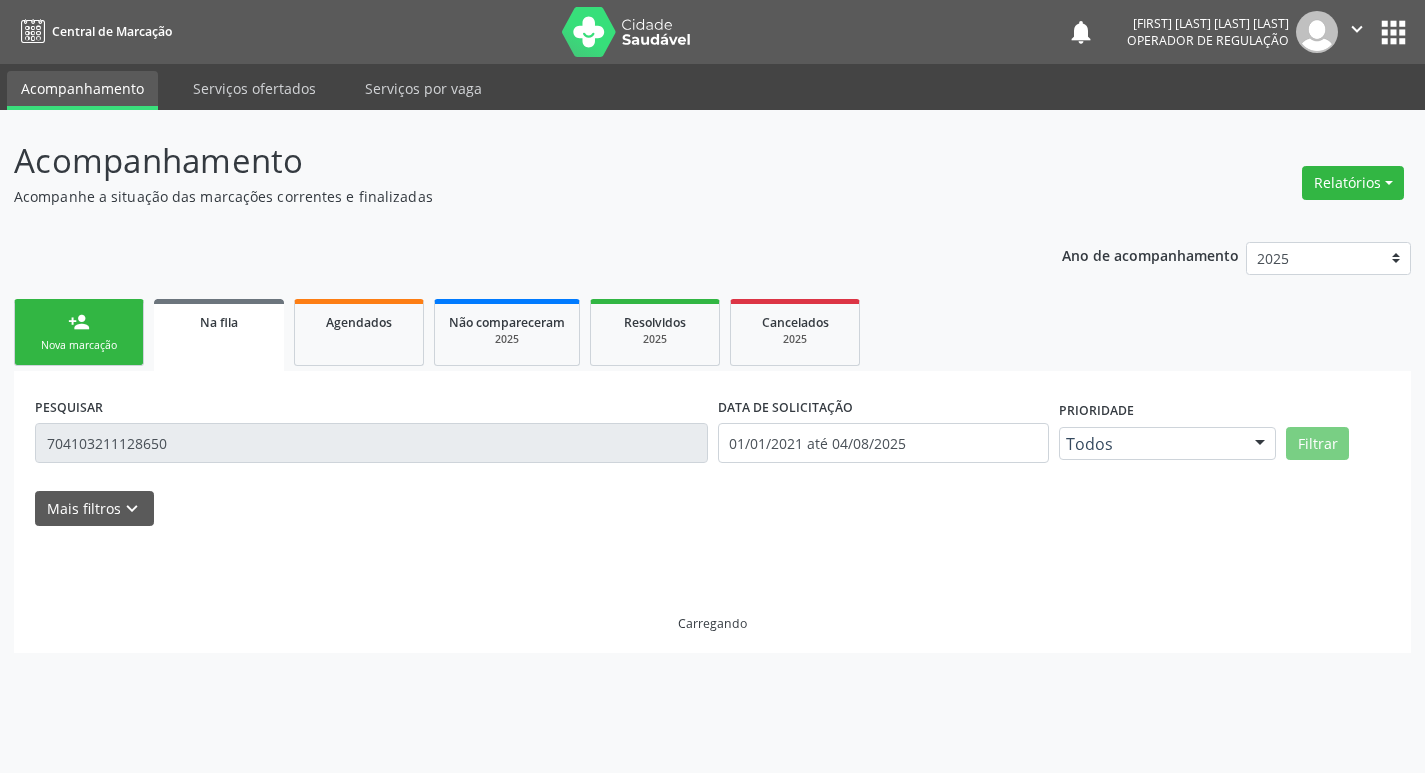 scroll, scrollTop: 0, scrollLeft: 0, axis: both 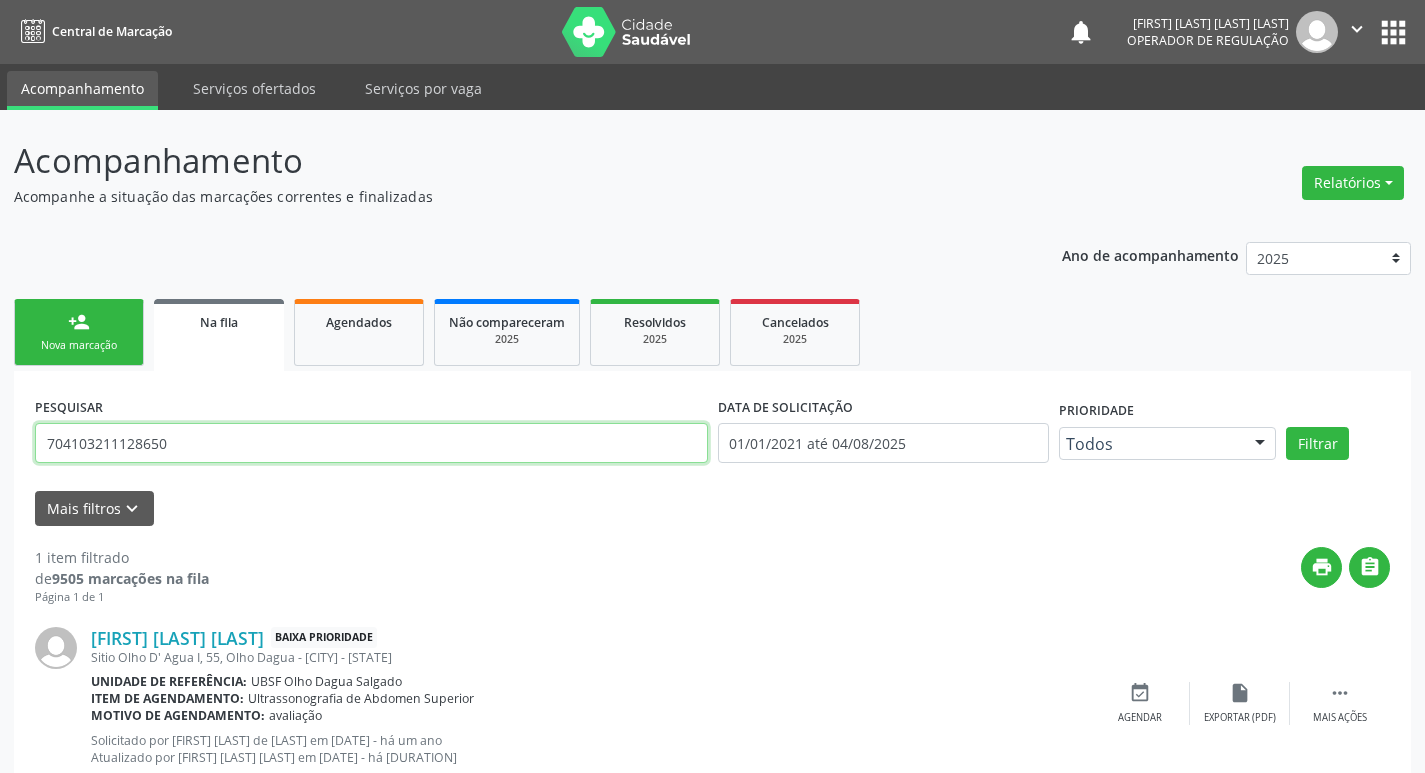 click on "704103211128650" at bounding box center (371, 443) 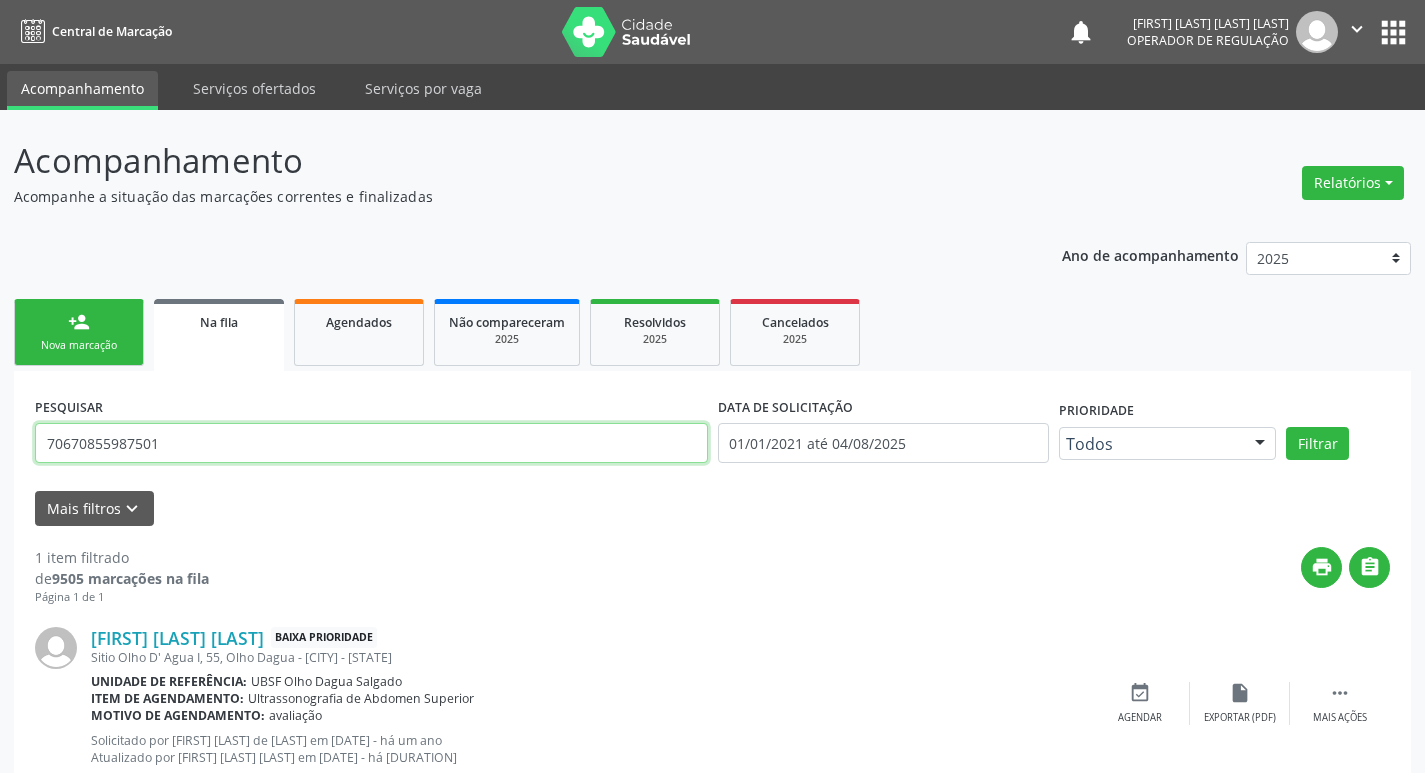 type on "70670855987501" 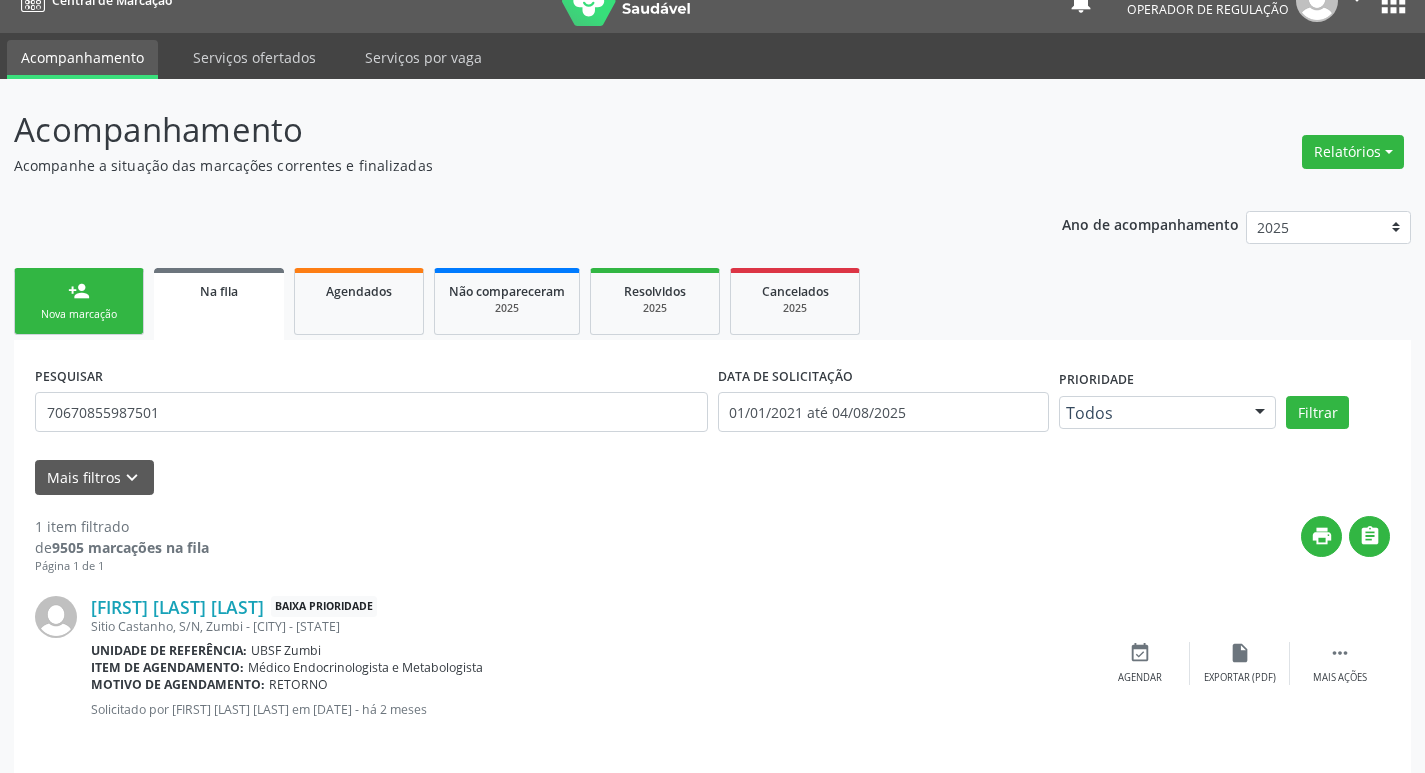 scroll, scrollTop: 46, scrollLeft: 0, axis: vertical 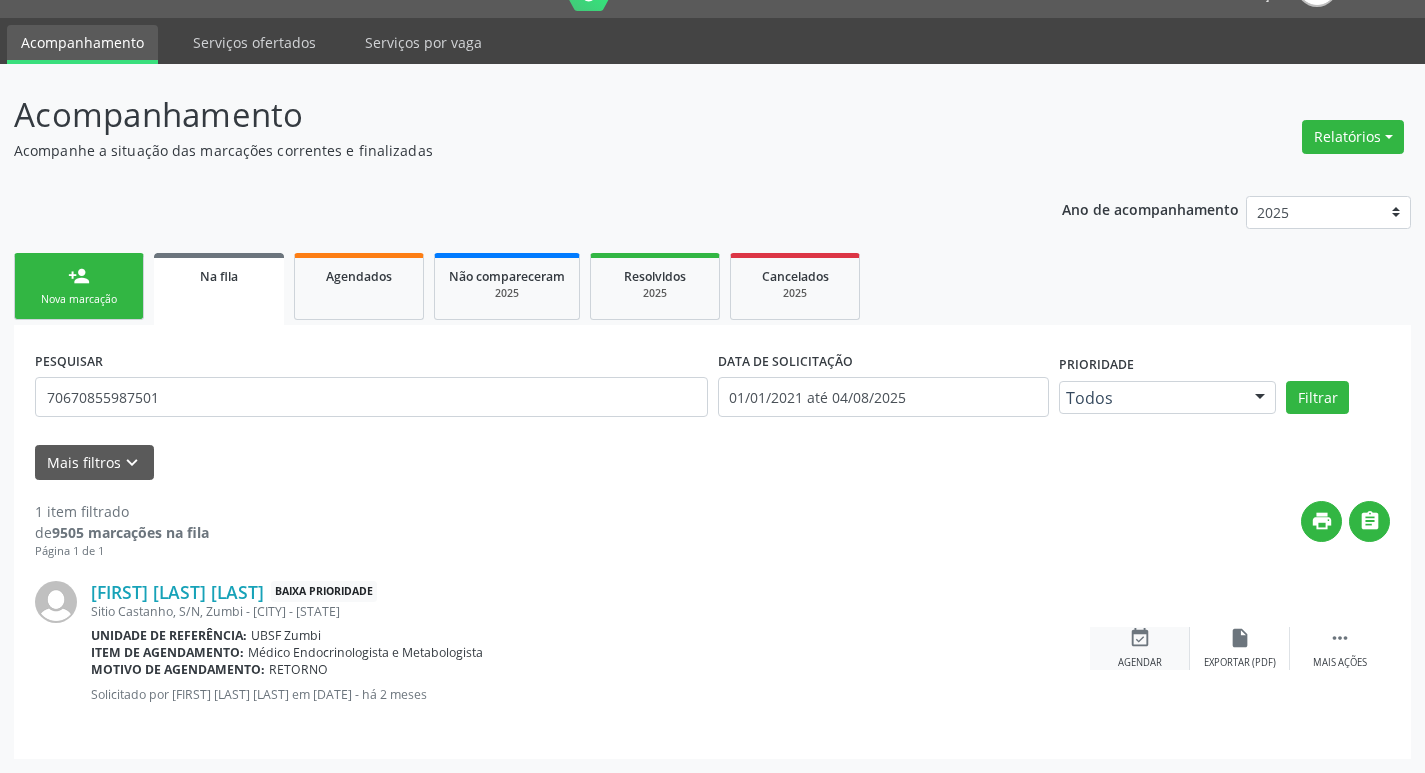click on "event_available" at bounding box center (1140, 638) 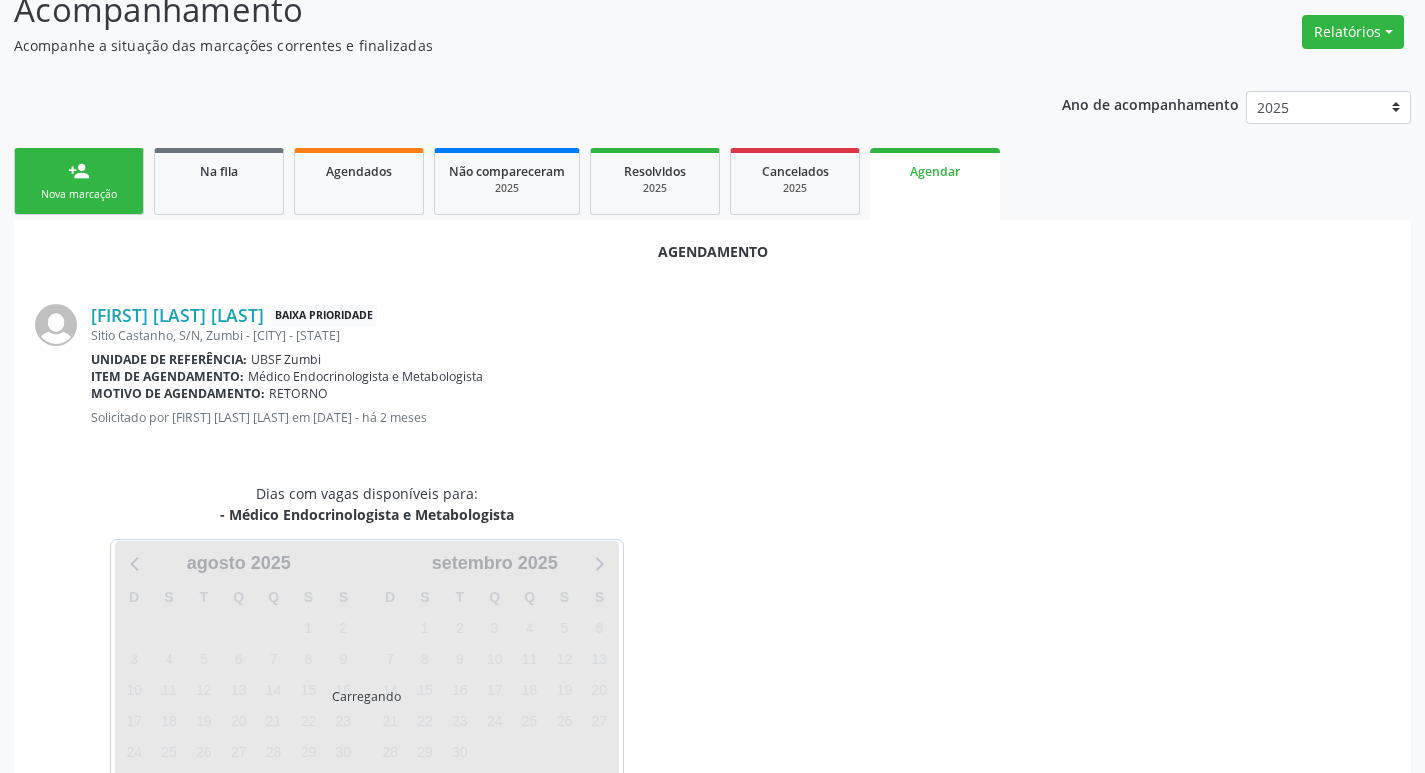 scroll, scrollTop: 221, scrollLeft: 0, axis: vertical 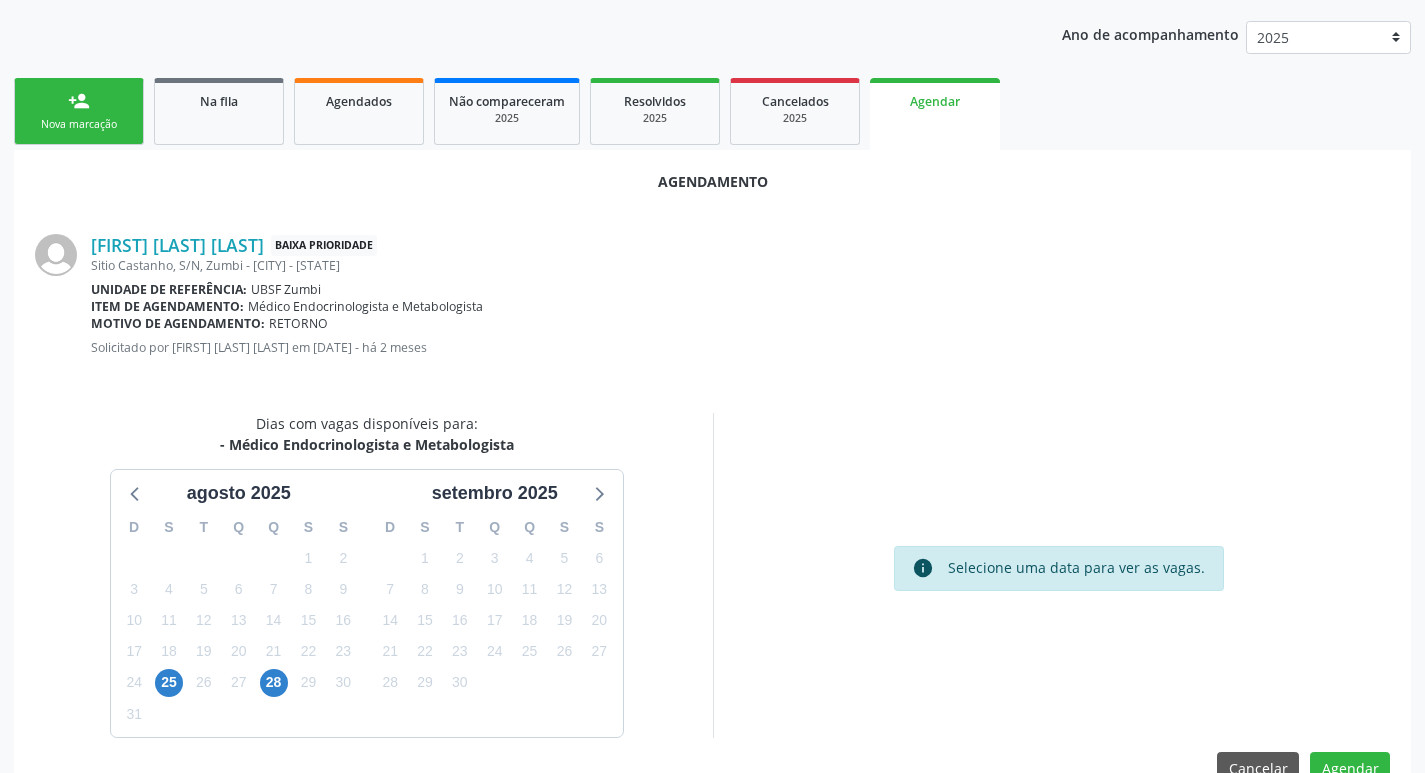click on "26" at bounding box center [203, 682] 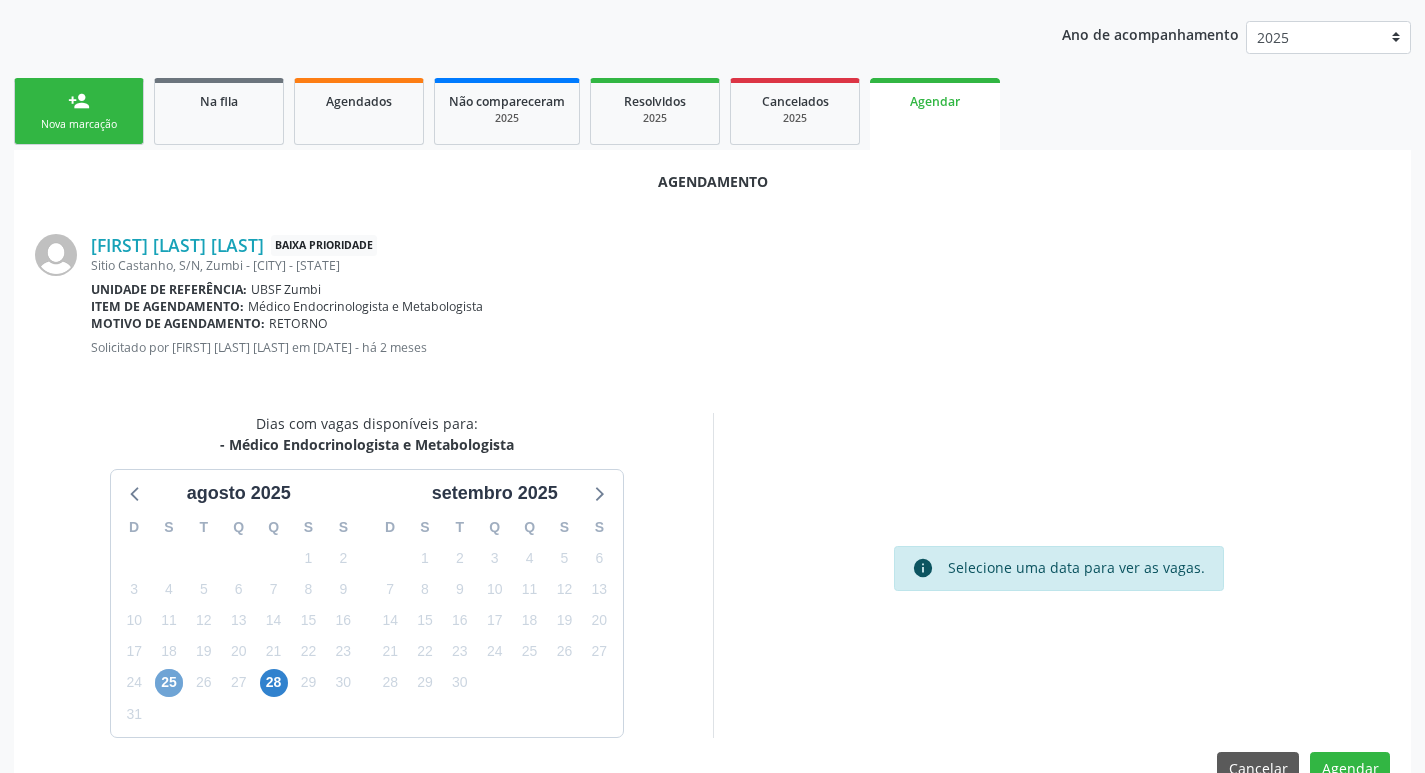 click on "25" at bounding box center [169, 683] 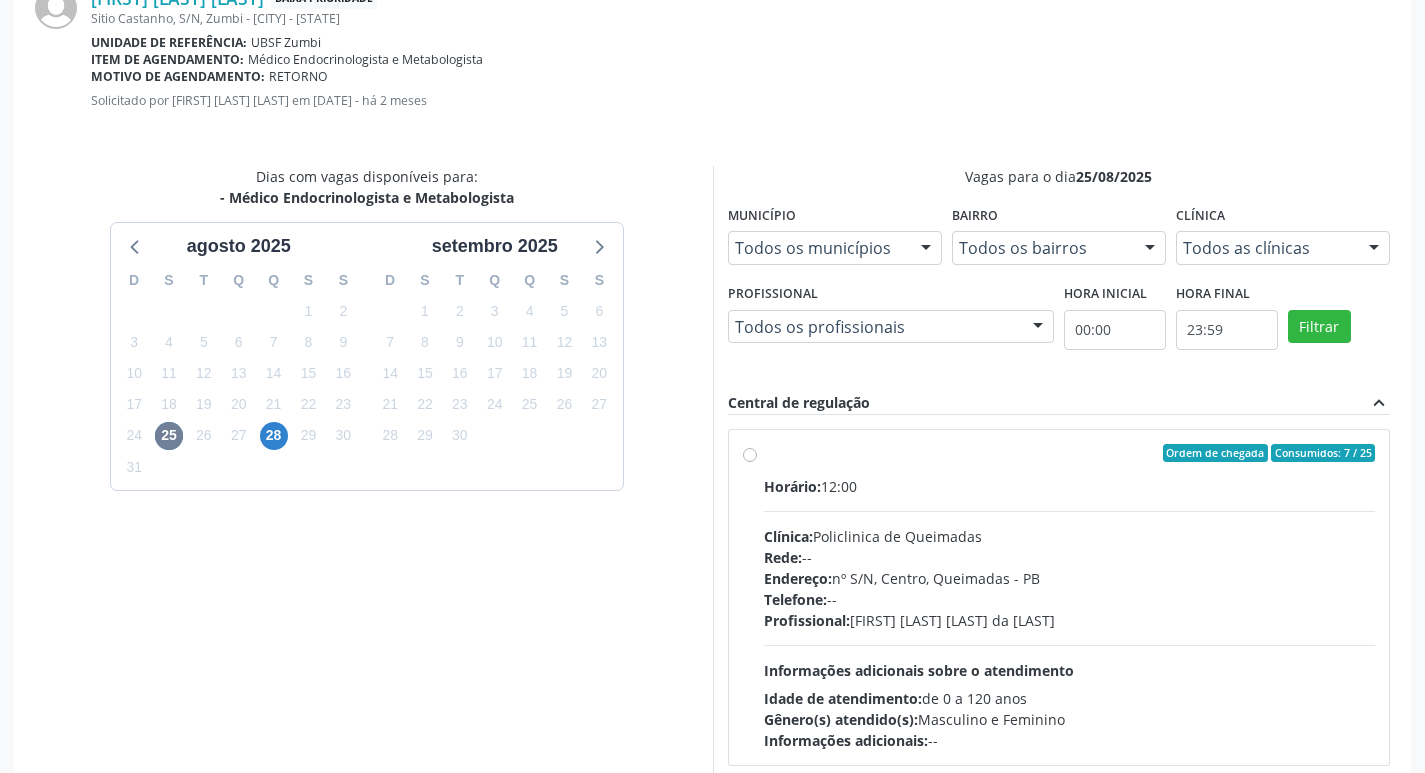click on "Rede:
--" at bounding box center (1070, 557) 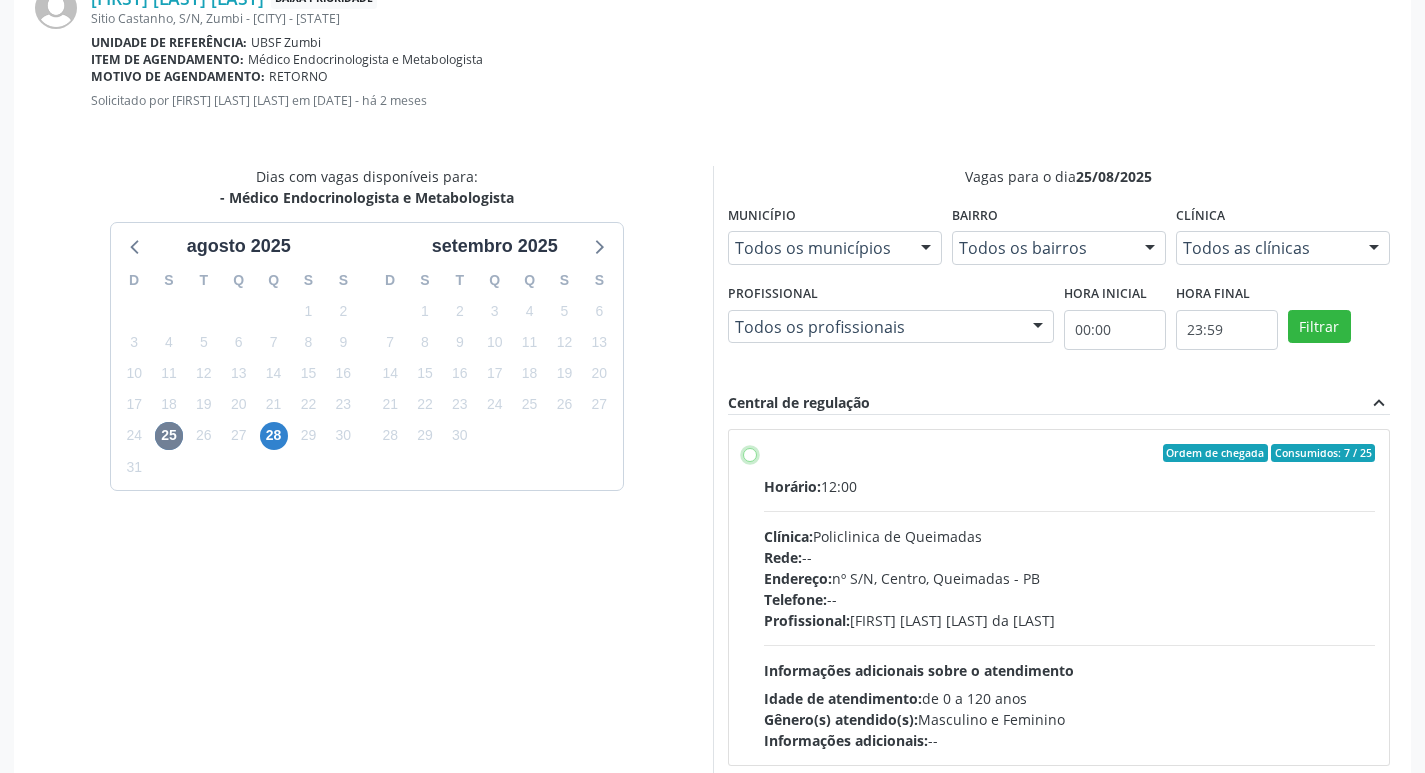 radio on "true" 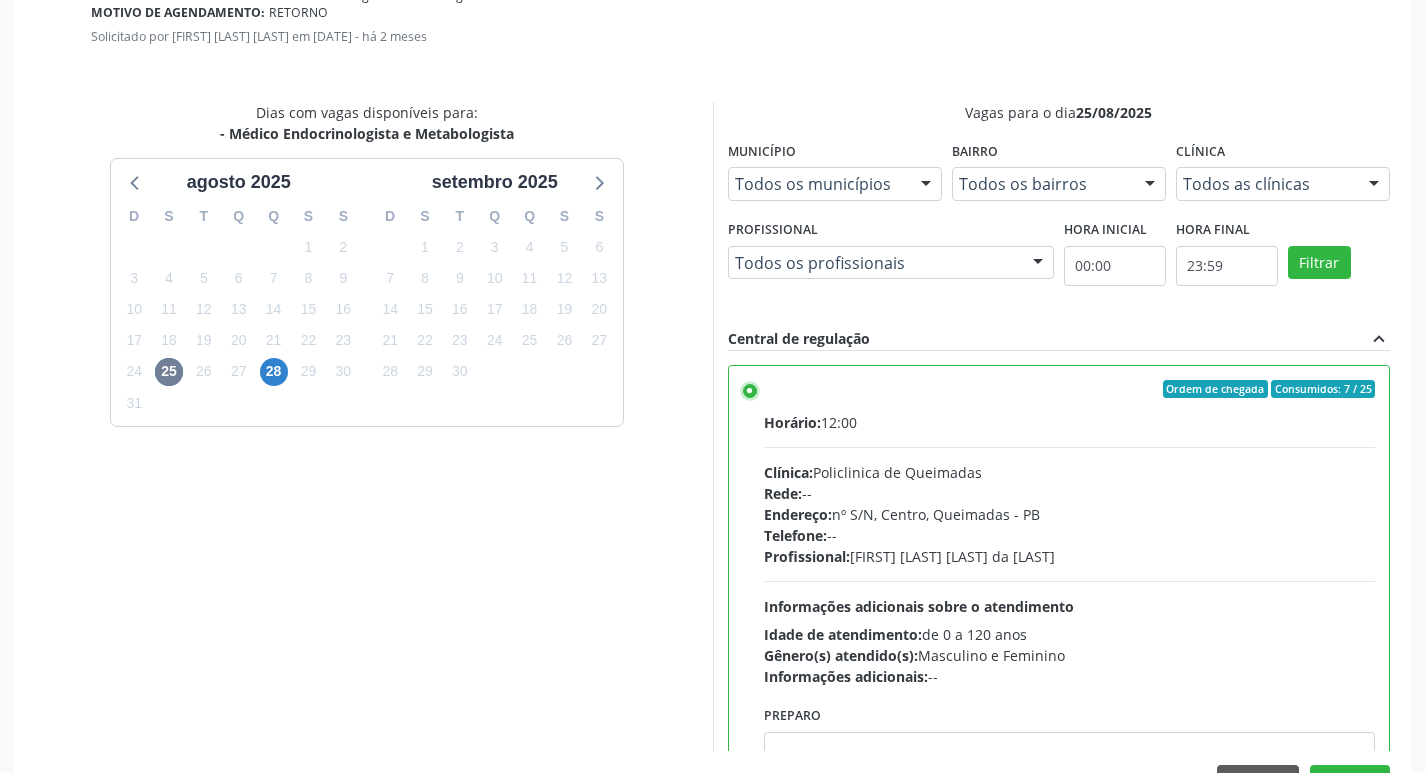 scroll, scrollTop: 593, scrollLeft: 0, axis: vertical 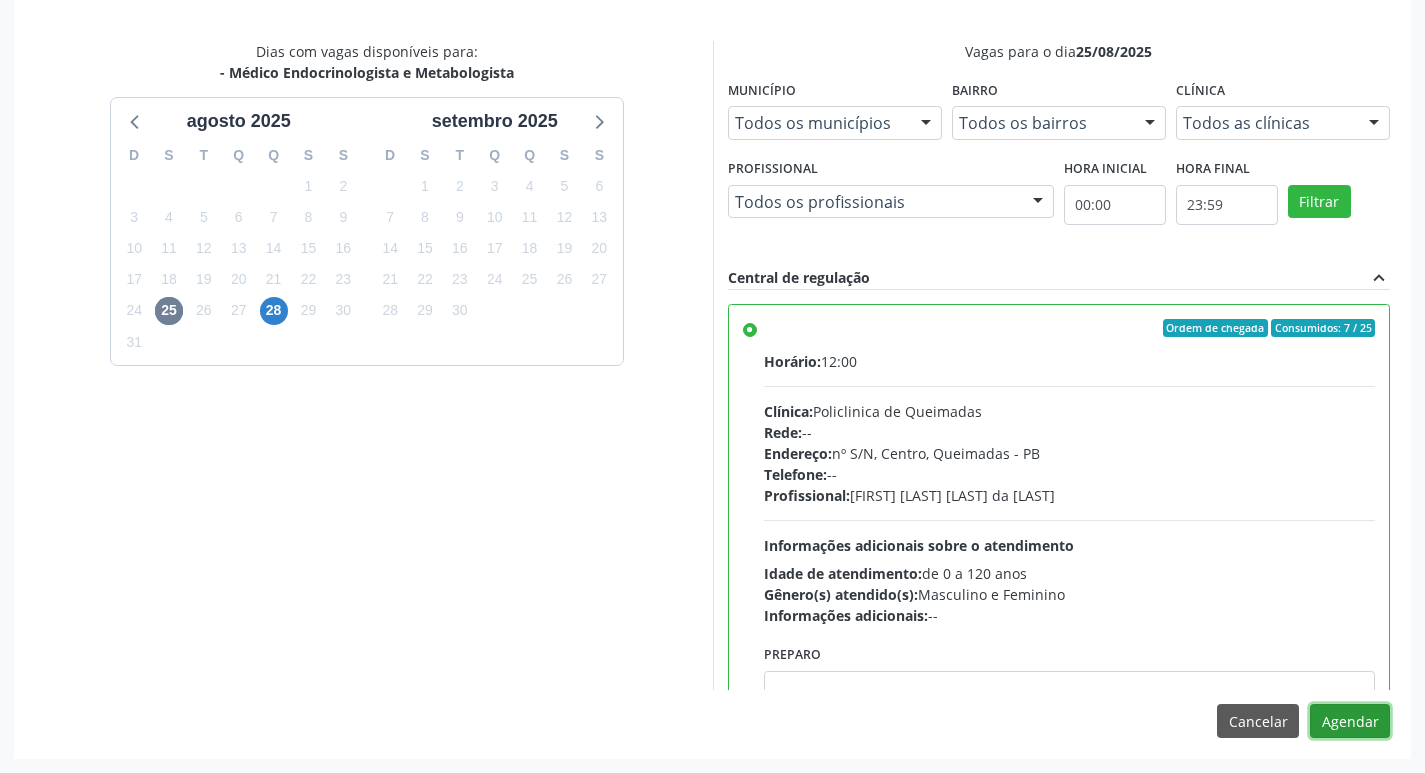 click on "Agendar" at bounding box center [1350, 721] 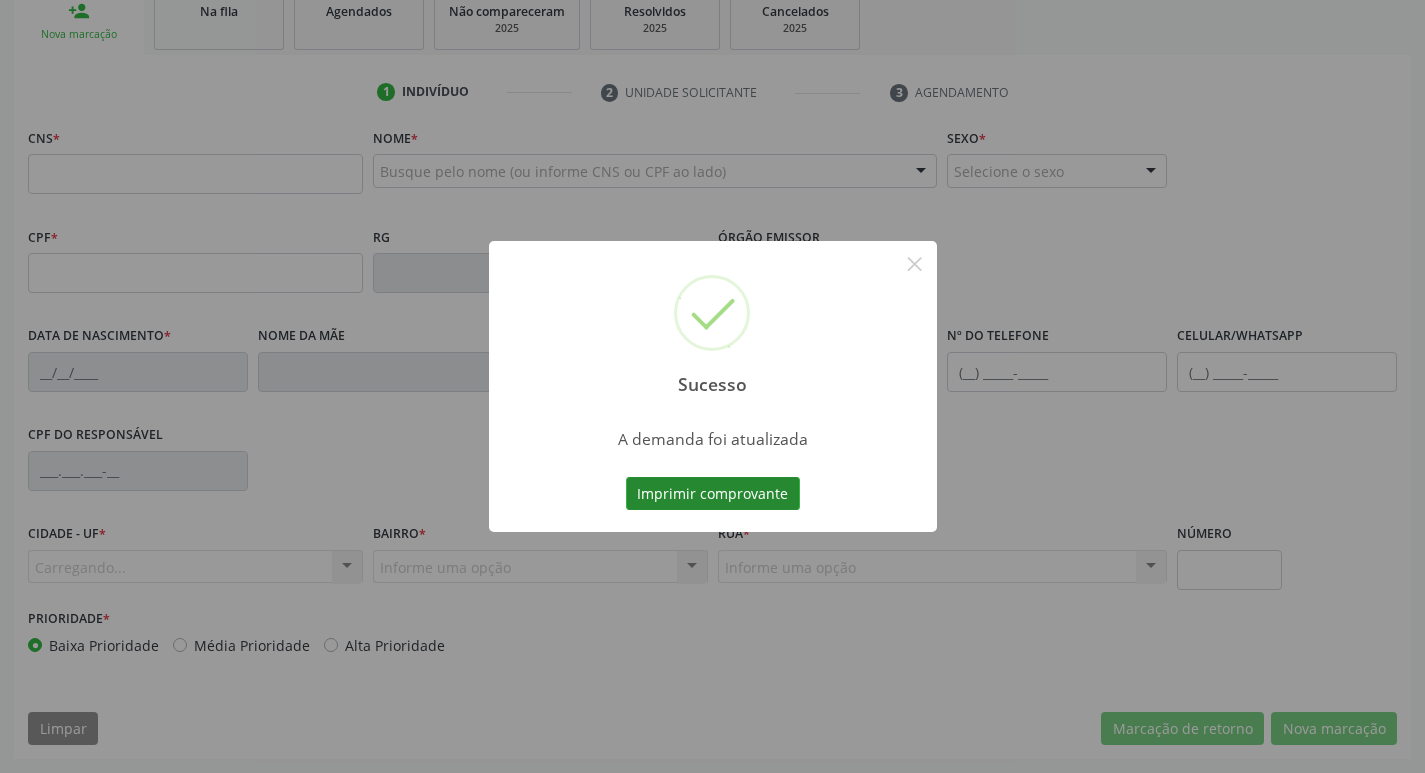 scroll, scrollTop: 311, scrollLeft: 0, axis: vertical 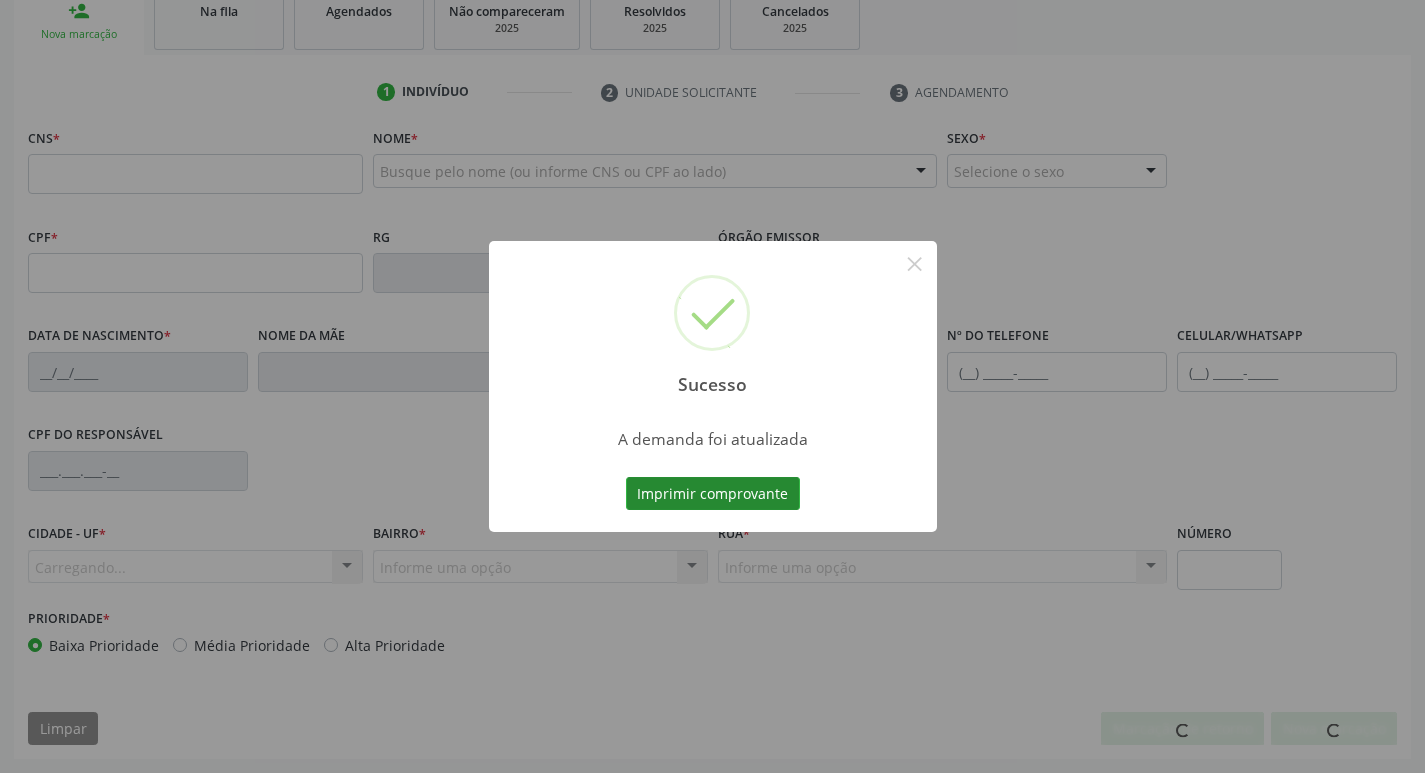 click on "Imprimir comprovante" at bounding box center (713, 494) 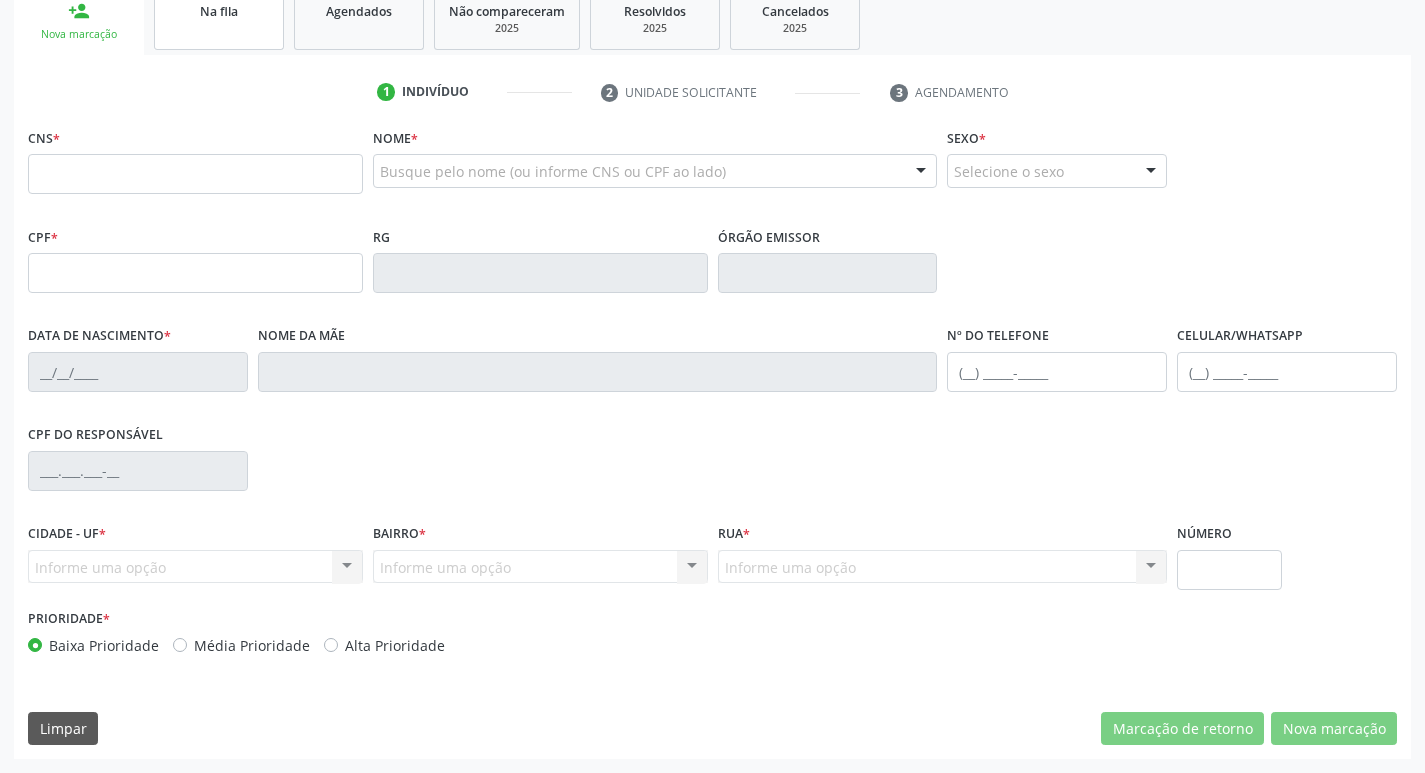click on "Na fila" at bounding box center [219, 19] 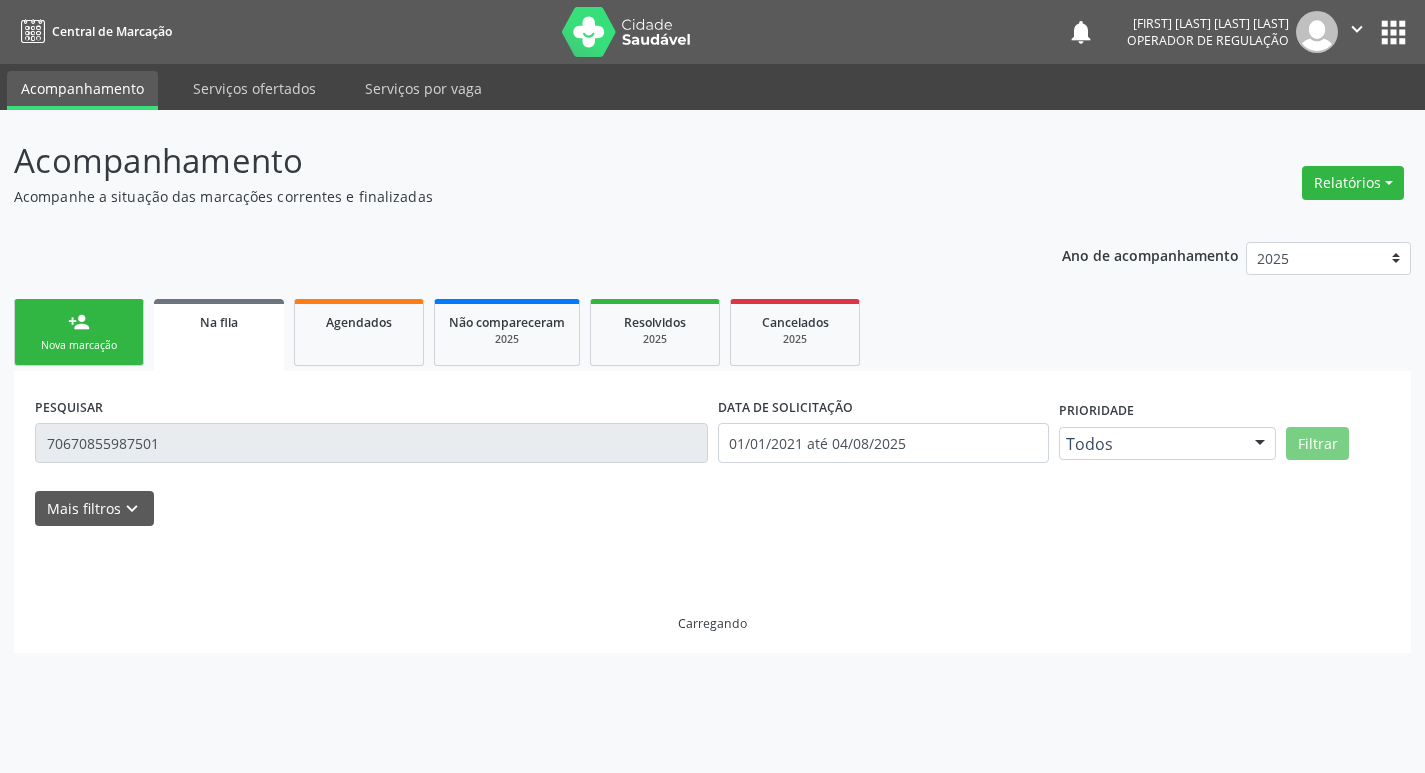 scroll, scrollTop: 0, scrollLeft: 0, axis: both 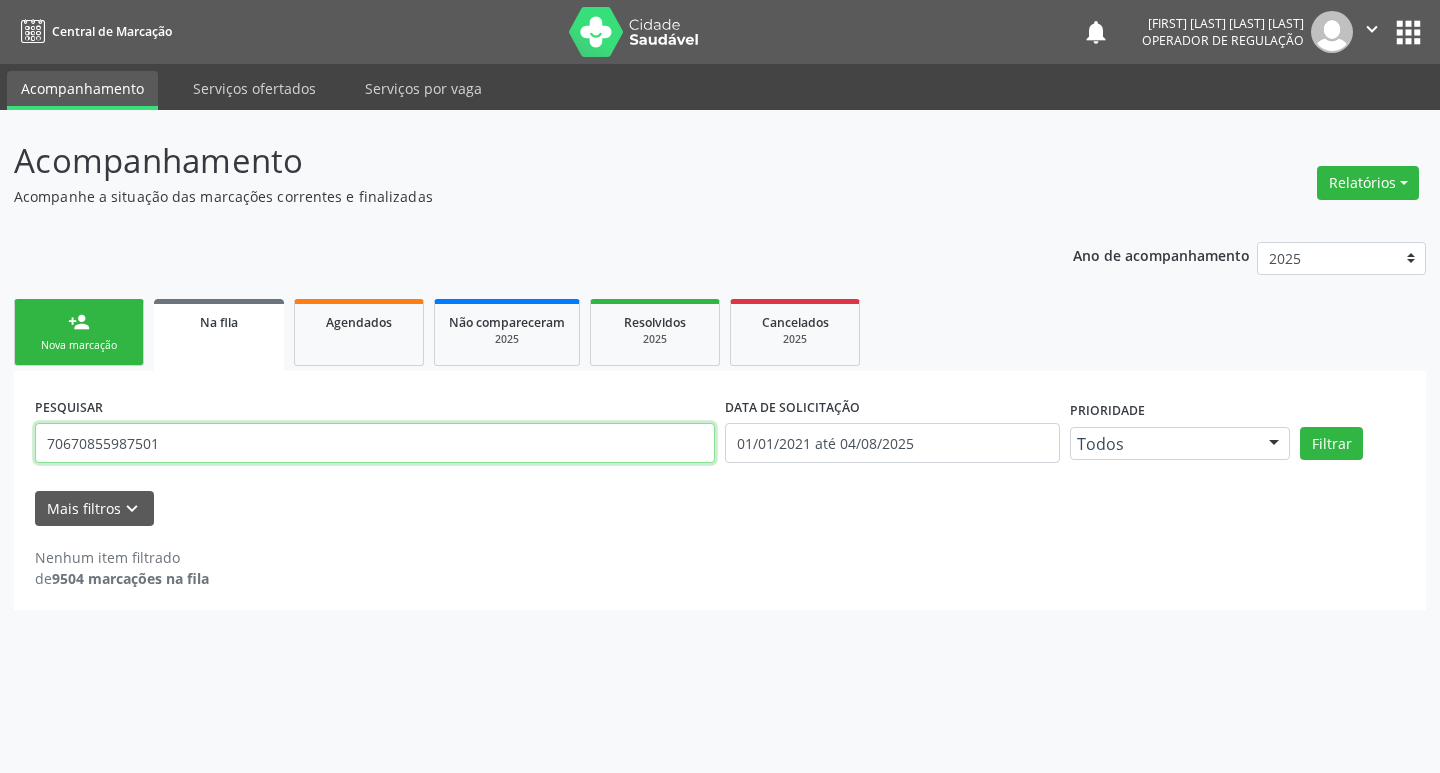 click on "70670855987501" at bounding box center [375, 443] 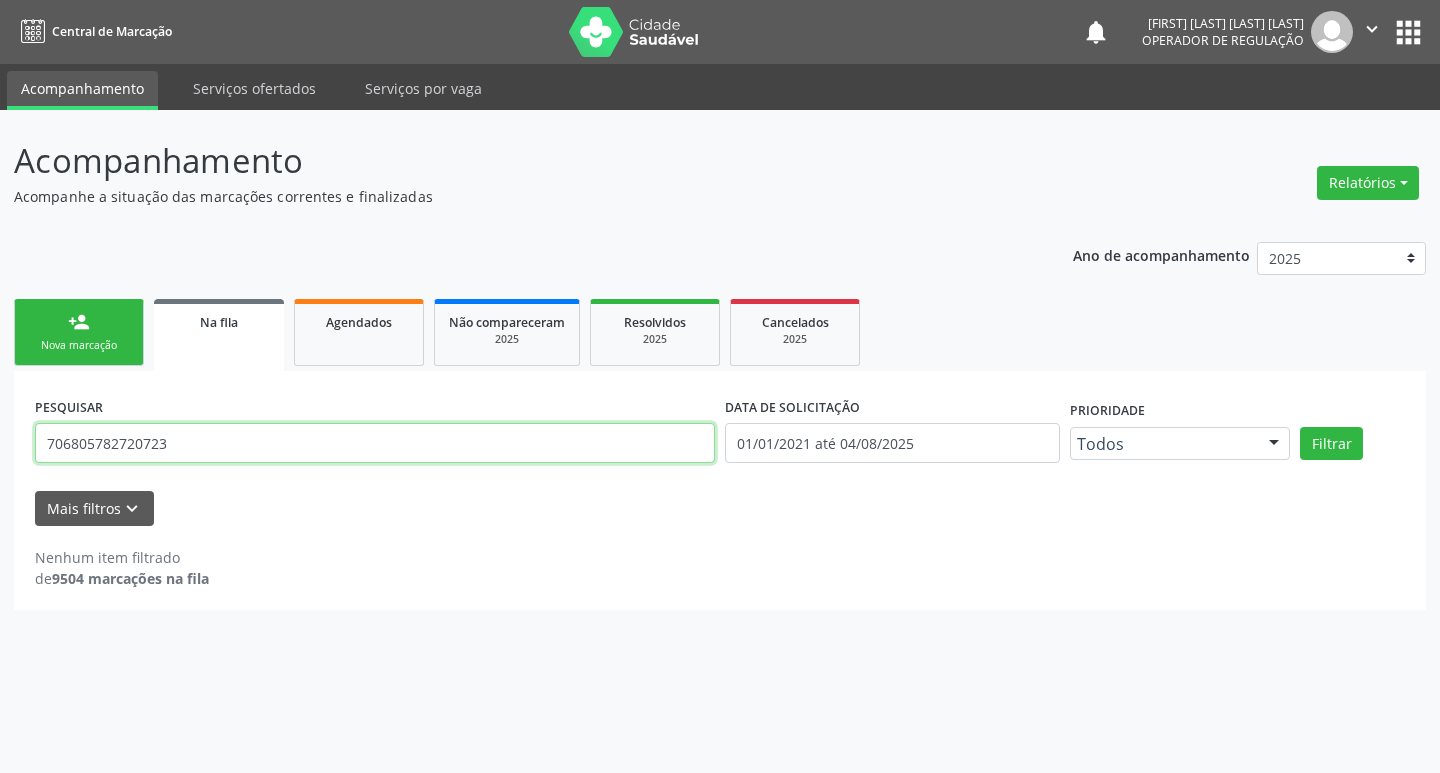 type on "706805782720723" 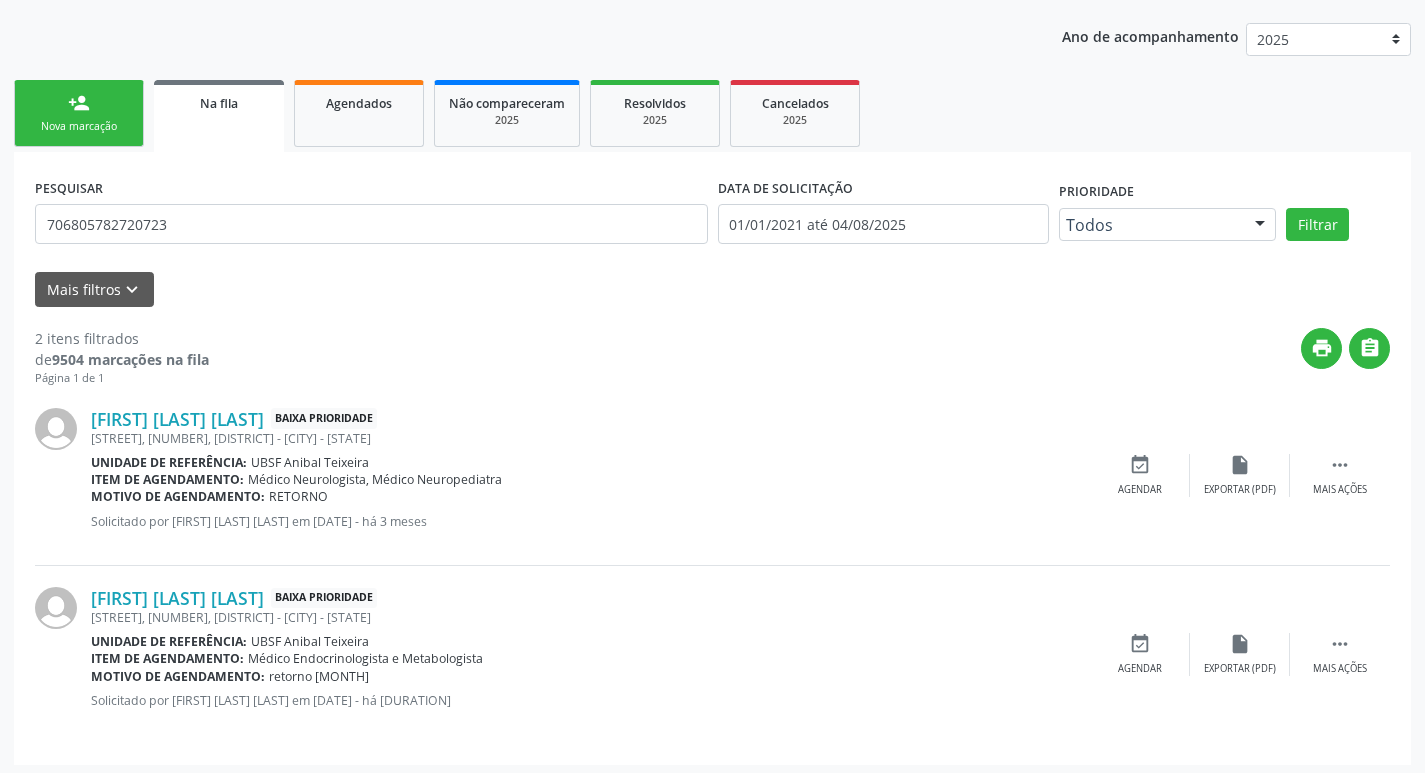 scroll, scrollTop: 225, scrollLeft: 0, axis: vertical 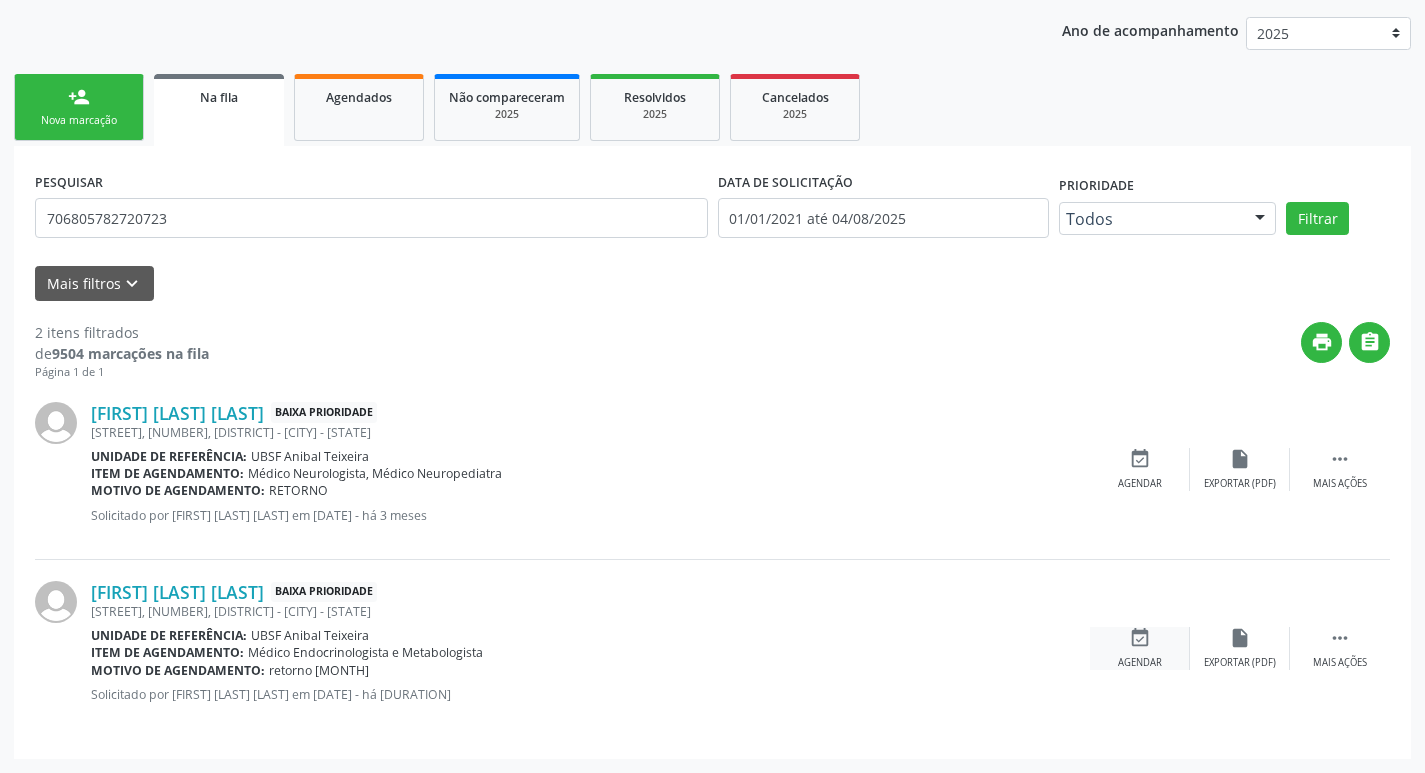 click on "event_available" at bounding box center (1140, 638) 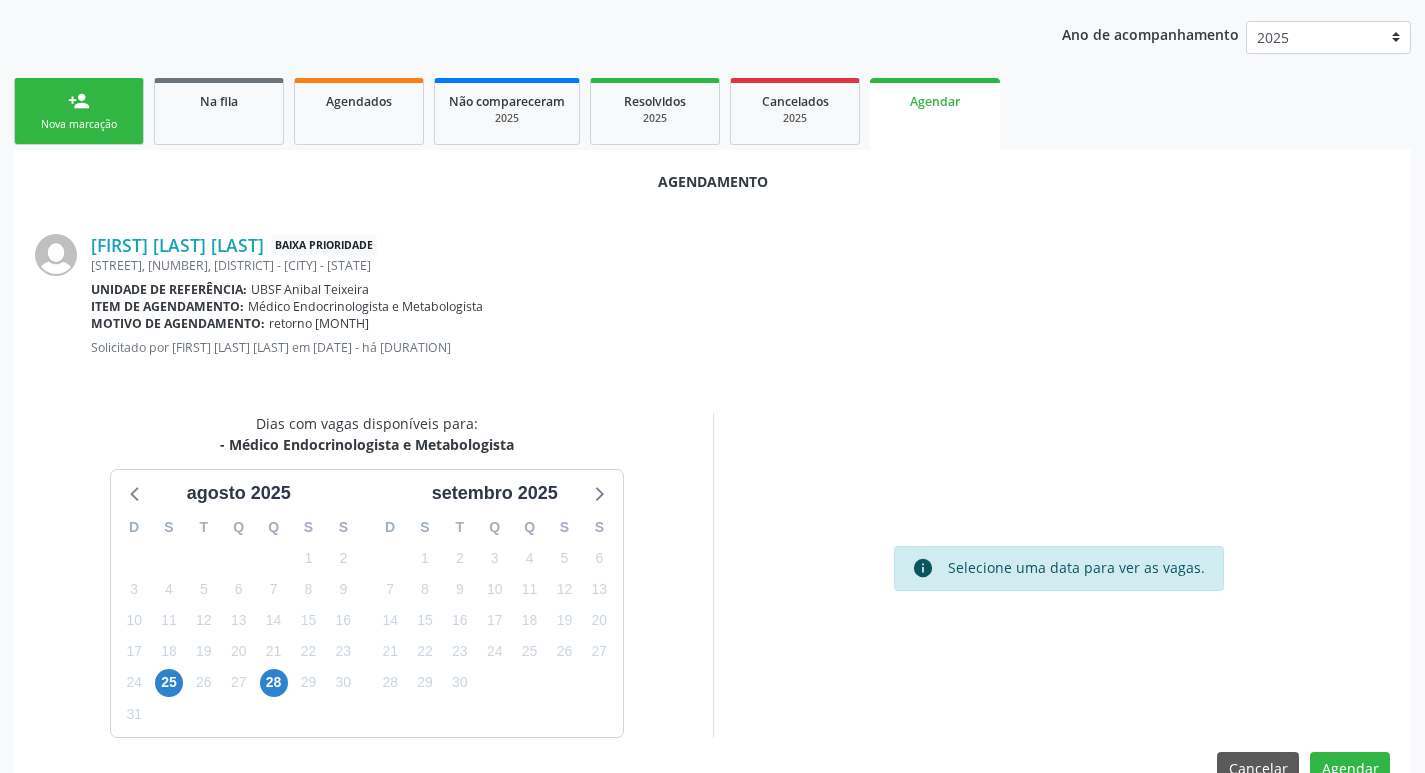 scroll, scrollTop: 225, scrollLeft: 0, axis: vertical 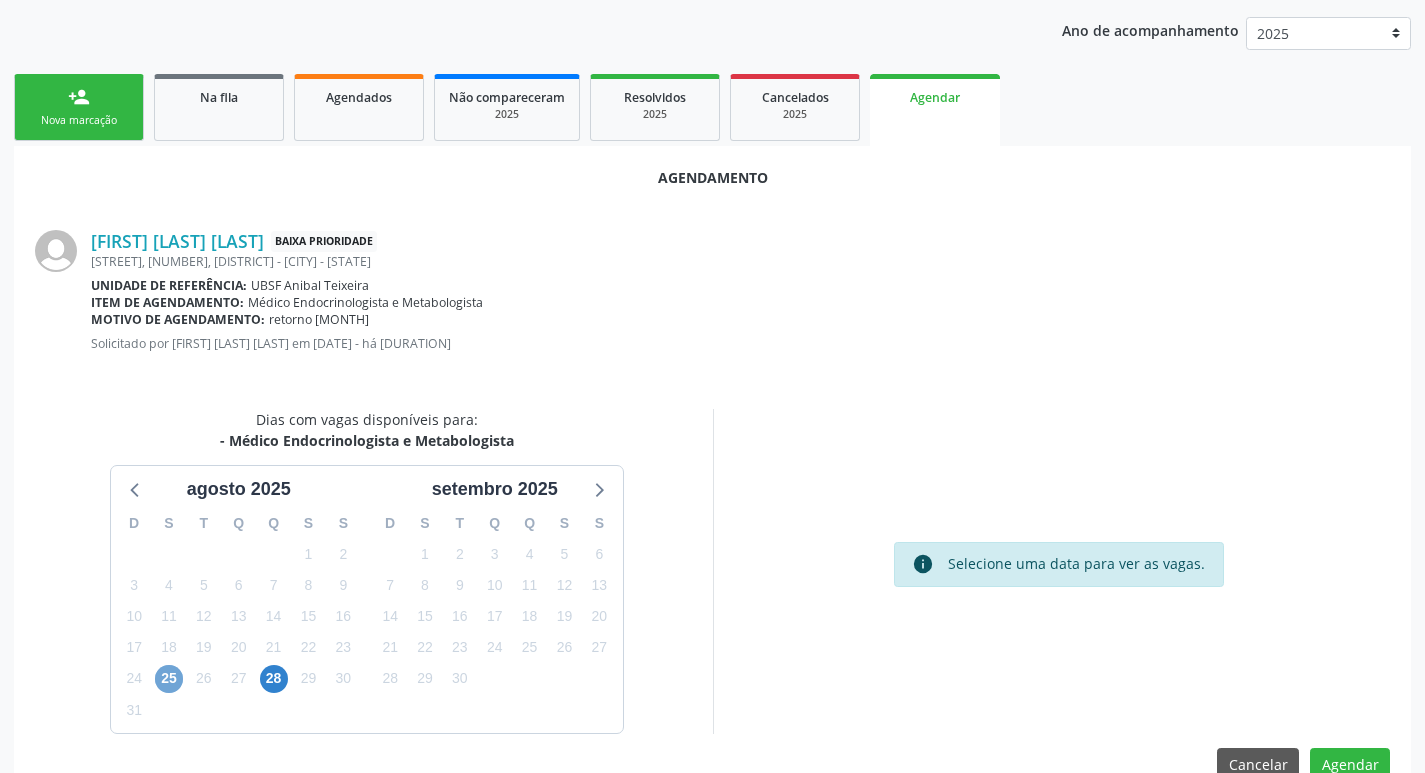 click on "25" at bounding box center [169, 679] 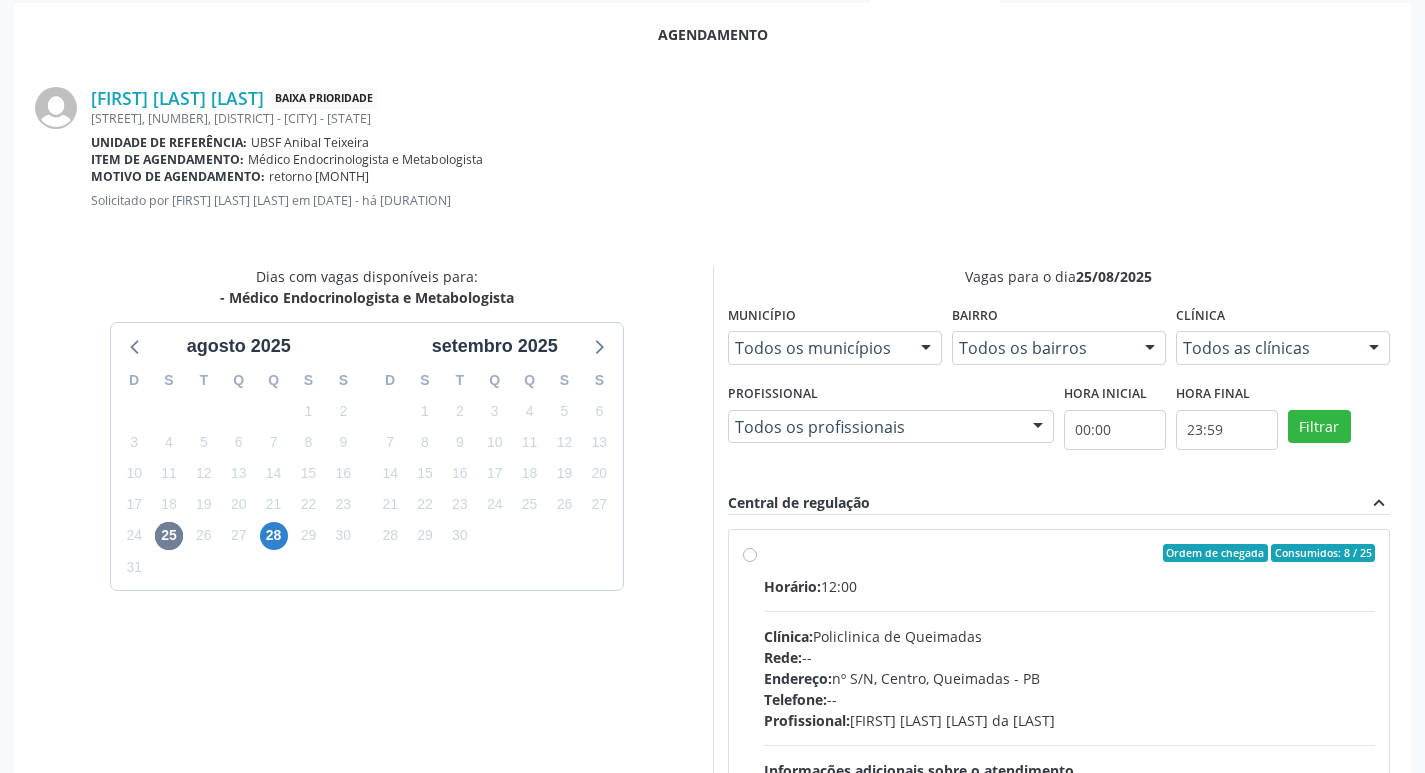 click on "Horário:   12:00" at bounding box center [1070, 586] 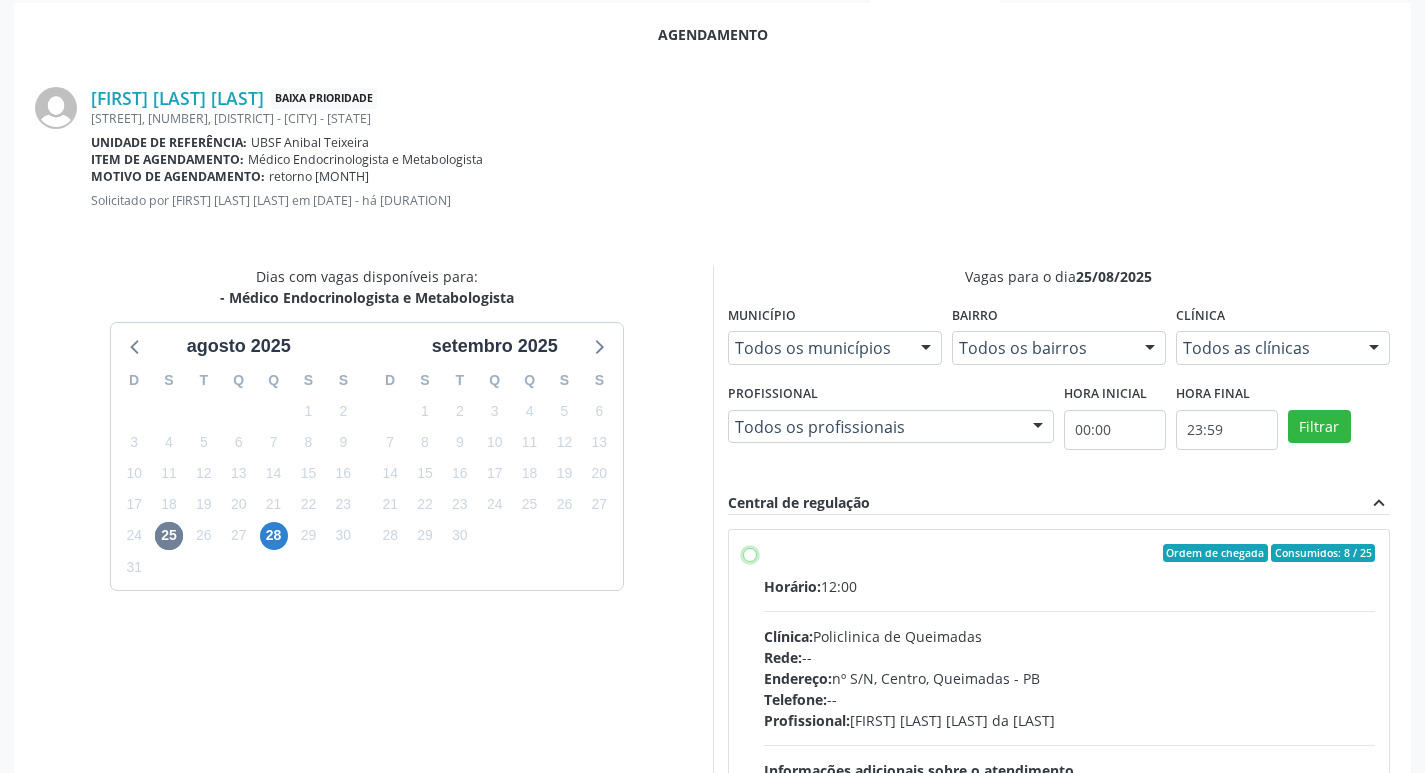 click on "Ordem de chegada
Consumidos: 8 / 25
Horário:   12:00
Clínica:  Policlinica de Queimadas
Rede:
--
Endereço:   nº S/N, Centro, Queimadas - PB
Telefone:   --
Profissional:
Emille Araujo Cavalcante da Cunha
Informações adicionais sobre o atendimento
Idade de atendimento:
de 0 a 120 anos
Gênero(s) atendido(s):
Masculino e Feminino
Informações adicionais:
--" at bounding box center (750, 553) 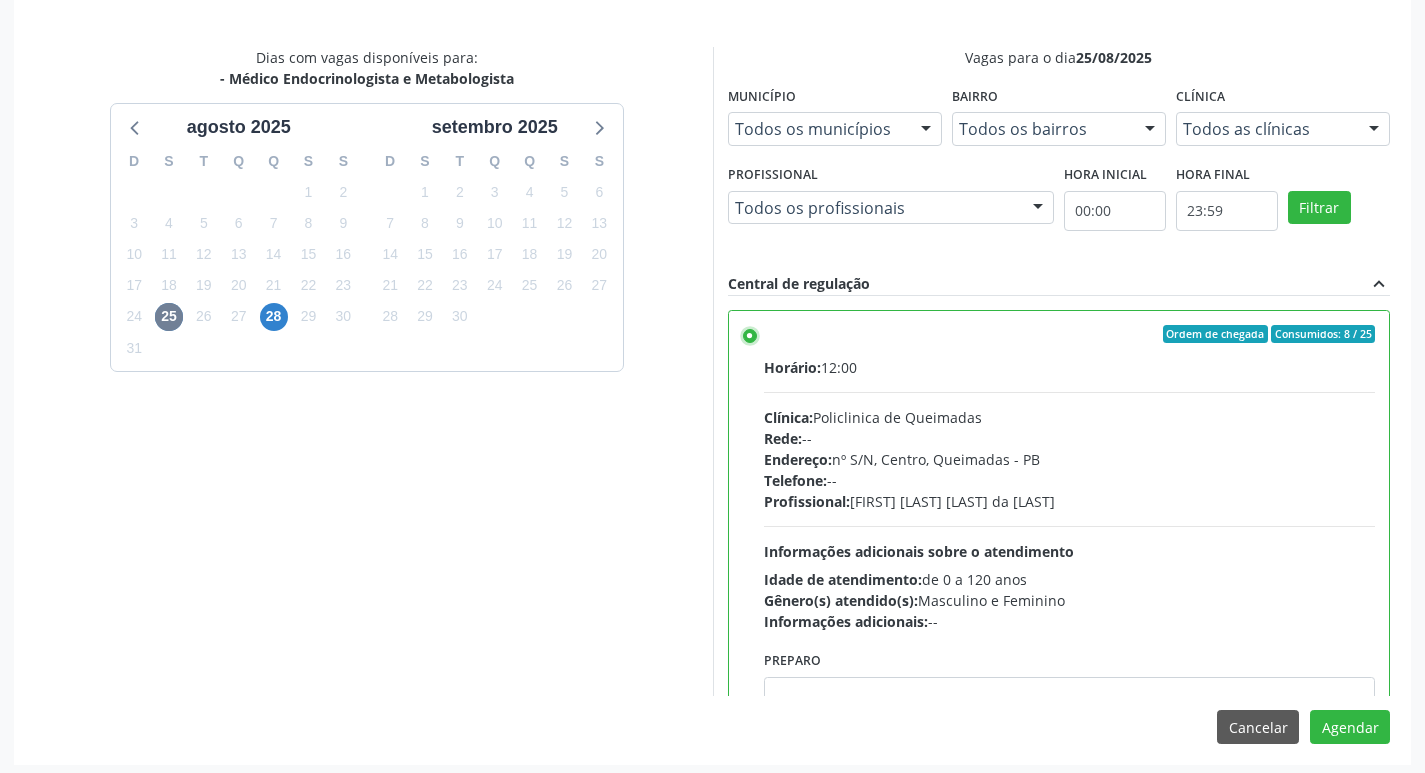 scroll, scrollTop: 593, scrollLeft: 0, axis: vertical 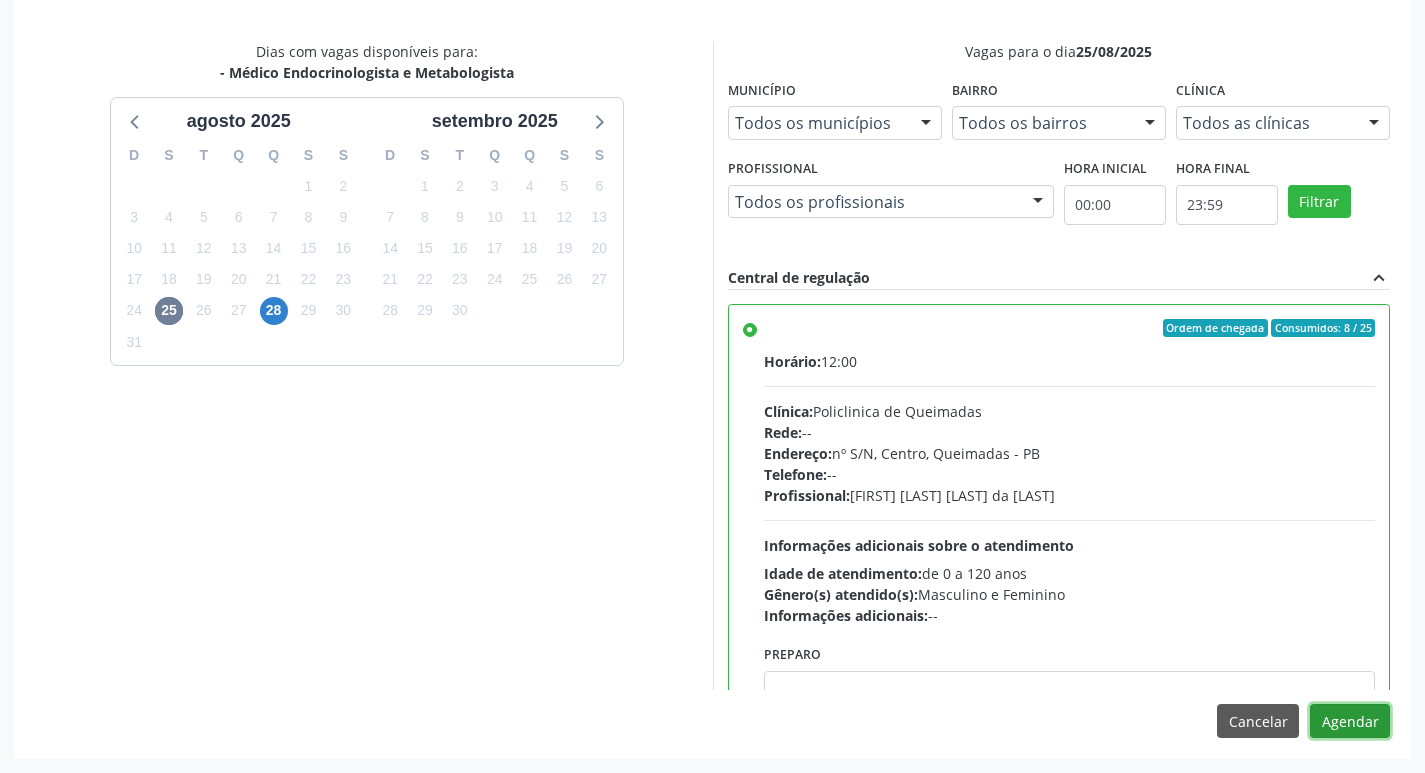 click on "Agendar" at bounding box center [1350, 721] 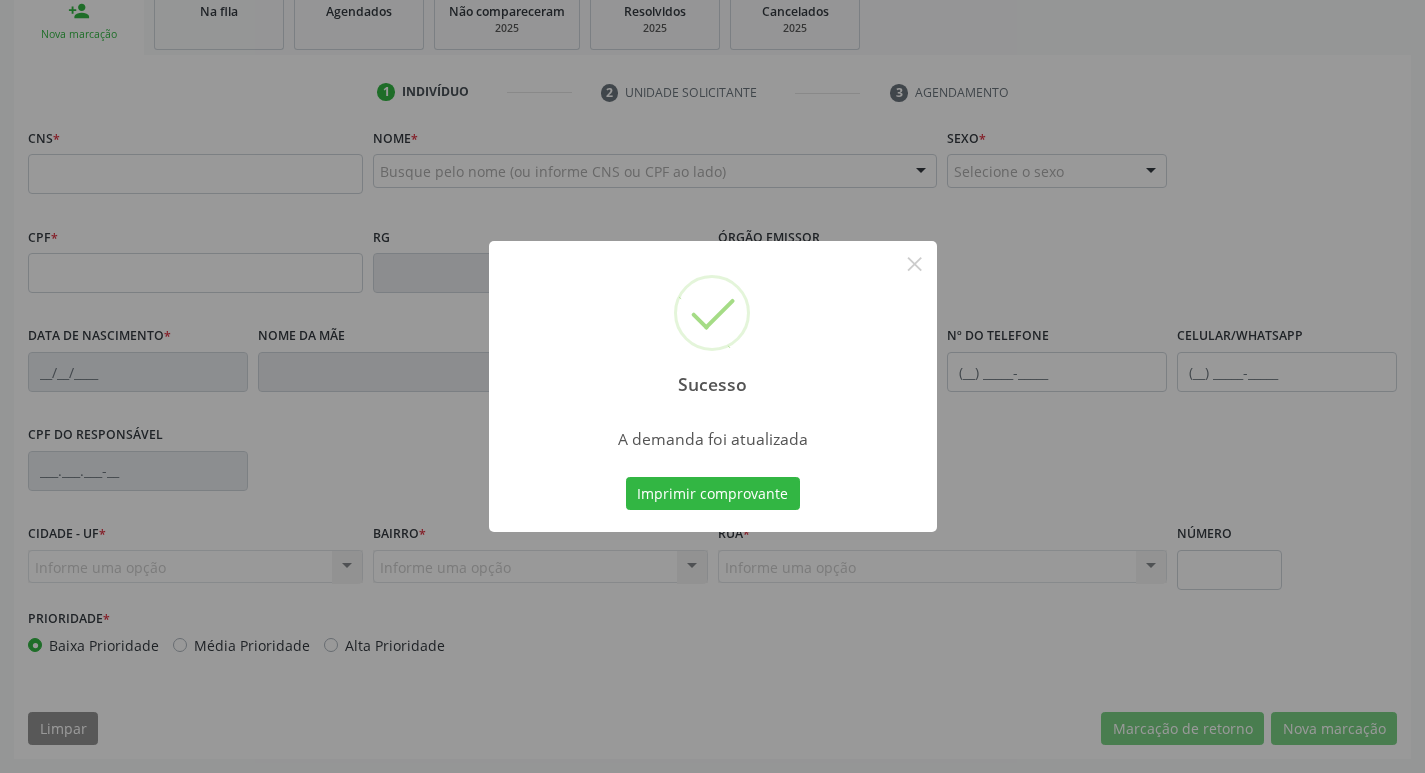 scroll, scrollTop: 311, scrollLeft: 0, axis: vertical 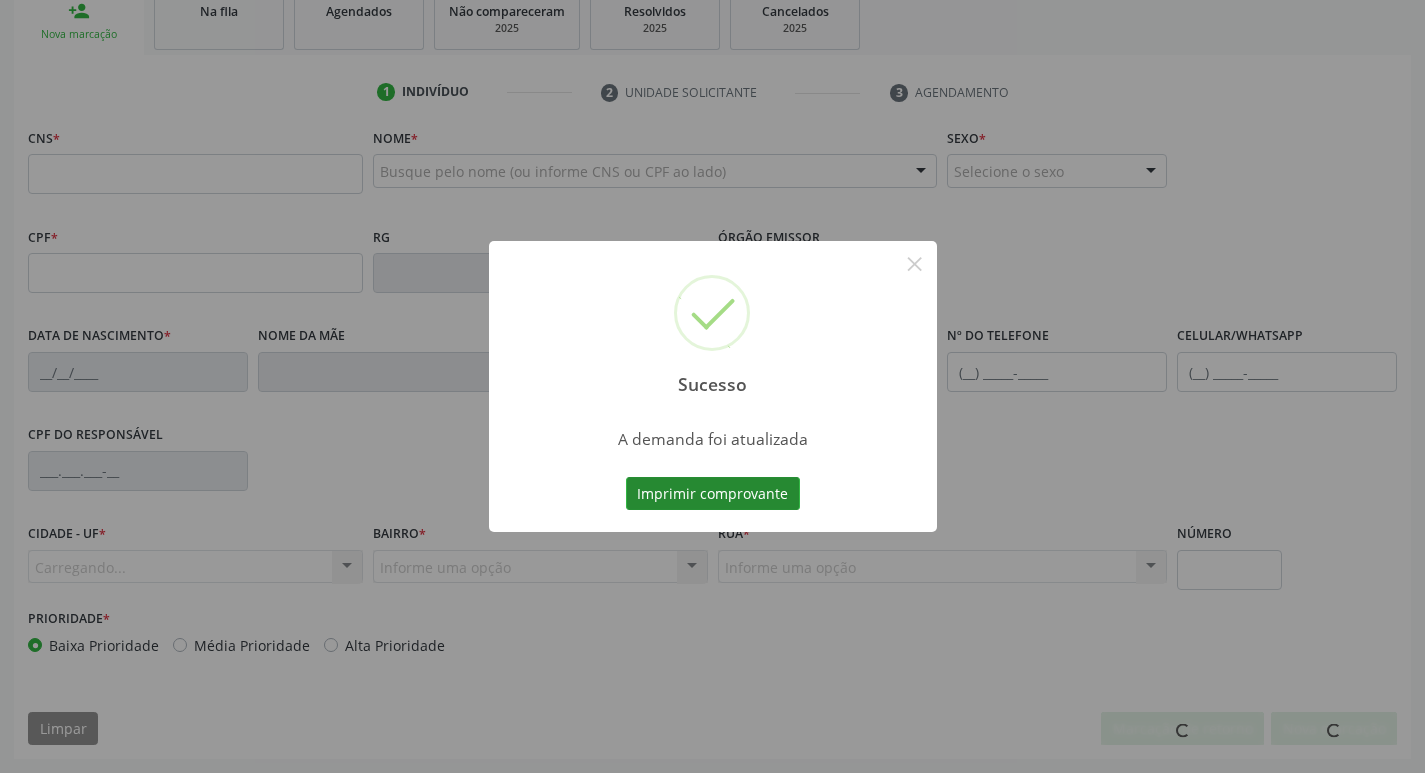 click on "Imprimir comprovante" at bounding box center [713, 494] 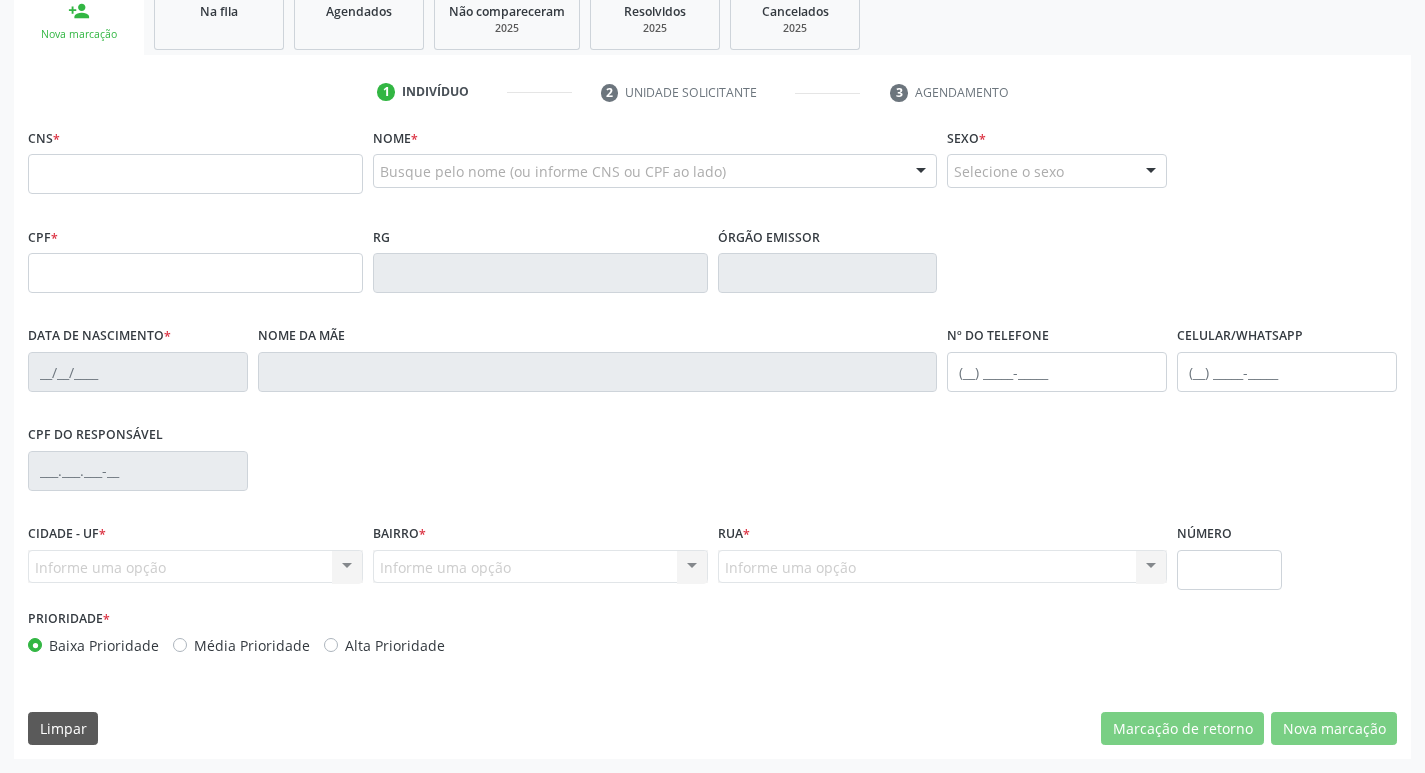 click on "Sucesso × A demanda foi atualizada Imprimir comprovante Cancel" at bounding box center [712, 386] 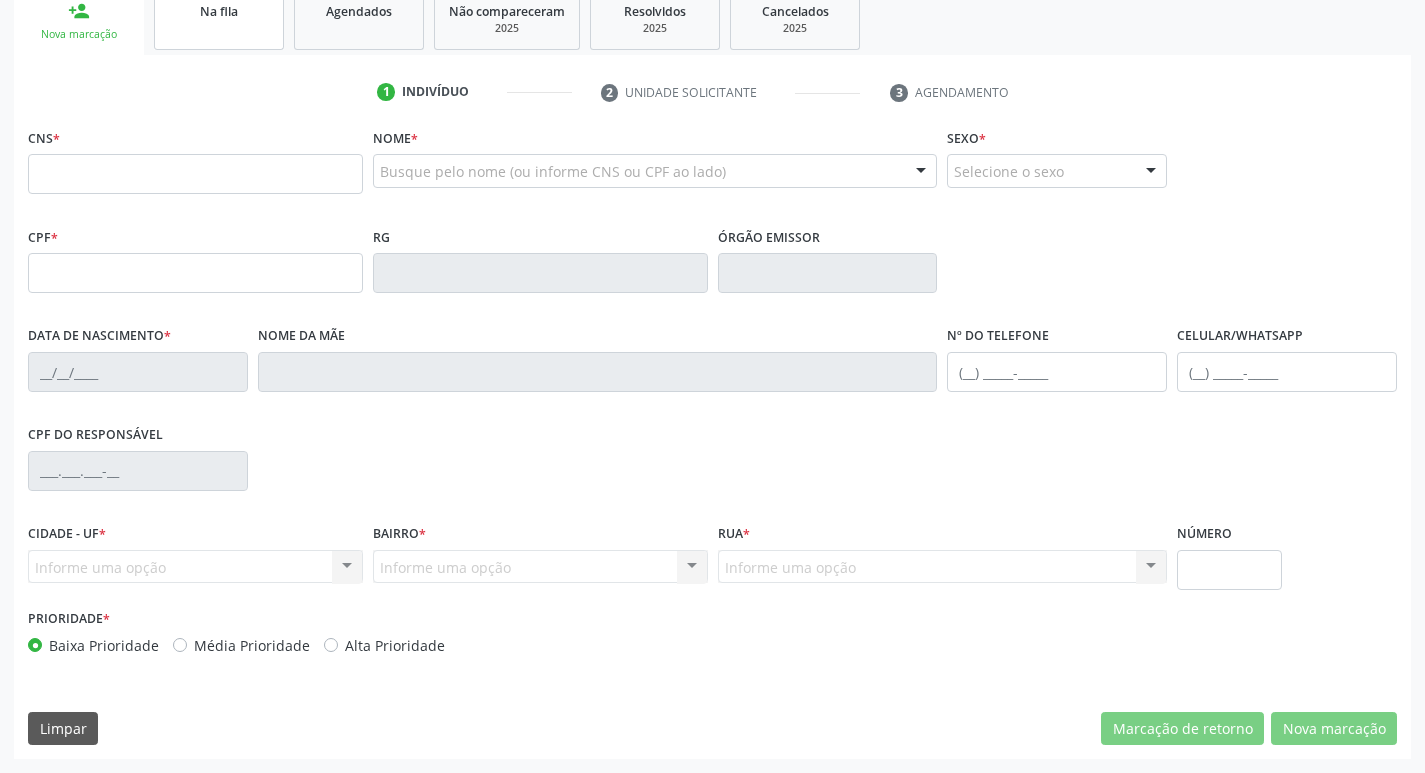 click on "Na fila" at bounding box center [219, 19] 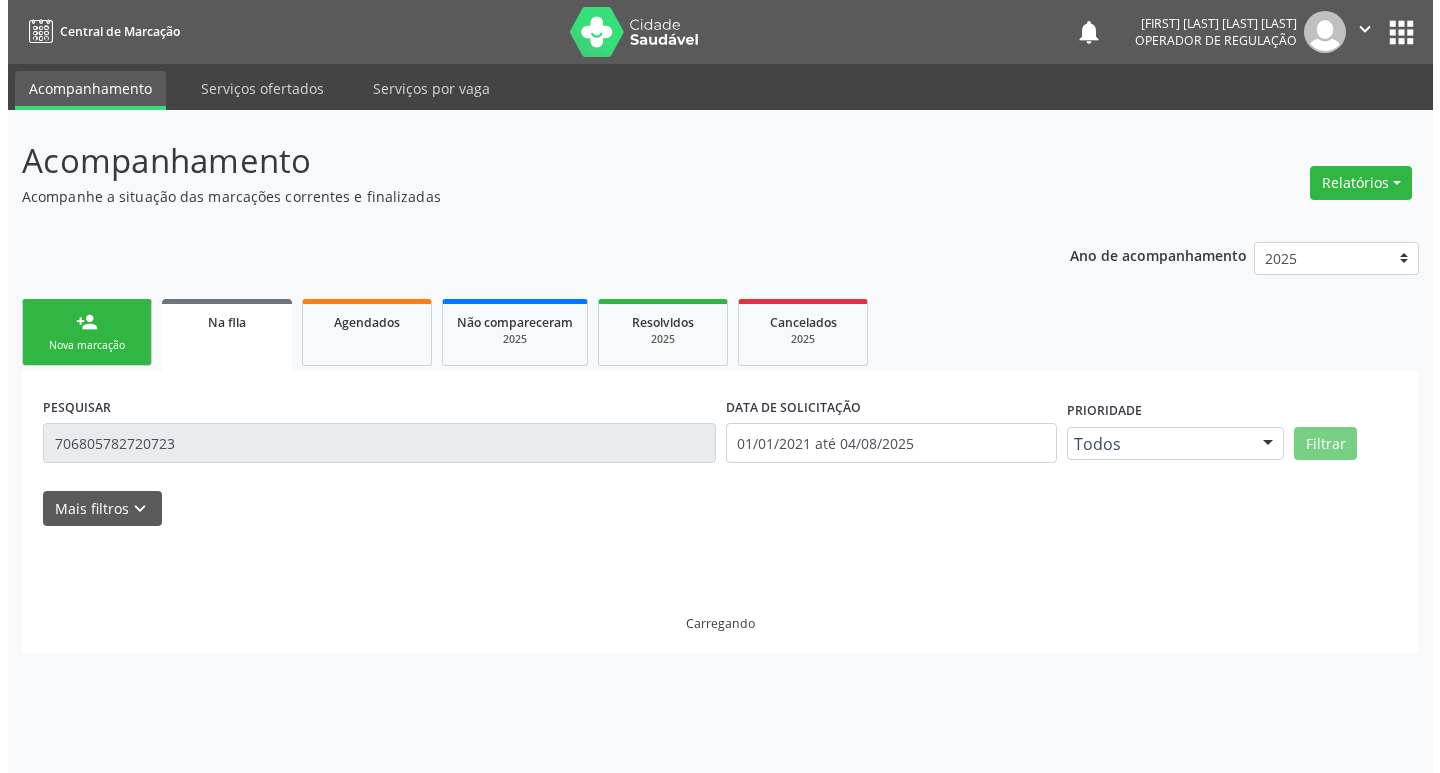 scroll, scrollTop: 0, scrollLeft: 0, axis: both 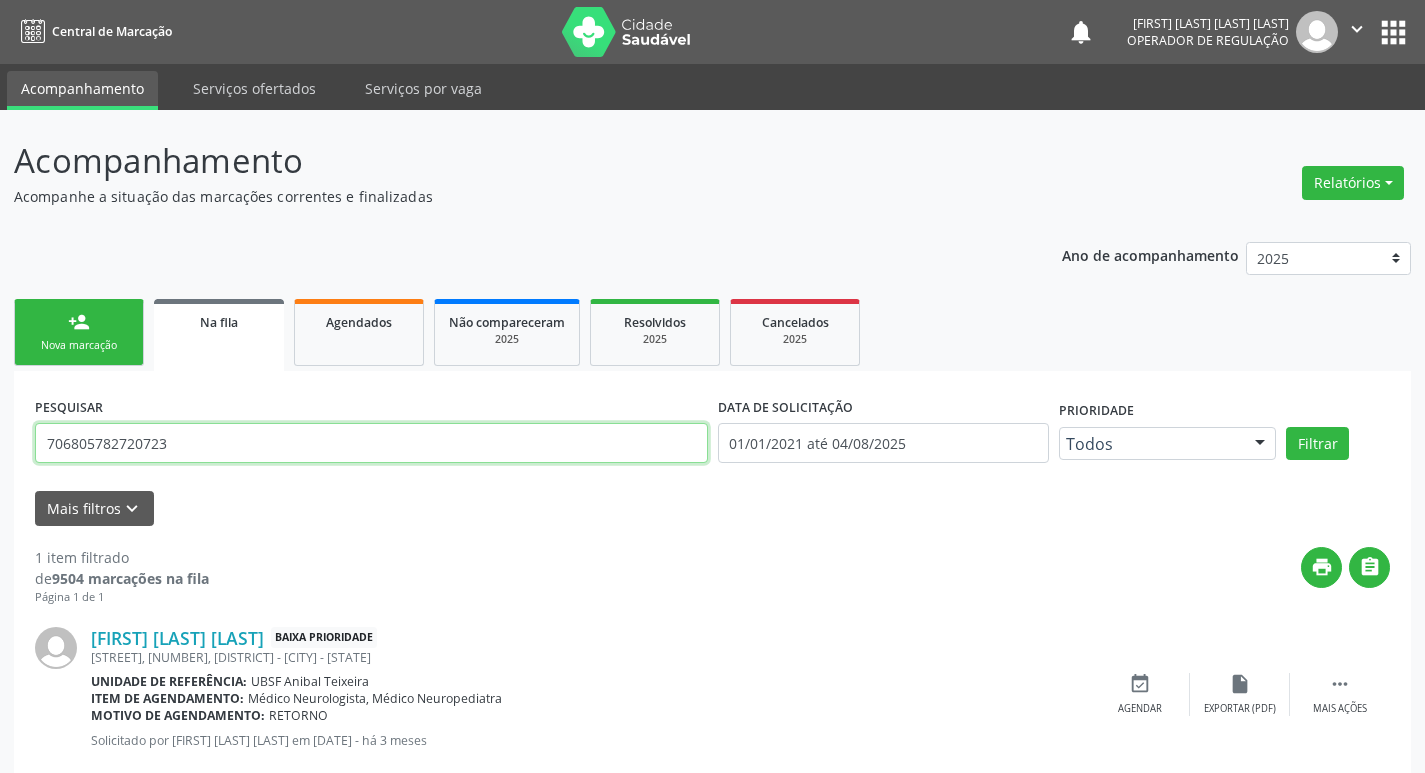 click on "706805782720723" at bounding box center [371, 443] 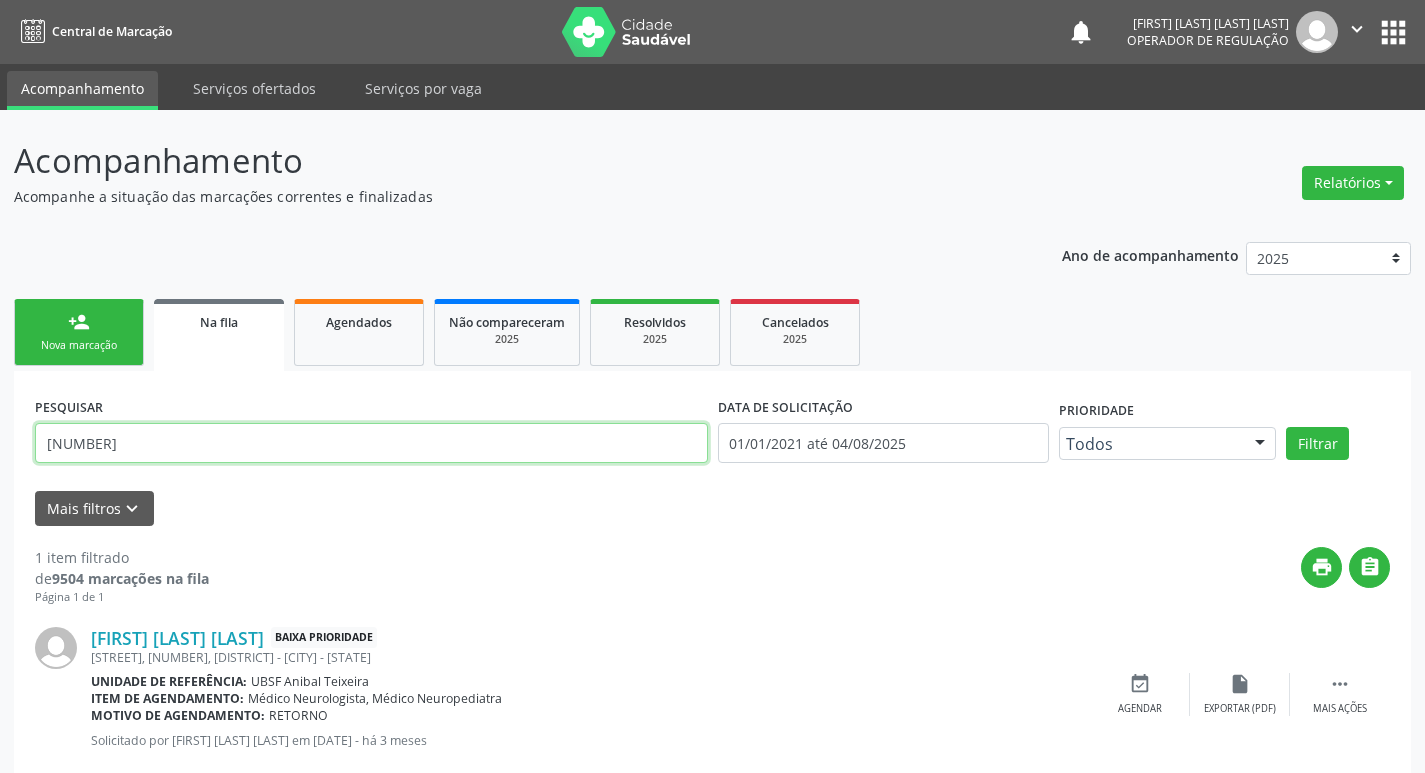 type on "706407126992181" 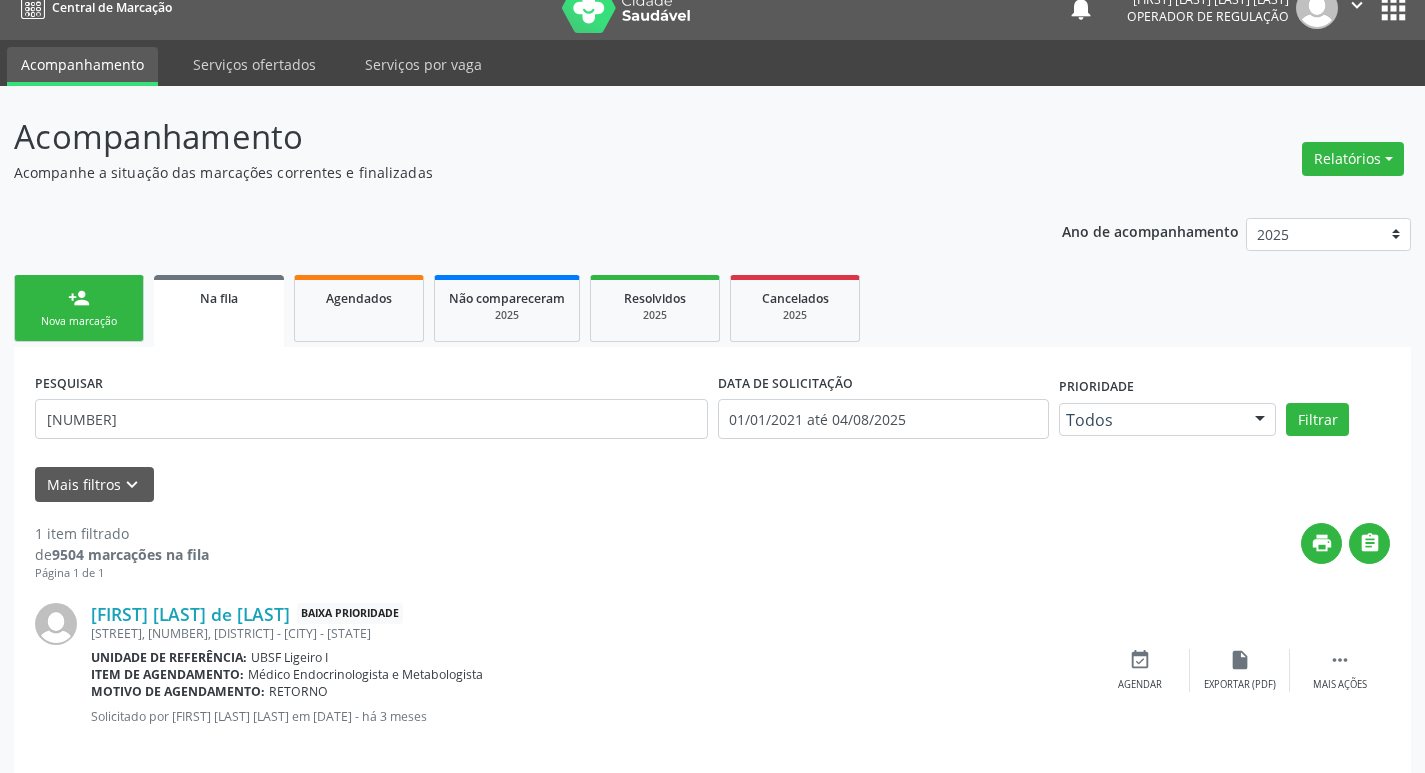 scroll, scrollTop: 46, scrollLeft: 0, axis: vertical 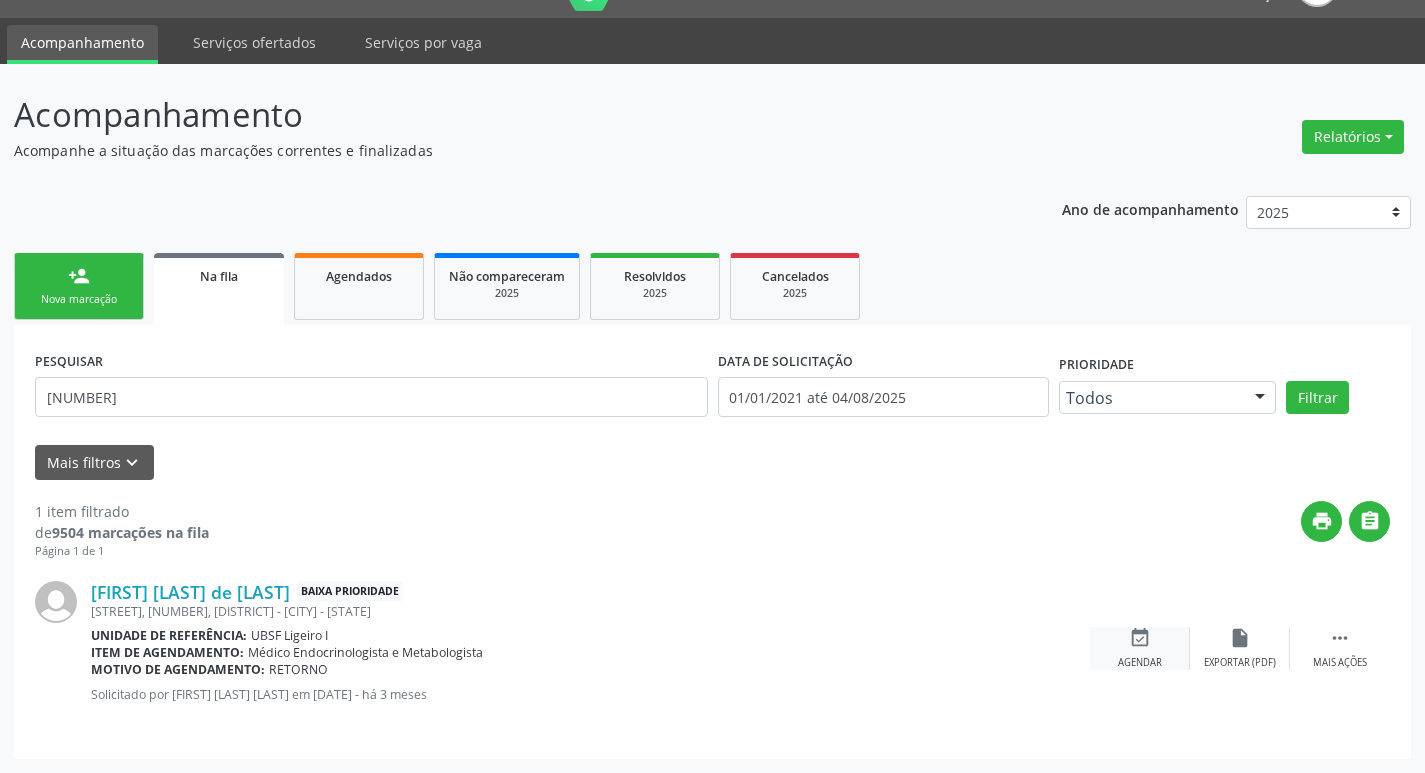 click on "event_available" at bounding box center [1140, 638] 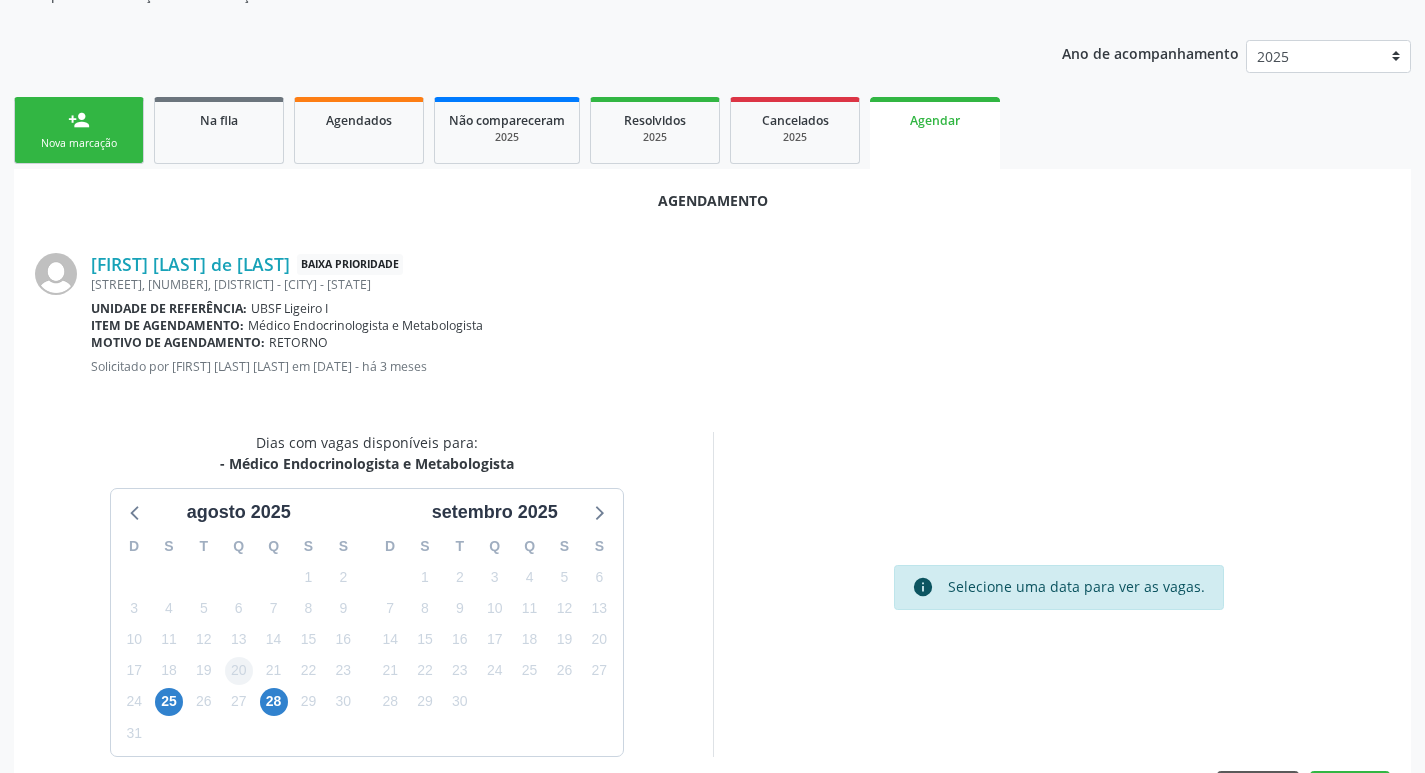 scroll, scrollTop: 268, scrollLeft: 0, axis: vertical 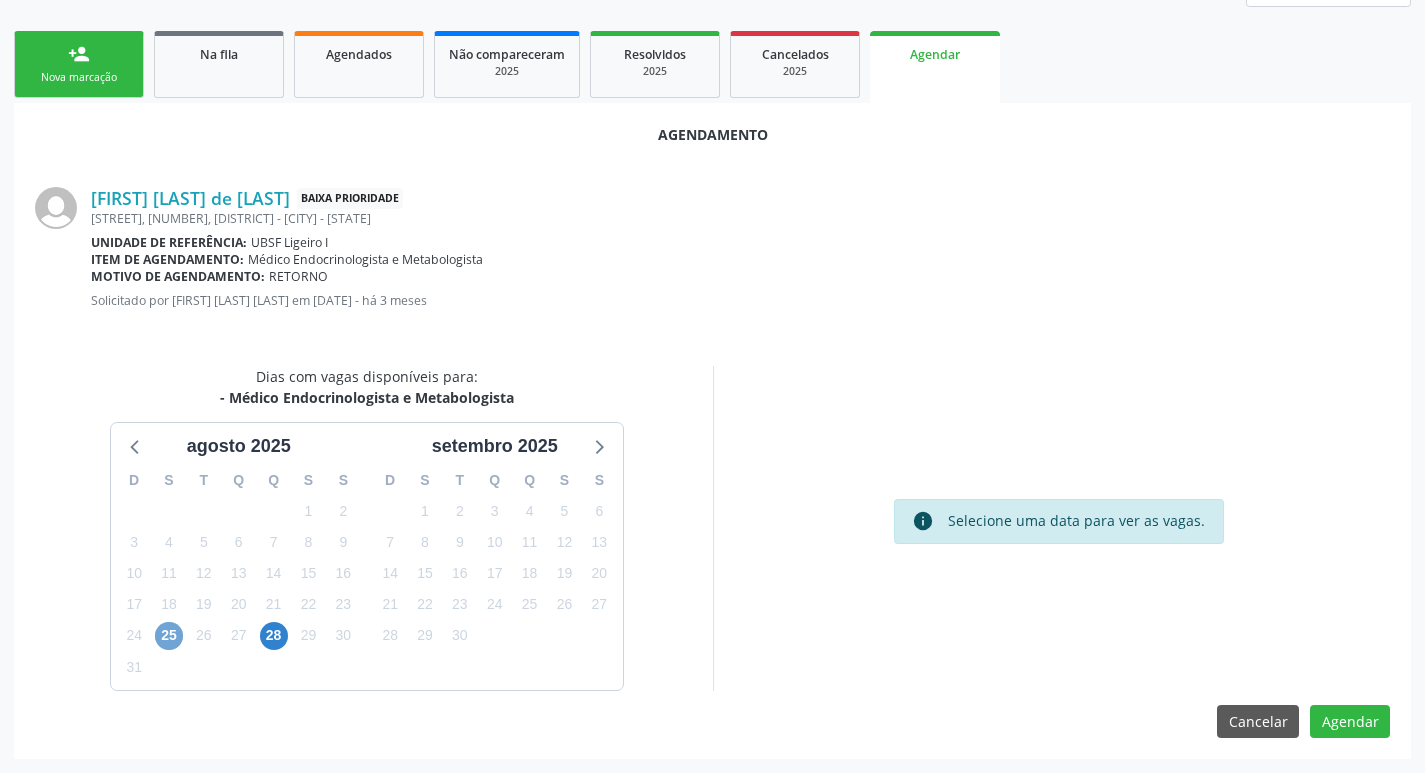 click on "25" at bounding box center (169, 636) 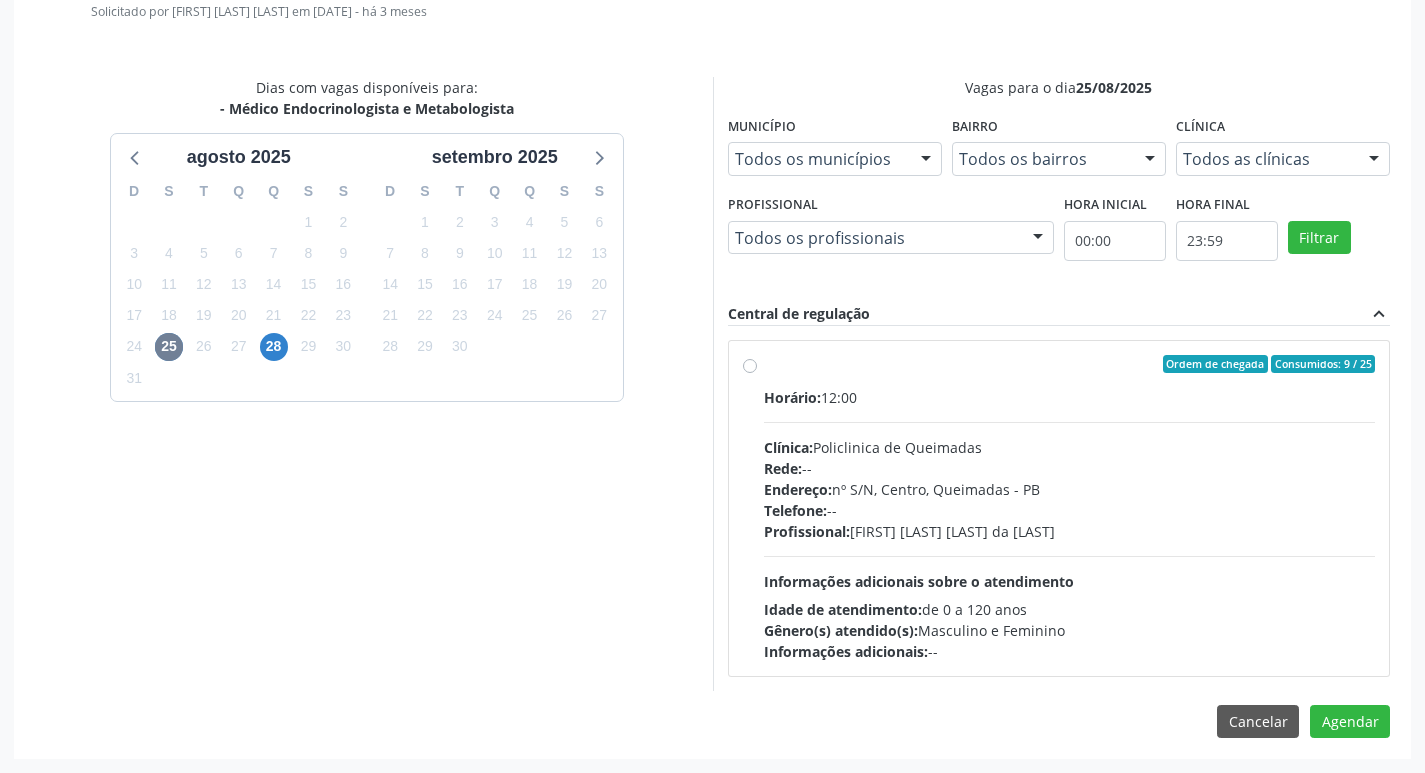 click on "Endereço:   nº S/N, Centro, Queimadas - PB" at bounding box center [1070, 489] 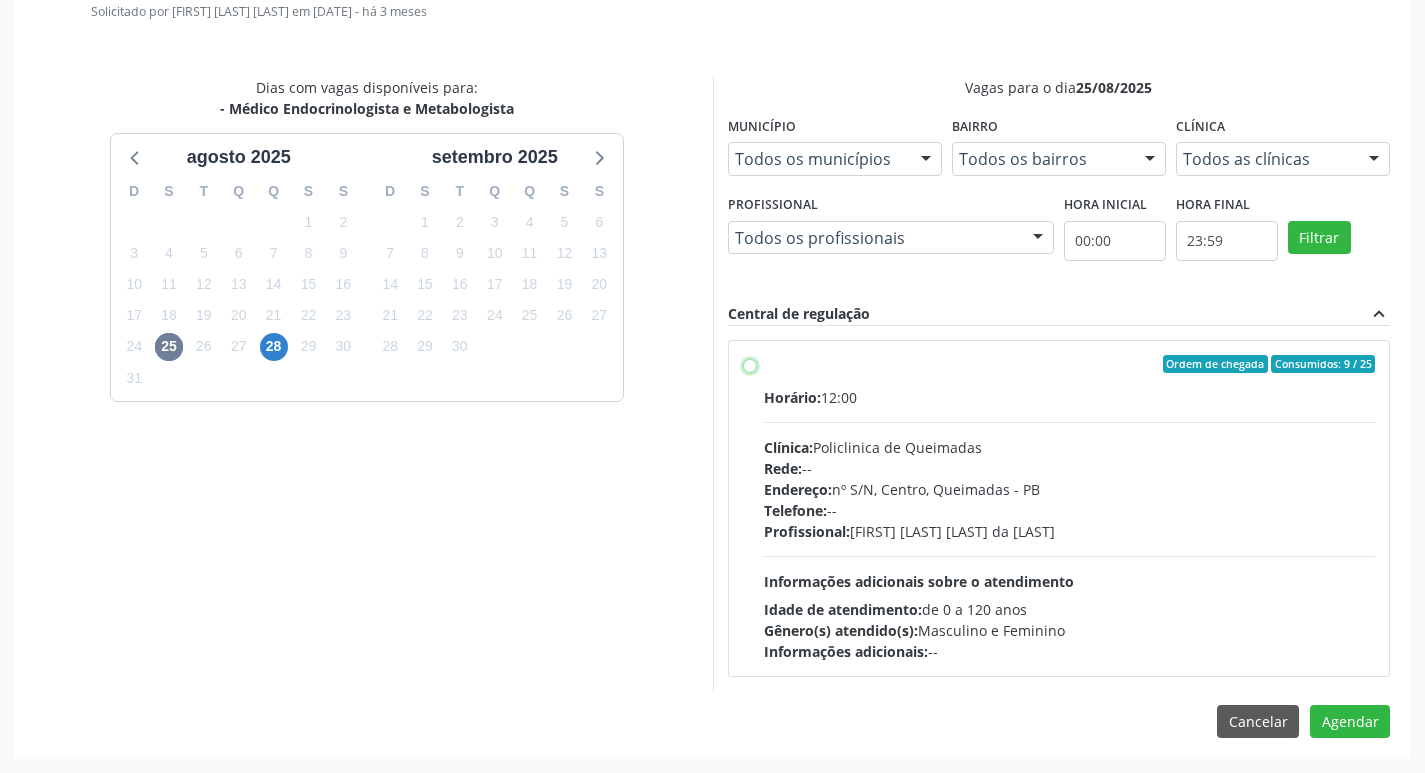 radio on "true" 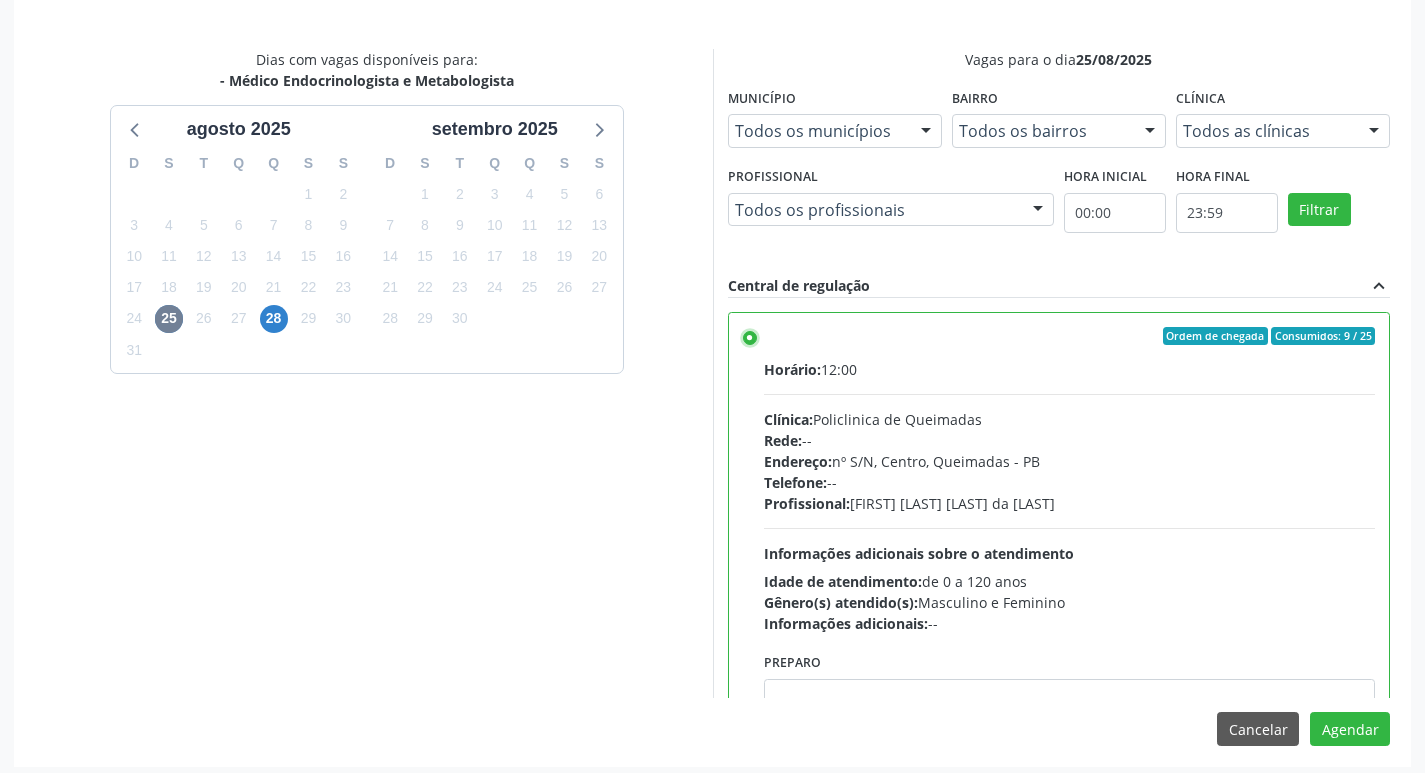 scroll, scrollTop: 593, scrollLeft: 0, axis: vertical 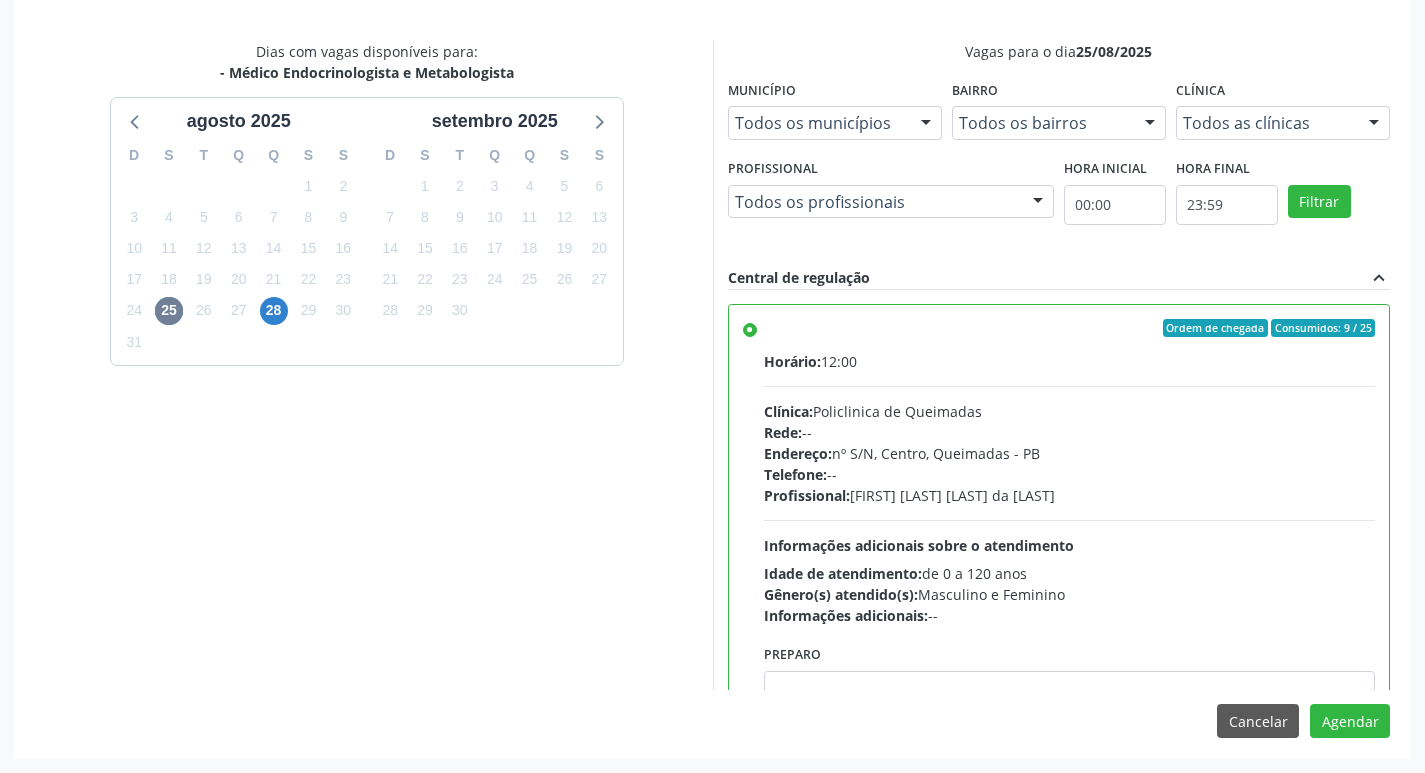 click on "Agendamento
Eliete Barbosa de Barros
Baixa Prioridade
Trav. Zeferina A. Souza, 20, Ligeiro I - Queimadas - PB
Unidade de referência:
UBSF Ligeiro I
Item de agendamento:
Médico Endocrinologista e Metabologista
Motivo de agendamento:
RETORNO
Solicitado por Elizandra Mikely Ramos em 30/04/2025 - há 3 meses
Dias com vagas disponíveis para:
- Médico Endocrinologista e Metabologista
agosto 2025 D S T Q Q S S 27 28 29 30 31 1 2 3 4 5 6 7 8 9 10 11 12 13 14 15 16 17 18 19 20 21 22 23 24 25 26 27 28 29 30 31 1 2 3 4 5 6 setembro 2025 D S T Q Q S S 31 1 2 3 4 5 6 7 8 9 10 11 12 13 14 15 16 17 18 19 20 21 22 23 24 25 26 27 28 29 30 1 2 3 4 5 6 7 8 9 10 11
Vagas para o dia
25/08/2025
Município
Todos os municípios         Todos os municípios   Queimadas - PB
Nenhum resultado encontrado para: "   "" at bounding box center [712, 268] 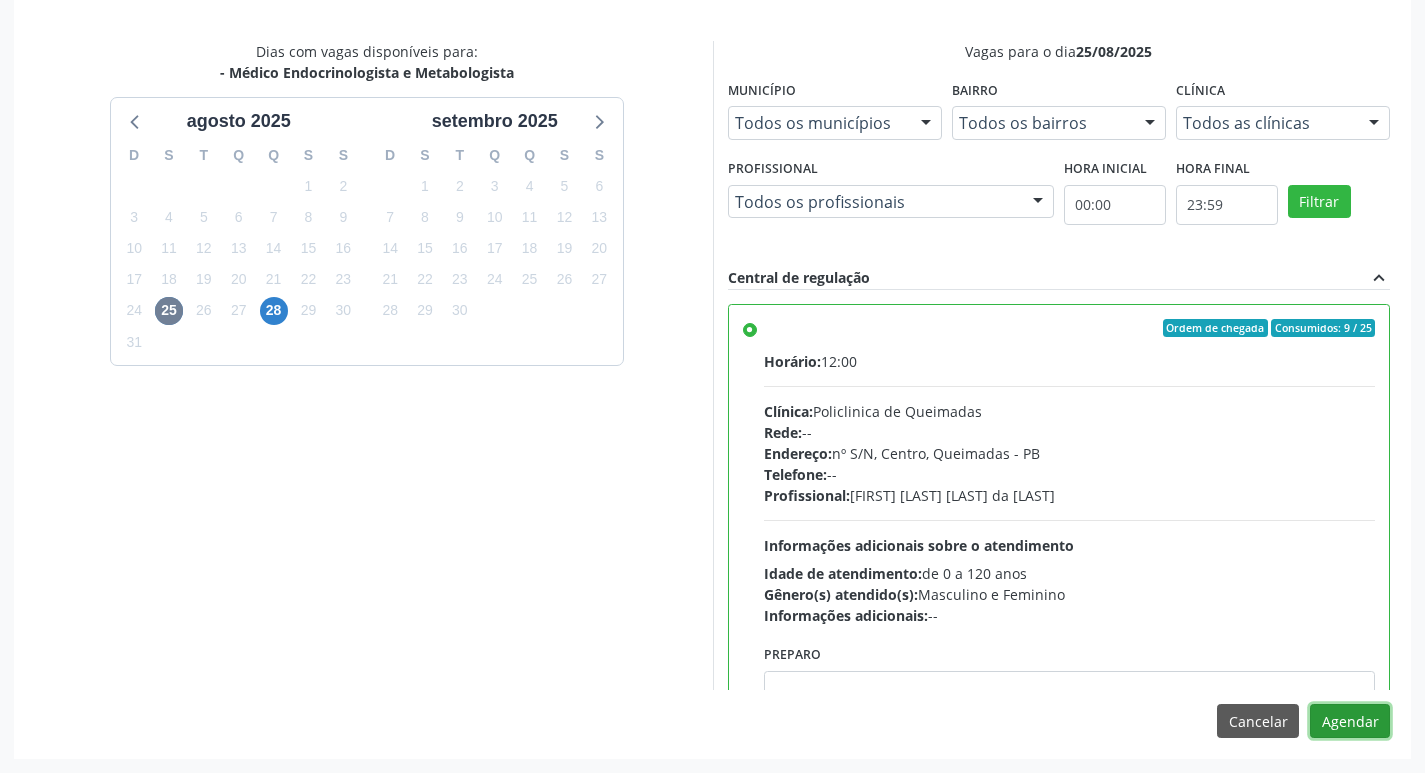 click on "Agendar" at bounding box center (1350, 721) 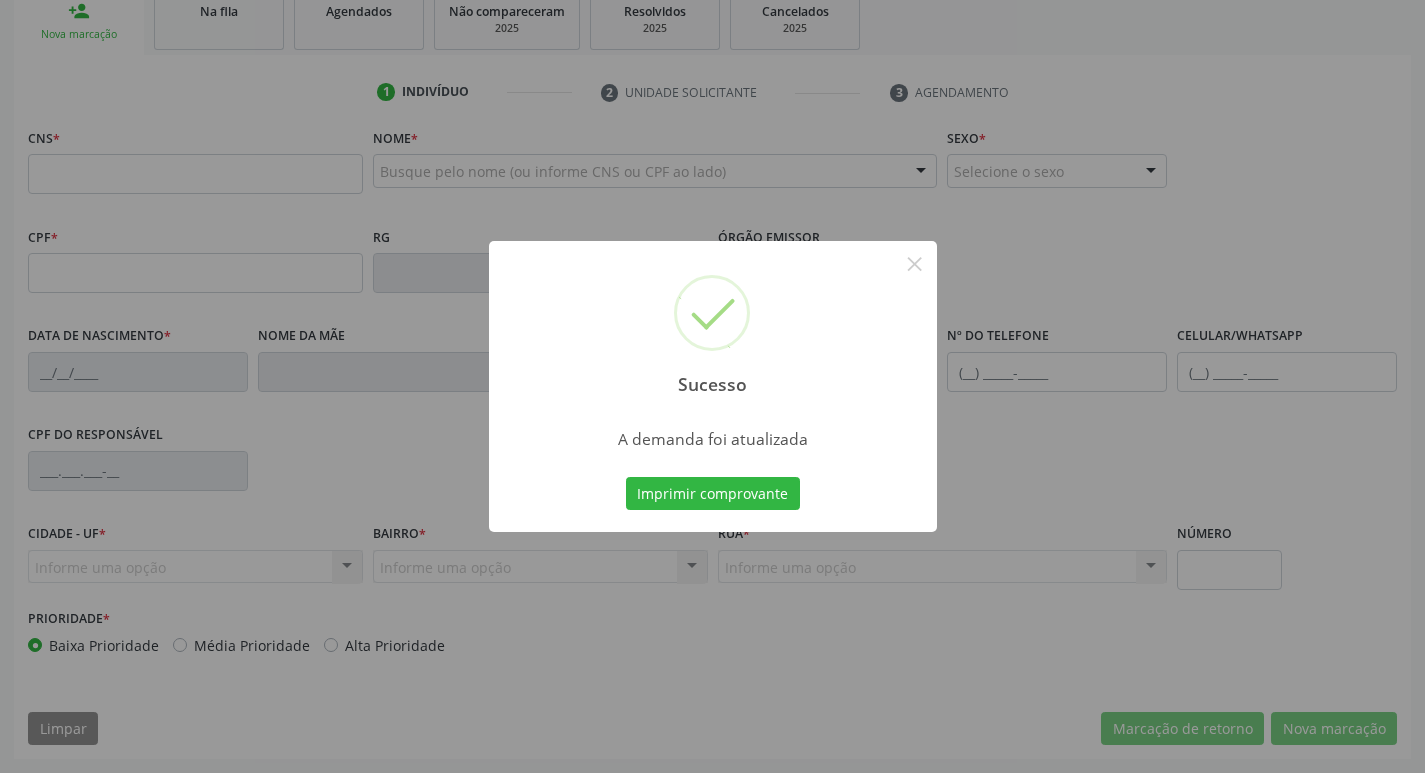 scroll, scrollTop: 311, scrollLeft: 0, axis: vertical 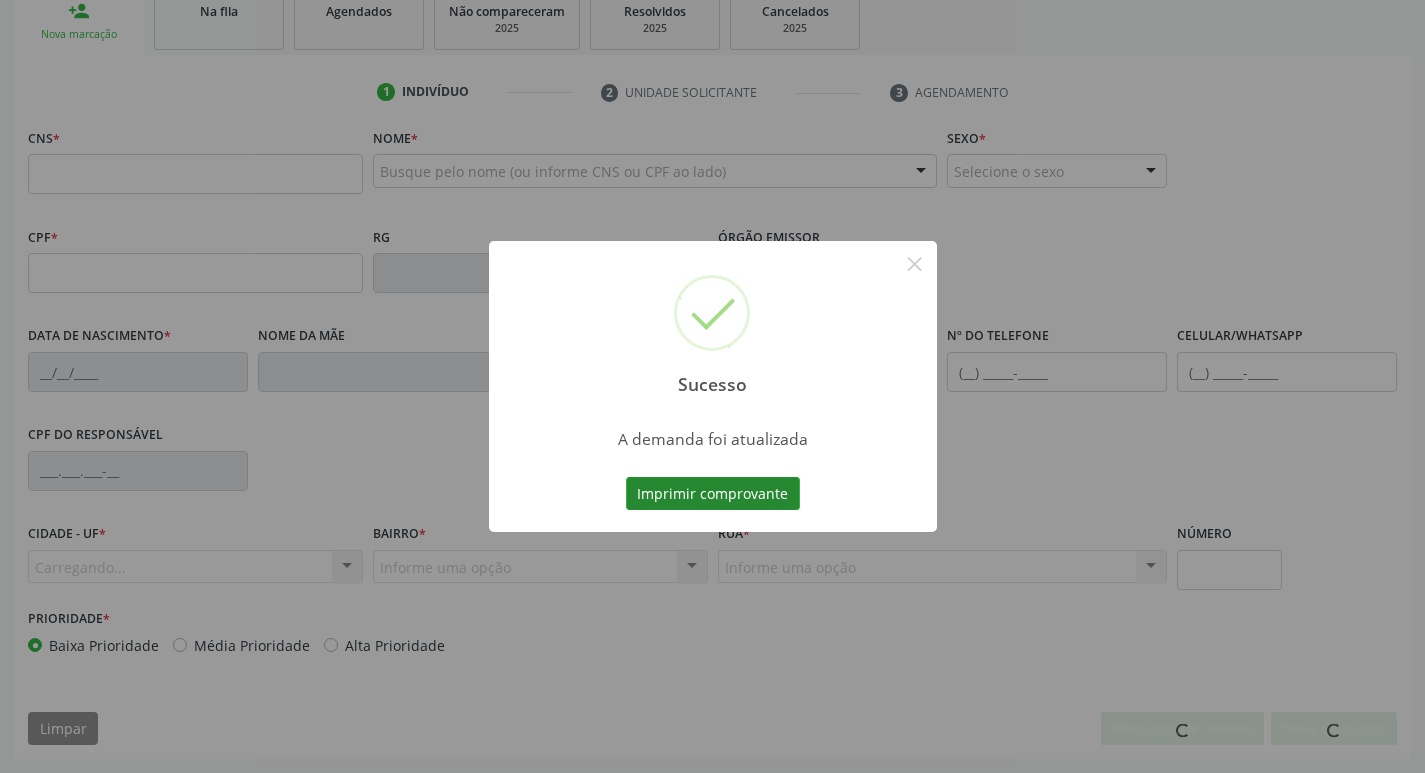 click on "Imprimir comprovante" at bounding box center (713, 494) 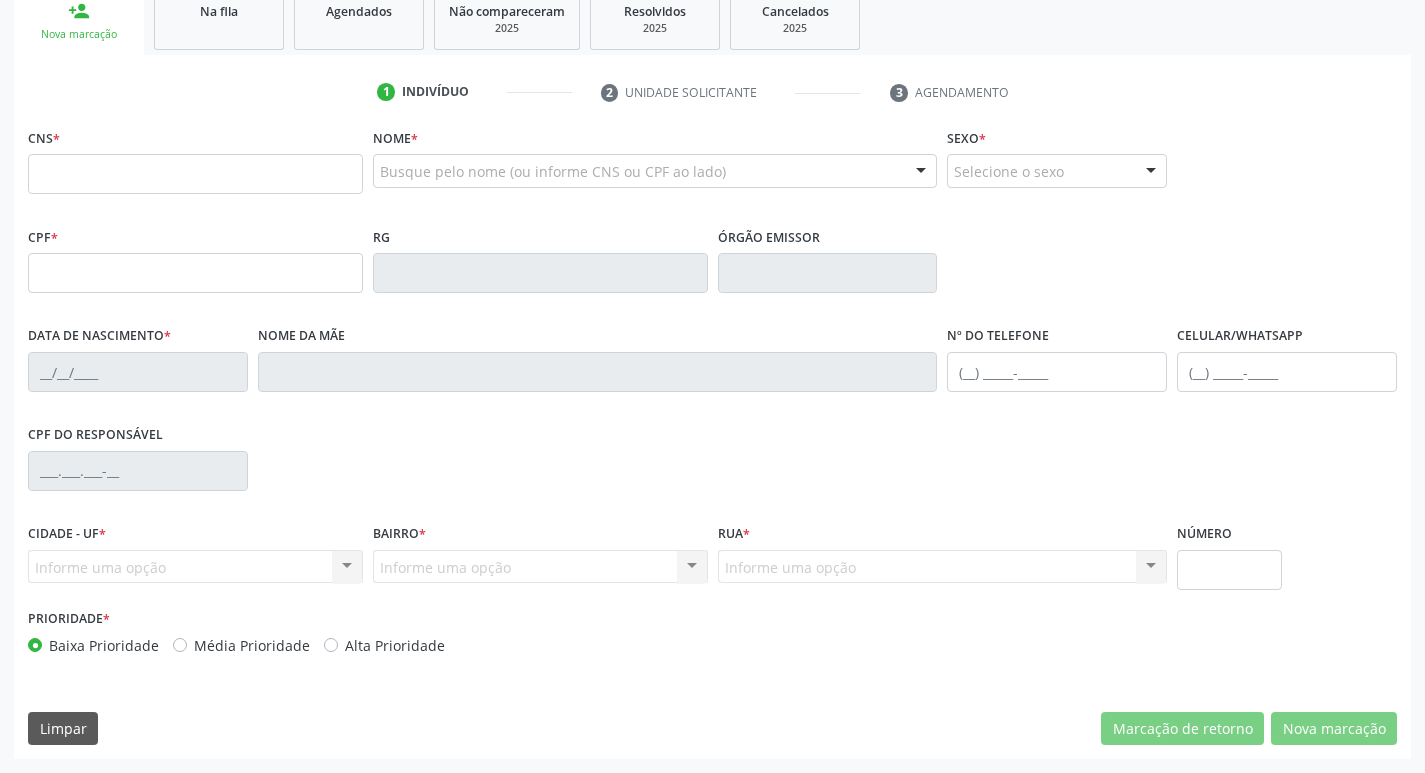 click on "Na fila" at bounding box center [219, 19] 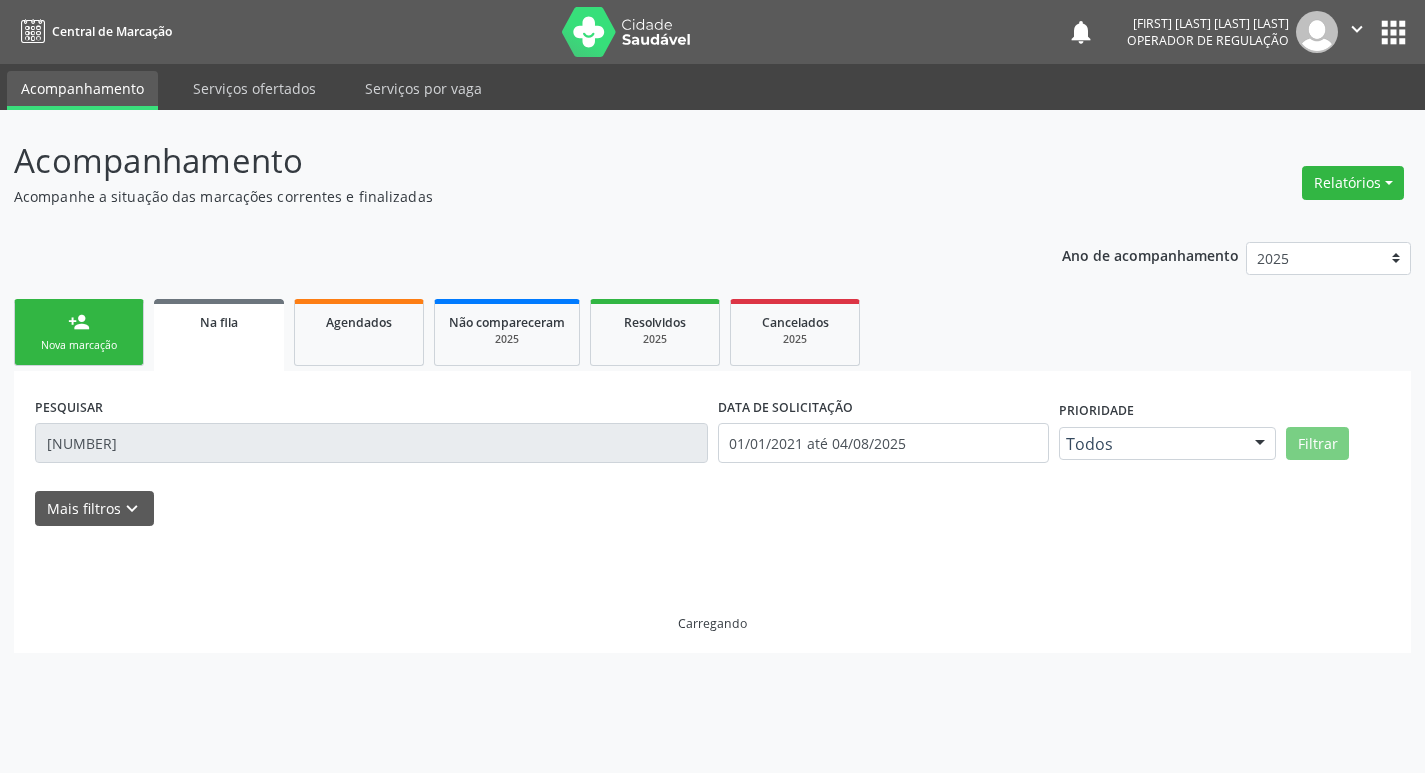 scroll, scrollTop: 0, scrollLeft: 0, axis: both 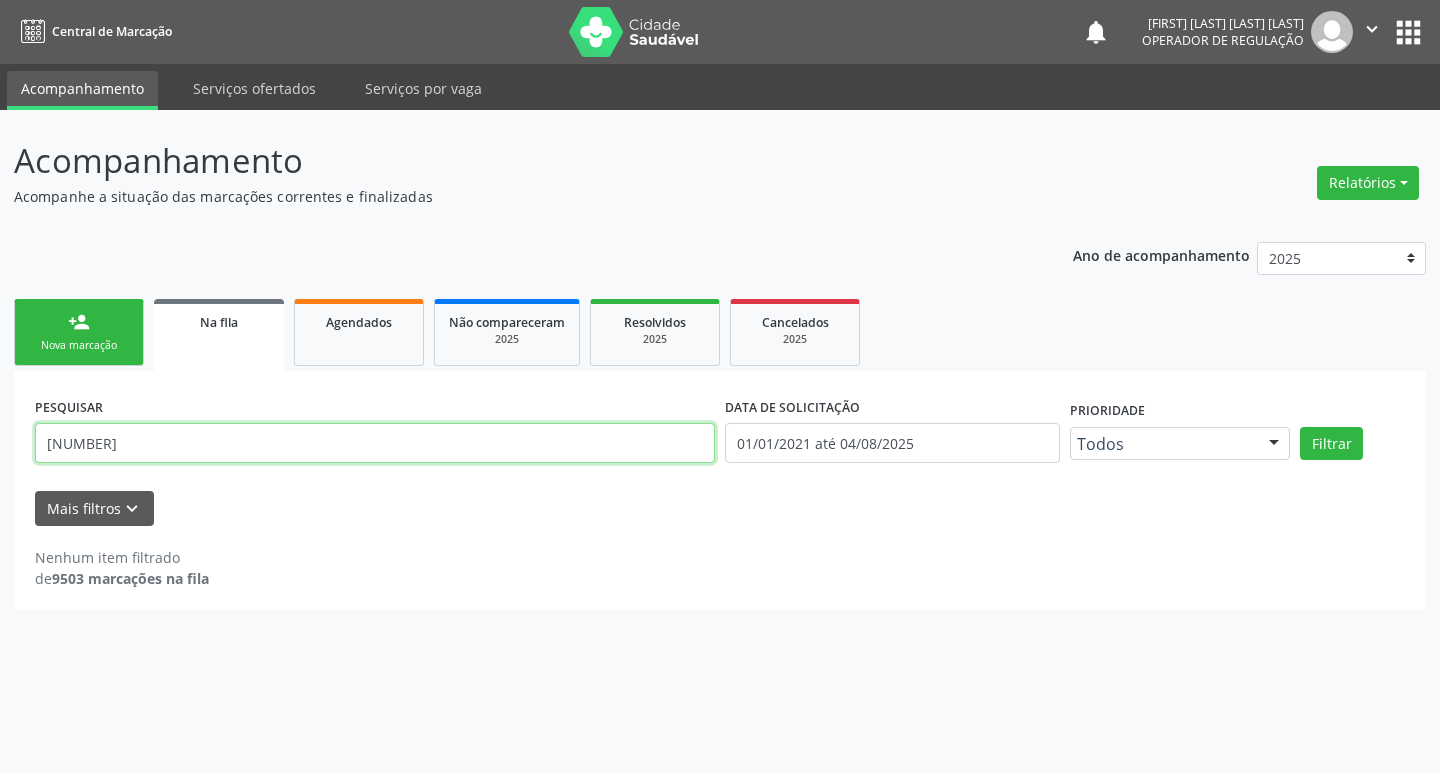 click on "706407126992181" at bounding box center (375, 443) 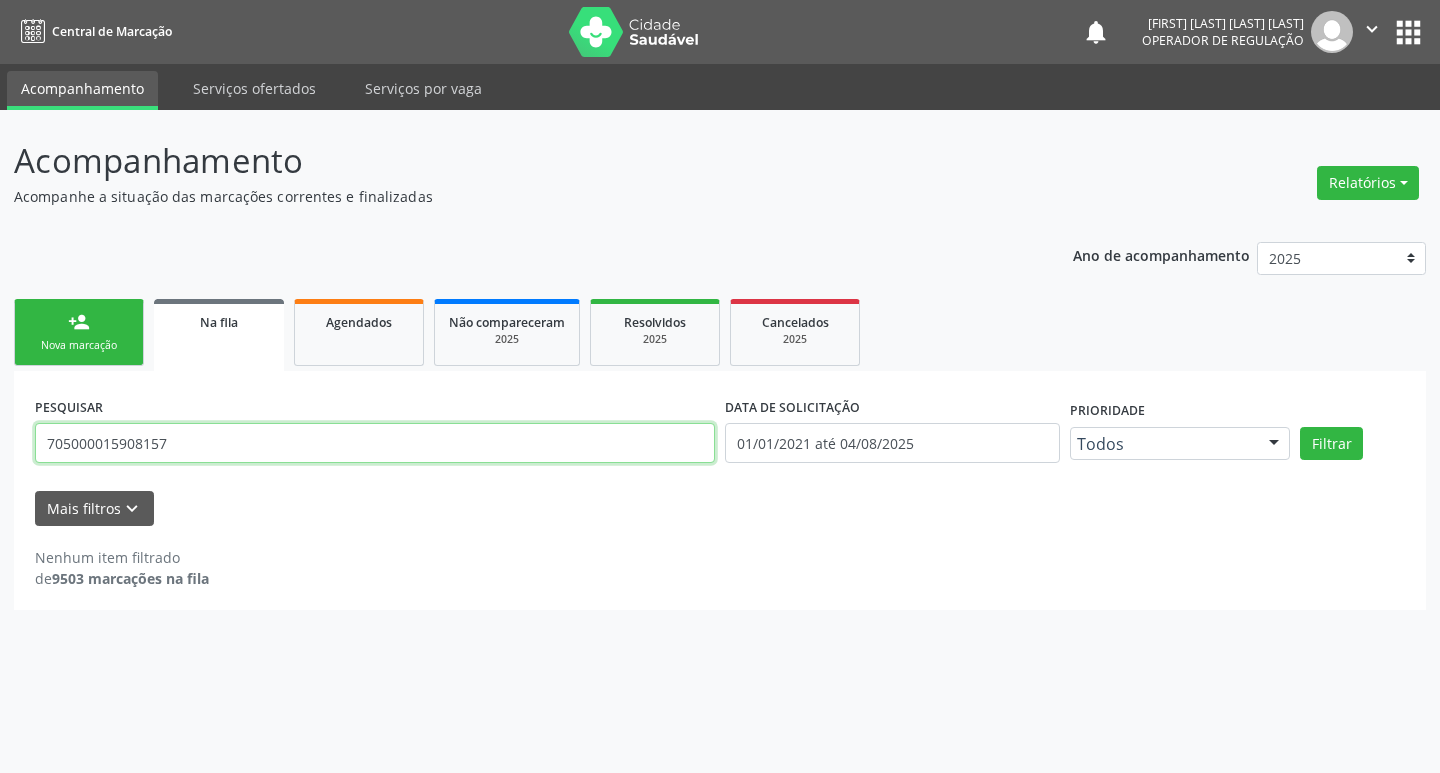 type on "705000015908157" 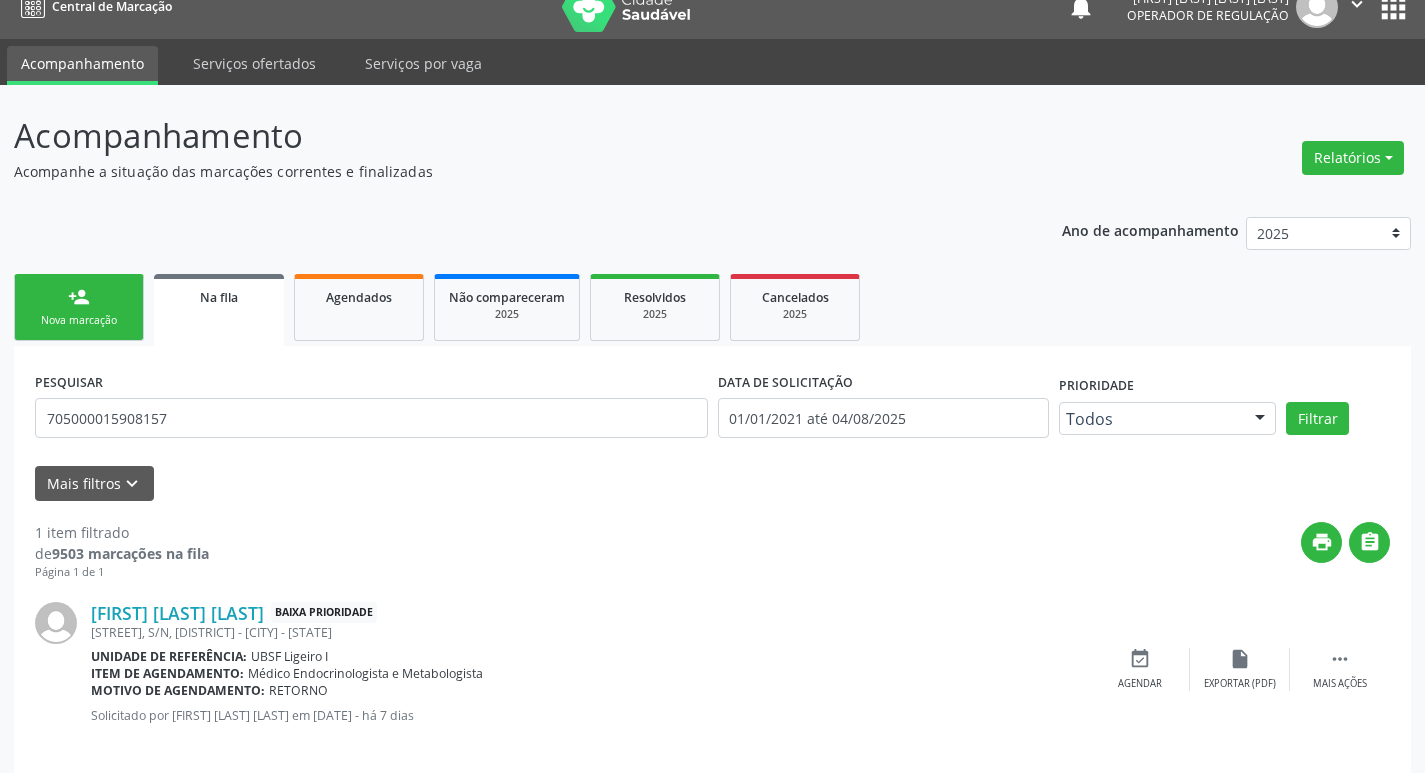scroll, scrollTop: 46, scrollLeft: 0, axis: vertical 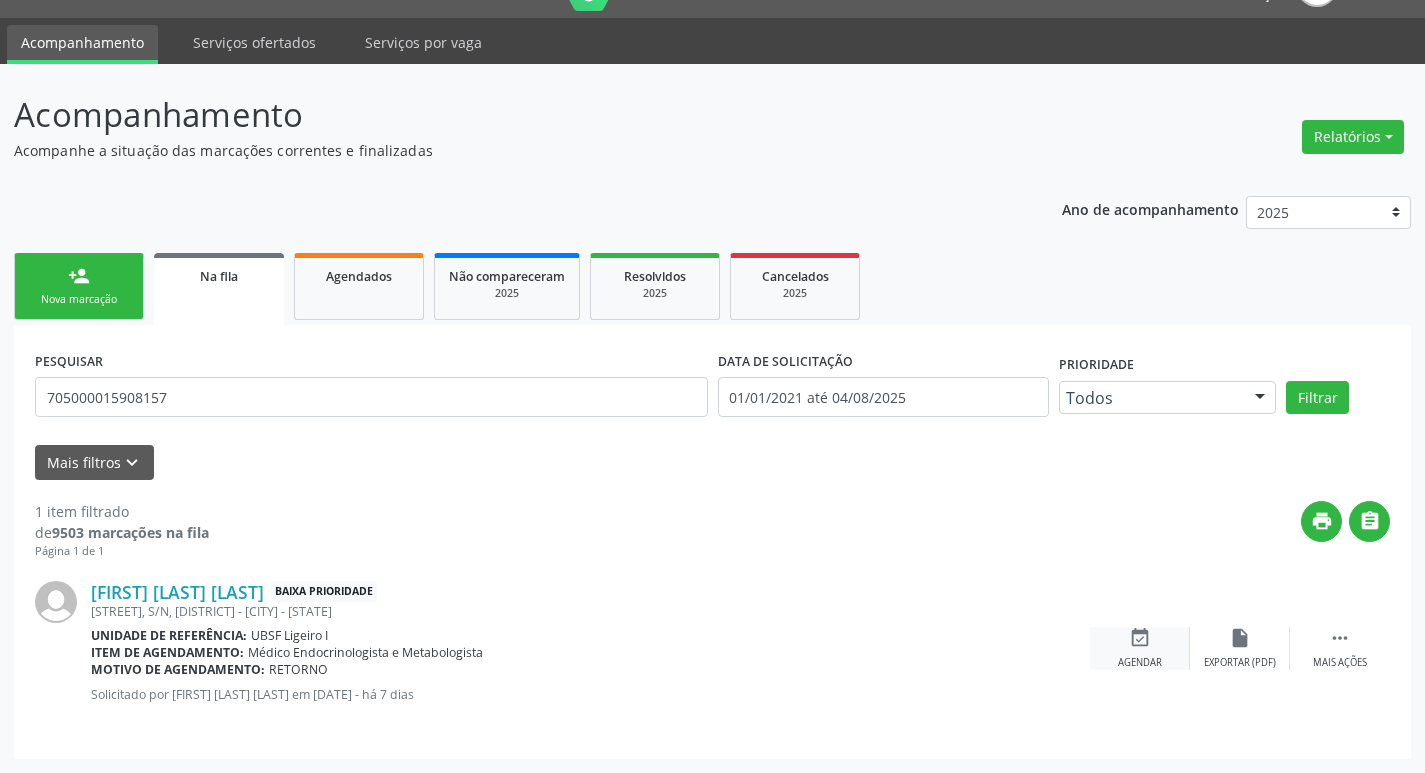 click on "event_available" at bounding box center (1140, 638) 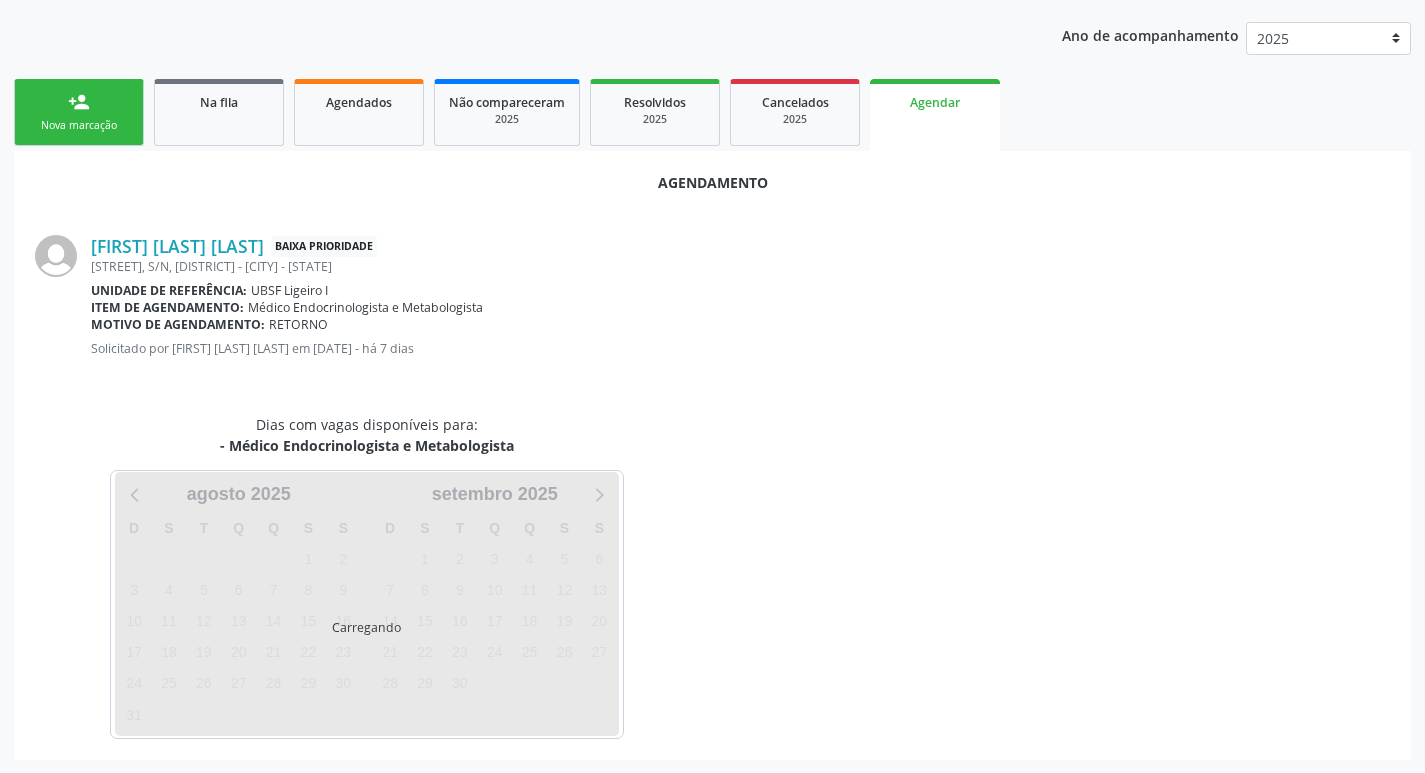 scroll, scrollTop: 221, scrollLeft: 0, axis: vertical 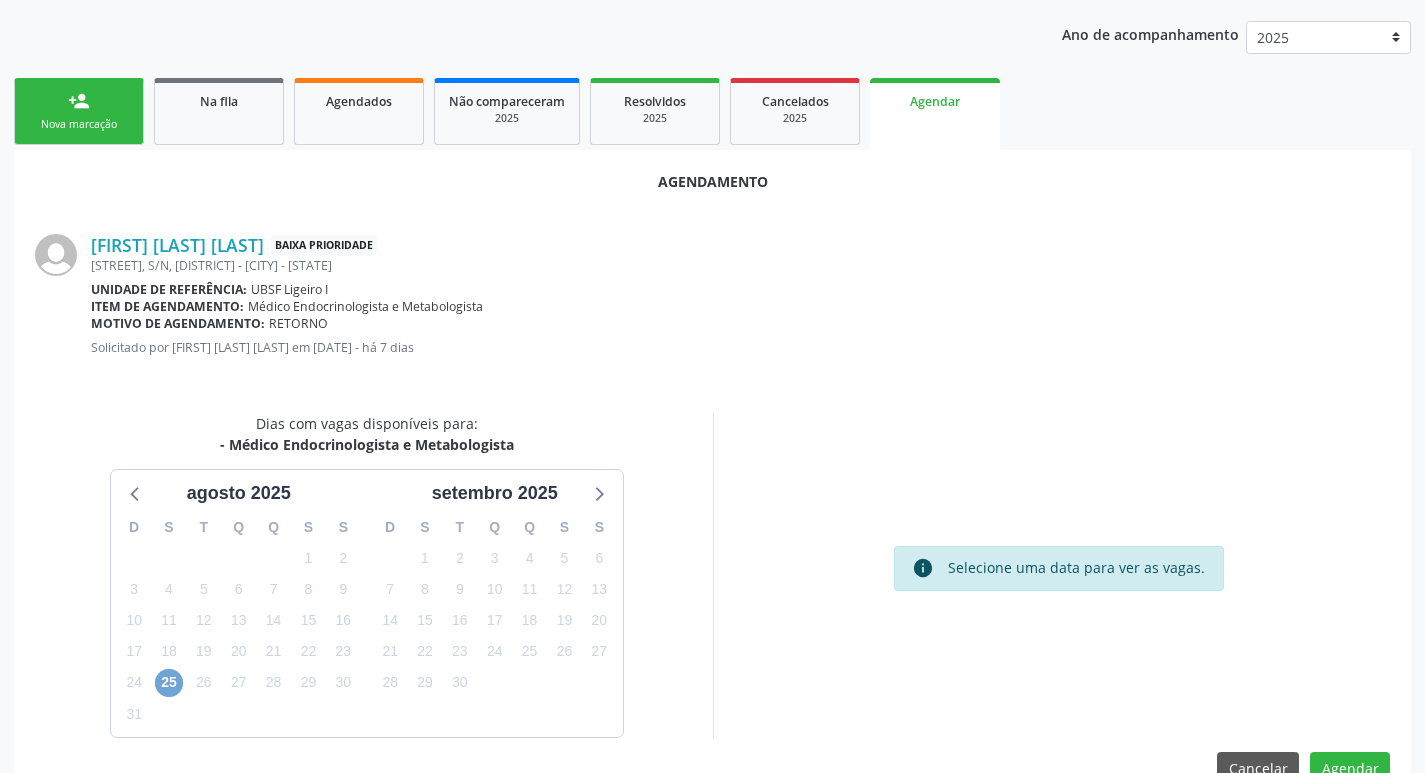 click on "25" at bounding box center [169, 683] 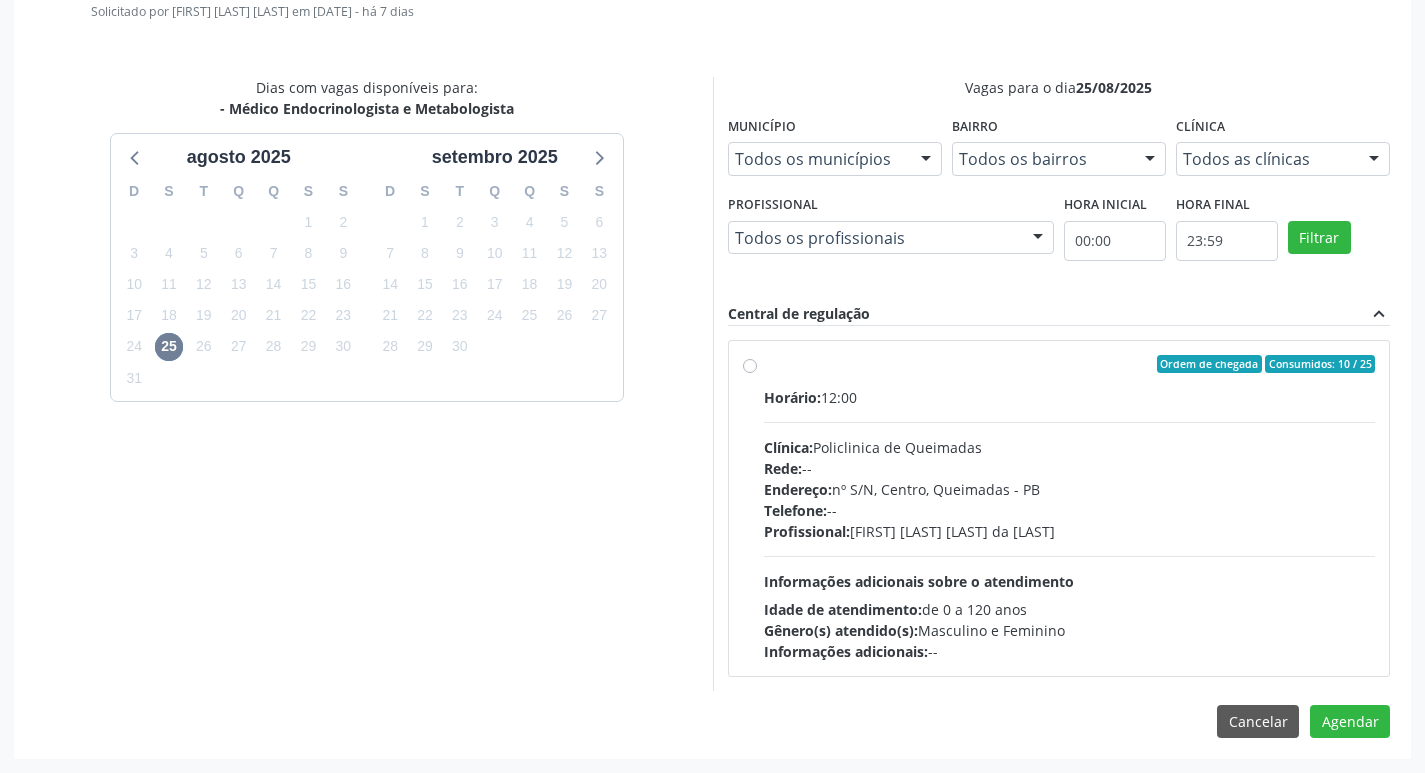 click on "Telefone:   --" at bounding box center [1070, 510] 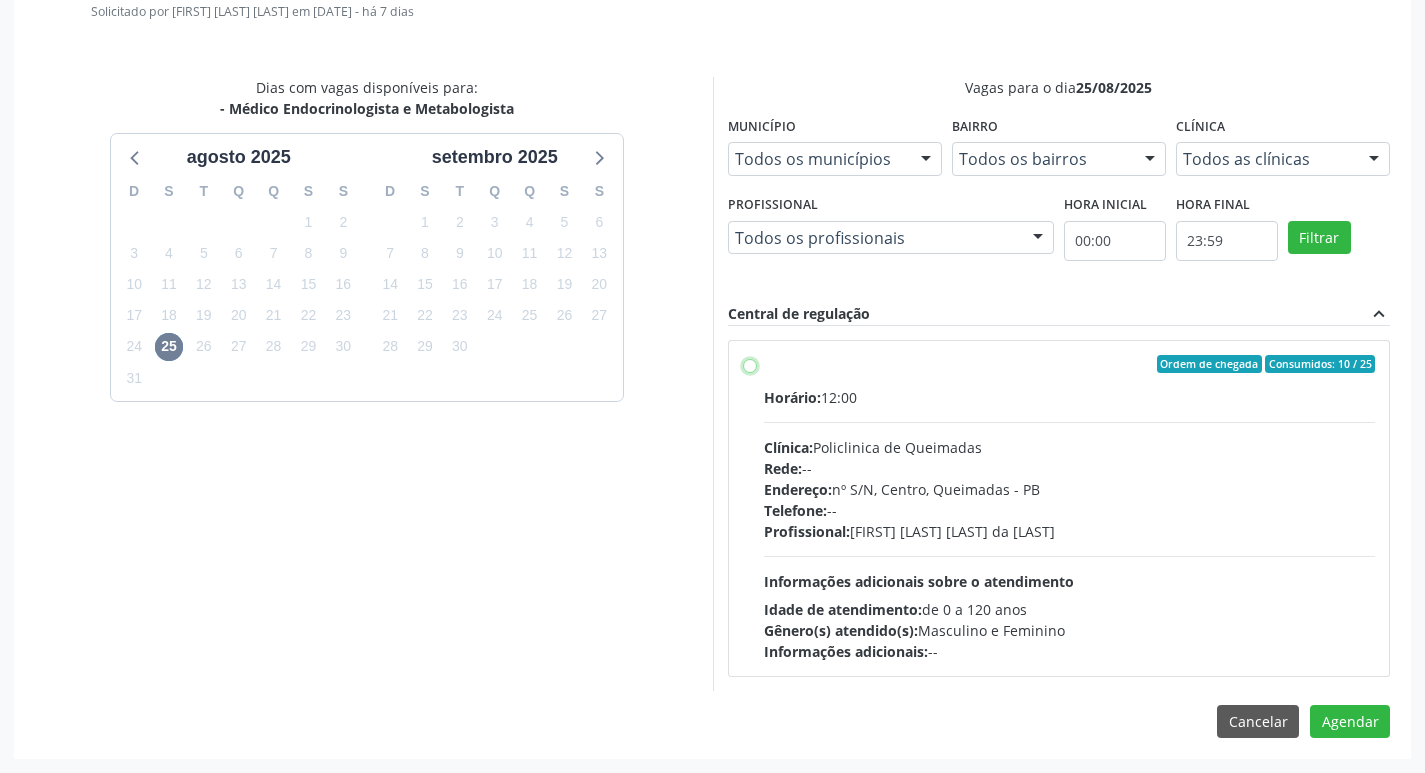 click on "Ordem de chegada
Consumidos: 10 / 25
Horário:   12:00
Clínica:  Policlinica de Queimadas
Rede:
--
Endereço:   nº S/N, Centro, Queimadas - PB
Telefone:   --
Profissional:
Emille Araujo Cavalcante da Cunha
Informações adicionais sobre o atendimento
Idade de atendimento:
de 0 a 120 anos
Gênero(s) atendido(s):
Masculino e Feminino
Informações adicionais:
--" at bounding box center (750, 364) 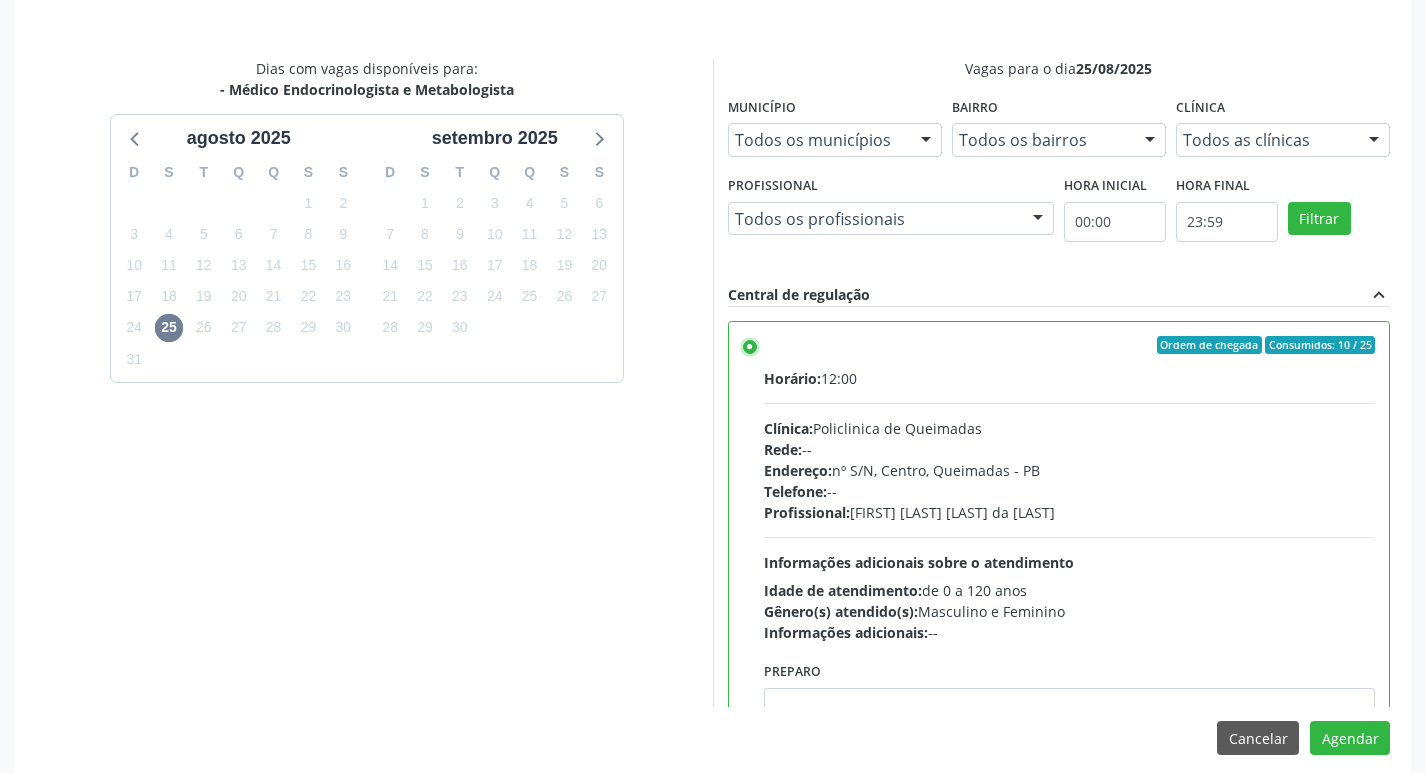scroll, scrollTop: 593, scrollLeft: 0, axis: vertical 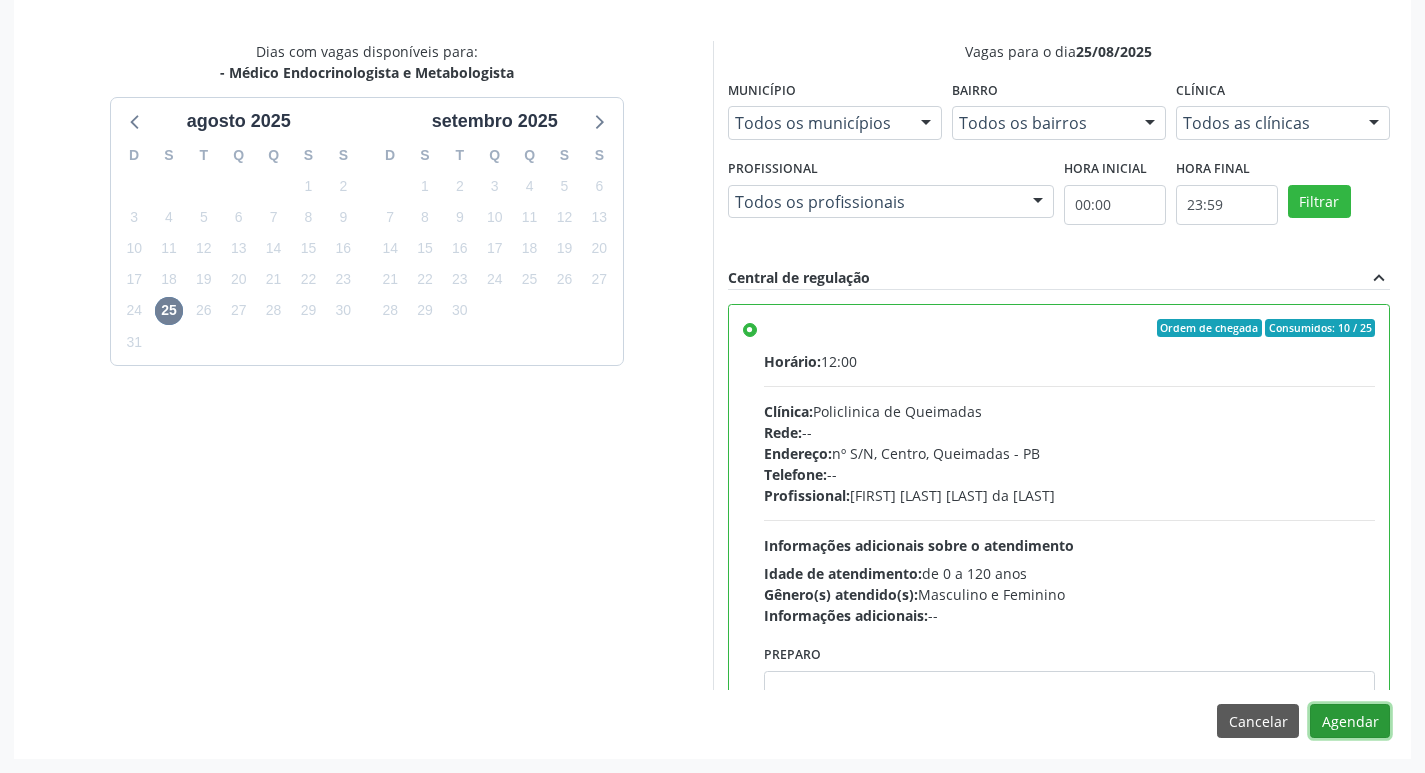 click on "Agendar" at bounding box center [1350, 721] 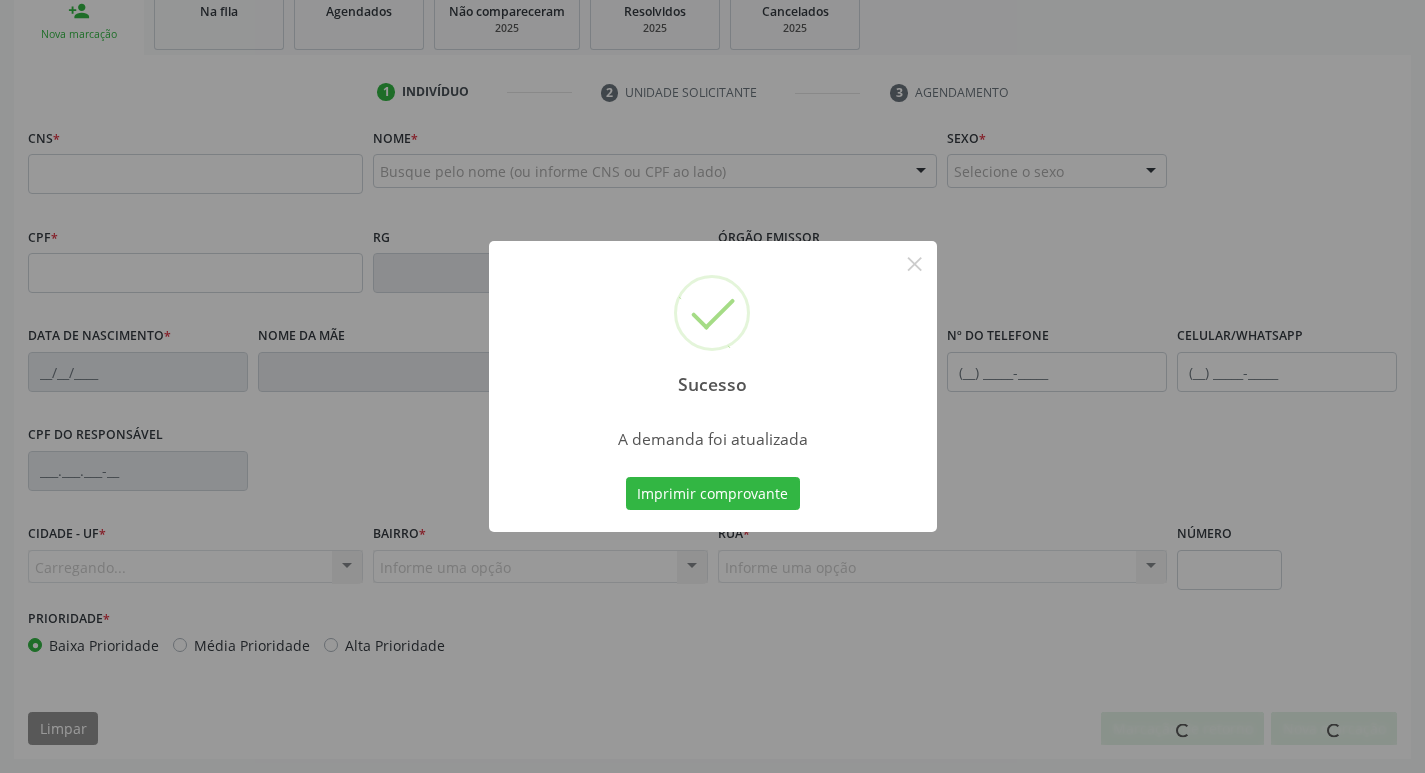 scroll, scrollTop: 311, scrollLeft: 0, axis: vertical 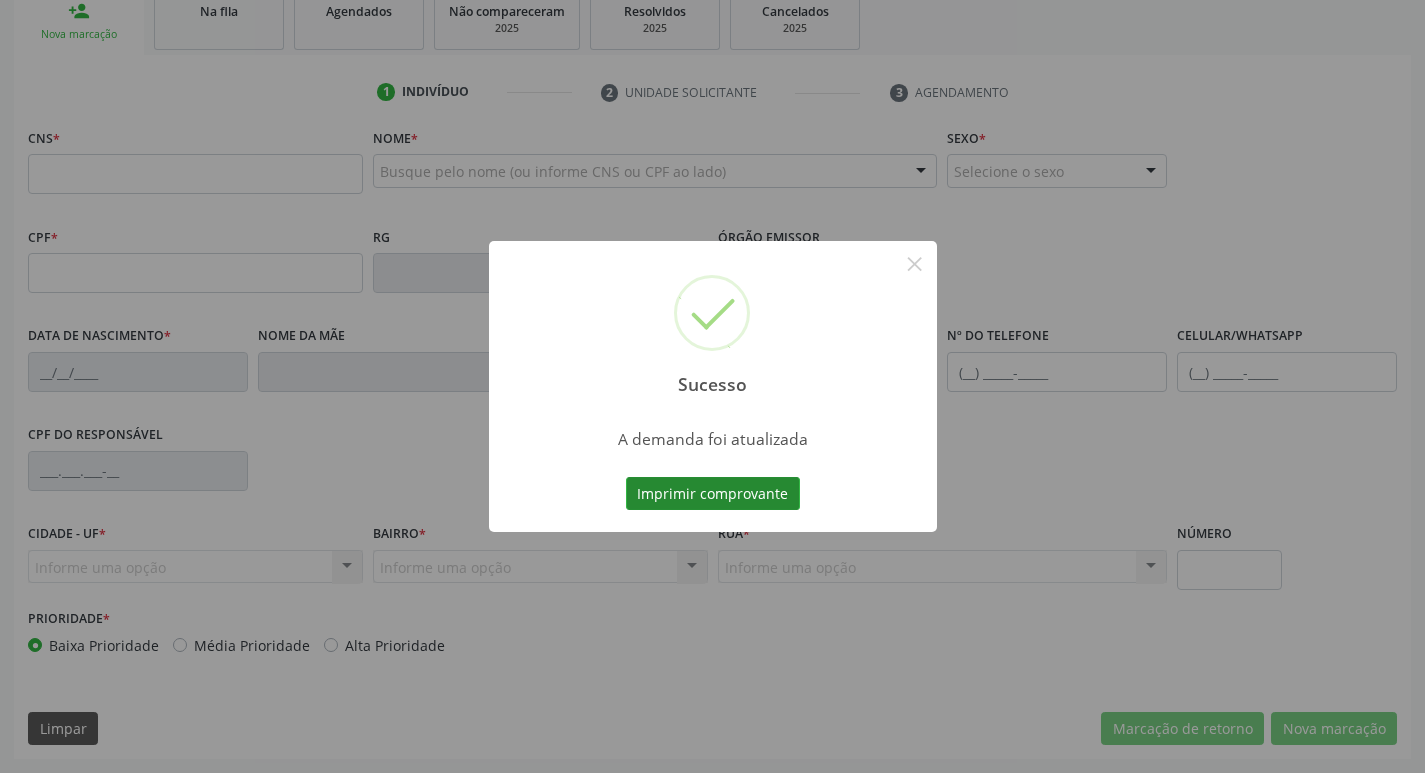 click on "Imprimir comprovante" at bounding box center (713, 494) 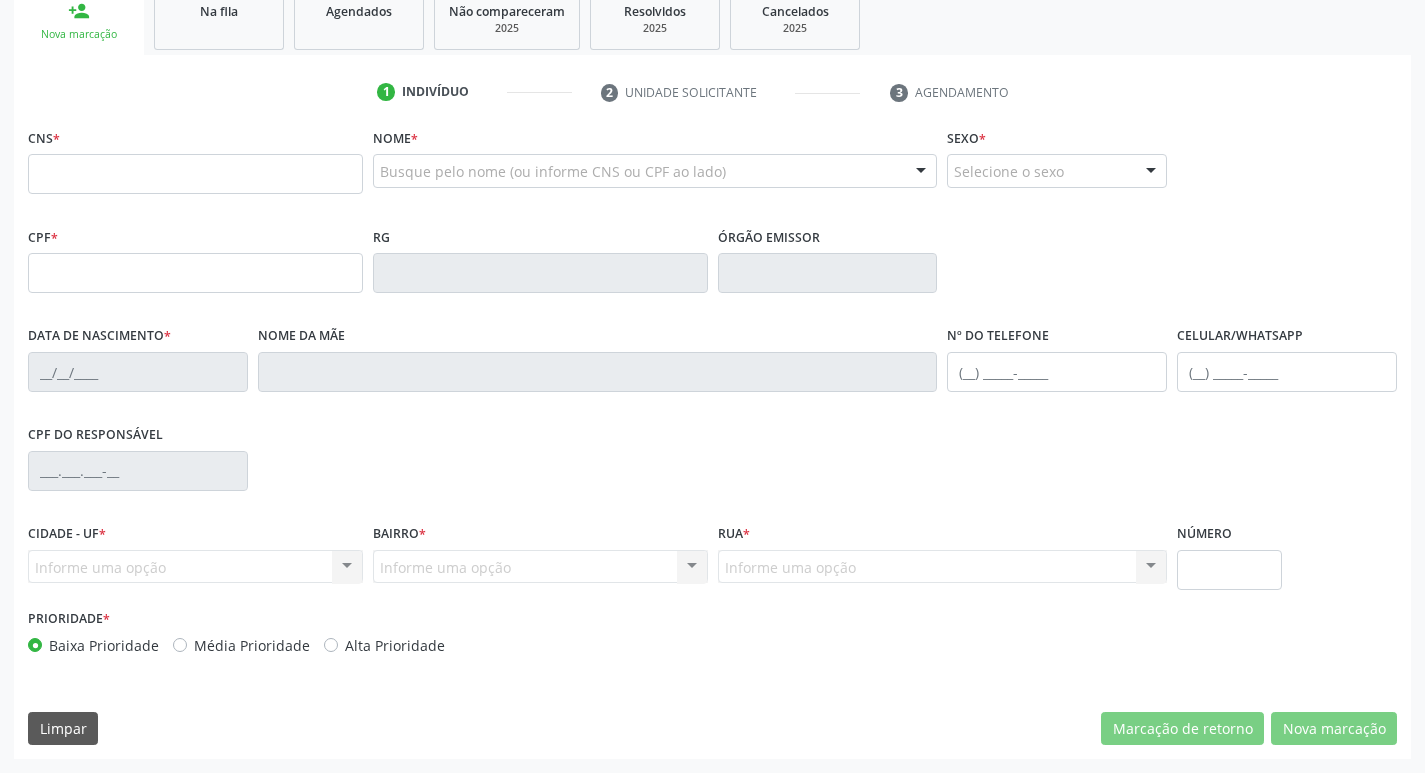 click on "Sucesso × A demanda foi atualizada Imprimir comprovante Cancel" at bounding box center (712, 386) 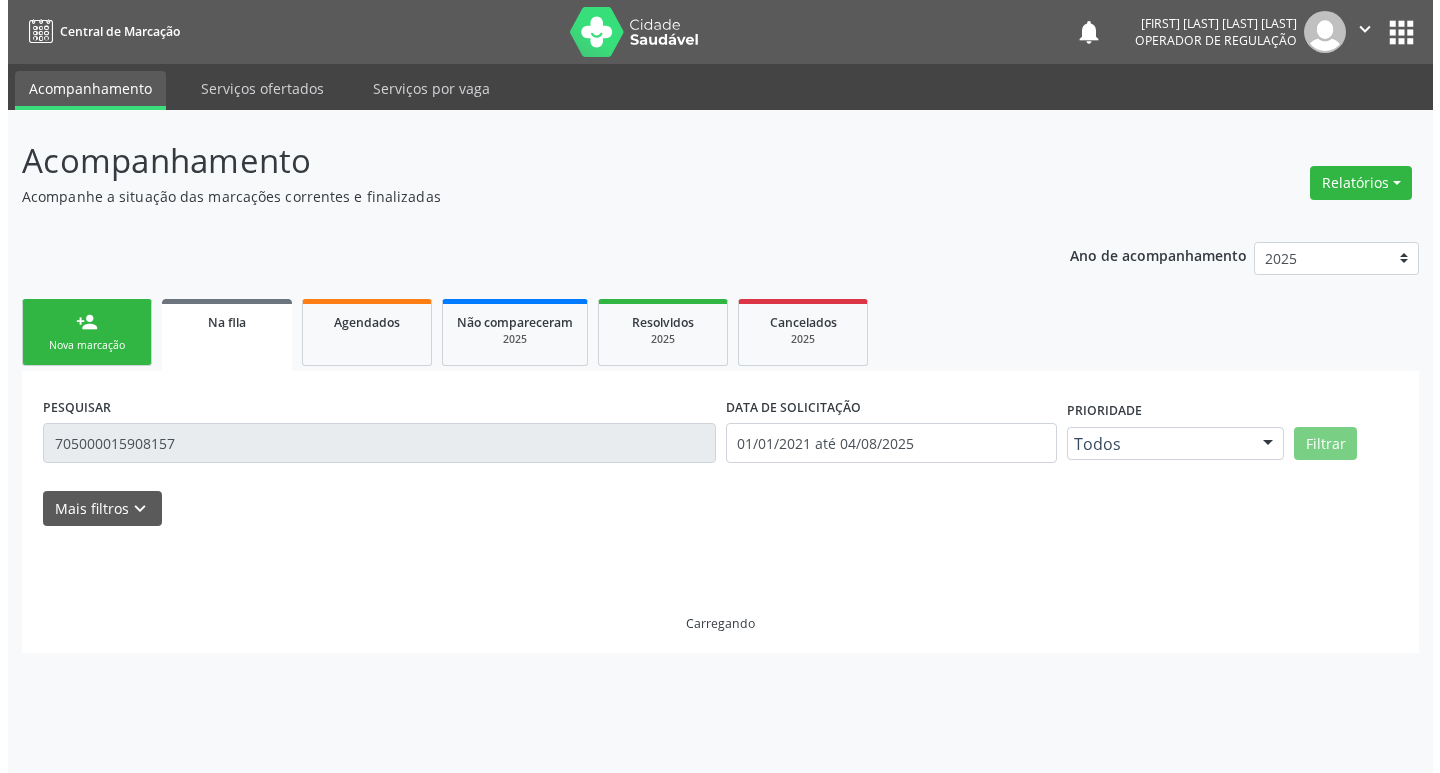 scroll, scrollTop: 0, scrollLeft: 0, axis: both 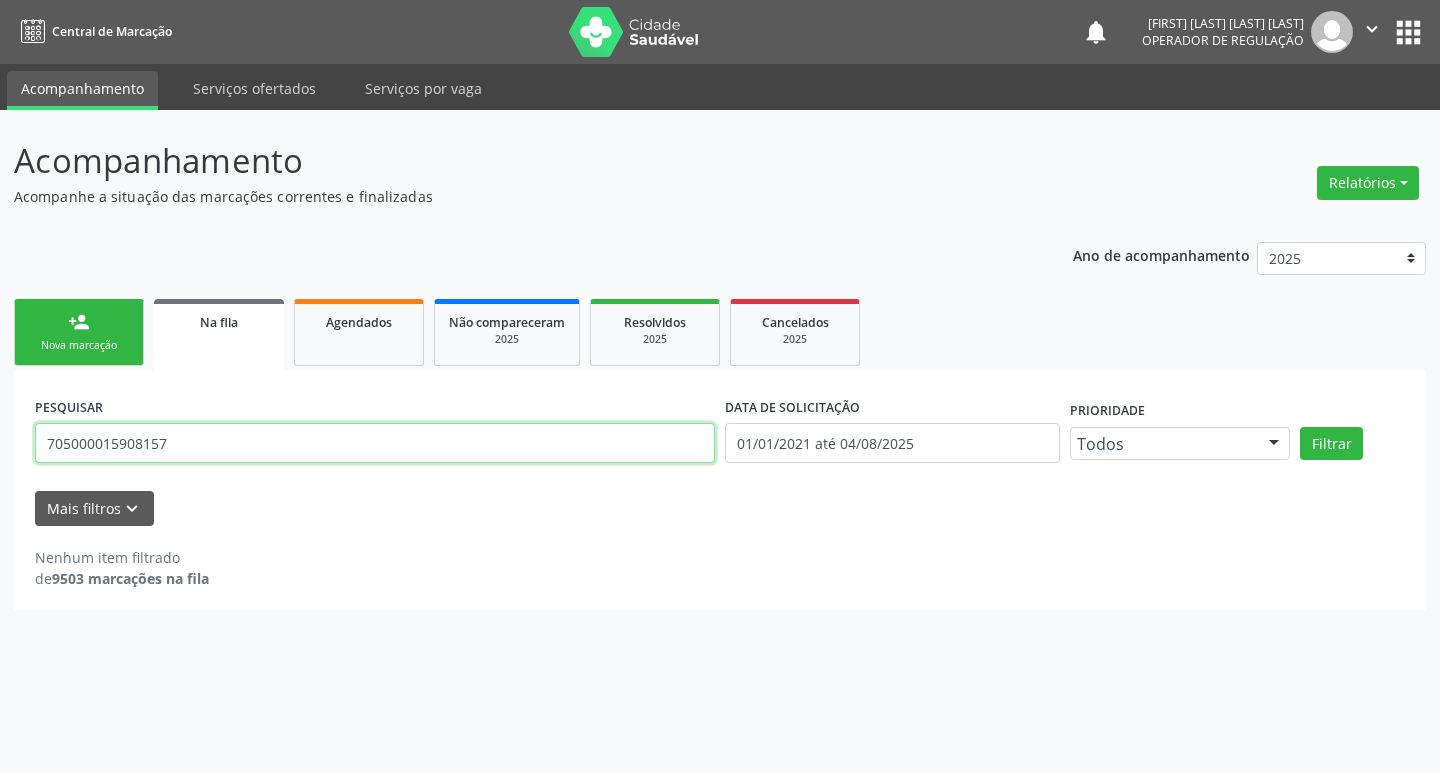 click on "705000015908157" at bounding box center [375, 443] 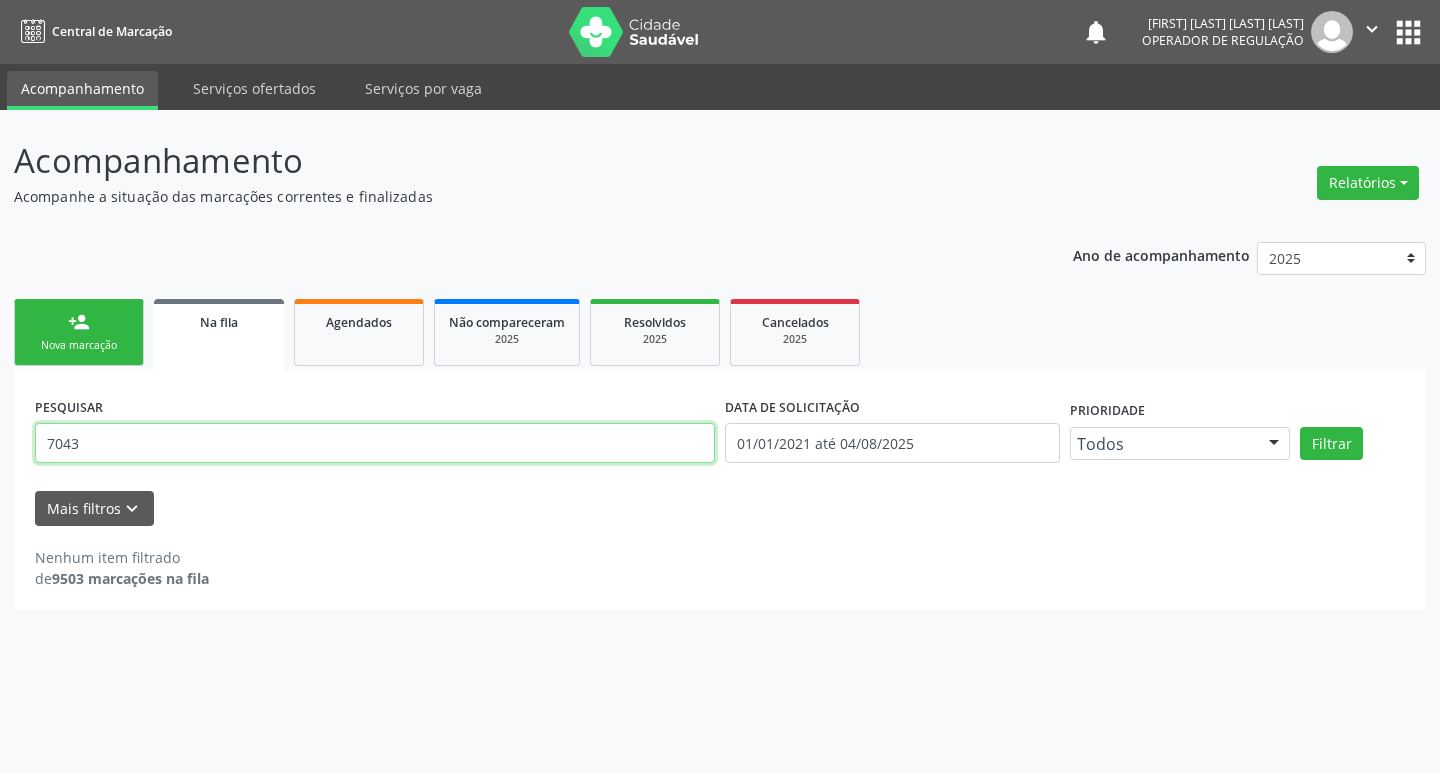 type on "70430" 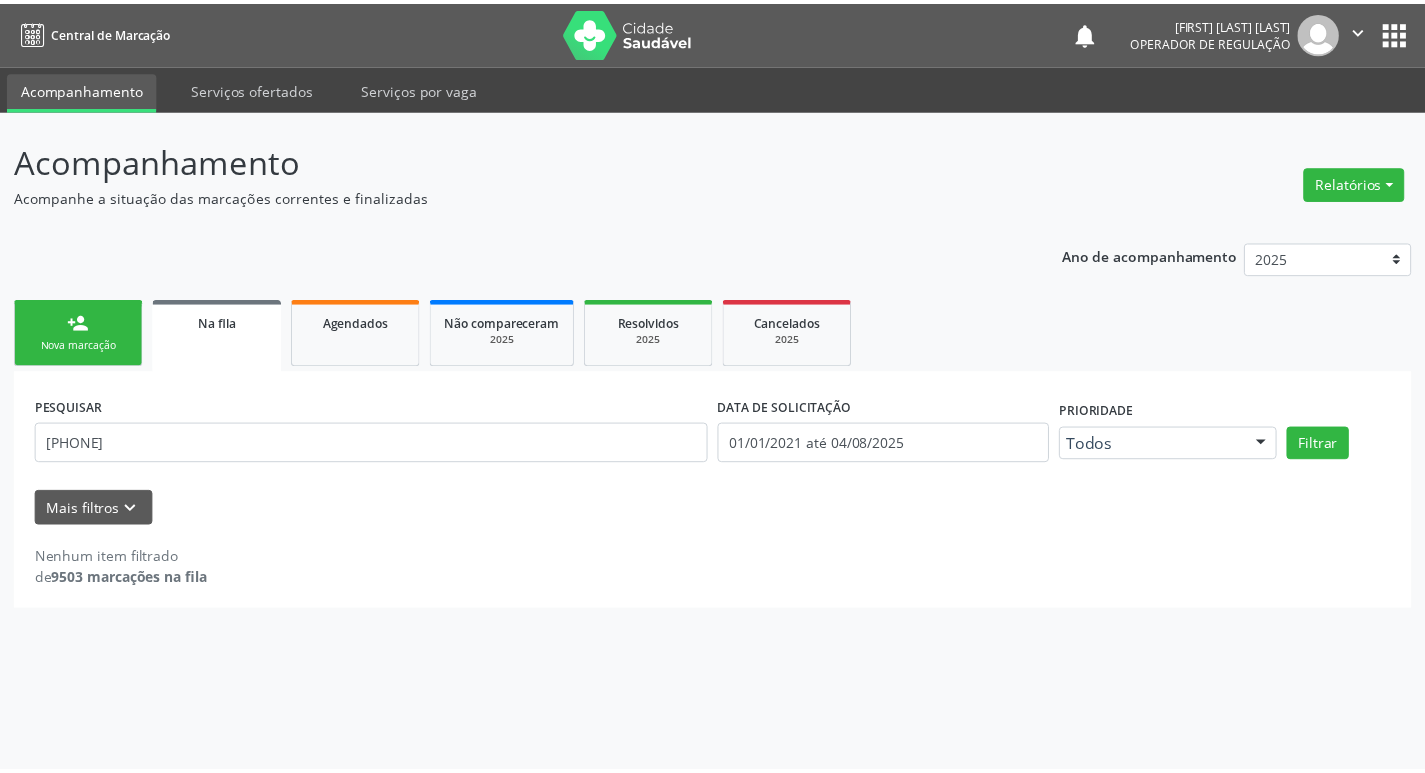 scroll, scrollTop: 0, scrollLeft: 0, axis: both 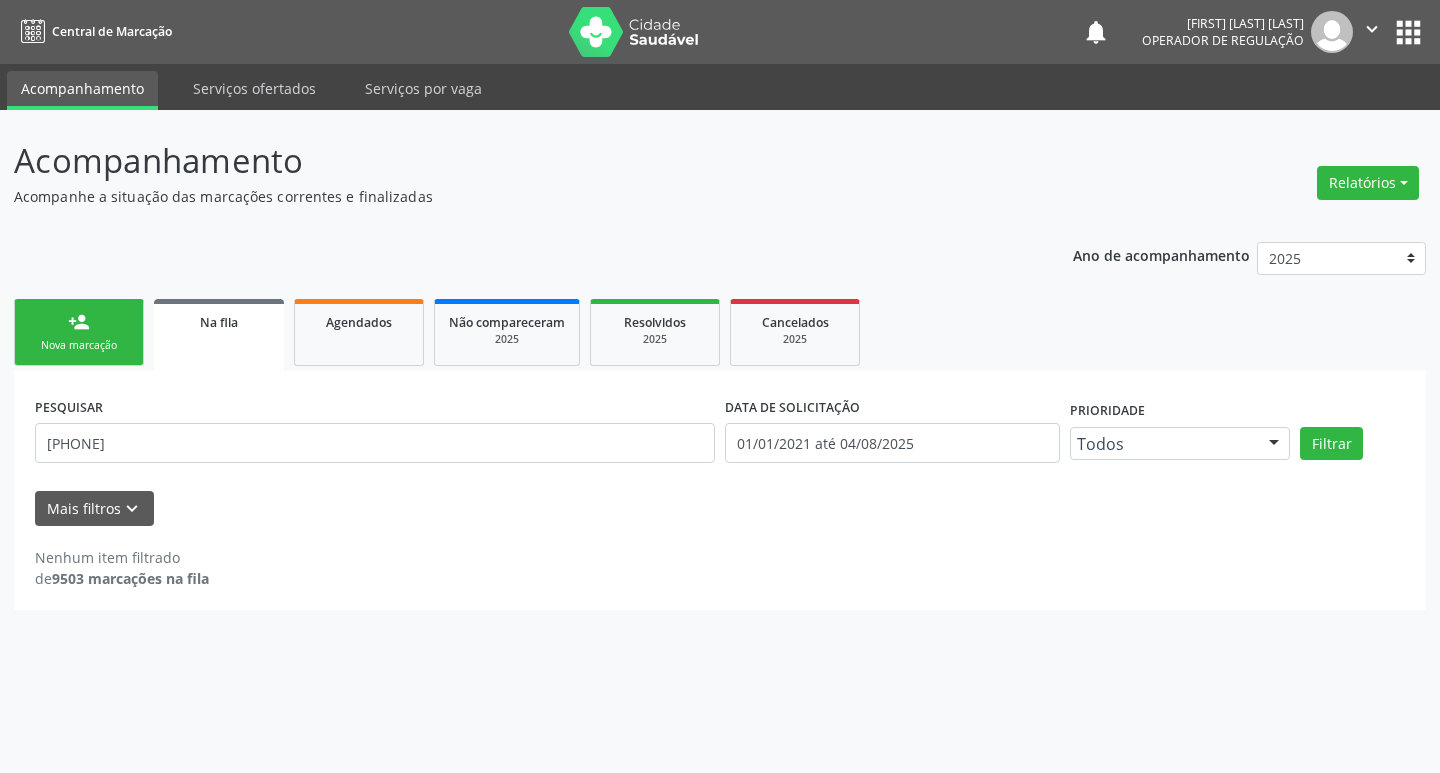 type on "[PHONE]" 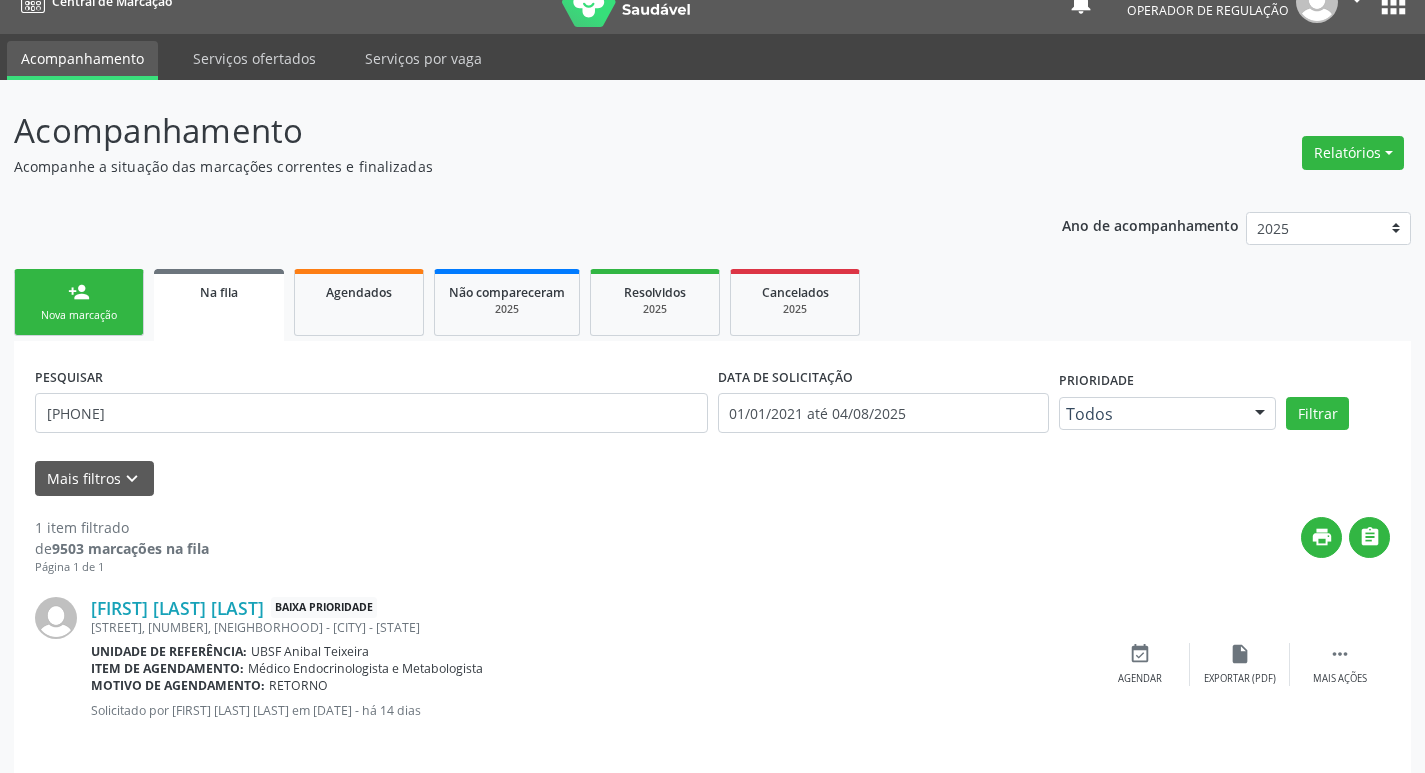scroll, scrollTop: 46, scrollLeft: 0, axis: vertical 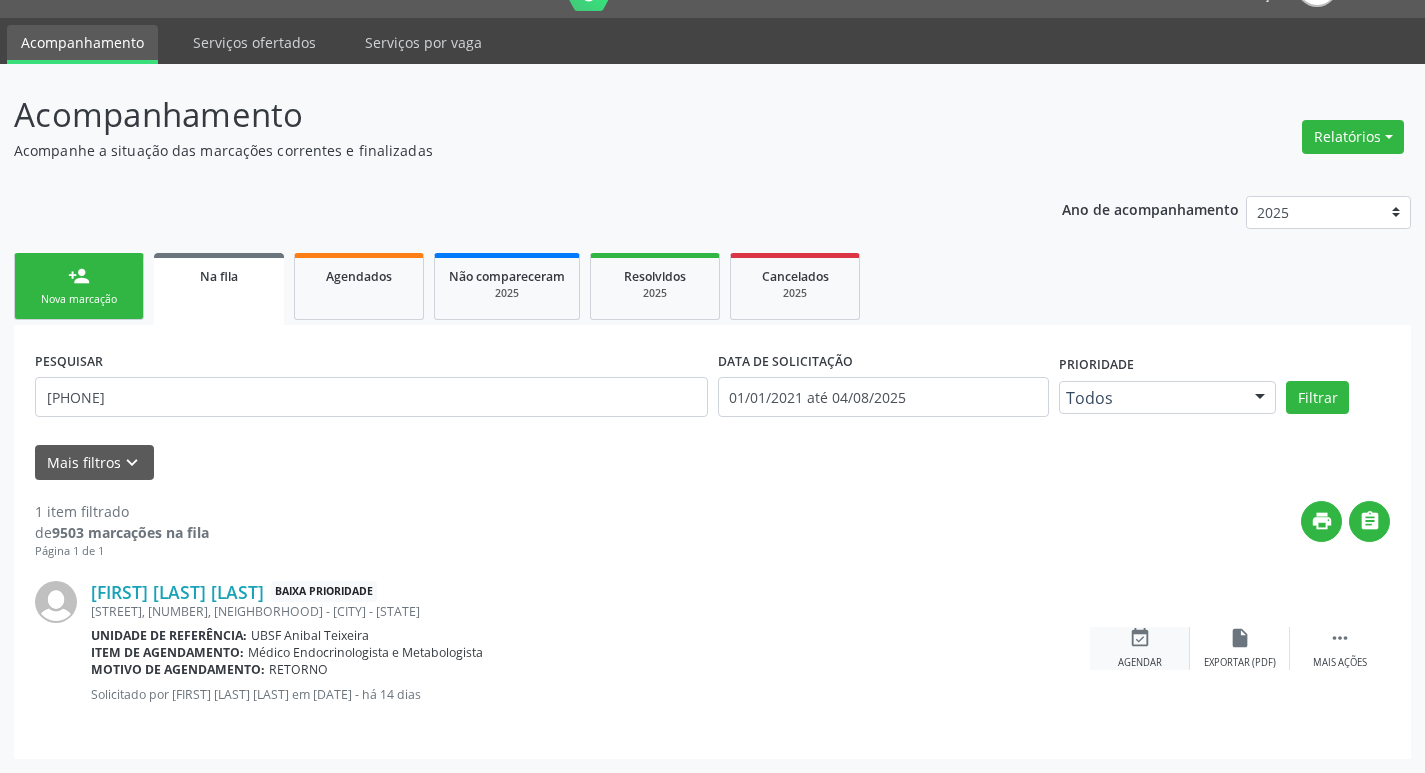 click on "event_available" at bounding box center (1140, 638) 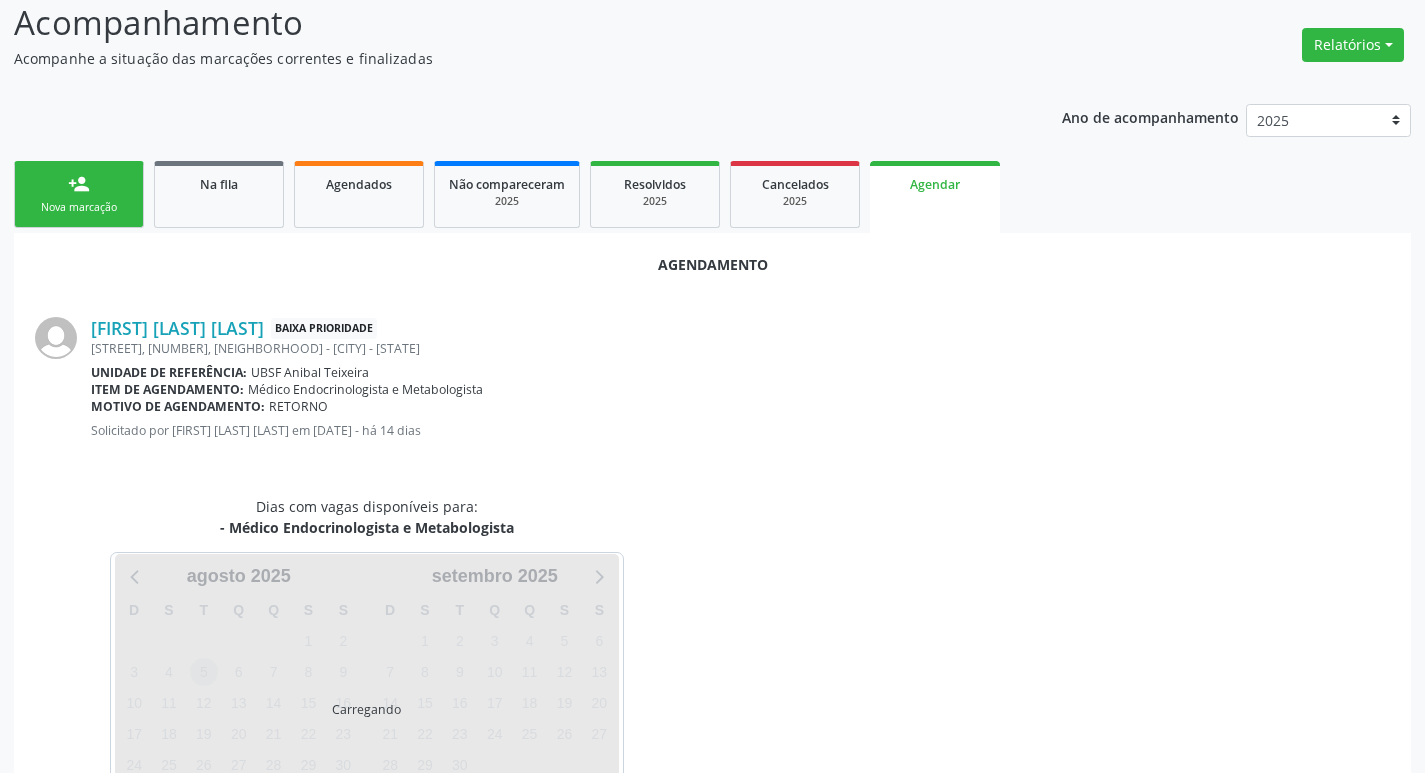 scroll, scrollTop: 221, scrollLeft: 0, axis: vertical 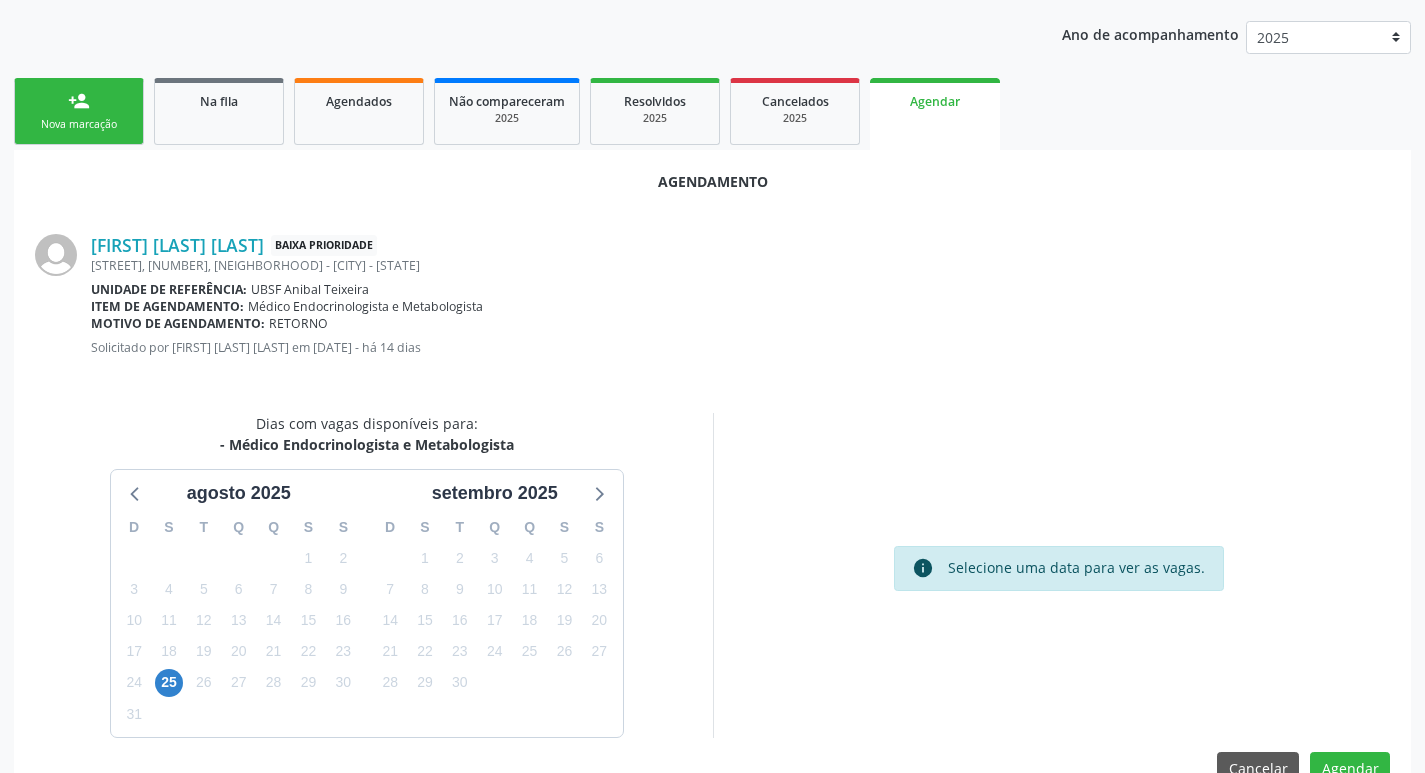 click on "25" at bounding box center (169, 682) 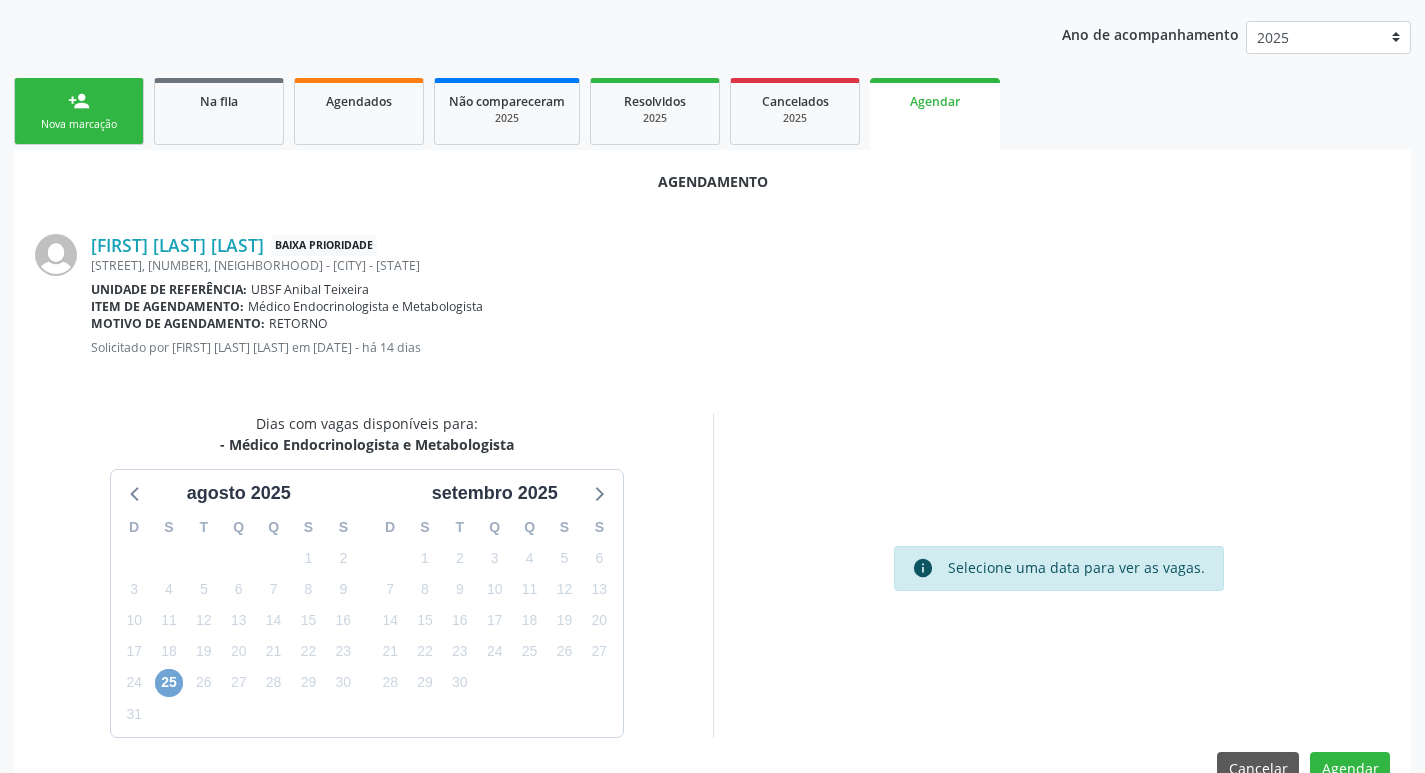 click on "25" at bounding box center [169, 683] 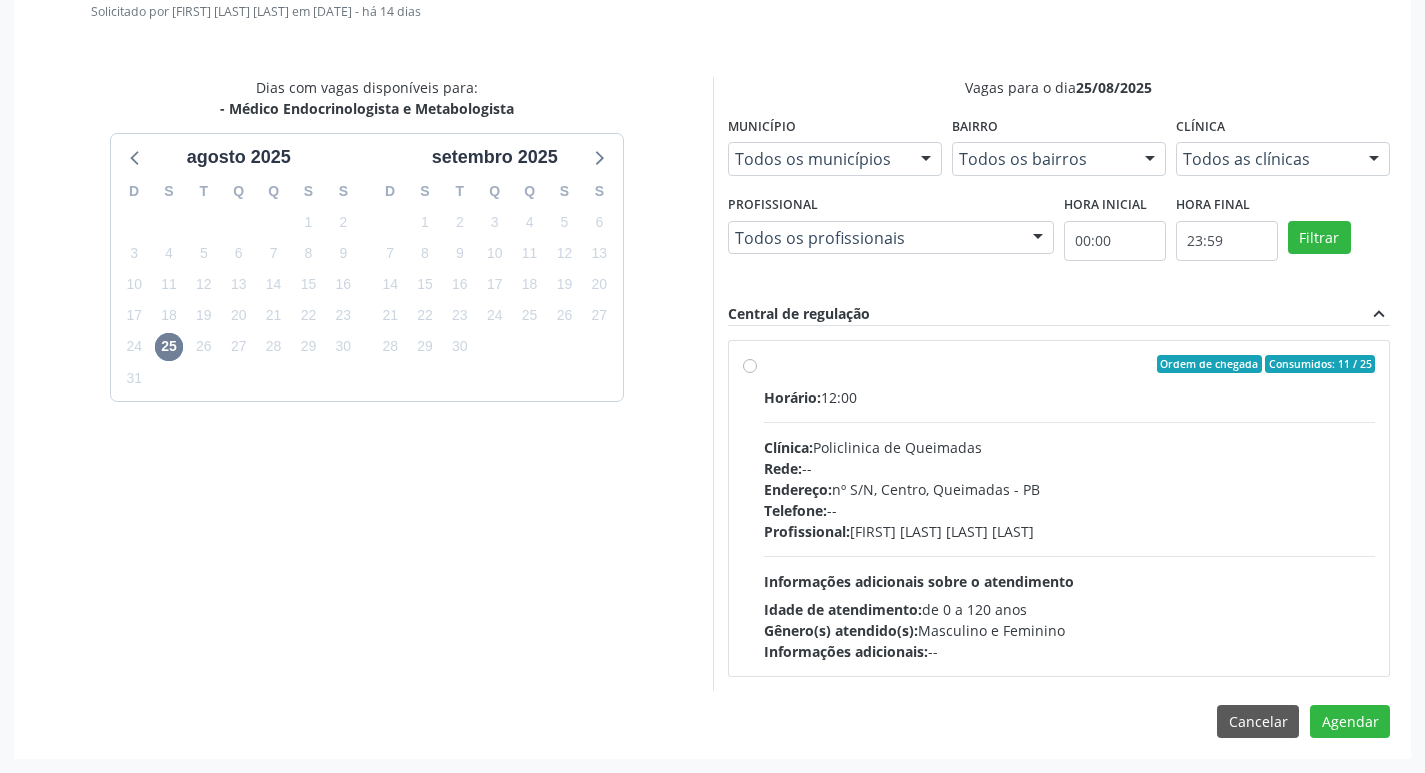 click on "Horário:   12:00
Clínica:  Policlinica de Queimadas
Rede:
--
Endereço:   nº S/N, Centro, [CITY] - [STATE]
Telefone:   --
Profissional:
[FIRST] [LAST] [LAST] [LAST]
Informações adicionais sobre o atendimento
Idade de atendimento:
de 0 a 120 anos
Gênero(s) atendido(s):
Masculino e Feminino
Informações adicionais:
--" at bounding box center [1070, 524] 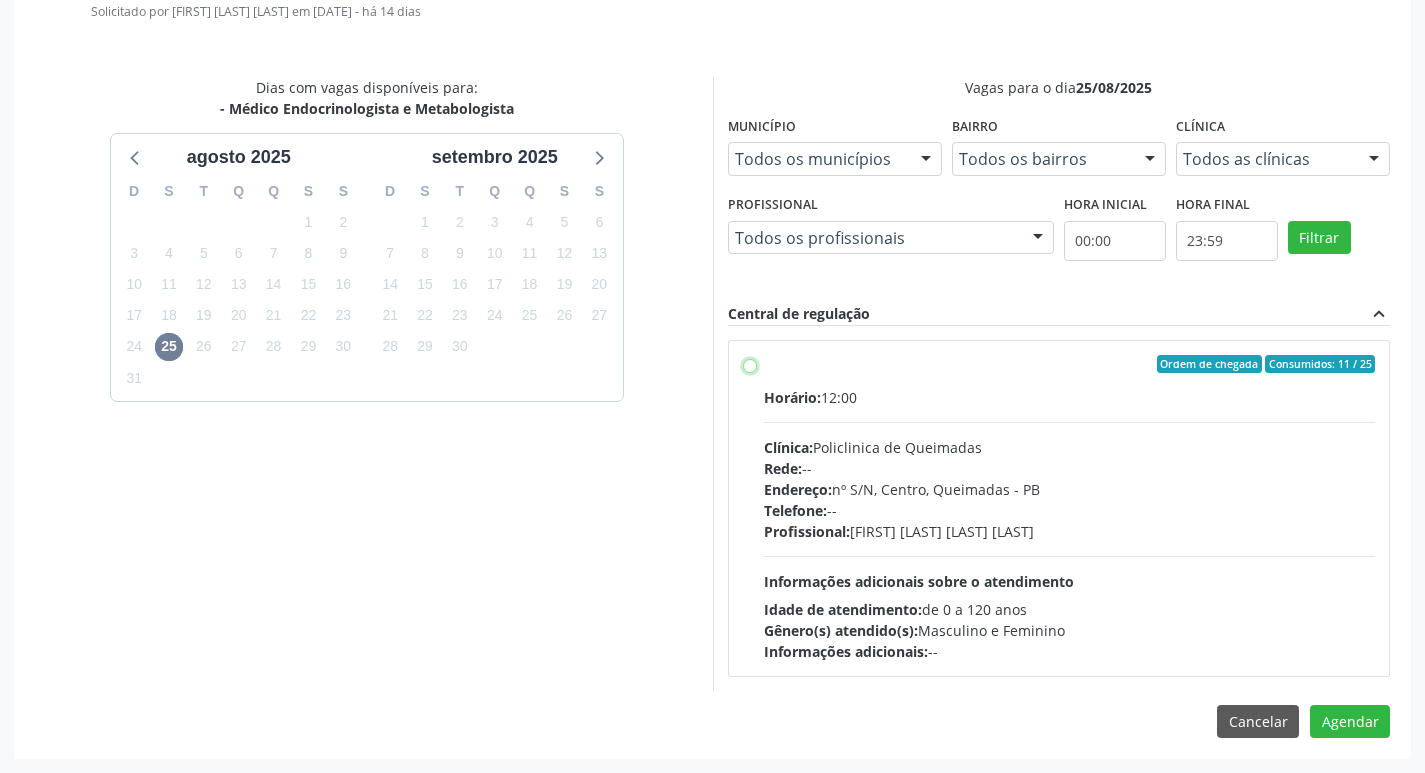 radio on "true" 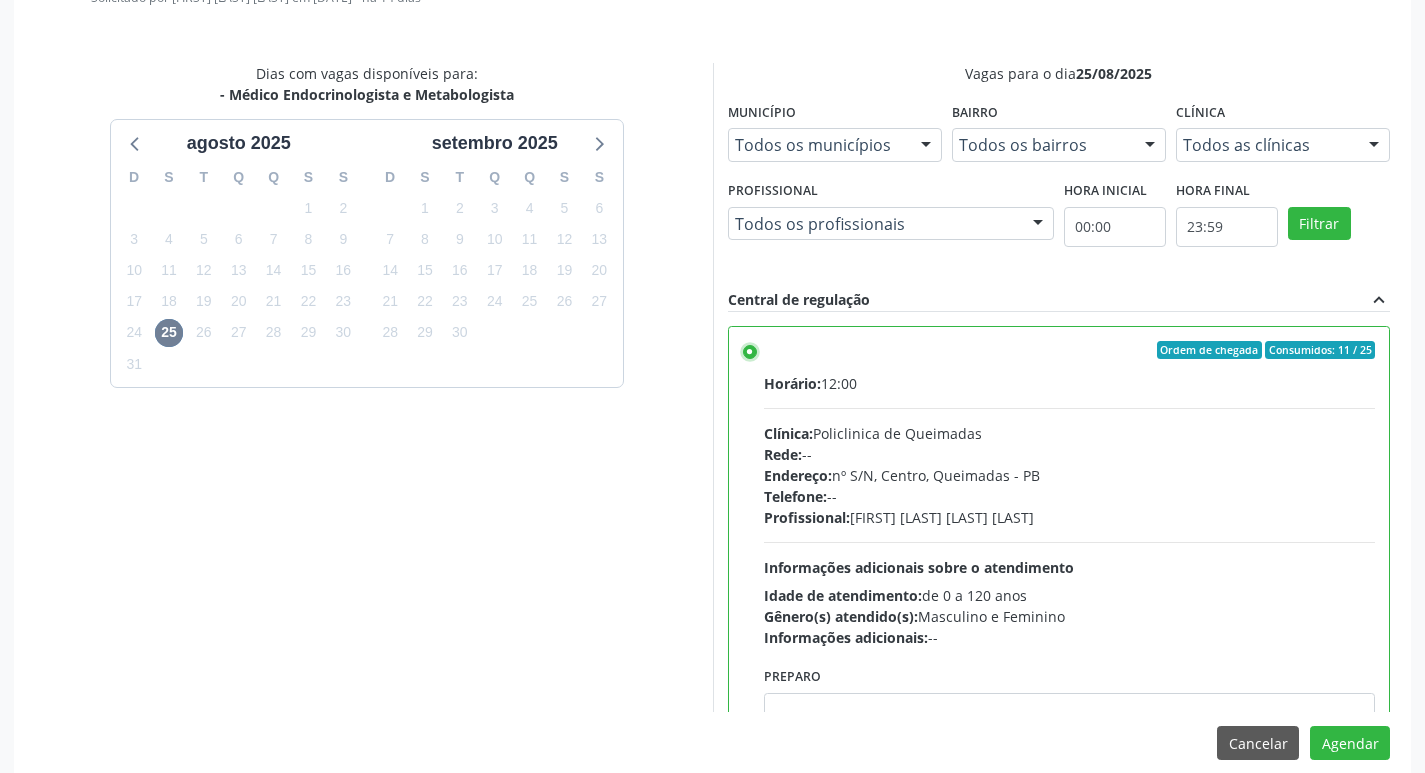 scroll, scrollTop: 593, scrollLeft: 0, axis: vertical 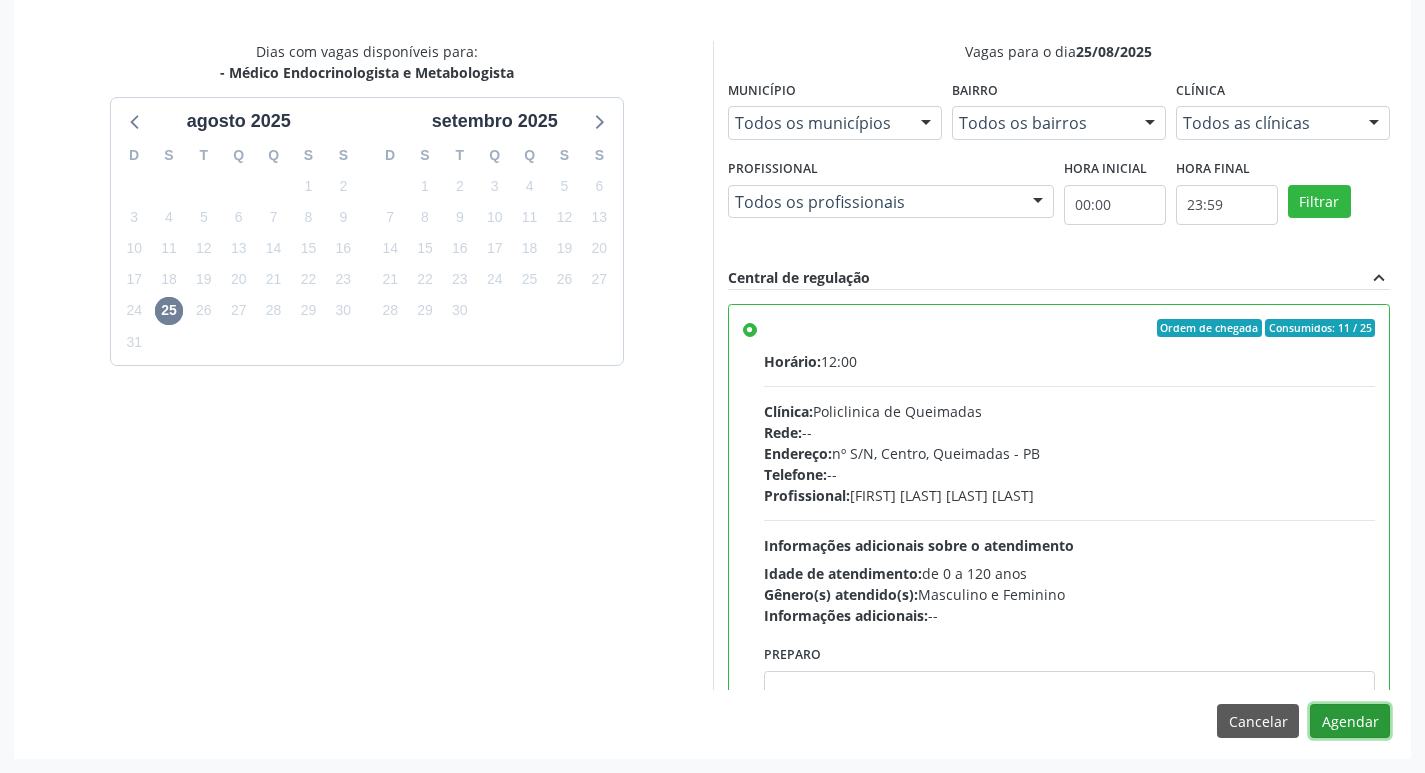 click on "Agendar" at bounding box center (1350, 721) 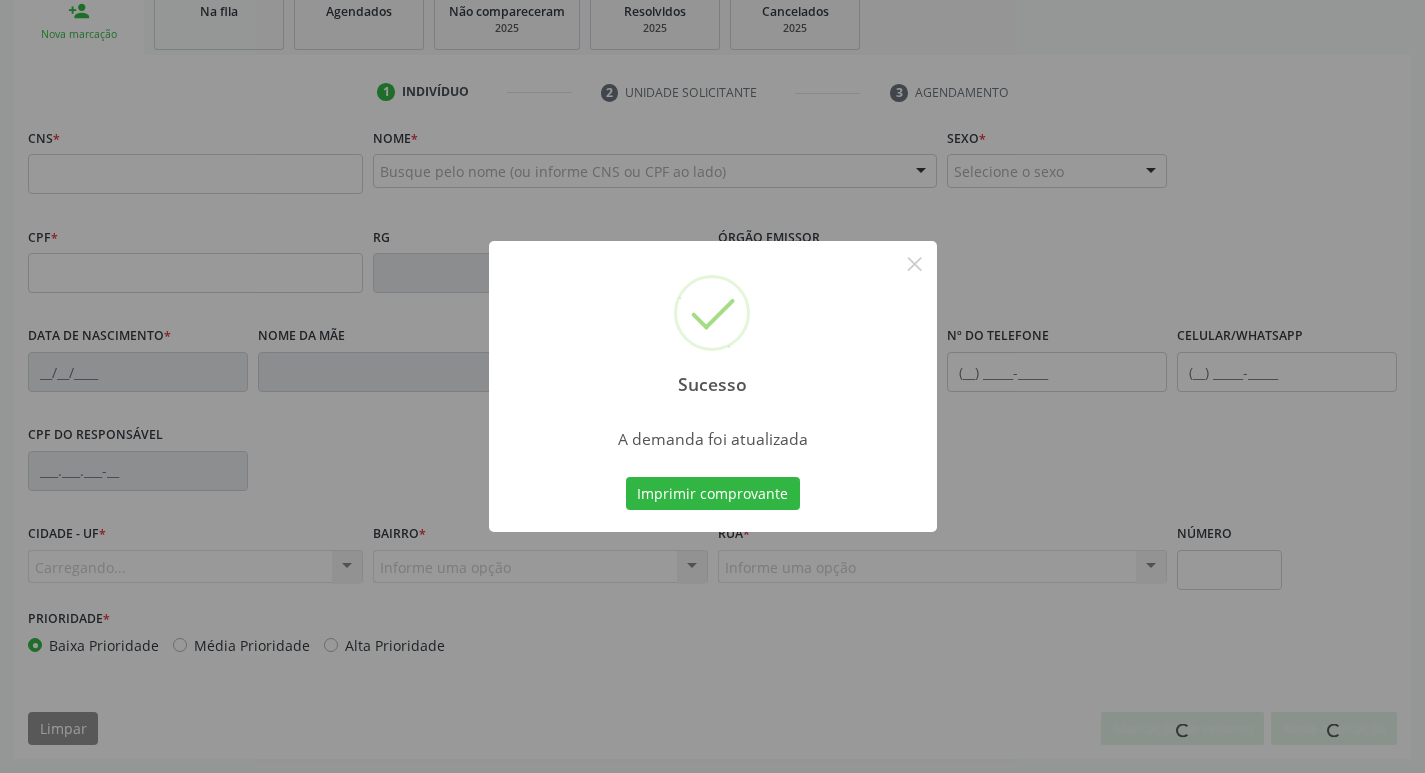 scroll, scrollTop: 311, scrollLeft: 0, axis: vertical 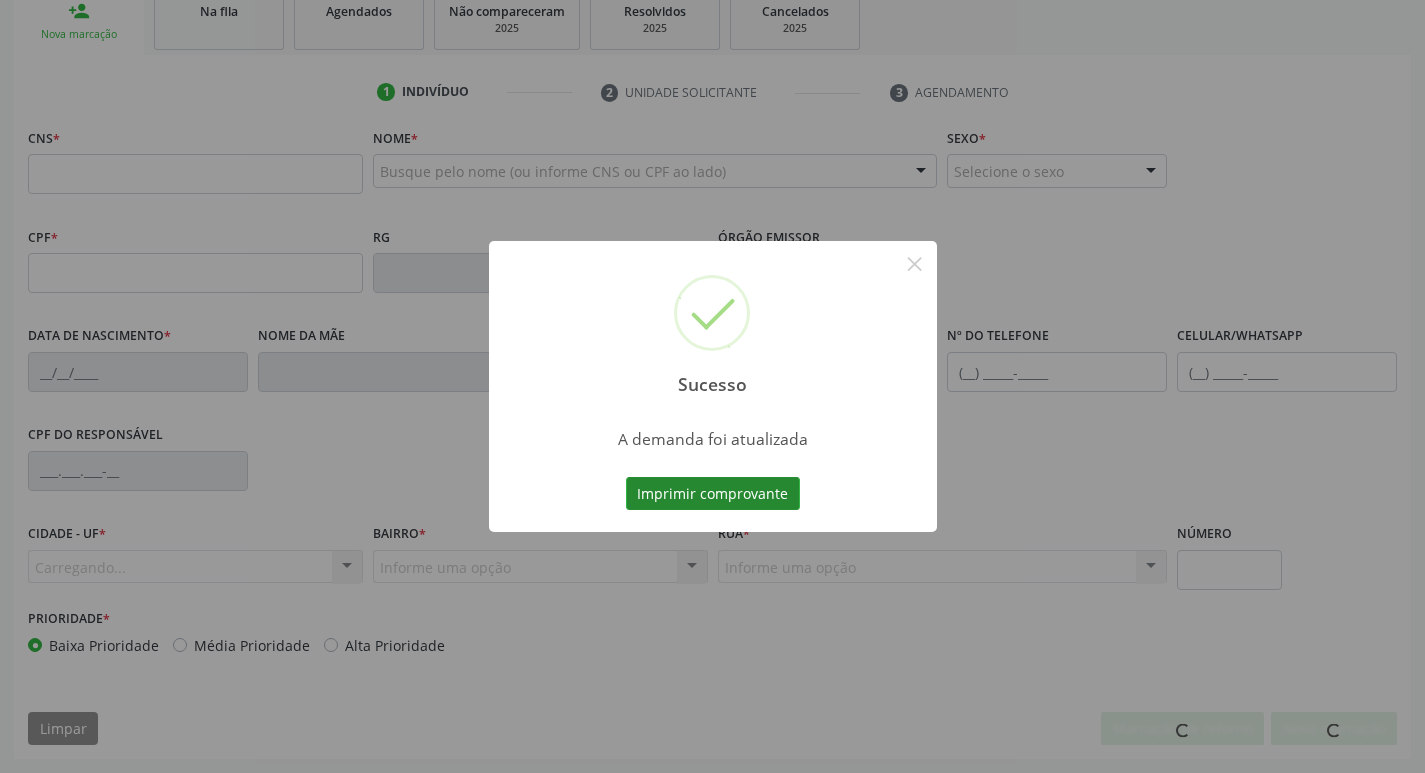 click on "Imprimir comprovante" at bounding box center [713, 494] 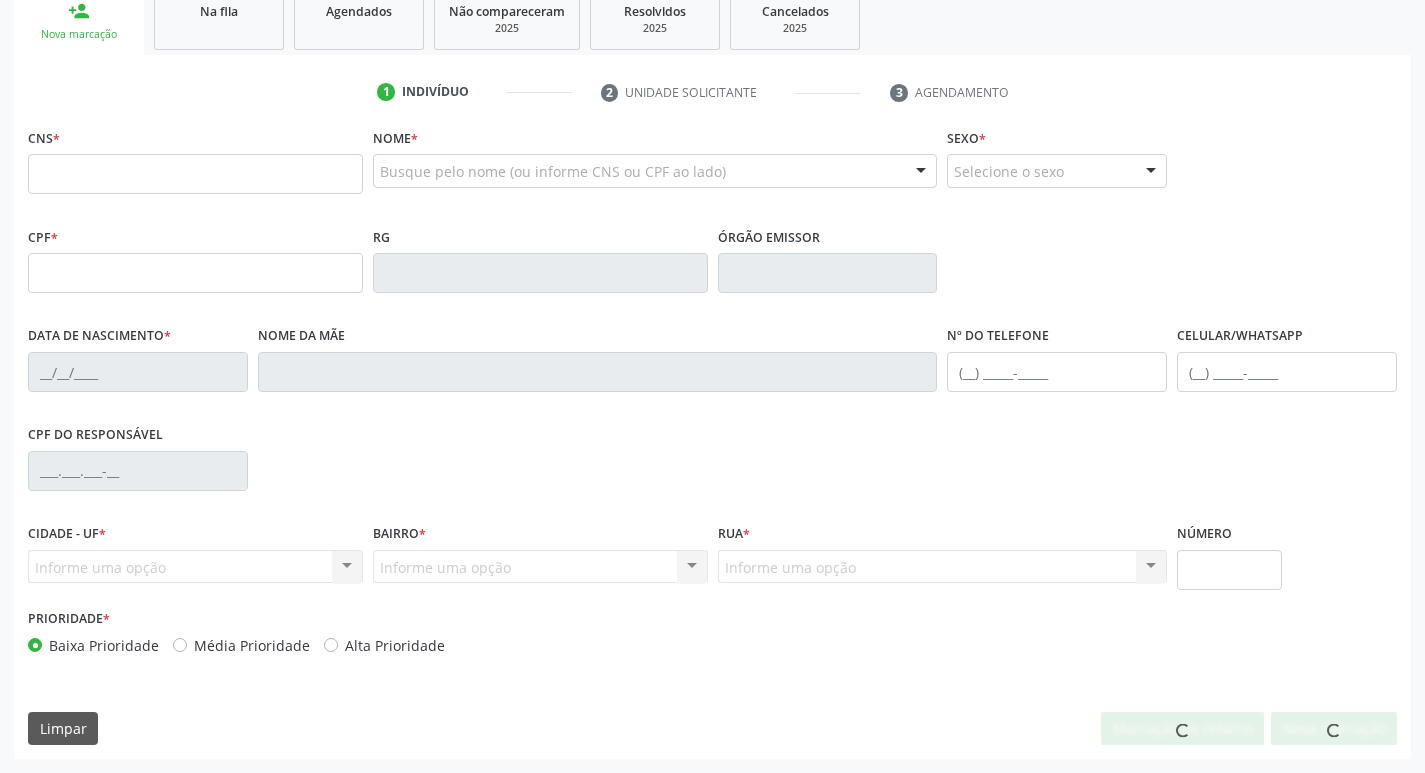 click on "Na fila" at bounding box center [219, 19] 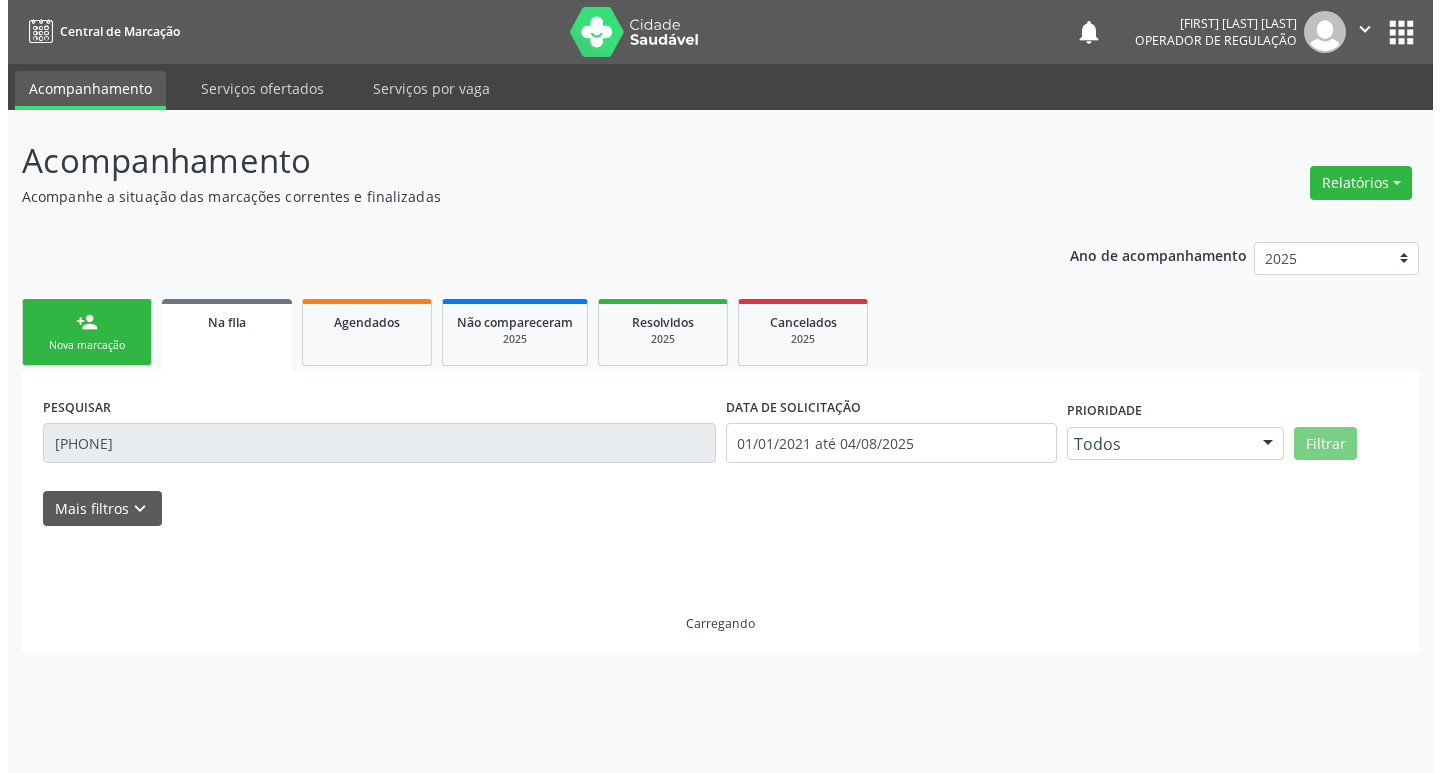 scroll, scrollTop: 0, scrollLeft: 0, axis: both 